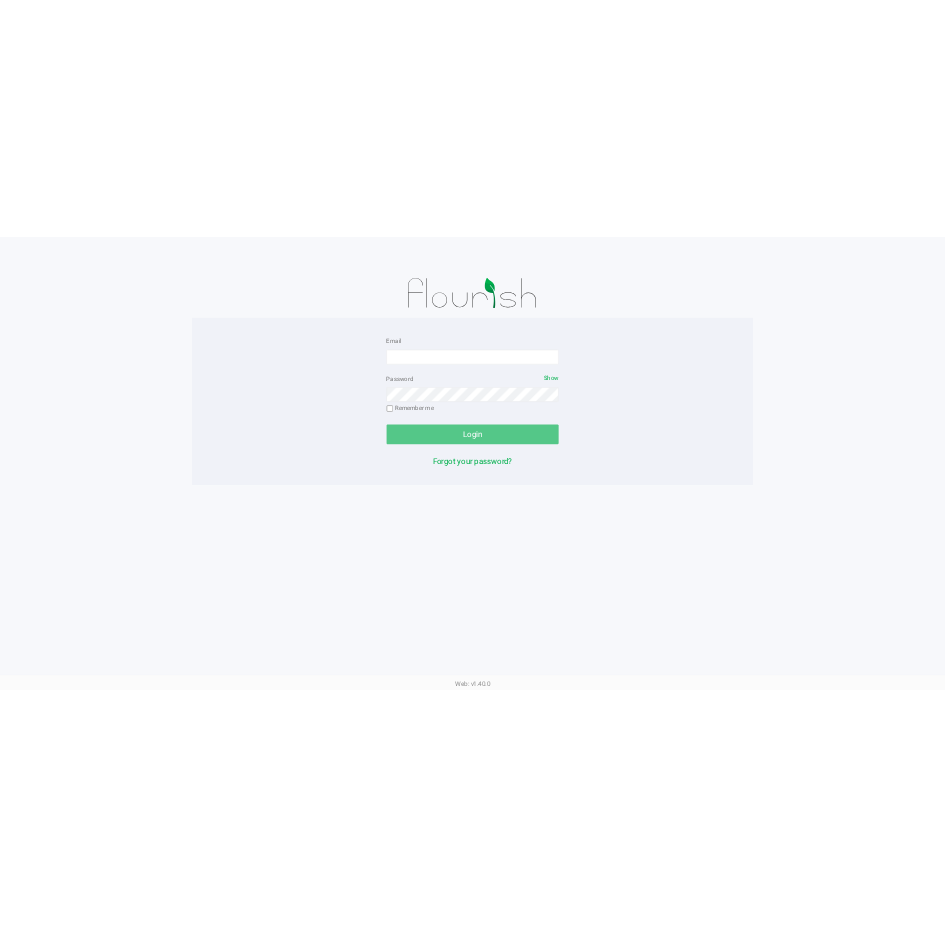 scroll, scrollTop: 0, scrollLeft: 0, axis: both 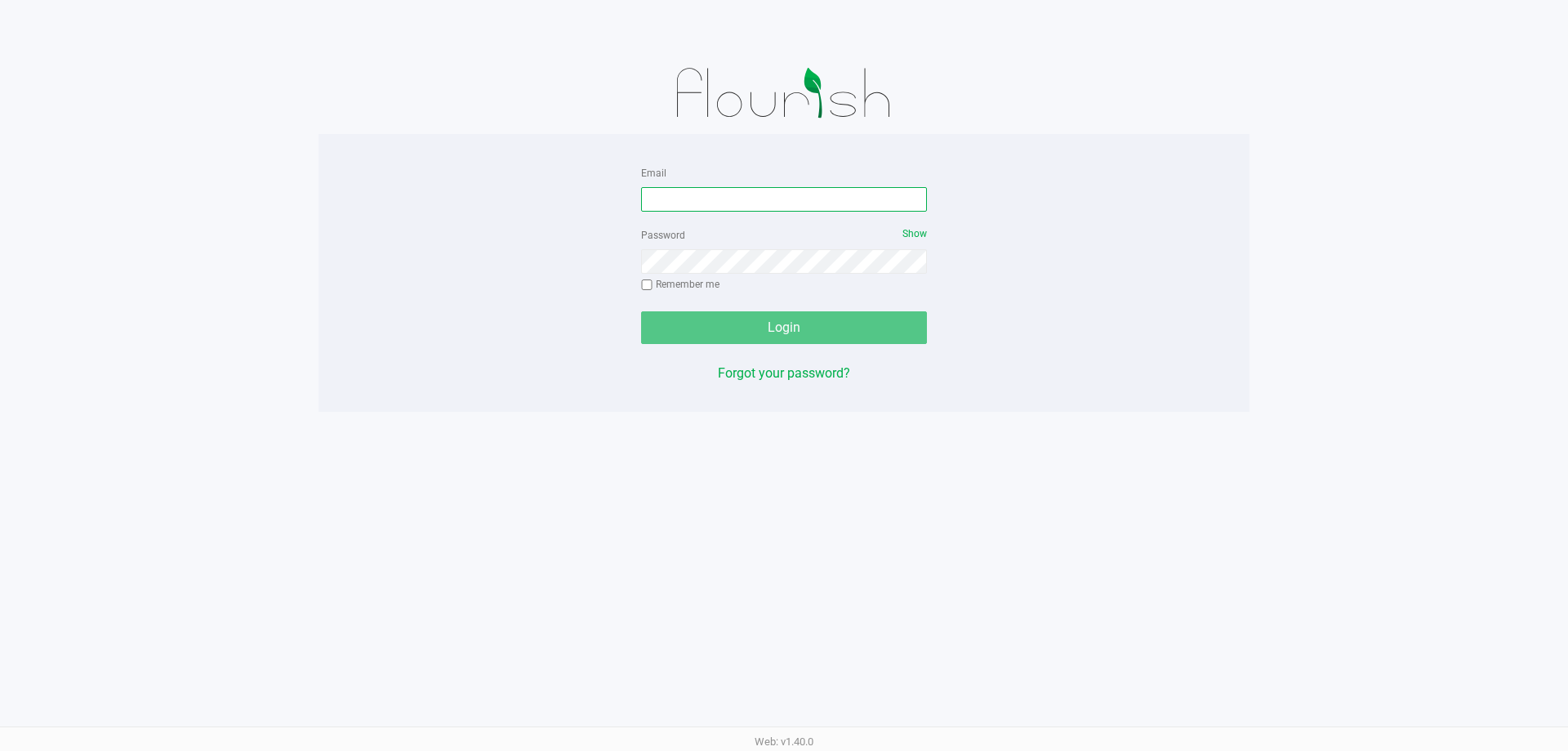 click on "Email" at bounding box center [784, 199] 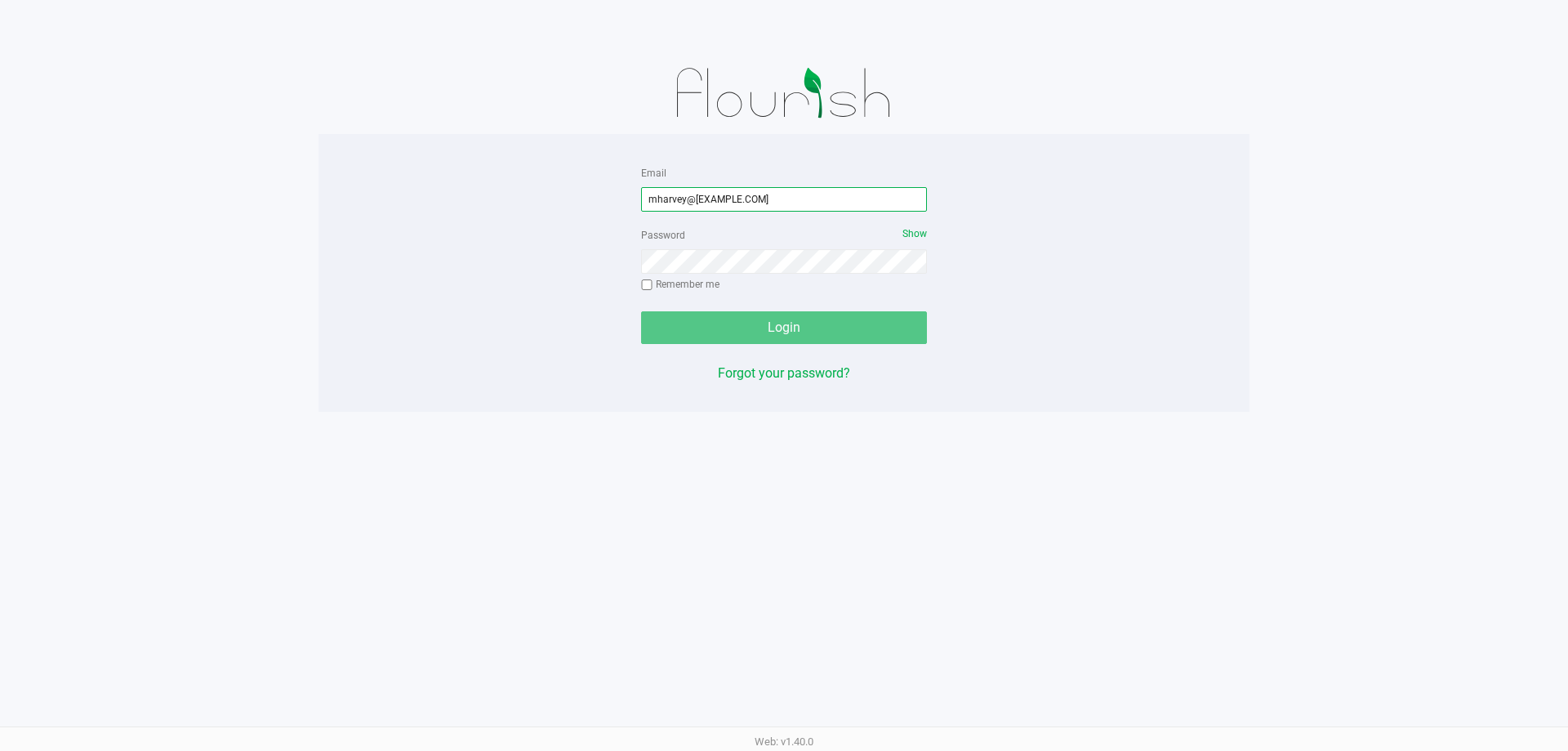 type on "mharvey@[EXAMPLE.COM]" 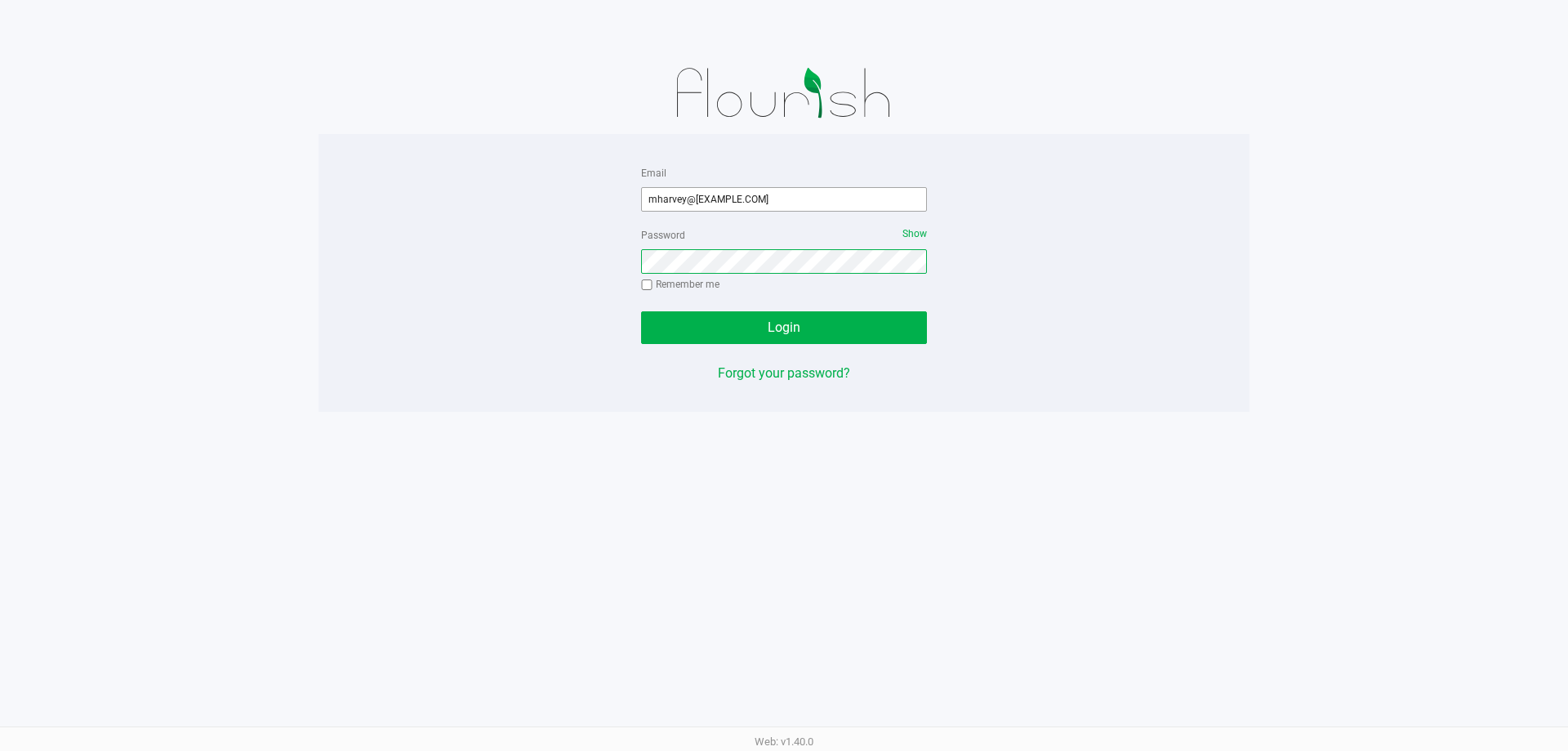 click on "Login" 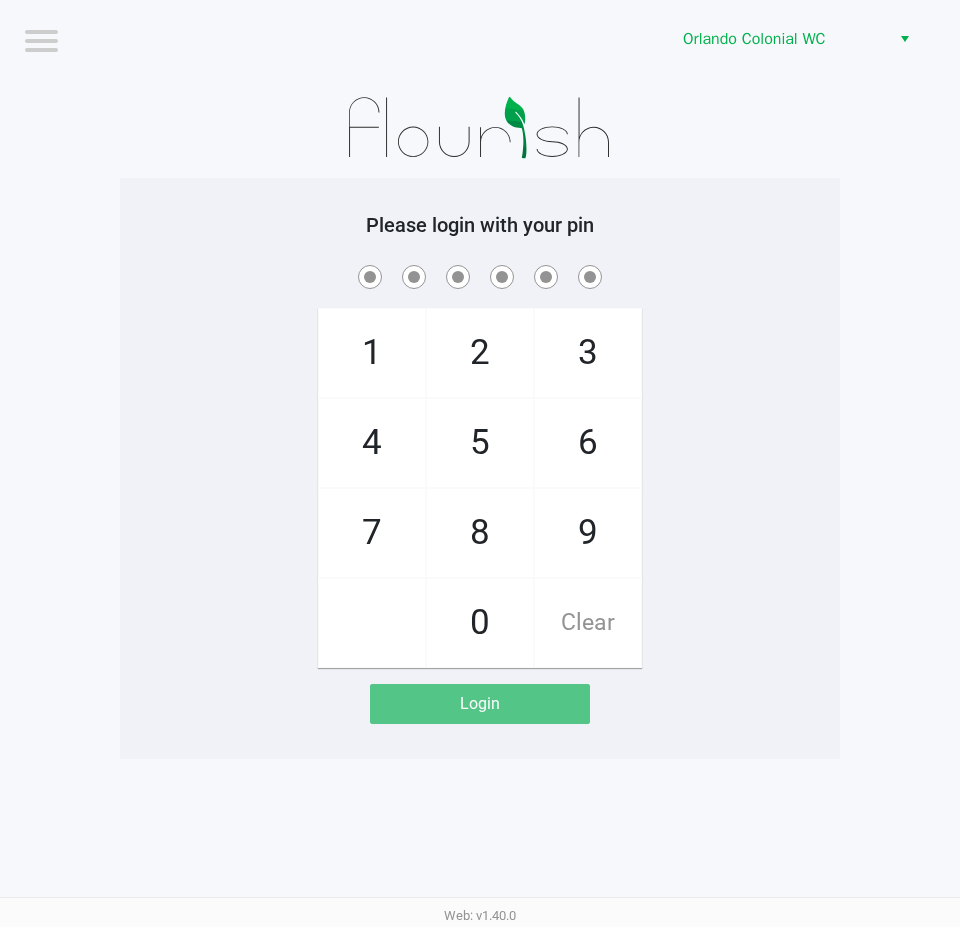click on "Orlando Colonial WC" 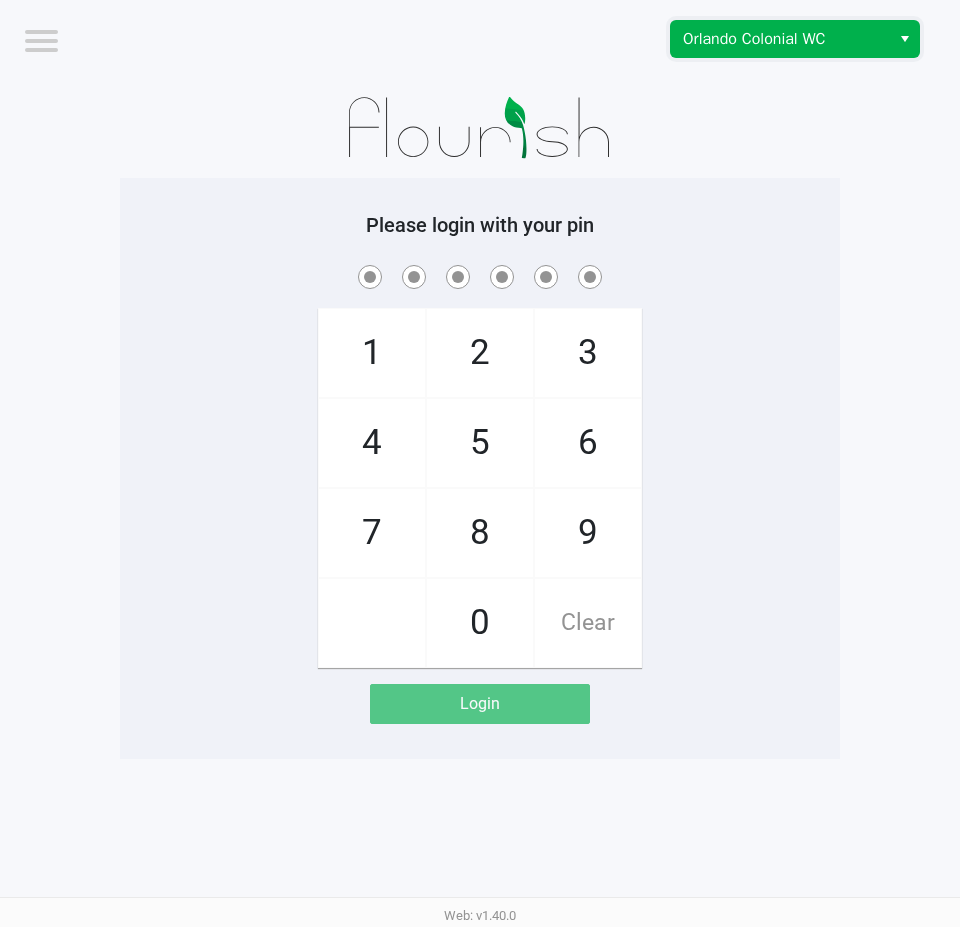 click on "Orlando Colonial WC" at bounding box center (780, 39) 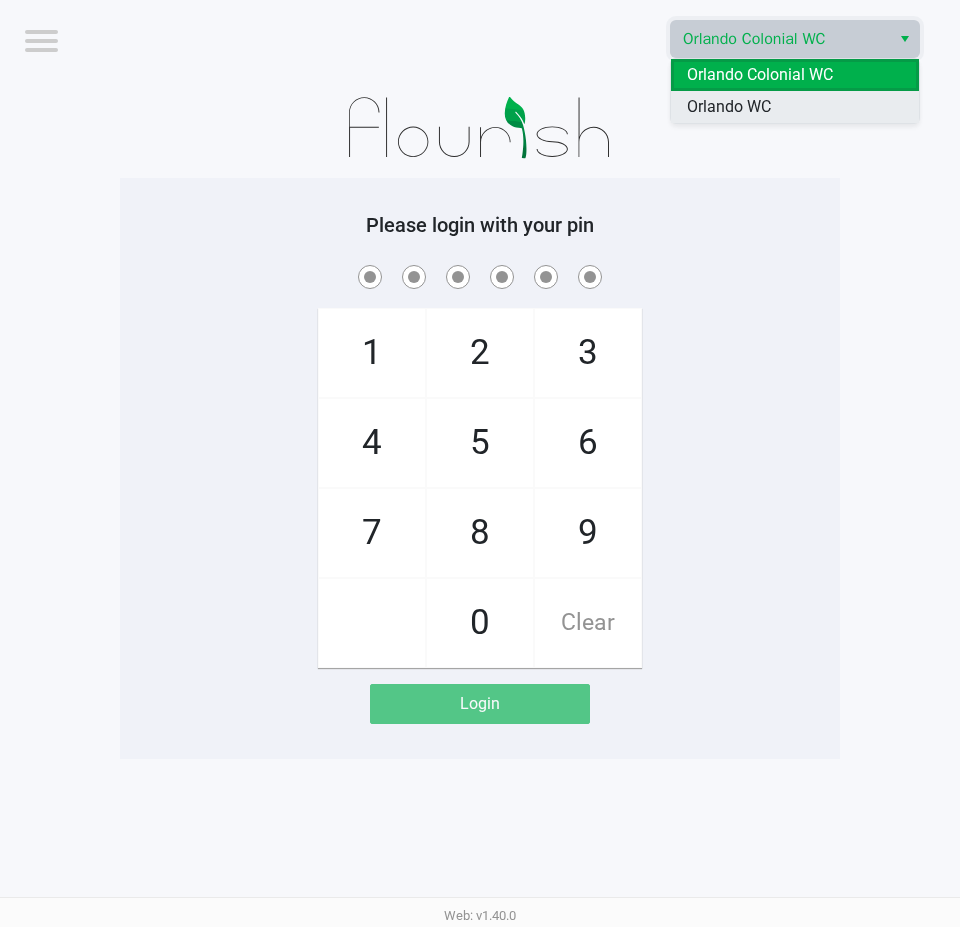 click on "Orlando WC" at bounding box center (729, 107) 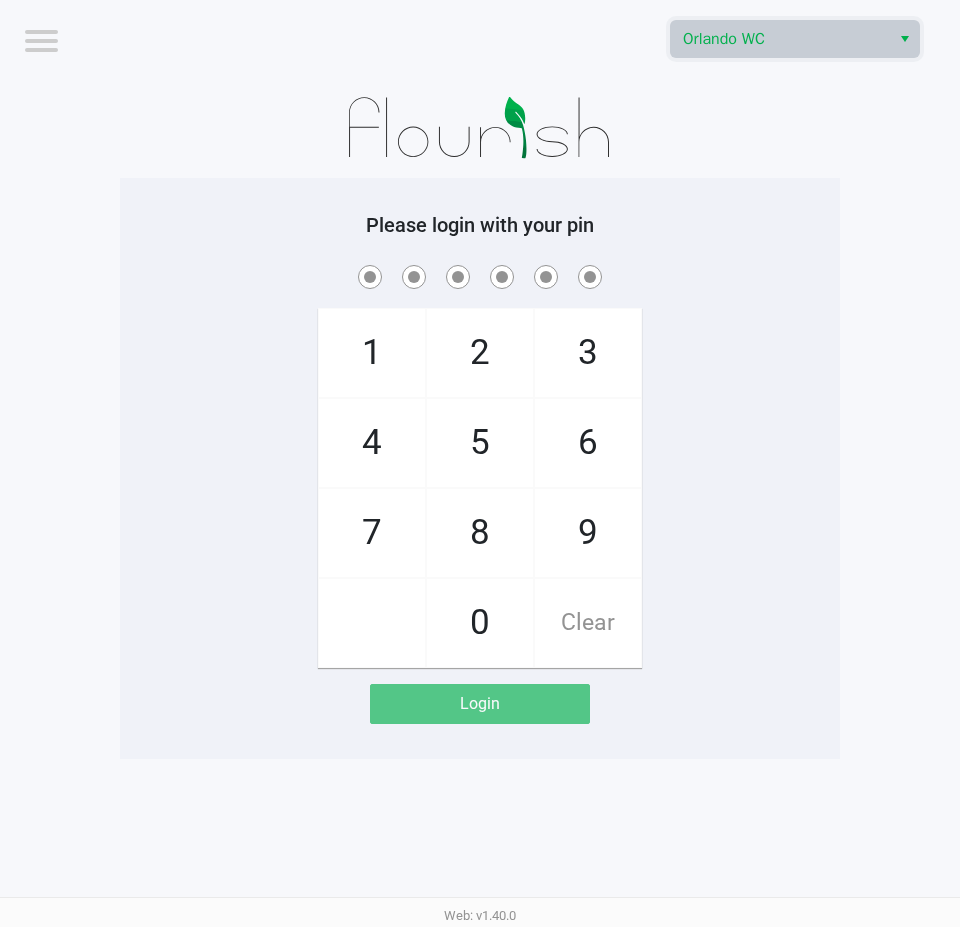 click 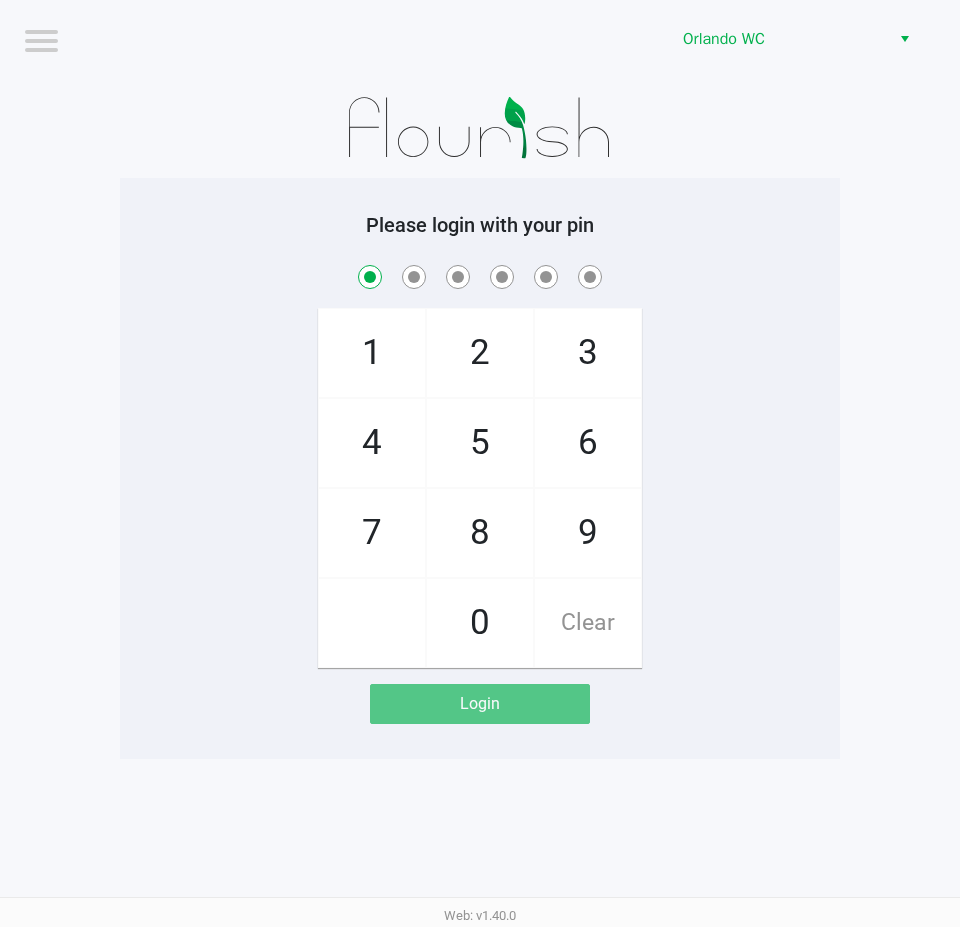 checkbox on "true" 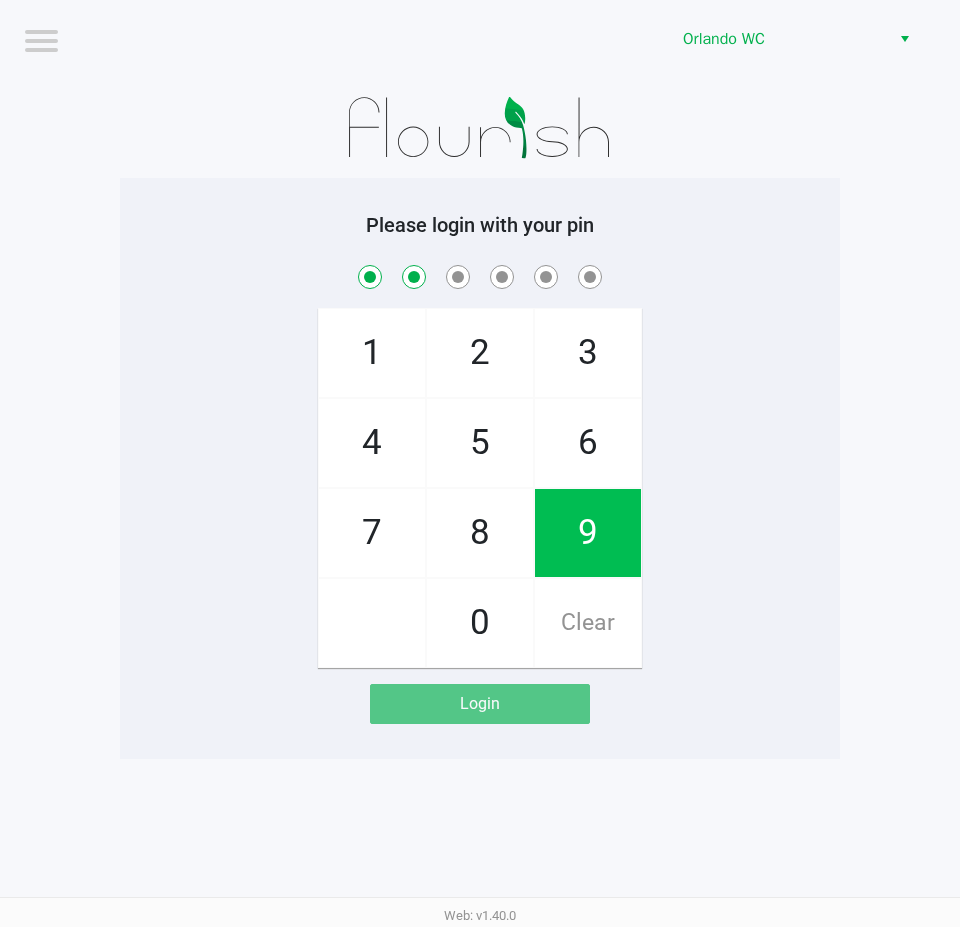 checkbox on "true" 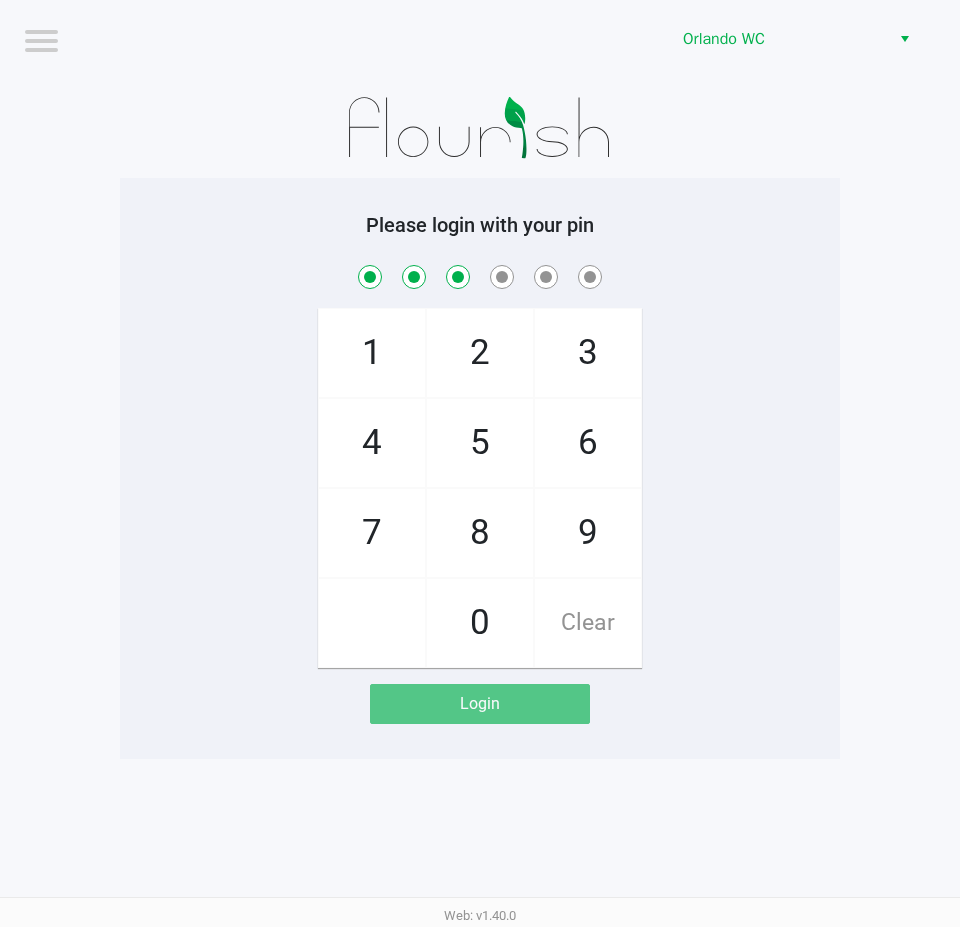 checkbox on "true" 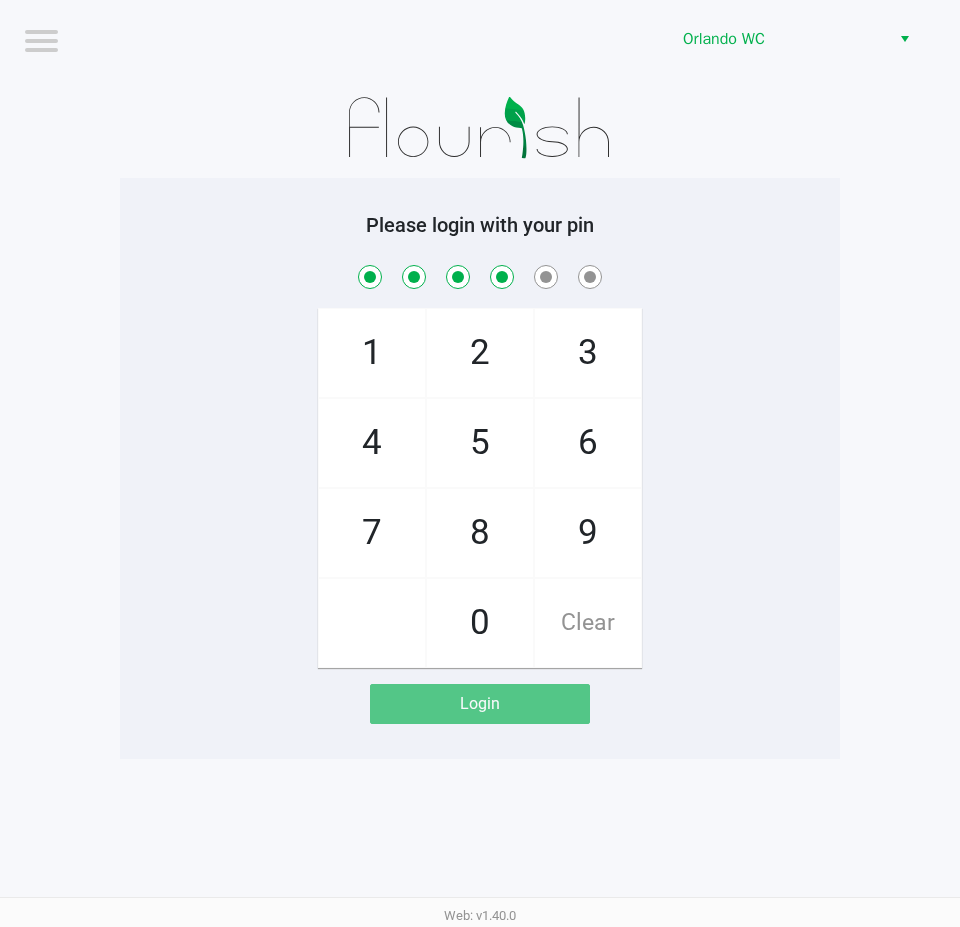 checkbox on "true" 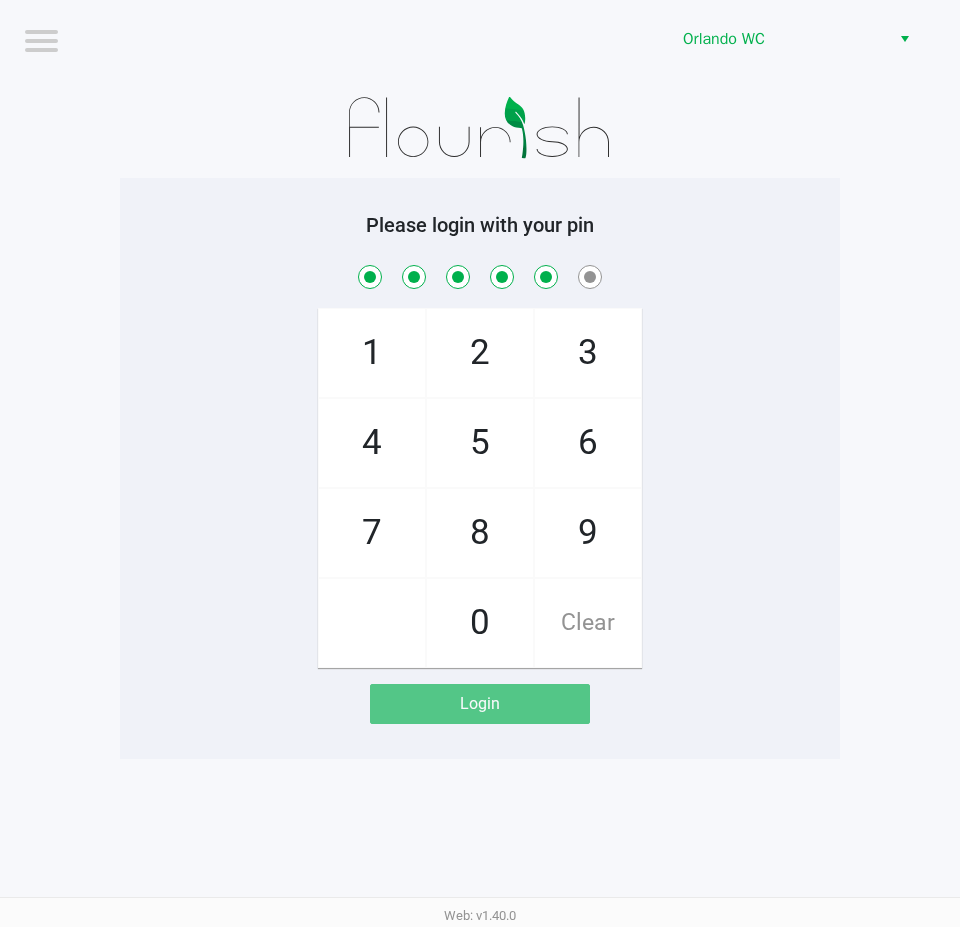 checkbox on "true" 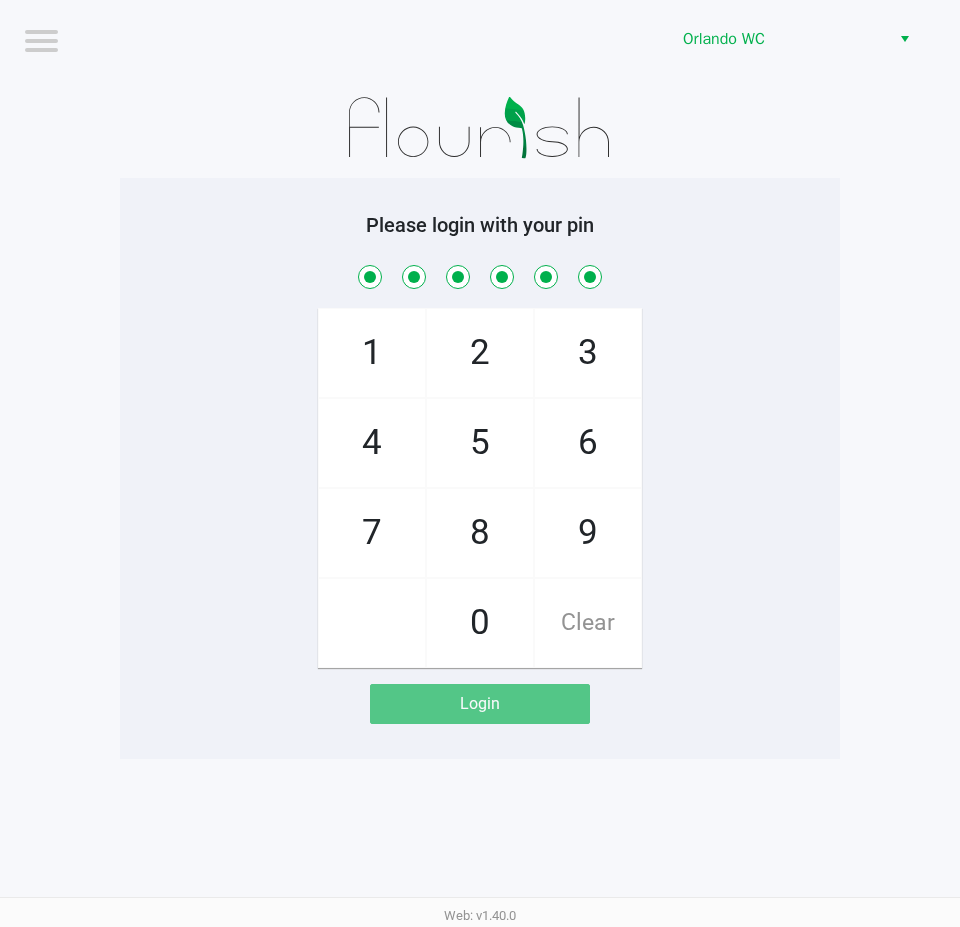checkbox on "true" 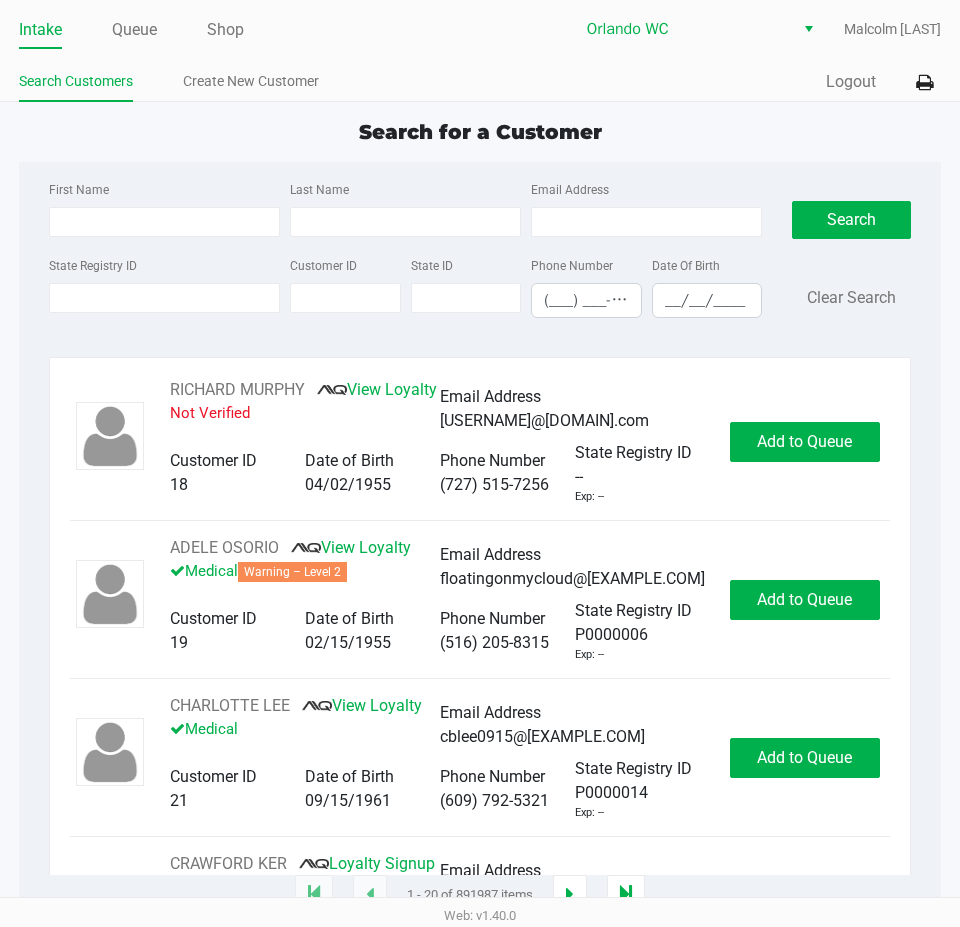 click on "State Registry ID" 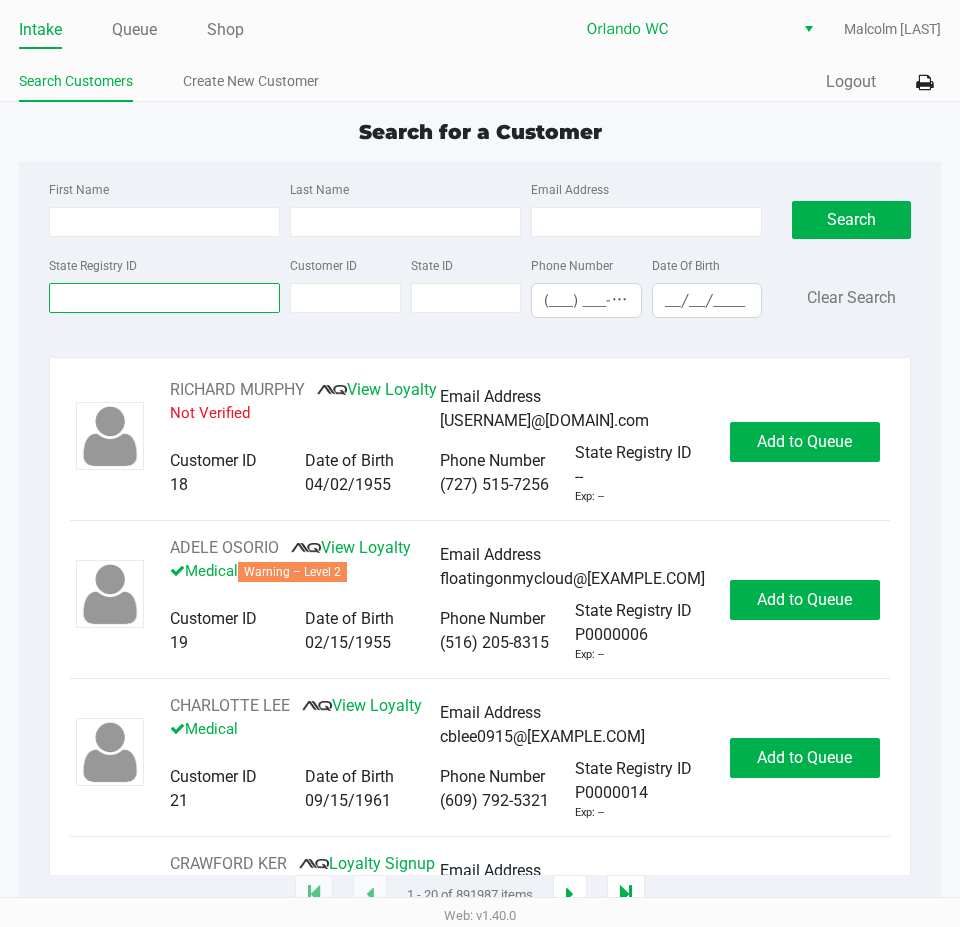 click on "State Registry ID" at bounding box center [164, 298] 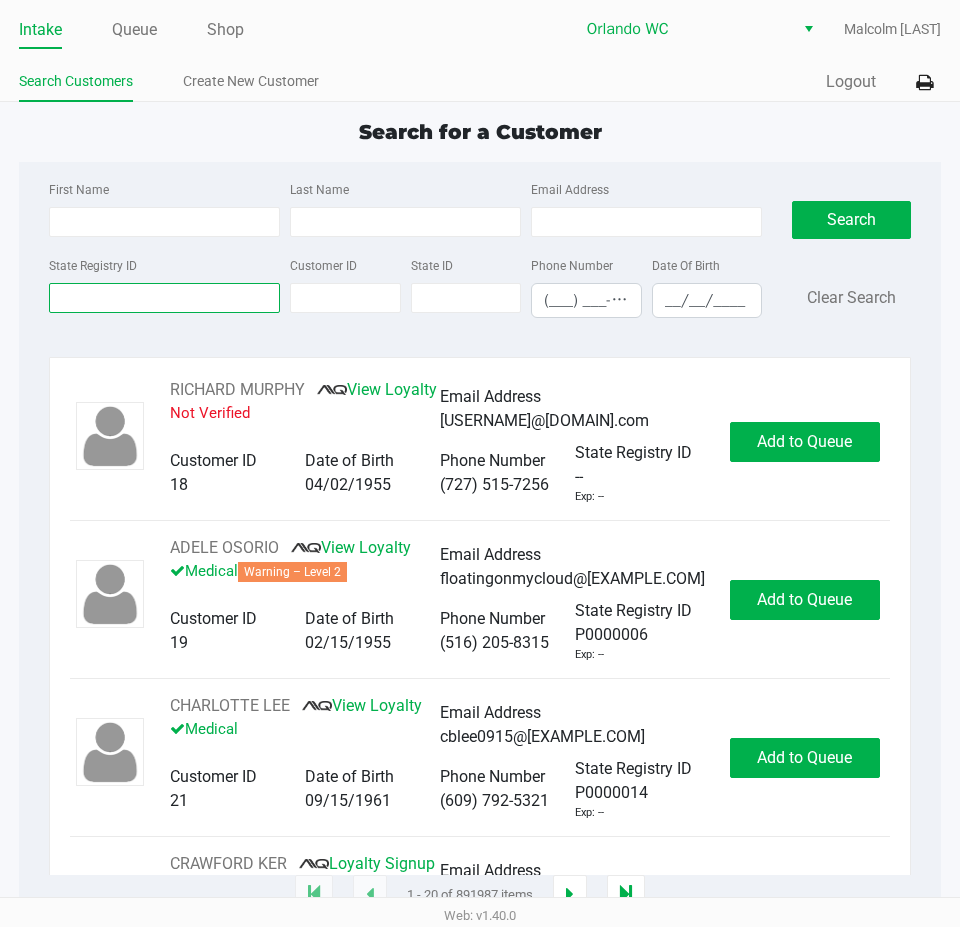 click on "State Registry ID" at bounding box center (164, 298) 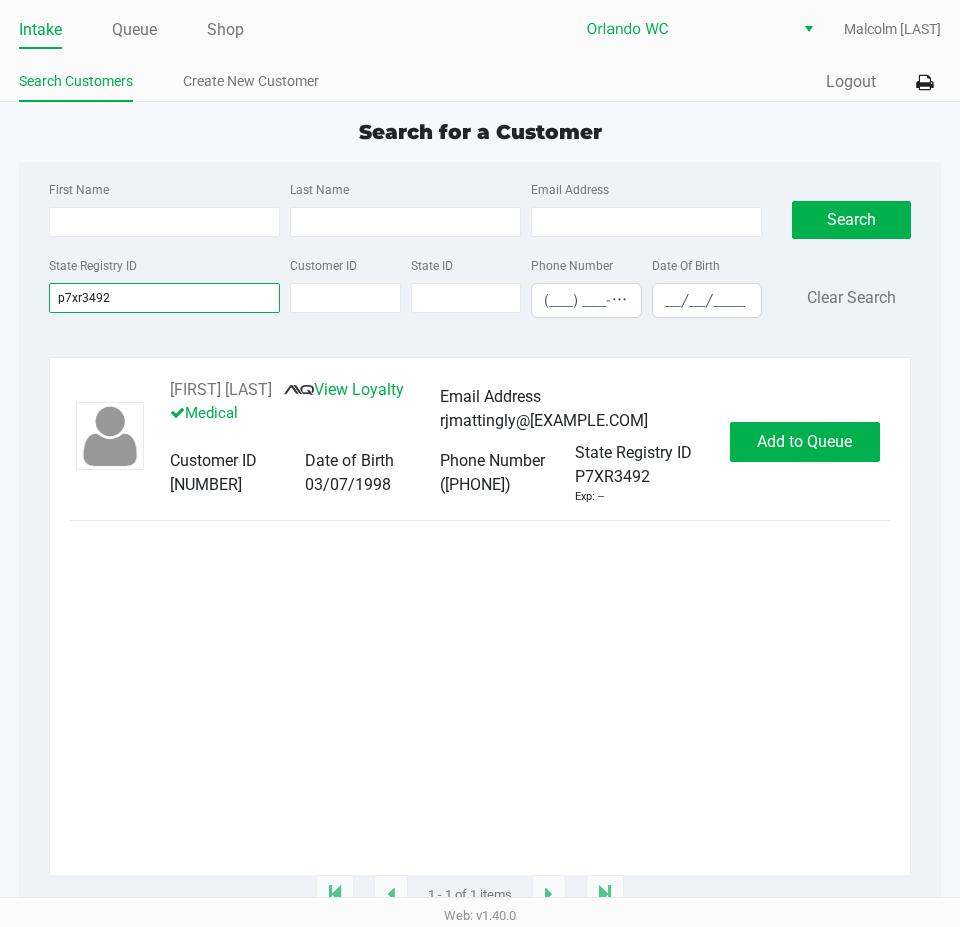 type on "p7xr3492" 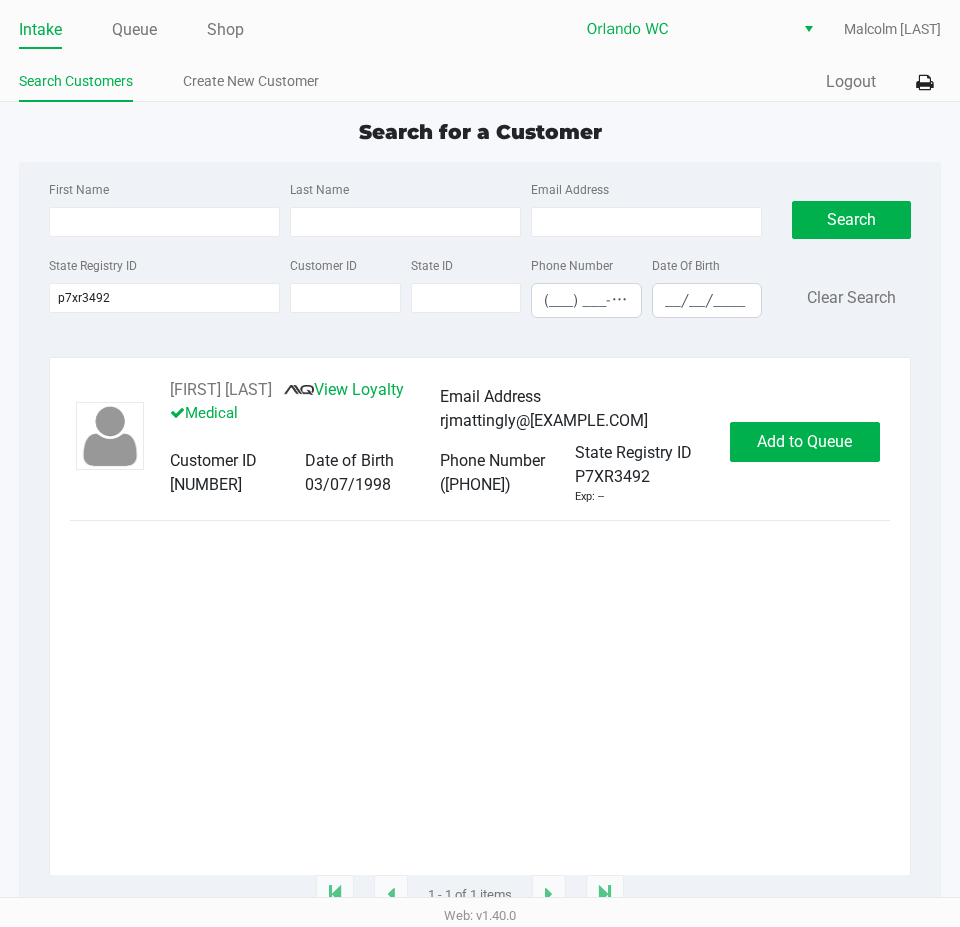 click on "RACHEL THOMAS       View Loyalty   Medical   Email Address   rjmattingly@live.com   Customer ID   646424   Date of Birth   03/07/1998   Phone Number   (352) 223-7242   State Registry ID   P7XR3492   Exp: --   Add to Queue" 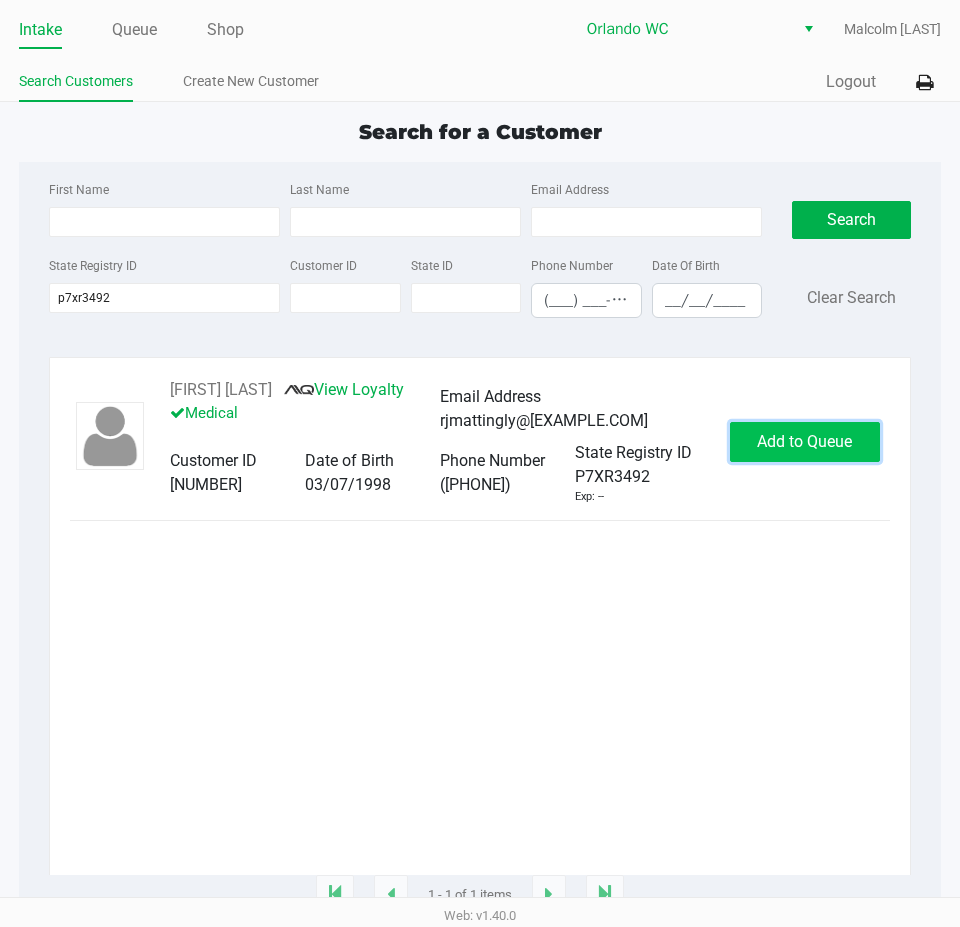 click on "Add to Queue" 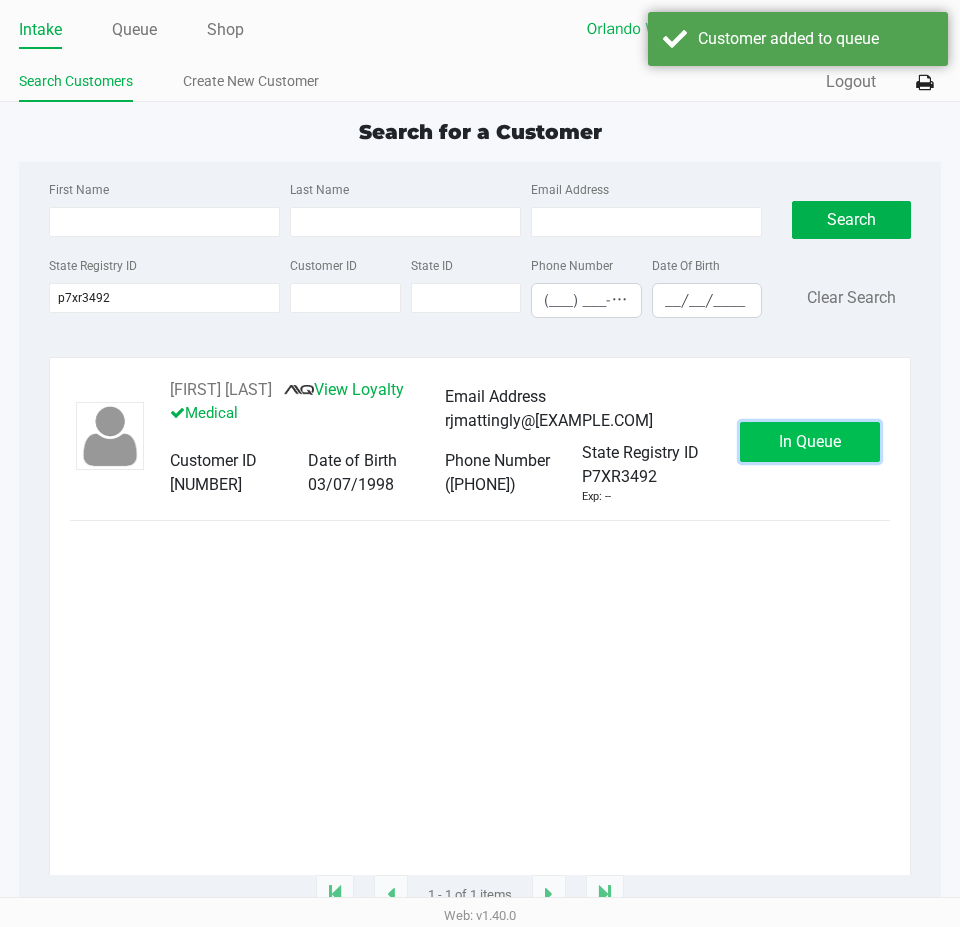 click on "In Queue" 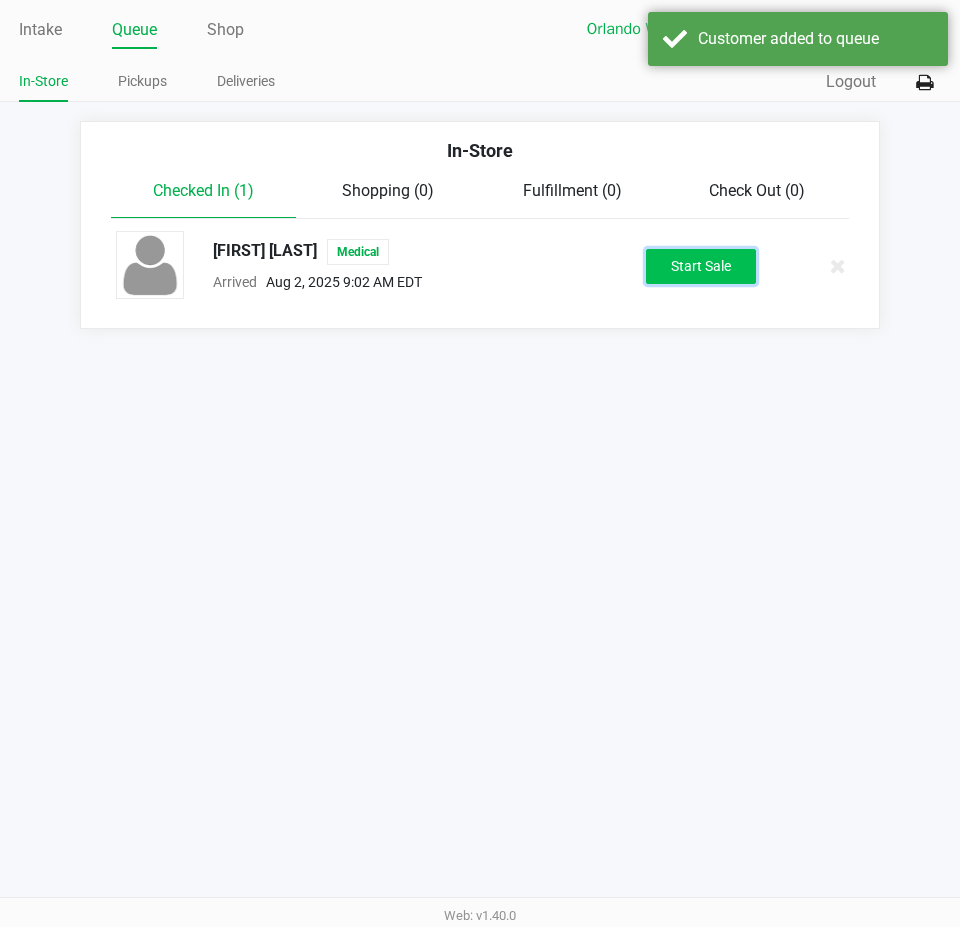 click on "Start Sale" 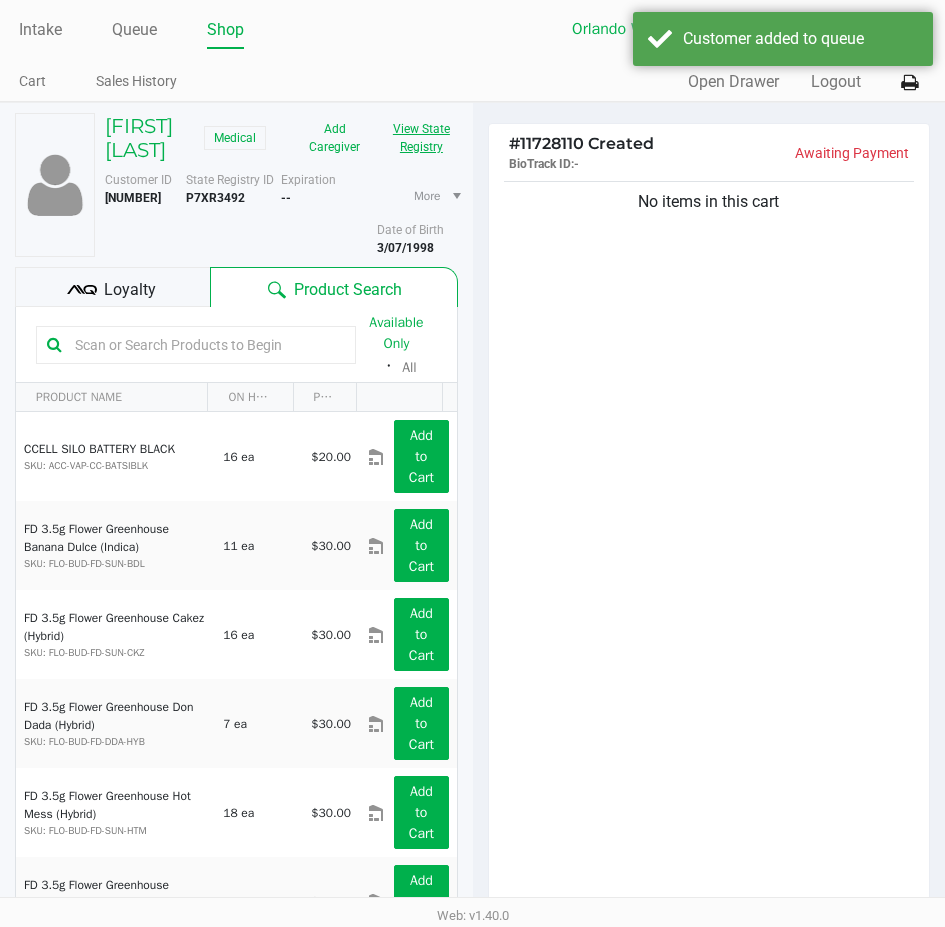 click on "View State Registry" 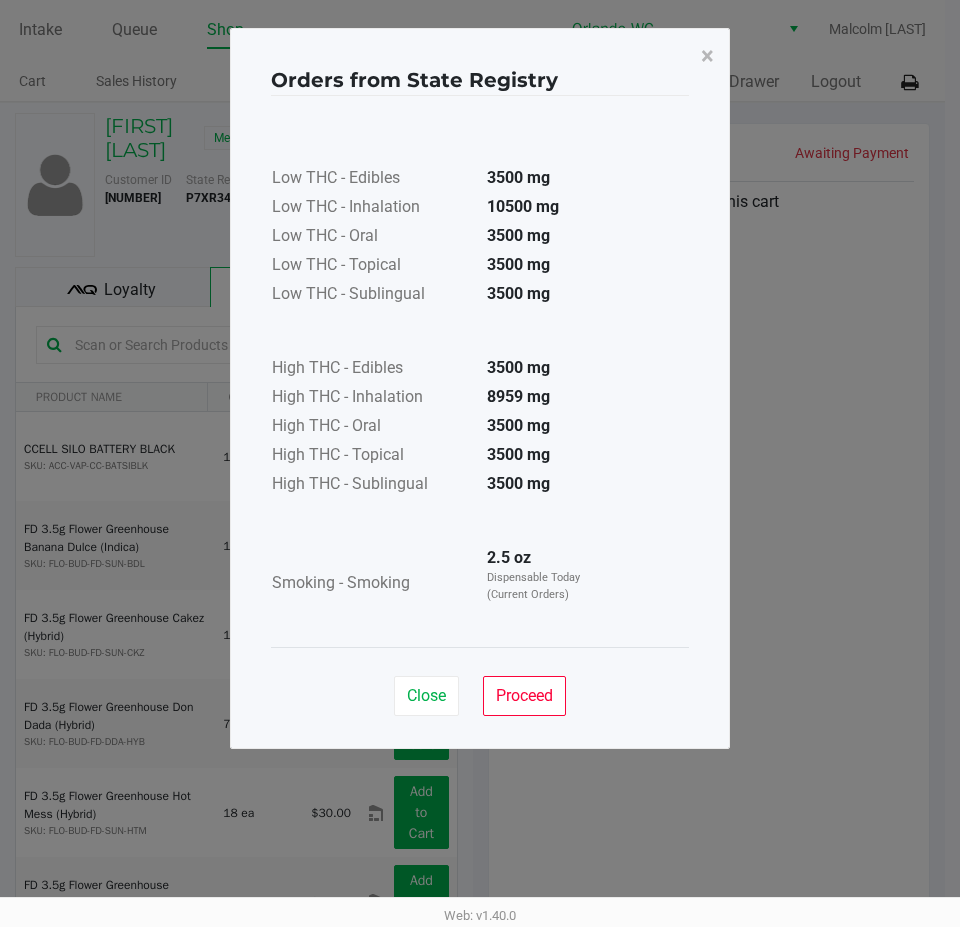 click on "3500 mg" 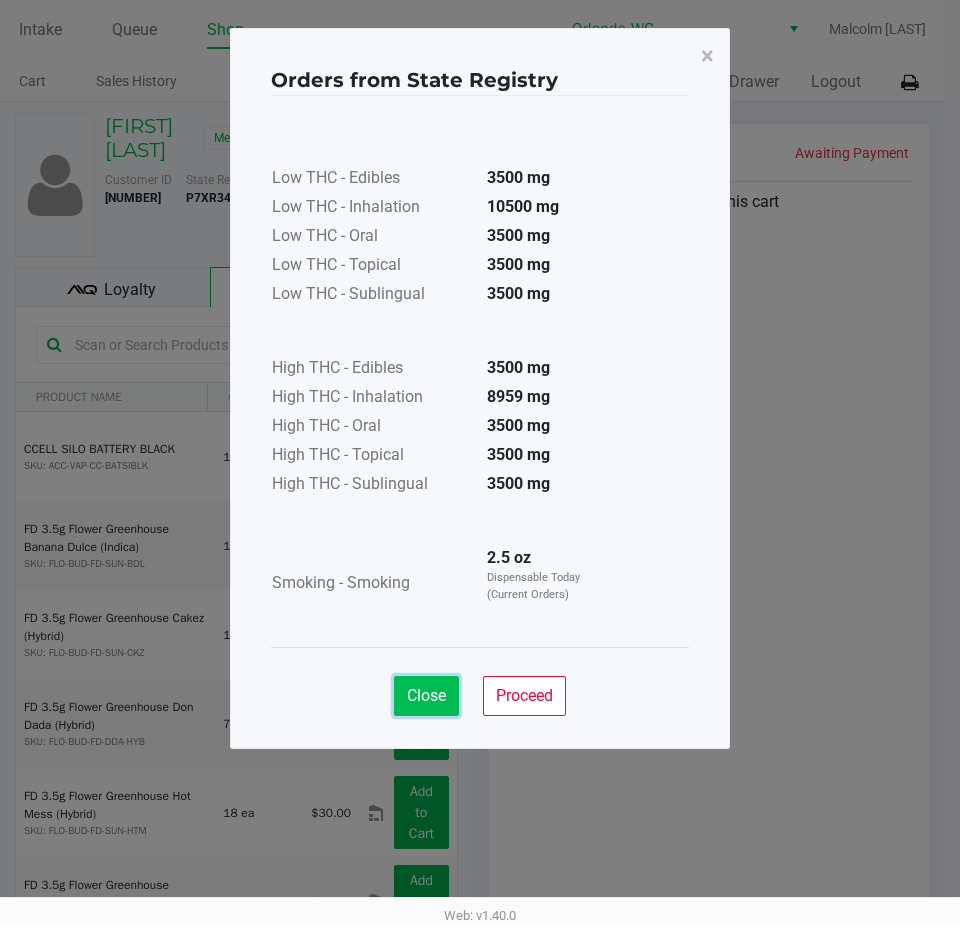 click on "Close" 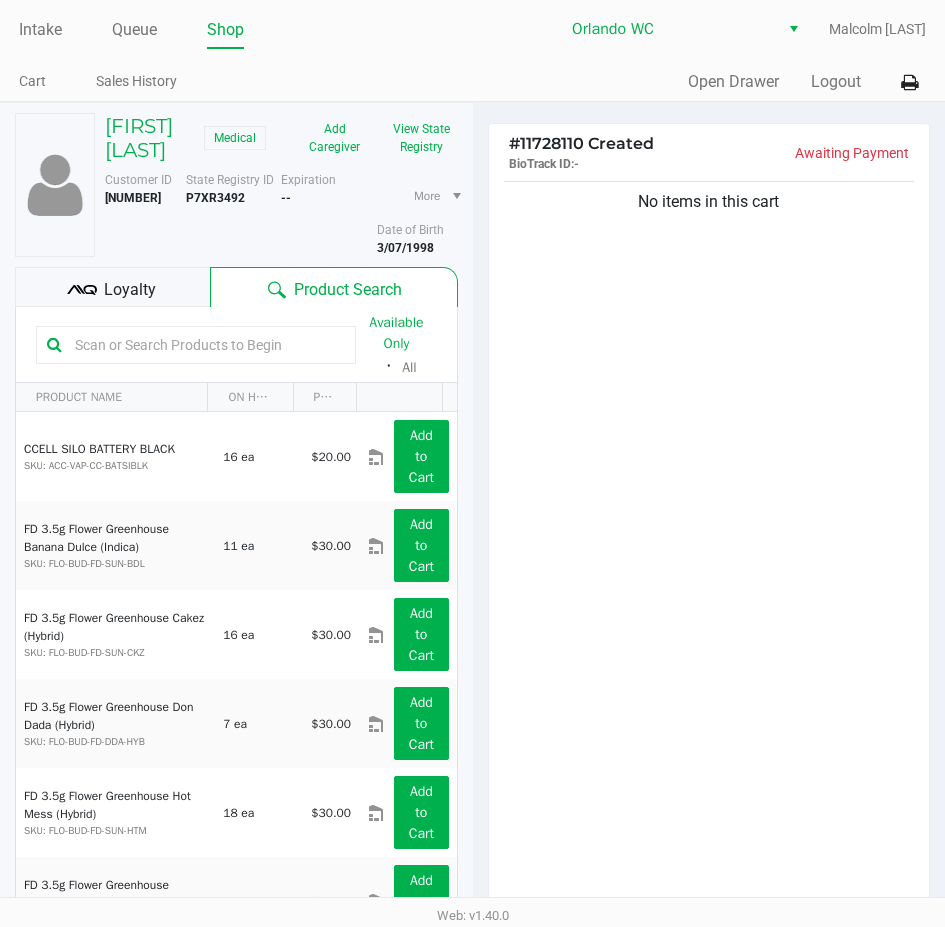 click 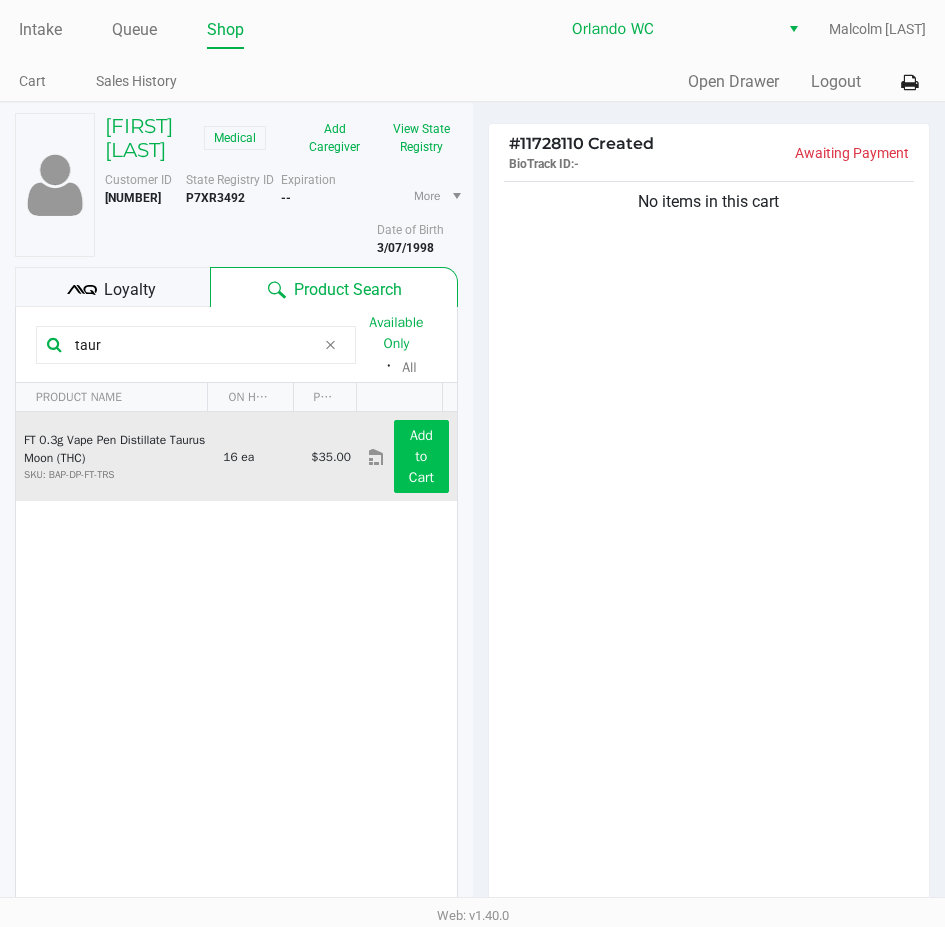 type on "taur" 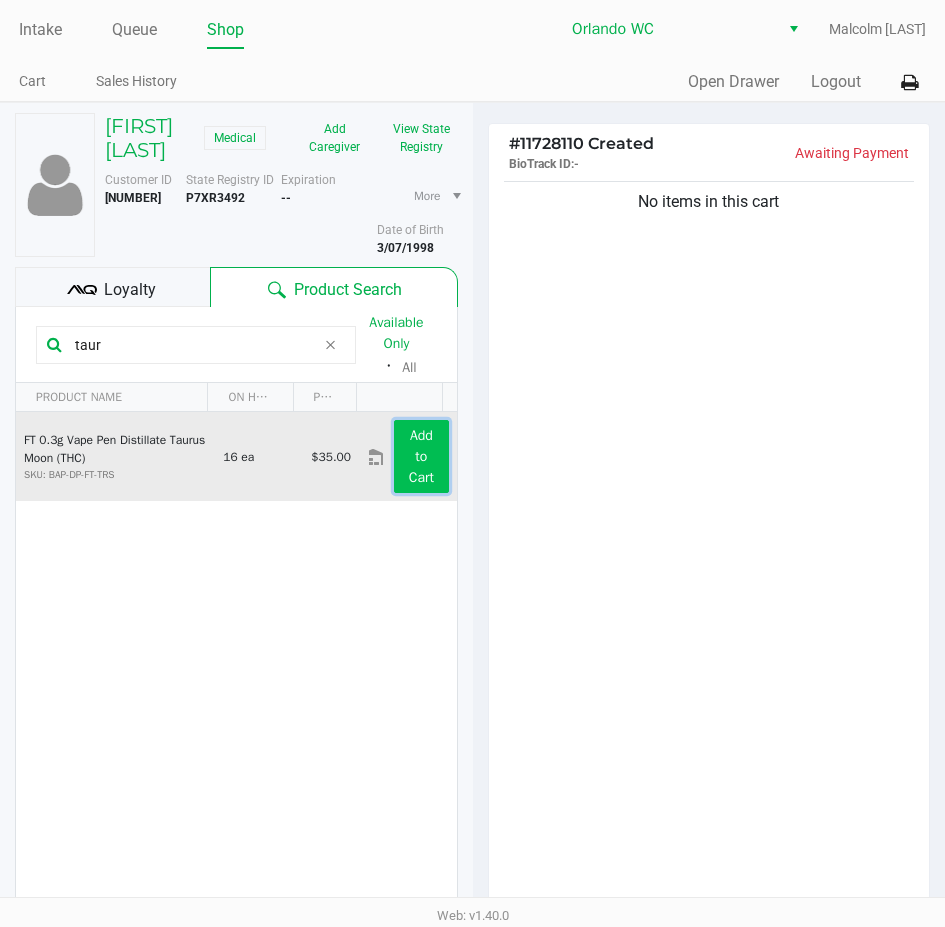 click on "Add to Cart" 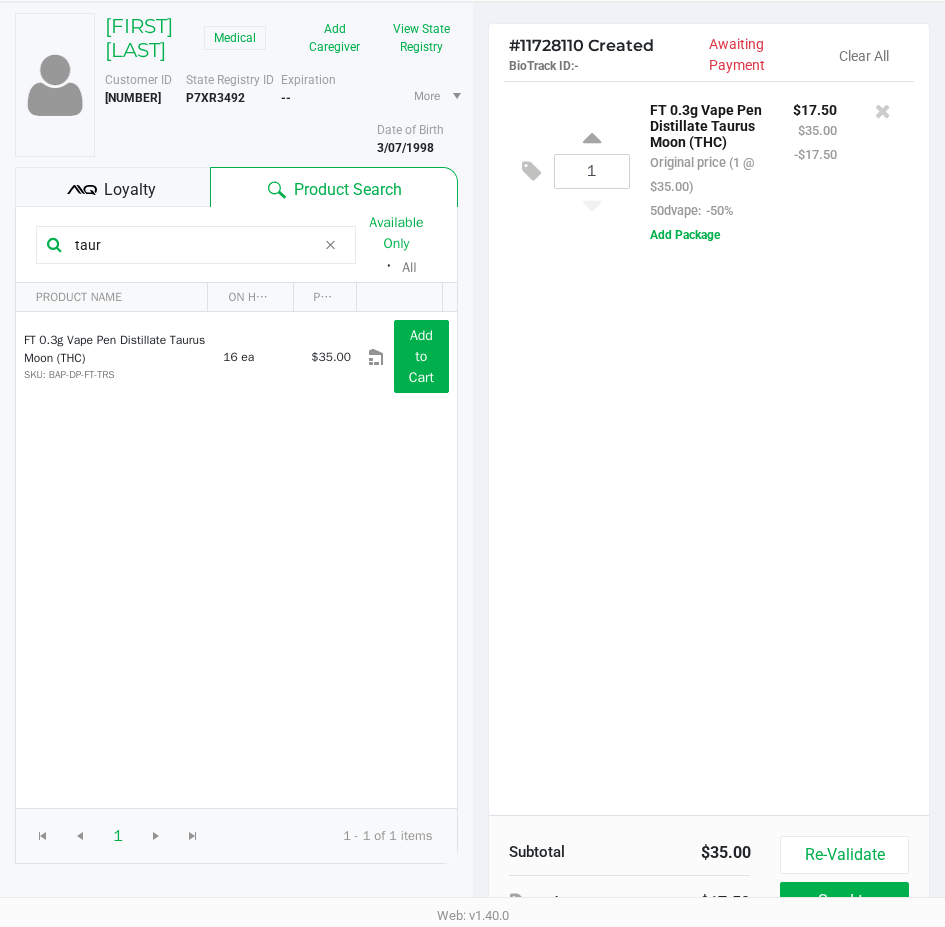 click on "1  FT 0.3g Vape Pen Distillate Taurus Moon (THC)   Original price (1 @ $35.00)  50dvape:  -50% $17.50 $35.00 -$17.50  Add Package" 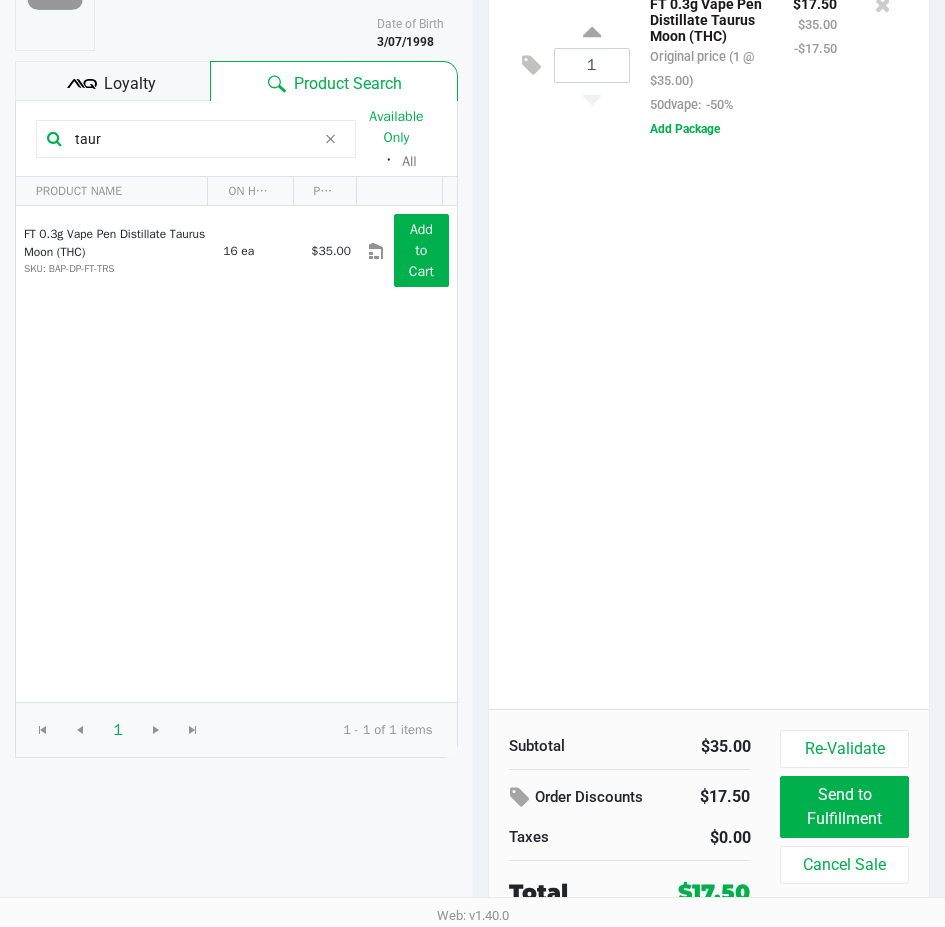 scroll, scrollTop: 209, scrollLeft: 0, axis: vertical 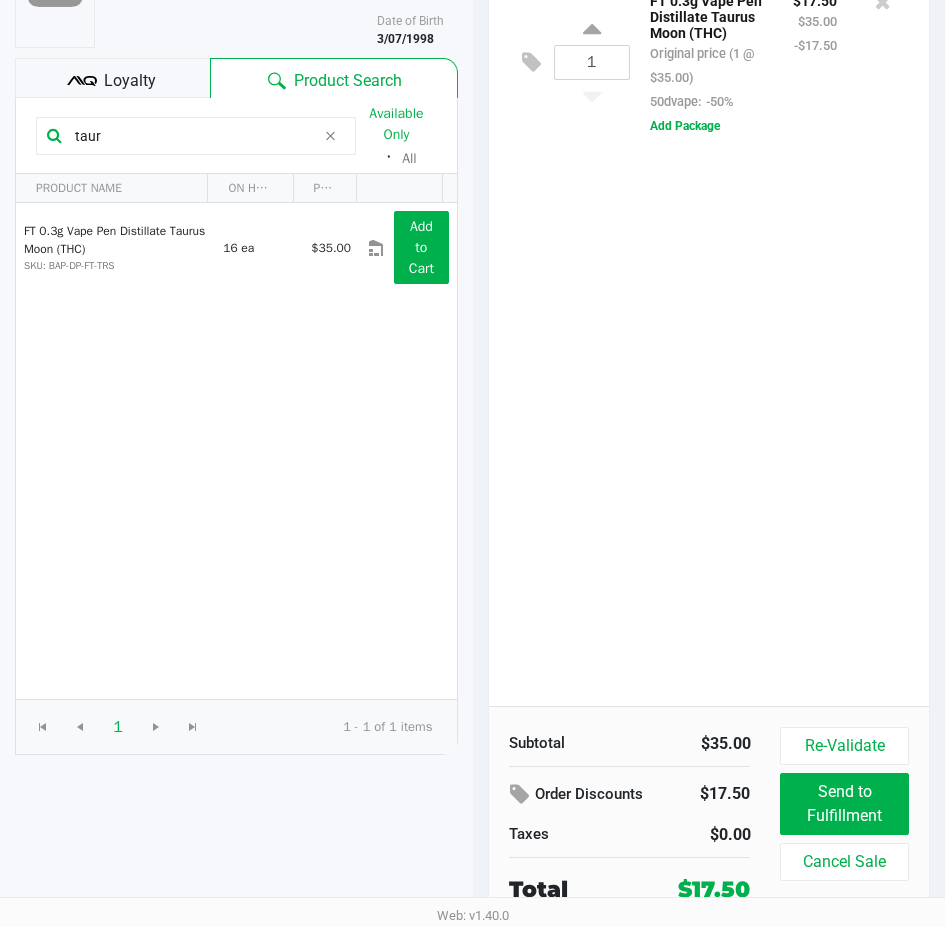 click on "1  FT 0.3g Vape Pen Distillate Taurus Moon (THC)   Original price (1 @ $35.00)  50dvape:  -50% $17.50 $35.00 -$17.50  Add Package" 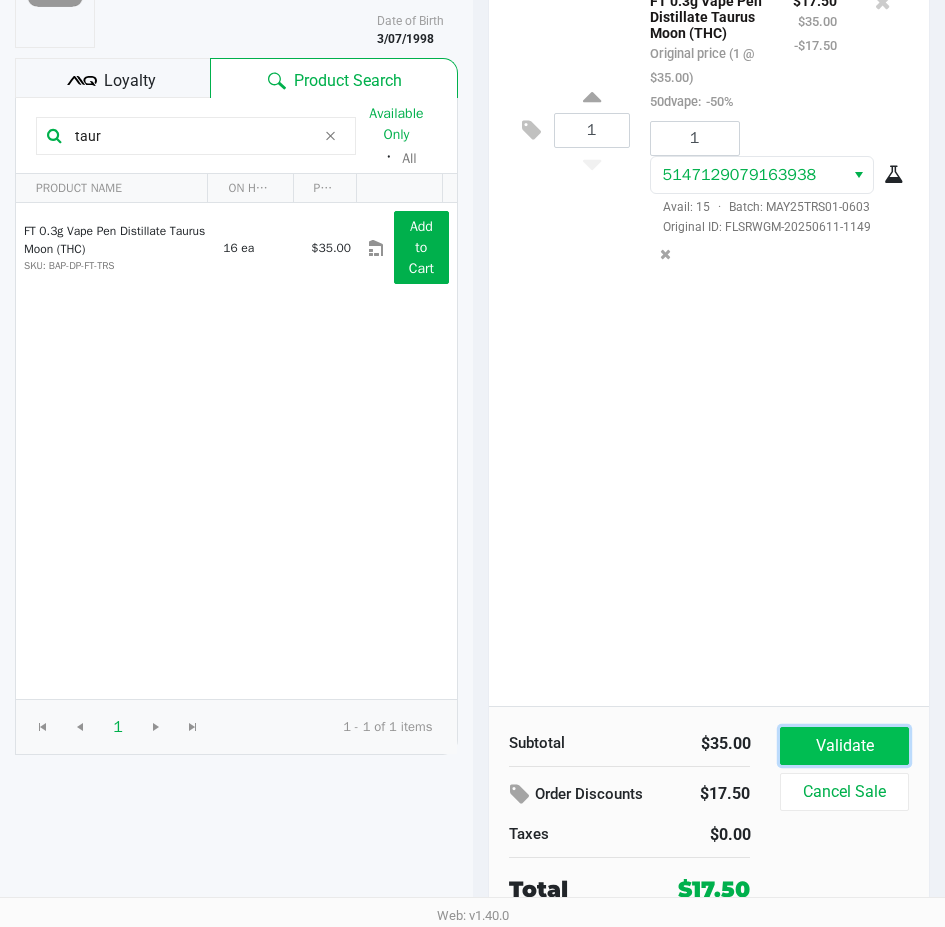 click on "Validate" 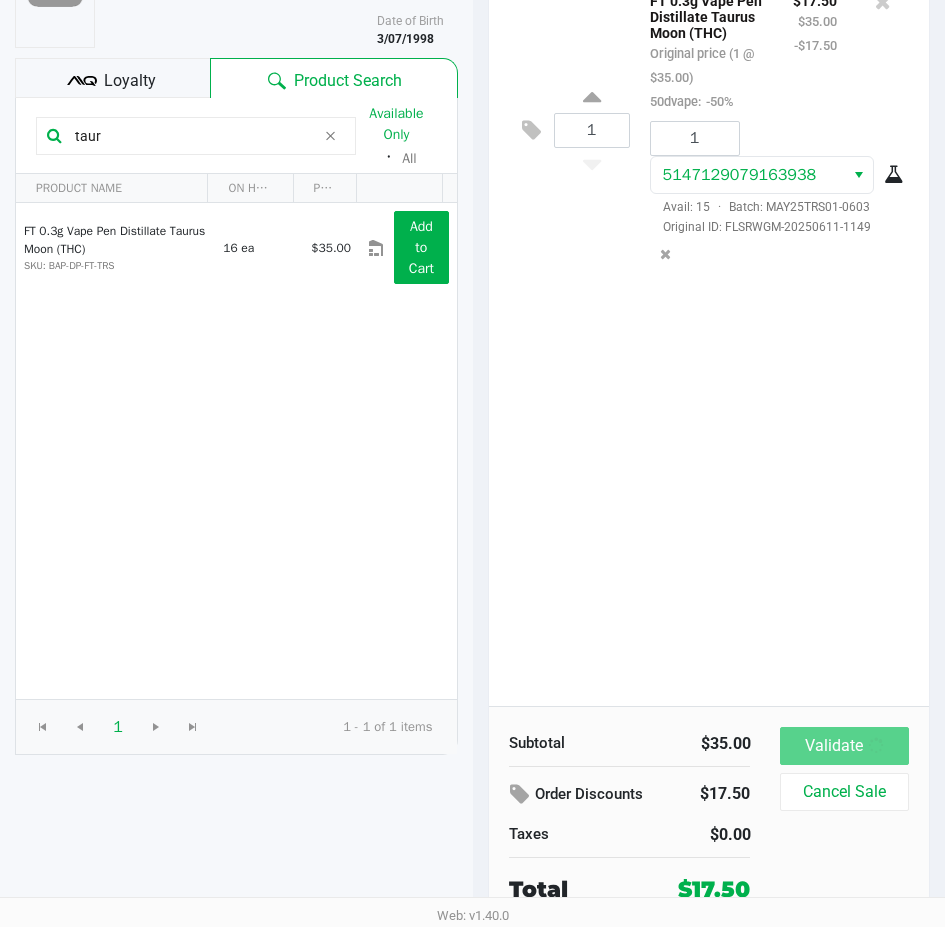 scroll, scrollTop: 0, scrollLeft: 0, axis: both 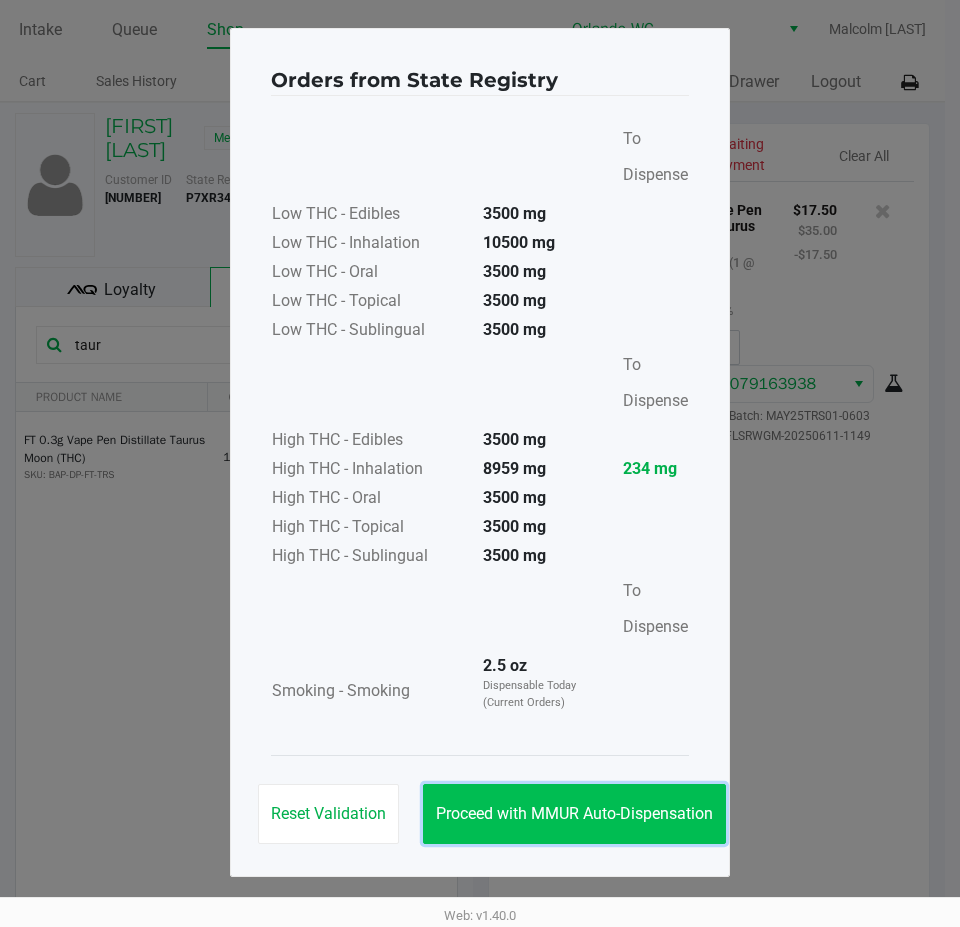 click on "Proceed with MMUR Auto-Dispensation" 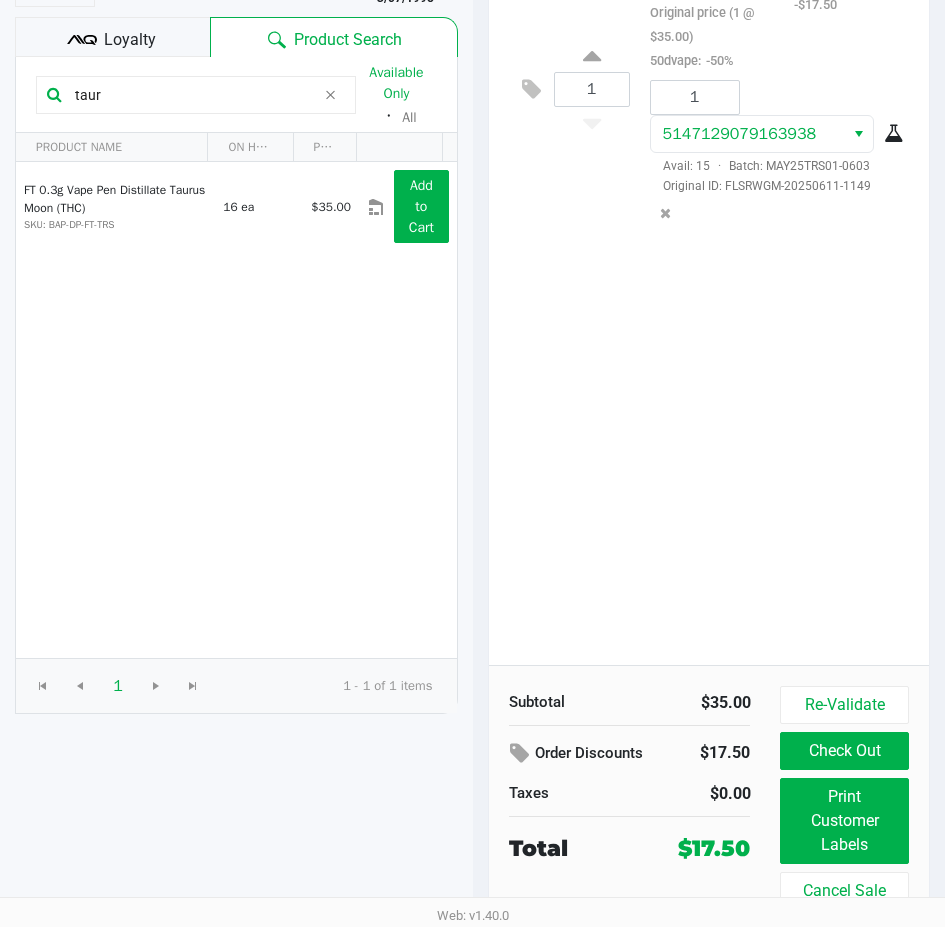 scroll, scrollTop: 254, scrollLeft: 0, axis: vertical 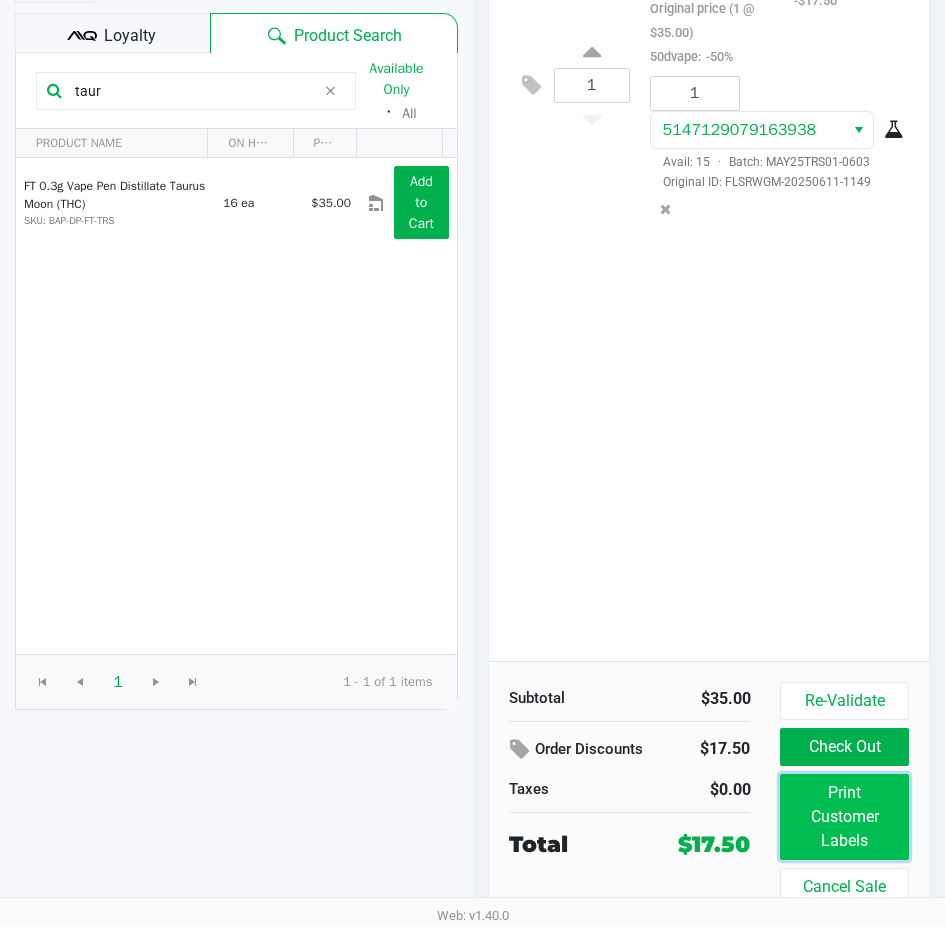click on "Print Customer Labels" 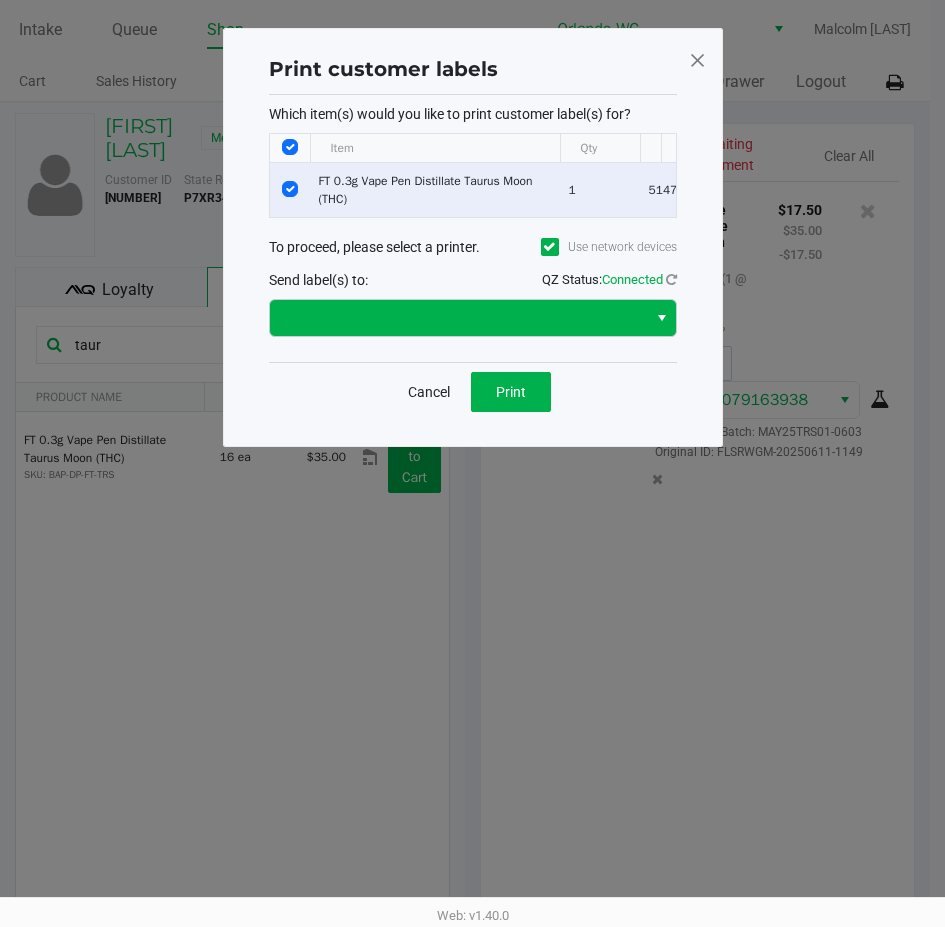 scroll, scrollTop: 0, scrollLeft: 0, axis: both 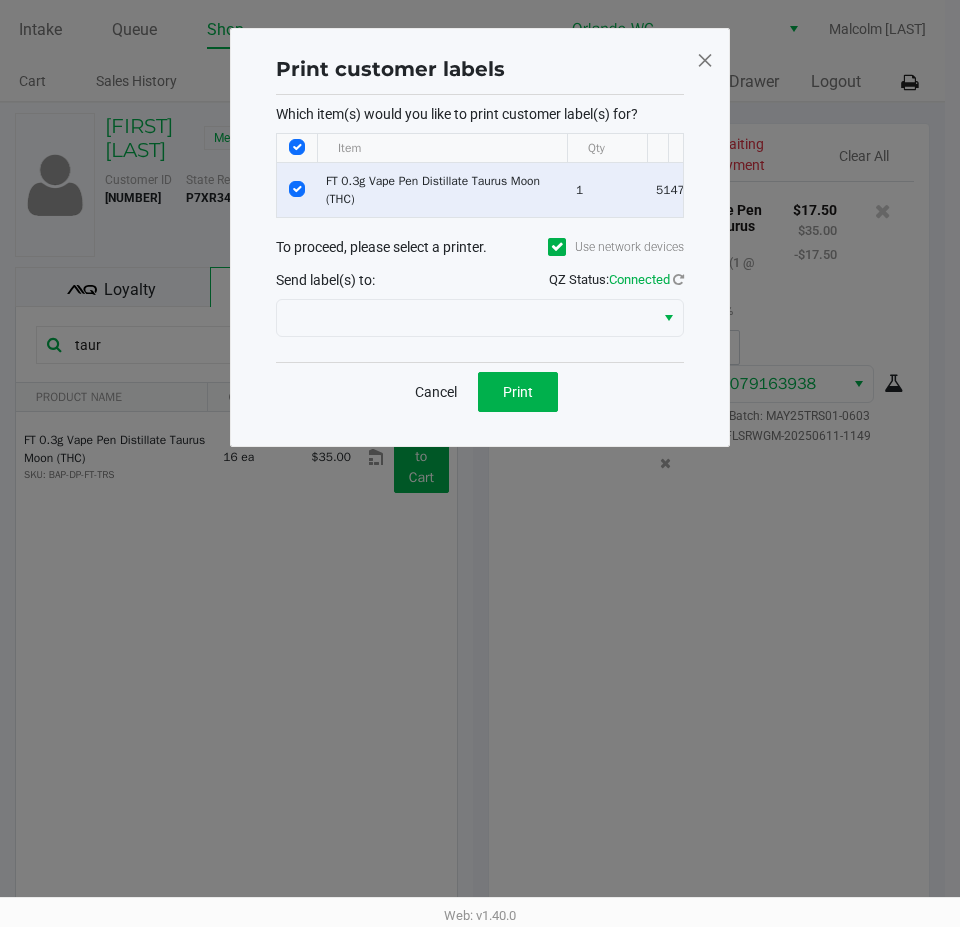 click 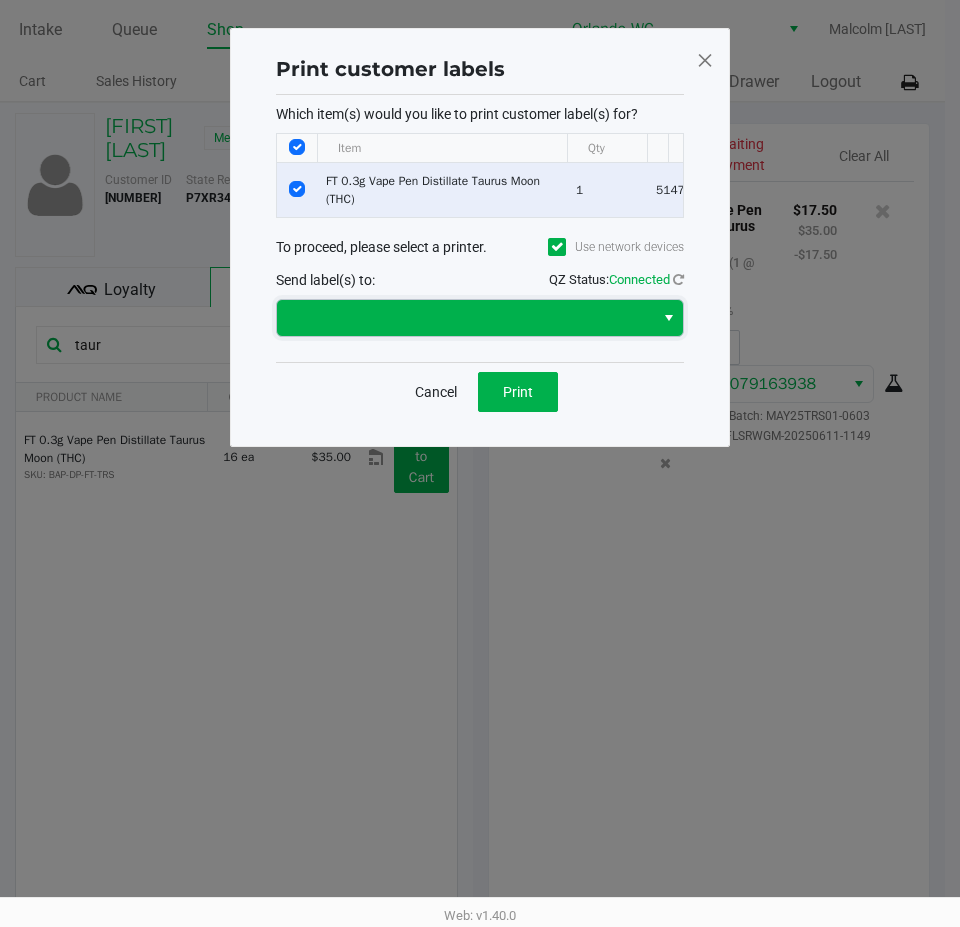 click at bounding box center (465, 318) 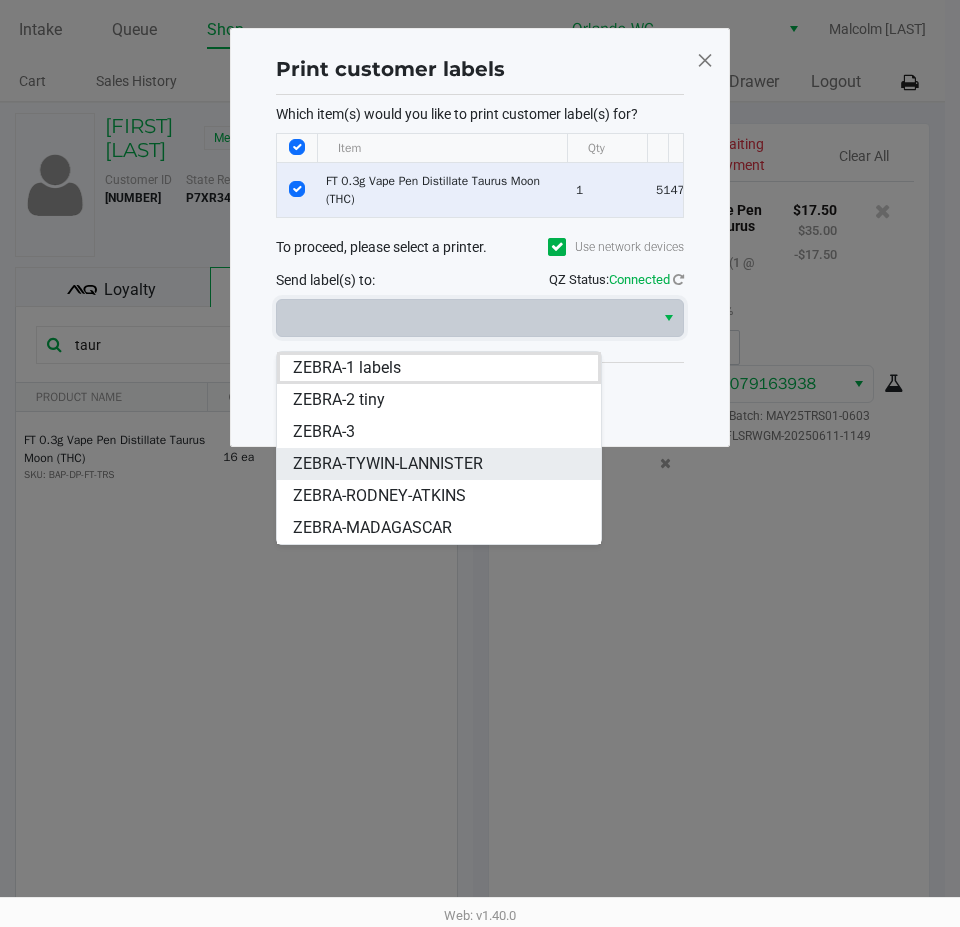 click on "ZEBRA-TYWIN-LANNISTER" at bounding box center [388, 464] 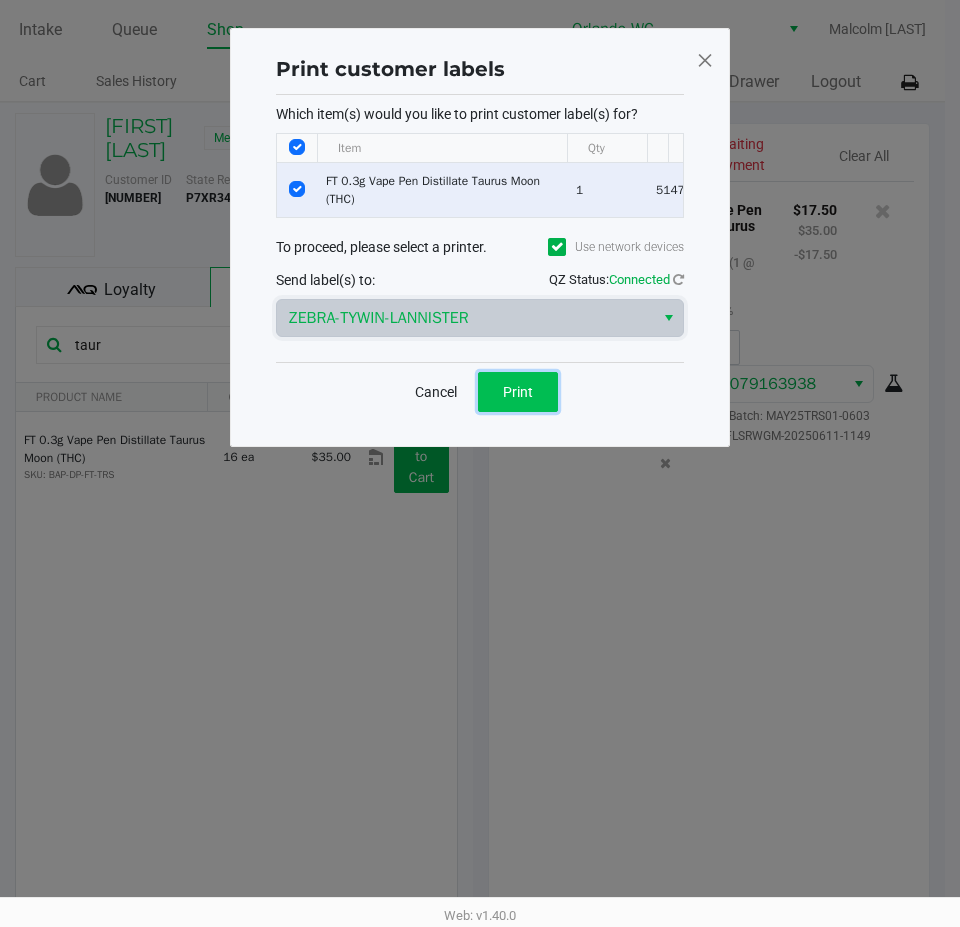 click on "Print" 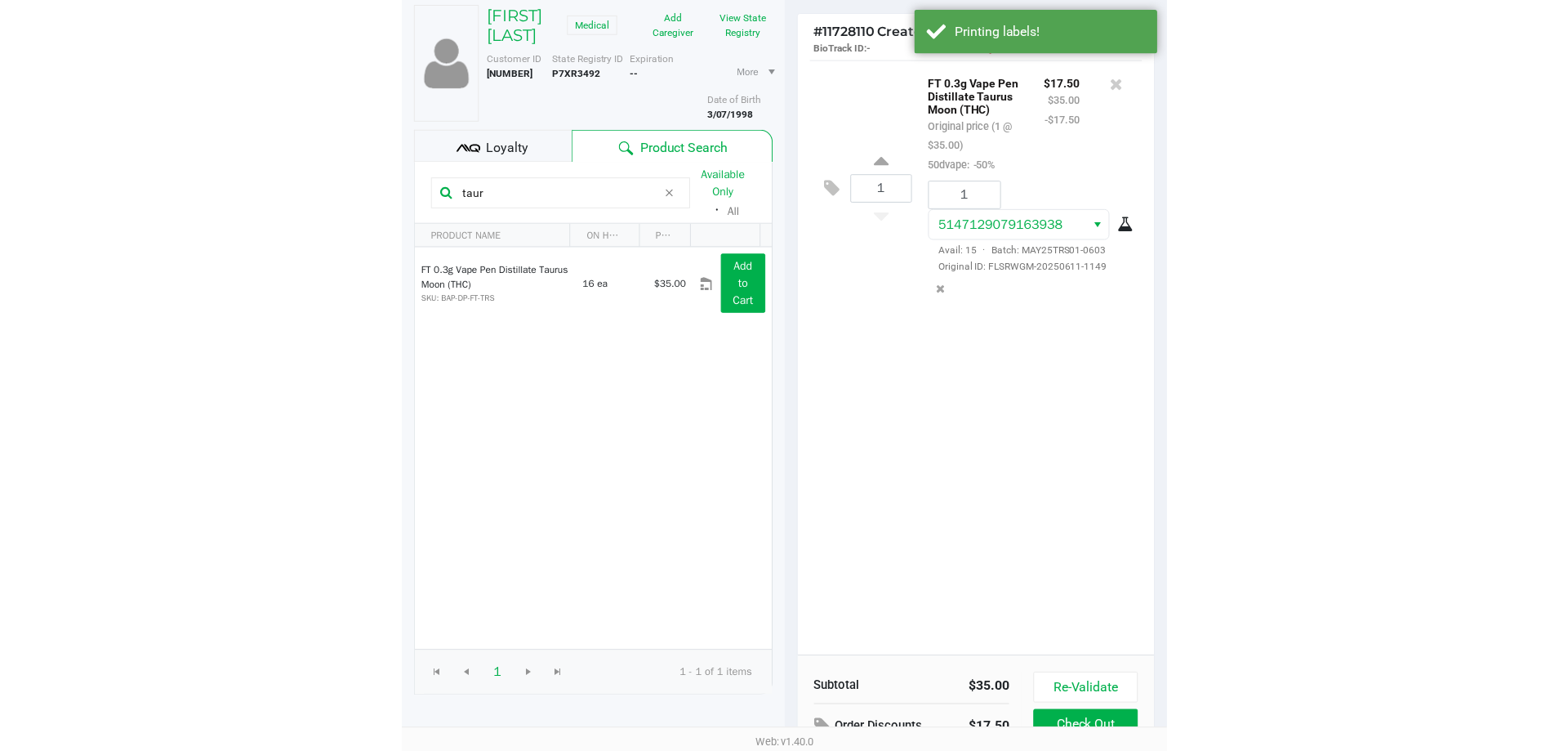 scroll, scrollTop: 0, scrollLeft: 0, axis: both 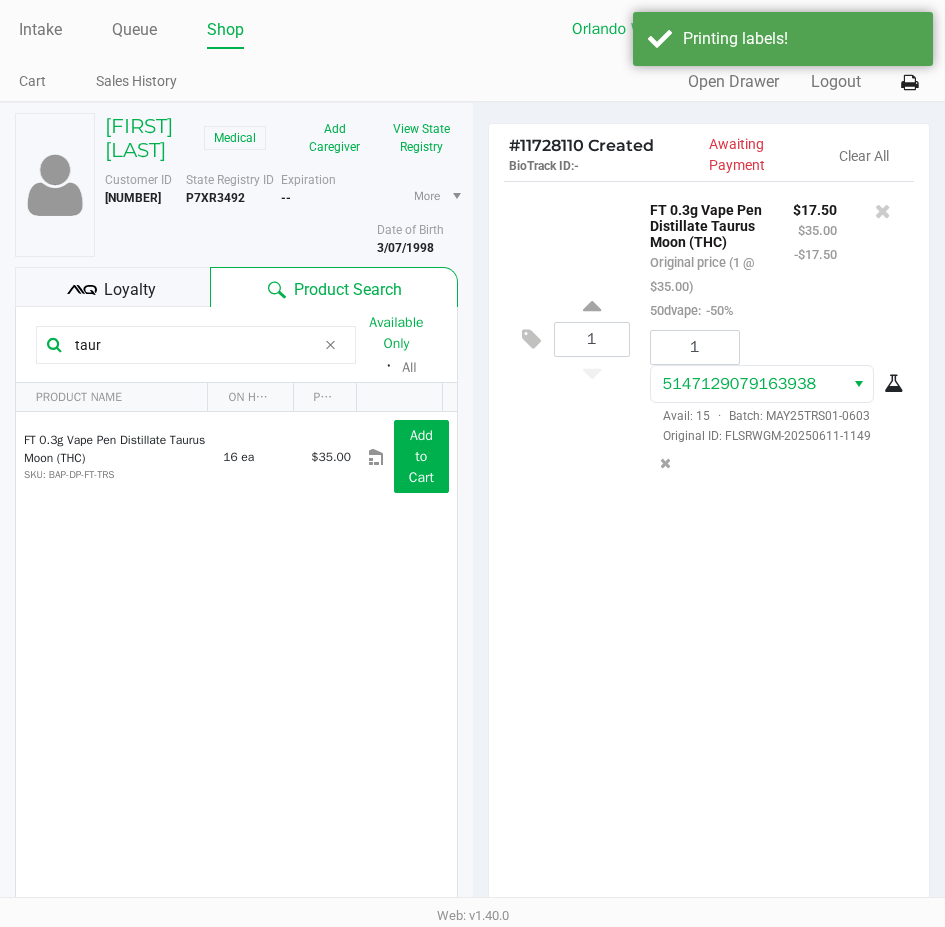 click on "Loyalty" 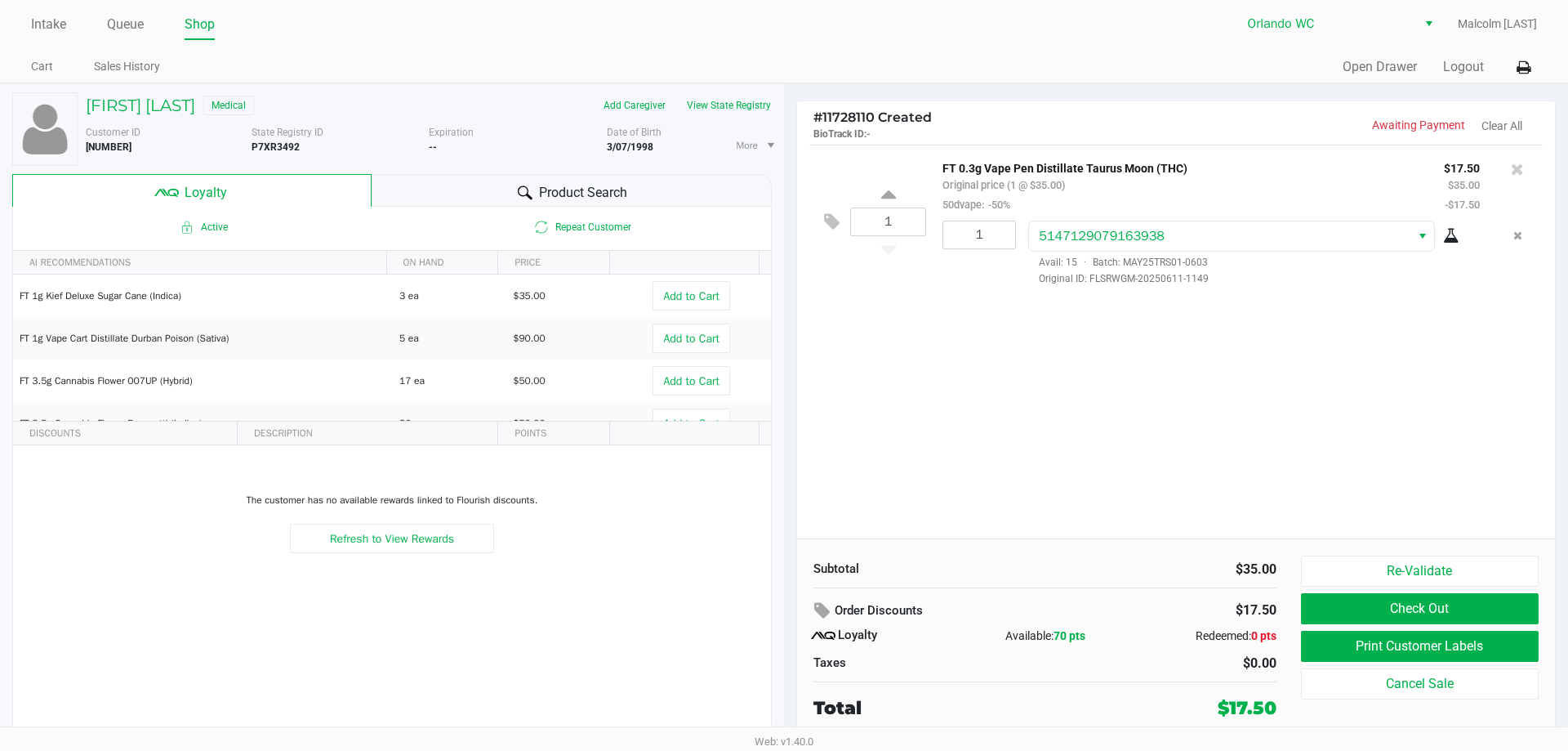 click on "1  FT 0.3g Vape Pen Distillate Taurus Moon (THC)   Original price (1 @ $35.00)  50dvape:  -50% $17.50 $35.00 -$17.50 1 5147129079163938  Avail: 15  ·  Batch: MAY25TRS01-0603   Original ID: FLSRWGM-20250611-1149" 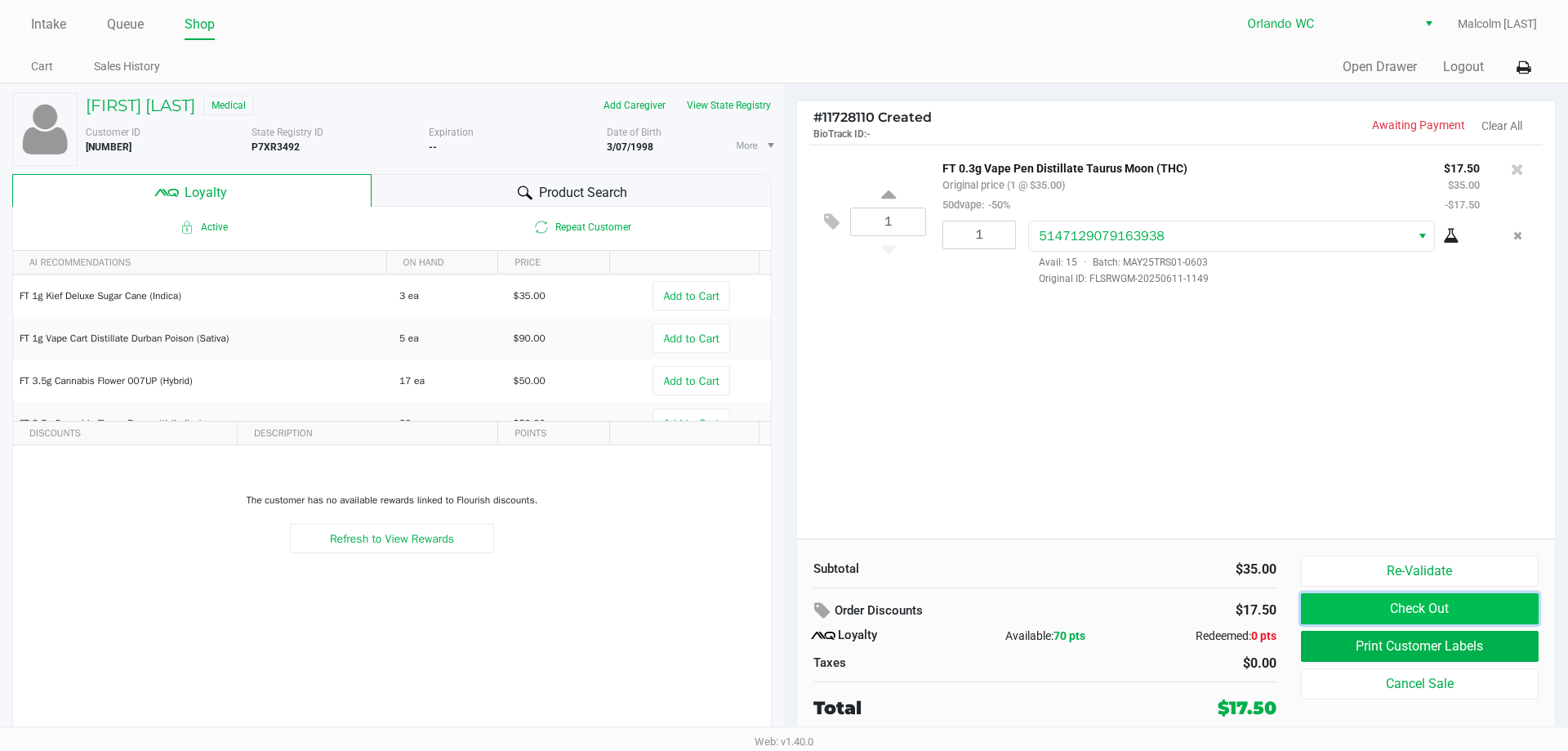 click on "Check Out" 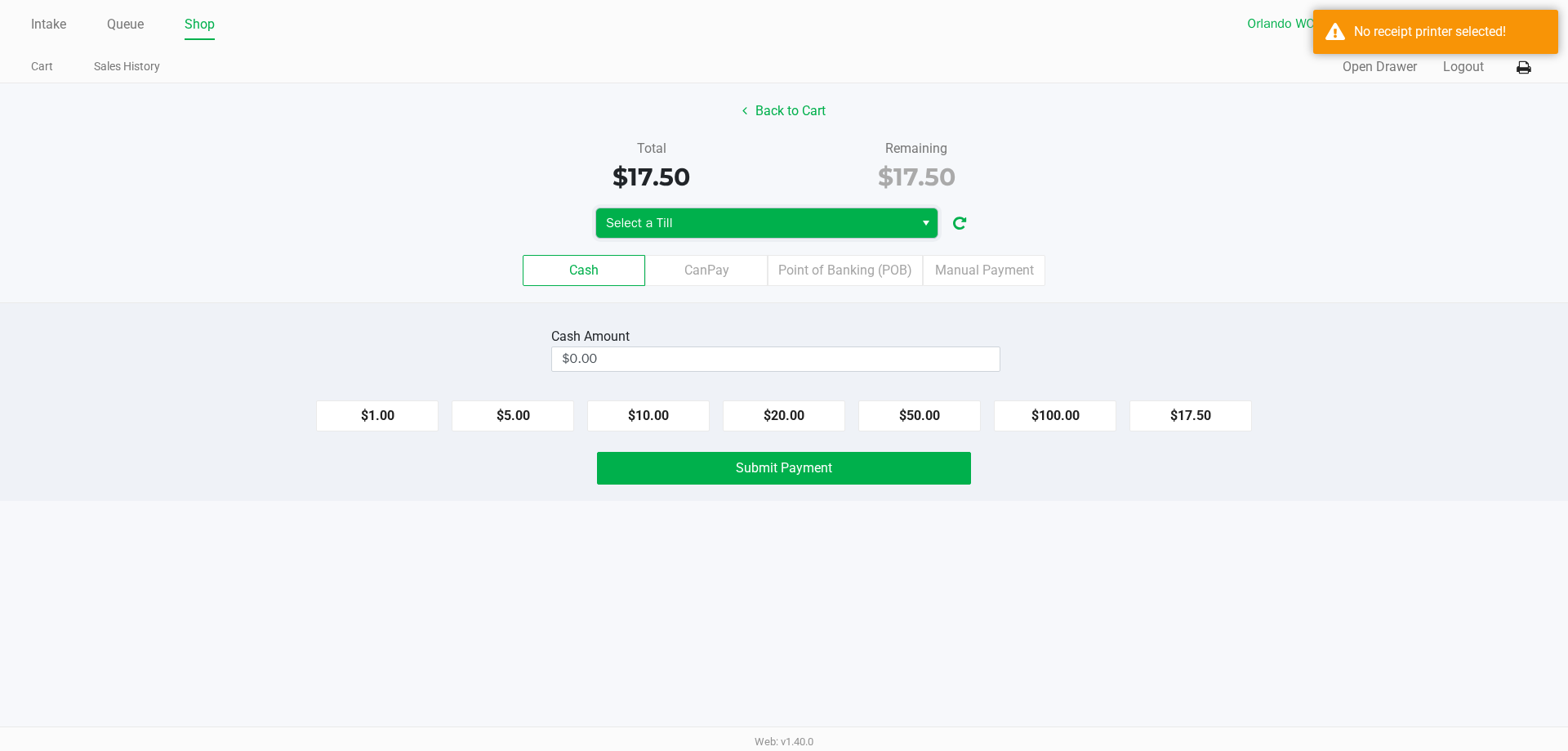 click on "Select a Till" at bounding box center (755, 223) 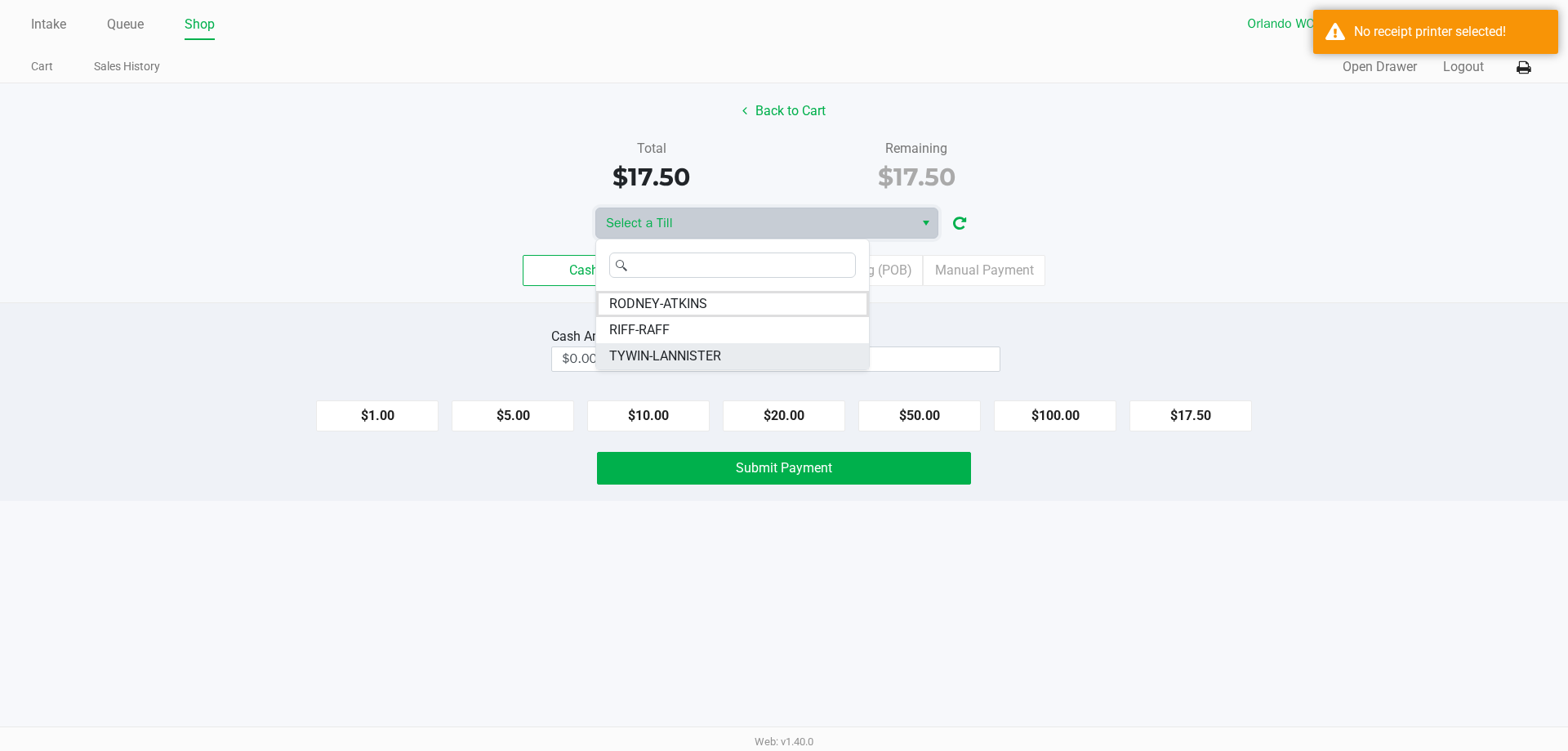 click on "TYWIN-LANNISTER" at bounding box center (665, 356) 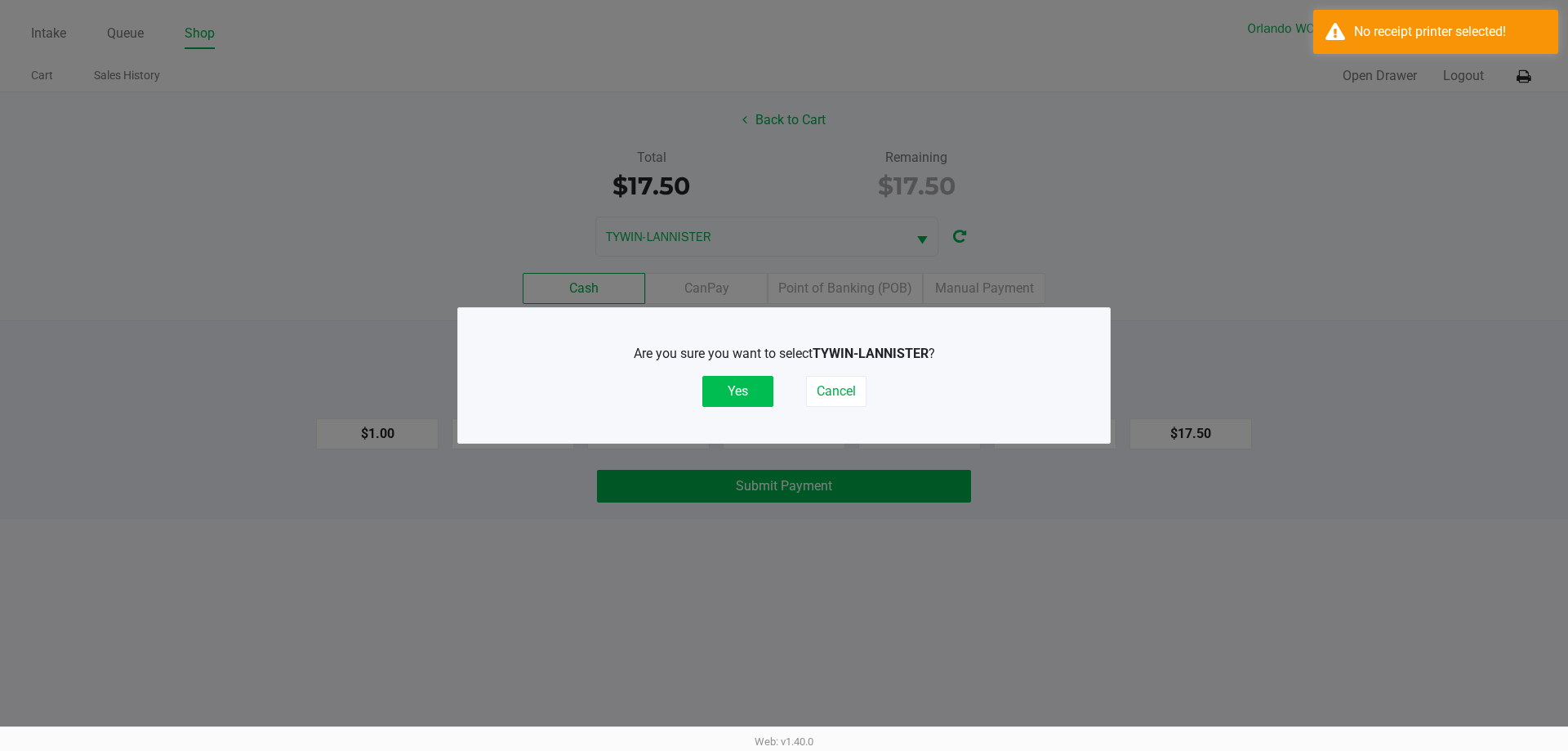 click on "Yes" 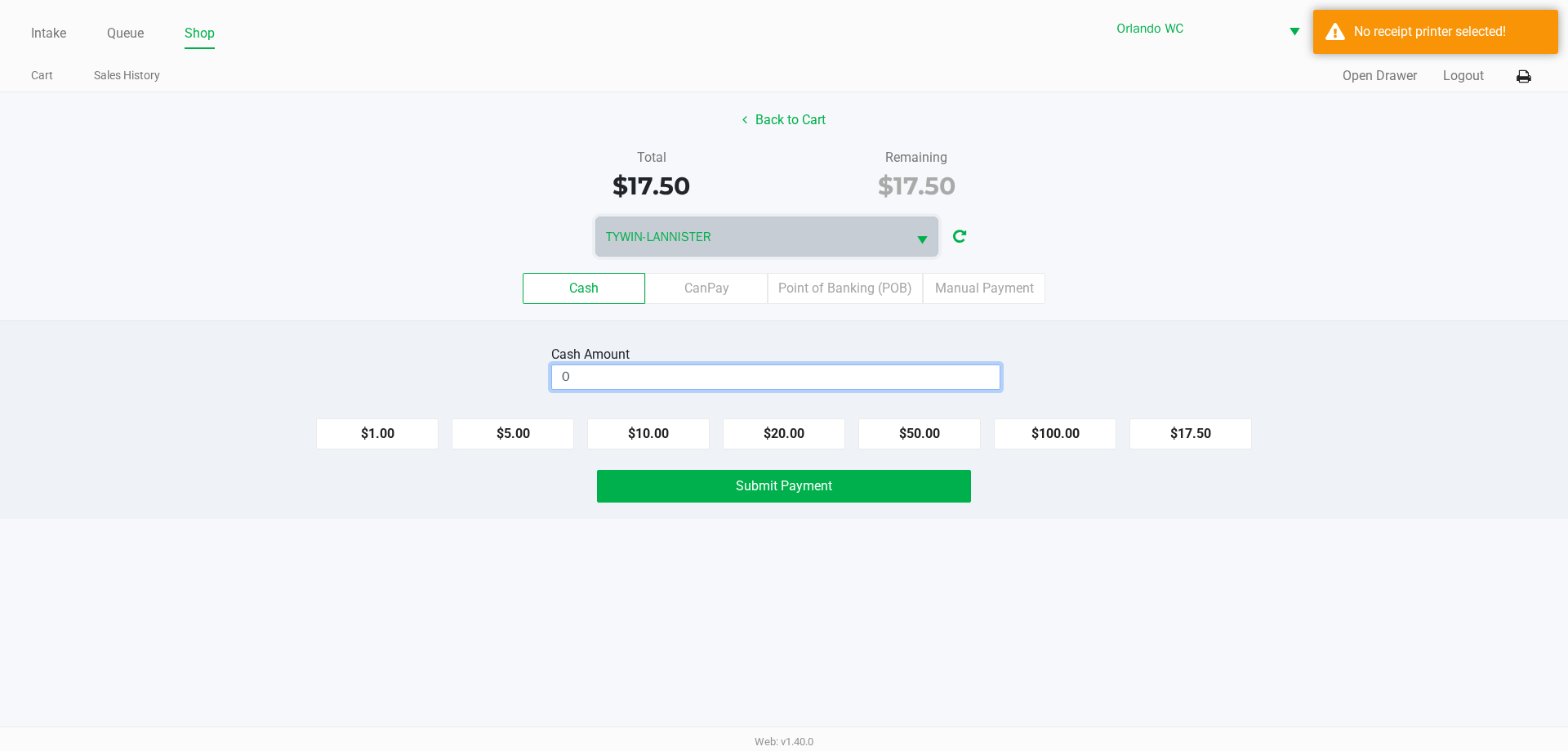 click on "0" at bounding box center (776, 377) 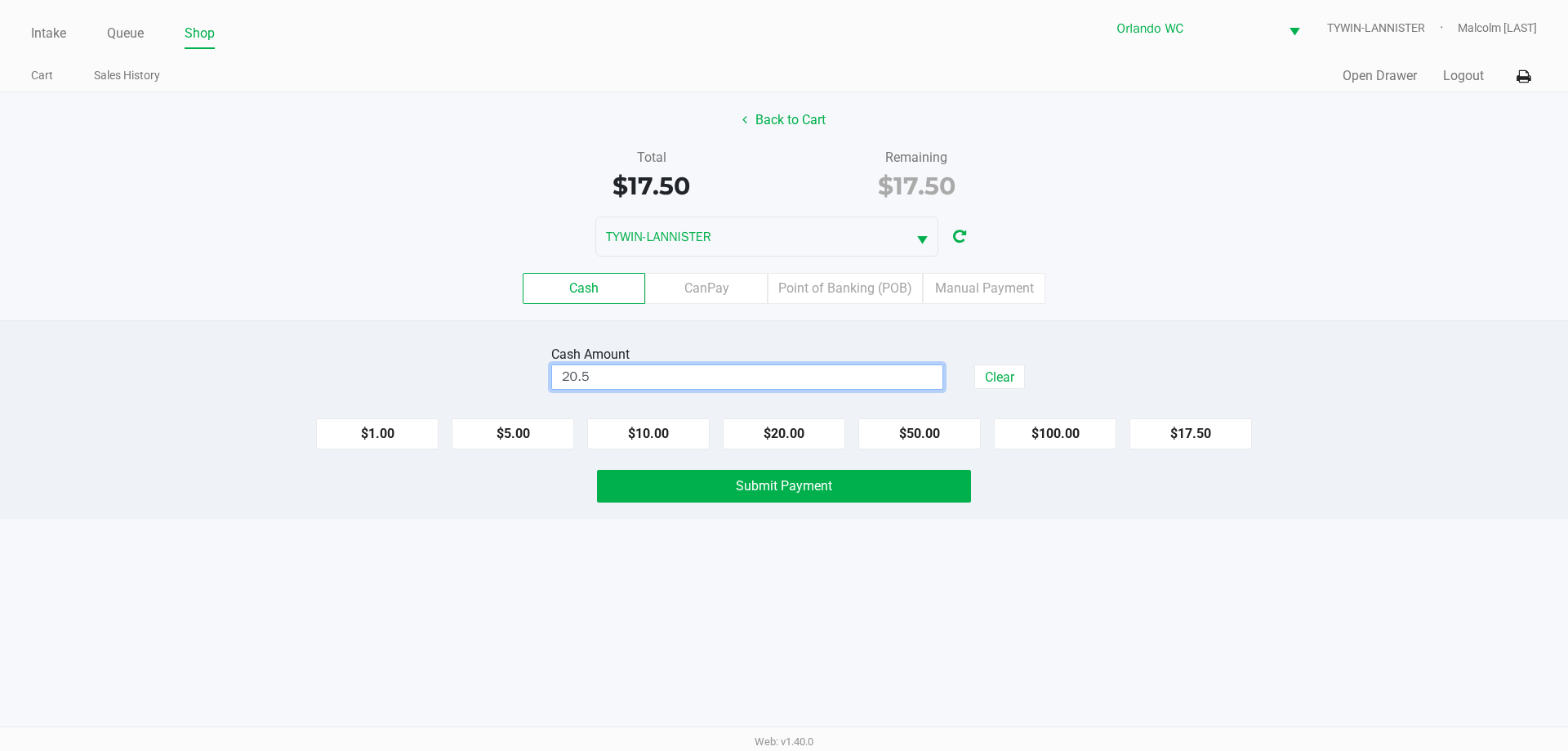 type on "$20.50" 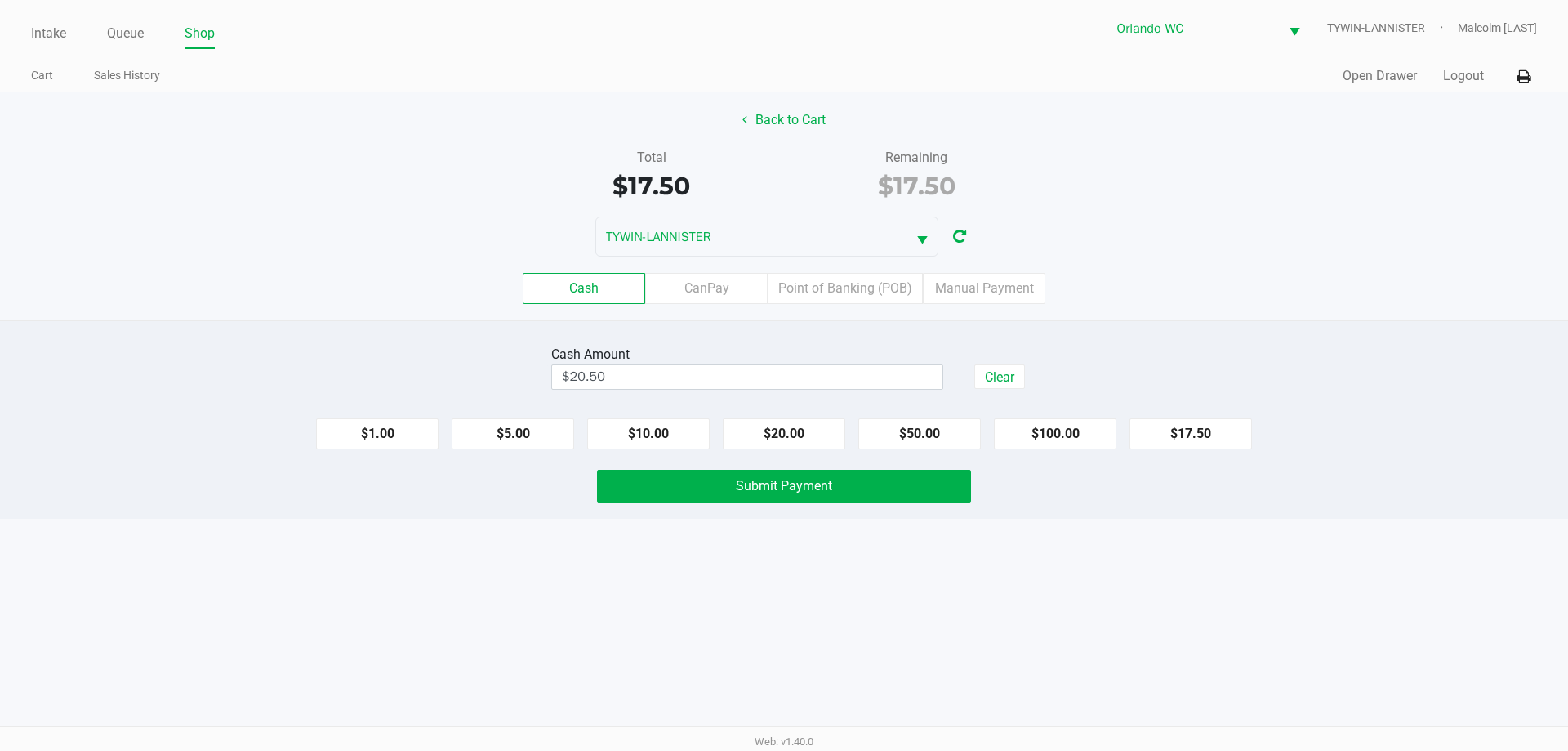click on "Back to Cart   Total   $17.50   Remaining   $17.50  TYWIN-LANNISTER  Cash   CanPay   Point of Banking (POB)   Manual Payment" 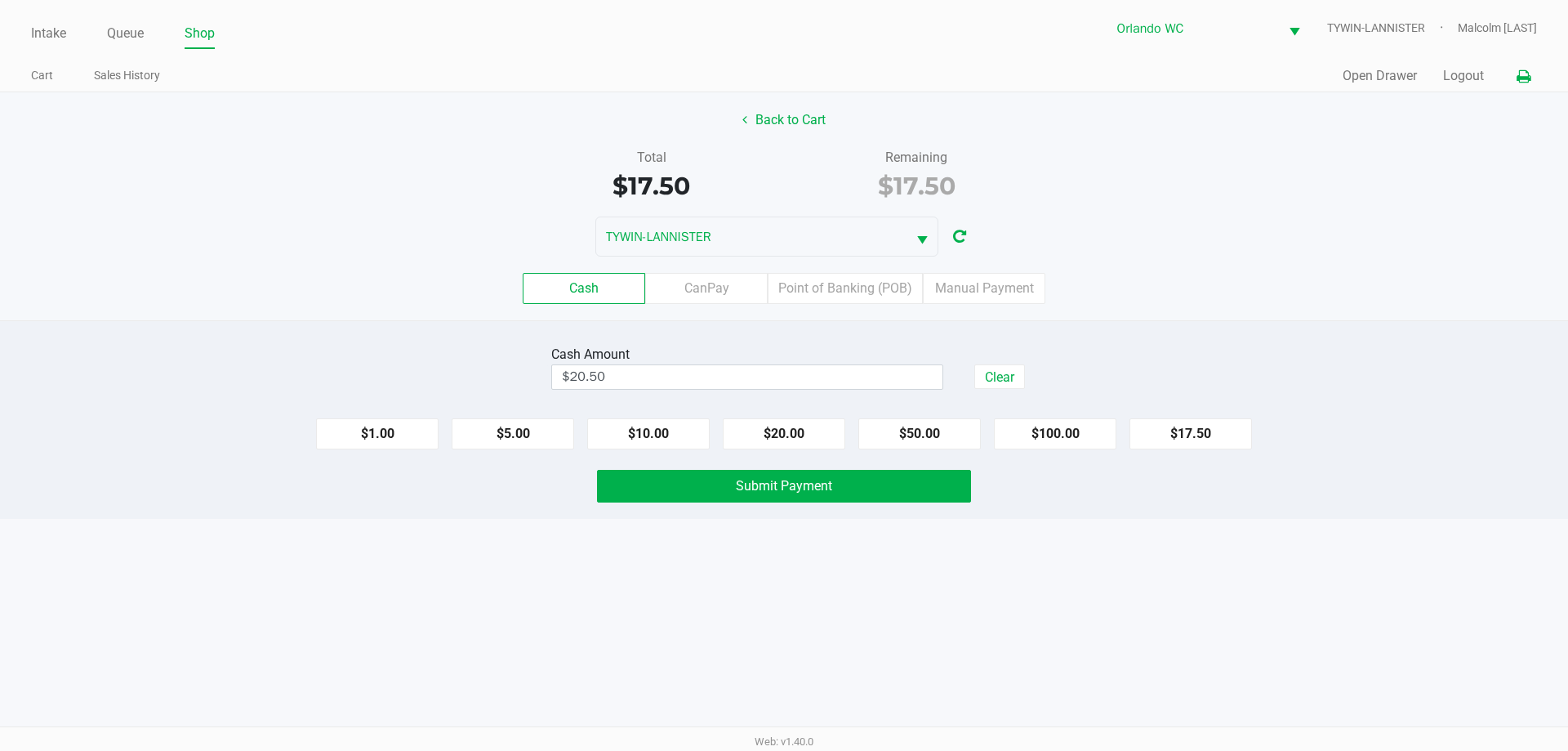 click 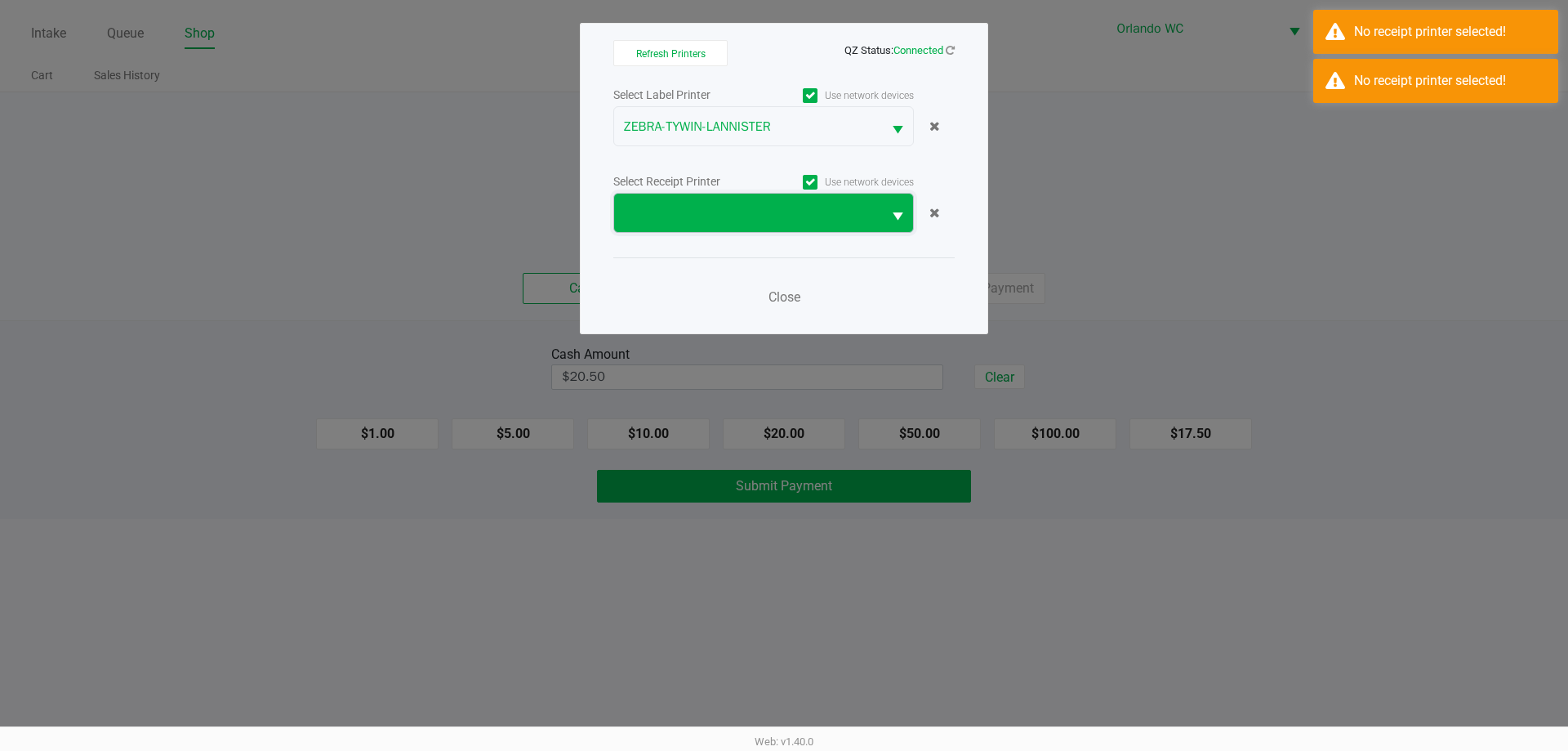 click at bounding box center (748, 213) 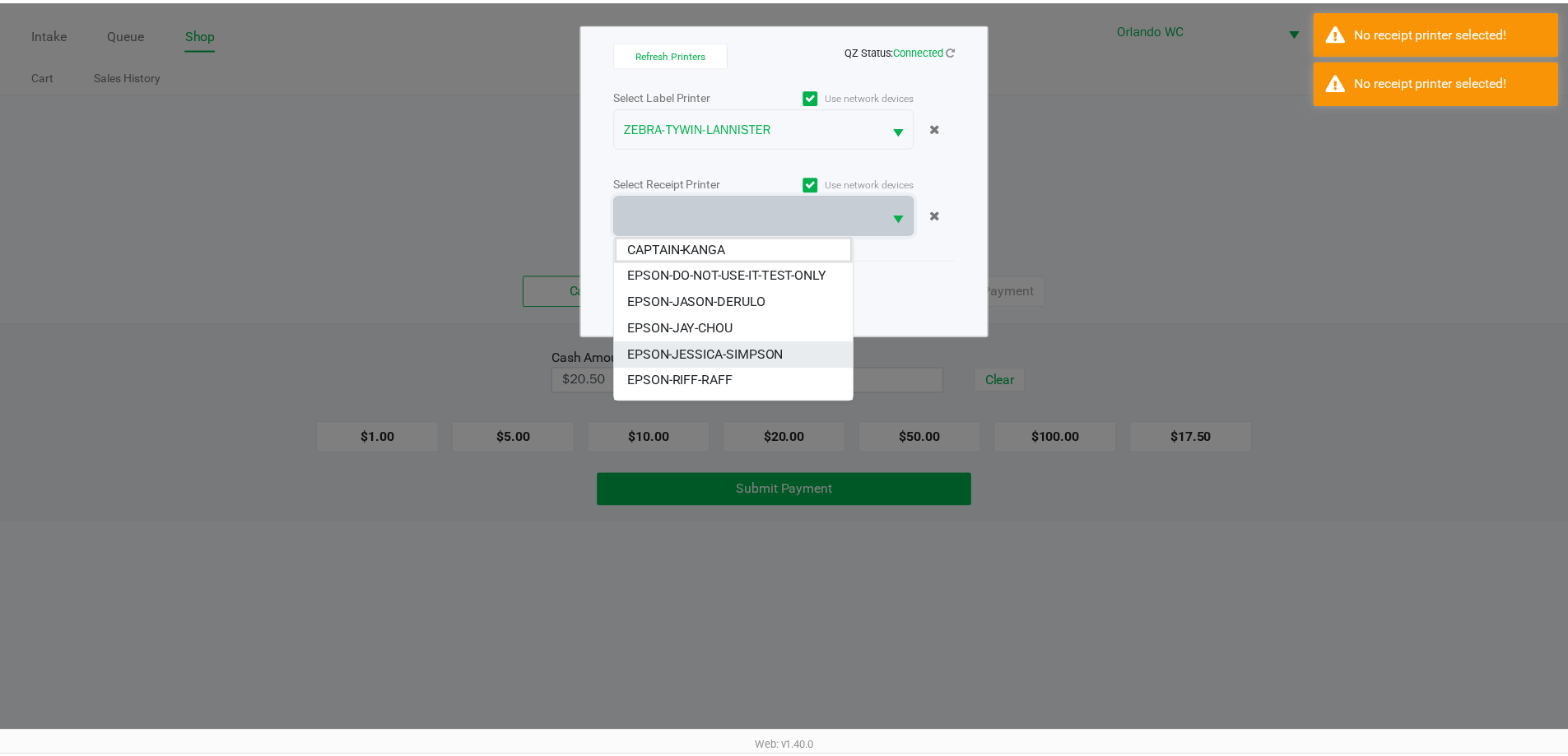 scroll, scrollTop: 72, scrollLeft: 0, axis: vertical 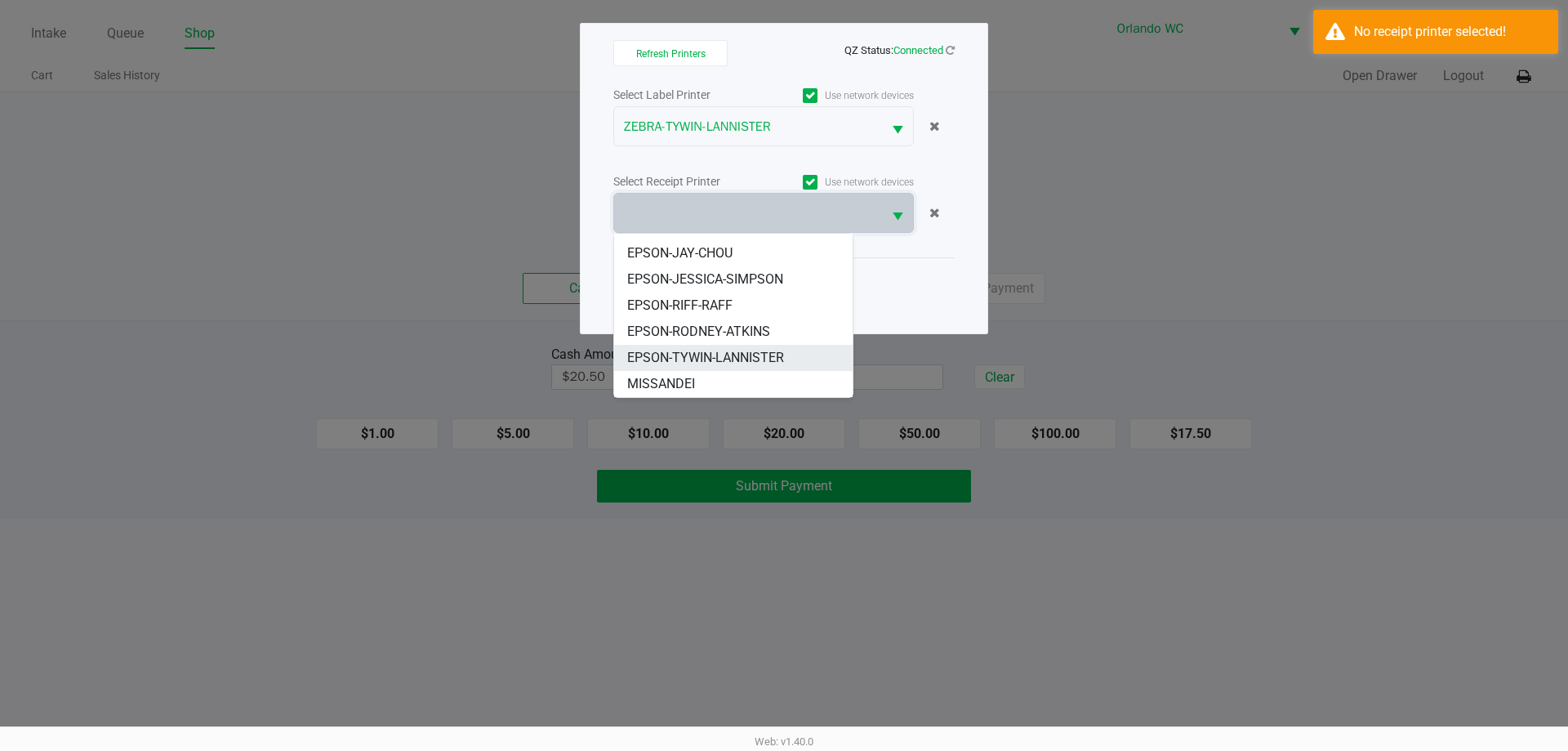click on "EPSON-TYWIN-LANNISTER" at bounding box center (706, 358) 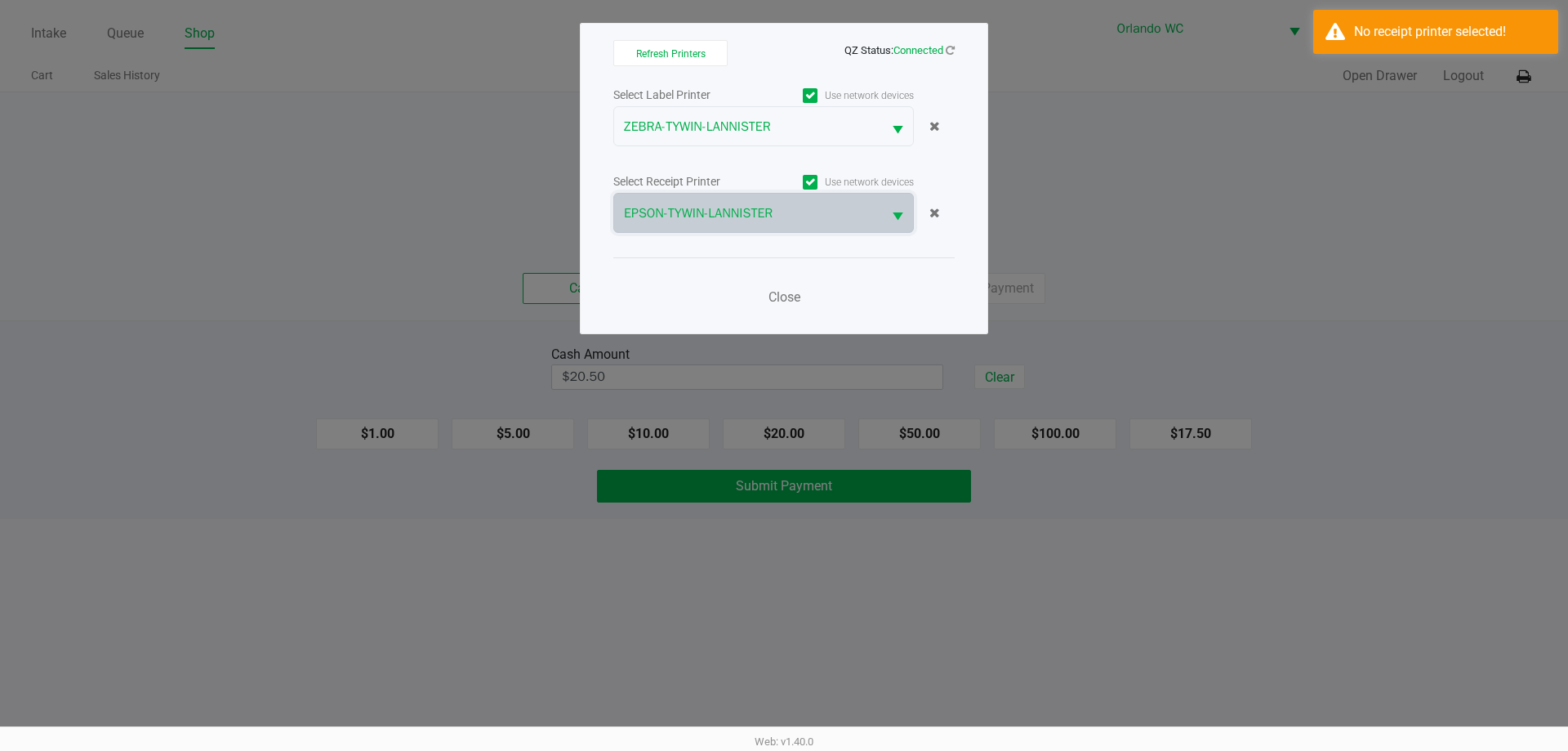 click on "Close" 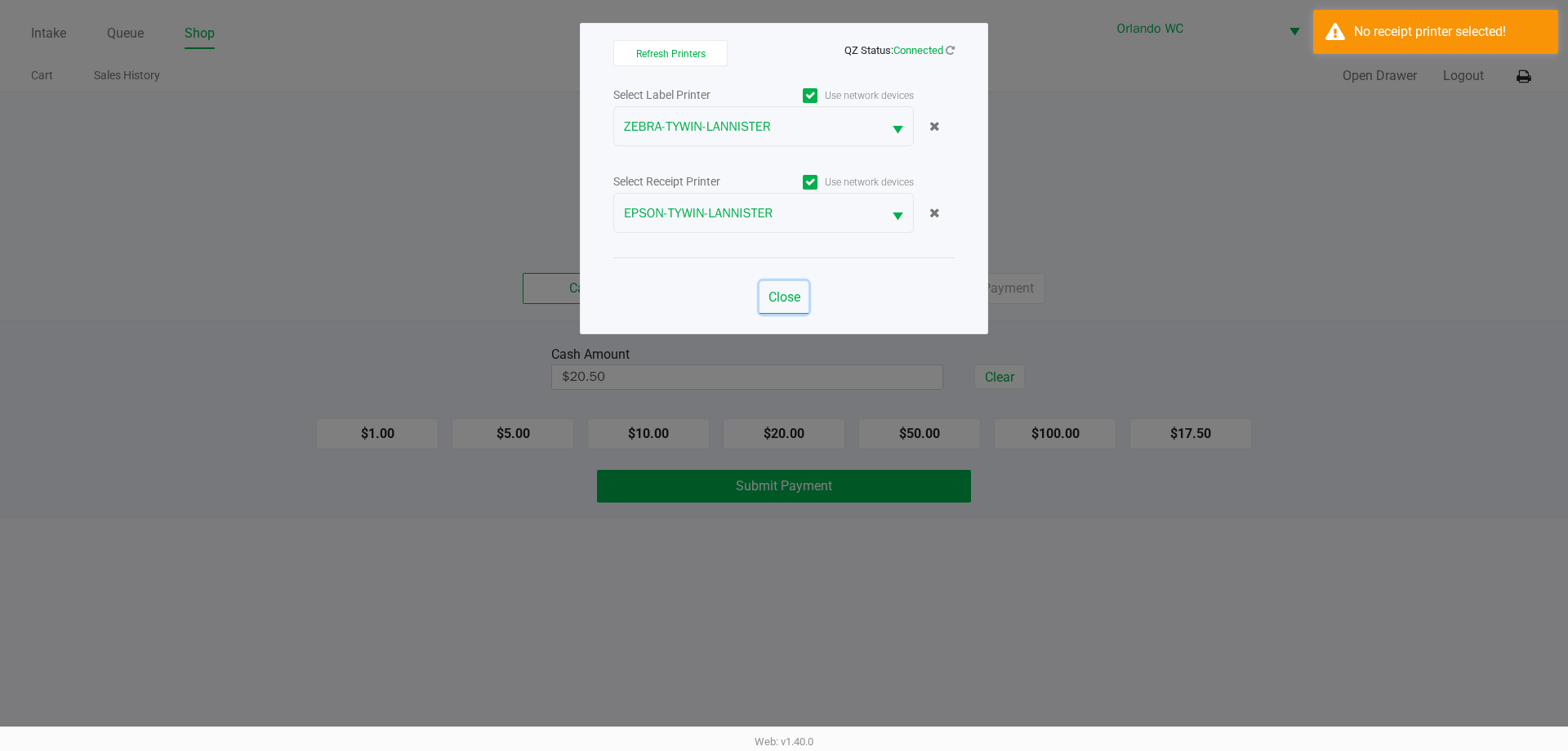 click on "Close" 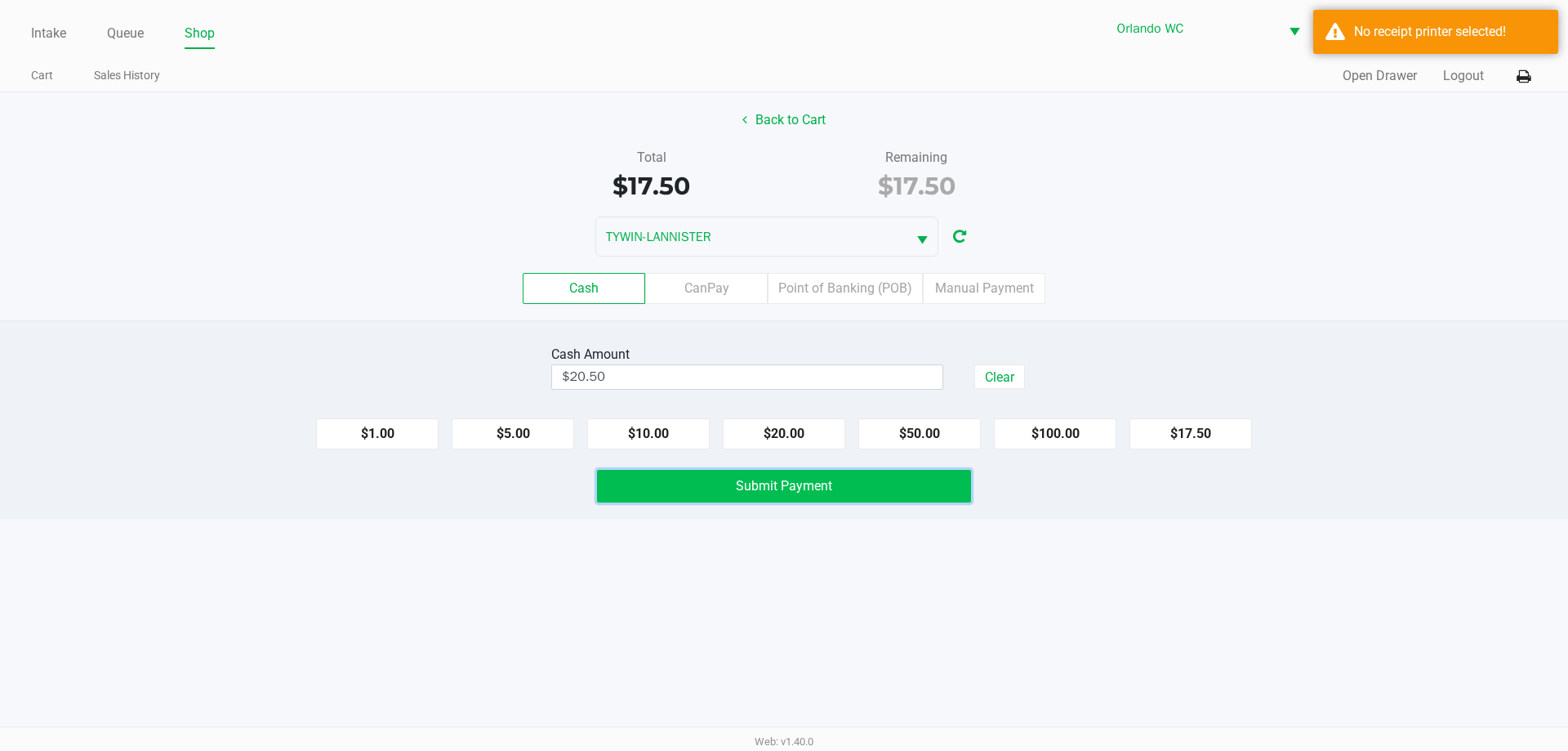 click on "Submit Payment" 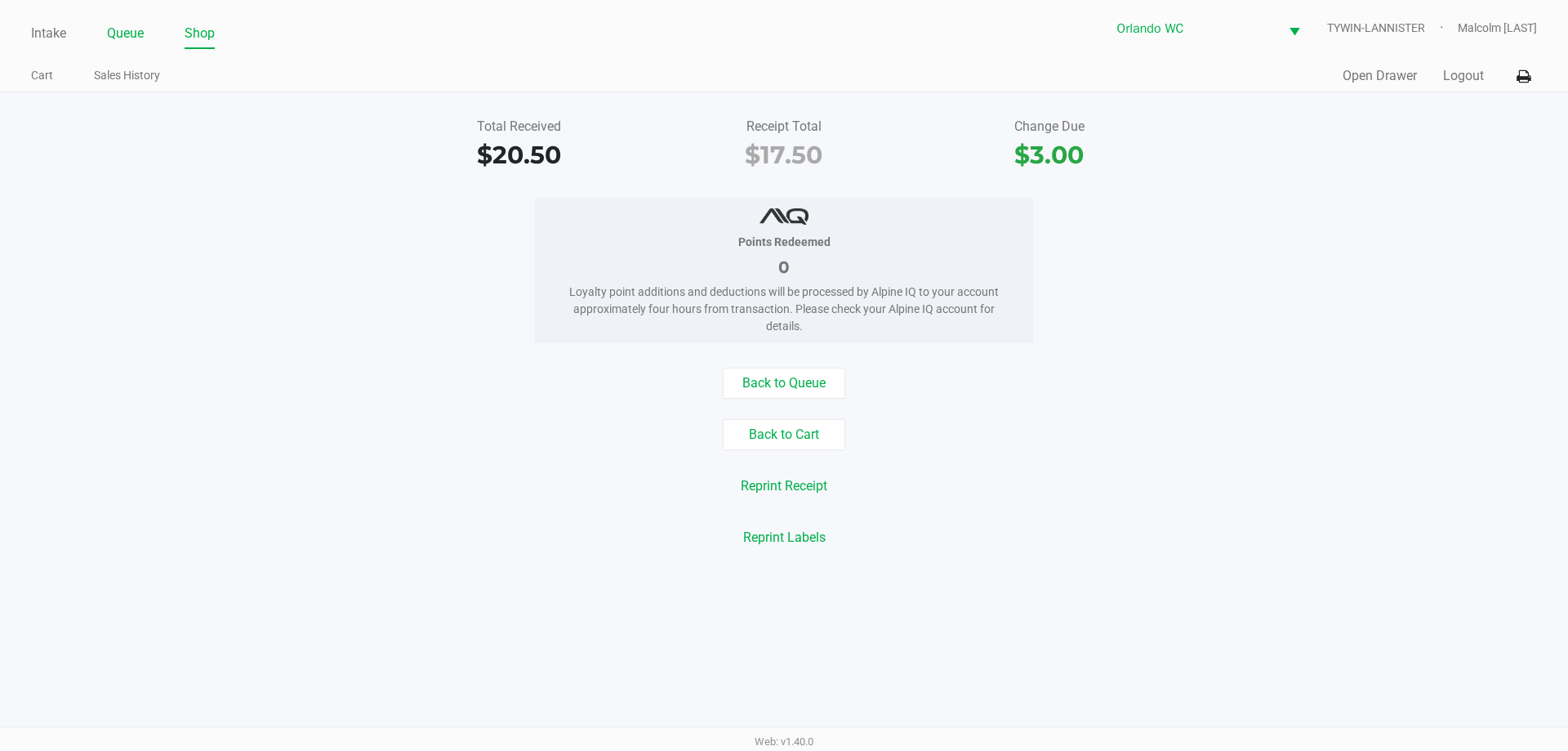 click on "Queue" 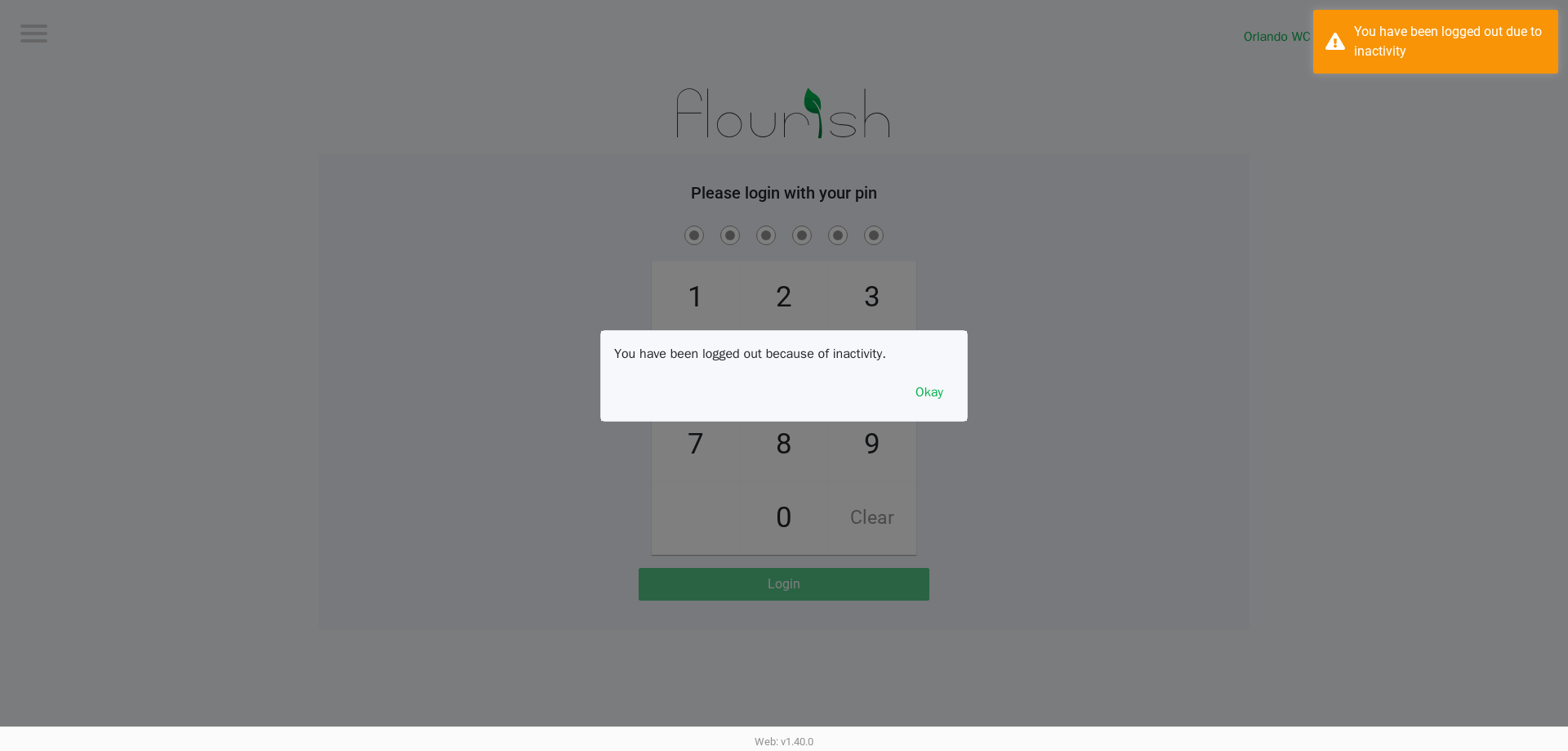 click 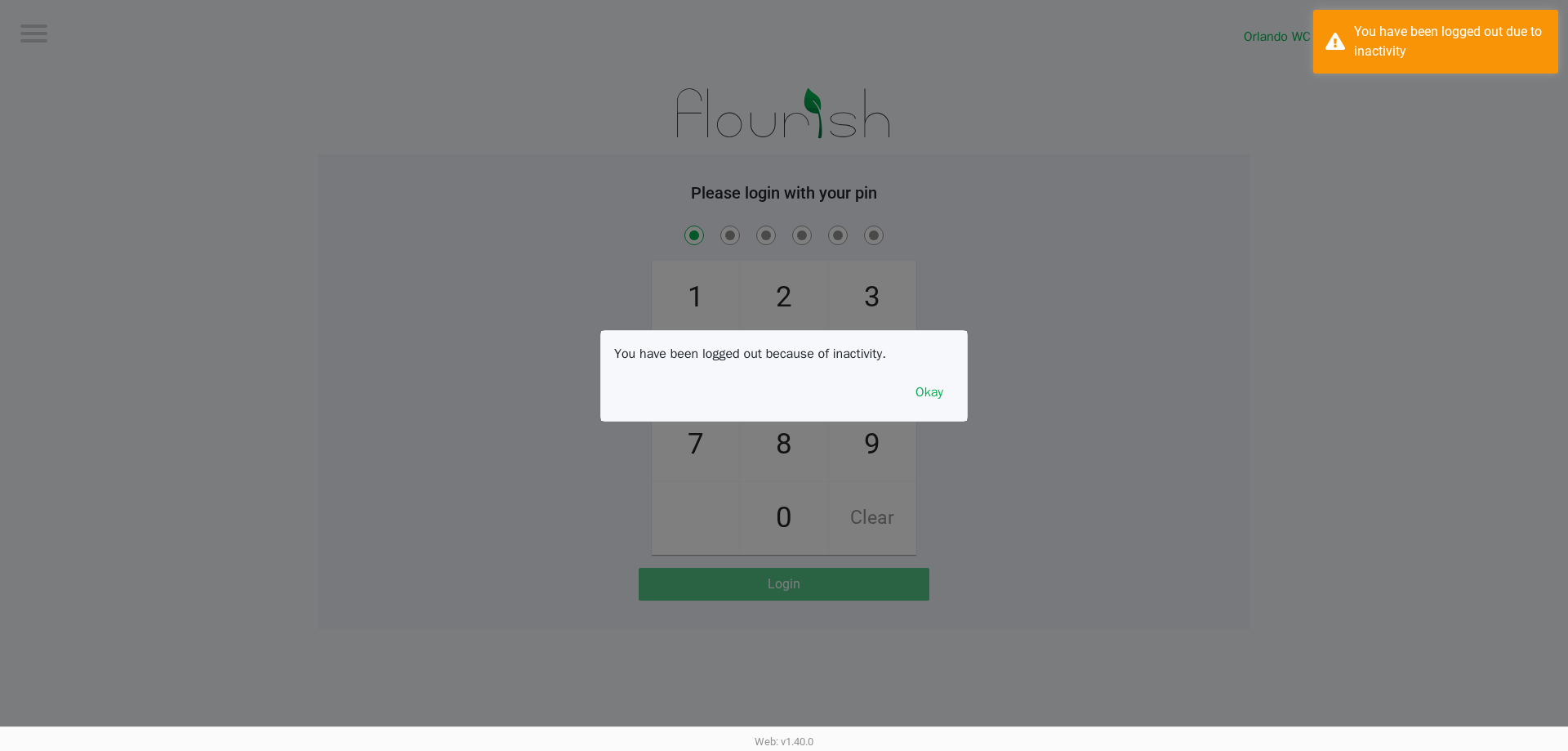 checkbox on "true" 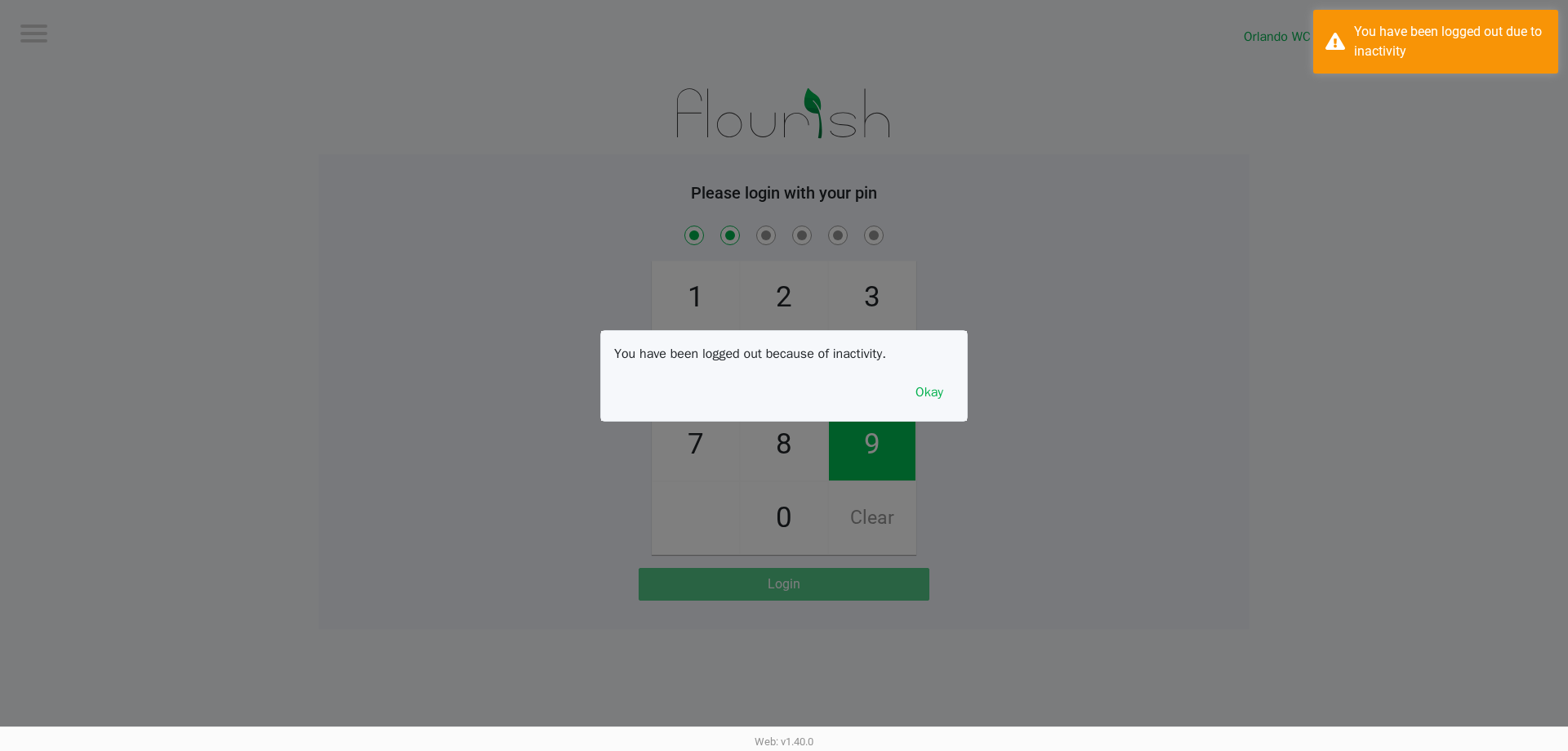 checkbox on "true" 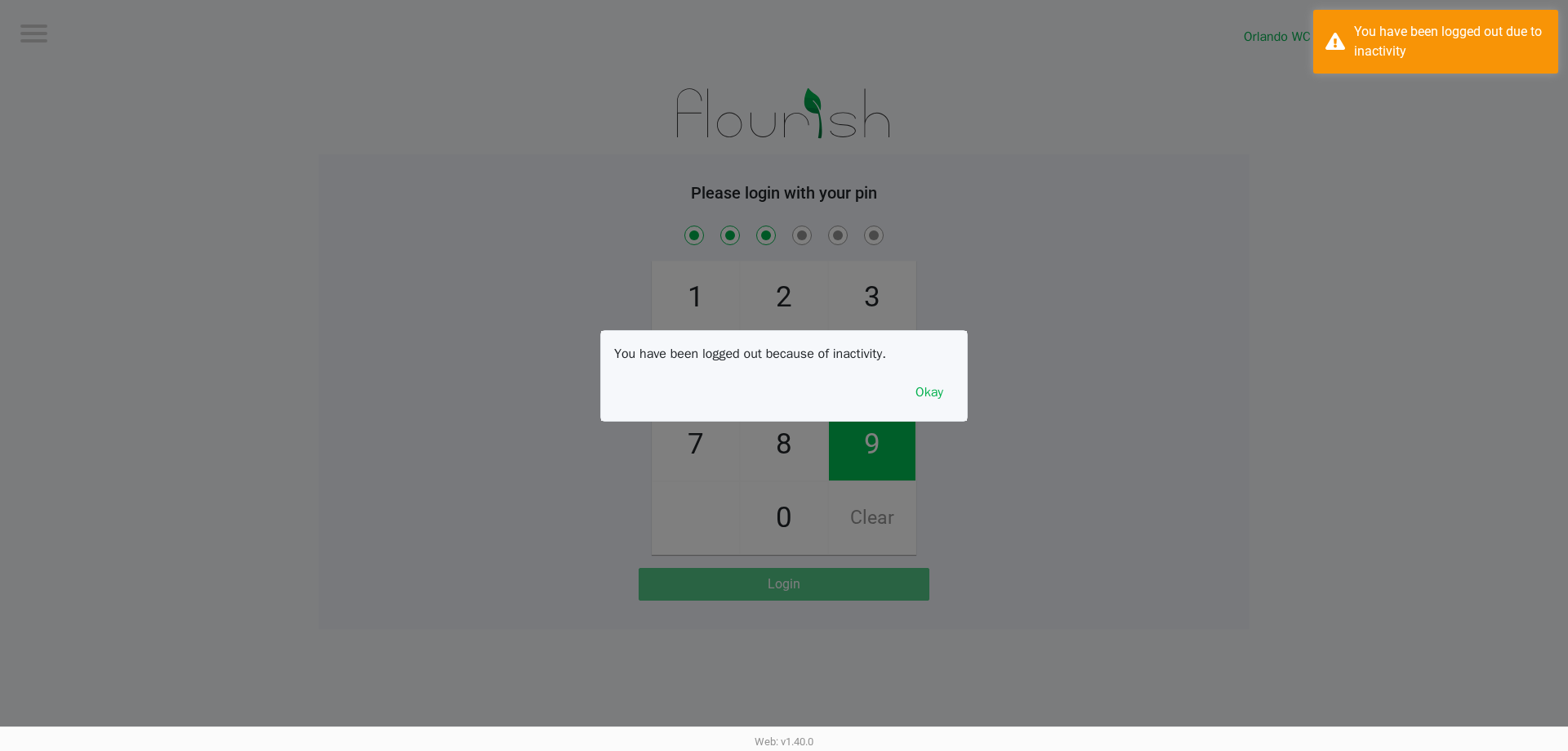 checkbox on "true" 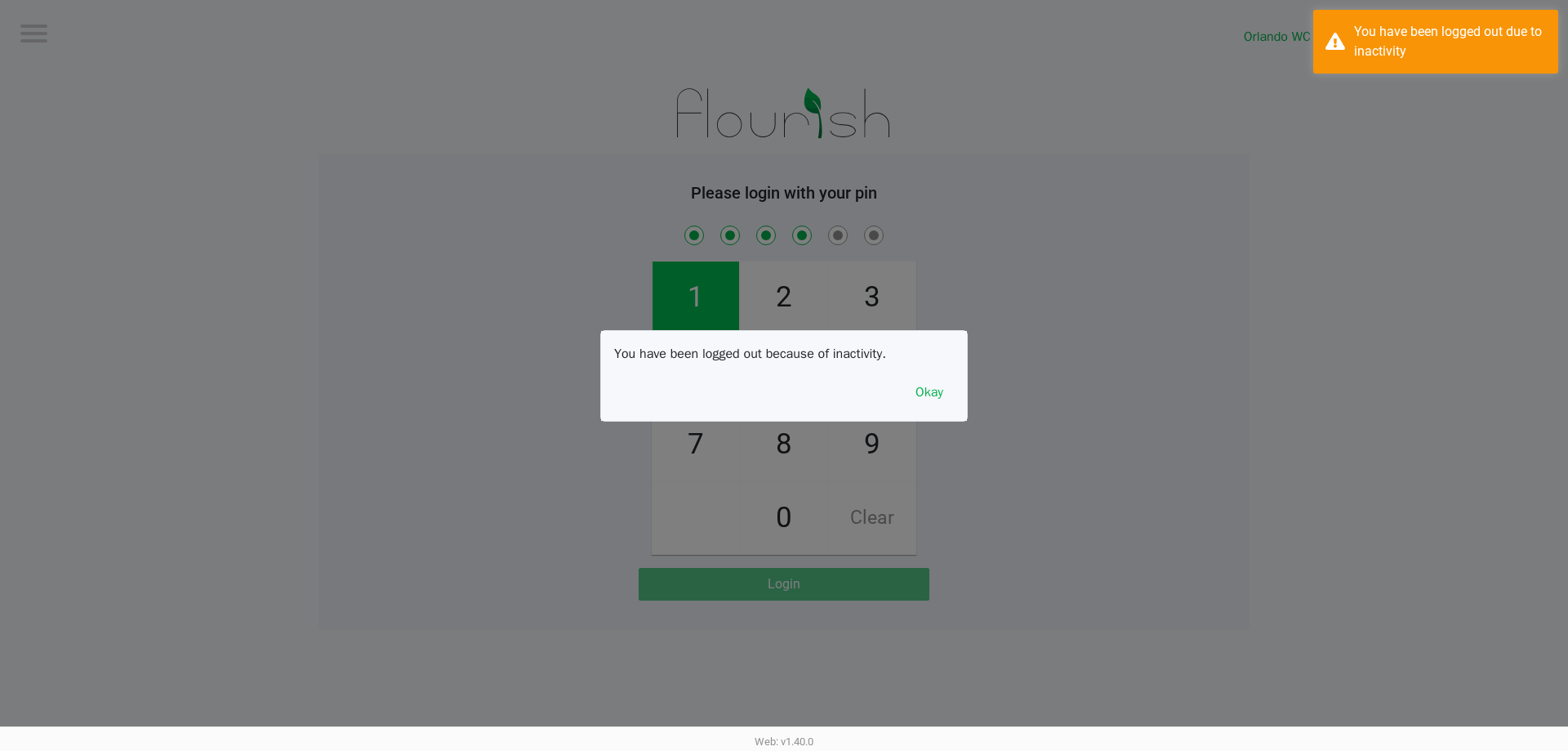 checkbox on "true" 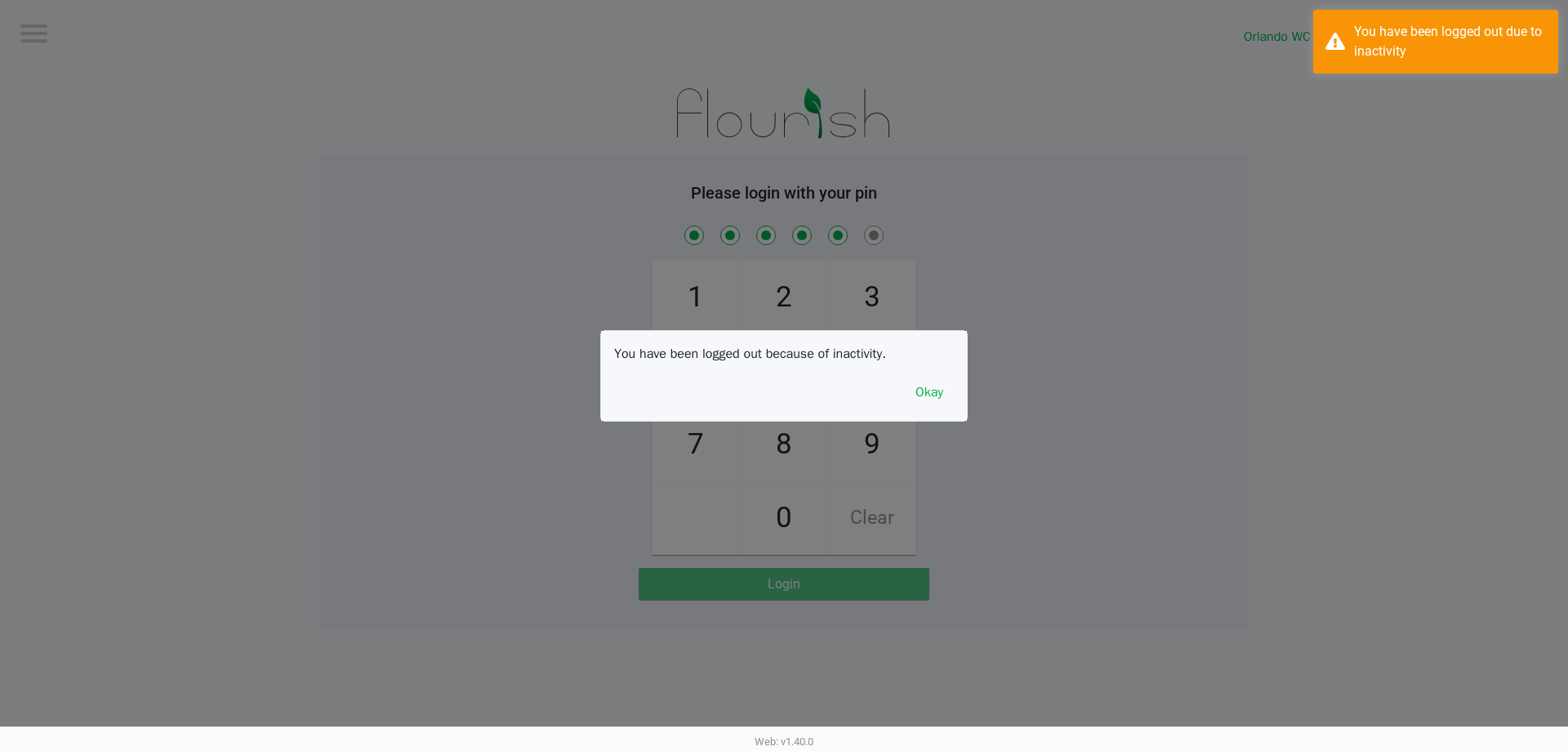 checkbox on "true" 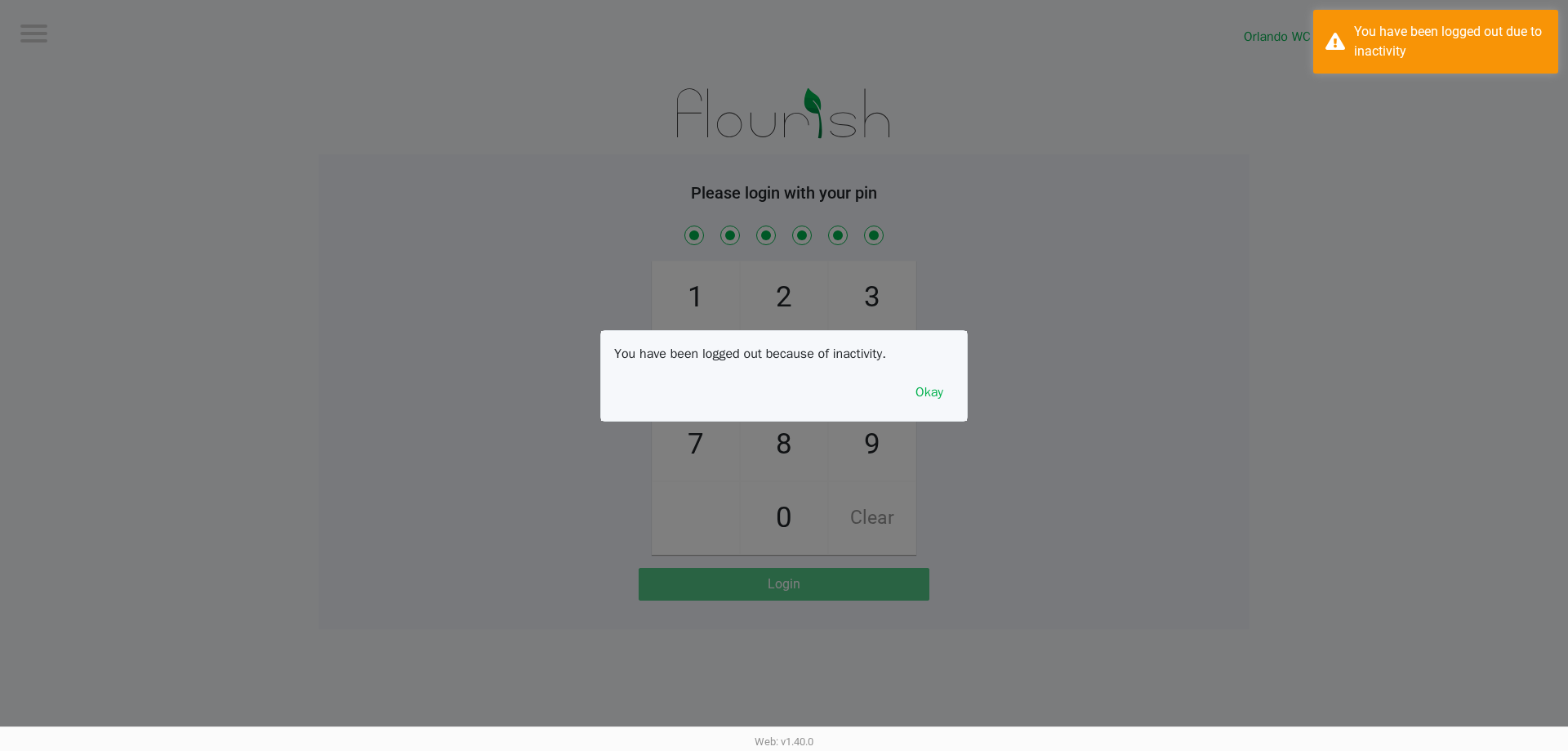 checkbox on "true" 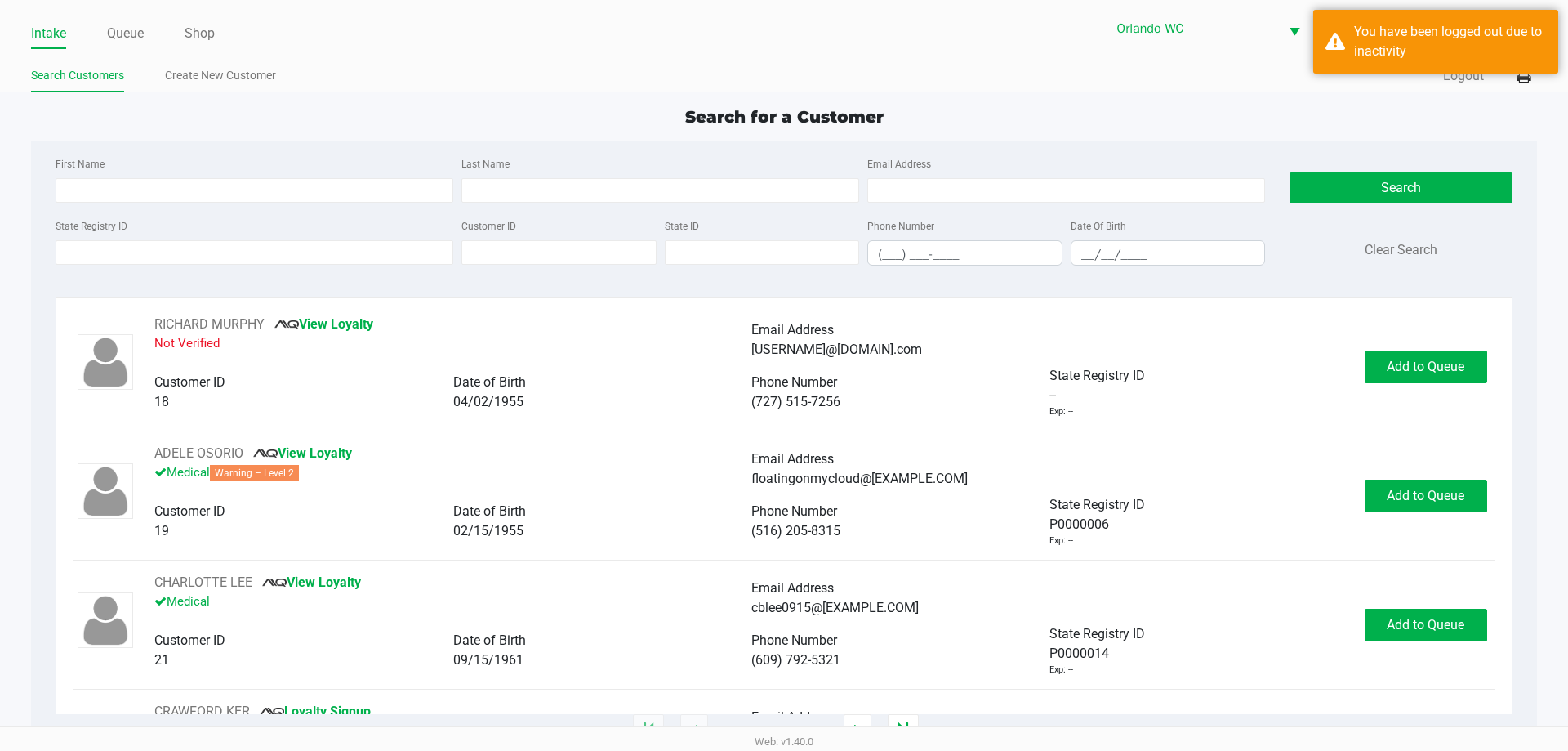 drag, startPoint x: 274, startPoint y: 221, endPoint x: 282, endPoint y: 248, distance: 28.160256 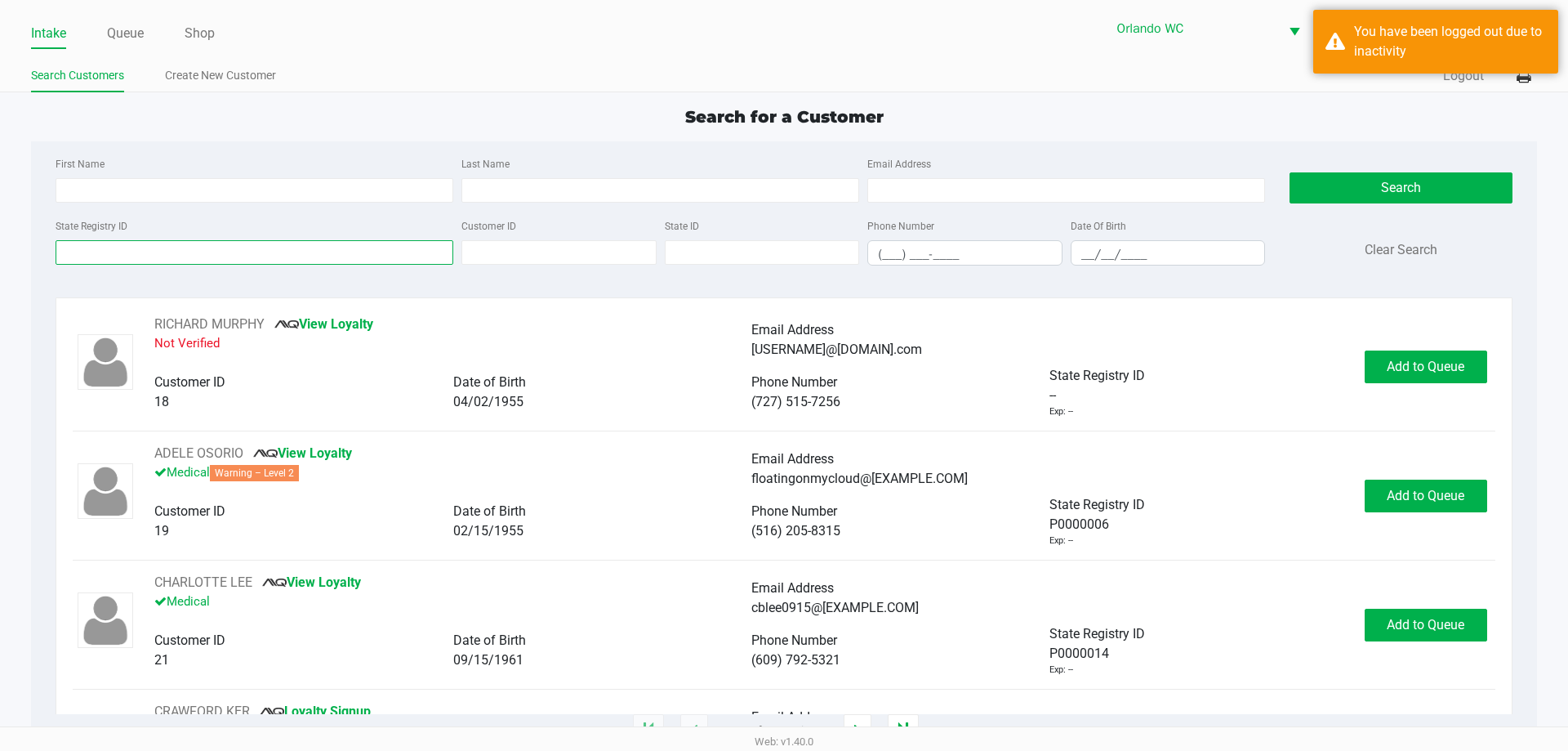 click on "State Registry ID" at bounding box center (254, 253) 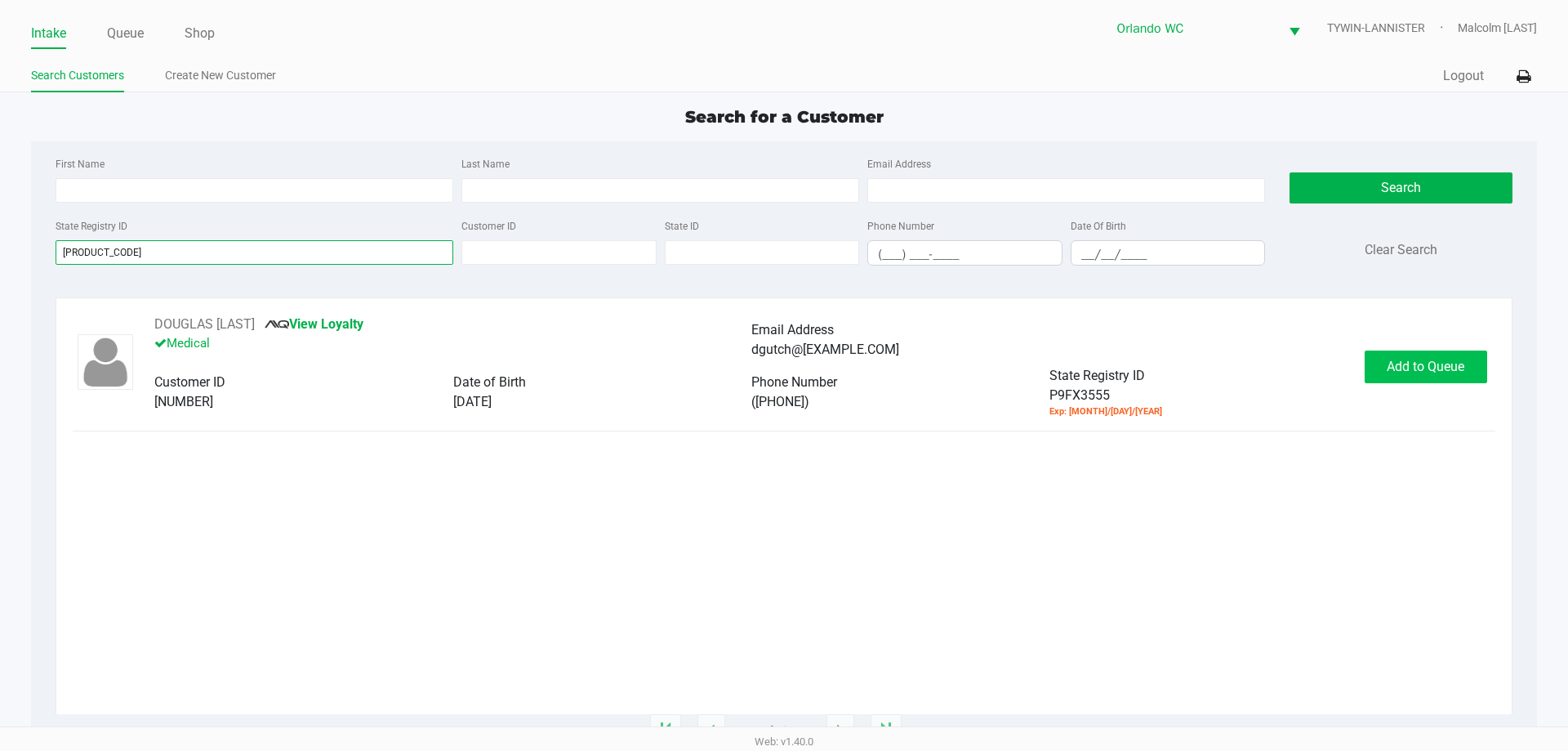 type on "p9fx3555" 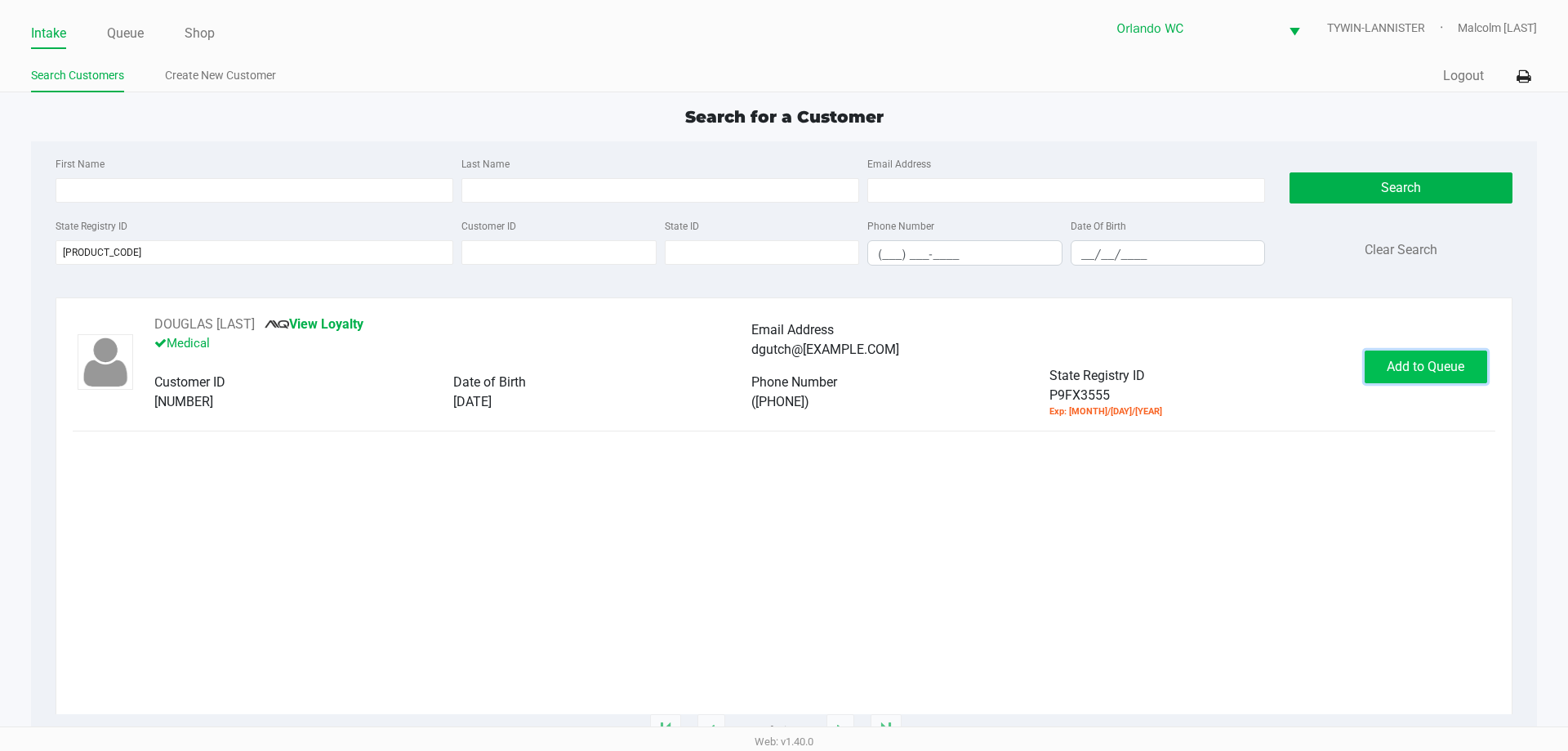 click on "Add to Queue" 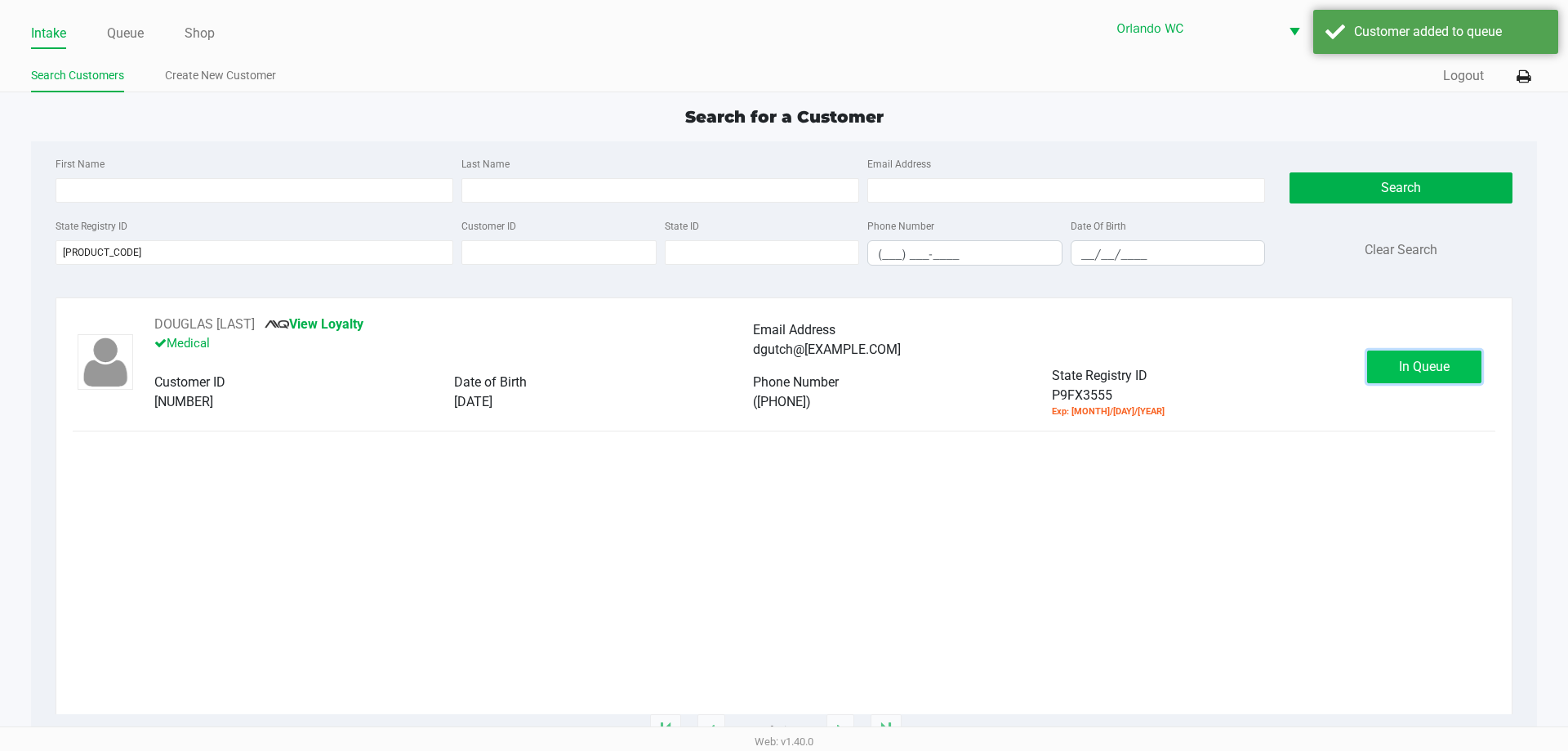 click on "In Queue" 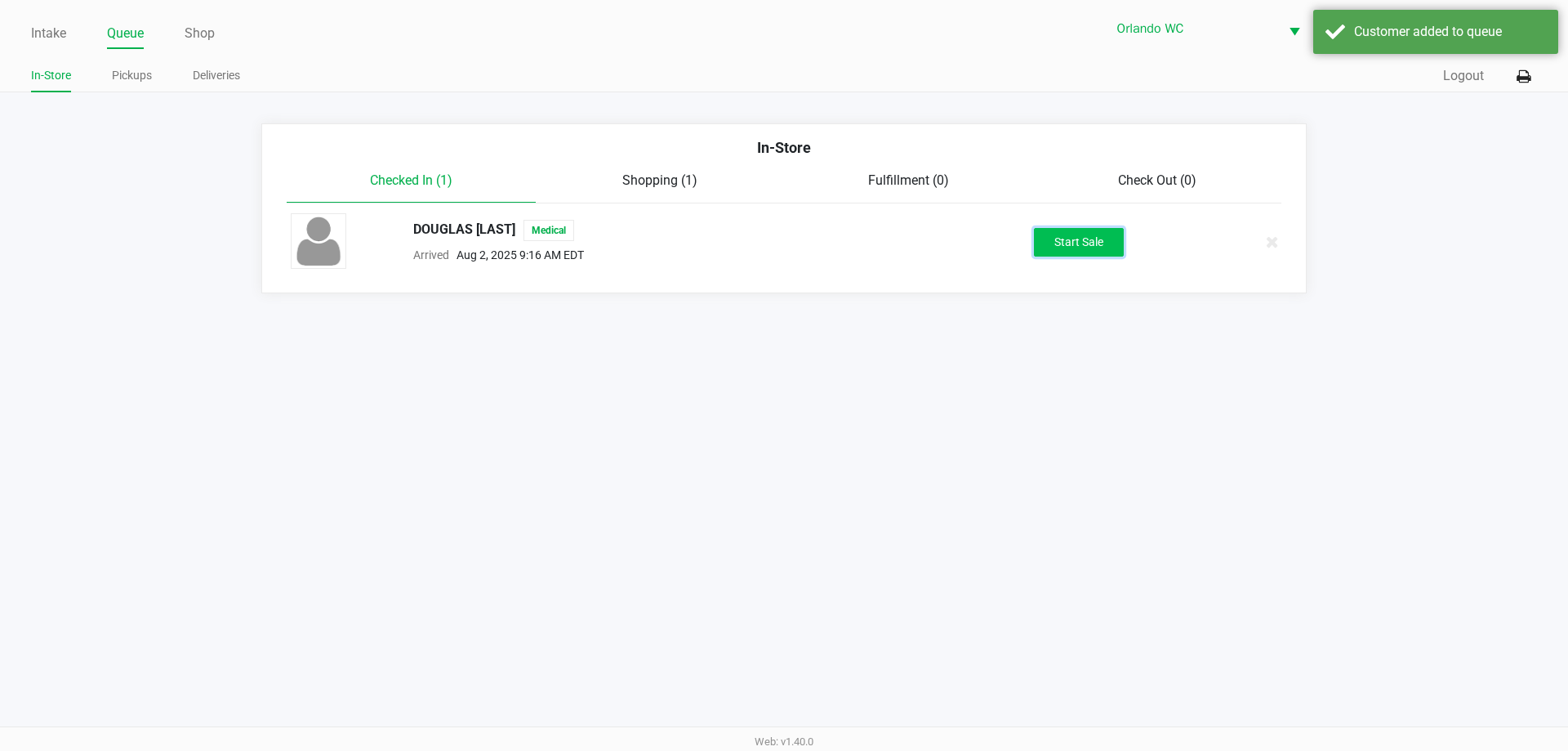 click on "Start Sale" 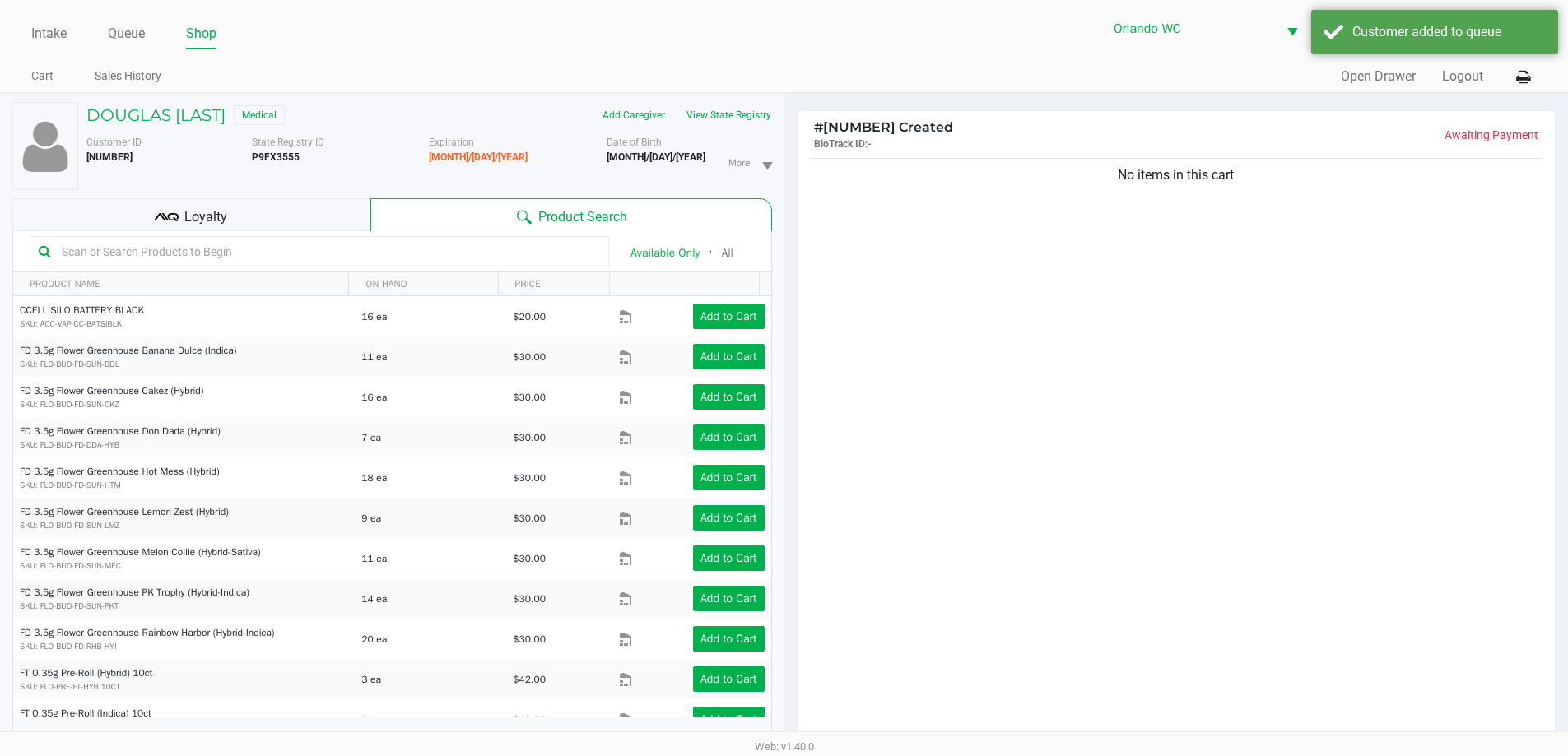 click on "Available Only  ᛫  All" 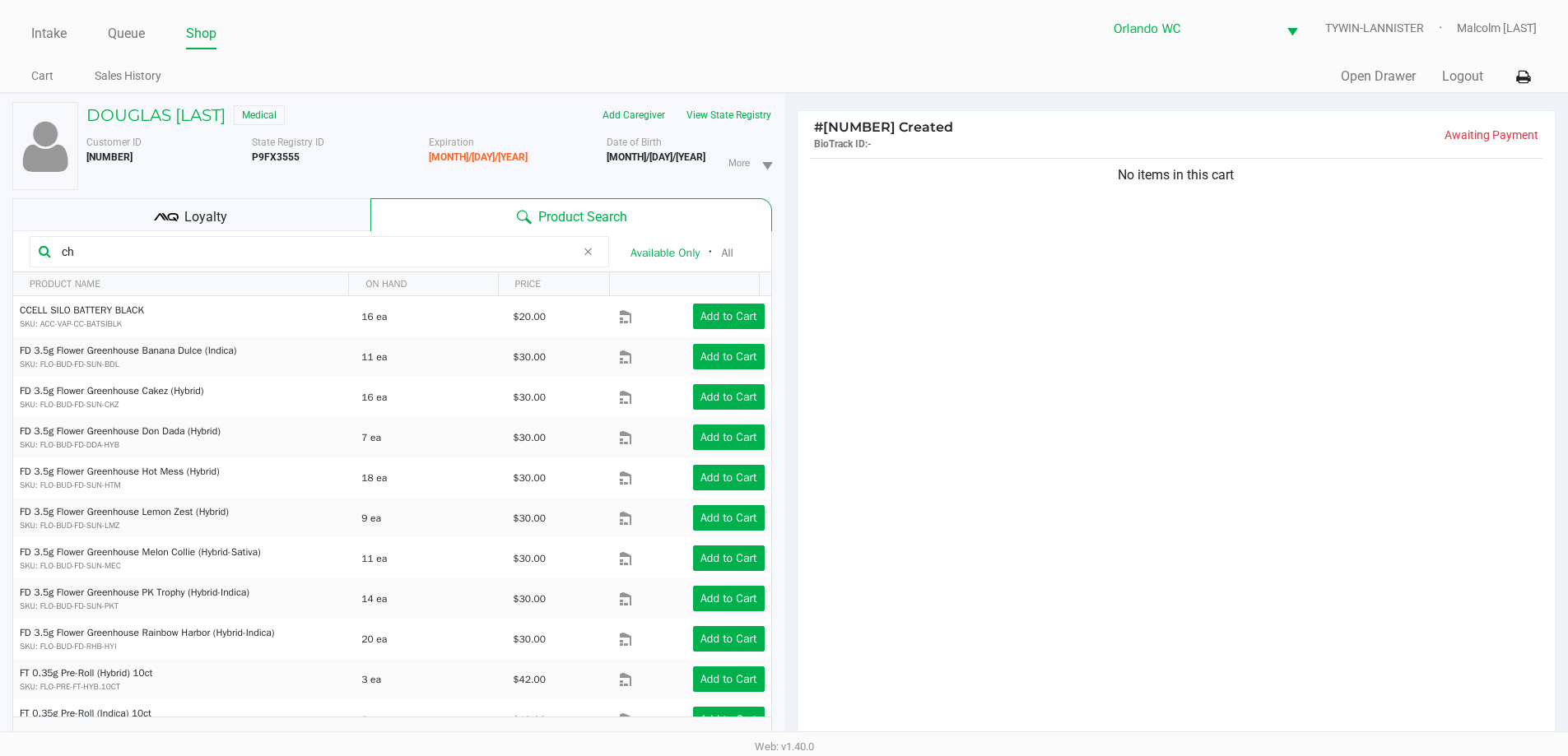 click on "ch" 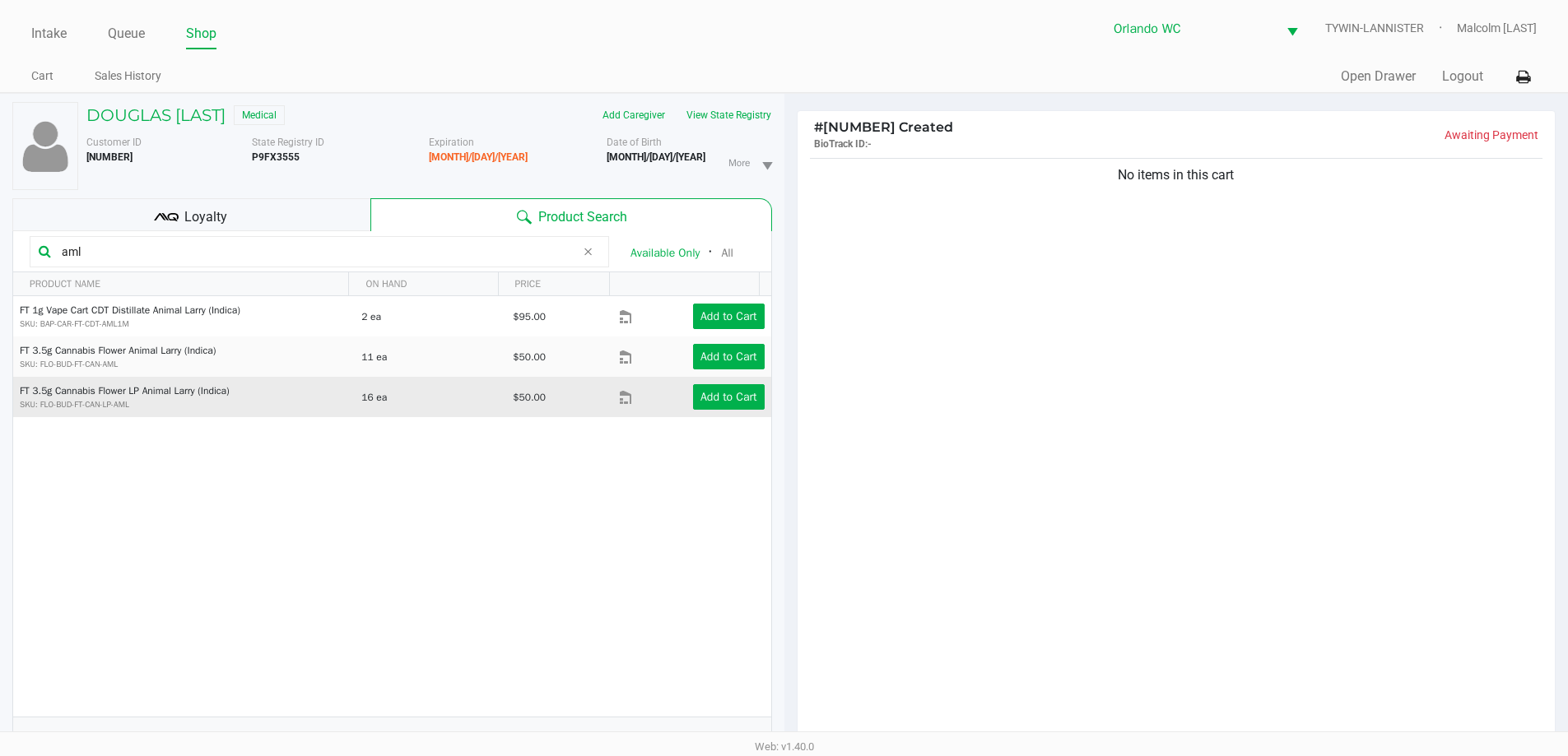 click on "Add to Cart" 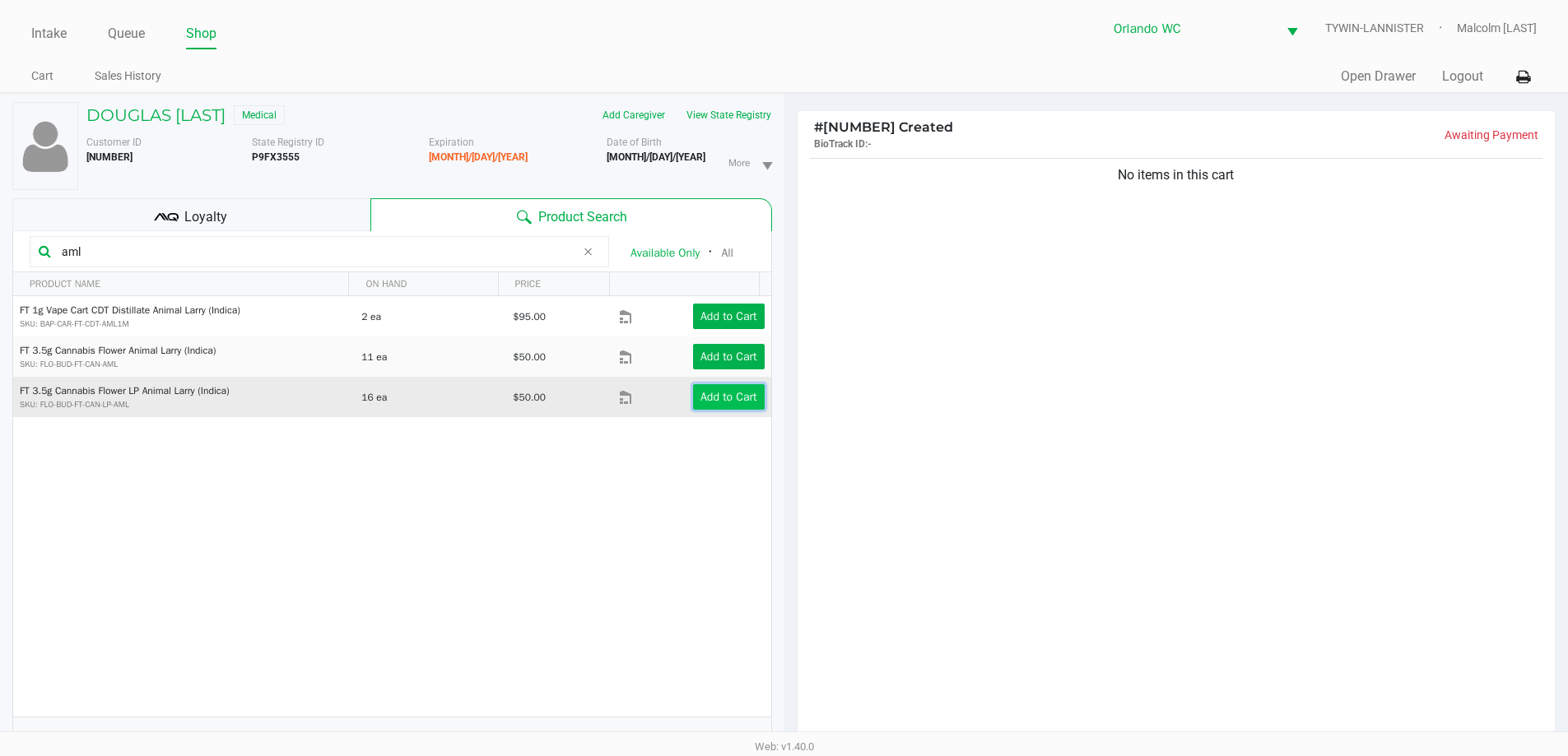 click on "Add to Cart" 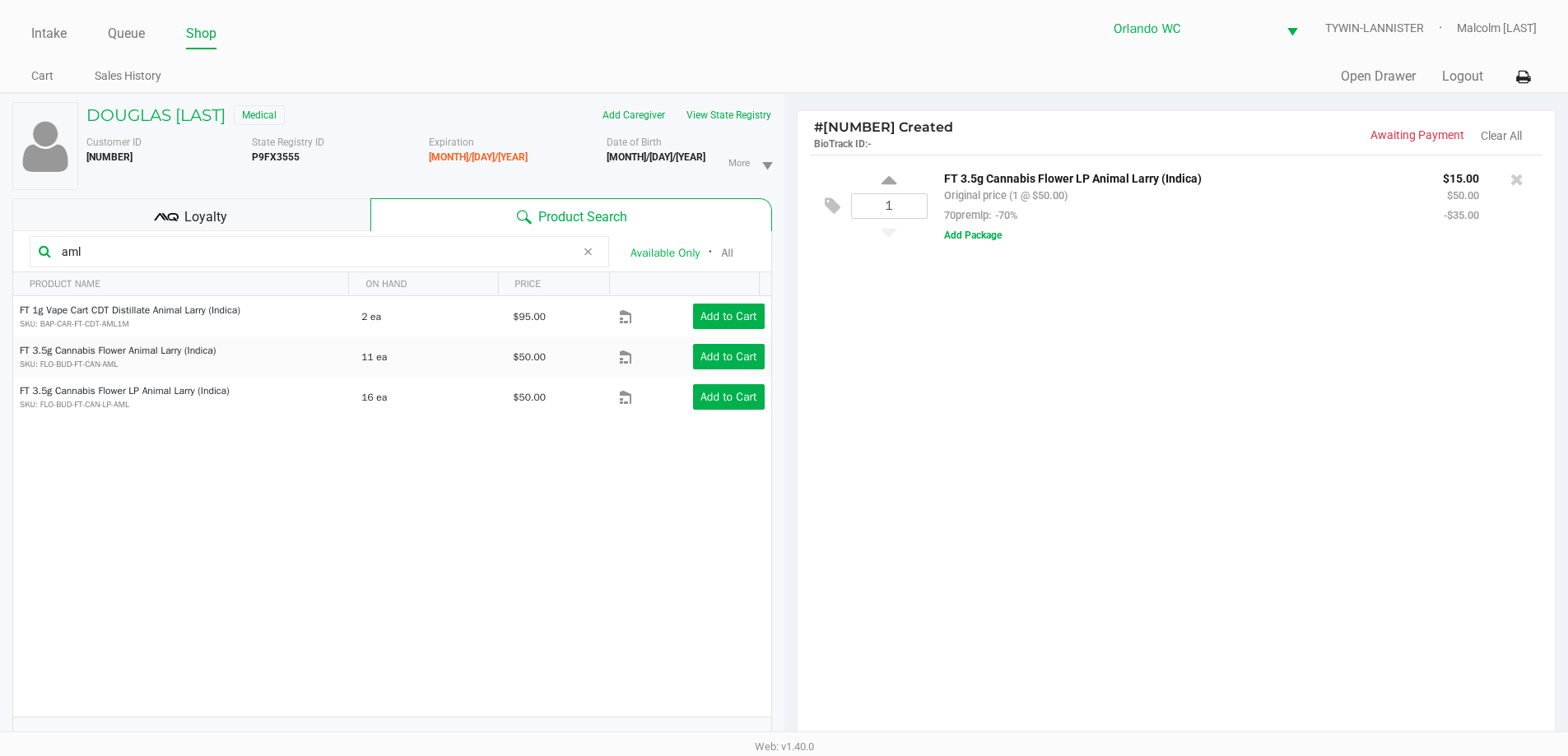 click on "FT 1g Vape Cart CDT Distillate Animal Larry (Indica)  SKU: BAP-CAR-FT-CDT-AML1M  2 ea   $95.00  Add to Cart  FT 3.5g Cannabis Flower Animal Larry (Indica)  SKU: FLO-BUD-FT-CAN-AML  11 ea   $50.00  Add to Cart  FT 3.5g Cannabis Flower LP Animal Larry (Indica)  SKU: FLO-BUD-FT-CAN-LP-AML  16 ea   $50.00  Add to Cart" 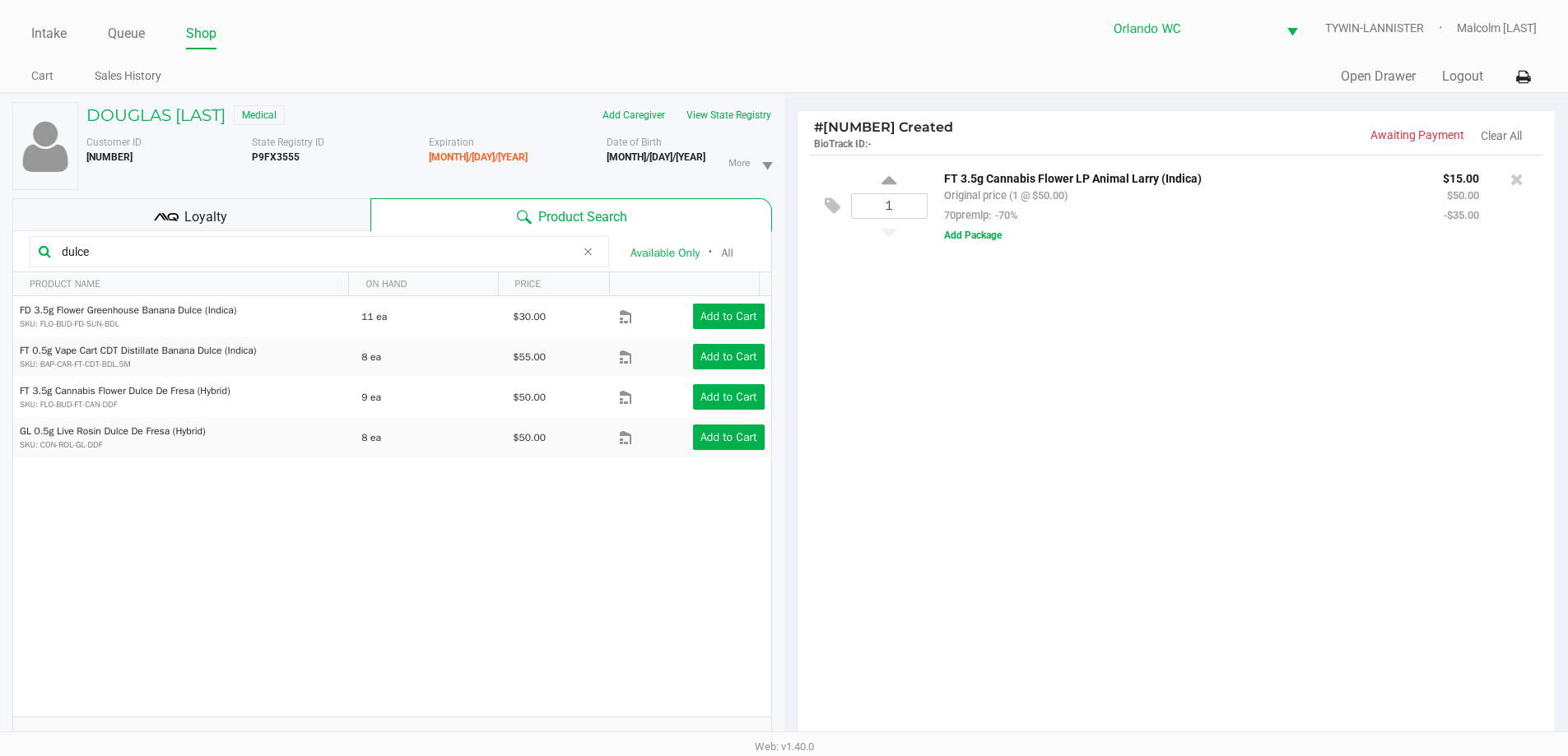 click on "1  FT 3.5g Cannabis Flower LP Animal Larry (Indica)   Original price (1 @ $50.00)  70premlp:  -70% $15.00 $50.00 -$35.00  Add Package" 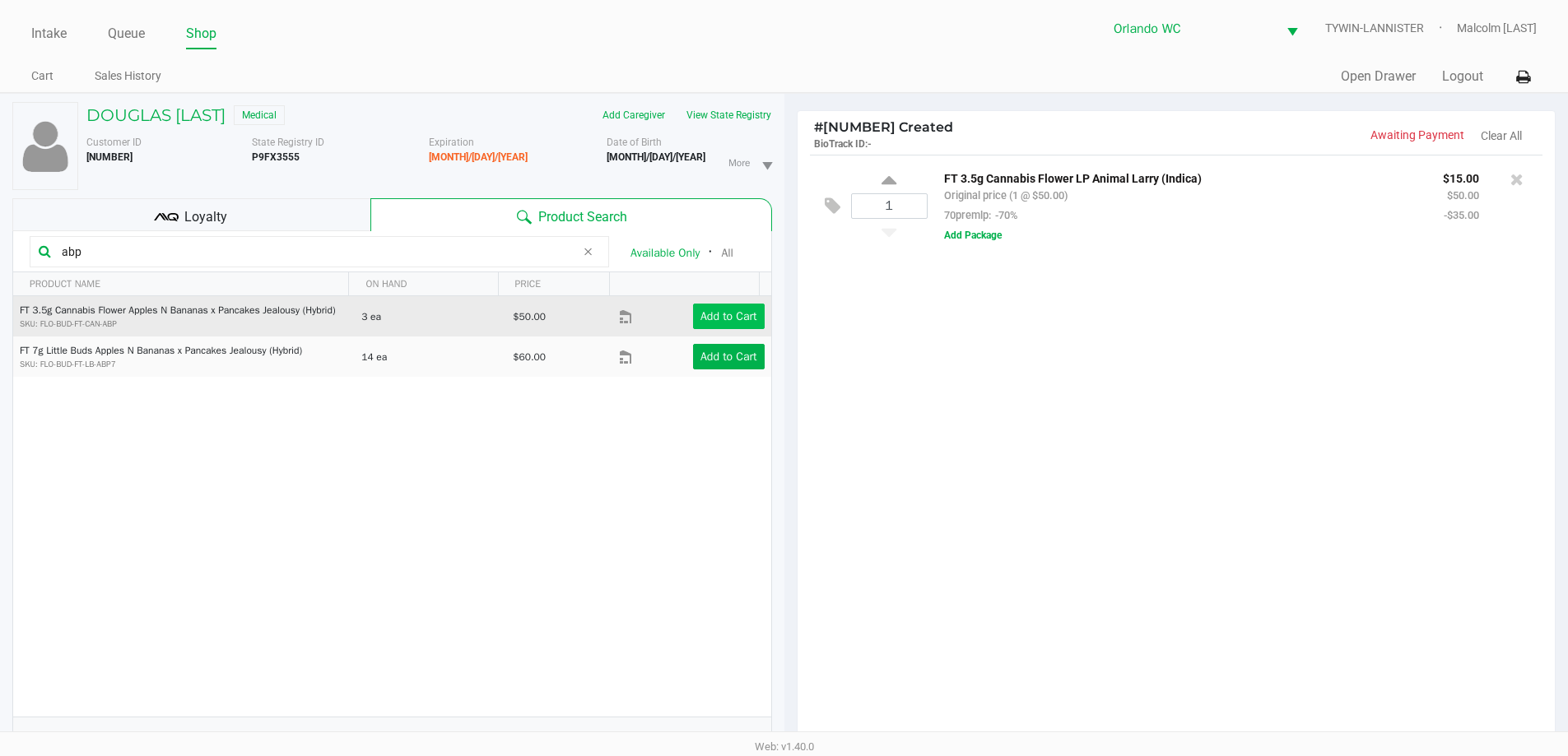 type on "abp" 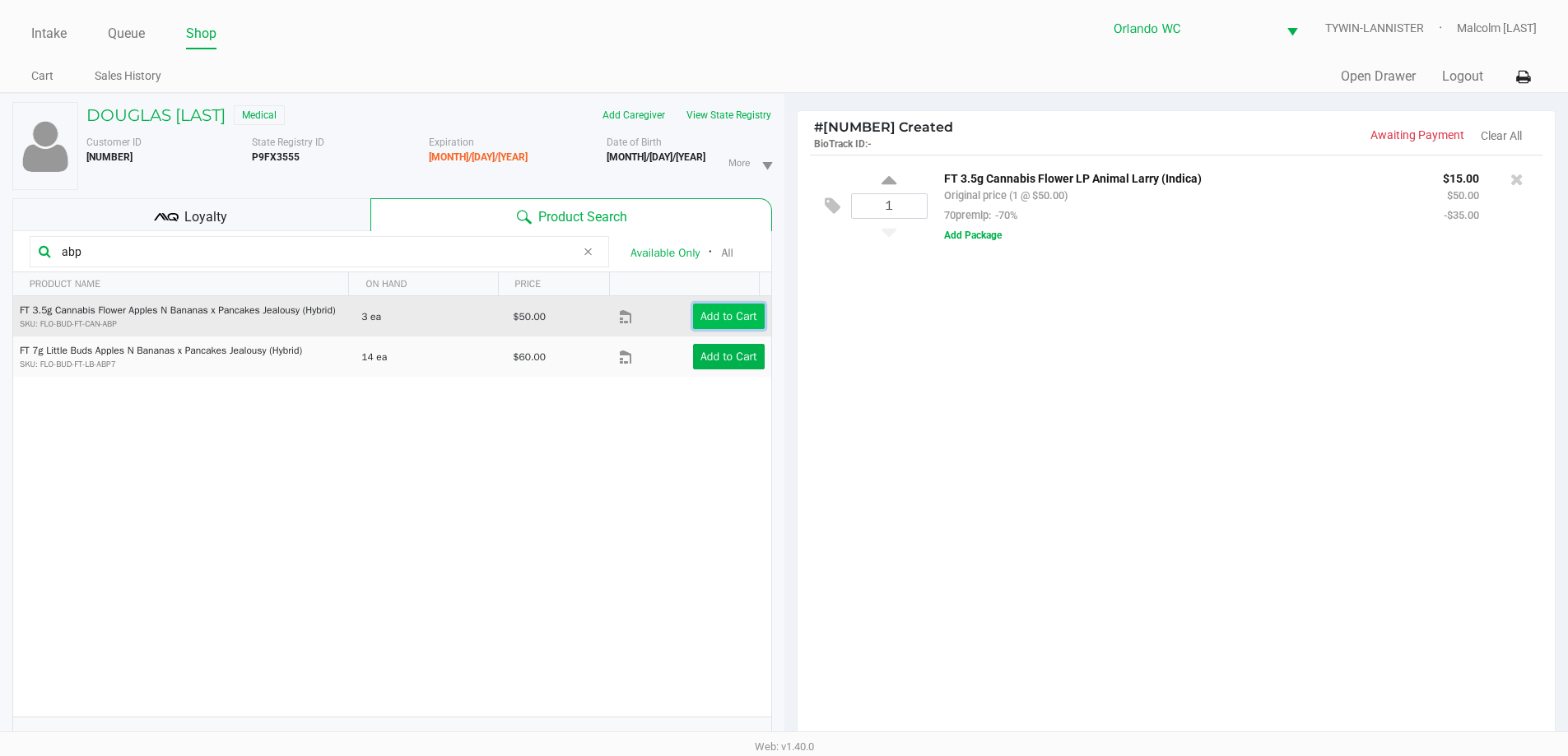 click on "Add to Cart" 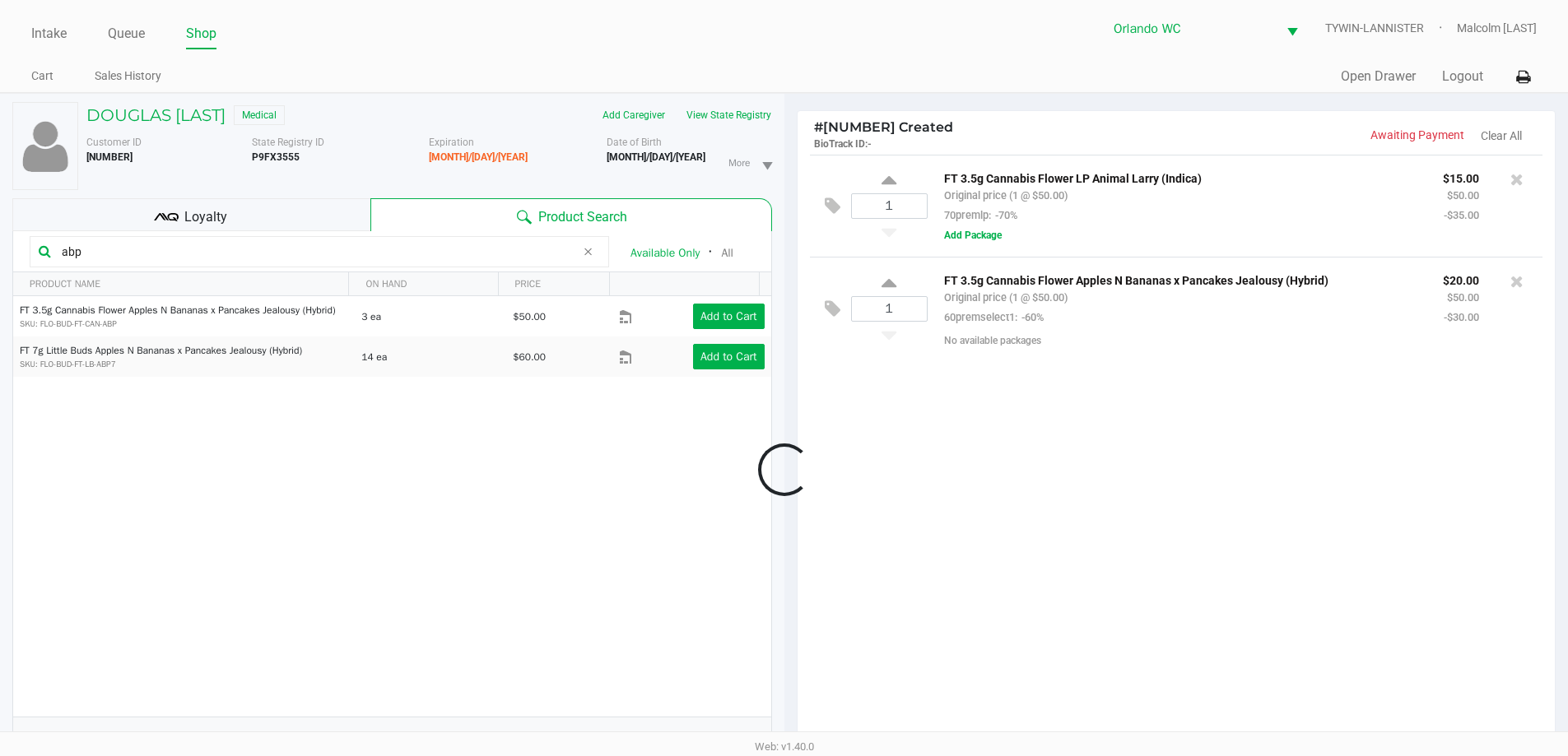 click on "1  FT 3.5g Cannabis Flower LP Animal Larry (Indica)   Original price (1 @ $50.00)  70premlp:  -70% $15.00 $50.00 -$35.00  Add Package  1  FT 3.5g Cannabis Flower Apples N Bananas x Pancakes Jealousy (Hybrid)   Original price (1 @ $50.00)  60premselect1:  -60% $20.00 $50.00 -$30.00  No available packages" 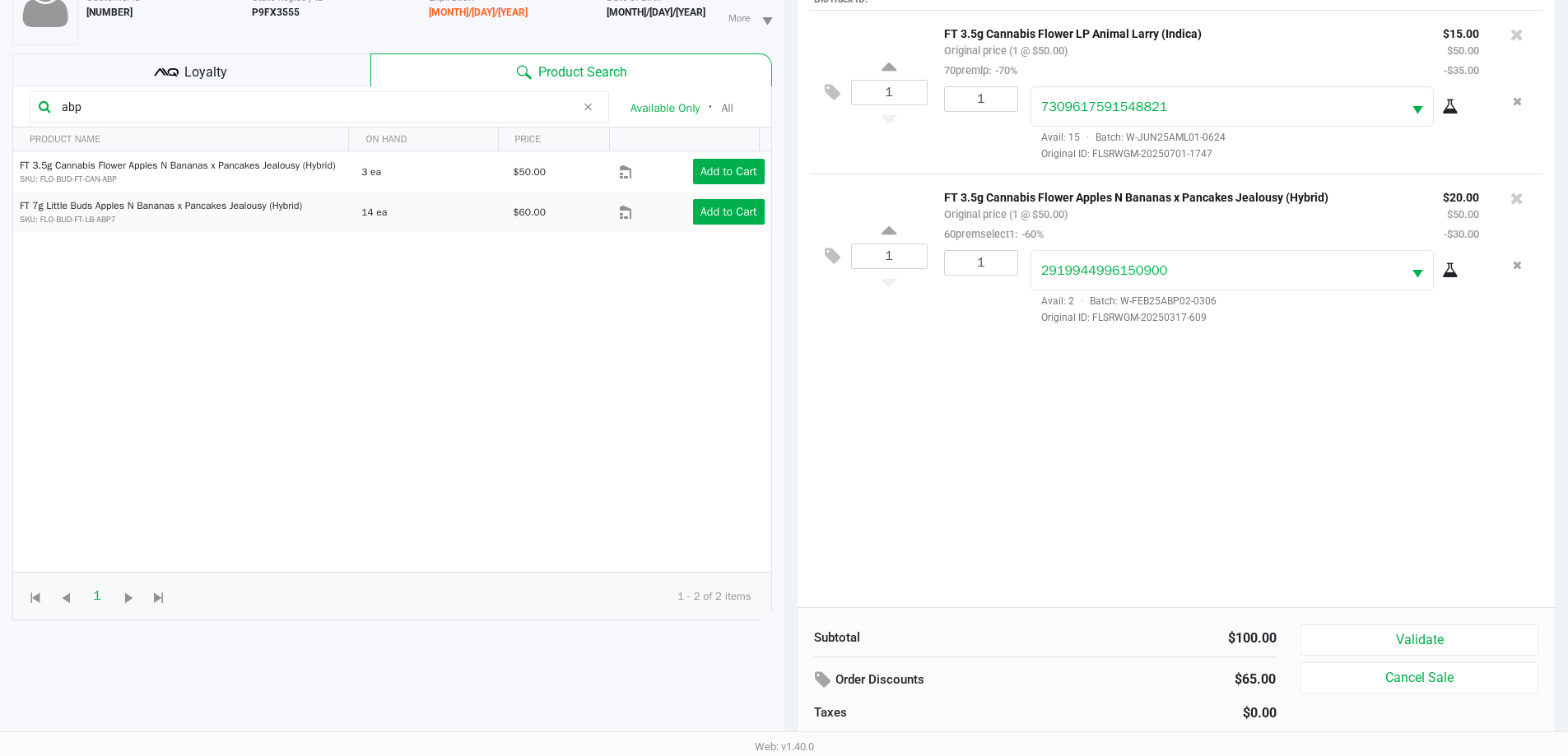 scroll, scrollTop: 178, scrollLeft: 0, axis: vertical 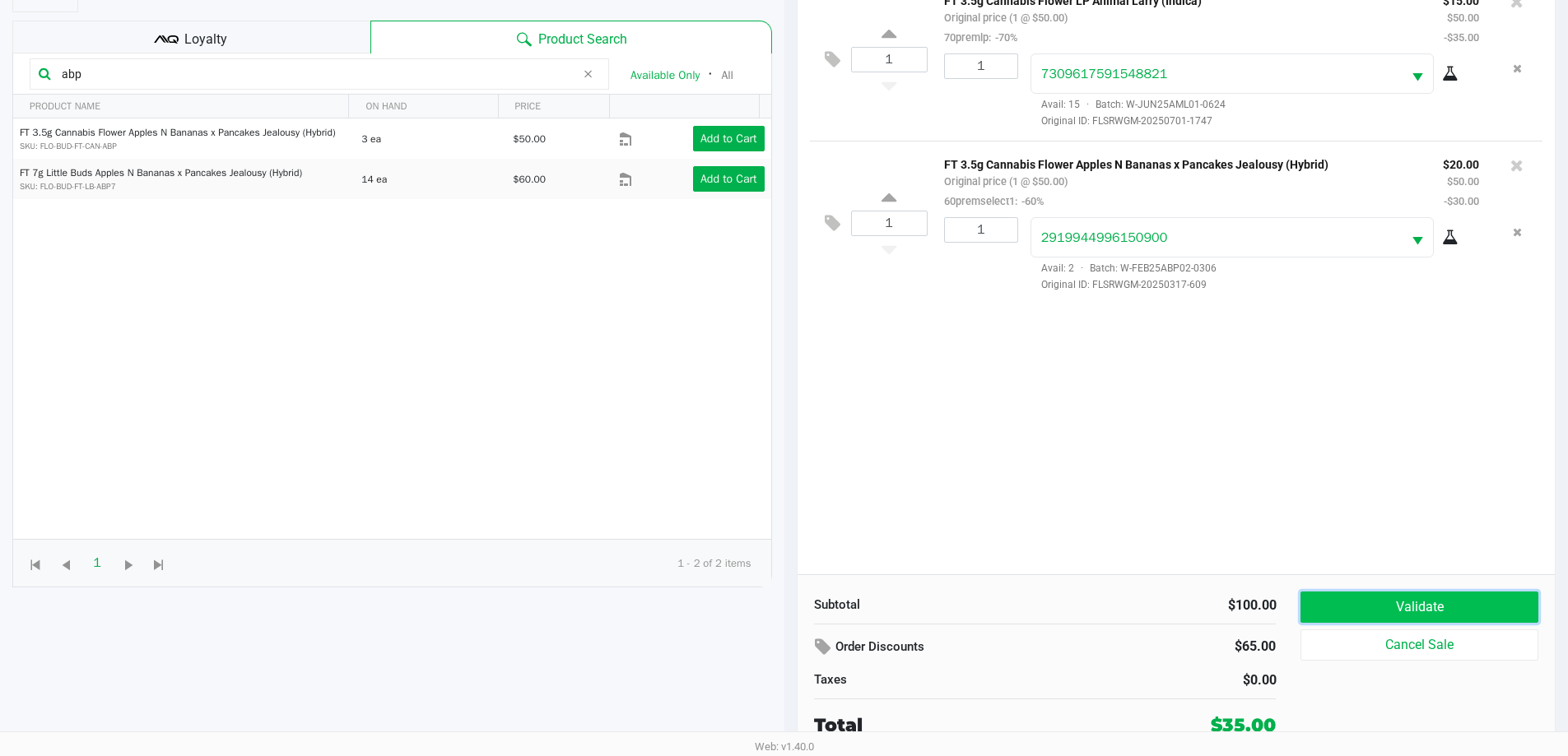 click on "Validate" 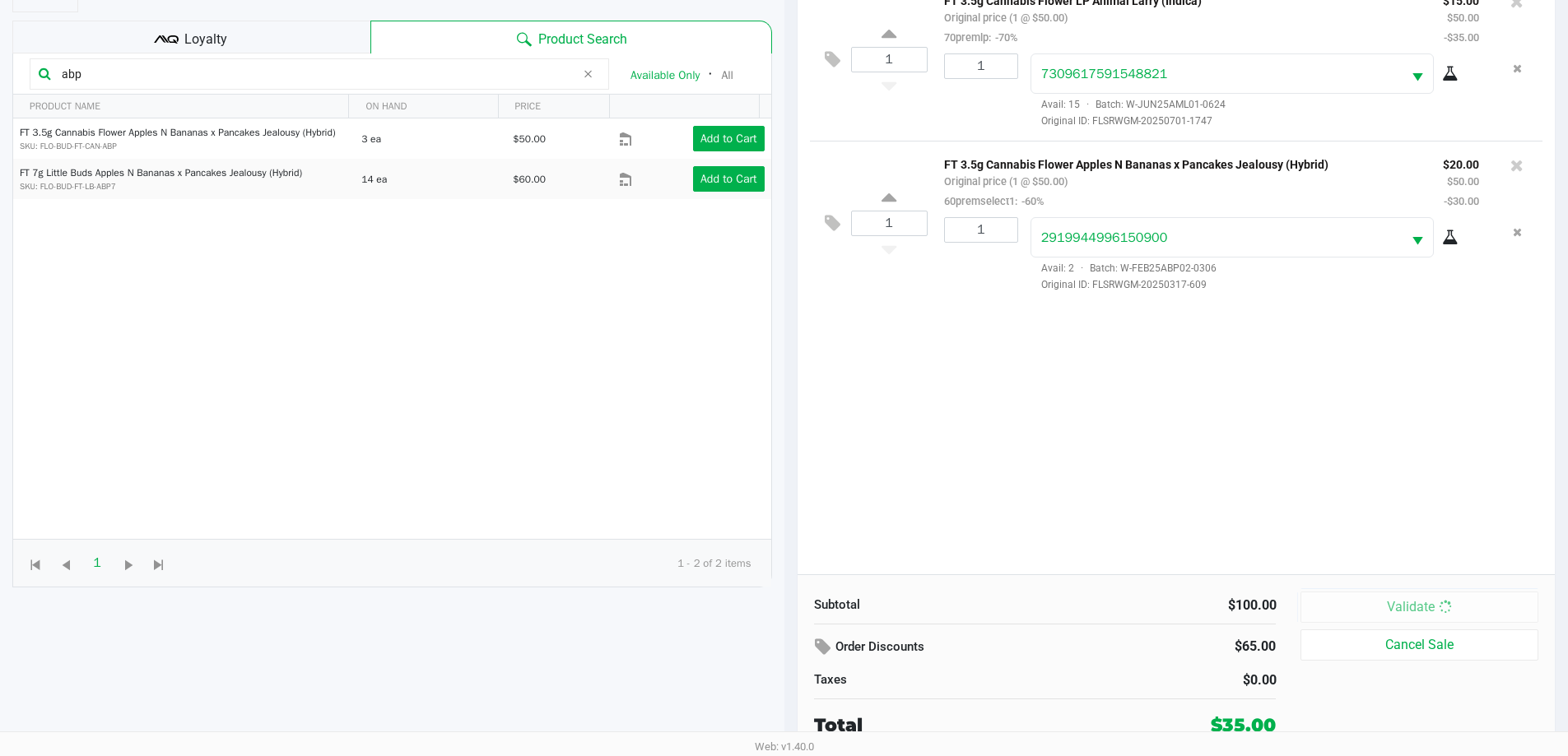 scroll, scrollTop: 0, scrollLeft: 0, axis: both 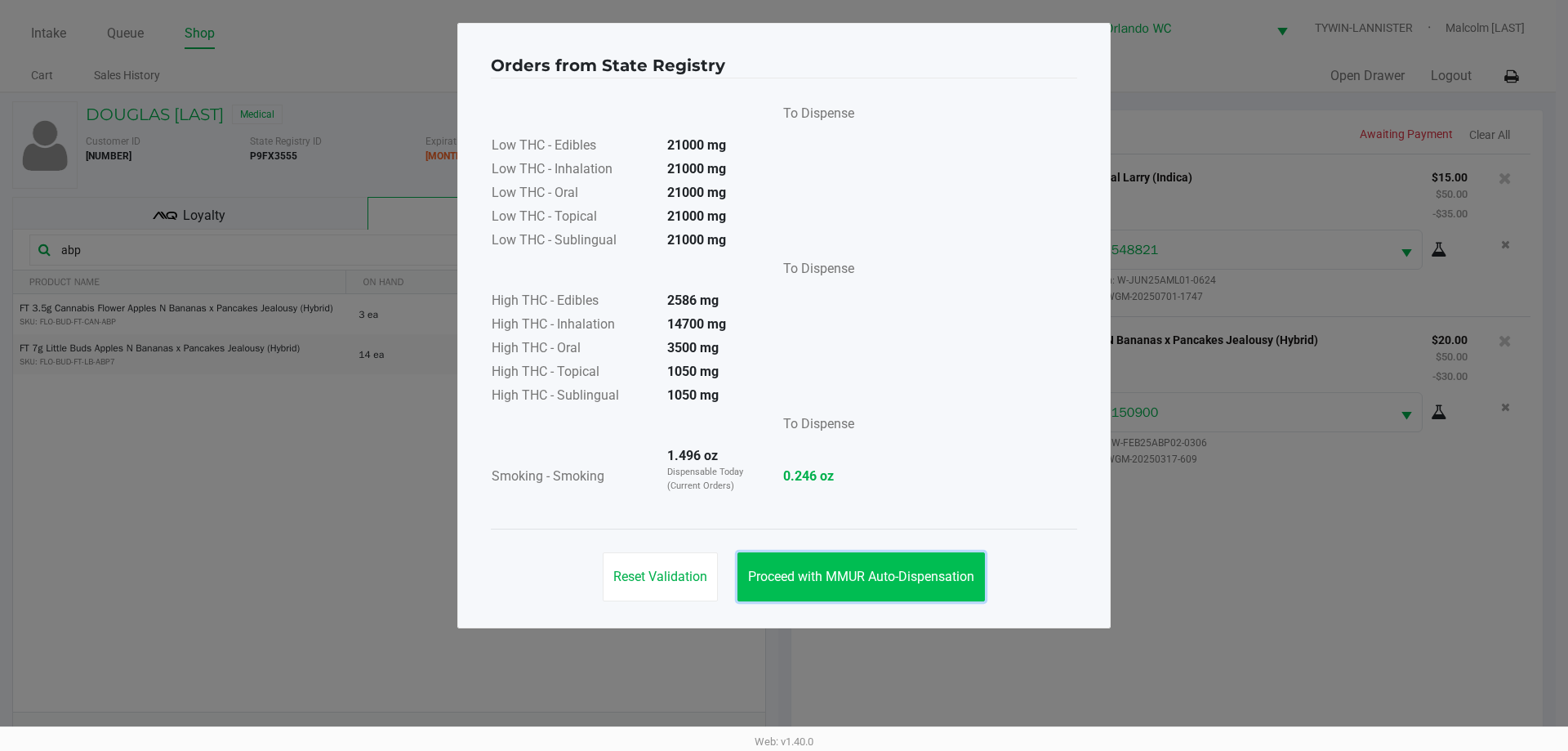 click on "Proceed with MMUR Auto-Dispensation" 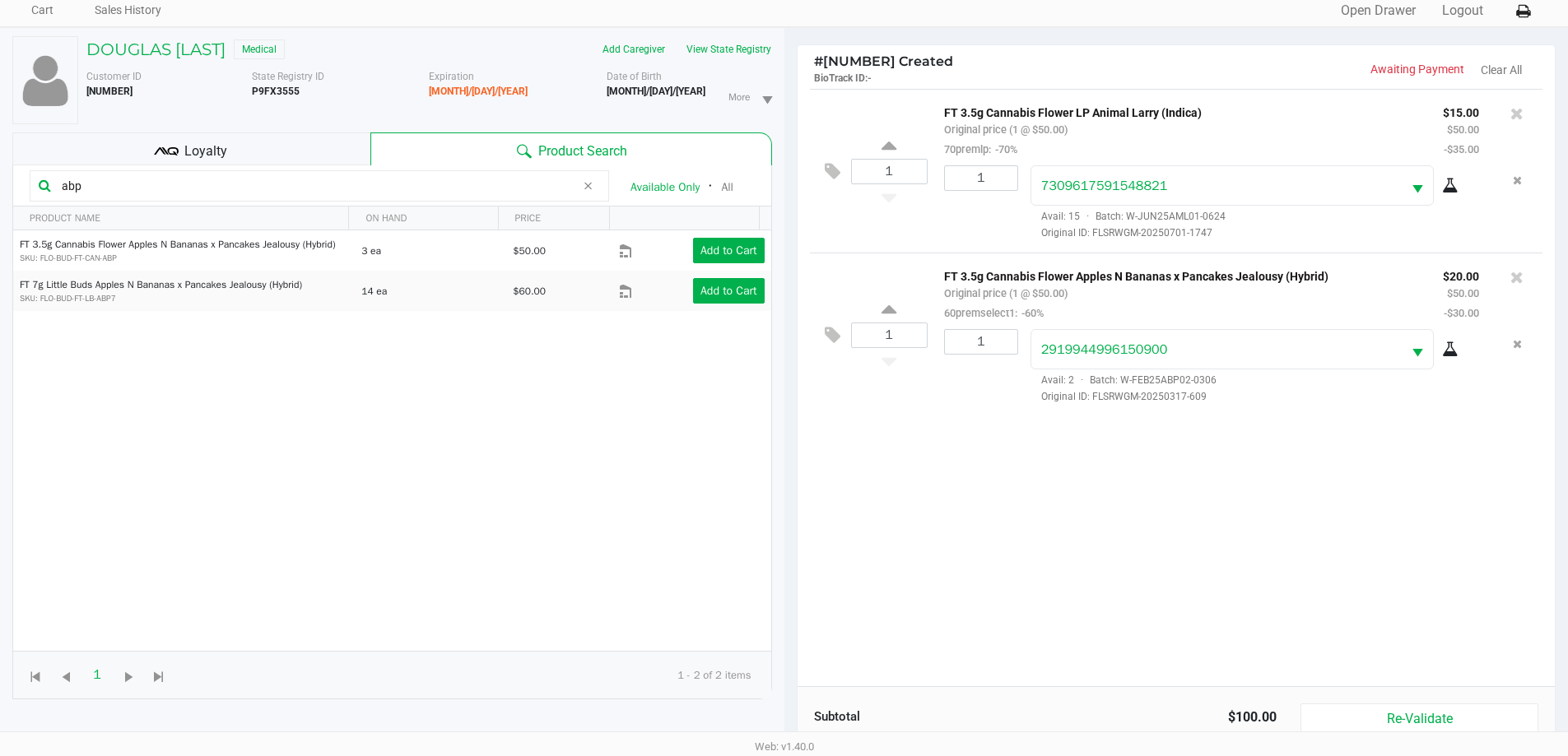 scroll, scrollTop: 165, scrollLeft: 0, axis: vertical 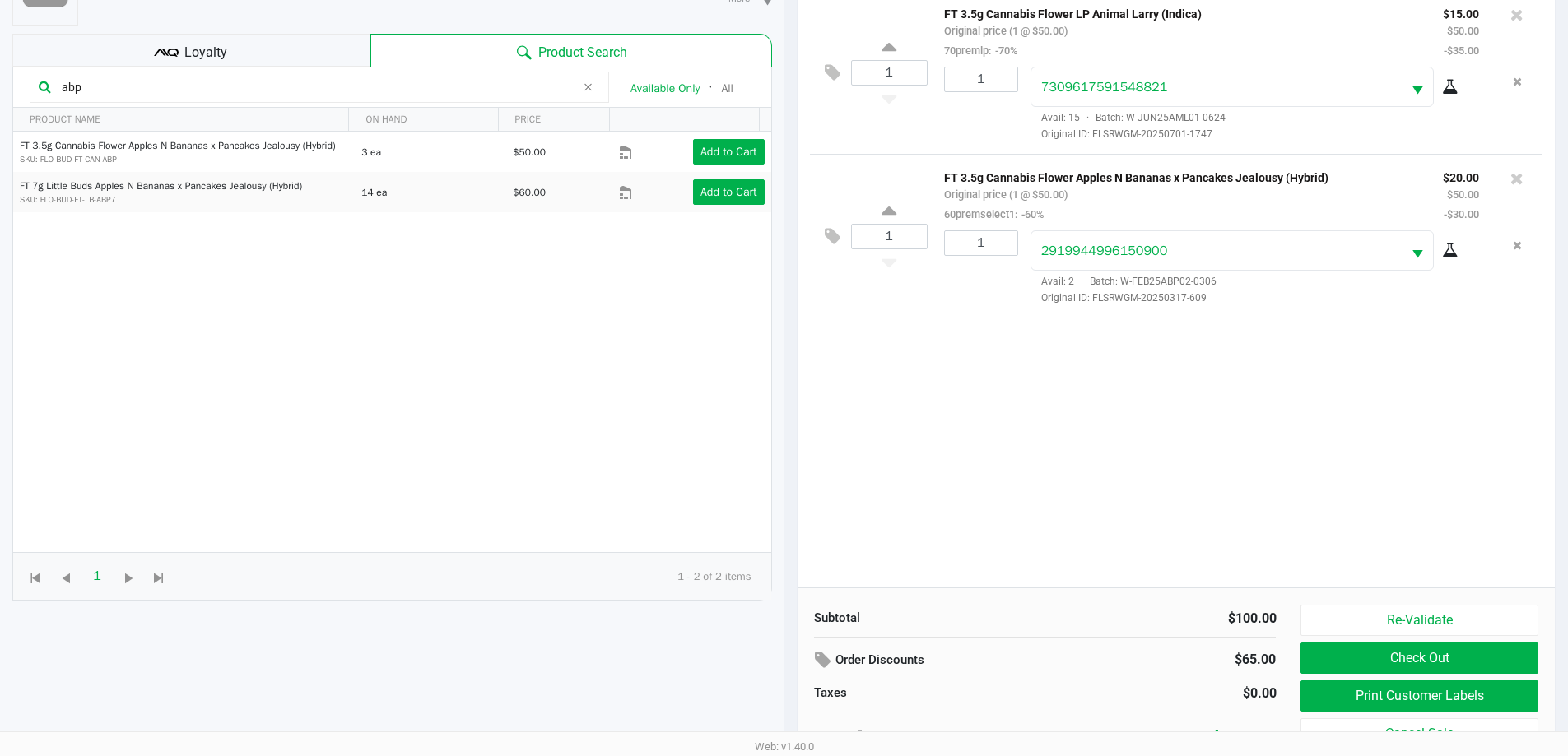 click on "Loyalty" 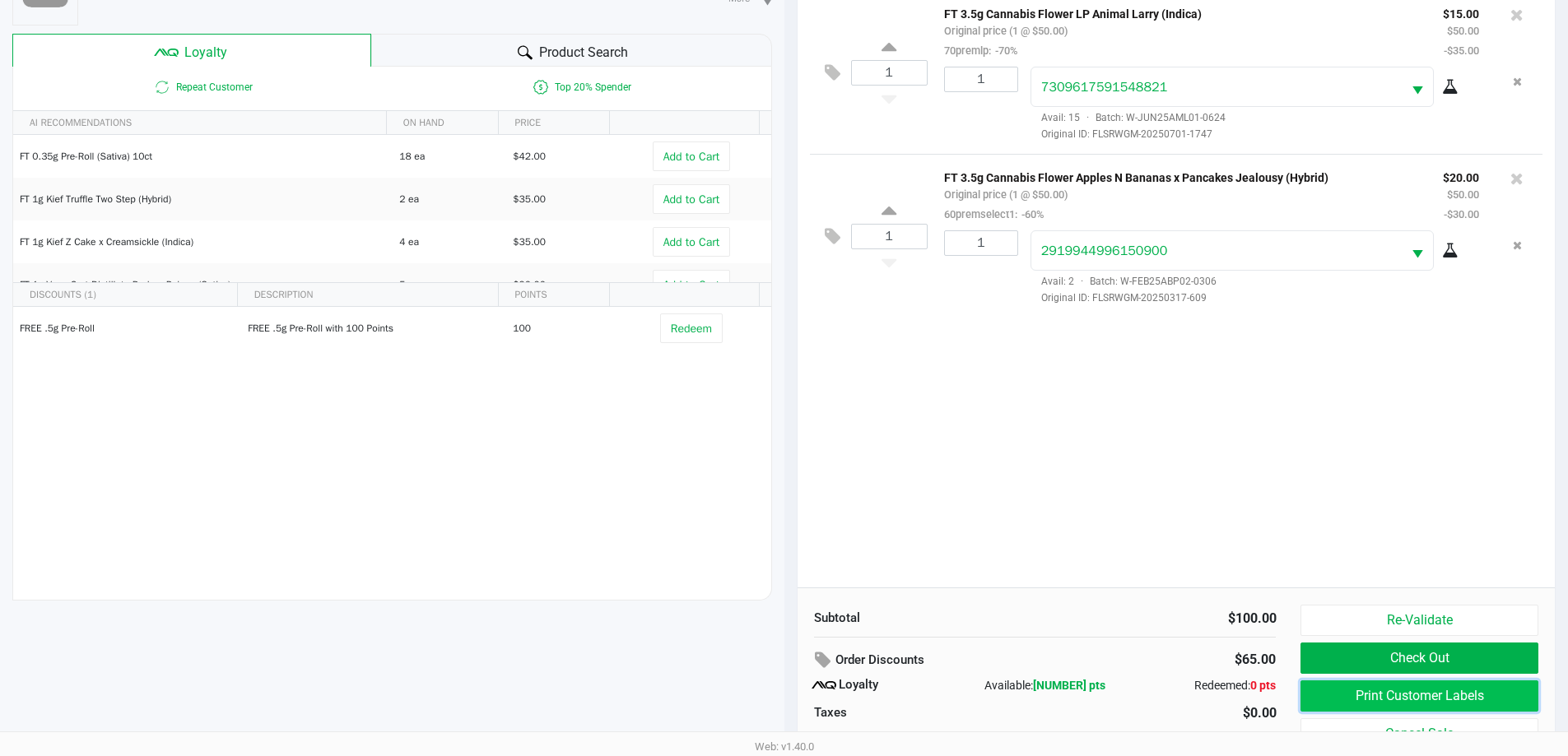 click on "Print Customer Labels" 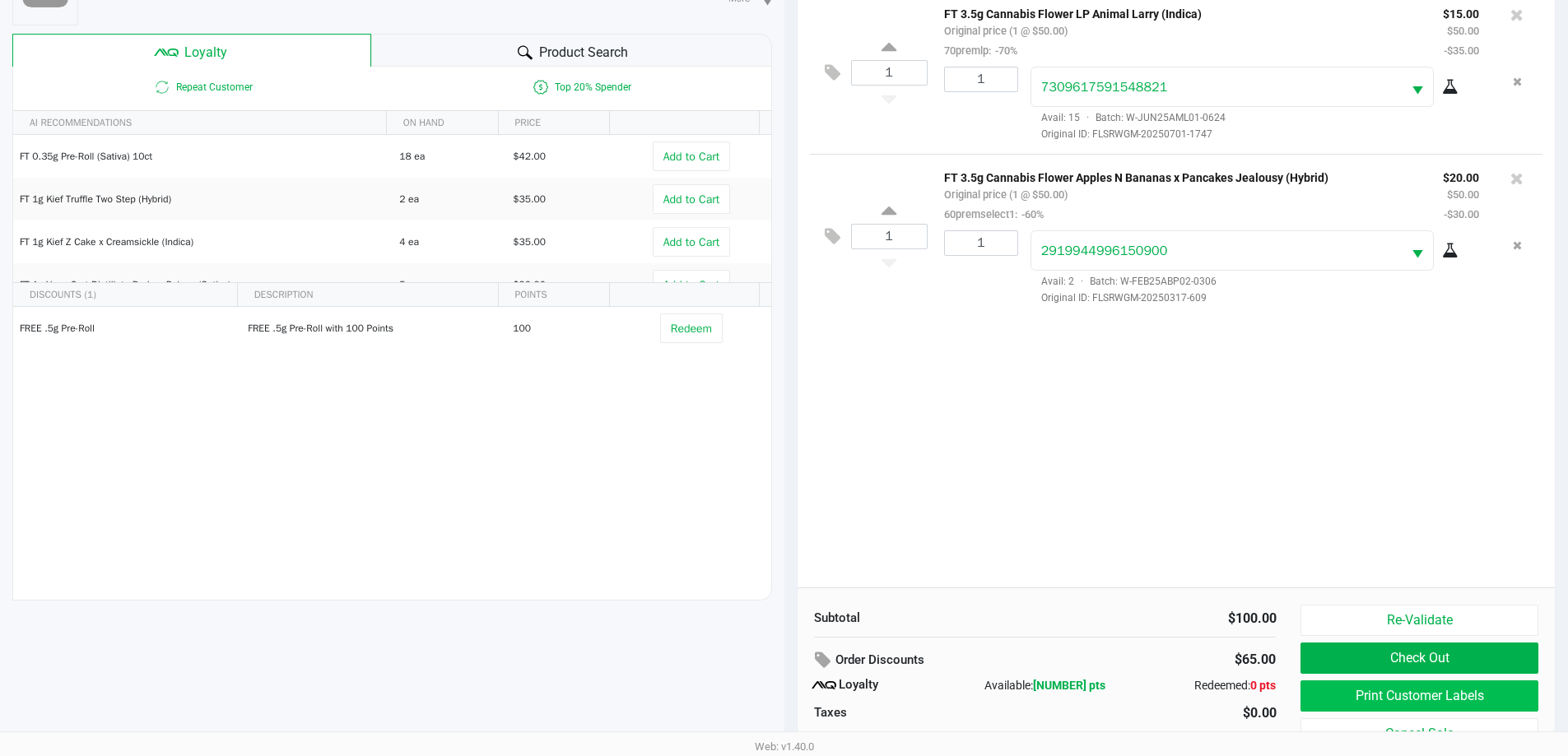 scroll, scrollTop: 0, scrollLeft: 0, axis: both 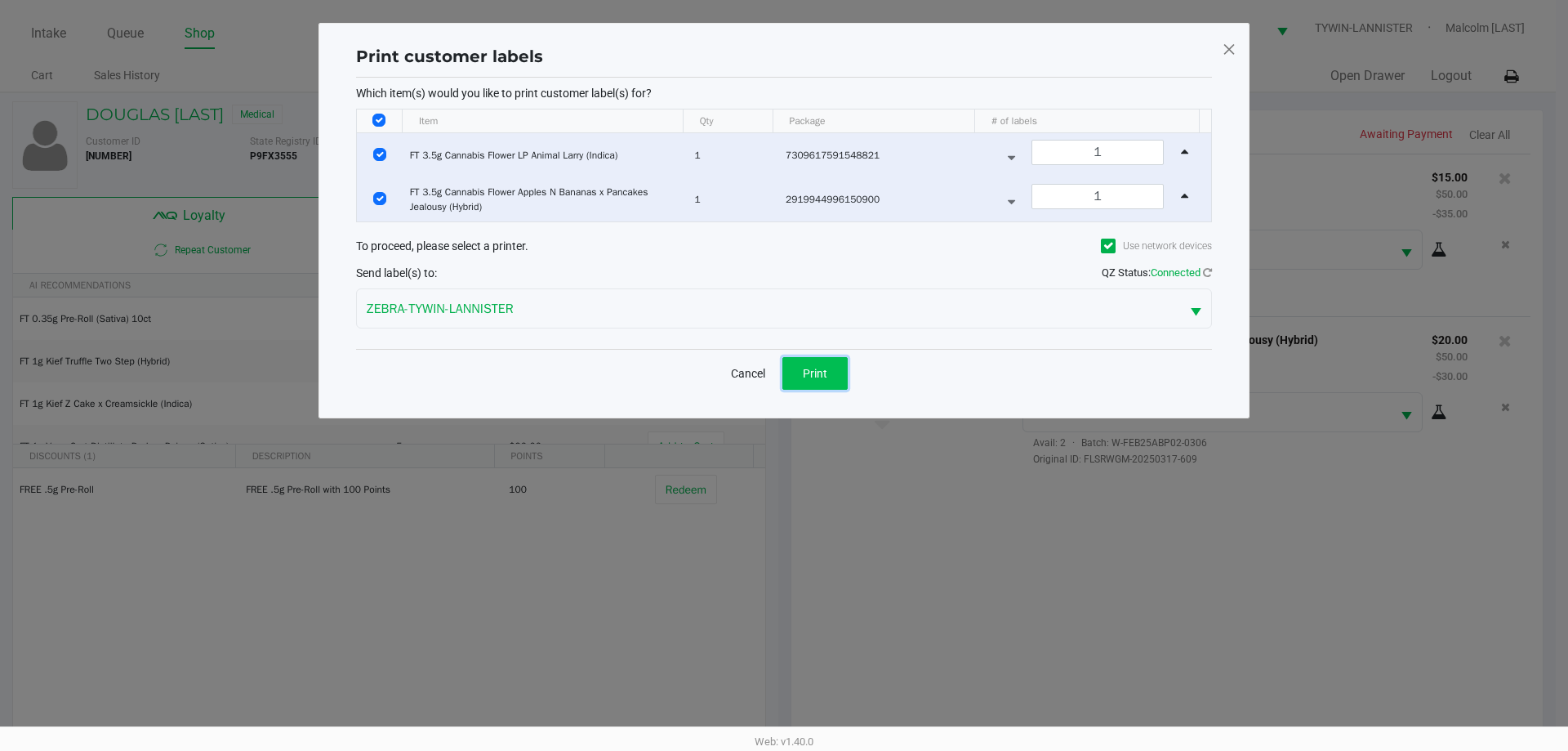 click on "Print" 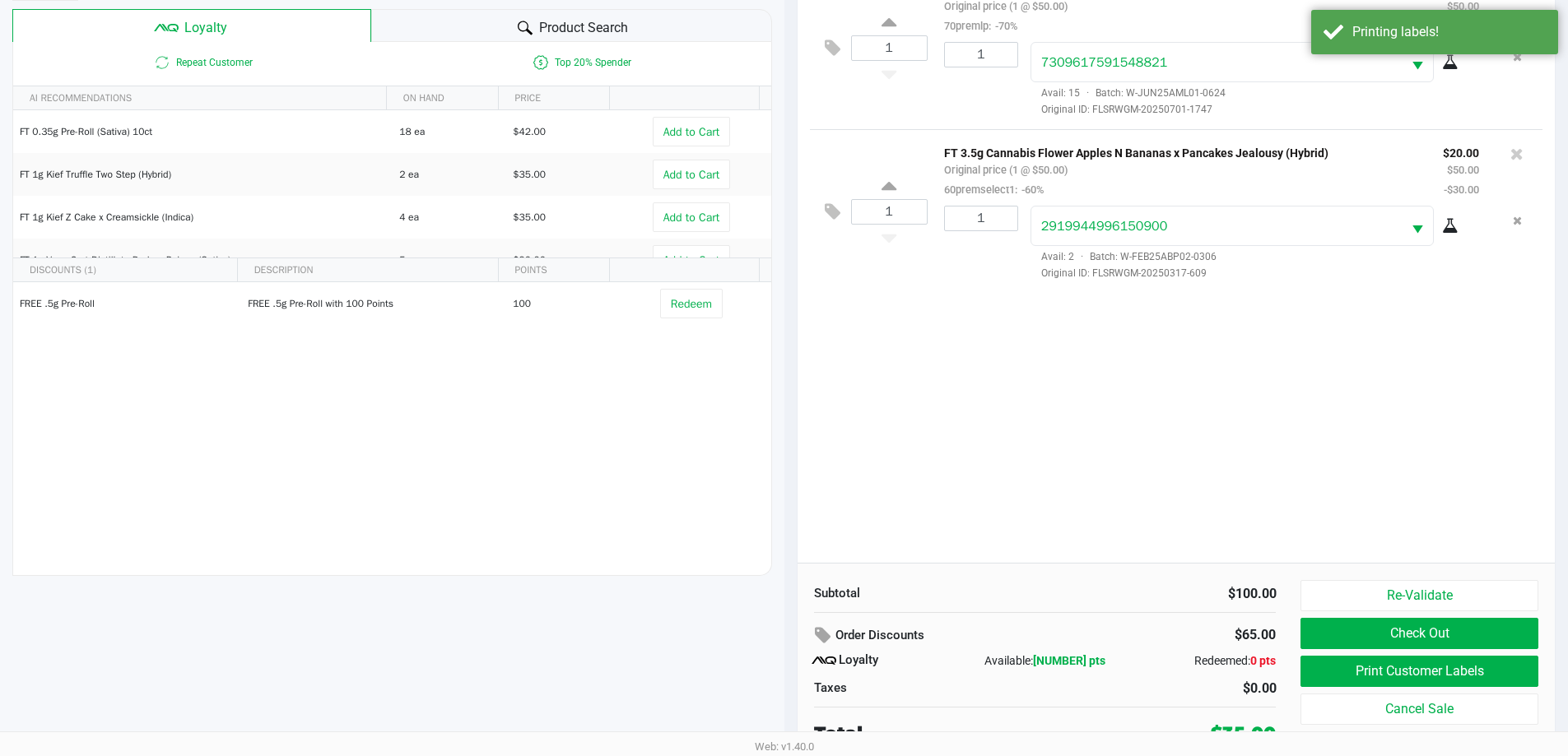 scroll, scrollTop: 197, scrollLeft: 0, axis: vertical 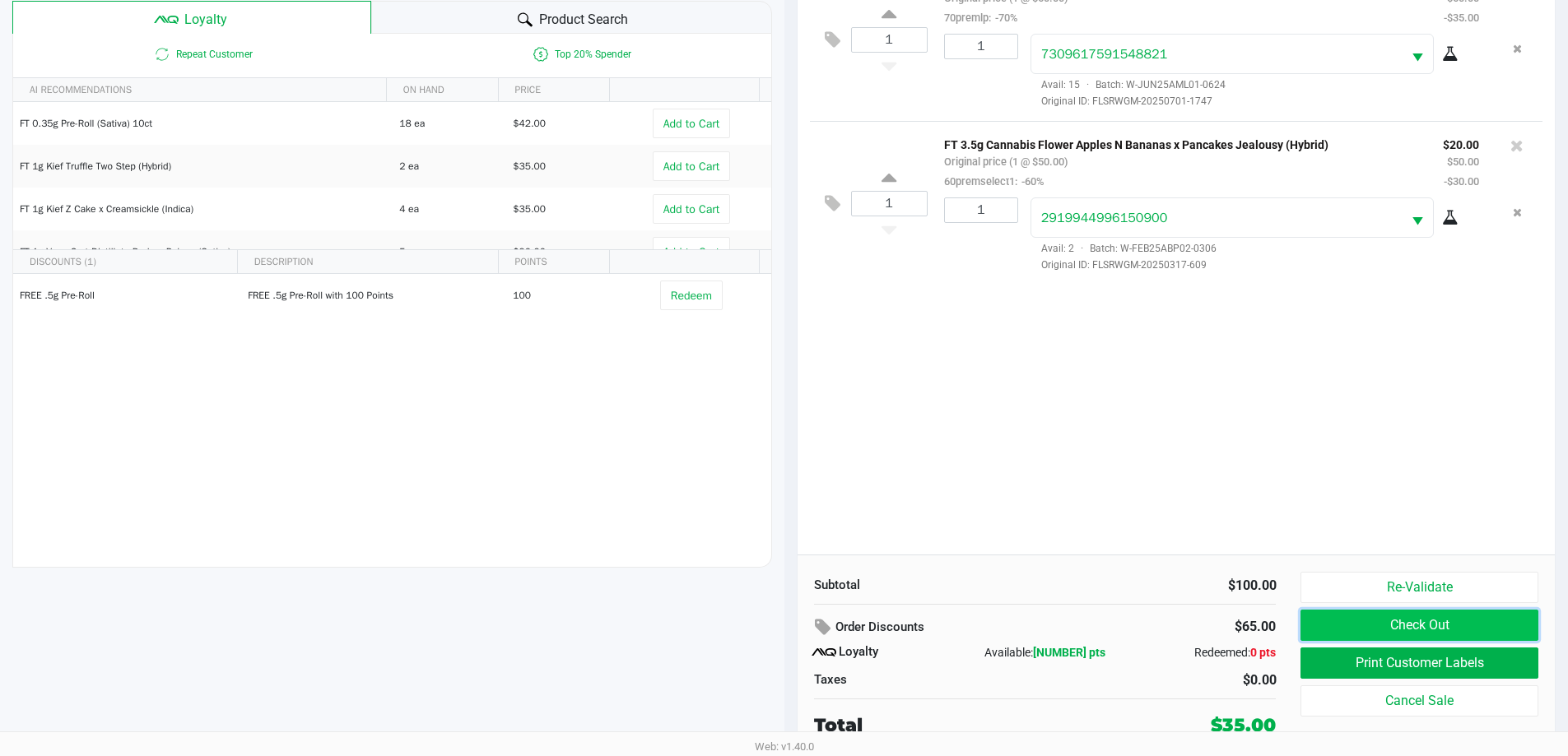 click on "Check Out" 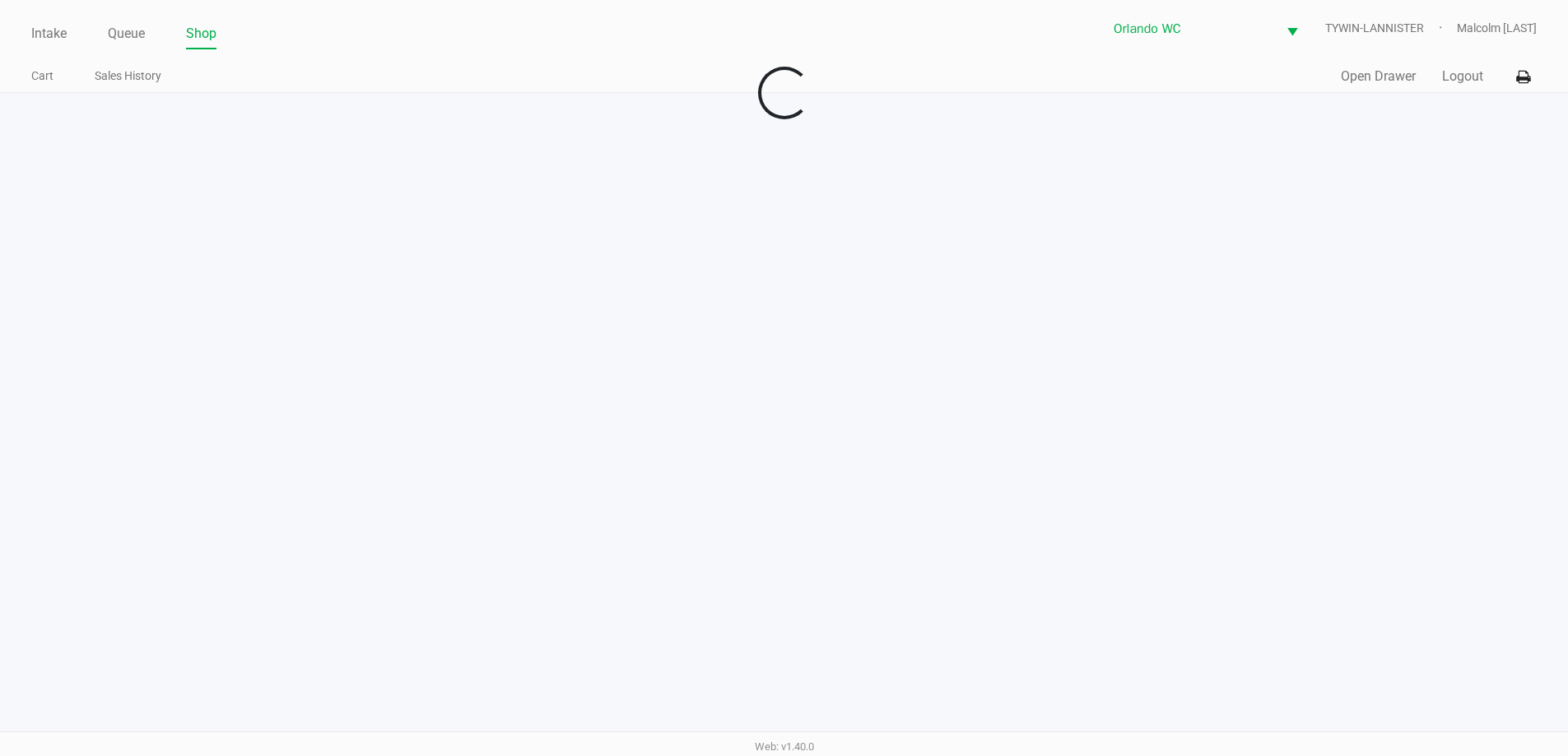 scroll, scrollTop: 0, scrollLeft: 0, axis: both 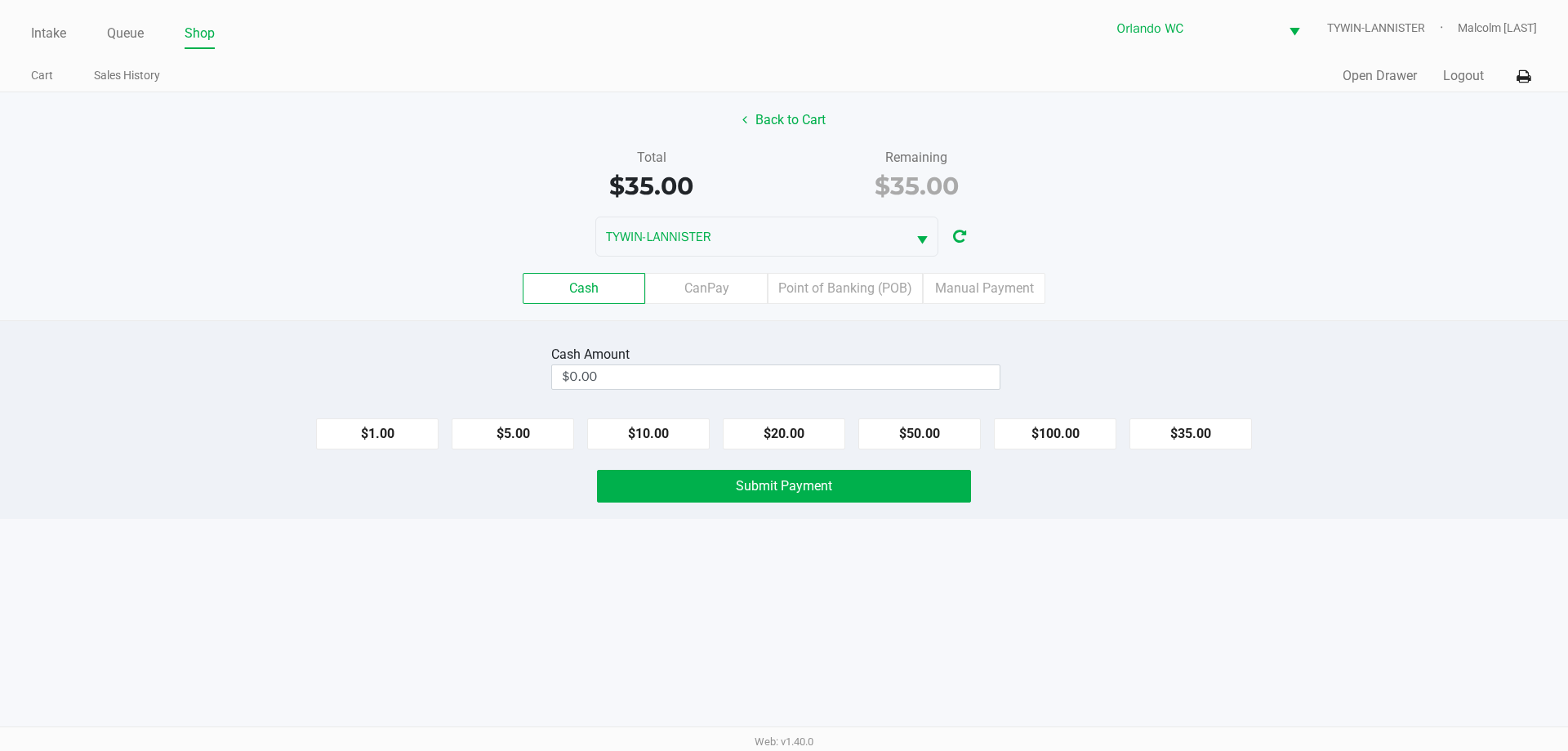 click on "$35.00" 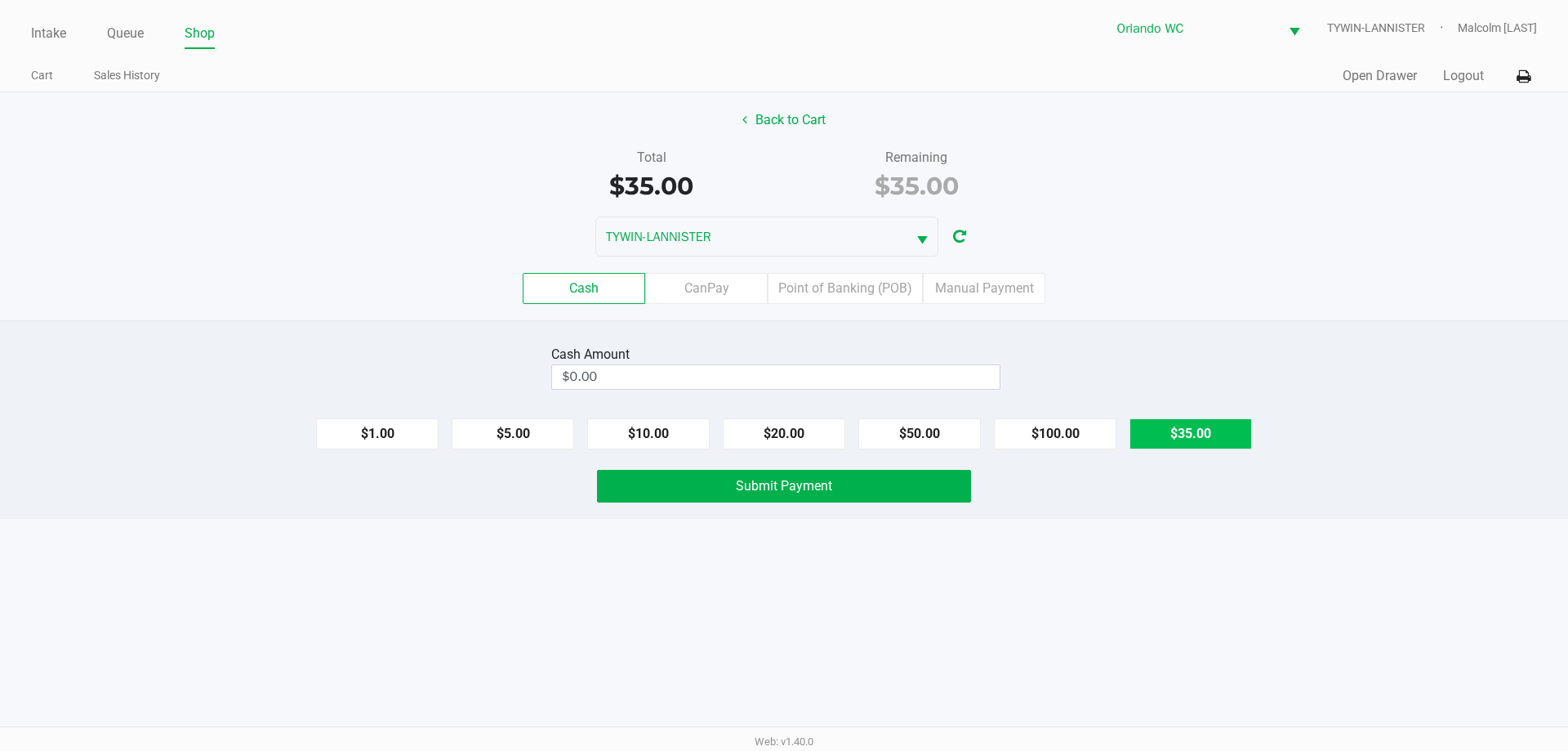 type on "$35.00" 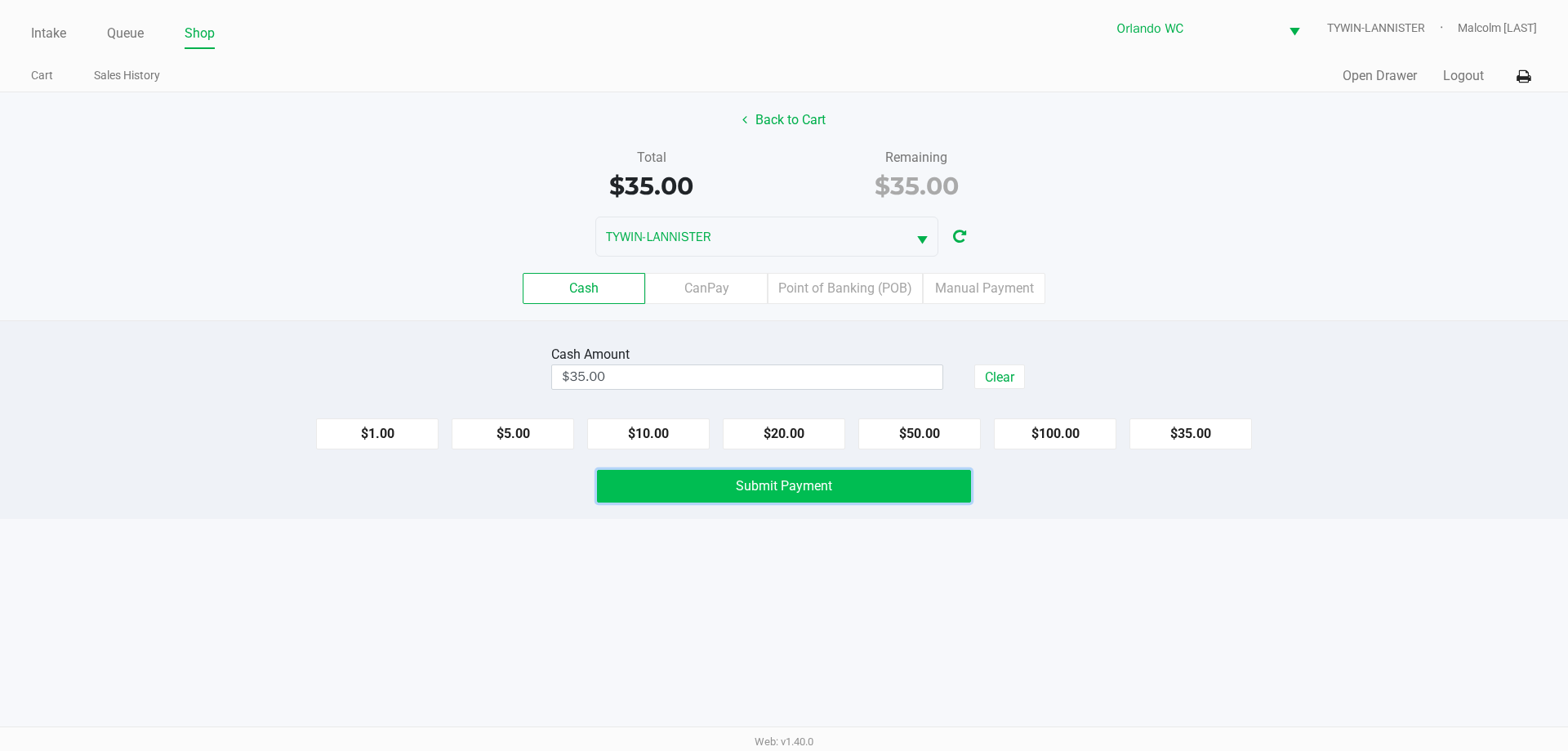click on "Submit Payment" 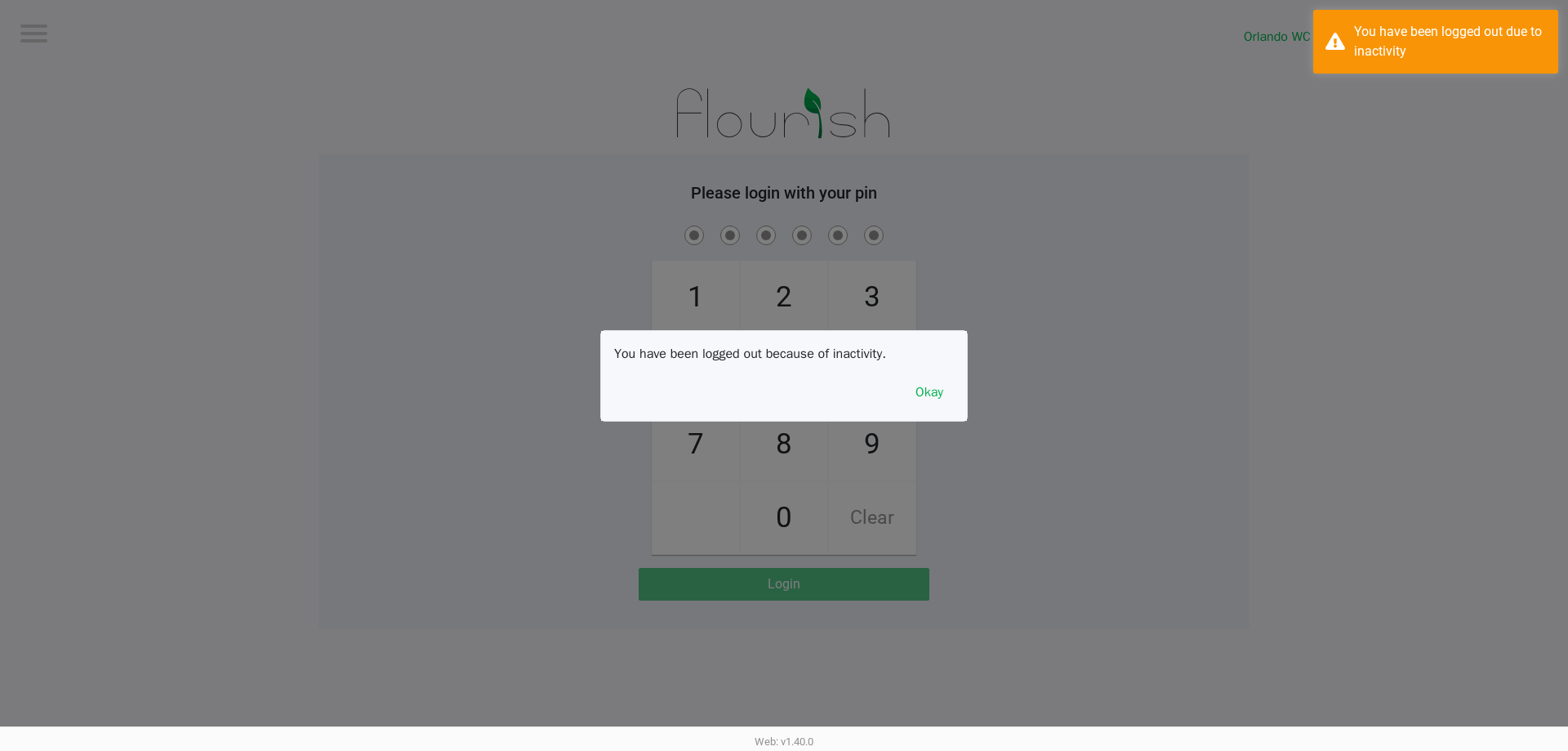 click 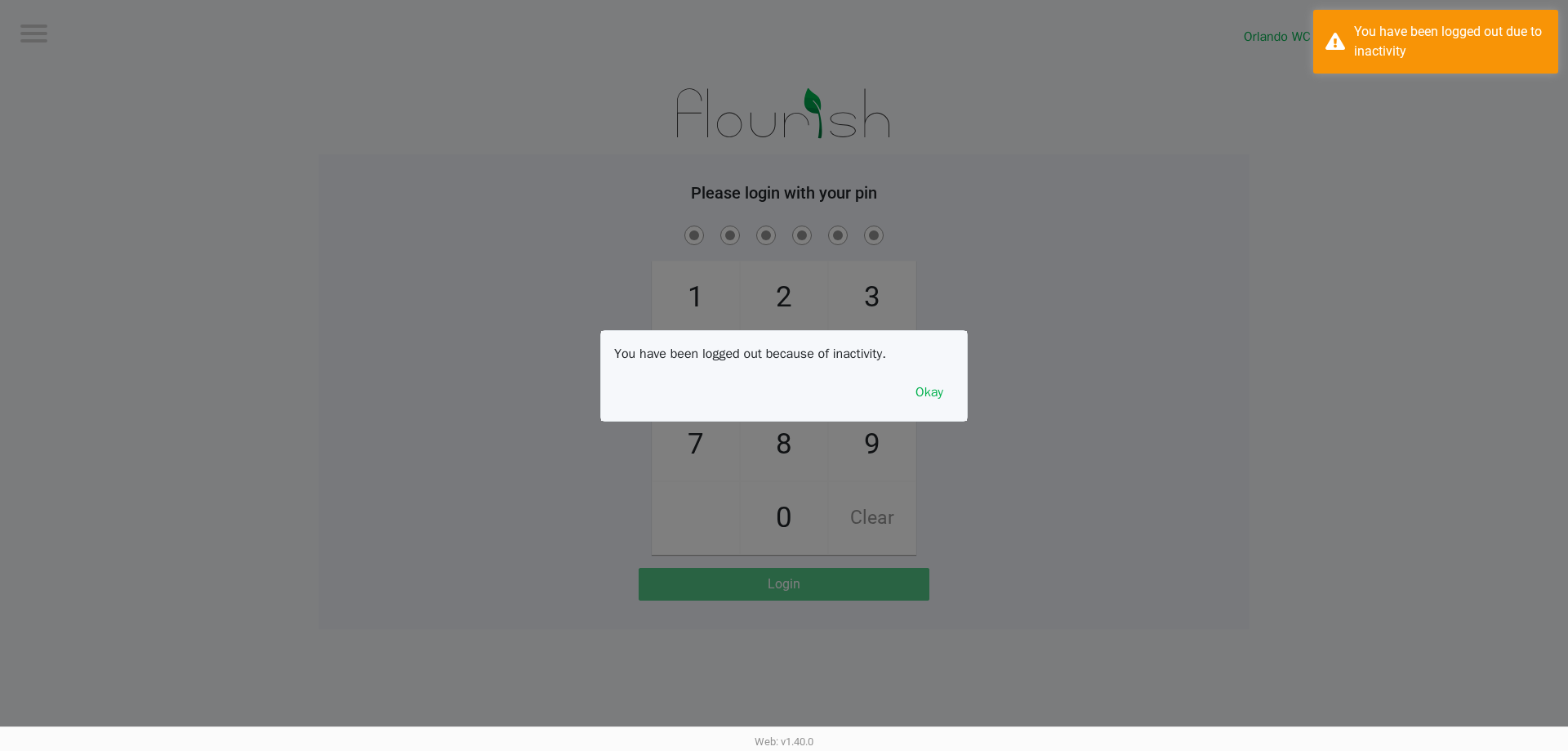 click 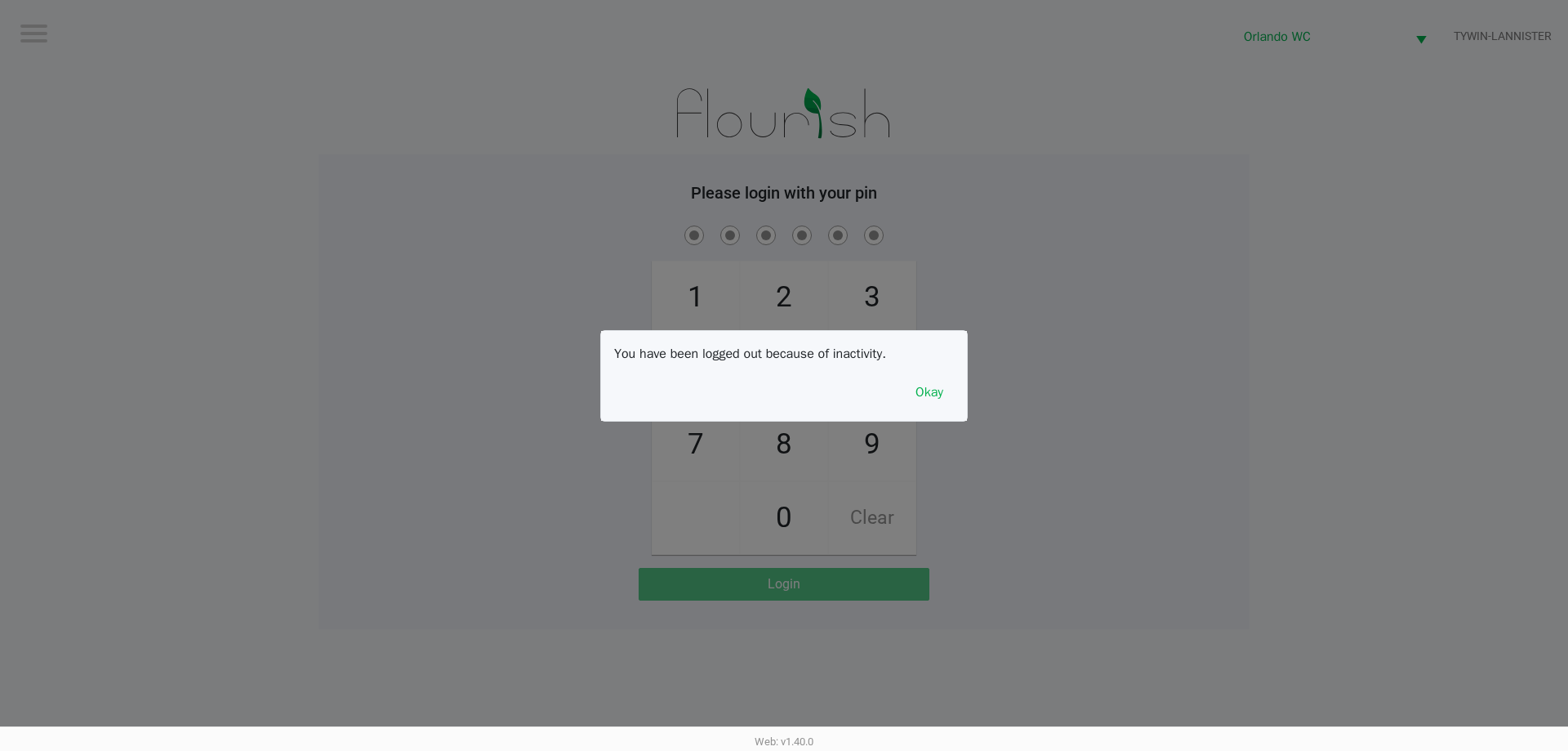 click on "You have been logged out because of inactivity. Okay" at bounding box center [784, 376] 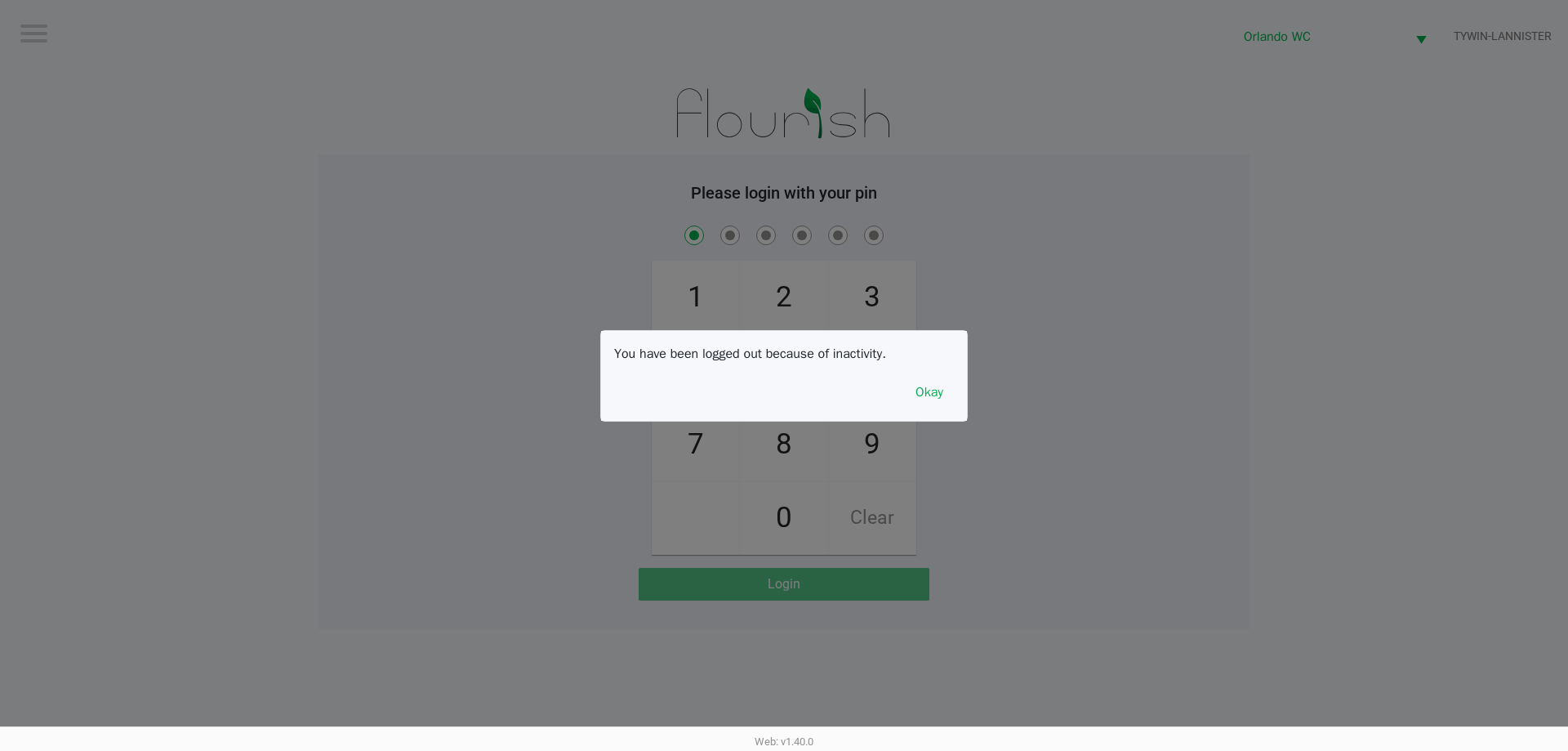 checkbox on "true" 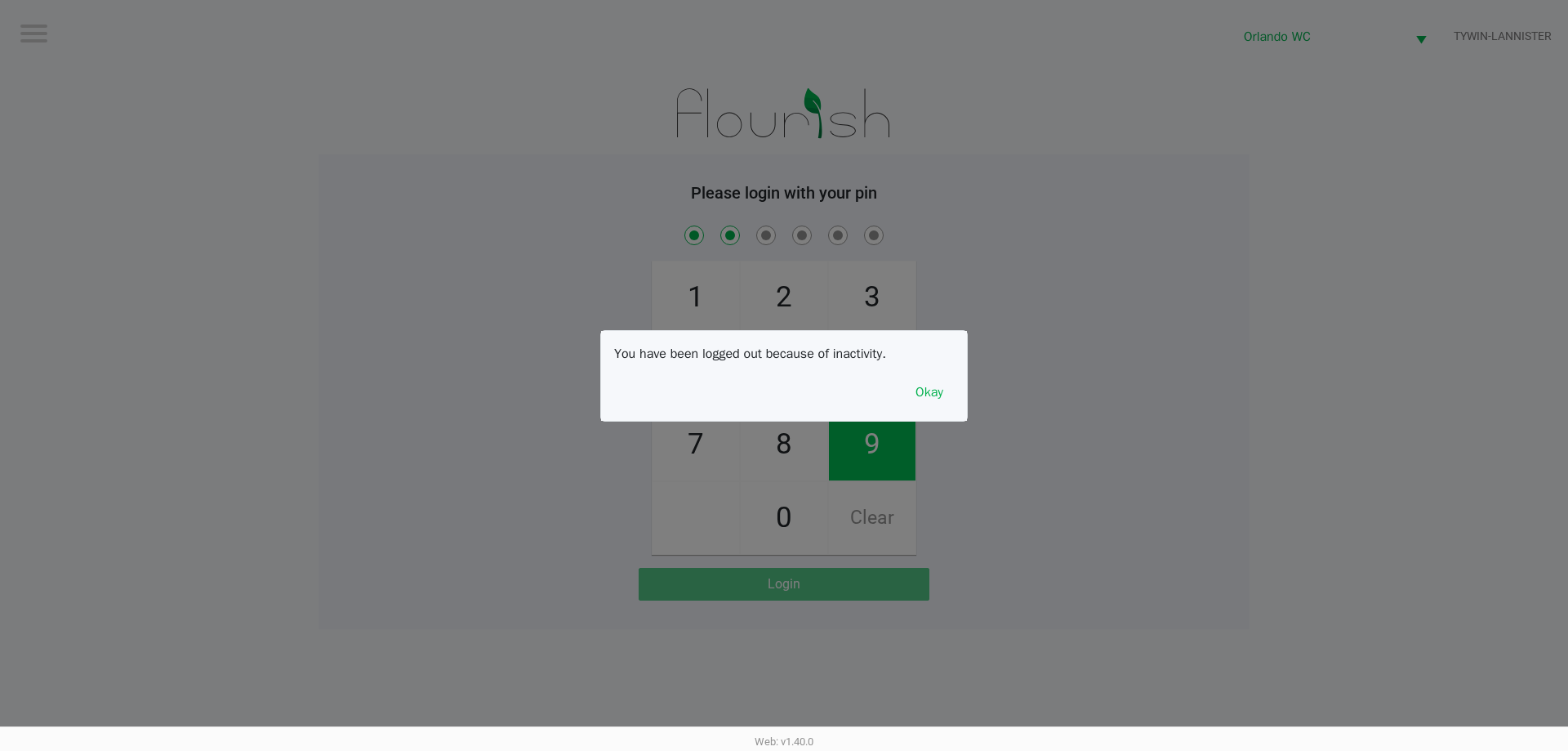 checkbox on "true" 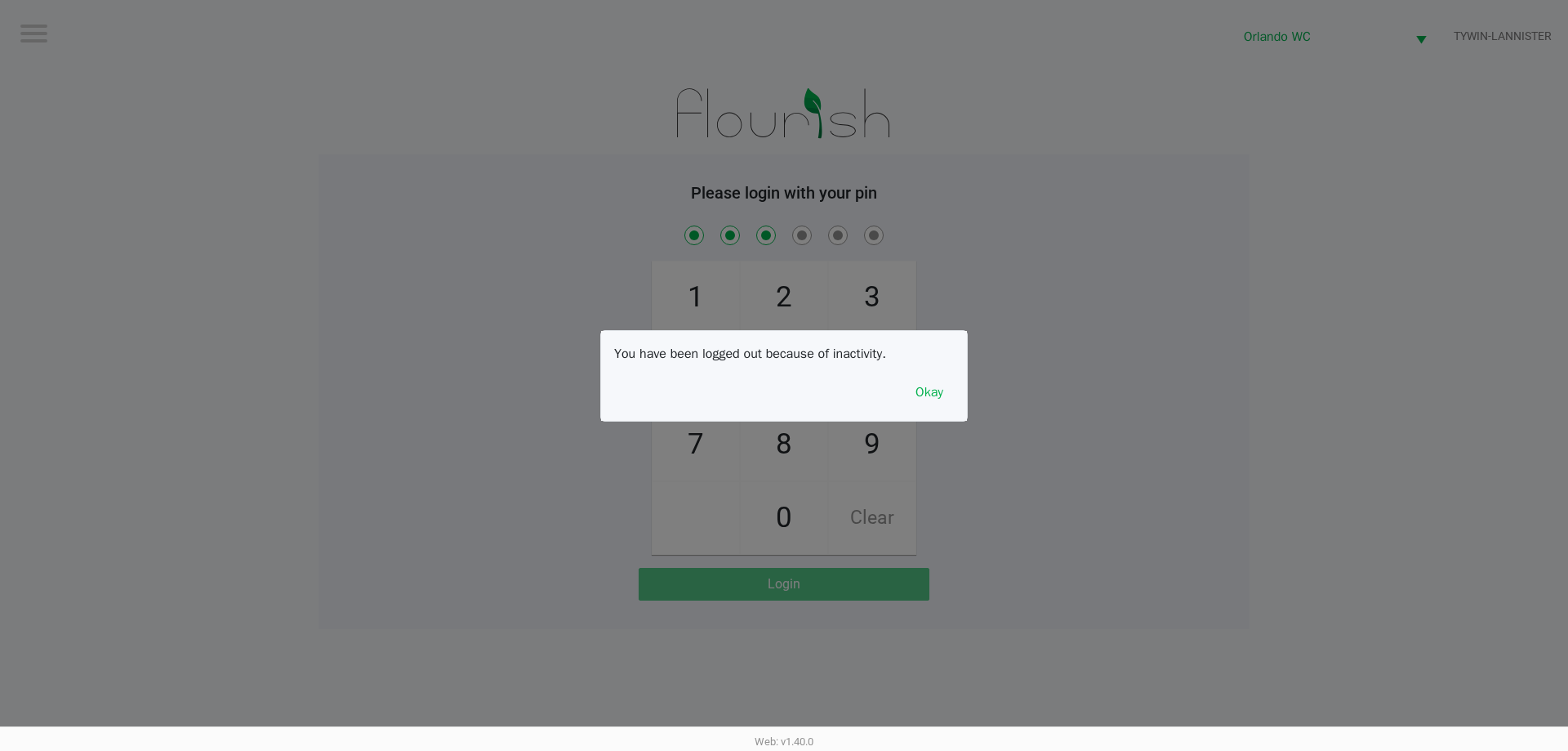 checkbox on "true" 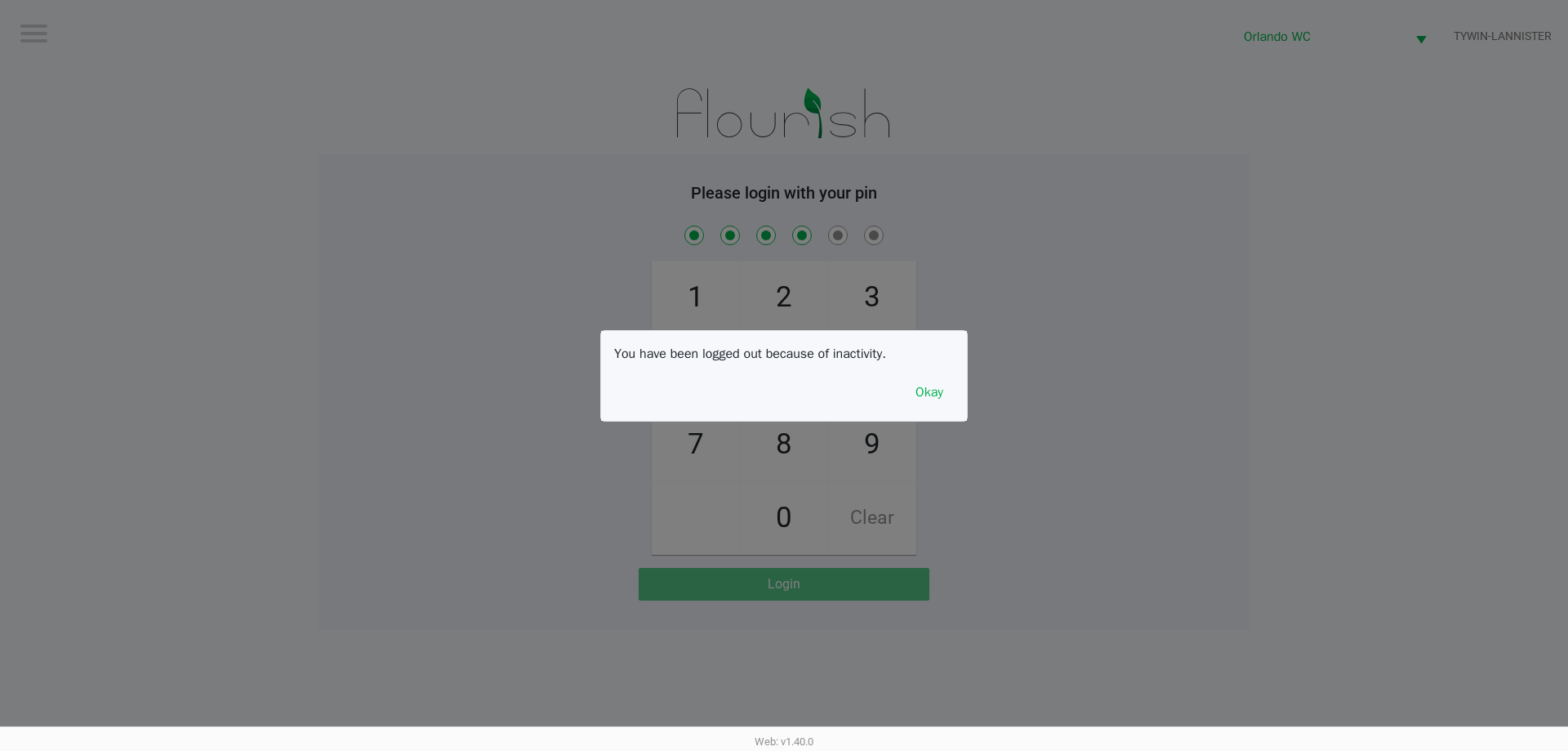 checkbox on "true" 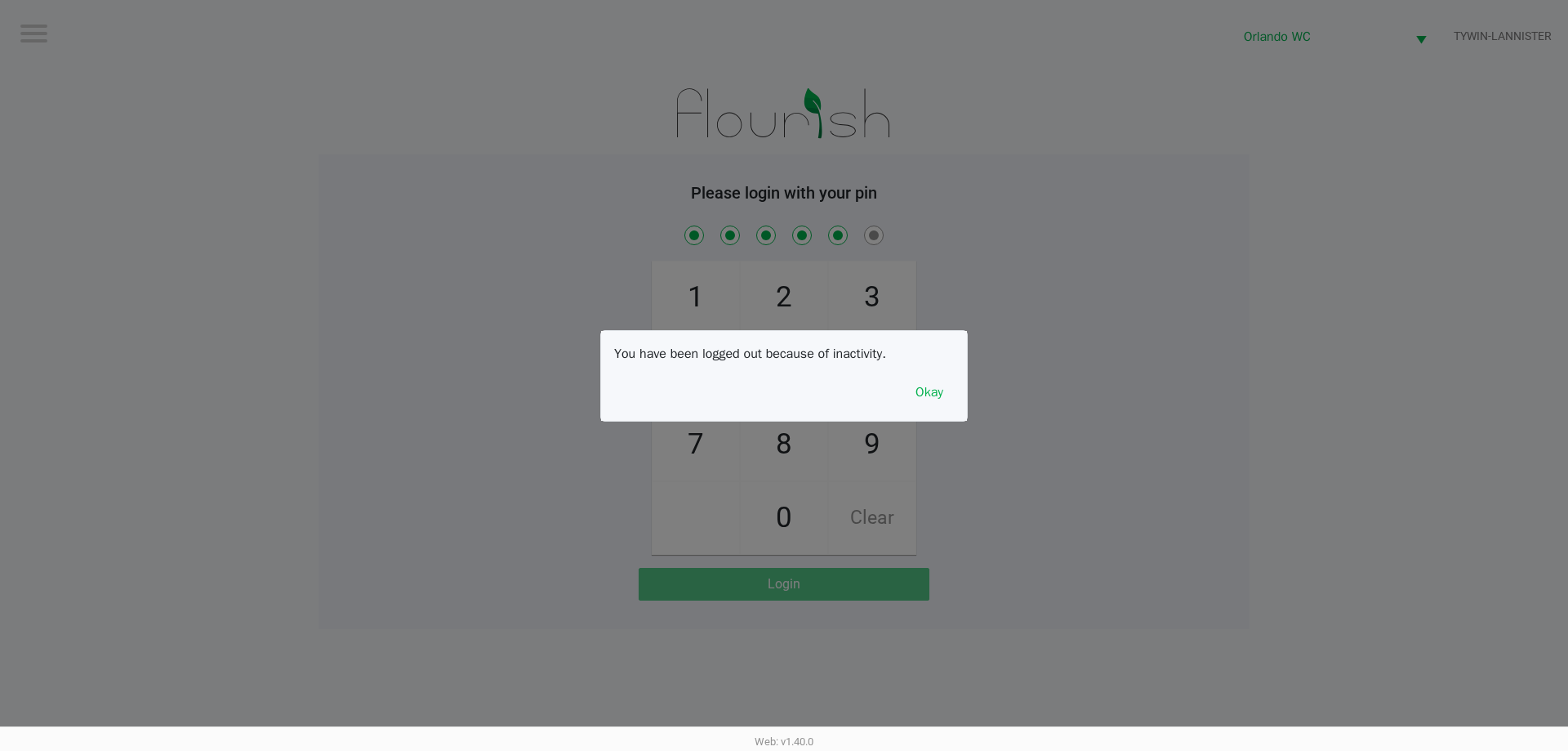 checkbox on "true" 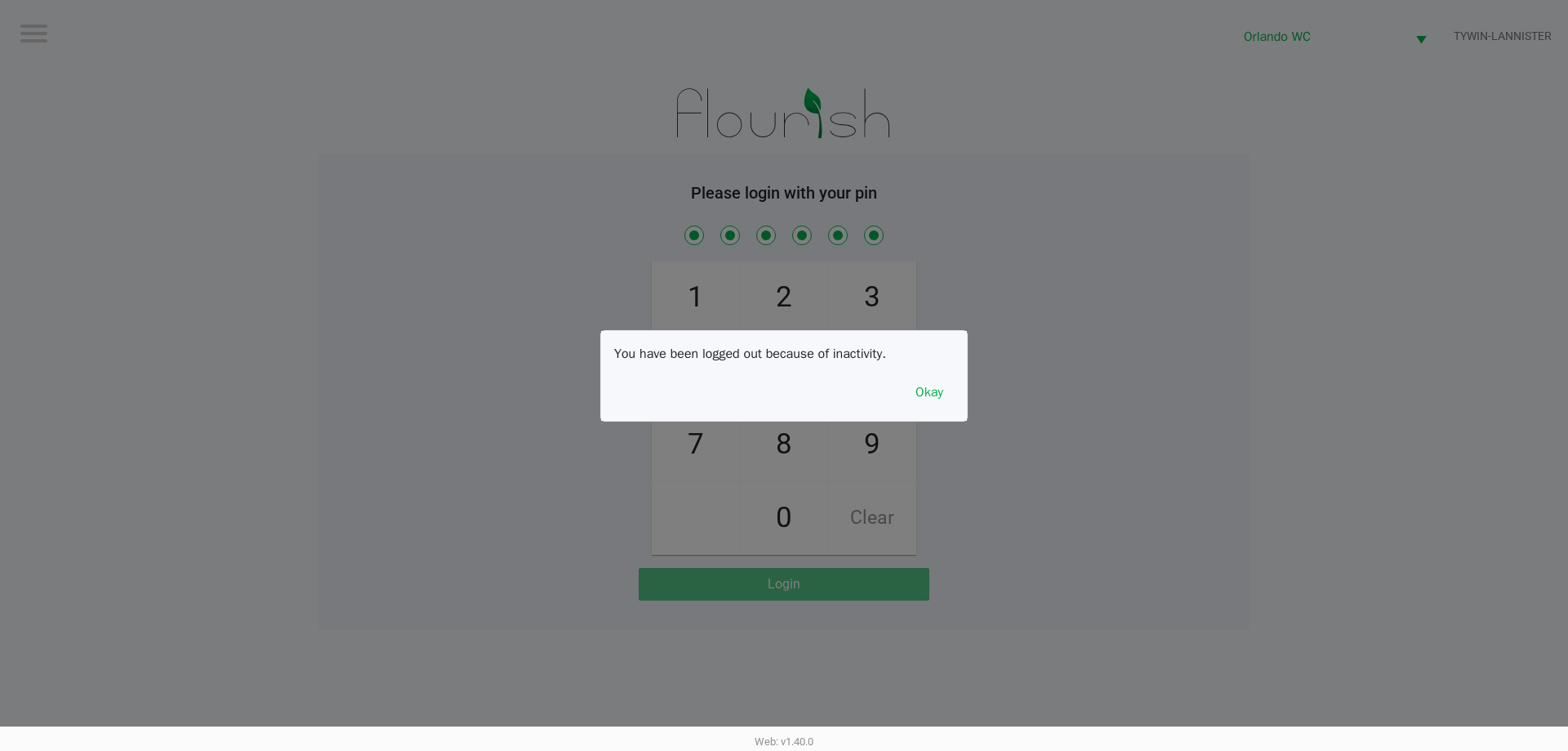checkbox on "true" 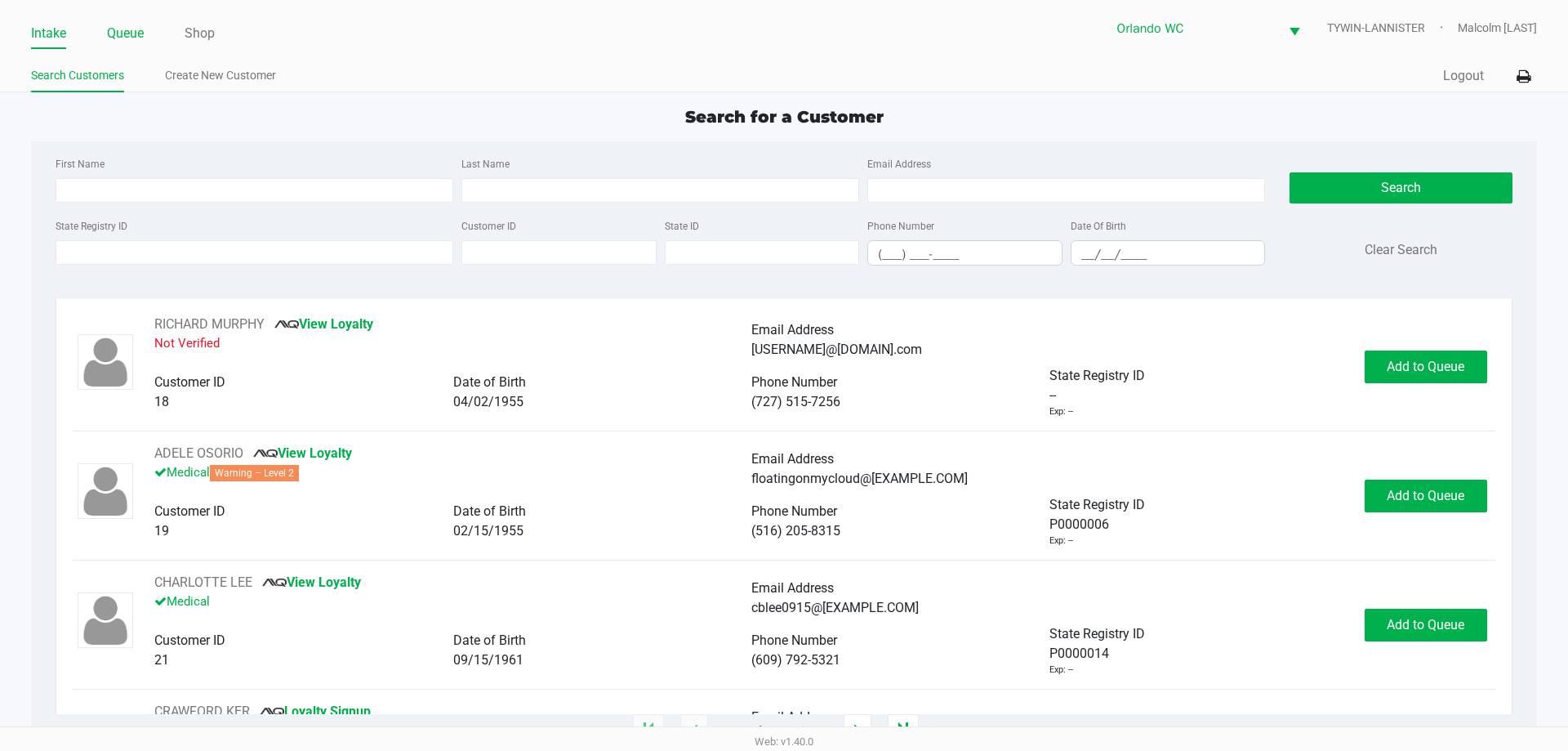 click on "Queue" 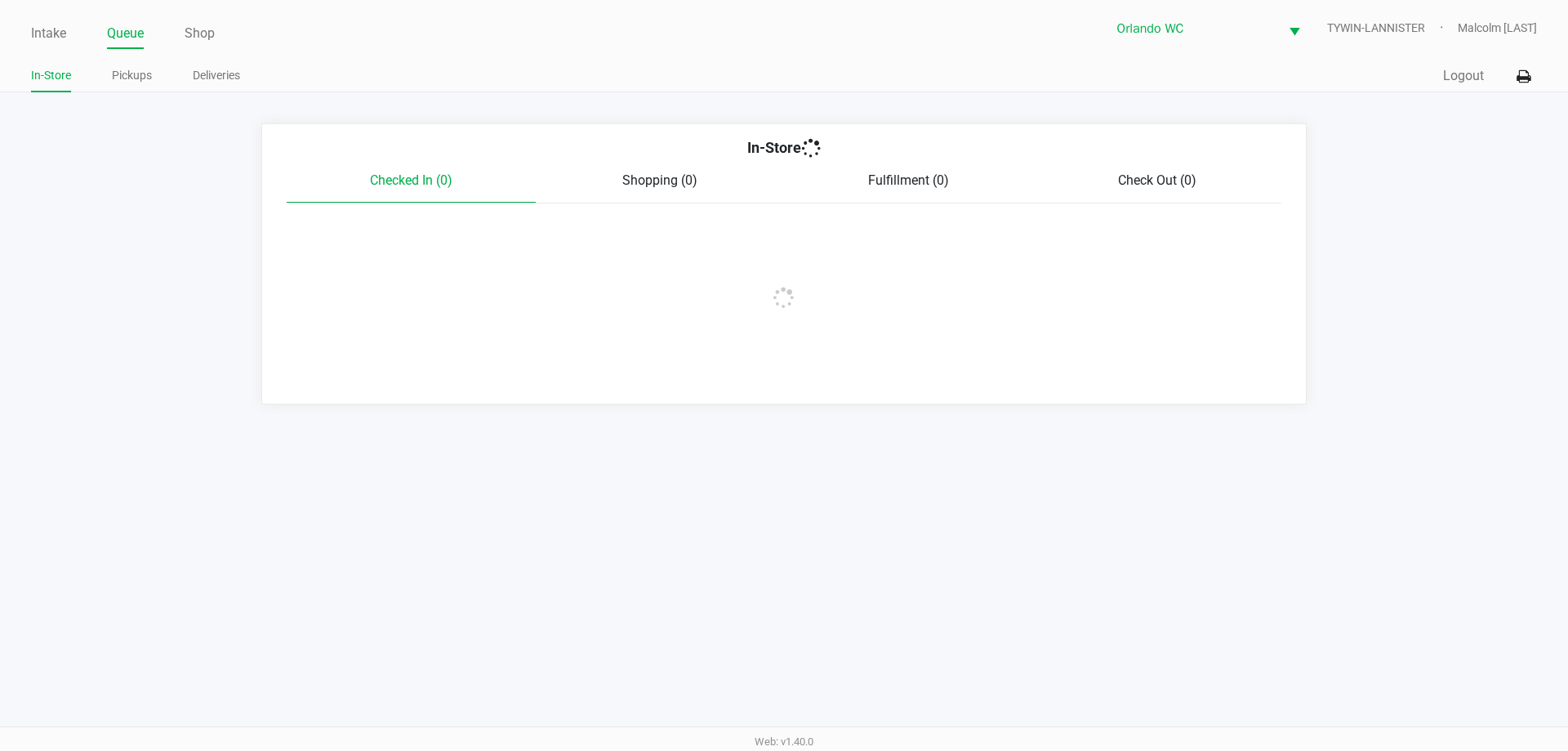 click on "Pickups" 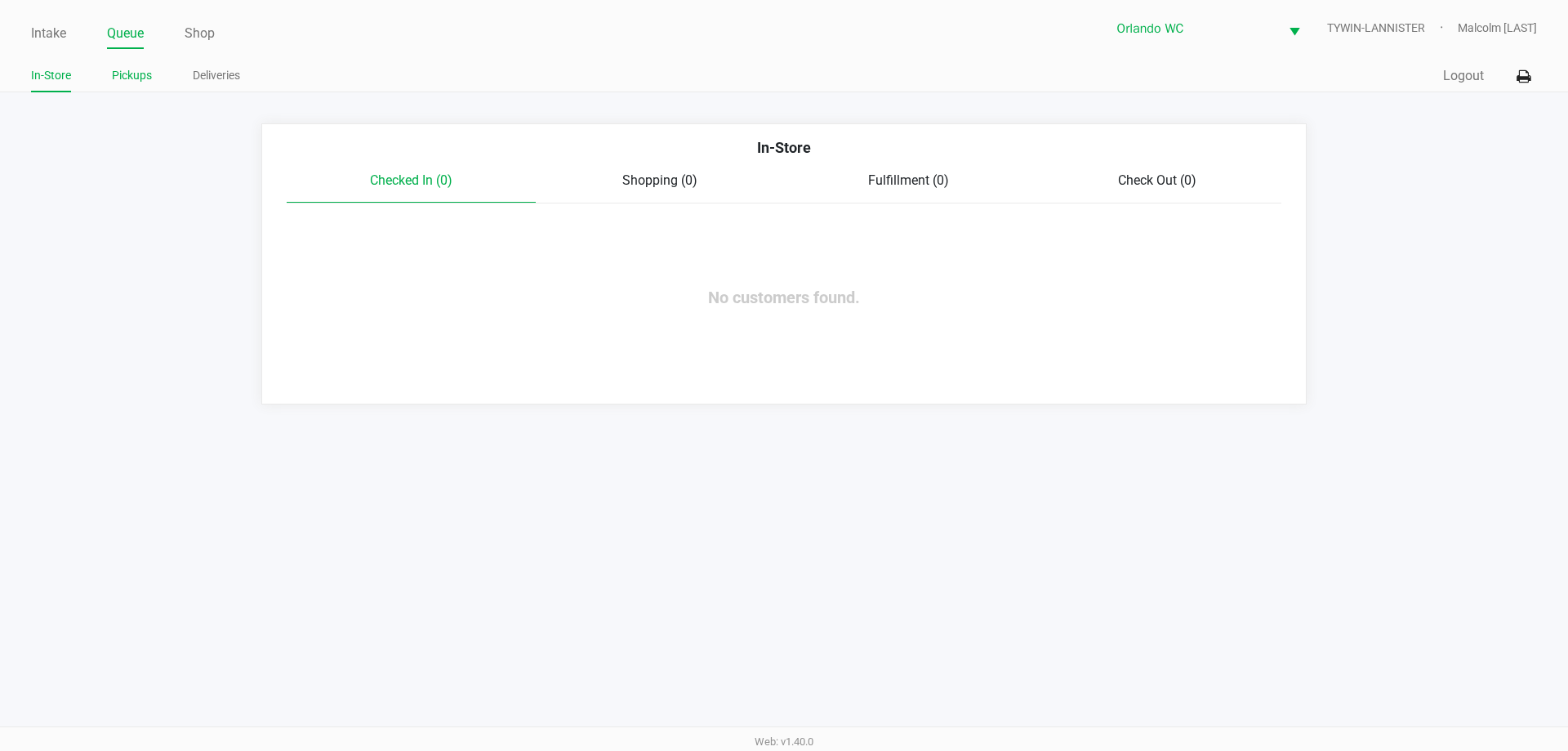 click on "Pickups" 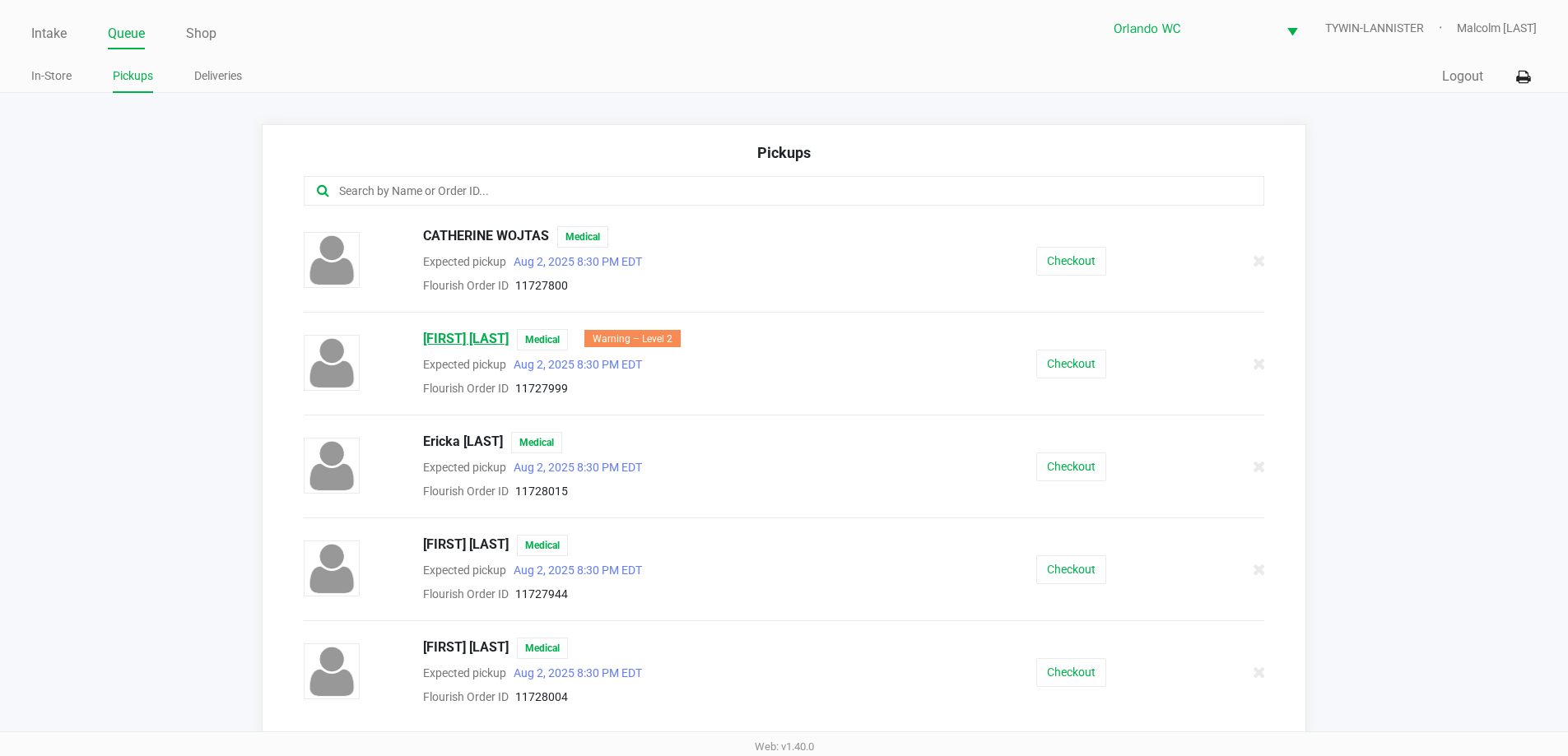 click on "DARSHANA MEHTA" 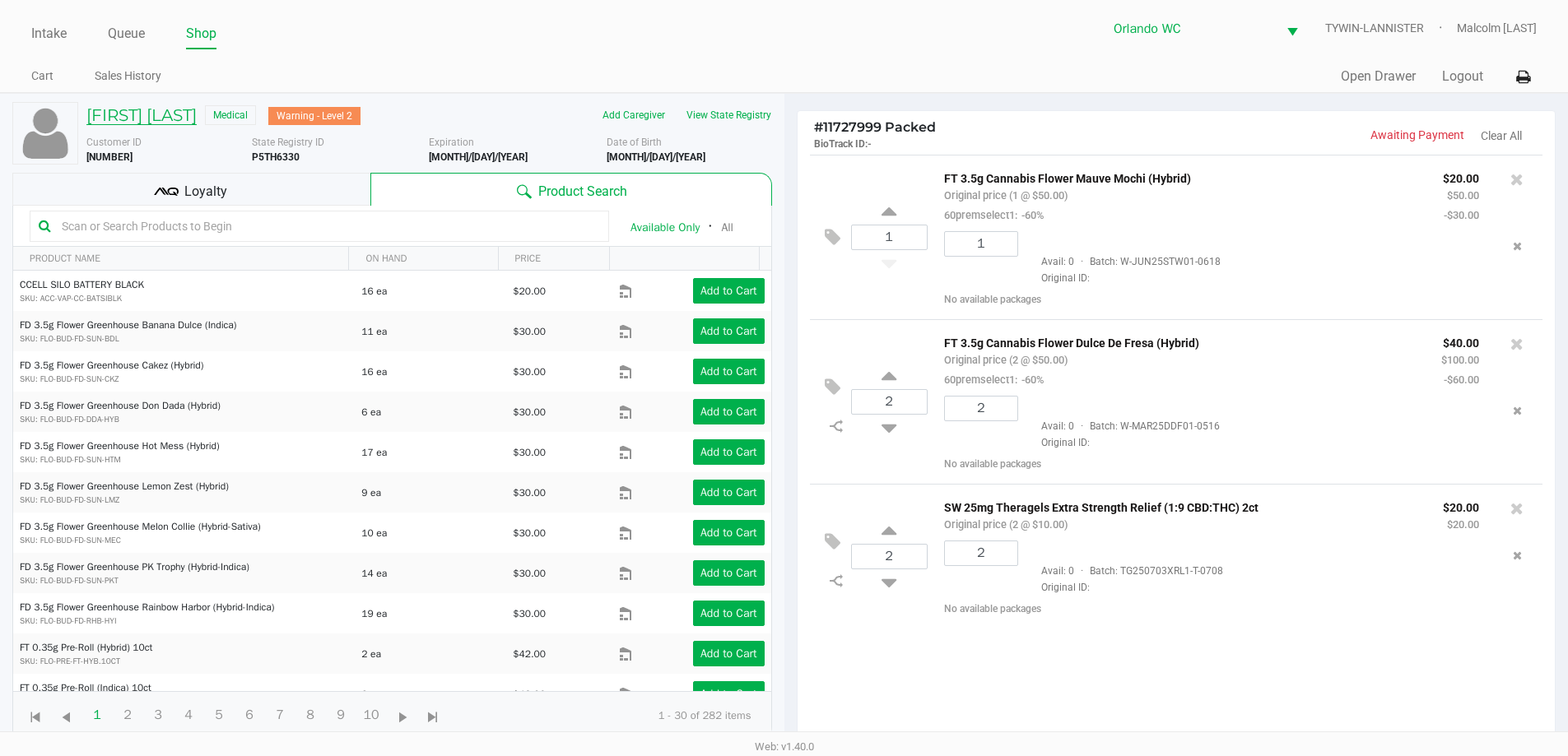 click on "DARSHANA MEHTA" 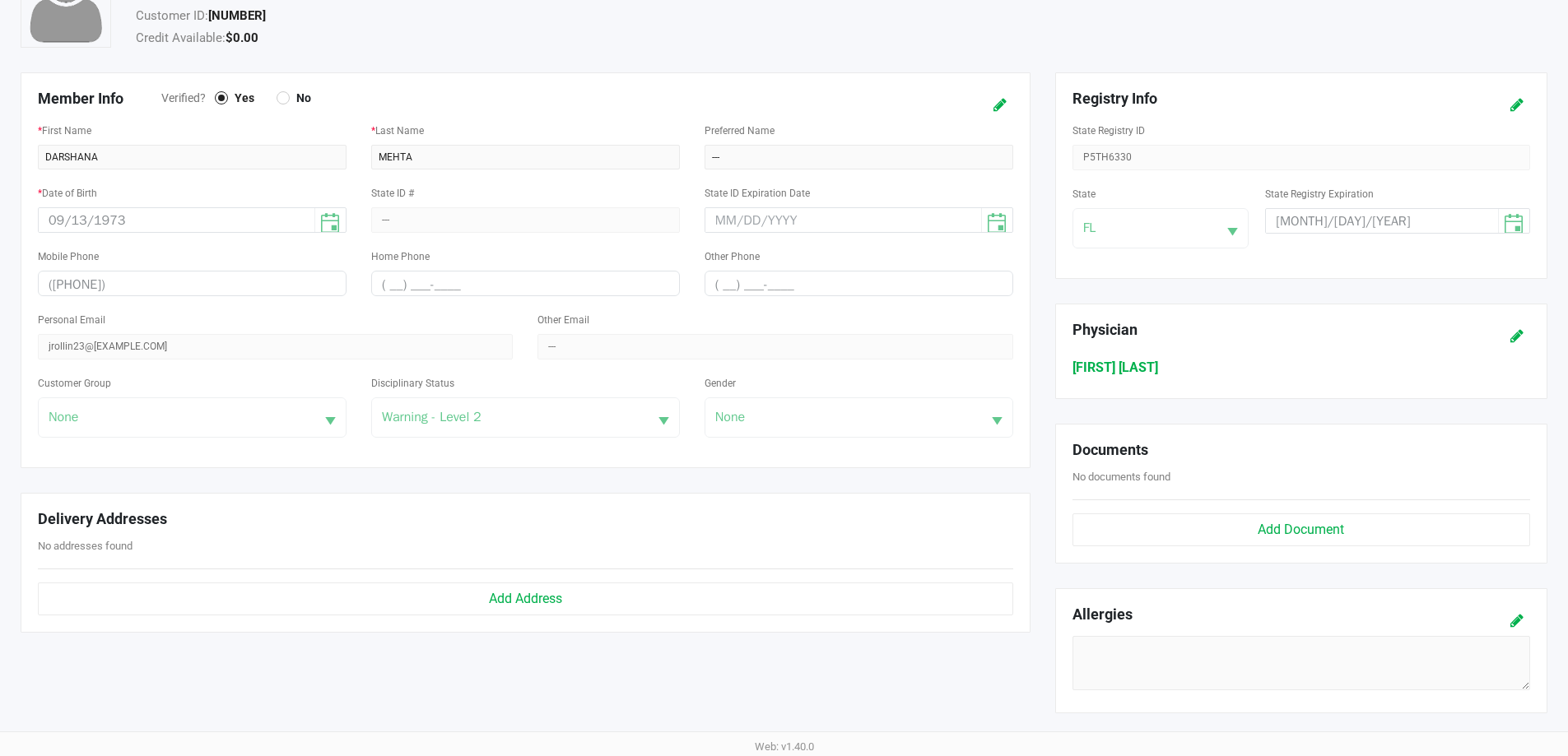 scroll, scrollTop: 514, scrollLeft: 0, axis: vertical 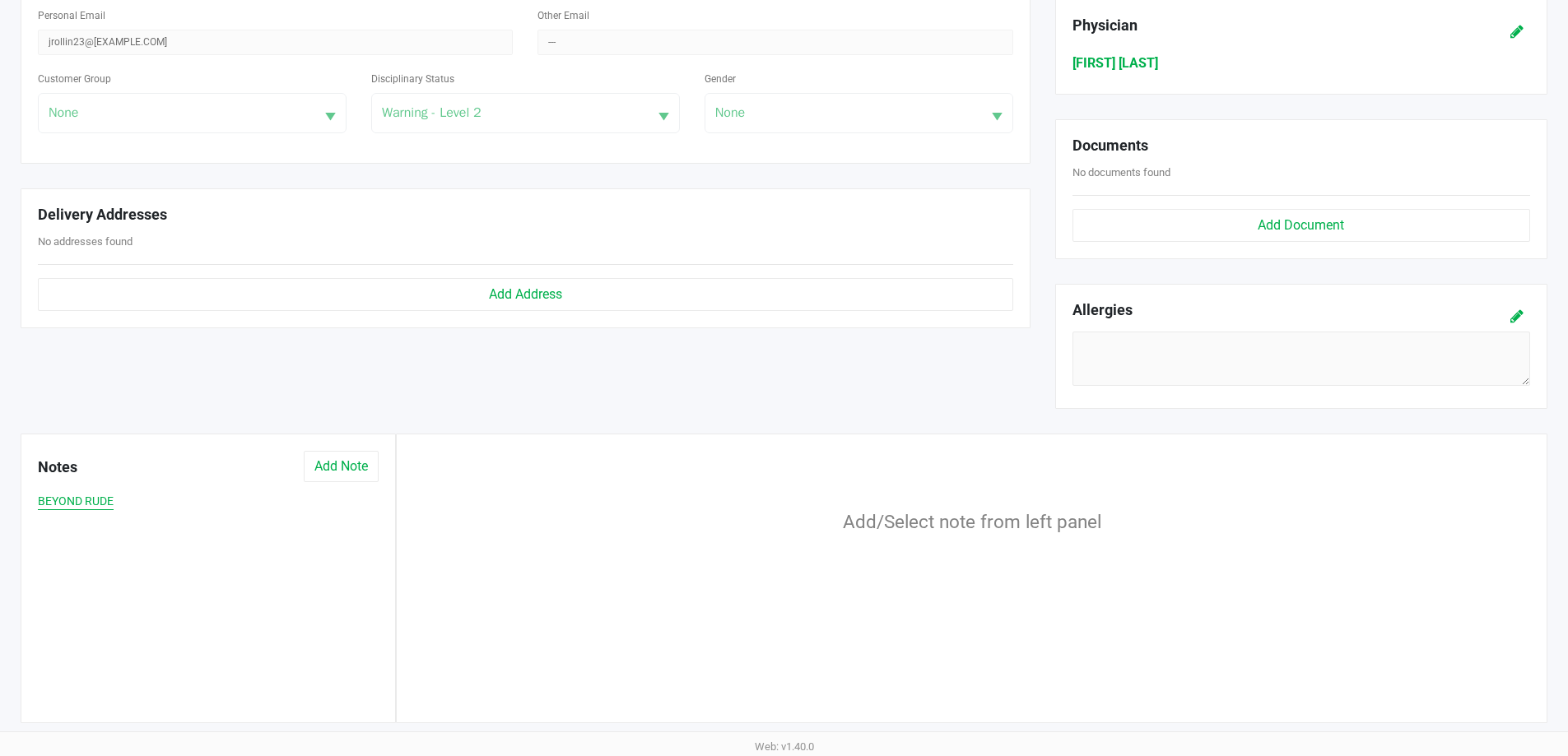 click on "BEYOND RUDE" 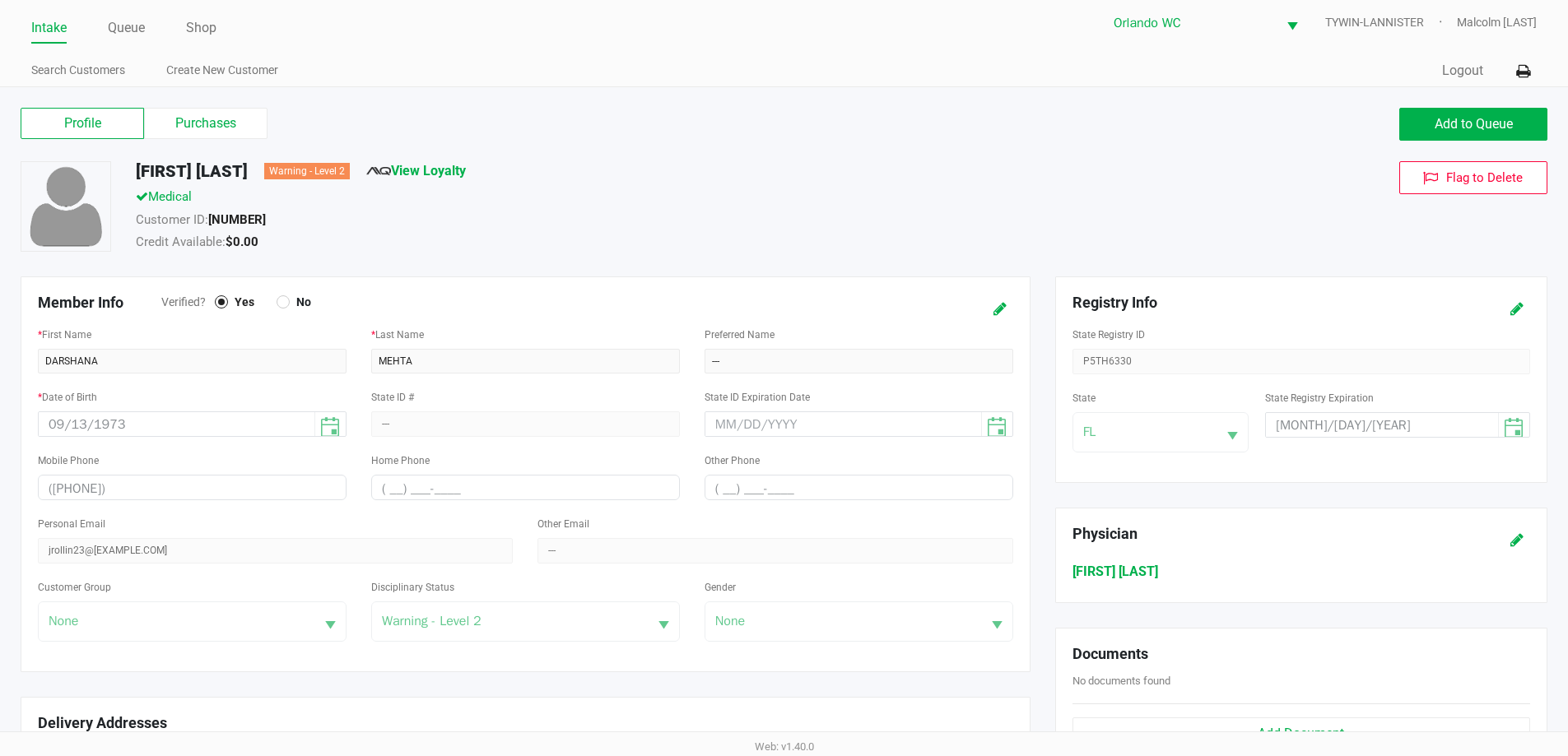 scroll, scrollTop: 0, scrollLeft: 0, axis: both 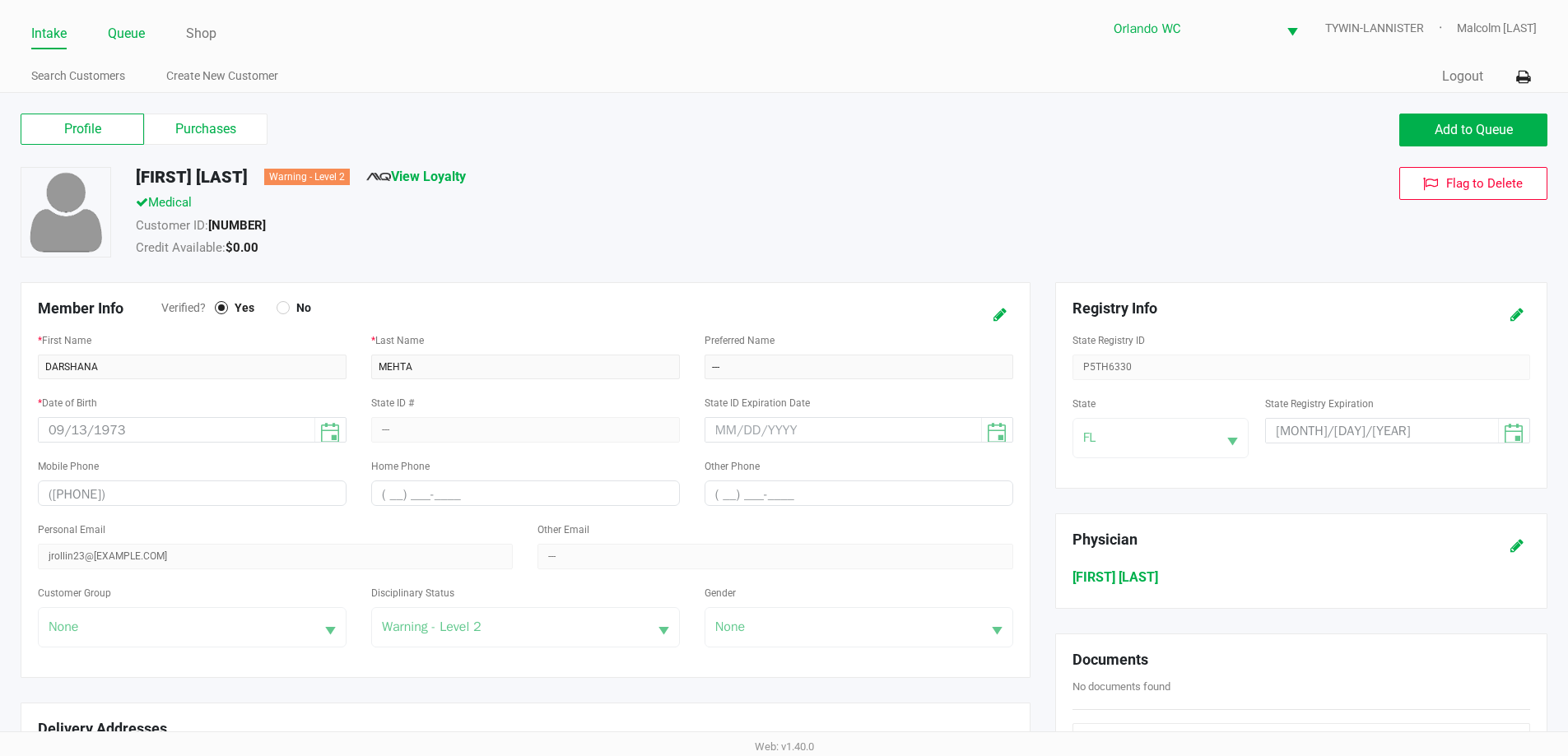 click on "Queue" 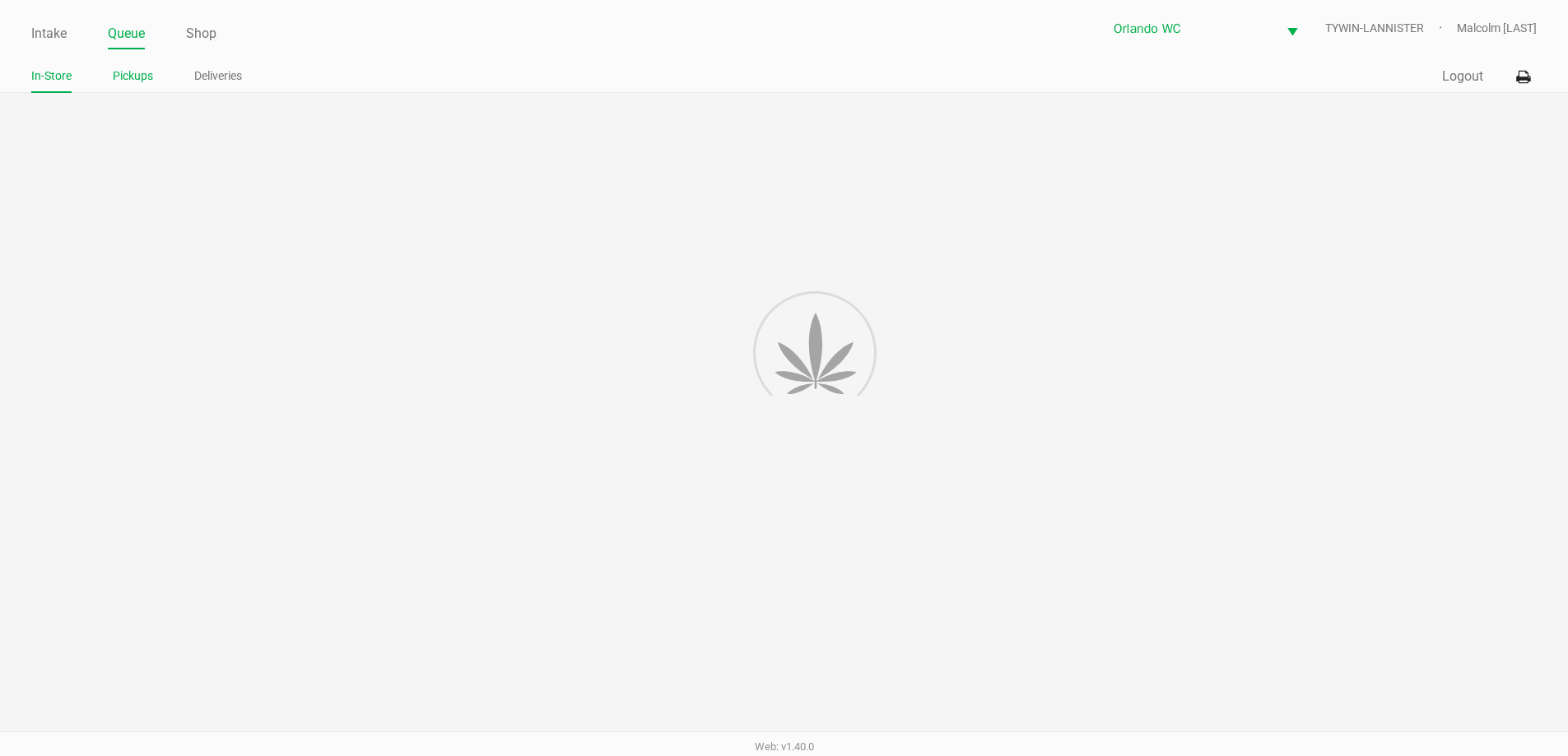 click on "Pickups" 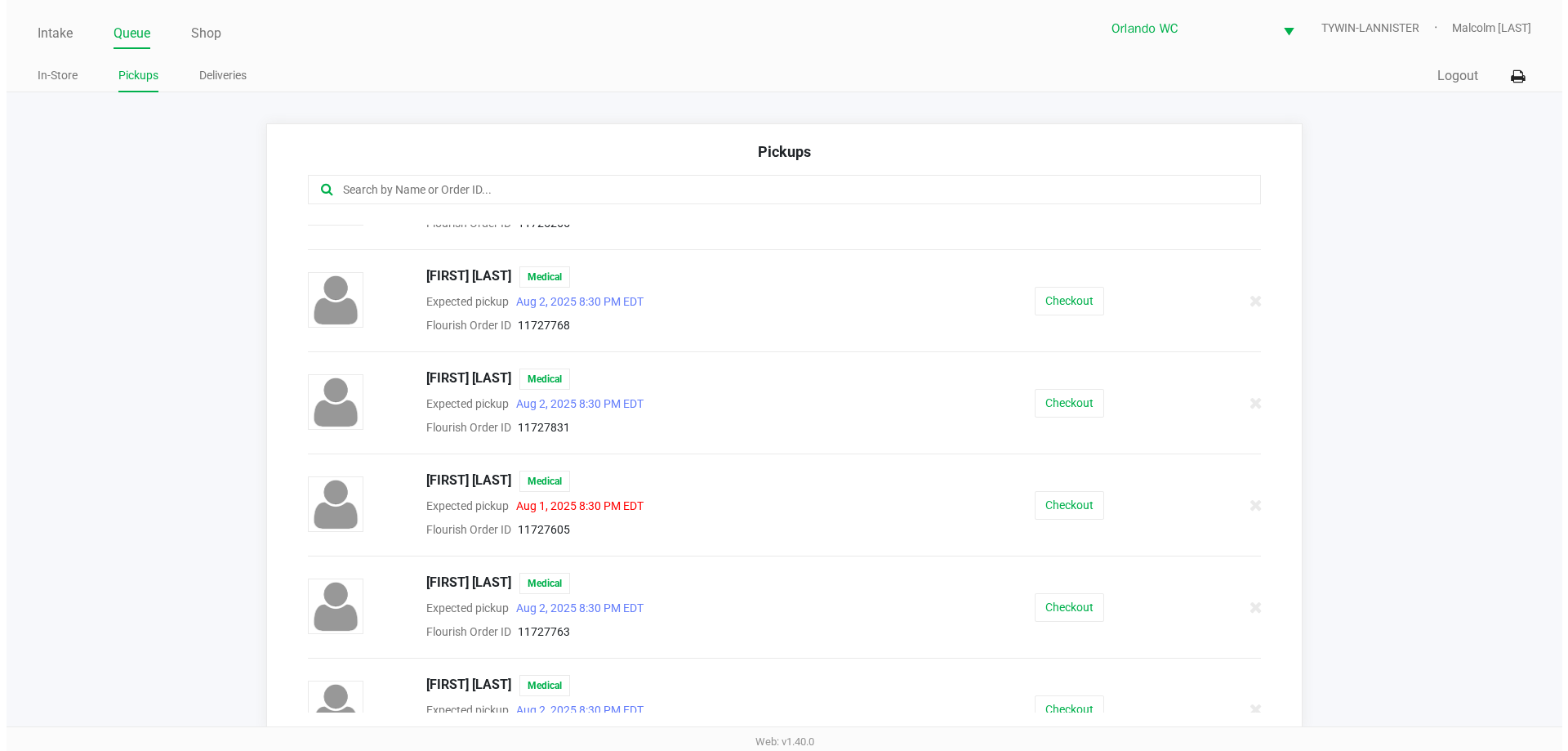 scroll, scrollTop: 572, scrollLeft: 0, axis: vertical 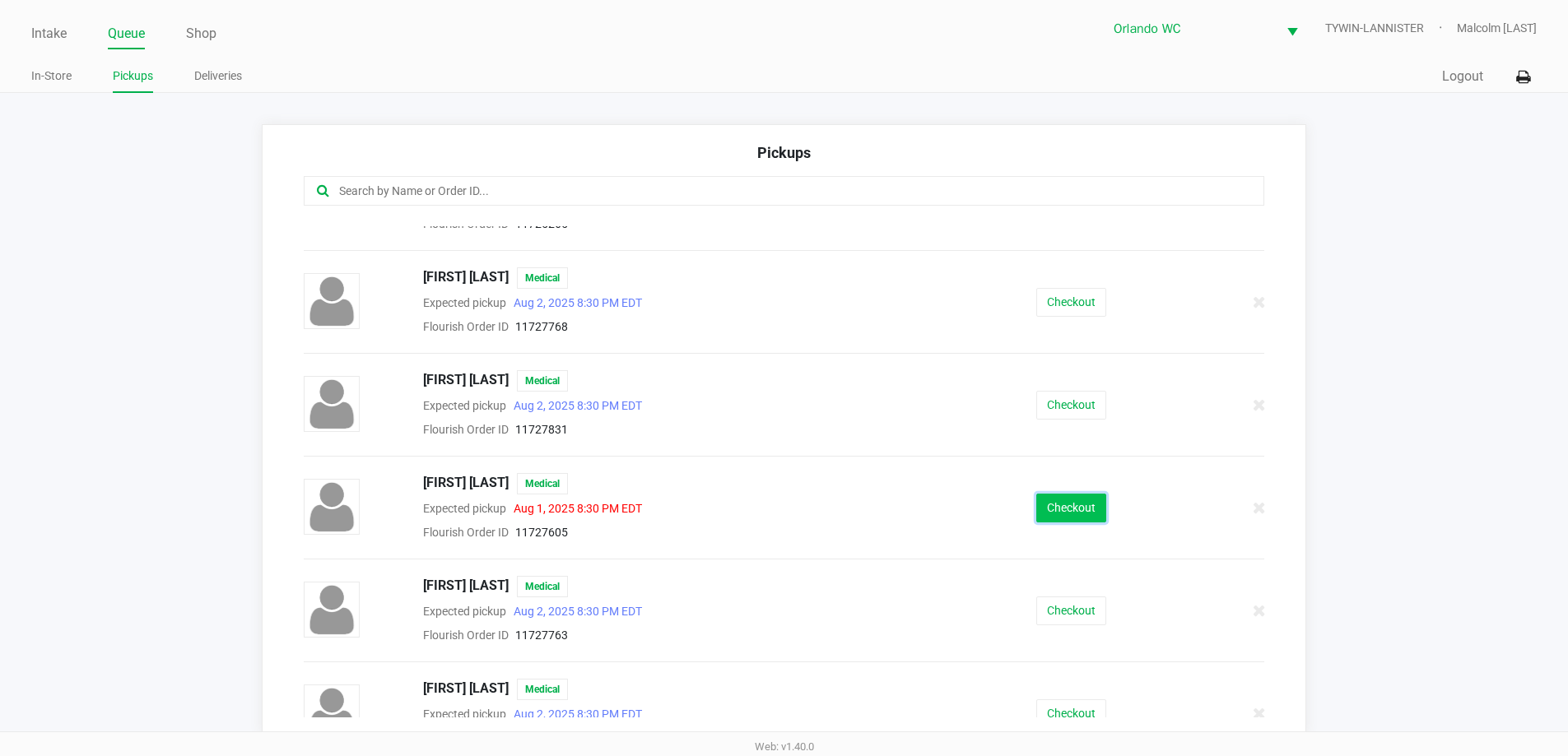 click on "Checkout" 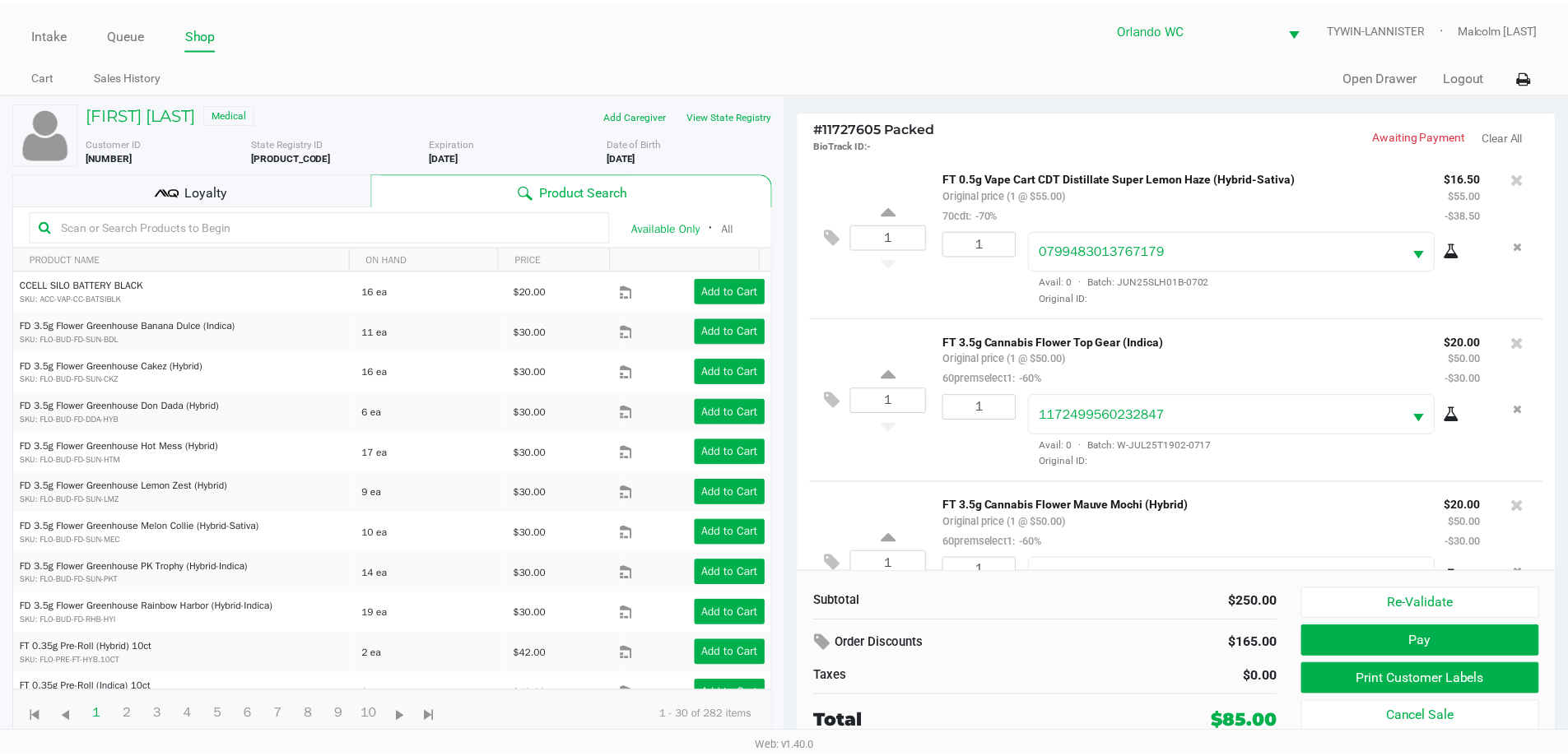 scroll, scrollTop: 242, scrollLeft: 0, axis: vertical 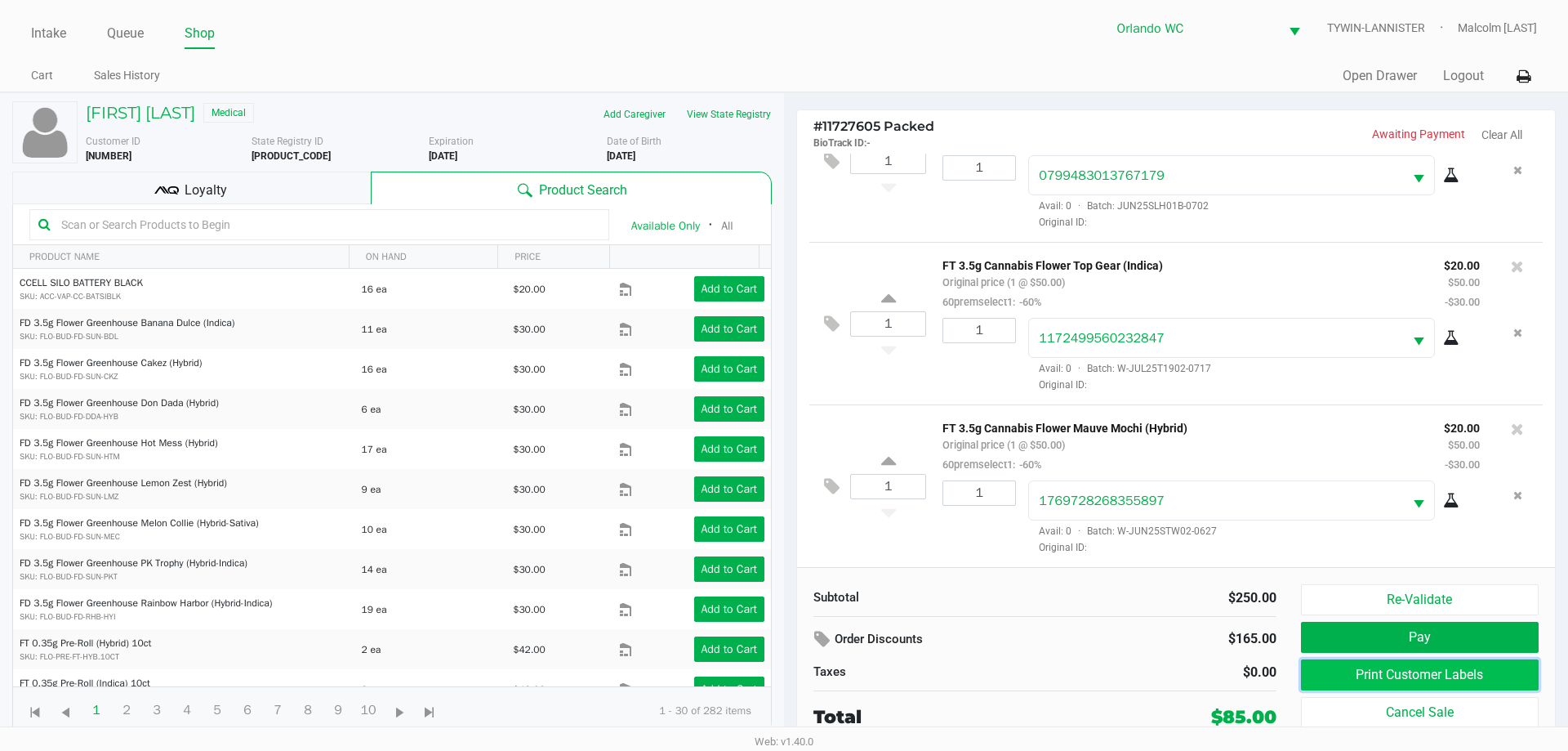 click on "Print Customer Labels" 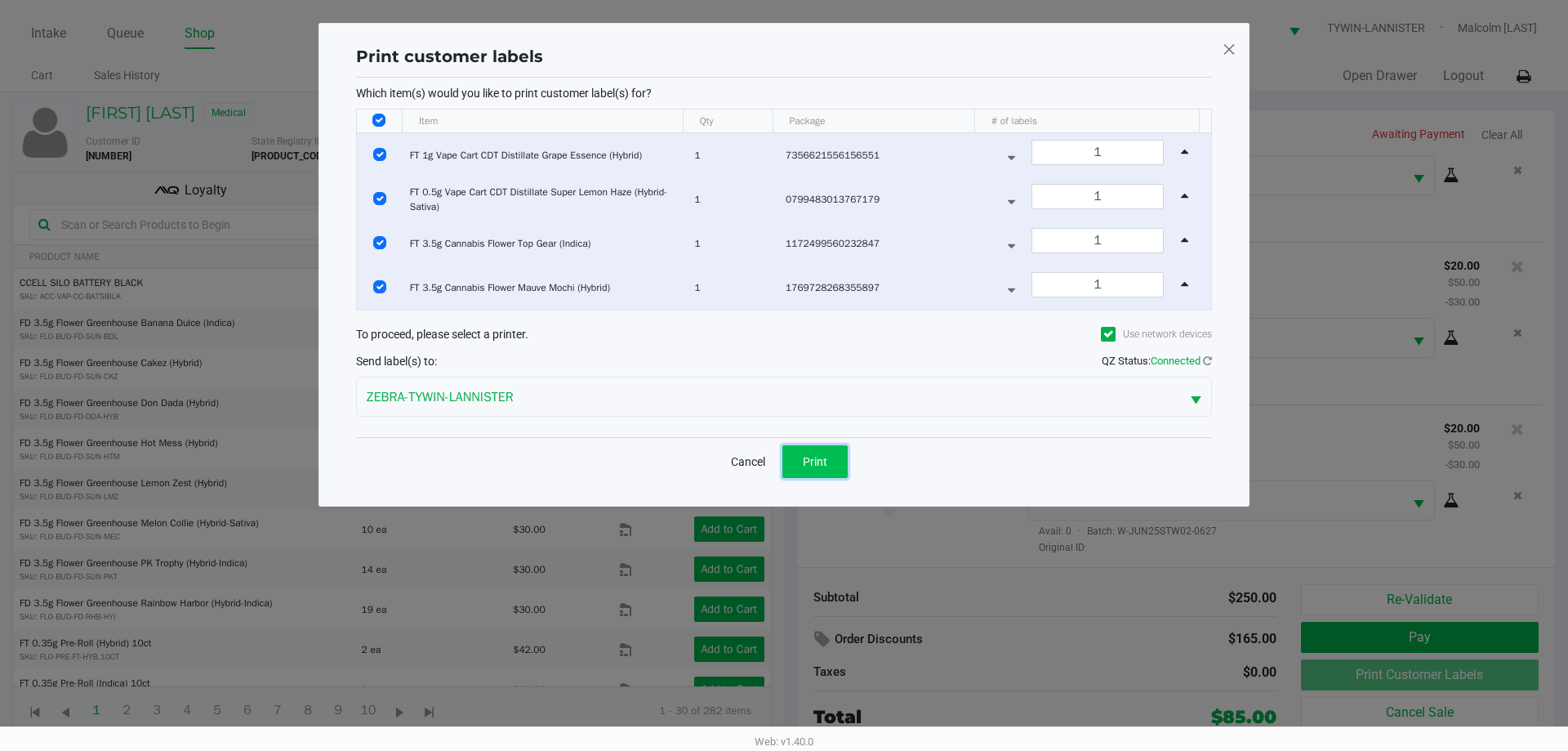 click on "Print" 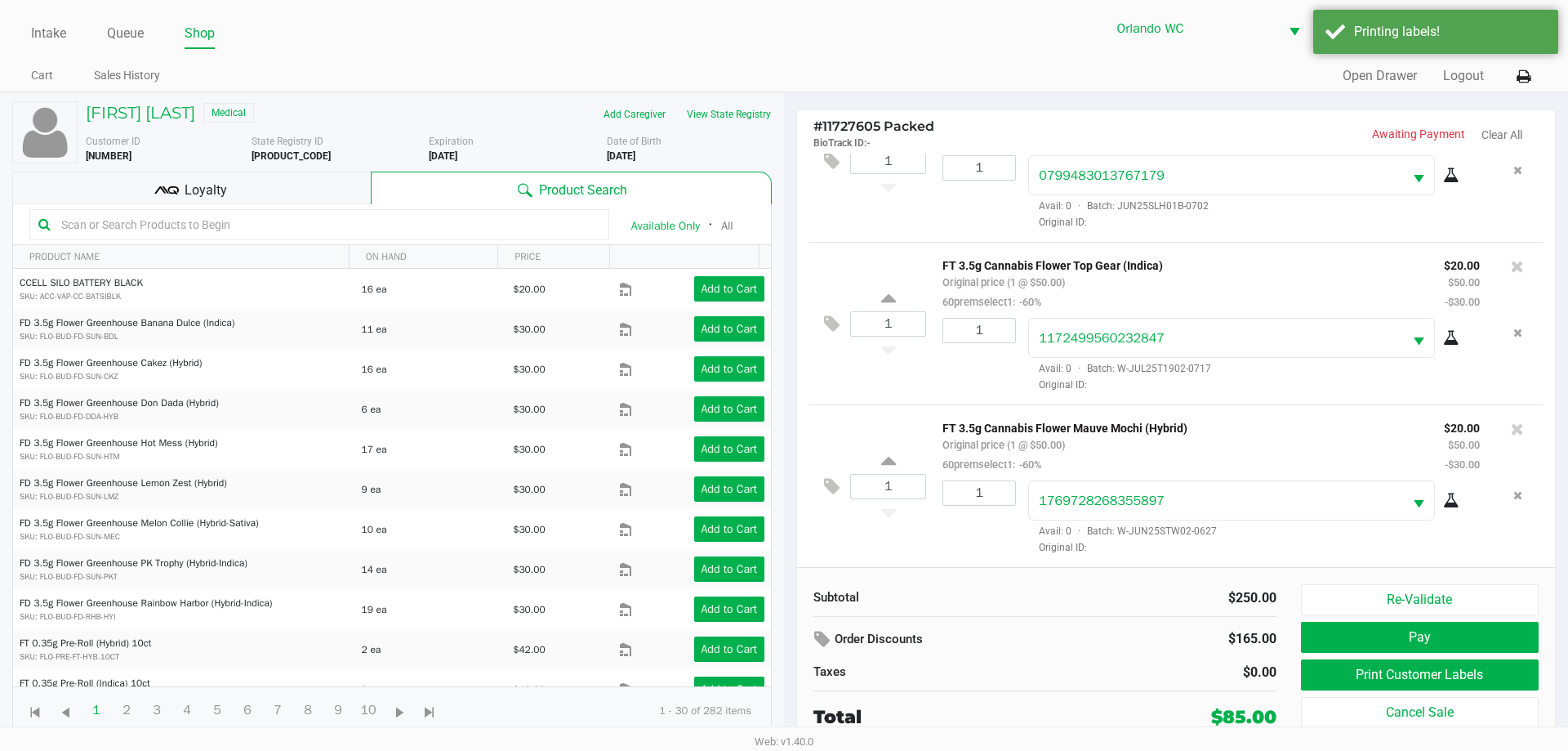 click on "Loyalty" 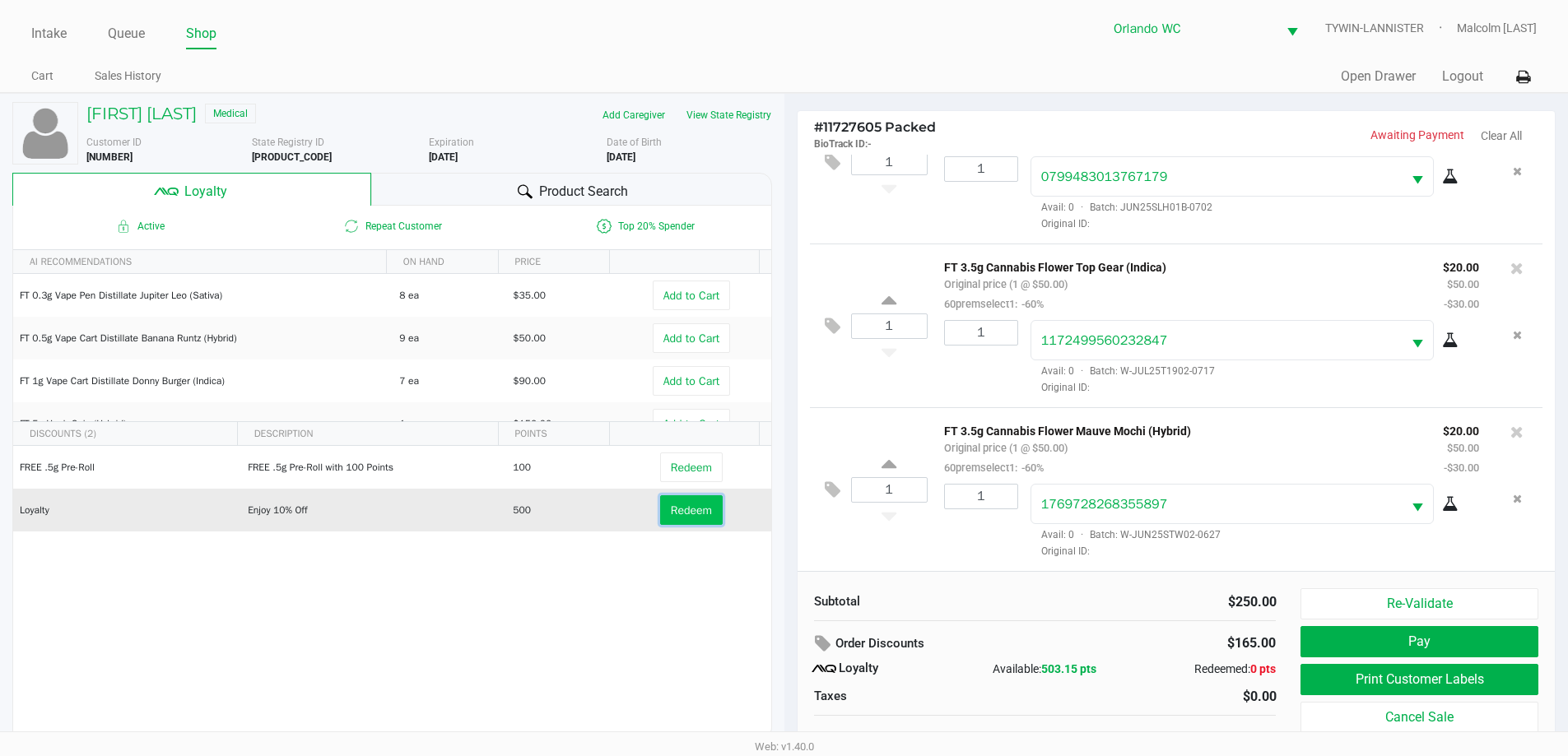 click on "Redeem" 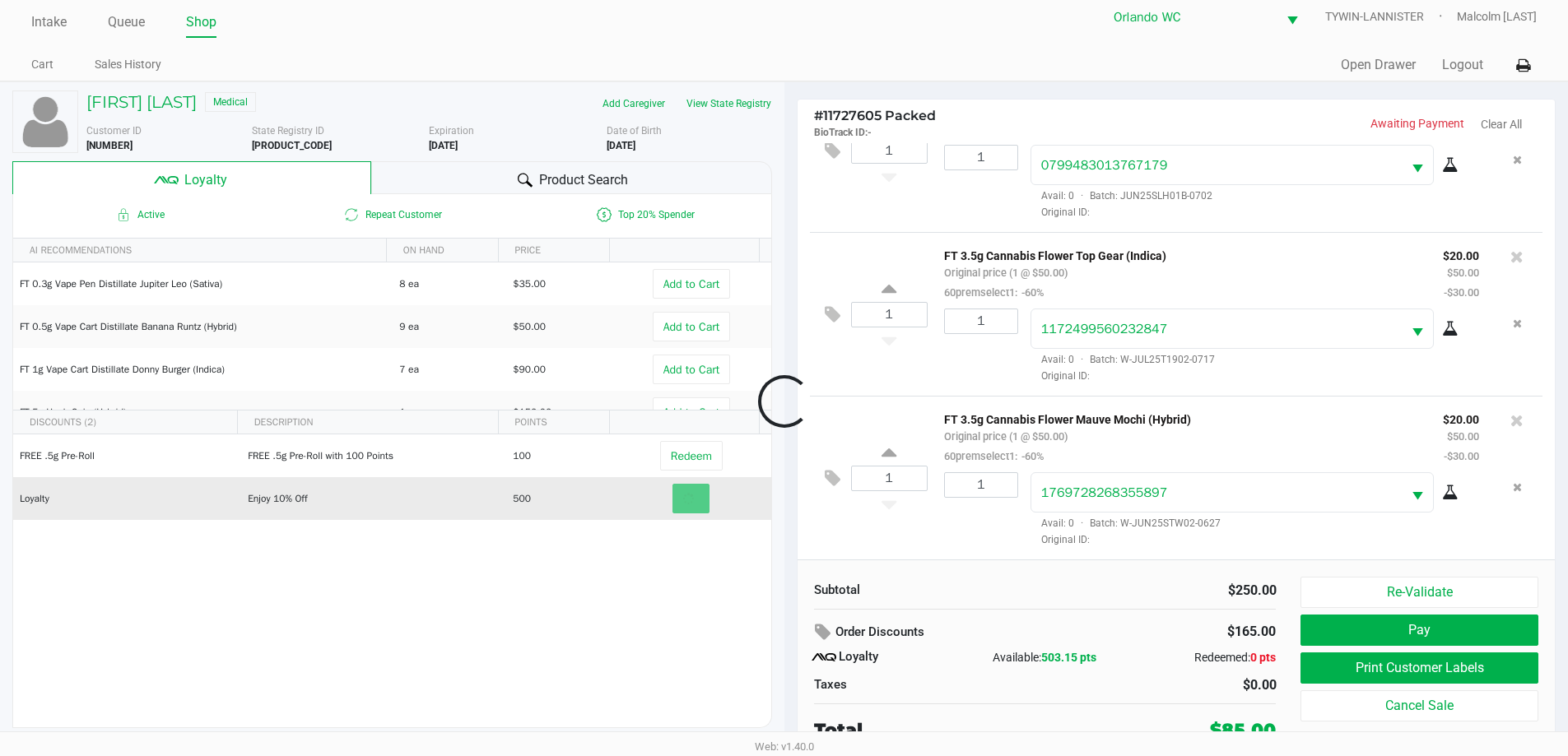 scroll, scrollTop: 16, scrollLeft: 0, axis: vertical 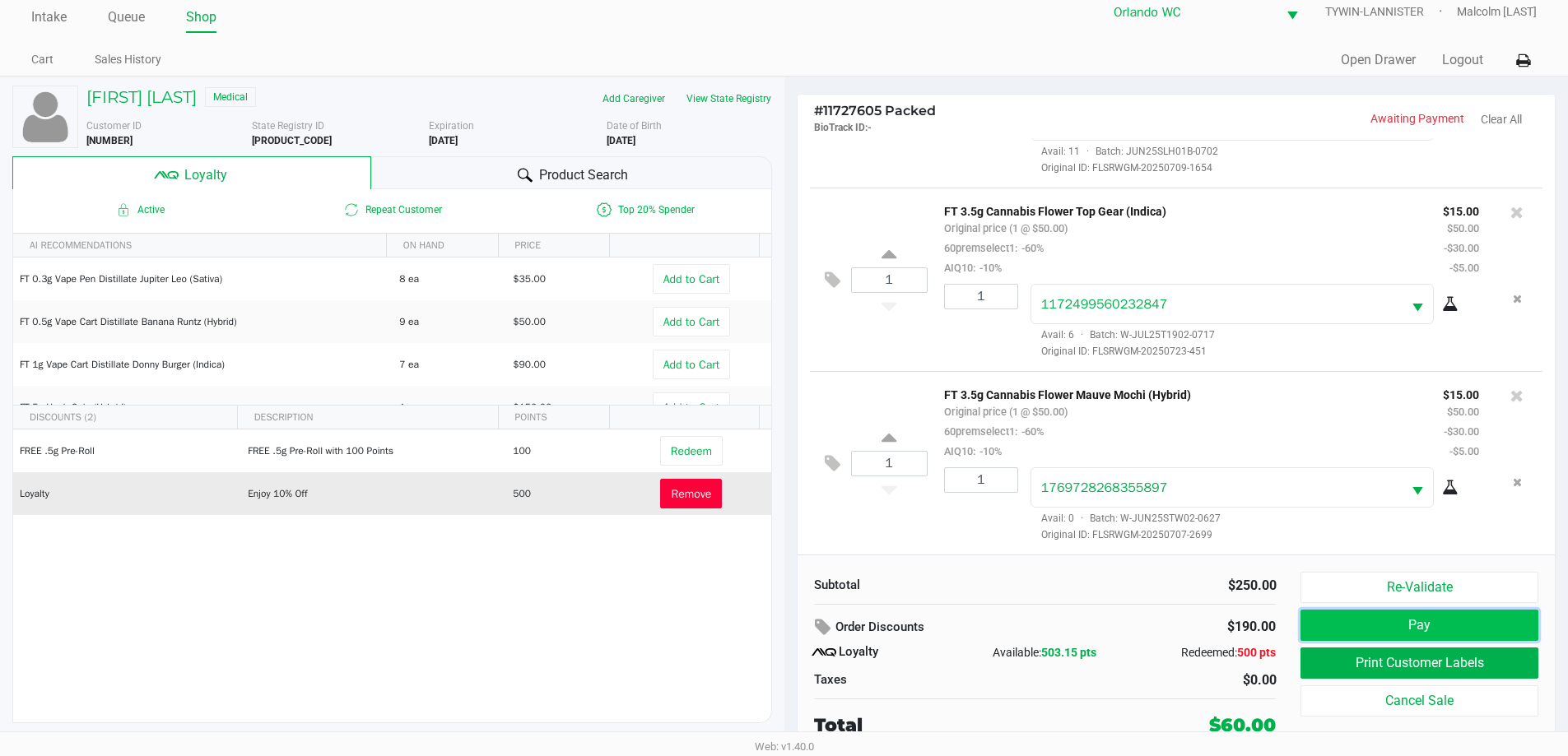 click on "Pay" 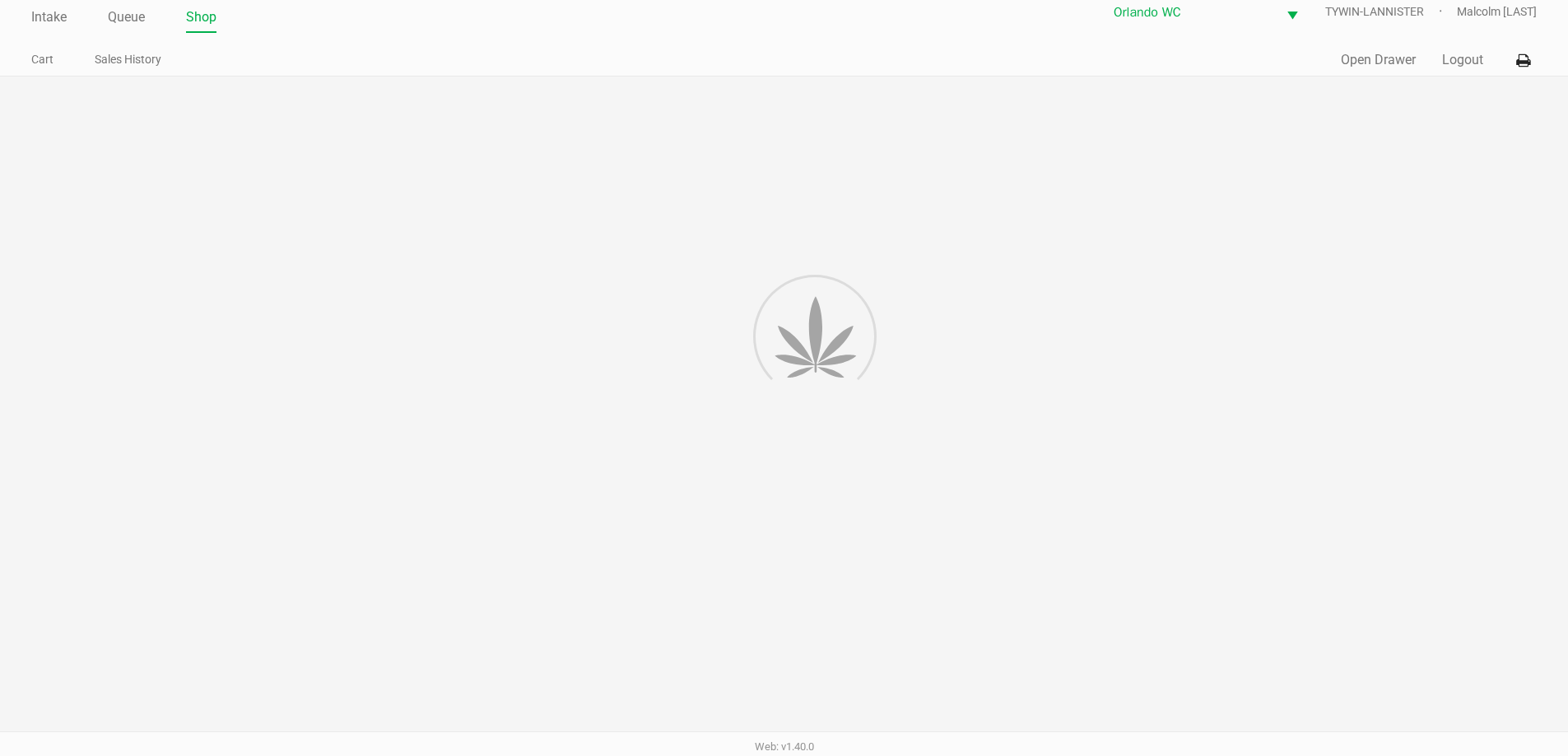 scroll, scrollTop: 0, scrollLeft: 0, axis: both 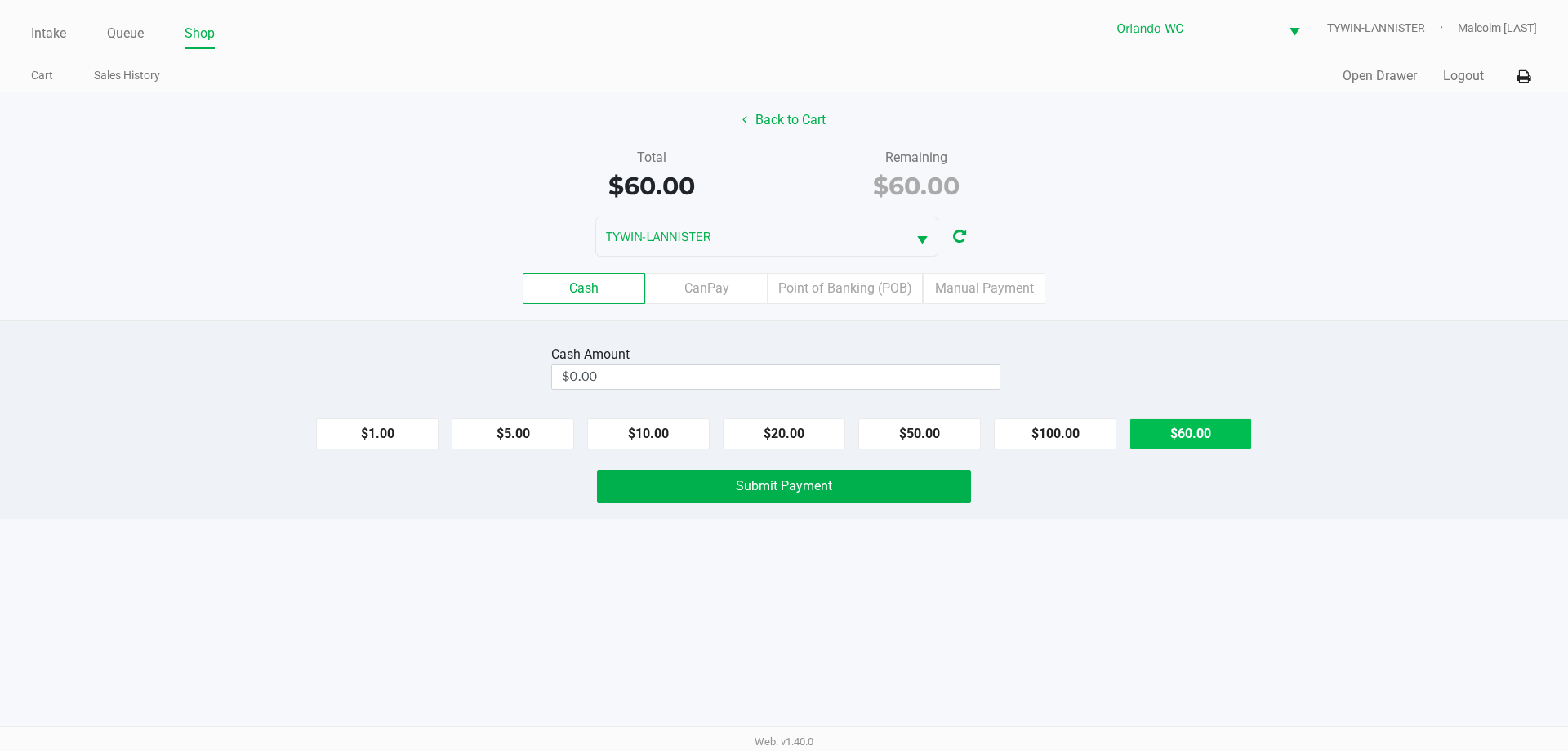 click on "$60.00" 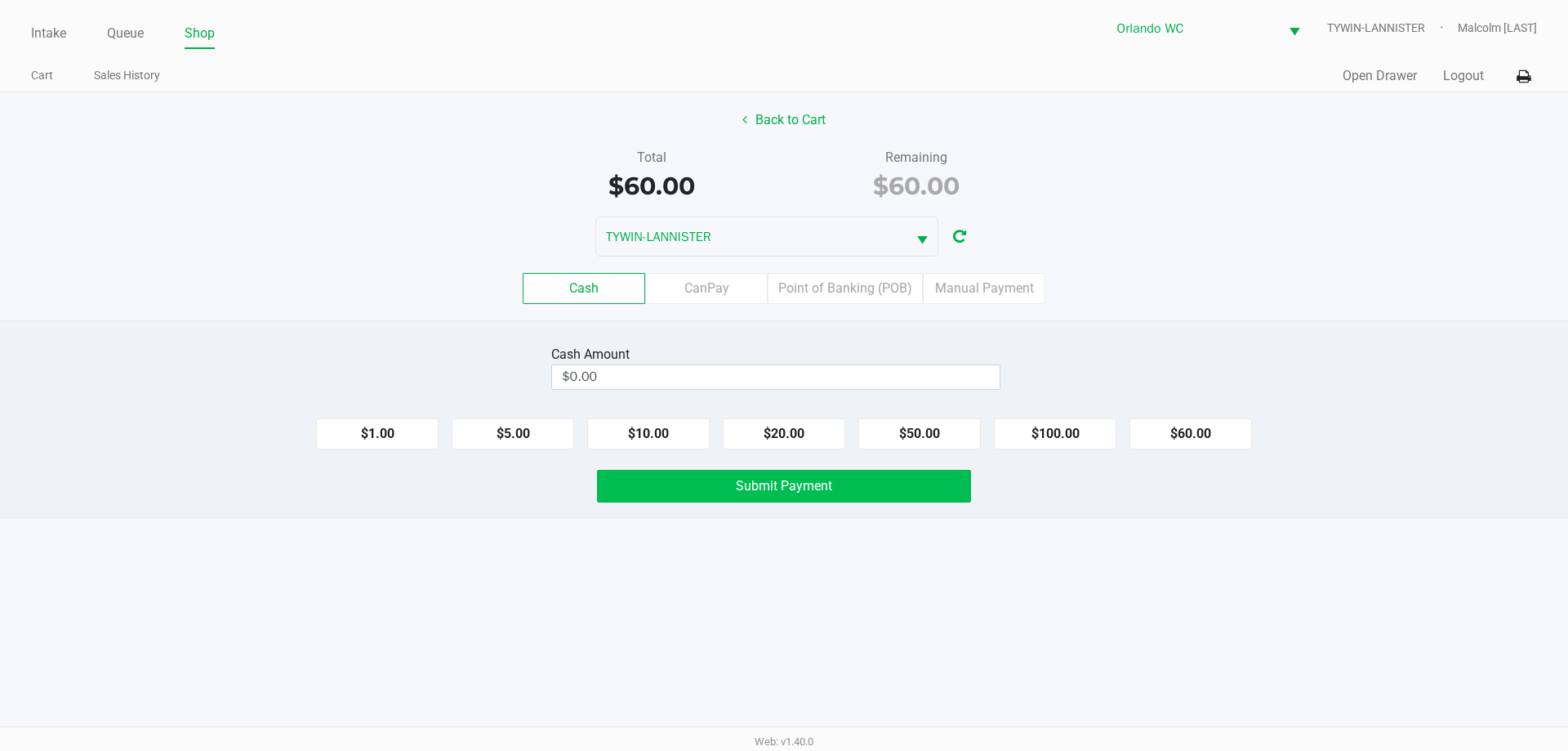 type on "$60.00" 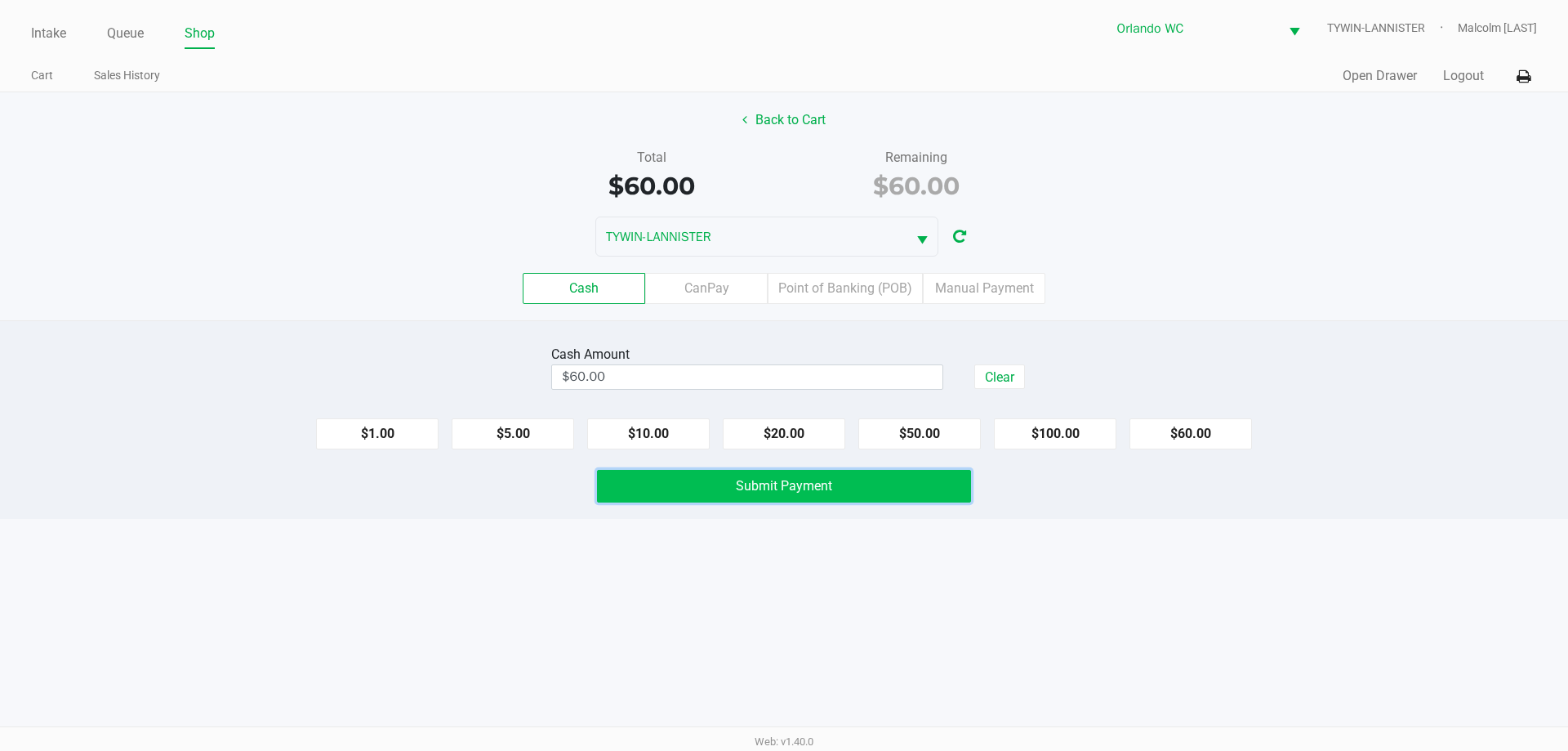 click on "Submit Payment" 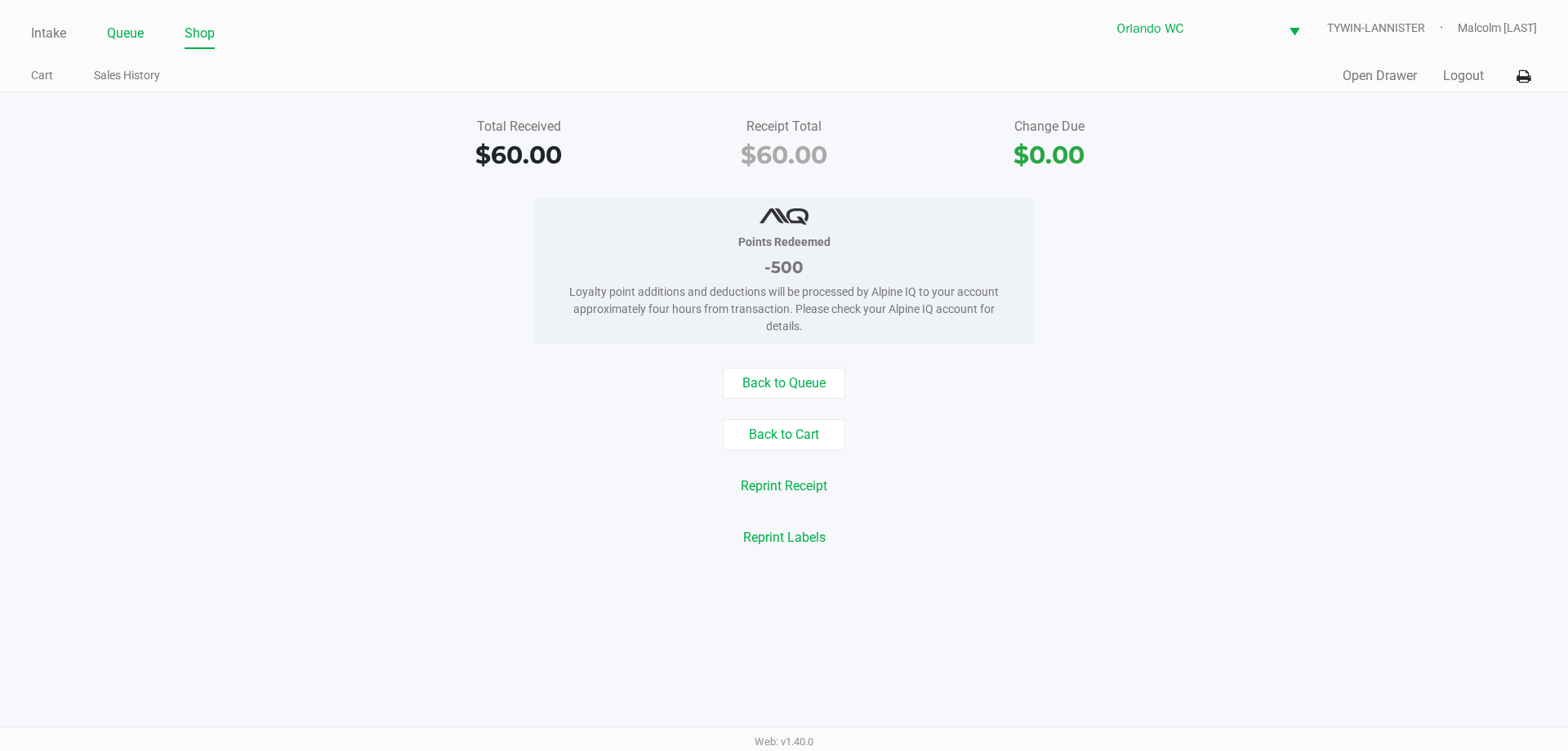 click on "Queue" 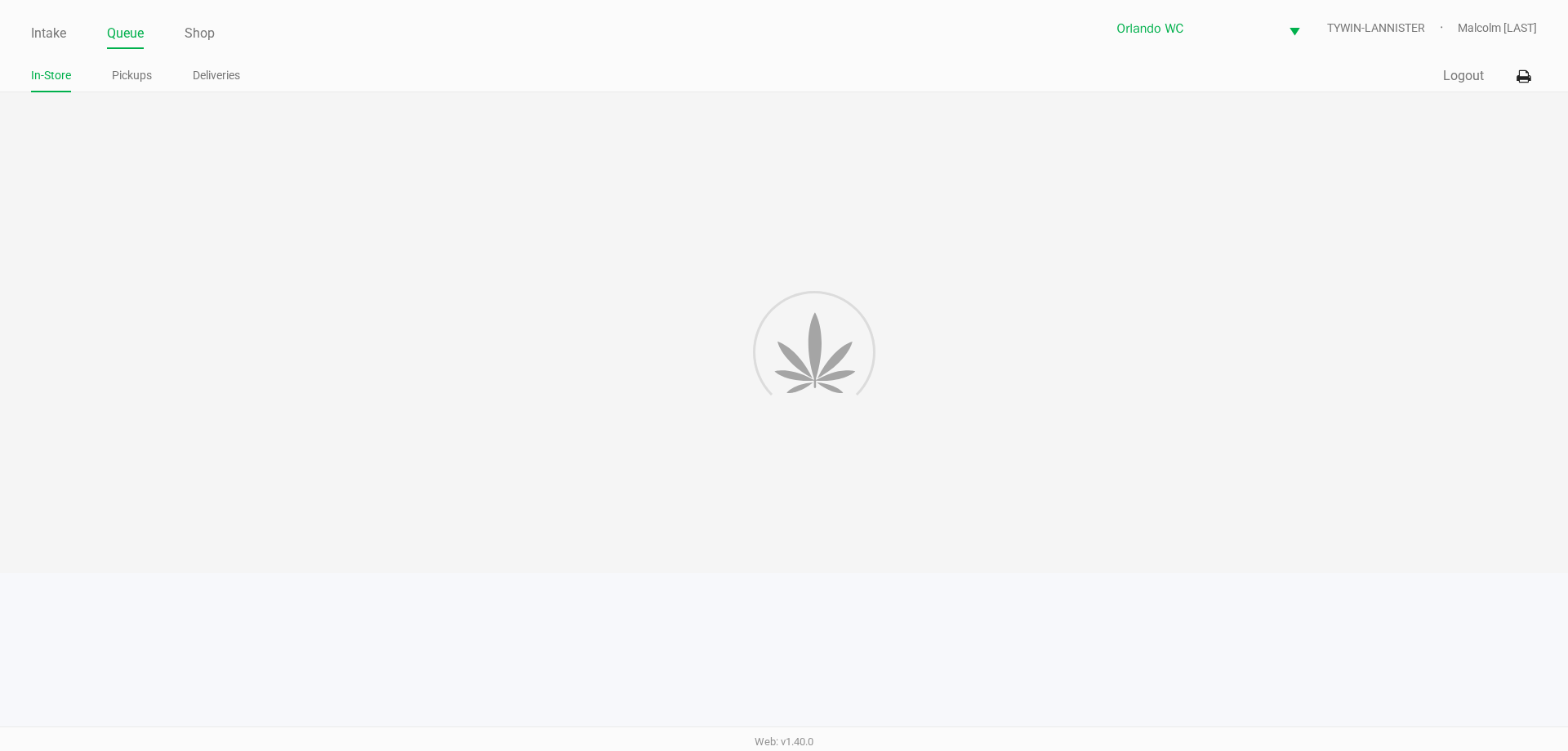 click on "Queue" 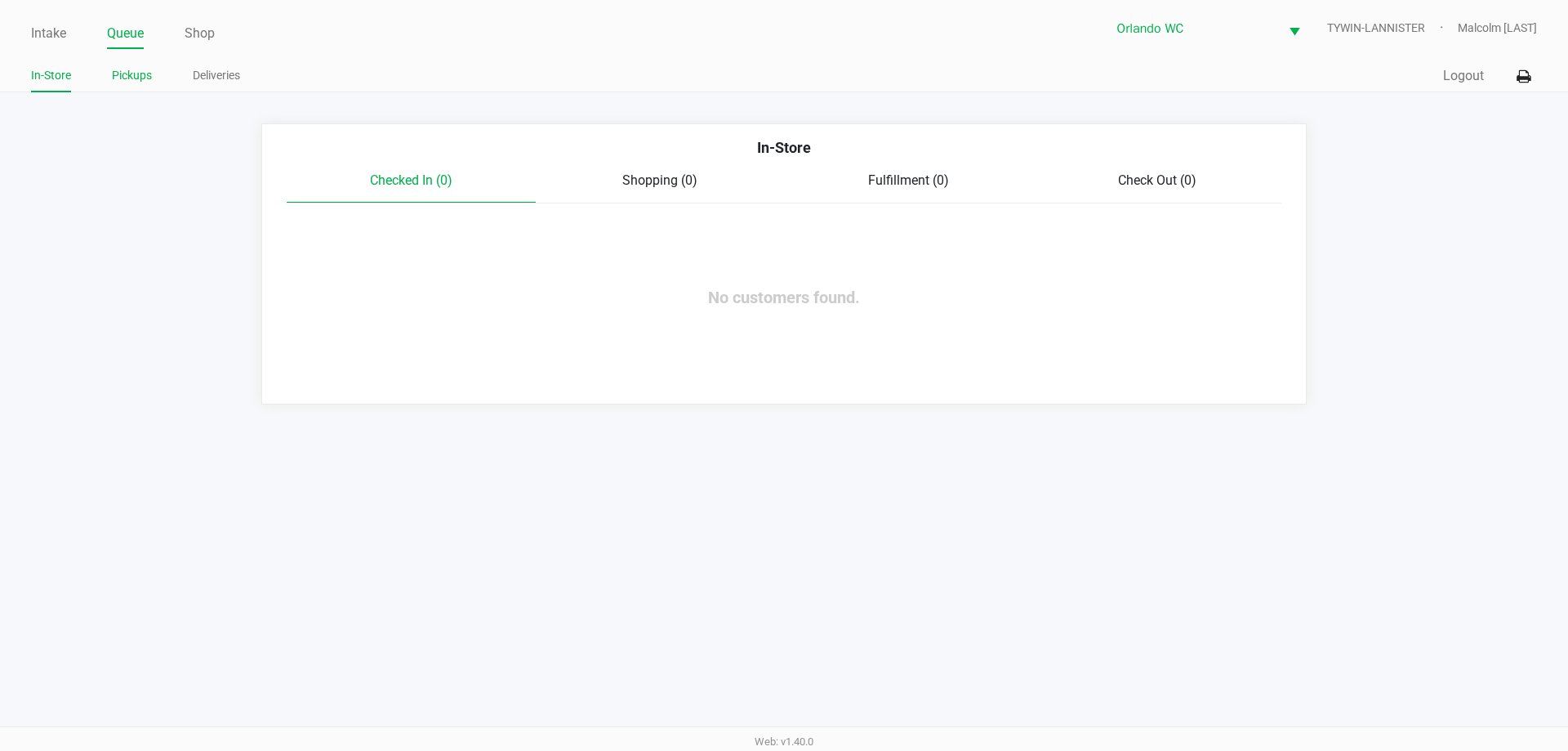 click on "Pickups" 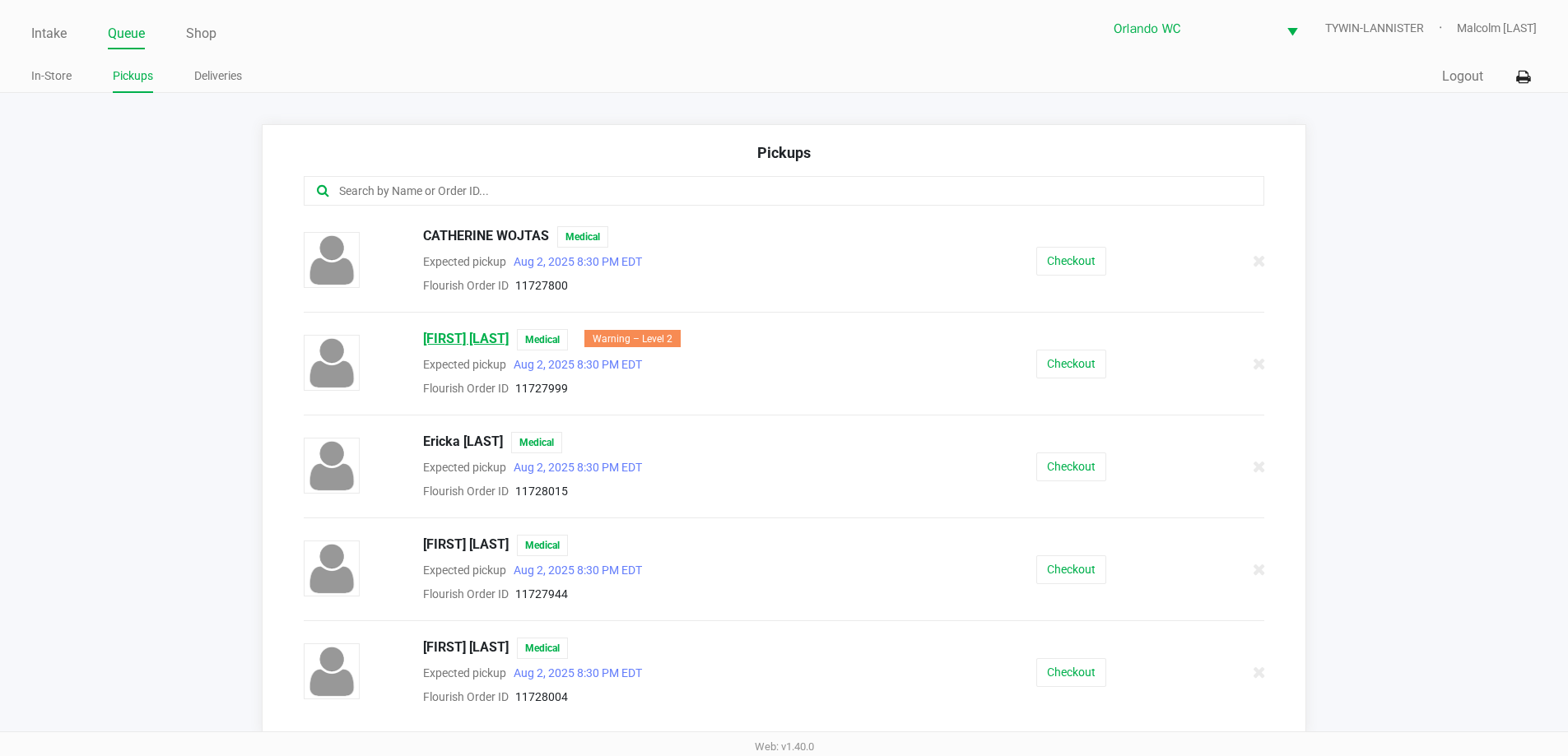 click on "DARSHANA MEHTA" 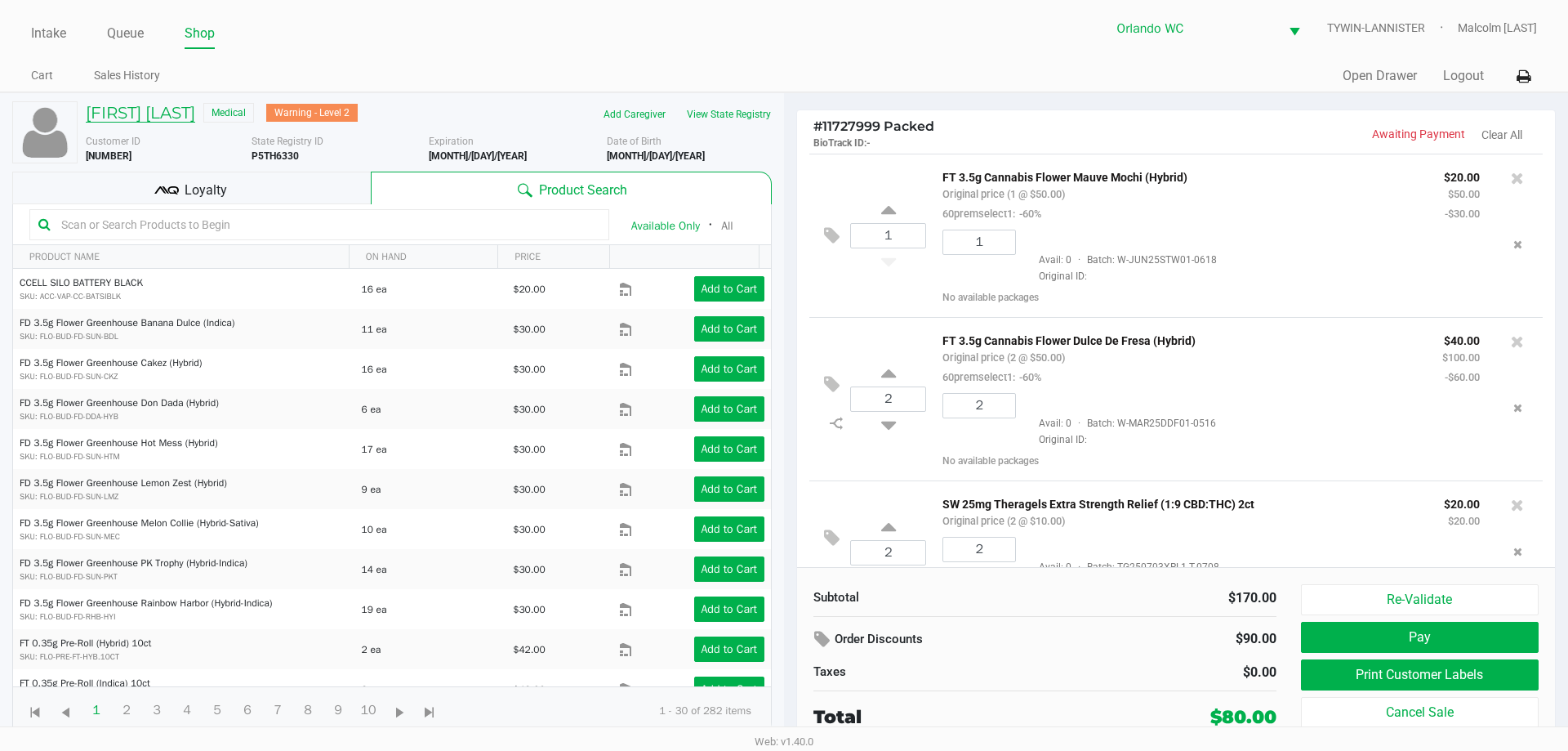 click on "DARSHANA MEHTA" 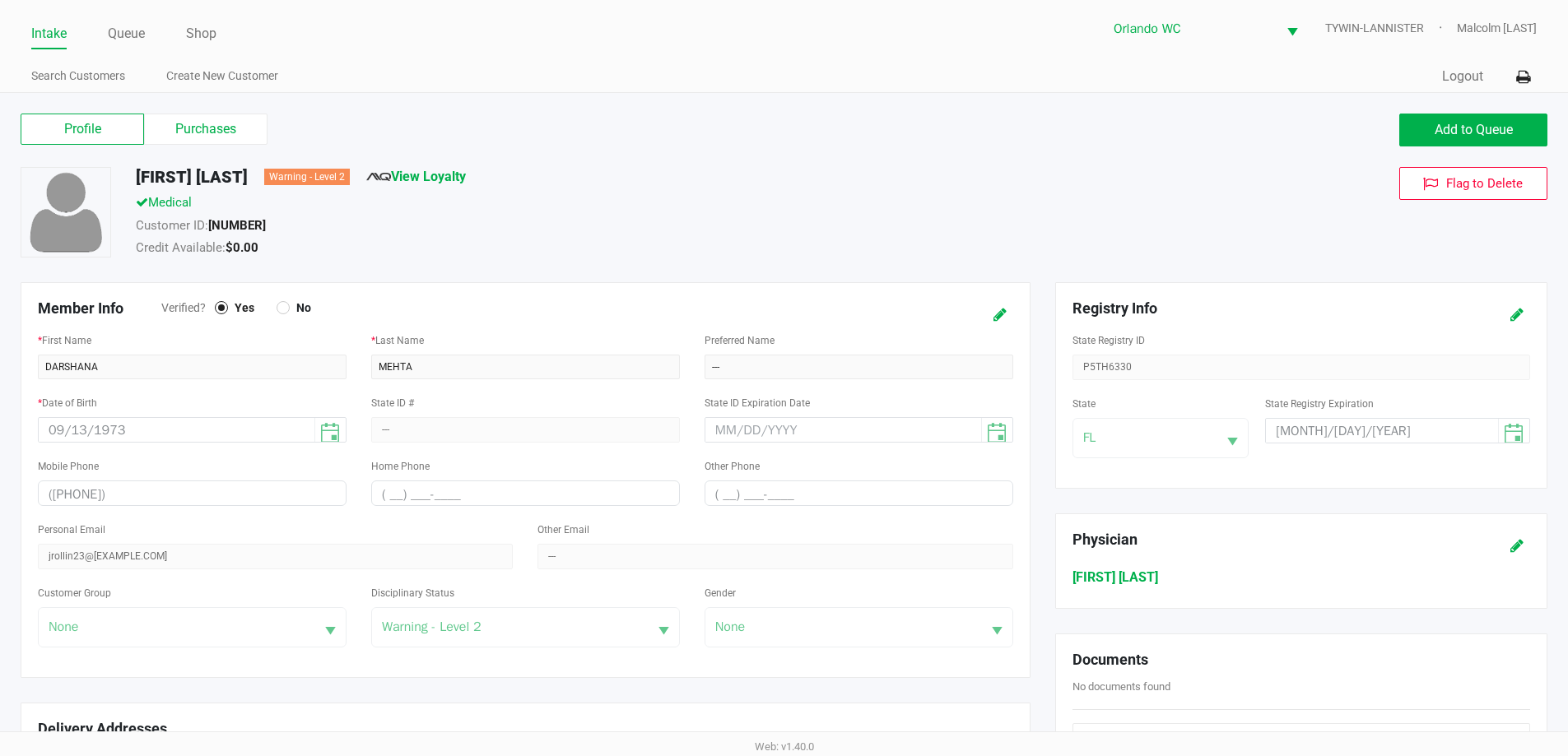 scroll, scrollTop: 494, scrollLeft: 0, axis: vertical 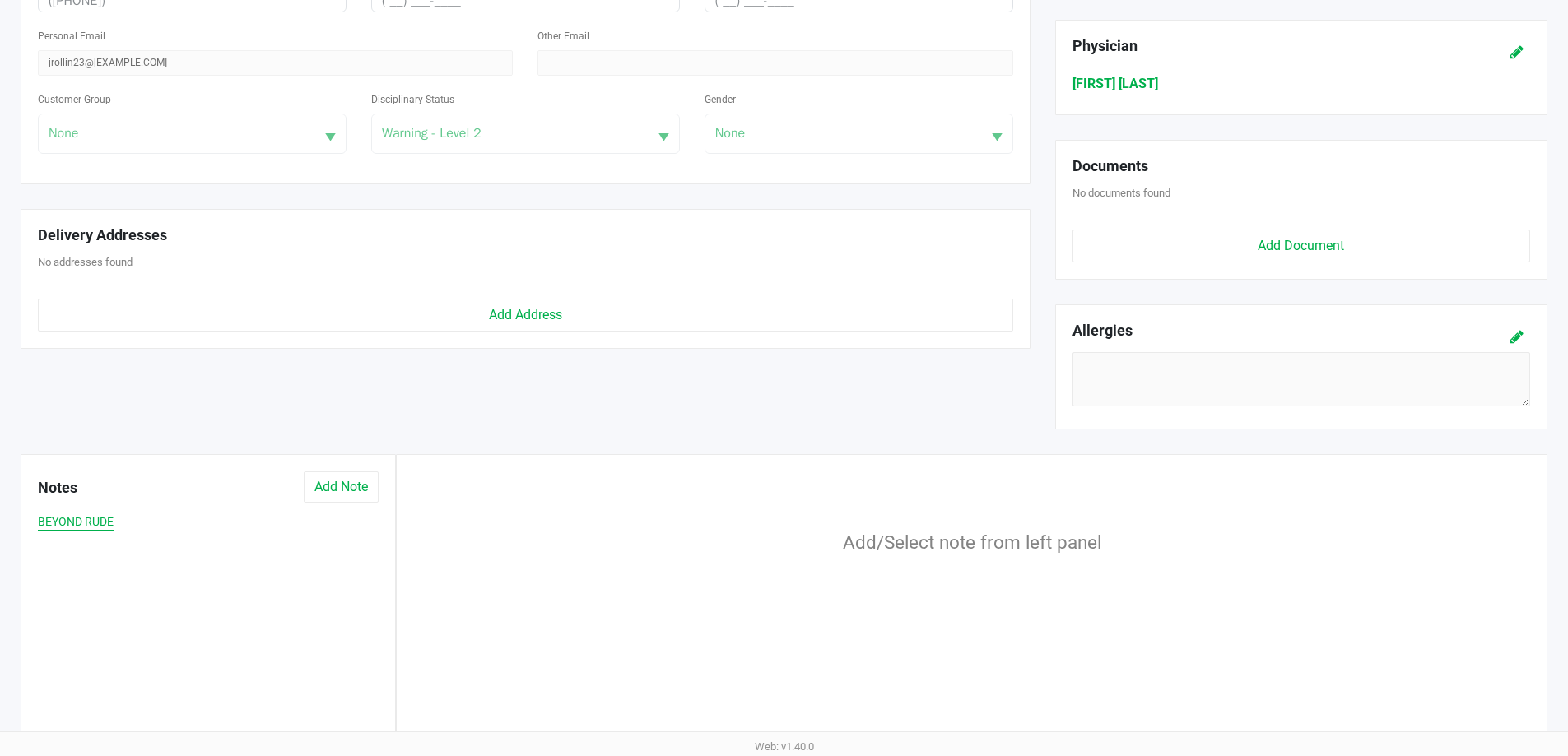 click on "BEYOND RUDE" 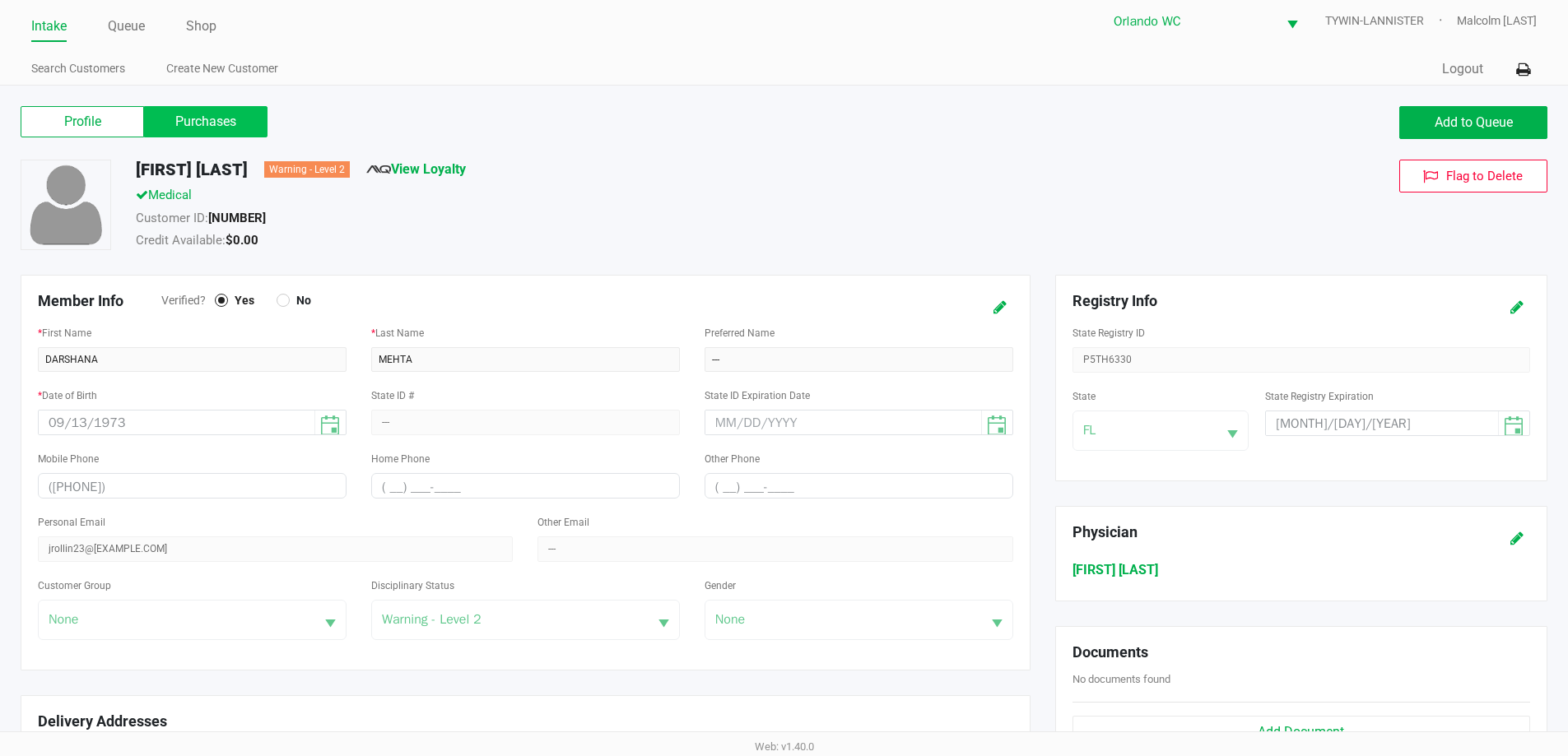scroll, scrollTop: 0, scrollLeft: 0, axis: both 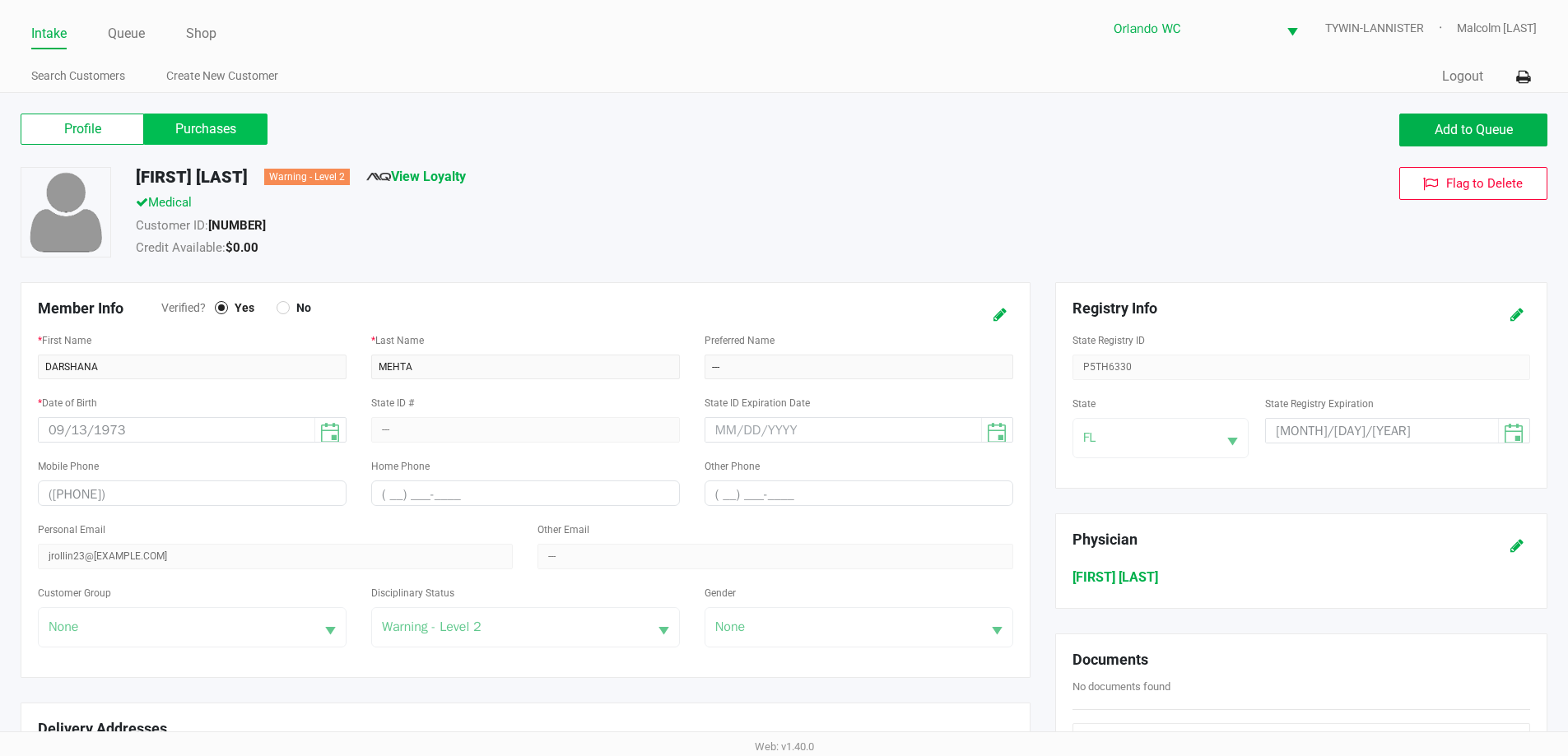 click on "Purchases" 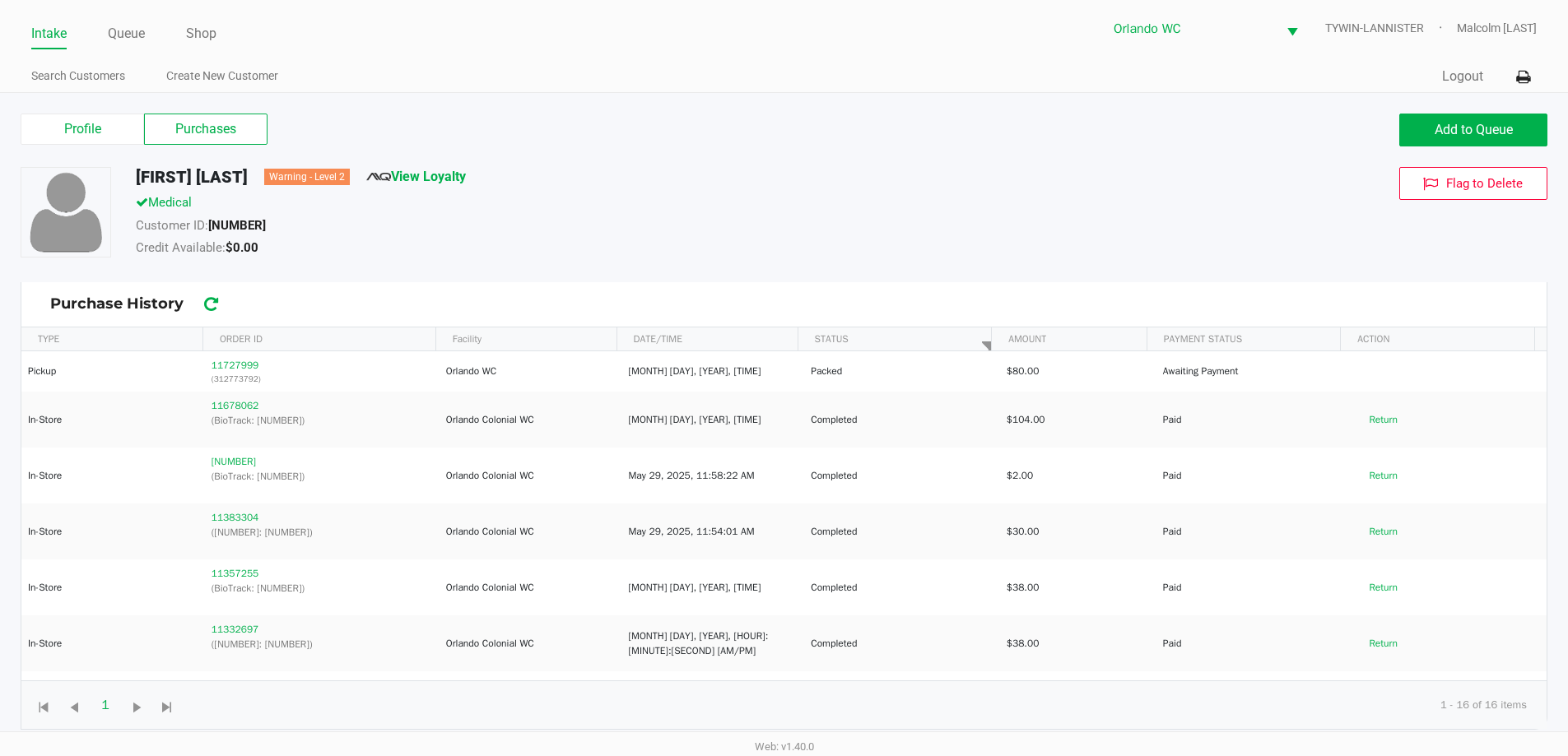 click on "Medical" 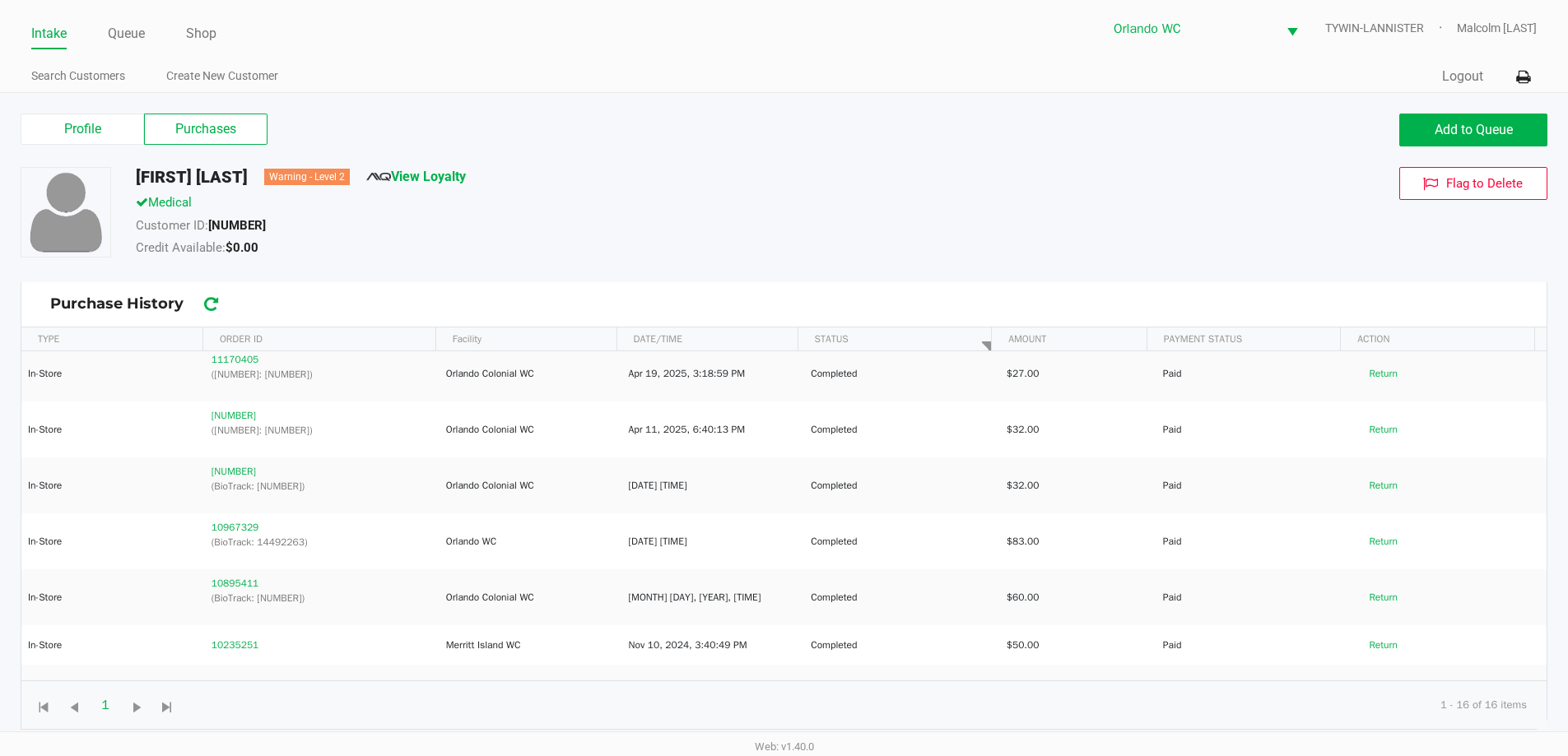 scroll, scrollTop: 516, scrollLeft: 0, axis: vertical 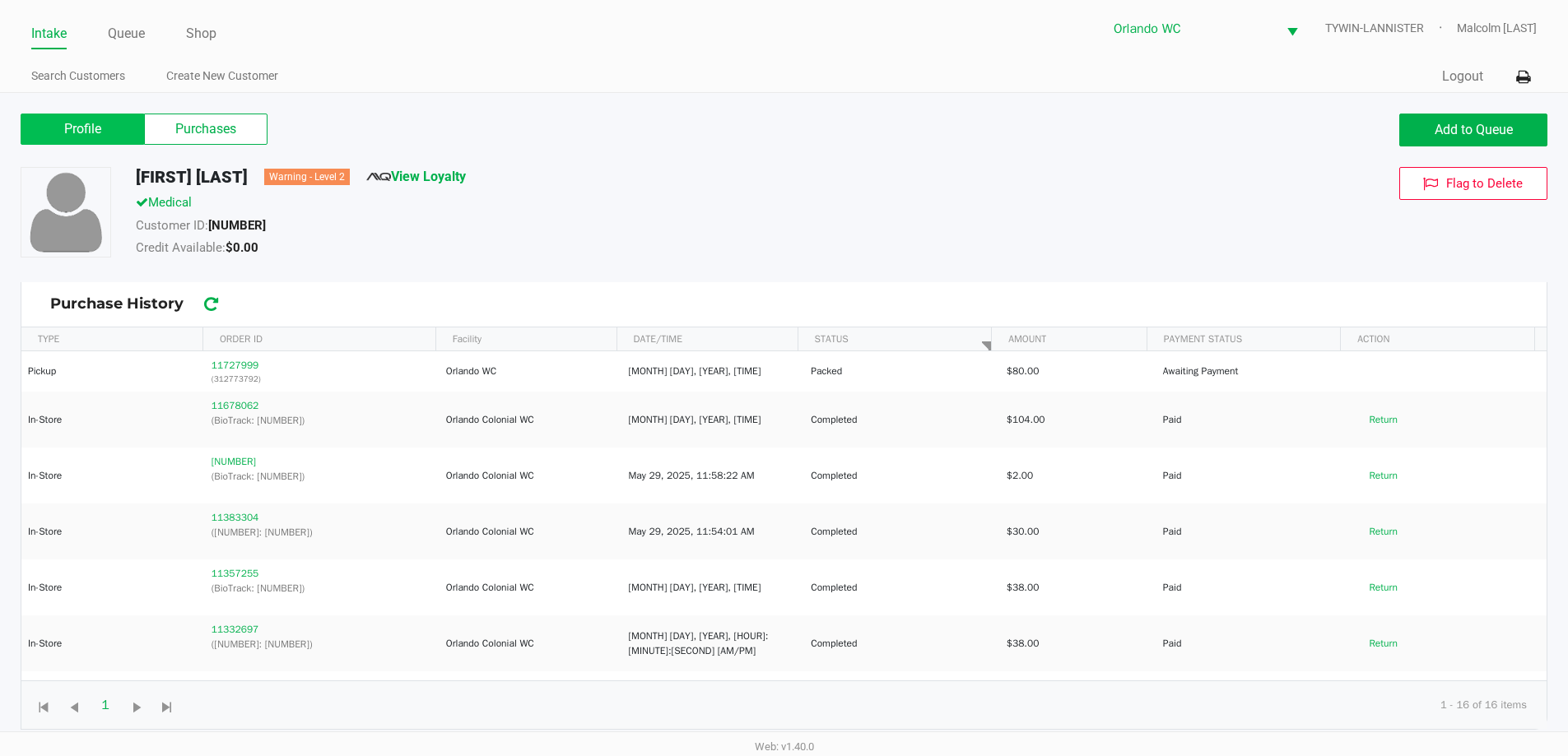 click on "Profile" 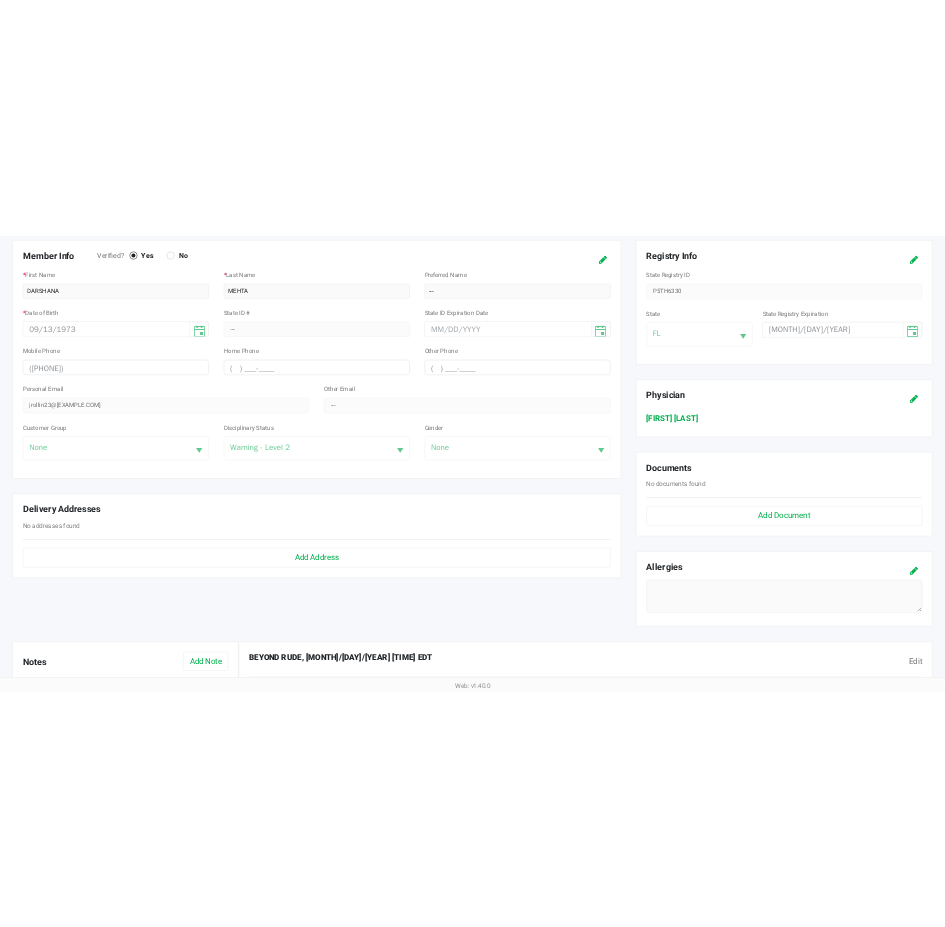 scroll, scrollTop: 0, scrollLeft: 0, axis: both 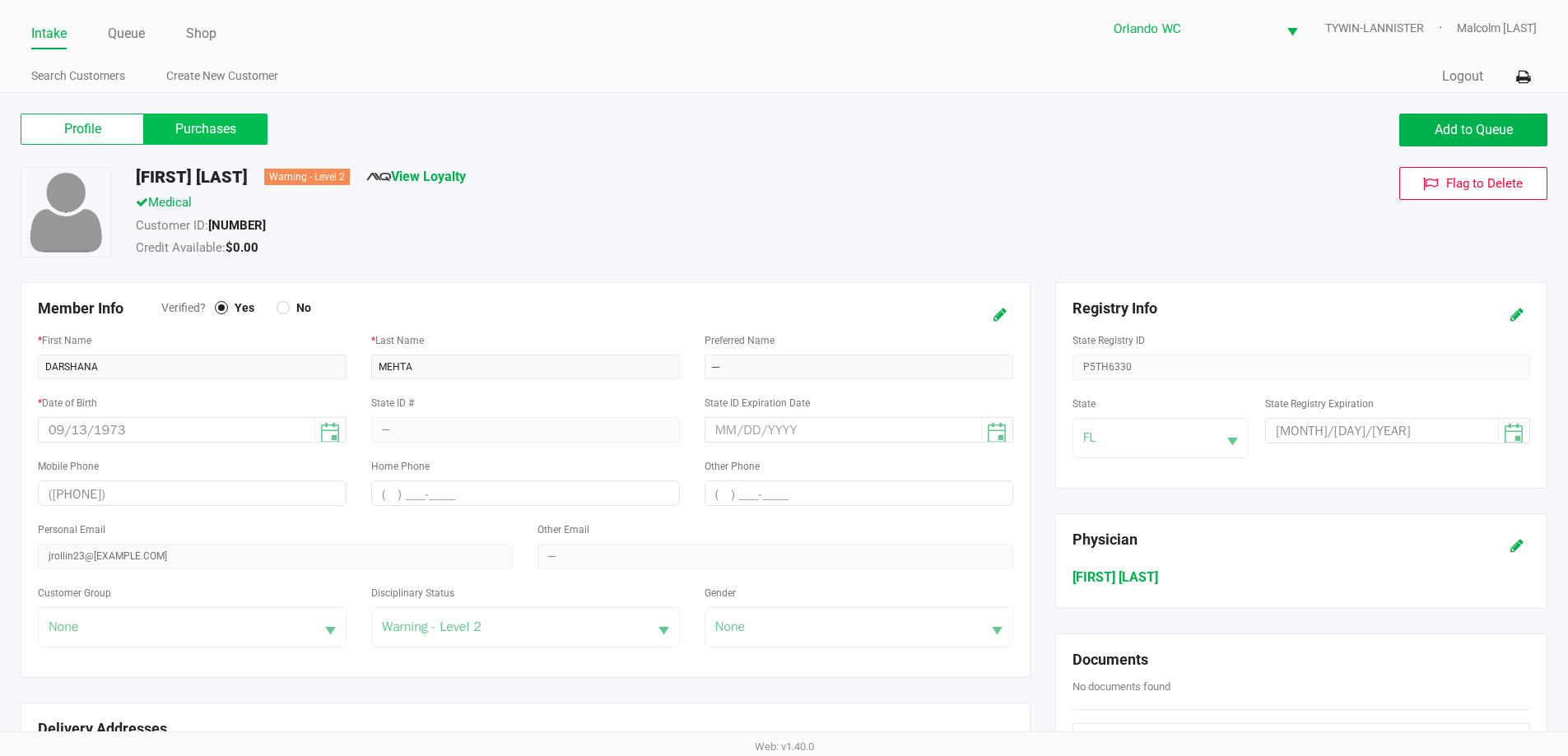 click on "Purchases" 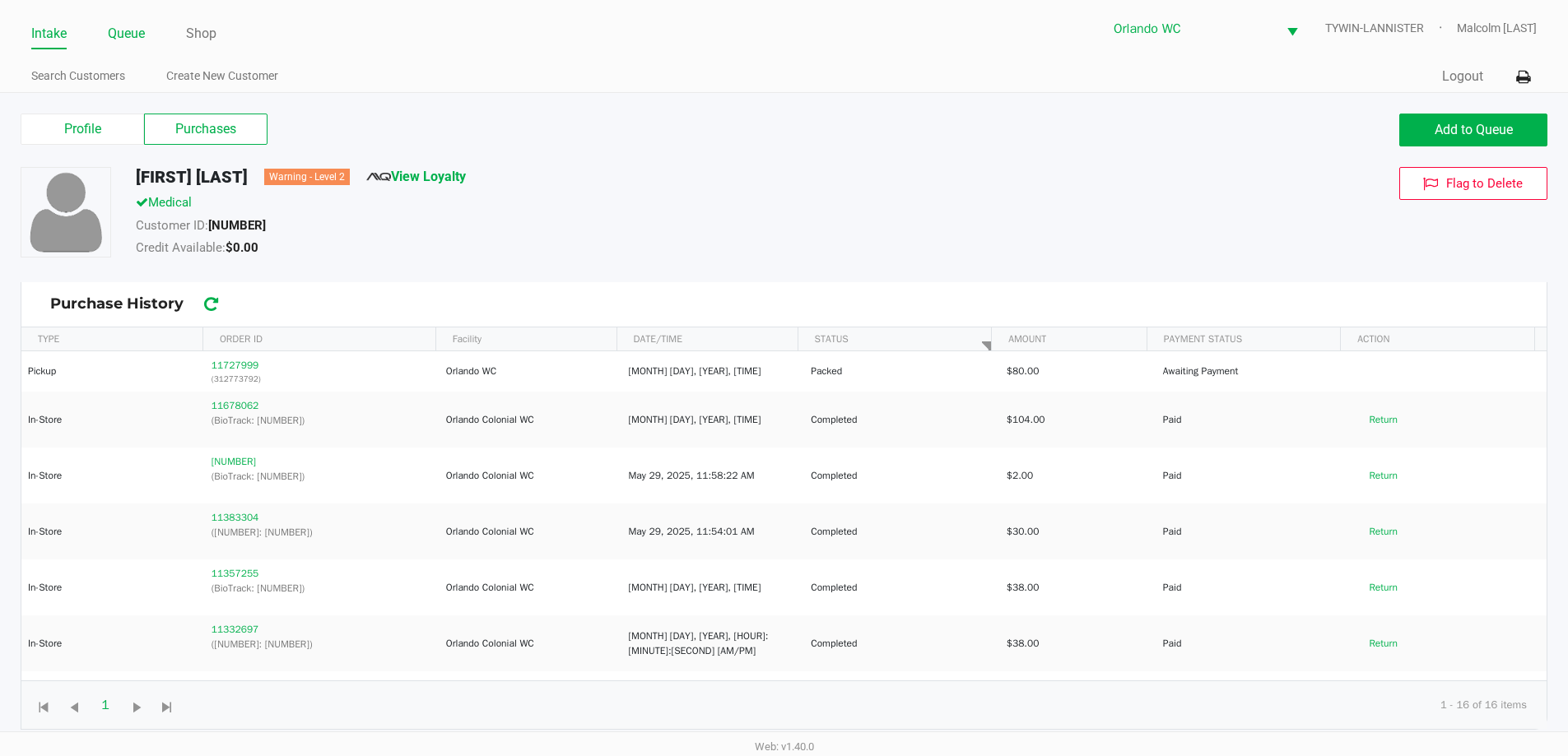 click on "Queue" 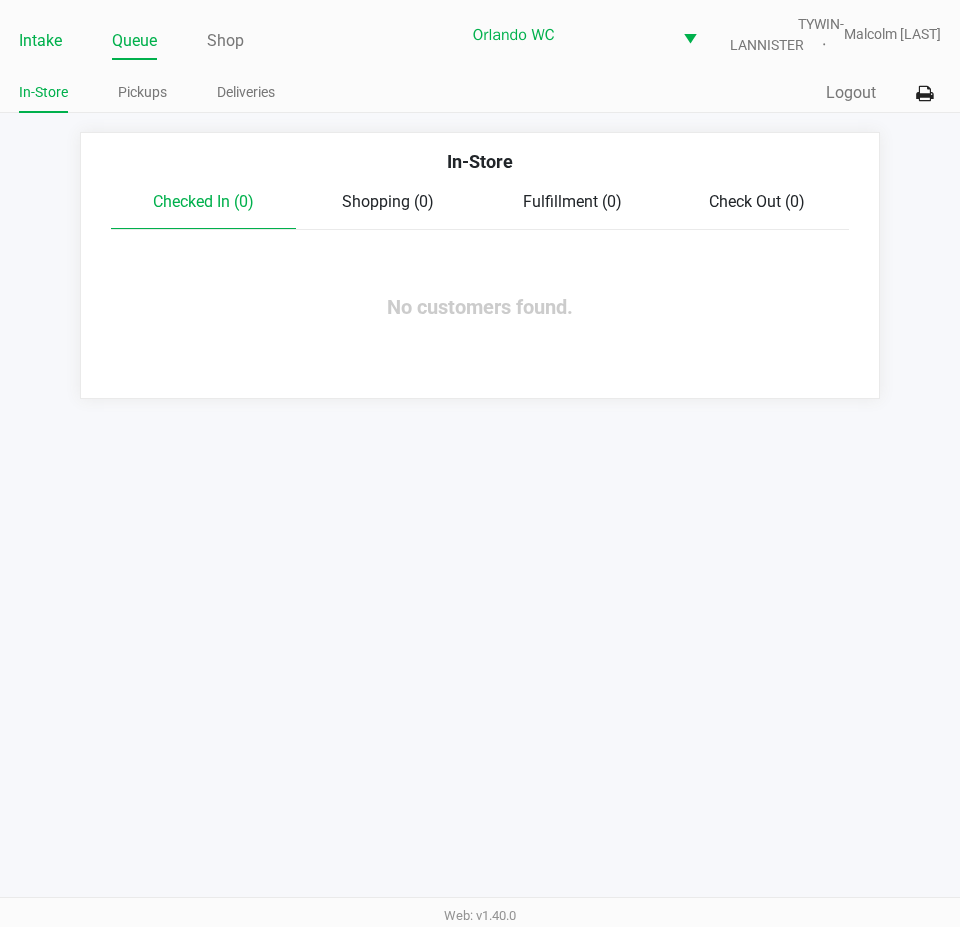click on "Intake" 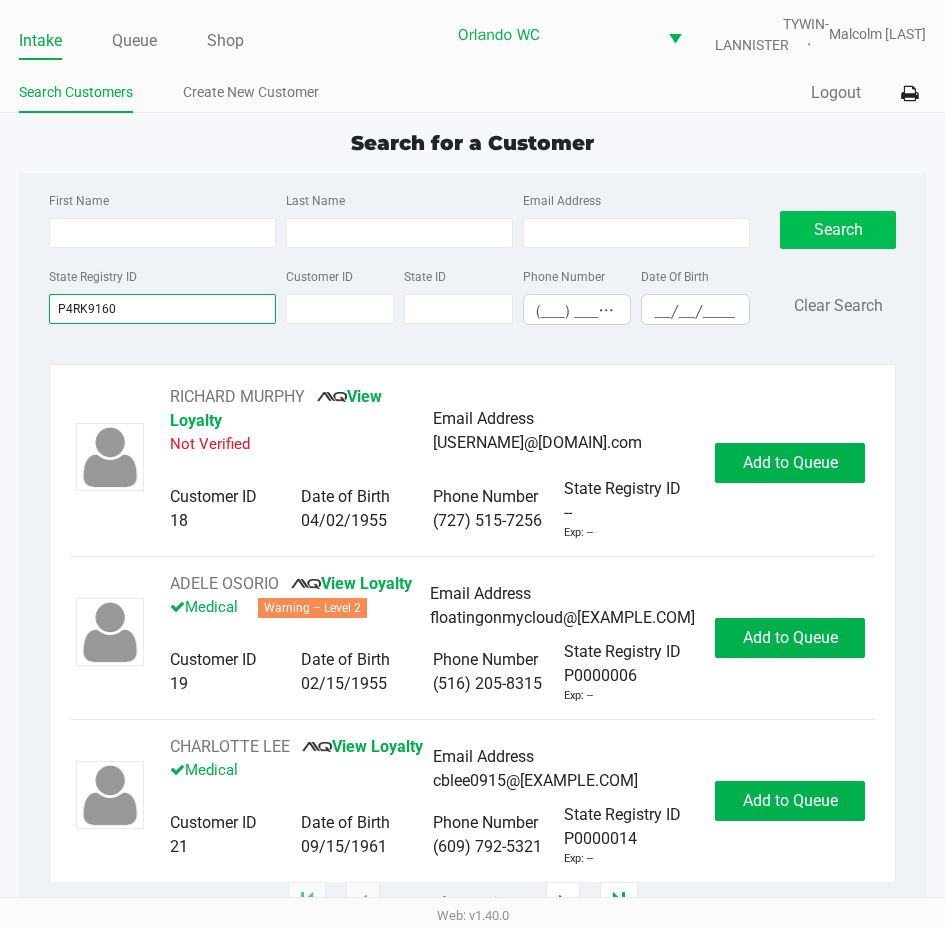 type on "P4RK9160" 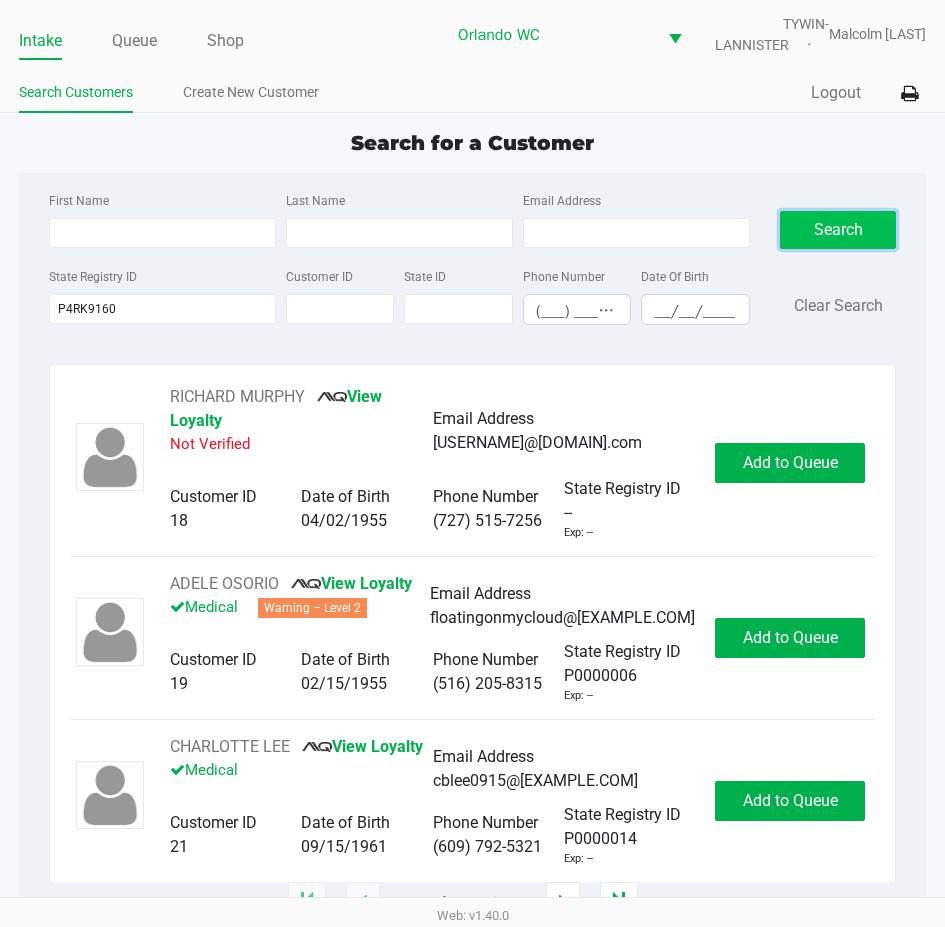 click on "Search" 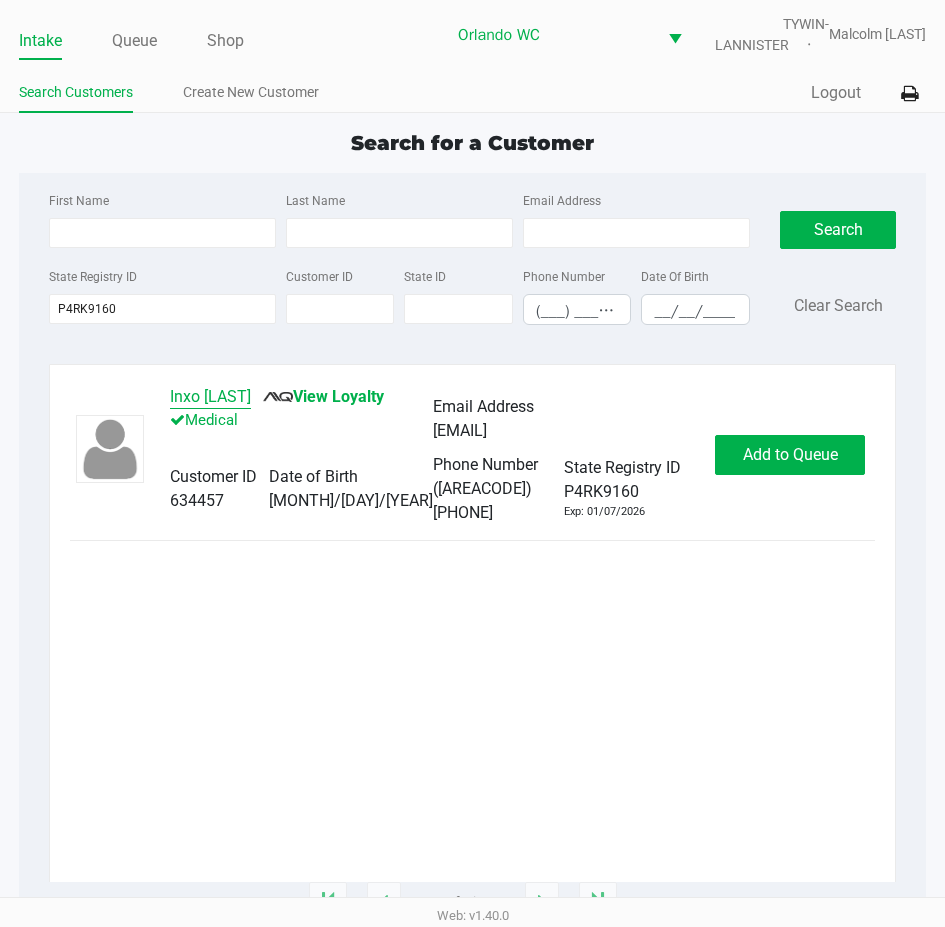 click on "Inxo Ramirez" 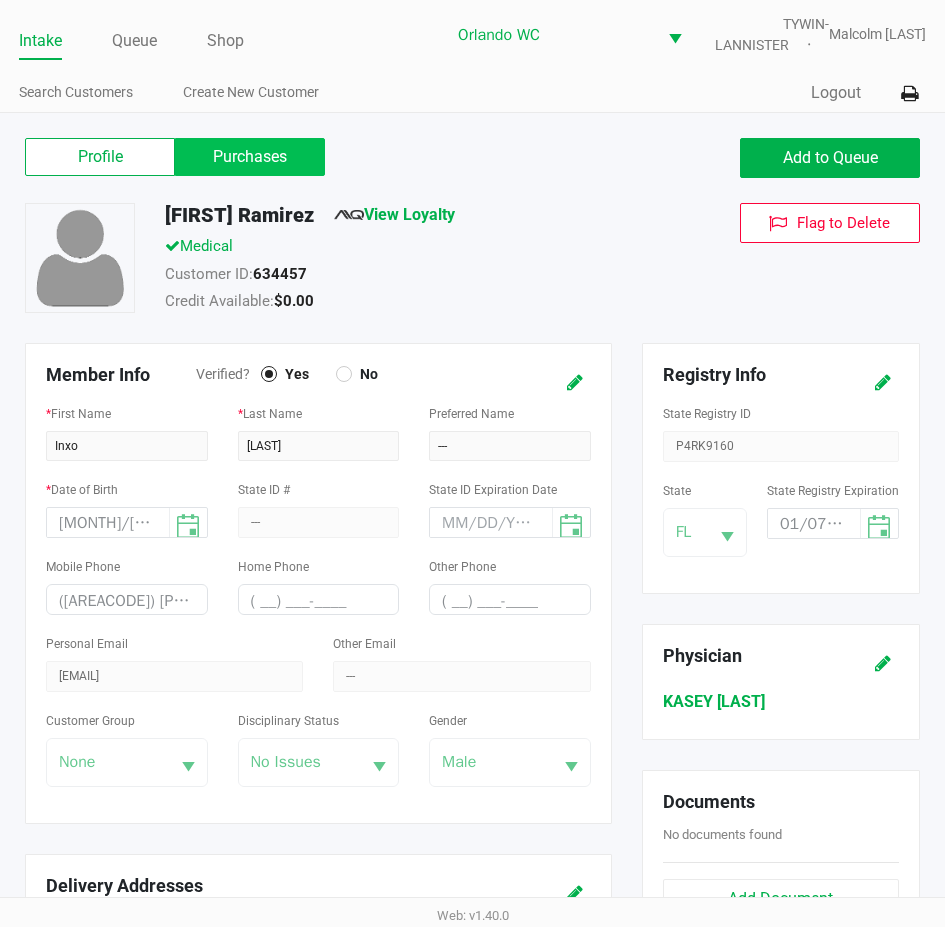 click on "Purchases" 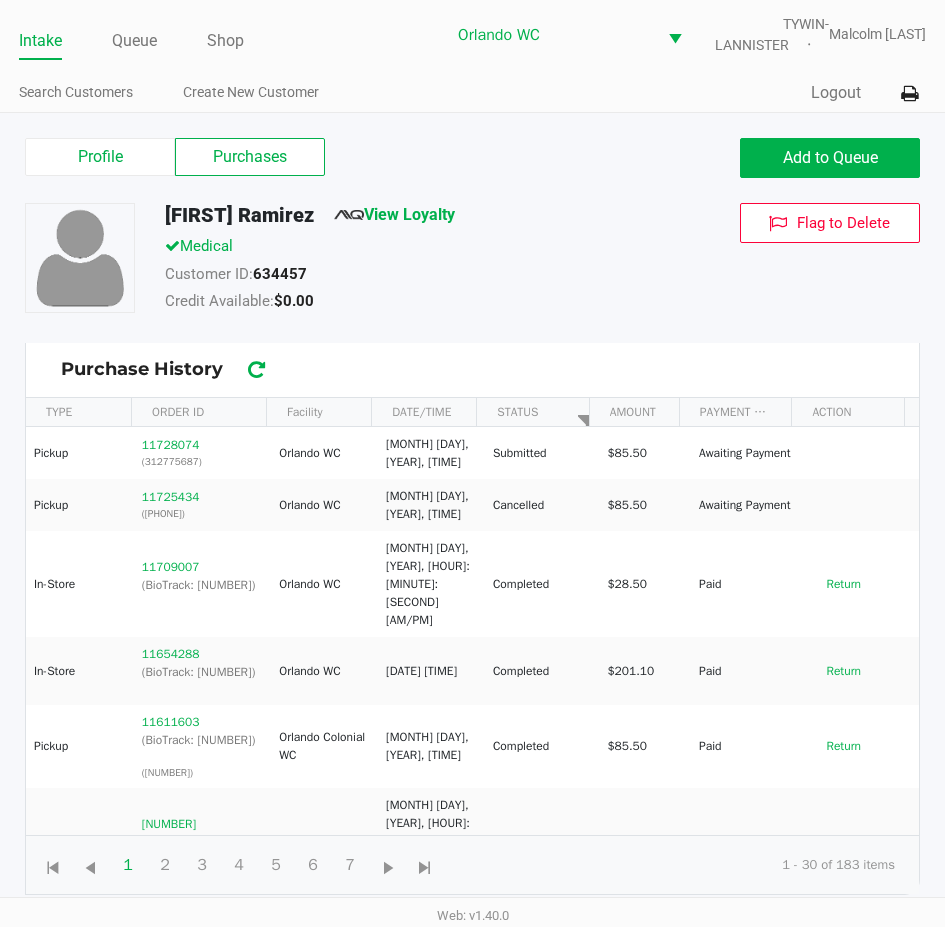 click on "Inxo Ramirez   View Loyalty   Medical   Customer ID:   634457   Credit Available:   $0.00   Flag to Delete" 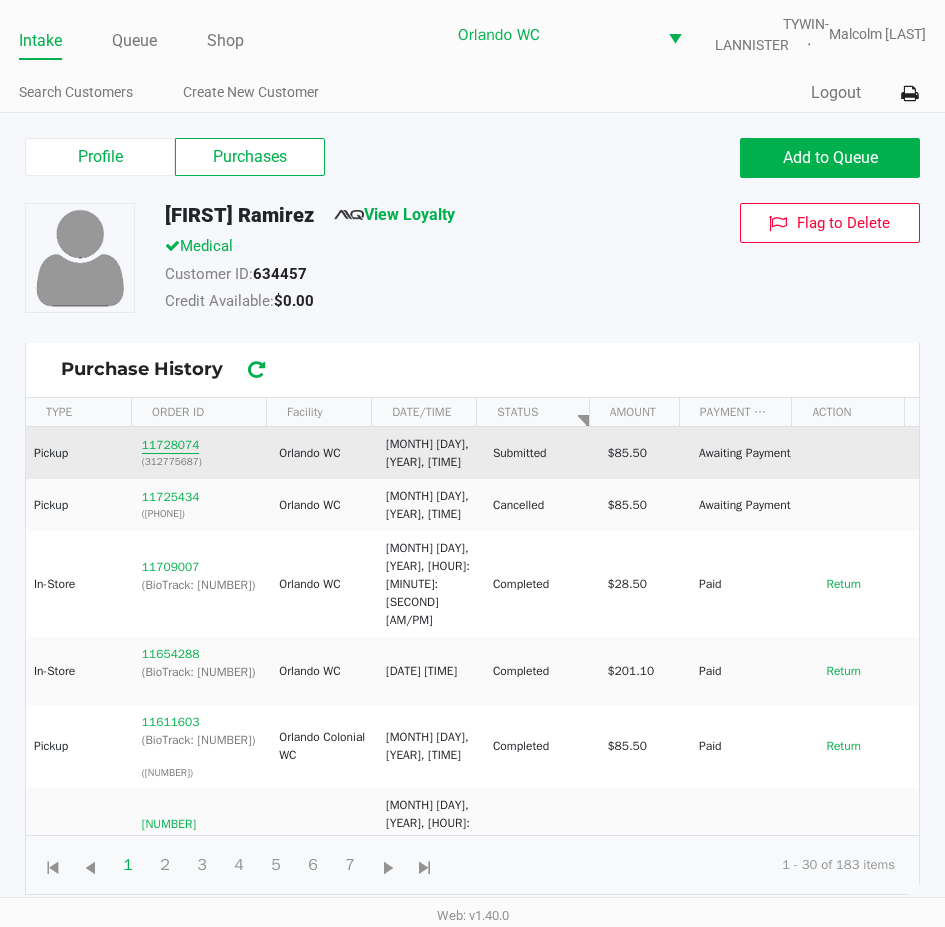 click on "11728074" 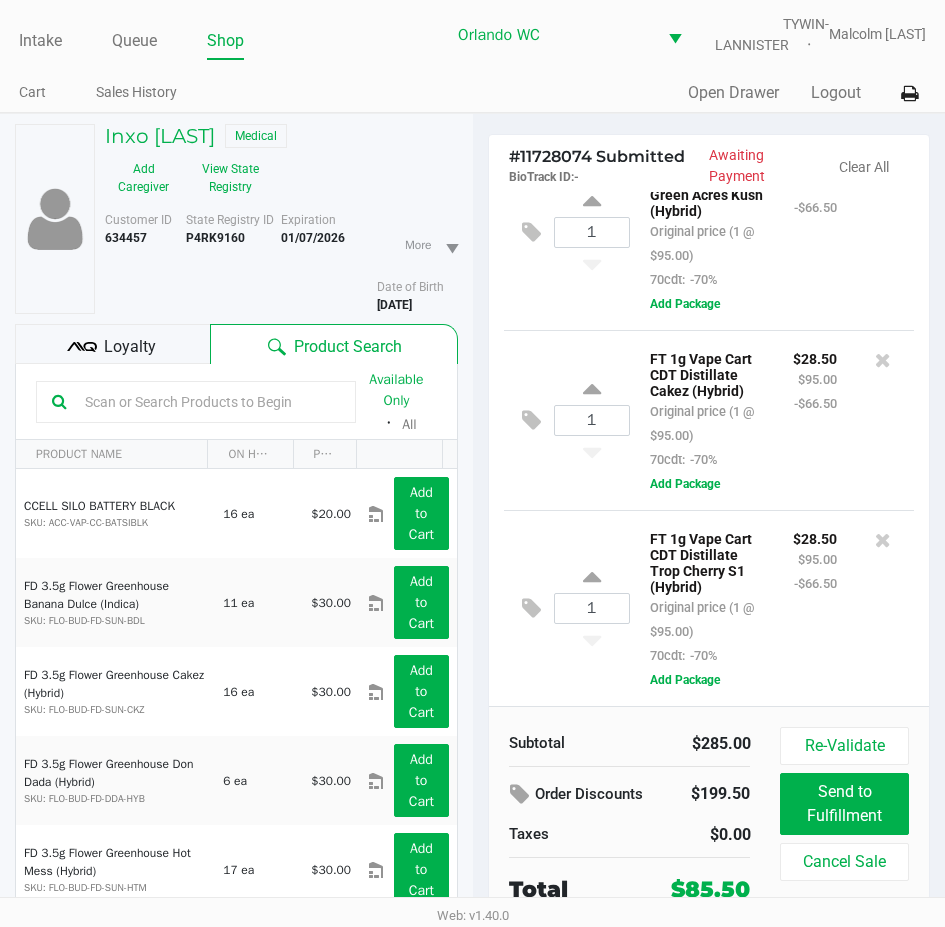 scroll, scrollTop: 0, scrollLeft: 0, axis: both 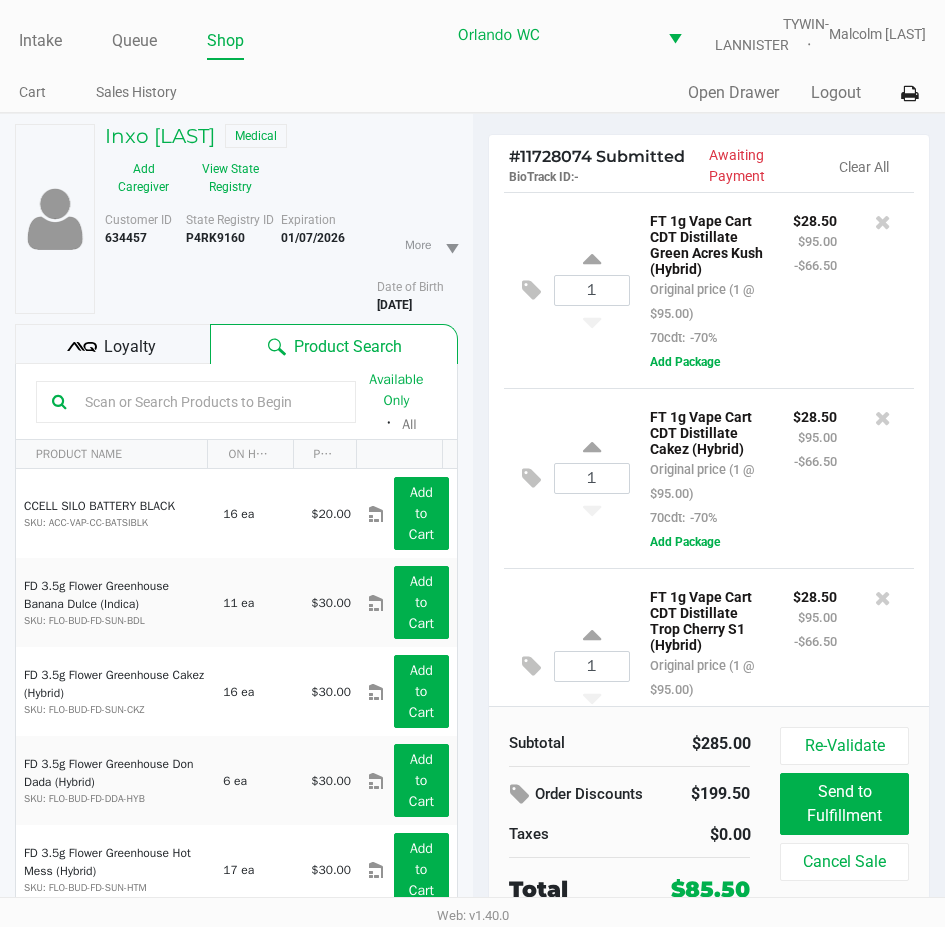 click on "State Registry ID  P4RK9160" 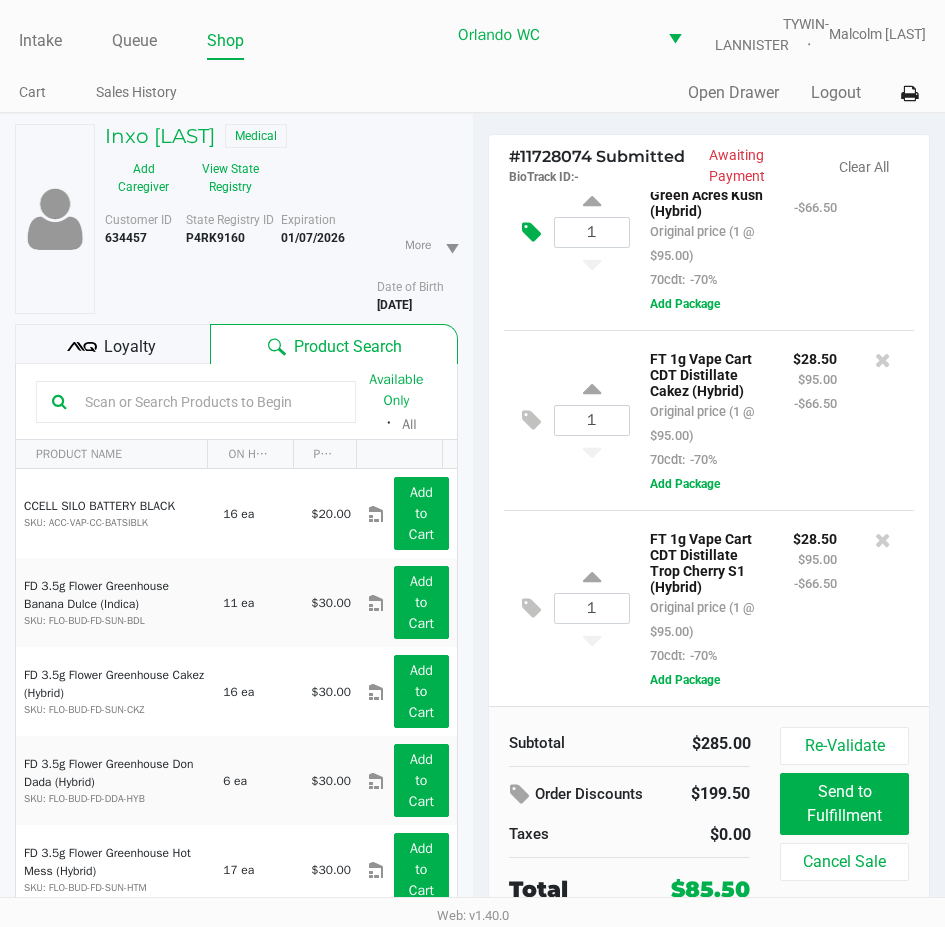 scroll, scrollTop: 120, scrollLeft: 0, axis: vertical 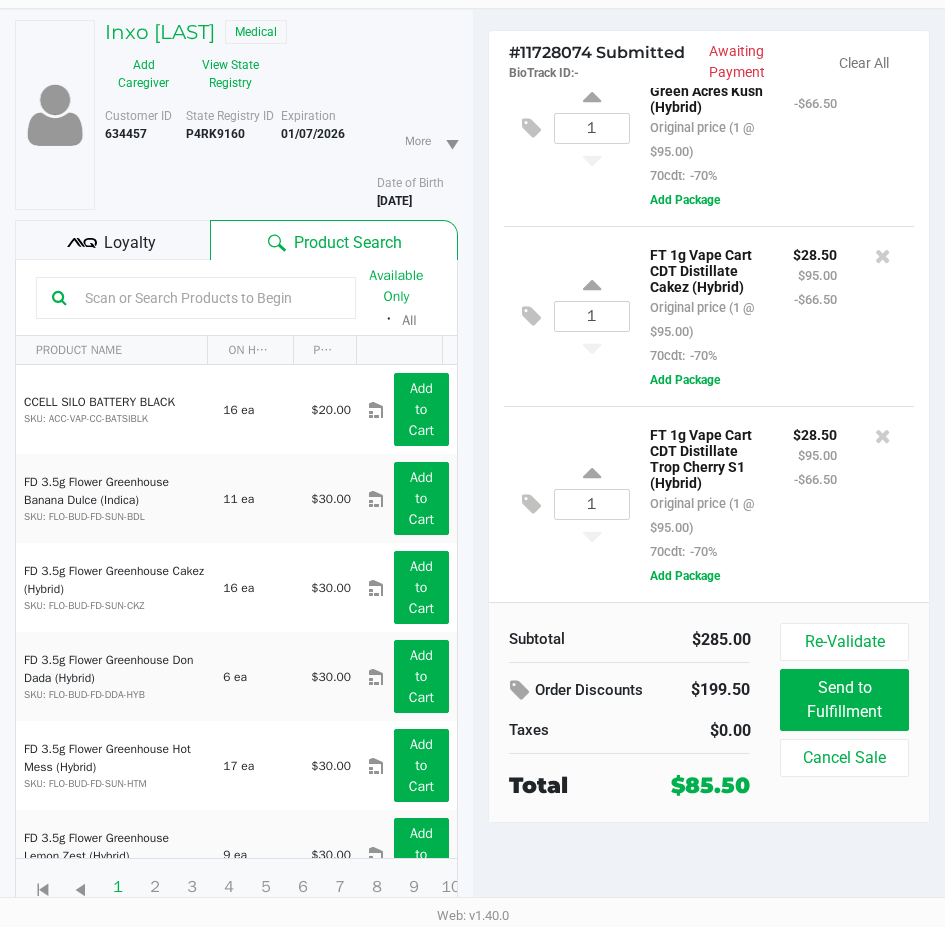 click on "Loyalty" 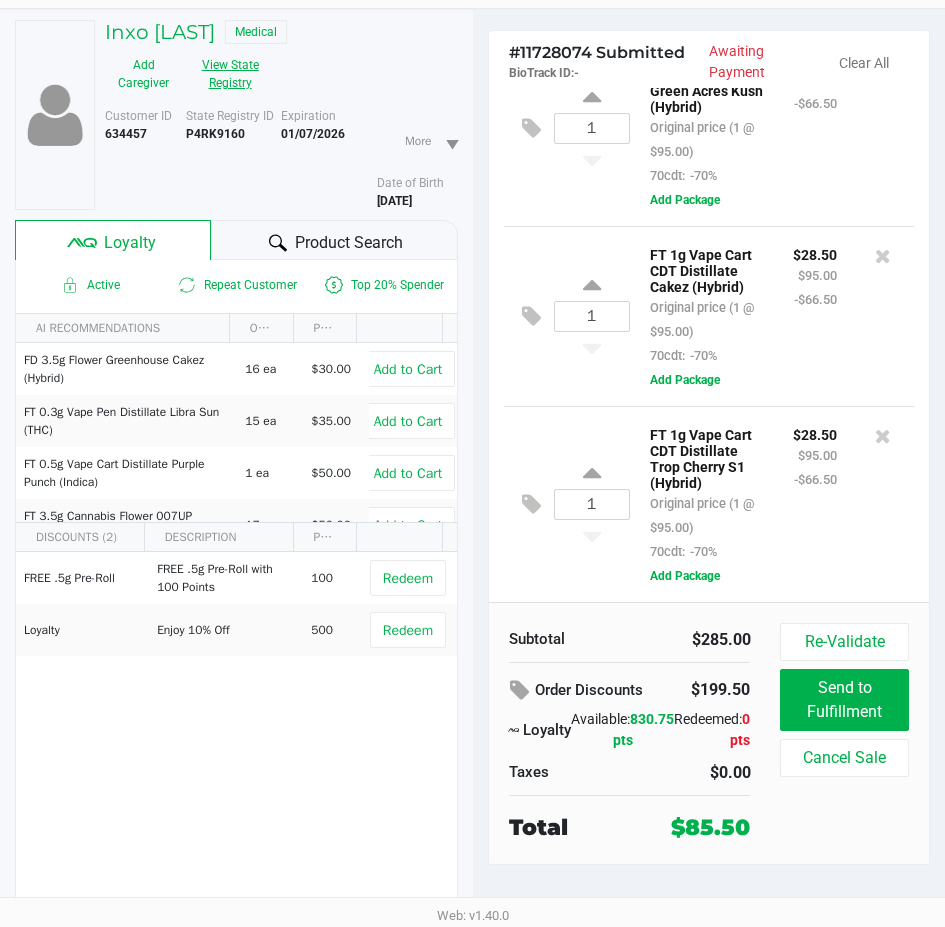 click on "View State Registry" 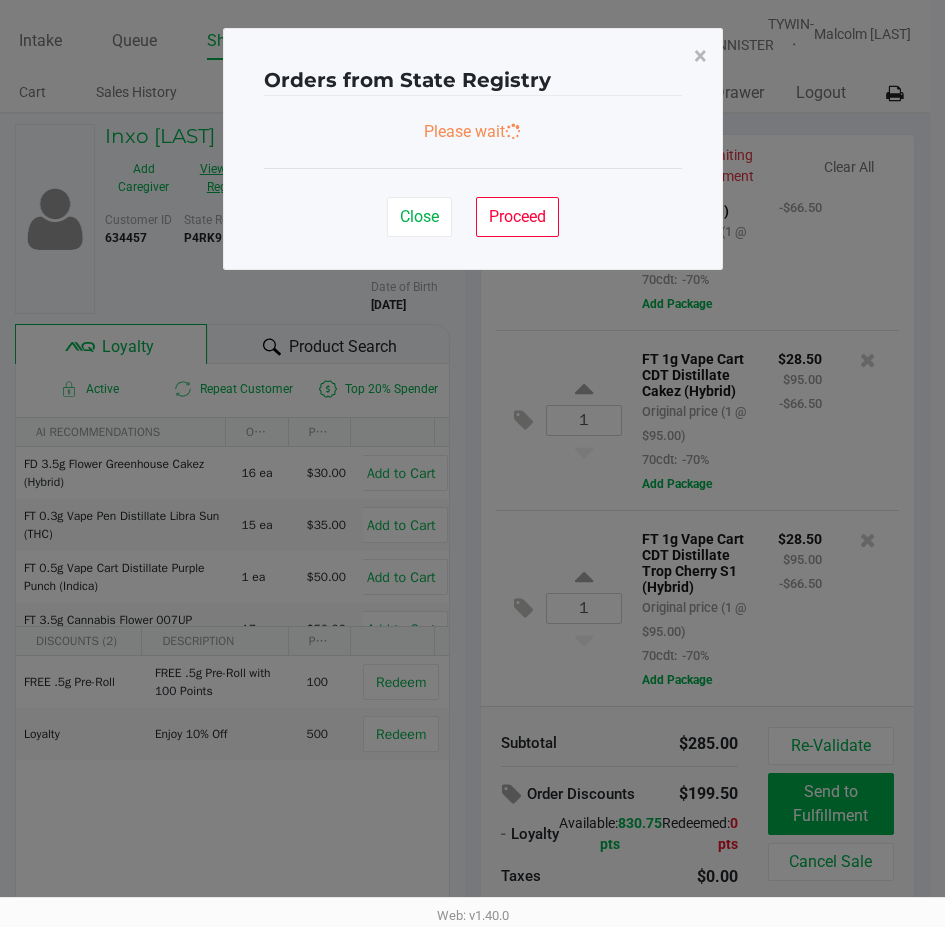scroll, scrollTop: 0, scrollLeft: 0, axis: both 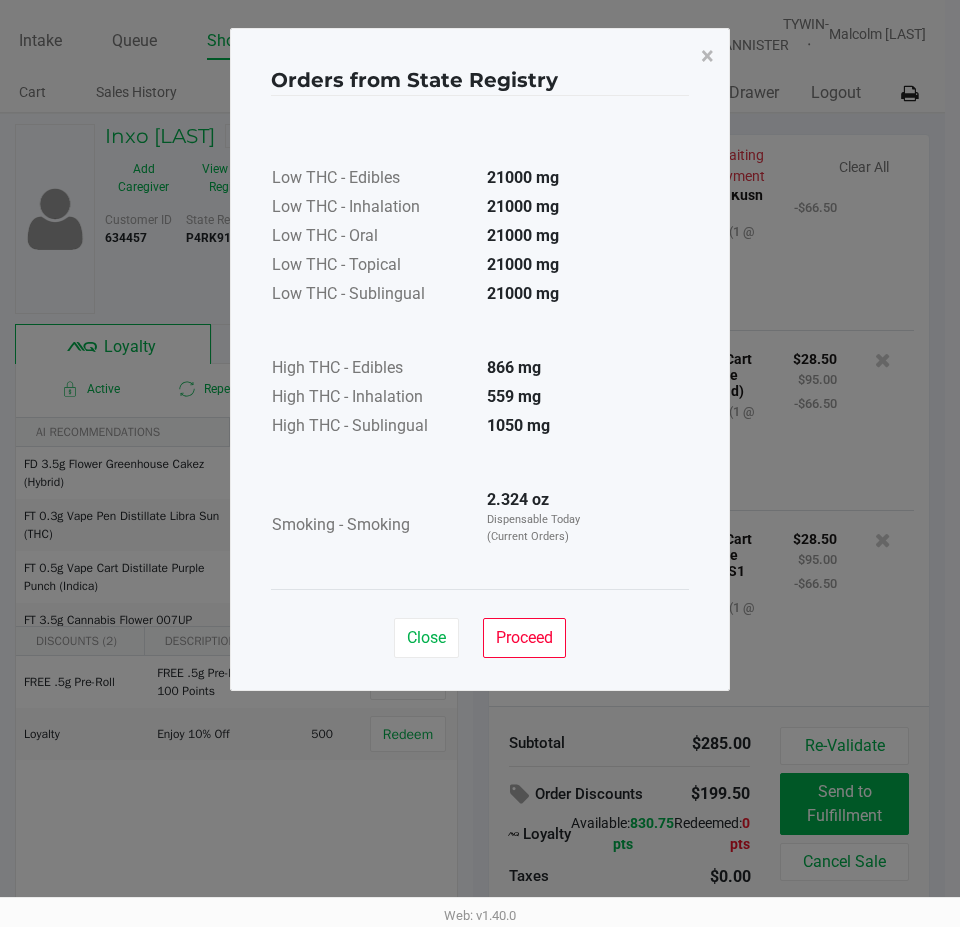 click 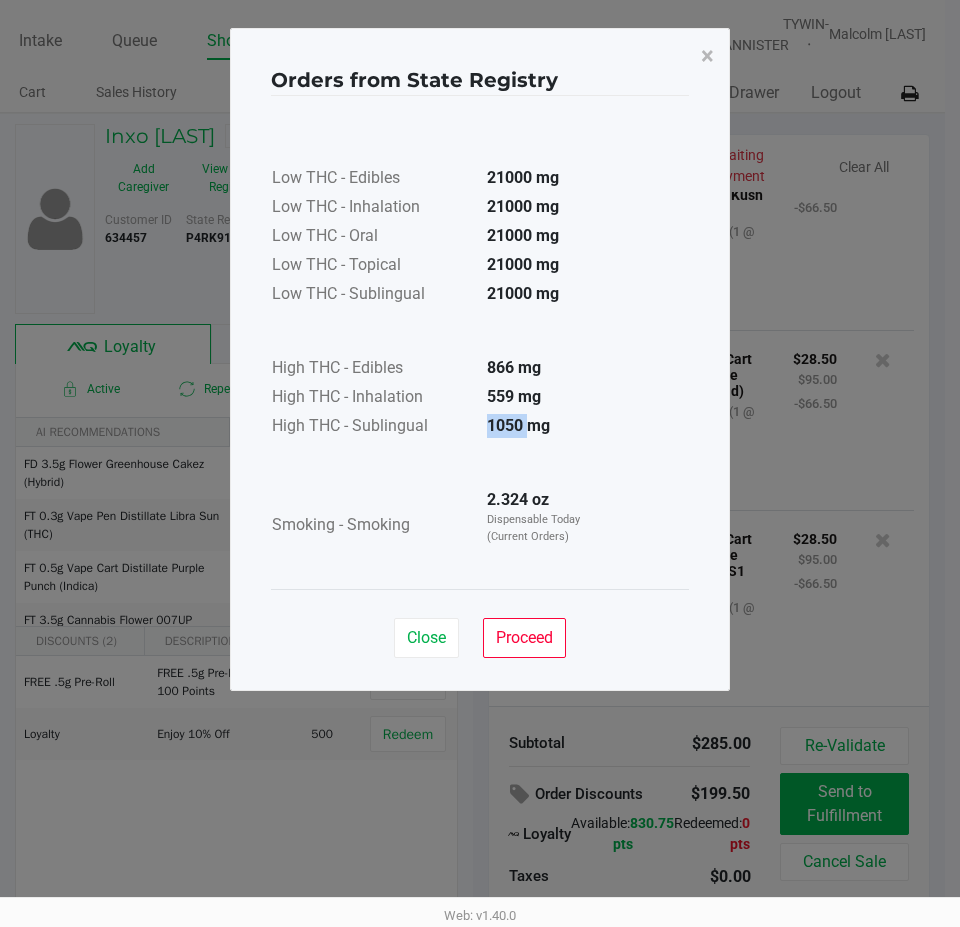 click on "1050 mg" 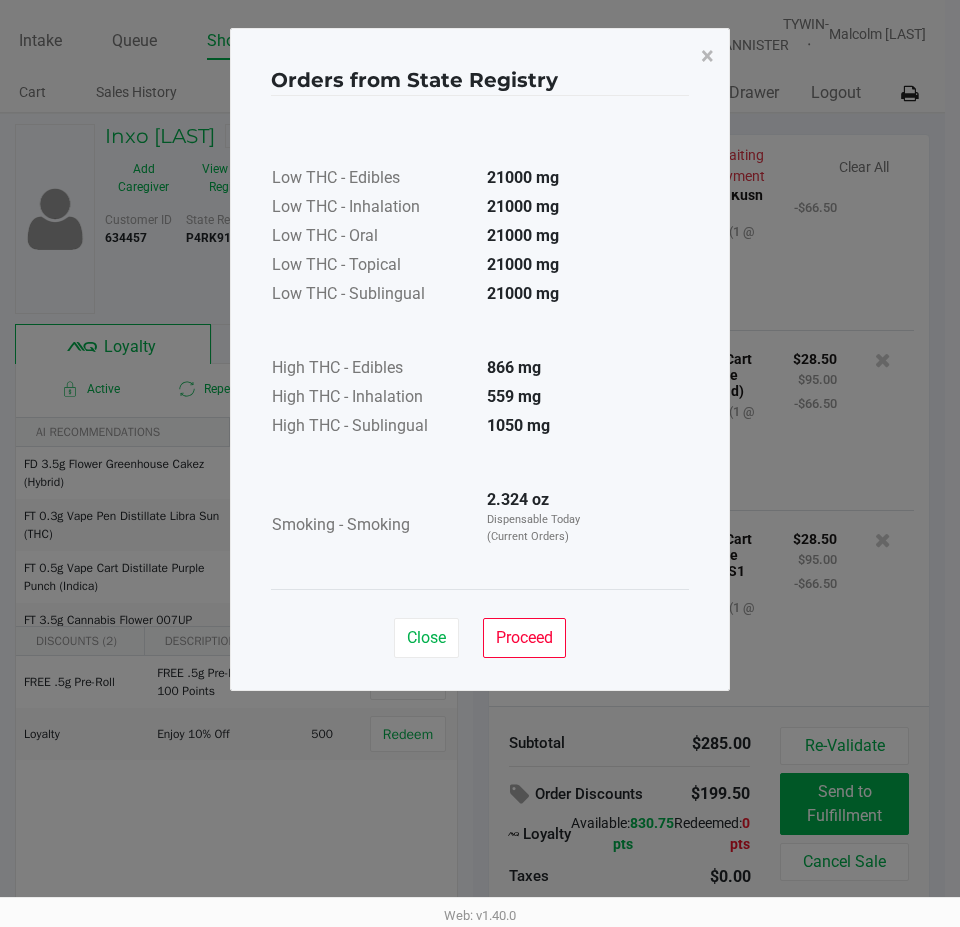 click 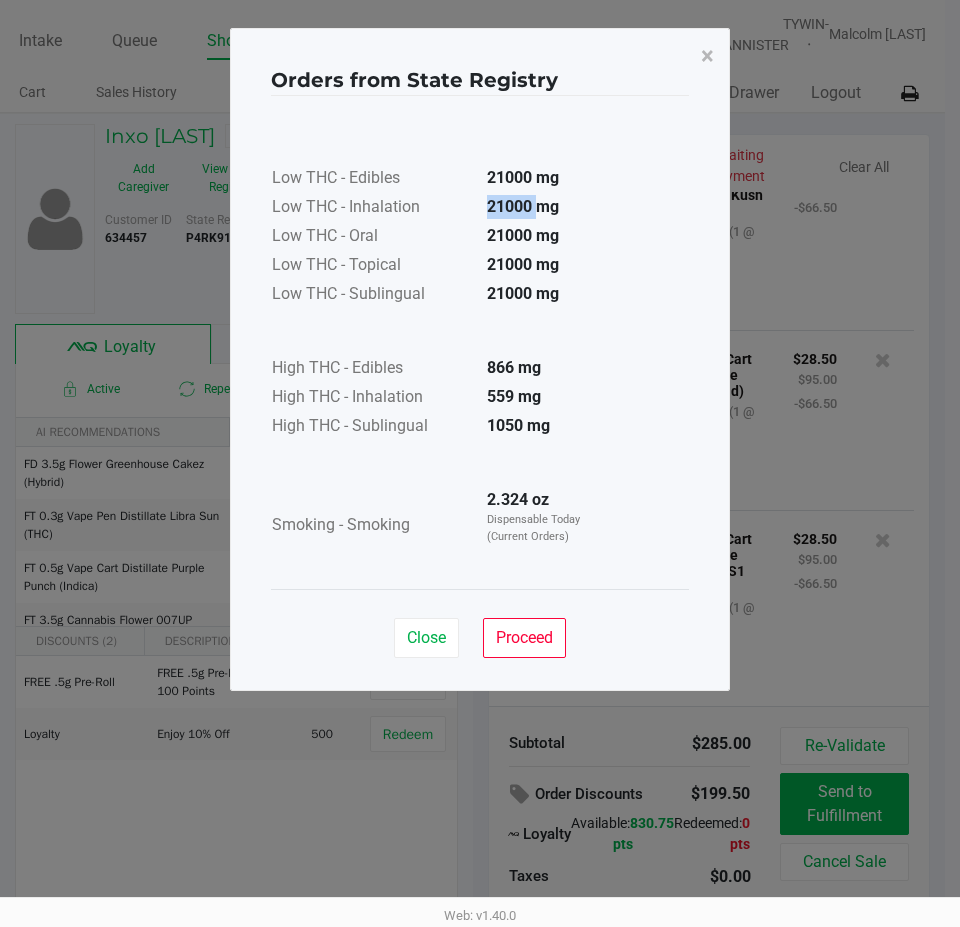 click on "21000 mg" 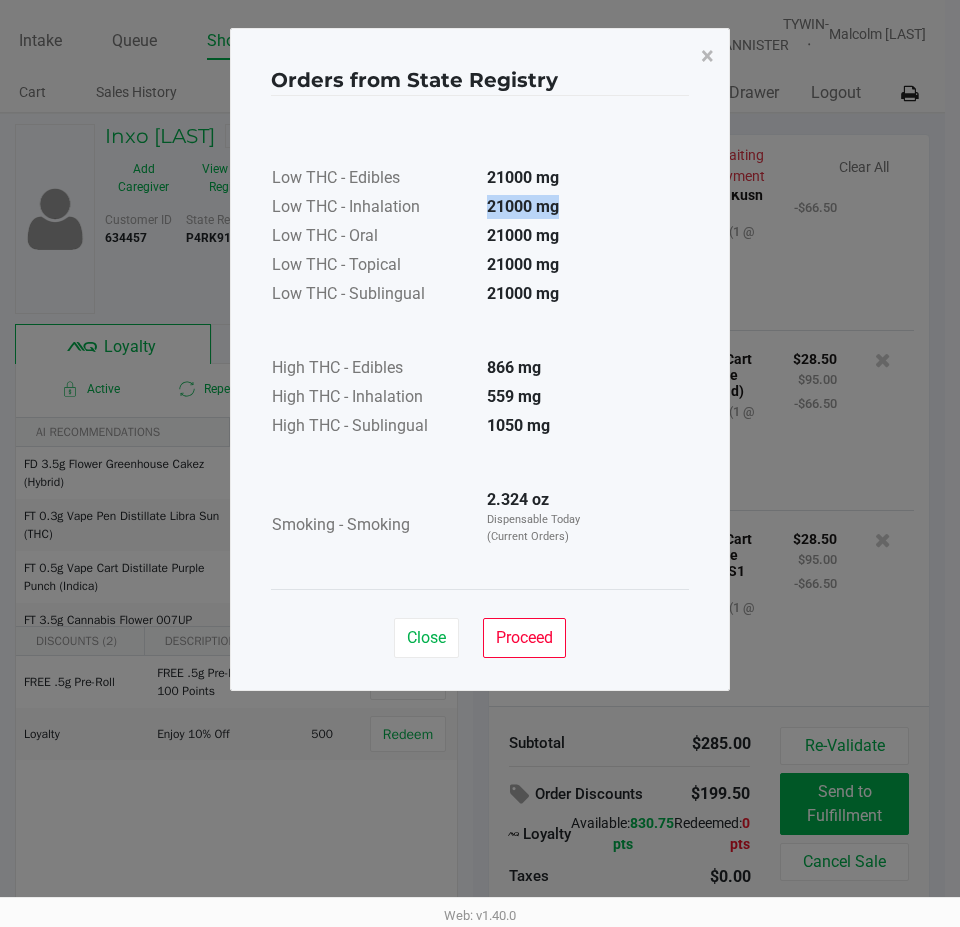click on "21000 mg" 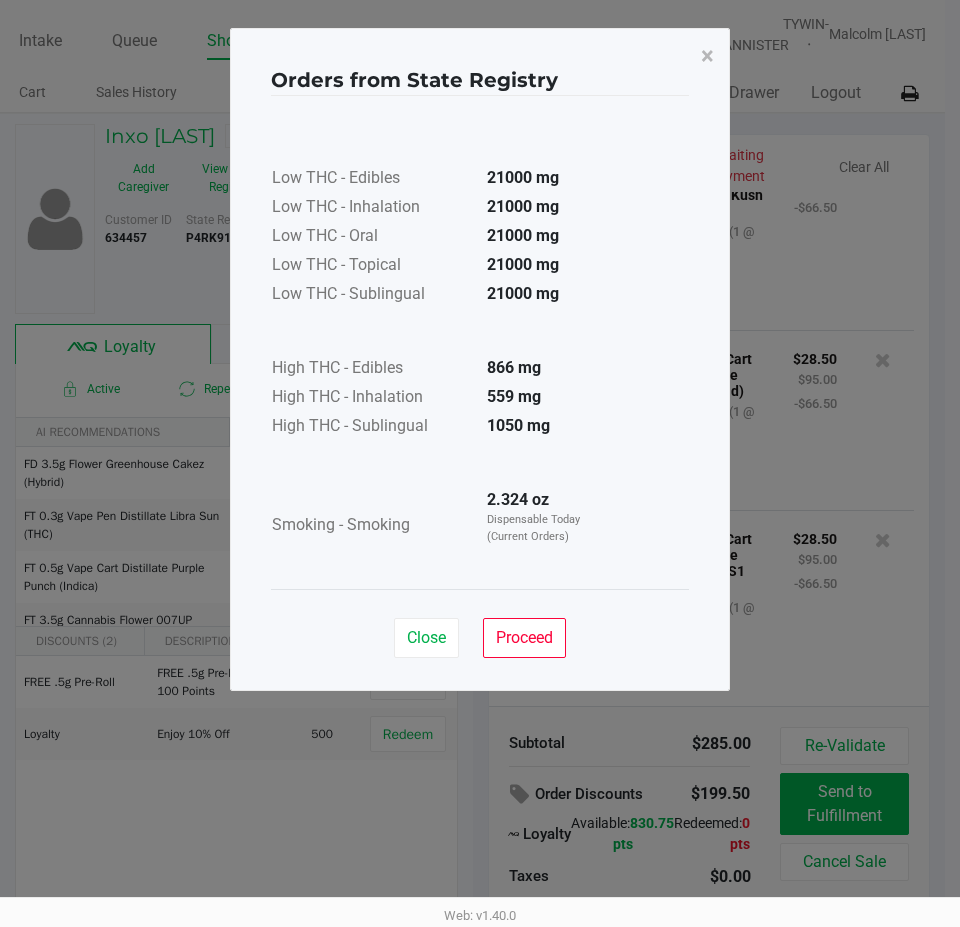 click on "Low THC - Inhalation" 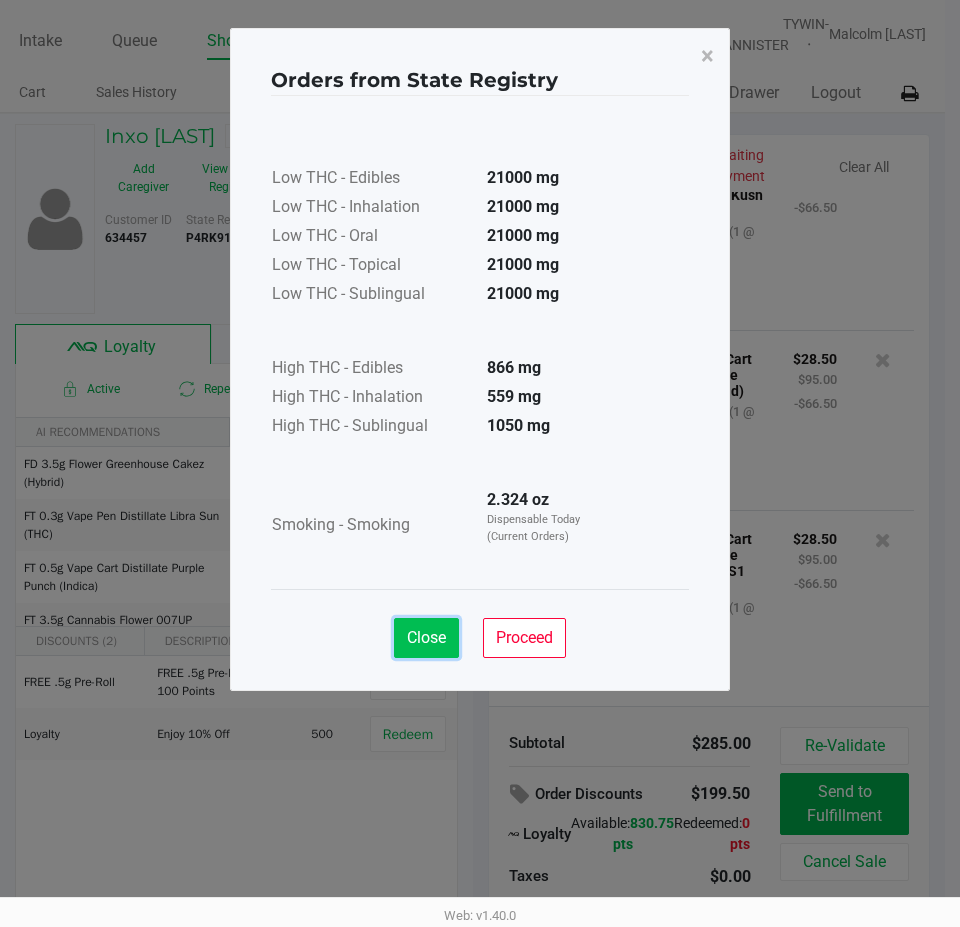click on "Close" 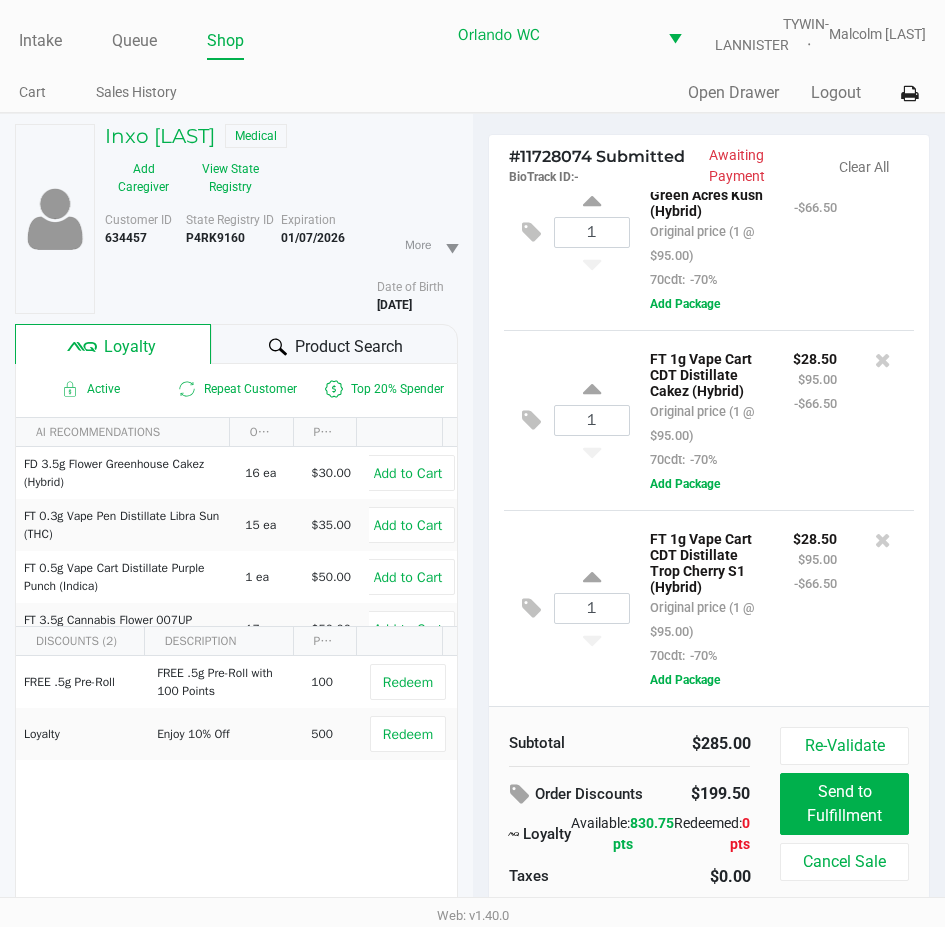 click on "State Registry ID  P4RK9160" 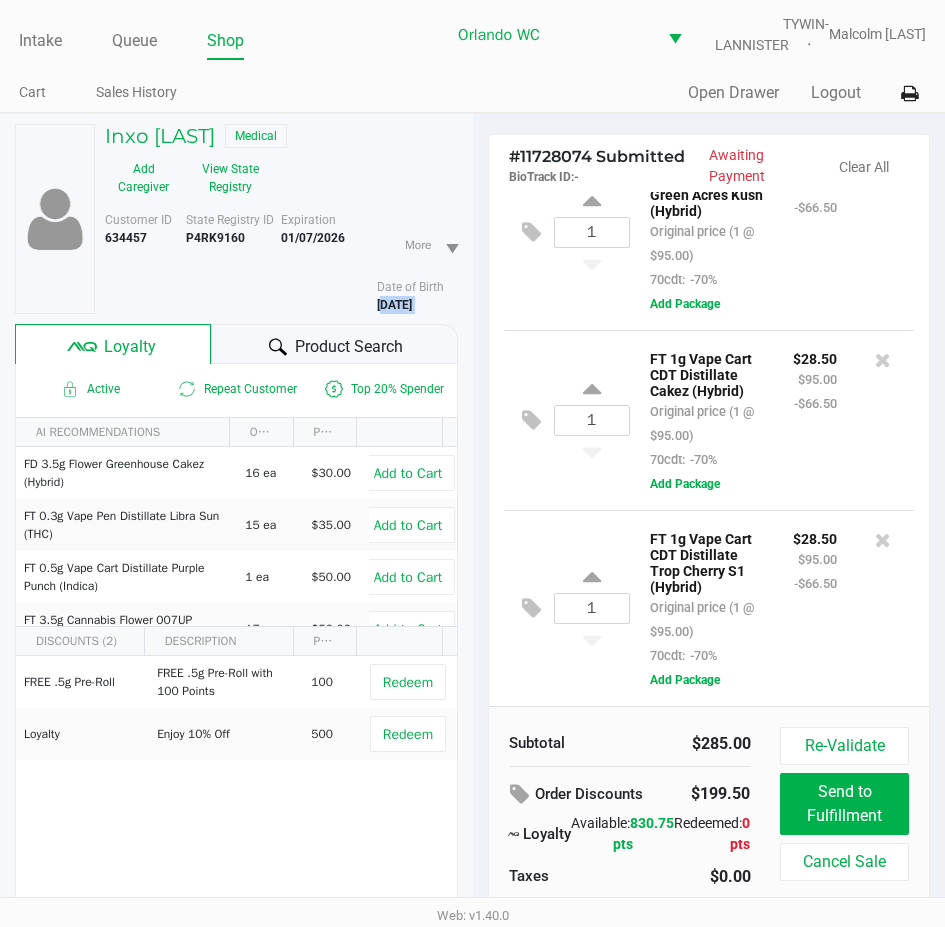click on "3/30/1973" 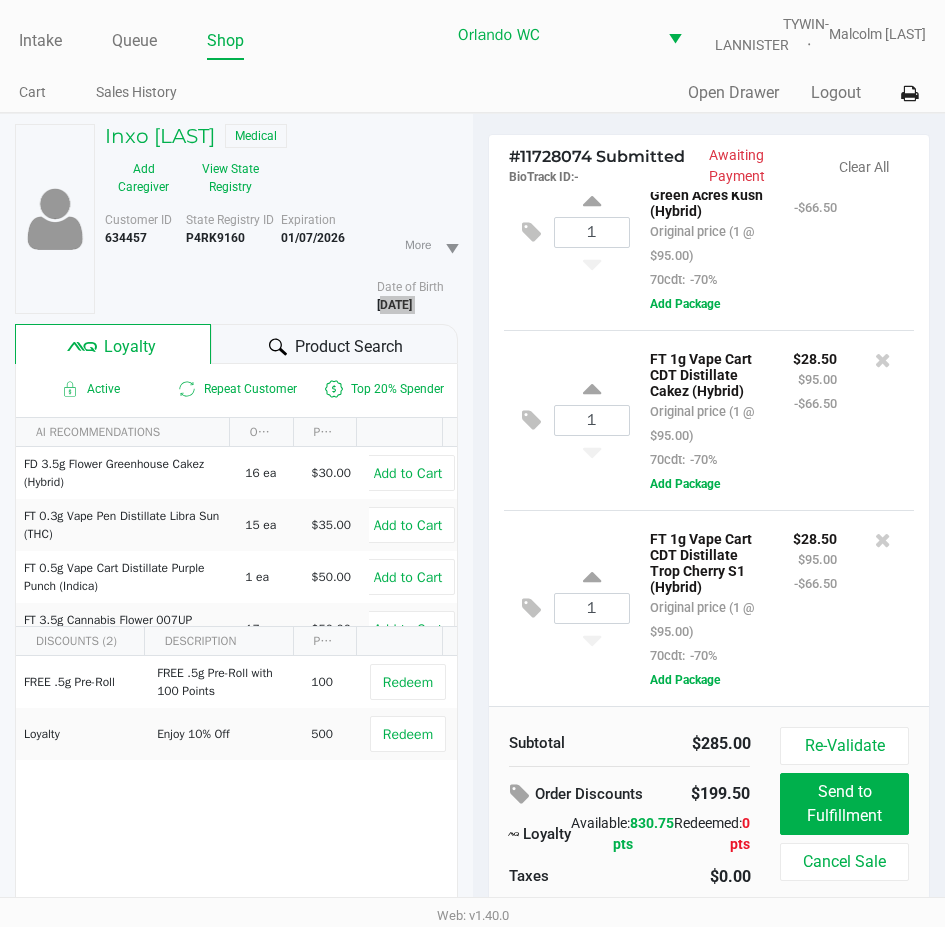 scroll, scrollTop: 0, scrollLeft: 0, axis: both 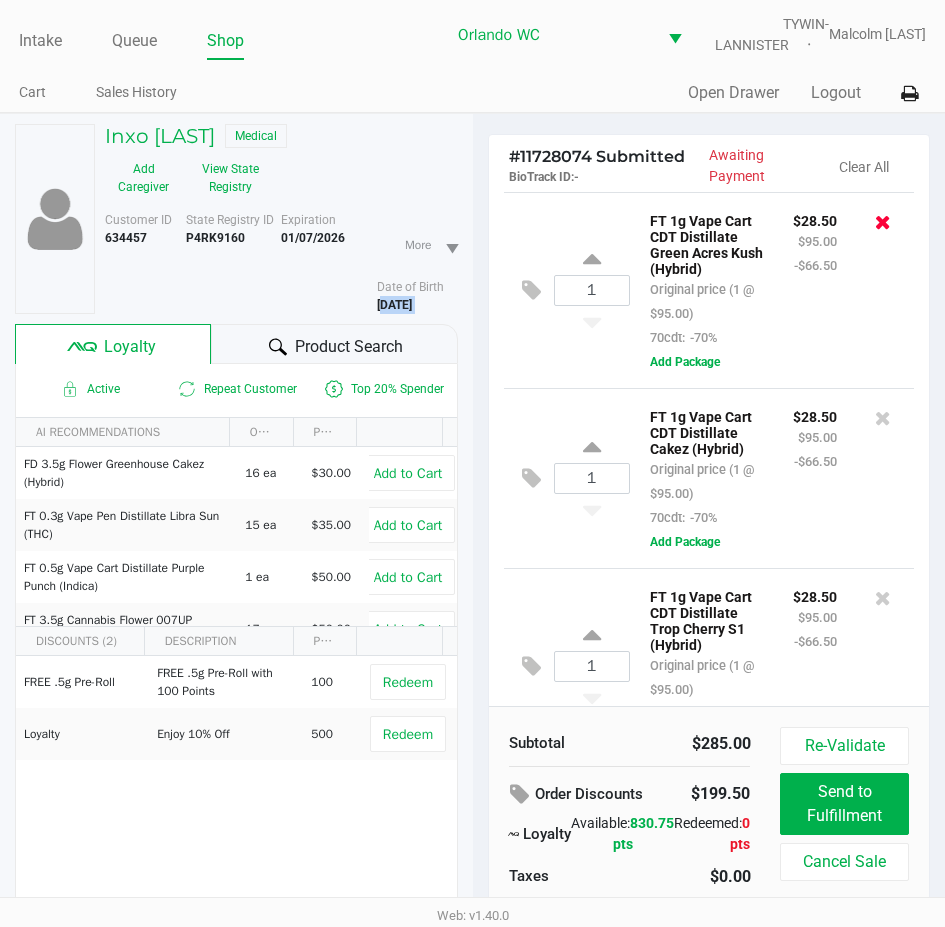 click 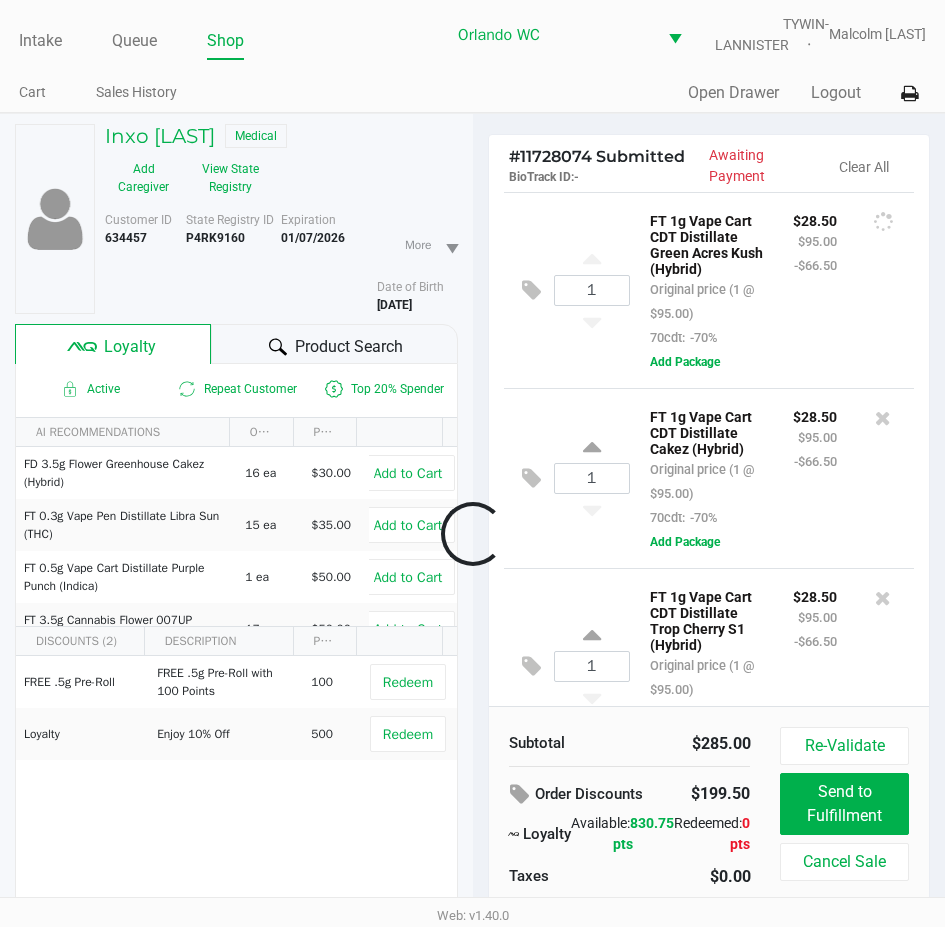 scroll, scrollTop: 0, scrollLeft: 0, axis: both 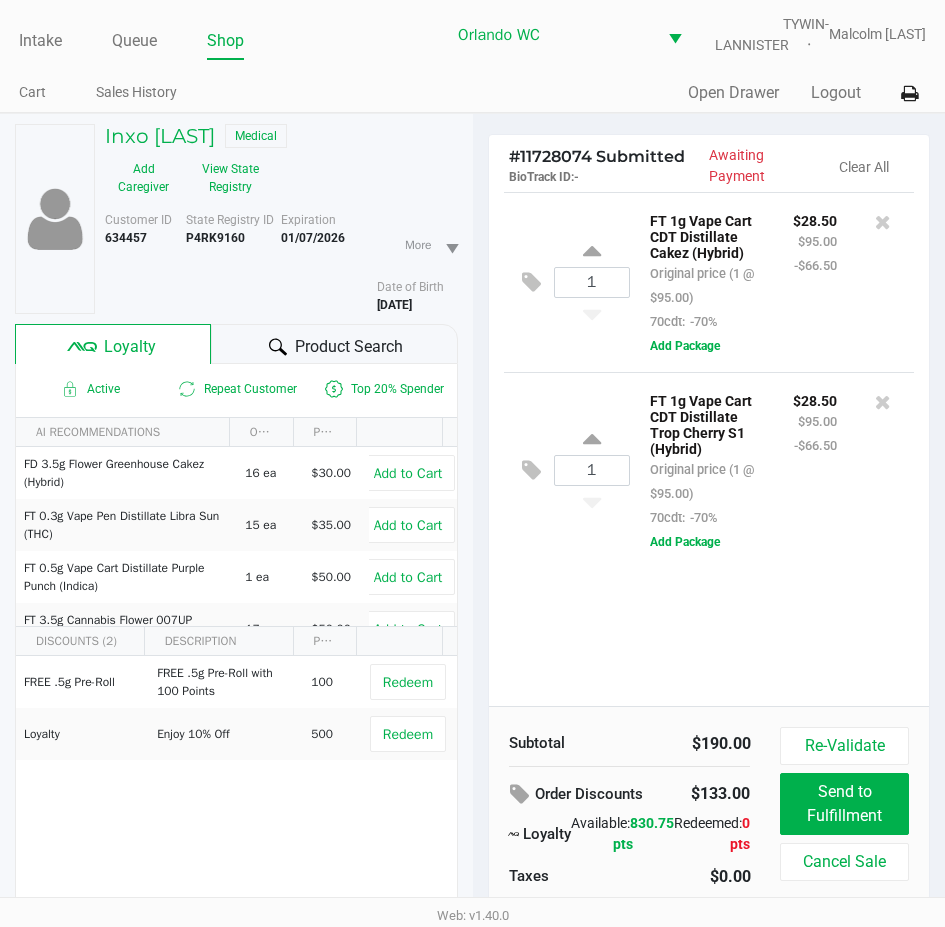 click 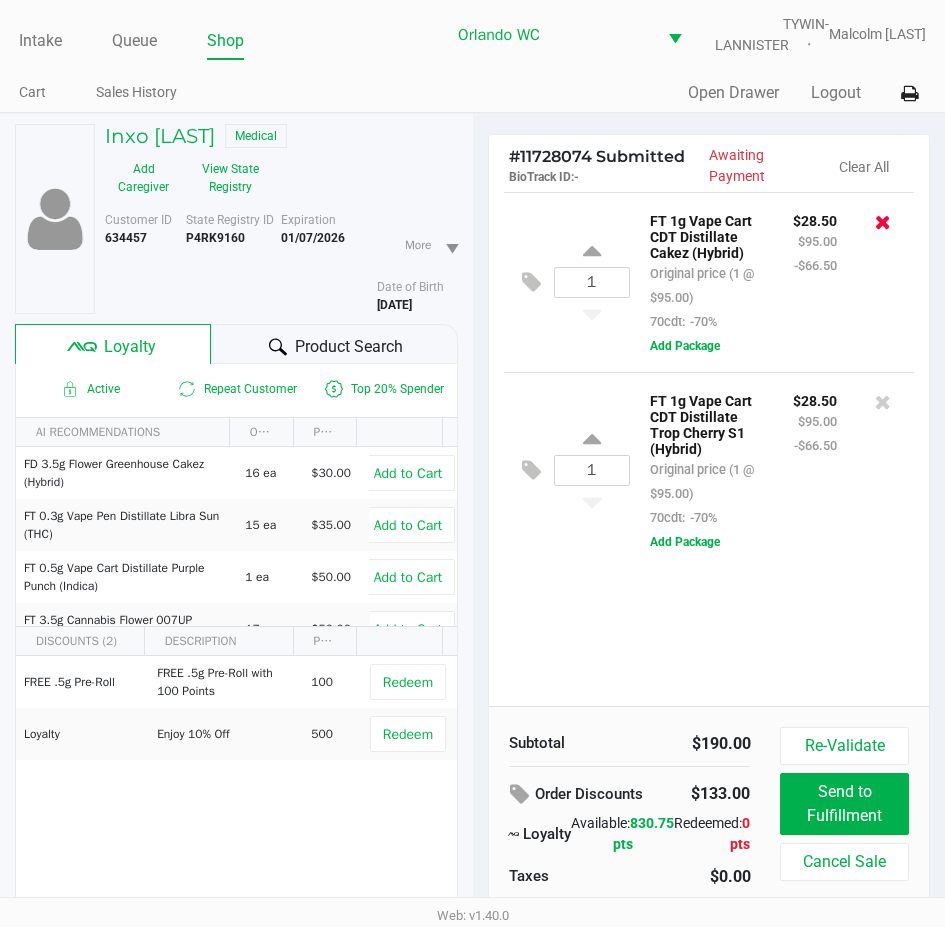 click 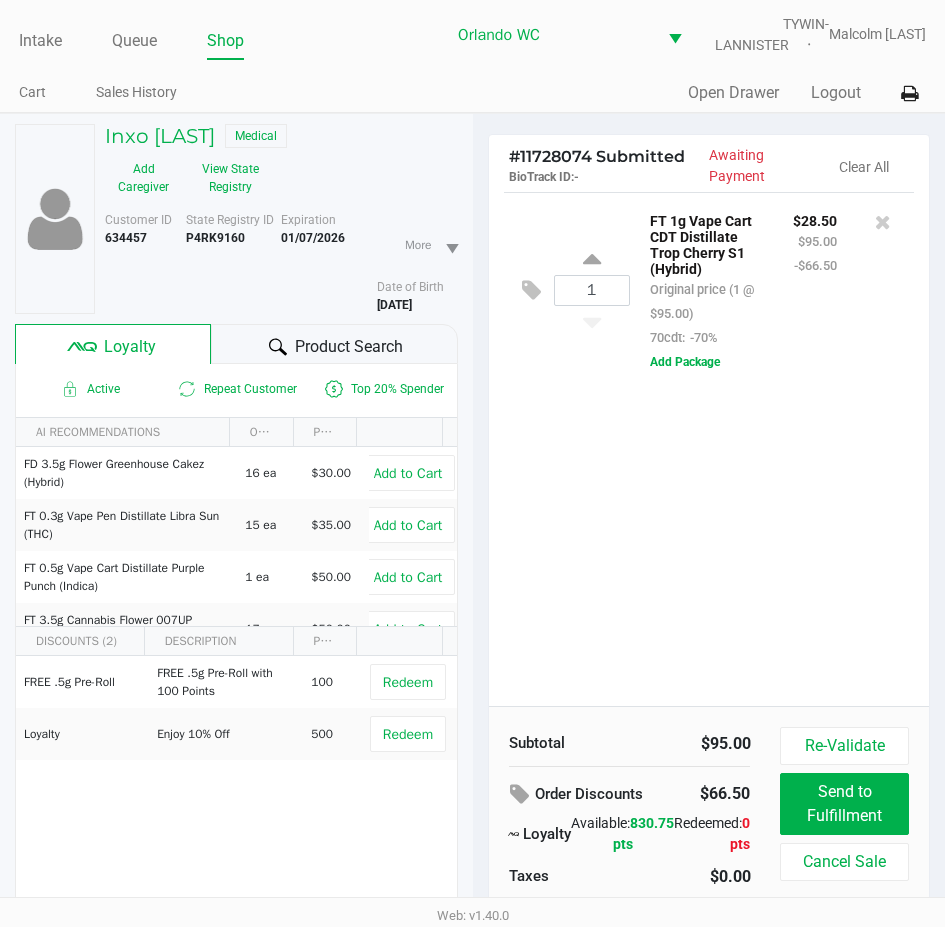 click 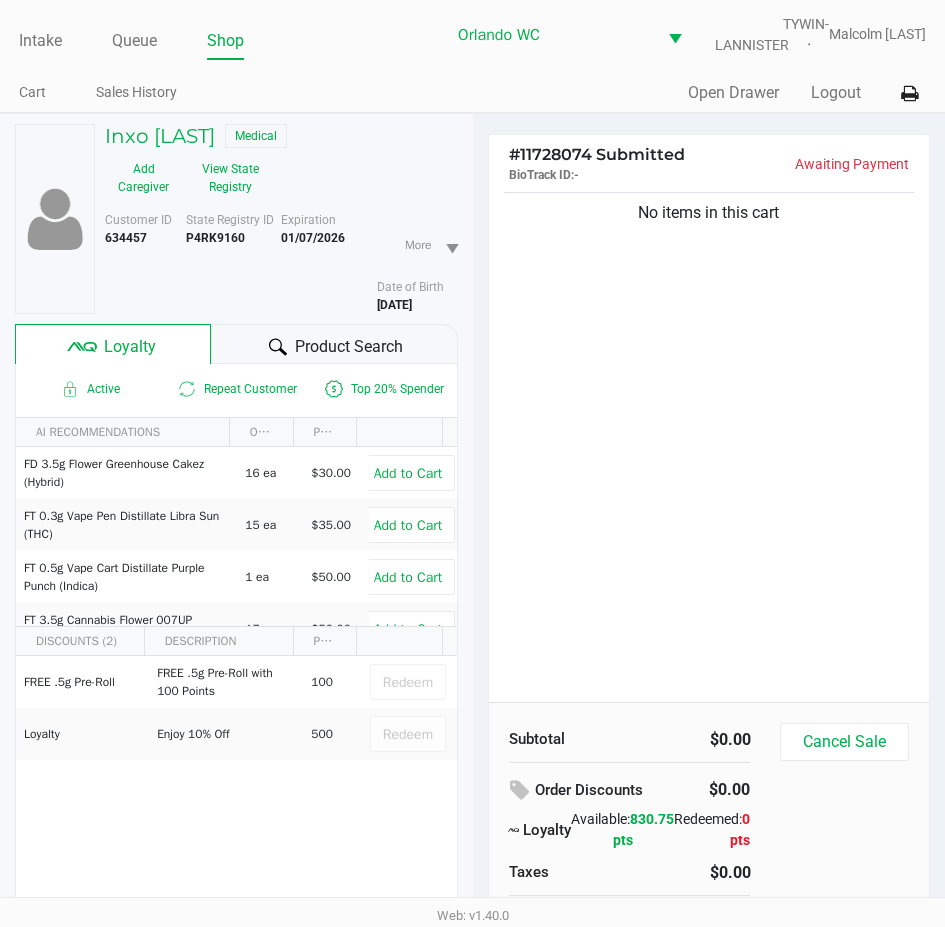 click on "Product Search" 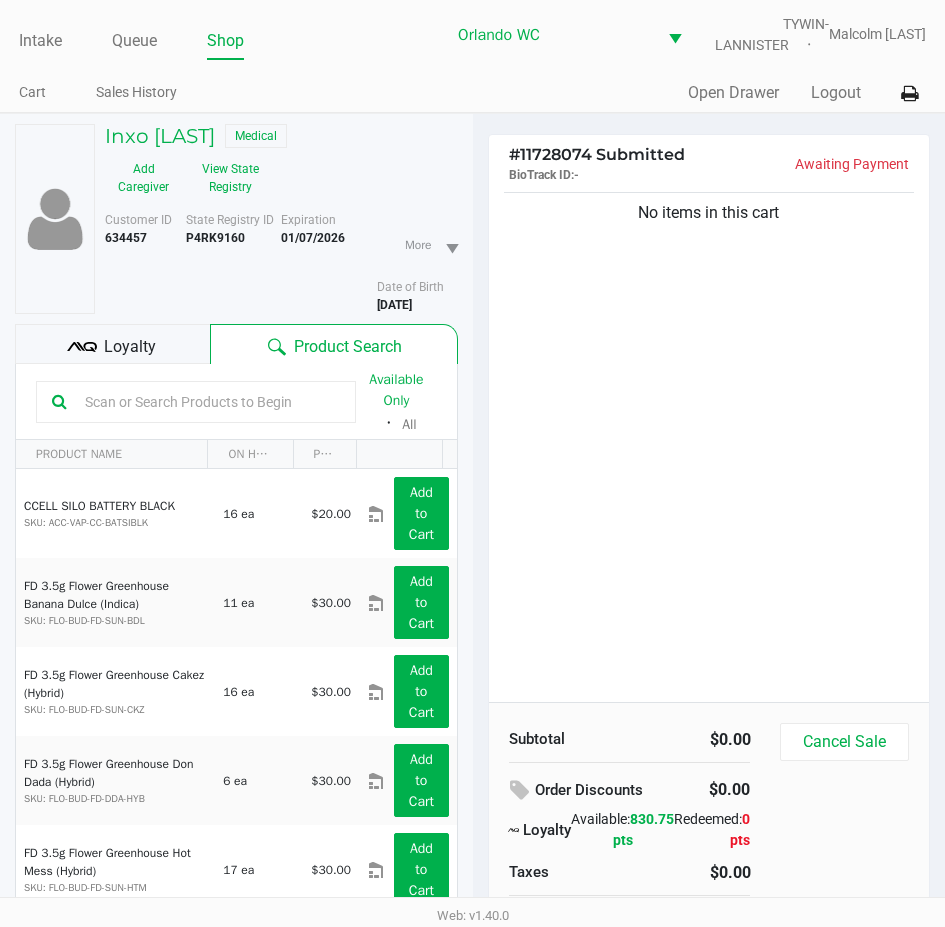 click 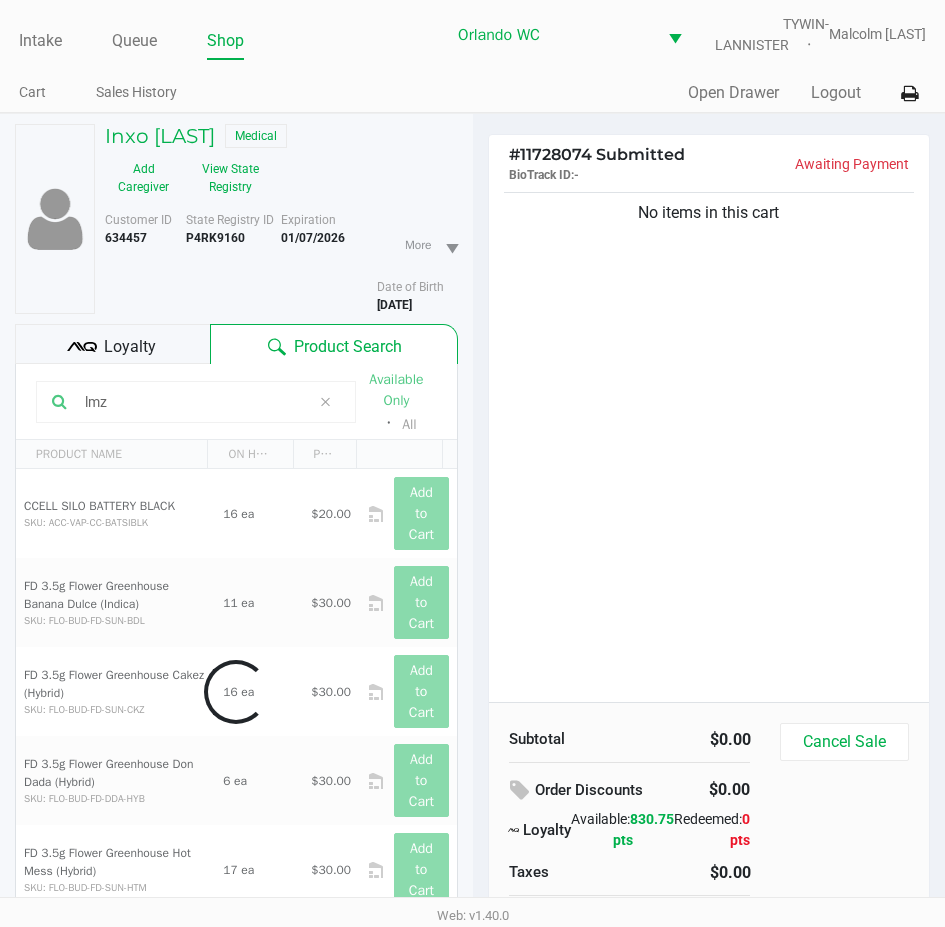 type on "lmz" 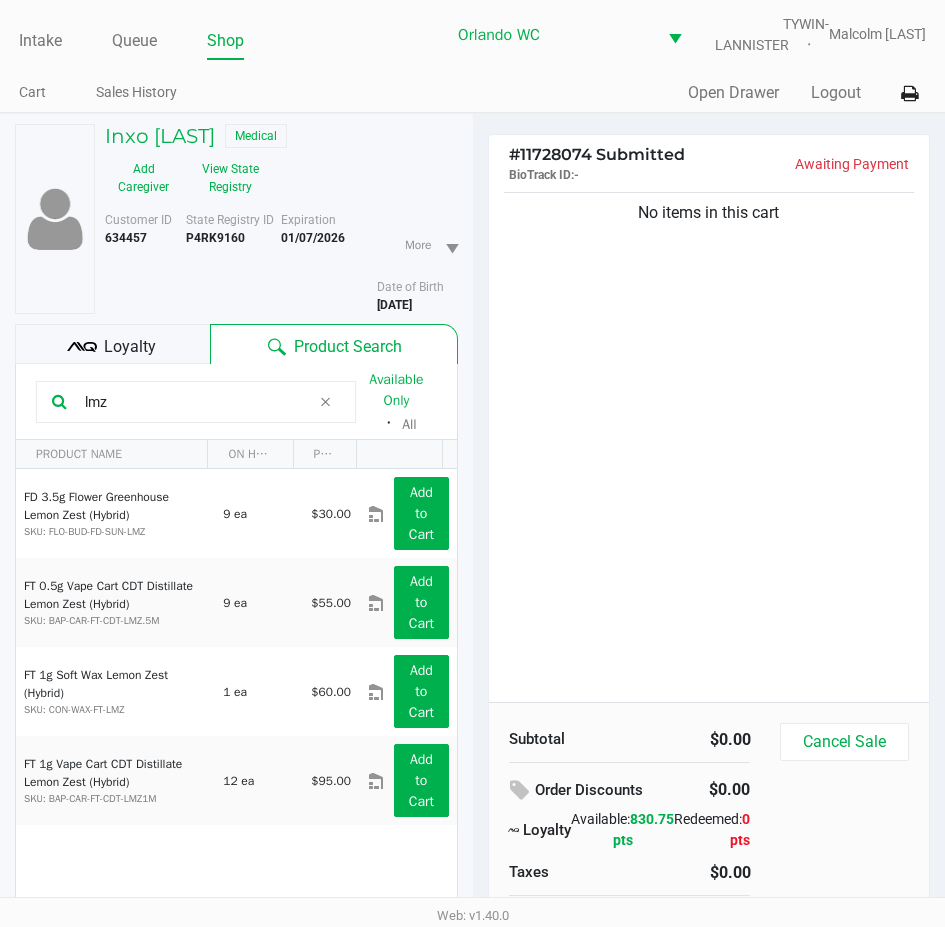 click on "No items in this cart" 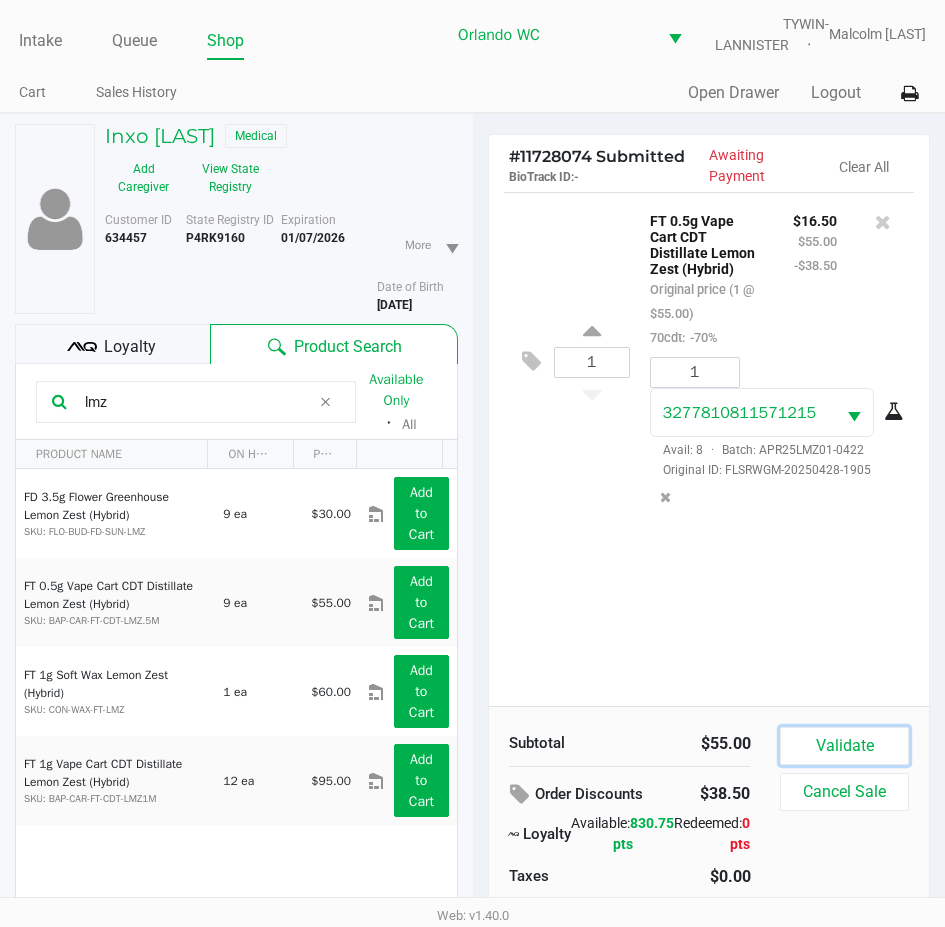 click on "Validate" 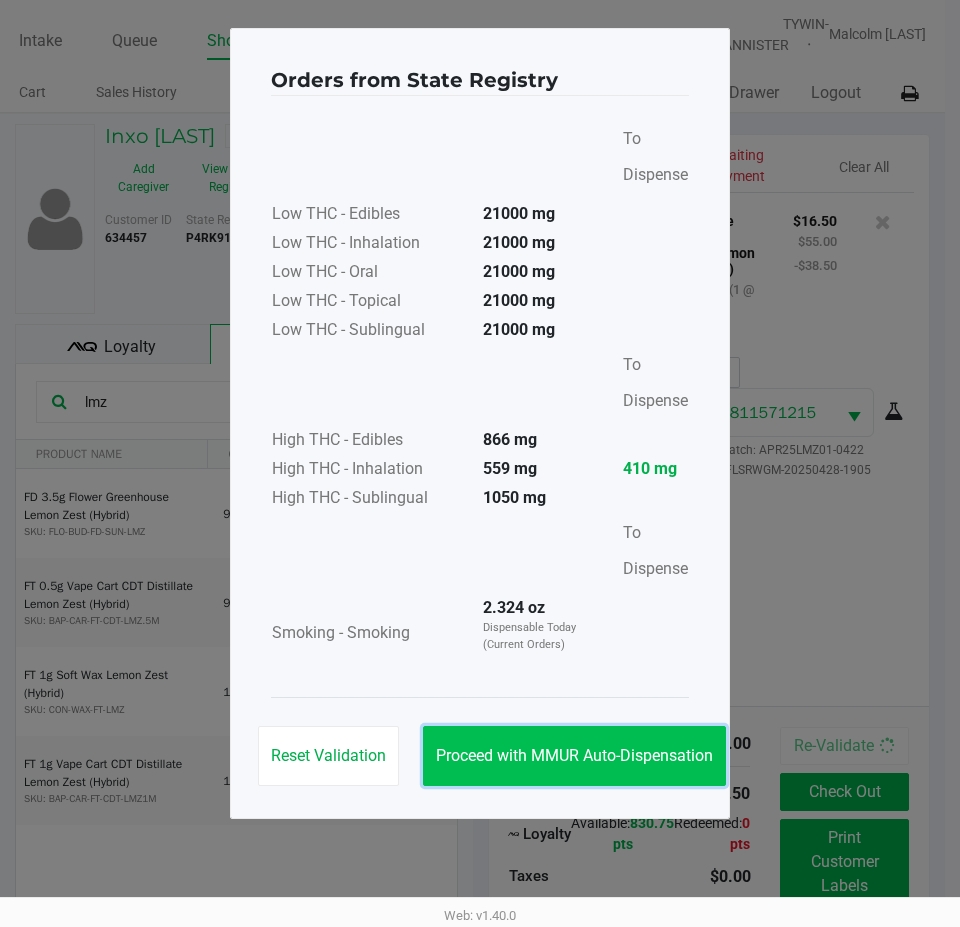 click on "Proceed with MMUR Auto-Dispensation" 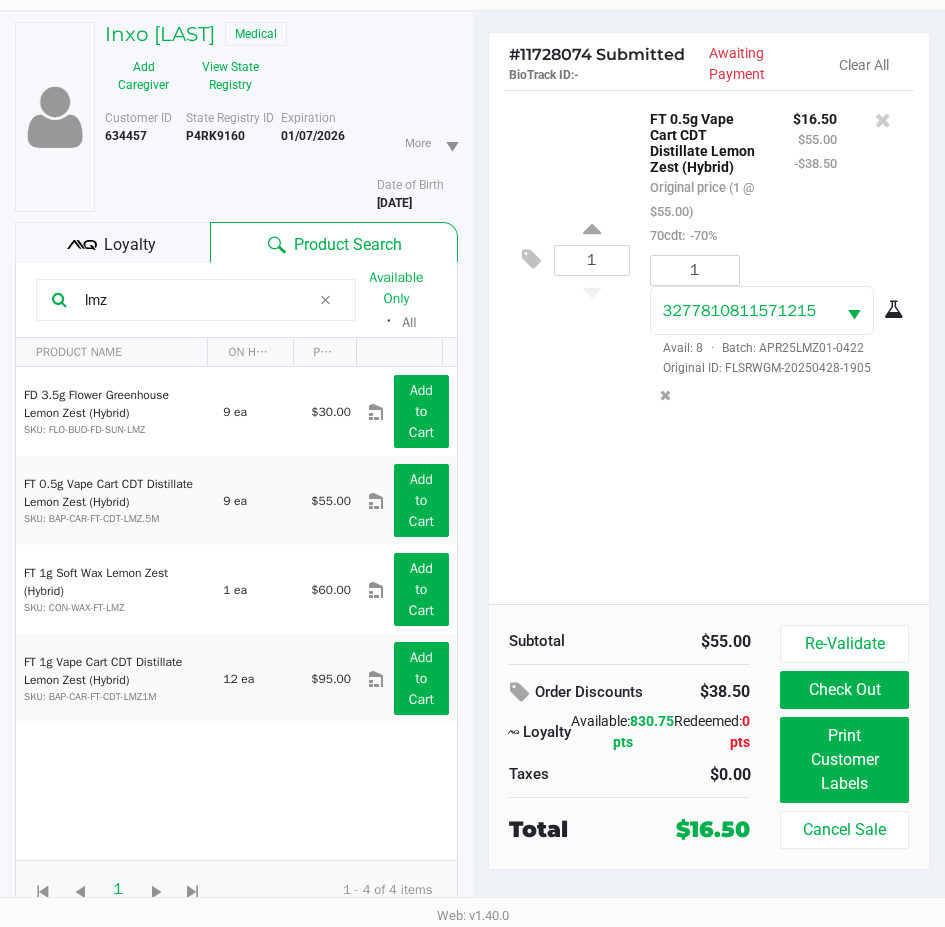 scroll, scrollTop: 118, scrollLeft: 0, axis: vertical 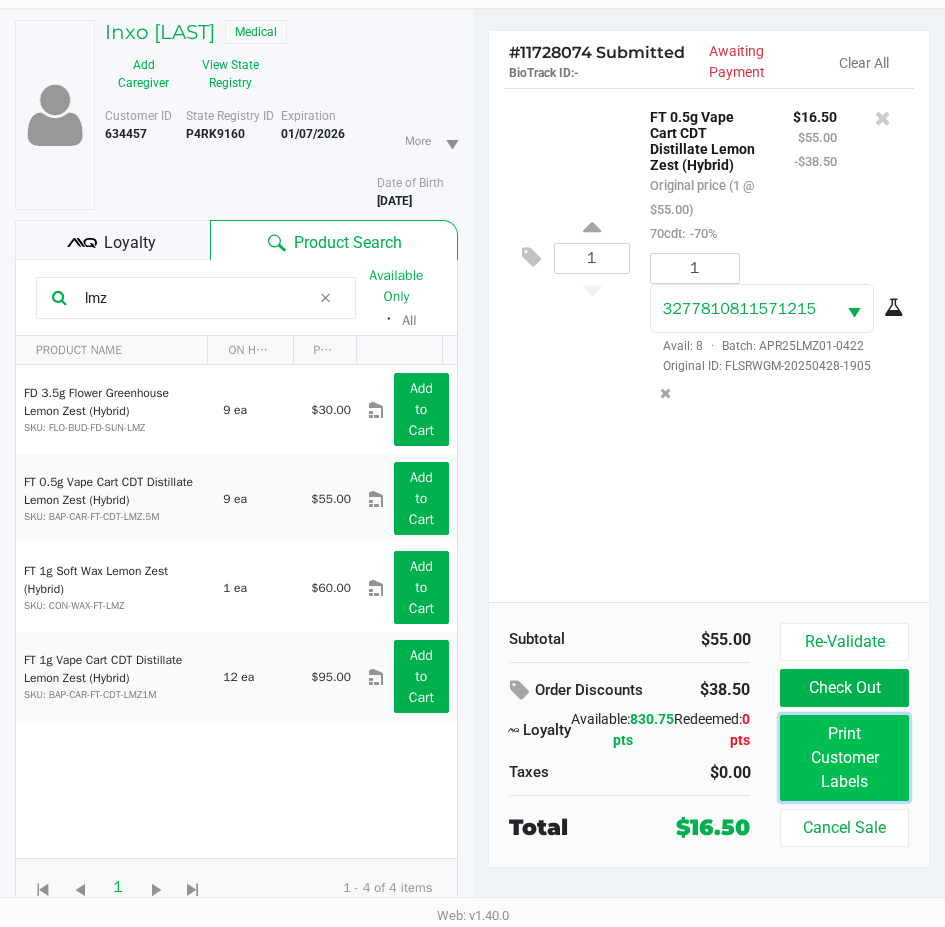 click on "Print Customer Labels" 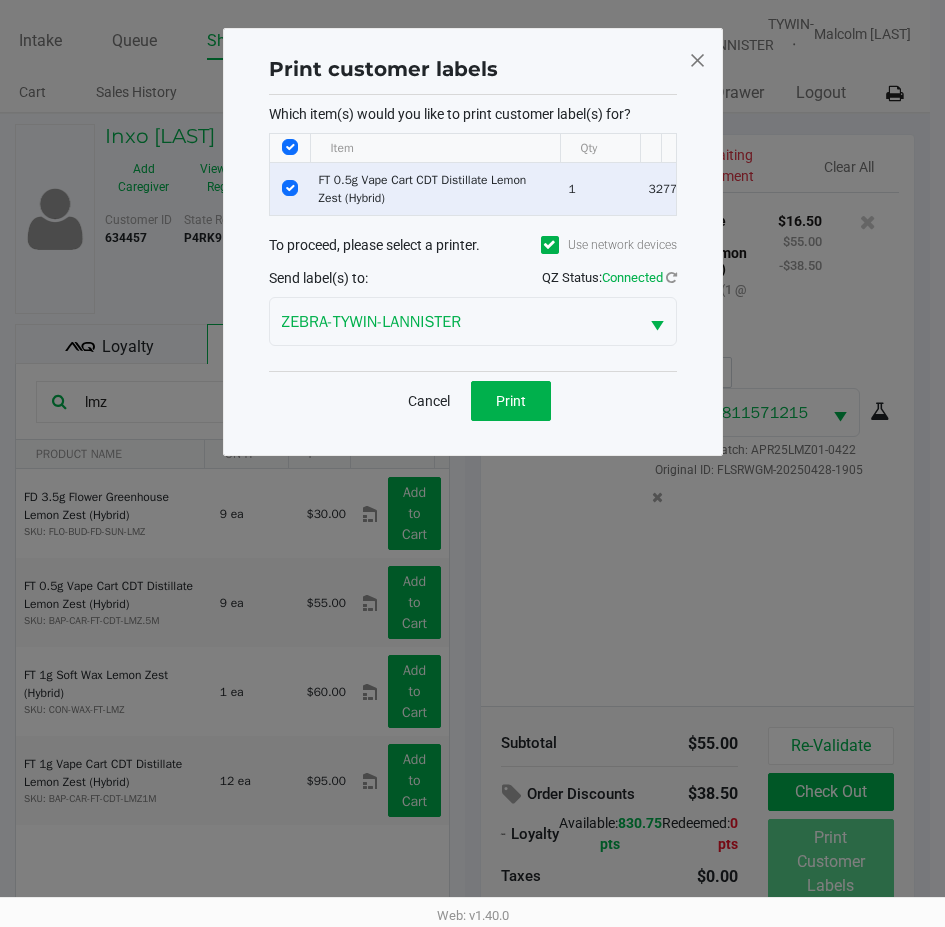 scroll, scrollTop: 0, scrollLeft: 0, axis: both 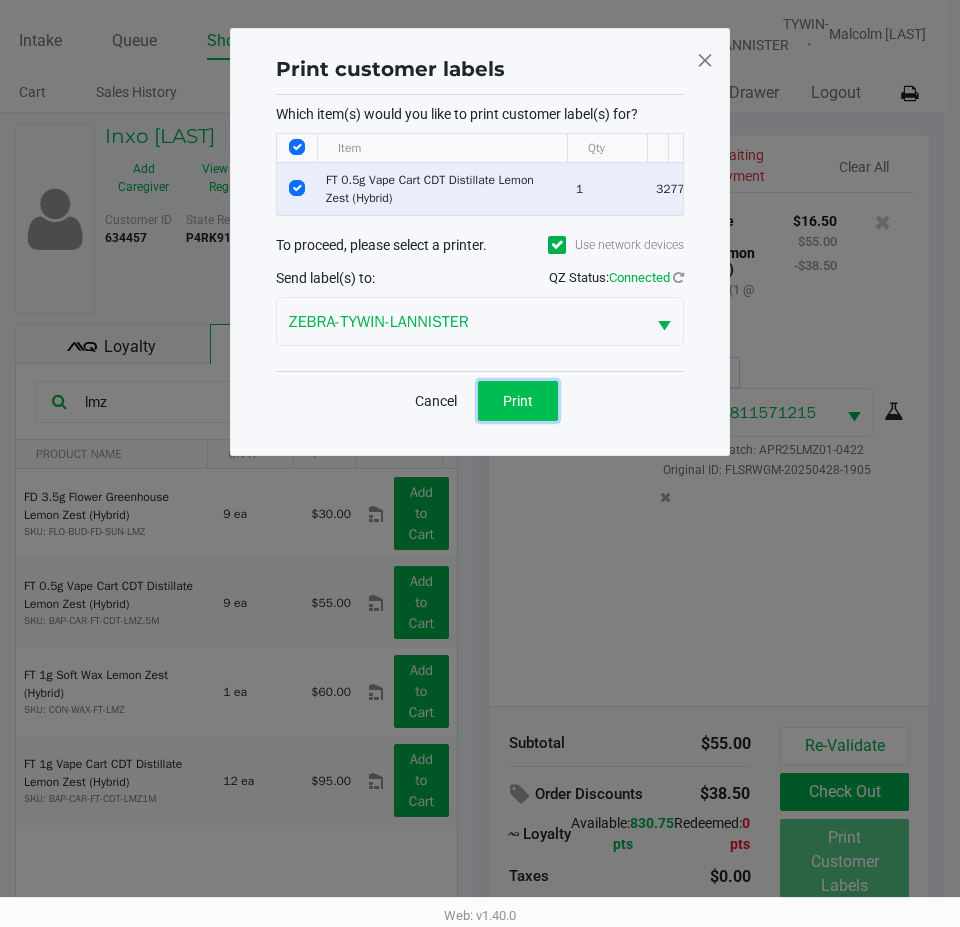 click on "Print" 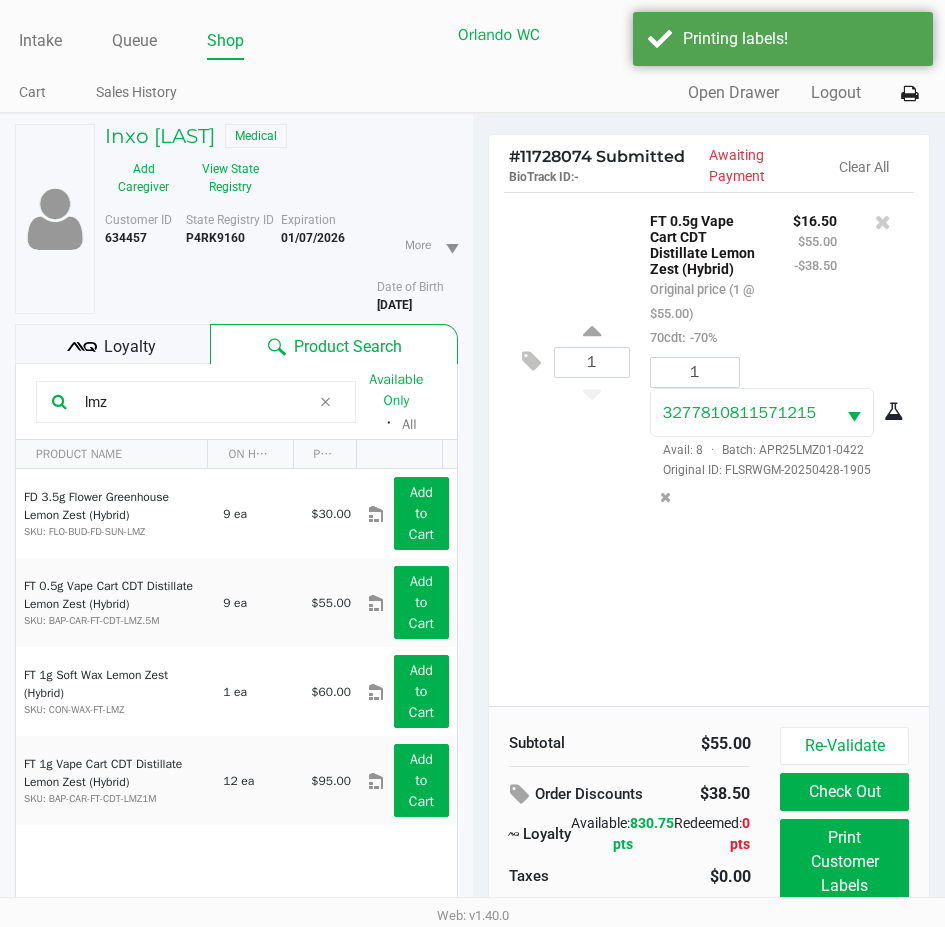 click on "1  FT 0.5g Vape Cart CDT Distillate Lemon Zest (Hybrid)   Original price (1 @ $55.00)  70cdt:  -70% $16.50 $55.00 -$38.50 1 3277810811571215  Avail: 8  ·  Batch: APR25LMZ01-0422   Original ID: FLSRWGM-20250428-1905" 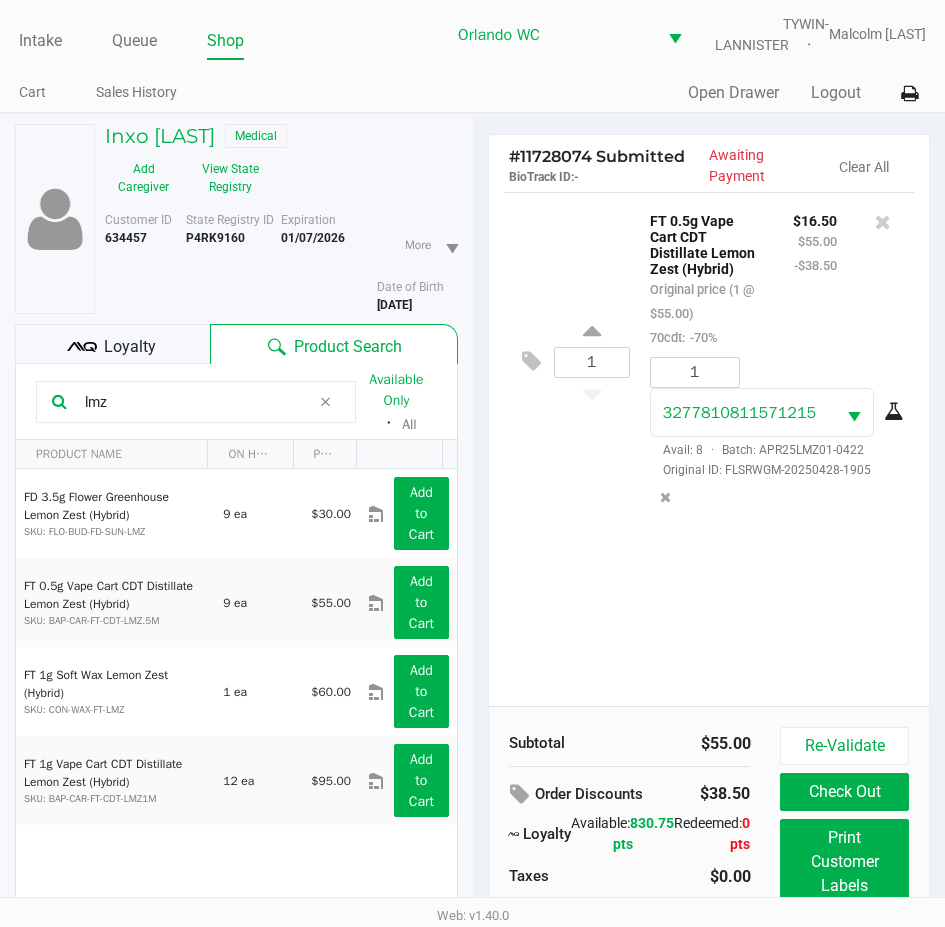 click on "Loyalty" 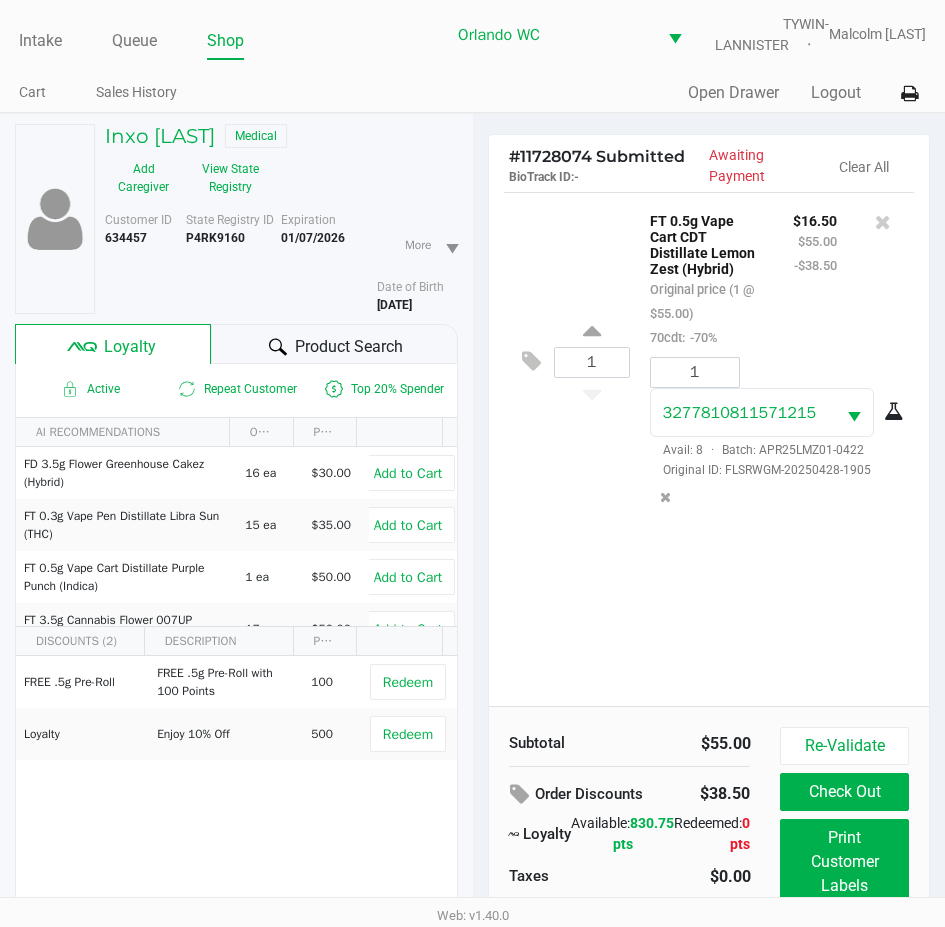 click on "1  FT 0.5g Vape Cart CDT Distillate Lemon Zest (Hybrid)   Original price (1 @ $55.00)  70cdt:  -70% $16.50 $55.00 -$38.50 1 3277810811571215  Avail: 8  ·  Batch: APR25LMZ01-0422   Original ID: FLSRWGM-20250428-1905" 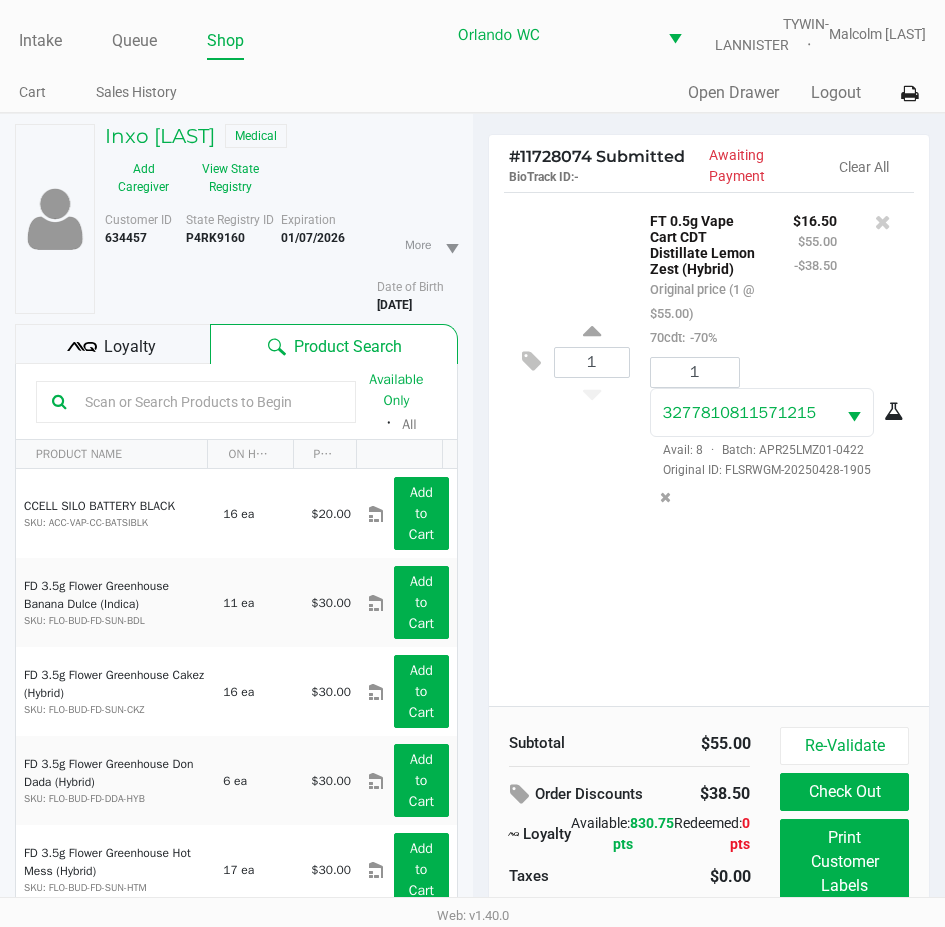 click on "1  FT 0.5g Vape Cart CDT Distillate Lemon Zest (Hybrid)   Original price (1 @ $55.00)  70cdt:  -70% $16.50 $55.00 -$38.50 1 3277810811571215  Avail: 8  ·  Batch: APR25LMZ01-0422   Original ID: FLSRWGM-20250428-1905" 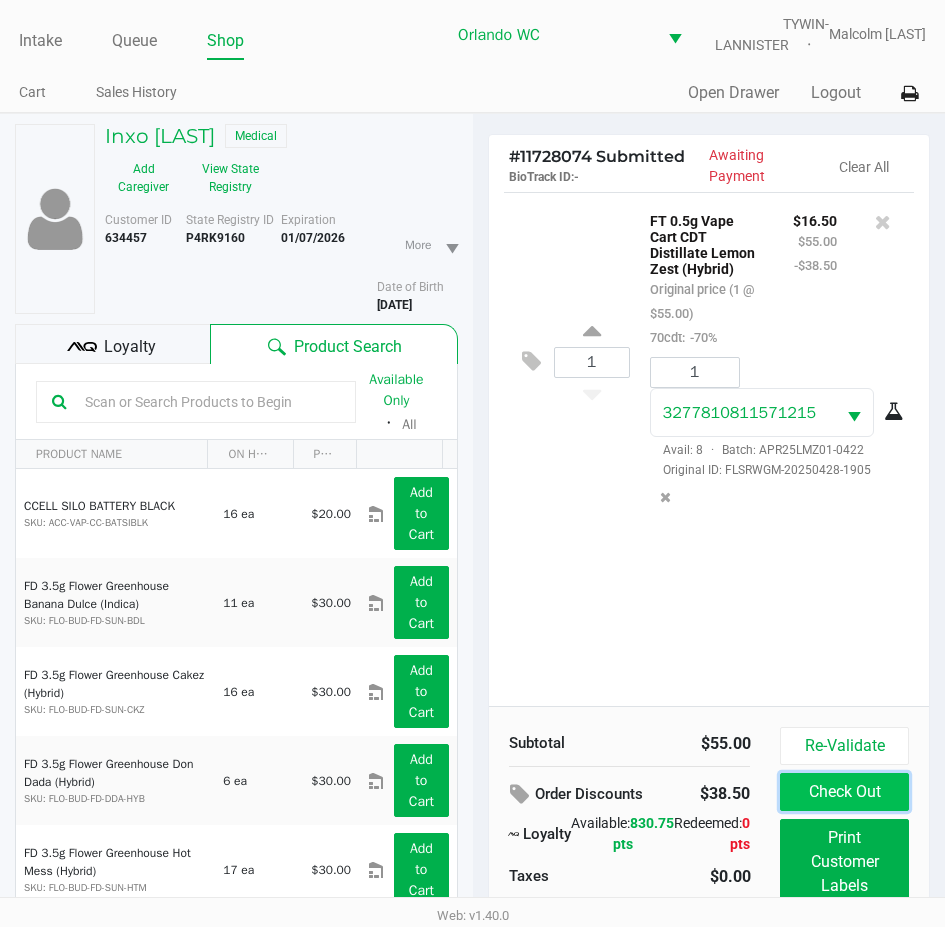 click on "Check Out" 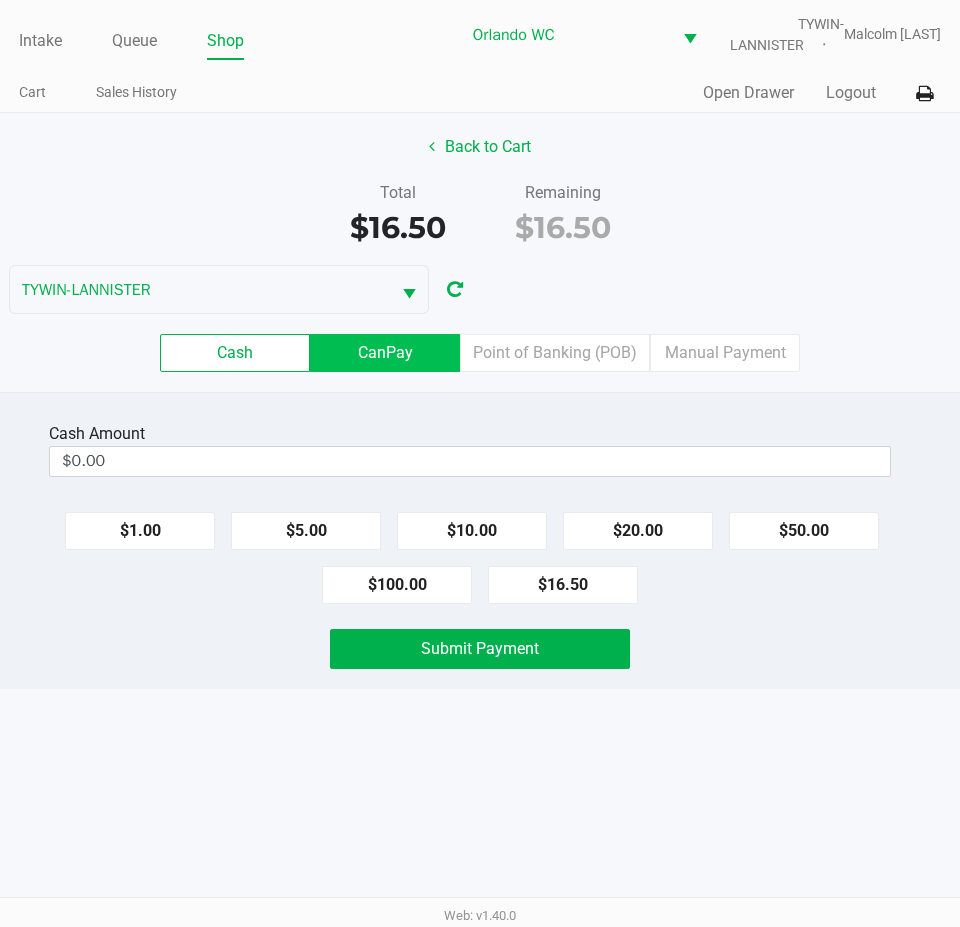 click on "CanPay" 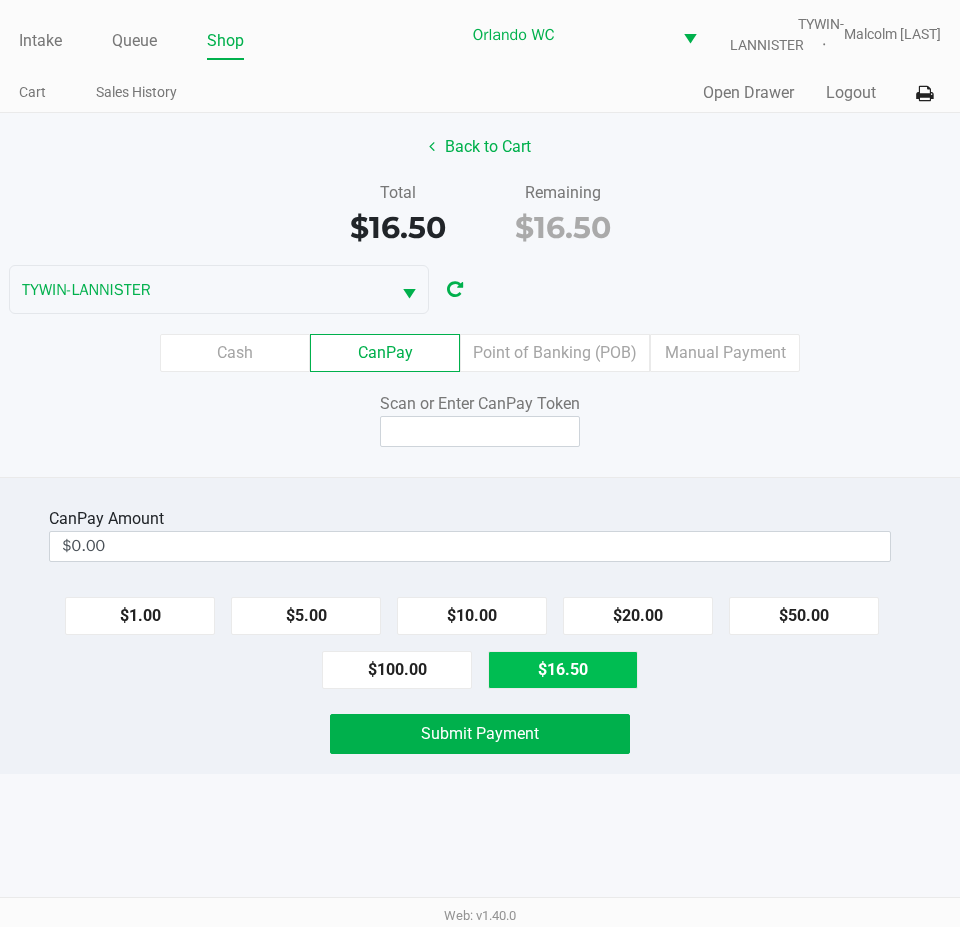 click on "$16.50" 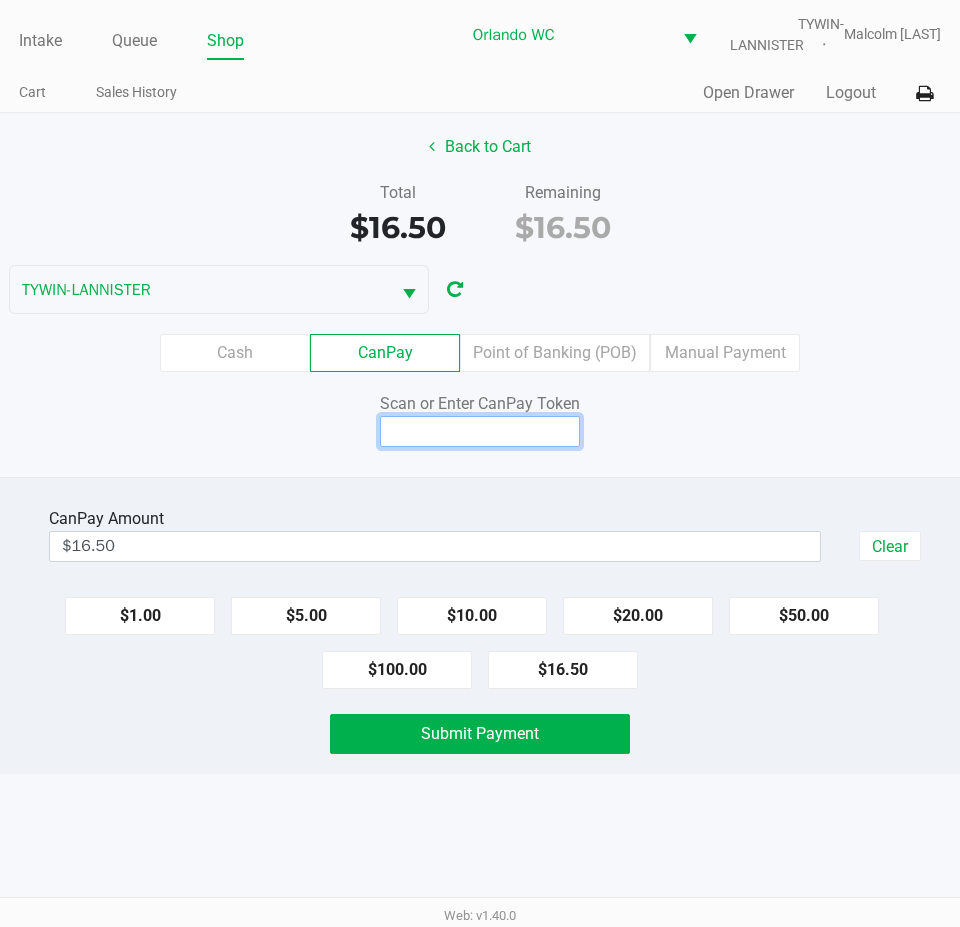 click 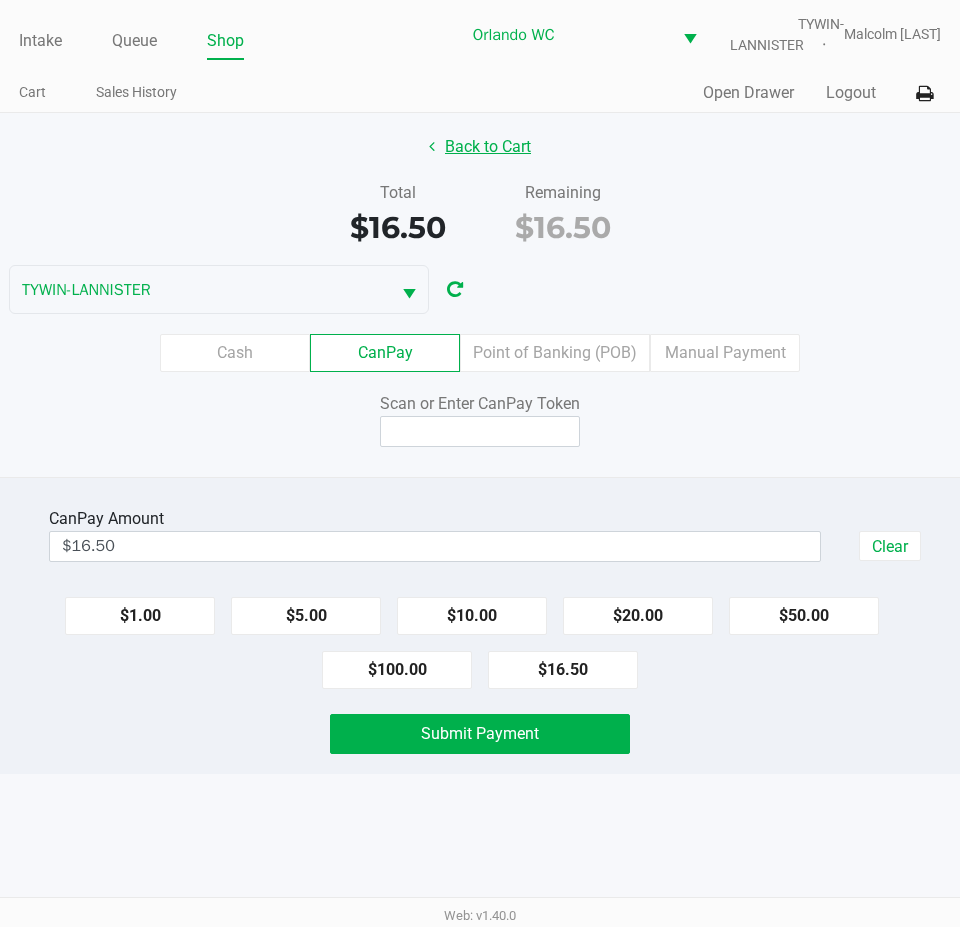 click on "Back to Cart" 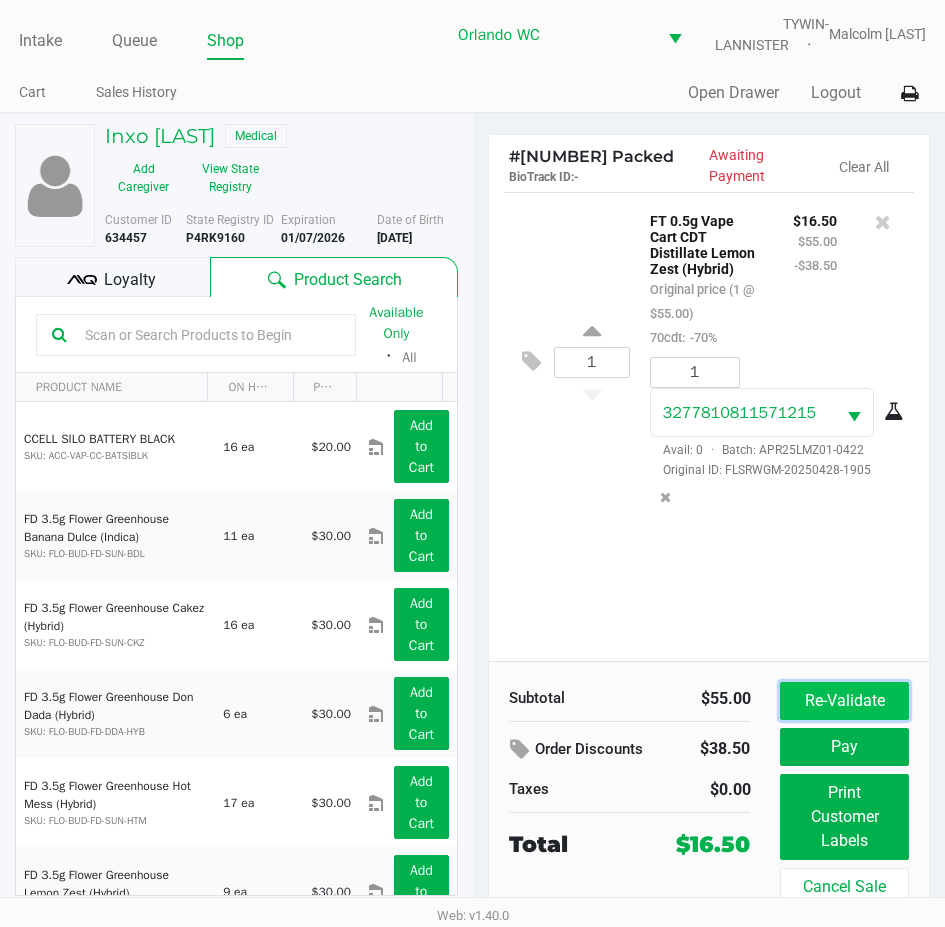 click on "Re-Validate" 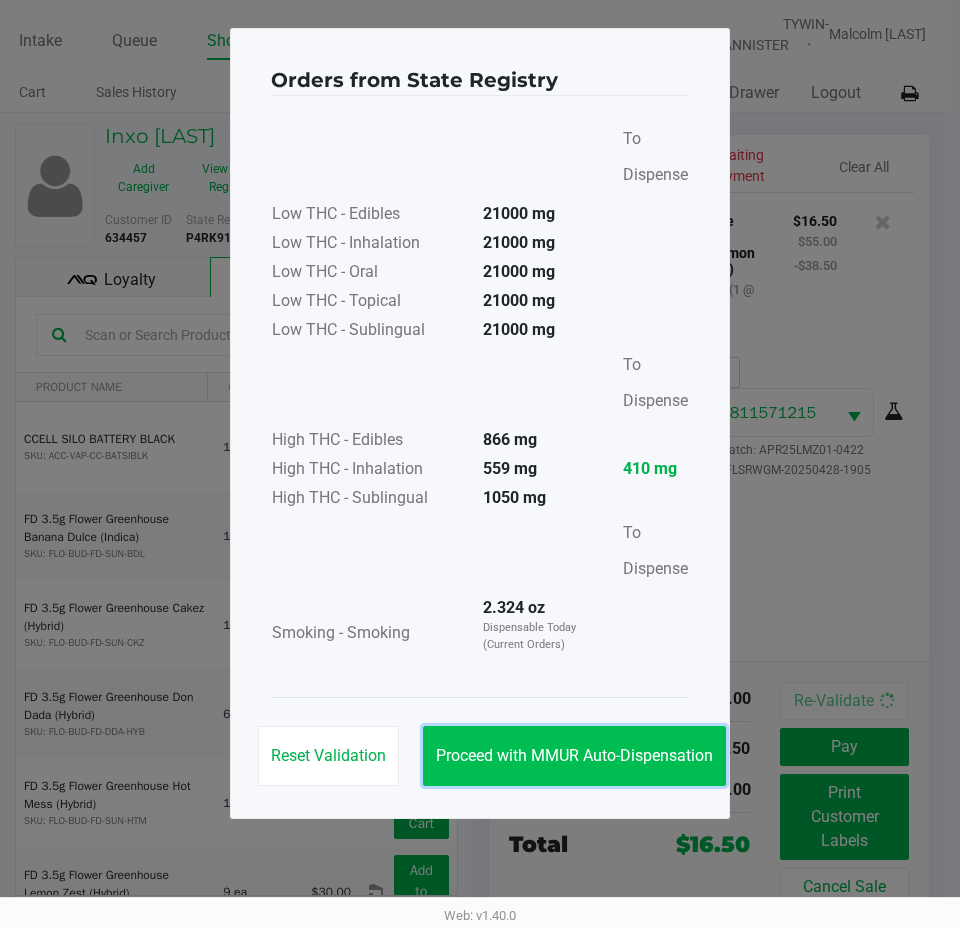 click on "Proceed with MMUR Auto-Dispensation" 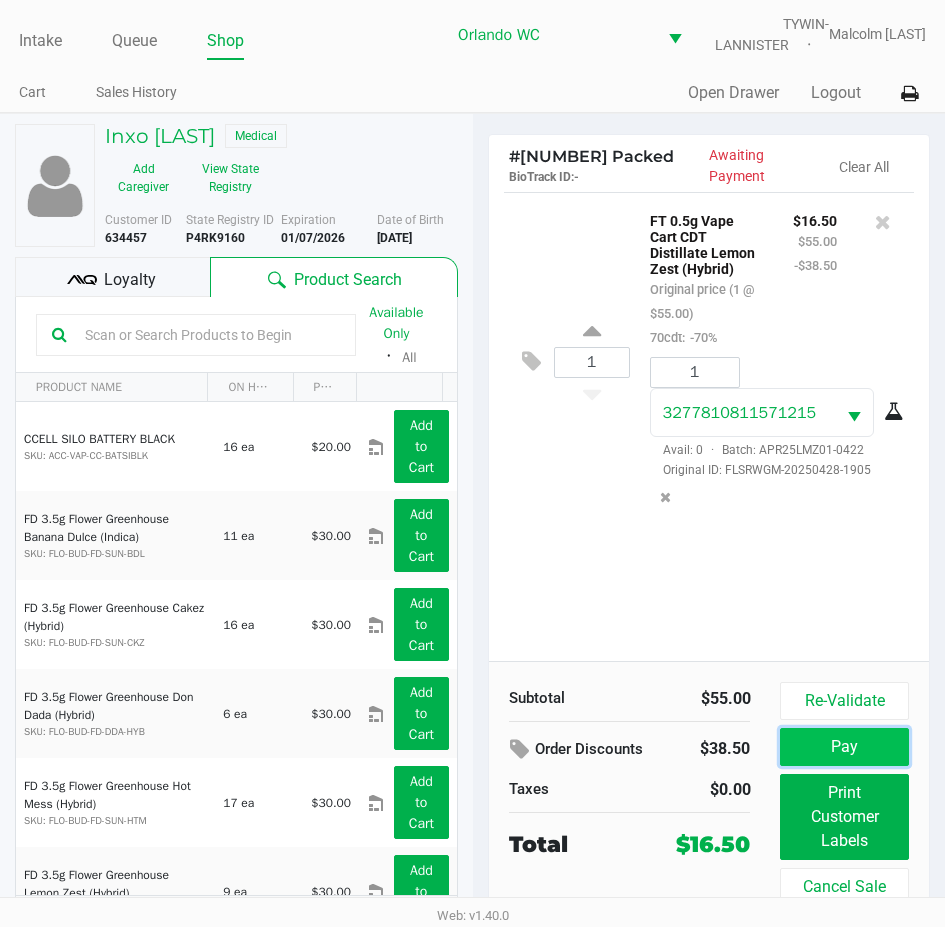 click on "Pay" 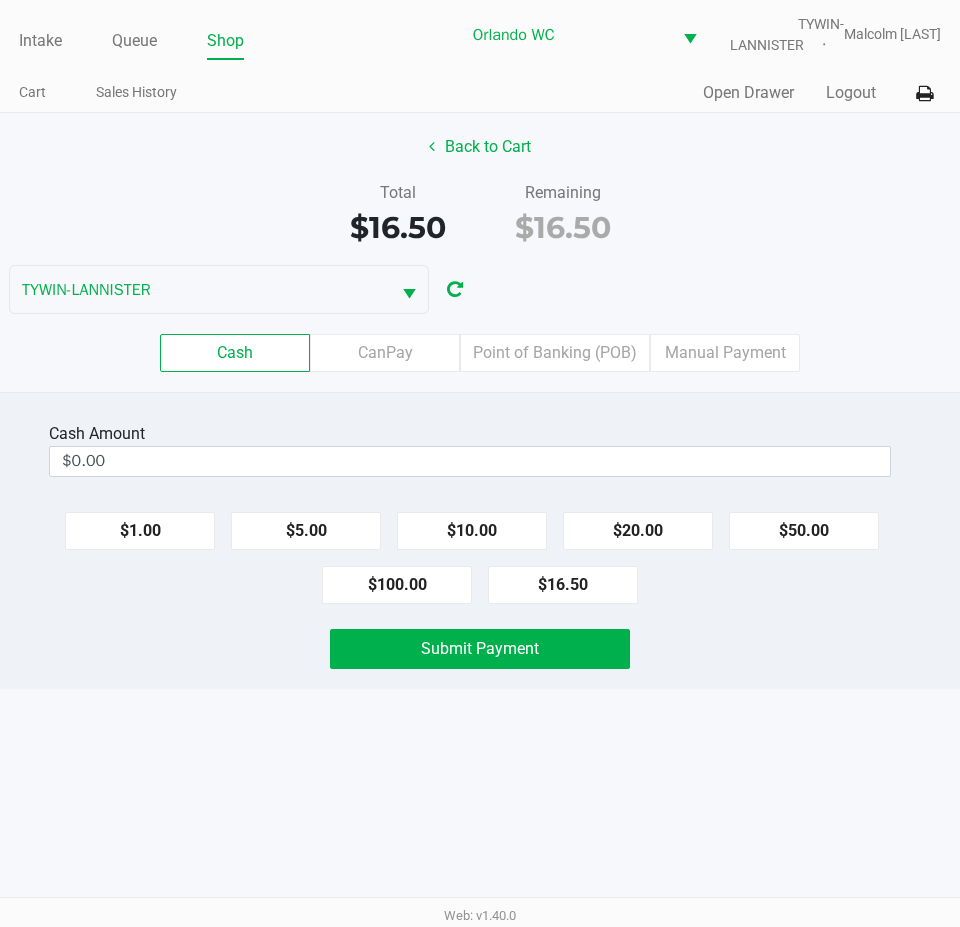 click on "Cash   CanPay   Point of Banking (POB)   Manual Payment" 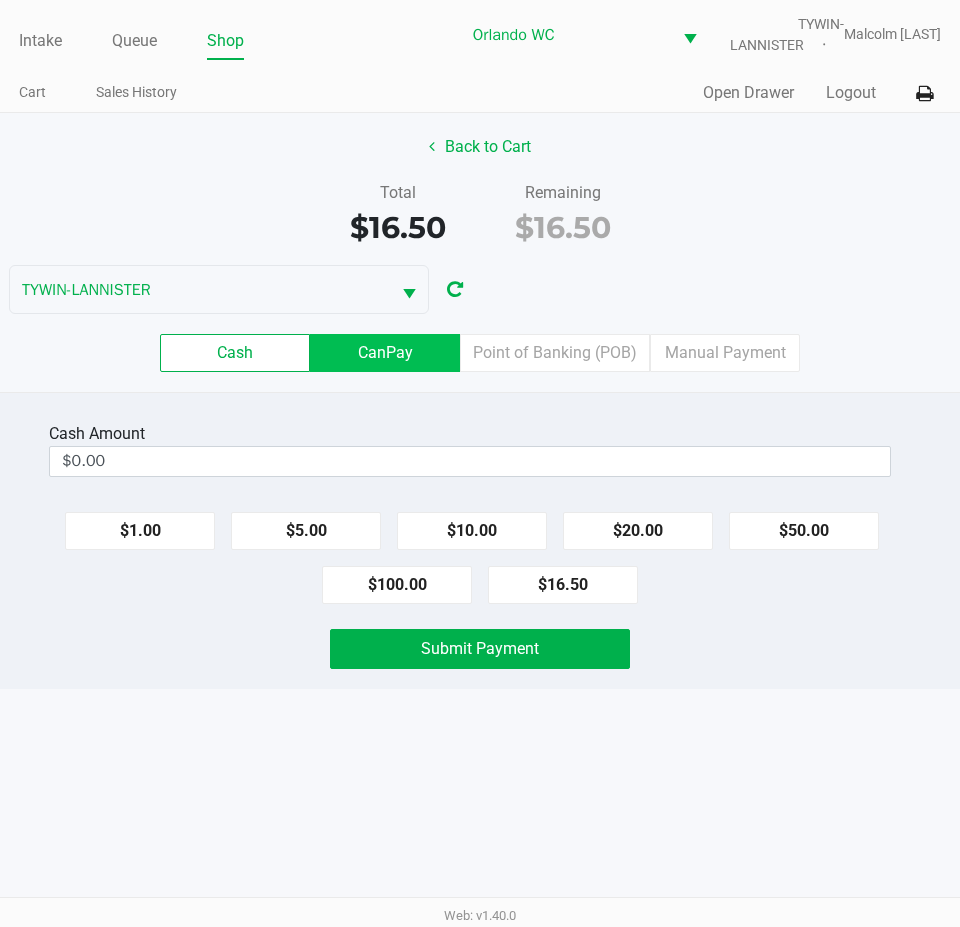 click on "CanPay" 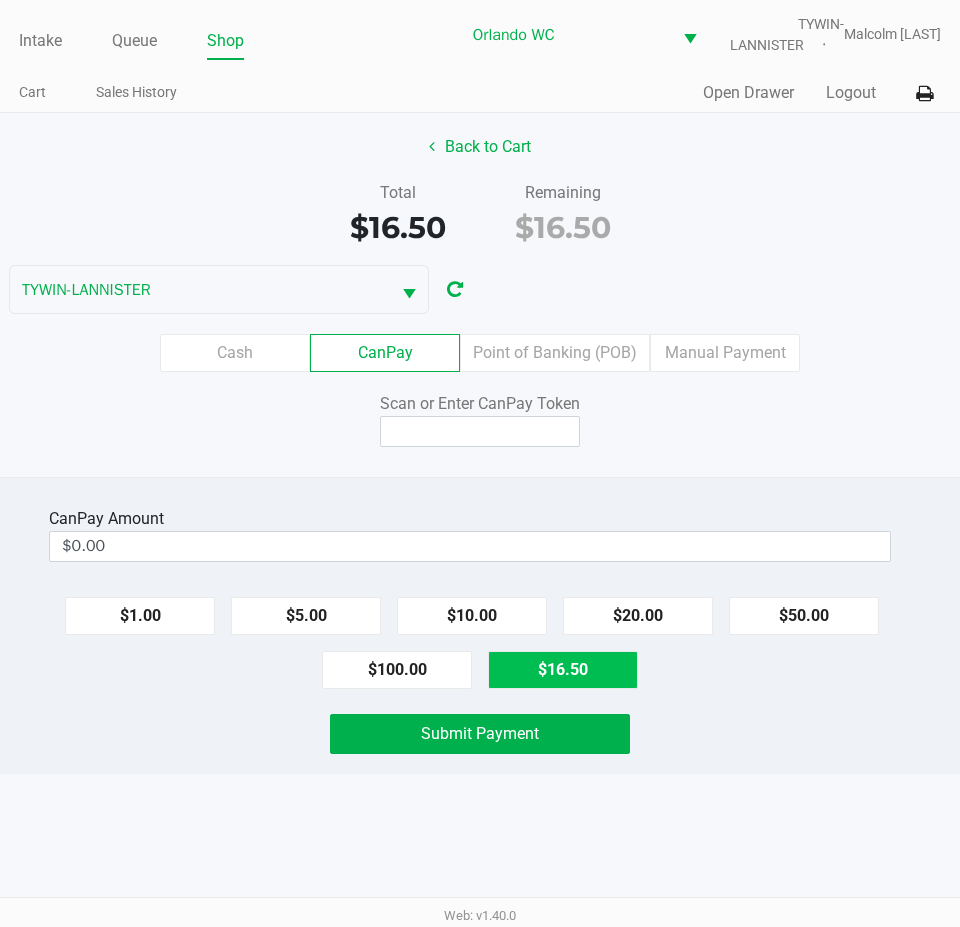 click on "$16.50" 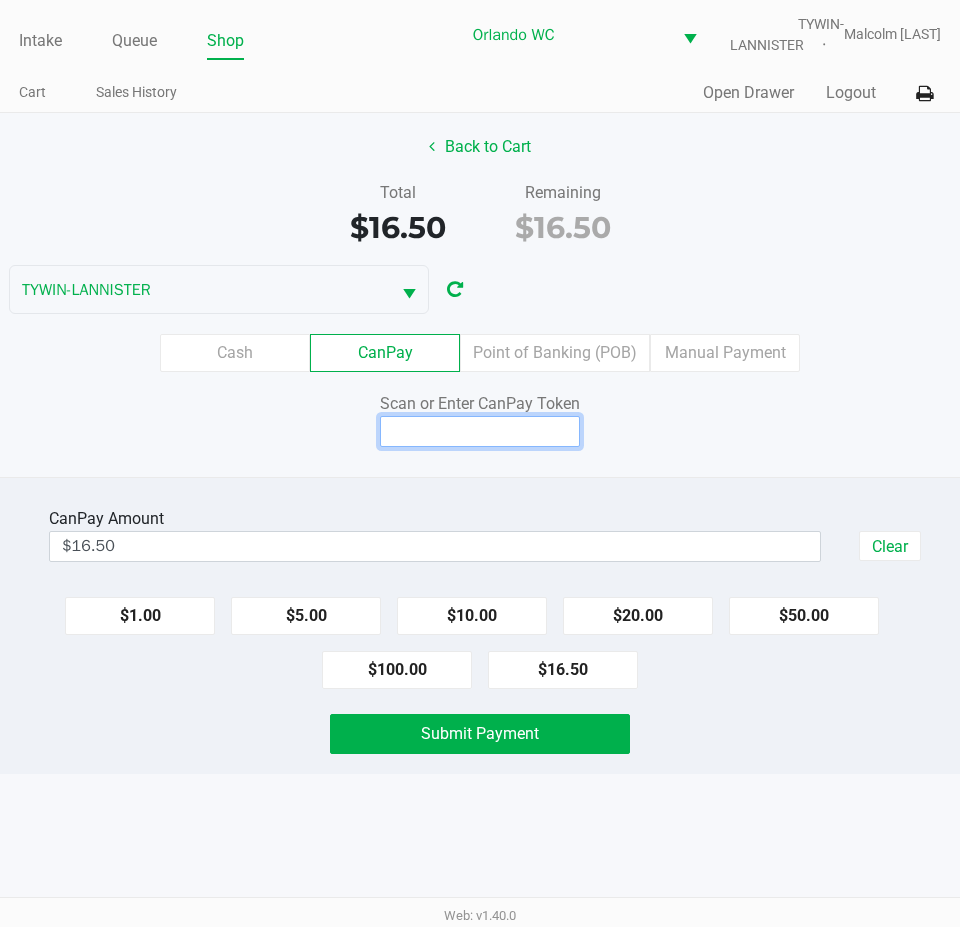 click 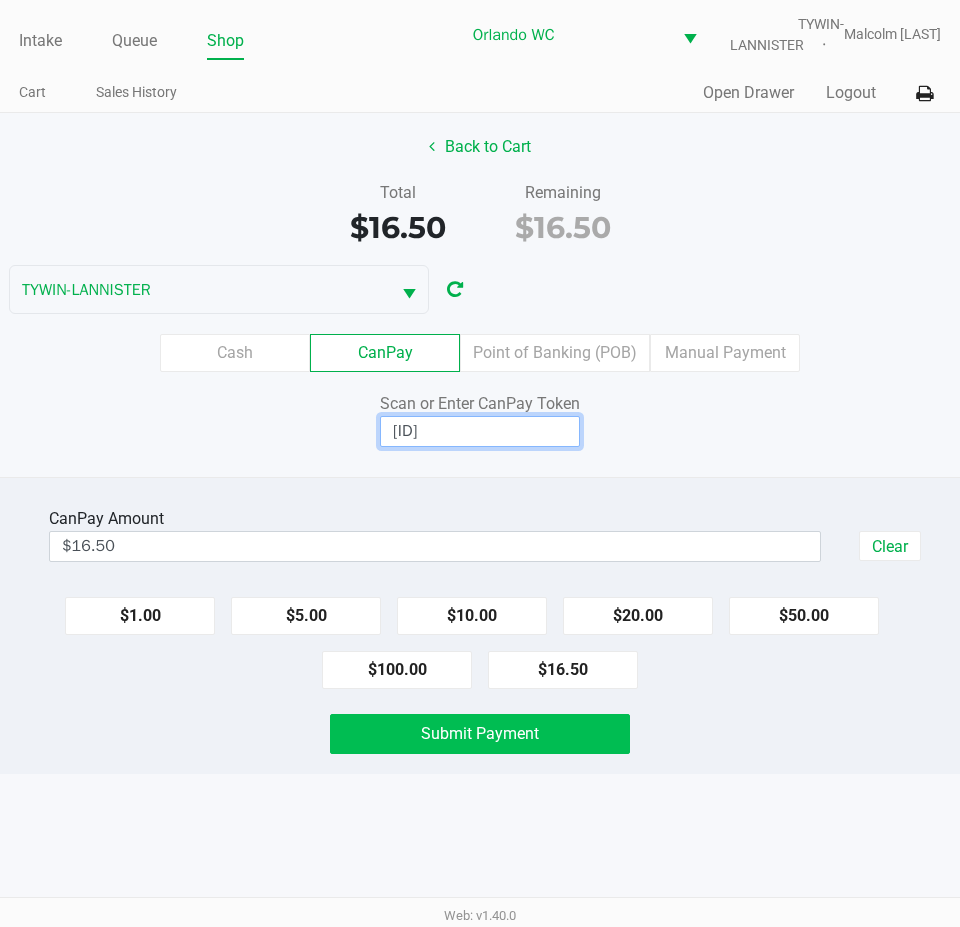 type on "Q0674396Q" 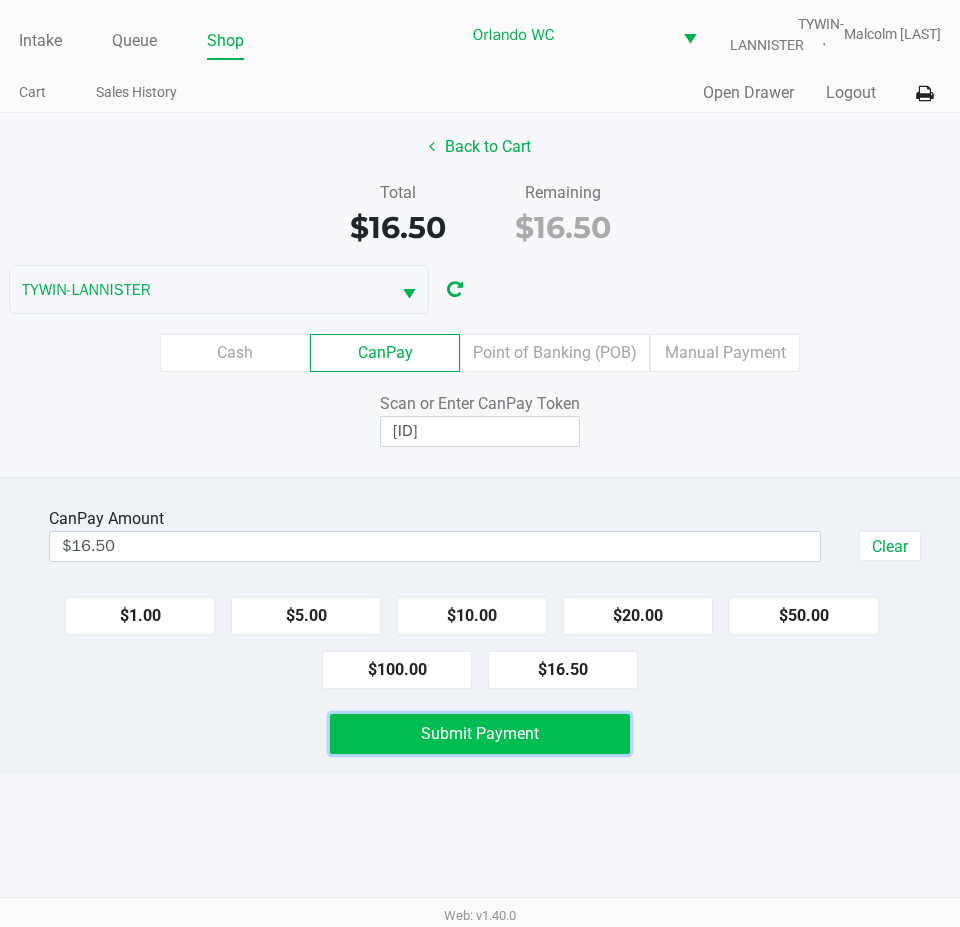 click on "Submit Payment" 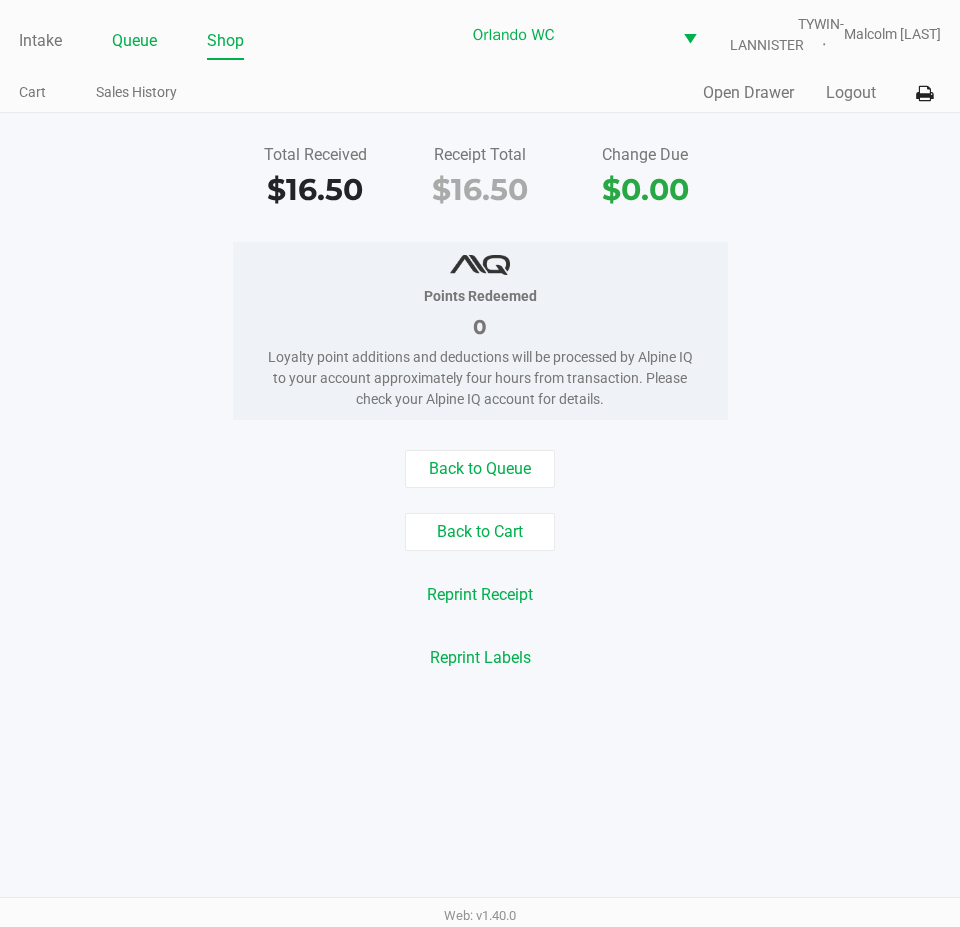 click on "Queue" 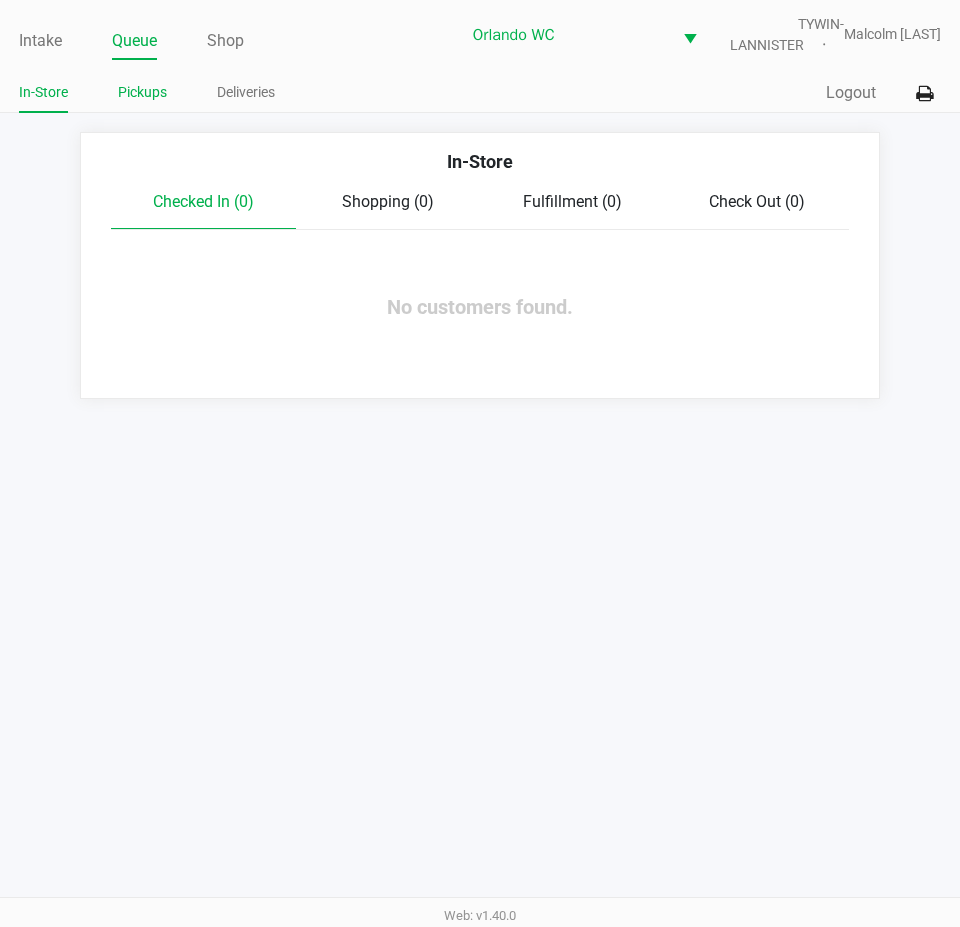 click on "Pickups" 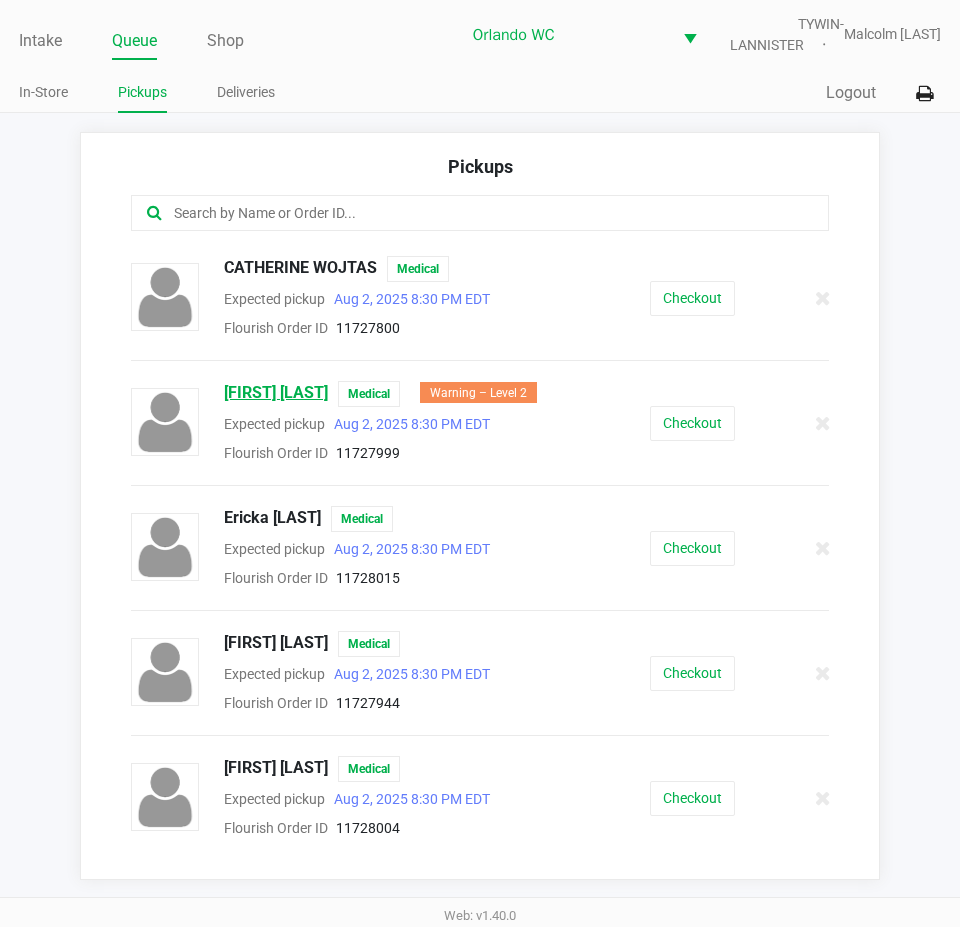 click on "DARSHANA MEHTA" 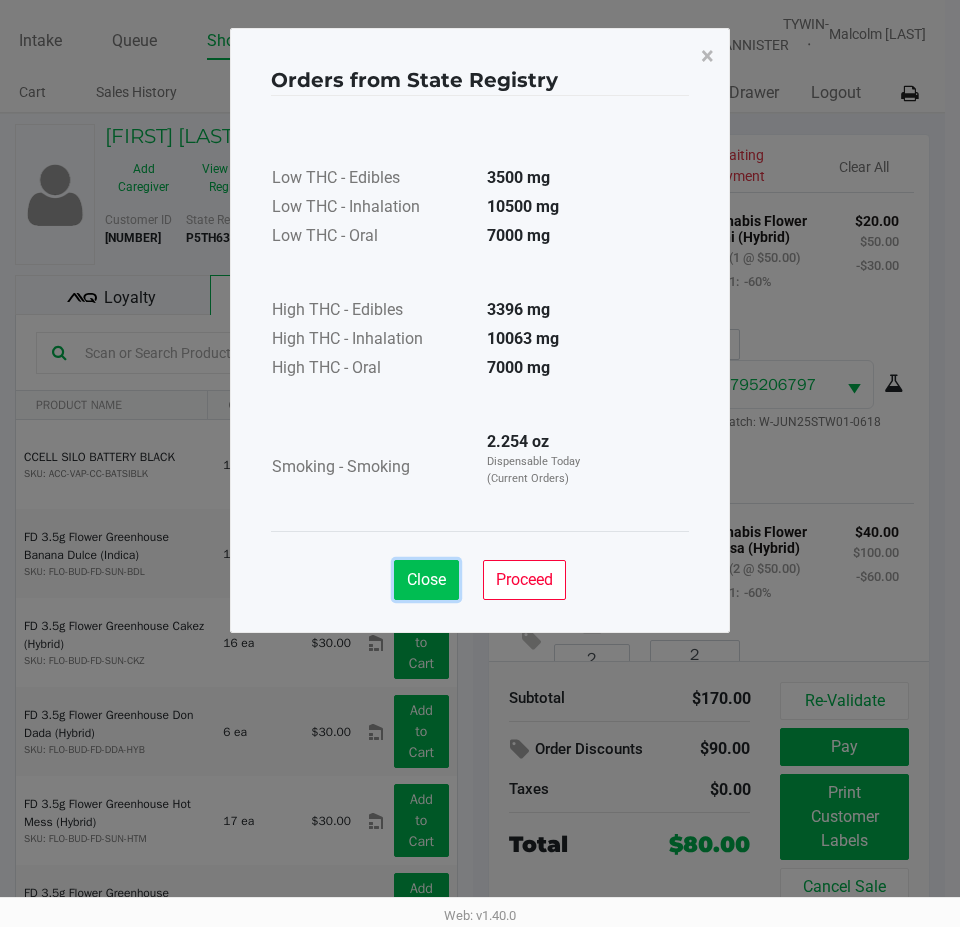 click on "Close" 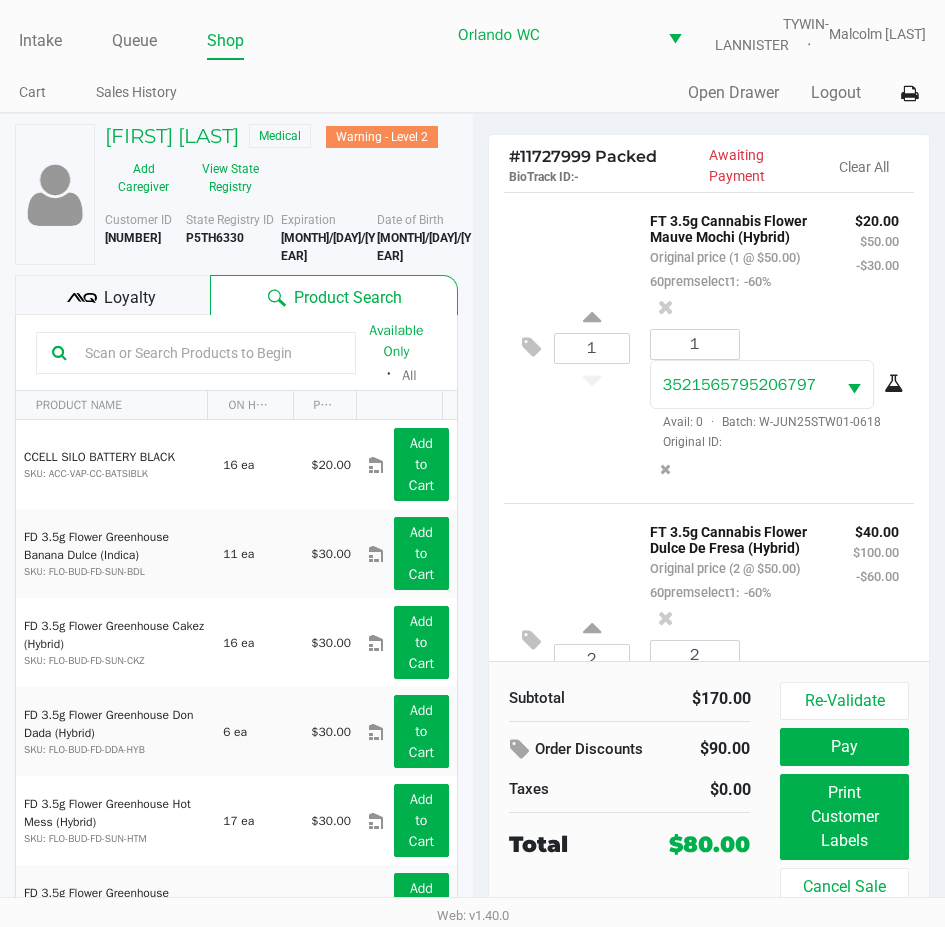 click on "DARSHANA MEHTA   Medical   Warning - Level 2" 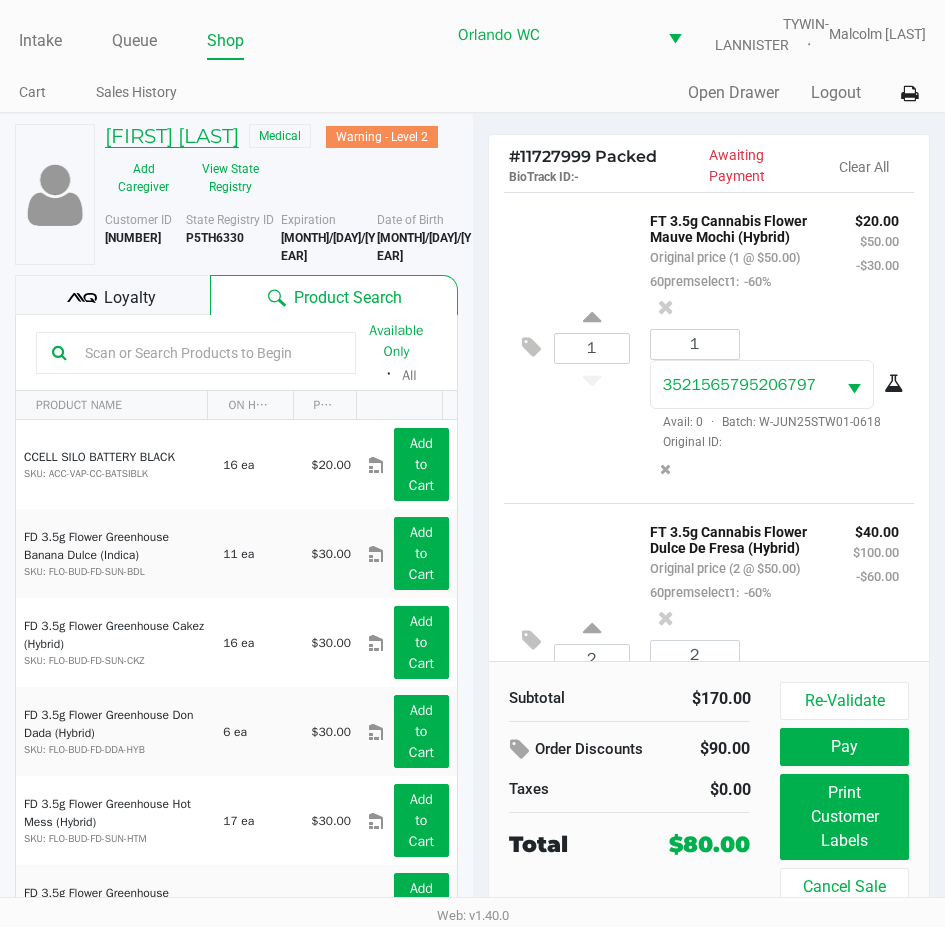 click on "DARSHANA MEHTA" 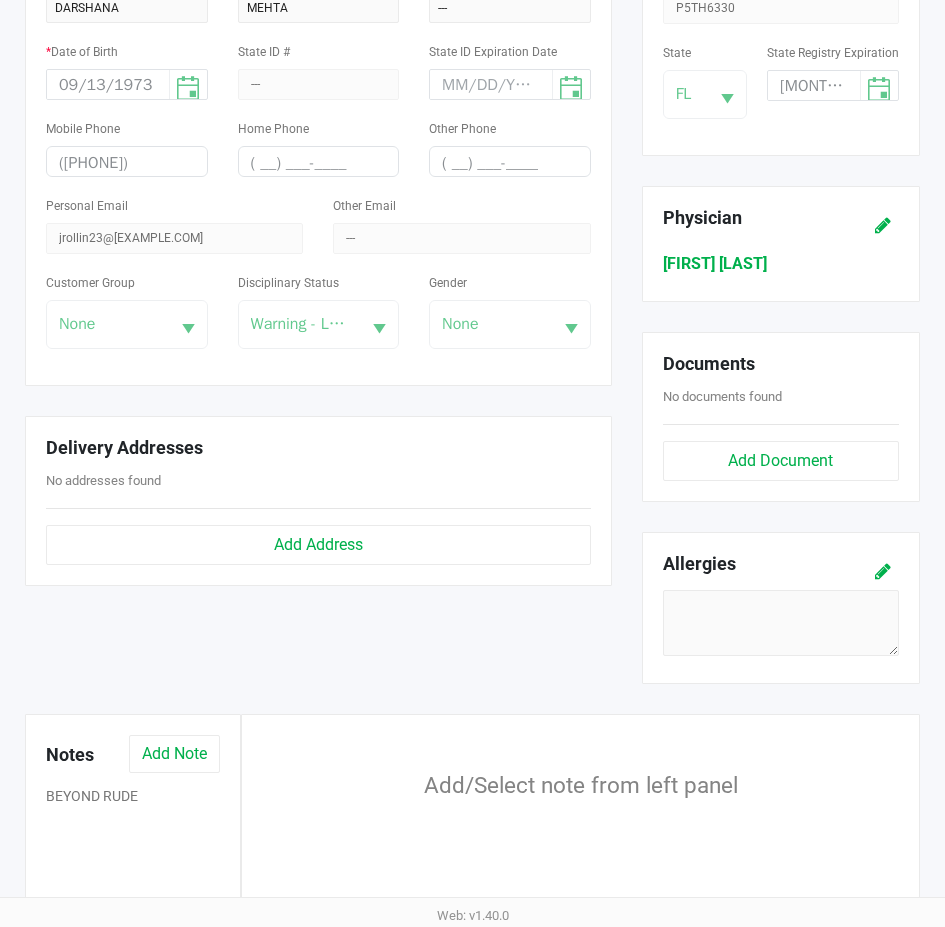 scroll, scrollTop: 500, scrollLeft: 0, axis: vertical 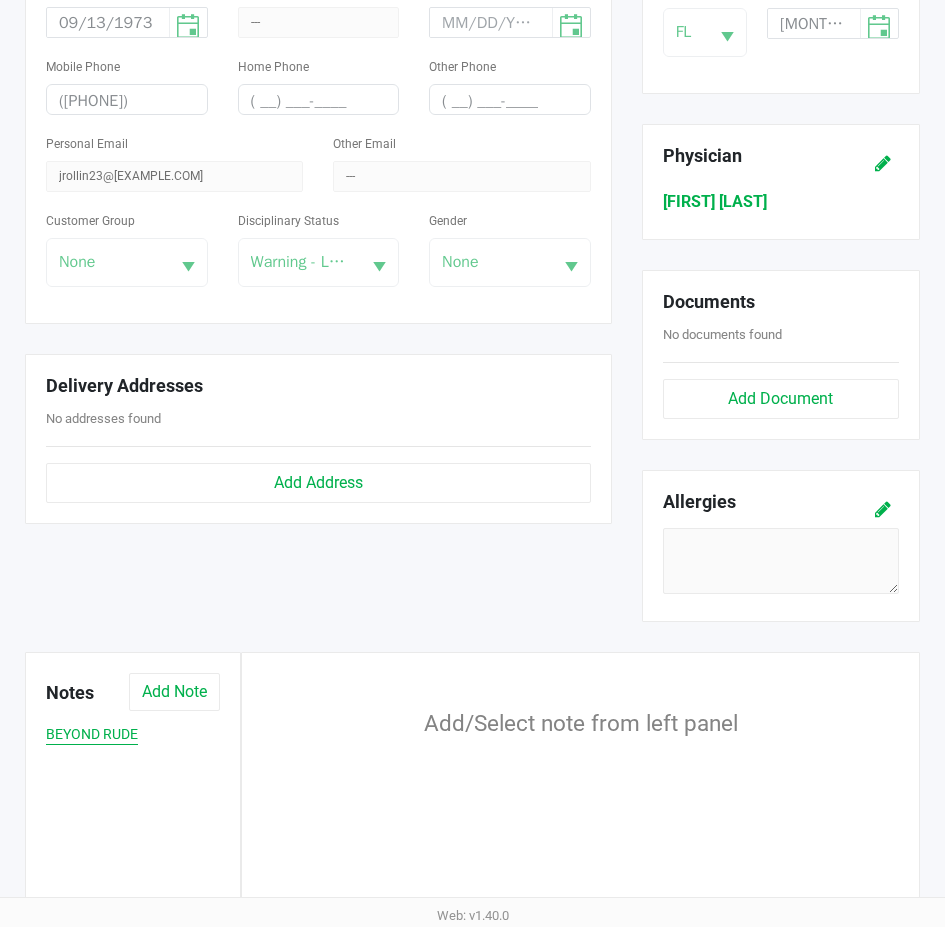 click on "BEYOND RUDE" 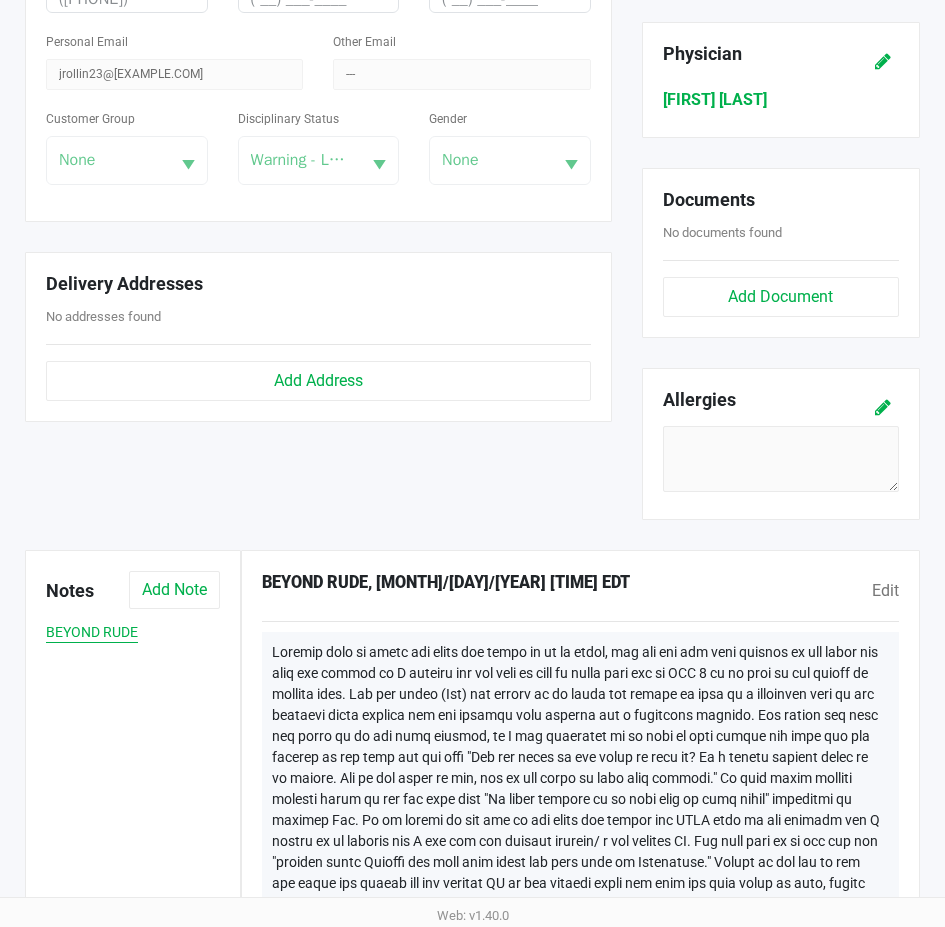 scroll, scrollTop: 744, scrollLeft: 0, axis: vertical 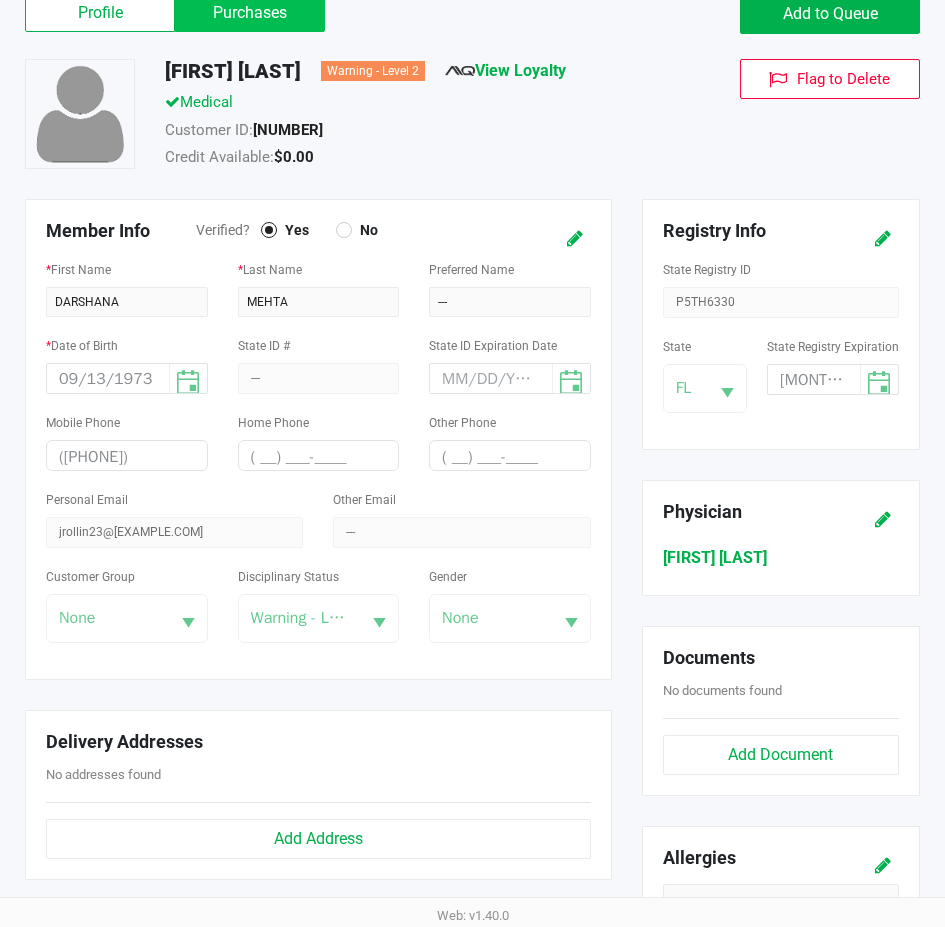 click on "Purchases" 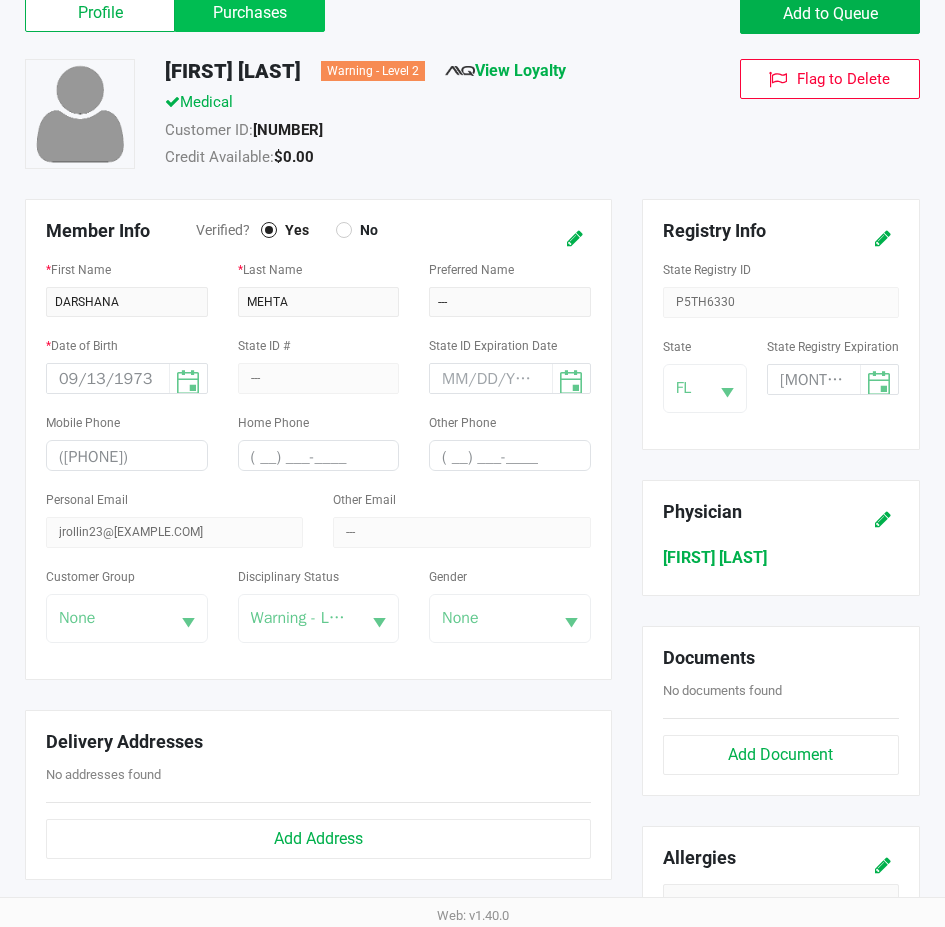 click on "Purchases" at bounding box center (0, 0) 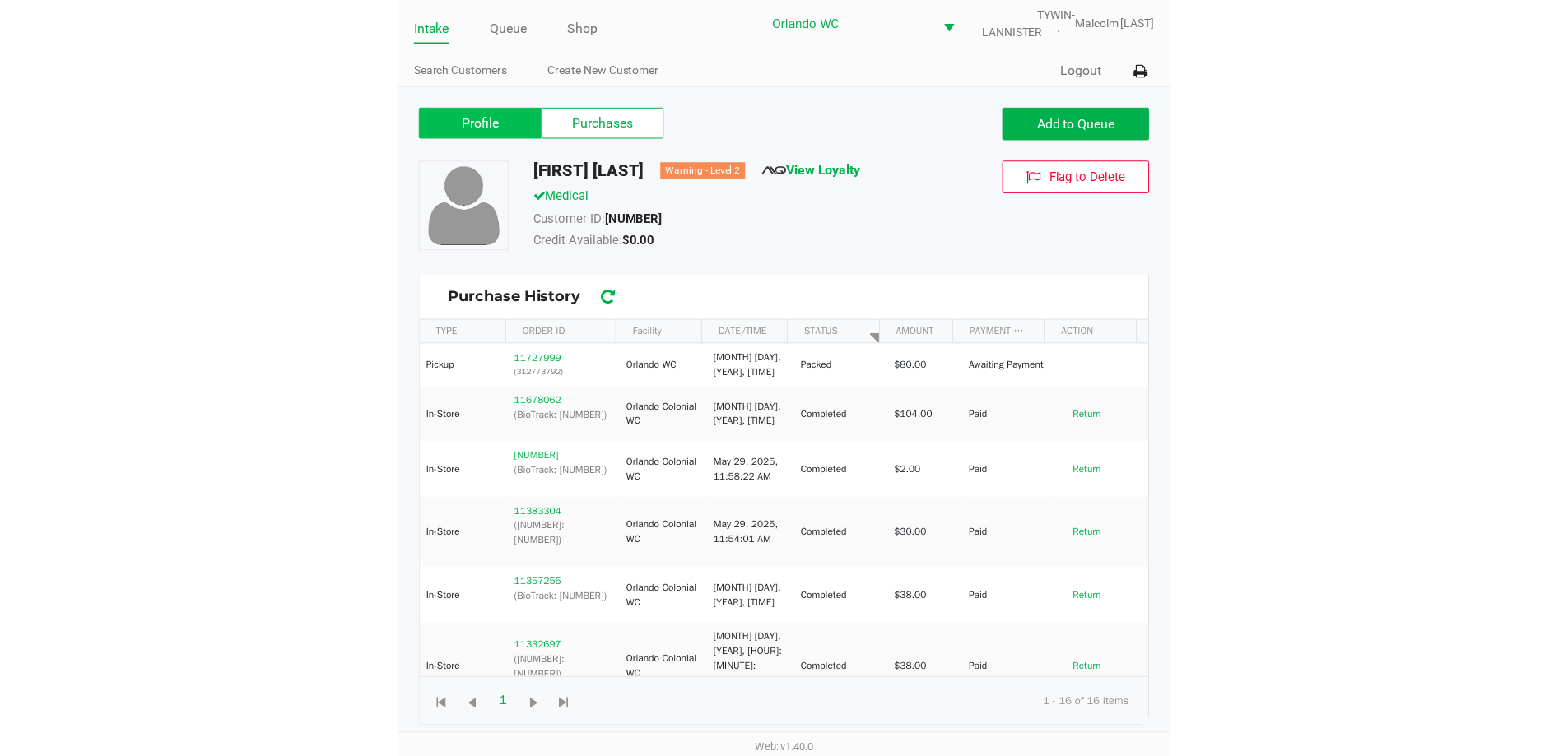 scroll, scrollTop: 0, scrollLeft: 0, axis: both 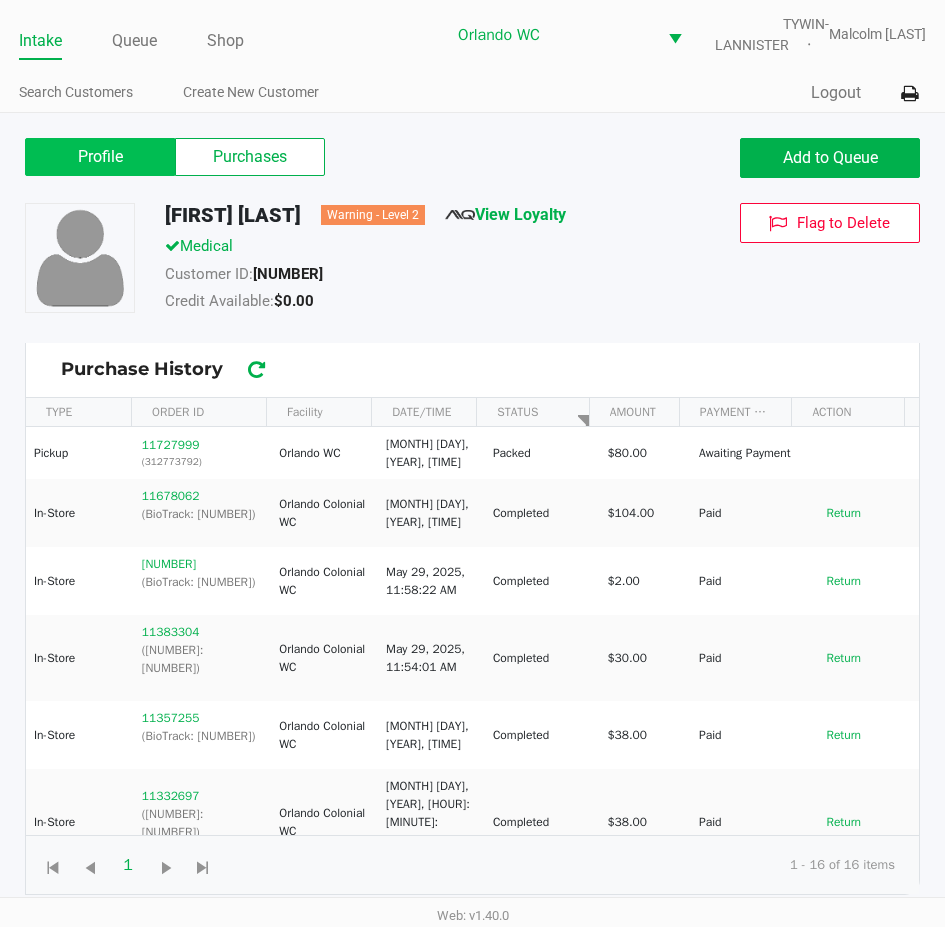 click on "Profile" 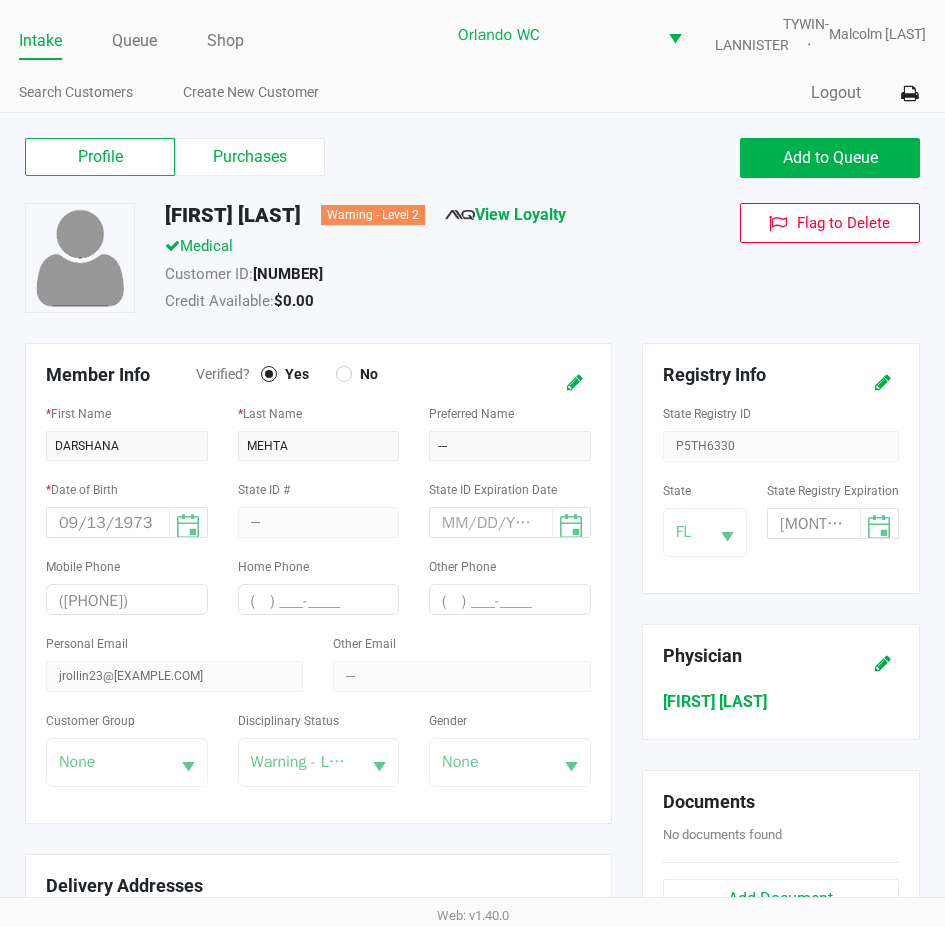 click on "State Registry ID  P5TH6330" 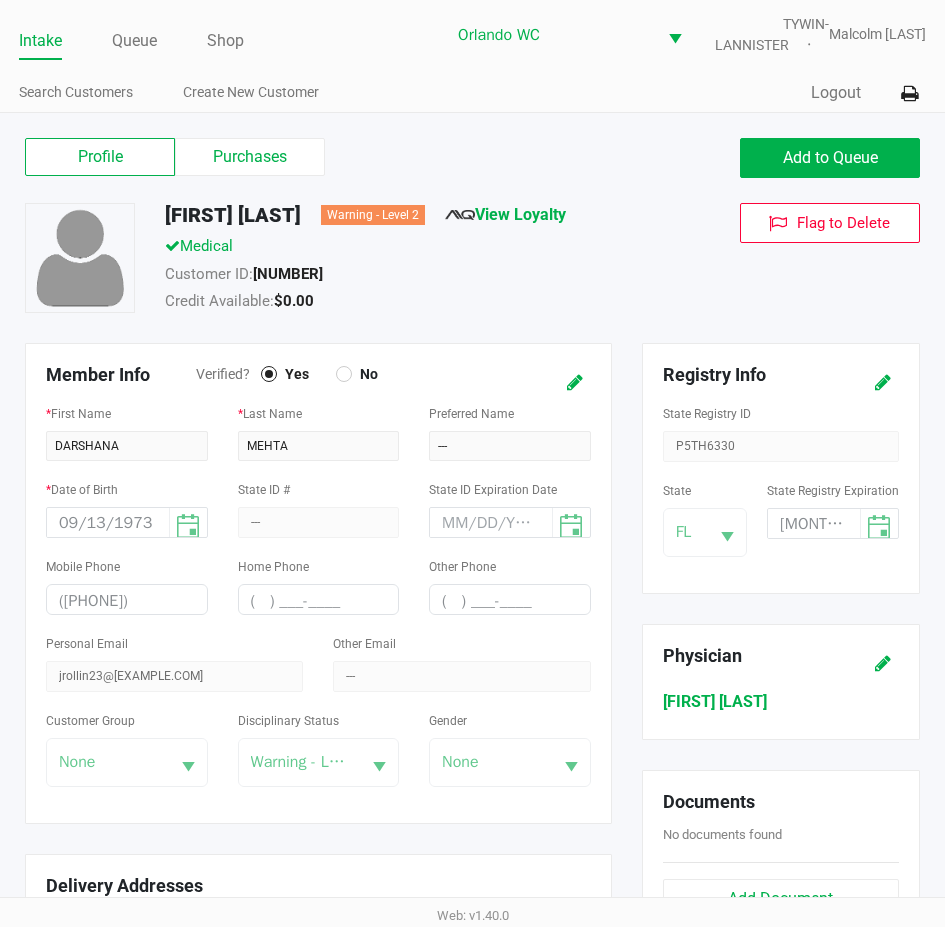 click on "State Registry ID  P5TH6330" 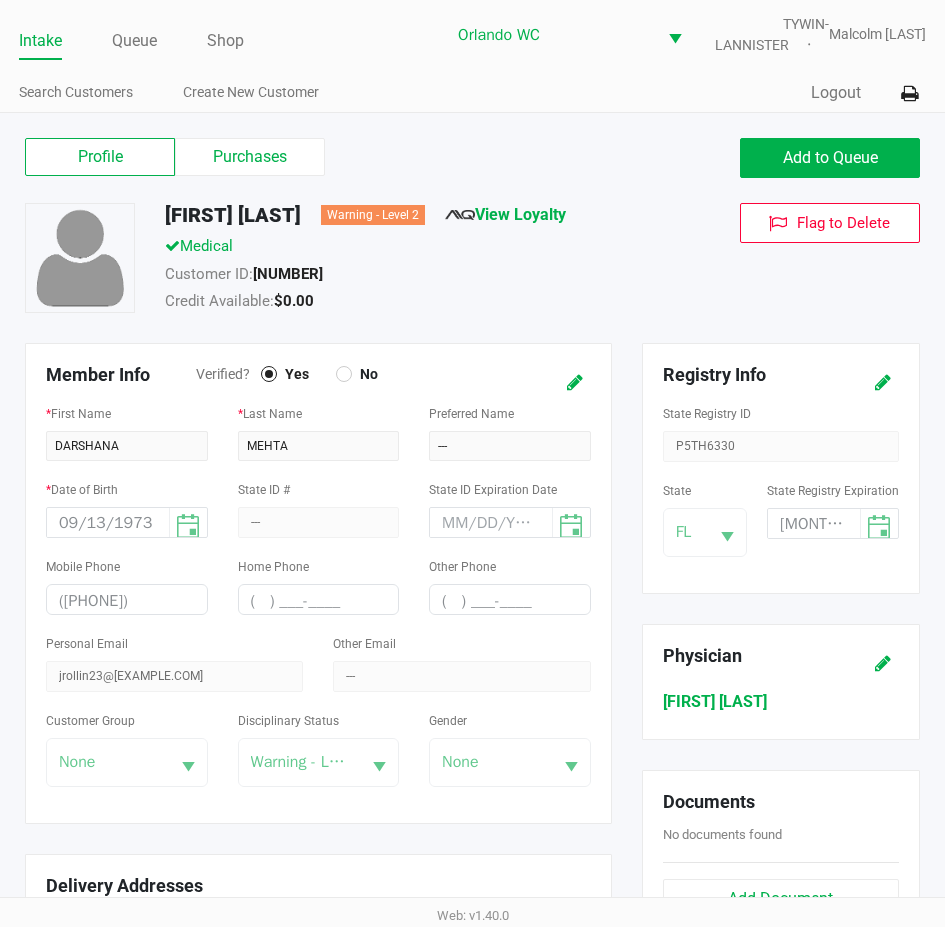click on "09/13/1973" at bounding box center [127, 522] 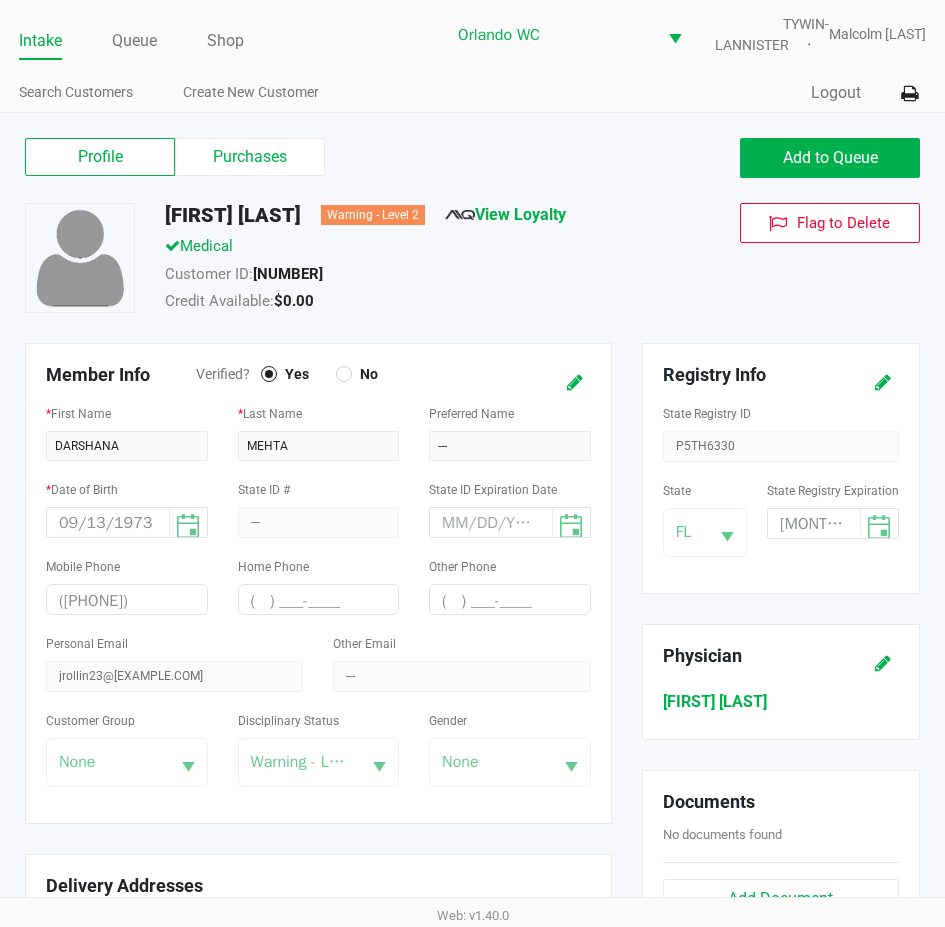 click on "09/13/1973" at bounding box center [127, 522] 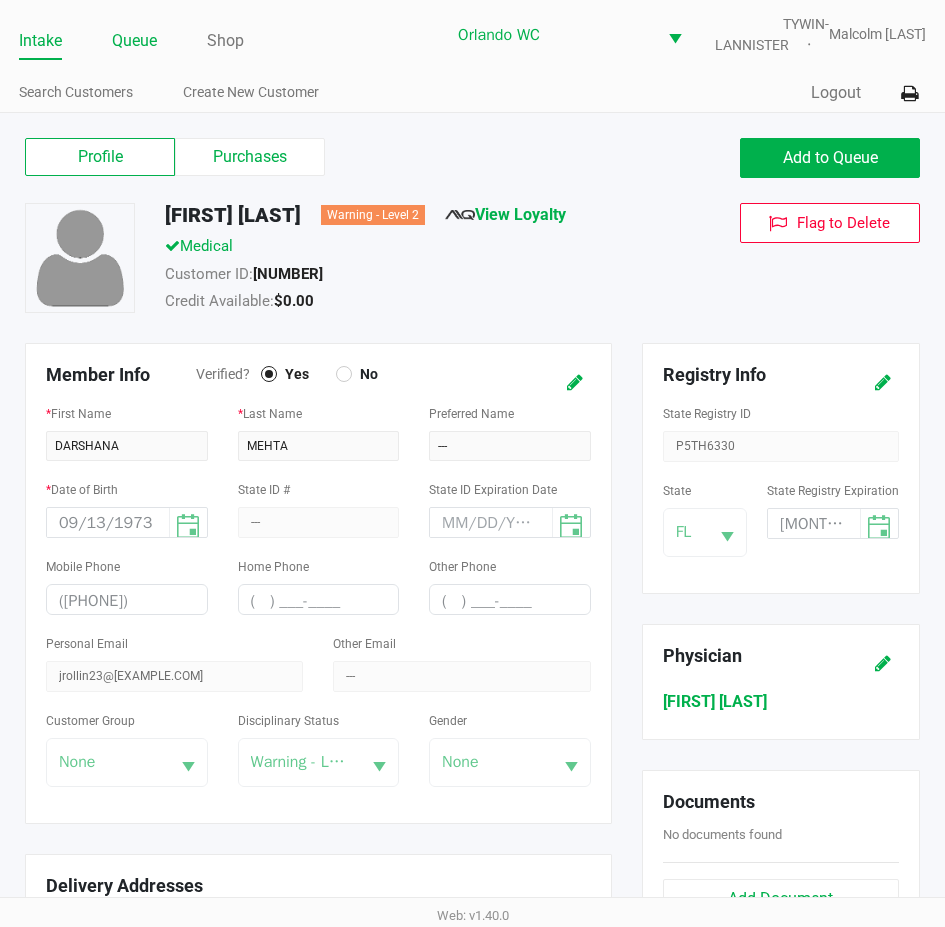 click on "Queue" 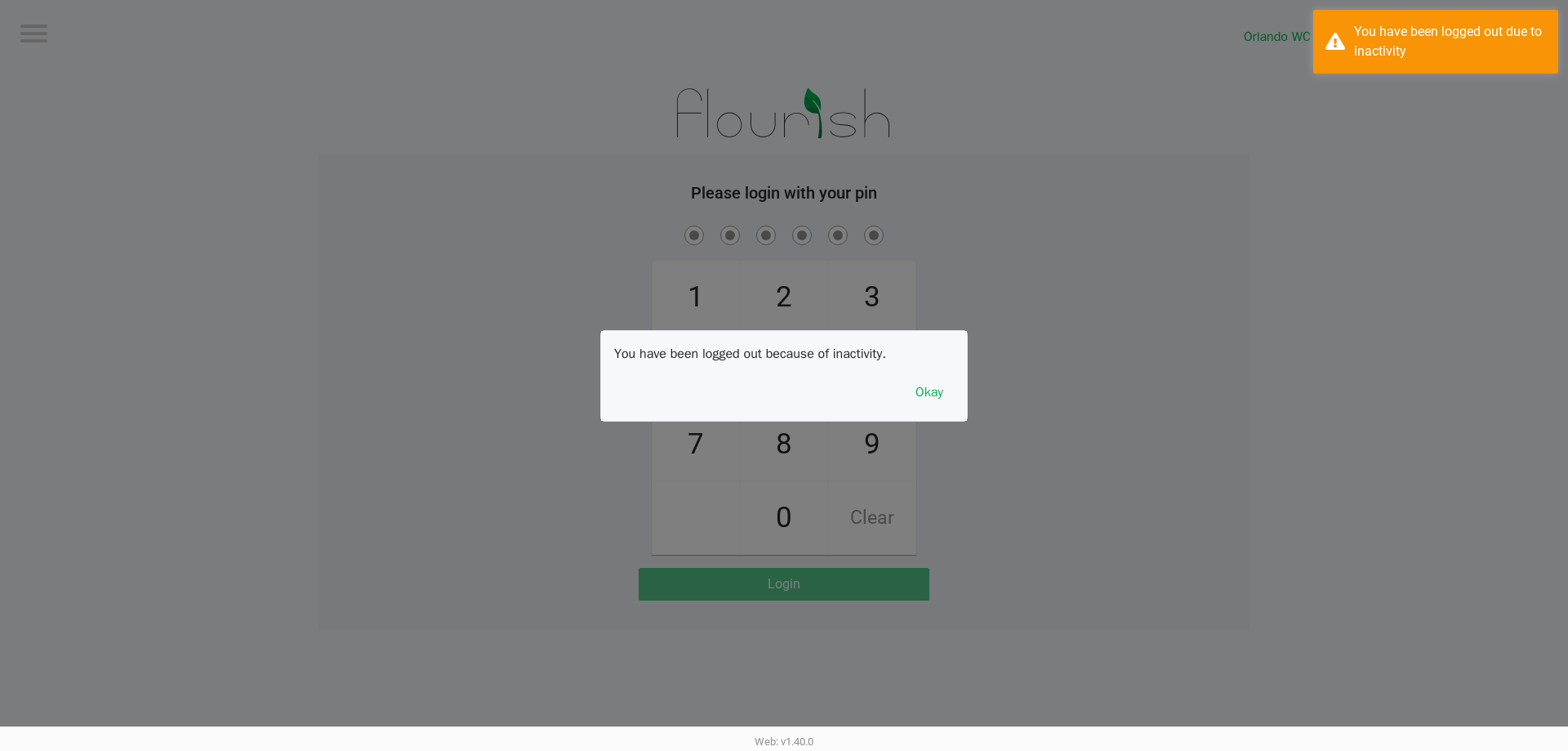 click 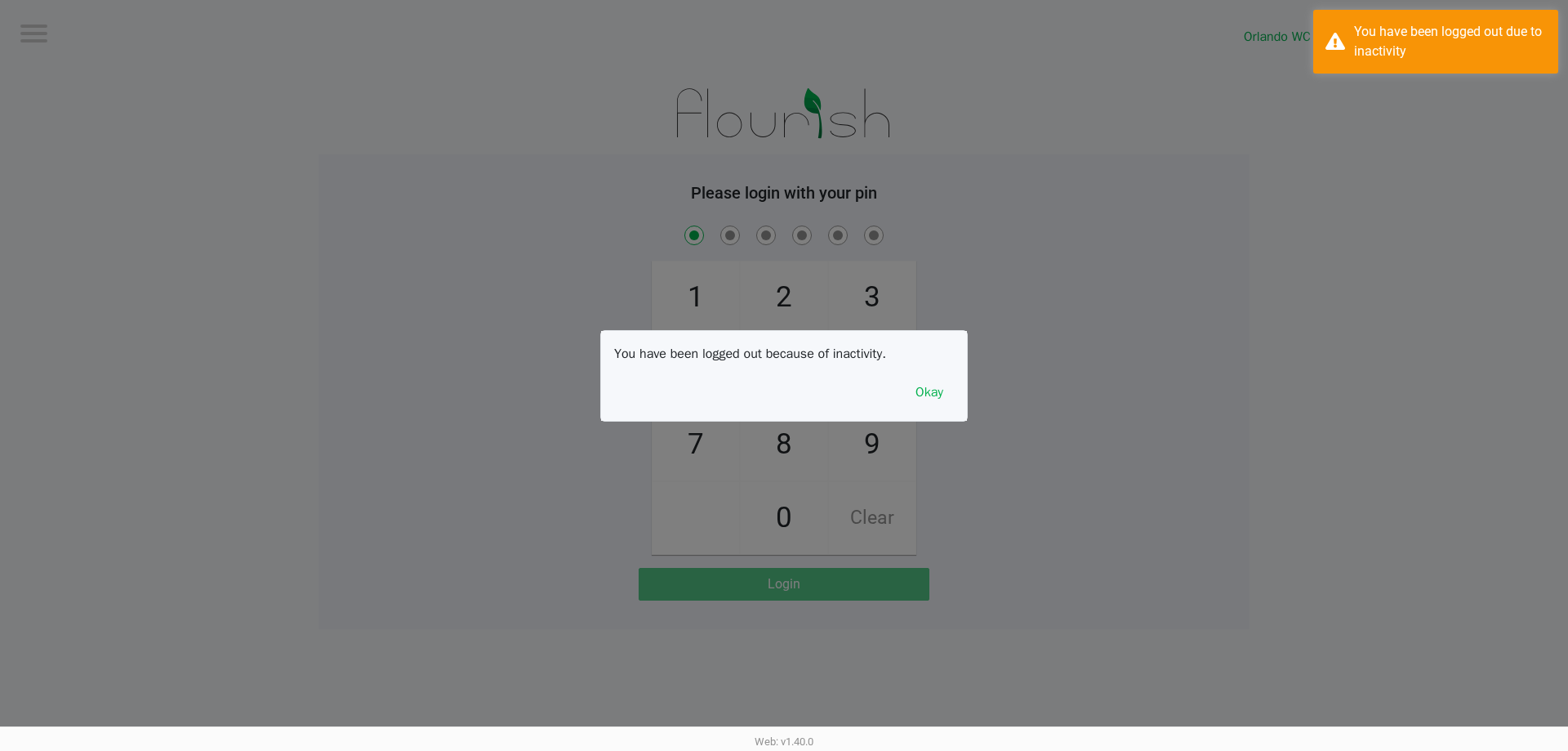 checkbox on "true" 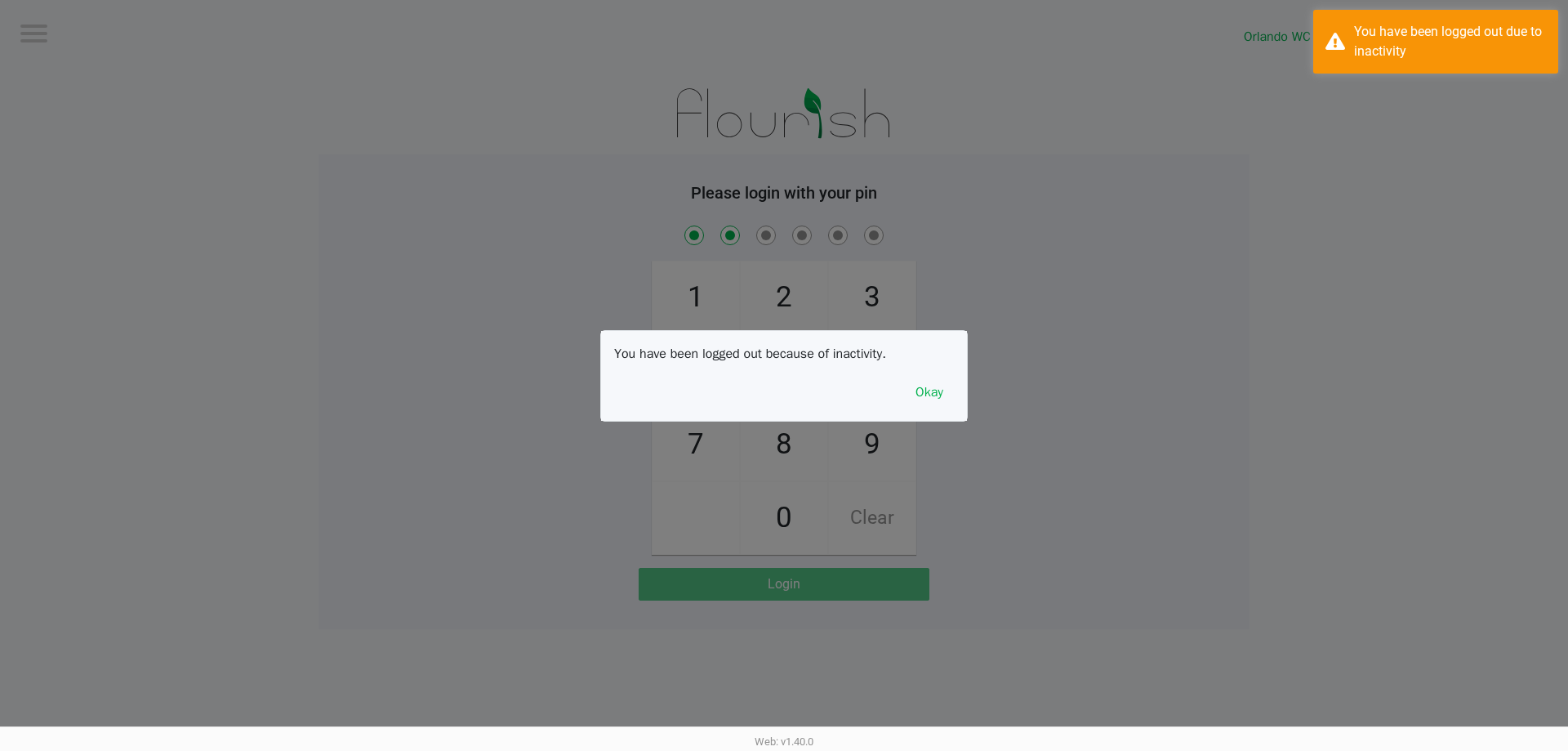 checkbox on "true" 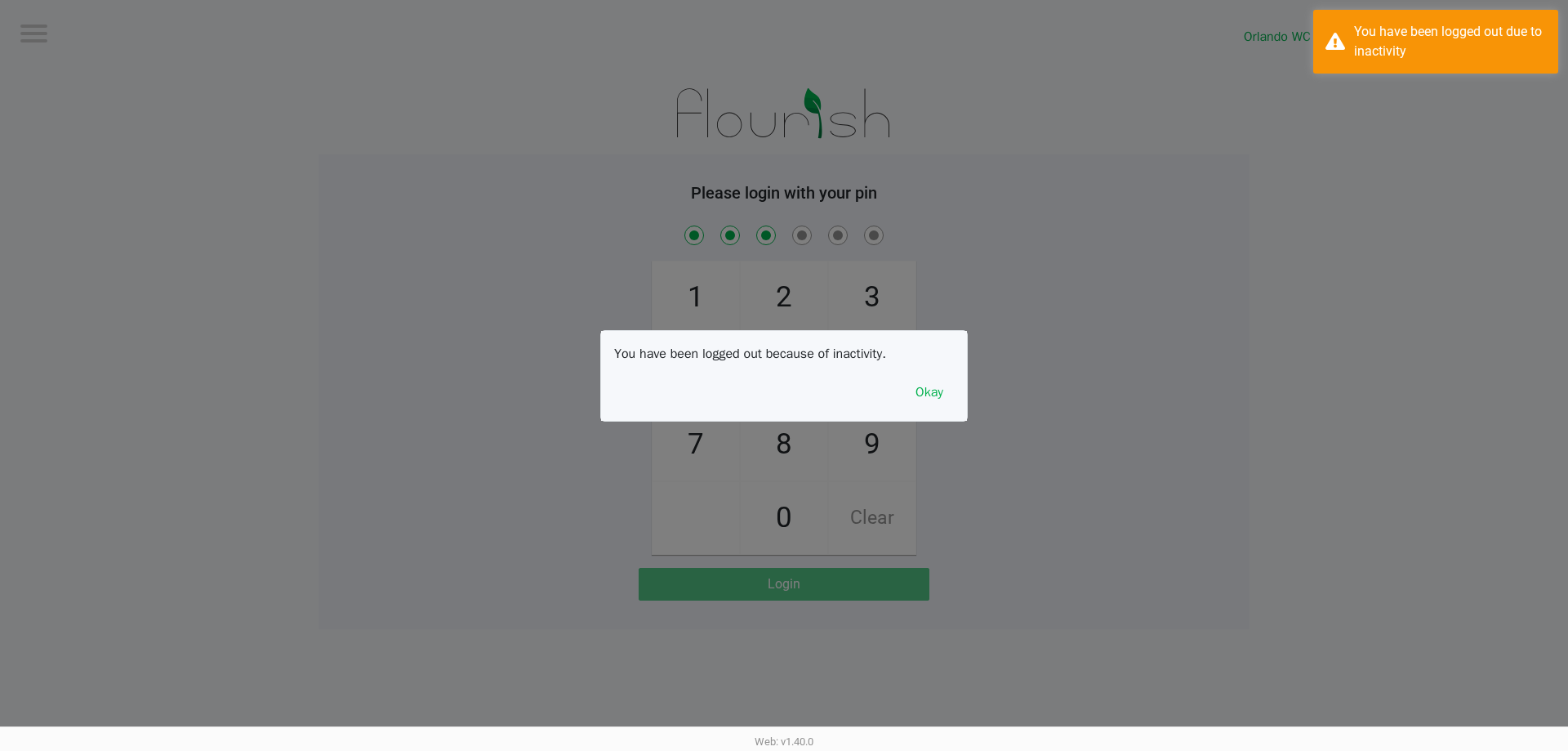 checkbox on "true" 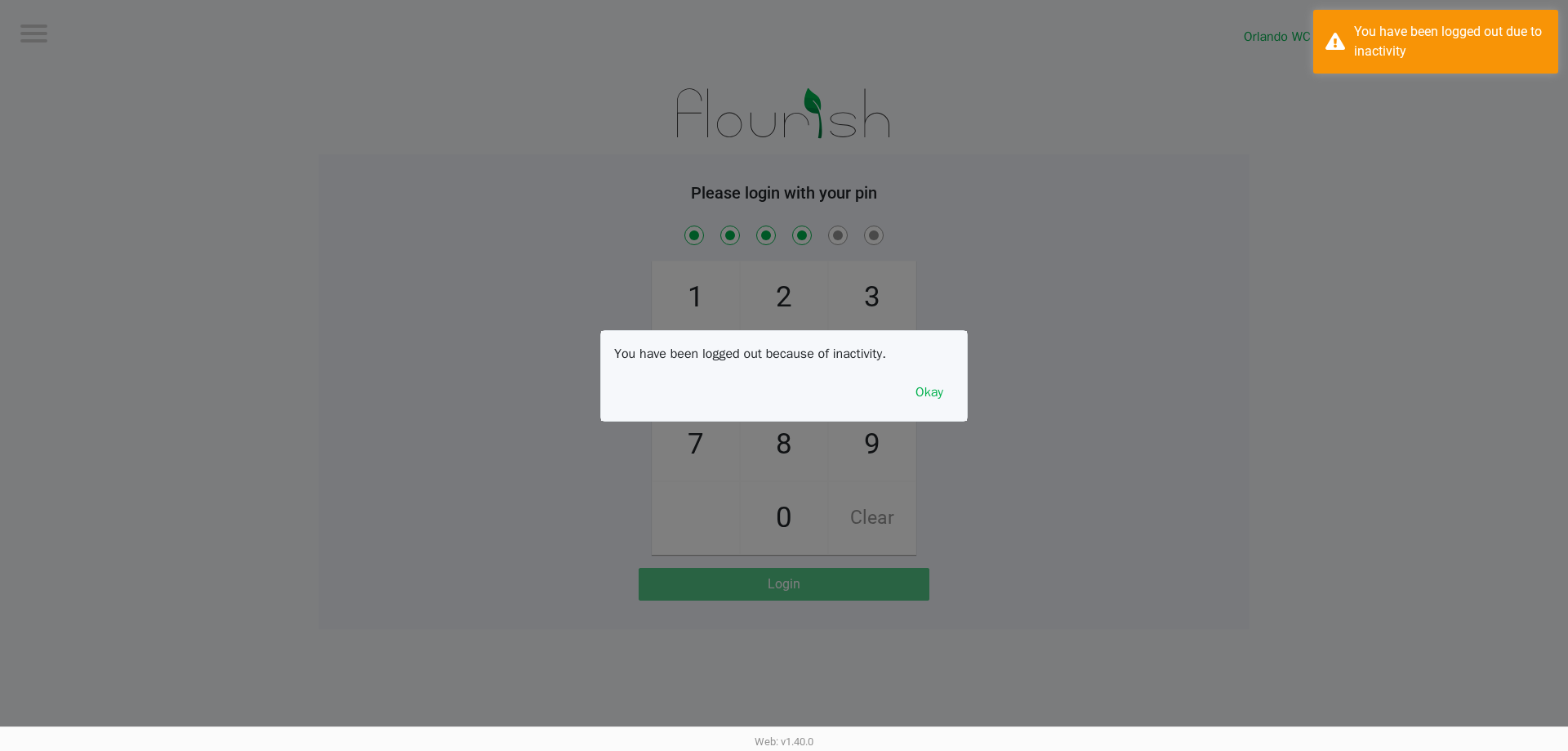 checkbox on "true" 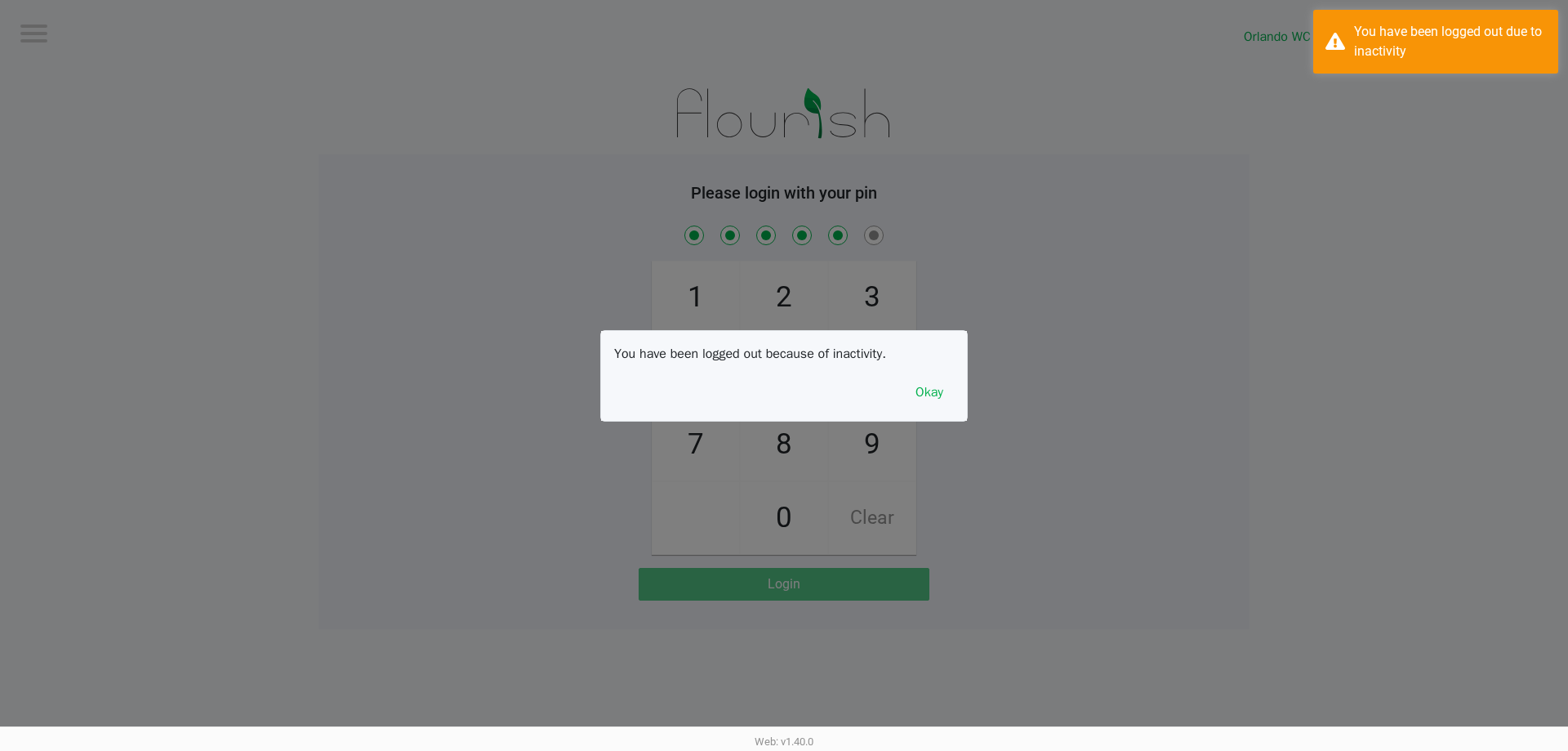 checkbox on "true" 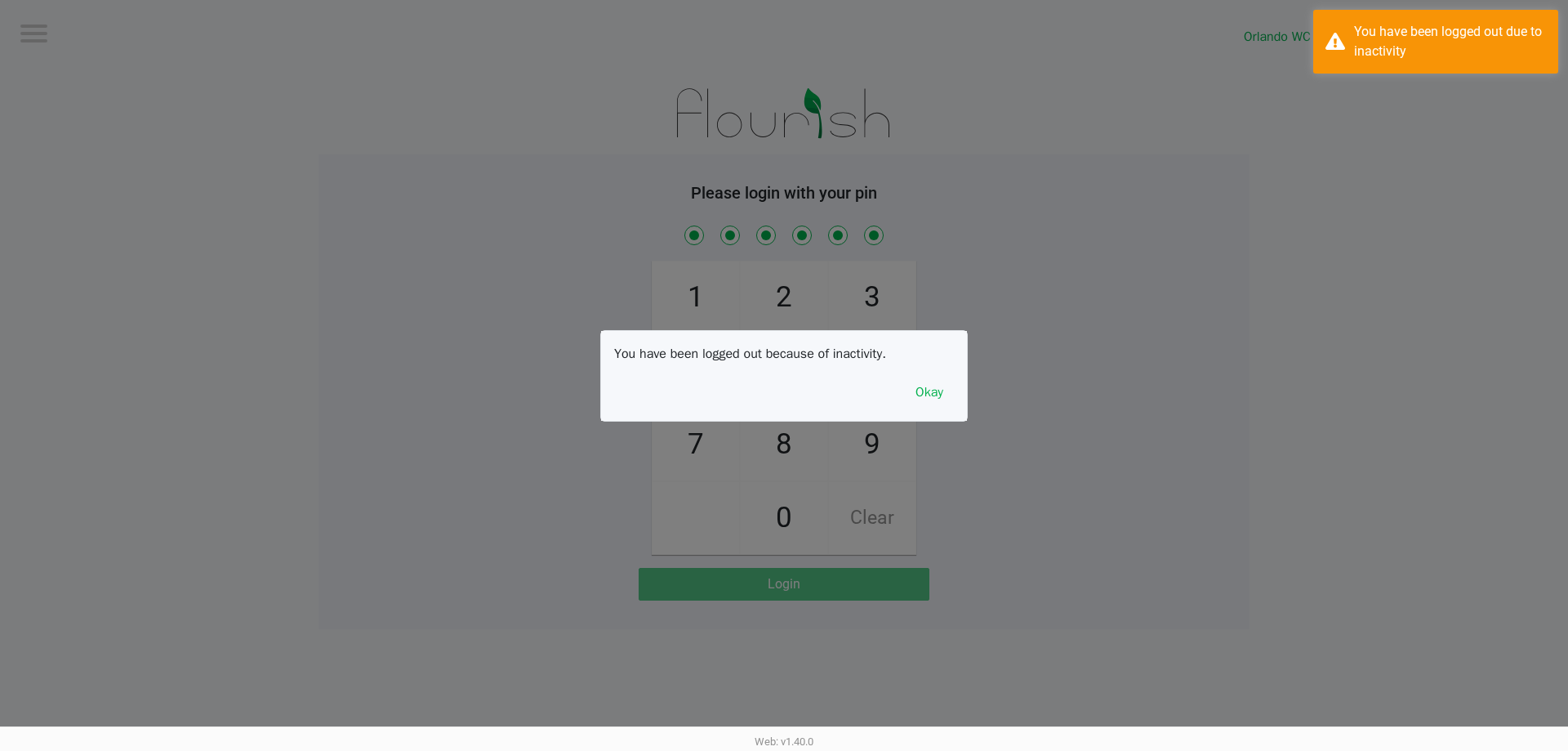 checkbox on "true" 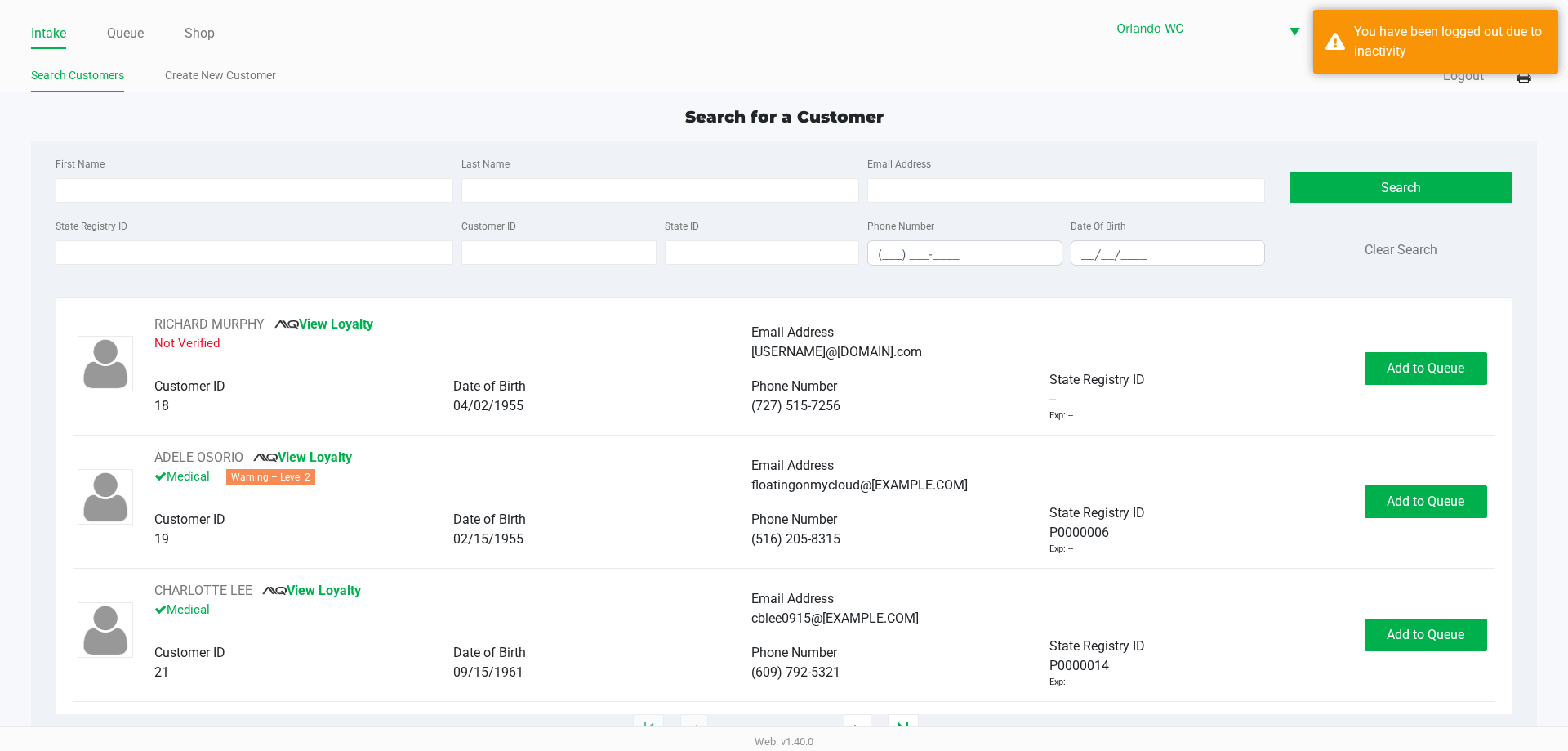 click on "State Registry ID" 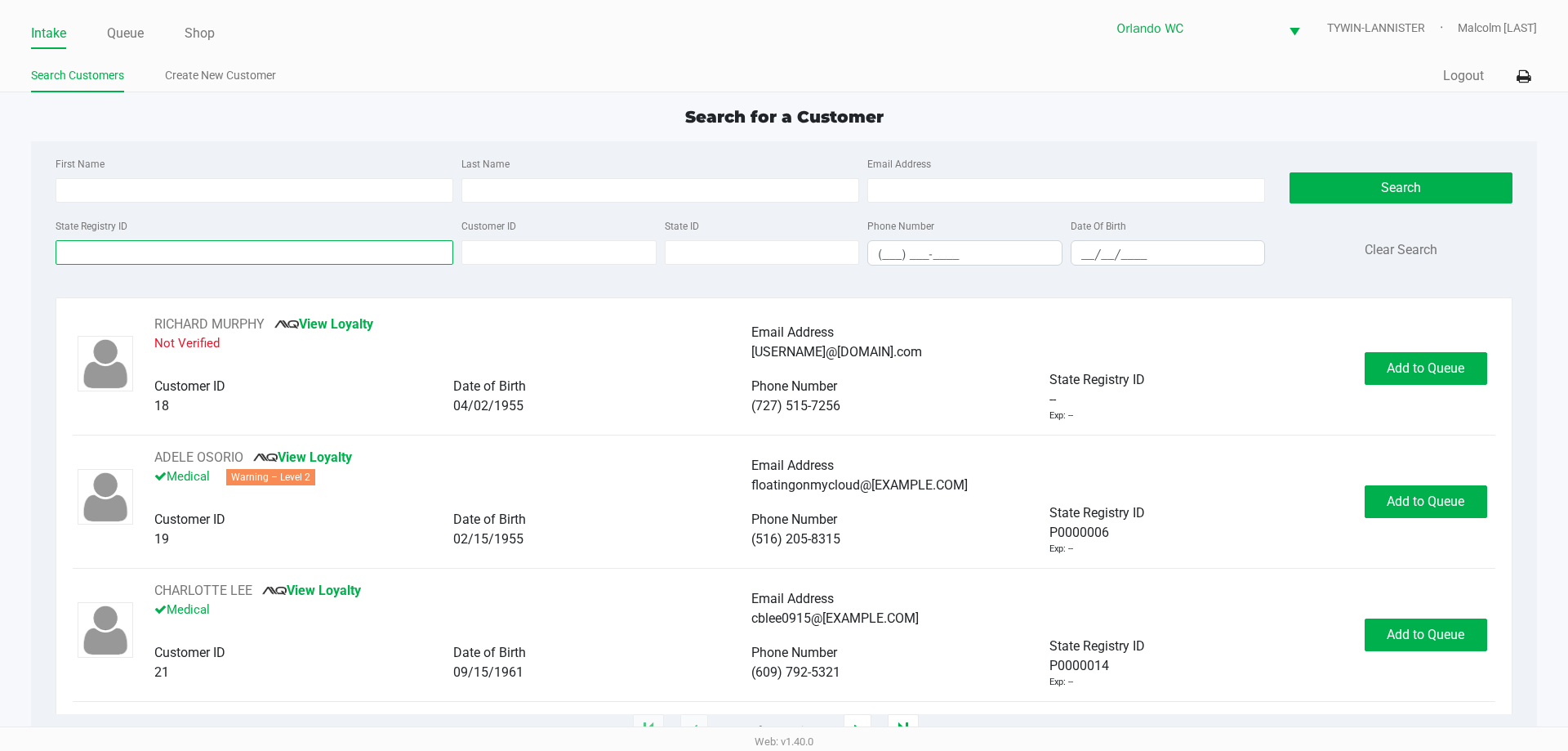 click on "State Registry ID" at bounding box center [254, 253] 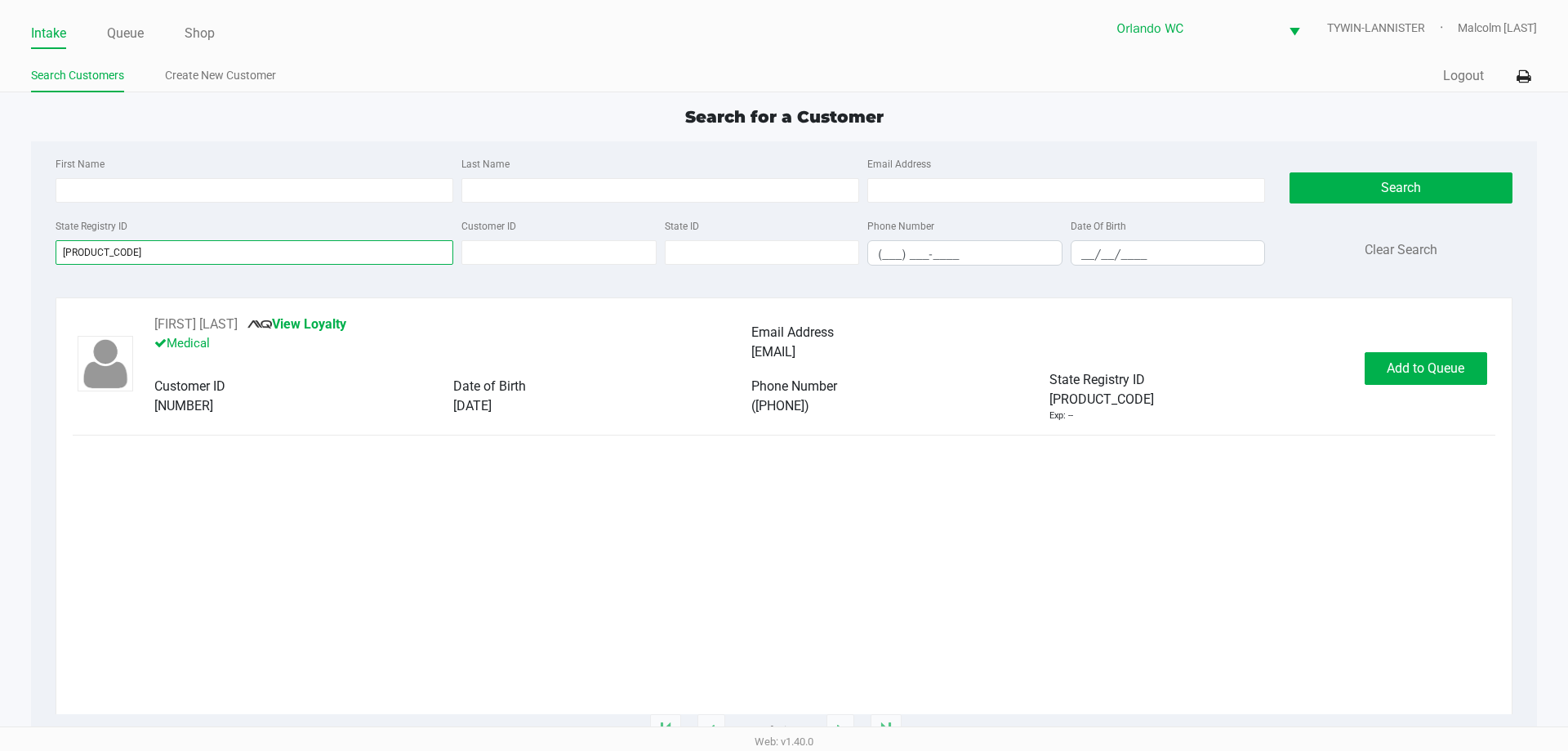 type on "p8rr0476" 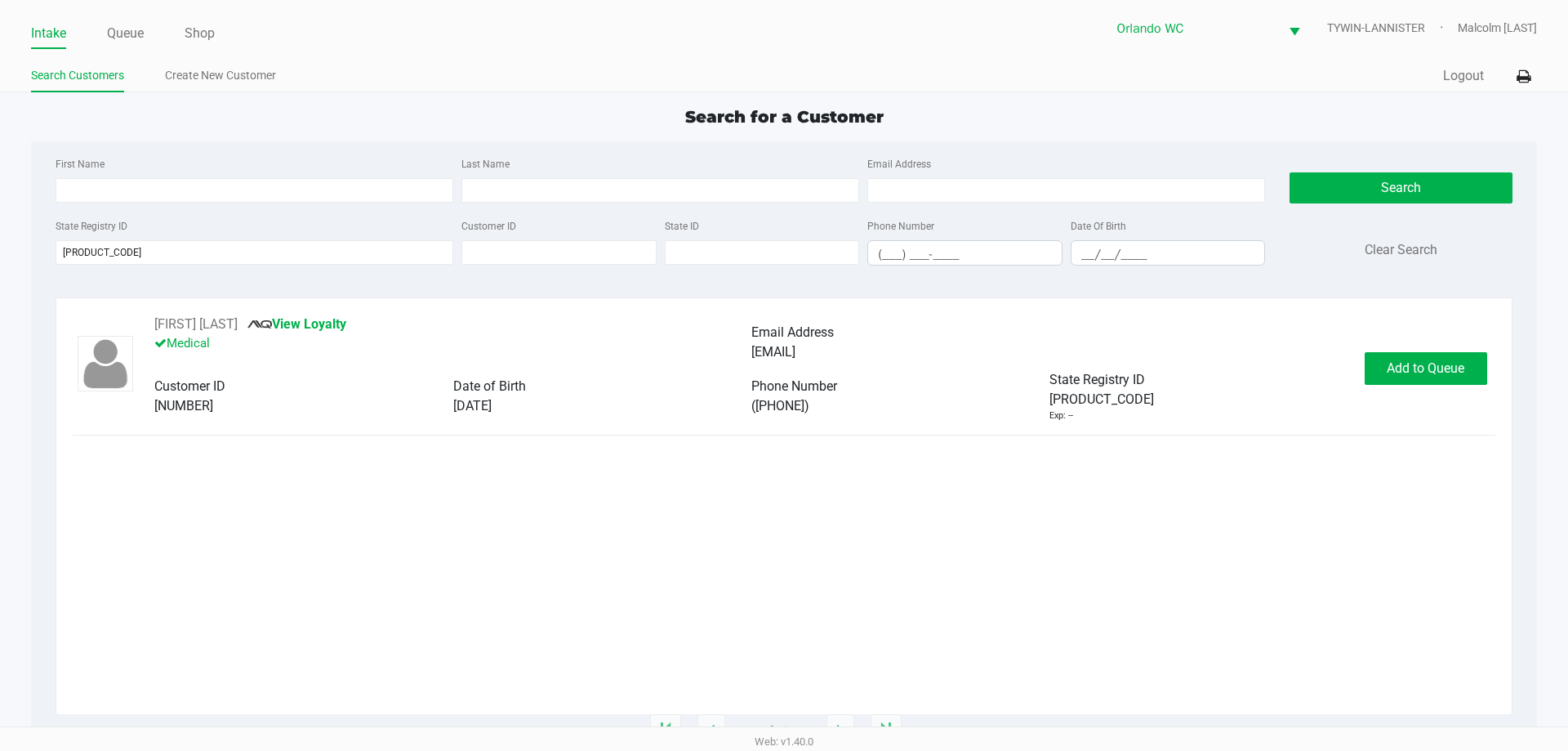 click on "Samuel De la Cruz-Munoz       View Loyalty   Medical   Email Address   sammykay1994@gmail.com   Customer ID   1496546   Date of Birth   11/26/1994   Phone Number   (786) 375-0470   State Registry ID   P8RR0476   Exp: --   Add to Queue" 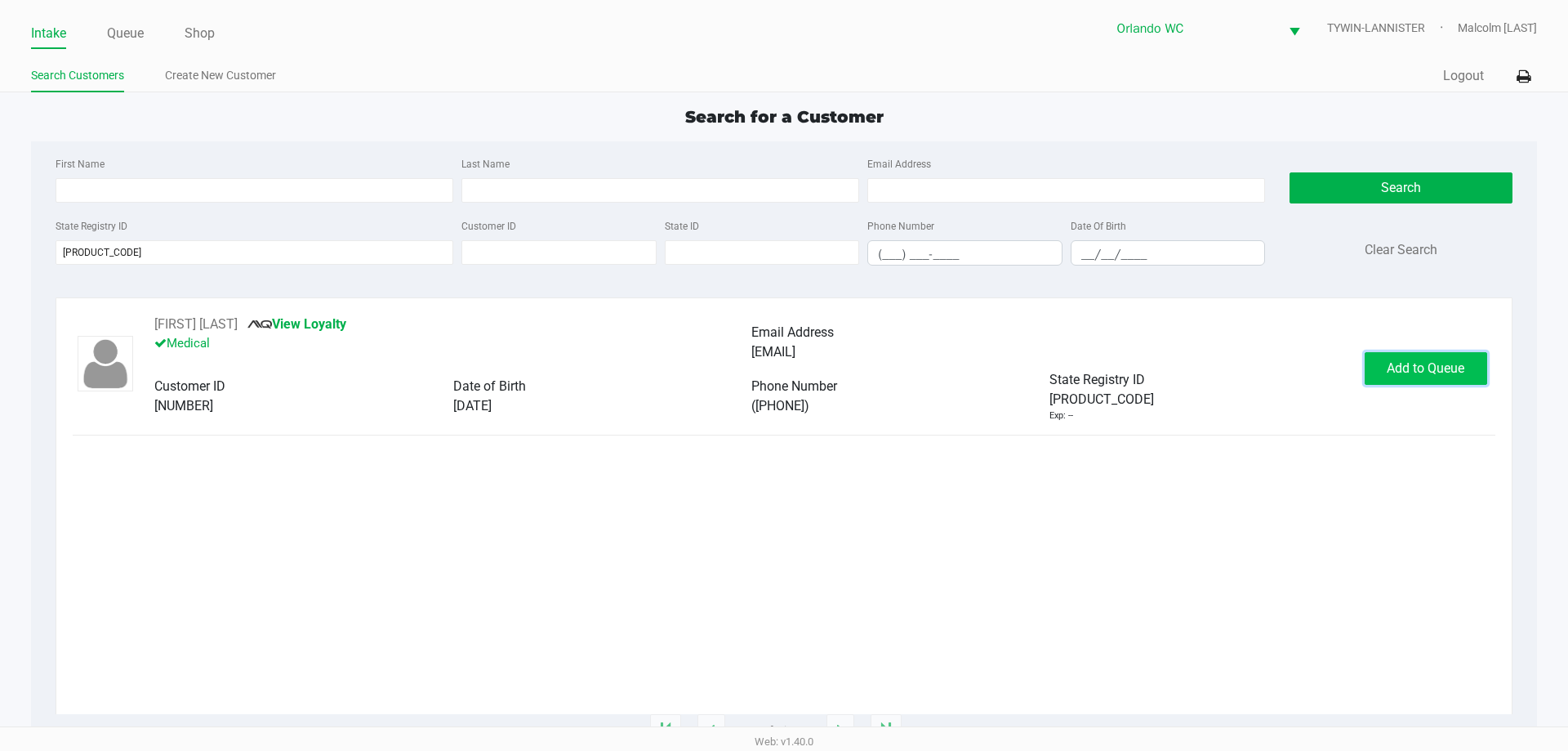 click on "Add to Queue" 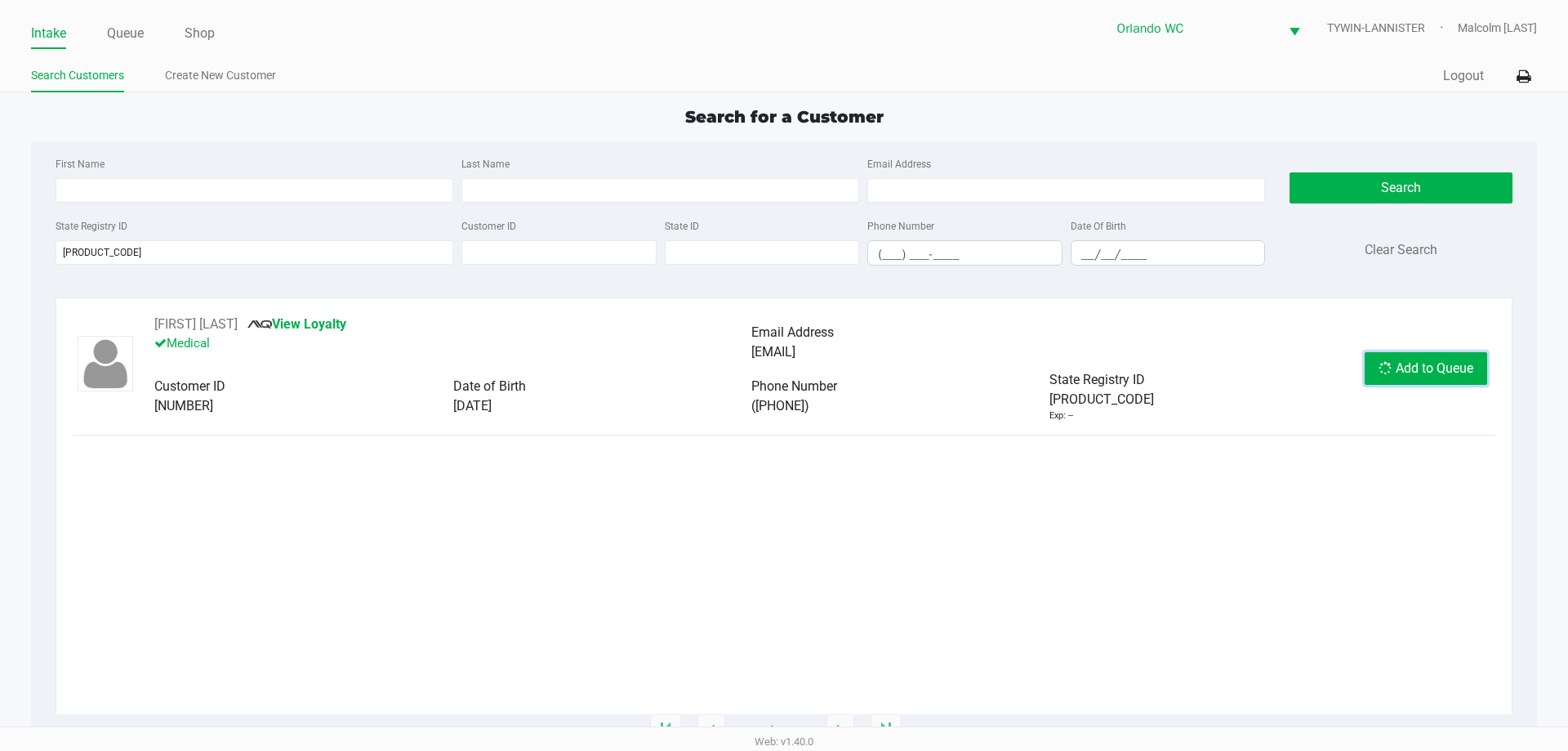 click on "Add to Queue" 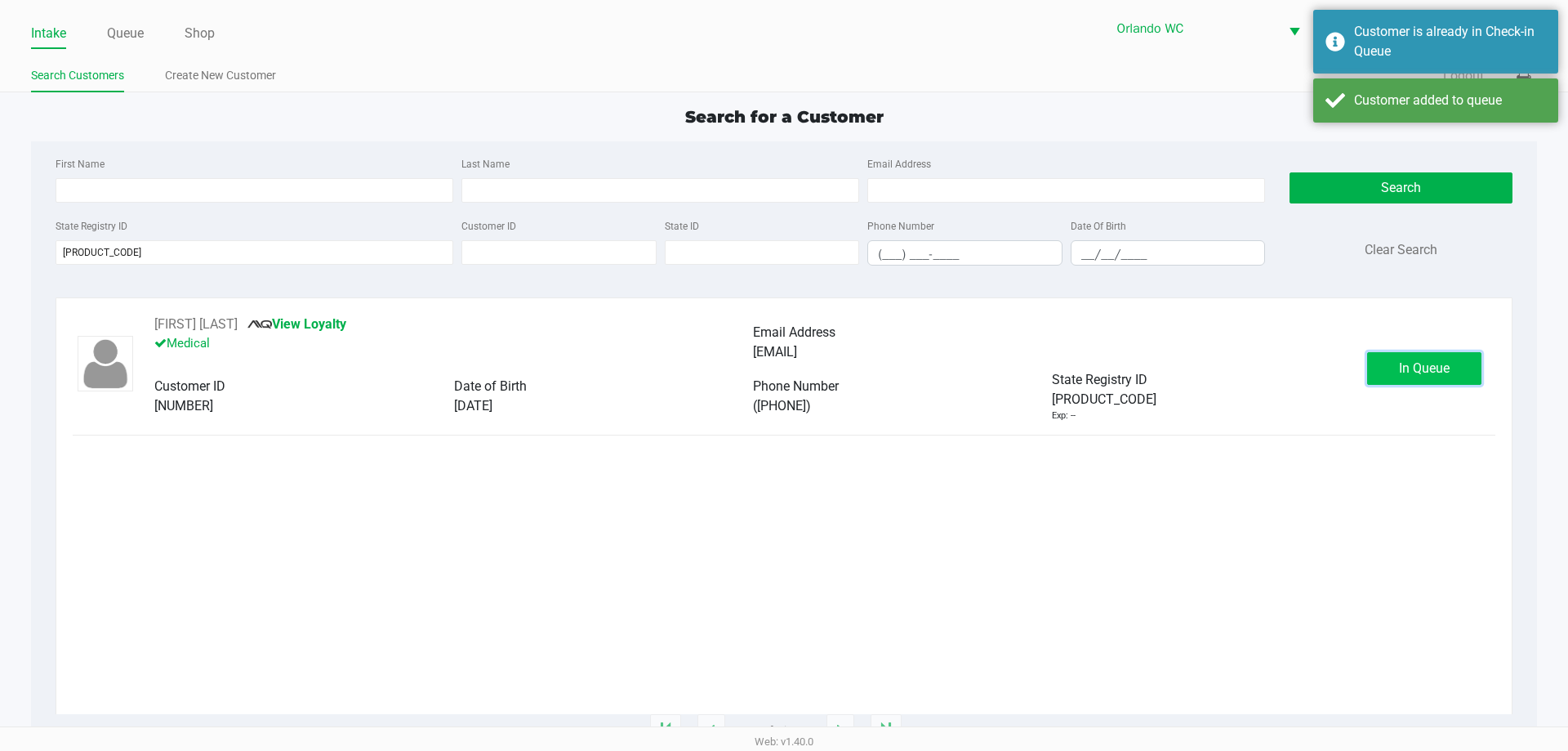 click on "In Queue" 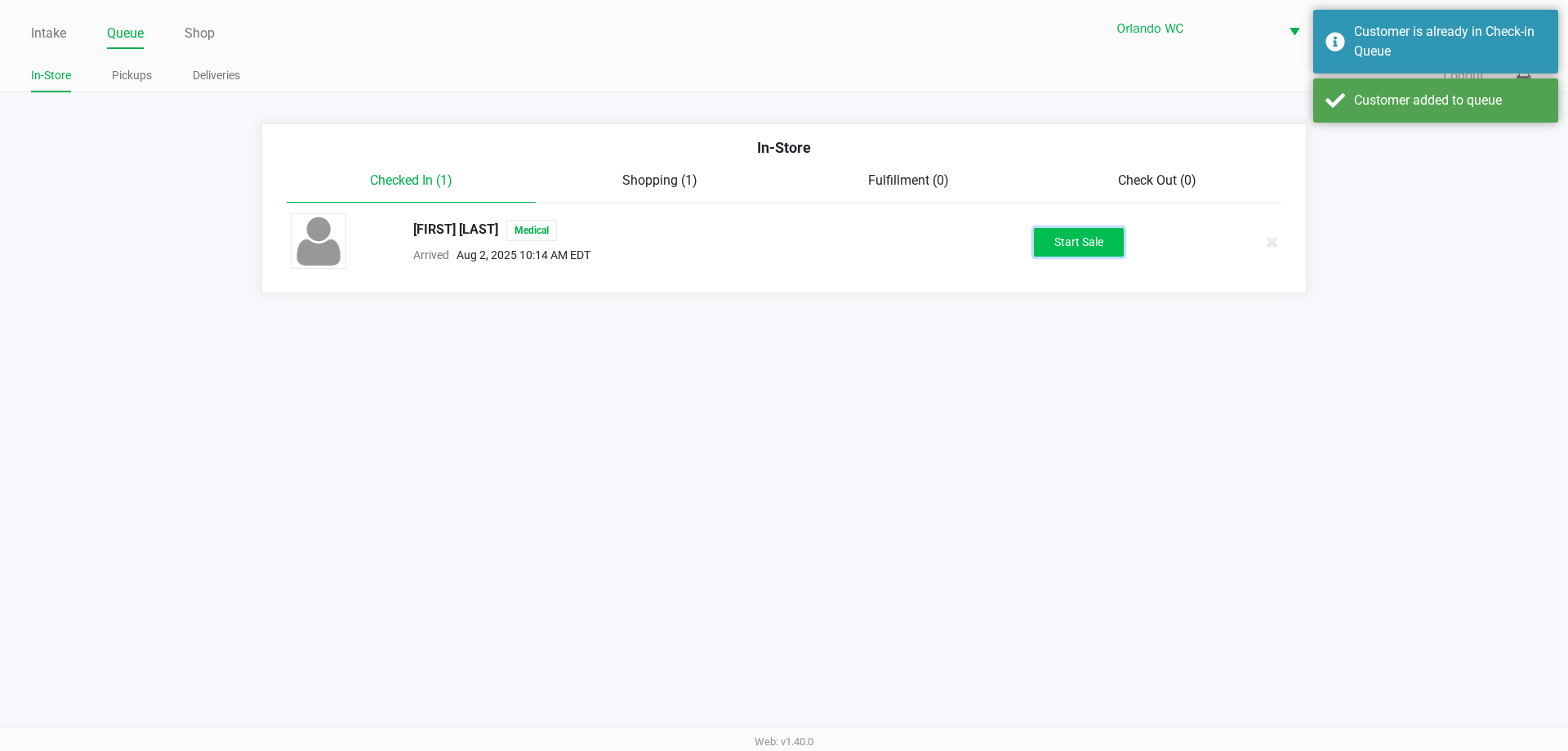 click on "Start Sale" 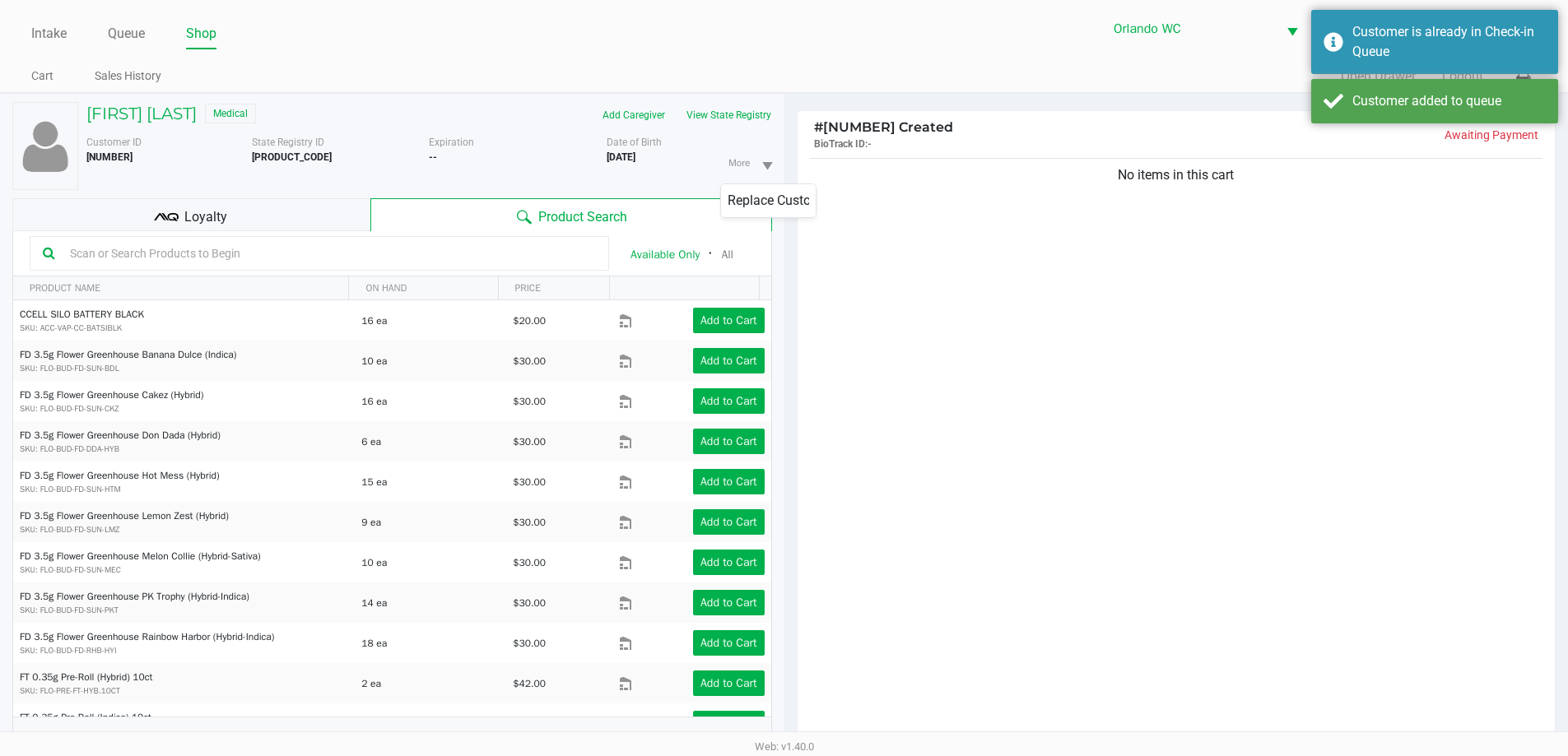 click on "Customer ID   1496546  State Registry ID  P8RR0476   Expiration  -- More  Date of Birth   11/26/1994" 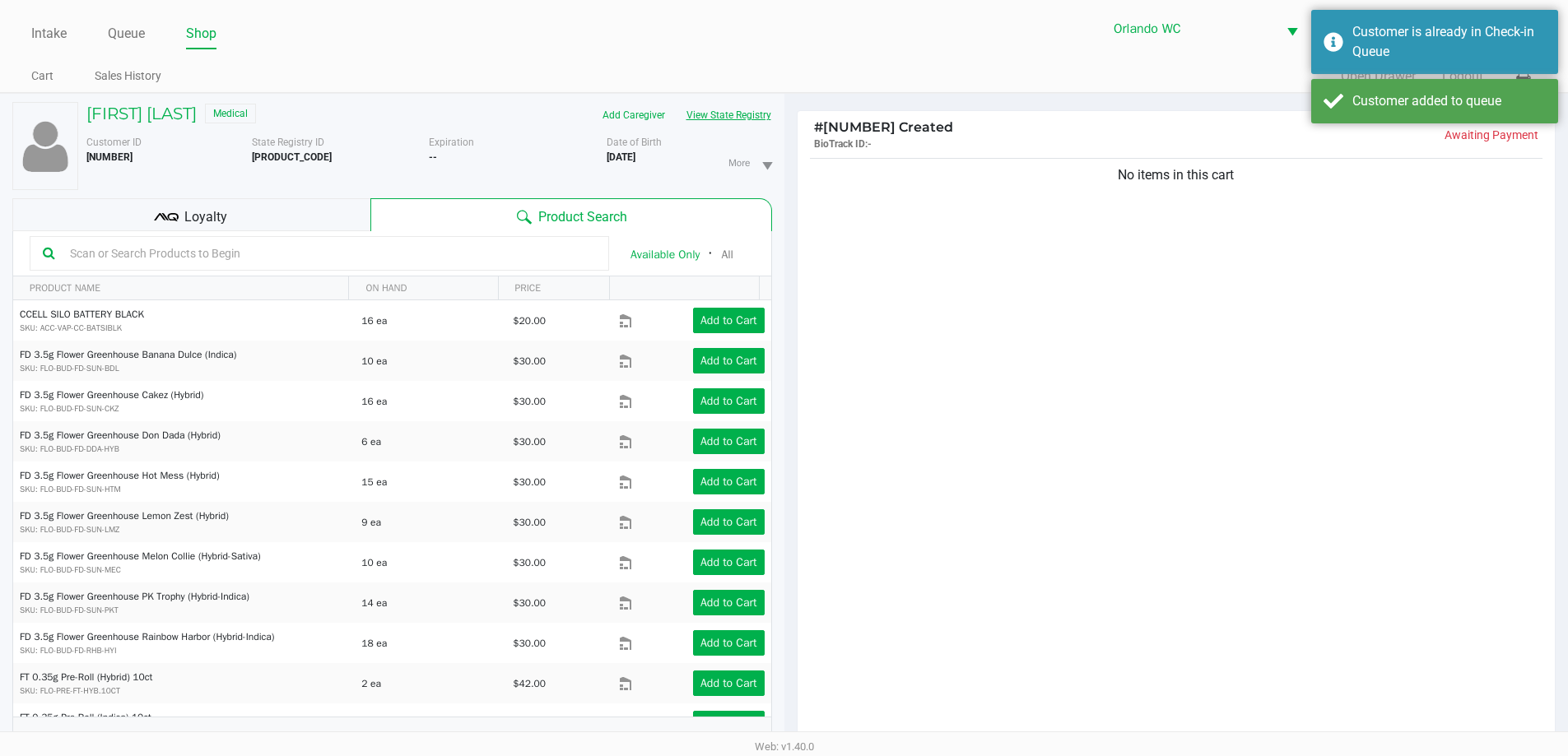 click on "View State Registry" 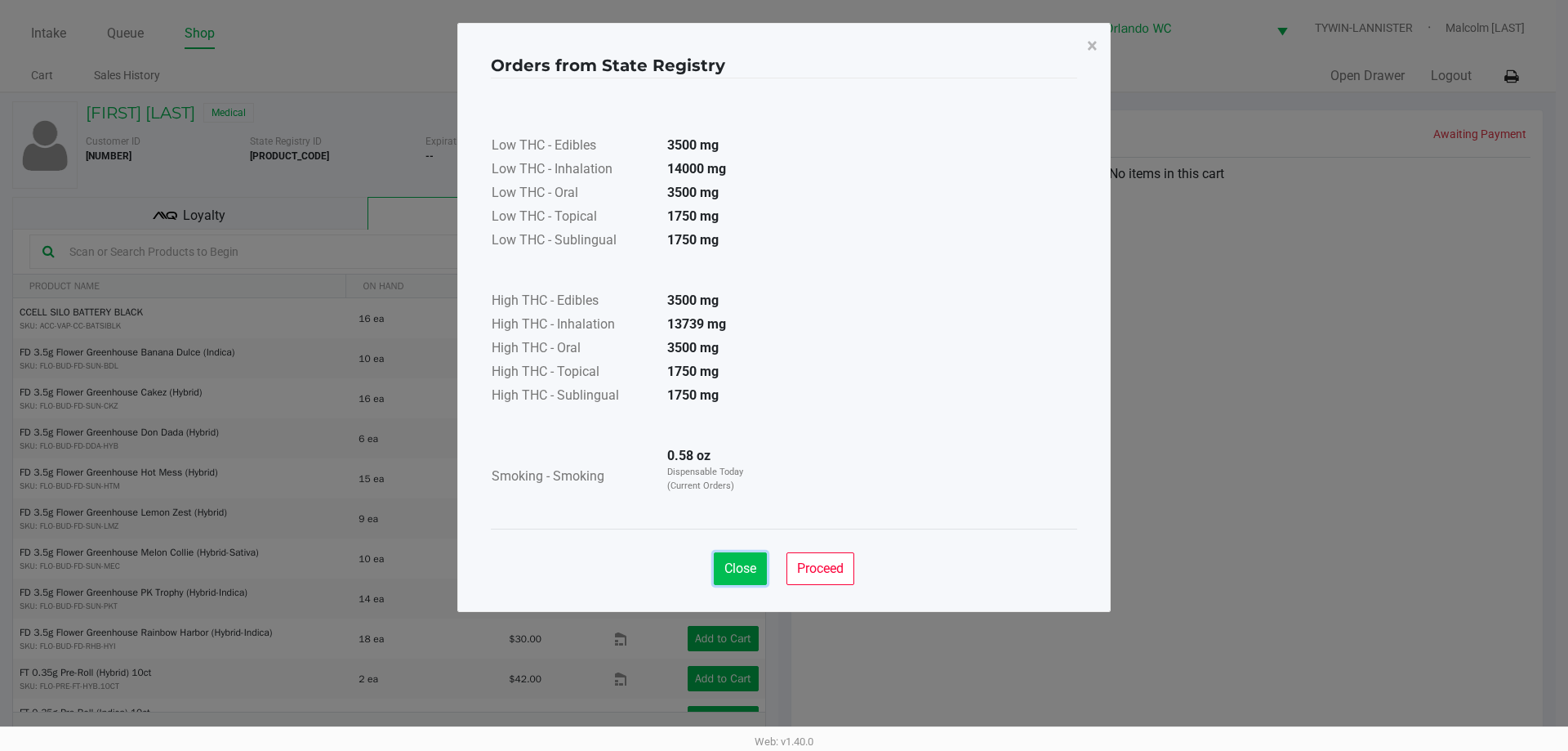 click on "Close" 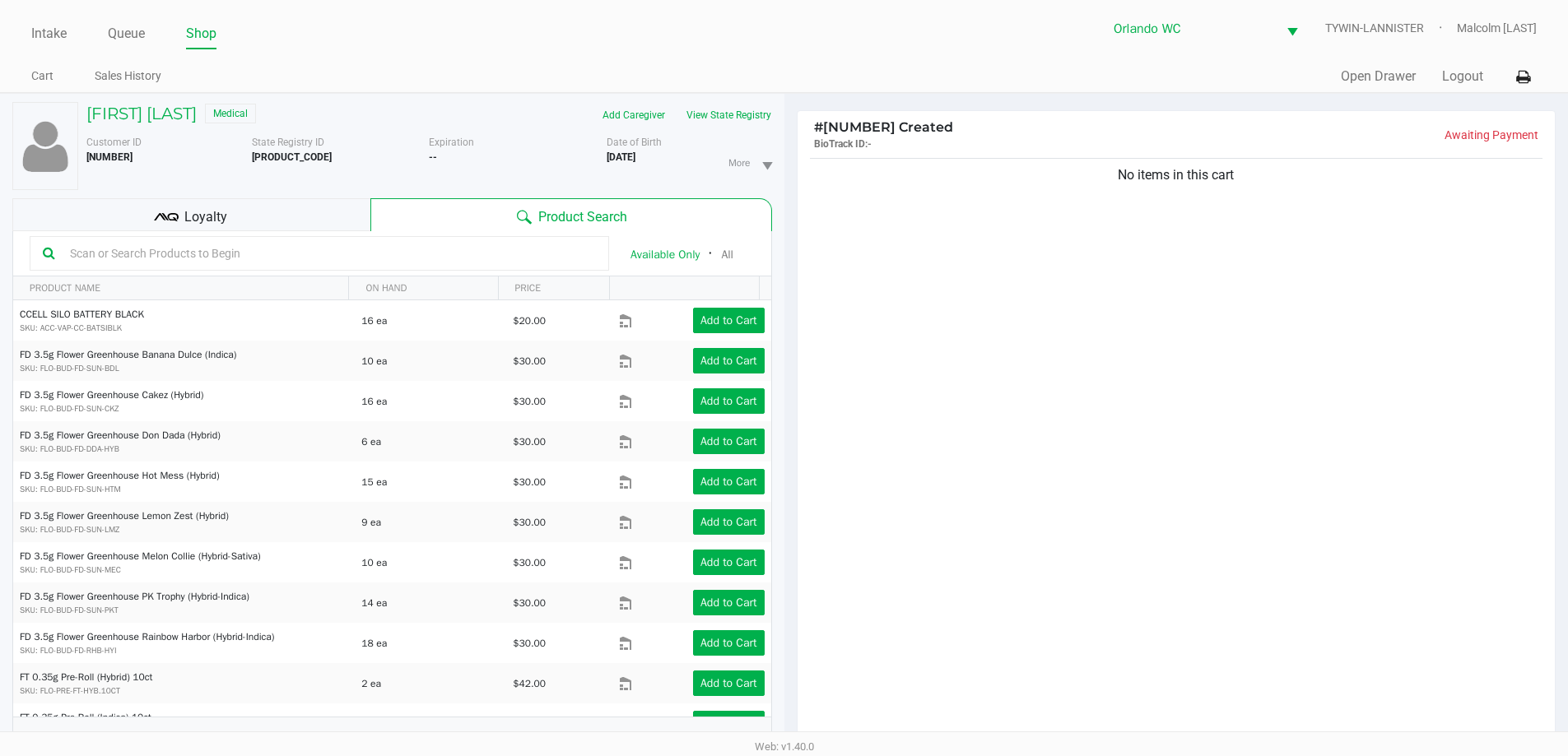 click on "No items in this cart" 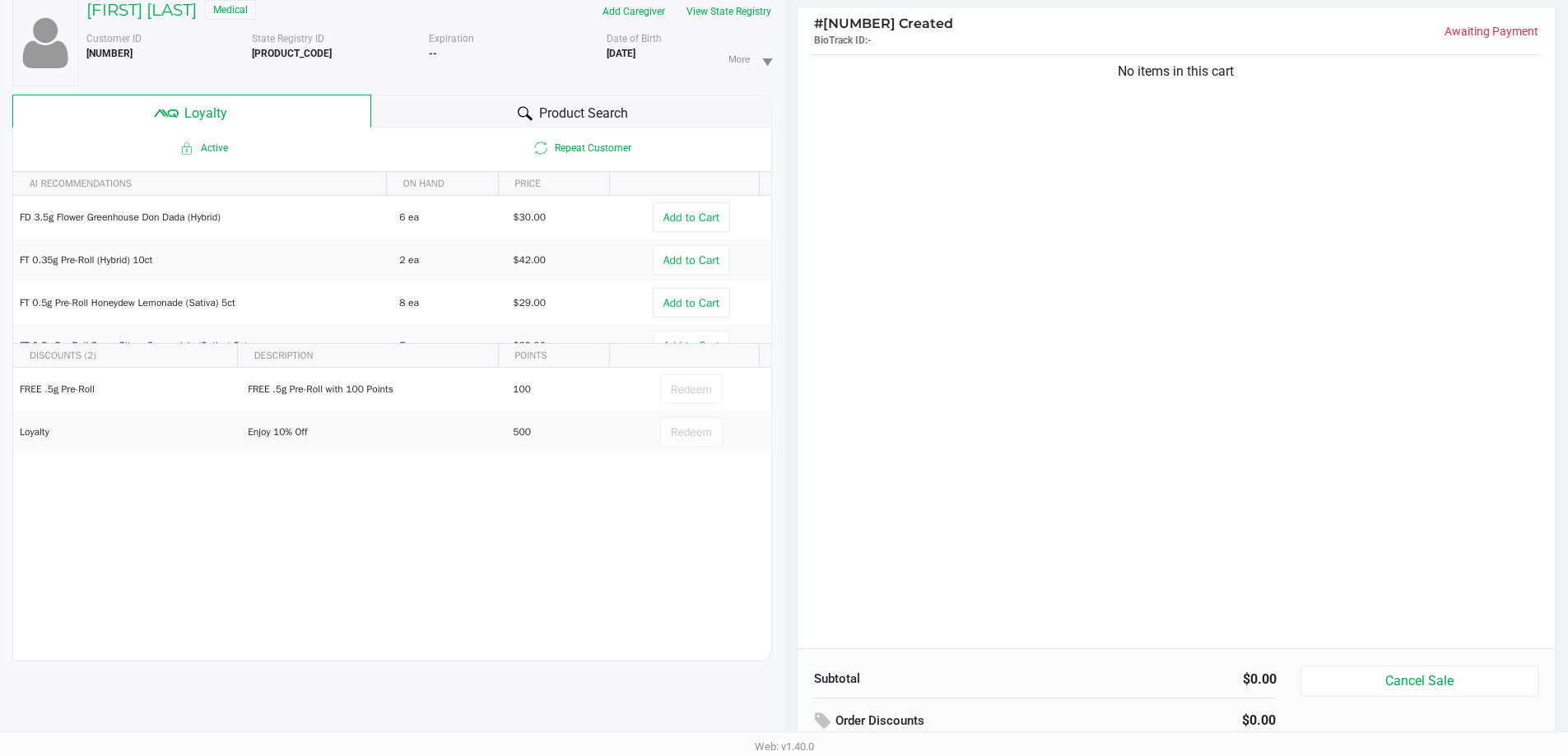 scroll, scrollTop: 0, scrollLeft: 0, axis: both 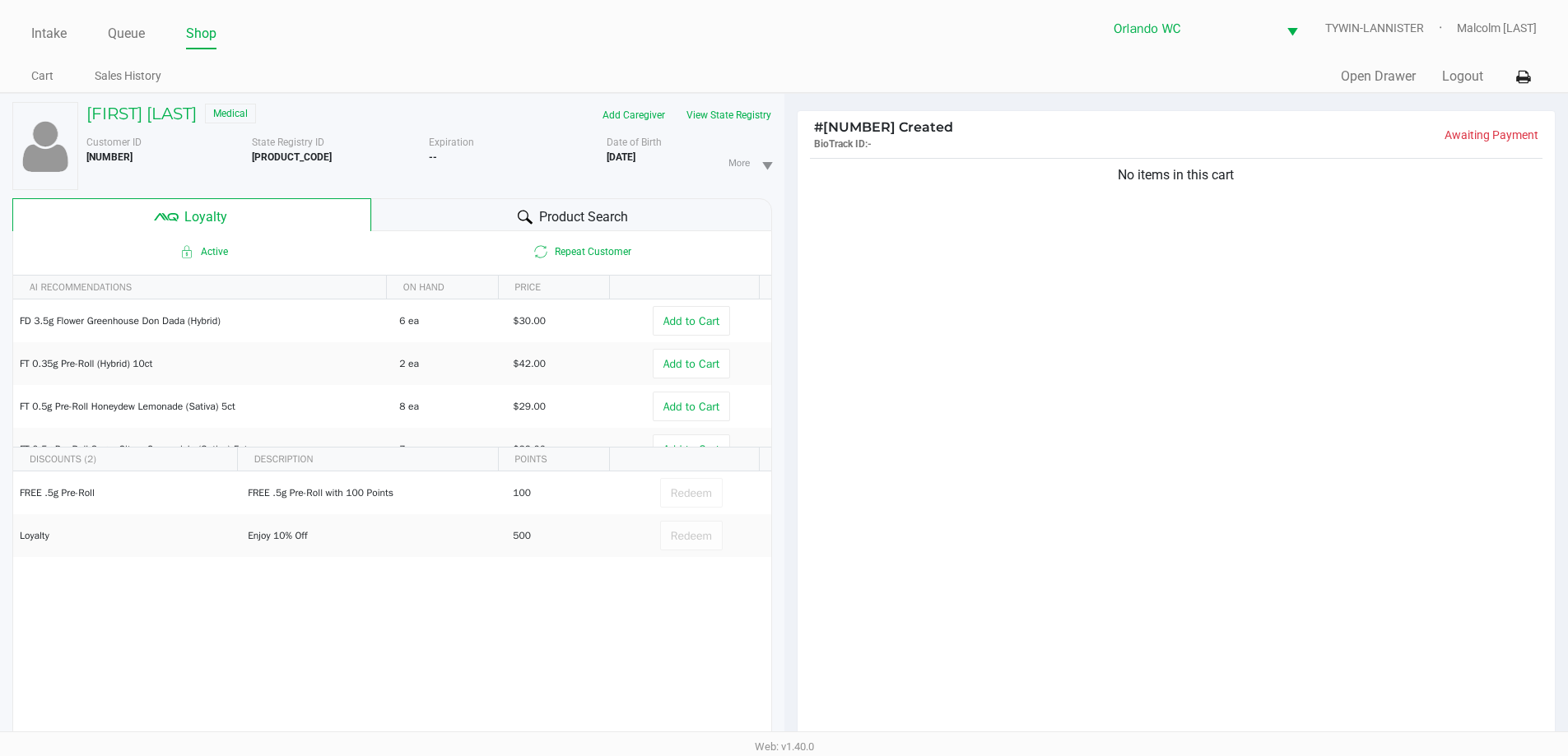 click on "Product Search" 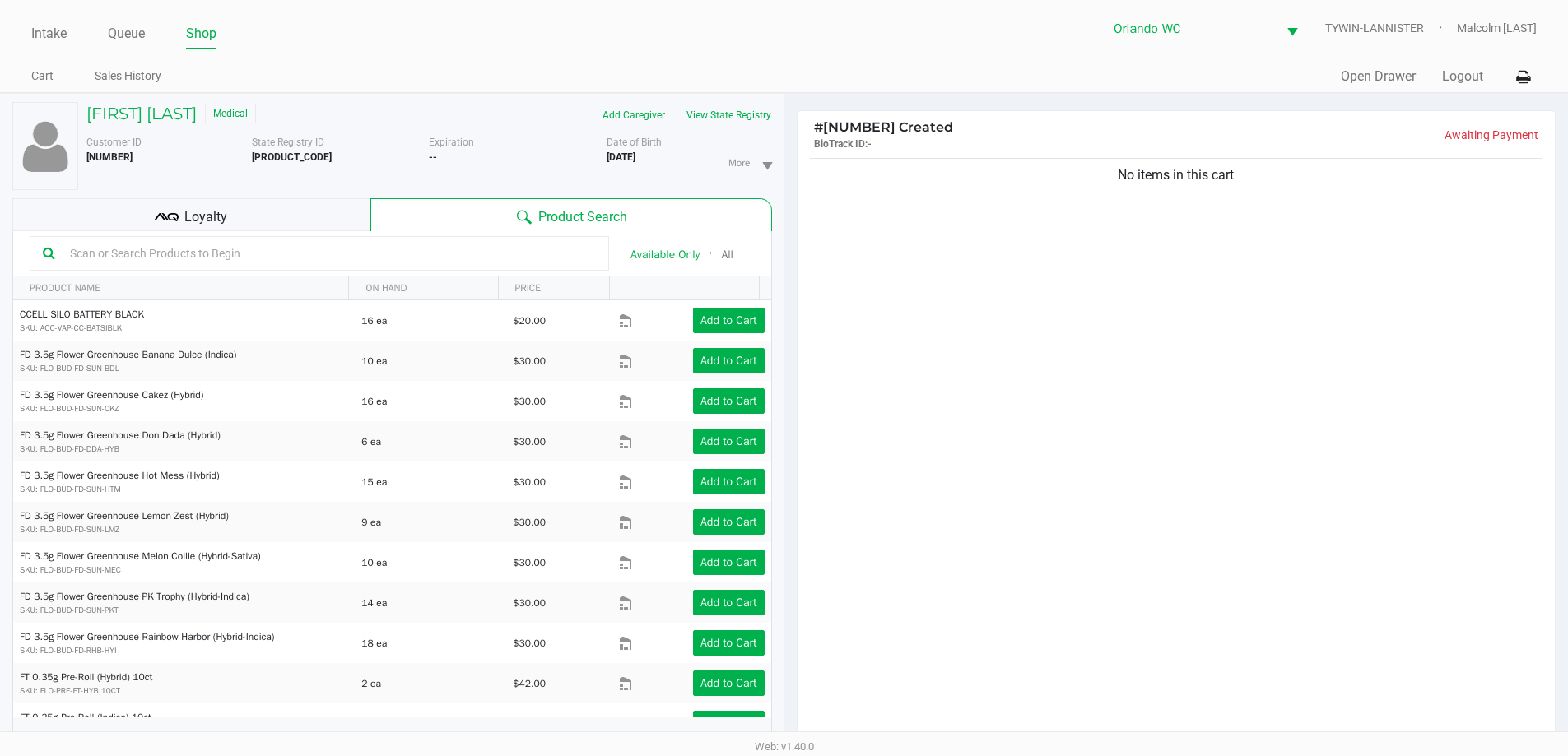 click 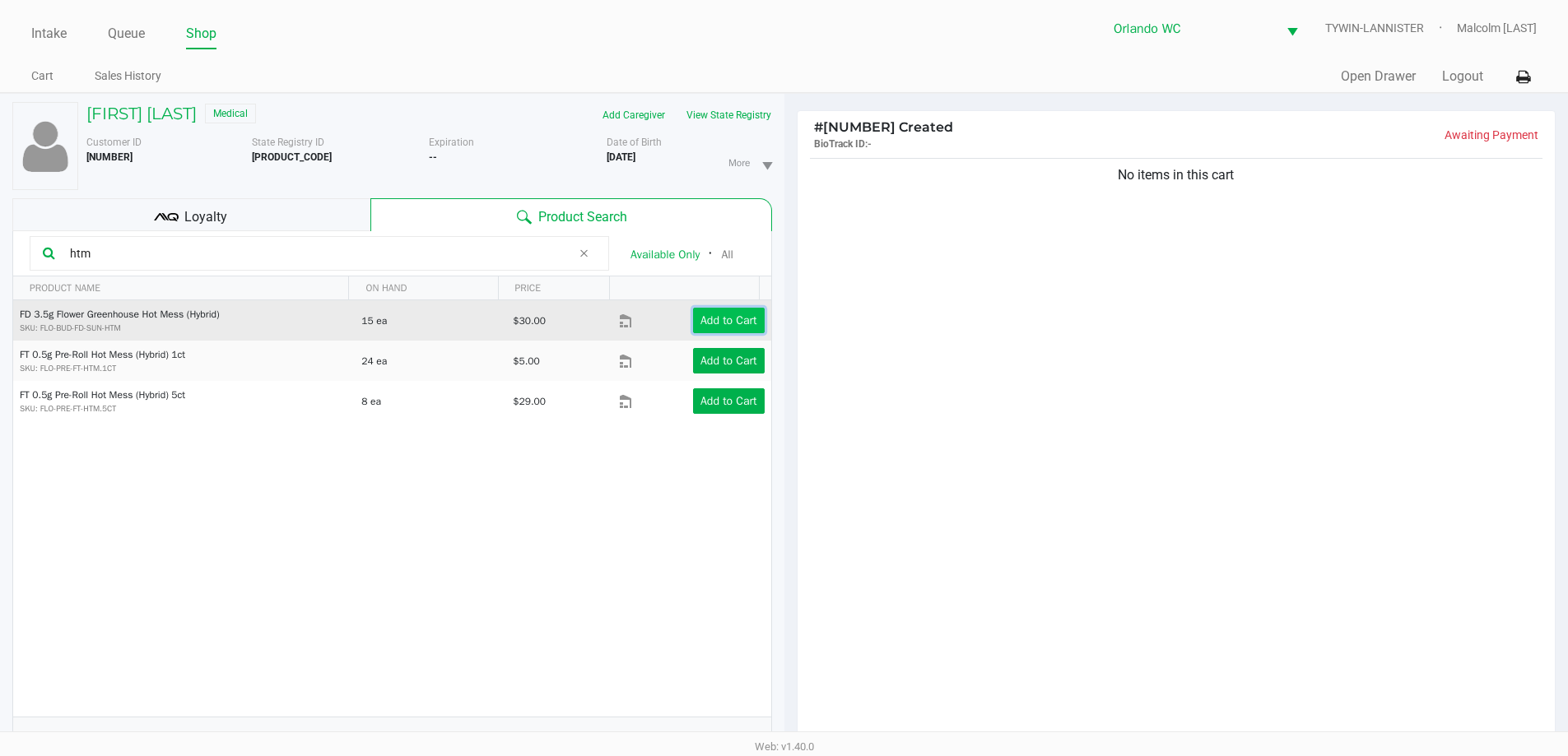 click on "Add to Cart" 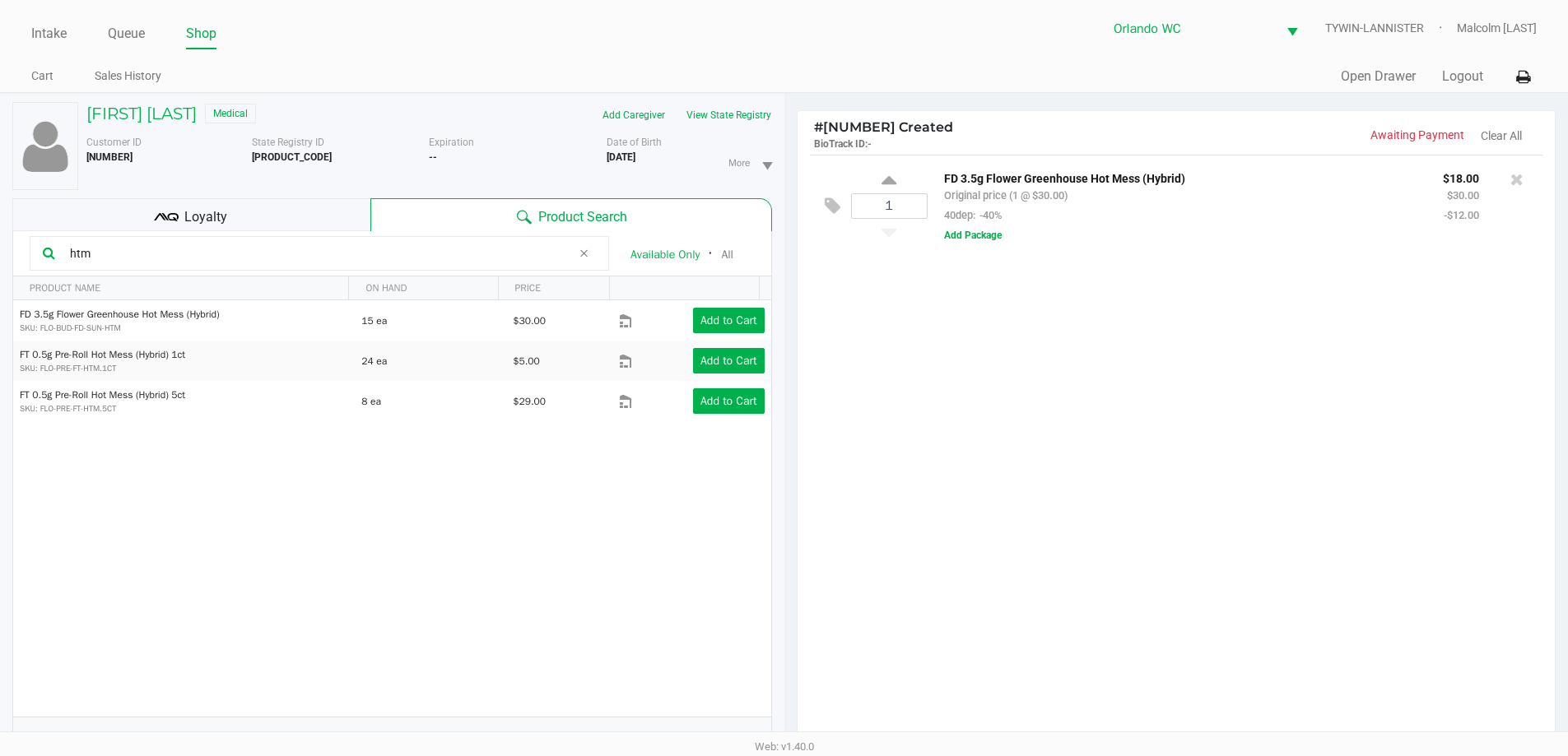 click on "htm" 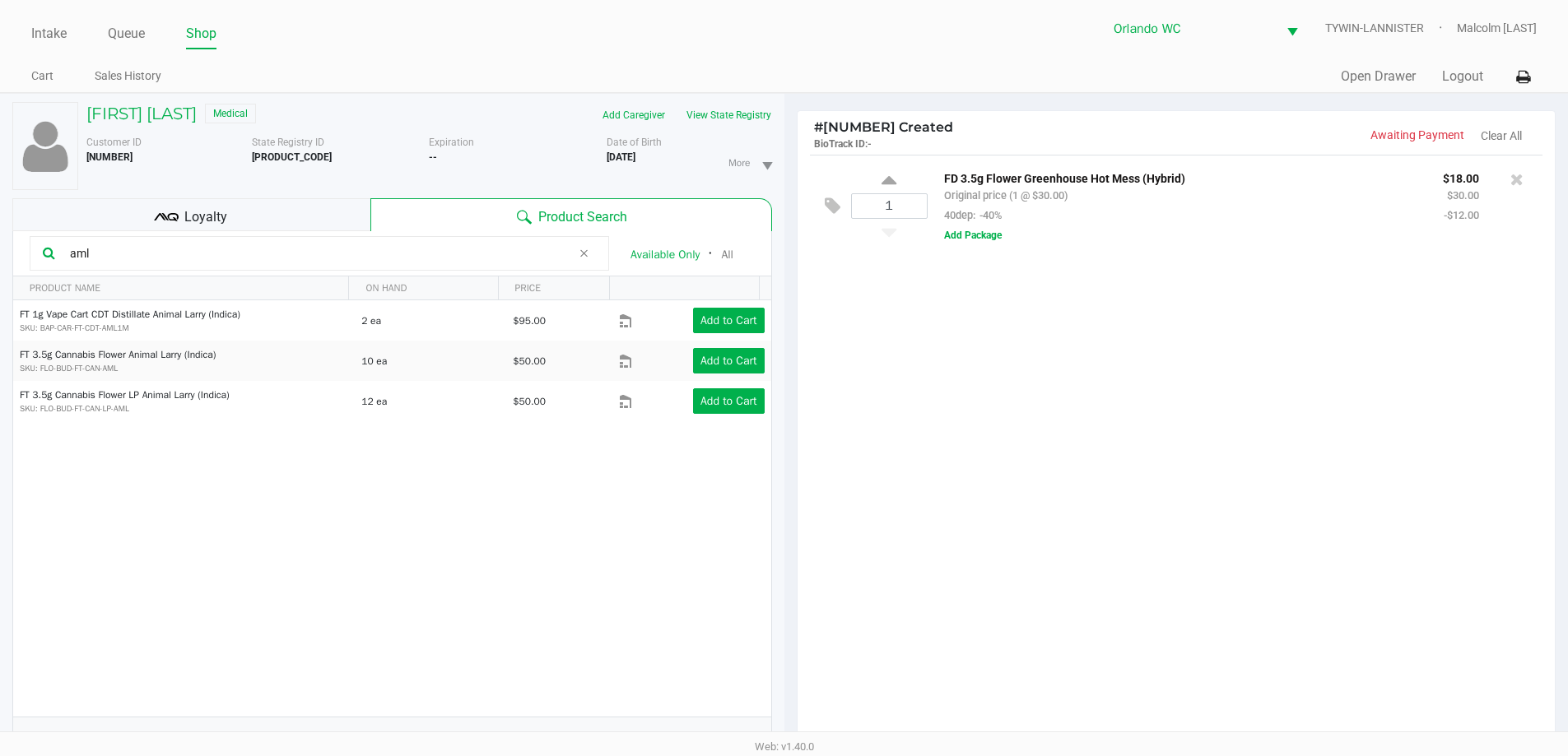 type on "aml" 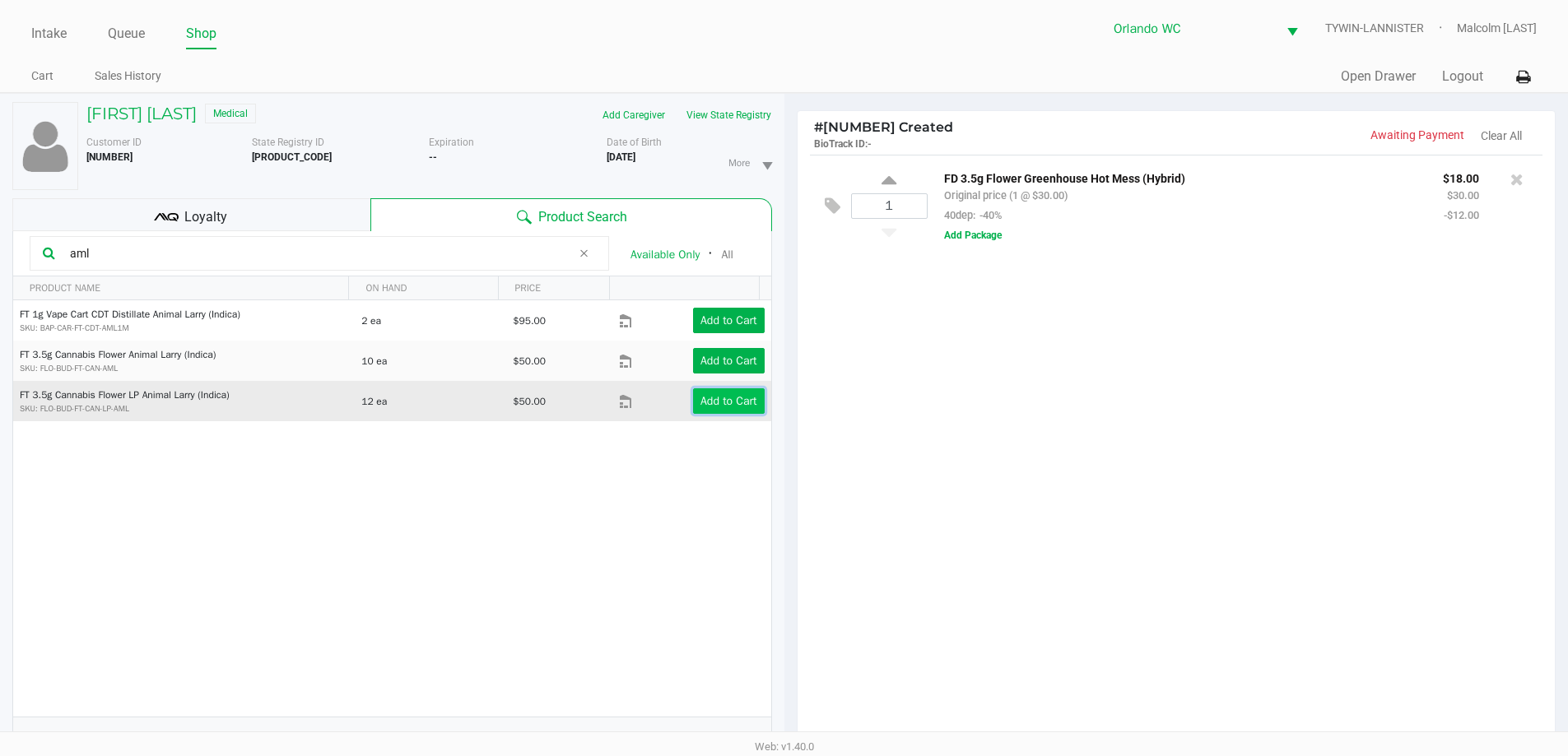 click on "Add to Cart" 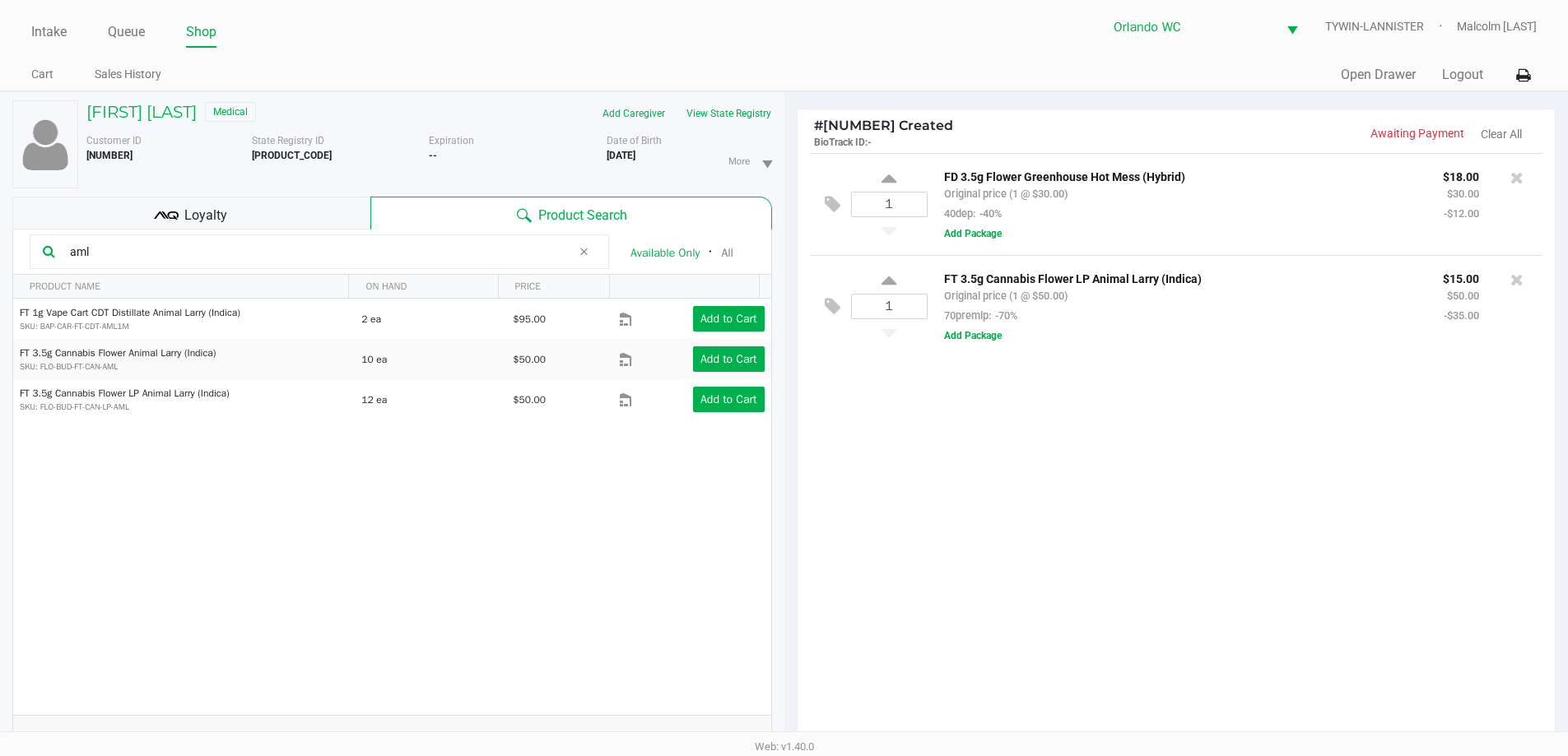 scroll, scrollTop: 0, scrollLeft: 0, axis: both 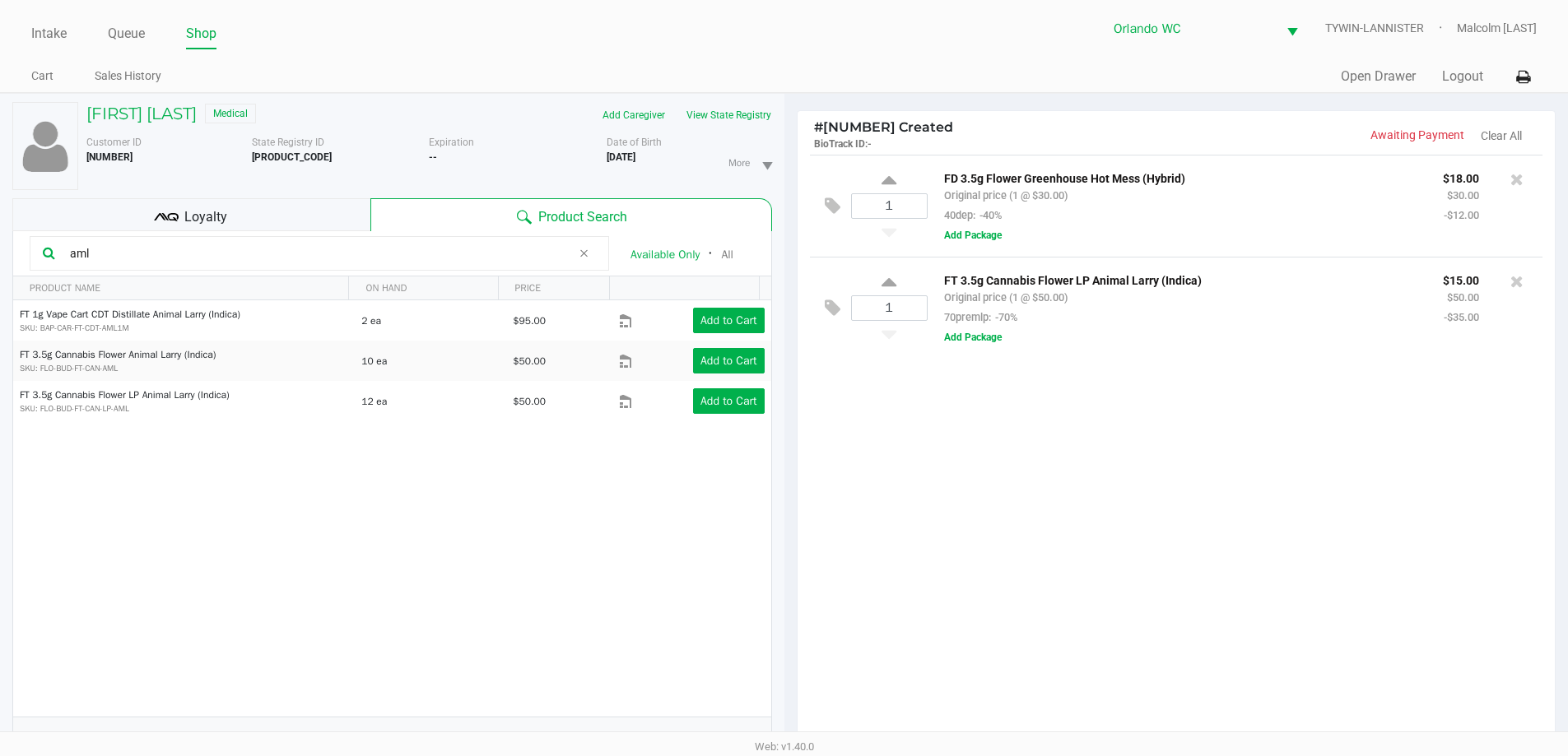 click on "Samuel De la Cruz-Munoz   Medical   Add Caregiver   View State Registry   Customer ID   1496546  State Registry ID  P8RR0476   Expiration  -- More  Date of Birth   11/26/1994
Loyalty
Product Search  aml  Available Only  ᛫  All   PRODUCT NAME  ON HAND PRICE  FT 1g Vape Cart CDT Distillate Animal Larry (Indica)  SKU: BAP-CAR-FT-CDT-AML1M  2 ea   $95.00  Add to Cart  FT 3.5g Cannabis Flower Animal Larry (Indica)  SKU: FLO-BUD-FT-CAN-AML  10 ea   $50.00  Add to Cart  FT 3.5g Cannabis Flower LP Animal Larry (Indica)  SKU: FLO-BUD-FT-CAN-LP-AML  12 ea   $50.00  Add to Cart  1   1  1 - 3 of 3 items" 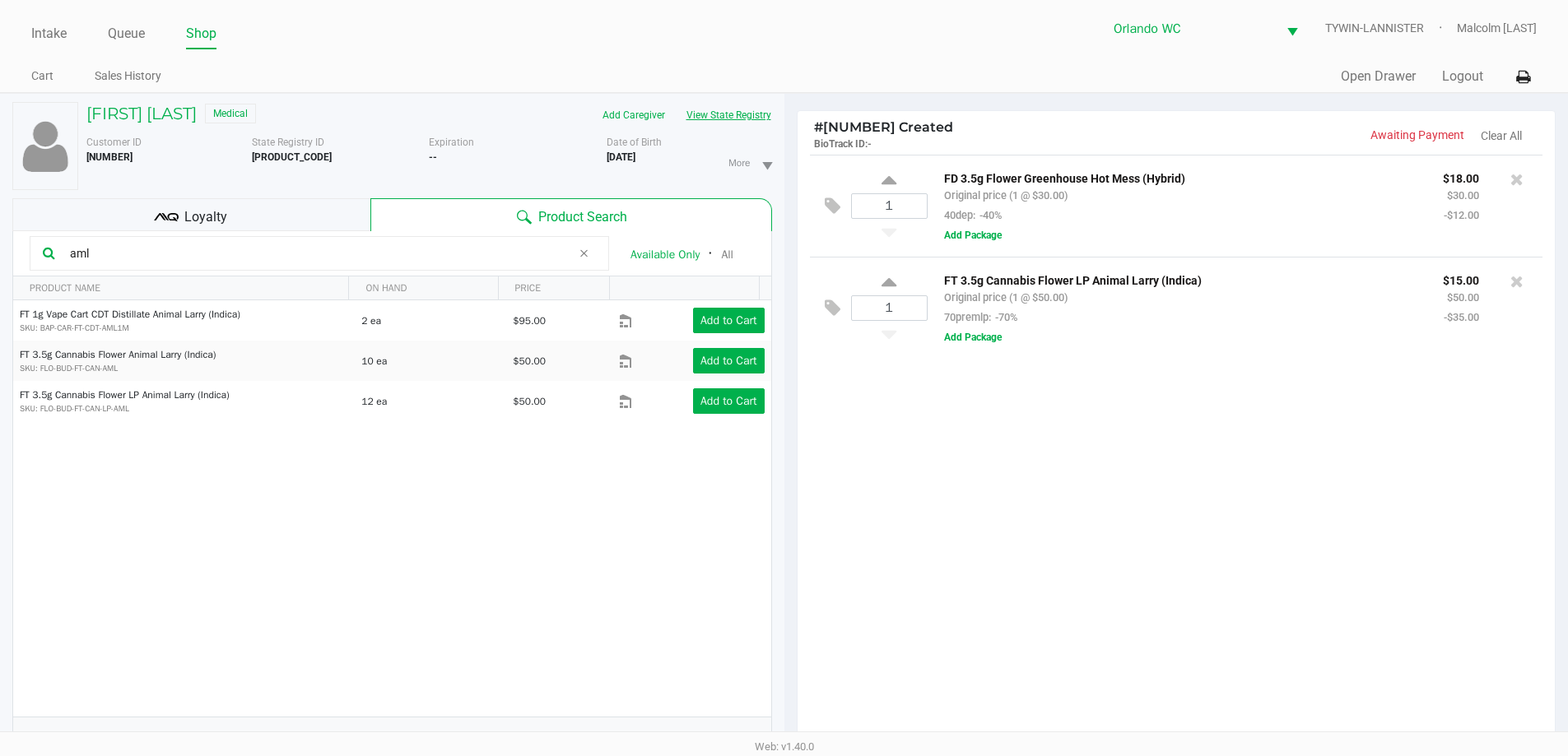 click on "View State Registry" 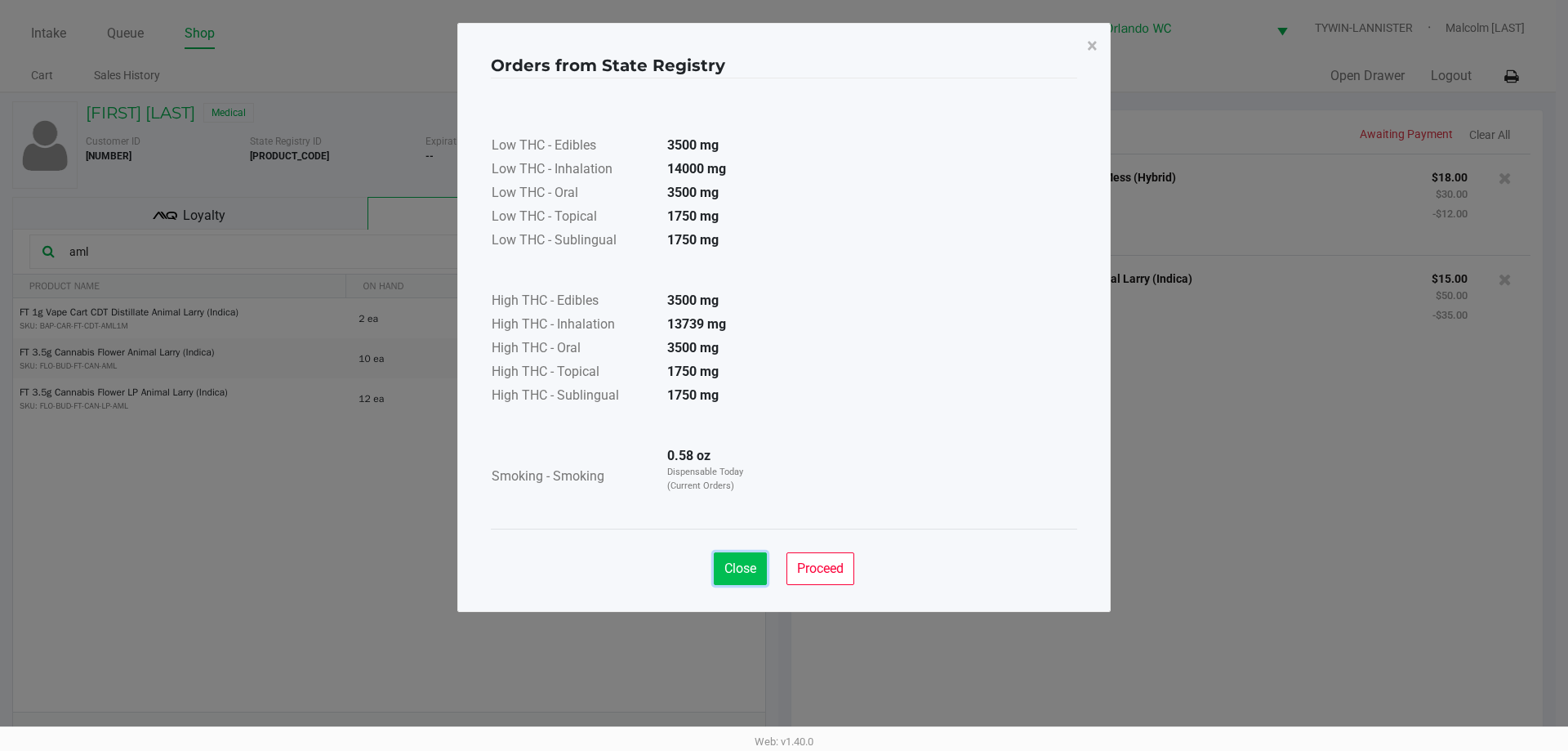 click on "Close" 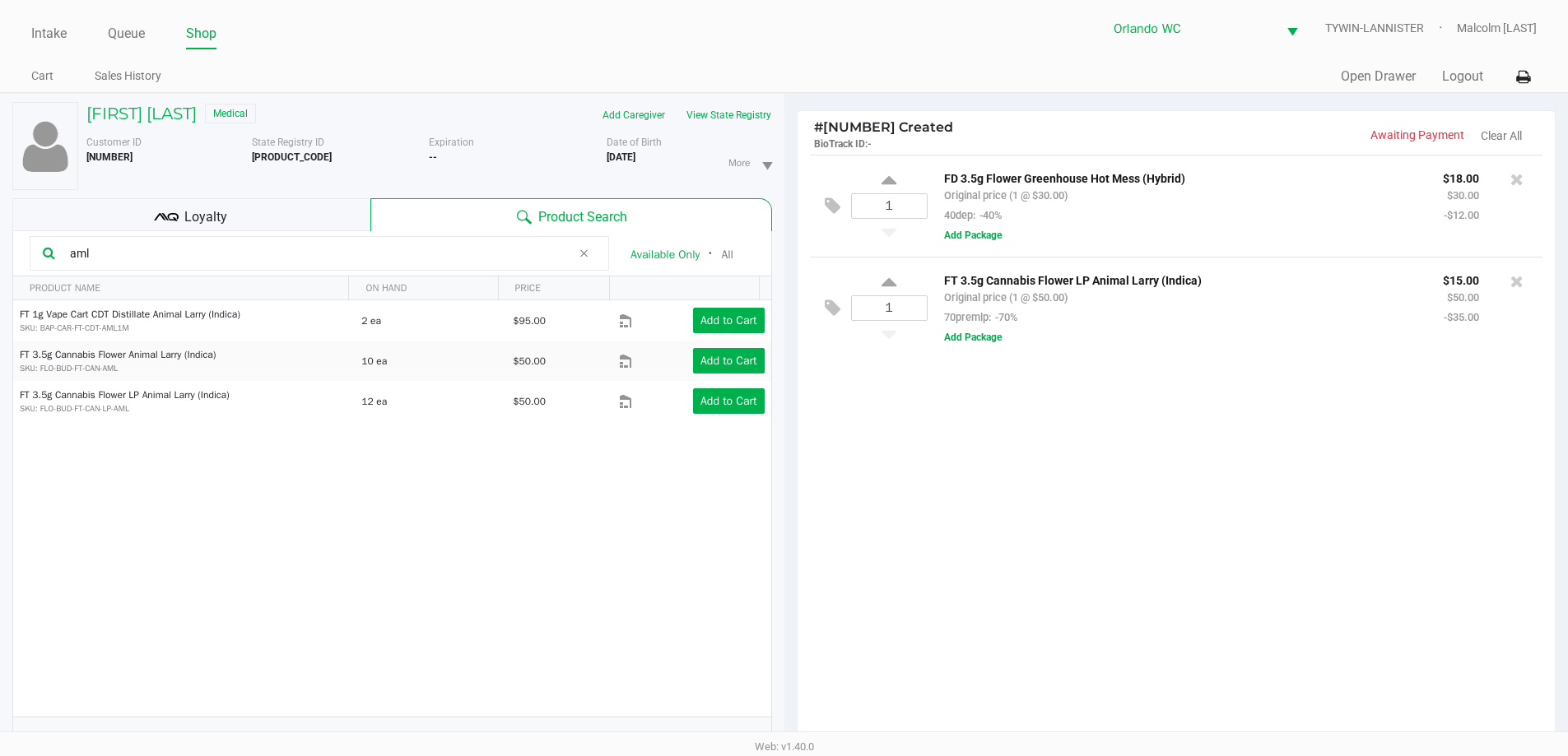 click on "1  FD 3.5g Flower Greenhouse Hot Mess (Hybrid)   Original price (1 @ $30.00)  40dep:  -40% $18.00 $30.00 -$12.00  Add Package  1  FT 3.5g Cannabis Flower LP Animal Larry (Indica)   Original price (1 @ $50.00)  70premlp:  -70% $15.00 $50.00 -$35.00  Add Package" 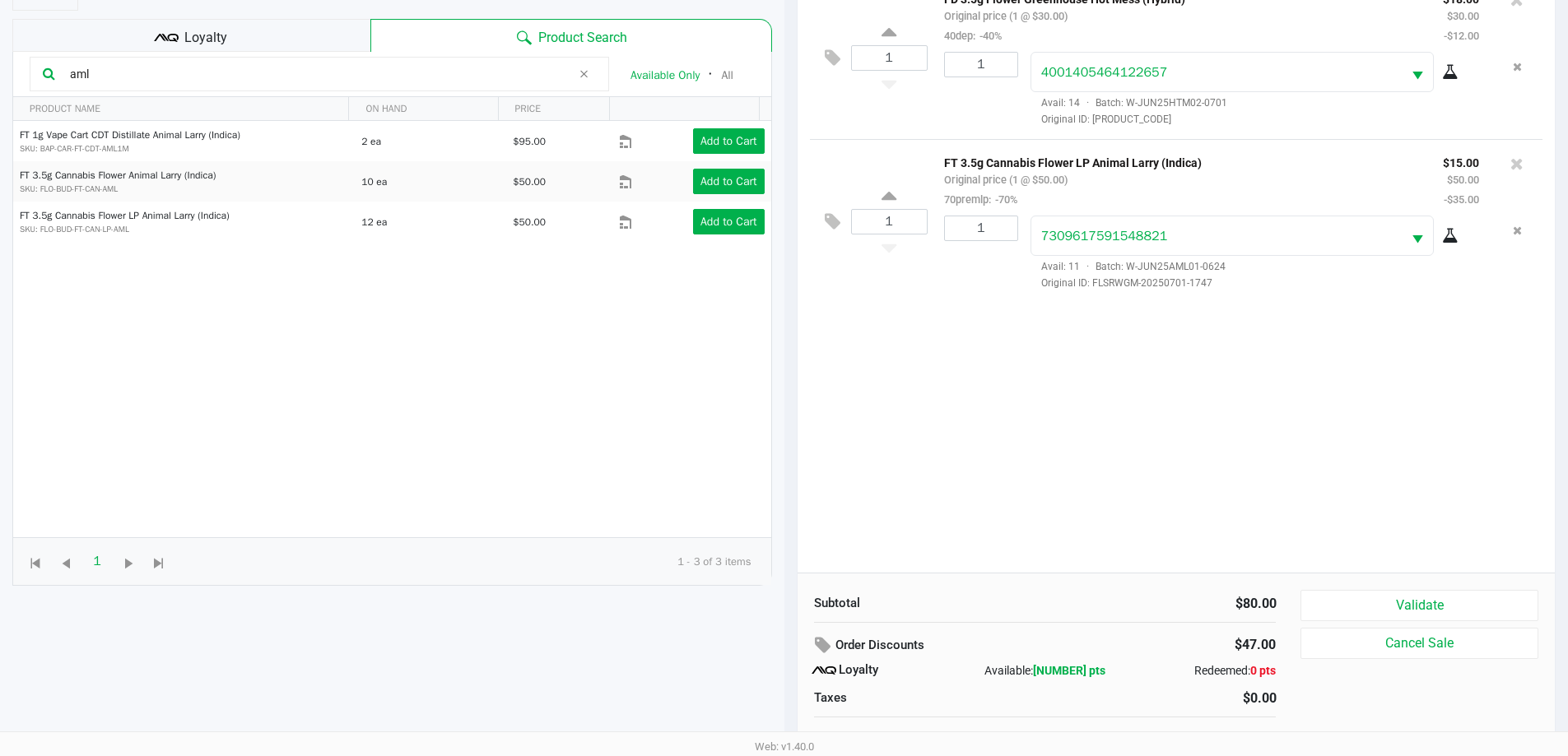 scroll, scrollTop: 197, scrollLeft: 0, axis: vertical 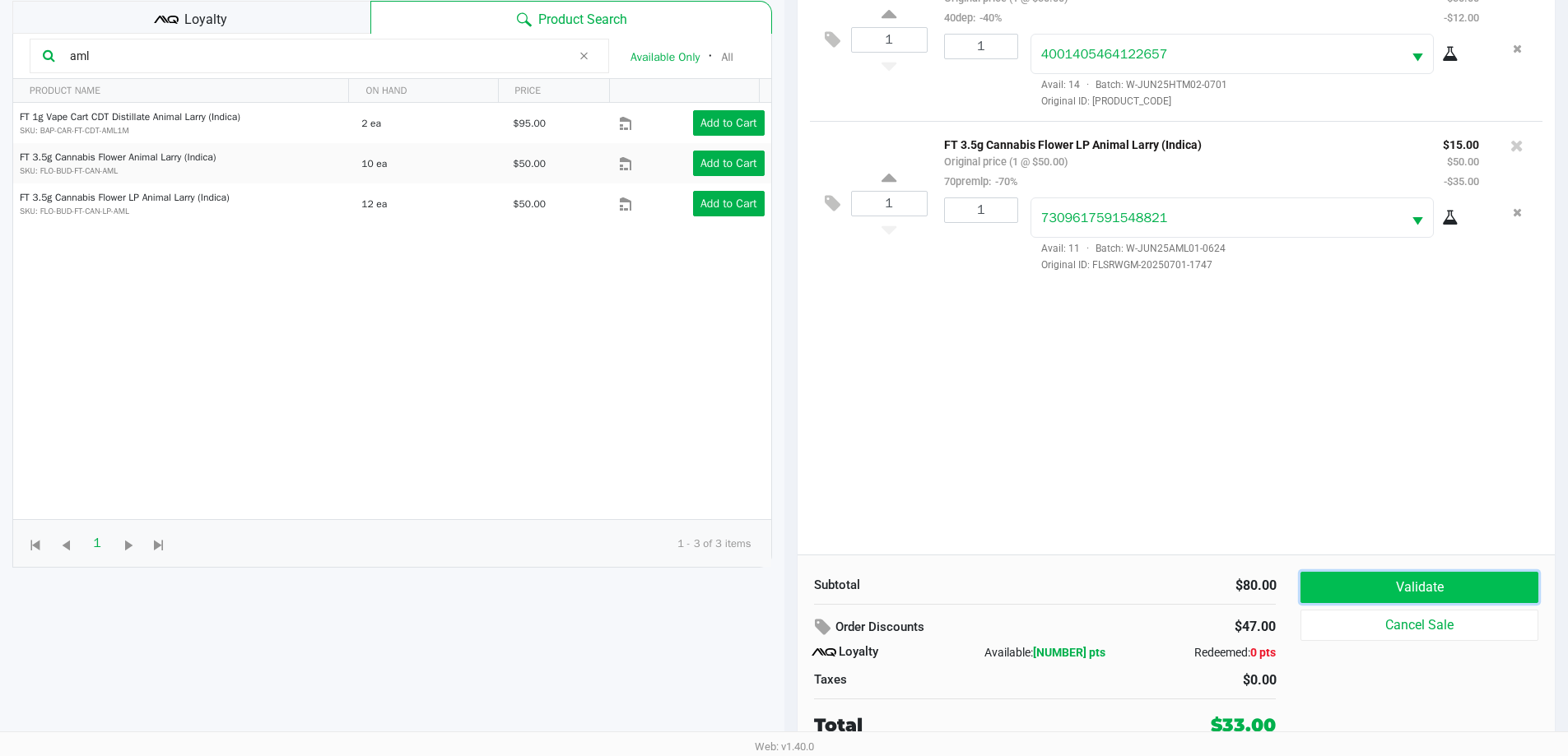 click on "Validate" 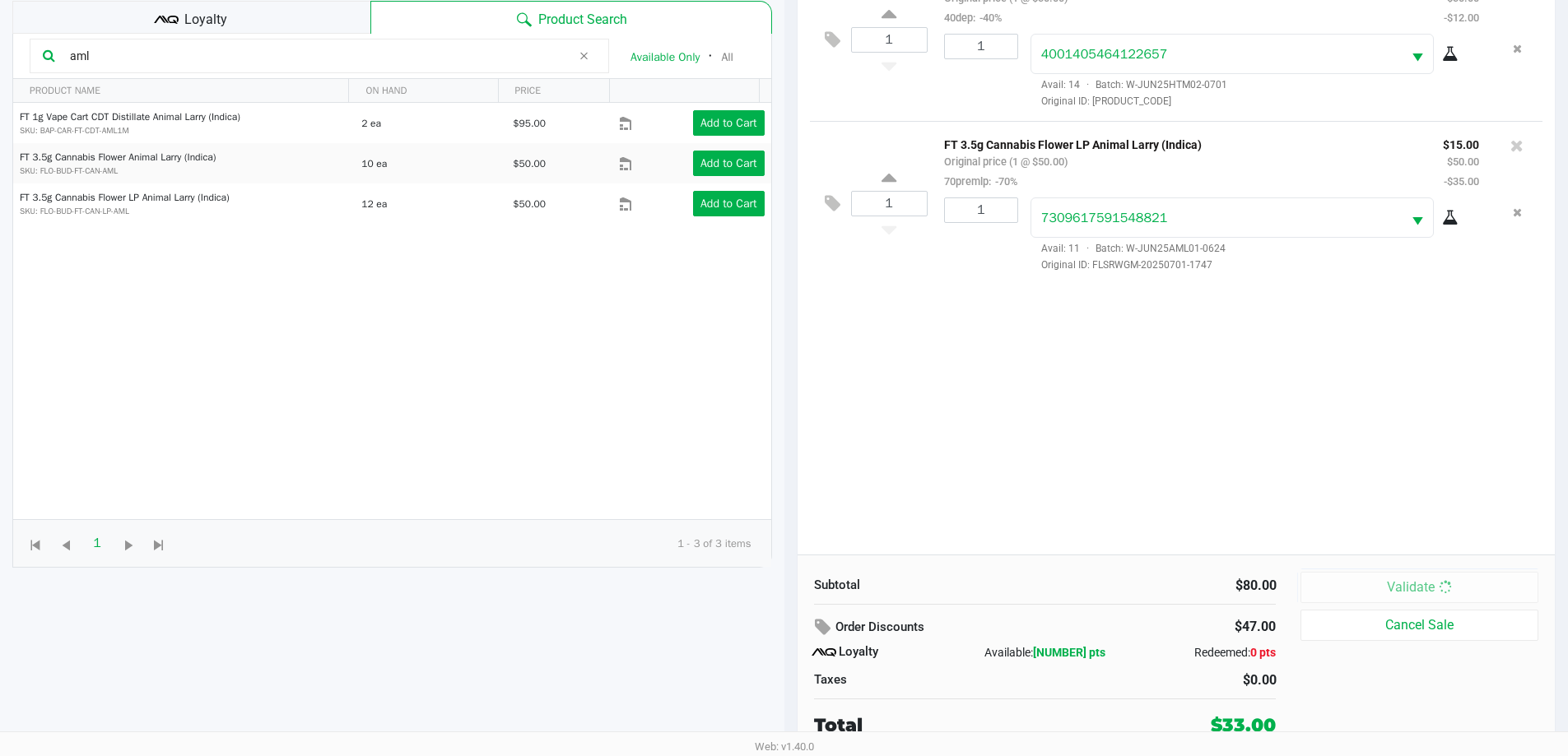 scroll, scrollTop: 0, scrollLeft: 0, axis: both 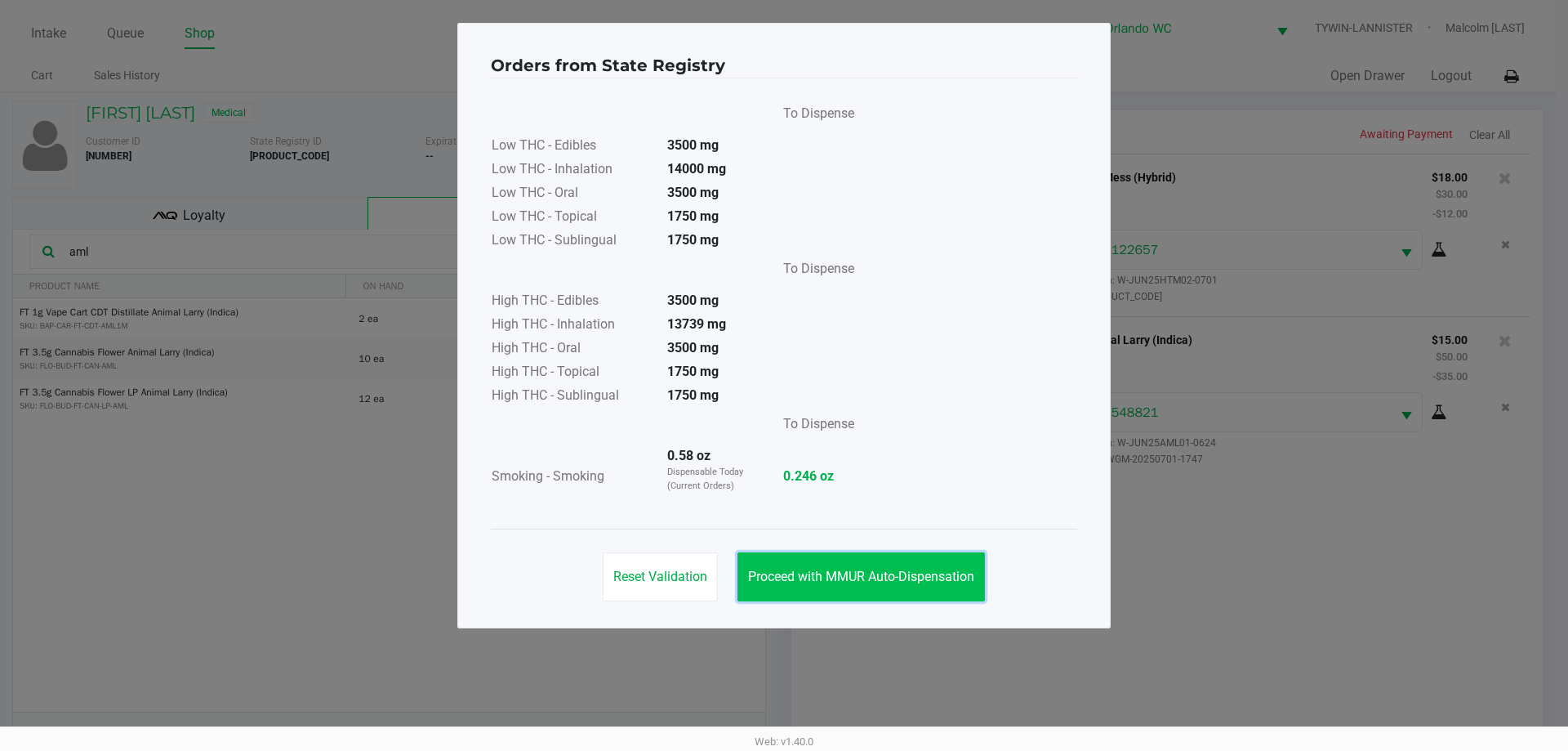 click on "Proceed with MMUR Auto-Dispensation" 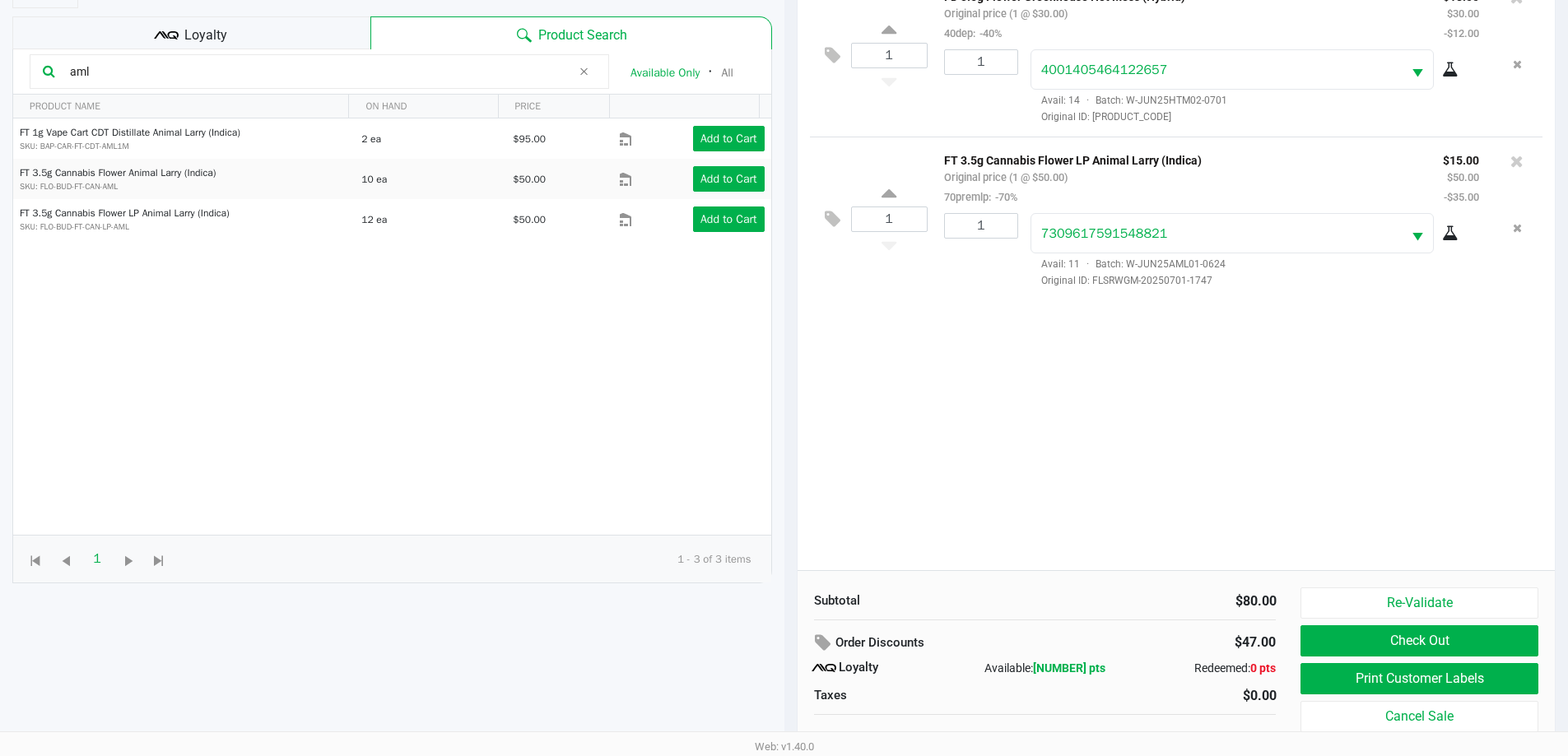 scroll, scrollTop: 197, scrollLeft: 0, axis: vertical 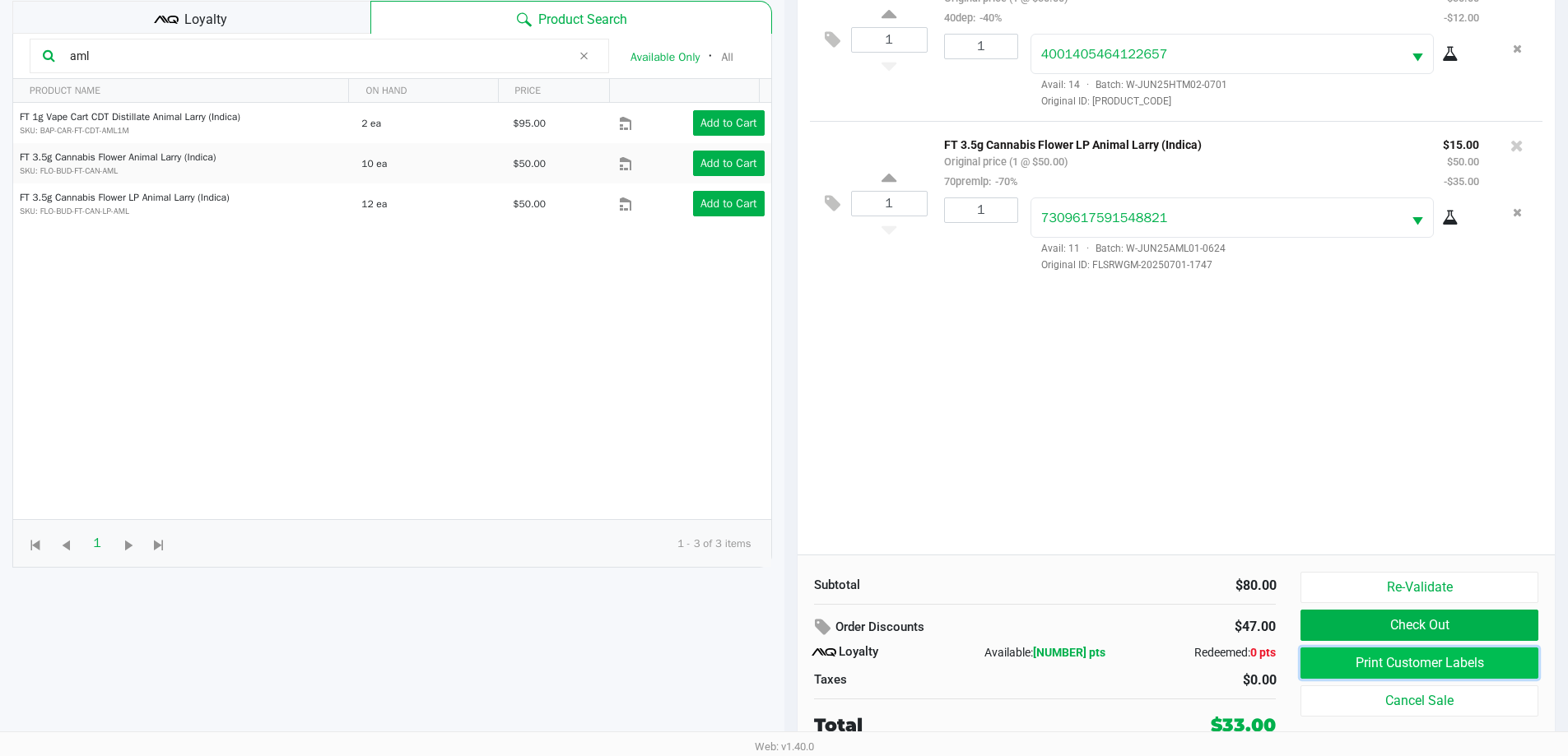 click on "Print Customer Labels" 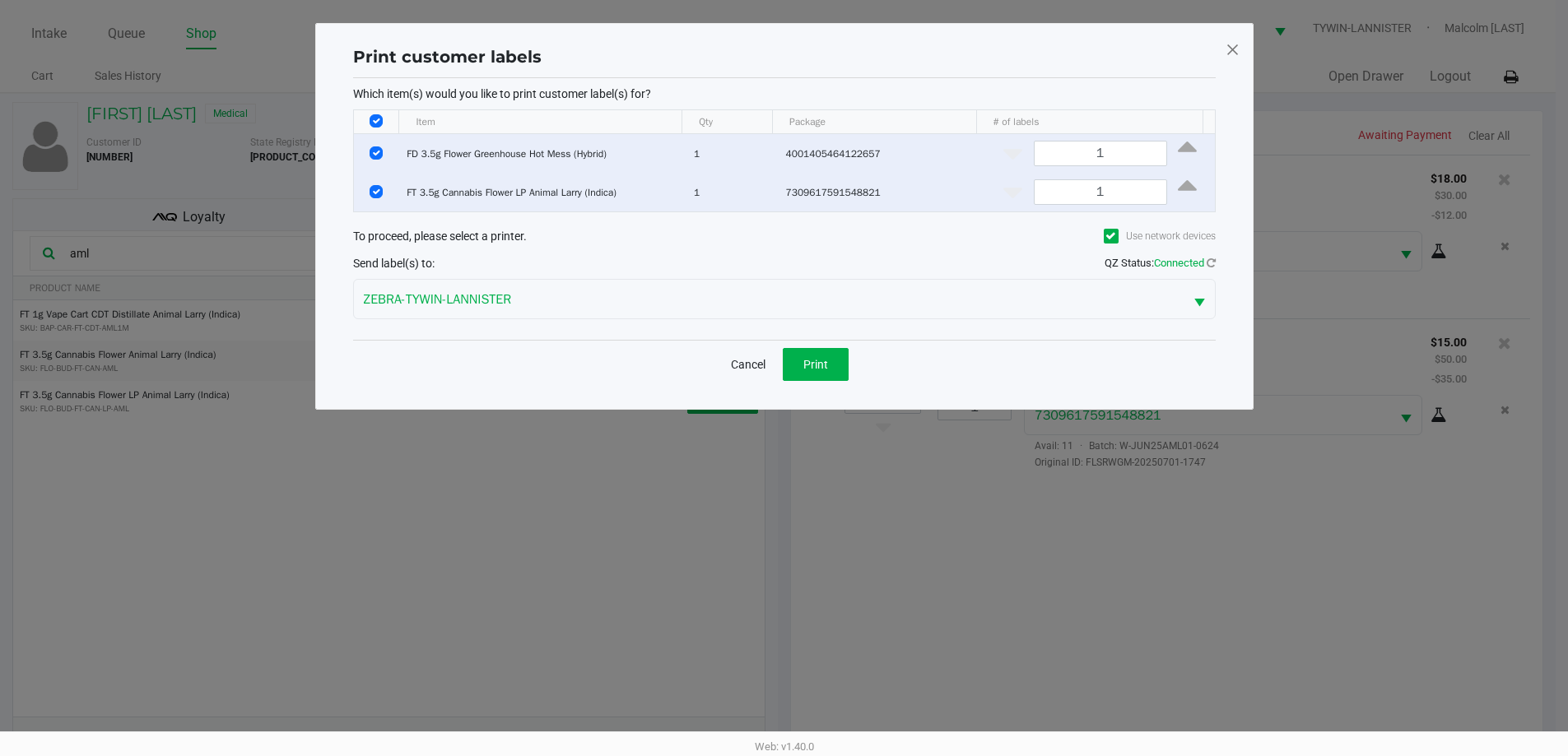 scroll, scrollTop: 0, scrollLeft: 0, axis: both 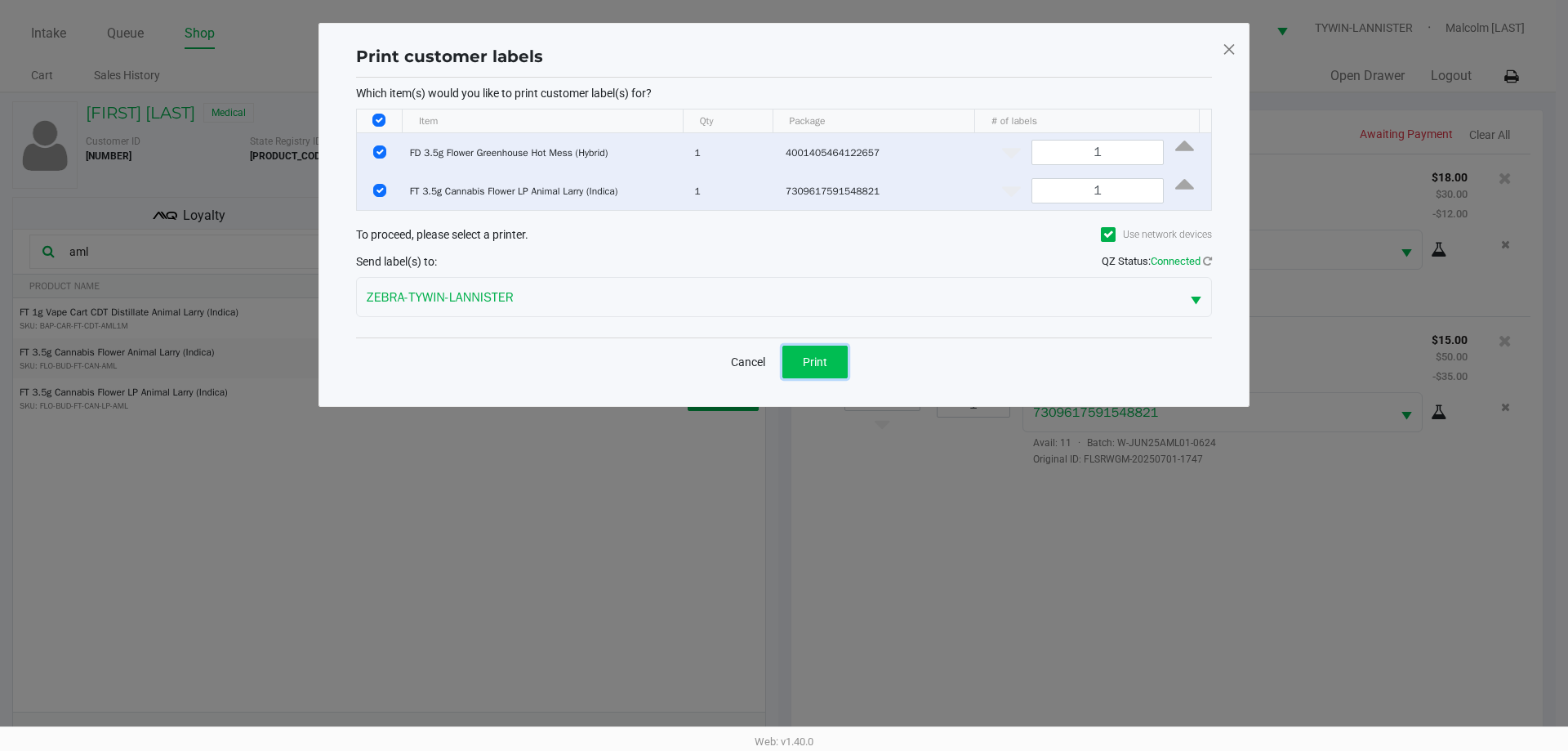 click on "Print" 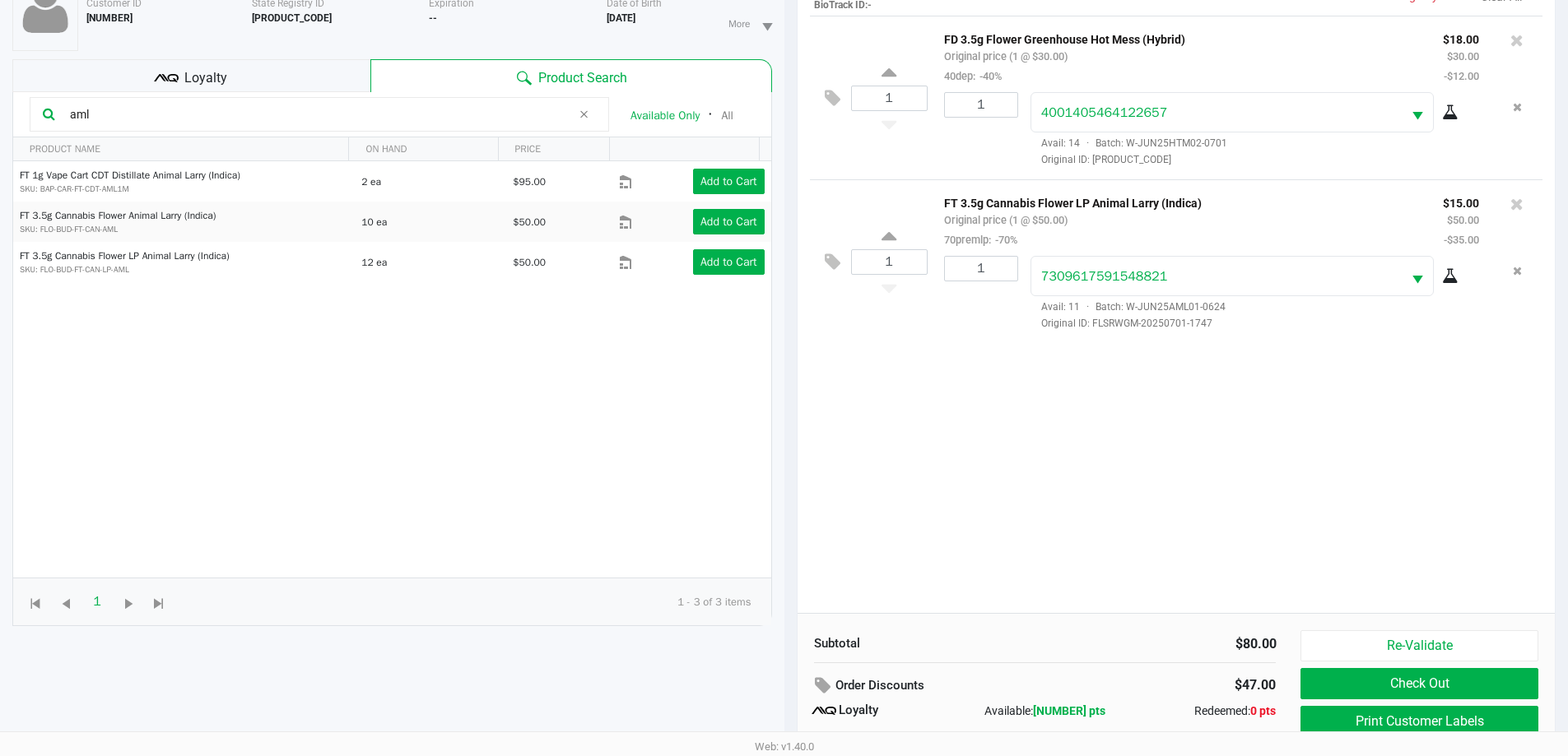 scroll, scrollTop: 197, scrollLeft: 0, axis: vertical 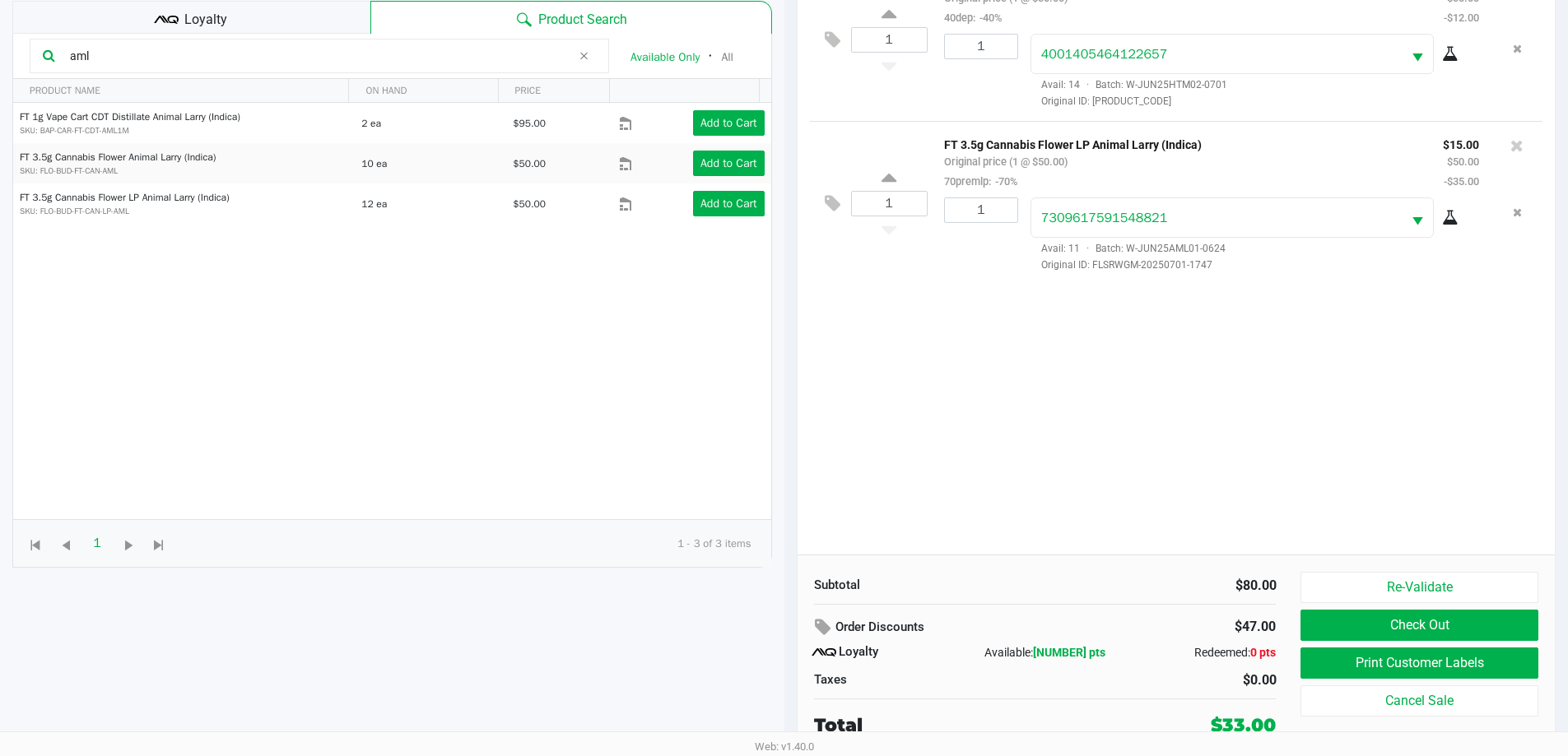 click on "1  FD 3.5g Flower Greenhouse Hot Mess (Hybrid)   Original price (1 @ $30.00)  40dep:  -40% $18.00 $30.00 -$12.00 1 4001405464122657  Avail: 14  ·  Batch: W-JUN25HTM02-0701   Original ID: FLSRWGM-20250707-3325  1  FT 3.5g Cannabis Flower LP Animal Larry (Indica)   Original price (1 @ $50.00)  70premlp:  -70% $15.00 $50.00 -$35.00 1 7309617591548821  Avail: 11  ·  Batch: W-JUN25AML01-0624   Original ID: FLSRWGM-20250701-1747" 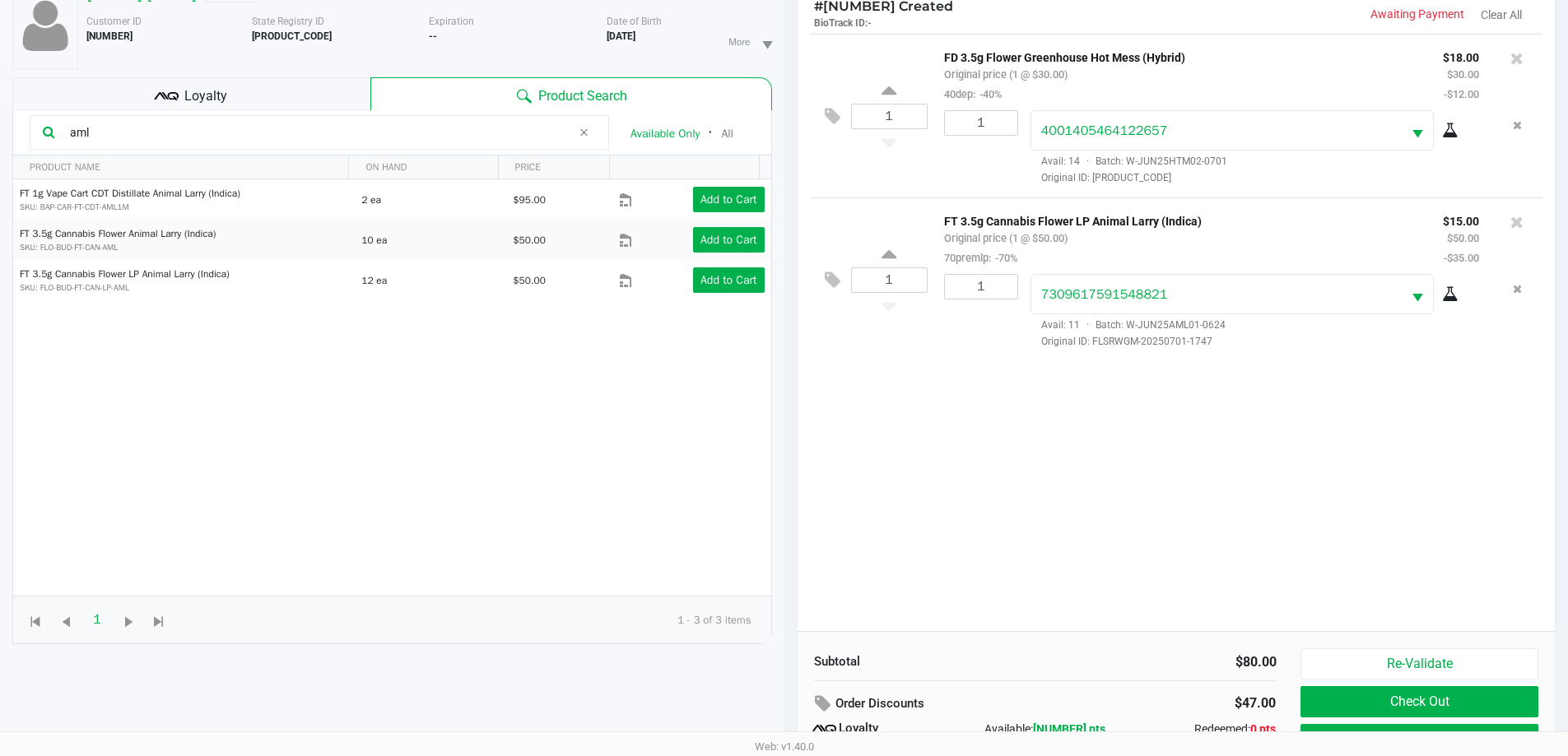 scroll, scrollTop: 197, scrollLeft: 0, axis: vertical 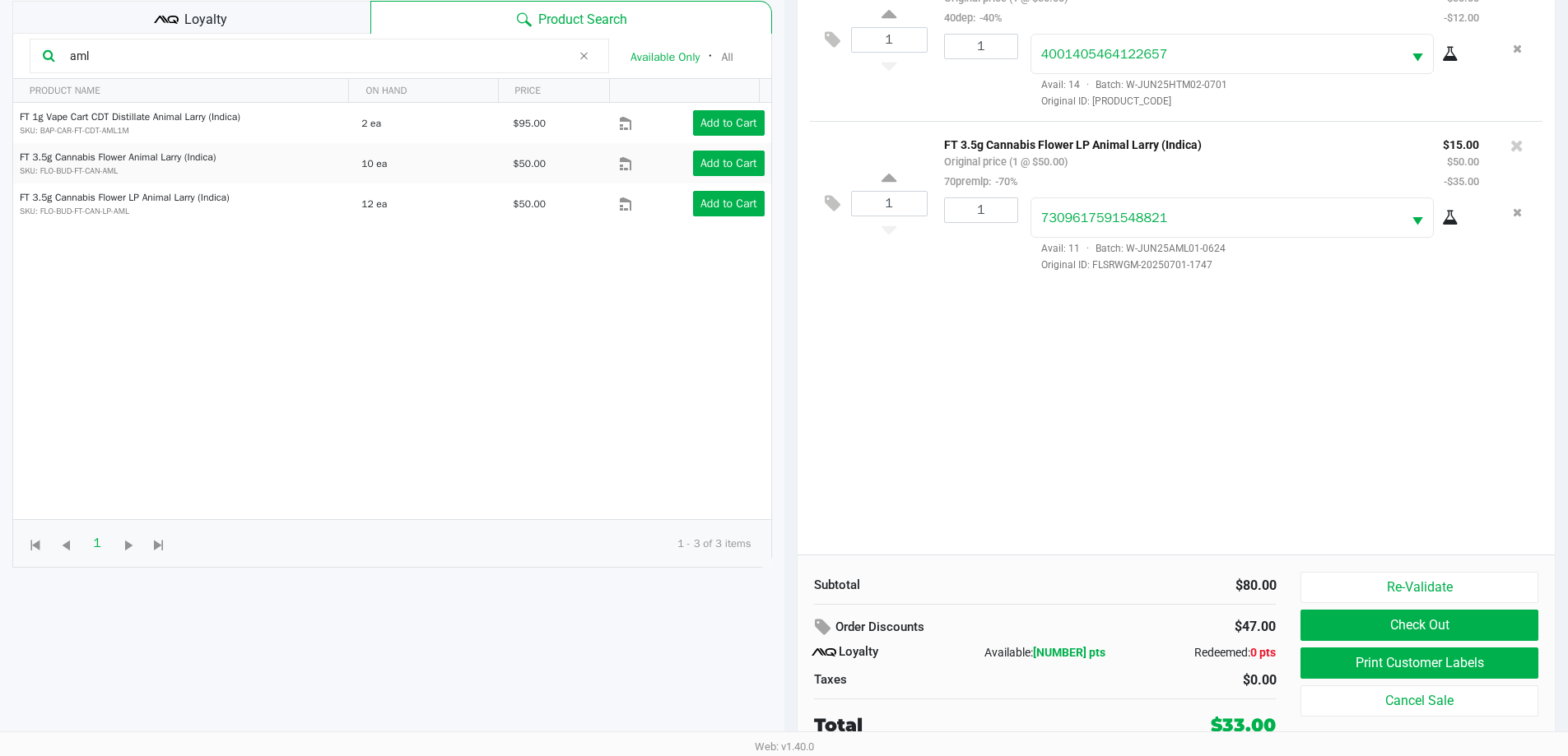 click on "1  FD 3.5g Flower Greenhouse Hot Mess (Hybrid)   Original price (1 @ $30.00)  40dep:  -40% $18.00 $30.00 -$12.00 1 4001405464122657  Avail: 14  ·  Batch: W-JUN25HTM02-0701   Original ID: FLSRWGM-20250707-3325  1  FT 3.5g Cannabis Flower LP Animal Larry (Indica)   Original price (1 @ $50.00)  70premlp:  -70% $15.00 $50.00 -$35.00 1 7309617591548821  Avail: 11  ·  Batch: W-JUN25AML01-0624   Original ID: FLSRWGM-20250701-1747" 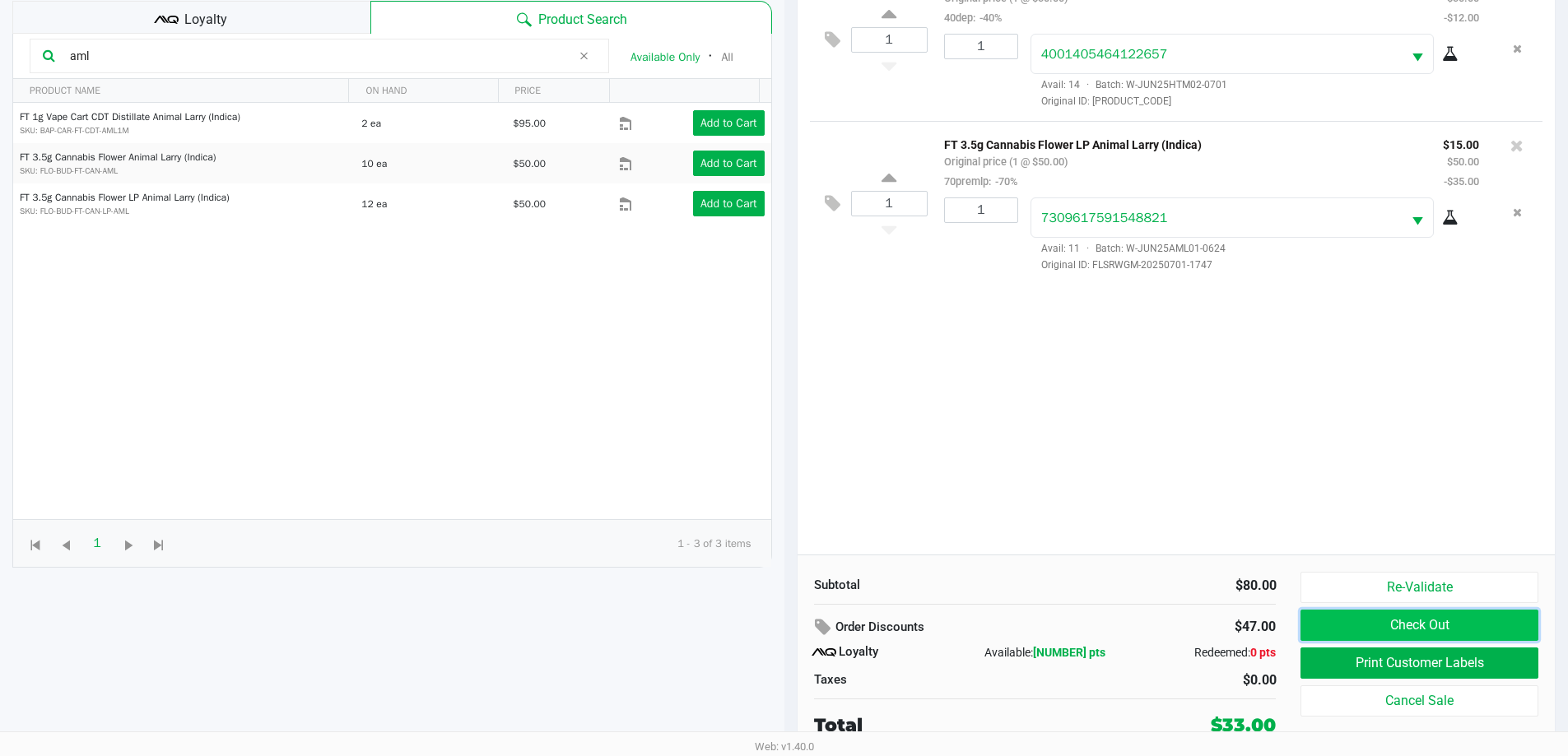 click on "Check Out" 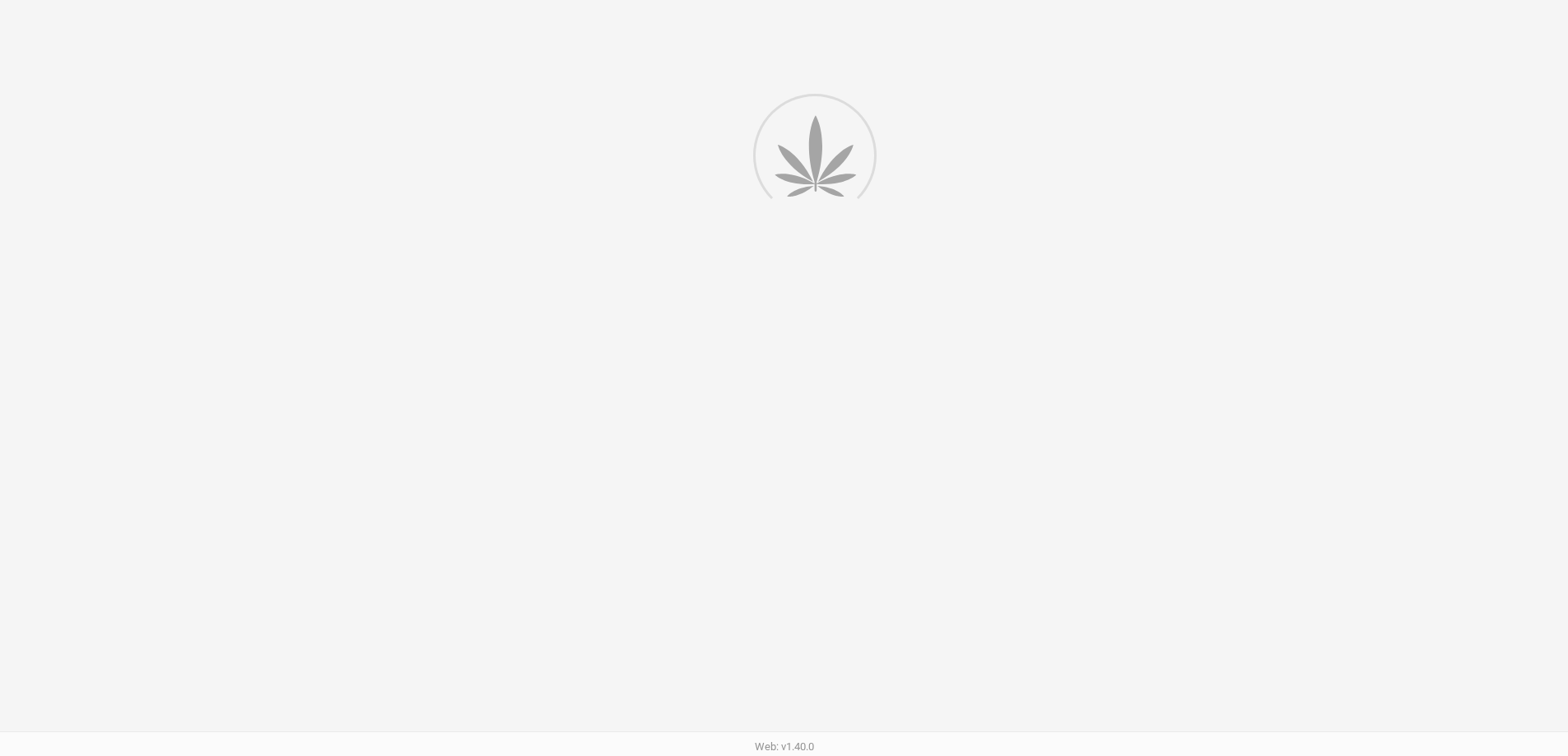 scroll, scrollTop: 0, scrollLeft: 0, axis: both 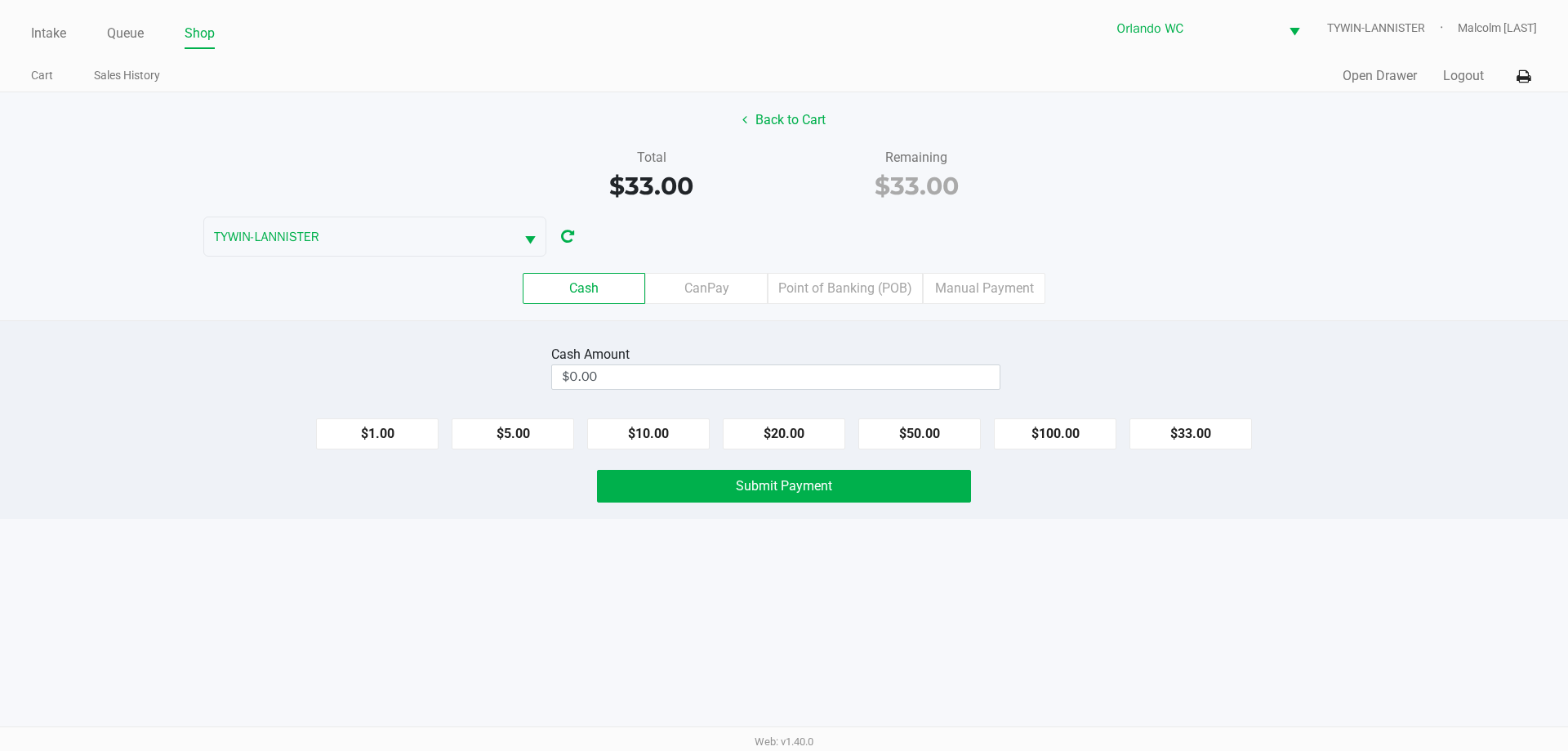 click on "Cash   CanPay   Point of Banking (POB)   Manual Payment" 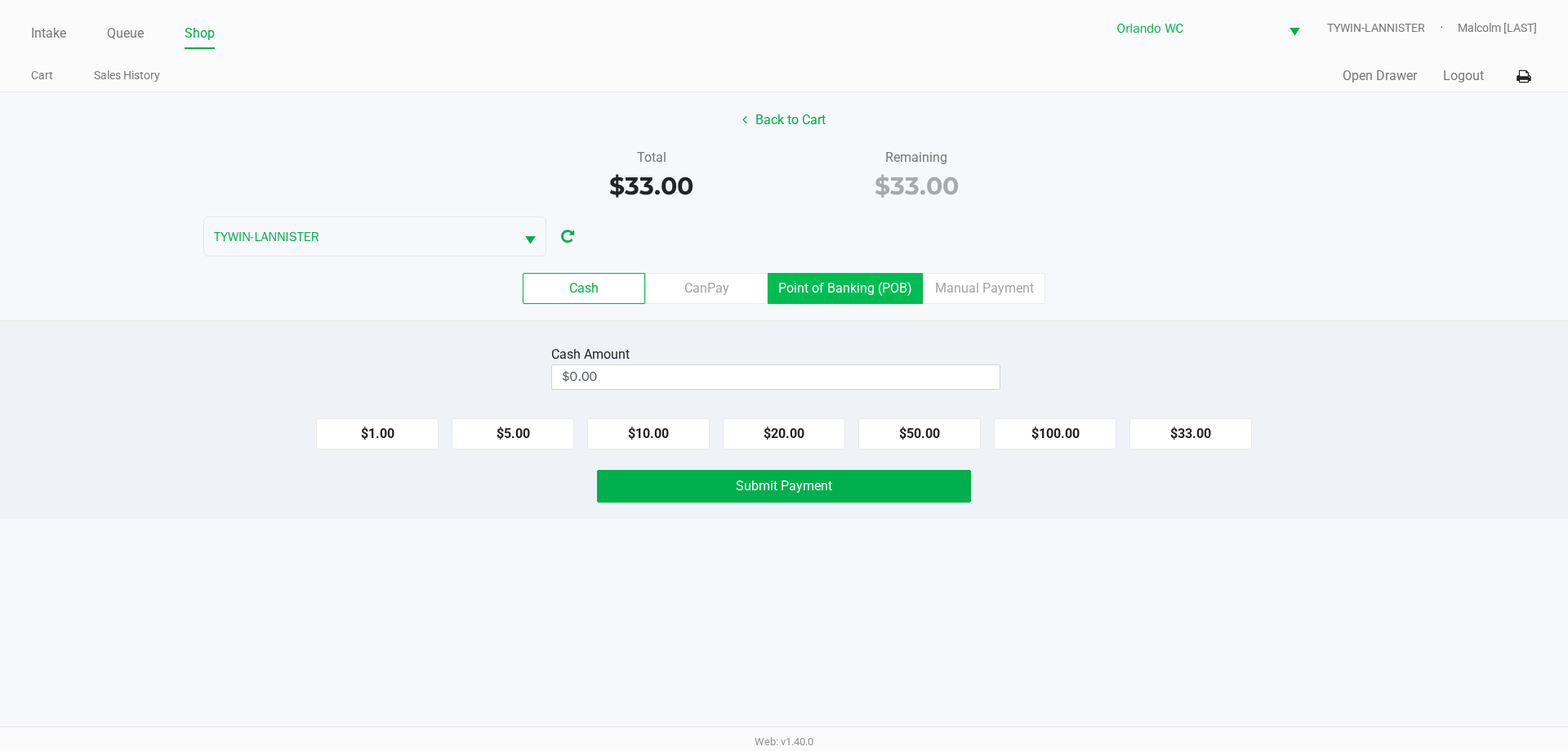 click on "Point of Banking (POB)" 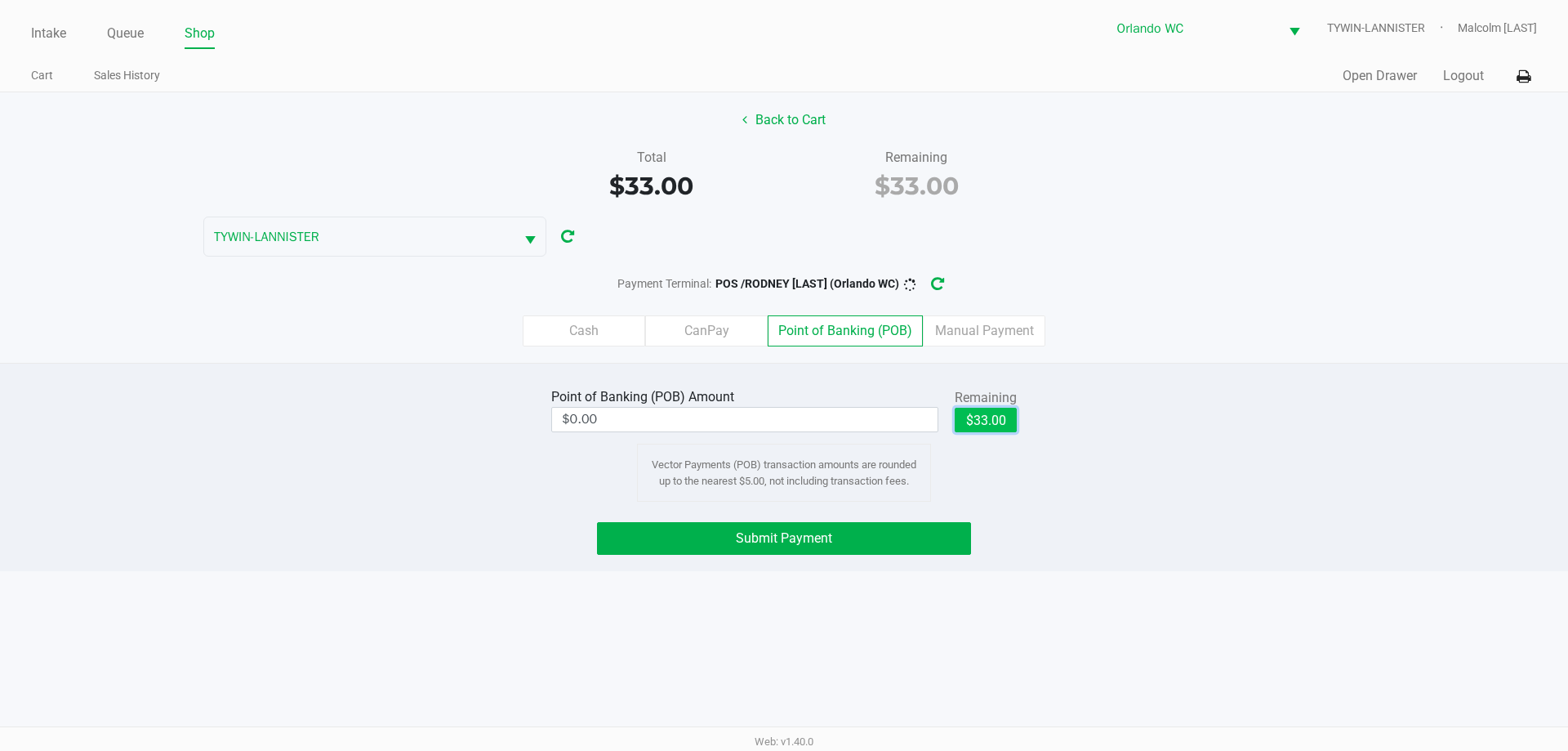 click on "$33.00" 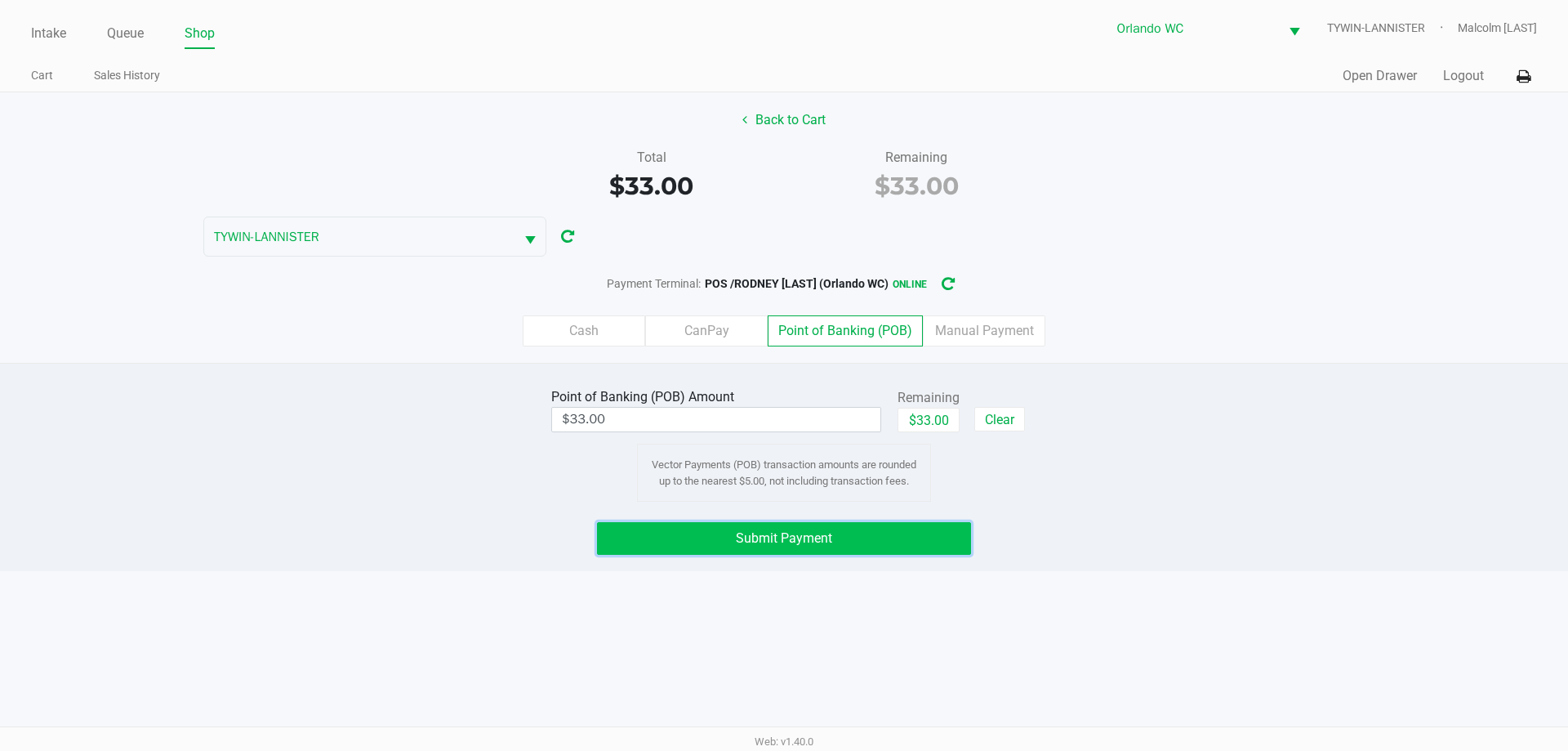 click on "Submit Payment" 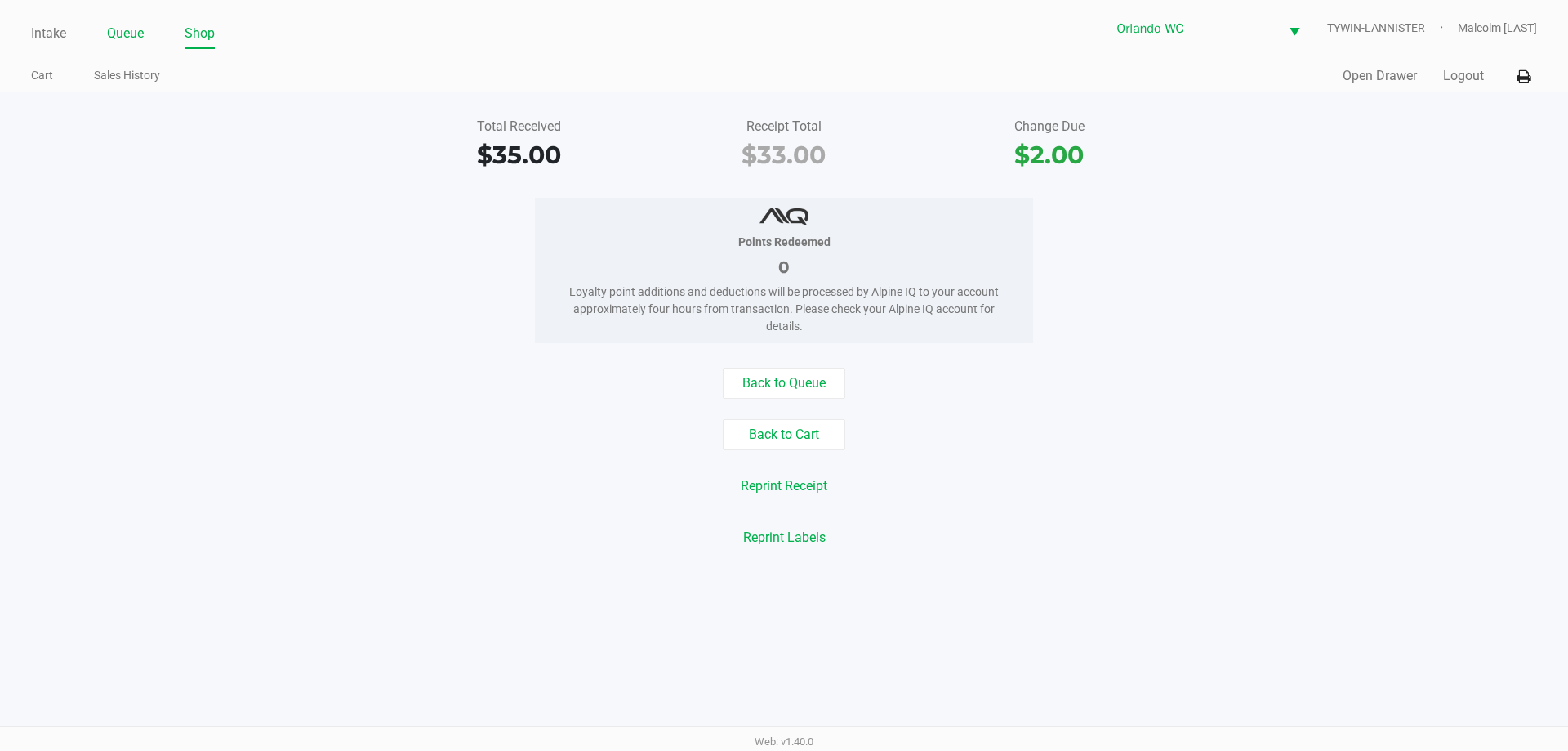 click on "Queue" 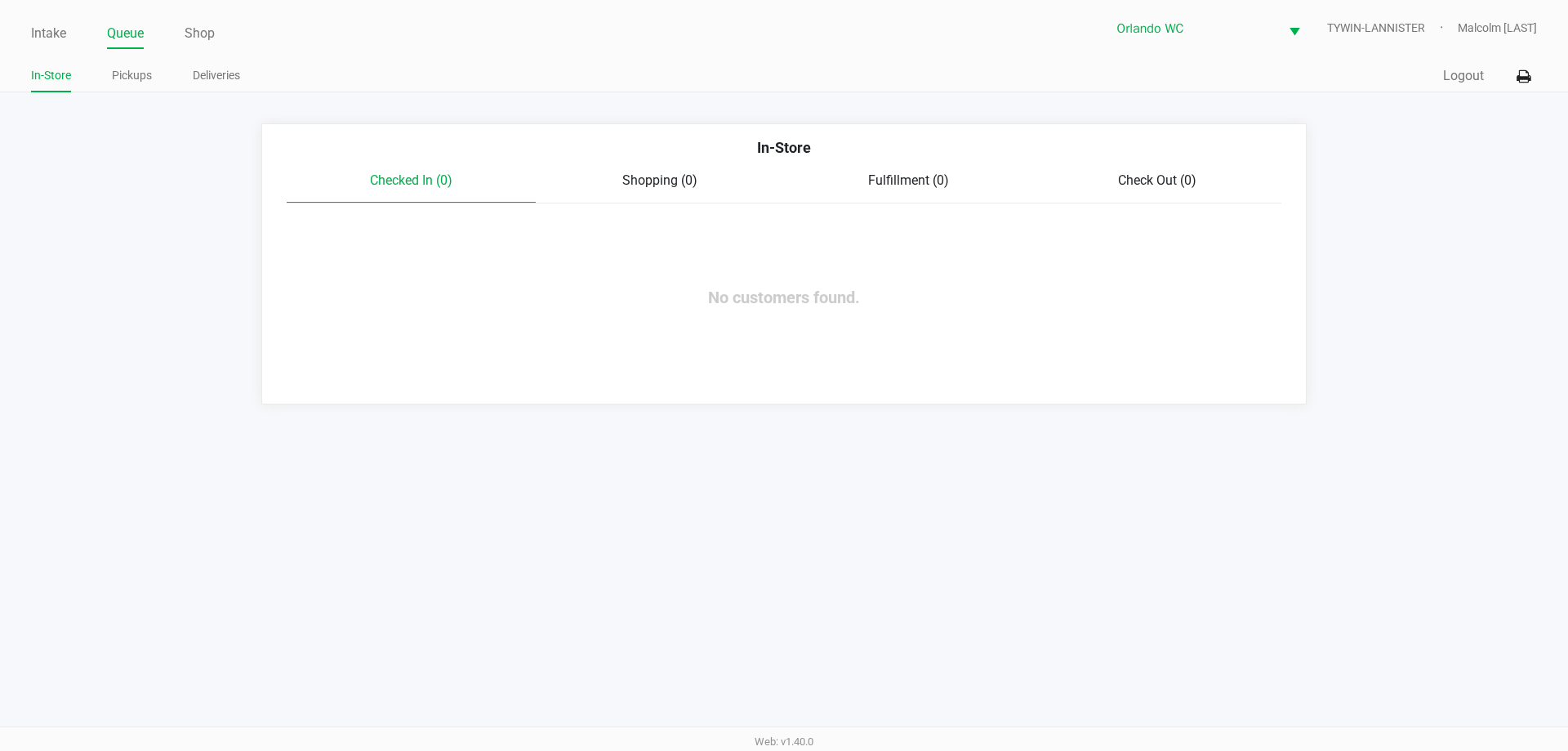 click on "Queue" 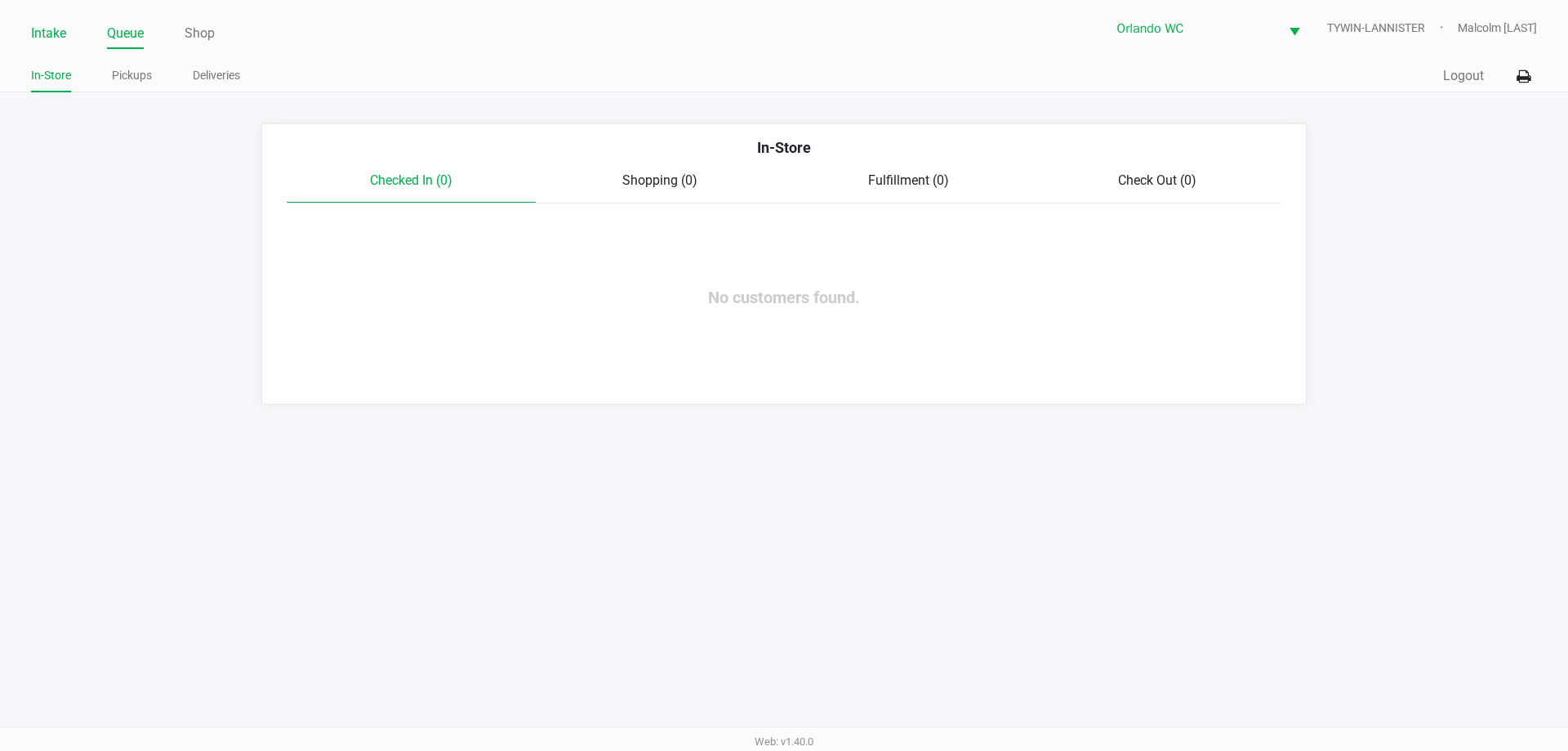 click on "Intake" 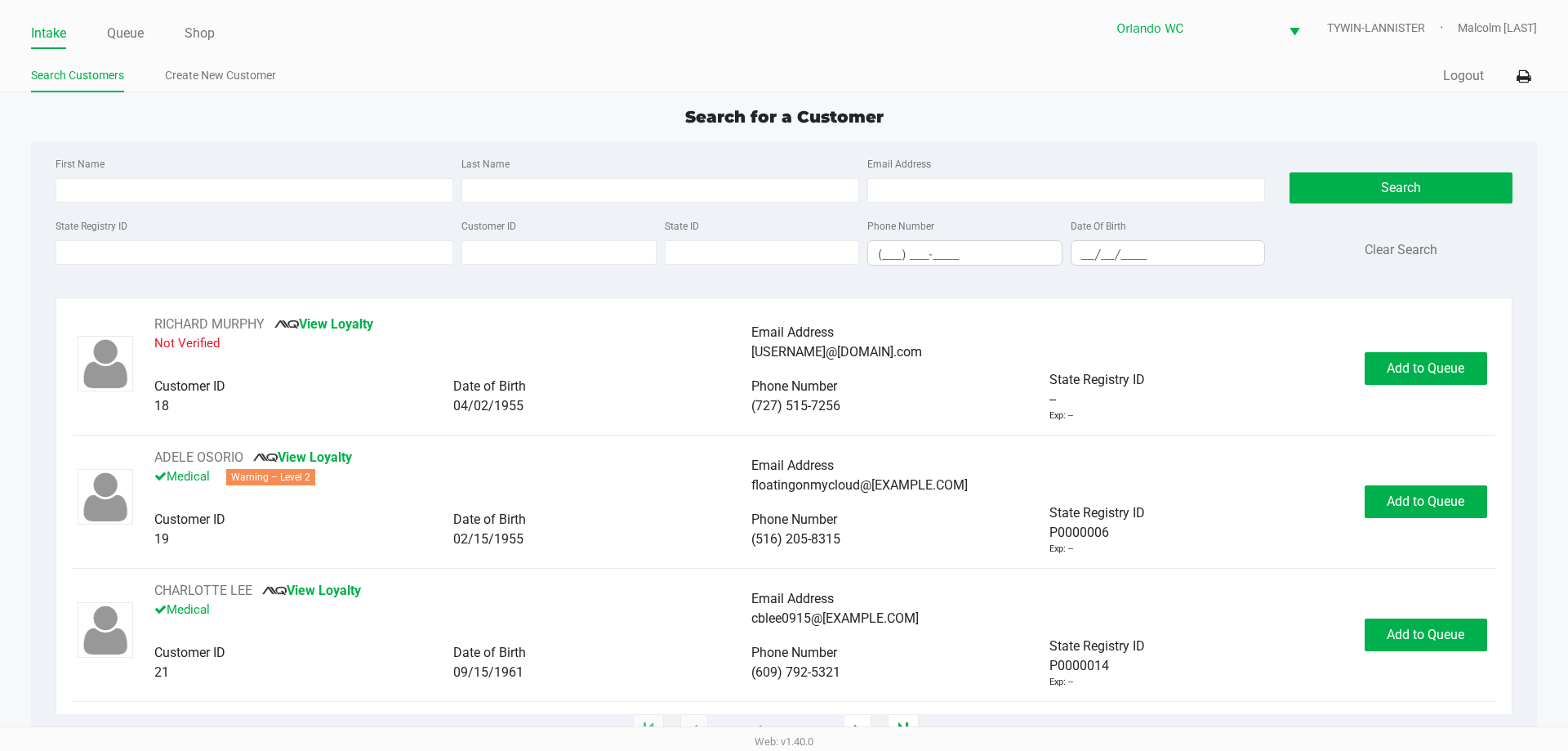 click on "Intake Queue Shop" 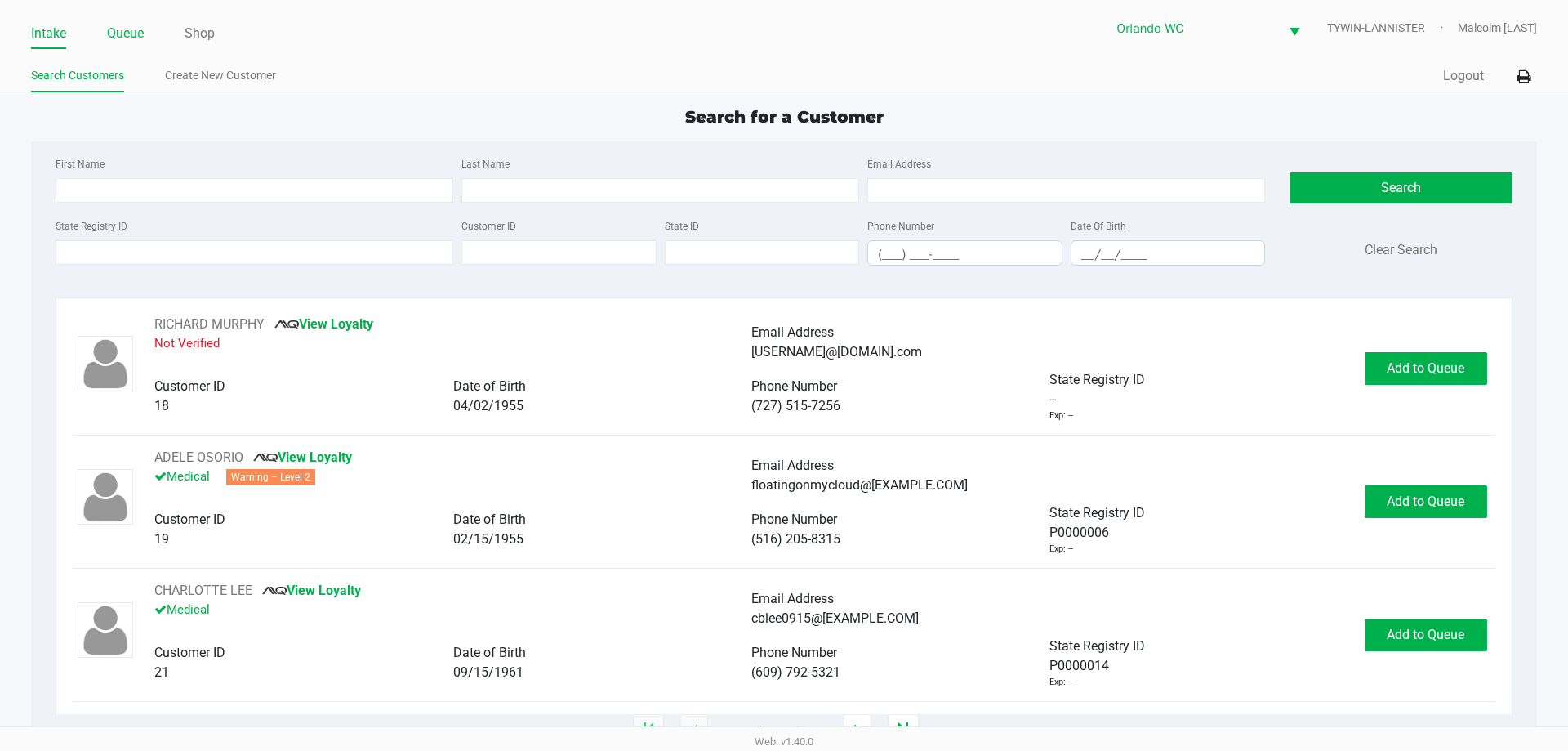 click on "Queue" 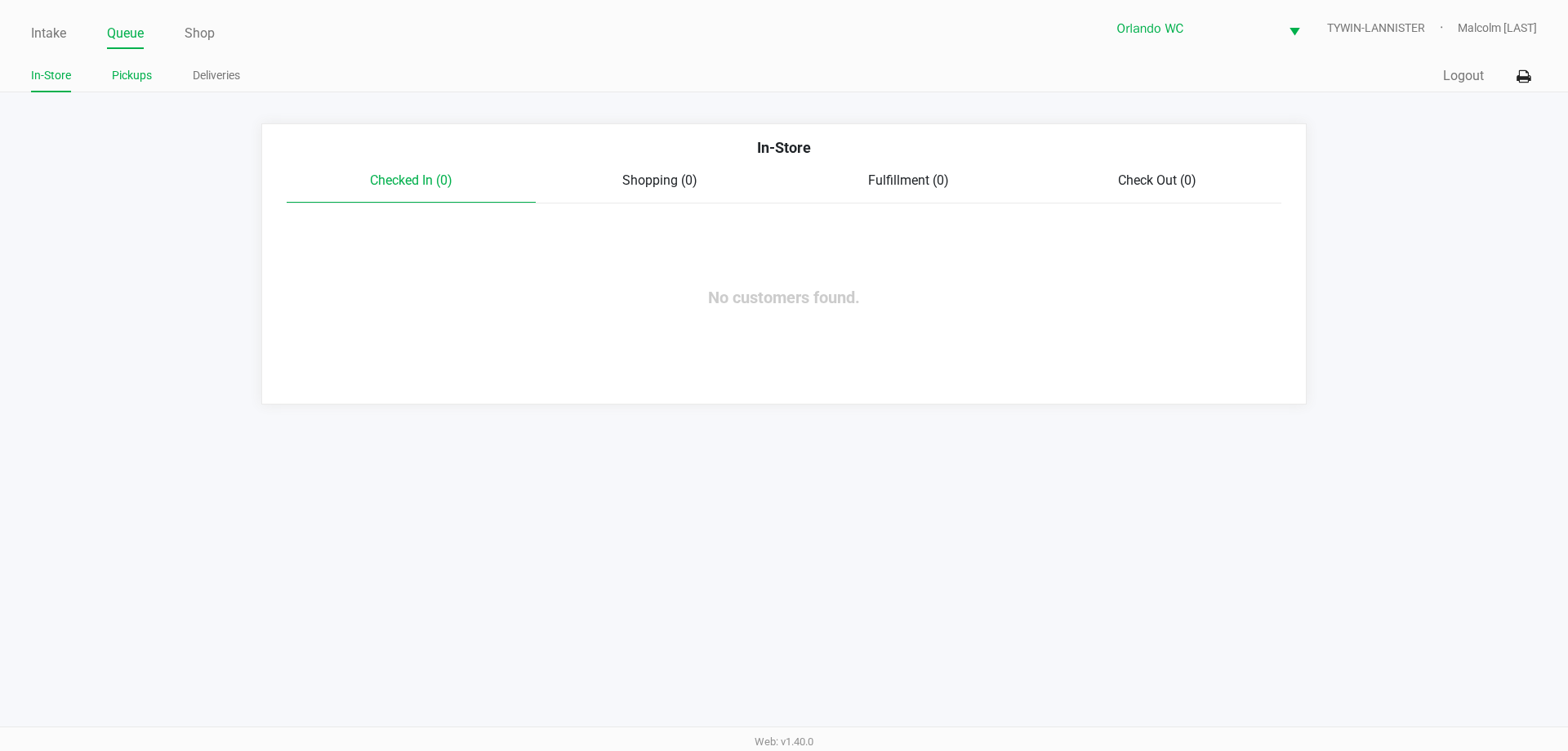 click on "Pickups" 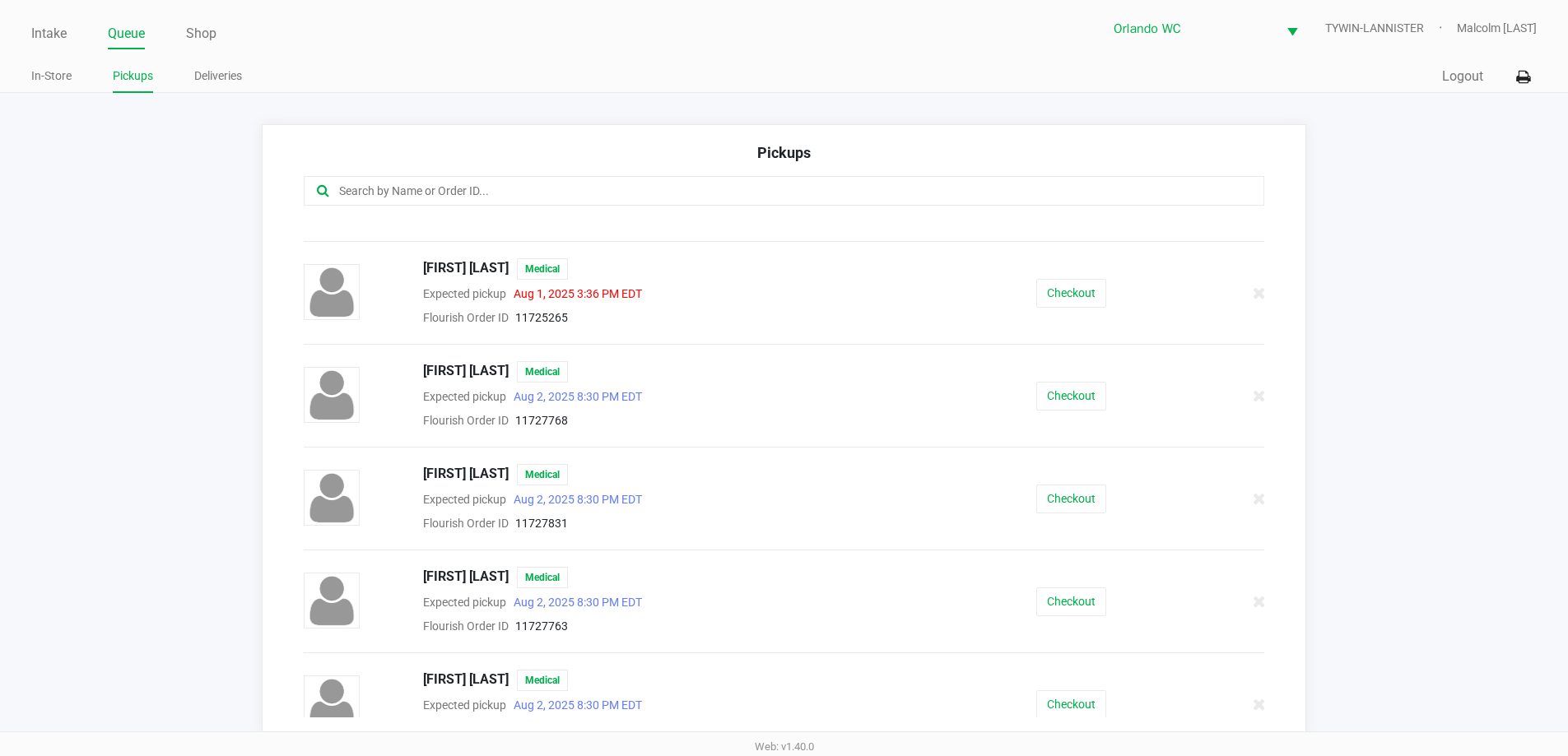 scroll, scrollTop: 709, scrollLeft: 0, axis: vertical 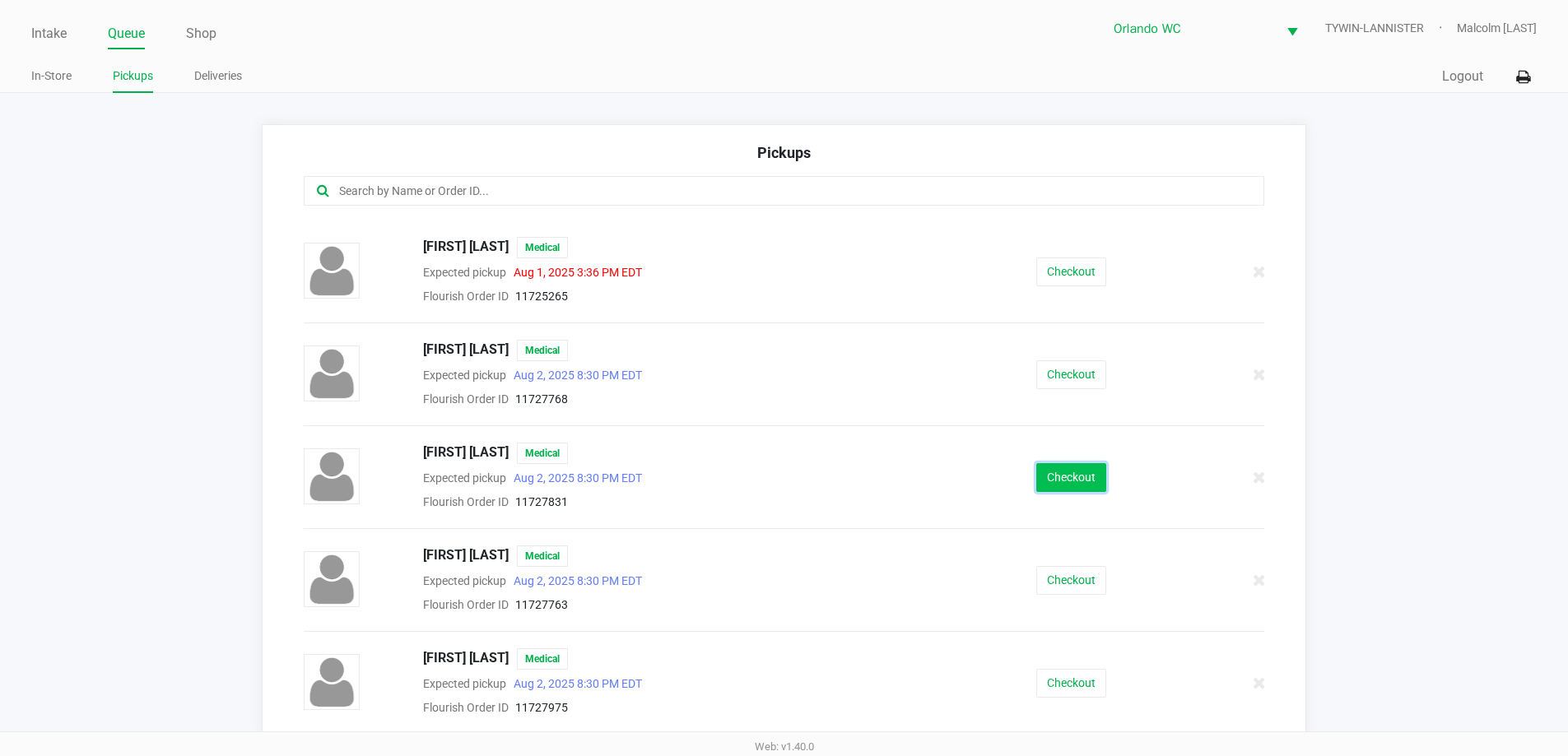 click on "Checkout" 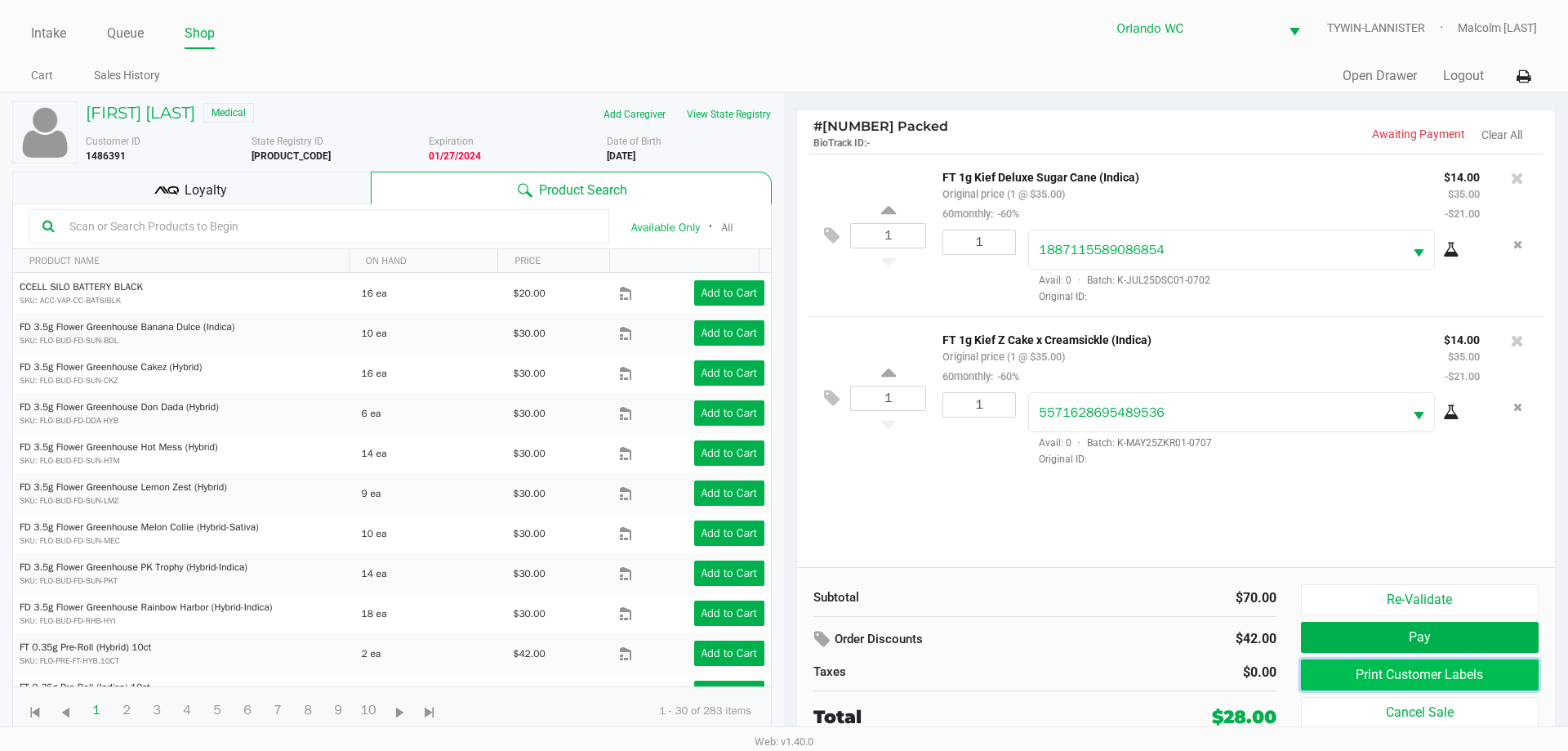 click on "Print Customer Labels" 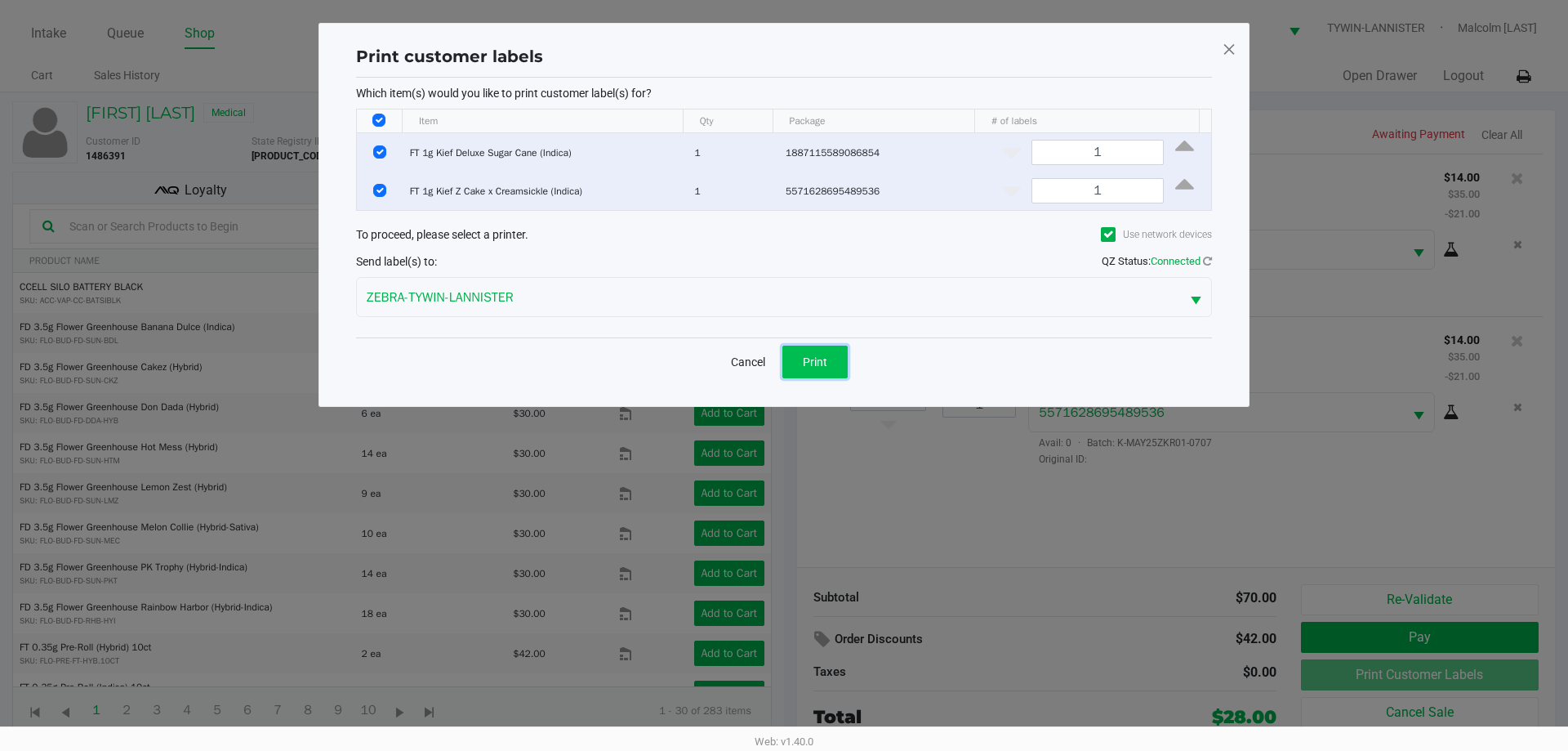 click on "Print" 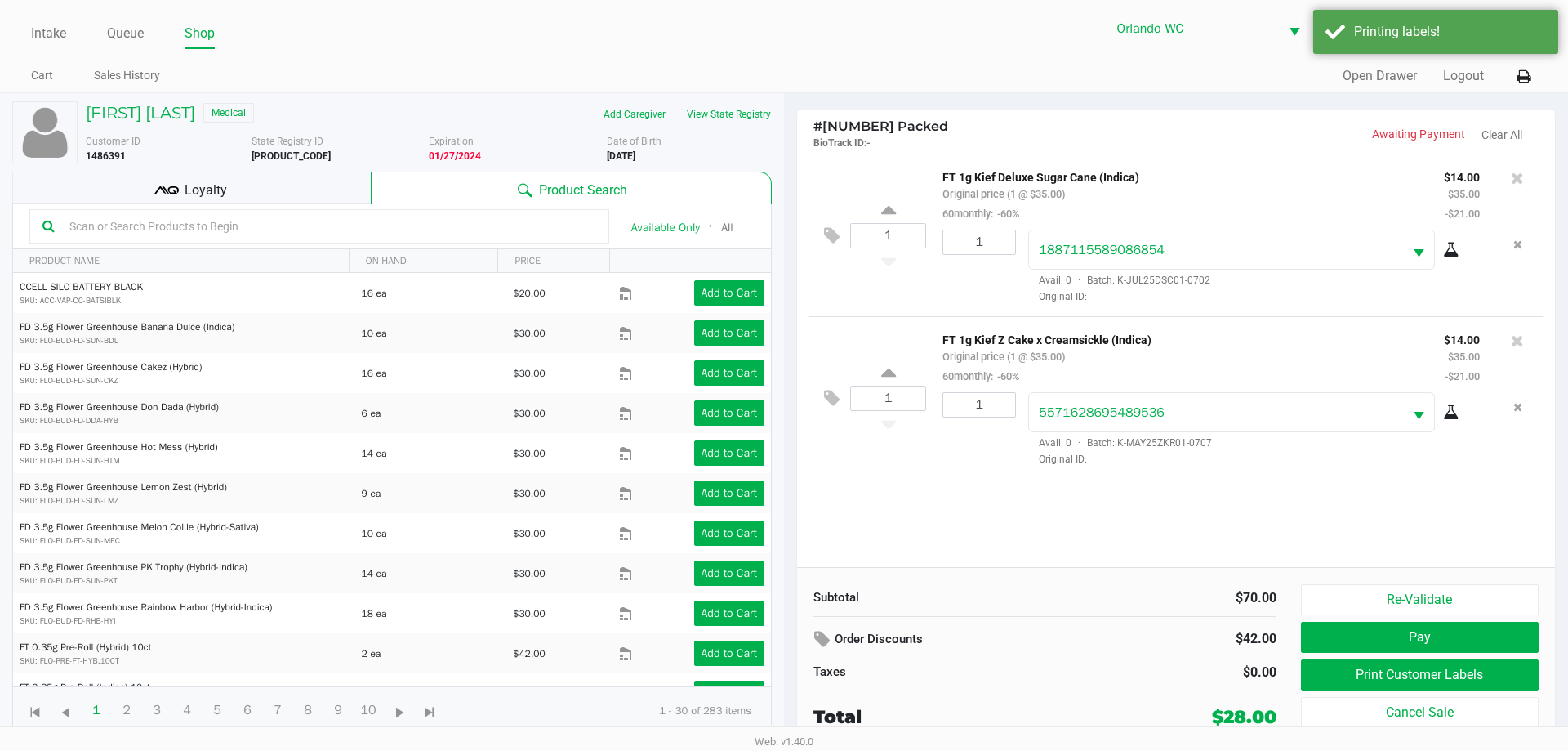 click on "1  FT 1g Kief Deluxe Sugar Cane (Indica)   Original price (1 @ $35.00)  60monthly:  -60% $14.00 $35.00 -$21.00 1 1887115589086854  Avail: 0  ·  Batch: K-JUL25DSC01-0702   Original ID:   1  FT 1g Kief Z Cake x Creamsickle (Indica)   Original price (1 @ $35.00)  60monthly:  -60% $14.00 $35.00 -$21.00 1 5571628695489536  Avail: 0  ·  Batch: K-MAY25ZKR01-0707   Original ID:" 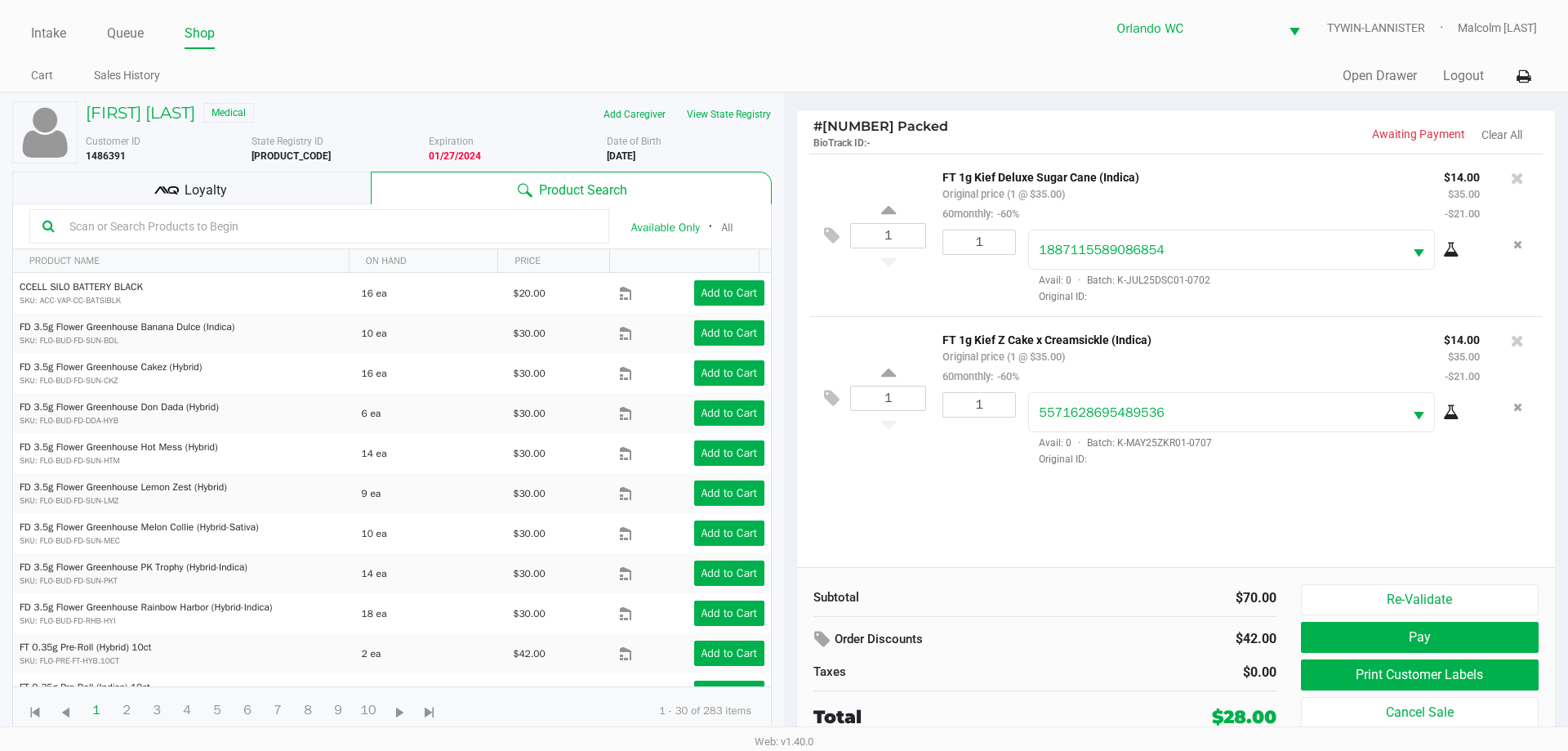 click on "1  FT 1g Kief Deluxe Sugar Cane (Indica)   Original price (1 @ $35.00)  60monthly:  -60% $14.00 $35.00 -$21.00 1 1887115589086854  Avail: 0  ·  Batch: K-JUL25DSC01-0702   Original ID:   1  FT 1g Kief Z Cake x Creamsickle (Indica)   Original price (1 @ $35.00)  60monthly:  -60% $14.00 $35.00 -$21.00 1 5571628695489536  Avail: 0  ·  Batch: K-MAY25ZKR01-0707   Original ID:" 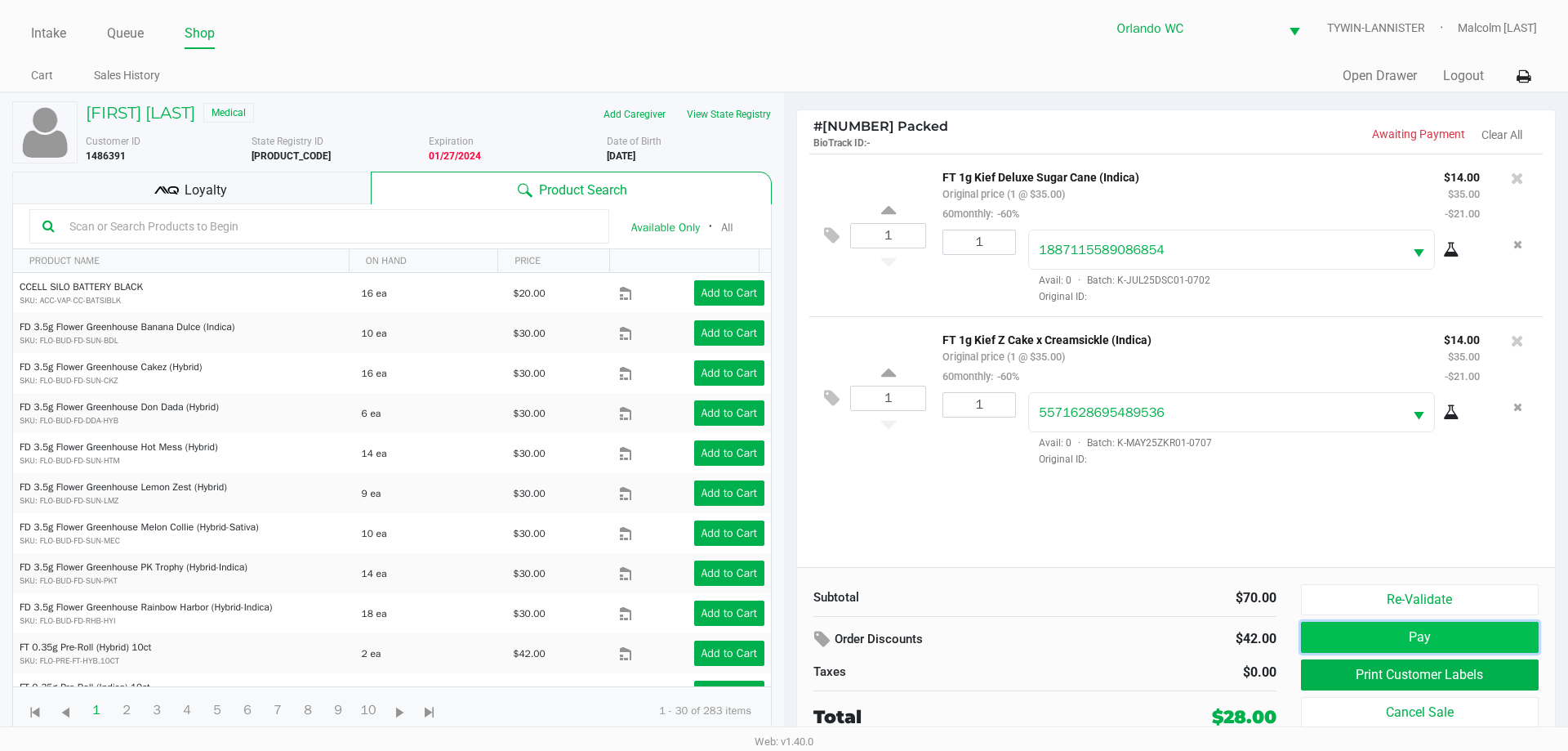 click on "Pay" 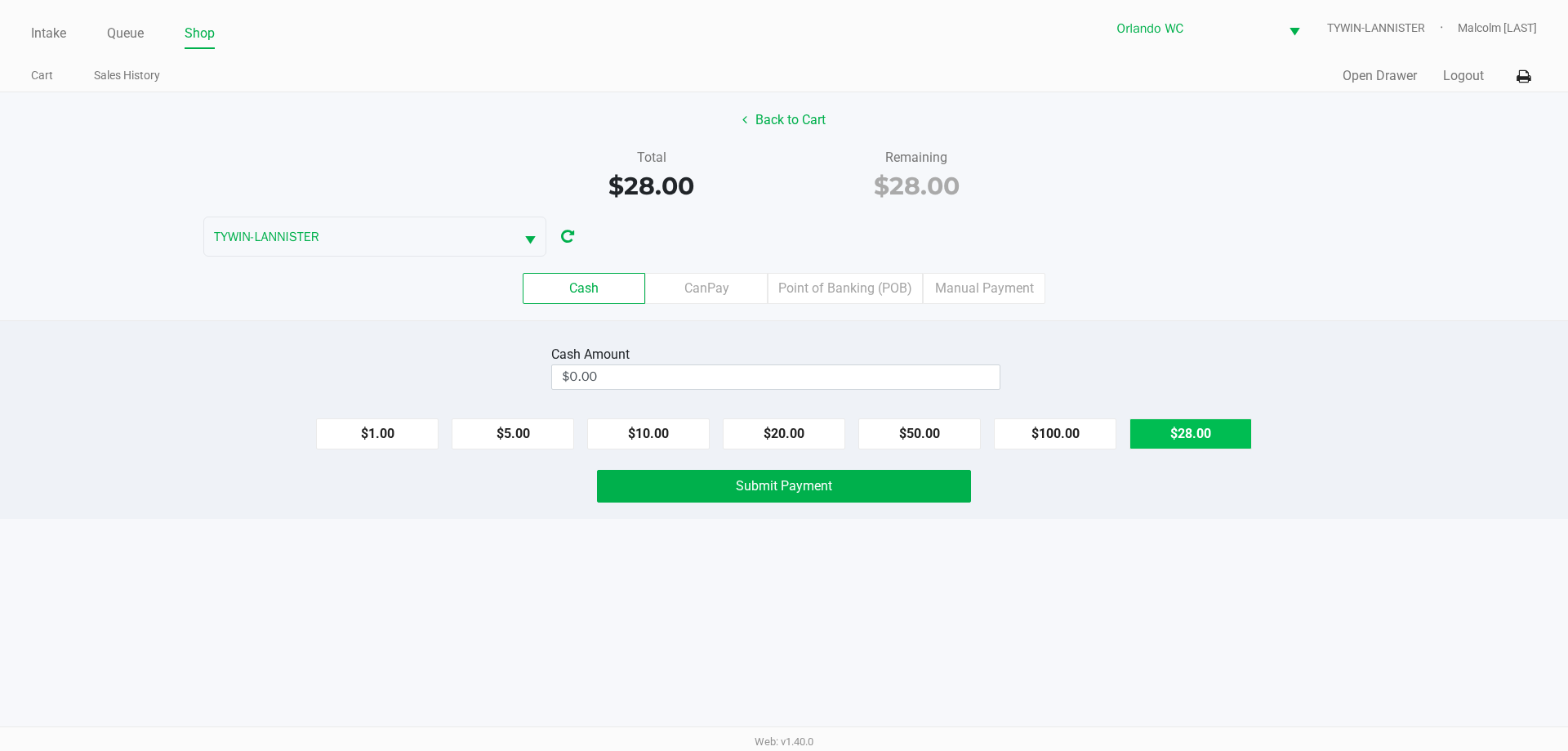 click on "$28.00" 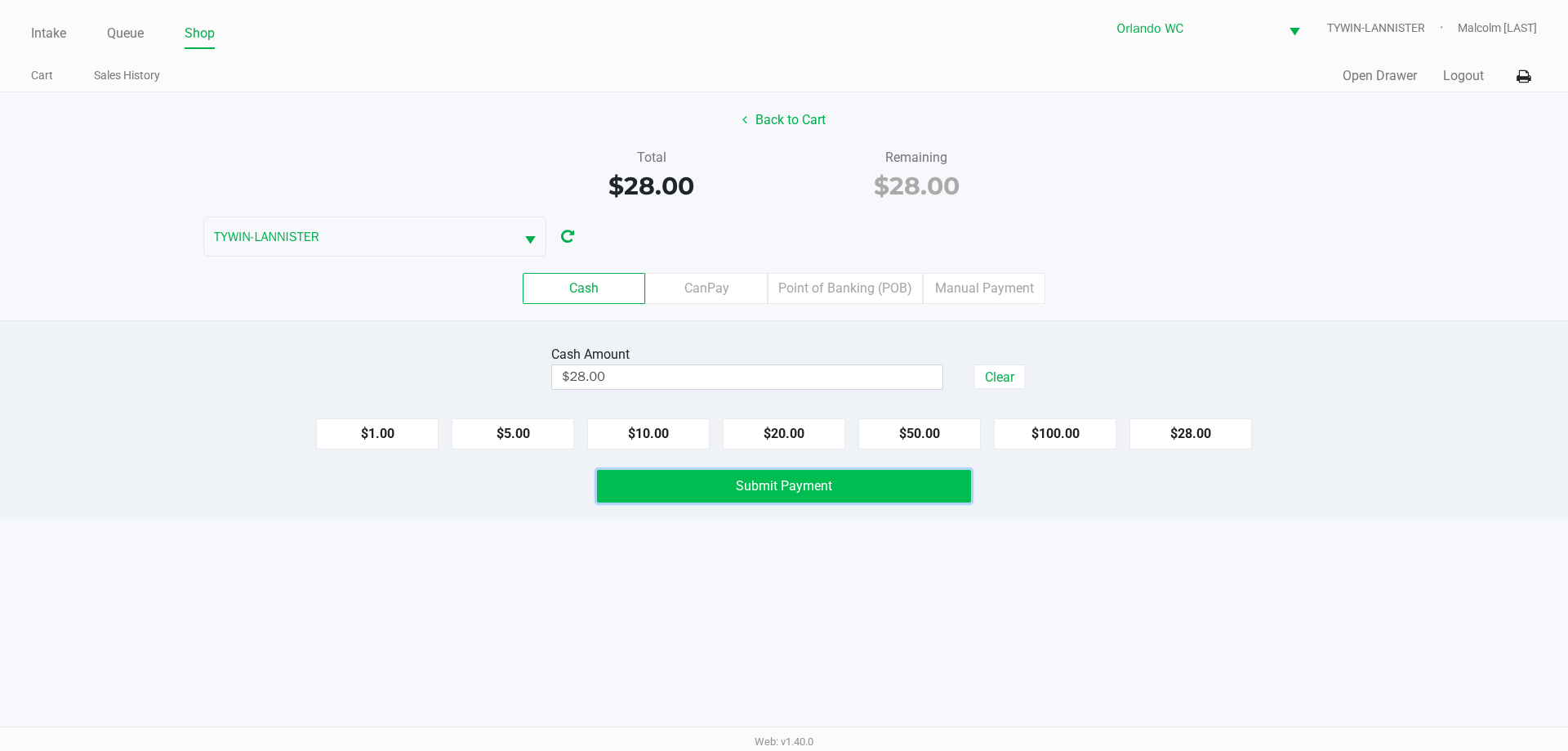 click on "Submit Payment" 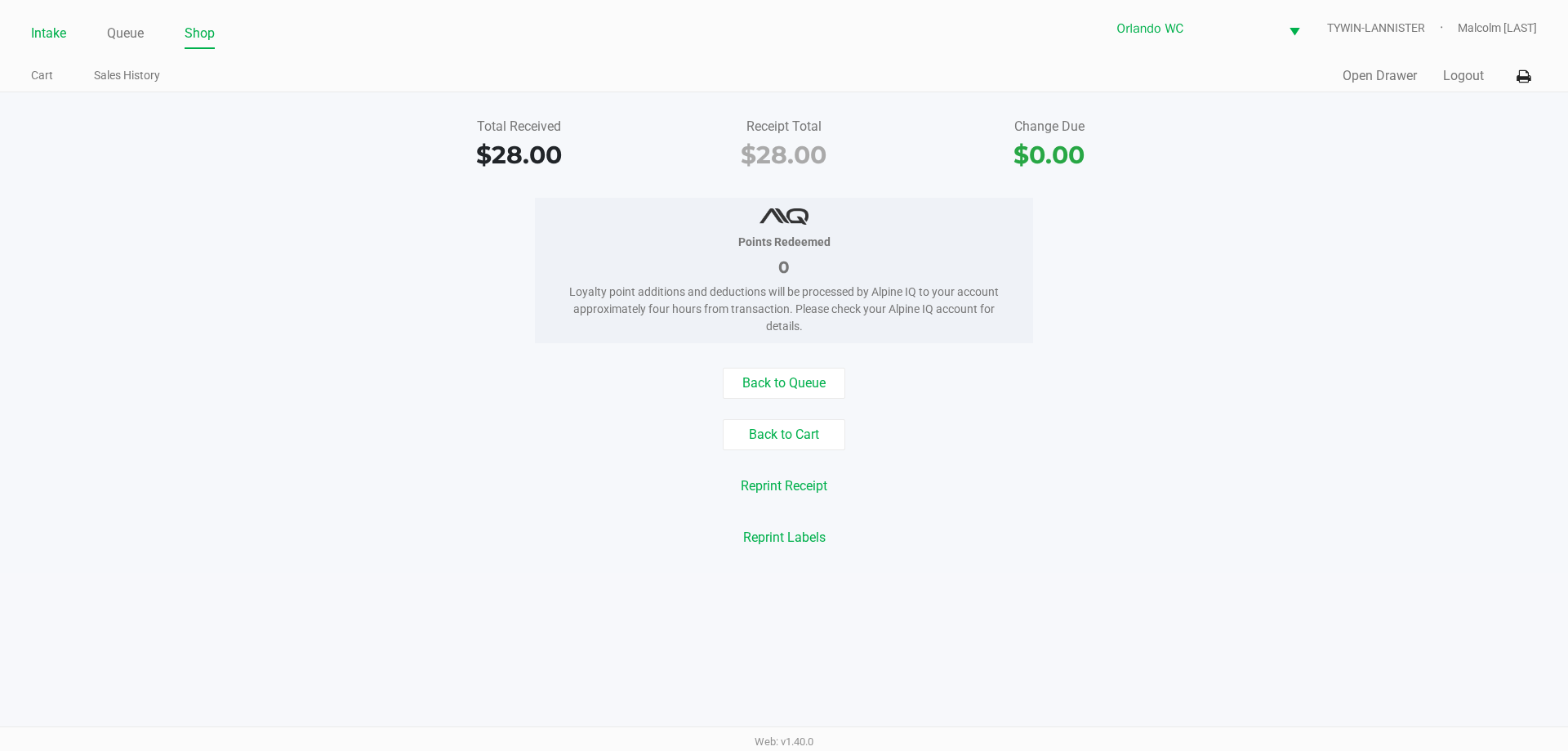 click on "Intake" 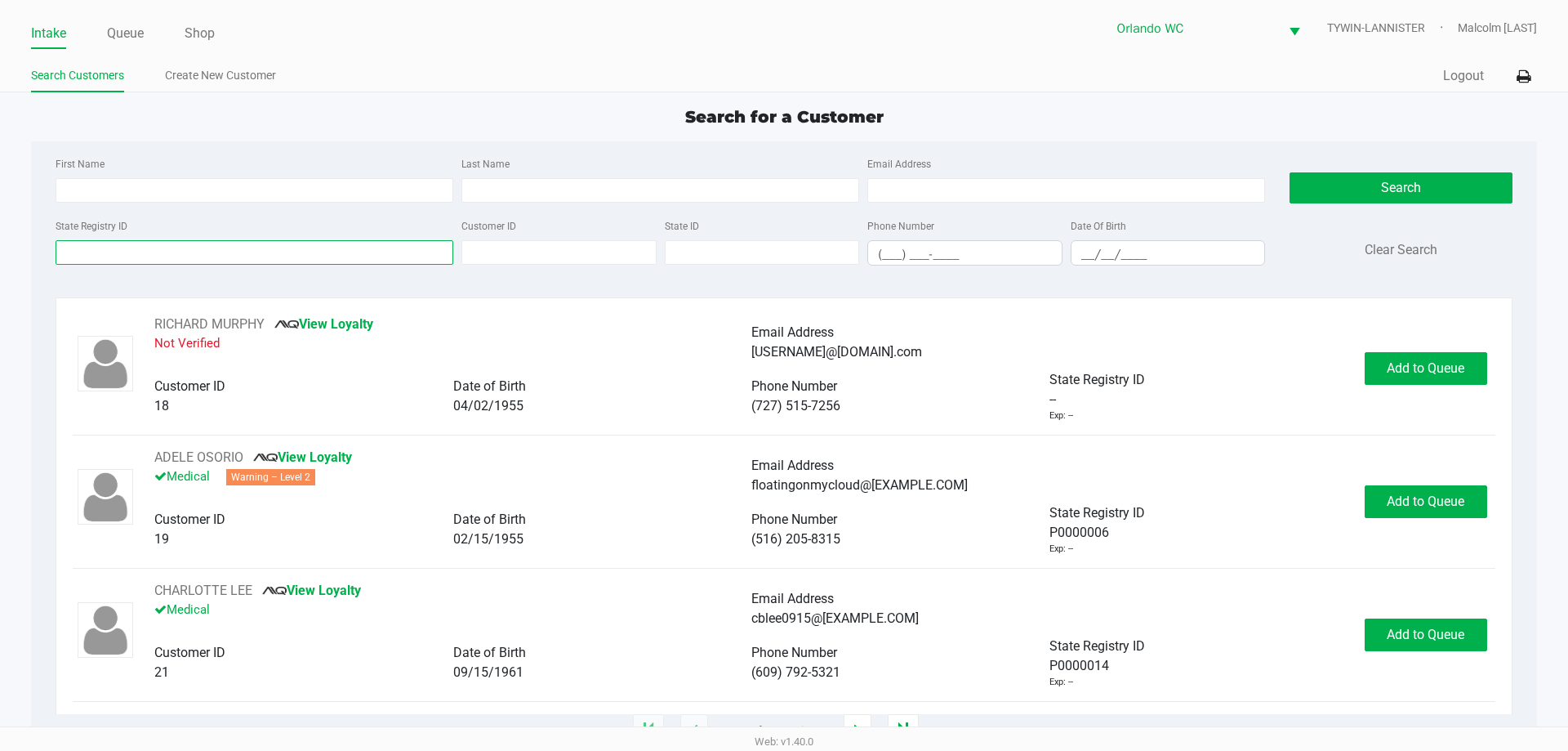 click on "State Registry ID" at bounding box center [254, 253] 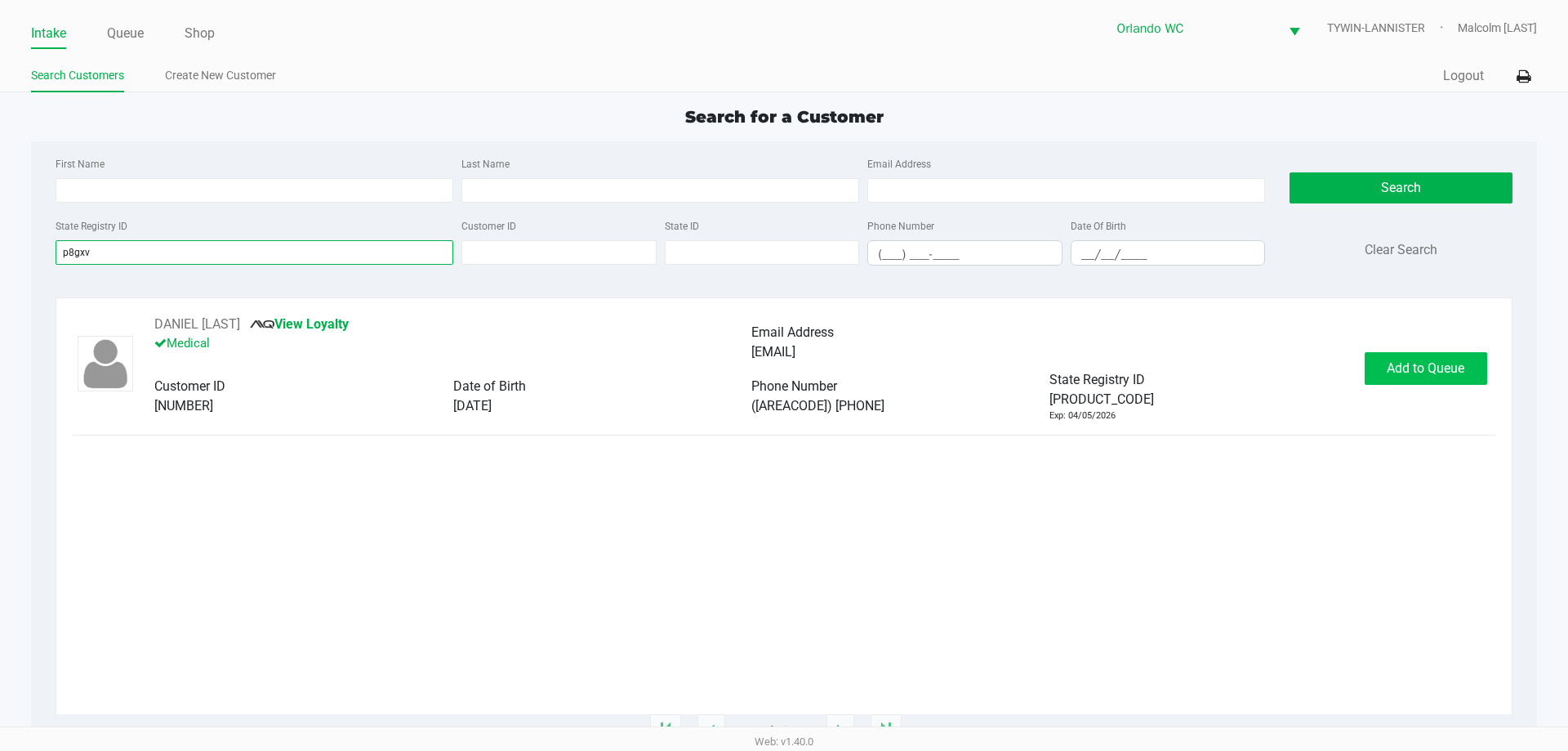 type on "p8gxvfih" 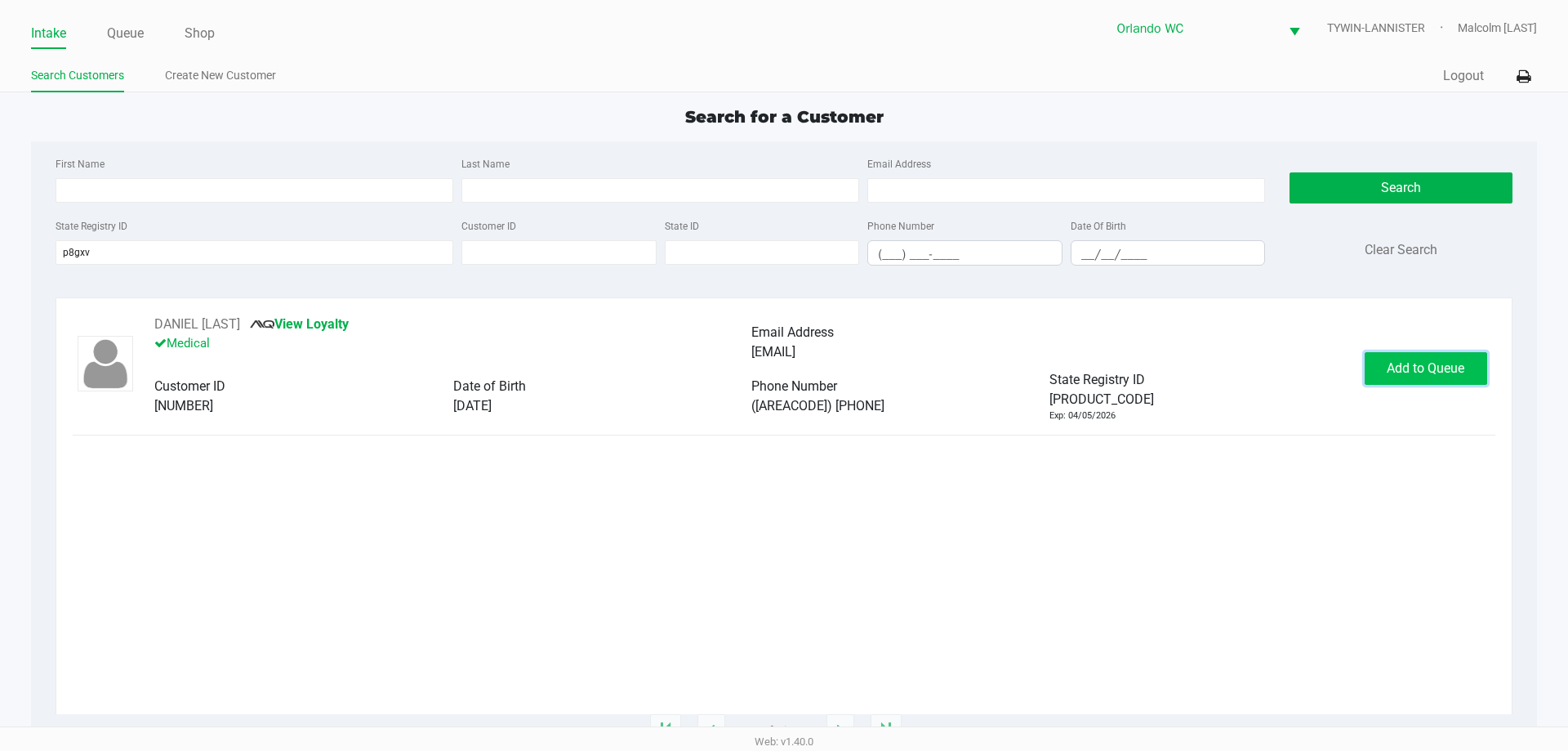 click on "Add to Queue" 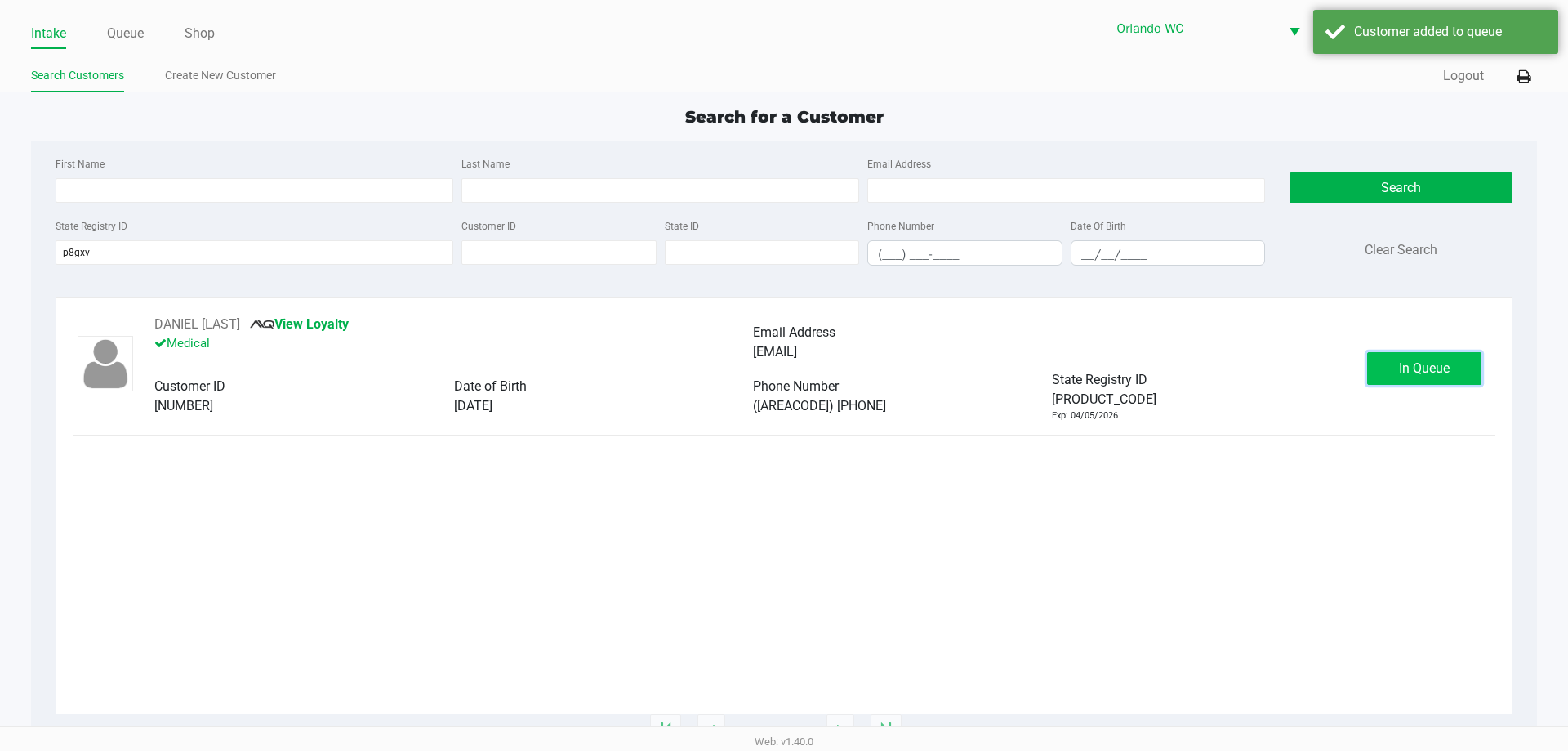 click on "In Queue" 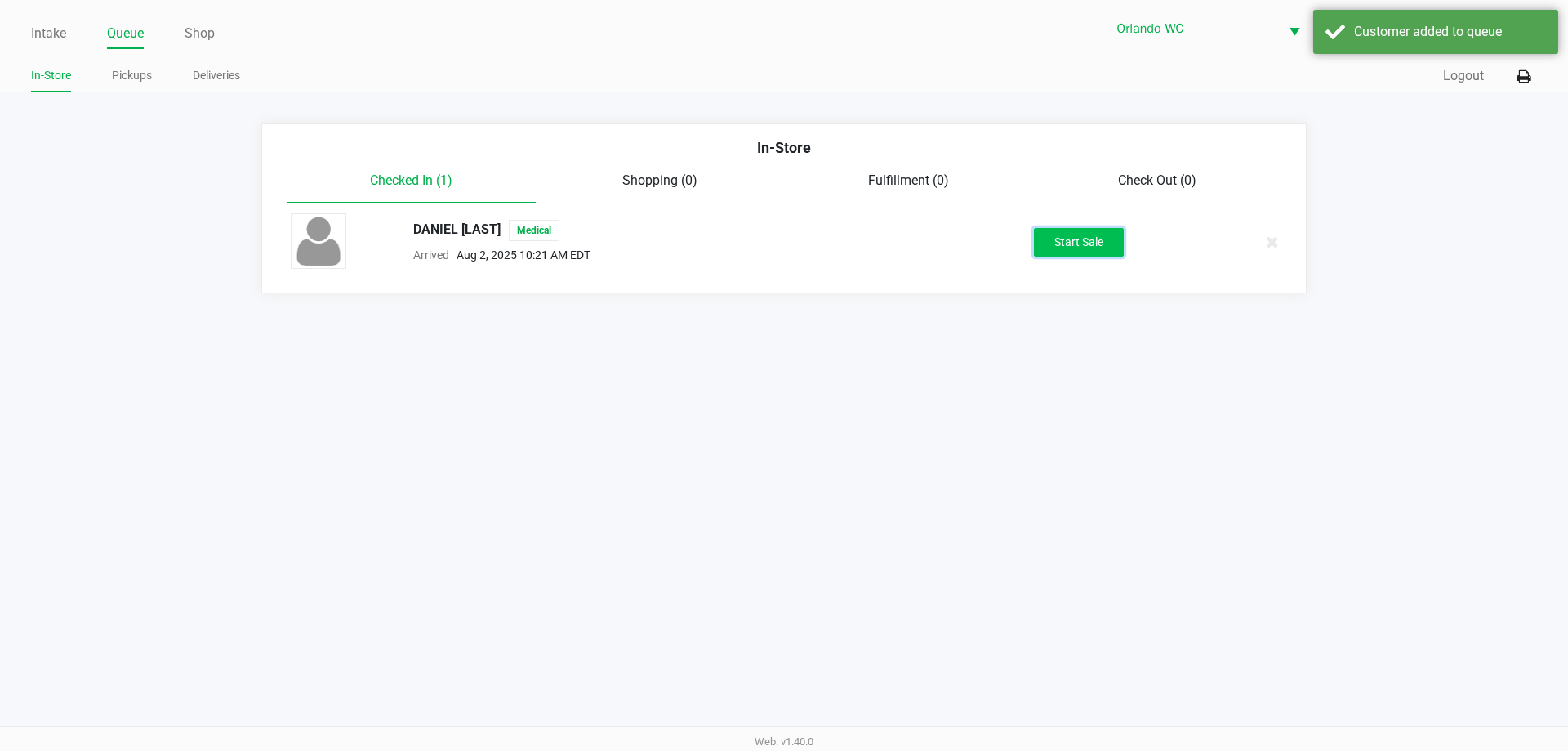 click on "Start Sale" 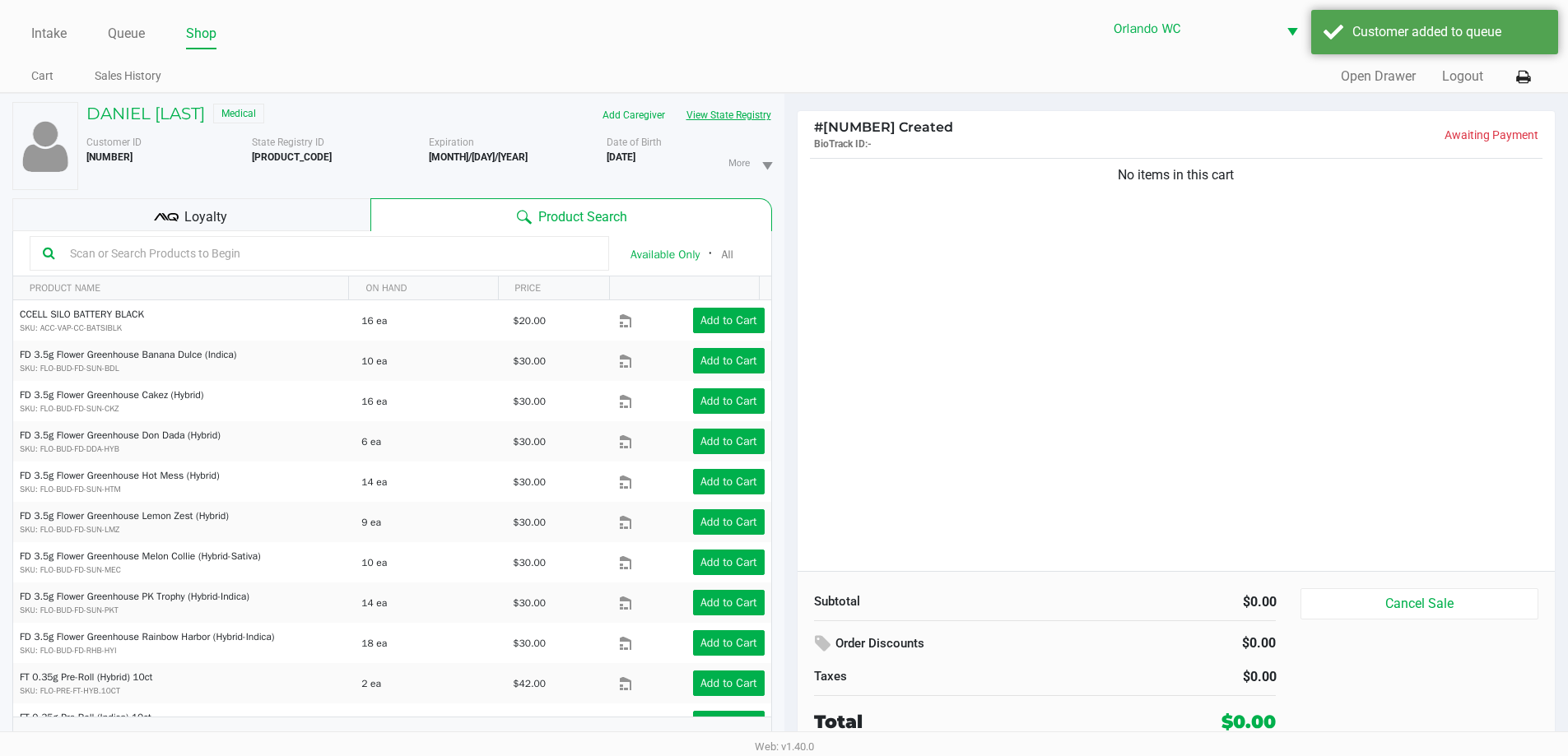 click on "View State Registry" 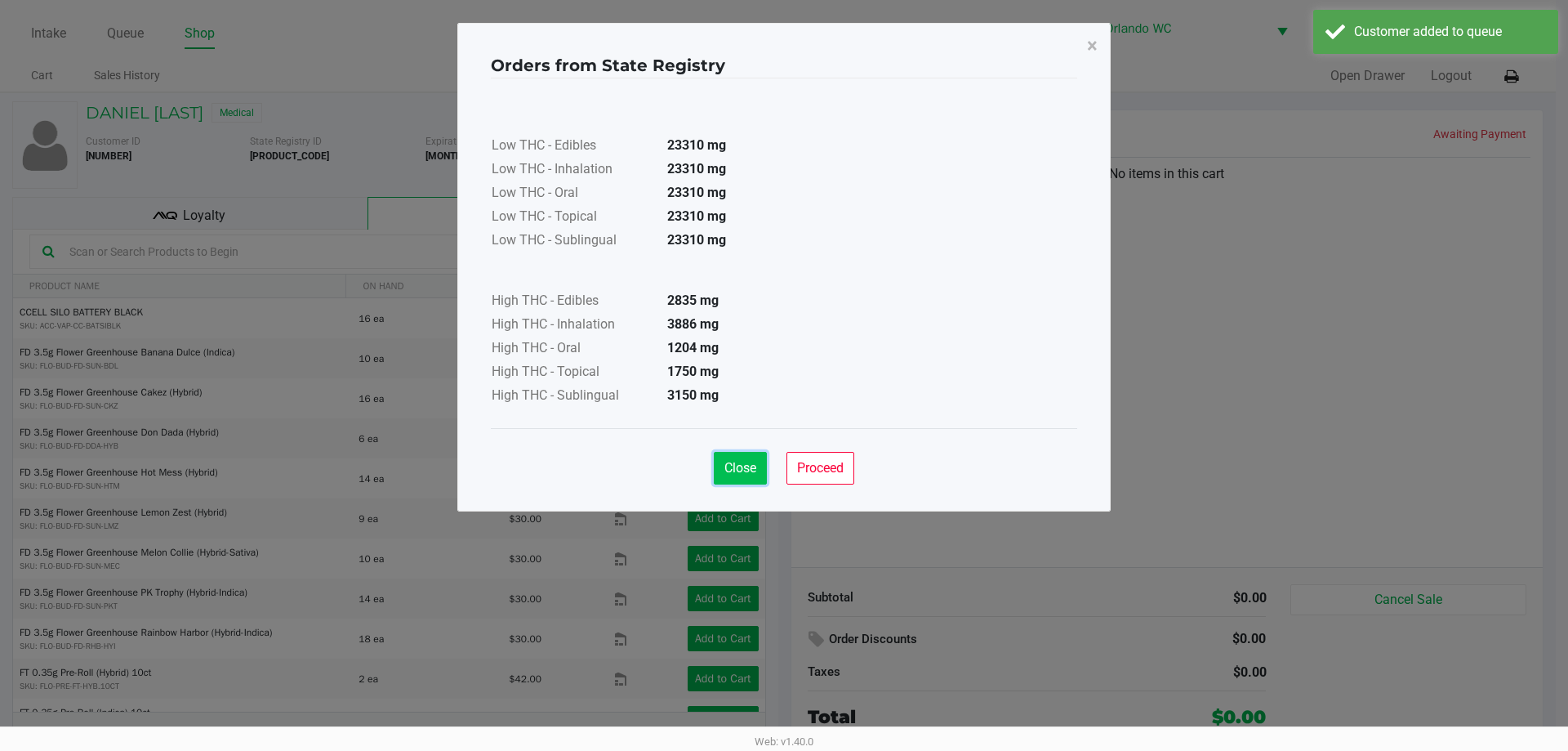 click on "Close" 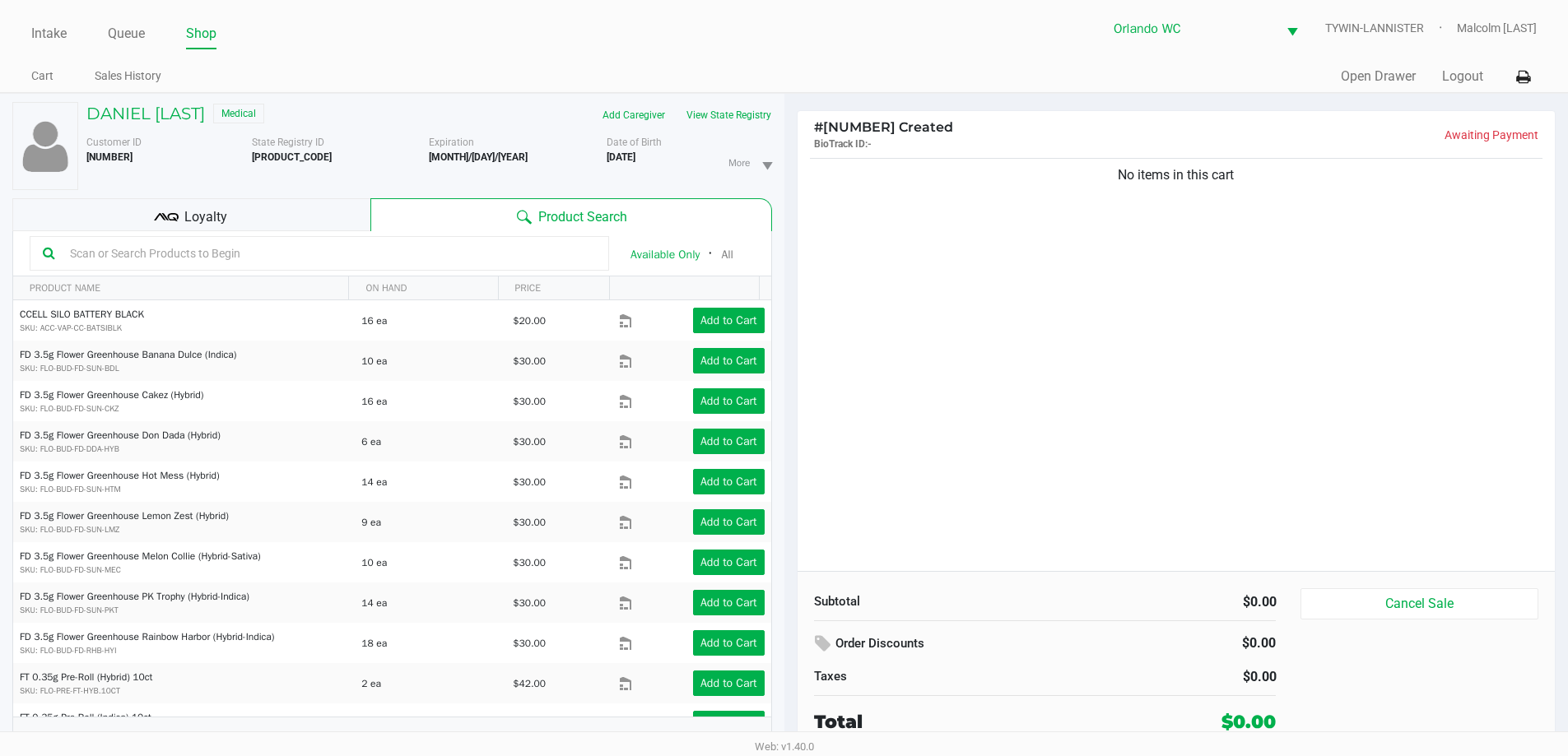click 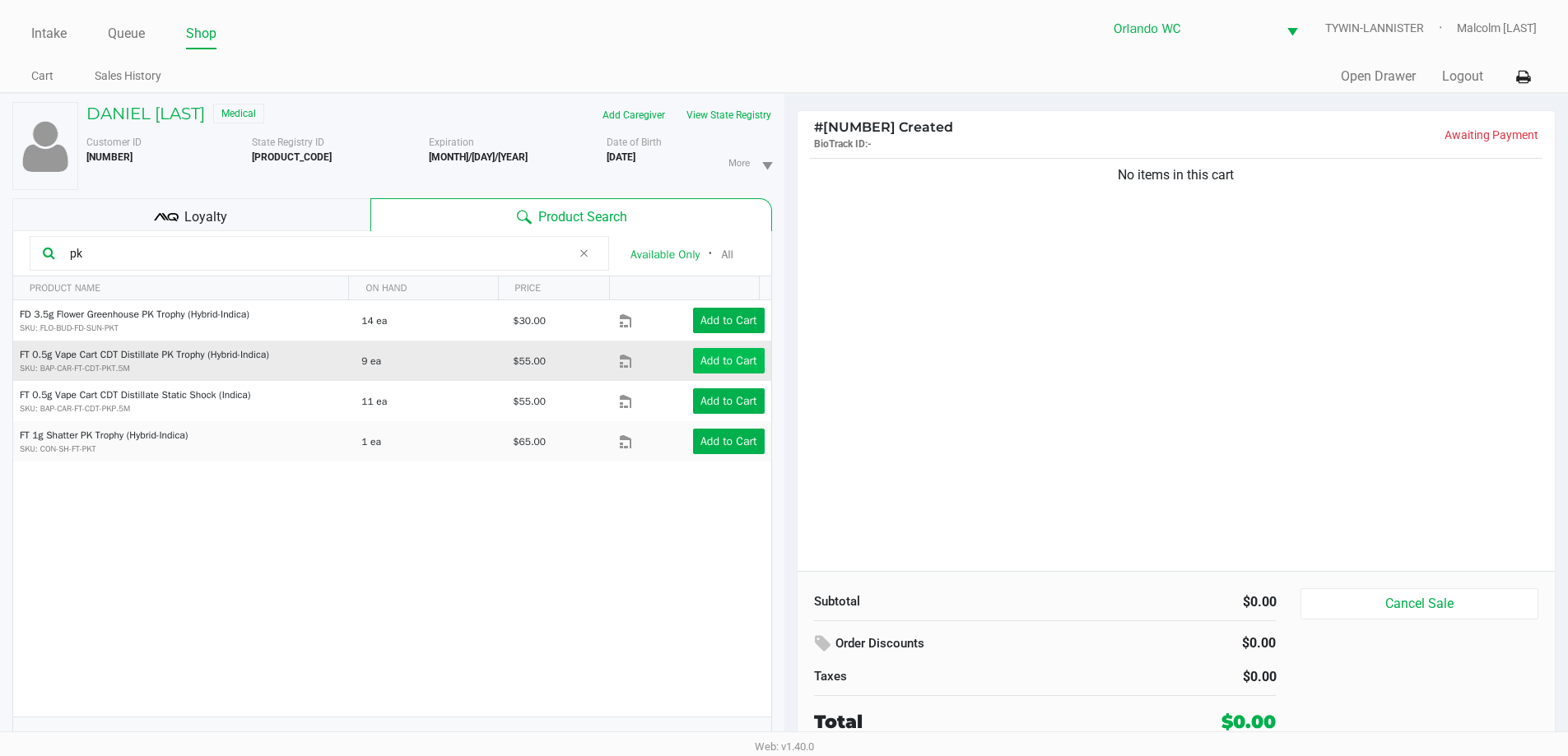 type on "pk" 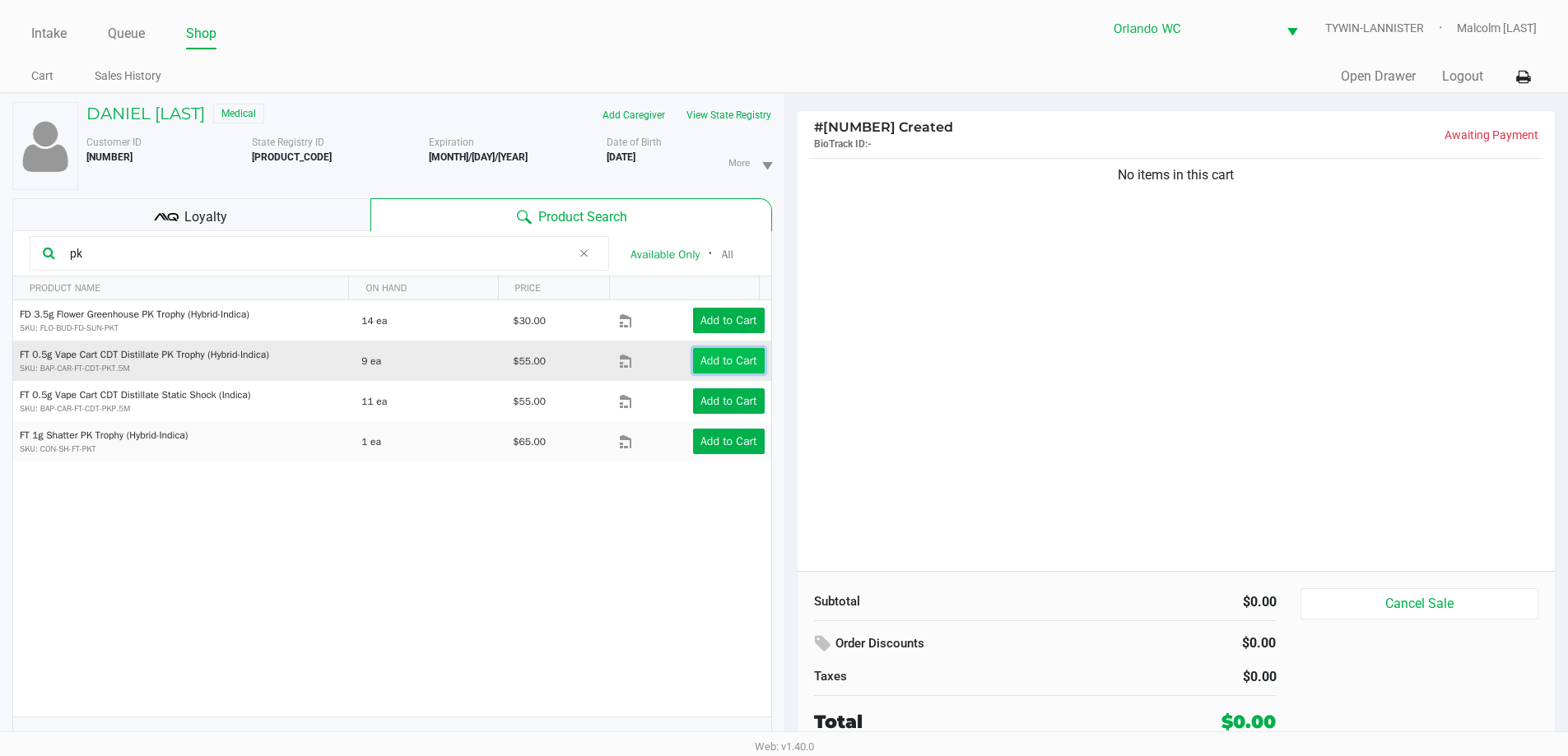 click on "Add to Cart" 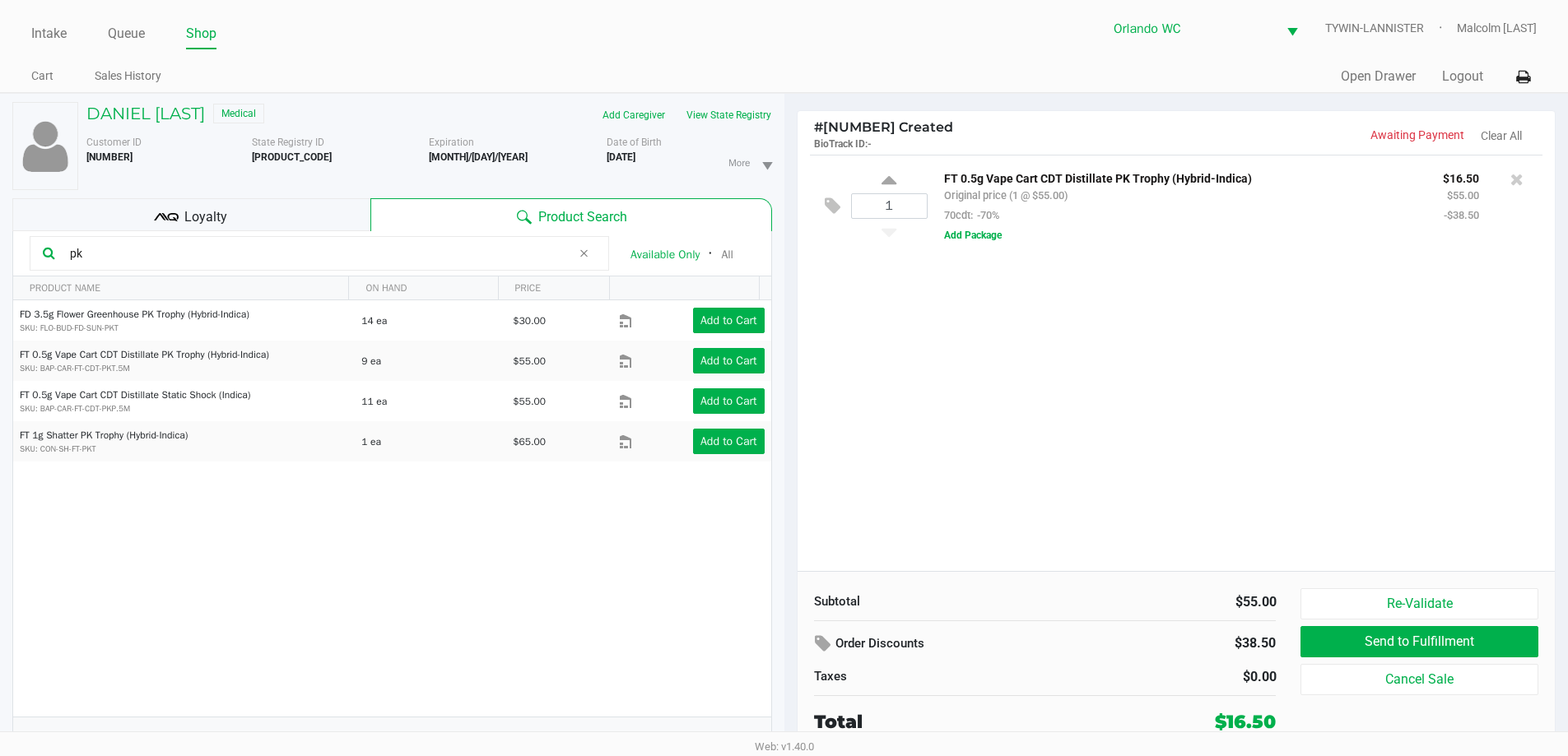 click on "1  FT 0.5g Vape Cart CDT Distillate PK Trophy (Hybrid-Indica)   Original price (1 @ $55.00)  70cdt:  -70% $16.50 $55.00 -$38.50  Add Package" 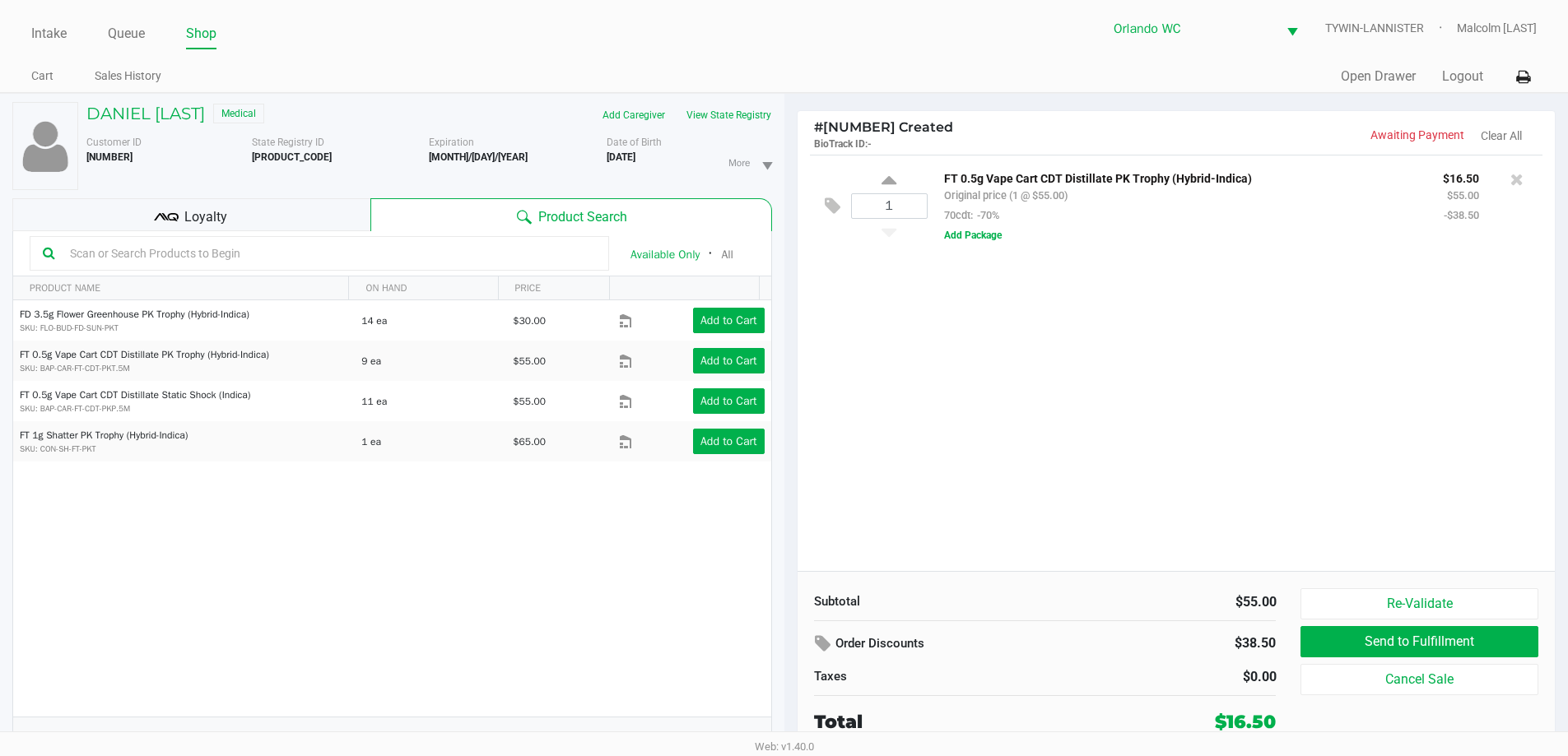 click 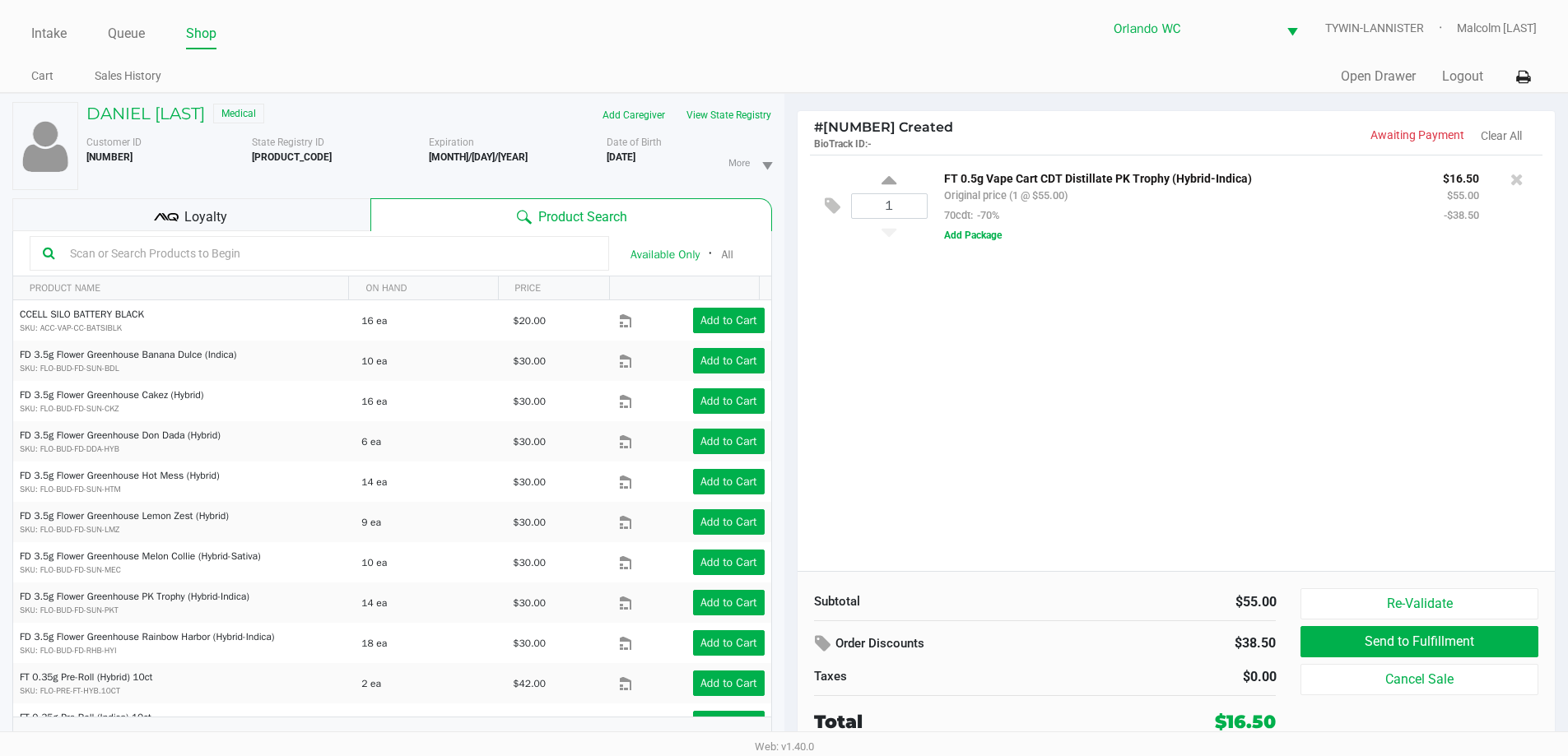 click 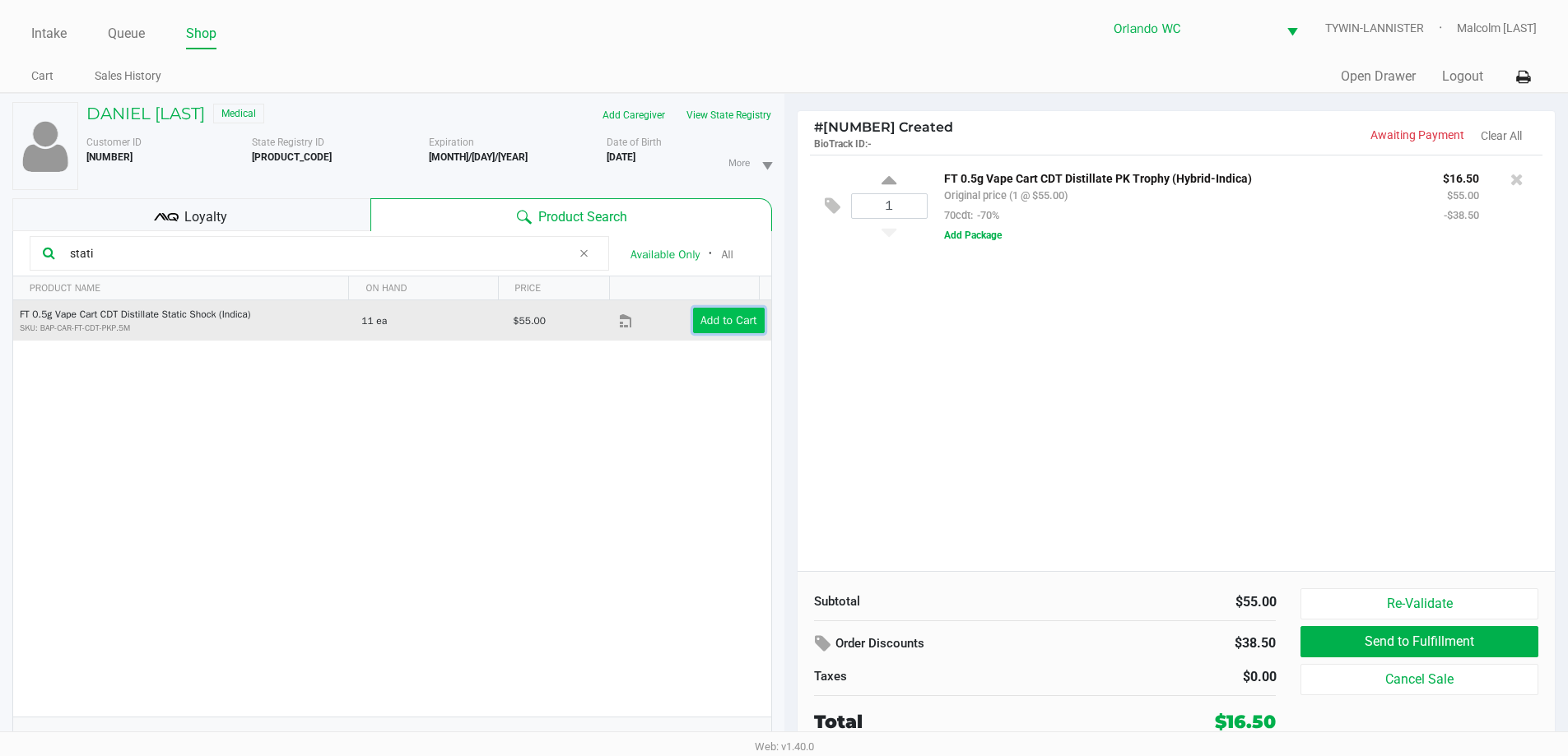 click on "Add to Cart" 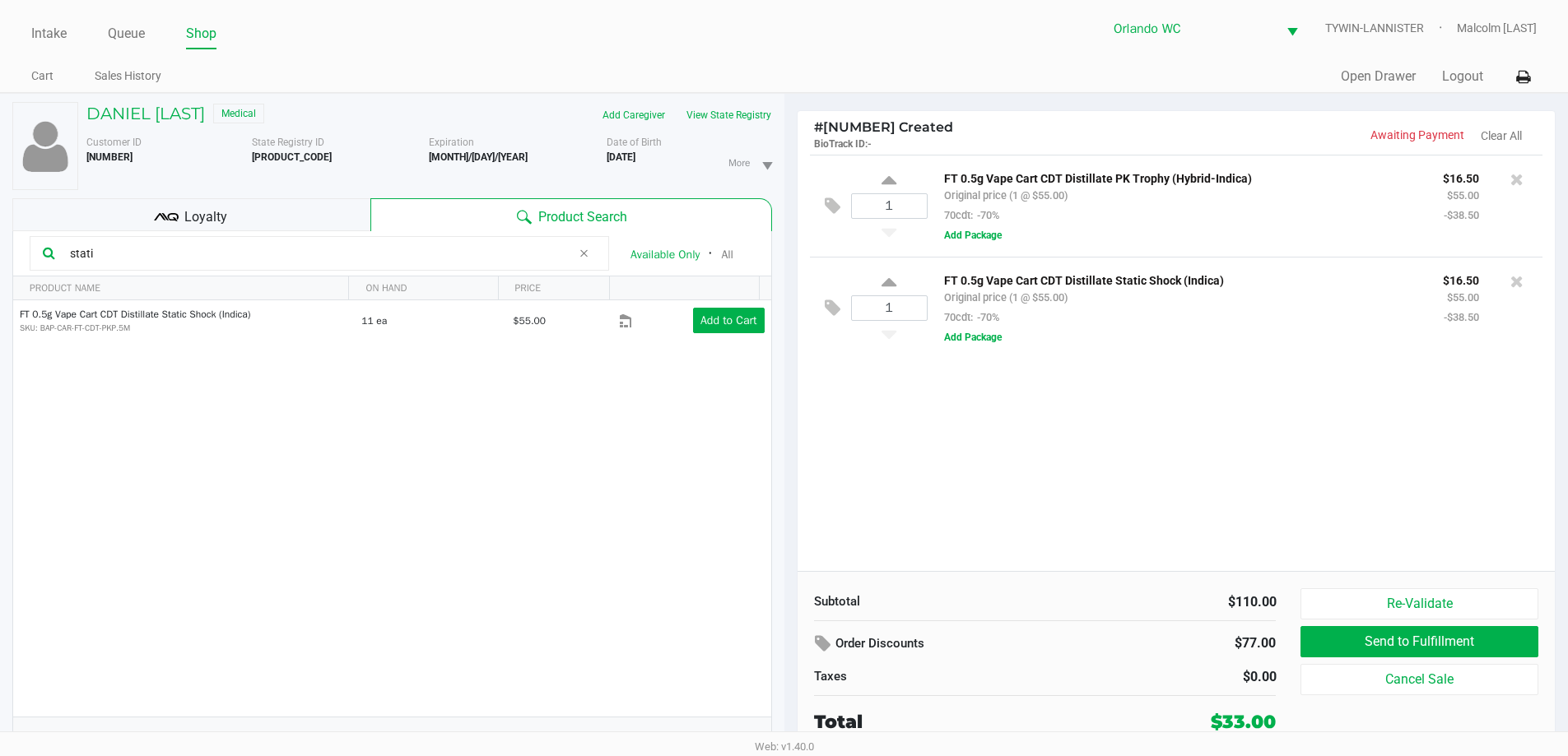 click on "stati" 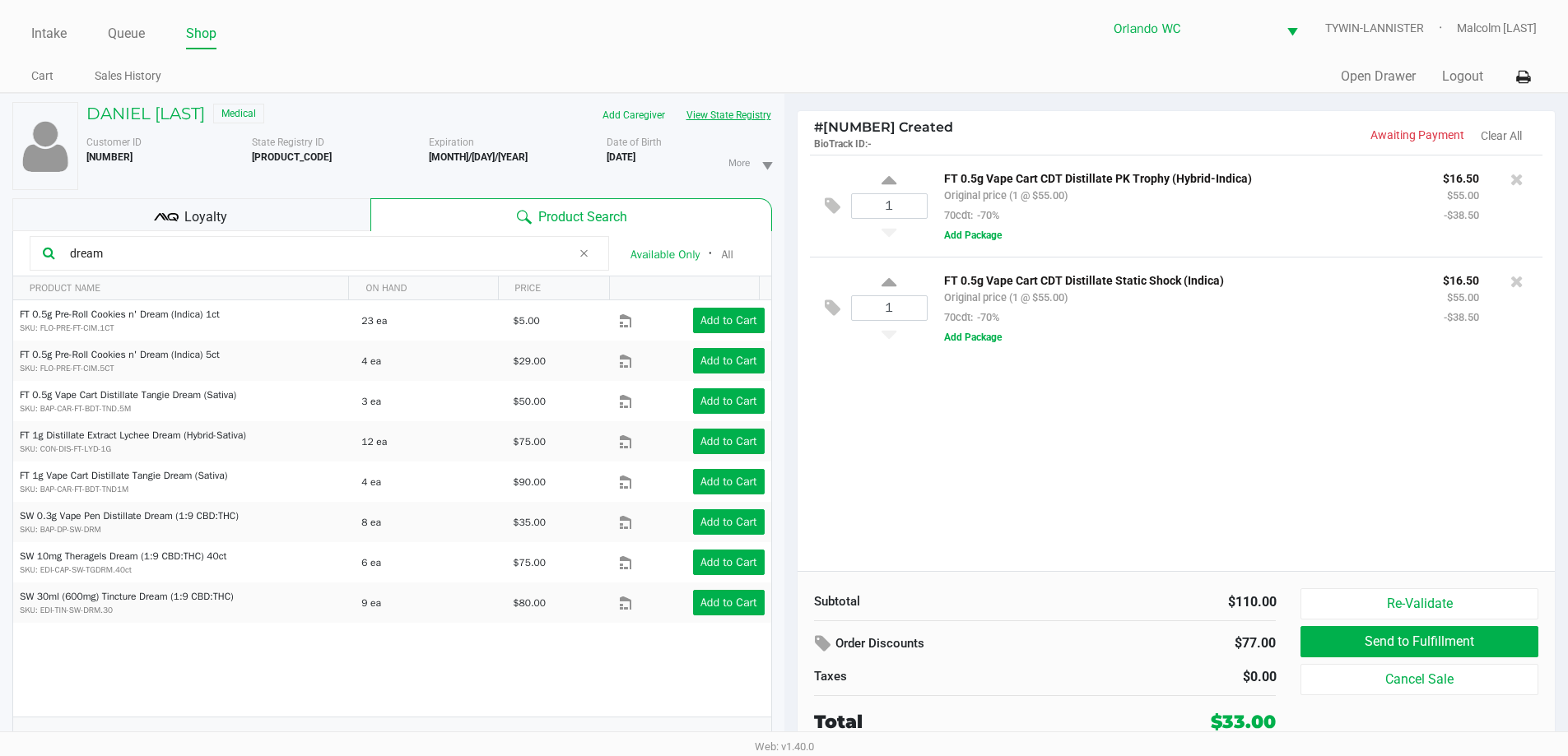 click on "View State Registry" 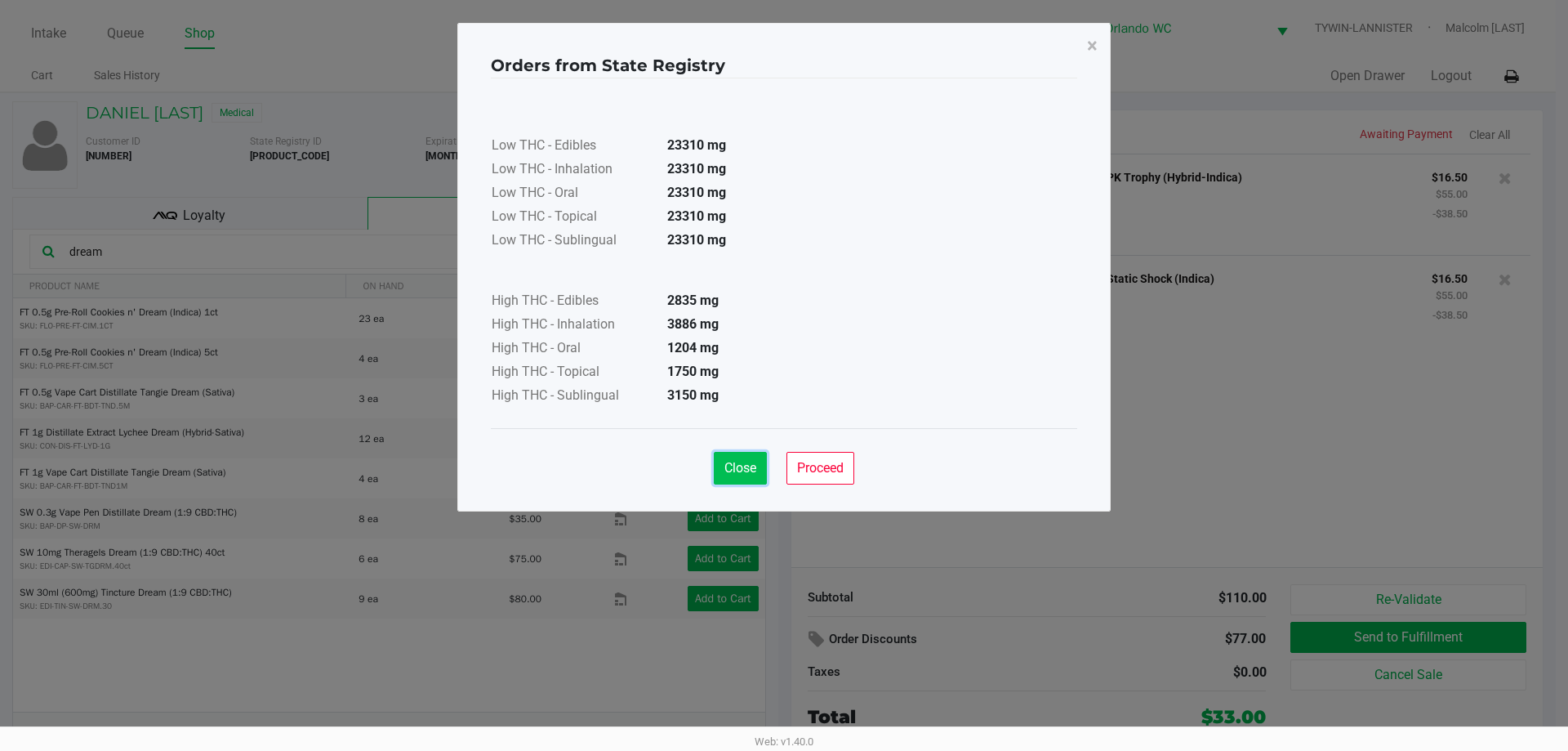 click on "Close" 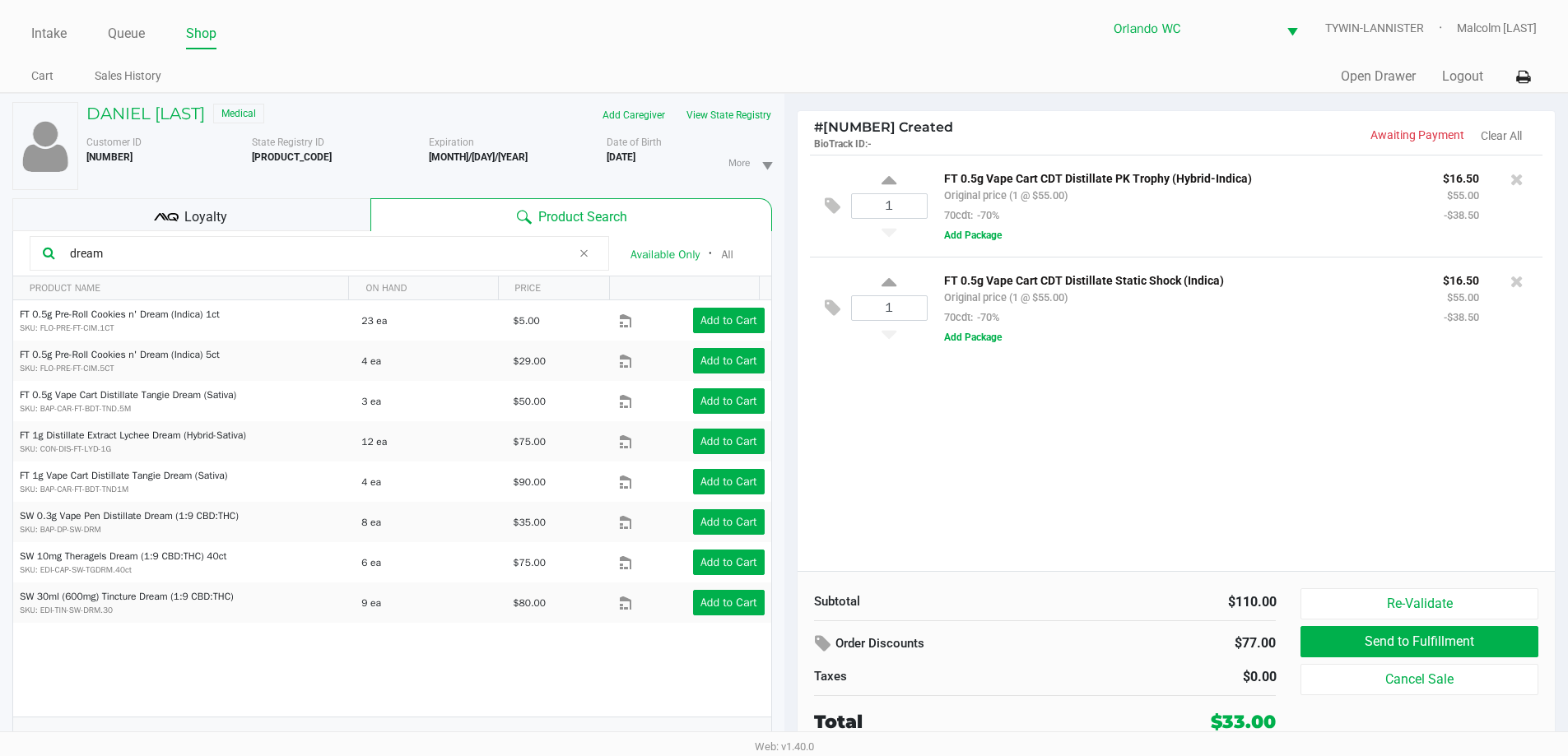 click on "dream" 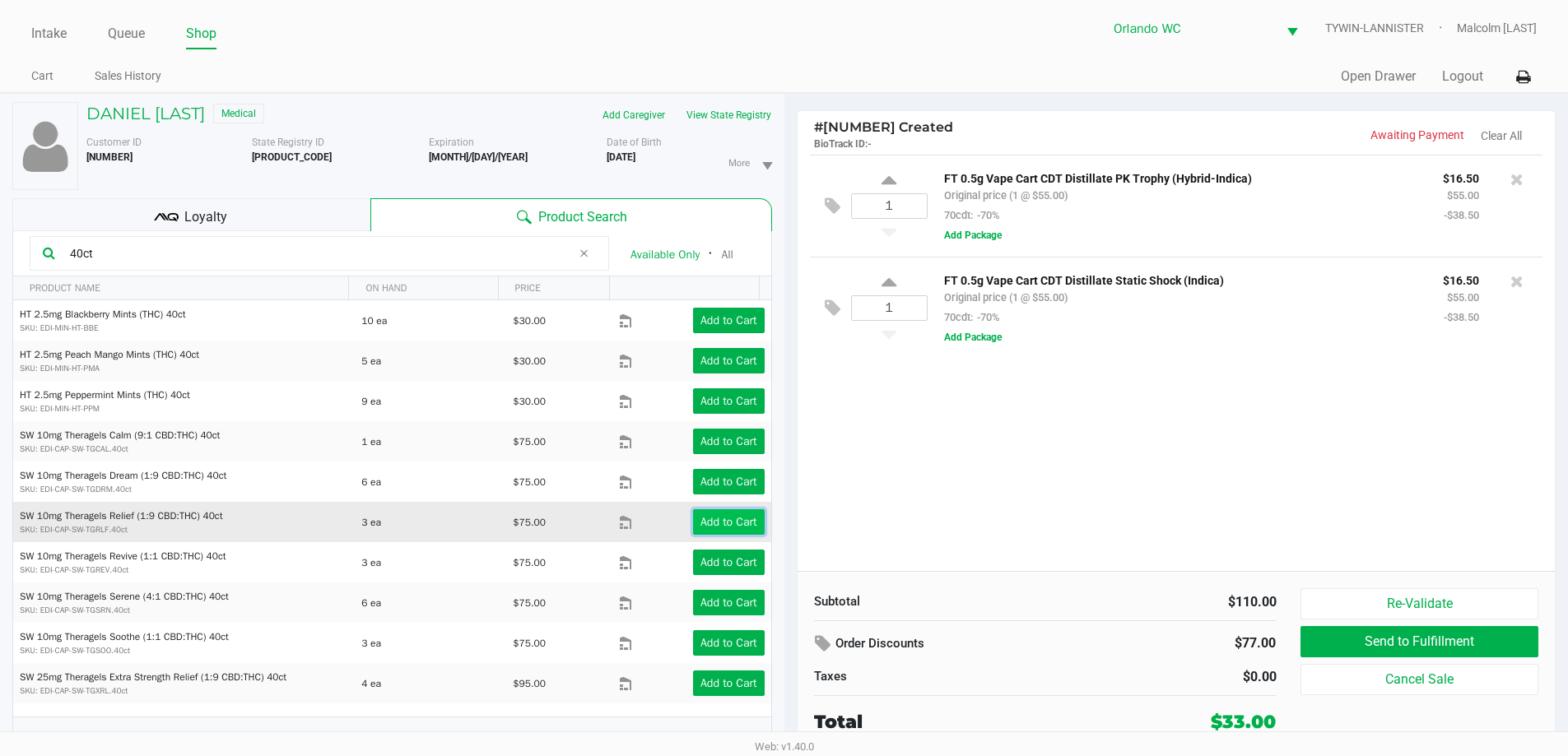 click on "Add to Cart" 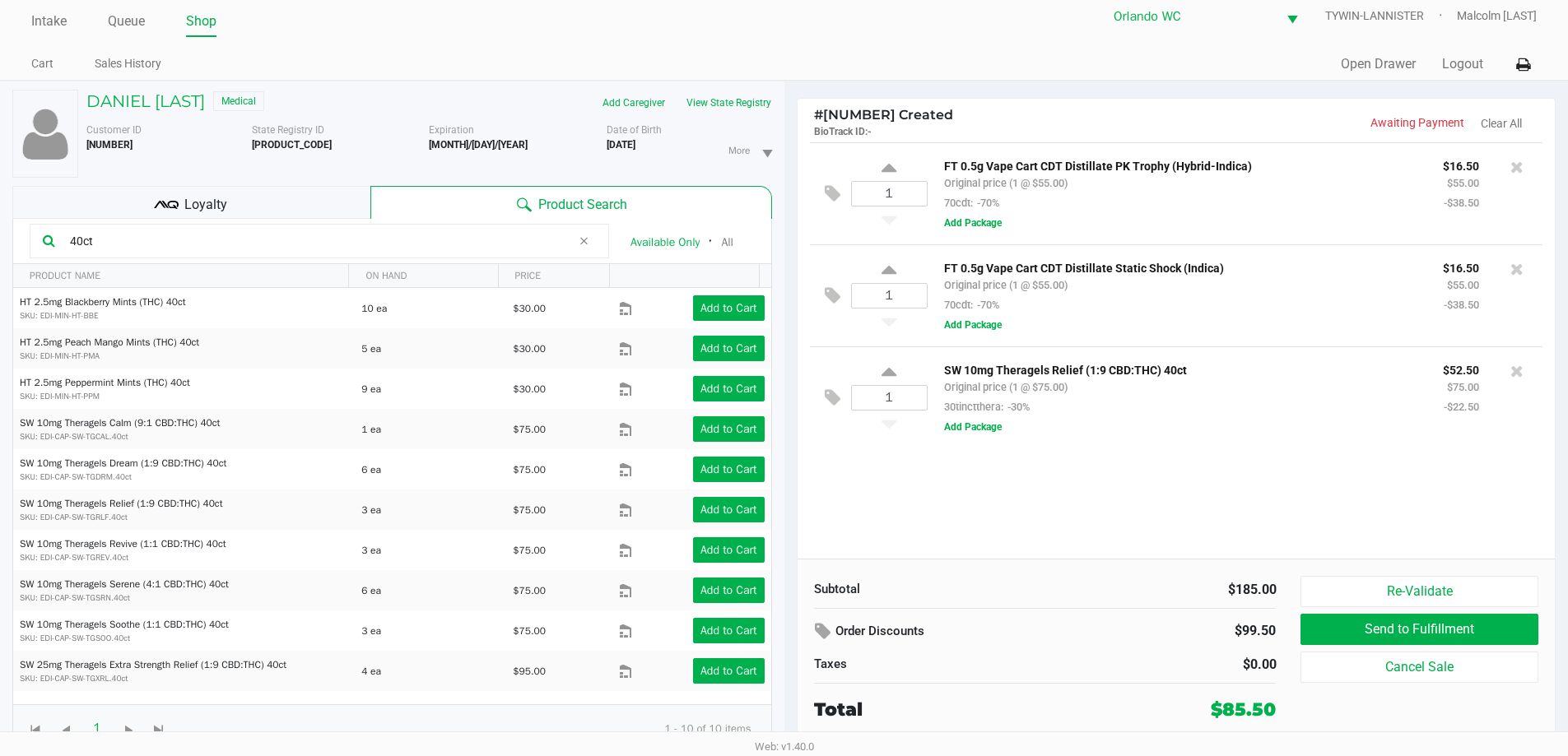 scroll, scrollTop: 17, scrollLeft: 0, axis: vertical 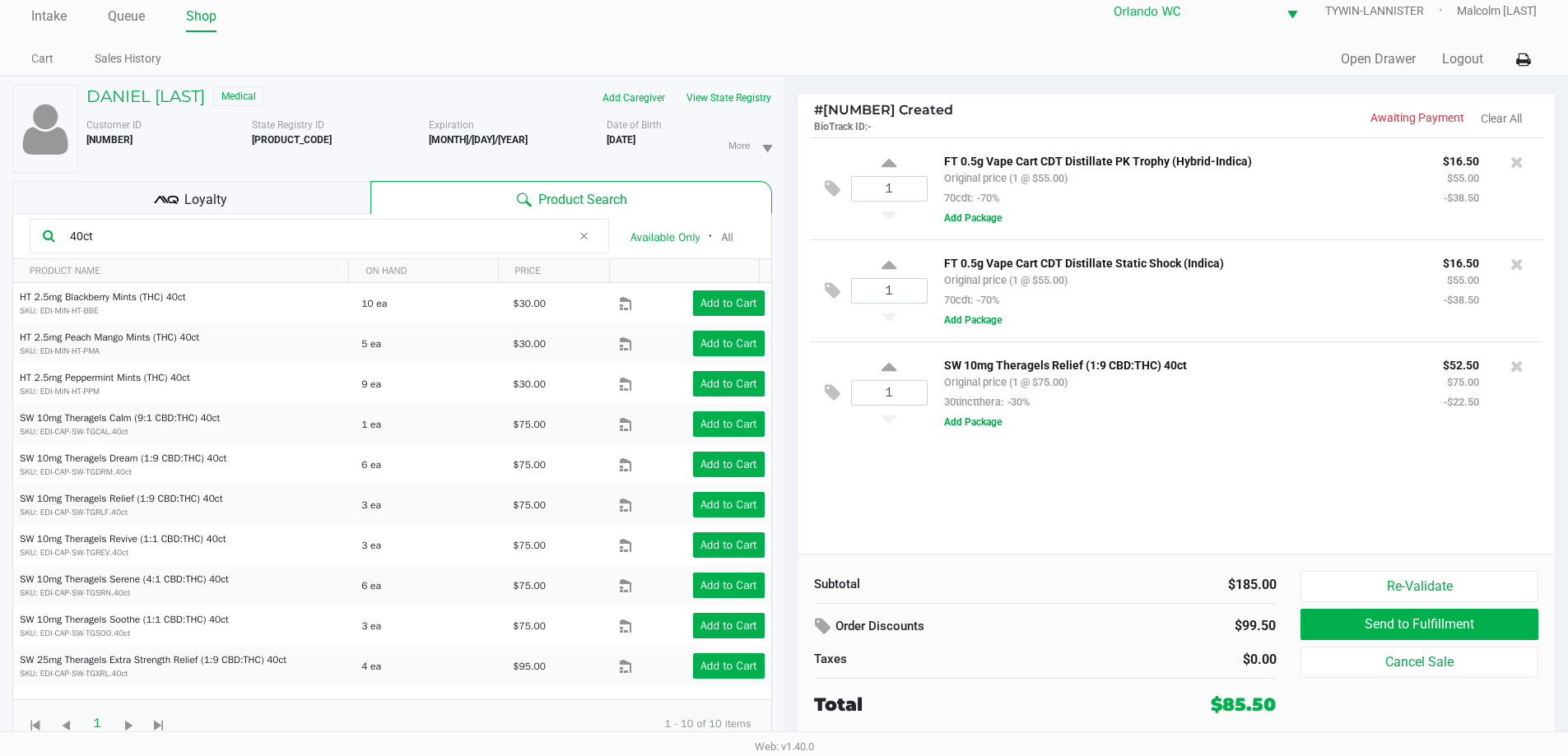 click on "1  FT 0.5g Vape Cart CDT Distillate PK Trophy (Hybrid-Indica)   Original price (1 @ $55.00)  70cdt:  -70% $16.50 $55.00 -$38.50  Add Package  1  FT 0.5g Vape Cart CDT Distillate Static Shock (Indica)   Original price (1 @ $55.00)  70cdt:  -70% $16.50 $55.00 -$38.50  Add Package  1  SW 10mg Theragels Relief (1:9 CBD:THC) 40ct   Original price (1 @ $75.00)  30tinctthera:  -30% $52.50 $75.00 -$22.50  Add Package" 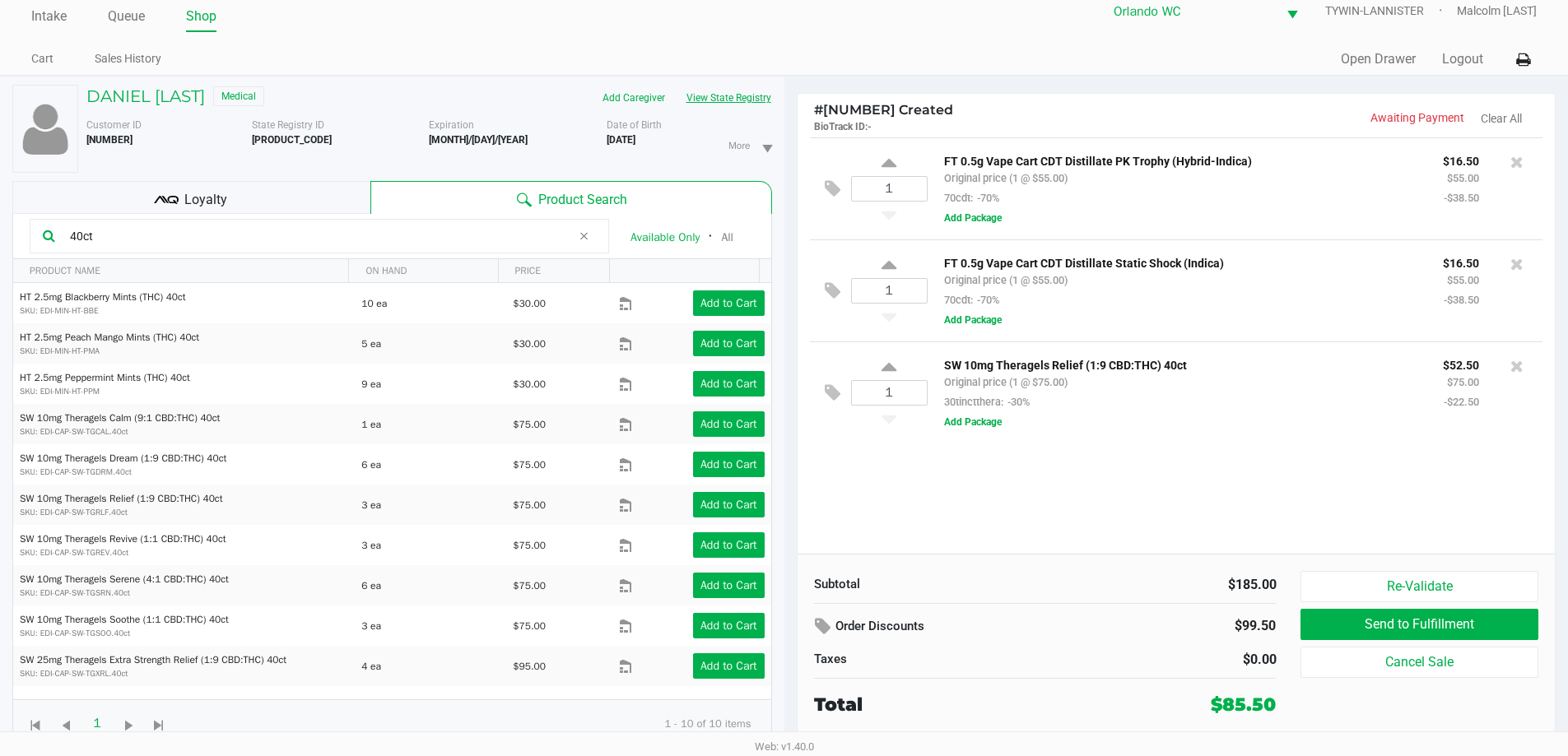 click on "View State Registry" 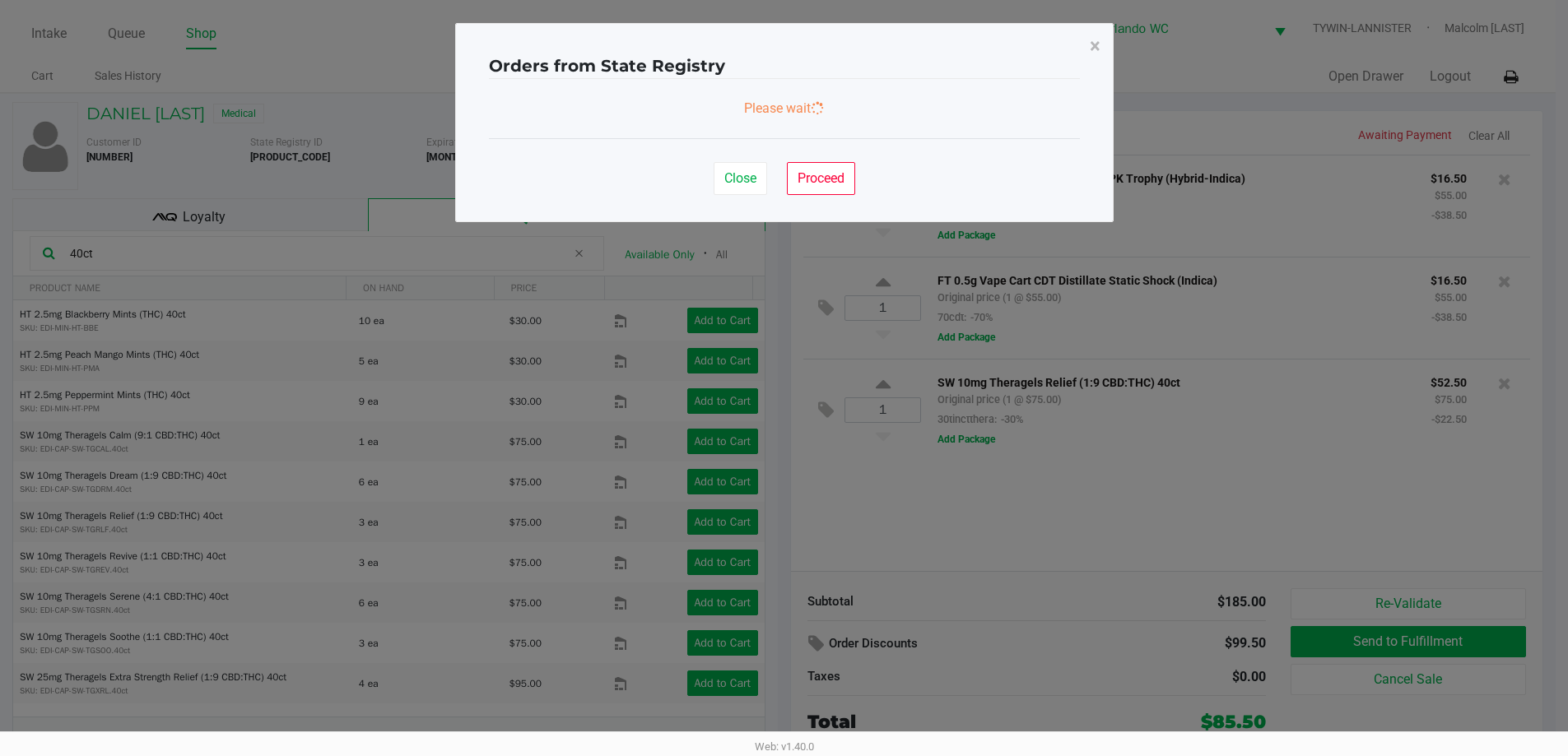 scroll, scrollTop: 0, scrollLeft: 0, axis: both 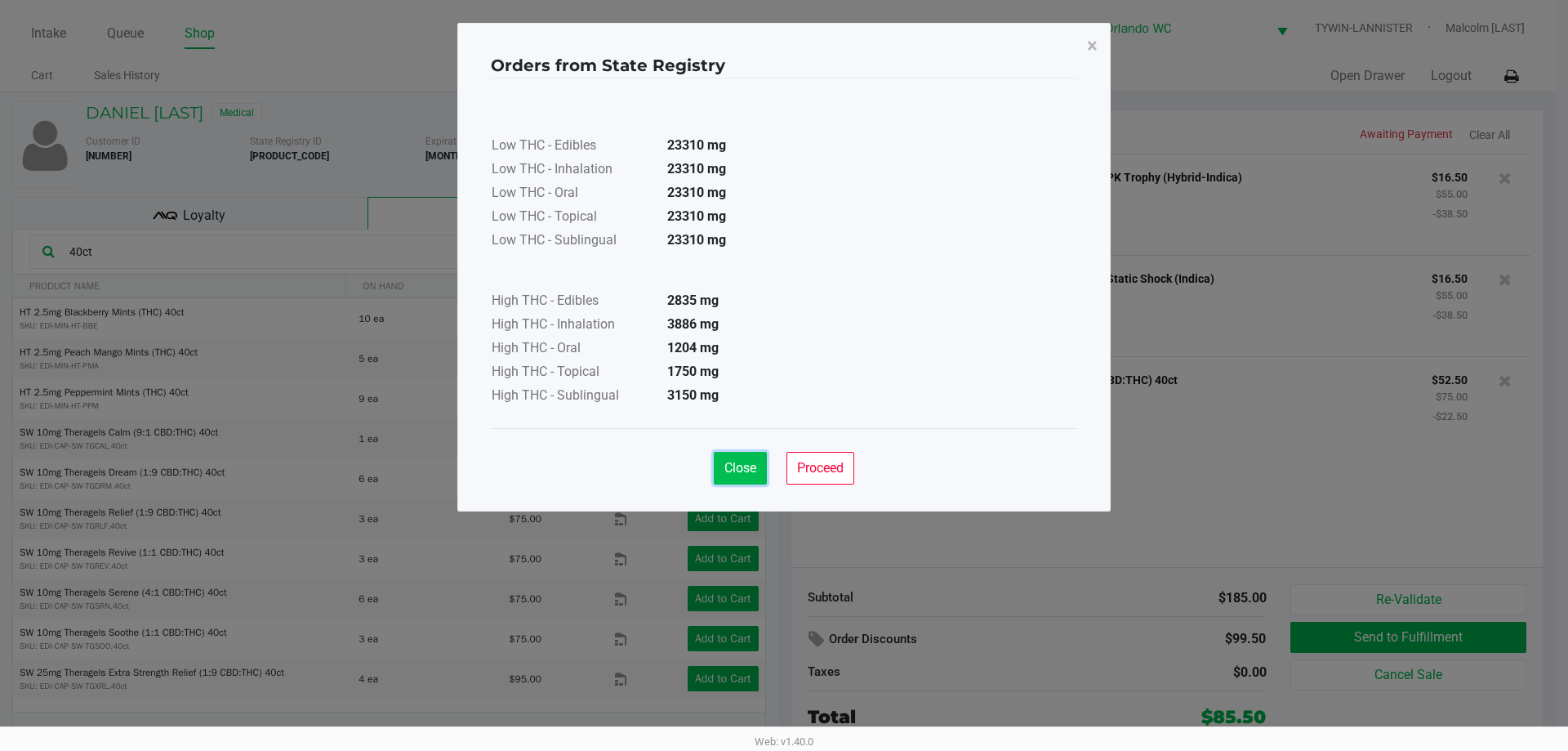 click on "Close" 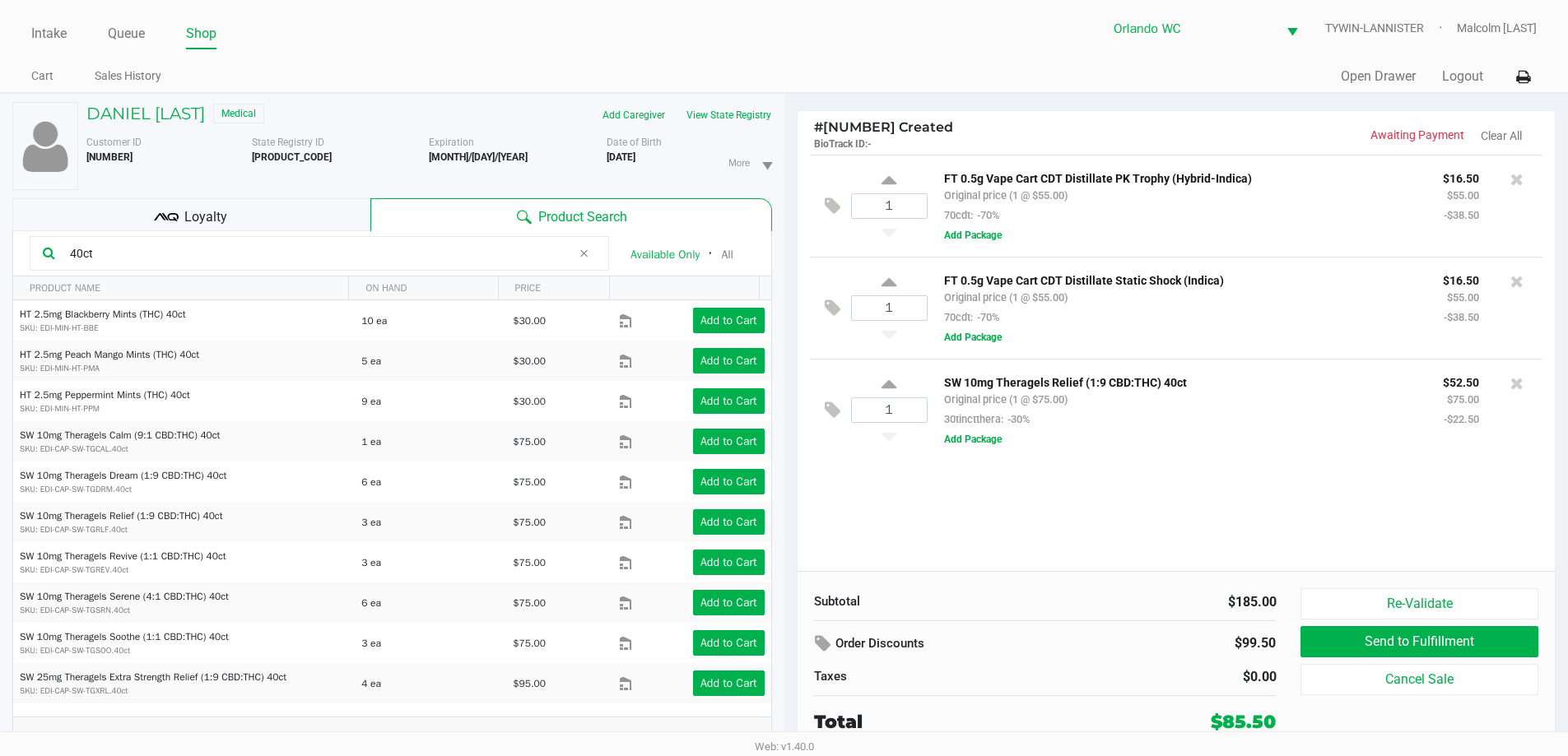 click on "1  FT 0.5g Vape Cart CDT Distillate PK Trophy (Hybrid-Indica)   Original price (1 @ $55.00)  70cdt:  -70% $16.50 $55.00 -$38.50  Add Package  1  FT 0.5g Vape Cart CDT Distillate Static Shock (Indica)   Original price (1 @ $55.00)  70cdt:  -70% $16.50 $55.00 -$38.50  Add Package  1  SW 10mg Theragels Relief (1:9 CBD:THC) 40ct   Original price (1 @ $75.00)  30tinctthera:  -30% $52.50 $75.00 -$22.50  Add Package" 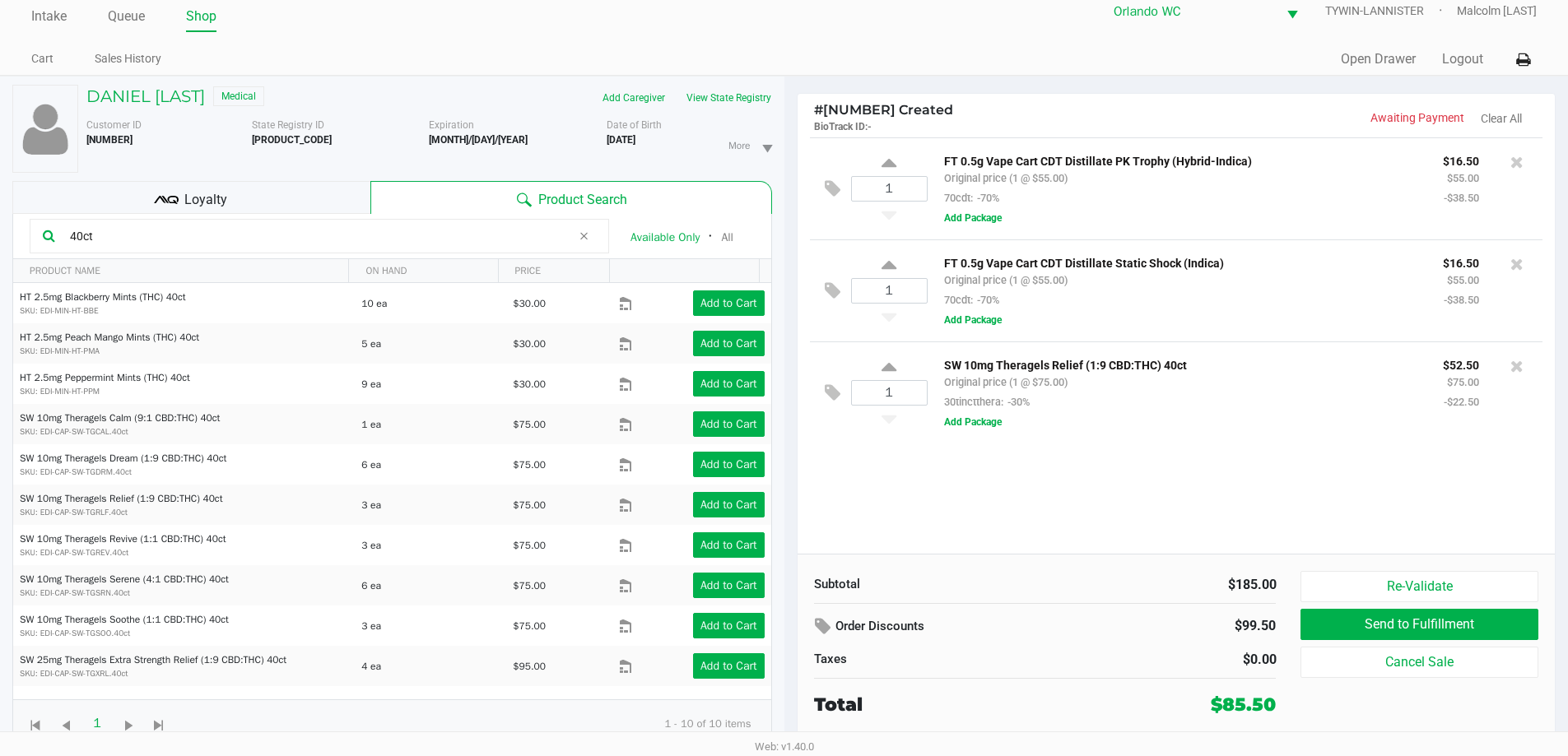 click on "FT 0.5g Vape Cart CDT Distillate Static Shock (Indica)" 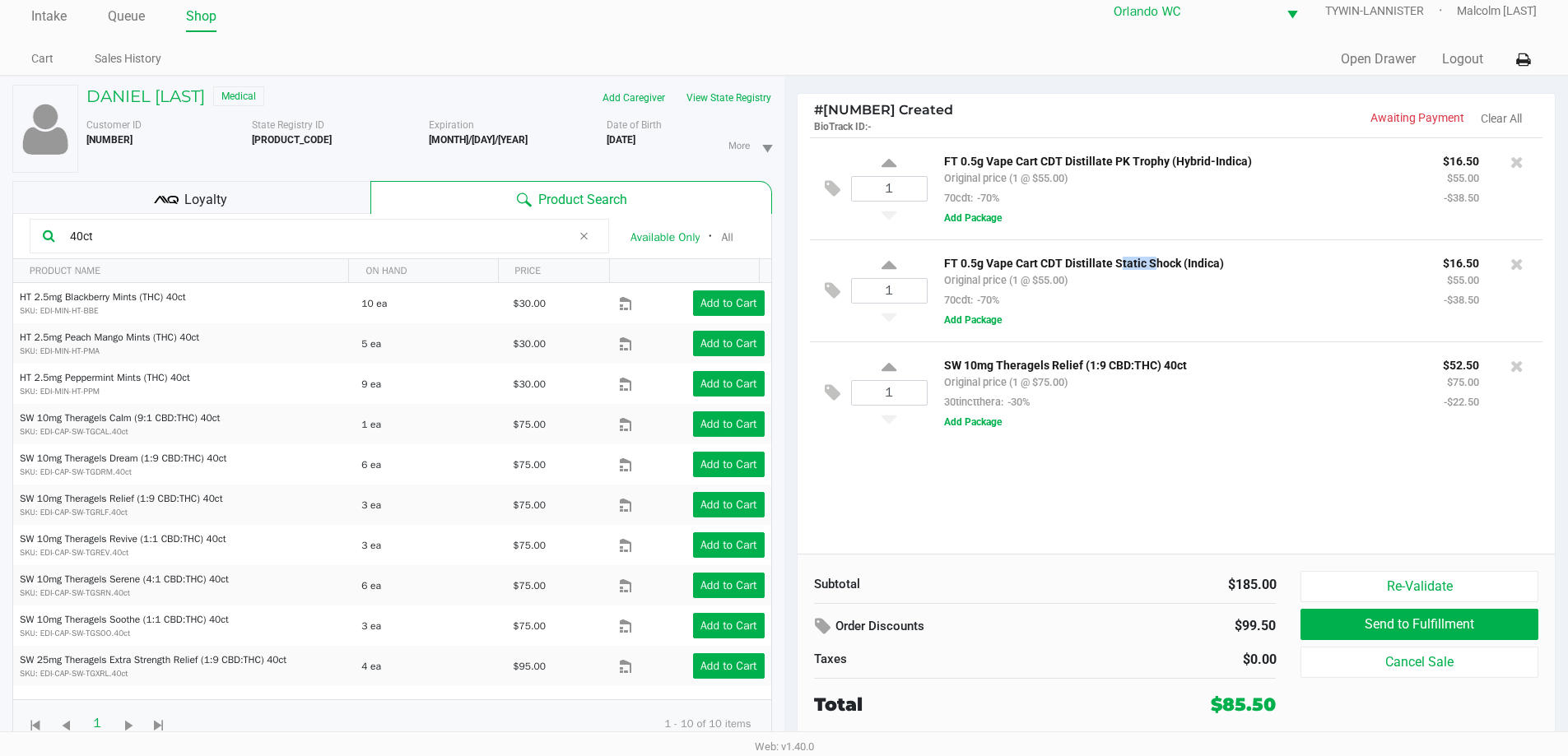 click on "FT 0.5g Vape Cart CDT Distillate Static Shock (Indica)" 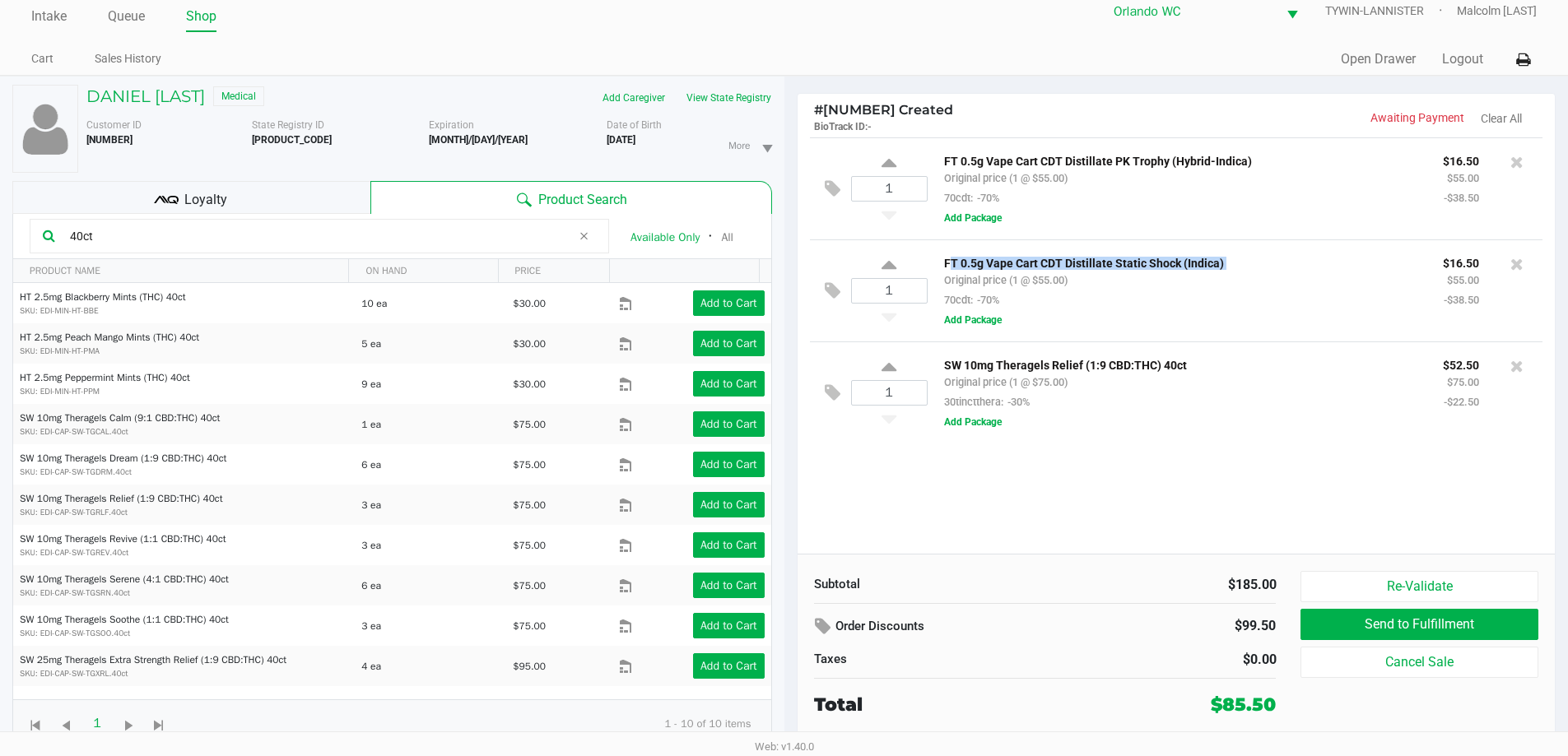 click on "FT 0.5g Vape Cart CDT Distillate Static Shock (Indica)" 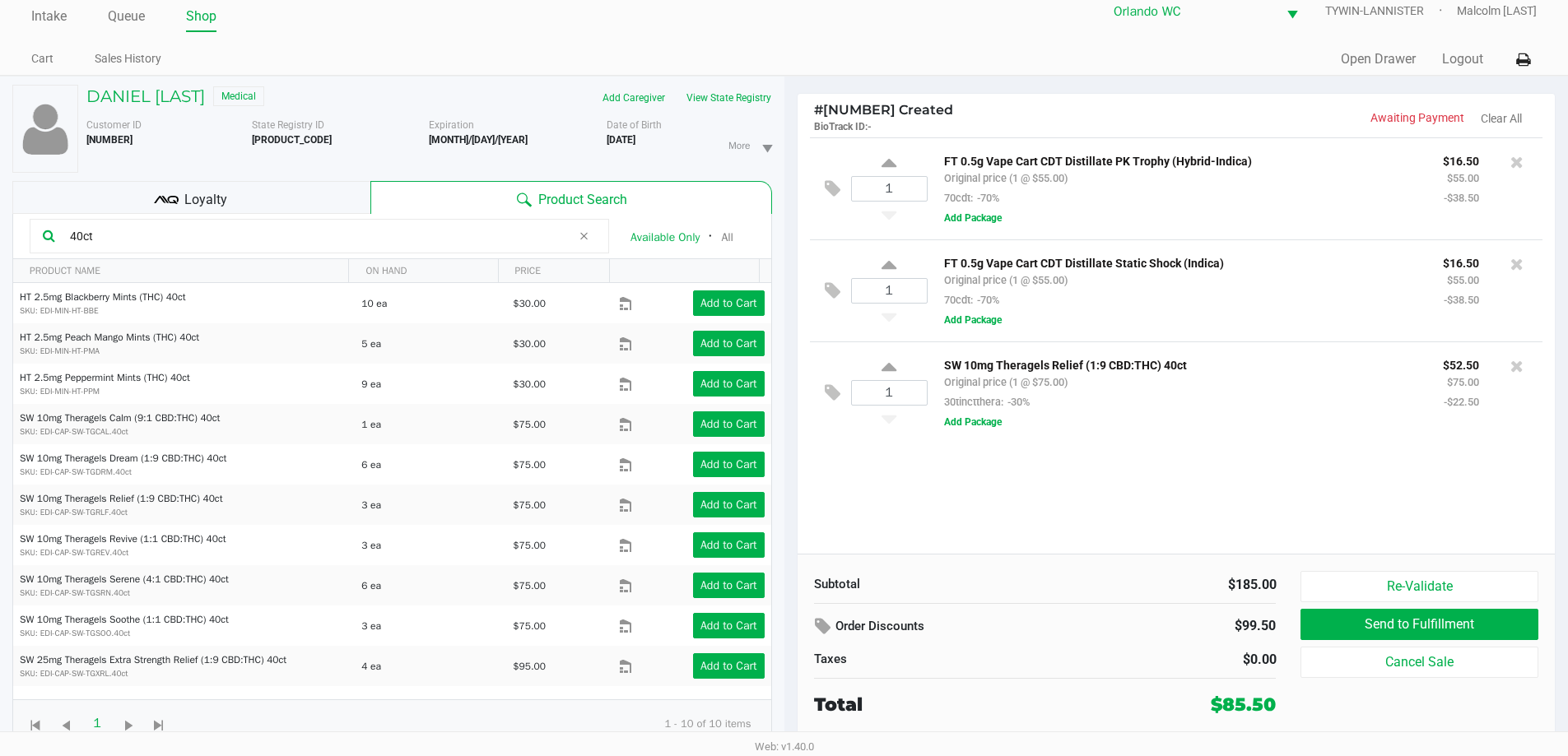 click on "40ct" 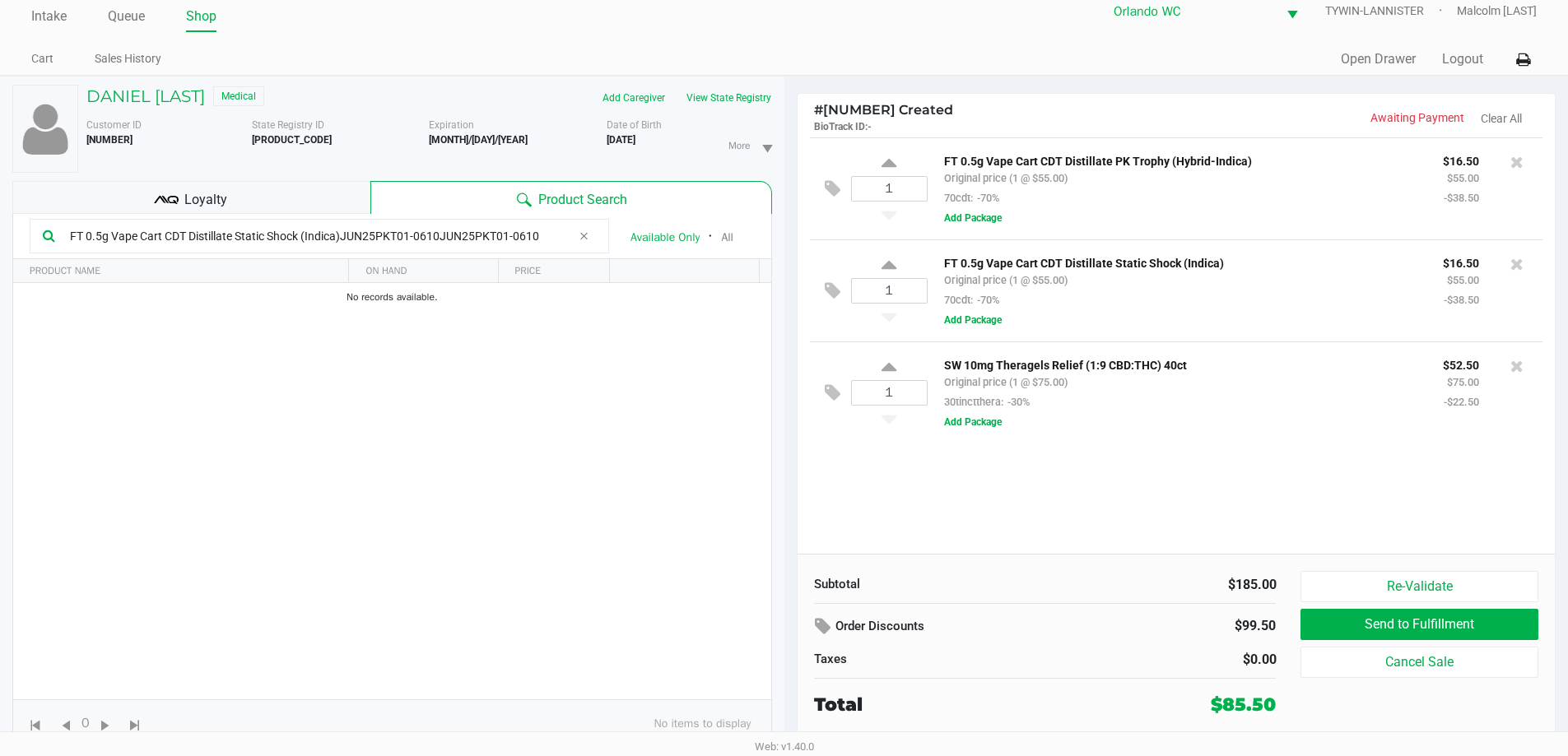 type on "FT 0.5g Vape Cart CDT Distillate Static Shock (Indica)JUN25PKT01-0610JUN25PKT01-0610" 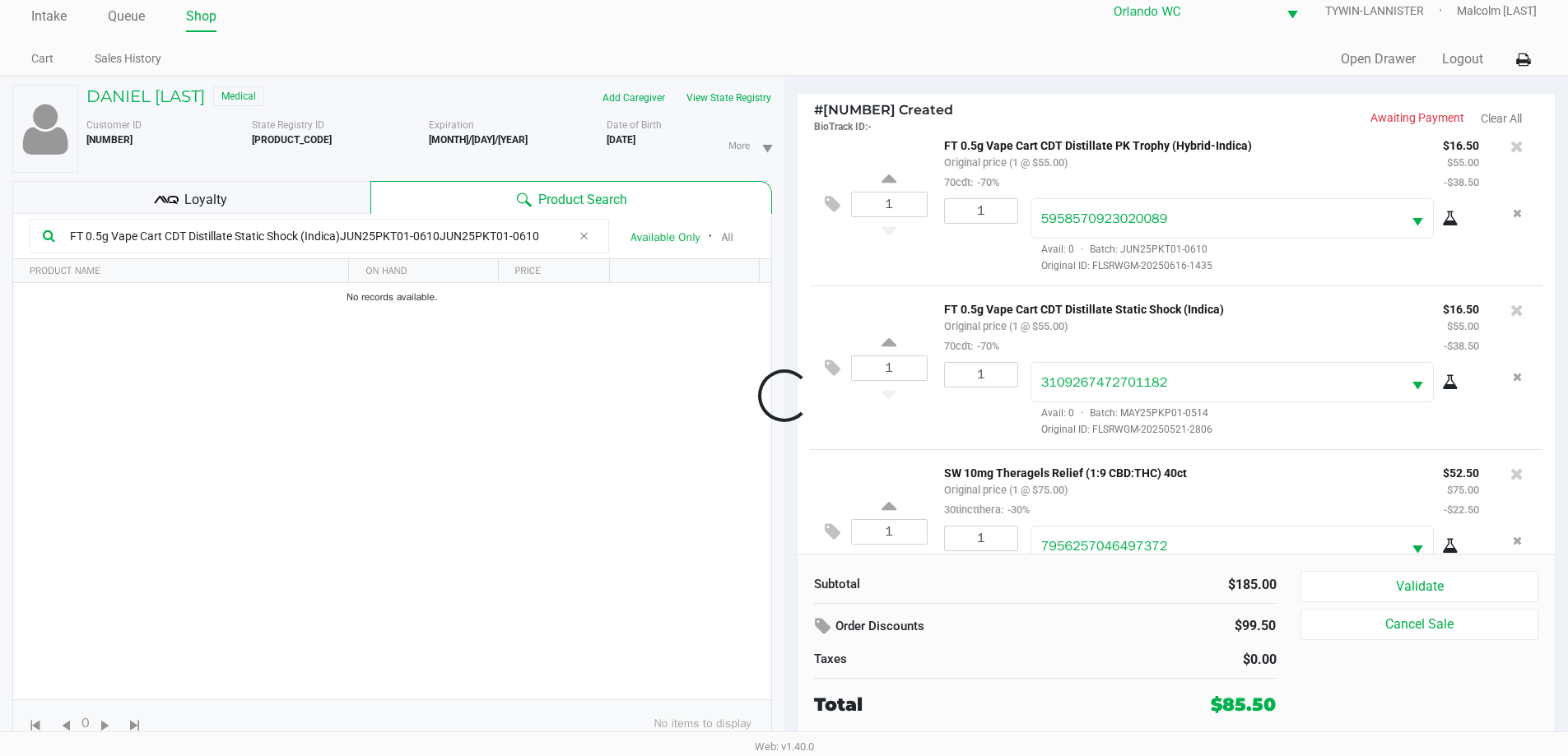 scroll, scrollTop: 77, scrollLeft: 0, axis: vertical 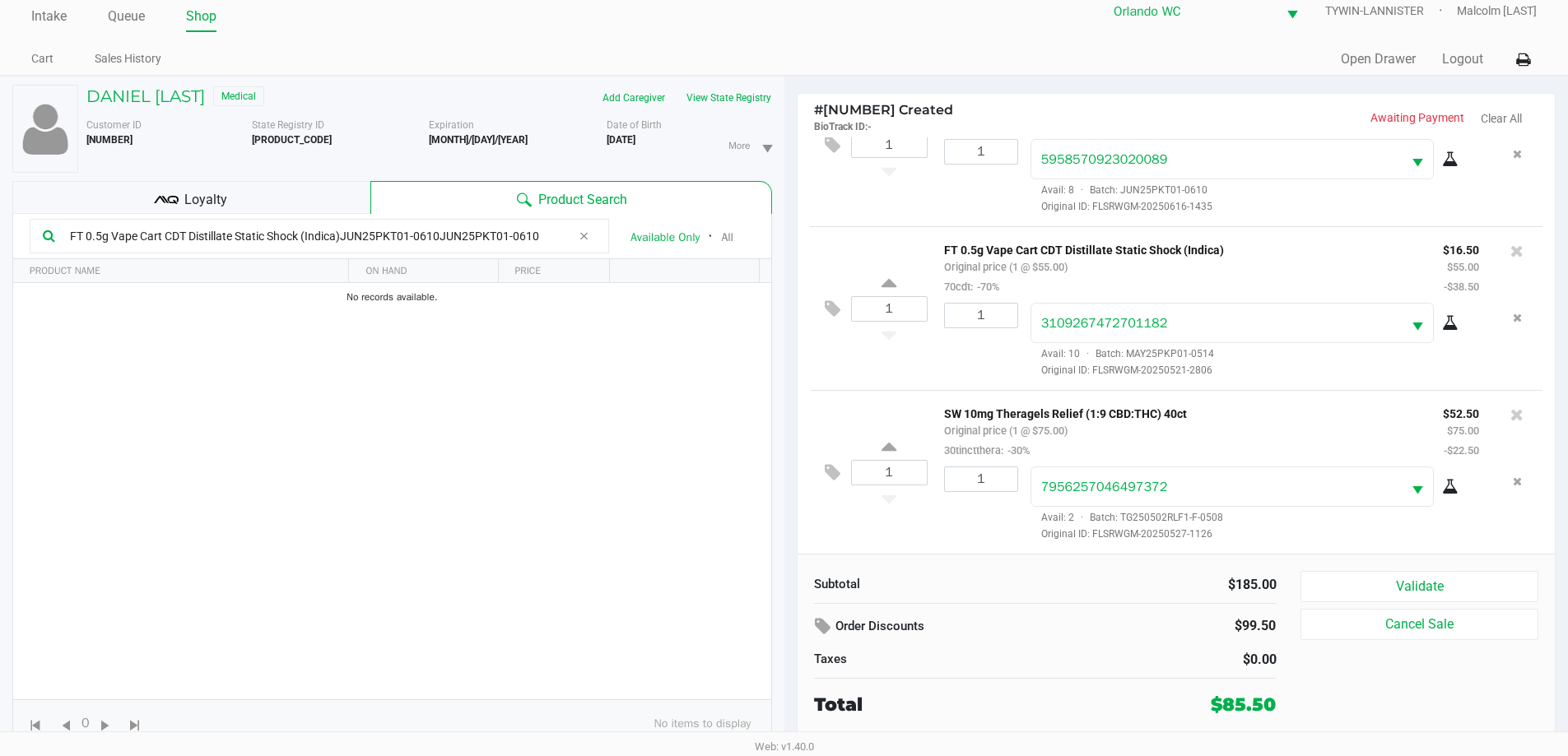 click on "Subtotal   $185.00   Order Discounts   $99.50   Taxes   $0.00   Total   $85.50   Validate   Cancel Sale" 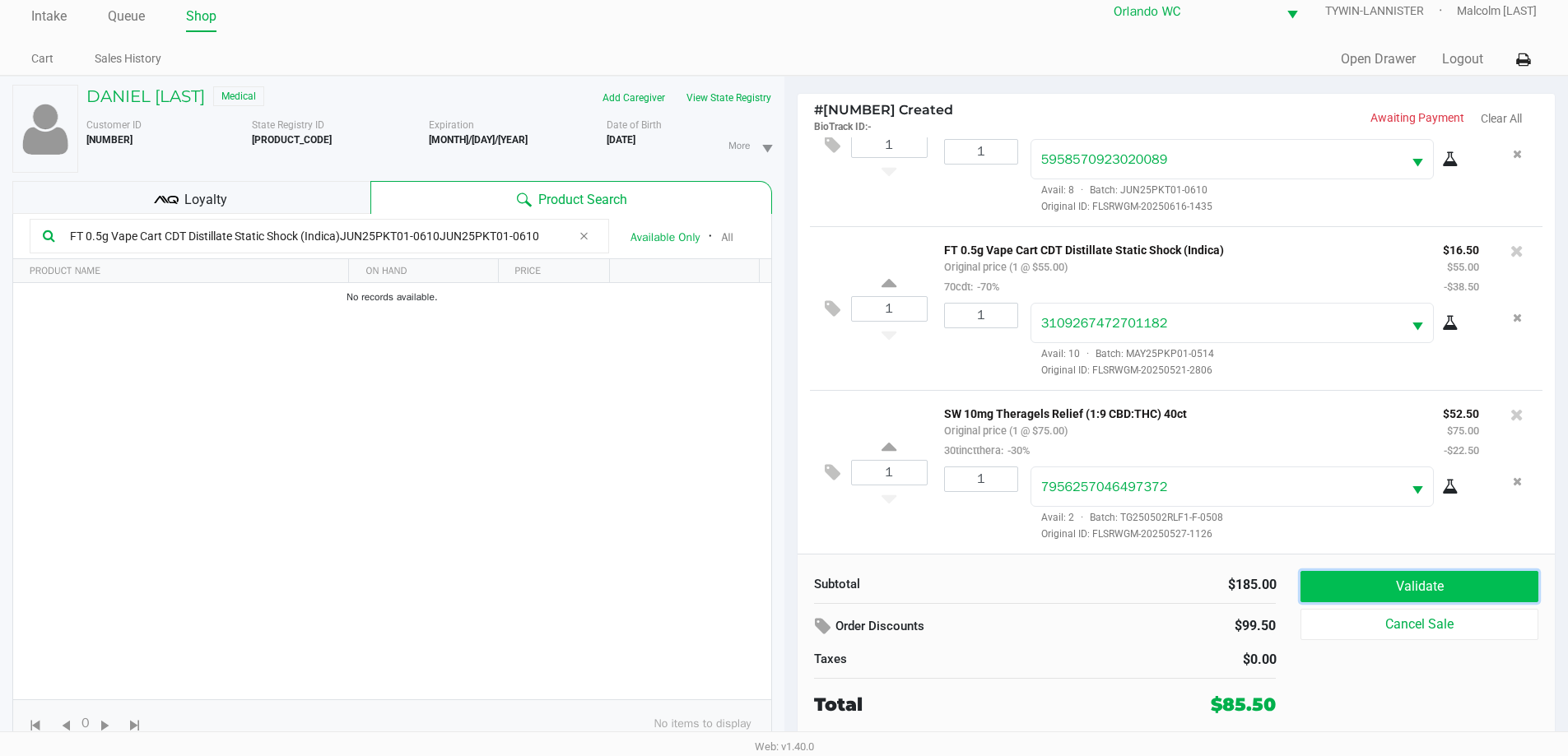 click on "Validate" 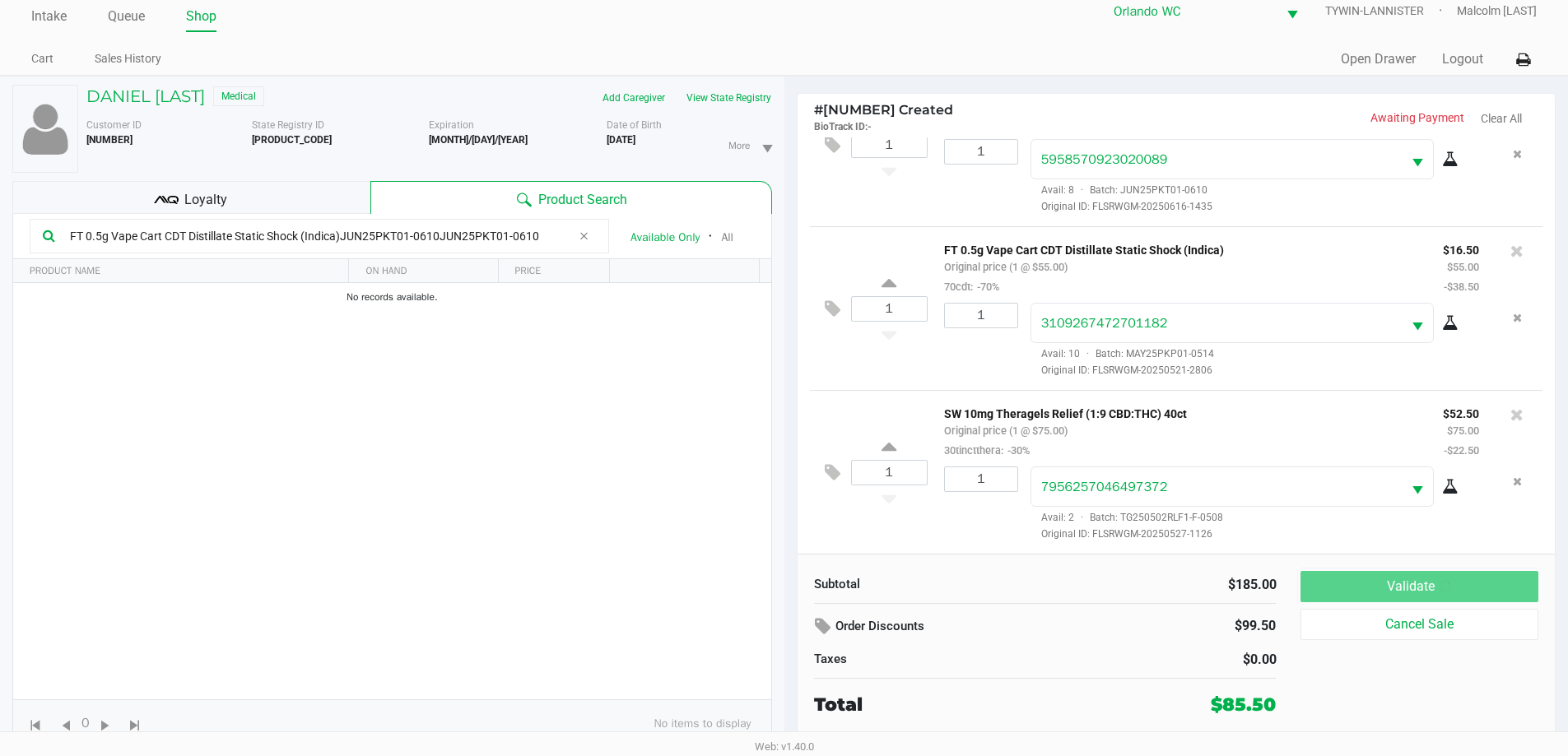 scroll, scrollTop: 0, scrollLeft: 0, axis: both 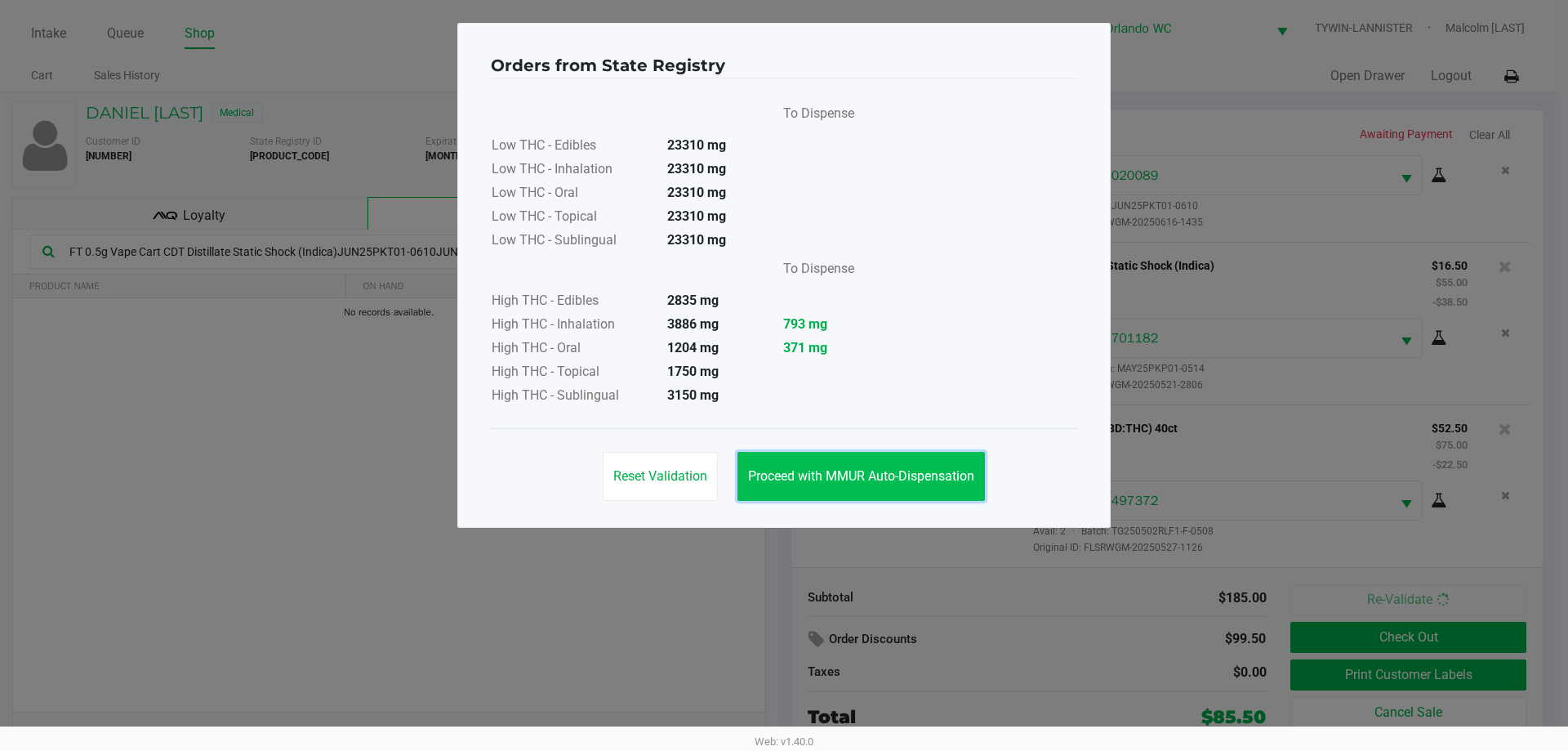 click on "Proceed with MMUR Auto-Dispensation" 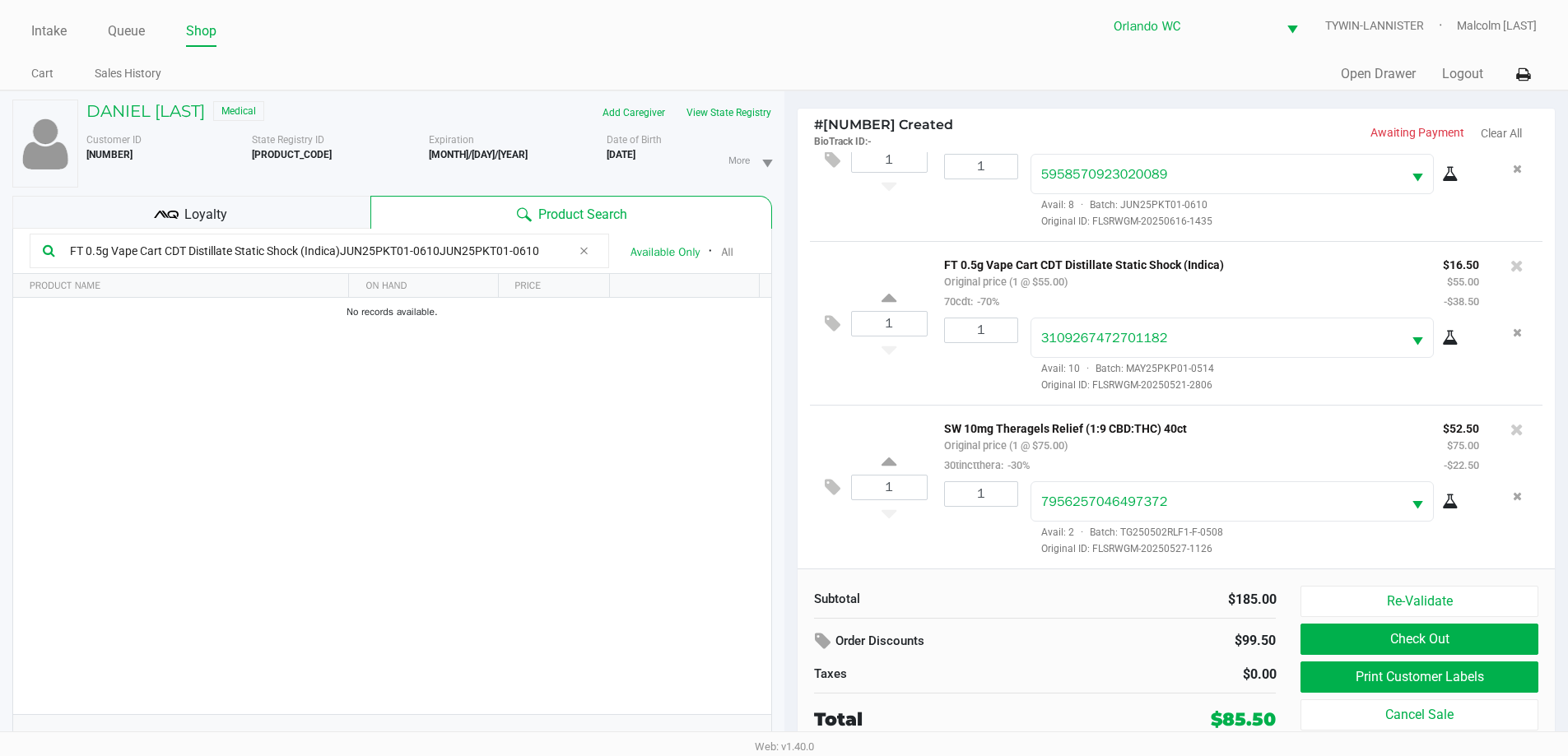 scroll, scrollTop: 17, scrollLeft: 0, axis: vertical 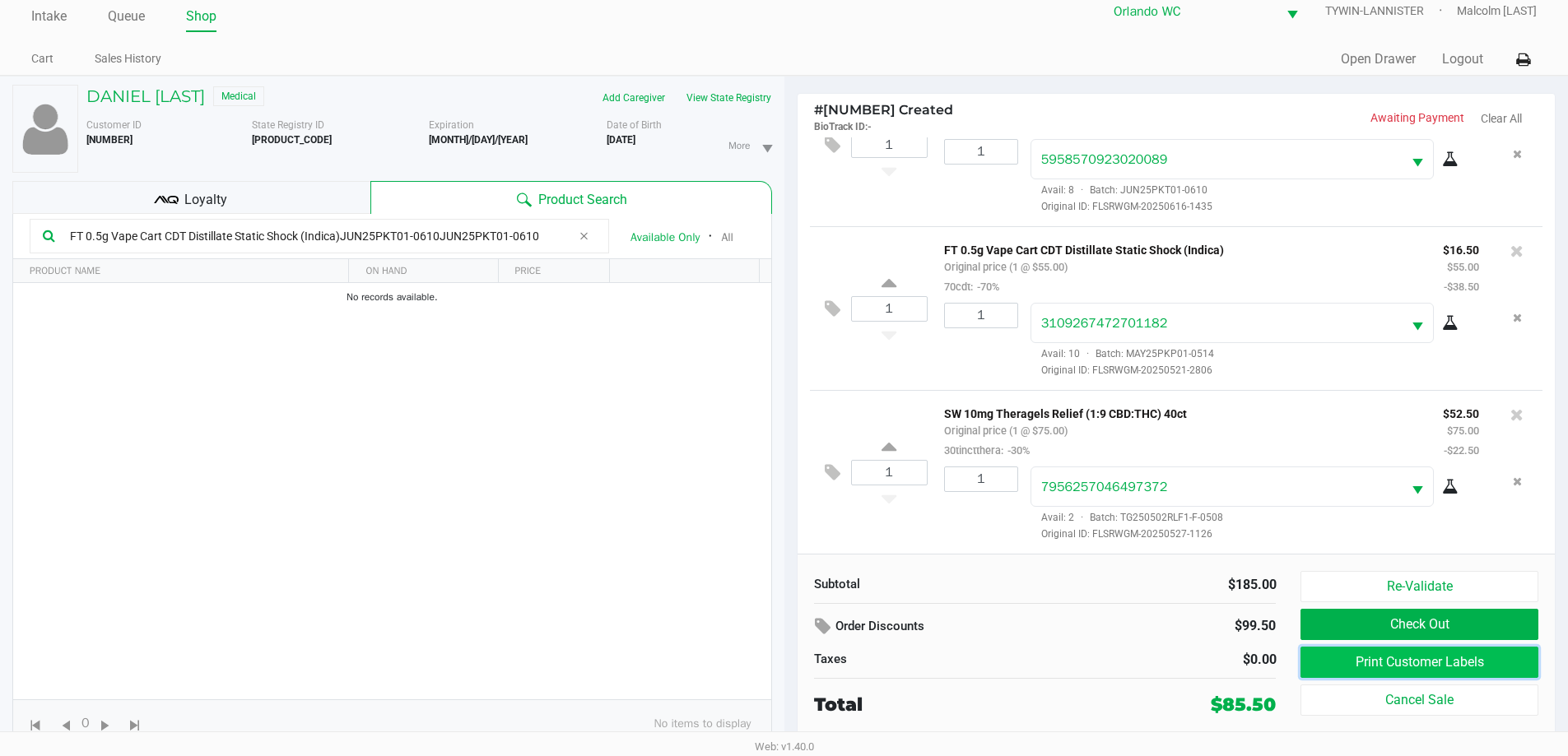 click on "Print Customer Labels" 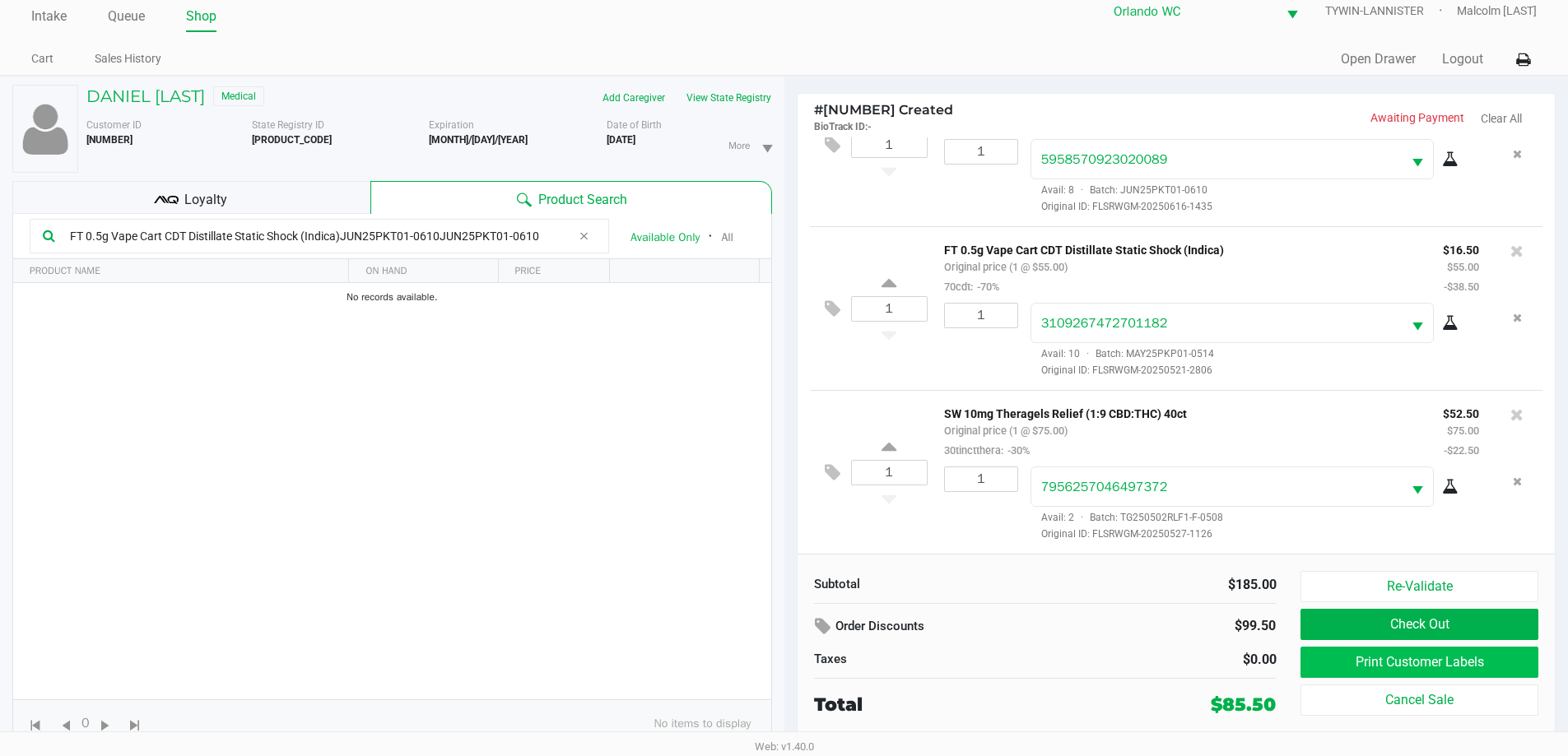 scroll, scrollTop: 0, scrollLeft: 0, axis: both 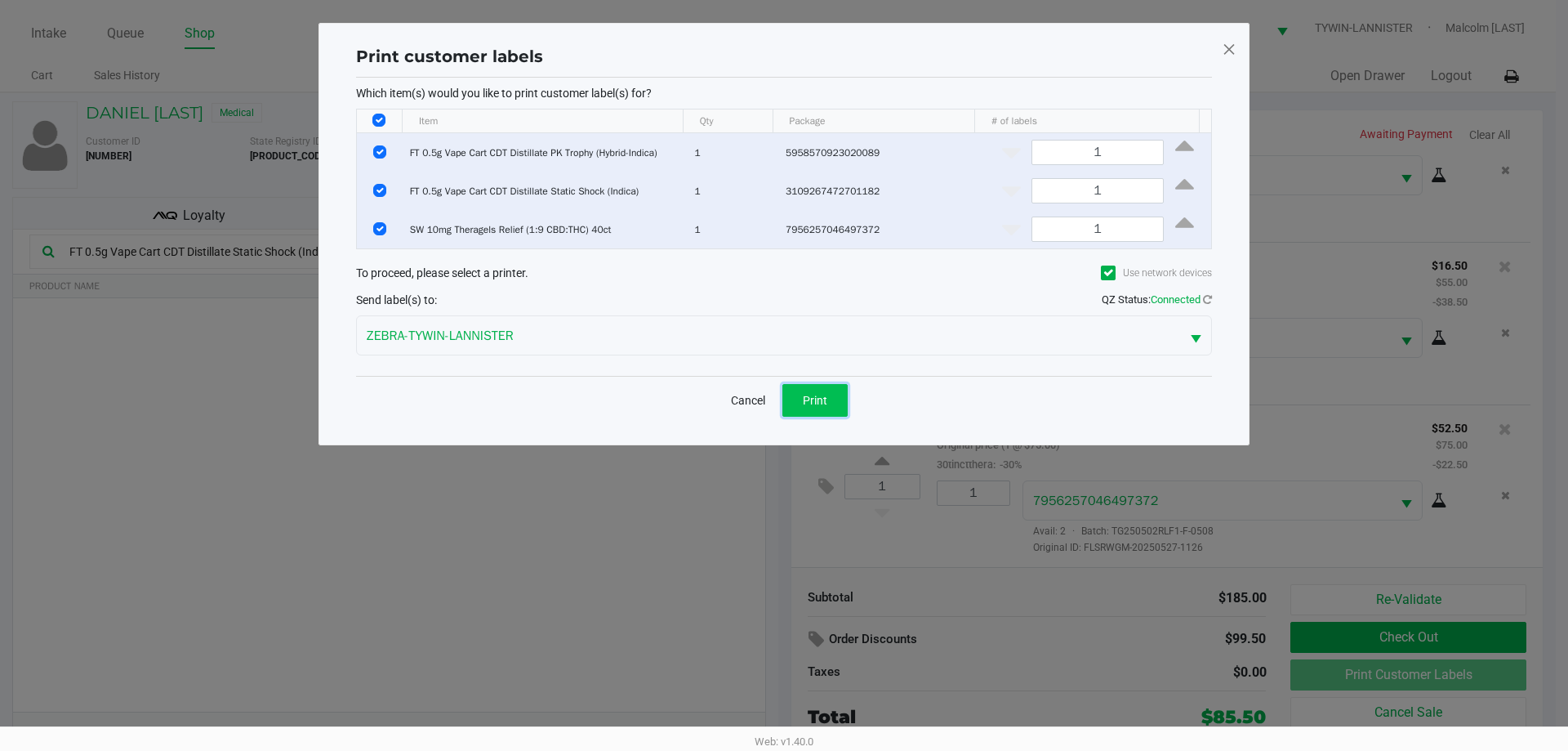 click on "Print" 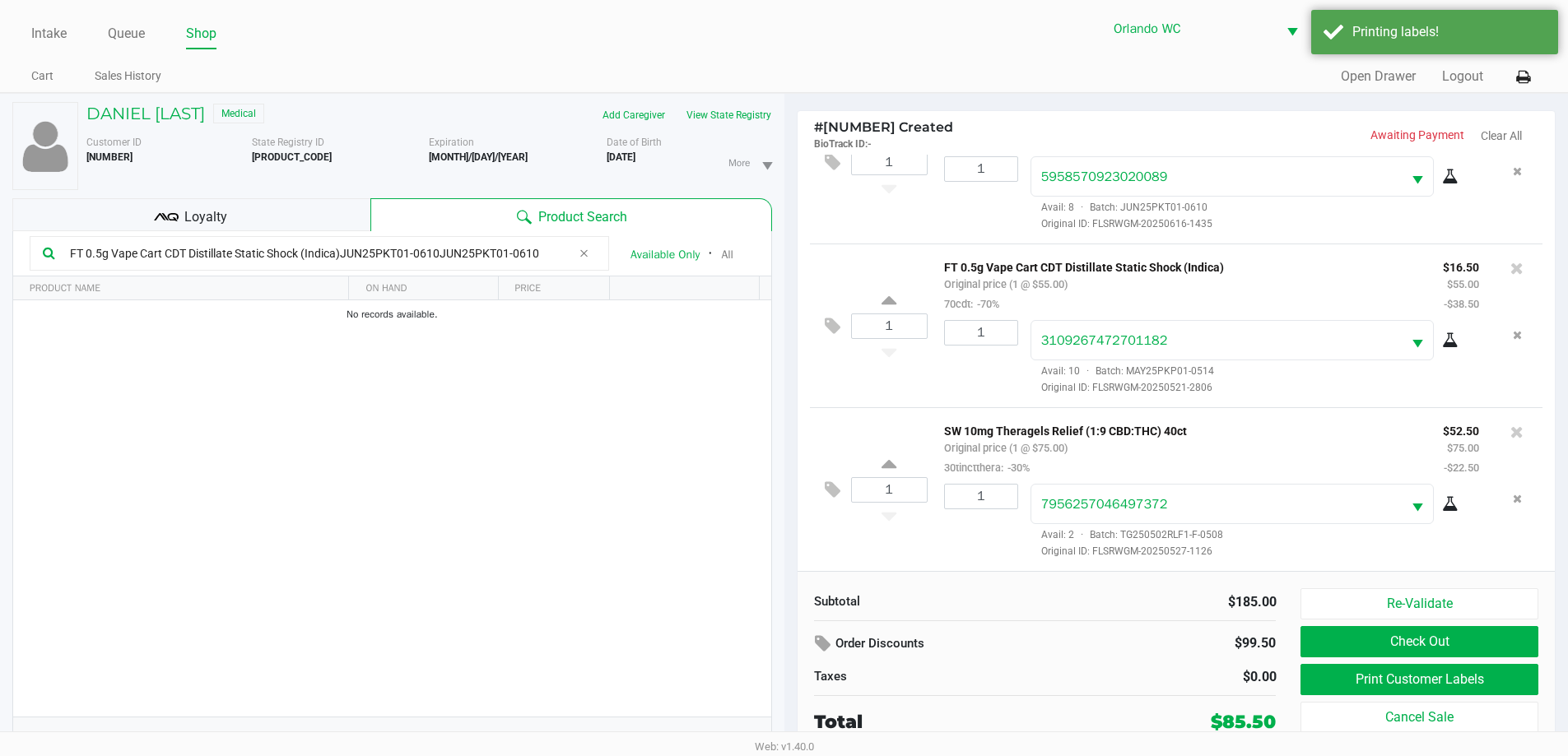 click on "FT 0.5g Vape Cart CDT Distillate Static Shock (Indica)JUN25PKT01-0610JUN25PKT01-0610  Available Only  ᛫  All" 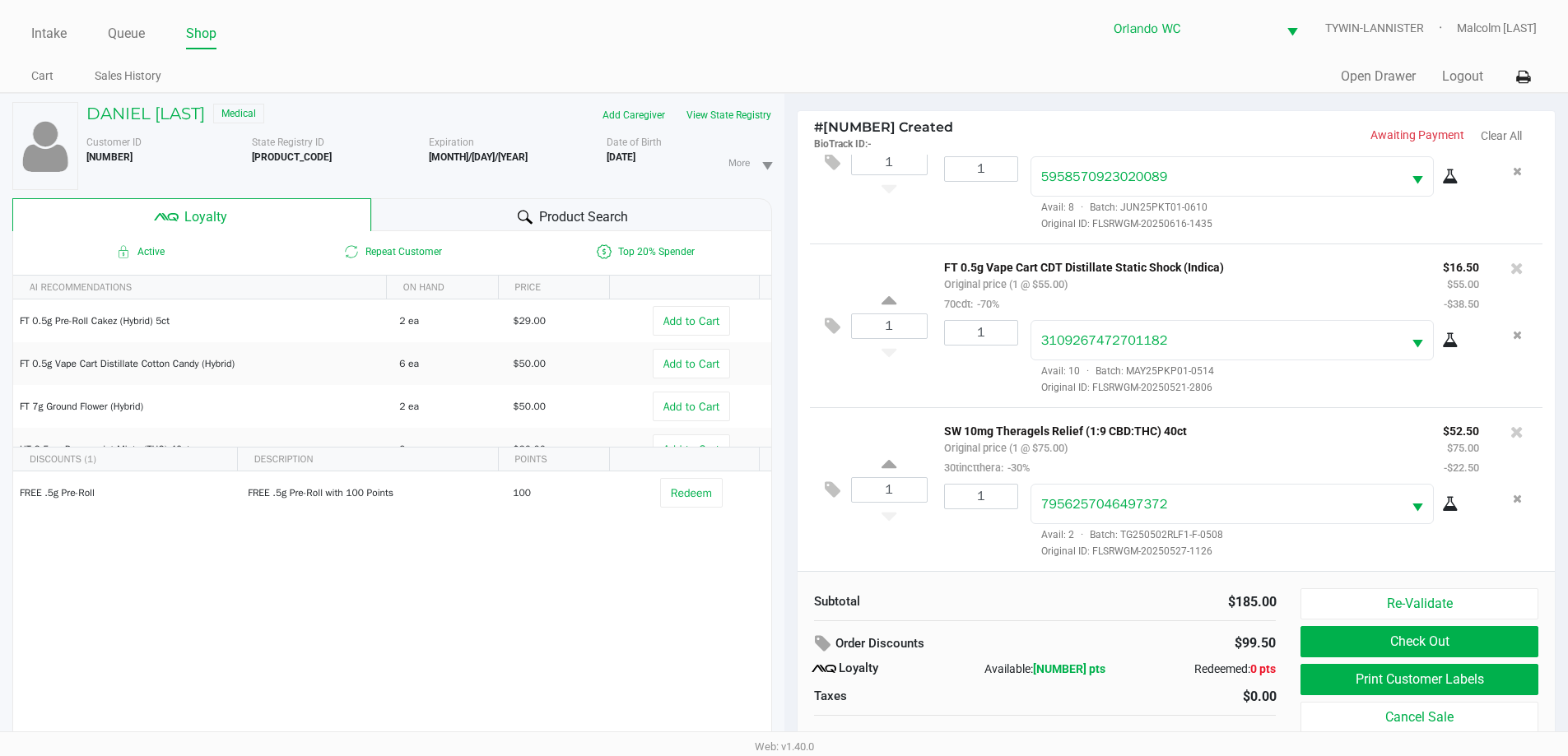 scroll, scrollTop: 17, scrollLeft: 0, axis: vertical 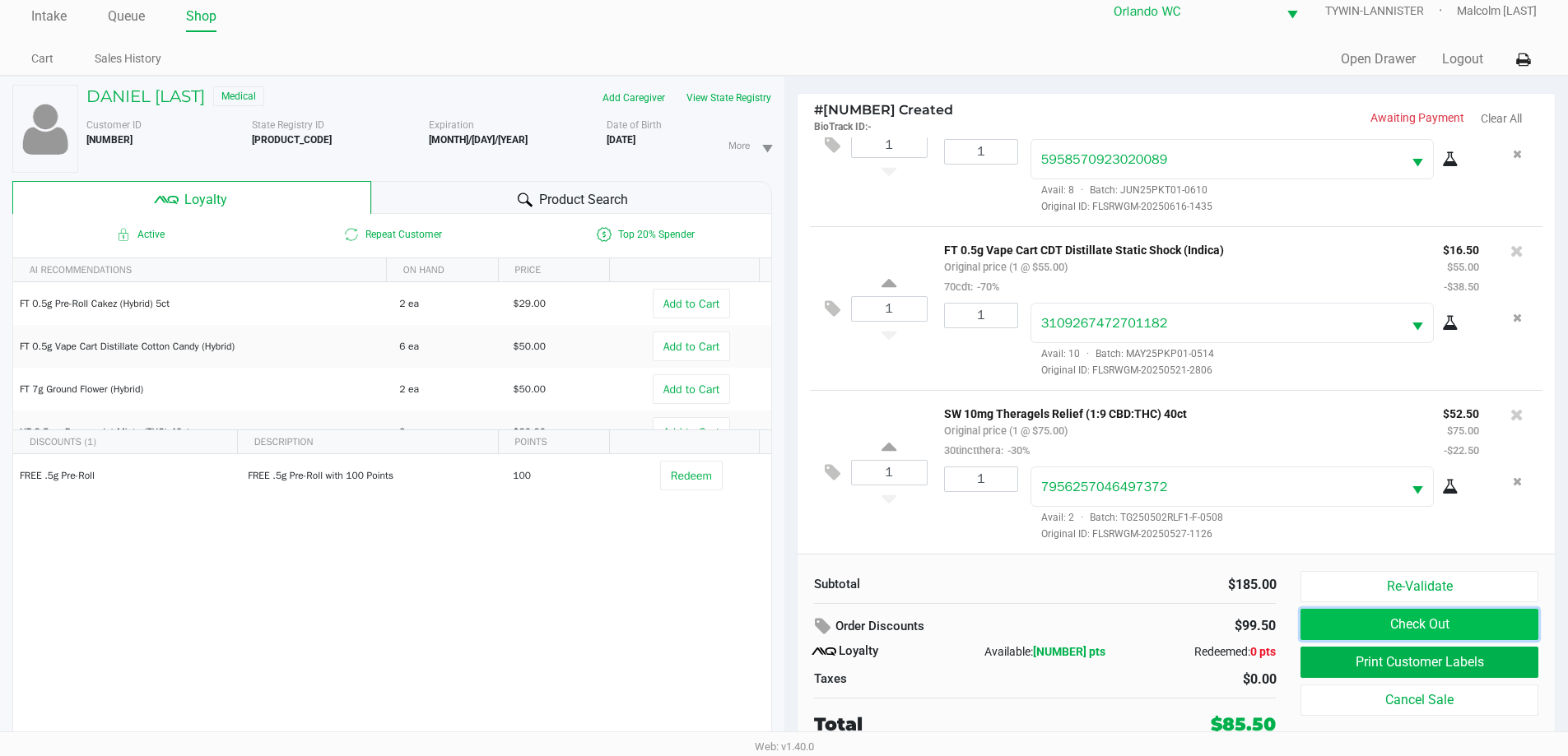 click on "Check Out" 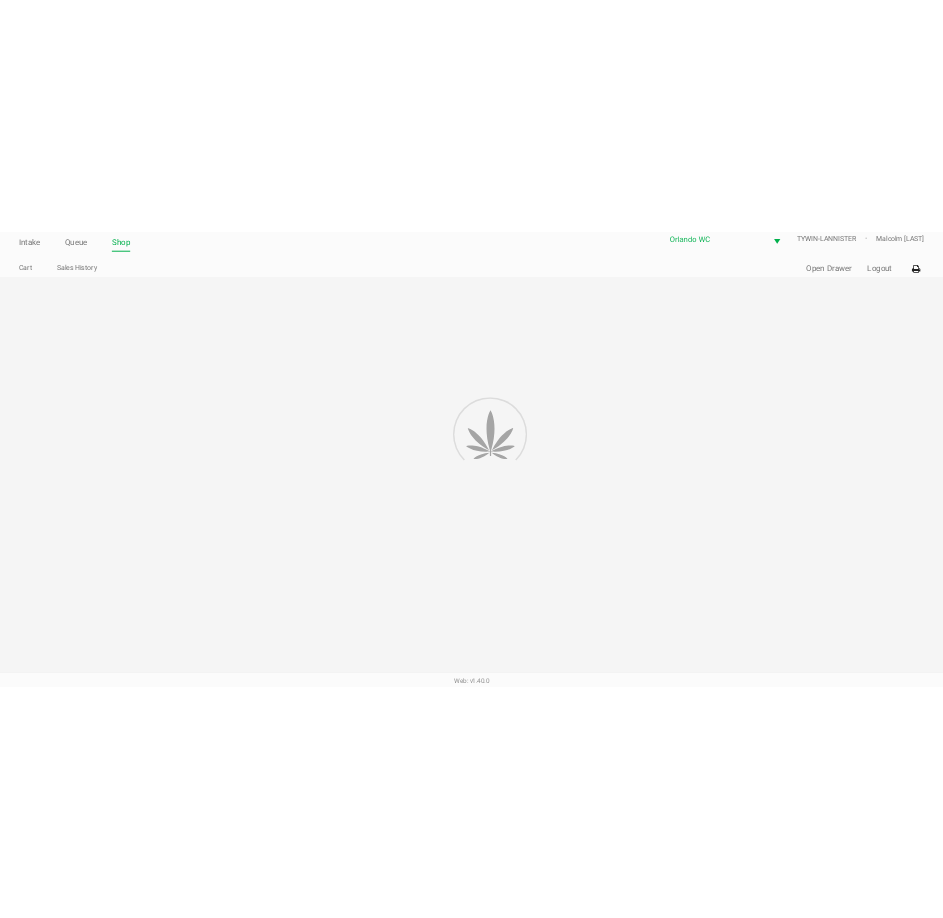 scroll, scrollTop: 0, scrollLeft: 0, axis: both 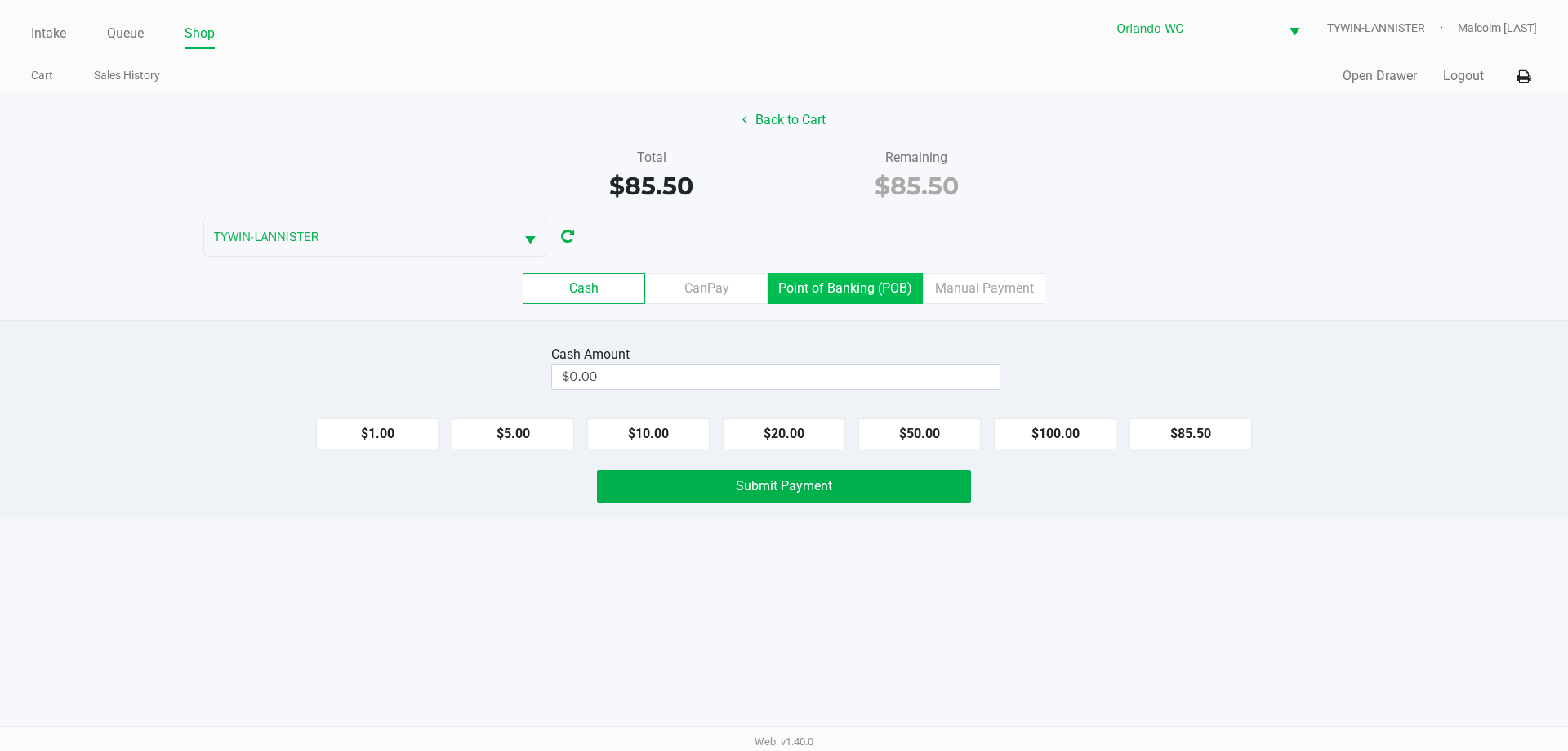 click on "Point of Banking (POB)" 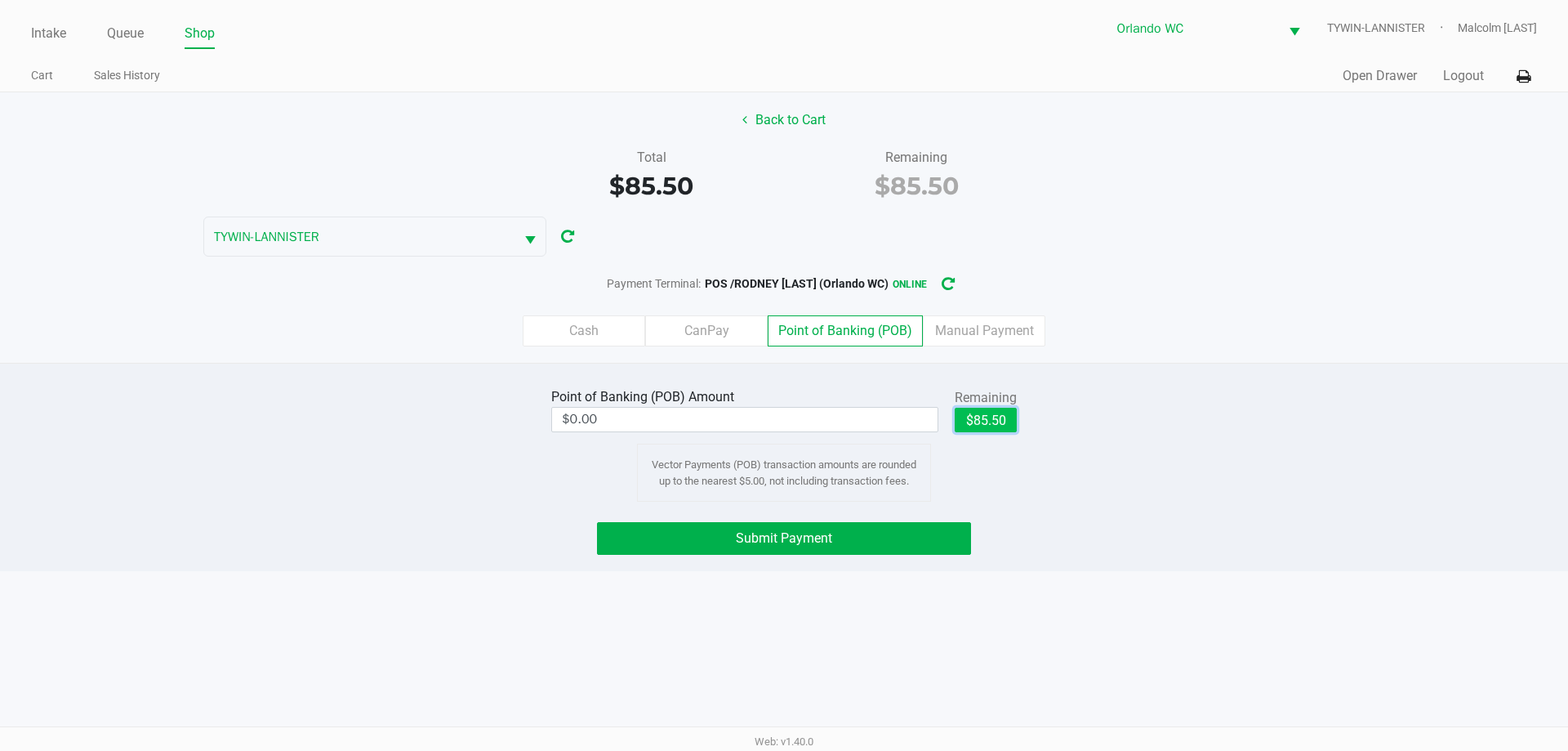 click on "$85.50" 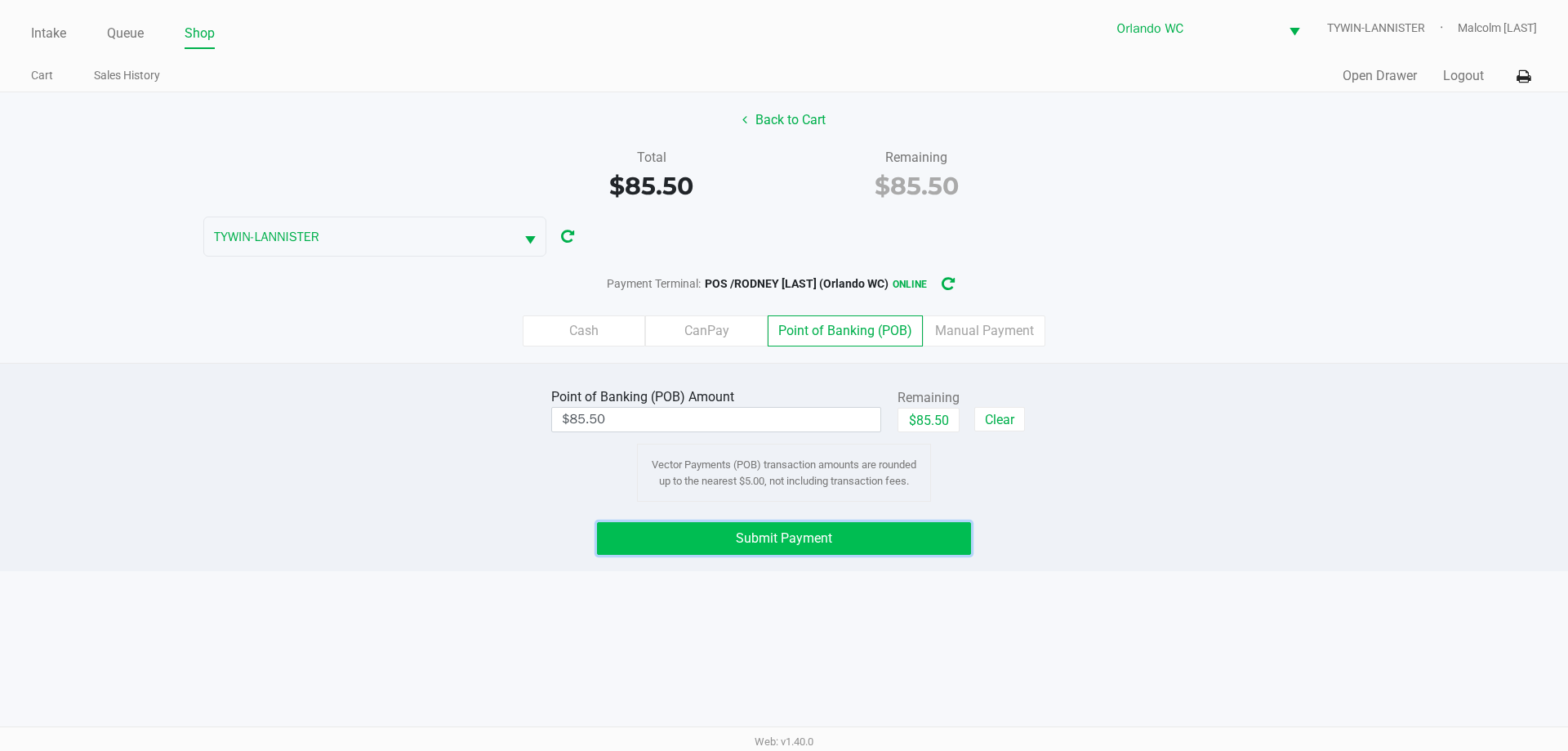 click on "Submit Payment" 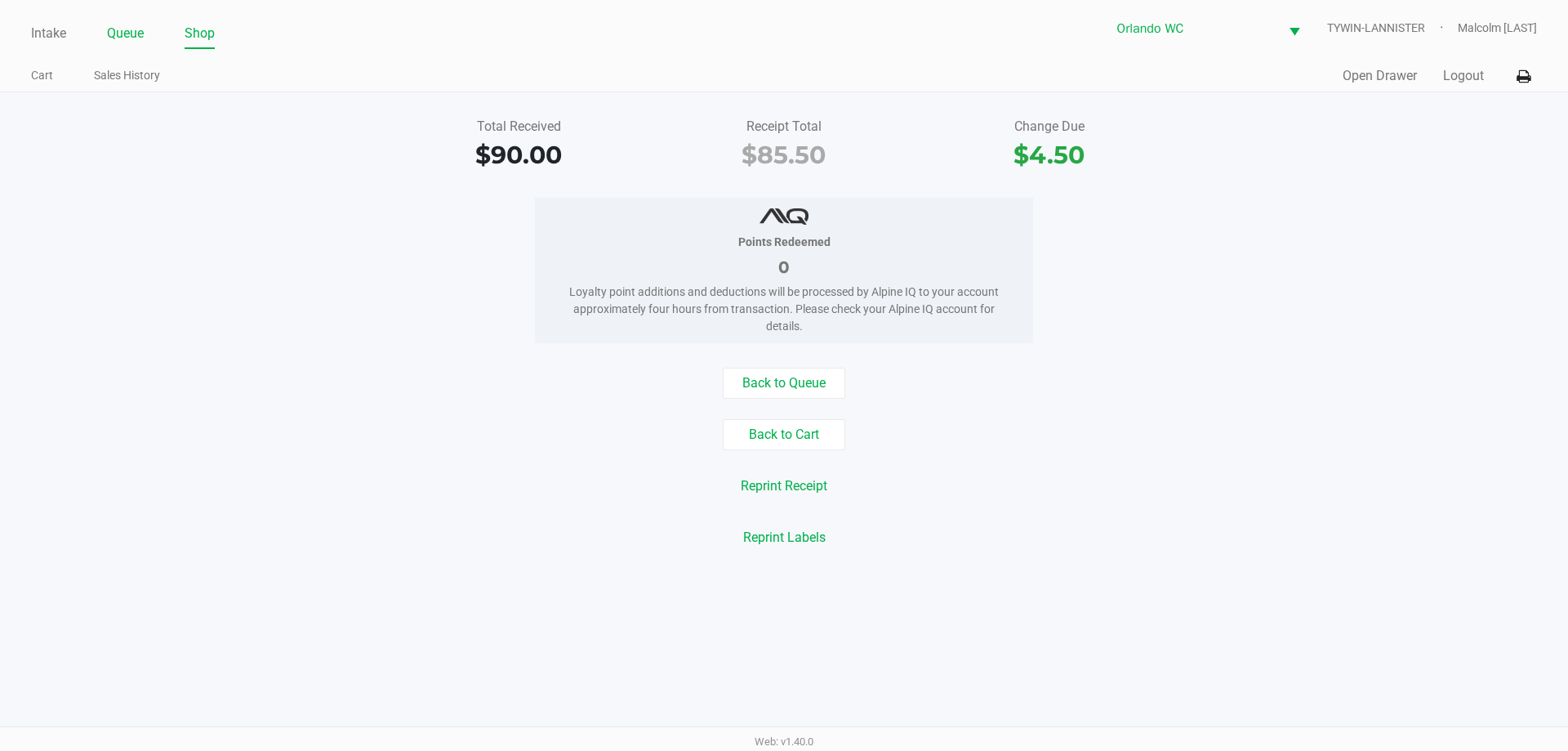 click on "Queue" 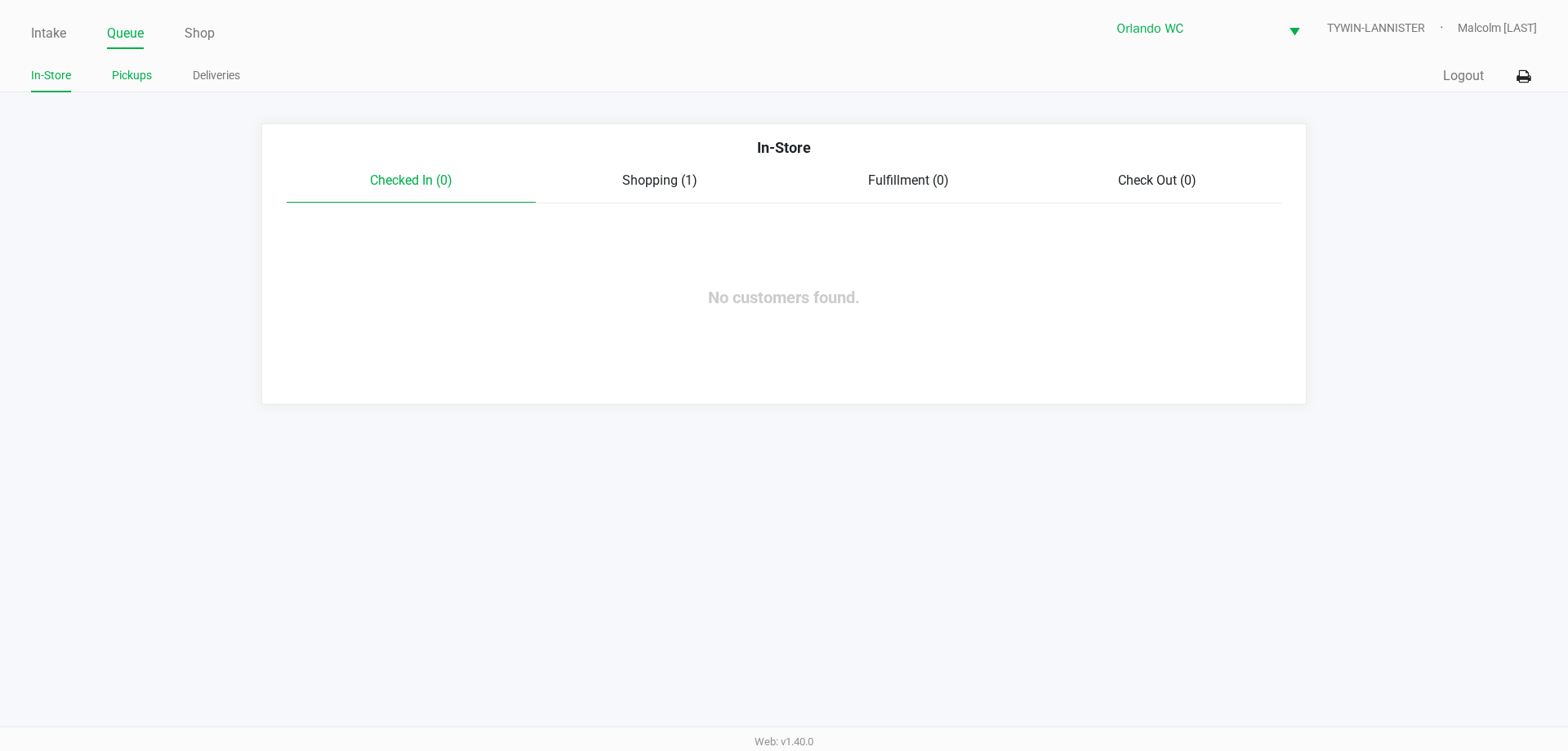 click on "Pickups" 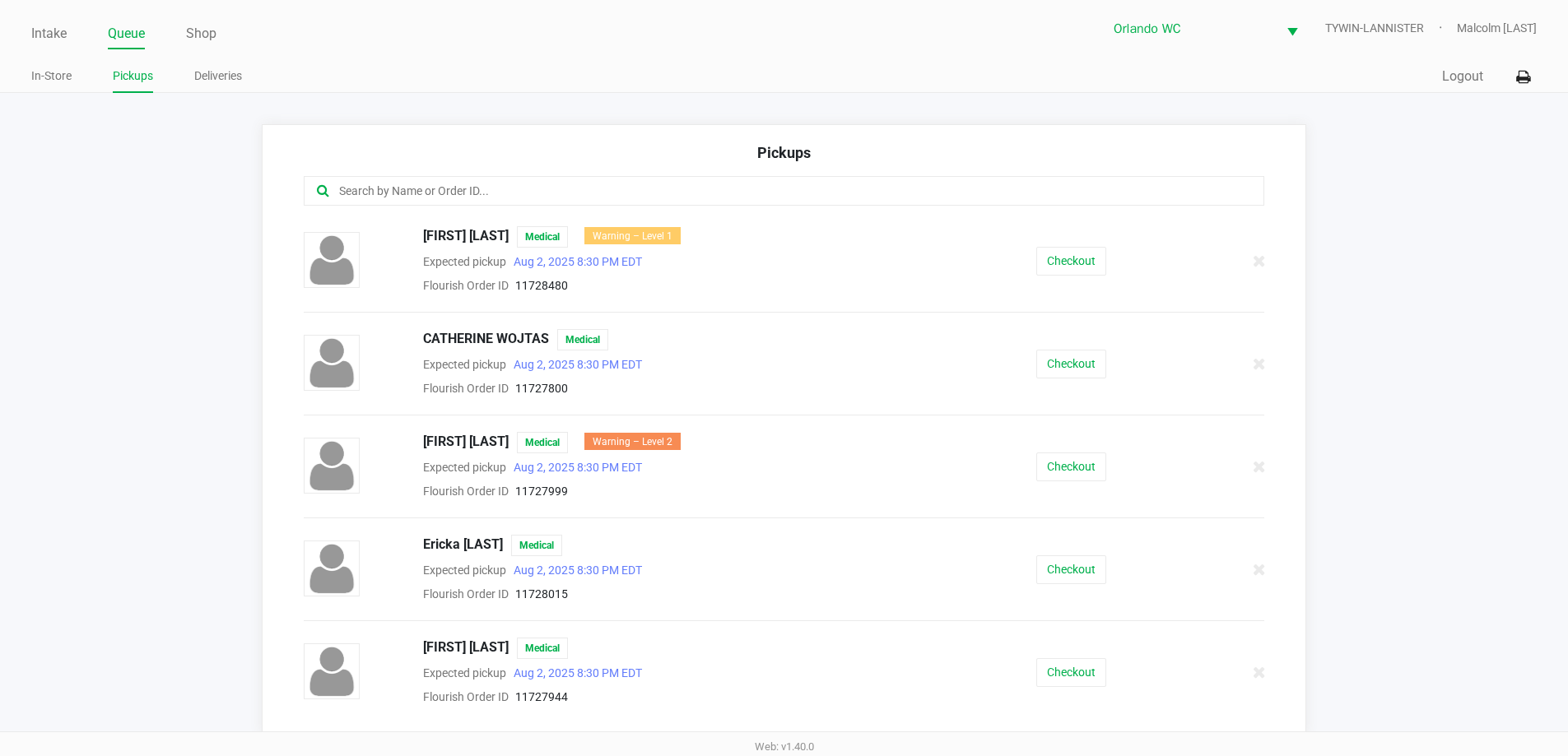click on "Queue" 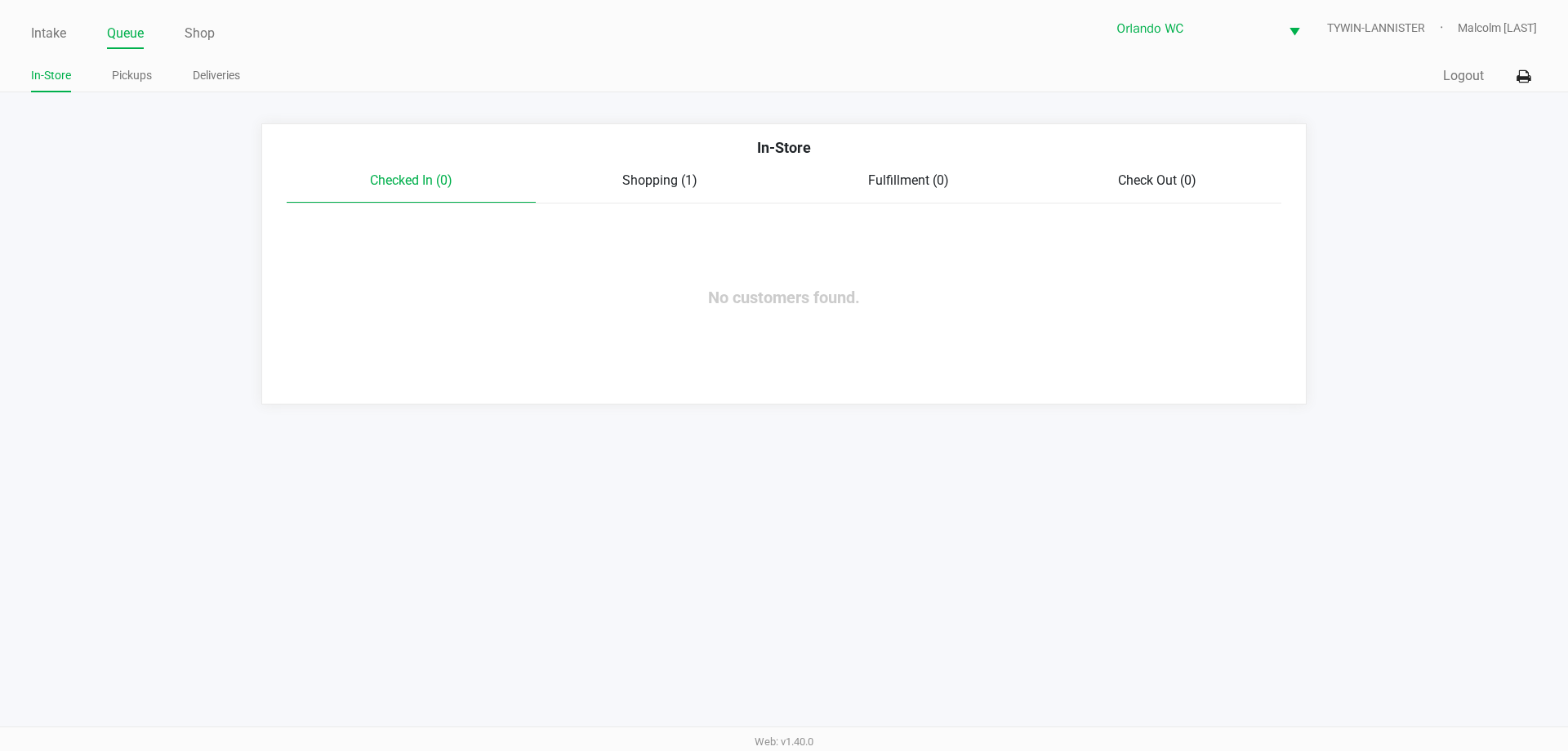 click on "Shopping (1)" 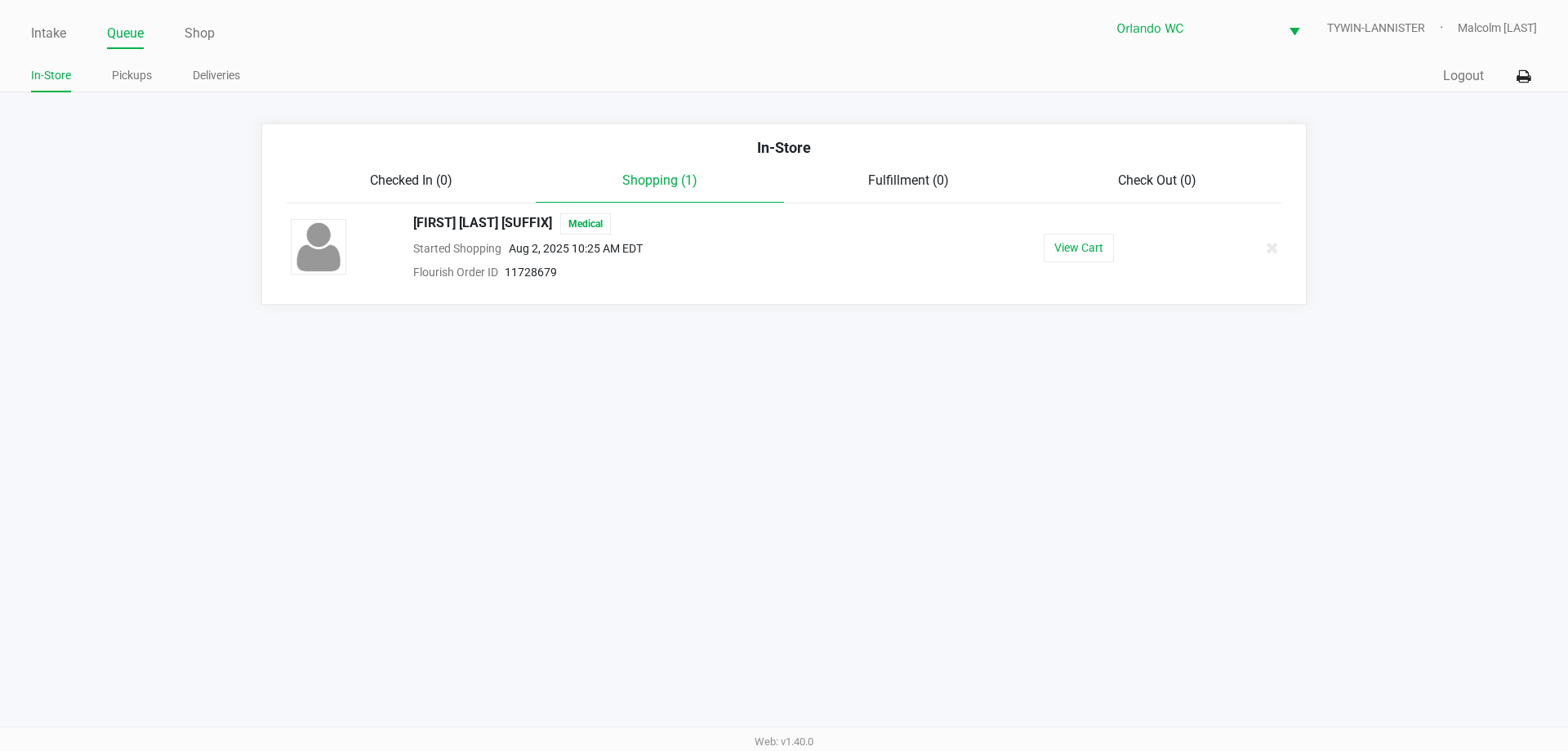 click on "TERRENCE MC CANN JR   Medical  Started Shopping      Aug 2, 2025 10:25 AM EDT  Flourish Order ID     11728679   View Cart" 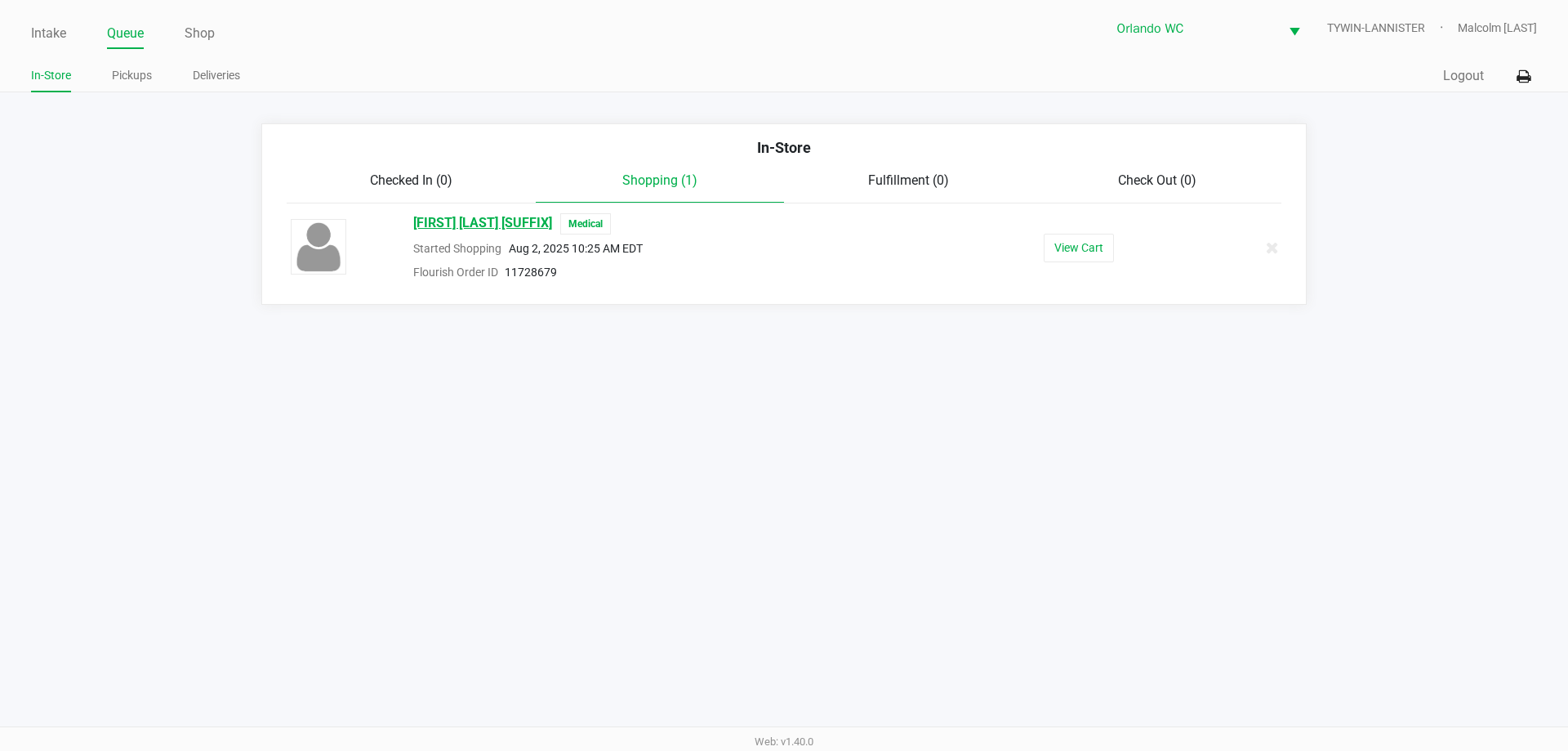 click on "TERRENCE MC CANN JR" 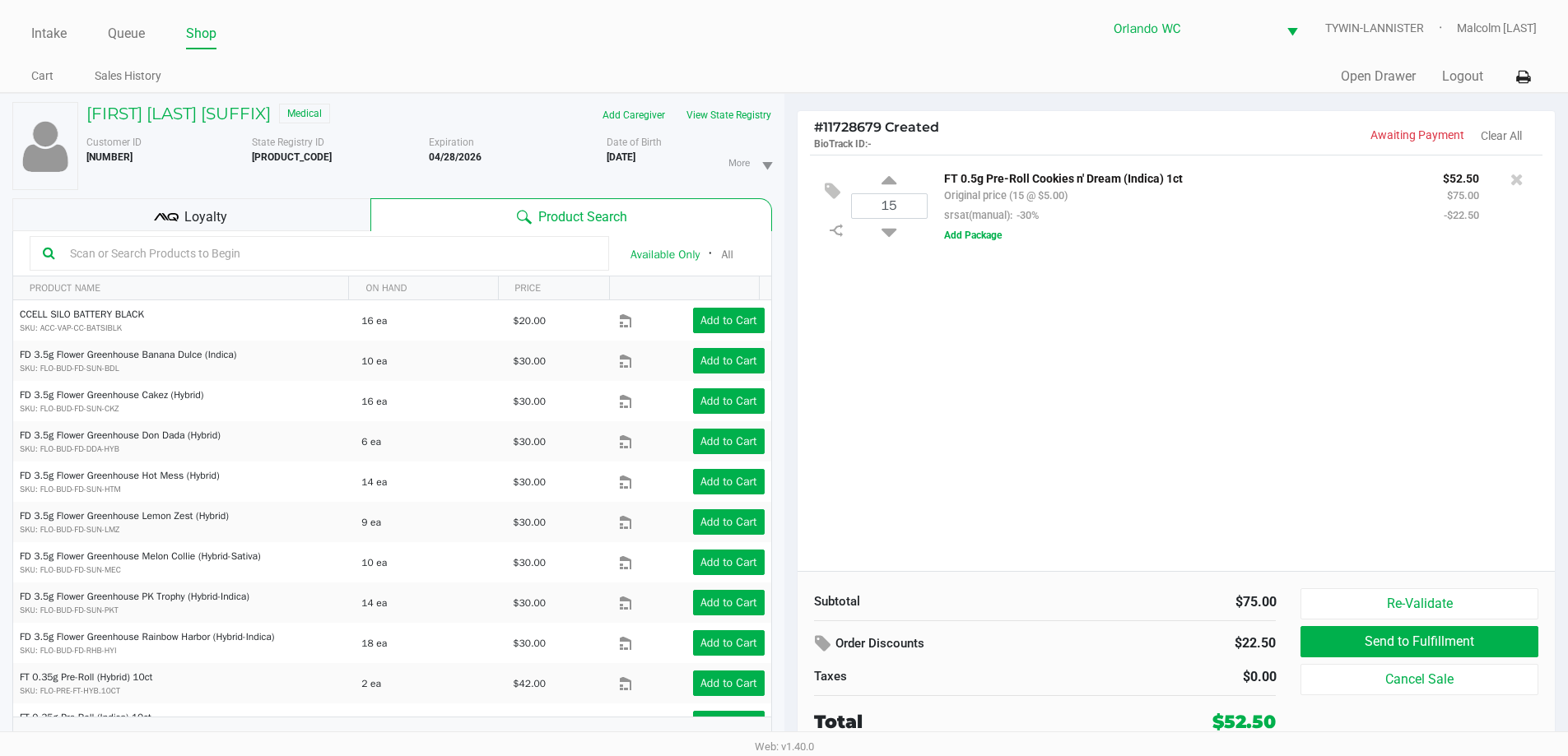 click on "15  FT 0.5g Pre-Roll Cookies n' Dream (Indica) 1ct   Original price (15 @ $5.00)  srsat(manual):  -30% $52.50 $75.00 -$22.50  Add Package" 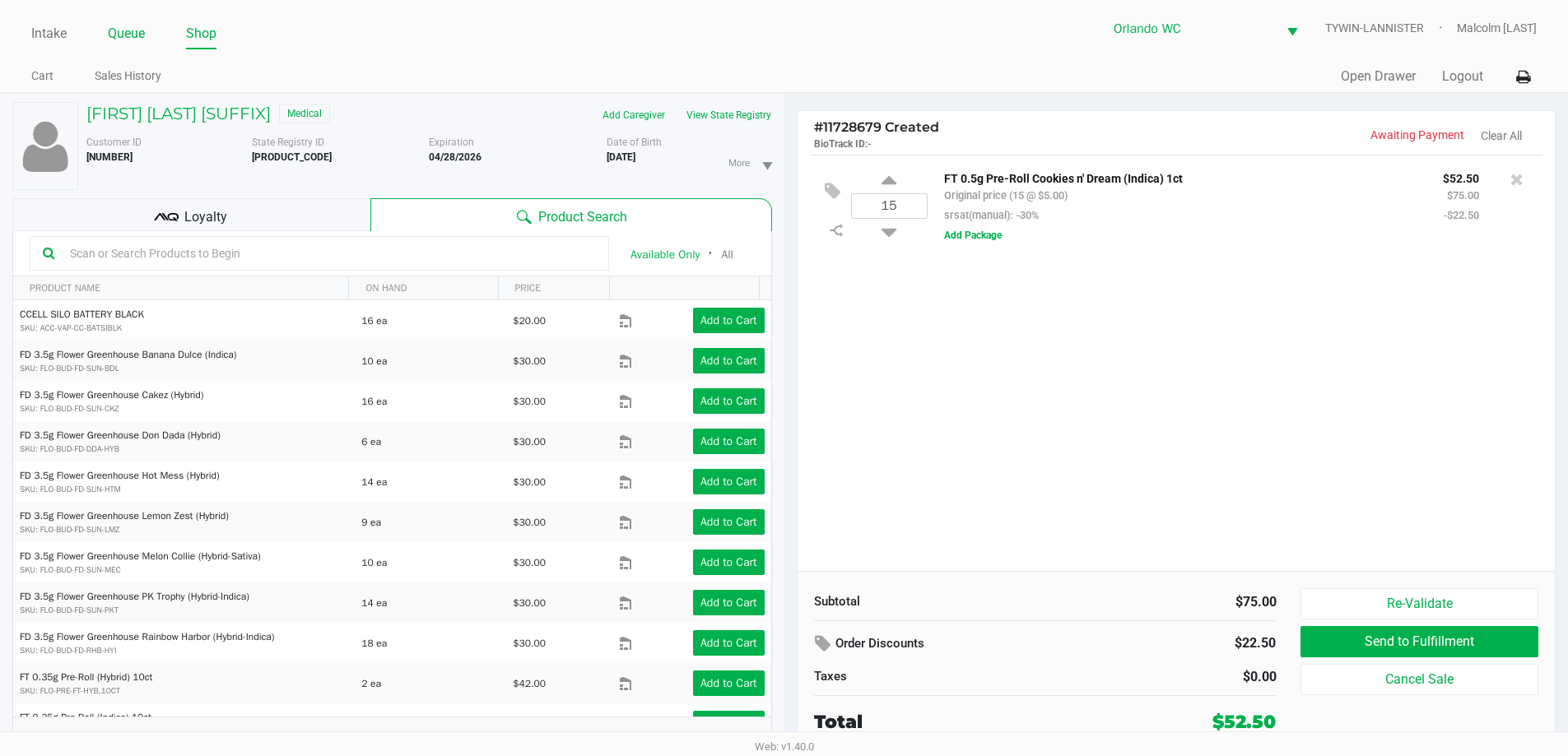 click on "Queue" 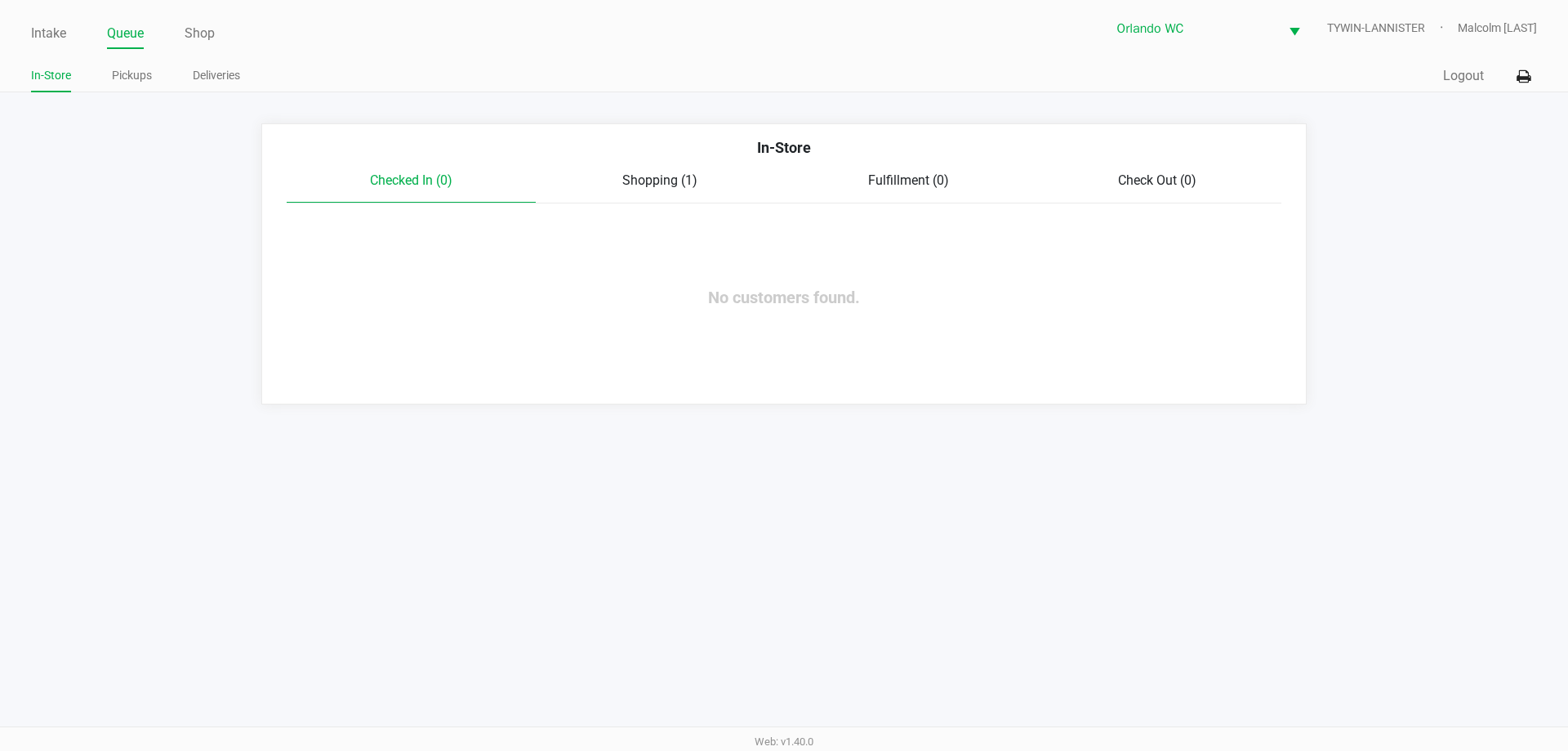 click on "Intake Queue Shop Orlando WC  TYWIN-LANNISTER   Malcolm Harvey" 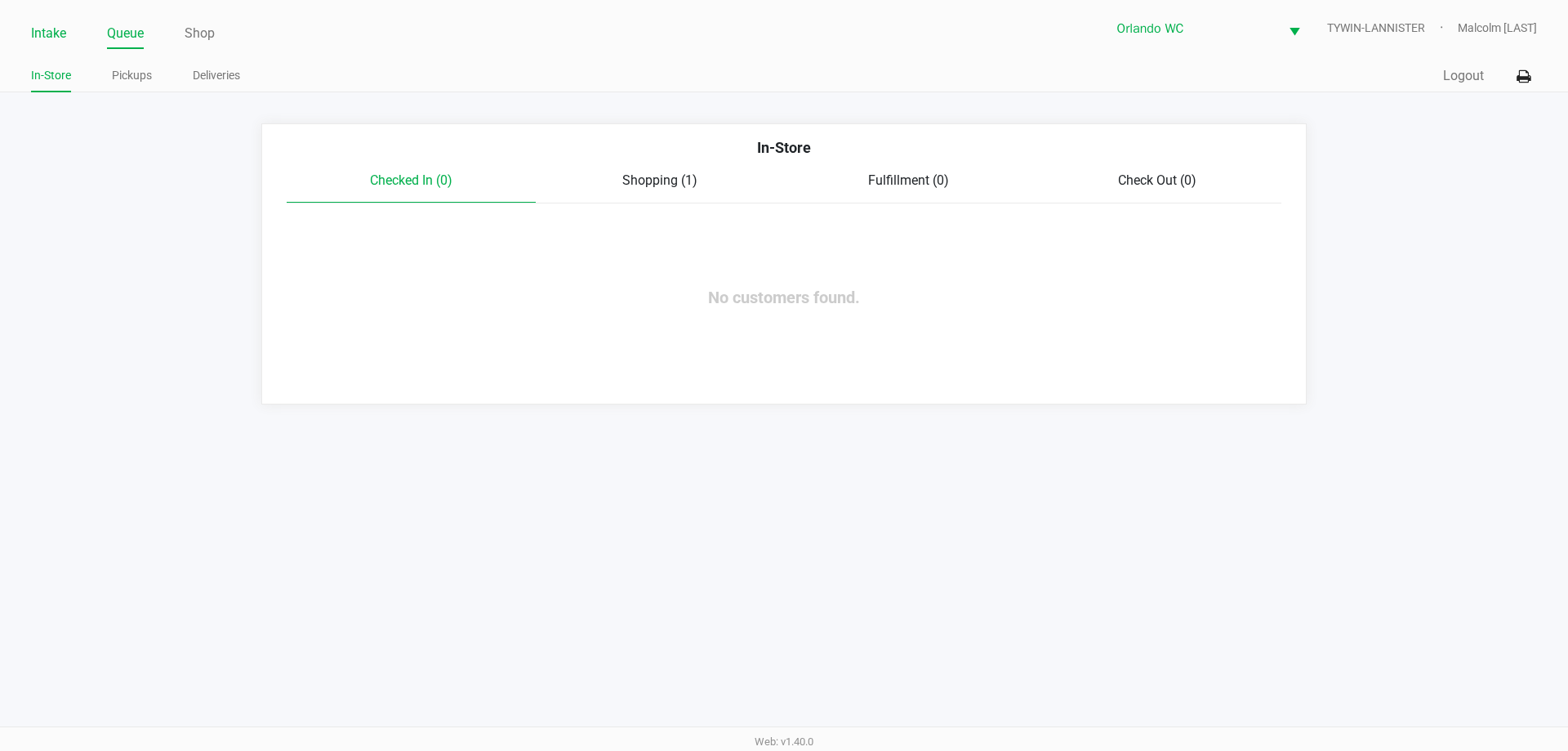 click on "Intake" 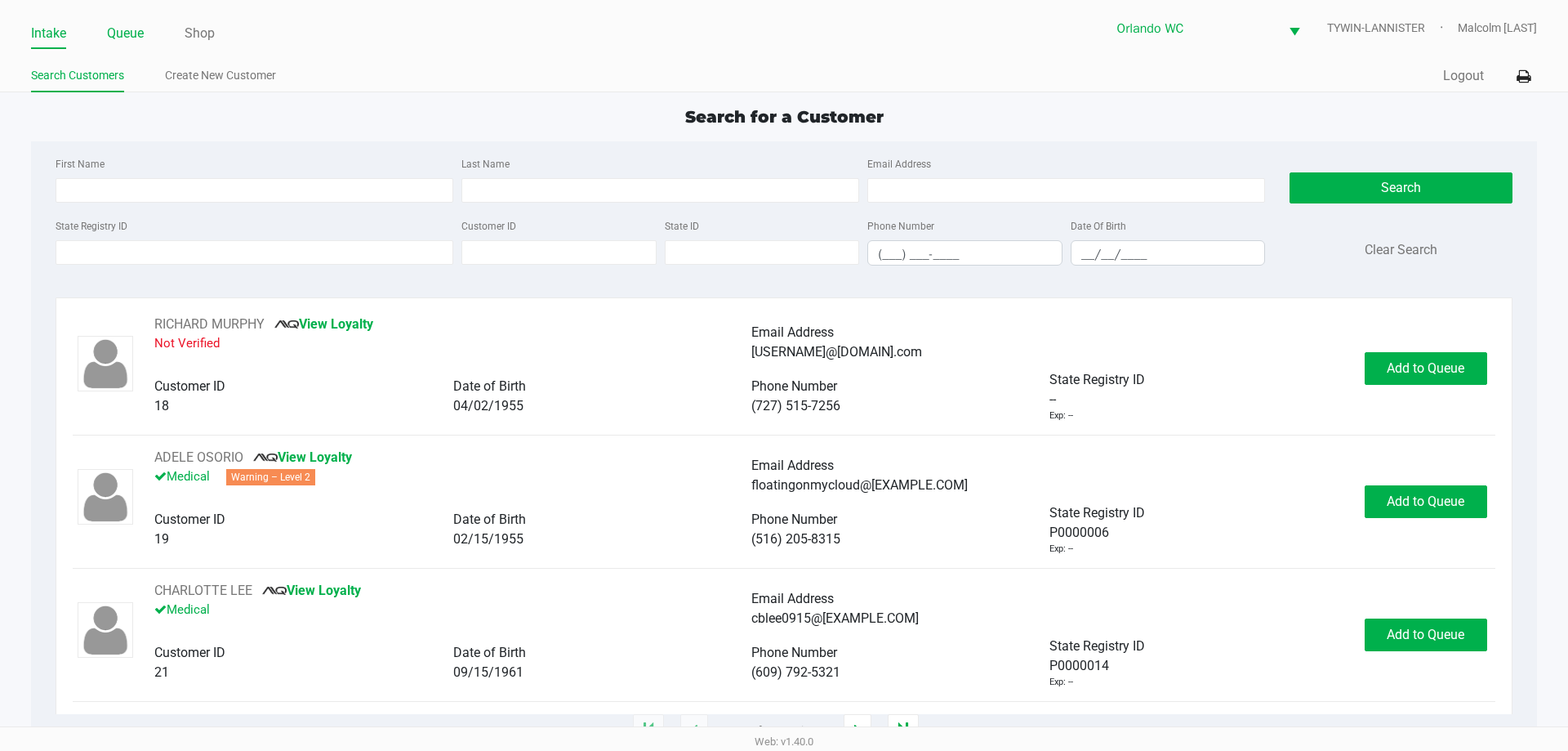 click on "Queue" 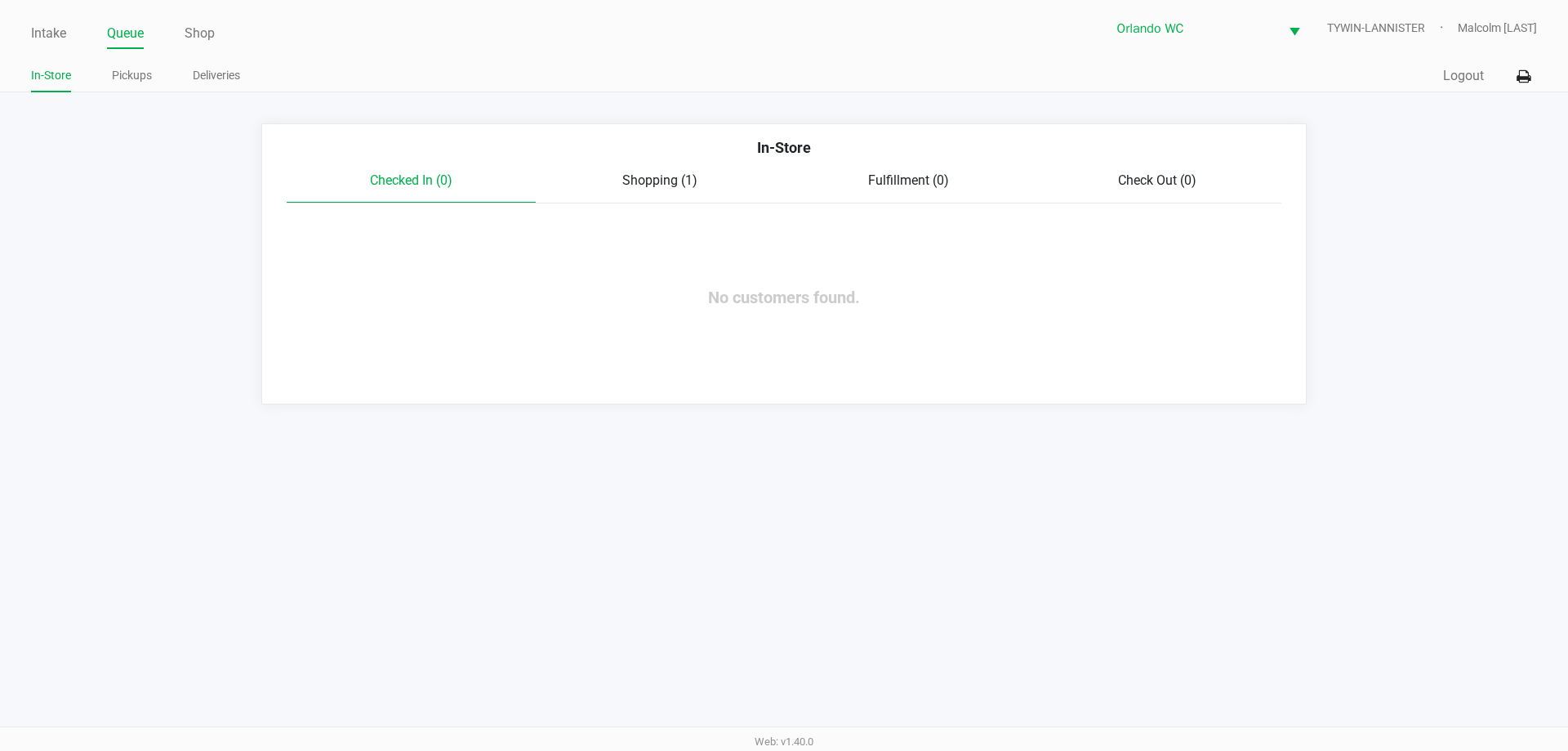 click on "Queue" 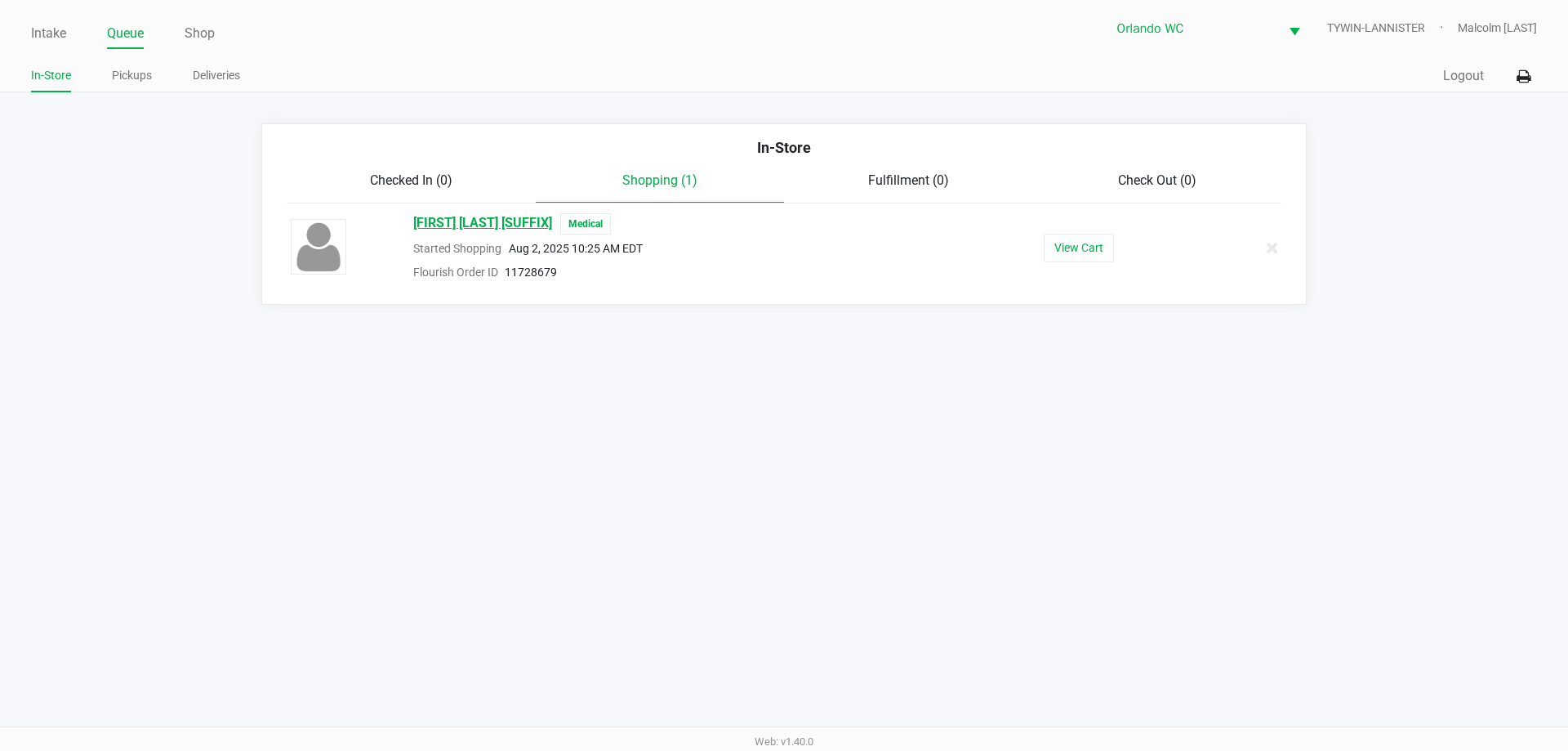 click on "TERRENCE MC CANN JR" 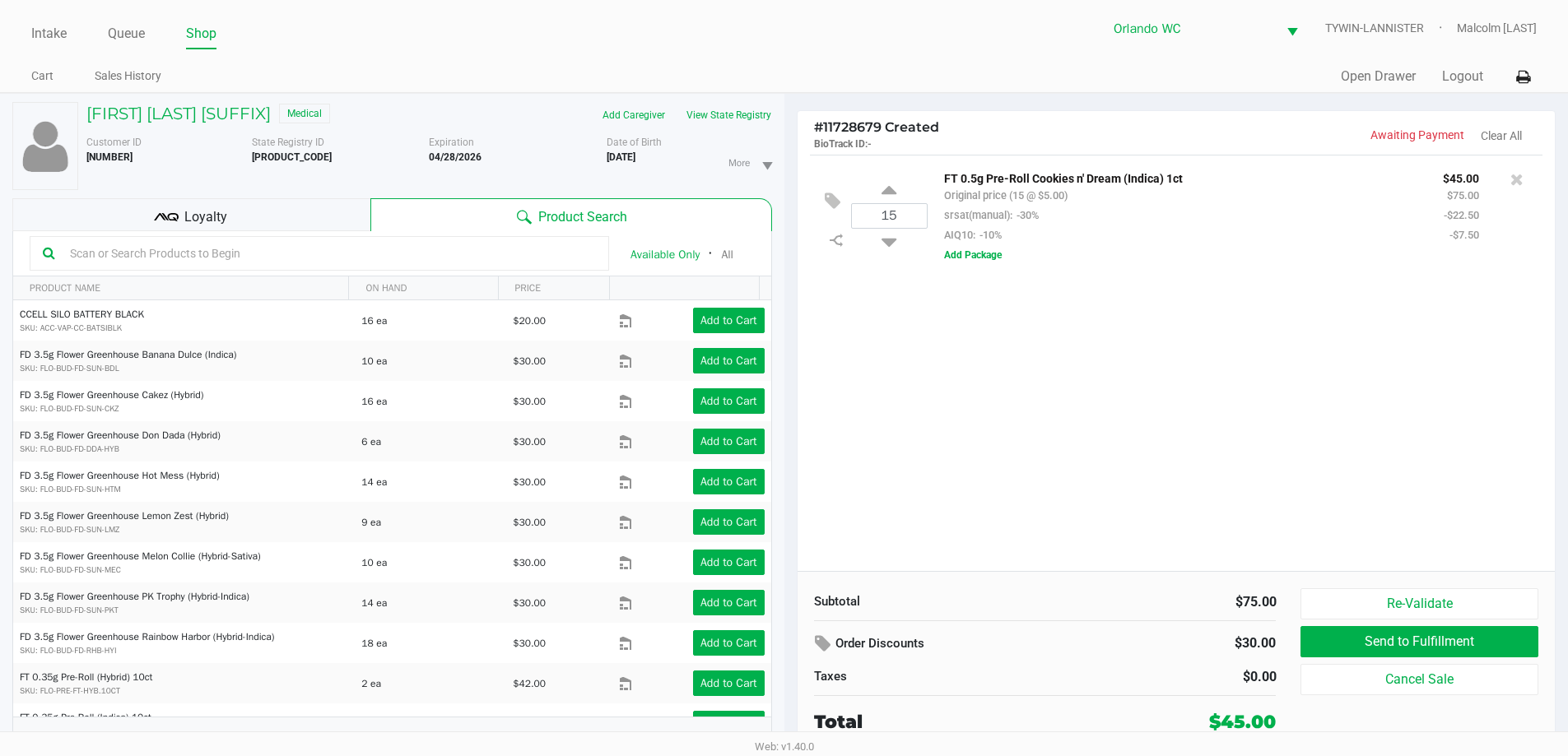 click on "15  FT 0.5g Pre-Roll Cookies n' Dream (Indica) 1ct   Original price (15 @ $5.00)  srsat(manual):  -30%  AIQ10:  -10% $45.00 $75.00 -$22.50 -$7.50  Add Package" 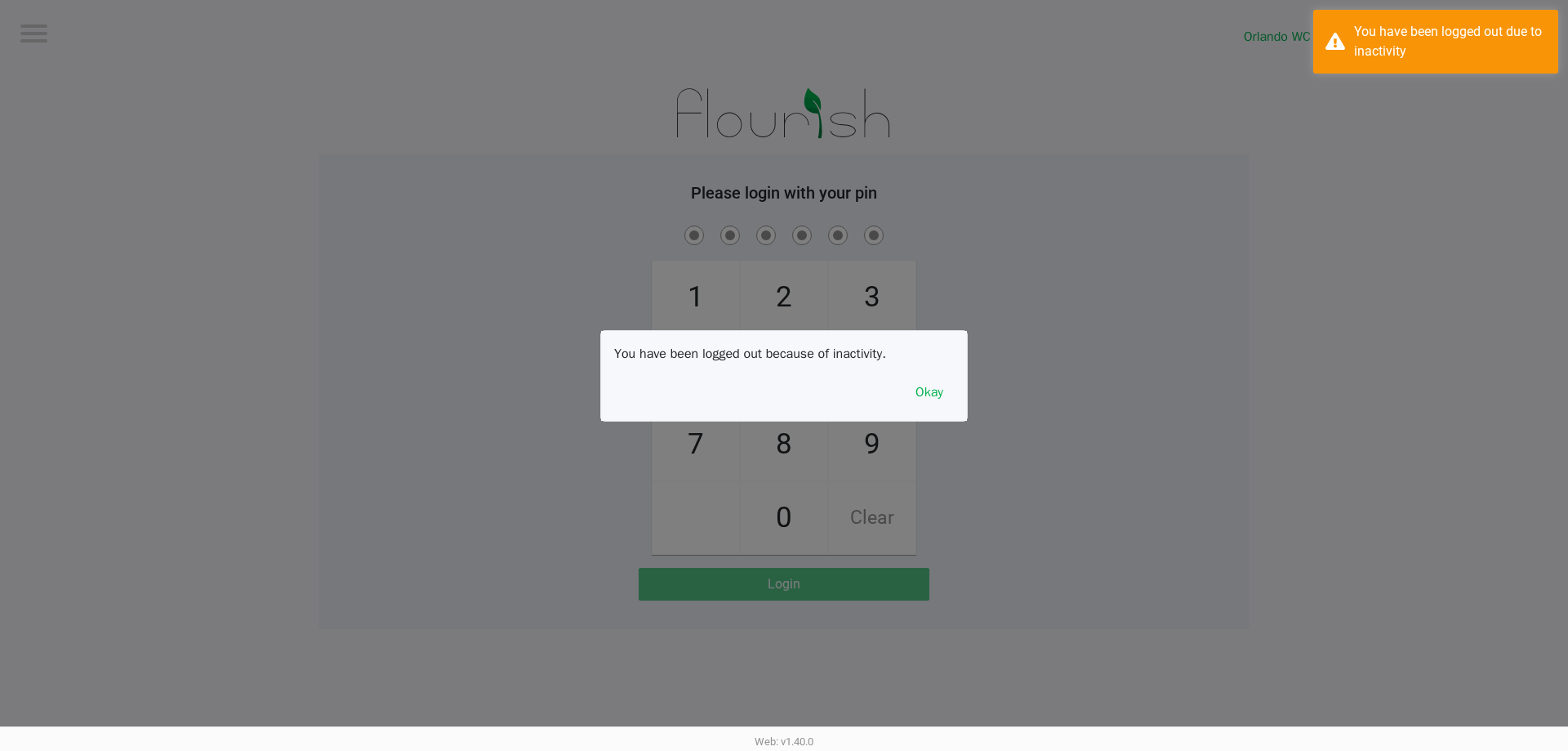 click 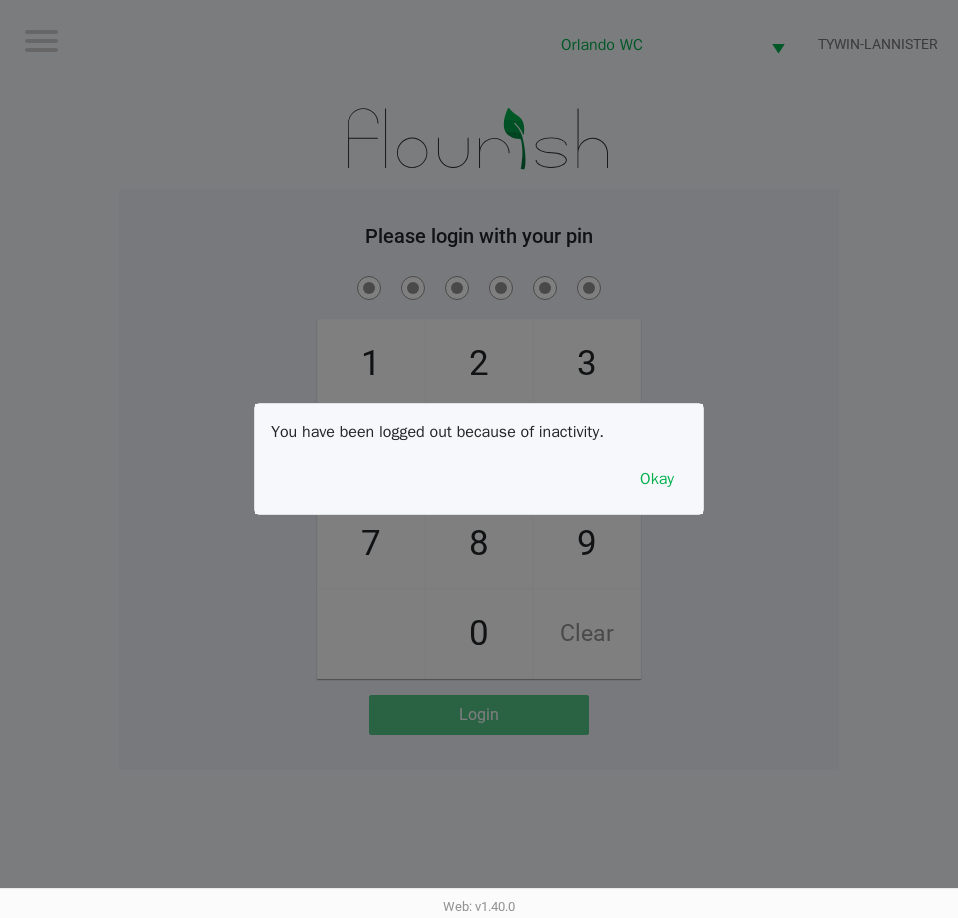 click 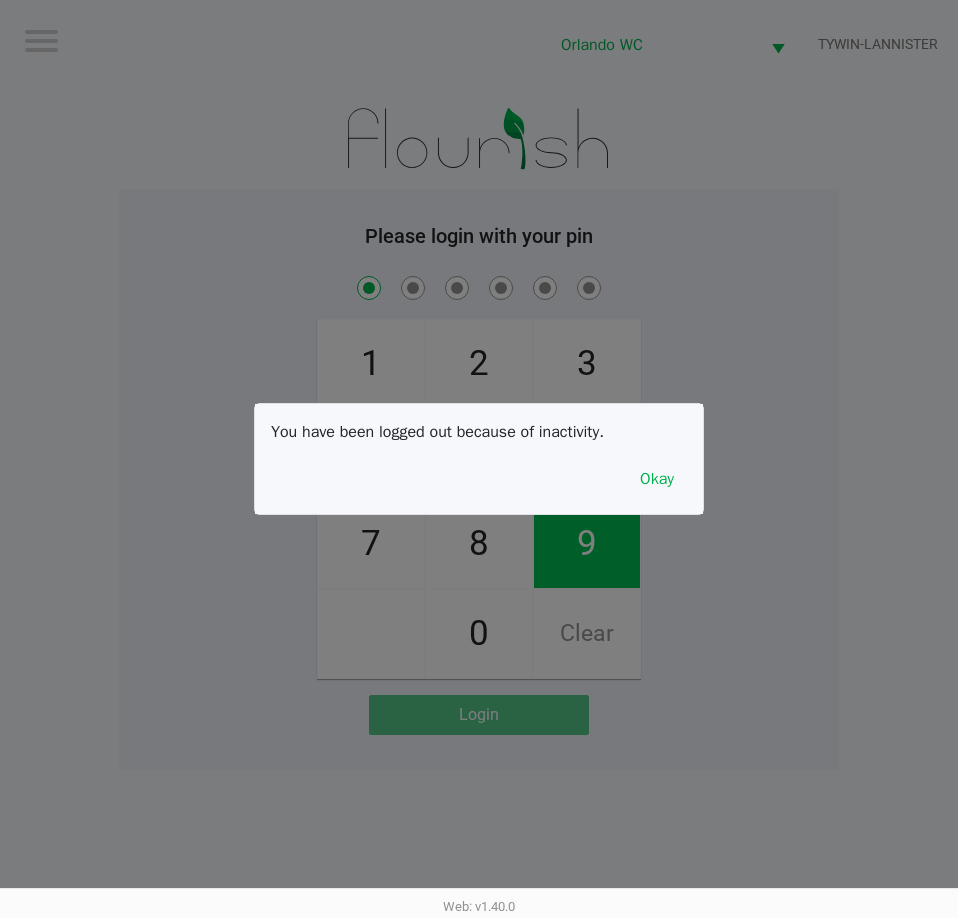 checkbox on "true" 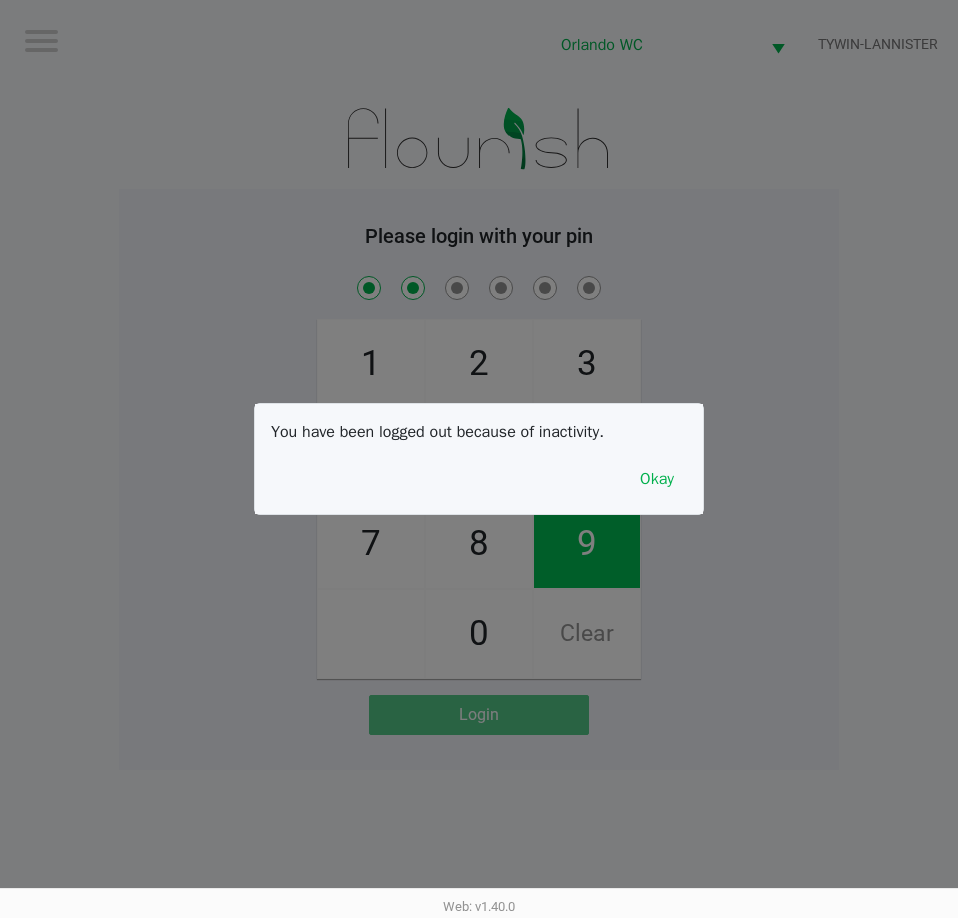 checkbox on "true" 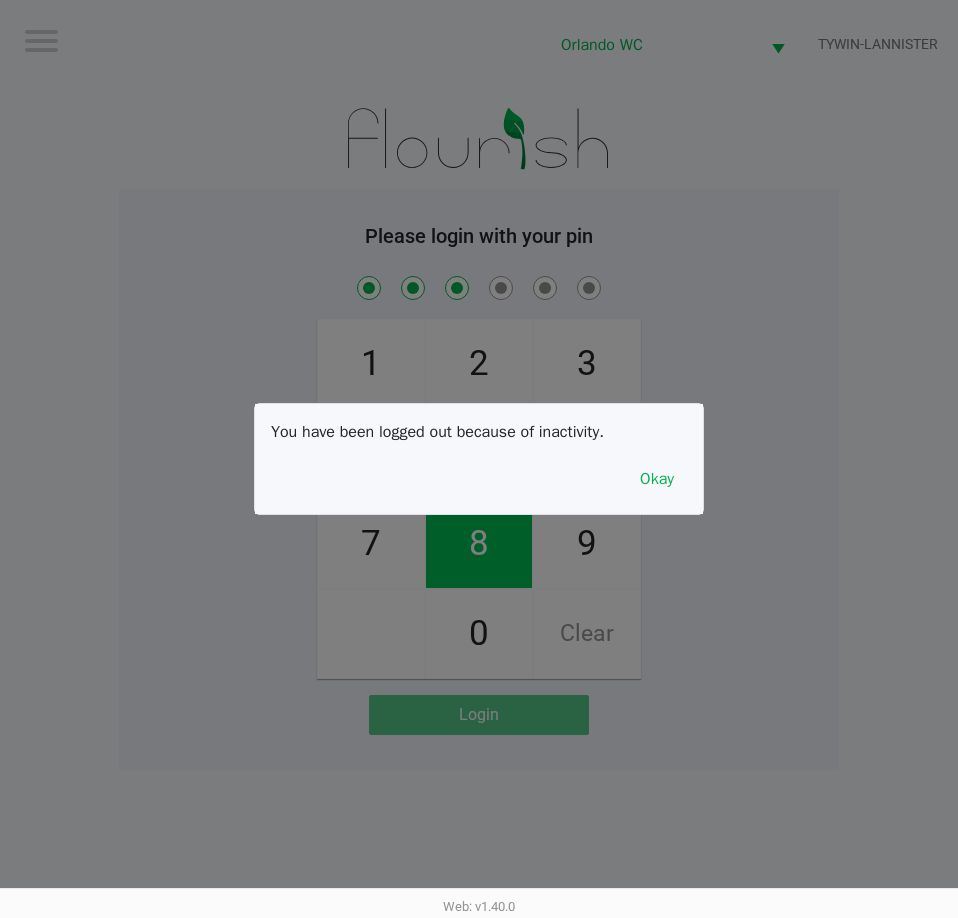 checkbox on "true" 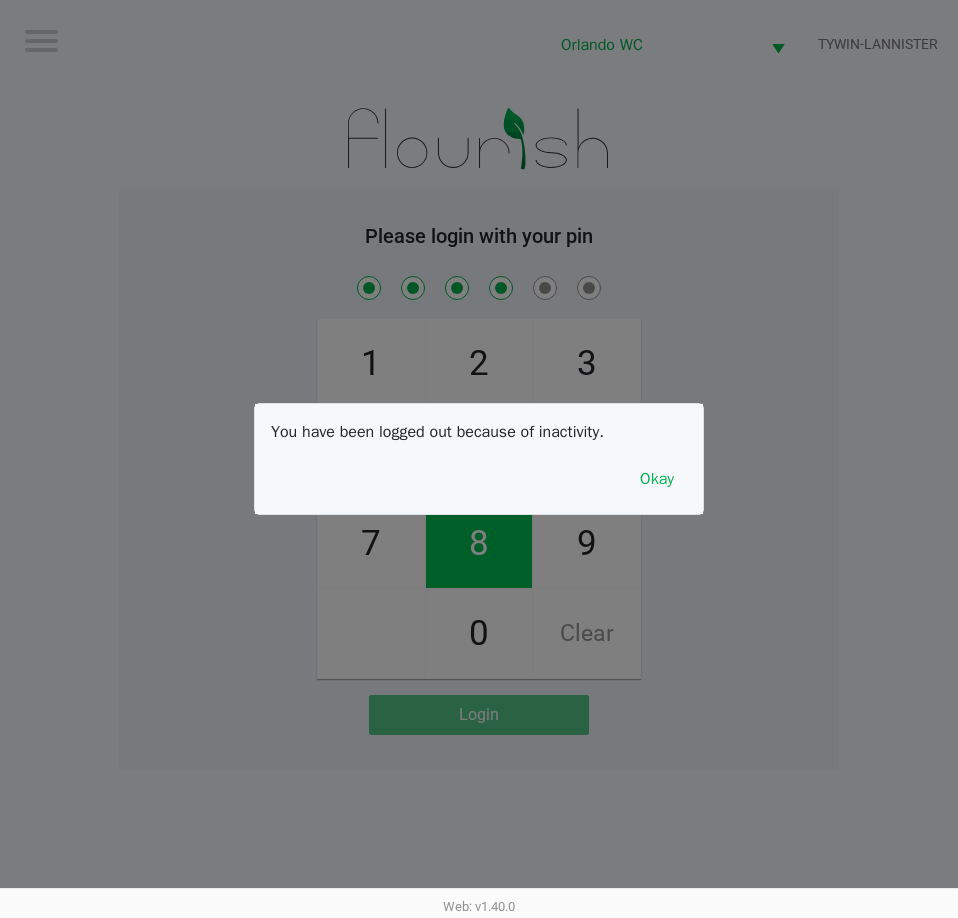 checkbox on "true" 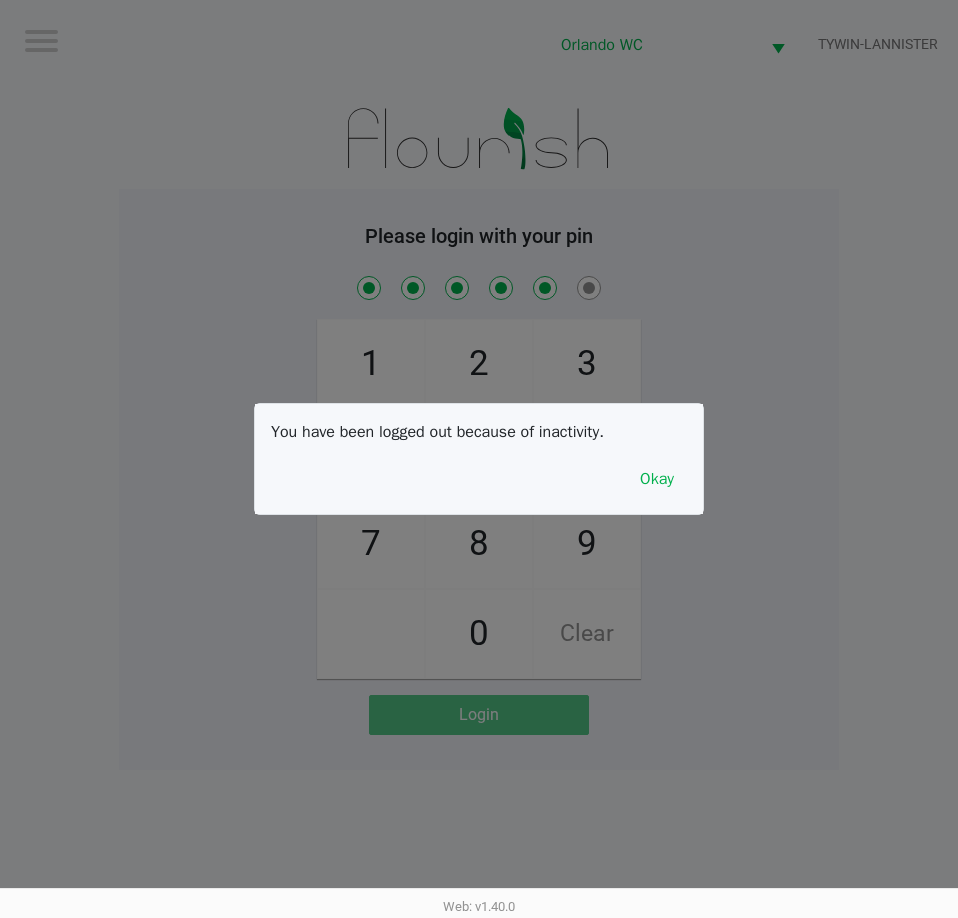 checkbox on "true" 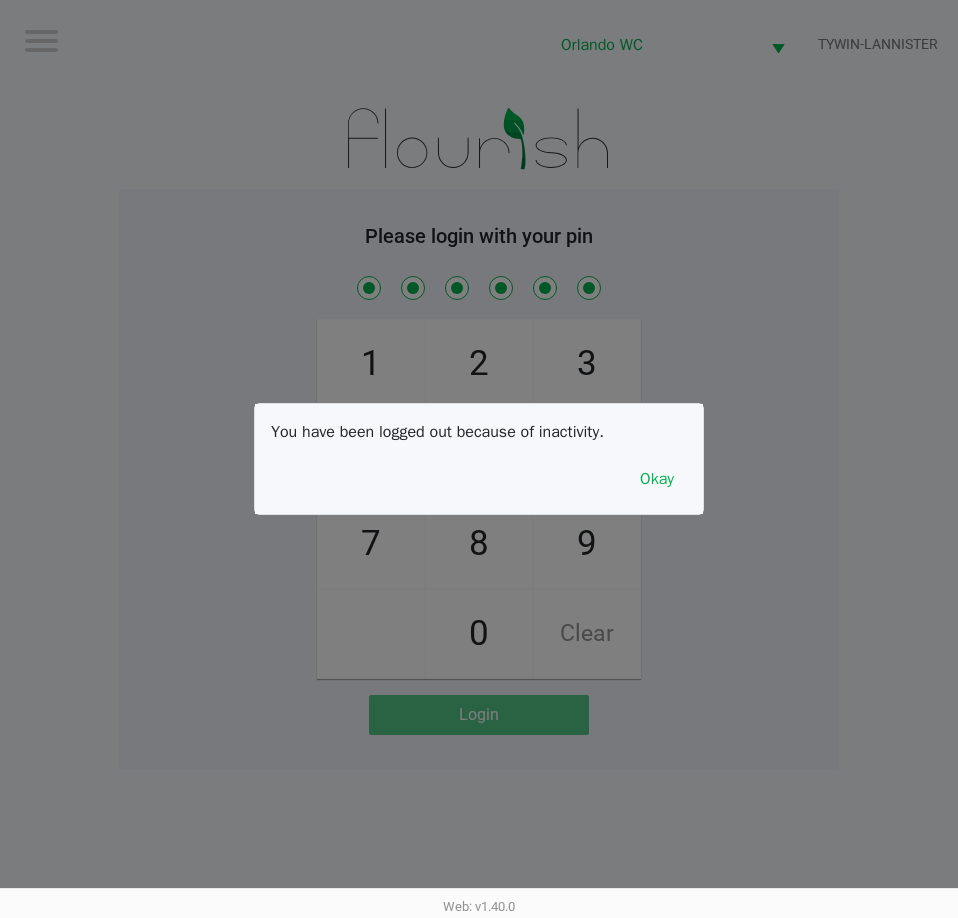 checkbox on "true" 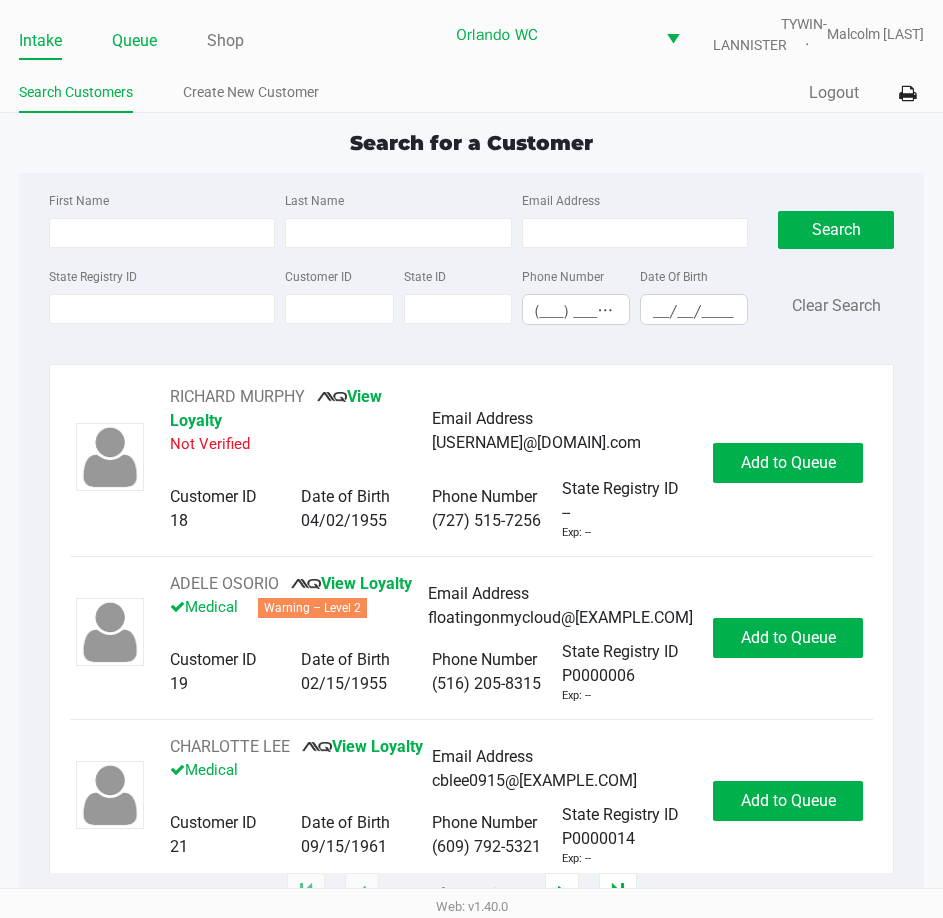 click on "Queue" 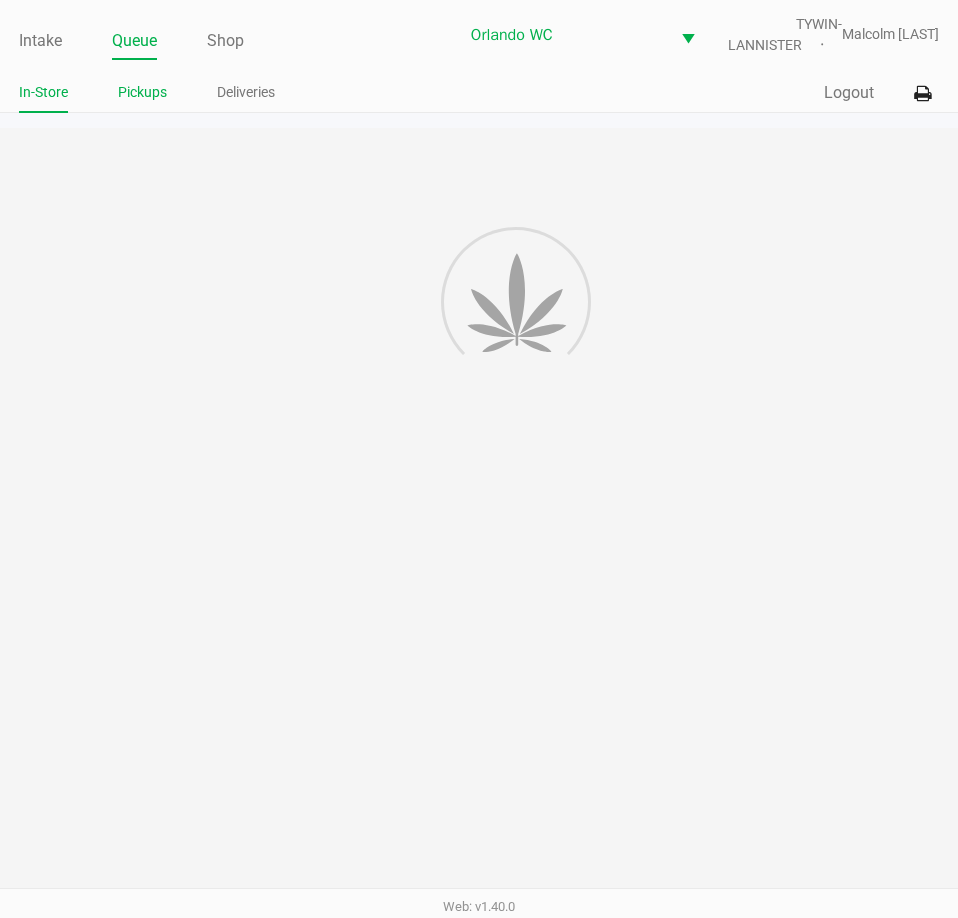 click on "Pickups" 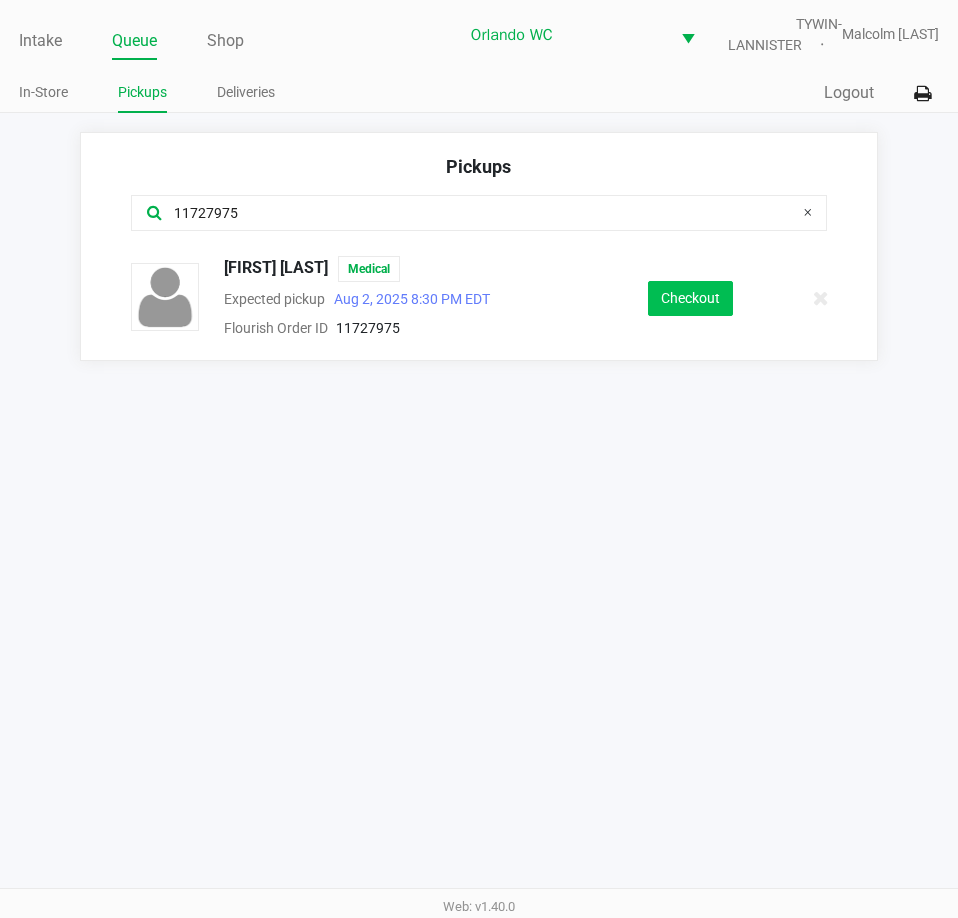 type on "11727975" 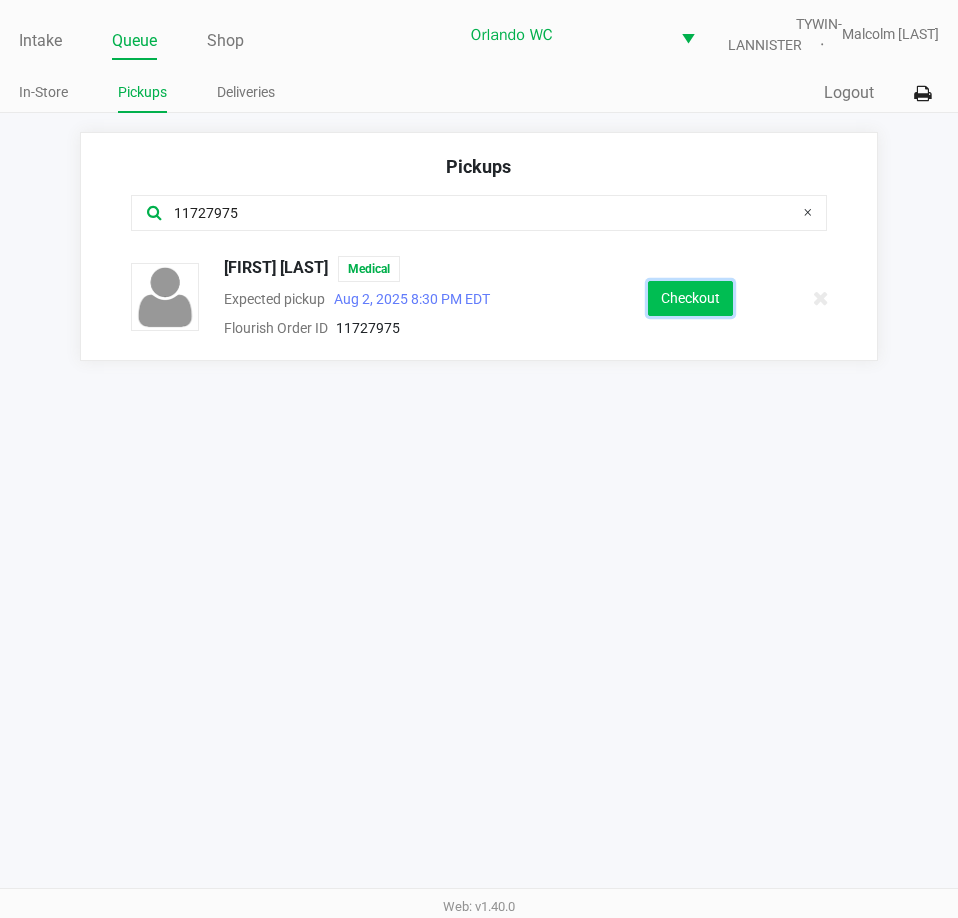 click on "Checkout" 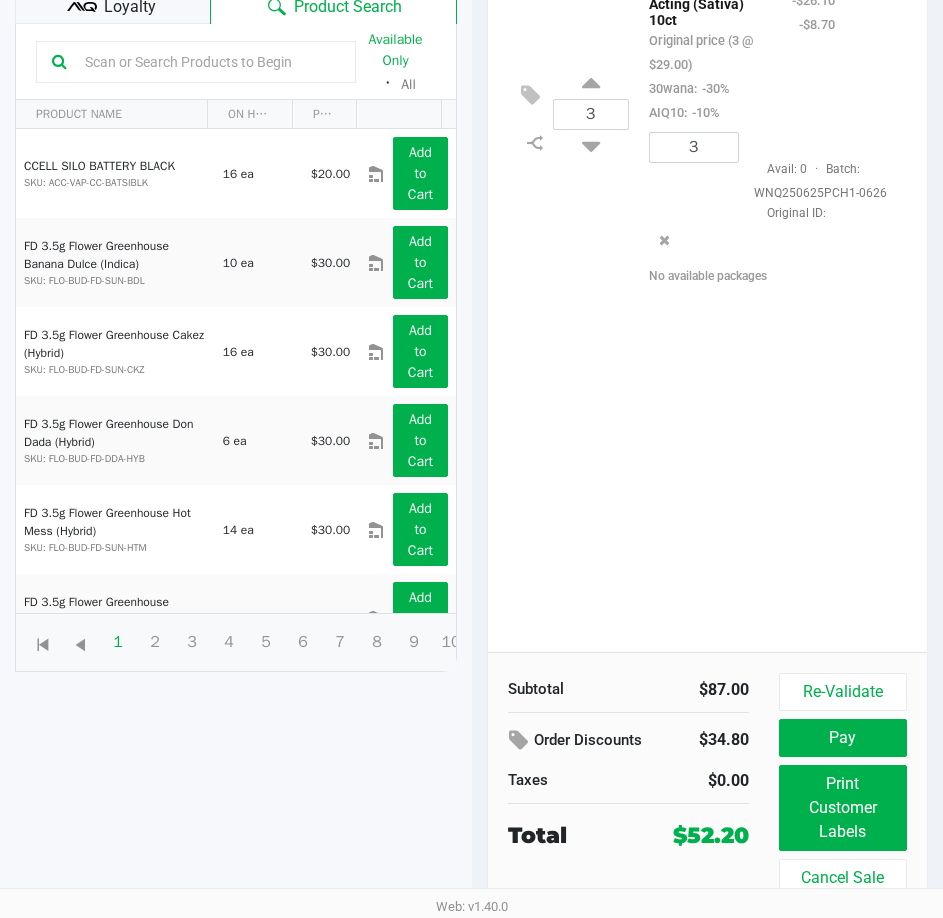scroll, scrollTop: 279, scrollLeft: 0, axis: vertical 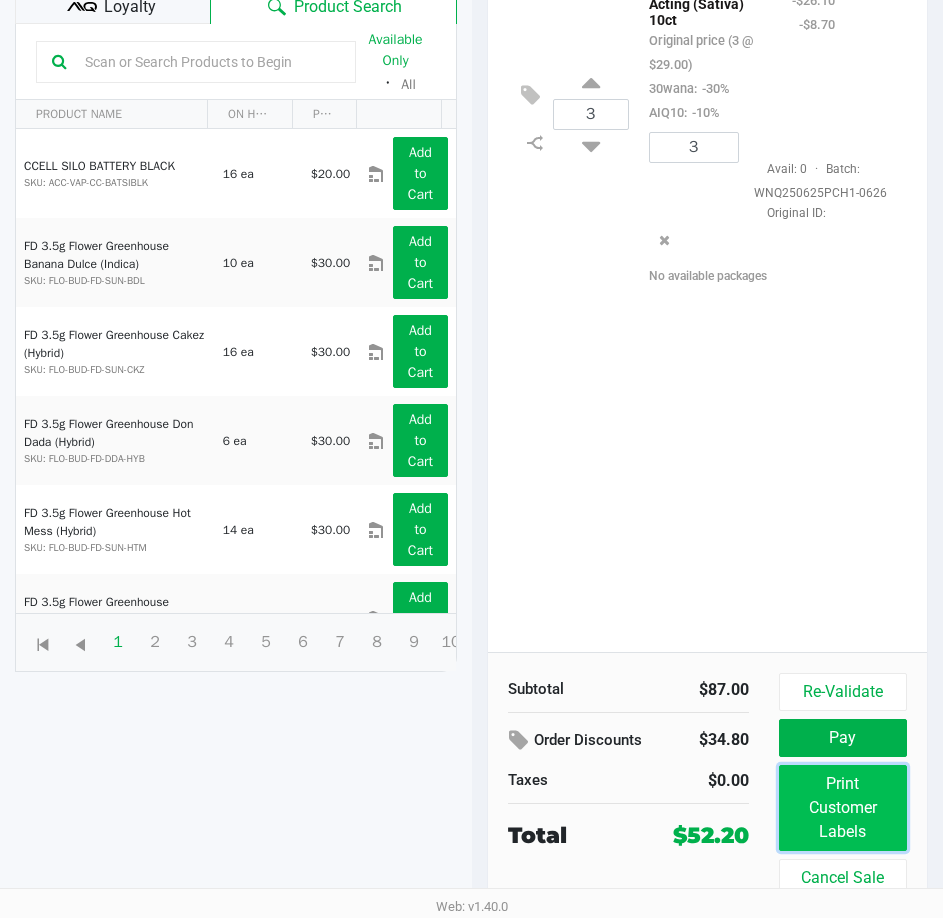 click on "Print Customer Labels" 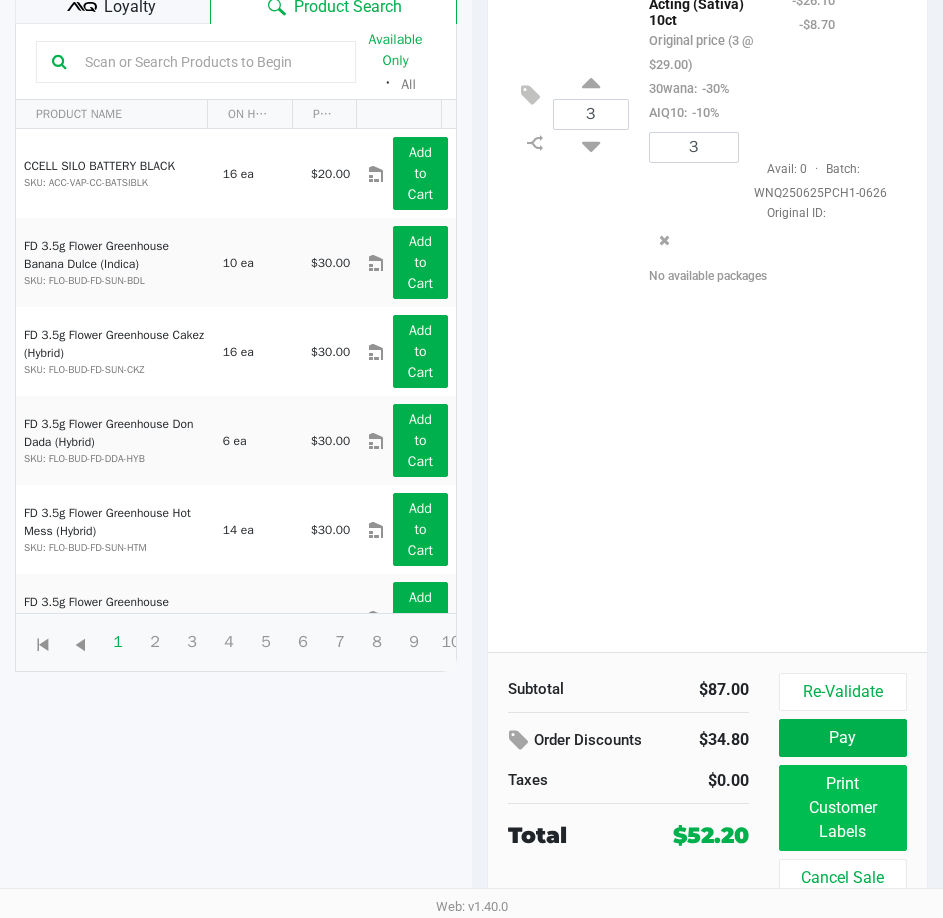 scroll, scrollTop: 0, scrollLeft: 0, axis: both 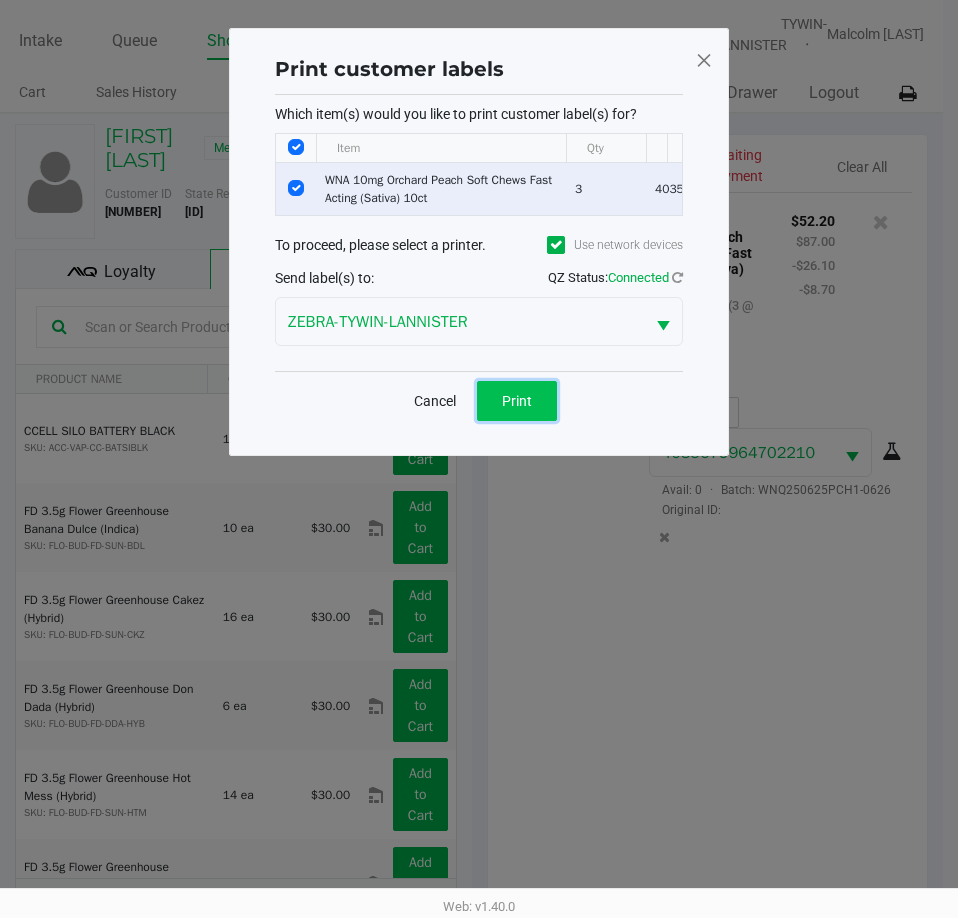 click on "Print" 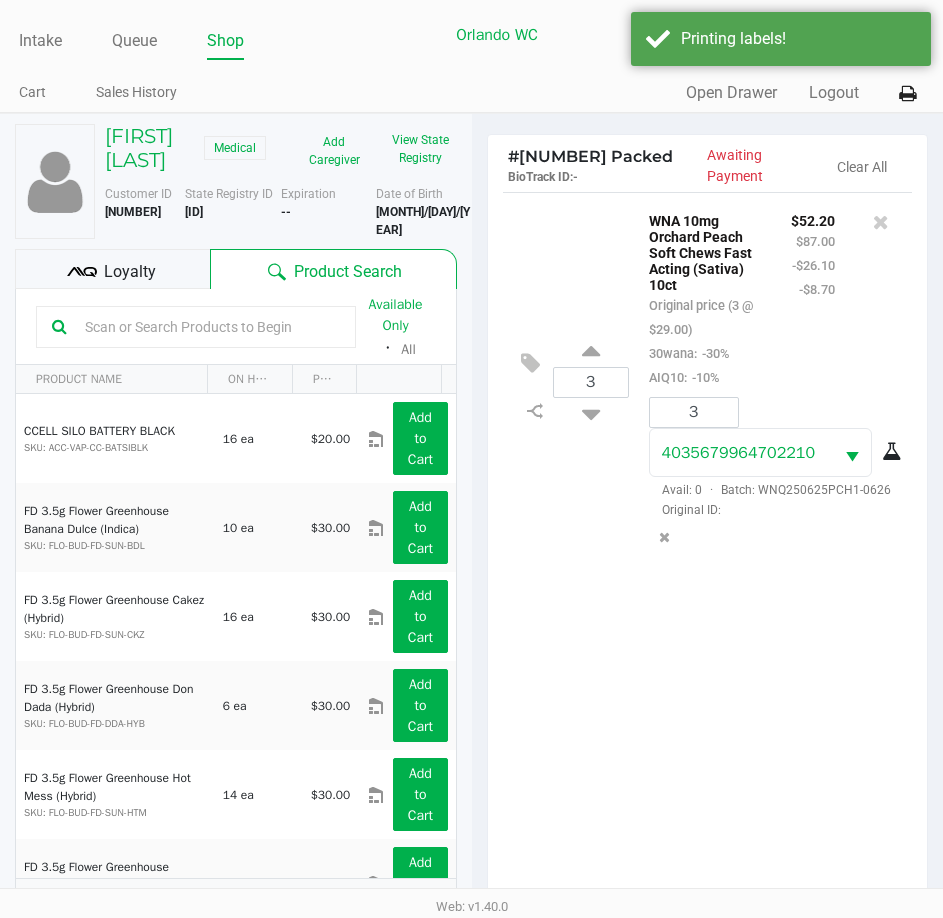 scroll, scrollTop: 279, scrollLeft: 0, axis: vertical 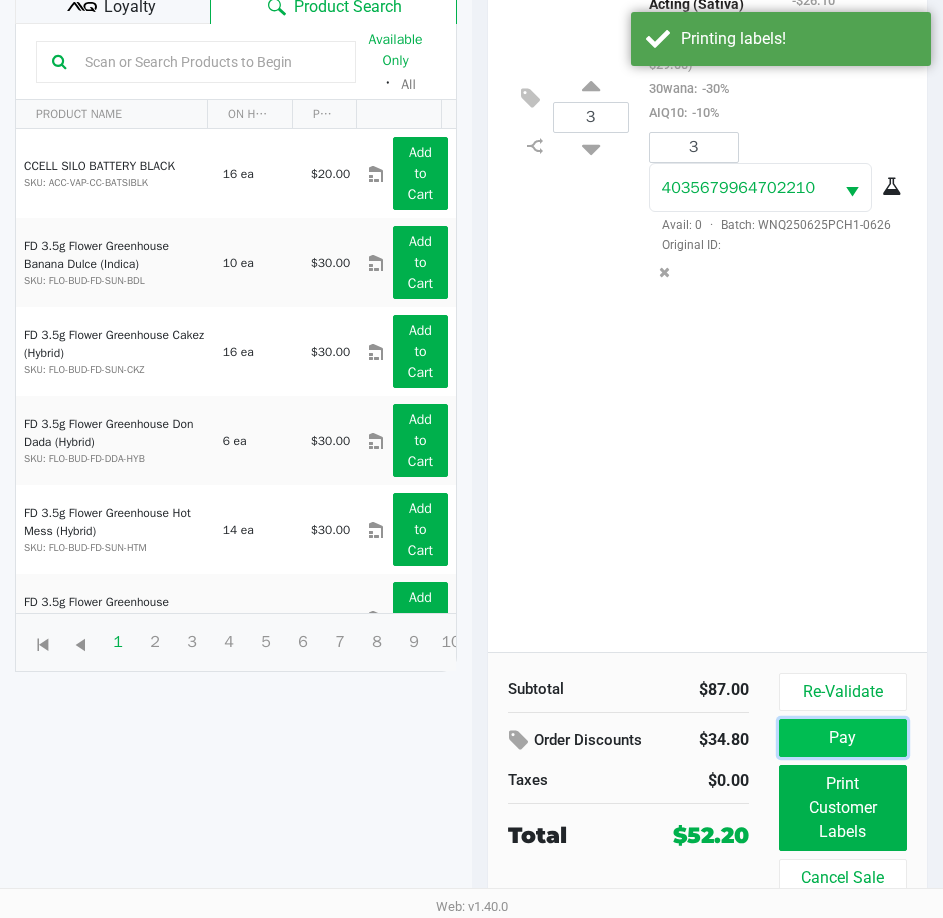 click on "Pay" 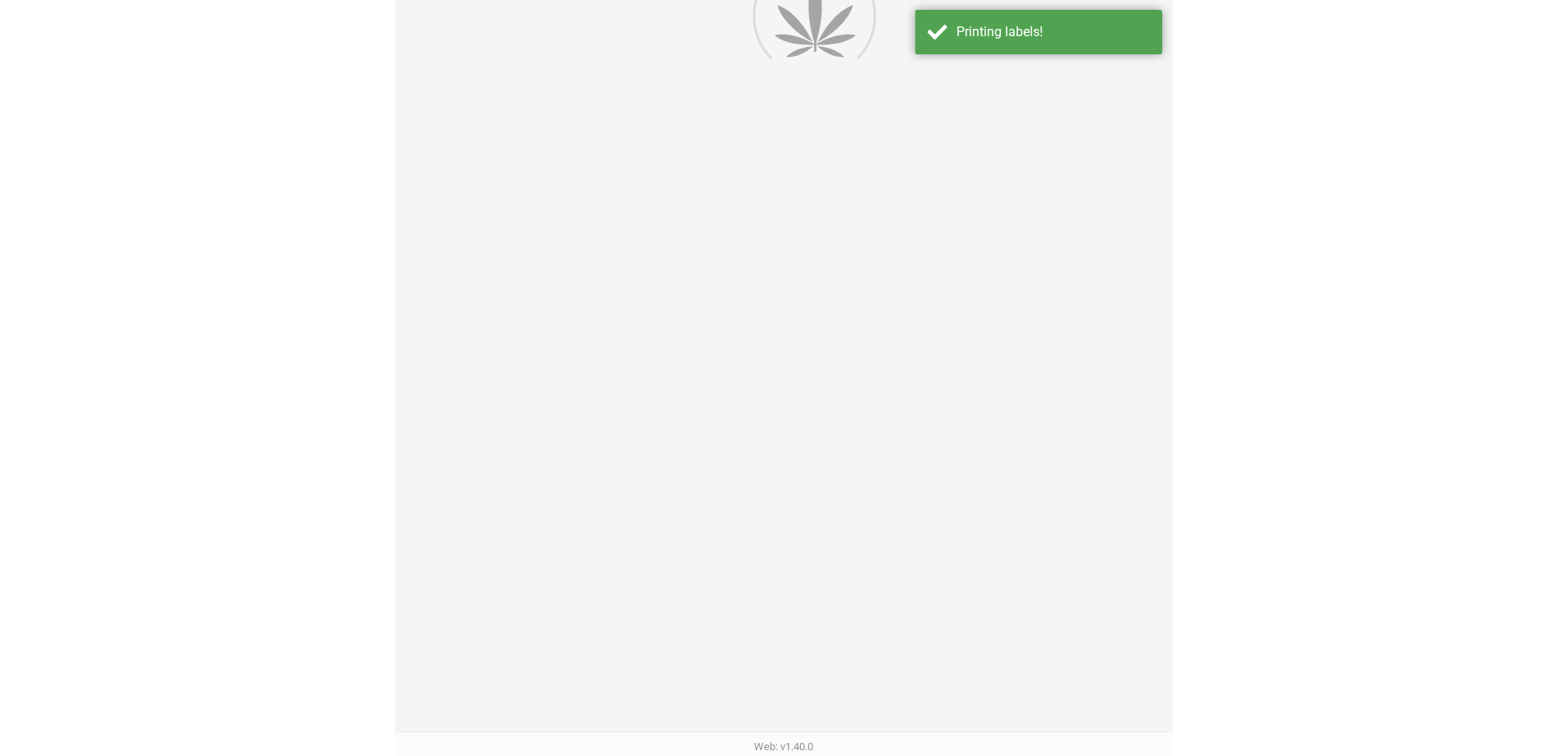 scroll, scrollTop: 0, scrollLeft: 0, axis: both 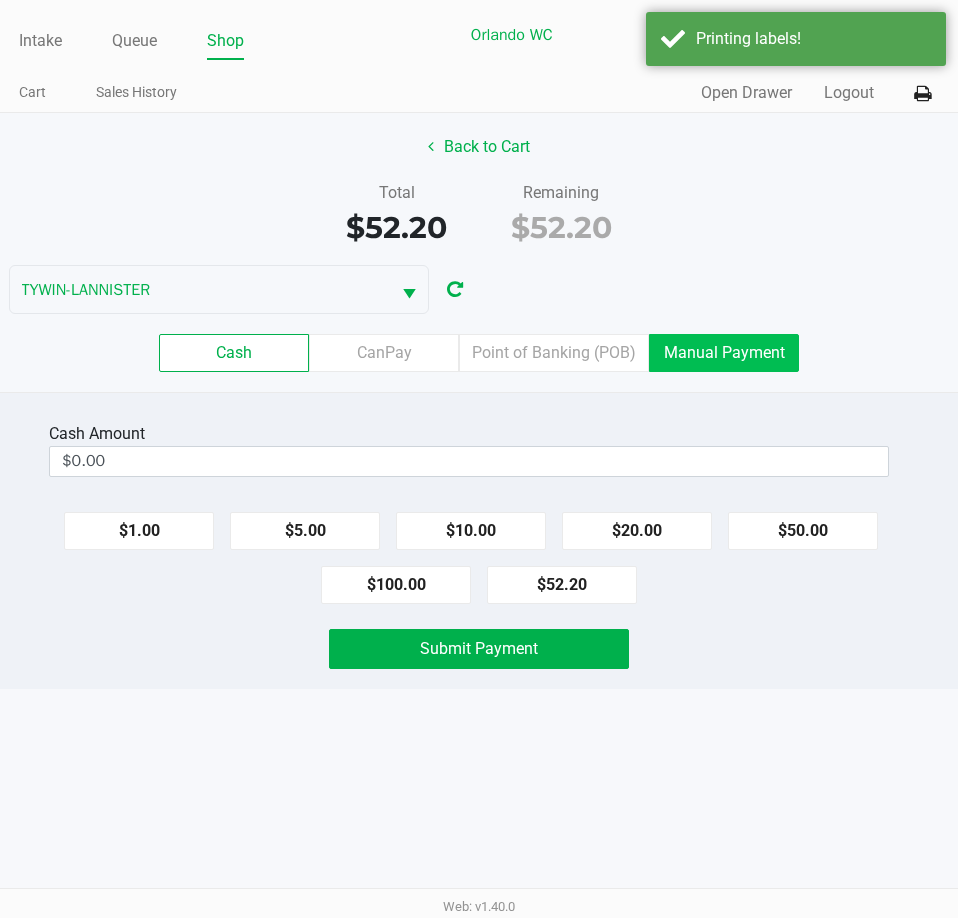 click on "Manual Payment" 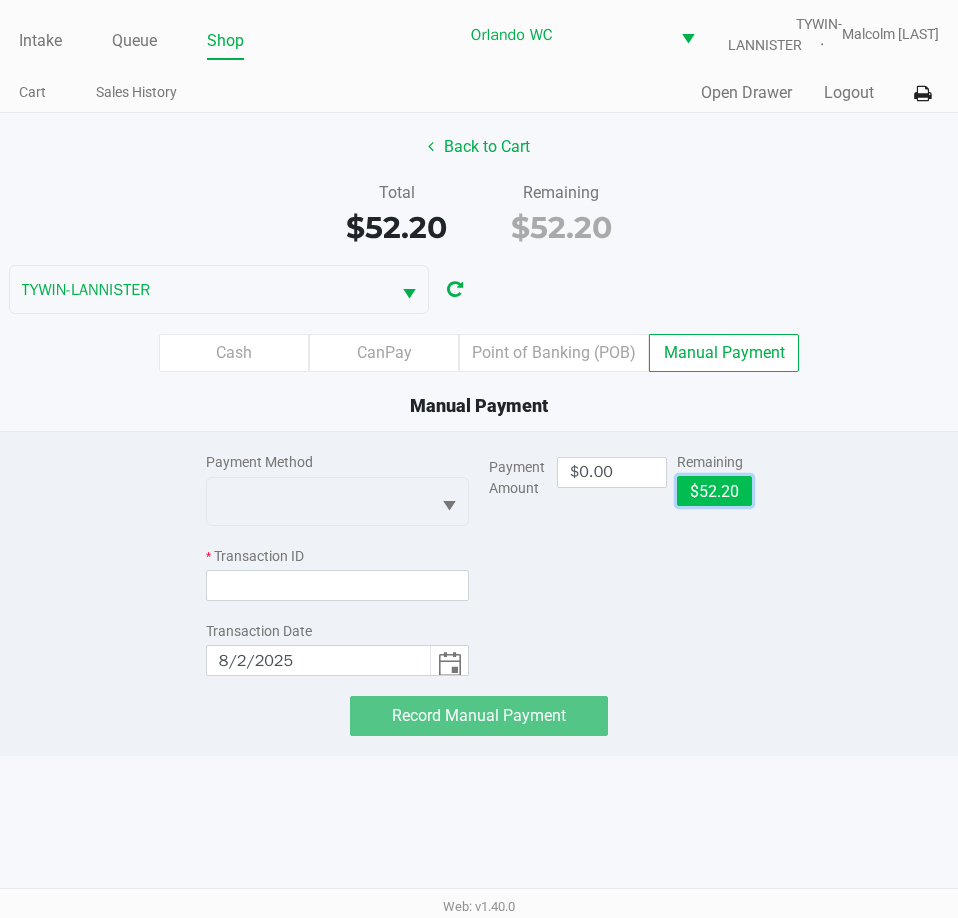 click on "$52.20" 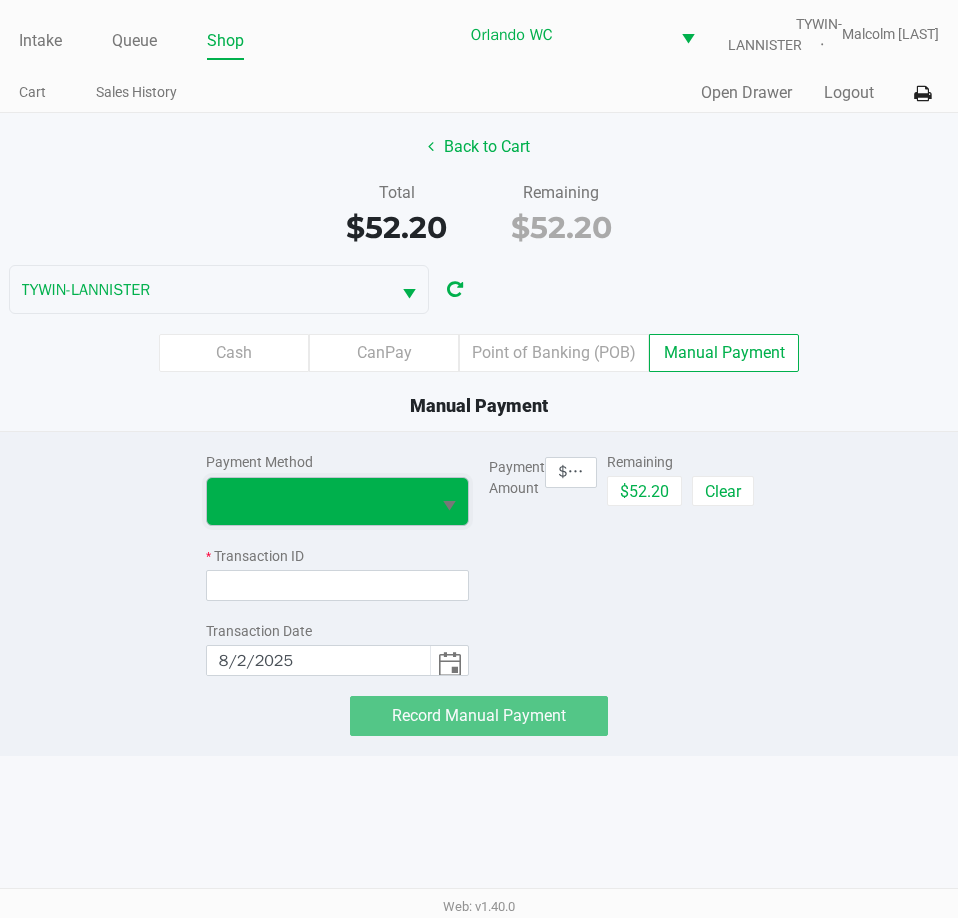 click at bounding box center (318, 501) 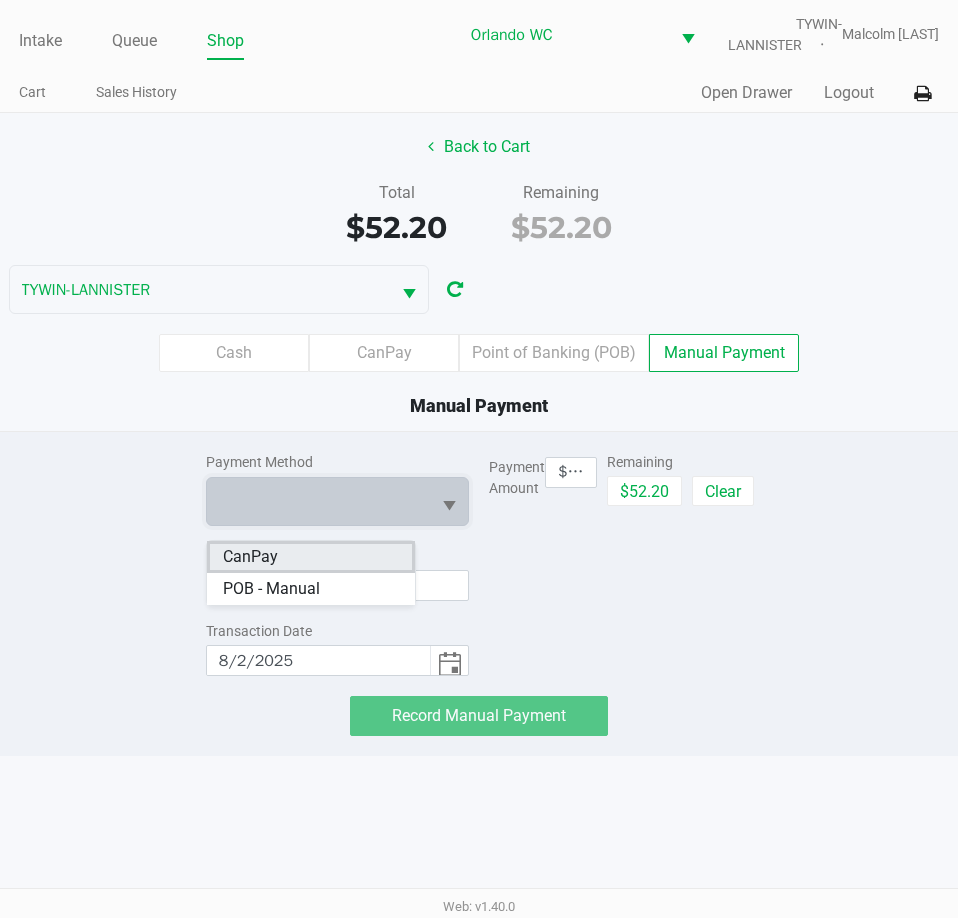 click on "CanPay" at bounding box center (311, 557) 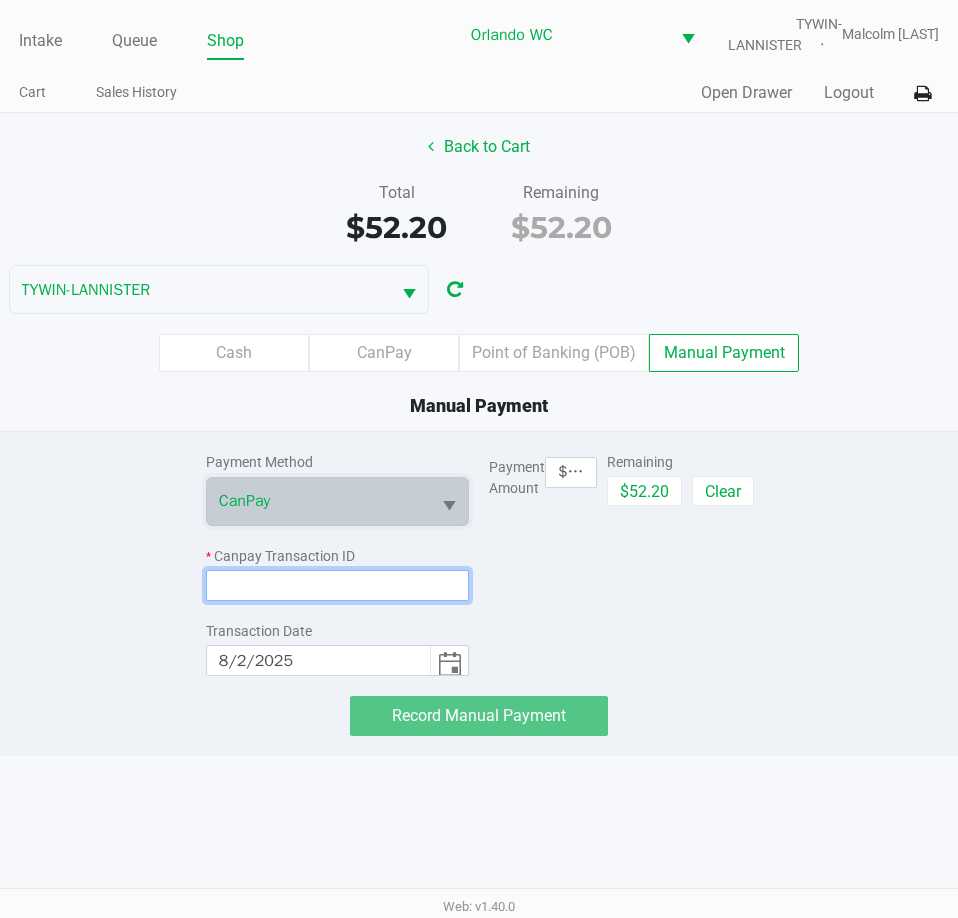 click 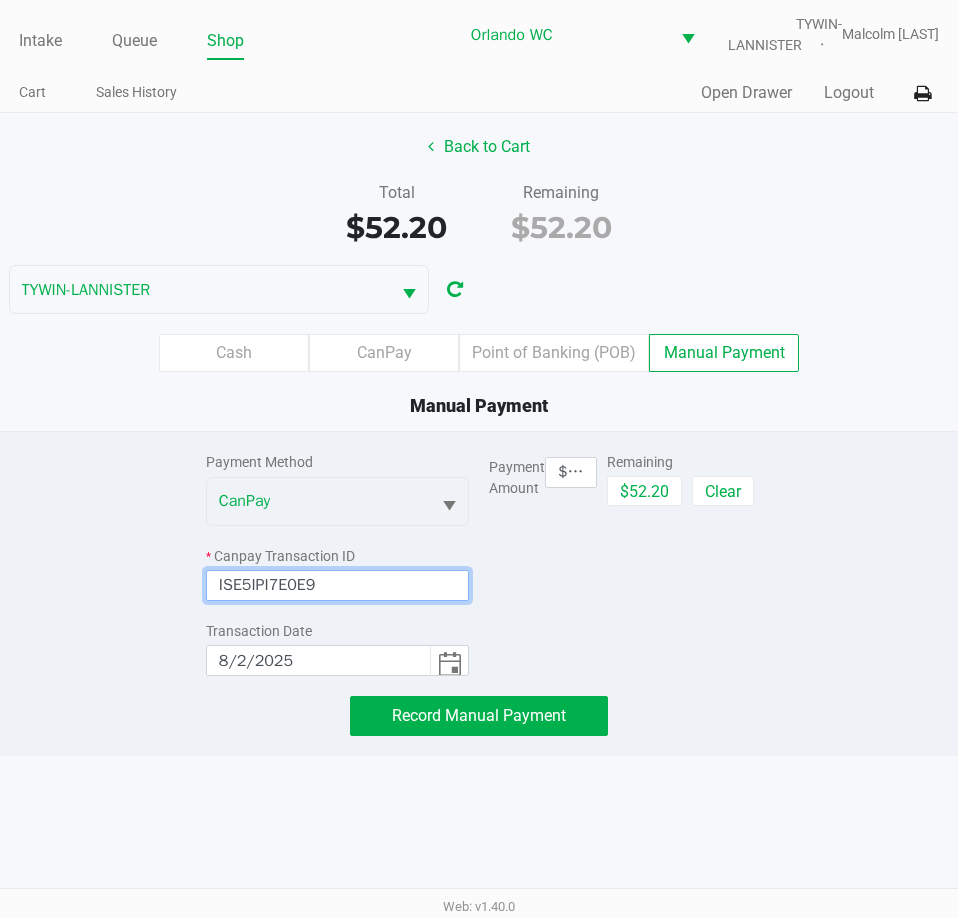 type on "ISE5IPI7E0E9" 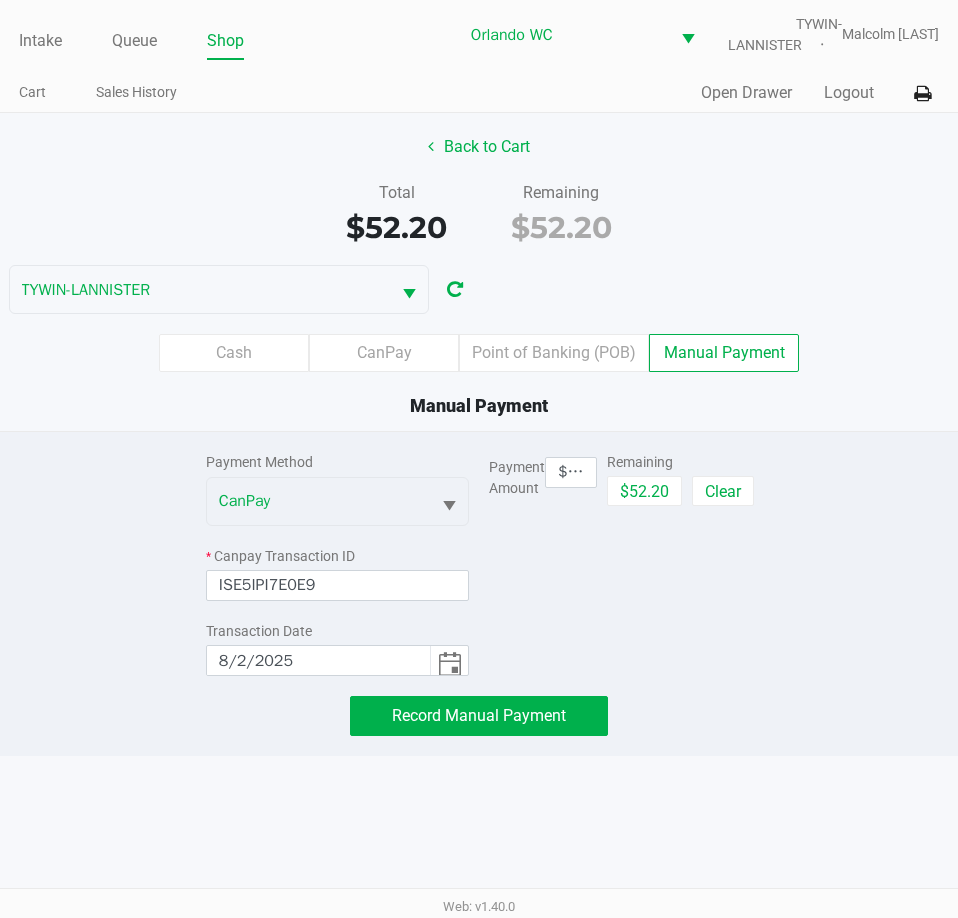 click on "Payment Amount  $52.20  Remaining   $52.20   Clear" 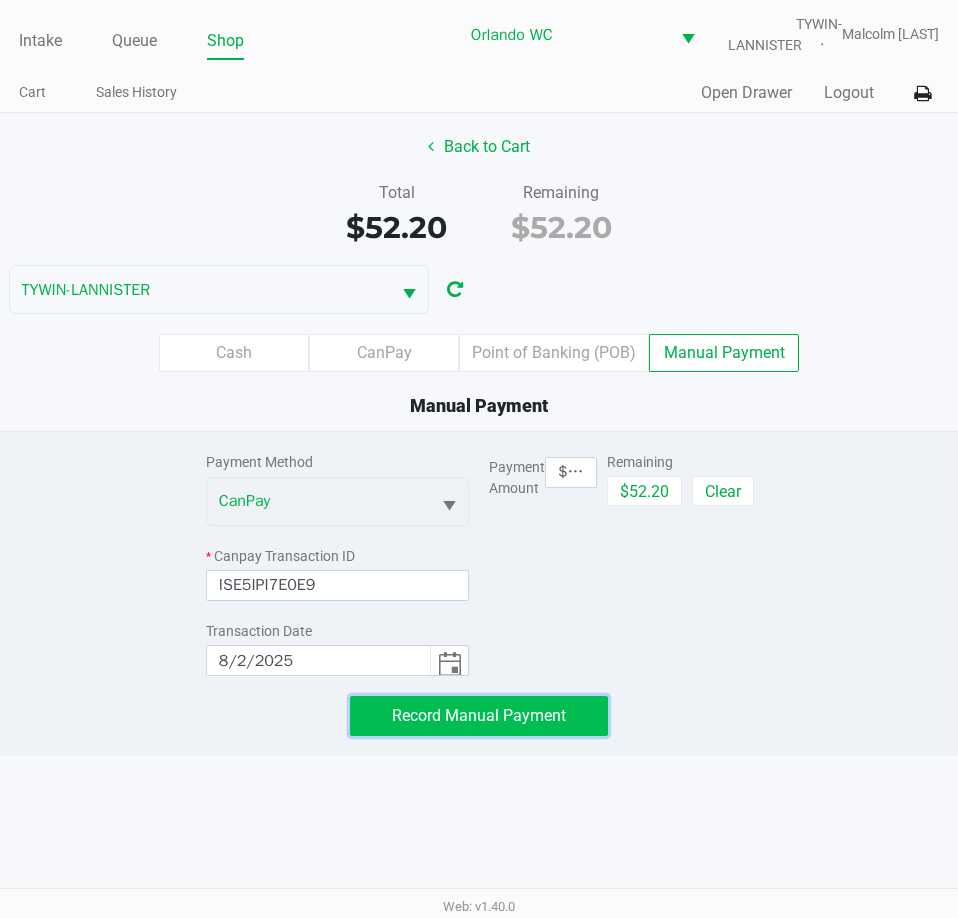 click on "Record Manual Payment" 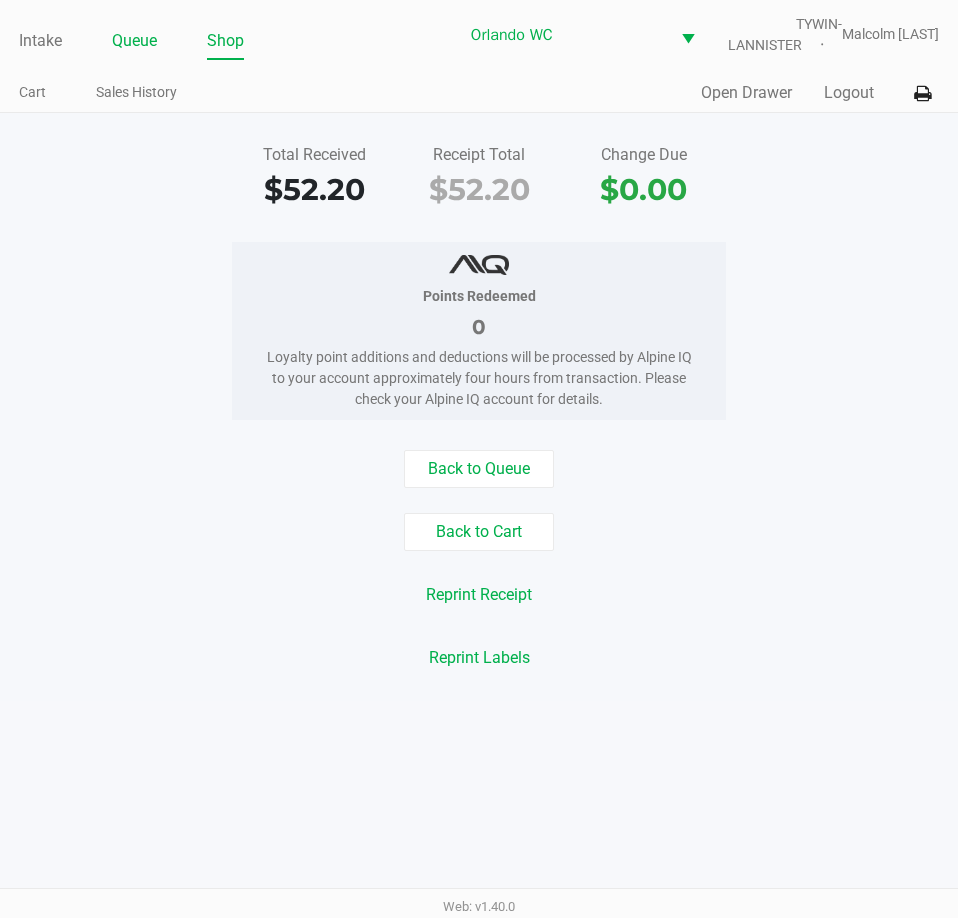 click on "Queue" 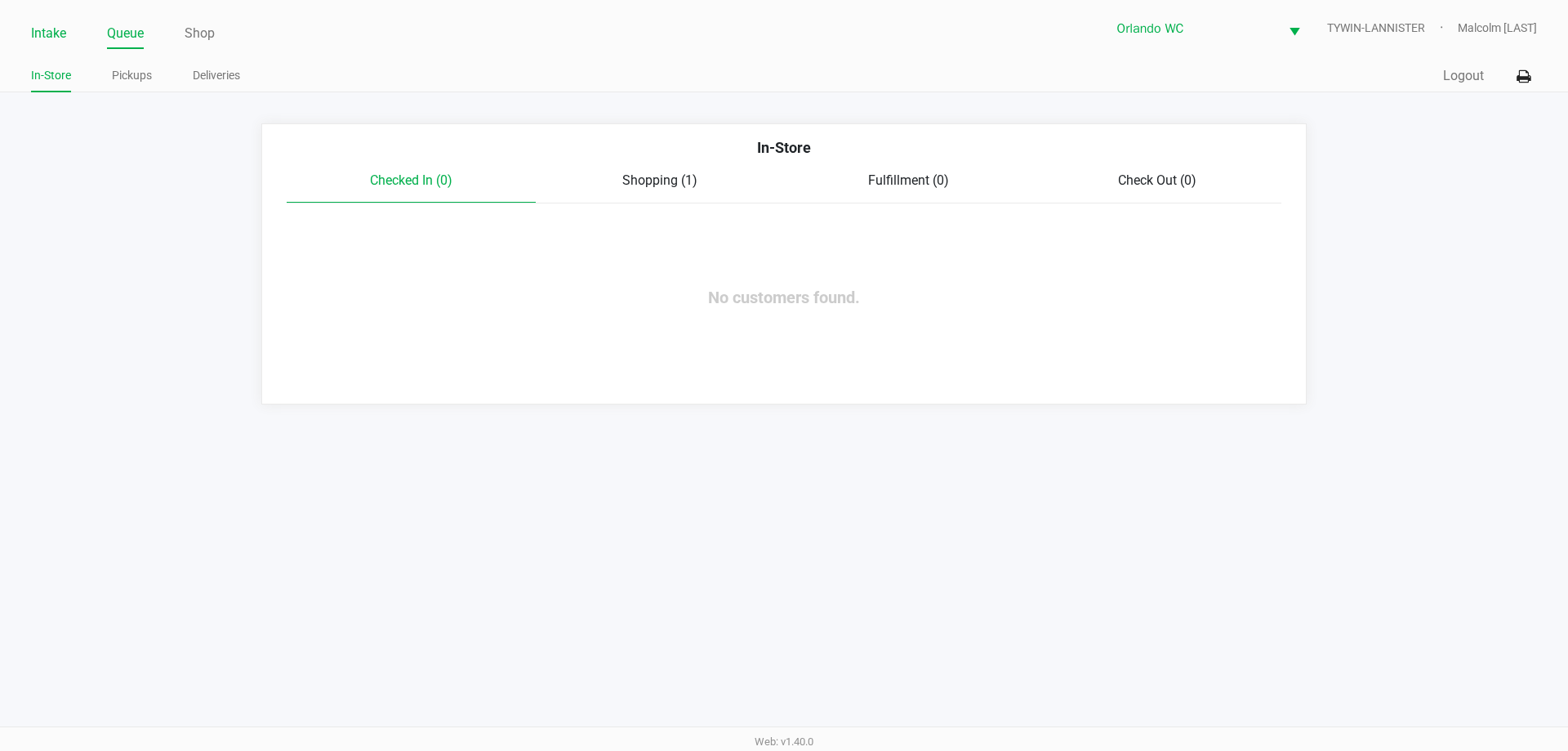click on "Intake" 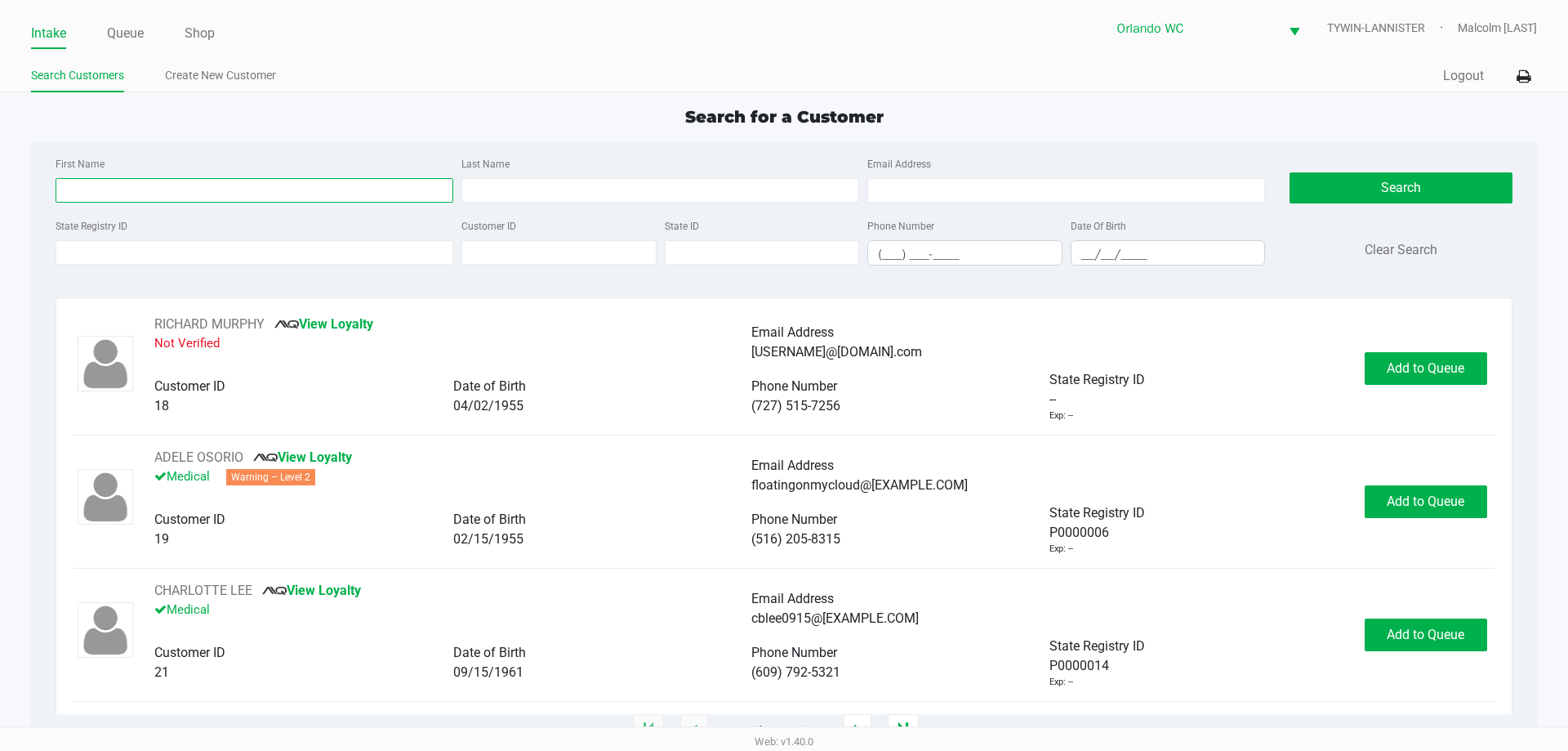 click on "First Name" at bounding box center (254, 190) 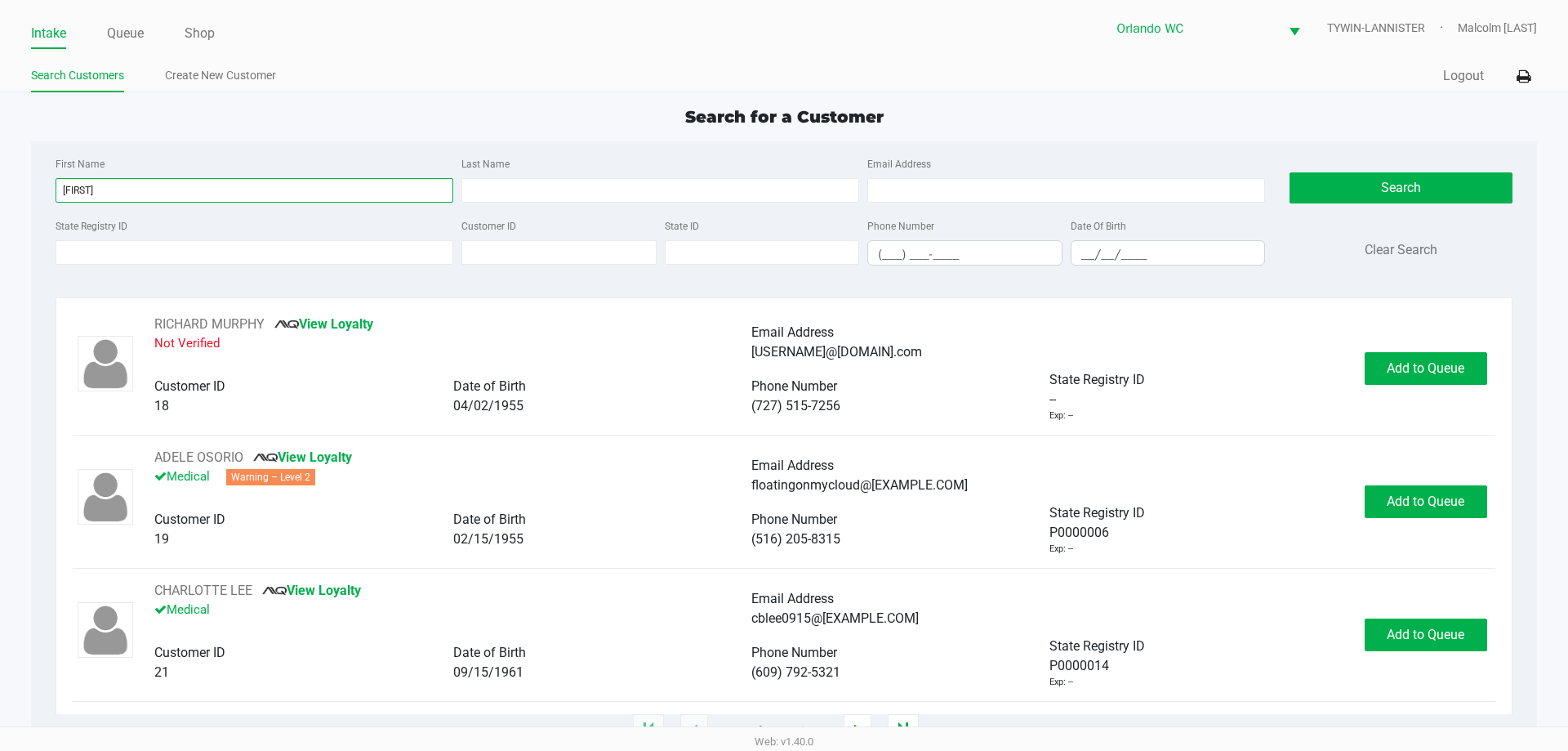 type on "connor" 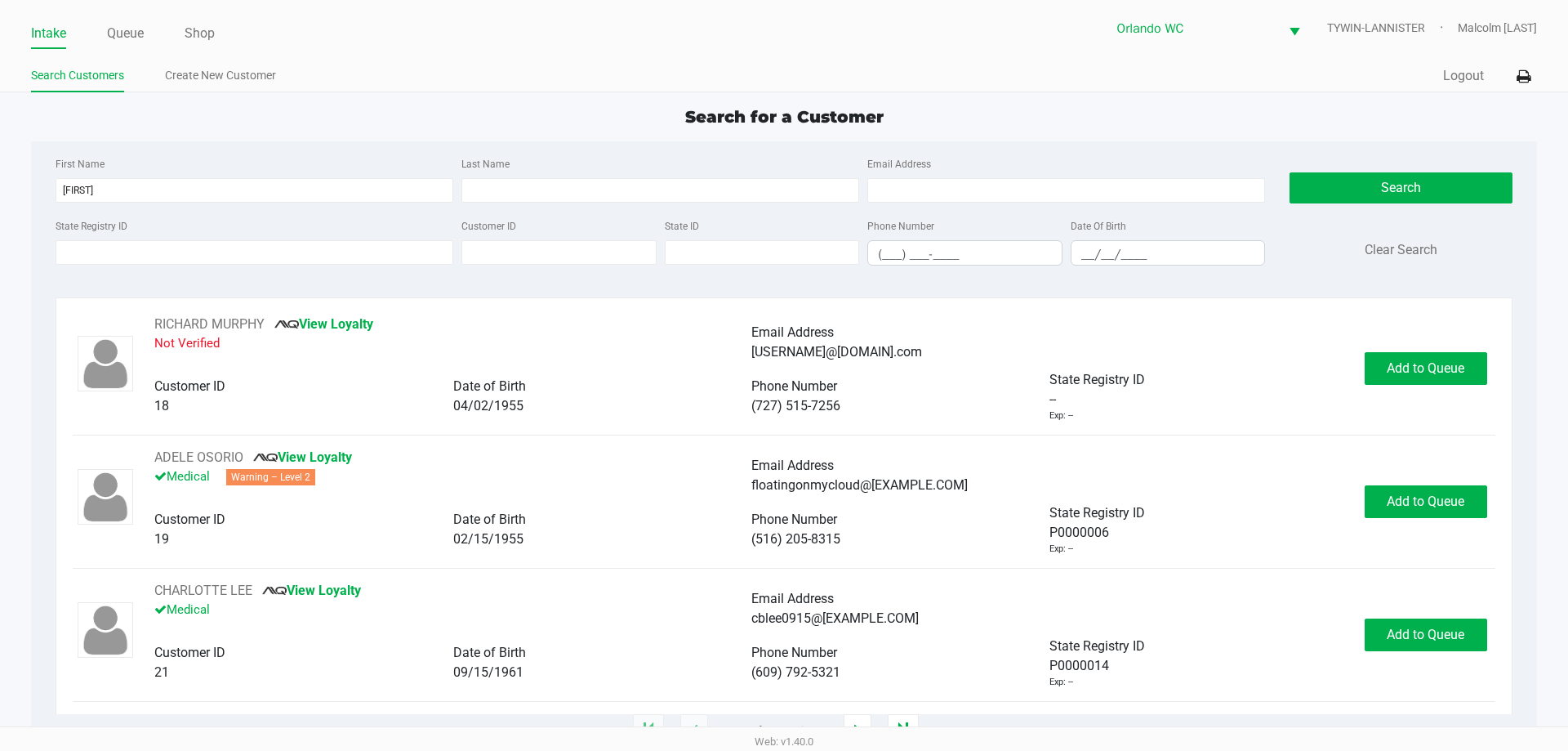 click on "__/__/____" at bounding box center (1168, 253) 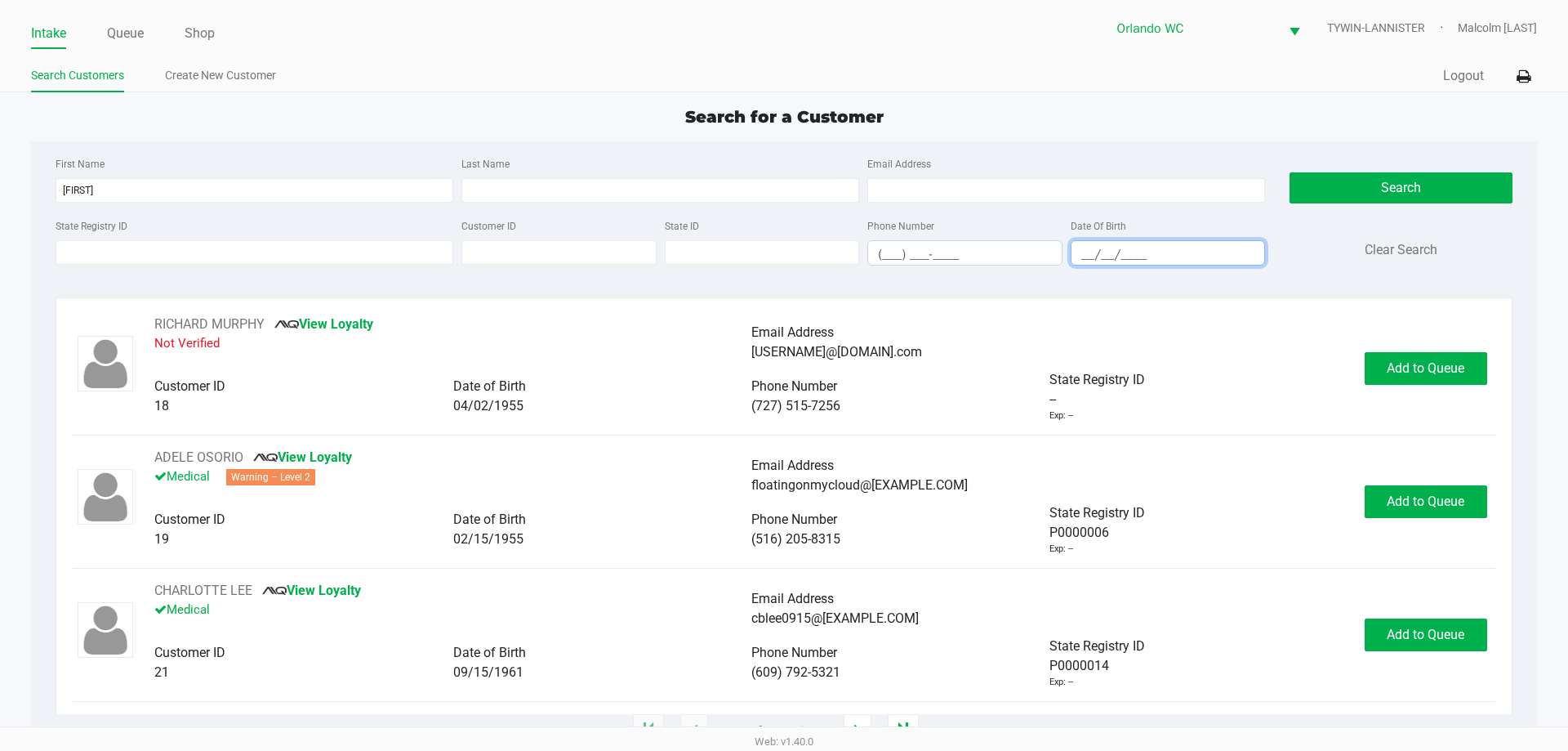 click on "__/__/____" at bounding box center (1168, 254) 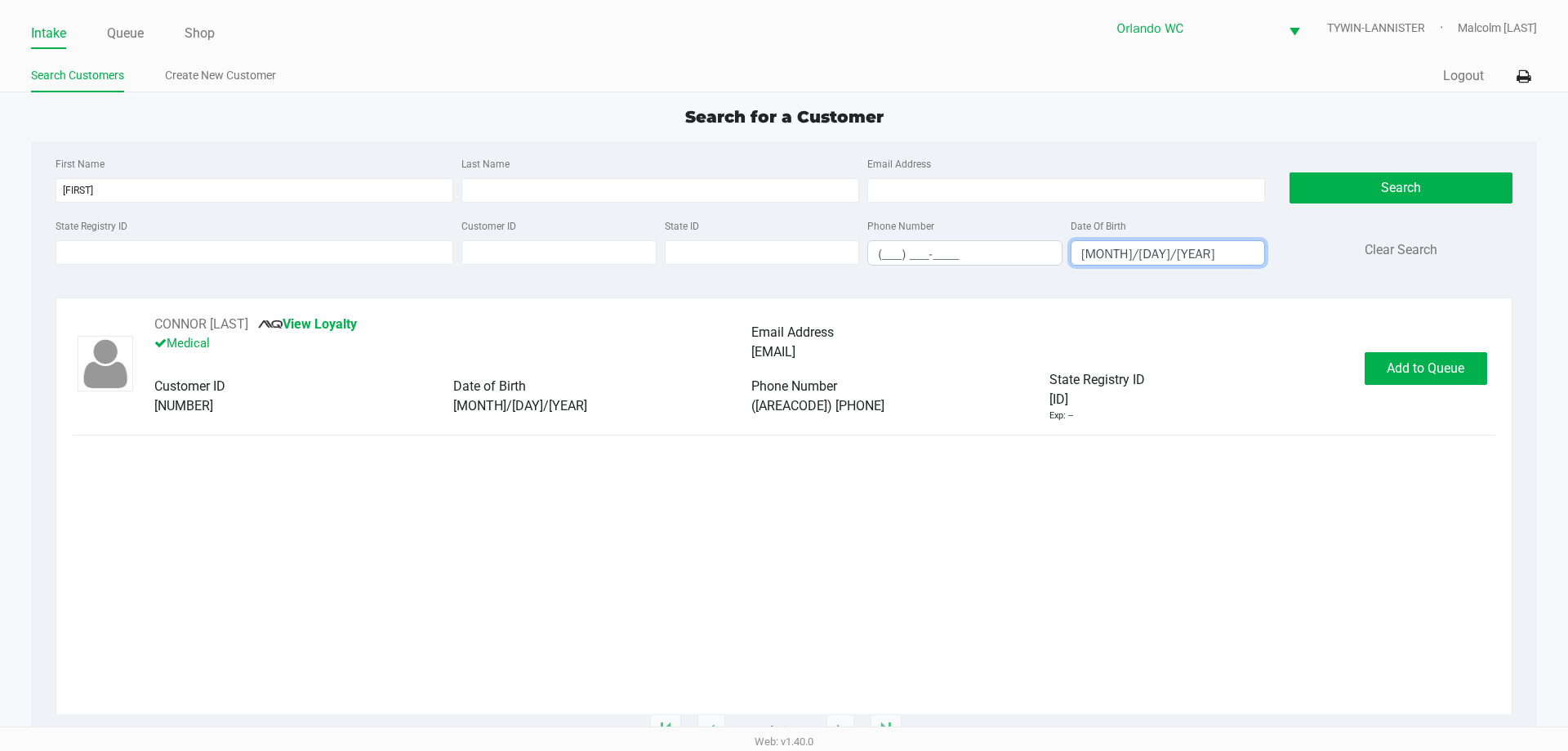 type on "02/11/2001" 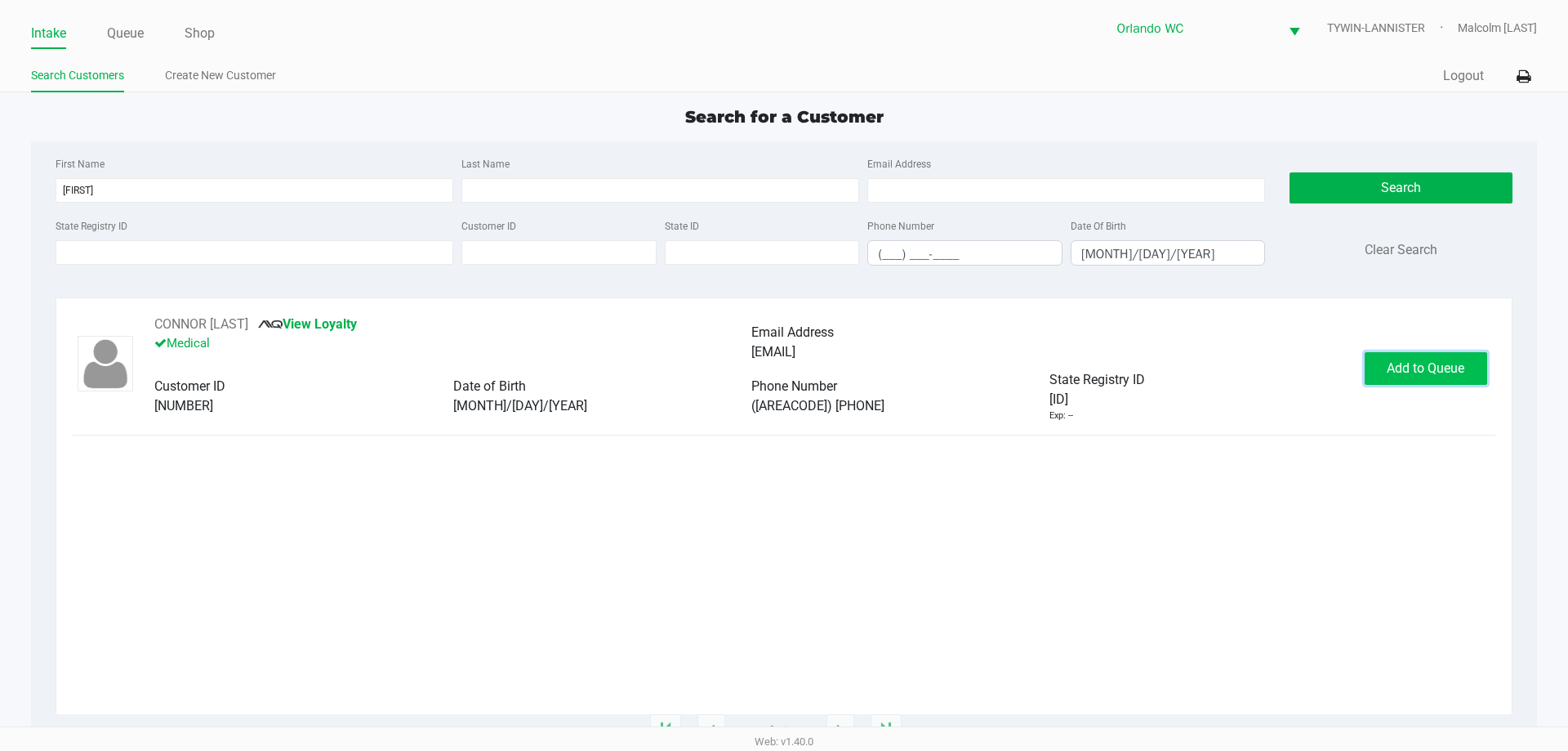 click on "Add to Queue" 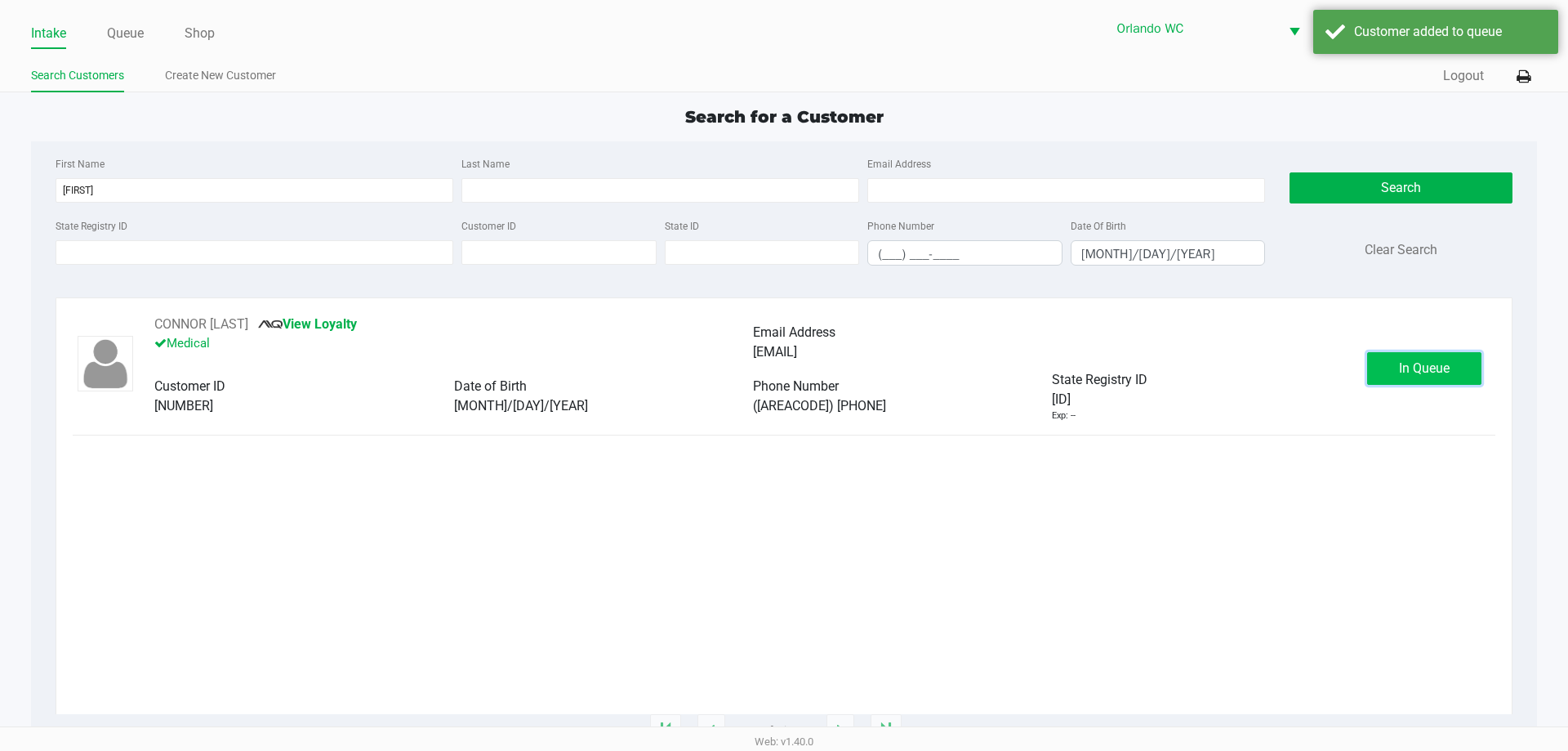 click on "In Queue" 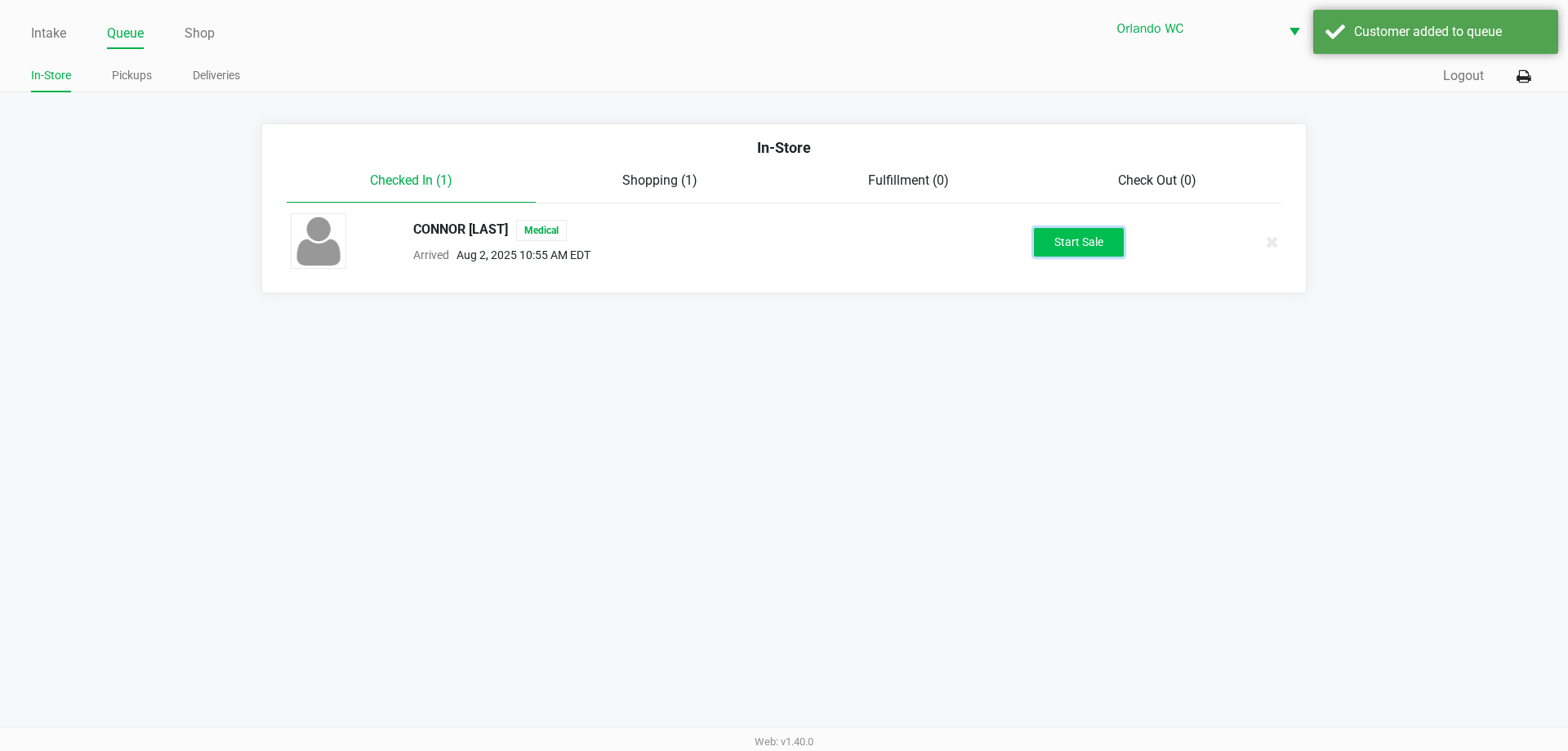click on "Start Sale" 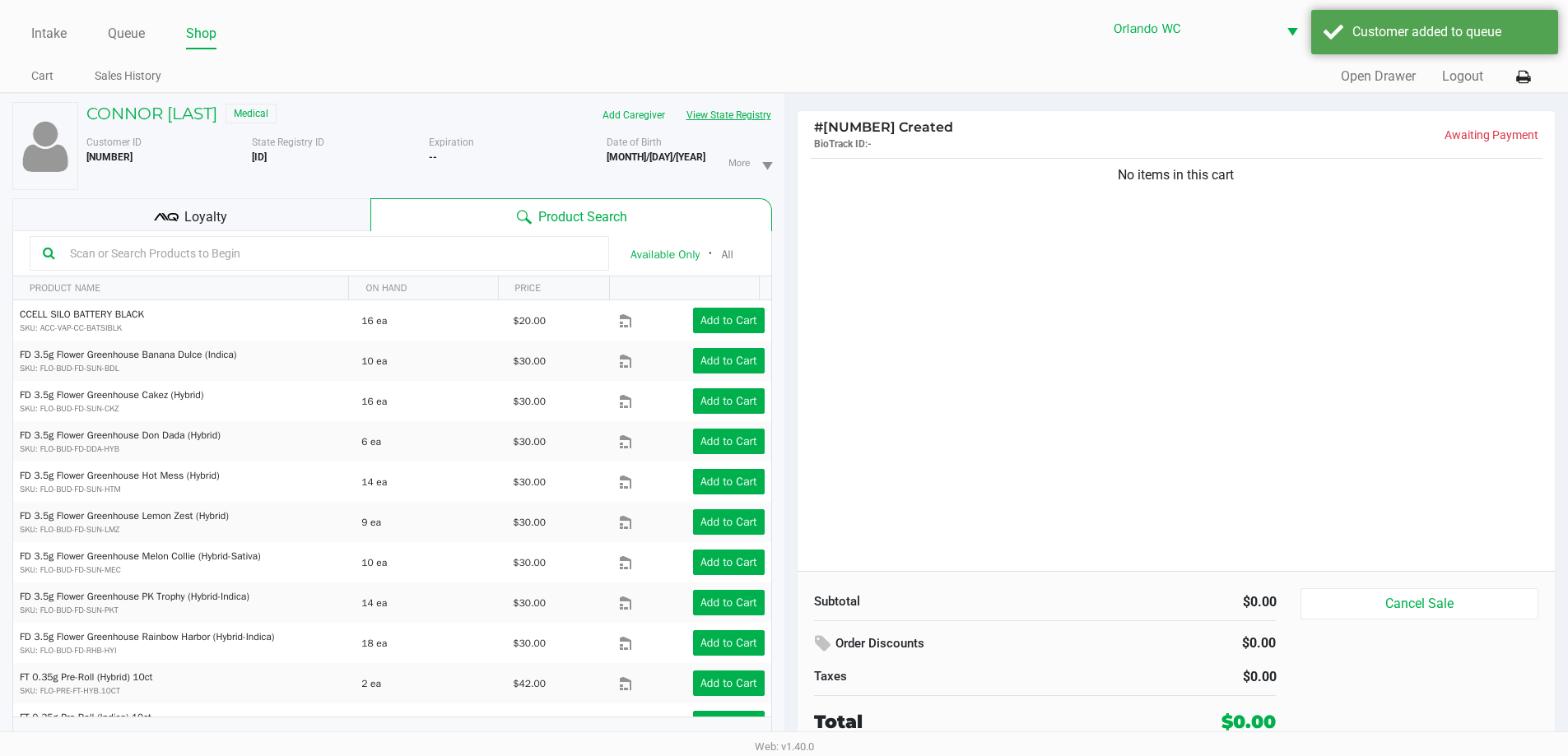 click on "View State Registry" 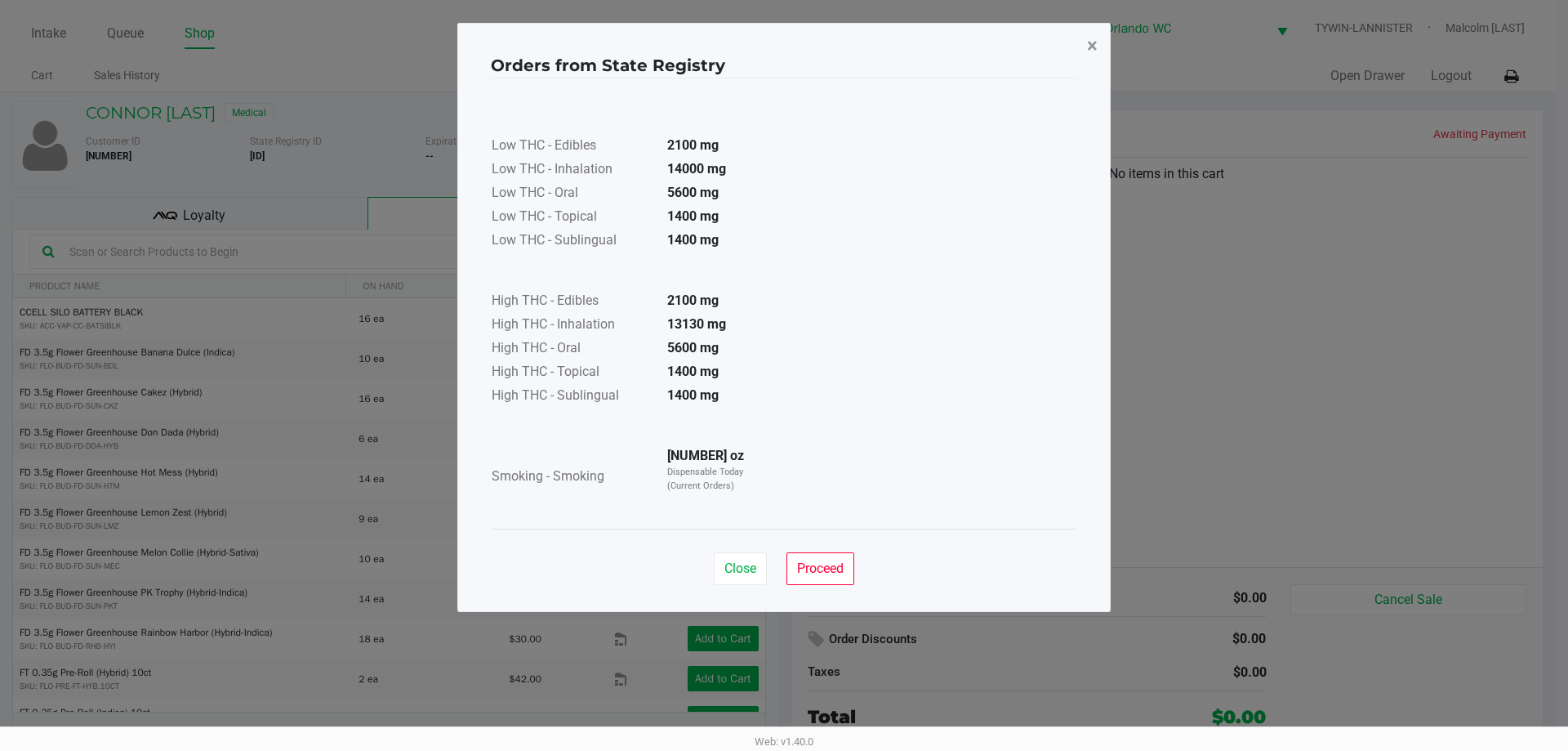 click on "×" 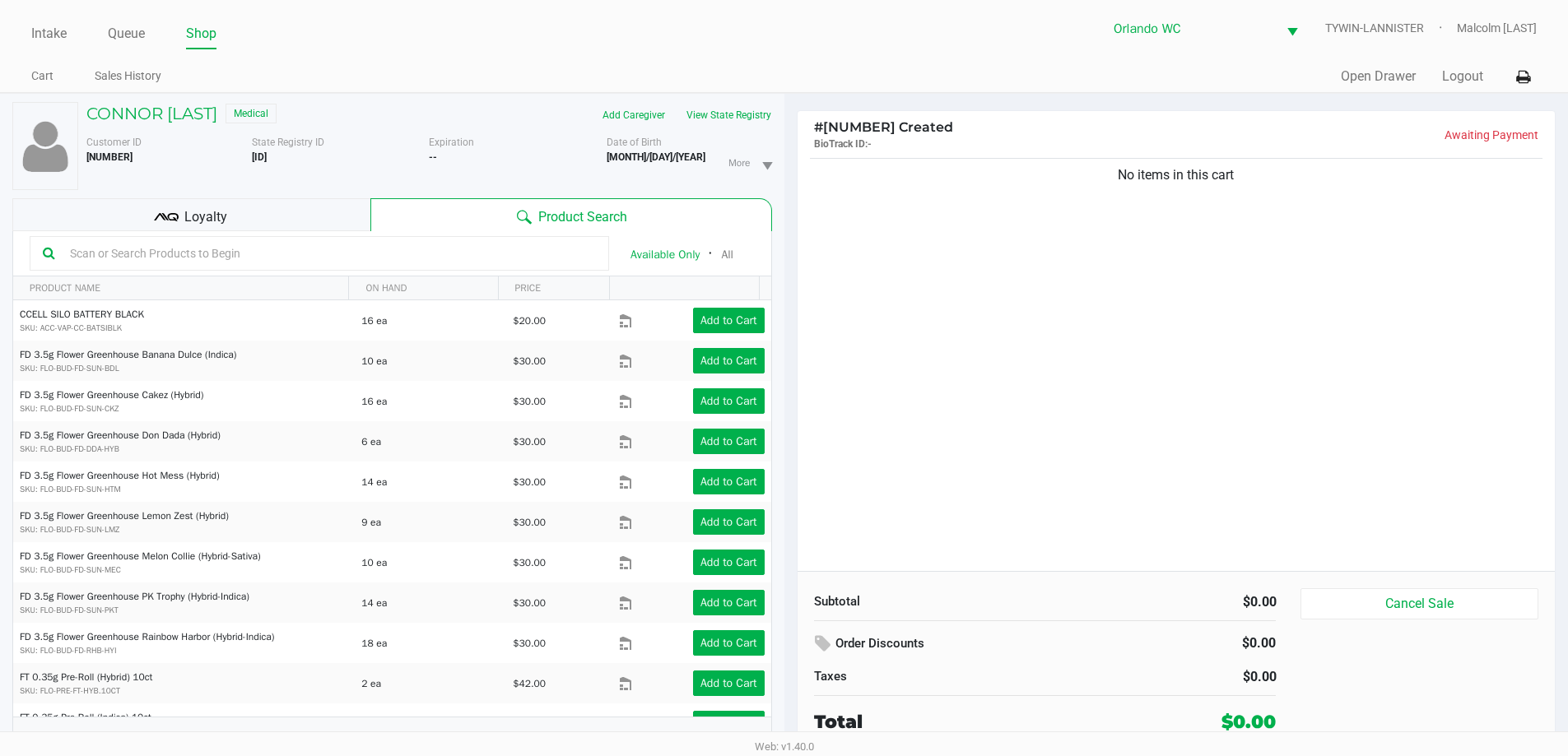 click 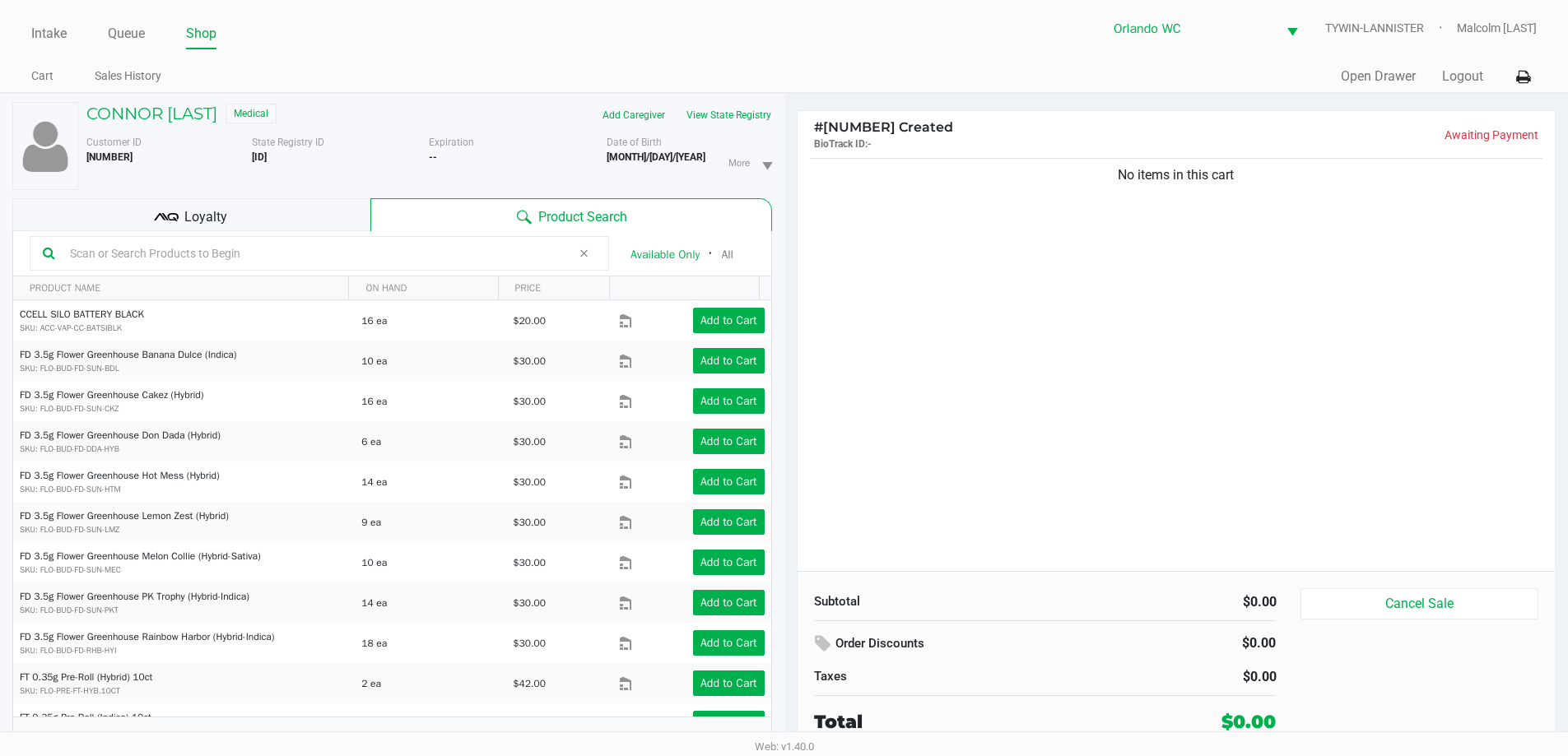 type on "5" 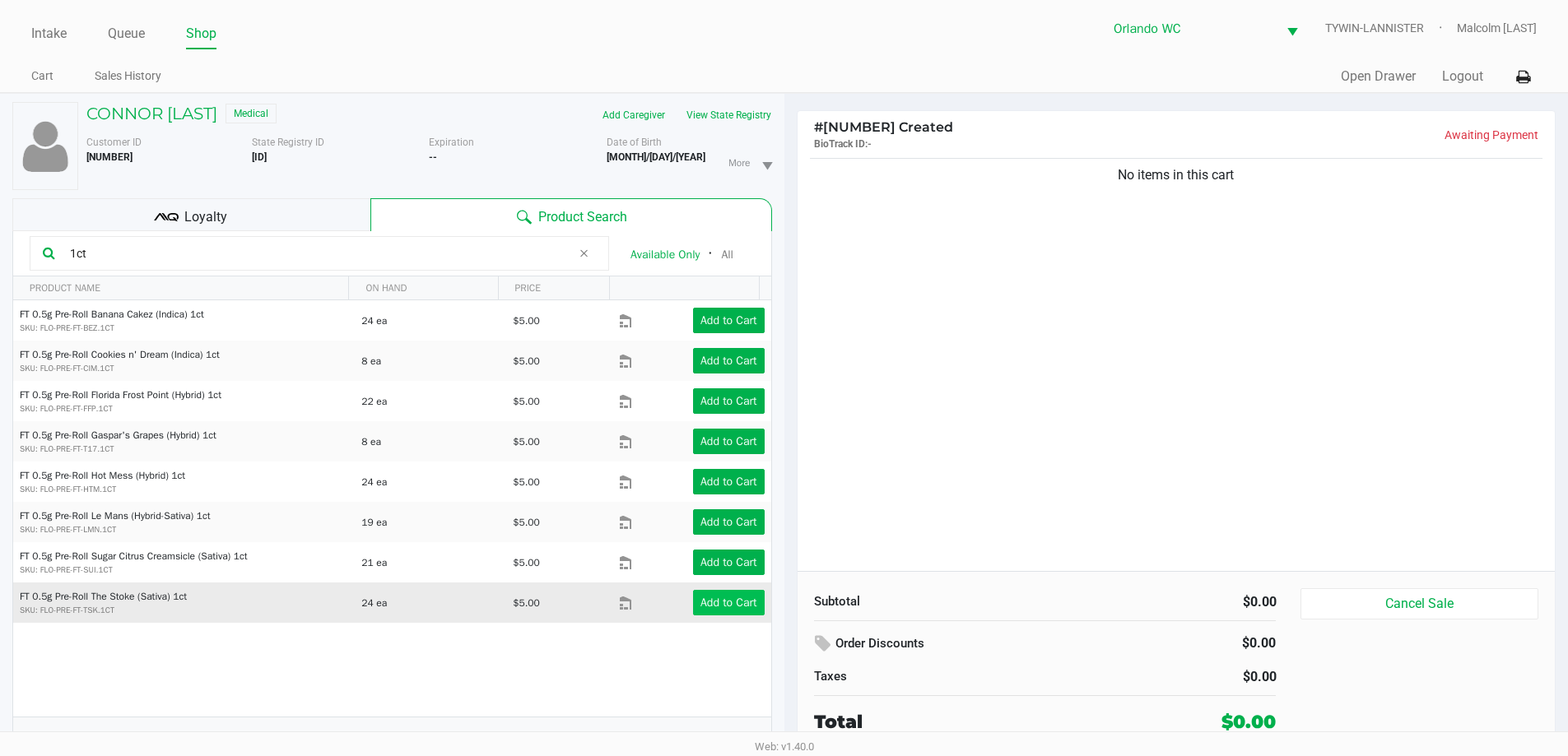 type on "1ct" 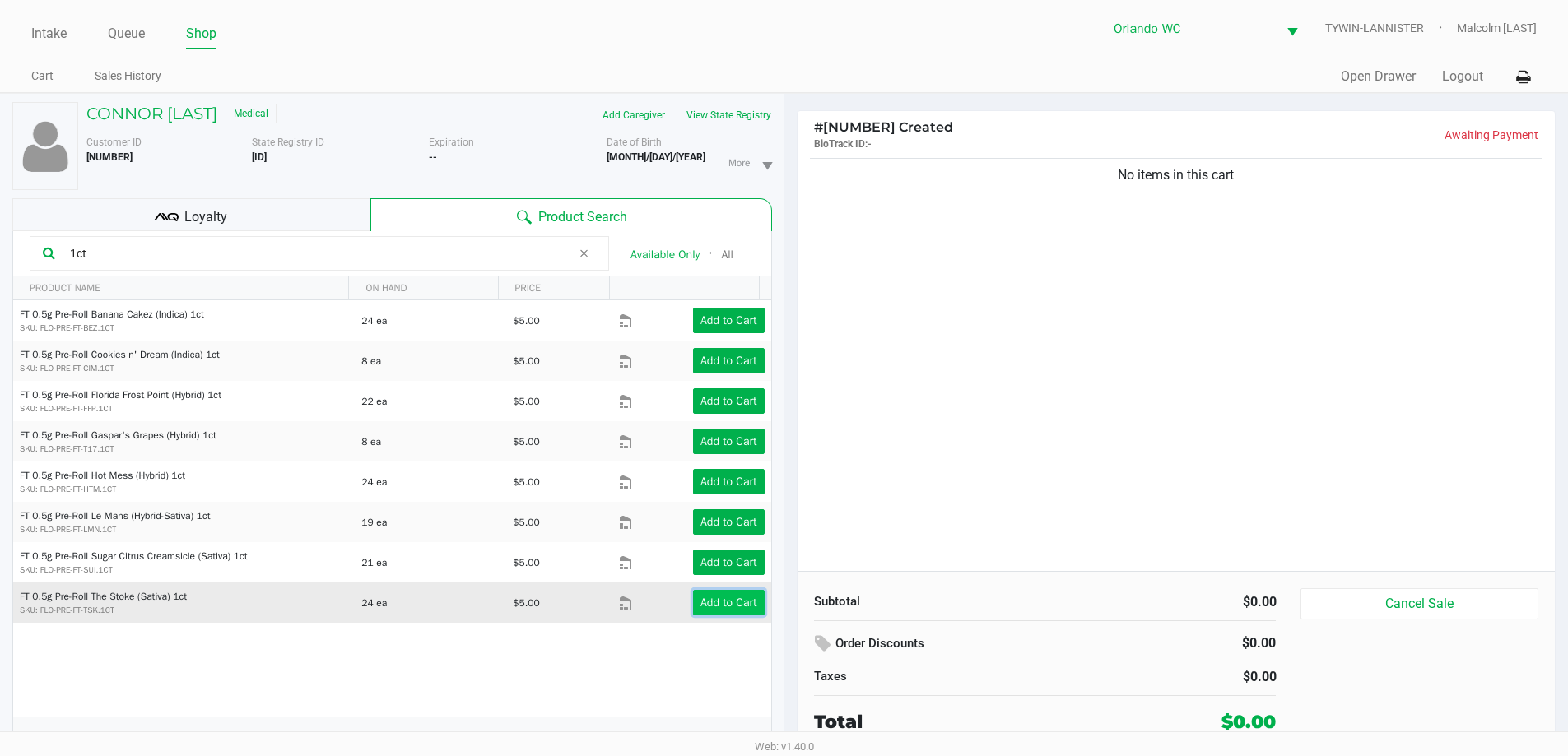 click on "Add to Cart" 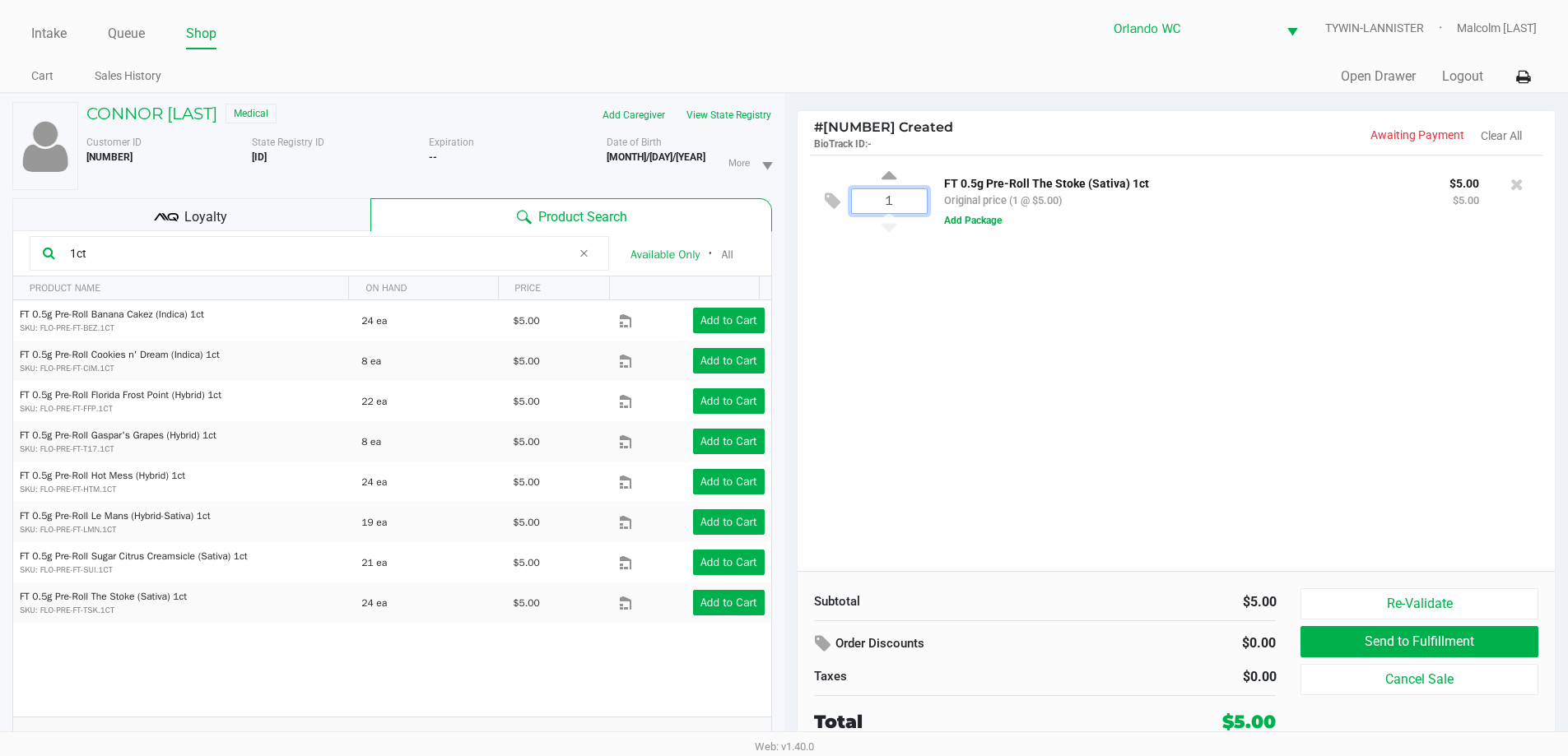click on "1" at bounding box center (889, 201) 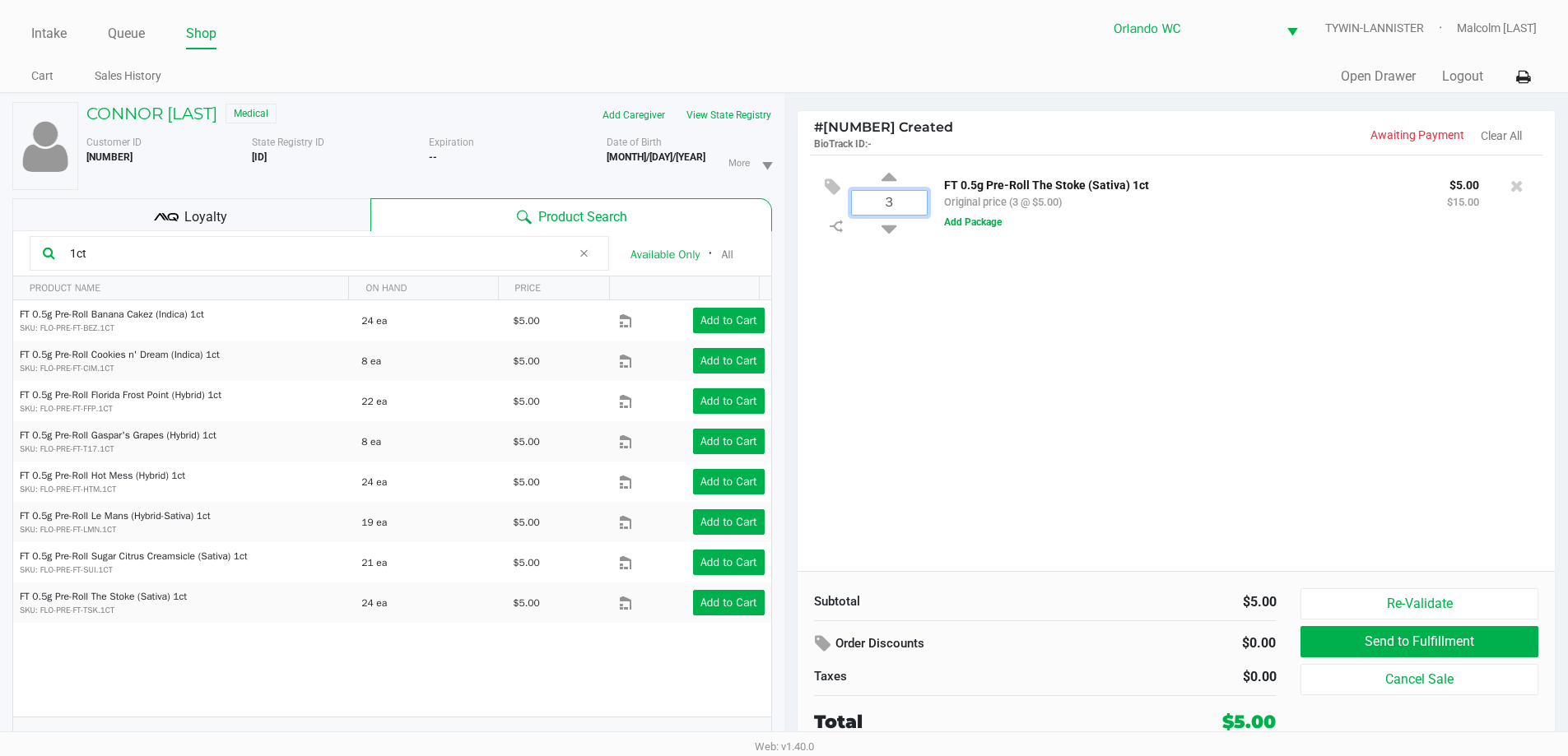 type on "3" 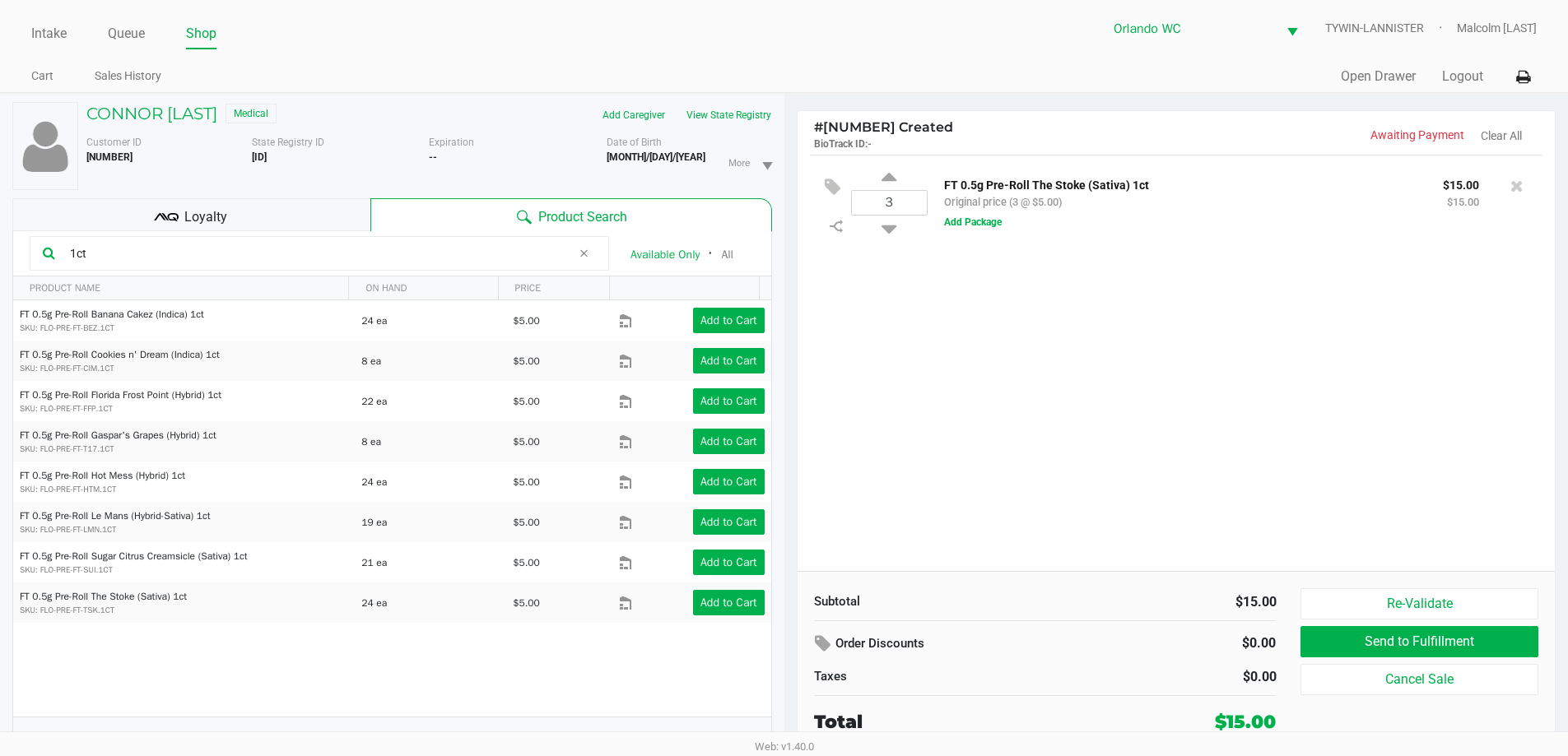 click on "1ct" 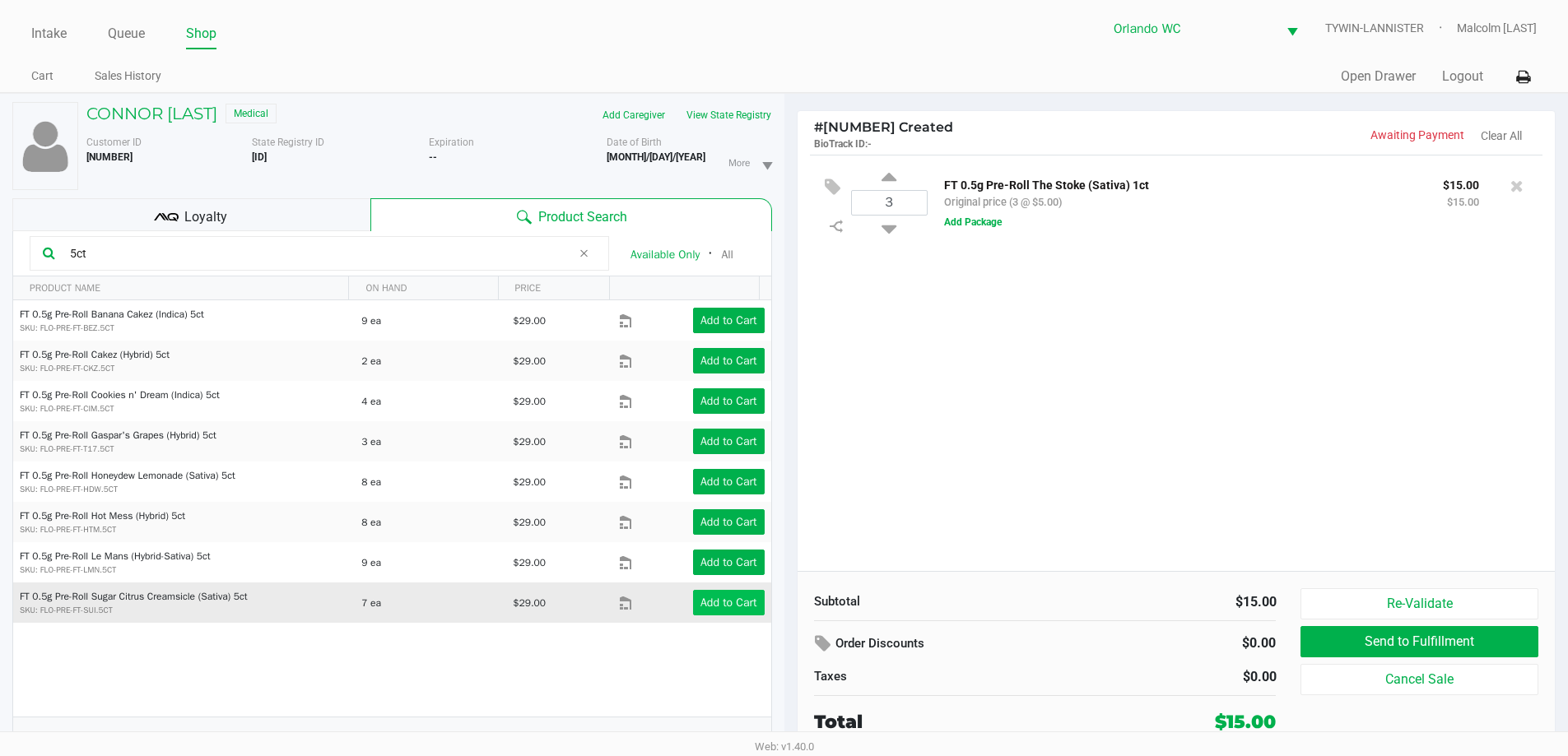 type on "5ct" 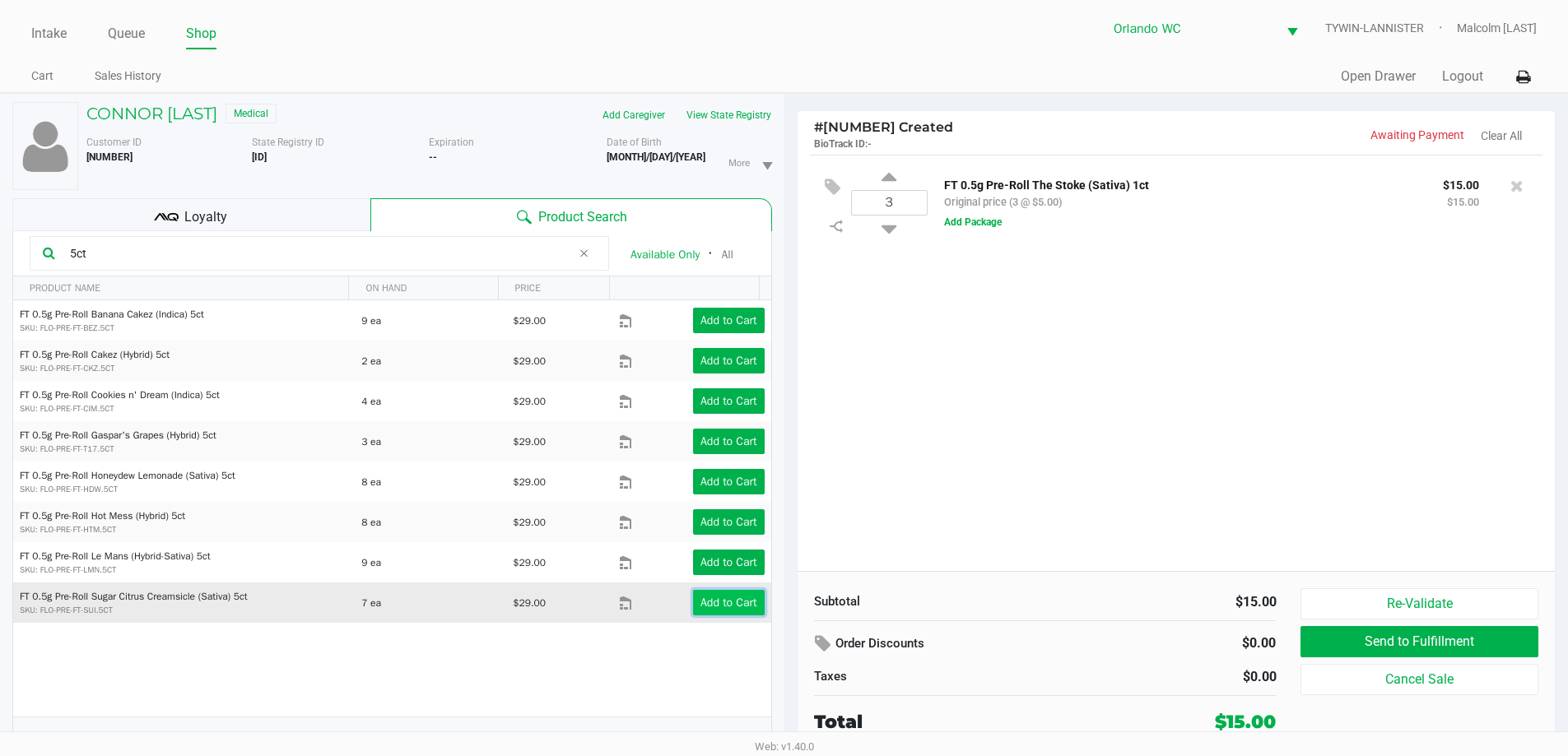 click on "Add to Cart" 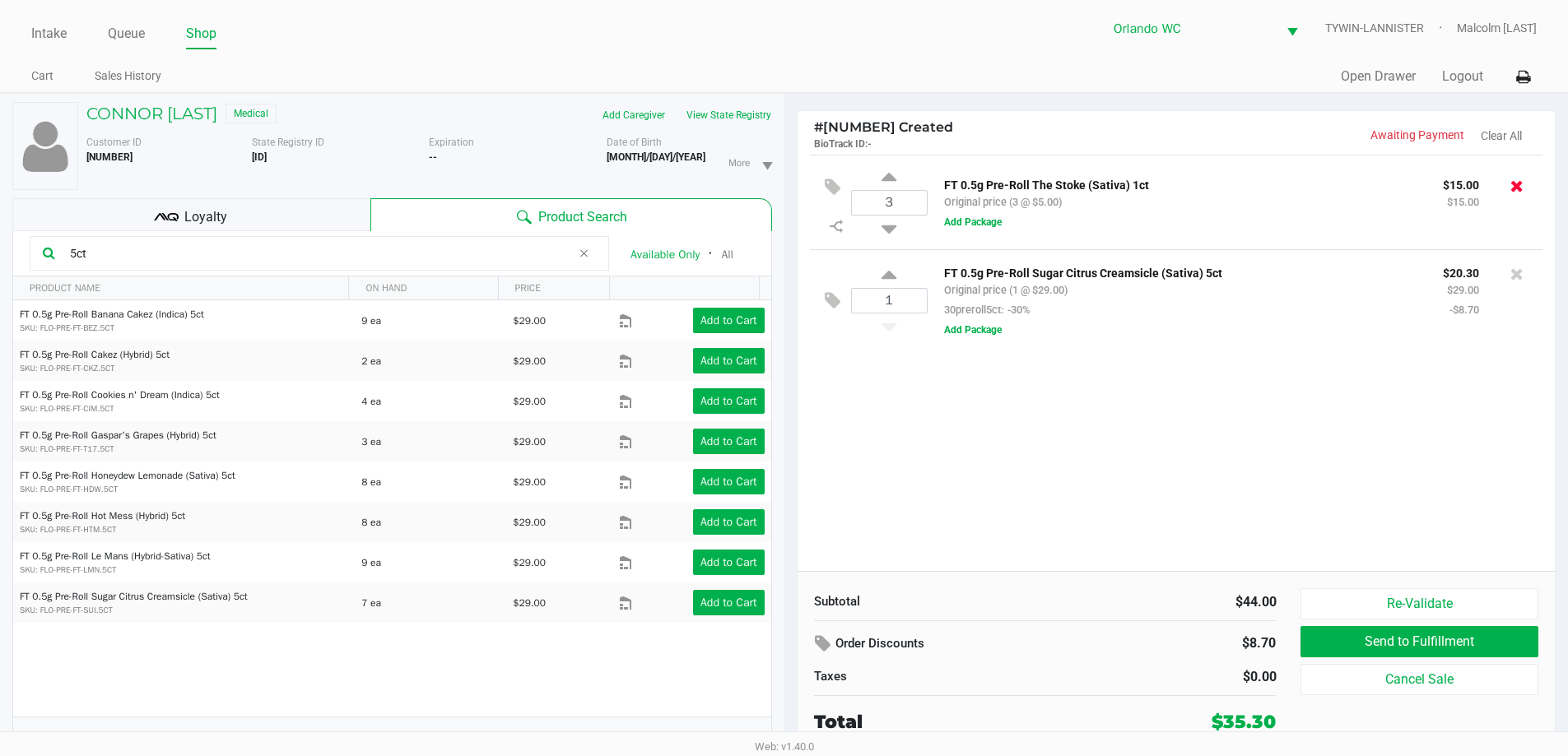 click 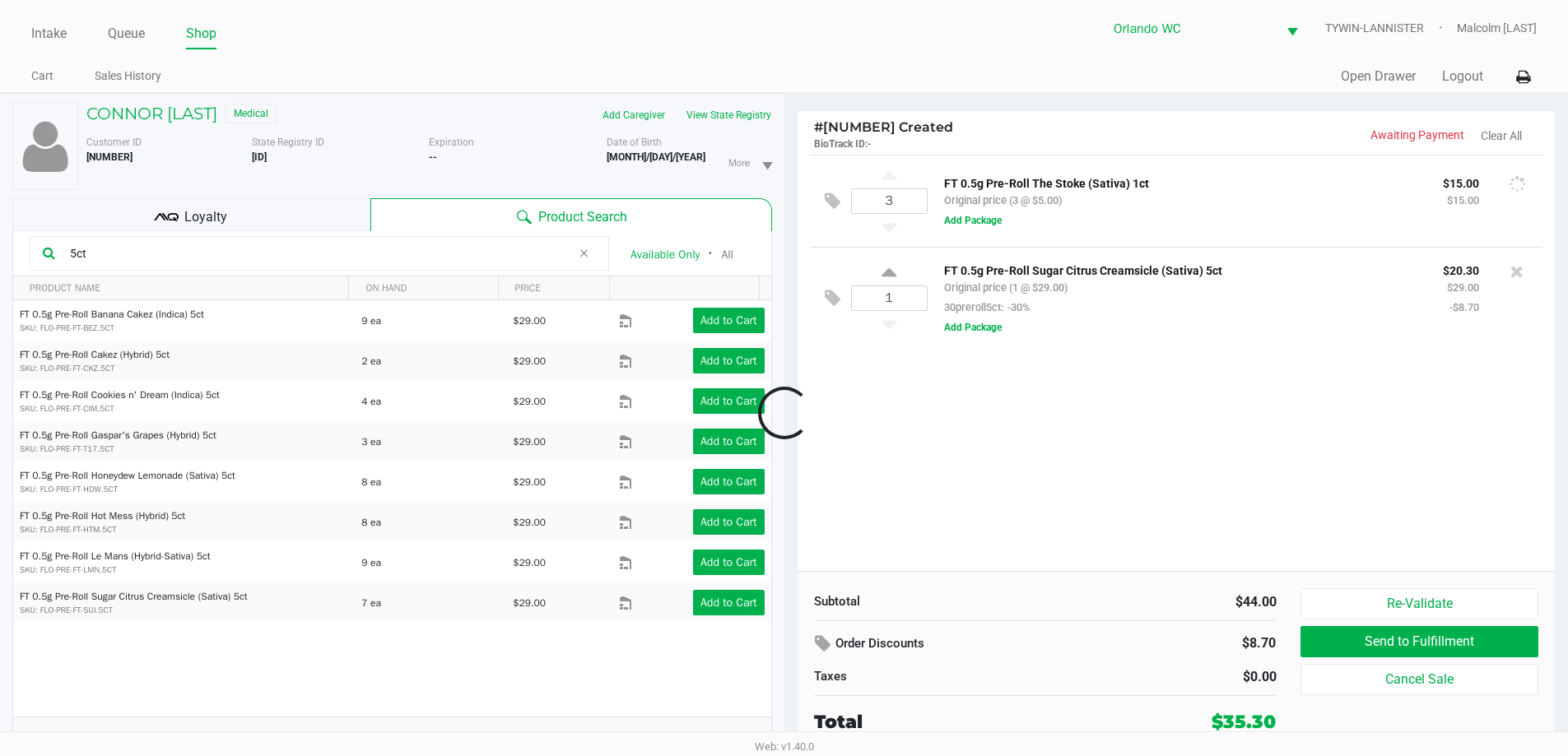 click 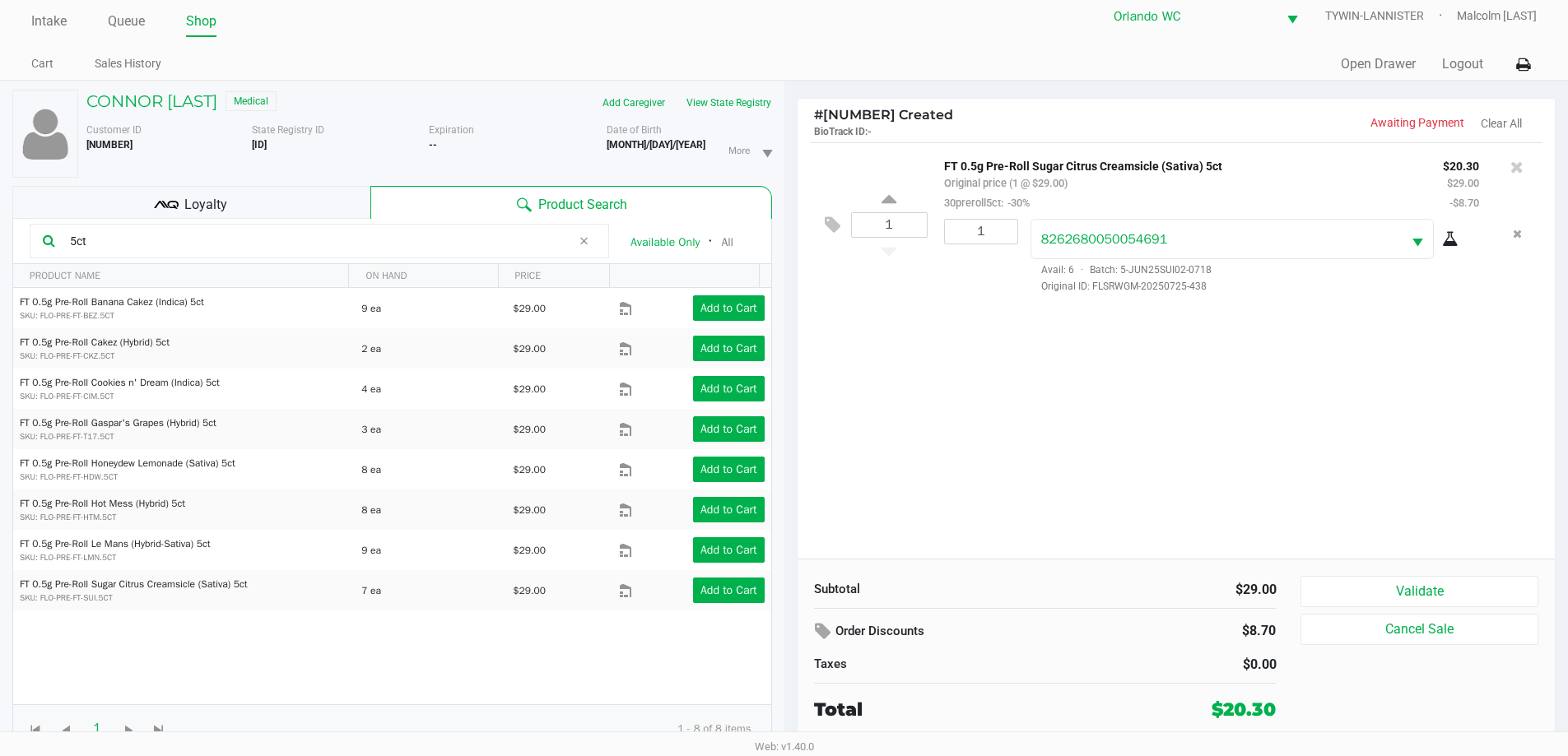 scroll, scrollTop: 17, scrollLeft: 0, axis: vertical 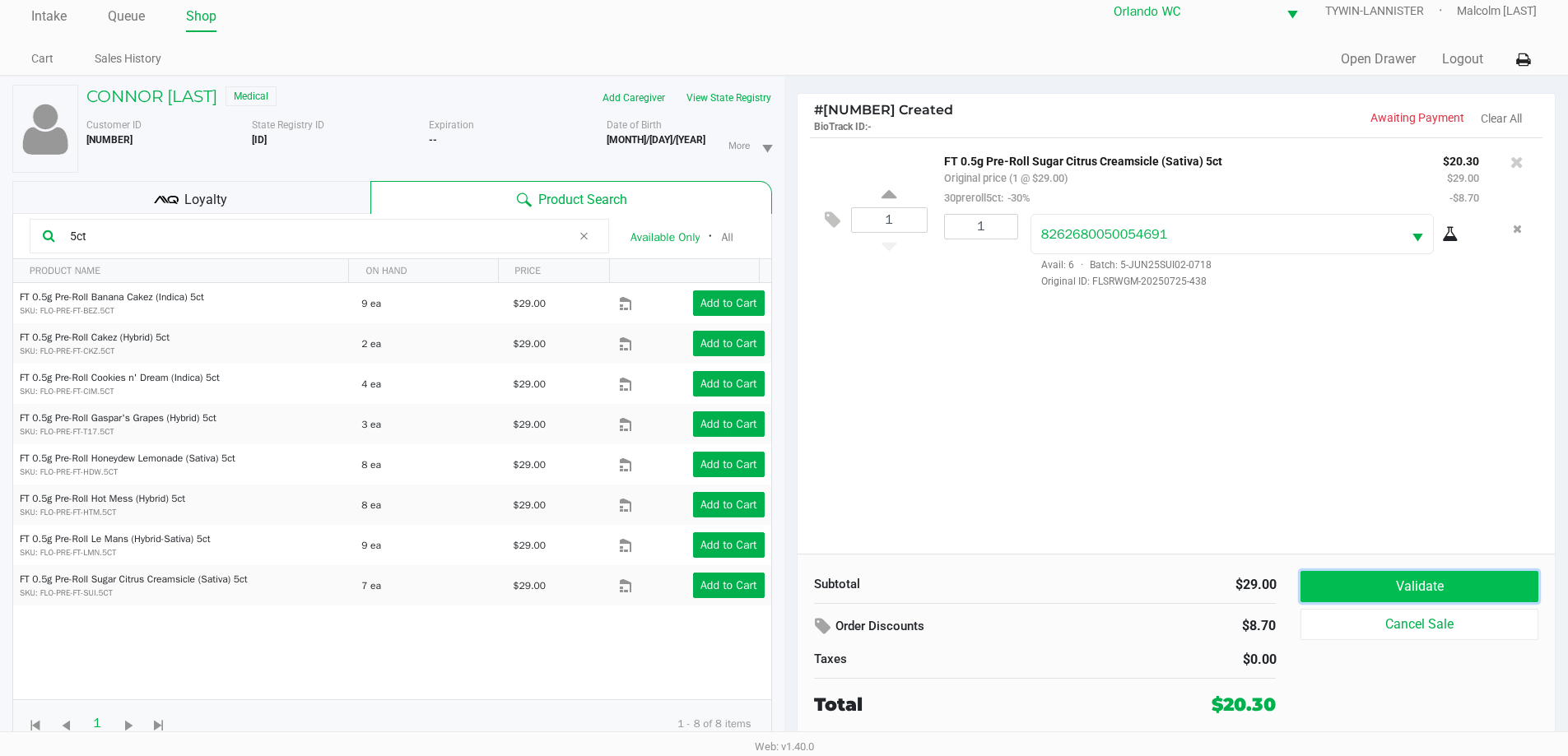 click on "Validate" 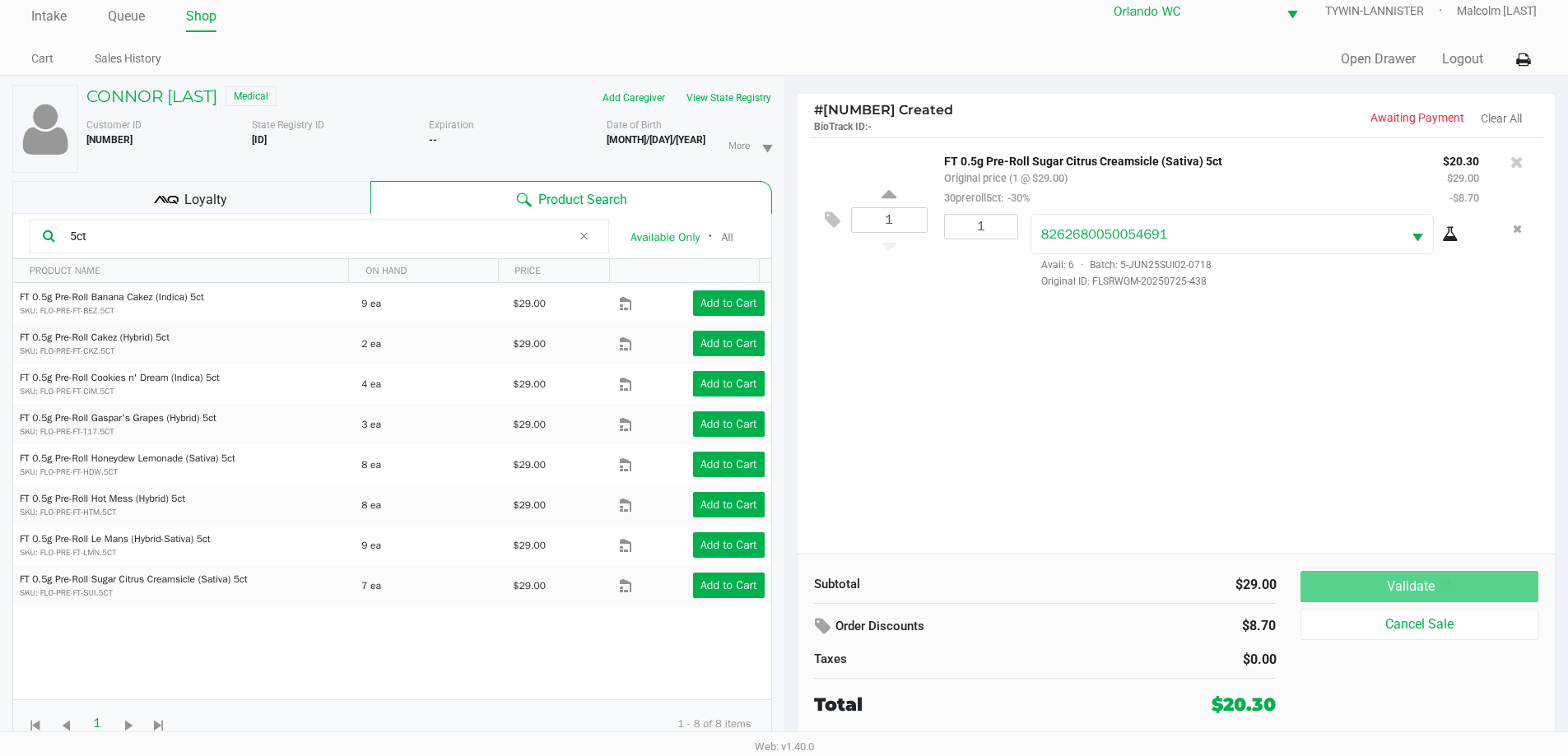 scroll, scrollTop: 0, scrollLeft: 0, axis: both 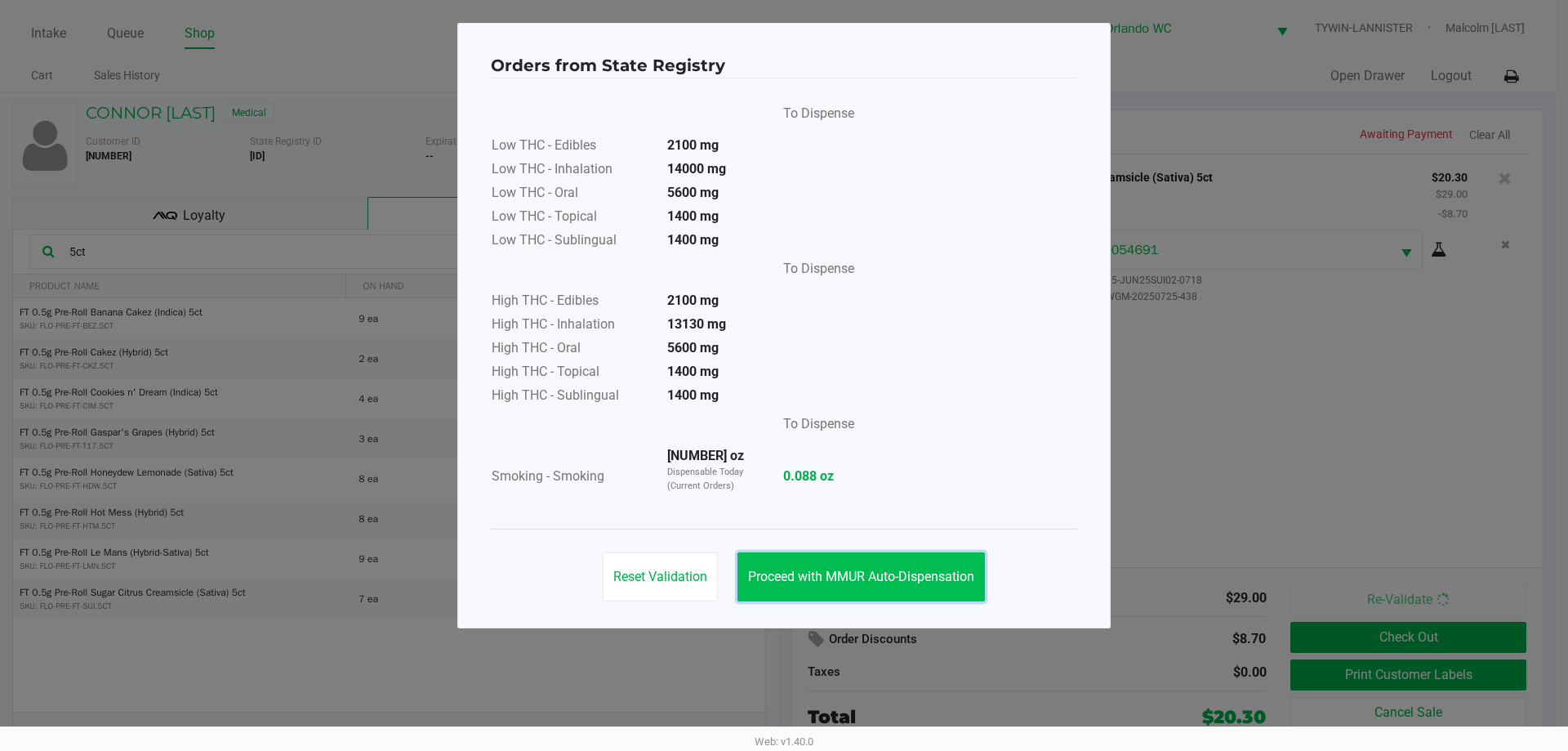 click on "Proceed with MMUR Auto-Dispensation" 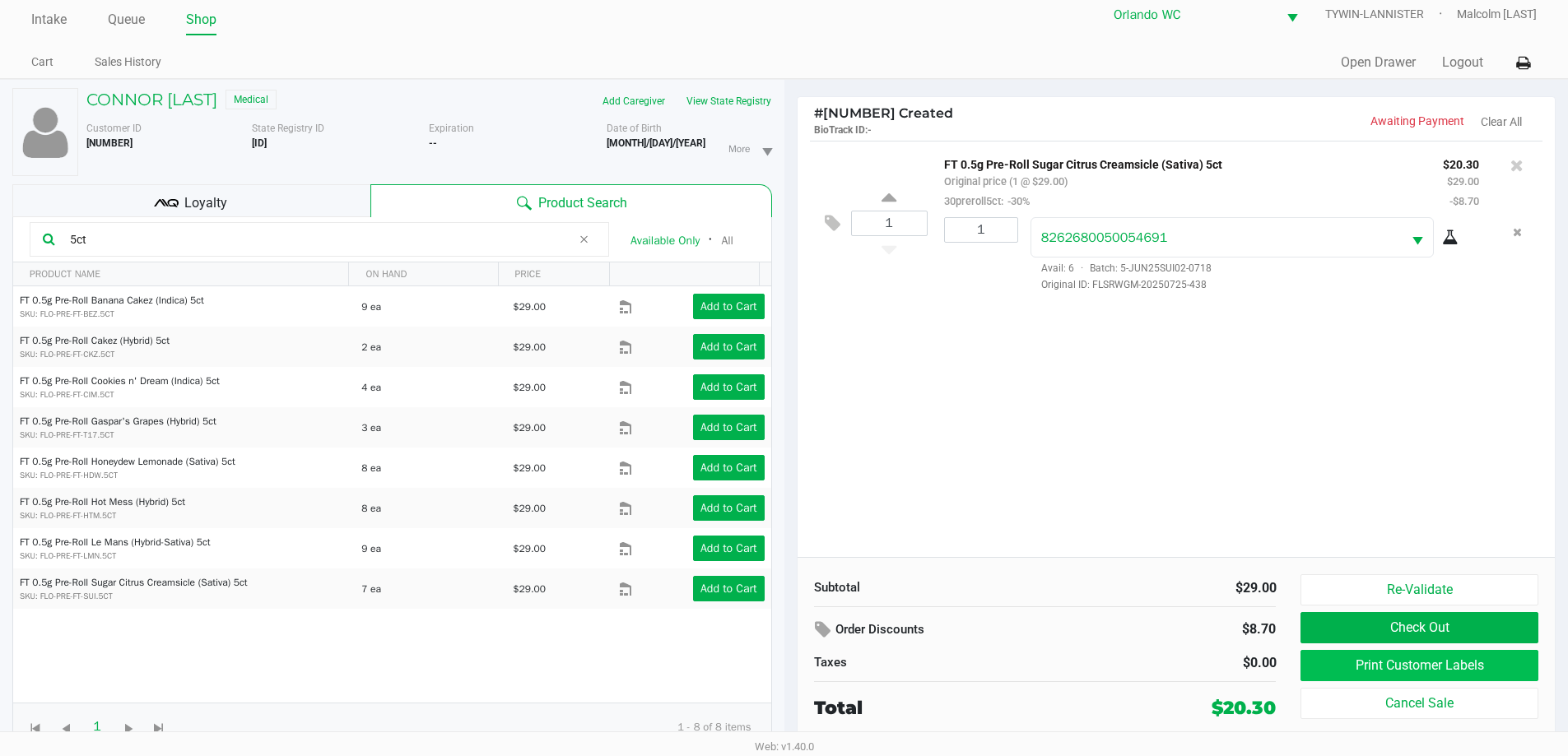 scroll, scrollTop: 17, scrollLeft: 0, axis: vertical 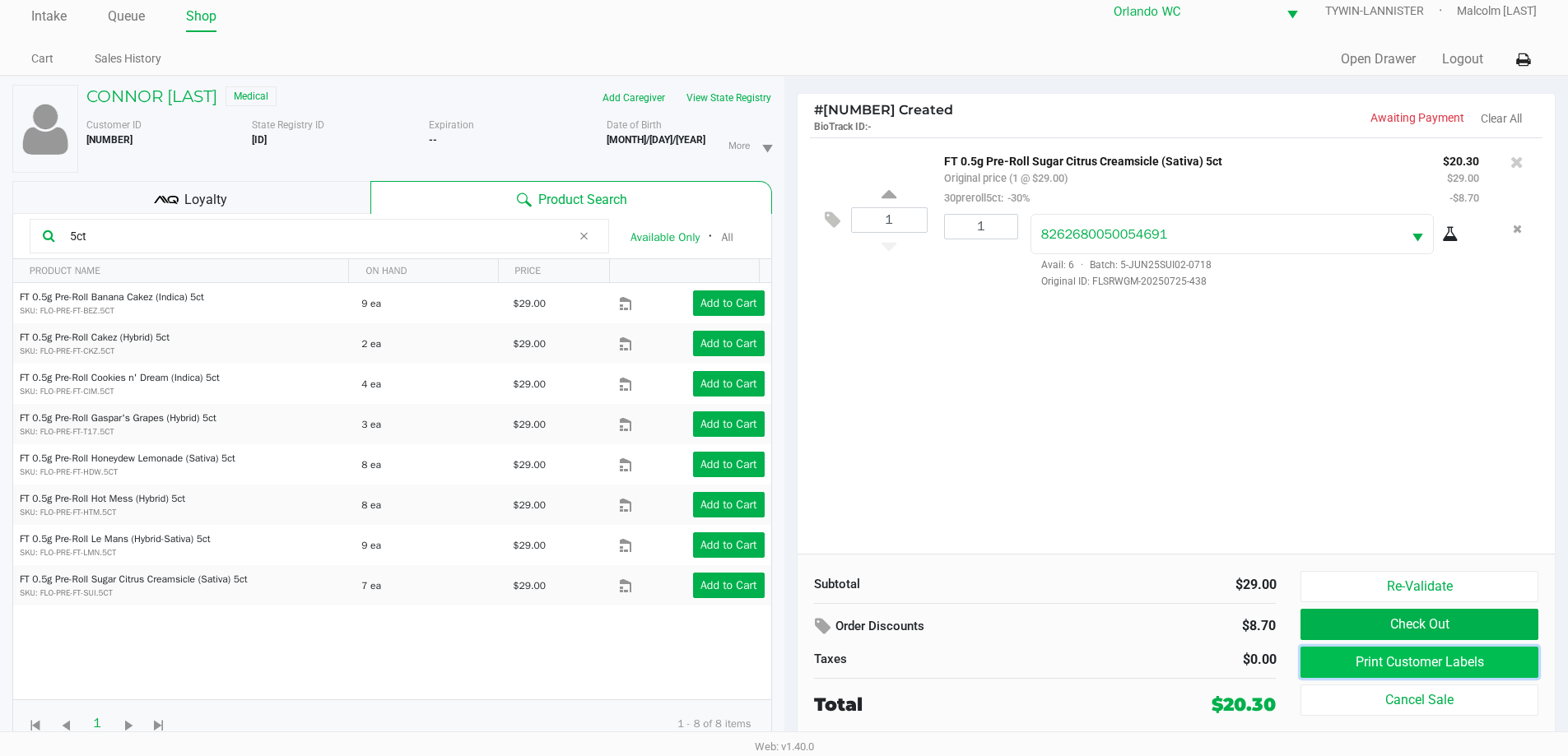 click on "Print Customer Labels" 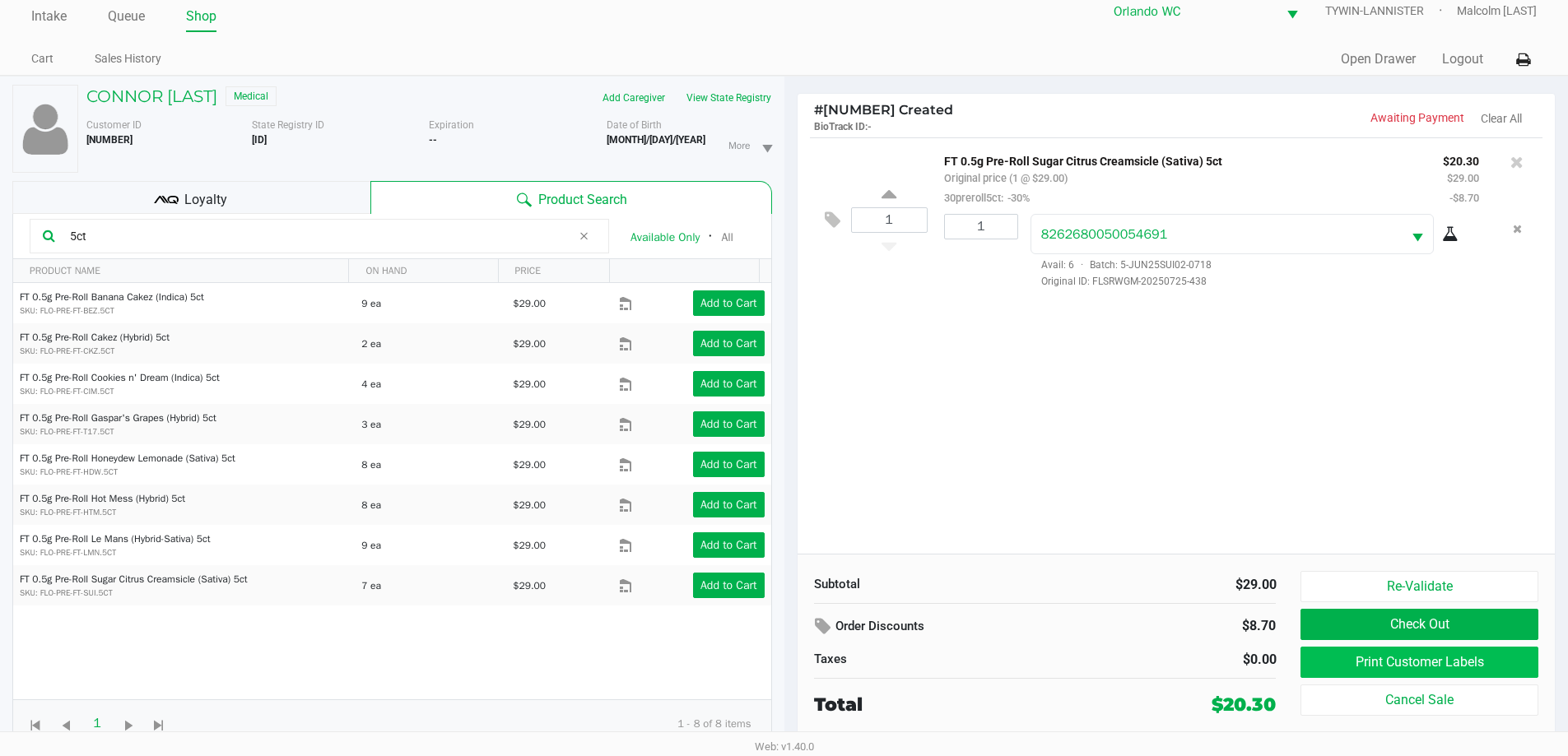 scroll, scrollTop: 0, scrollLeft: 0, axis: both 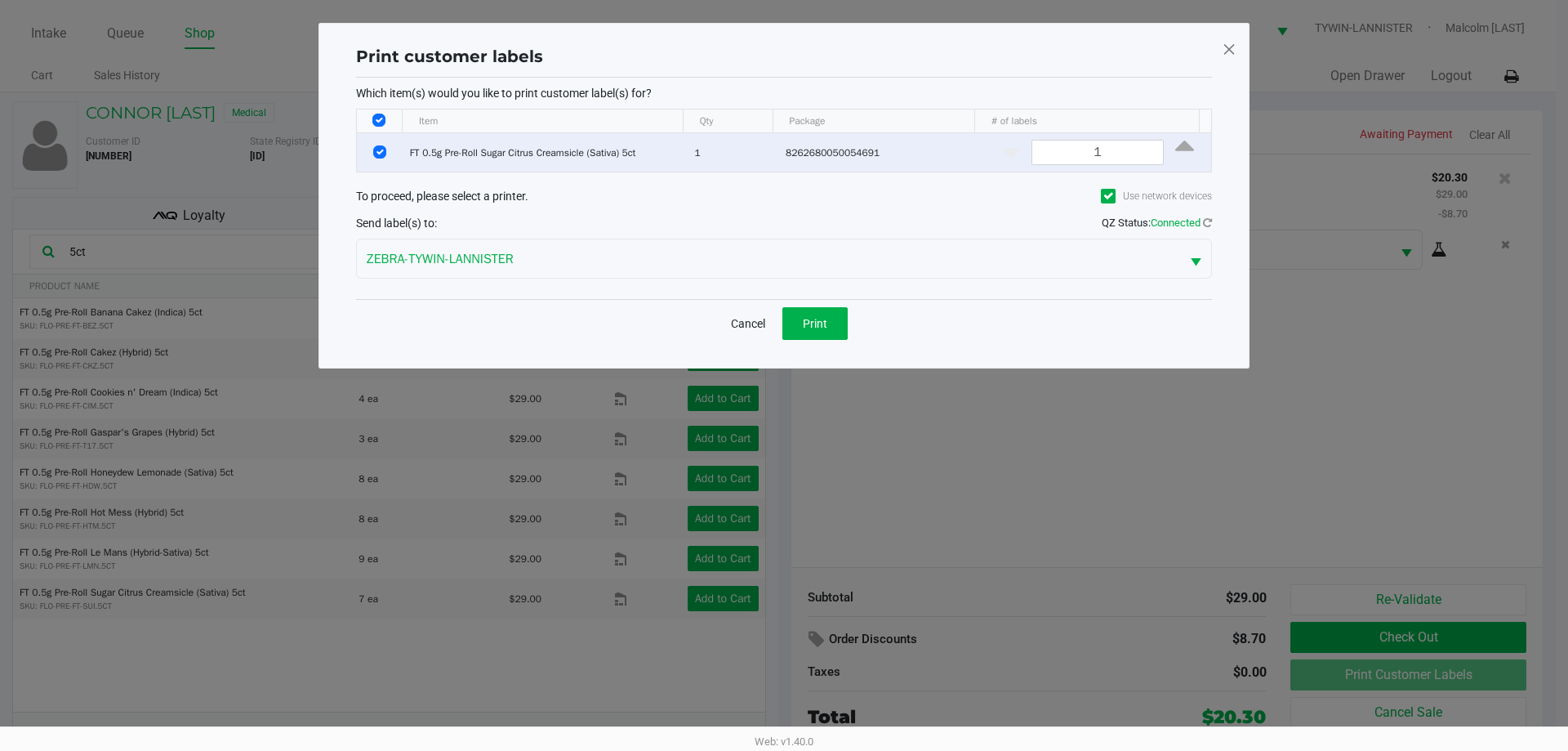 click on "Cancel   Print" 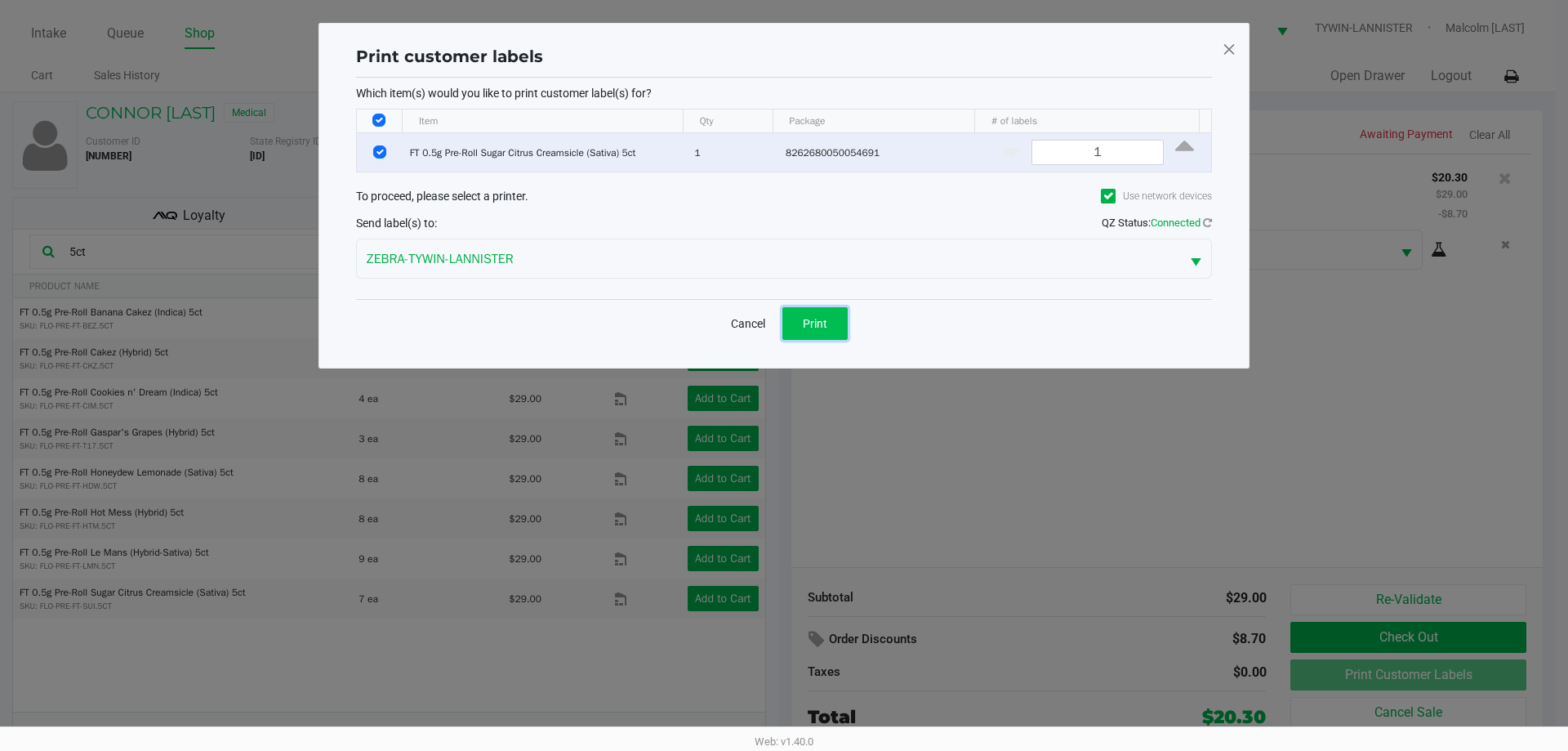 click on "Print" 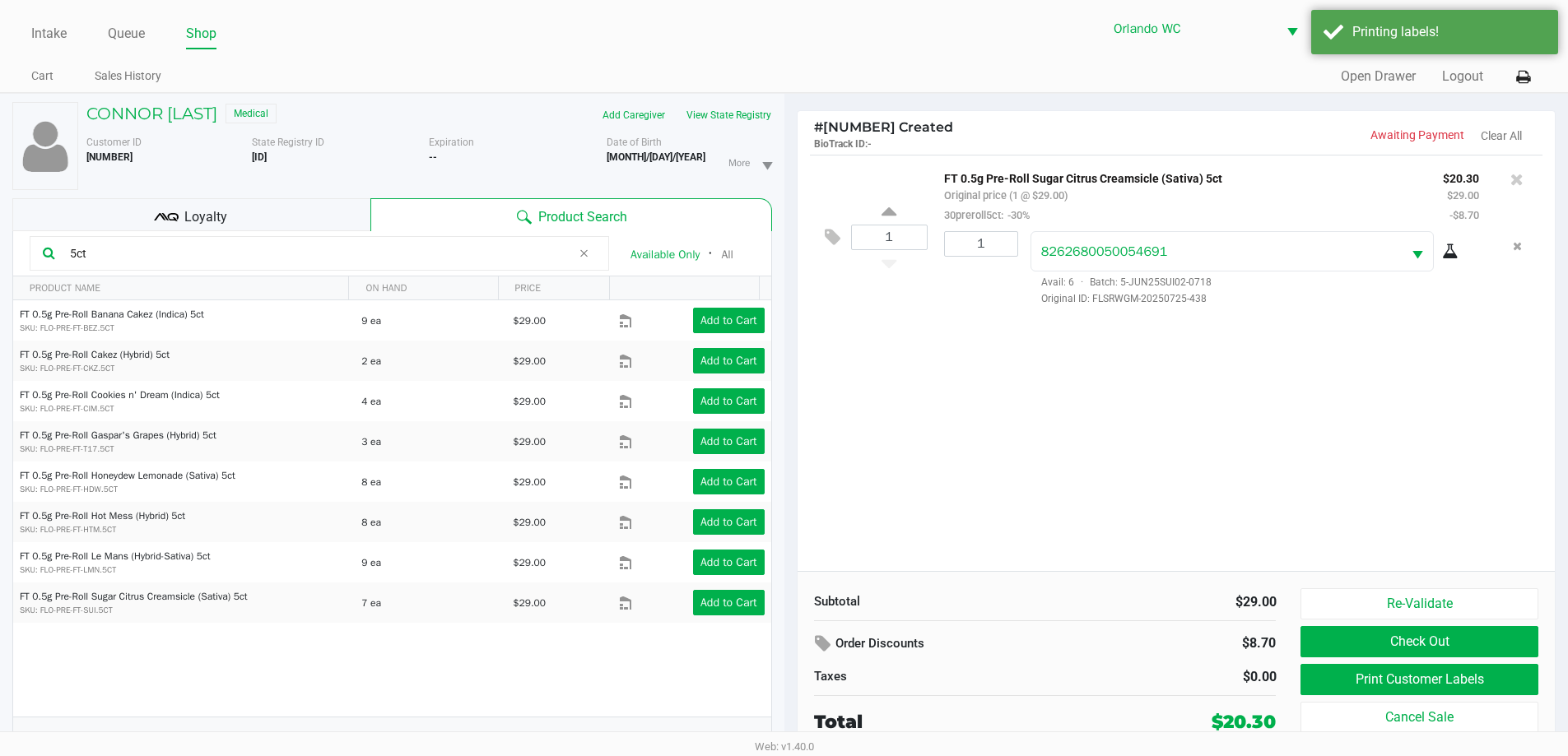 click on "Loyalty" 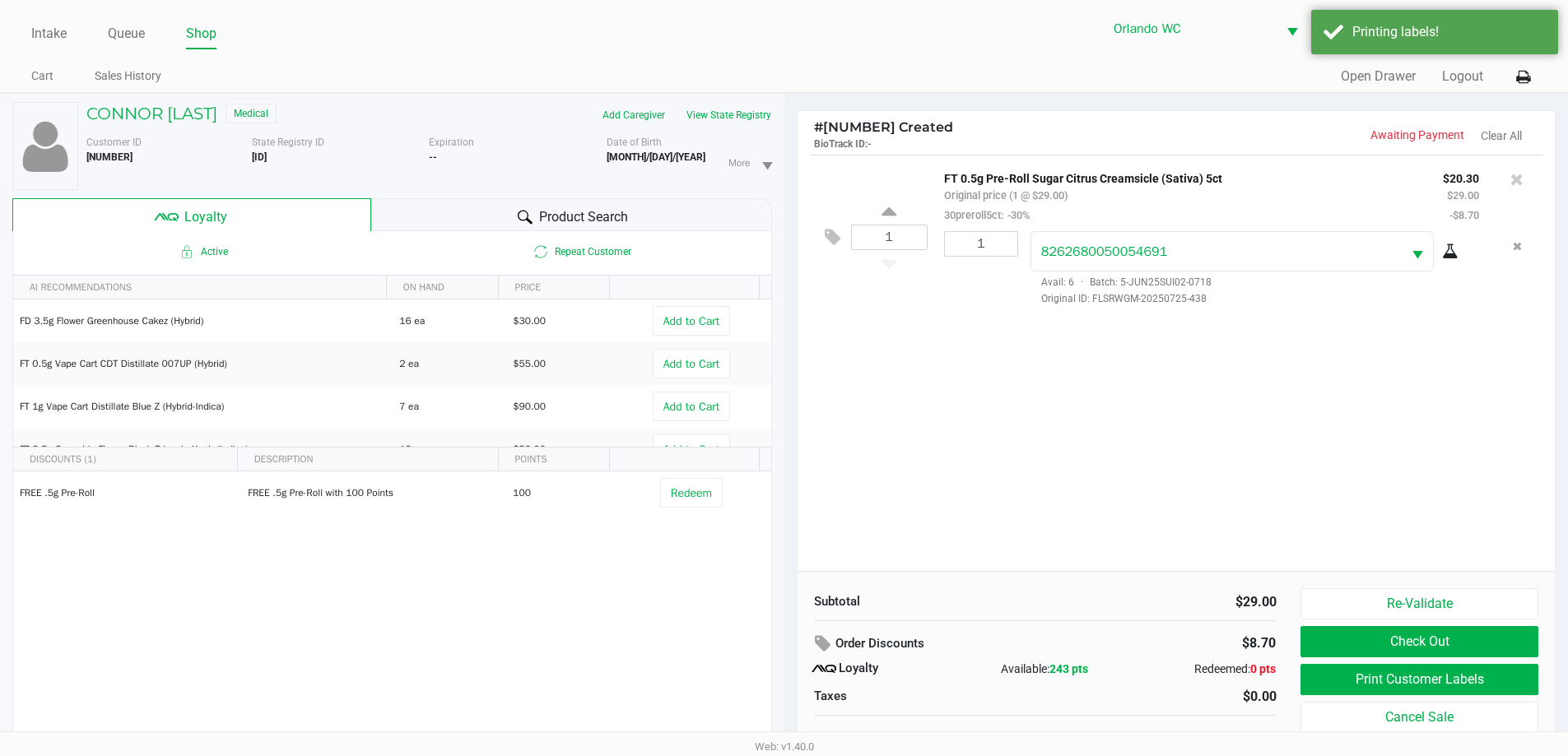 click on "1  FT 0.5g Pre-Roll Sugar Citrus Creamsicle (Sativa) 5ct   Original price (1 @ $29.00)  30preroll5ct:  -30% $20.30 $29.00 -$8.70 1 8262680050054691  Avail: 6  ·  Batch: 5-JUN25SUI02-0718   Original ID: FLSRWGM-20250725-438" 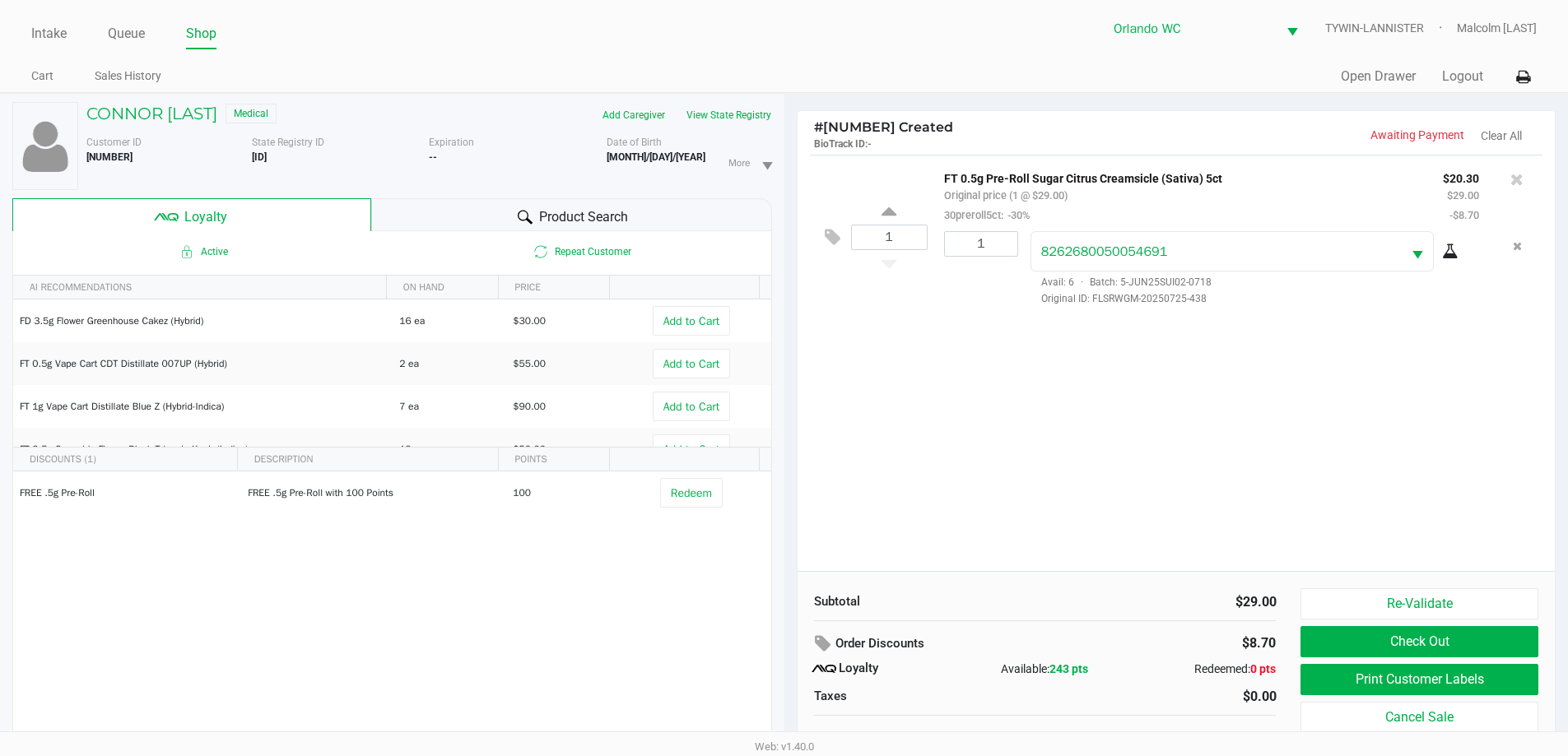 click on "1  FT 0.5g Pre-Roll Sugar Citrus Creamsicle (Sativa) 5ct   Original price (1 @ $29.00)  30preroll5ct:  -30% $20.30 $29.00 -$8.70 1 8262680050054691  Avail: 6  ·  Batch: 5-JUN25SUI02-0718   Original ID: FLSRWGM-20250725-438" 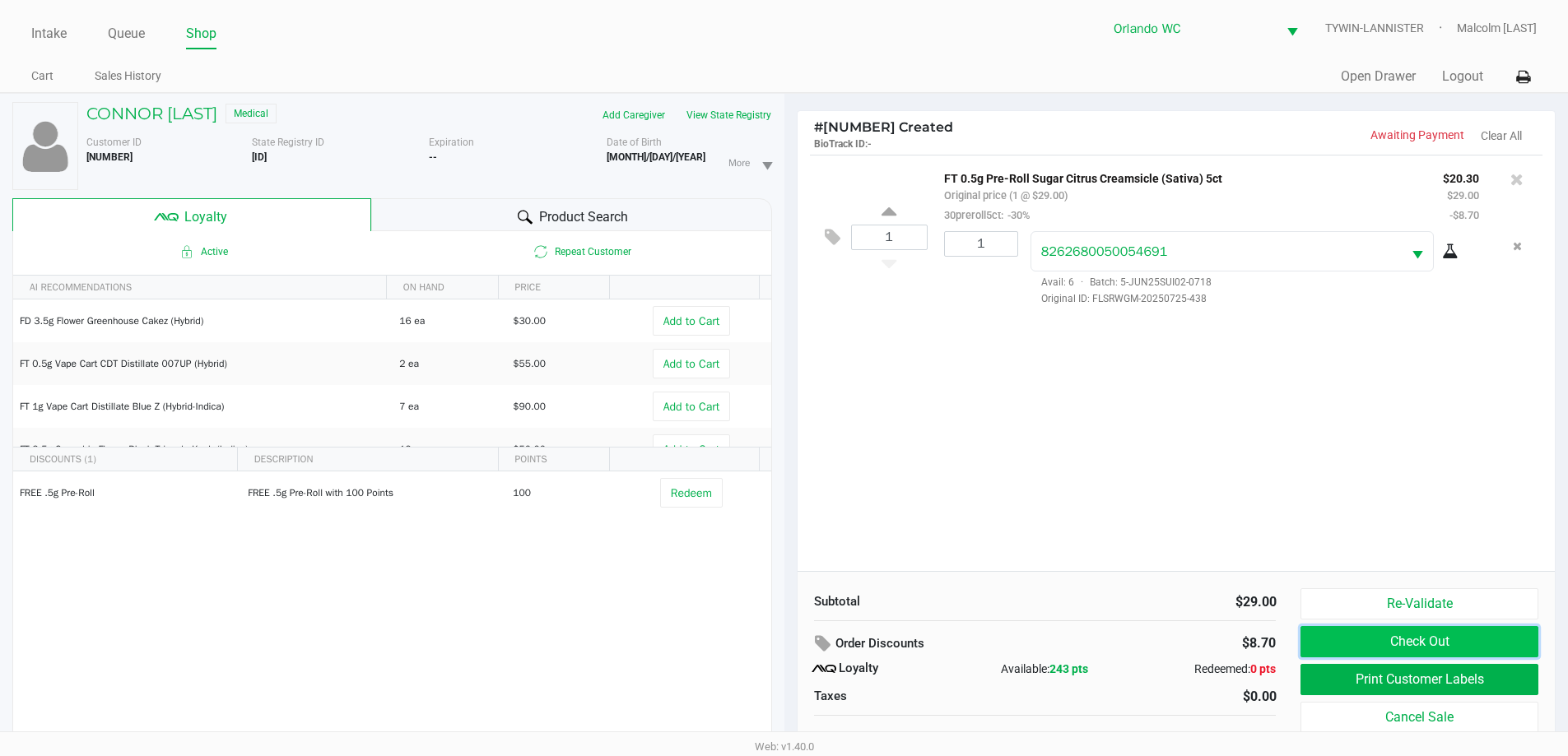 click on "Check Out" 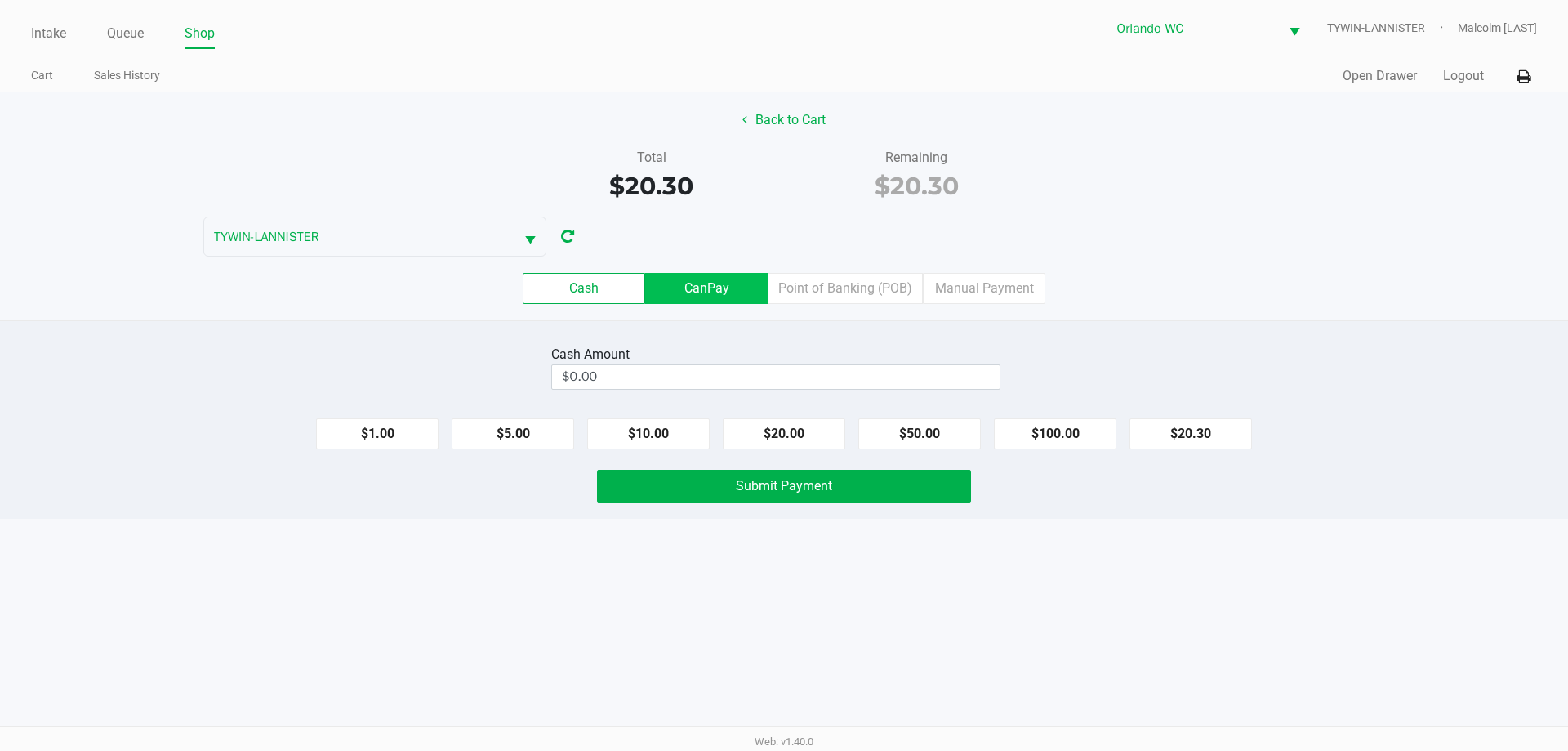 click on "CanPay" 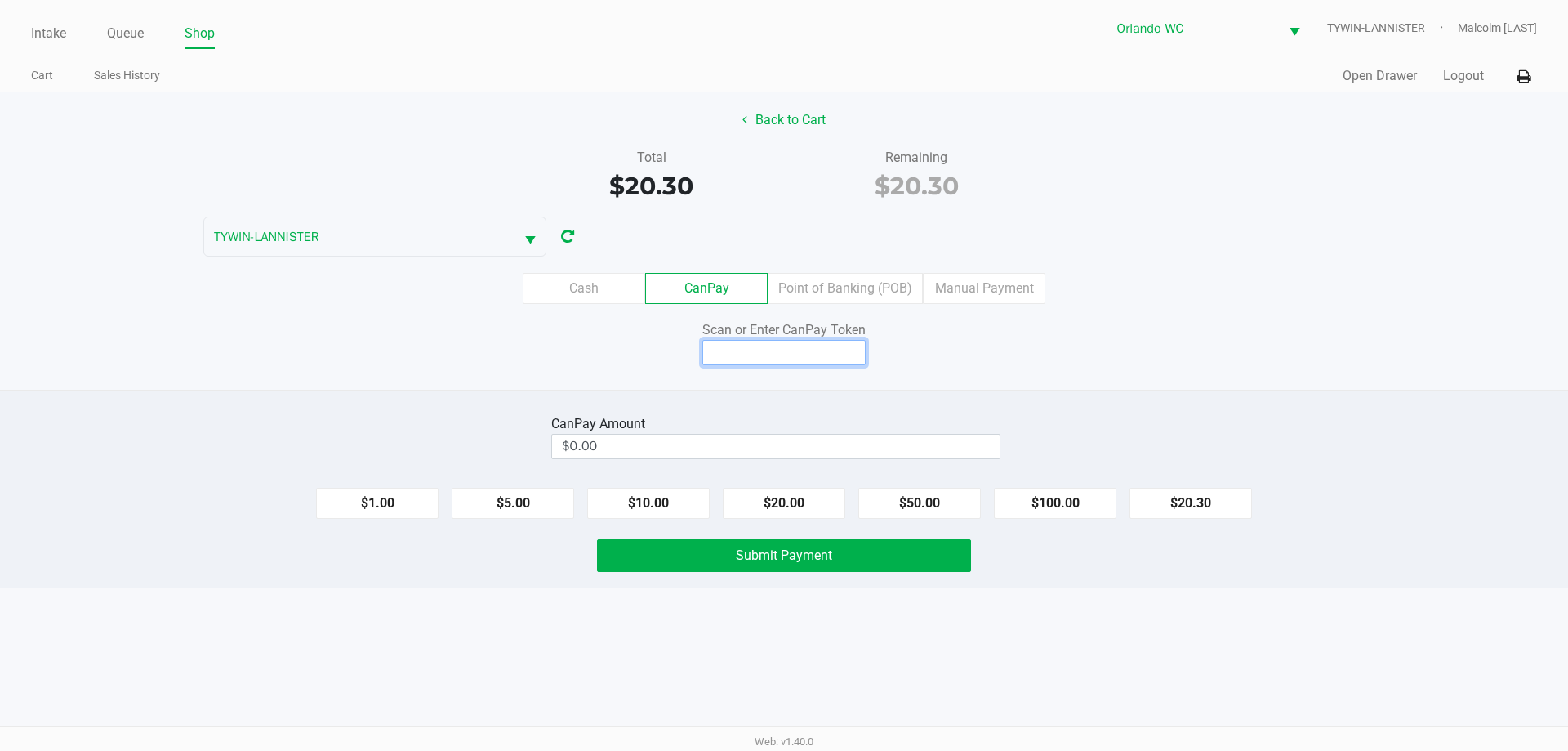 click 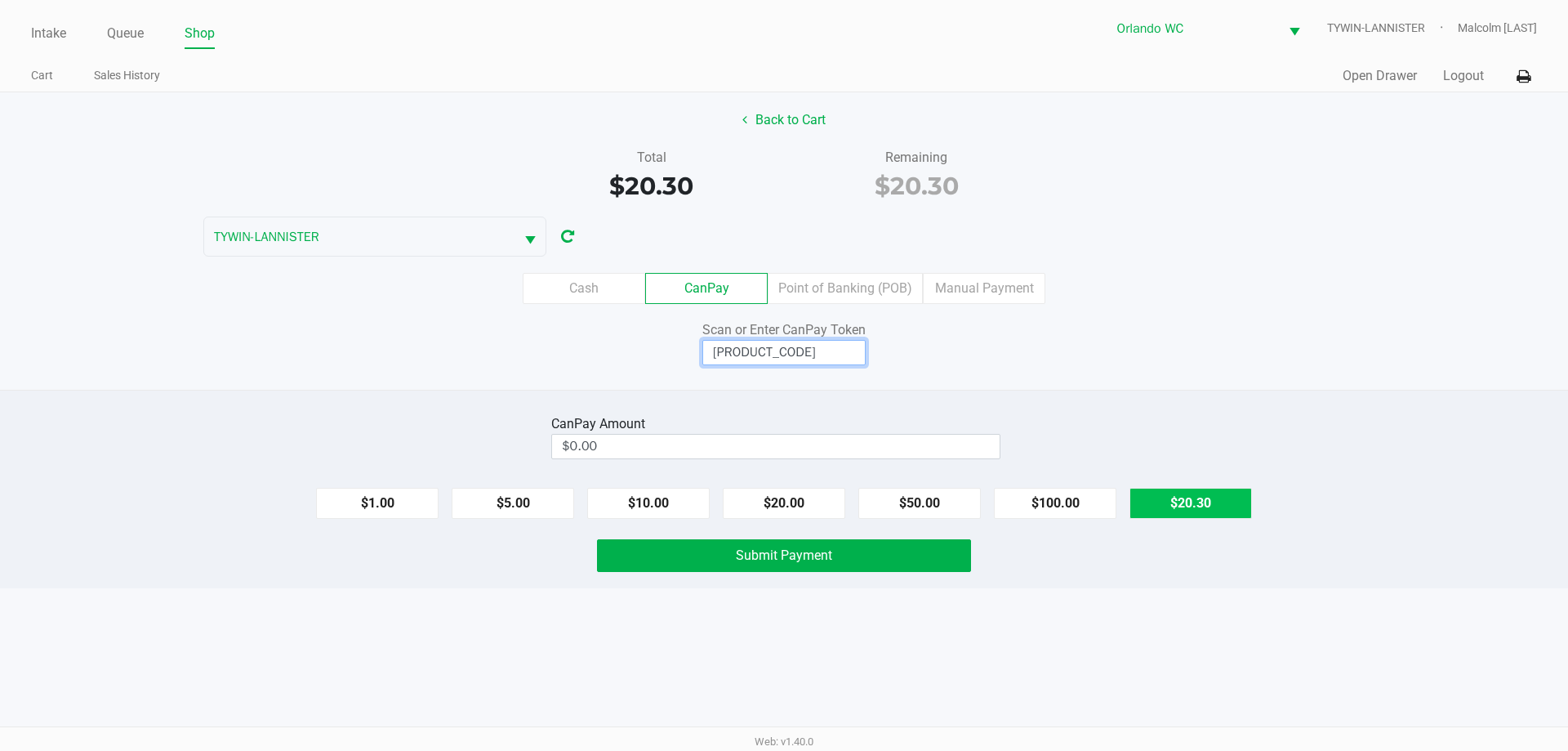 type on "Q0181996Q" 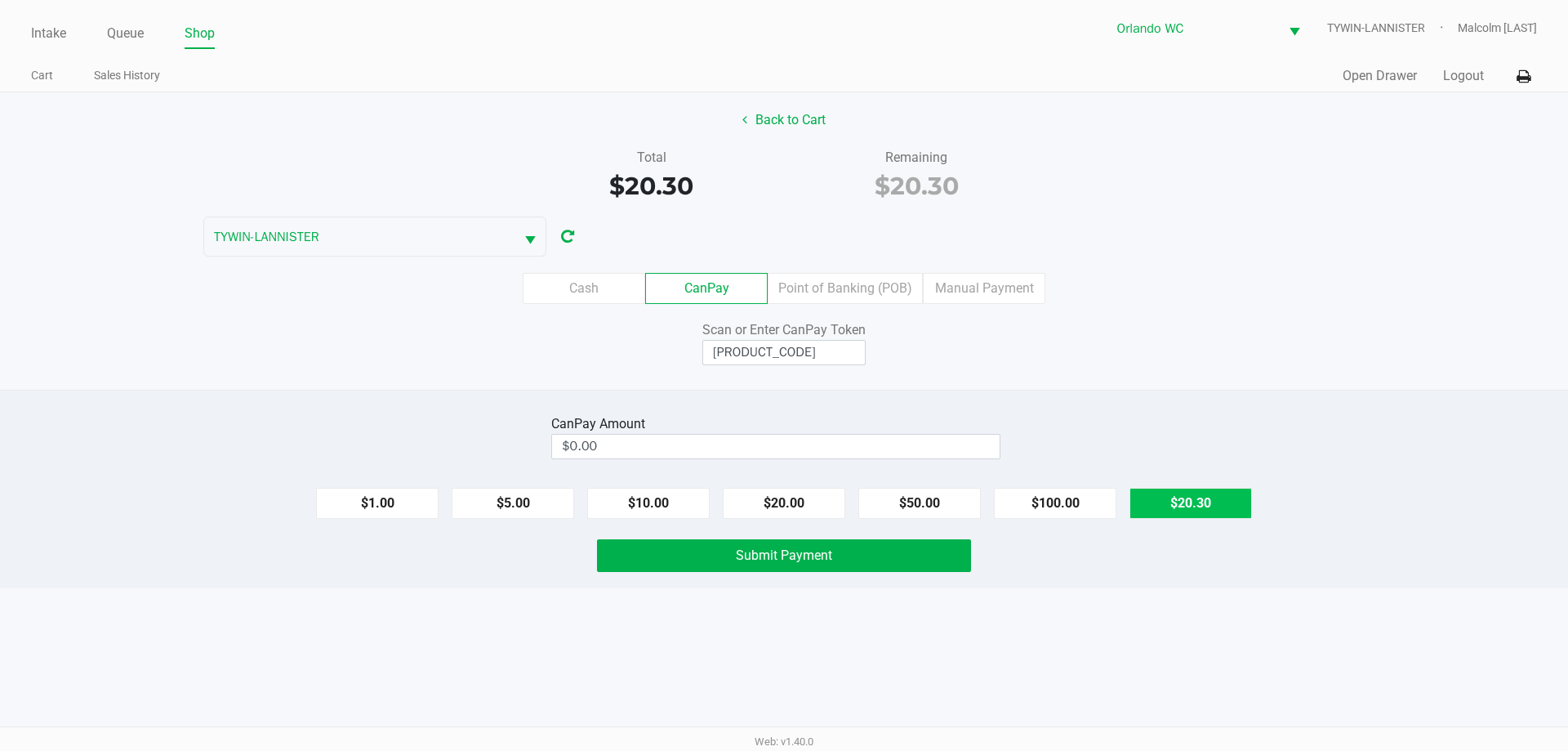 click on "$20.30" 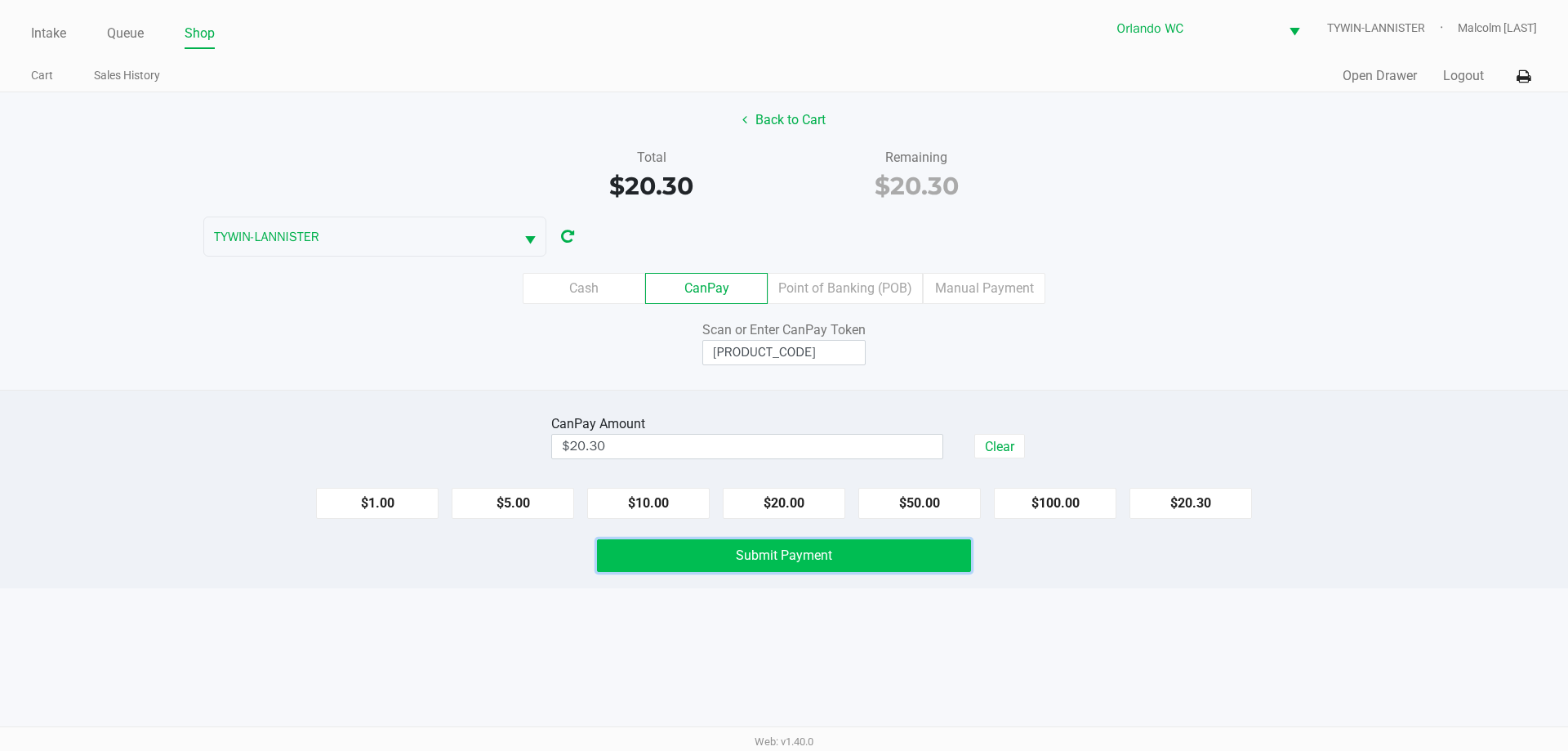 click on "Submit Payment" 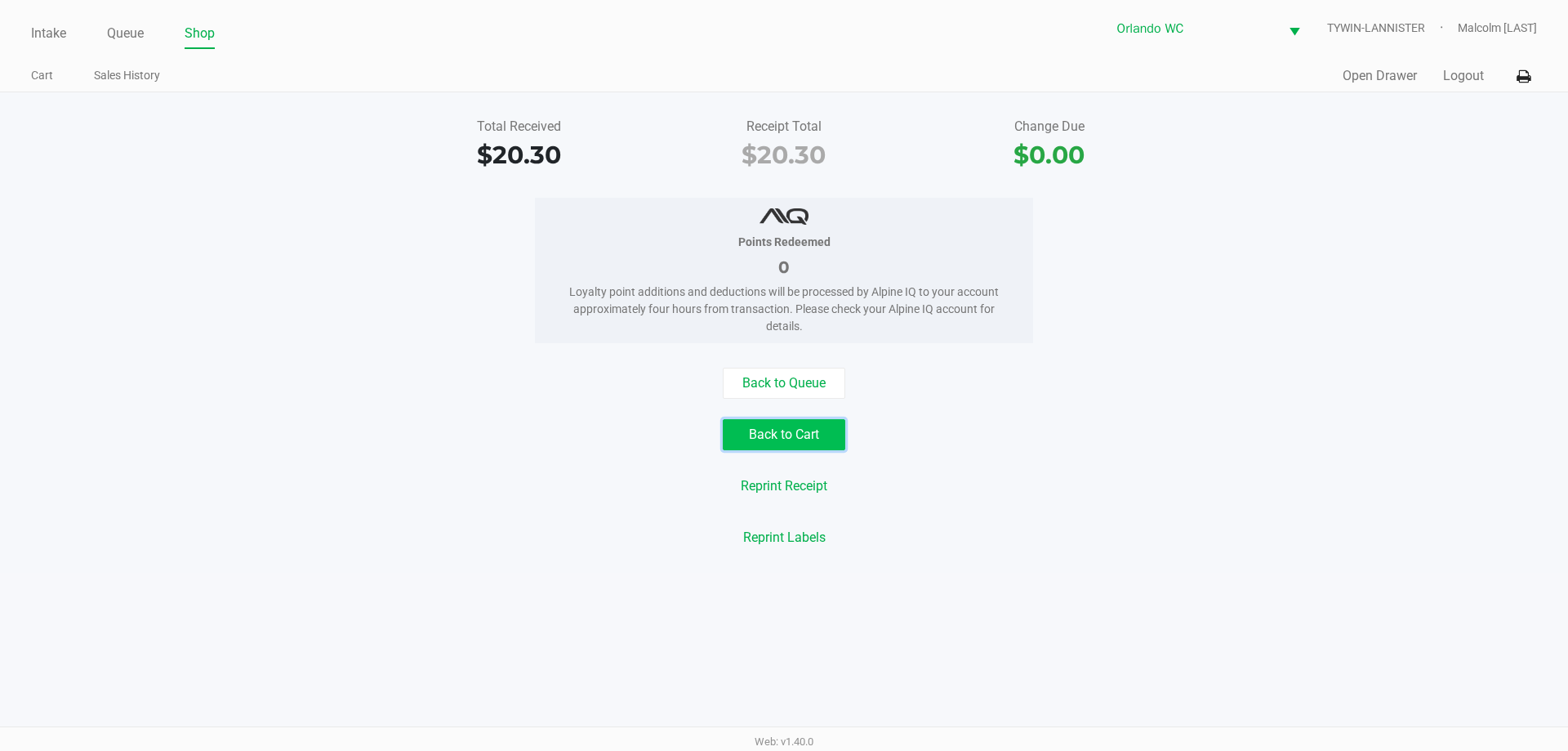 click on "Back to Cart" 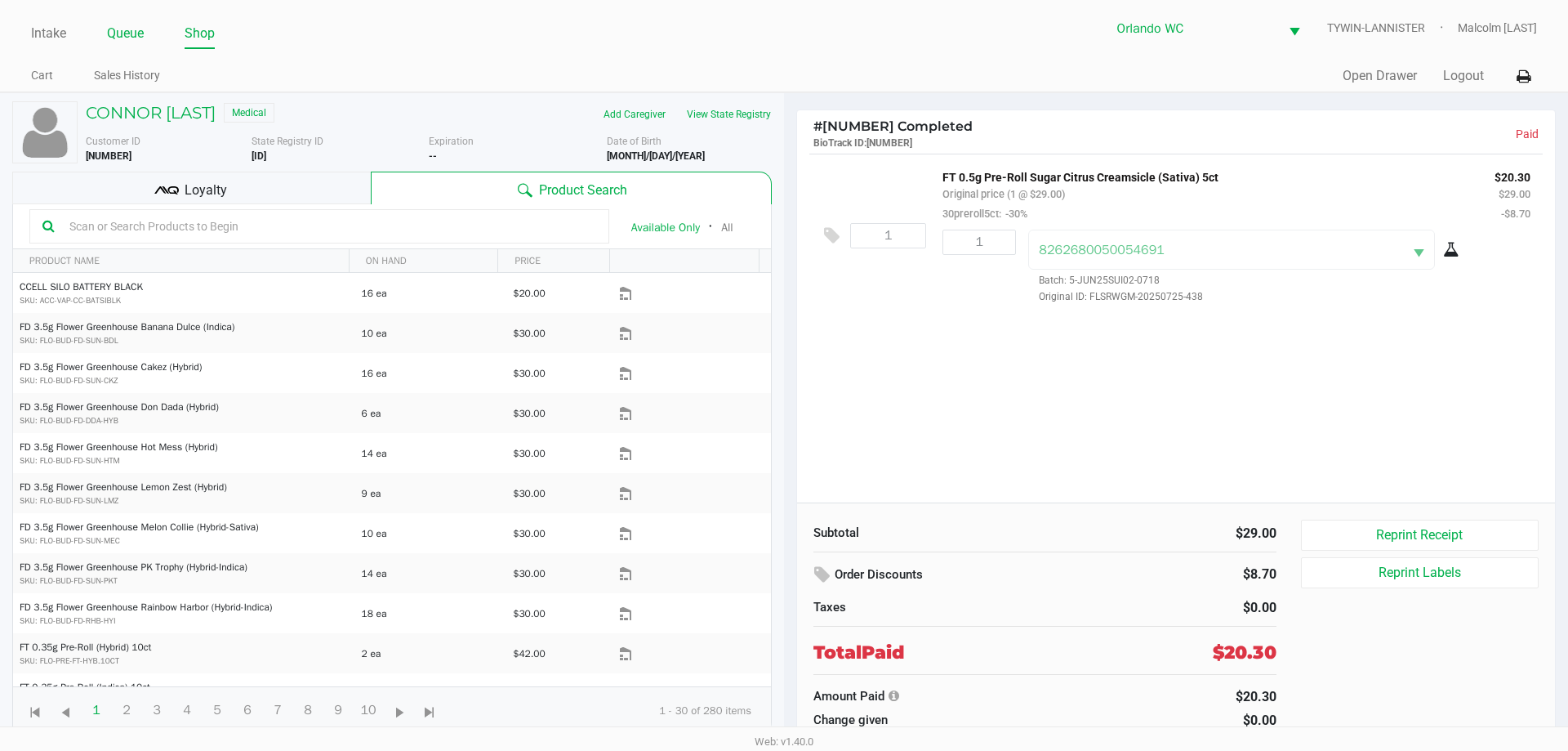 click on "Queue" 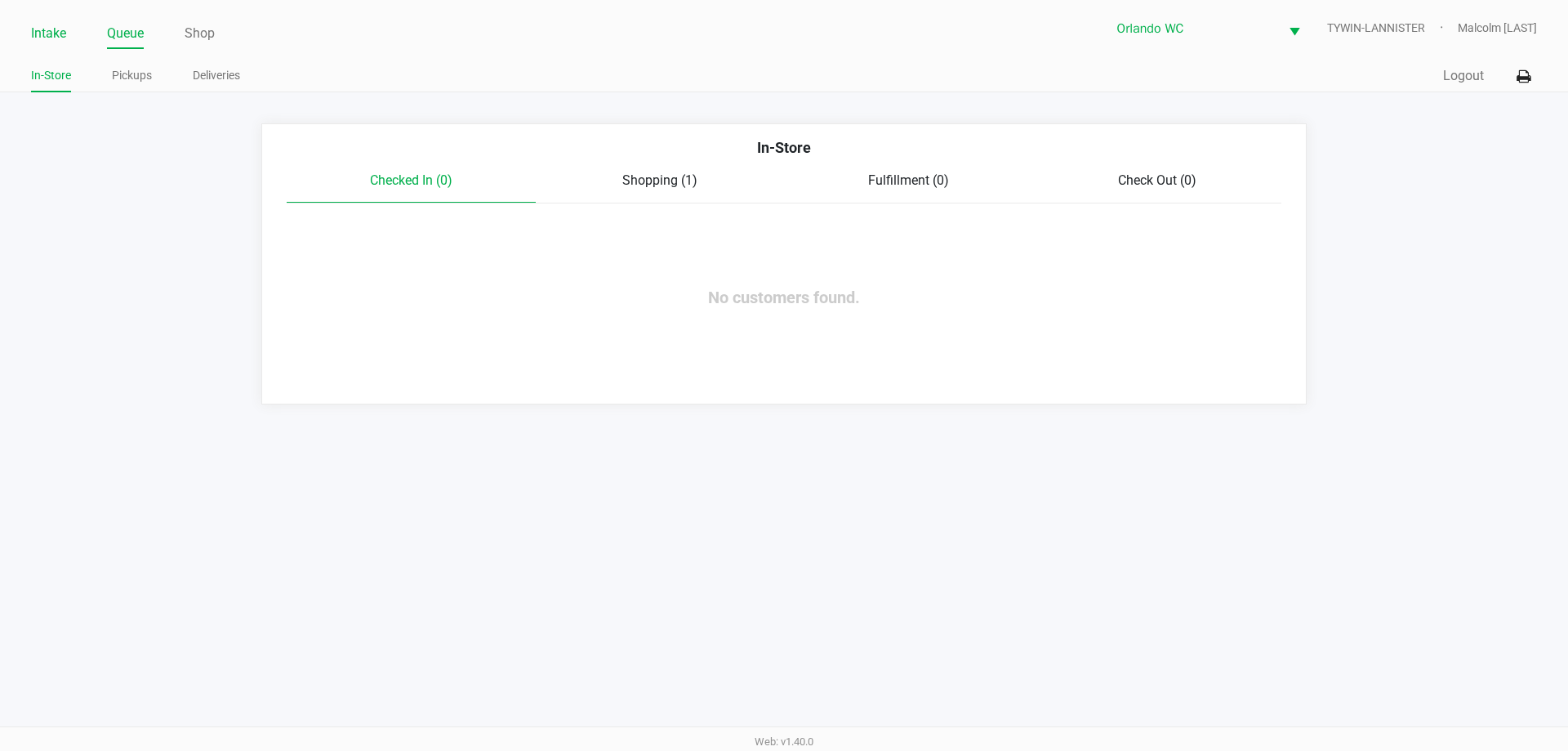click on "Intake" 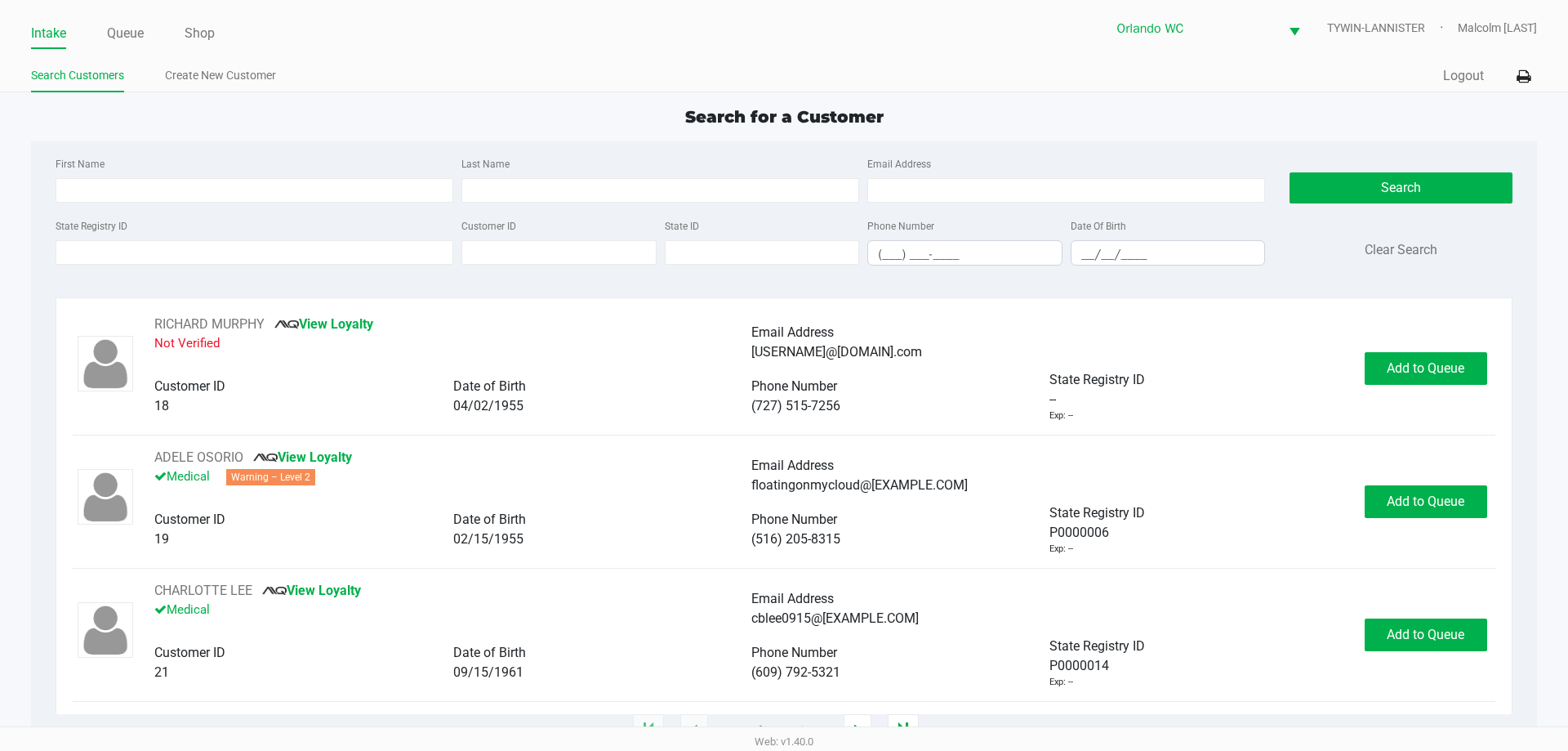 click on "First Name Last Name Email Address" 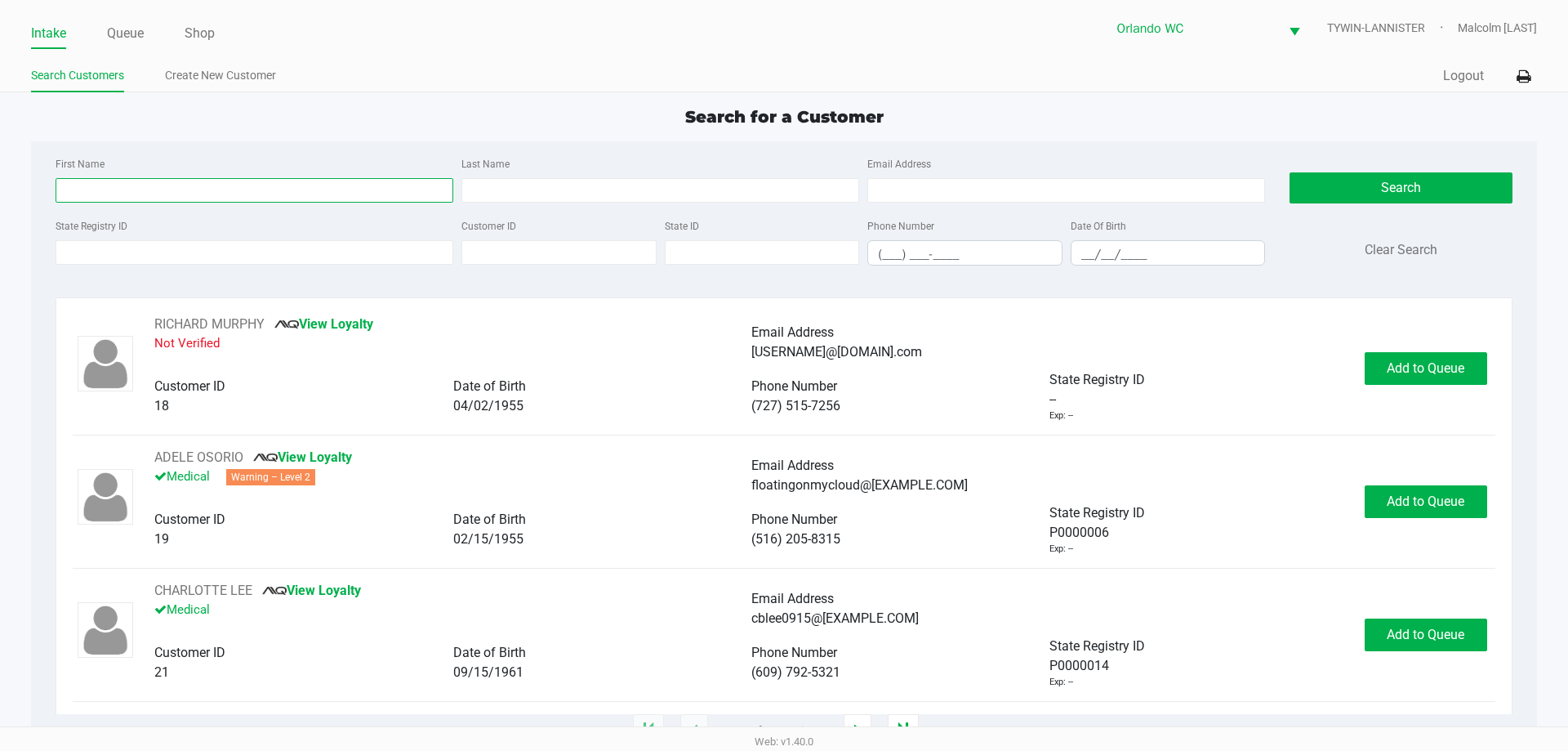 click on "First Name" at bounding box center [254, 190] 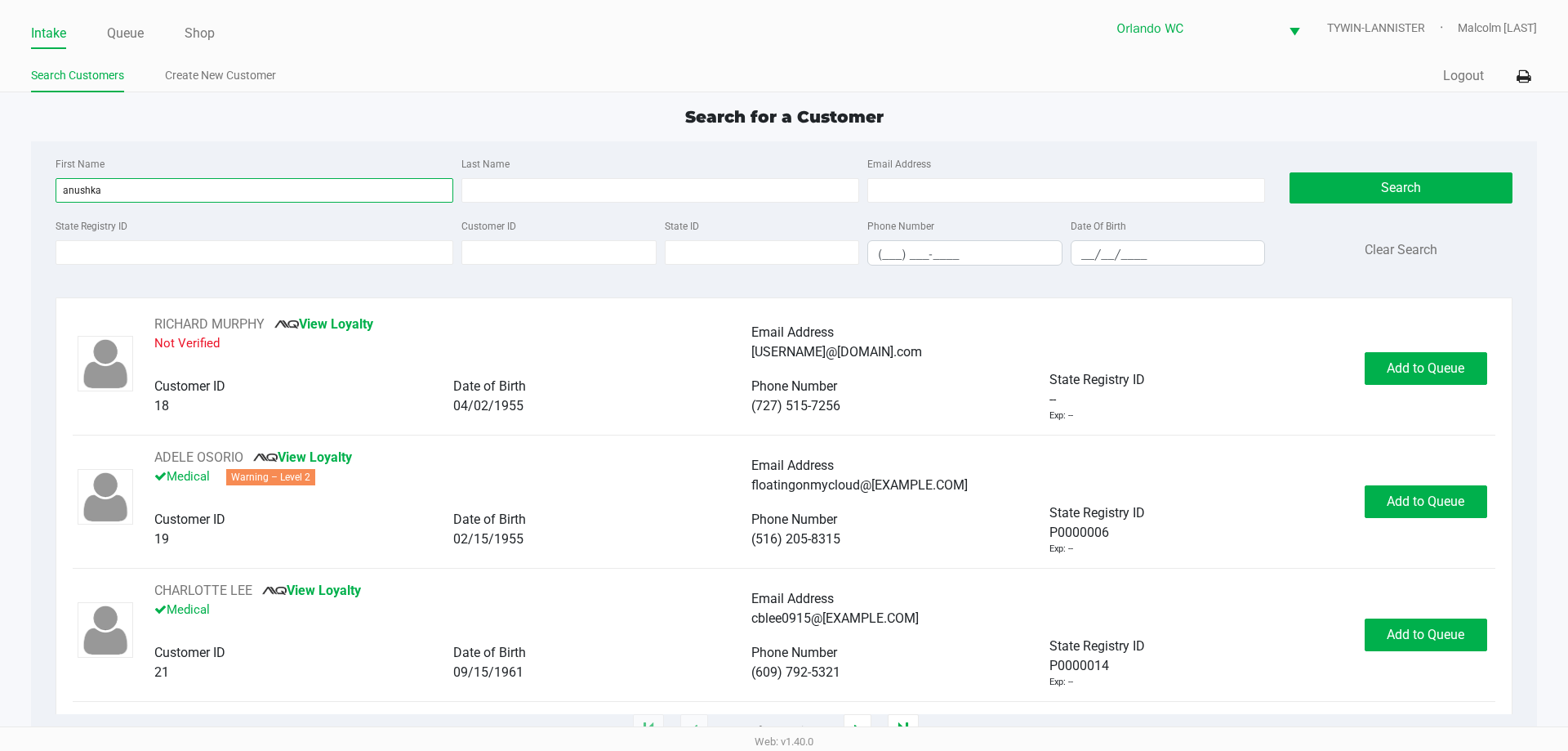 type on "anushka" 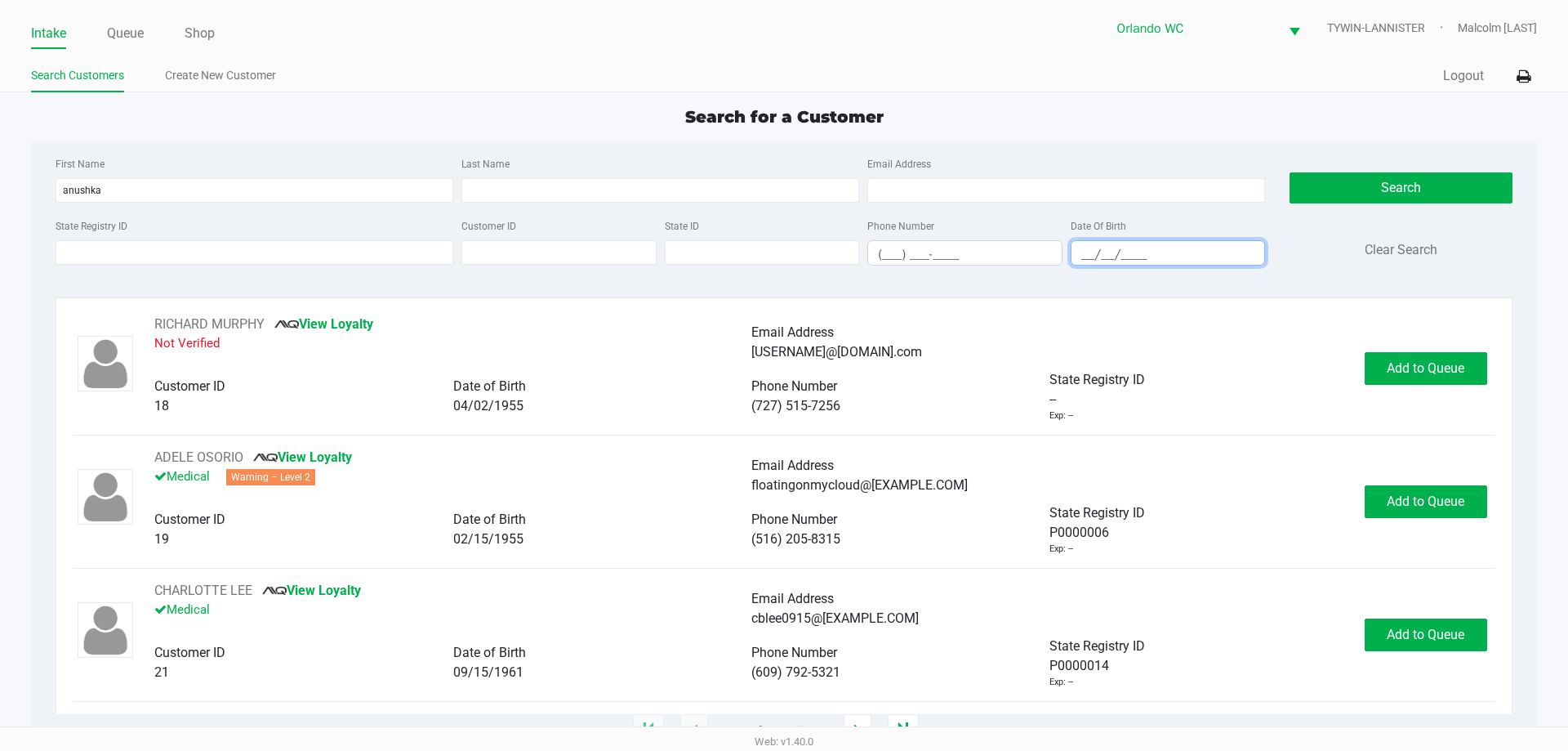 click on "__/__/____" at bounding box center [1168, 254] 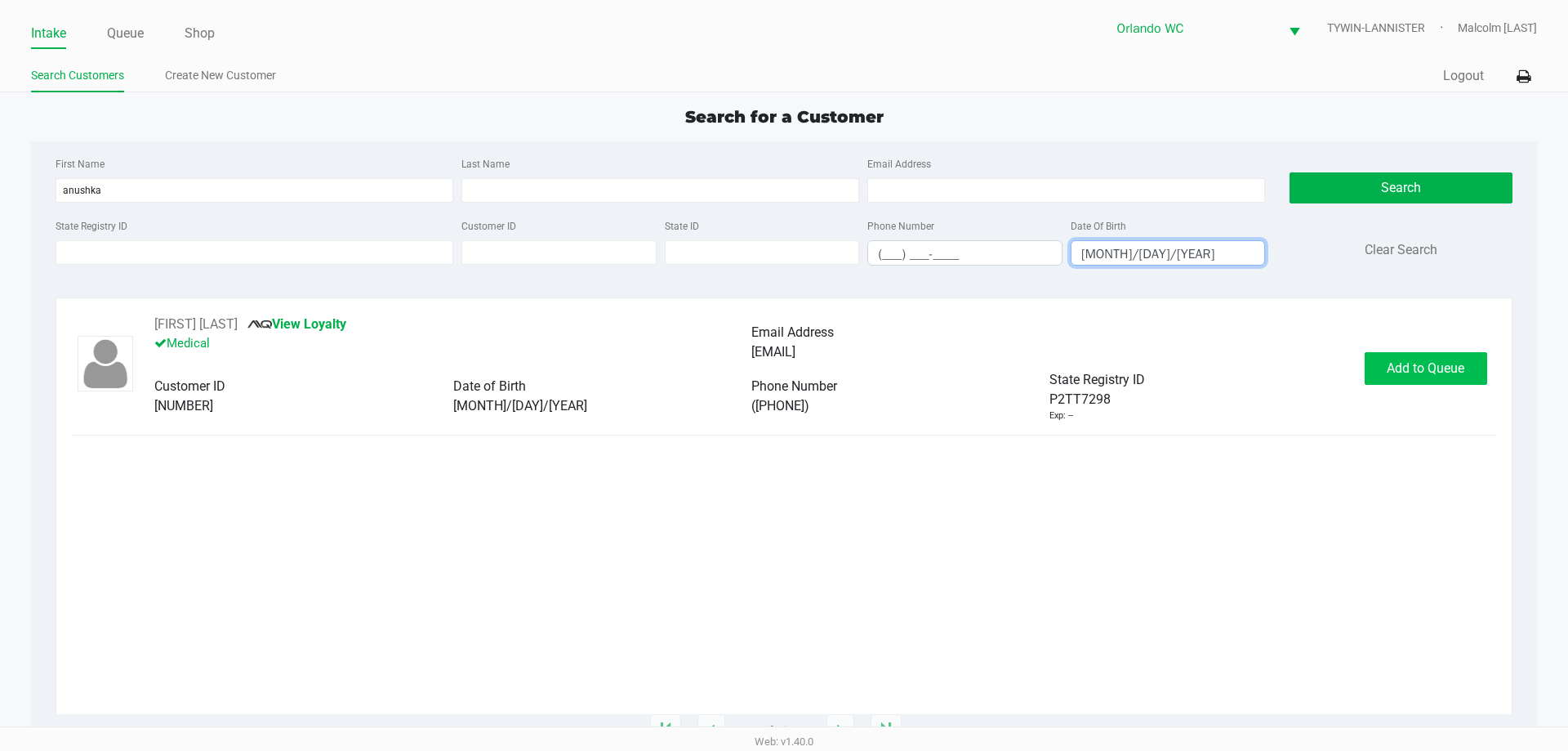 type on "06/22/1979" 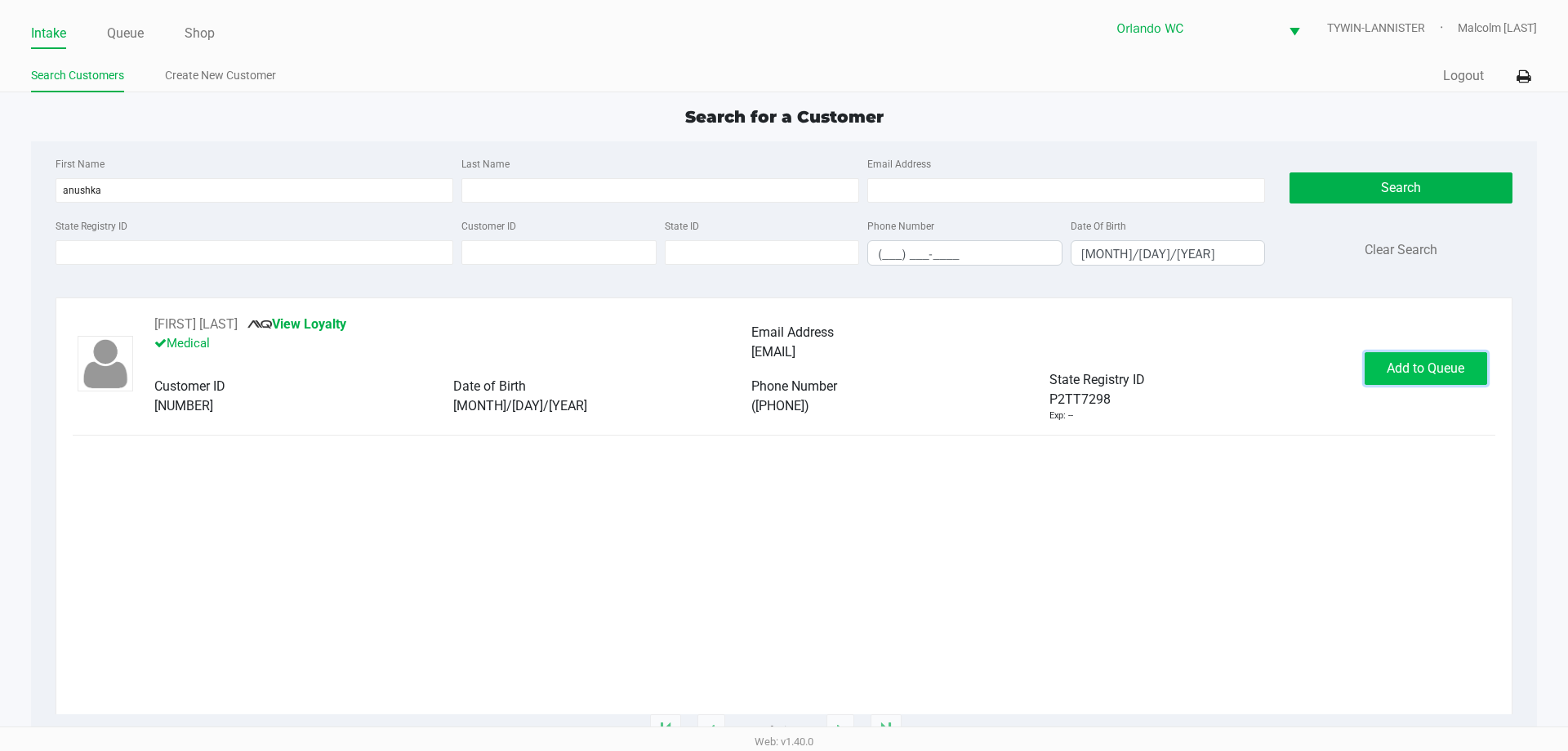 click on "Add to Queue" 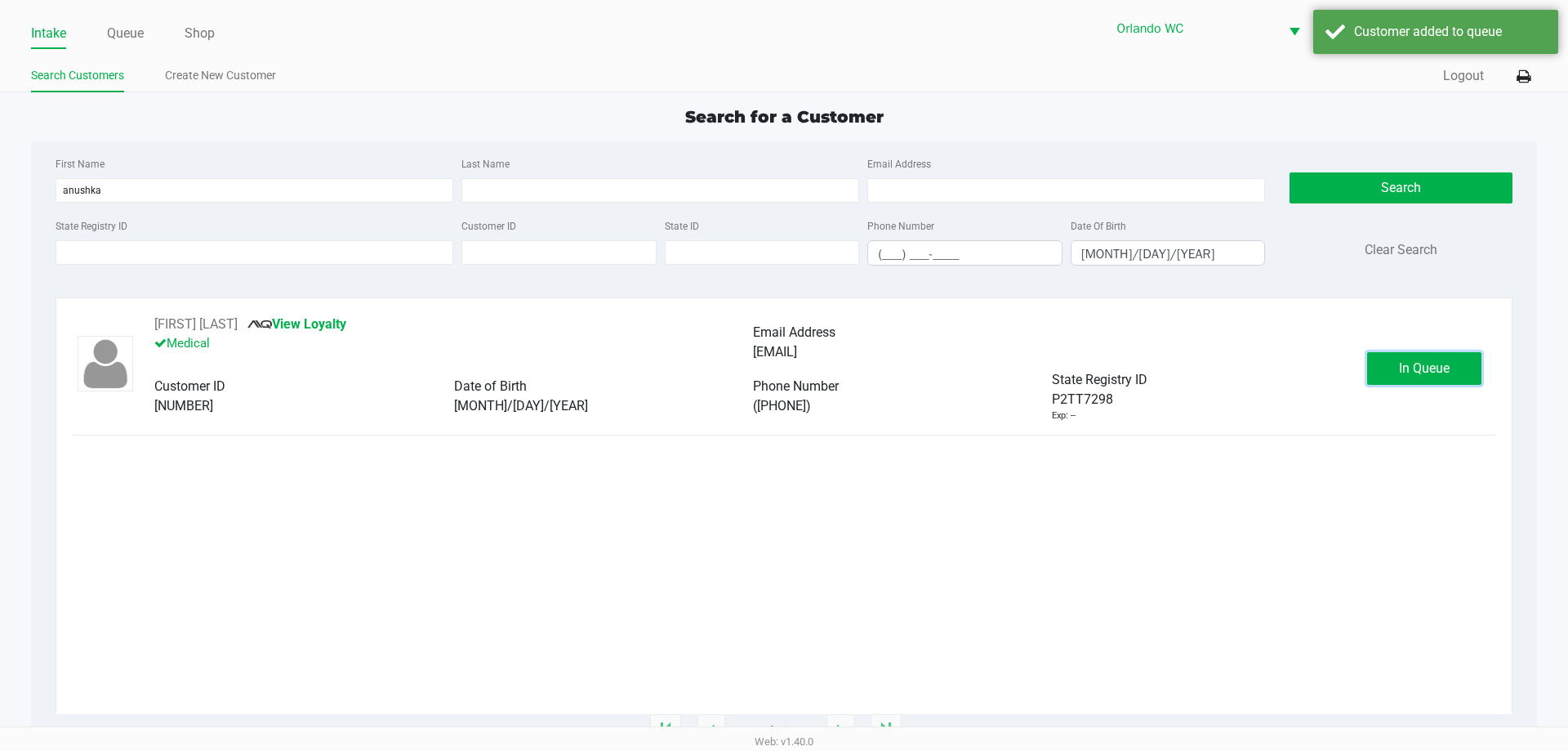 click on "In Queue" 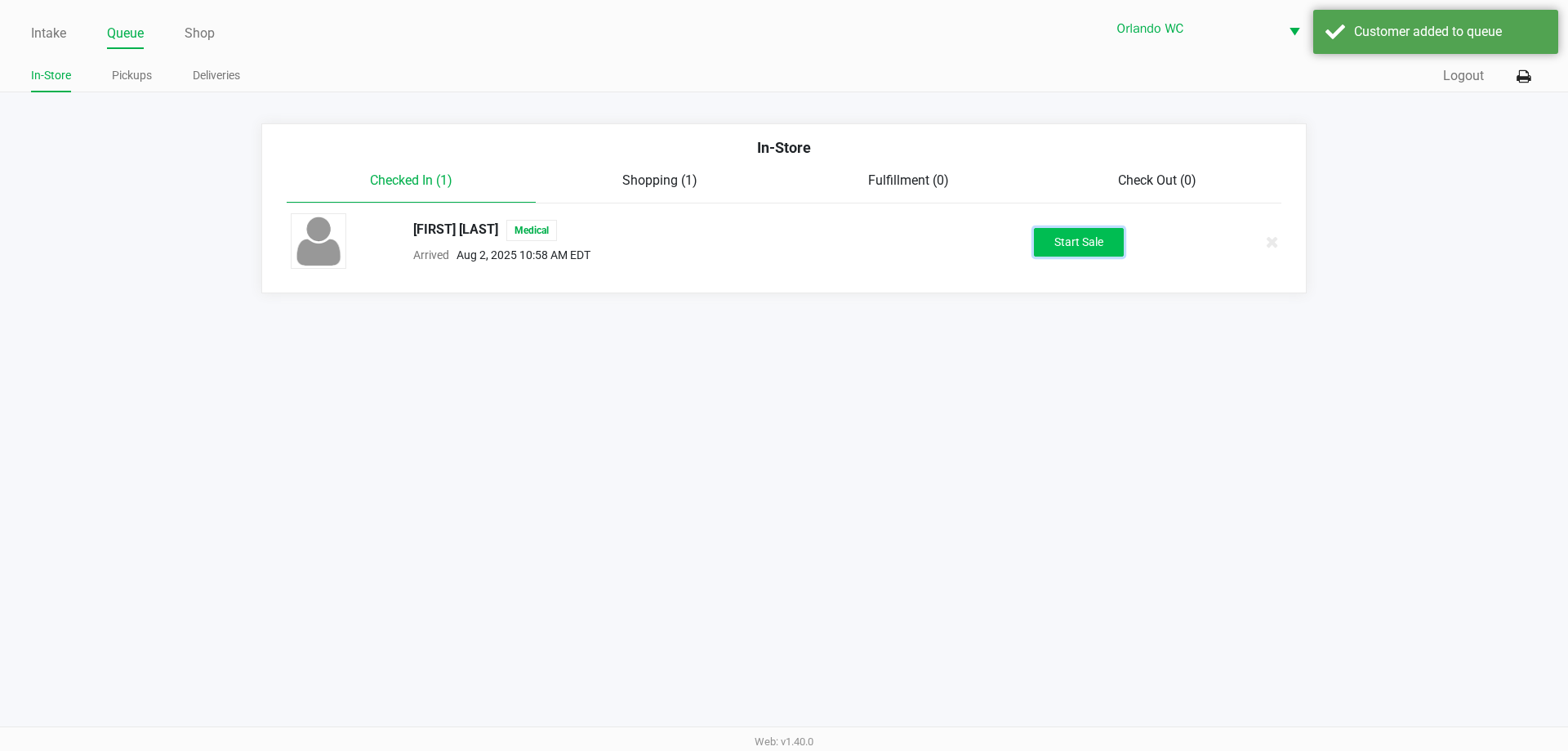 click on "Start Sale" 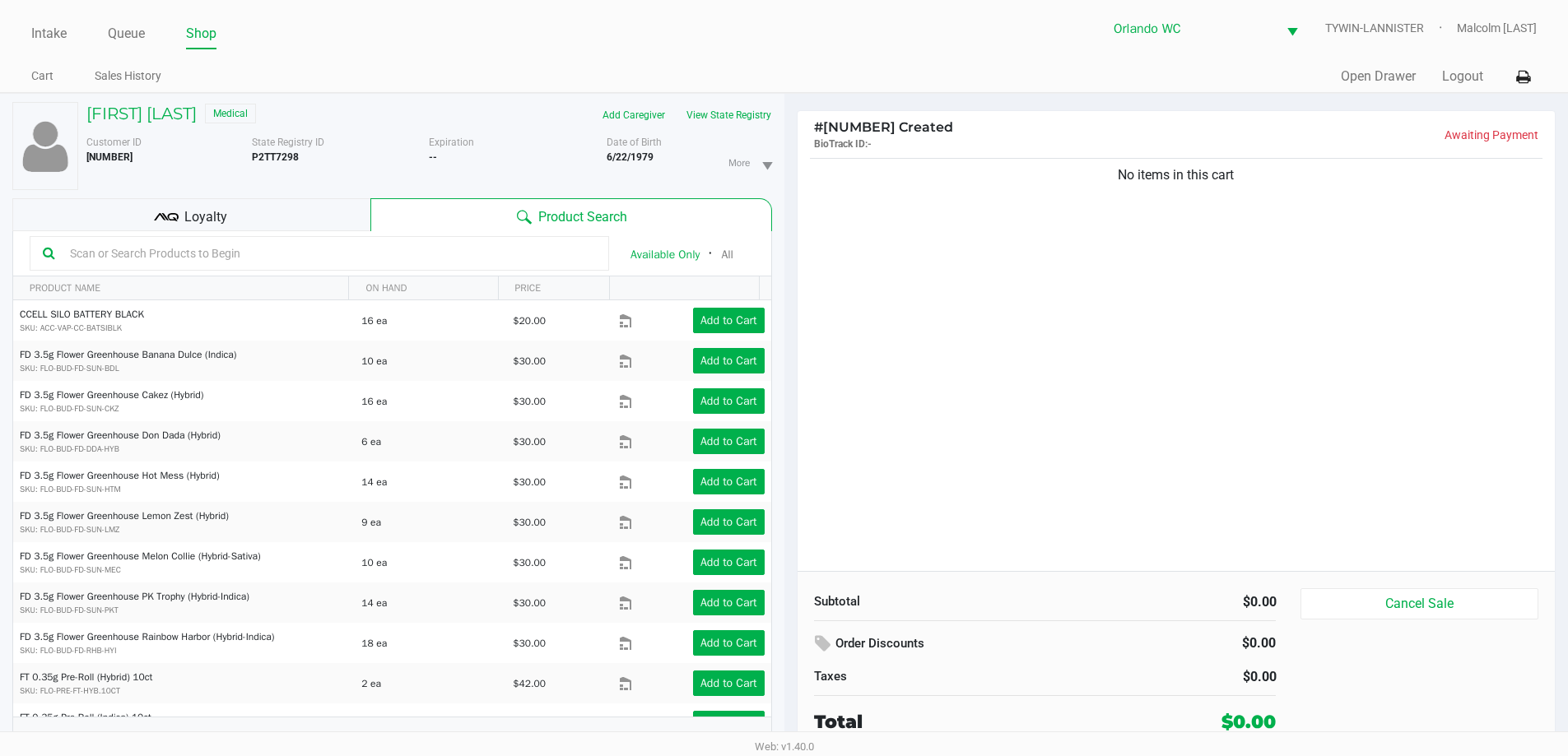 click 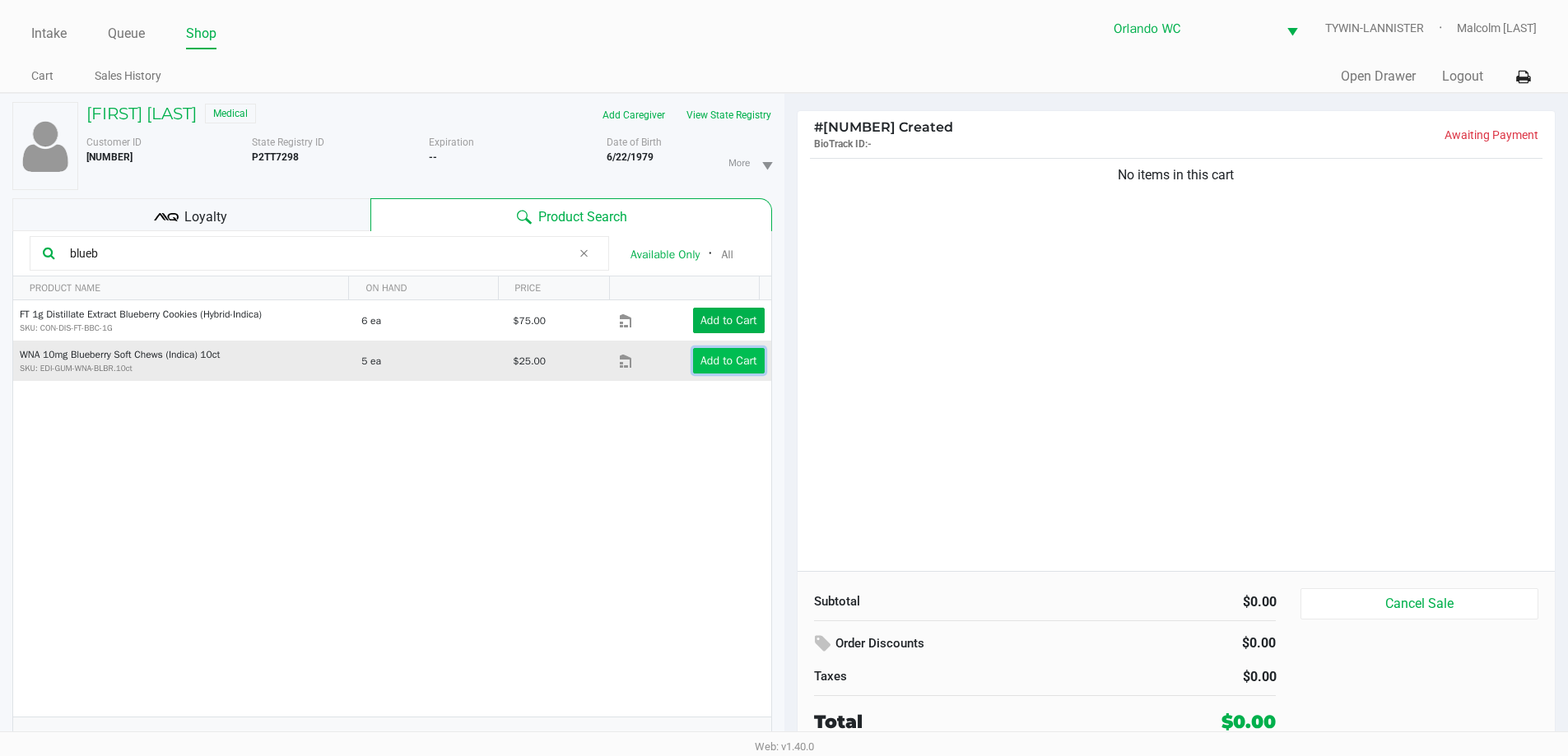 click on "Add to Cart" 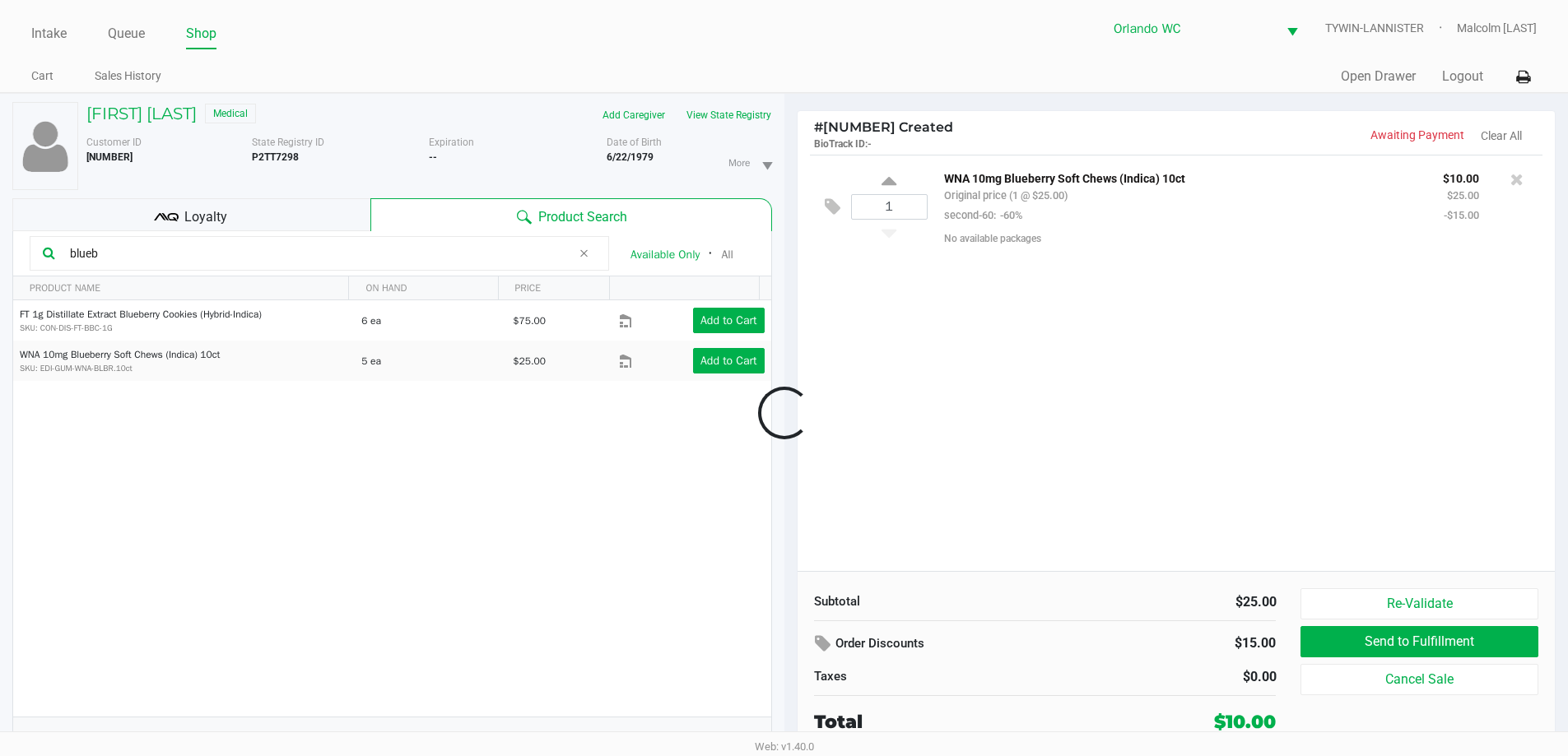 click on "blueb" 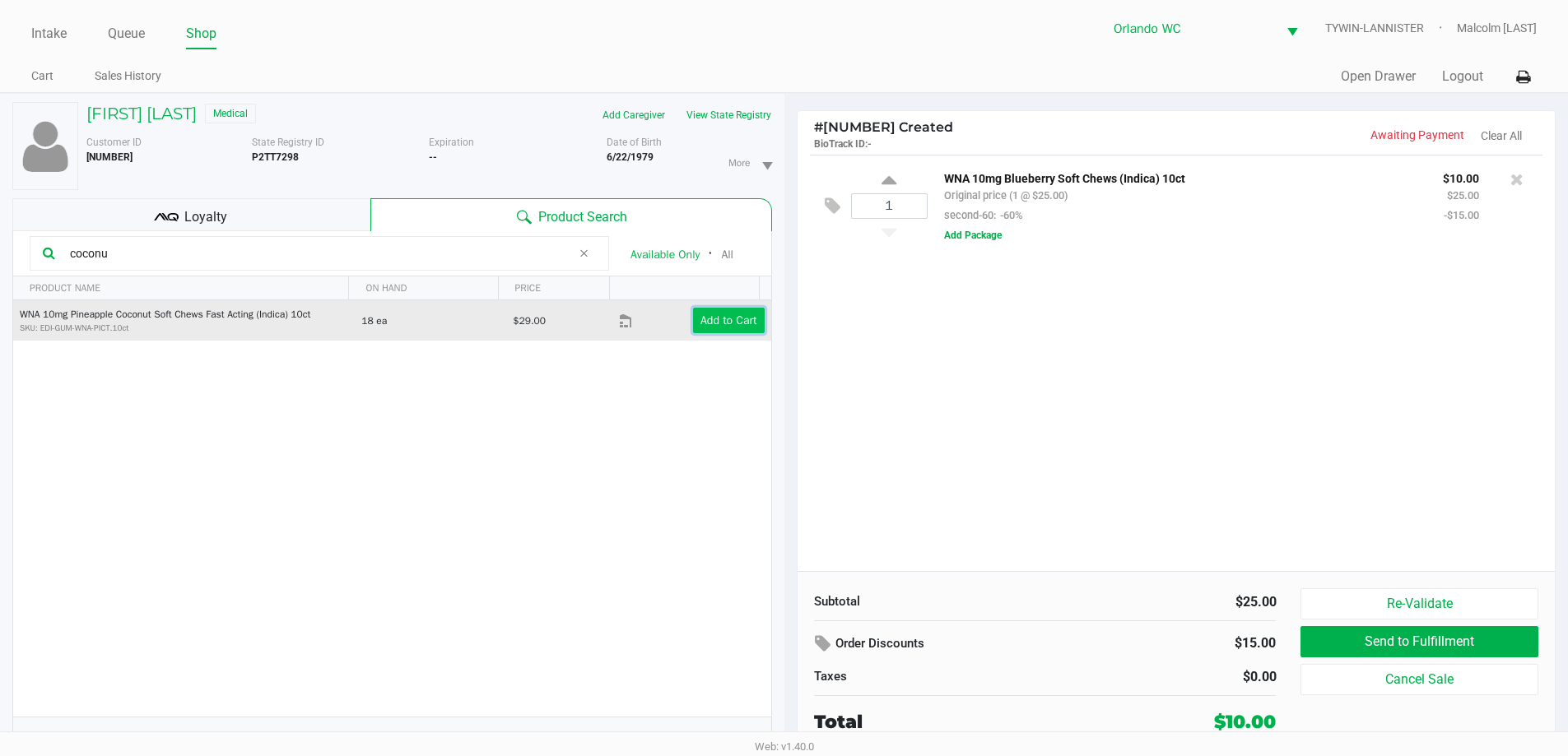 click on "Add to Cart" 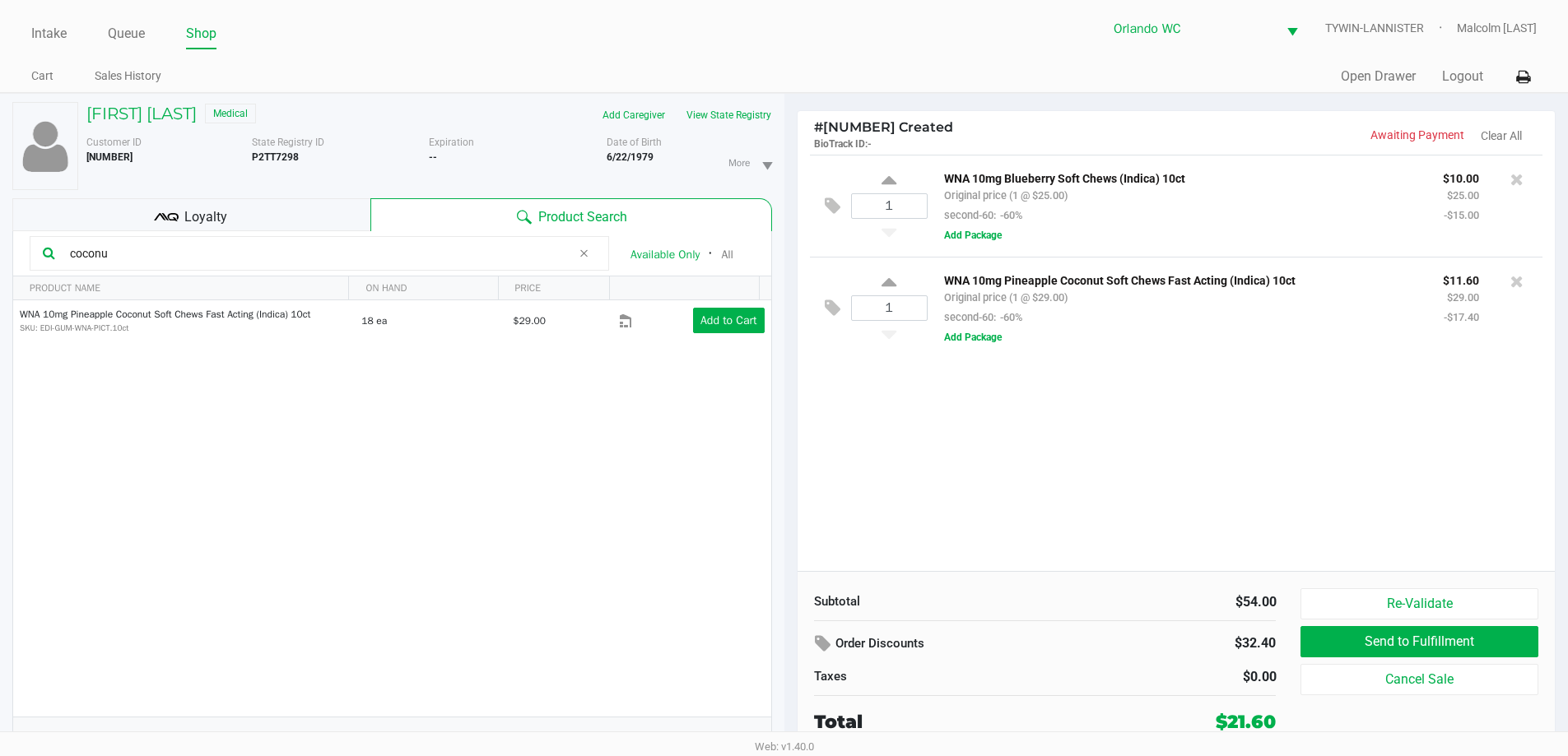 click on "coconu" 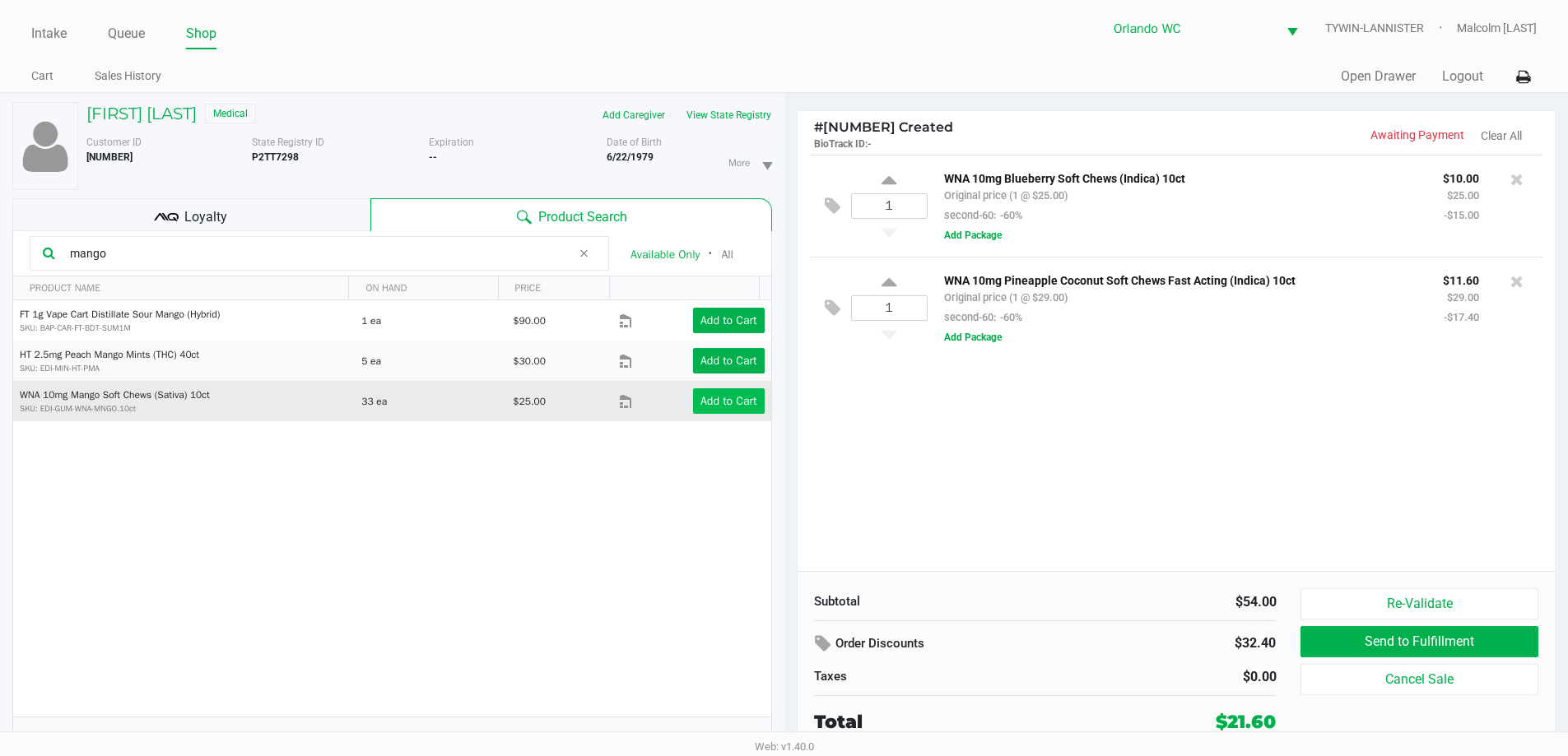 type on "mango" 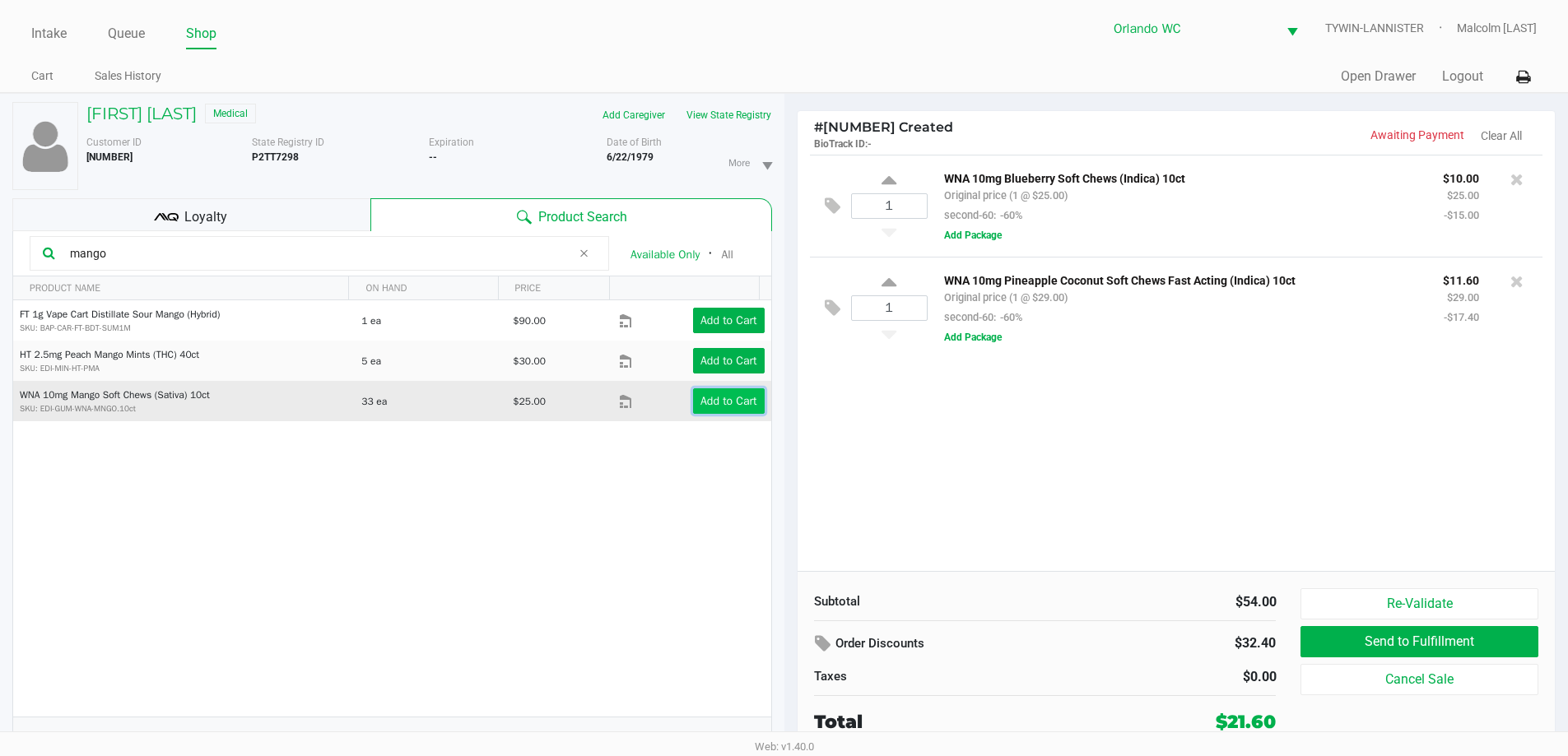click on "Add to Cart" 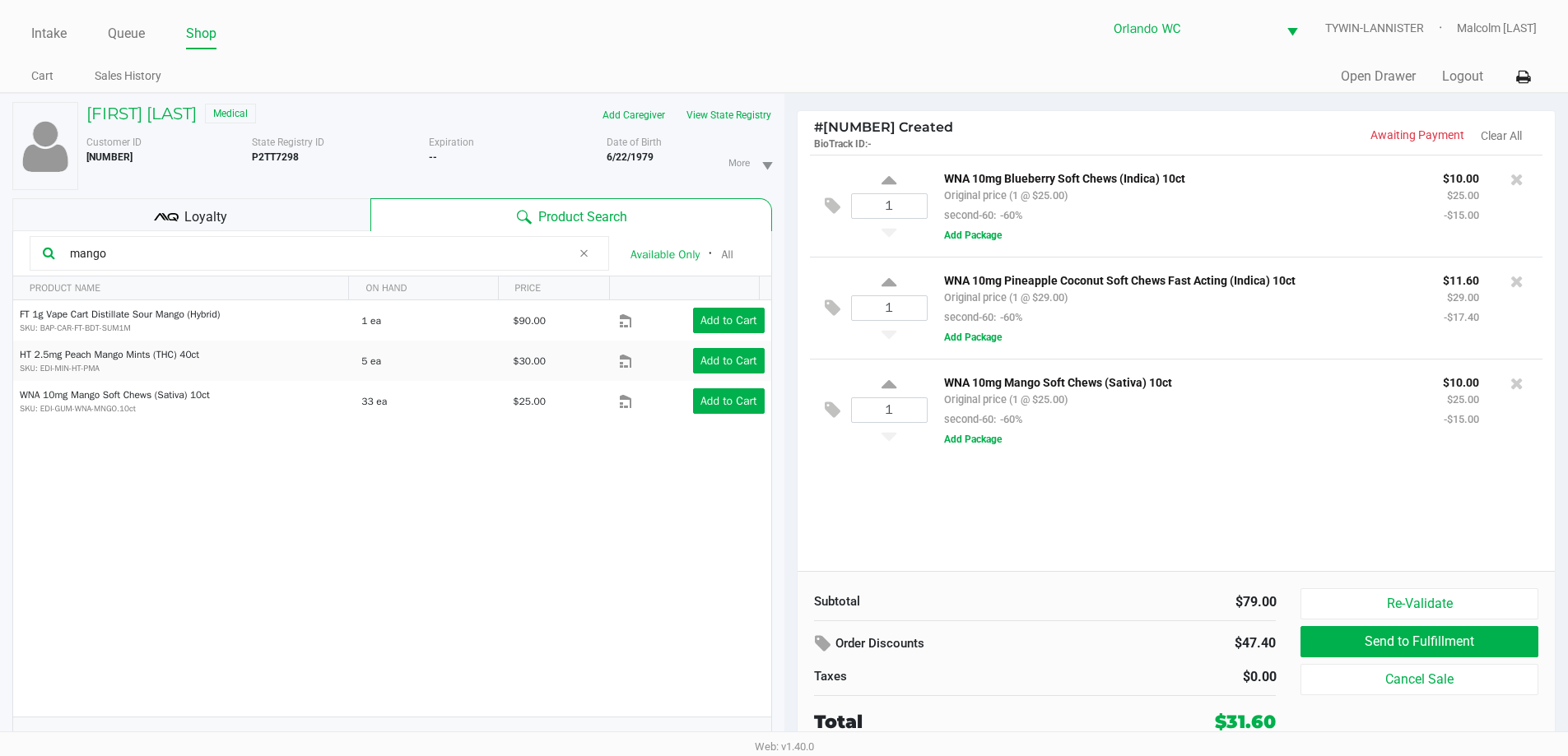click on "1  WNA 10mg Pineapple Coconut Soft Chews Fast Acting (Indica) 10ct   Original price (1 @ $29.00)  second-60:  -60% $11.60 $29.00 -$17.40  Add Package" 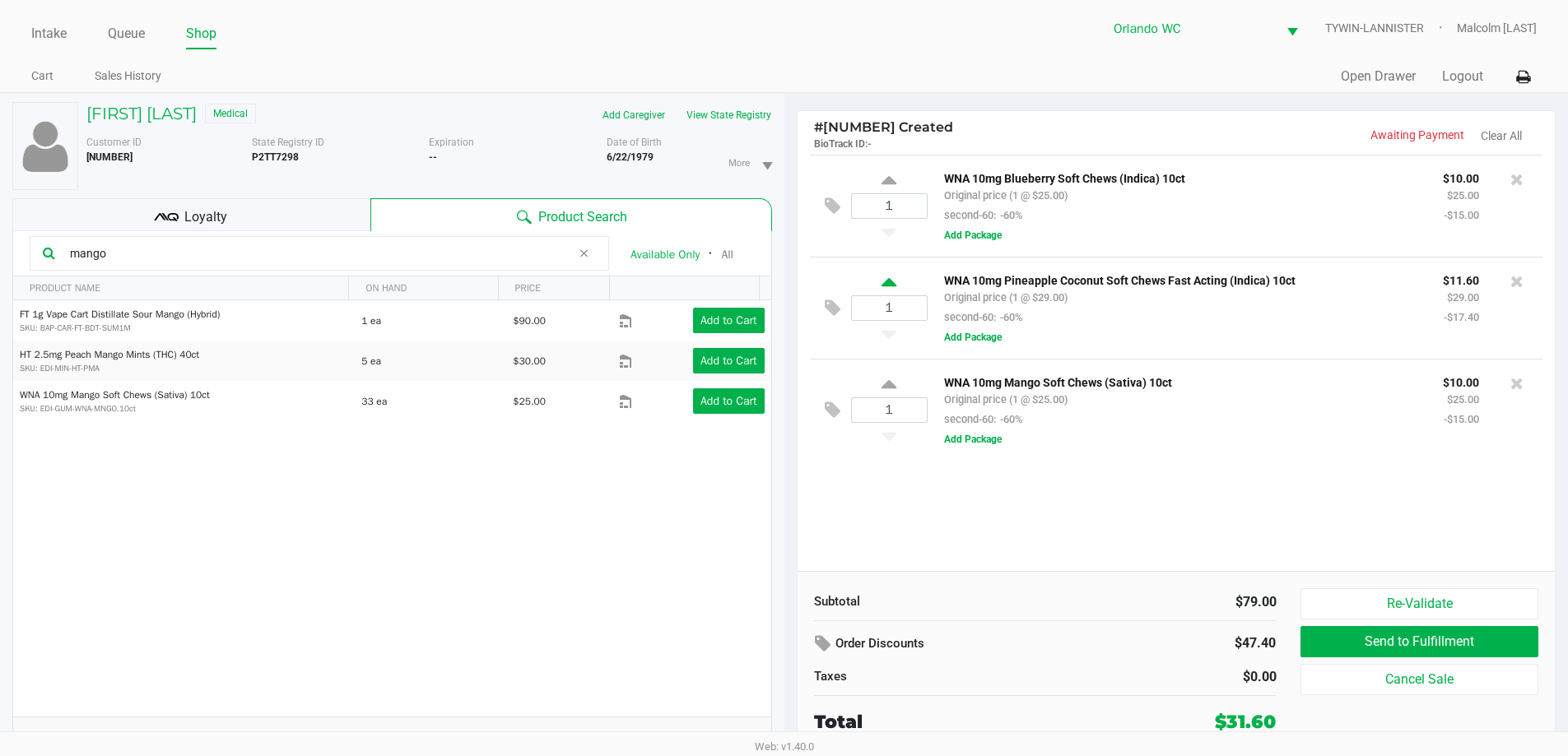 click 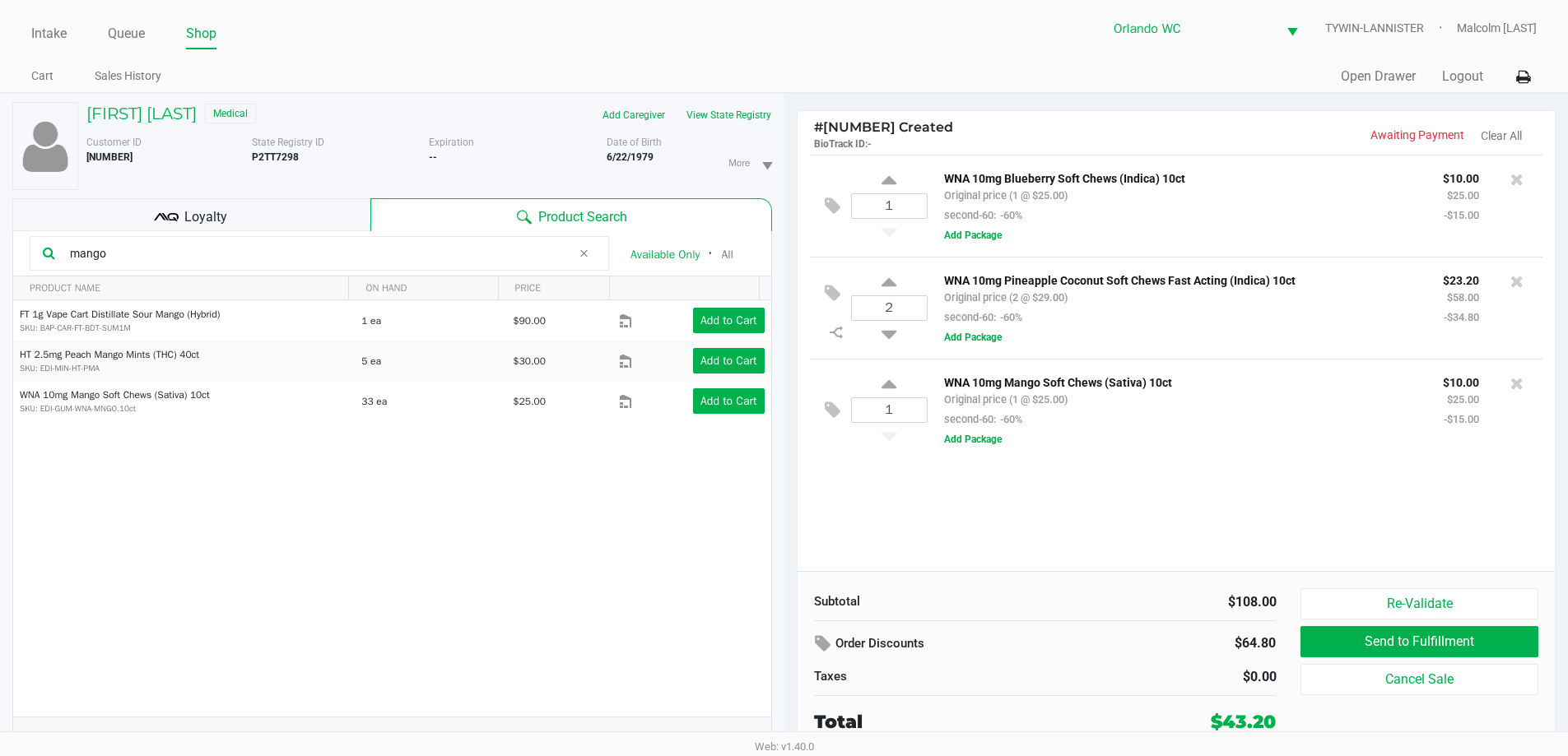 click on "mango" 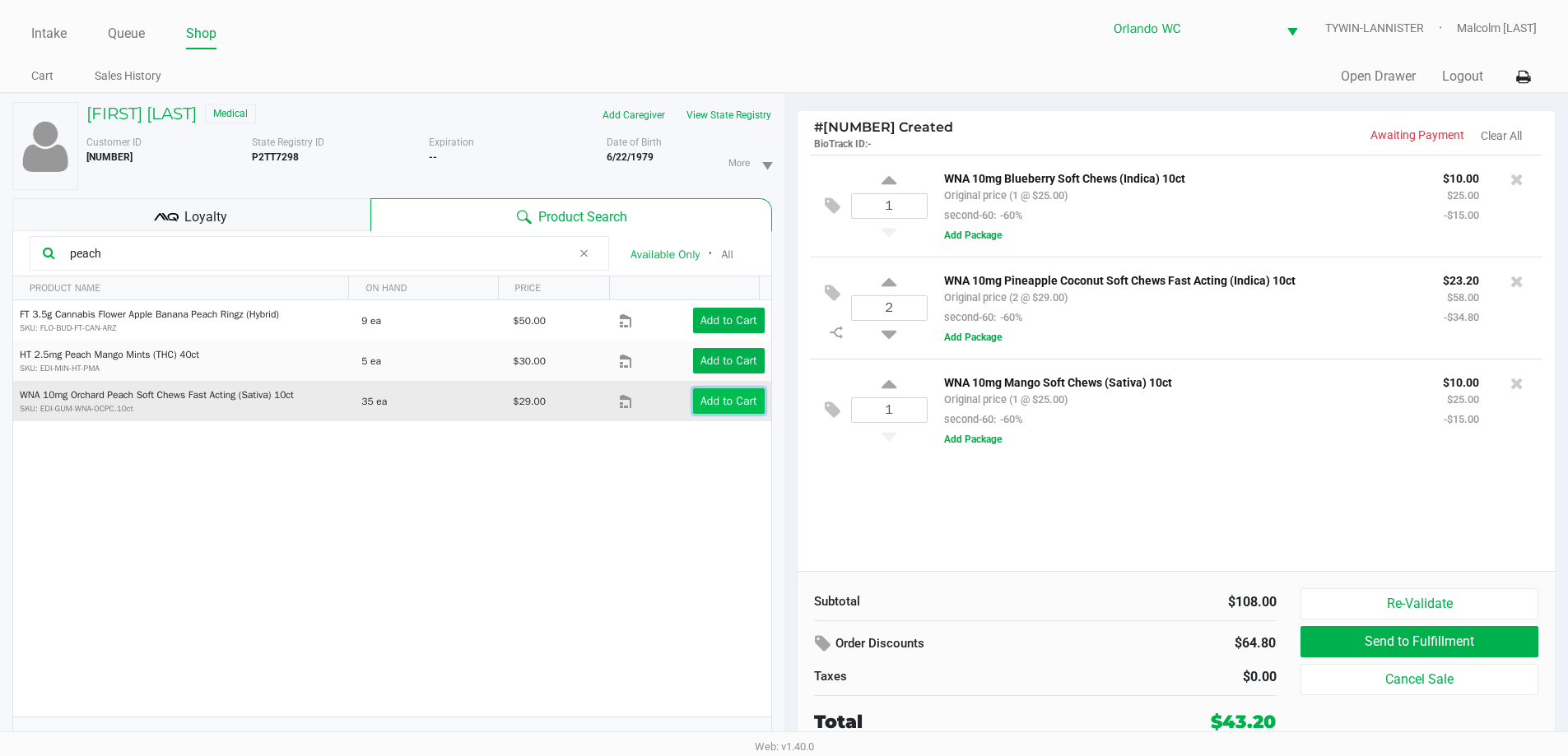 click on "Add to Cart" 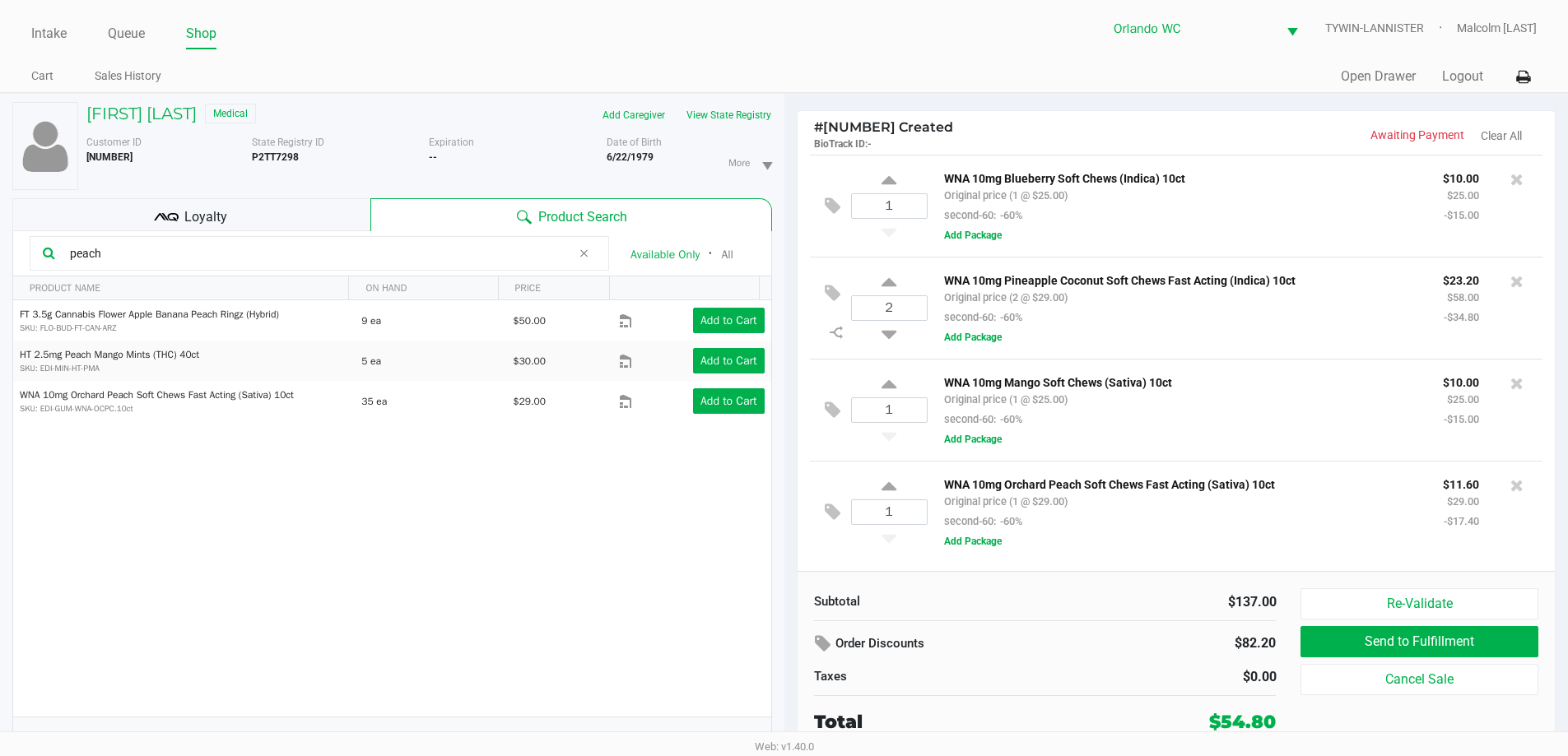 click on "peach" 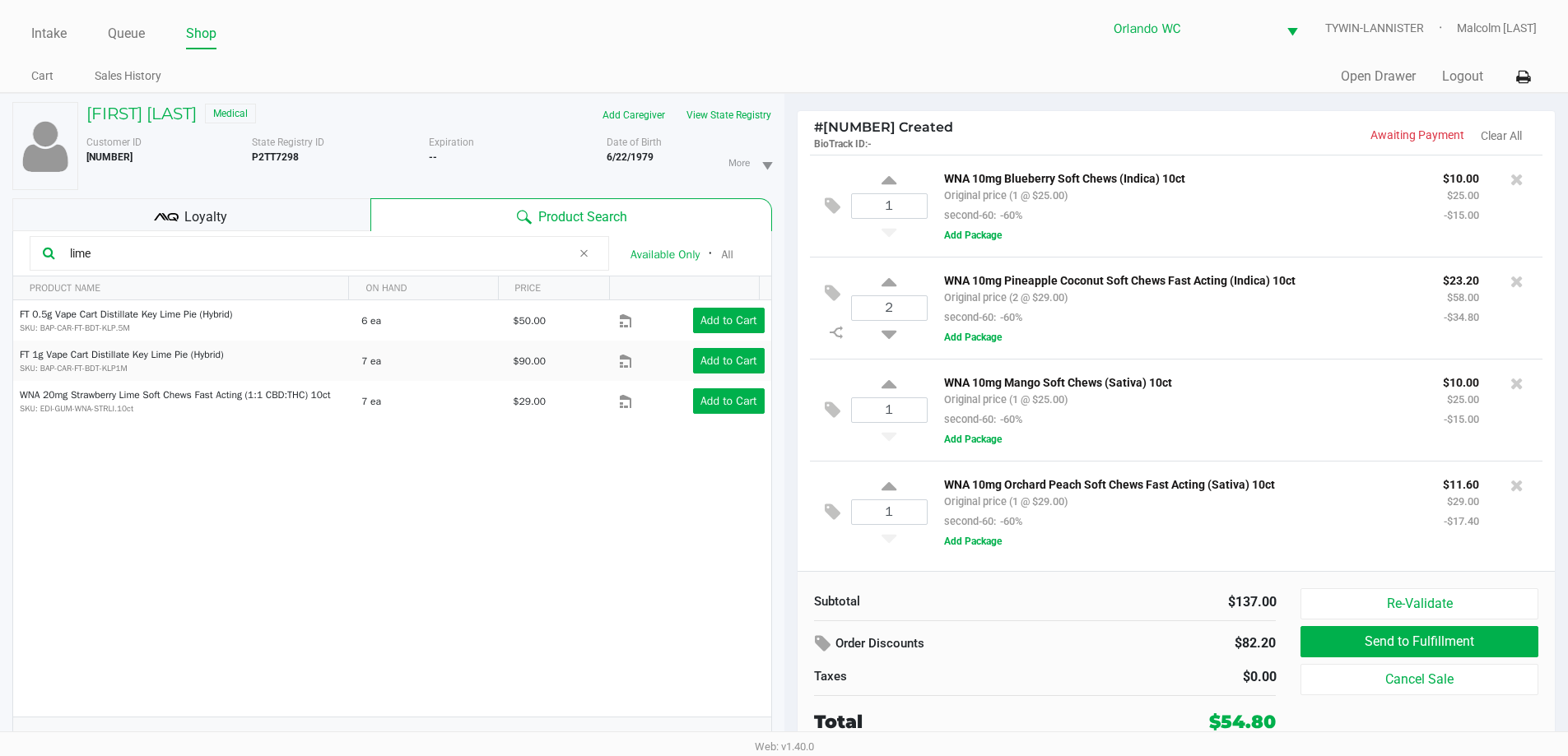 click on "lime" 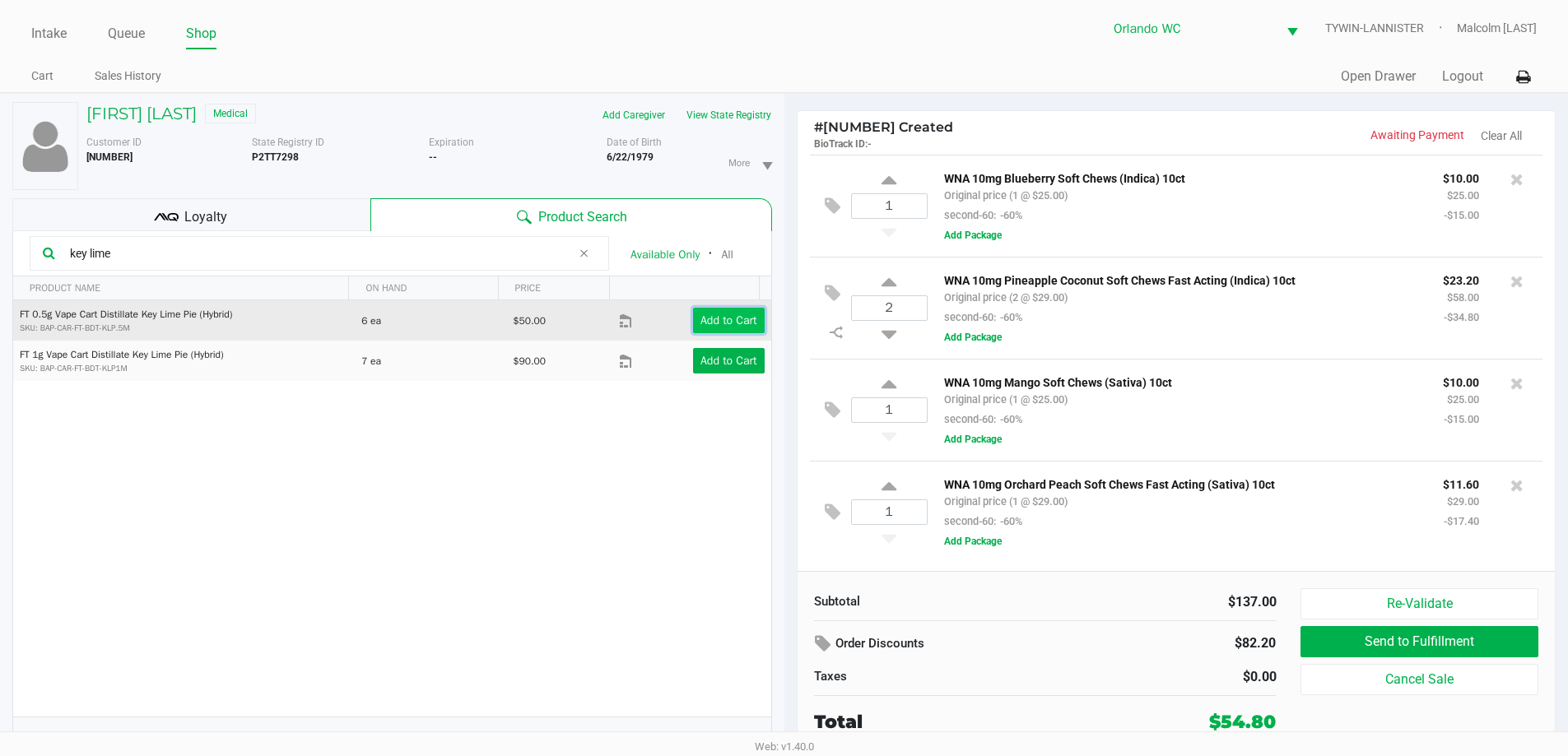 click on "Add to Cart" 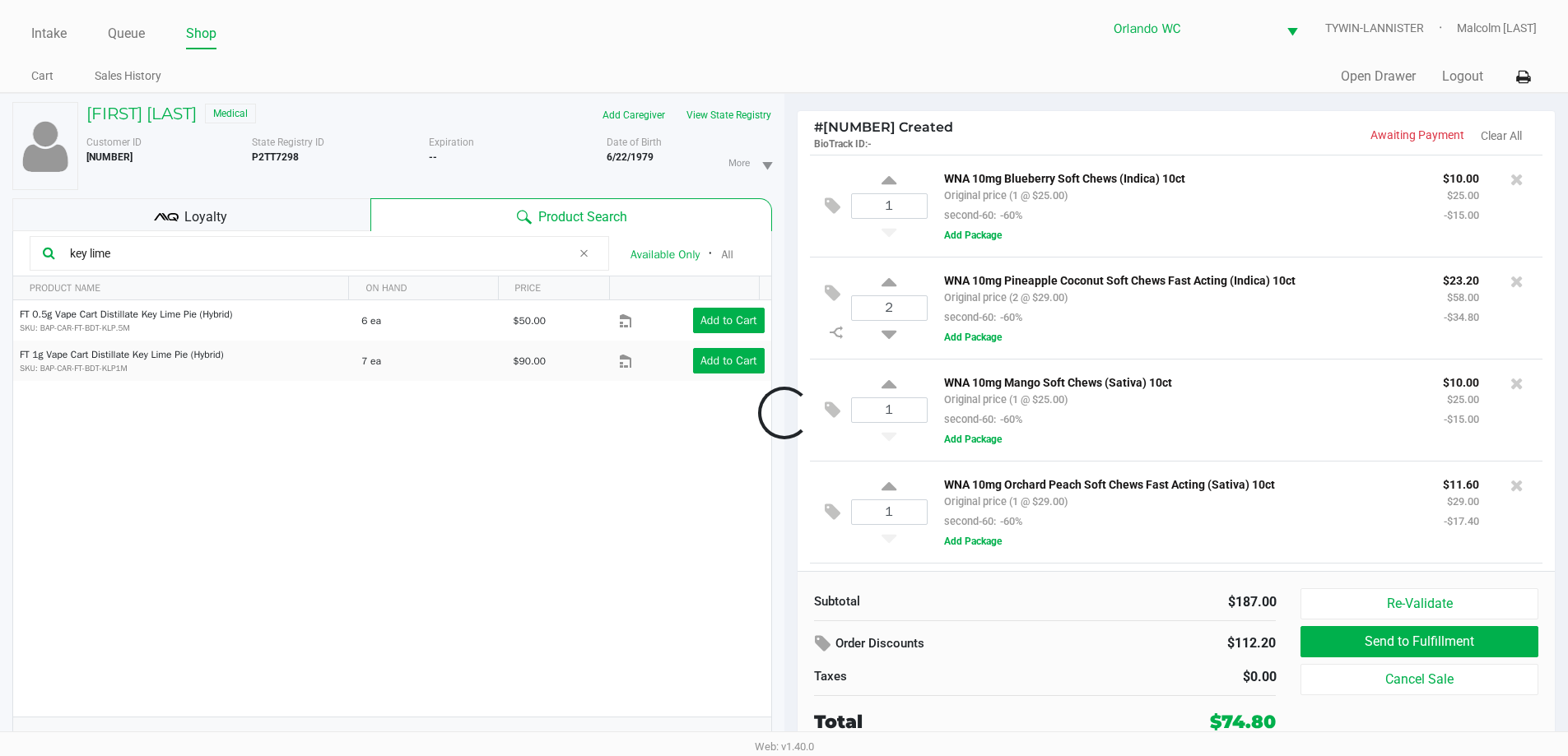 scroll, scrollTop: 98, scrollLeft: 0, axis: vertical 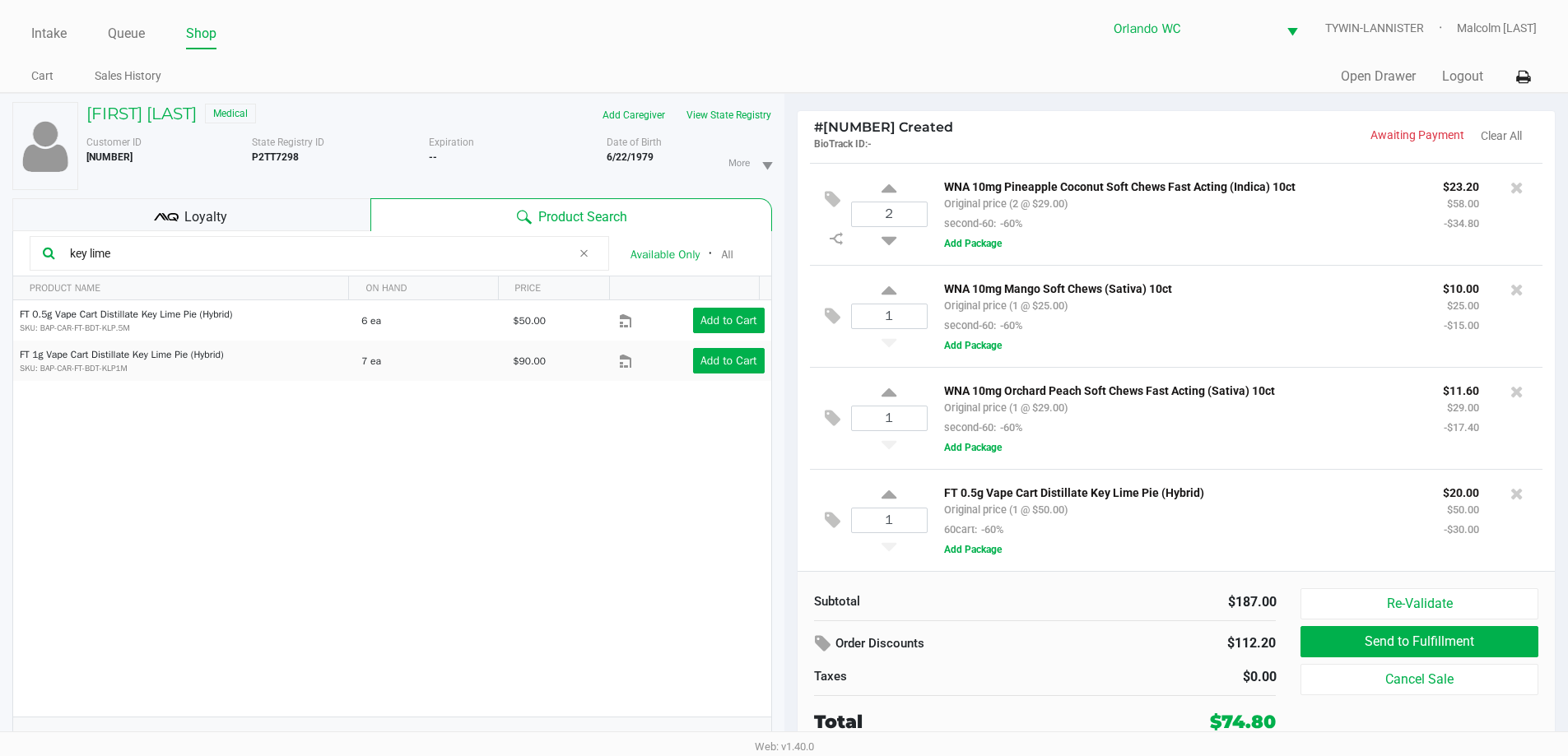 click on "key lime" 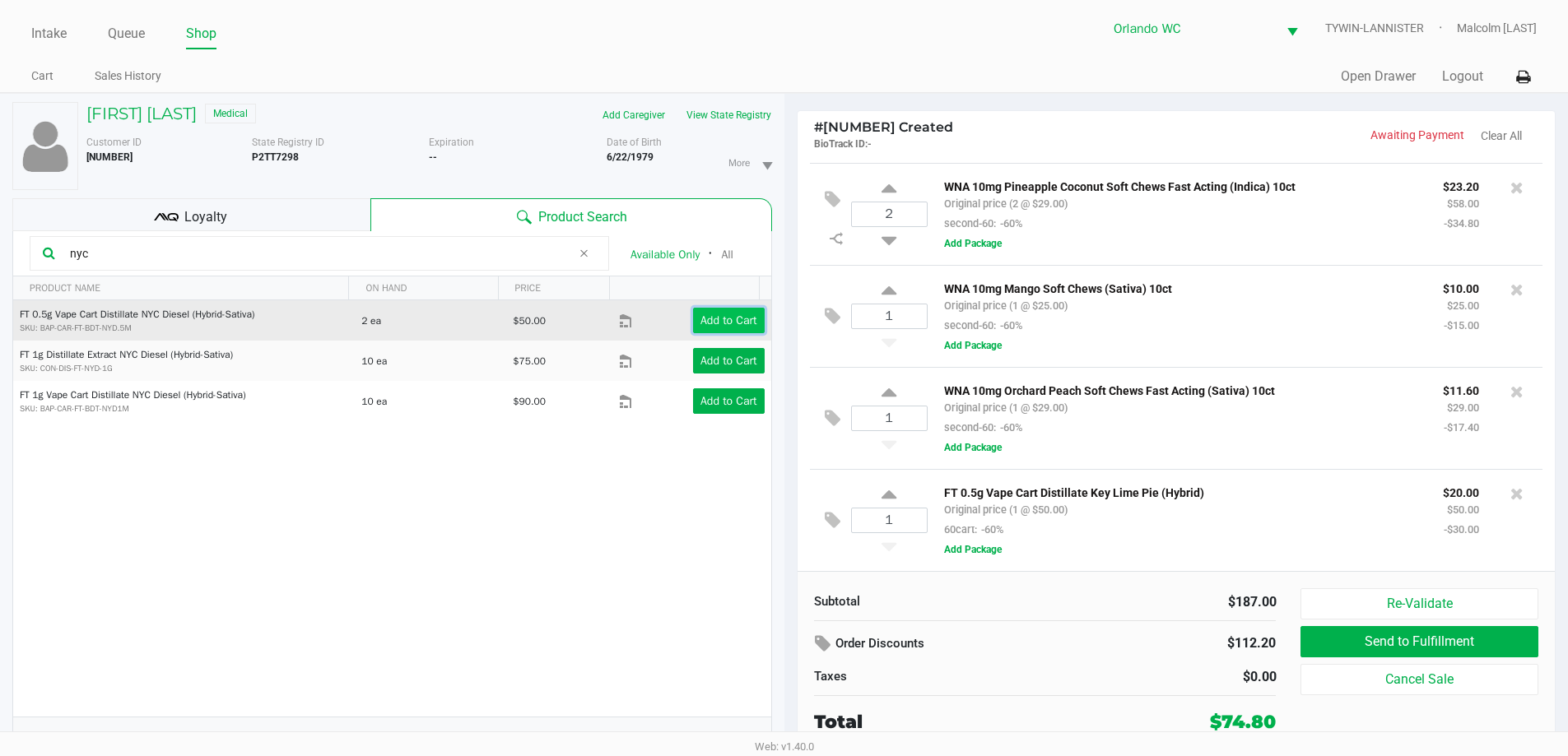 click on "Add to Cart" 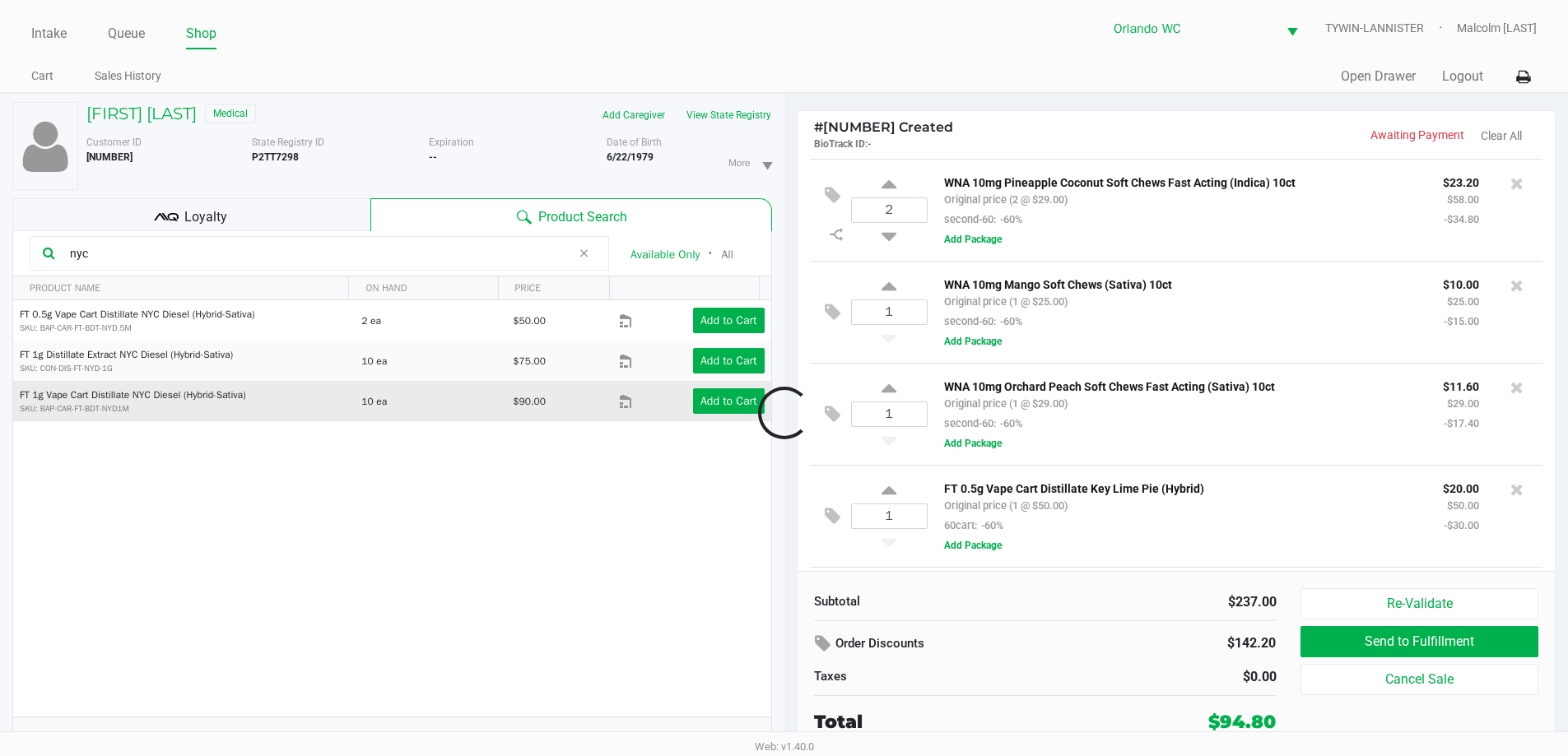 scroll, scrollTop: 201, scrollLeft: 0, axis: vertical 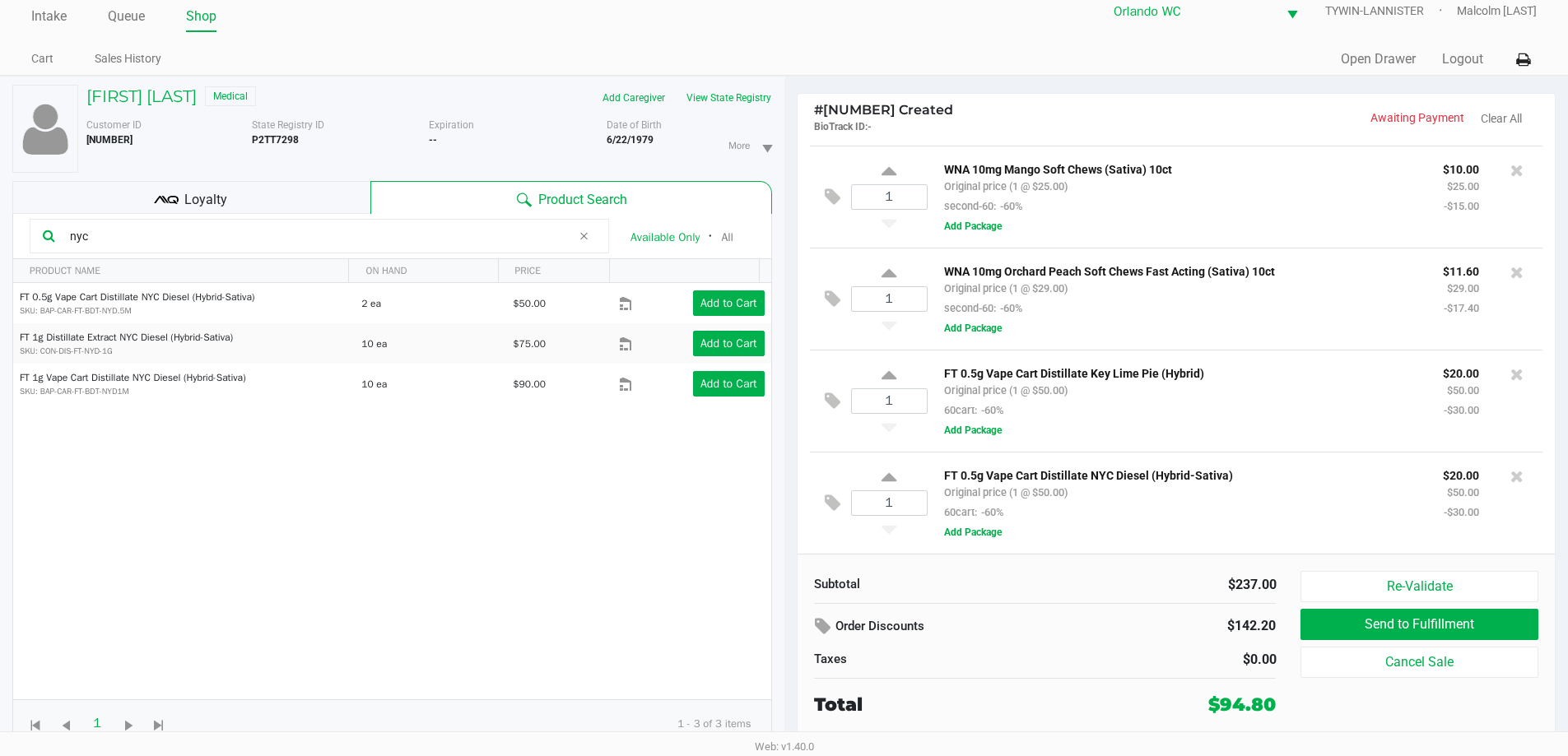 click on "nyc" 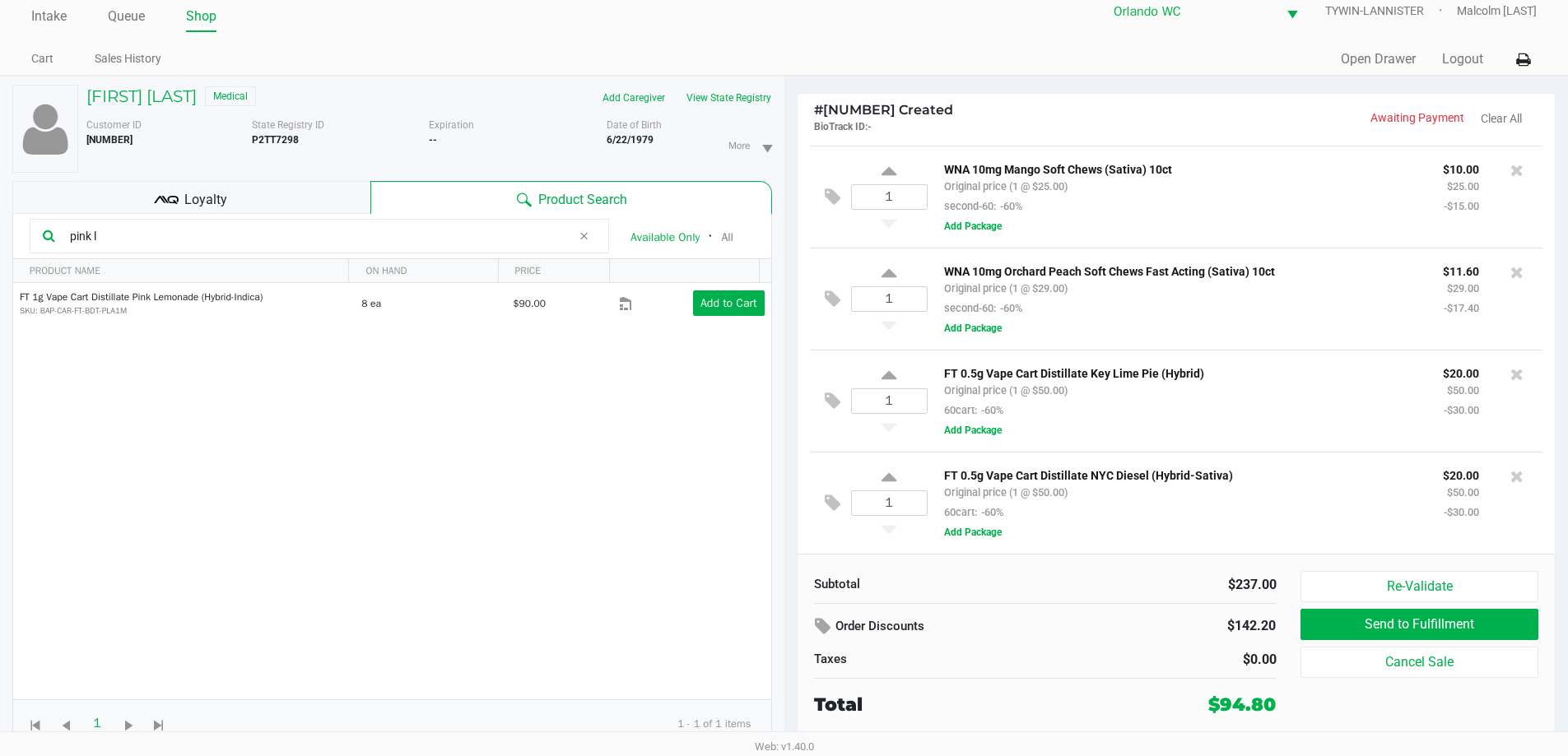 click on "pink l" 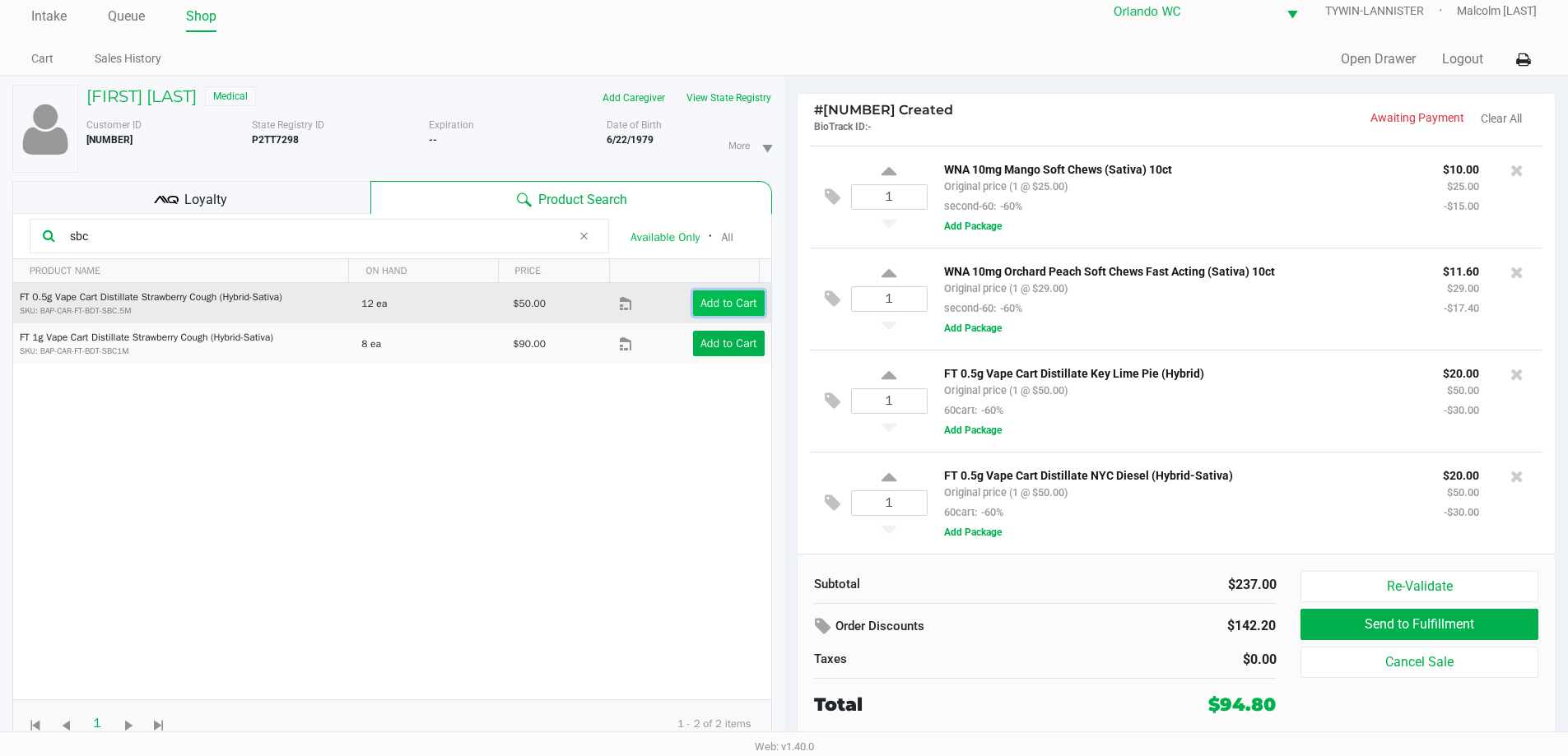 click on "Add to Cart" 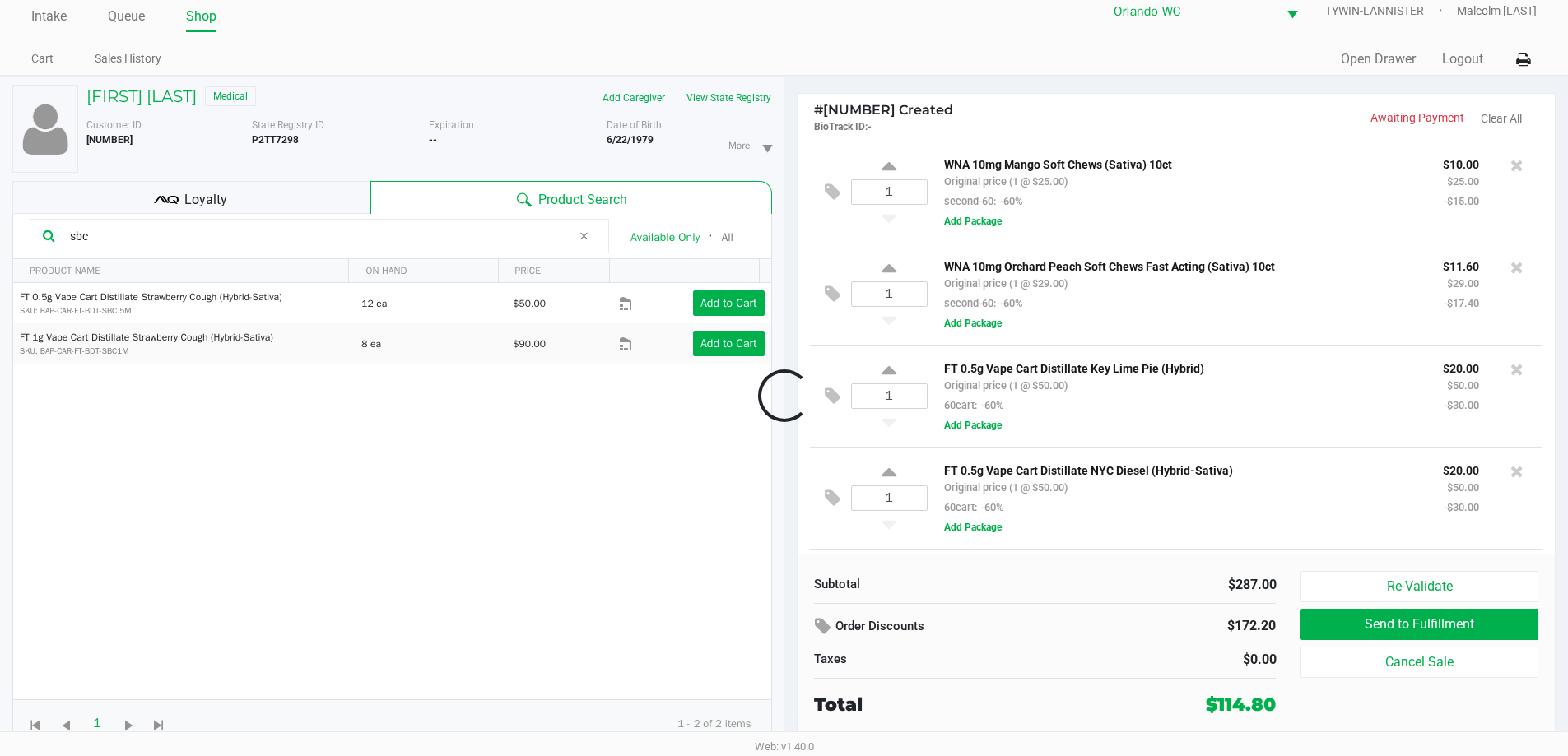 scroll, scrollTop: 304, scrollLeft: 0, axis: vertical 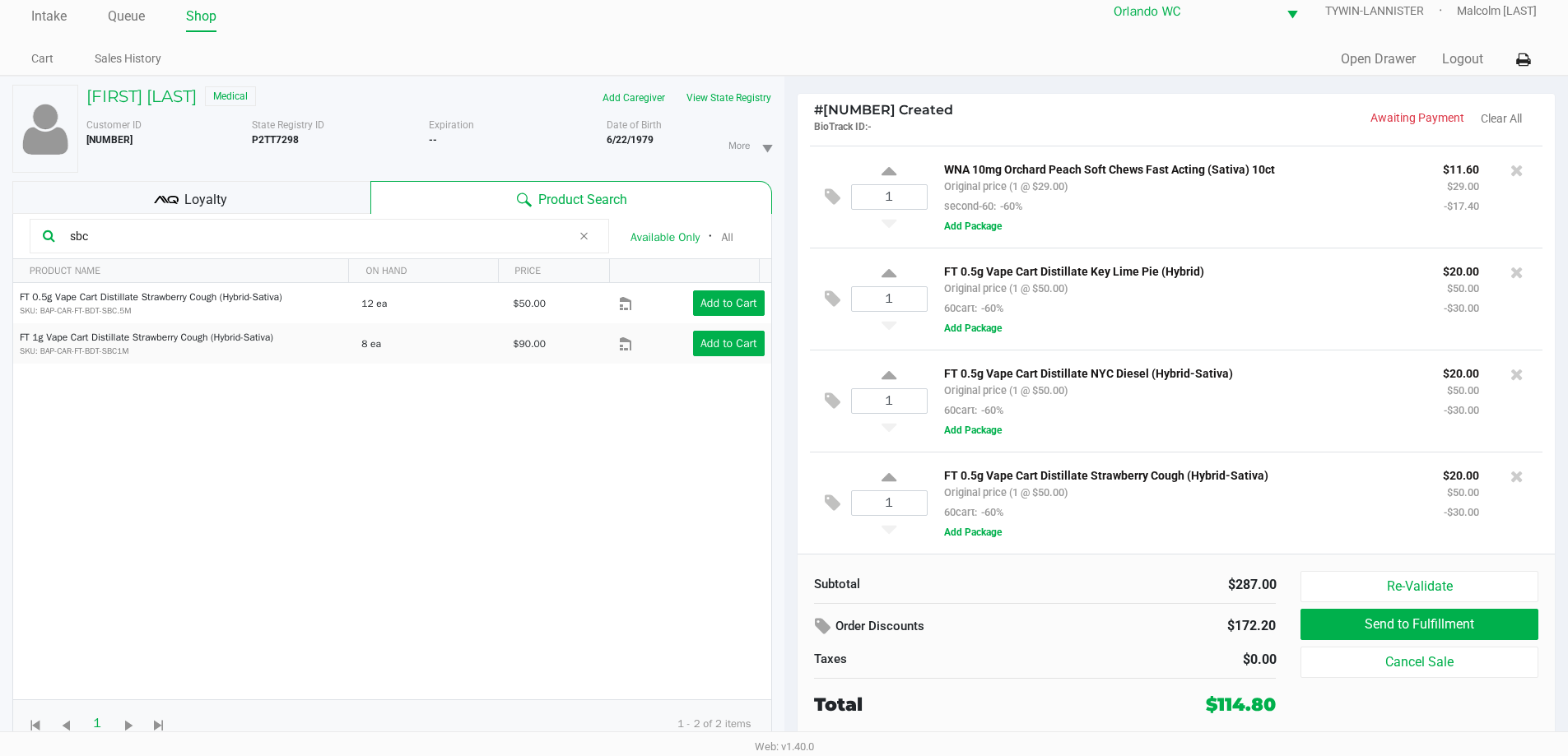 click on "sbc" 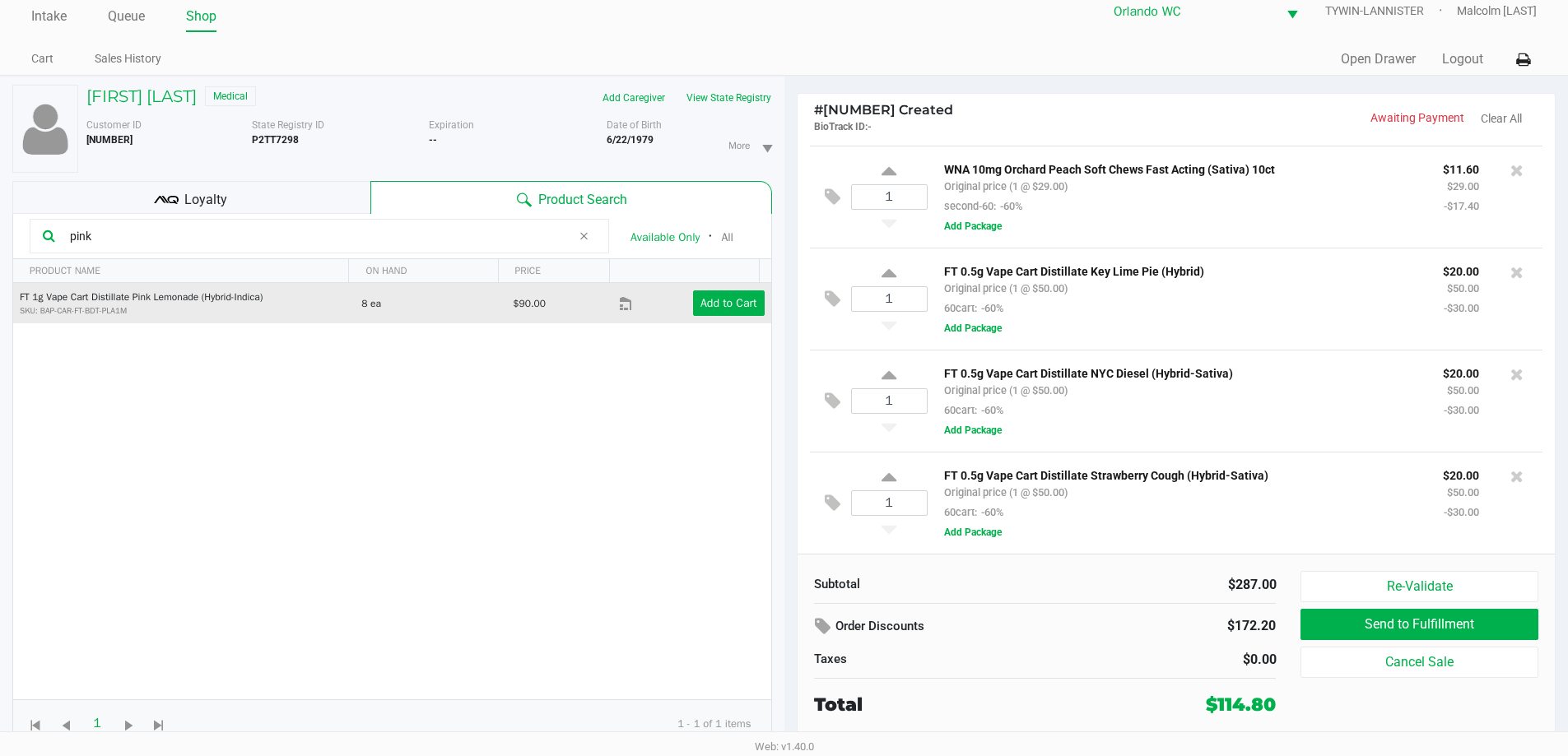 click on "Add to Cart" 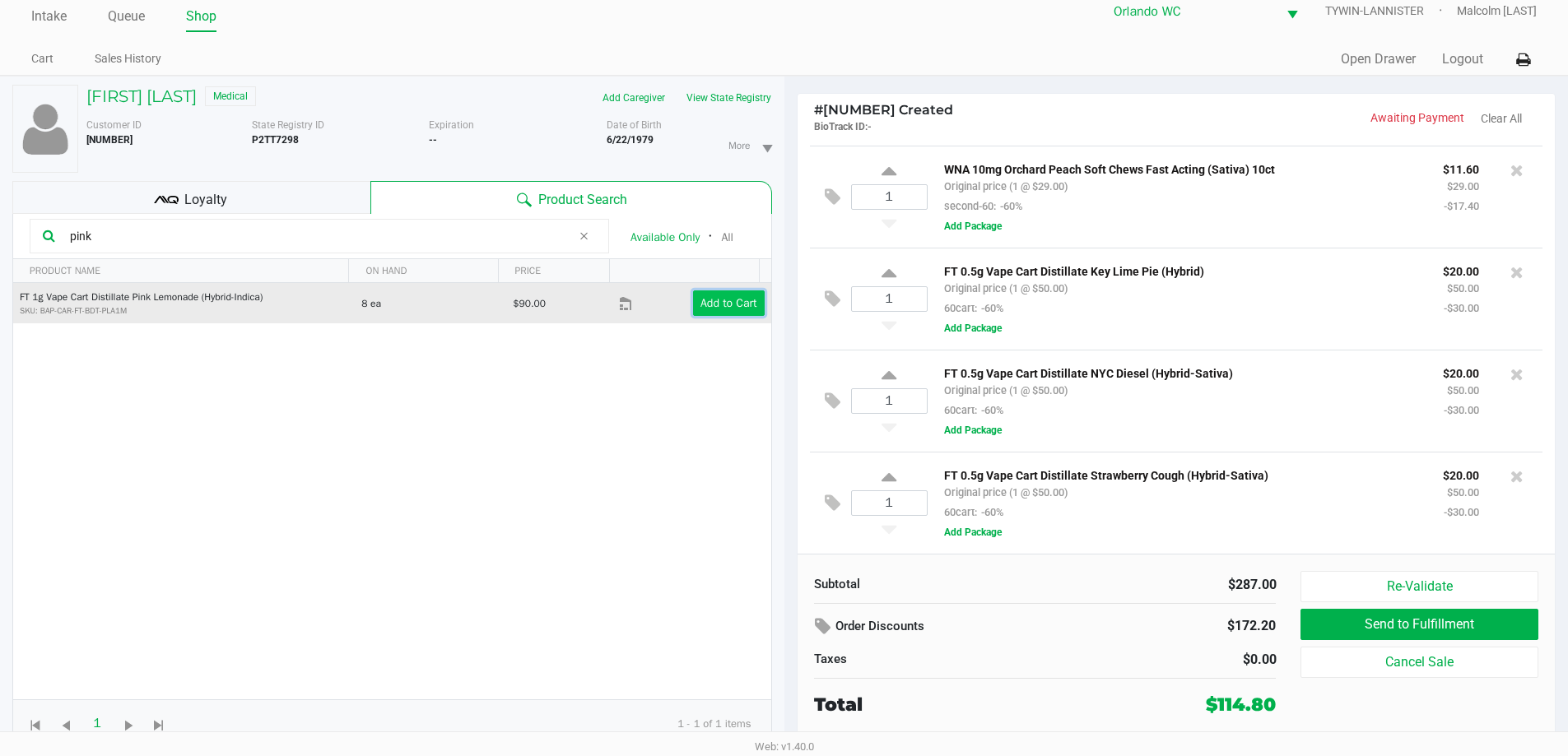 click on "Add to Cart" 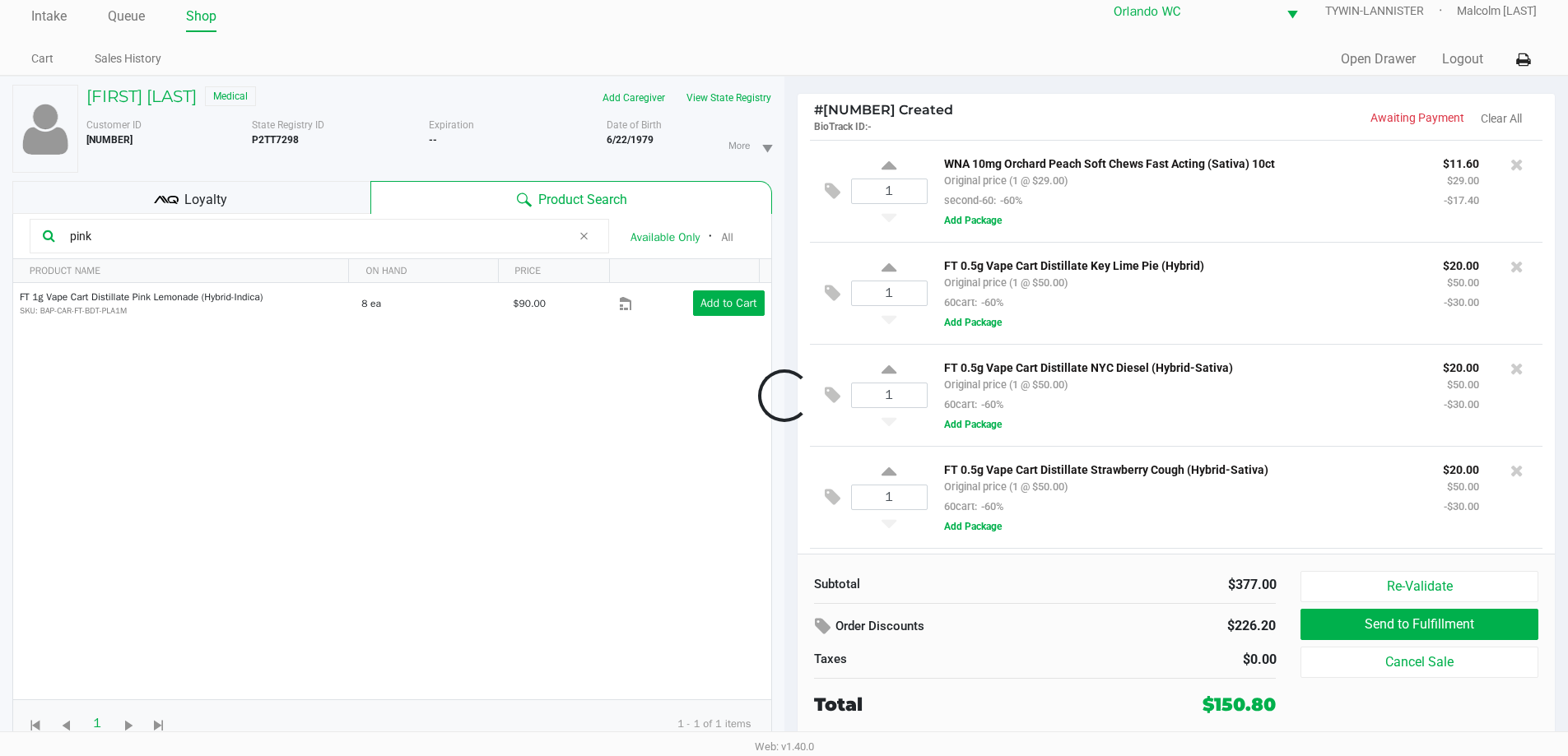 scroll, scrollTop: 406, scrollLeft: 0, axis: vertical 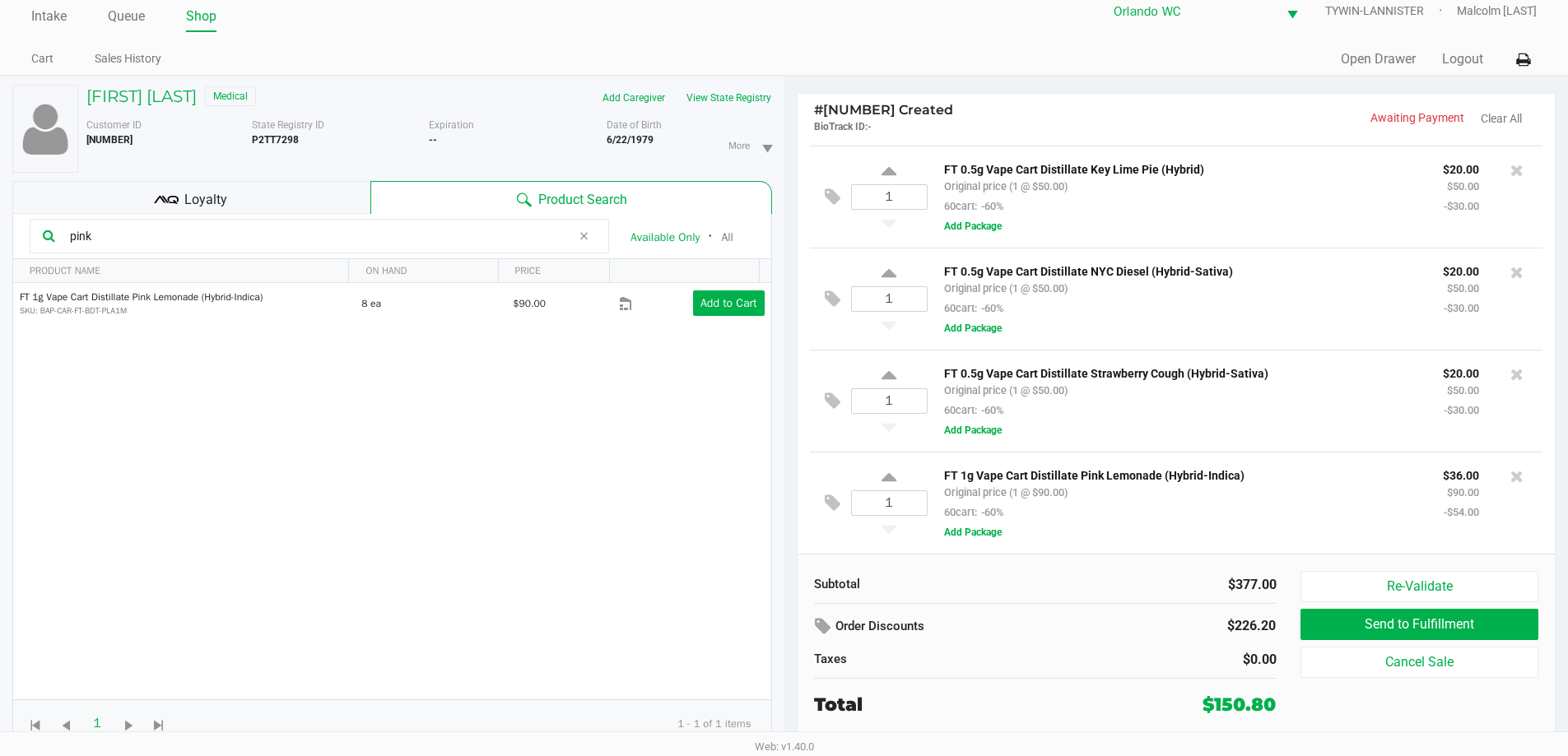 click on "pink" 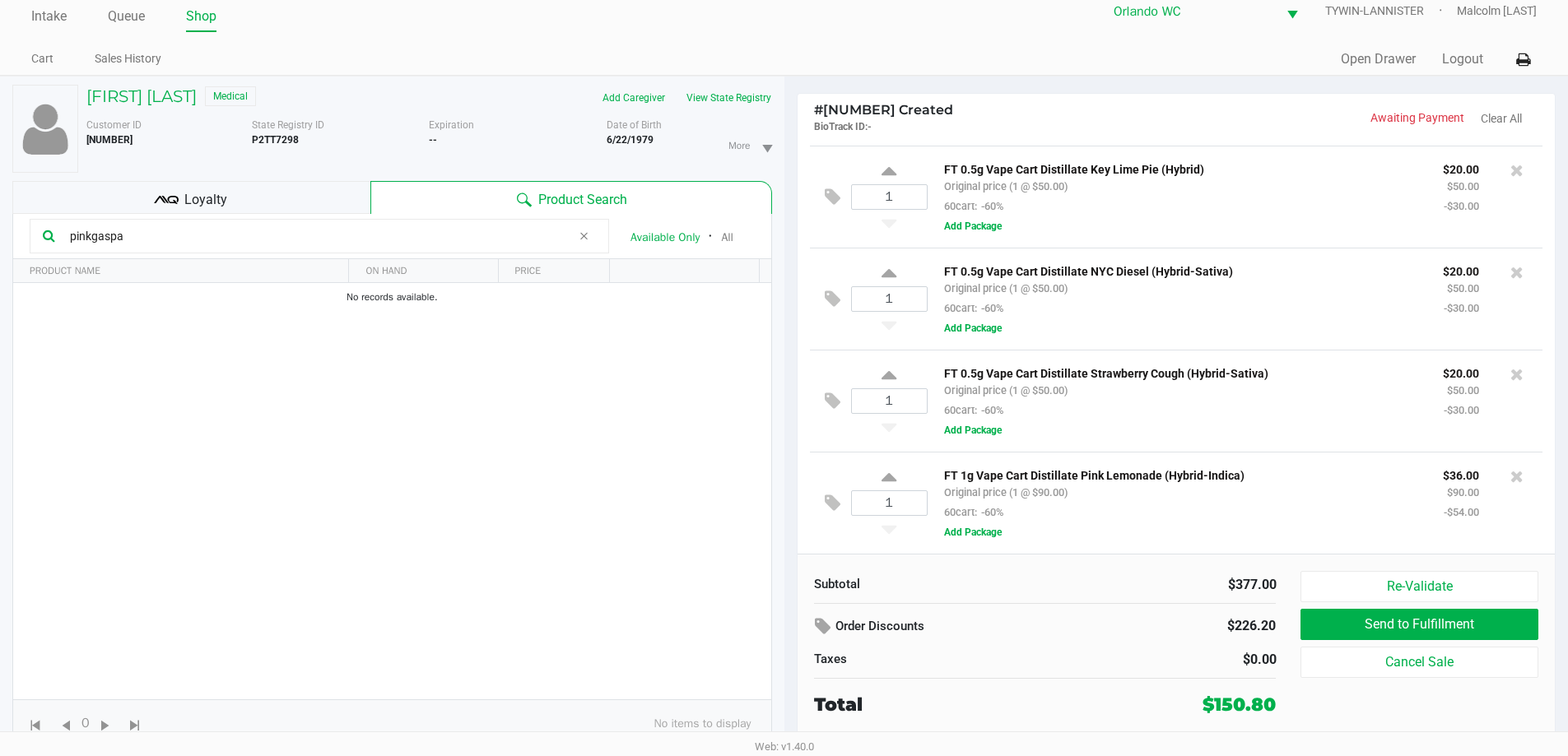 click on "pinkgaspa" 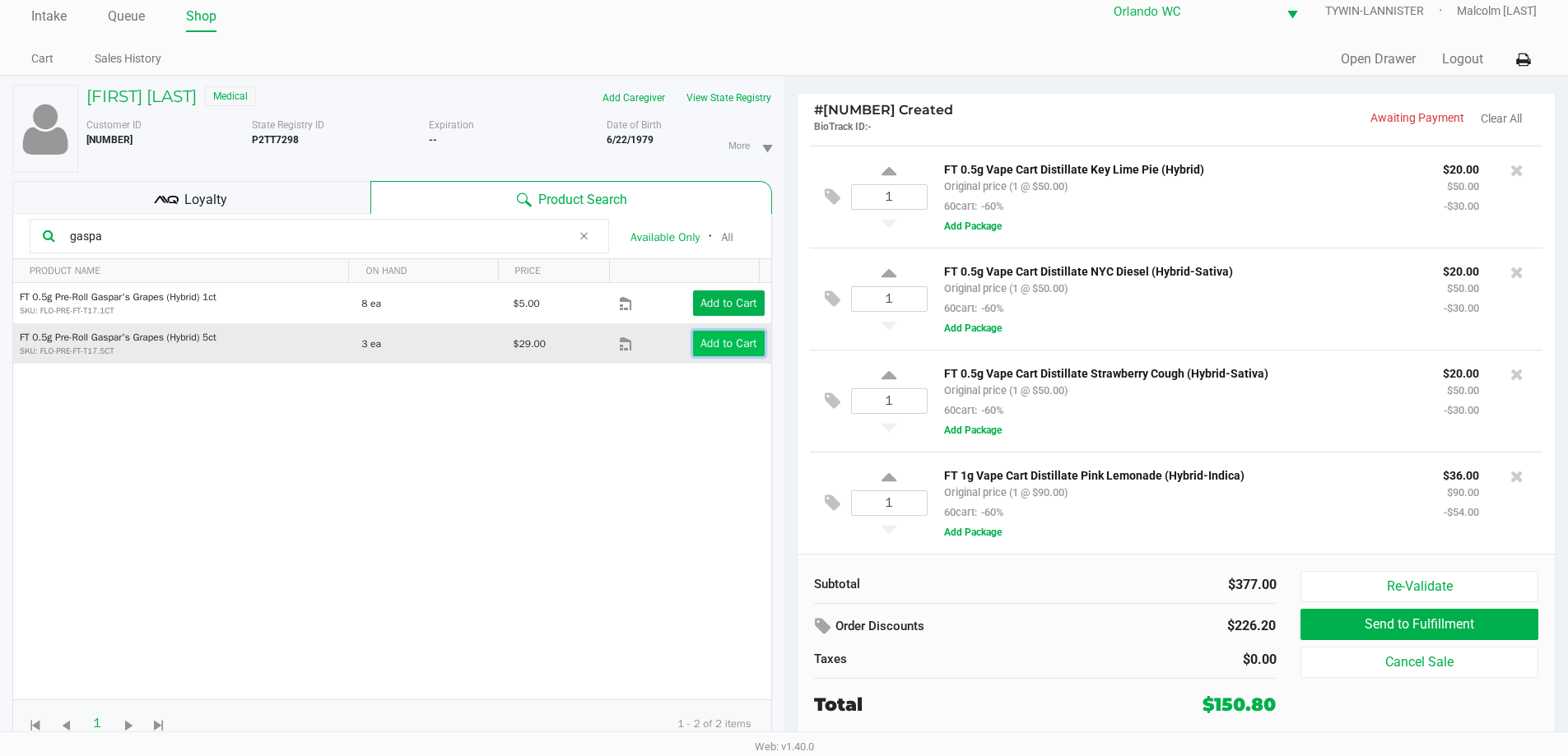 click on "Add to Cart" 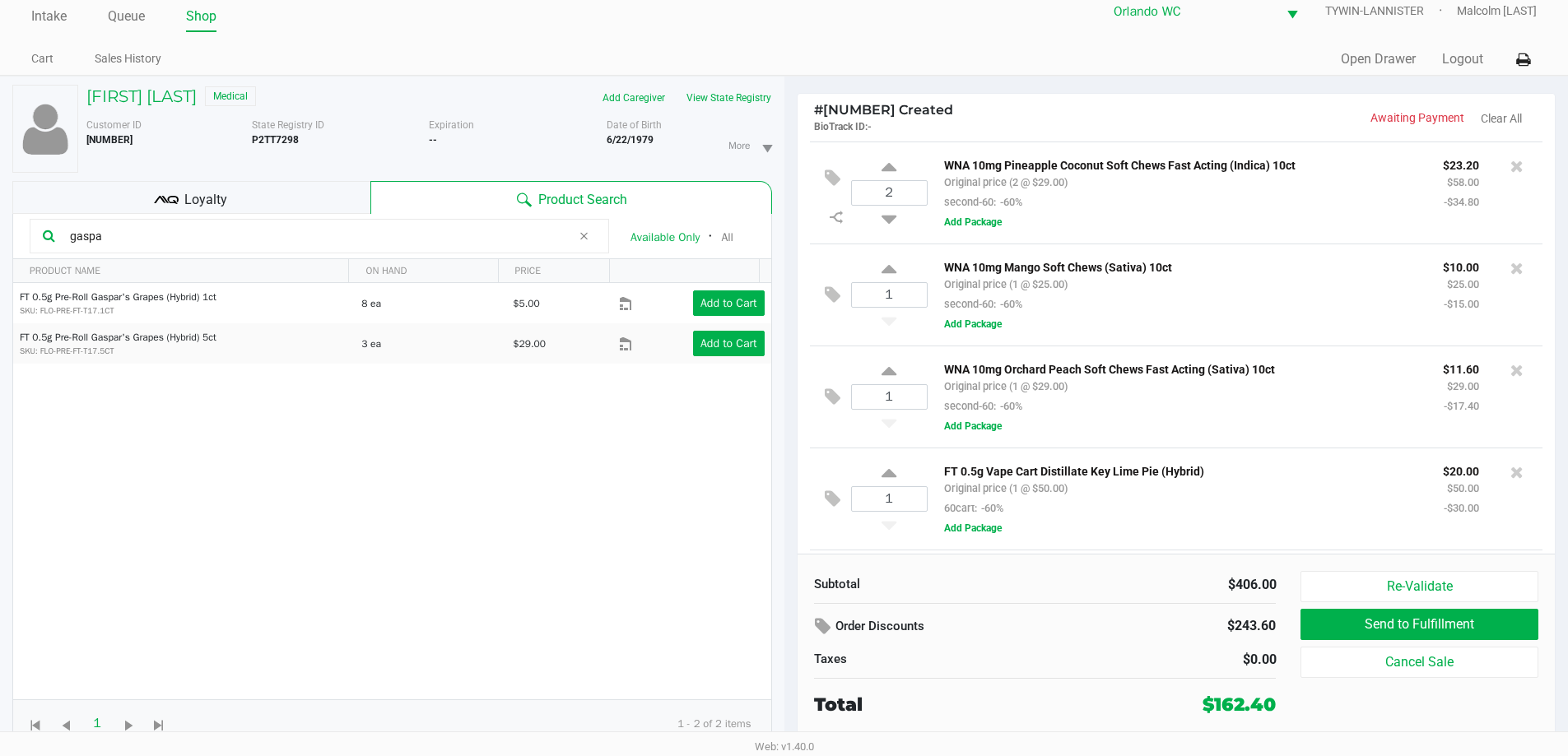 scroll, scrollTop: 0, scrollLeft: 0, axis: both 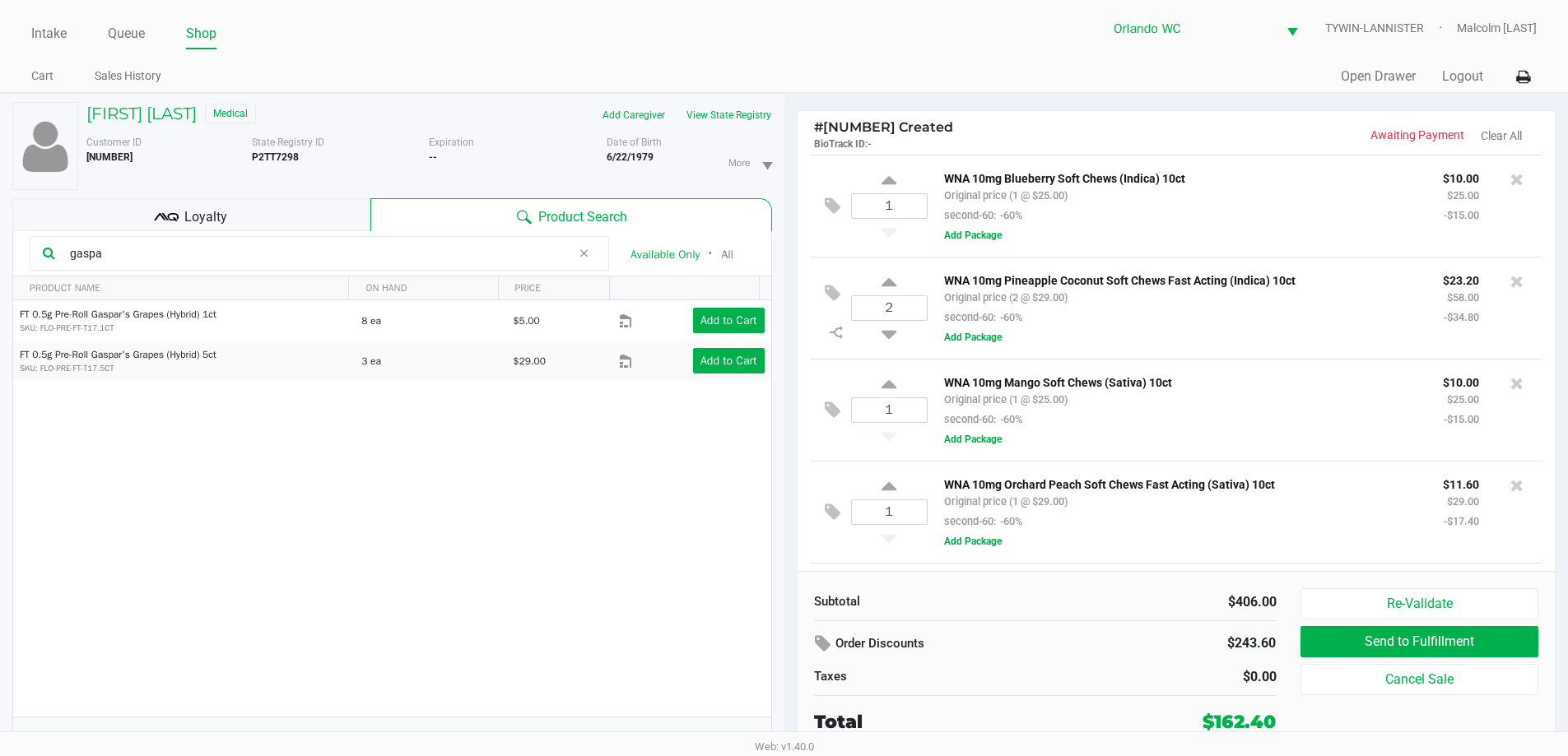 click on "gaspa" 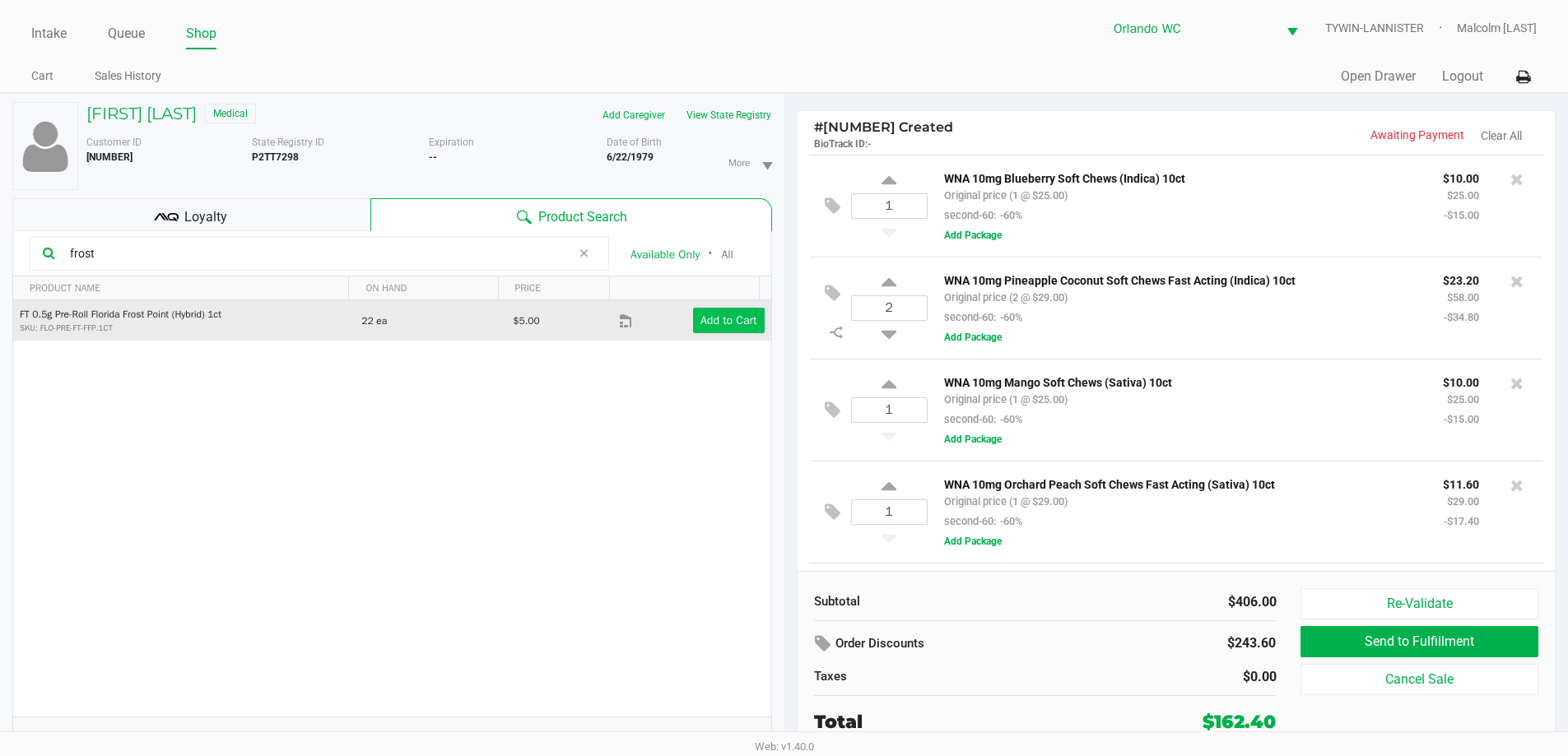 type on "frost" 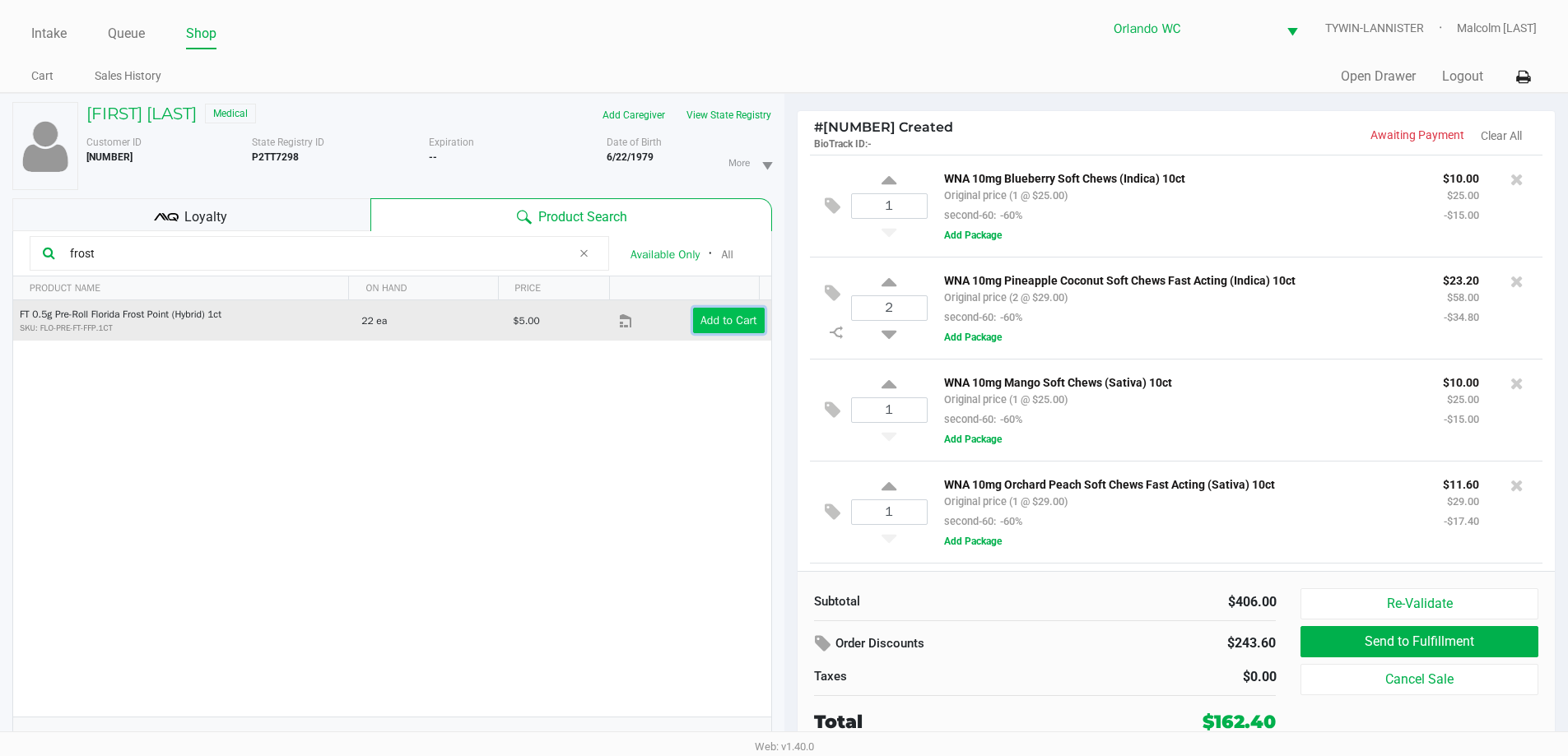 click on "Add to Cart" 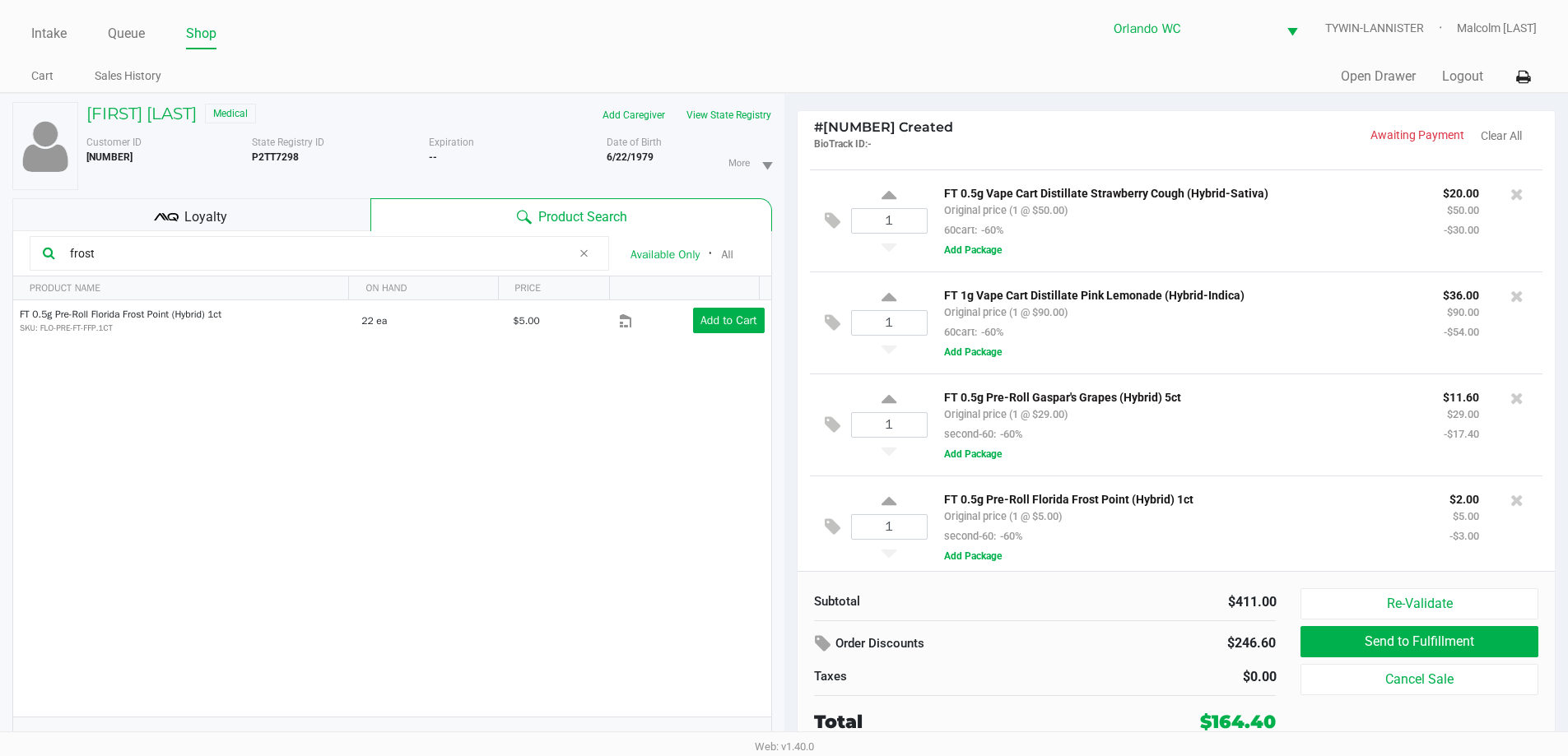 scroll, scrollTop: 612, scrollLeft: 0, axis: vertical 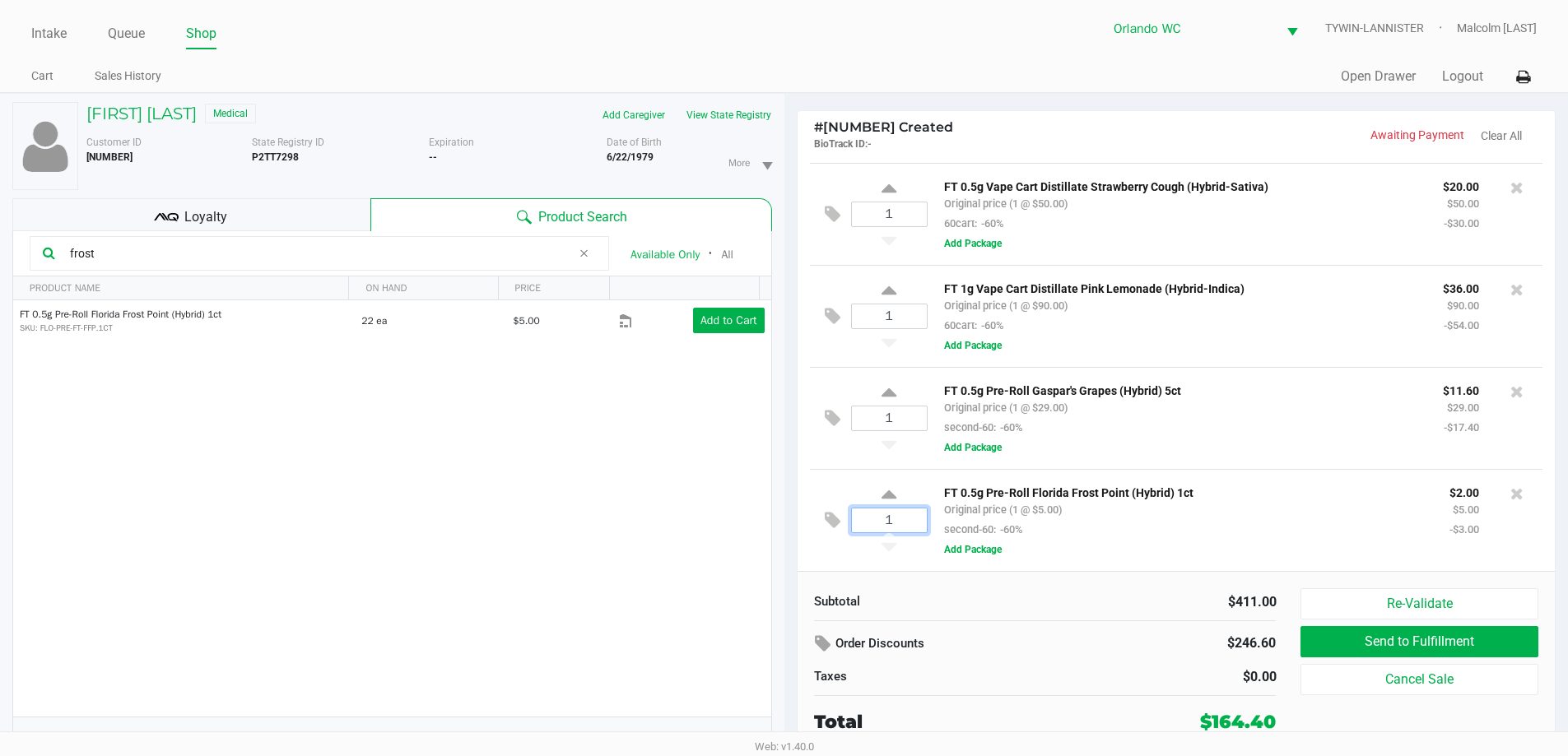 click on "1" at bounding box center [889, 520] 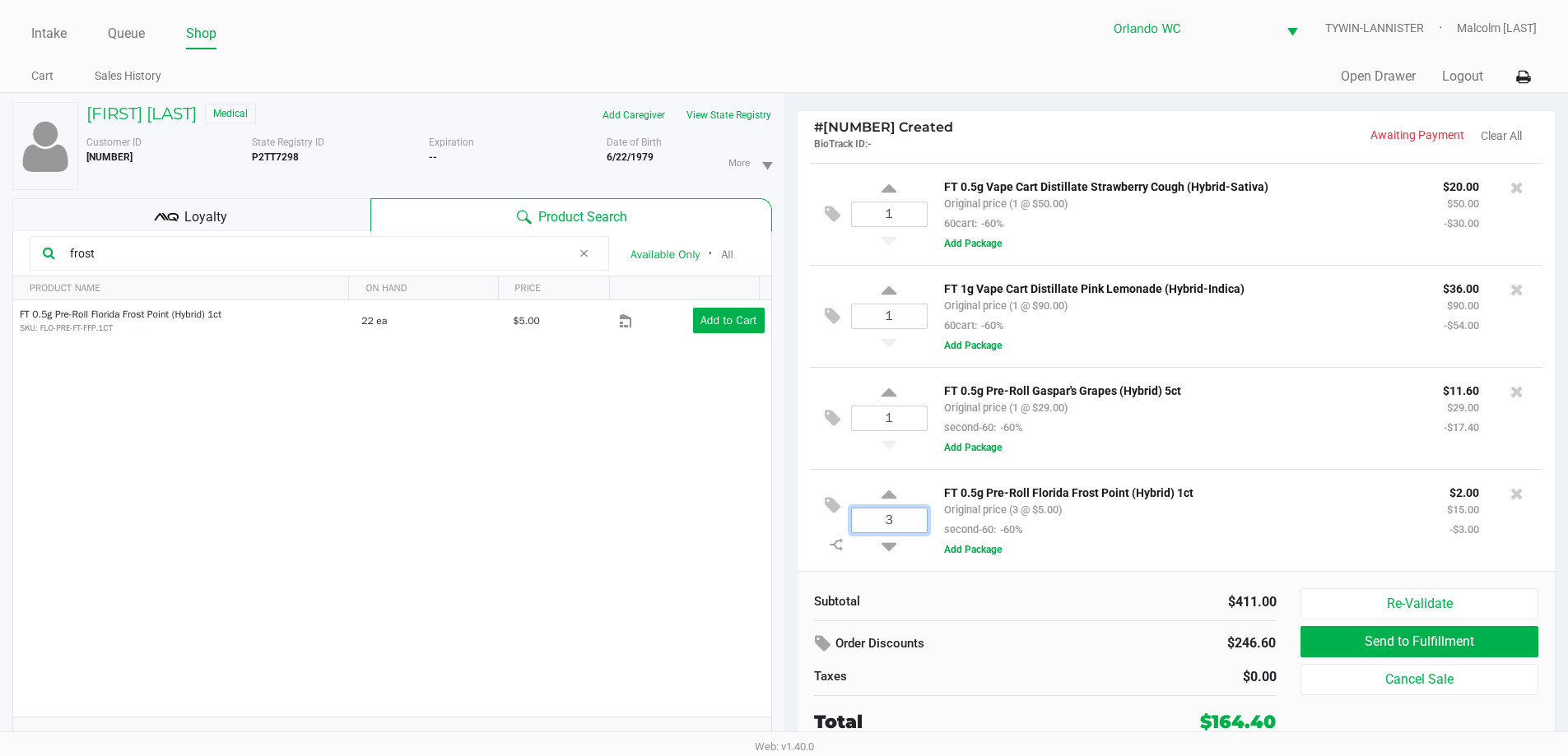 type on "3" 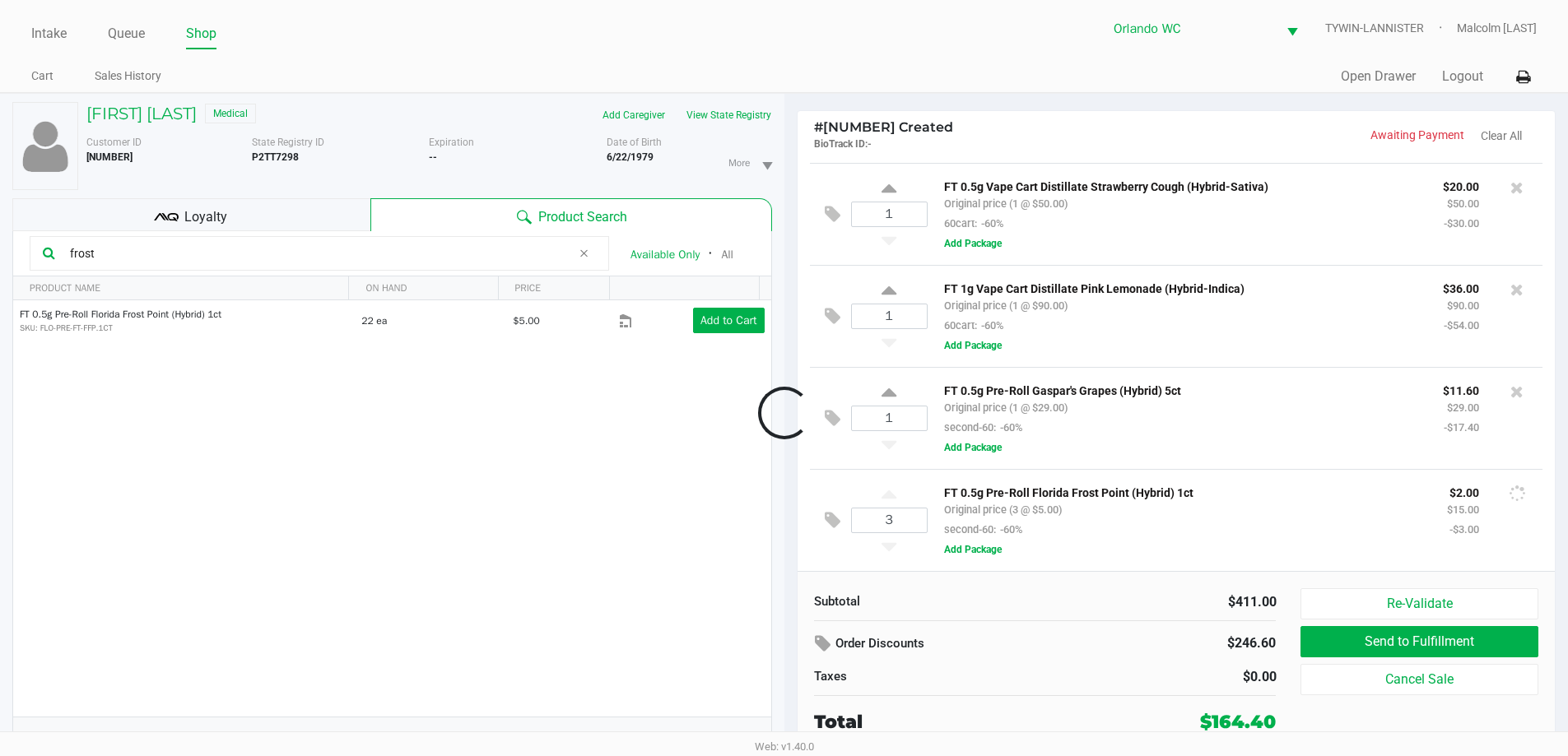 click on "Loading  ANUSHKA VARGAS   Medical   Add Caregiver   View State Registry   Customer ID   1613815  State Registry ID  P2TT7298   Expiration  -- More  Date of Birth   6/22/1979
Loyalty
Product Search  frost  Available Only  ᛫  All   PRODUCT NAME  ON HAND PRICE  FT 0.5g Pre-Roll Florida Frost Point (Hybrid) 1ct  SKU: FLO-PRE-FT-FFP.1CT  22 ea   $5.00  Add to Cart  1   1  1 - 1 of 1 items #  11728913 Created   BioTrack ID:   -   Awaiting Payment   Clear All  1  WNA 10mg Blueberry Soft Chews (Indica) 10ct   Original price (1 @ $25.00)  second-60:  -60% $10.00 $25.00 -$15.00  Add Package
2  WNA 10mg Pineapple Coconut Soft Chews Fast Acting (Indica) 10ct   Original price (2 @ $29.00)  second-60:  -60% $23.20 $58.00 -$34.80  Add Package  1  WNA 10mg Mango Soft Chews (Sativa) 10ct   Original price (1 @ $25.00)  second-60:  -60% $10.00 $25.00 -$15.00  Add Package  1 -60% 1" 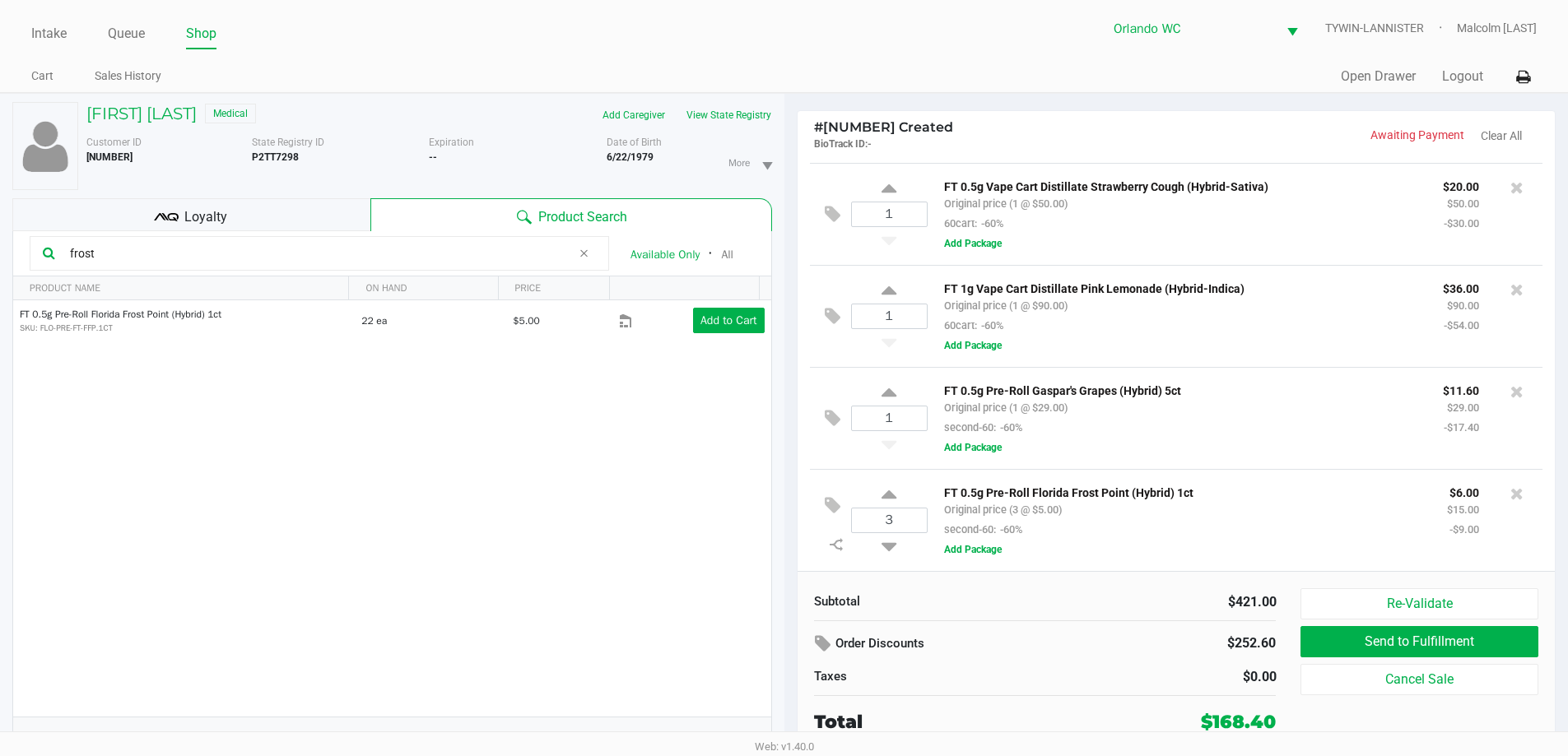 click on "1  FT 0.5g Pre-Roll Gaspar's Grapes (Hybrid) 5ct   Original price (1 @ $29.00)  second-60:  -60% $11.60 $29.00 -$17.40  Add Package" 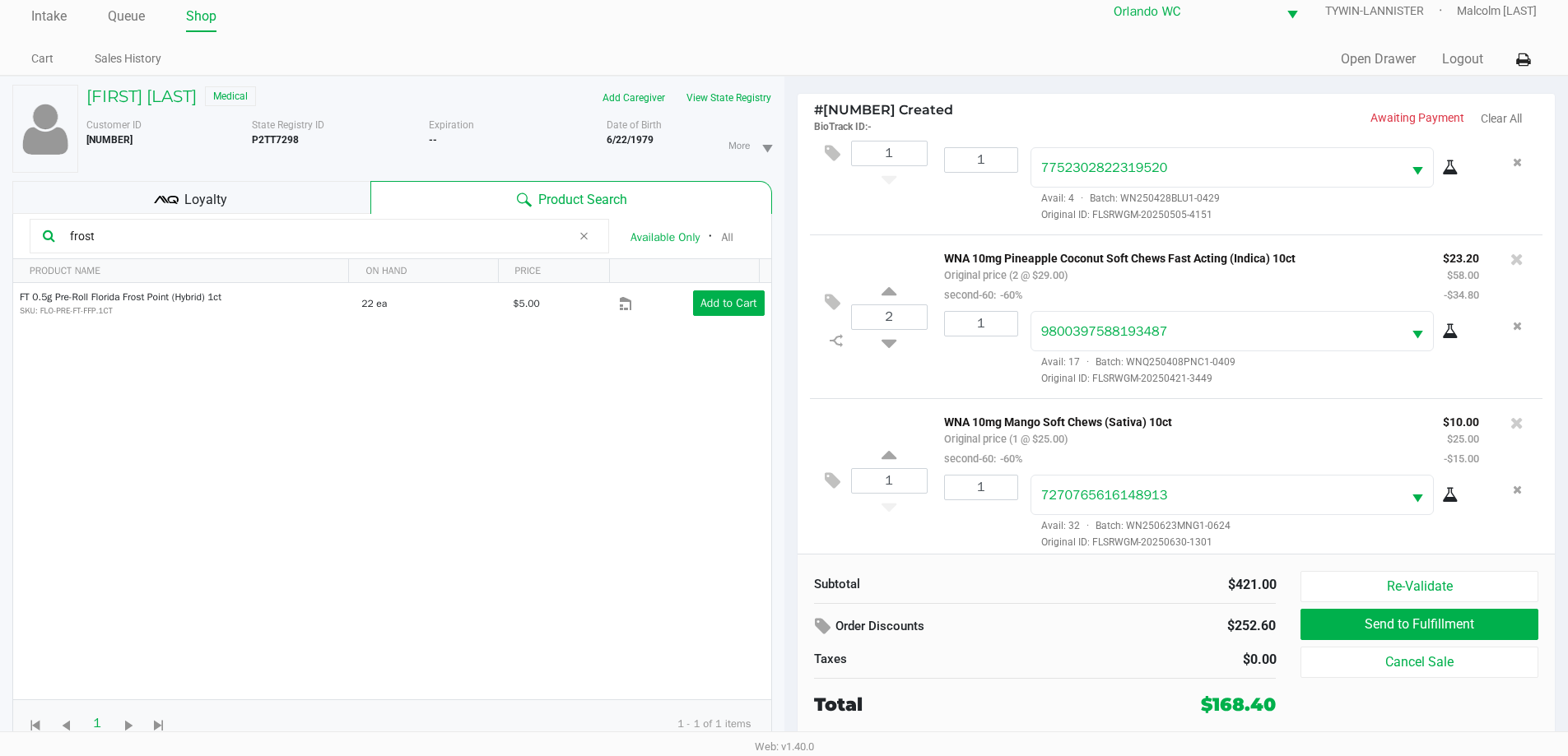 scroll, scrollTop: 0, scrollLeft: 0, axis: both 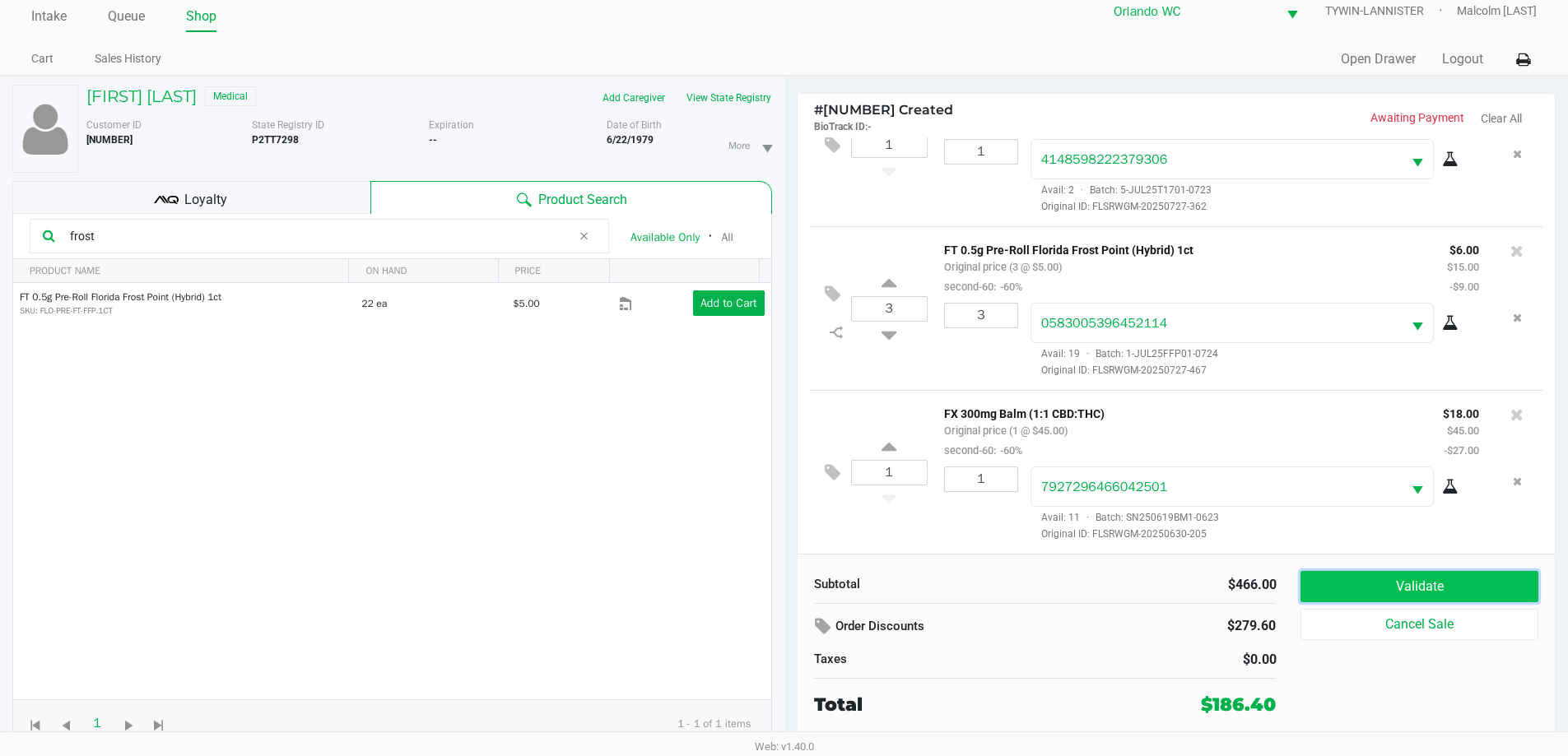 click on "Validate" 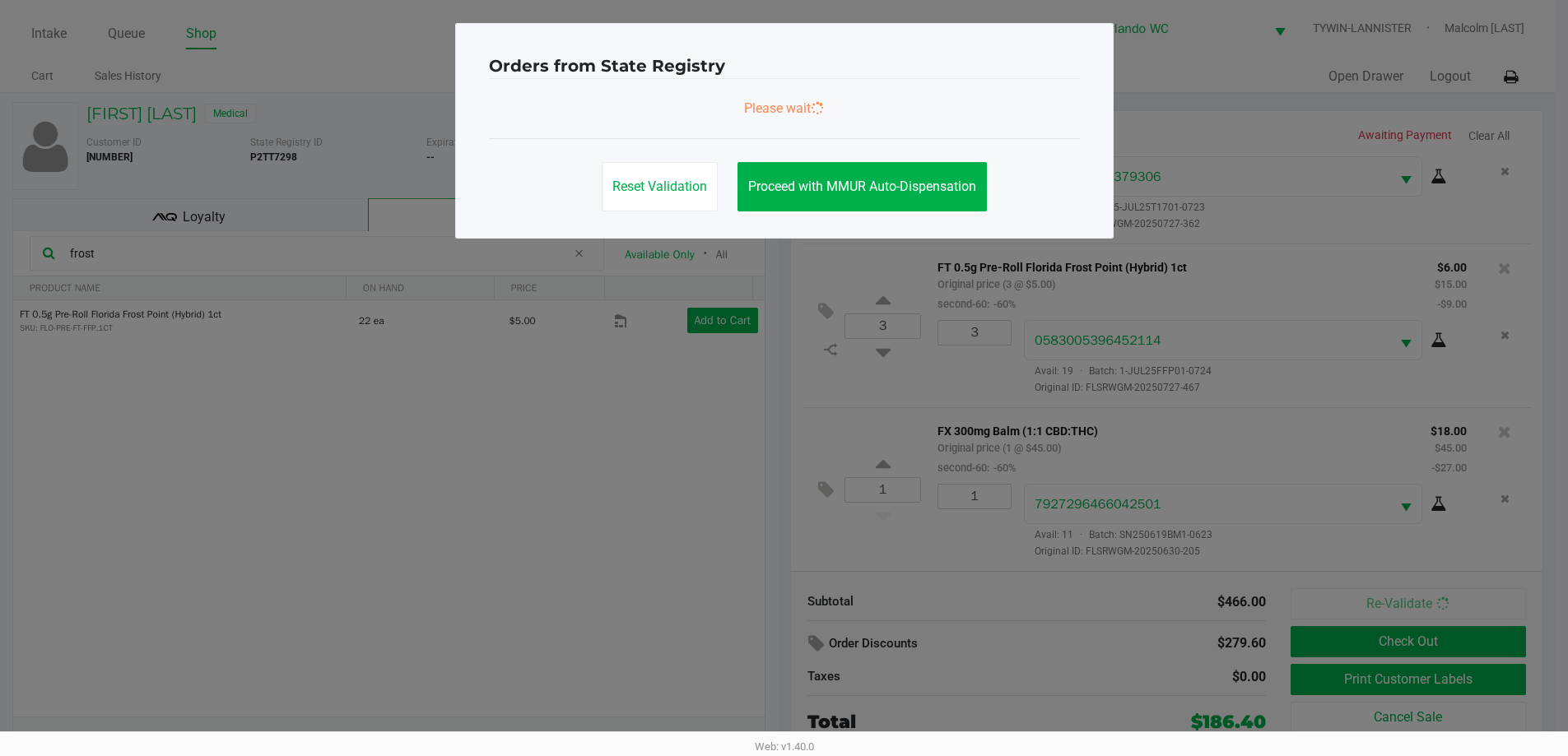 scroll, scrollTop: 0, scrollLeft: 0, axis: both 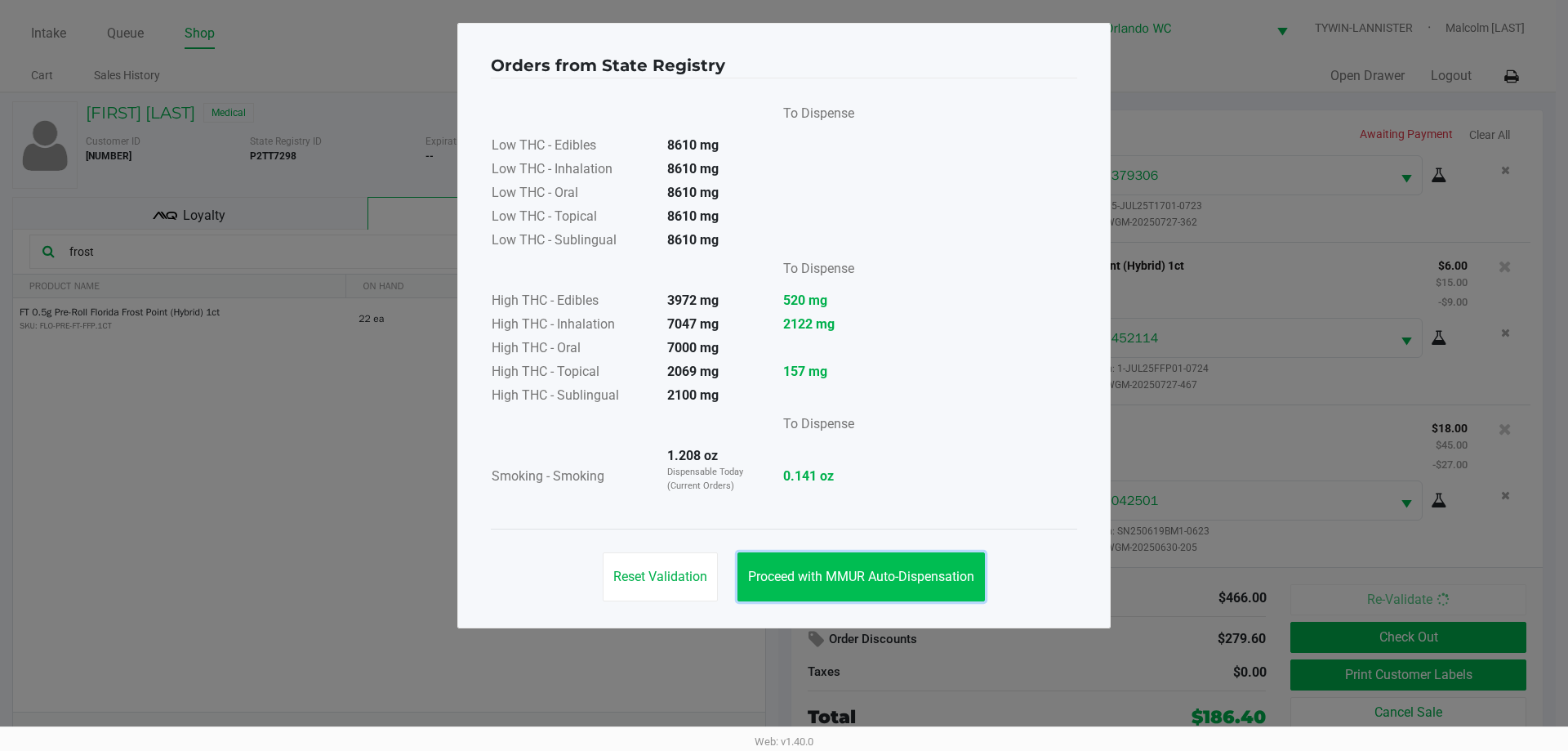 click on "Proceed with MMUR Auto-Dispensation" 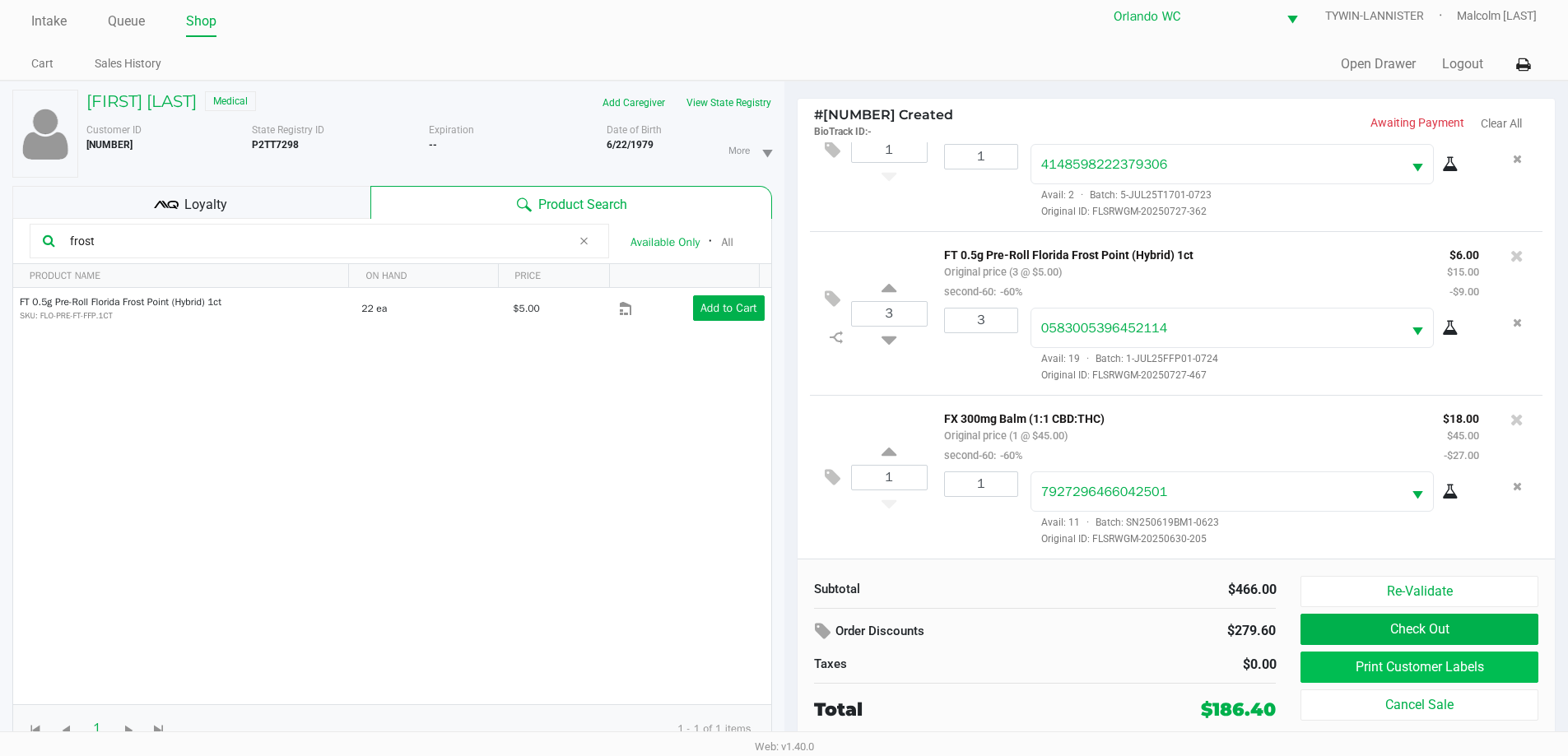 scroll, scrollTop: 17, scrollLeft: 0, axis: vertical 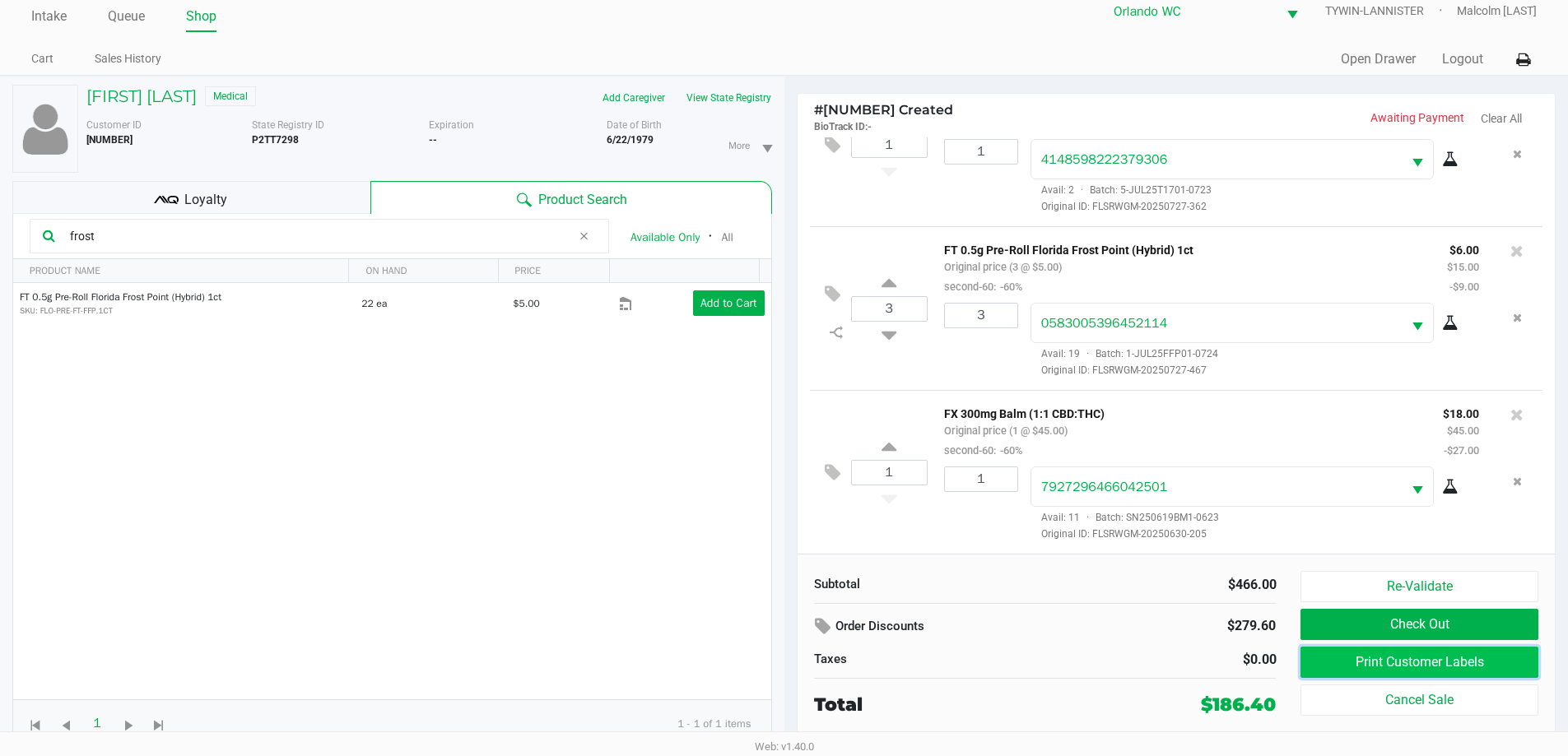 click on "Print Customer Labels" 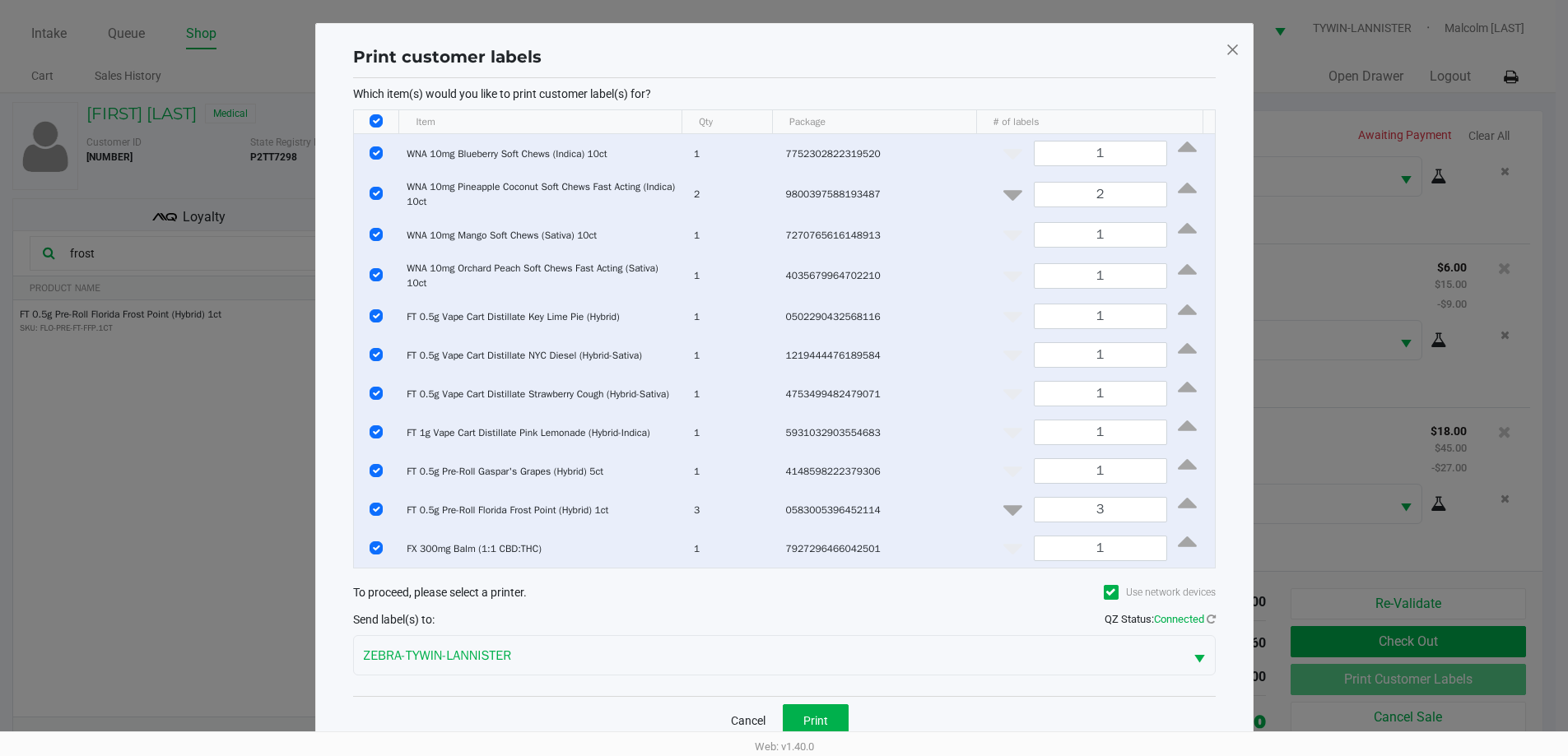 scroll, scrollTop: 0, scrollLeft: 0, axis: both 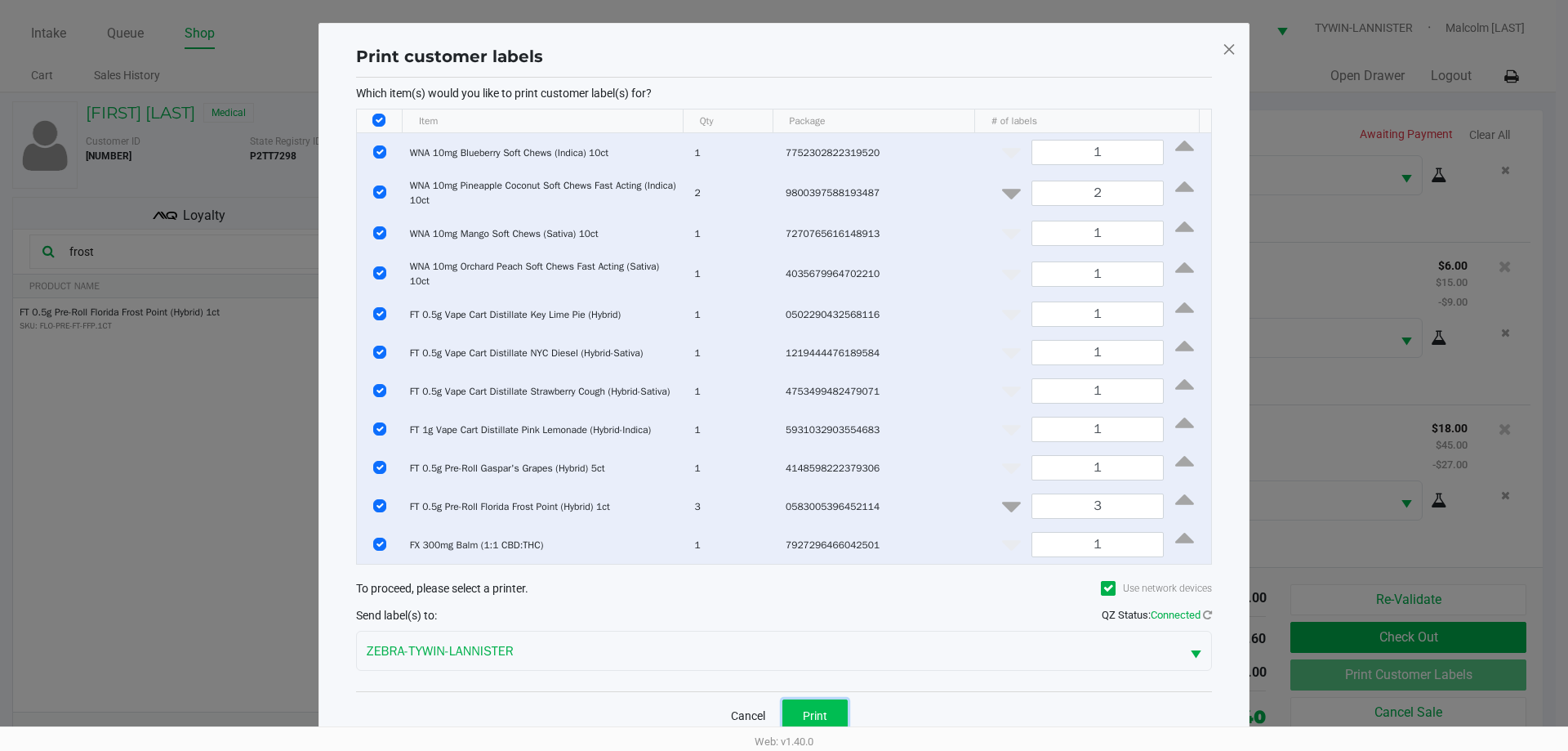 click on "Print" 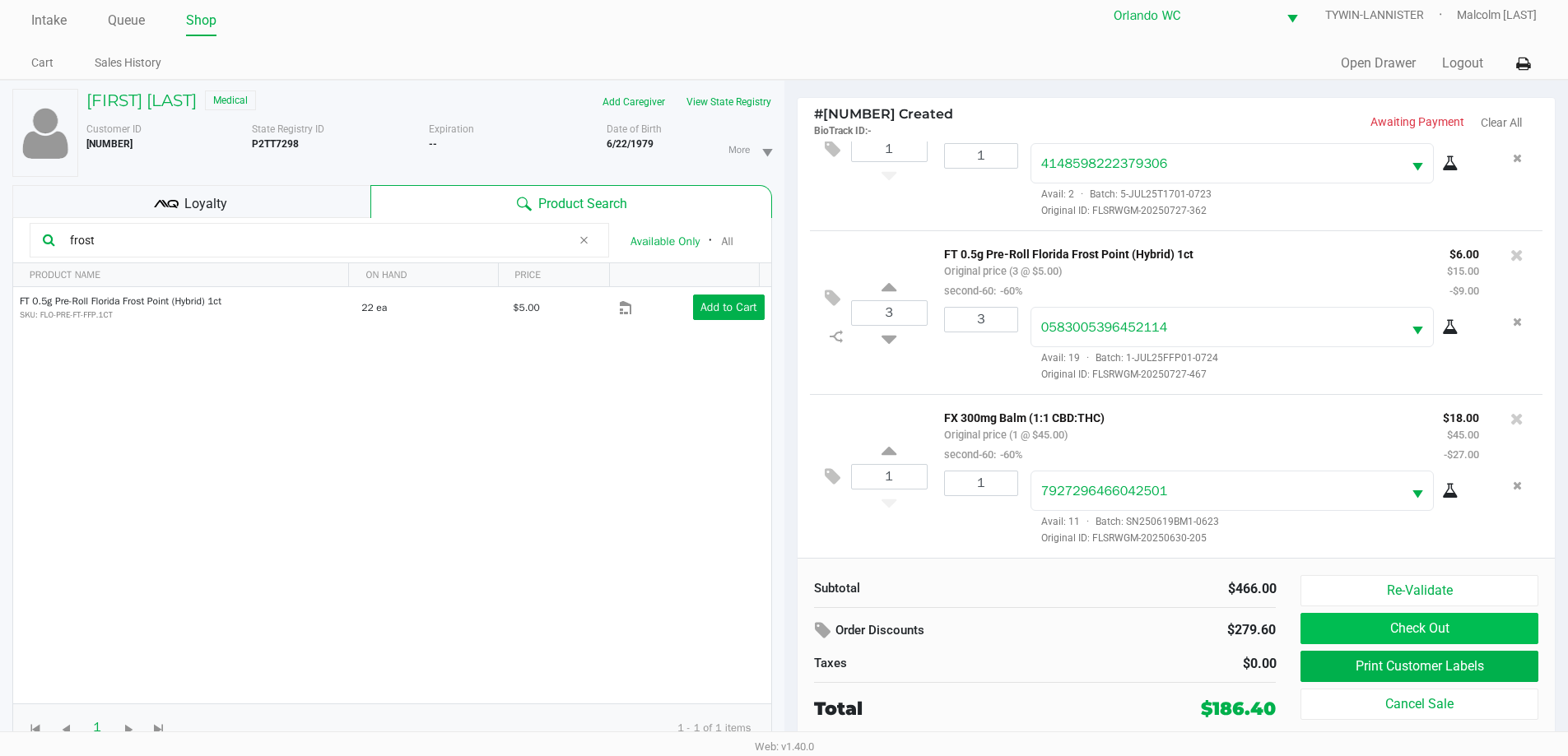 scroll, scrollTop: 17, scrollLeft: 0, axis: vertical 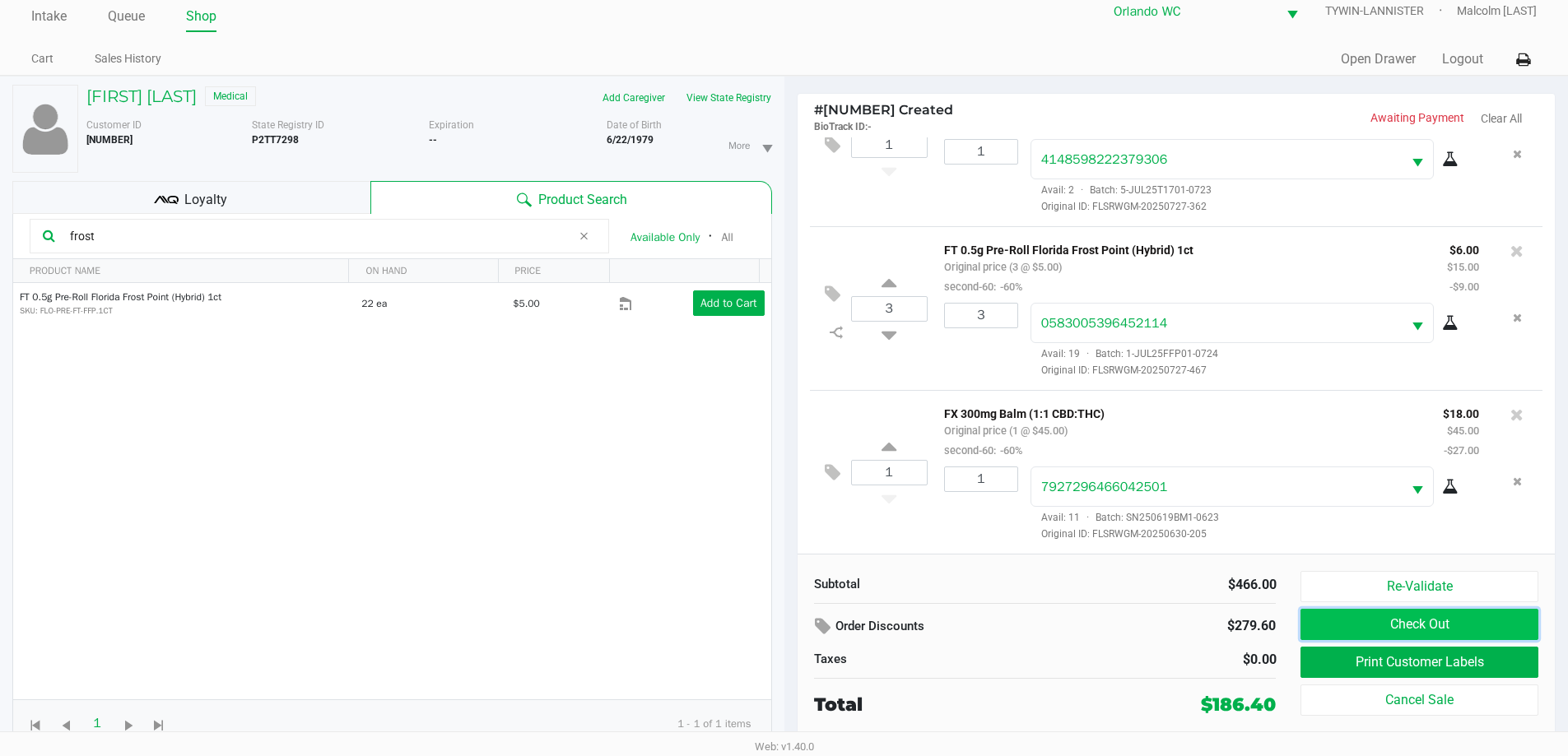 click on "Check Out" 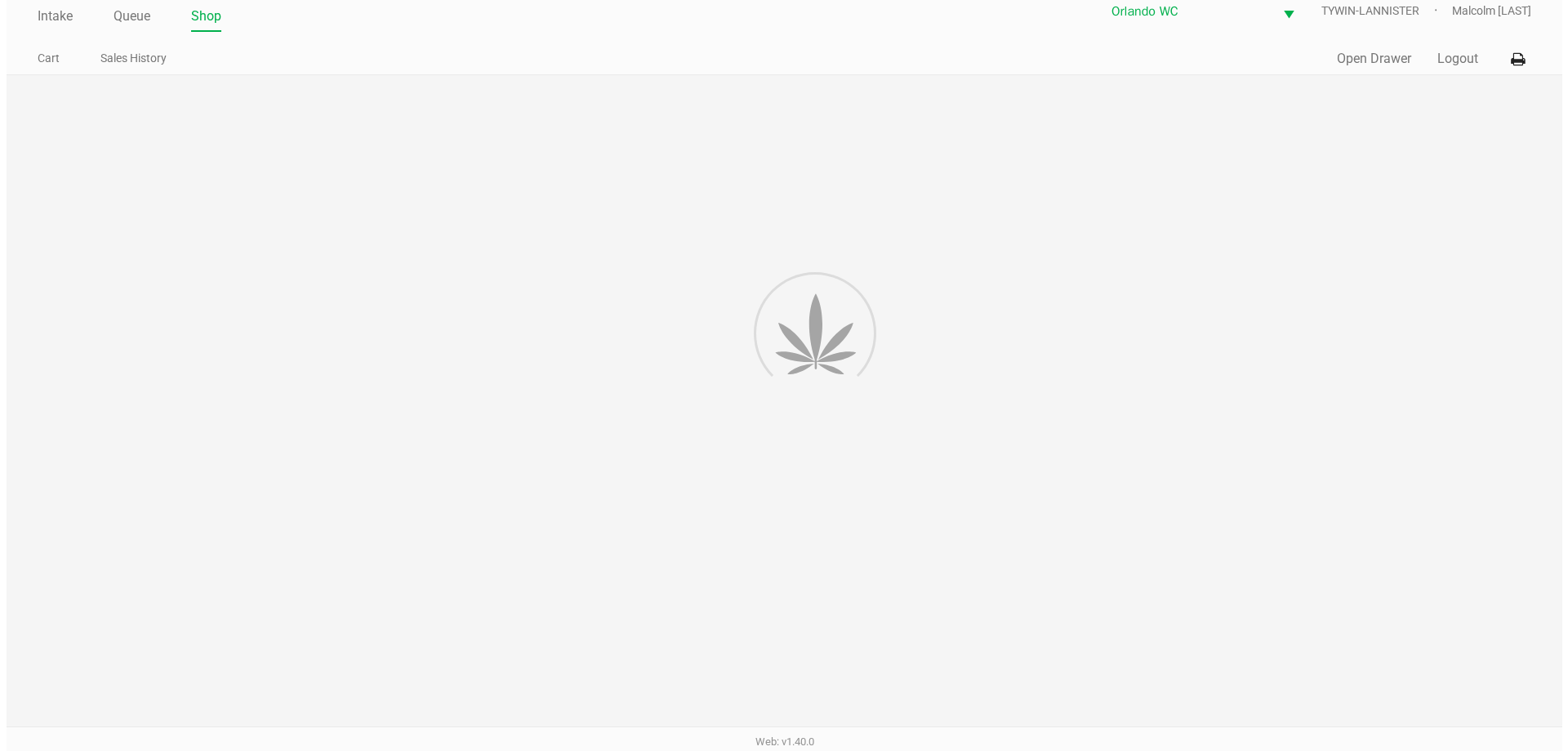 scroll, scrollTop: 0, scrollLeft: 0, axis: both 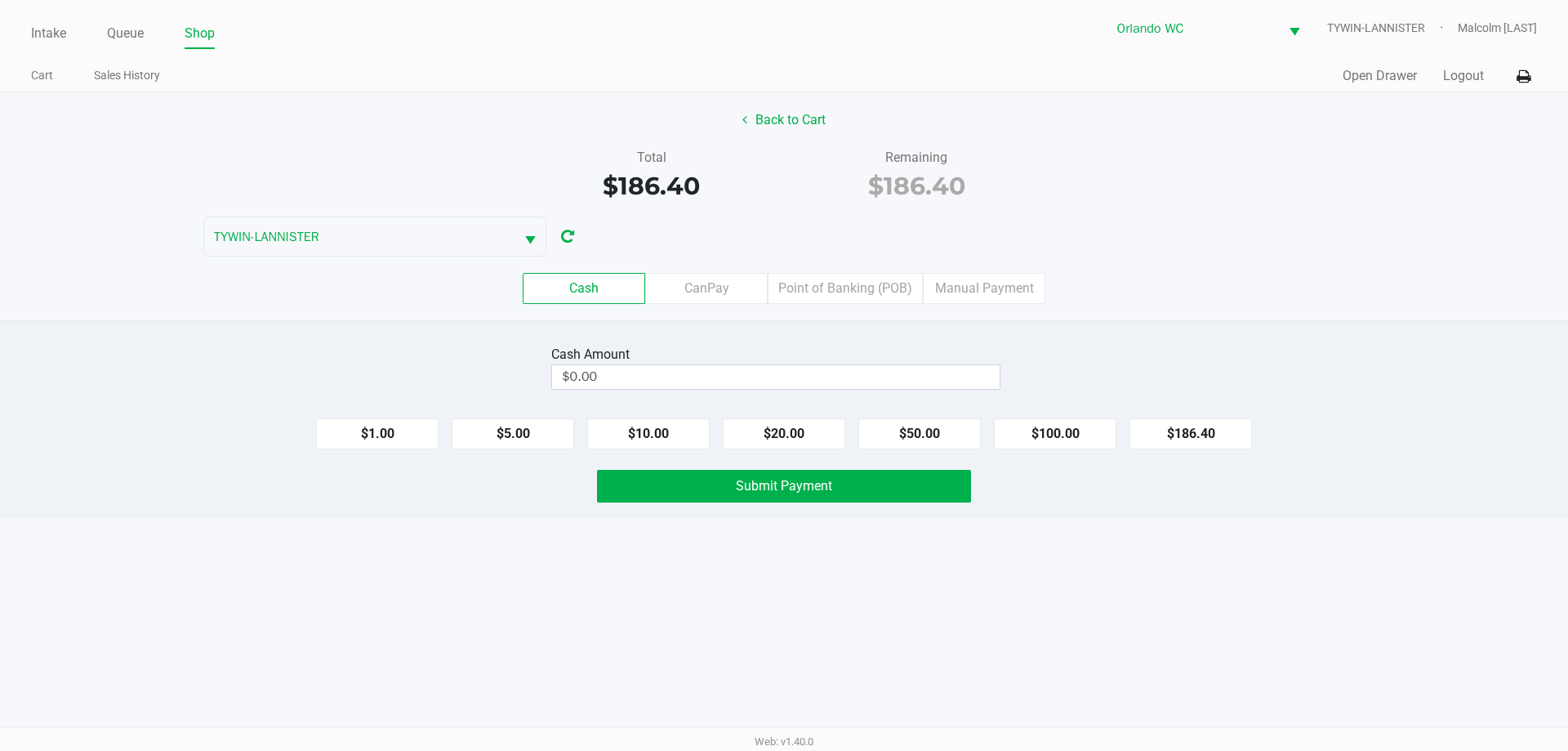 click on "Cash  Amount  $0.00" 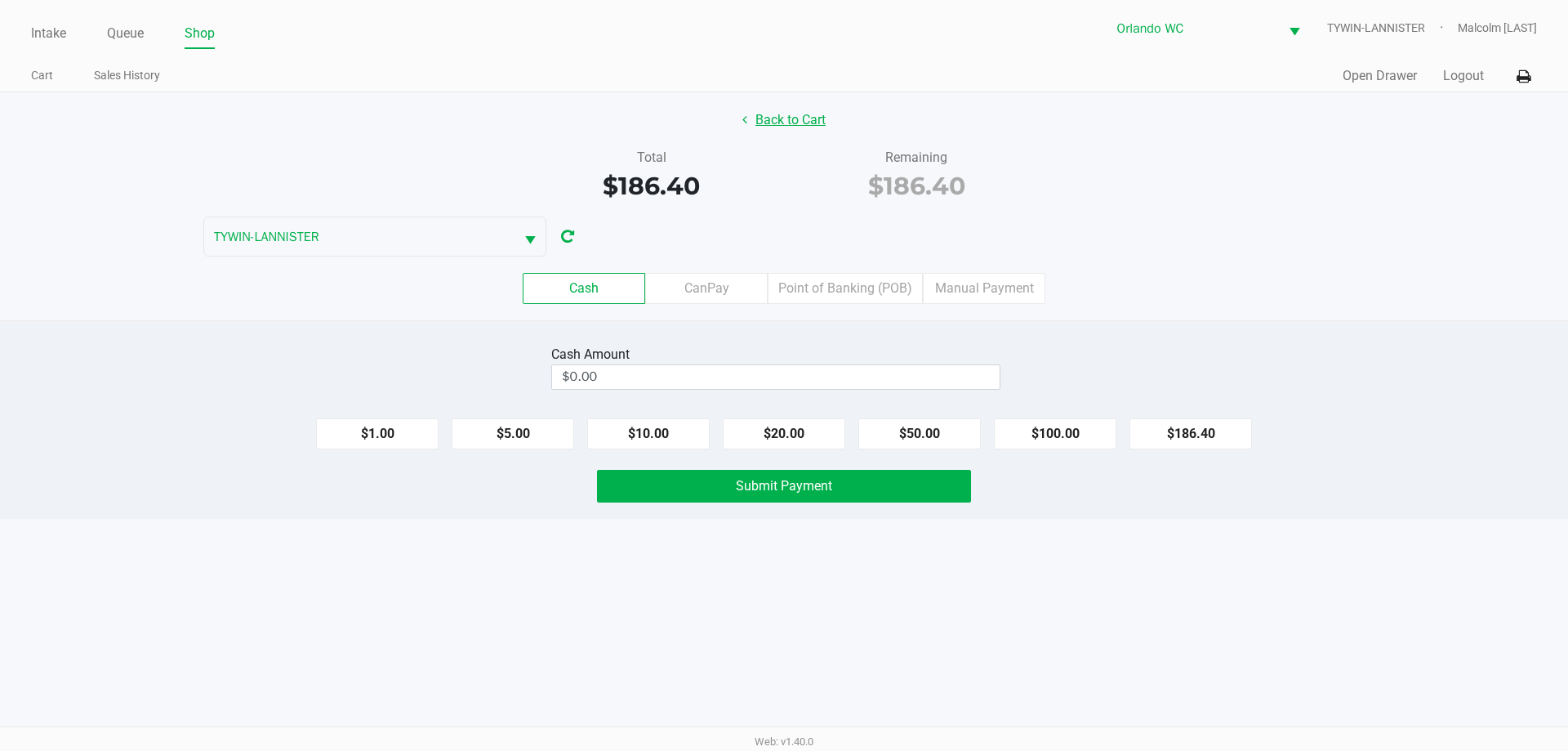 click on "Back to Cart" 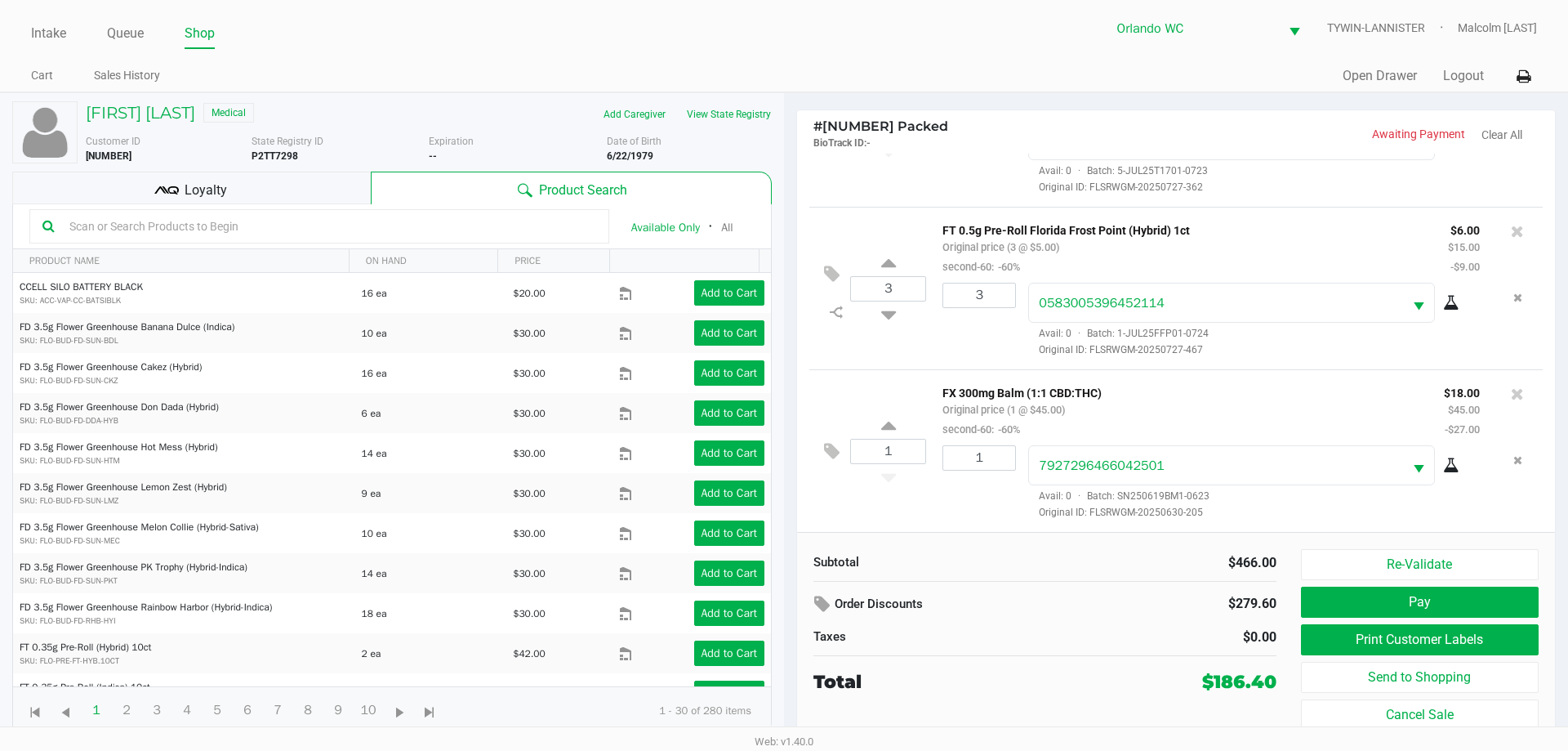 scroll, scrollTop: 1419, scrollLeft: 0, axis: vertical 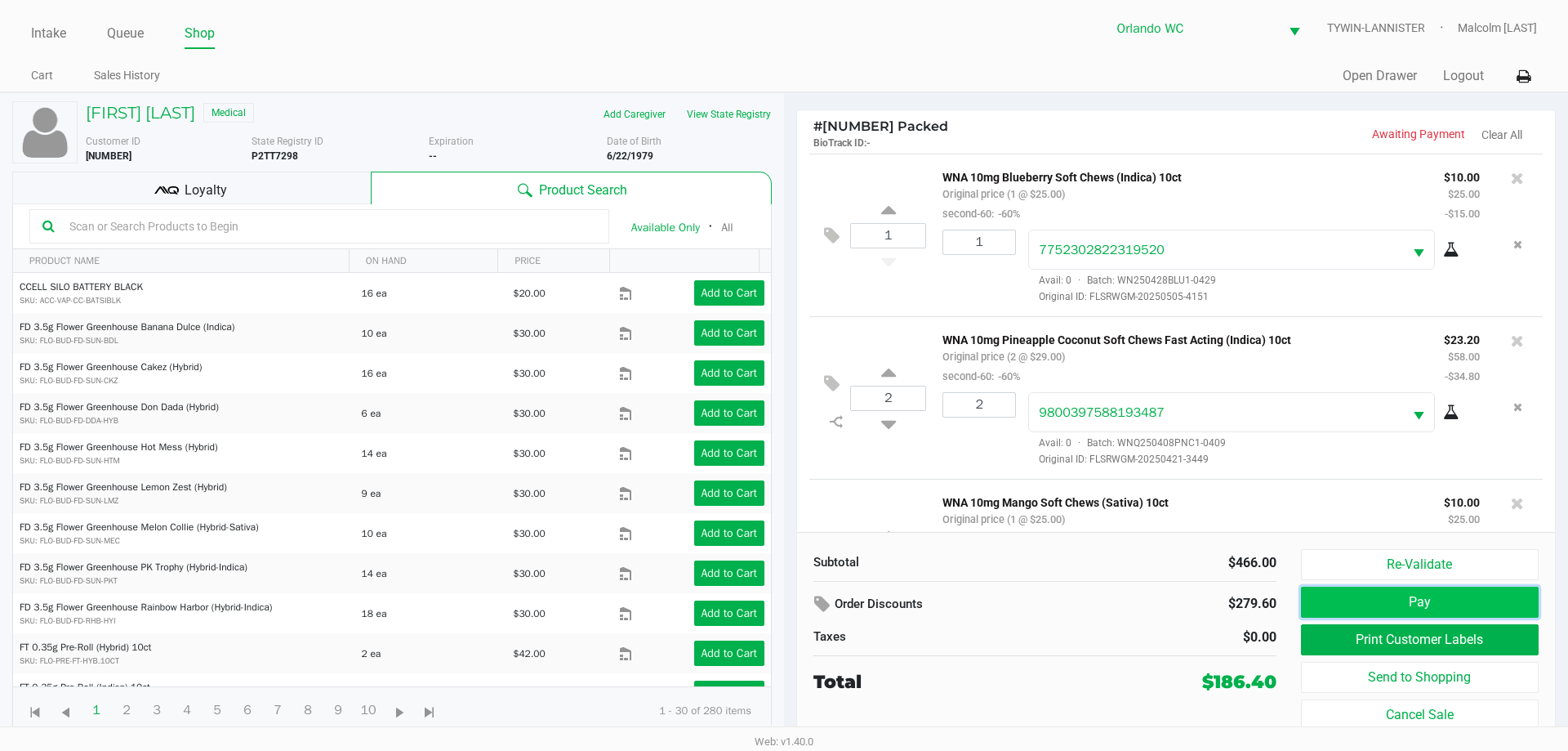 click on "Pay" 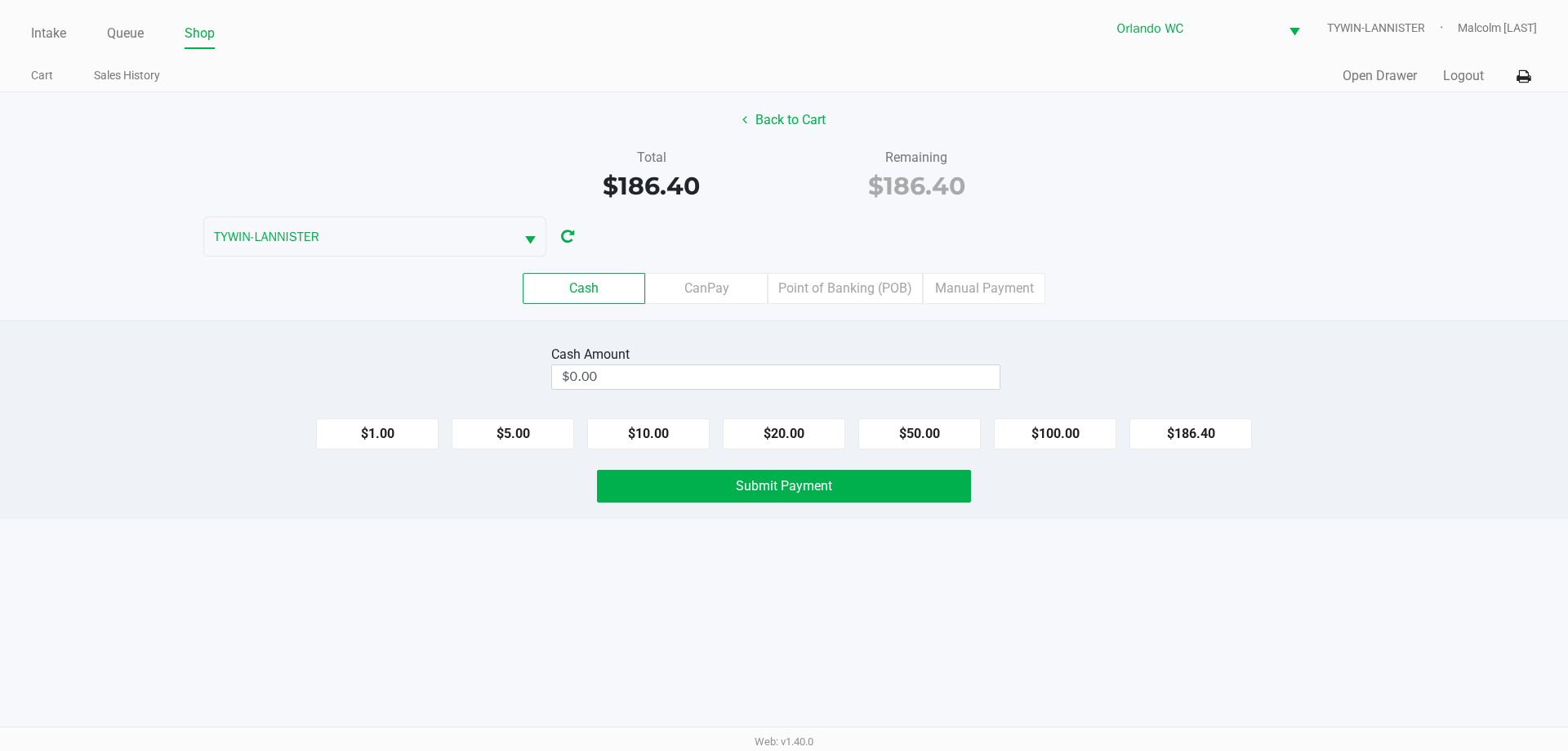 click on "Back to Cart   Total   $186.40   Remaining   $186.40  TYWIN-LANNISTER  Cash   CanPay   Point of Banking (POB)   Manual Payment" 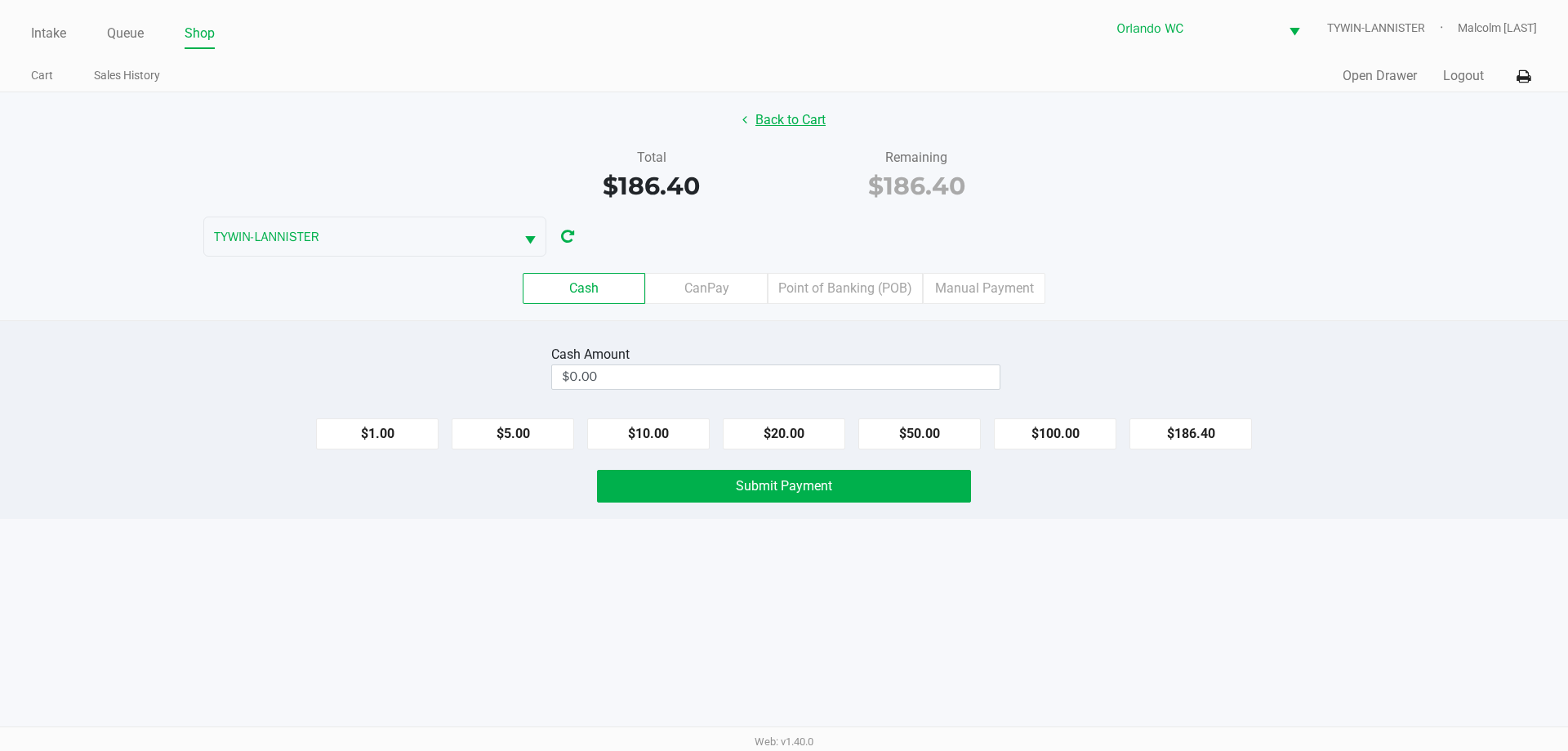 click on "Back to Cart" 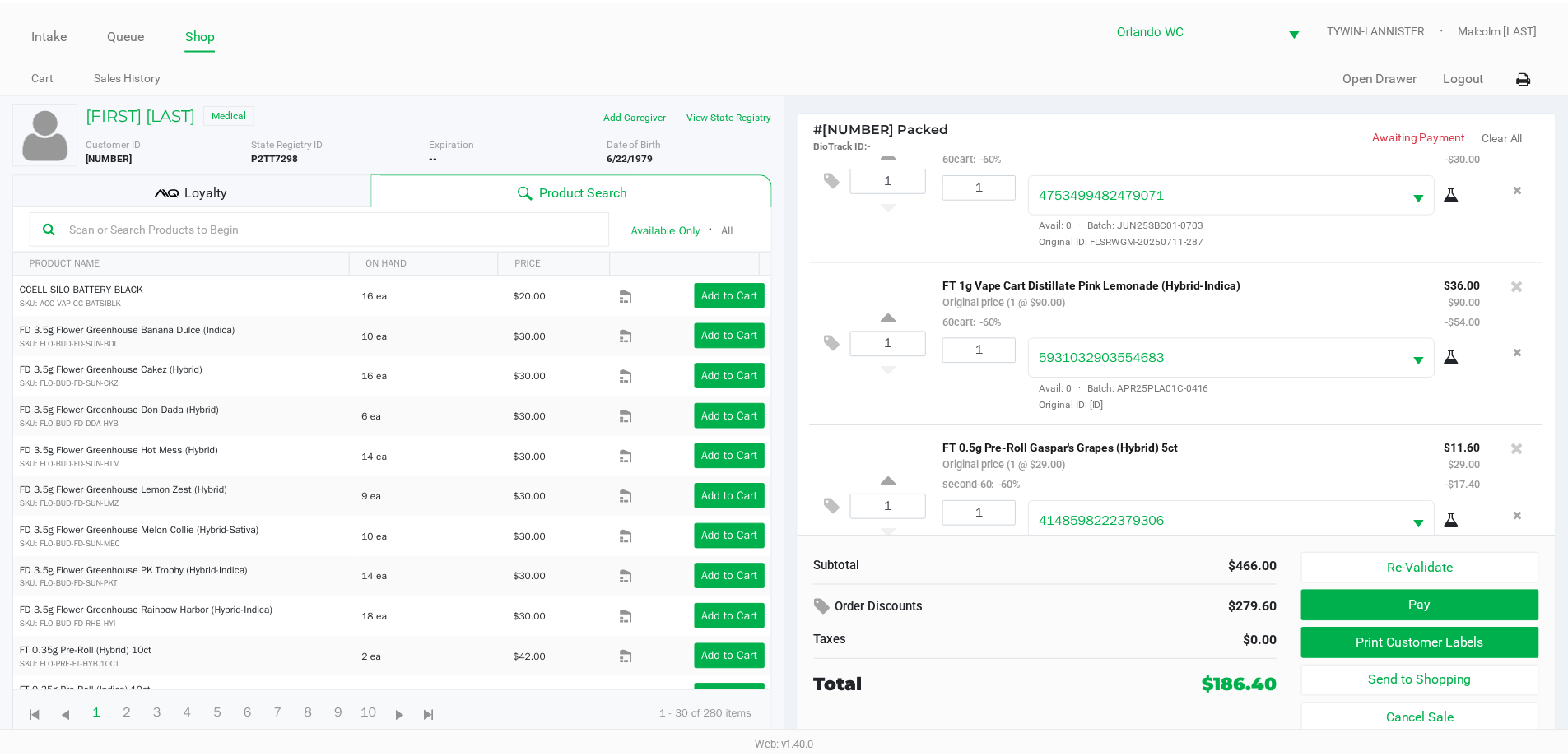 scroll, scrollTop: 1429, scrollLeft: 0, axis: vertical 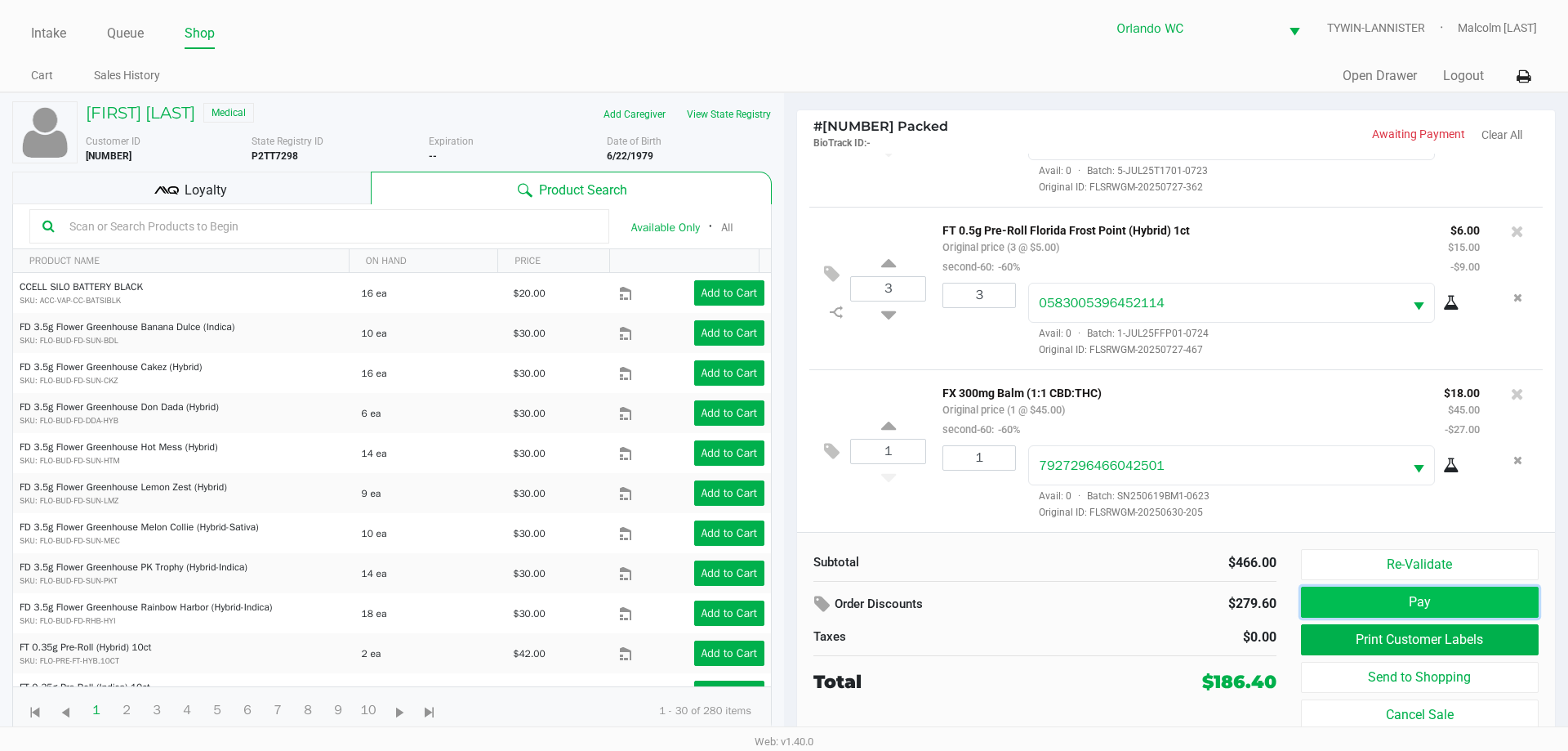 click on "Pay" 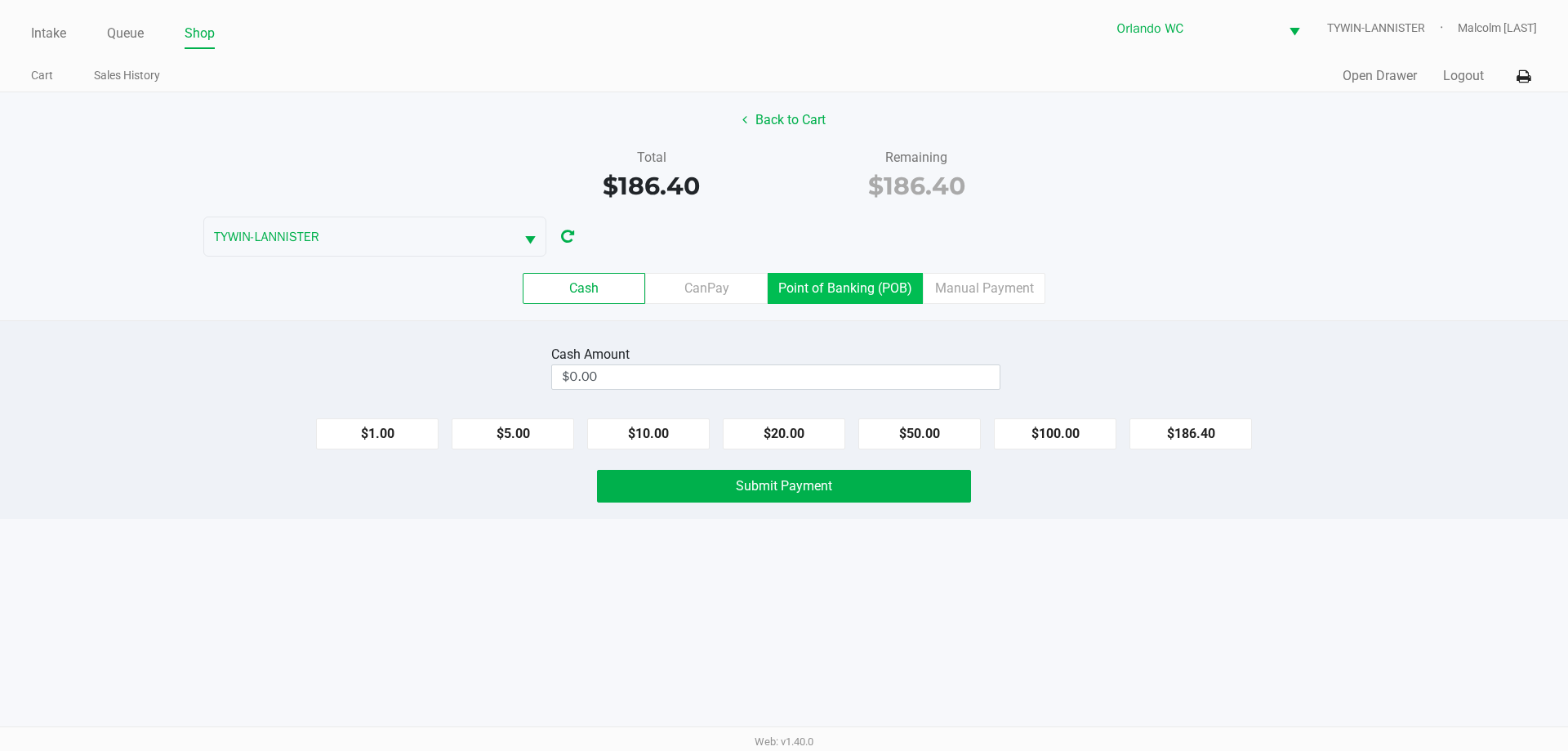 click on "Point of Banking (POB)" 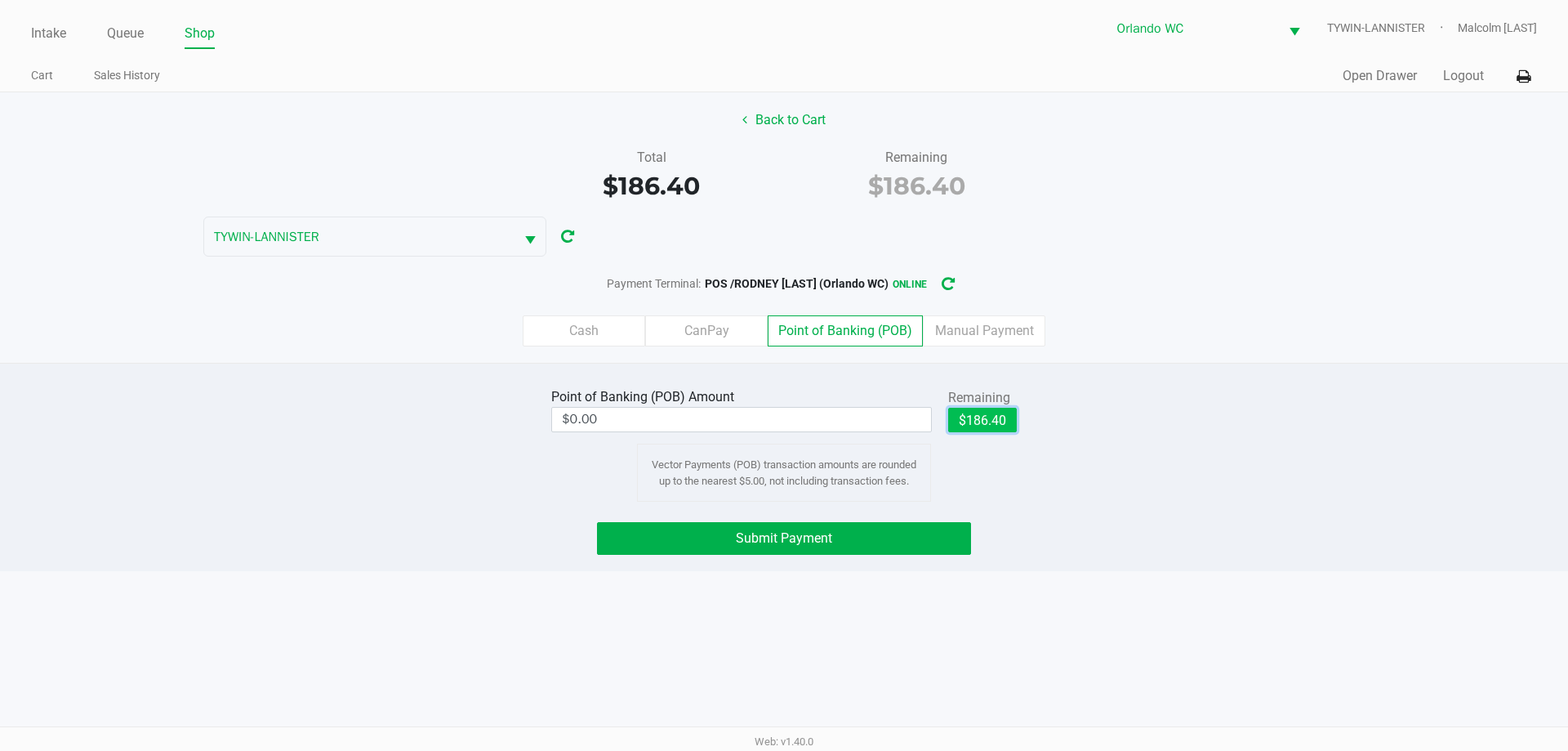 click on "$186.40" 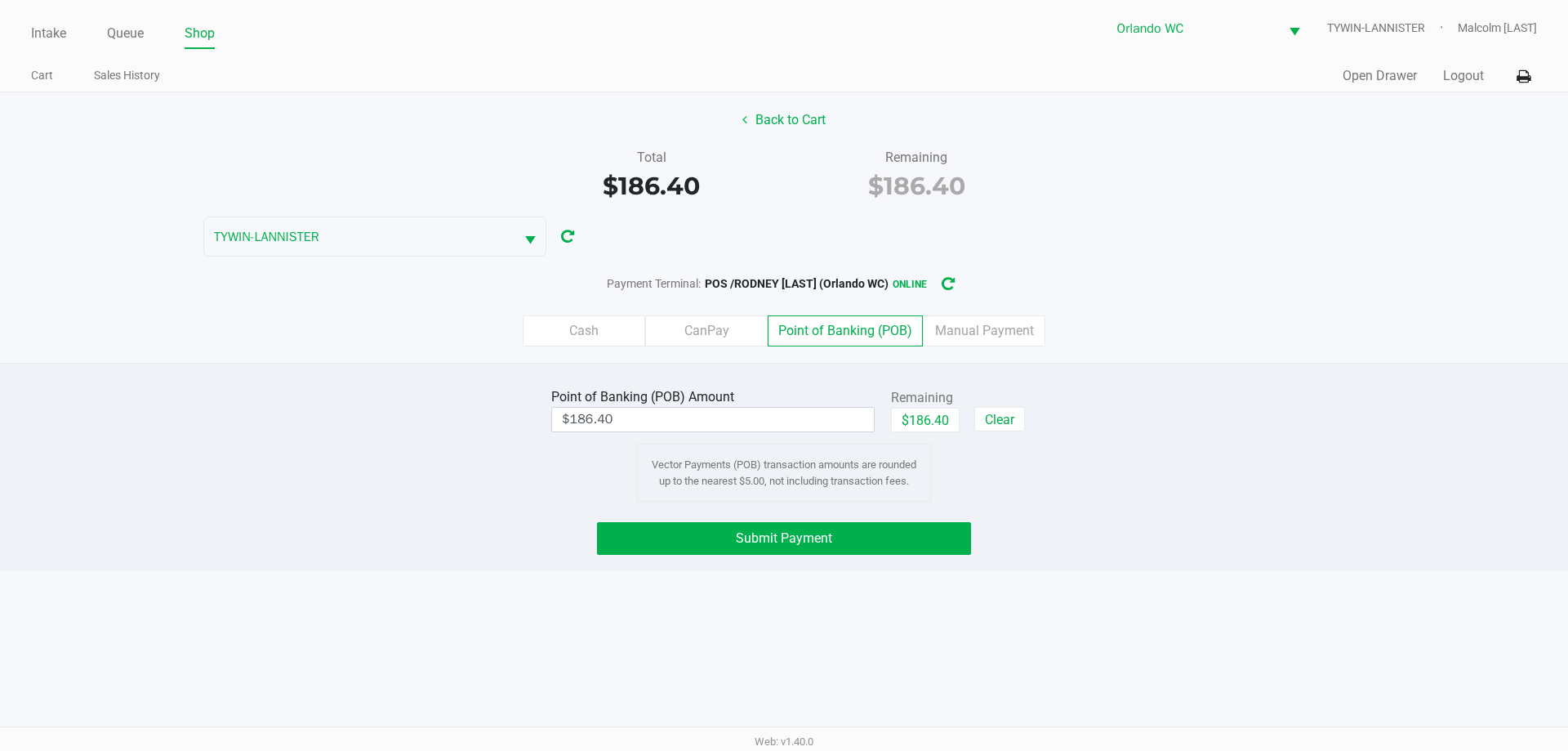 click on "Vector Payments (POB) transaction amounts are rounded up to the nearest $5.00, not including transaction fees." 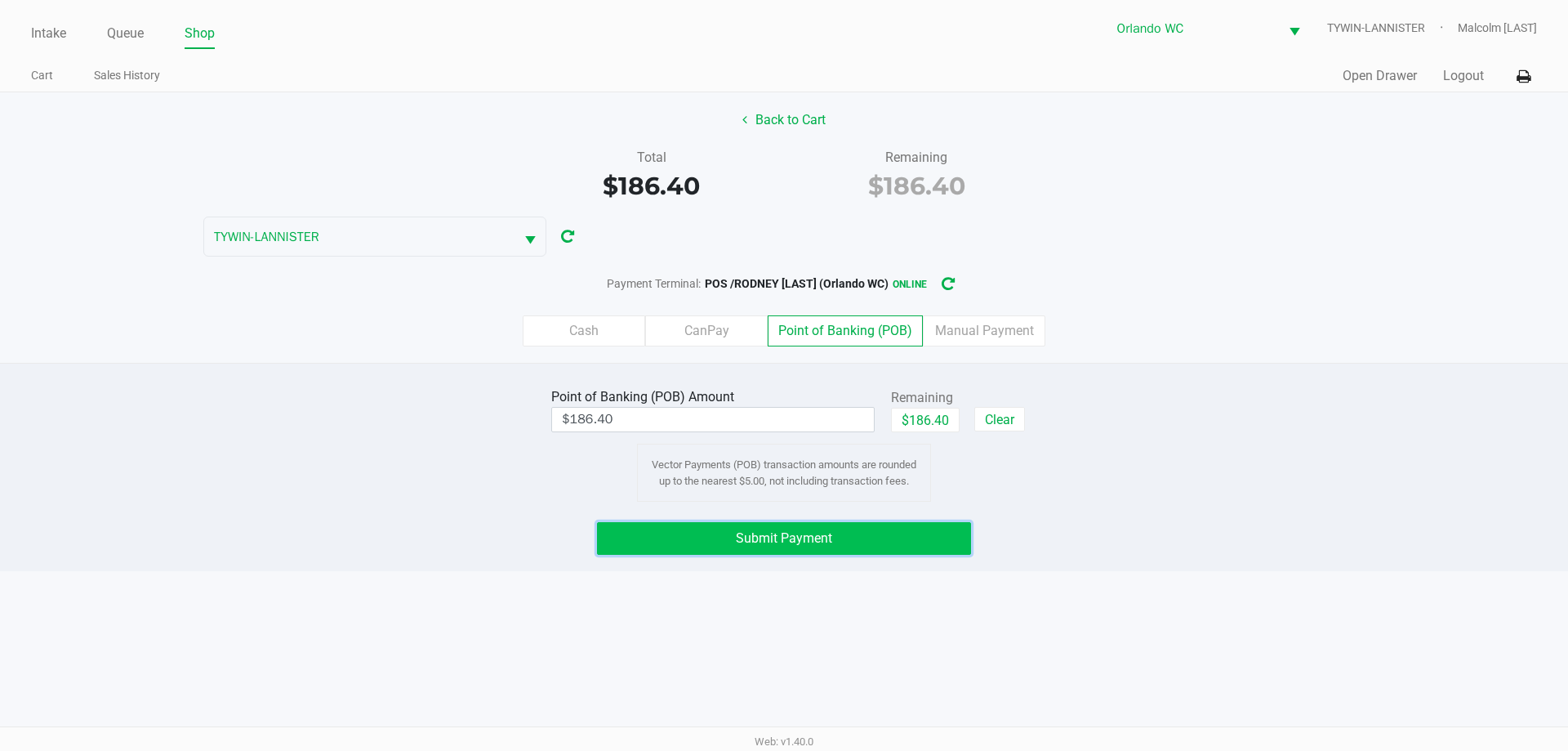click on "Submit Payment" 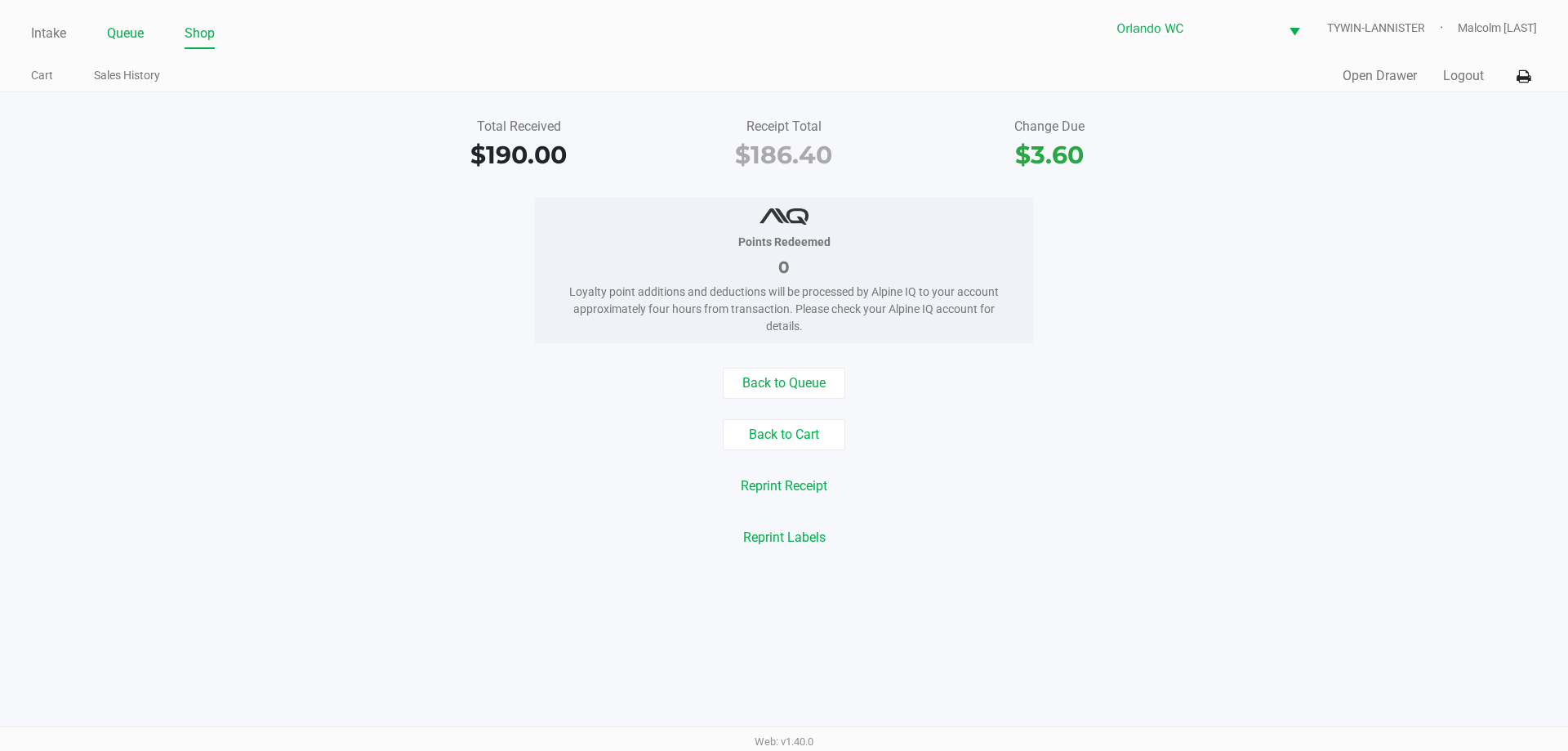 click on "Queue" 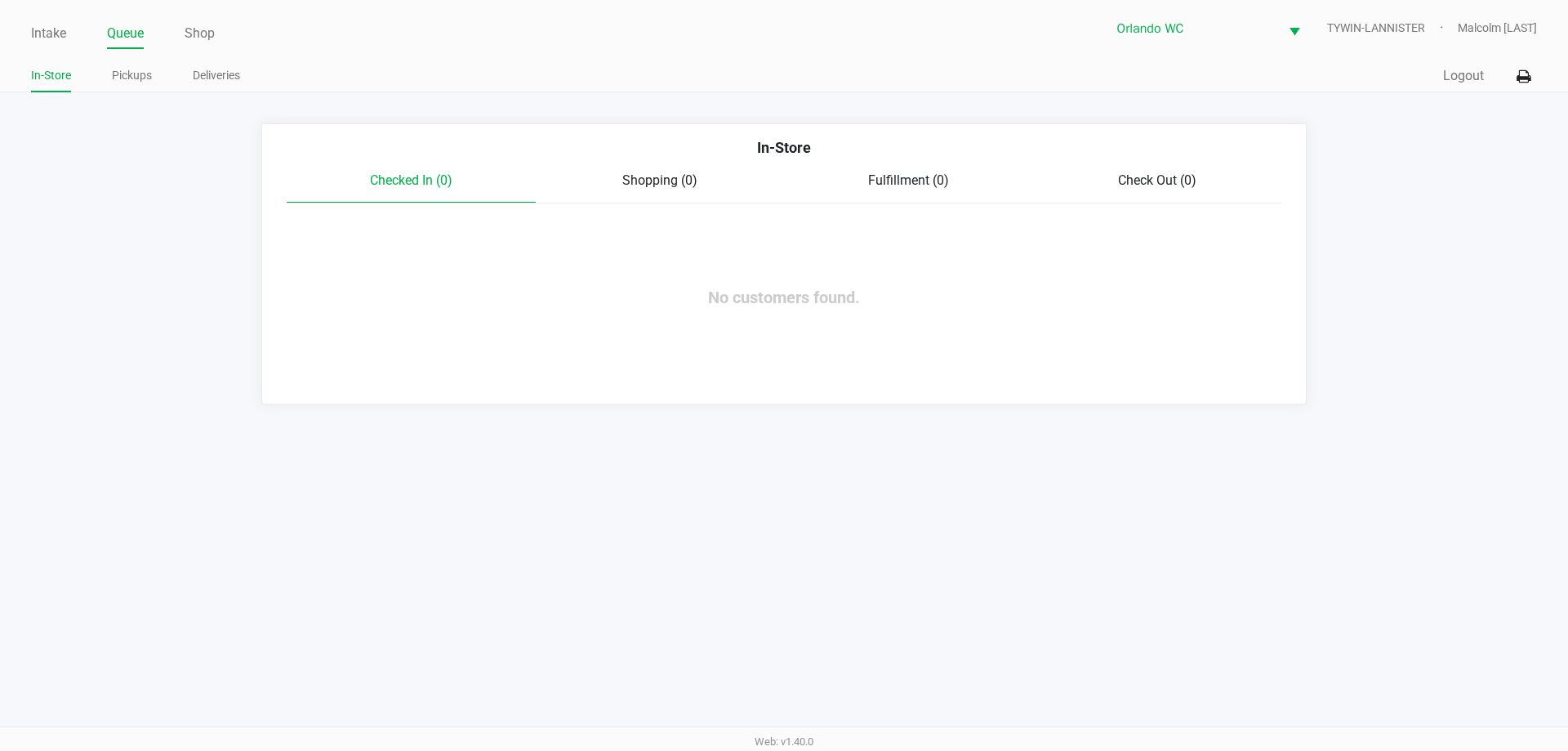 click on "Intake Queue Shop" 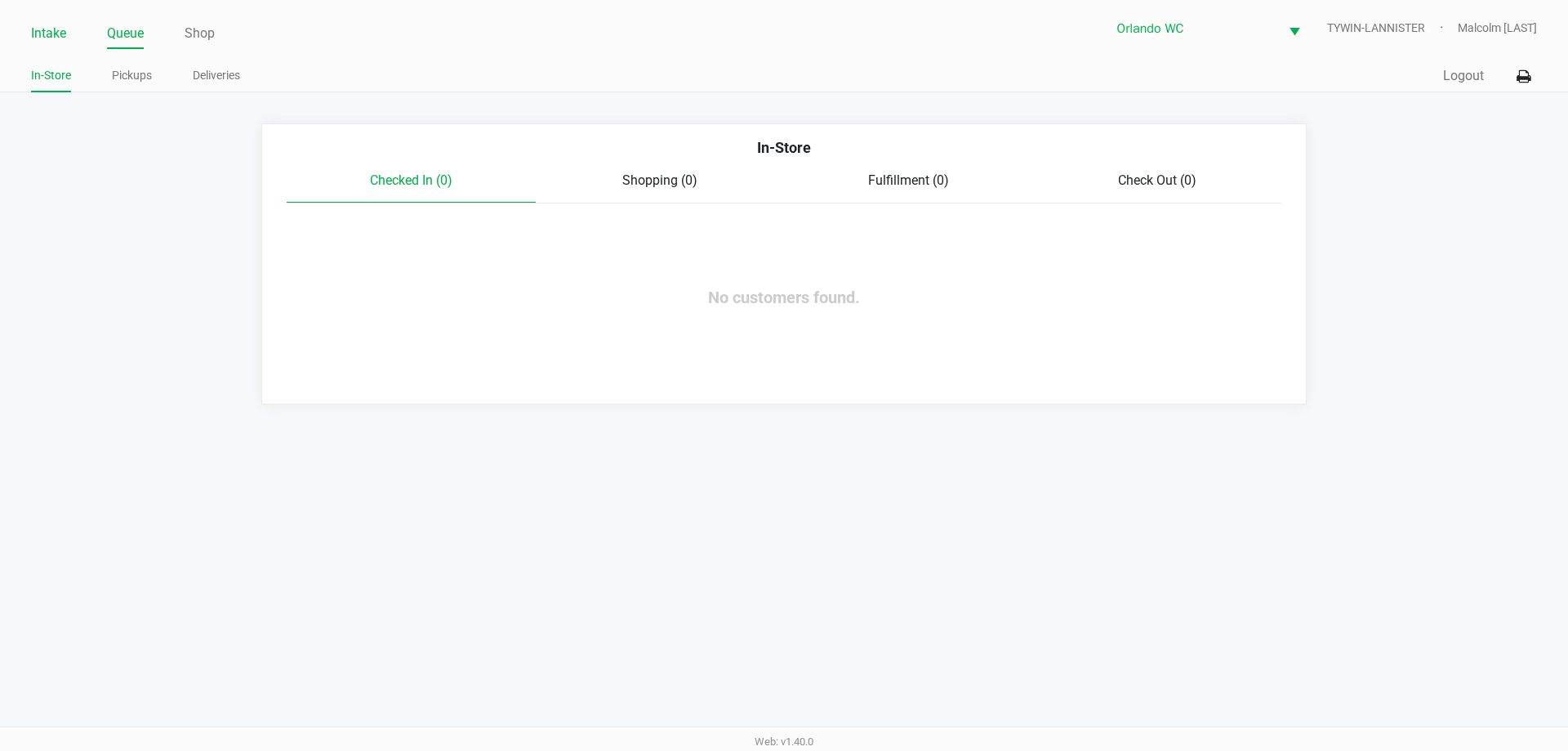 click on "Intake" 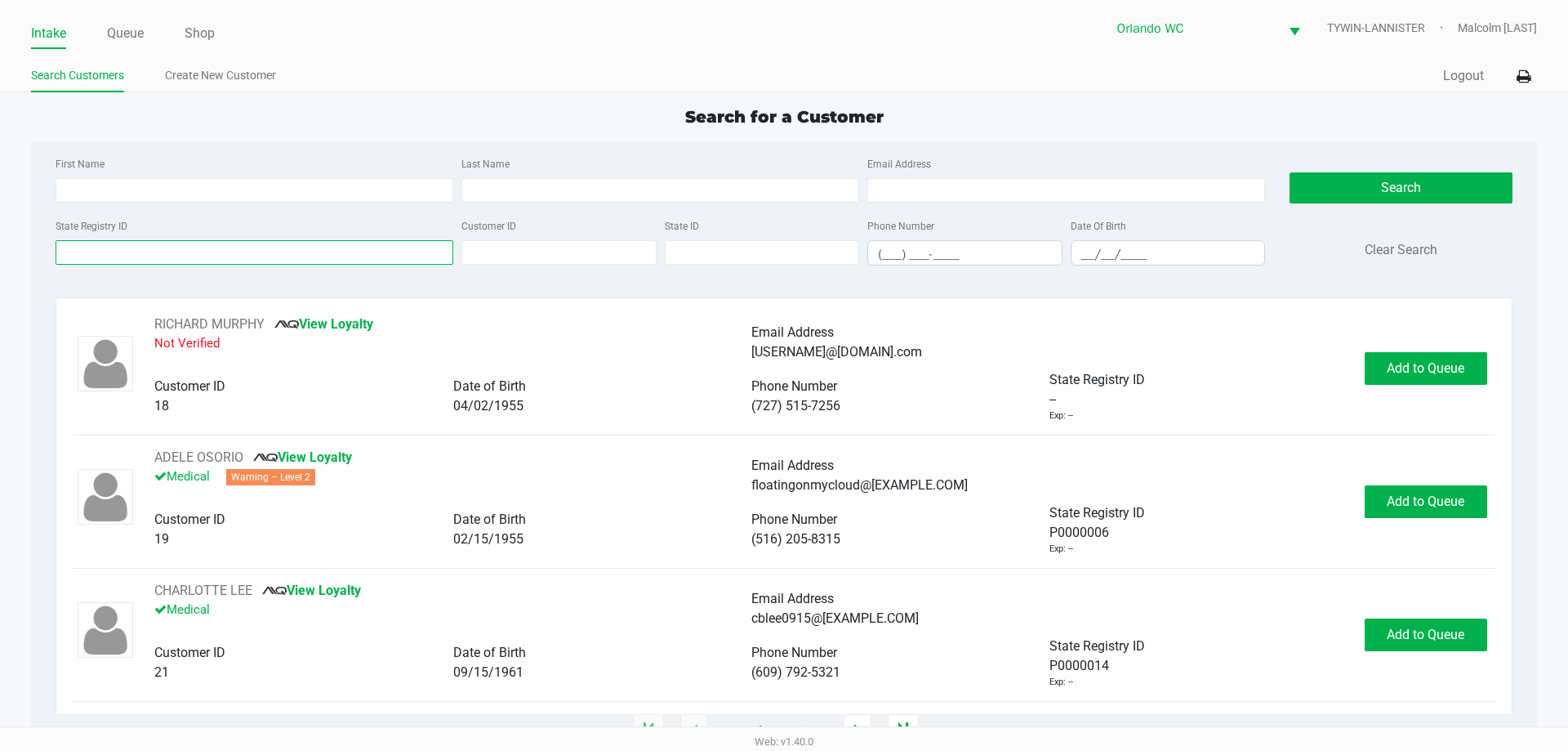 click on "State Registry ID" at bounding box center [254, 253] 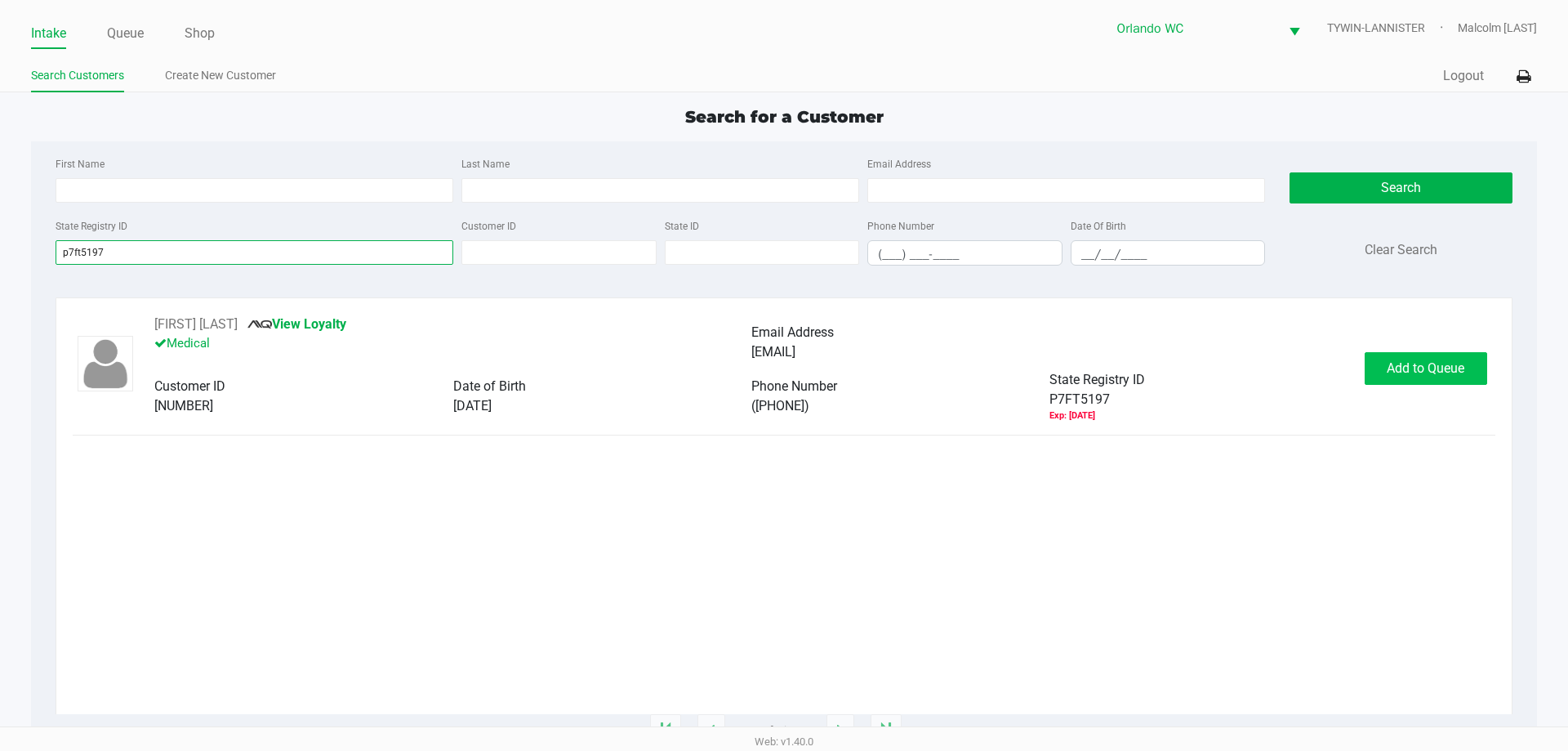 type on "p7ft5197" 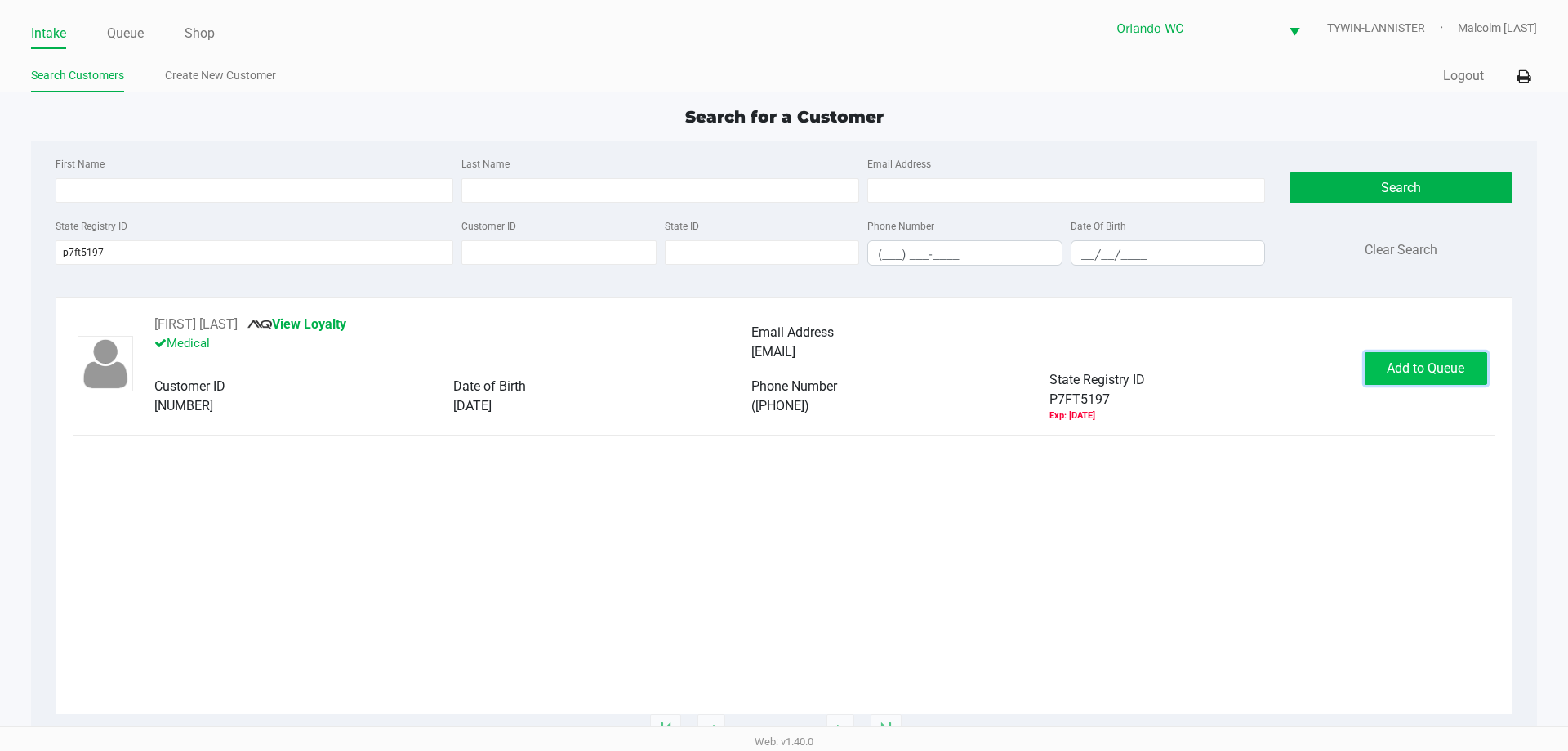 click on "Add to Queue" 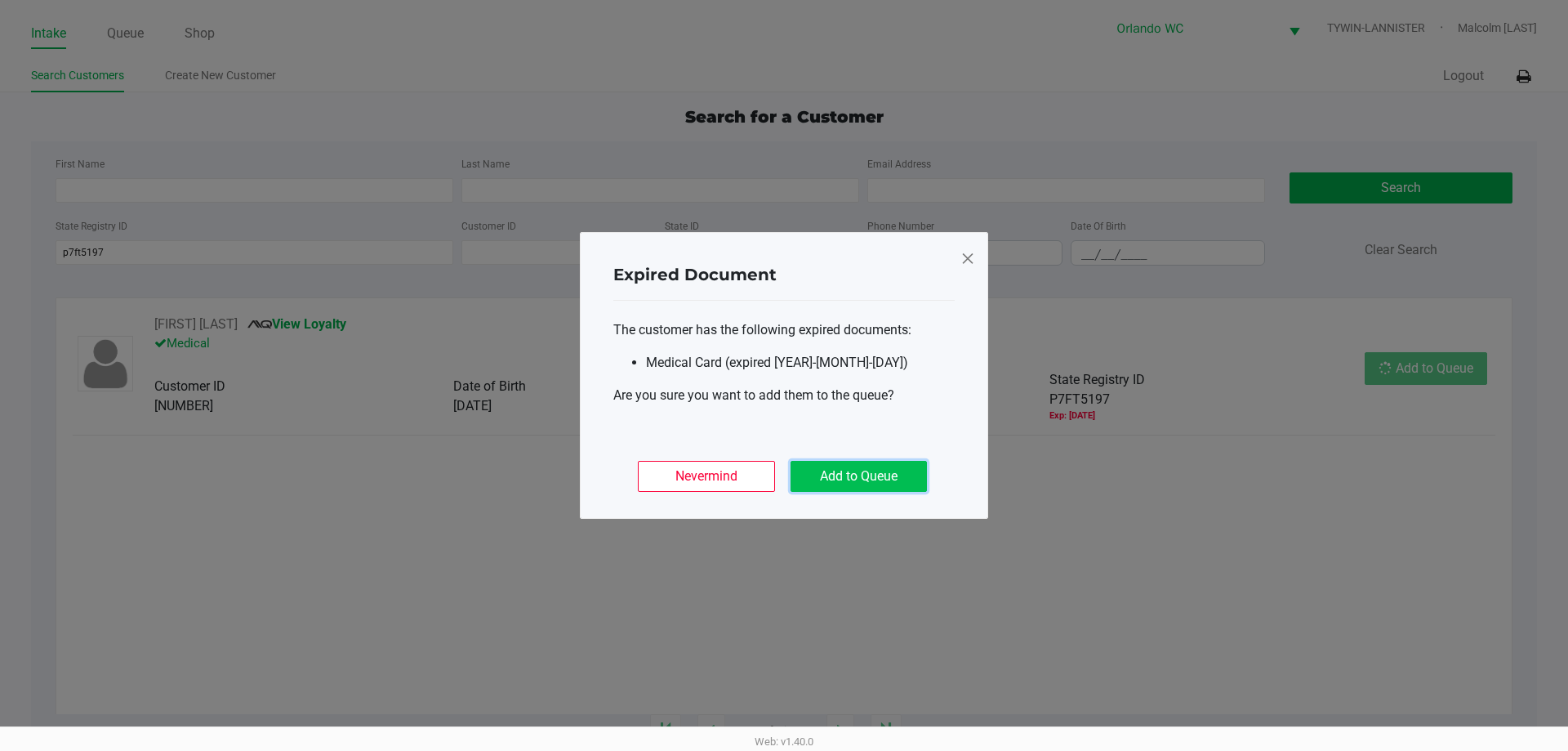 click on "Add to Queue" 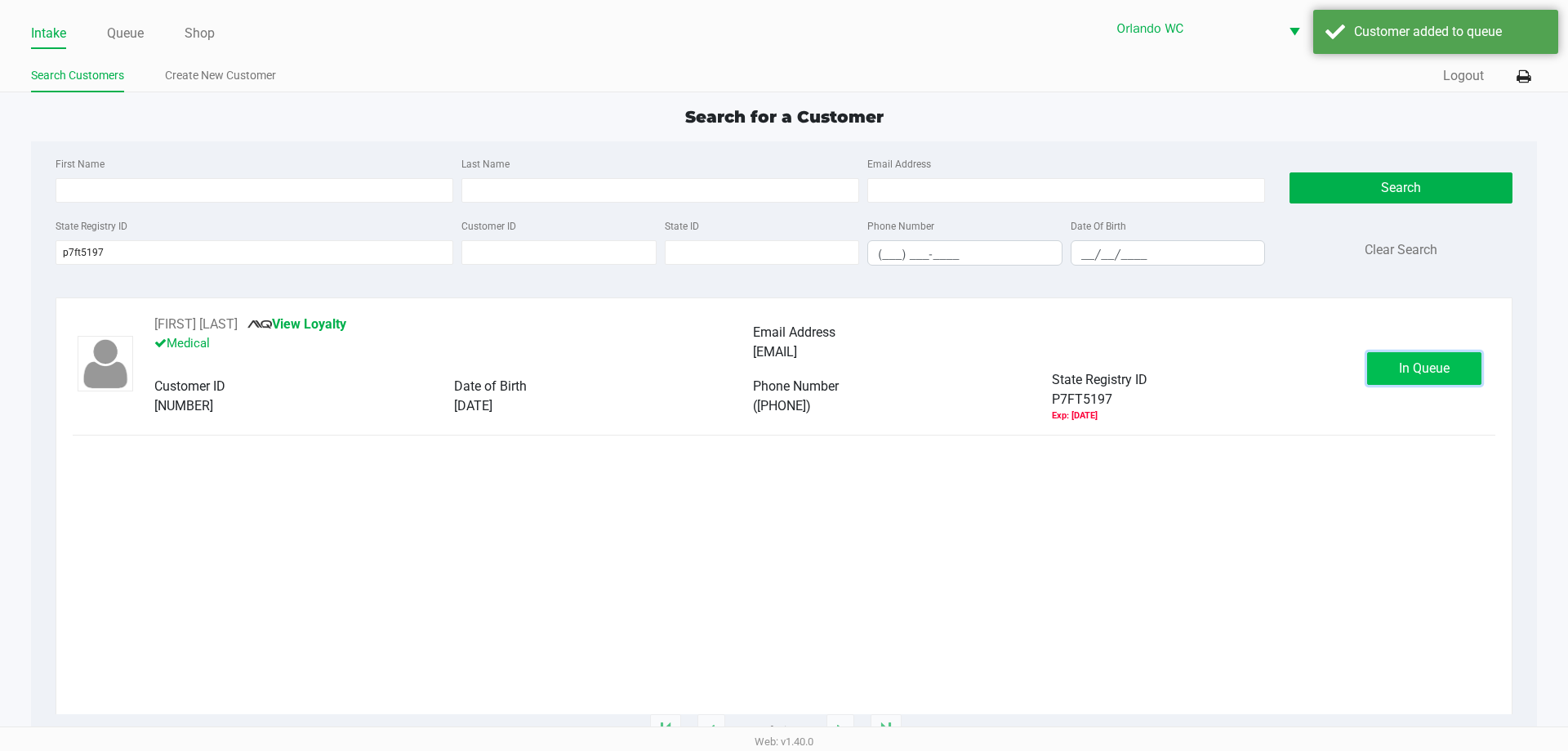 click on "In Queue" 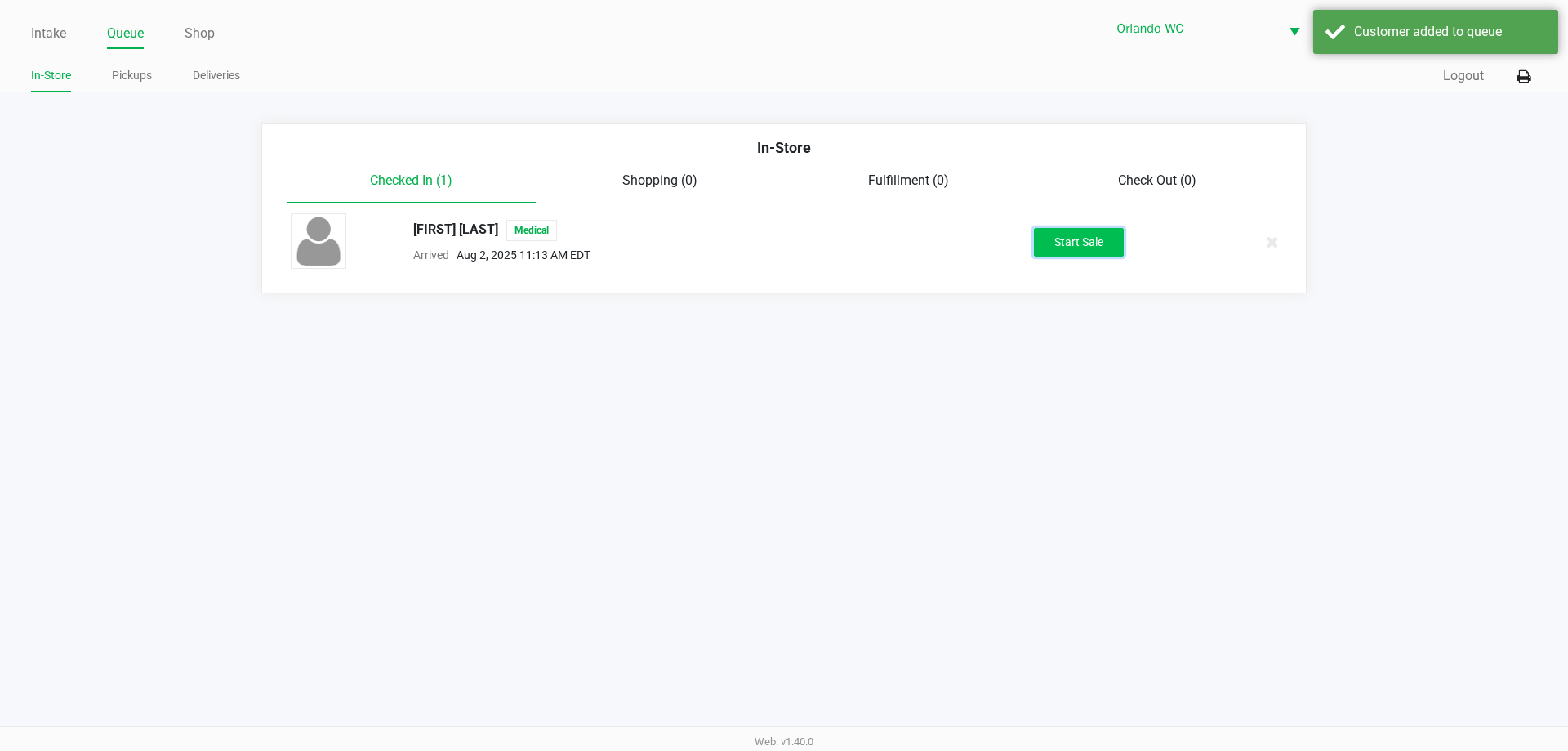 click on "Start Sale" 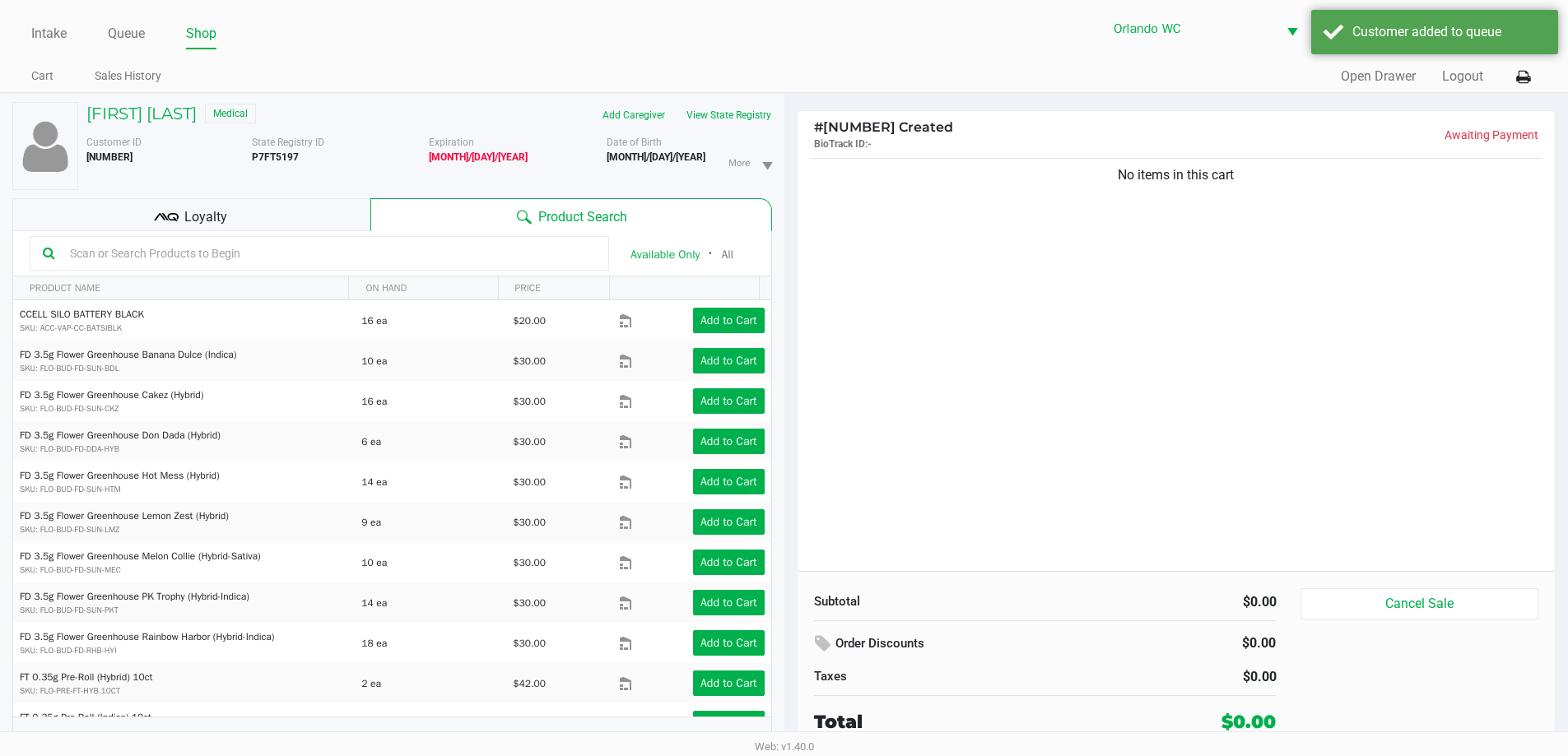 click on "#  11729036 Created   BioTrack ID:   -   Awaiting Payment   No items in this cart   Subtotal   $0.00   Order Discounts   $0.00   Taxes   $0.00   Total   $0.00   Cancel Sale" 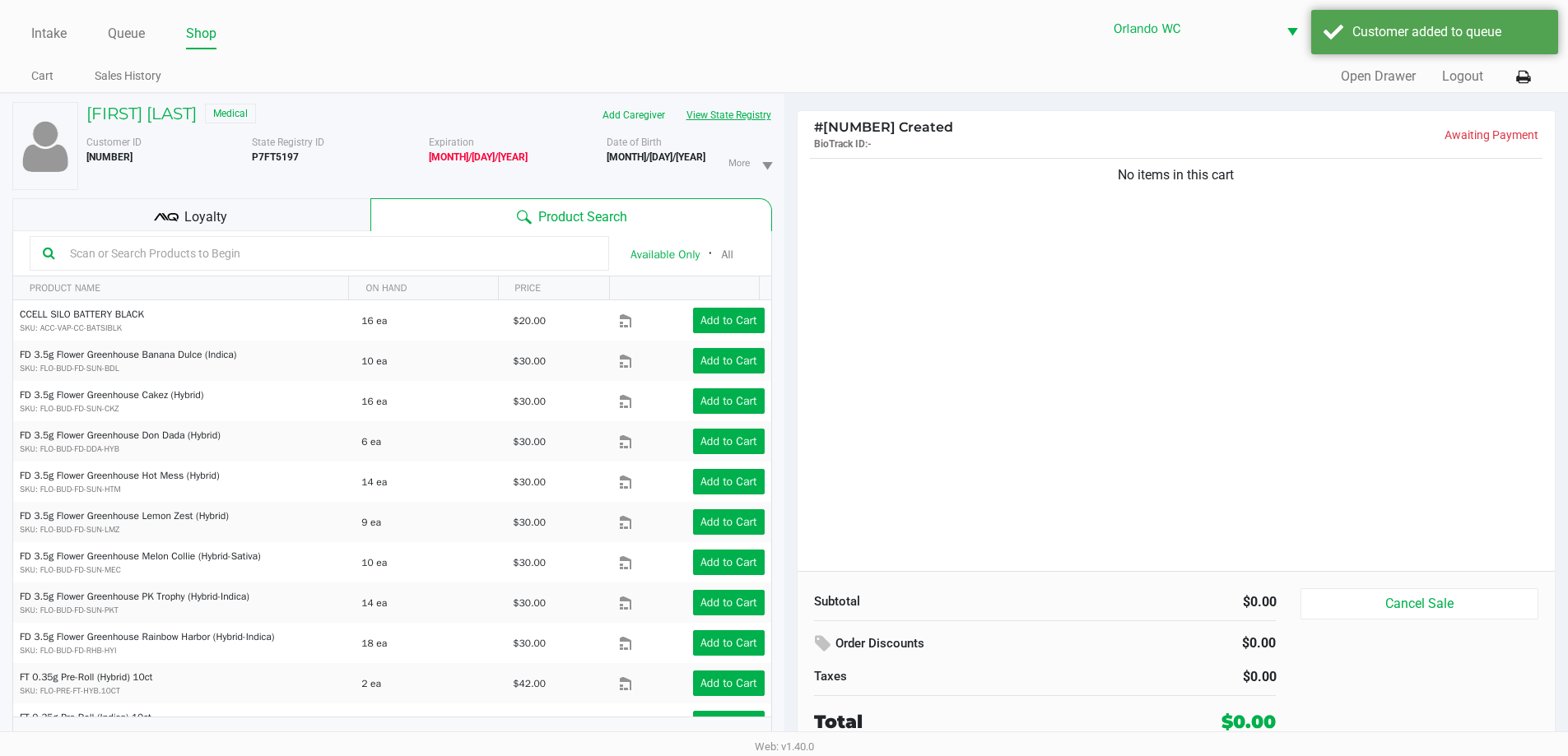 click on "View State Registry" 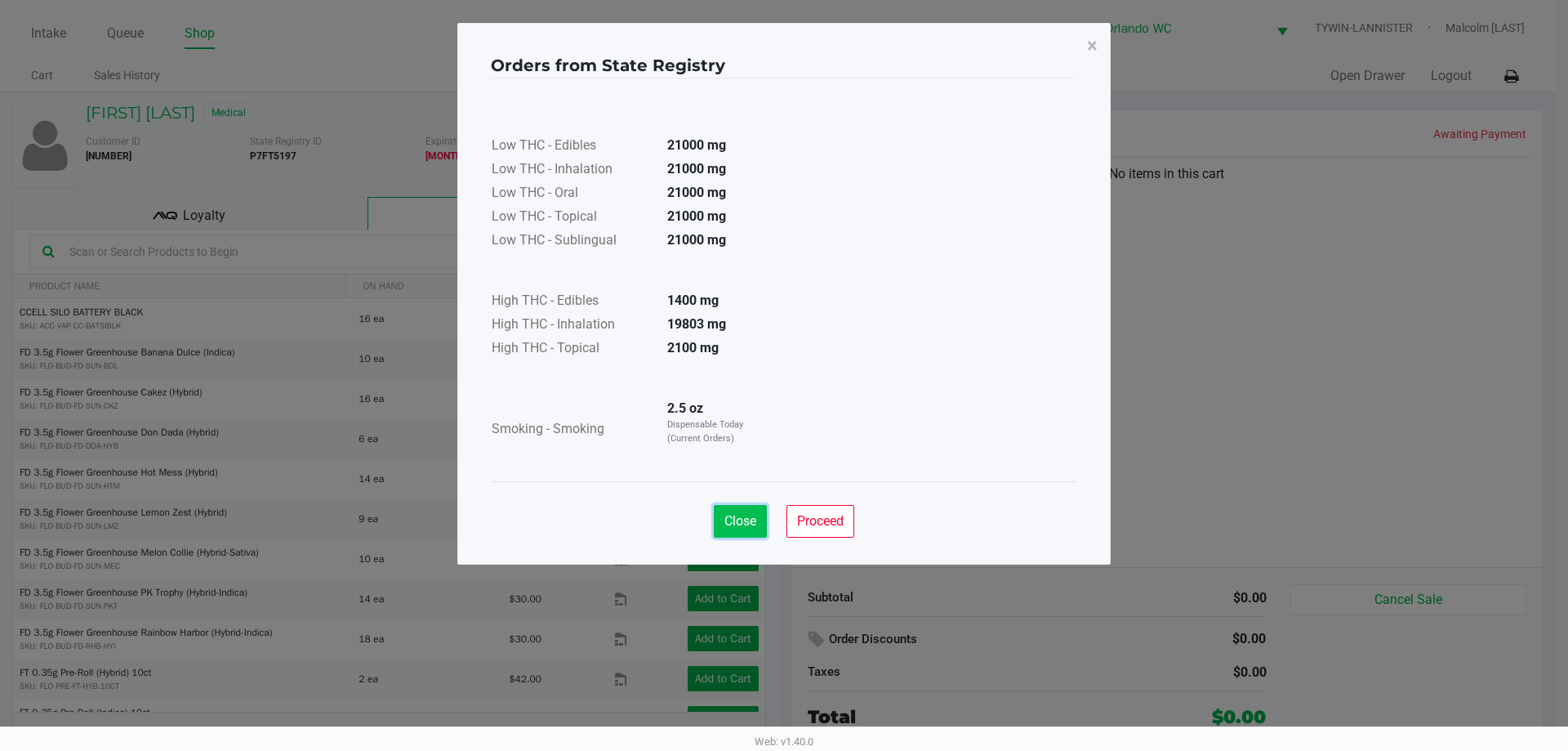 click on "Close" 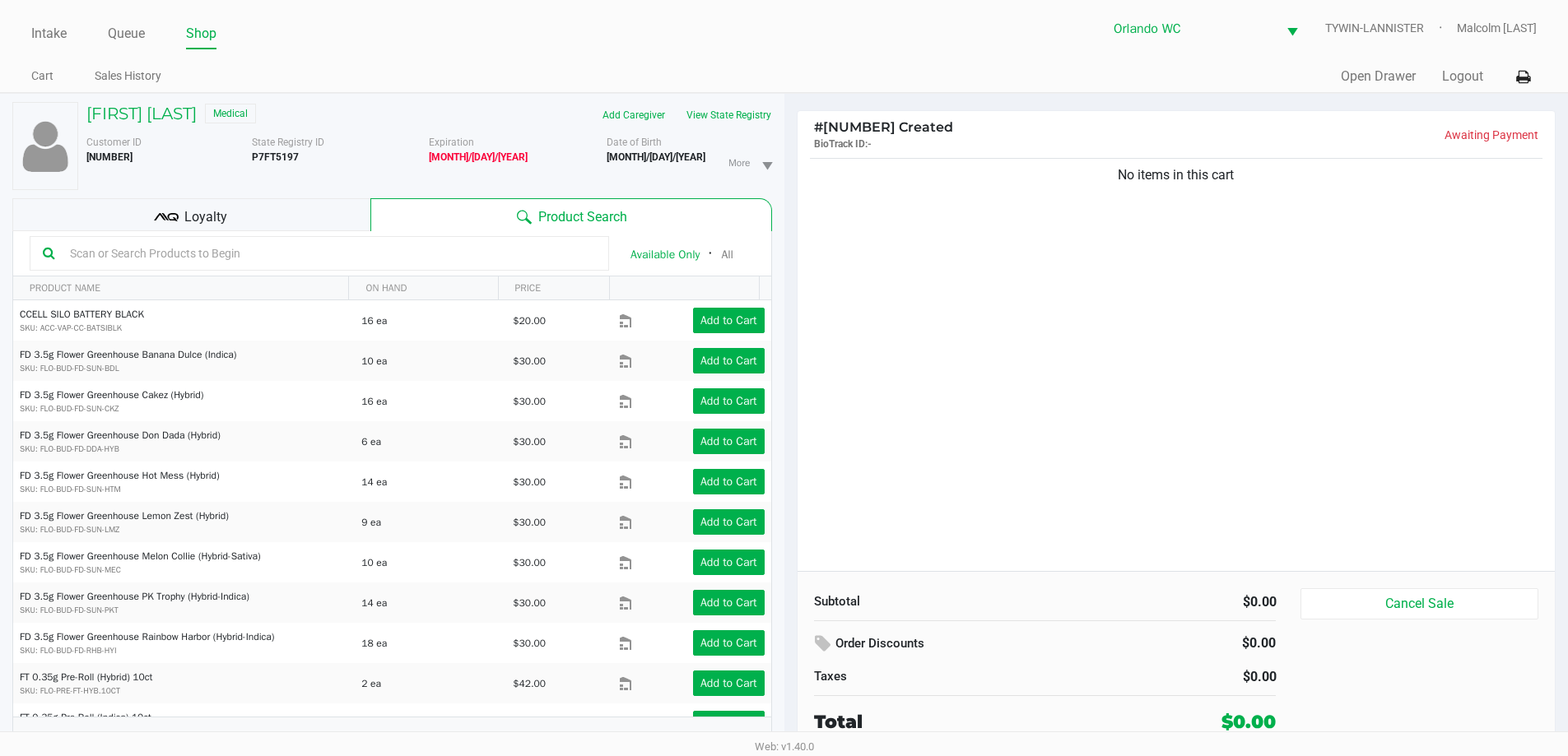 click 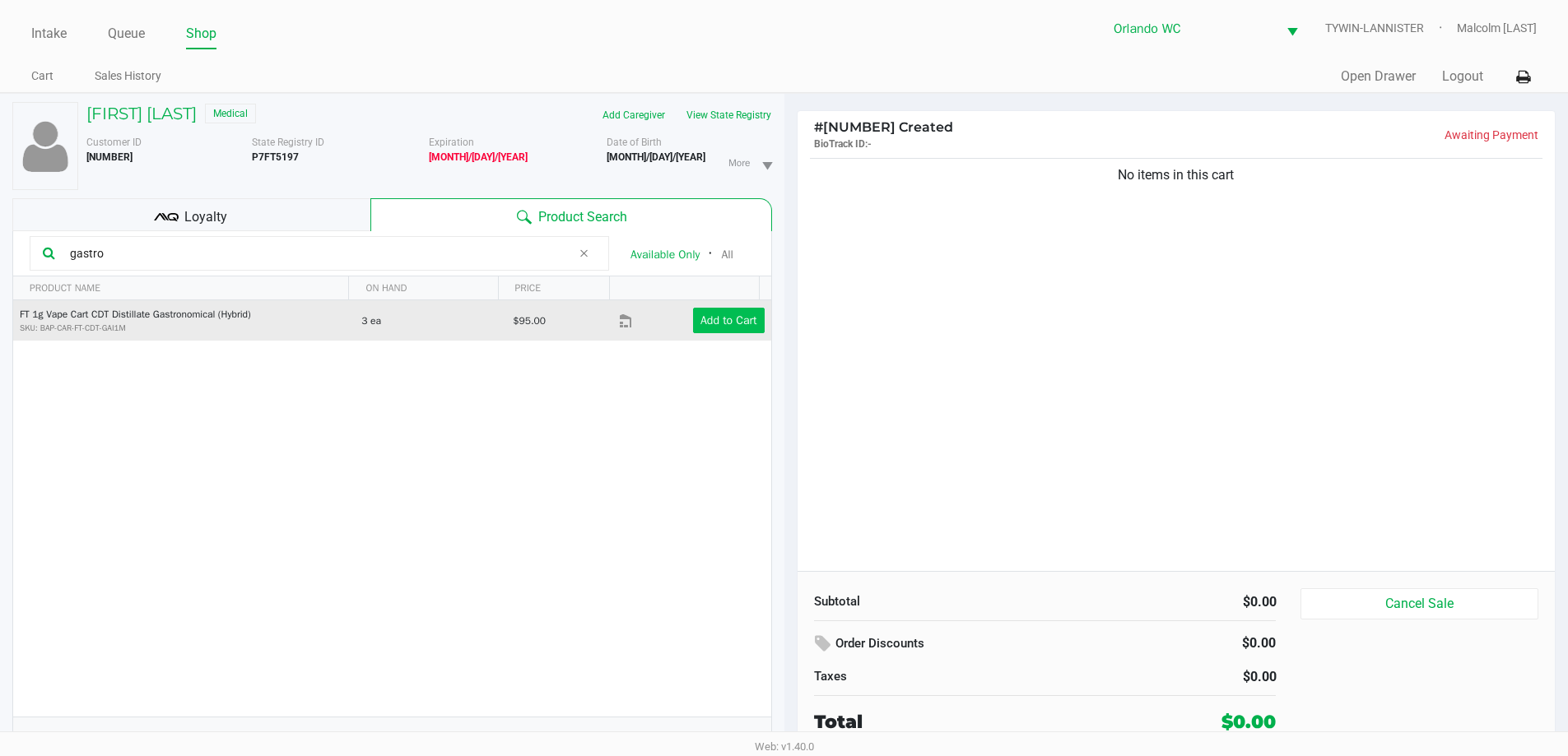 type on "gastro" 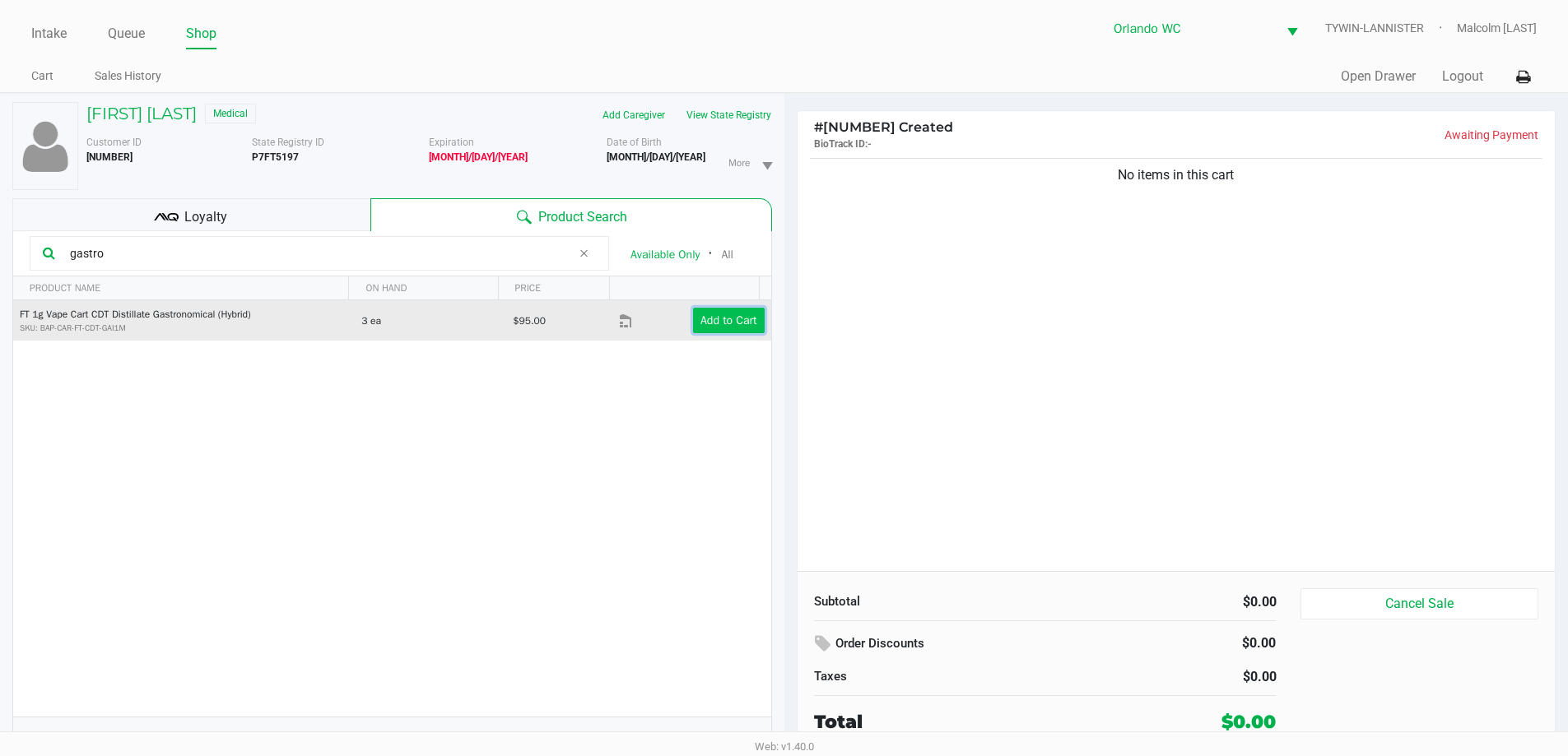 click on "Add to Cart" 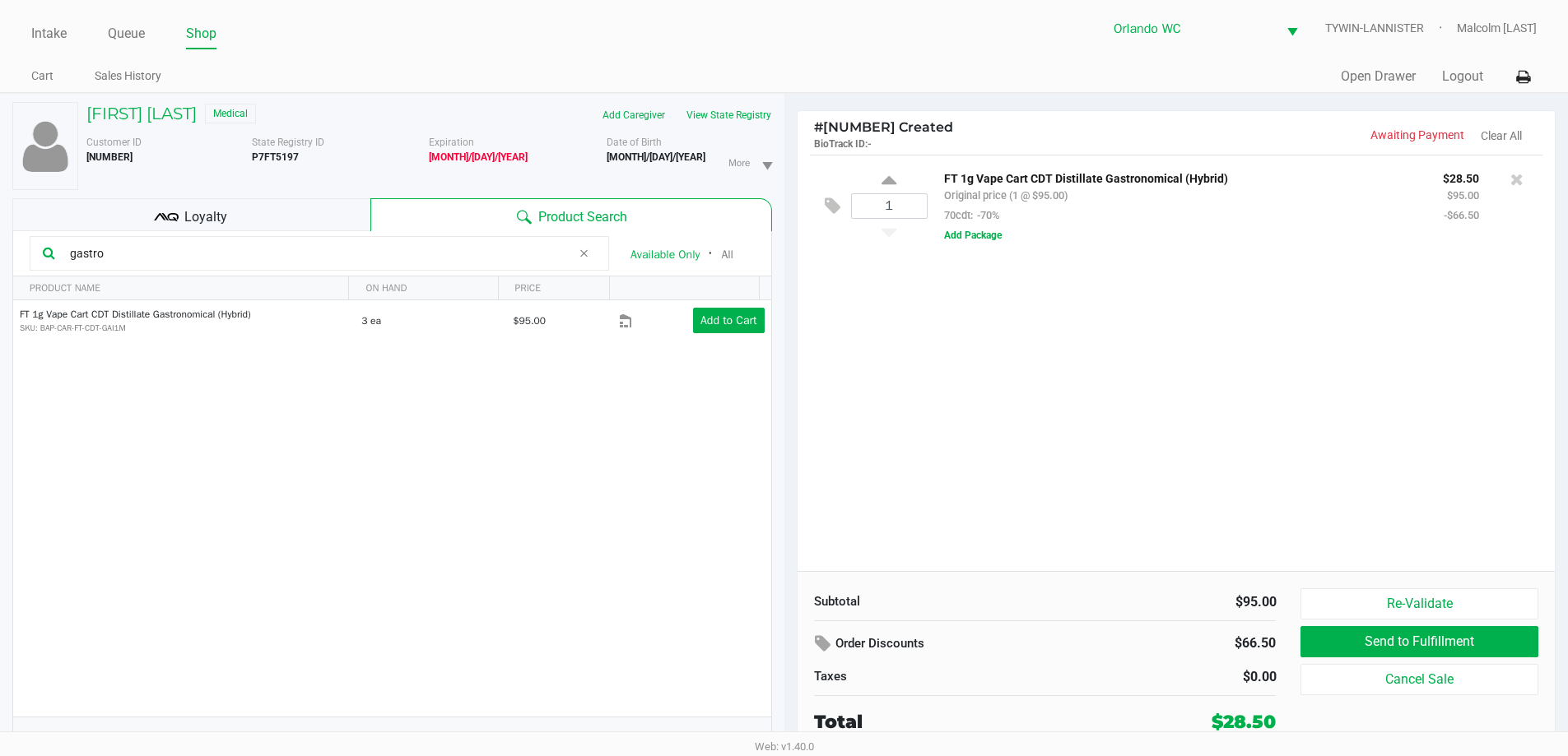 click on "1  FT 1g Vape Cart CDT Distillate Gastronomical (Hybrid)   Original price (1 @ $95.00)  70cdt:  -70% $28.50 $95.00 -$66.50  Add Package" 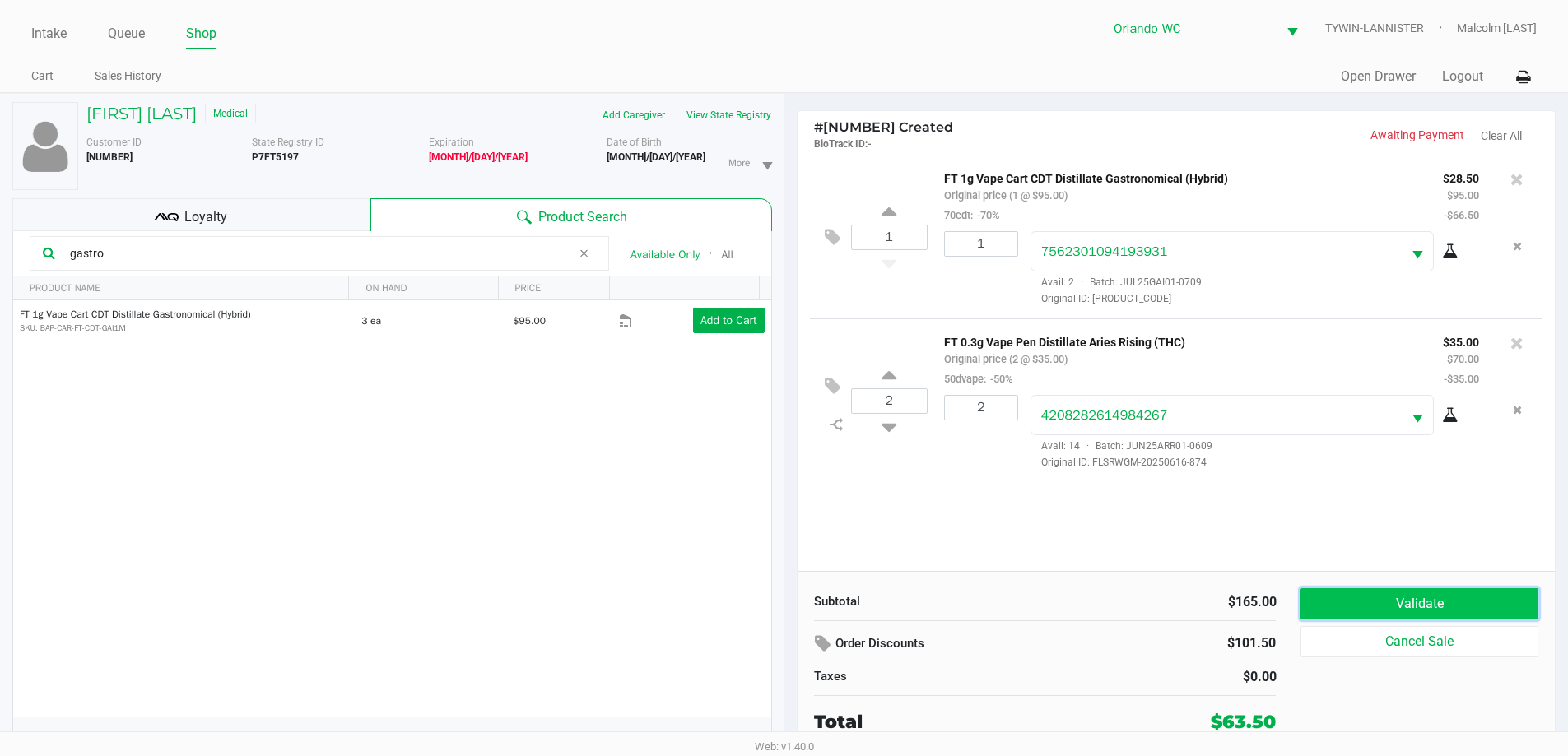 click on "Validate" 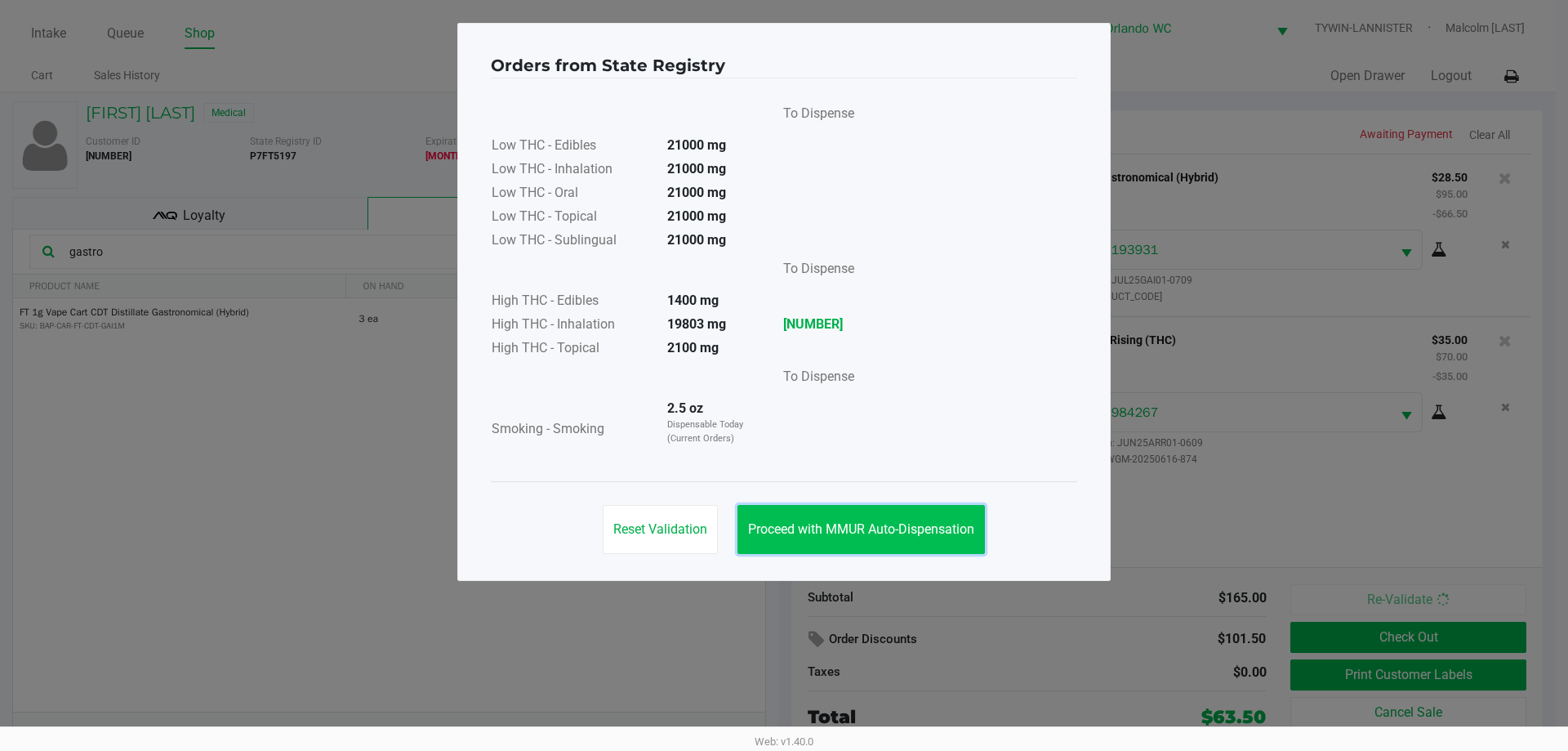 click on "Proceed with MMUR Auto-Dispensation" 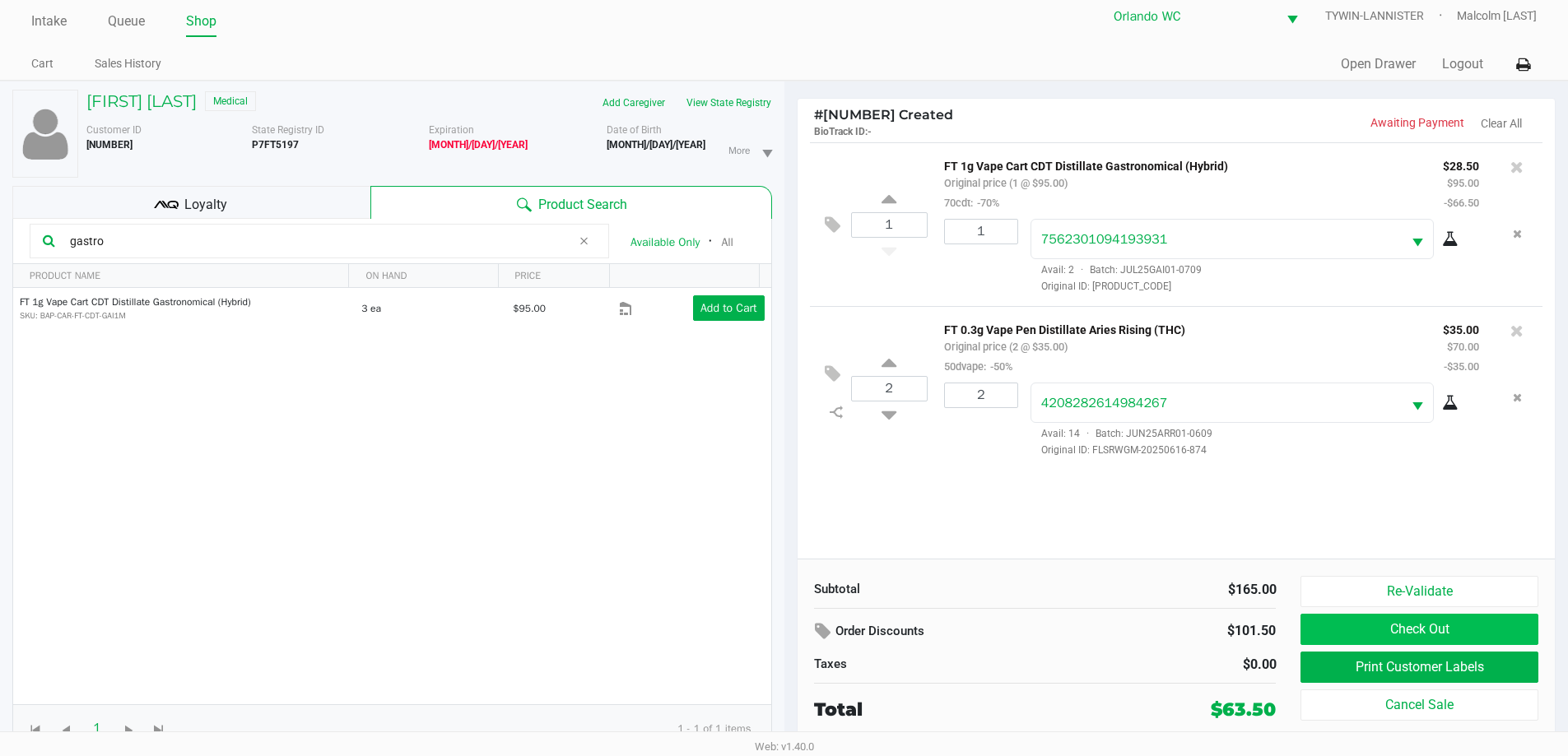 scroll, scrollTop: 17, scrollLeft: 0, axis: vertical 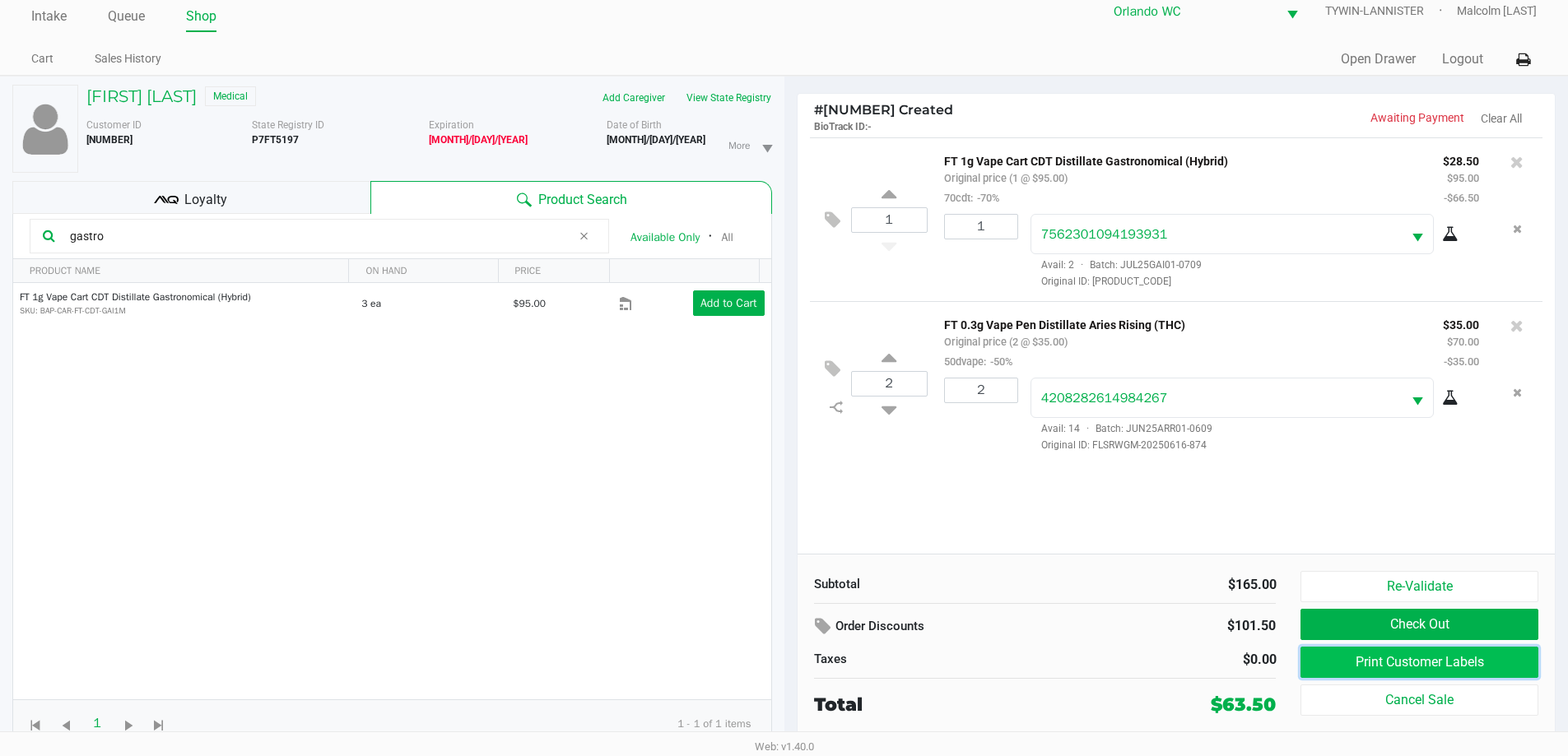 click on "Print Customer Labels" 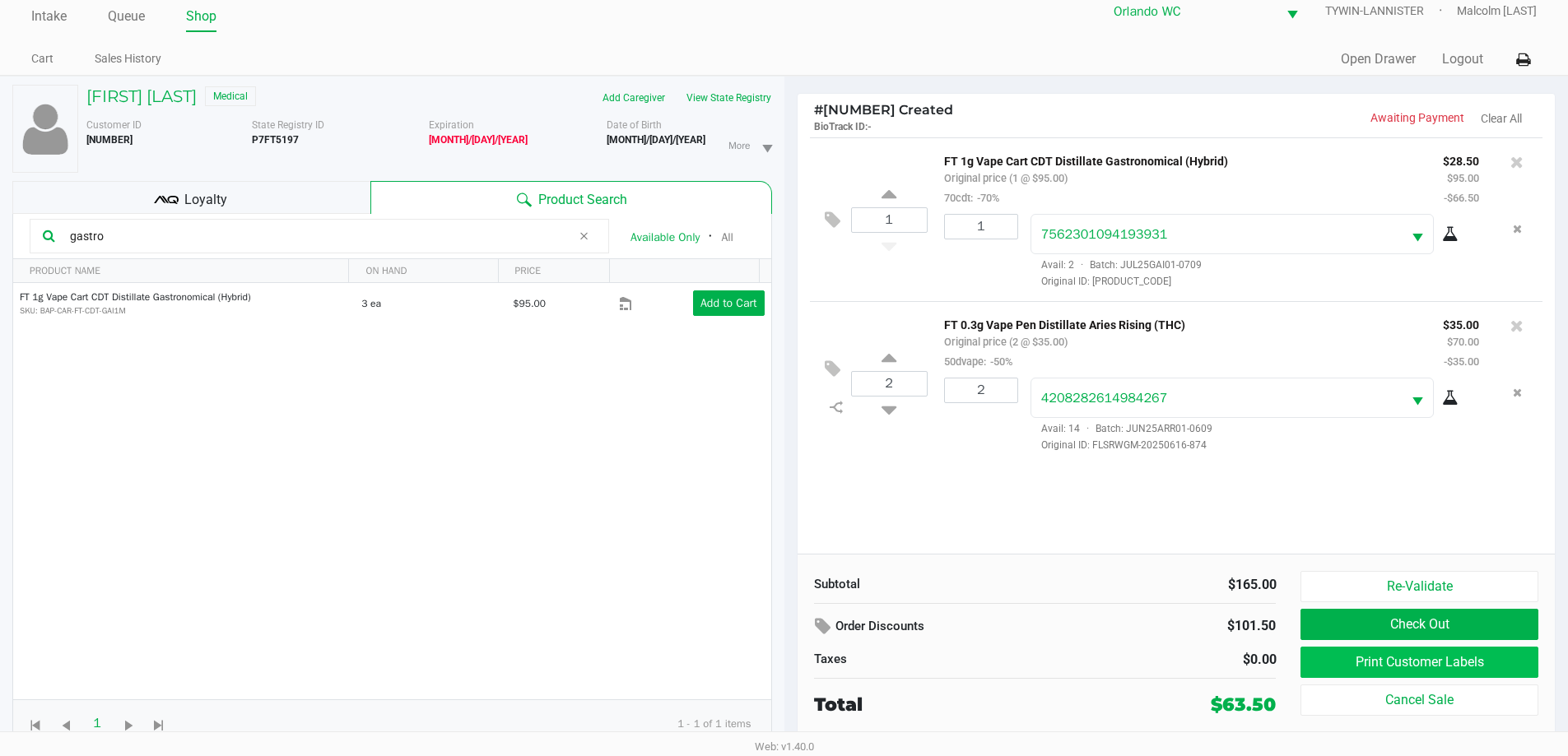 scroll, scrollTop: 0, scrollLeft: 0, axis: both 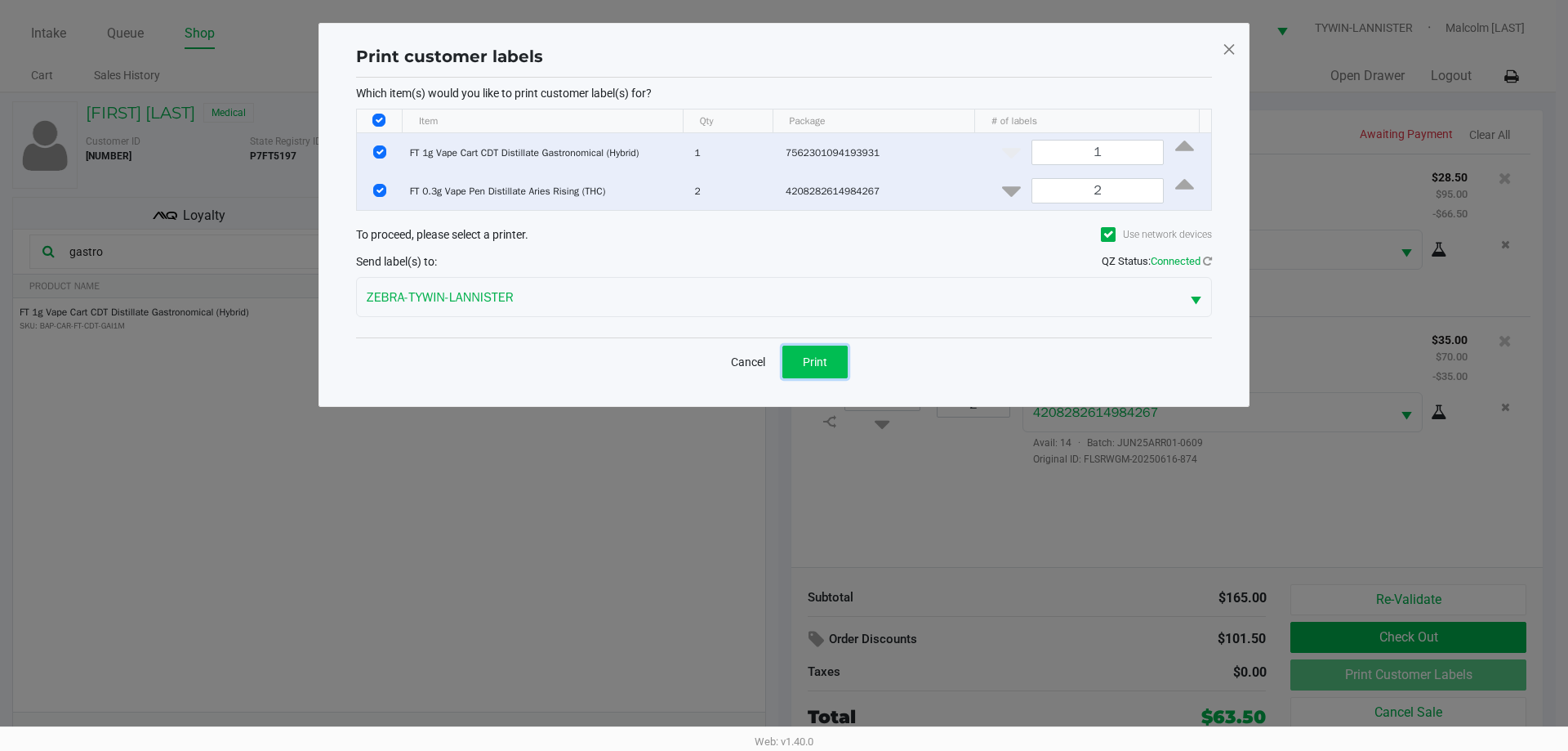 click on "Print" 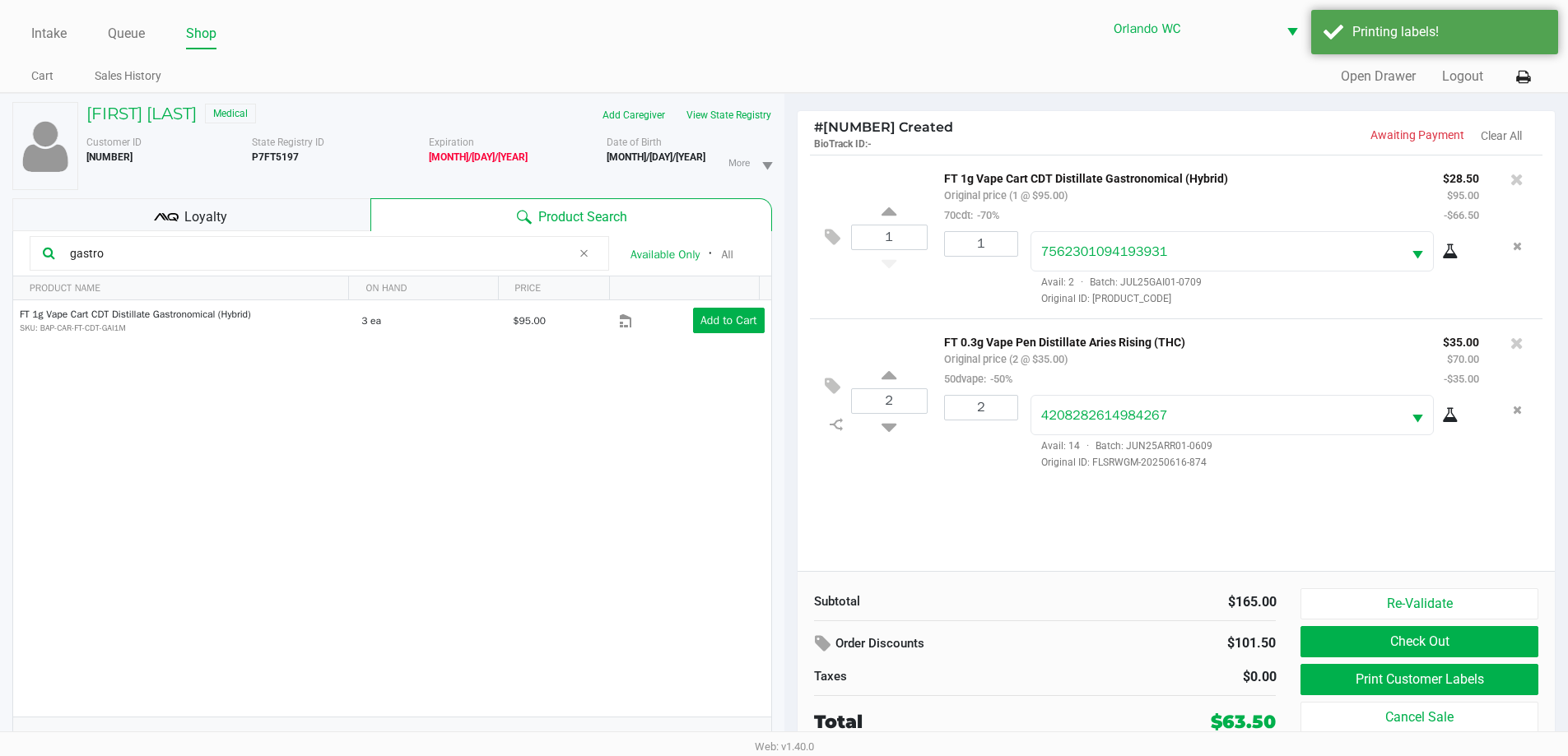 click on "gastro  Available Only  ᛫  All" 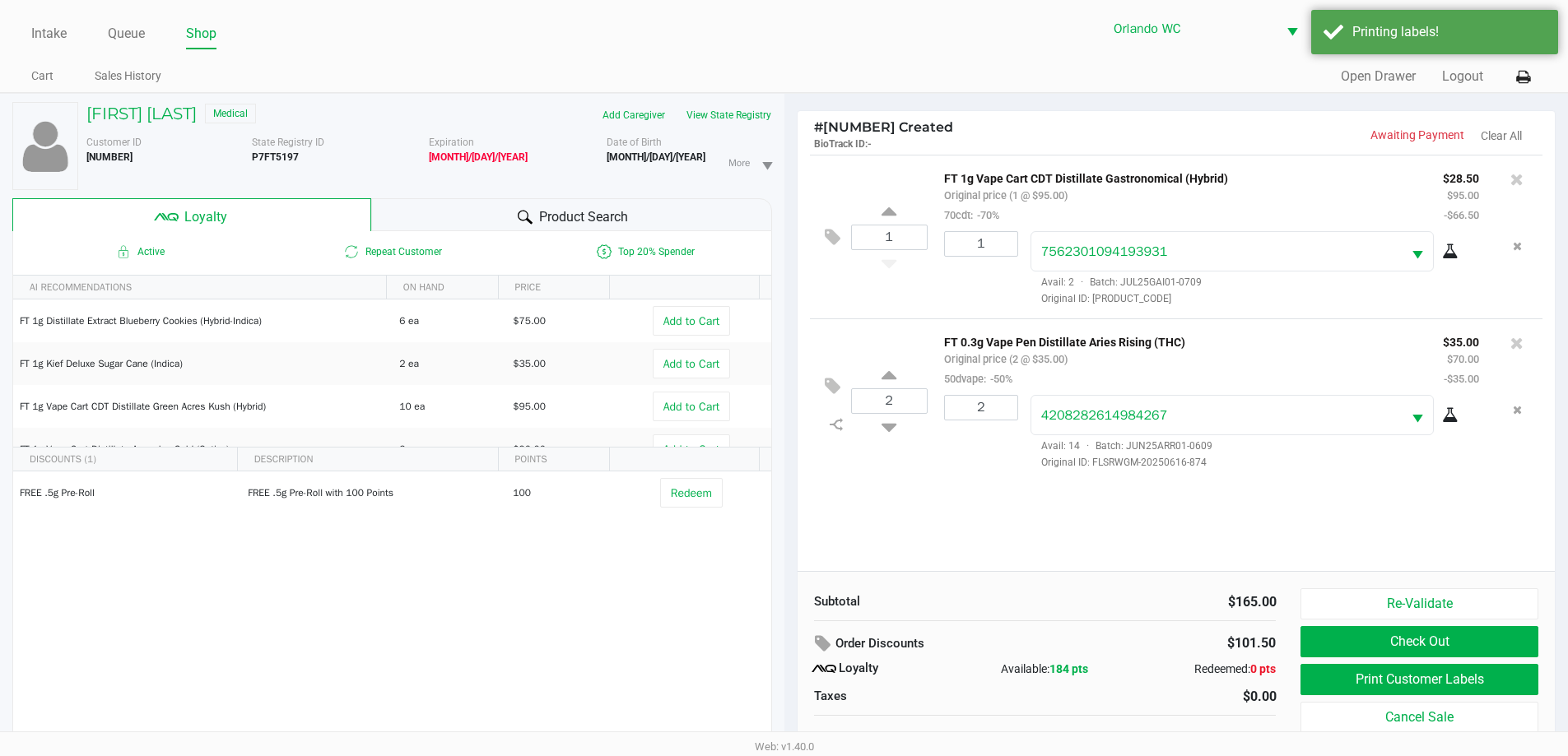 click on "1  FT 1g Vape Cart CDT Distillate Gastronomical (Hybrid)   Original price (1 @ $95.00)  70cdt:  -70% $28.50 $95.00 -$66.50 1 7562301094193931  Avail: 2  ·  Batch: JUL25GAI01-0709   Original ID: FLSRWGM-20250716-594
2  FT 0.3g Vape Pen Distillate Aries Rising (THC)   Original price (2 @ $35.00)  50dvape:  -50% $35.00 $70.00 -$35.00 2 4208282614984267  Avail: 14  ·  Batch: JUN25ARR01-0609   Original ID: FLSRWGM-20250616-874" 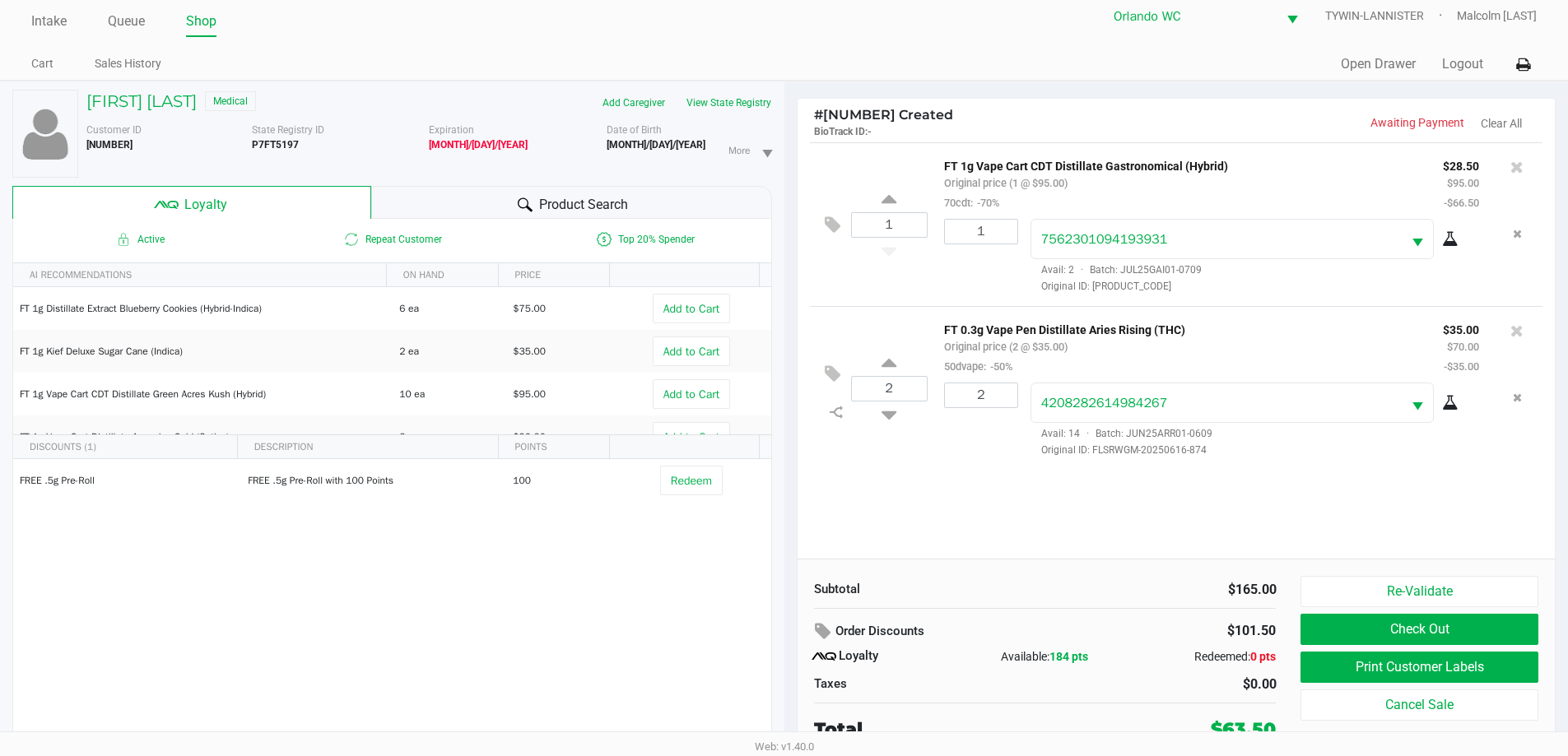 scroll, scrollTop: 17, scrollLeft: 0, axis: vertical 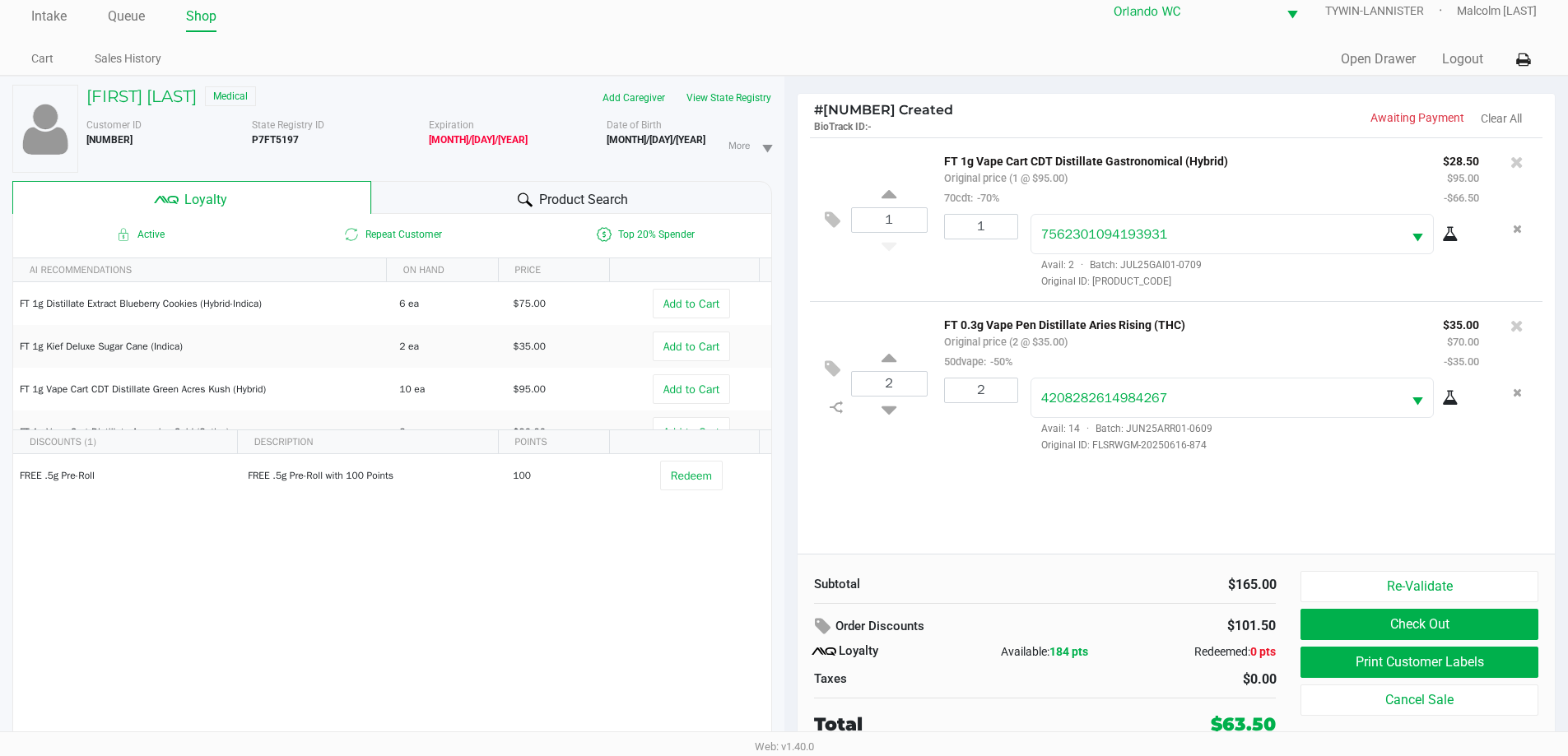 click on "1  FT 1g Vape Cart CDT Distillate Gastronomical (Hybrid)   Original price (1 @ $95.00)  70cdt:  -70% $28.50 $95.00 -$66.50 1 7562301094193931  Avail: 2  ·  Batch: JUL25GAI01-0709   Original ID: FLSRWGM-20250716-594
2  FT 0.3g Vape Pen Distillate Aries Rising (THC)   Original price (2 @ $35.00)  50dvape:  -50% $35.00 $70.00 -$35.00 2 4208282614984267  Avail: 14  ·  Batch: JUN25ARR01-0609   Original ID: FLSRWGM-20250616-874" 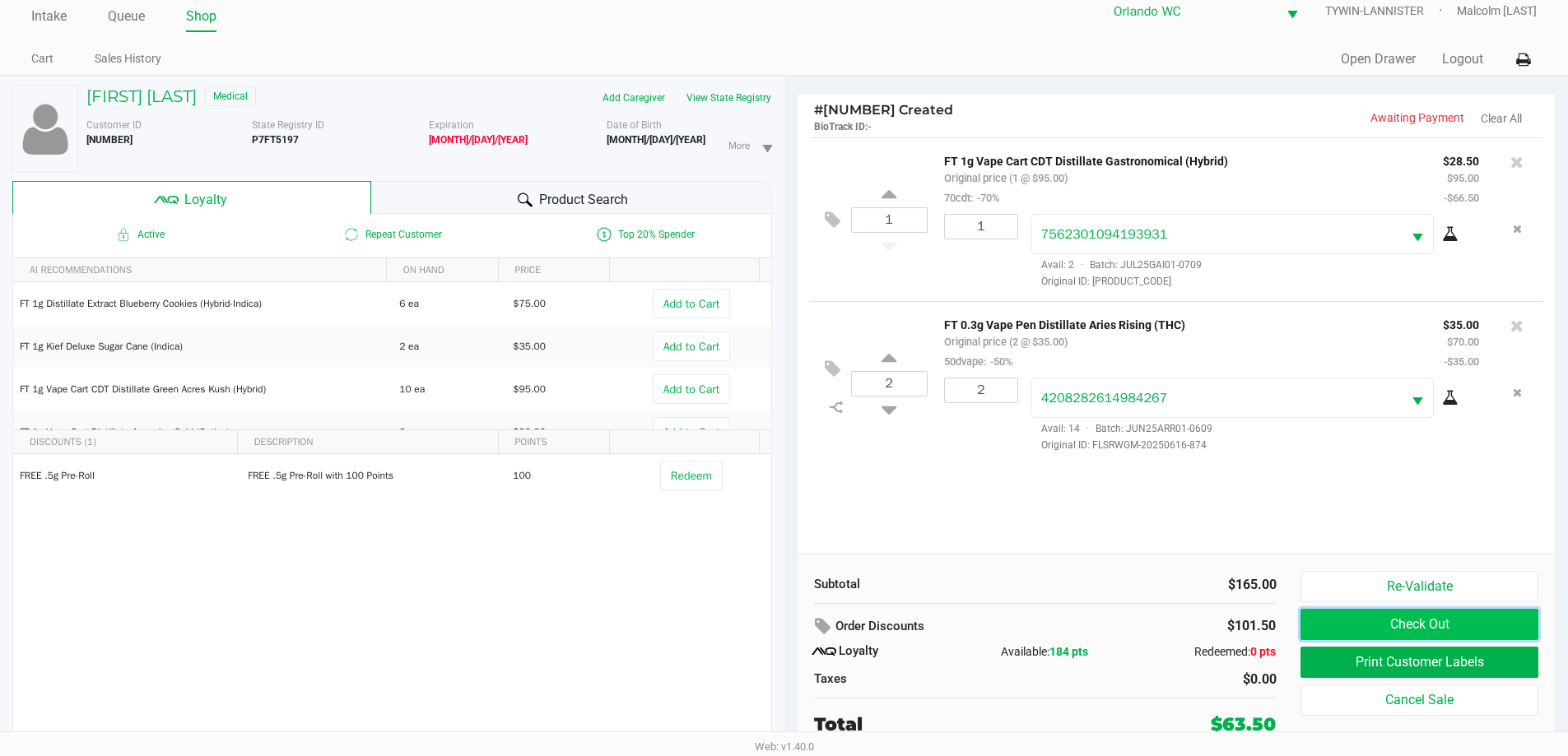 click on "Check Out" 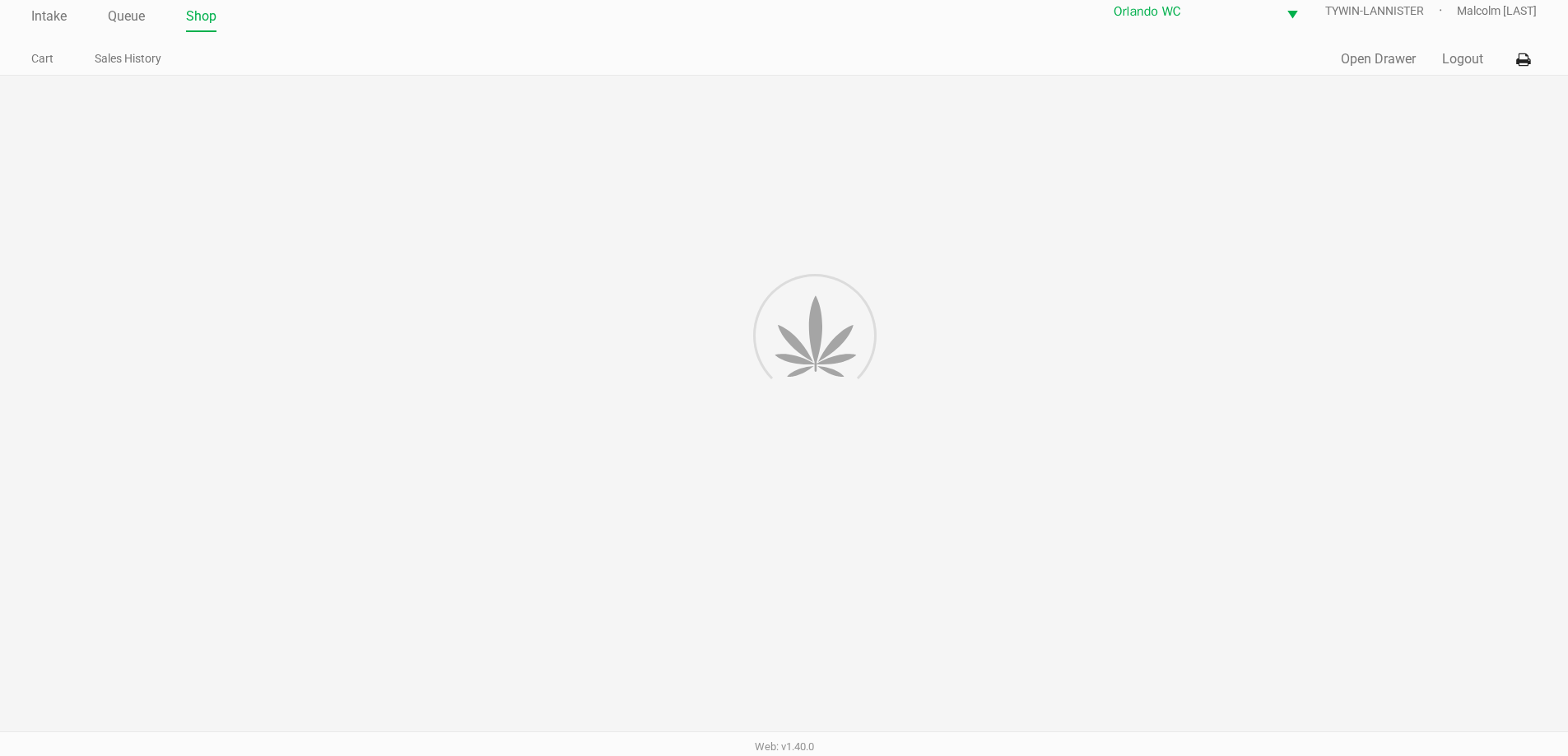 scroll, scrollTop: 0, scrollLeft: 0, axis: both 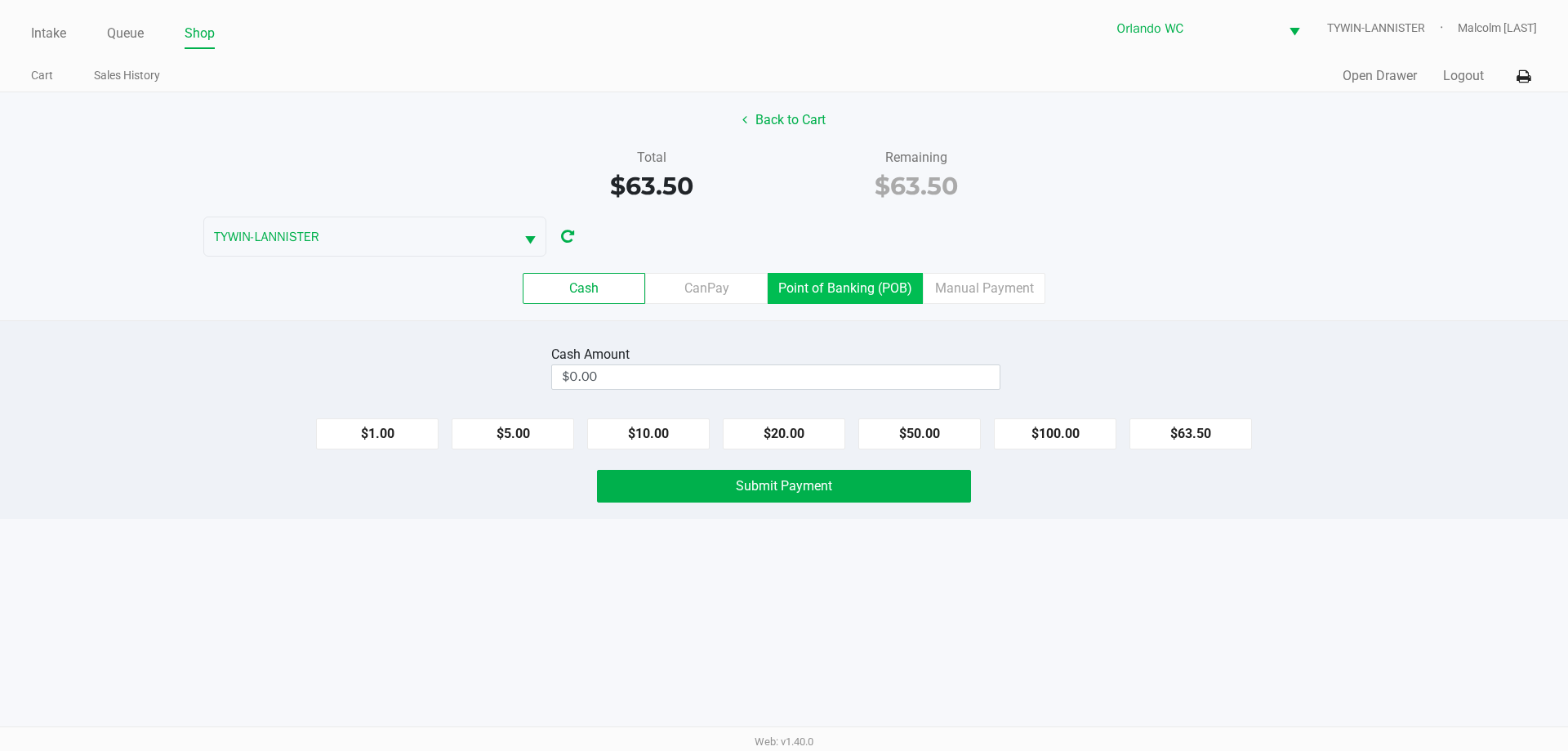 click on "Point of Banking (POB)" 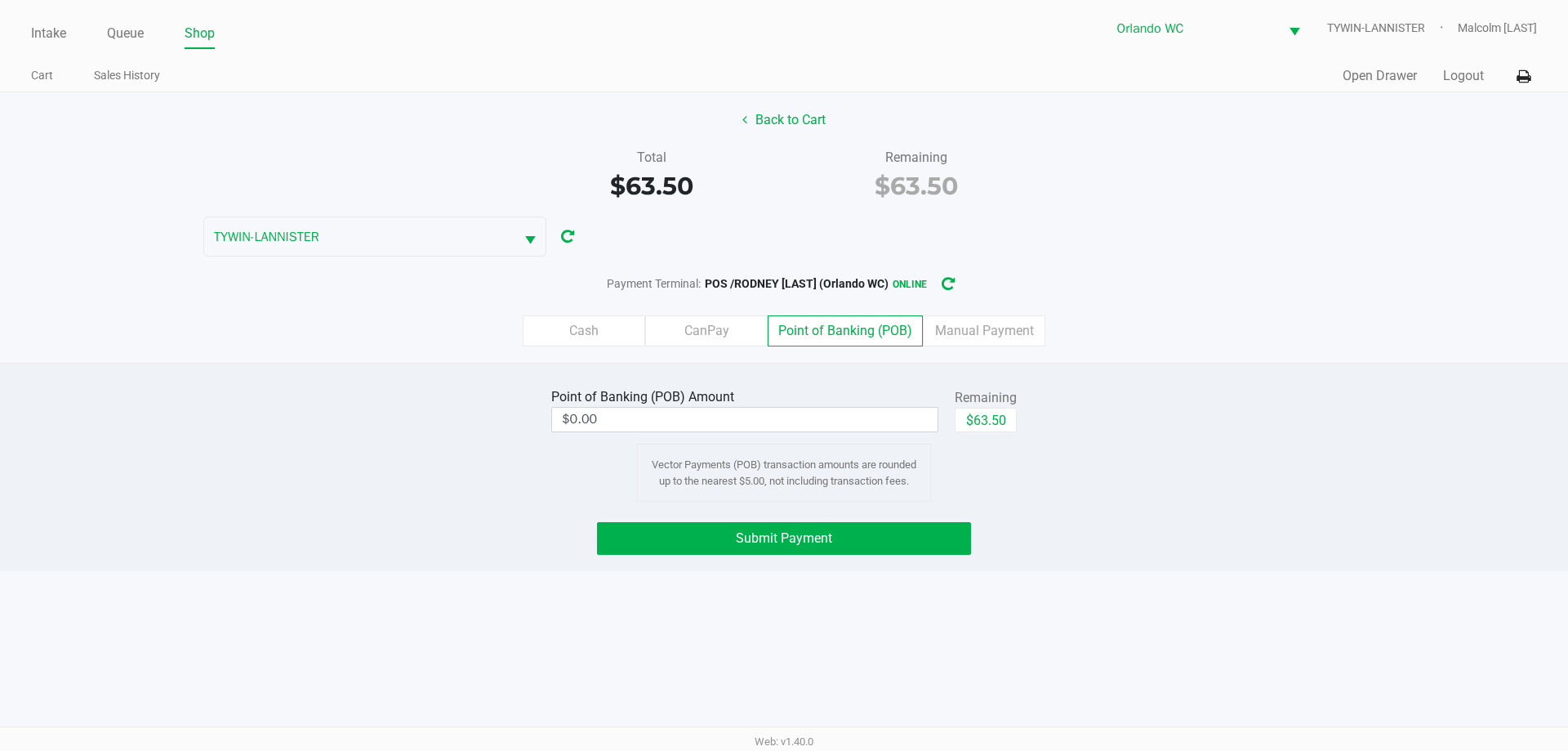 drag, startPoint x: 1019, startPoint y: 427, endPoint x: 1002, endPoint y: 419, distance: 18.788294 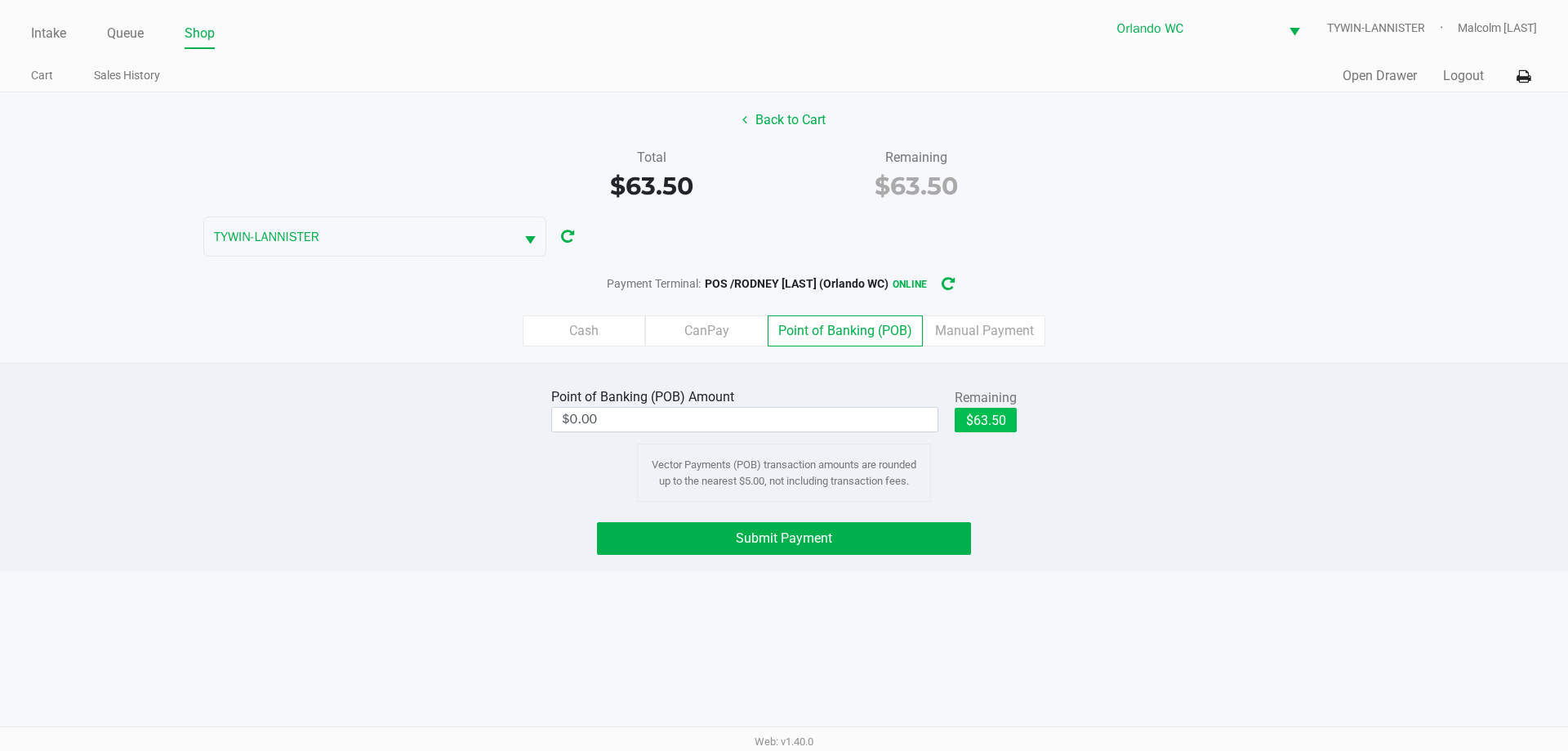 click on "Point of Banking (POB)  Amount  $0.00  Remaining   $63.50  Vector Payments (POB) transaction amounts are rounded up to the nearest $5.00, not including transaction fees." 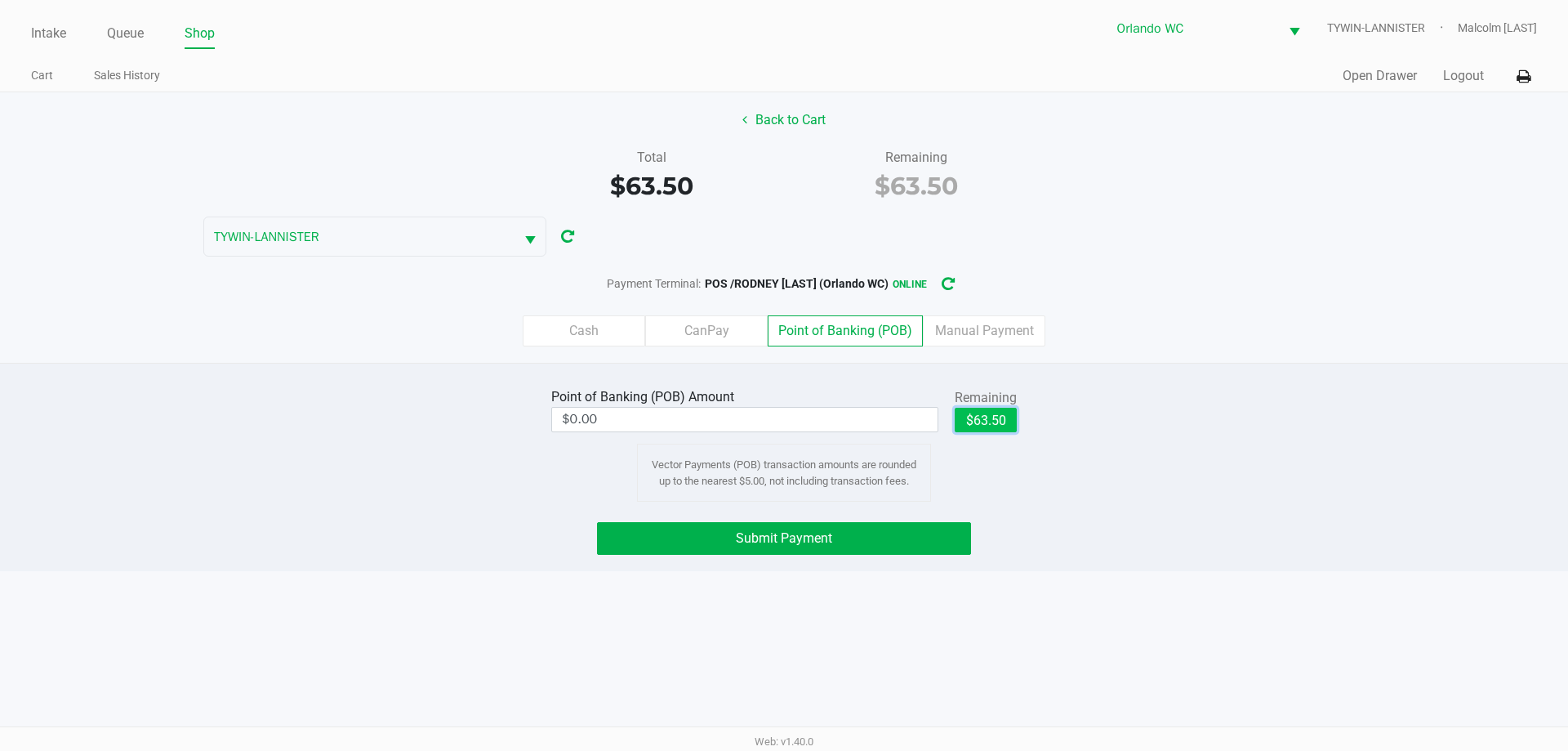click on "$63.50" 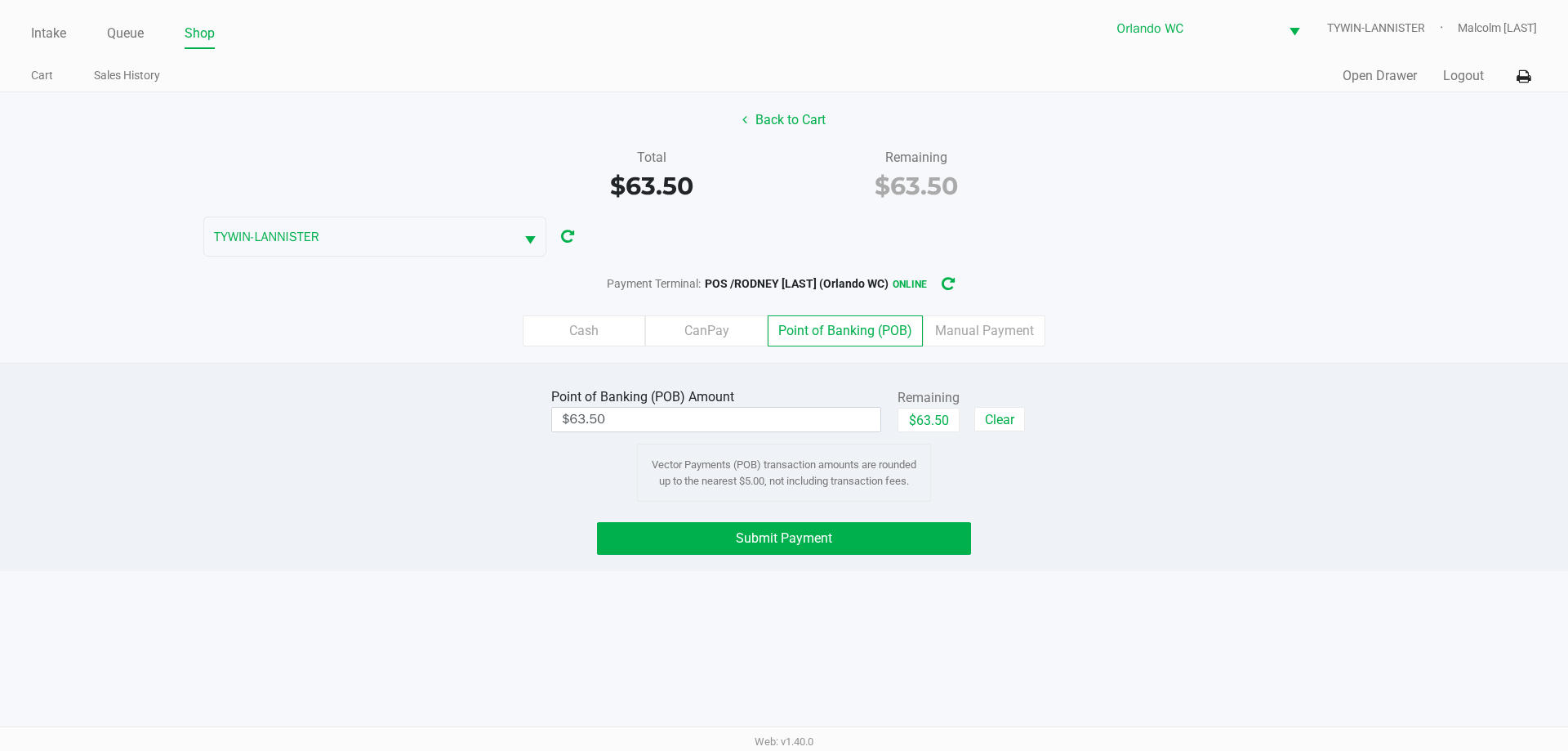click on "Point of Banking (POB)  Amount  $63.50  Remaining   $63.50   Clear  Vector Payments (POB) transaction amounts are rounded up to the nearest $5.00, not including transaction fees.  Submit Payment" 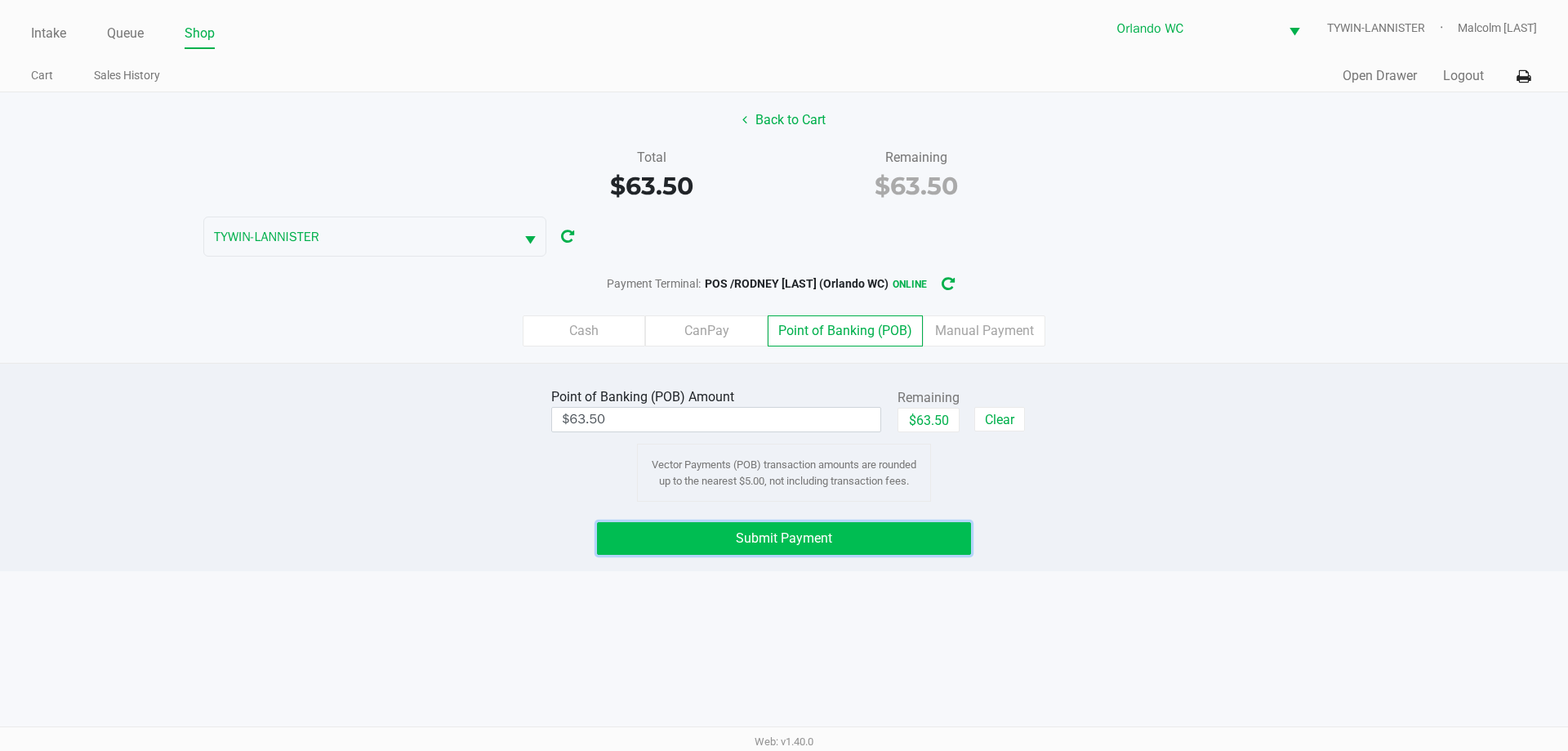click on "Submit Payment" 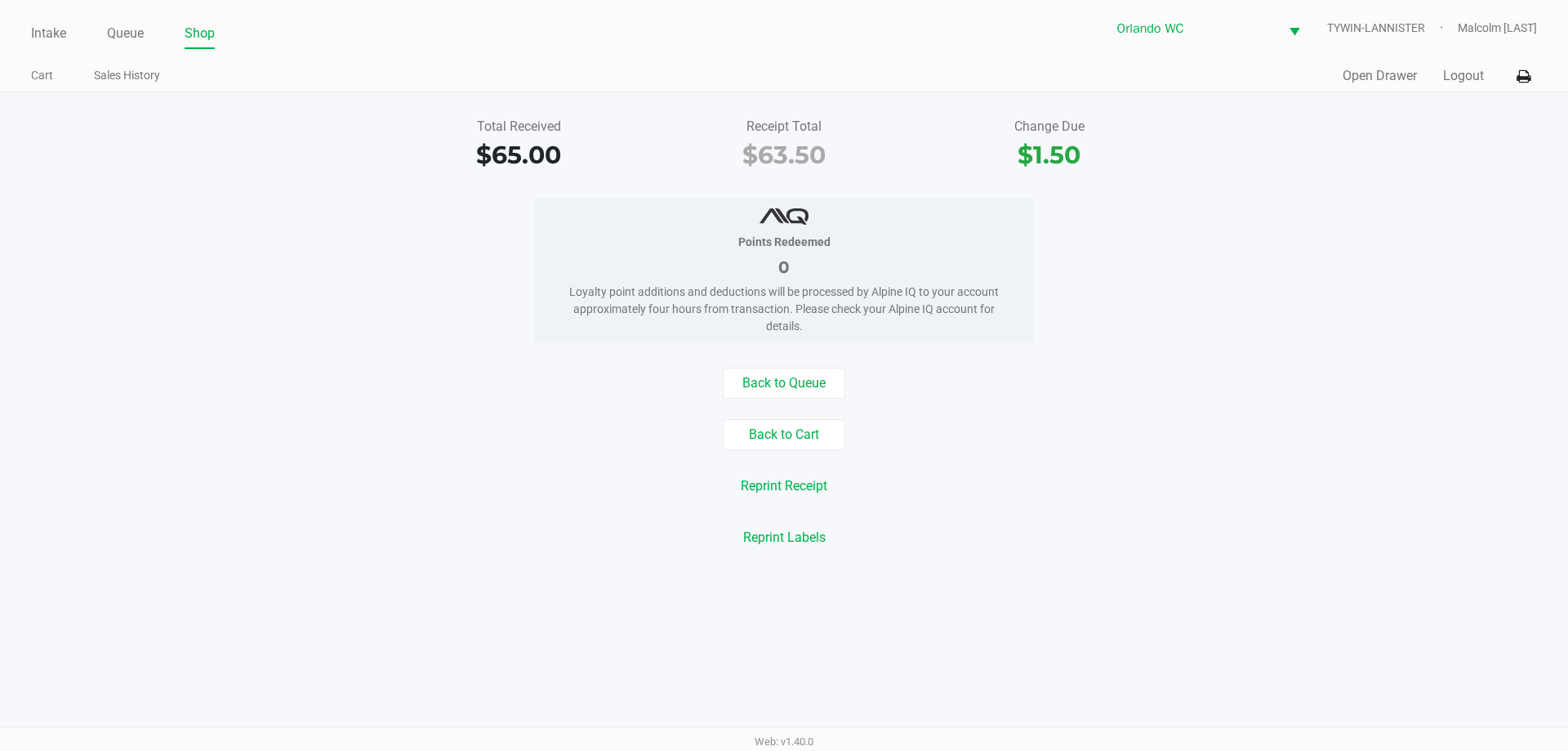 click on "Intake Queue Shop Orlando WC  TYWIN-LANNISTER   Malcolm Harvey  Cart Sales History  Quick Sale   Open Drawer   Logout   Total Received   $65.00   Receipt Total   $63.50   Change Due   $1.50   Points Redeemed   0   Loyalty point additions and deductions will be processed by Alpine IQ to your account approximately four hours from transaction. Please check your Alpine IQ account for details.   Back to Queue   Back to Cart   Reprint Receipt   Reprint Labels   Web: v1.40.0" at bounding box center (784, 375) 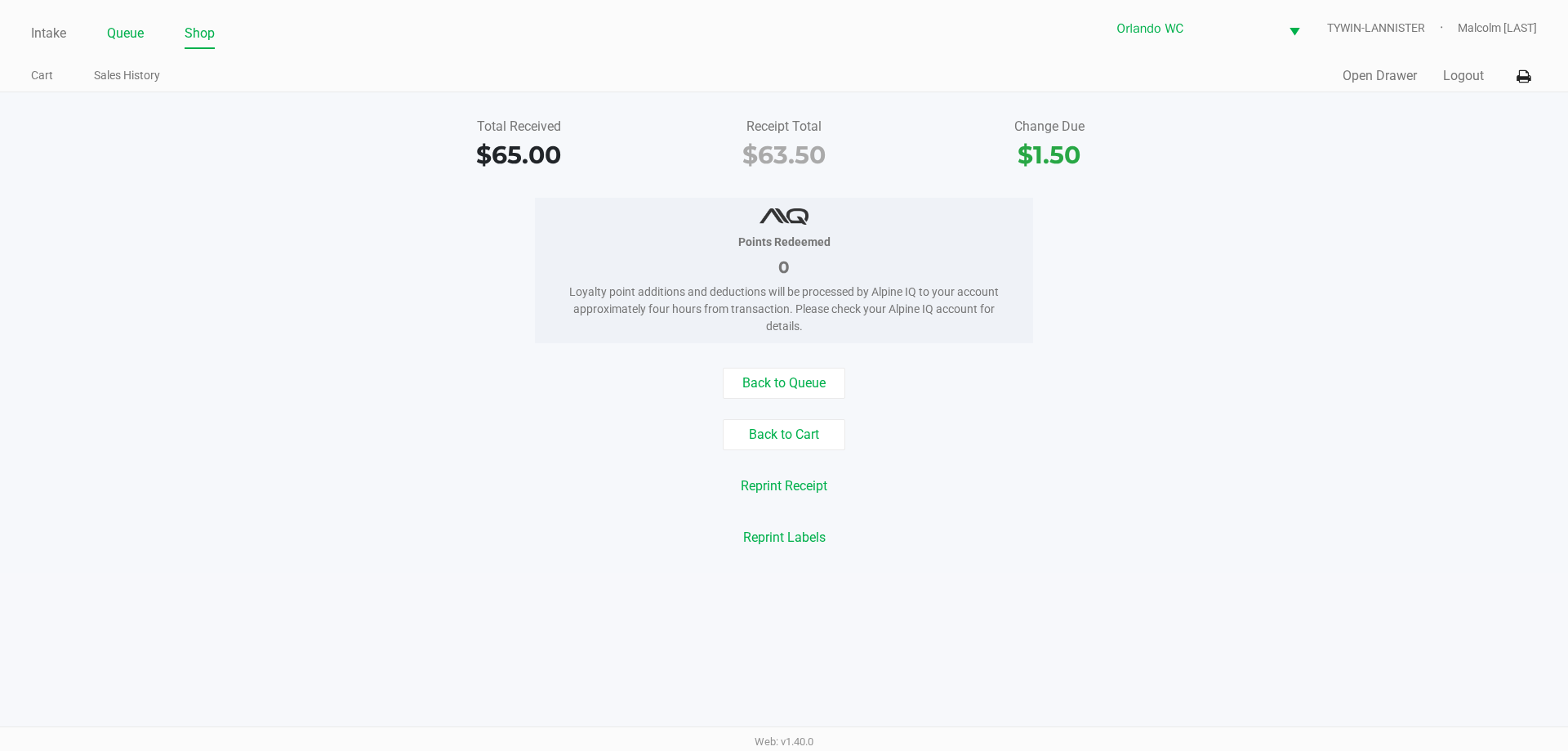 click on "Queue" 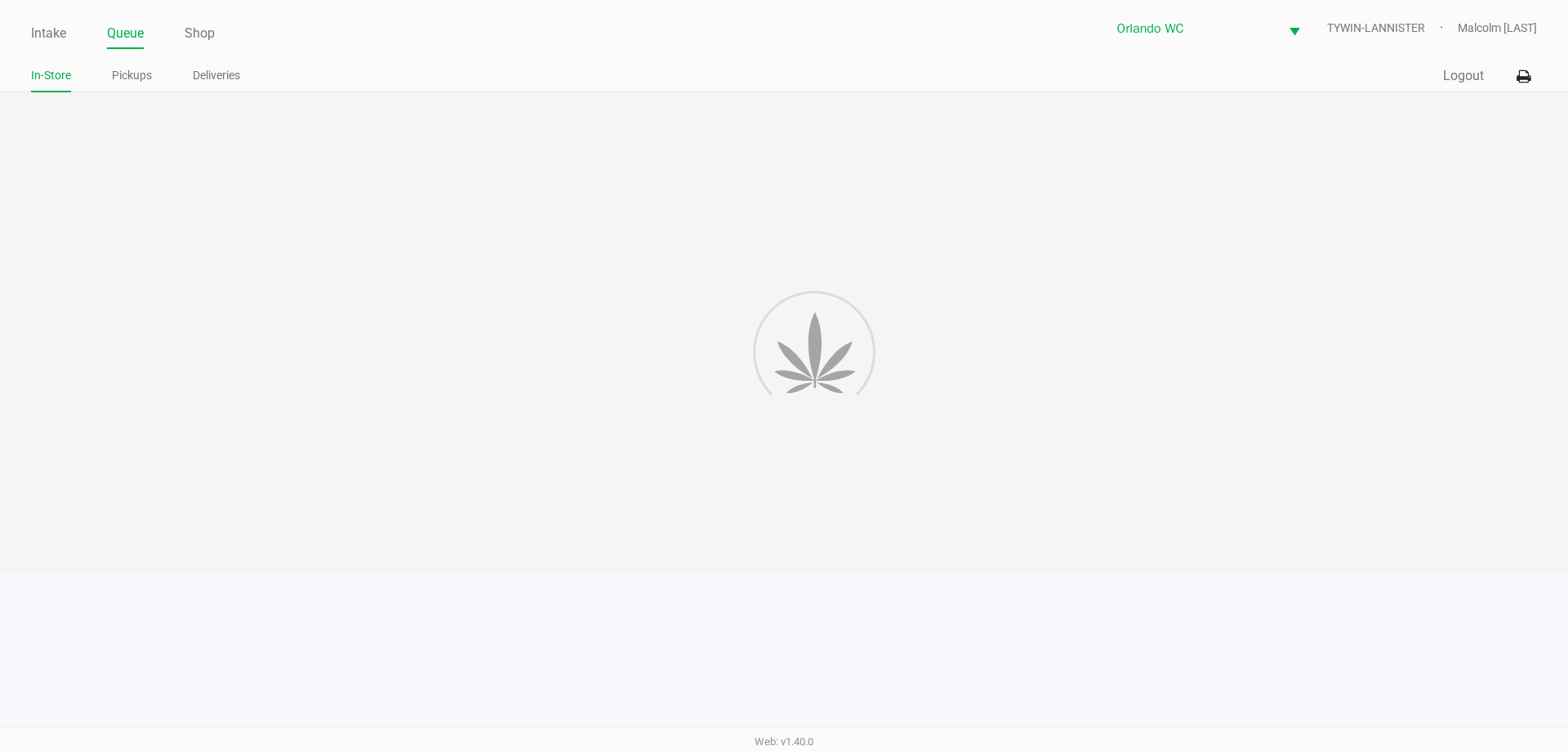 click on "Pickups" 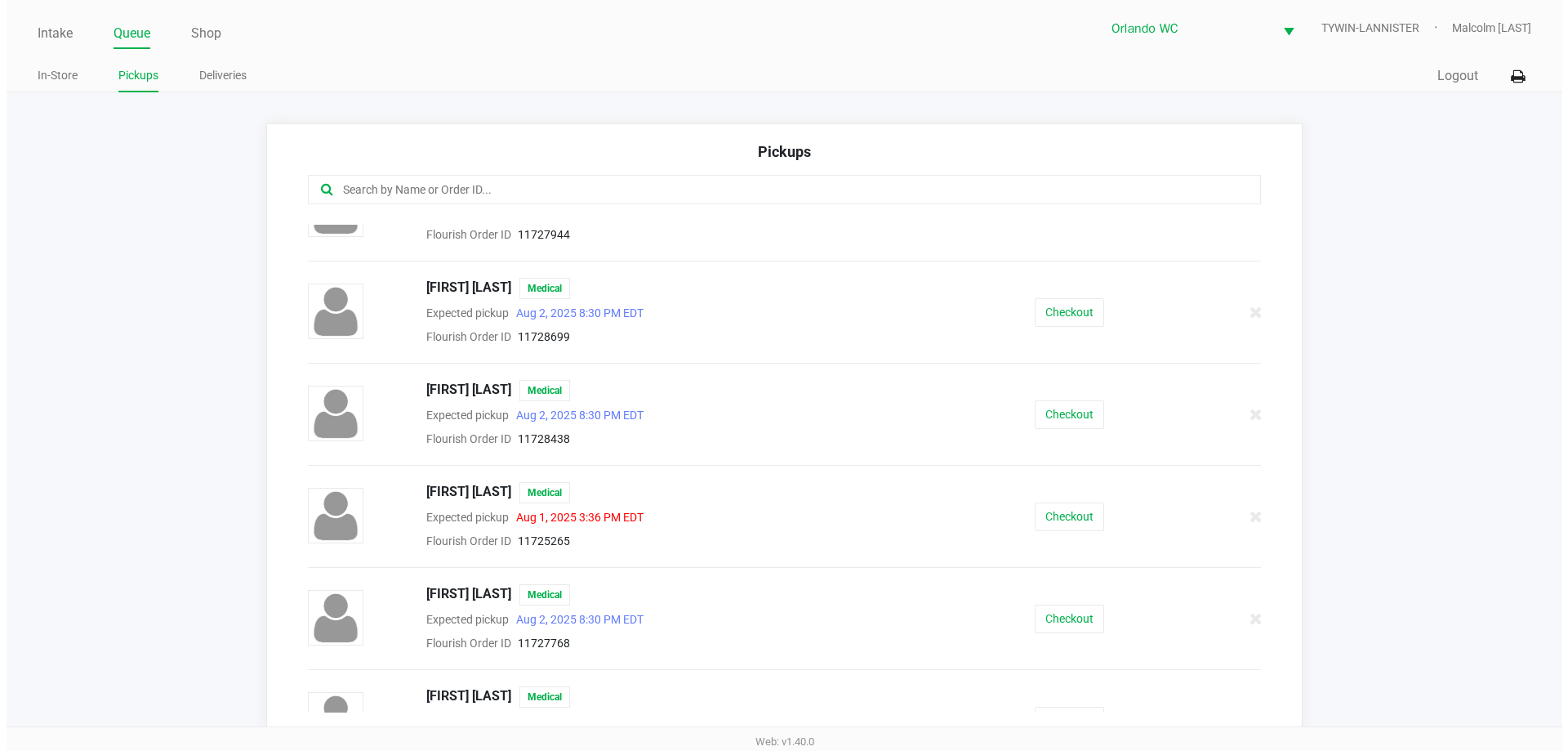 scroll, scrollTop: 490, scrollLeft: 0, axis: vertical 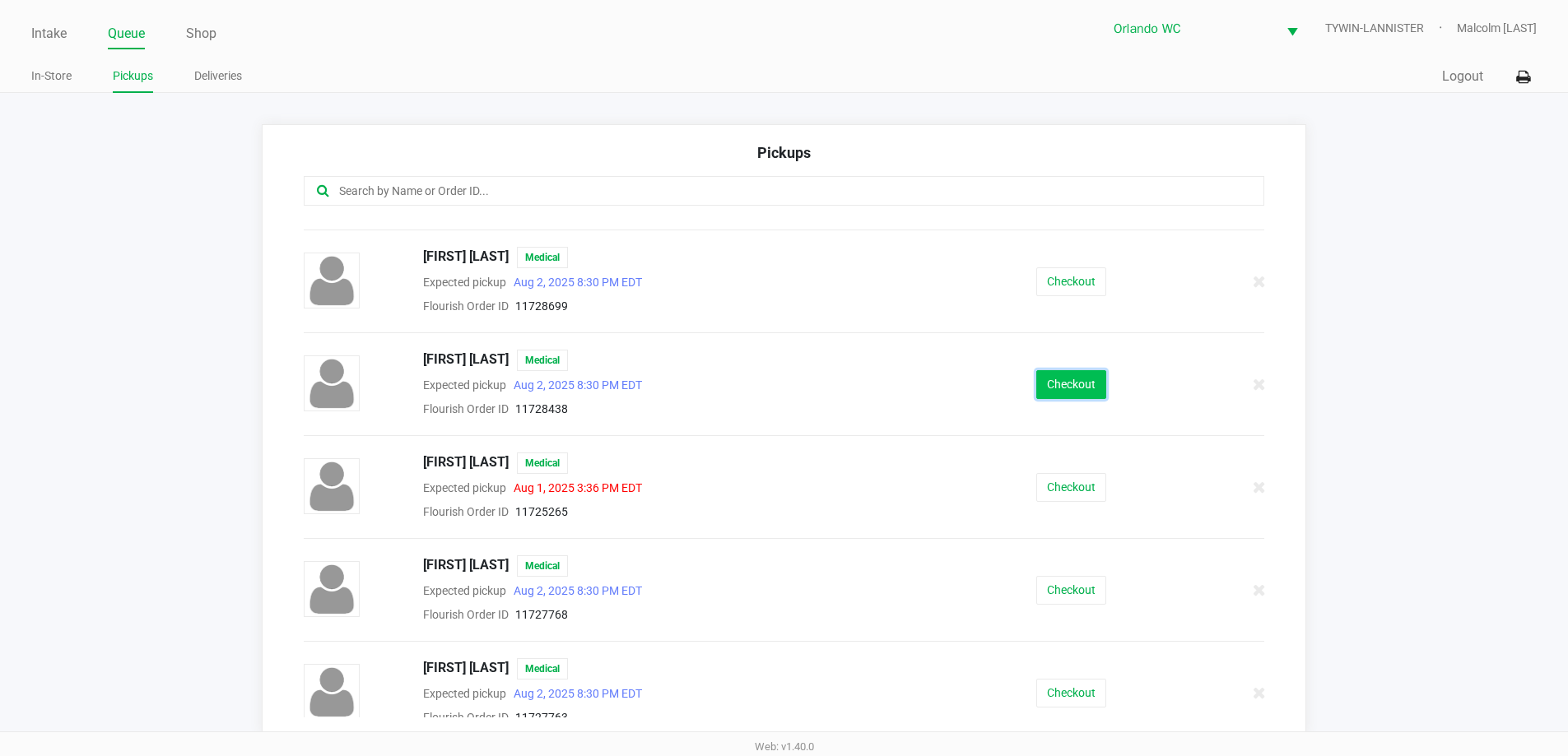 click on "Checkout" 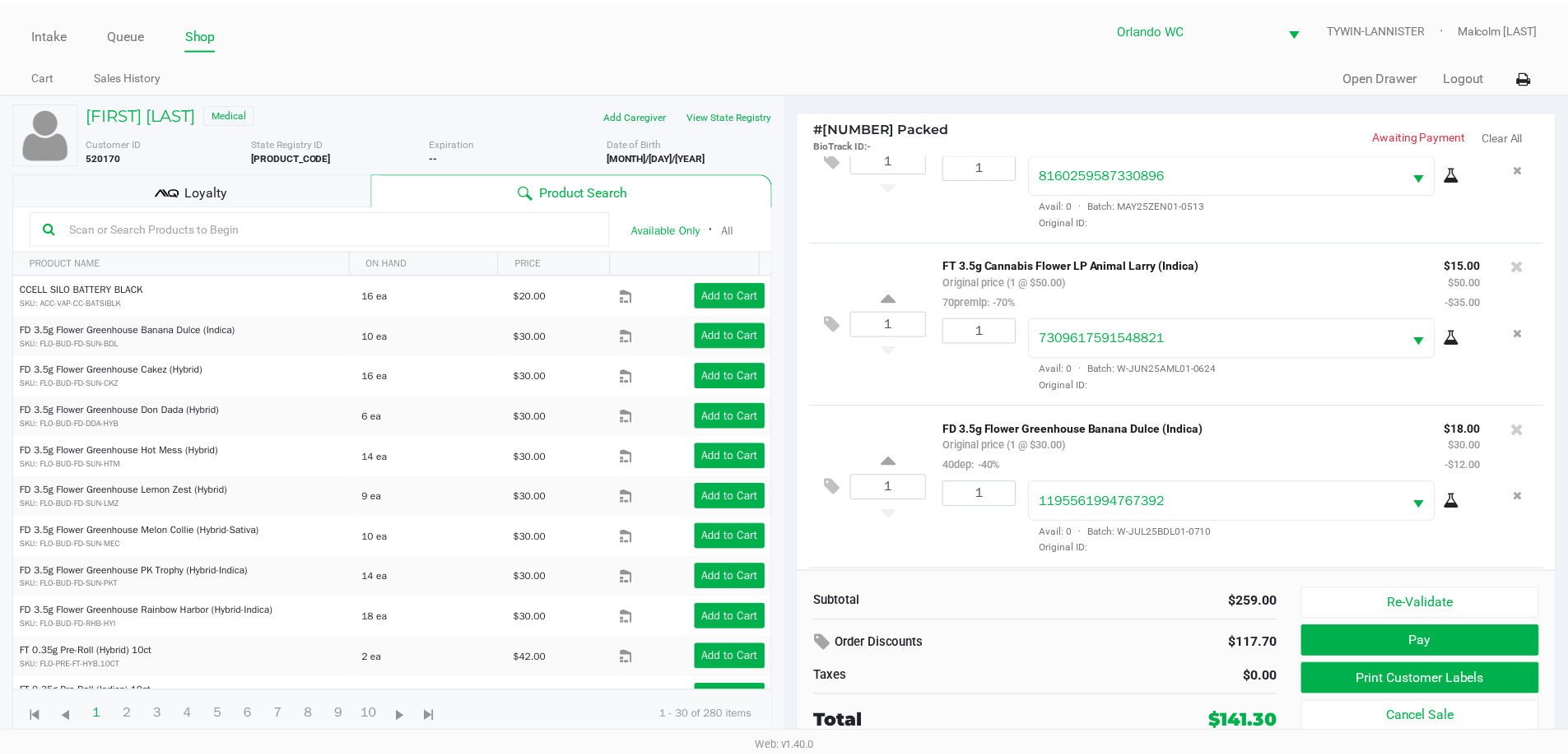 scroll, scrollTop: 0, scrollLeft: 0, axis: both 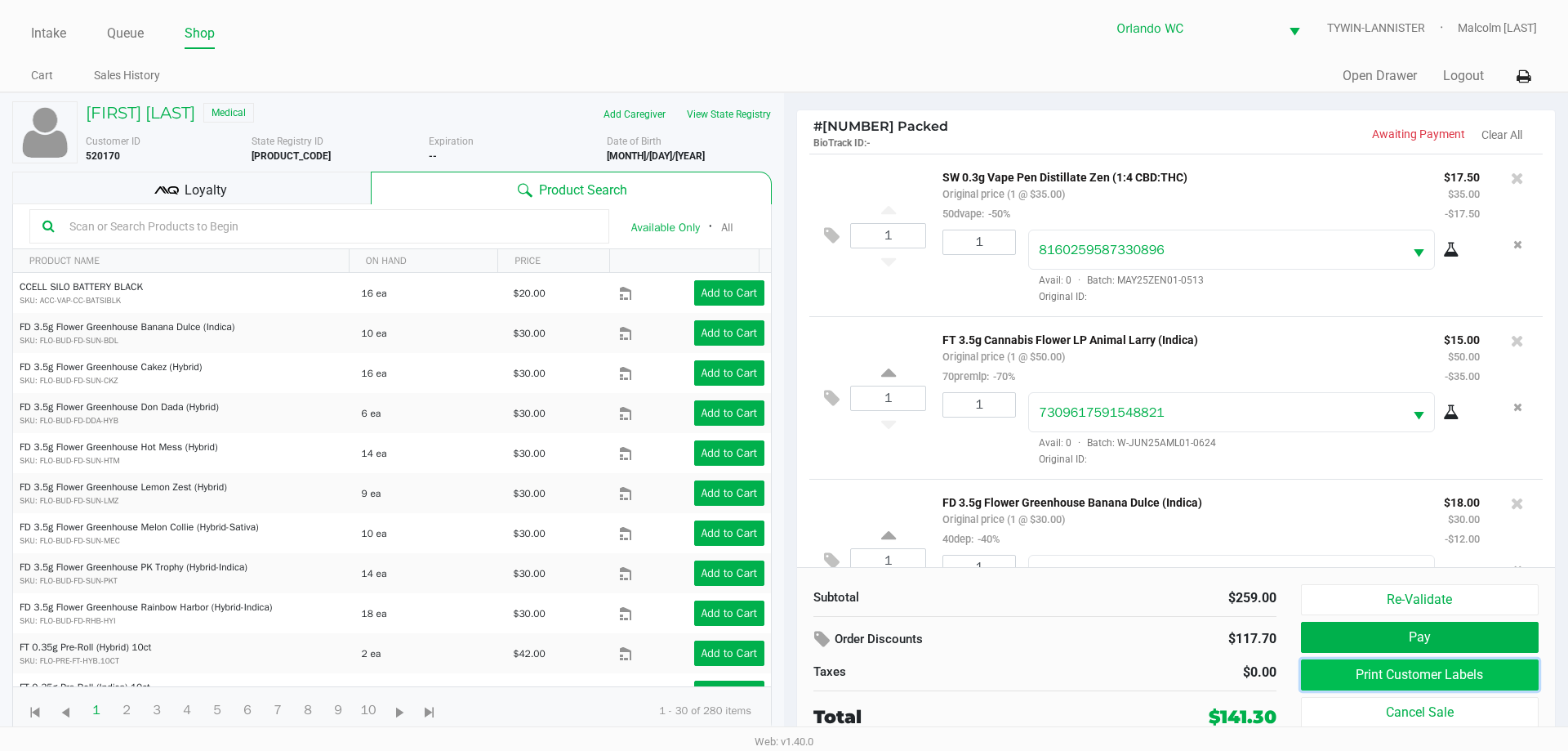 click on "Print Customer Labels" 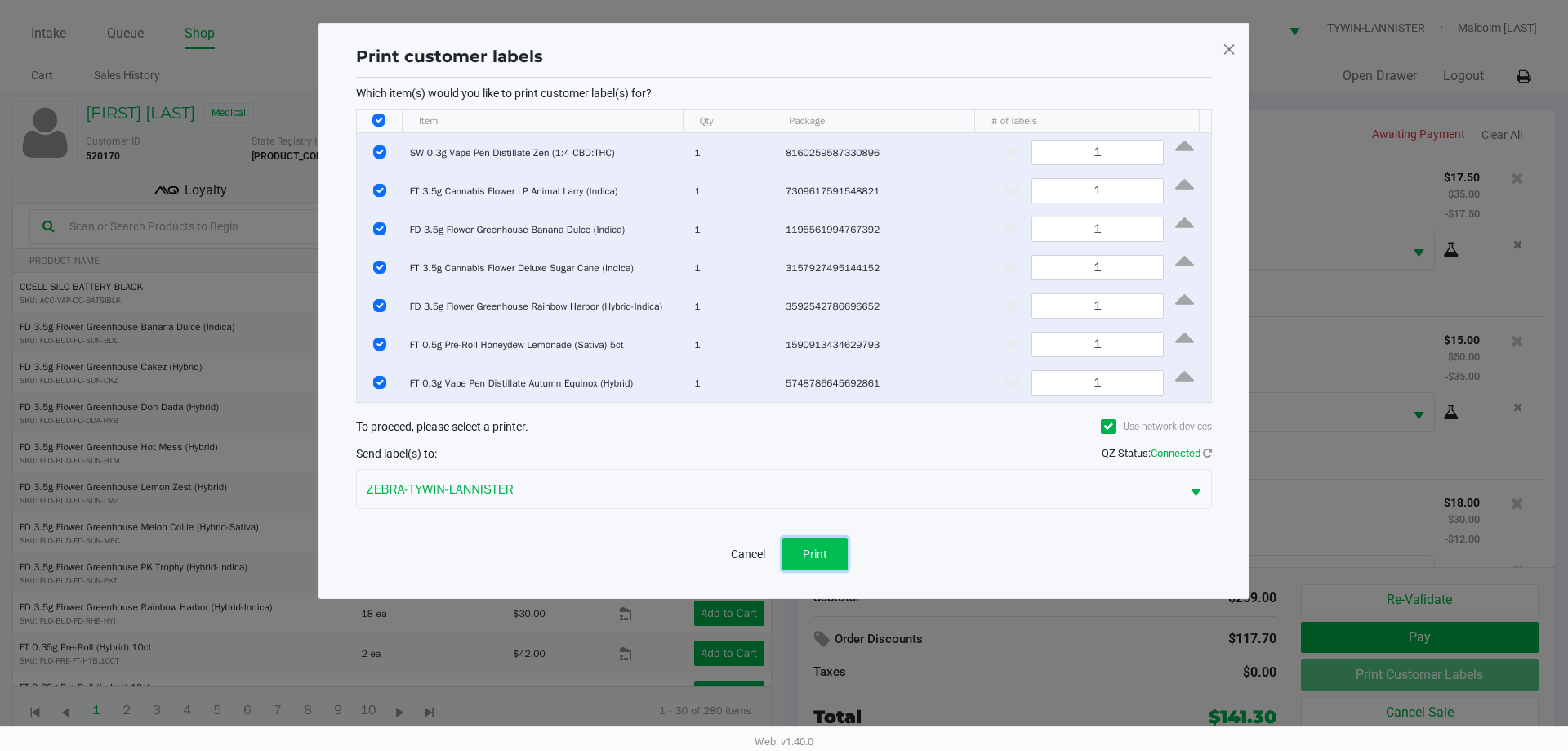 click on "Print" 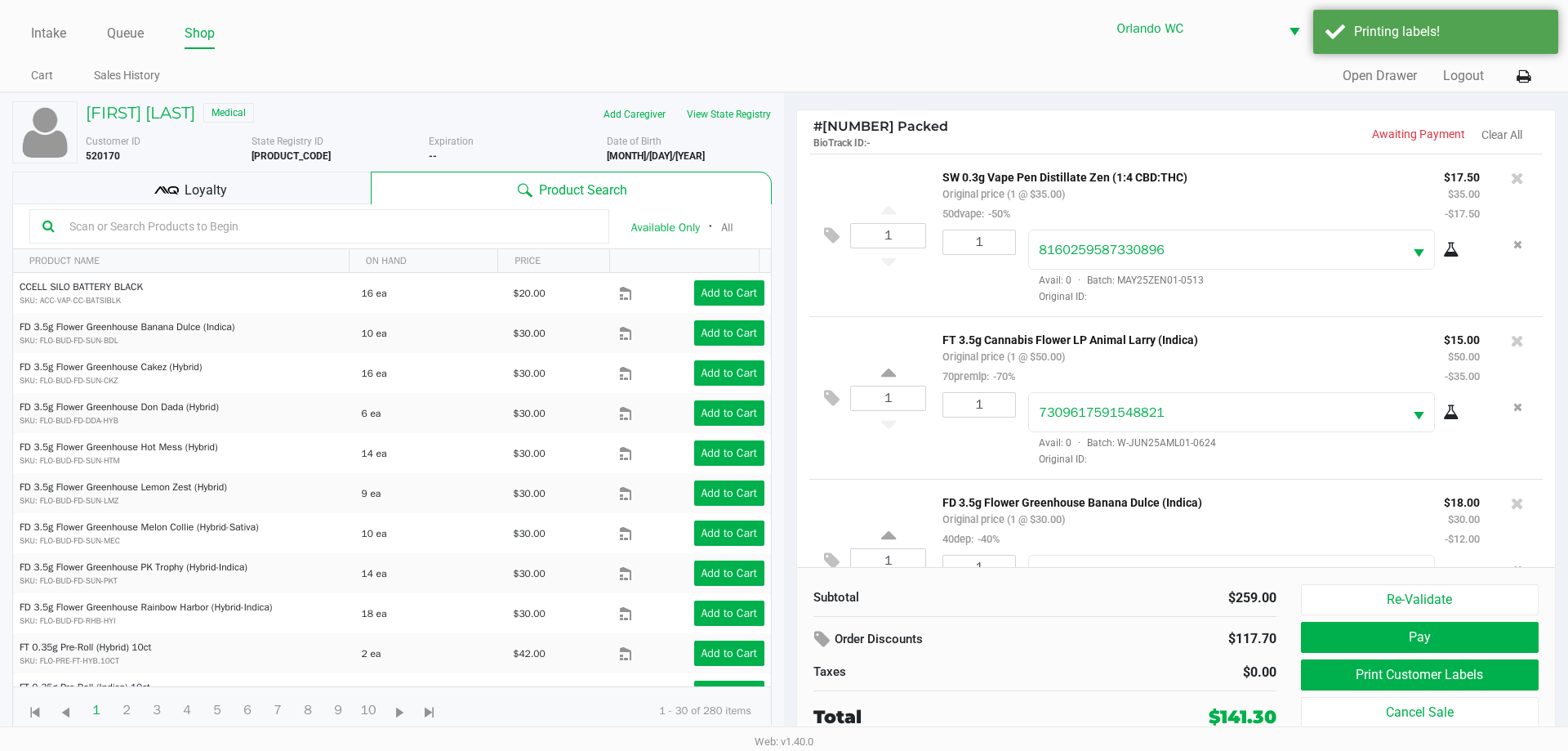 click on "Loyalty" 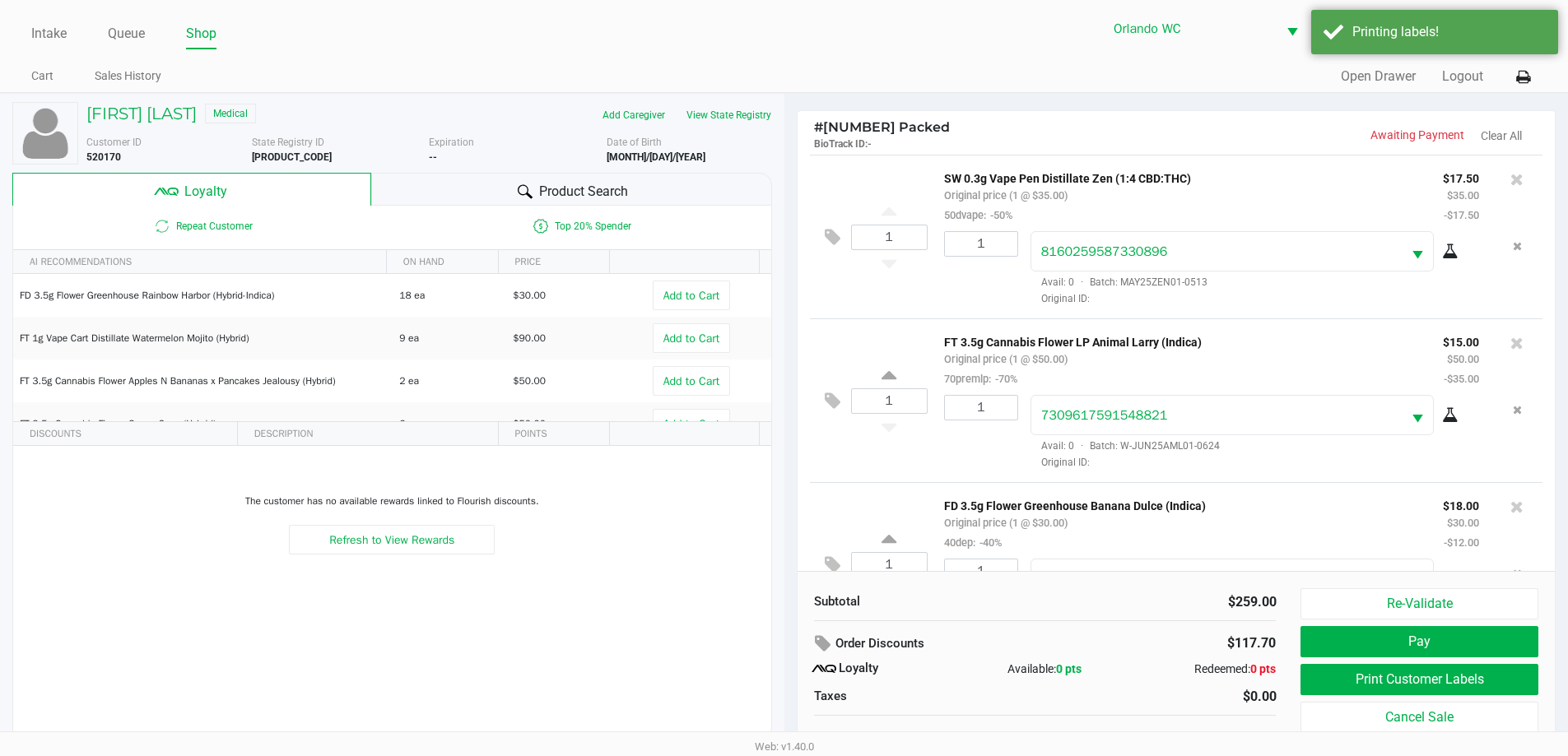 click on "1  SW 0.3g Vape Pen Distillate Zen (1:4 CBD:THC)   Original price (1 @ $35.00)  50dvape:  -50% $17.50 $35.00 -$17.50 1 8160259587330896  Avail: 0  ·  Batch: MAY25ZEN01-0513   Original ID:" 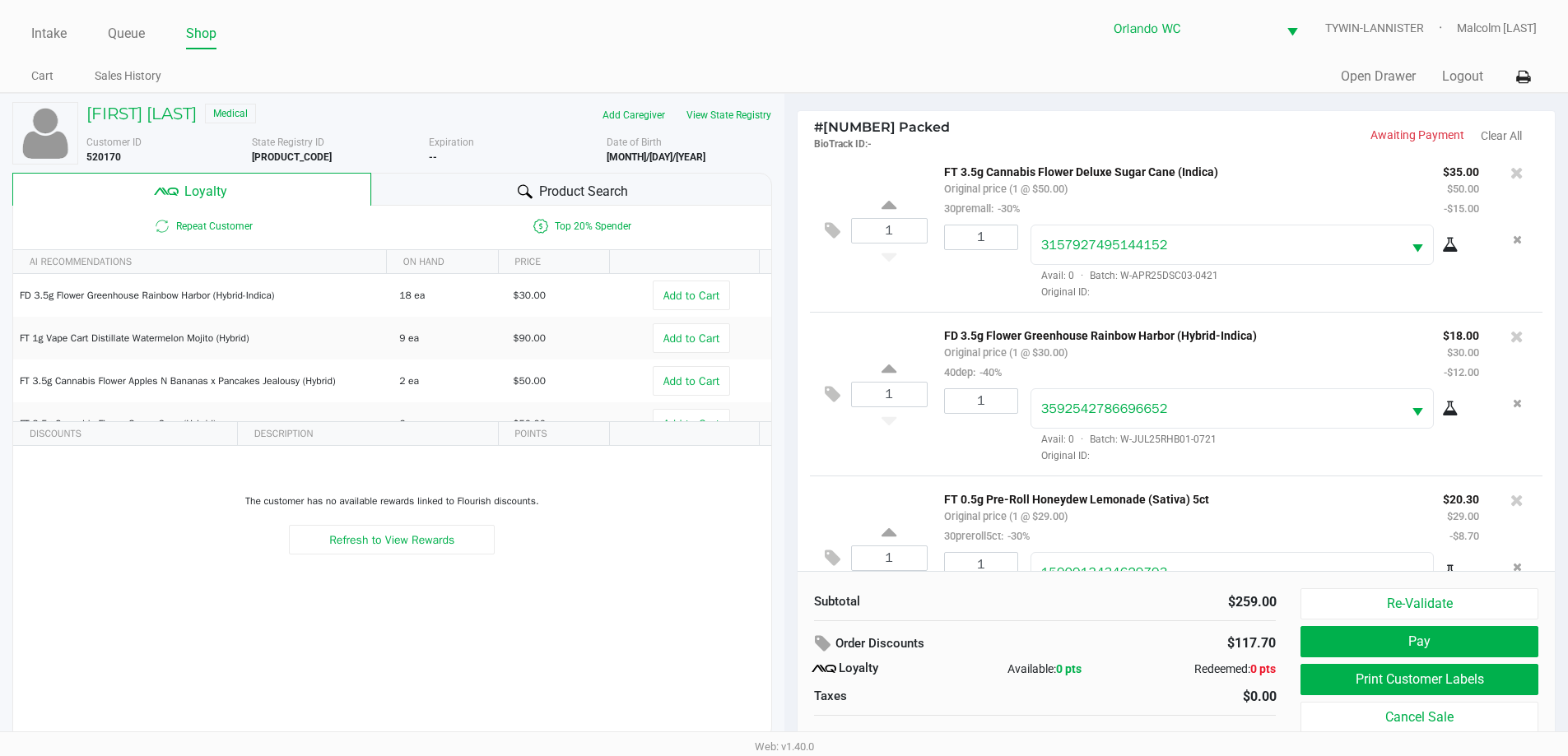 scroll, scrollTop: 735, scrollLeft: 0, axis: vertical 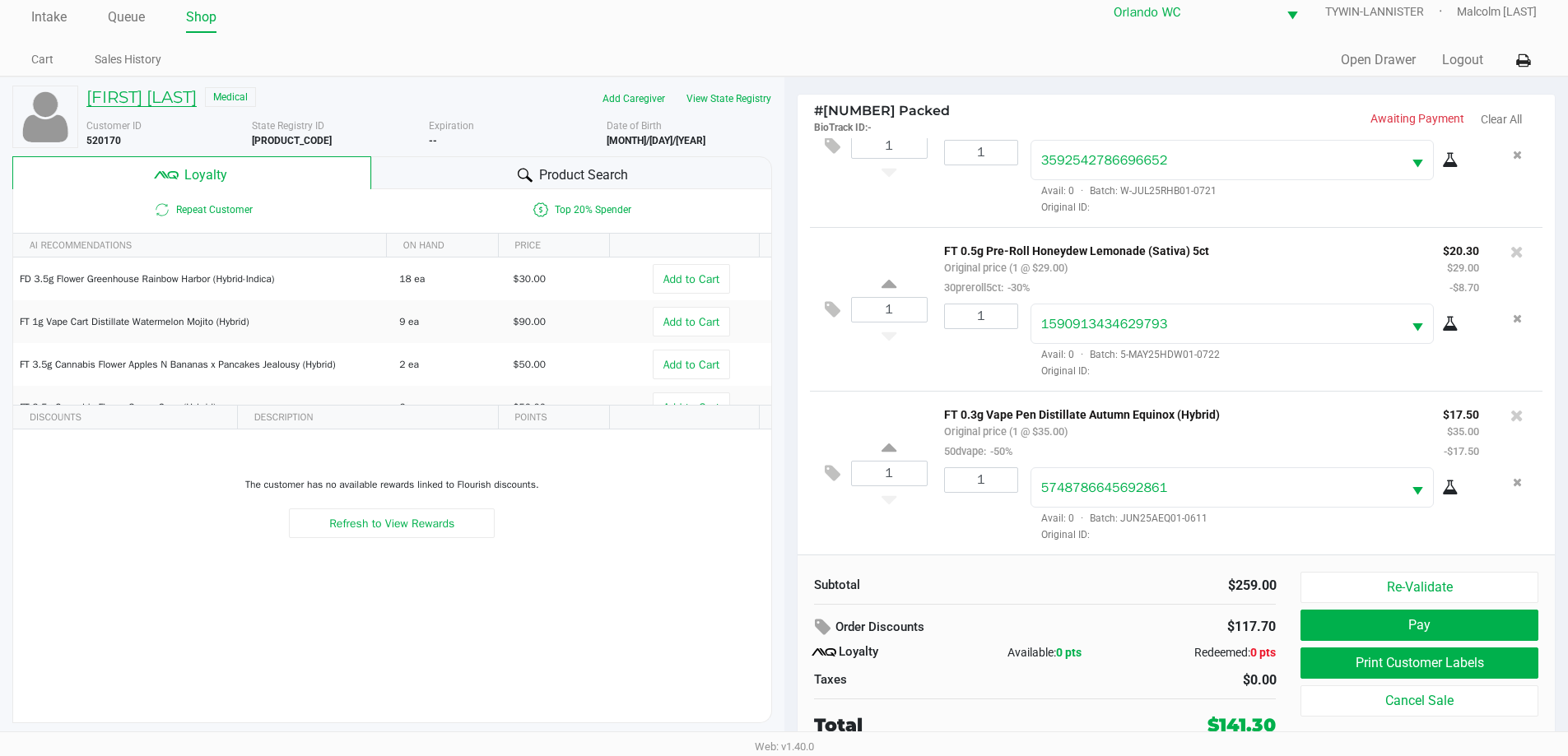 click on "Kelly Castineyra" 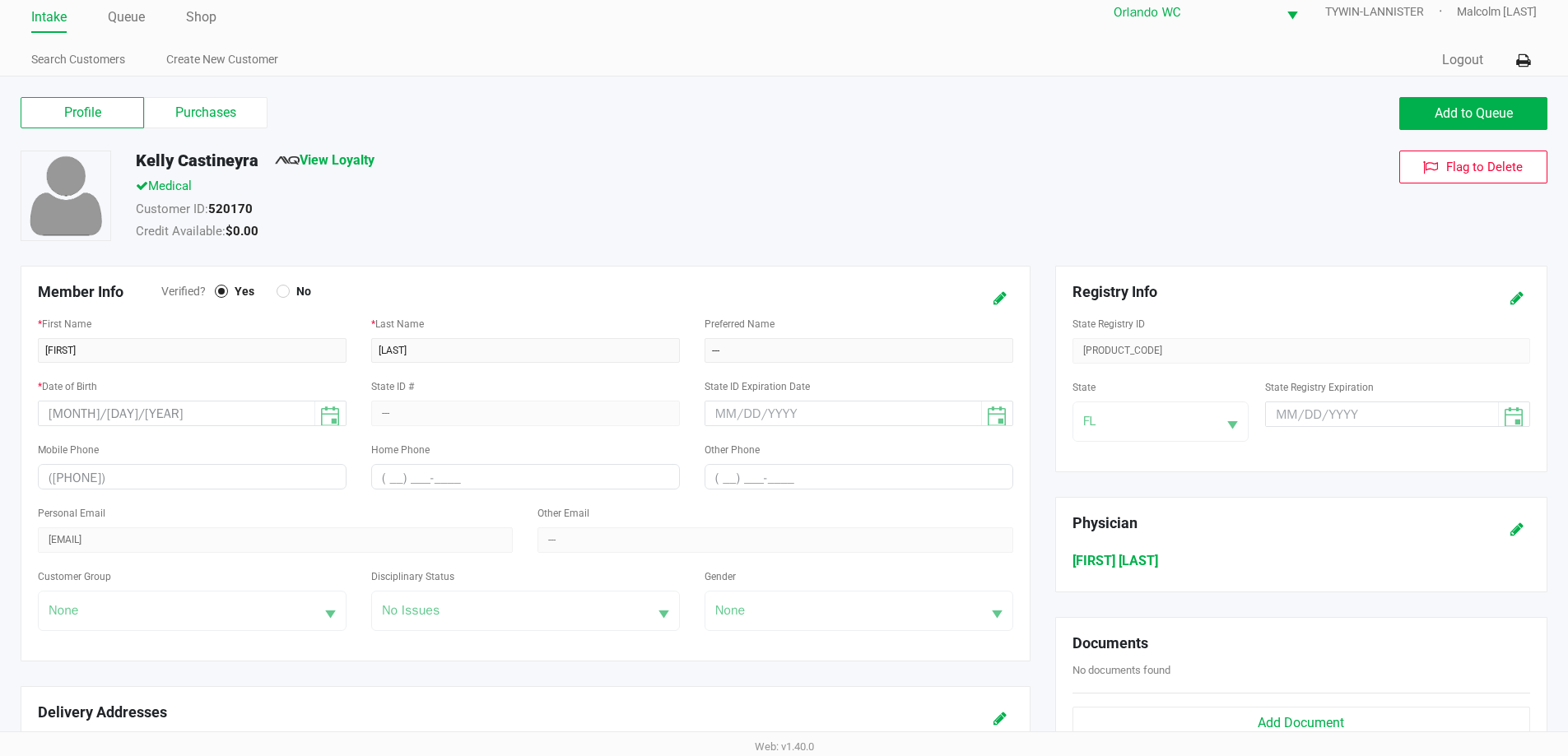click on "Purchases" 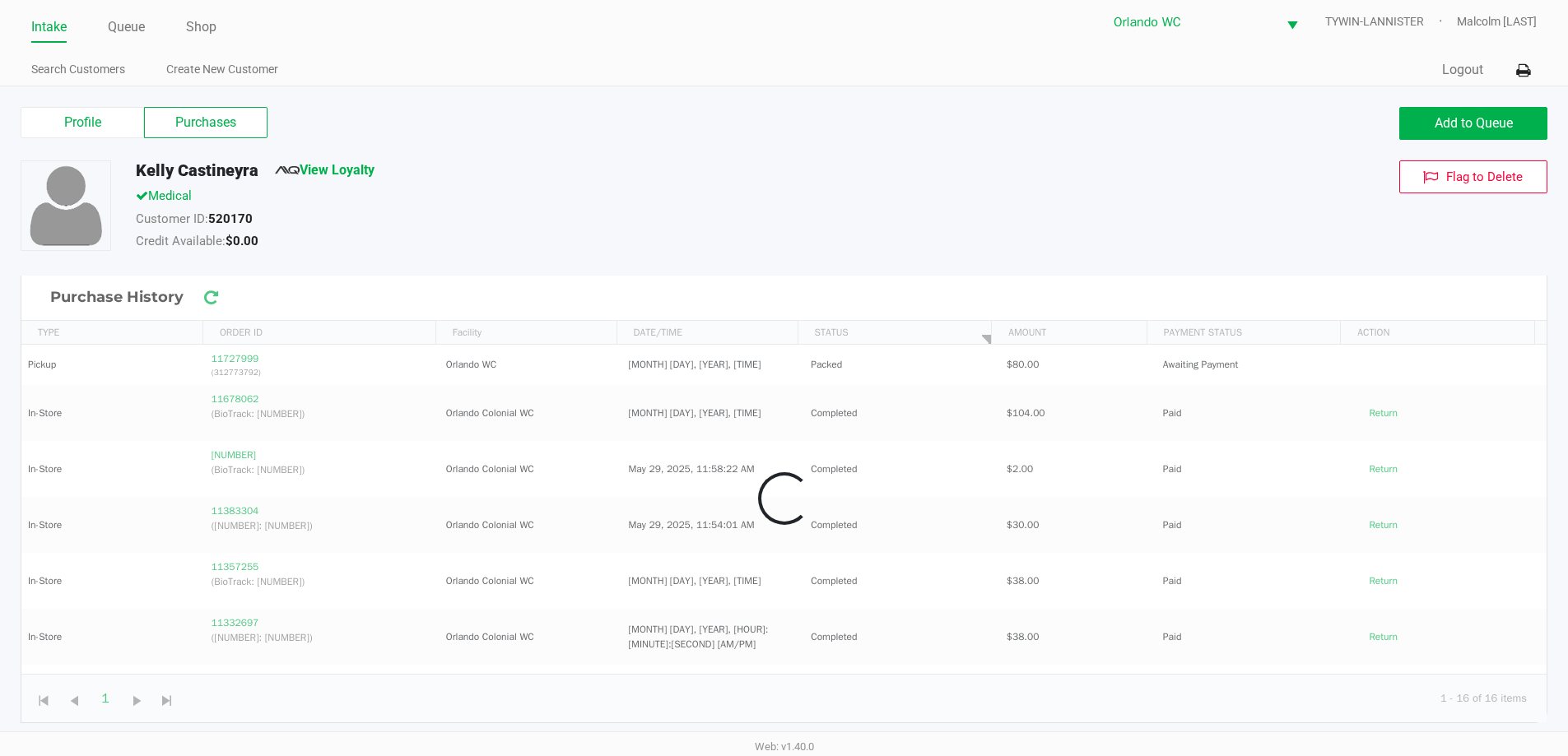 scroll, scrollTop: 7, scrollLeft: 0, axis: vertical 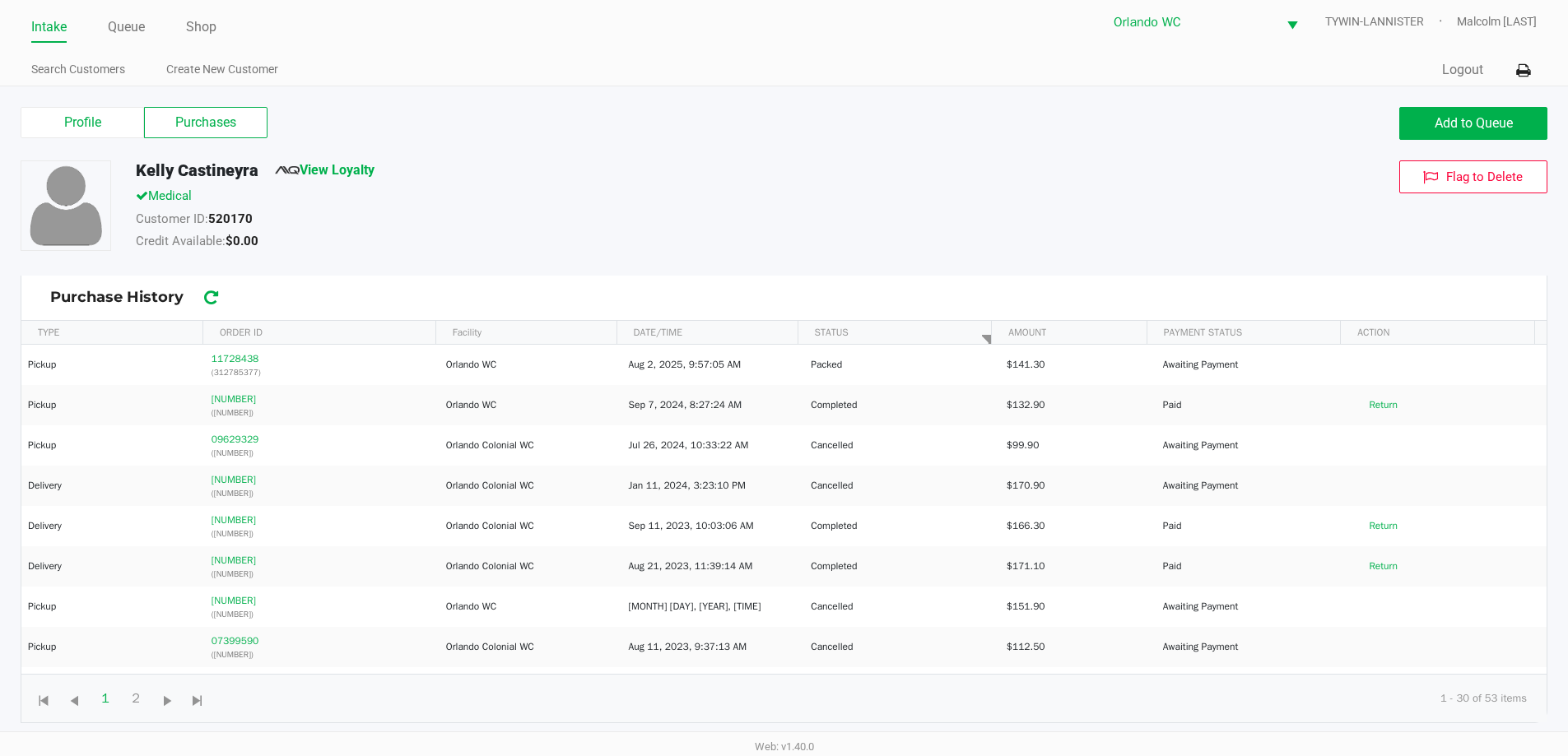 click on "Profile   Purchases   Add to Queue" 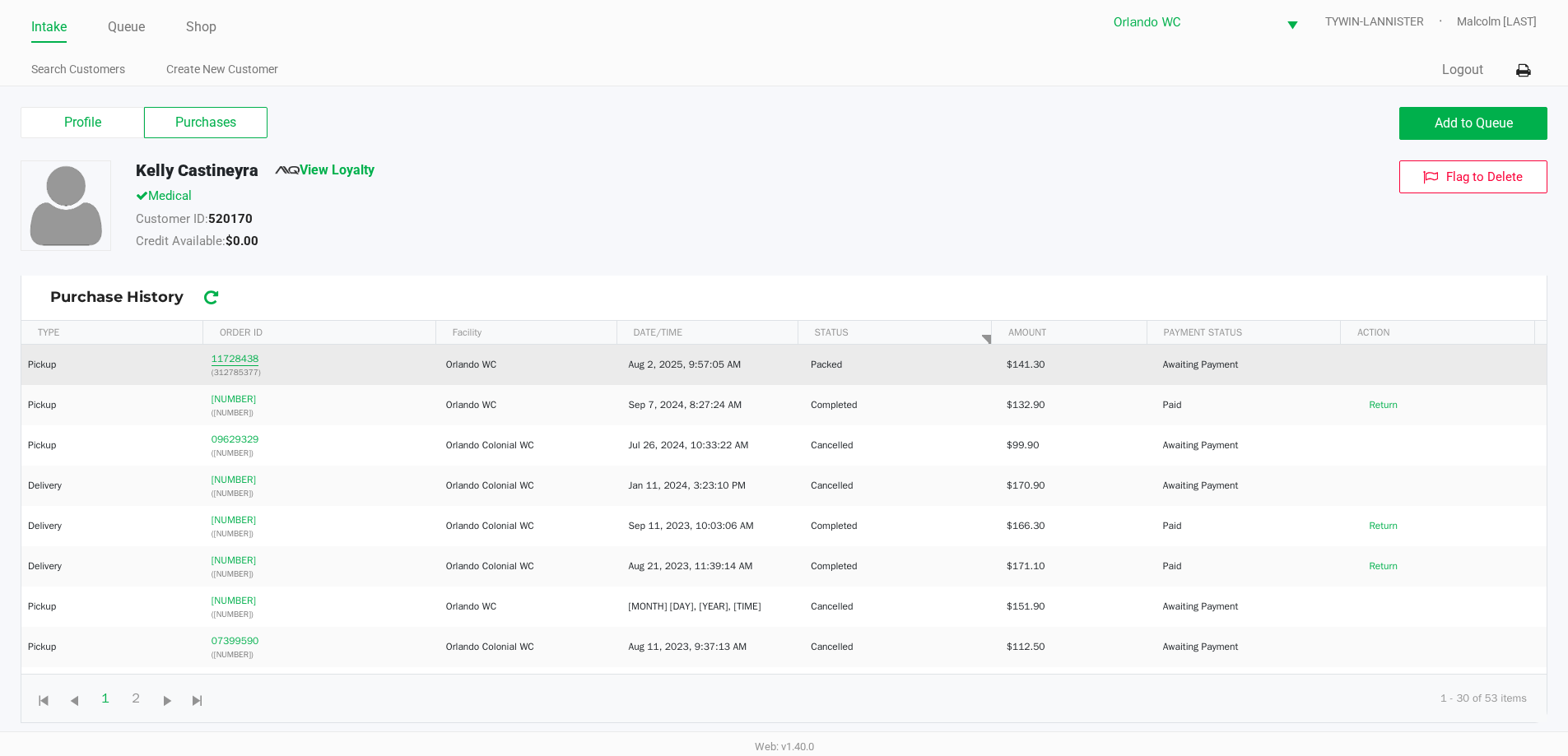 click on "11728438" 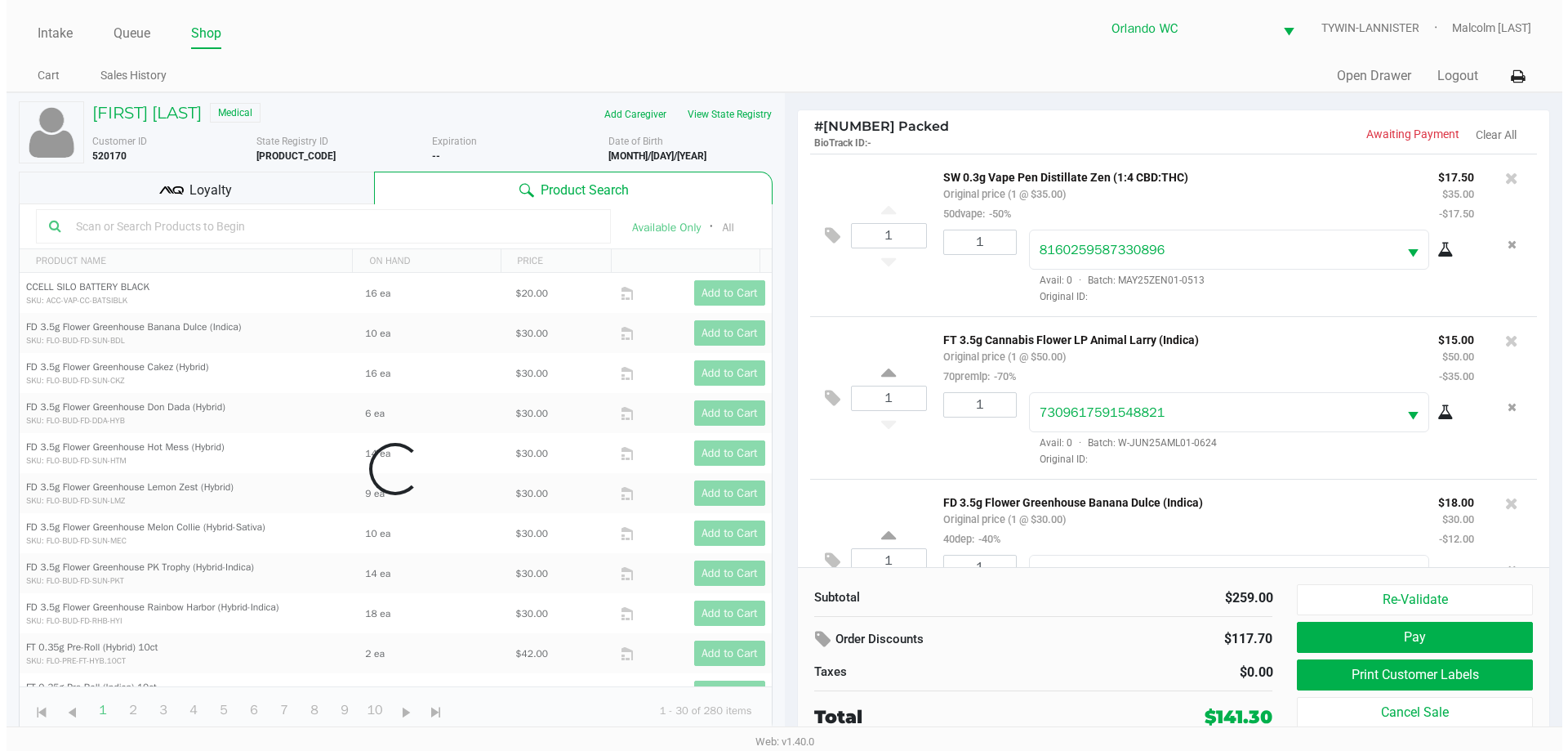 scroll, scrollTop: 0, scrollLeft: 0, axis: both 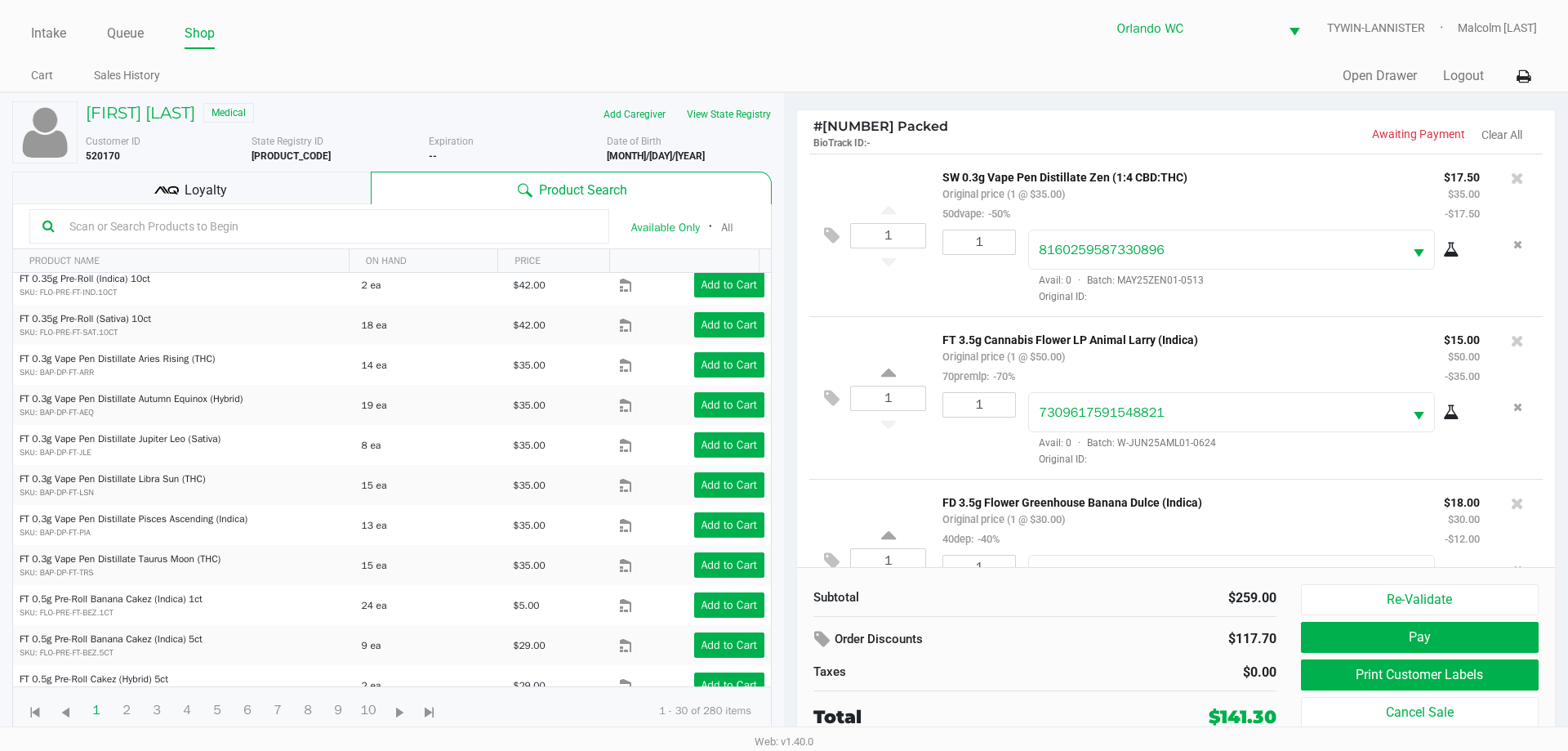 click on "Pay" 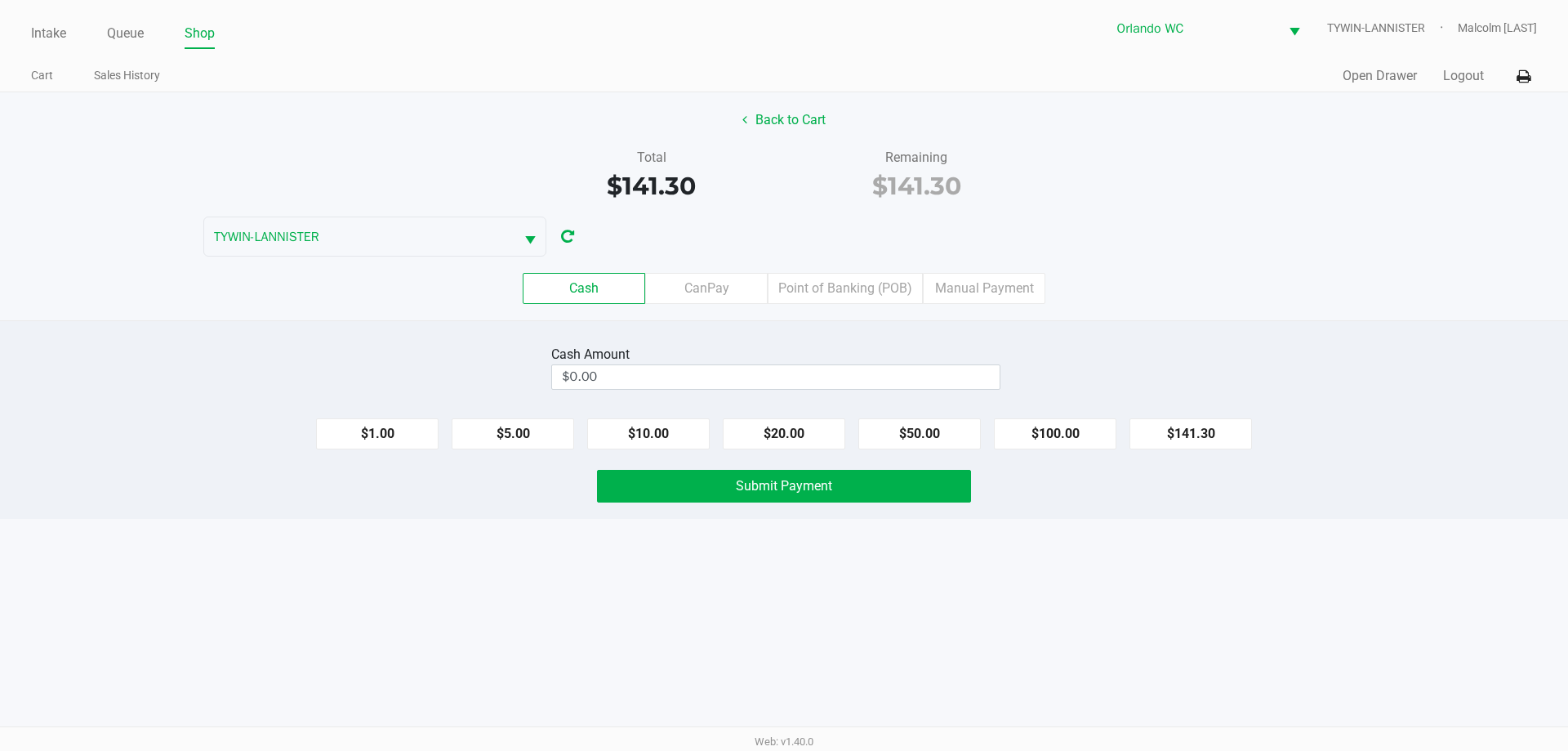 click on "Point of Banking (POB)" 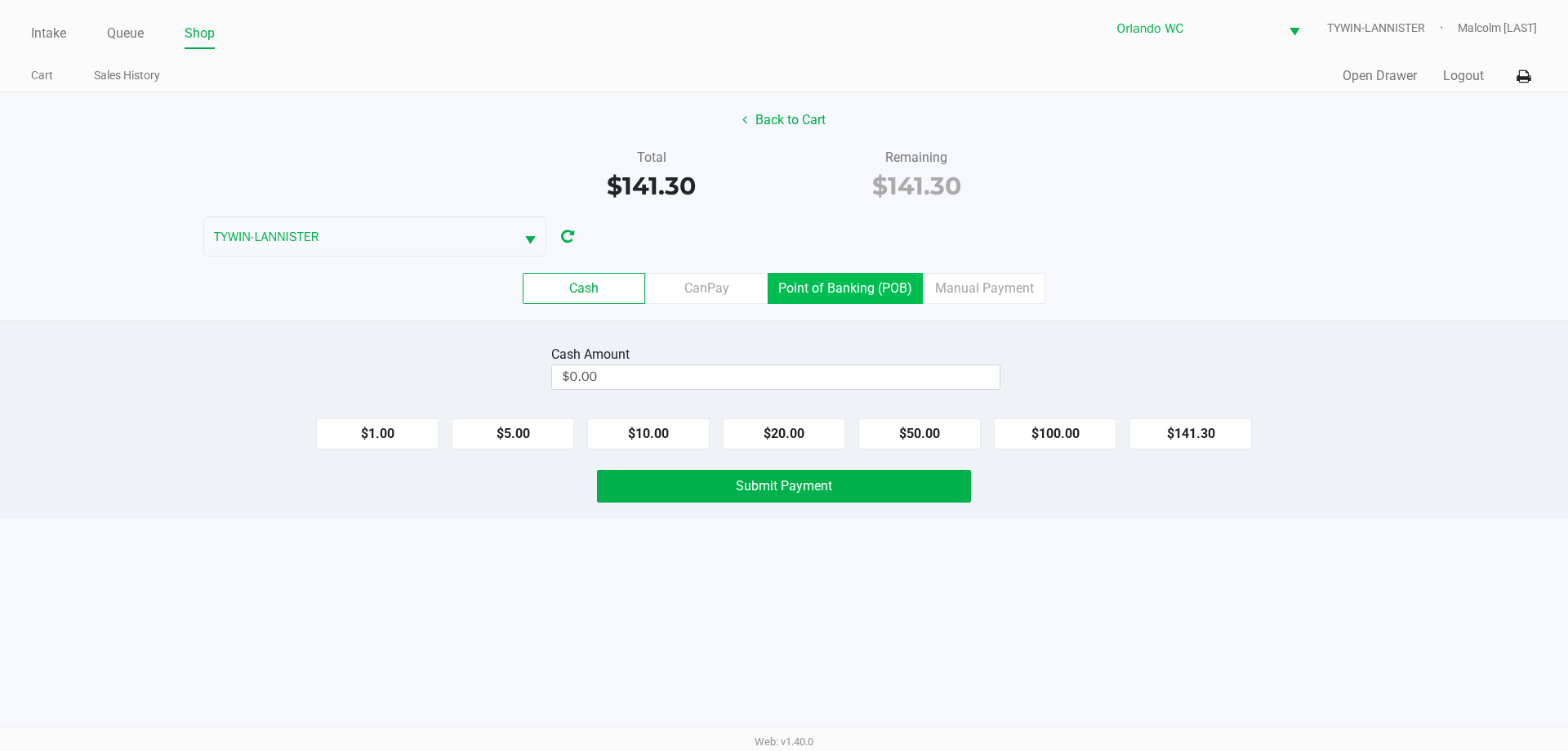 click on "Point of Banking (POB)" at bounding box center (0, 0) 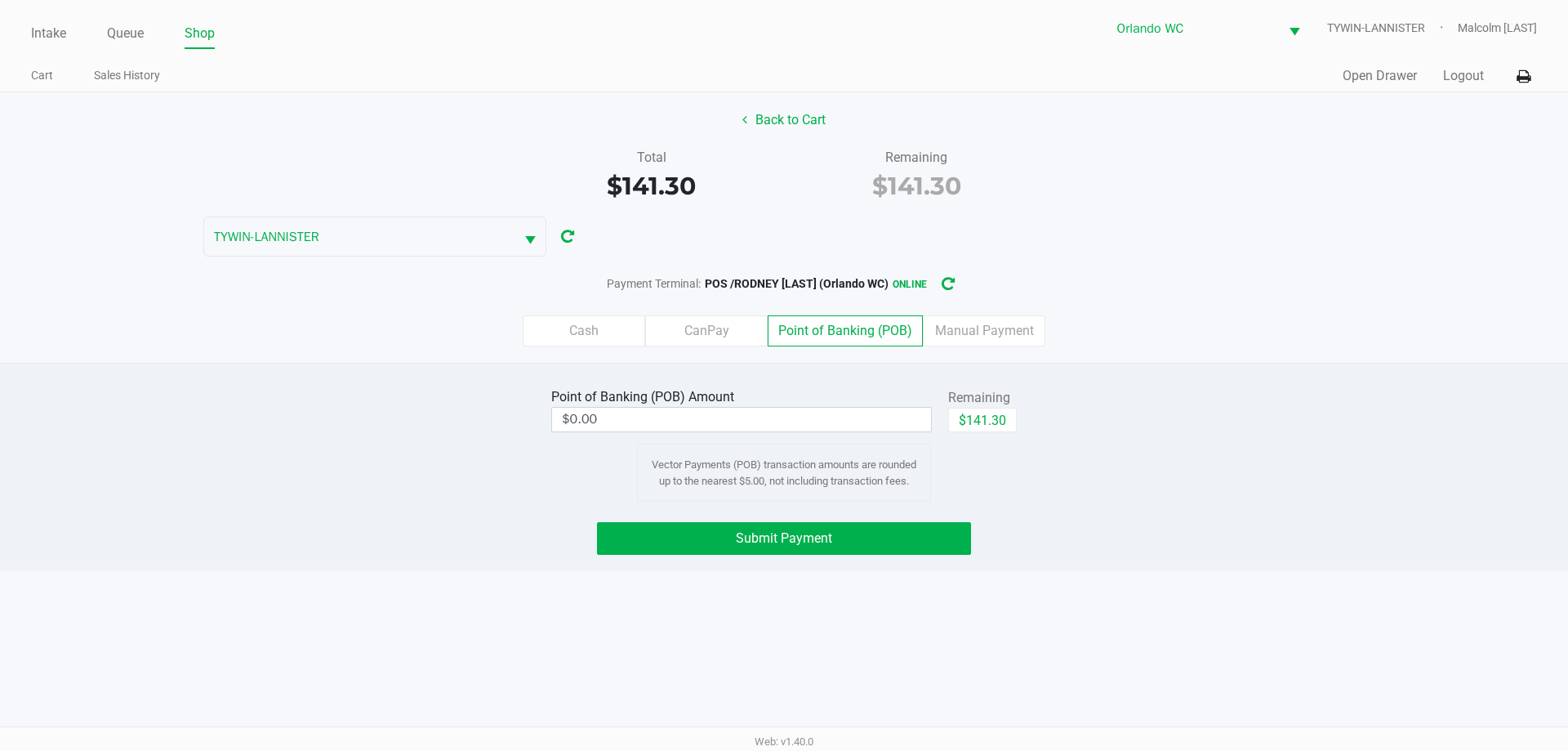 click on "$141.30" 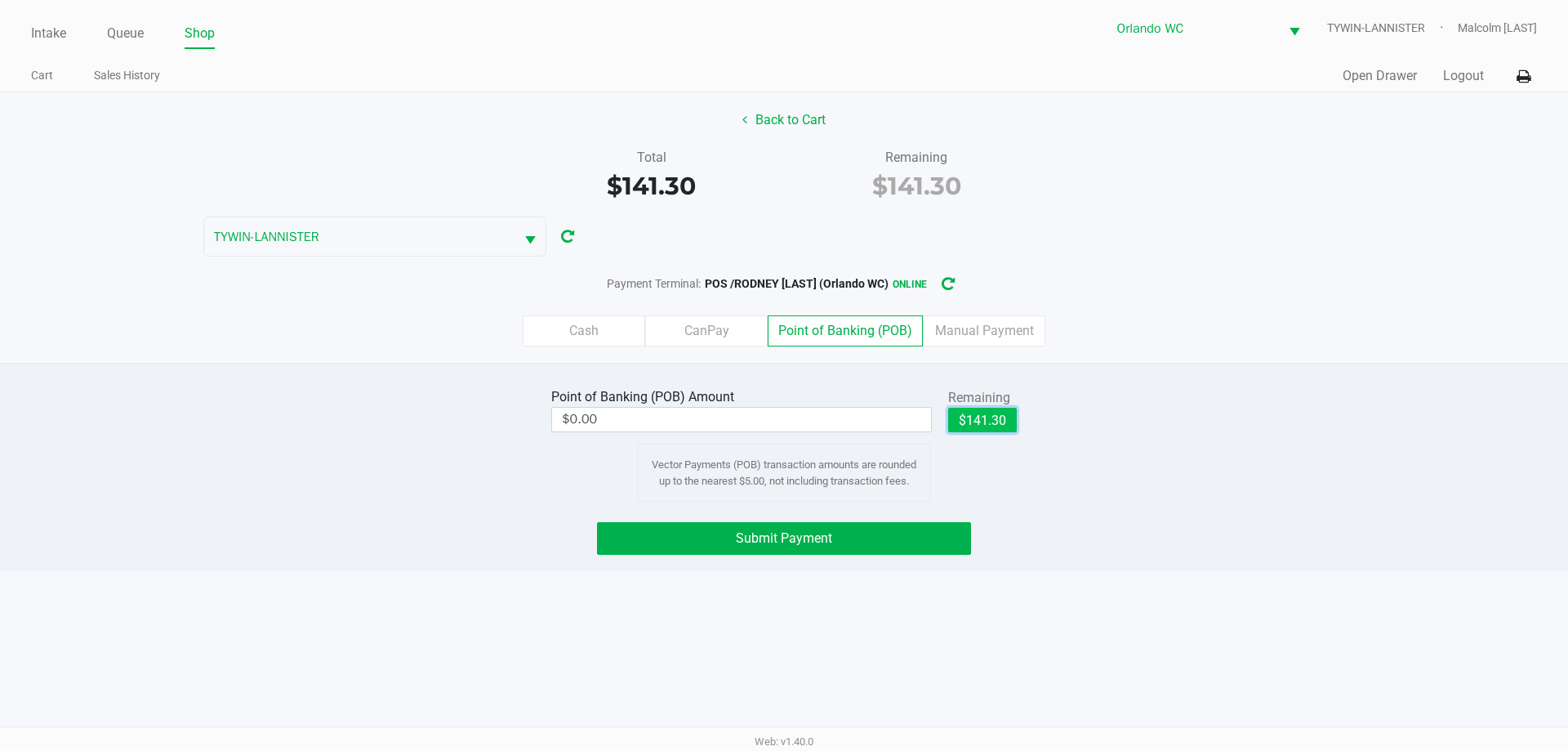 type on "$141.30" 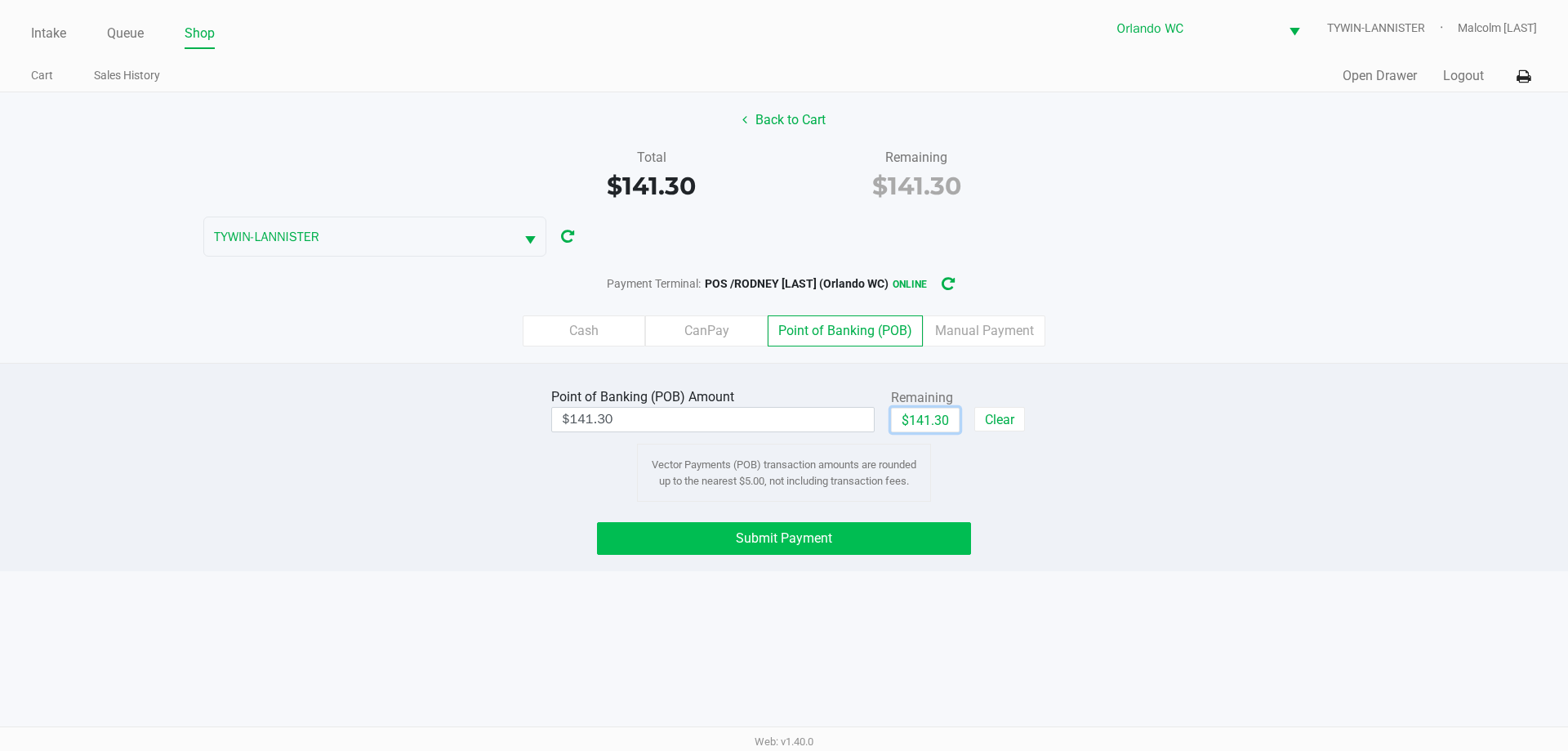 click on "Submit Payment" 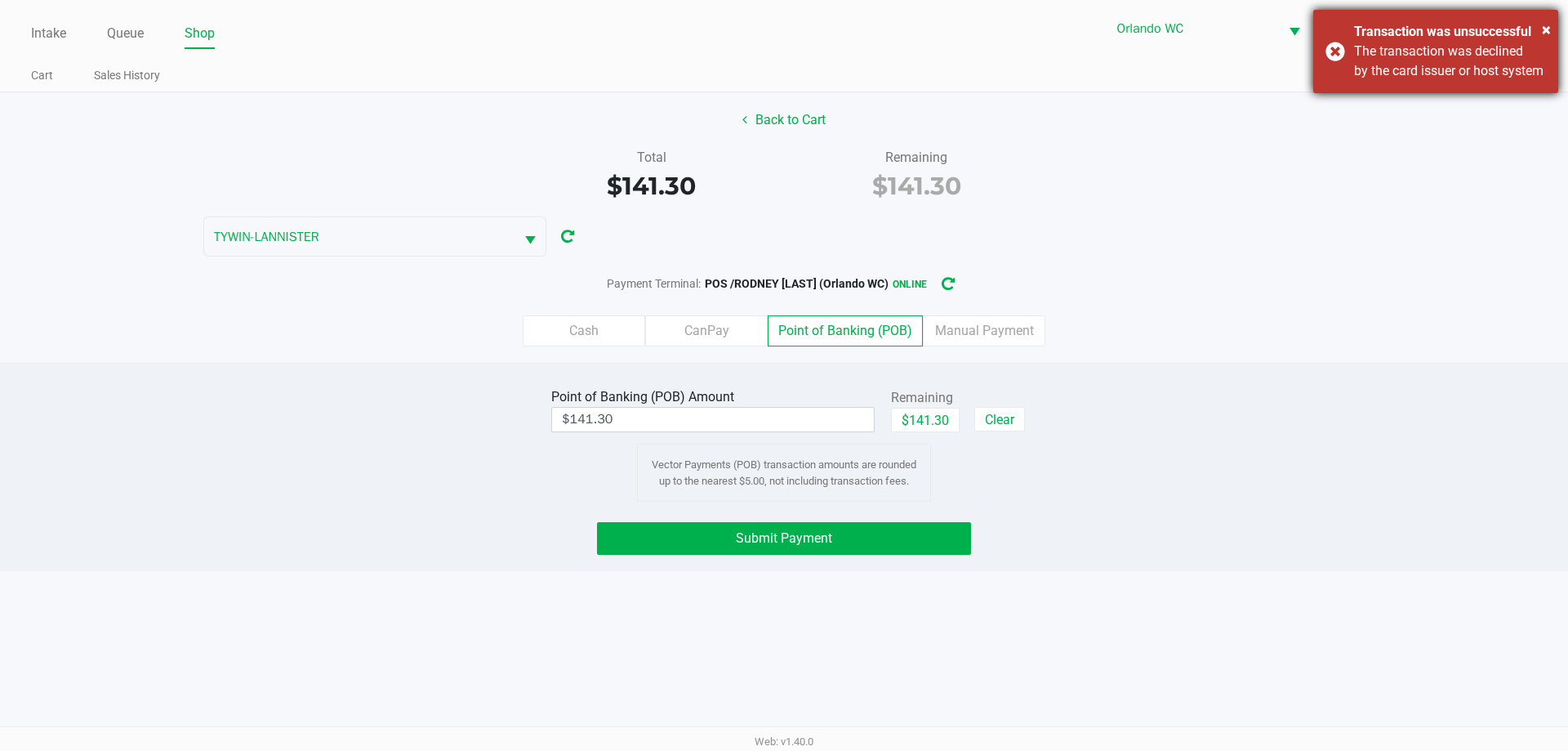 click on "The transaction was declined by the card issuer or host system" at bounding box center [1450, 61] 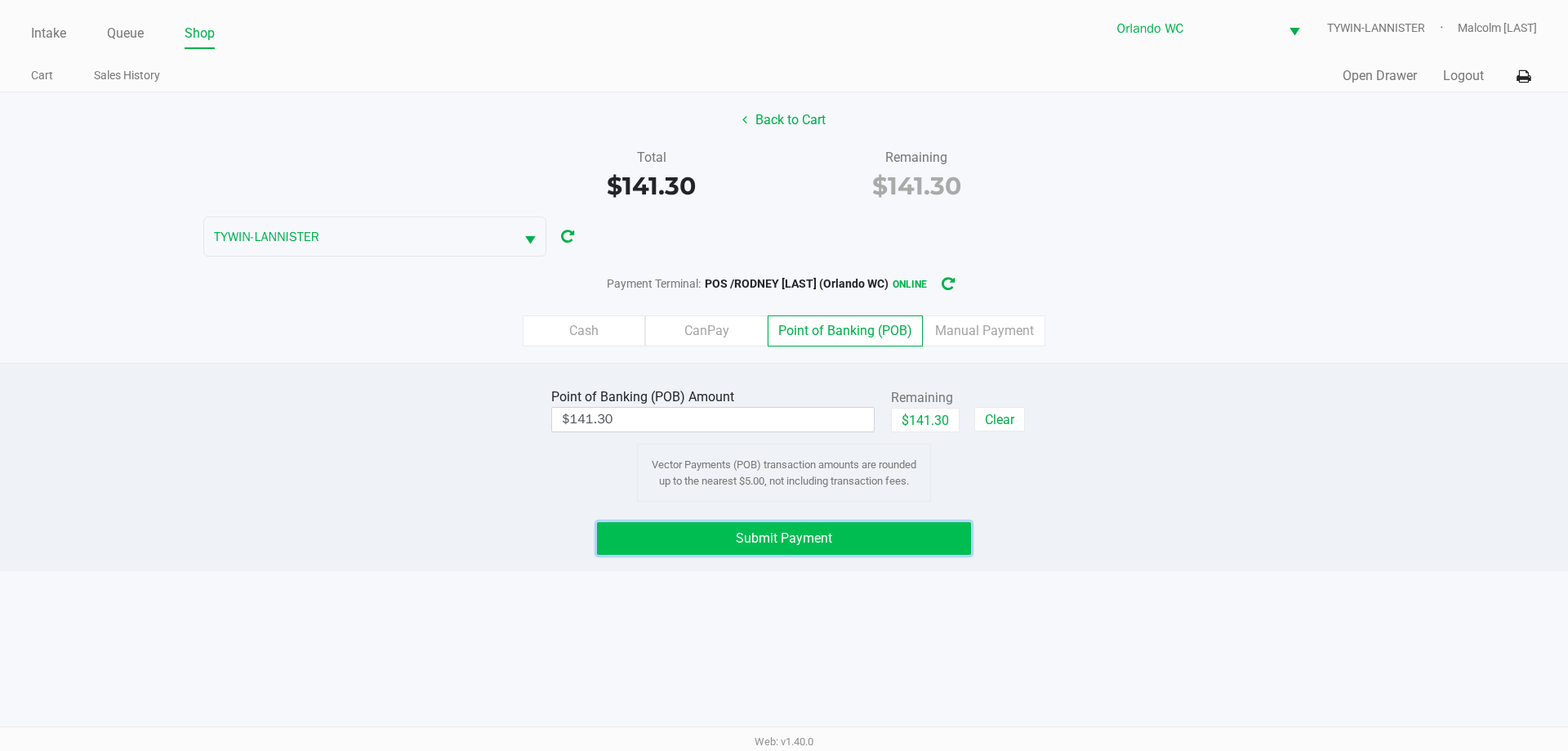 click on "Submit Payment" 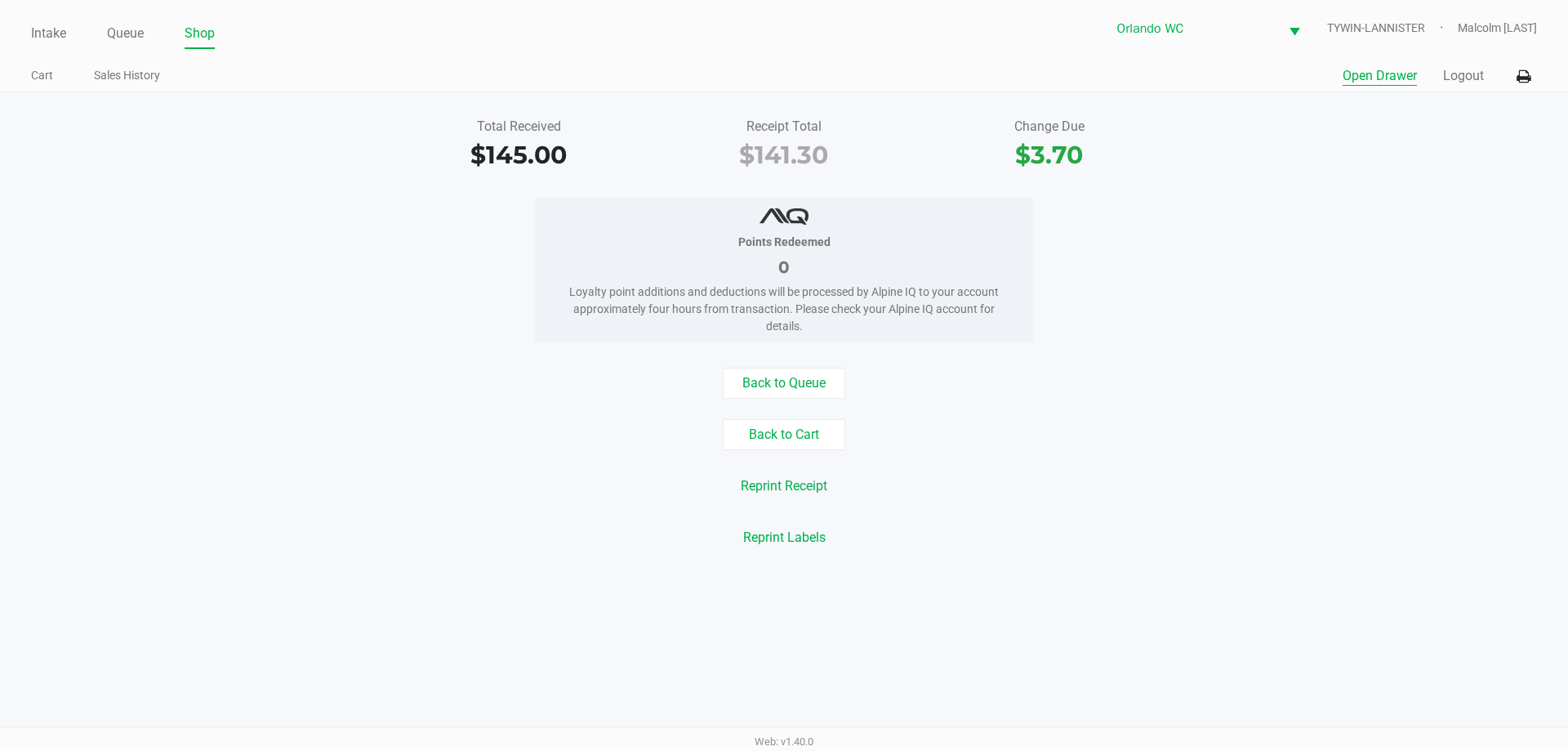 click on "Open Drawer" 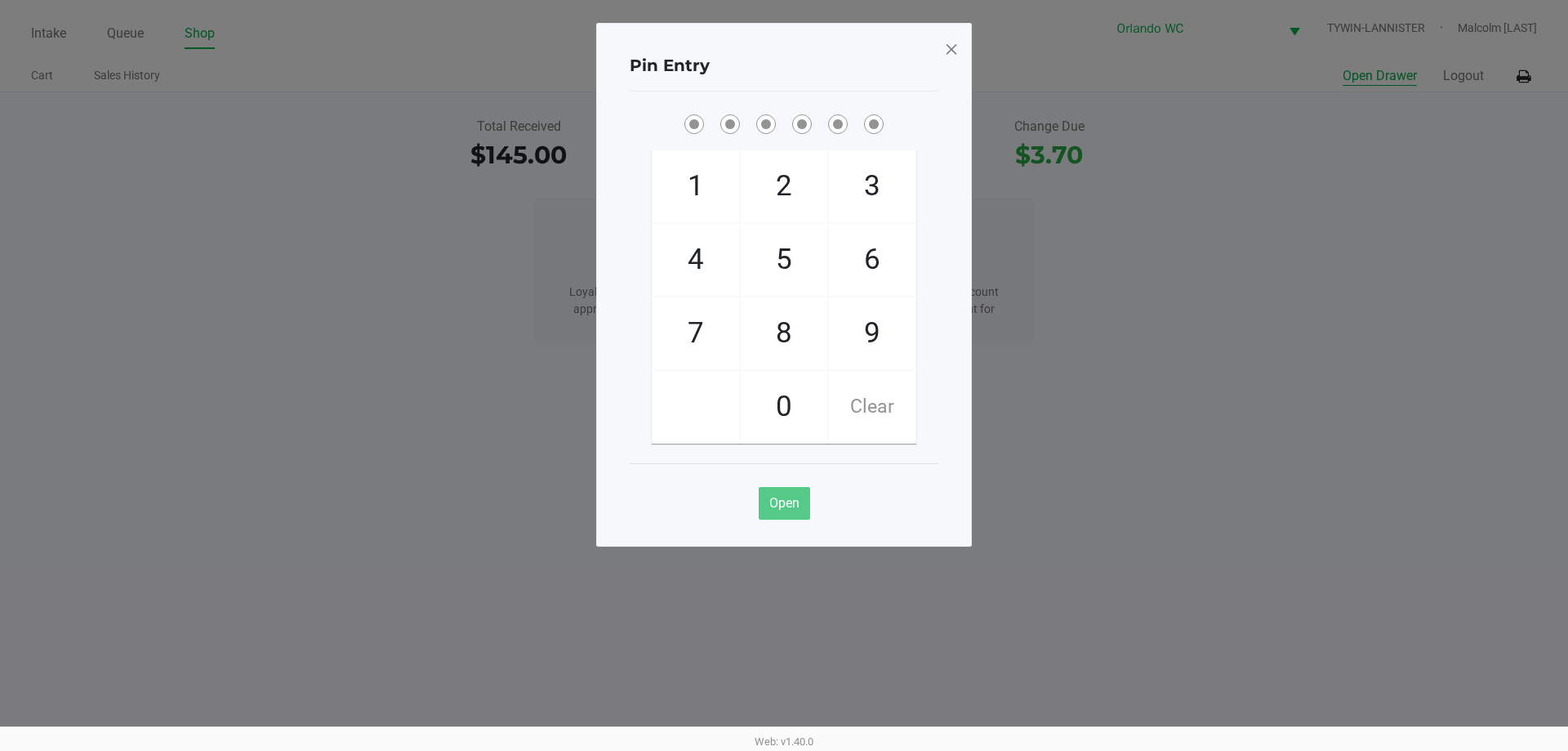 type 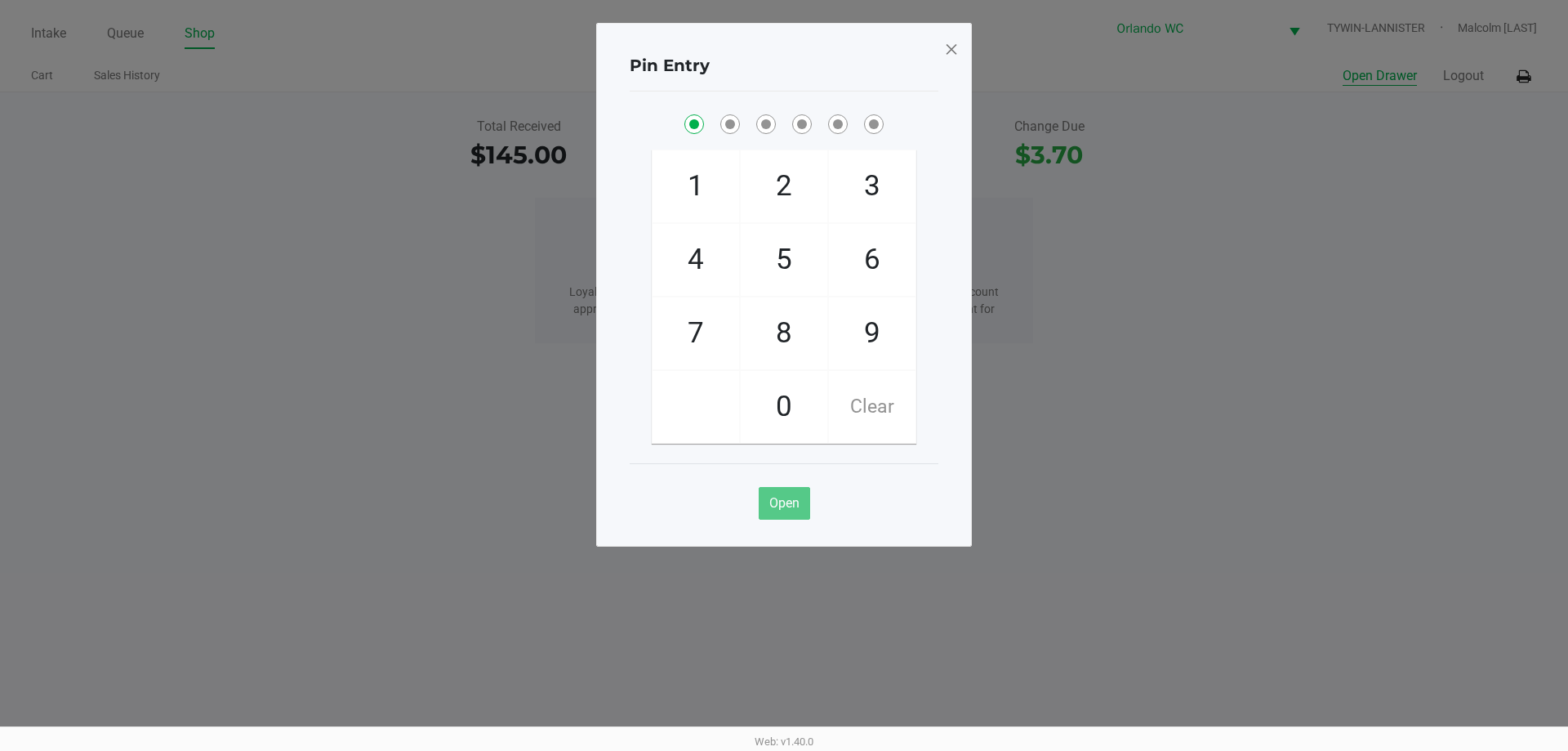checkbox on "true" 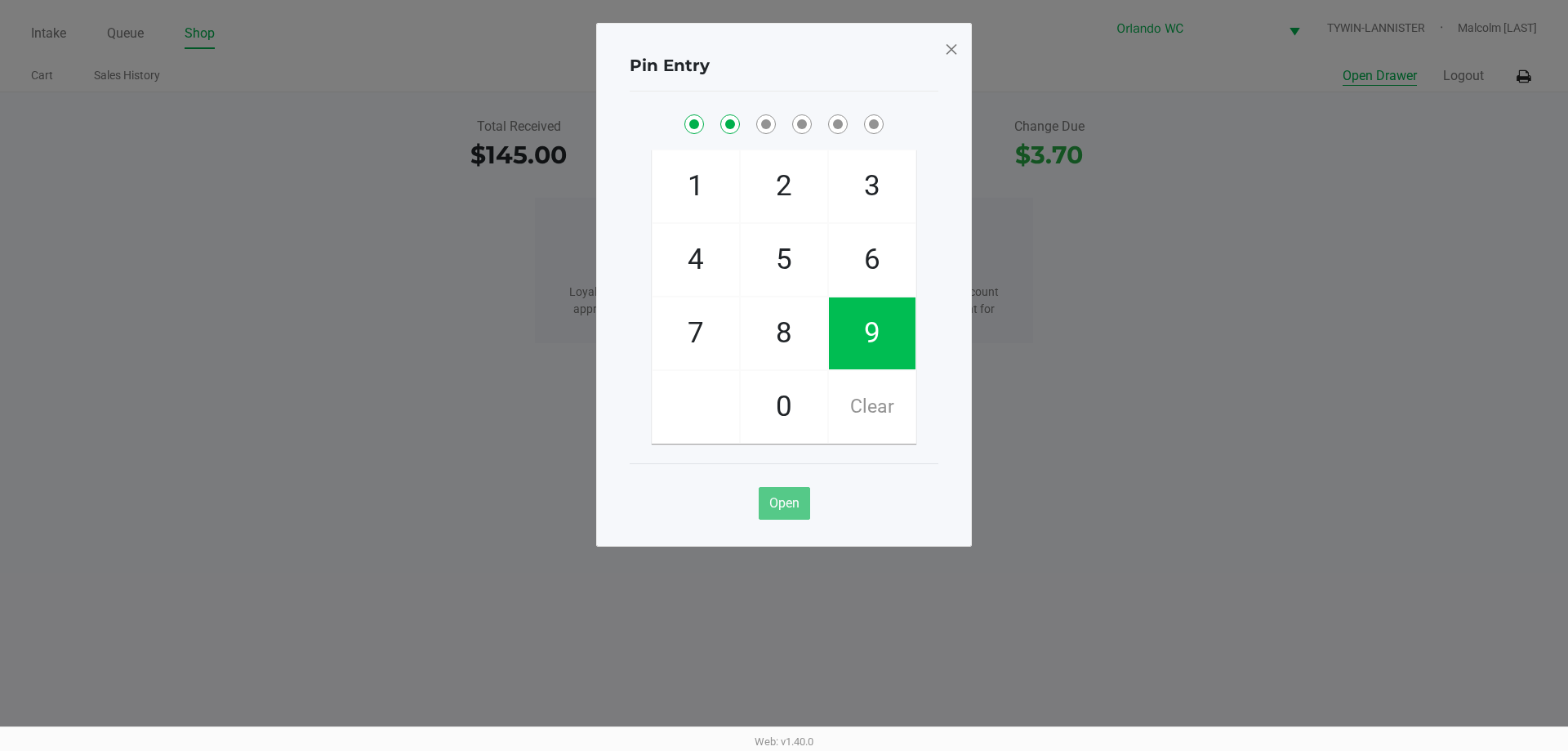 checkbox on "true" 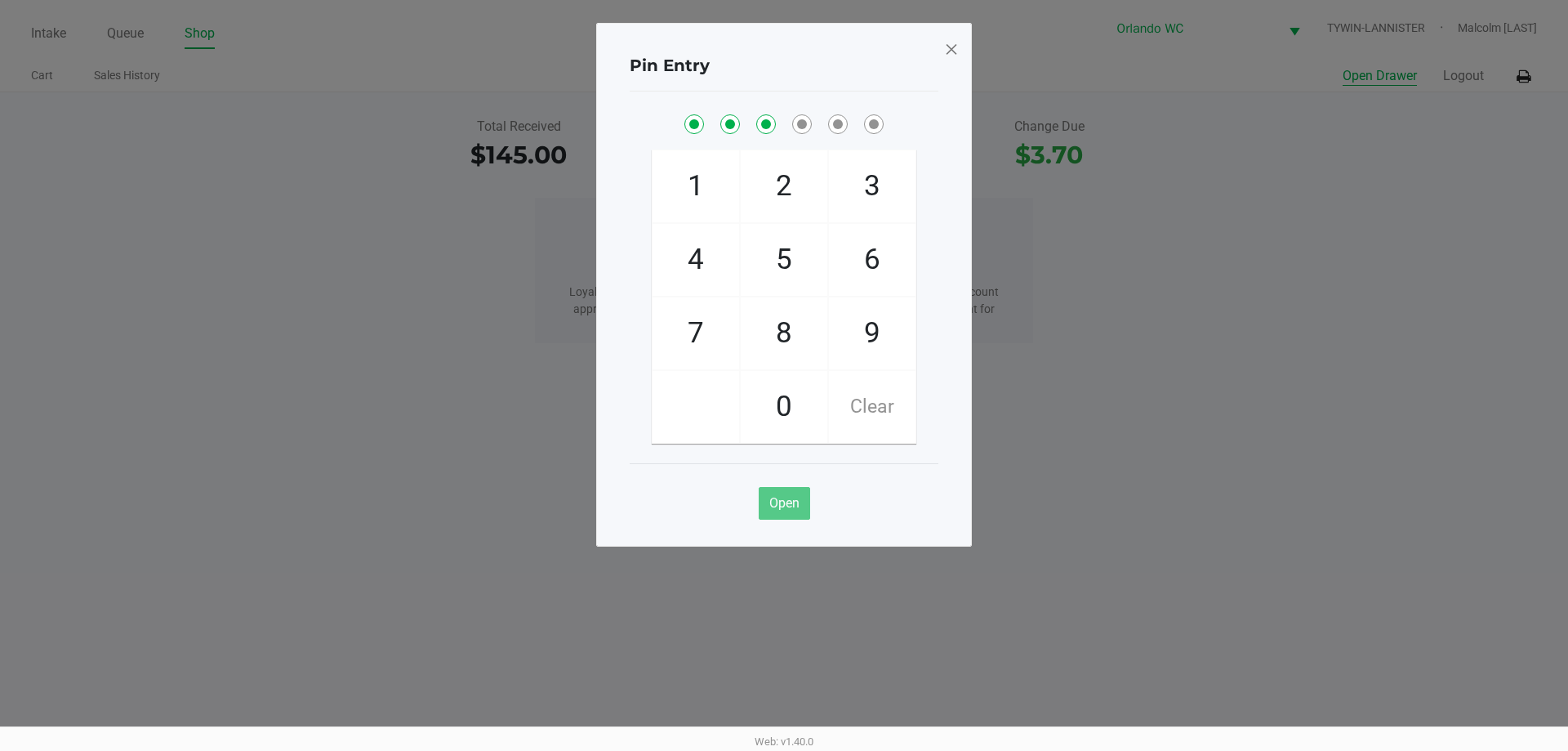 checkbox on "true" 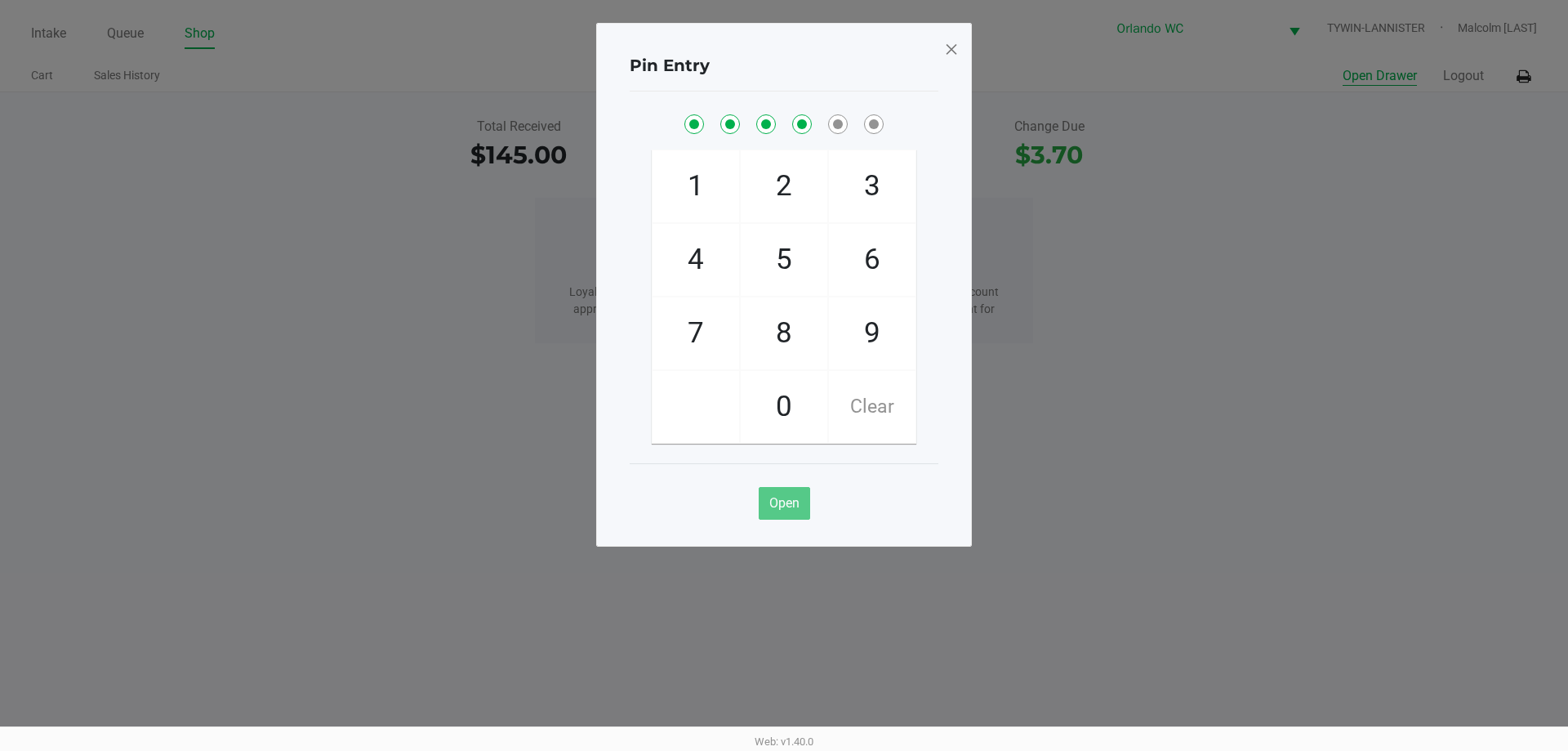checkbox on "true" 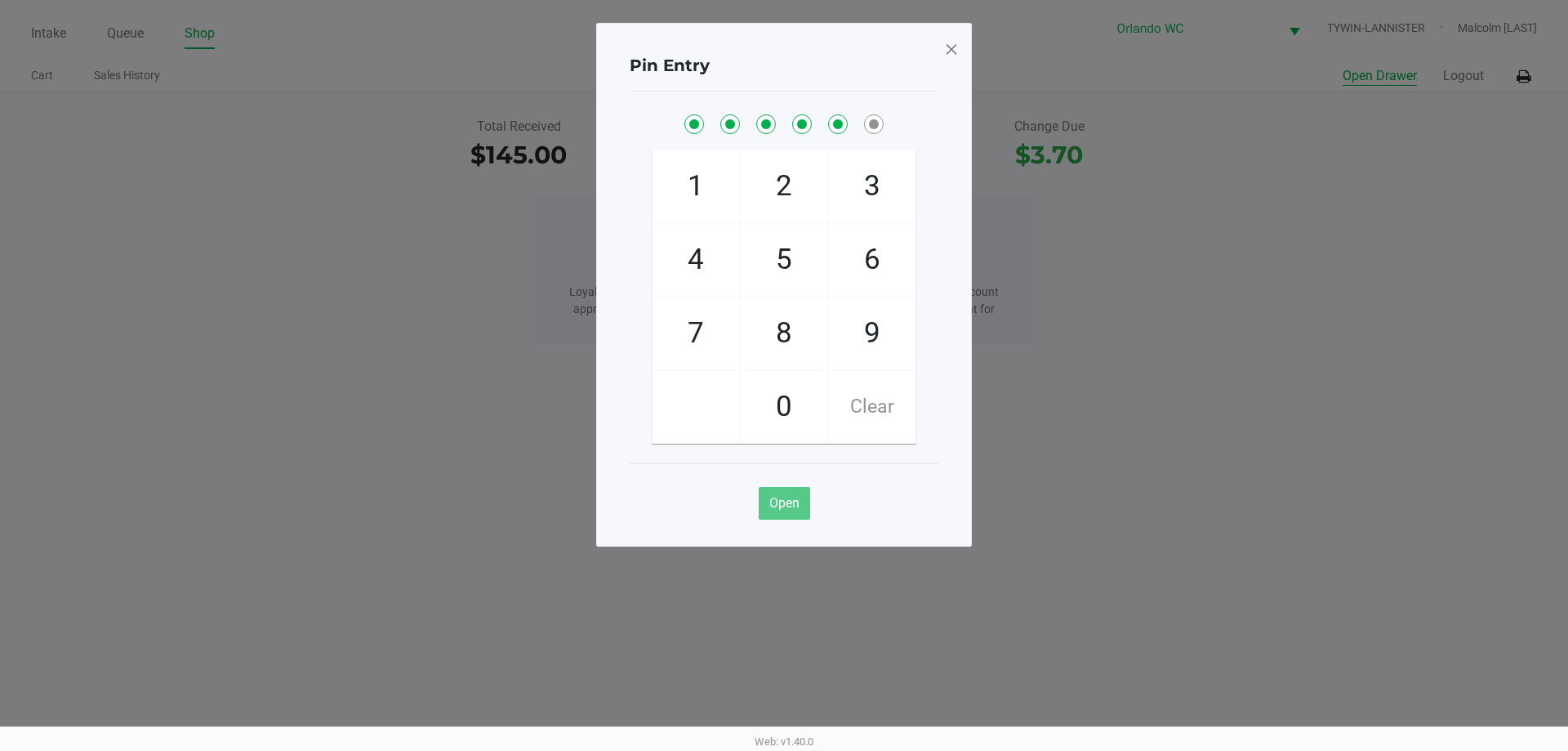 checkbox on "true" 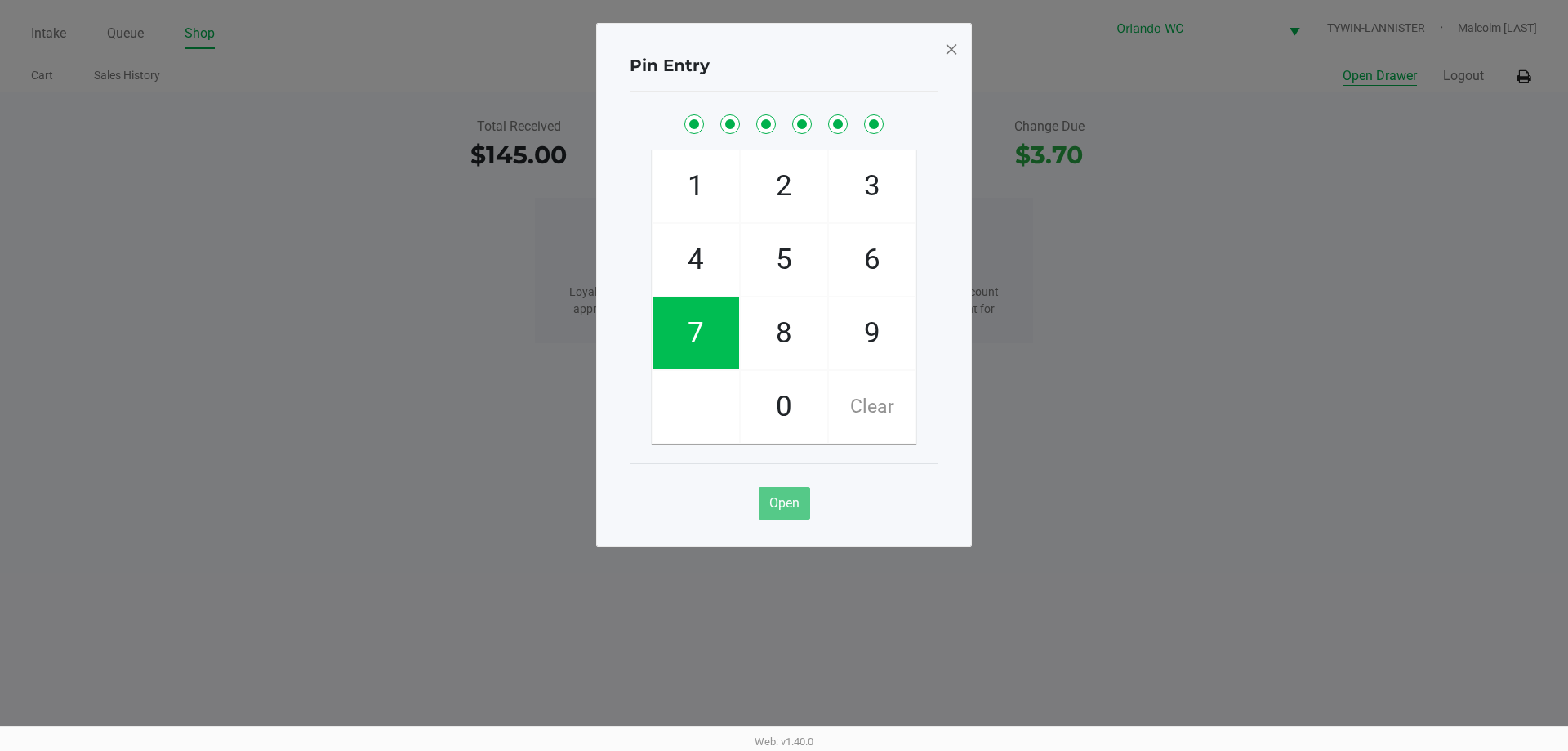 checkbox on "true" 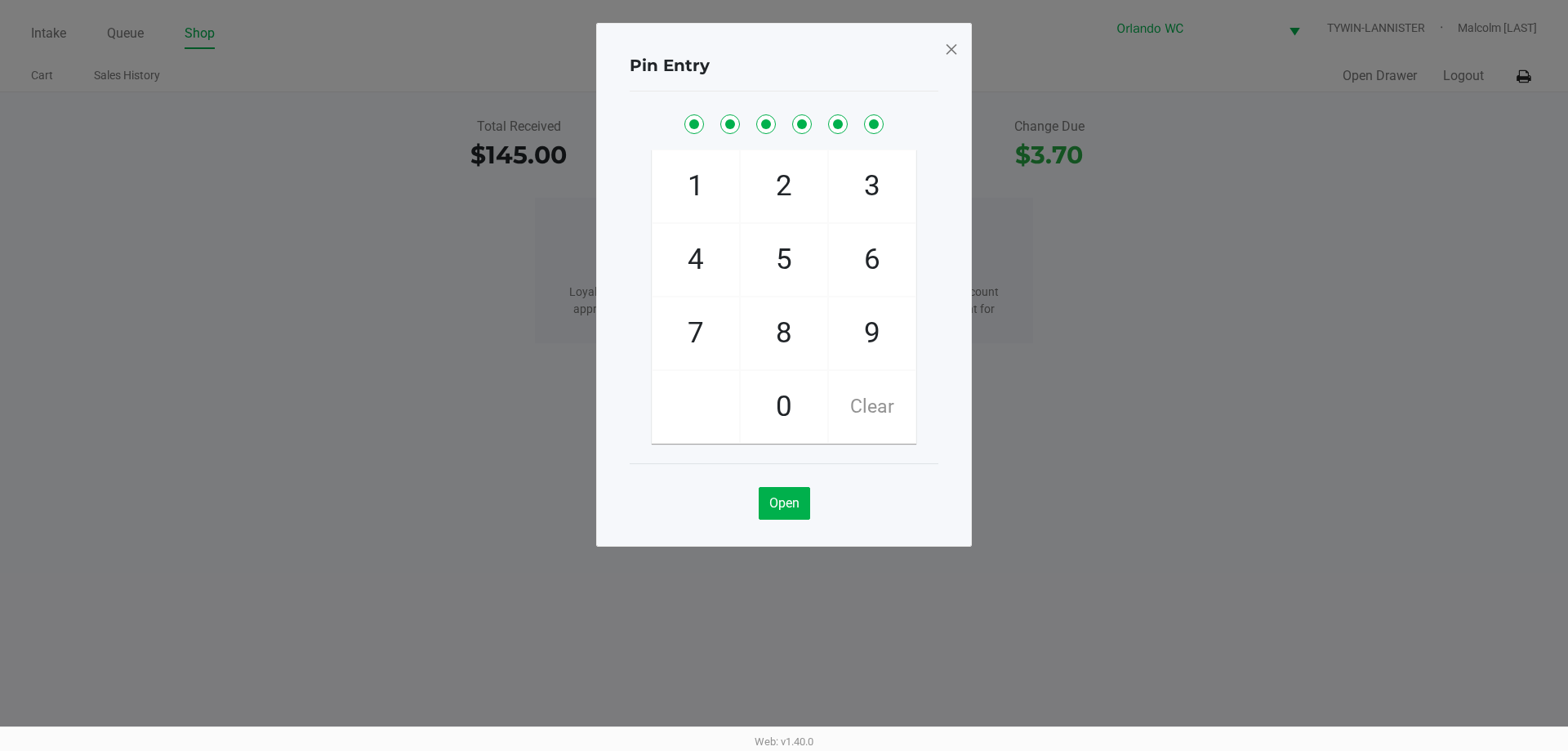 click 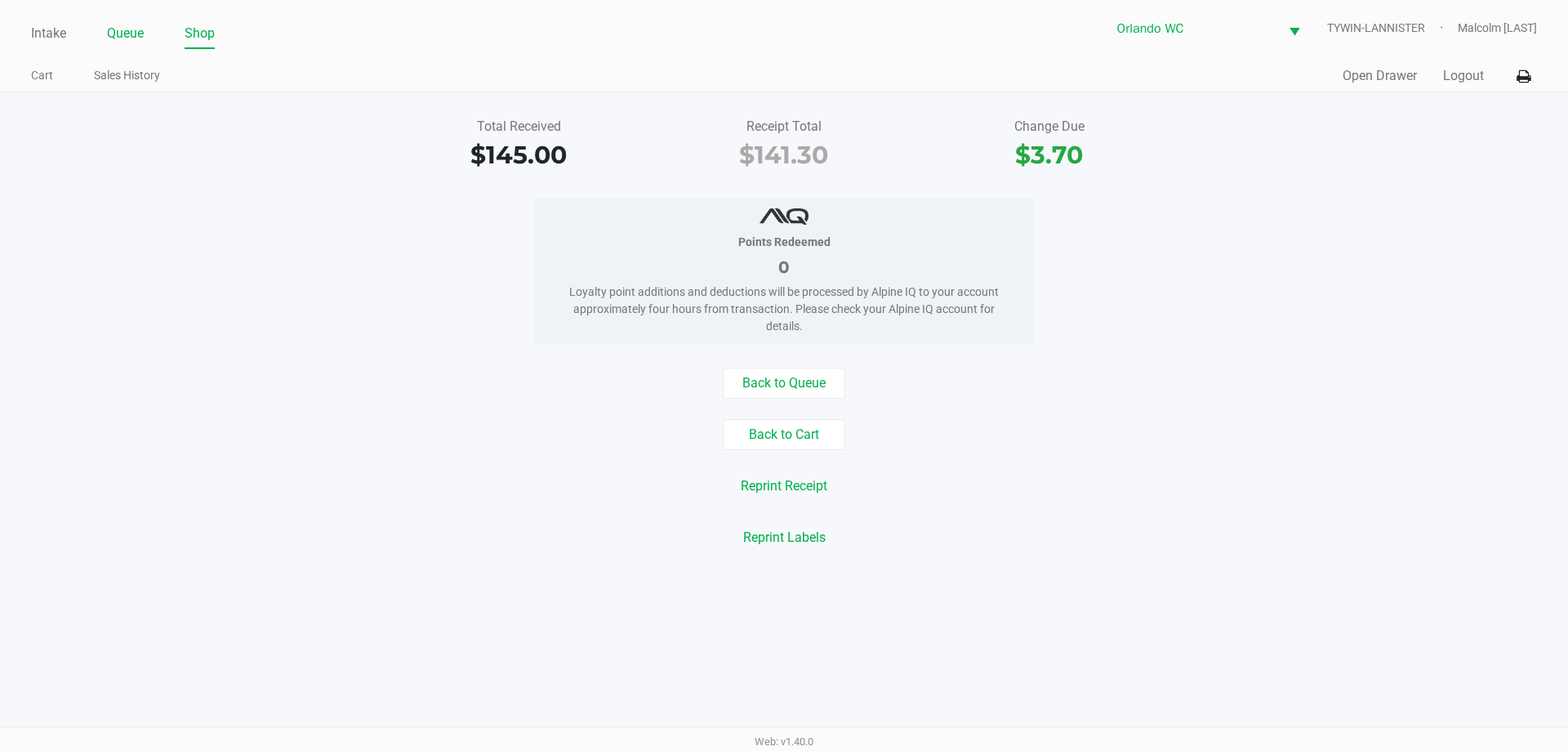click on "Queue" 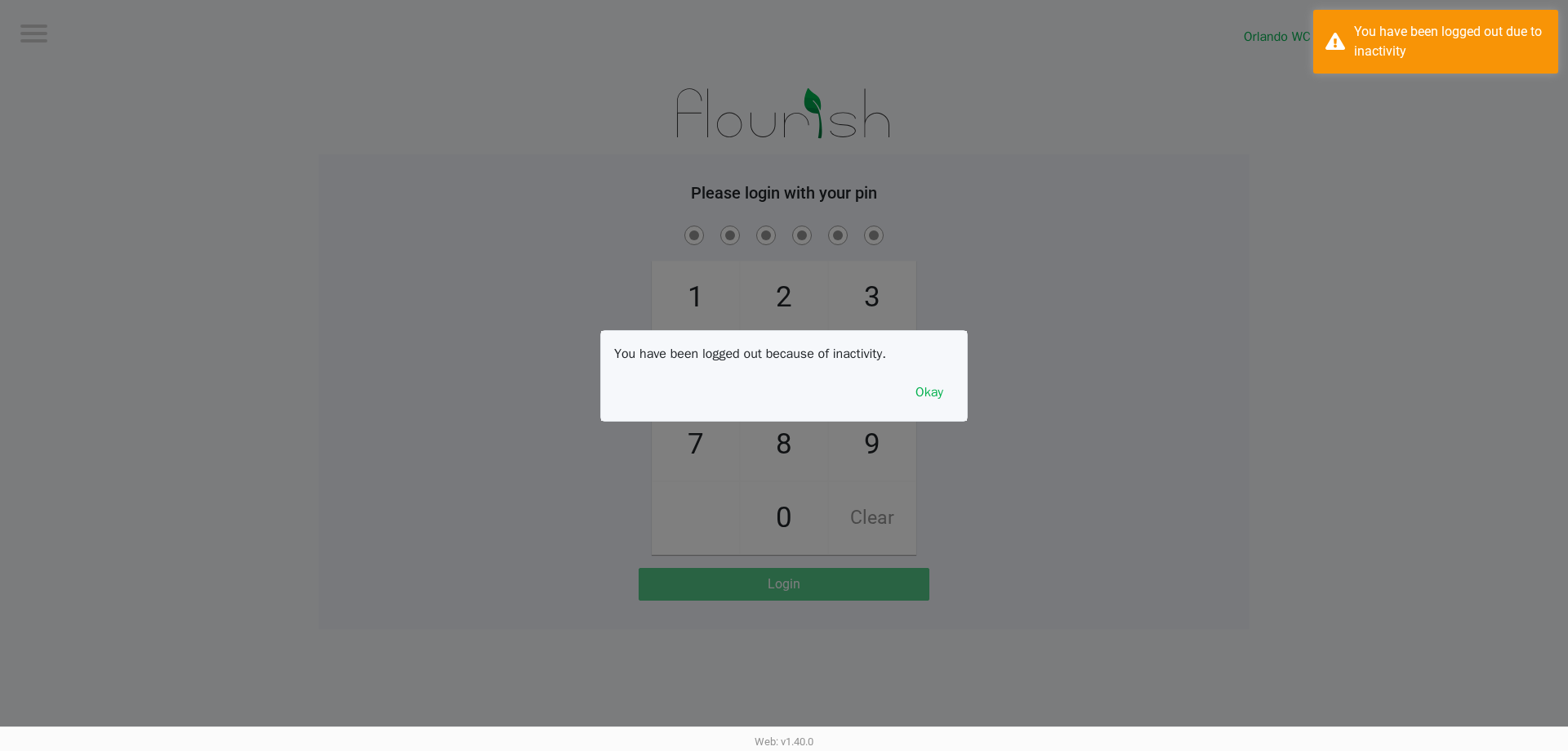 click 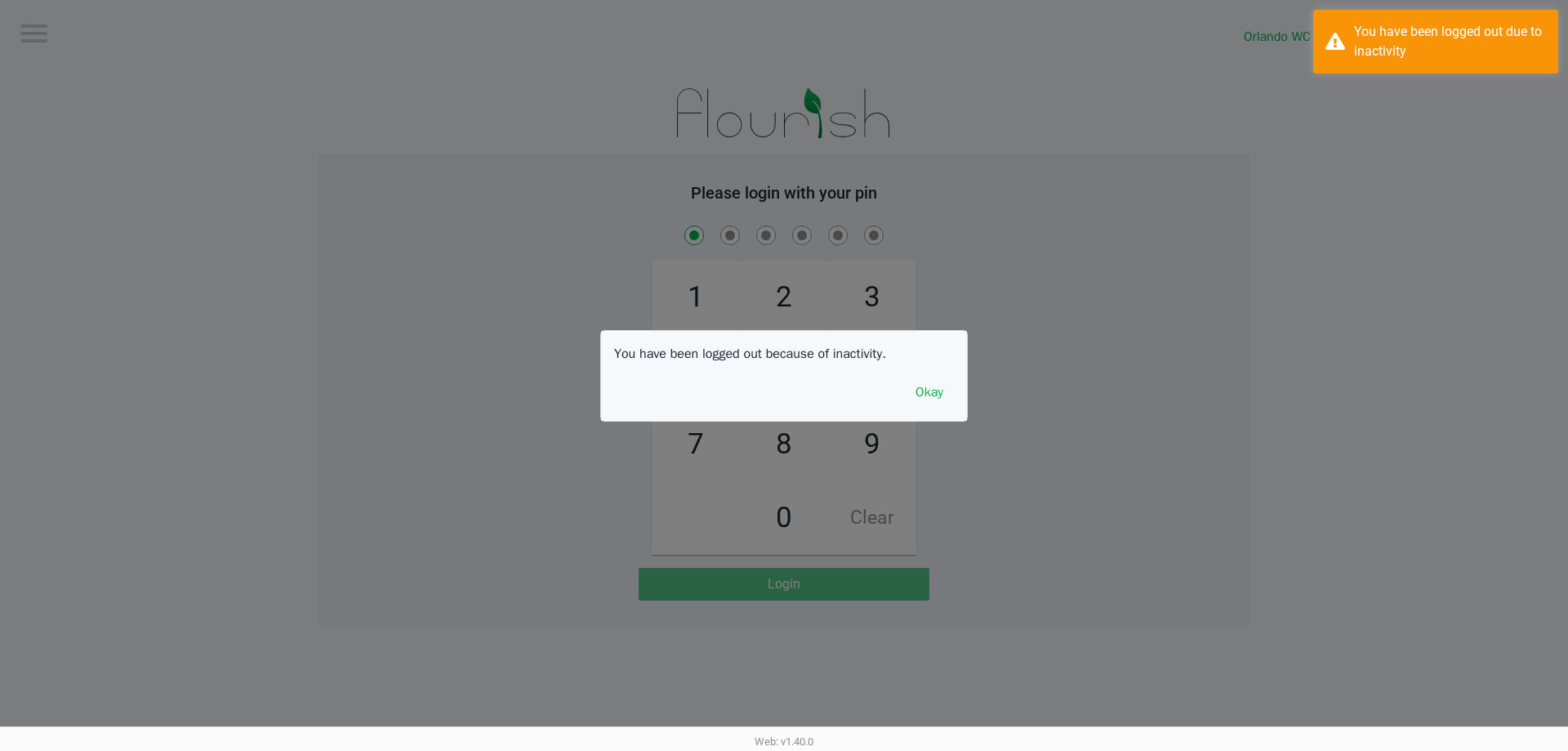 checkbox on "true" 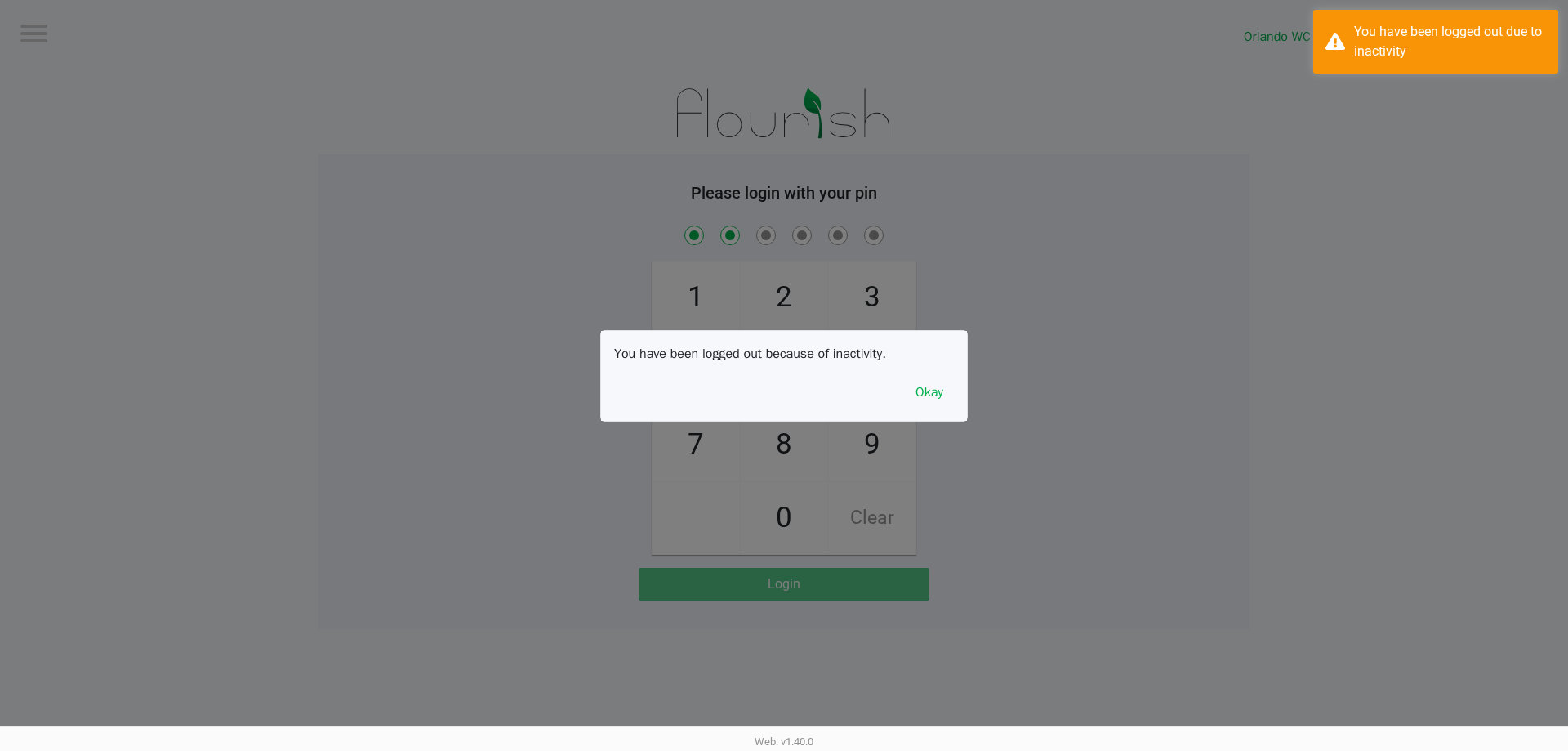 checkbox on "true" 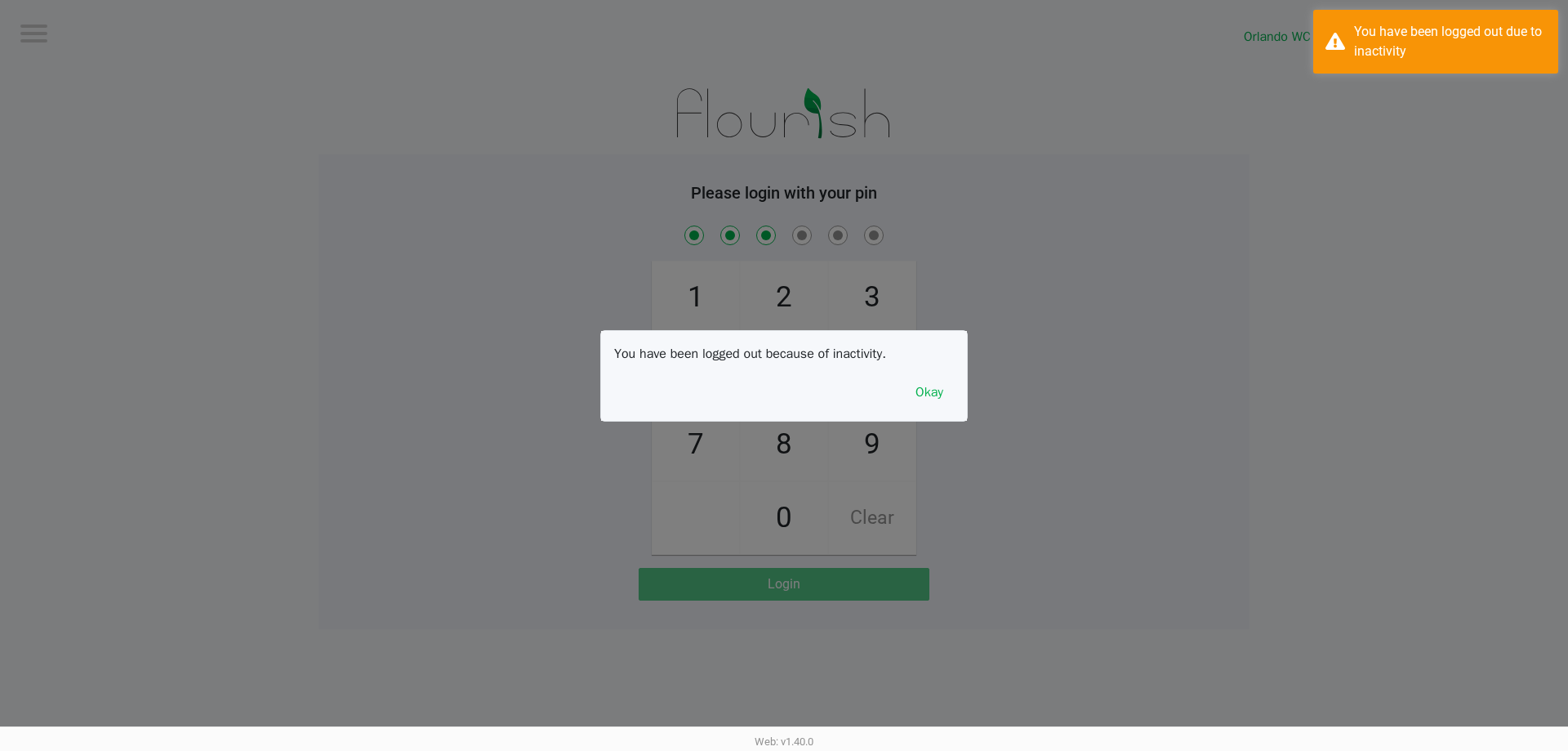 checkbox on "true" 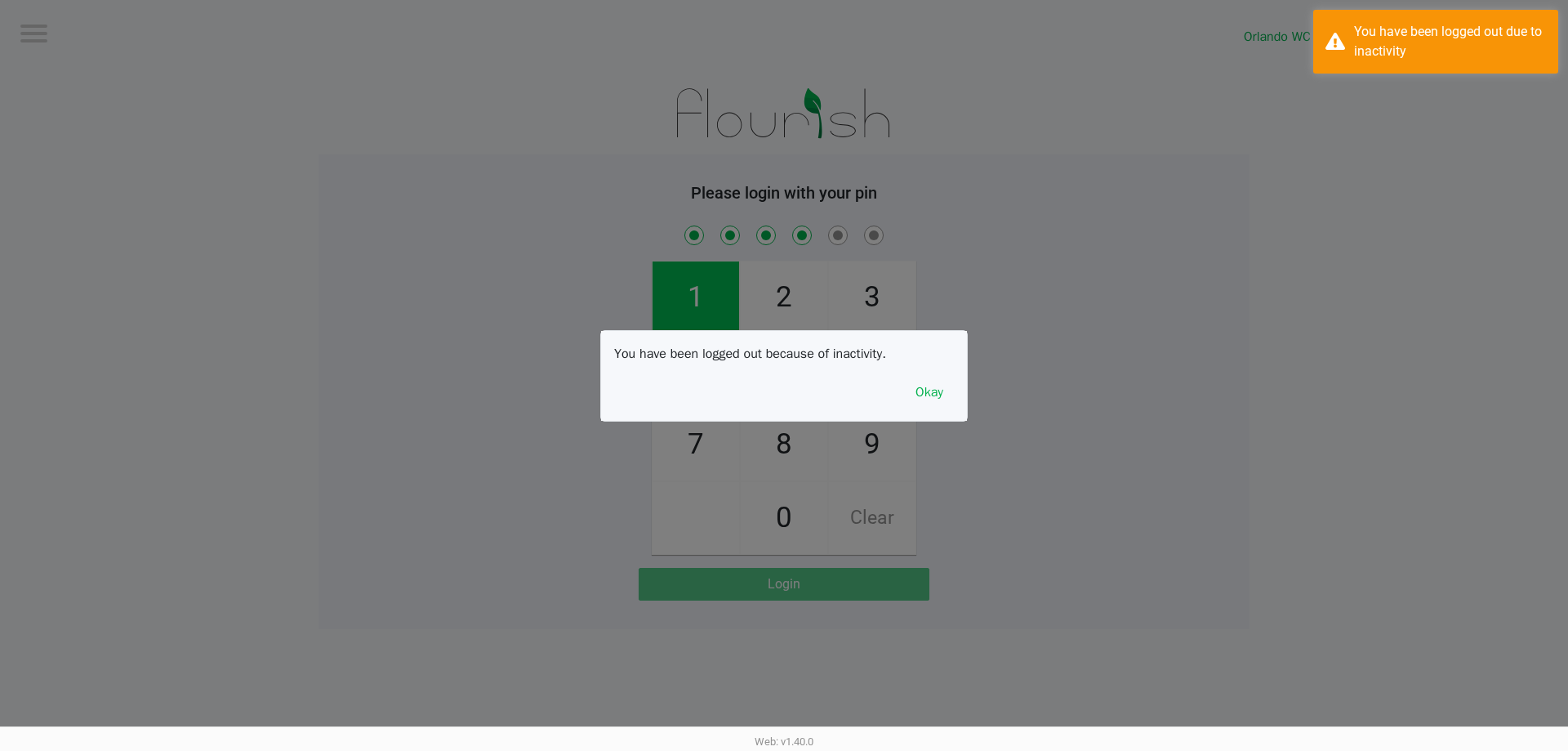 checkbox on "true" 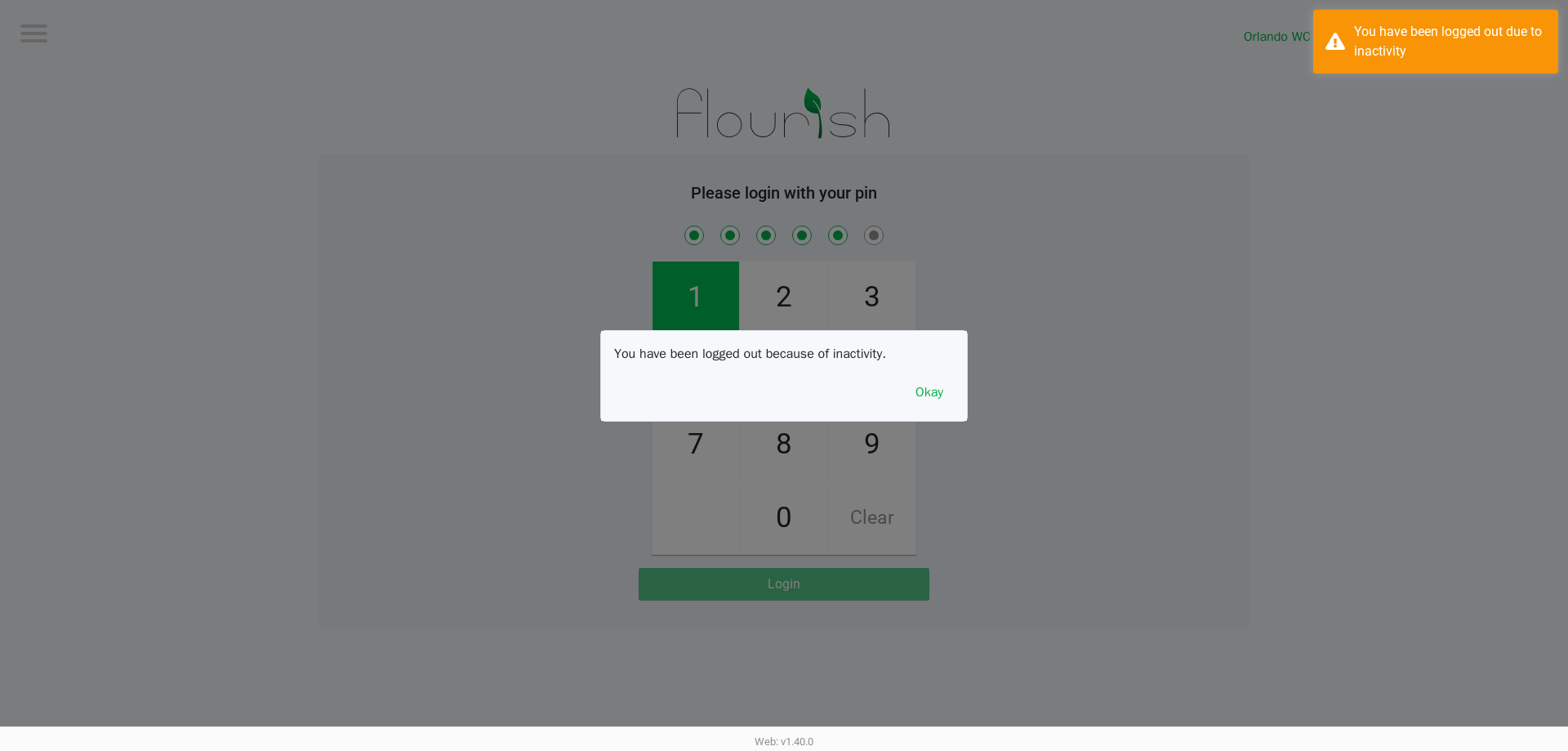 checkbox on "true" 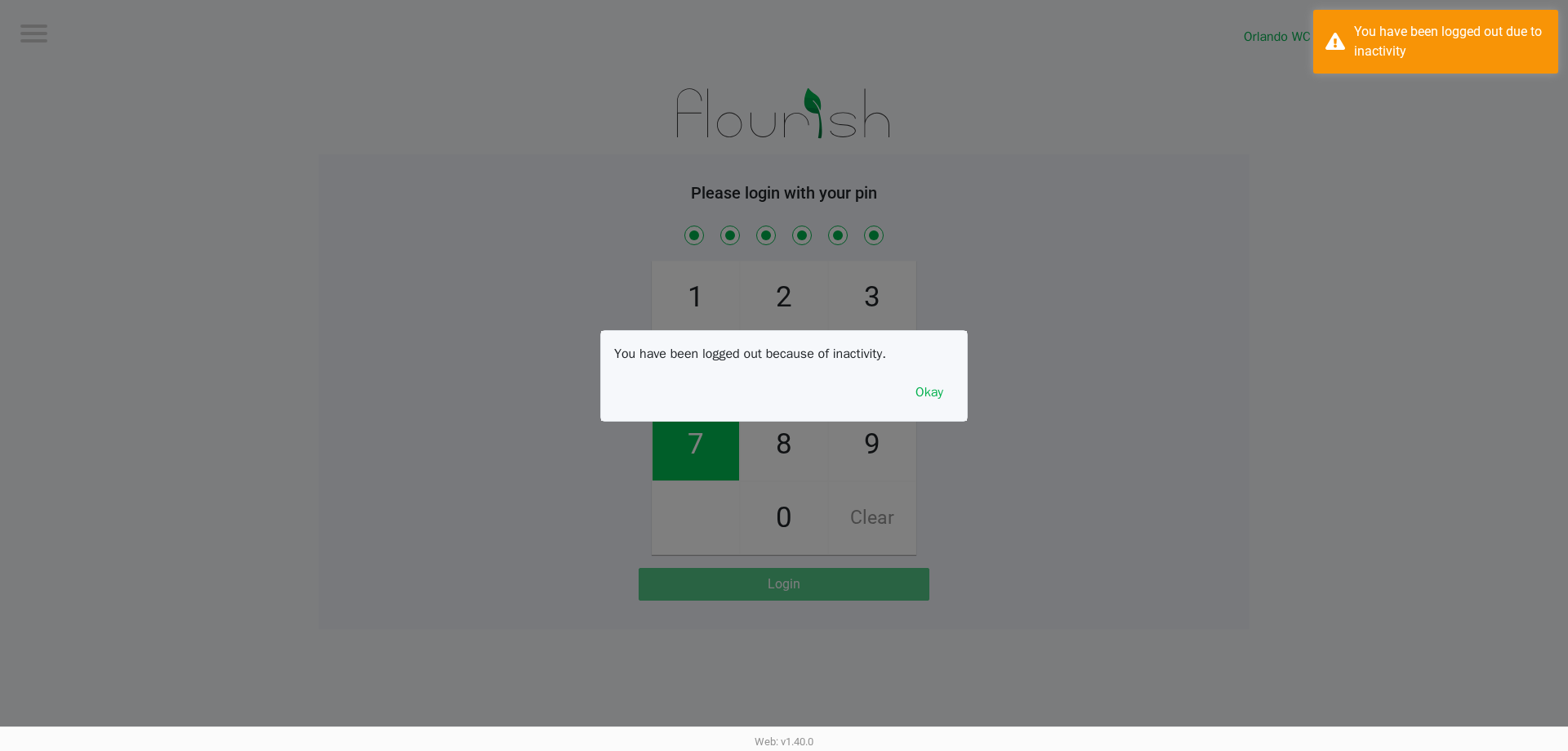 checkbox on "true" 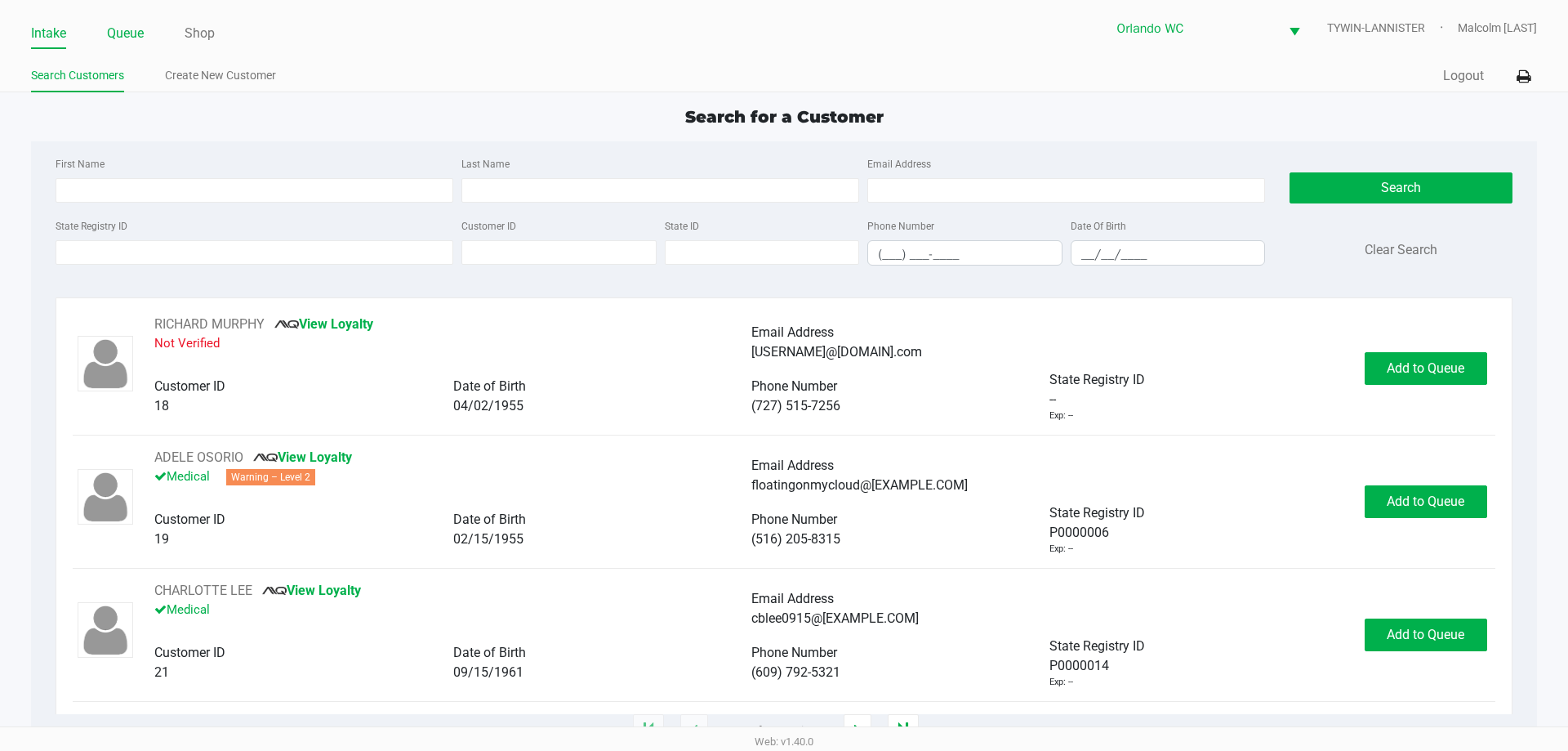 click on "Queue" 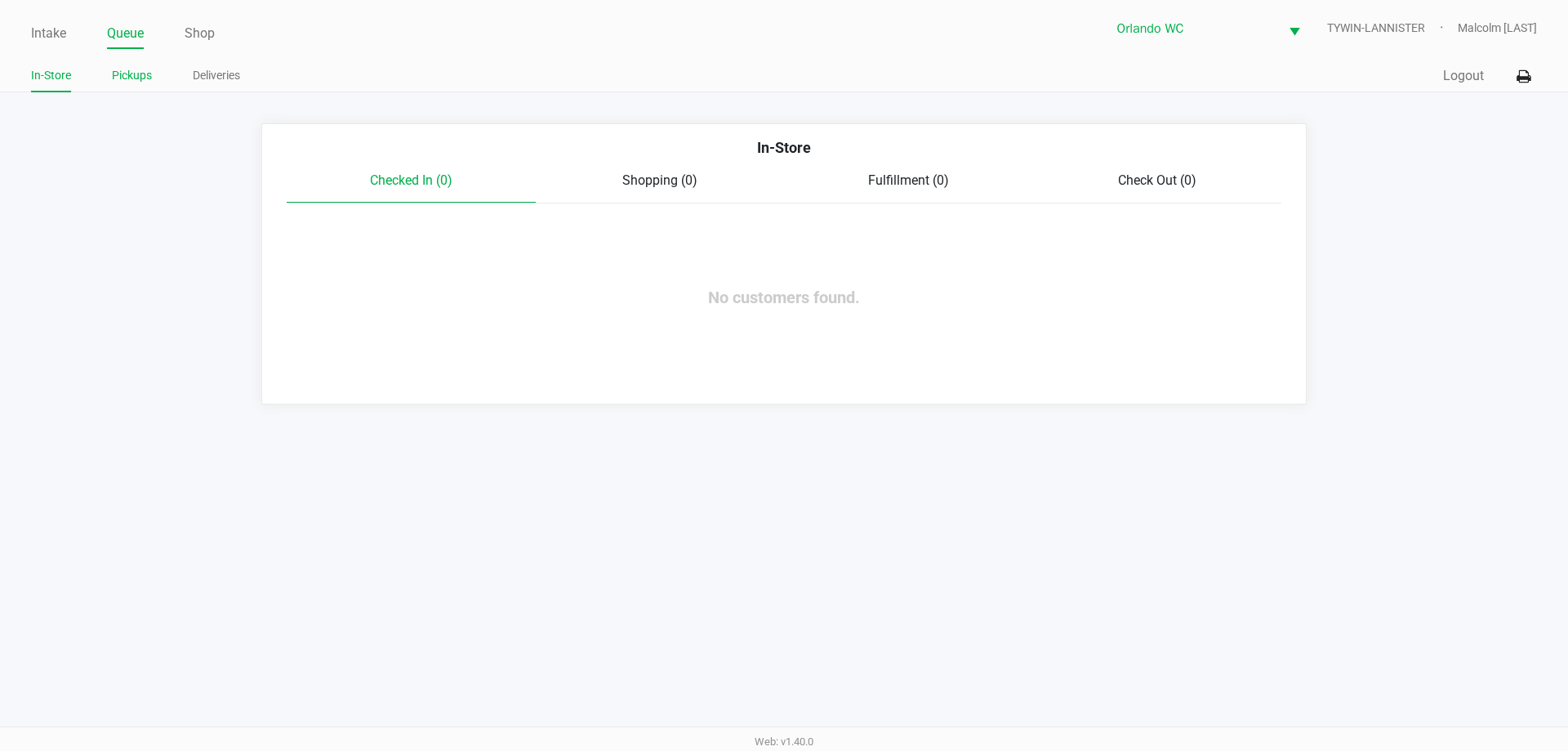 click on "Pickups" 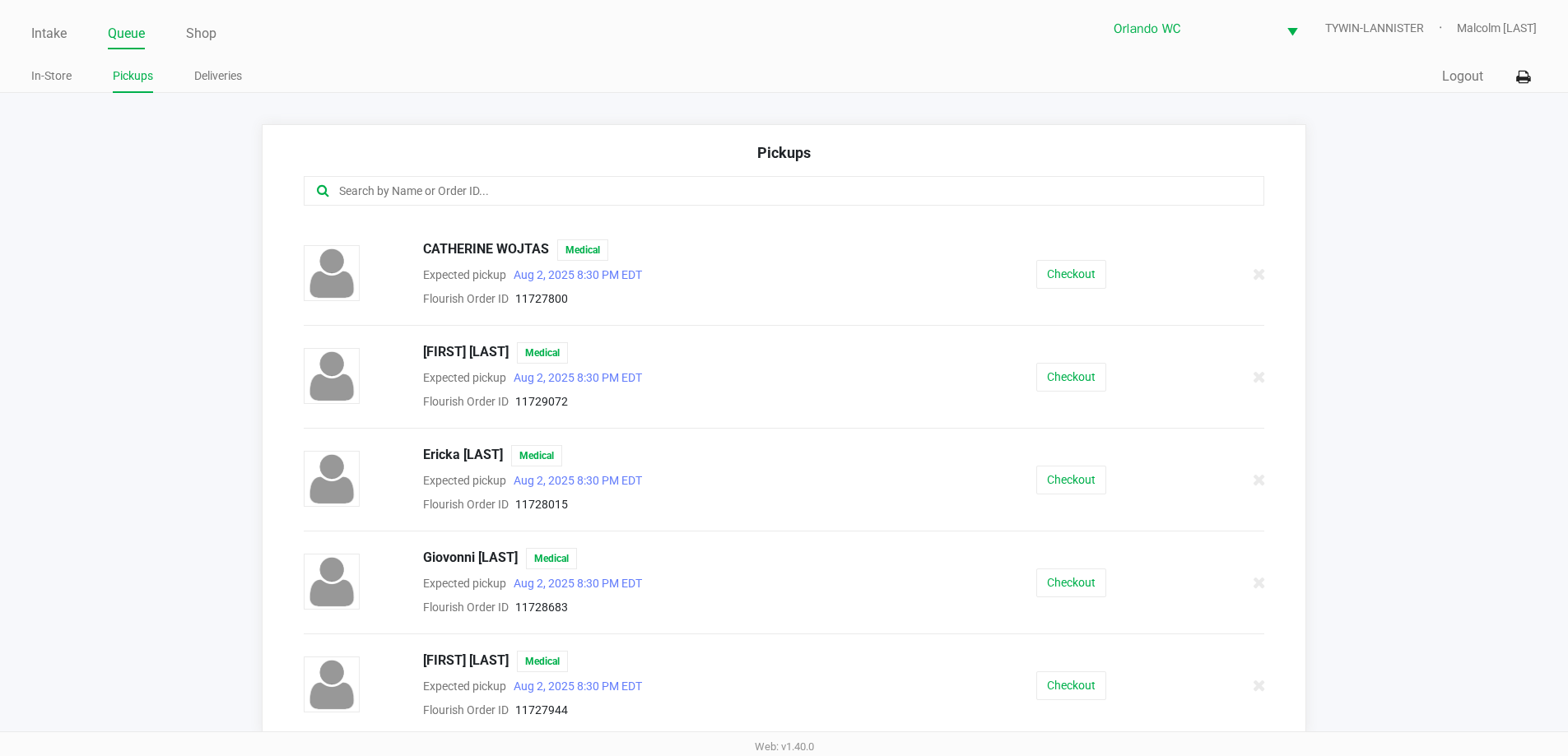 scroll, scrollTop: 247, scrollLeft: 0, axis: vertical 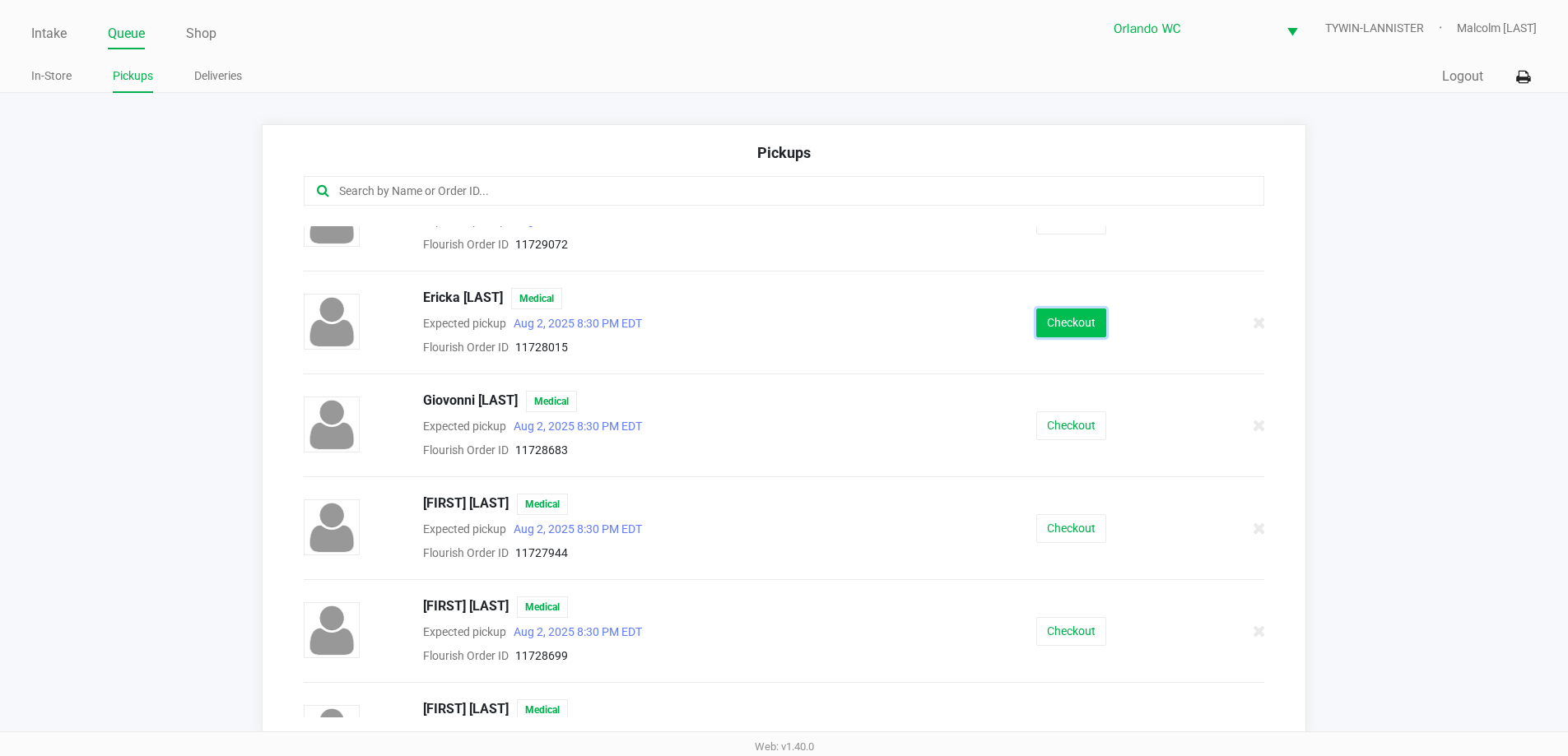 click on "Checkout" 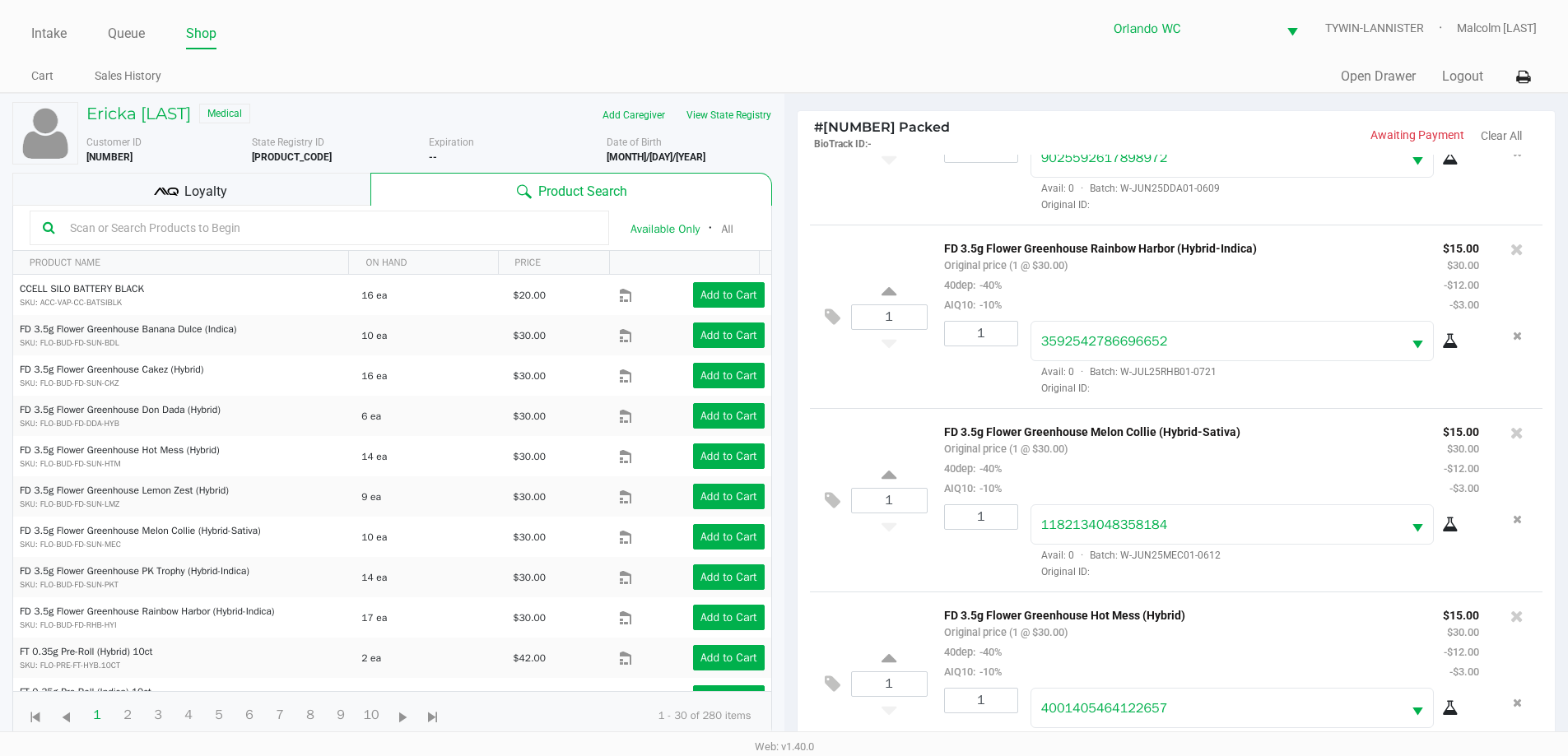 scroll, scrollTop: 1061, scrollLeft: 0, axis: vertical 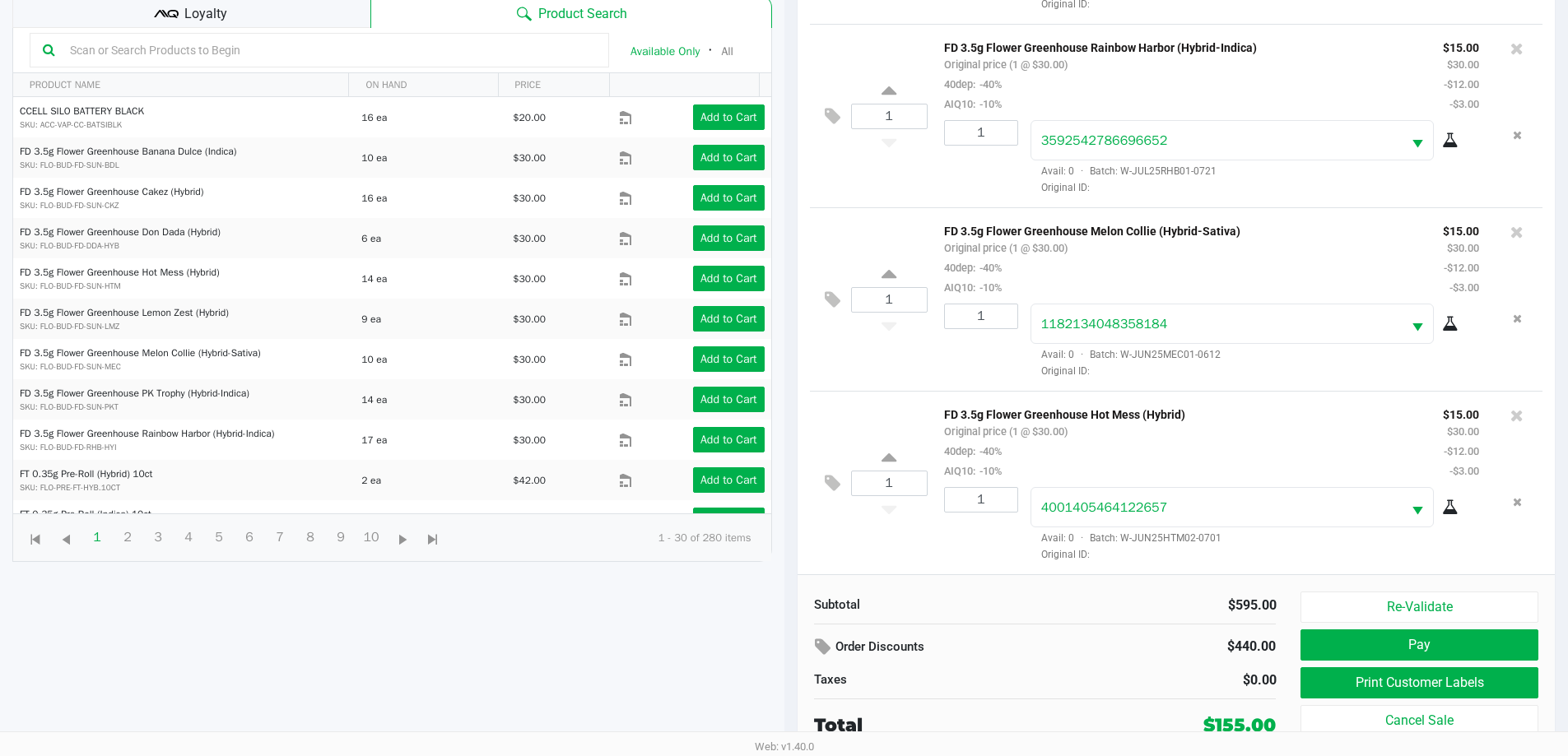 click on "Loyalty" 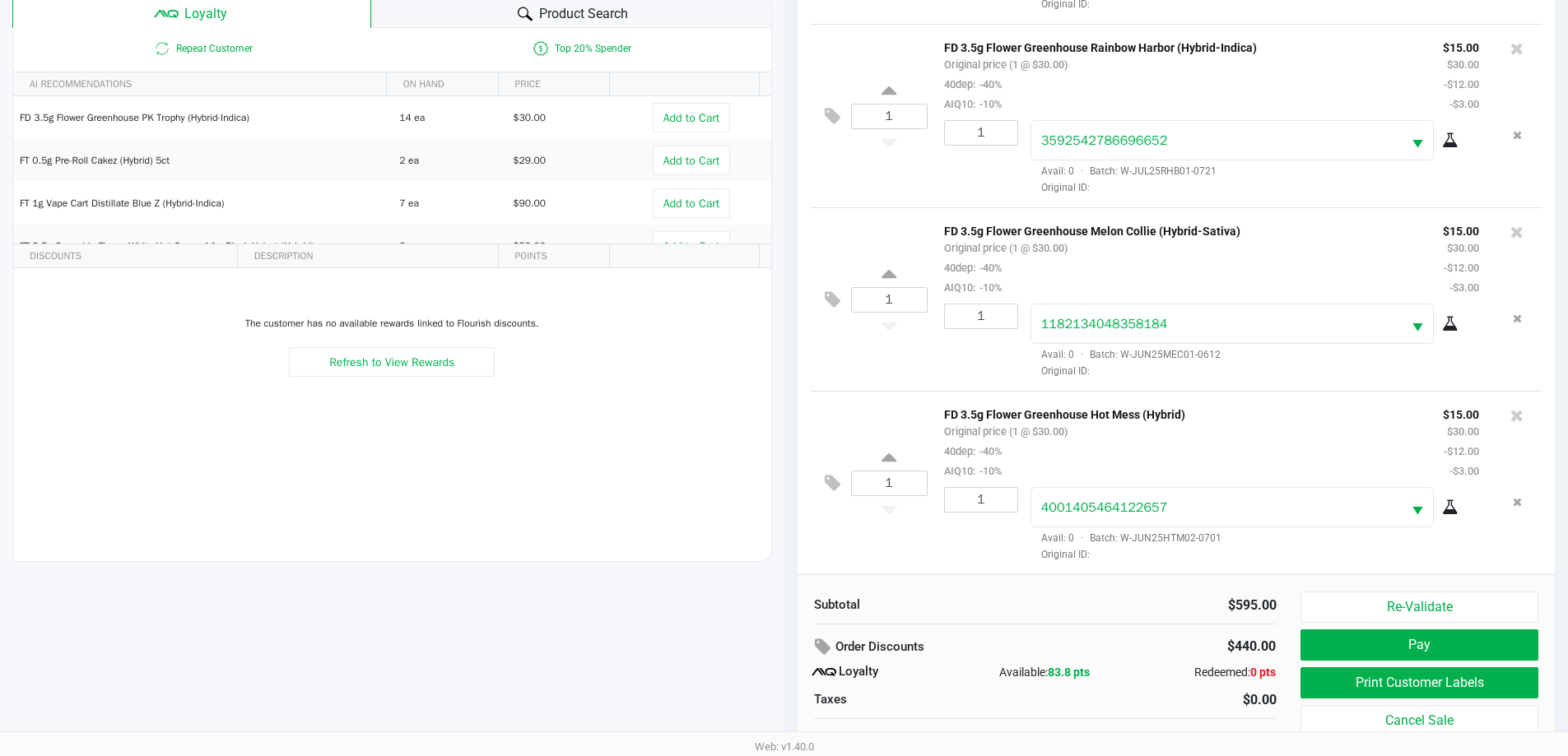 click on "Product Search" 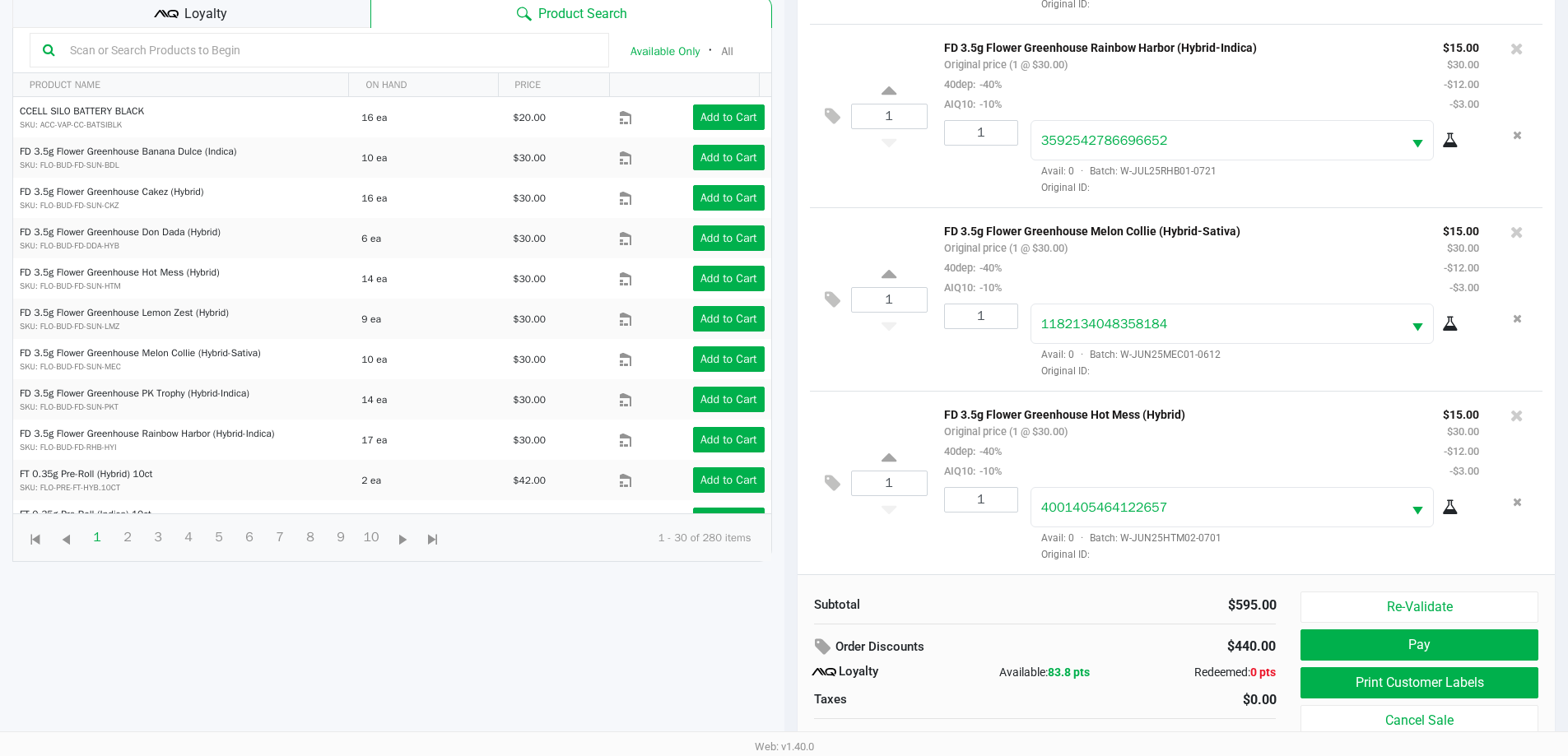 click 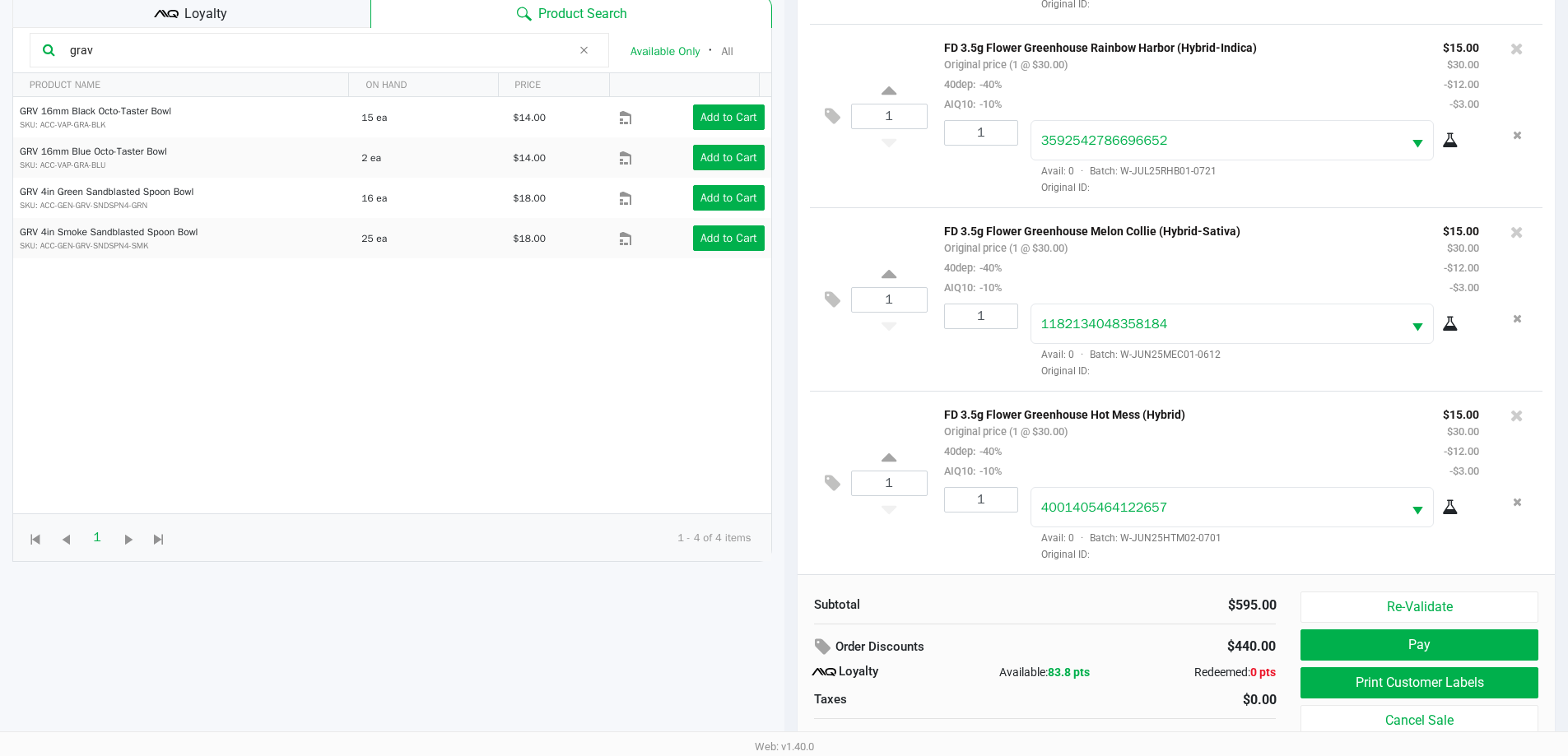 click on "GRV 16mm Black Octo-Taster Bowl  SKU: ACC-VAP-GRA-BLK  15 ea   $14.00  Add to Cart  GRV 16mm Blue Octo-Taster Bowl  SKU: ACC-VAP-GRA-BLU  2 ea   $14.00  Add to Cart  GRV 4in Green Sandblasted Spoon Bowl  SKU: ACC-GEN-GRV-SNDSPN4-GRN  16 ea   $18.00  Add to Cart  GRV 4in Smoke Sandblasted Spoon Bowl  SKU: ACC-GEN-GRV-SNDSPN4-SMK  25 ea   $18.00  Add to Cart" 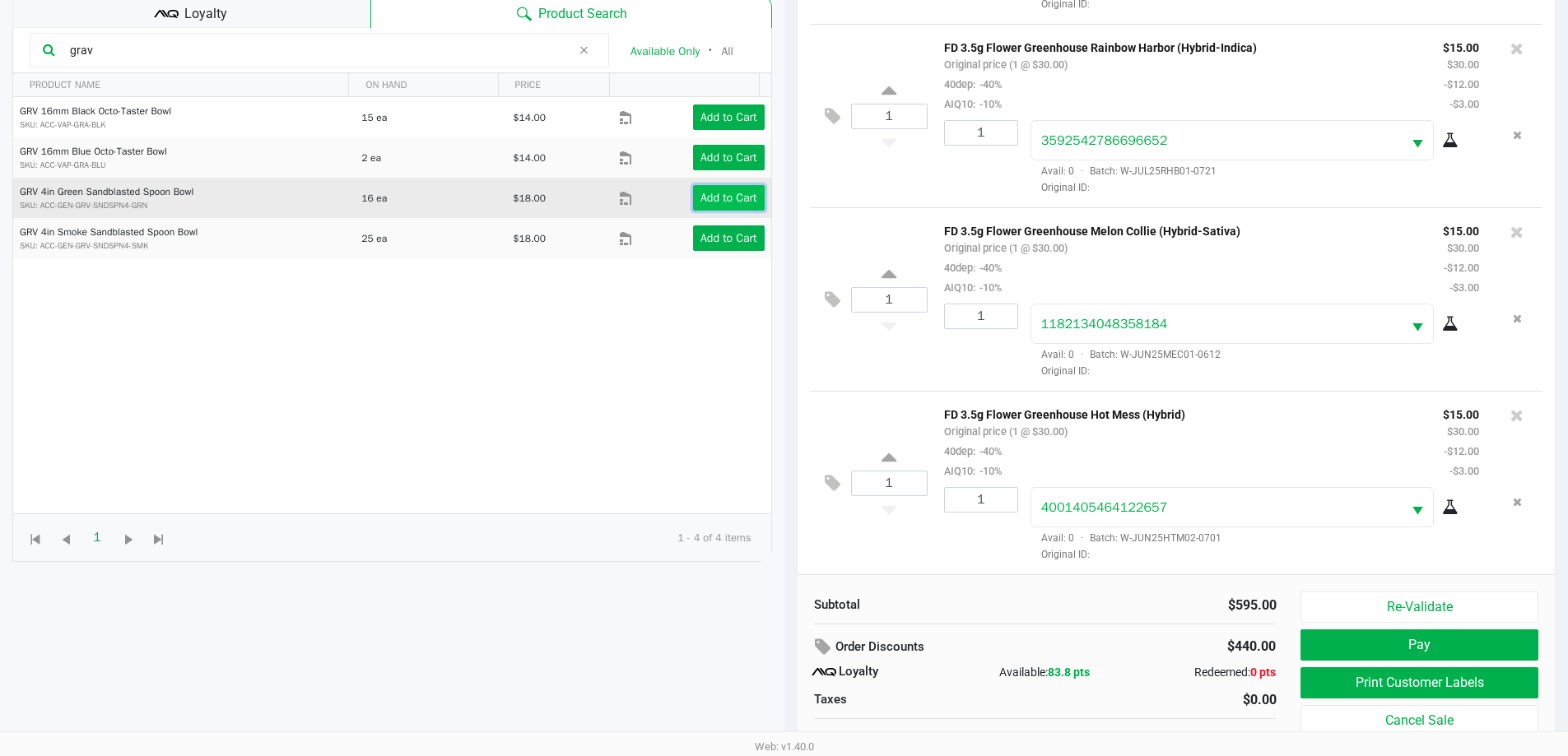 click on "Add to Cart" 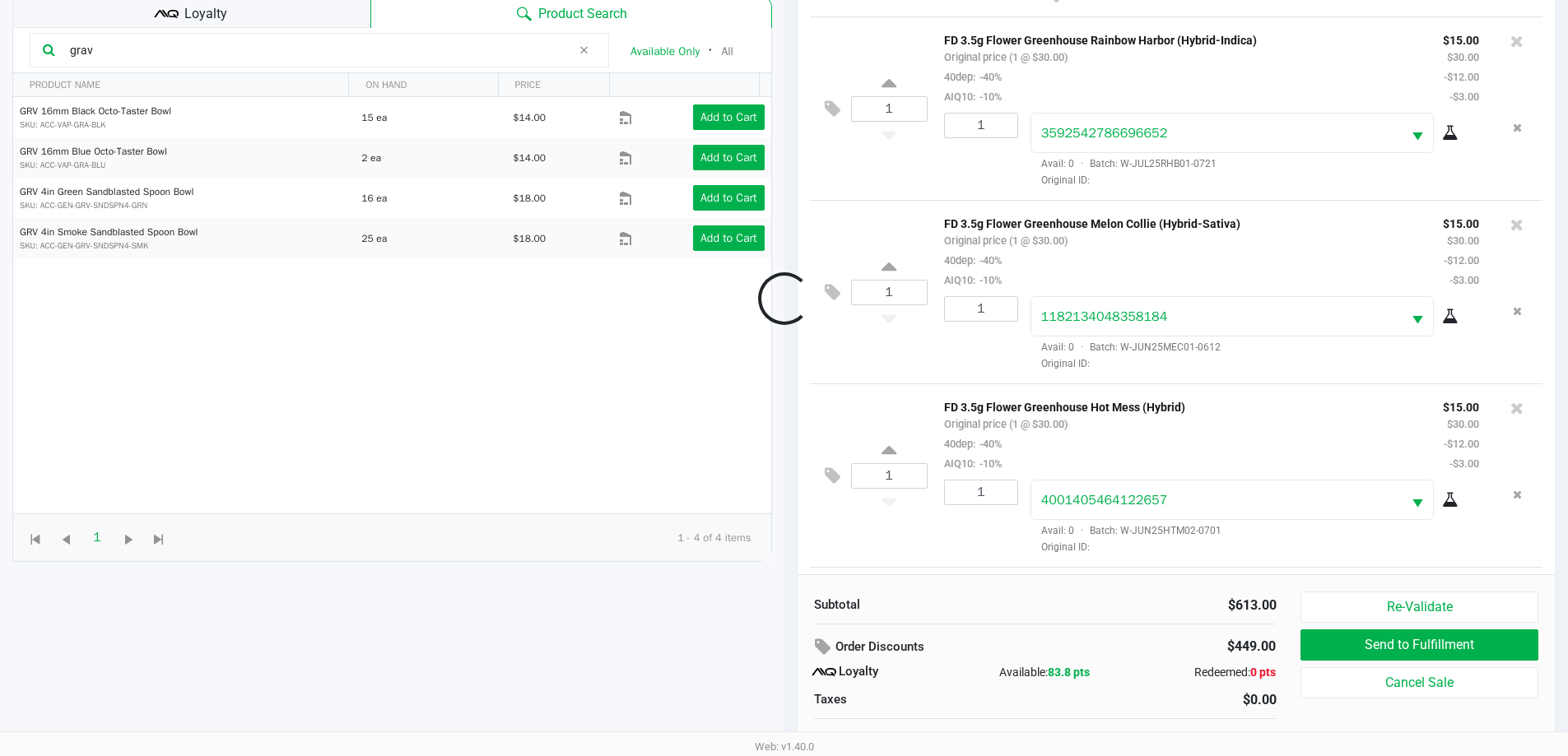 scroll, scrollTop: 1184, scrollLeft: 0, axis: vertical 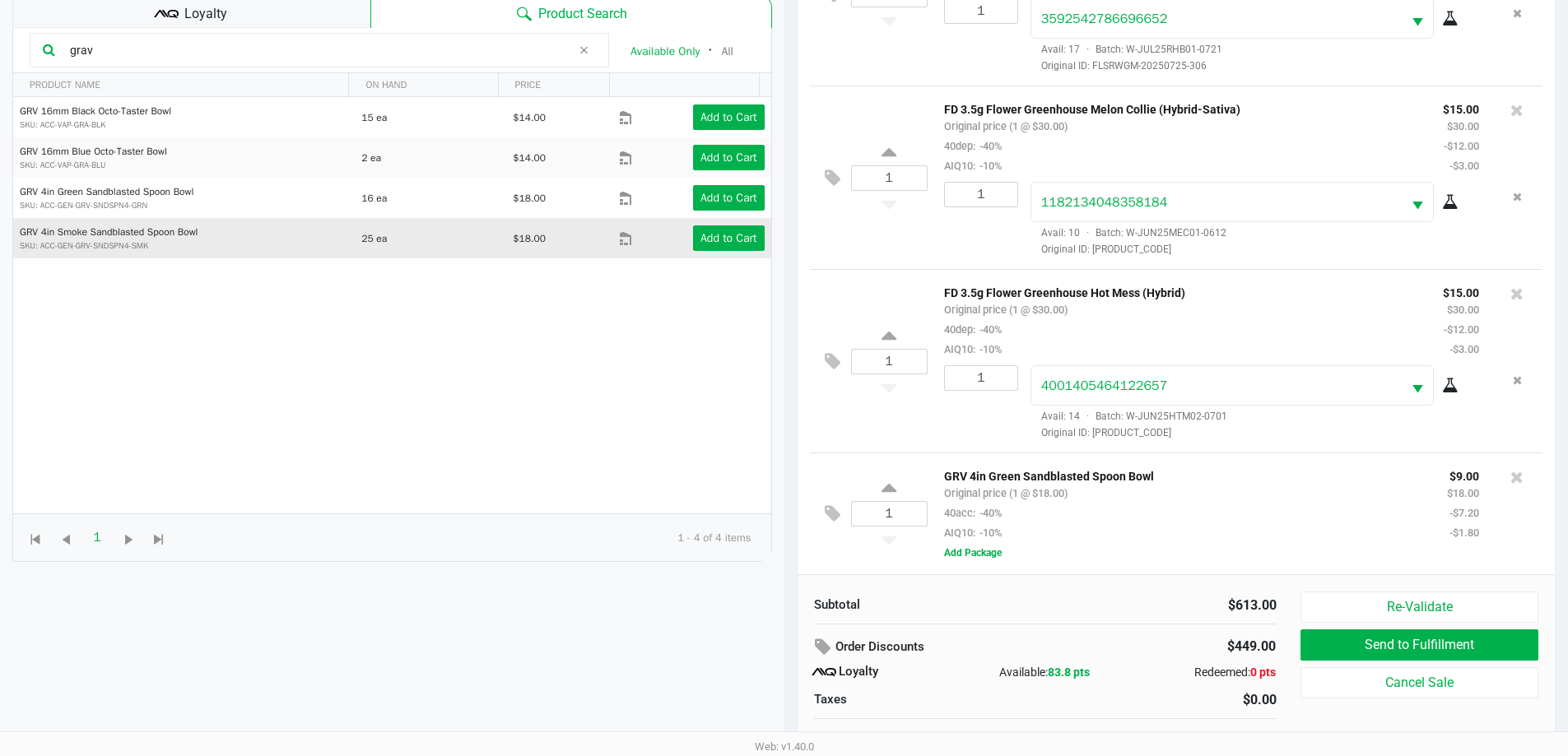 click on "Add to Cart" 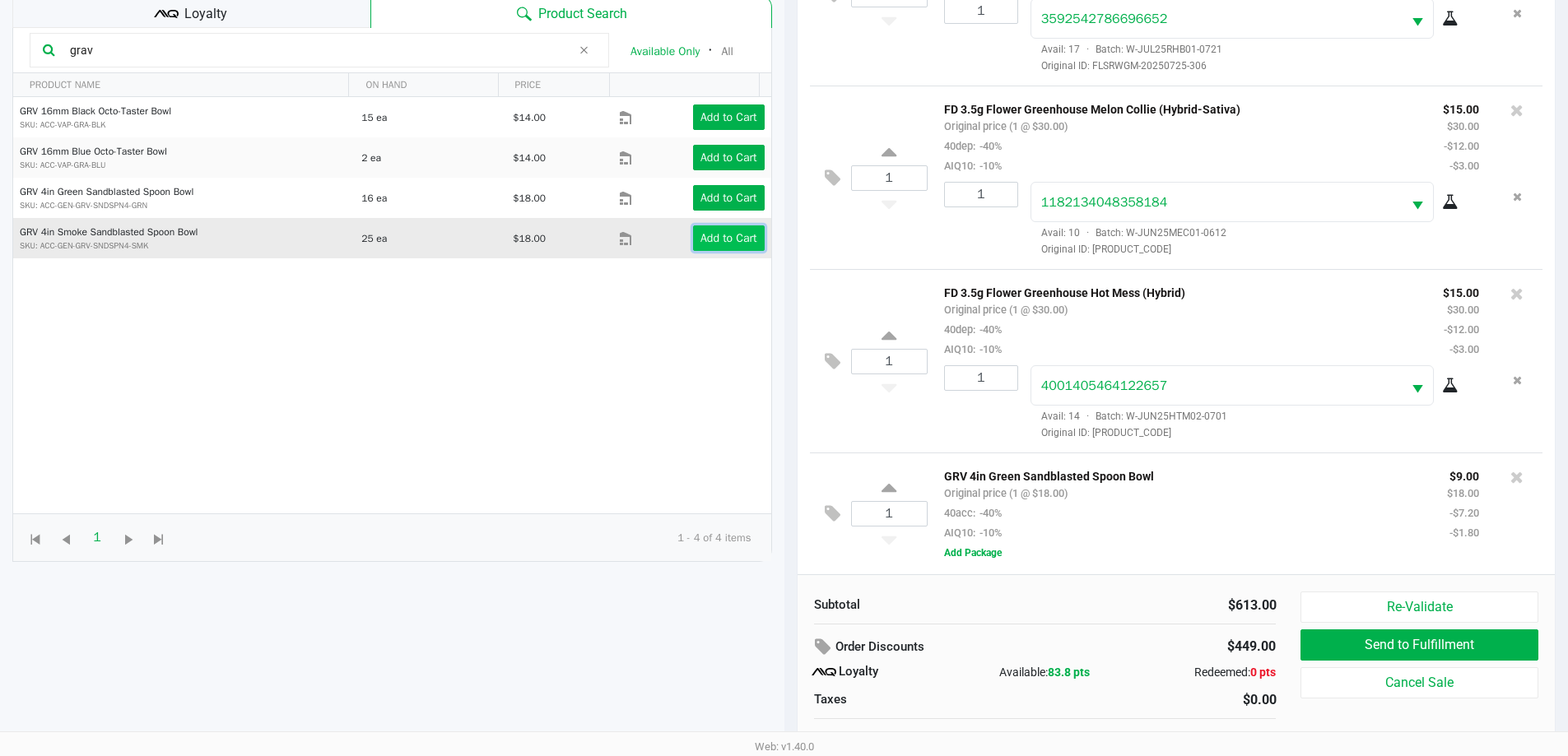 click on "Add to Cart" 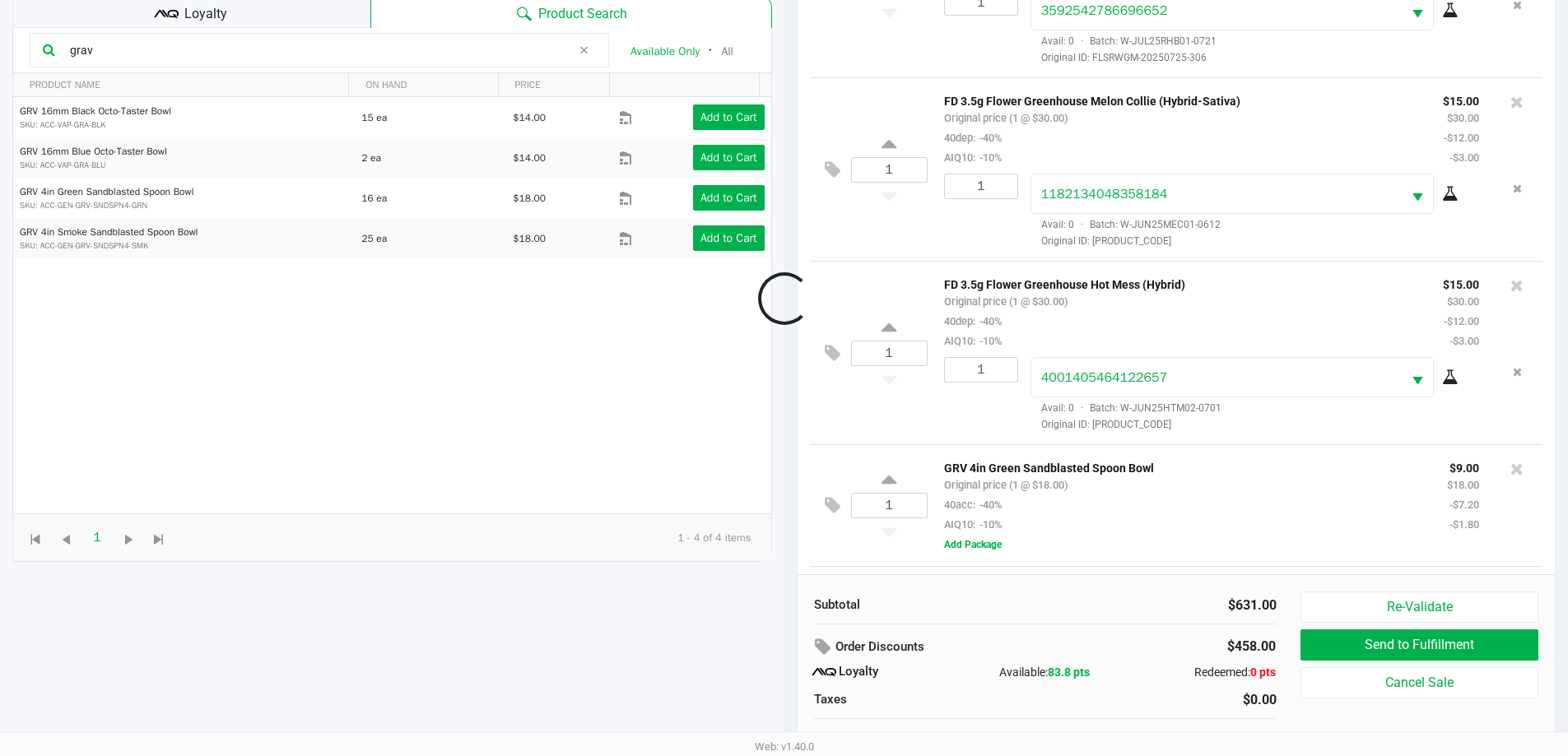 scroll, scrollTop: 1306, scrollLeft: 0, axis: vertical 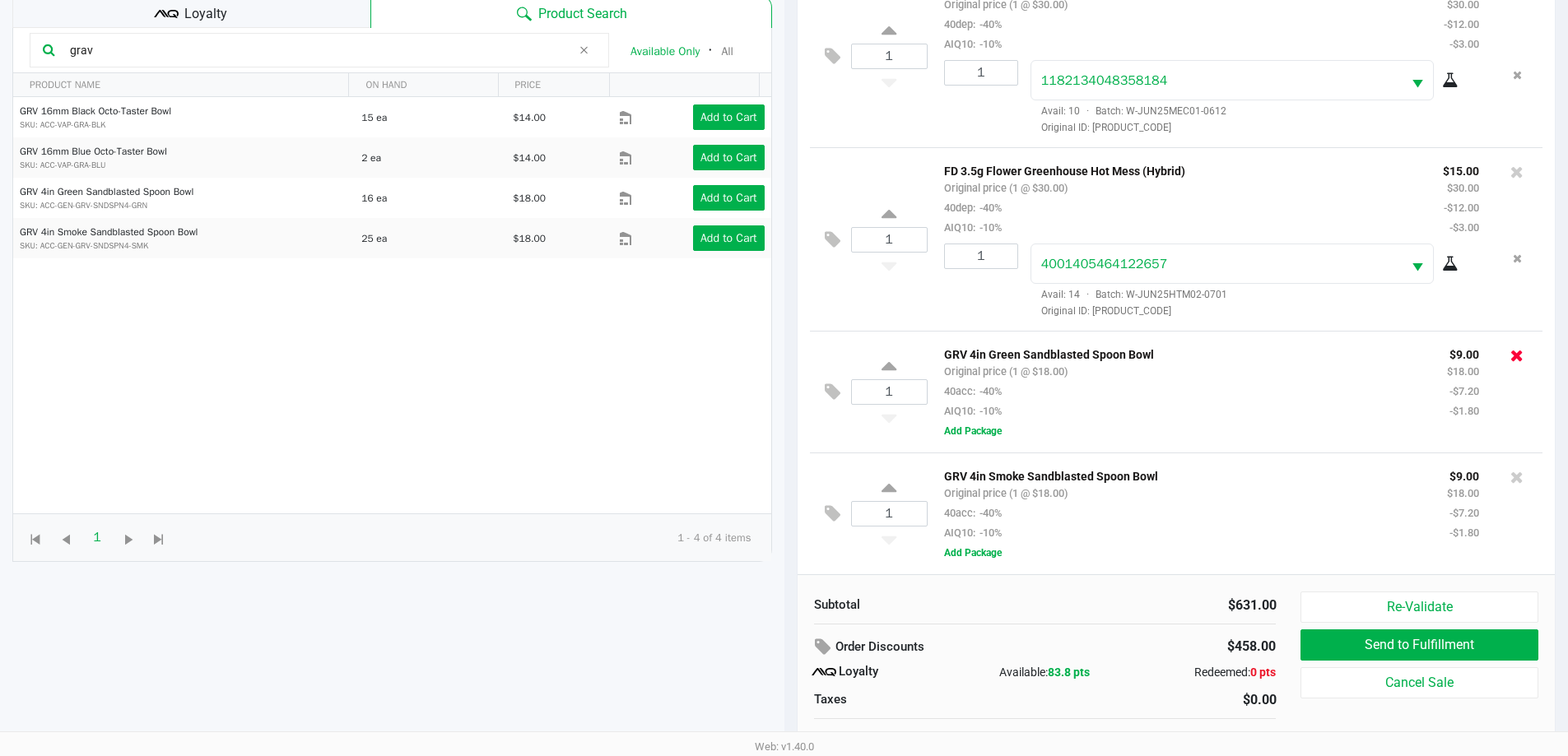 click 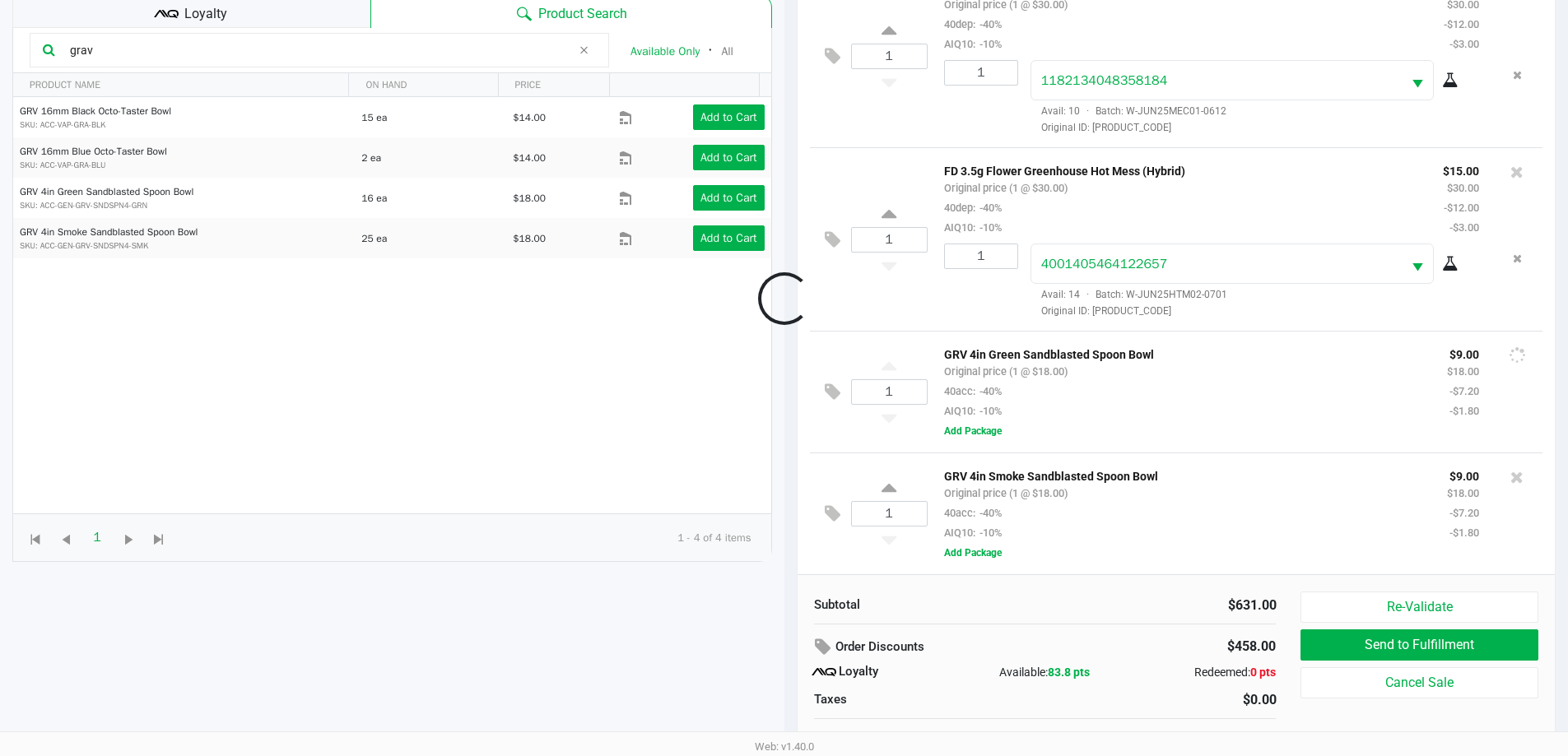 scroll, scrollTop: 1184, scrollLeft: 0, axis: vertical 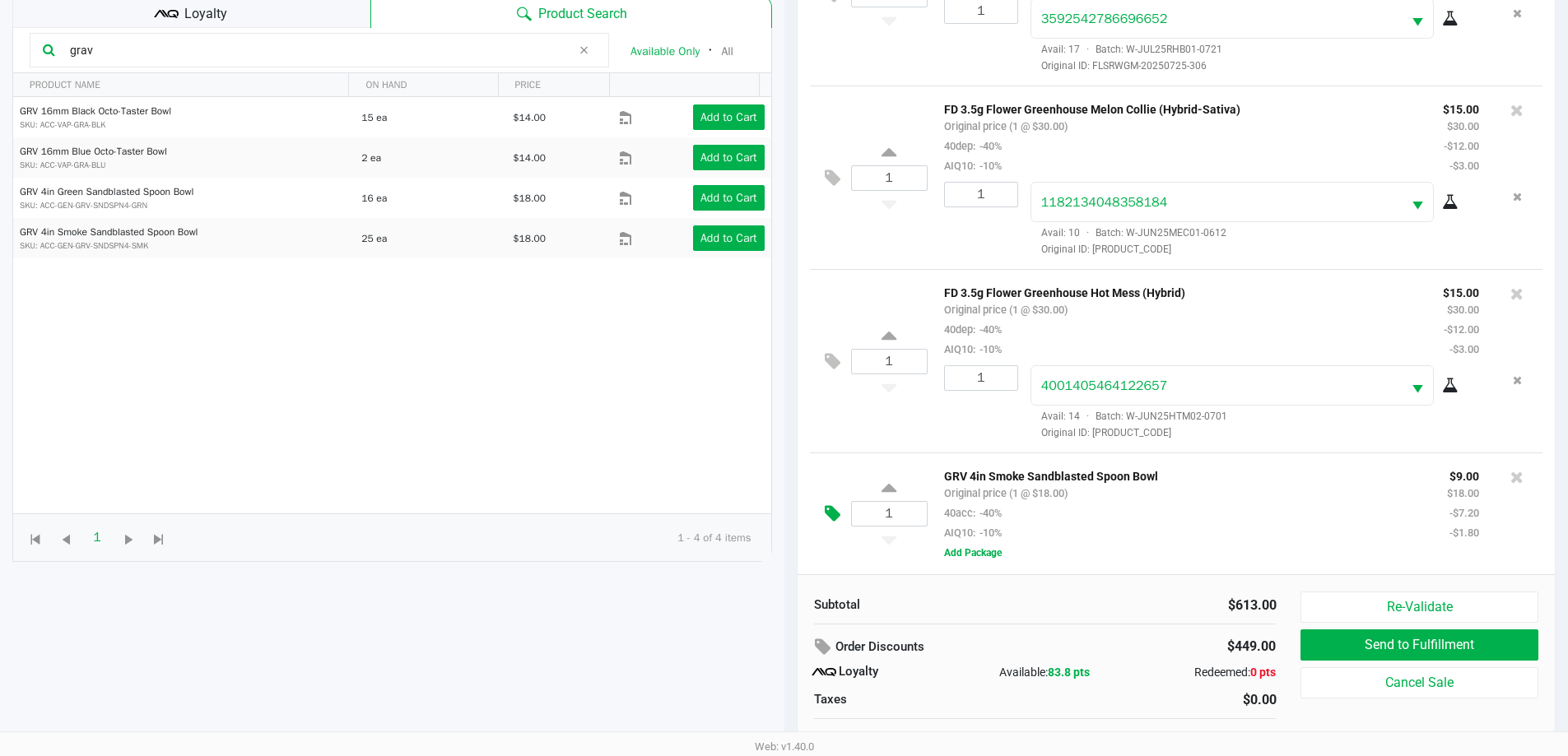 click 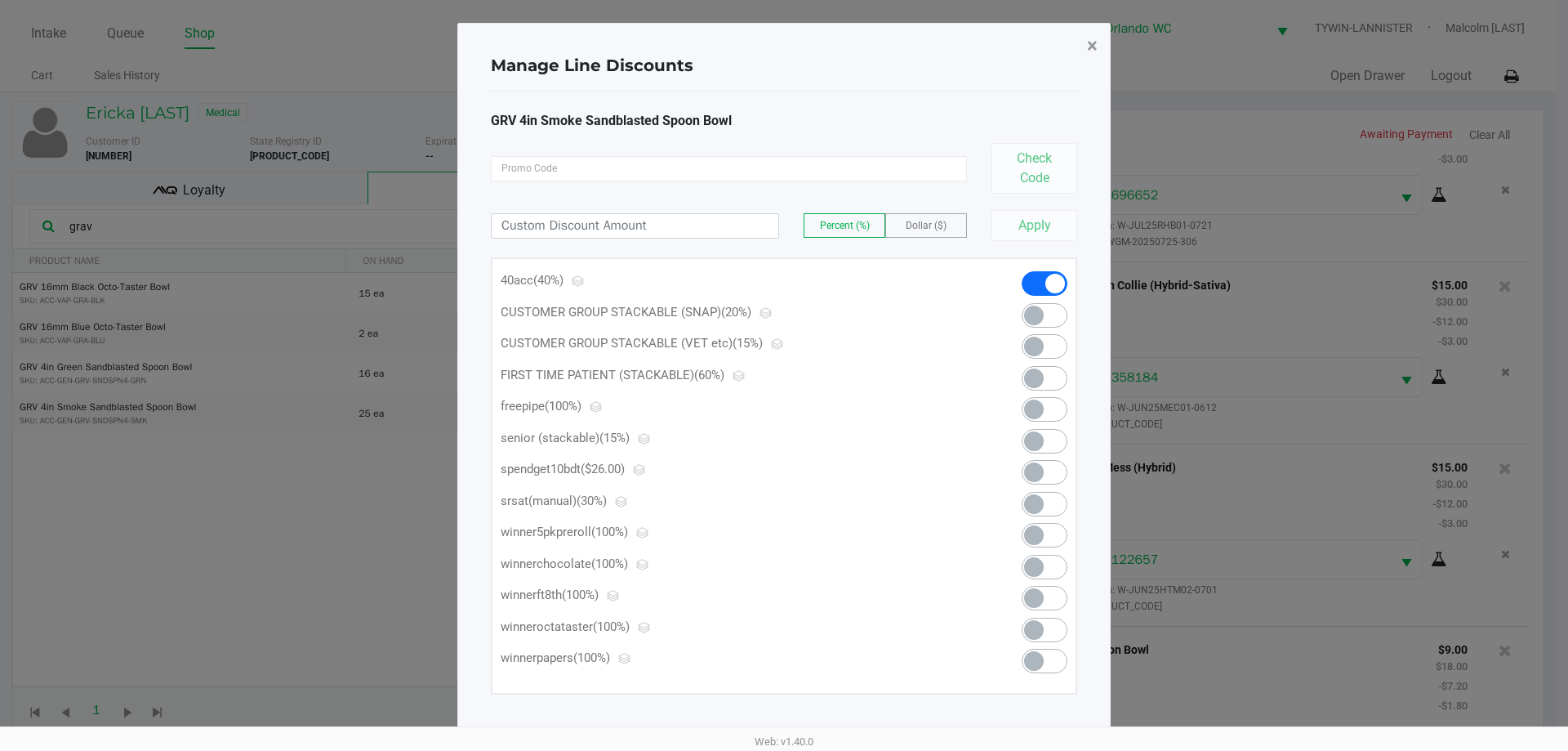 click on "×" 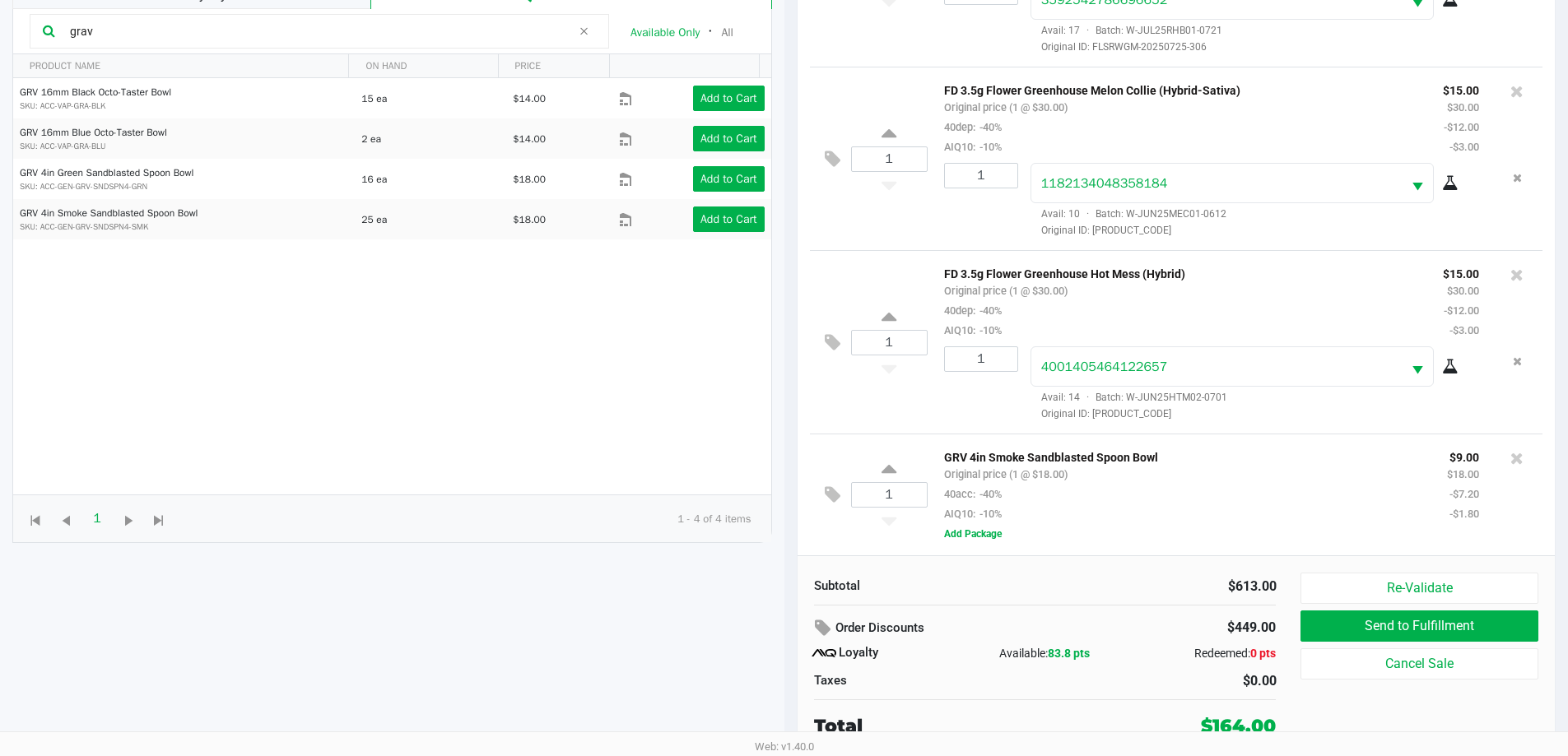 scroll, scrollTop: 197, scrollLeft: 0, axis: vertical 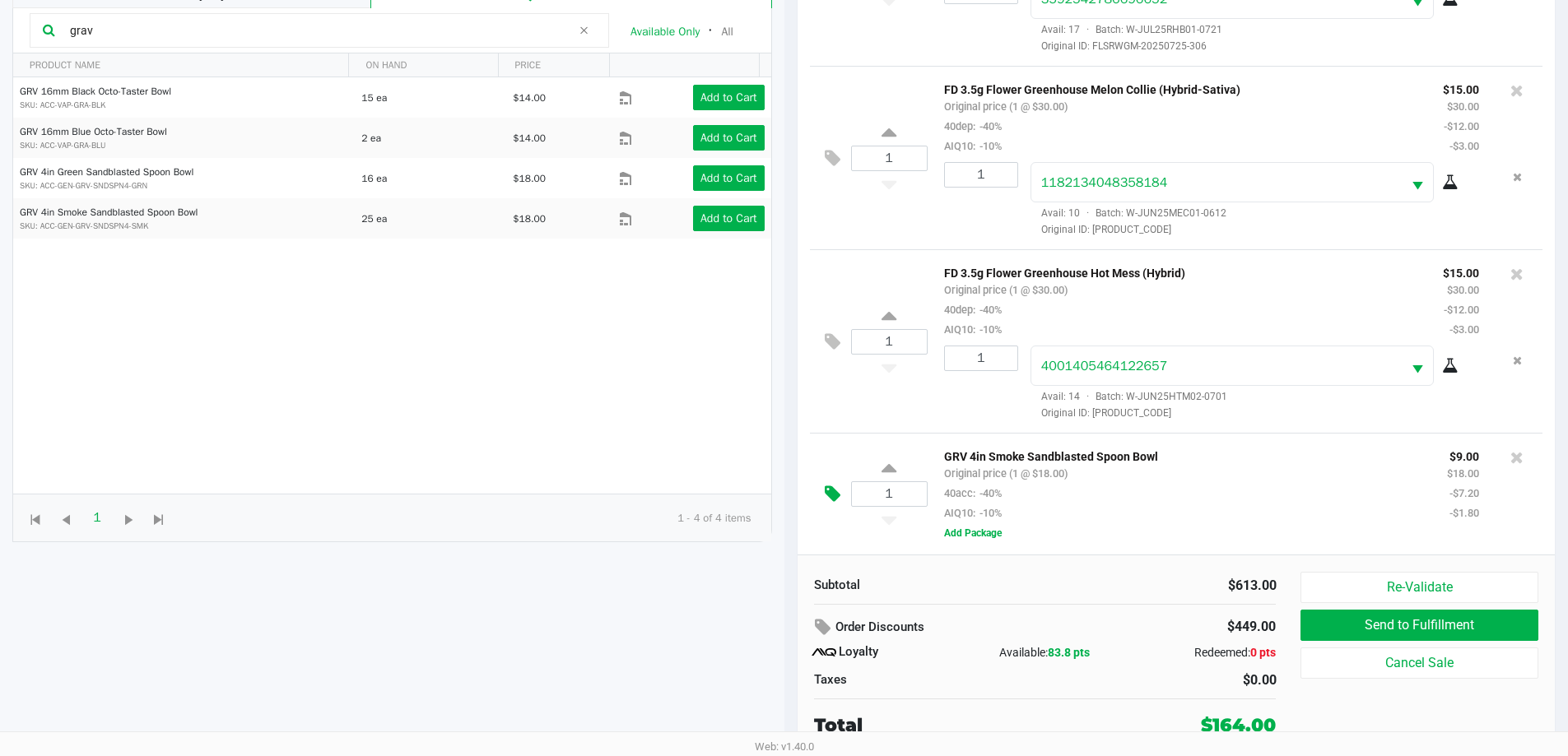 click 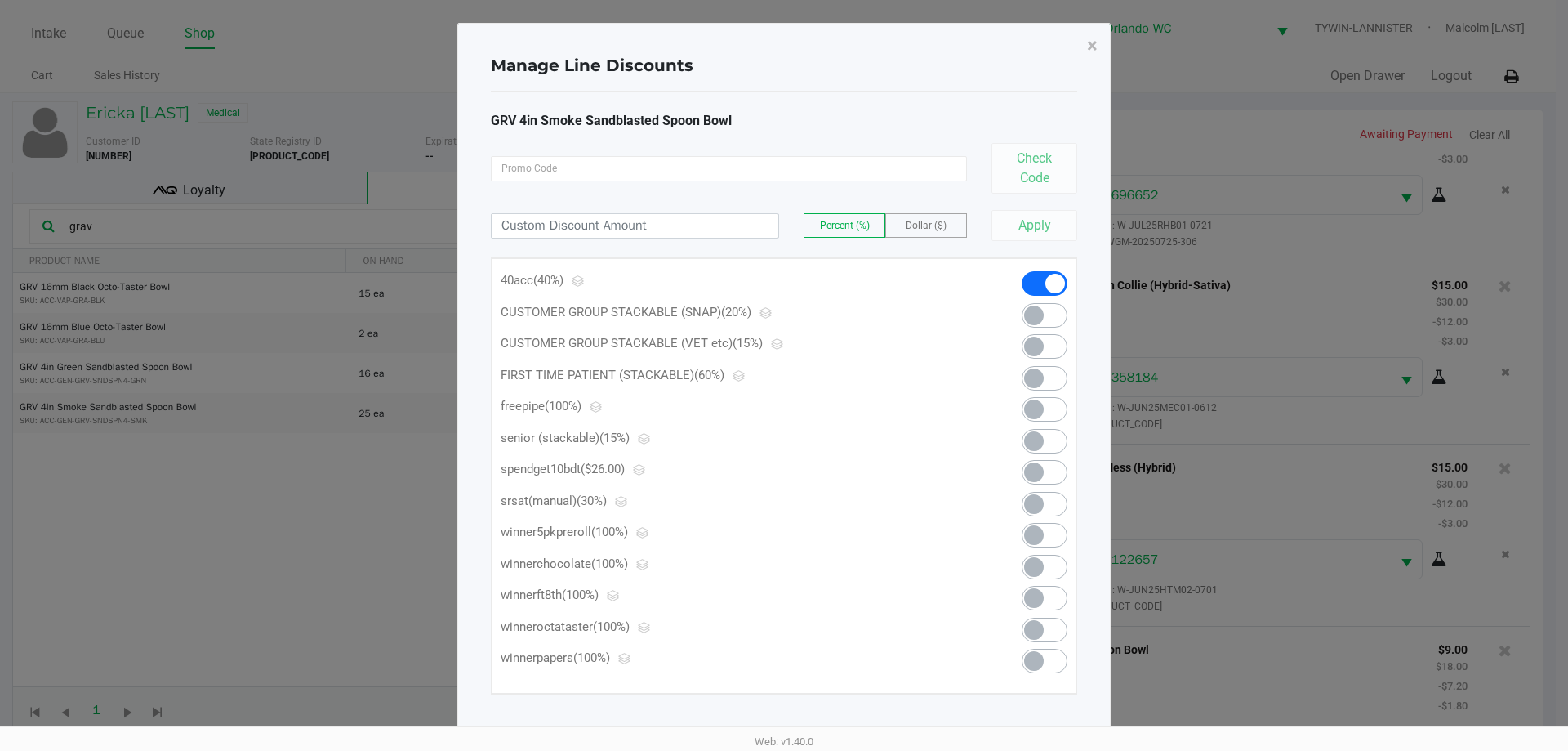 click at bounding box center [1045, 409] 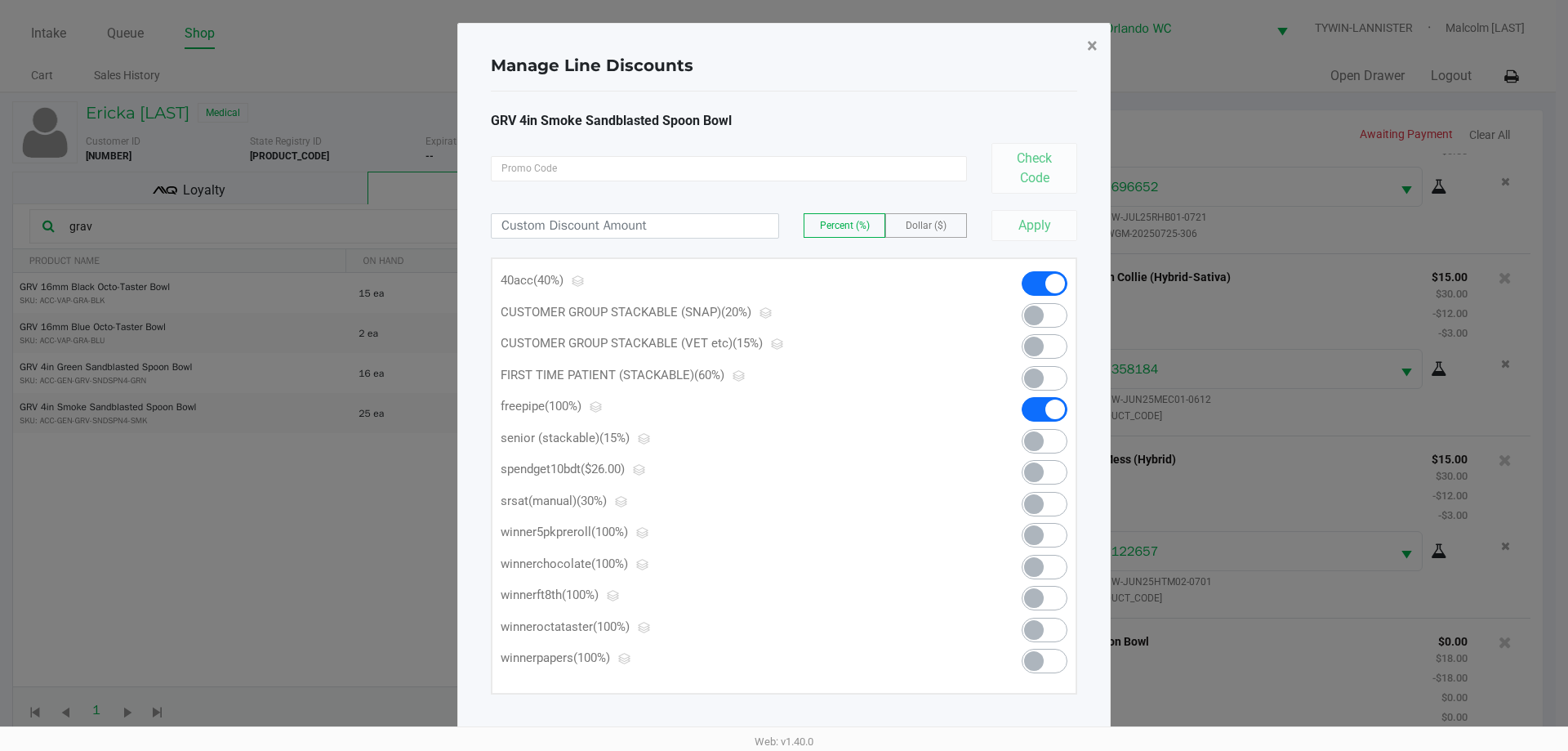 click on "×" 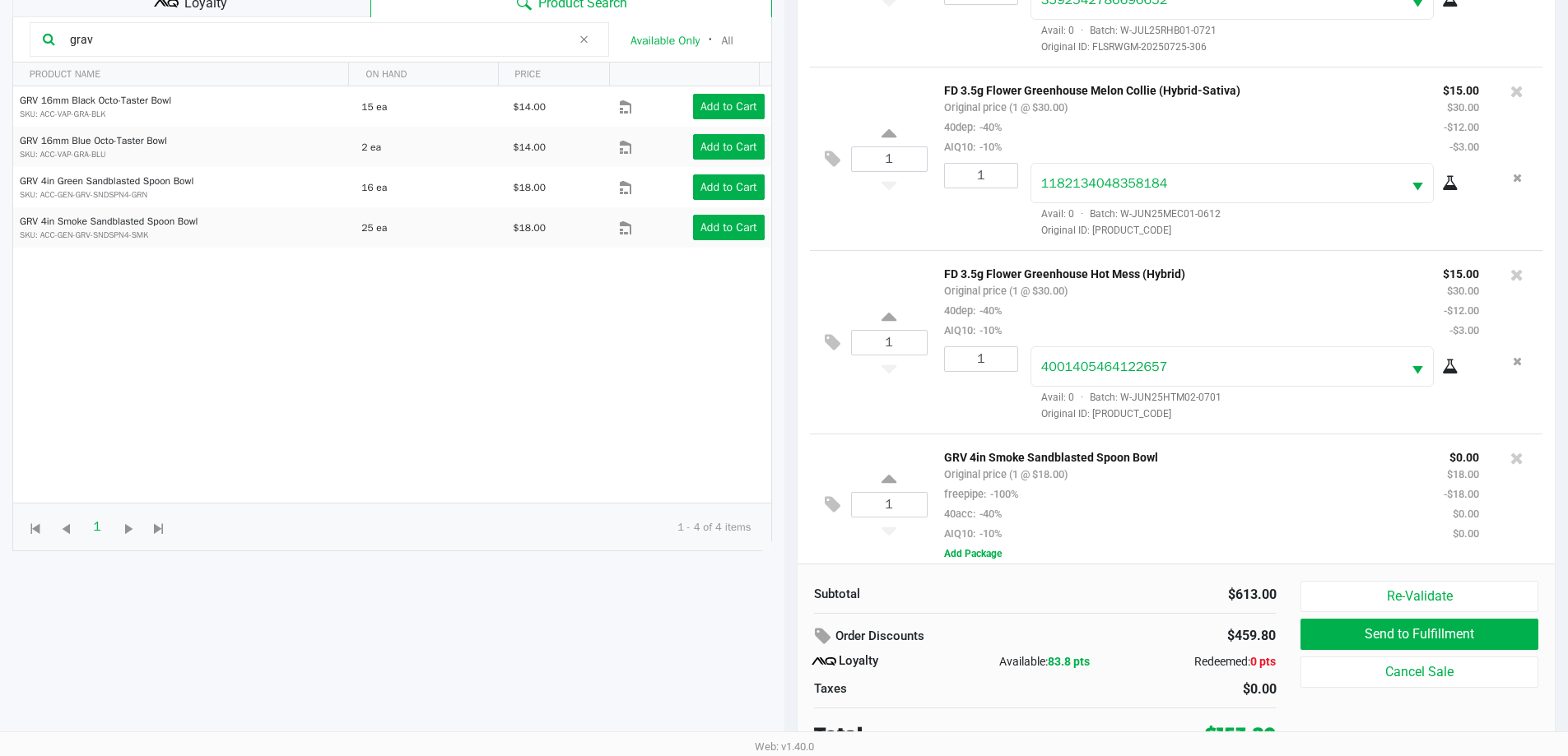 scroll, scrollTop: 197, scrollLeft: 0, axis: vertical 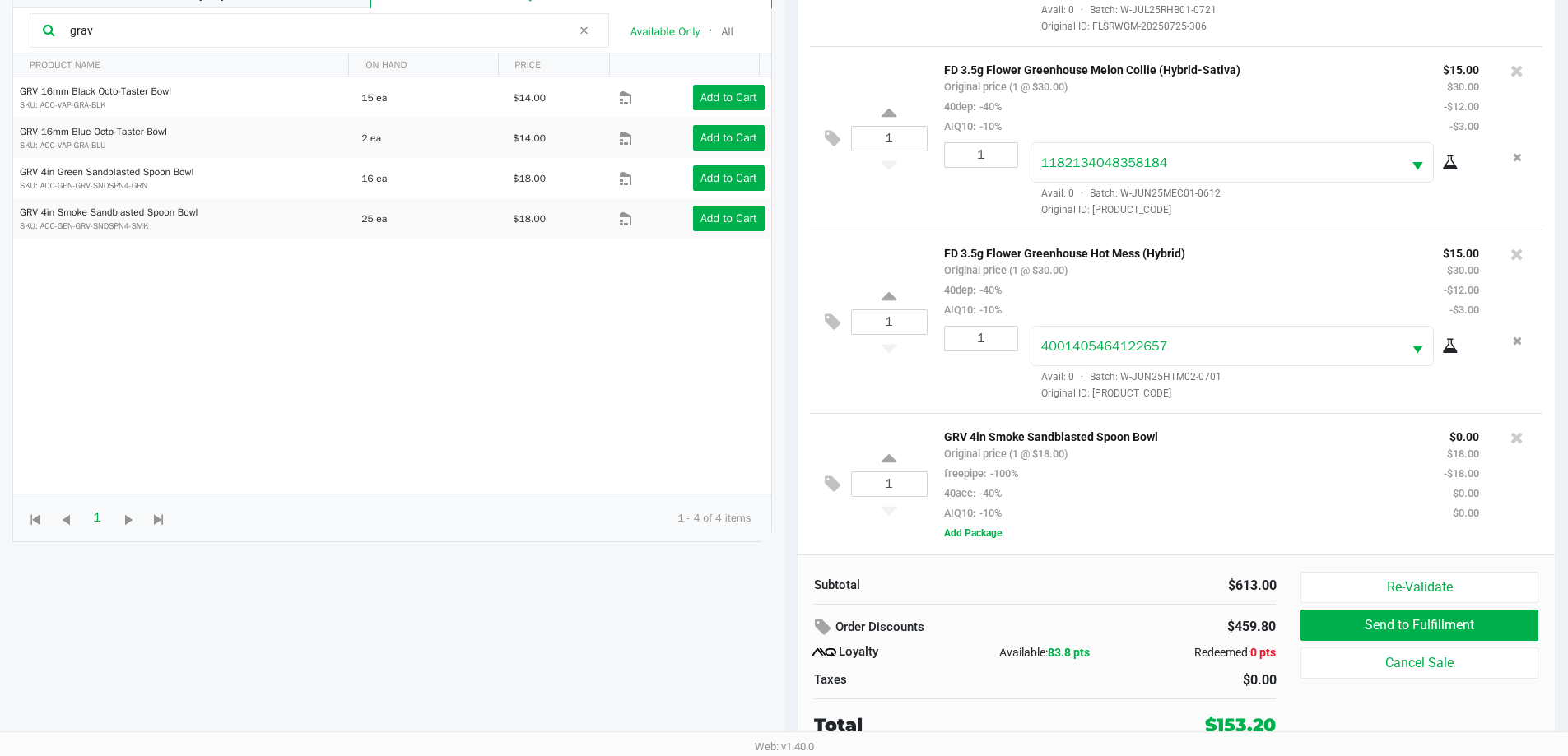 click on "GRV 16mm Black Octo-Taster Bowl  SKU: ACC-VAP-GRA-BLK  15 ea   $14.00  Add to Cart  GRV 16mm Blue Octo-Taster Bowl  SKU: ACC-VAP-GRA-BLU  2 ea   $14.00  Add to Cart  GRV 4in Green Sandblasted Spoon Bowl  SKU: ACC-GEN-GRV-SNDSPN4-GRN  16 ea   $18.00  Add to Cart  GRV 4in Smoke Sandblasted Spoon Bowl  SKU: ACC-GEN-GRV-SNDSPN4-SMK  25 ea   $18.00  Add to Cart" 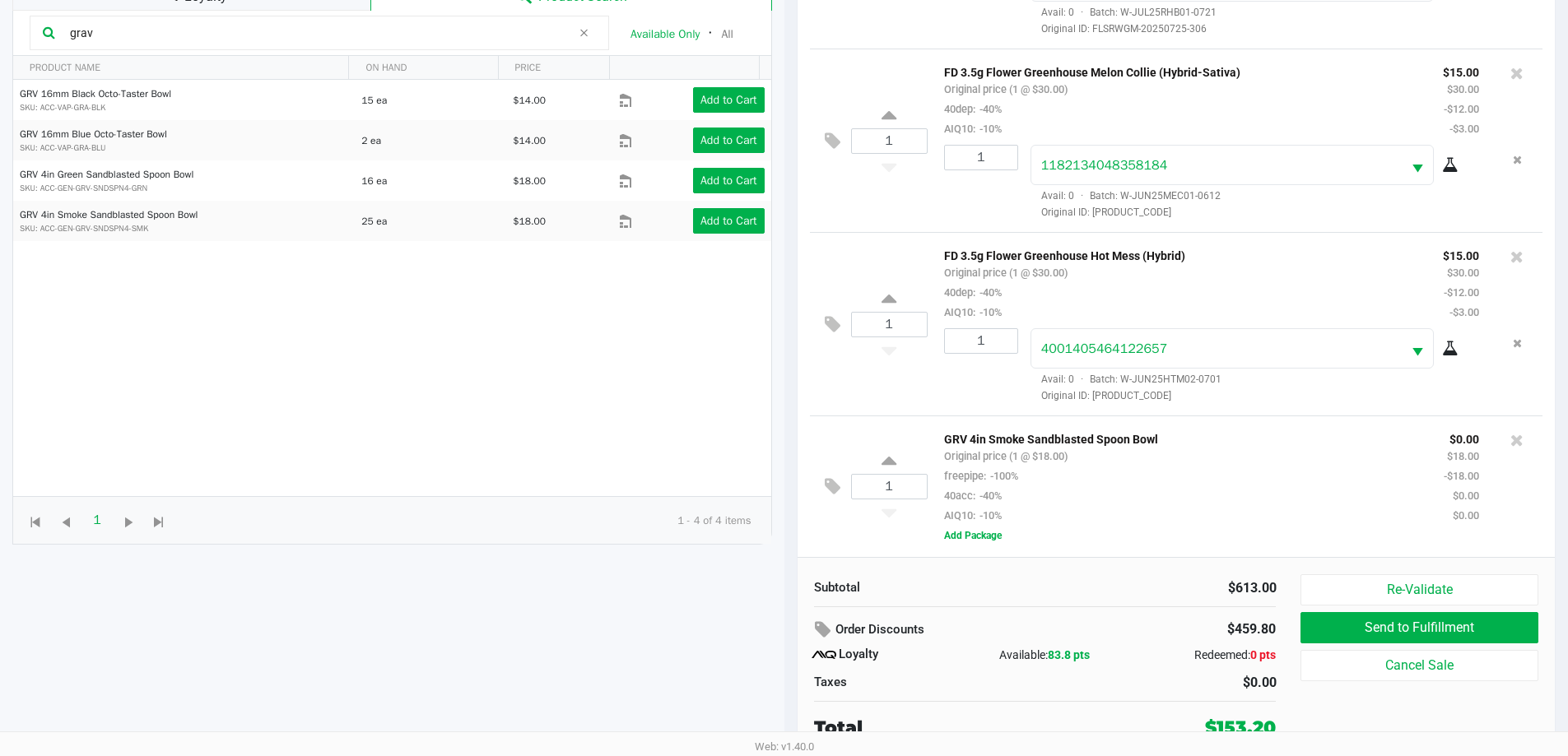 scroll, scrollTop: 197, scrollLeft: 0, axis: vertical 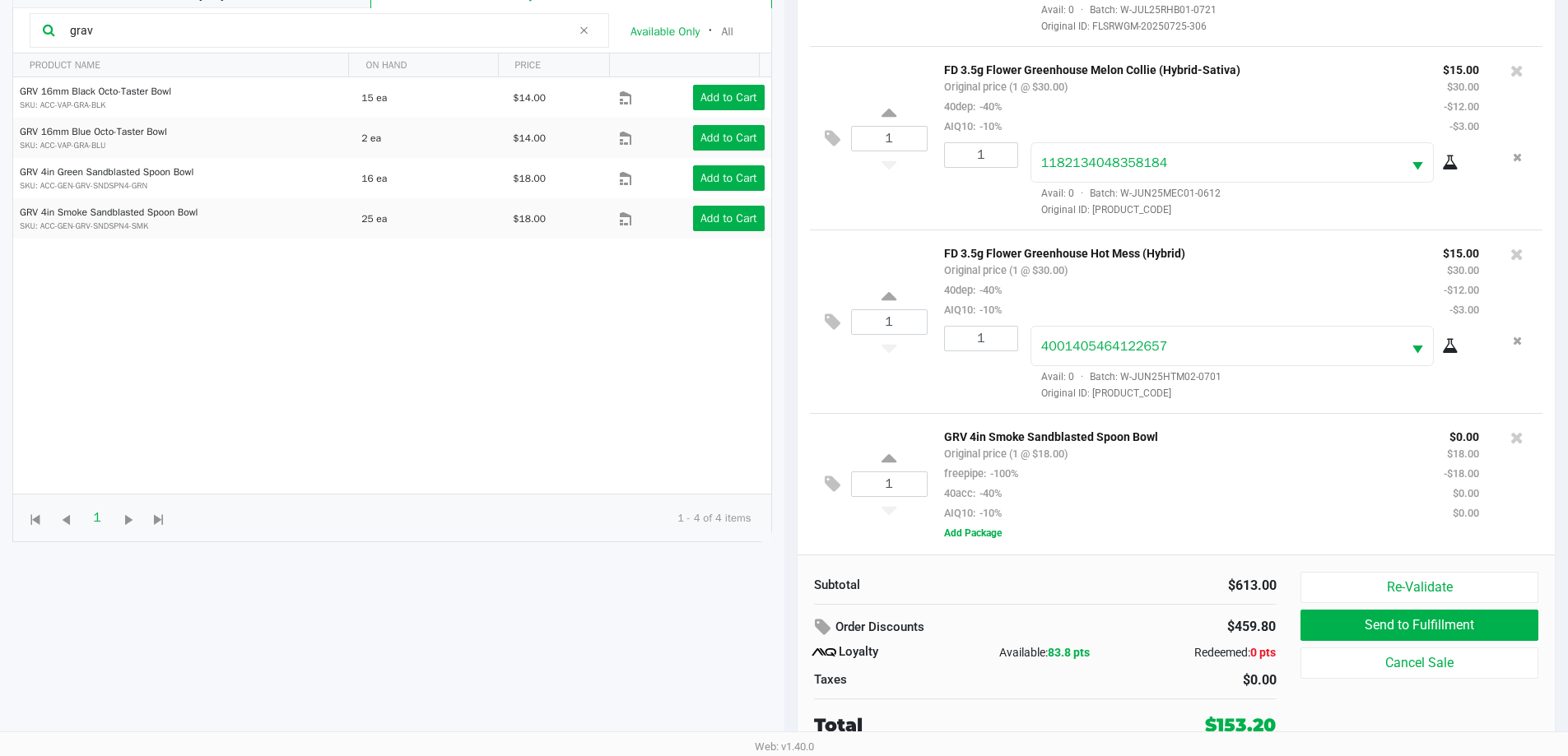 click on "1  GRV 4in Smoke Sandblasted Spoon Bowl   Original price (1 @ $18.00)  freepipe:  -100%  40acc:  -40%  AIQ10:  -10% $0.00 $18.00 -$18.00 $0.00 $0.00  Add Package" 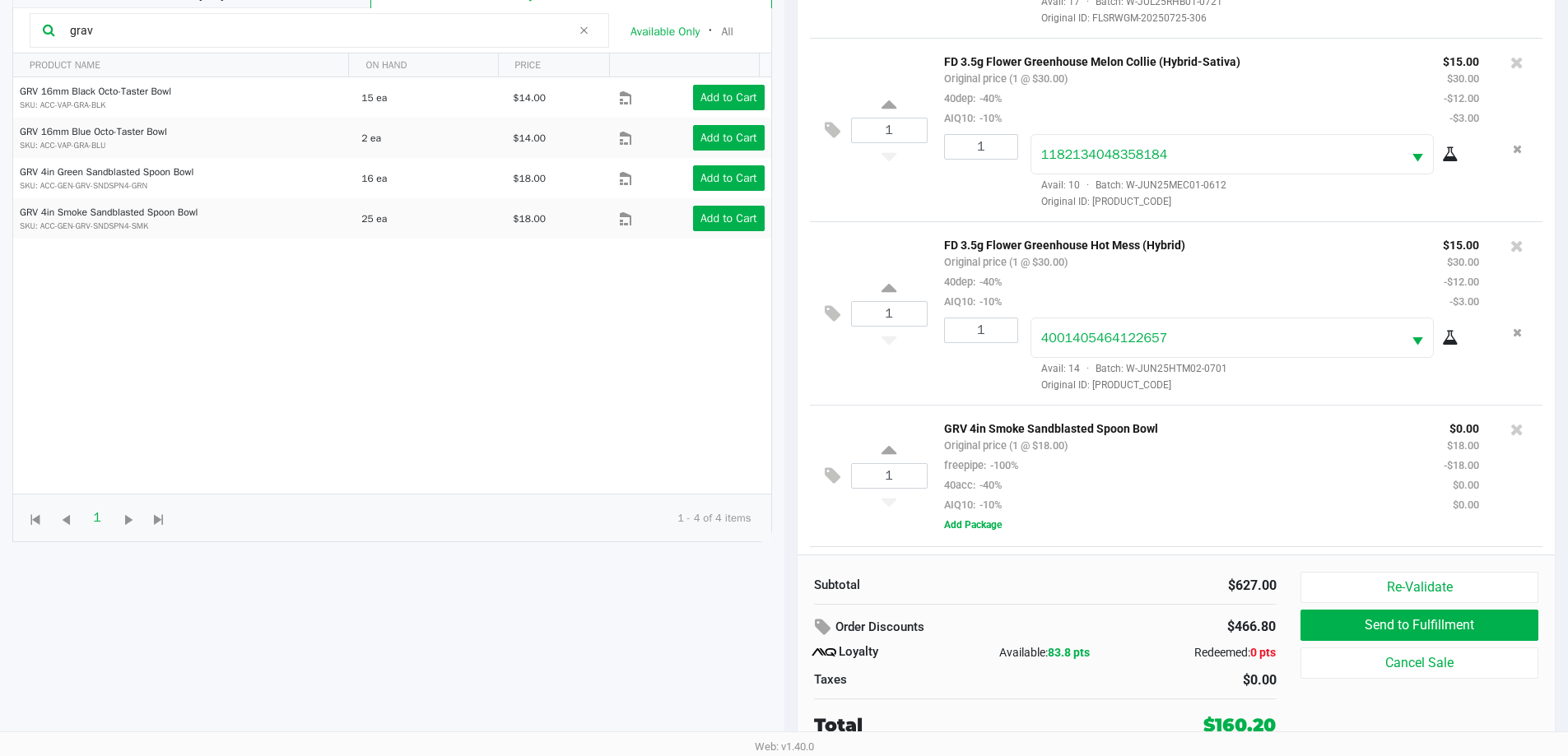 scroll, scrollTop: 1388, scrollLeft: 0, axis: vertical 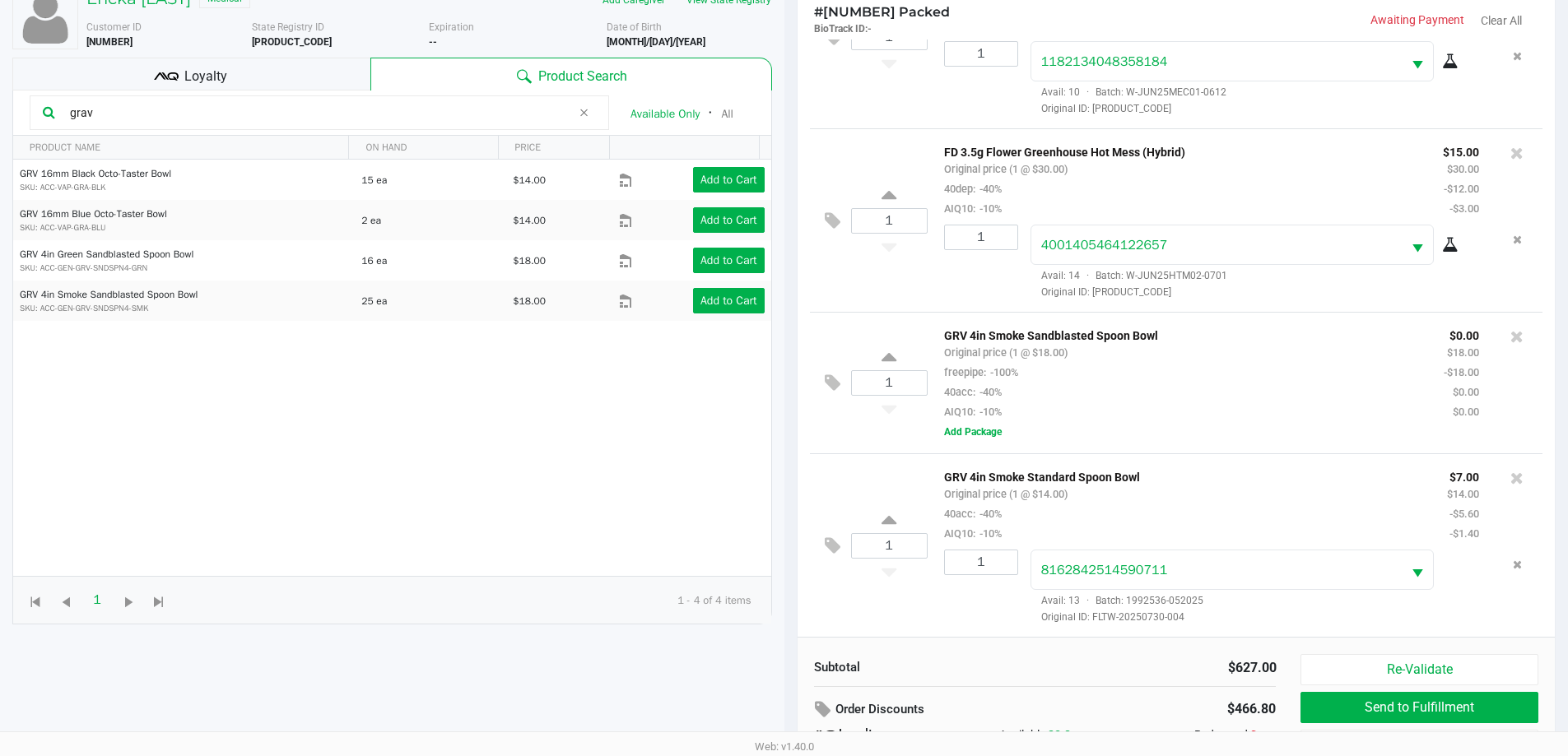 click on "grav" 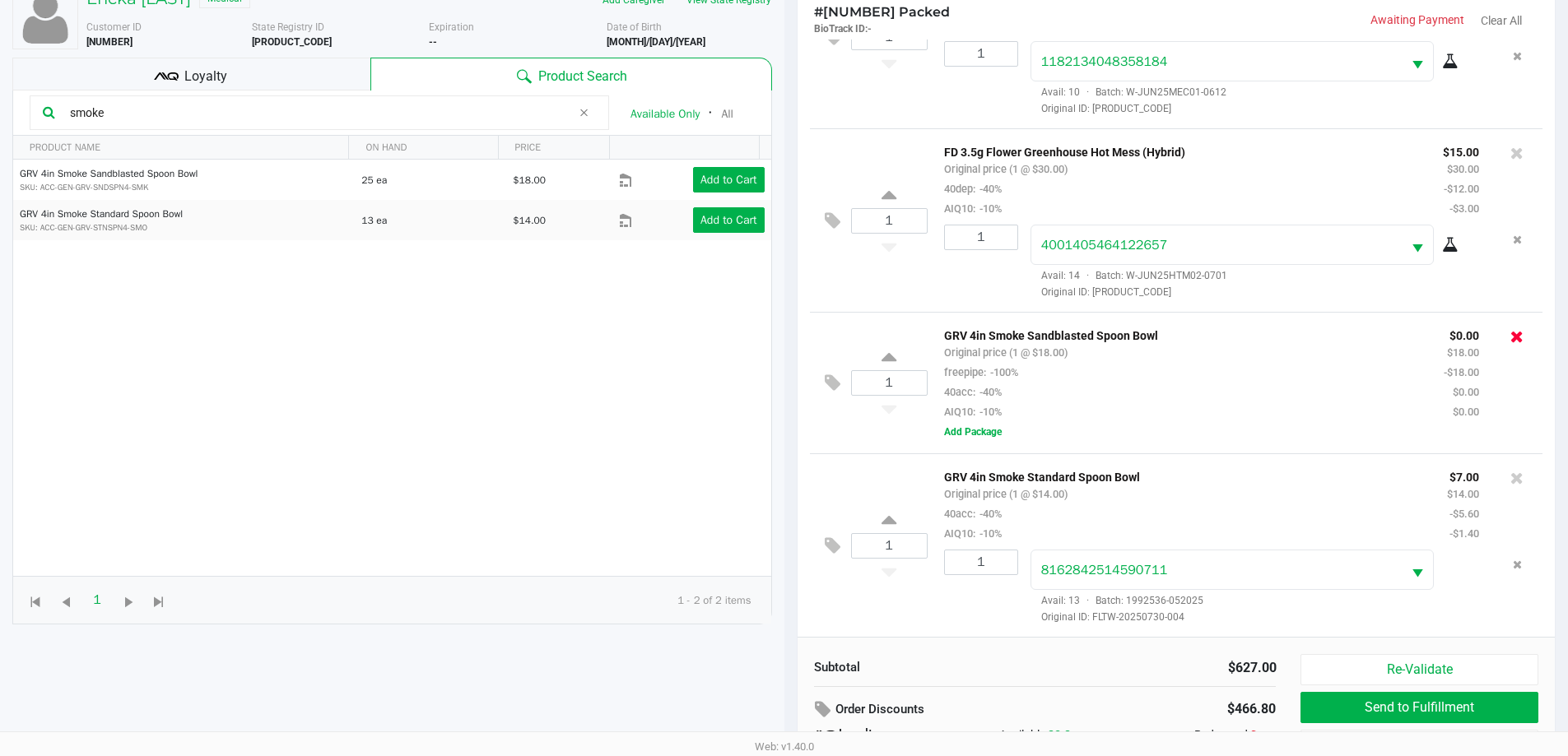 type on "smoke" 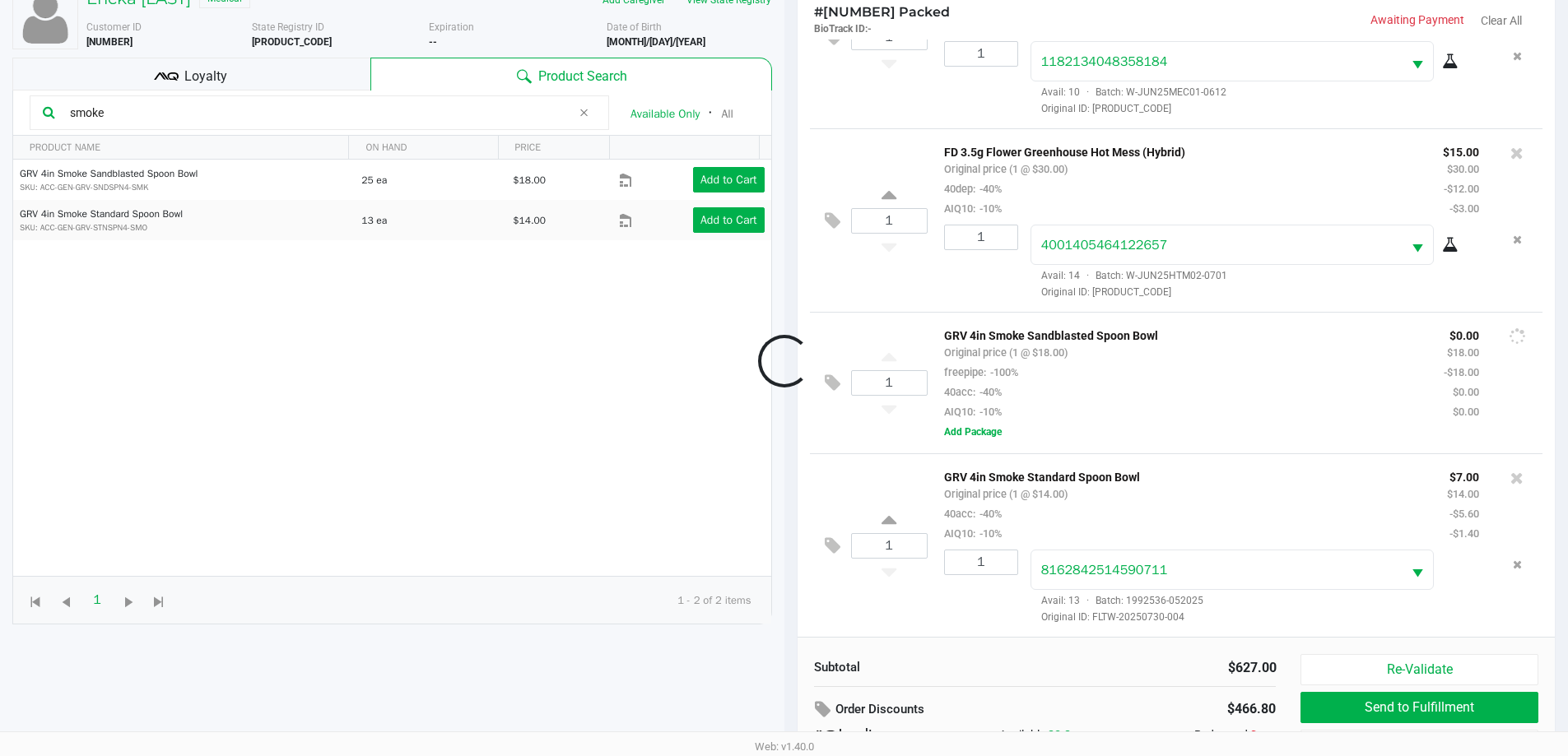 scroll, scrollTop: 1245, scrollLeft: 0, axis: vertical 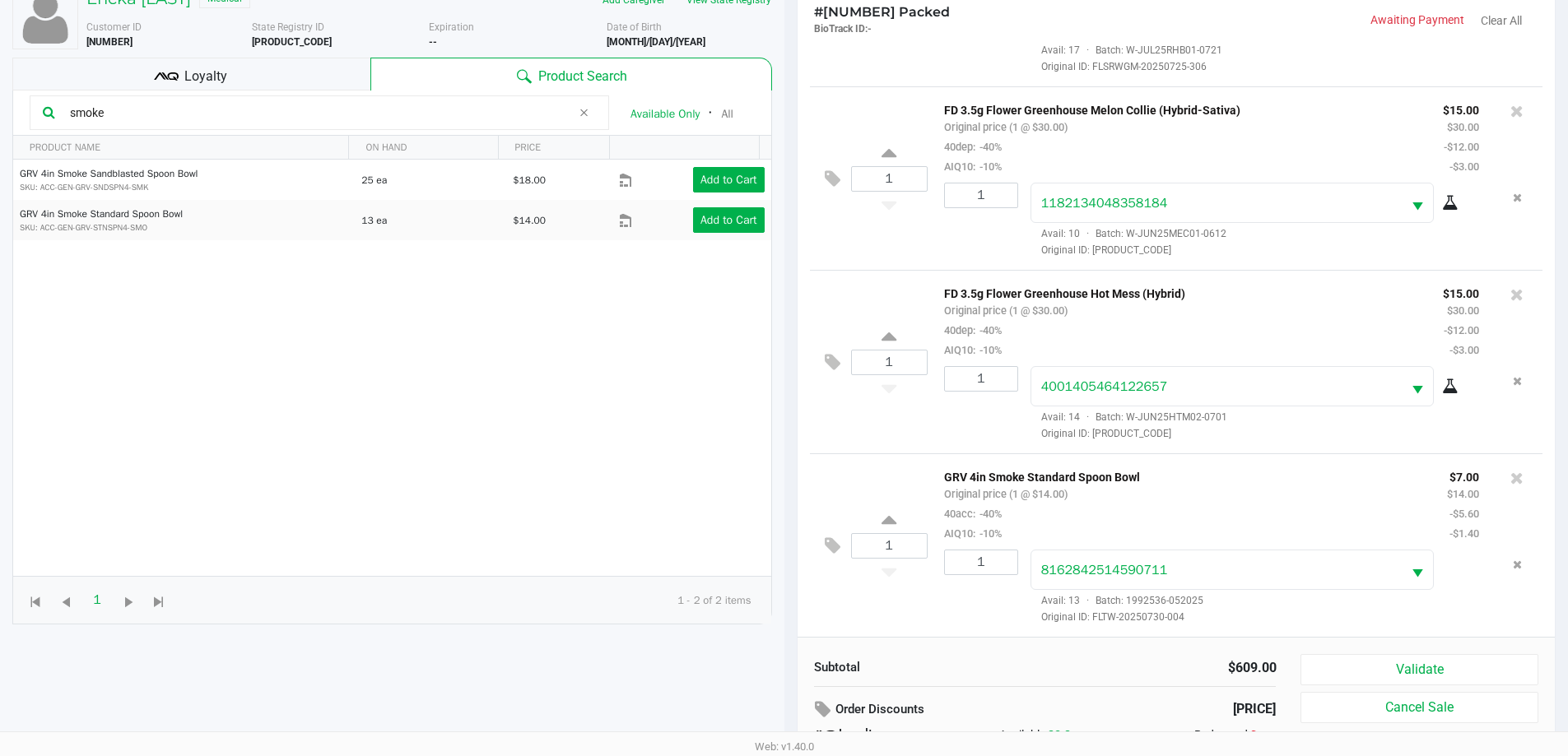 click 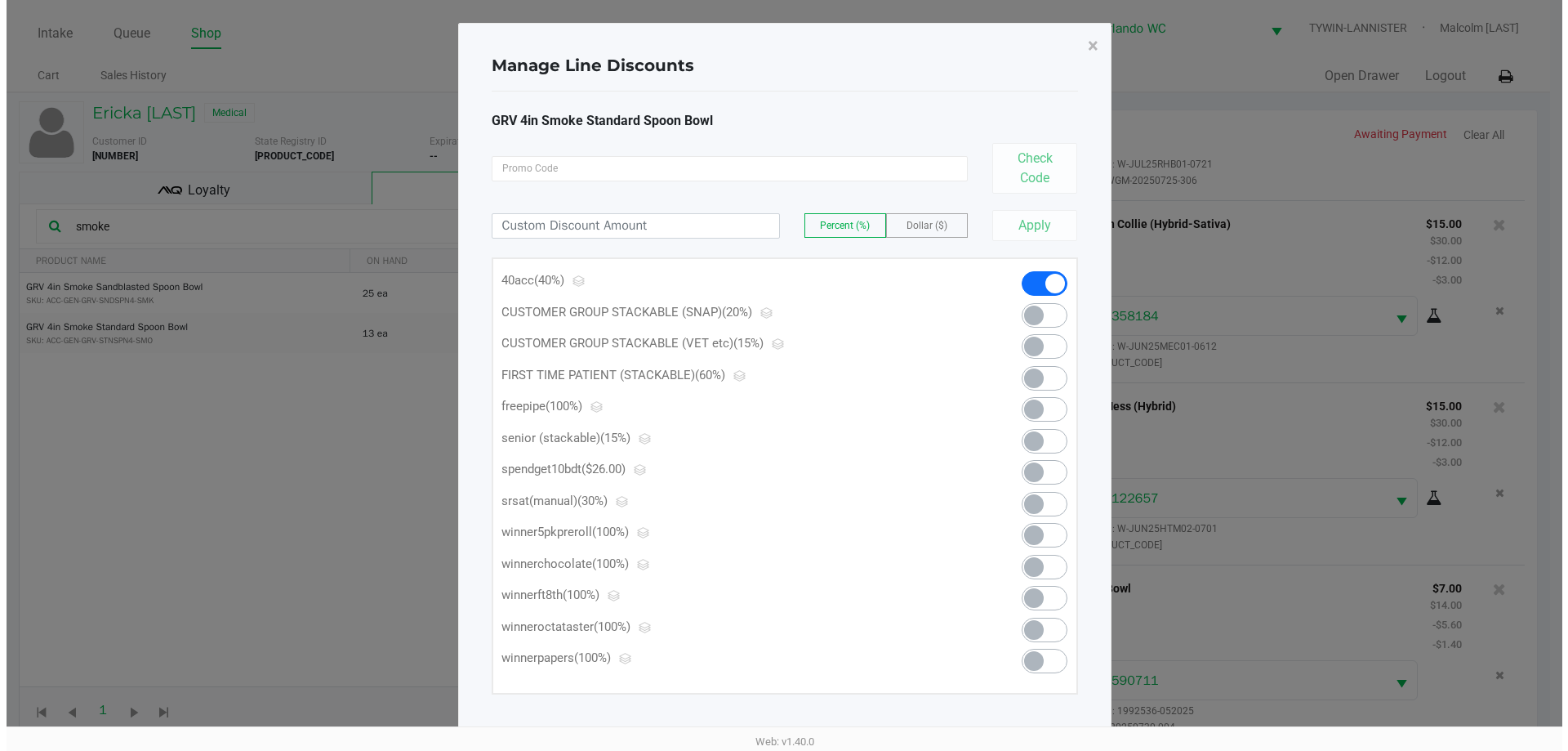 scroll, scrollTop: 0, scrollLeft: 0, axis: both 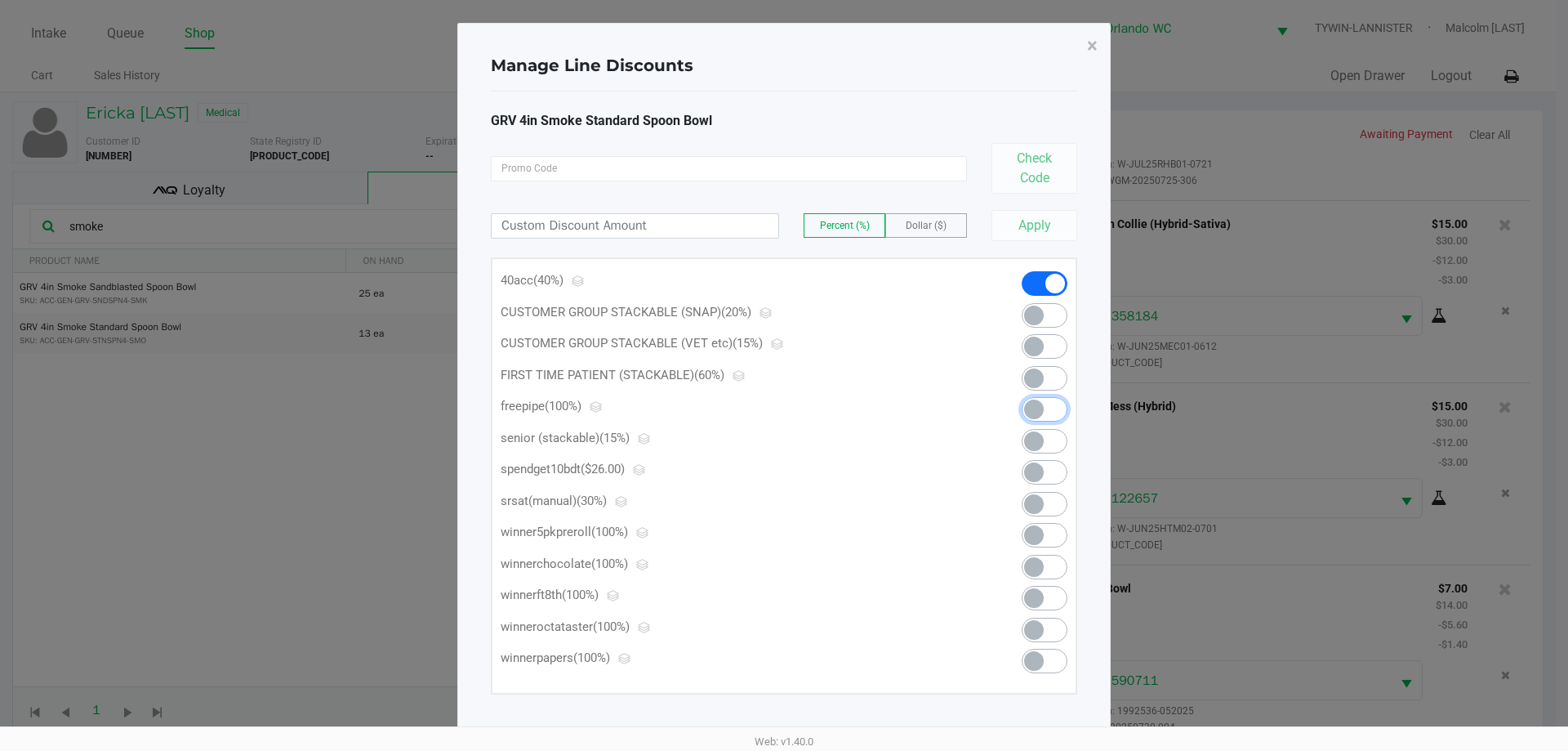 click 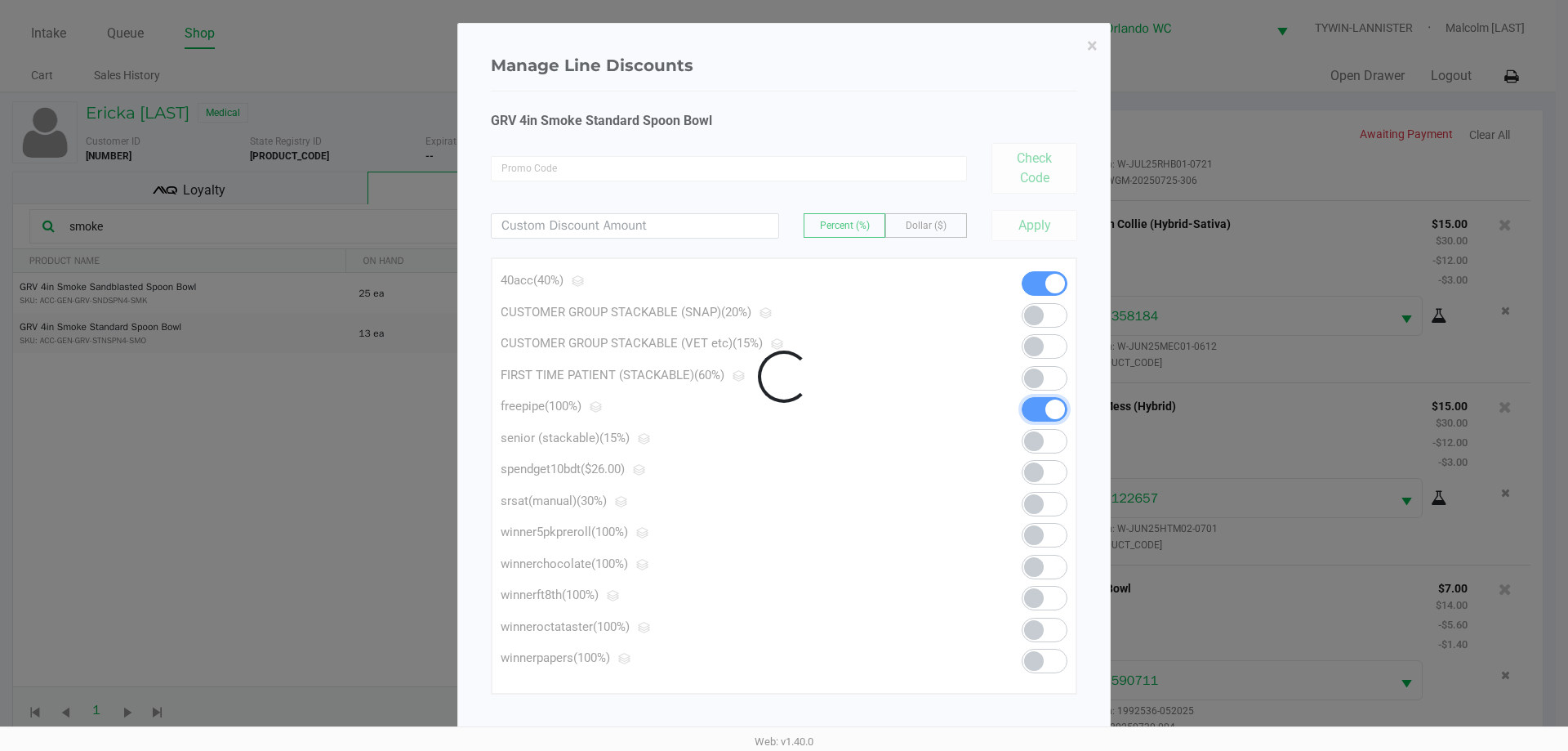 click 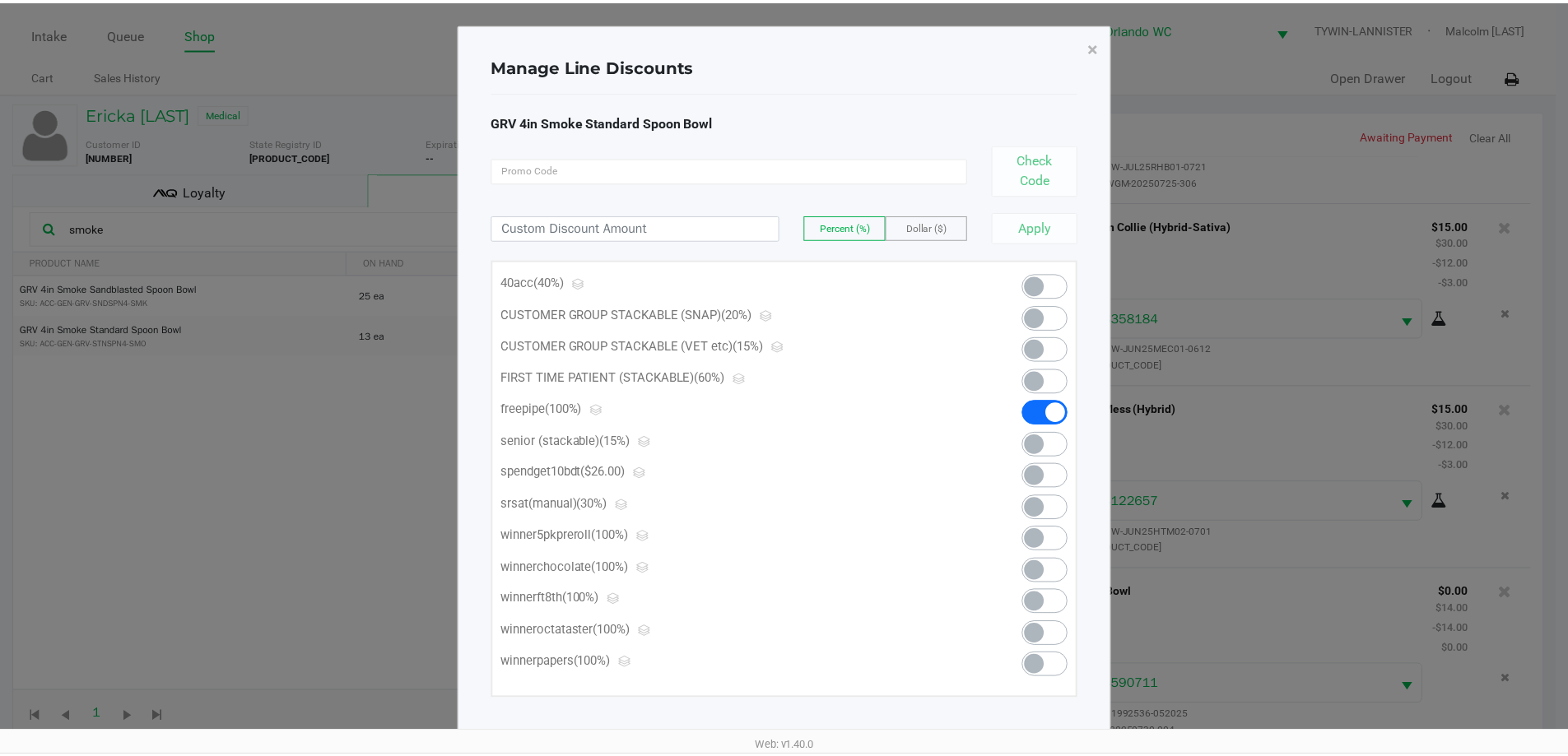 scroll, scrollTop: 1245, scrollLeft: 0, axis: vertical 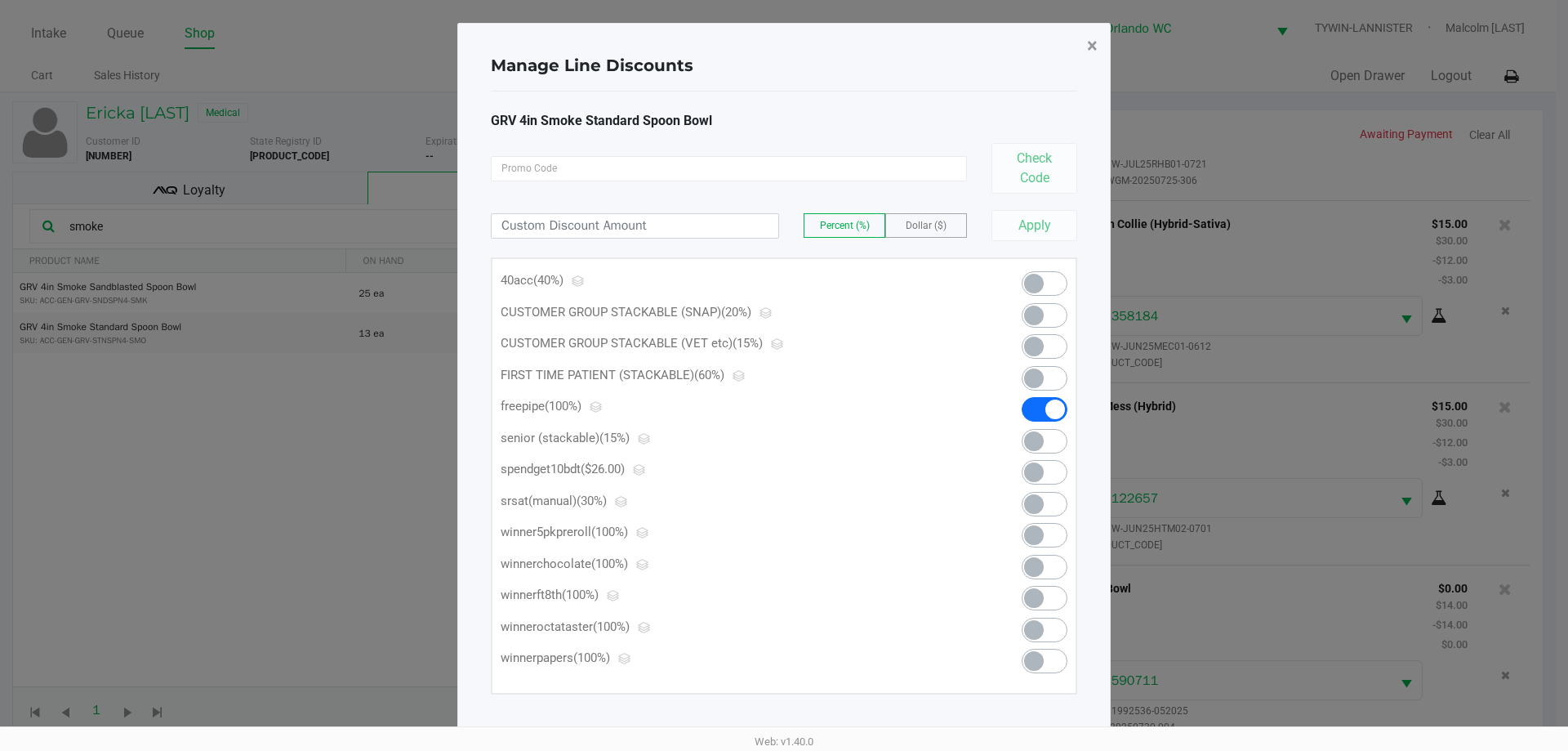 click on "×" 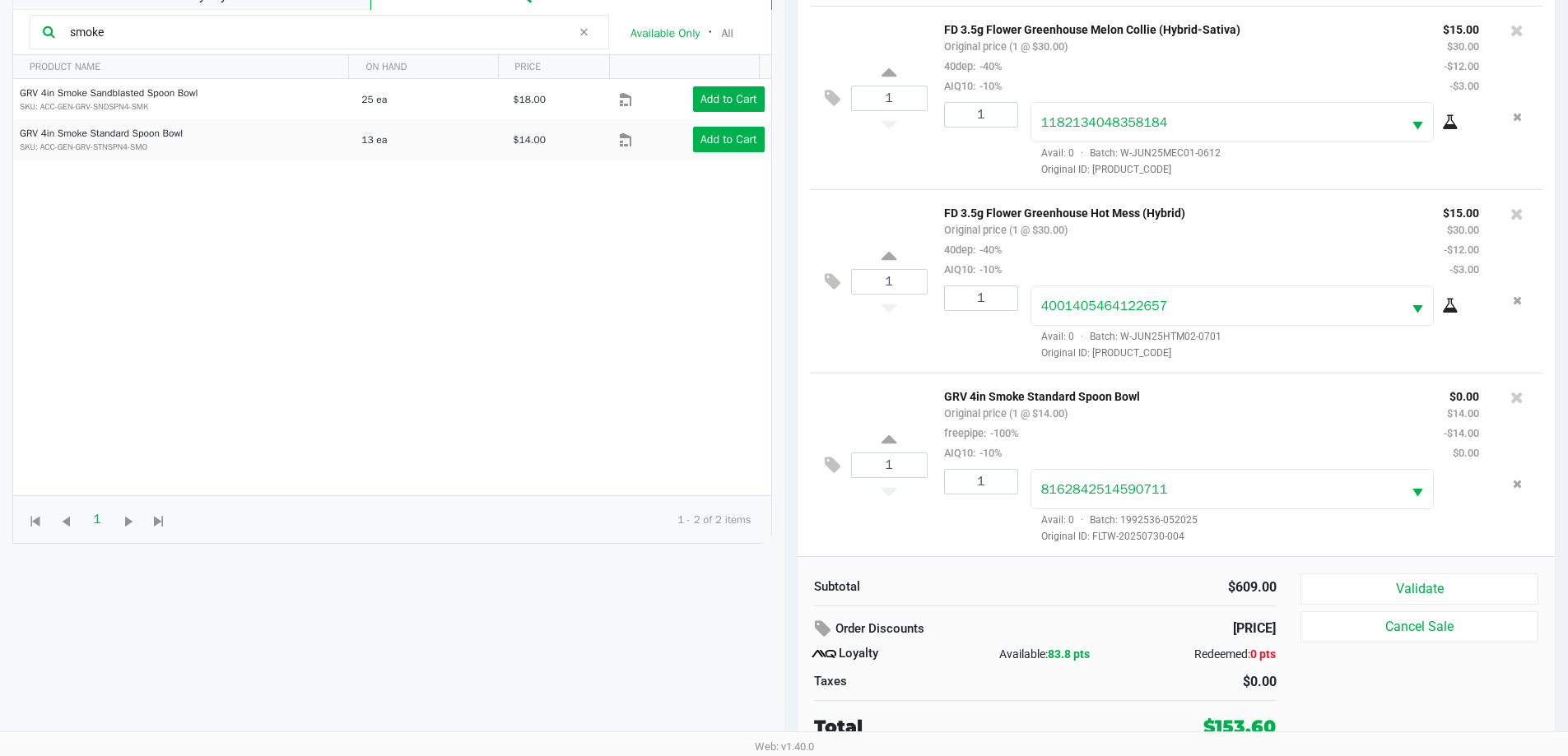 scroll, scrollTop: 197, scrollLeft: 0, axis: vertical 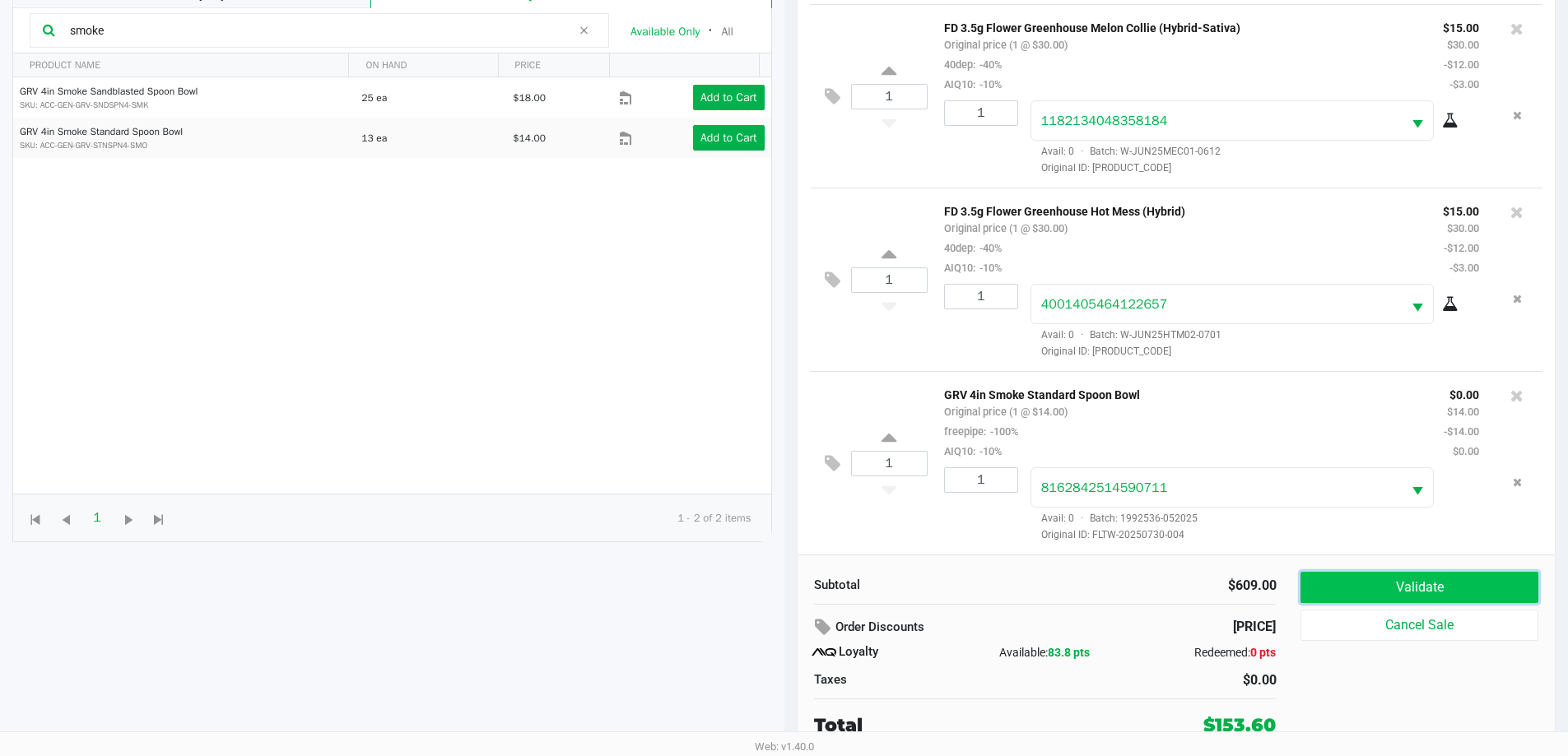click on "Validate" 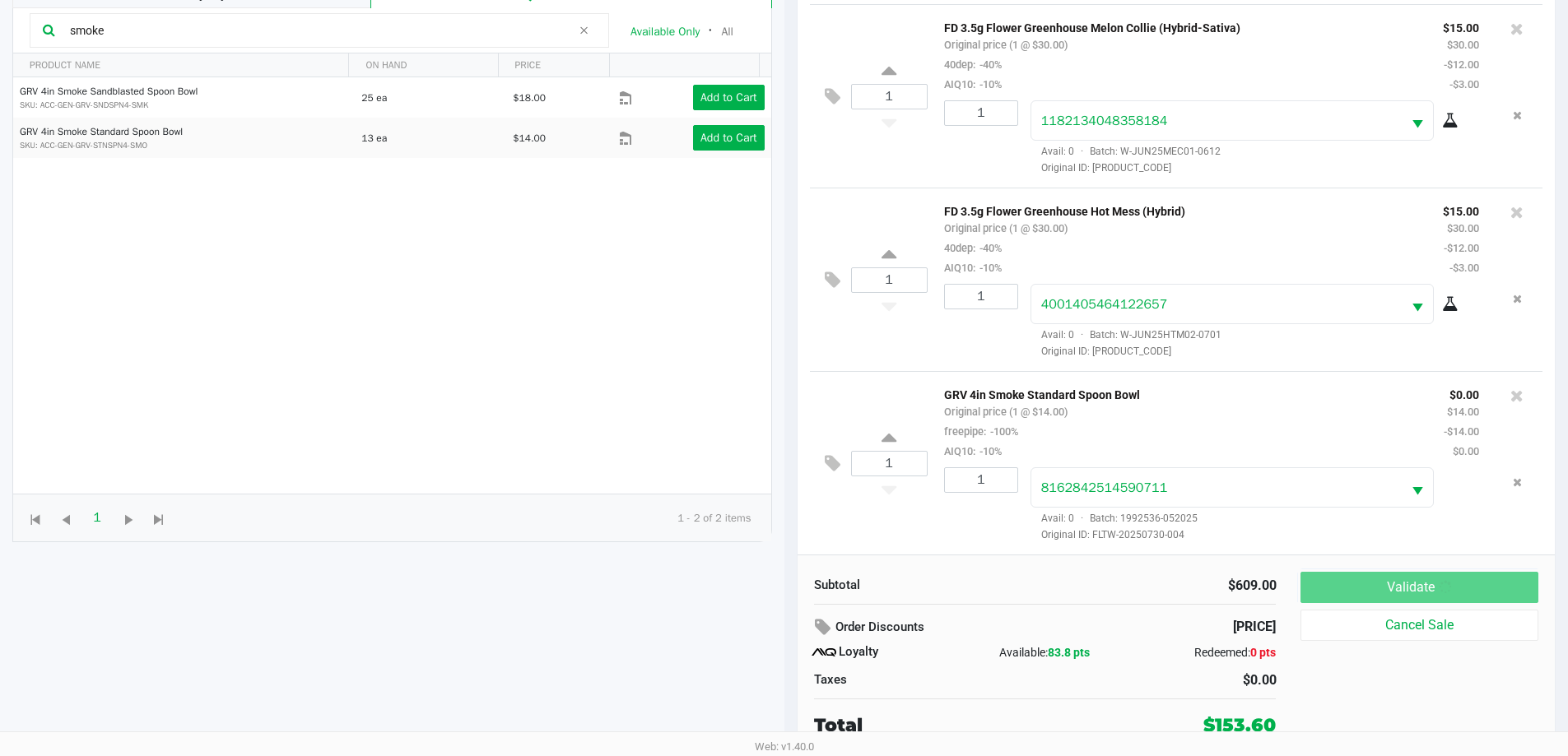 scroll, scrollTop: 0, scrollLeft: 0, axis: both 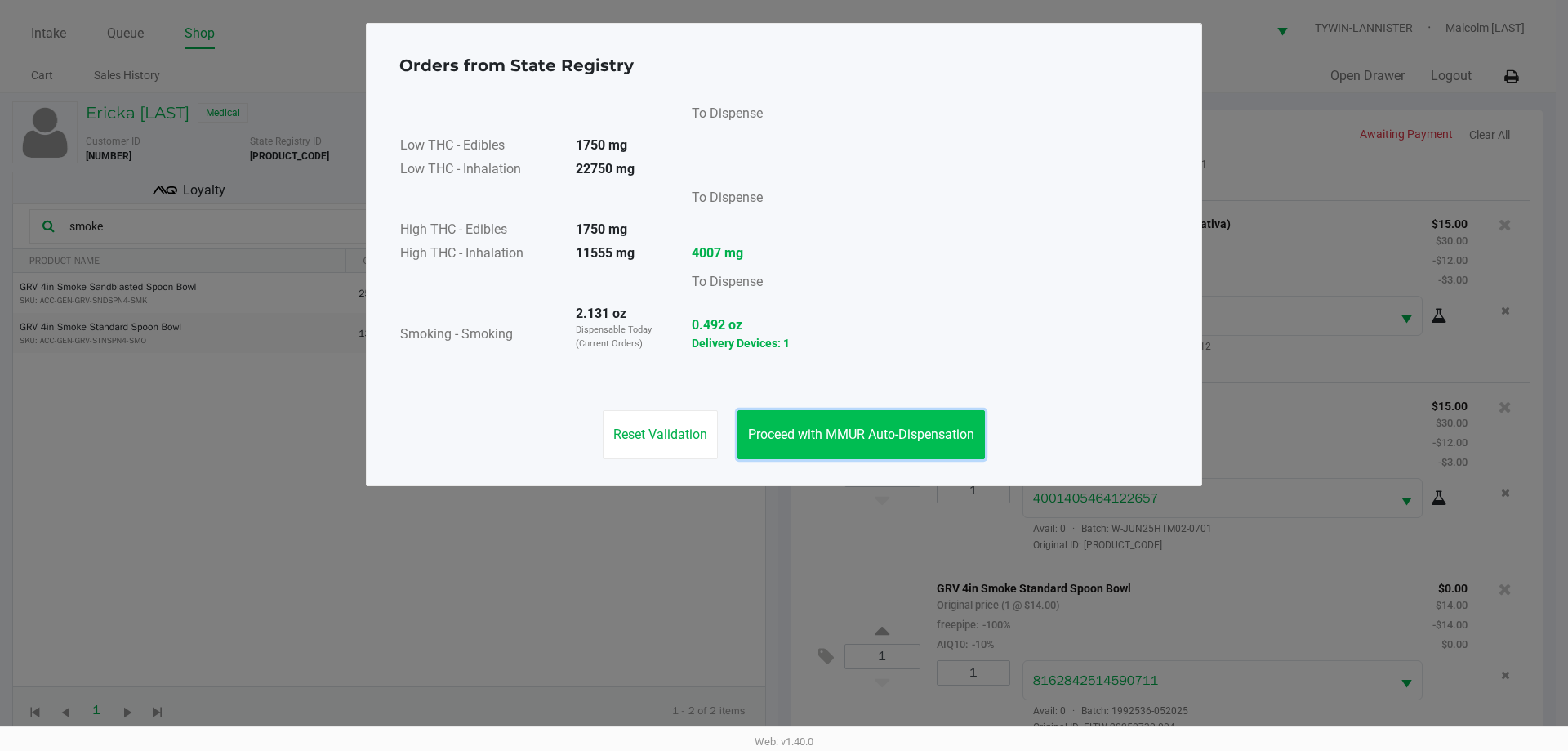 click on "Proceed with MMUR Auto-Dispensation" 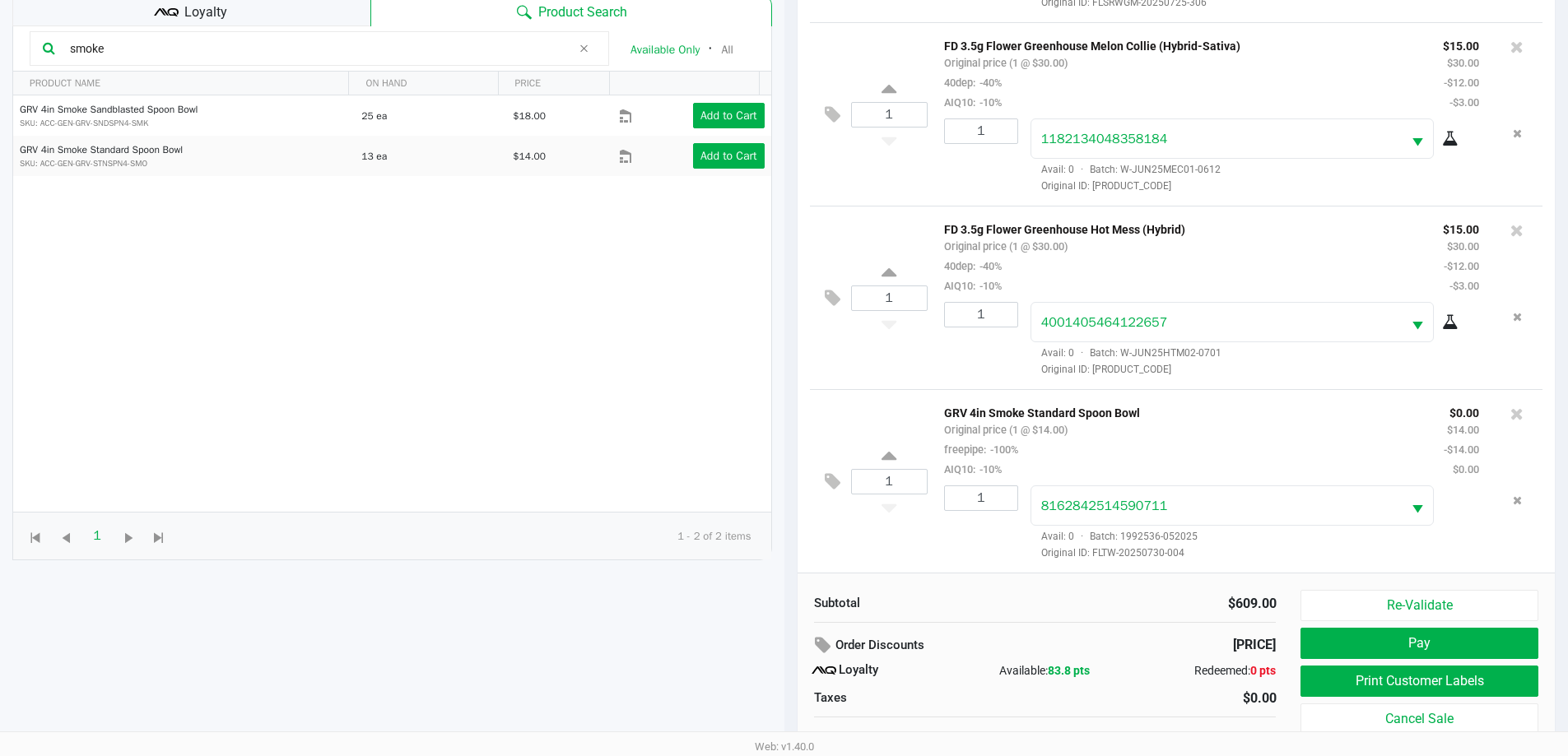 scroll, scrollTop: 197, scrollLeft: 0, axis: vertical 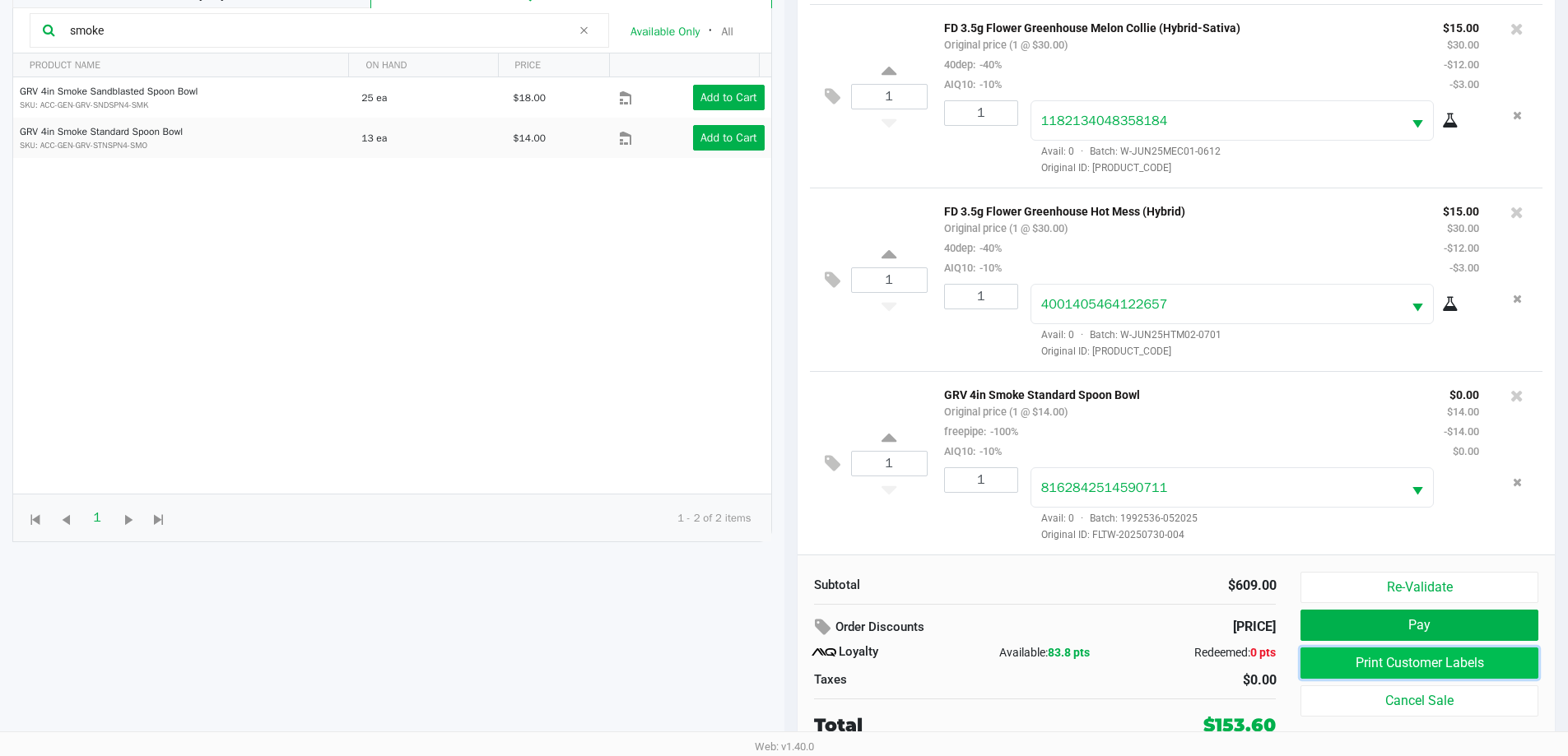 click on "Print Customer Labels" 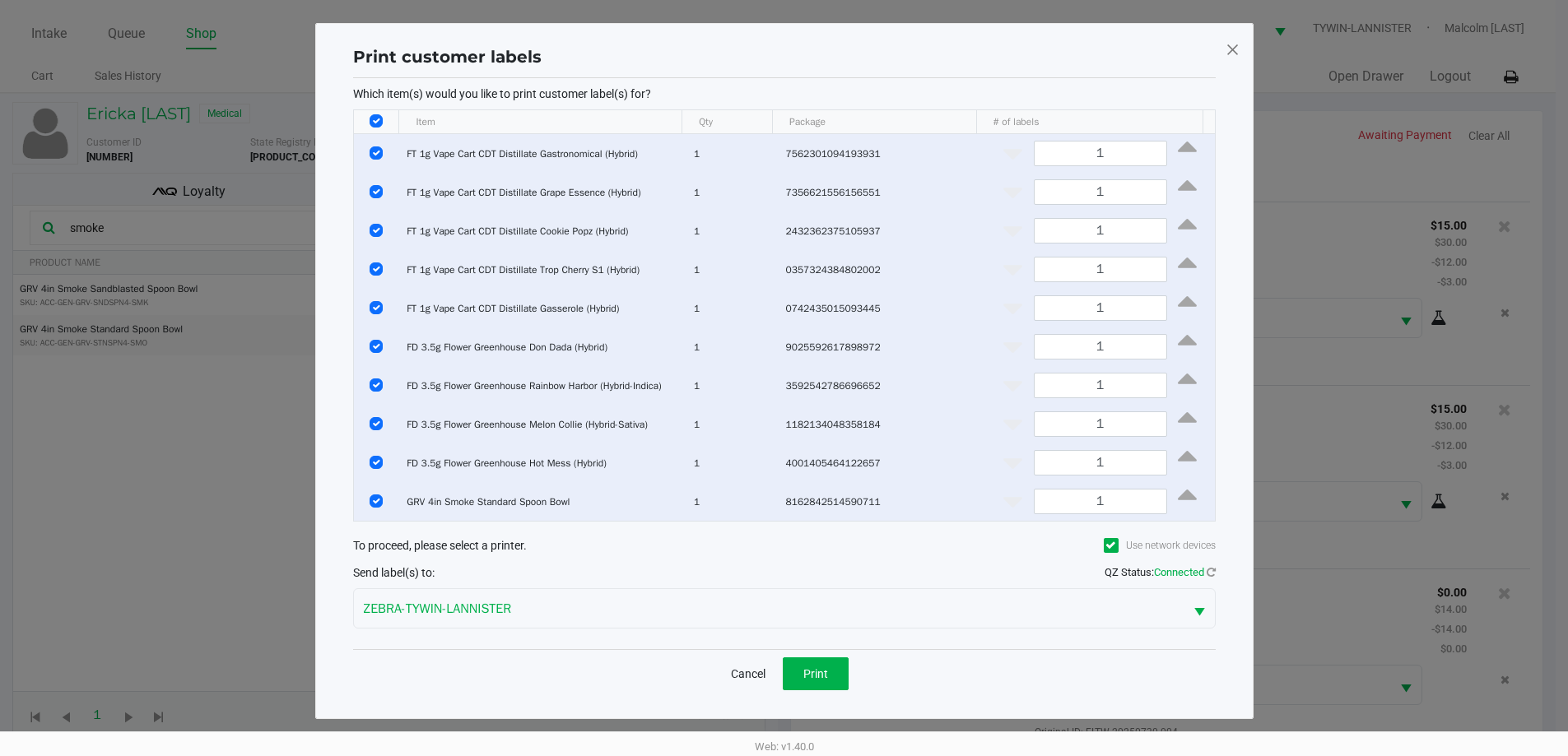 scroll, scrollTop: 0, scrollLeft: 0, axis: both 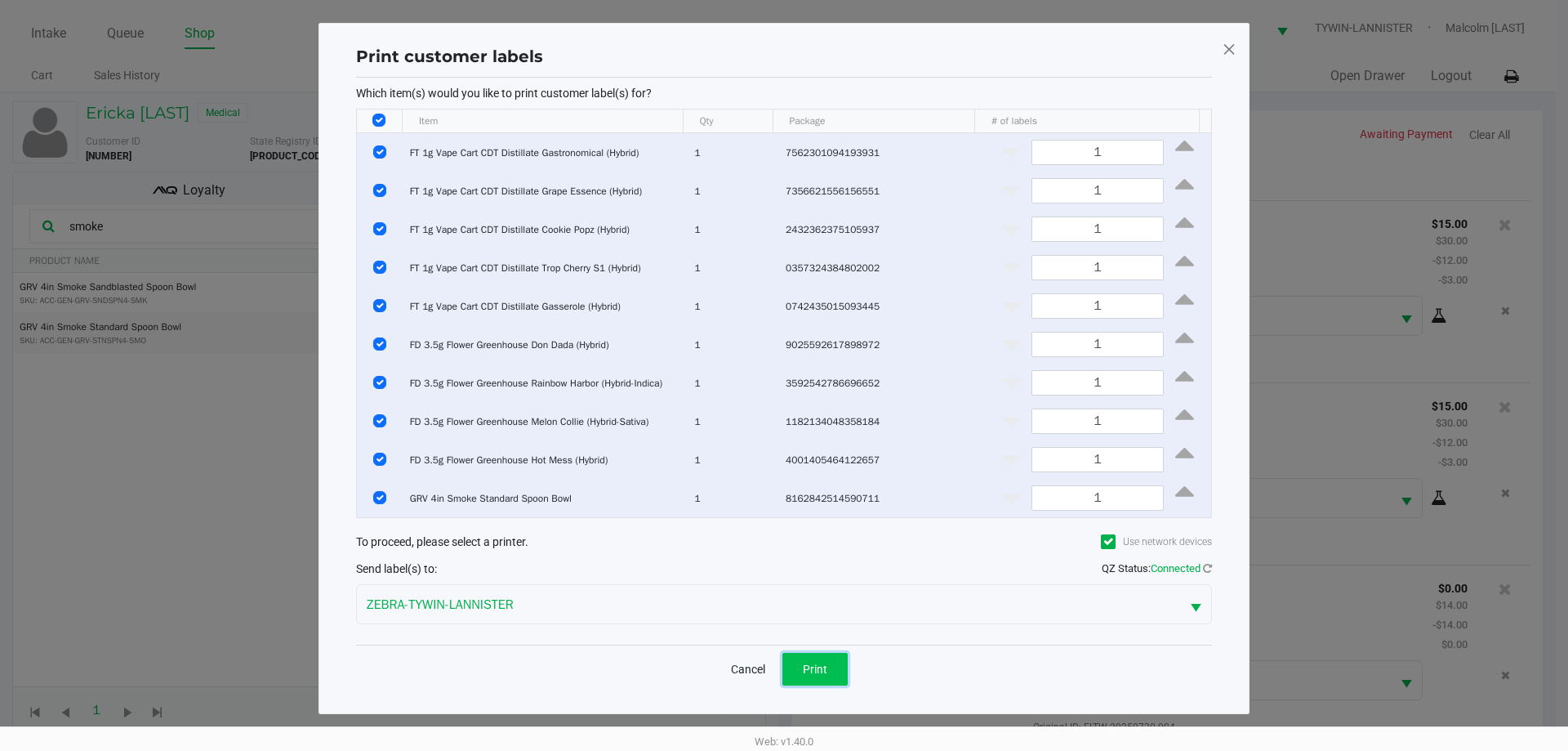 click on "Print" 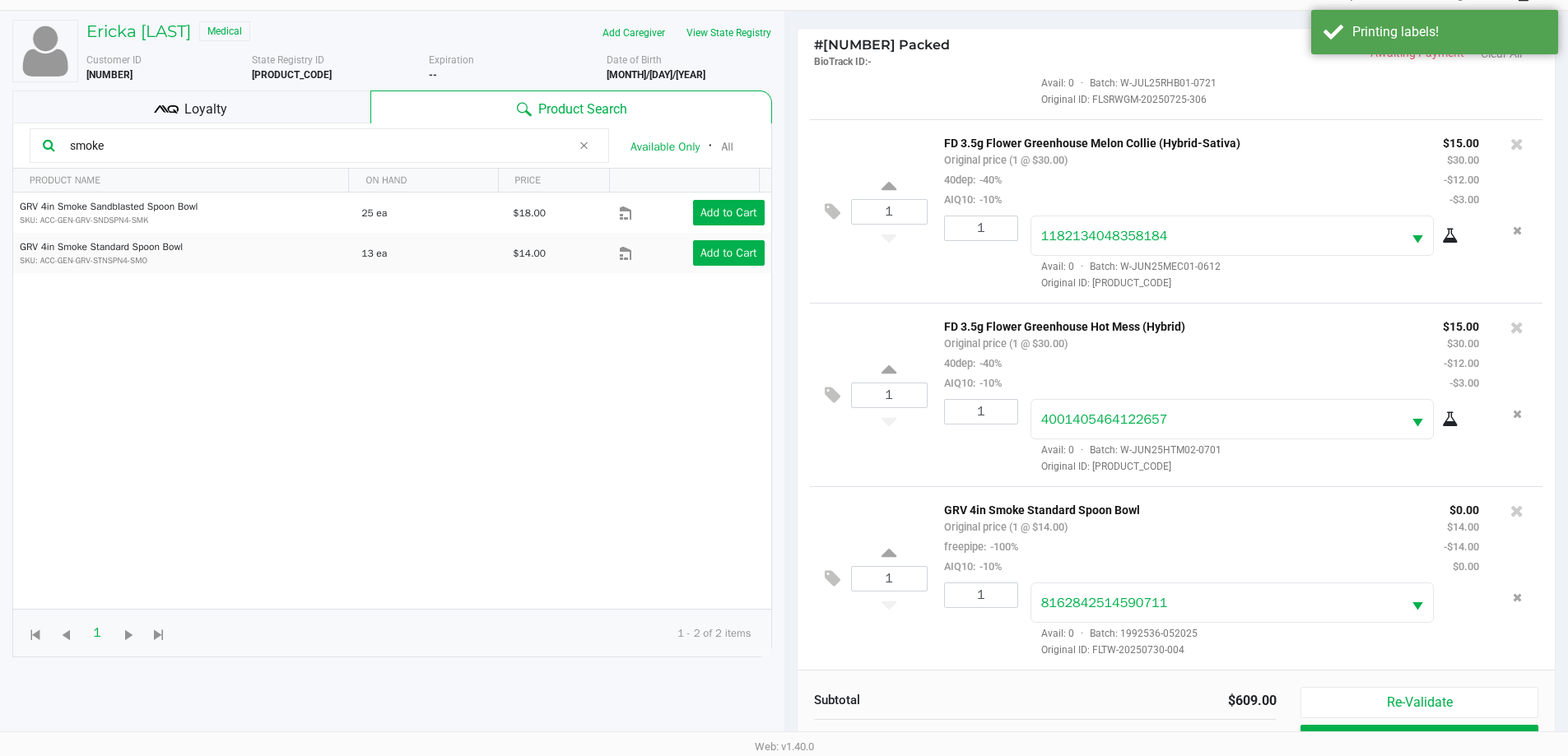 scroll, scrollTop: 197, scrollLeft: 0, axis: vertical 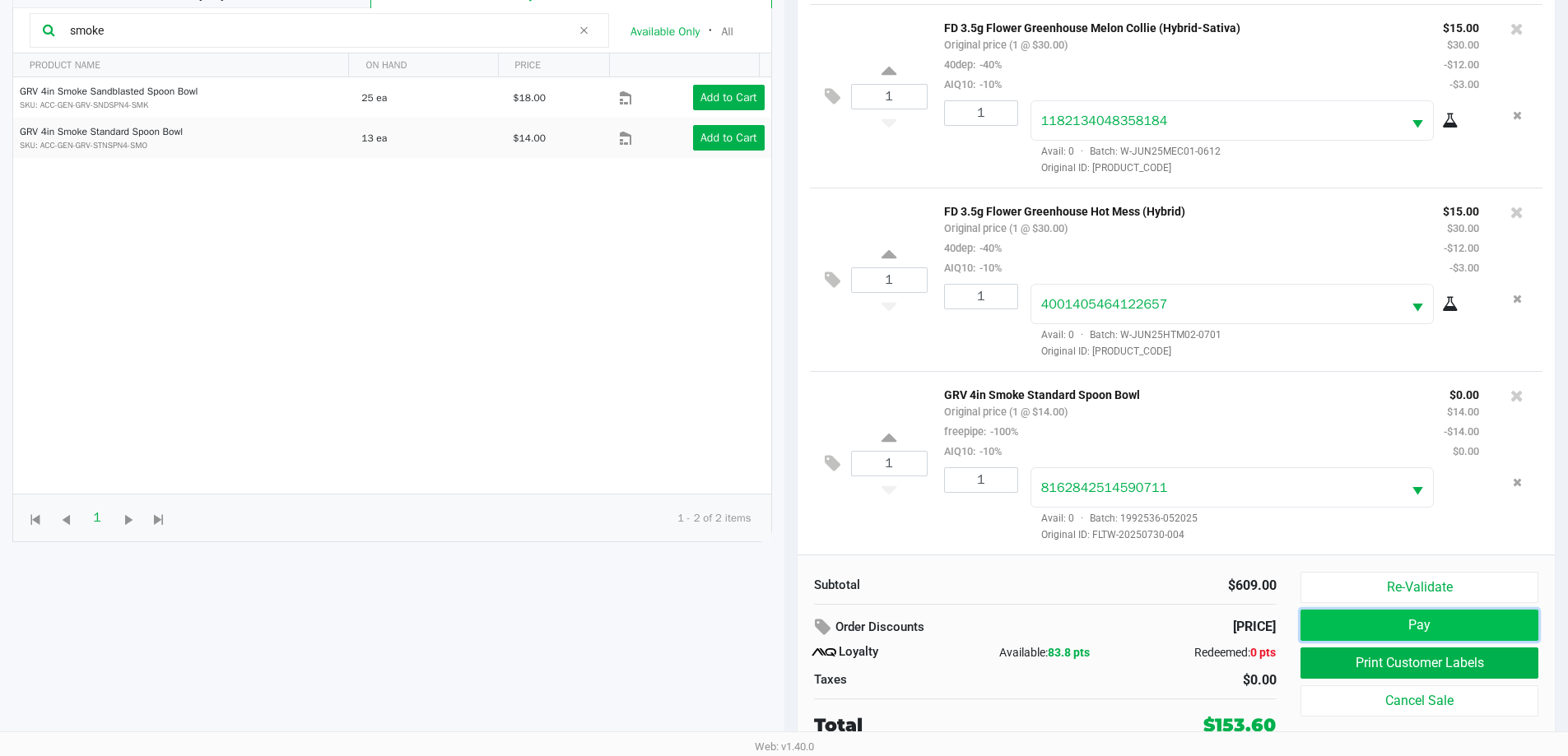 click on "Pay" 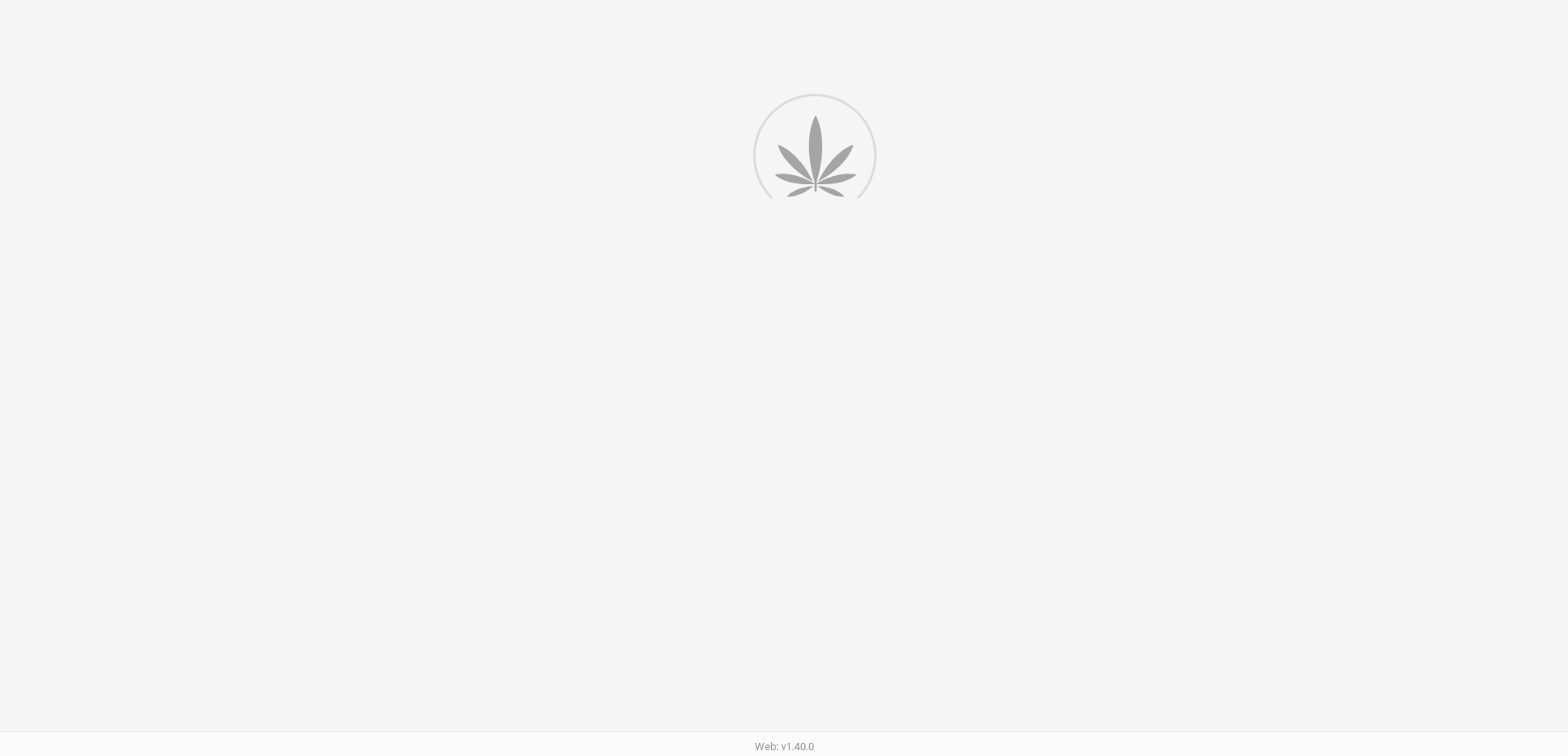 scroll, scrollTop: 0, scrollLeft: 0, axis: both 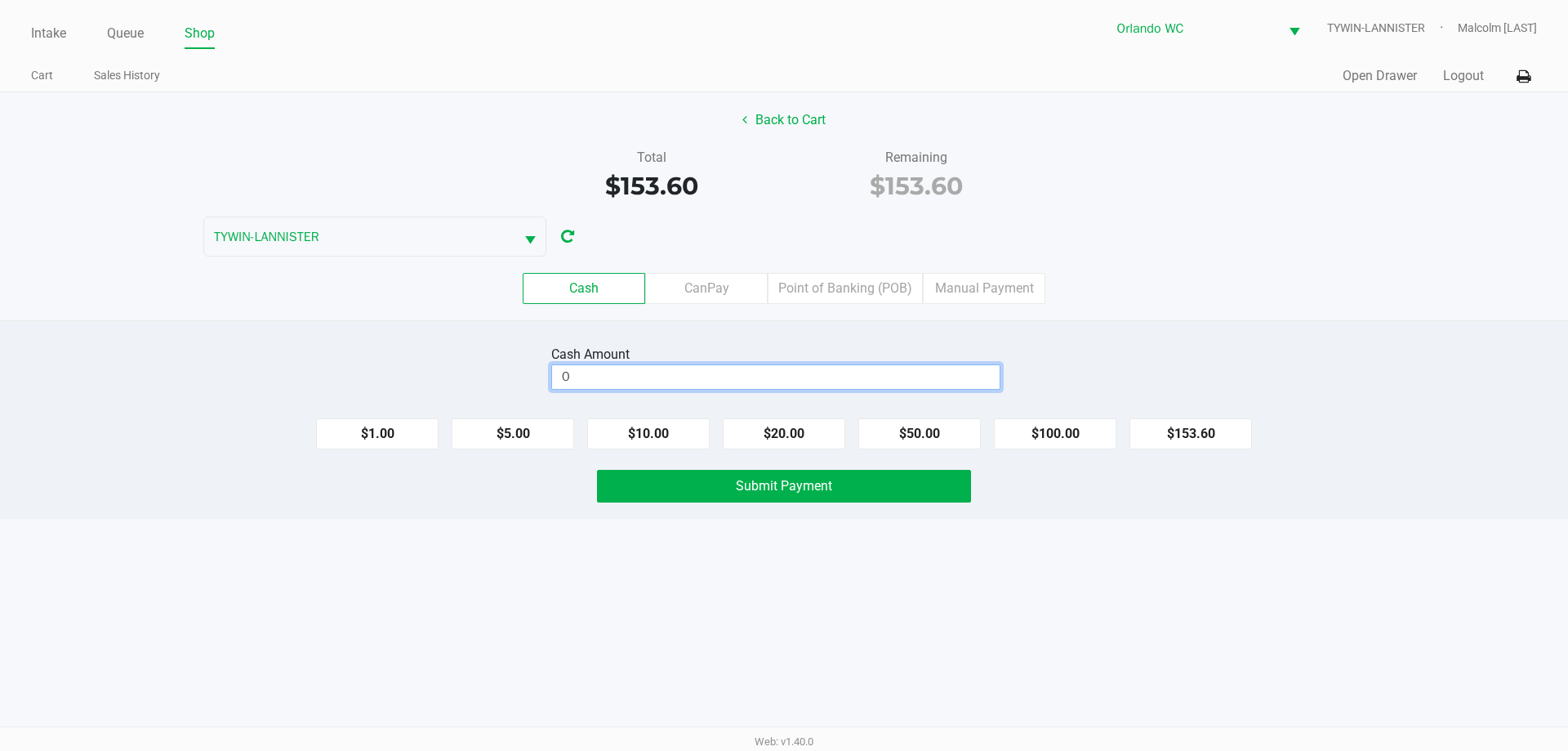 click on "0" at bounding box center [776, 377] 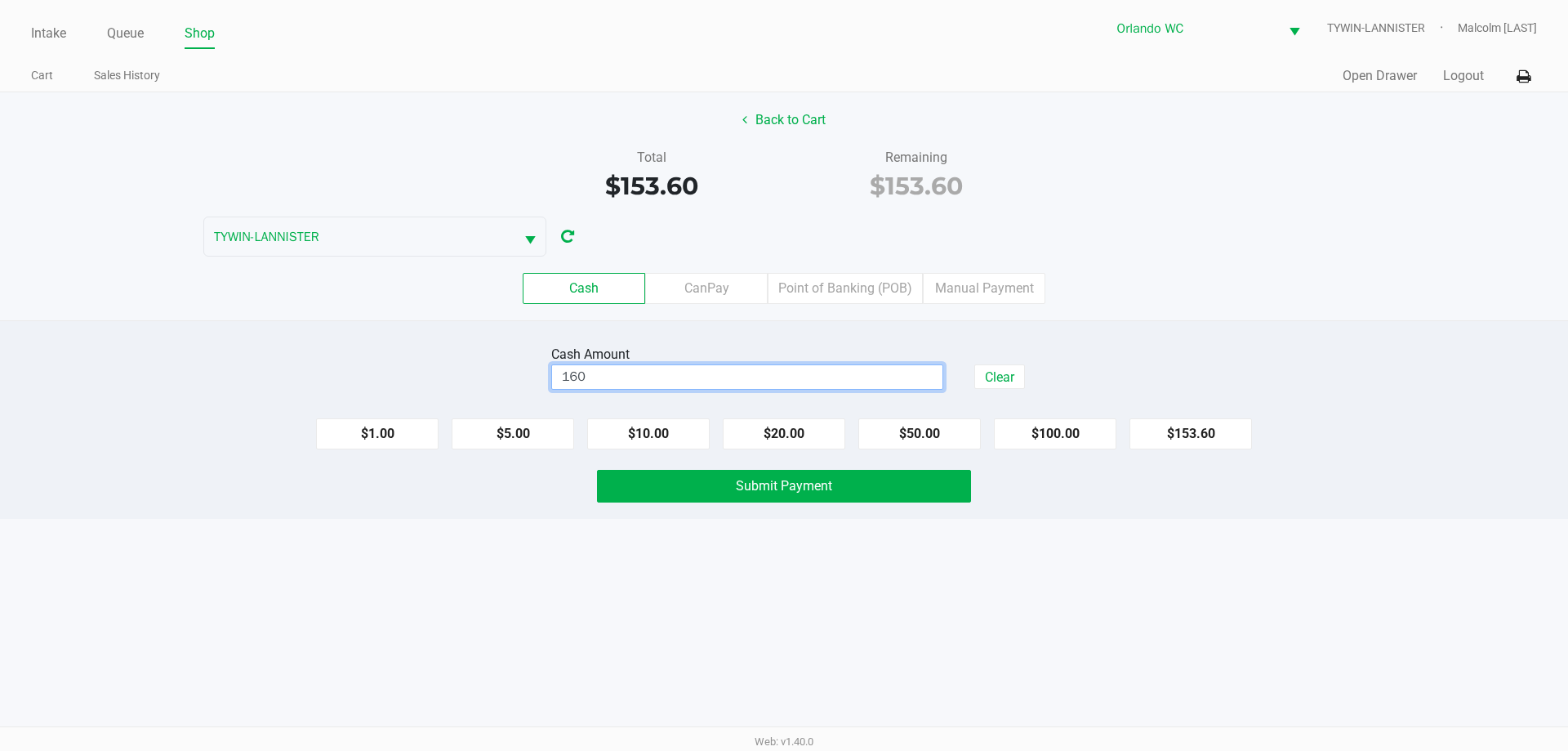 click on "Intake Queue Shop Orlando WC  TYWIN-LANNISTER   Malcolm Harvey  Cart Sales History  Quick Sale   Open Drawer   Logout  Back to Cart   Total   $153.60   Remaining   $153.60  TYWIN-LANNISTER  Cash   CanPay   Point of Banking (POB)   Manual Payment   Cash  Amount  160  Clear   $1.00   $5.00   $10.00   $20.00   $50.00   $100.00   $153.60   Submit Payment   Web: v1.40.0" at bounding box center [784, 375] 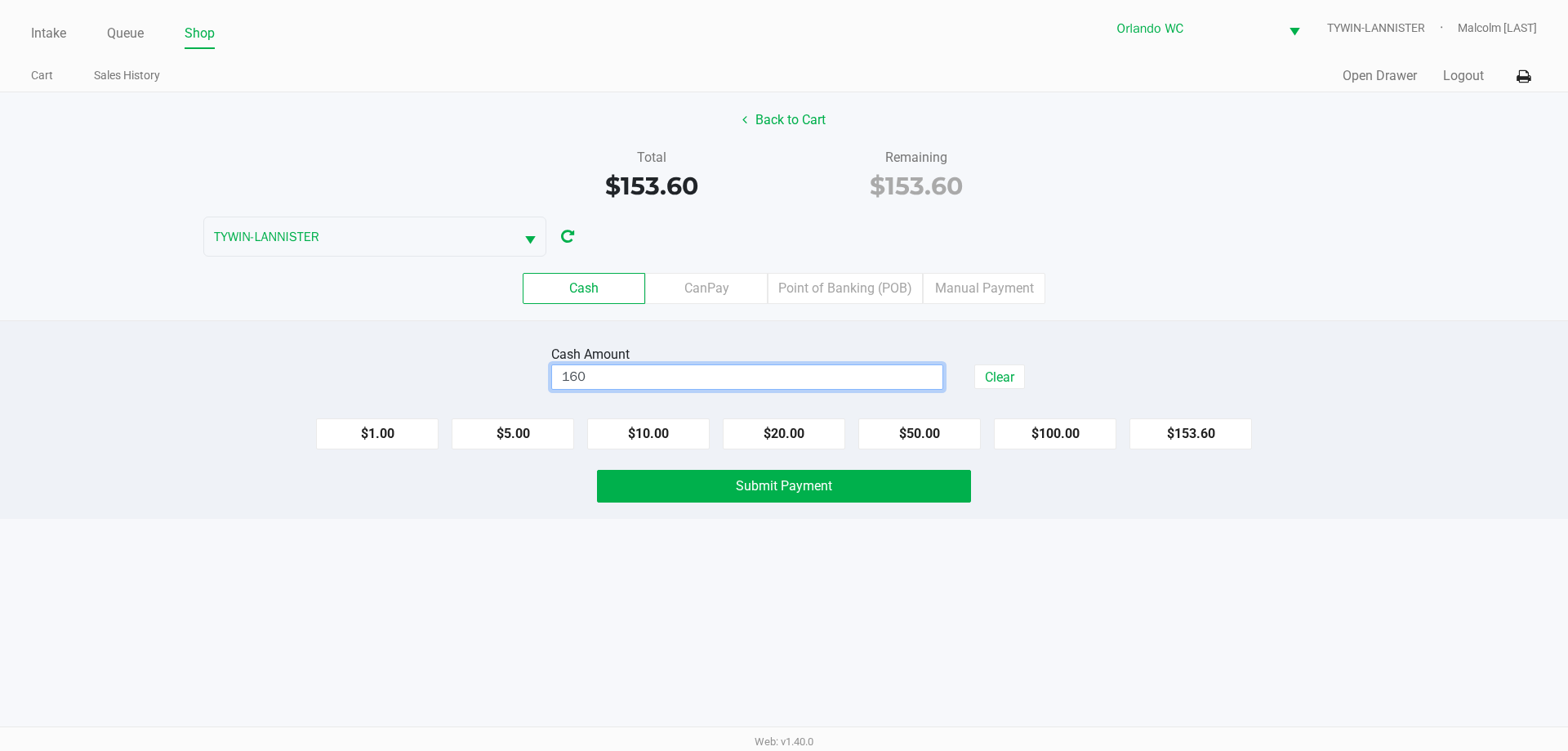 click on "160" at bounding box center (747, 377) 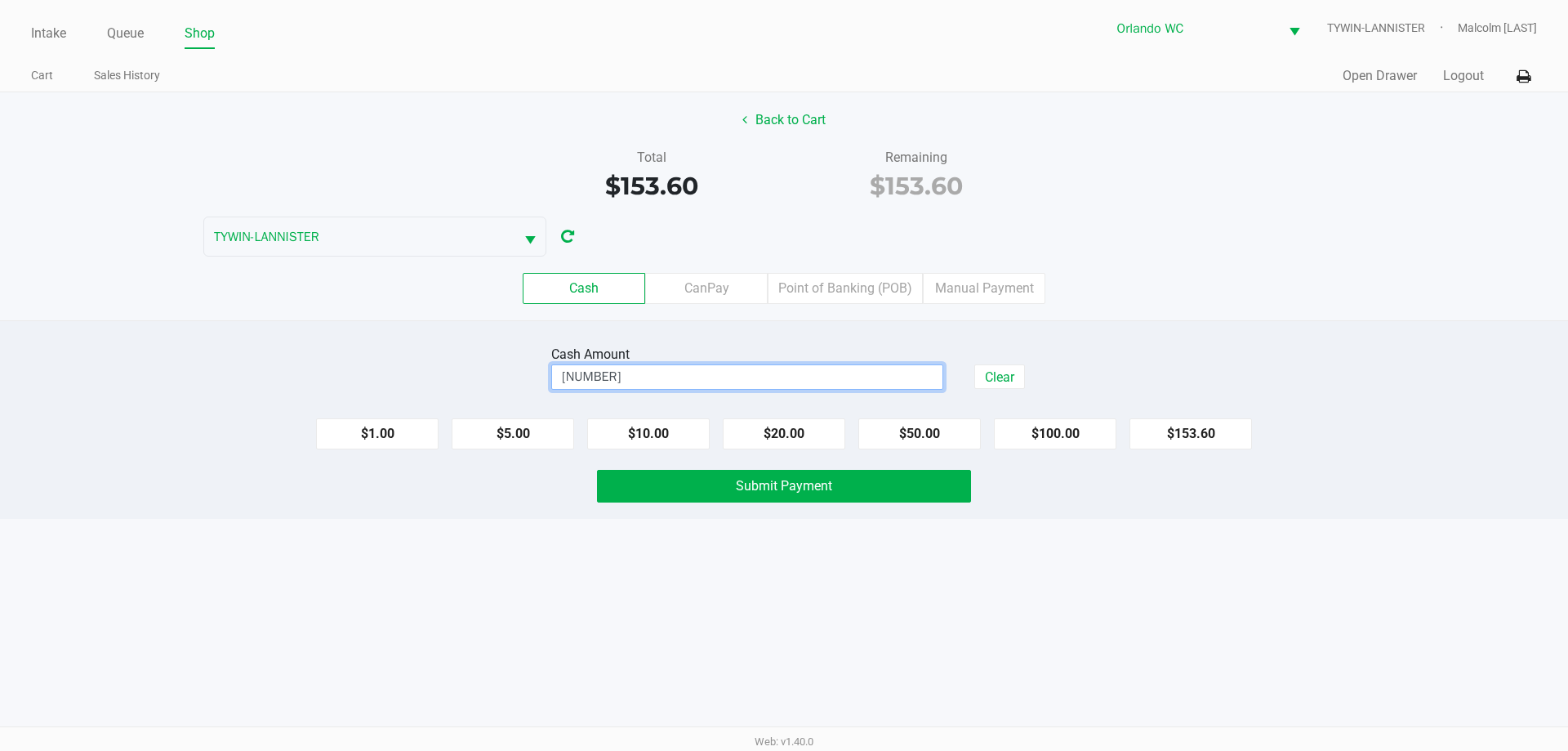 type on "$160.60" 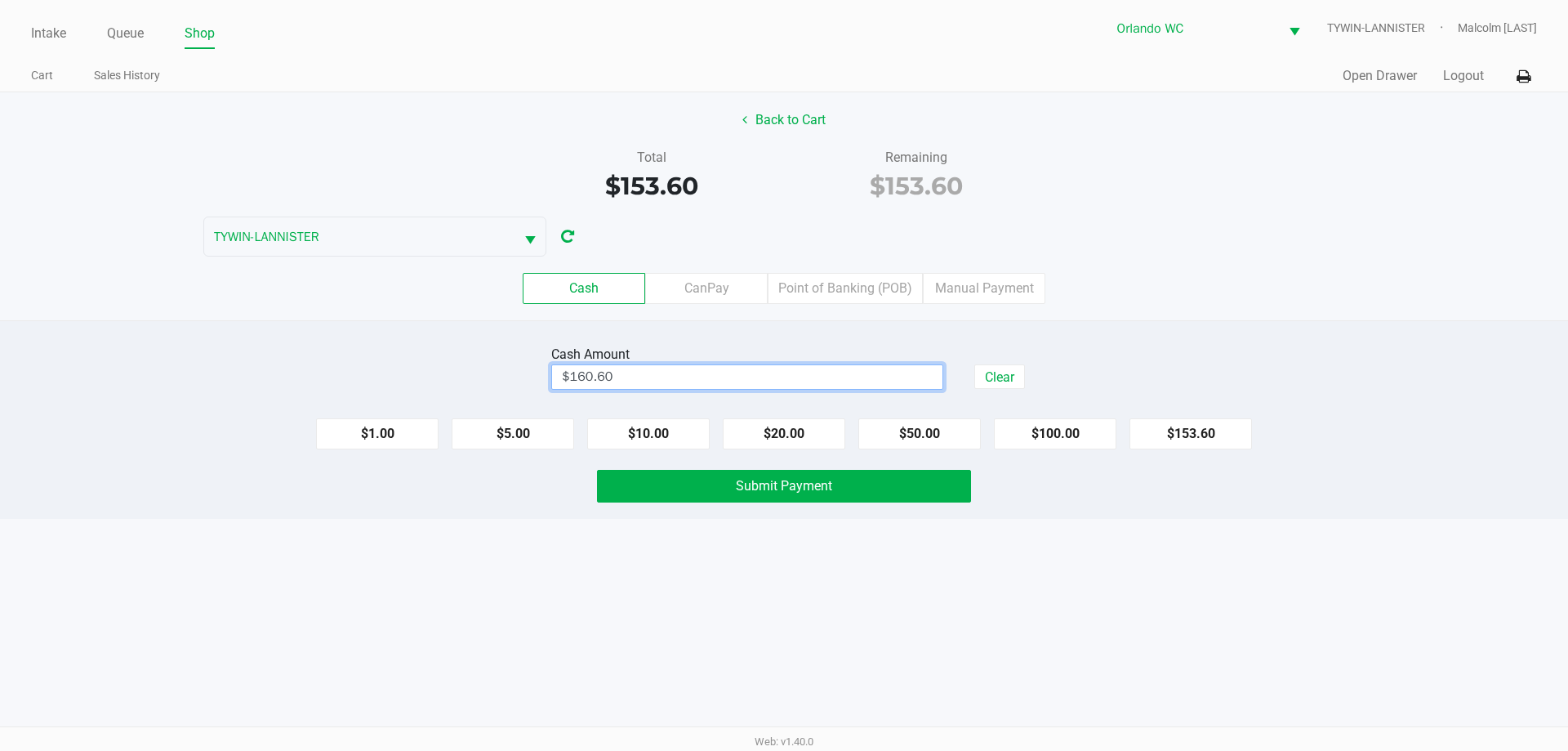 click on "Cash  Amount" 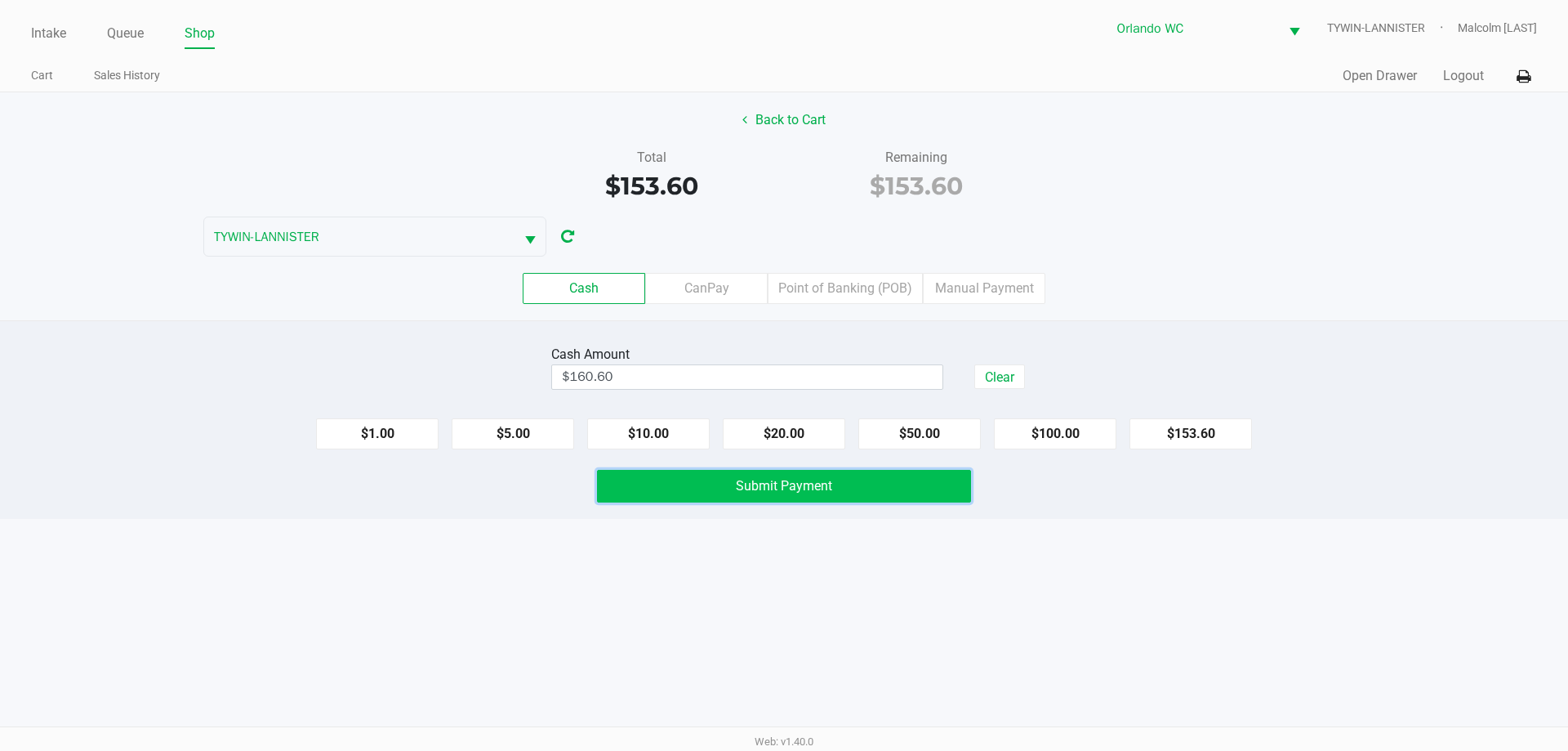 click on "Submit Payment" 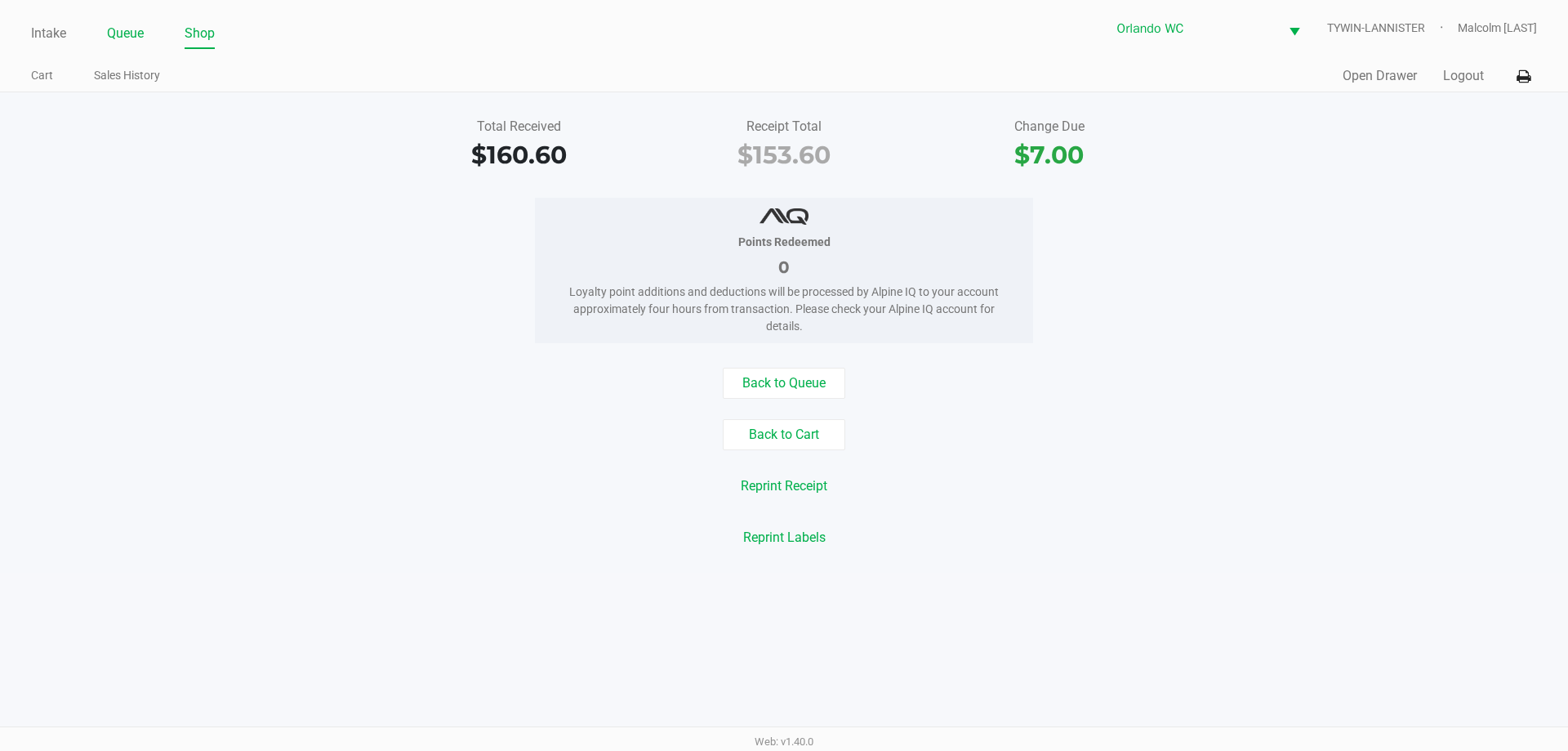 click on "Queue" 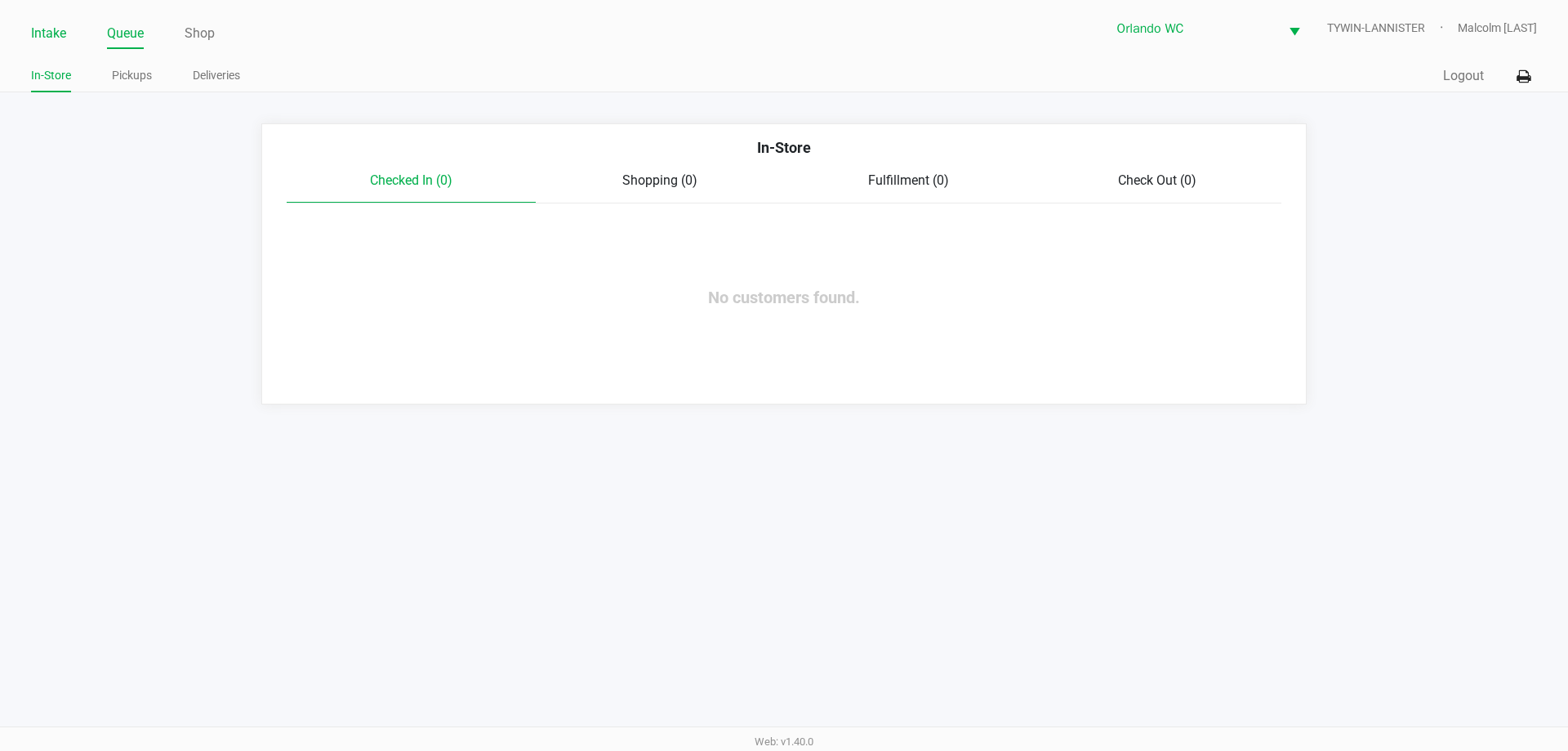 click on "Intake" 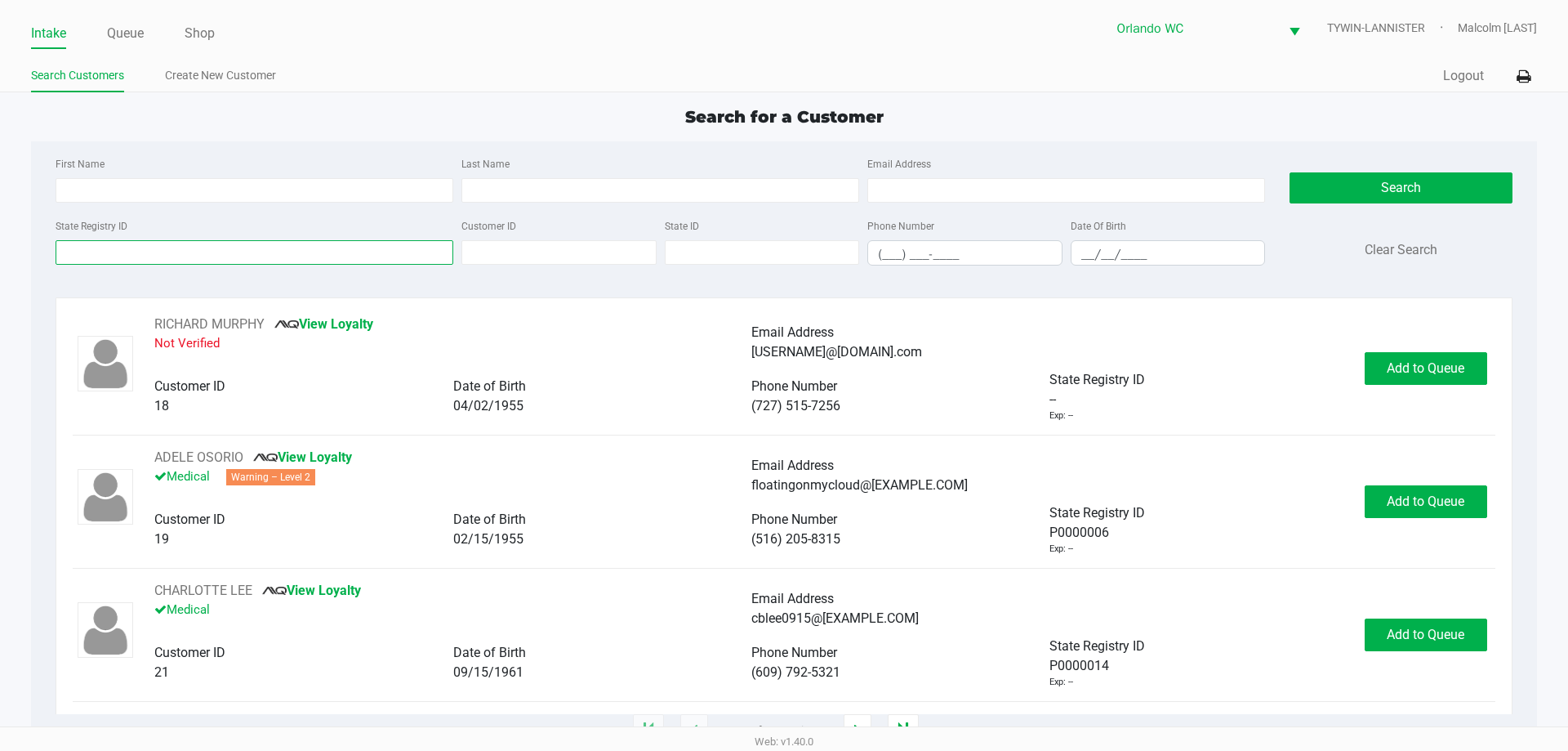 click on "State Registry ID" at bounding box center [254, 253] 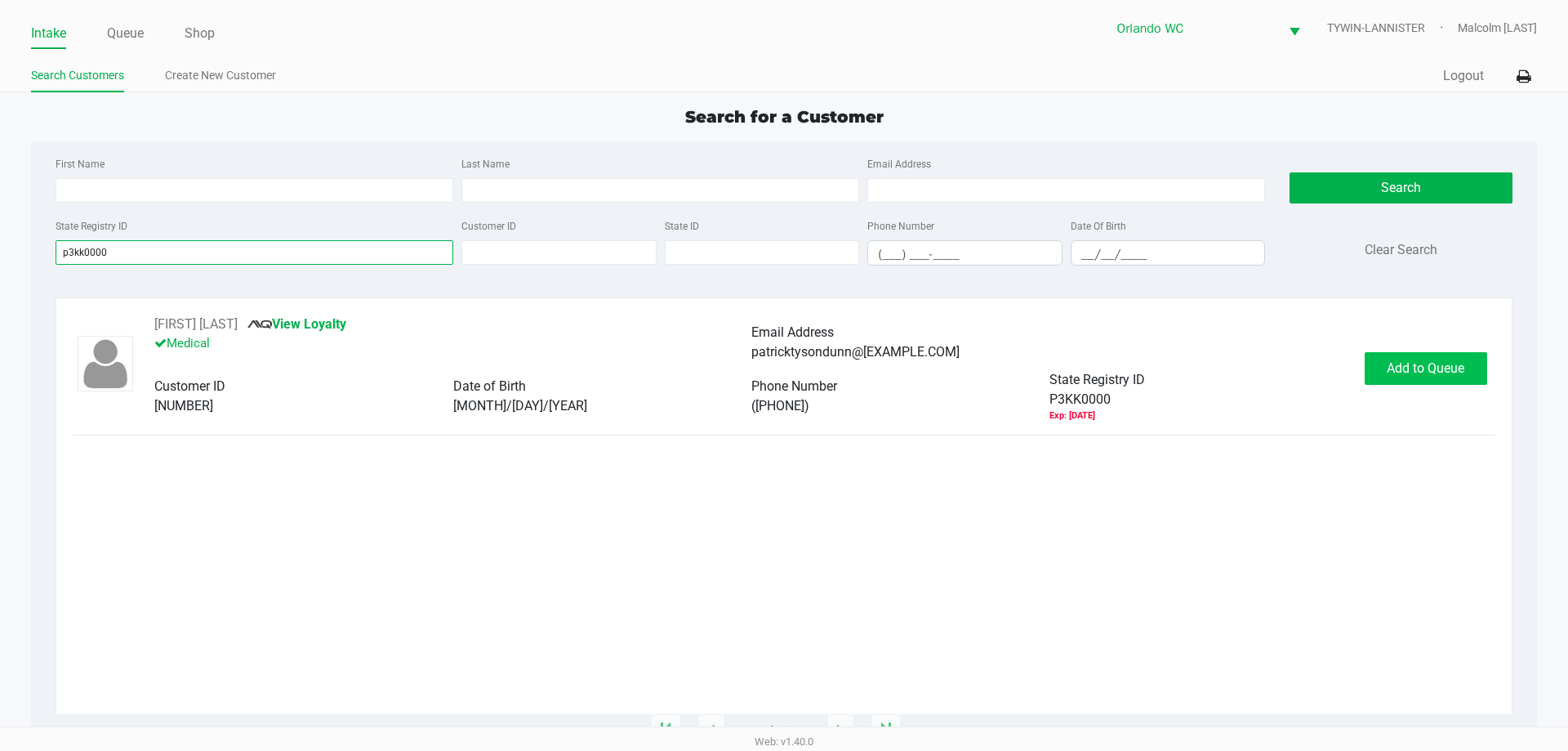 type on "p3kk0000" 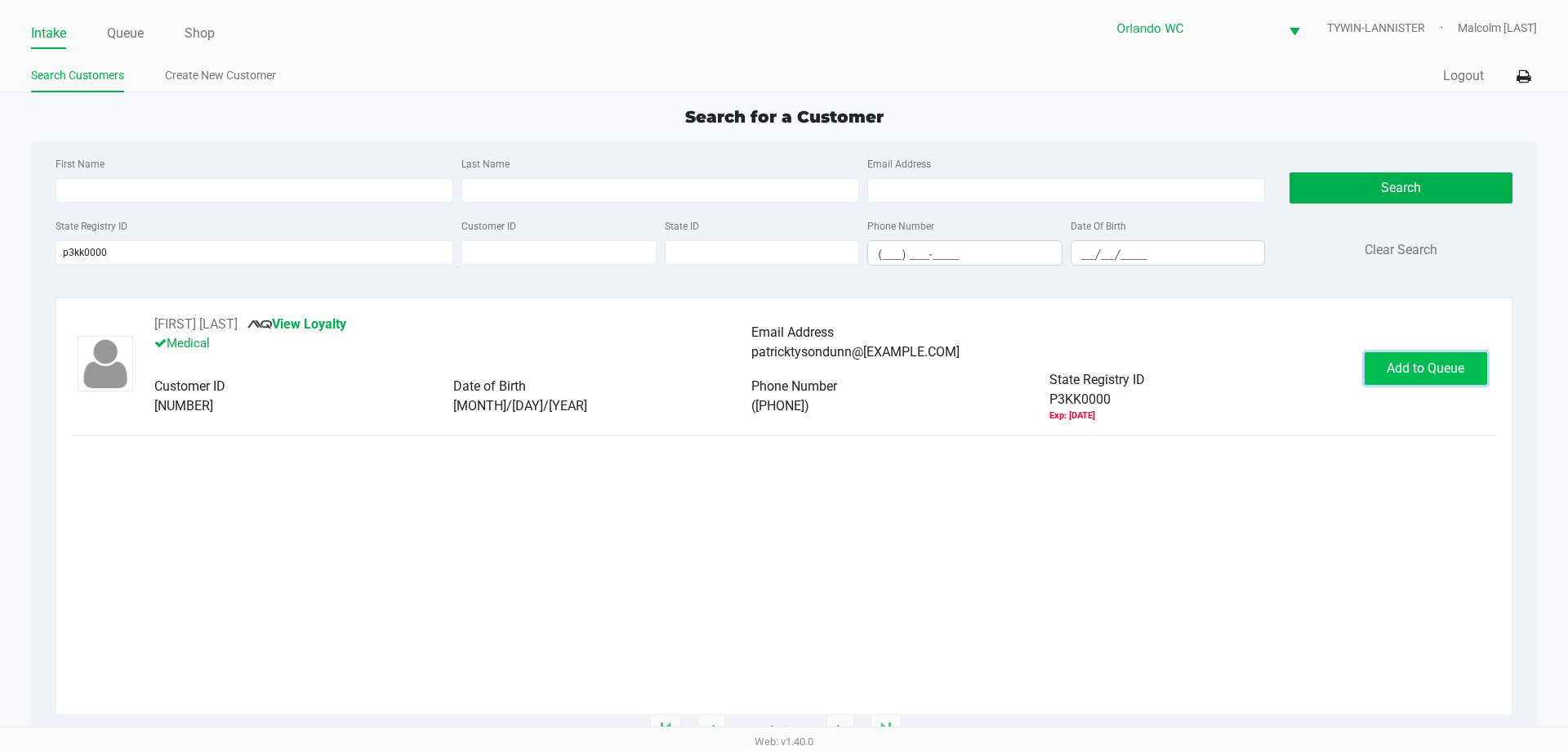 click on "Add to Queue" 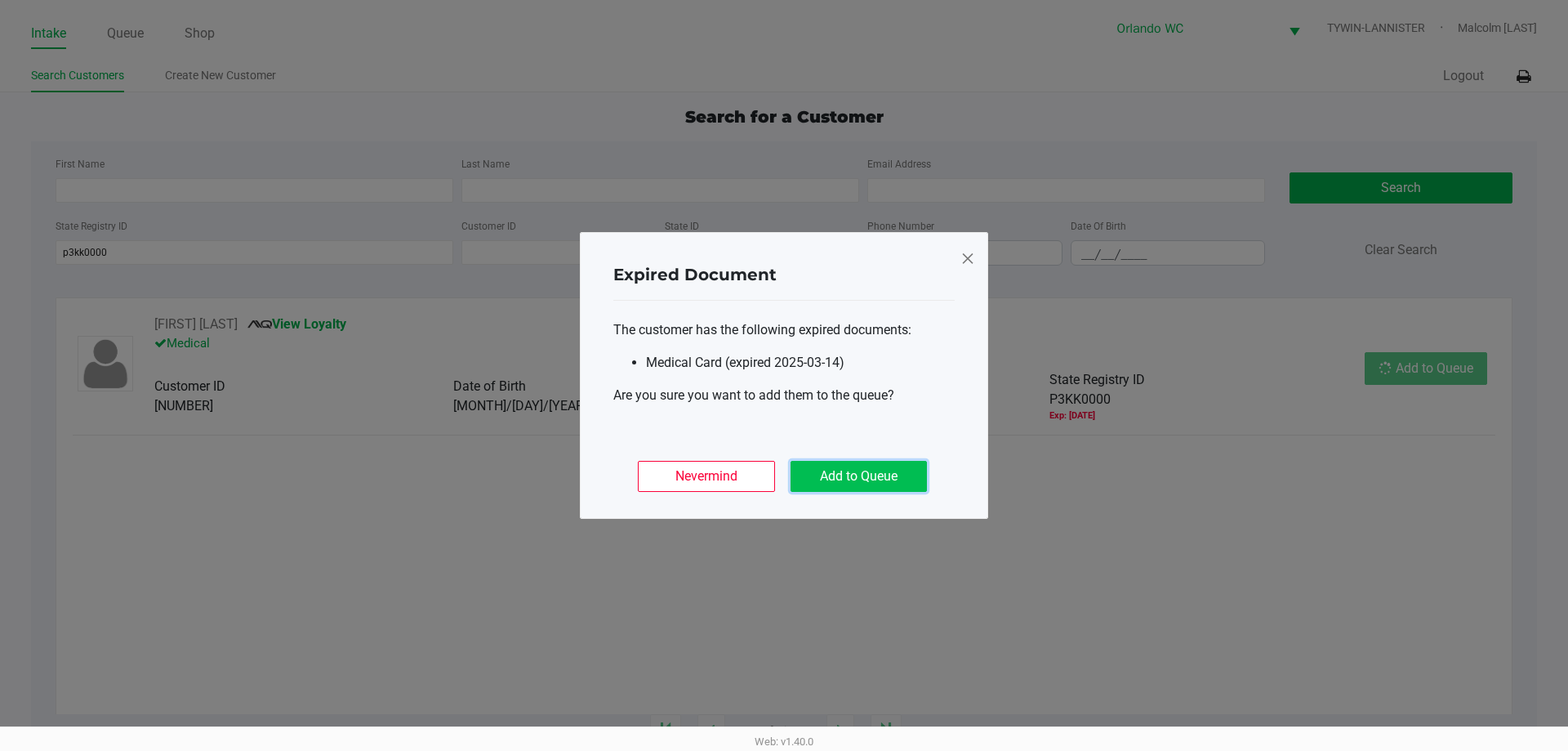 click on "Add to Queue" 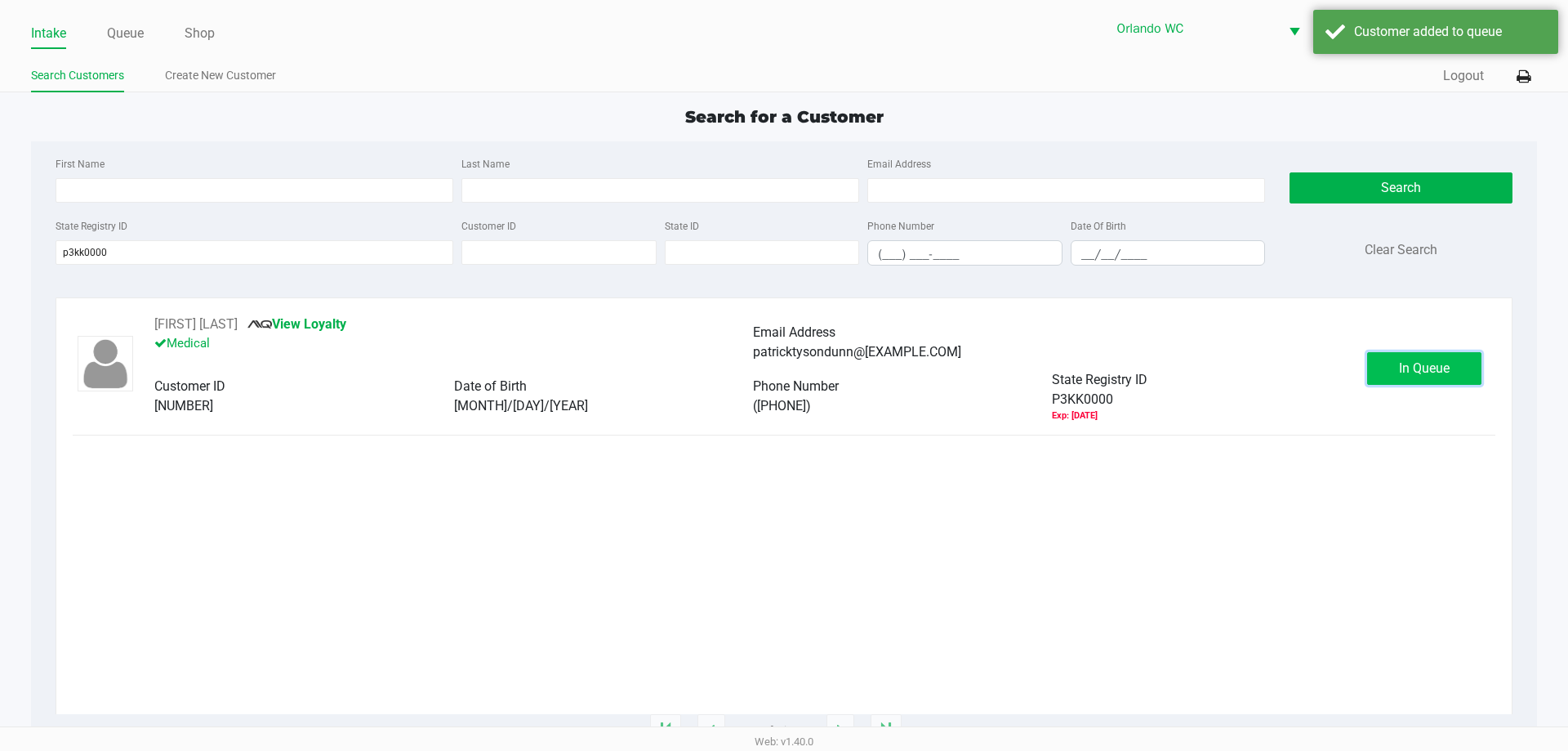 click on "In Queue" 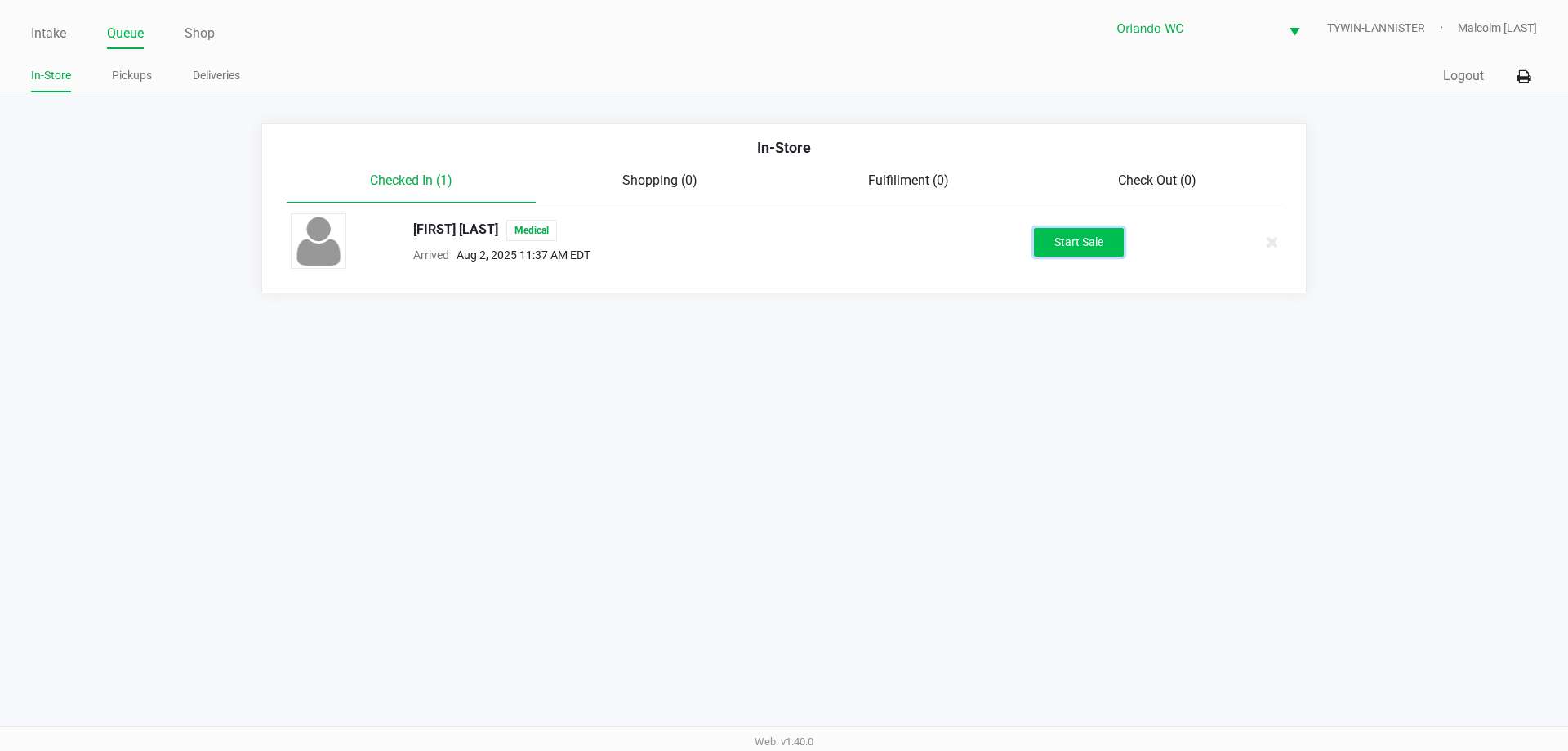 click on "Start Sale" 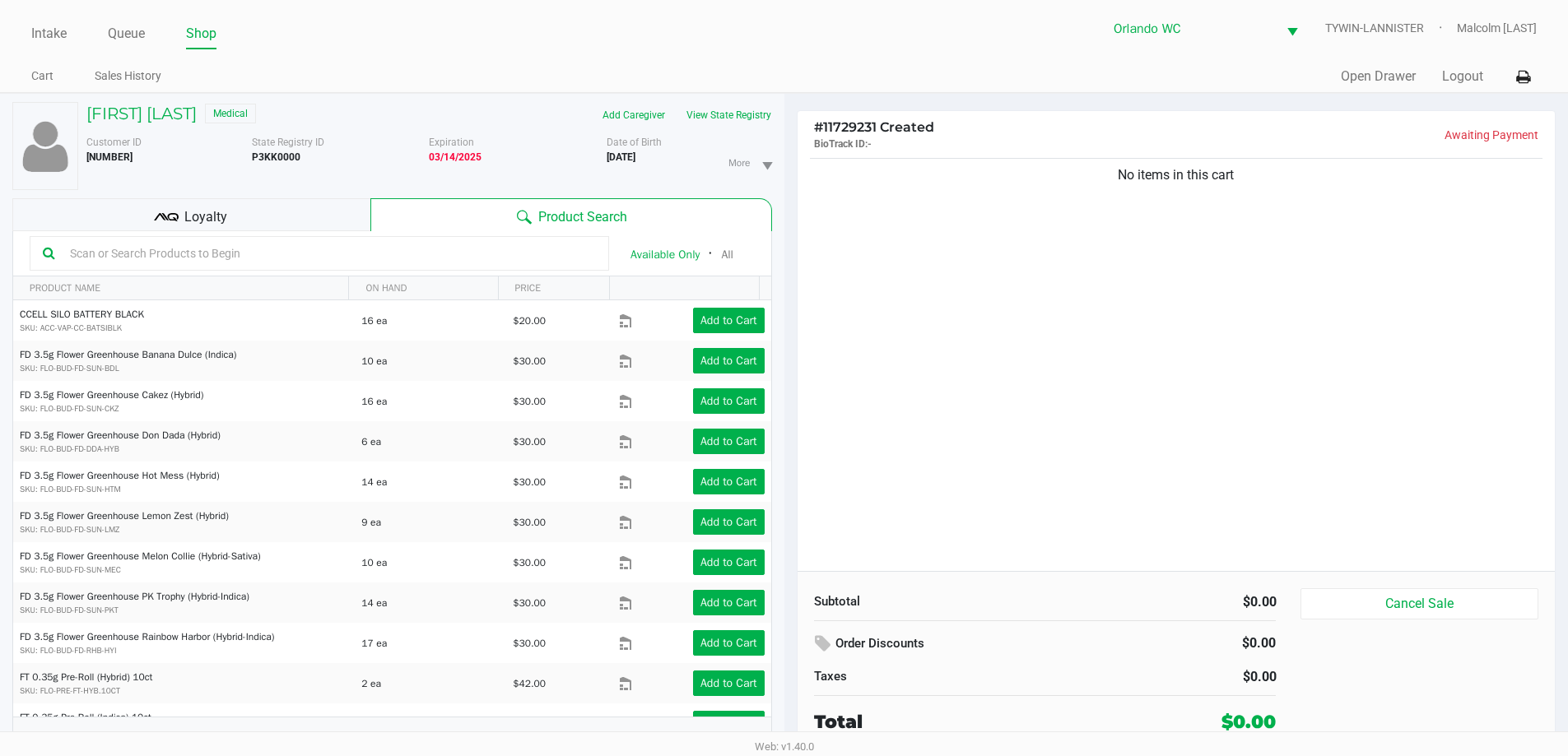 click on "No items in this cart" 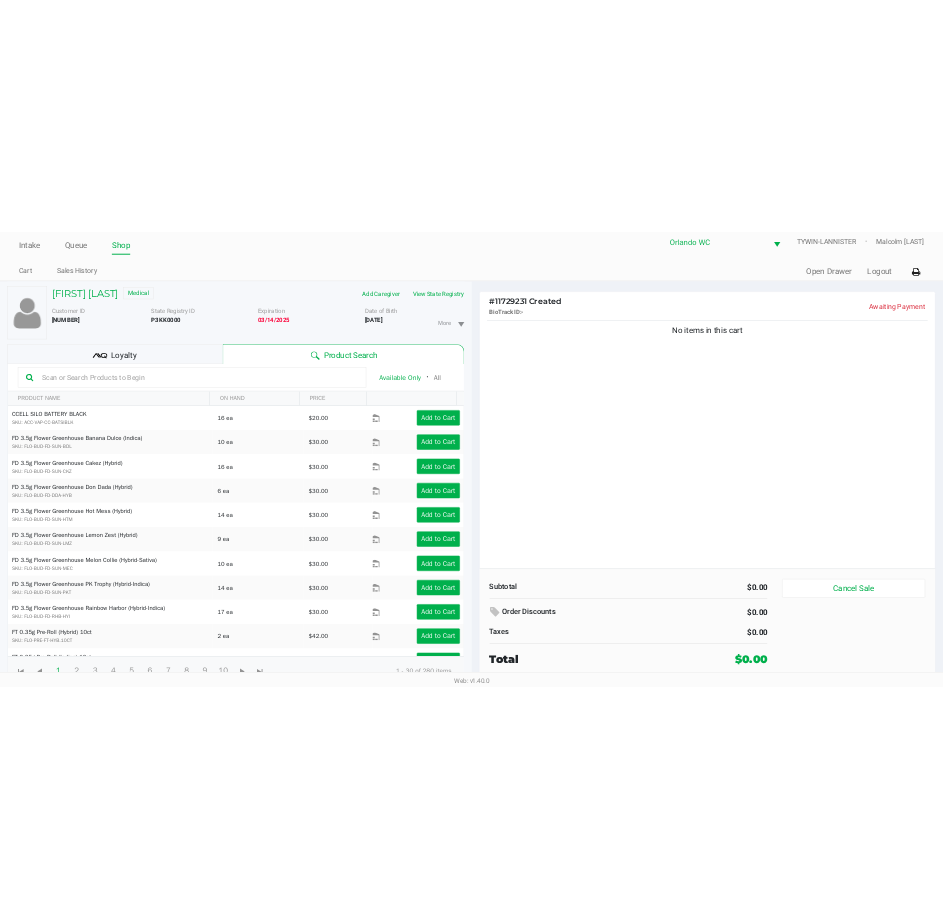 scroll, scrollTop: 21, scrollLeft: 0, axis: vertical 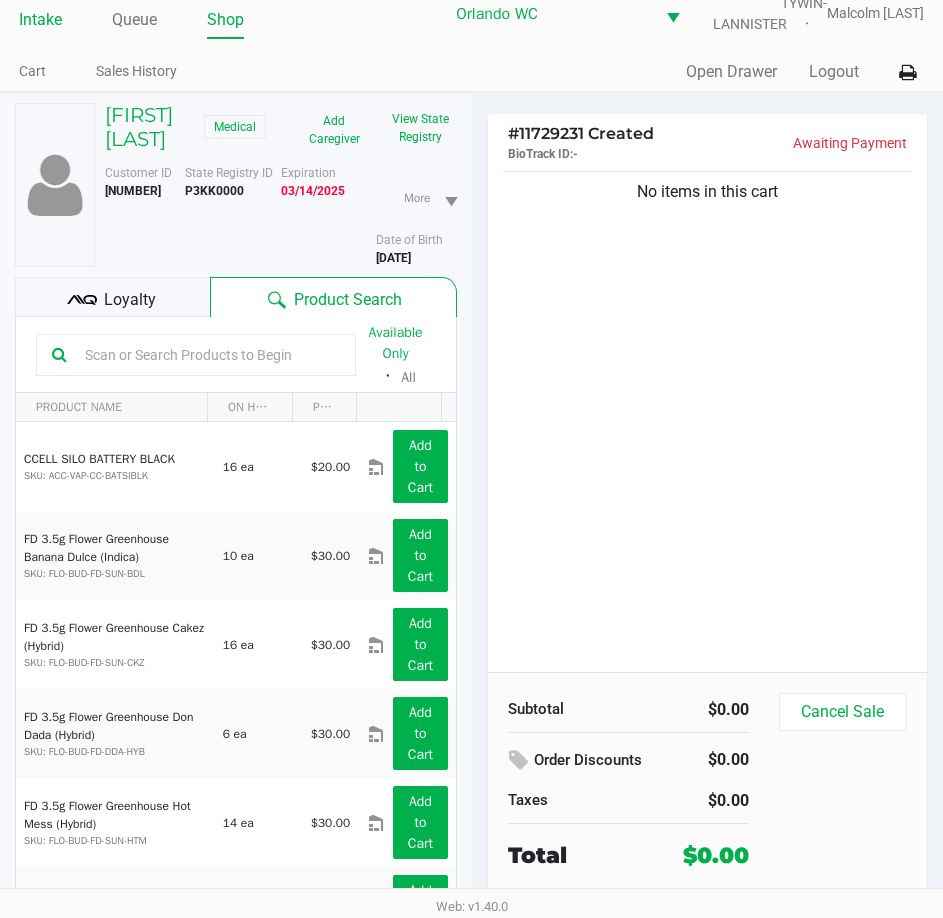 click on "Intake" 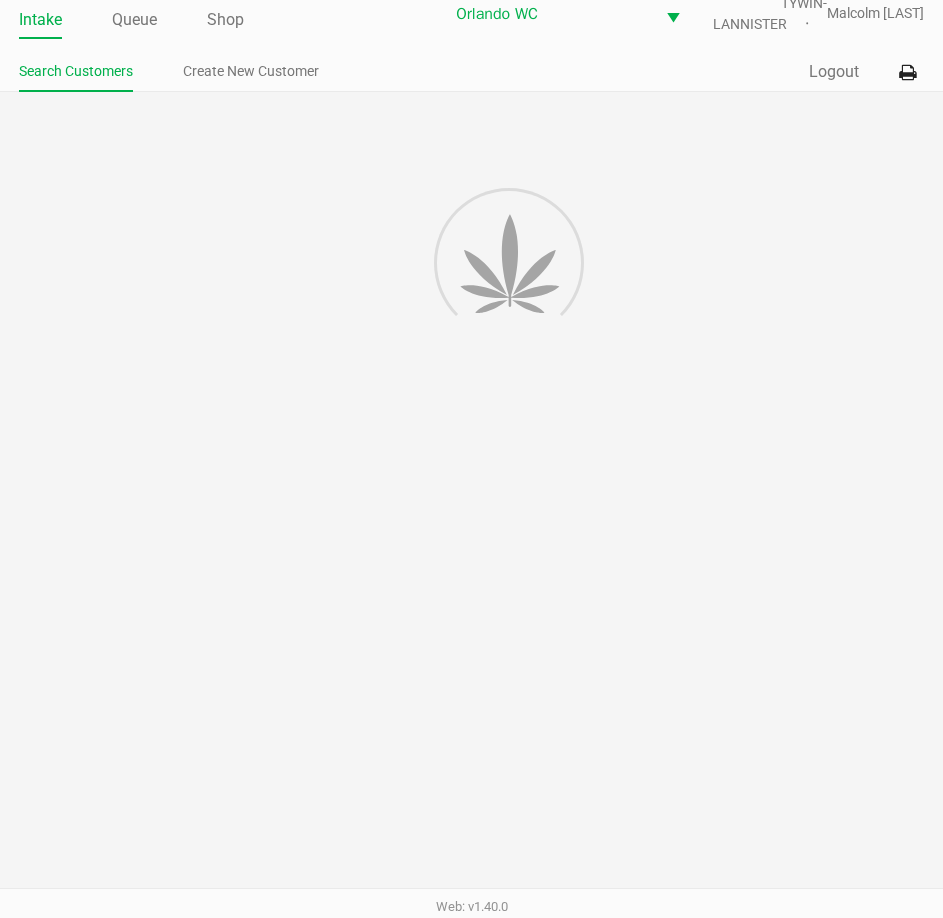 scroll, scrollTop: 0, scrollLeft: 0, axis: both 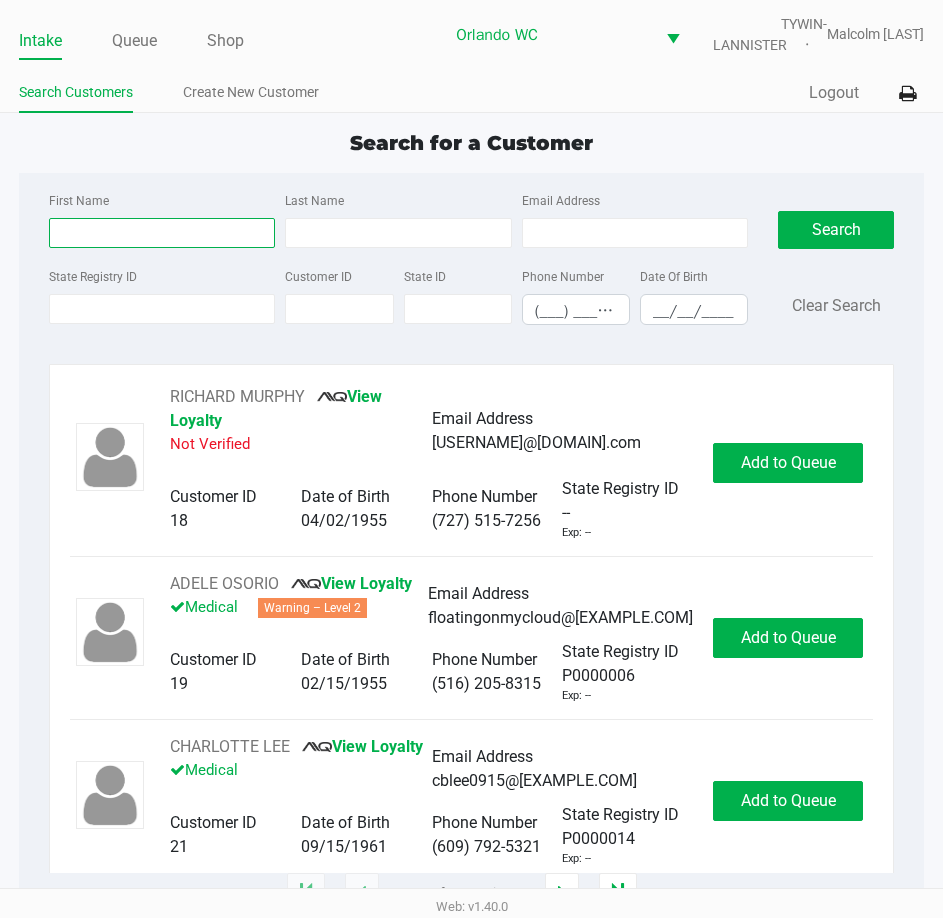 click on "First Name" at bounding box center (162, 233) 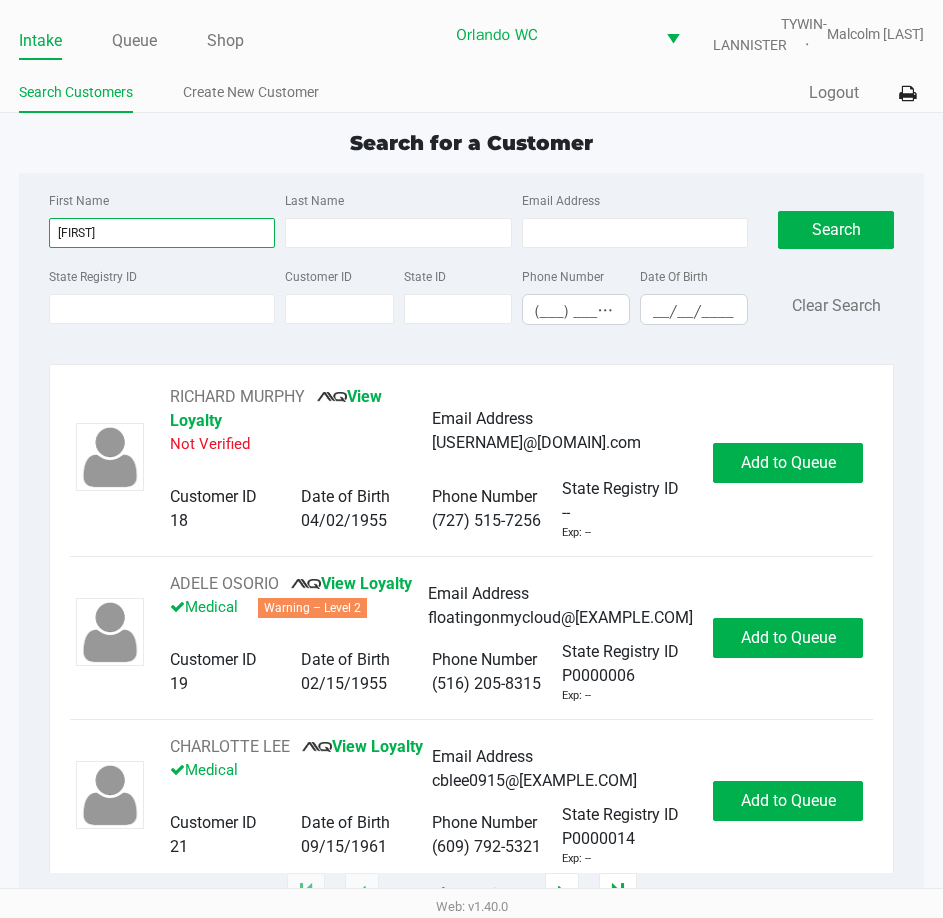 type on "kendall" 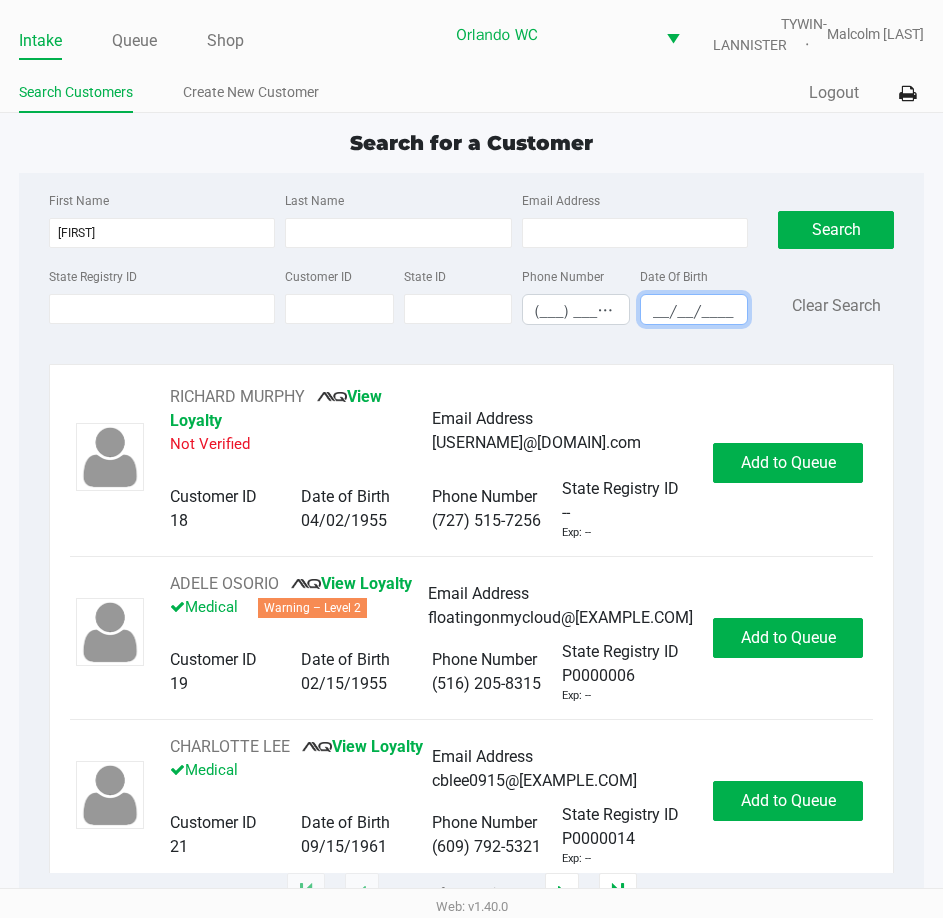click on "__/__/____" at bounding box center (694, 311) 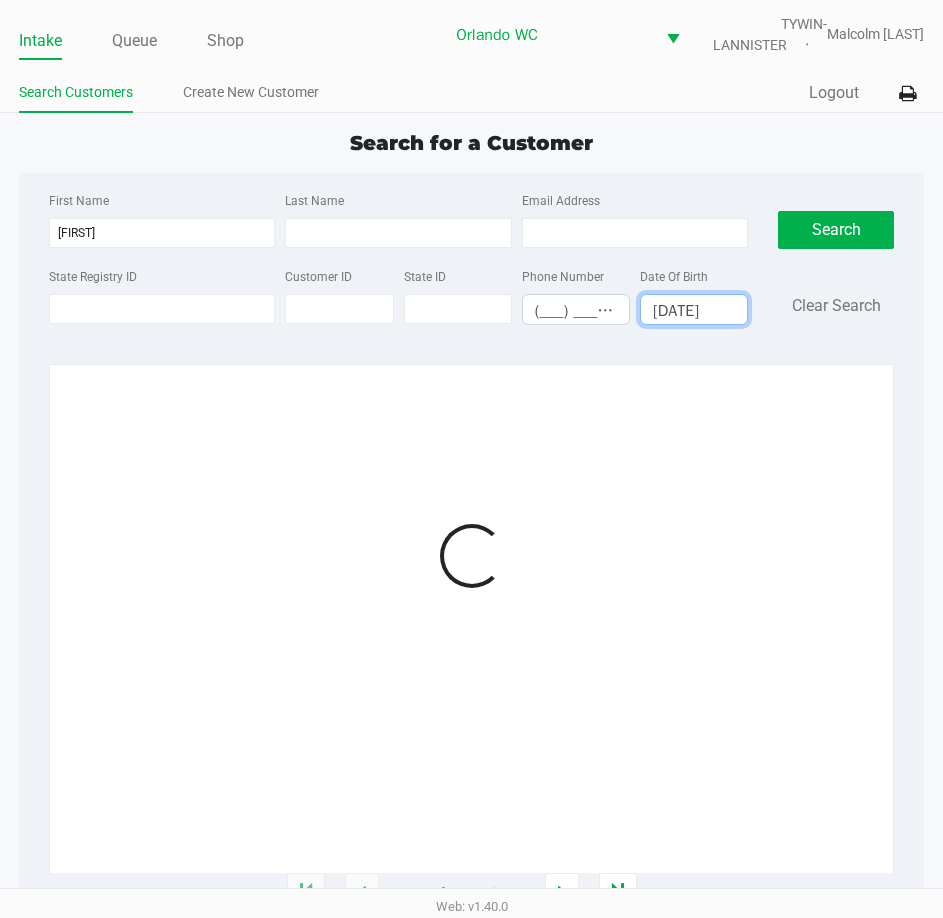 type on "08/06/2005" 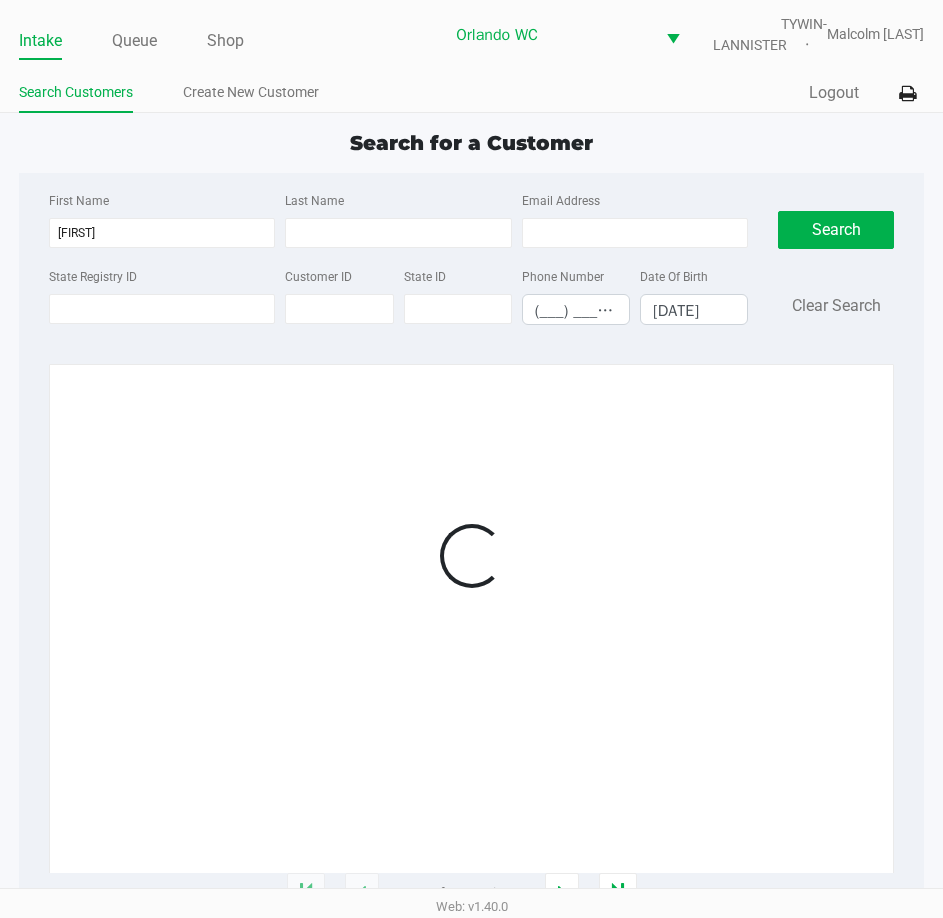 click 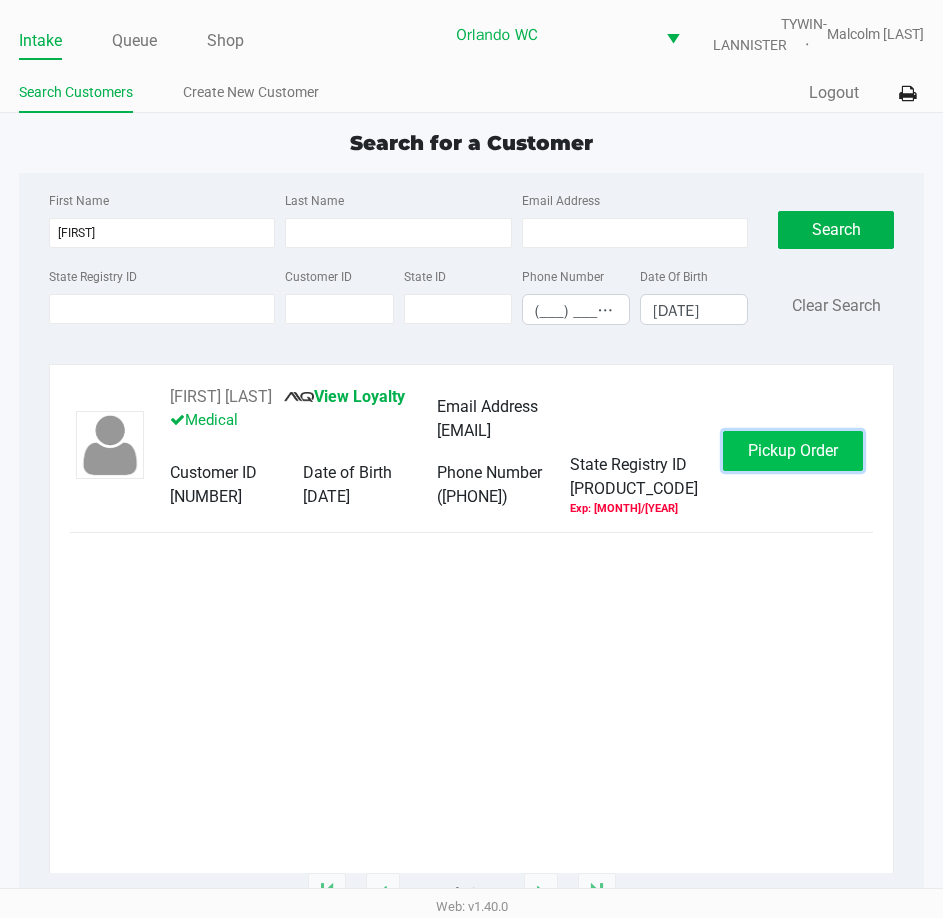 click on "Pickup Order" 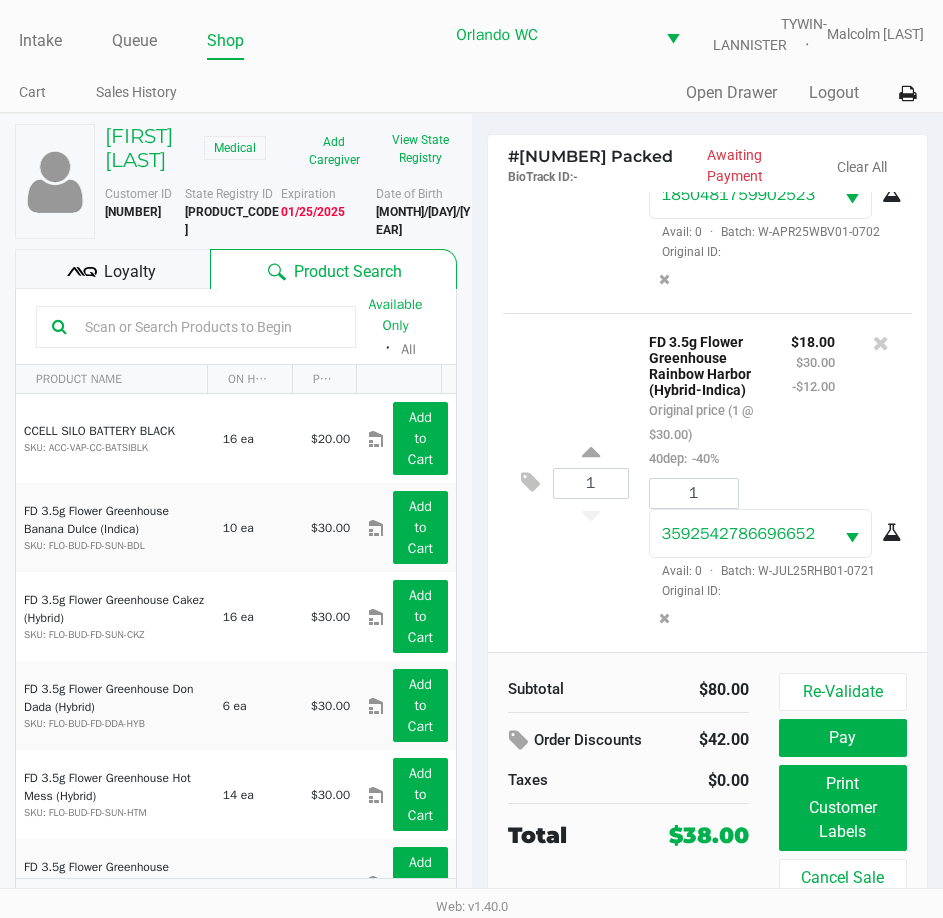 scroll, scrollTop: 301, scrollLeft: 0, axis: vertical 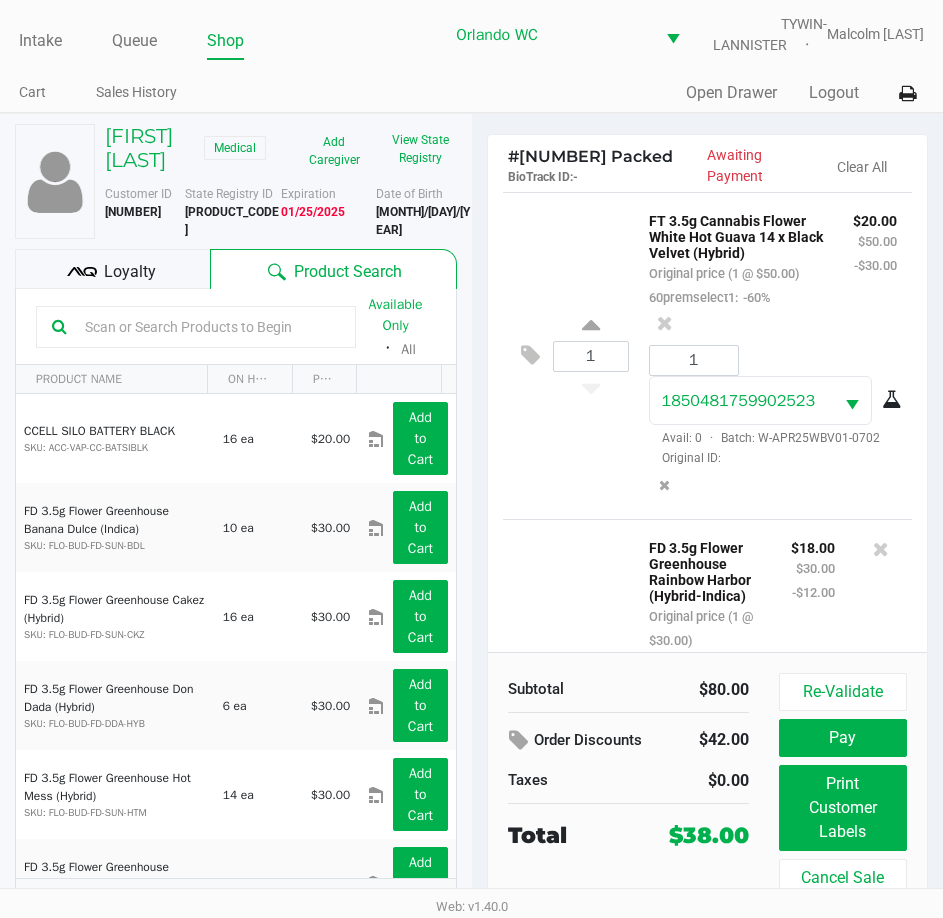click on "1  FT 3.5g Cannabis Flower White Hot Guava 14 x Black Velvet (Hybrid)   Original price (1 @ $50.00)  60premselect1:  -60% $20.00 $50.00 -$30.00 1 1850481759902523  Avail: 0  ·  Batch: W-APR25WBV01-0702   Original ID:" 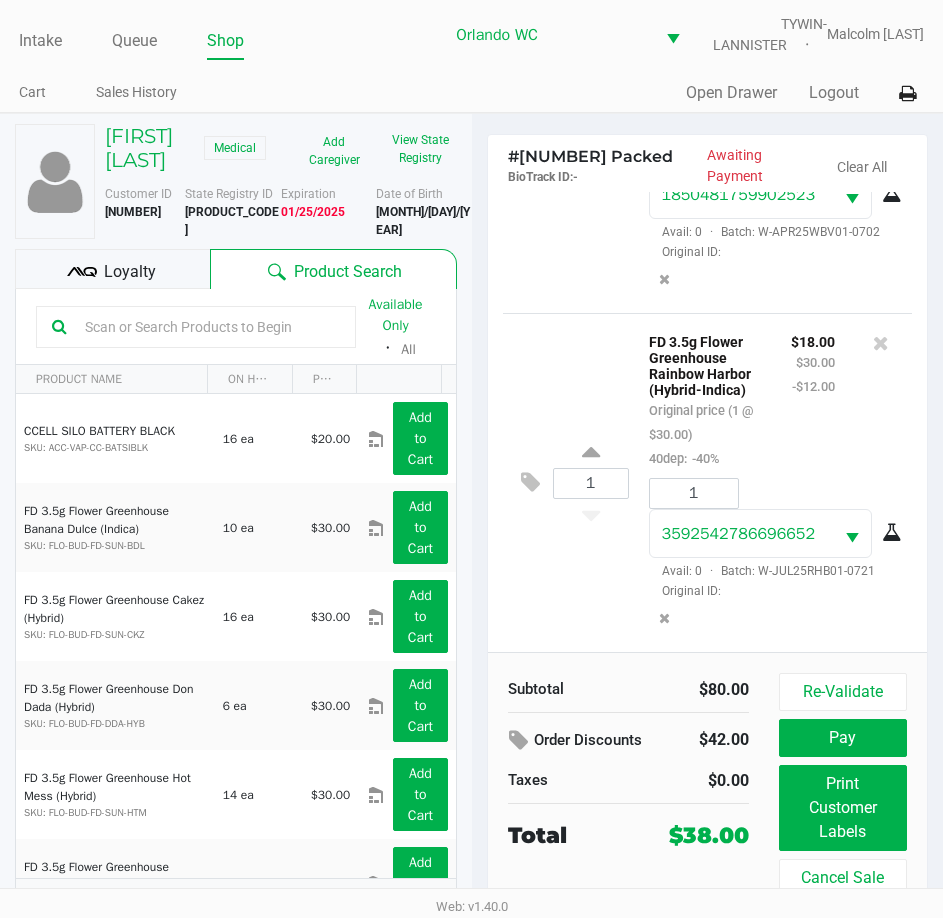 scroll, scrollTop: 301, scrollLeft: 0, axis: vertical 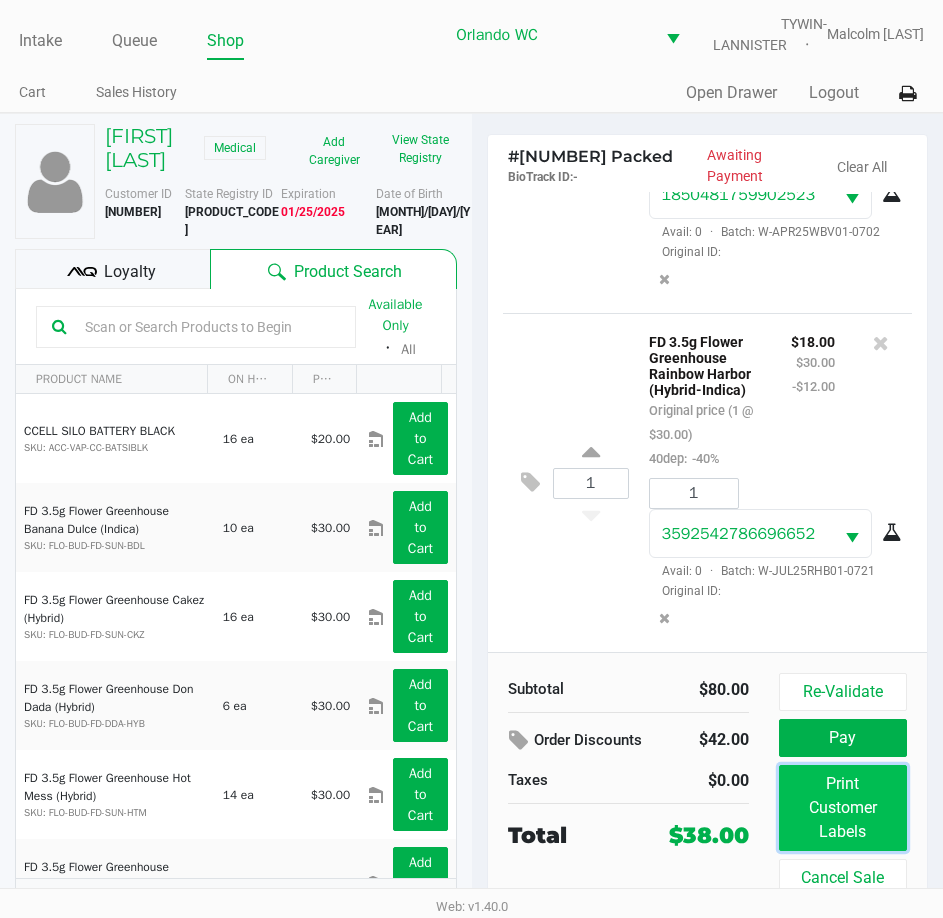 click on "Print Customer Labels" 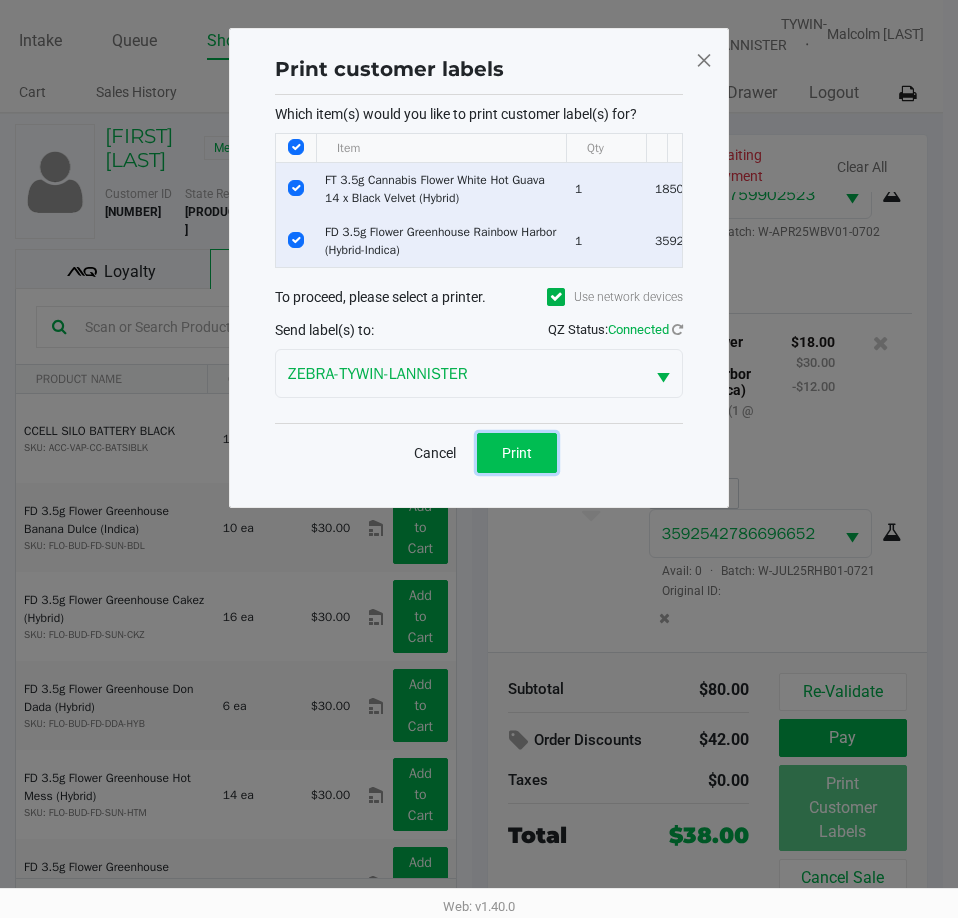 click on "Print" 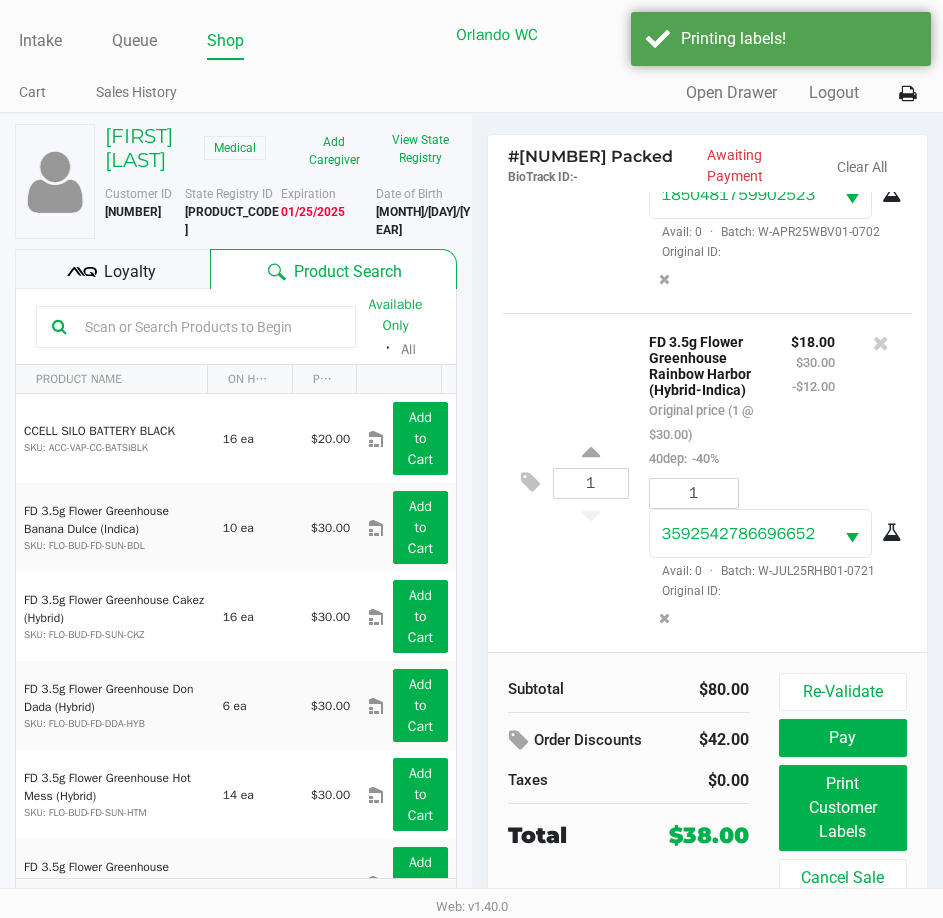 click on "Loyalty" 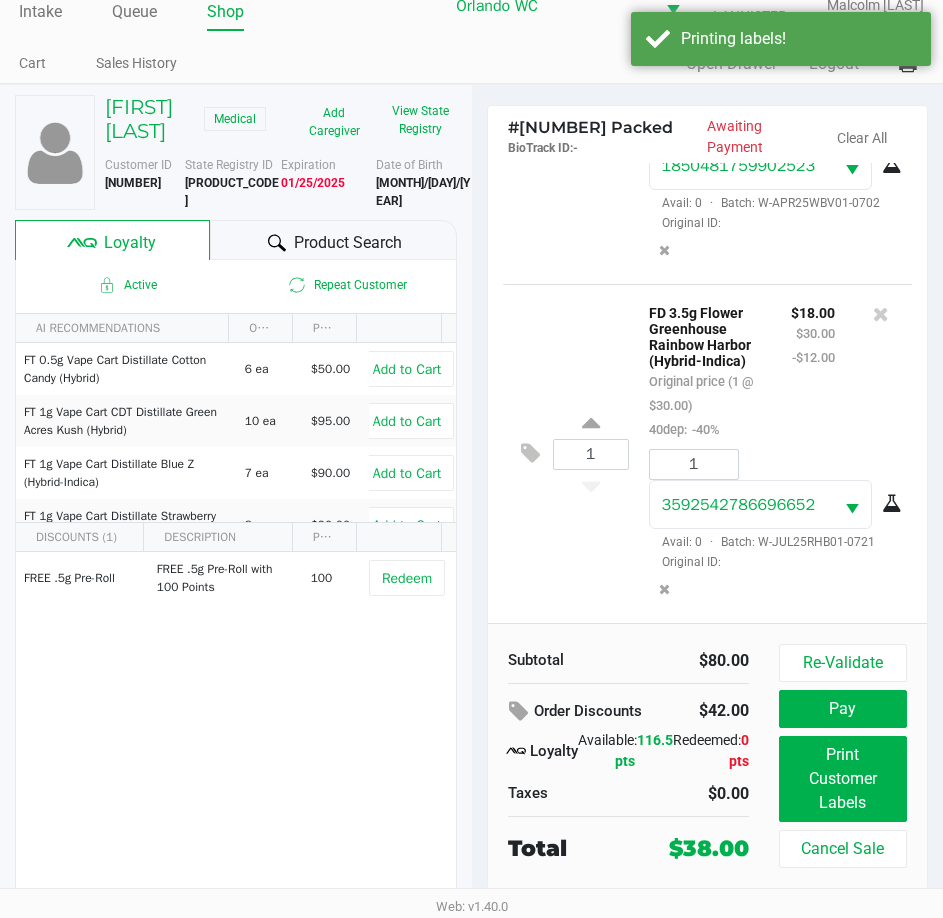 scroll, scrollTop: 51, scrollLeft: 0, axis: vertical 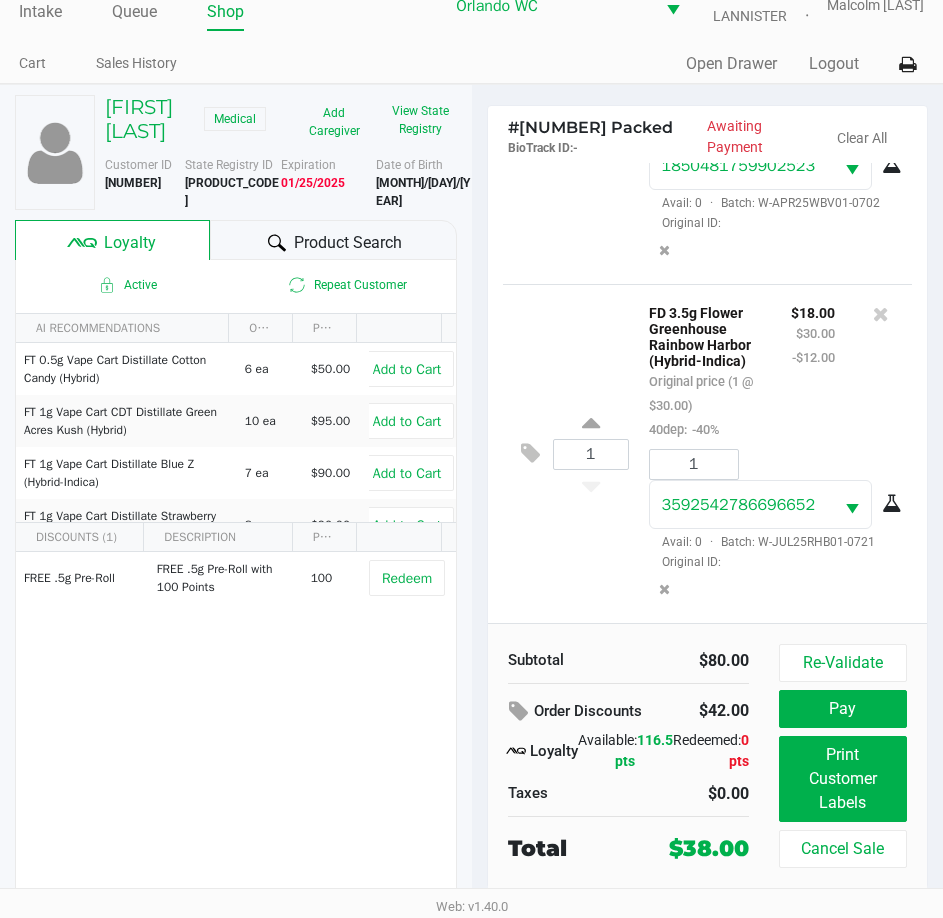 click on "1  FD 3.5g Flower Greenhouse Rainbow Harbor (Hybrid-Indica)   Original price (1 @ $30.00)  40dep:  -40% $18.00 $30.00 -$12.00 1 3592542786696652  Avail: 0  ·  Batch: W-JUL25RHB01-0721   Original ID:" 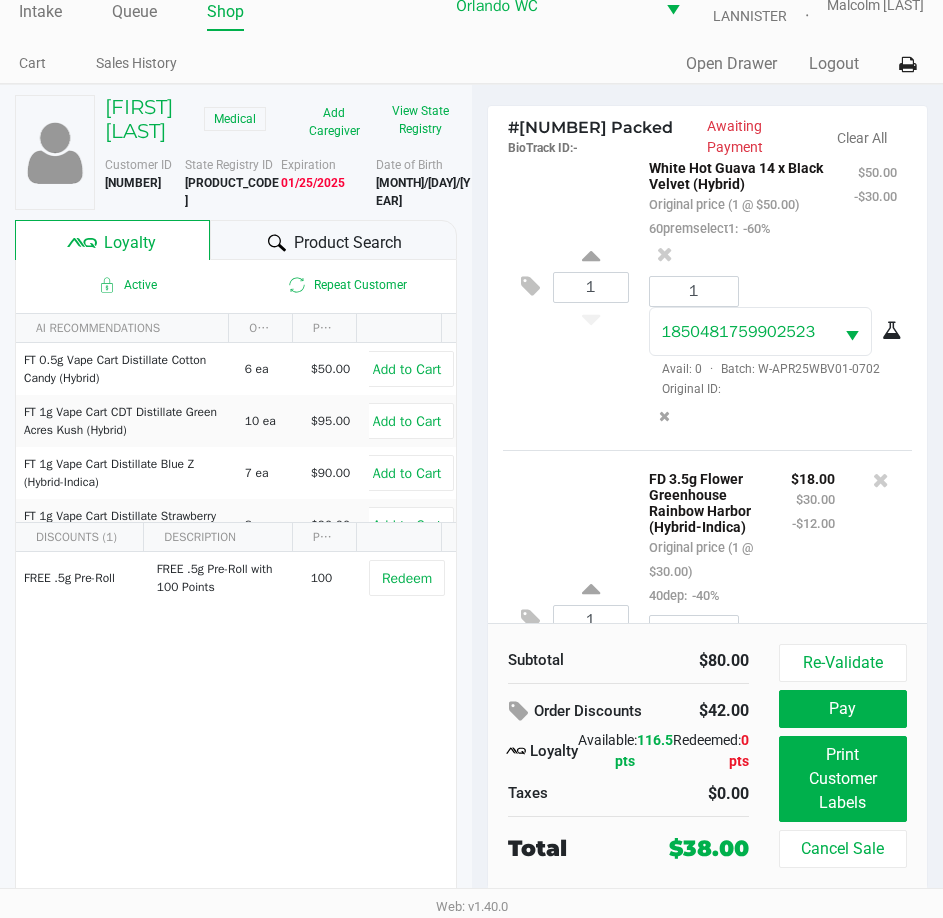 scroll, scrollTop: 0, scrollLeft: 0, axis: both 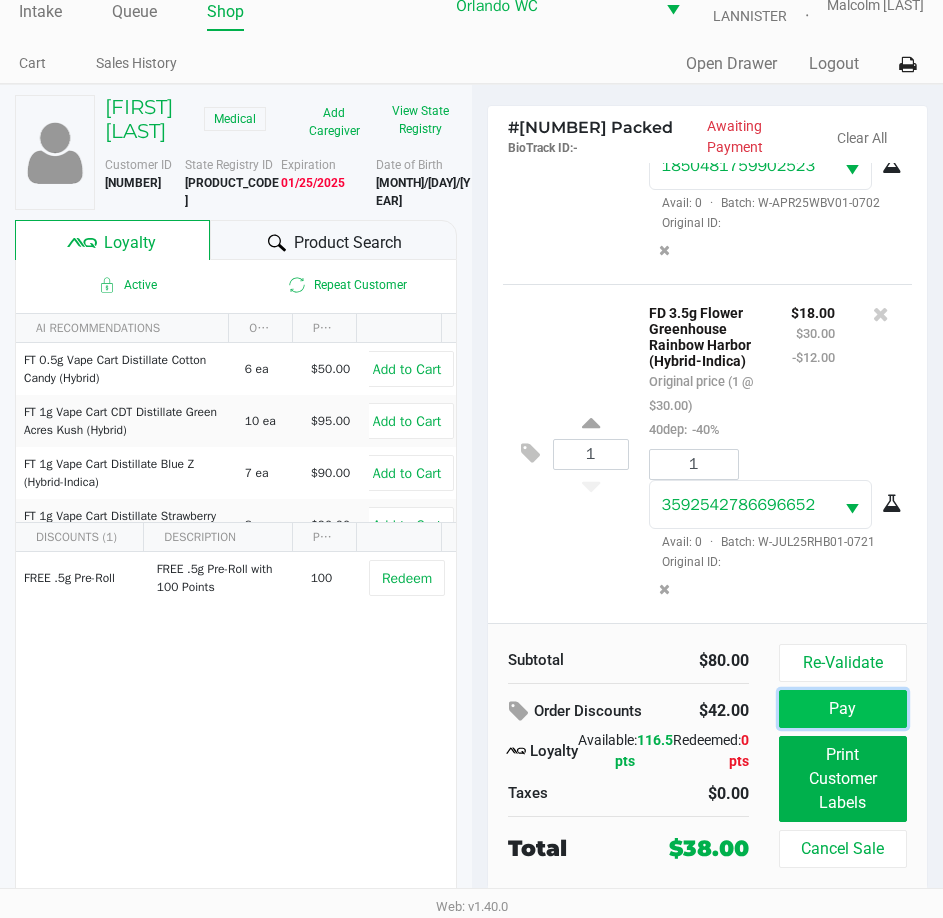 click on "Pay" 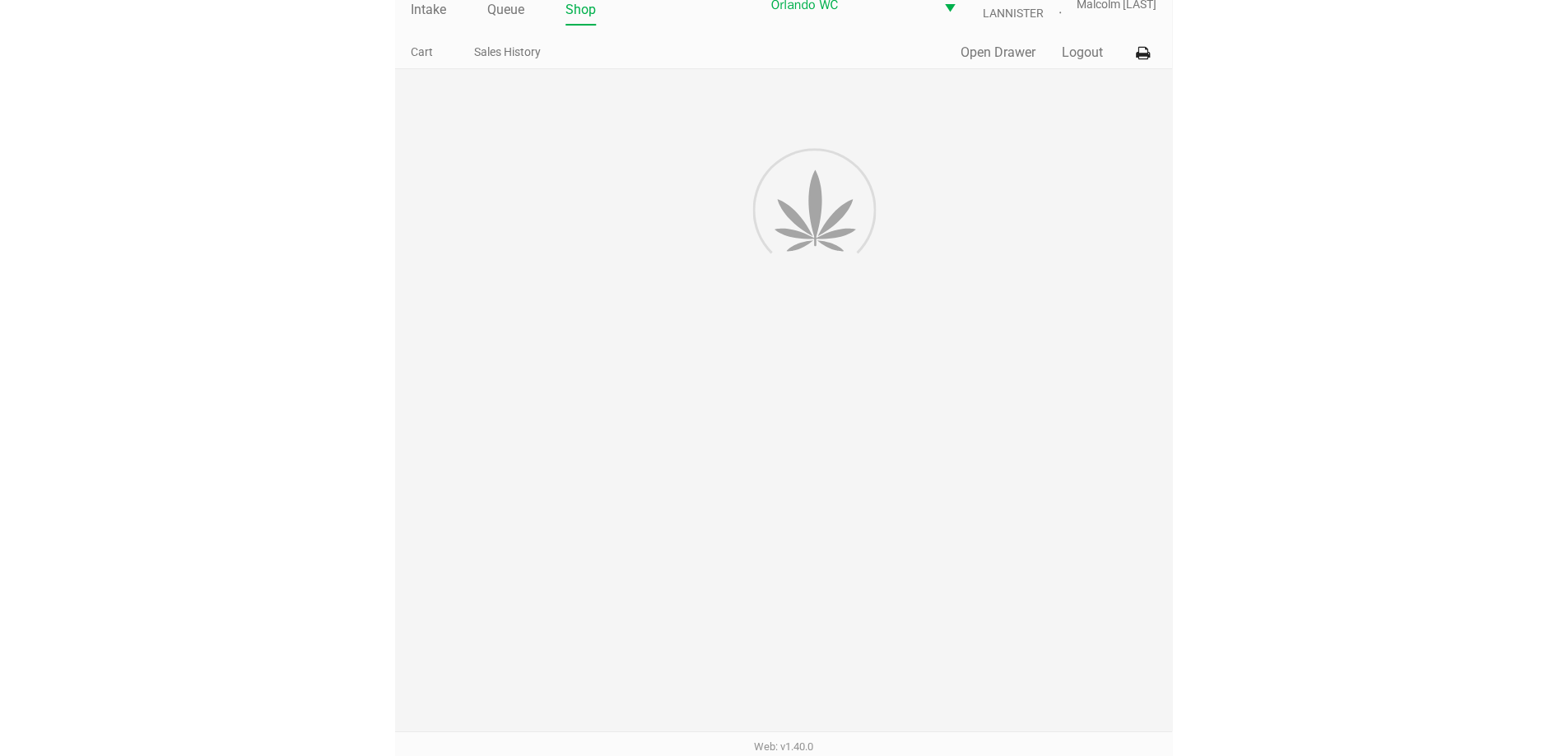 scroll, scrollTop: 0, scrollLeft: 0, axis: both 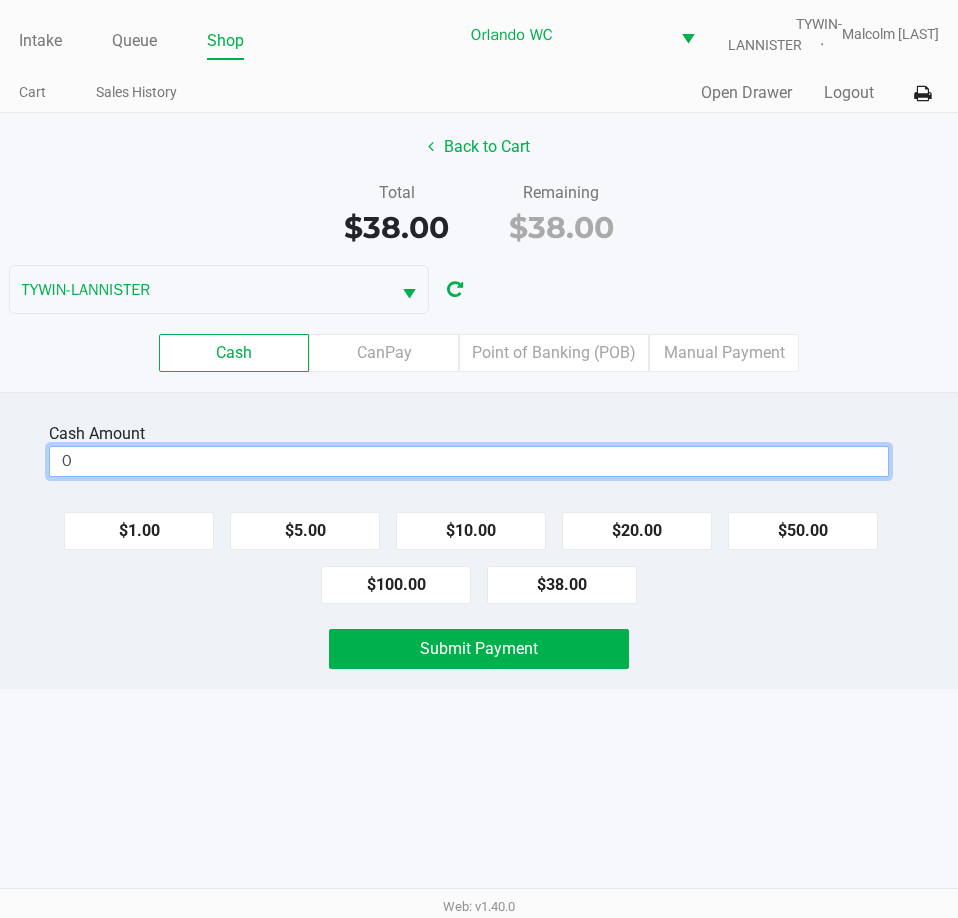 click on "0" at bounding box center [469, 461] 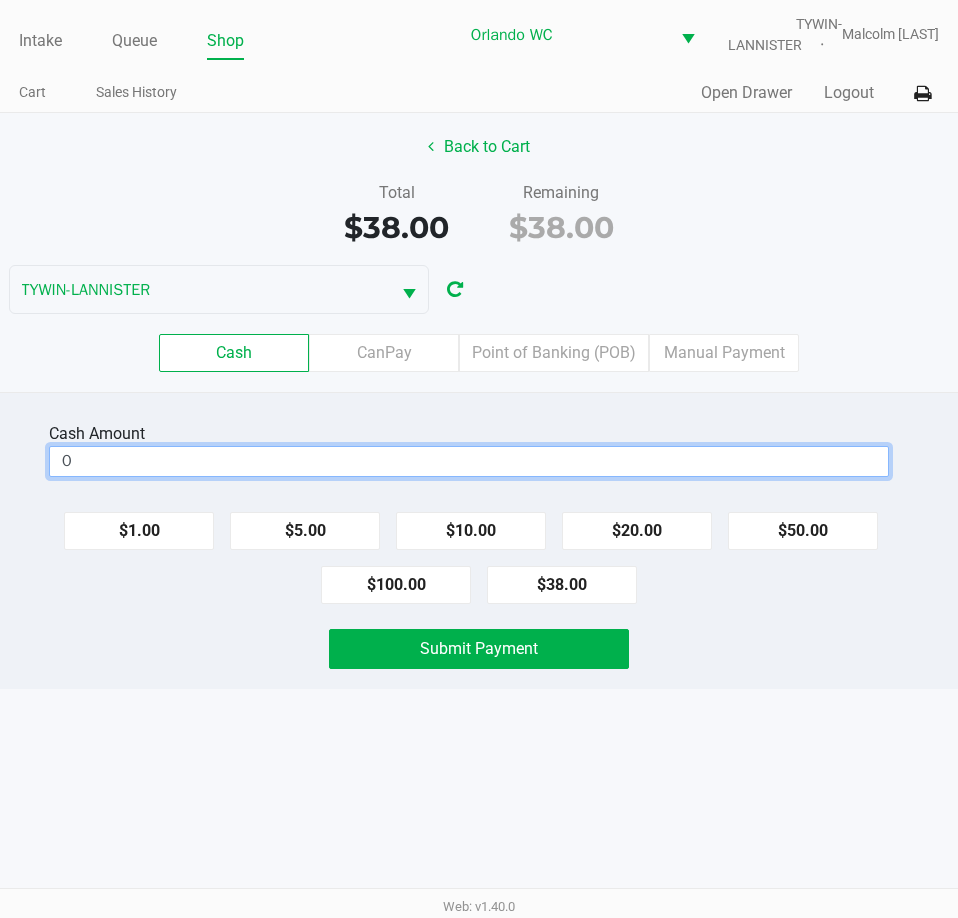 click on "0" at bounding box center [469, 461] 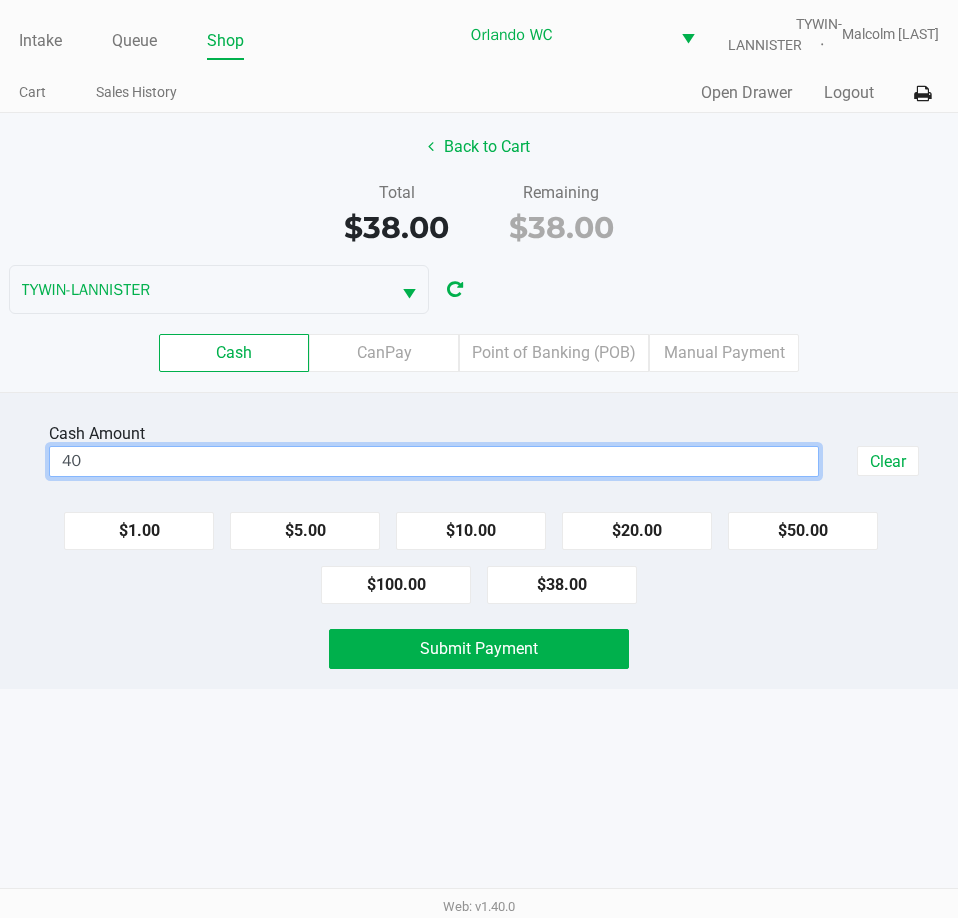 type on "$40.00" 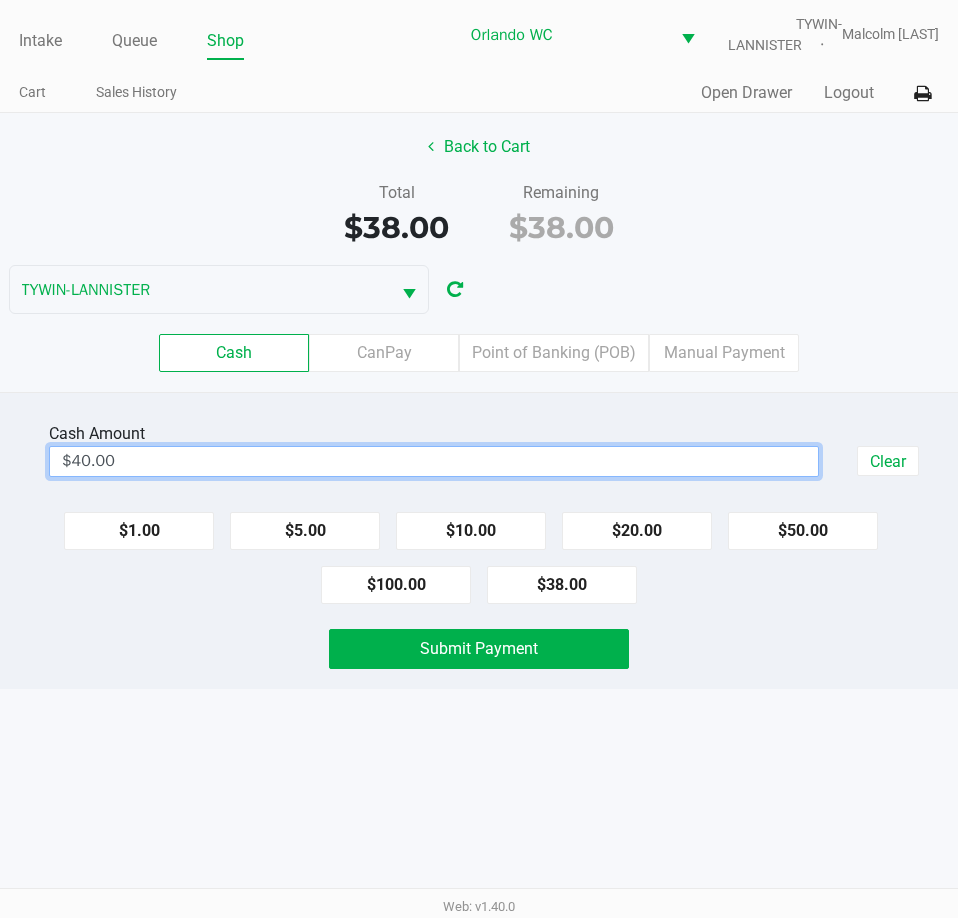 drag, startPoint x: 158, startPoint y: 743, endPoint x: 202, endPoint y: 715, distance: 52.153618 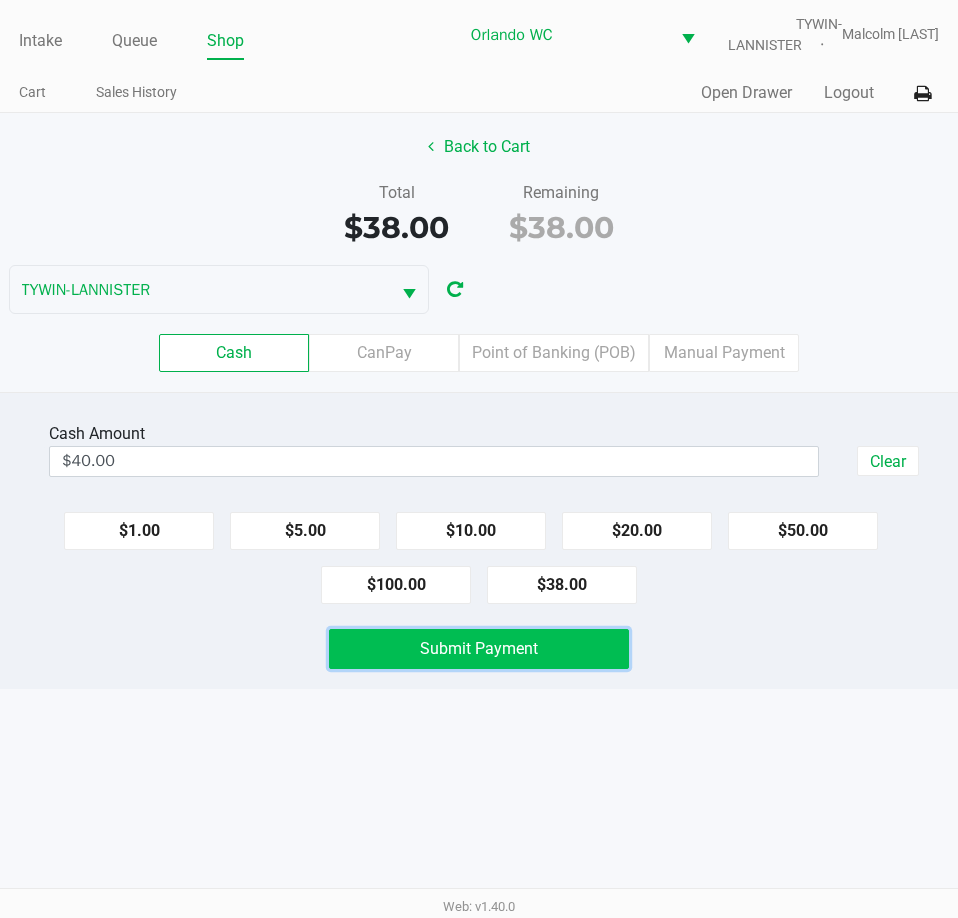 click on "Submit Payment" 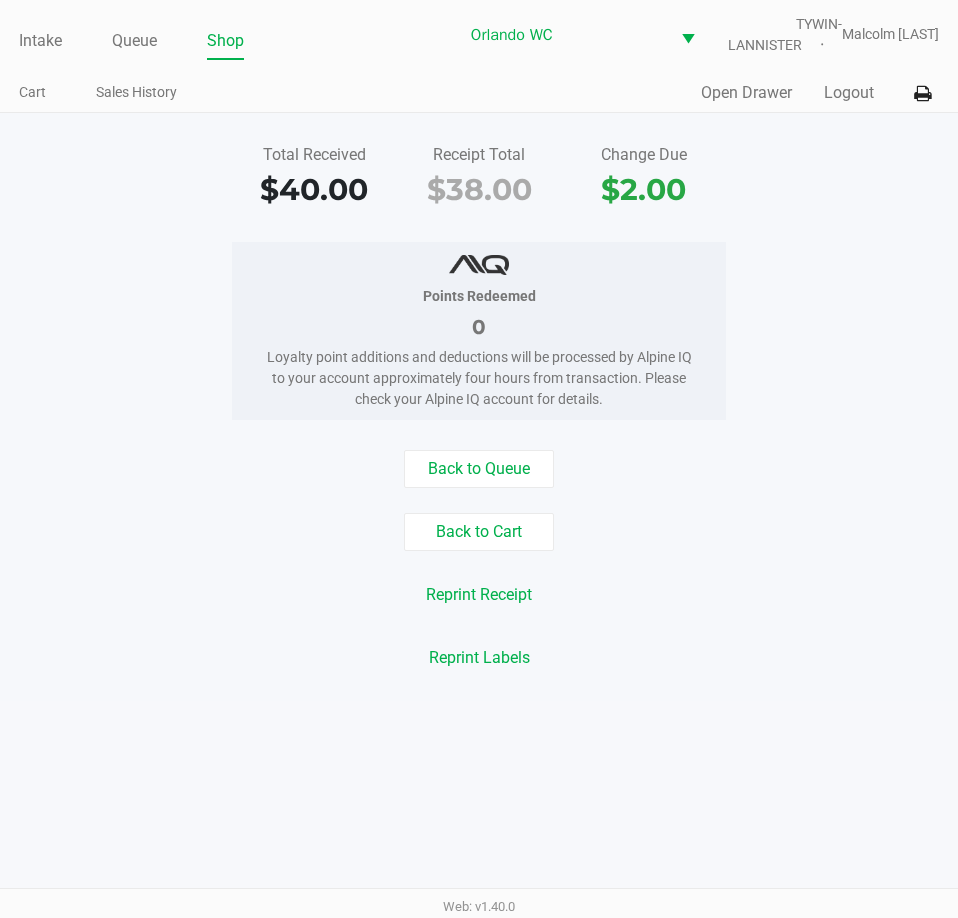 click on "Intake Queue Shop" 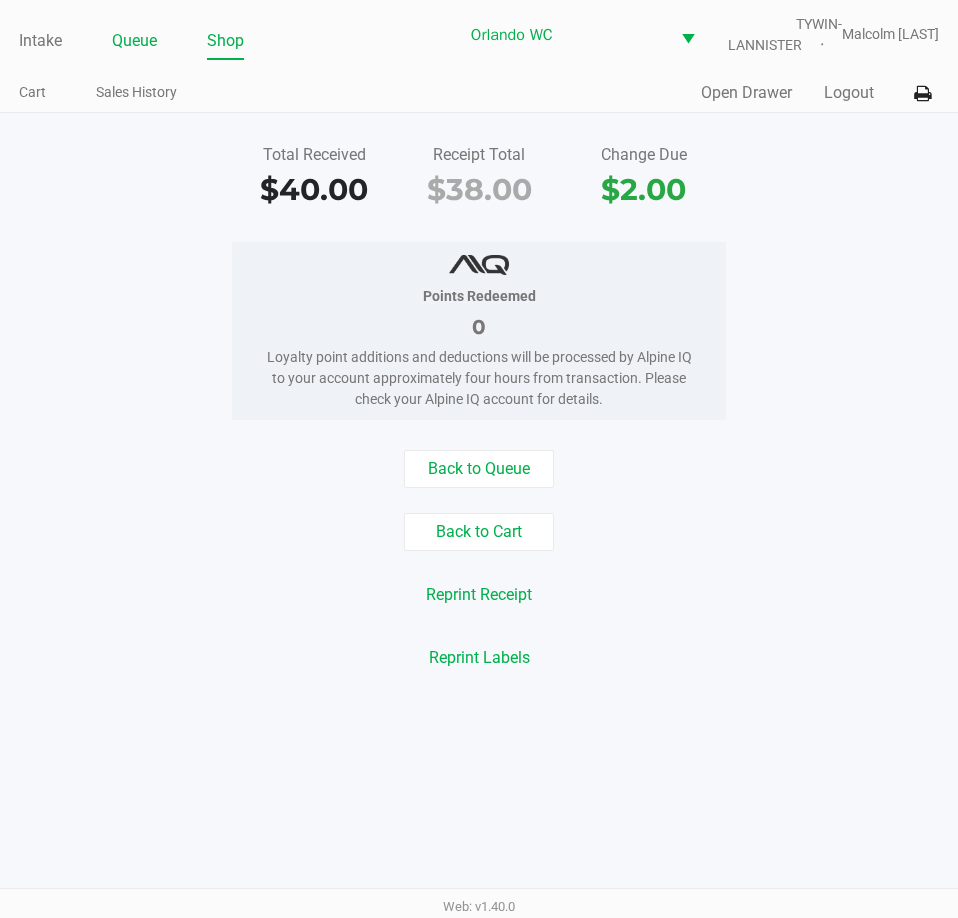 click on "Queue" 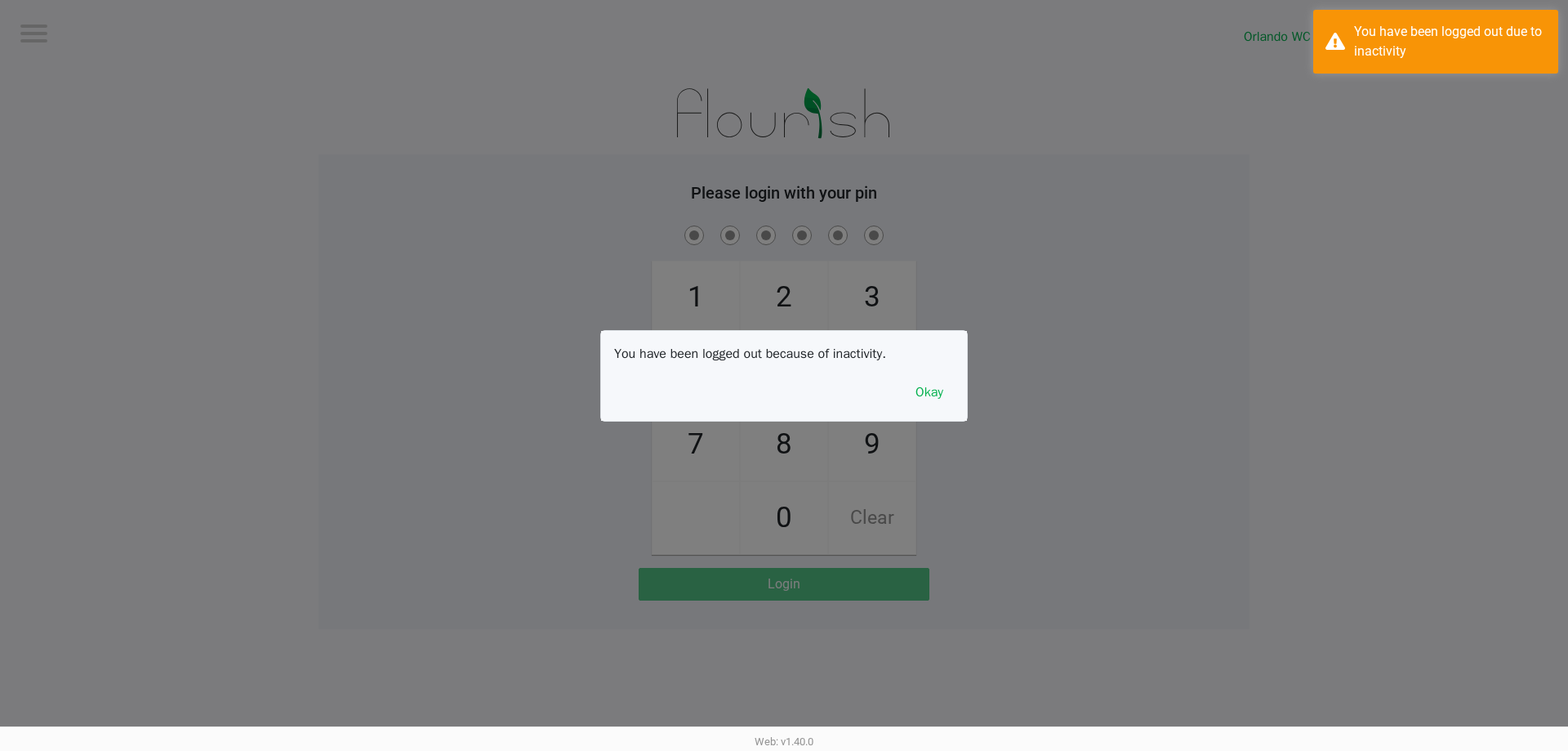 click 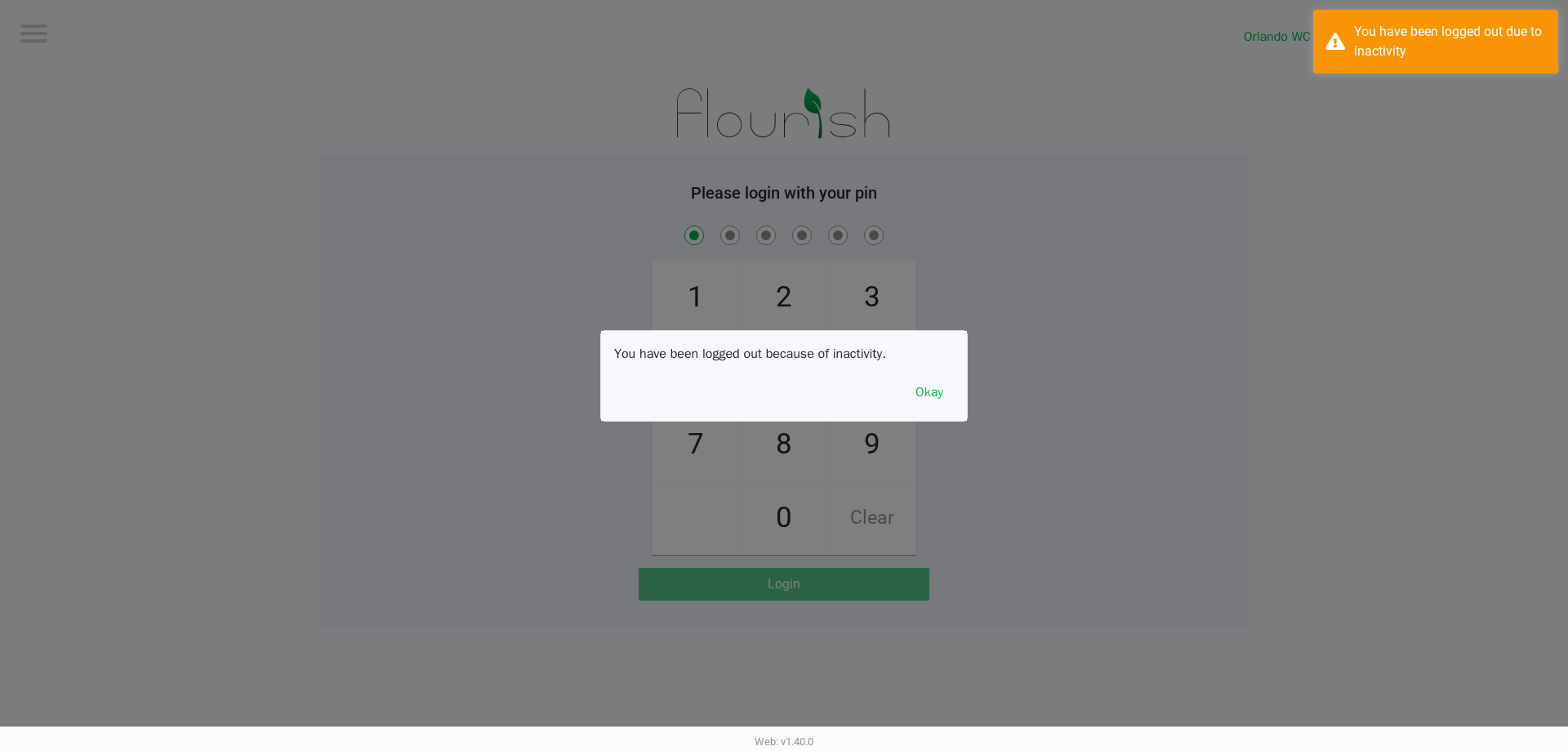 checkbox on "true" 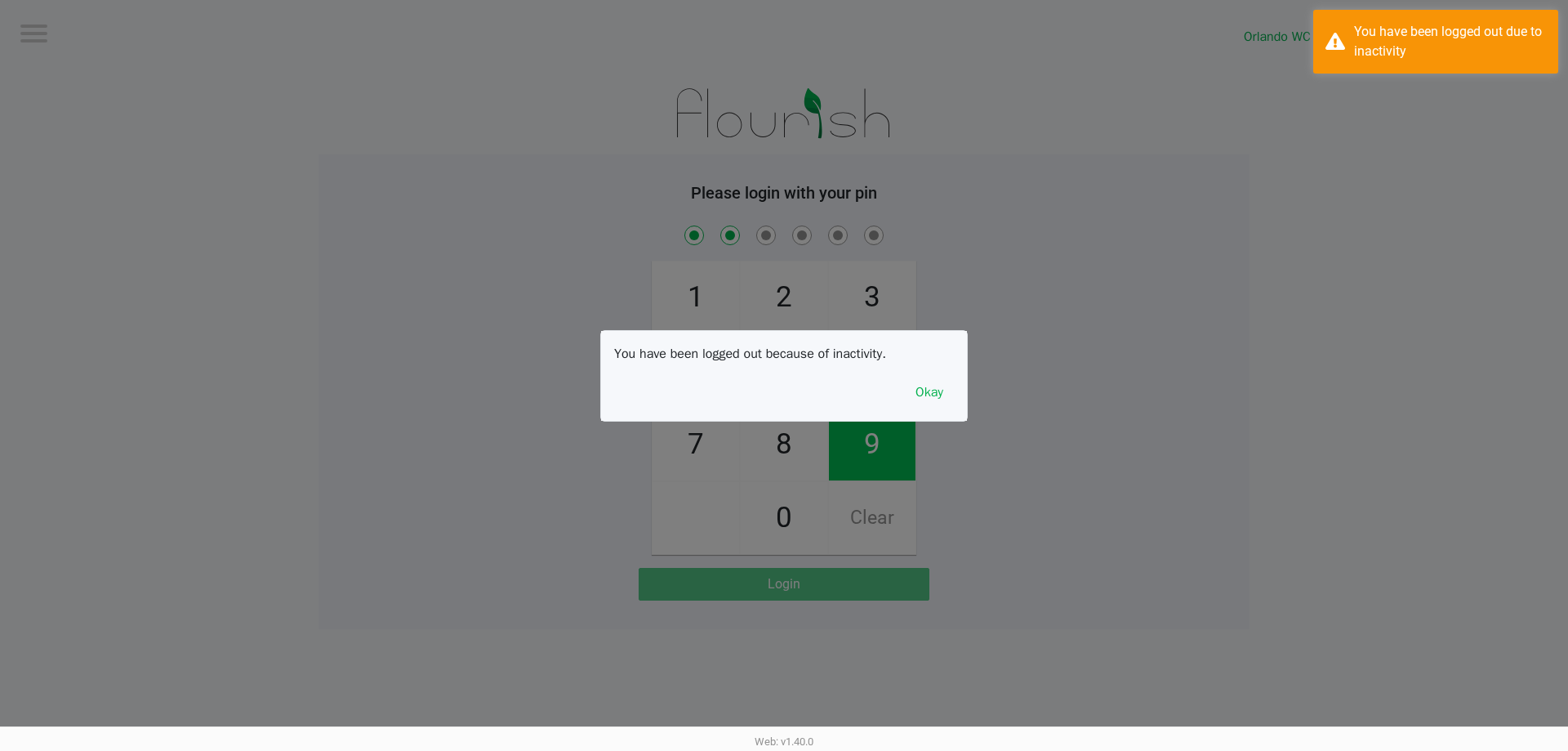 checkbox on "true" 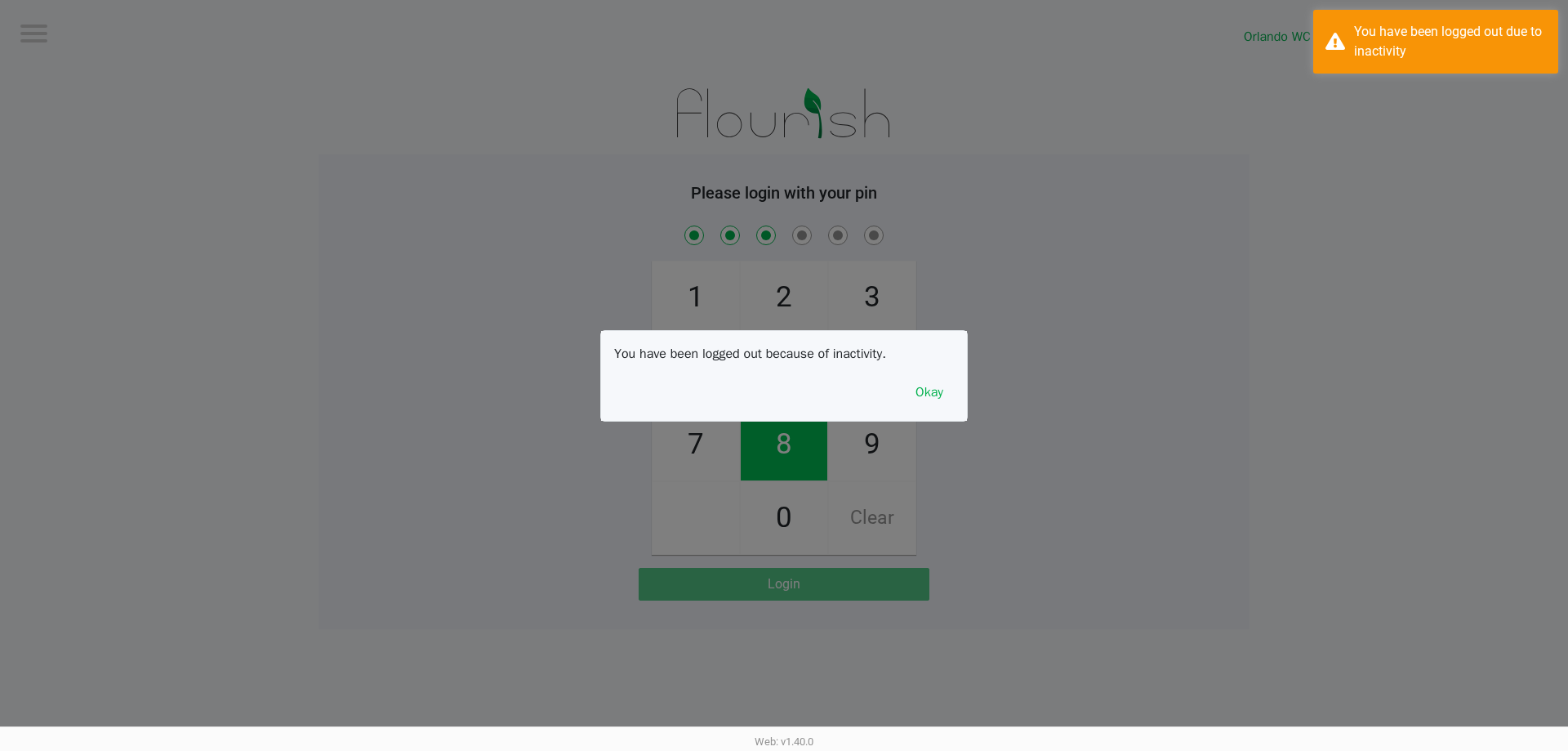 checkbox on "true" 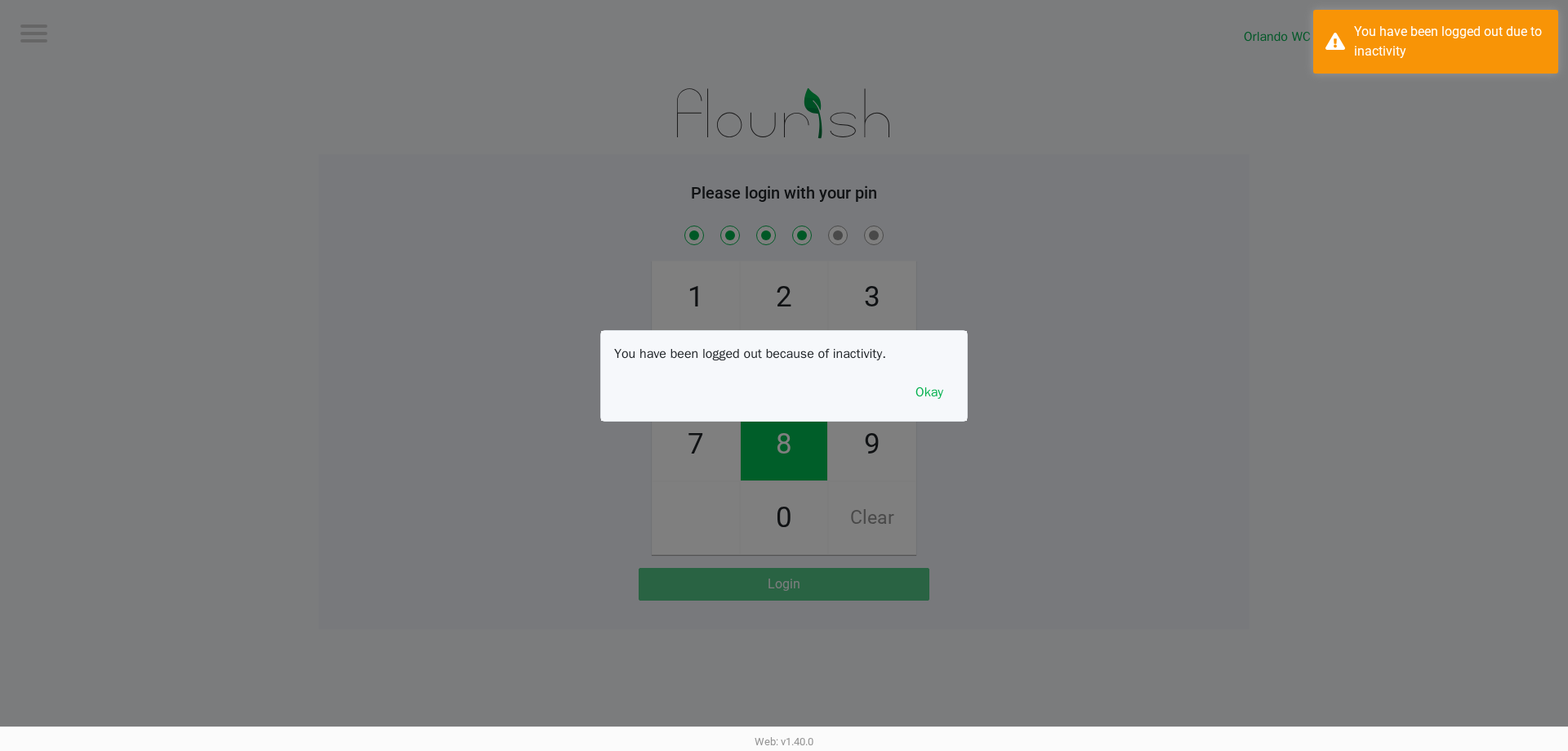 checkbox on "true" 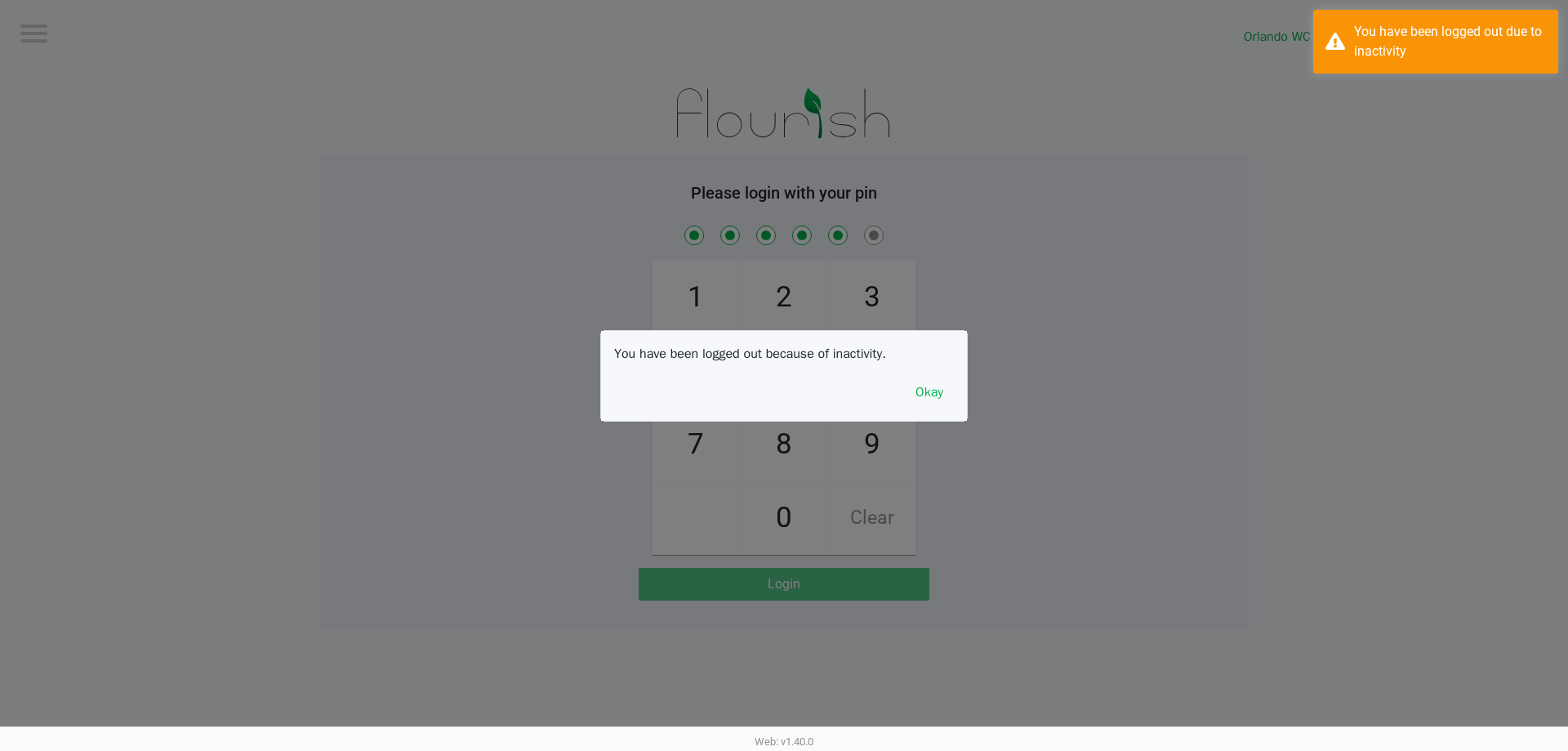 checkbox on "true" 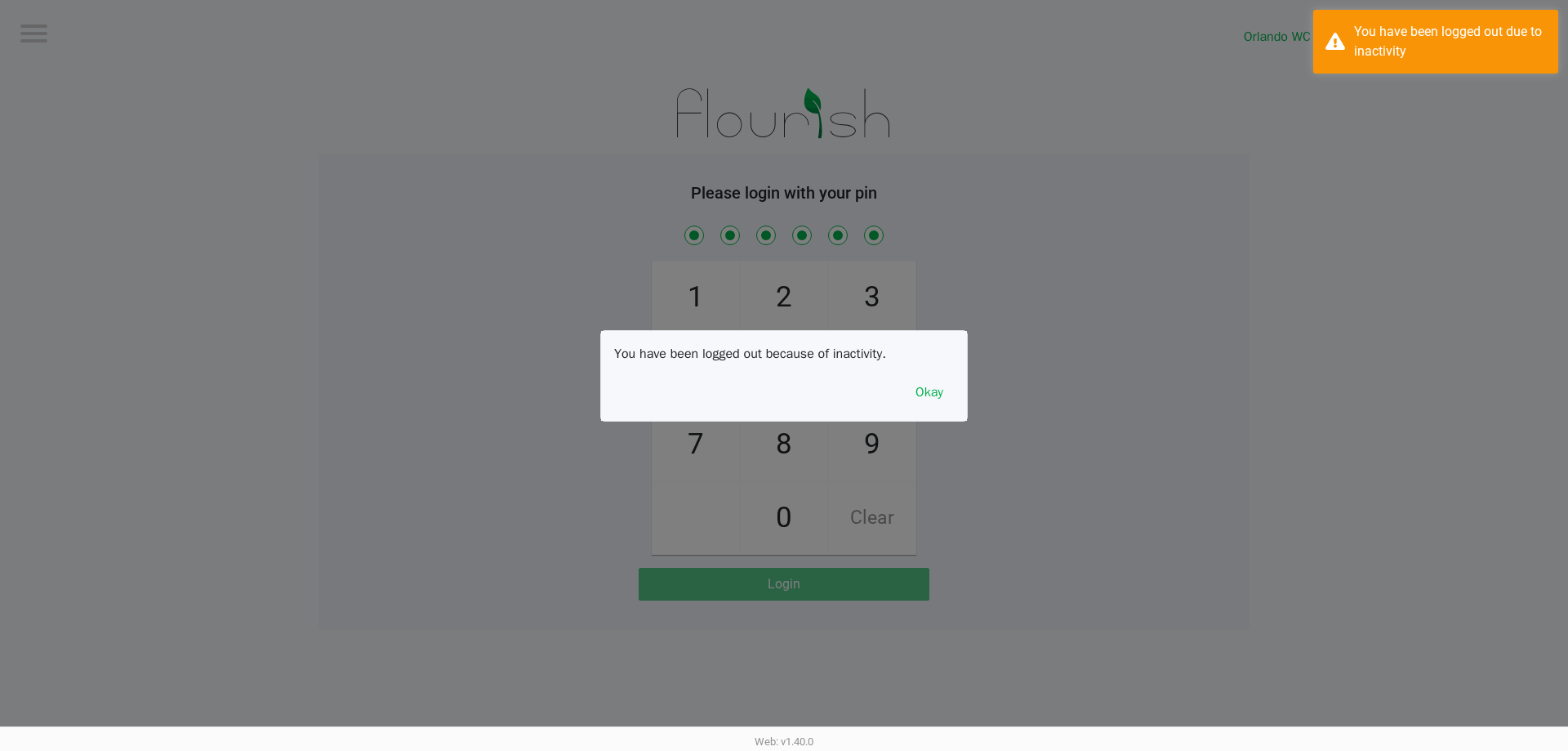 checkbox on "true" 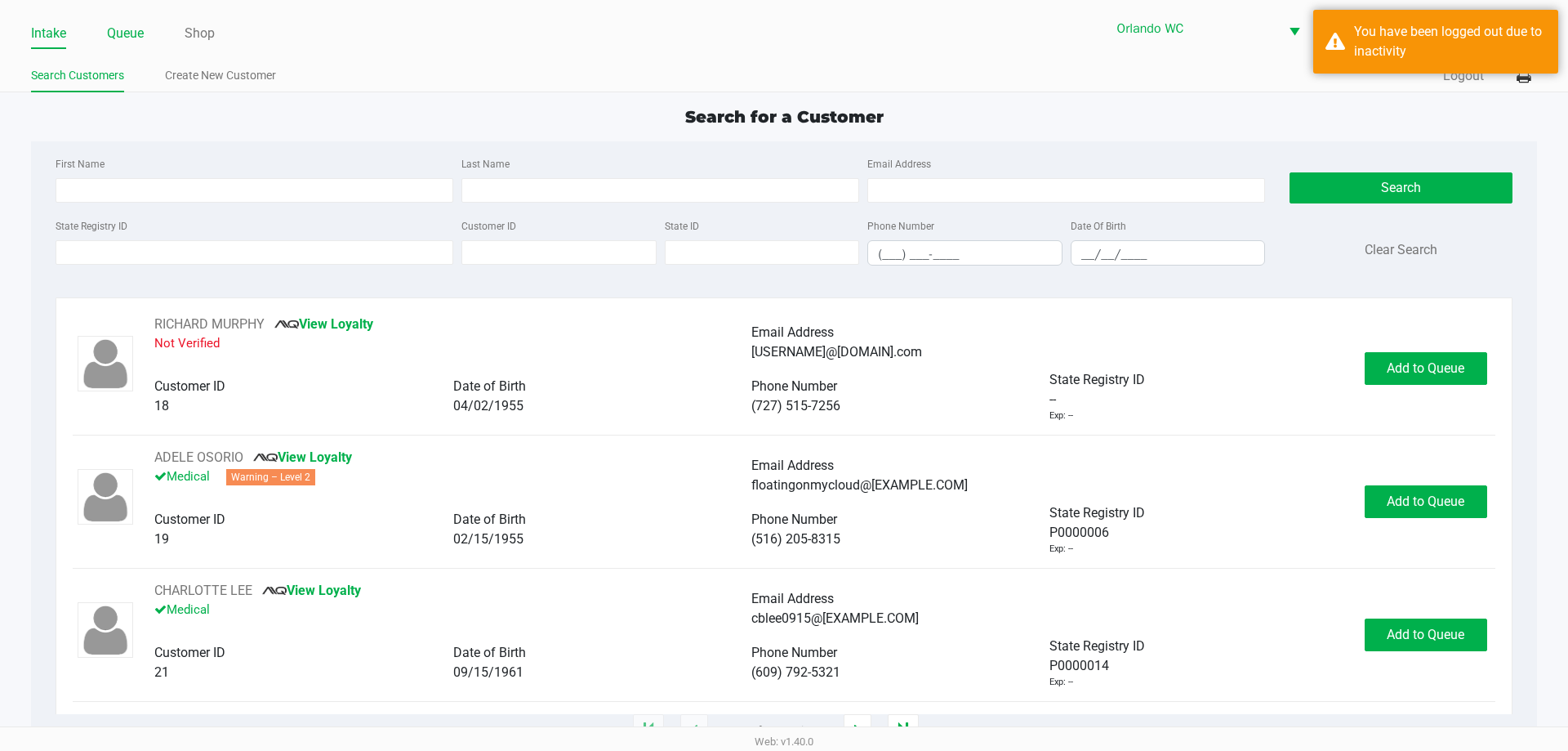 click on "Queue" 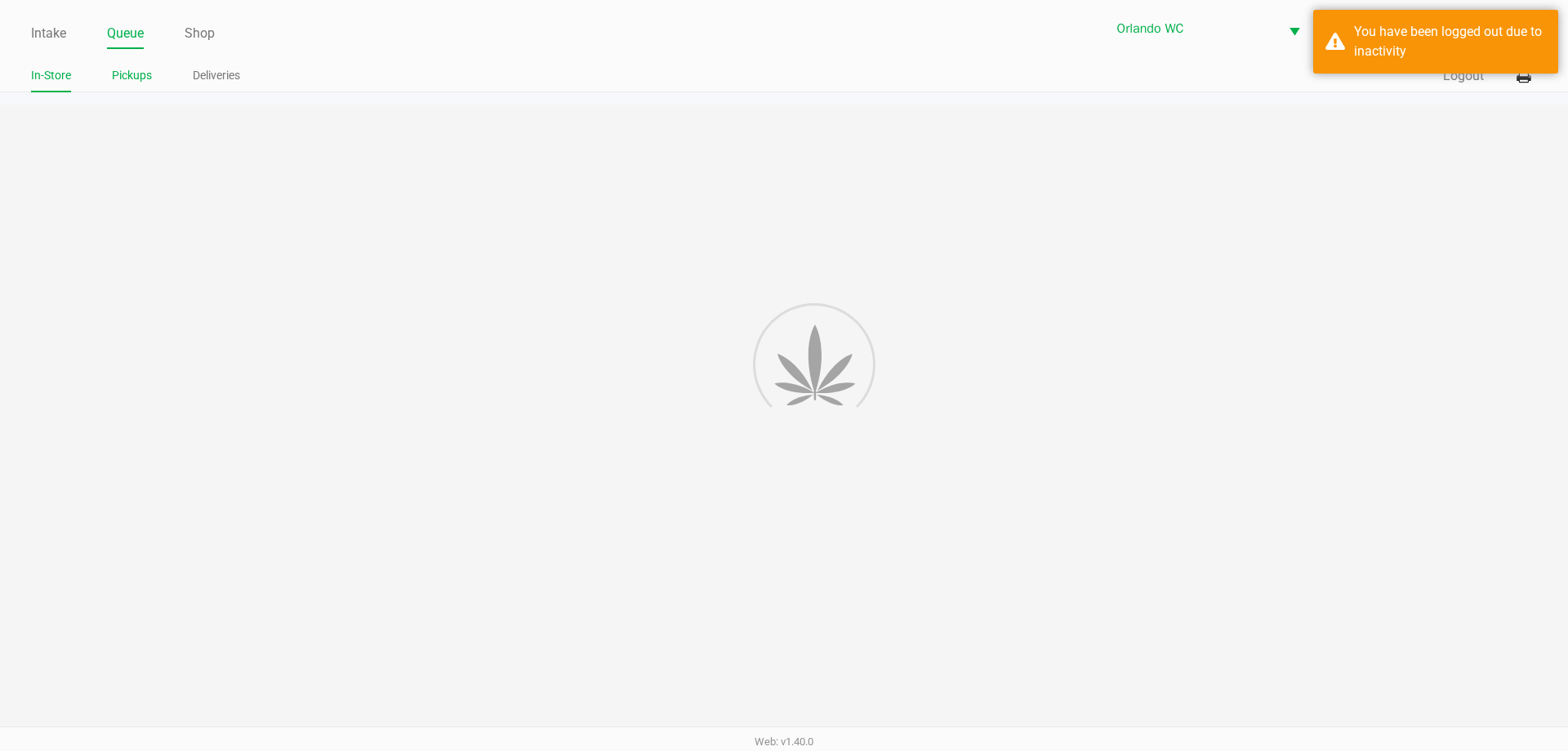 click on "Pickups" 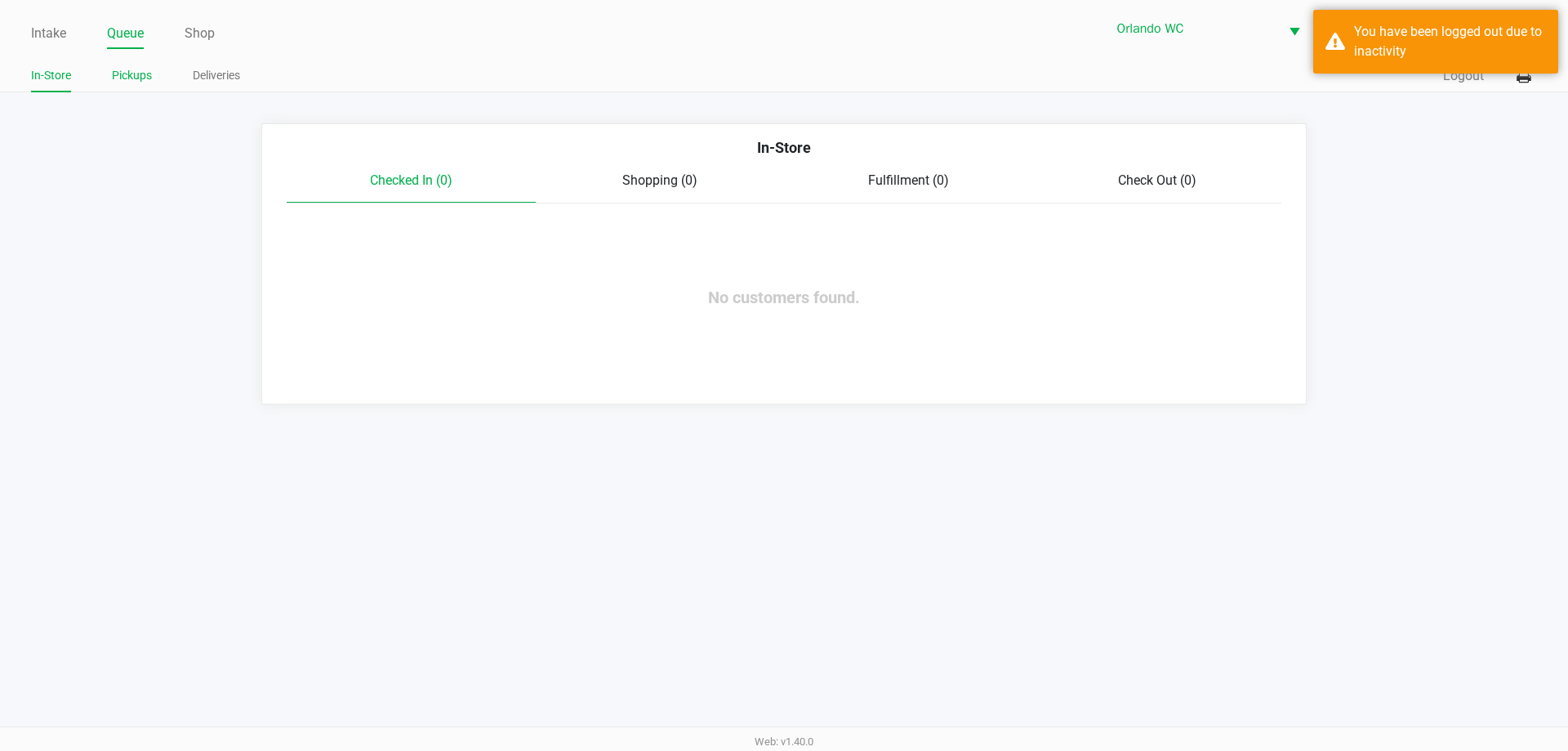 click on "Pickups" 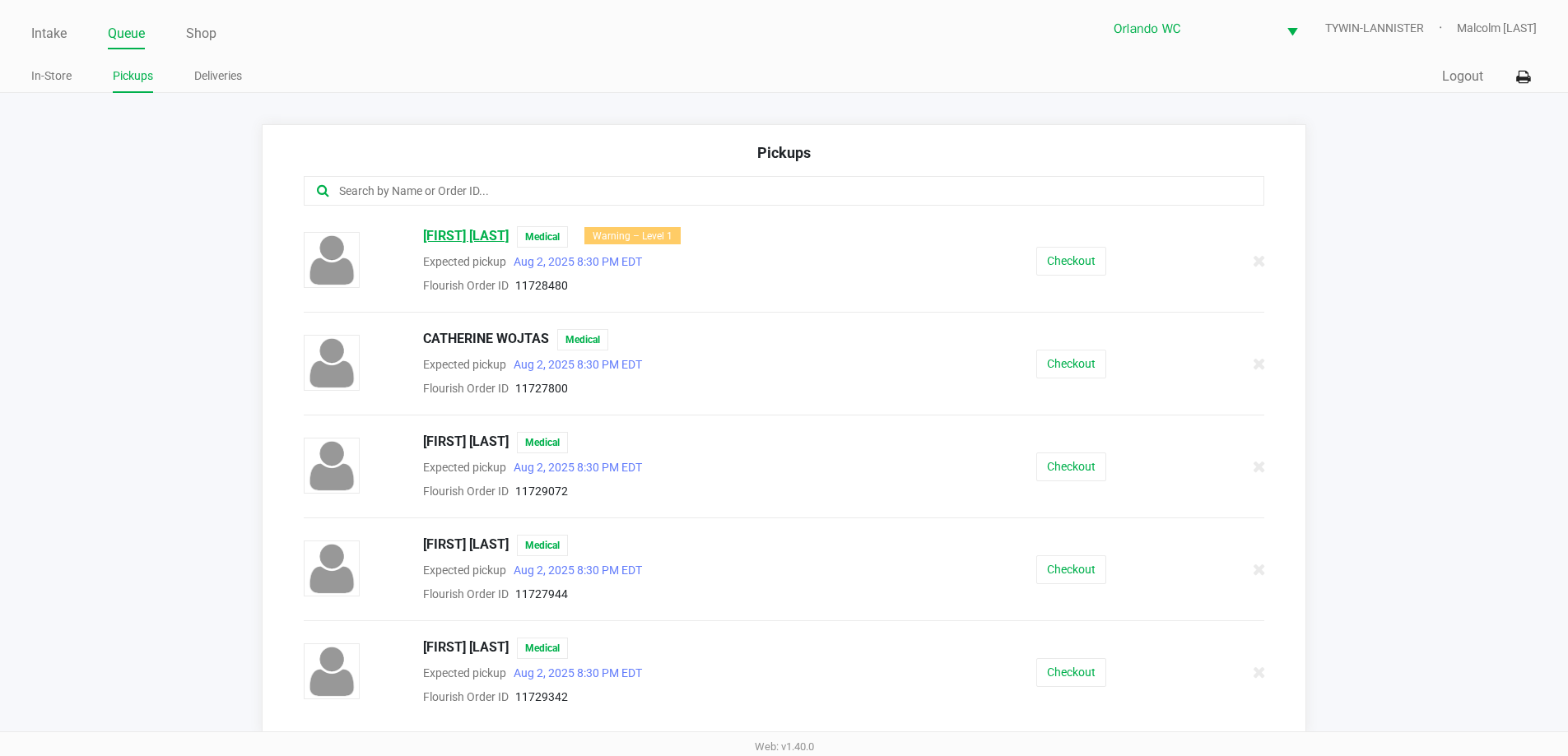 click on "Beth Wilson" 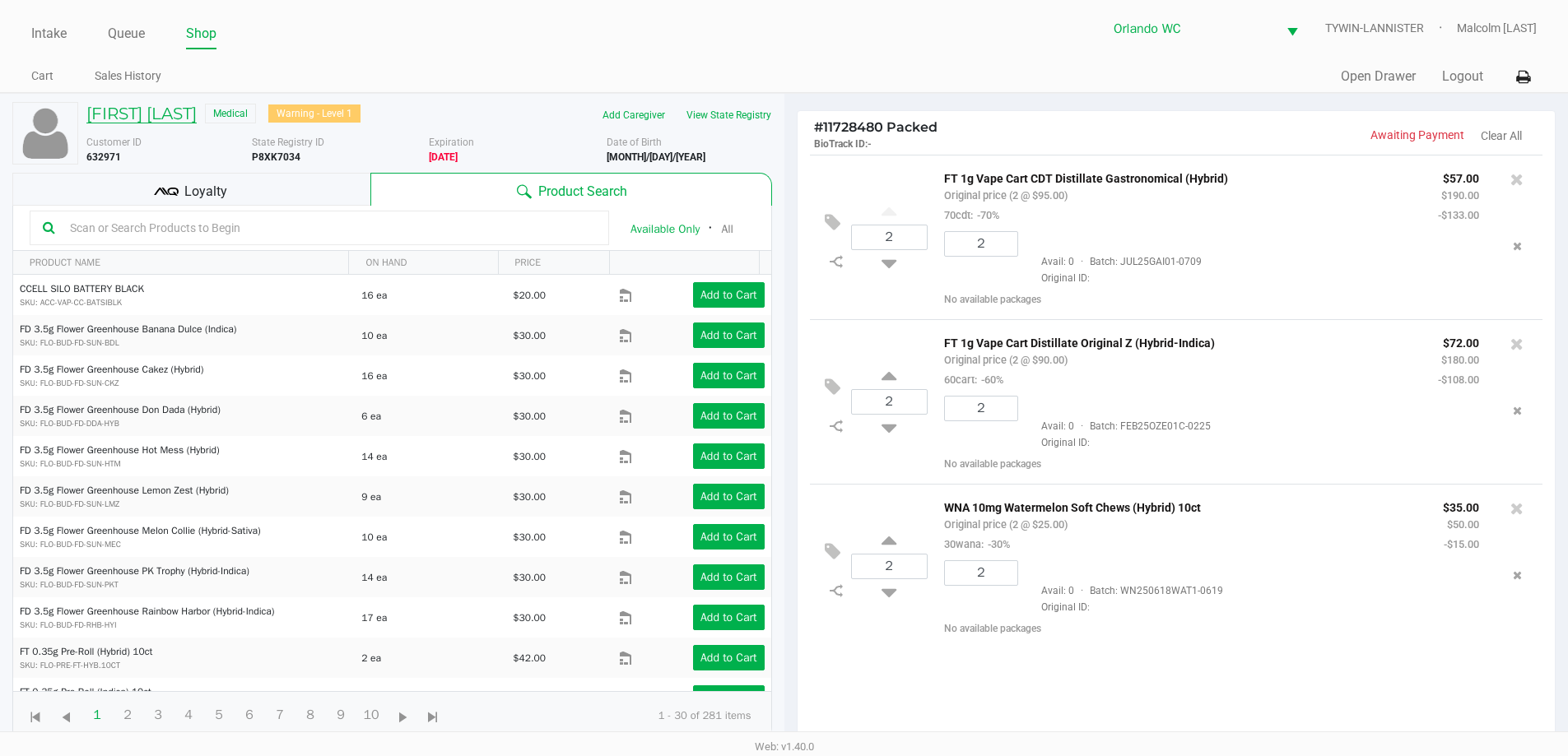 click on "Beth Wilson" 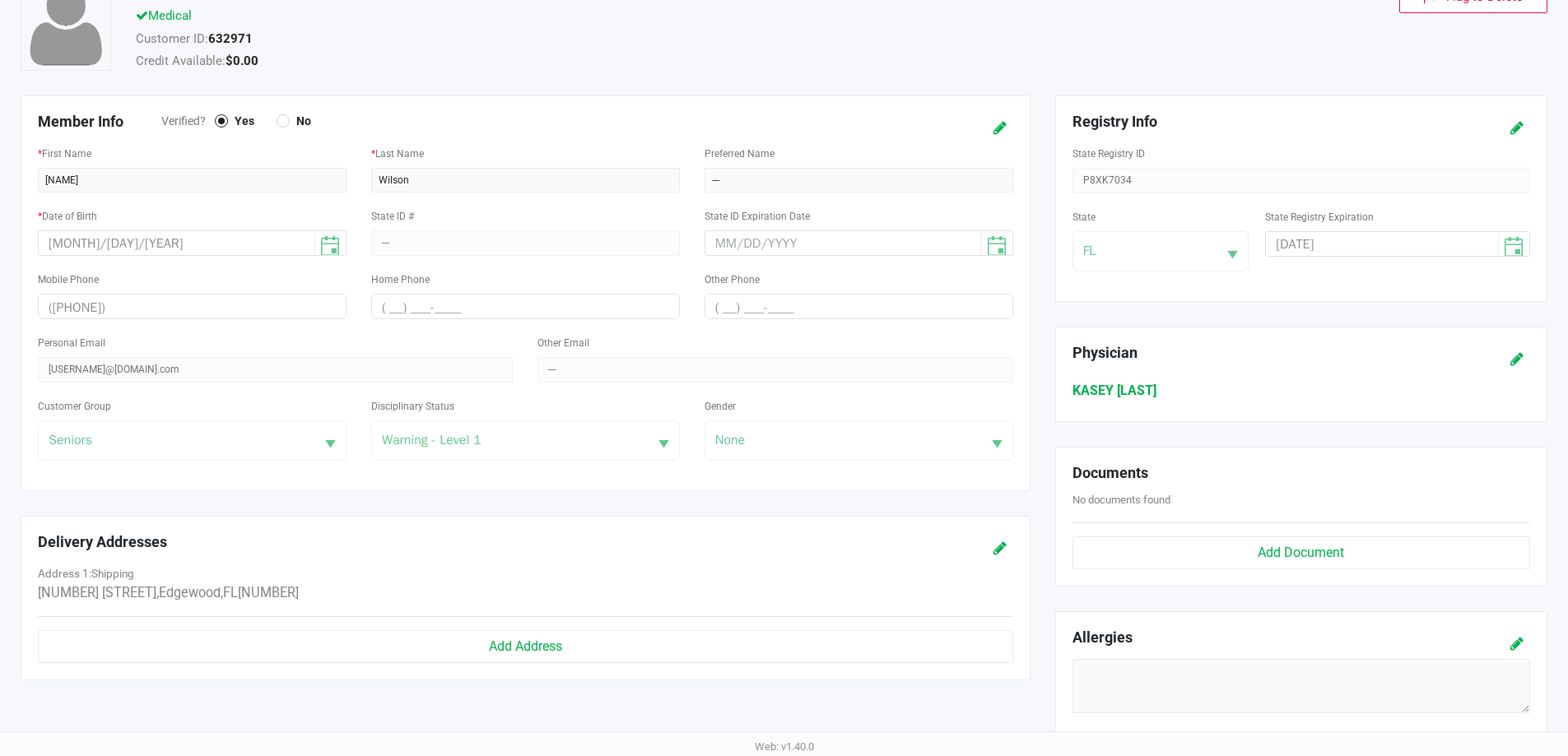 scroll, scrollTop: 494, scrollLeft: 0, axis: vertical 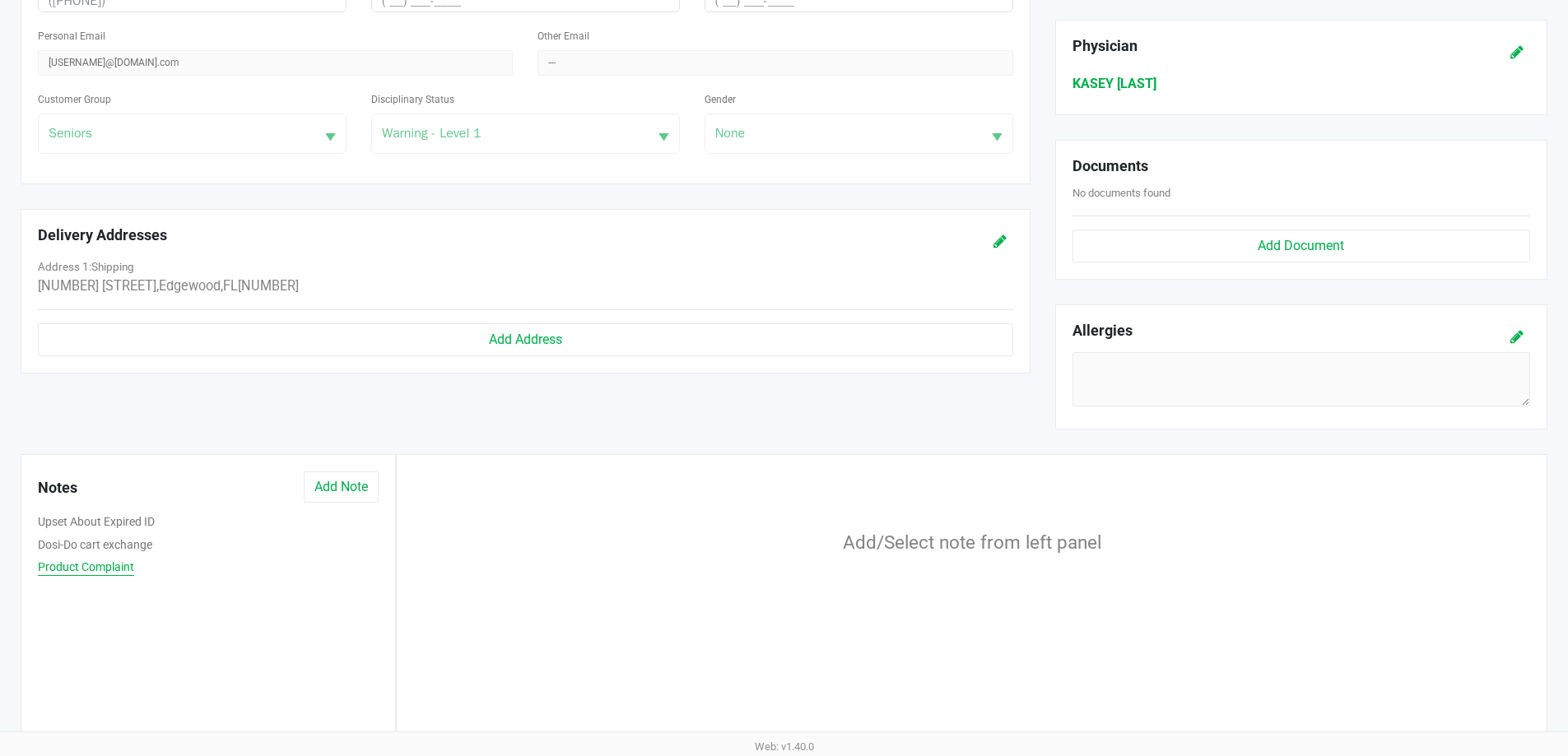 click on "Product Complaint" 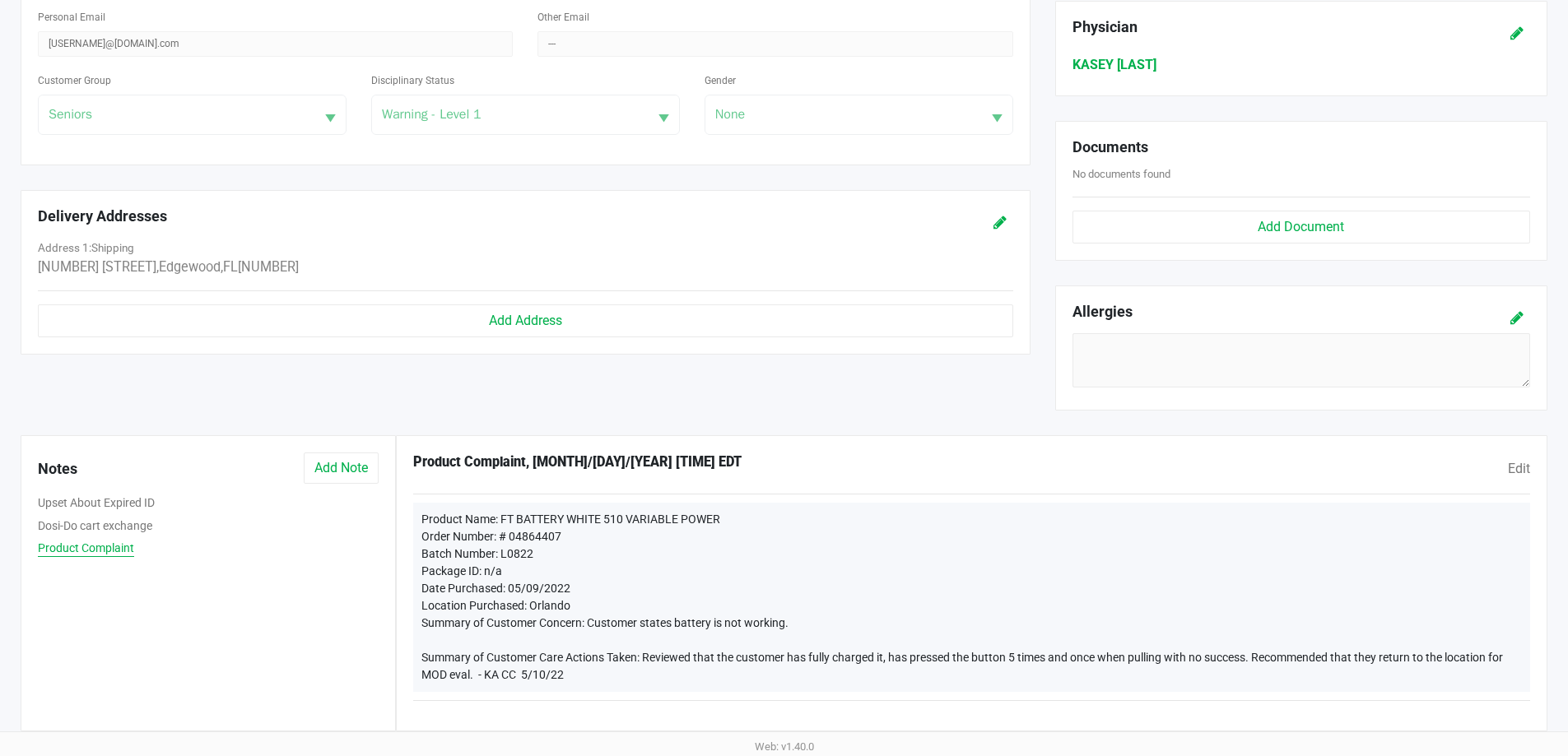 scroll, scrollTop: 521, scrollLeft: 0, axis: vertical 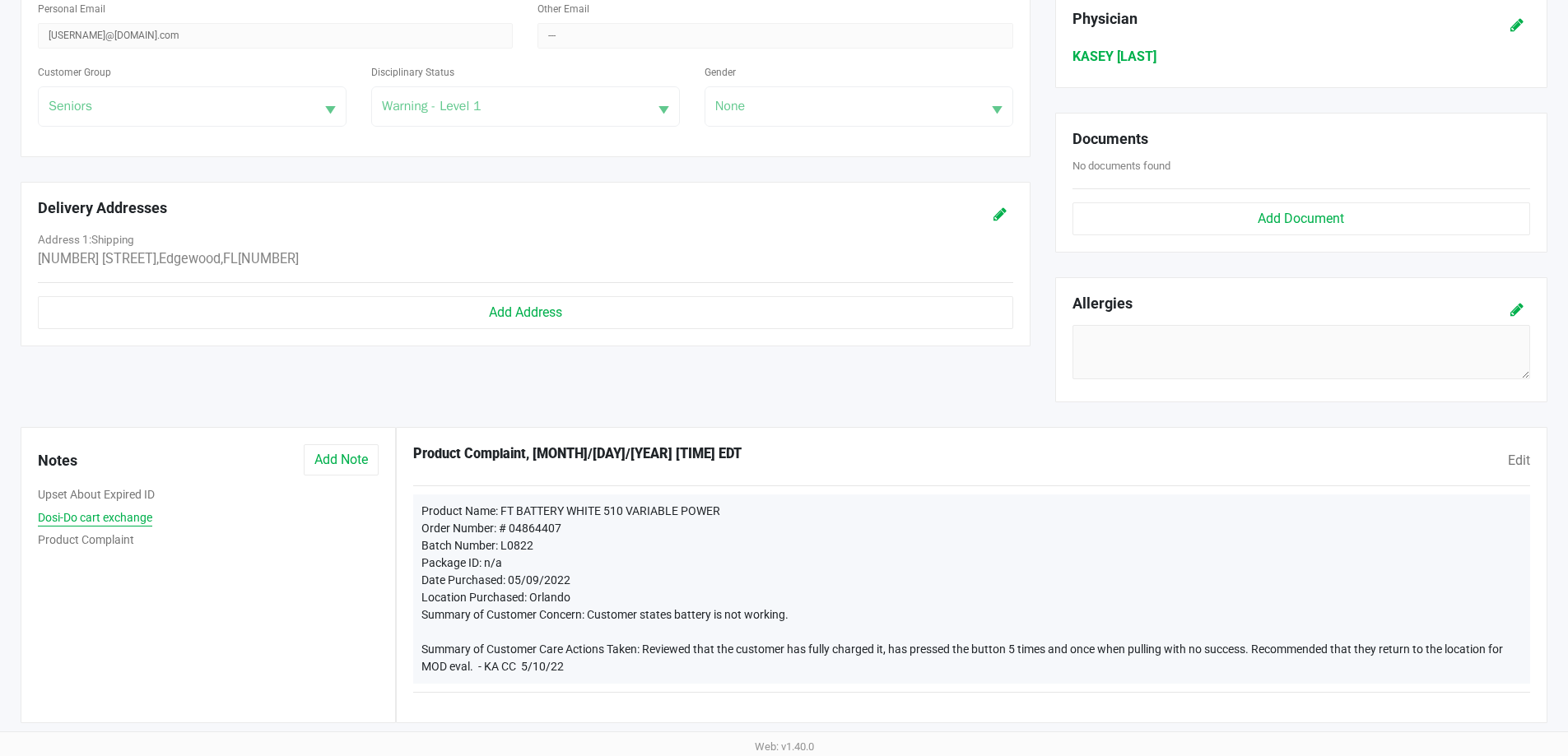 click on "Dosi-Do cart exchange" 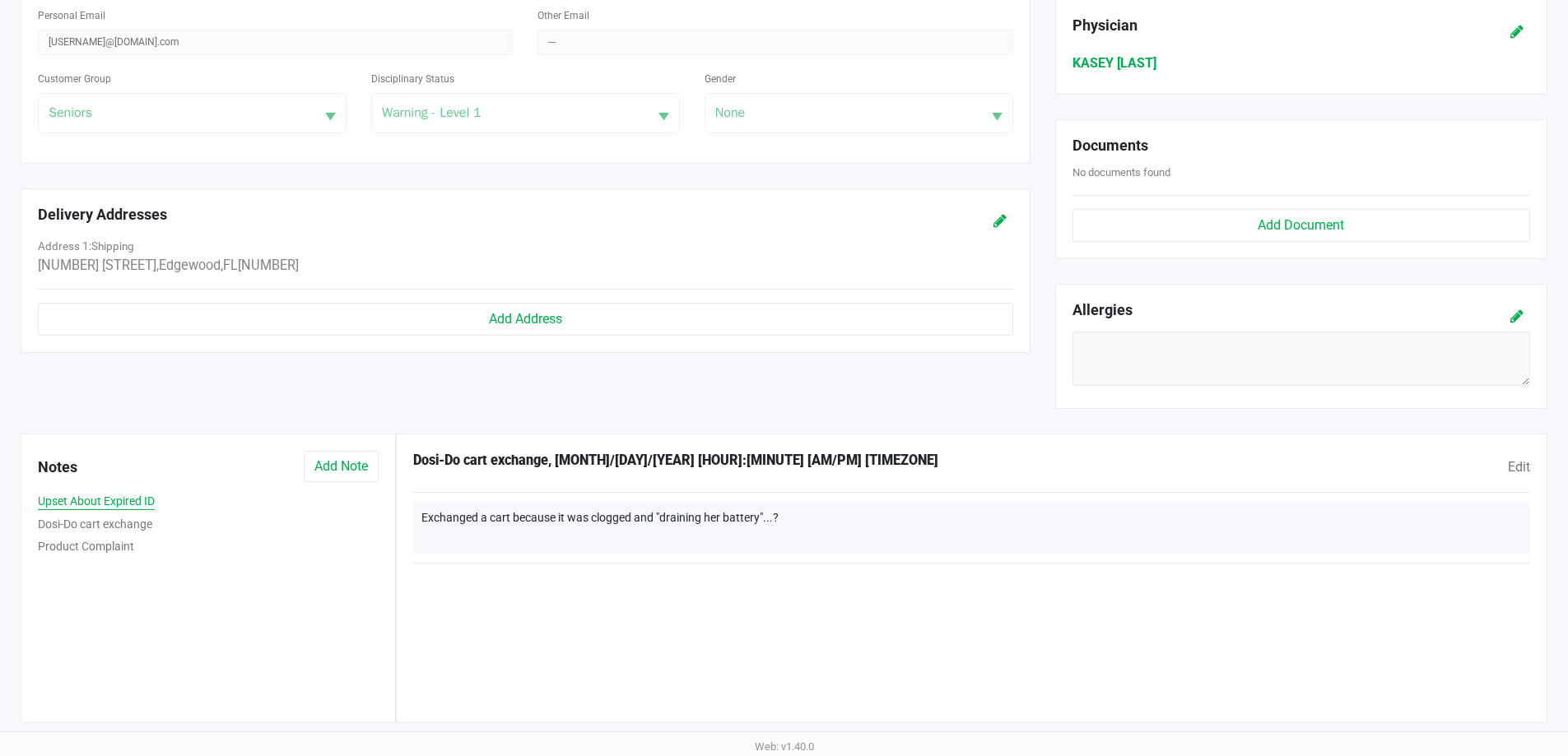 click on "Upset About Expired ID" 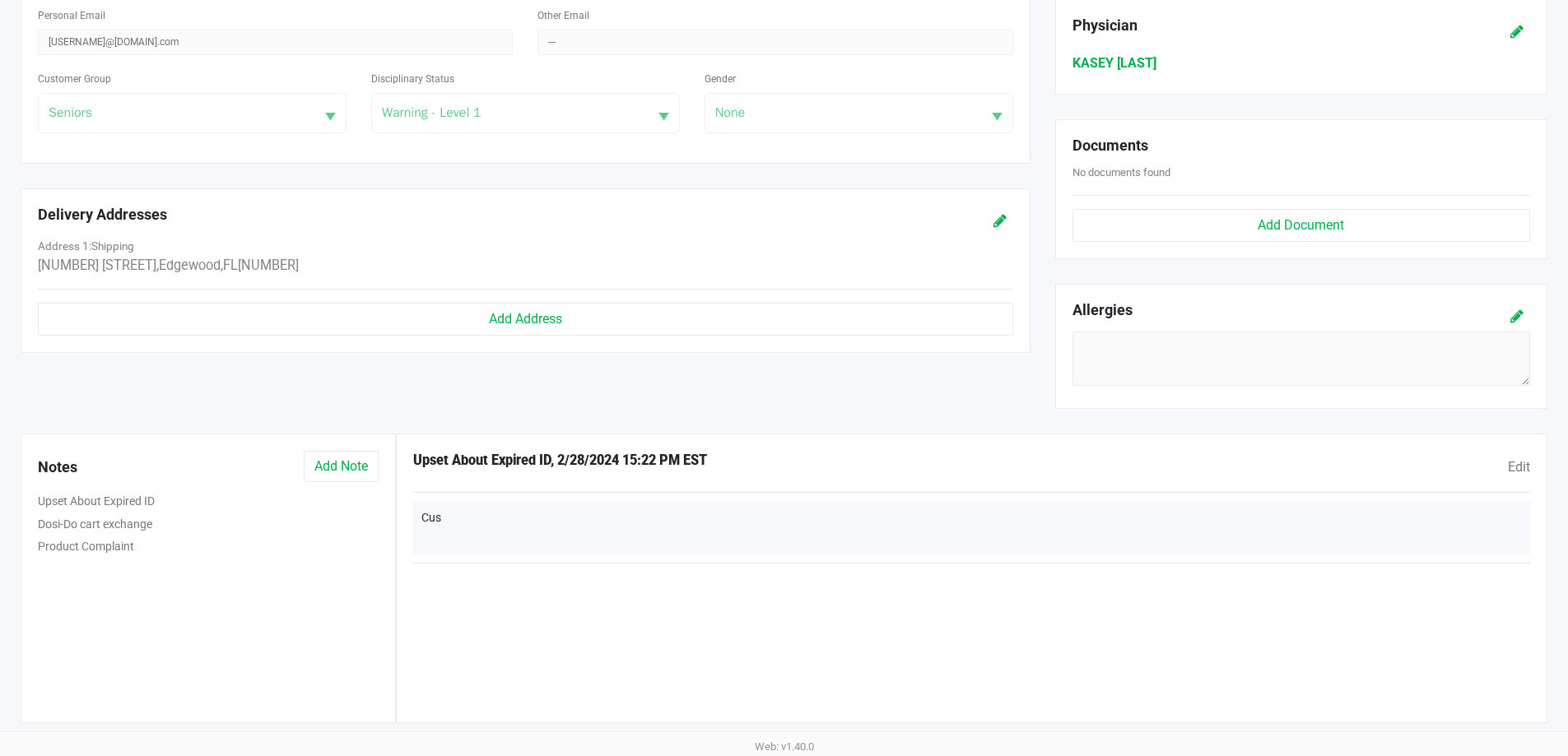 click on "Cus" 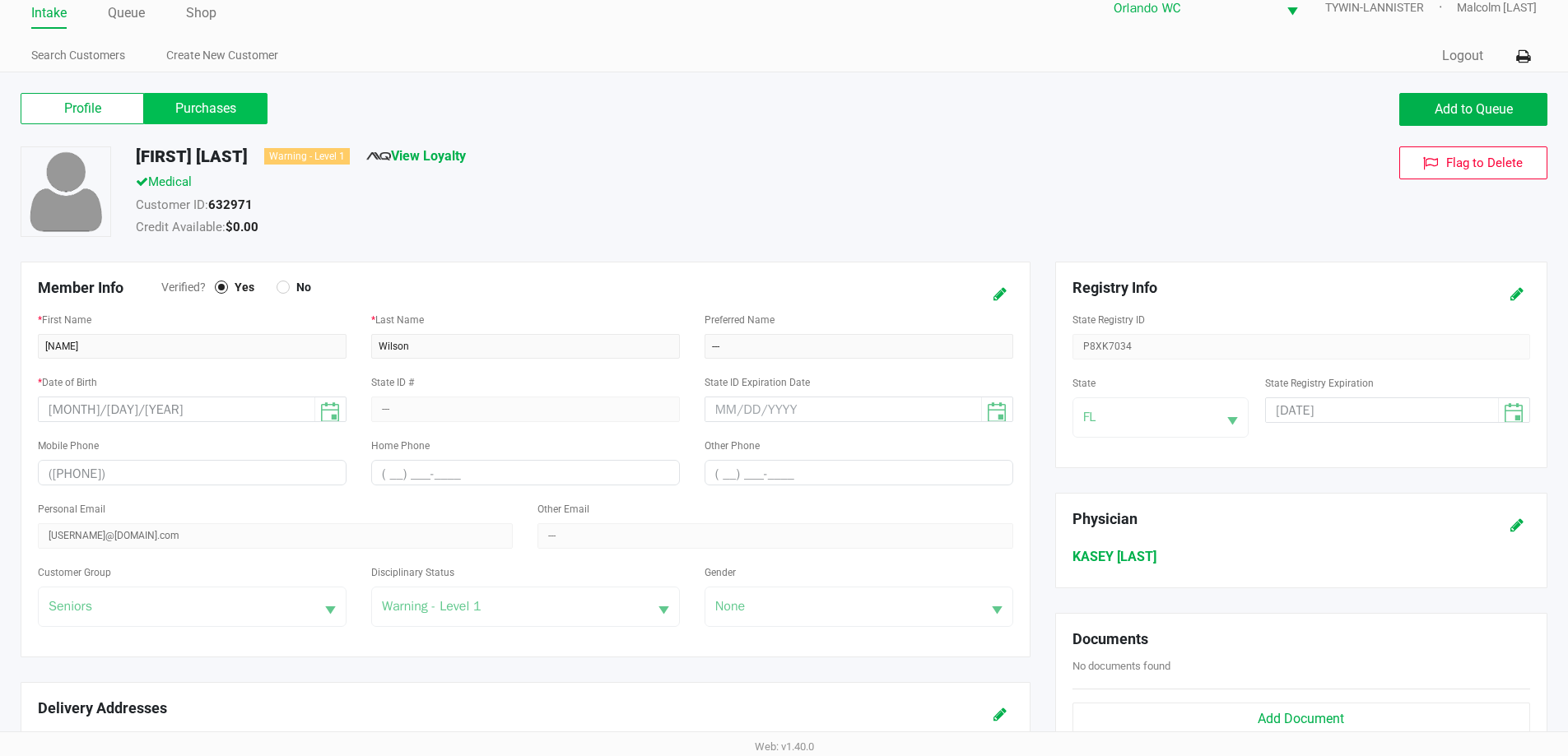 click on "Purchases" 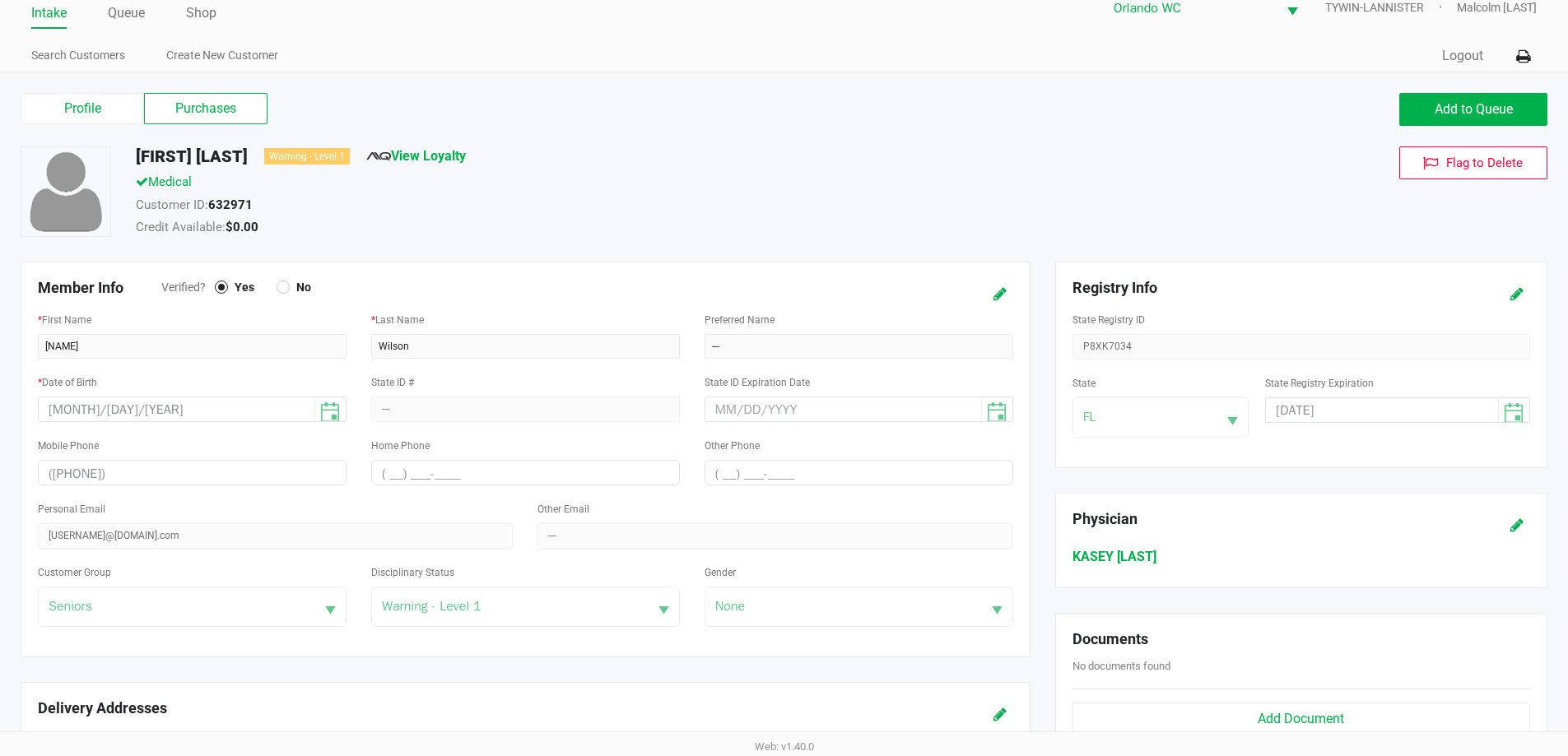 scroll, scrollTop: 7, scrollLeft: 0, axis: vertical 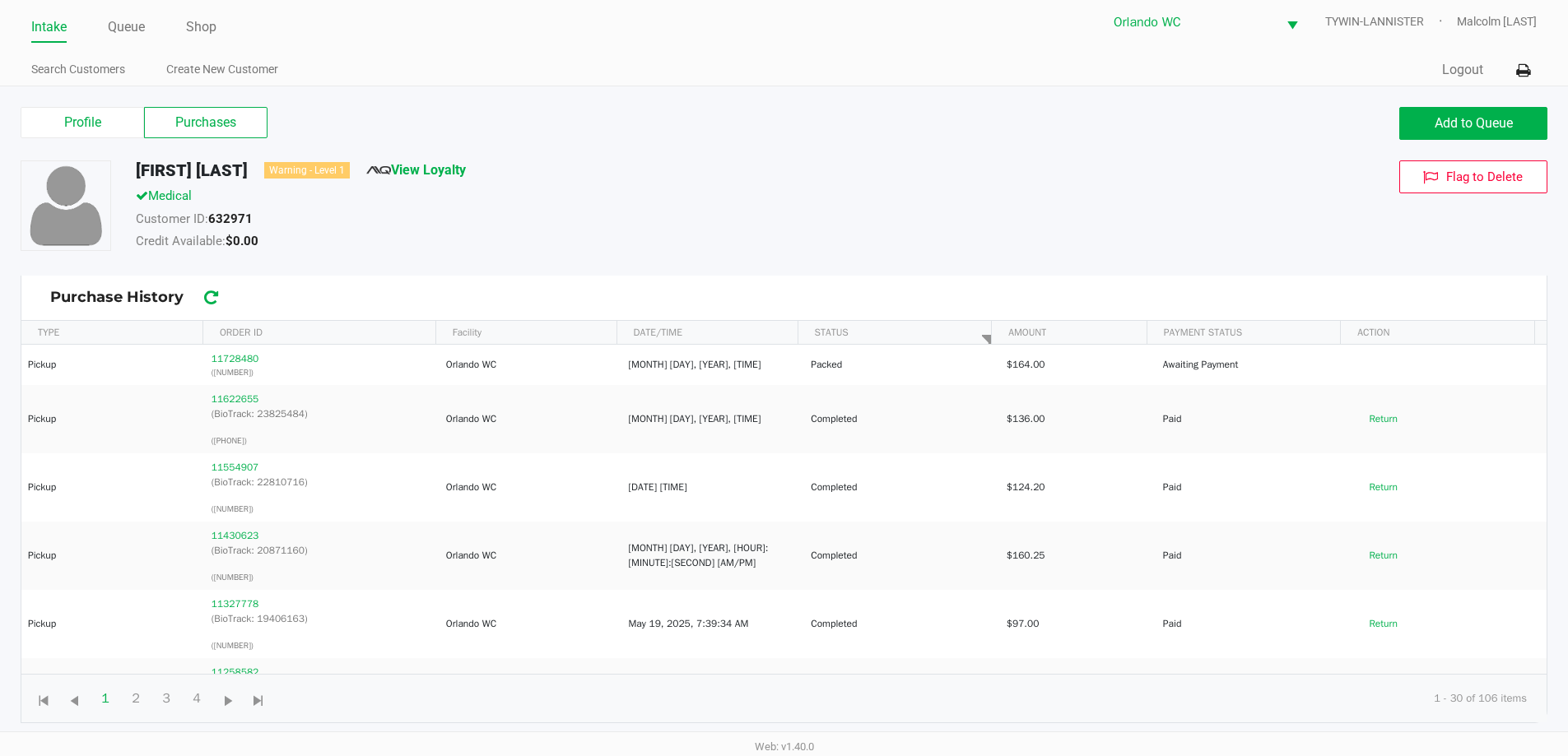 click on "Beth Wilson   Warning - Level 1   View Loyalty" 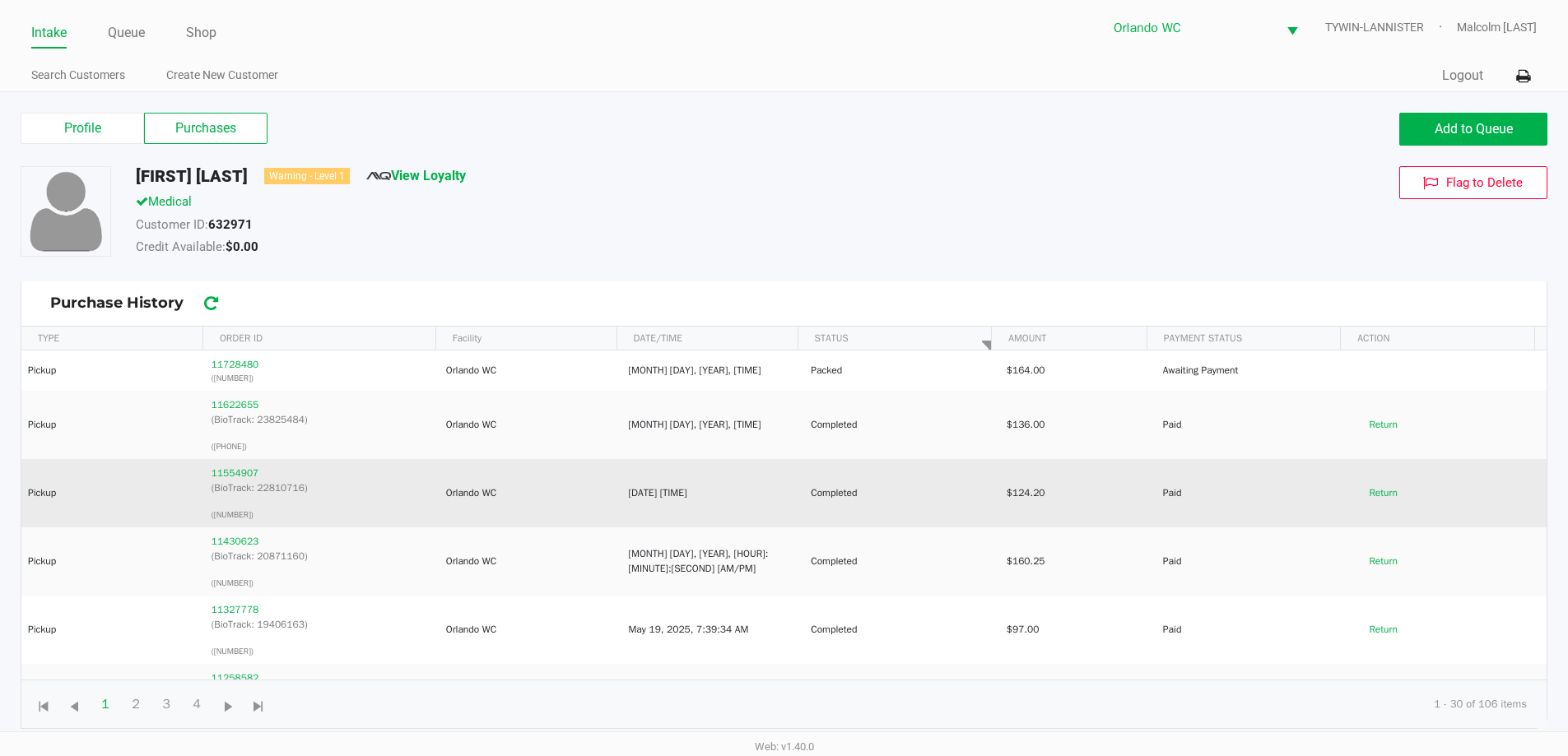 scroll, scrollTop: 0, scrollLeft: 0, axis: both 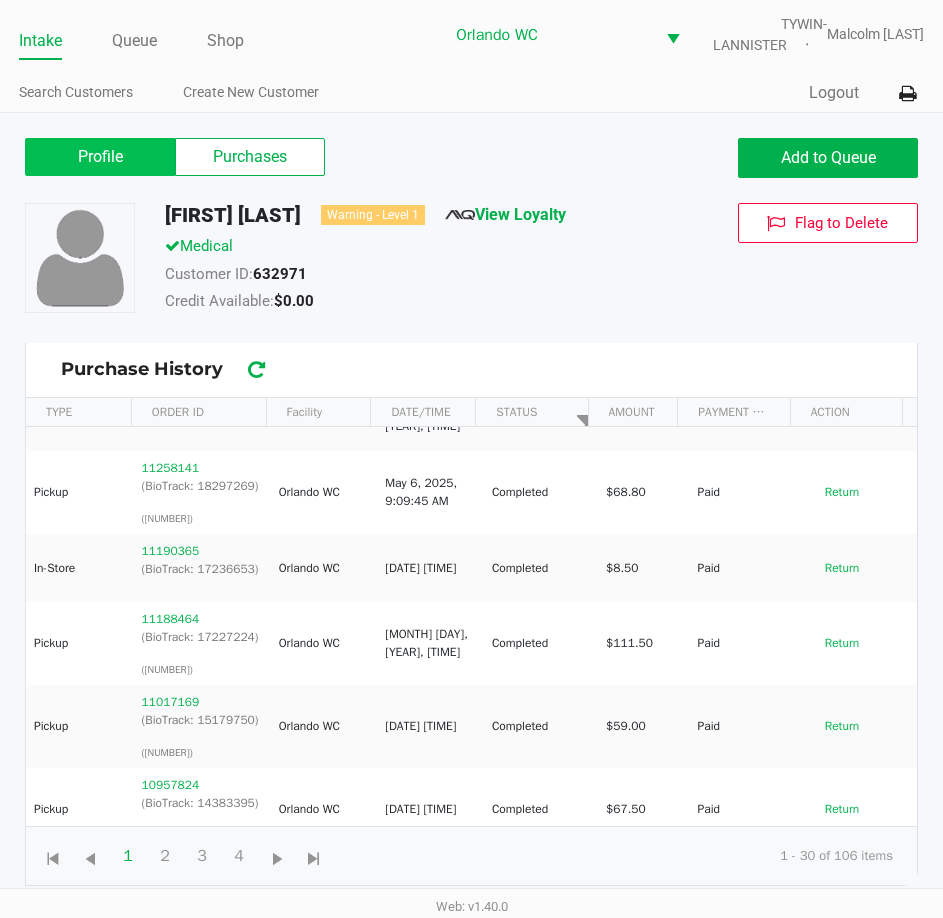 click on "Profile" 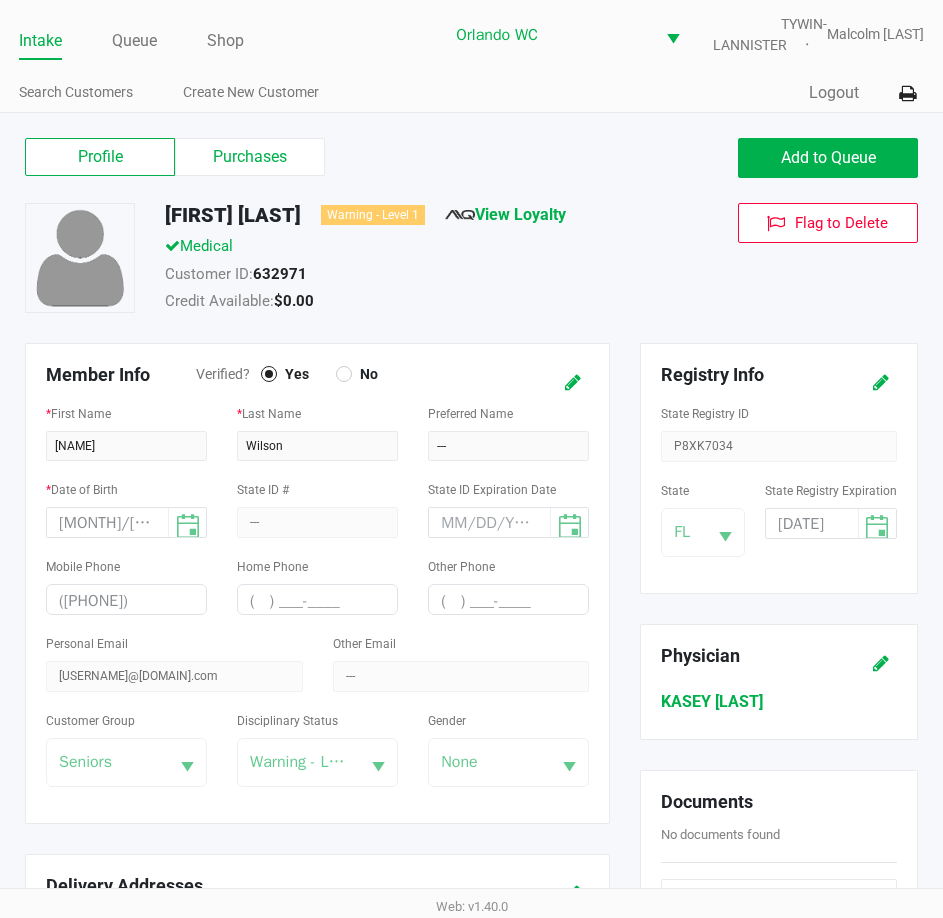 click on "State Registry ID  P8XK7034" 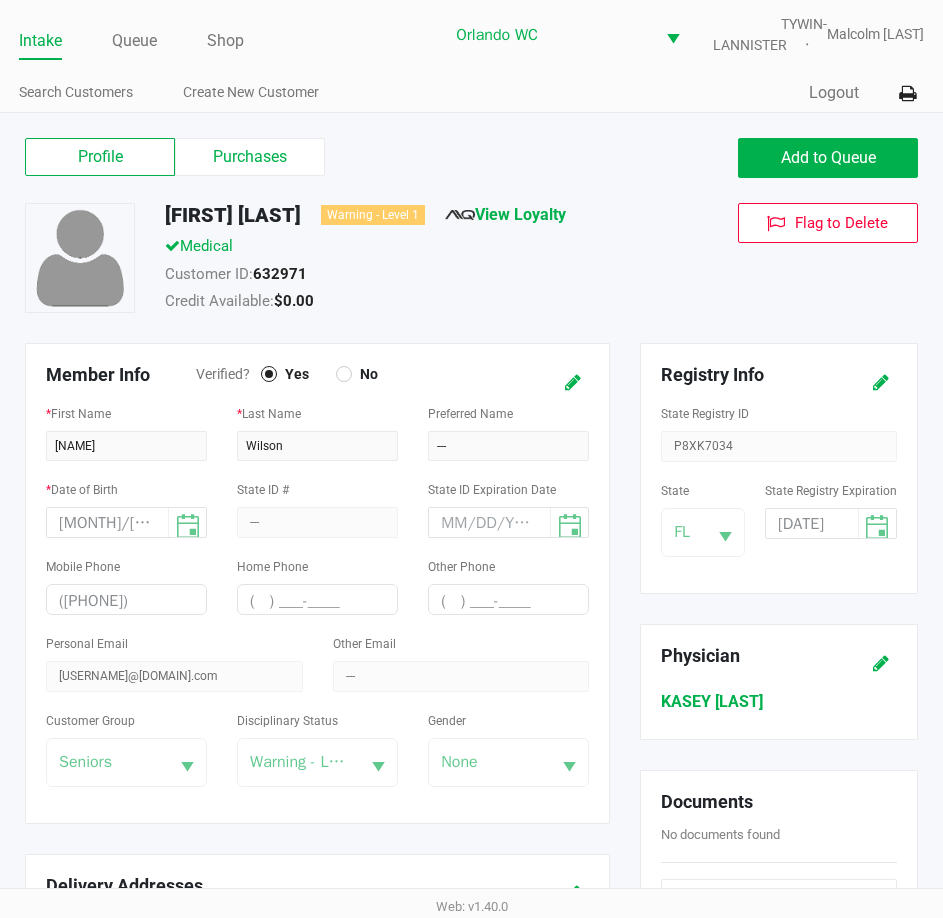 click on "09/06/1959" at bounding box center [126, 522] 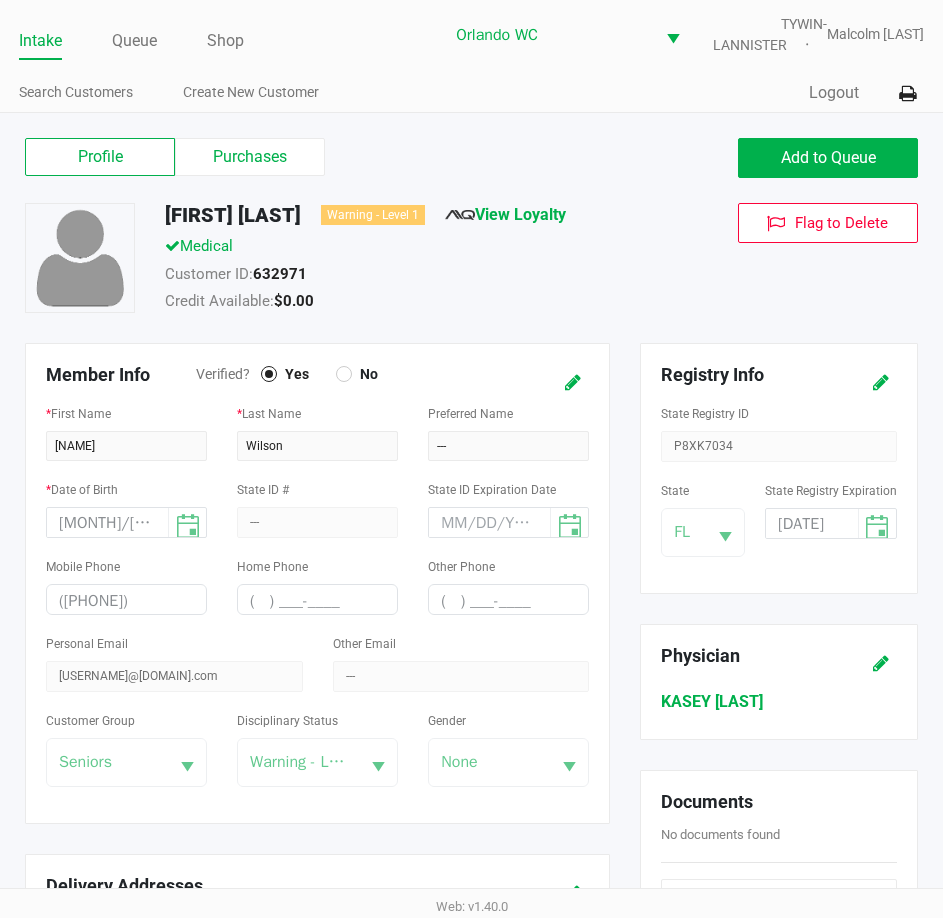 click on "09/06/1959" at bounding box center (126, 522) 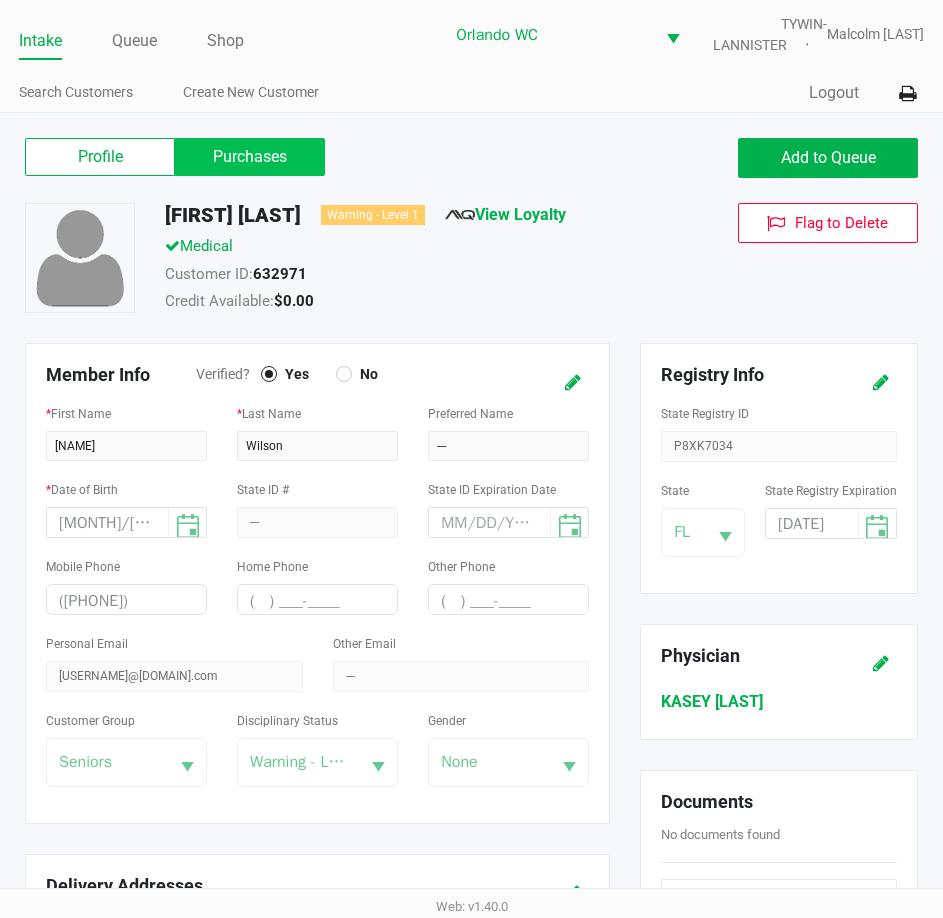 click on "Purchases" 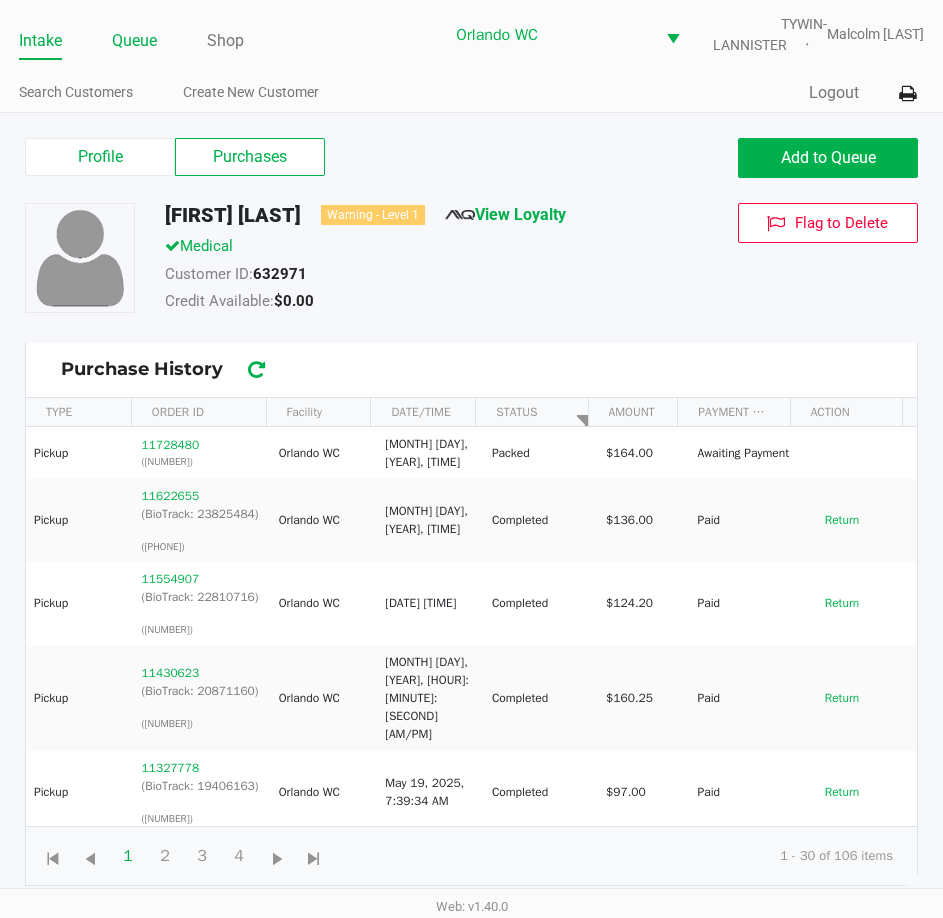 click on "Queue" 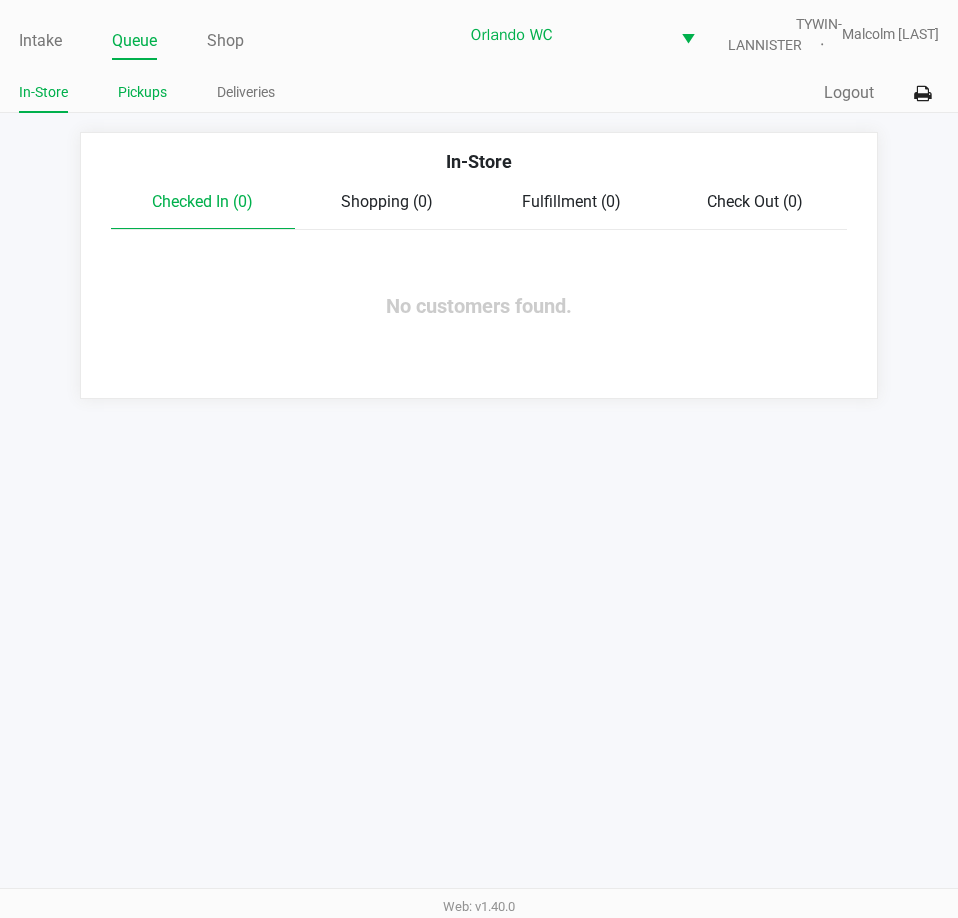 click on "Pickups" 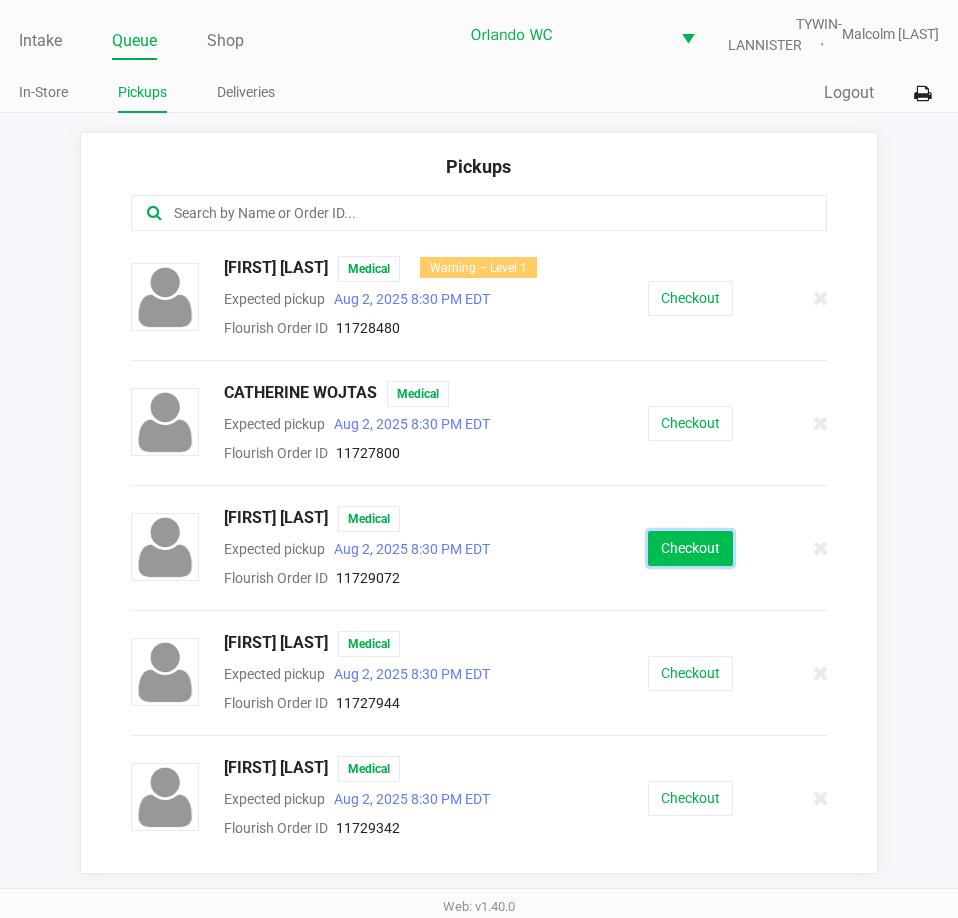 click on "Checkout" 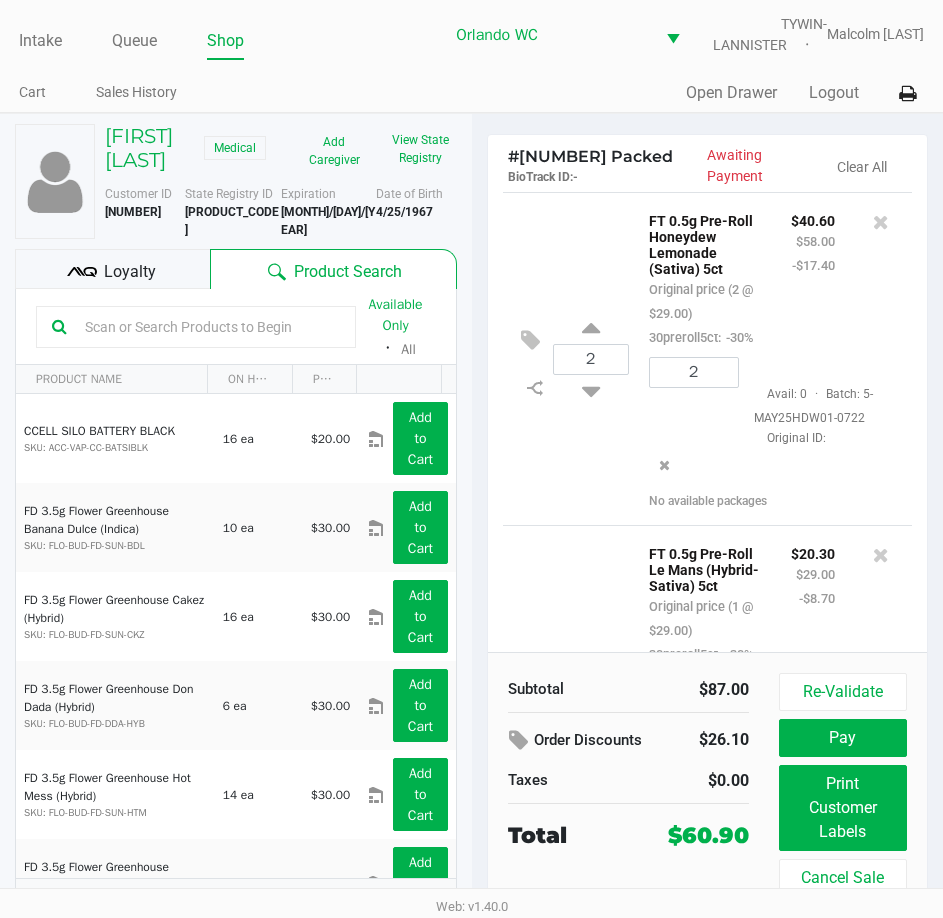 scroll, scrollTop: 262, scrollLeft: 0, axis: vertical 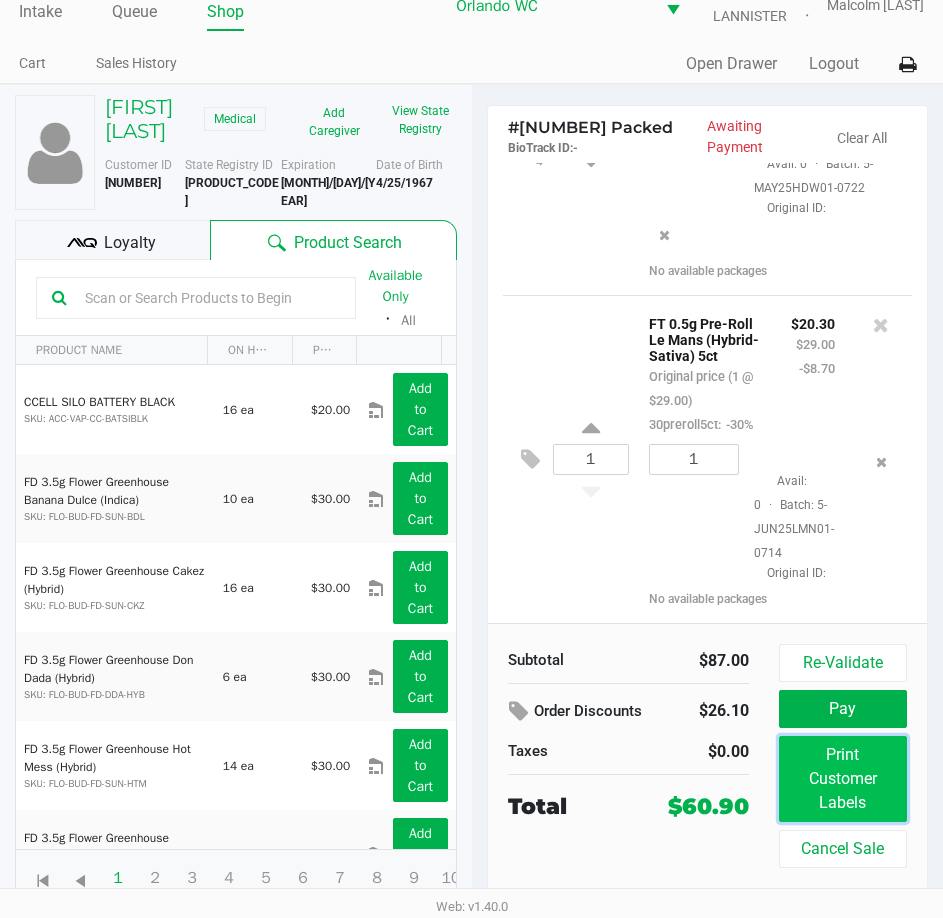 click on "Print Customer Labels" 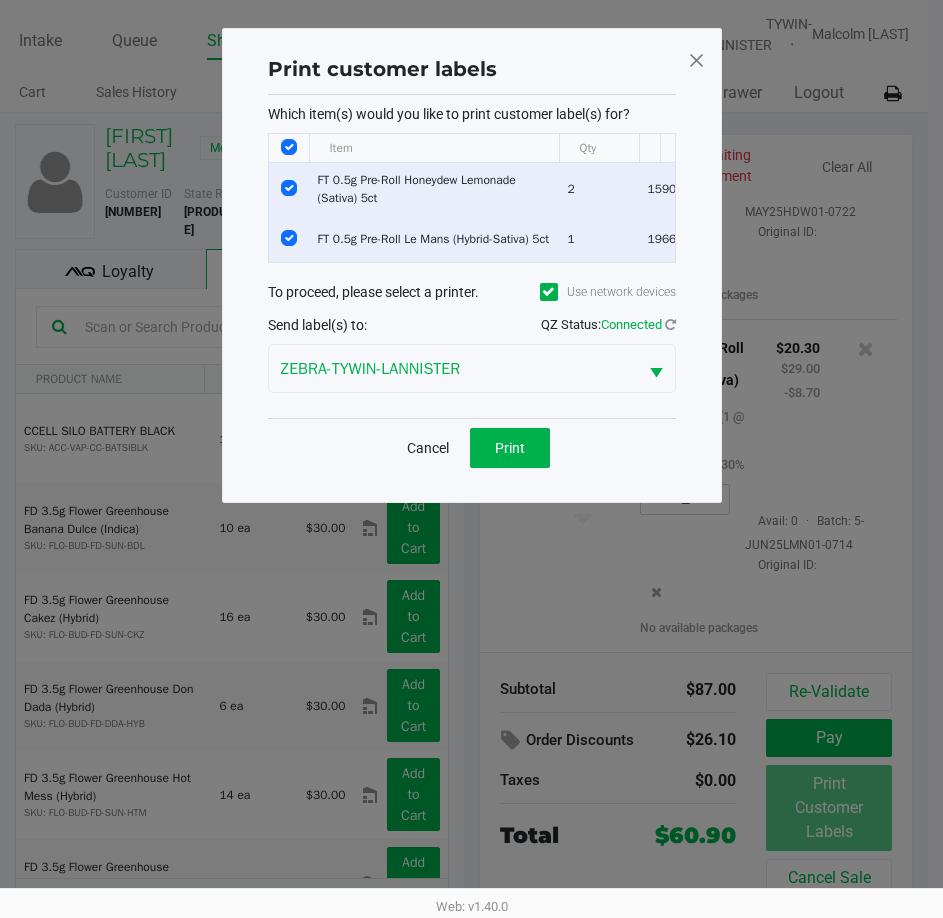 scroll, scrollTop: 0, scrollLeft: 0, axis: both 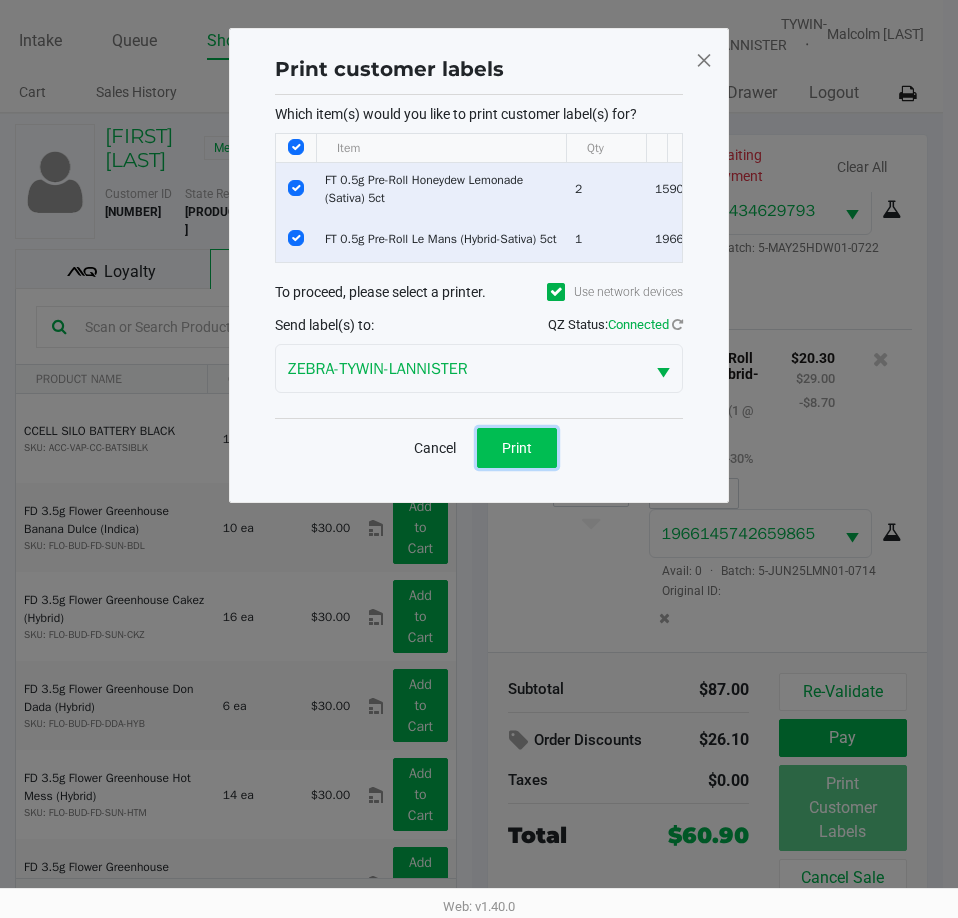 click on "Print" 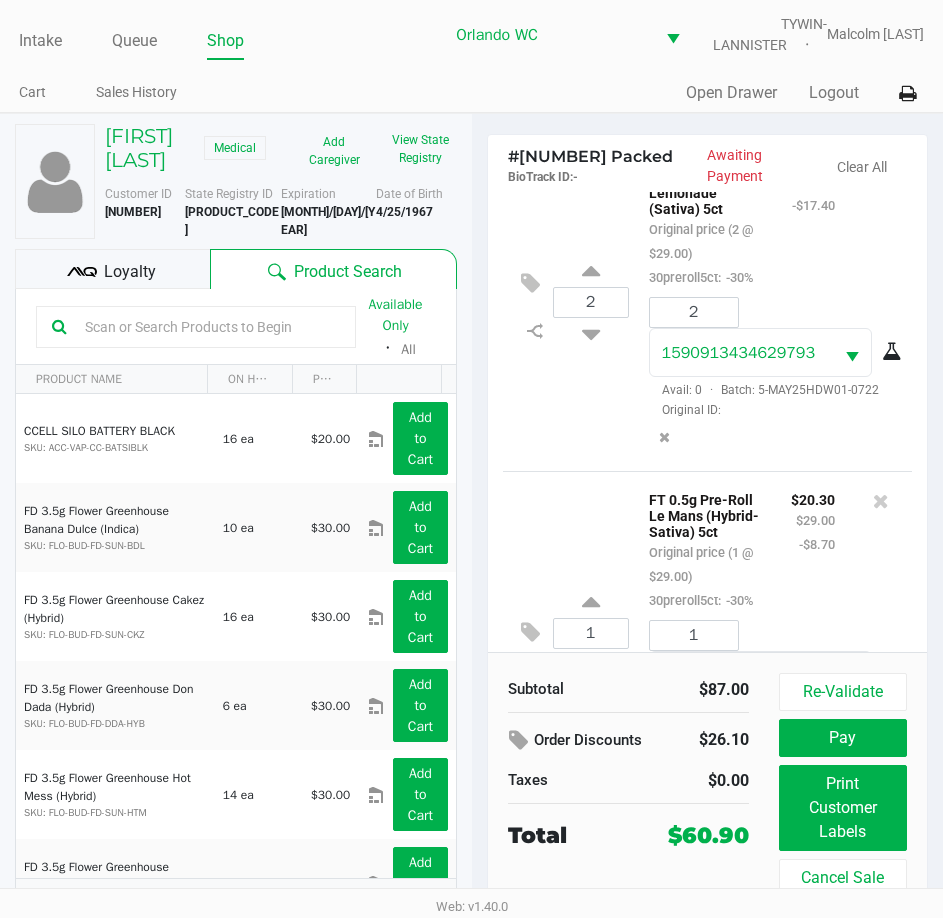 scroll, scrollTop: 0, scrollLeft: 0, axis: both 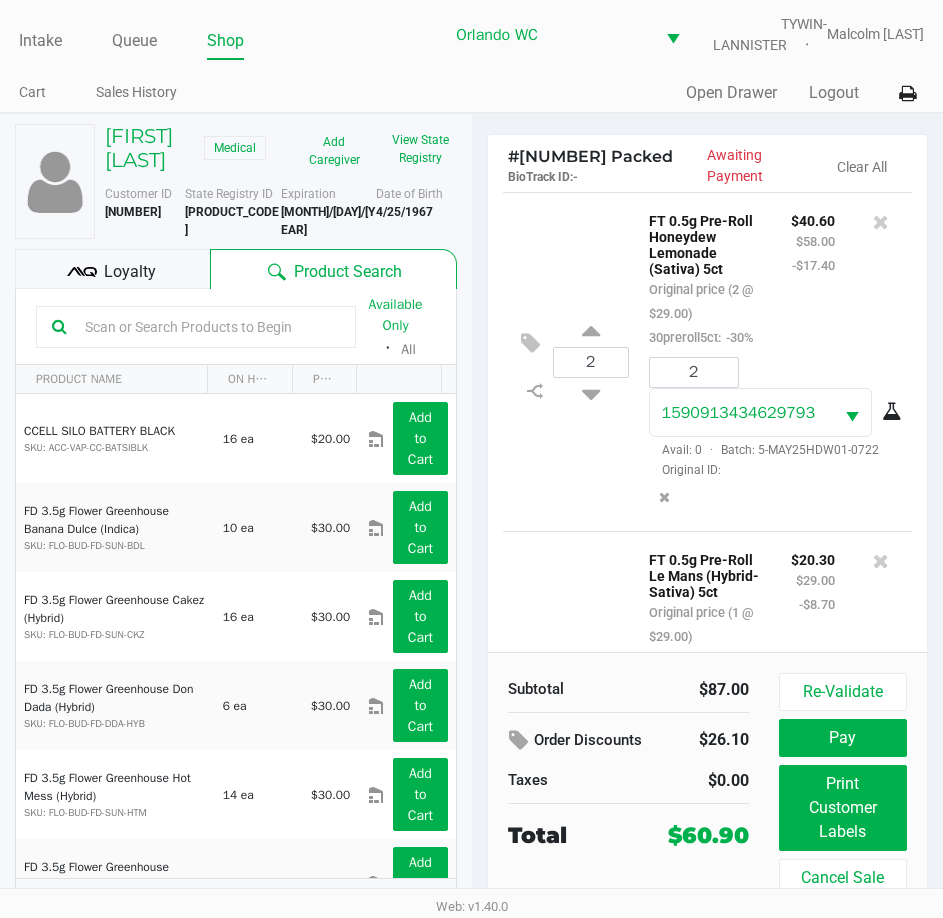 click on "Loyalty" 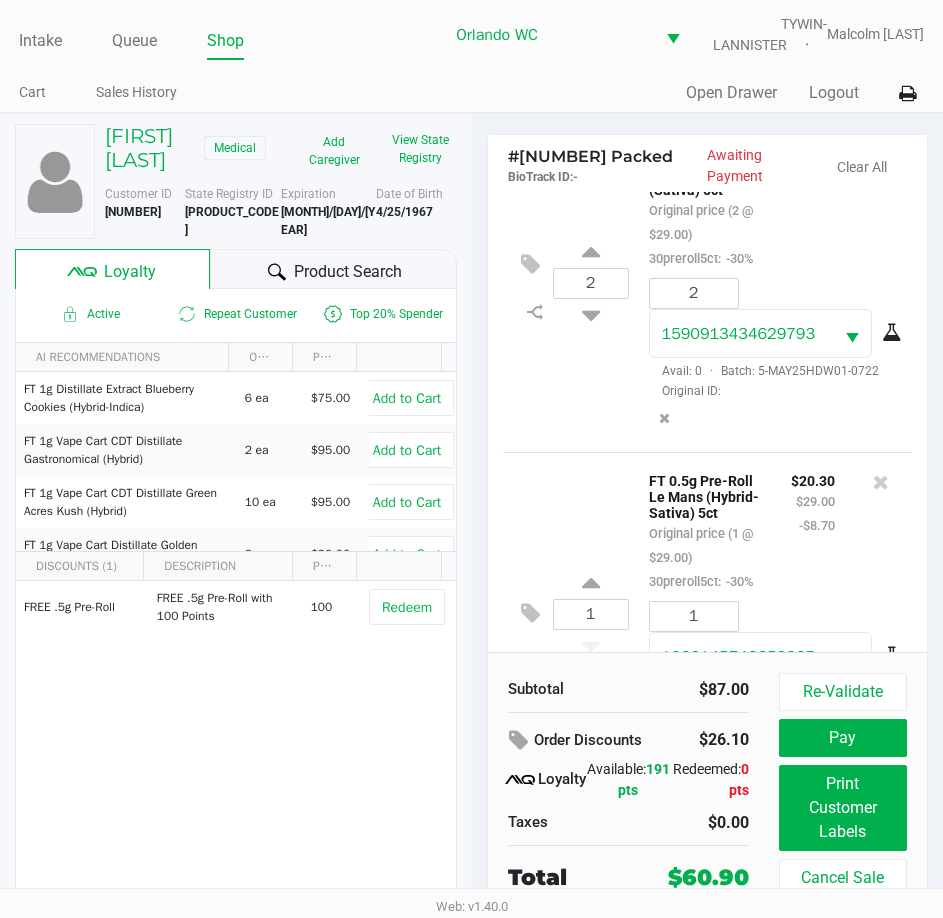 scroll, scrollTop: 274, scrollLeft: 0, axis: vertical 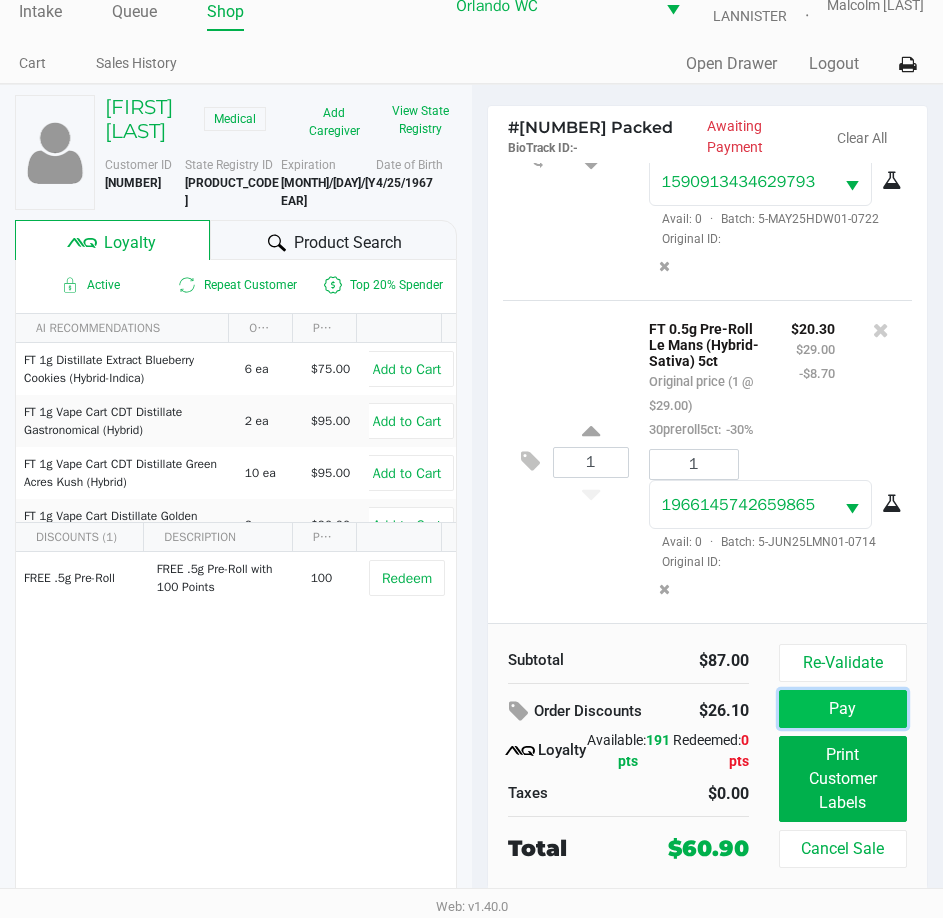 click on "Pay" 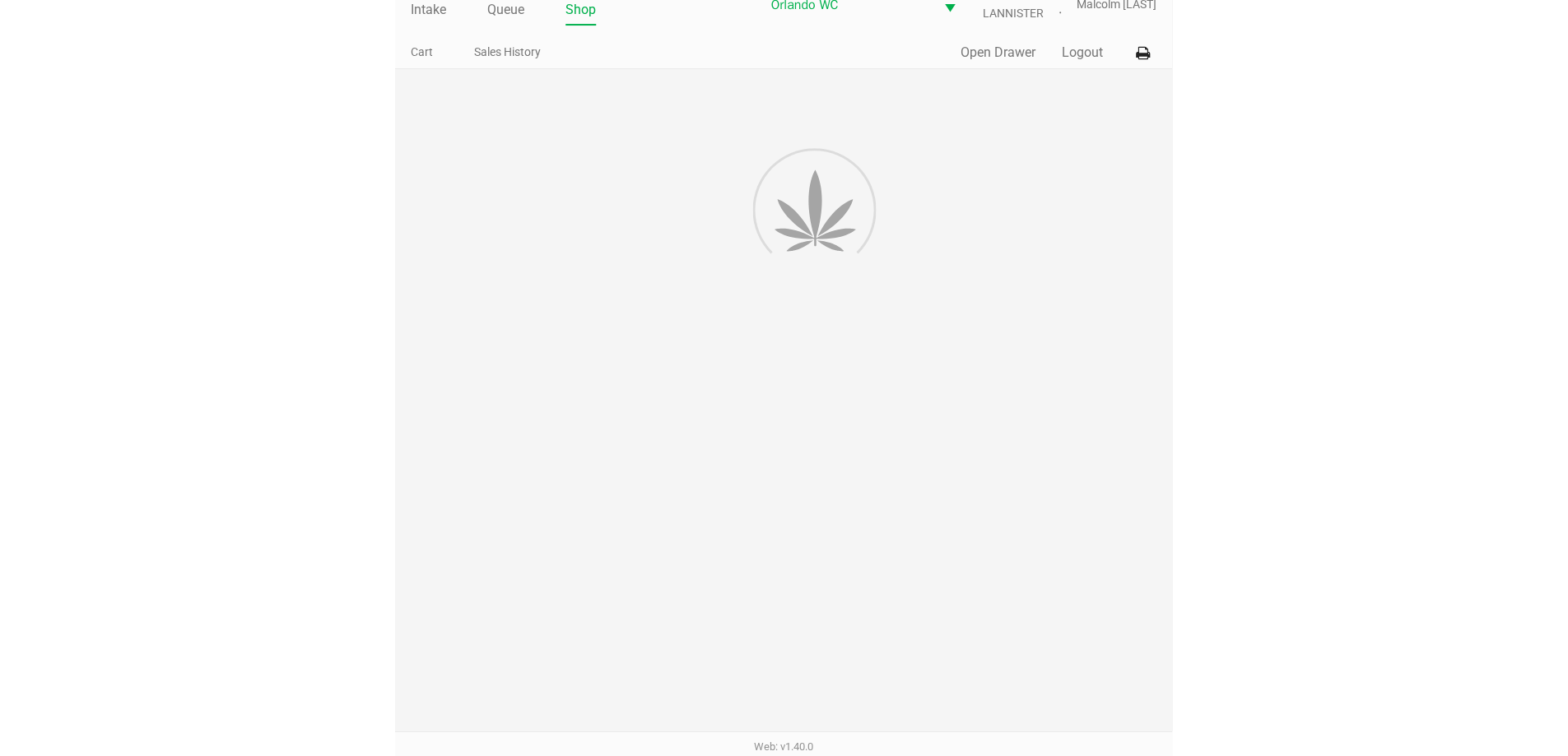 scroll, scrollTop: 0, scrollLeft: 0, axis: both 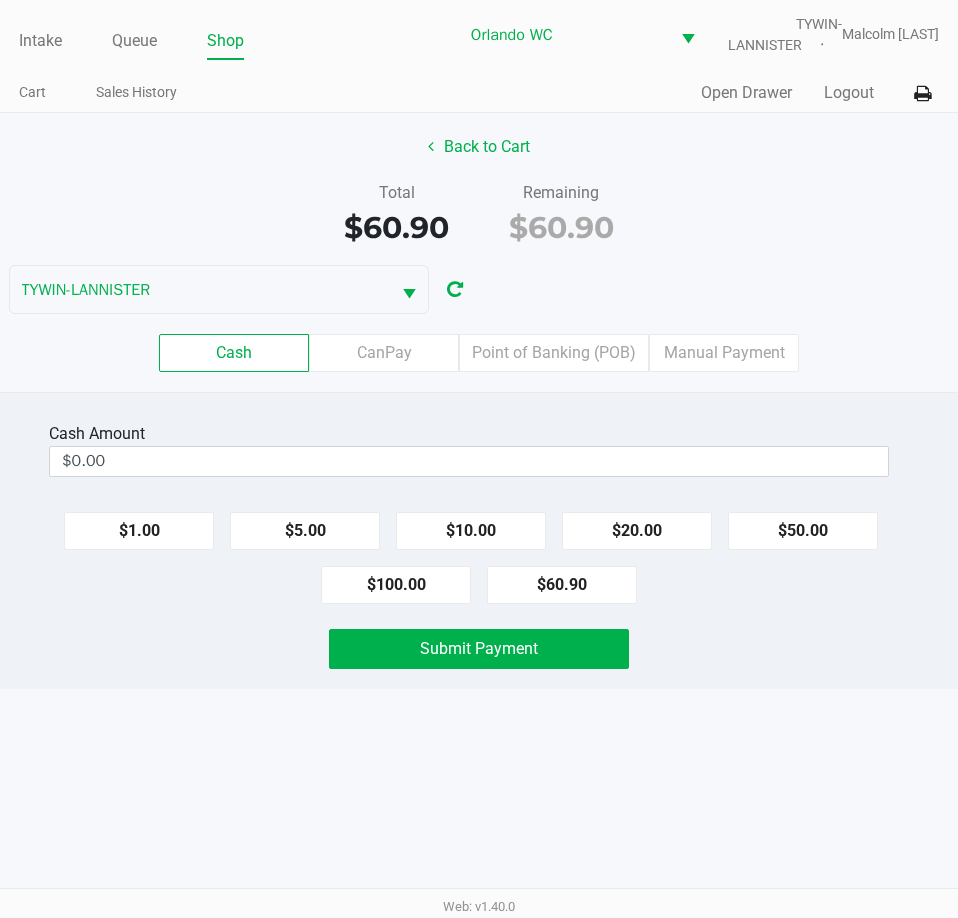 click on "Cash   CanPay   Point of Banking (POB)   Manual Payment" 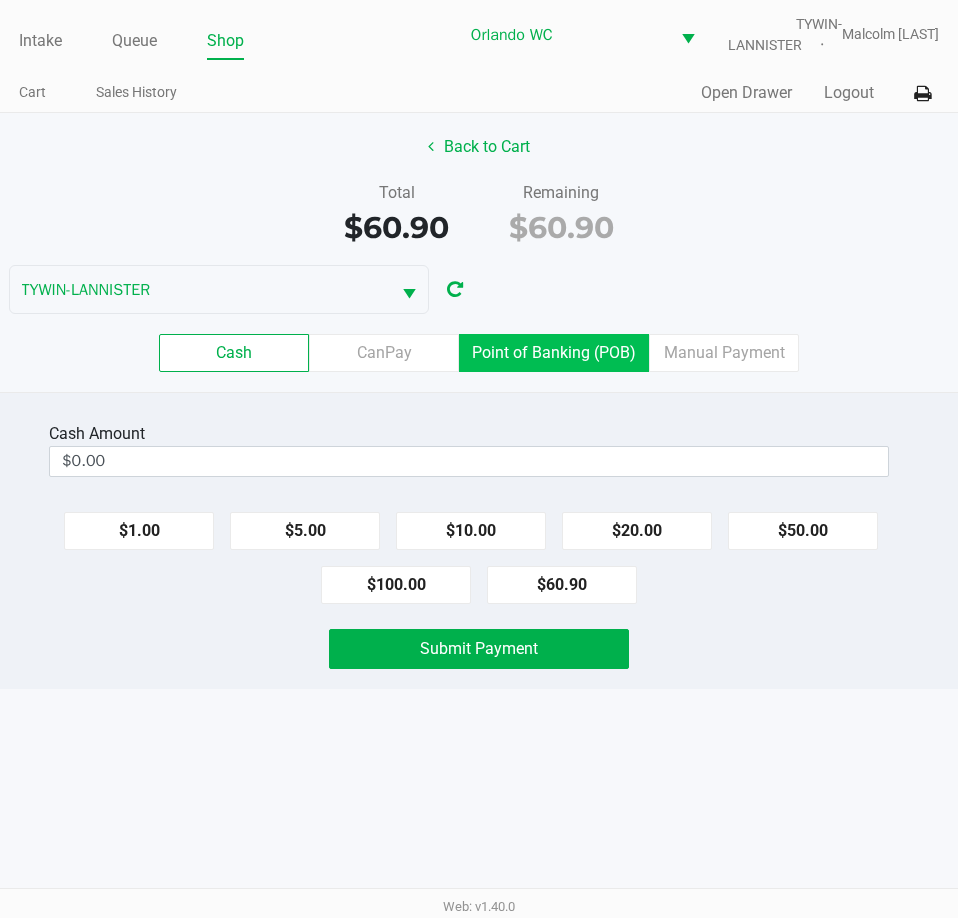 click on "Point of Banking (POB)" 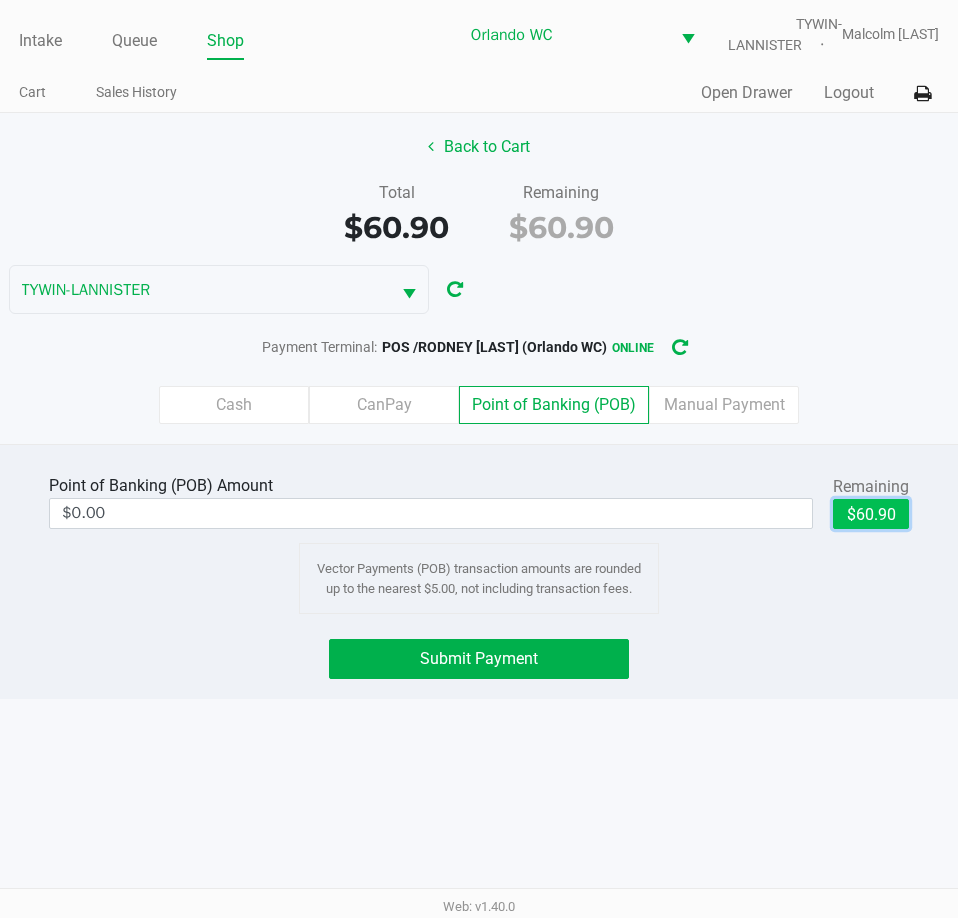 click on "$60.90" 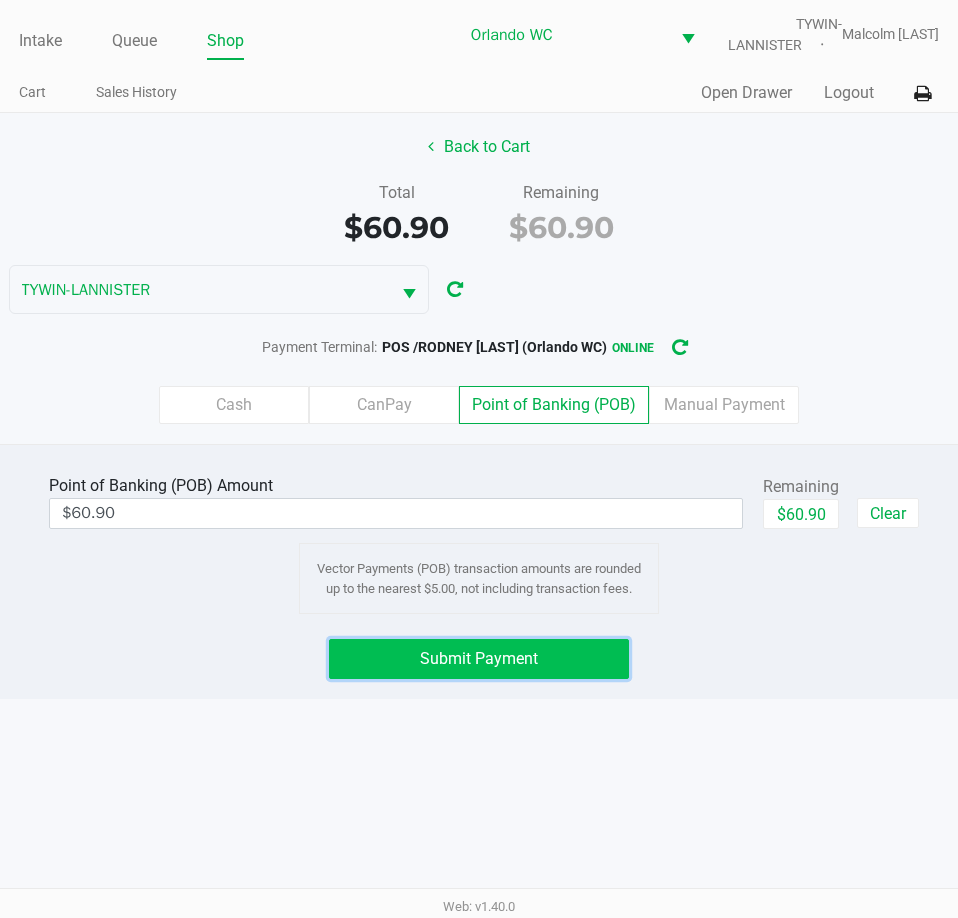 click on "Submit Payment" 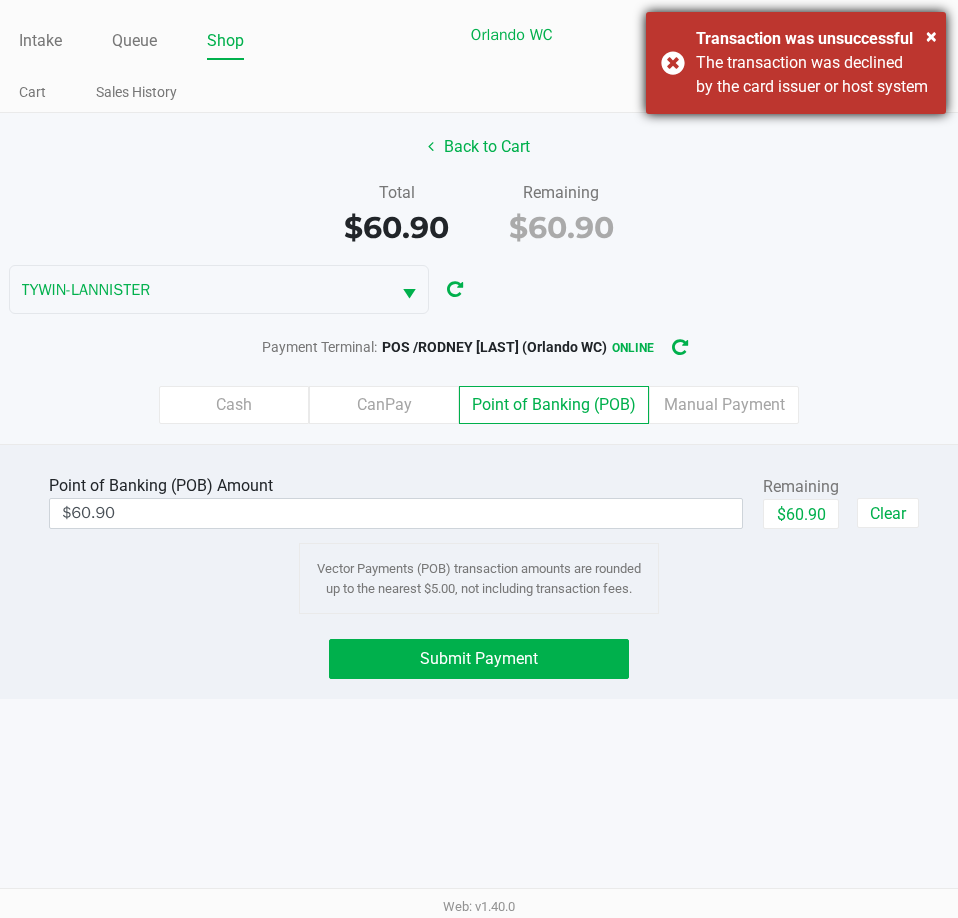 click on "The transaction was declined by the card issuer or host system" at bounding box center (813, 75) 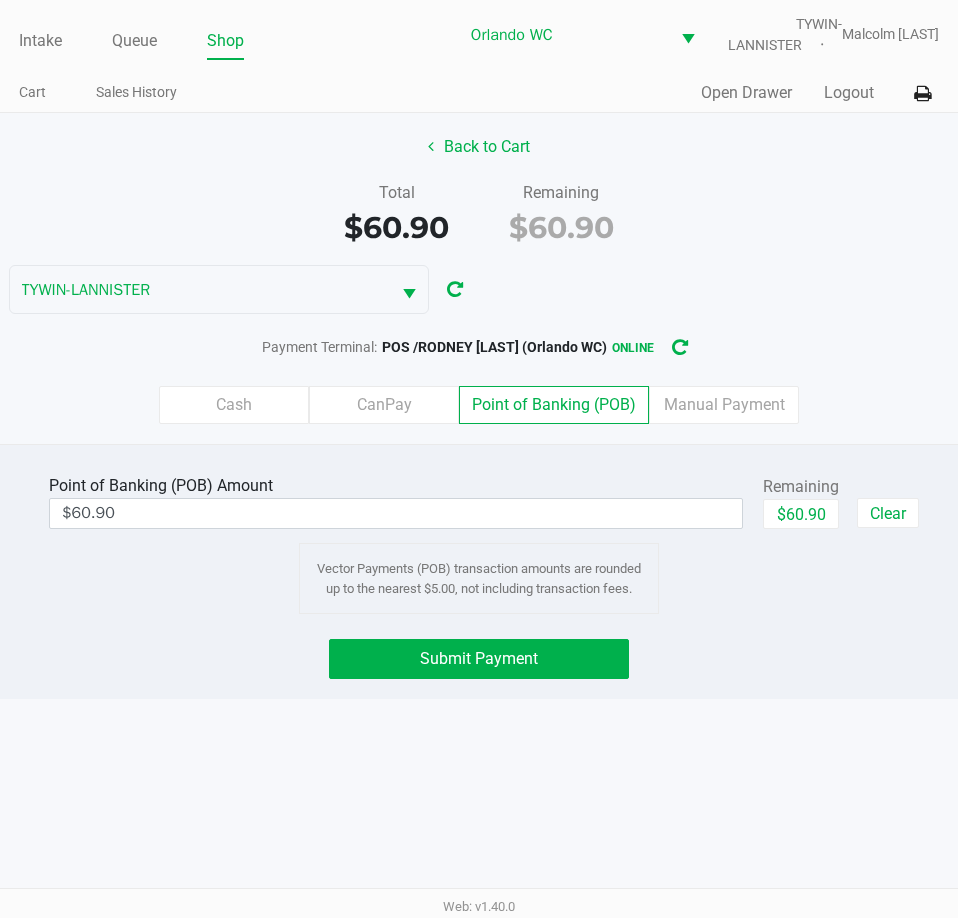 click on "Point of Banking (POB)  Amount  $60.90  Remaining   $60.90   Clear  Vector Payments (POB) transaction amounts are rounded up to the nearest $5.00, not including transaction fees.  Submit Payment" 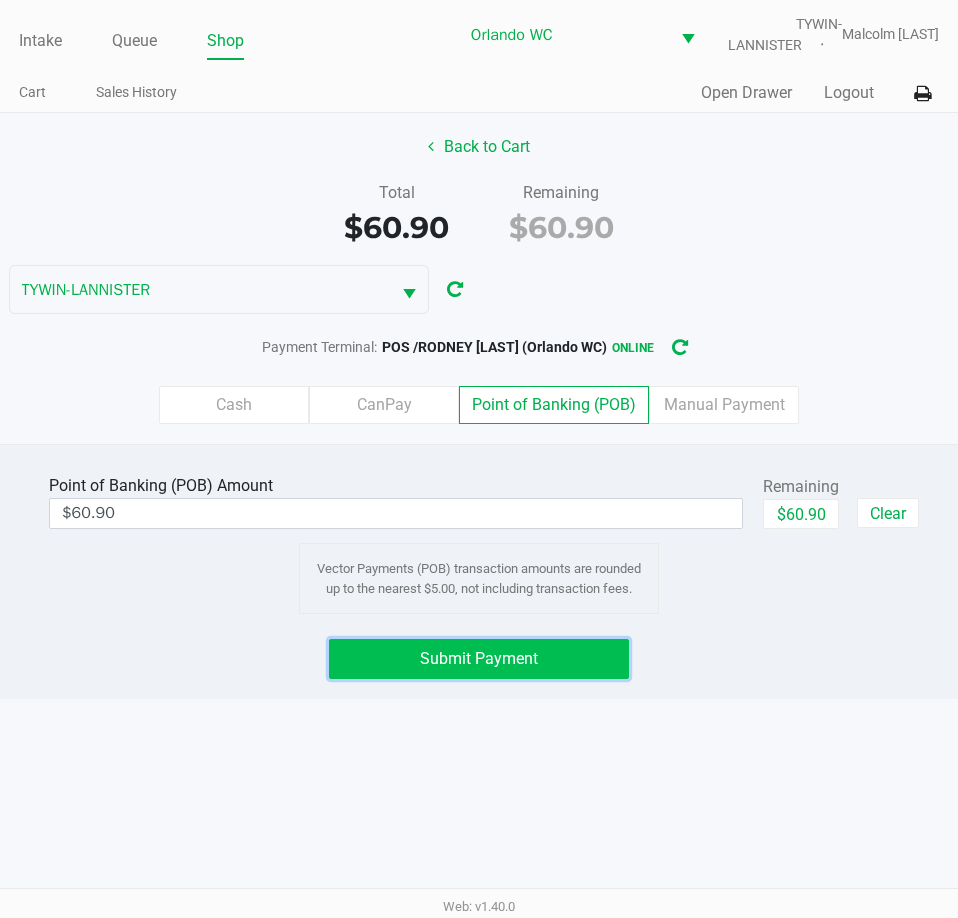 click on "Submit Payment" 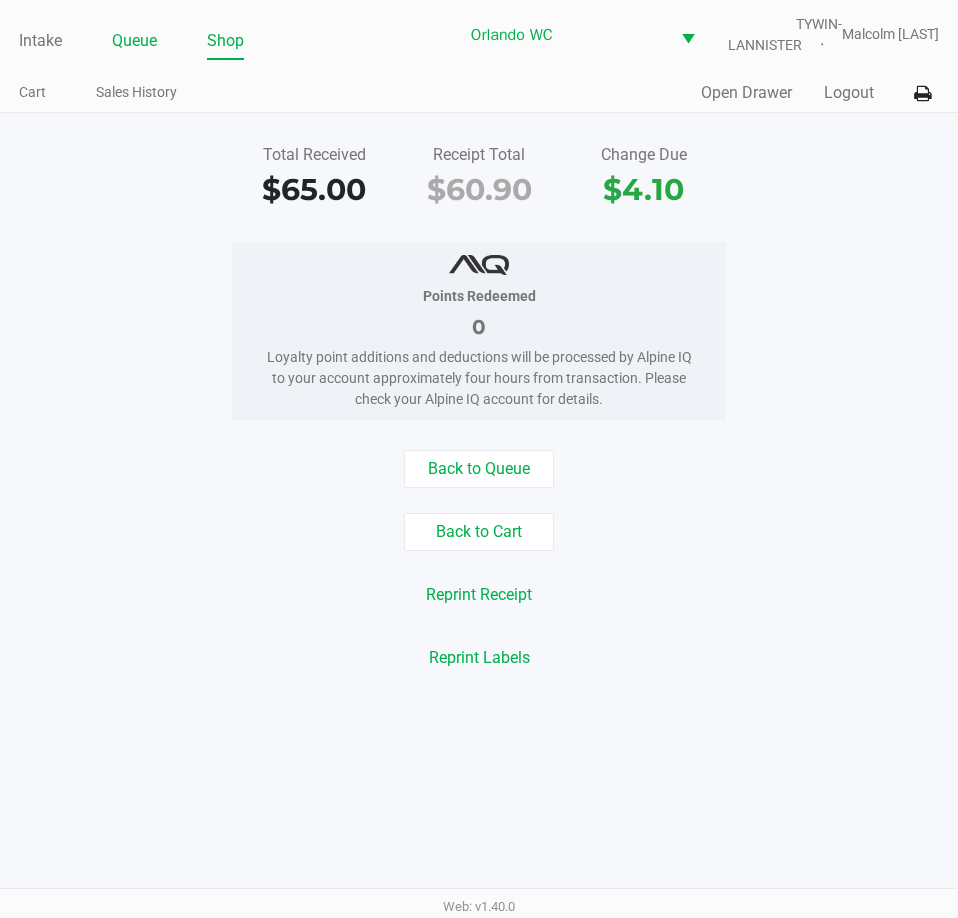 click on "Queue" 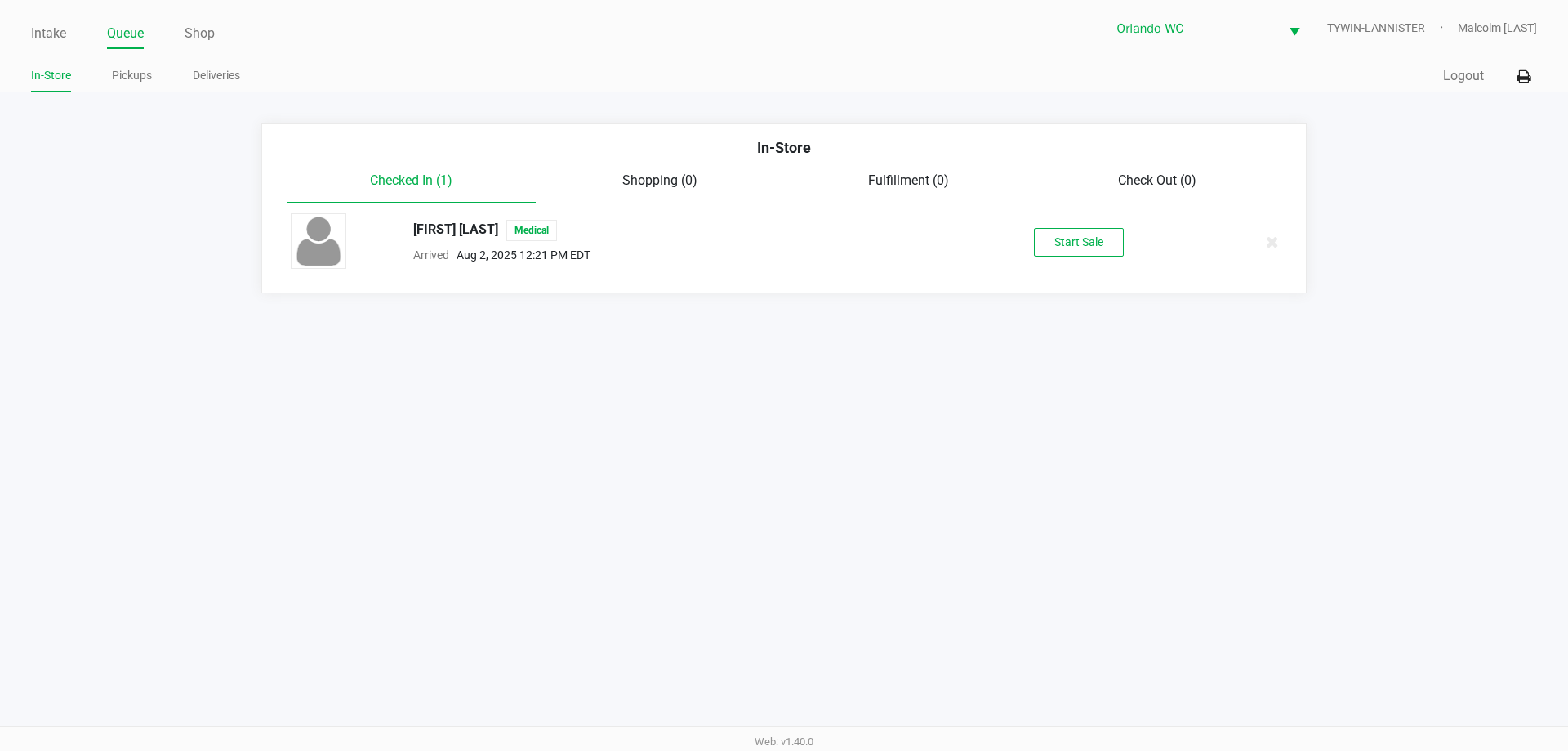 click on "Intake Queue Shop Orlando WC  TYWIN-LANNISTER   Malcolm Harvey  In-Store Pickups Deliveries  Quick Sale   Logout   In-Store   Checked In (1)   Shopping (0)   Fulfillment (0)   Check Out (0)   Lea Boutros   Medical  Arrived      Aug 2, 2025 12:21 PM EDT   Start Sale   Web: v1.40.0" at bounding box center [784, 375] 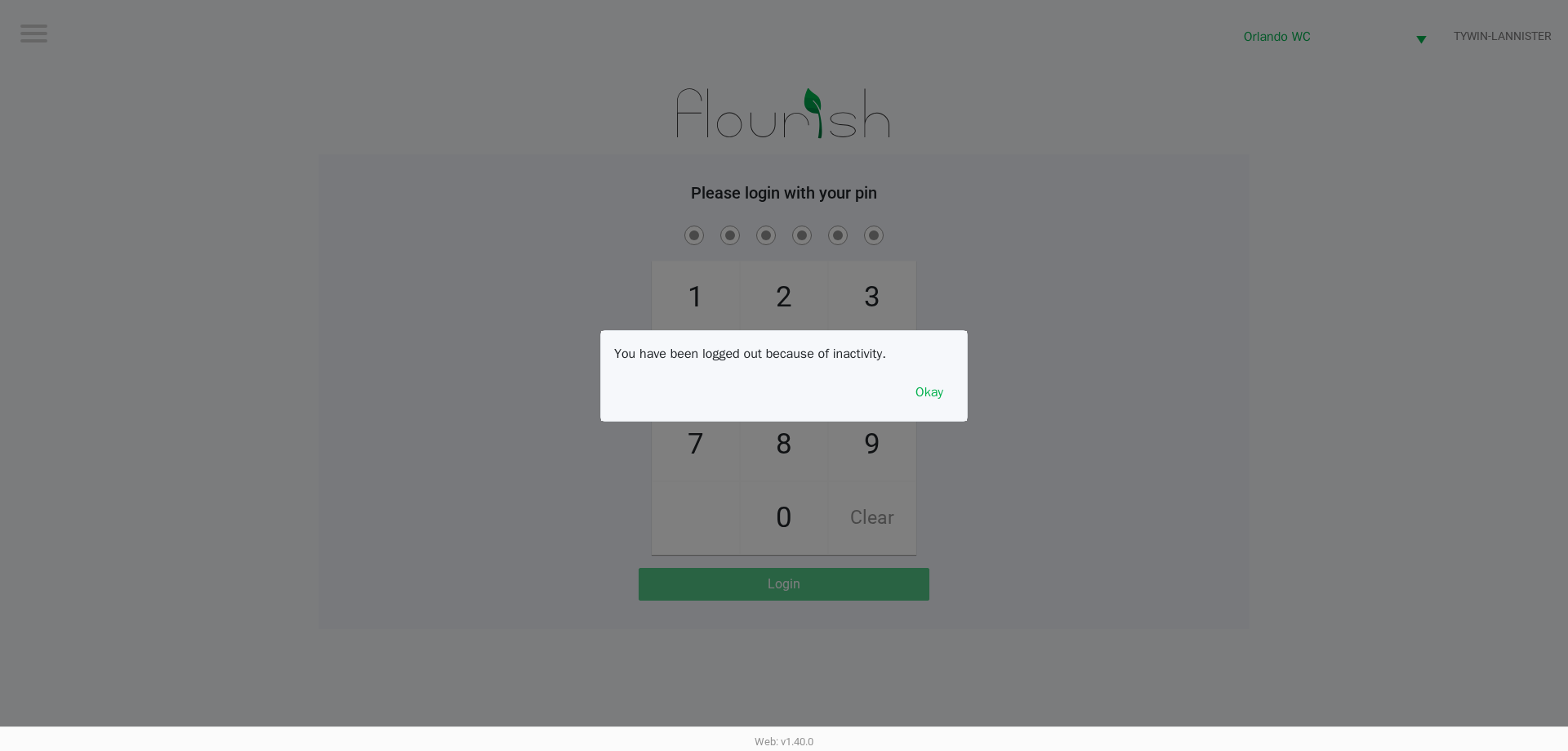 click 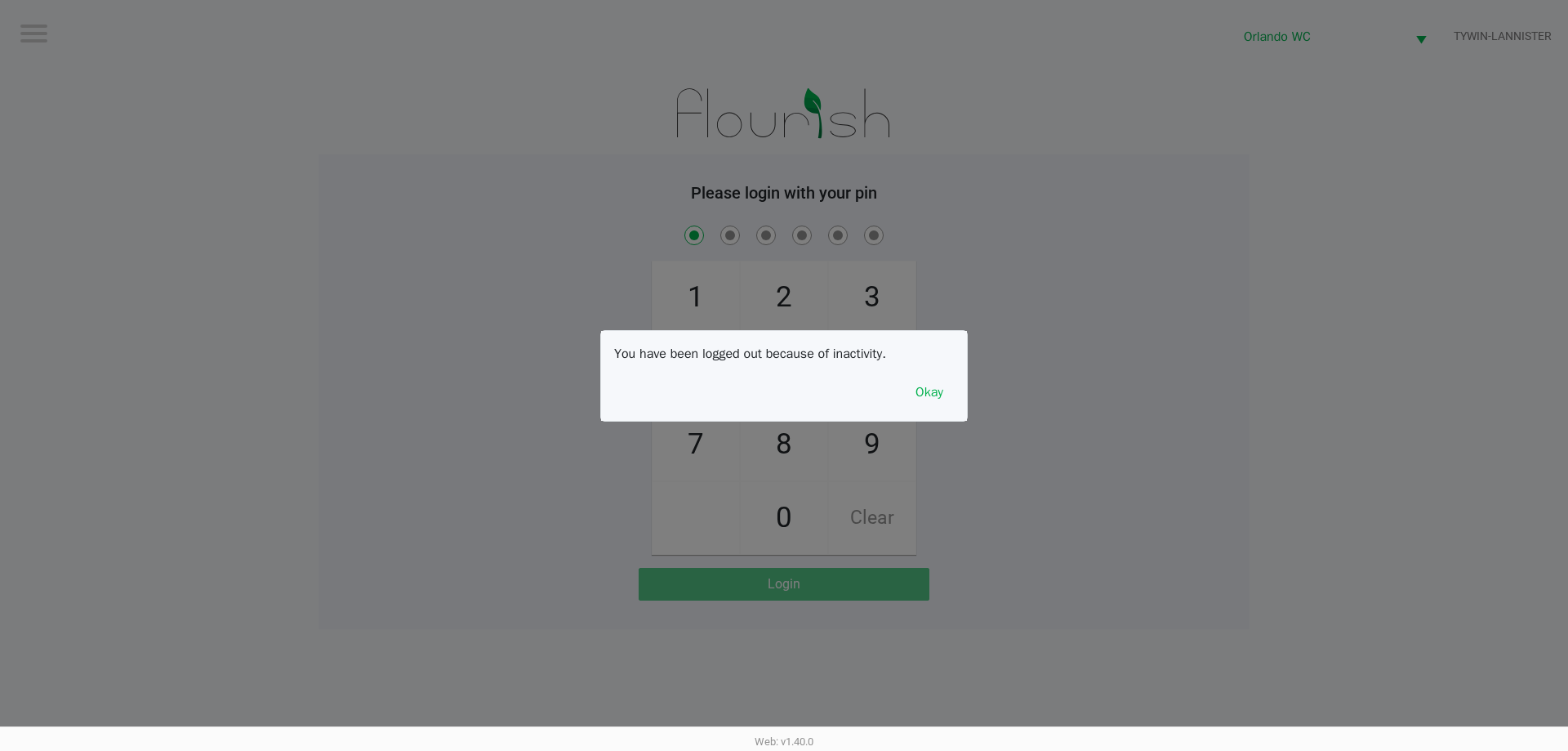 checkbox on "true" 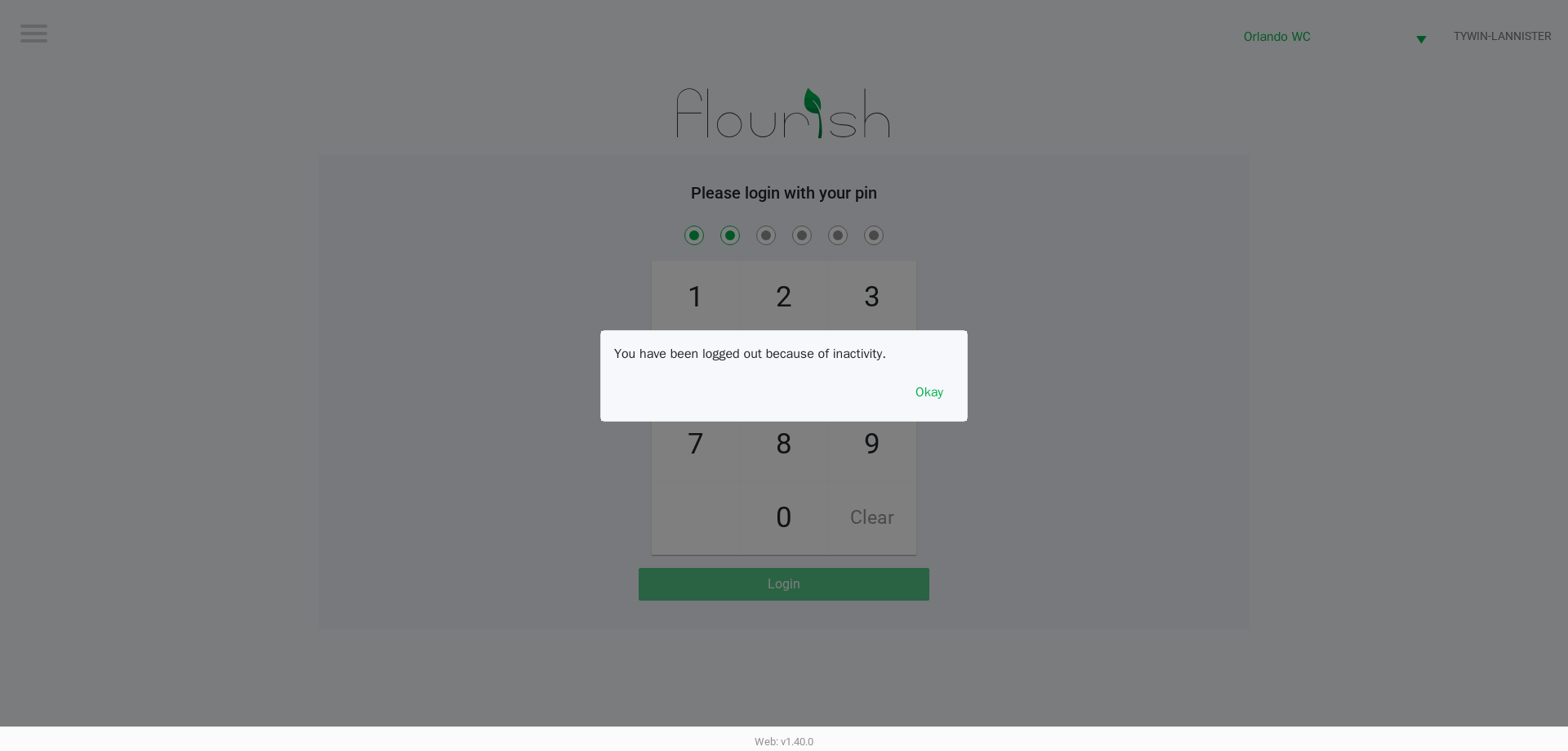 checkbox on "true" 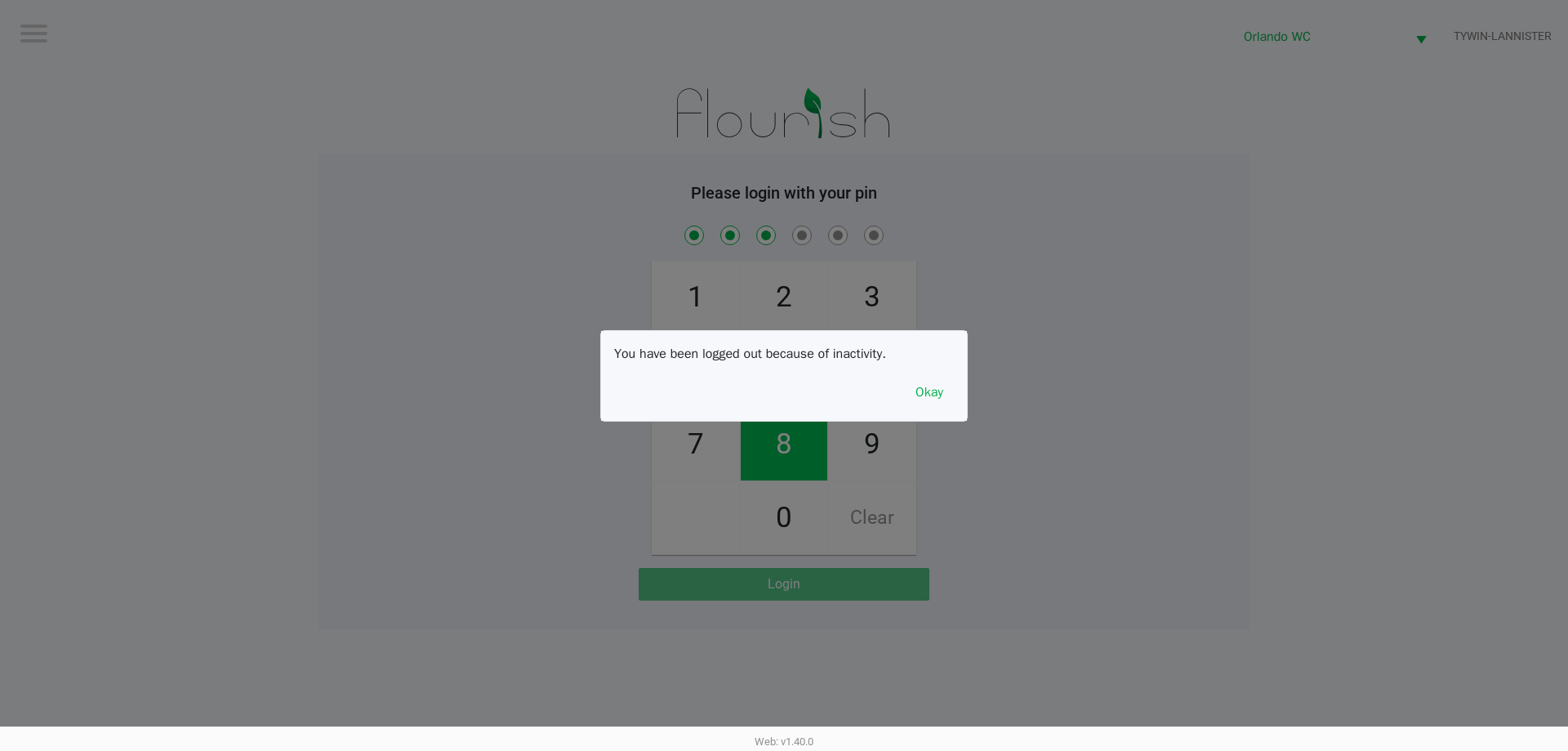checkbox on "true" 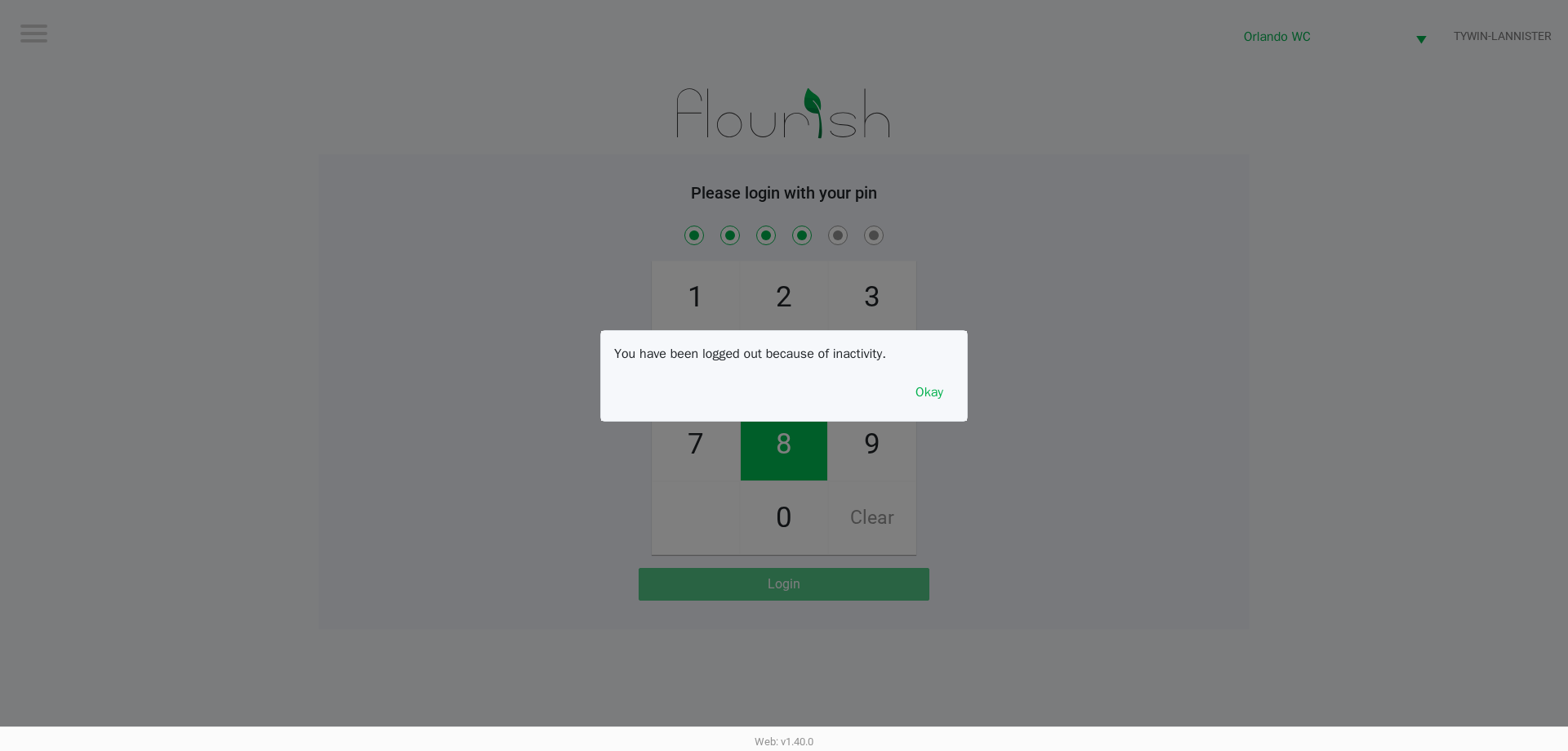 checkbox on "true" 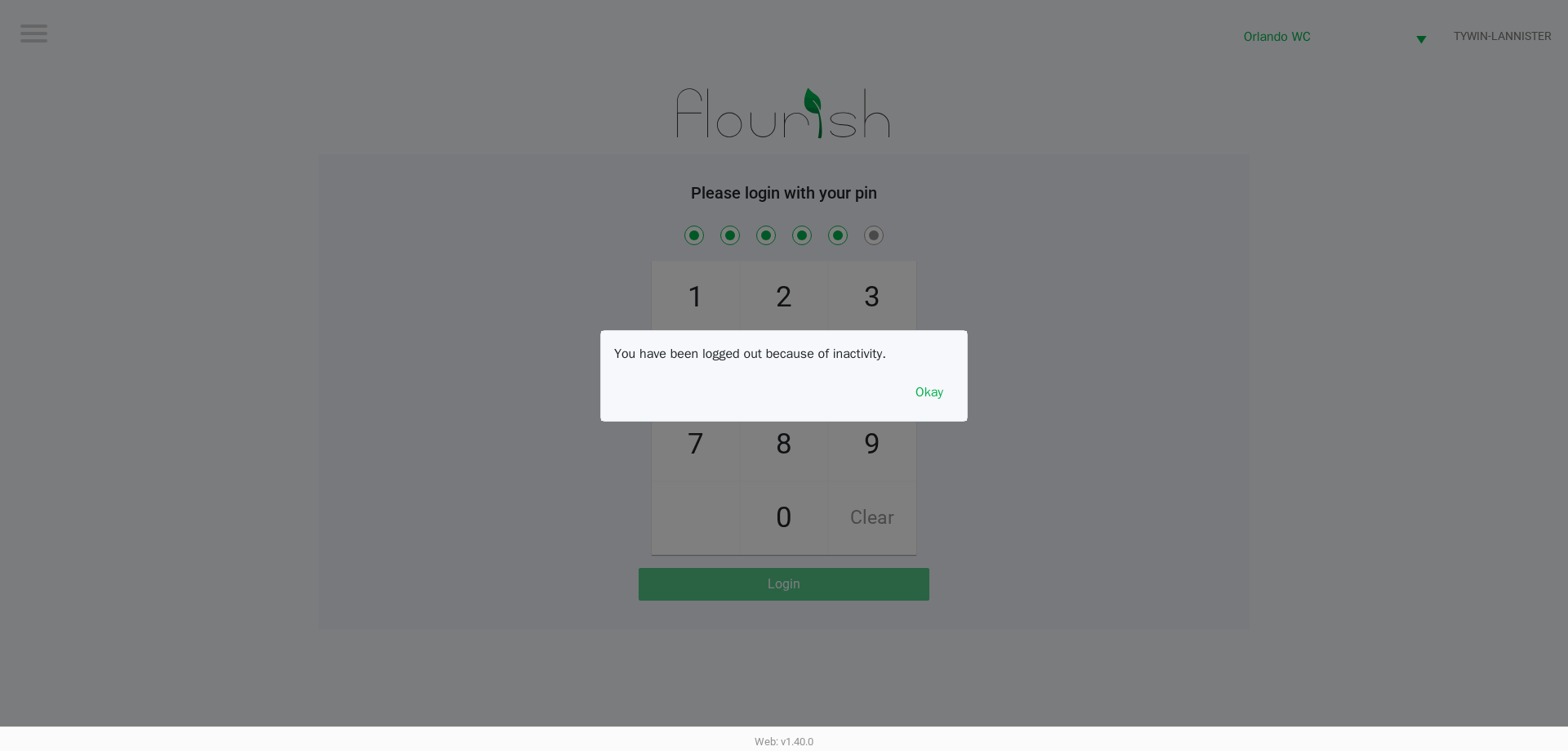 checkbox on "true" 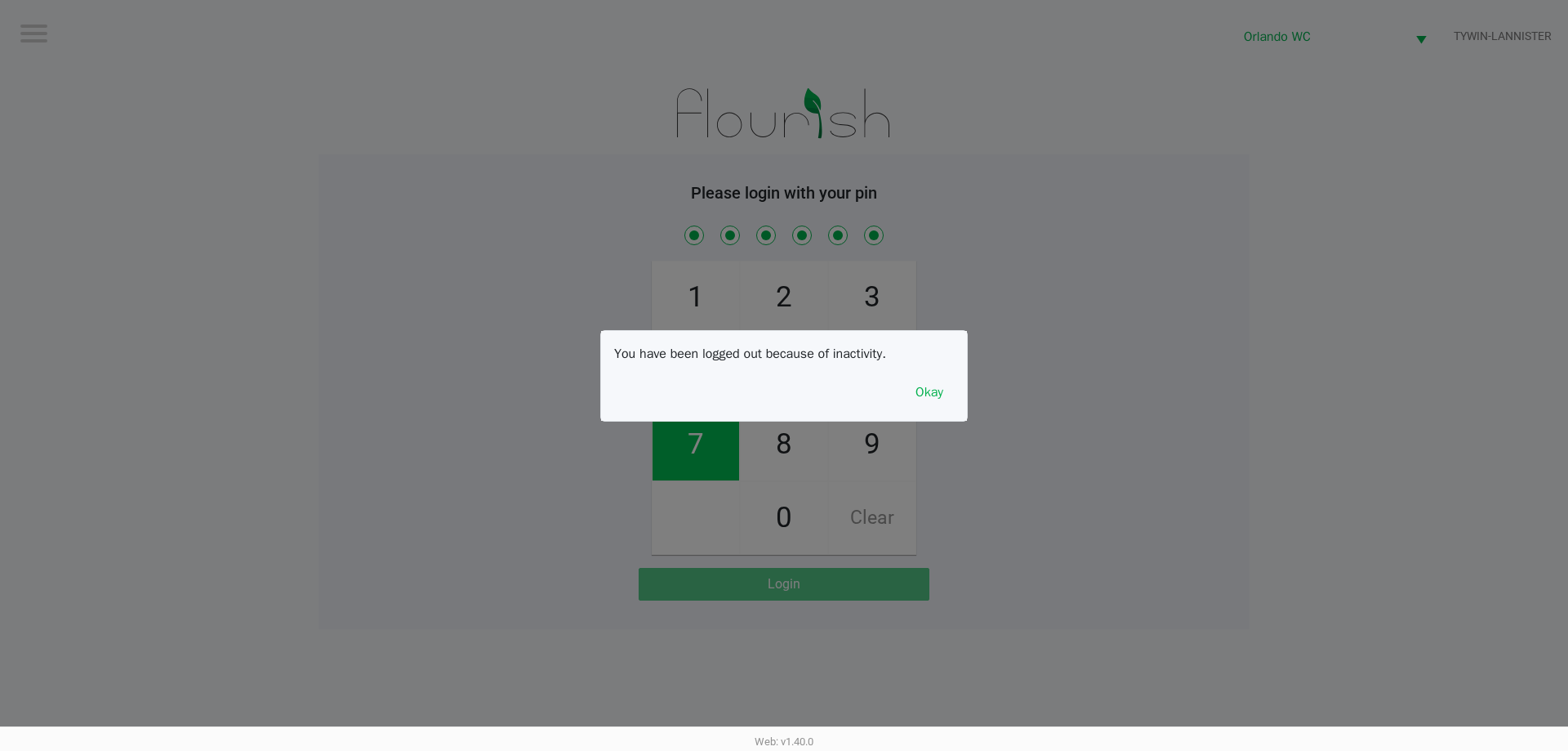checkbox on "true" 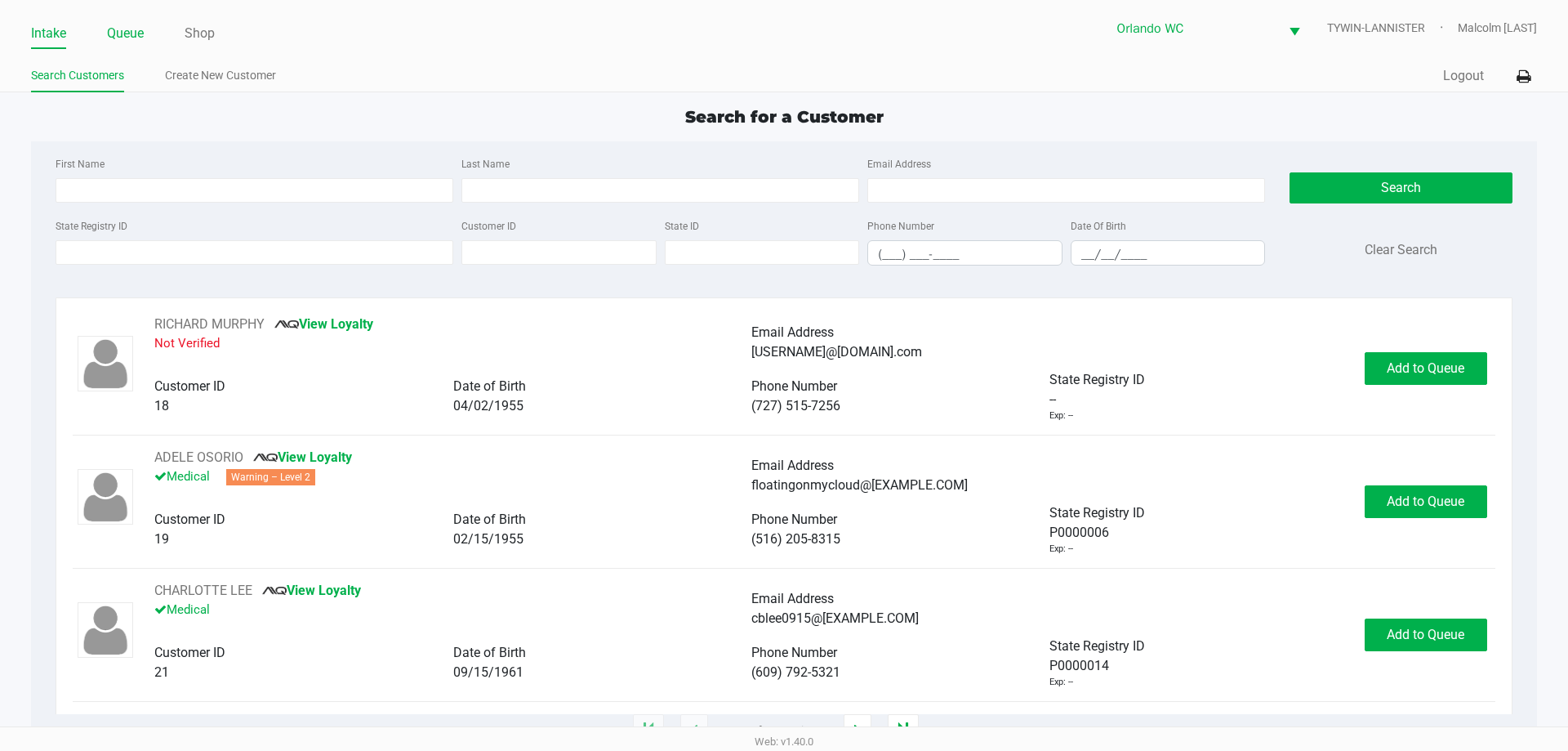 click on "Queue" 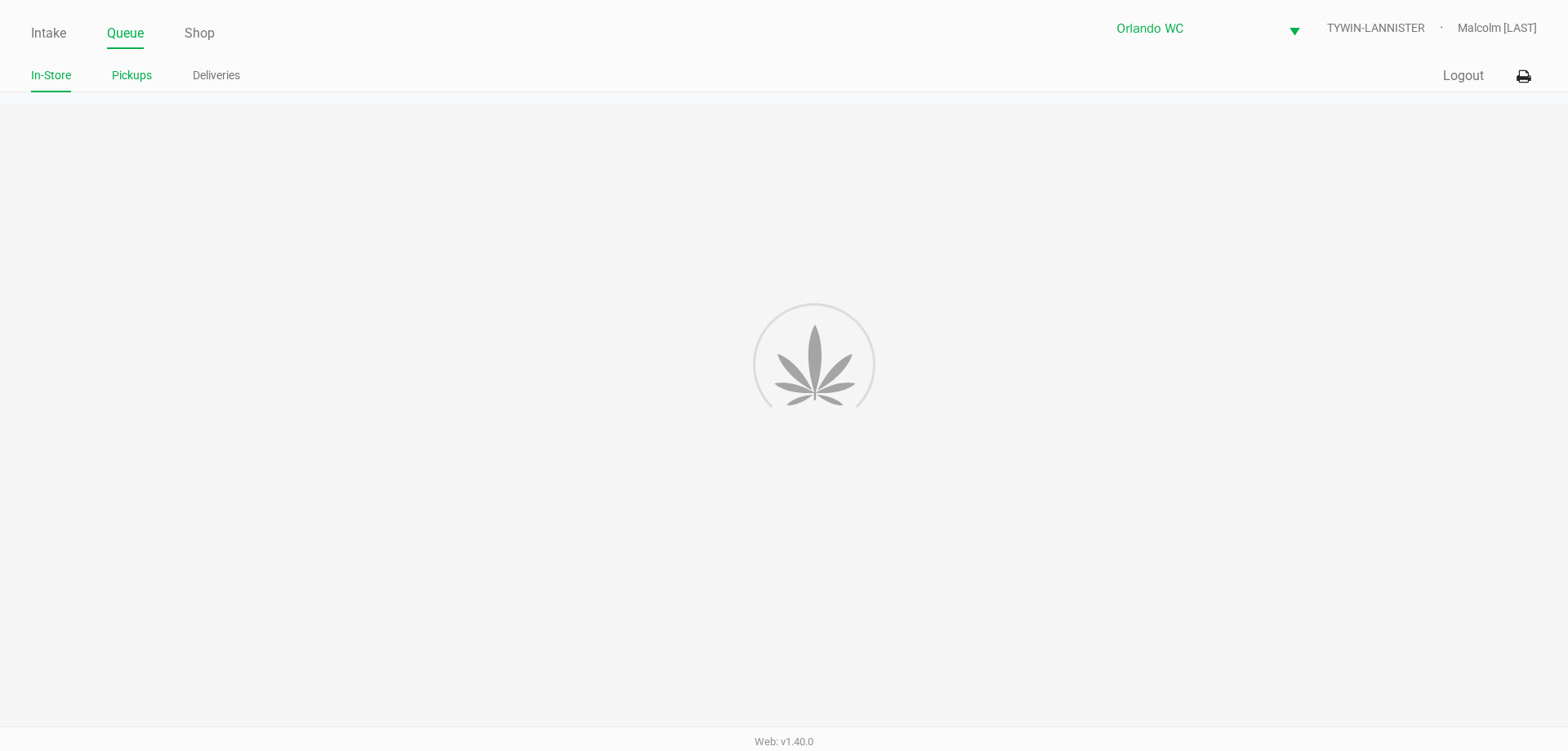 click on "Pickups" 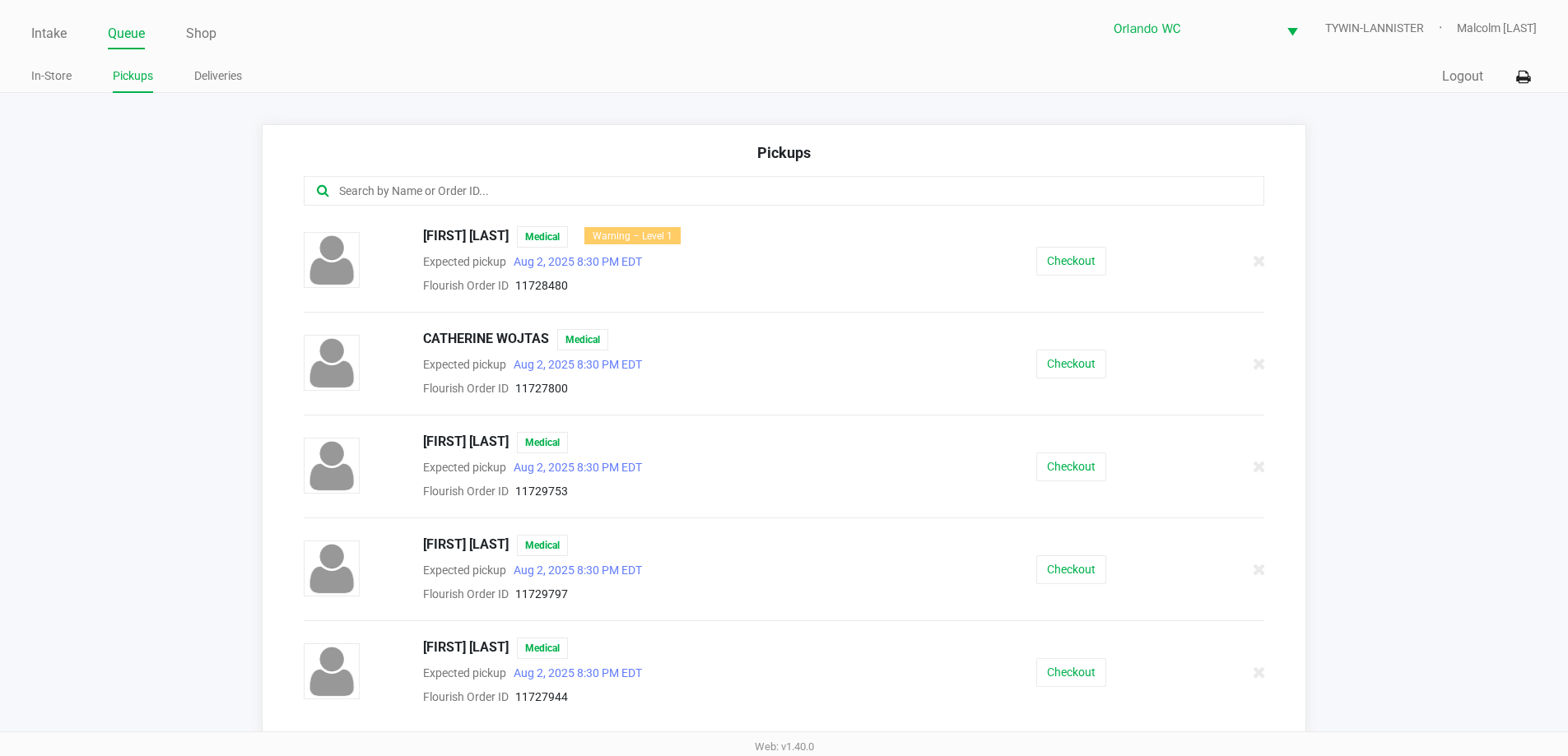 click 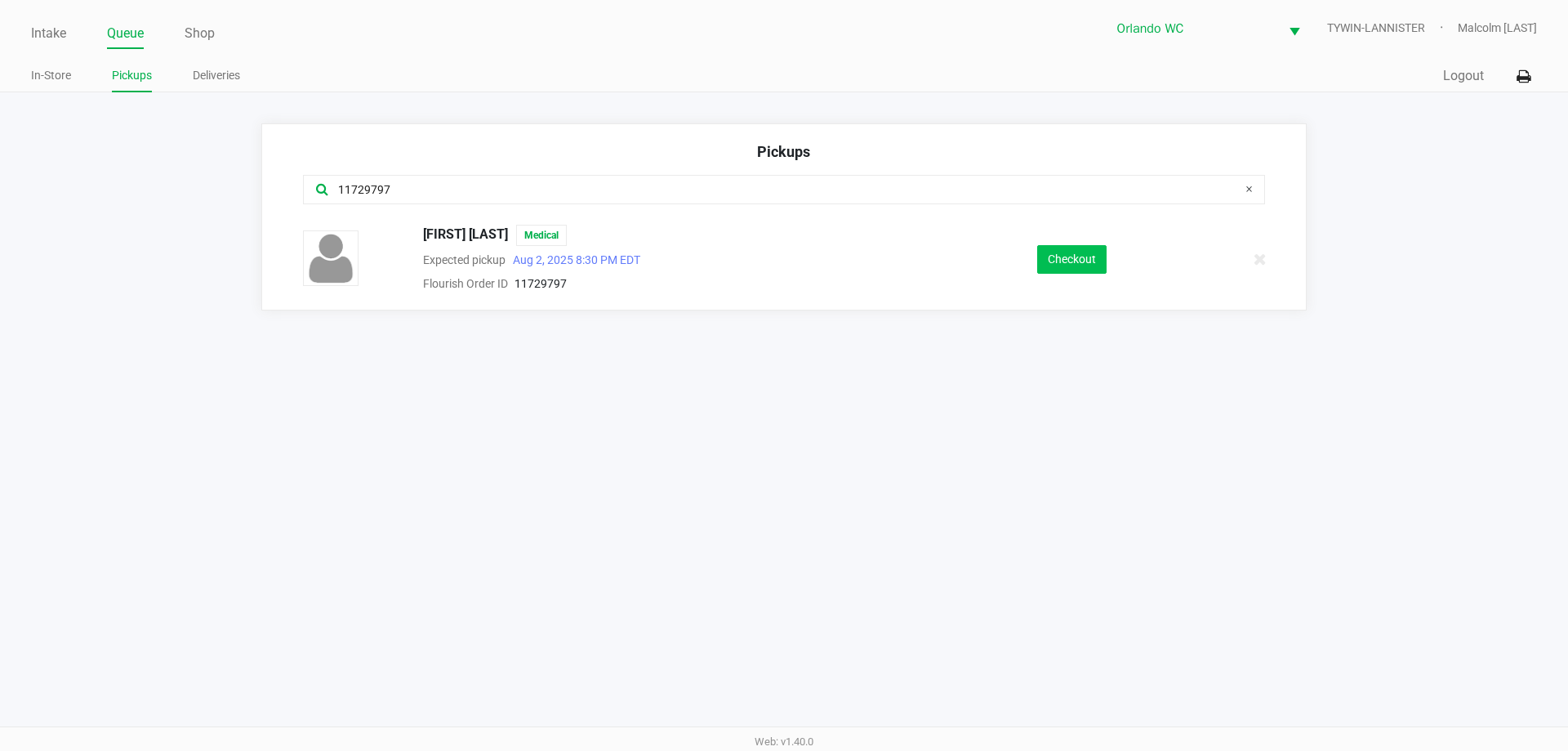 type on "11729797" 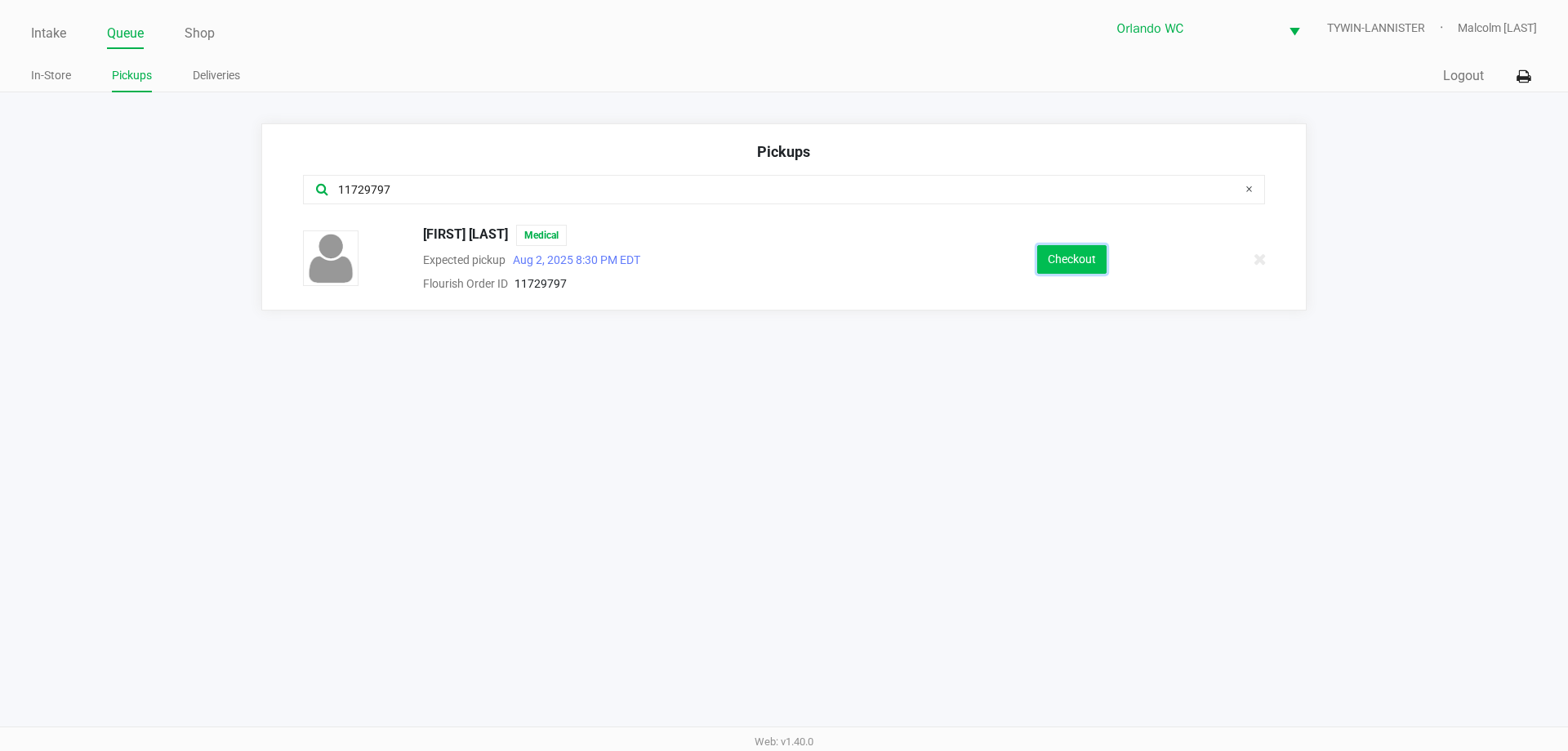 click on "Checkout" 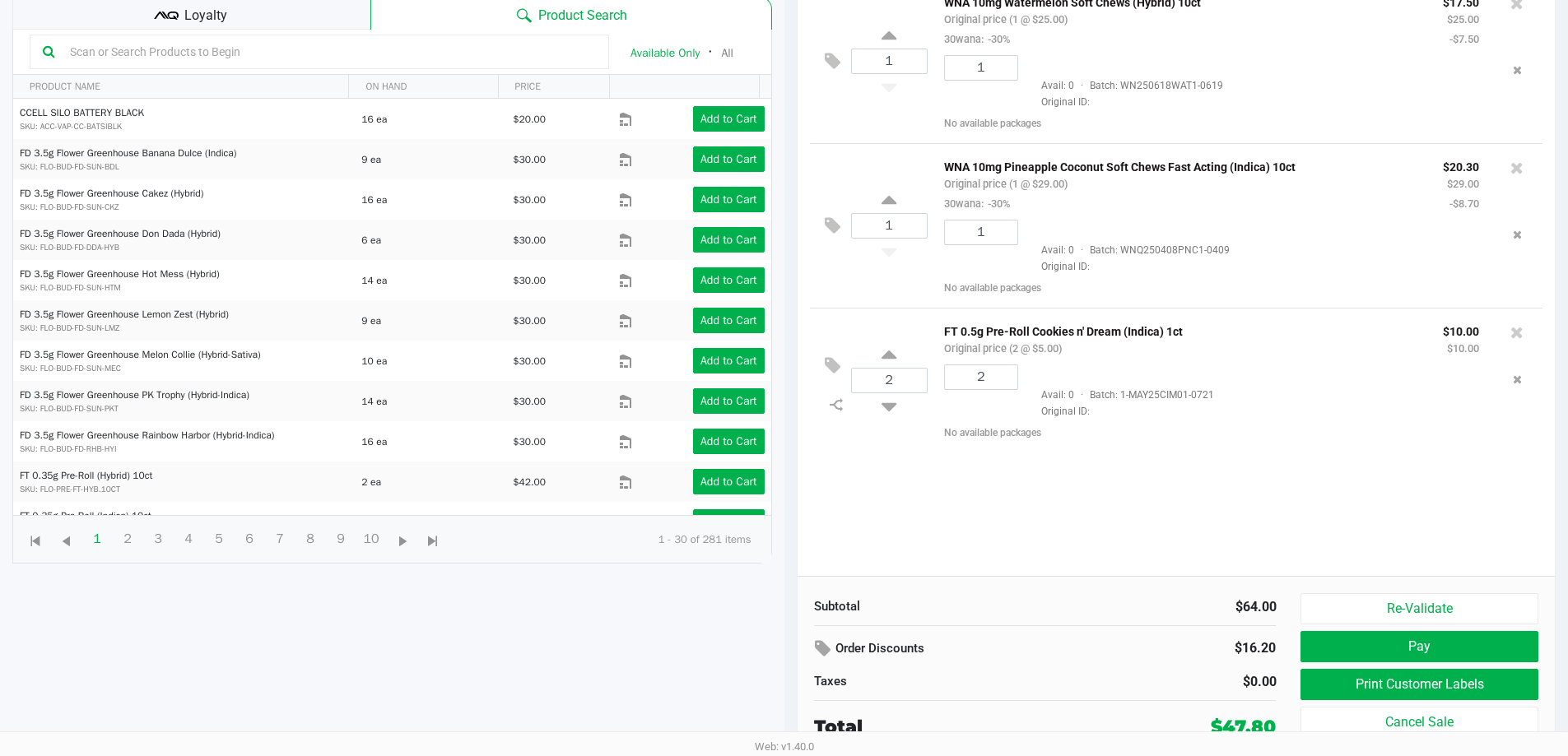 scroll, scrollTop: 178, scrollLeft: 0, axis: vertical 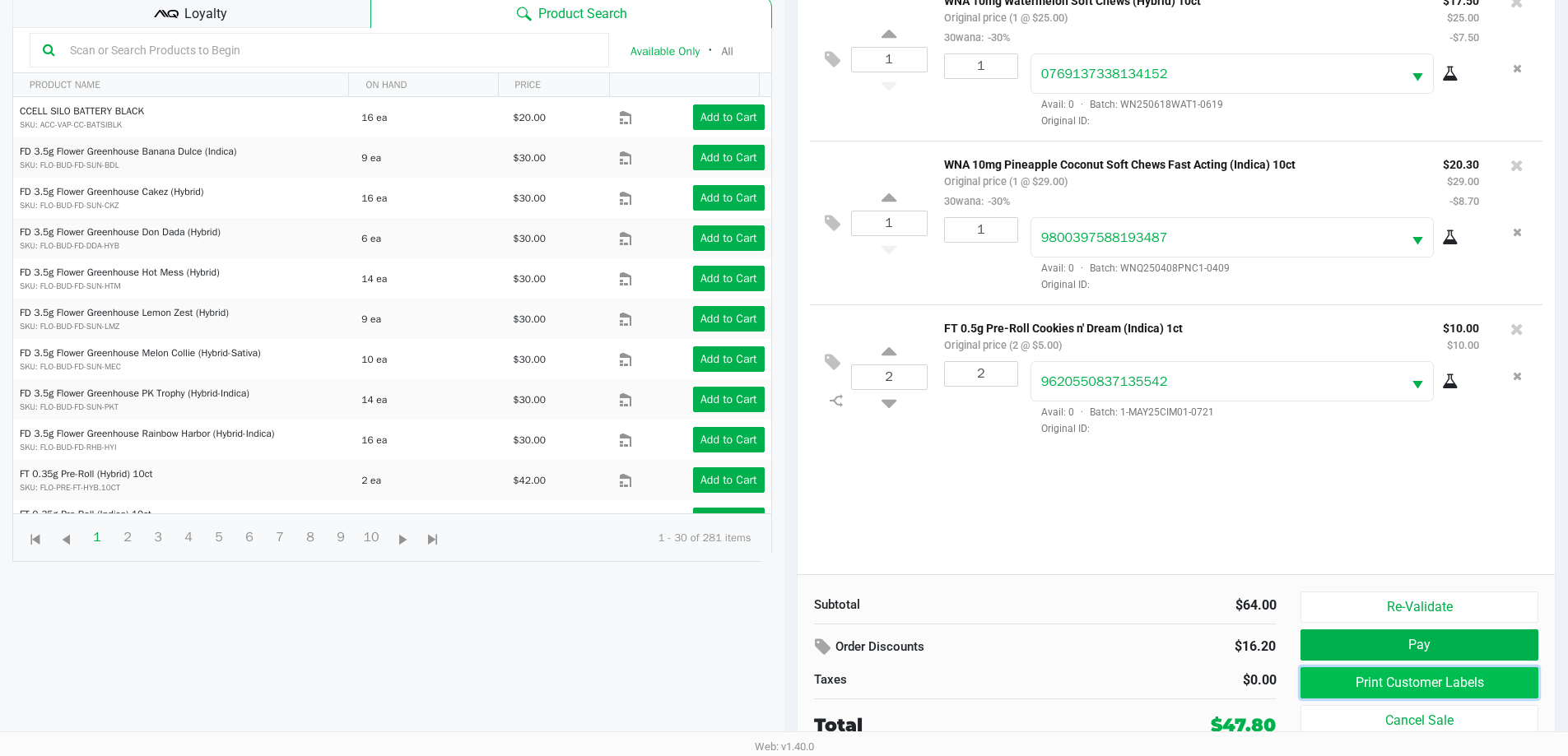 click on "Print Customer Labels" 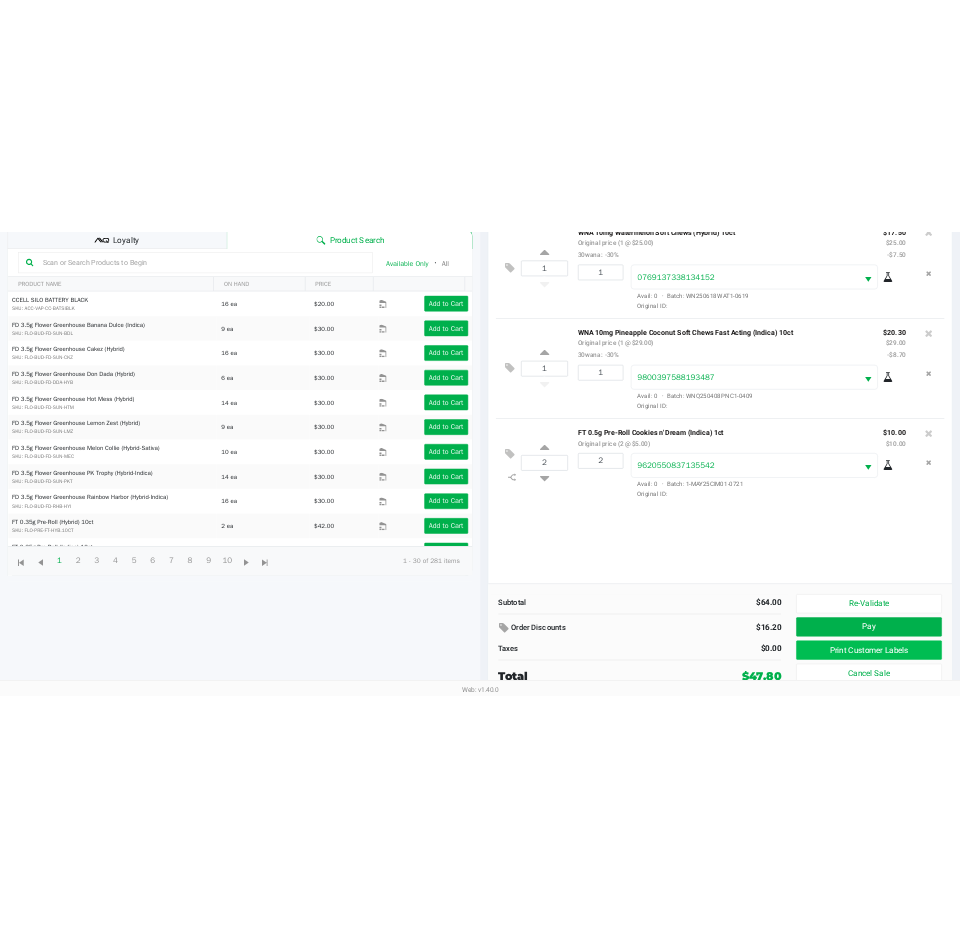 scroll, scrollTop: 0, scrollLeft: 0, axis: both 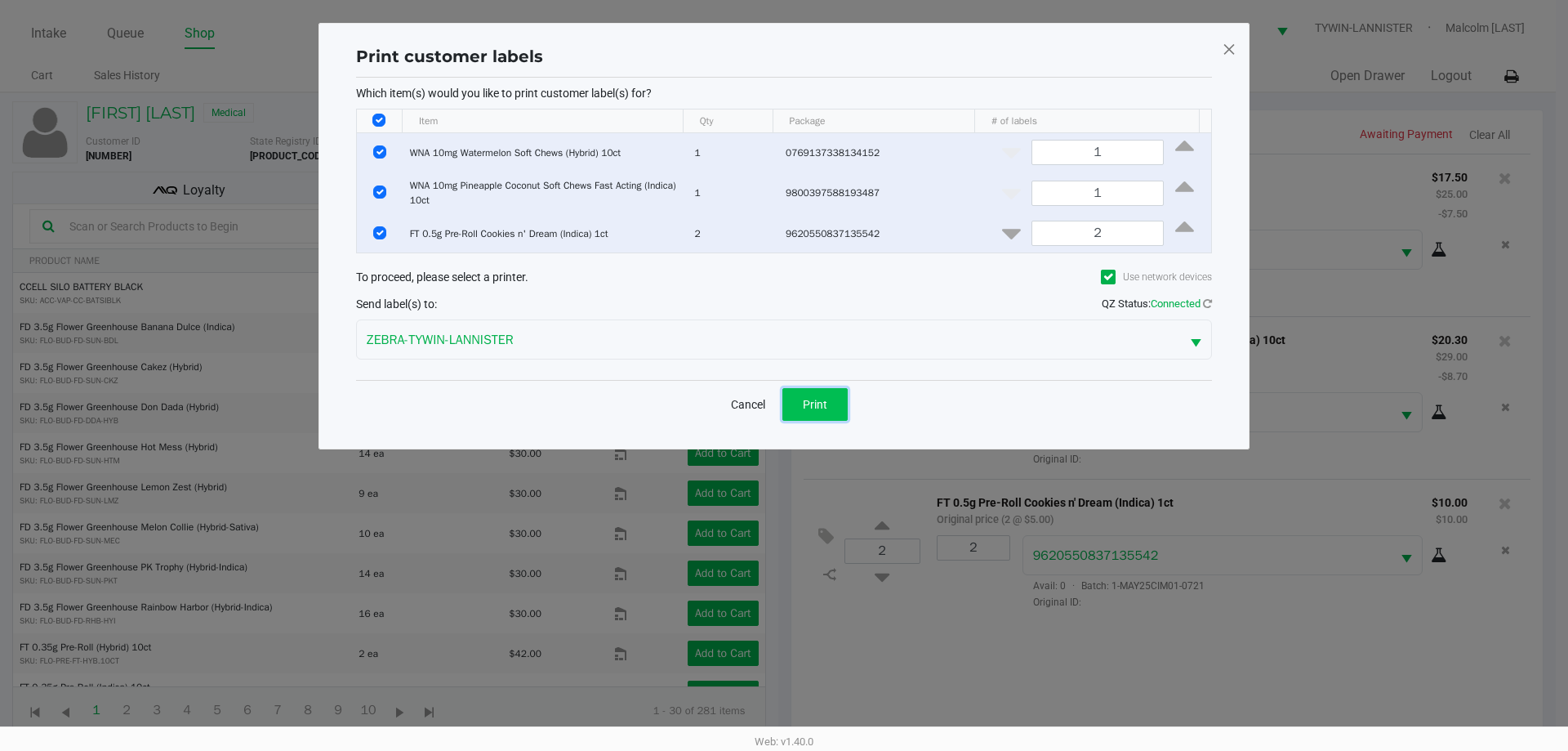 click on "Print" 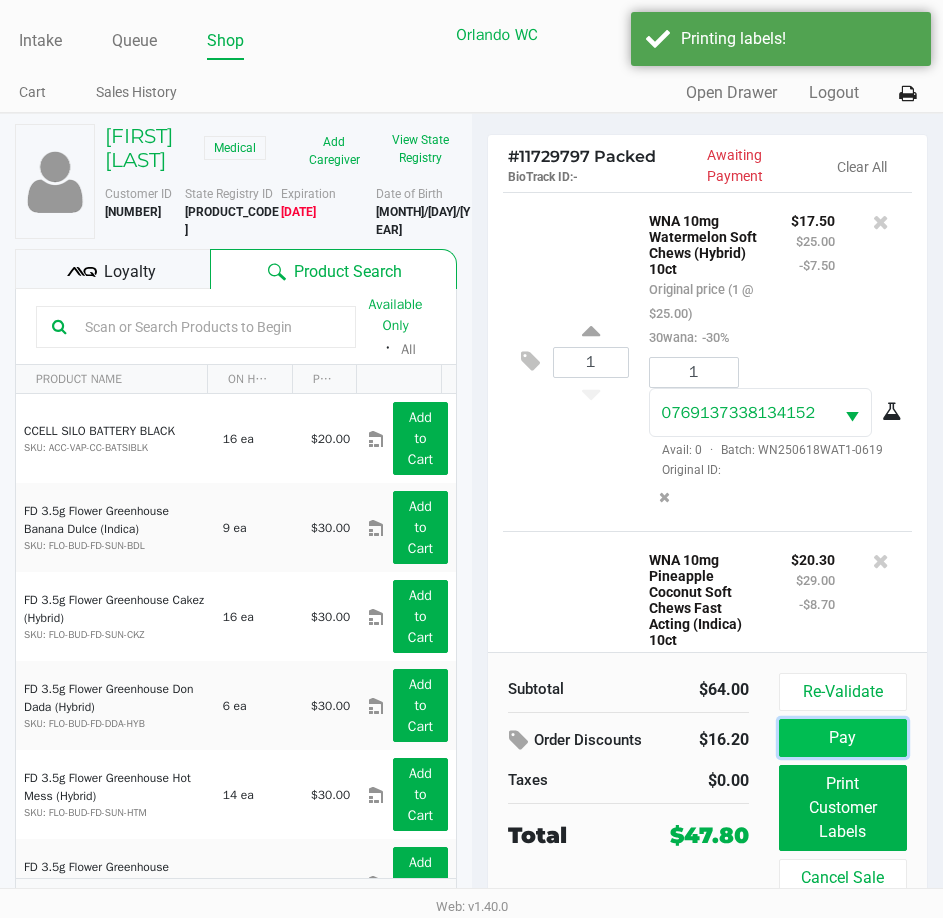 click on "Pay" 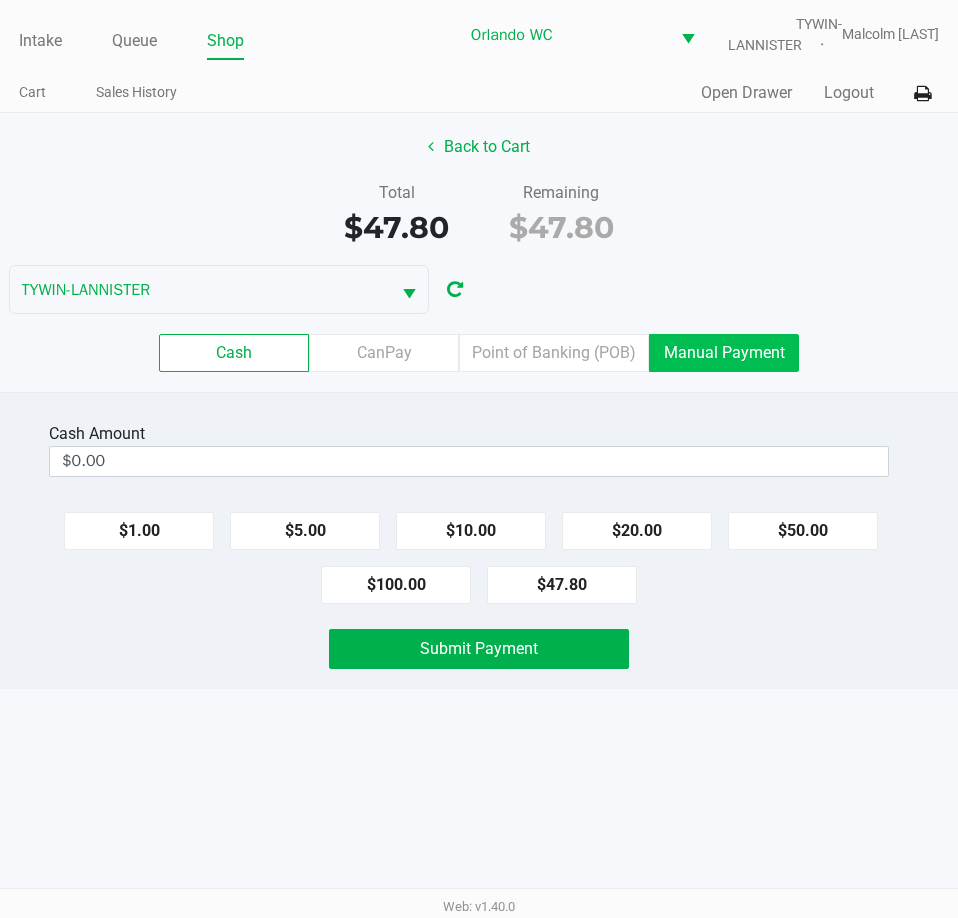 click on "Manual Payment" 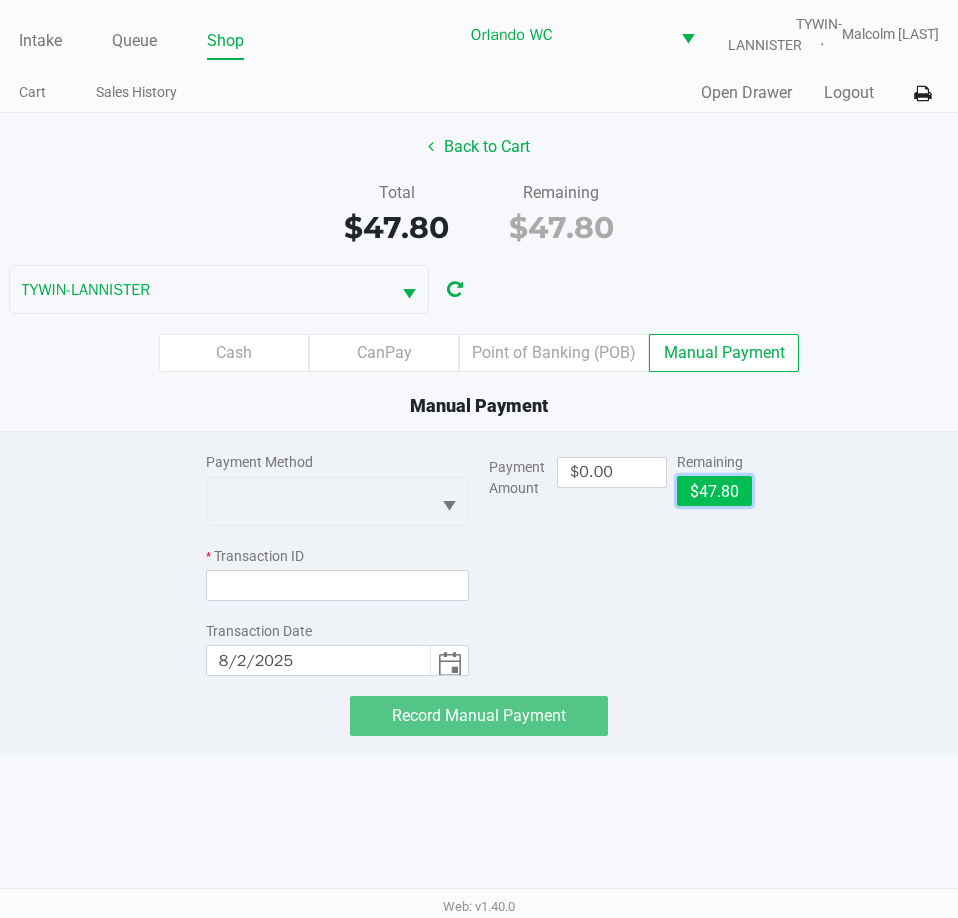 click on "$47.80" 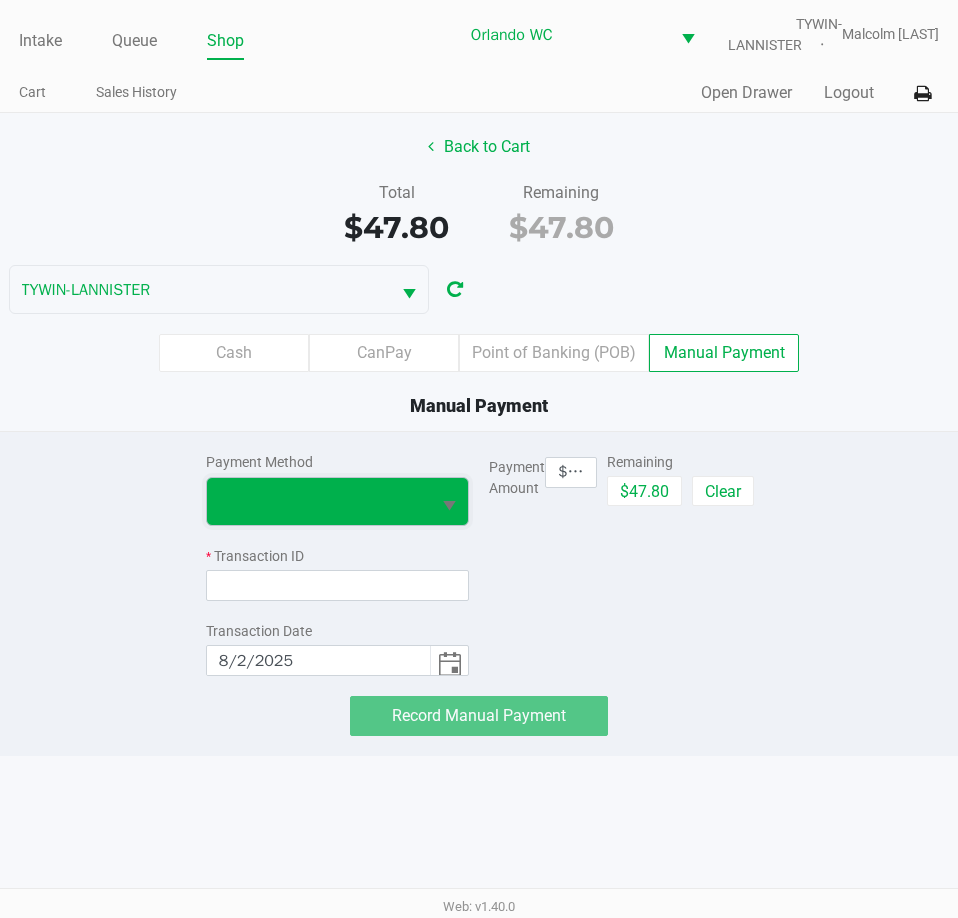 click at bounding box center [318, 501] 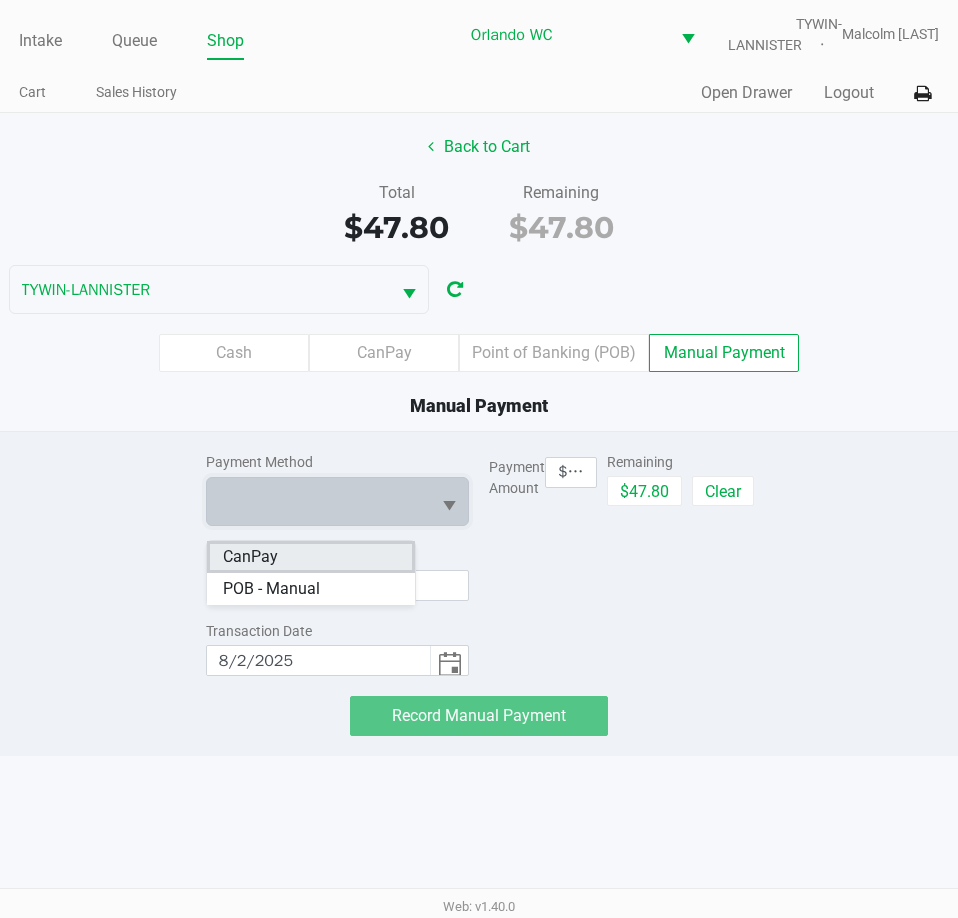 click on "CanPay" at bounding box center (250, 557) 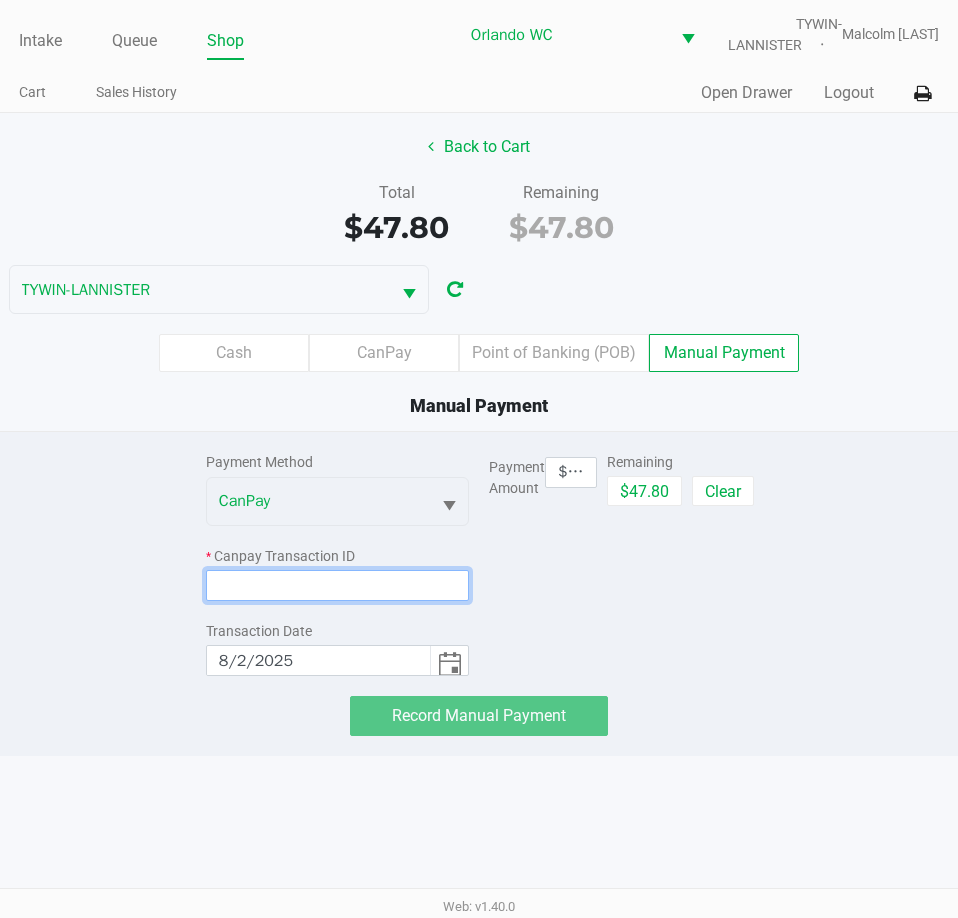 click 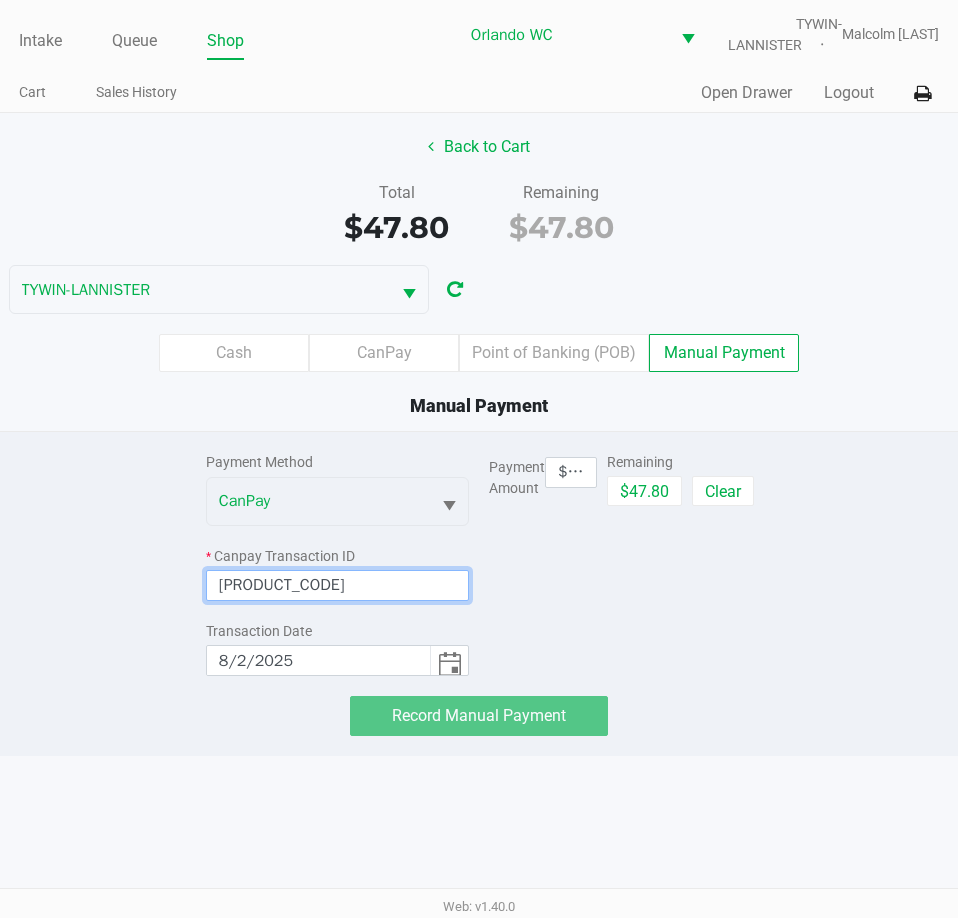 type on "9IMEQAXIGI1I" 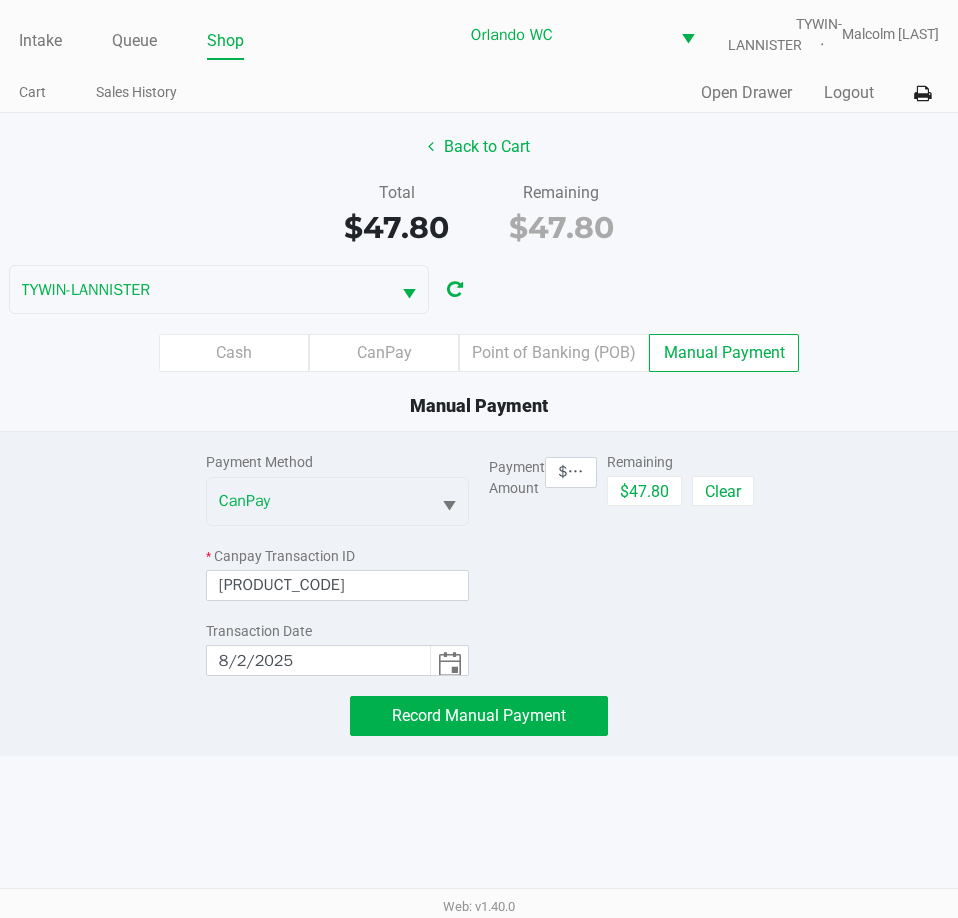 click on "Payment Amount  $47.80  Remaining   $47.80   Clear" 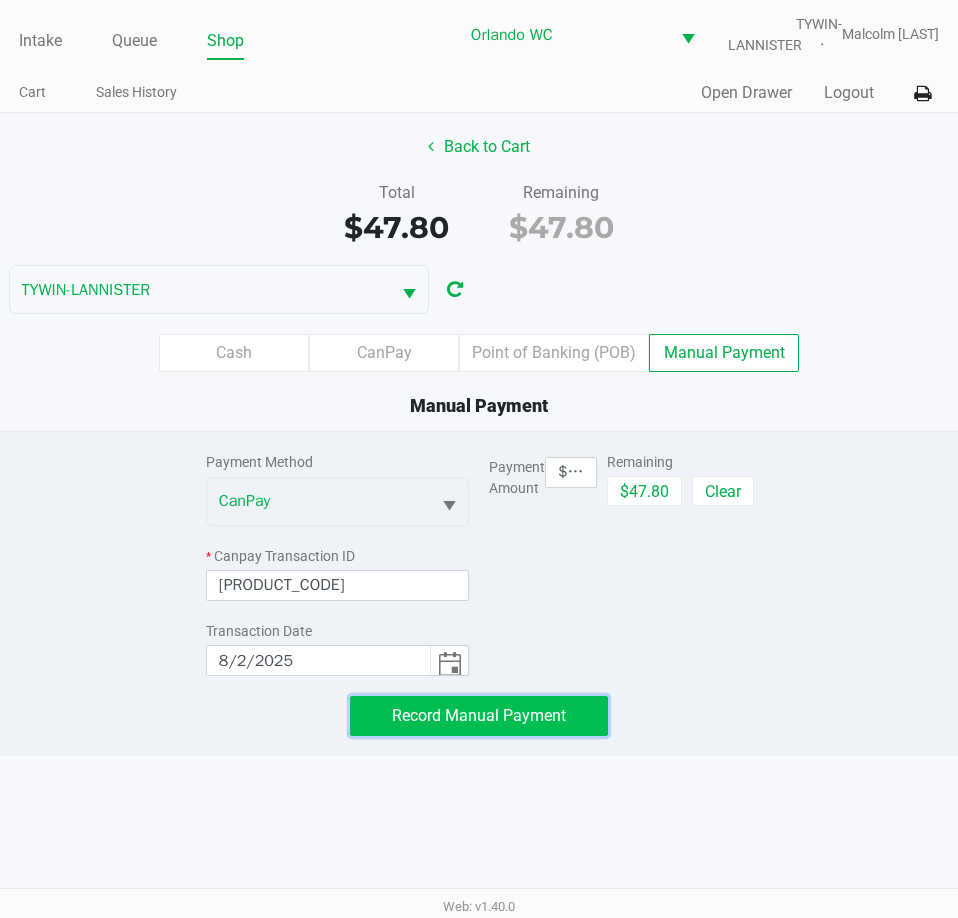 click on "Record Manual Payment" 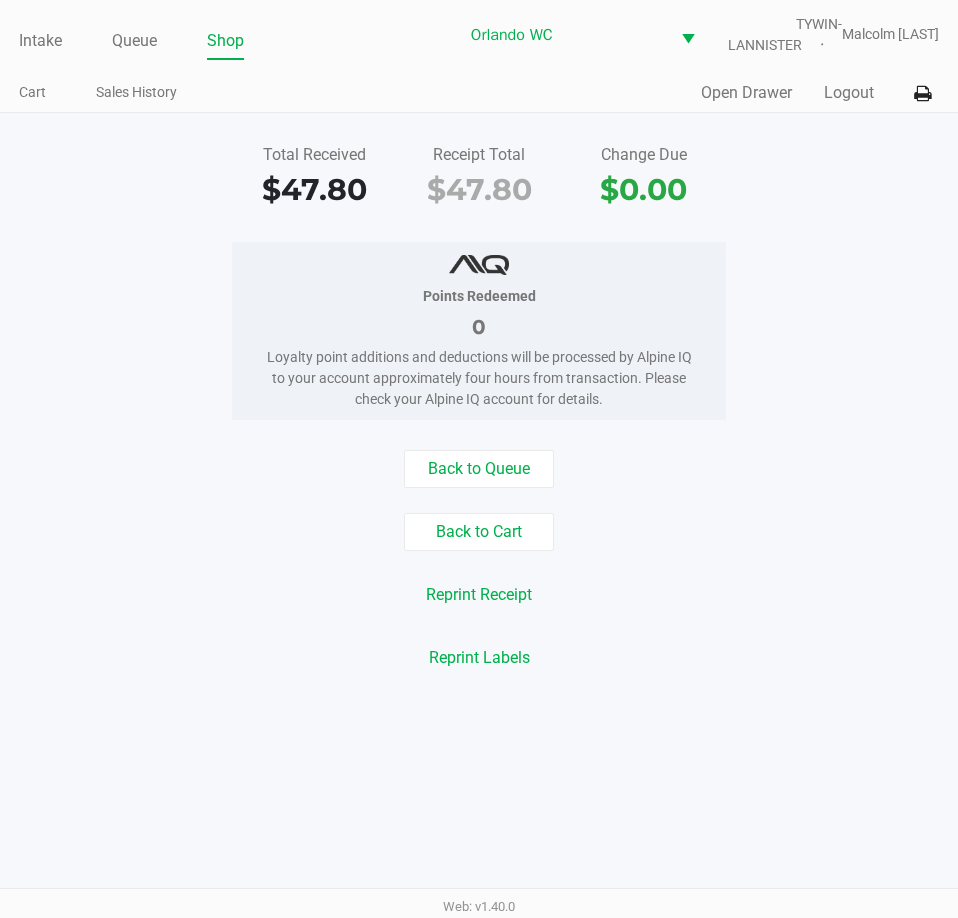 click on "Points Redeemed   0   Loyalty point additions and deductions will be processed by Alpine IQ to your account approximately four hours from transaction. Please check your Alpine IQ account for details." 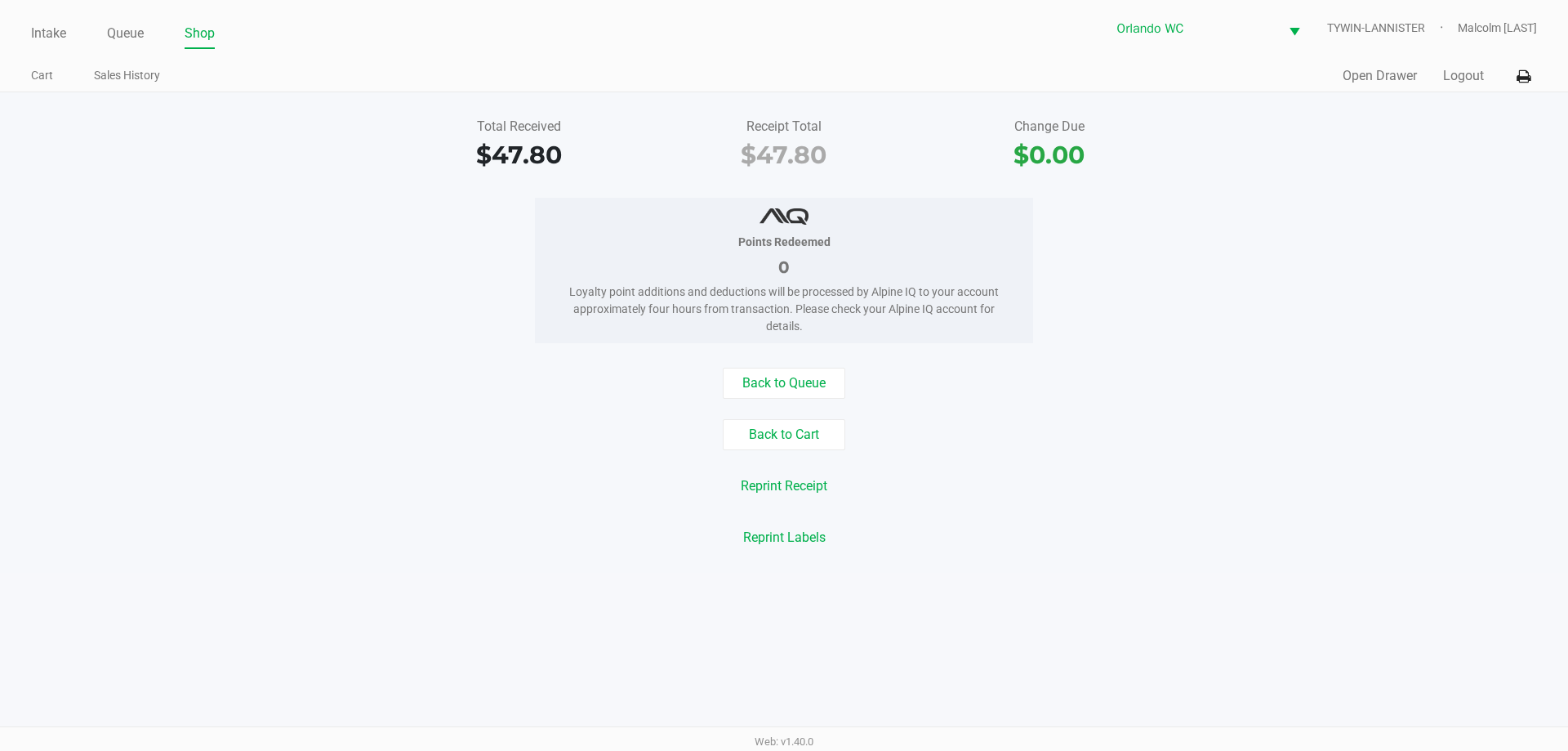 click on "Back to Queue" 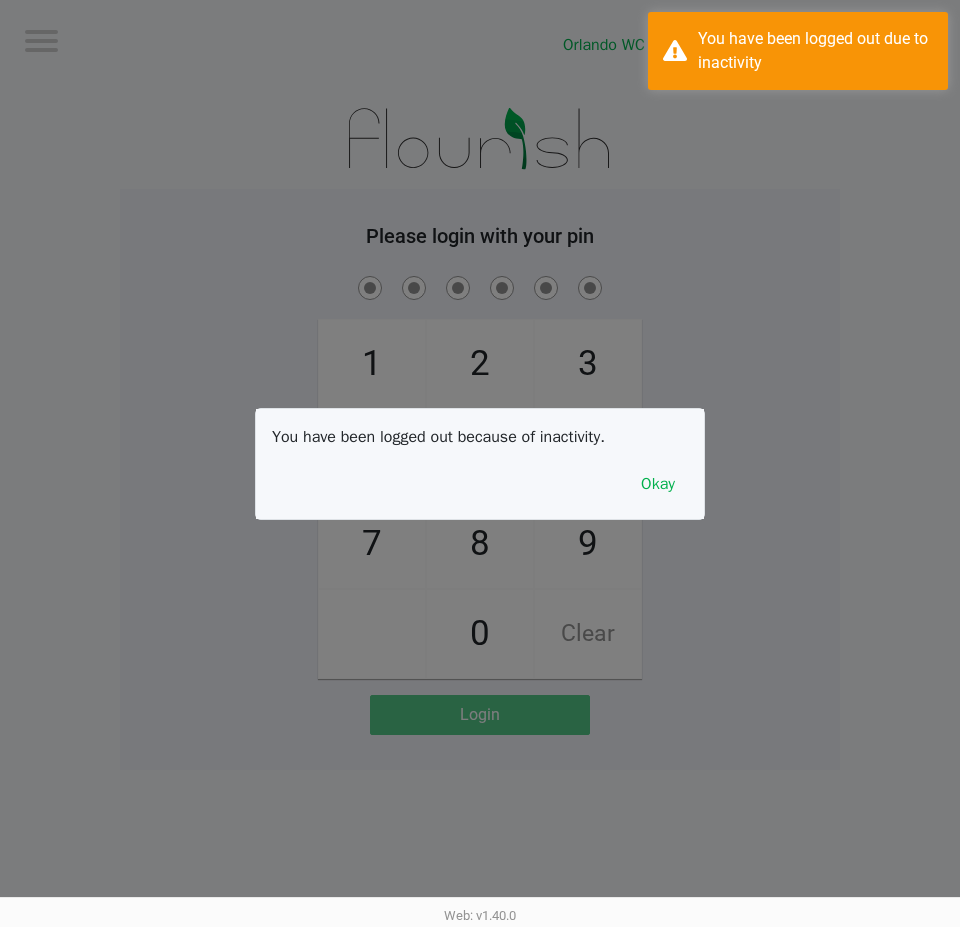 click 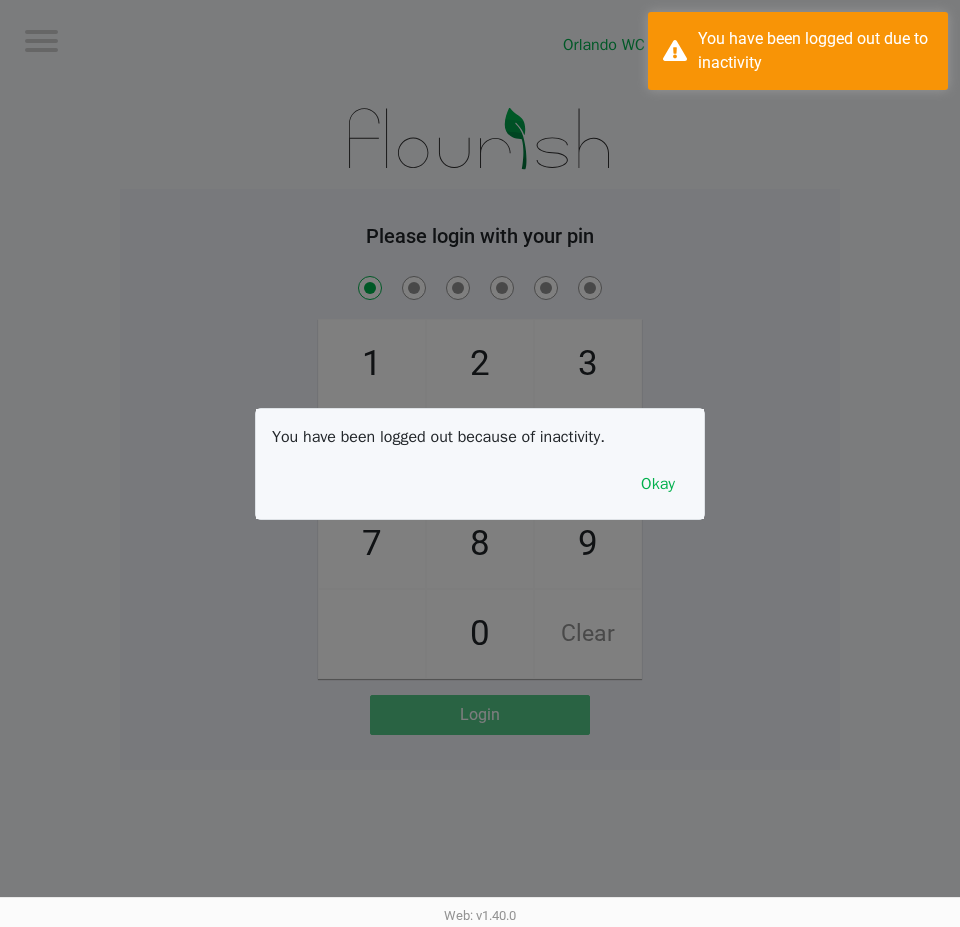 checkbox on "true" 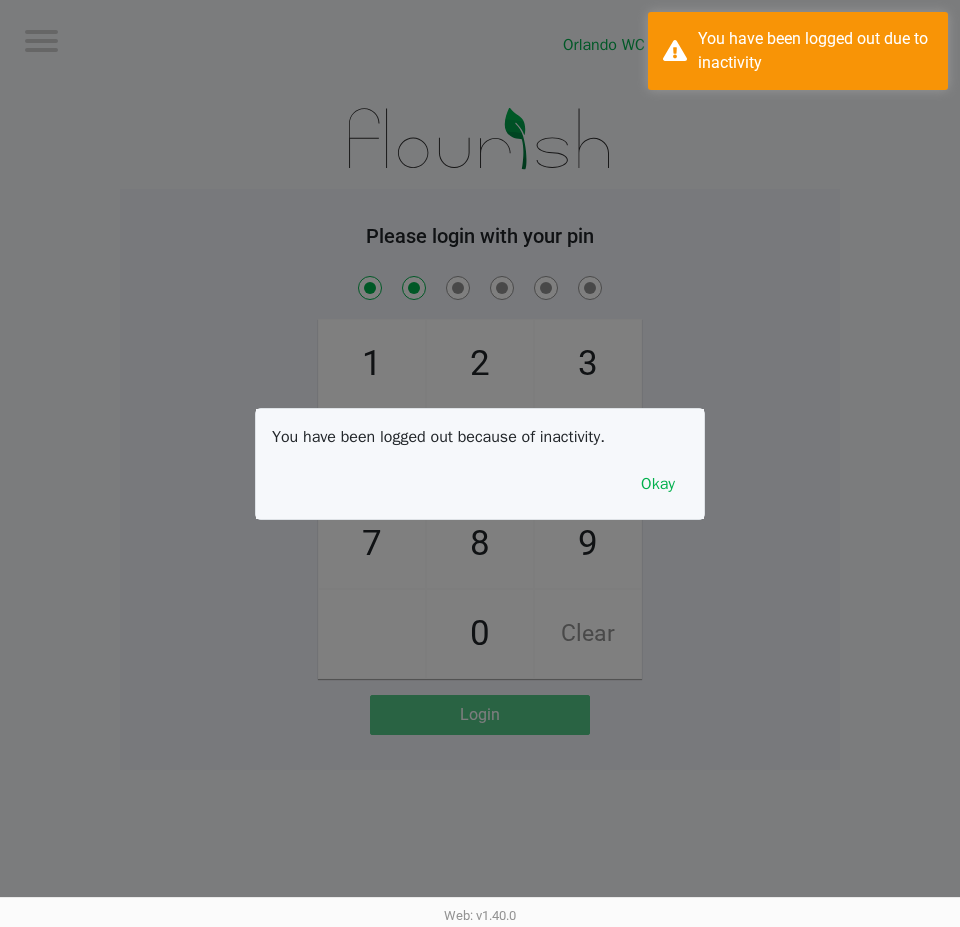 checkbox on "true" 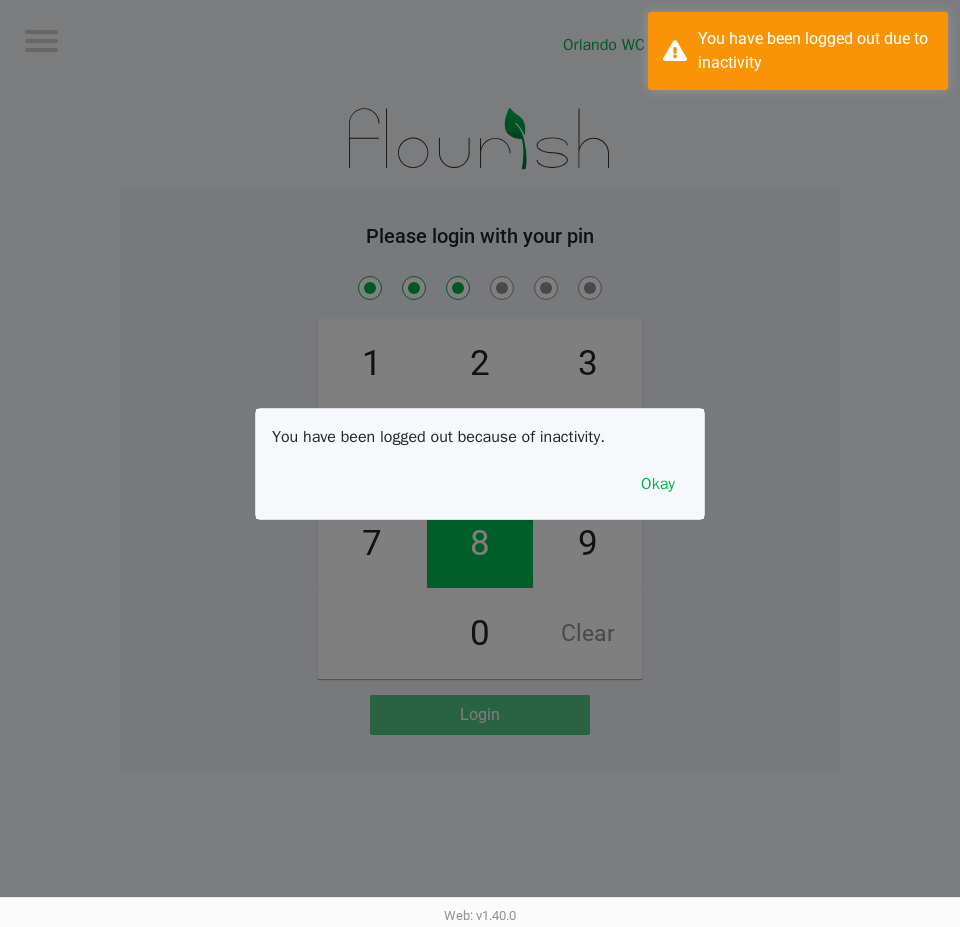 checkbox on "true" 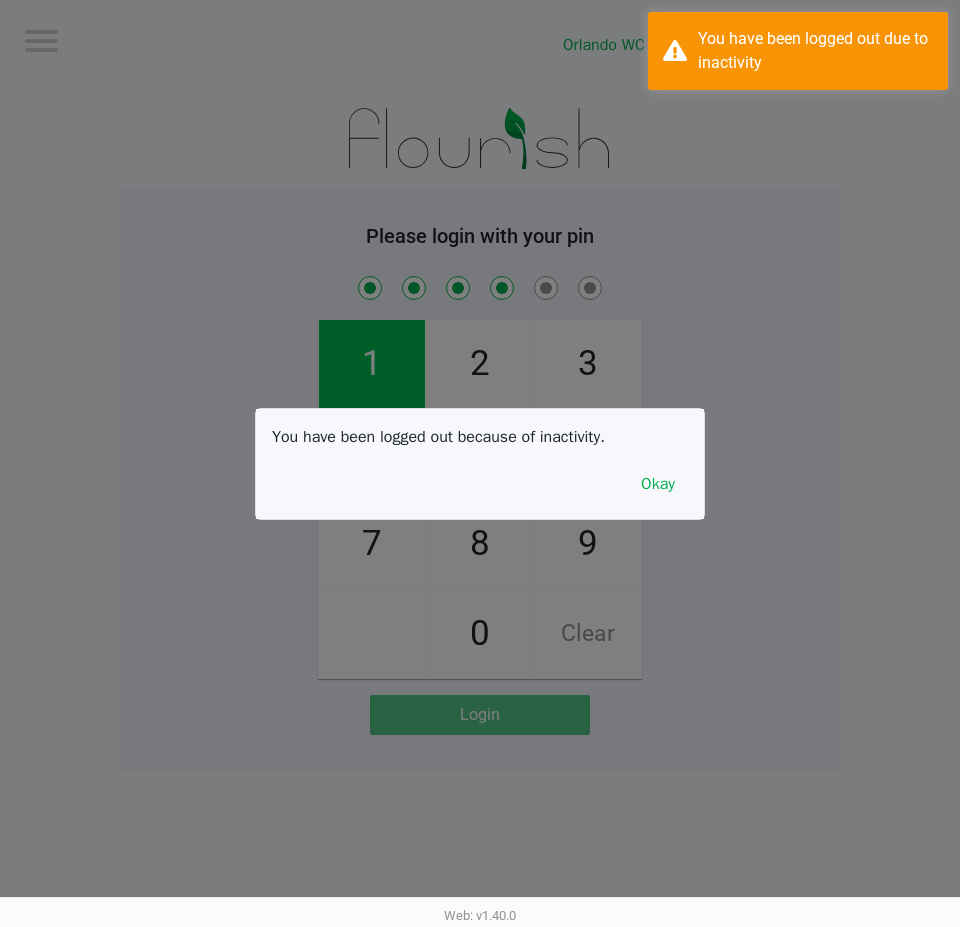 checkbox on "true" 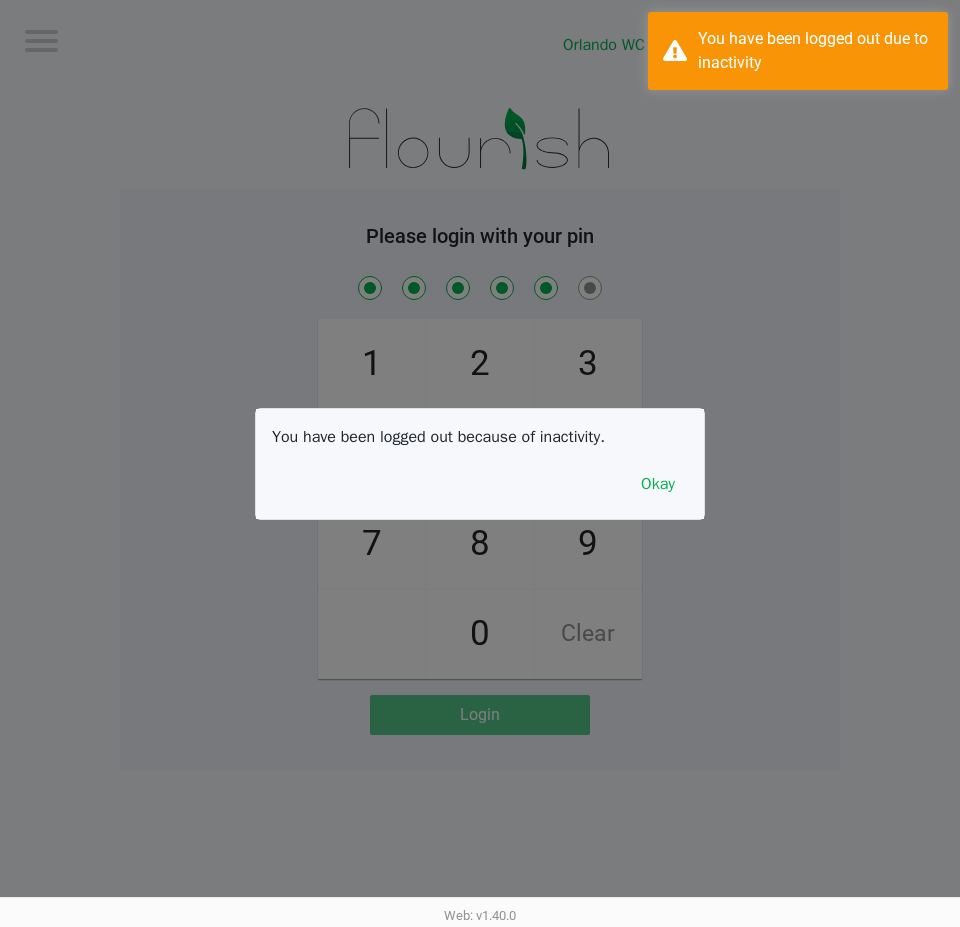 checkbox on "true" 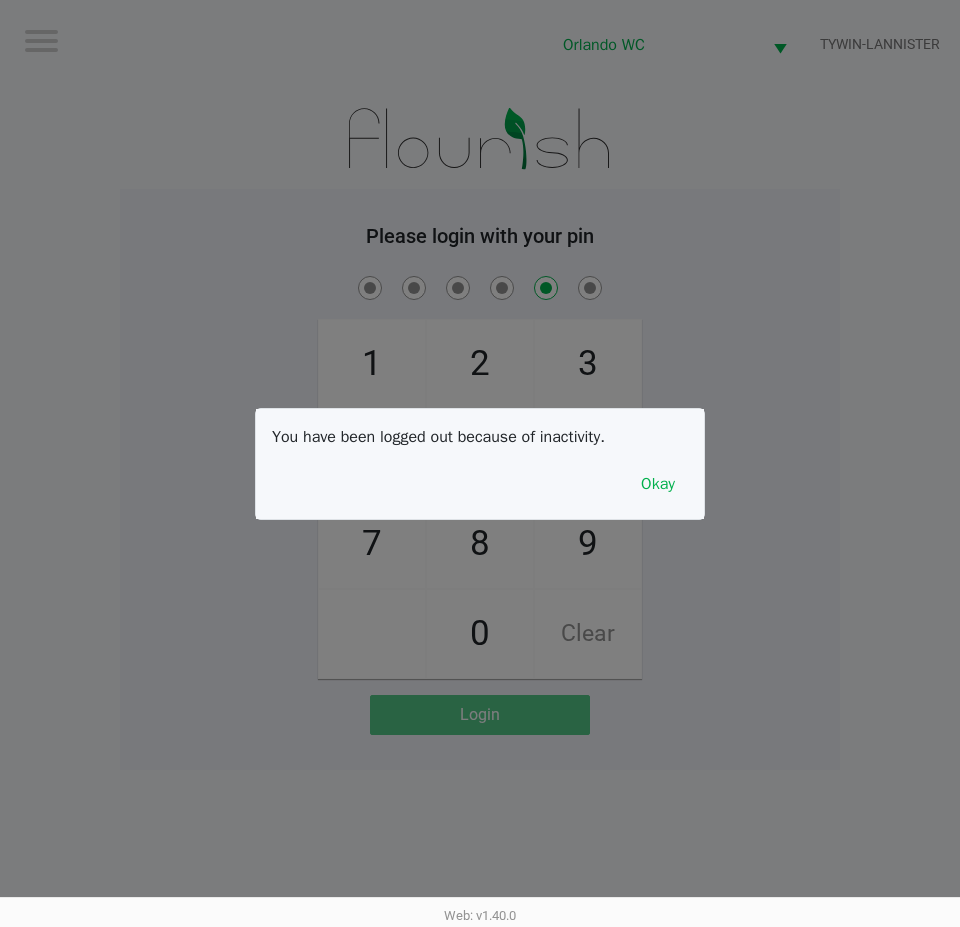 checkbox on "false" 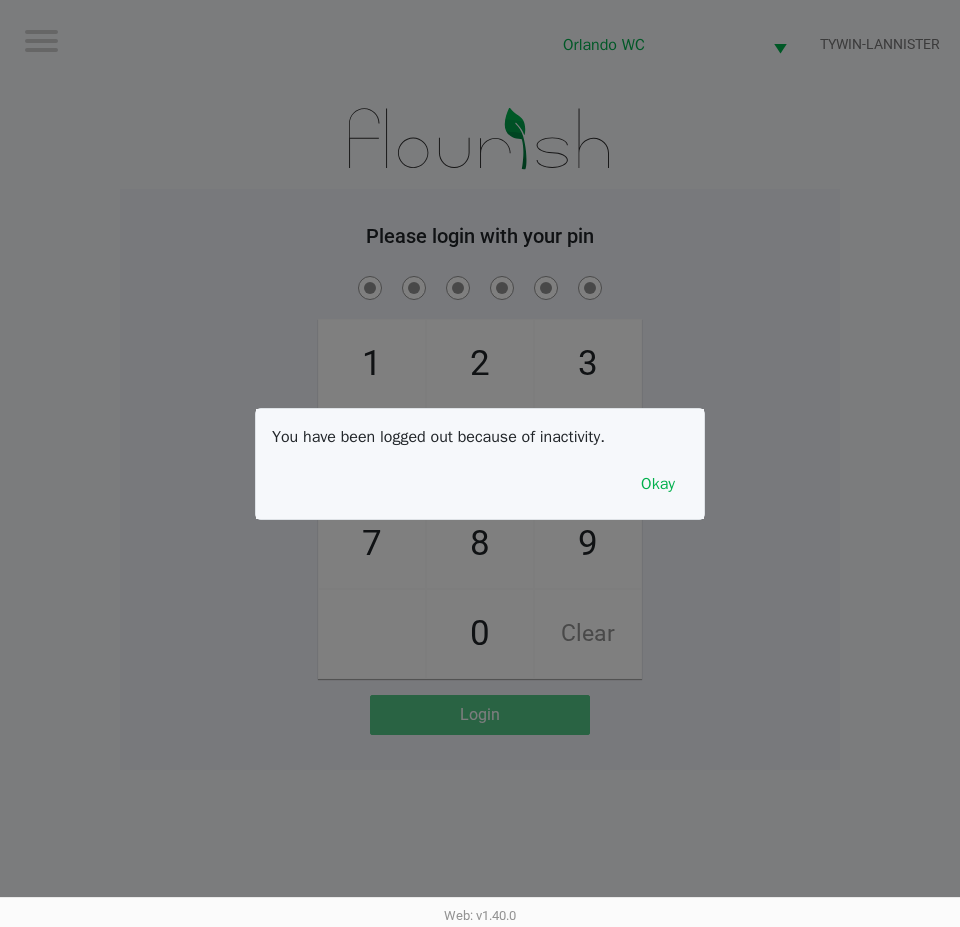 checkbox on "true" 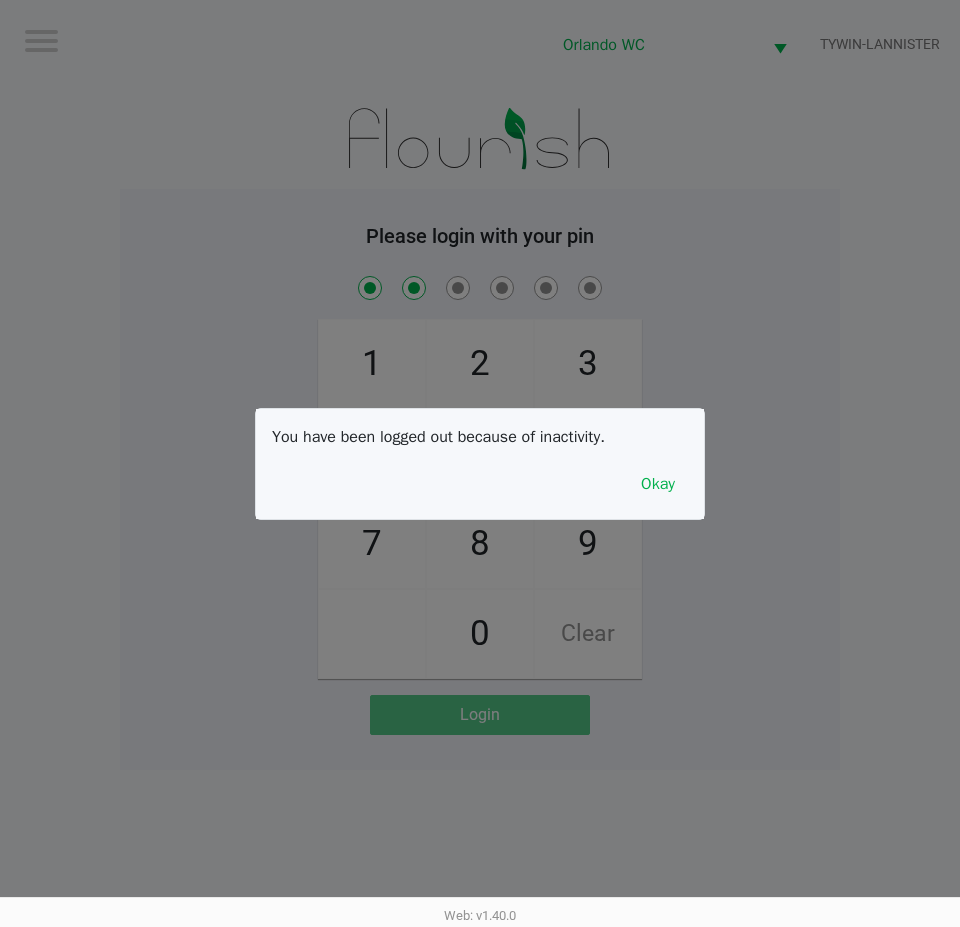 checkbox on "true" 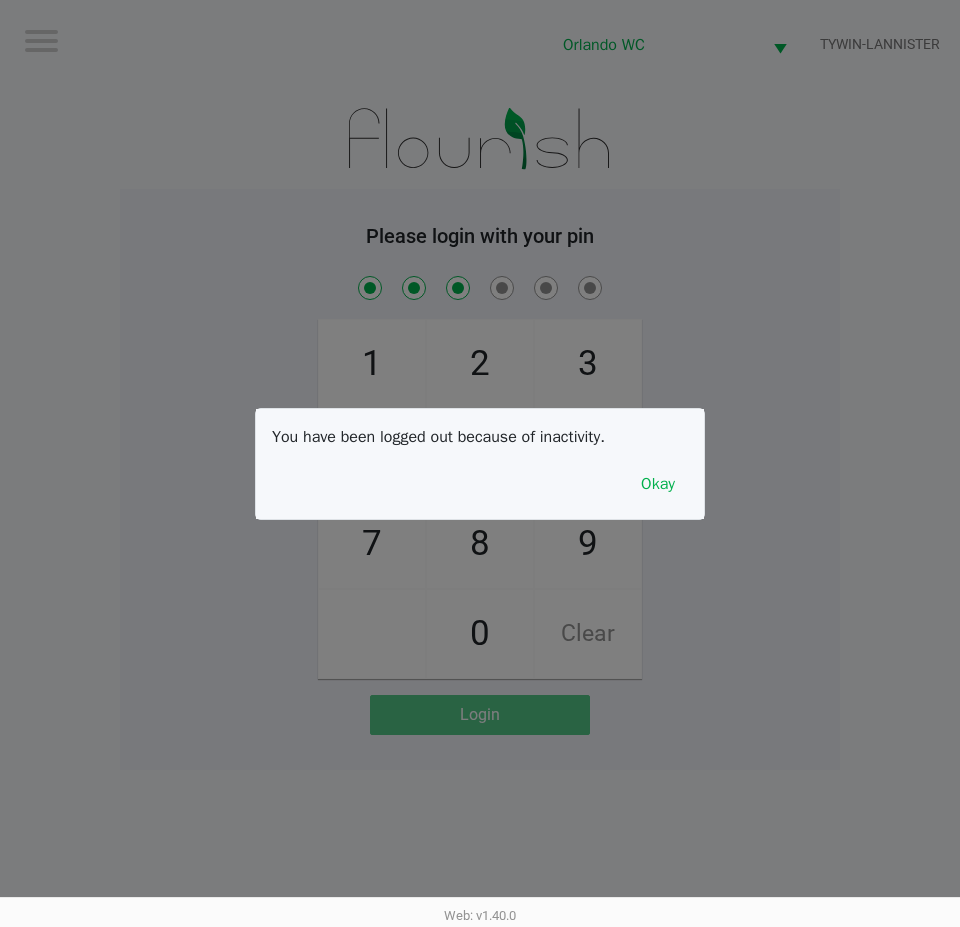 checkbox on "true" 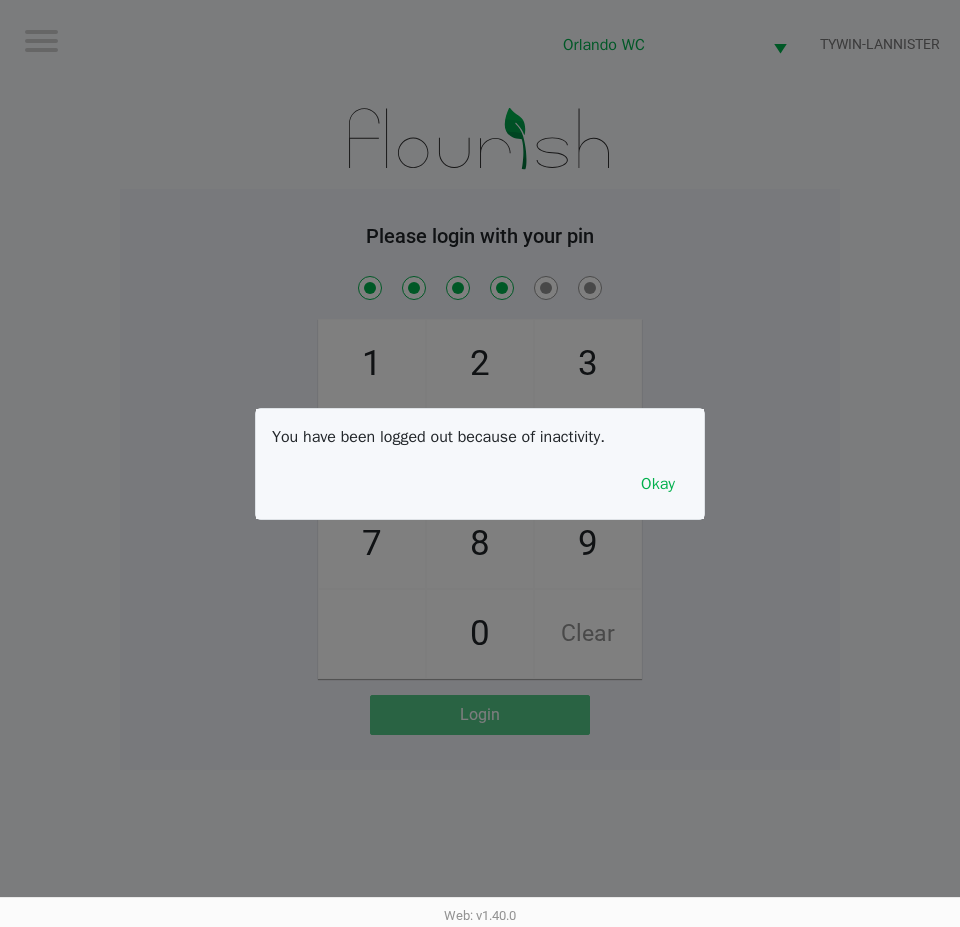 checkbox on "true" 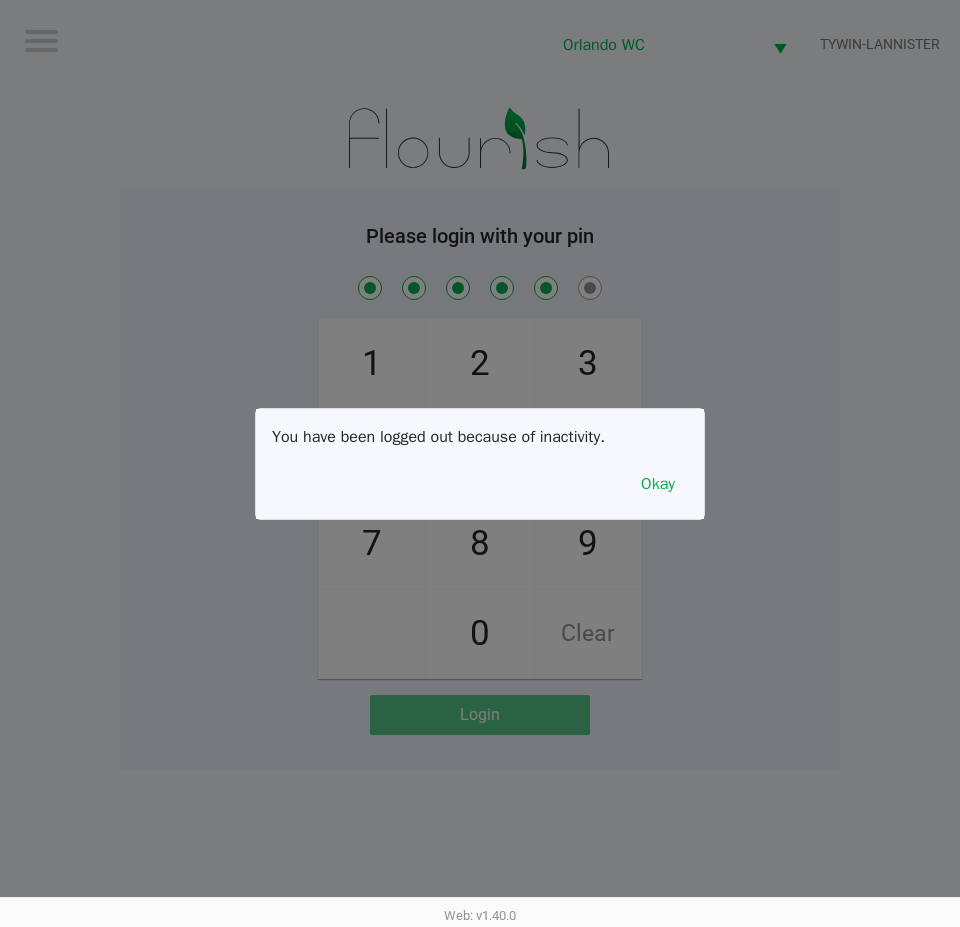 checkbox on "true" 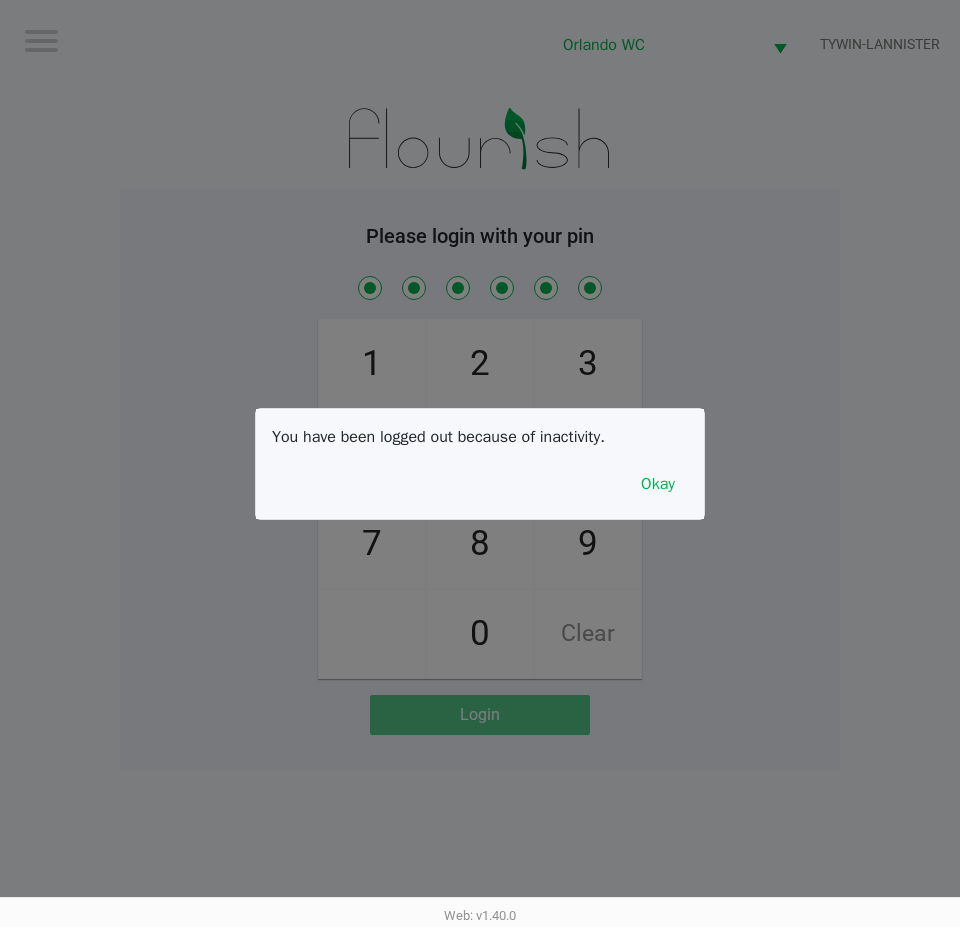 checkbox on "true" 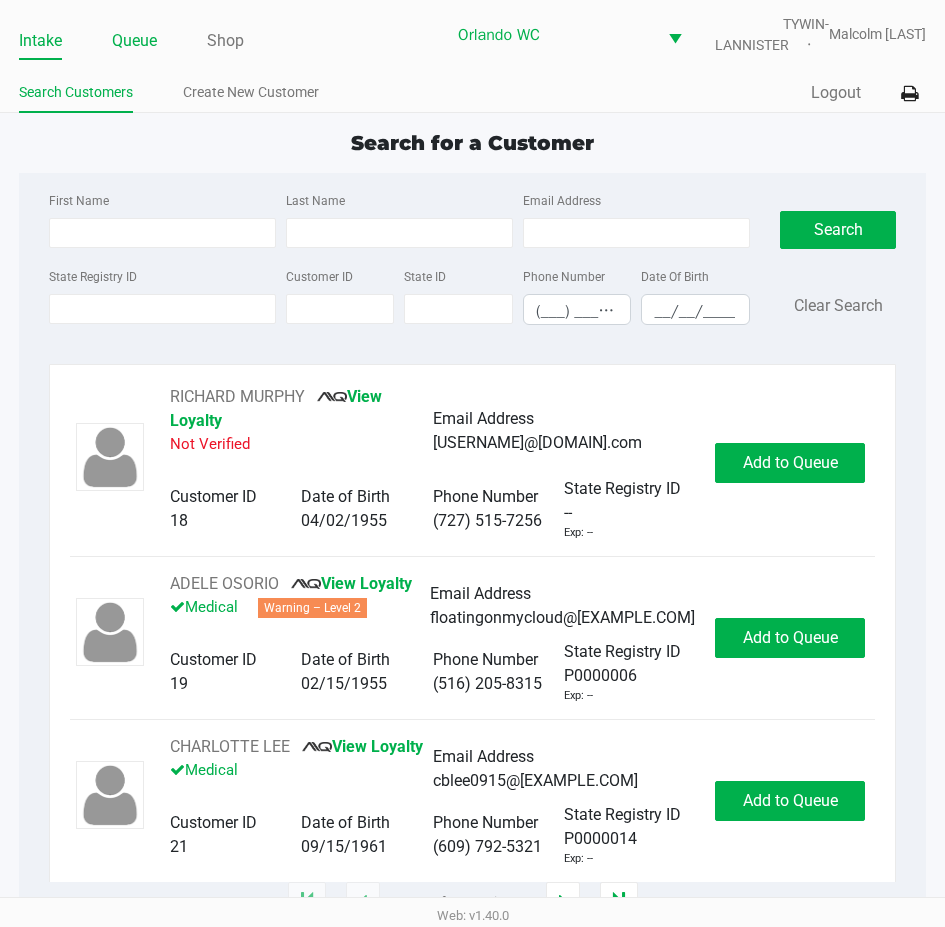 click on "Queue" 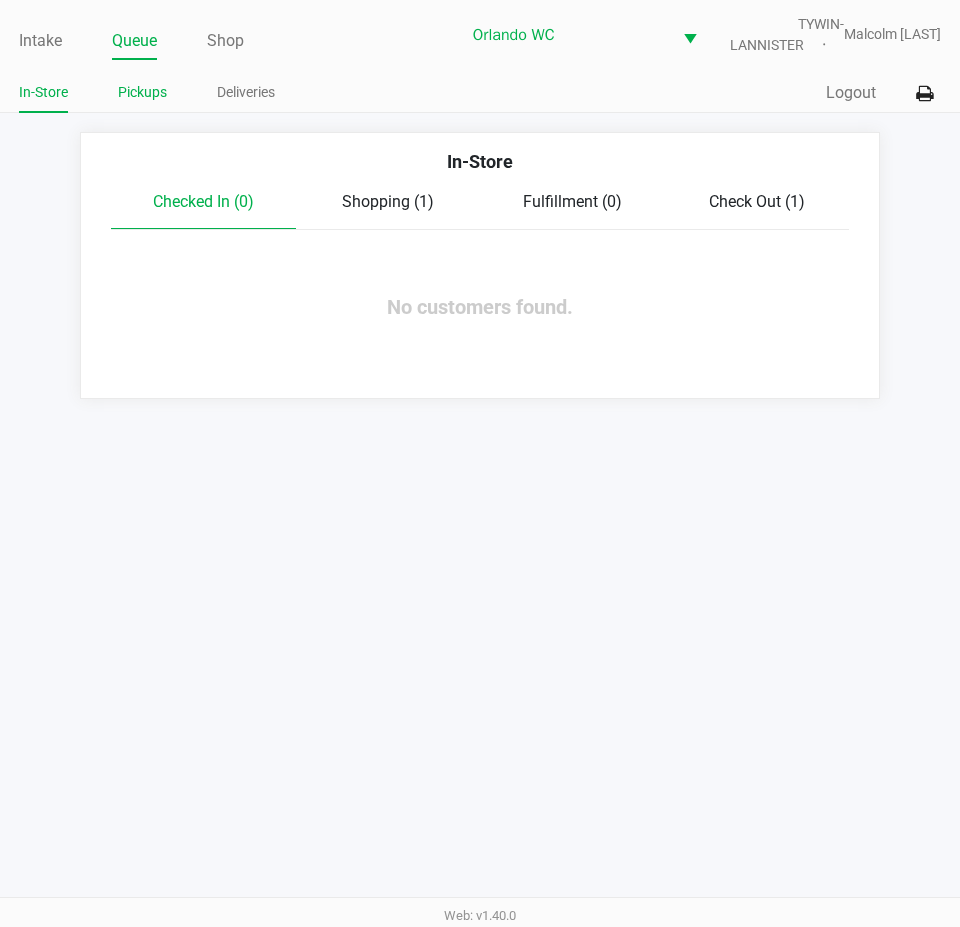 click on "Pickups" 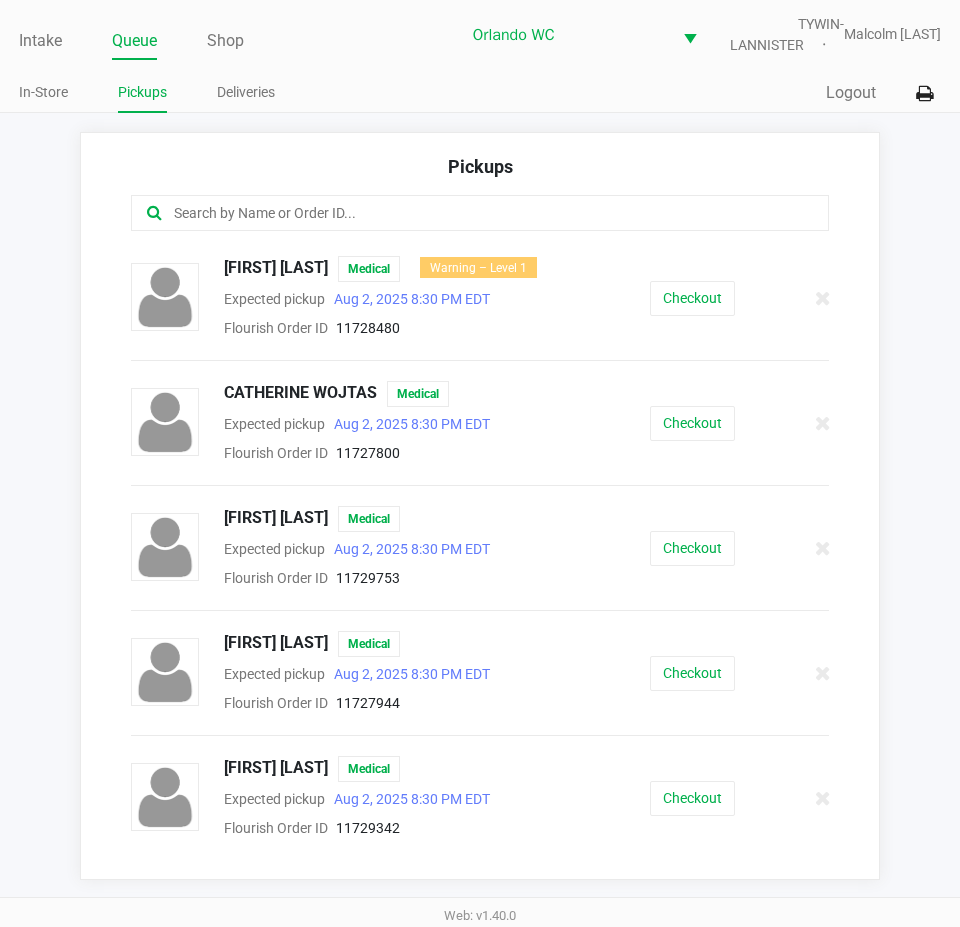 click on "Queue" 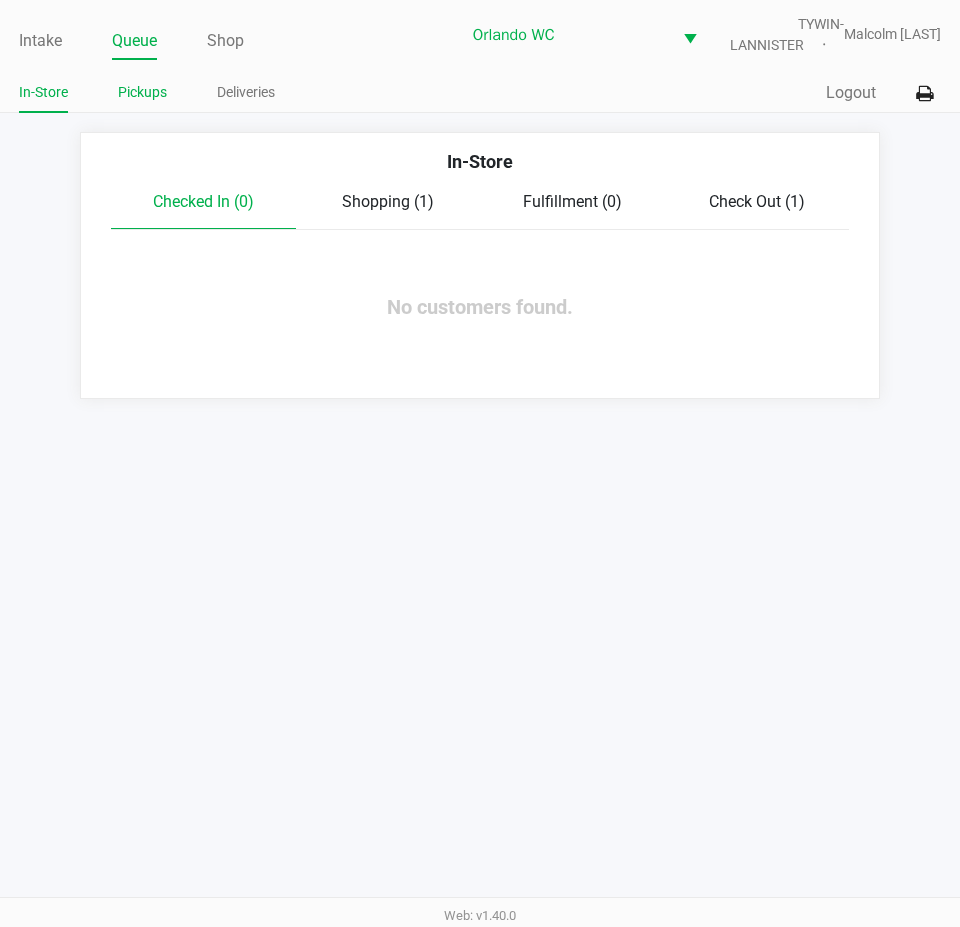 click on "Pickups" 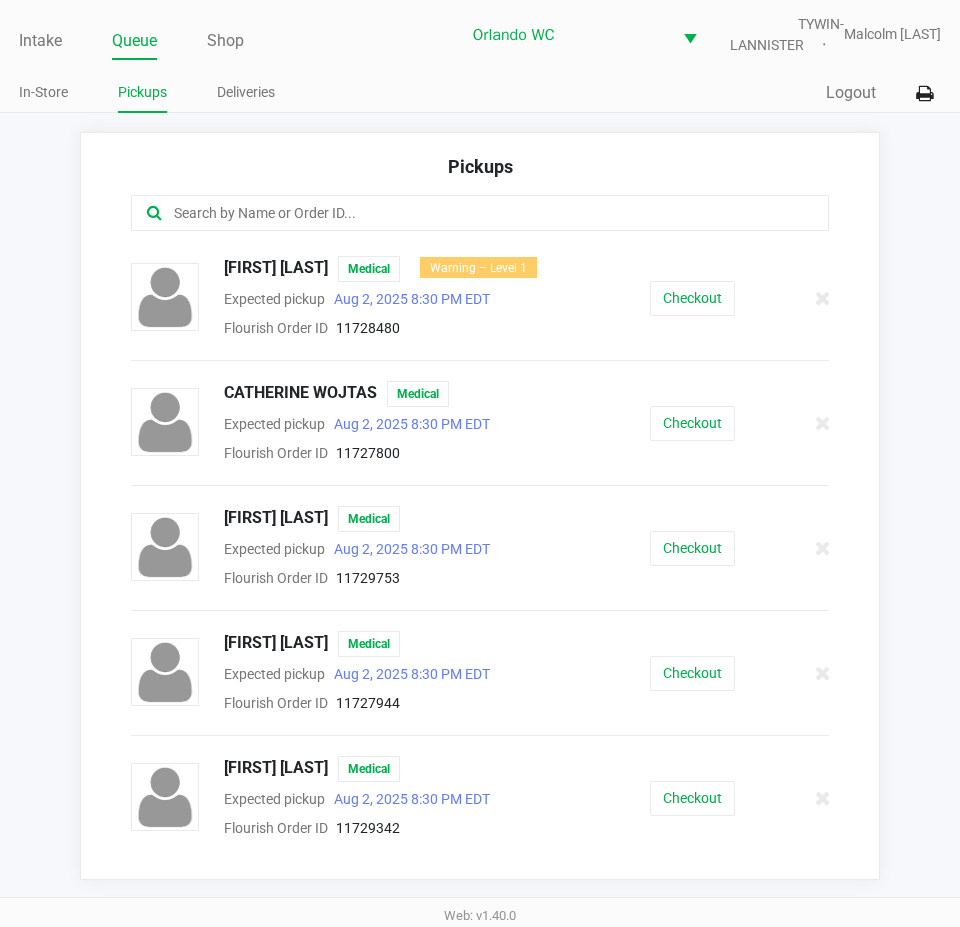 click on "Queue" 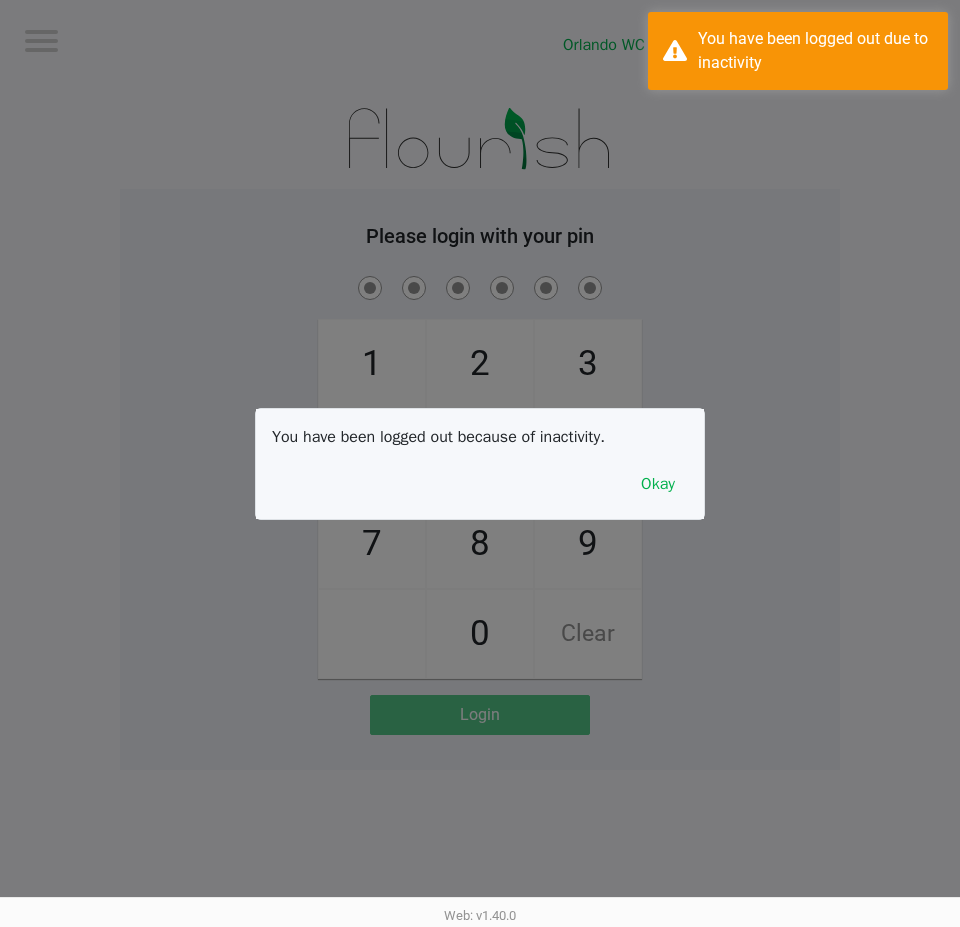 click 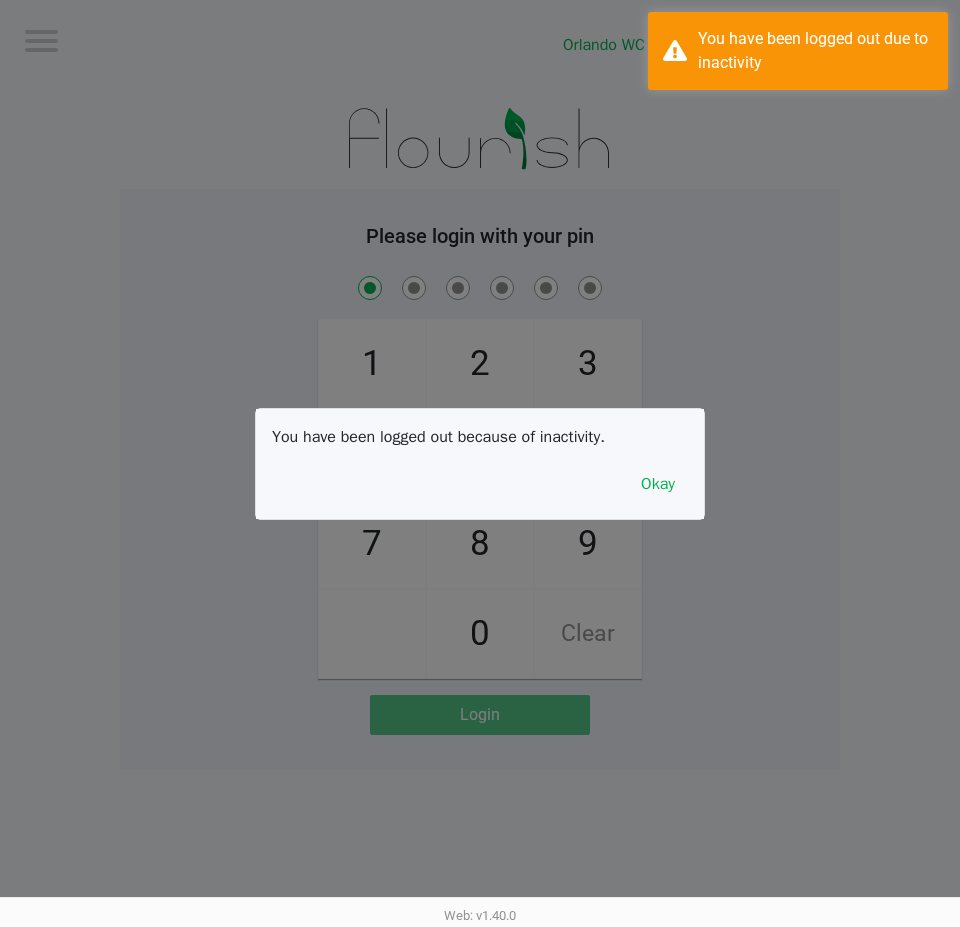 checkbox on "true" 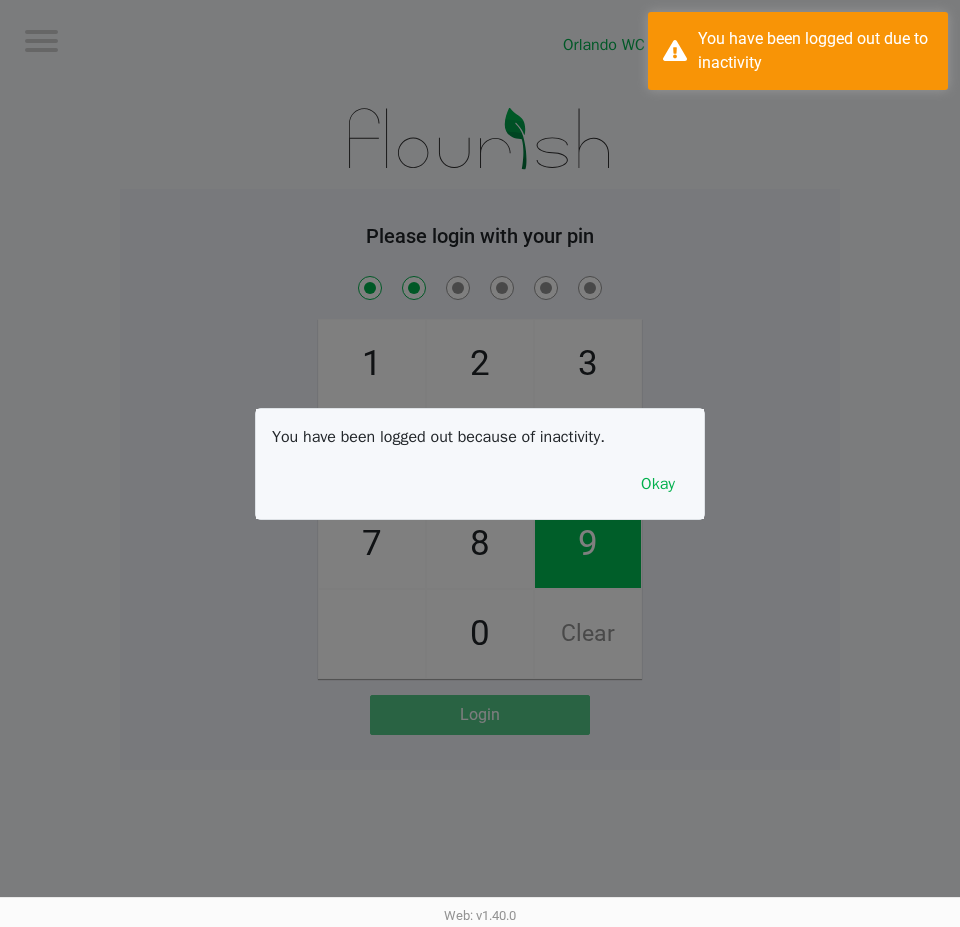 checkbox on "true" 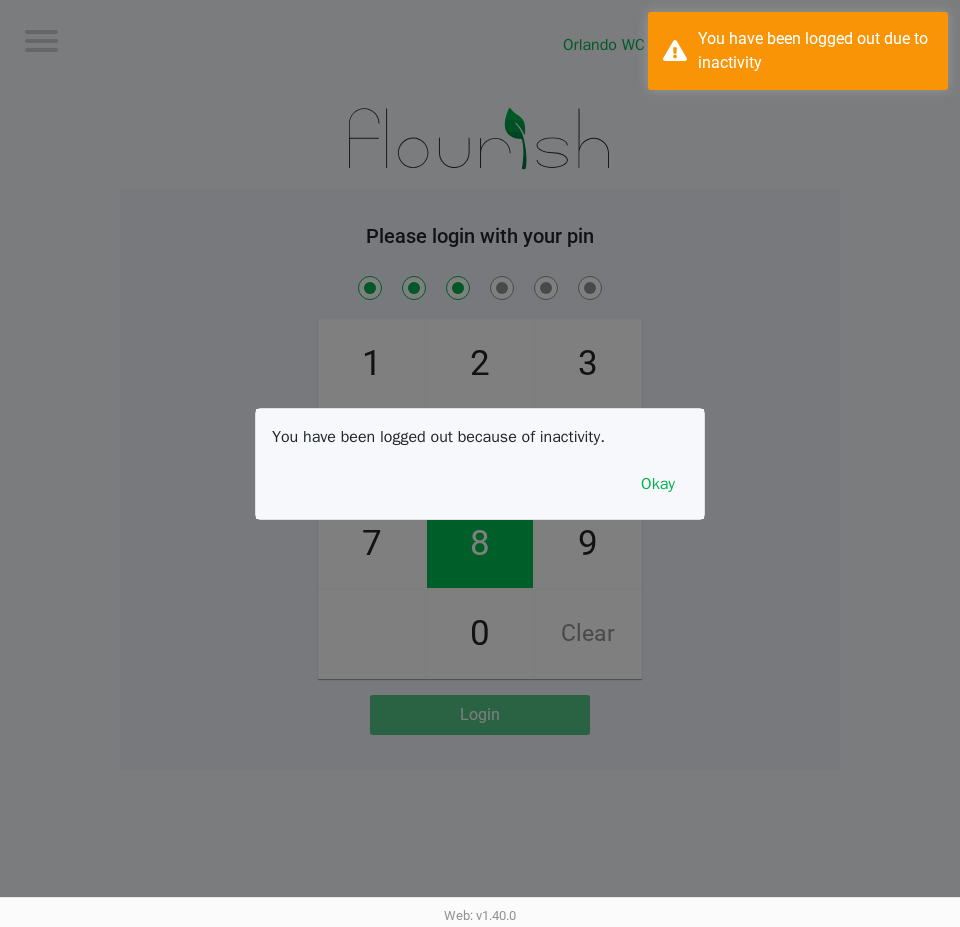 checkbox on "true" 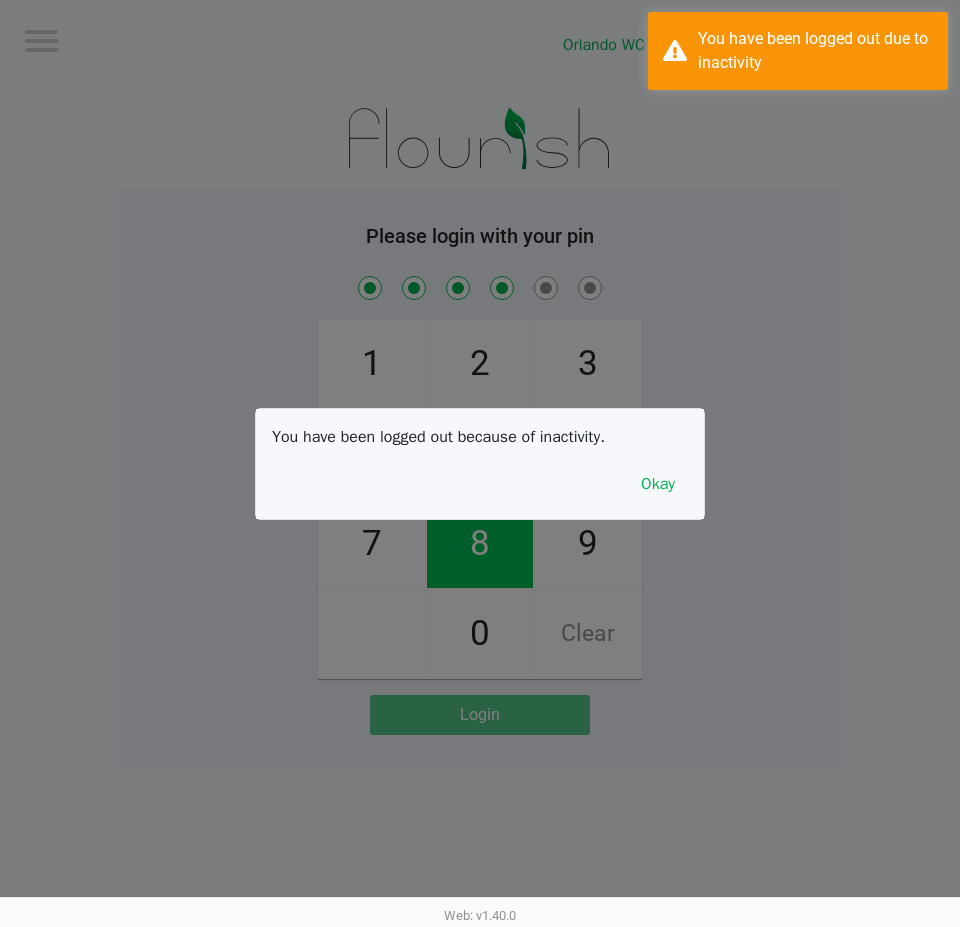 checkbox on "true" 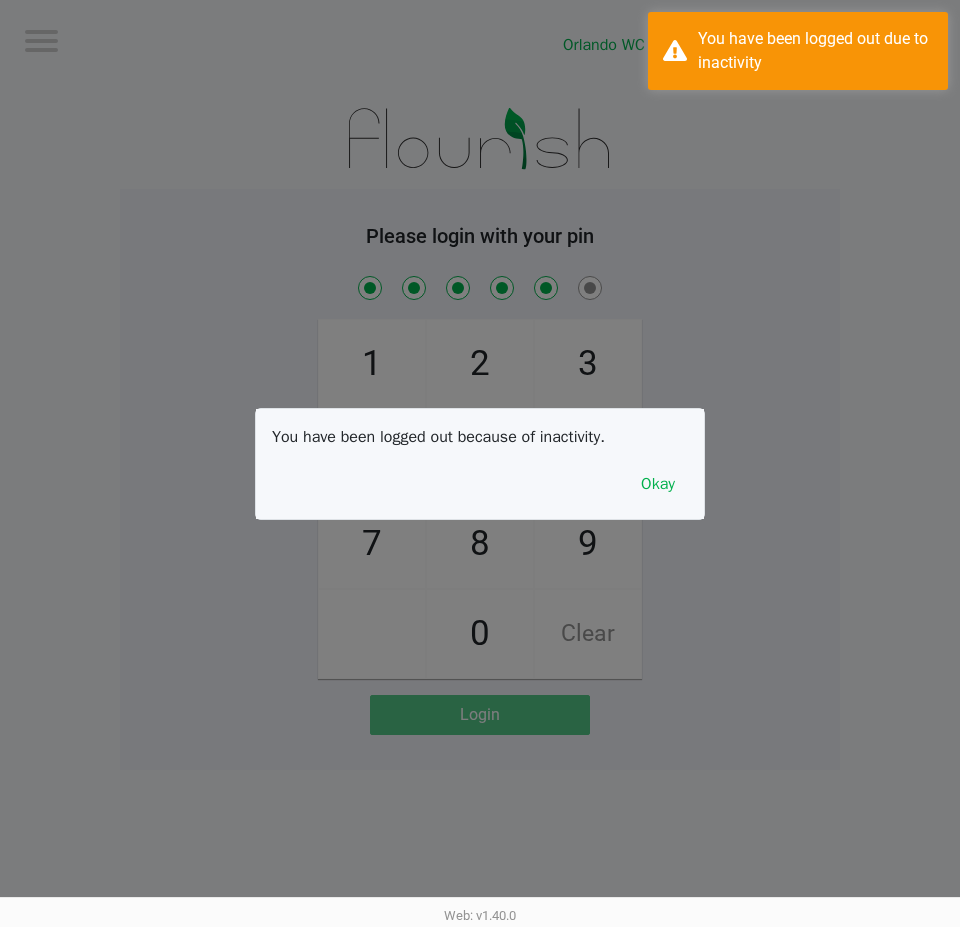 checkbox on "true" 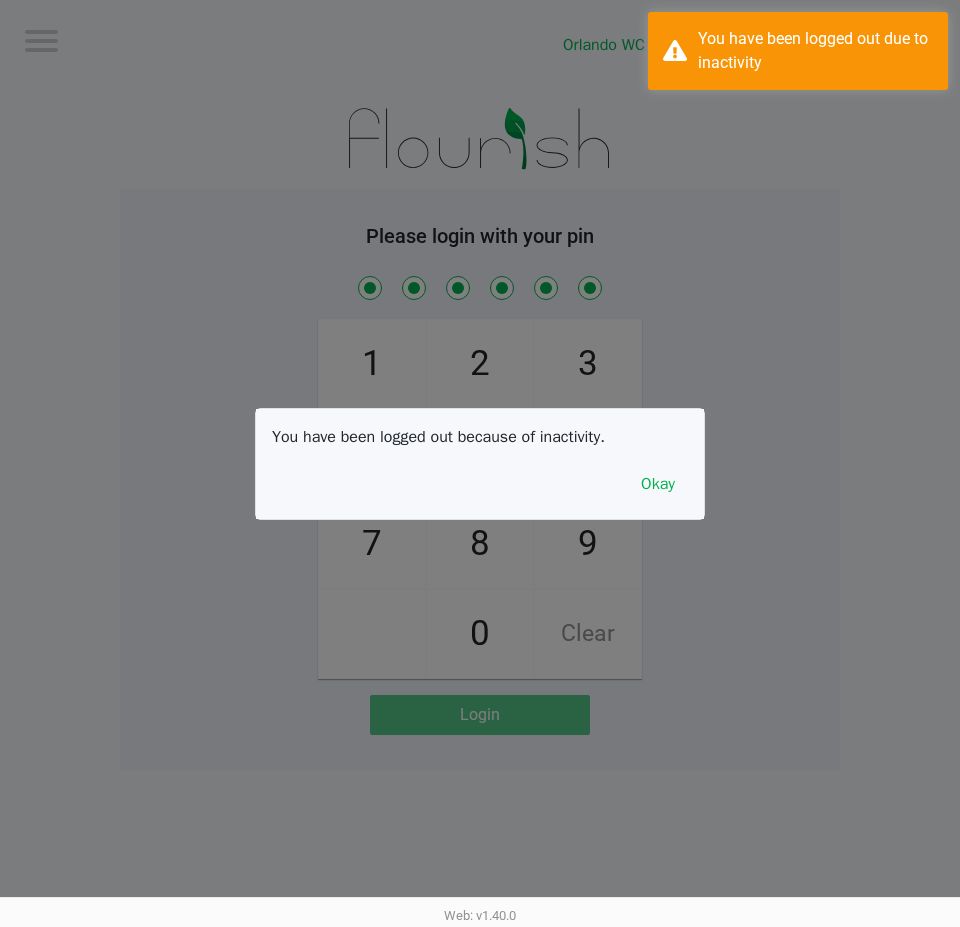 checkbox on "true" 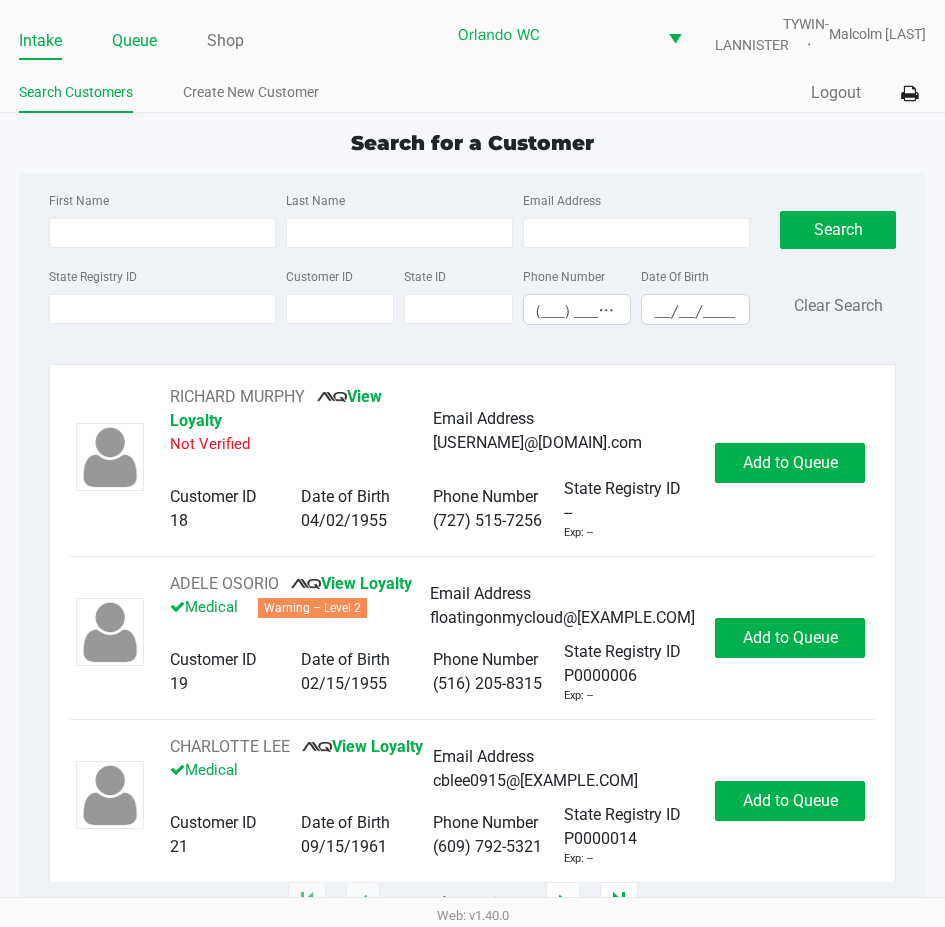 click on "Queue" 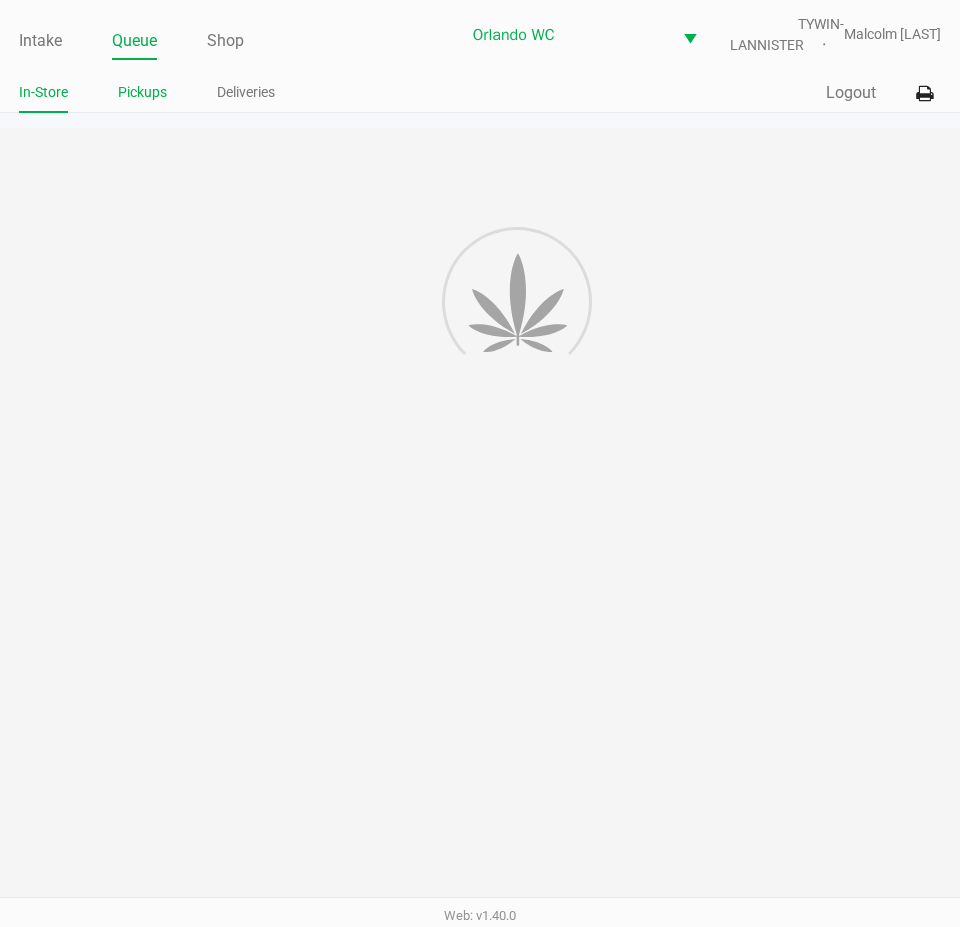 click on "Pickups" 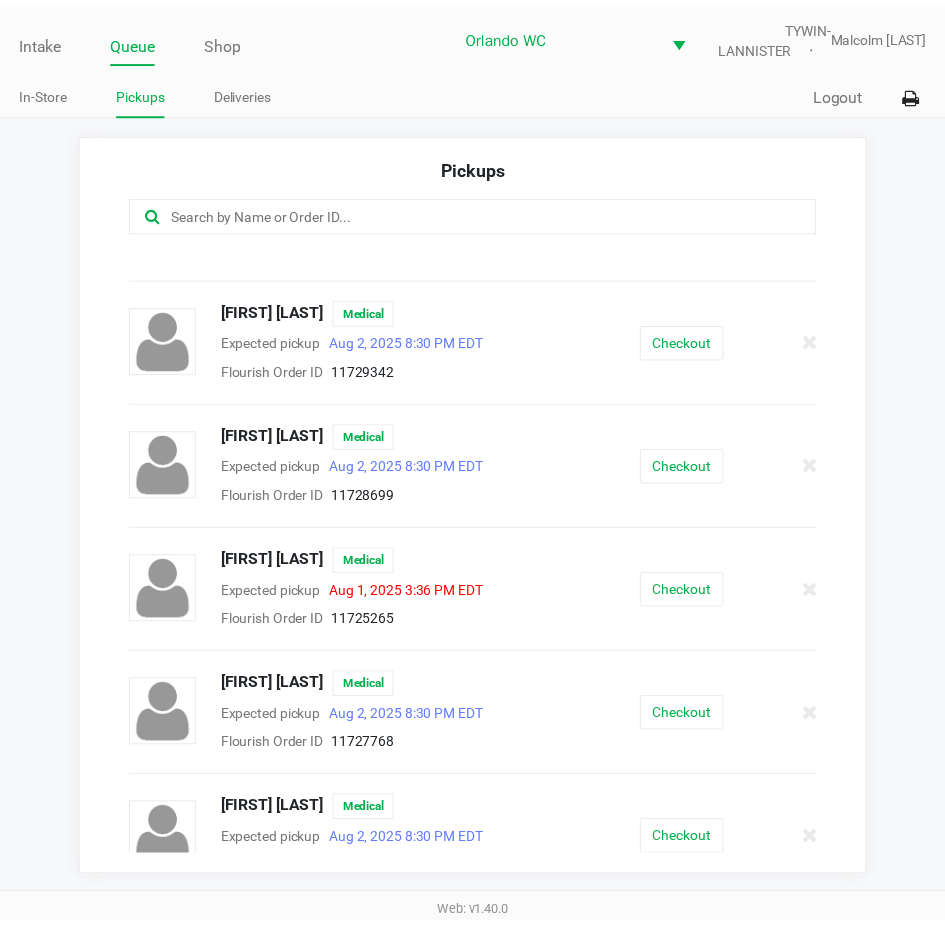 scroll, scrollTop: 481, scrollLeft: 0, axis: vertical 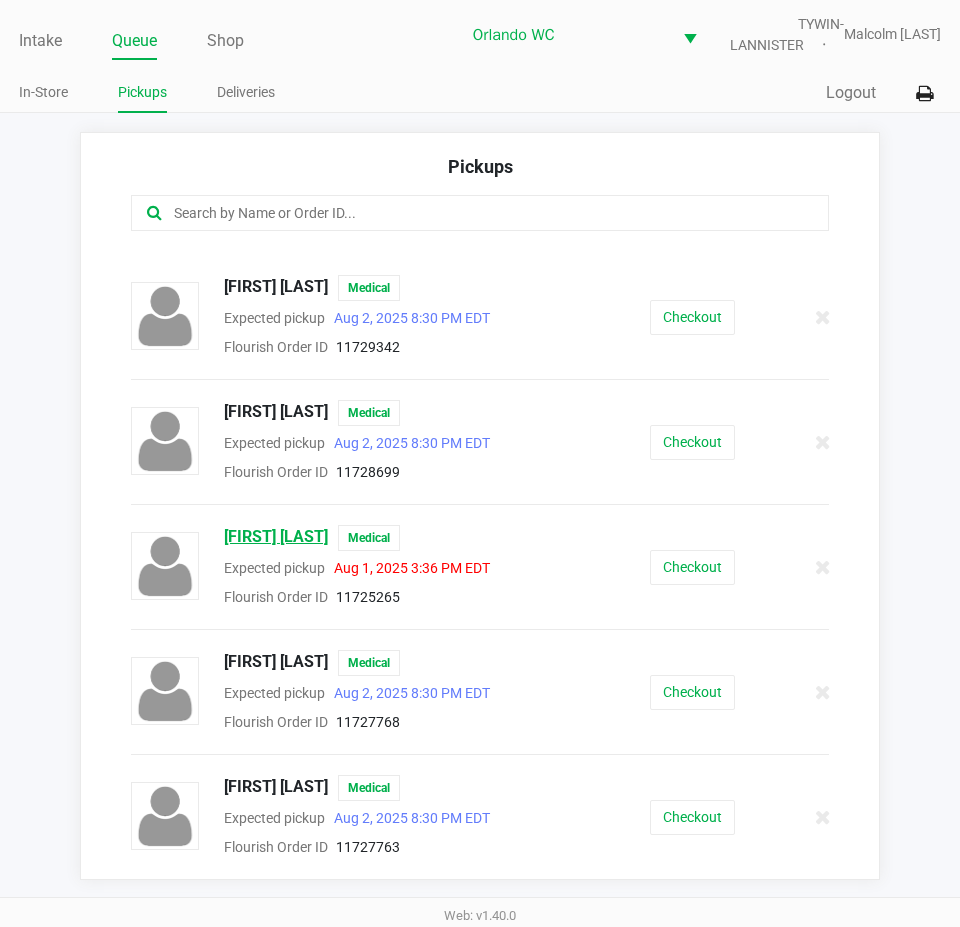 click on "Kurt Vernikos" 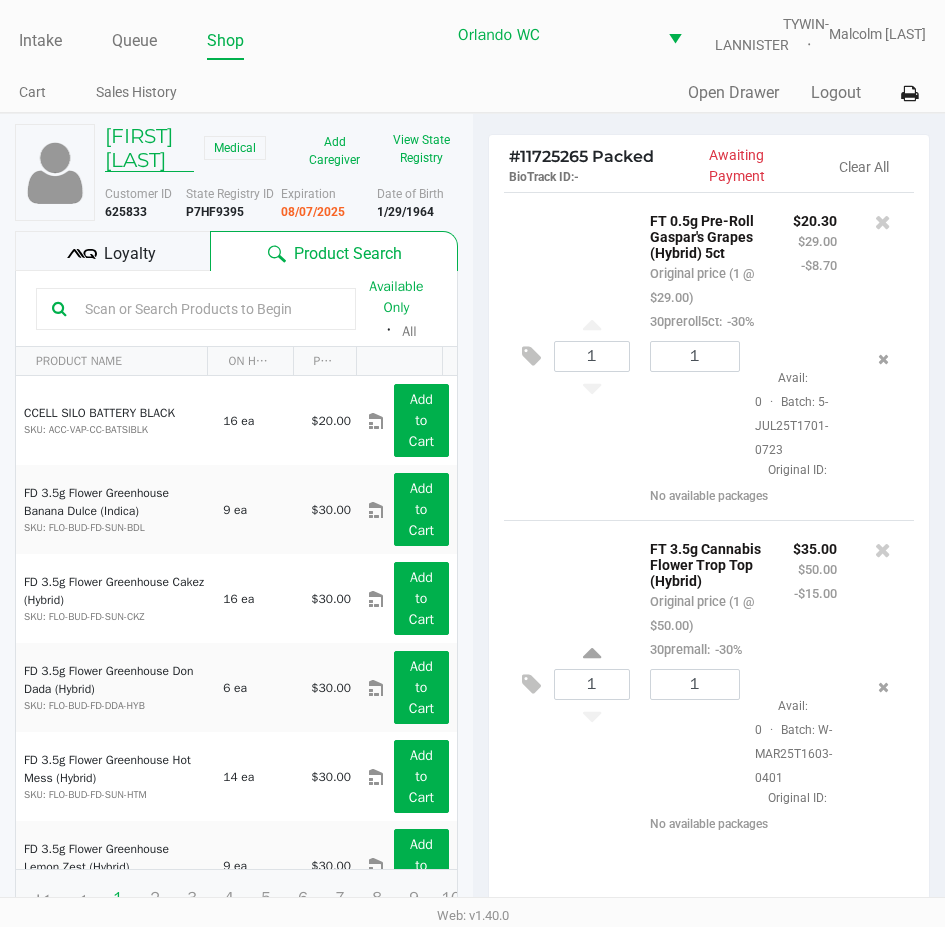 click on "Kurt Vernikos" 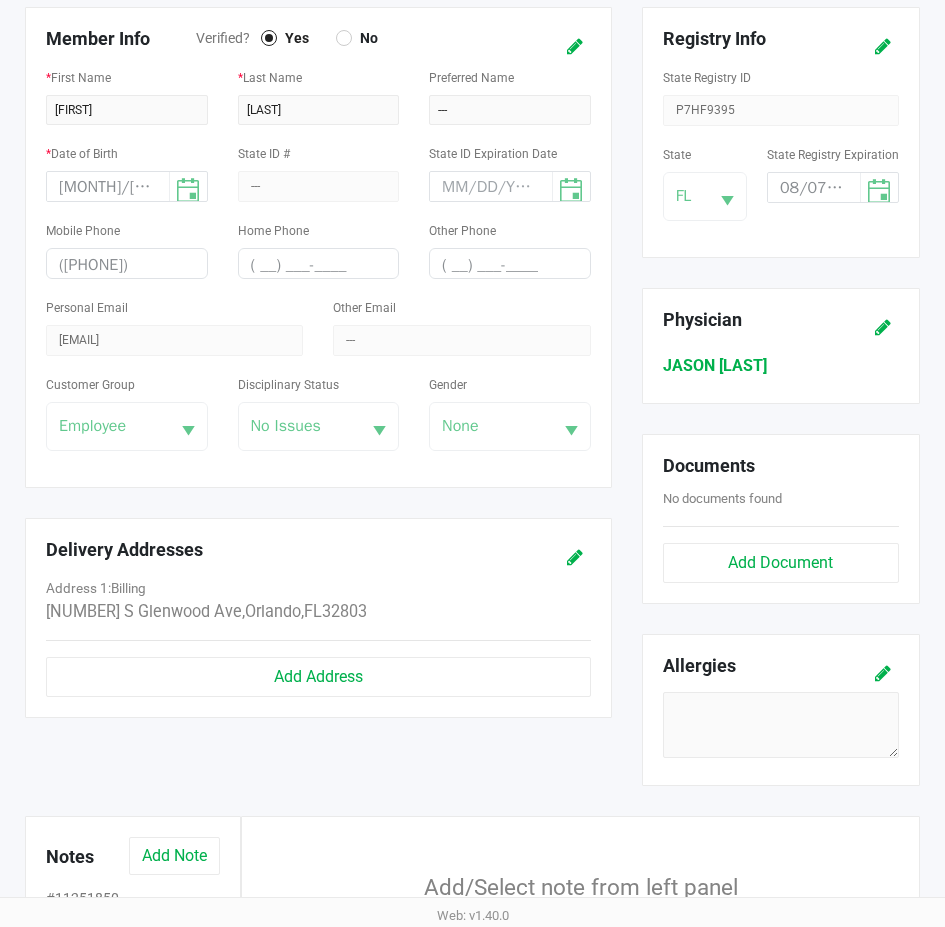 scroll, scrollTop: 631, scrollLeft: 0, axis: vertical 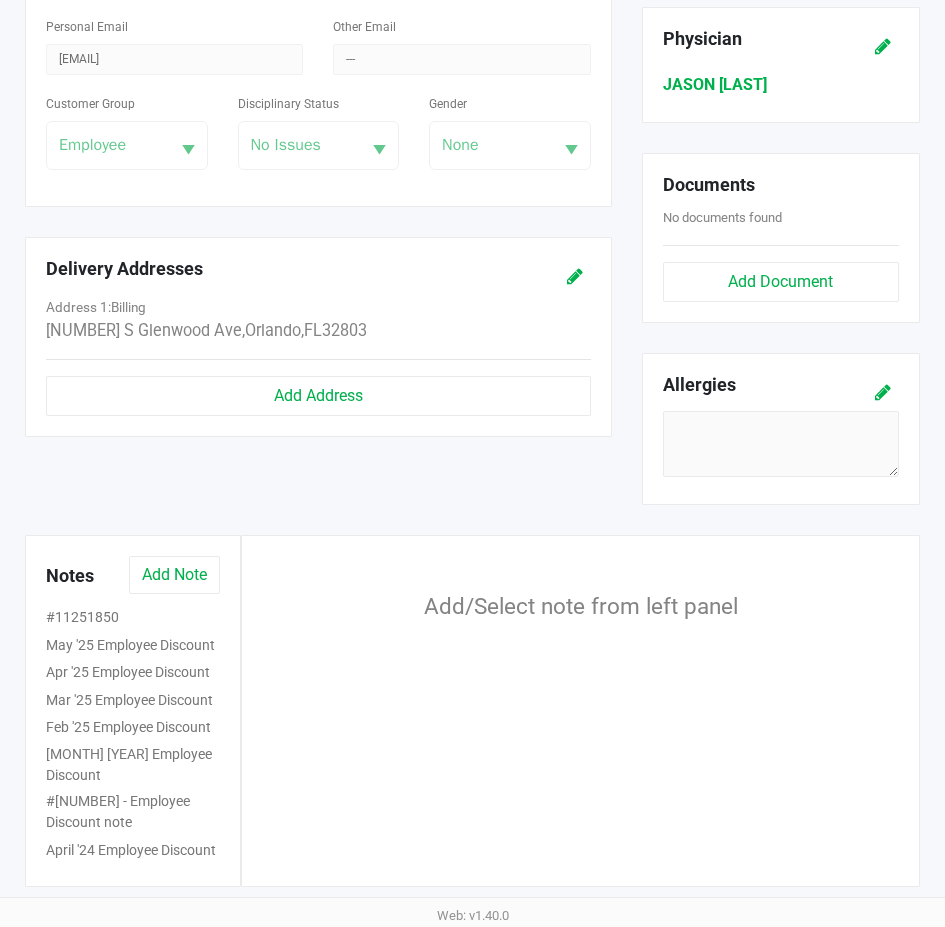 click on "Member Info   Verified?  Yes No *  First Name  Kurt *  Last Name  Vernikos  Preferred Name  --- *  Date of Birth  01/29/1964  State ID #  ---  State ID Expiration Date   Mobile Phone  (407) 808-7152  Home Phone  ( __) ___-____  Other Phone  ( __) ___-____  Personal Email  kmvern@yahoo.com  Other Email  ---  Customer Group  Employee  Disciplinary Status  No Issues  Gender  None  Delivery Addresses   Address 1:   billing   218 S Glenwood Ave   ,    Orlando   ,    FL    32803   Add Address" 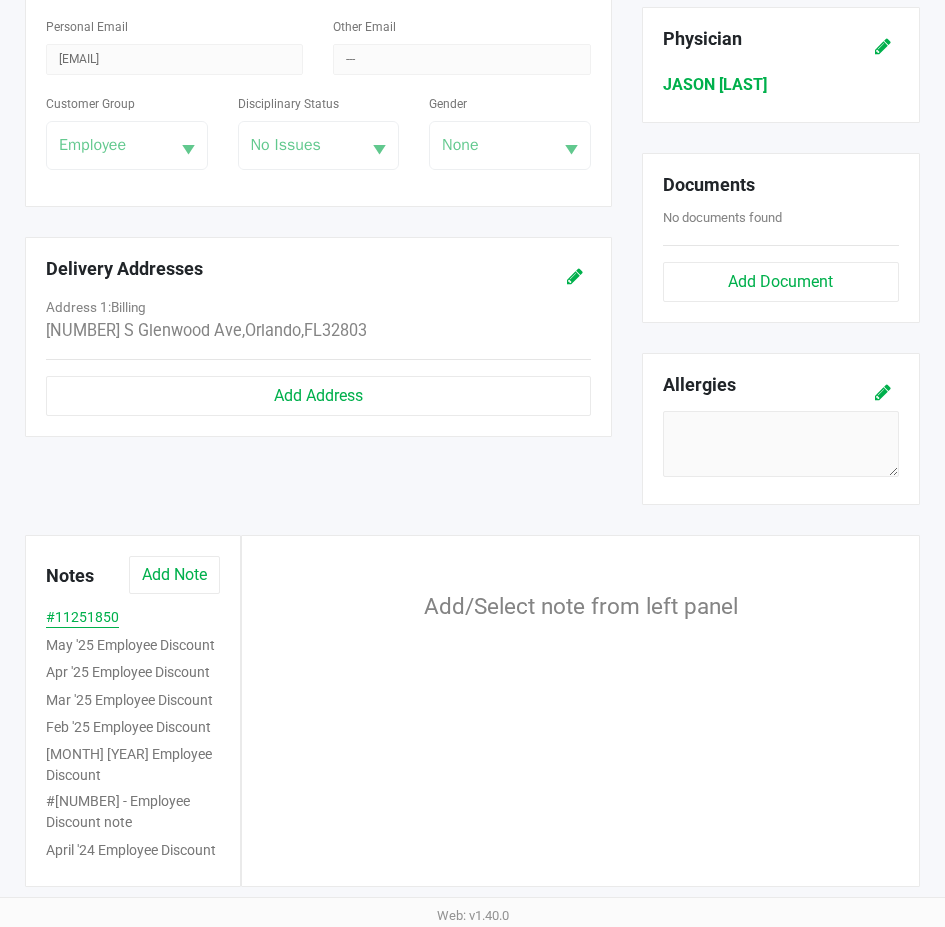 click on "#11251850" 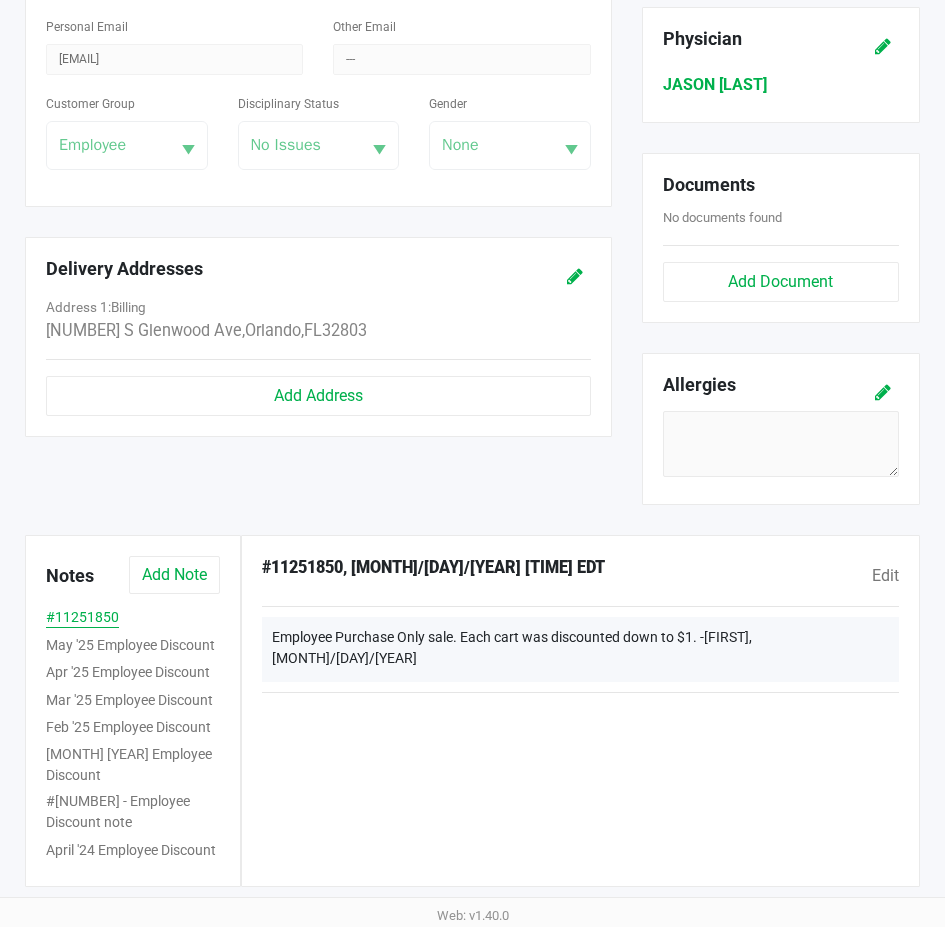 click on "#11251850" 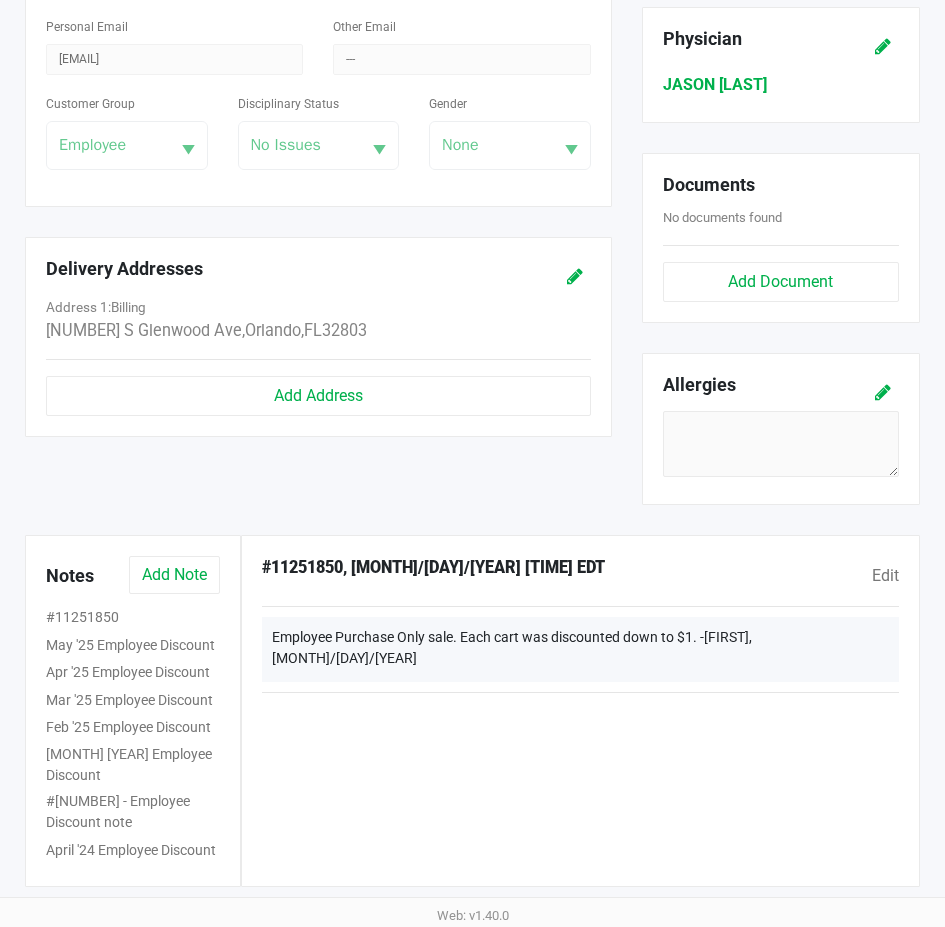 click on "Member Info   Verified?  Yes No *  First Name  Kurt *  Last Name  Vernikos  Preferred Name  --- *  Date of Birth  01/29/1964  State ID #  ---  State ID Expiration Date   Mobile Phone  (407) 808-7152  Home Phone  ( __) ___-____  Other Phone  ( __) ___-____  Personal Email  kmvern@yahoo.com  Other Email  ---  Customer Group  Employee  Disciplinary Status  No Issues  Gender  None  Delivery Addresses   Address 1:   billing   218 S Glenwood Ave   ,    Orlando   ,    FL    32803   Add Address" 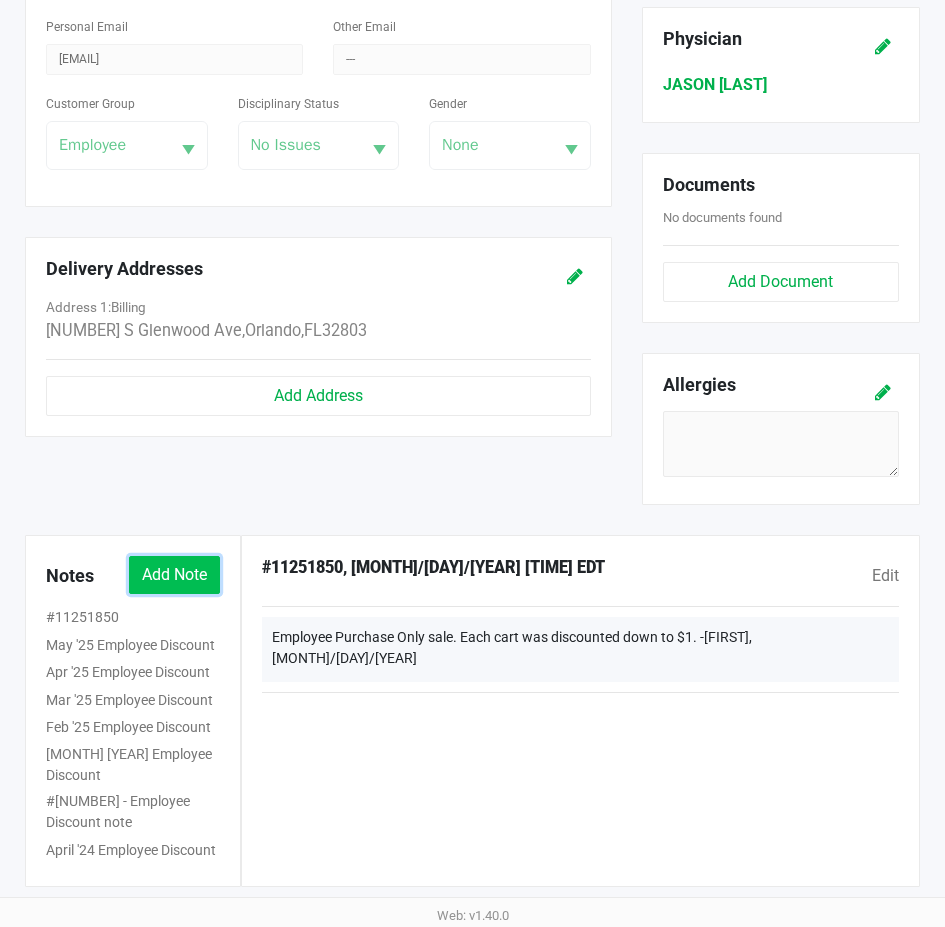 click on "Add Note" 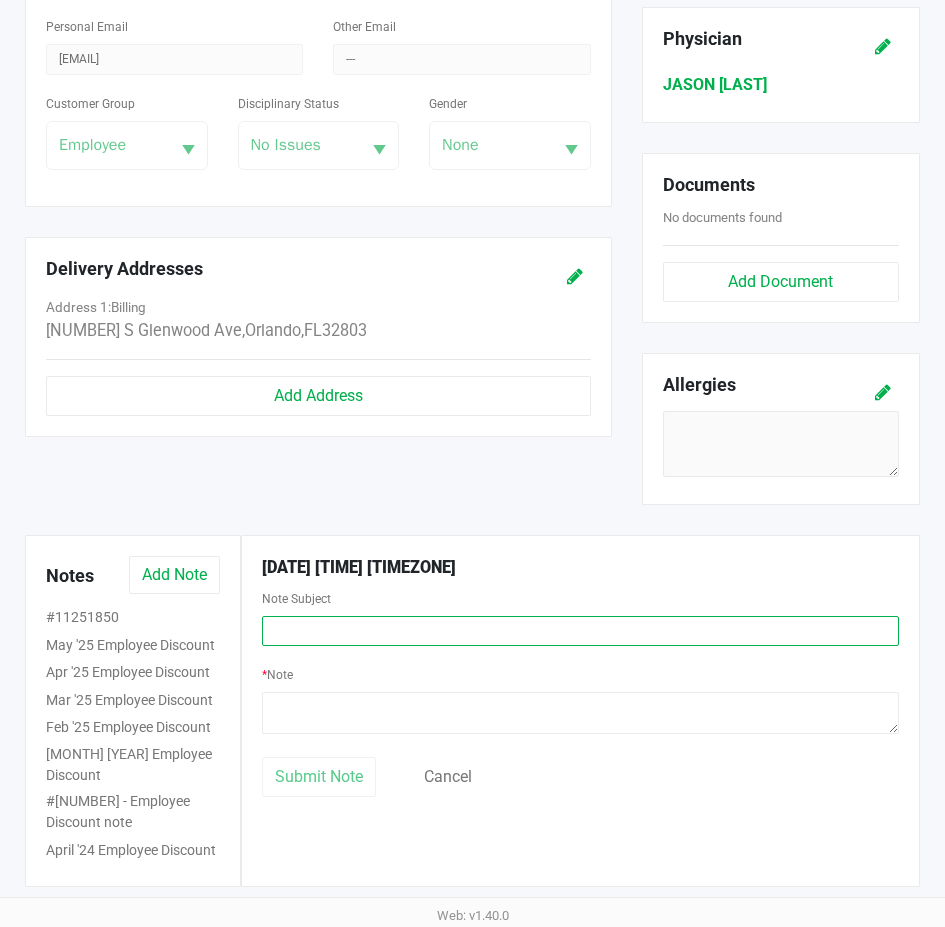 click 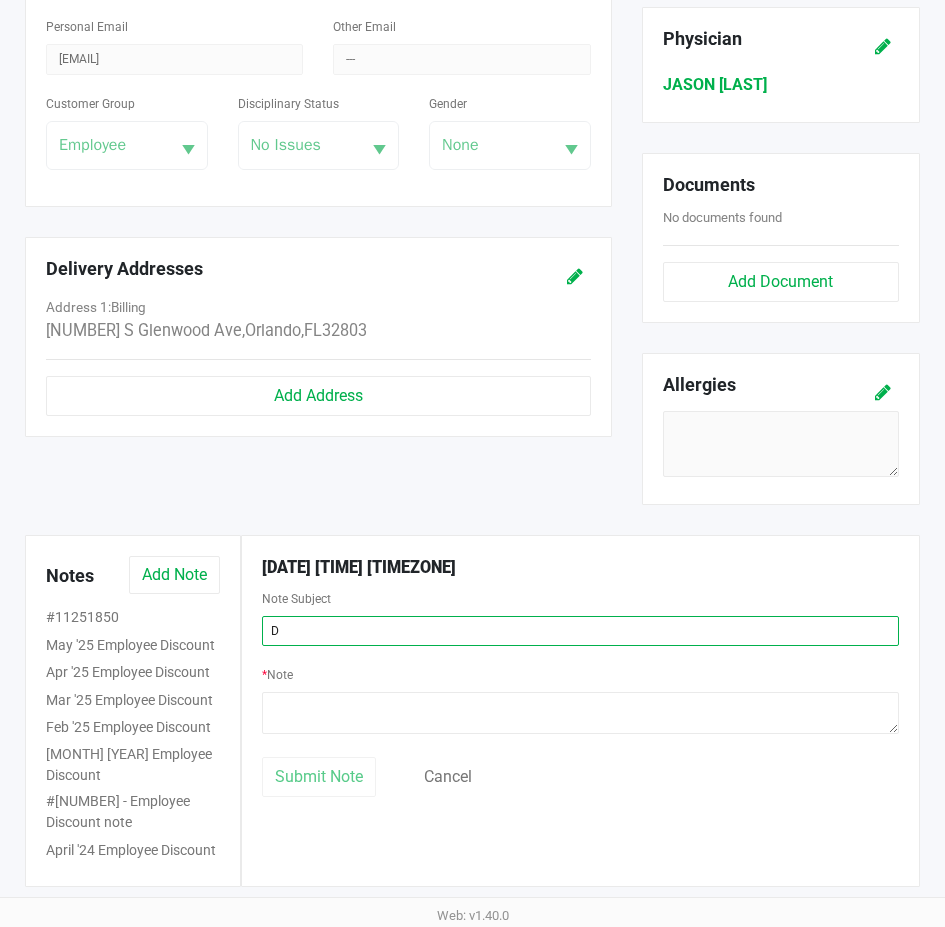 type 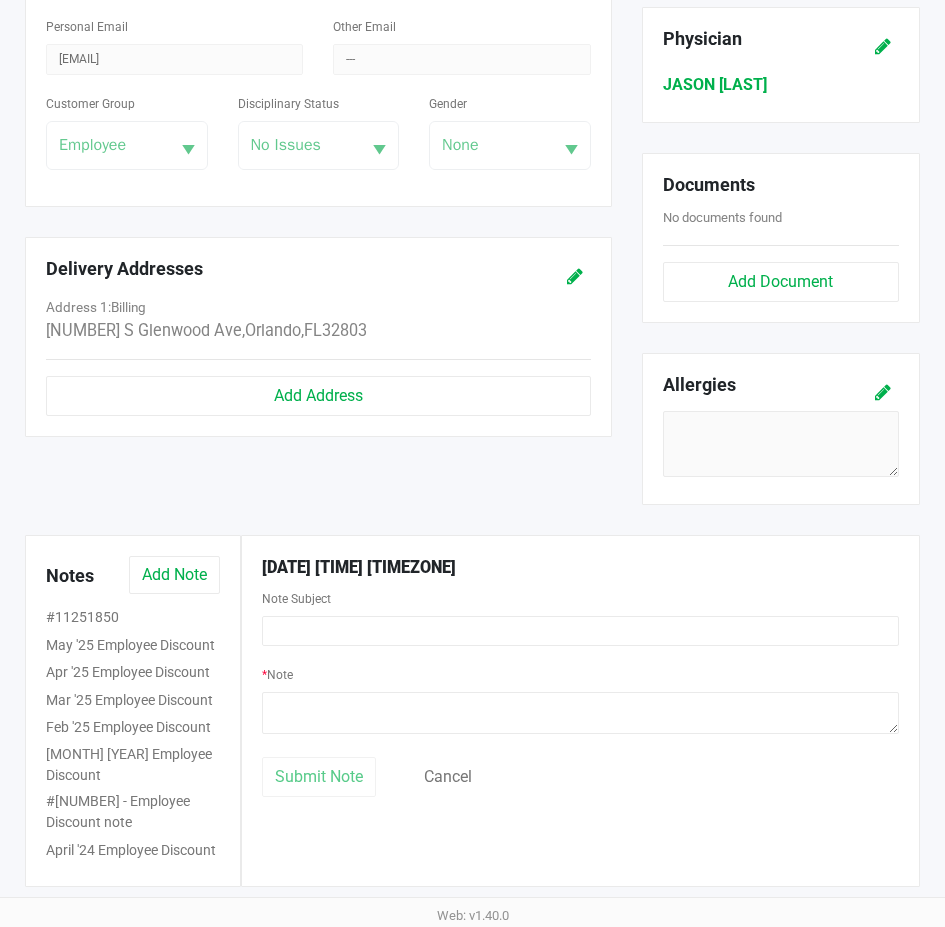 click on "Member Info   Verified?  Yes No *  First Name  Kurt *  Last Name  Vernikos  Preferred Name  --- *  Date of Birth  01/29/1964  State ID #  ---  State ID Expiration Date   Mobile Phone  (407) 808-7152  Home Phone  ( __) ___-____  Other Phone  ( __) ___-____  Personal Email  kmvern@yahoo.com  Other Email  ---  Customer Group  Employee  Disciplinary Status  No Issues  Gender  None  Delivery Addresses   Address 1:   billing   218 S Glenwood Ave   ,    Orlando   ,    FL    32803   Add Address" 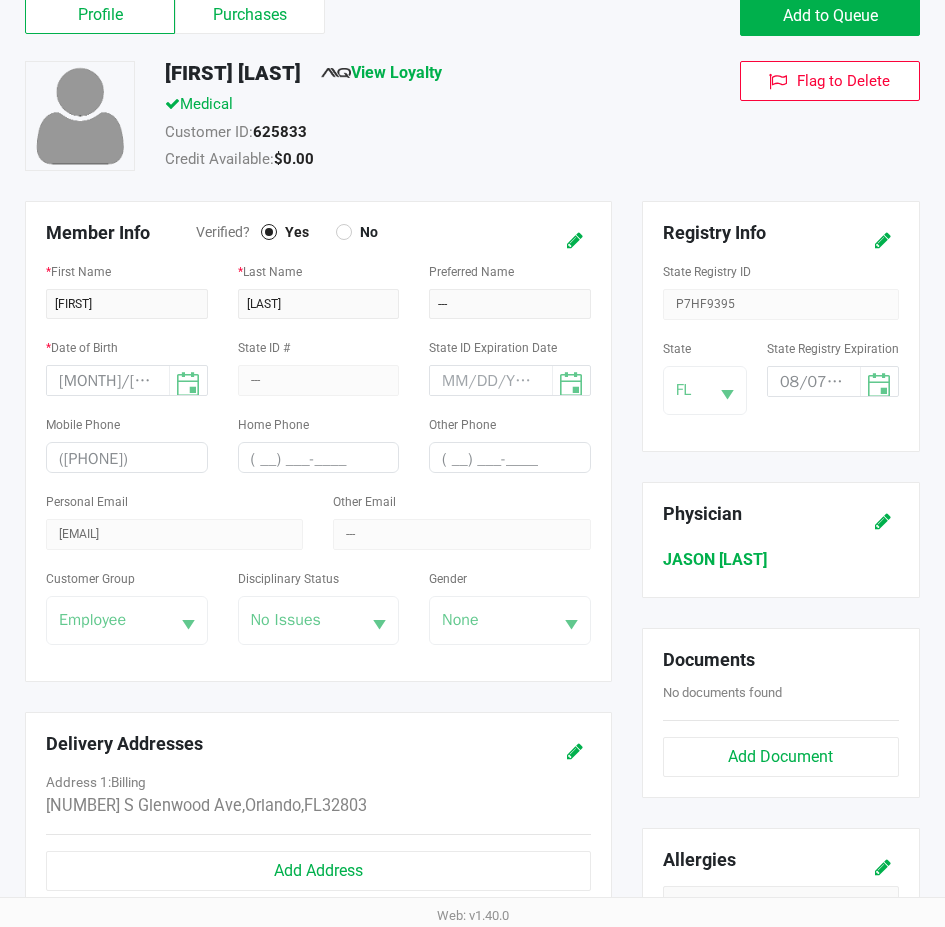 scroll, scrollTop: 131, scrollLeft: 0, axis: vertical 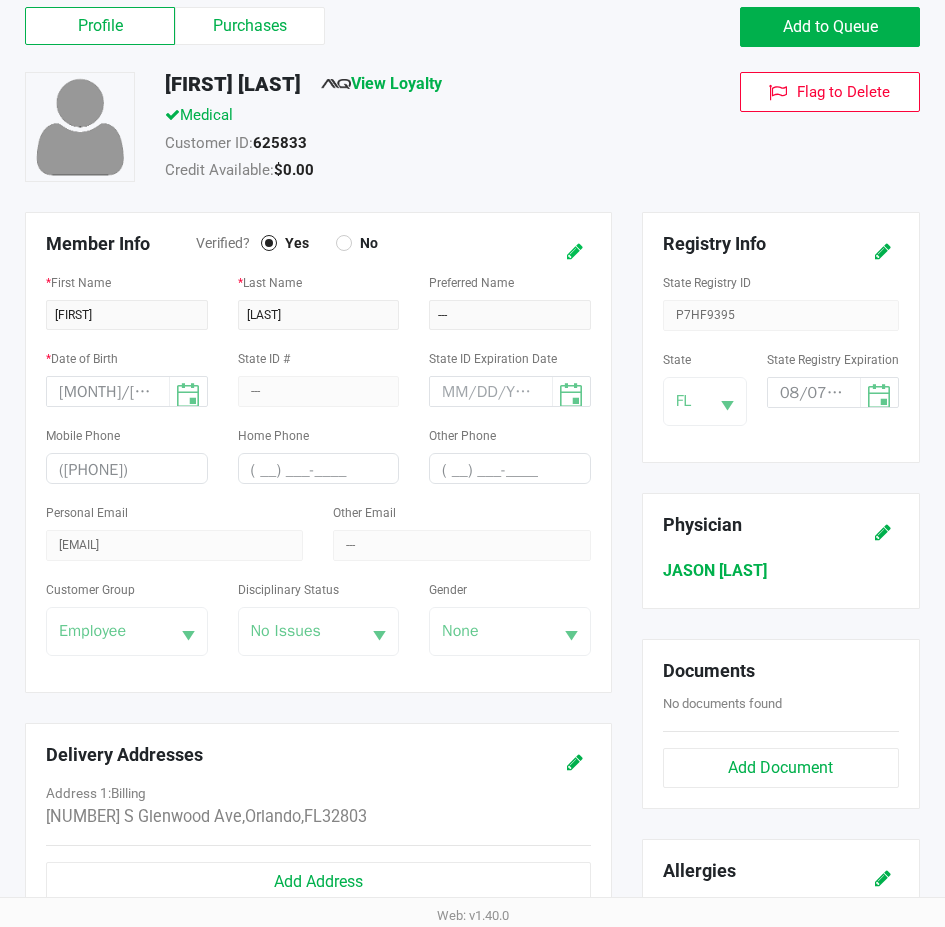 click 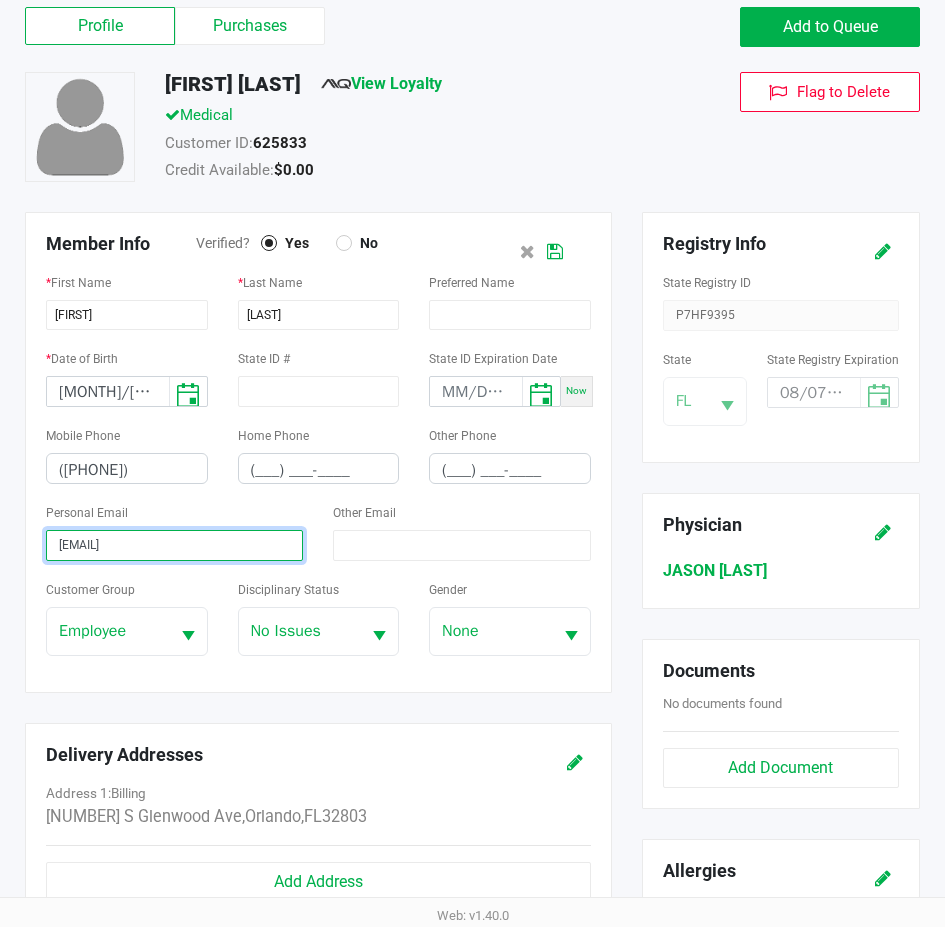 click on "kmvern@yahoo.com" 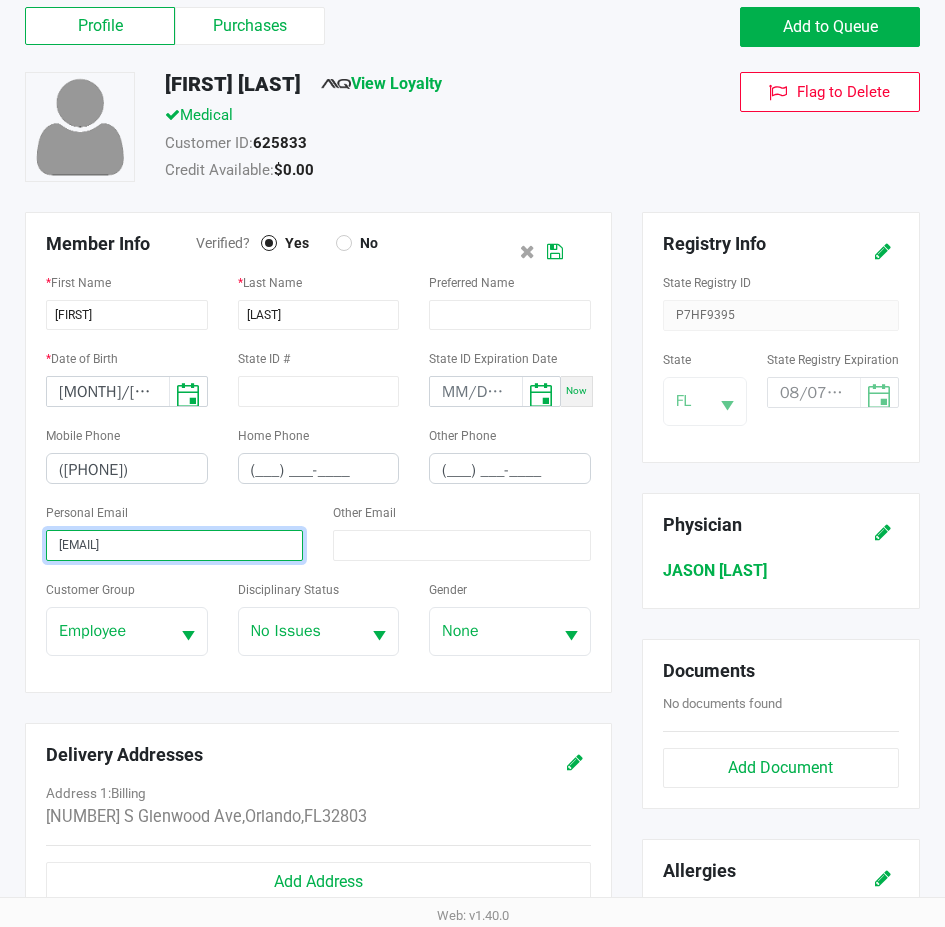 click on "kmvern@yahoo.com" 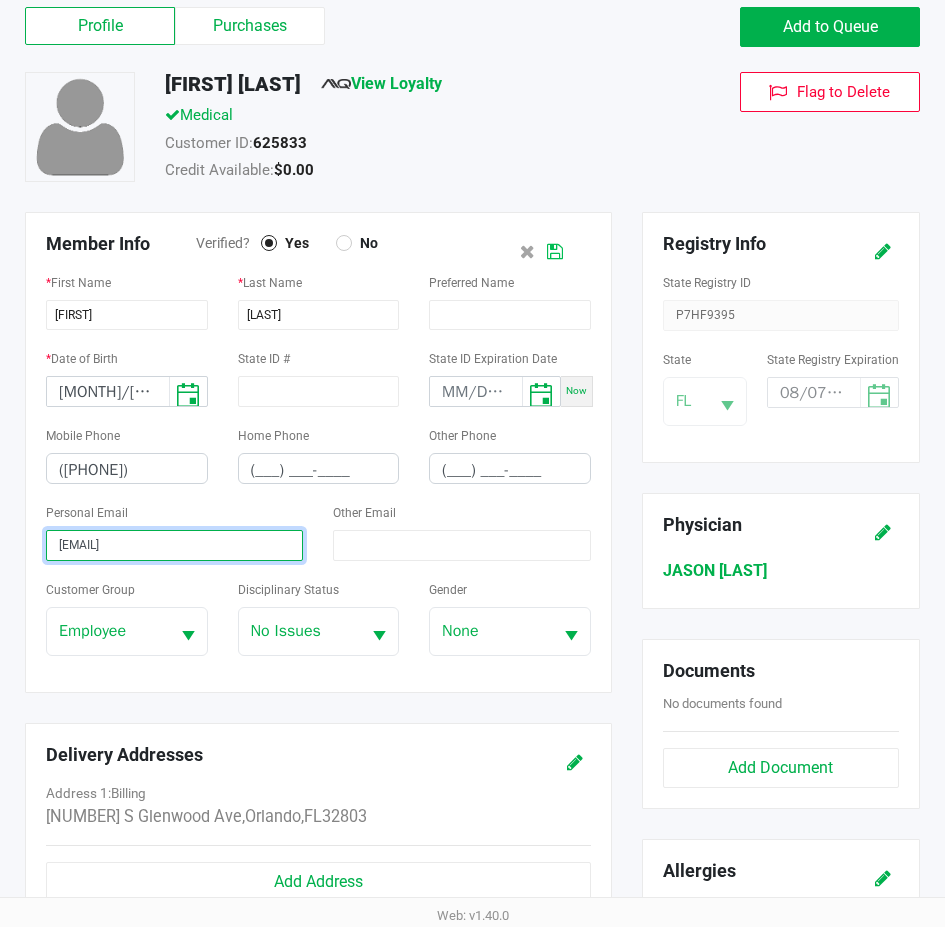 type on "kmvern101@gmail.com" 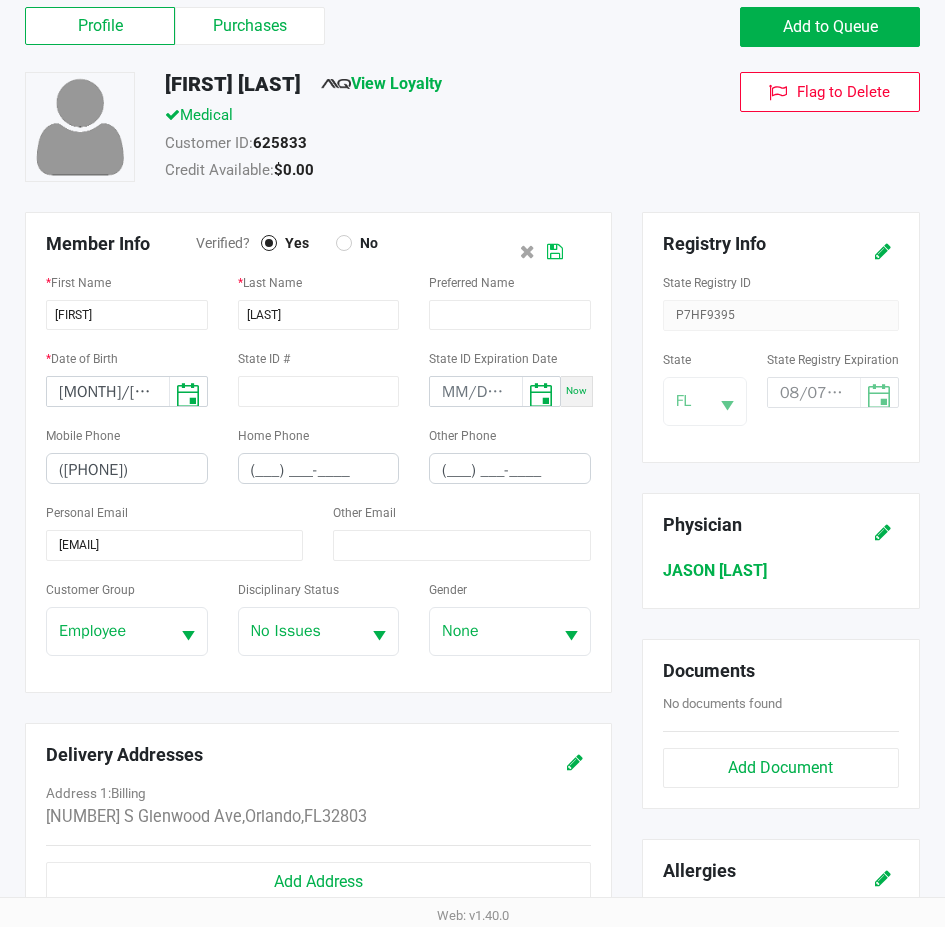 click 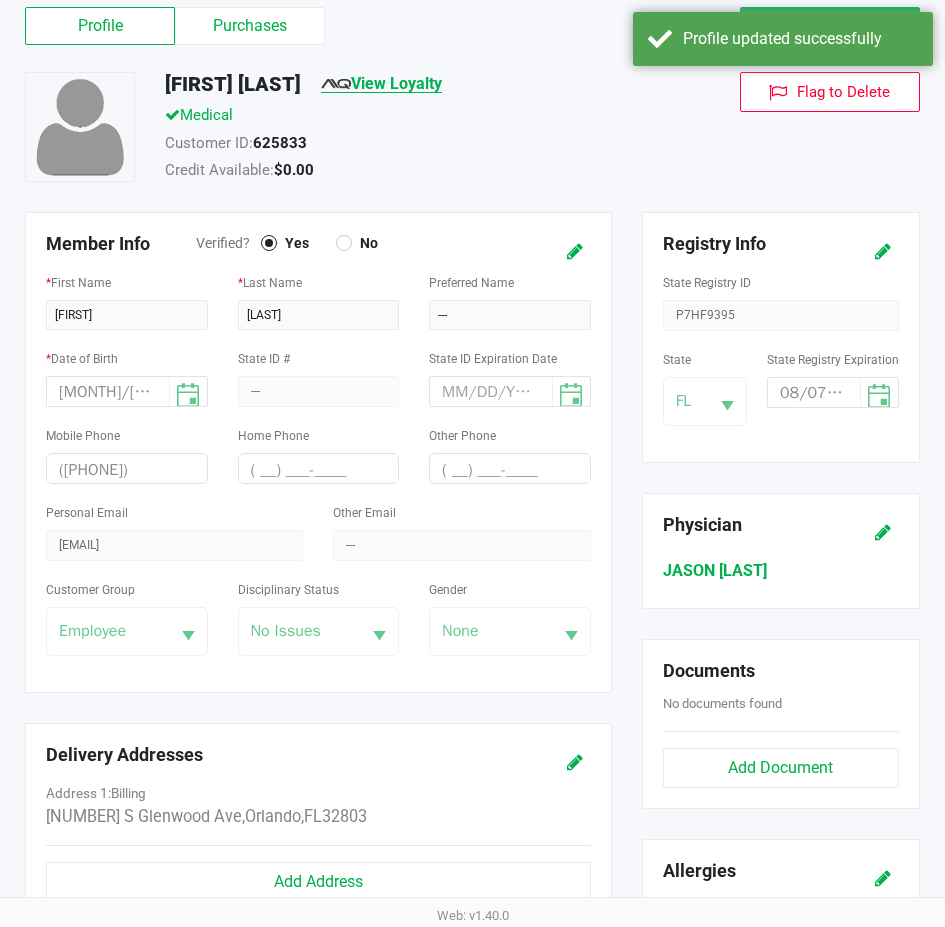 click on "View Loyalty" 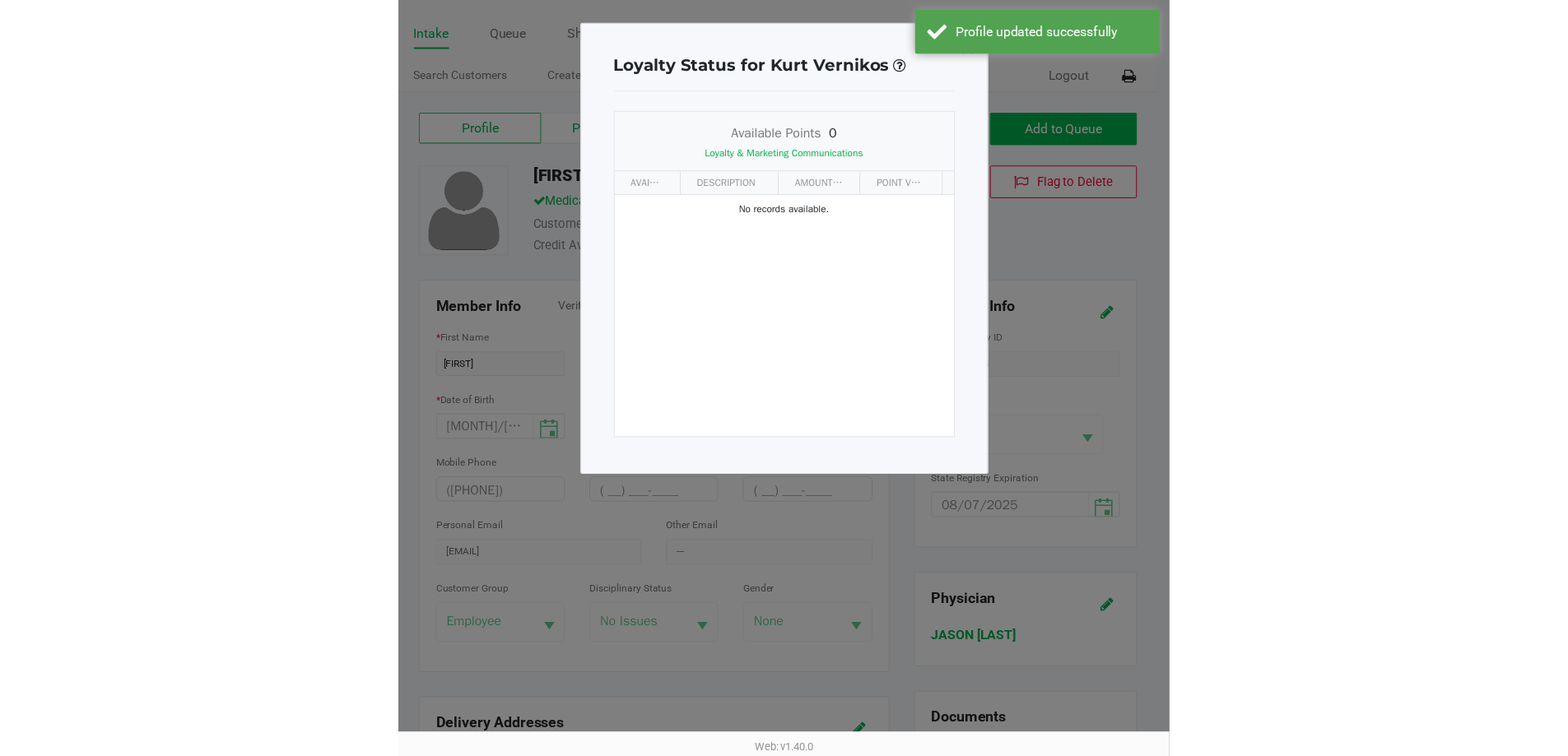 scroll, scrollTop: 0, scrollLeft: 0, axis: both 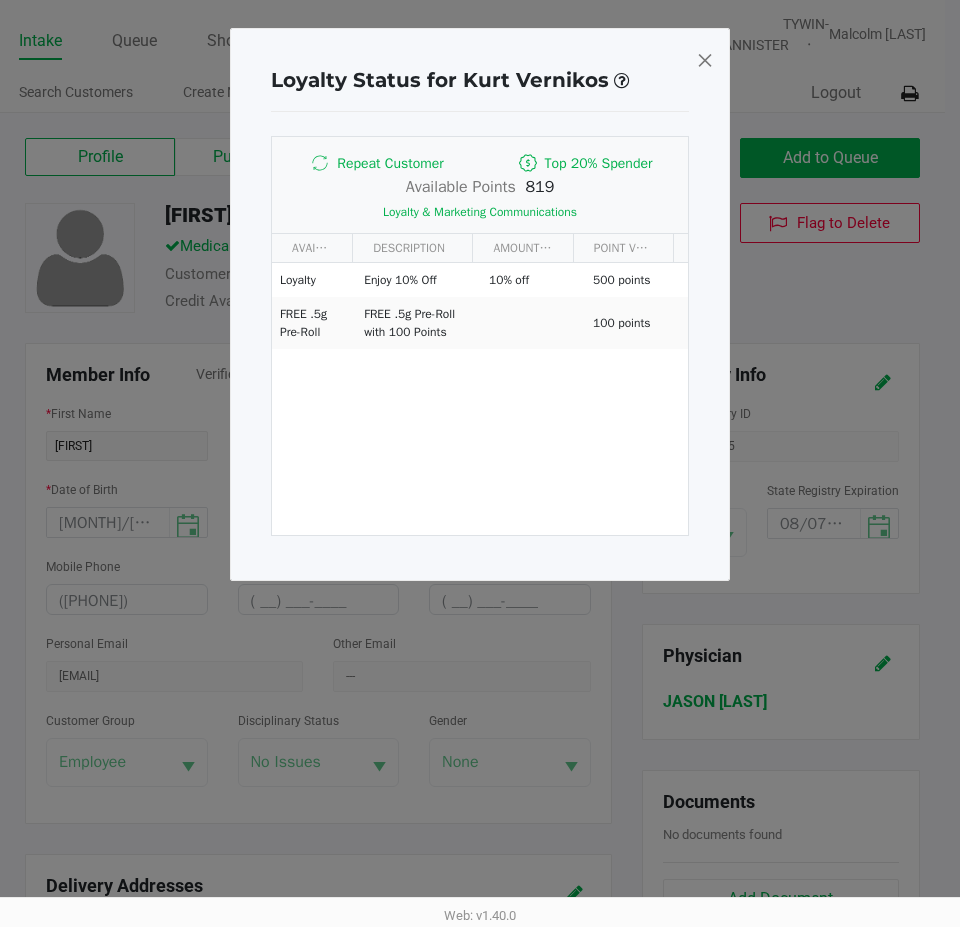 click on "Available Points      819   Loyalty & Marketing Communications" 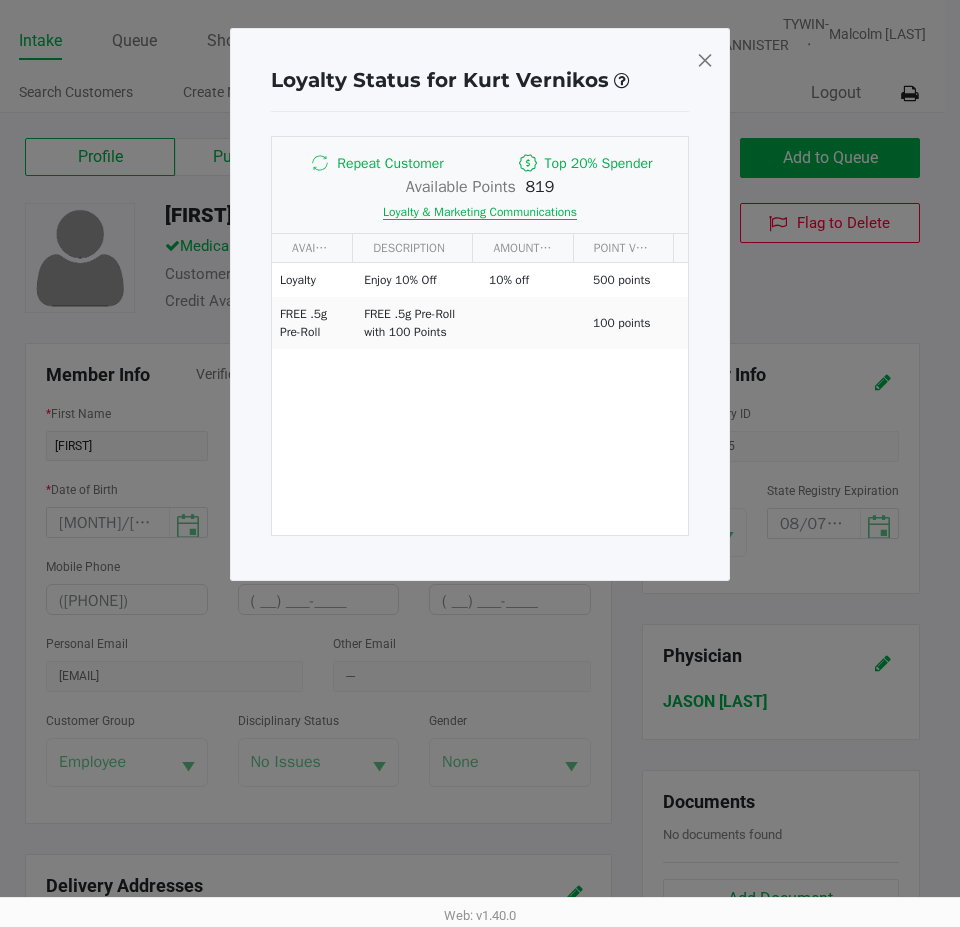 click on "Loyalty & Marketing Communications" 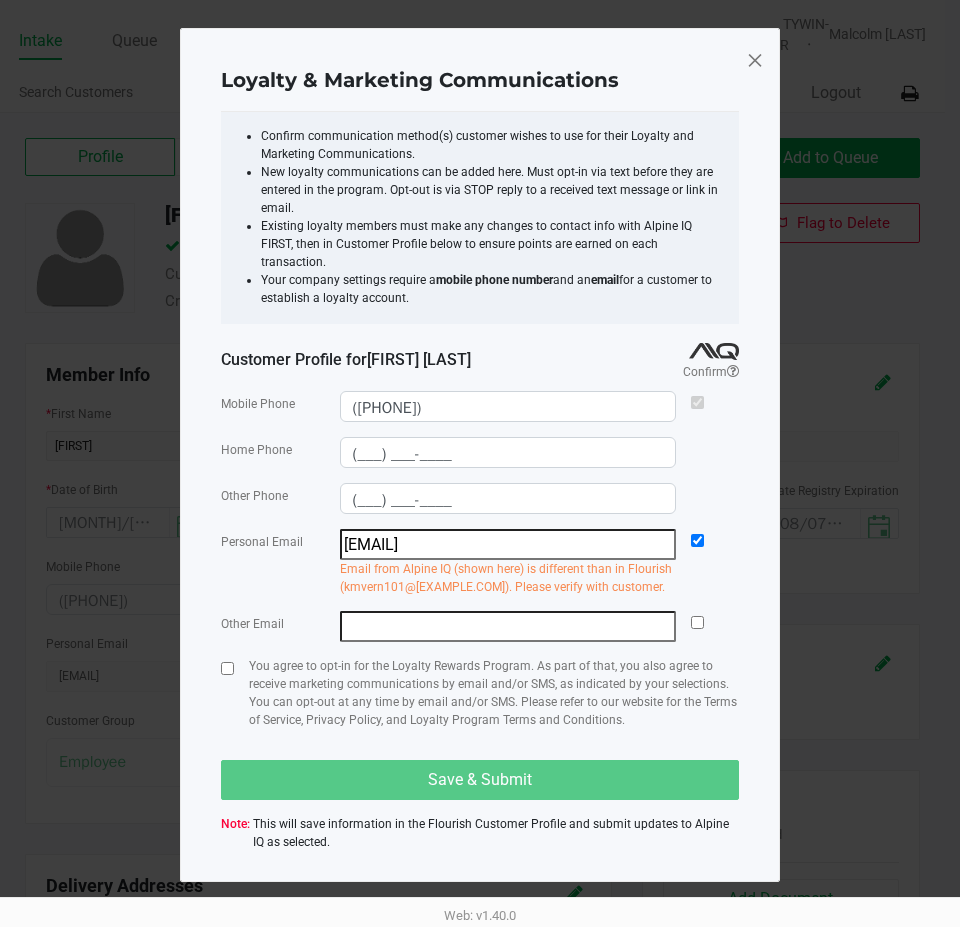 click on "kmvern@yahoo.com" 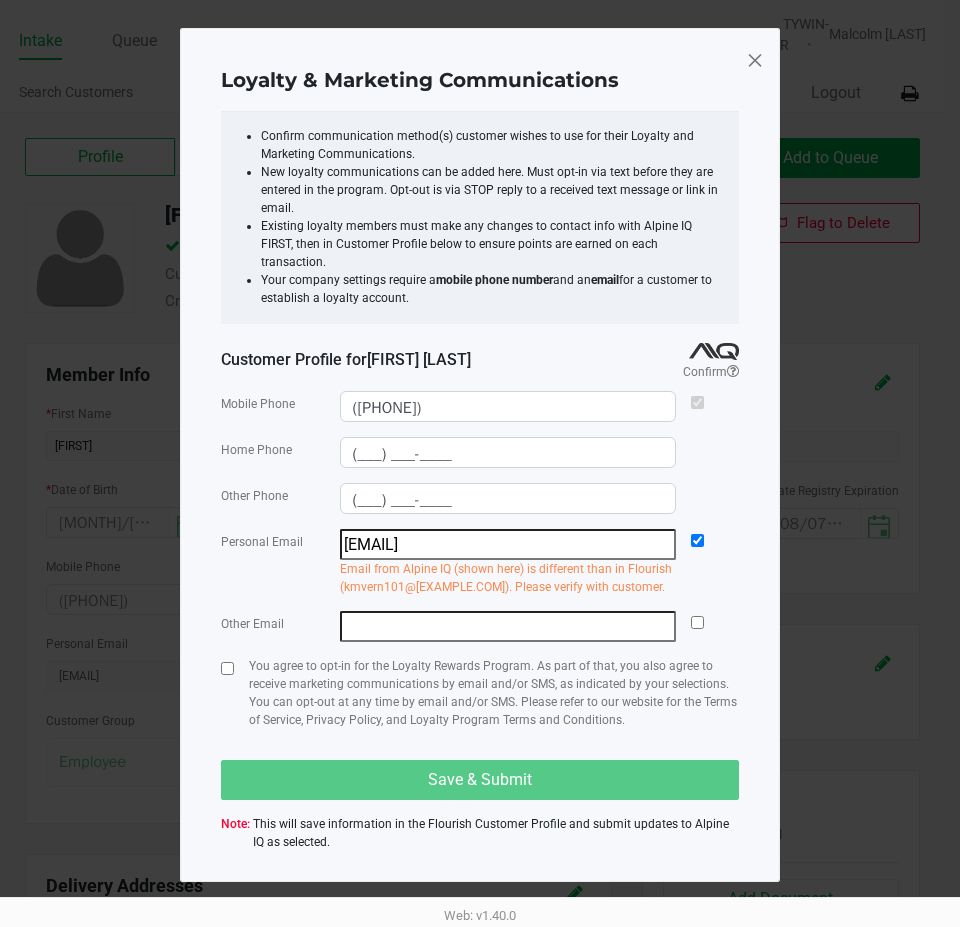 type on "kmvern101@gmail.com" 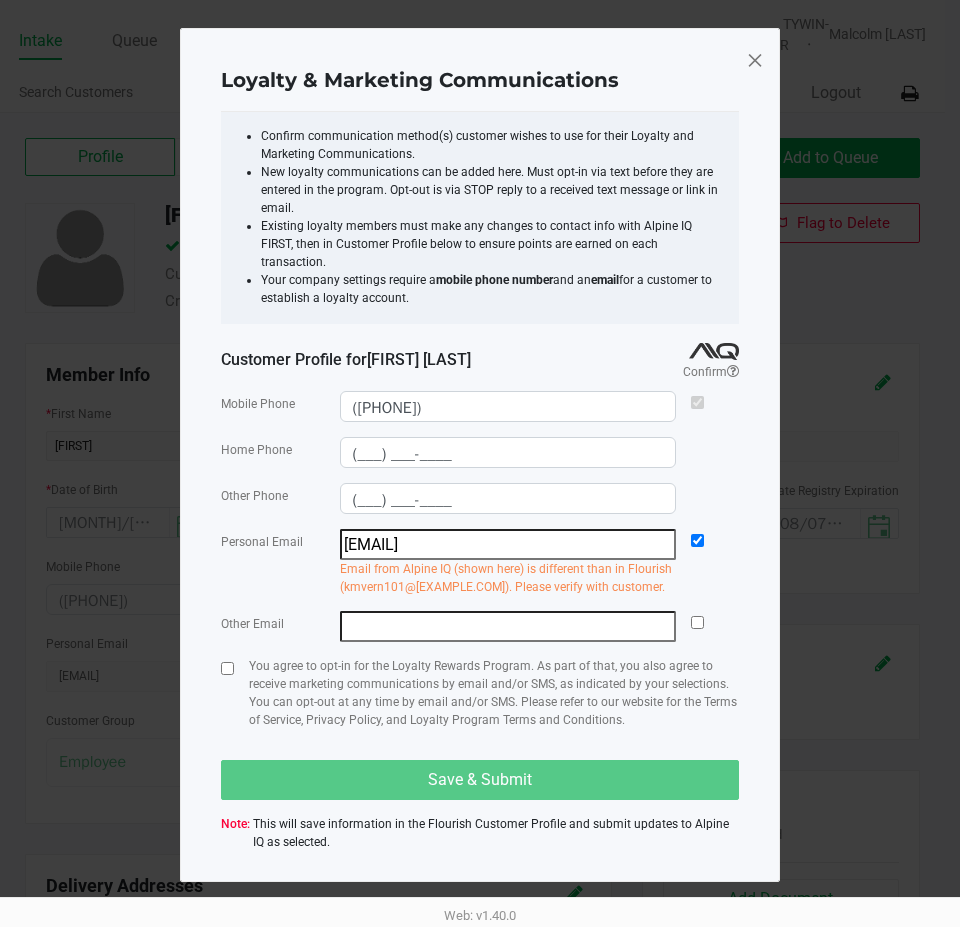 click on "Mobile Phone  (407) 808-7152  Home Phone  (___) ___-____  Other Phone  (___) ___-____  Personal Email  kmvern101@gmail.com  Email from Alpine IQ (shown here) is different than in Flourish (kmvern101@gmail.com). Please verify with customer.   Other Email   You agree to opt-in for the Loyalty Rewards Program. As part of that, you also agree to receive marketing communications by email and/or SMS, as indicated by your selections. You can opt-out at any time by email and/or SMS. Please refer to our website for the Terms of Service, Privacy Policy, and Loyalty Program Terms and Conditions.   Save & Submit   Note:   This will save information in the Flourish Customer Profile and submit updates to Alpine IQ as selected." 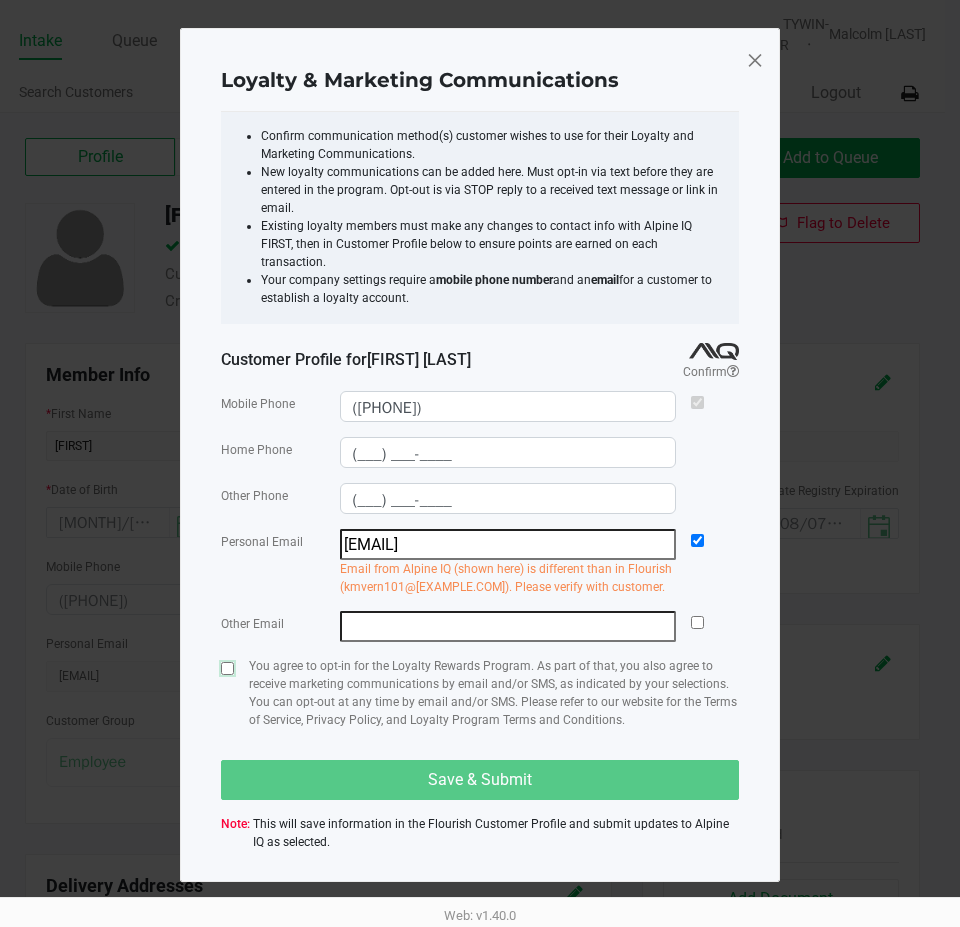 click 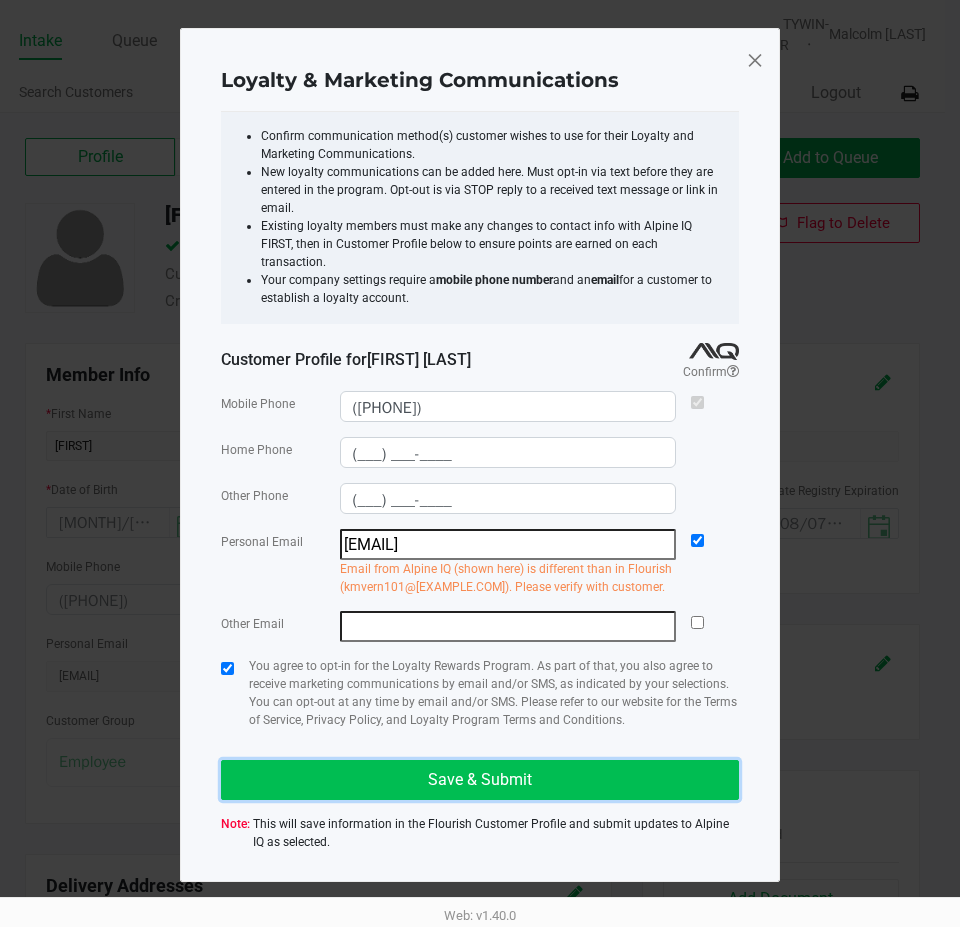 click on "Save & Submit" 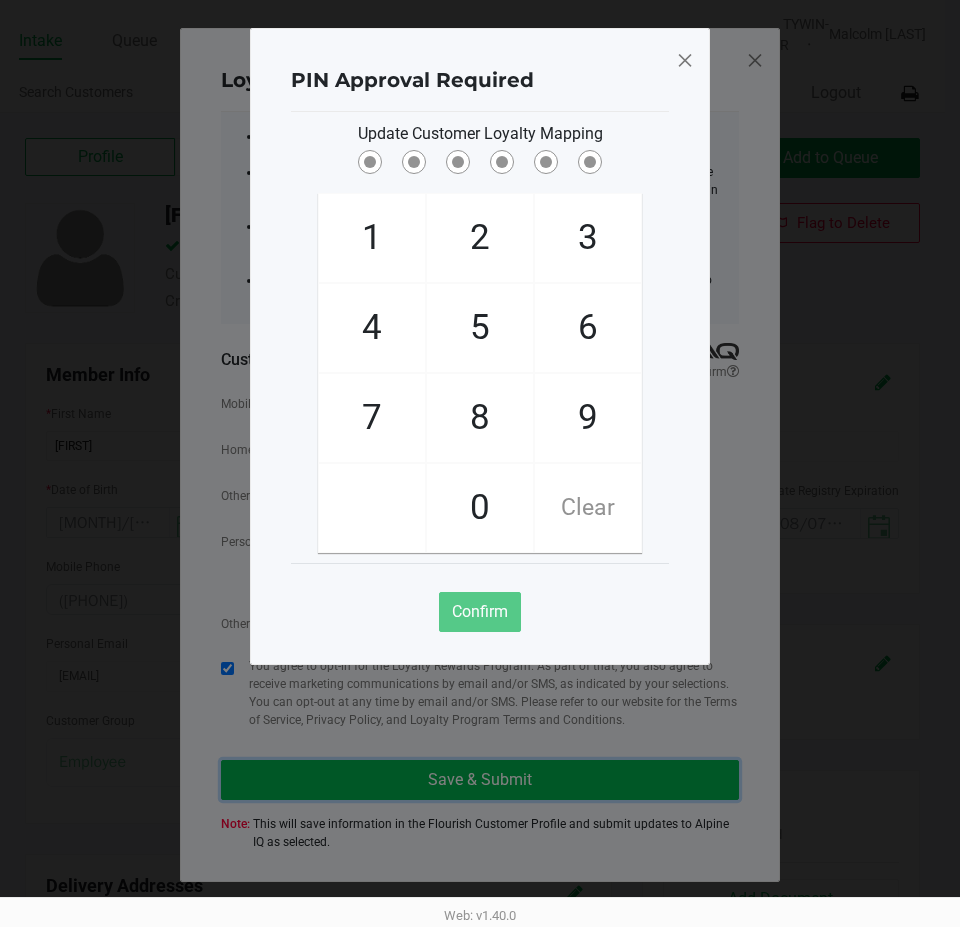 type 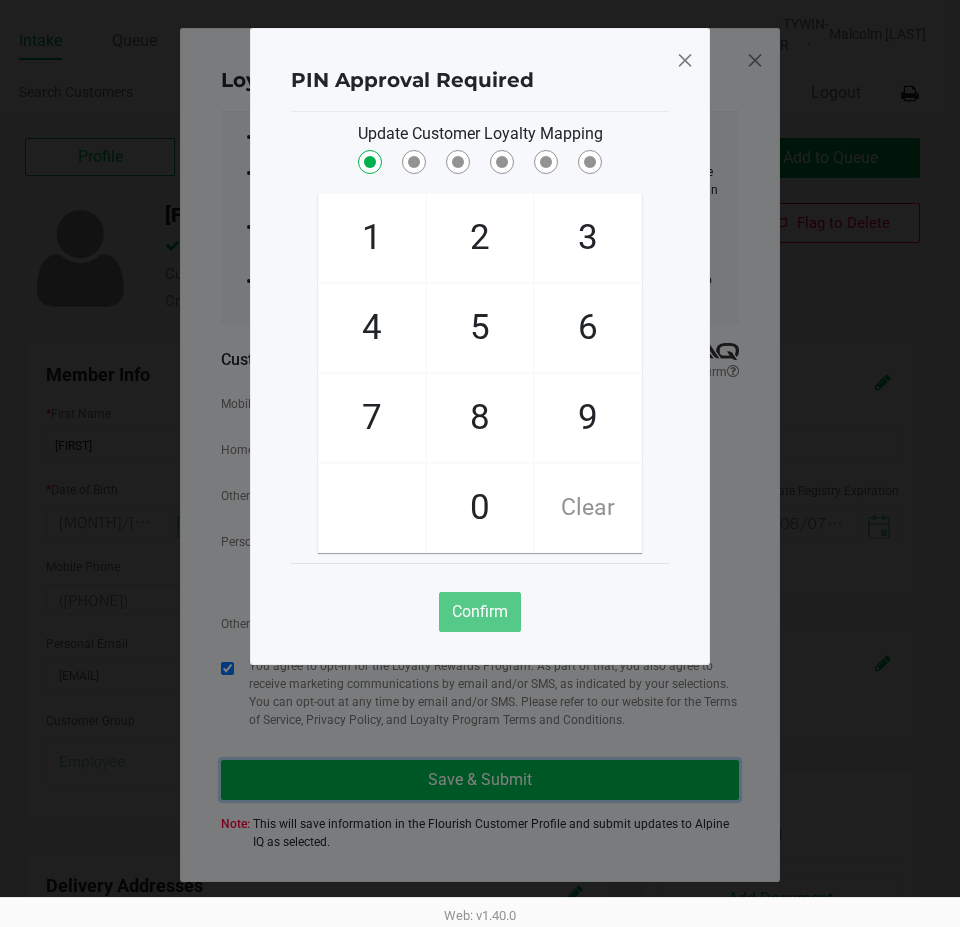 checkbox on "true" 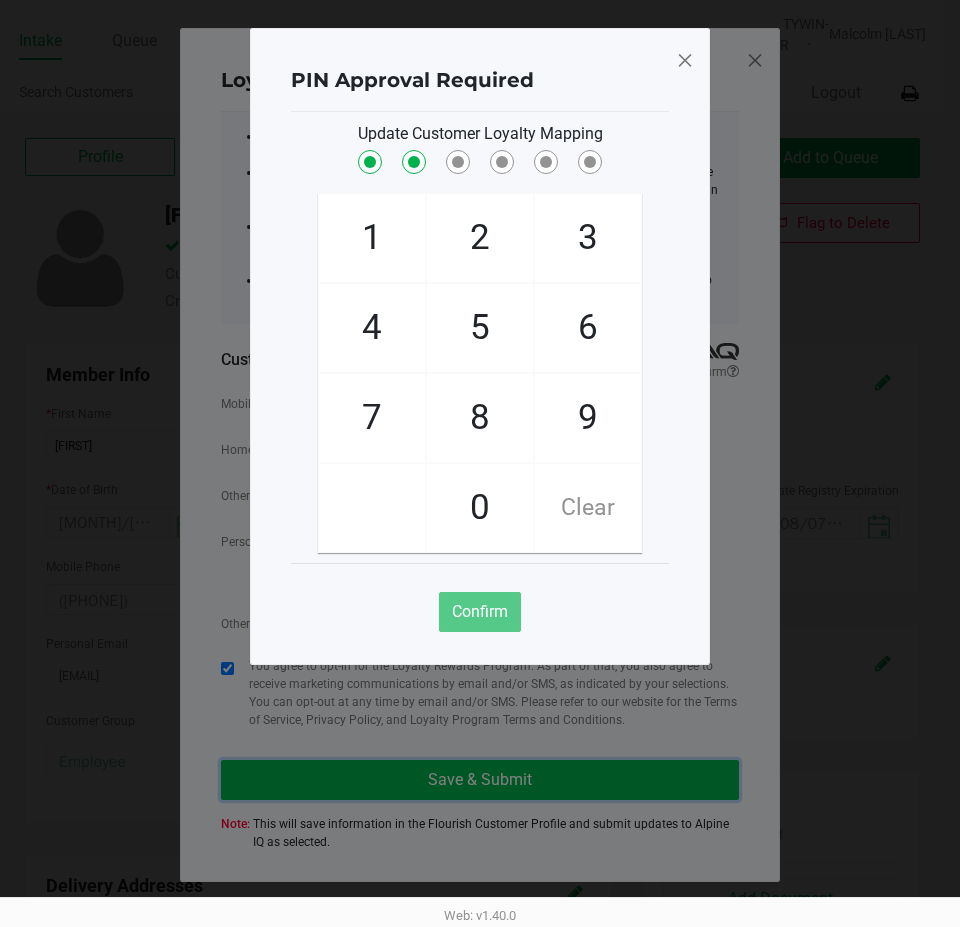 checkbox on "true" 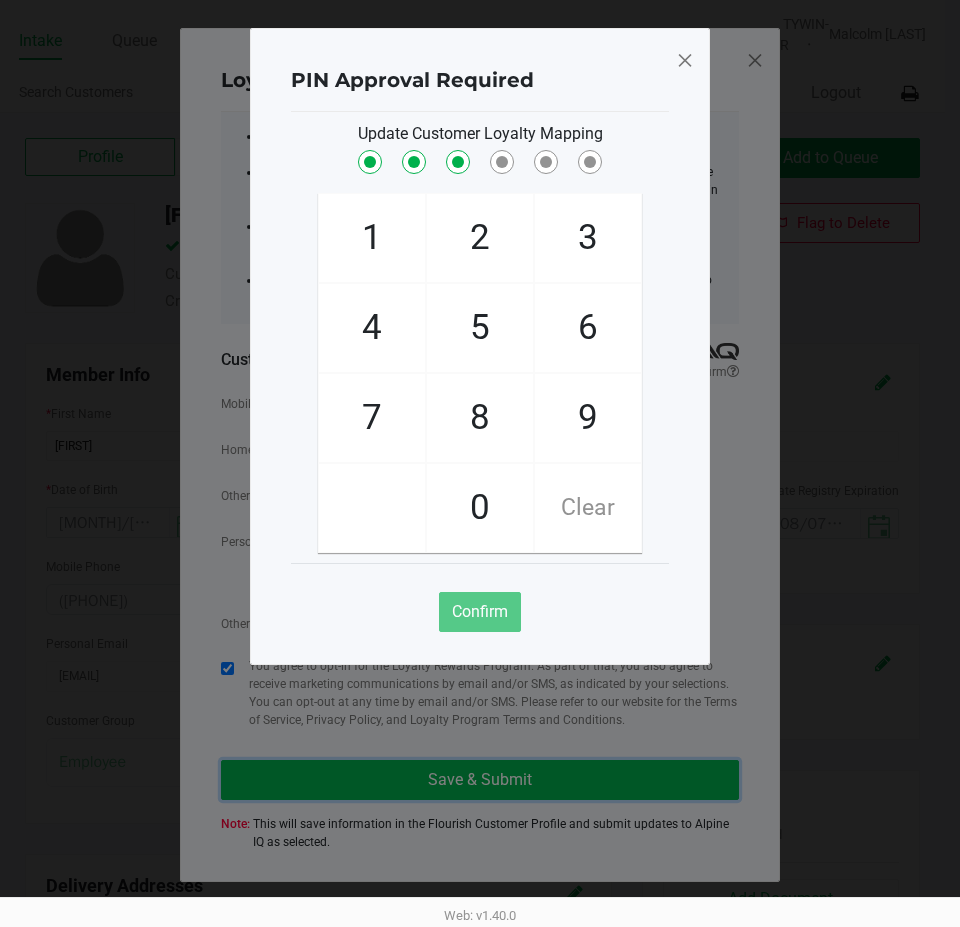 checkbox on "true" 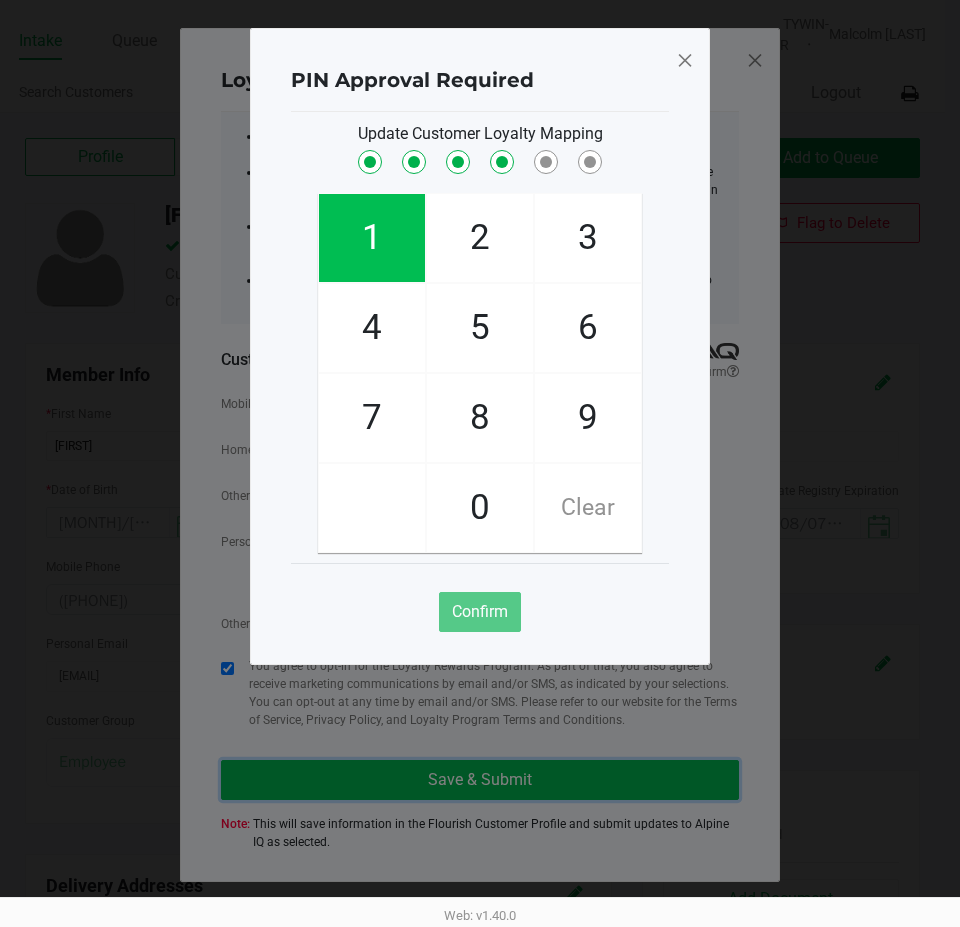 checkbox on "true" 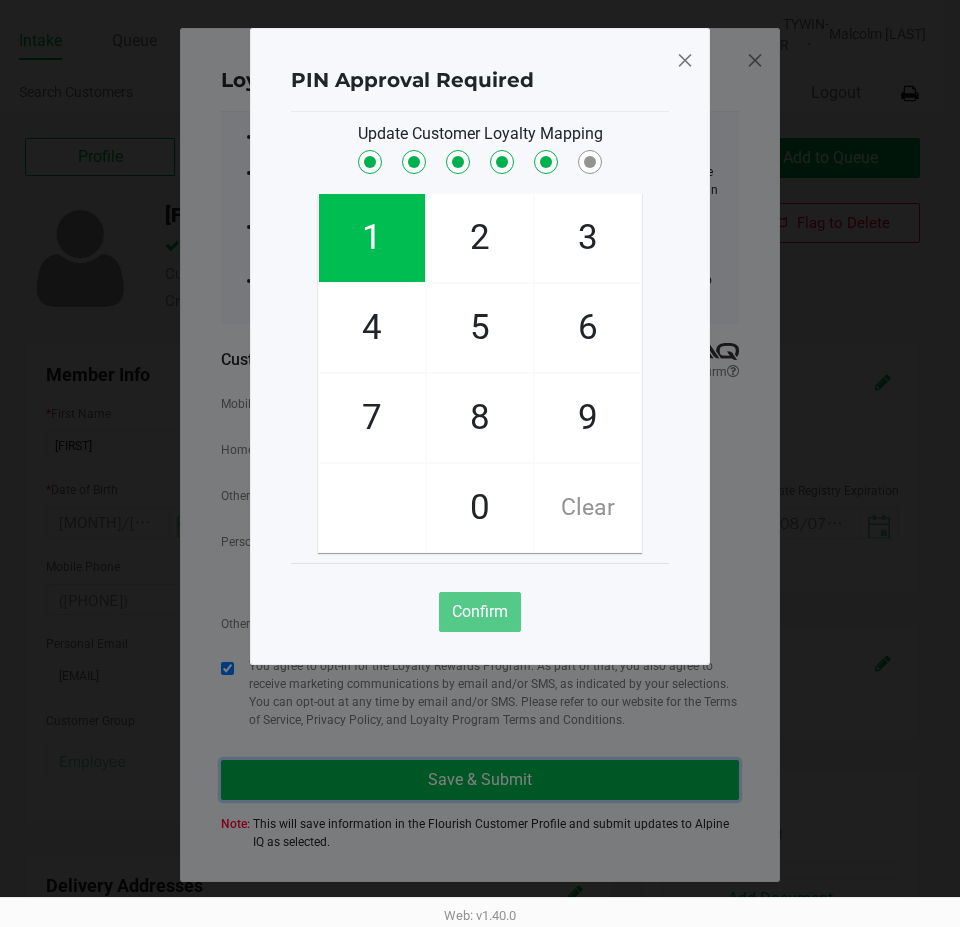 checkbox on "true" 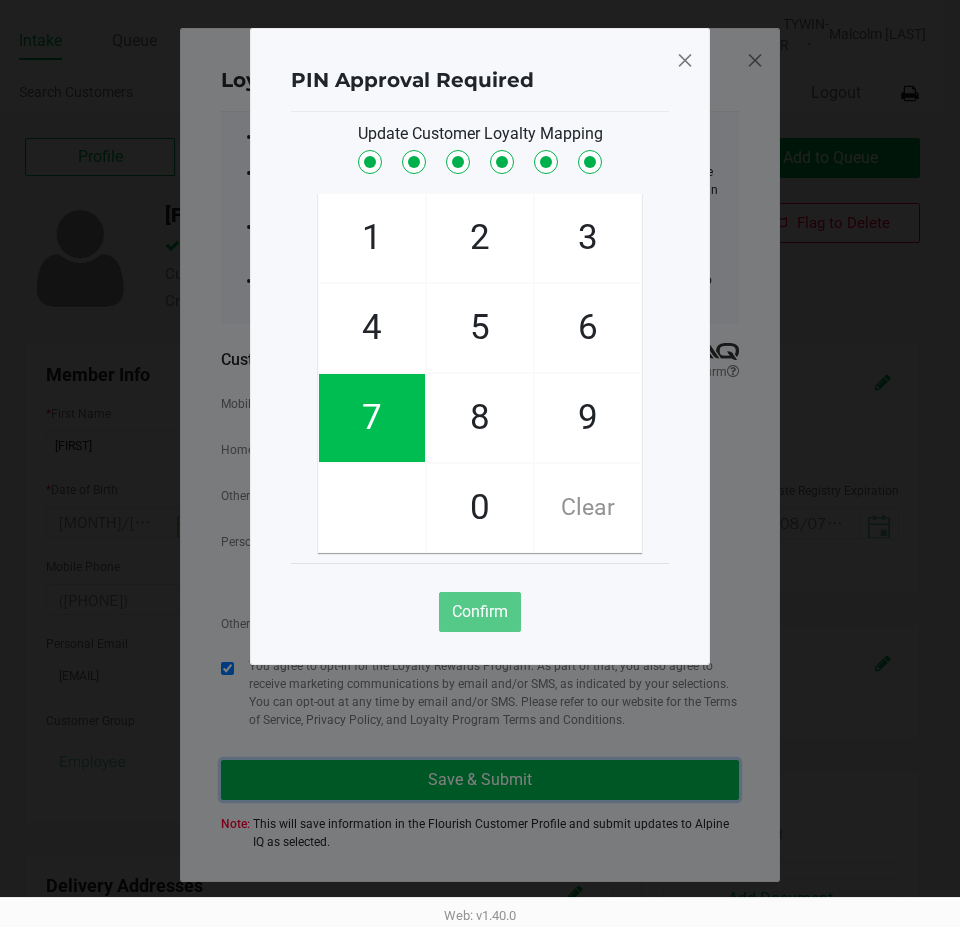 checkbox on "true" 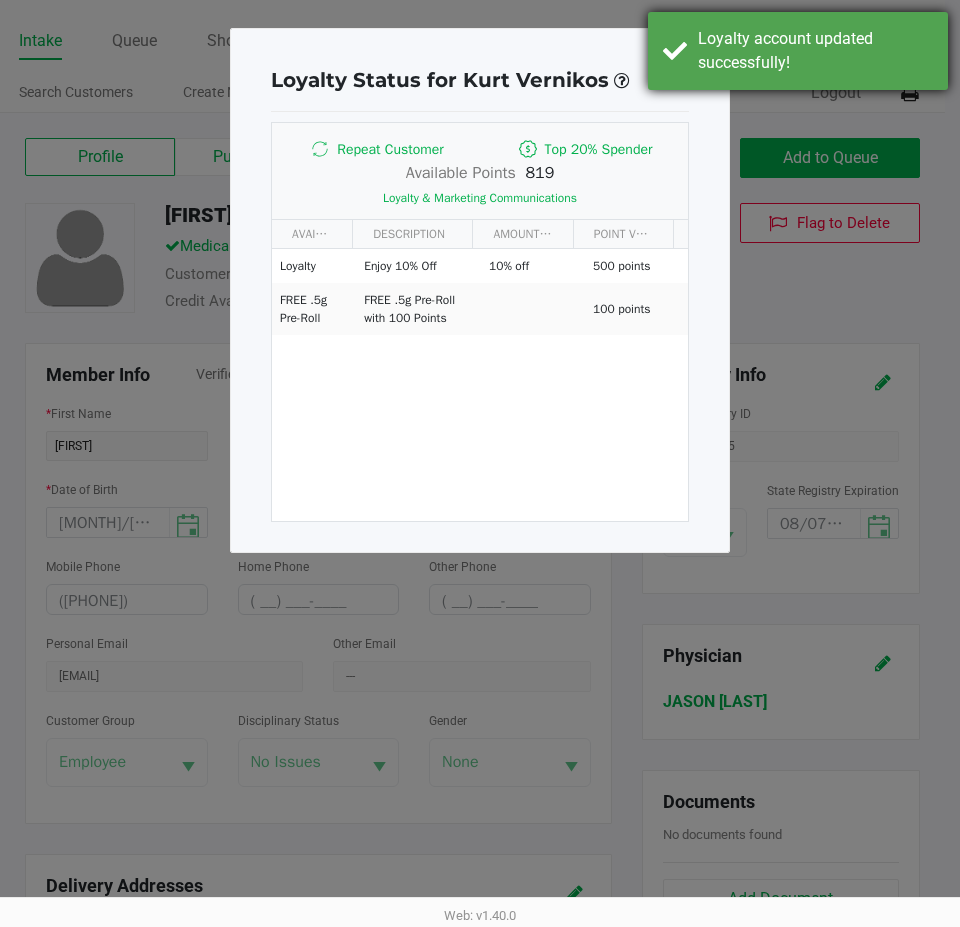 click on "Loyalty account updated successfully!" at bounding box center (815, 51) 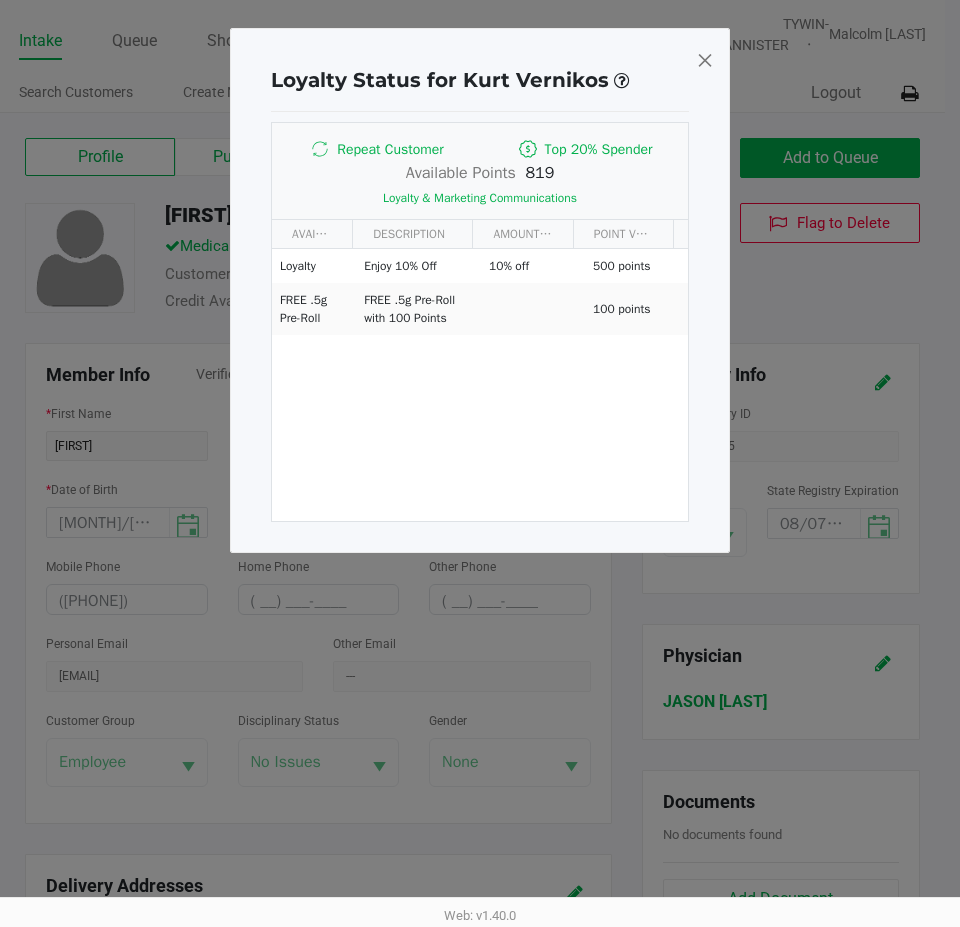 click 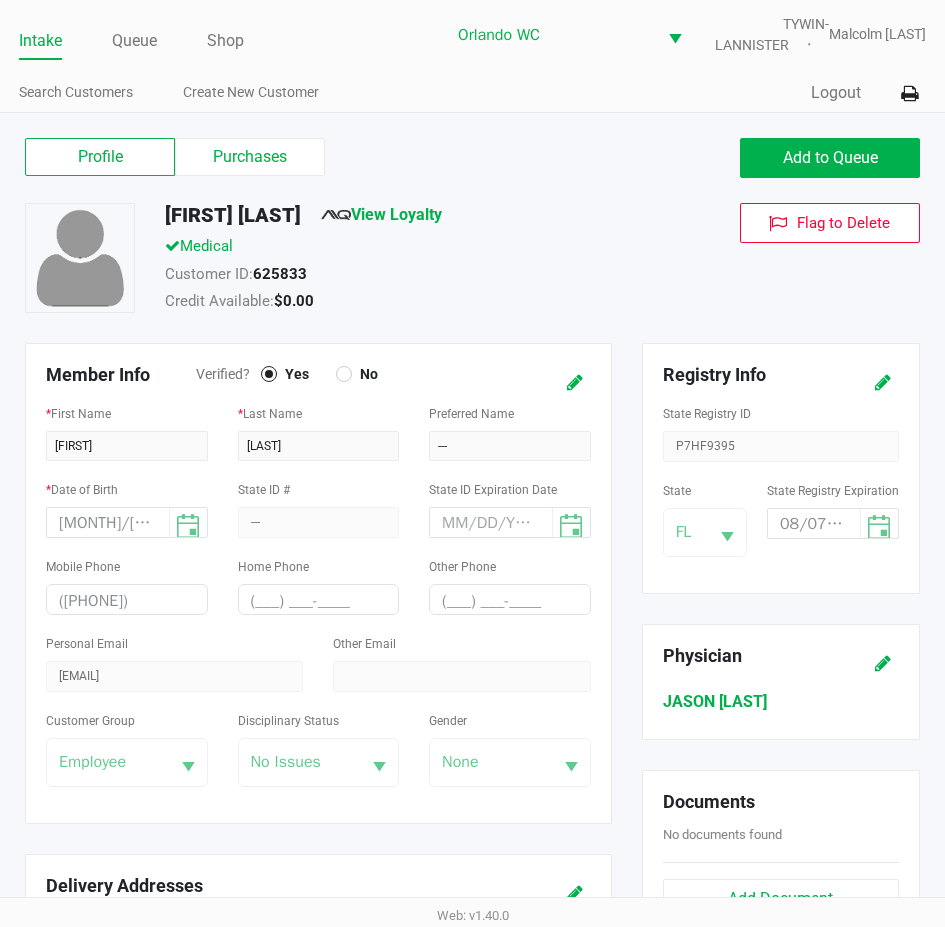 click on "Credit Available:   $0.00" 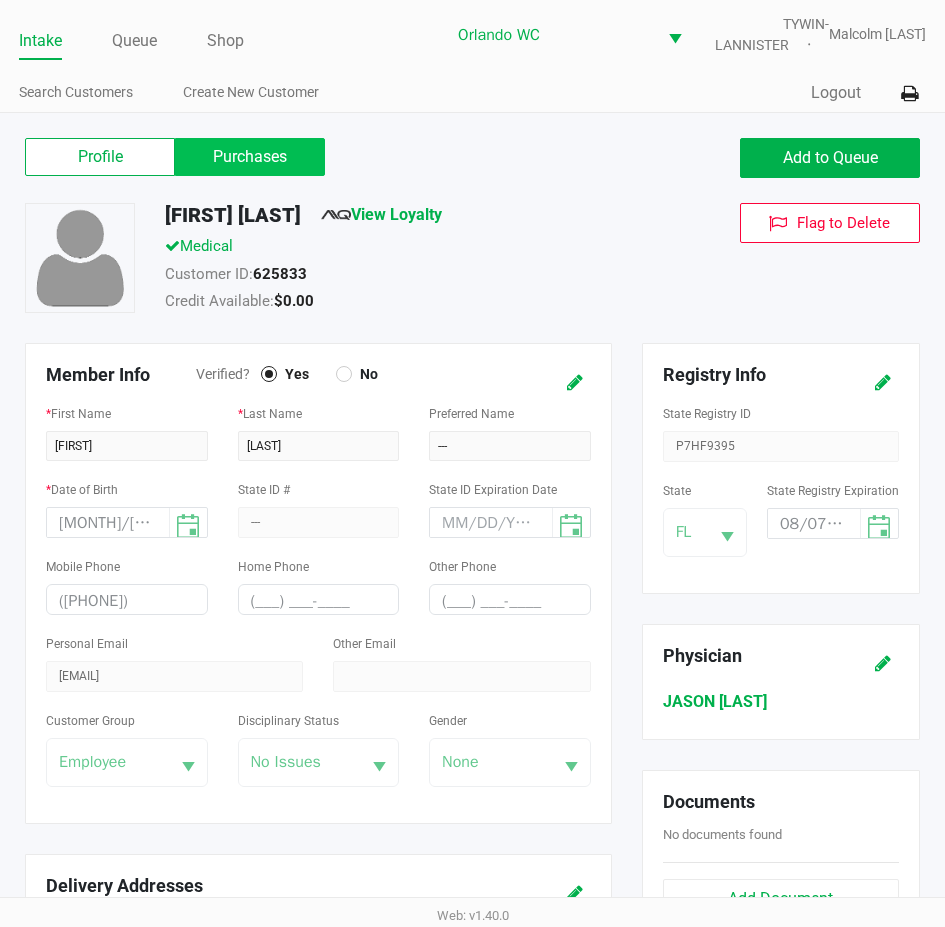 click on "Purchases" 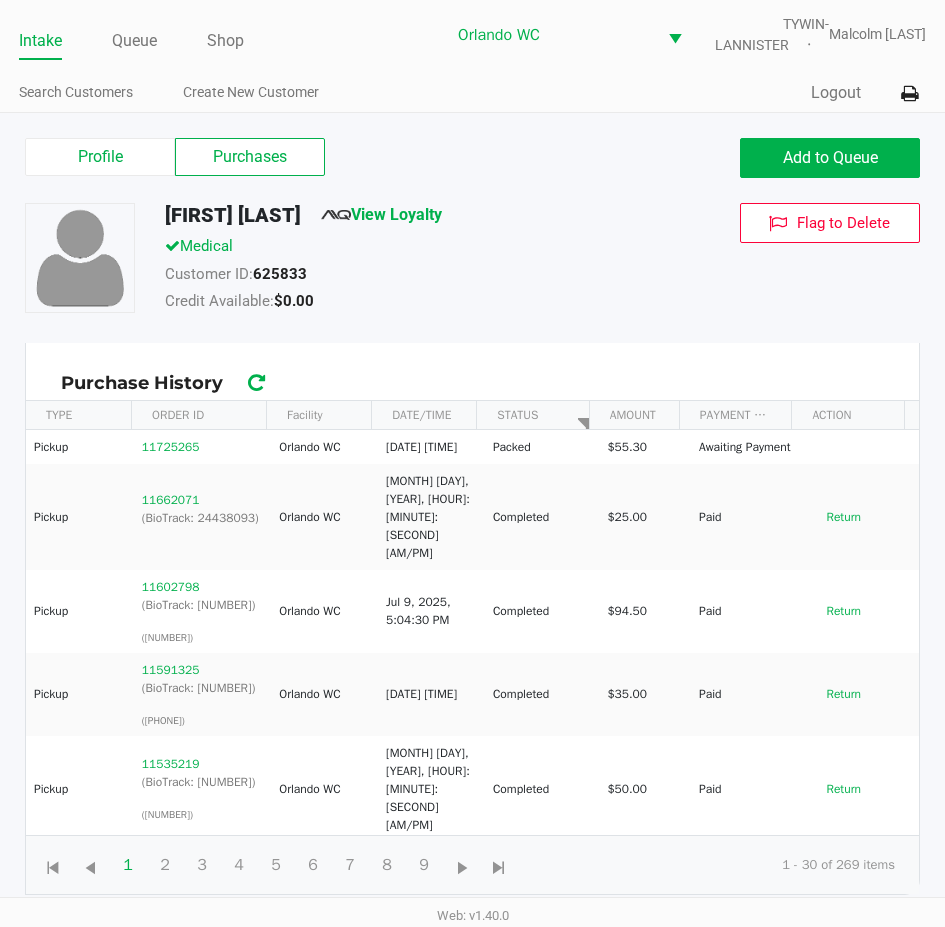click on "Medical" 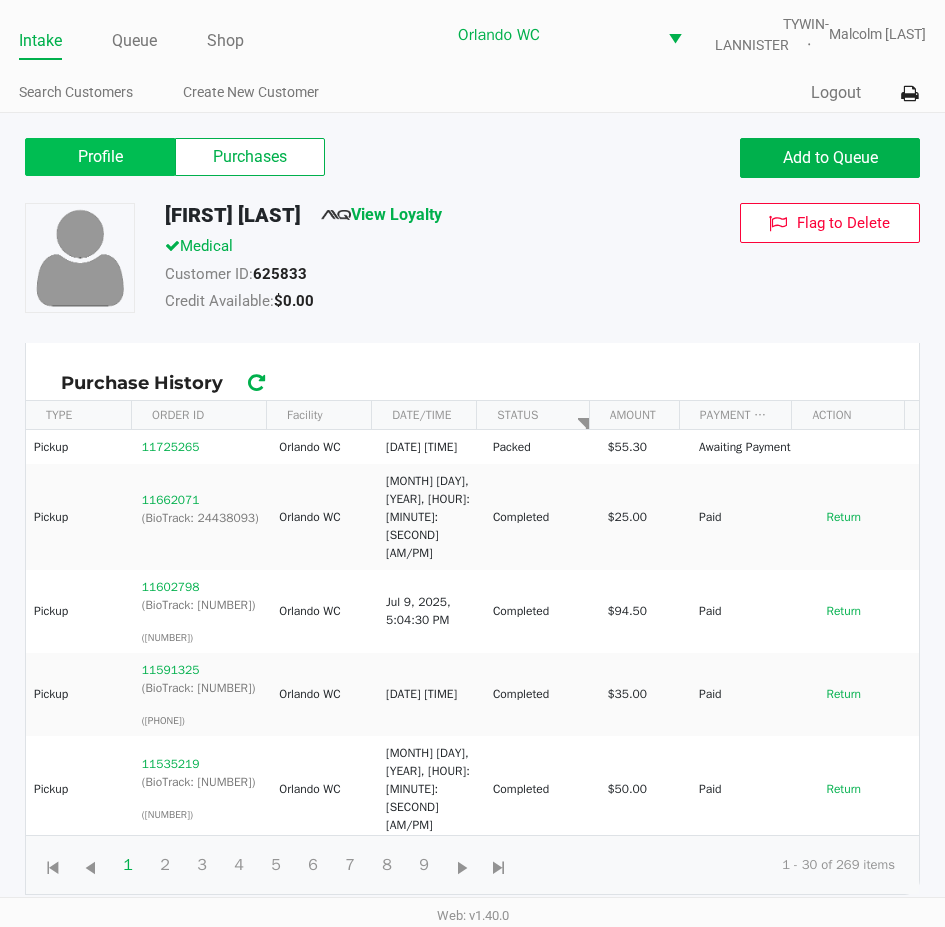 click on "Profile" 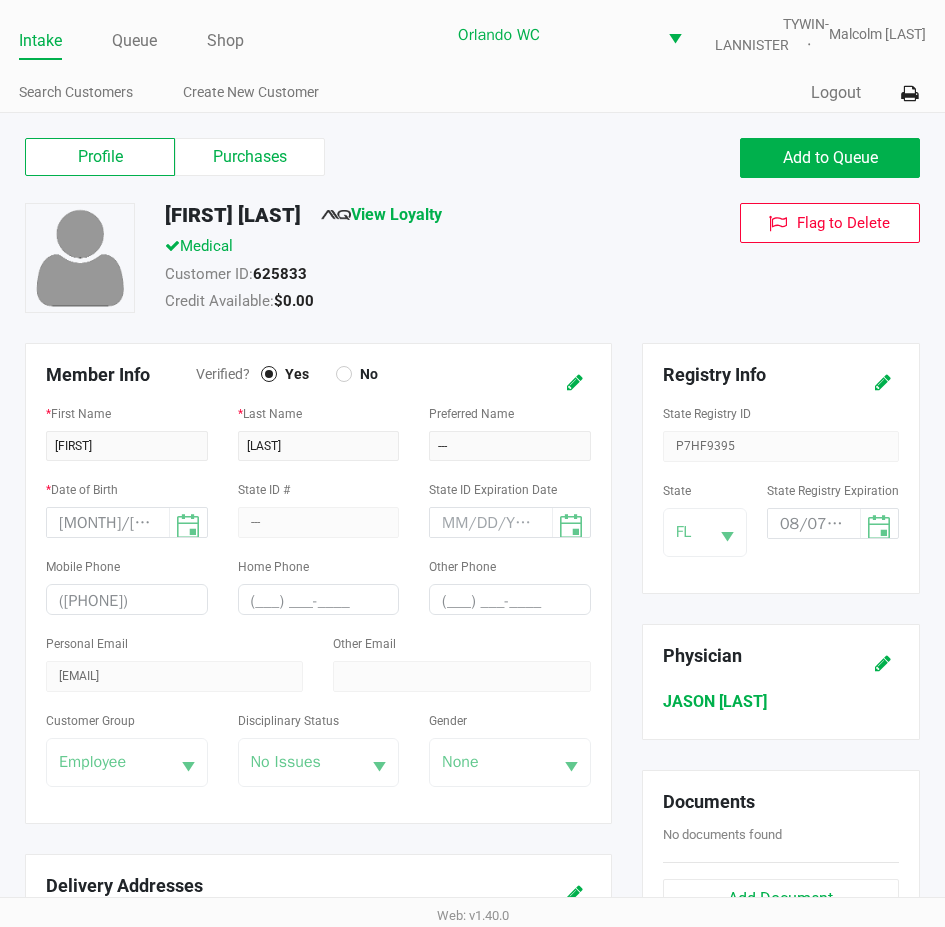 click on "Customer ID:   625833" 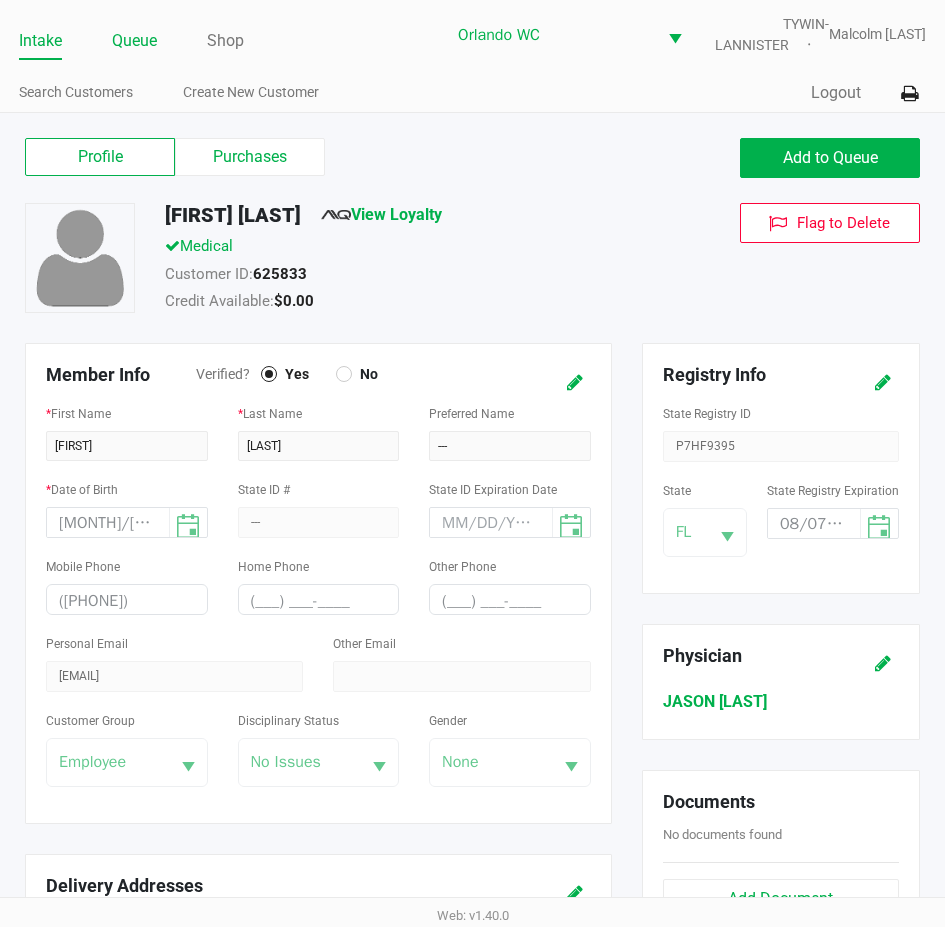 click on "Queue" 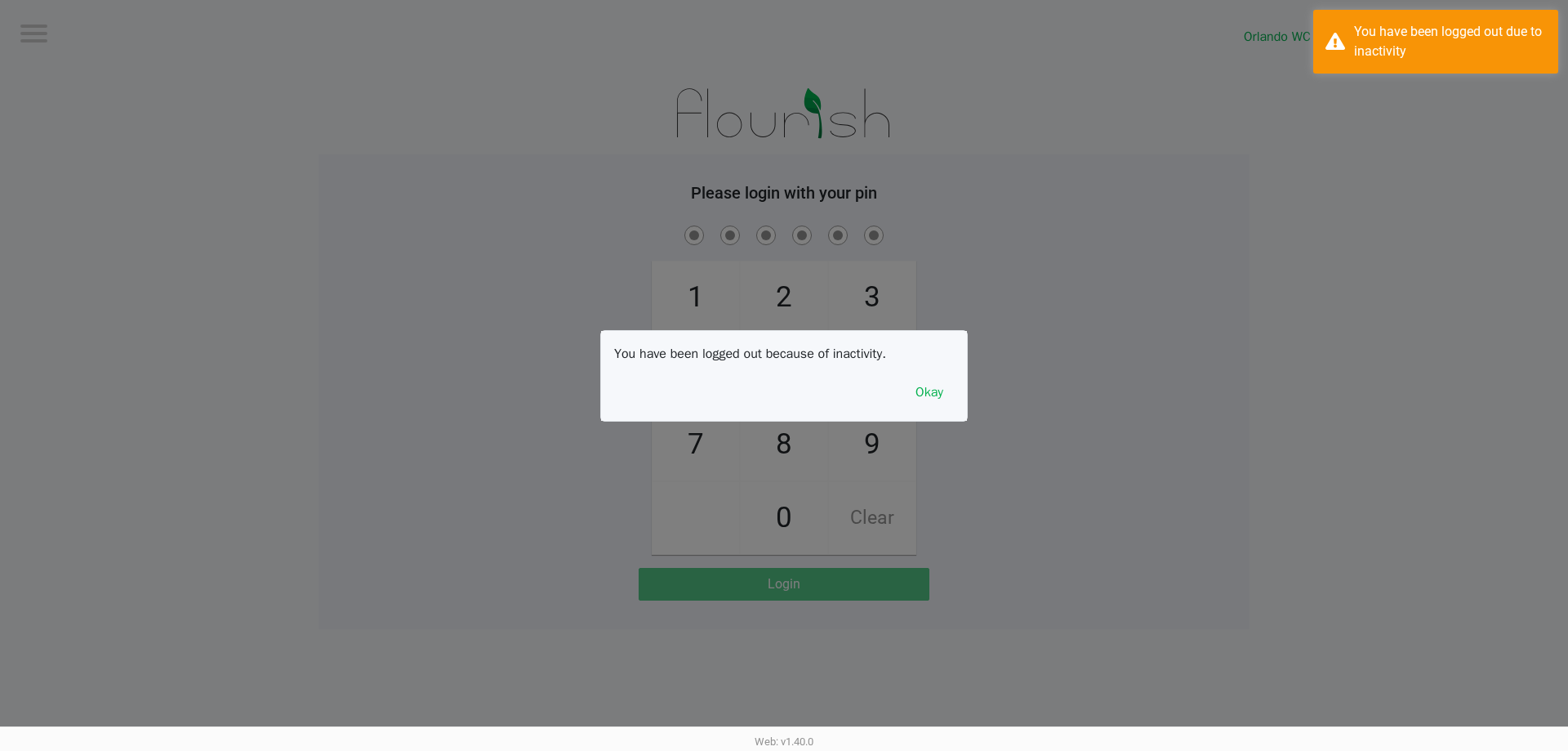click 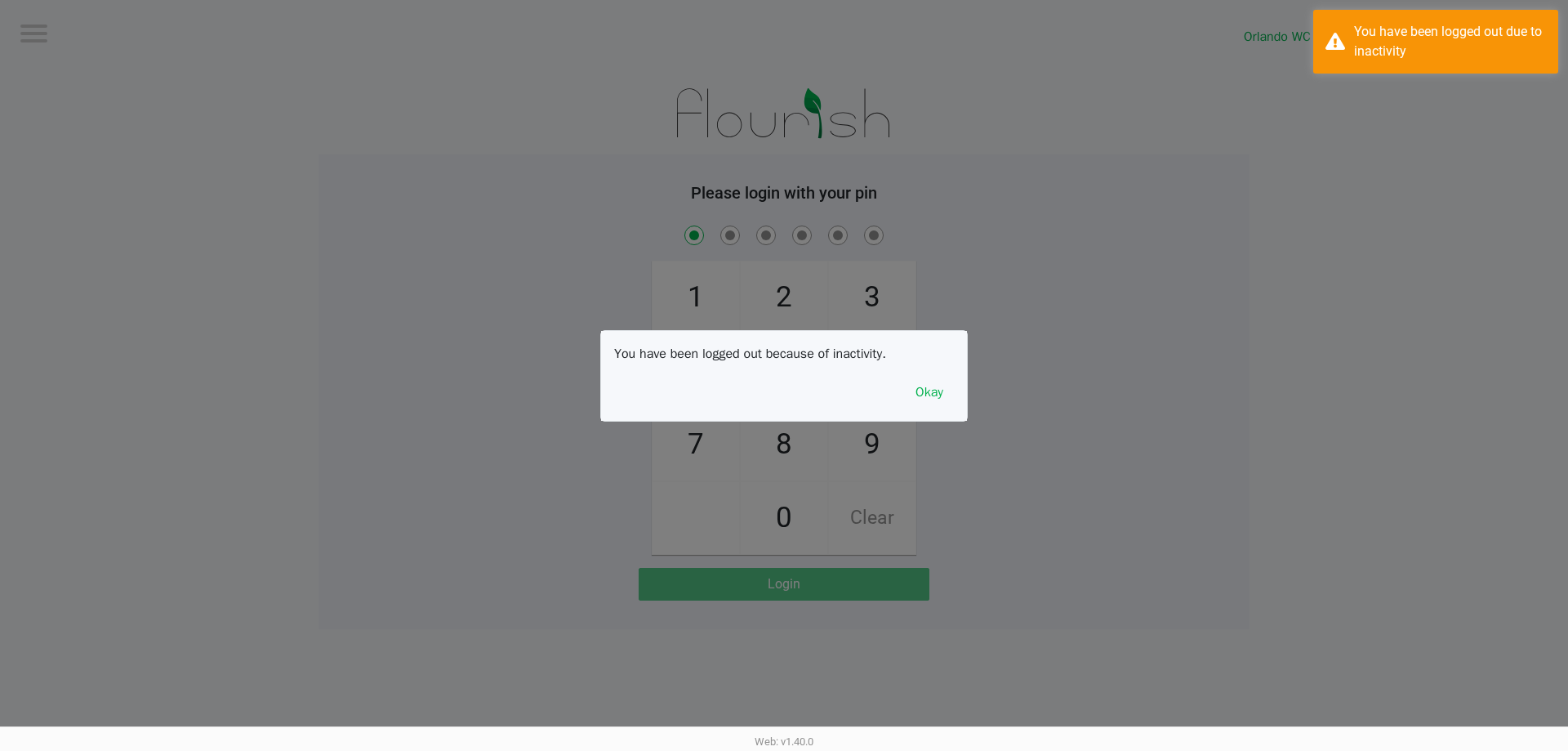 checkbox on "true" 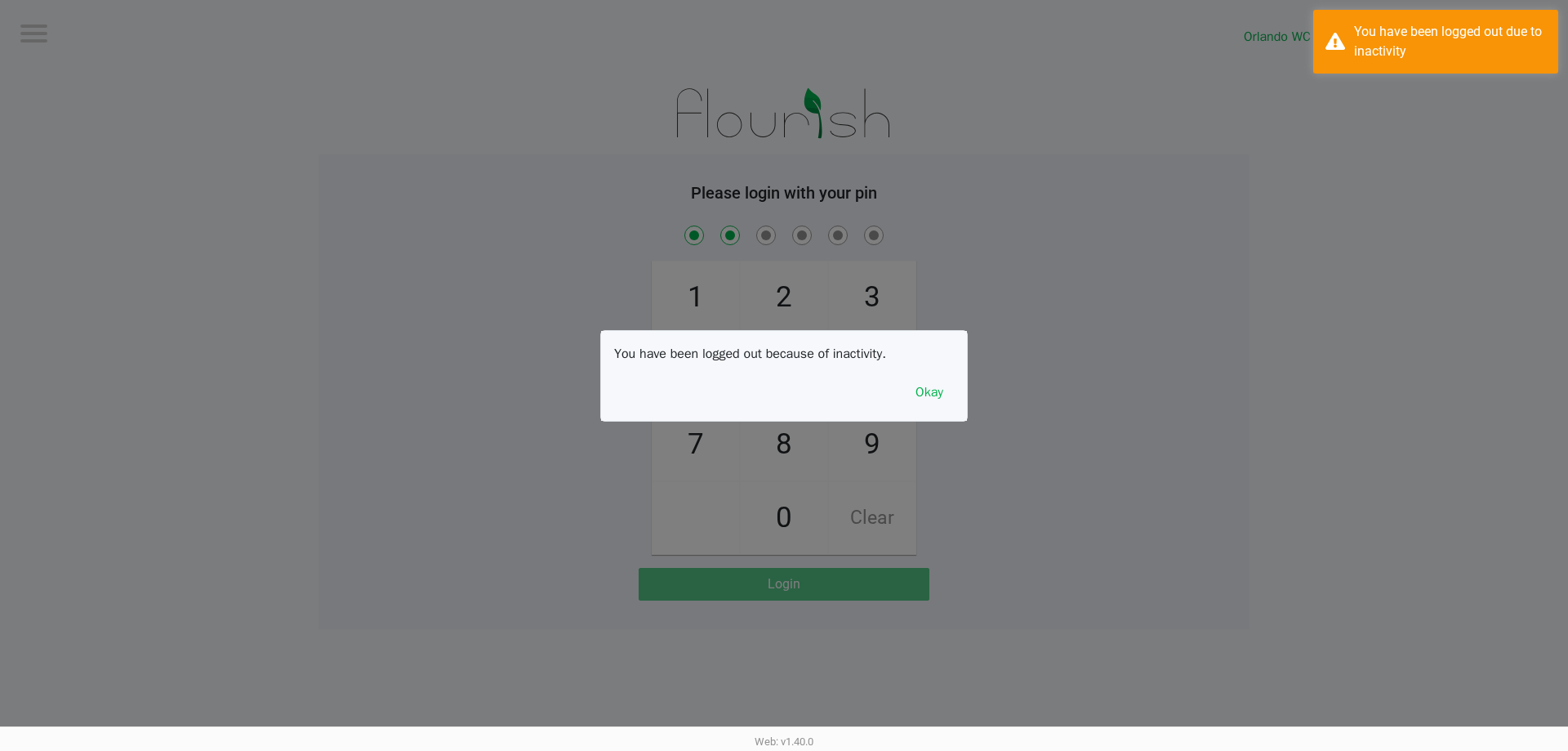 checkbox on "true" 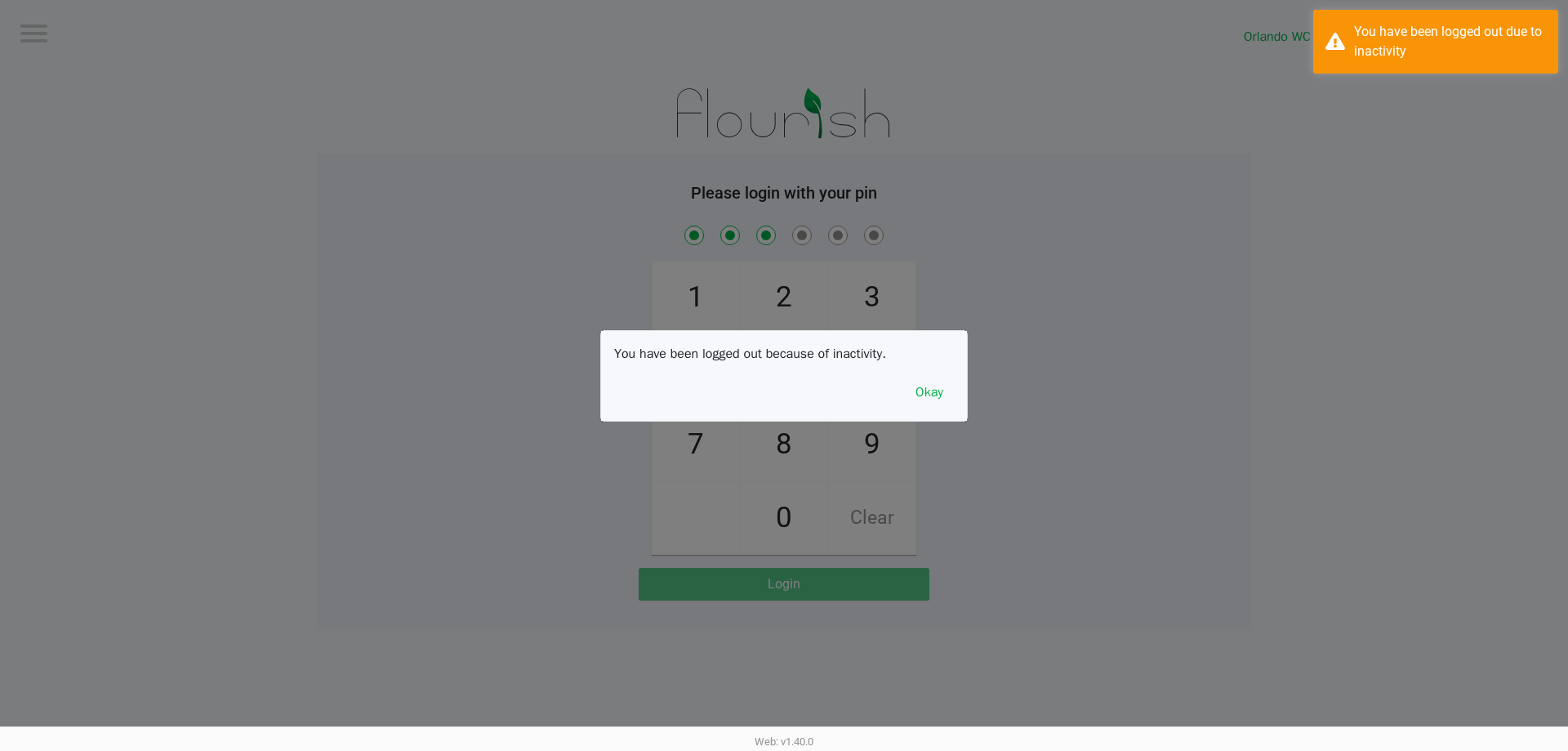 checkbox on "true" 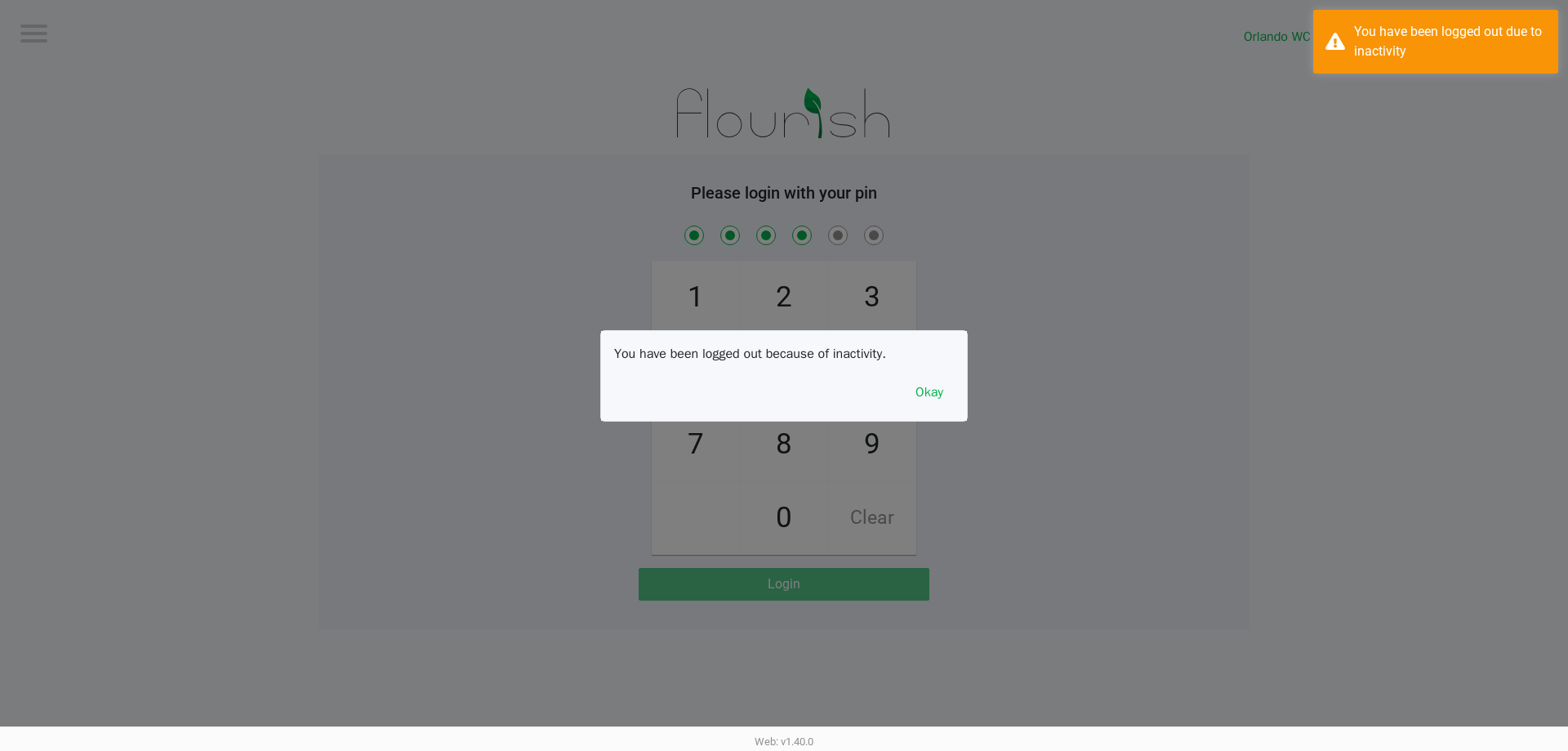 checkbox on "true" 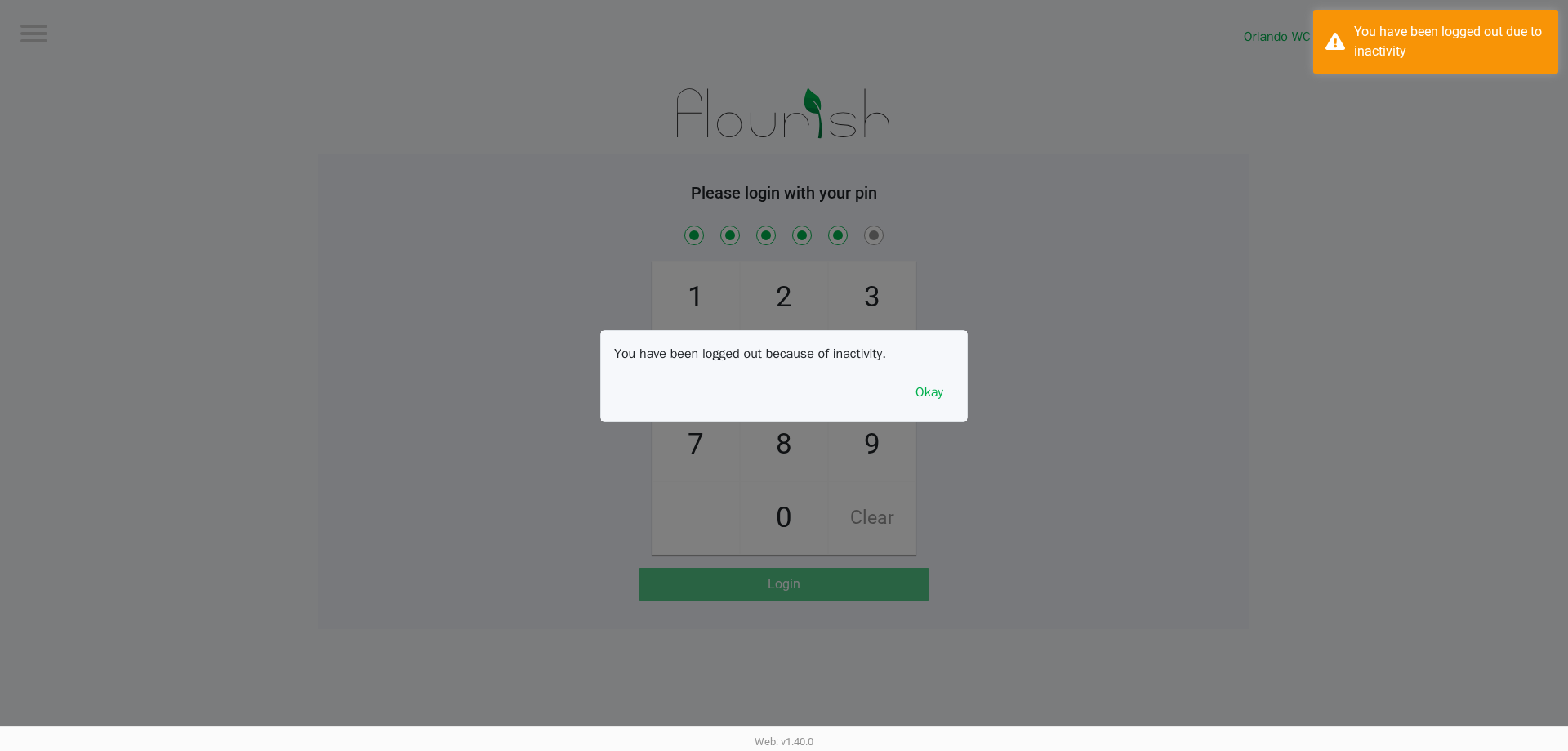 checkbox on "true" 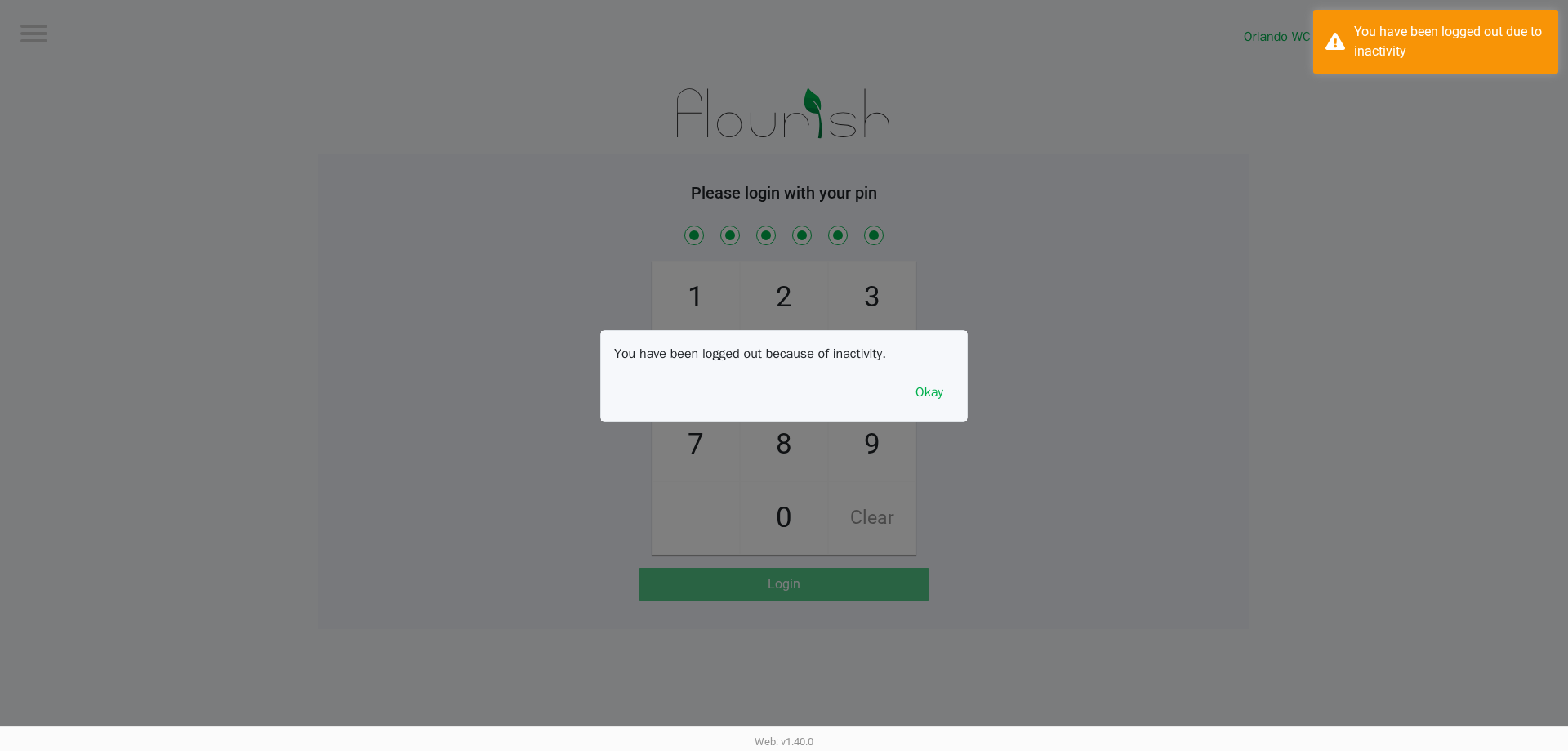 checkbox on "true" 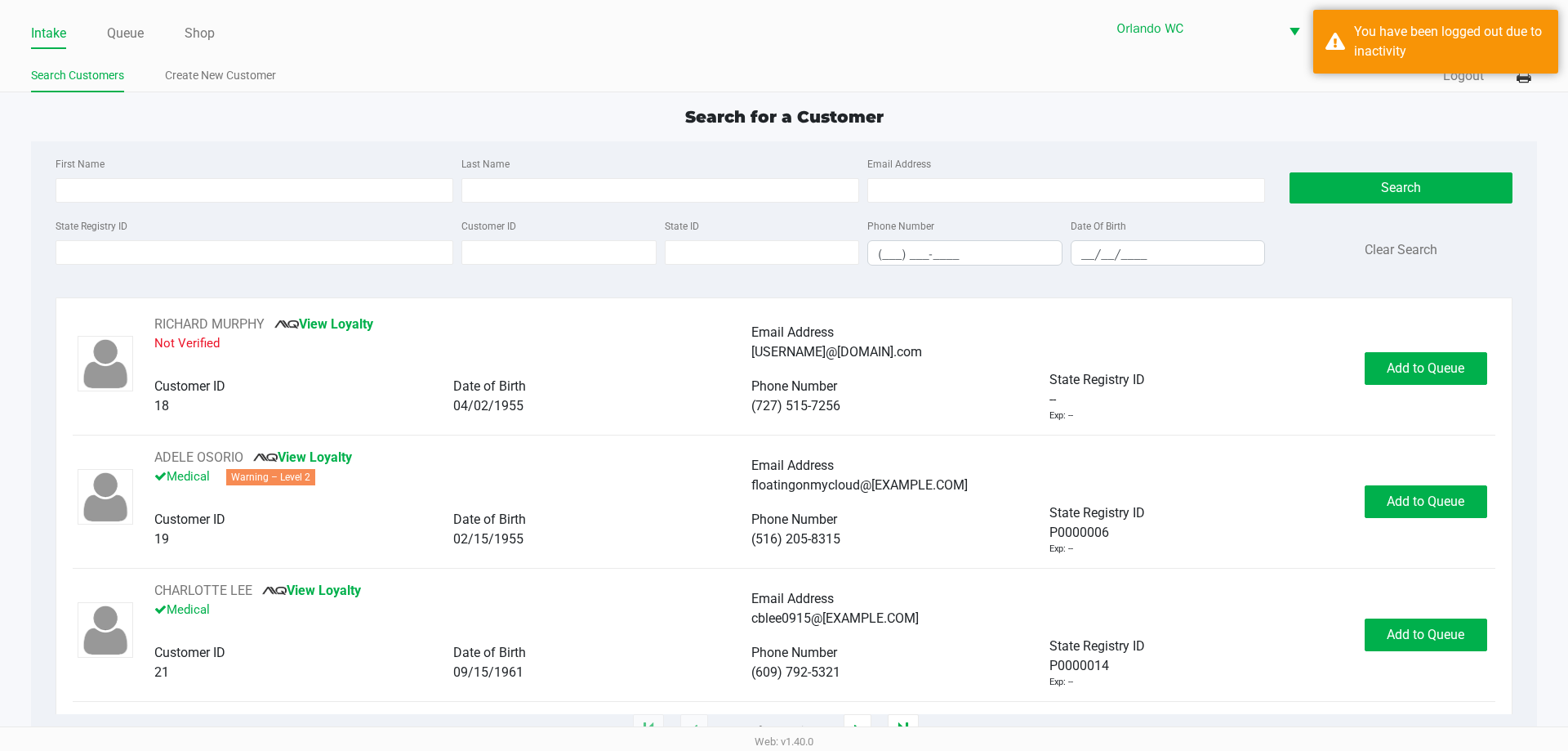 click on "Intake" 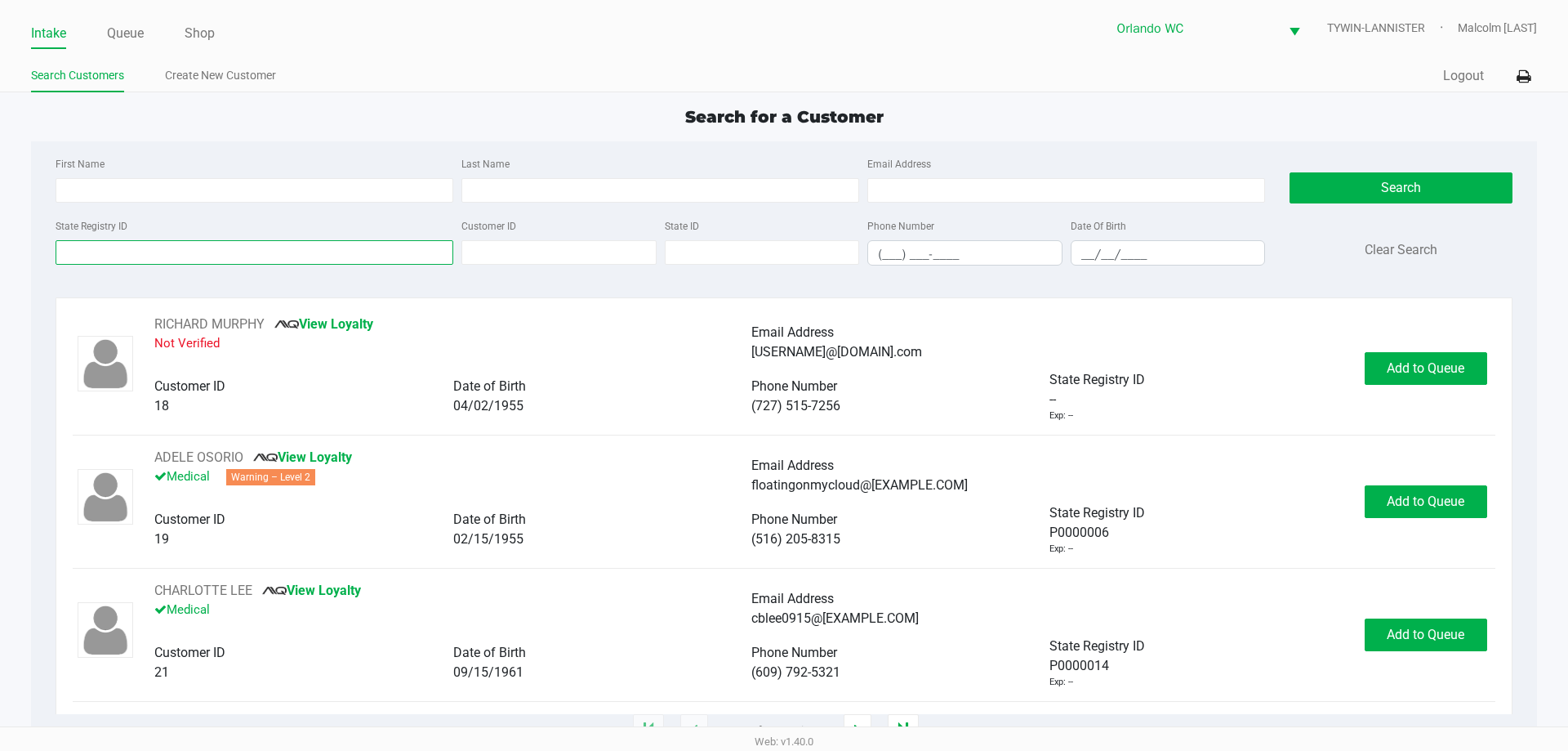 click on "State Registry ID" at bounding box center (254, 253) 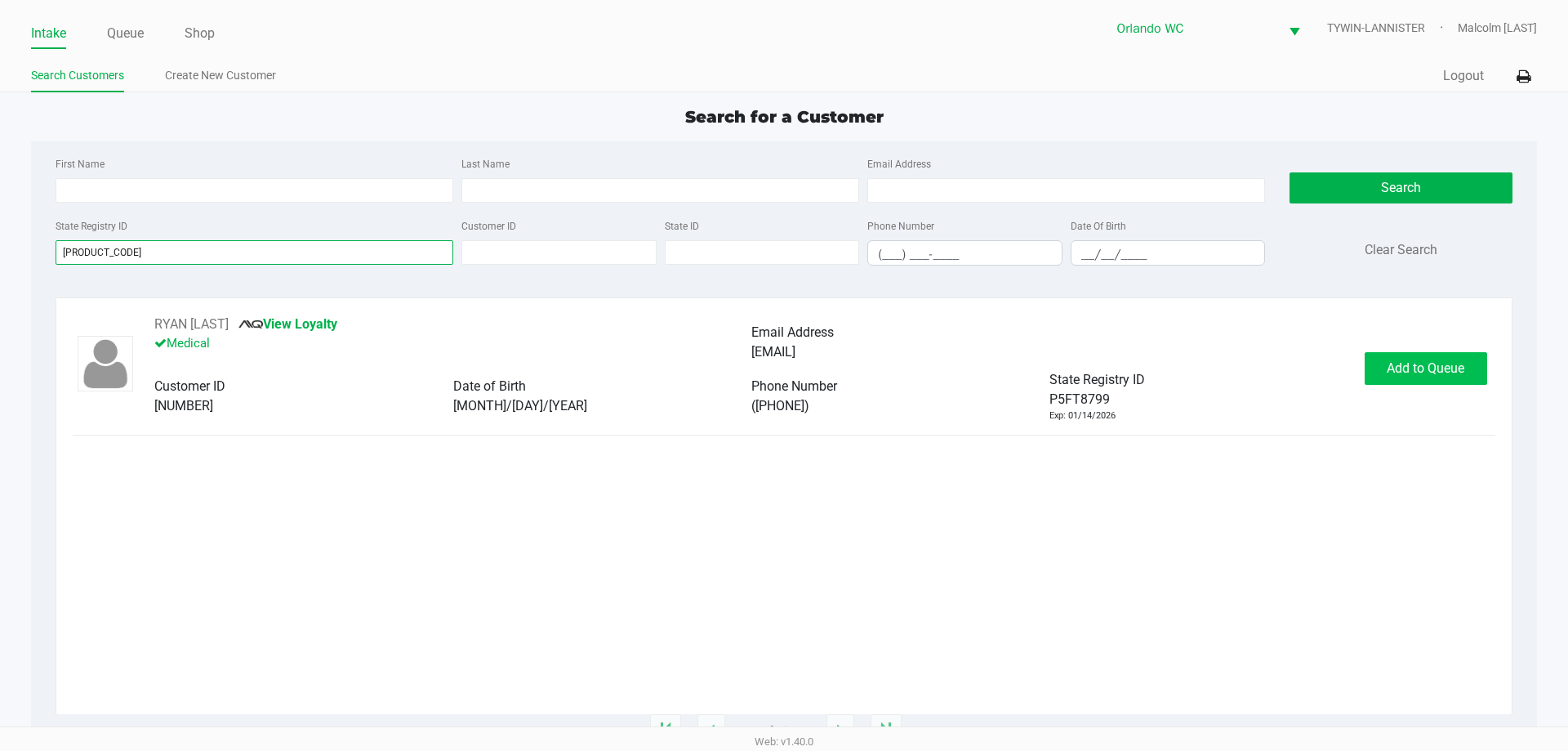 type on "p5ft8799" 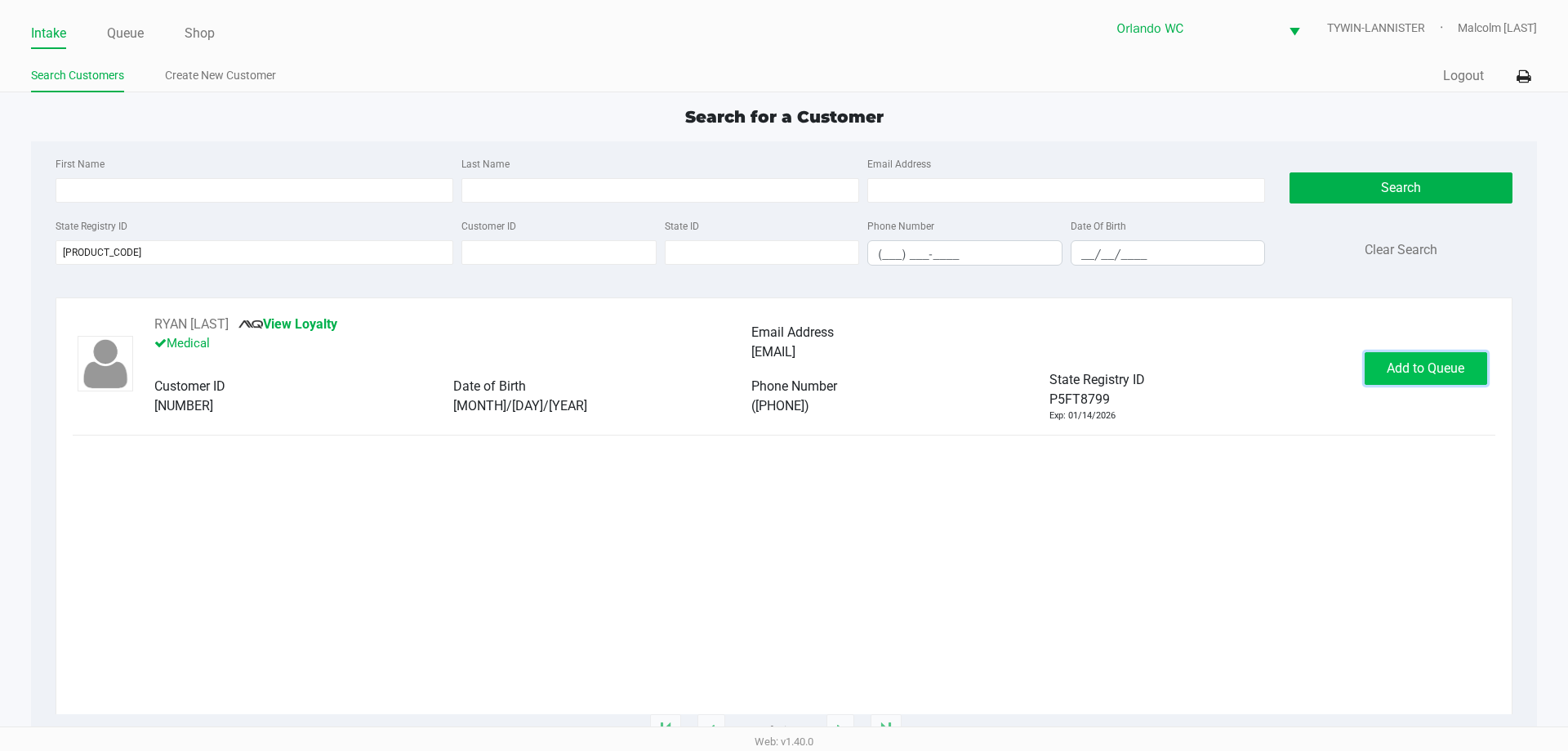 click on "Add to Queue" 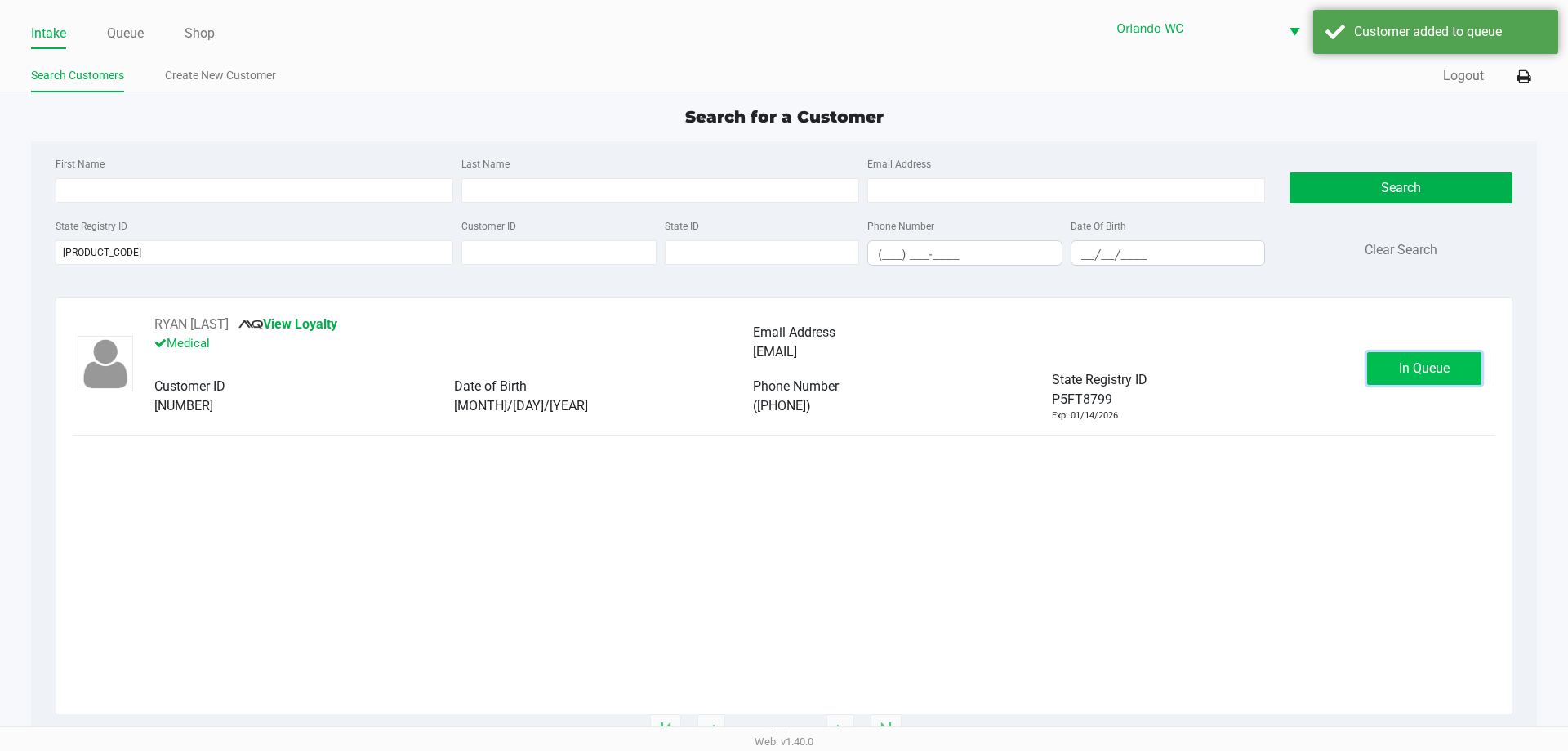 click on "In Queue" 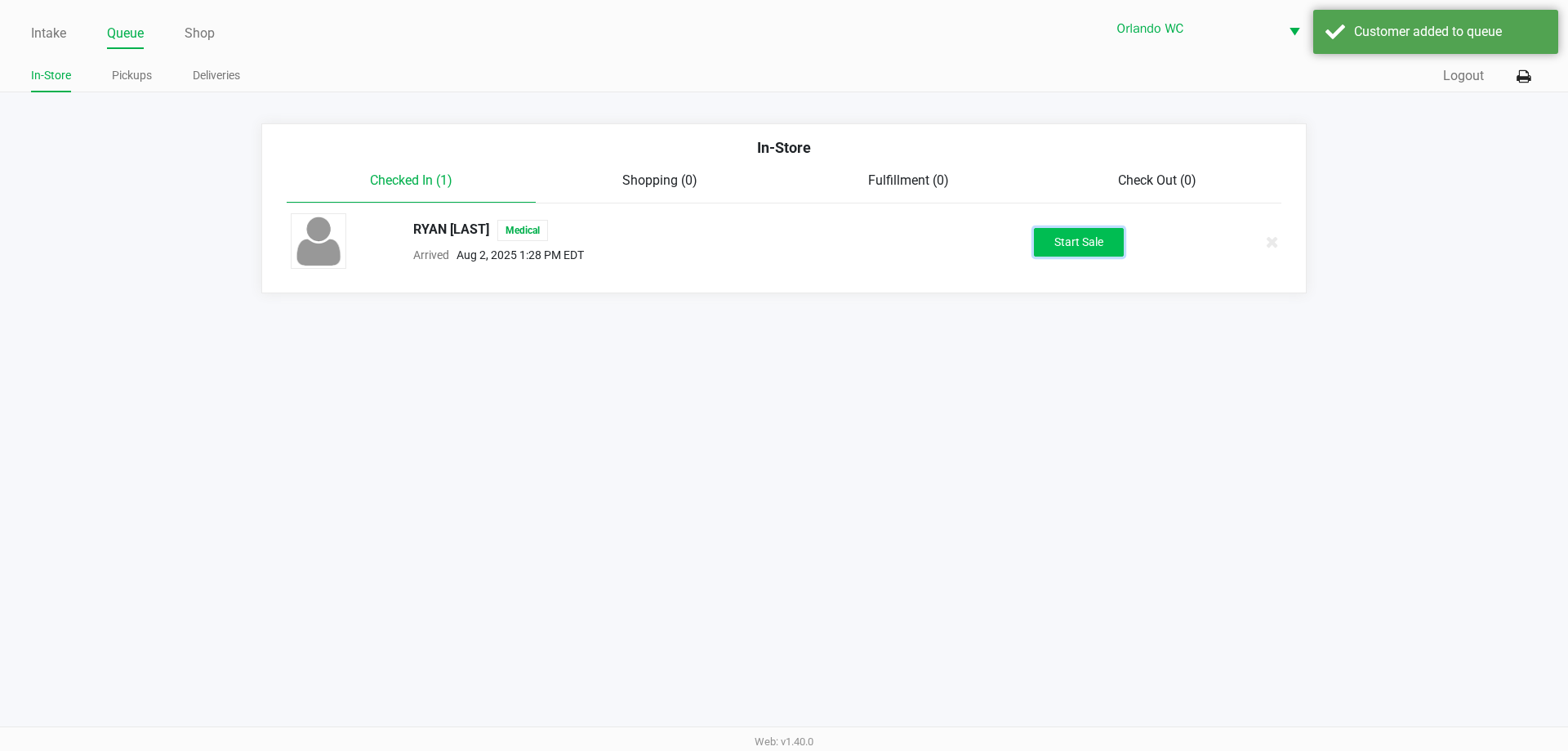 click on "Start Sale" 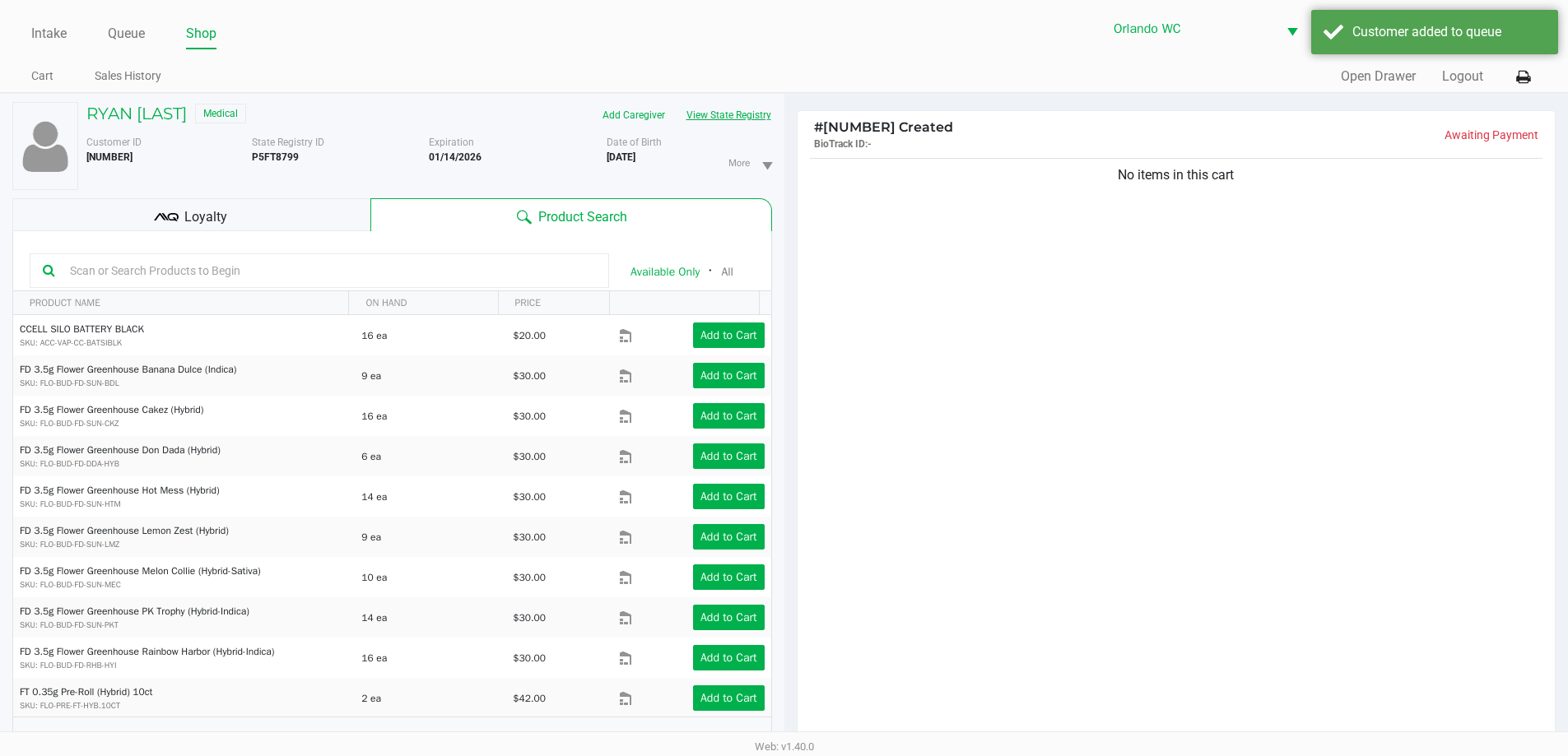 click on "View State Registry" 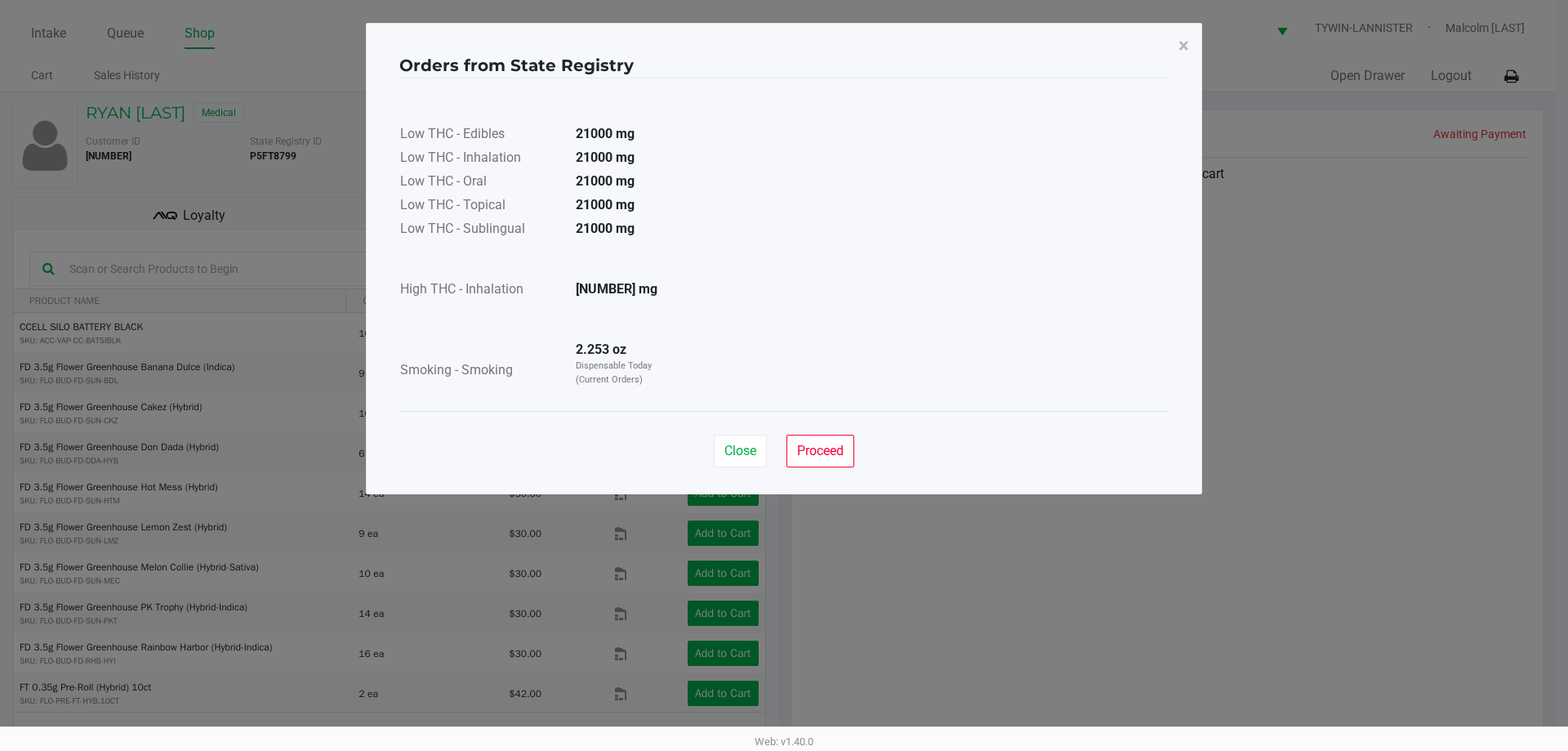 click 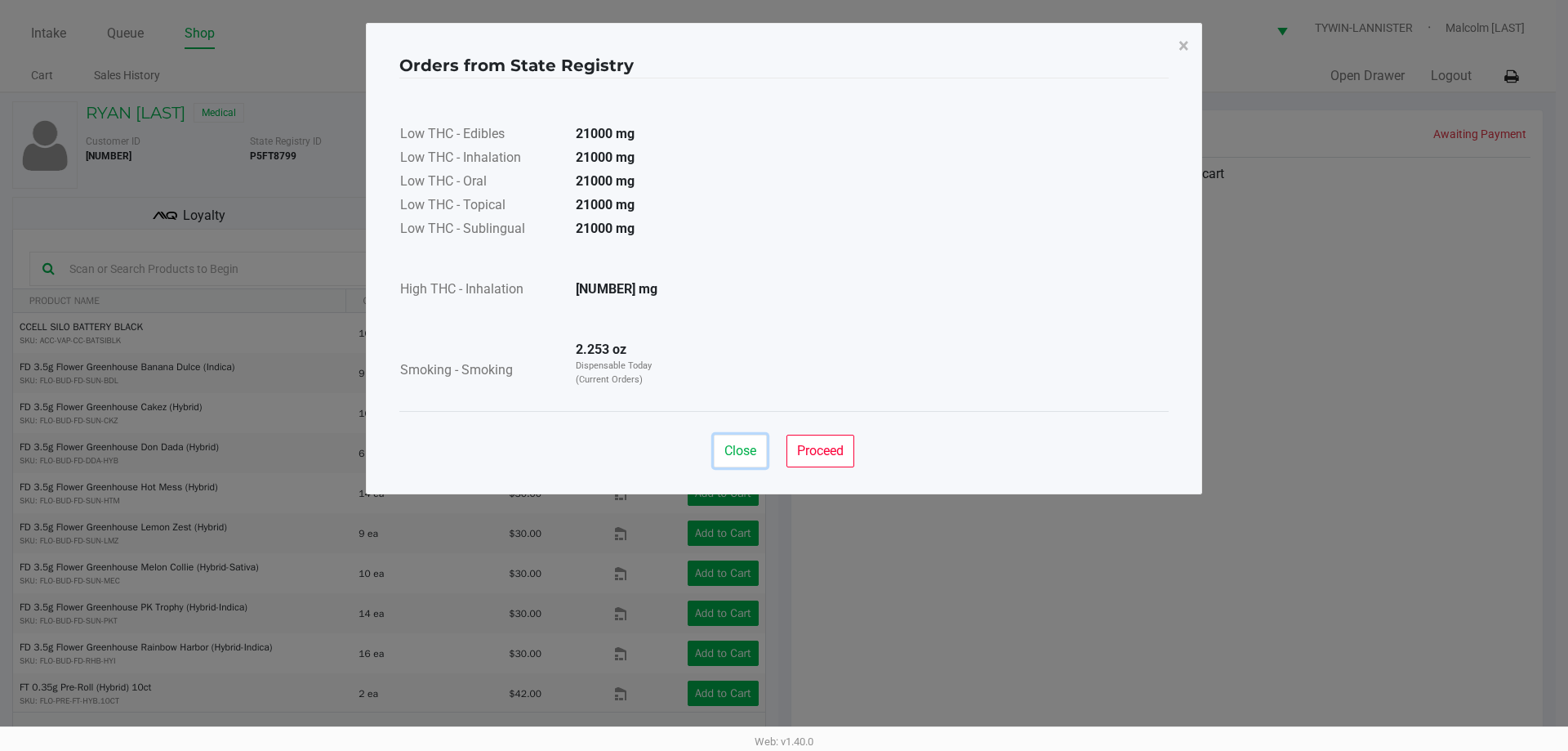 drag, startPoint x: 742, startPoint y: 453, endPoint x: 1066, endPoint y: 357, distance: 337.92307 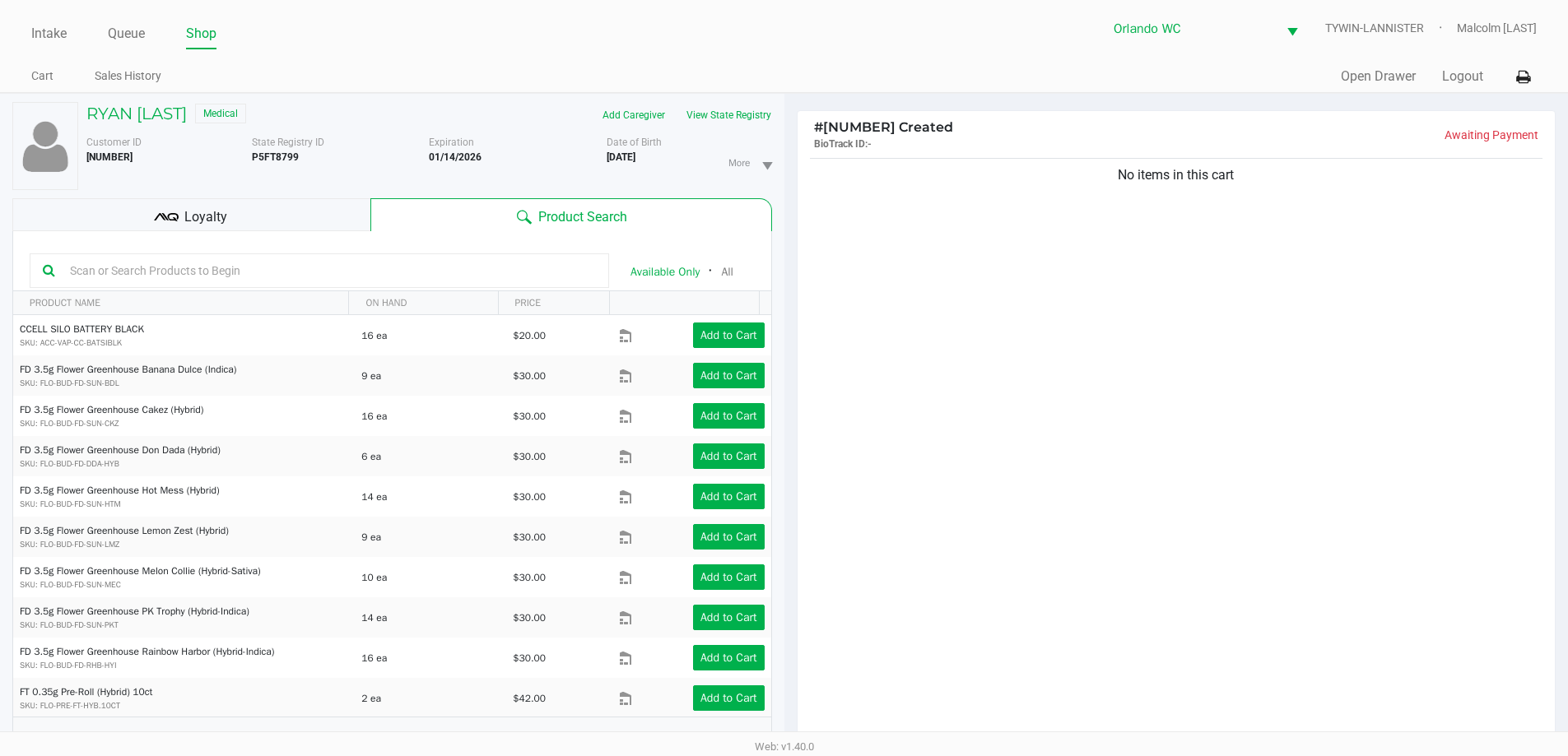click on "Low THC - Edibles  21000 mg  Low THC - Inhalation  21000 mg  Low THC - Oral  21000 mg  Low THC - Topical  21000 mg  Low THC - Sublingual  21000 mg      High THC - Inhalation  9597 mg      Smoking - Smoking  2.253 oz  Dispensable Today (Current Orders)" 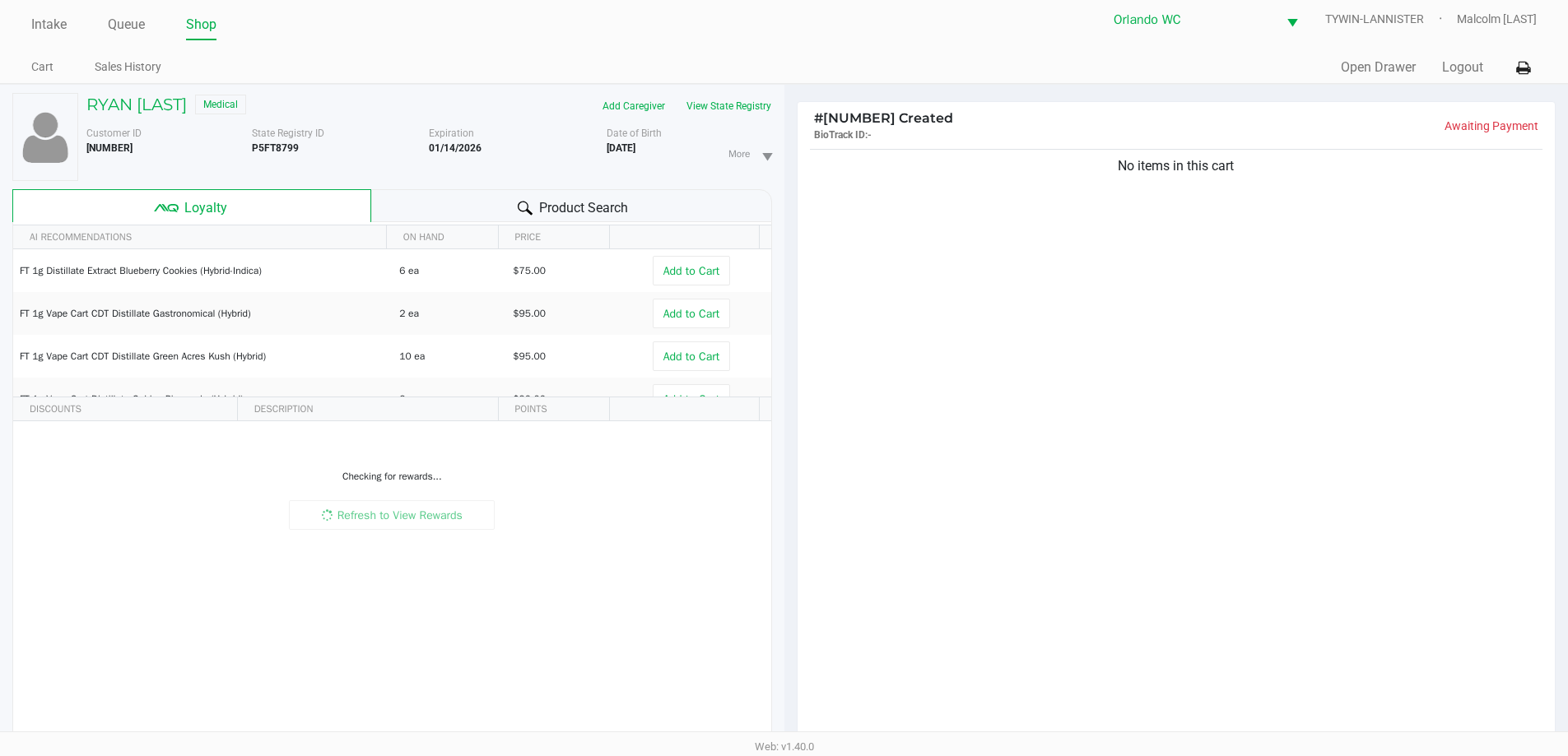 scroll, scrollTop: 0, scrollLeft: 0, axis: both 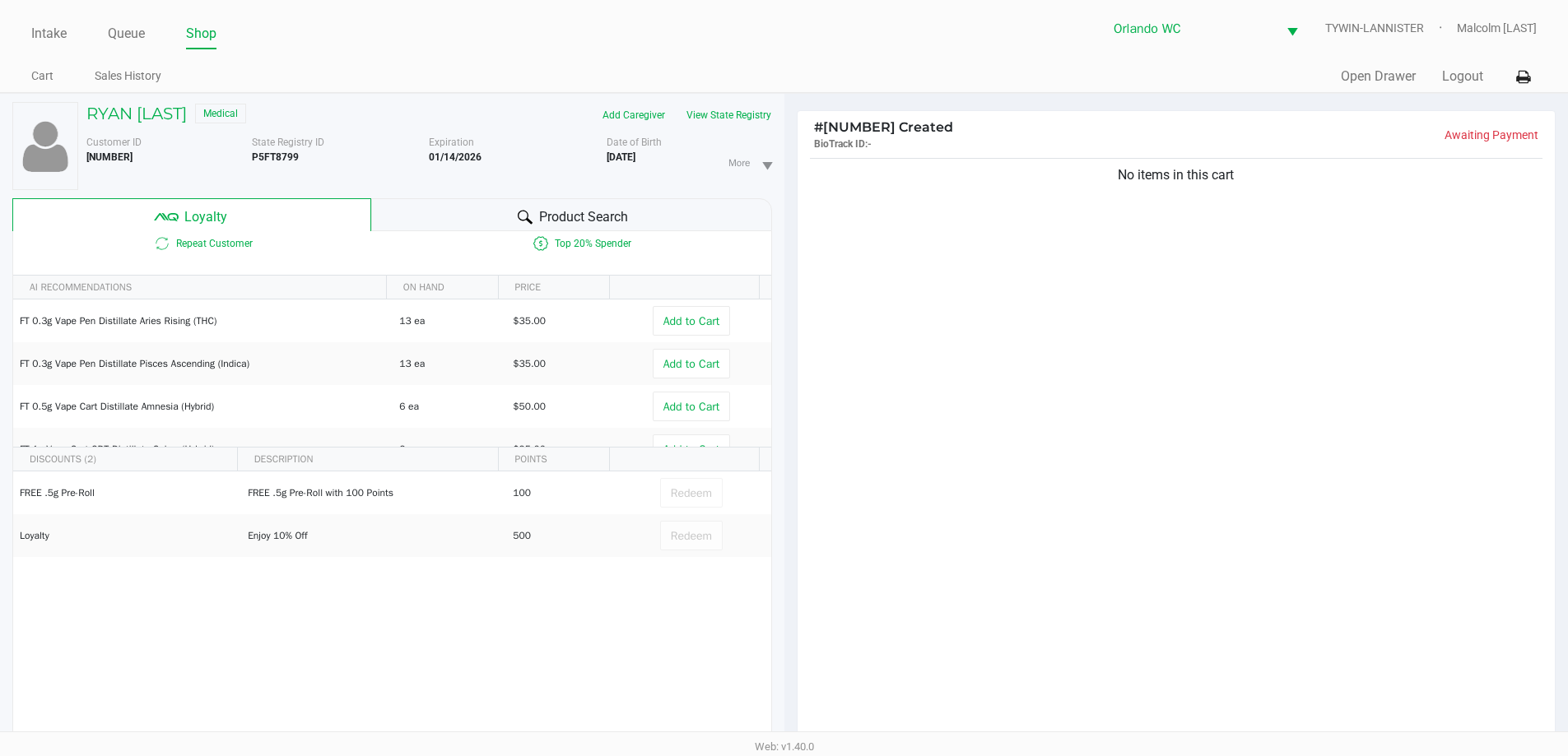 click on "No items in this cart" 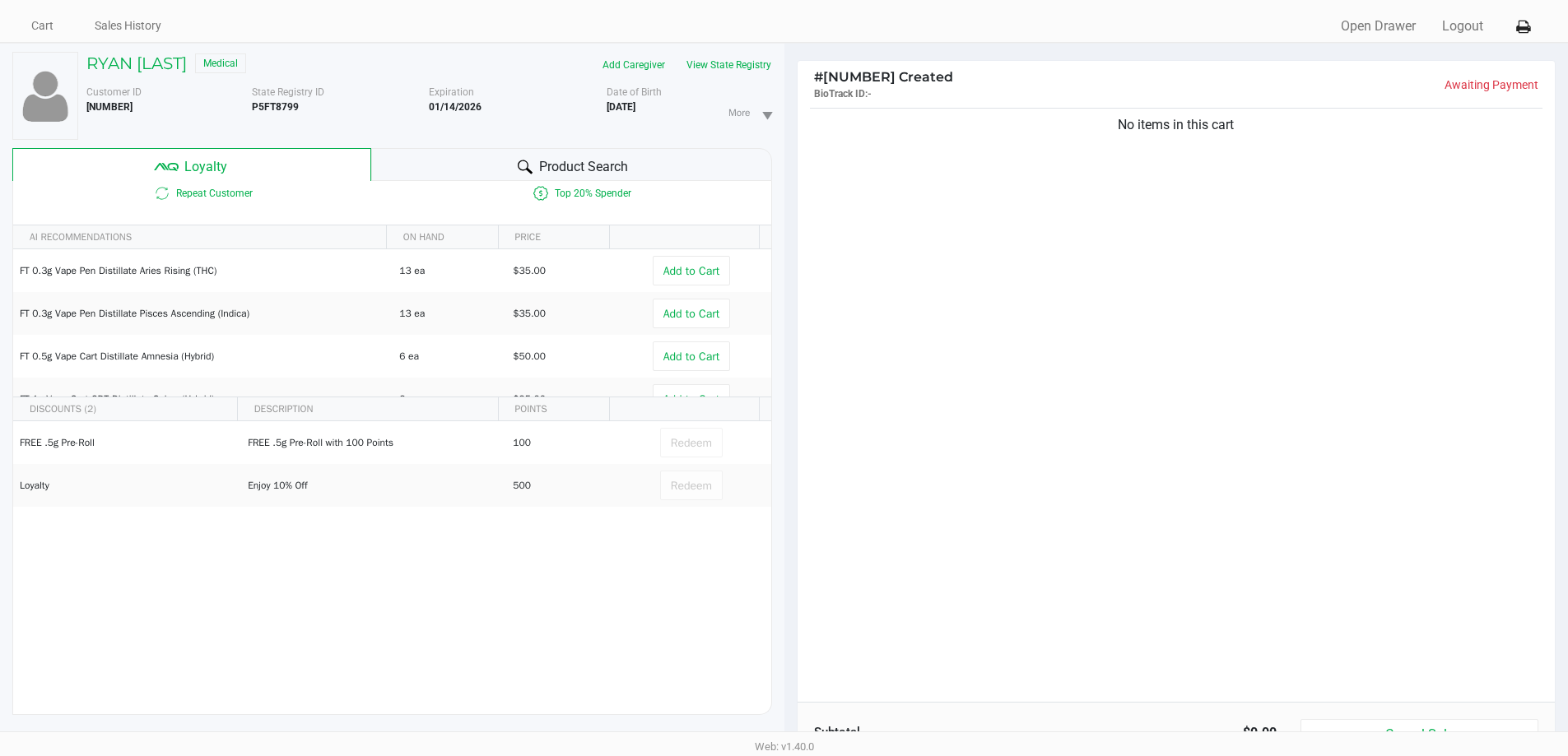 scroll, scrollTop: 33, scrollLeft: 0, axis: vertical 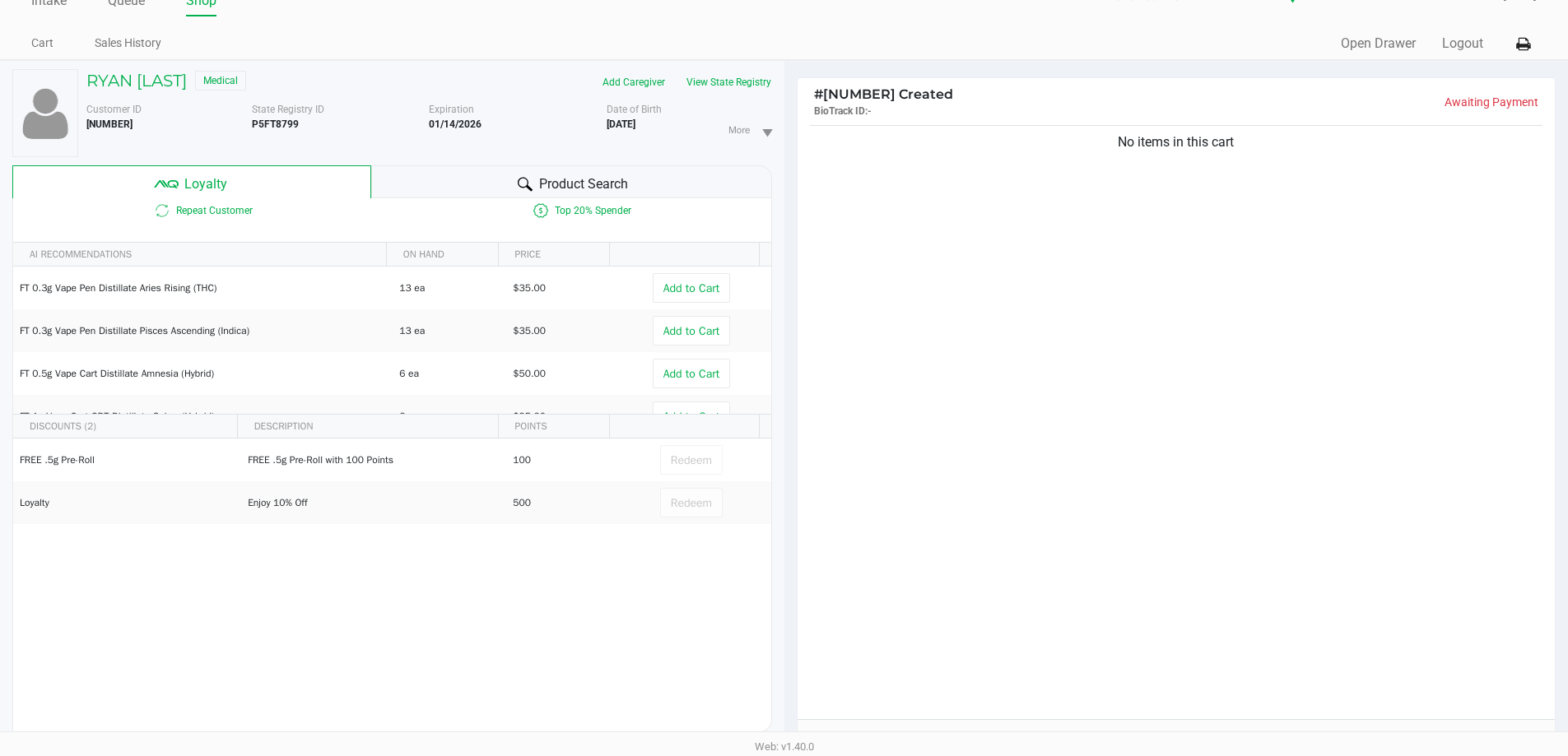 click on "Product Search" 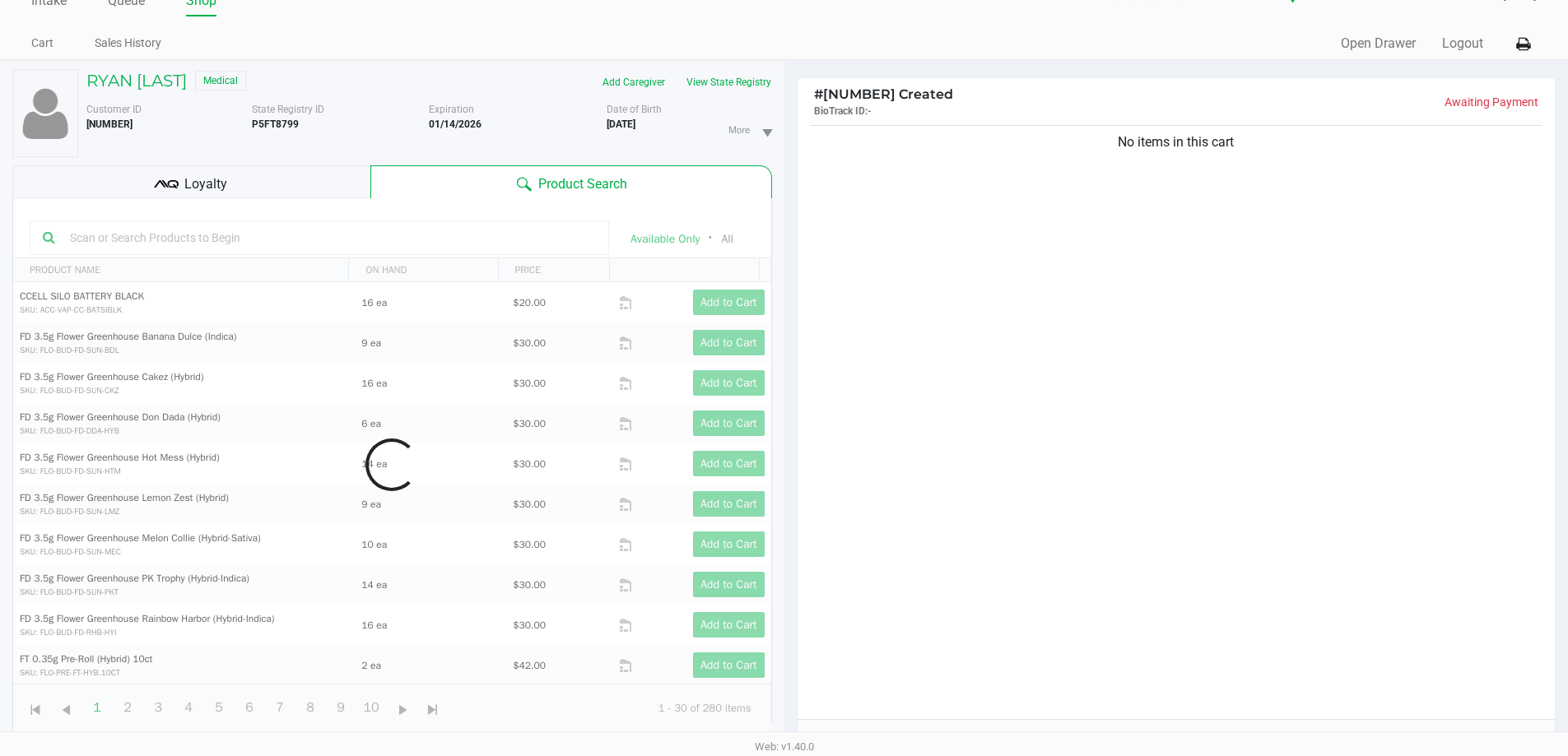 click 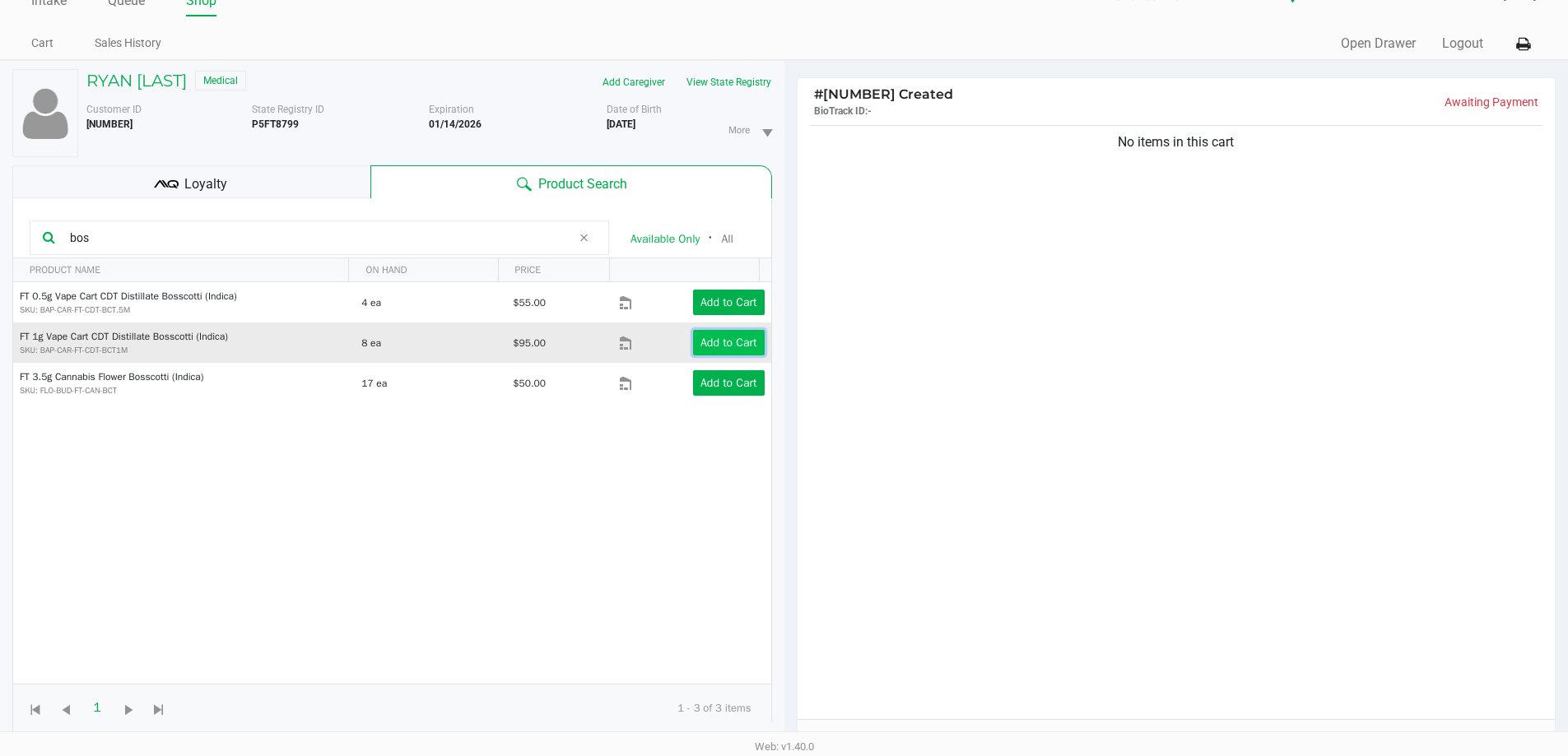 click on "Add to Cart" 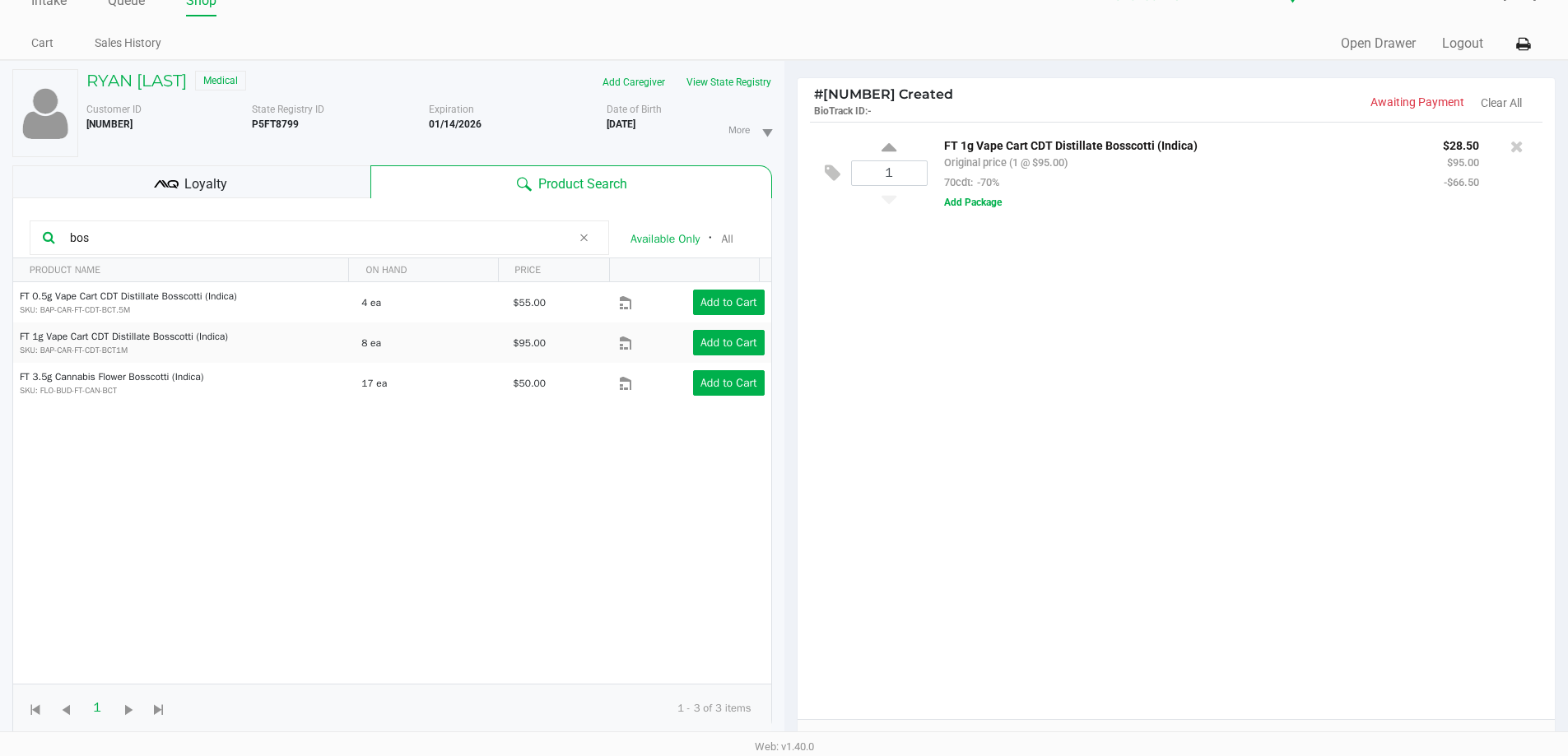 click on "bos" 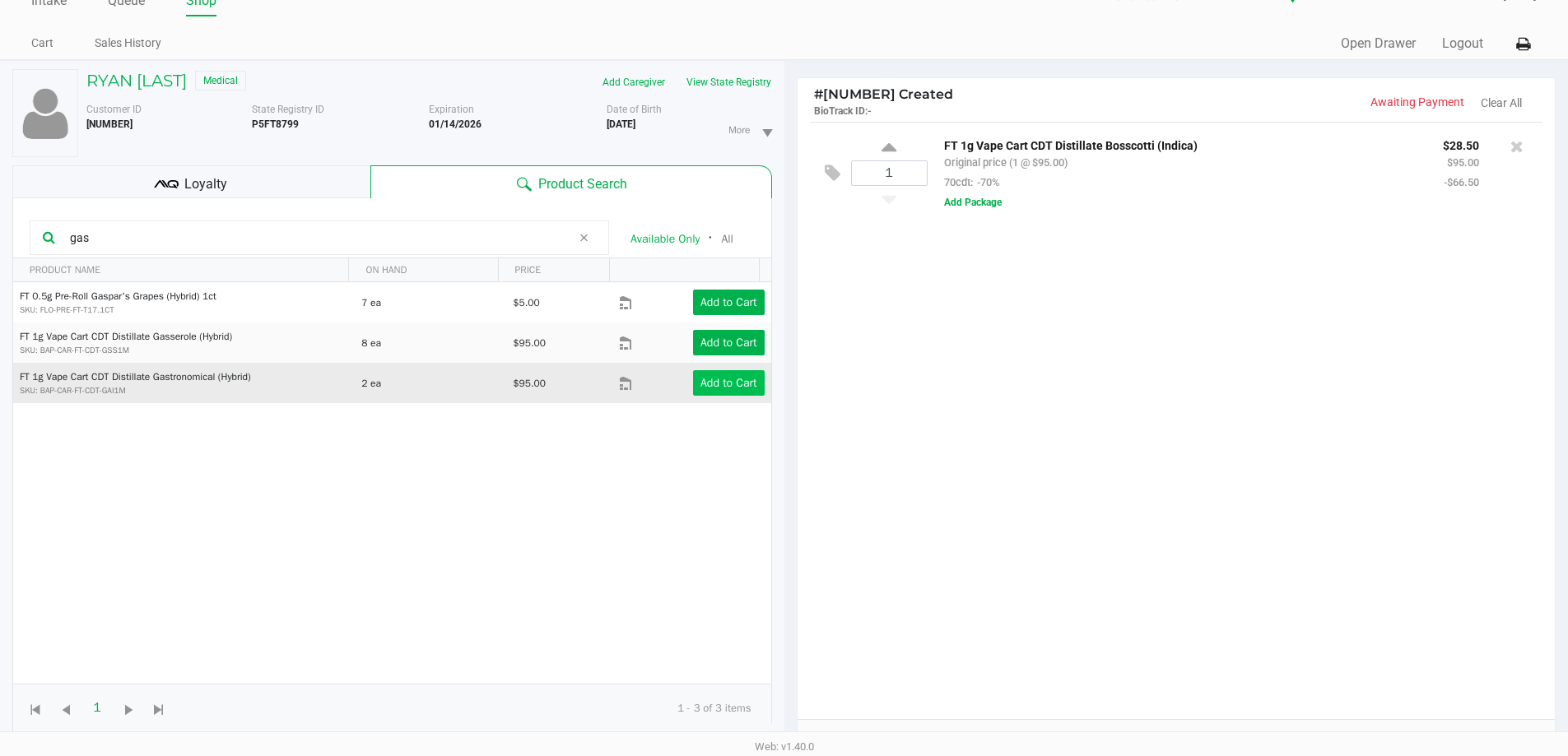 type on "gas" 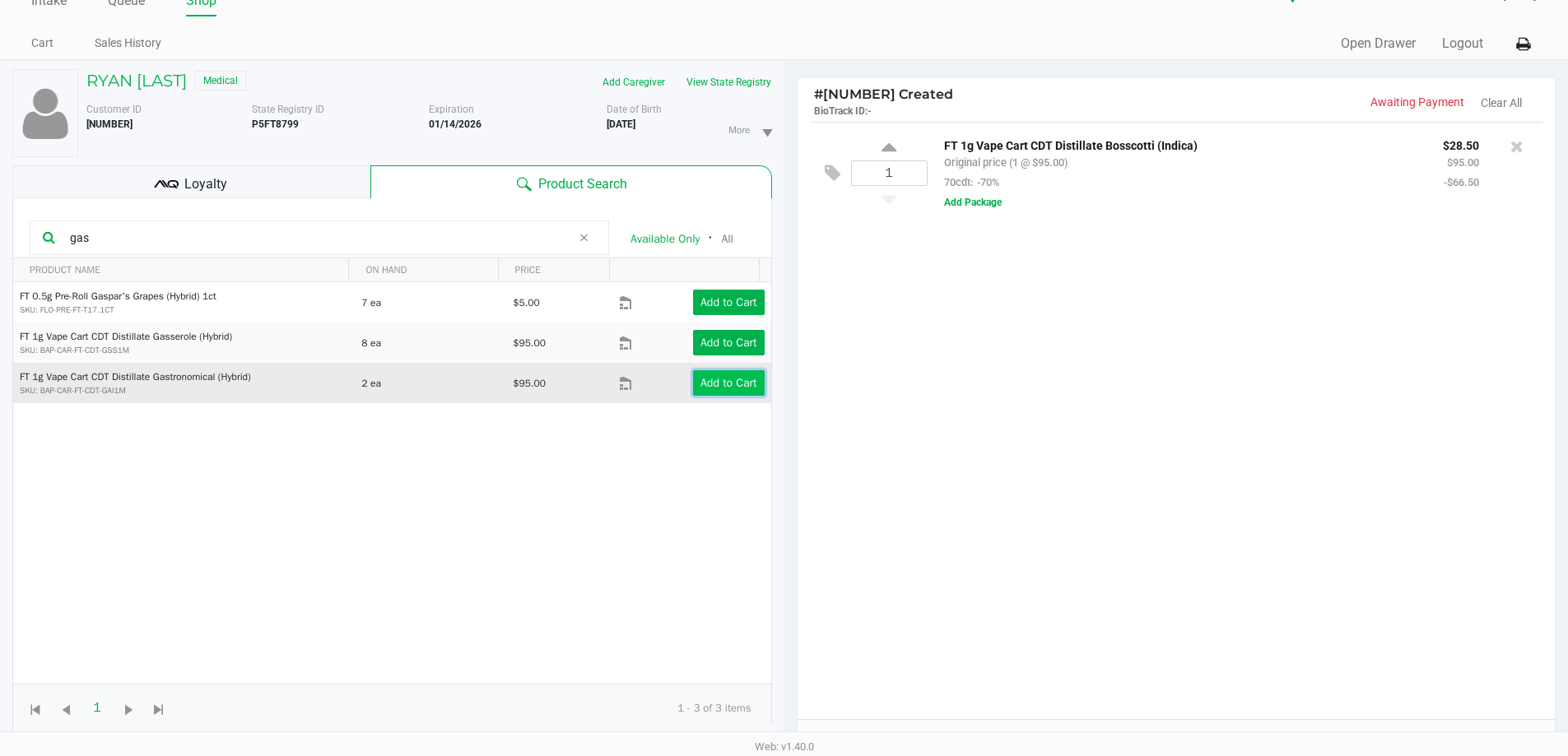 click on "Add to Cart" 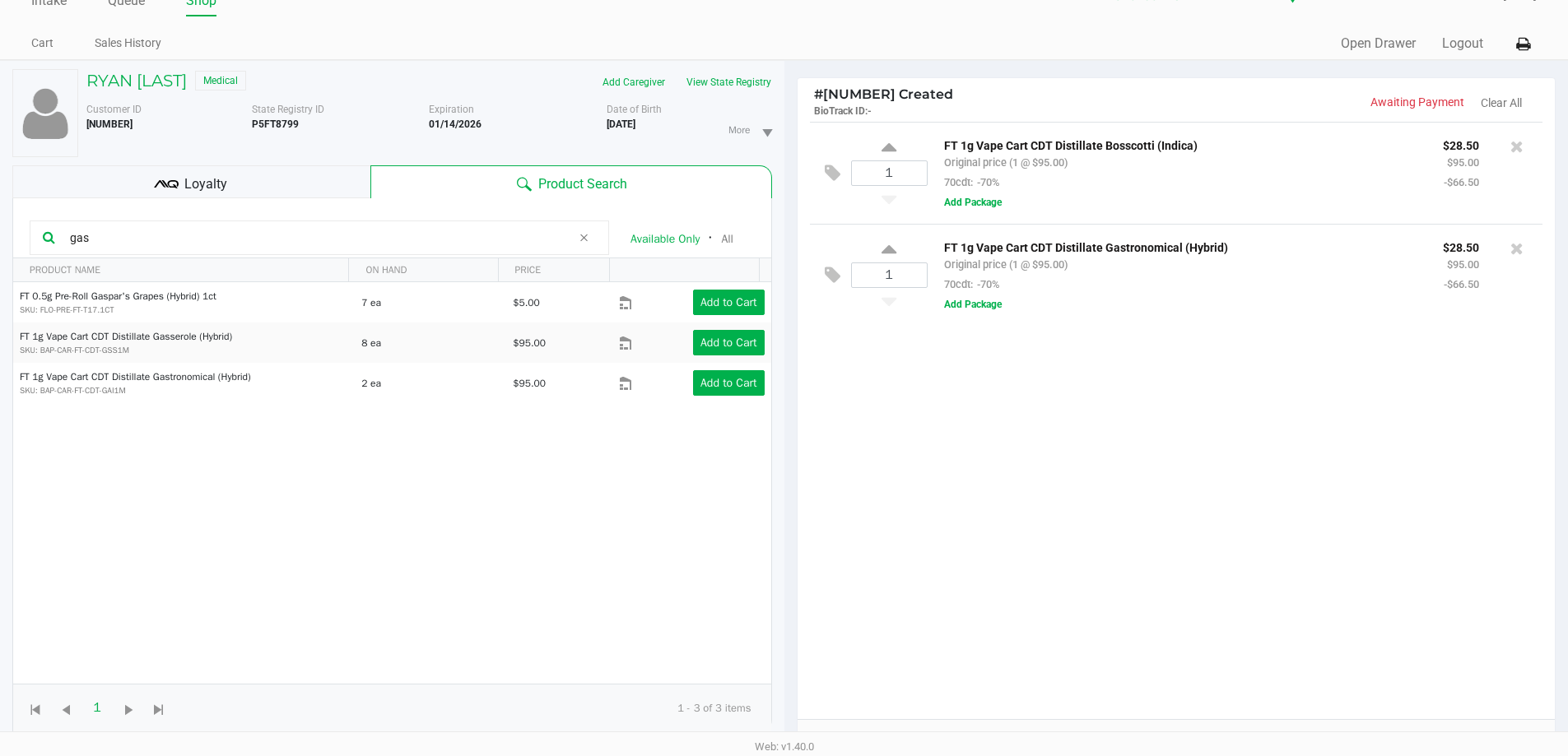 click on "1  FT 1g Vape Cart CDT Distillate Bosscotti (Indica)   Original price (1 @ $95.00)  70cdt:  -70% $28.50 $95.00 -$66.50  Add Package  1  FT 1g Vape Cart CDT Distillate Gastronomical (Hybrid)   Original price (1 @ $95.00)  70cdt:  -70% $28.50 $95.00 -$66.50  Add Package" 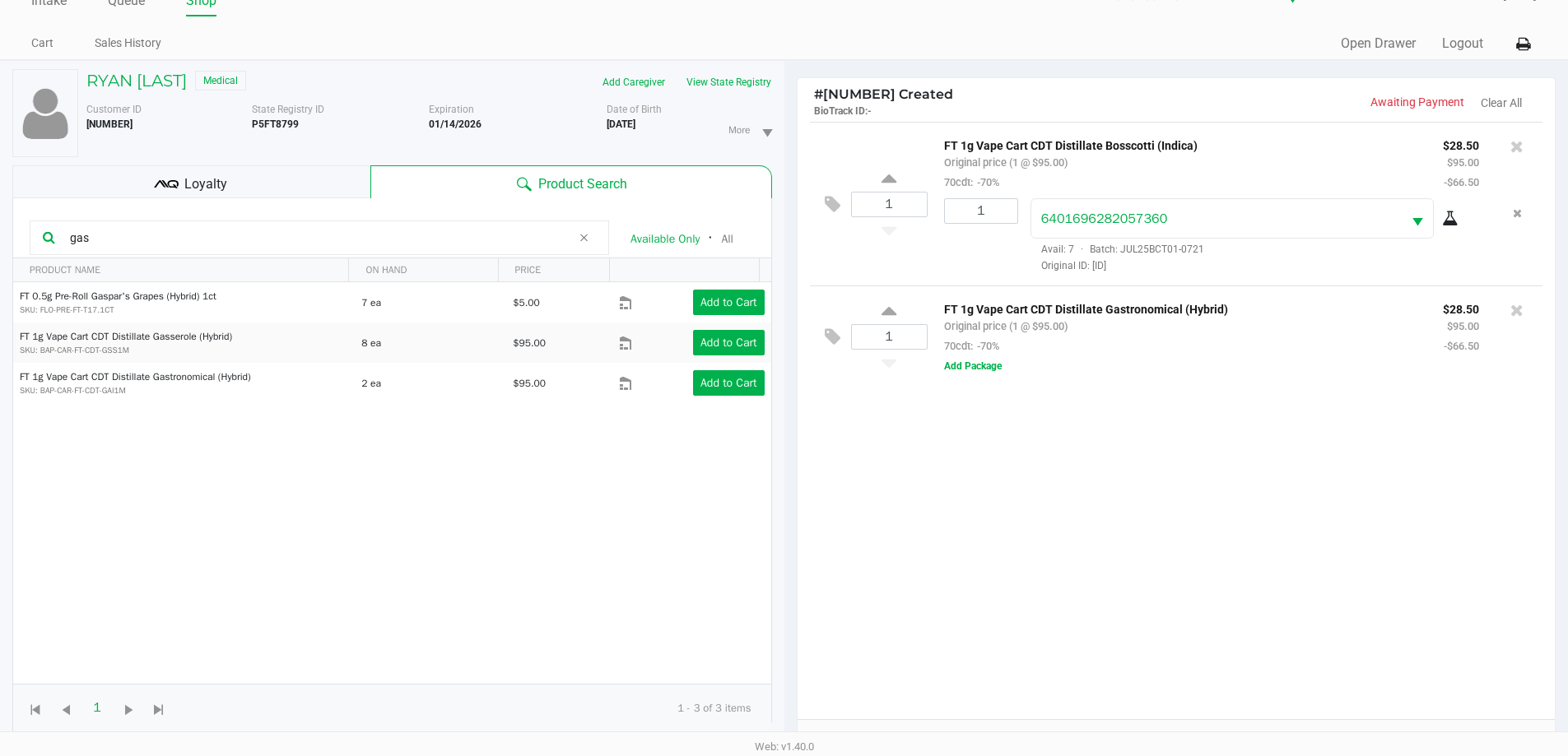 click on "1  FT 1g Vape Cart CDT Distillate Bosscotti (Indica)   Original price (1 @ $95.00)  70cdt:  -70% $28.50 $95.00 -$66.50 1 6401696282057360  Avail: 7  ·  Batch: JUL25BCT01-0721   Original ID: FLSRWGM-20250728-1774  1  FT 1g Vape Cart CDT Distillate Gastronomical (Hybrid)   Original price (1 @ $95.00)  70cdt:  -70% $28.50 $95.00 -$66.50  Add Package" 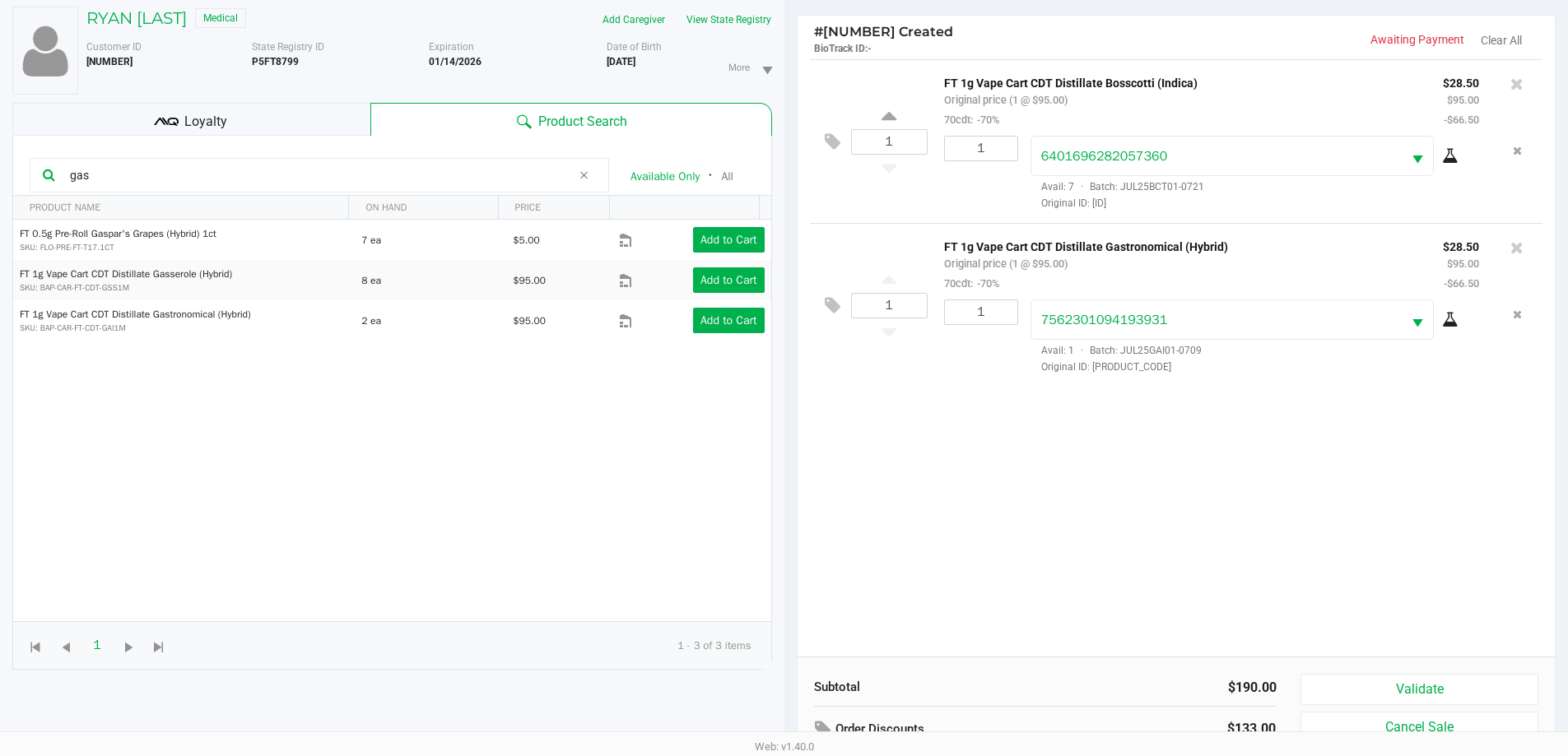 scroll, scrollTop: 197, scrollLeft: 0, axis: vertical 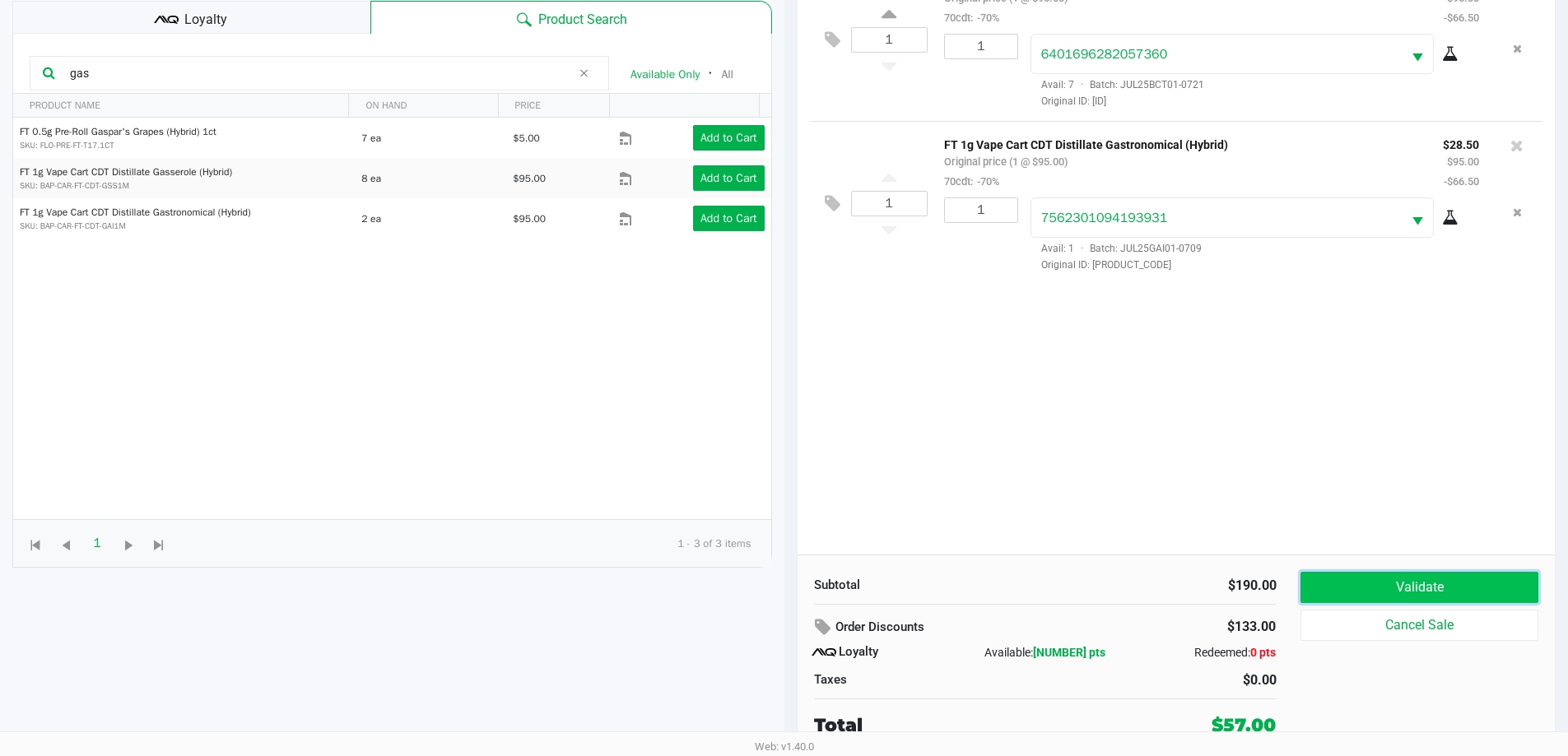 click on "Validate" 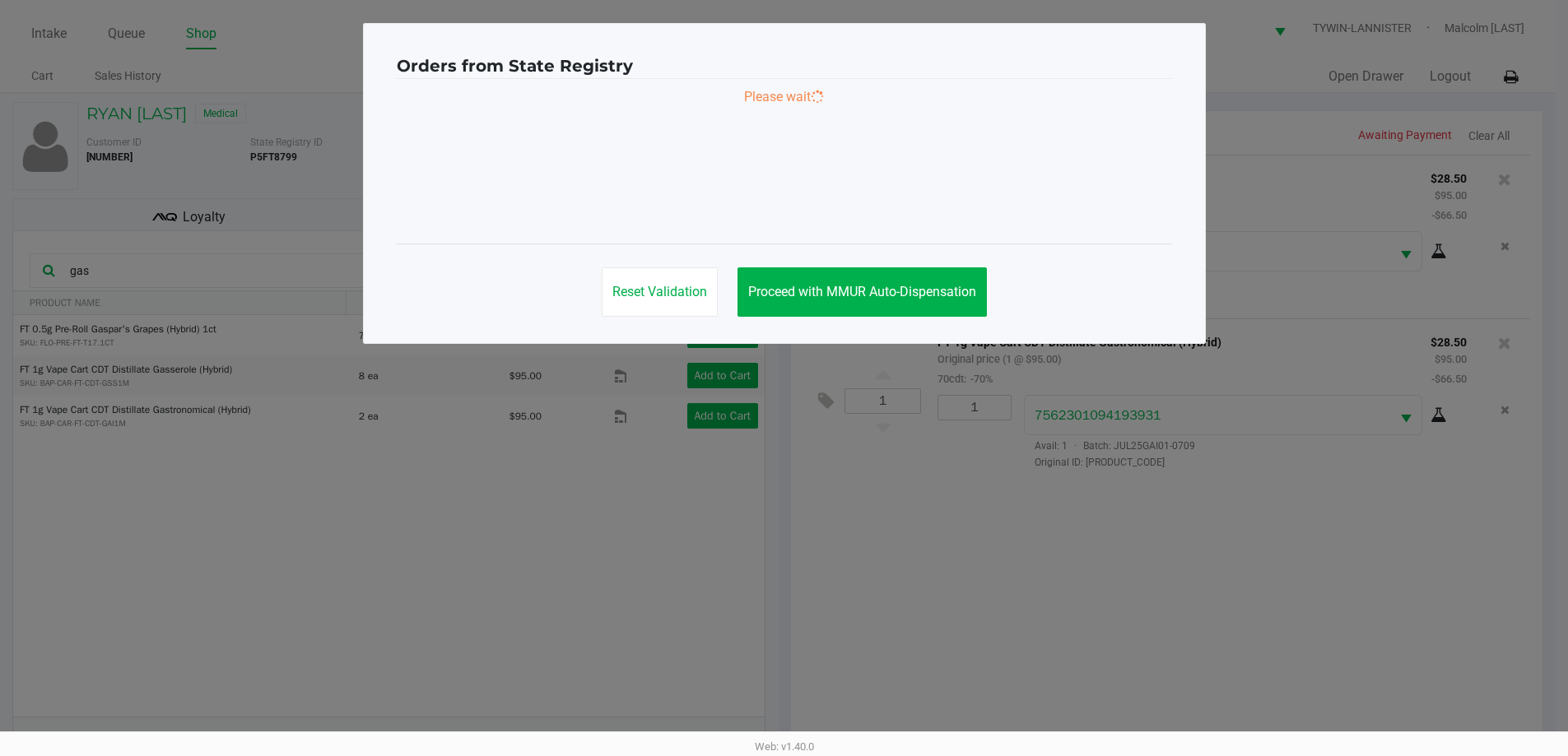scroll, scrollTop: 0, scrollLeft: 0, axis: both 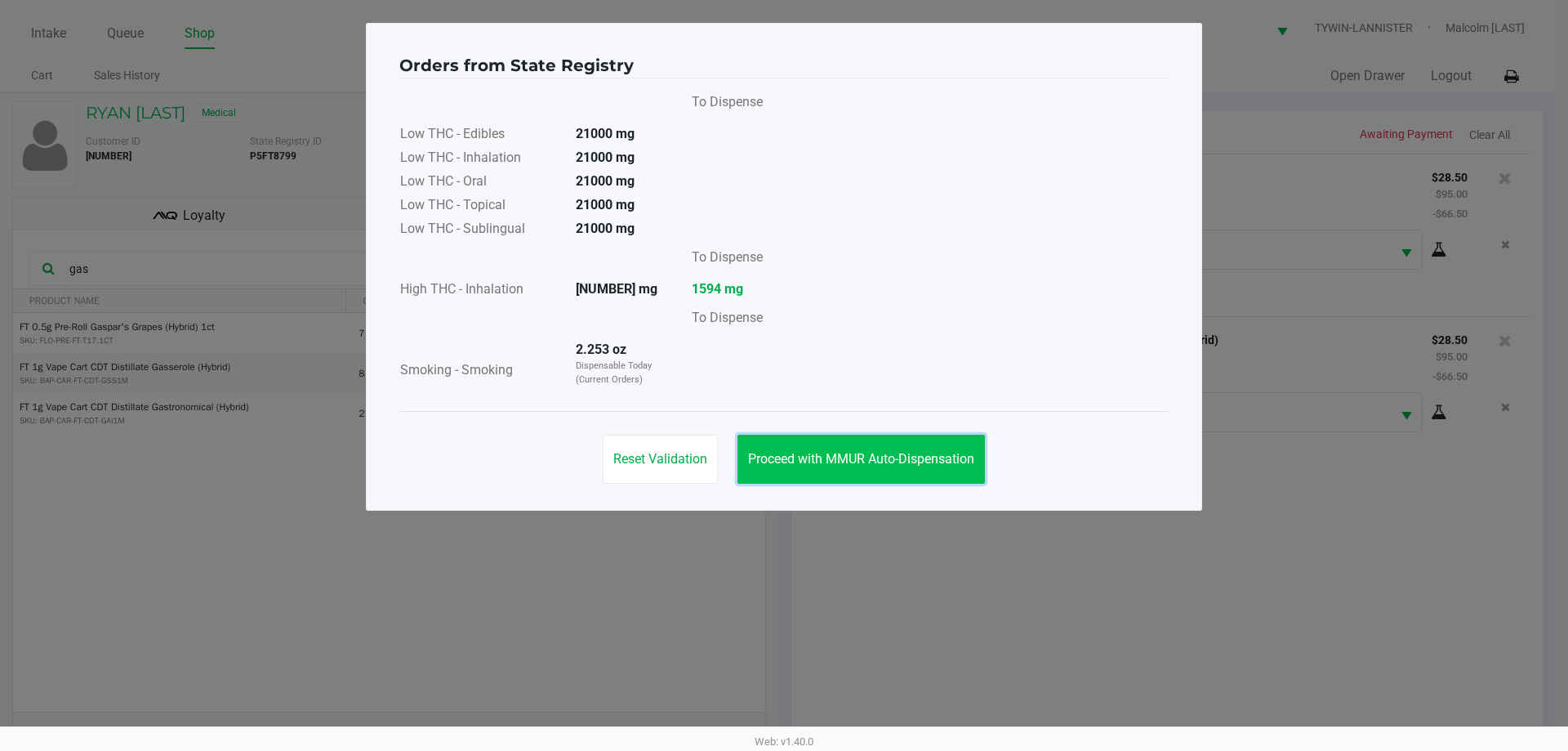 click on "Proceed with MMUR Auto-Dispensation" 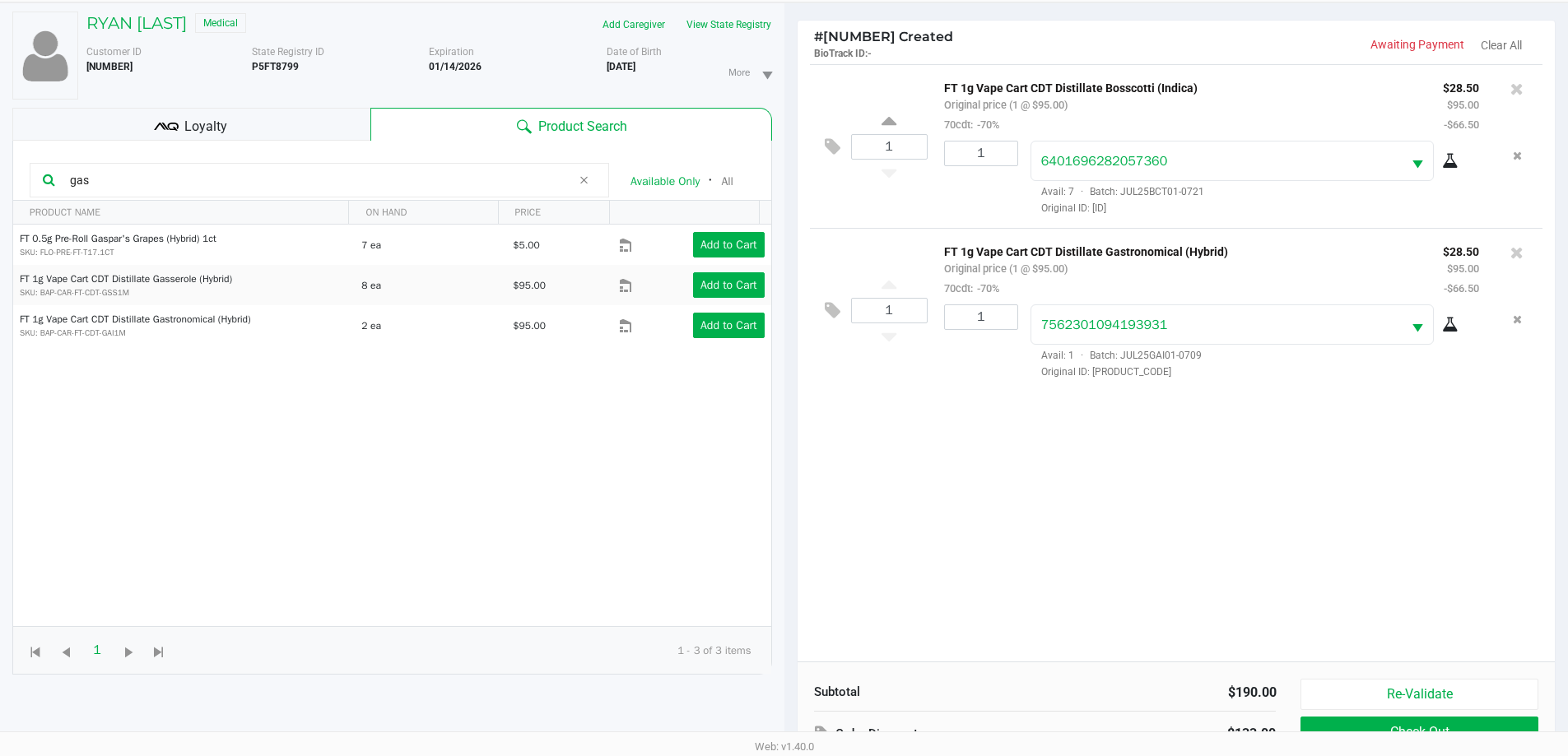 scroll, scrollTop: 197, scrollLeft: 0, axis: vertical 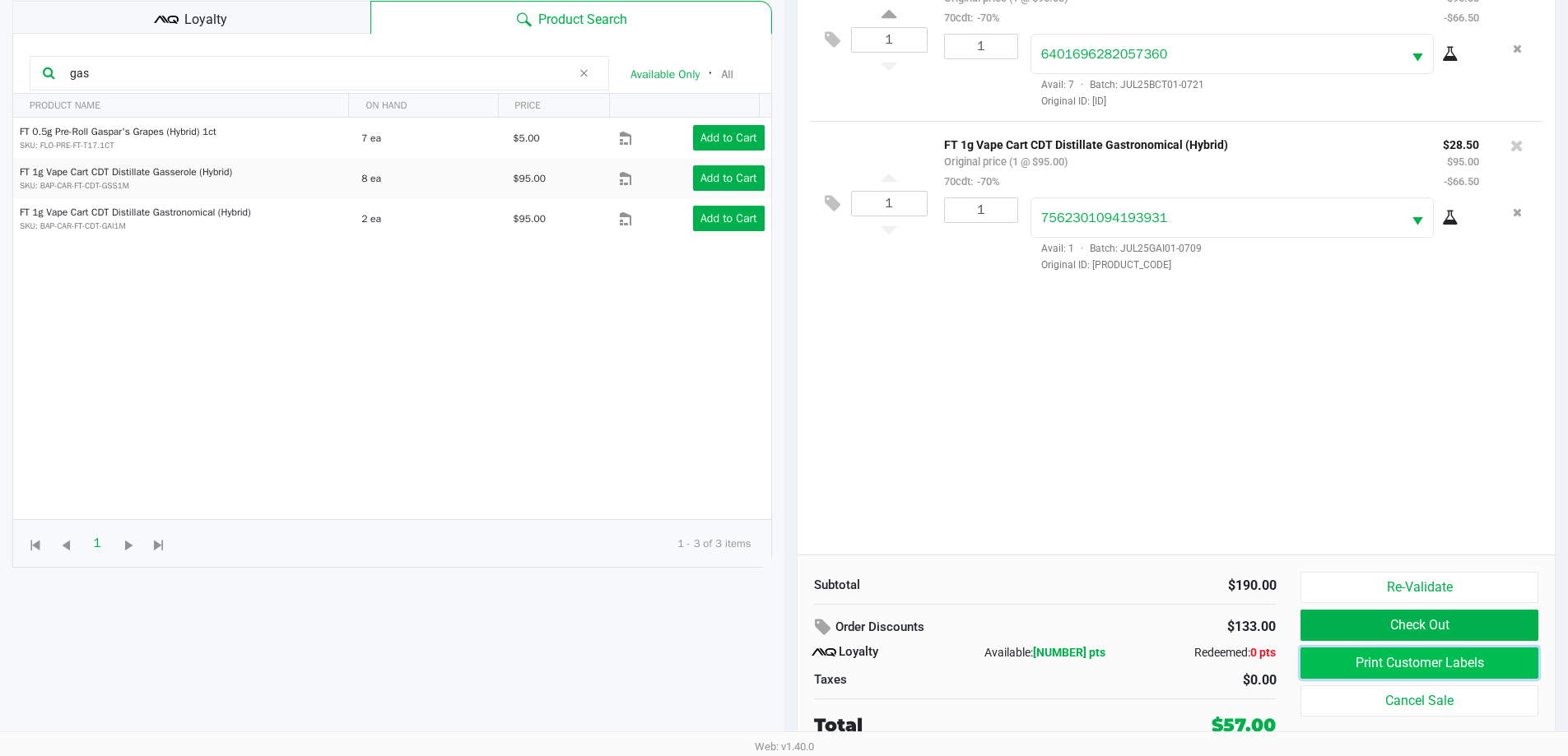 click on "Print Customer Labels" 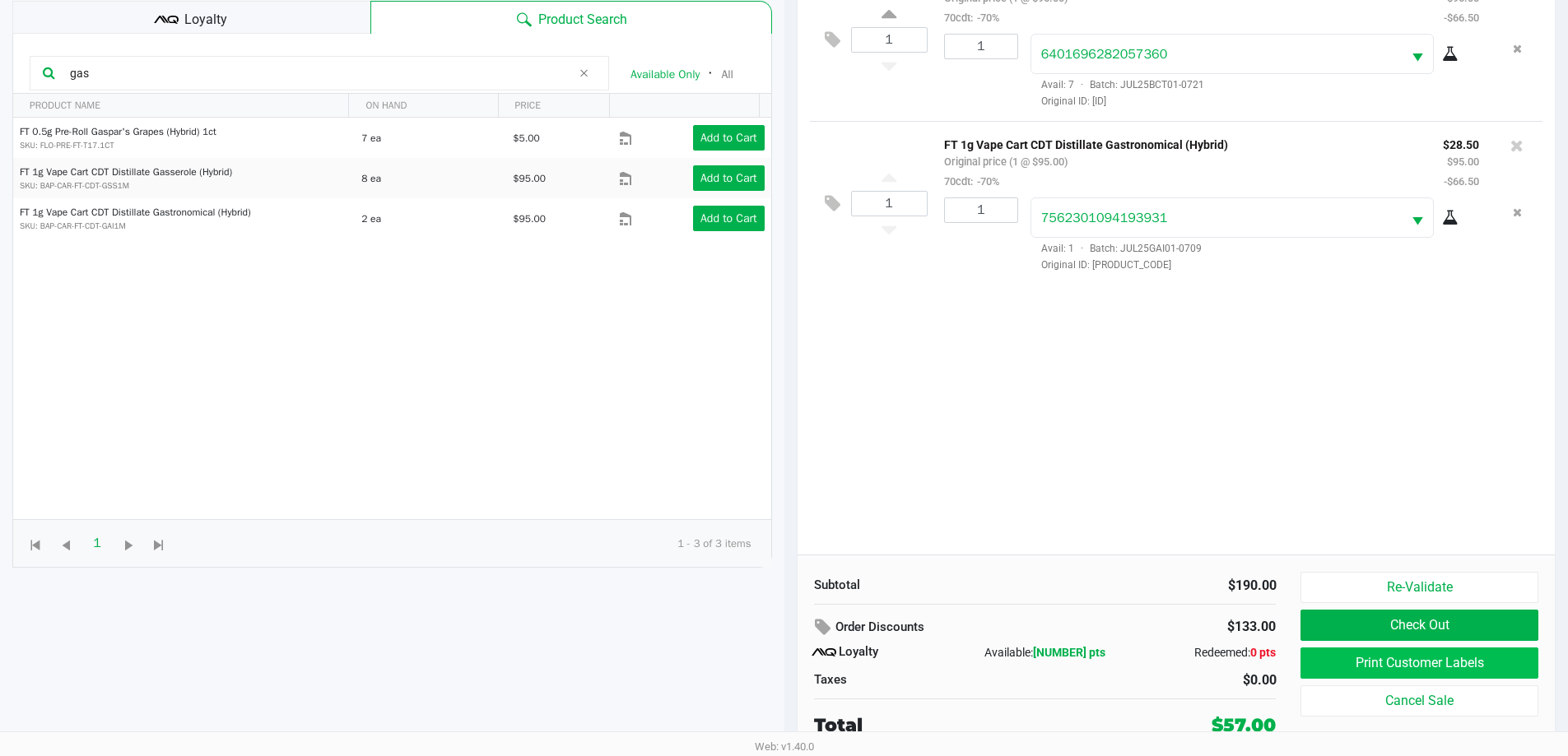 scroll, scrollTop: 0, scrollLeft: 0, axis: both 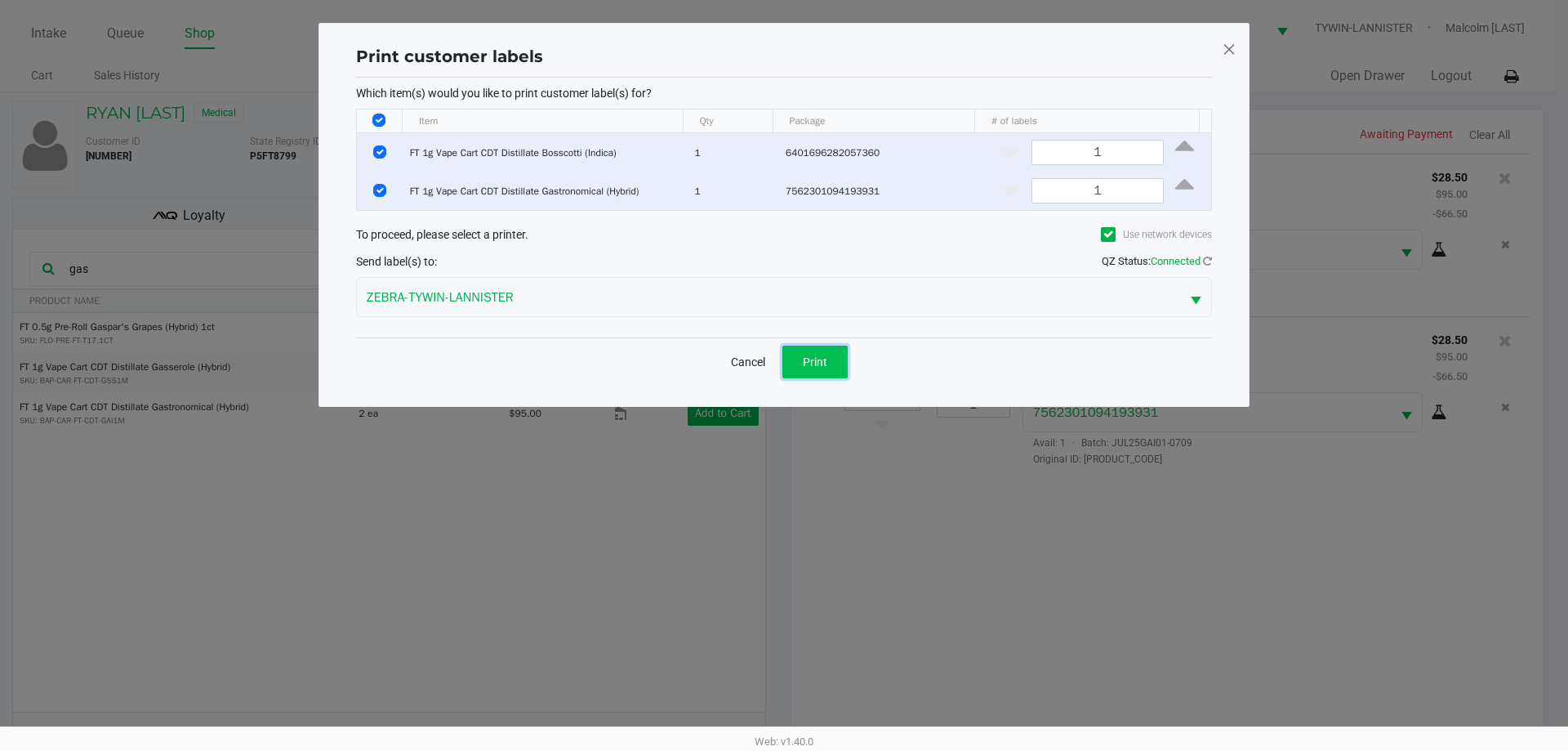 click on "Print" 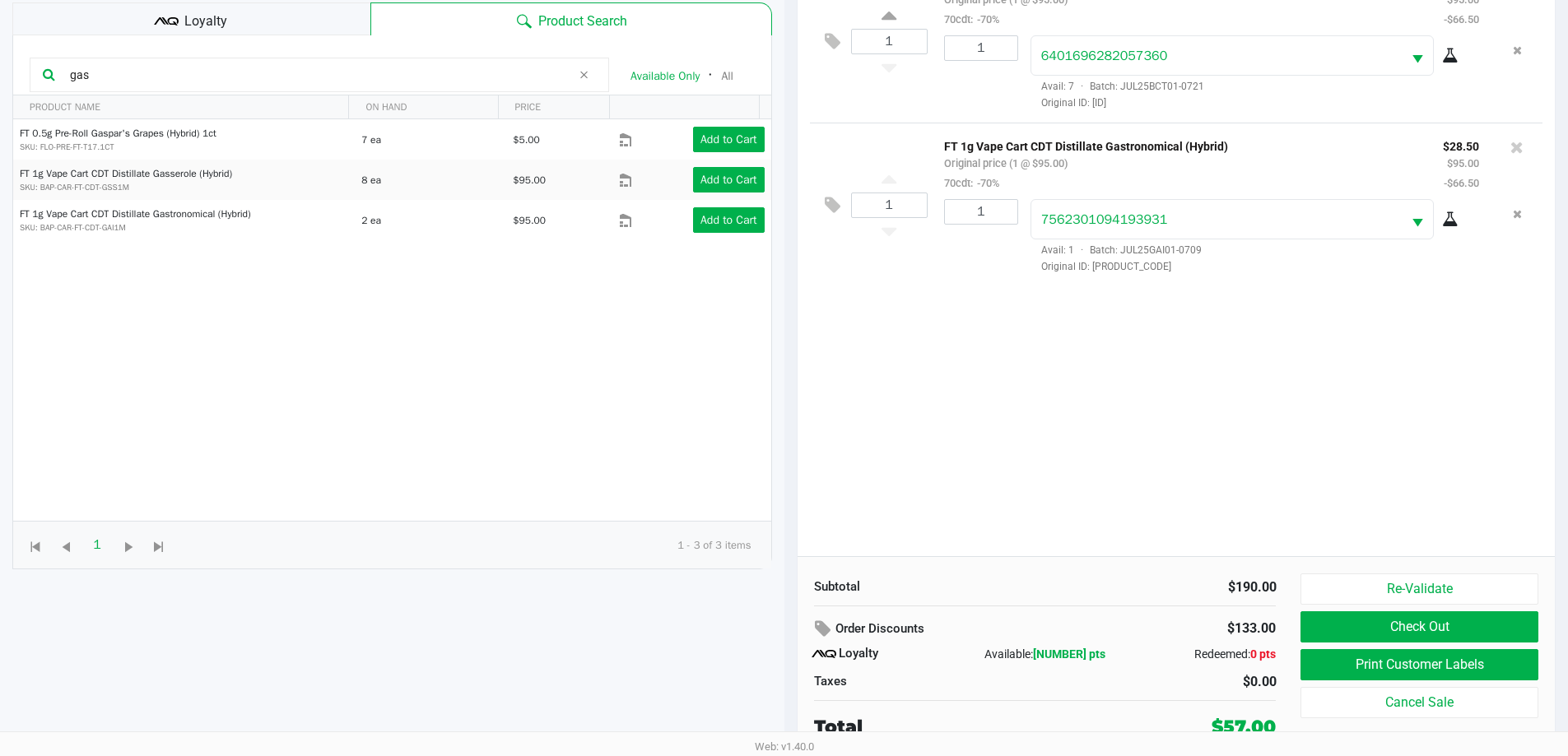 scroll, scrollTop: 197, scrollLeft: 0, axis: vertical 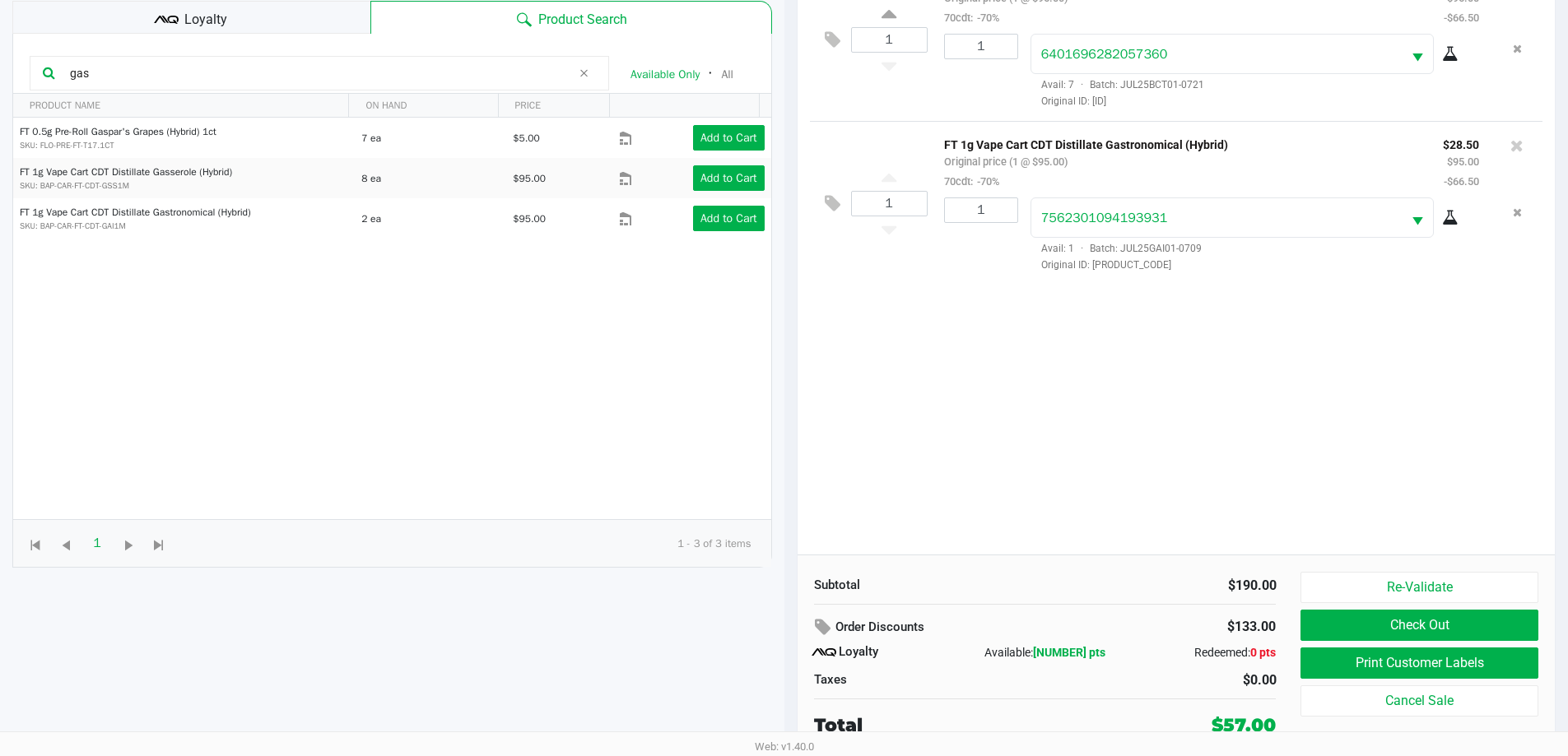 click on "1  FT 1g Vape Cart CDT Distillate Bosscotti (Indica)   Original price (1 @ $95.00)  70cdt:  -70% $28.50 $95.00 -$66.50 1 6401696282057360  Avail: 7  ·  Batch: JUL25BCT01-0721   Original ID: FLSRWGM-20250728-1774  1  FT 1g Vape Cart CDT Distillate Gastronomical (Hybrid)   Original price (1 @ $95.00)  70cdt:  -70% $28.50 $95.00 -$66.50 1 7562301094193931  Avail: 1  ·  Batch: JUL25GAI01-0709   Original ID: FLSRWGM-20250716-594" 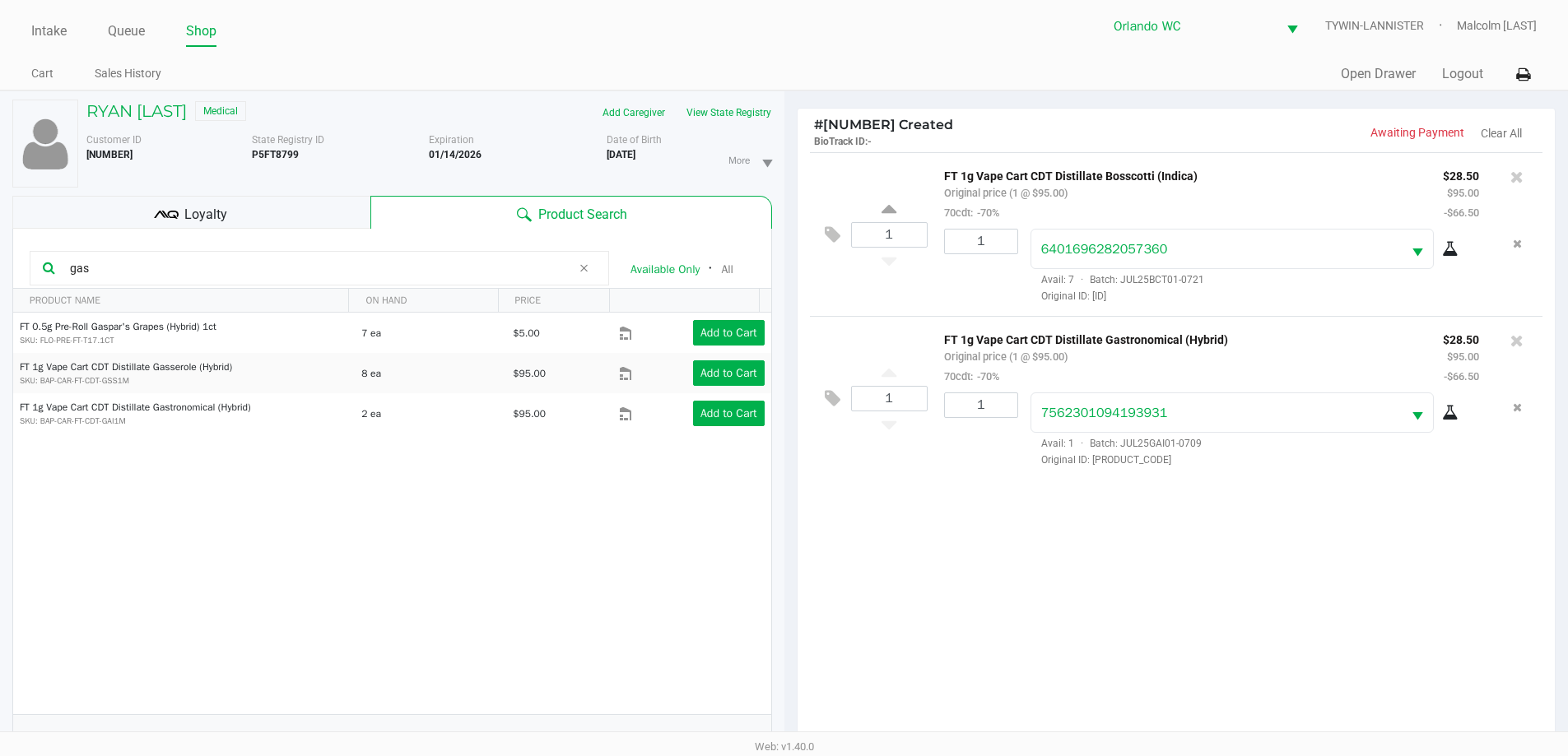 scroll, scrollTop: 0, scrollLeft: 0, axis: both 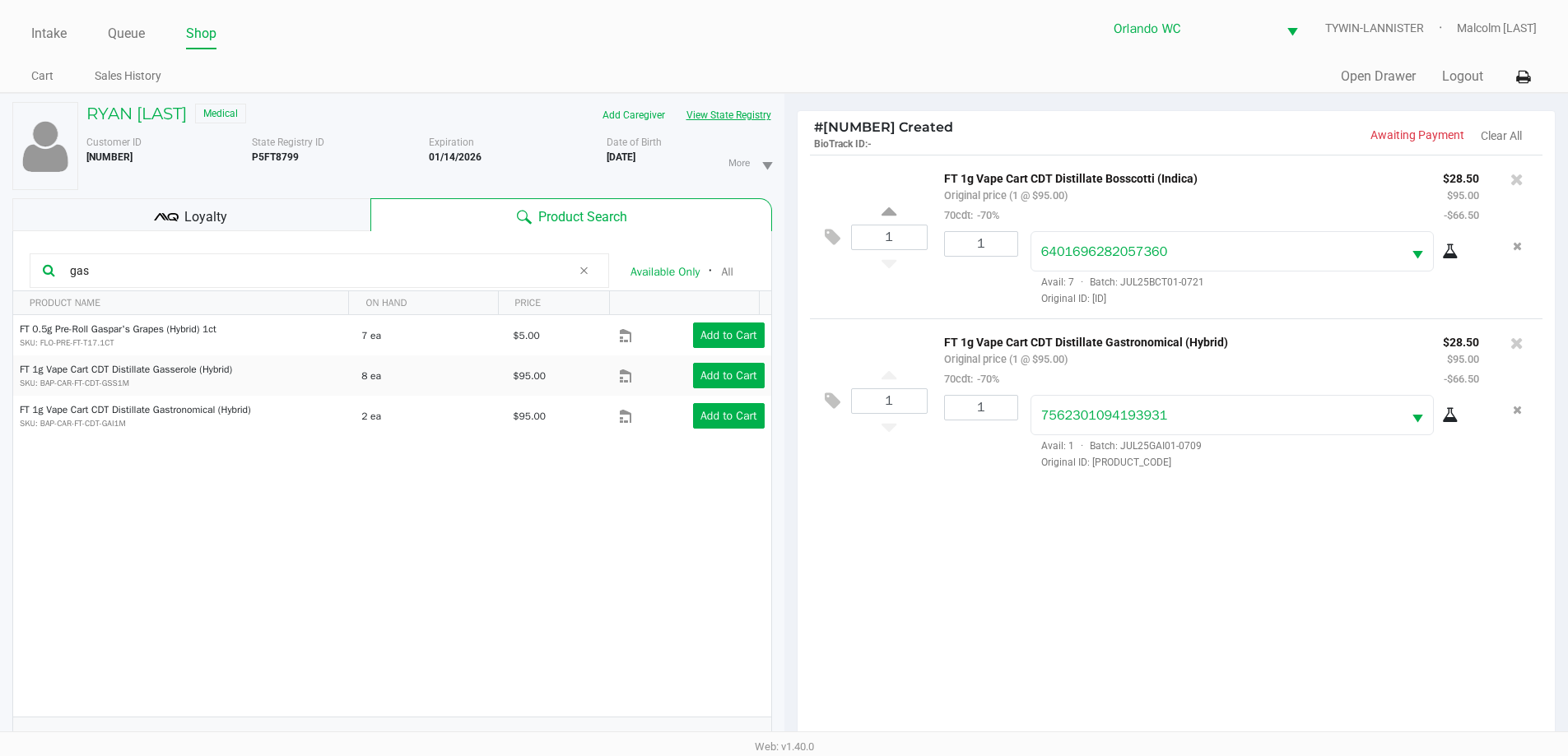 click on "View State Registry" 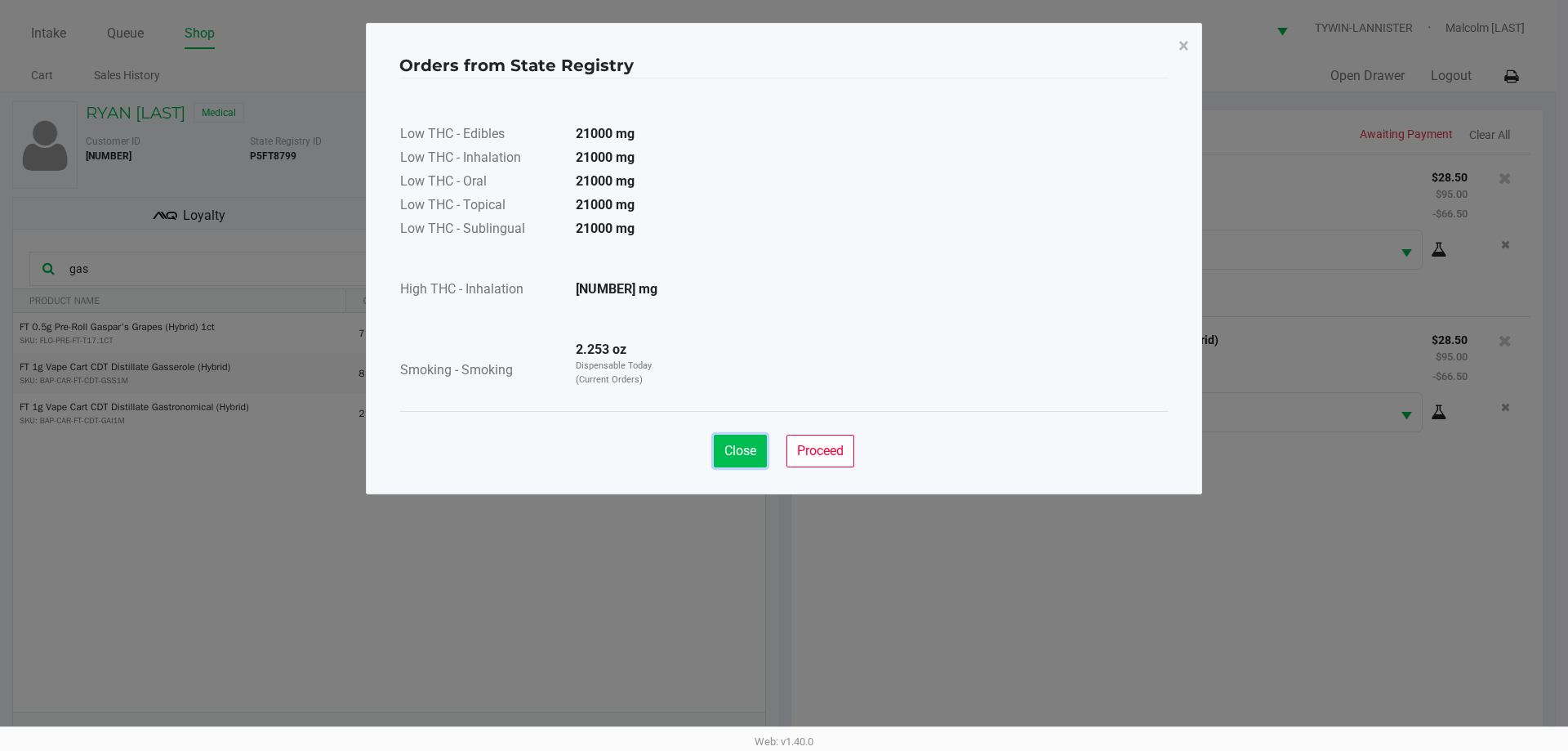 click on "Close" 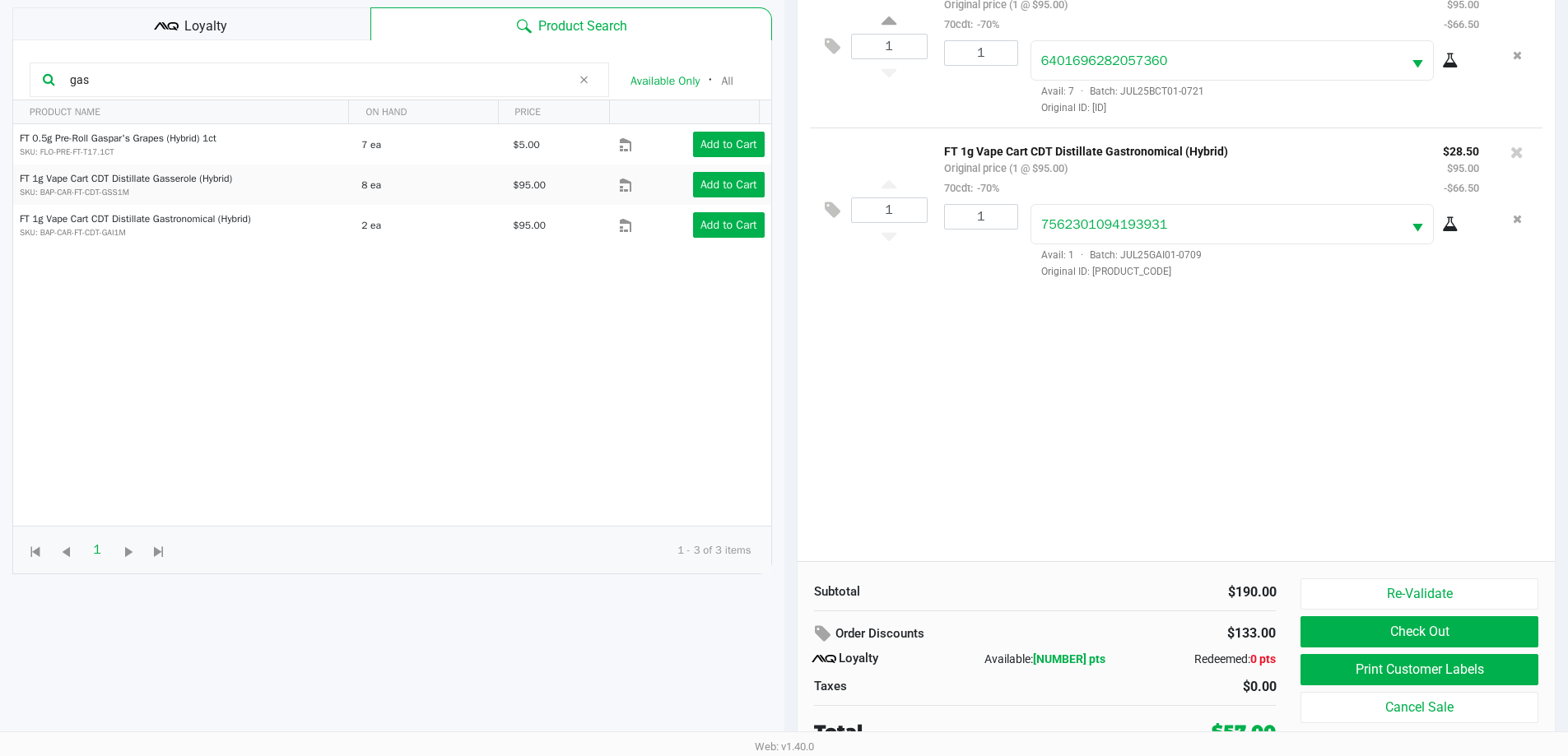 scroll, scrollTop: 197, scrollLeft: 0, axis: vertical 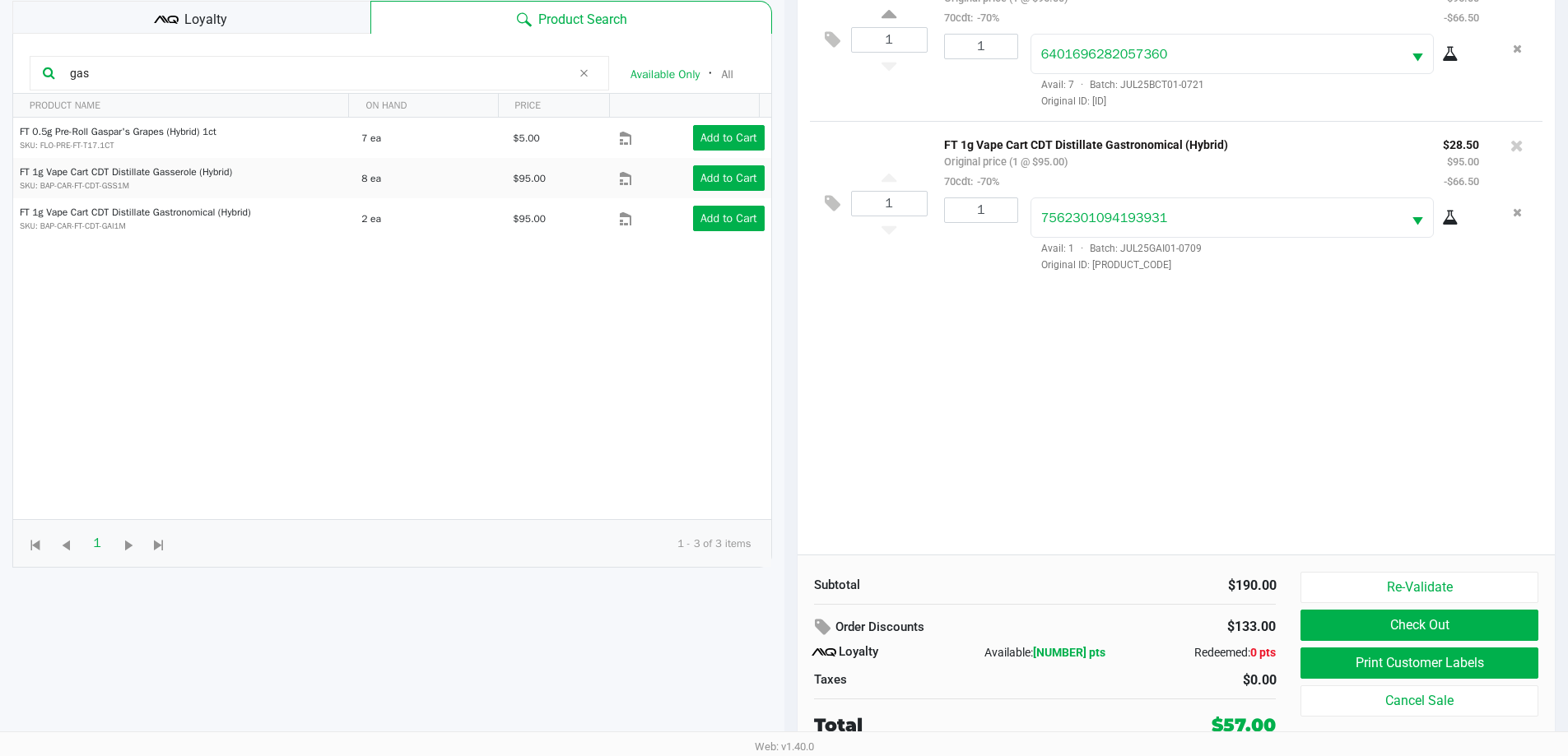 click on "1  FT 1g Vape Cart CDT Distillate Bosscotti (Indica)   Original price (1 @ $95.00)  70cdt:  -70% $28.50 $95.00 -$66.50 1 6401696282057360  Avail: 7  ·  Batch: JUL25BCT01-0721   Original ID: FLSRWGM-20250728-1774  1  FT 1g Vape Cart CDT Distillate Gastronomical (Hybrid)   Original price (1 @ $95.00)  70cdt:  -70% $28.50 $95.00 -$66.50 1 7562301094193931  Avail: 1  ·  Batch: JUL25GAI01-0709   Original ID: FLSRWGM-20250716-594" 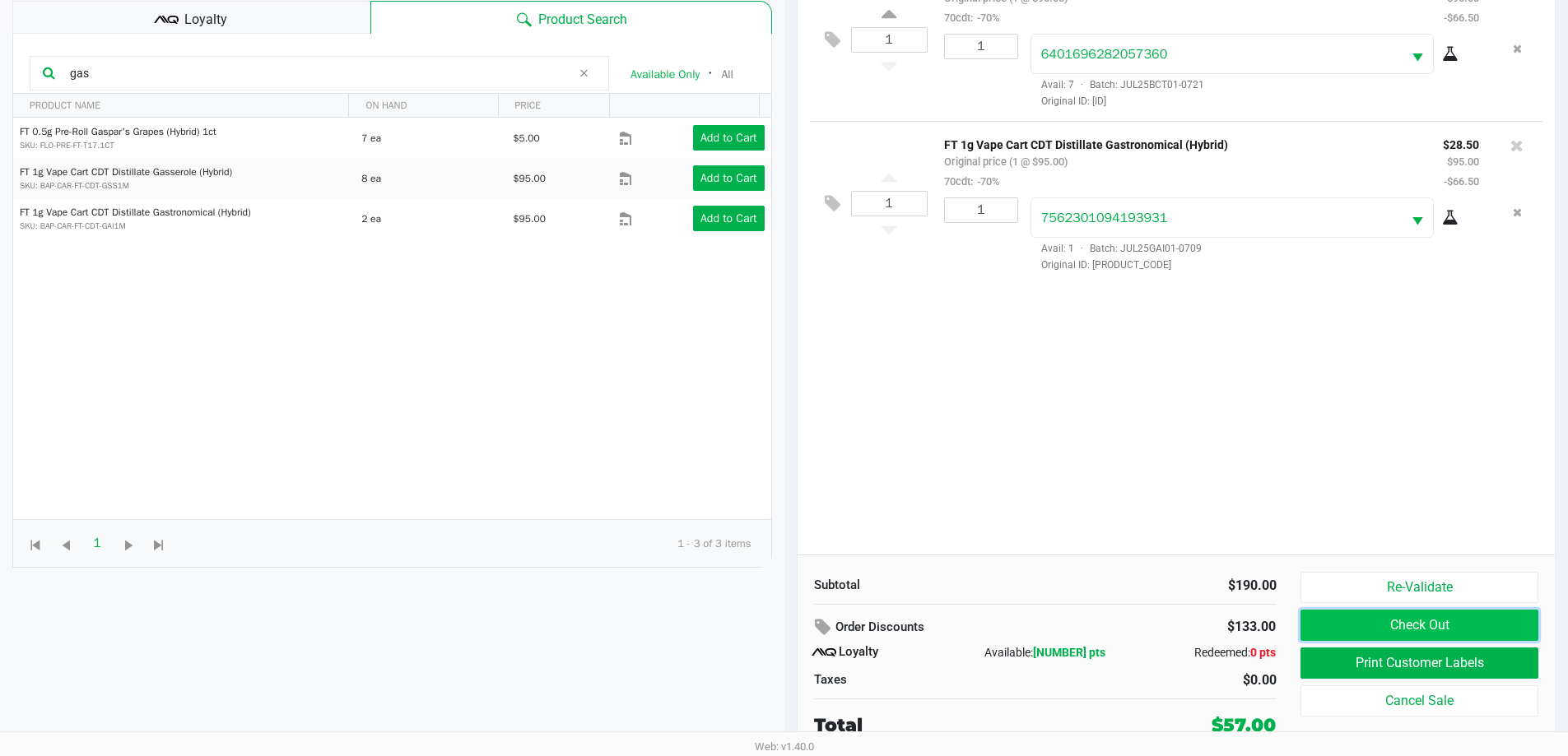 click on "Check Out" 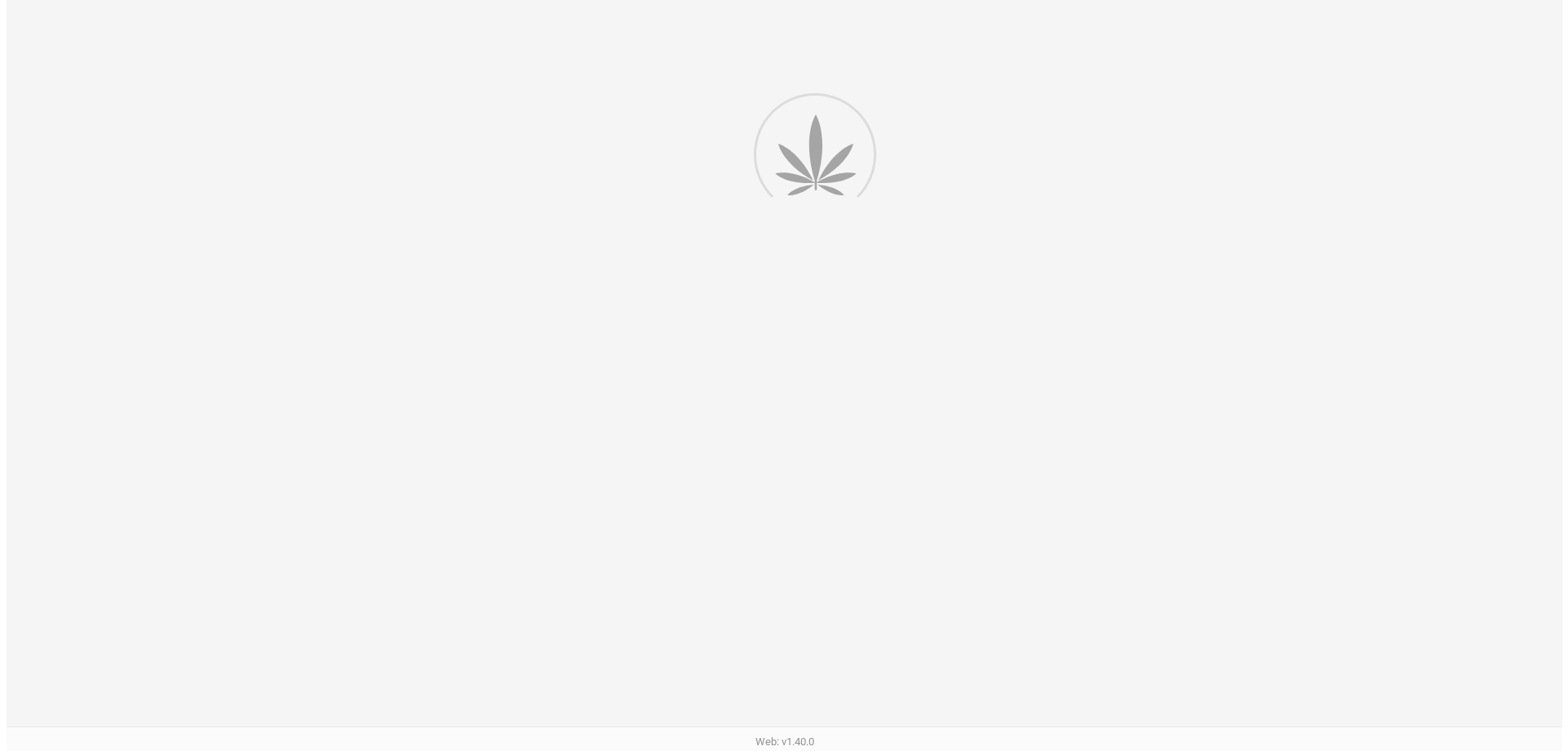 scroll, scrollTop: 0, scrollLeft: 0, axis: both 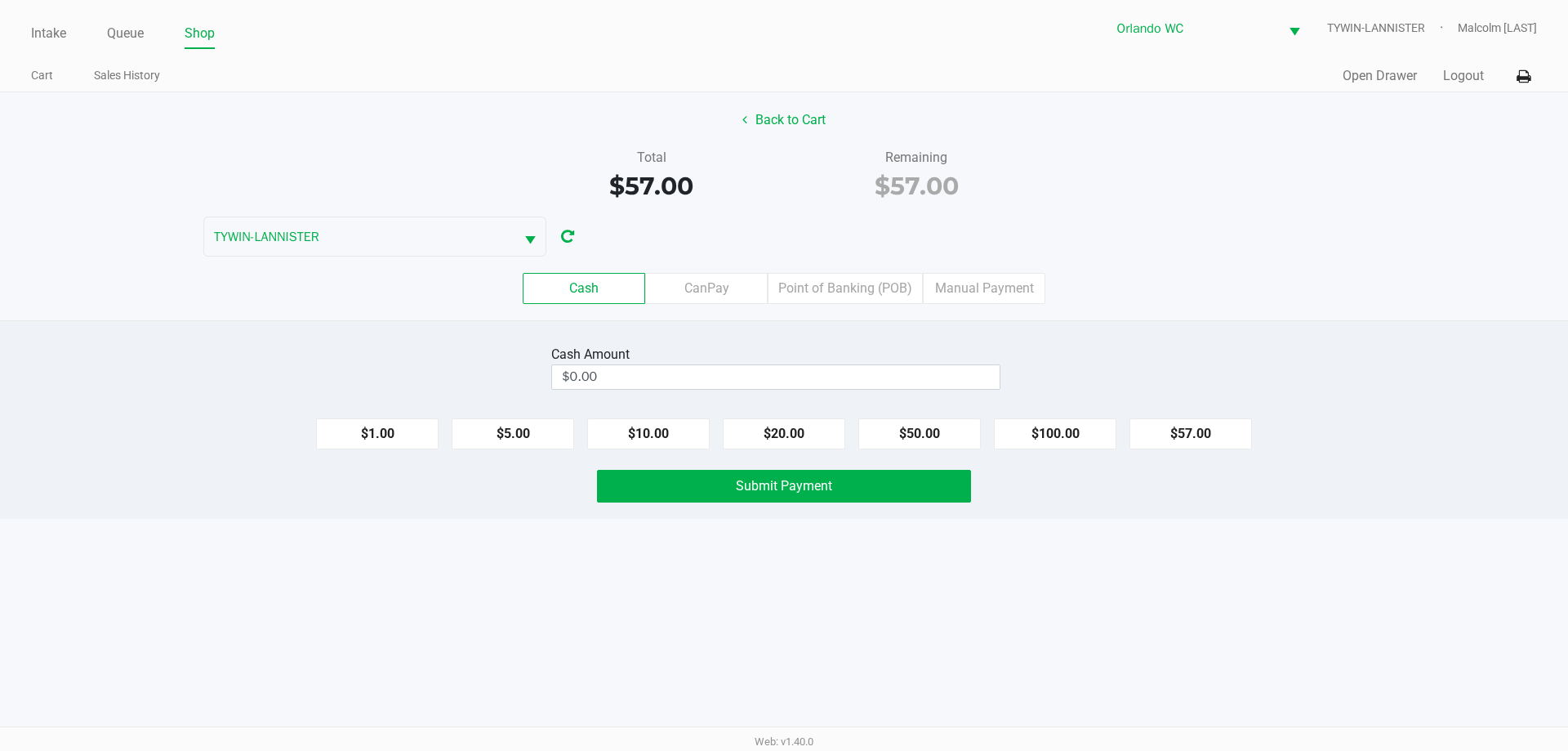 click on "Cash   CanPay   Point of Banking (POB)   Manual Payment" 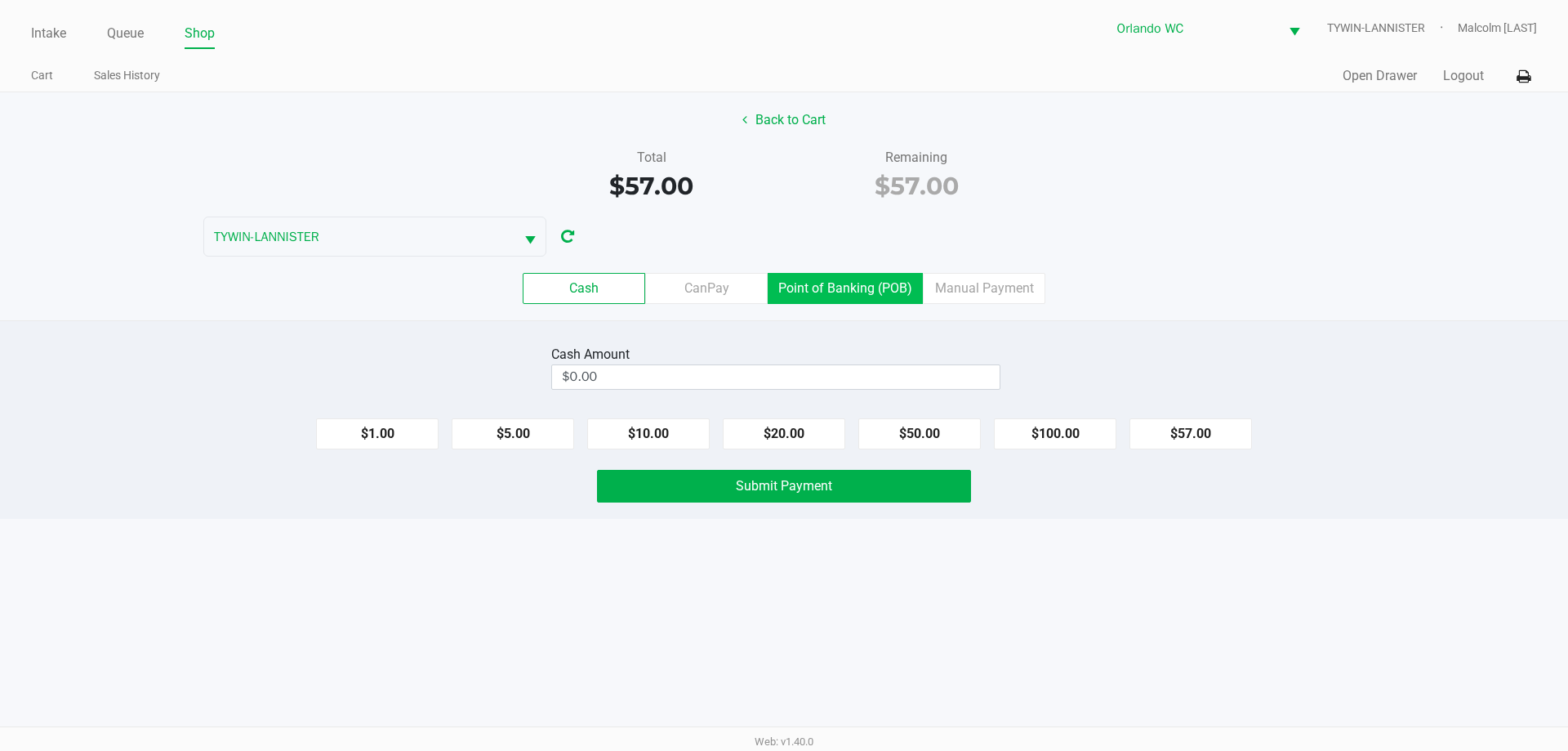 click on "Point of Banking (POB)" 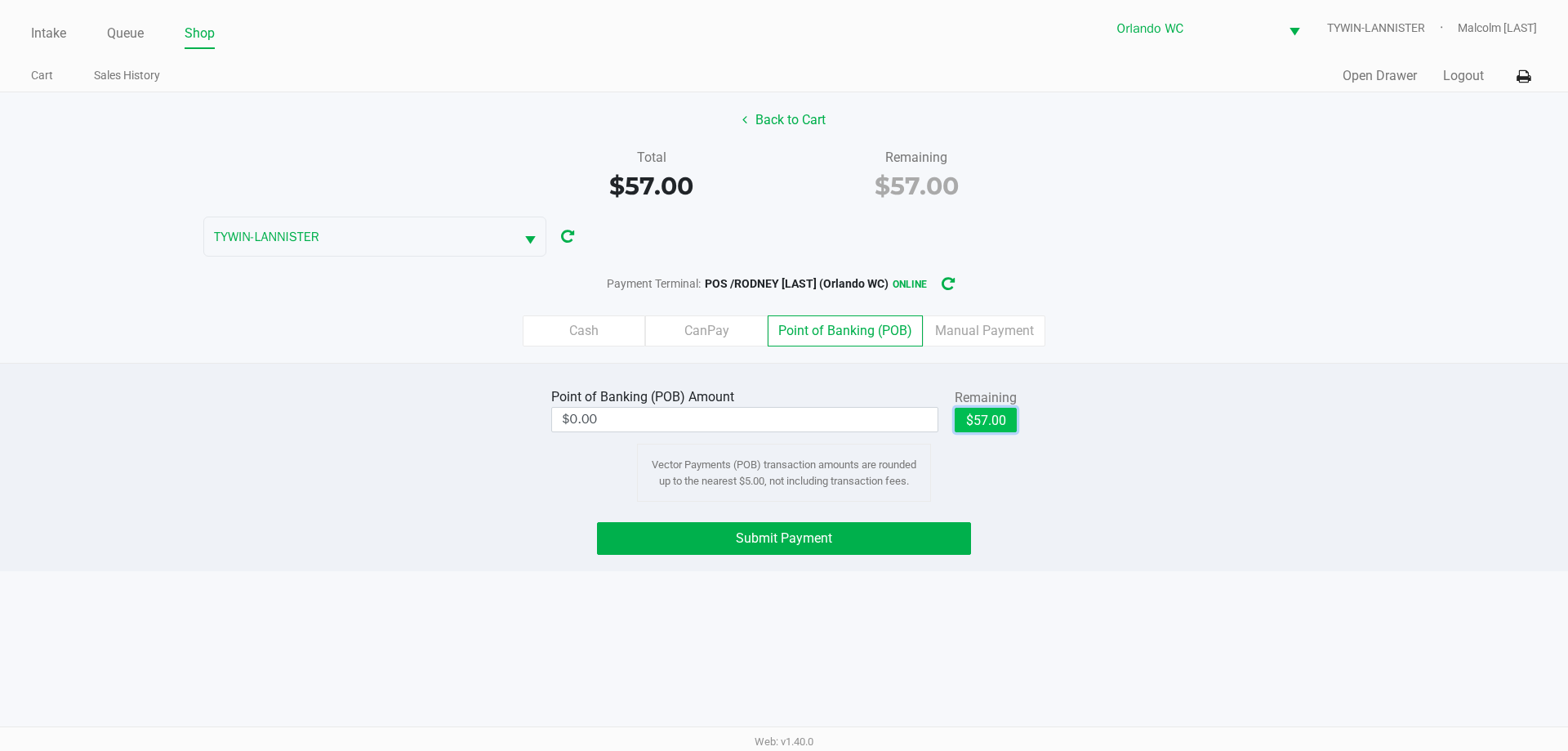 click on "$57.00" 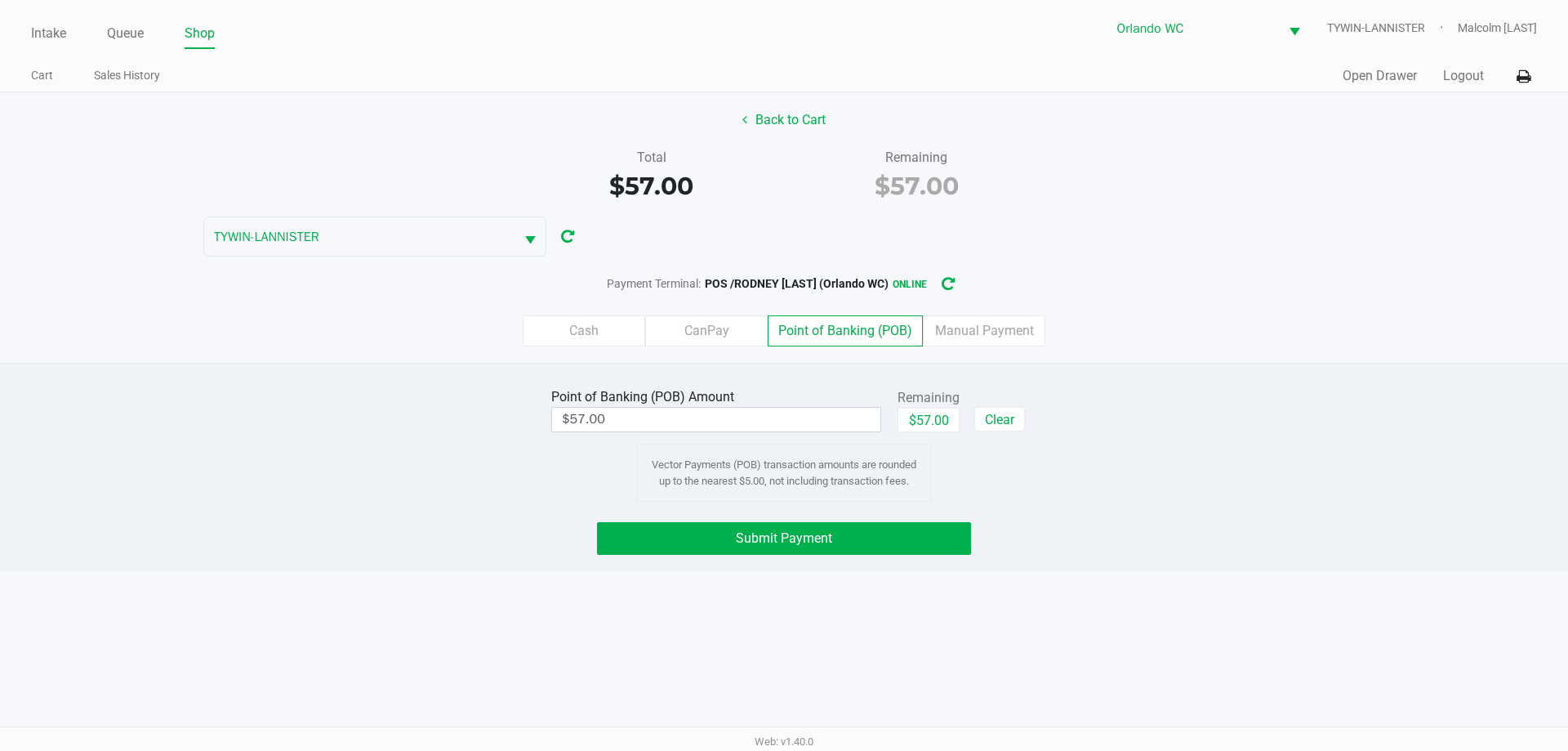 click on "Point of Banking (POB)  Amount  $57.00  Remaining   $57.00   Clear  Vector Payments (POB) transaction amounts are rounded up to the nearest $5.00, not including transaction fees.  Submit Payment" 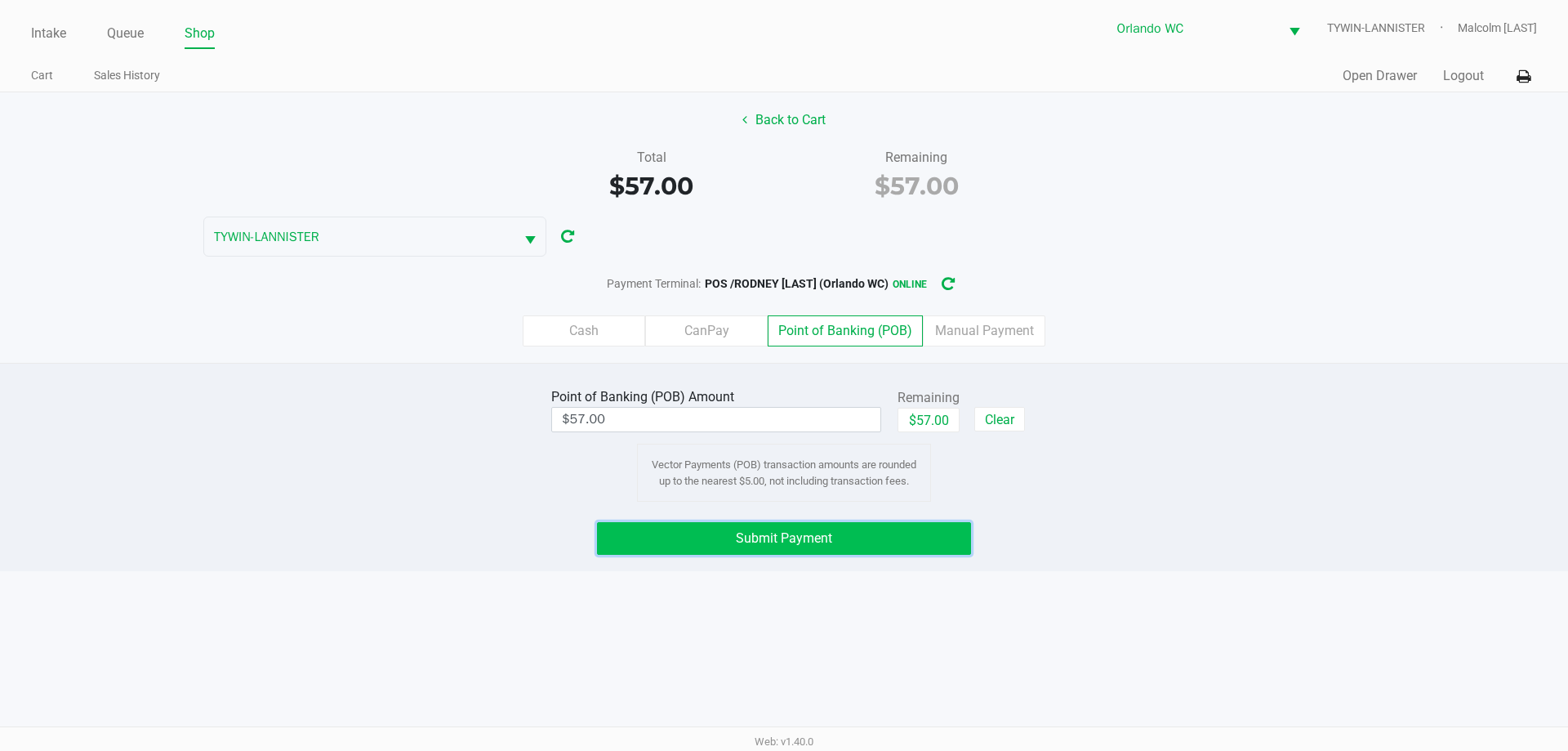 click on "Submit Payment" 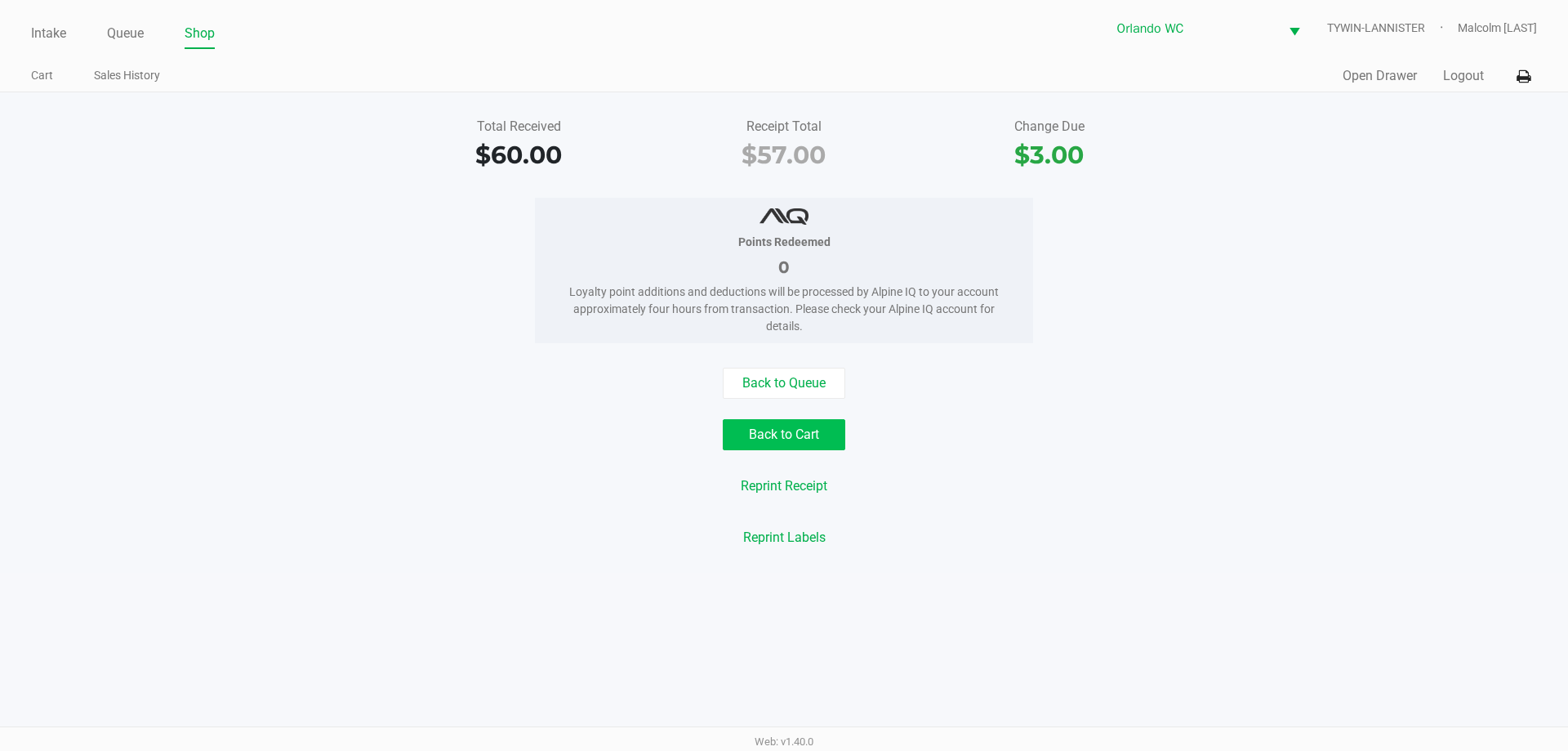 click on "Back to Cart" 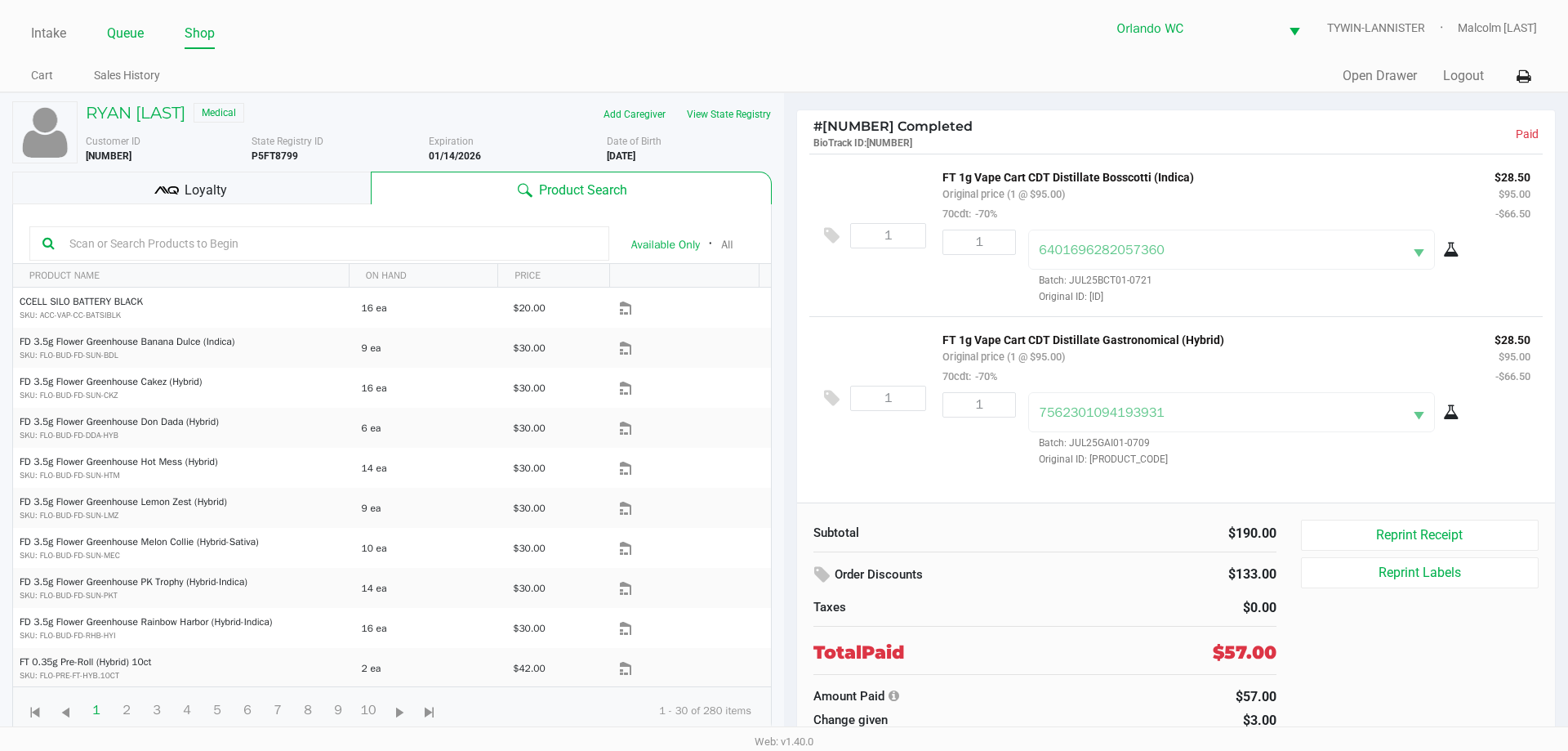 click on "Queue" 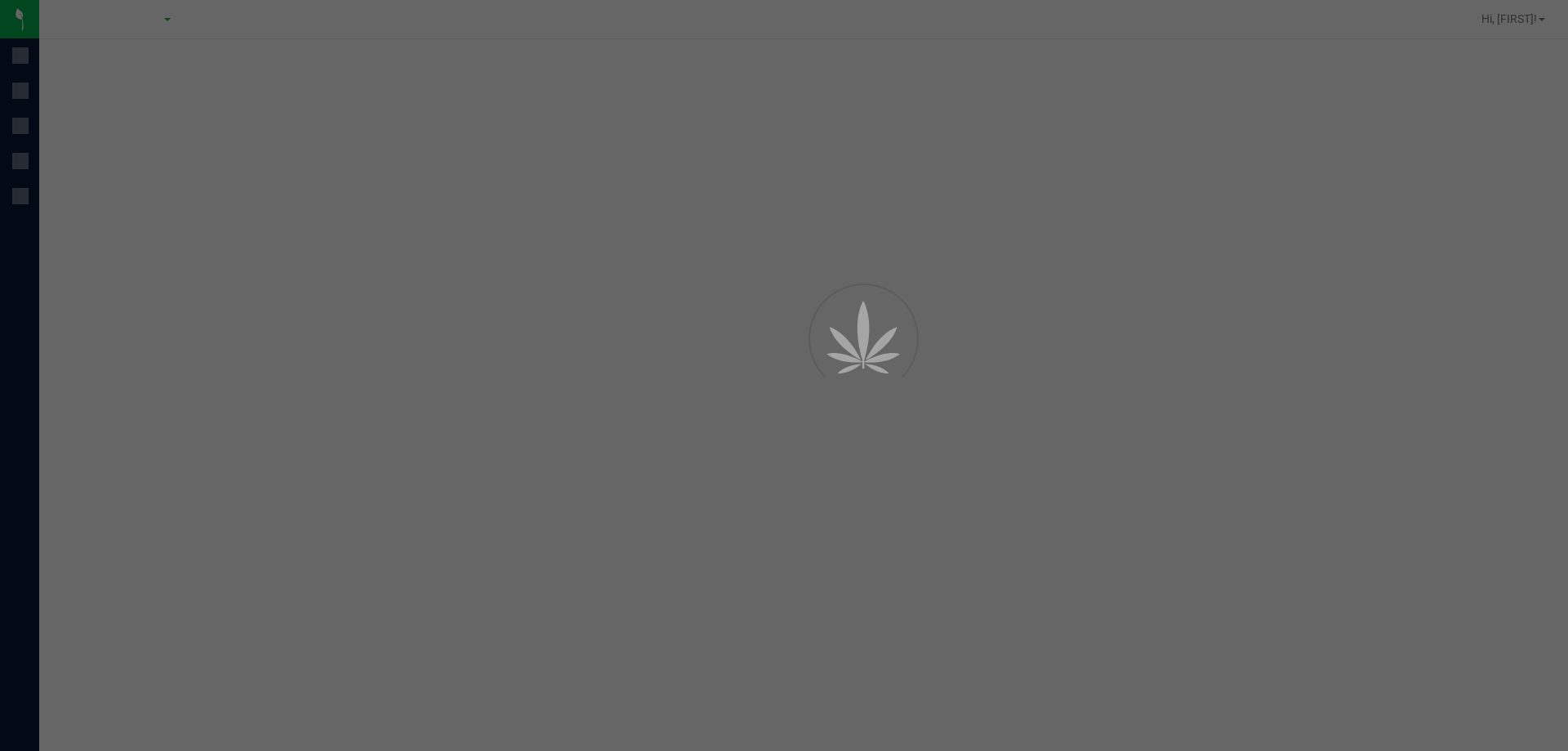 scroll, scrollTop: 0, scrollLeft: 0, axis: both 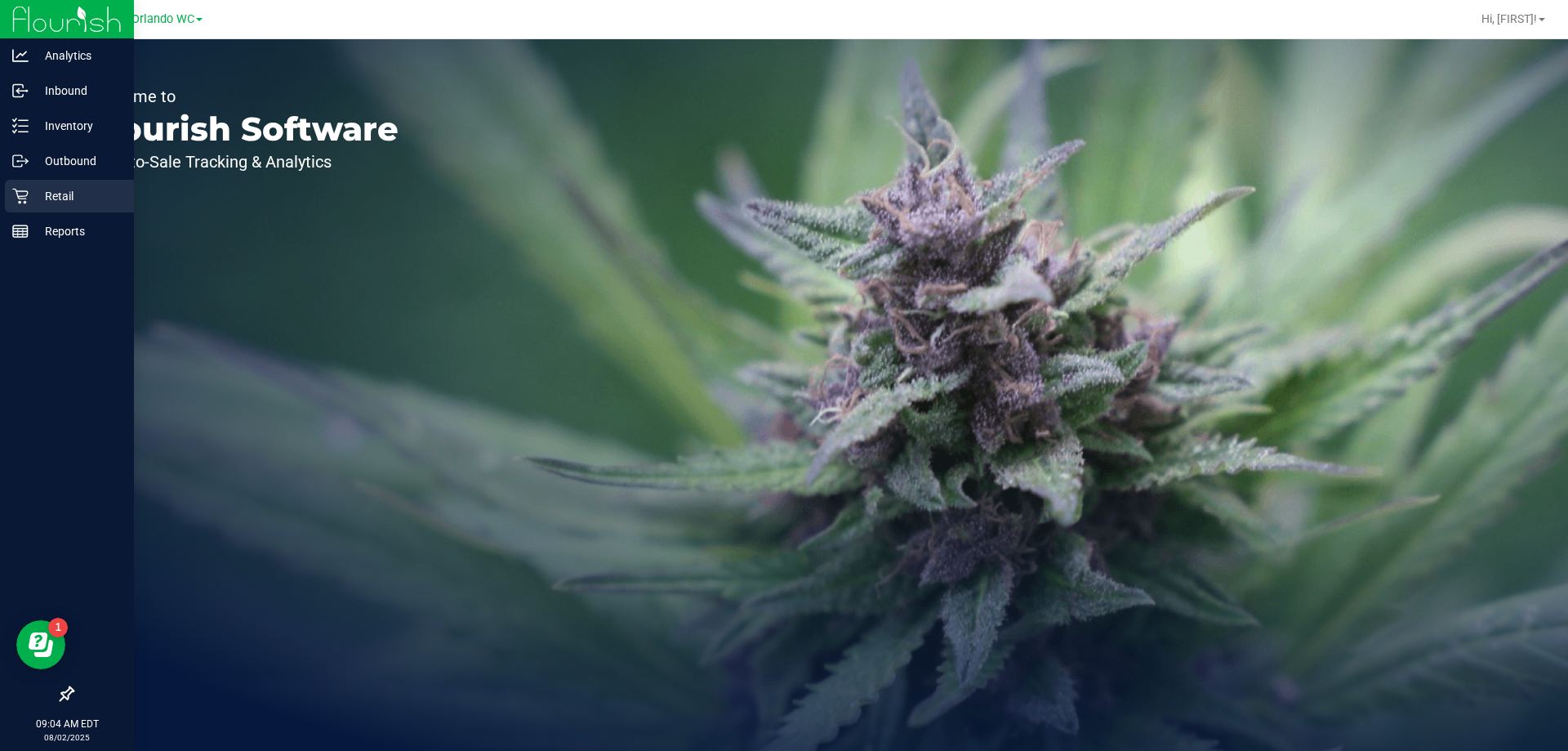 click on "Retail" at bounding box center [69, 196] 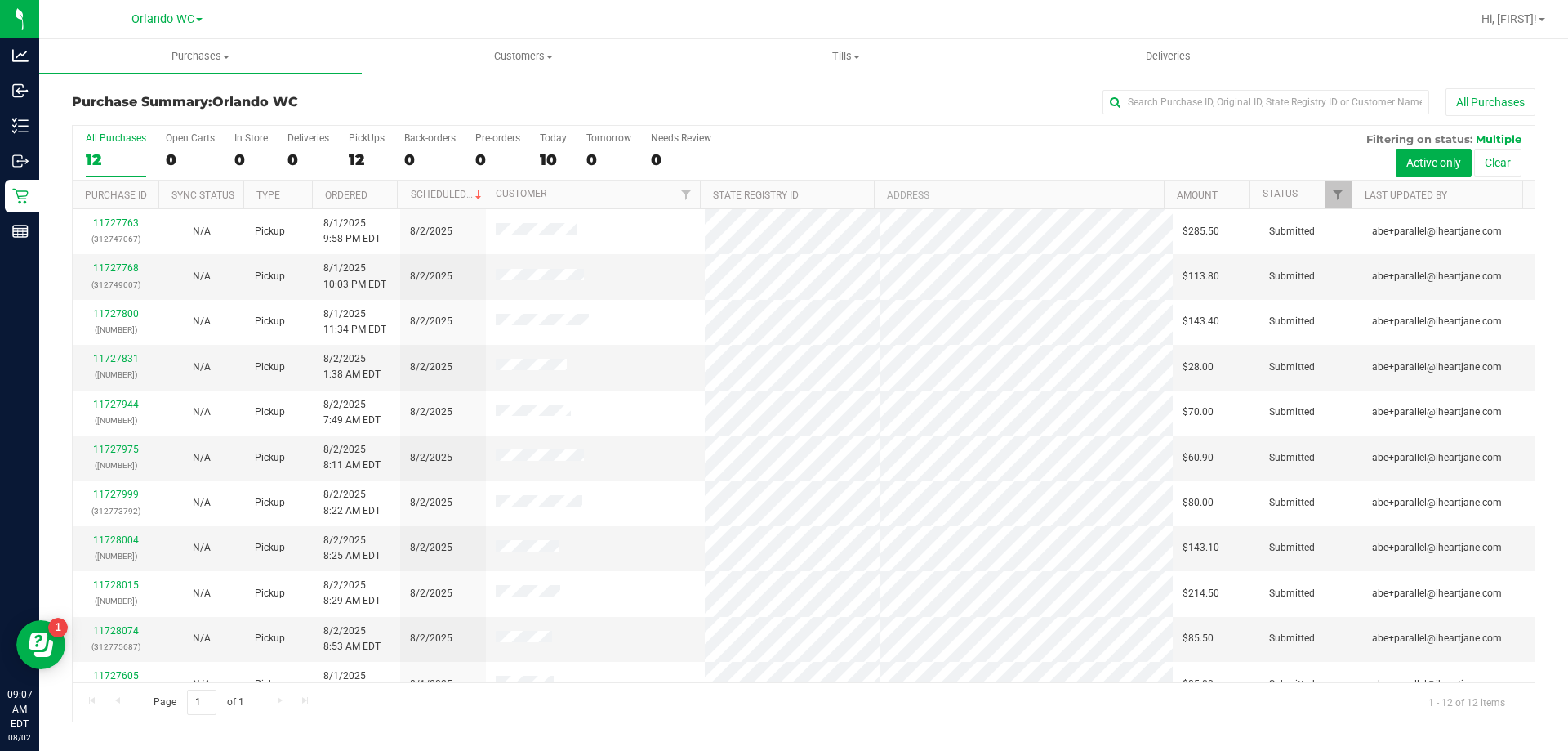 click on "12" at bounding box center [116, 159] 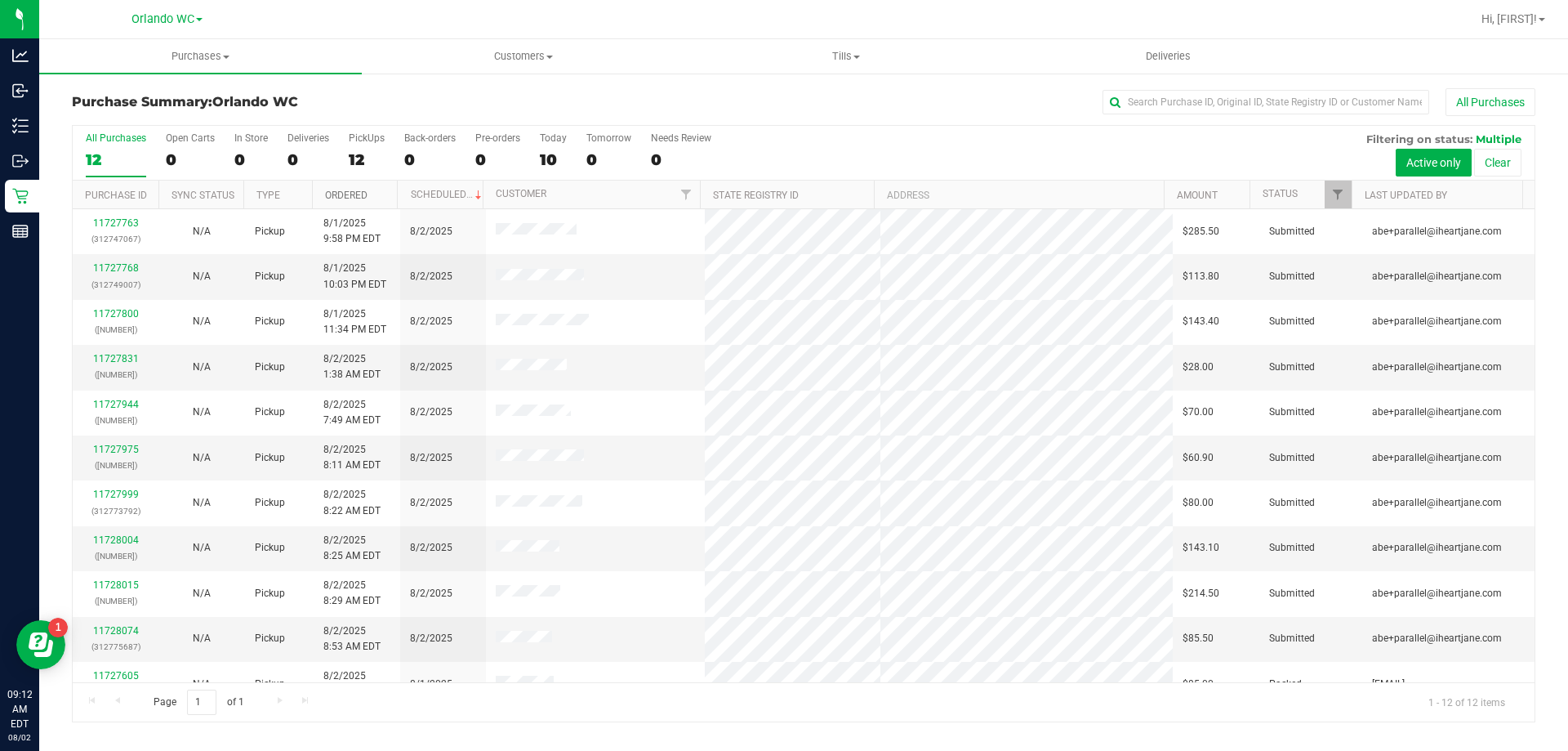 click on "Ordered" at bounding box center [346, 195] 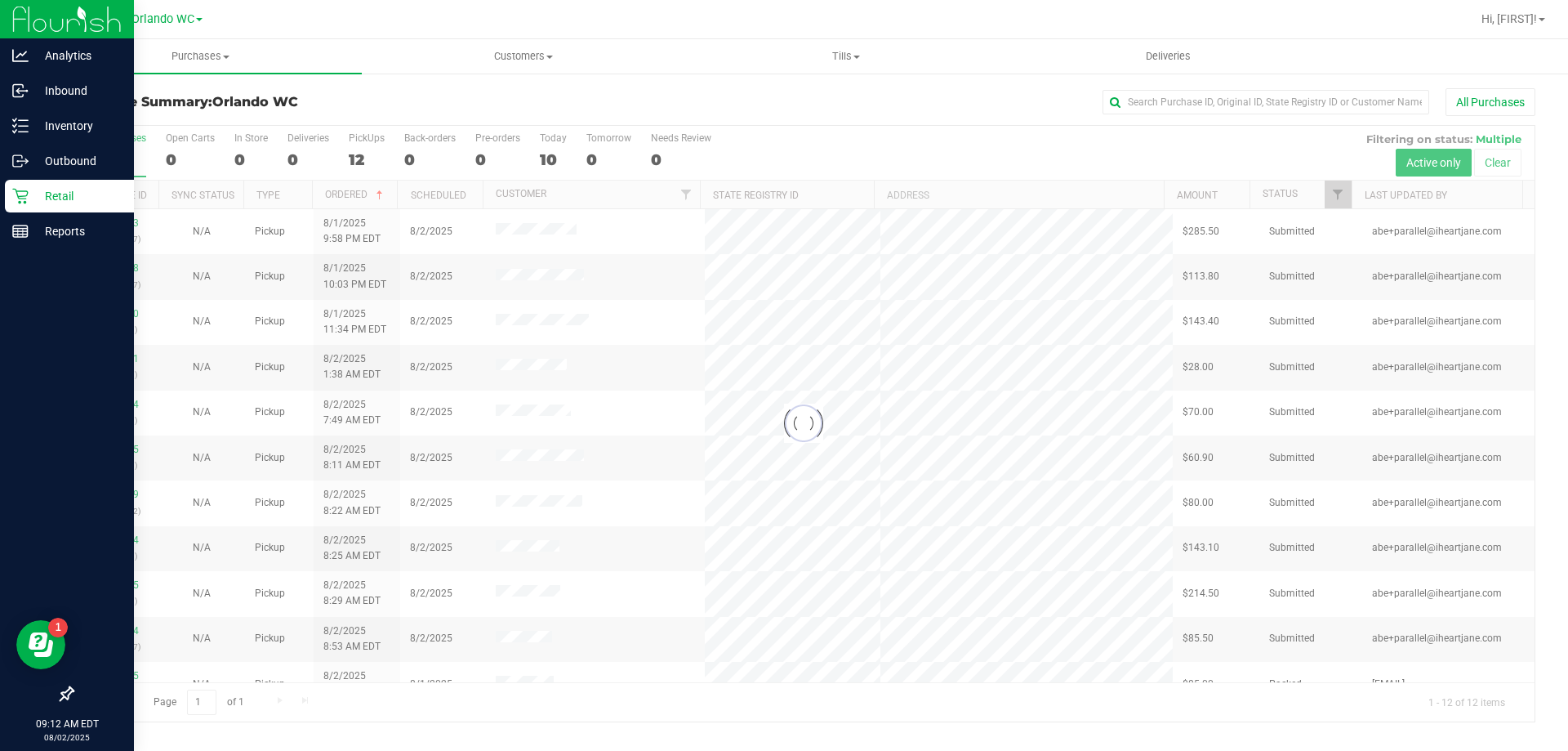 click on "Retail" at bounding box center [78, 196] 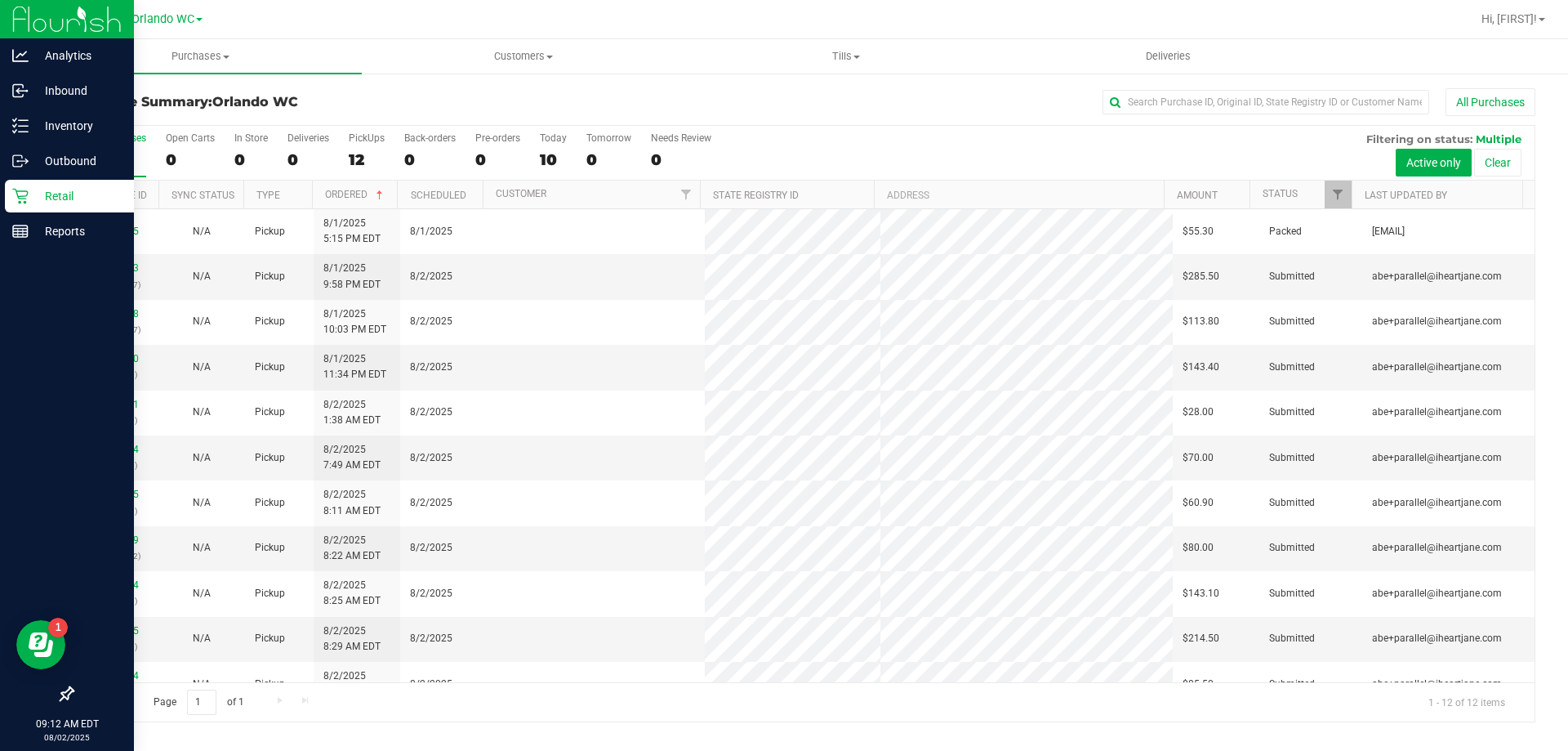 click on "Retail" at bounding box center (69, 196) 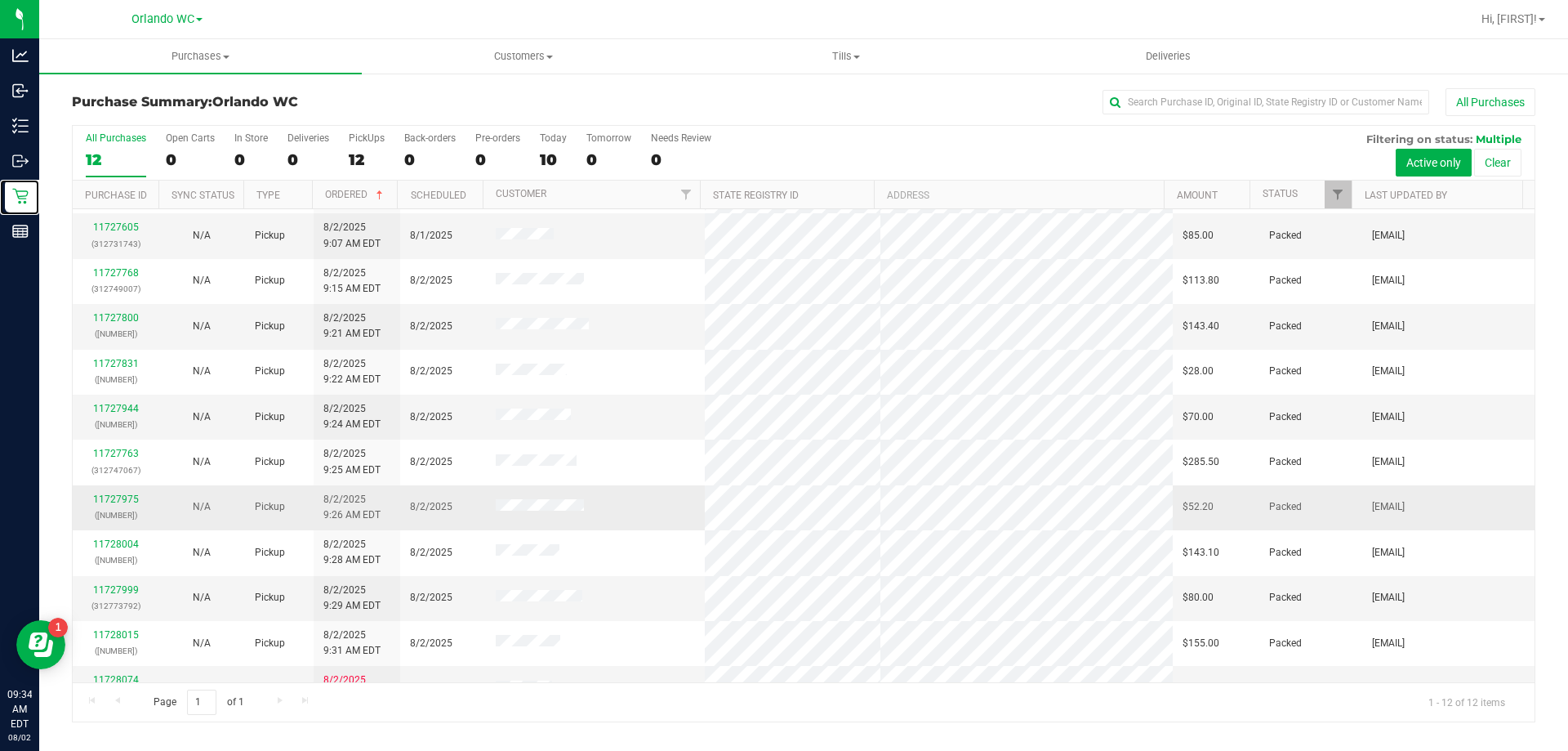 scroll, scrollTop: 69, scrollLeft: 0, axis: vertical 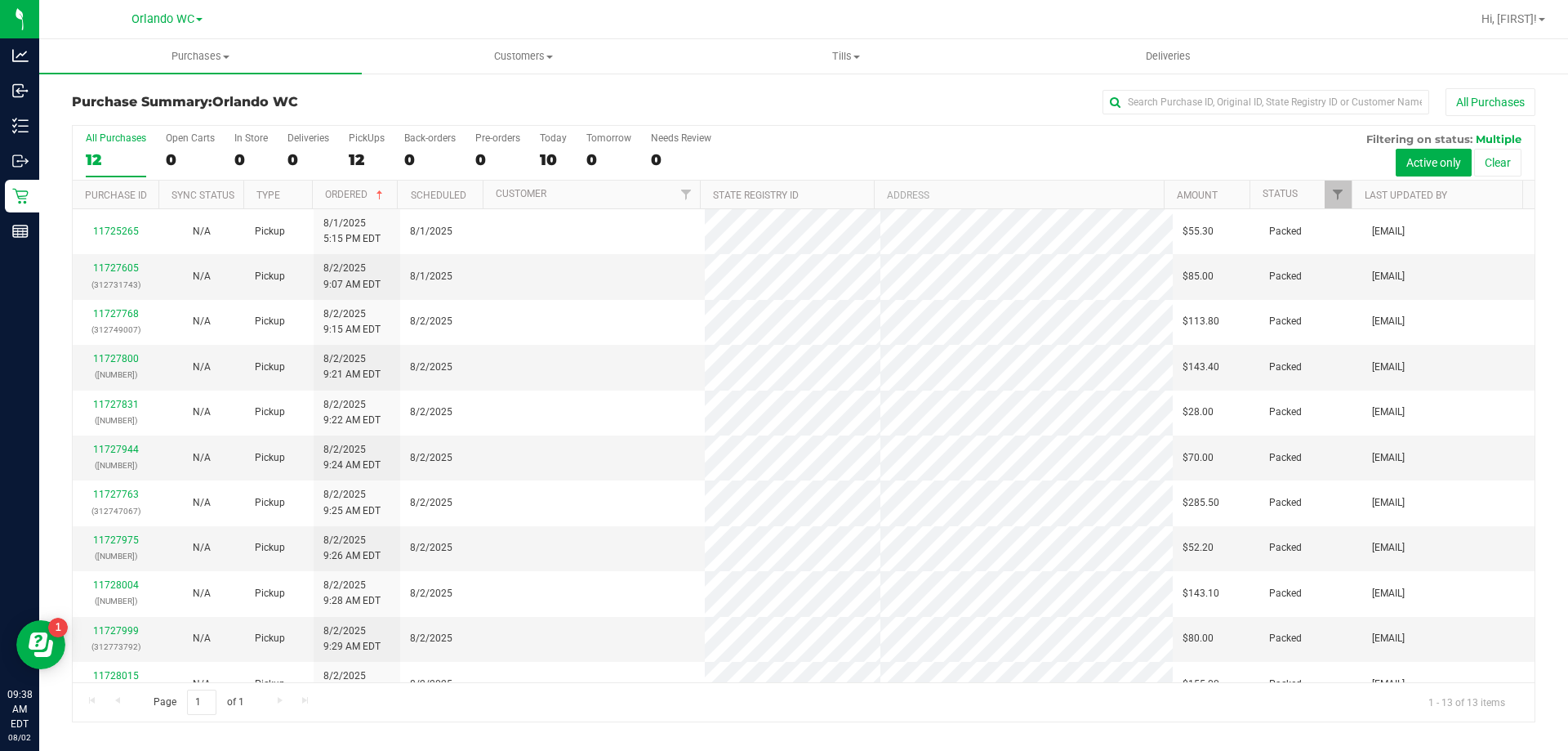 click on "12" at bounding box center [116, 159] 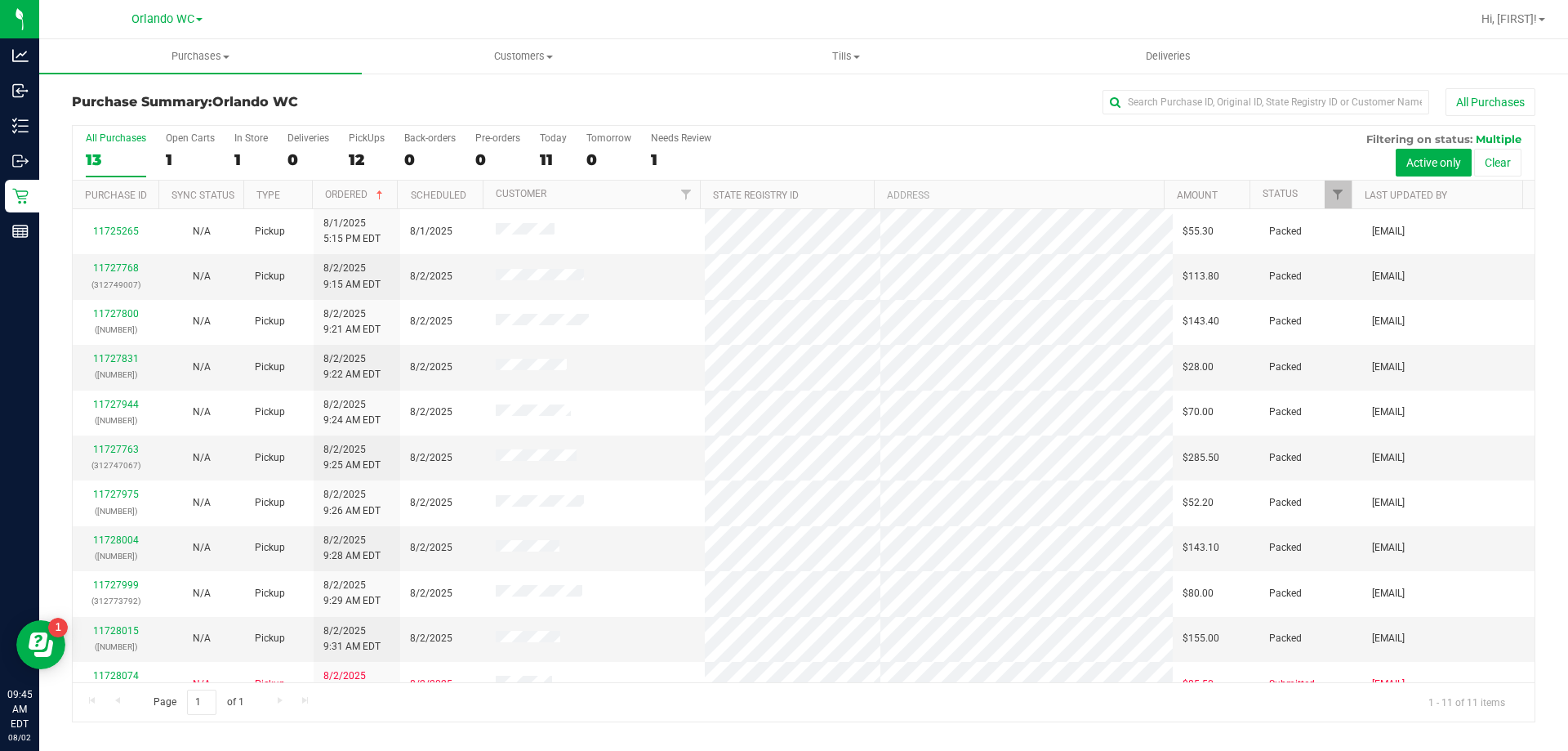 click on "All Purchases" at bounding box center (116, 138) 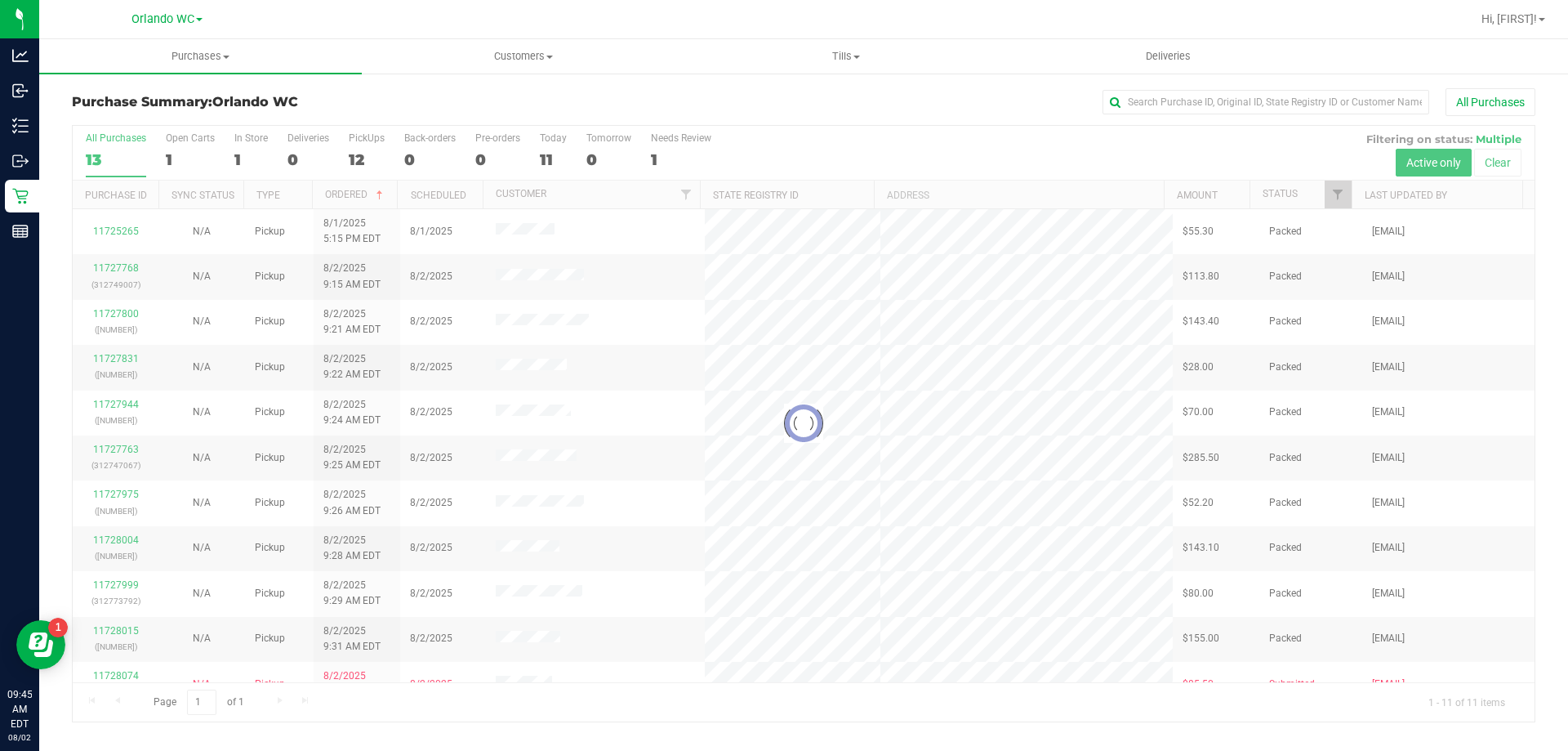 click at bounding box center [804, 423] 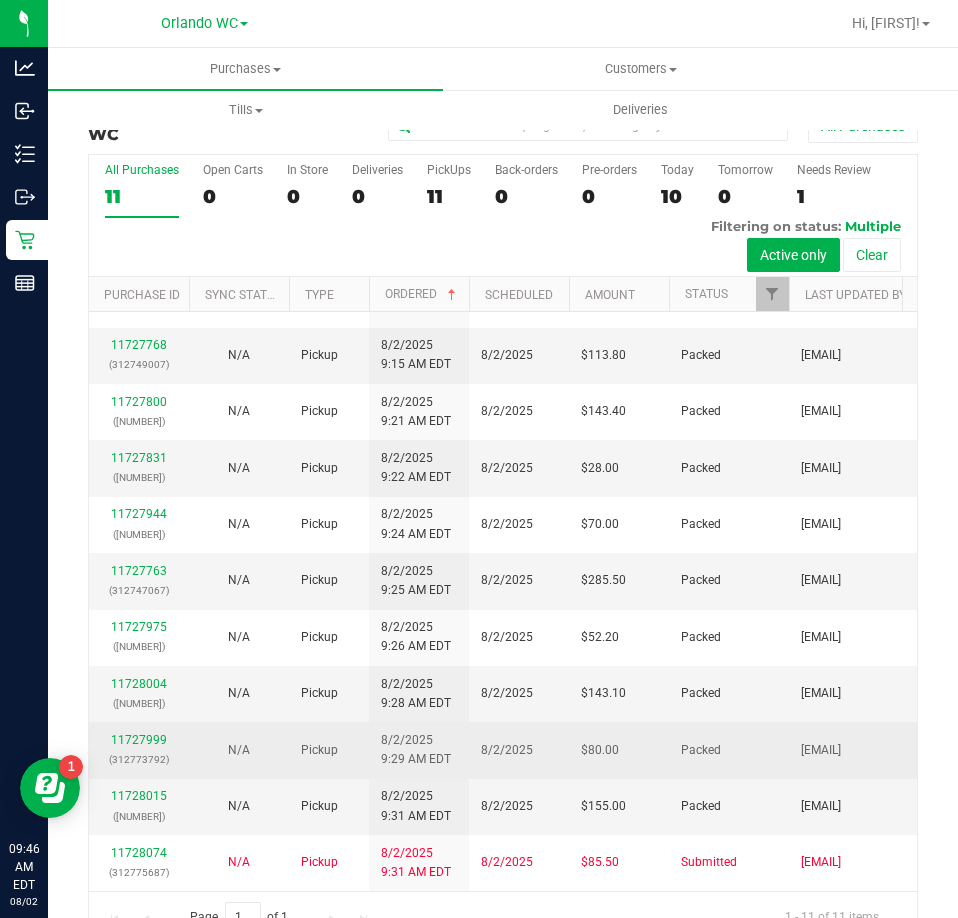 scroll, scrollTop: 102, scrollLeft: 0, axis: vertical 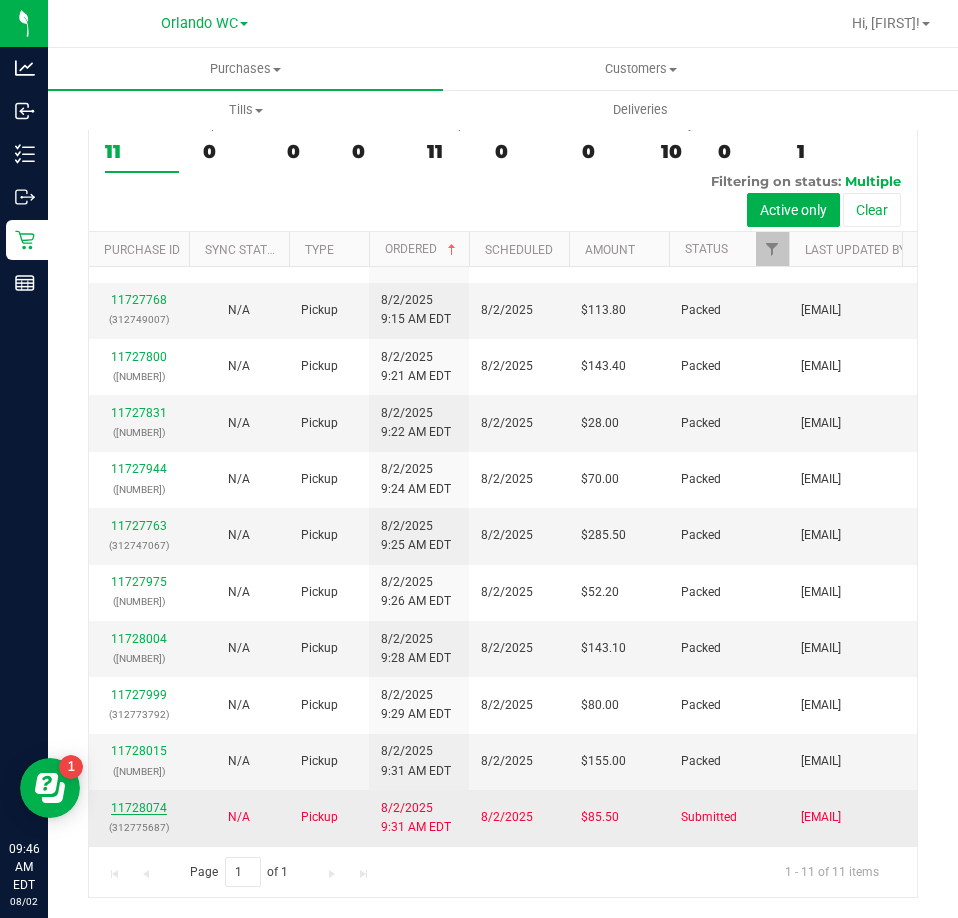 click on "11728074" at bounding box center (139, 808) 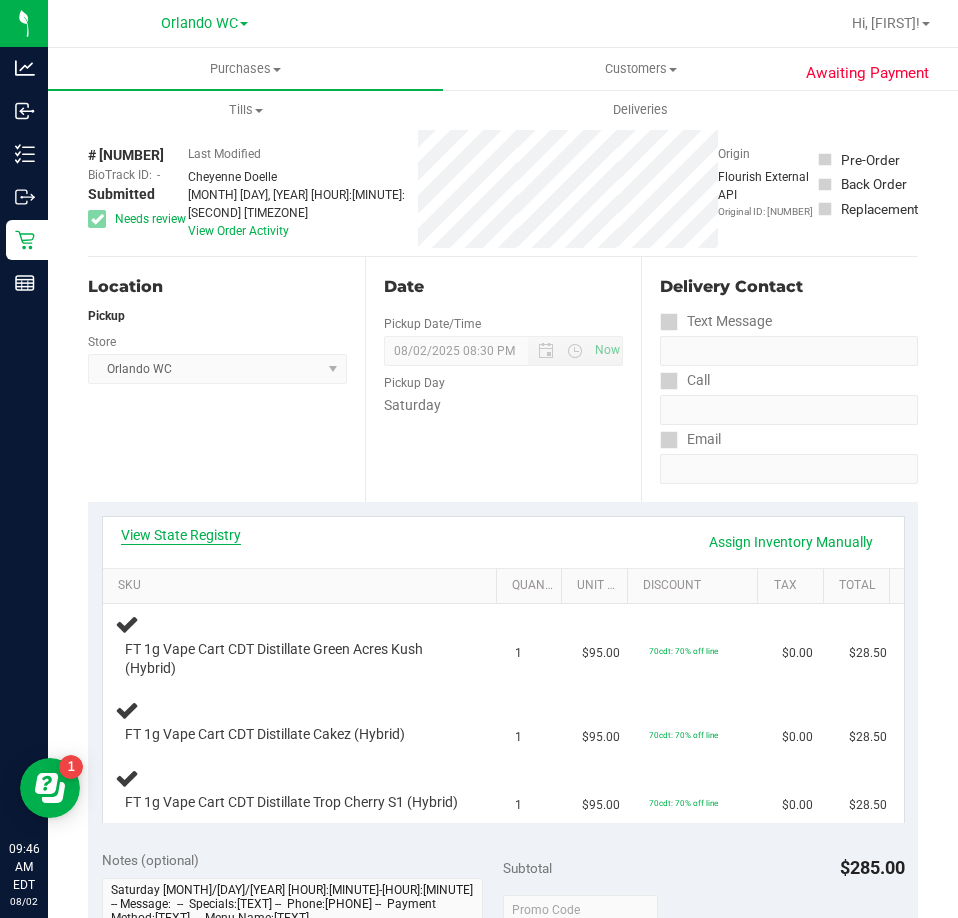 click on "View State Registry" at bounding box center (181, 535) 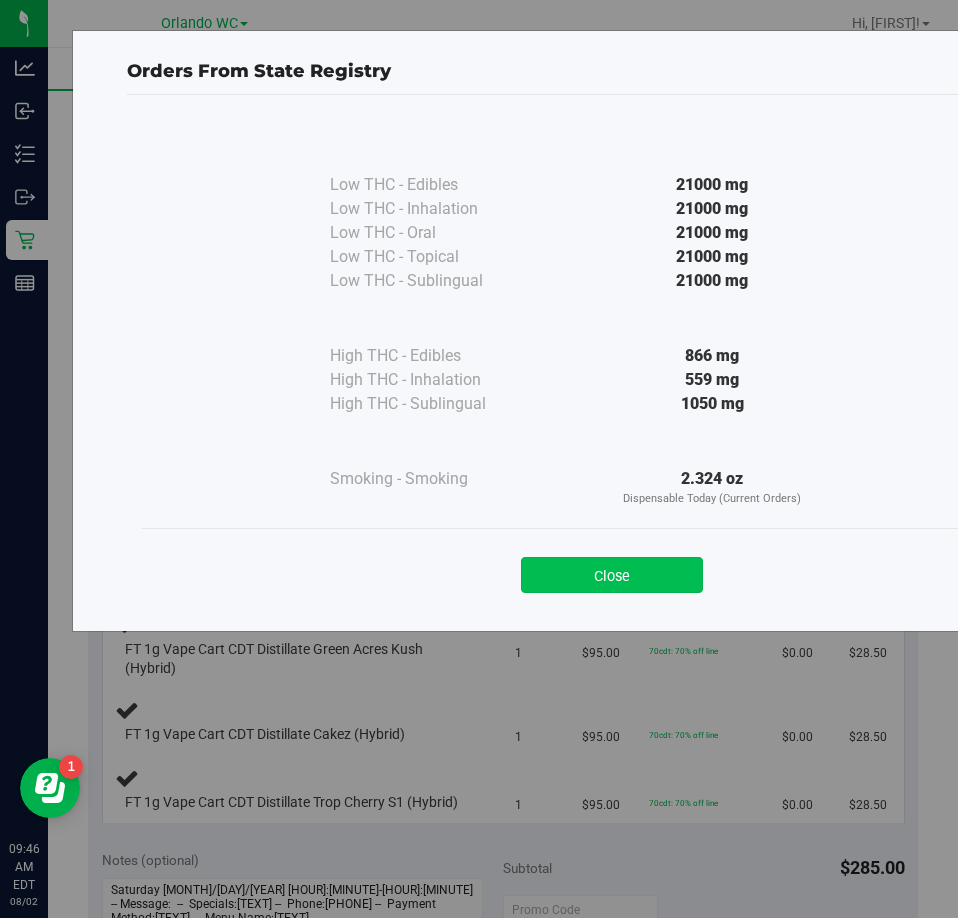 click on "Close" at bounding box center [612, 575] 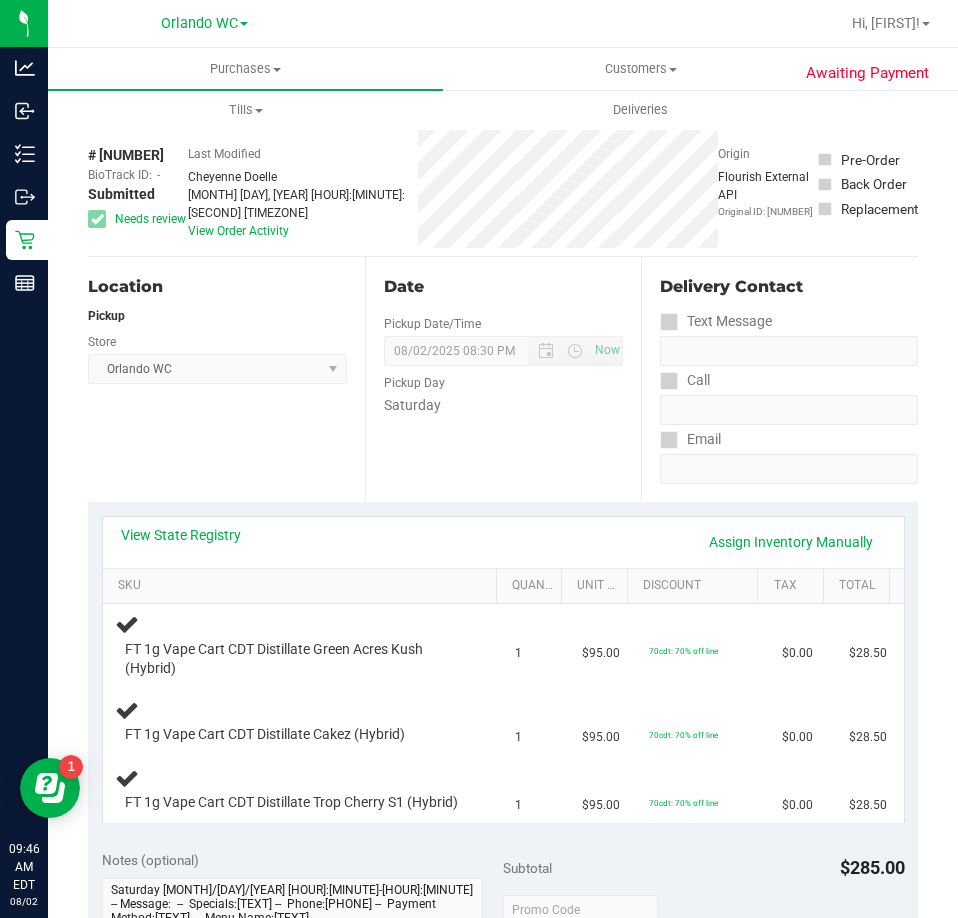 click on "Date
Pickup Date/Time
08/02/2025
Now
08/02/2025 08:30 PM
Now
Pickup Day
Saturday" at bounding box center [503, 379] 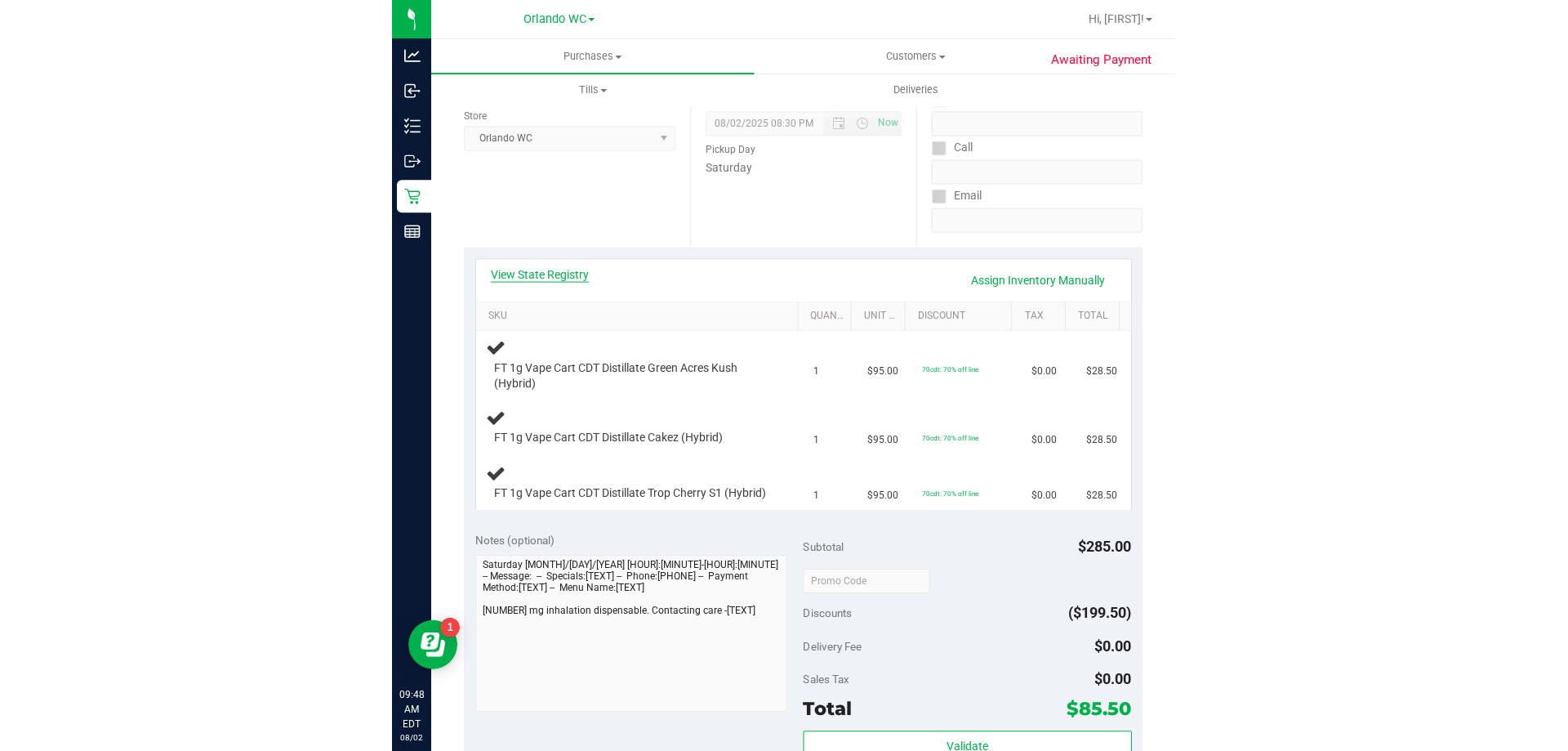 scroll, scrollTop: 0, scrollLeft: 0, axis: both 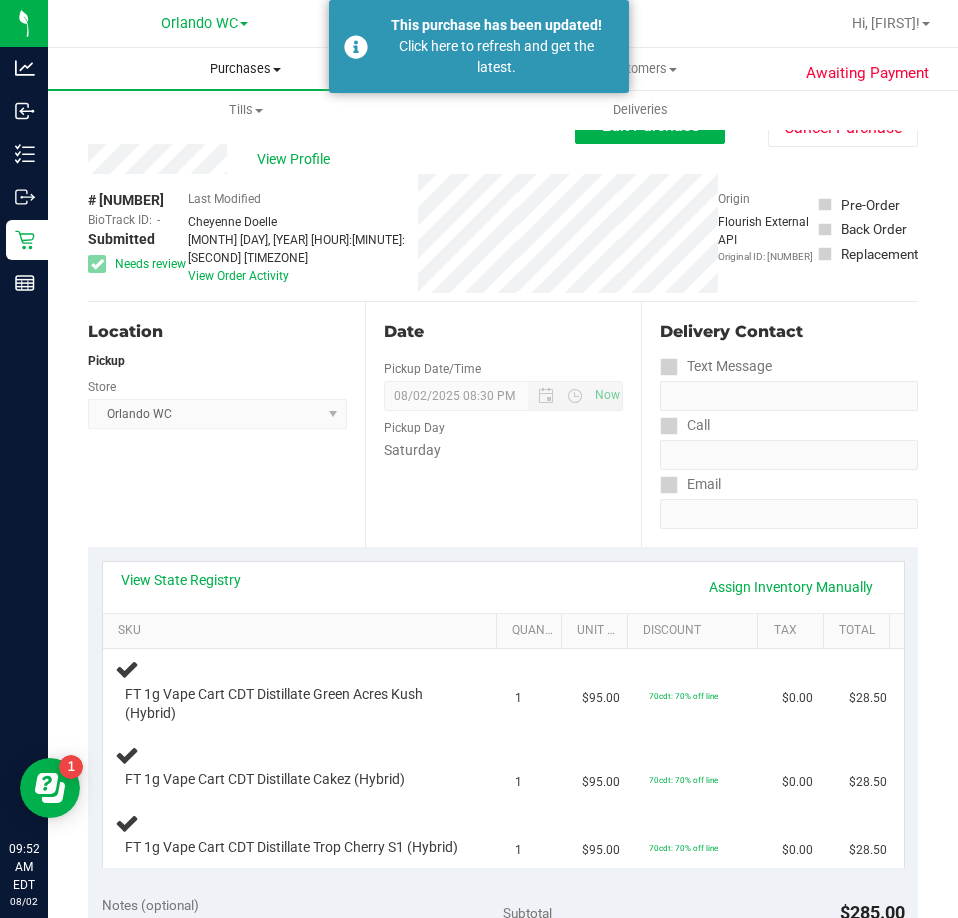 click on "Purchases" at bounding box center (245, 69) 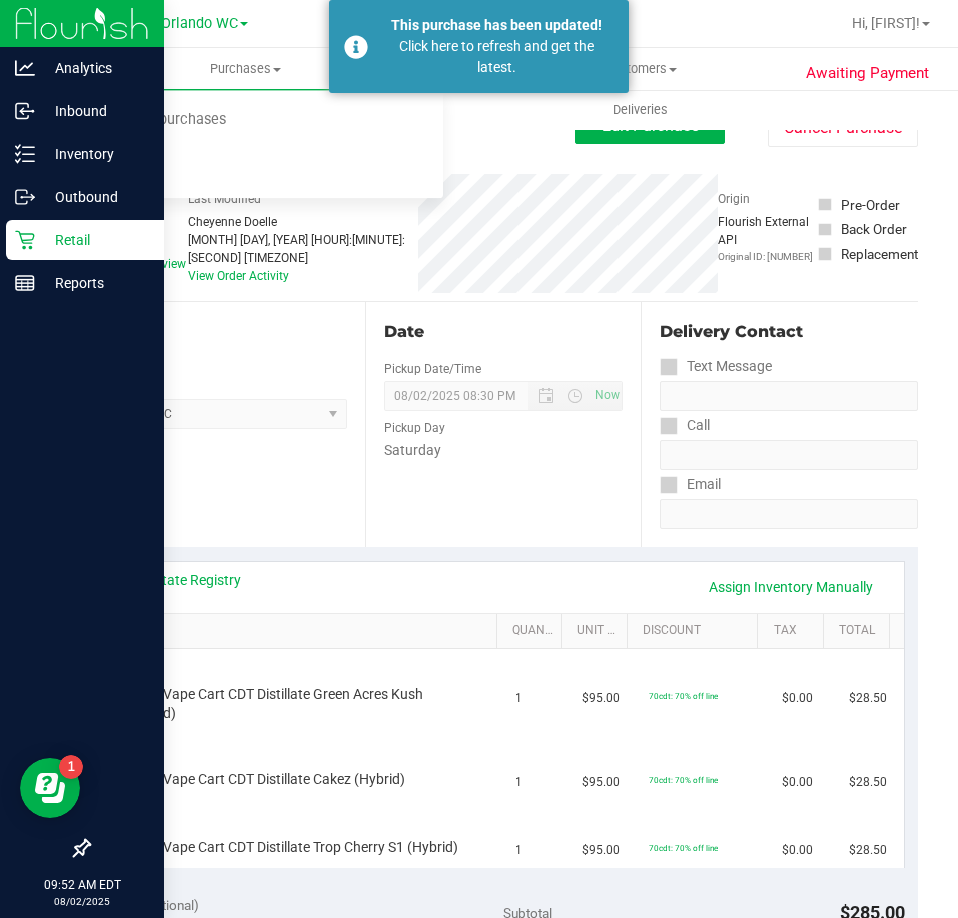 drag, startPoint x: 46, startPoint y: 244, endPoint x: 9, endPoint y: 241, distance: 37.12142 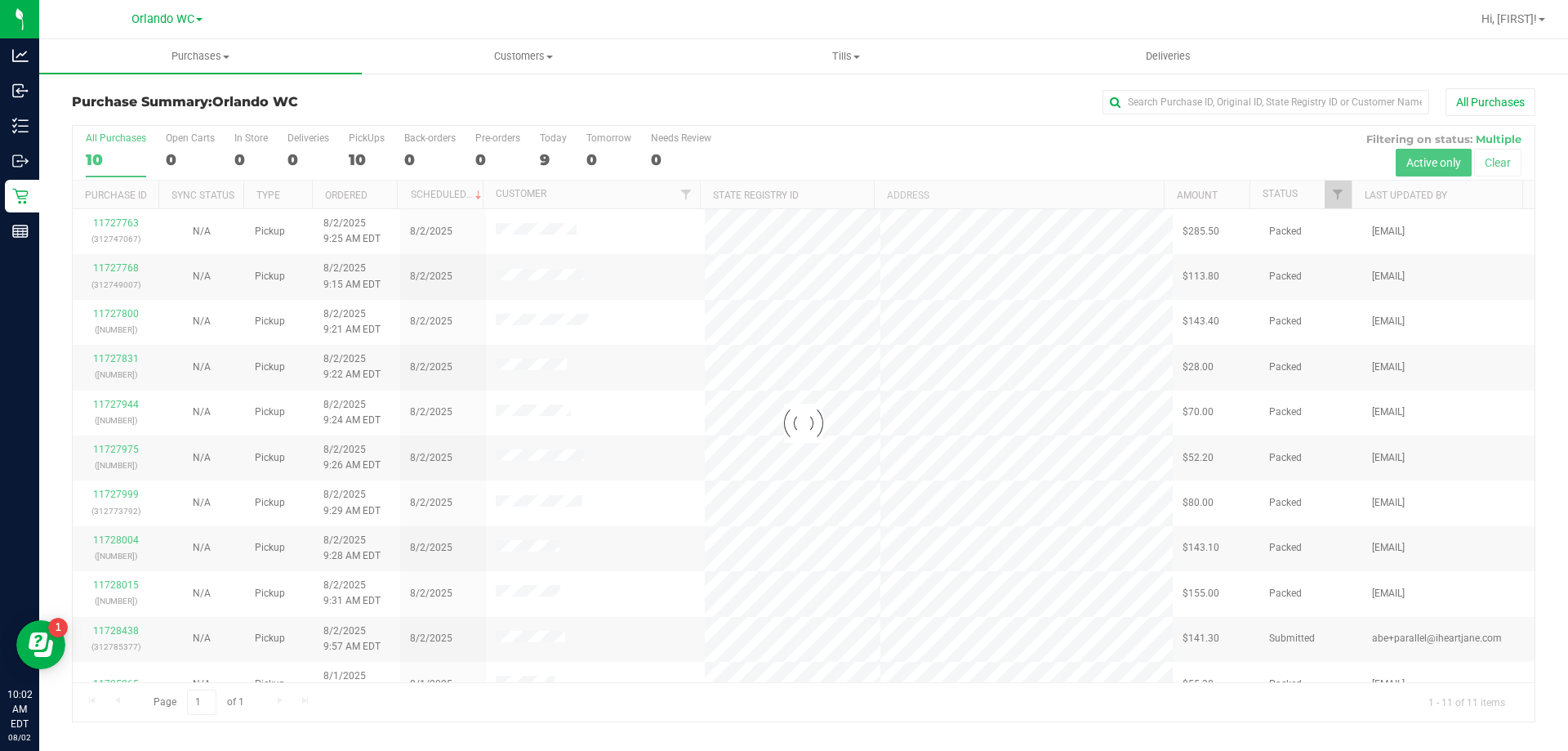 click at bounding box center [804, 423] 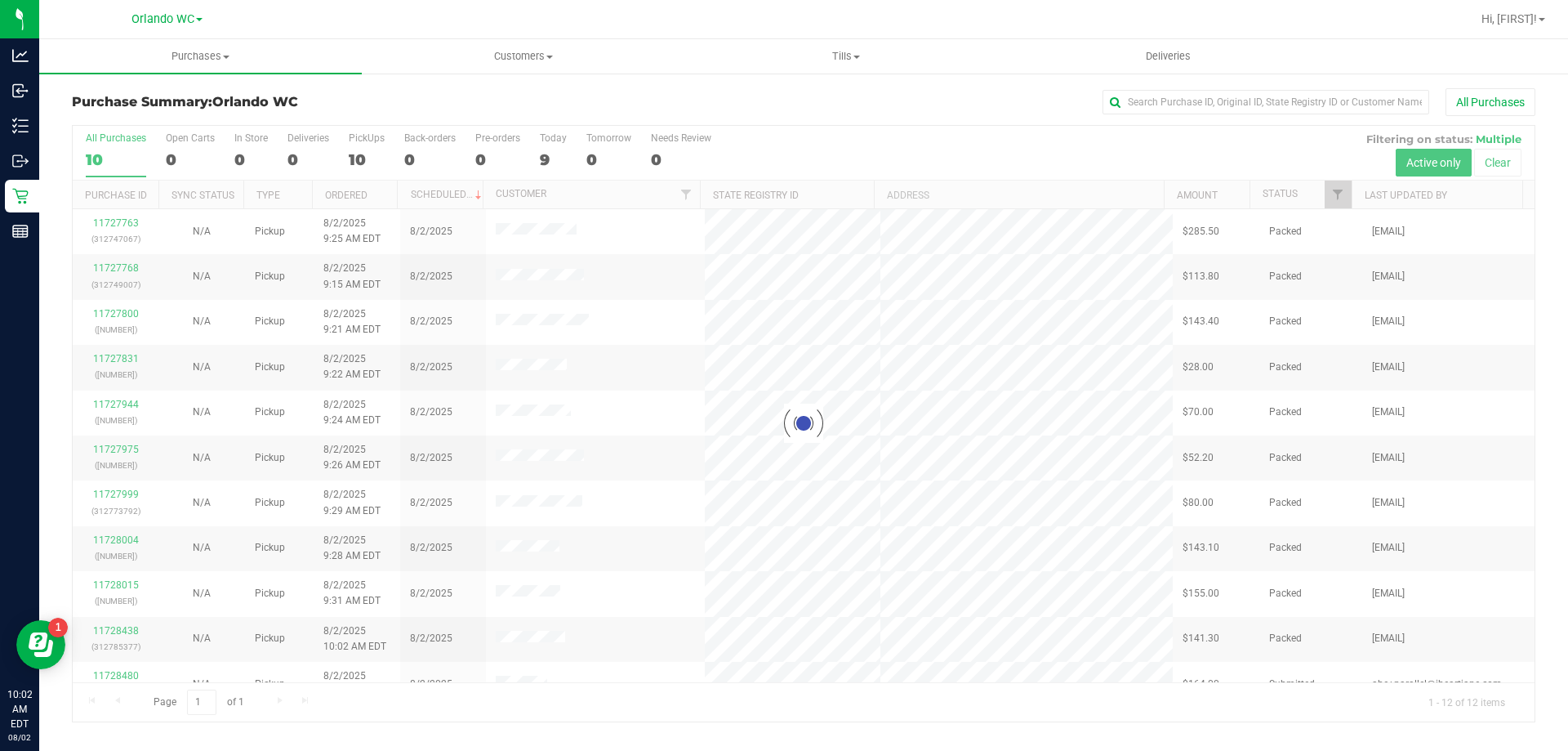 click at bounding box center [804, 423] 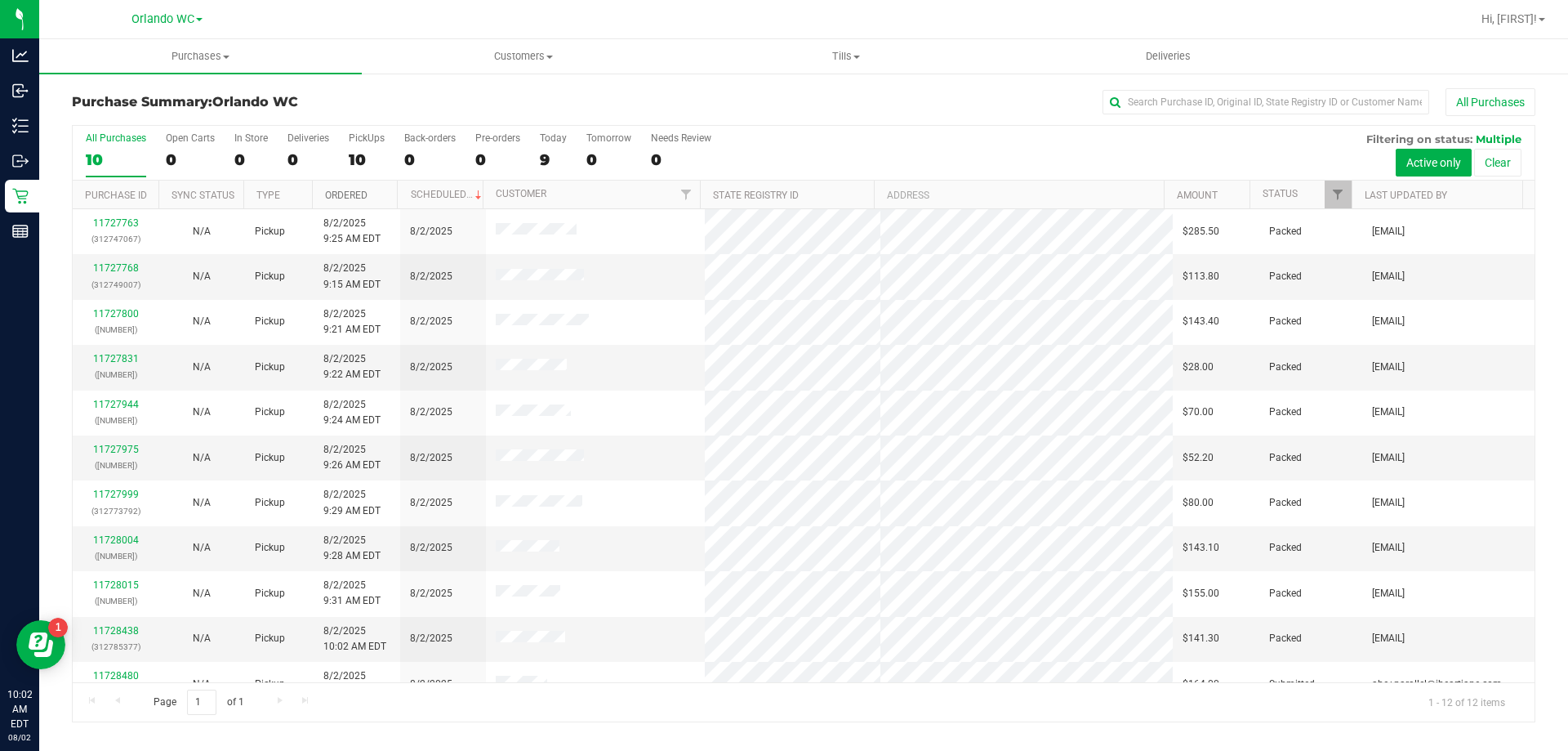 click on "Ordered" at bounding box center [346, 195] 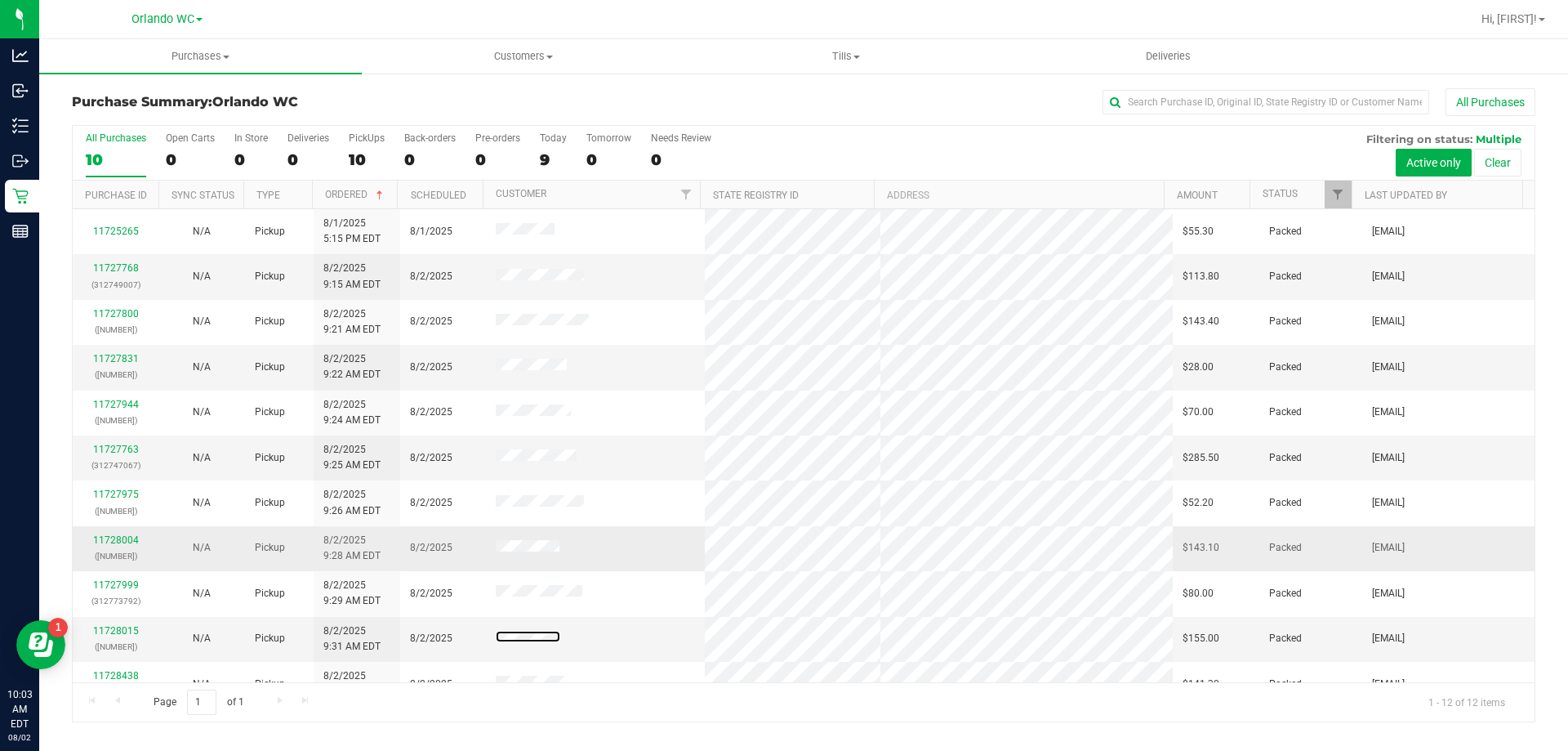 scroll, scrollTop: 69, scrollLeft: 0, axis: vertical 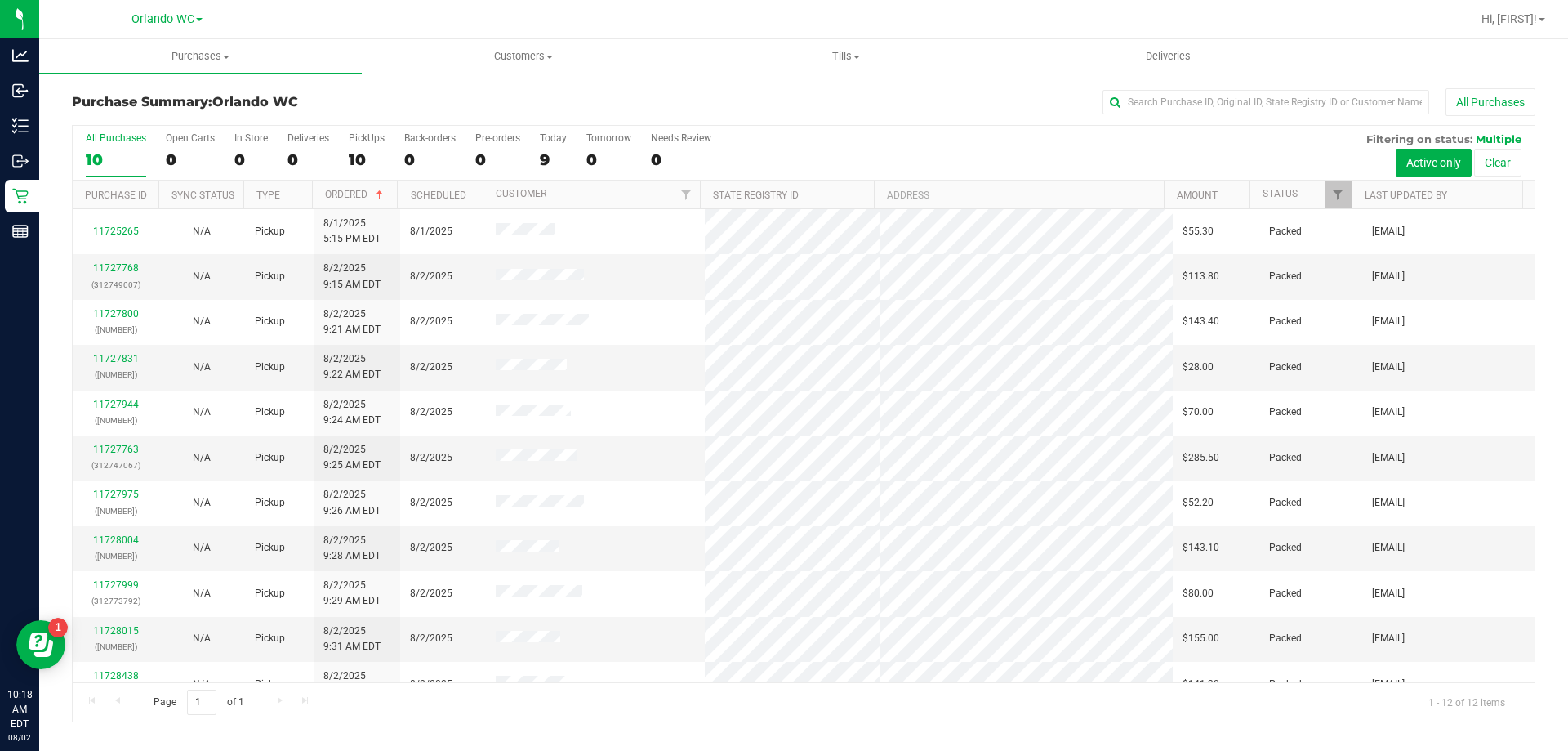 click on "10" at bounding box center (116, 159) 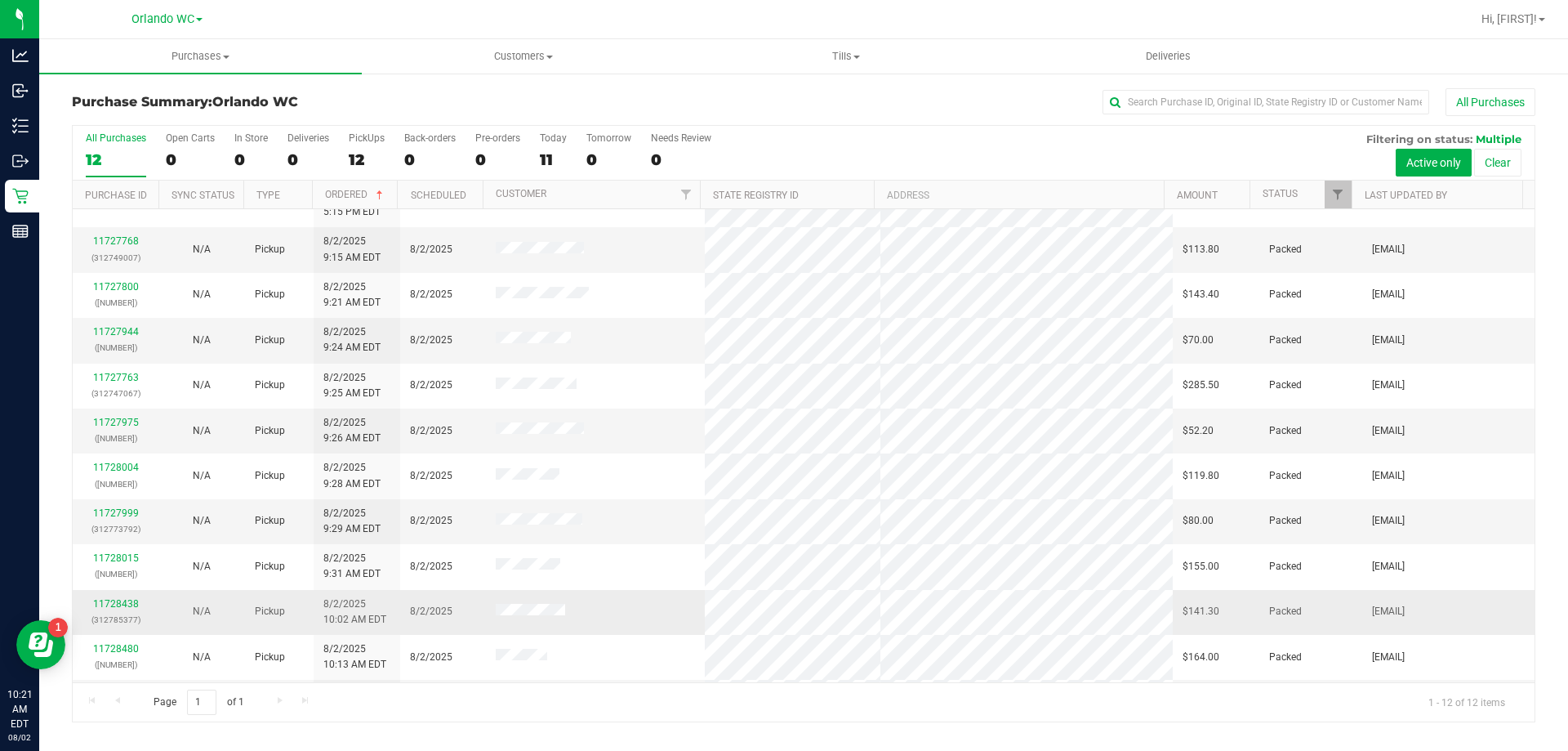 scroll, scrollTop: 0, scrollLeft: 0, axis: both 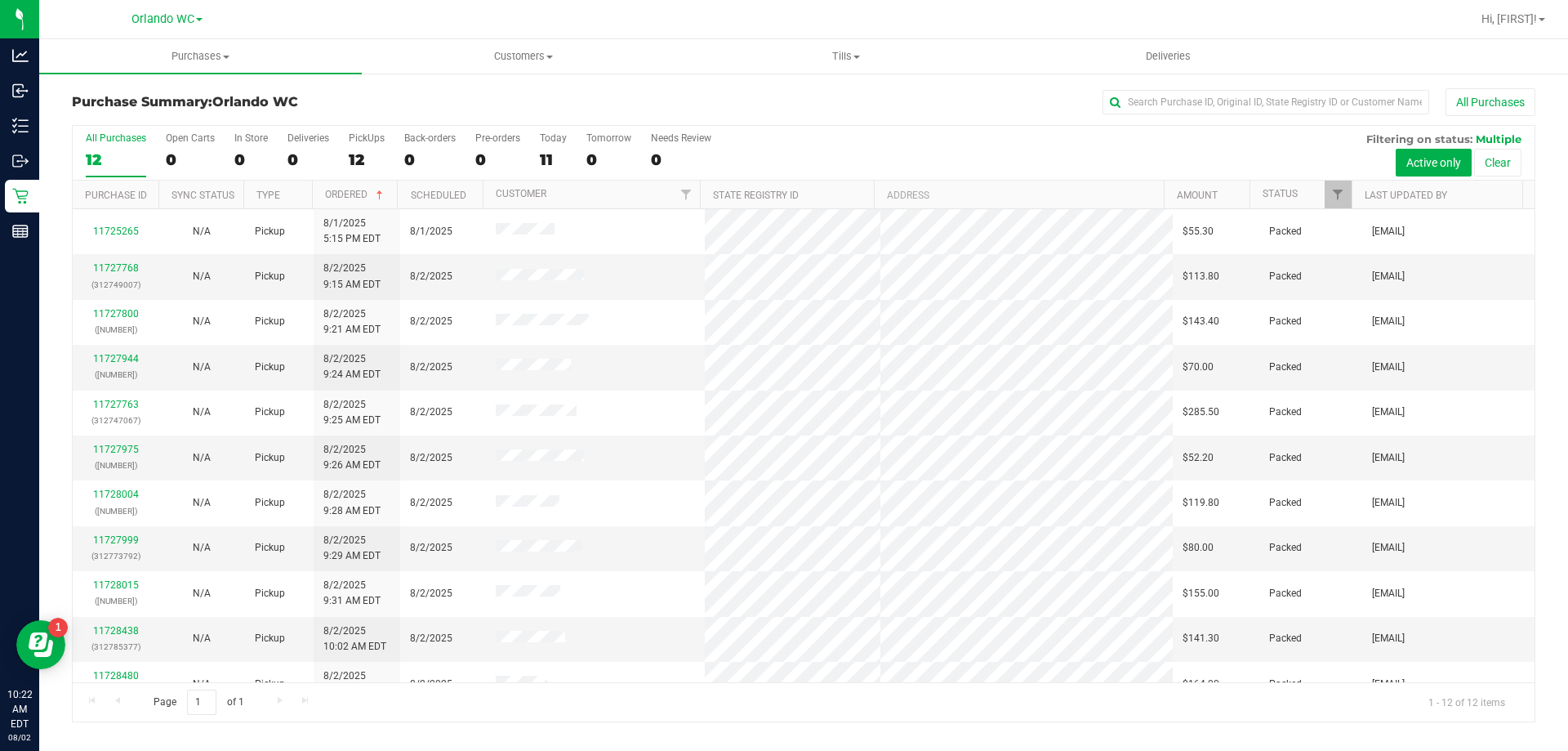 click on "12" at bounding box center (116, 159) 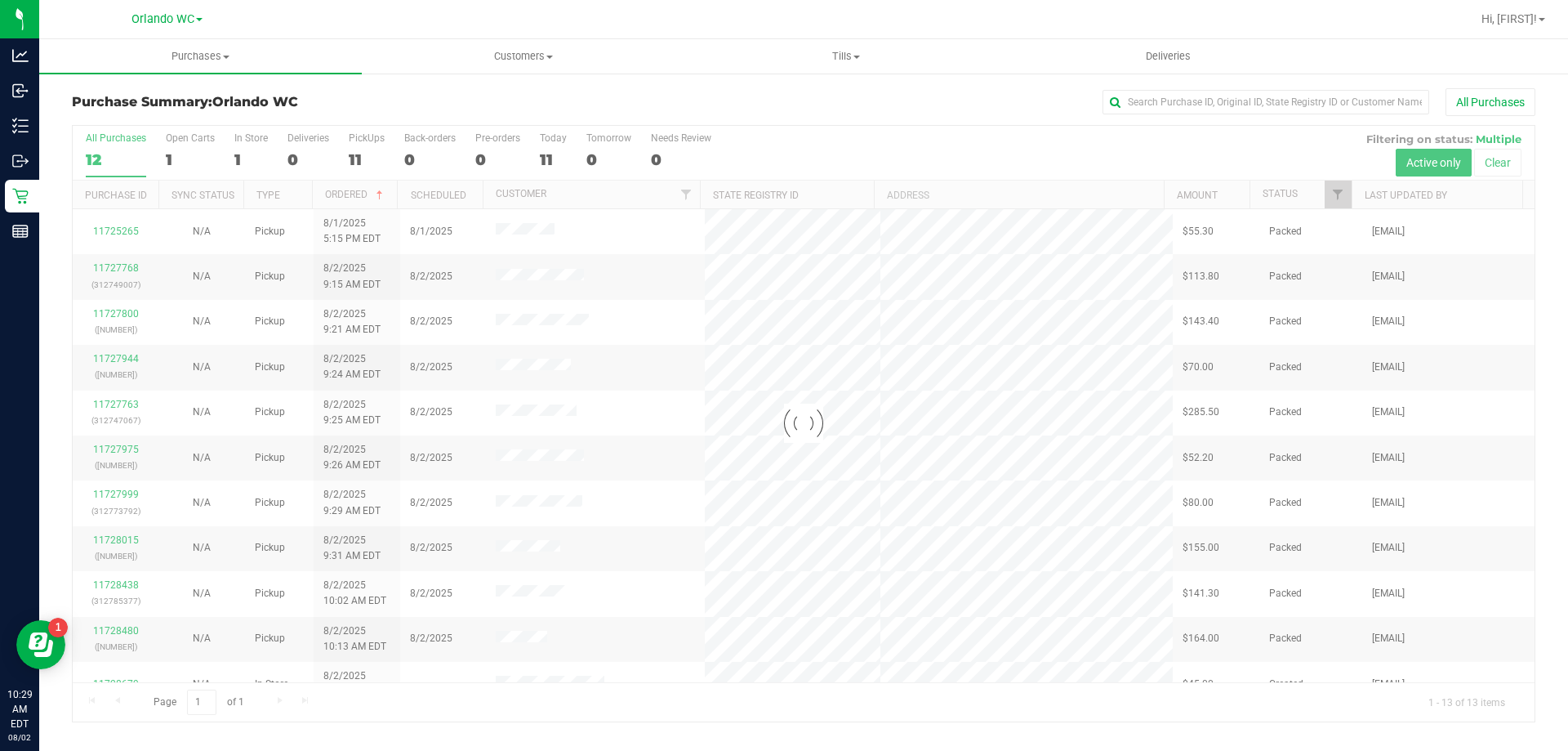 click at bounding box center [804, 423] 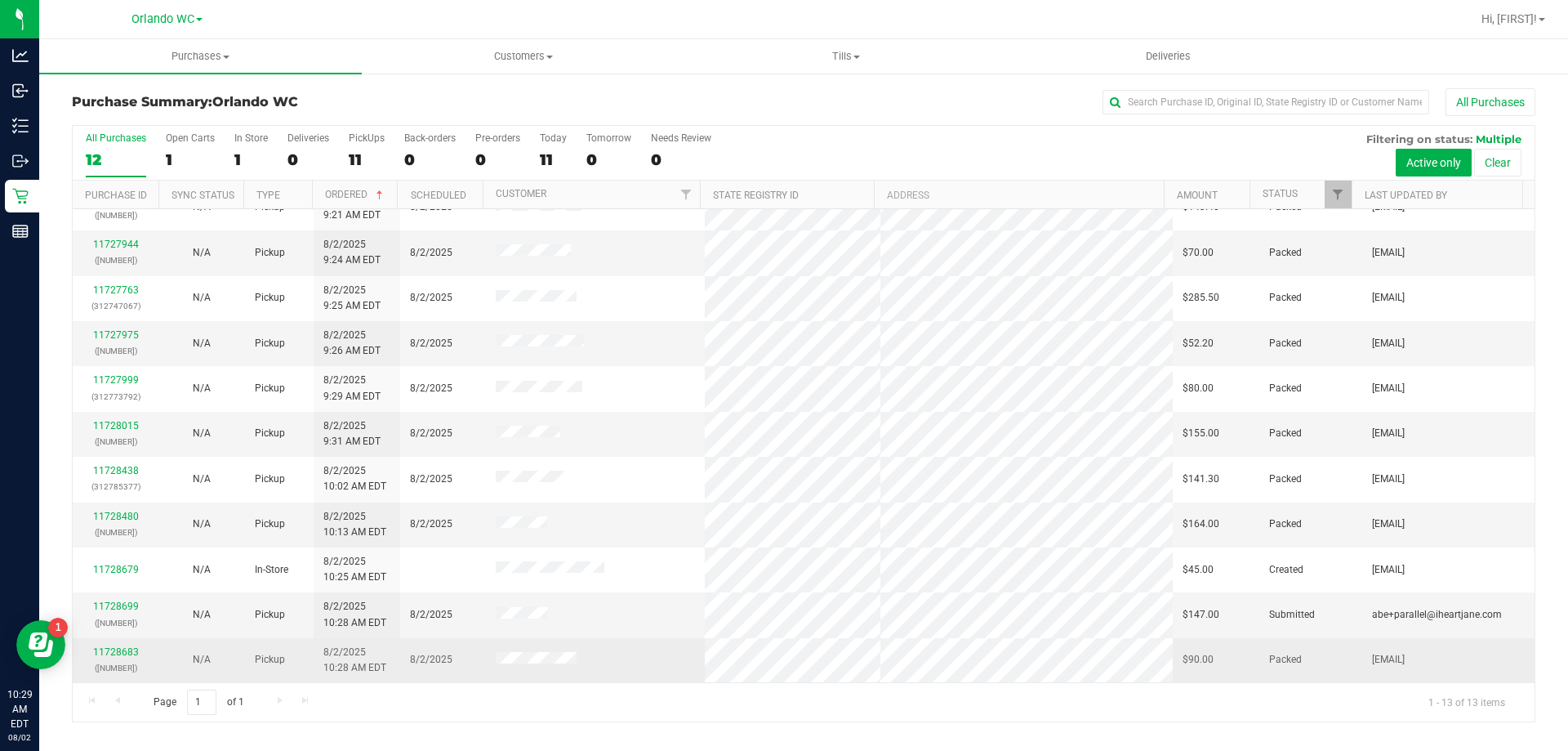 scroll, scrollTop: 0, scrollLeft: 0, axis: both 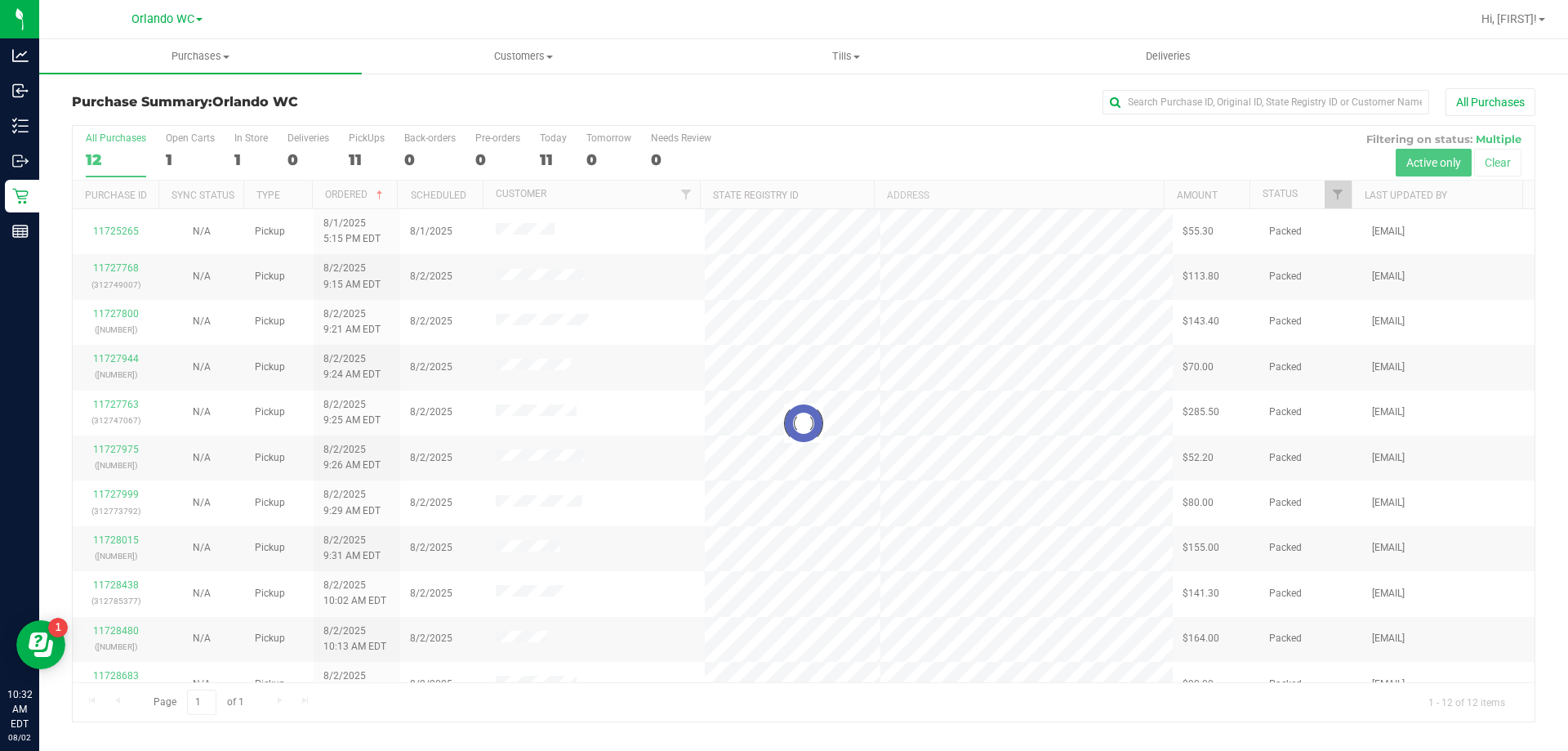 click at bounding box center [804, 423] 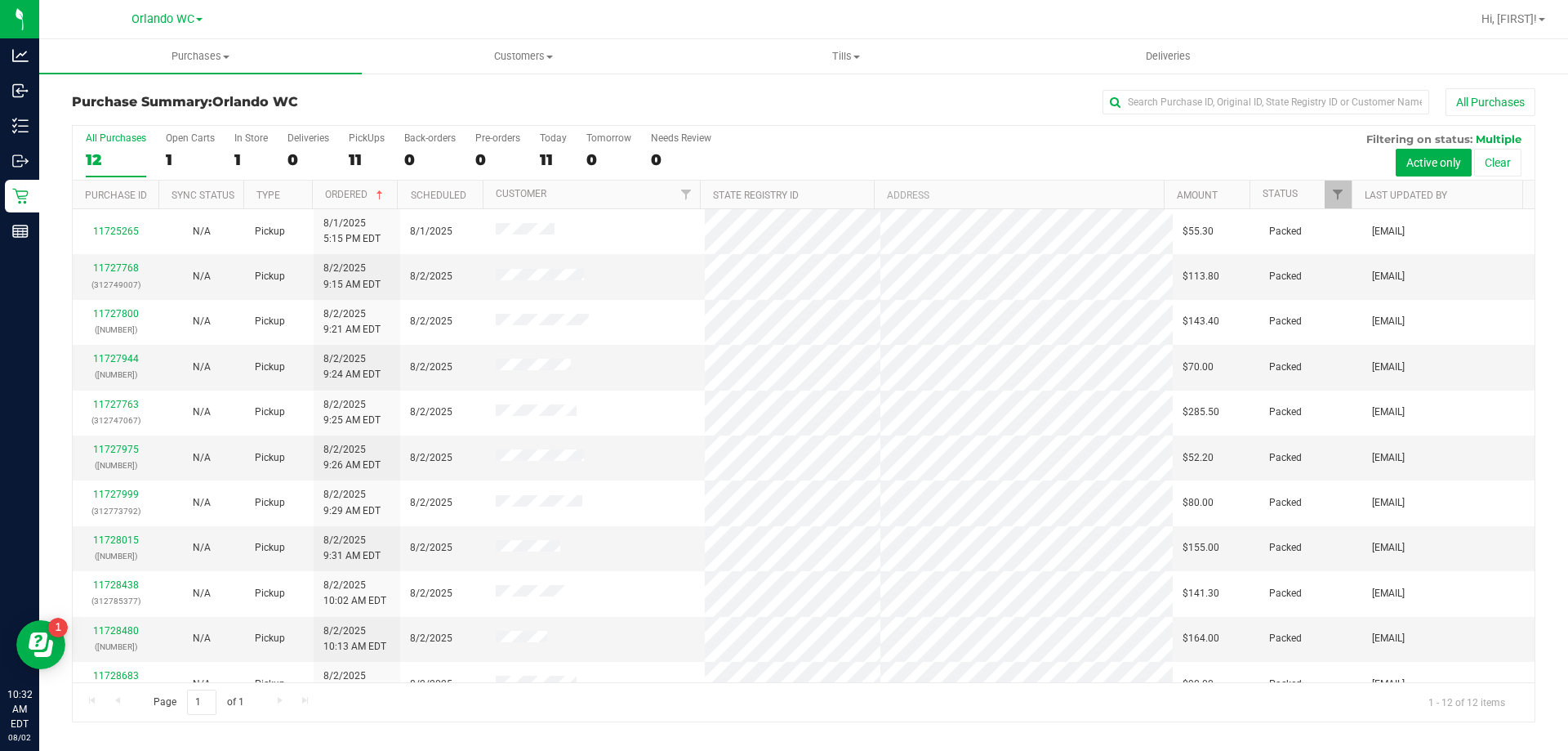 click on "All Purchases
12" at bounding box center (116, 154) 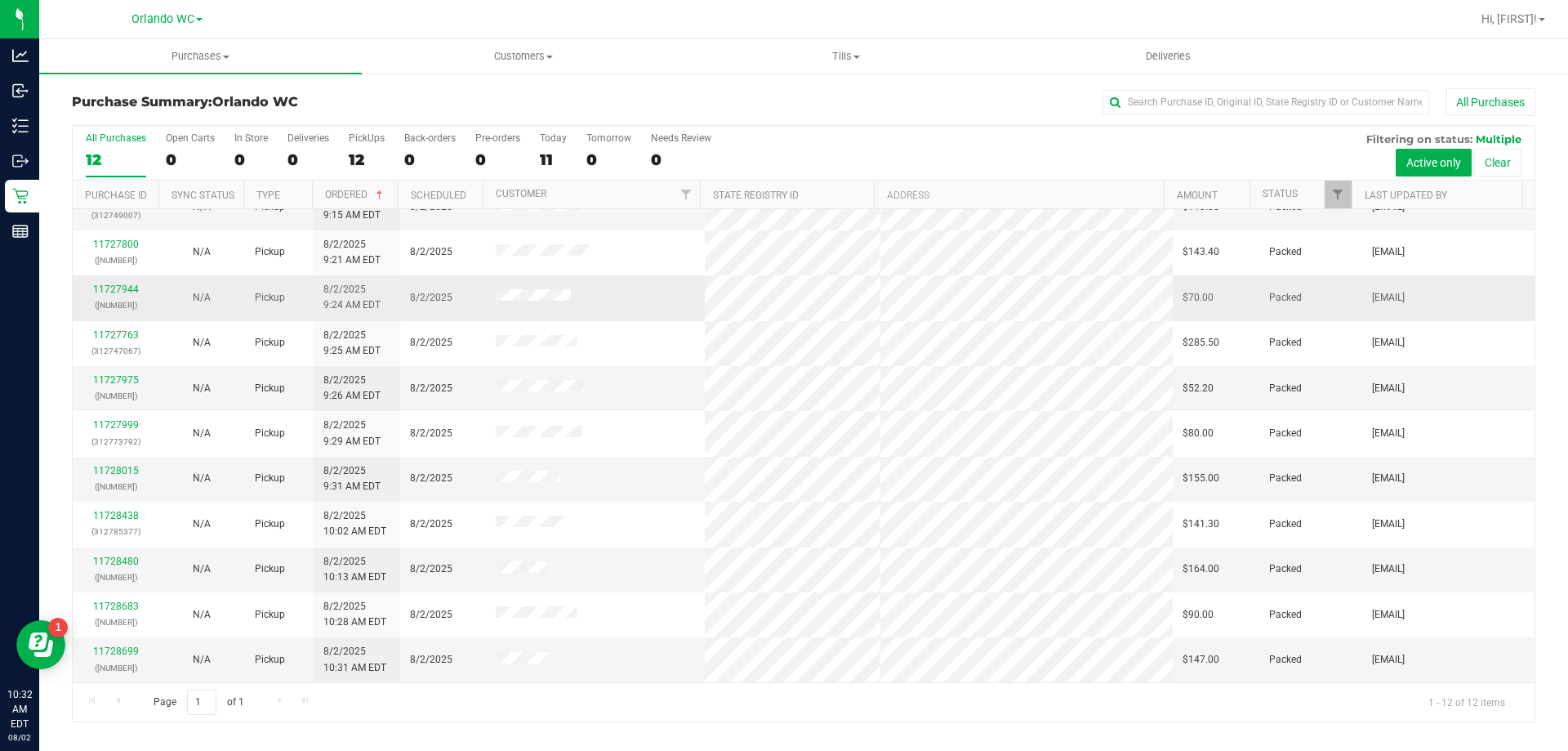 scroll, scrollTop: 0, scrollLeft: 0, axis: both 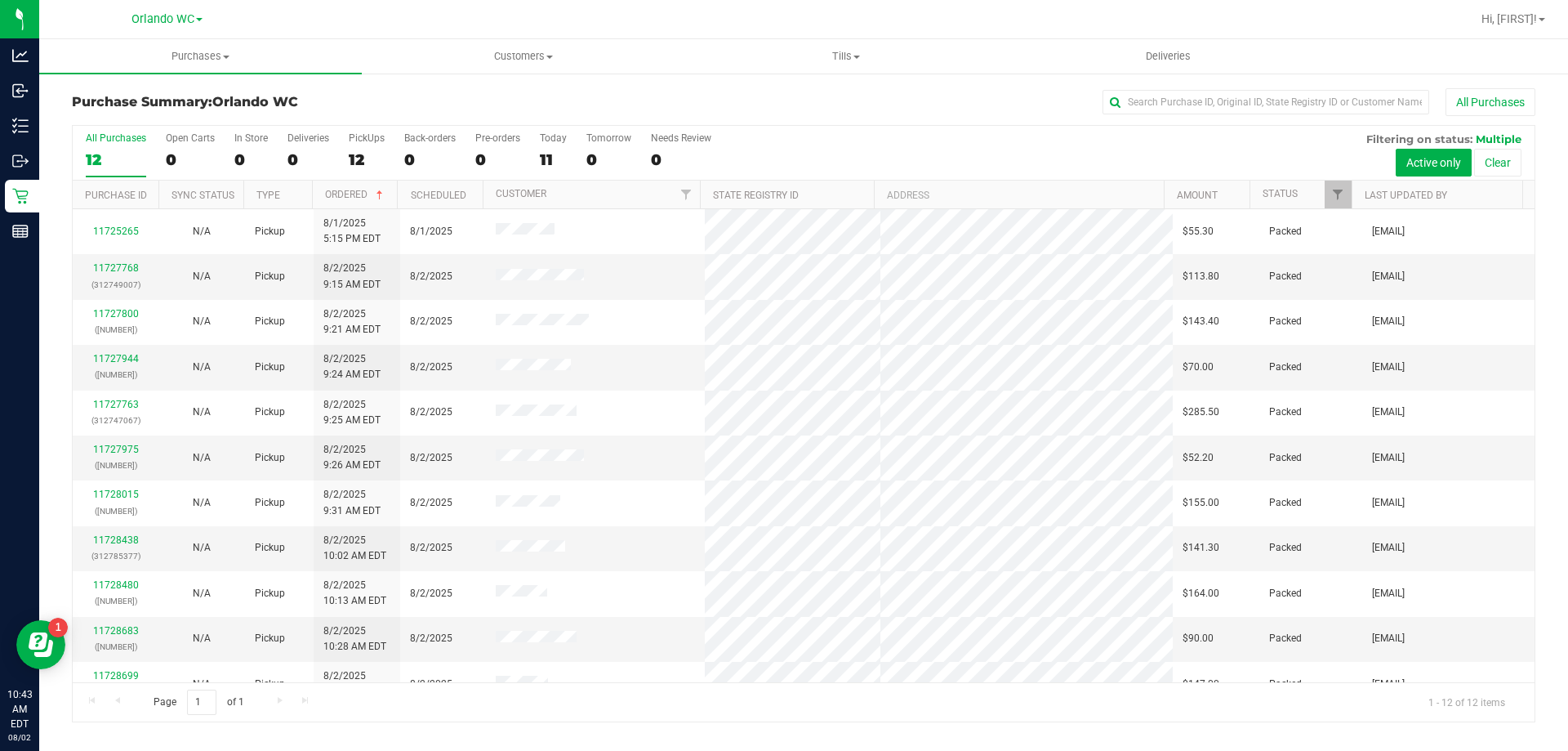 click on "12" at bounding box center [116, 159] 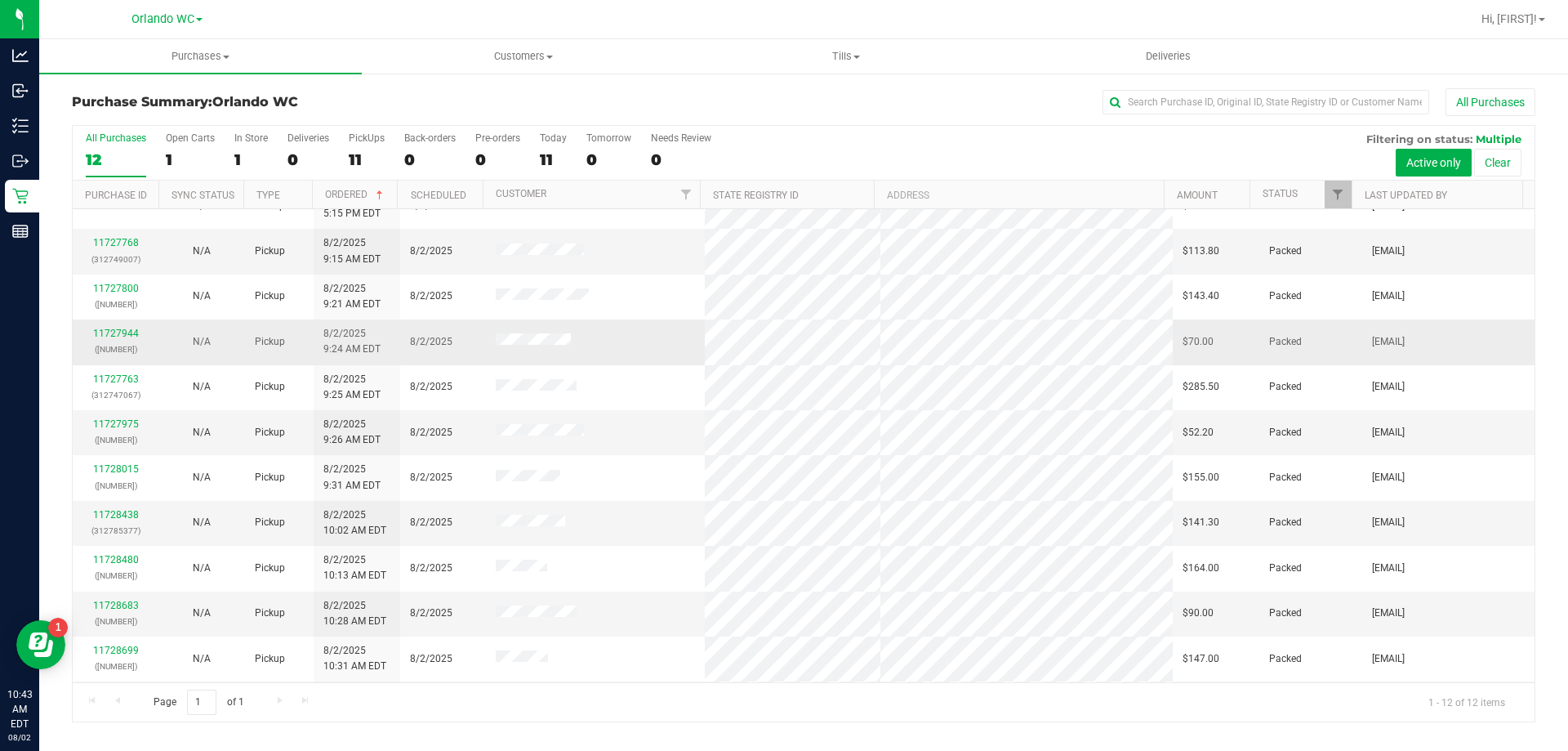 scroll, scrollTop: 0, scrollLeft: 0, axis: both 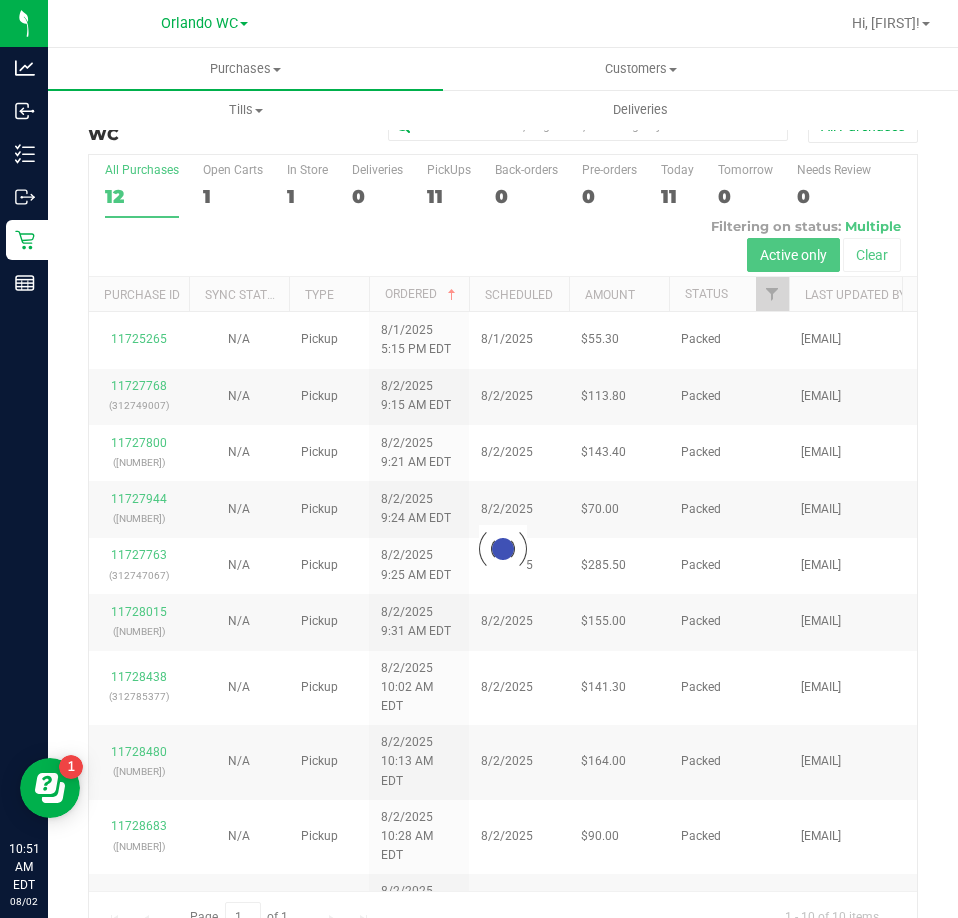 click at bounding box center (503, 548) 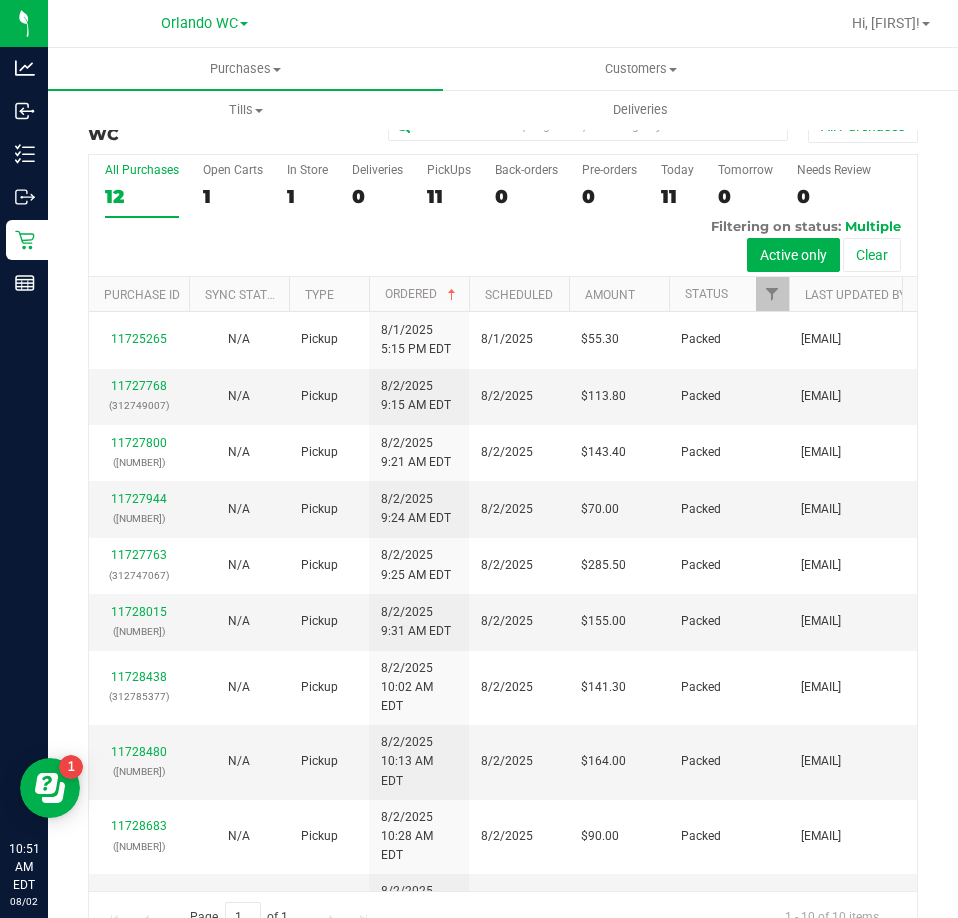 click on "12" at bounding box center (142, 196) 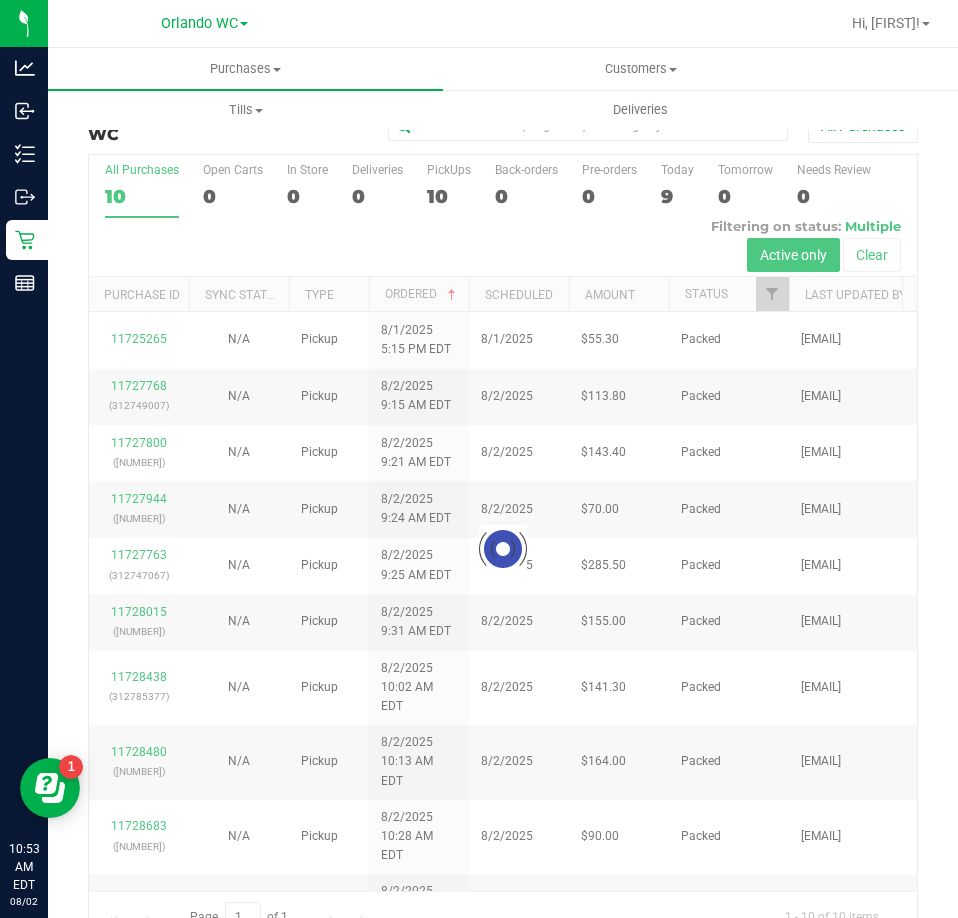 click at bounding box center (503, 548) 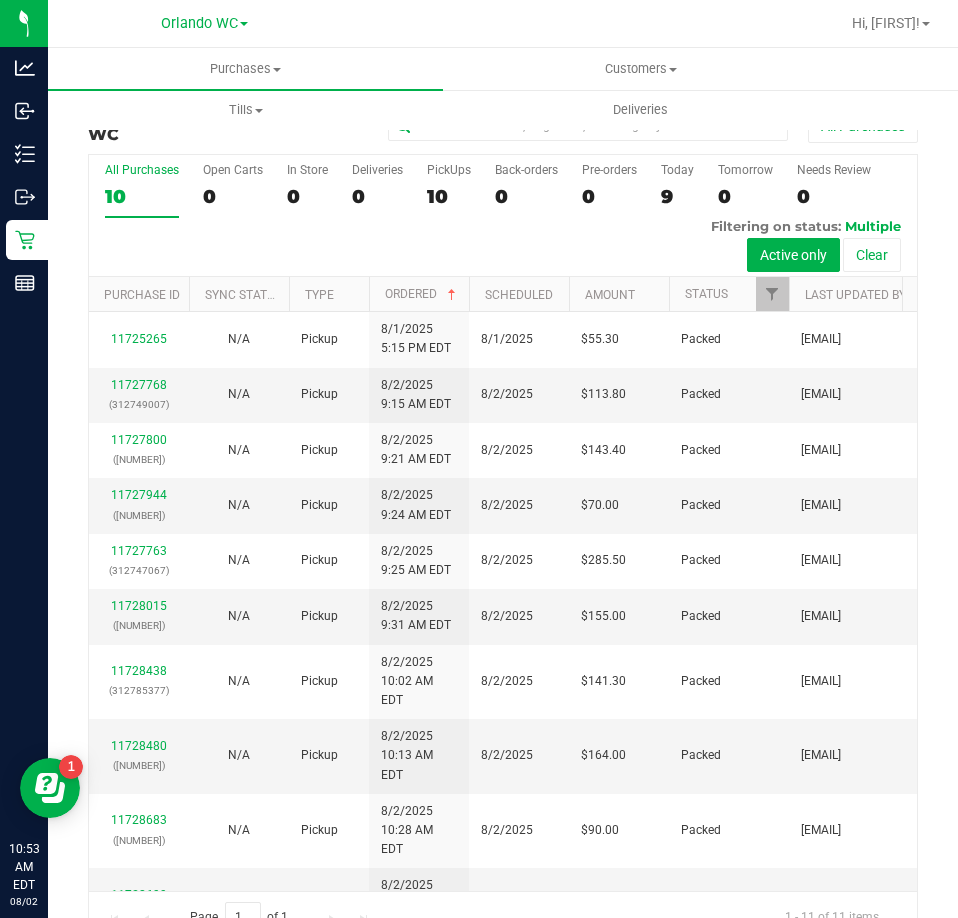 click on "10" at bounding box center (142, 196) 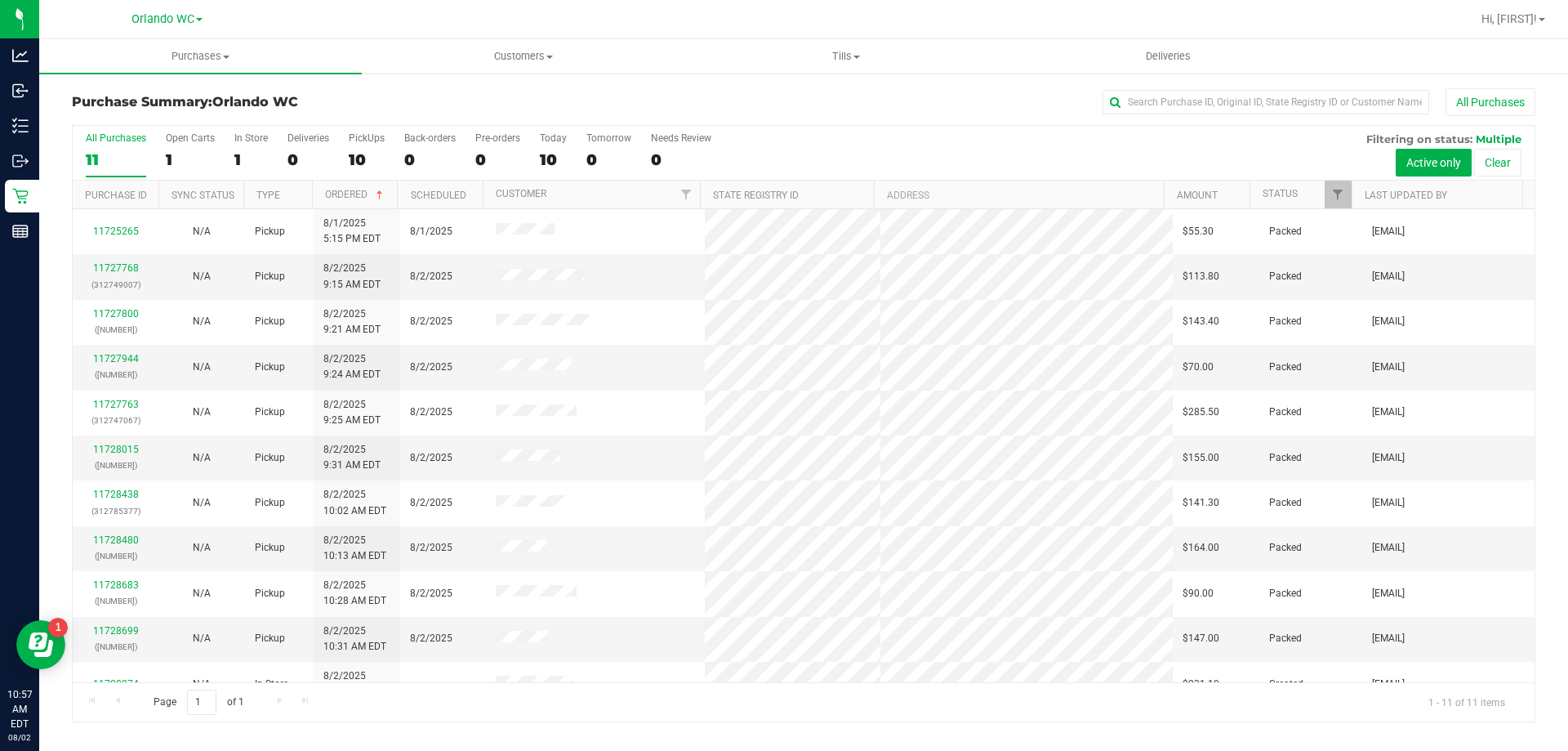 click on "11" at bounding box center (116, 159) 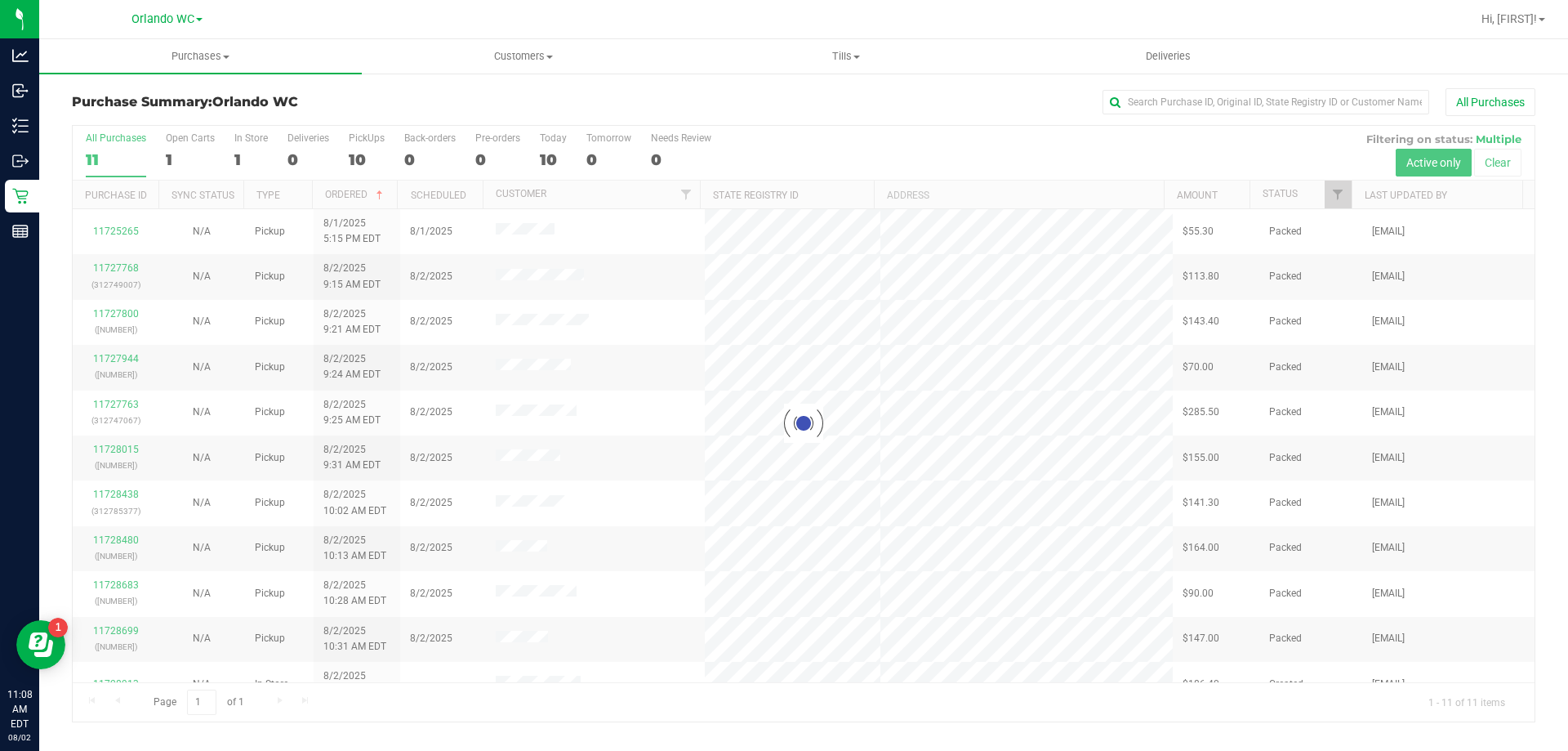 click at bounding box center [804, 423] 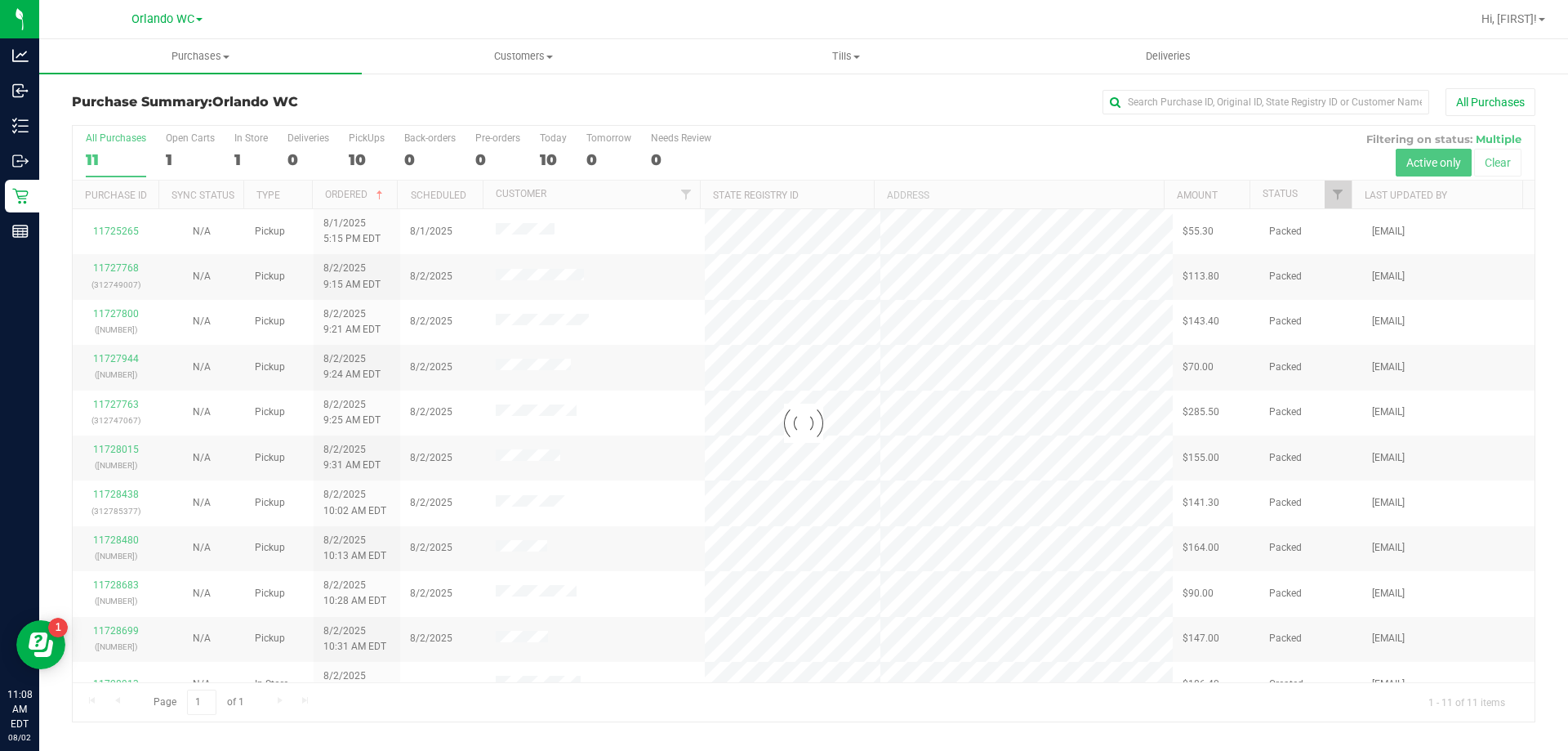 click on "11" at bounding box center (116, 159) 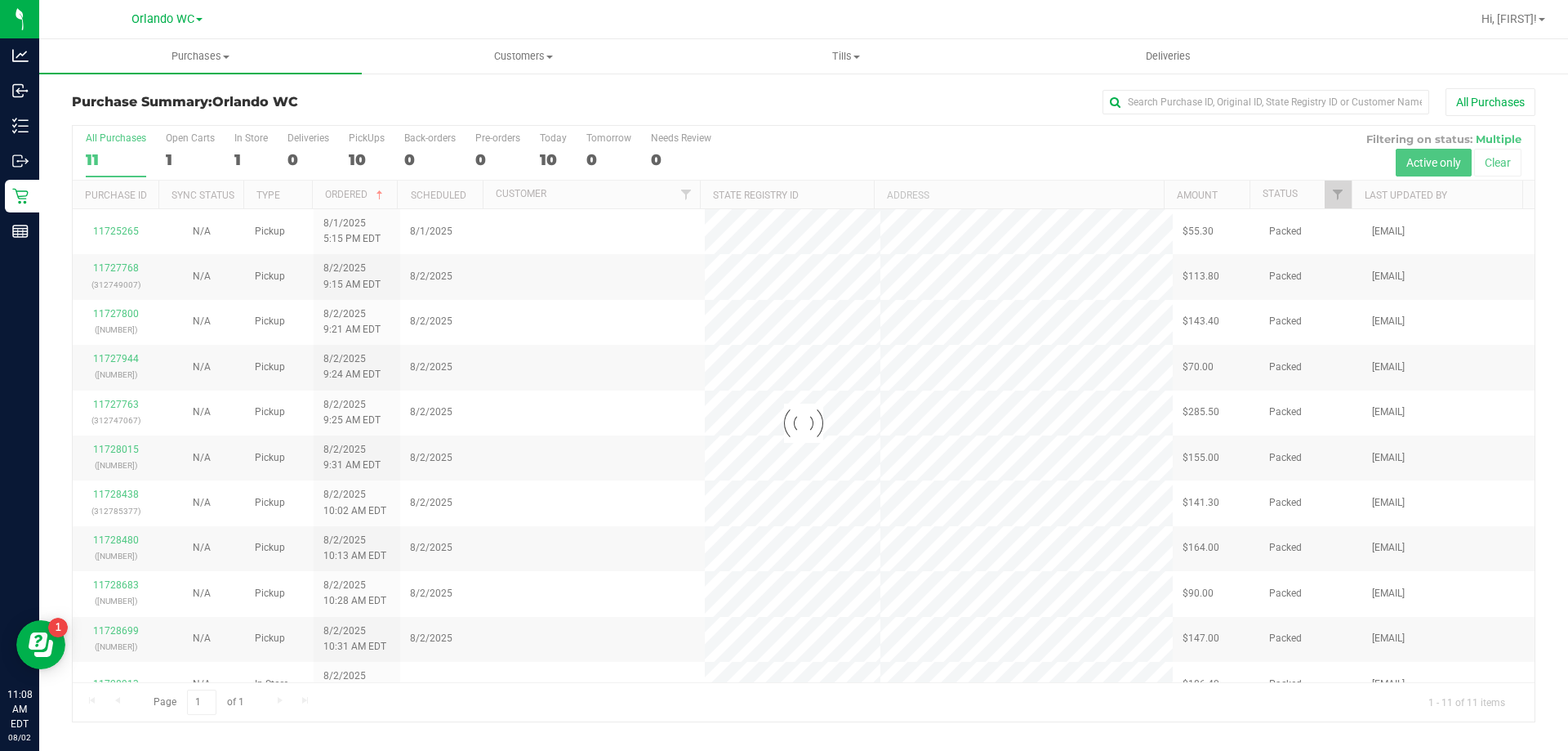 click at bounding box center [804, 423] 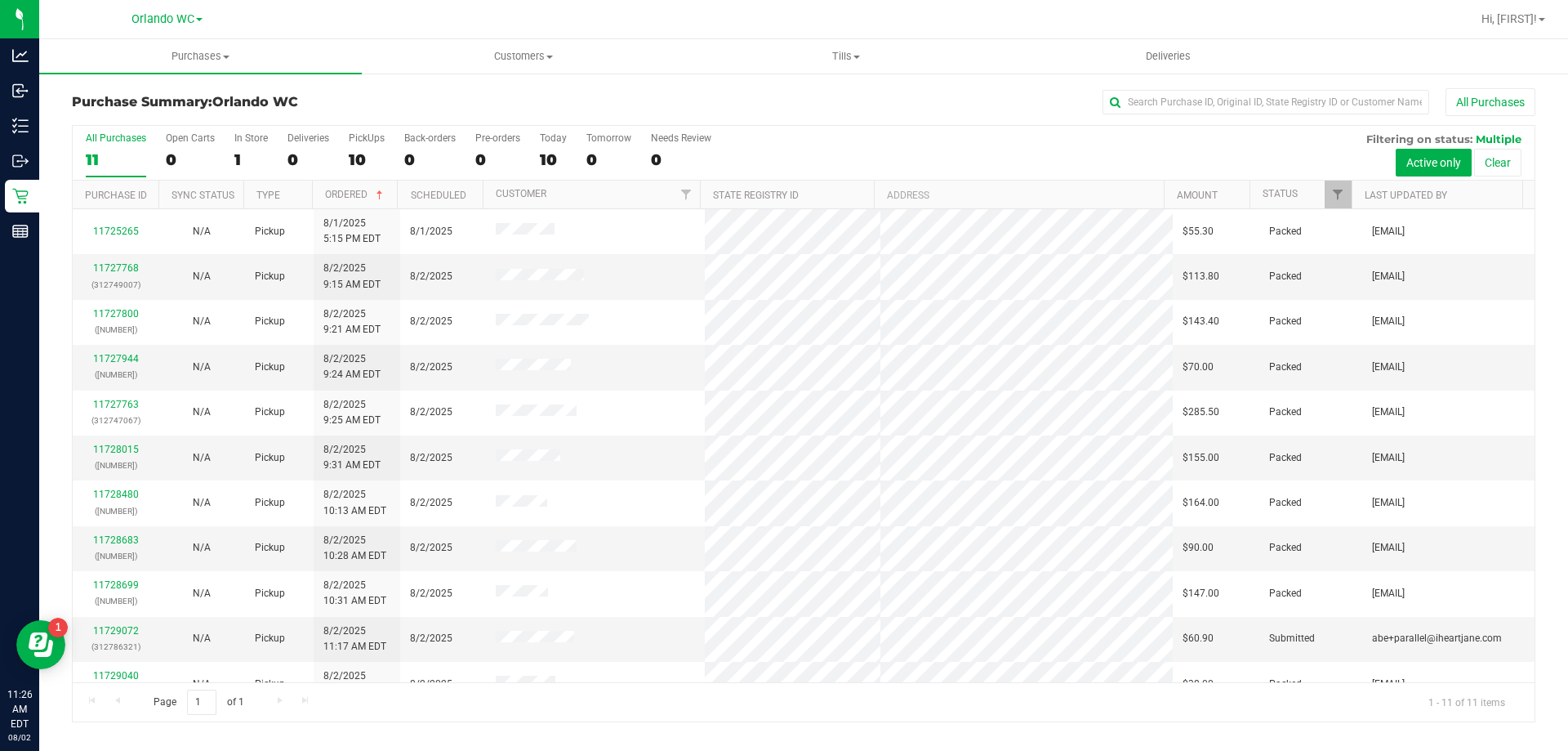 click on "All Purchases
11" at bounding box center (116, 154) 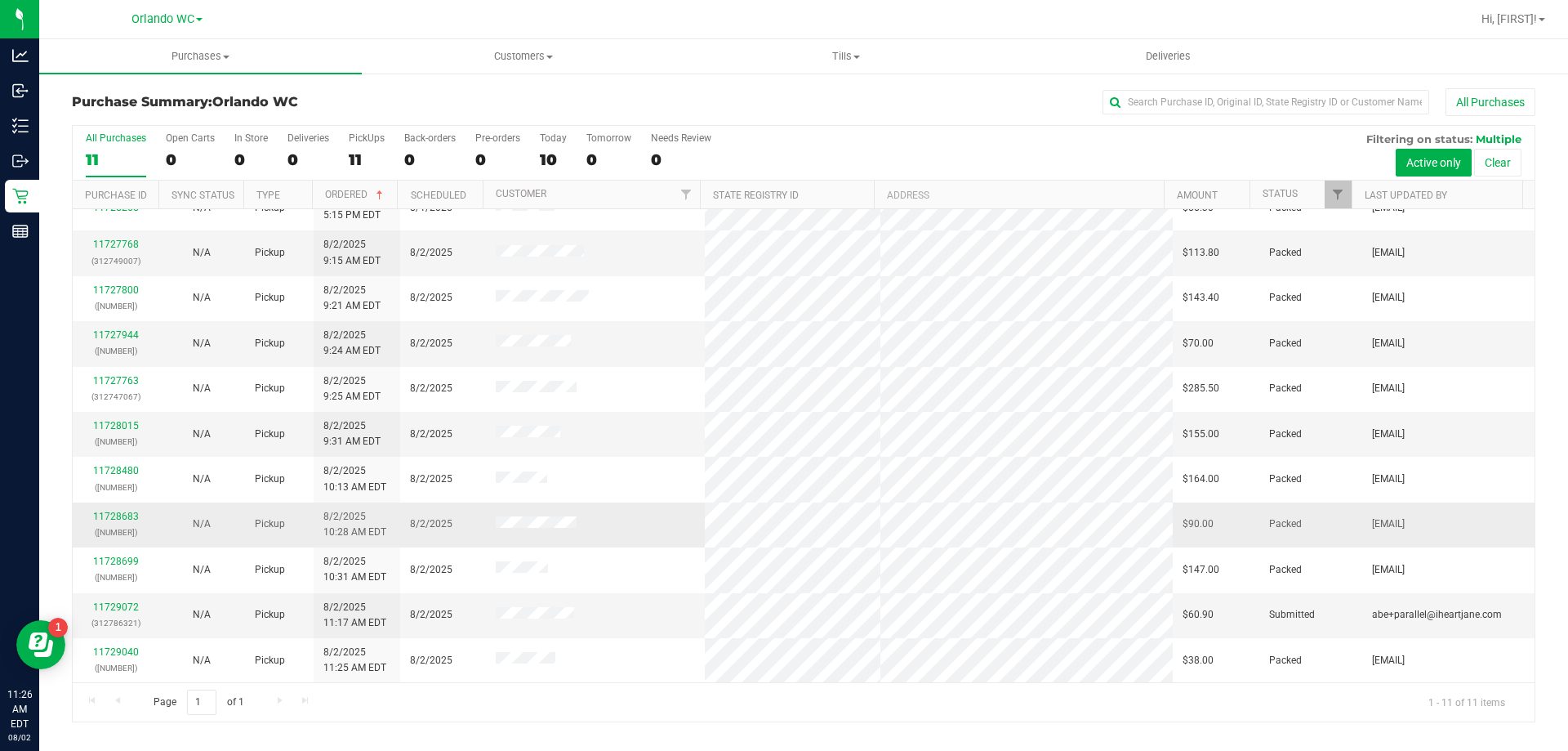 scroll, scrollTop: 0, scrollLeft: 0, axis: both 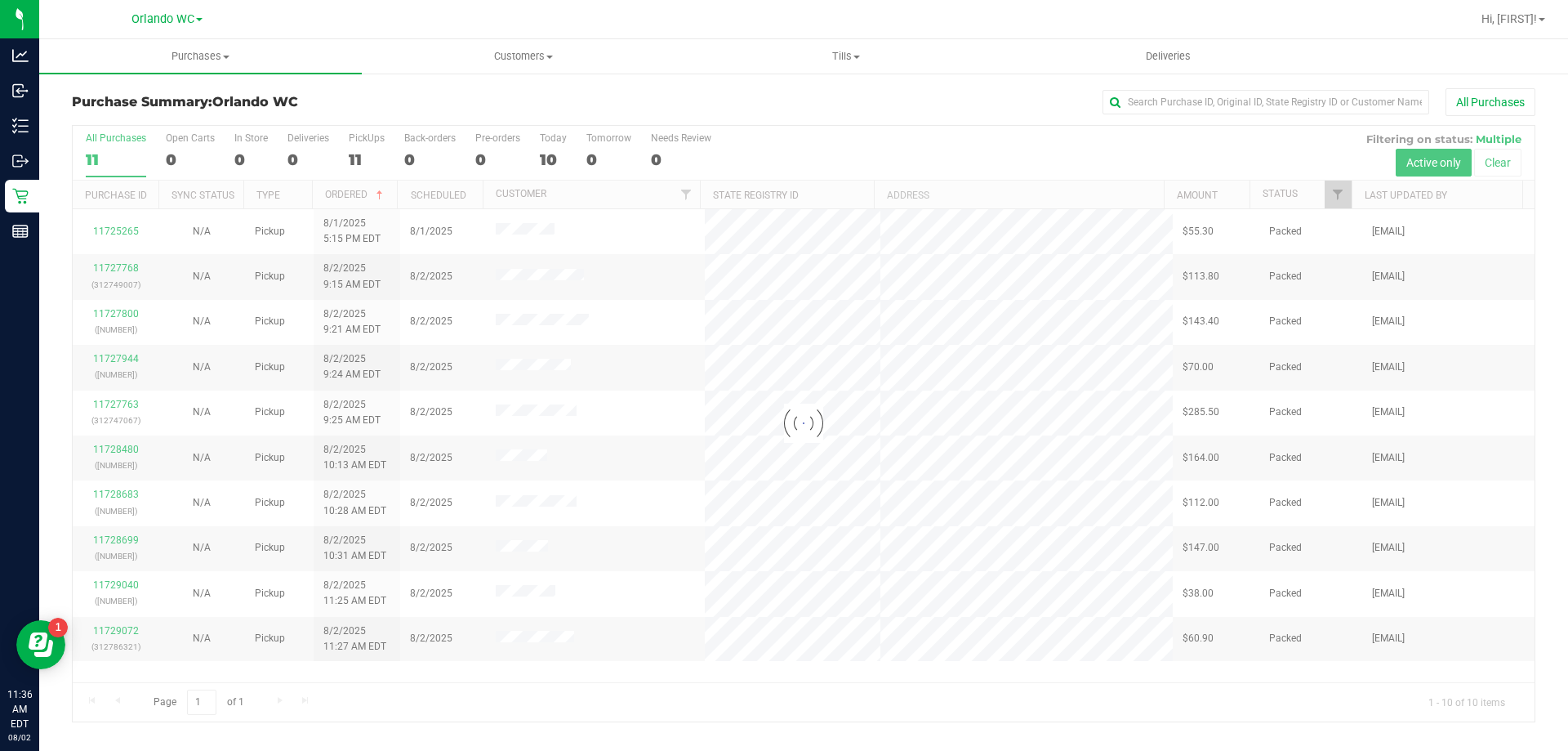 click at bounding box center [804, 423] 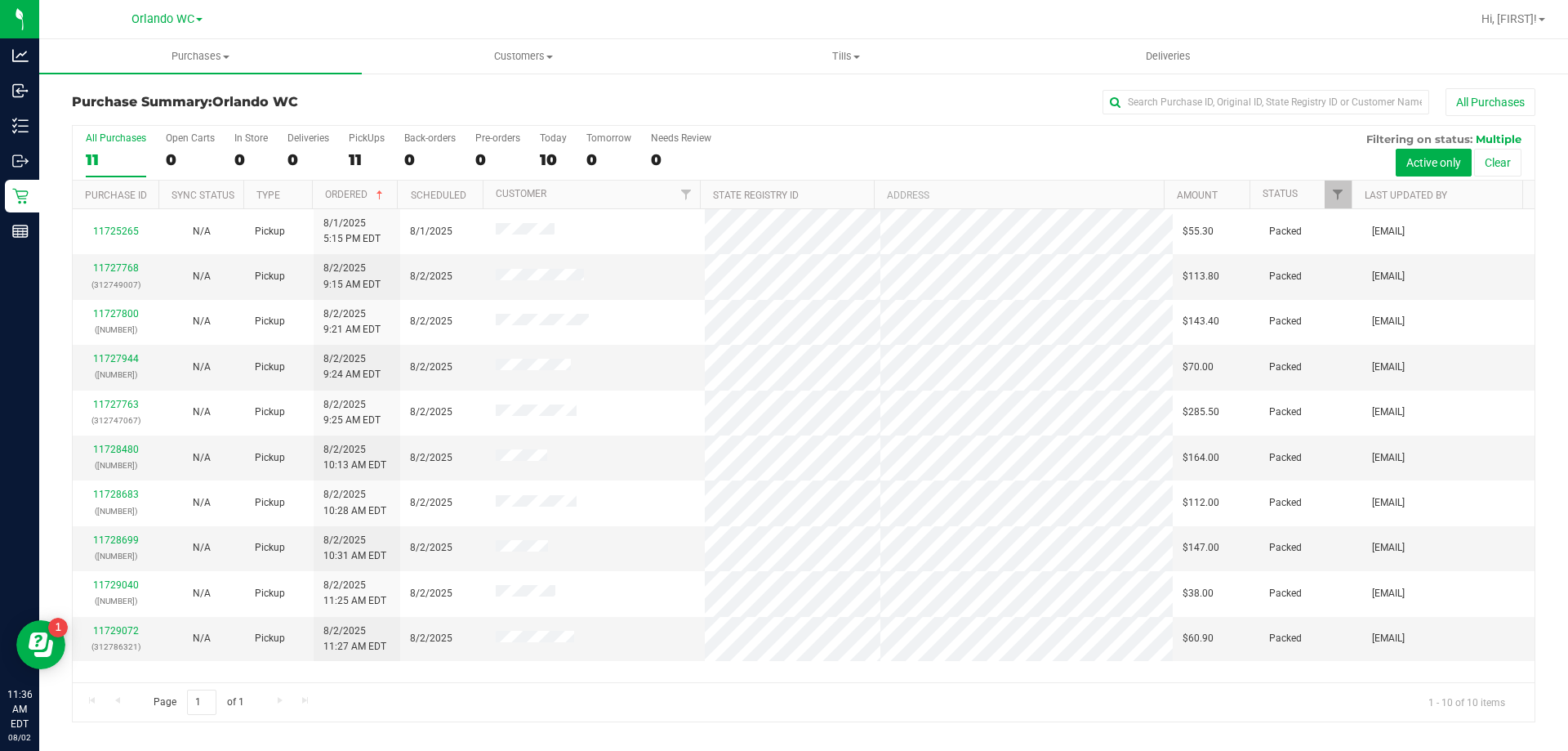 click on "11" at bounding box center [116, 159] 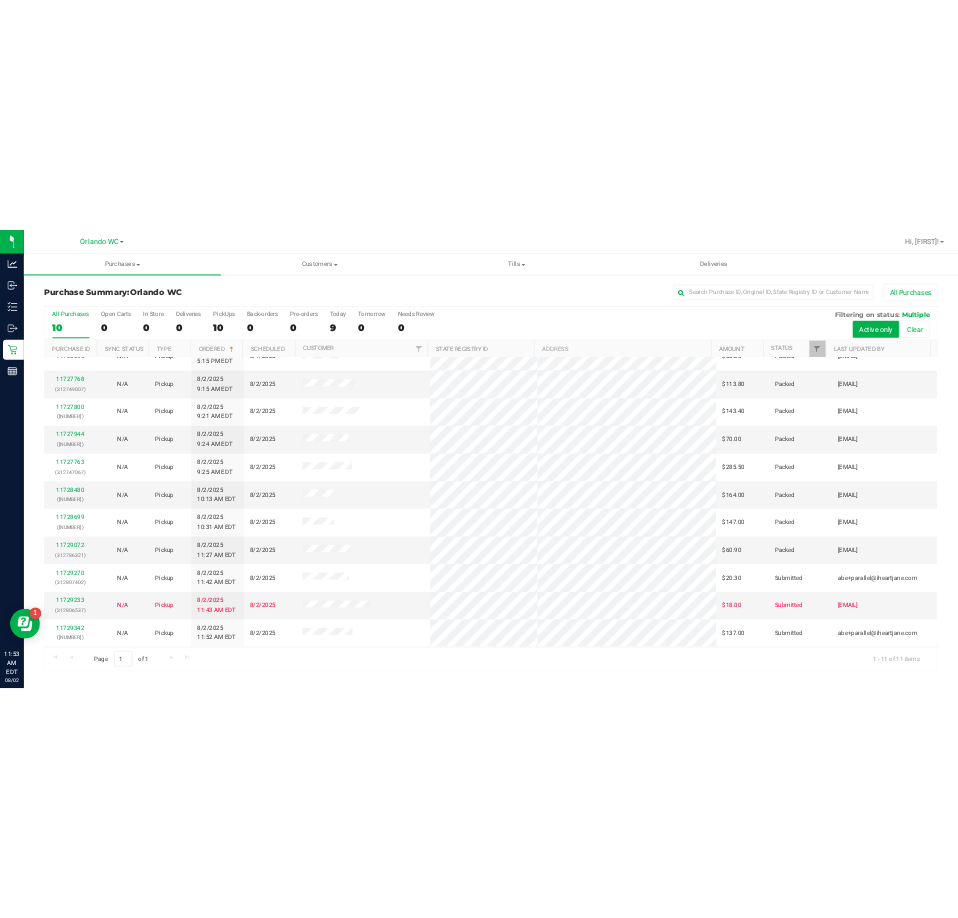 scroll, scrollTop: 0, scrollLeft: 0, axis: both 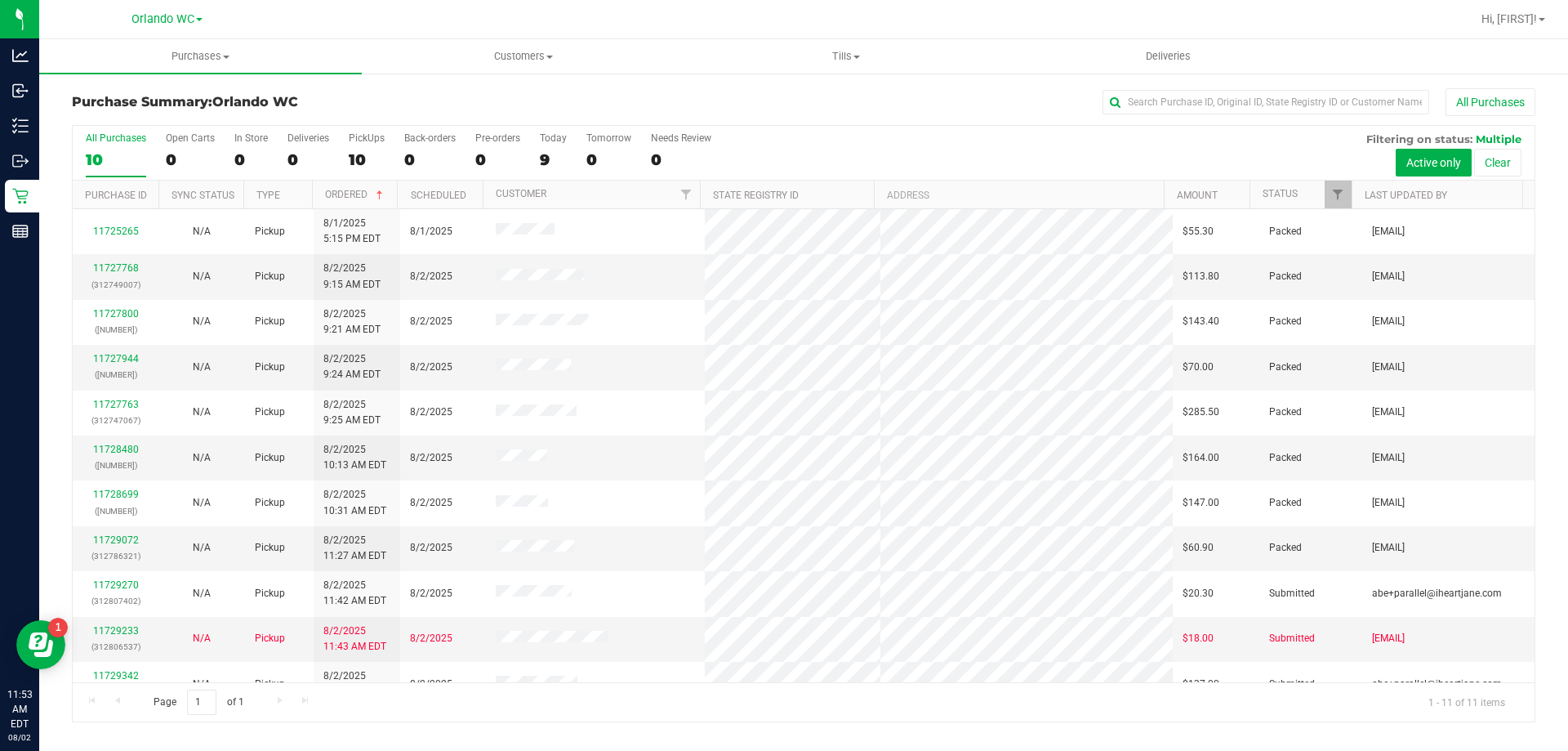click on "All Purchases" at bounding box center [1047, 102] 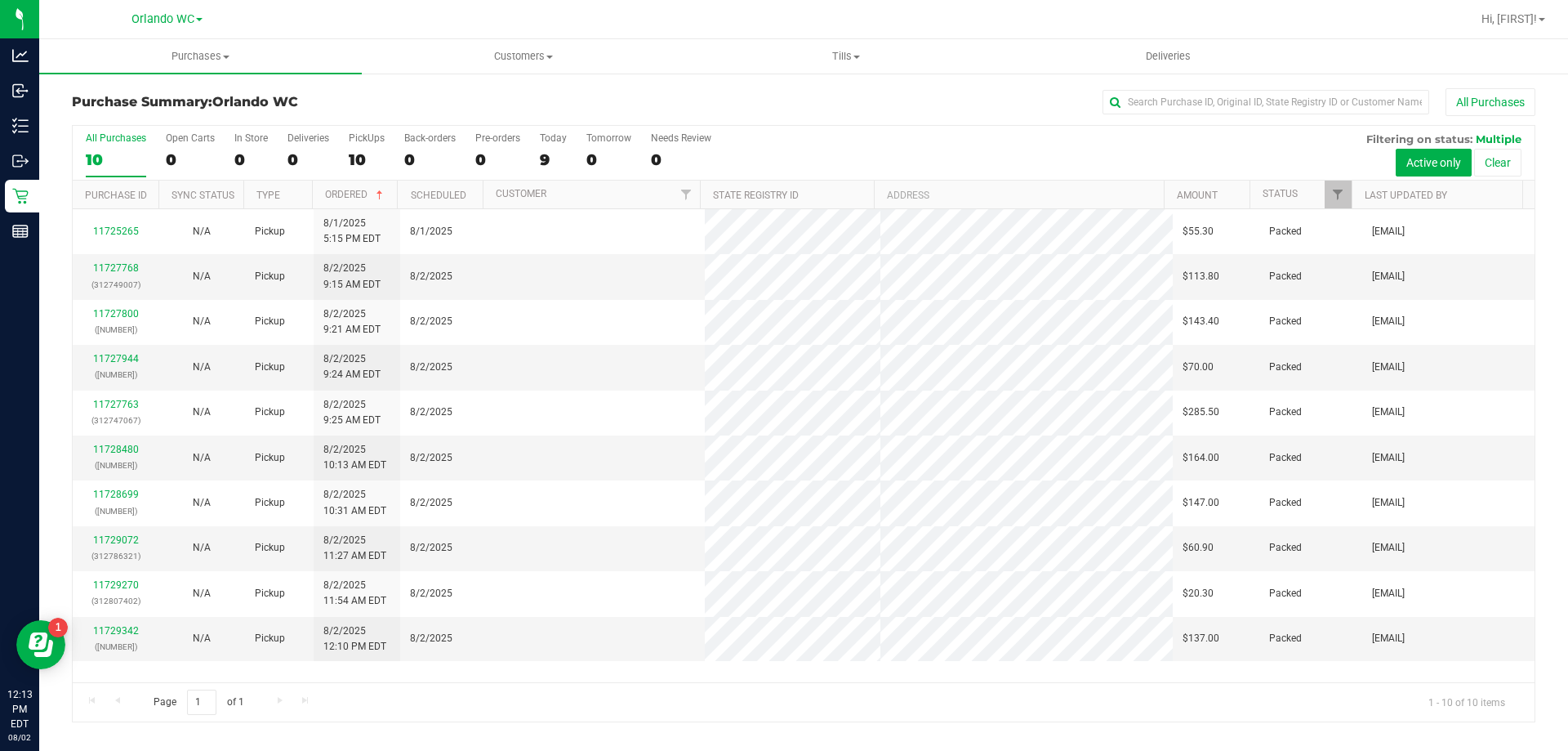 click on "10" at bounding box center (116, 159) 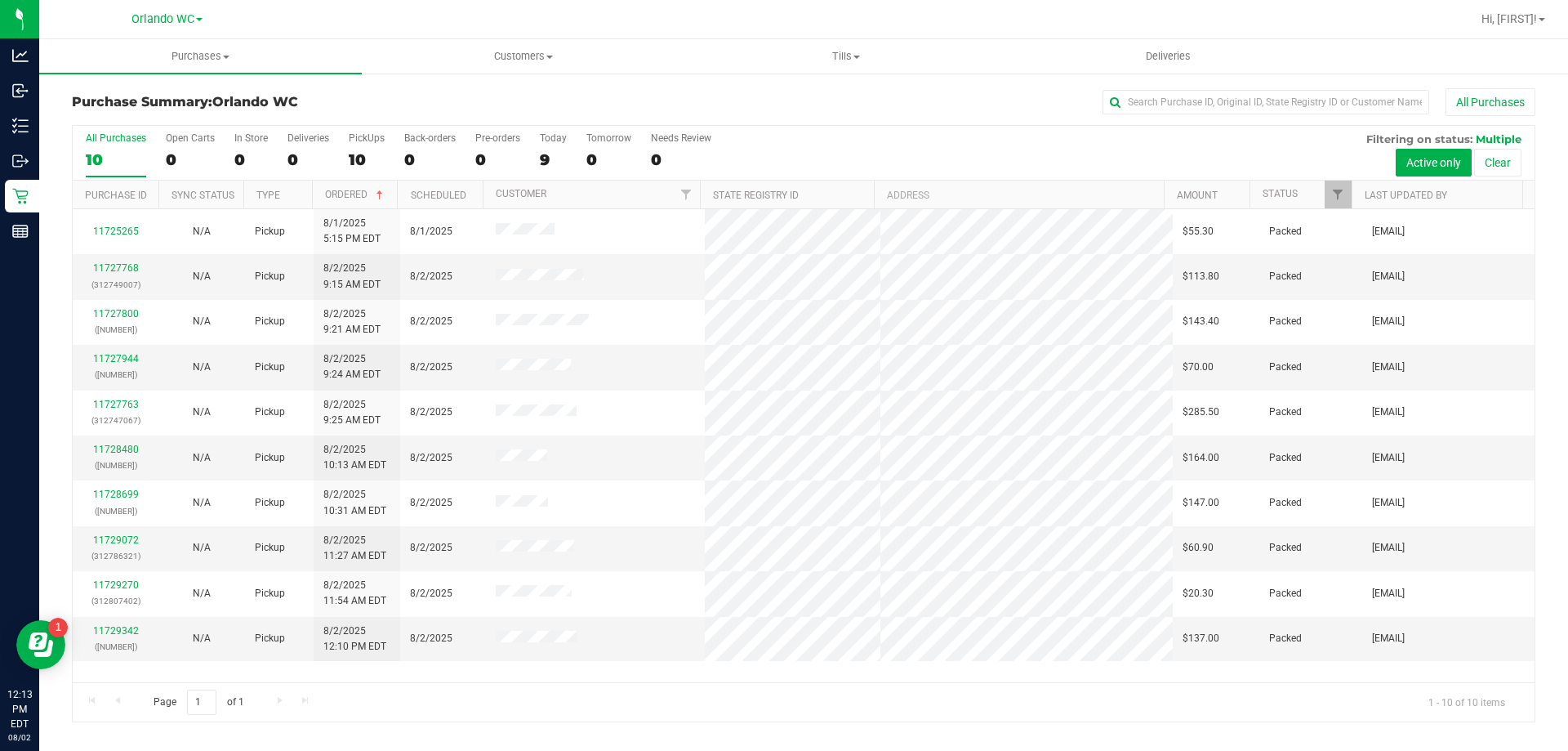 click on "All Purchases
10" at bounding box center [116, 154] 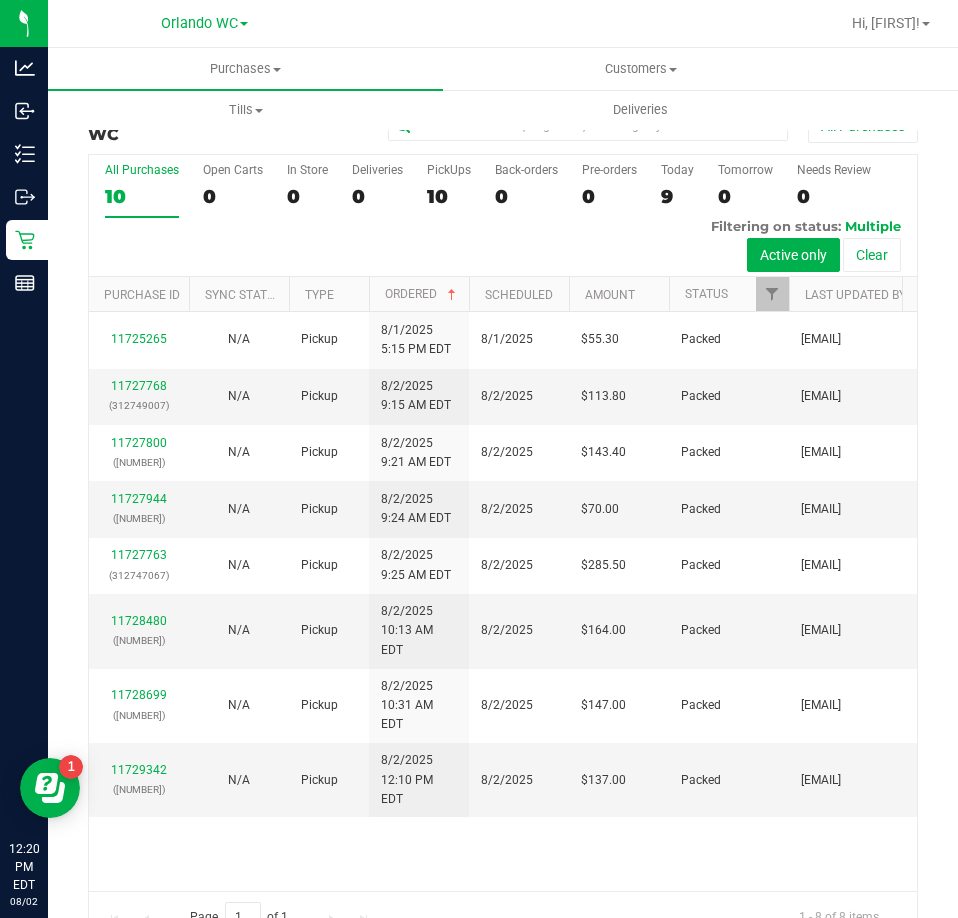 click on "10" at bounding box center [142, 196] 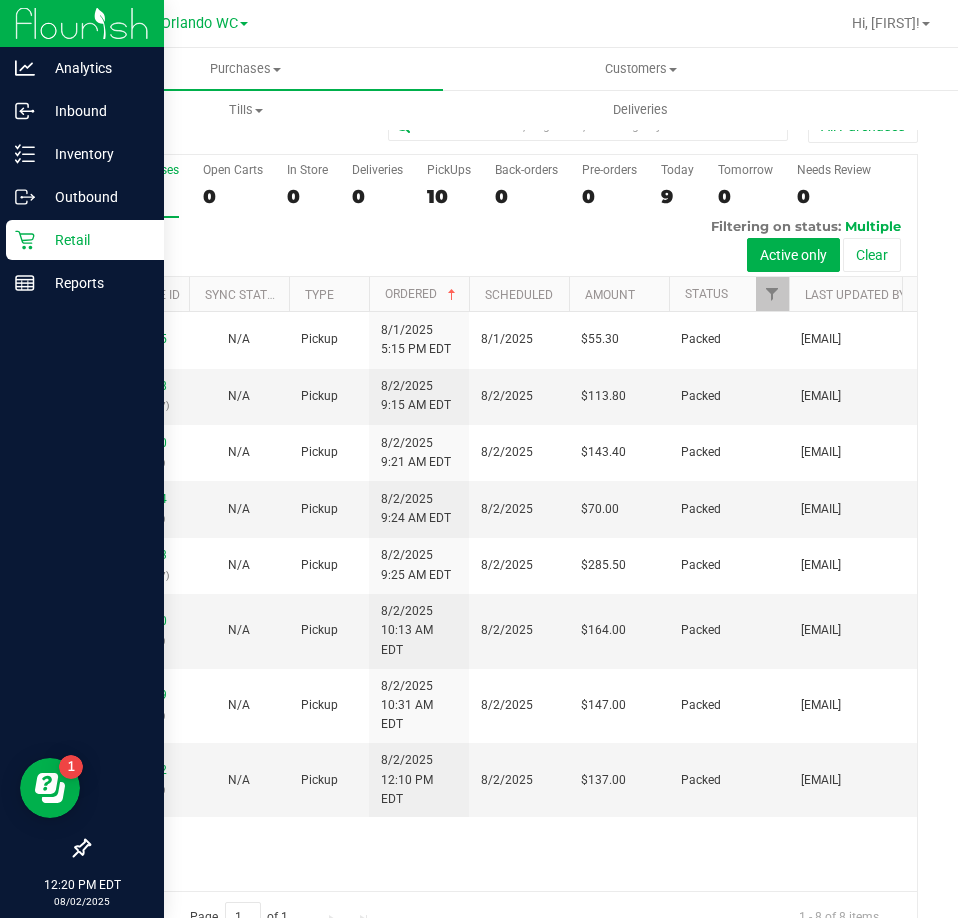 click on "Retail" at bounding box center [95, 240] 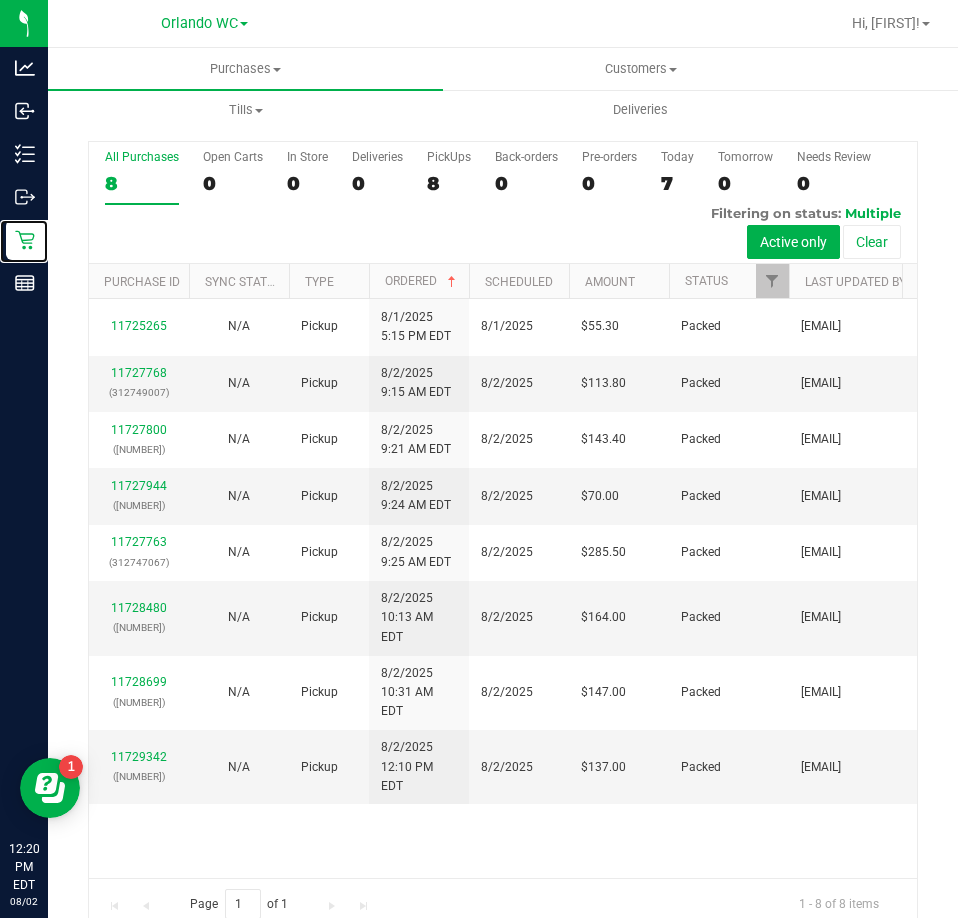 scroll, scrollTop: 0, scrollLeft: 0, axis: both 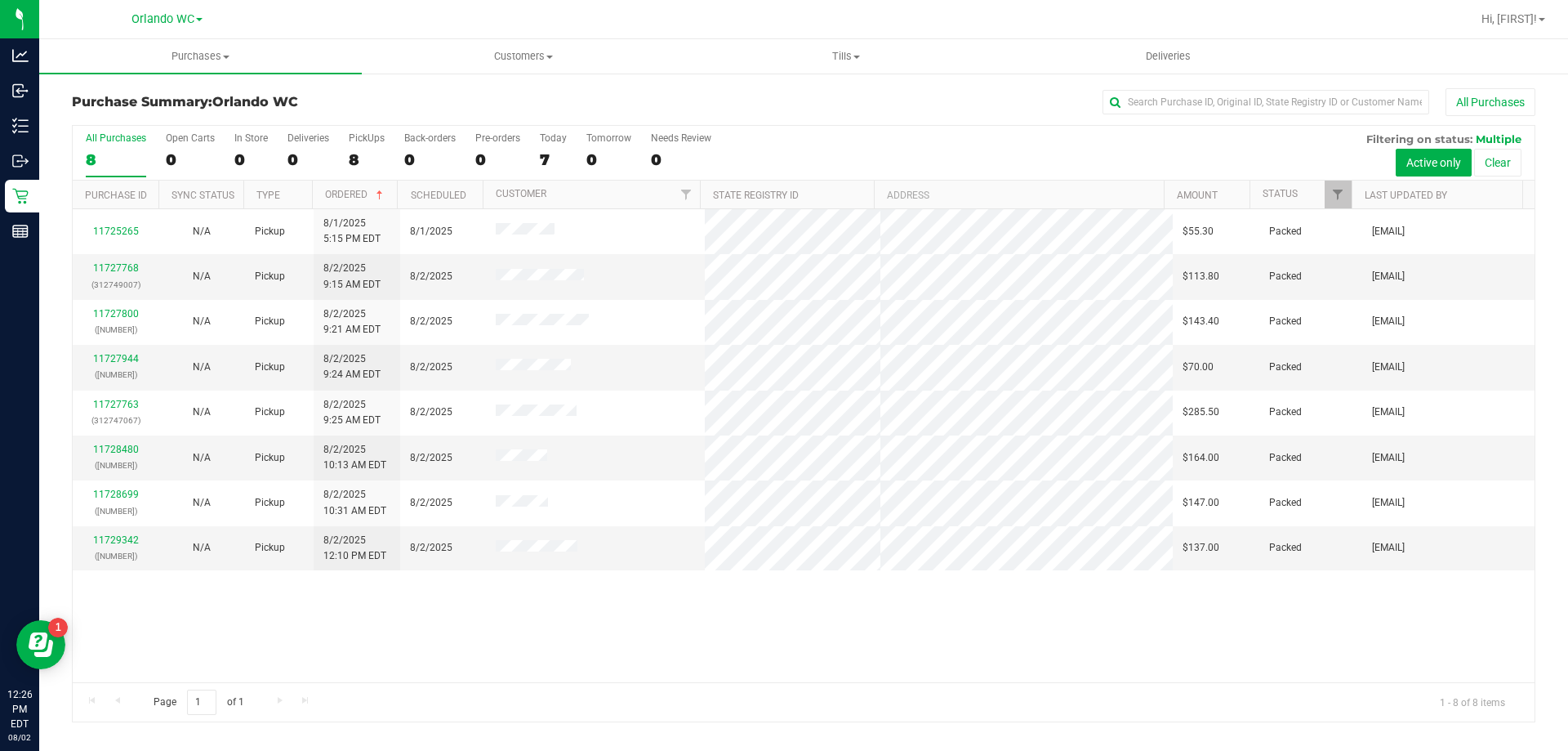 click on "8" at bounding box center [116, 159] 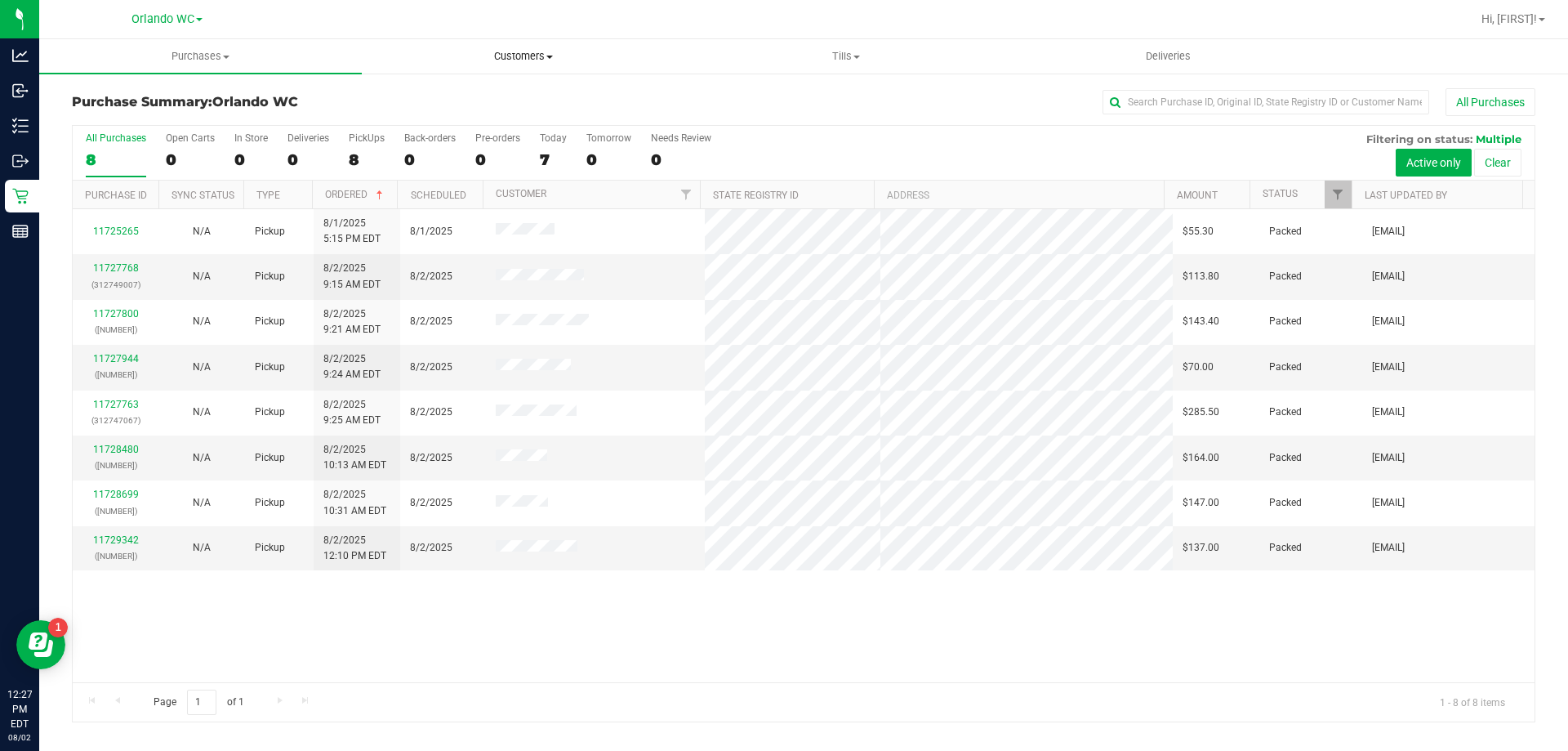 click on "Customers" at bounding box center (523, 56) 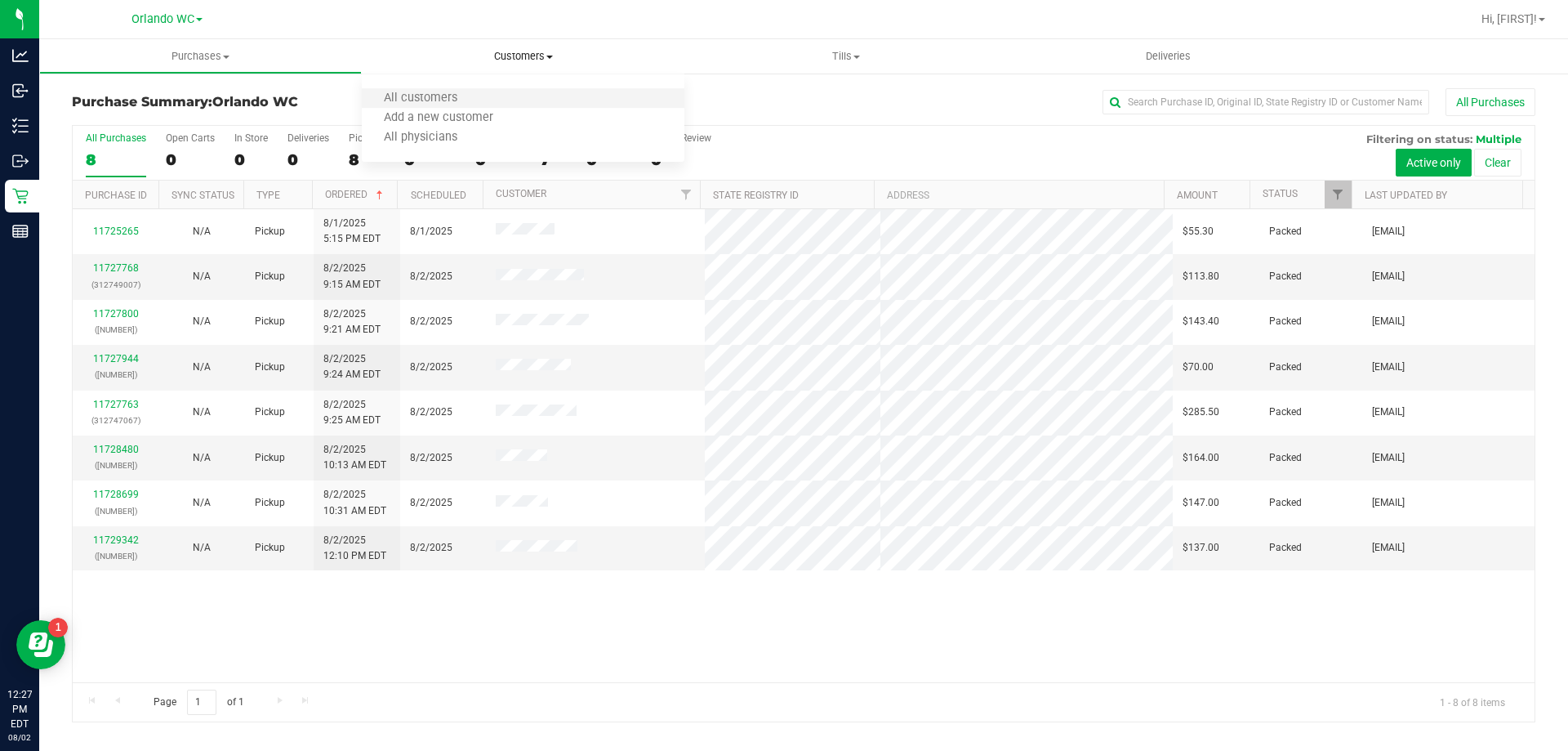 click on "All customers" at bounding box center (523, 99) 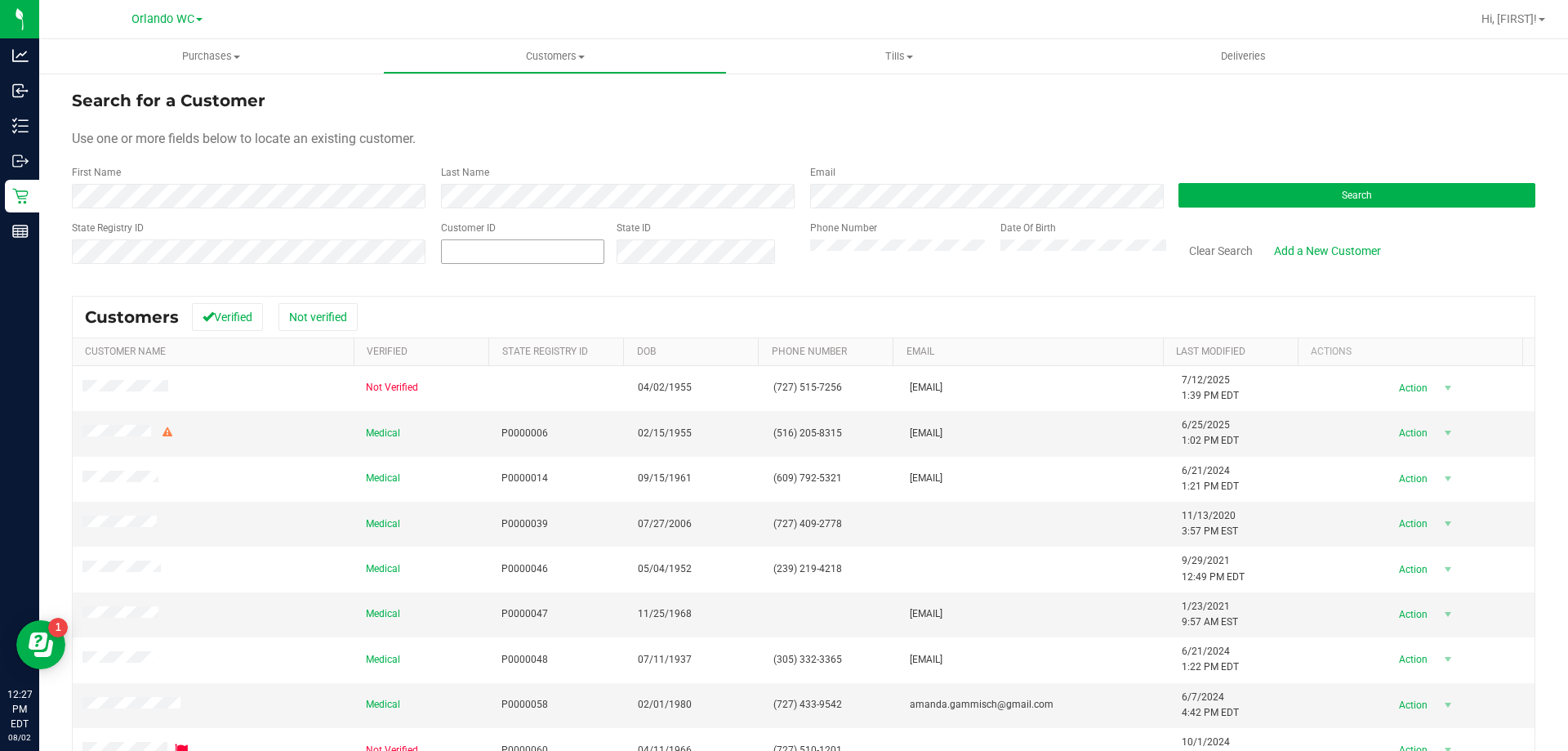 click at bounding box center [523, 252] 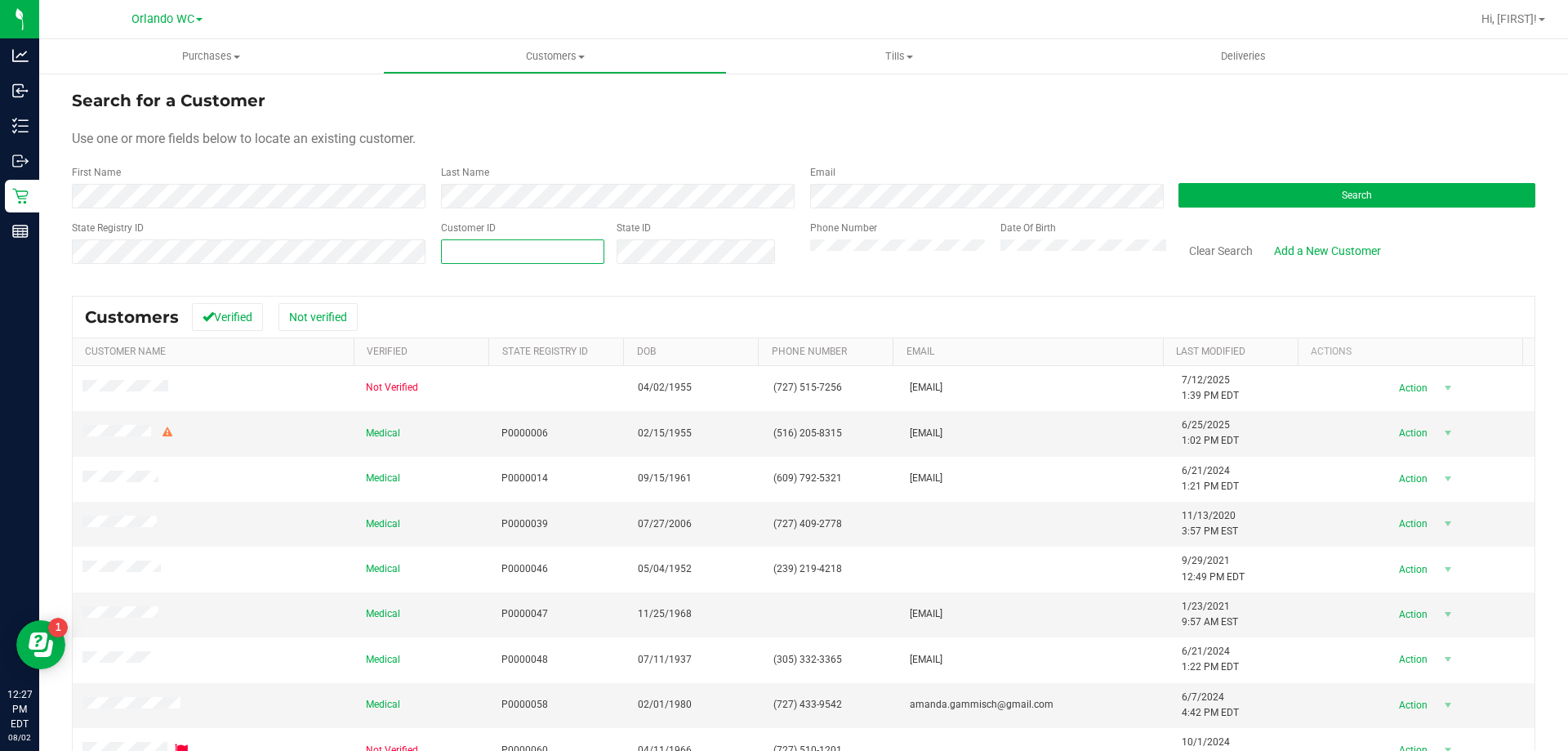 paste on "1402072" 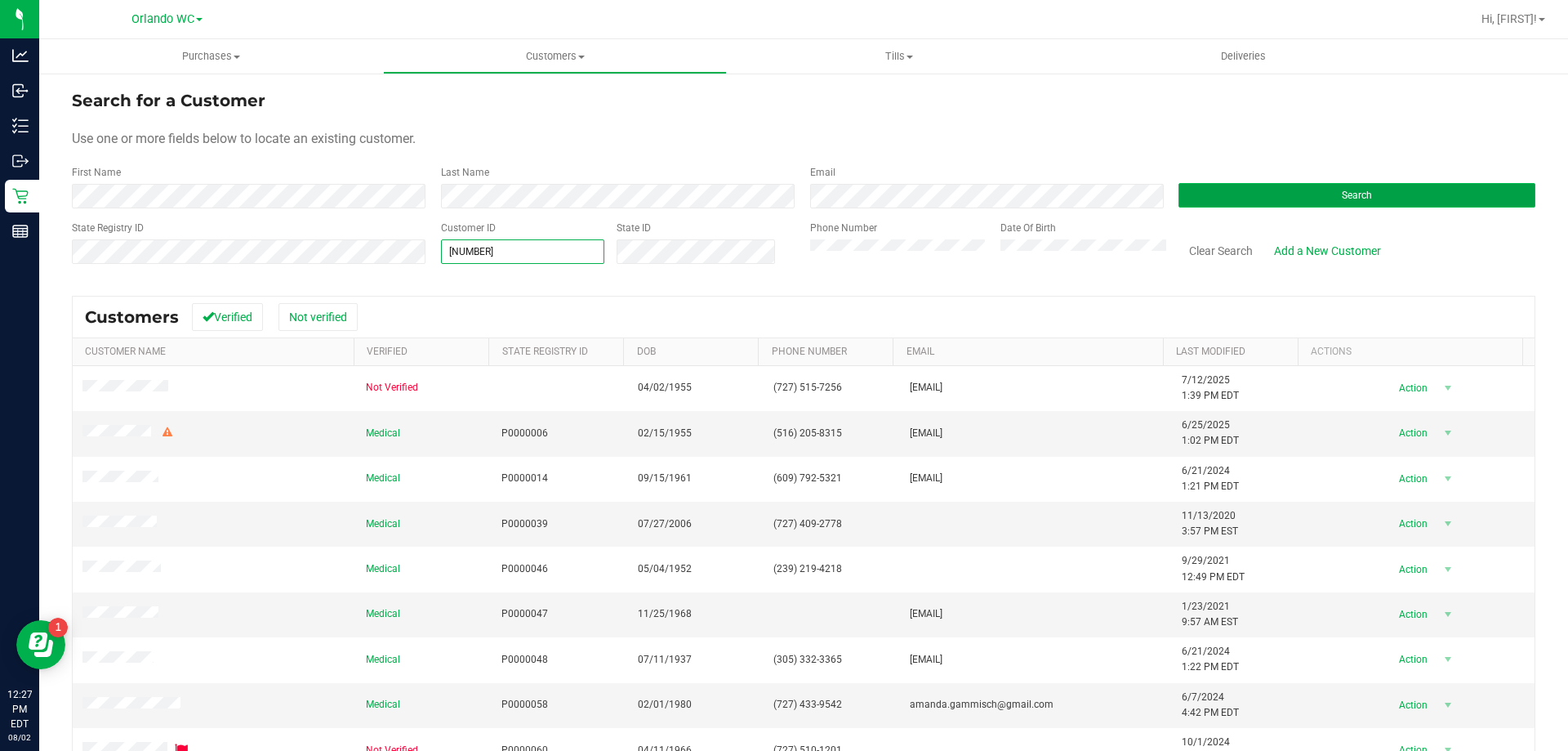 type on "1402072" 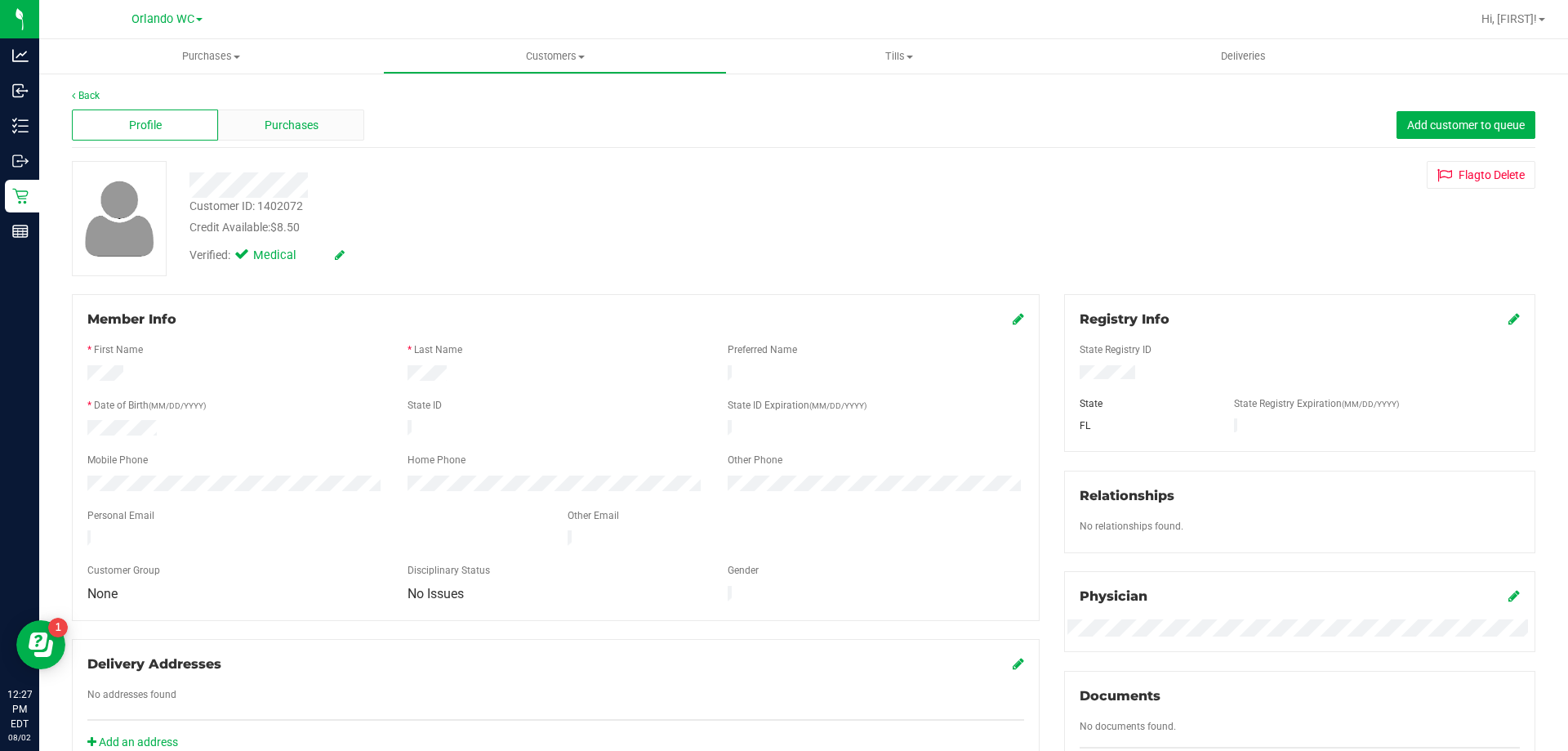 click on "Purchases" at bounding box center [292, 125] 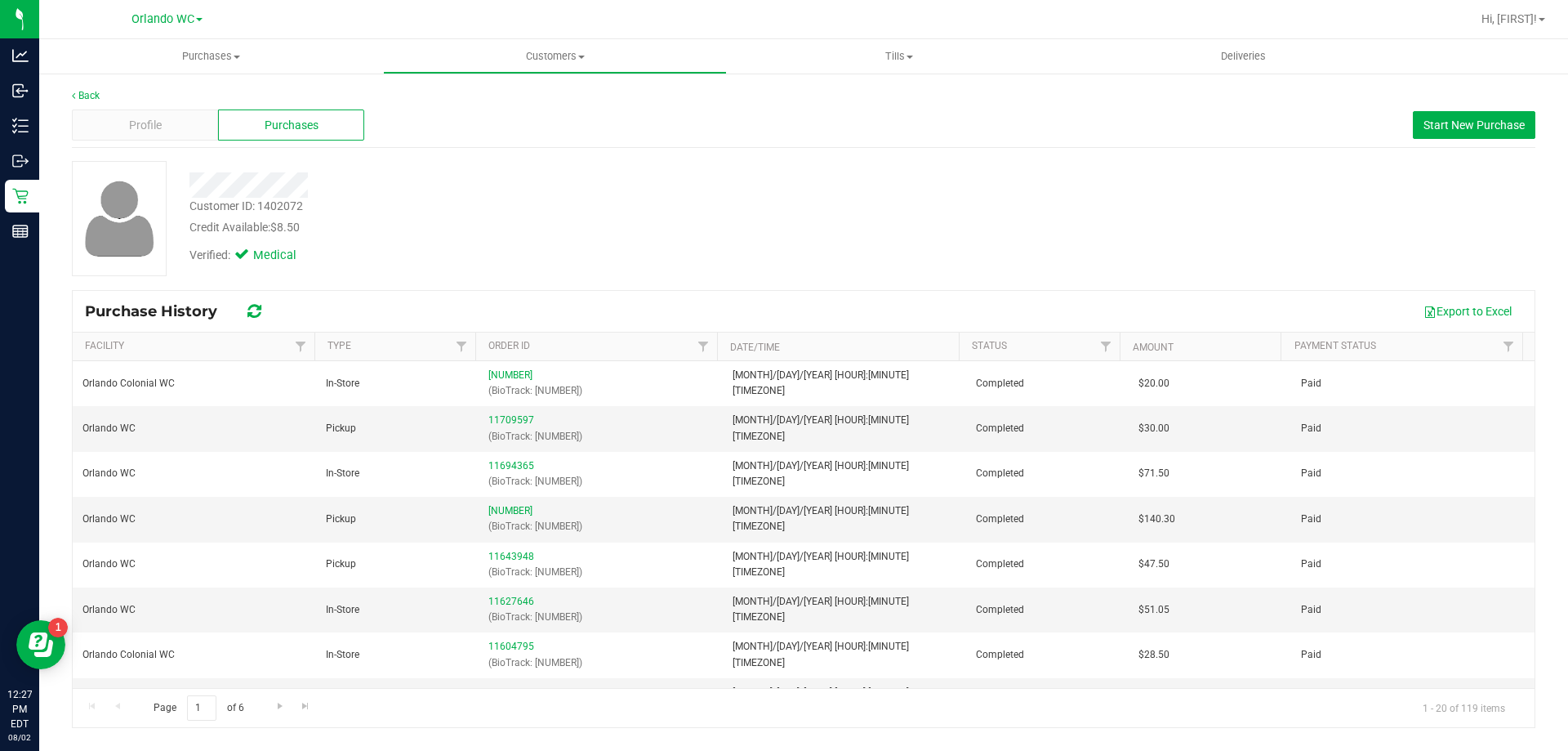 click at bounding box center [549, 185] 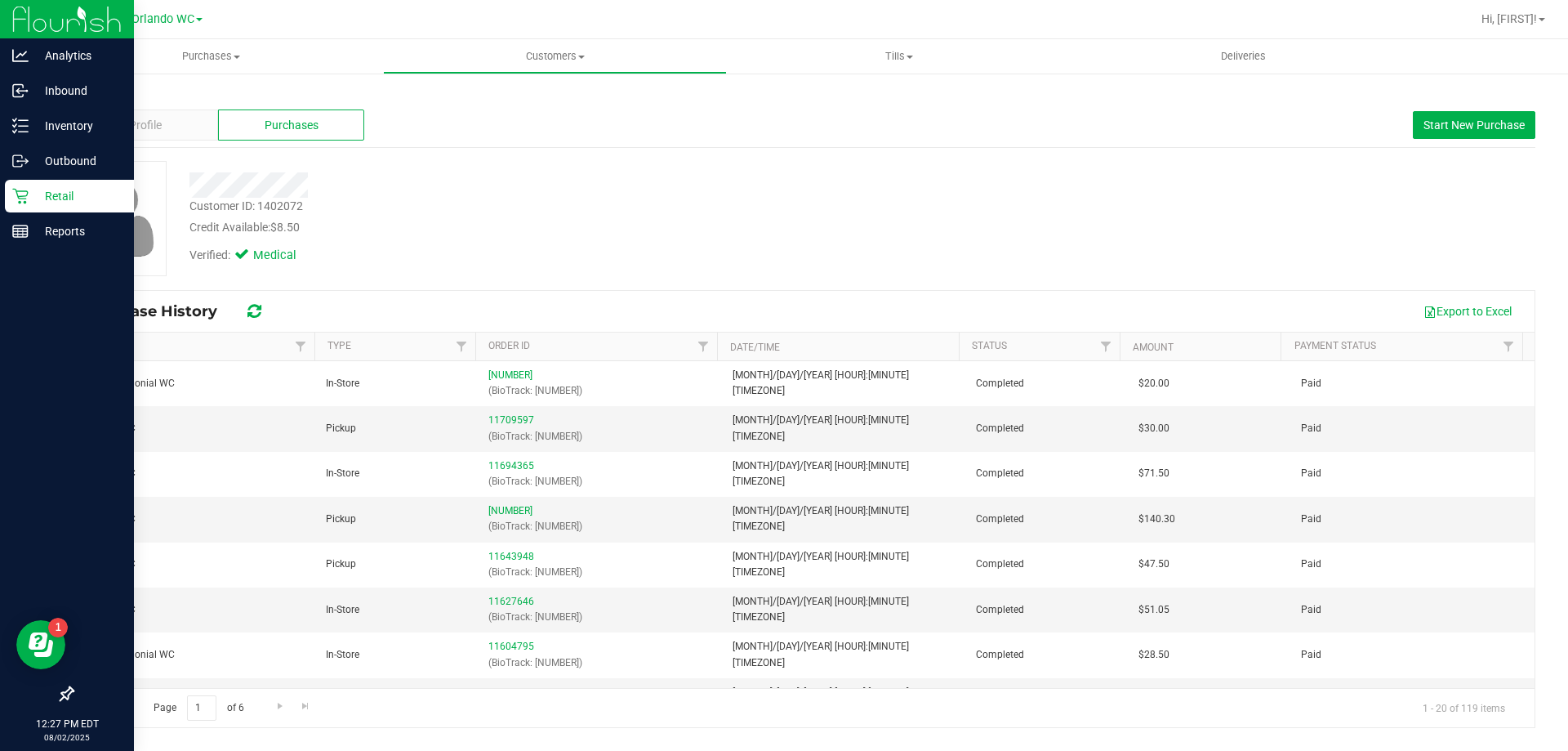 click on "Retail" at bounding box center (78, 196) 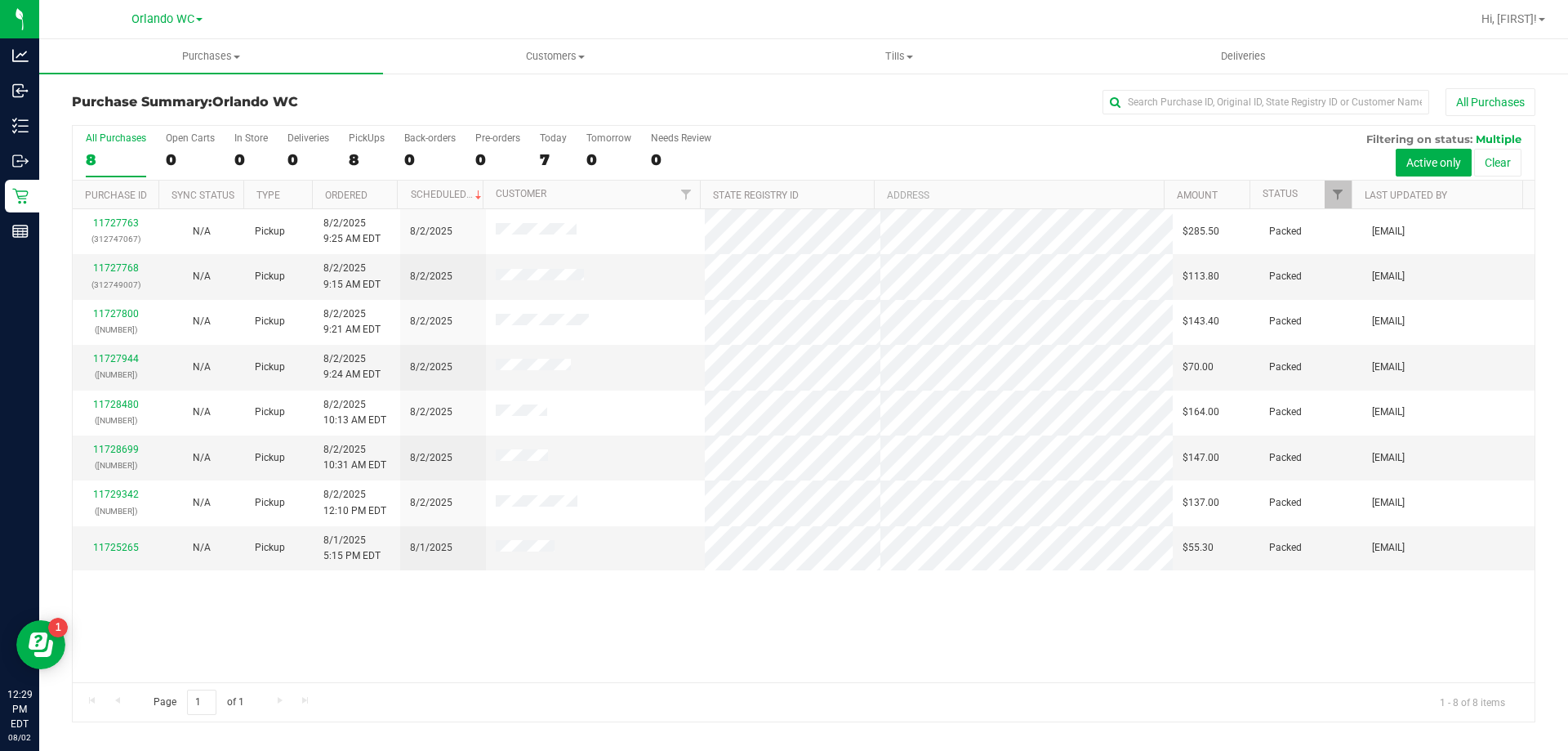 click on "Ordered" at bounding box center (354, 194) 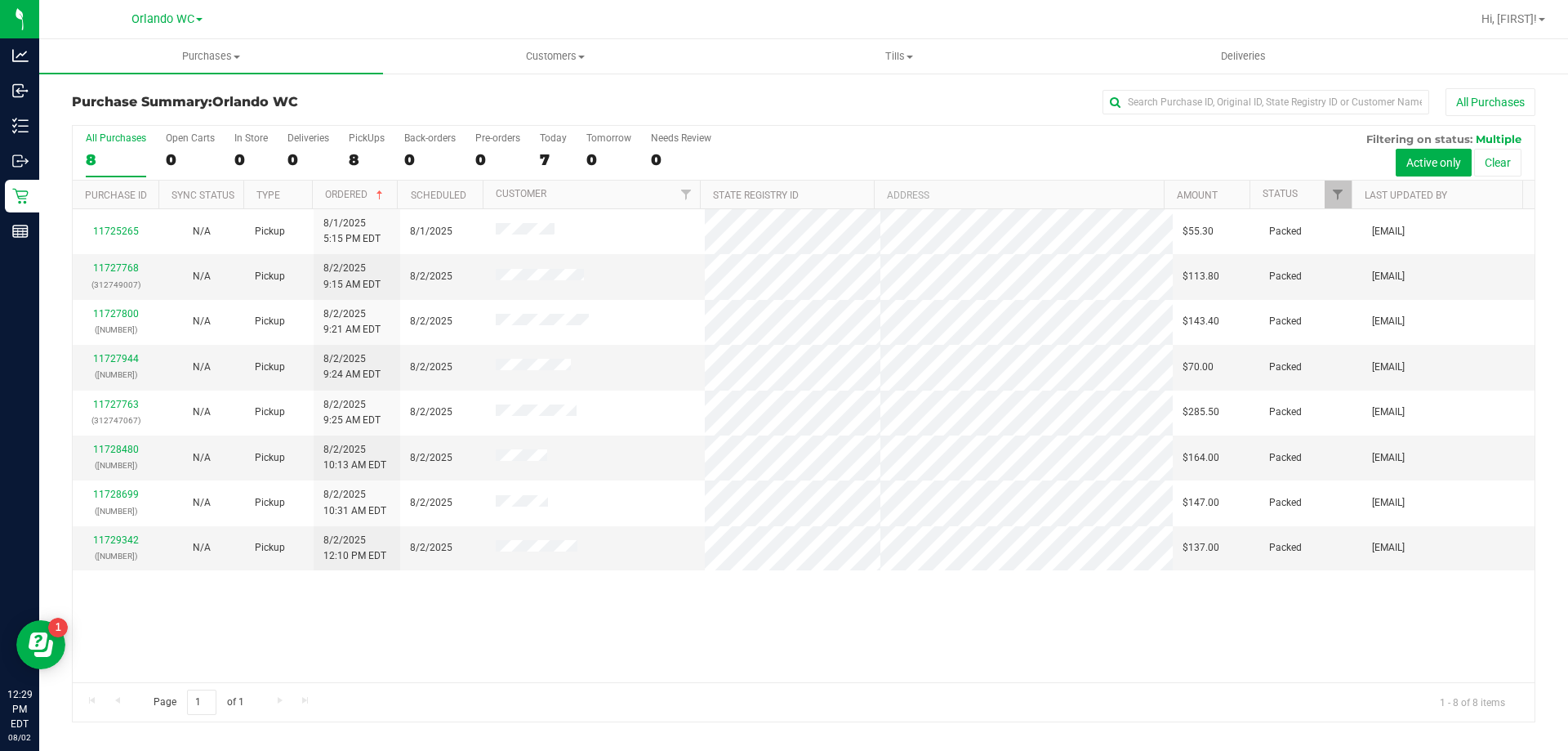 click on "8" at bounding box center (116, 159) 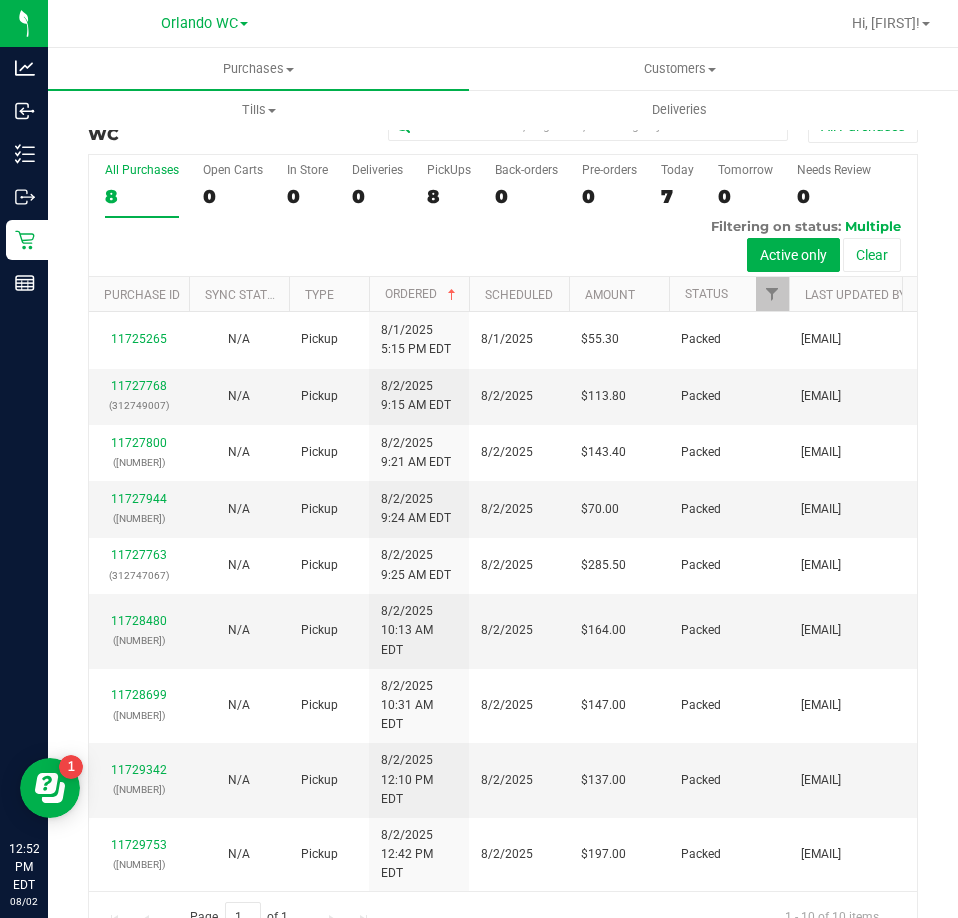 click on "8" at bounding box center (142, 196) 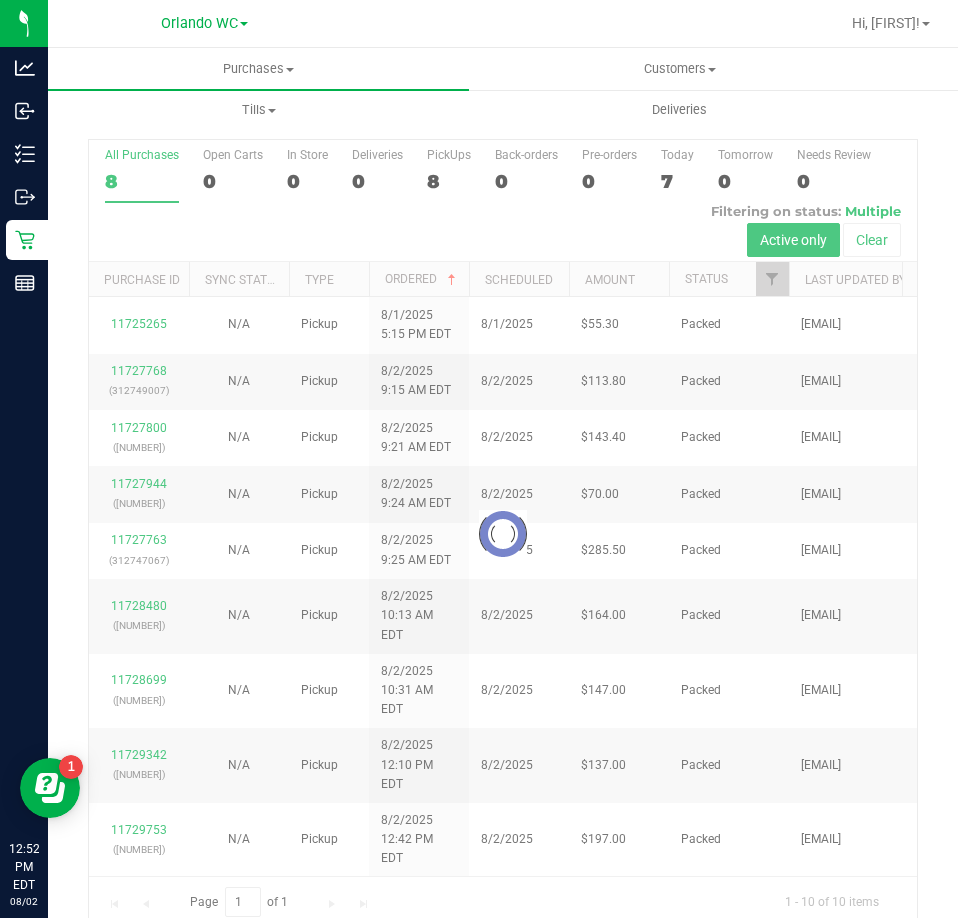 scroll, scrollTop: 45, scrollLeft: 0, axis: vertical 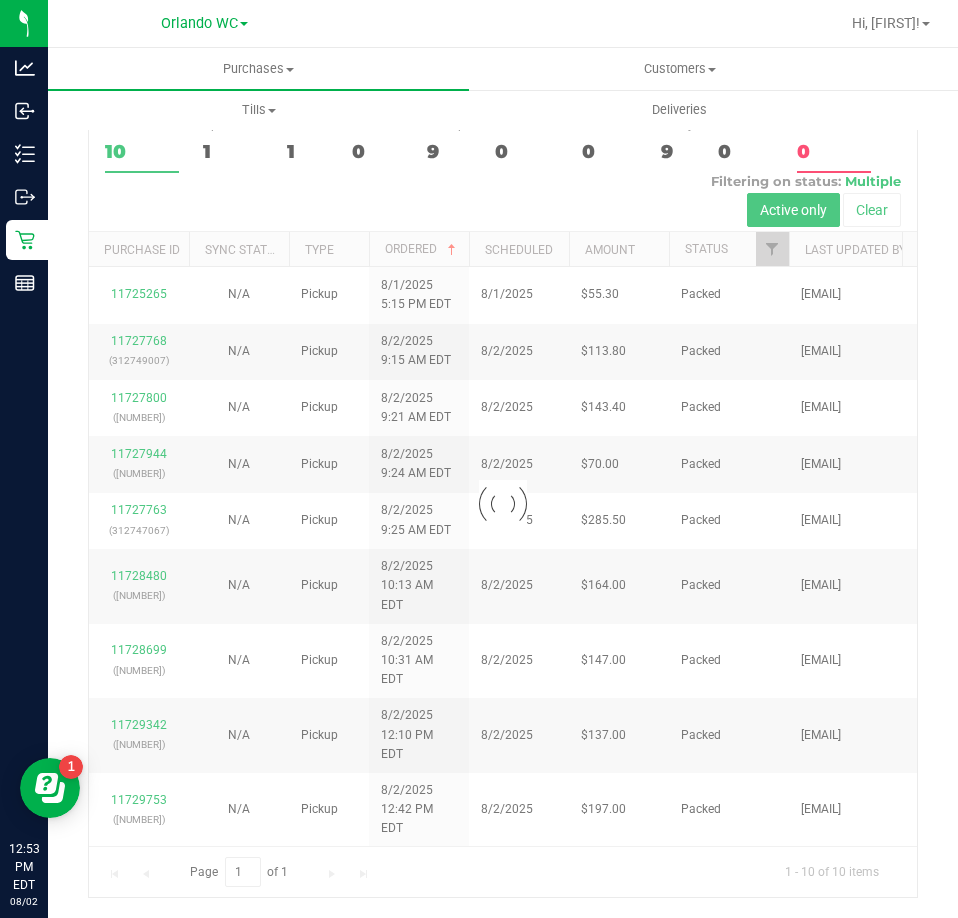 click at bounding box center [503, 503] 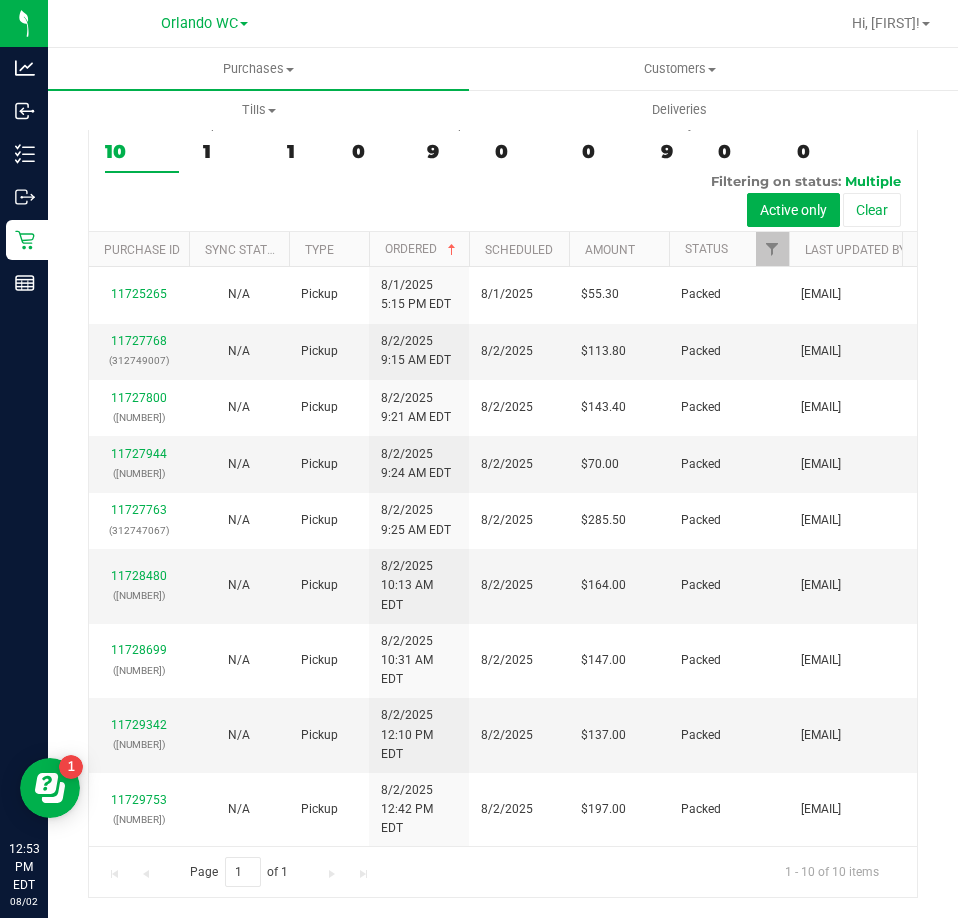 click on "10" at bounding box center (142, 151) 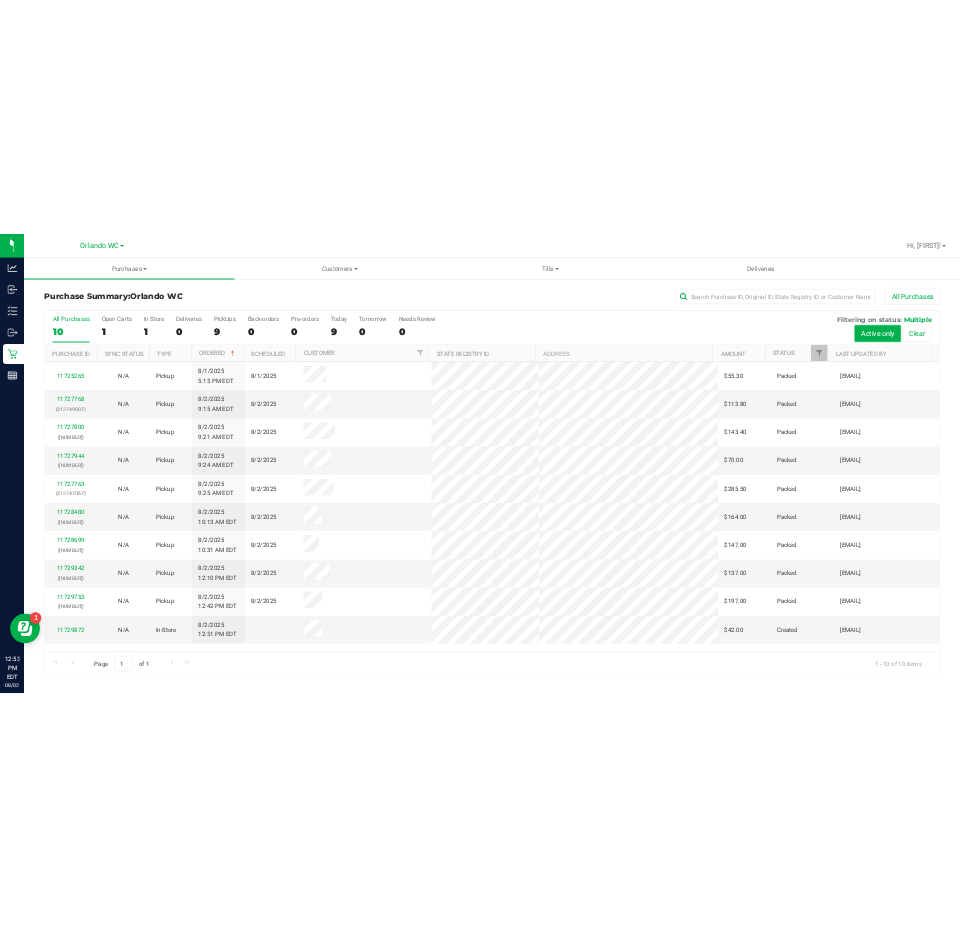 scroll, scrollTop: 0, scrollLeft: 0, axis: both 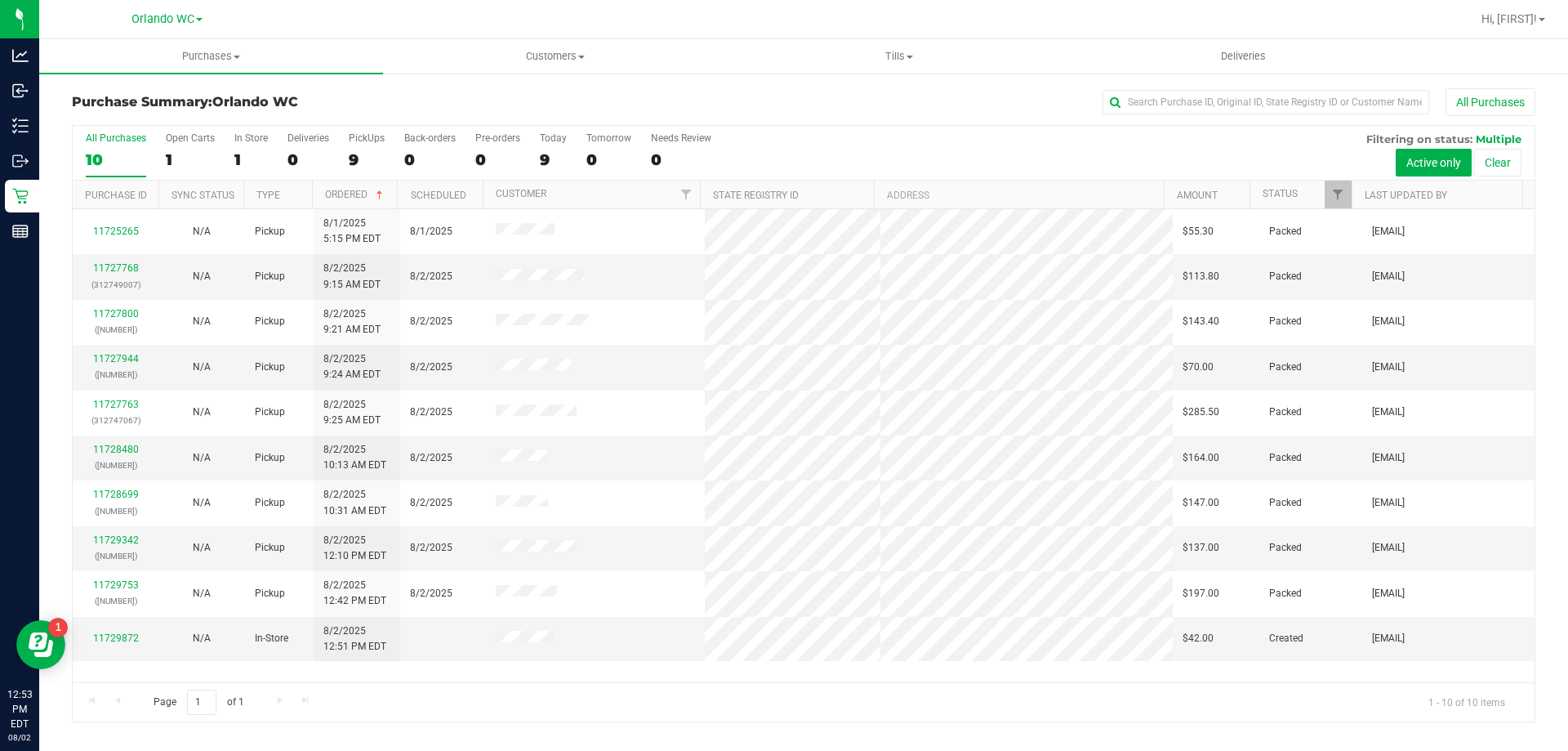 click on "Ordered" at bounding box center (354, 194) 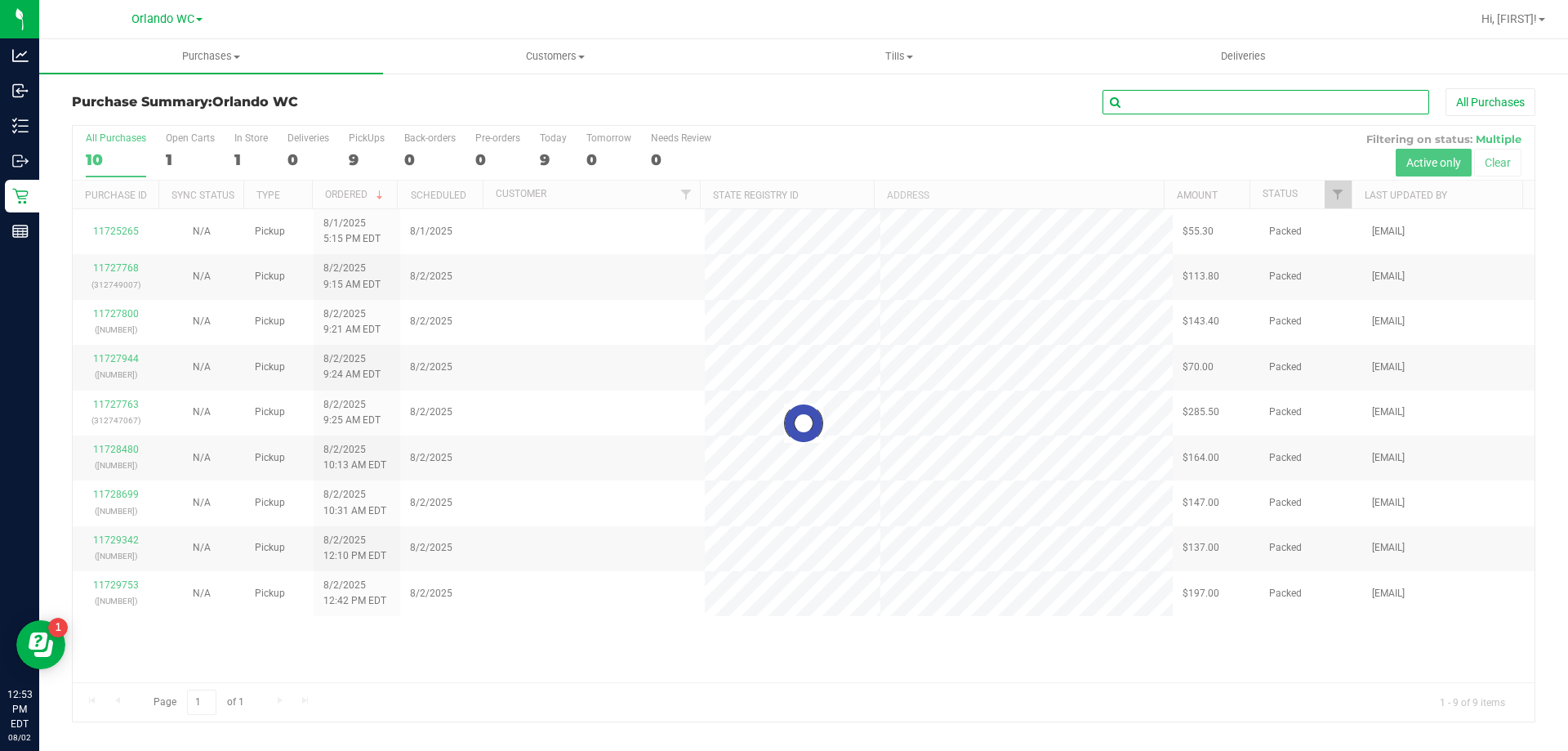 click at bounding box center [1266, 102] 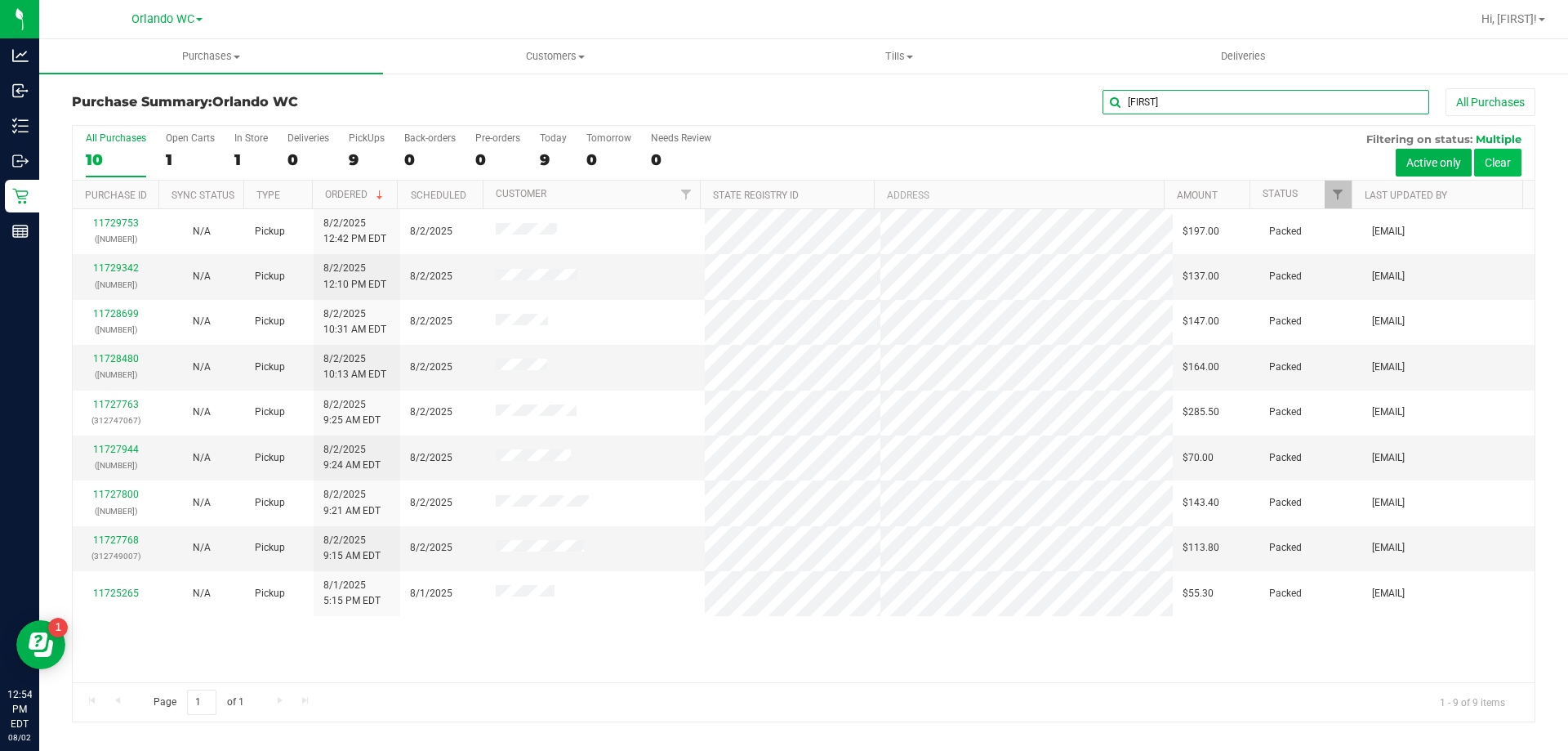 type on "maria" 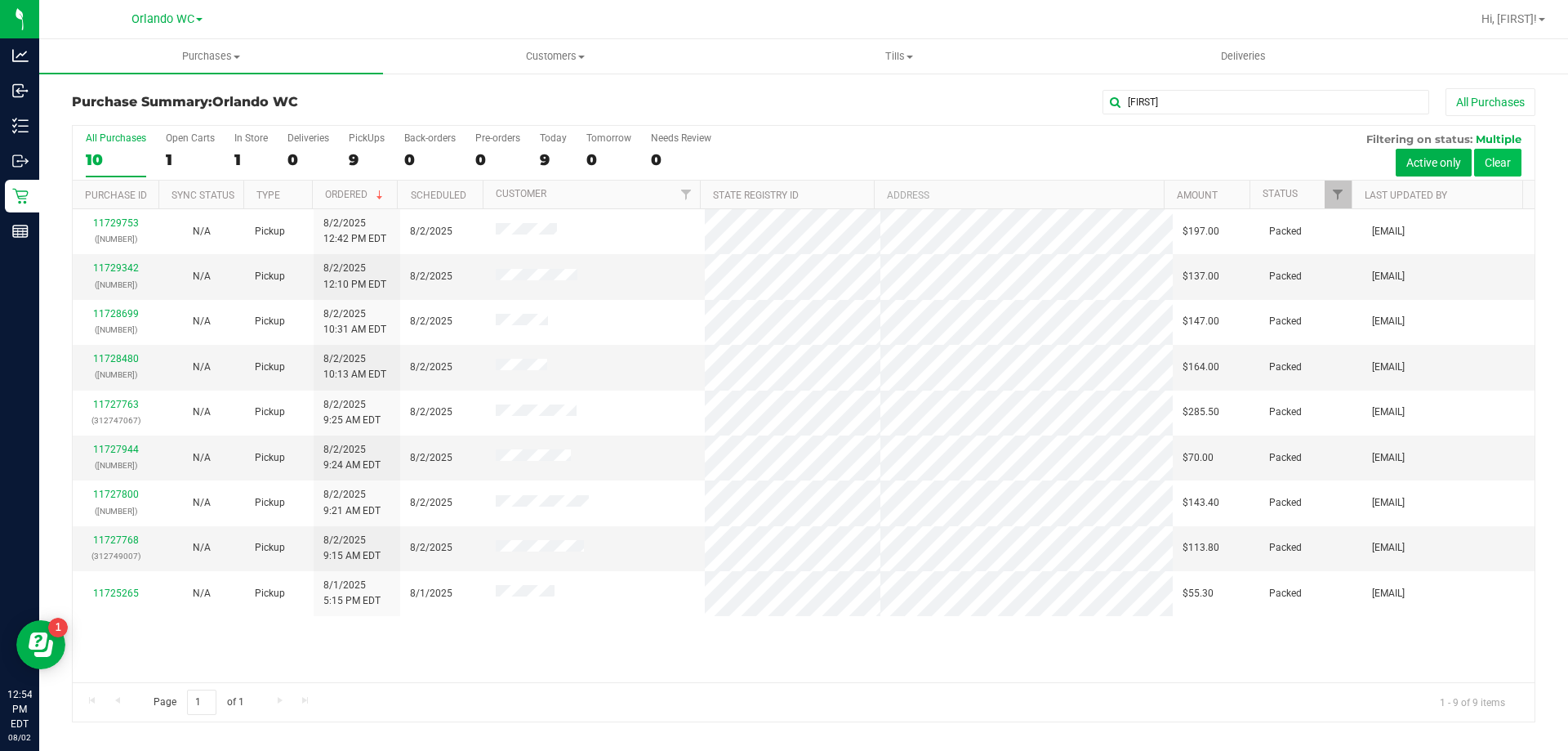 click on "All Purchases
10
Open Carts
1
In Store
1
Deliveries
0
PickUps
9
Back-orders
0
Pre-orders
0
Today
9
Tomorrow
0" at bounding box center (804, 423) 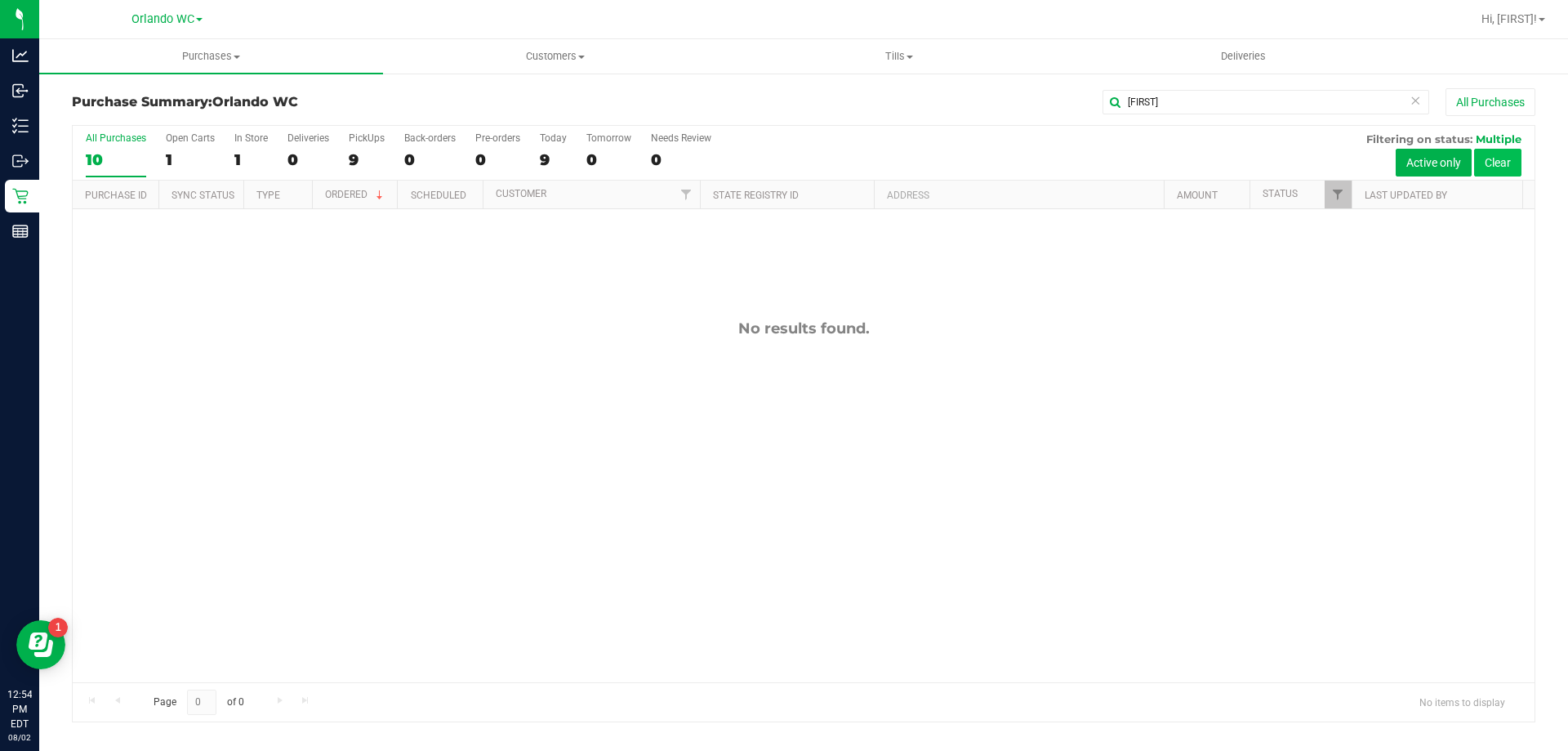 click on "Clear" at bounding box center [1498, 163] 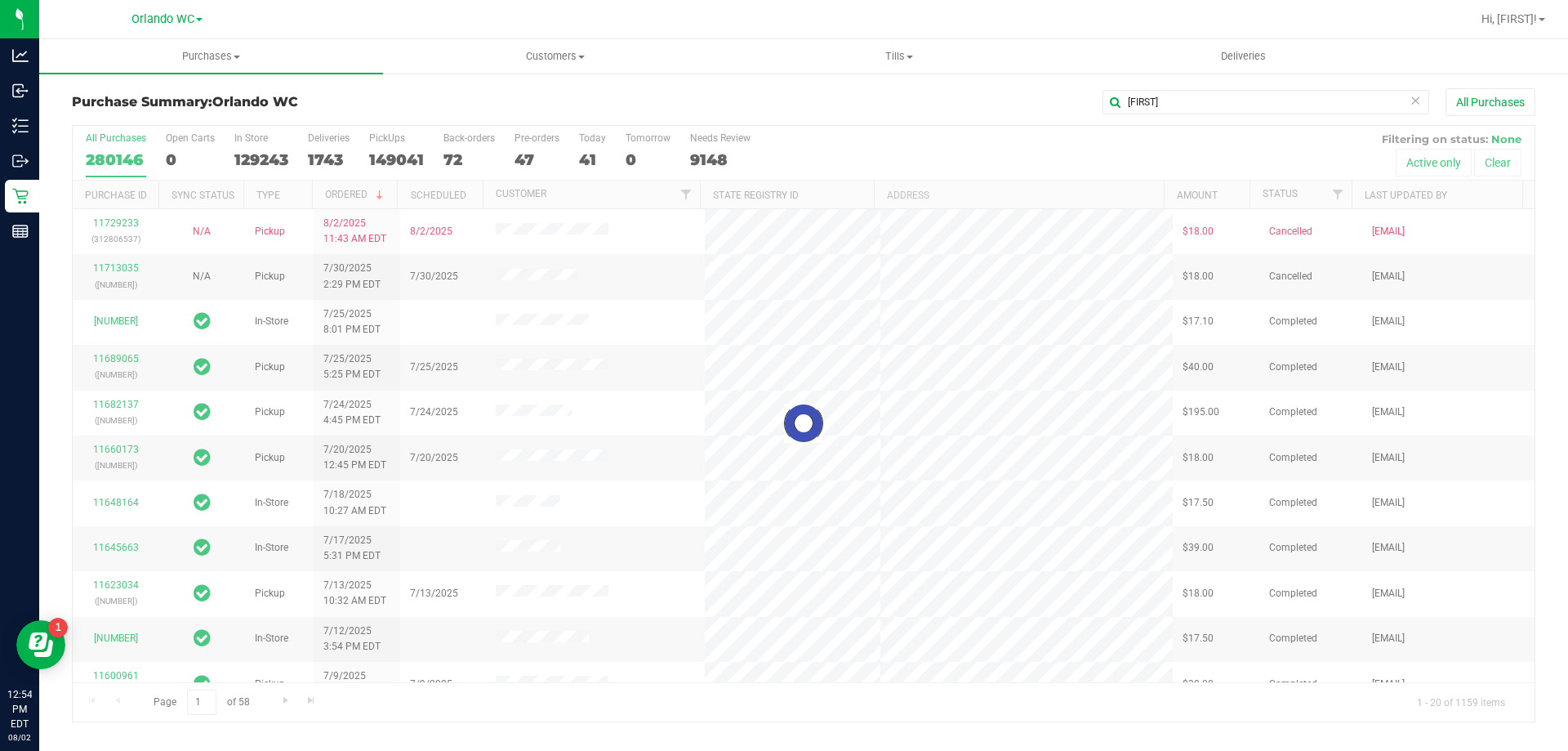 click at bounding box center (804, 423) 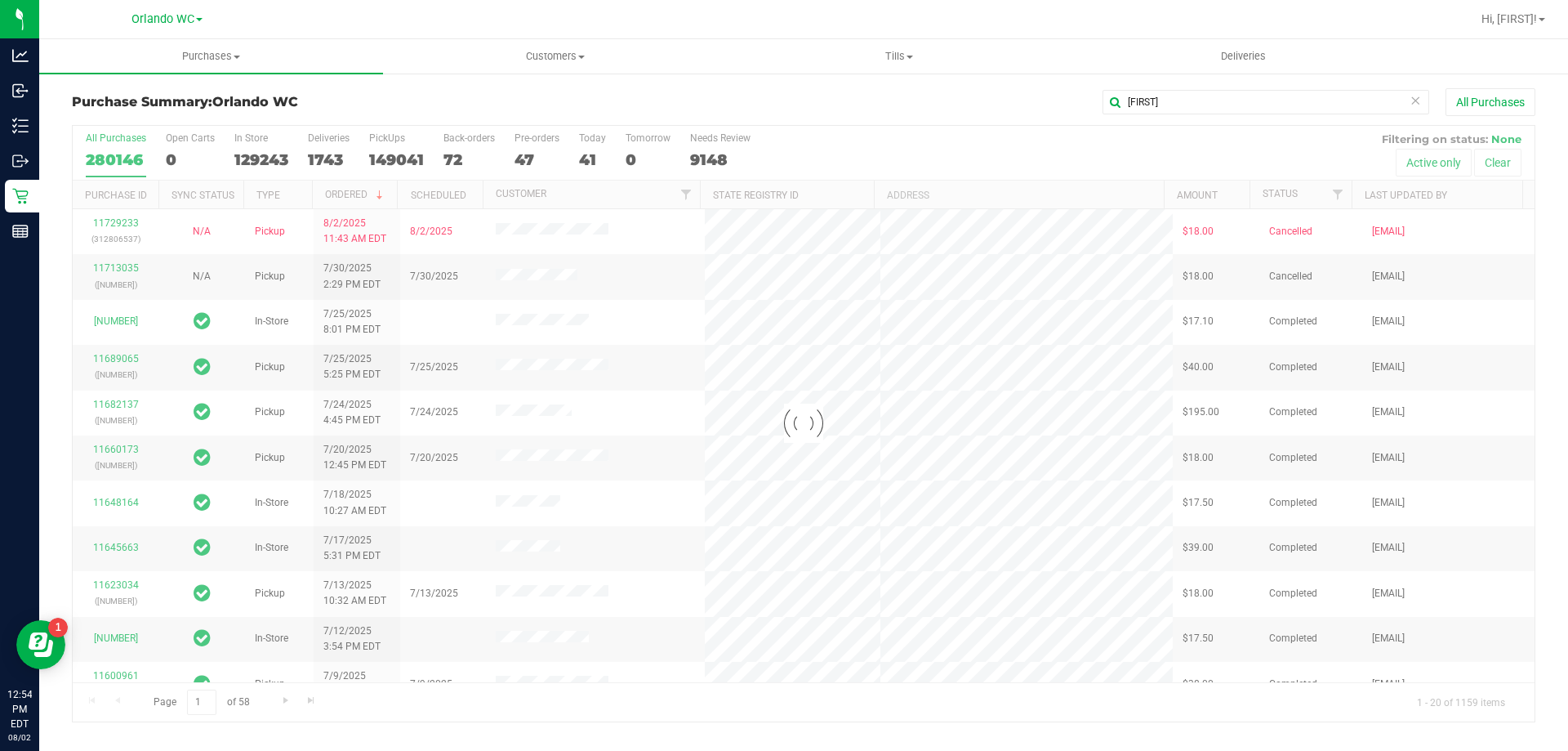 click at bounding box center (804, 423) 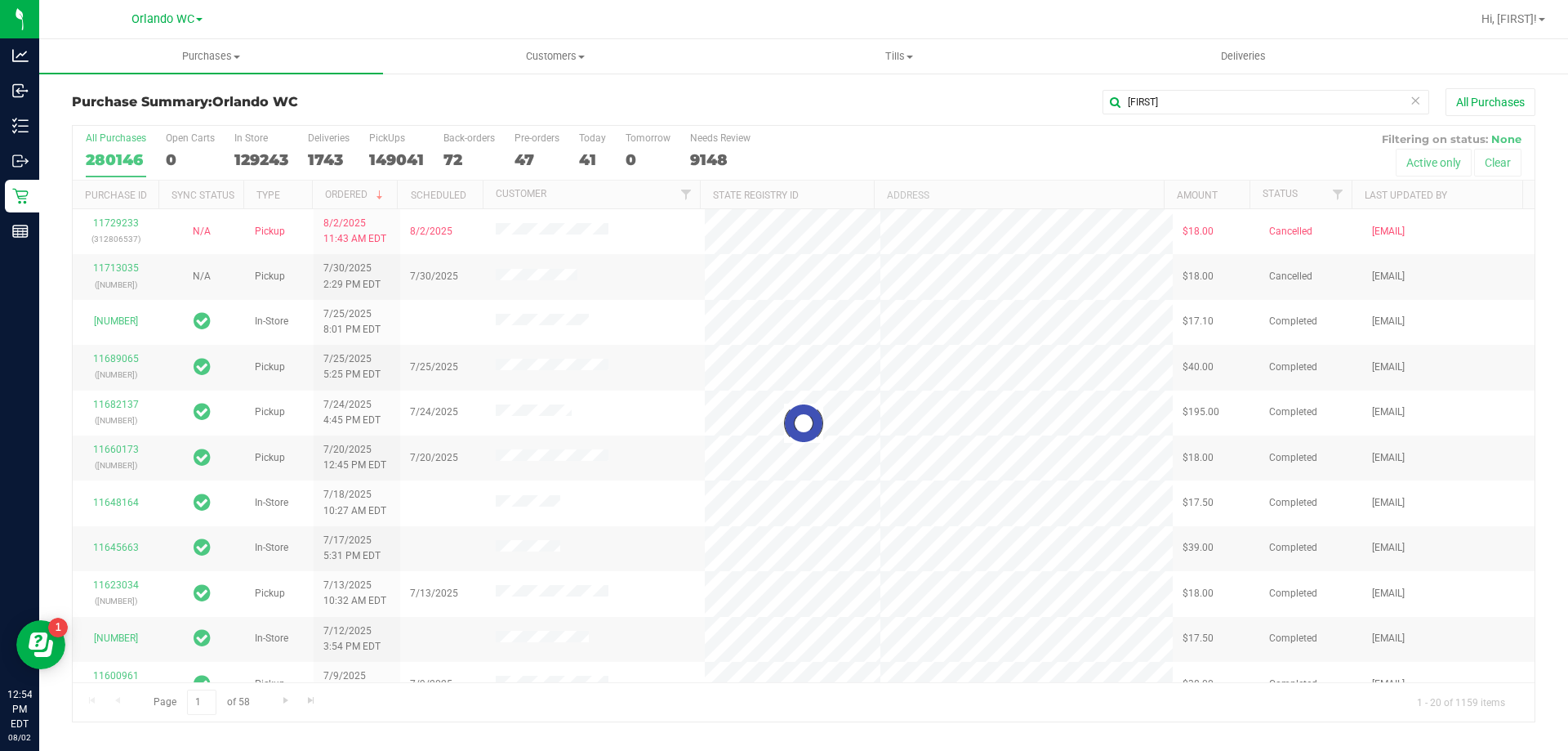 click at bounding box center (804, 423) 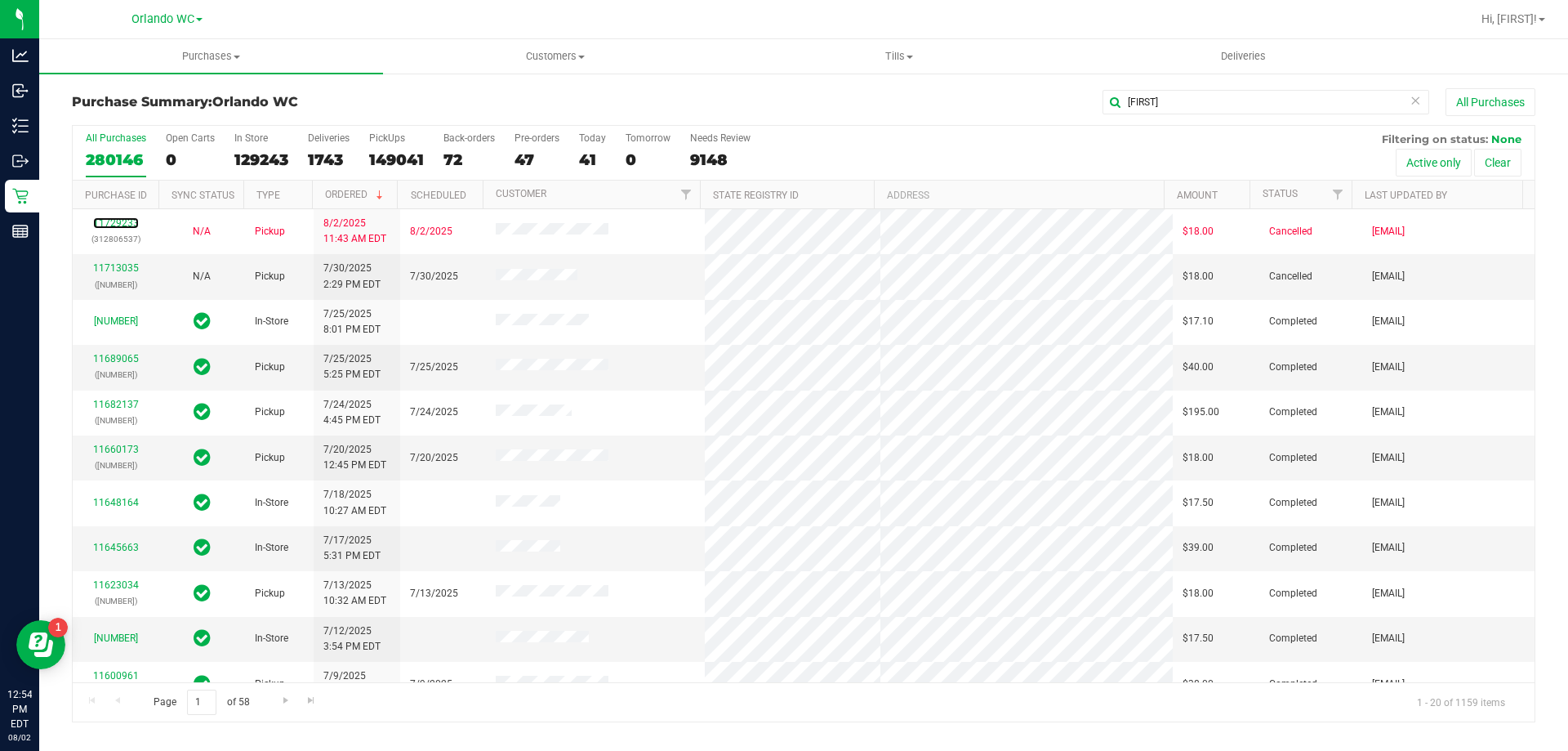 click on "11729233" at bounding box center (116, 223) 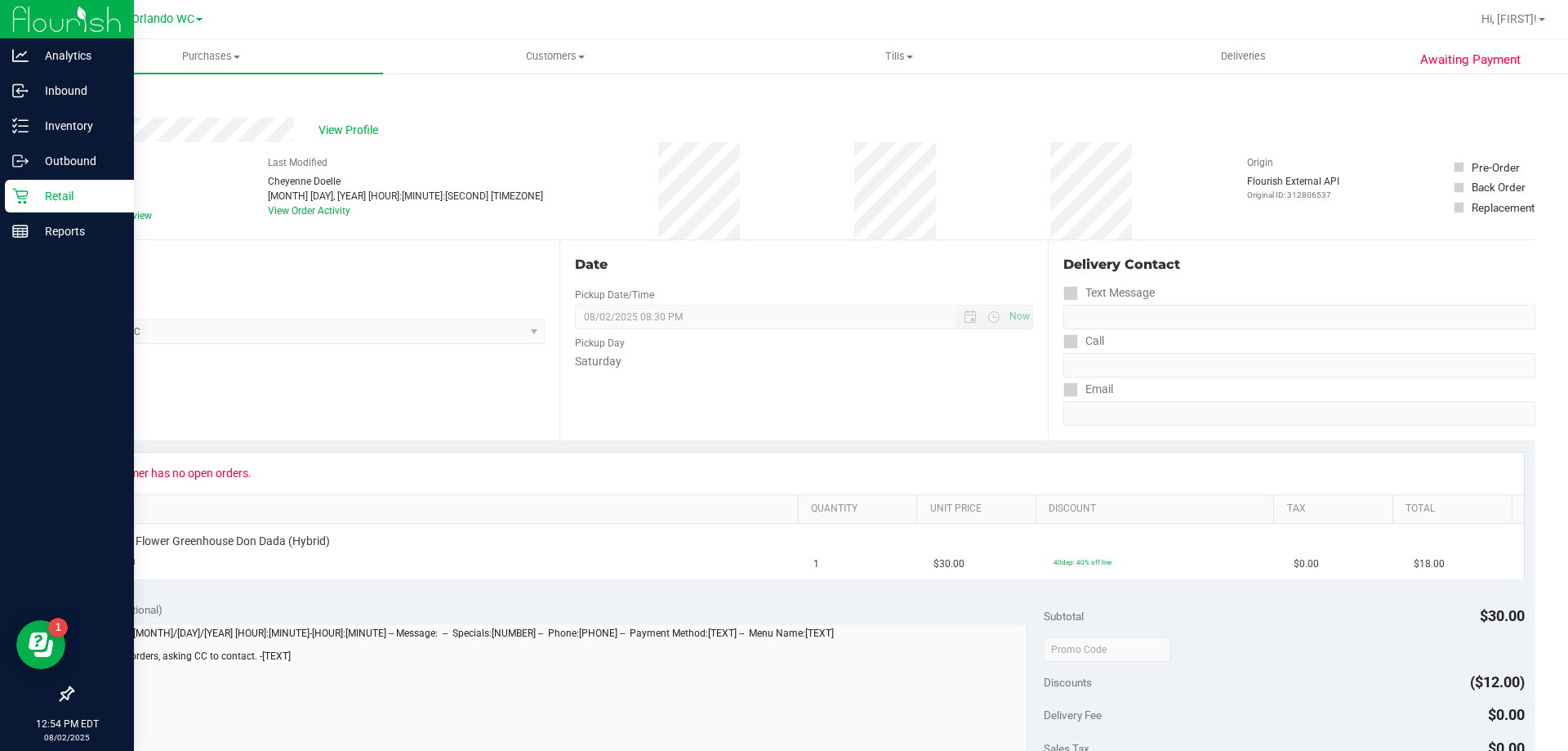 click on "Retail" at bounding box center (78, 196) 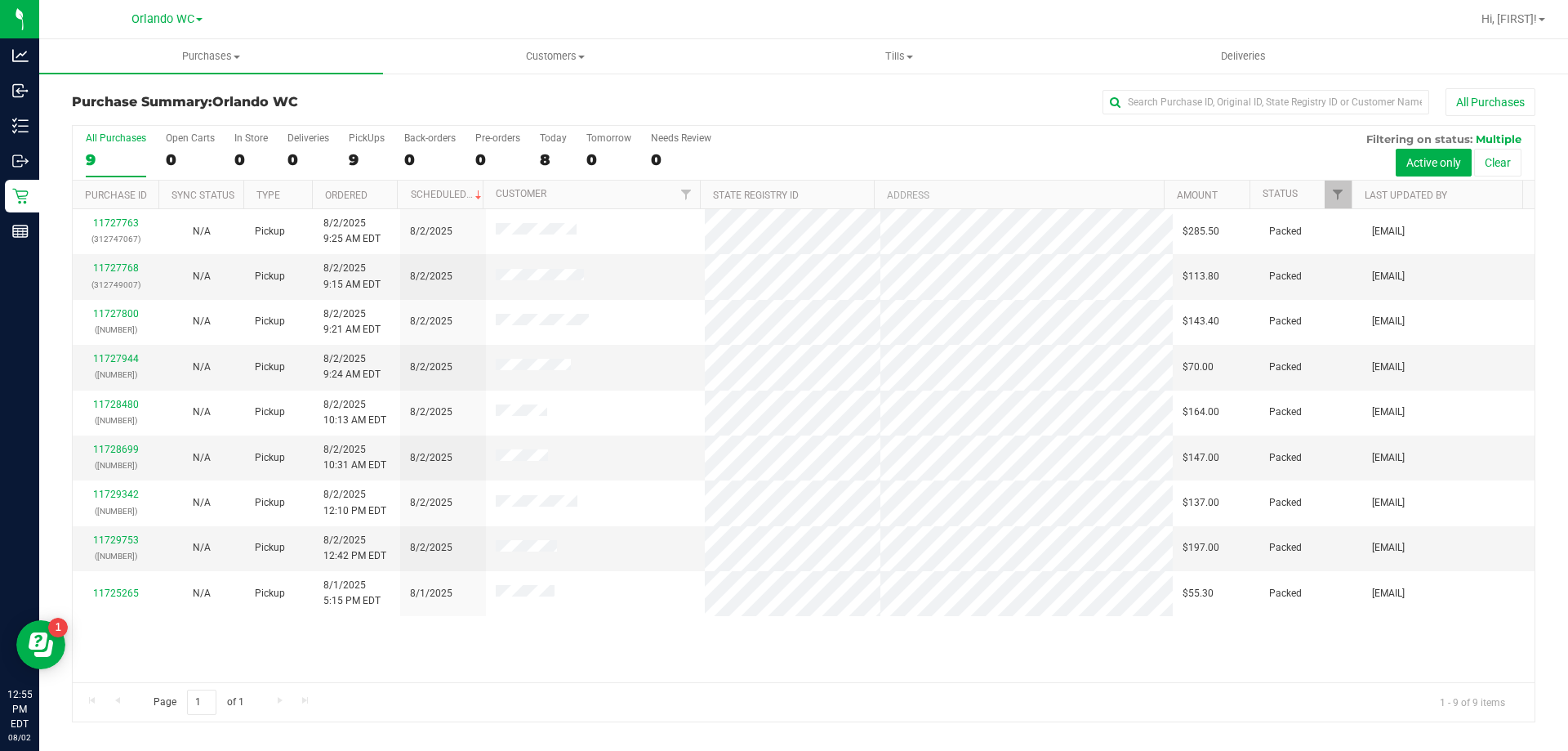 click on "9" at bounding box center (116, 159) 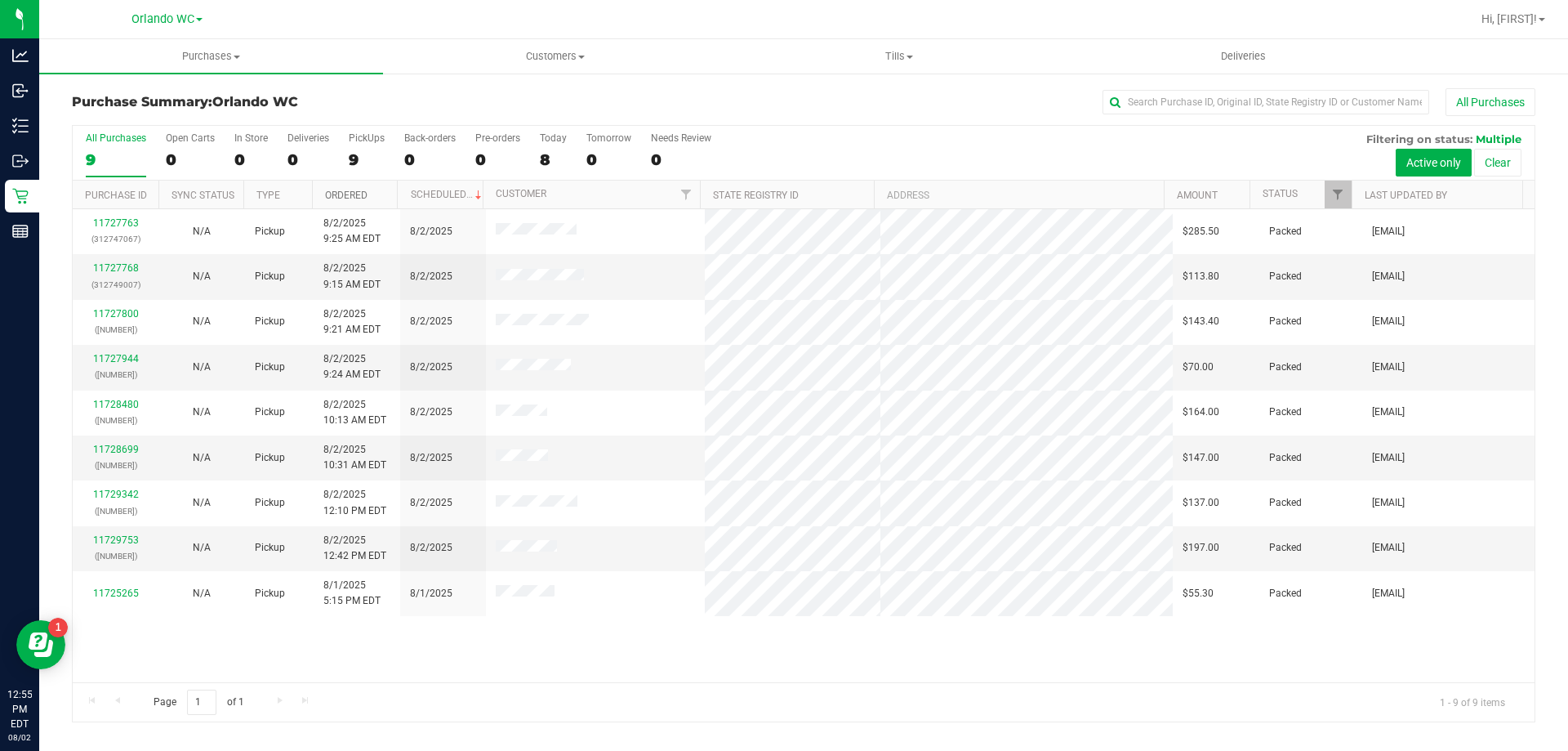 click on "Ordered" at bounding box center (346, 195) 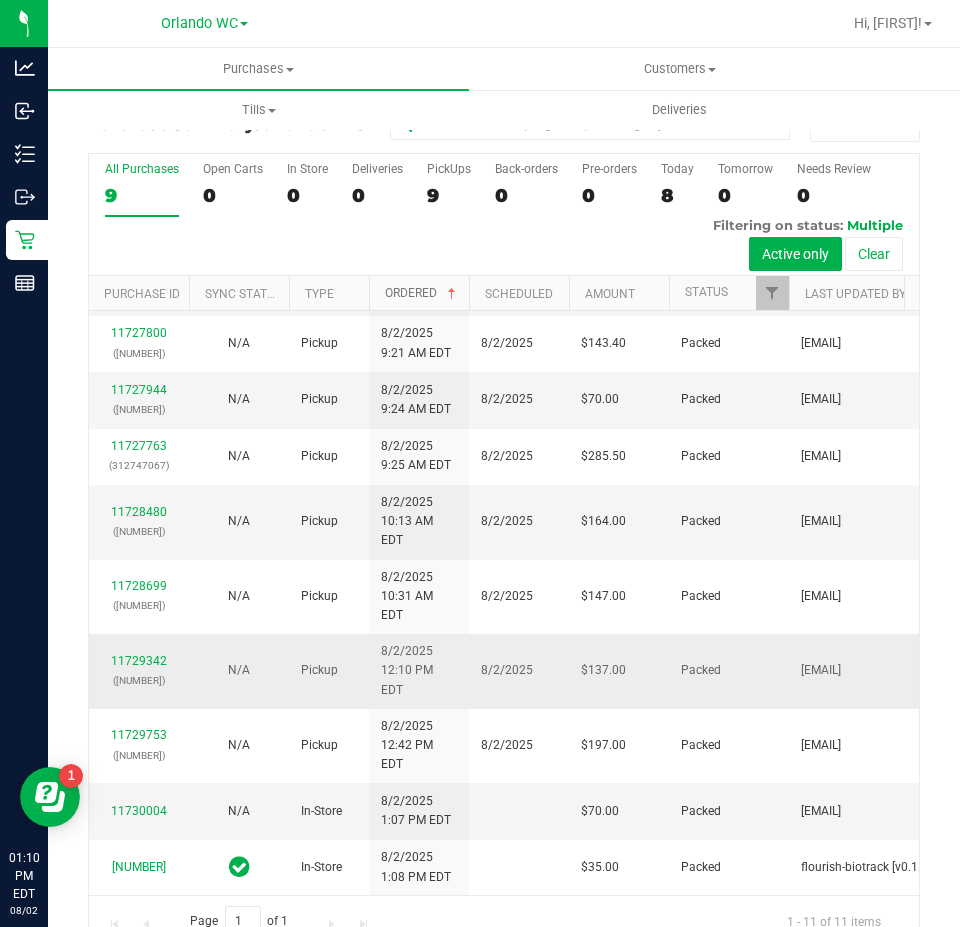 scroll, scrollTop: 270, scrollLeft: 0, axis: vertical 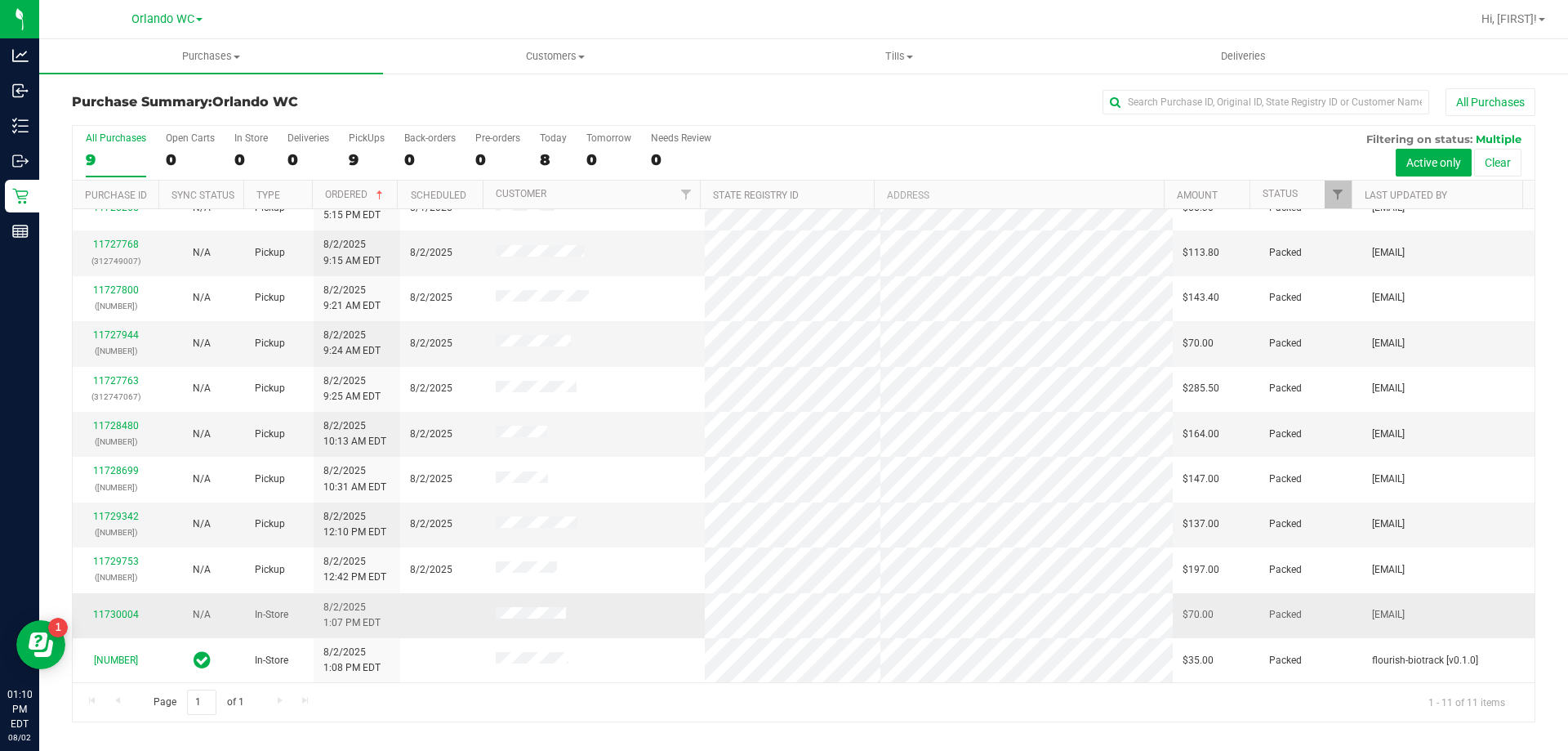 click at bounding box center [595, 615] 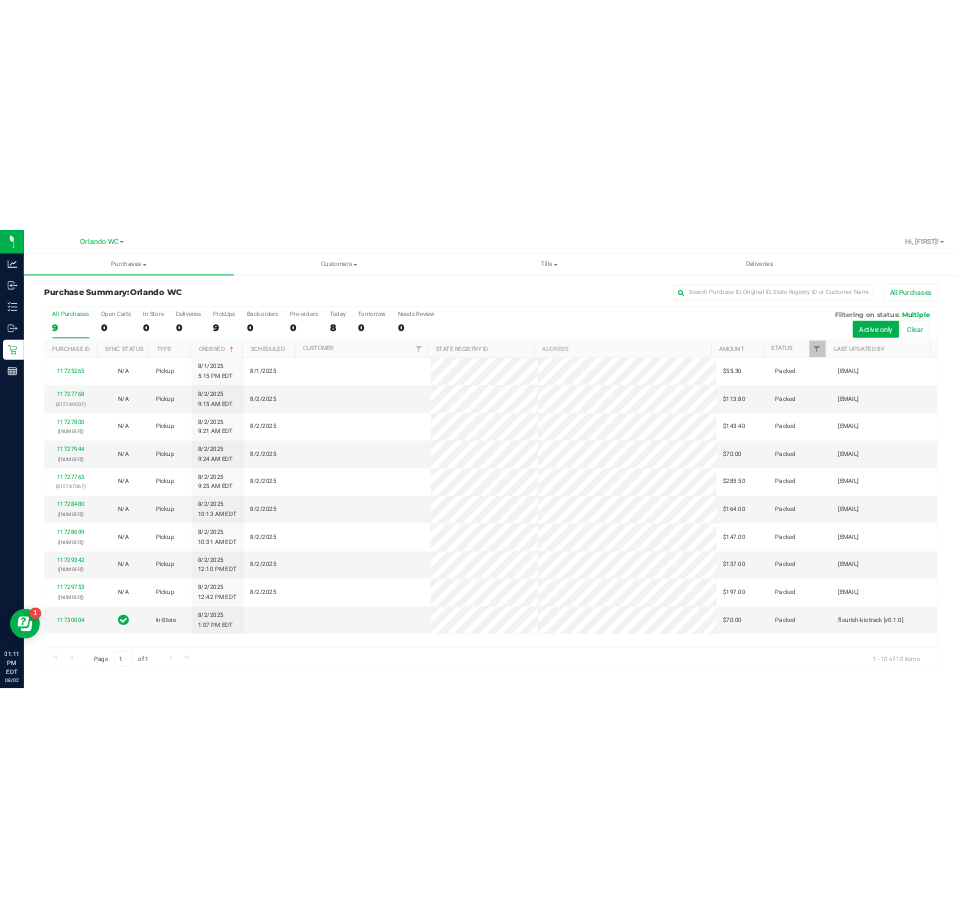 scroll, scrollTop: 0, scrollLeft: 0, axis: both 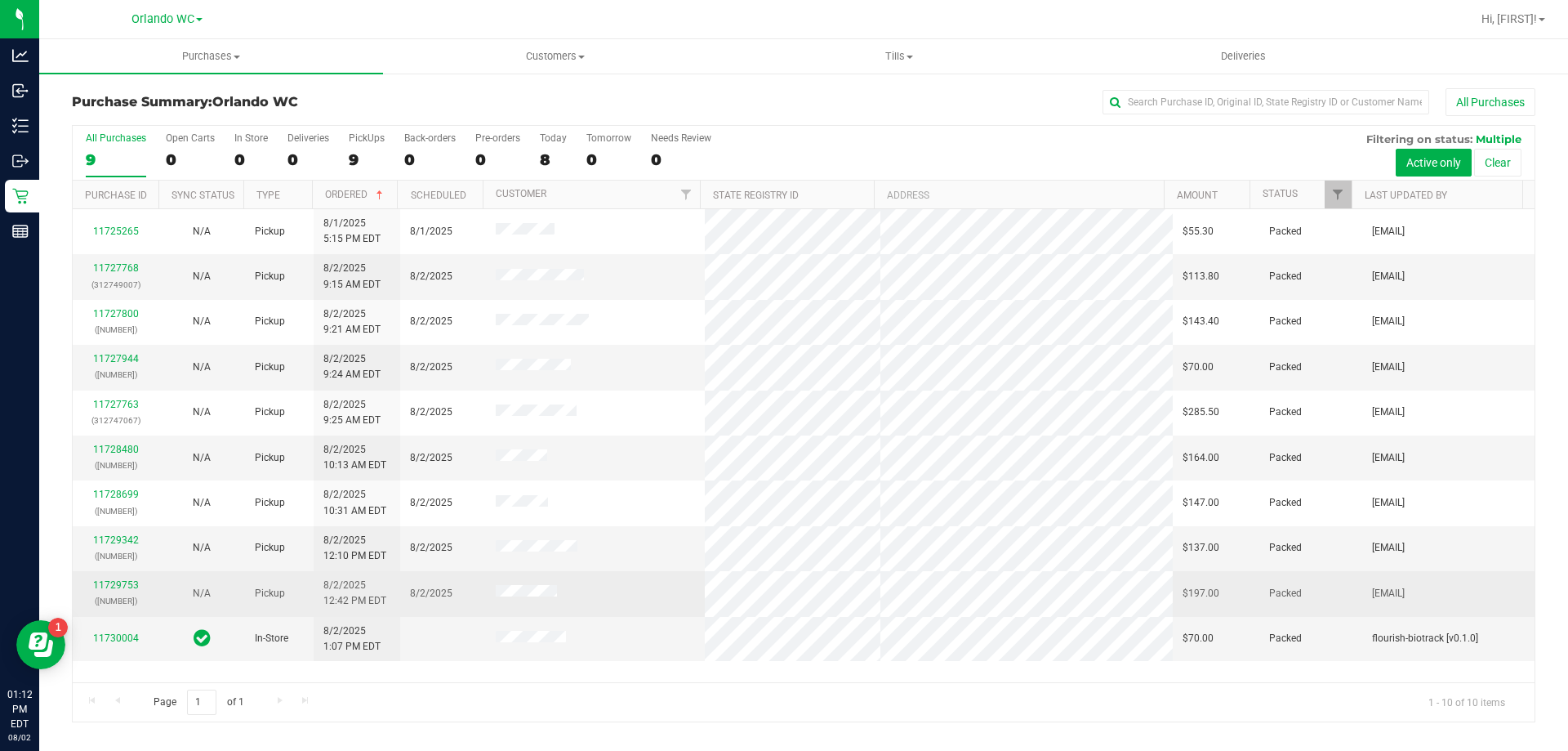 click at bounding box center (595, 593) 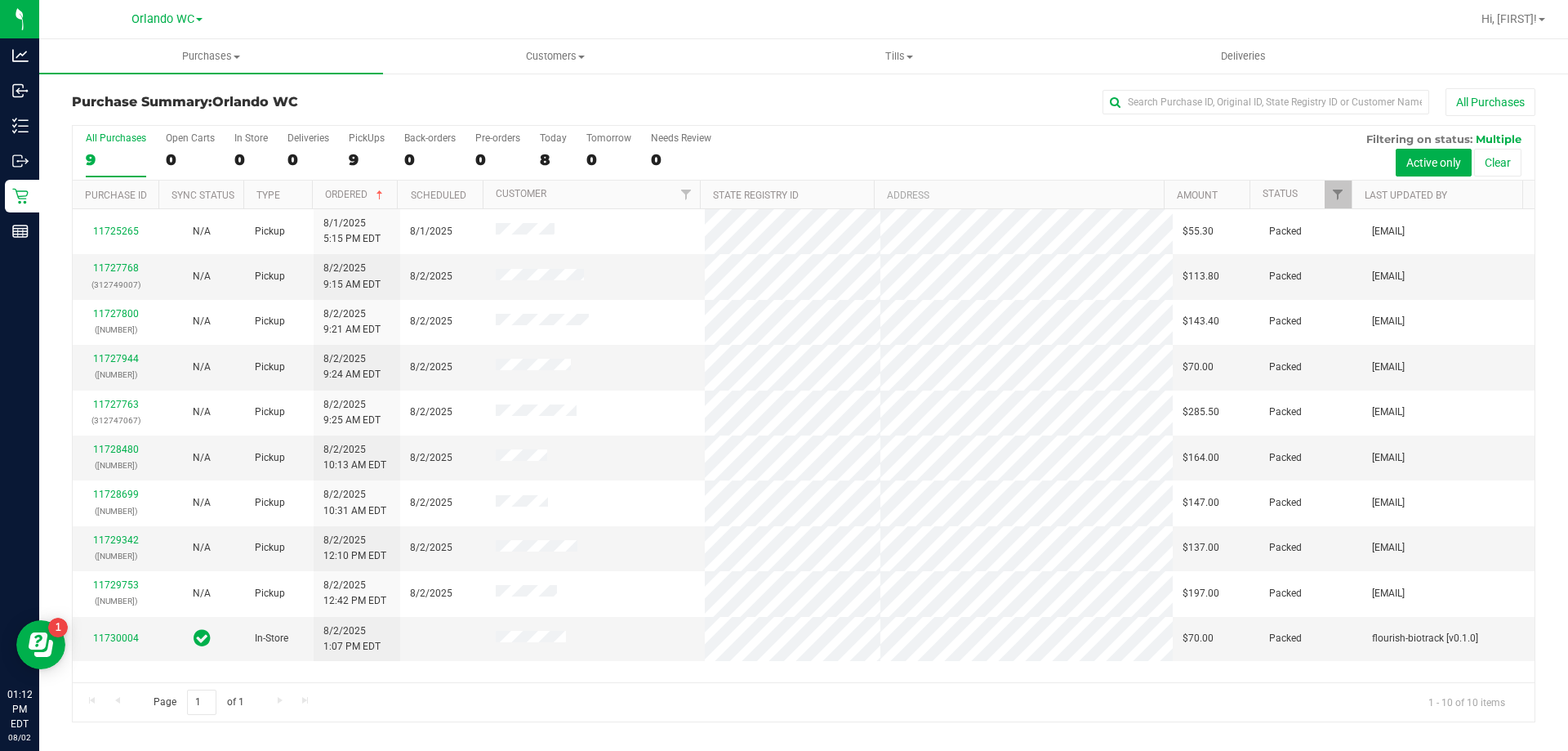 click on "9" at bounding box center (116, 159) 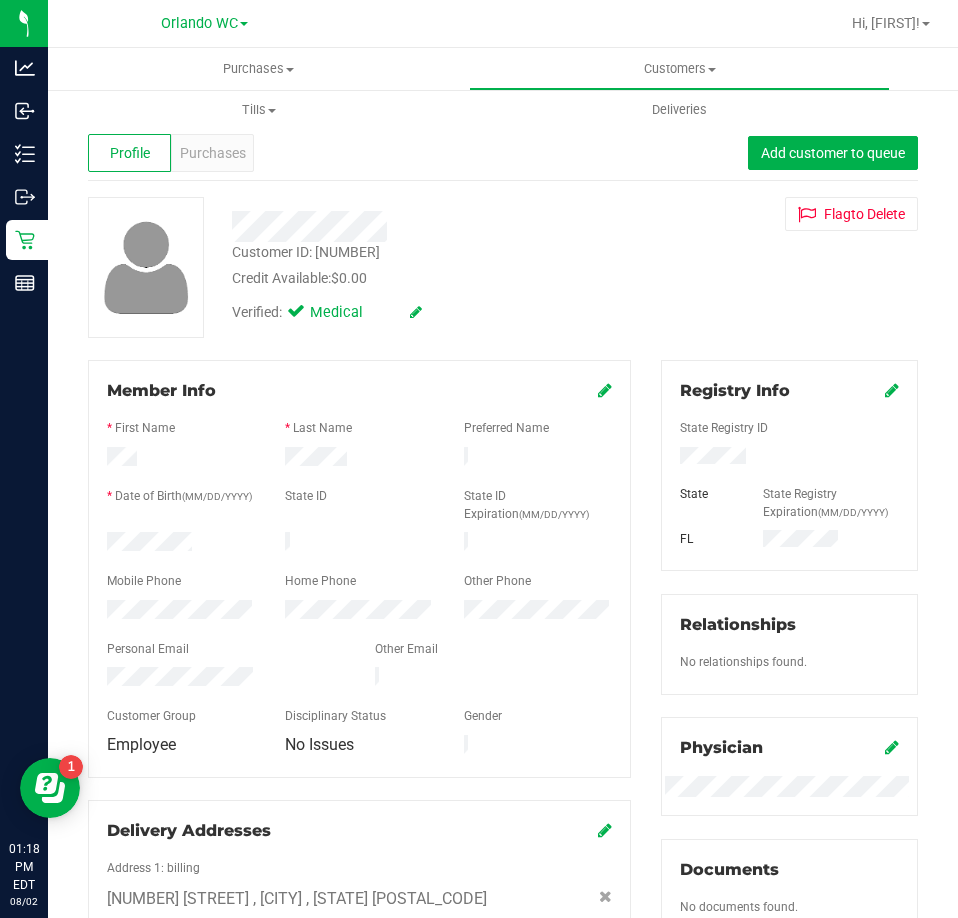 click on "Credit Available:
$0.00" at bounding box center [432, 278] 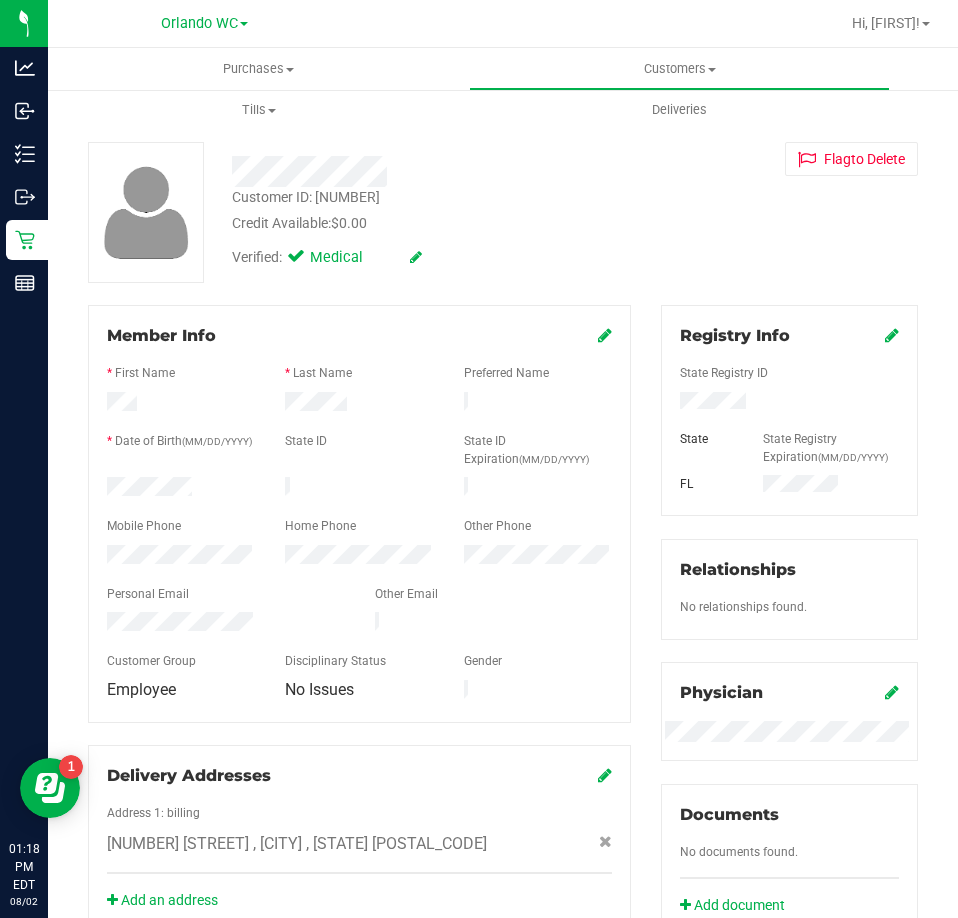 scroll, scrollTop: 0, scrollLeft: 0, axis: both 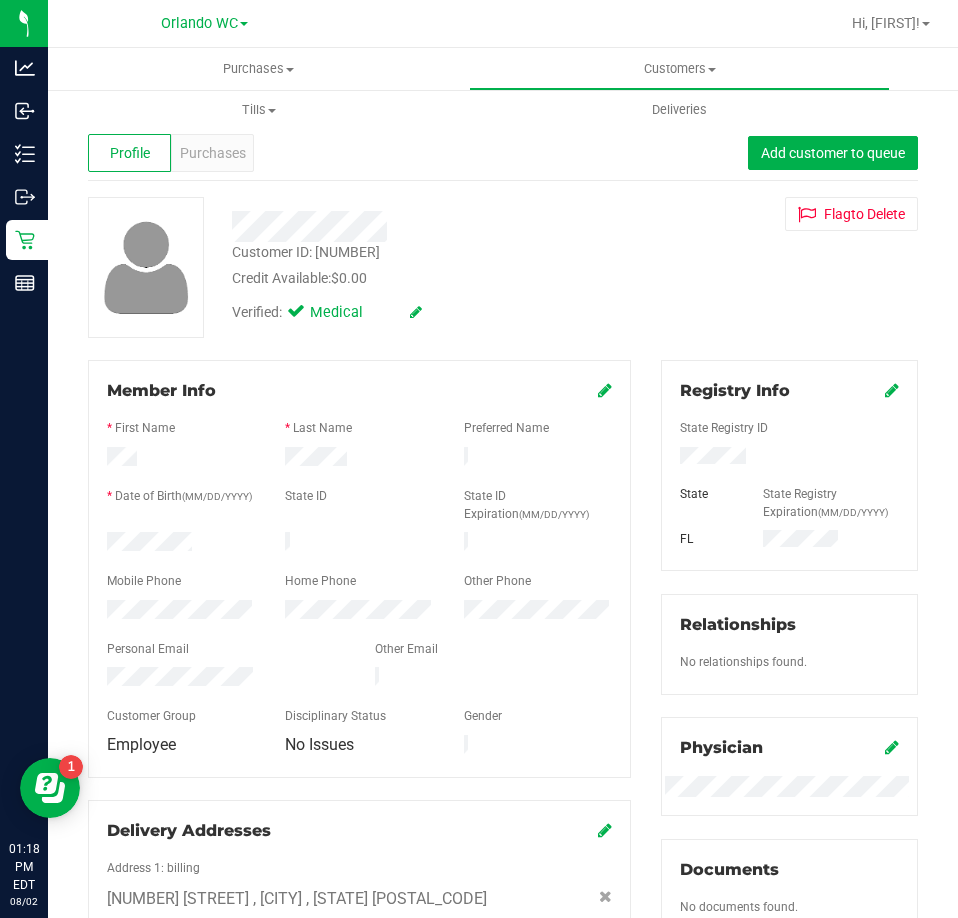 click on "Verified:
Medical" at bounding box center [432, 311] 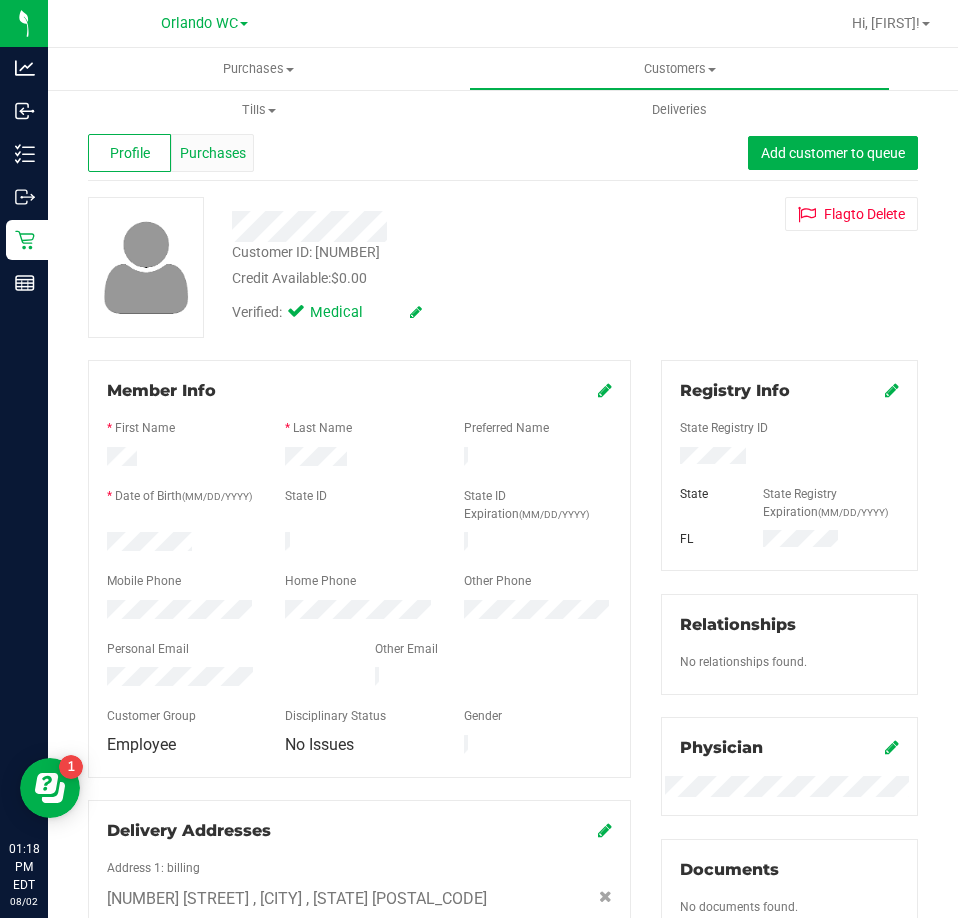 click on "Purchases" at bounding box center [213, 153] 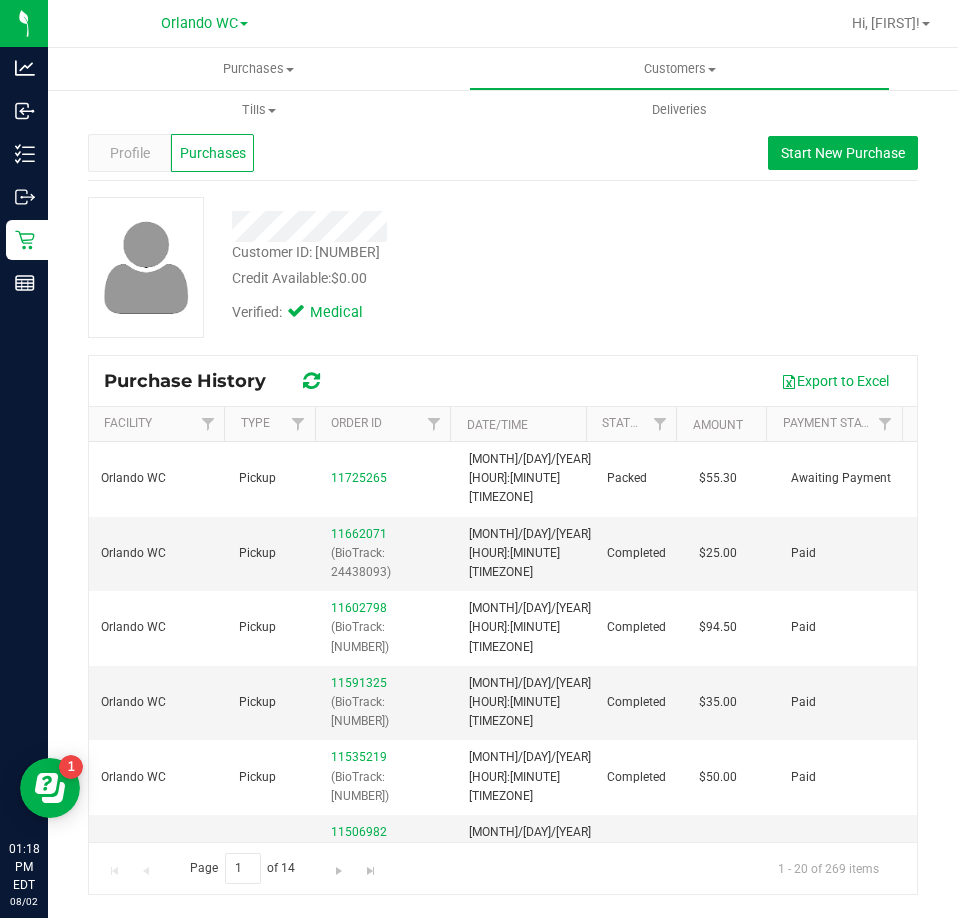 click on "Customer ID: 625833
Credit Available:
$0.00
Verified:
Medical" at bounding box center [503, 275] 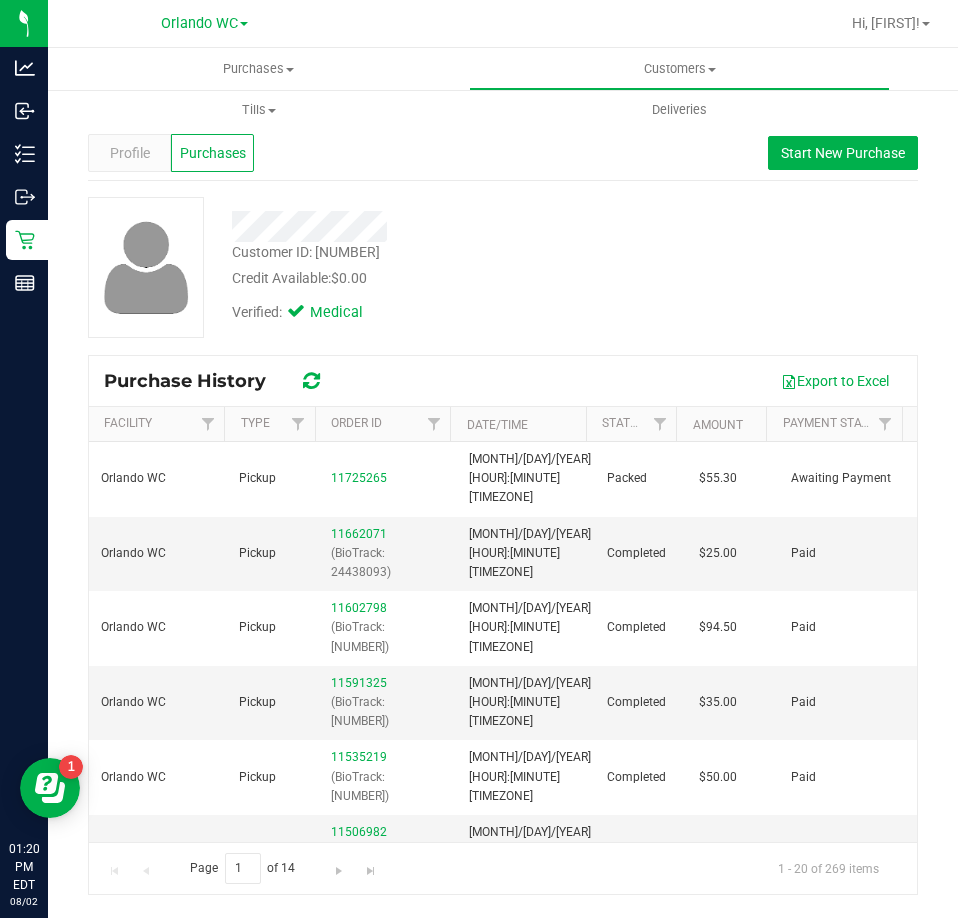 click on "Verified:
Medical" at bounding box center (432, 311) 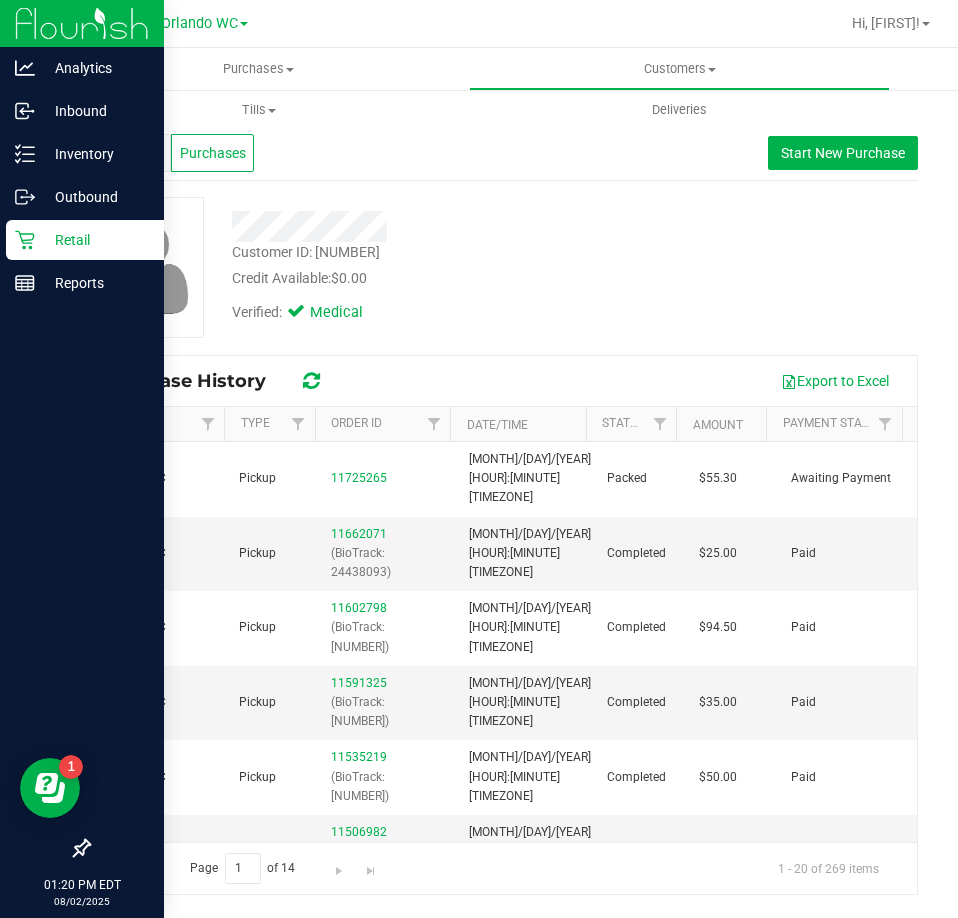 click on "Retail" at bounding box center (85, 240) 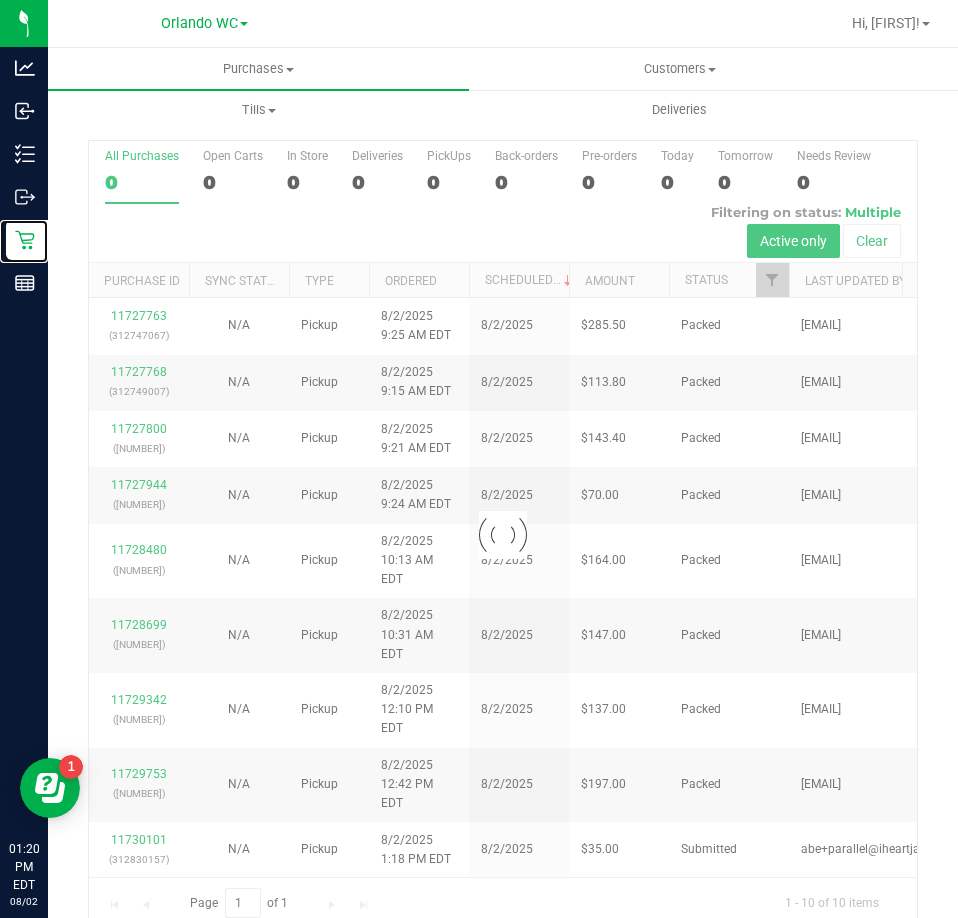 scroll, scrollTop: 45, scrollLeft: 0, axis: vertical 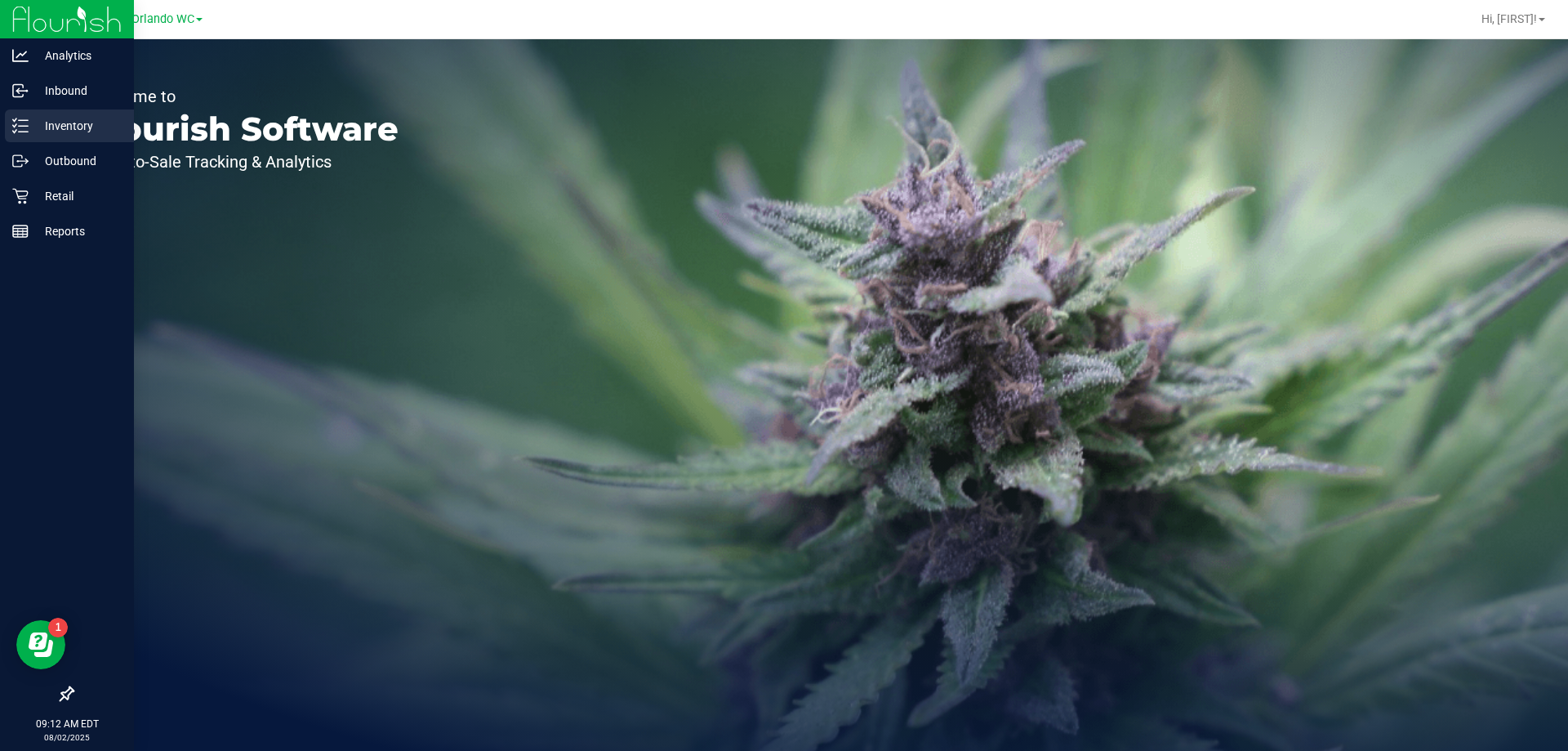 click 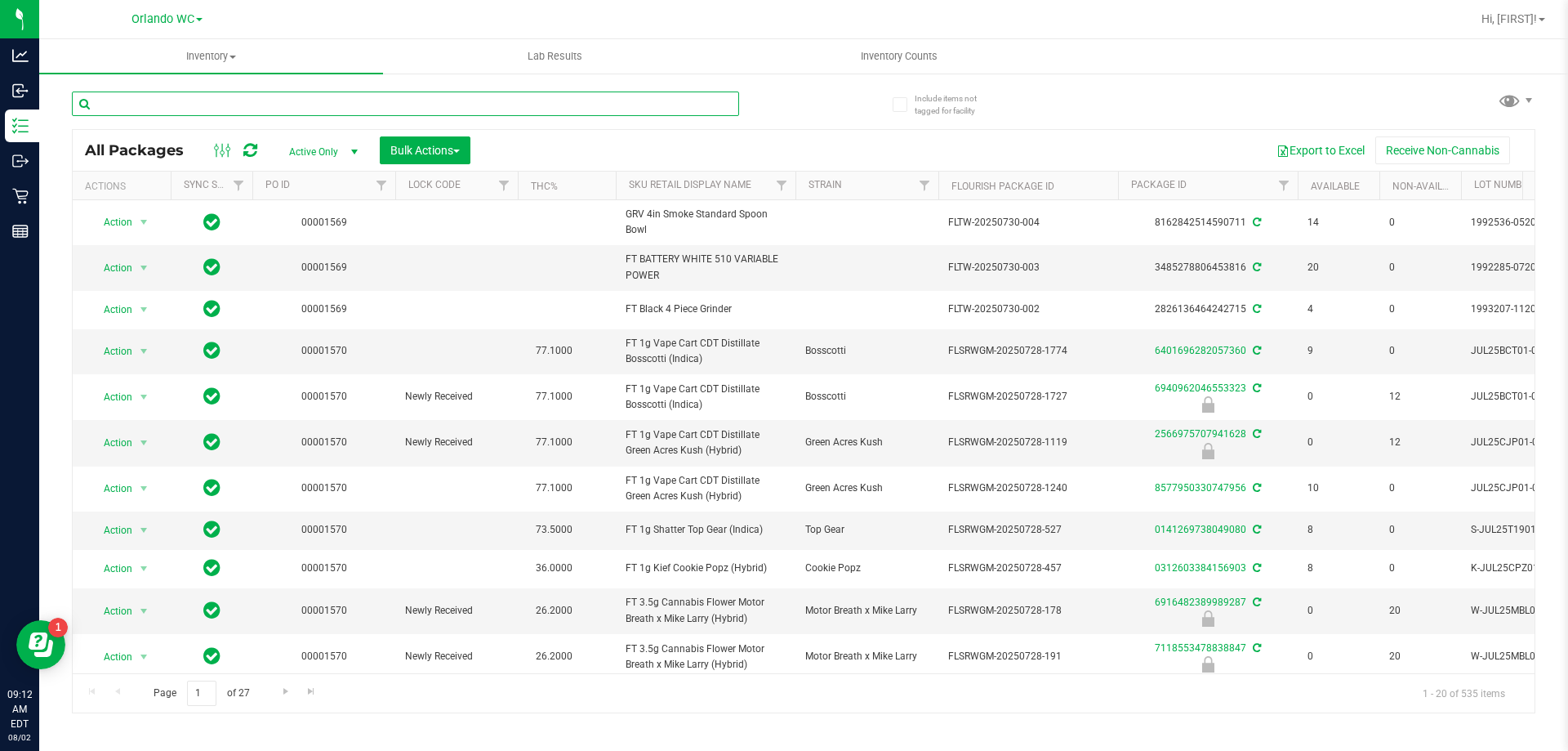click at bounding box center (405, 104) 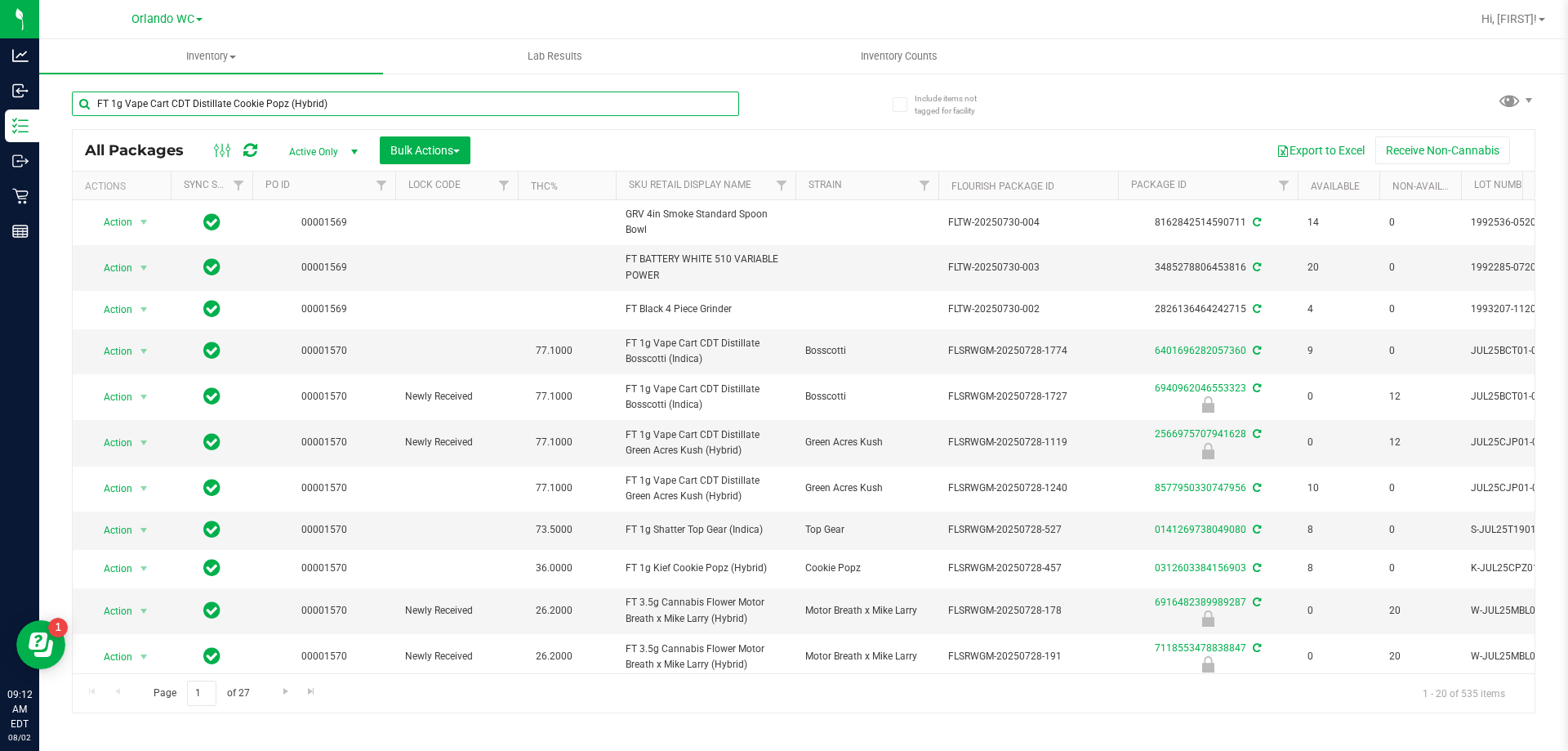type on "FT 1g Vape Cart CDT Distillate Cookie Popz (Hybrid)" 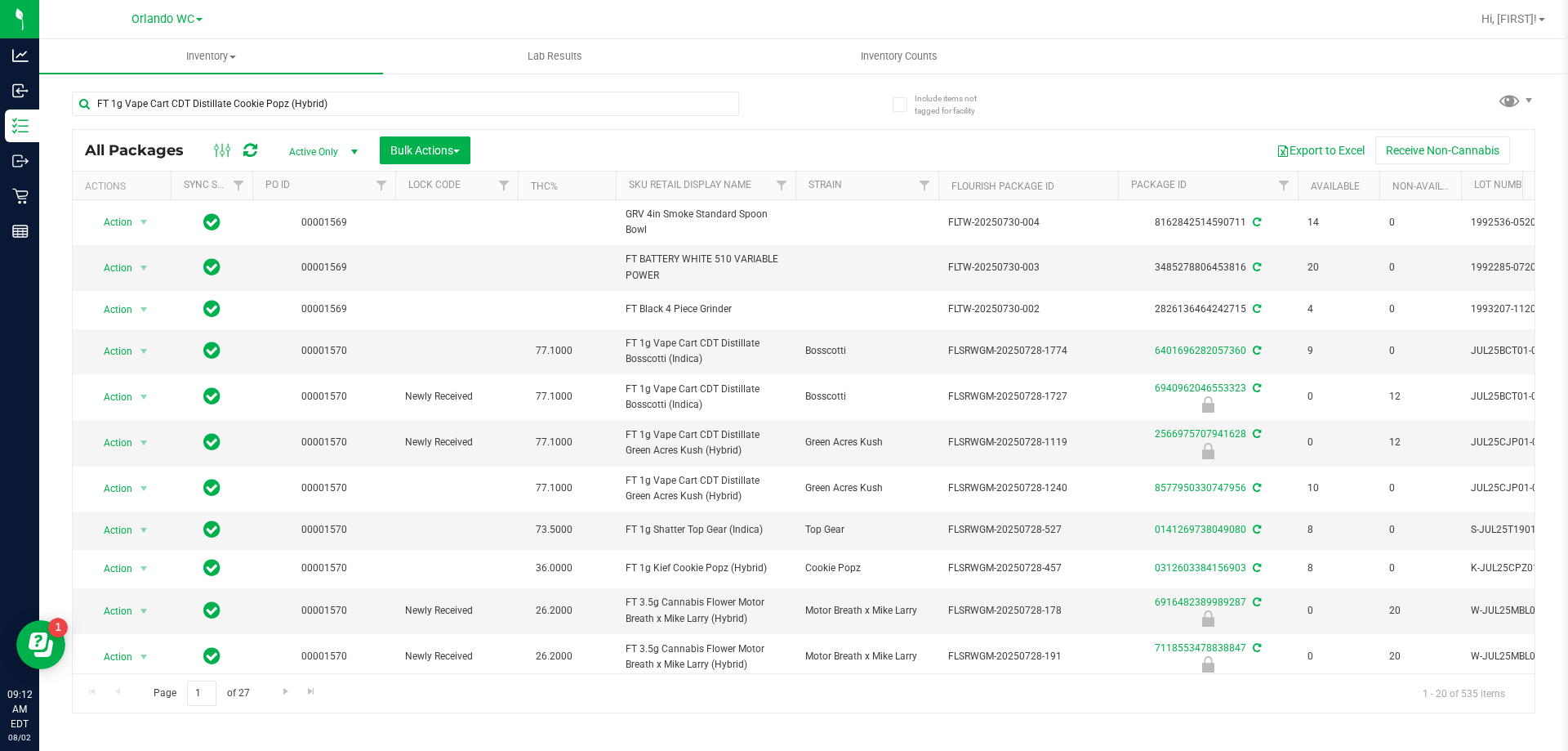 click on "FT 1g Vape Cart CDT Distillate Cookie Popz (Hybrid)" at bounding box center (438, 103) 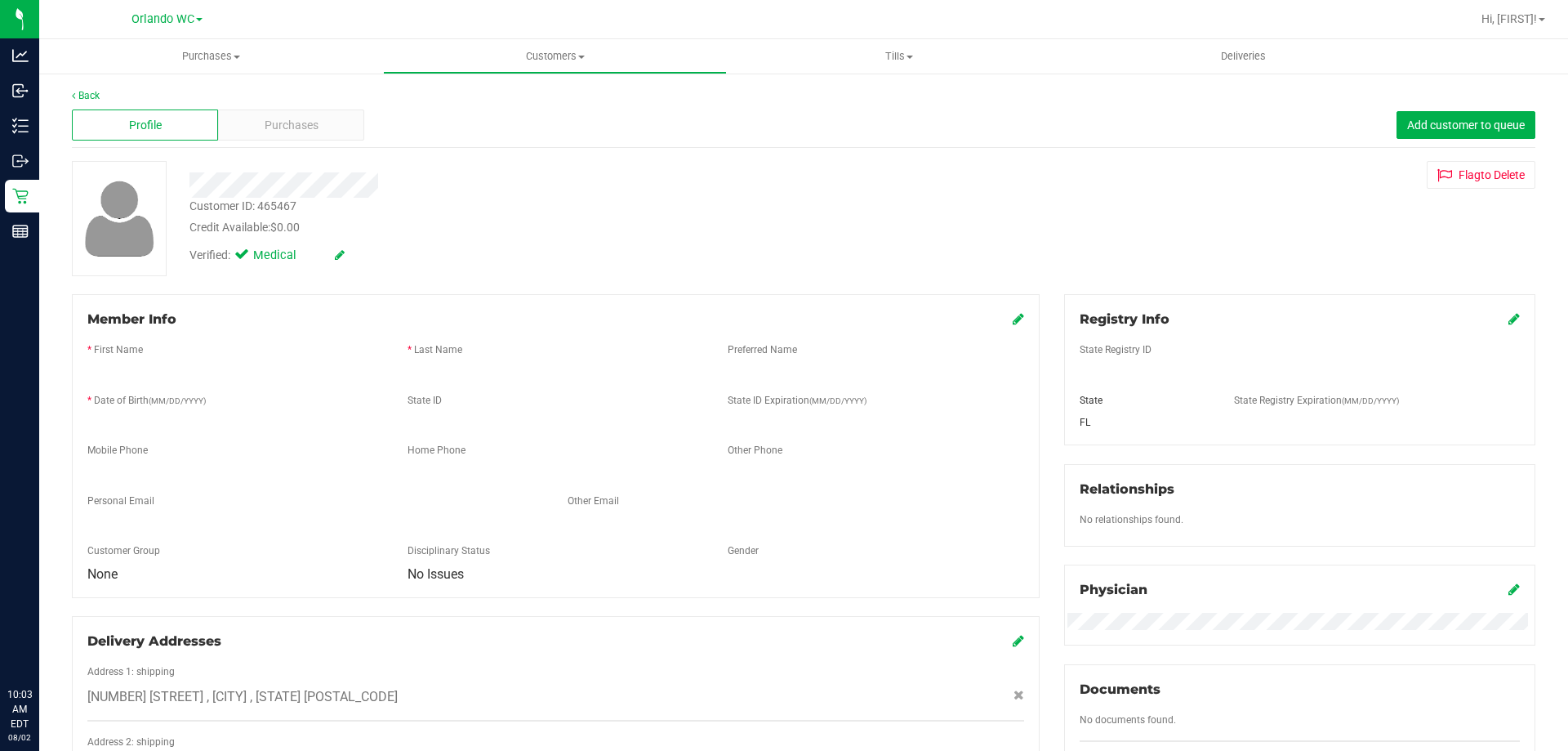 scroll, scrollTop: 0, scrollLeft: 0, axis: both 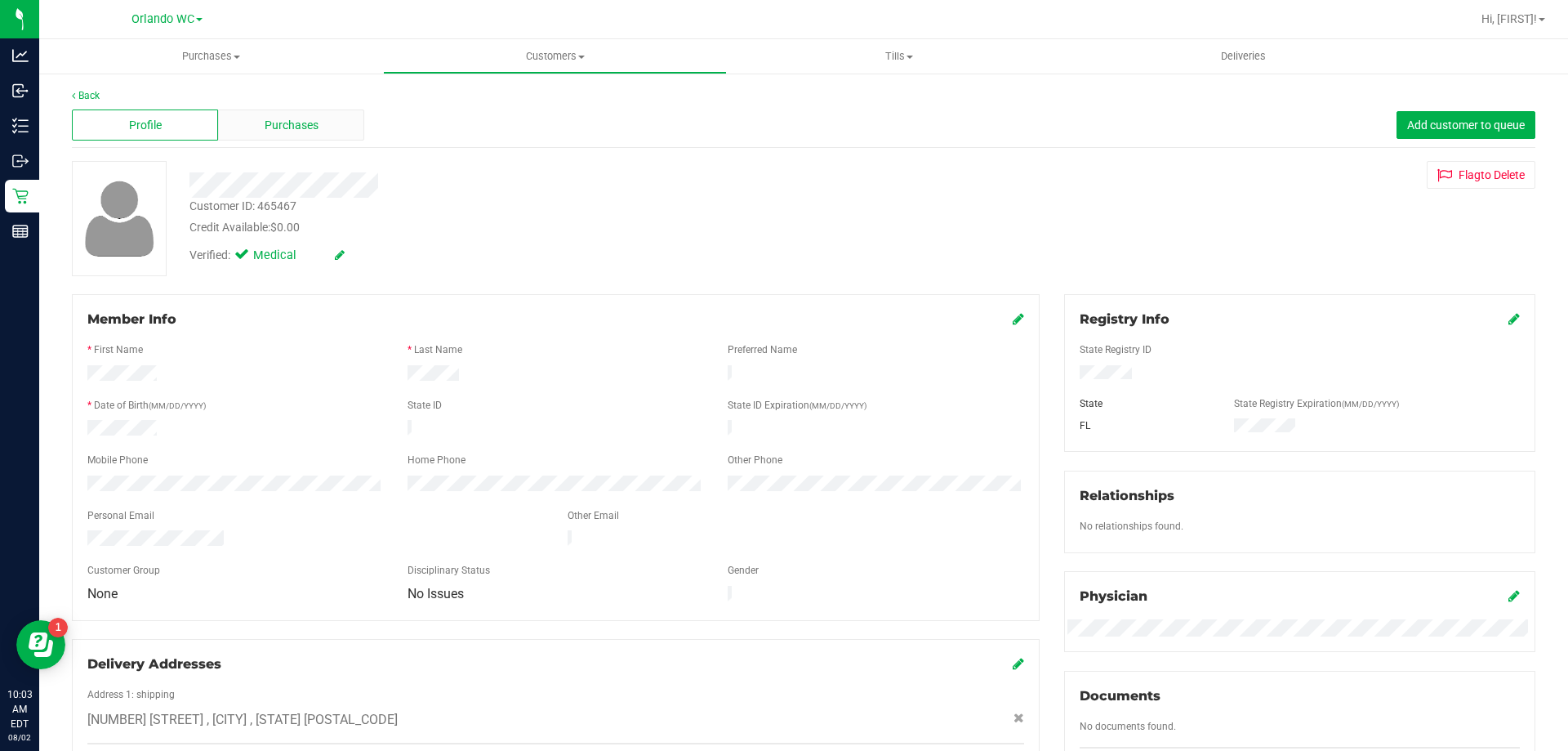 click on "Purchases" at bounding box center (292, 125) 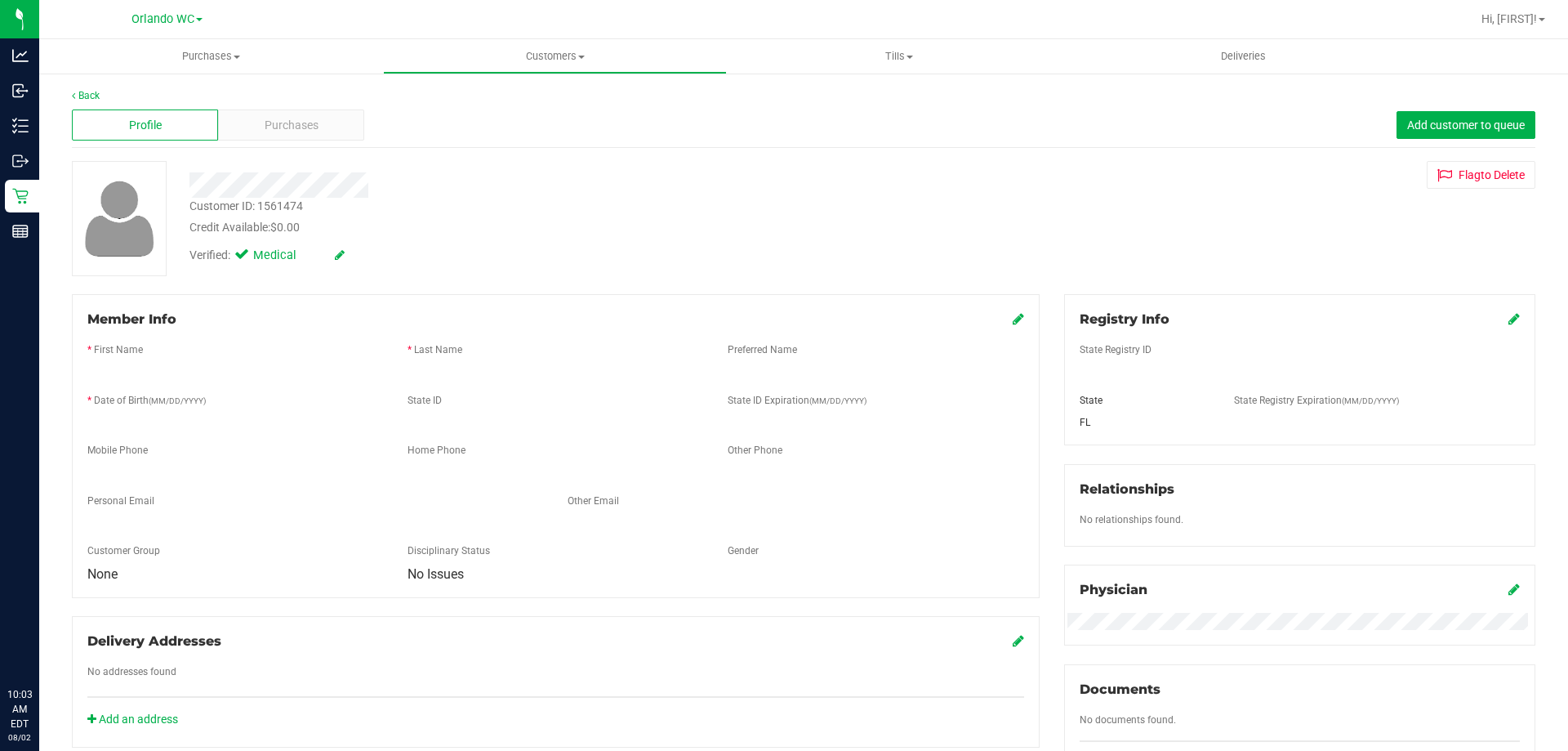 scroll, scrollTop: 0, scrollLeft: 0, axis: both 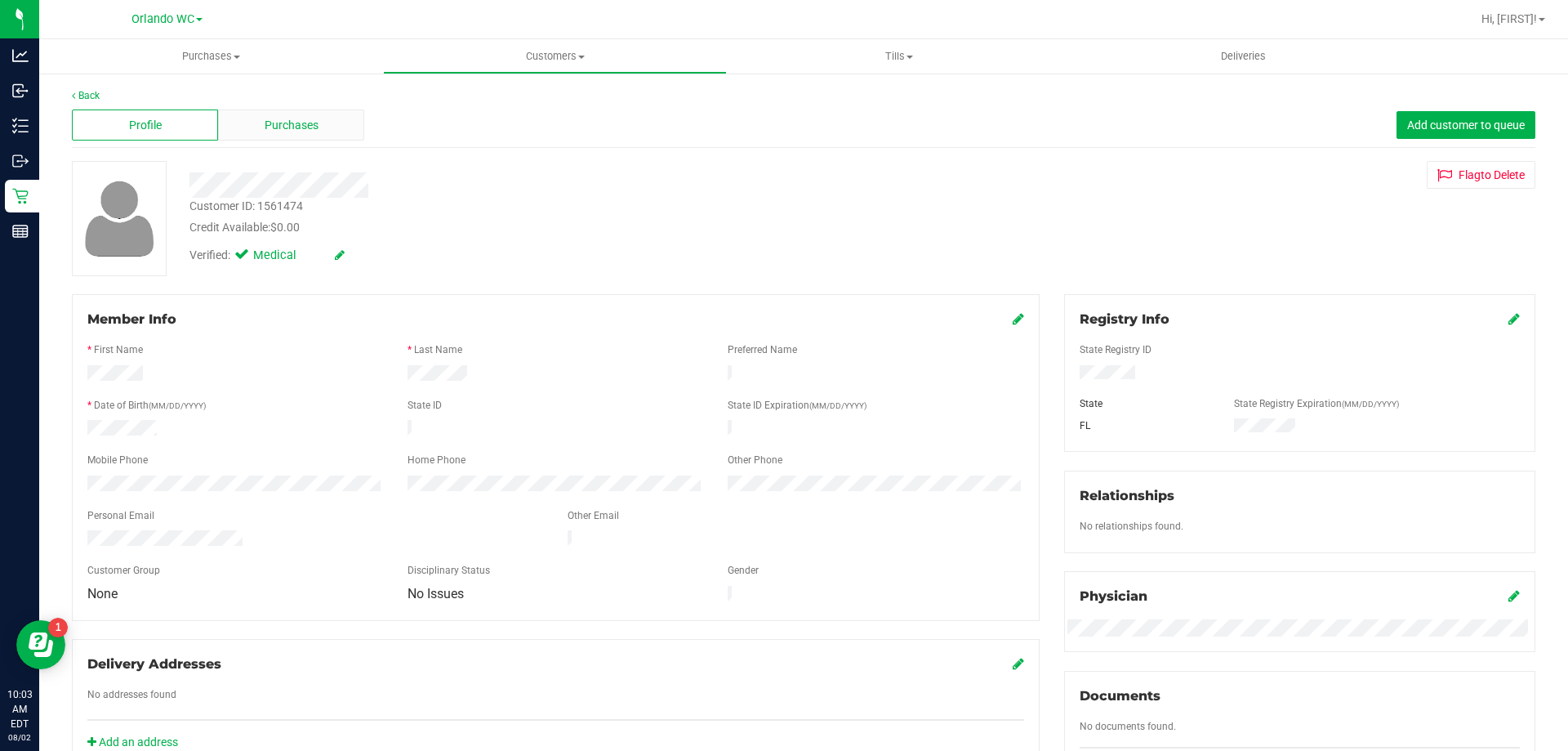click on "Purchases" at bounding box center [292, 125] 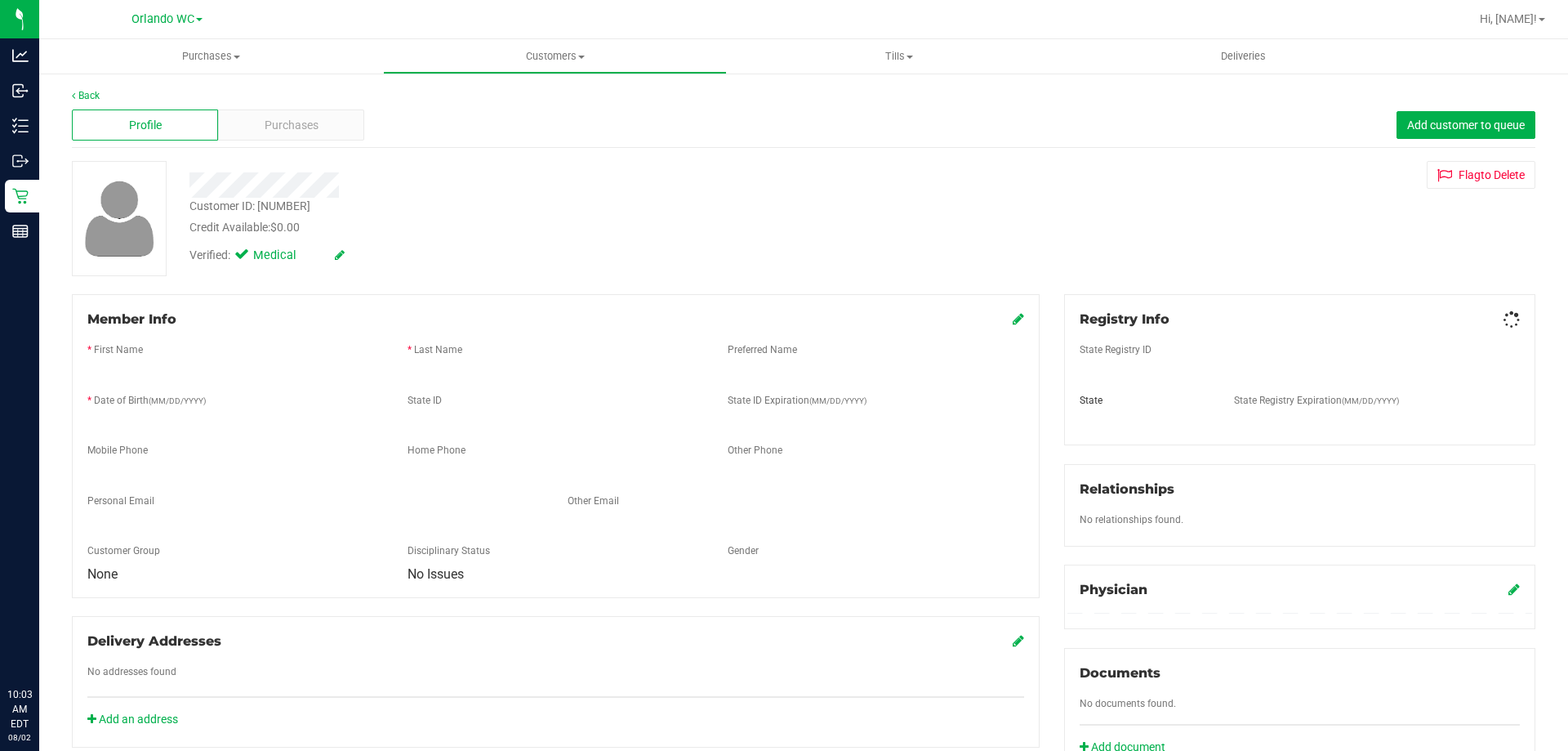 scroll, scrollTop: 0, scrollLeft: 0, axis: both 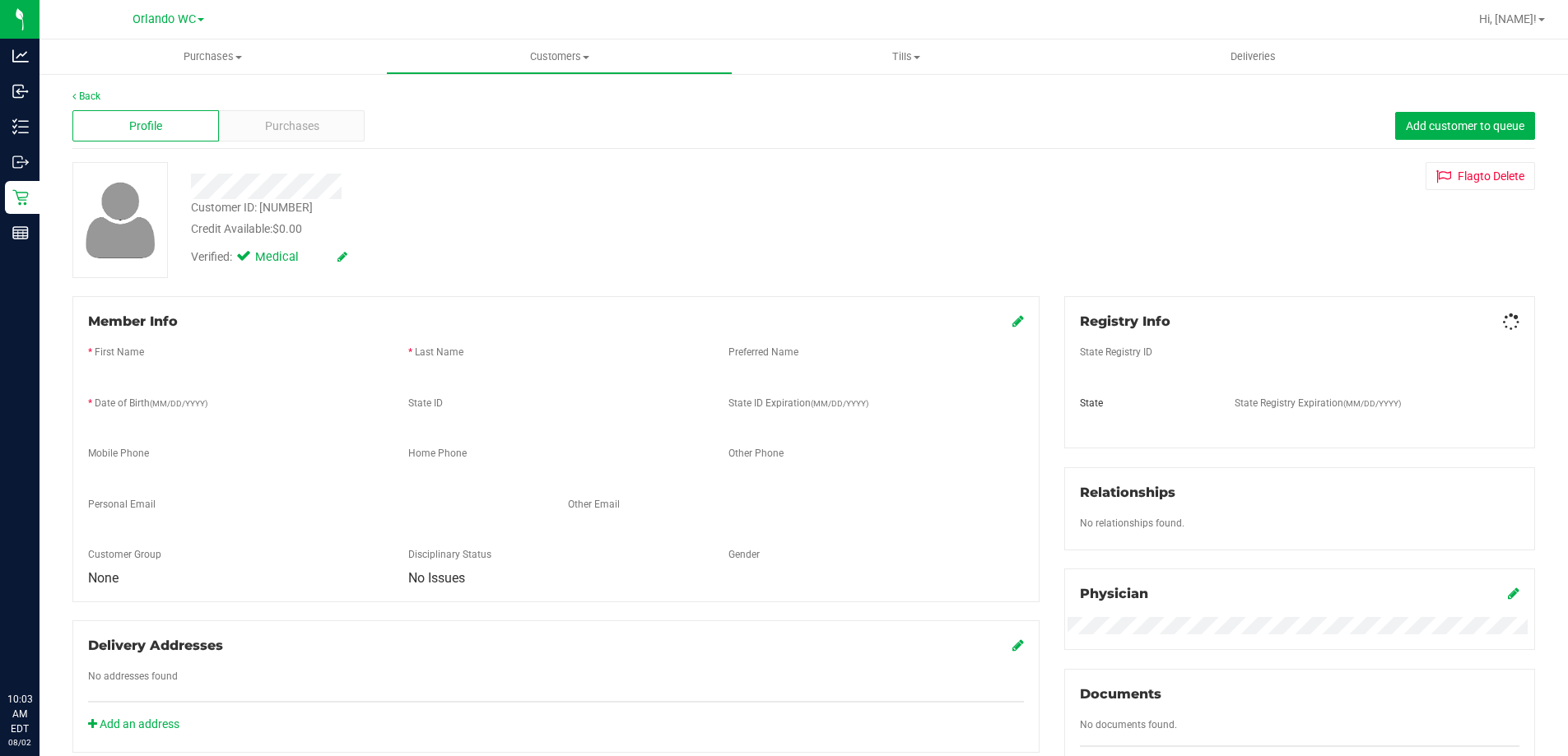 click on "Purchases" at bounding box center [292, 126] 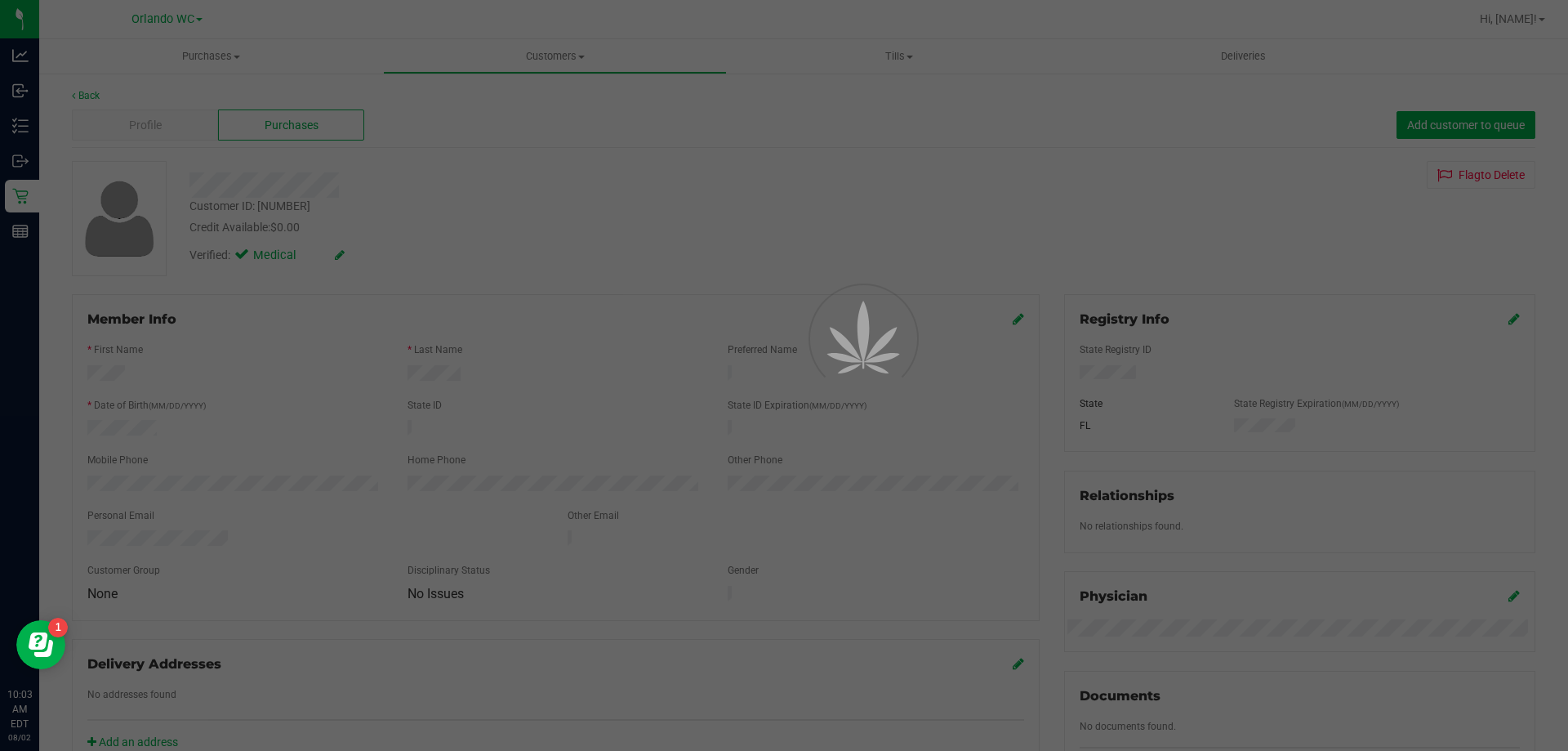 scroll, scrollTop: 0, scrollLeft: 0, axis: both 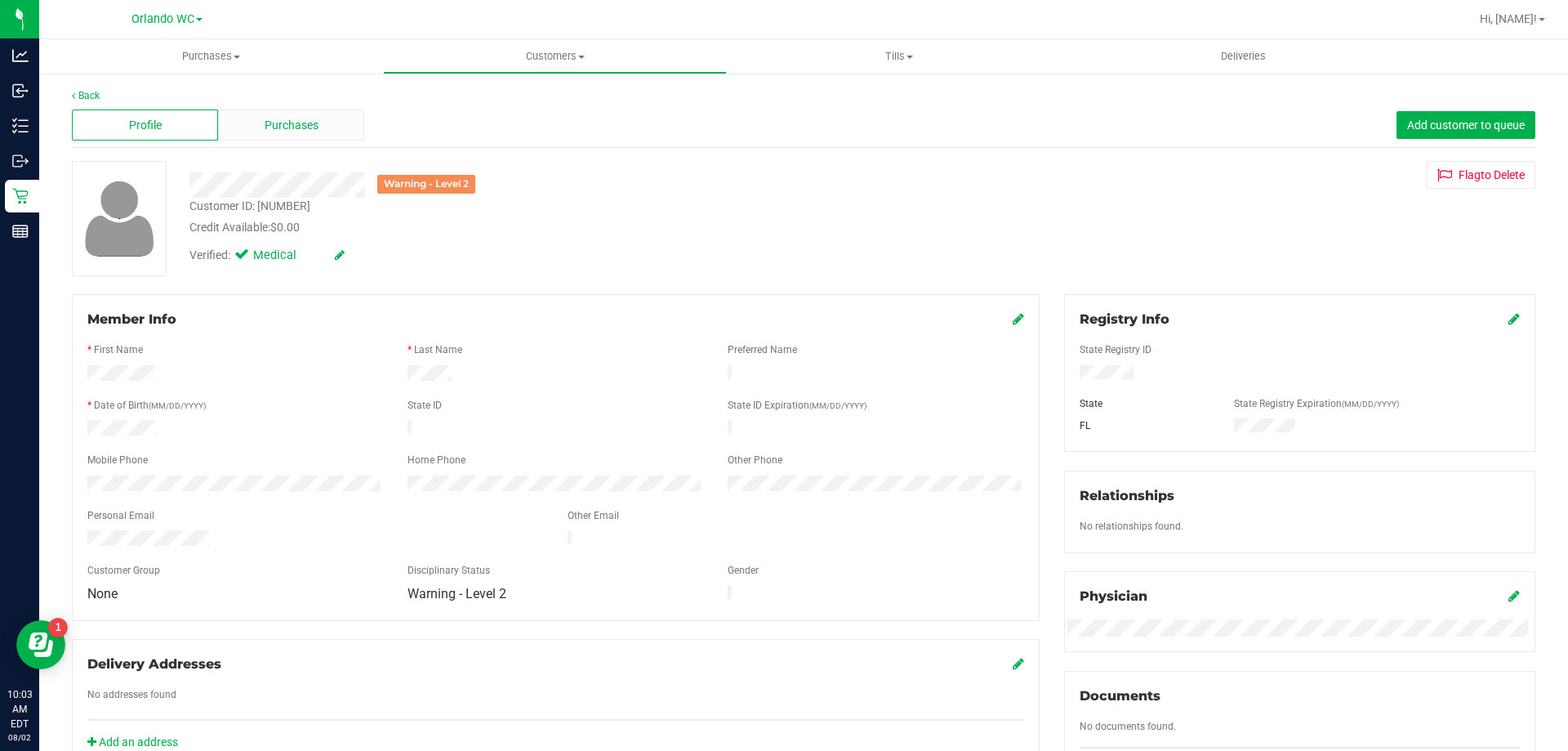 click on "Purchases" at bounding box center (292, 125) 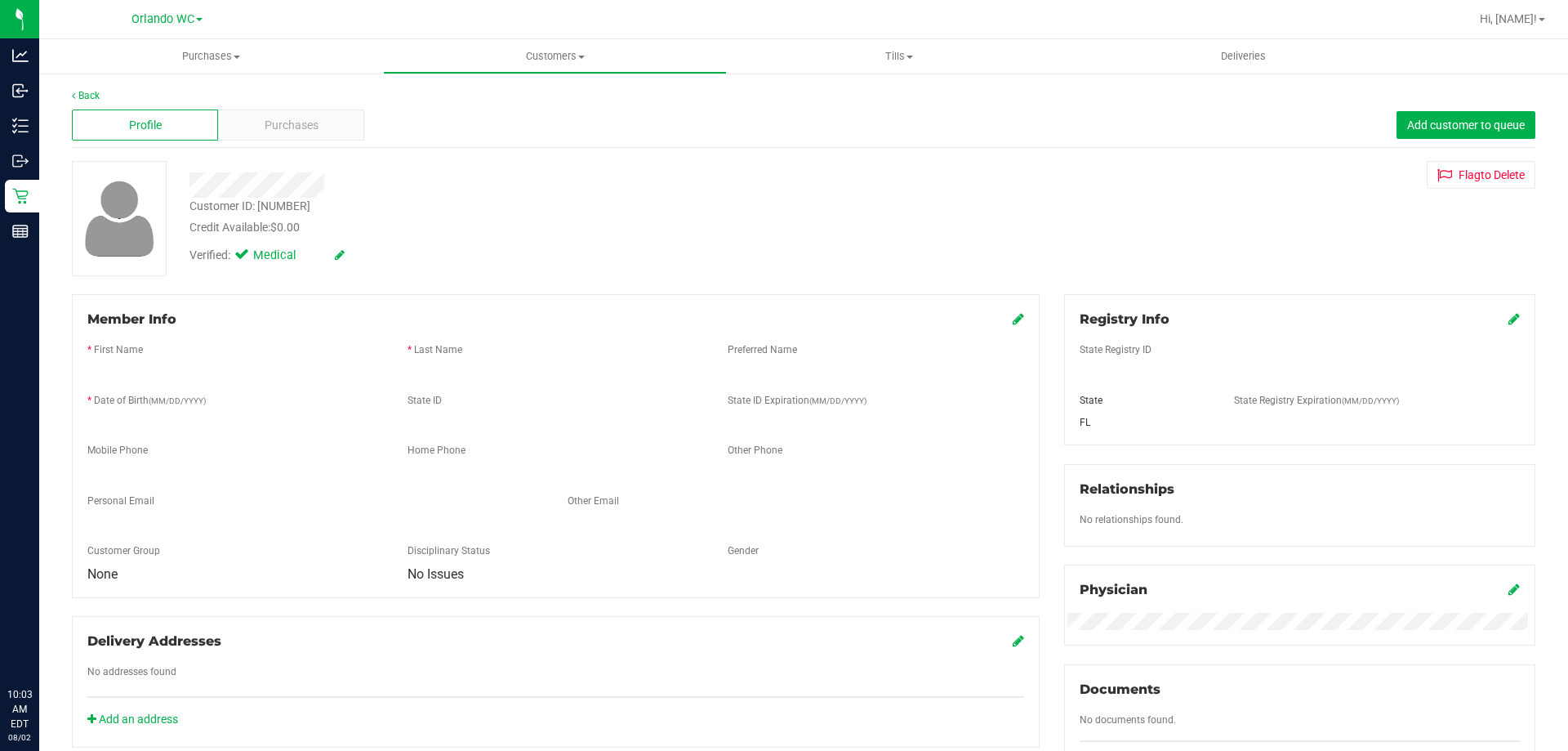 scroll, scrollTop: 0, scrollLeft: 0, axis: both 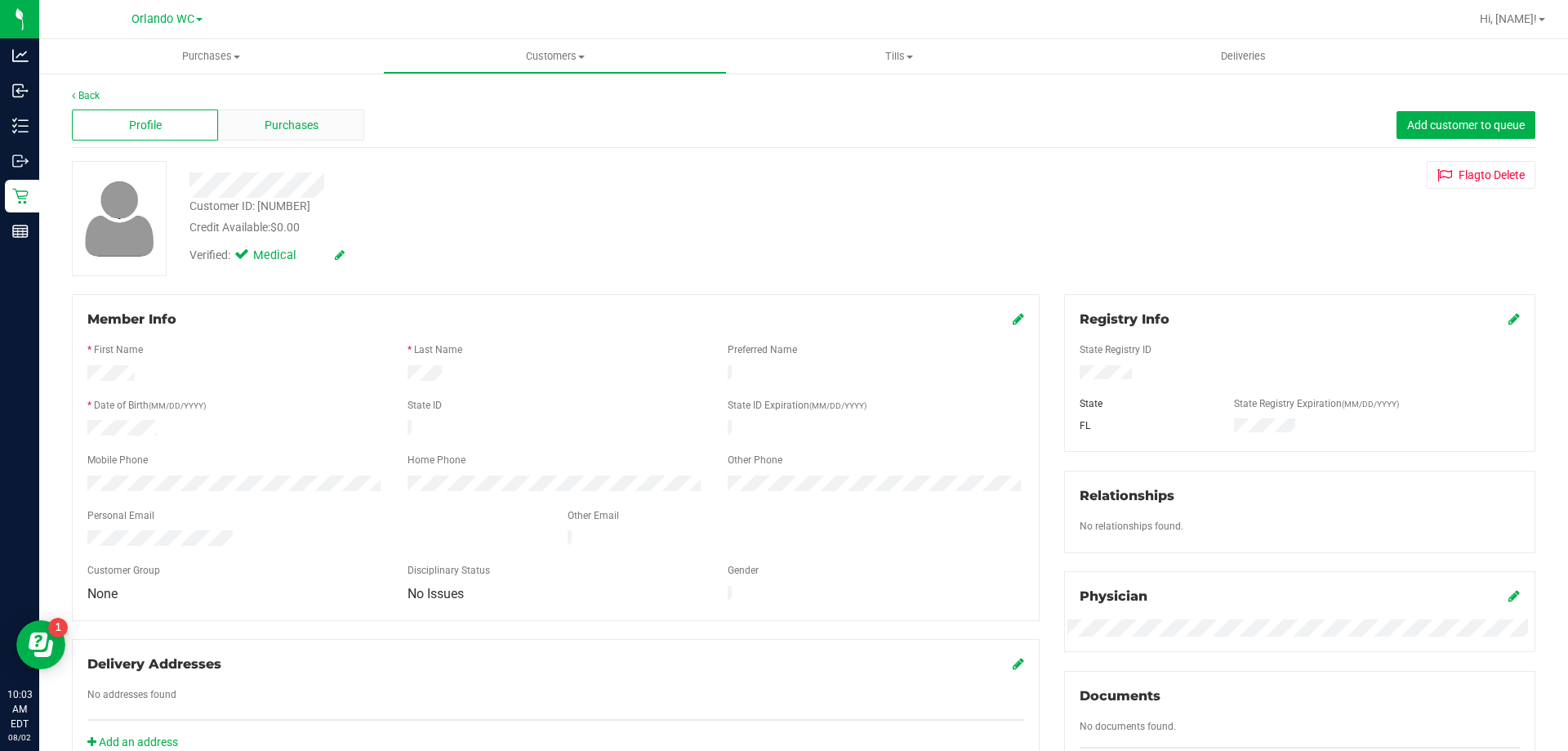 click on "Purchases" at bounding box center (292, 125) 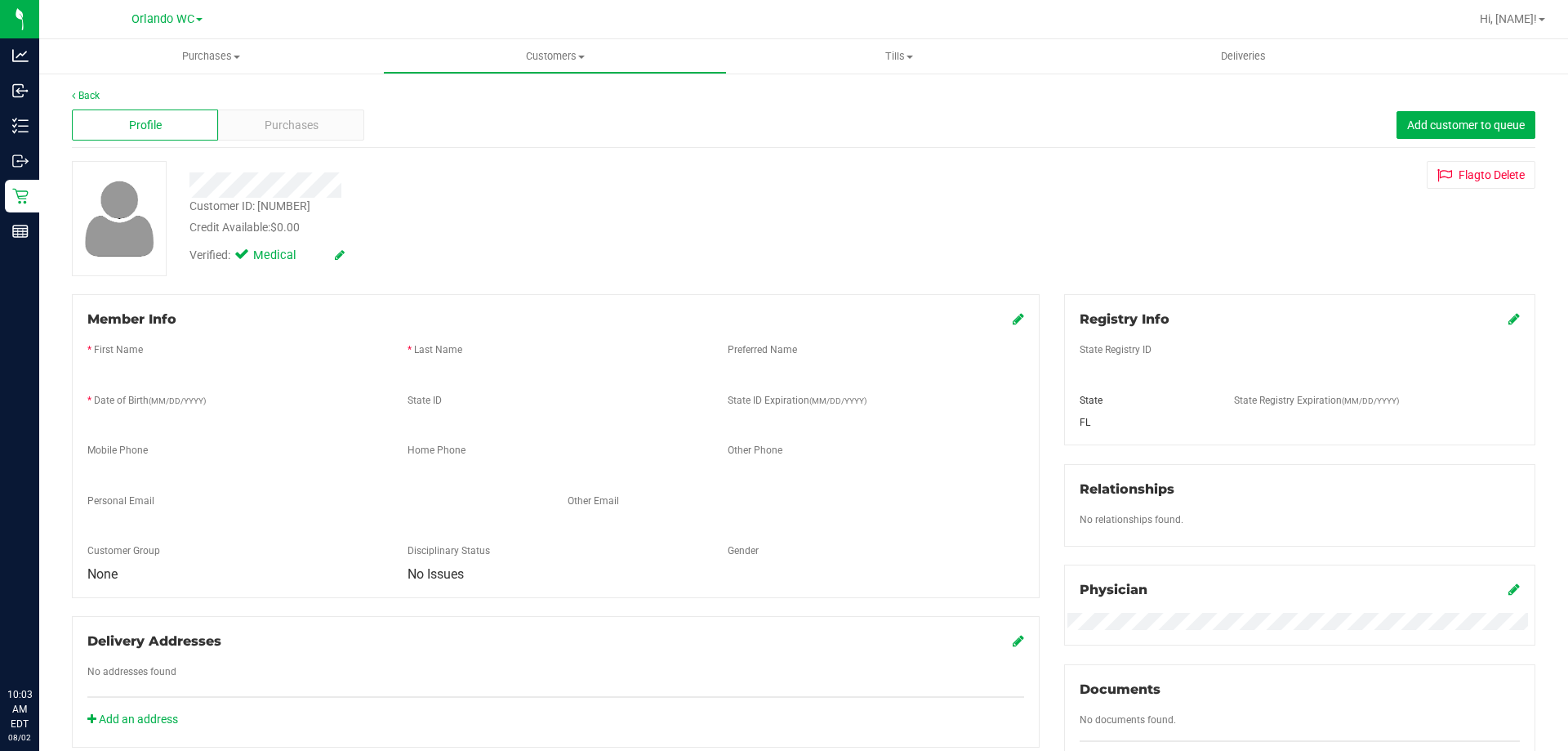scroll, scrollTop: 0, scrollLeft: 0, axis: both 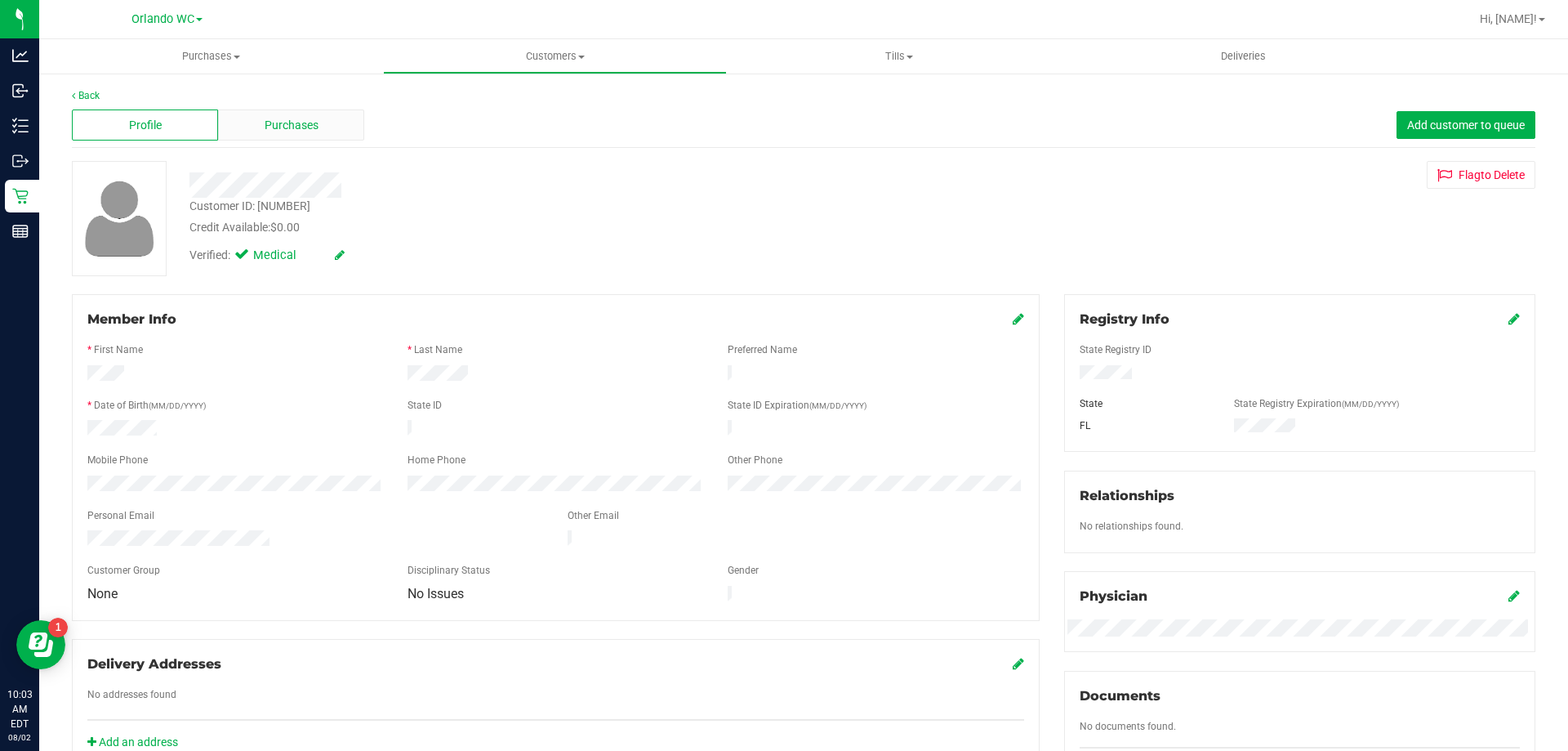 click on "Purchases" at bounding box center [291, 125] 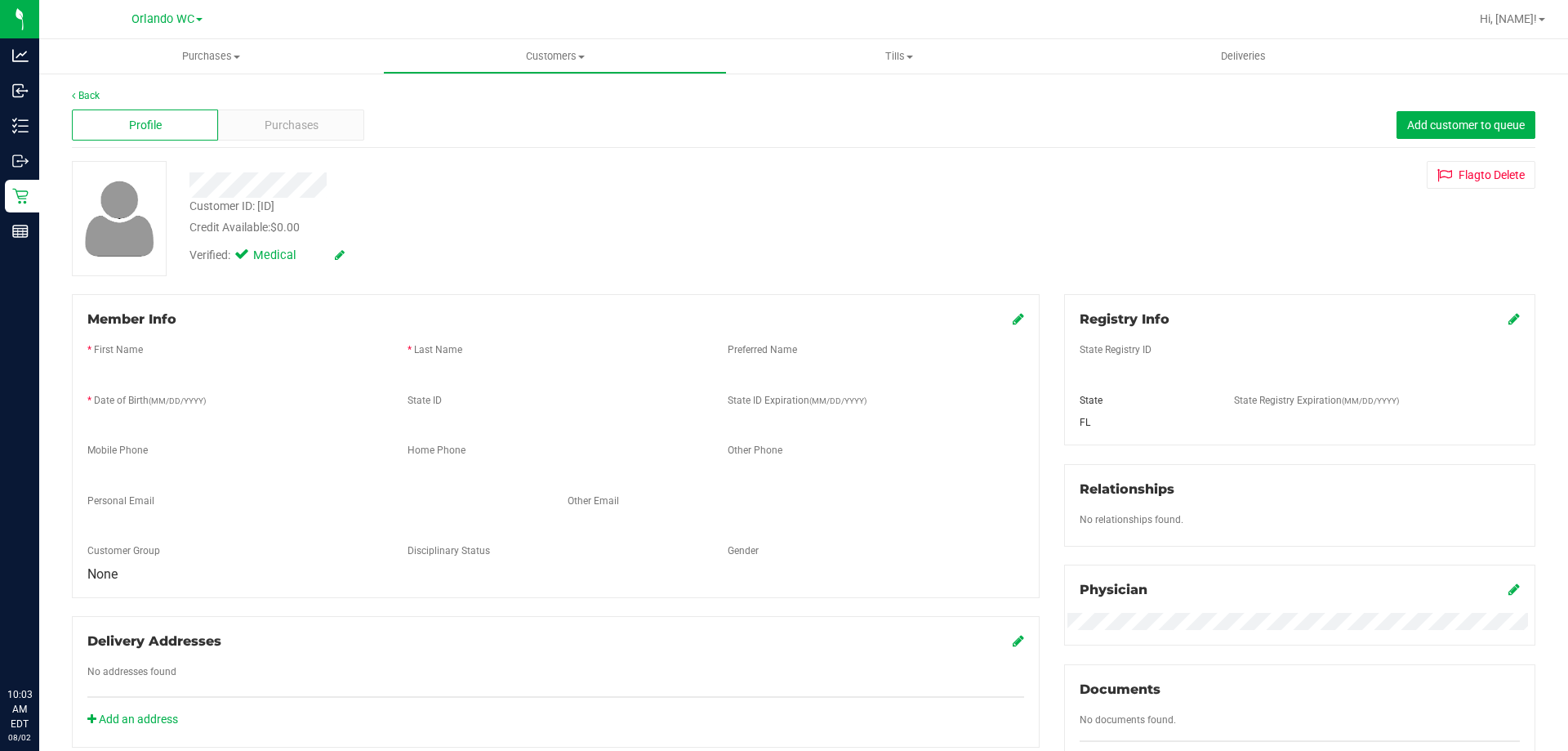 scroll, scrollTop: 0, scrollLeft: 0, axis: both 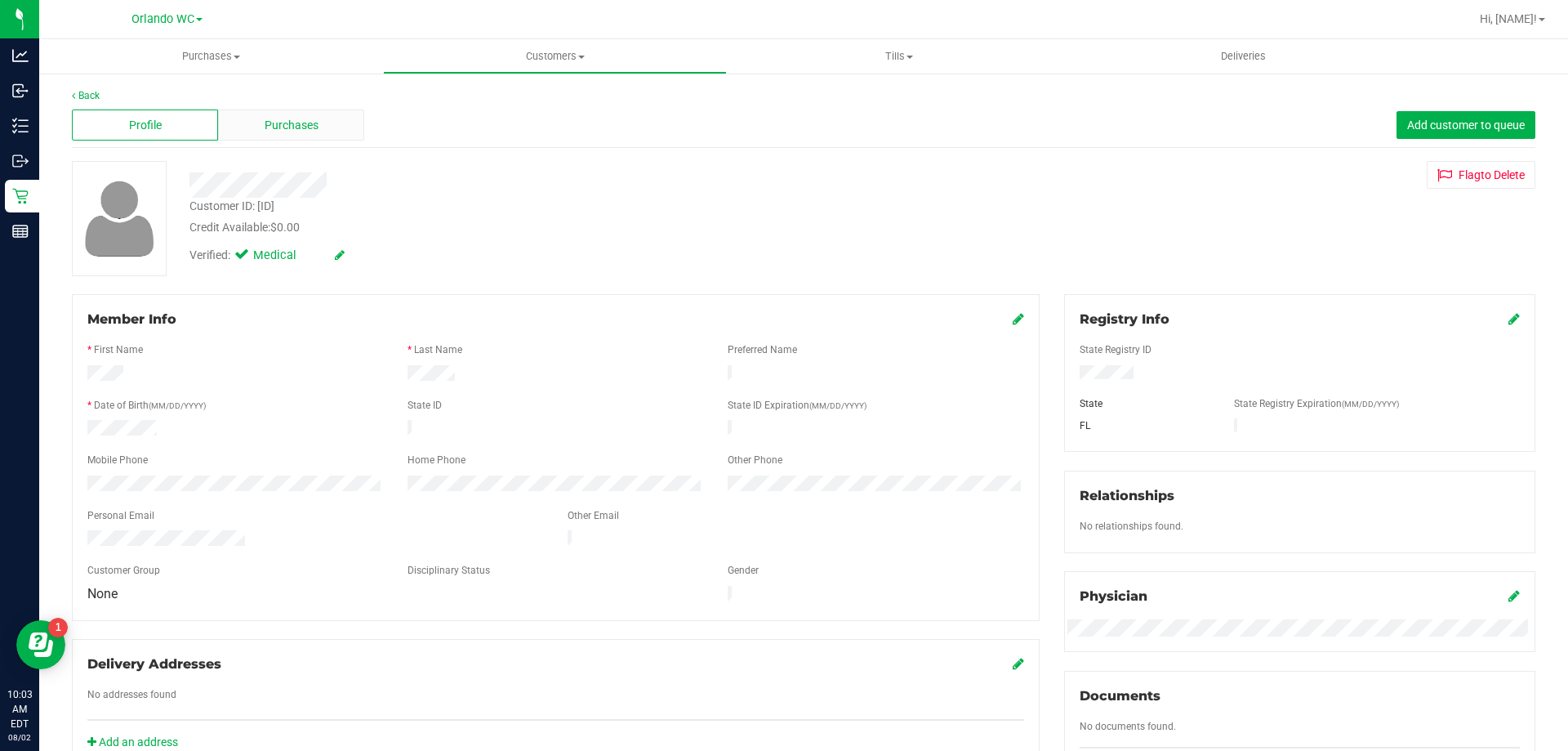click on "Purchases" at bounding box center [292, 125] 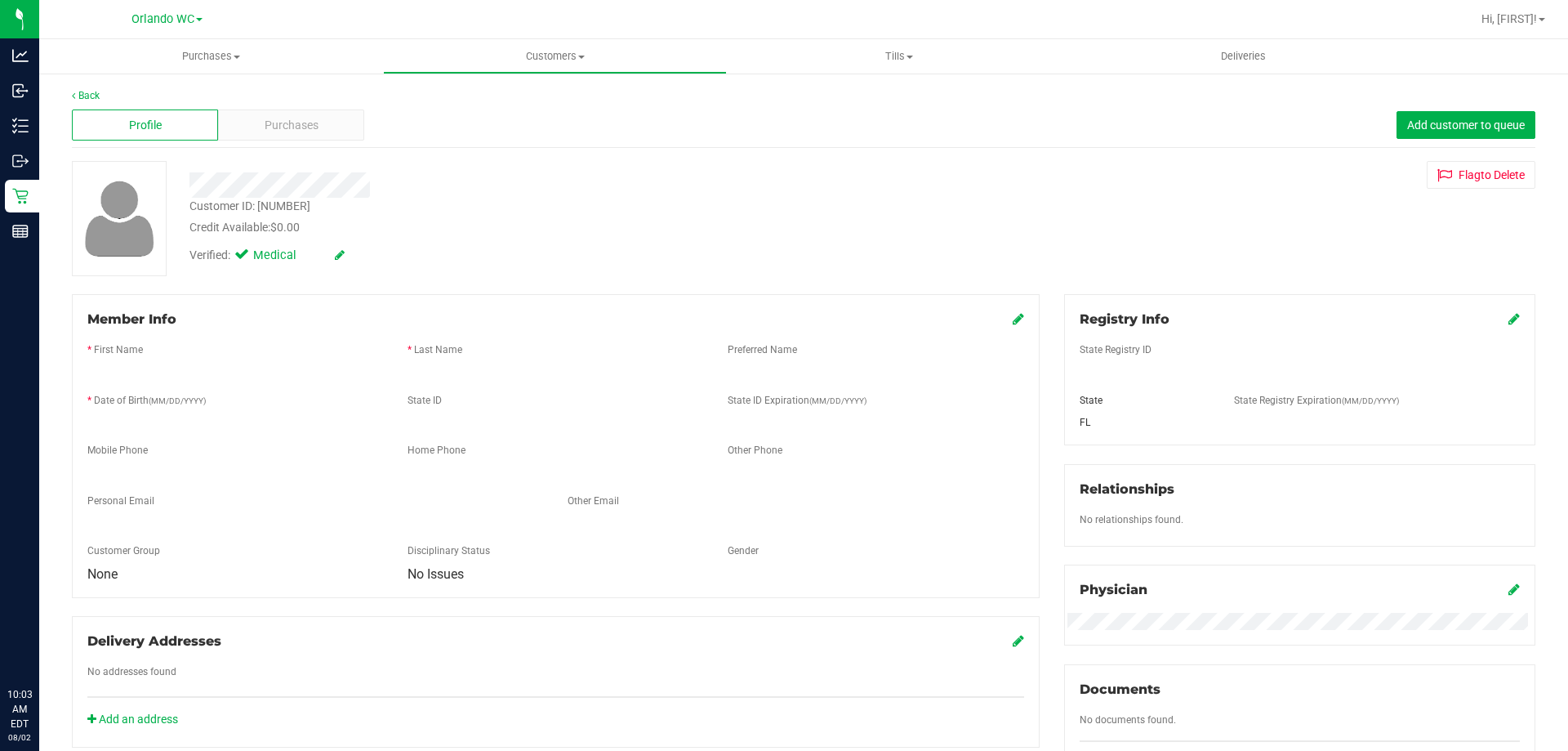scroll, scrollTop: 0, scrollLeft: 0, axis: both 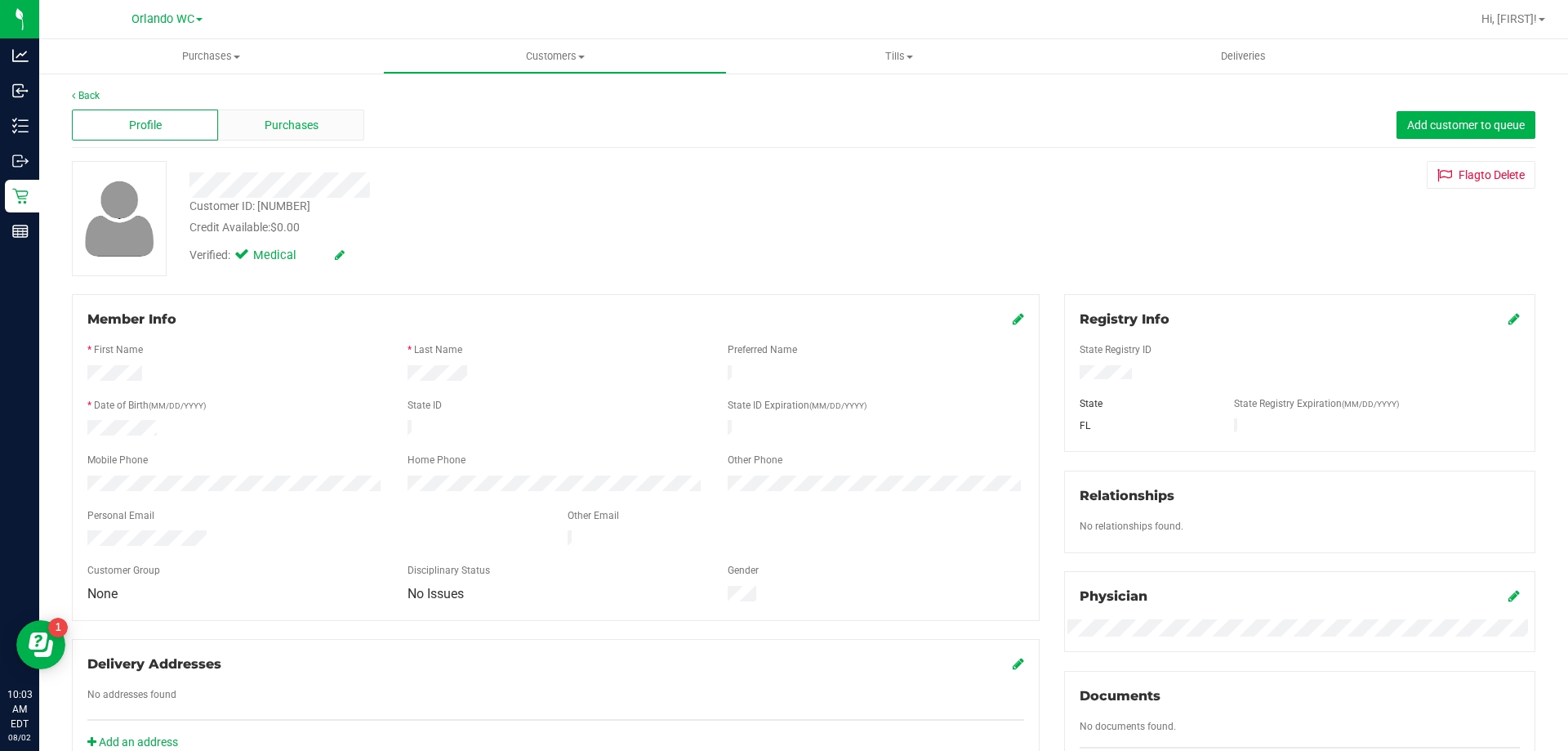 click on "Purchases" at bounding box center [292, 125] 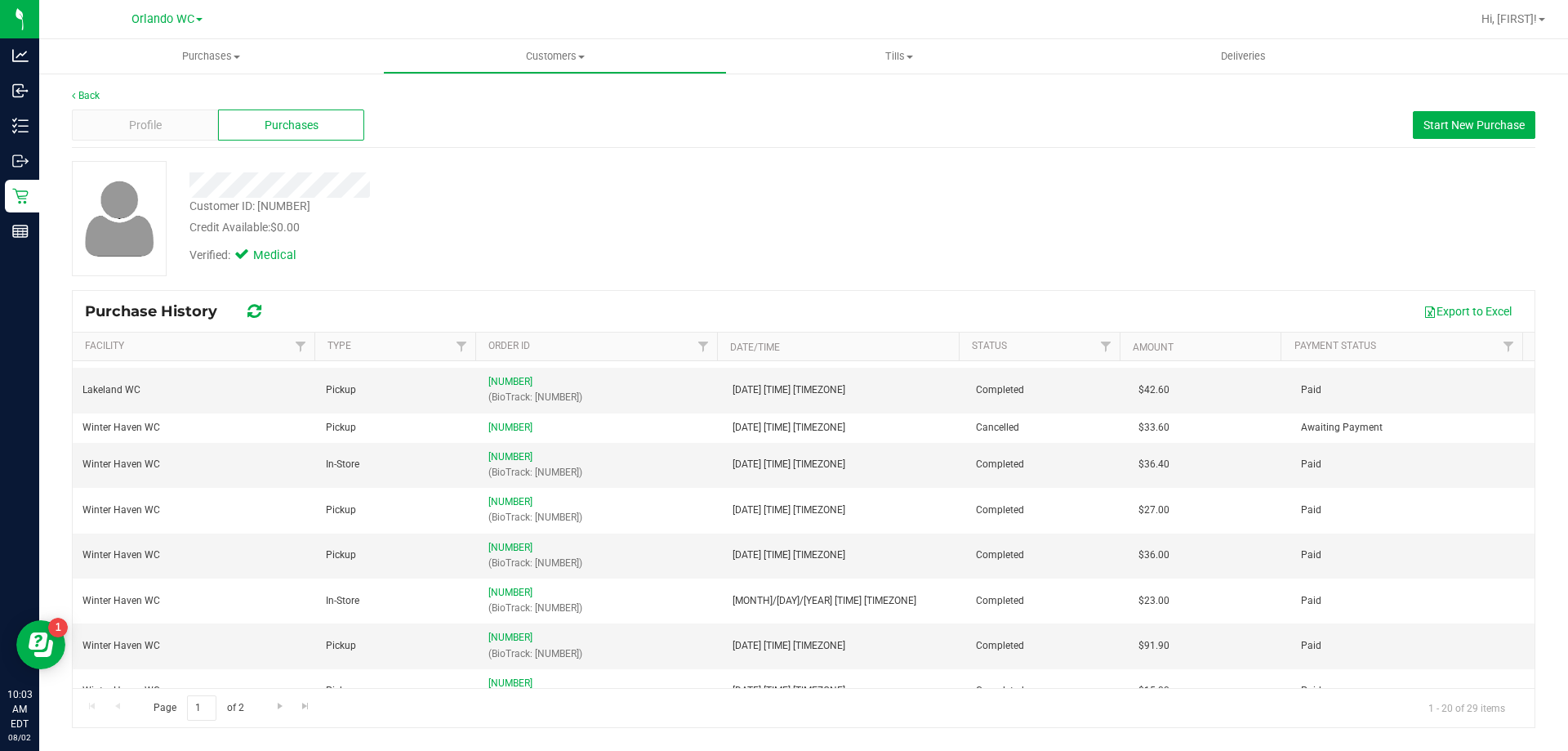 scroll, scrollTop: 0, scrollLeft: 0, axis: both 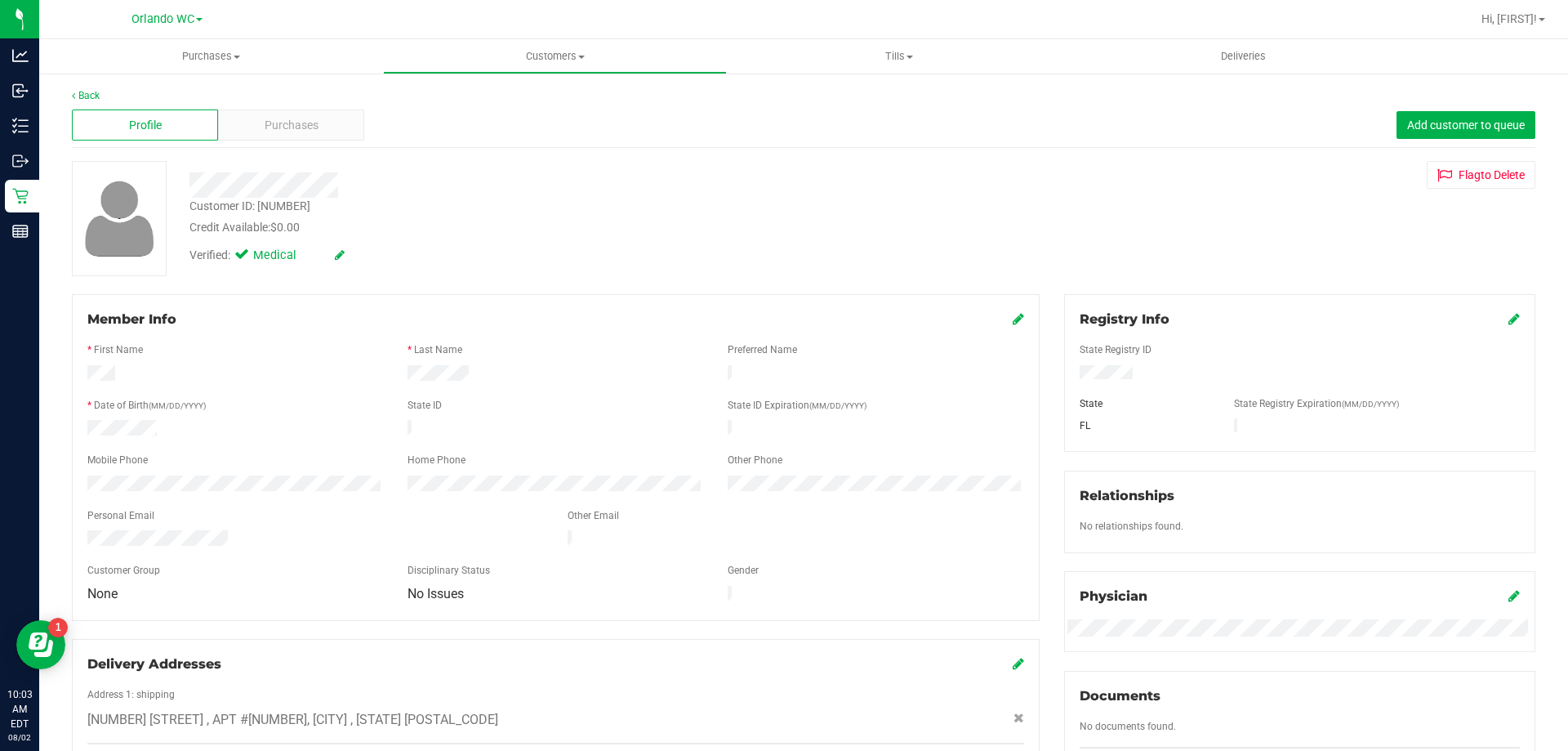 click on "Profile
Purchases
Add customer to queue" at bounding box center [804, 125] 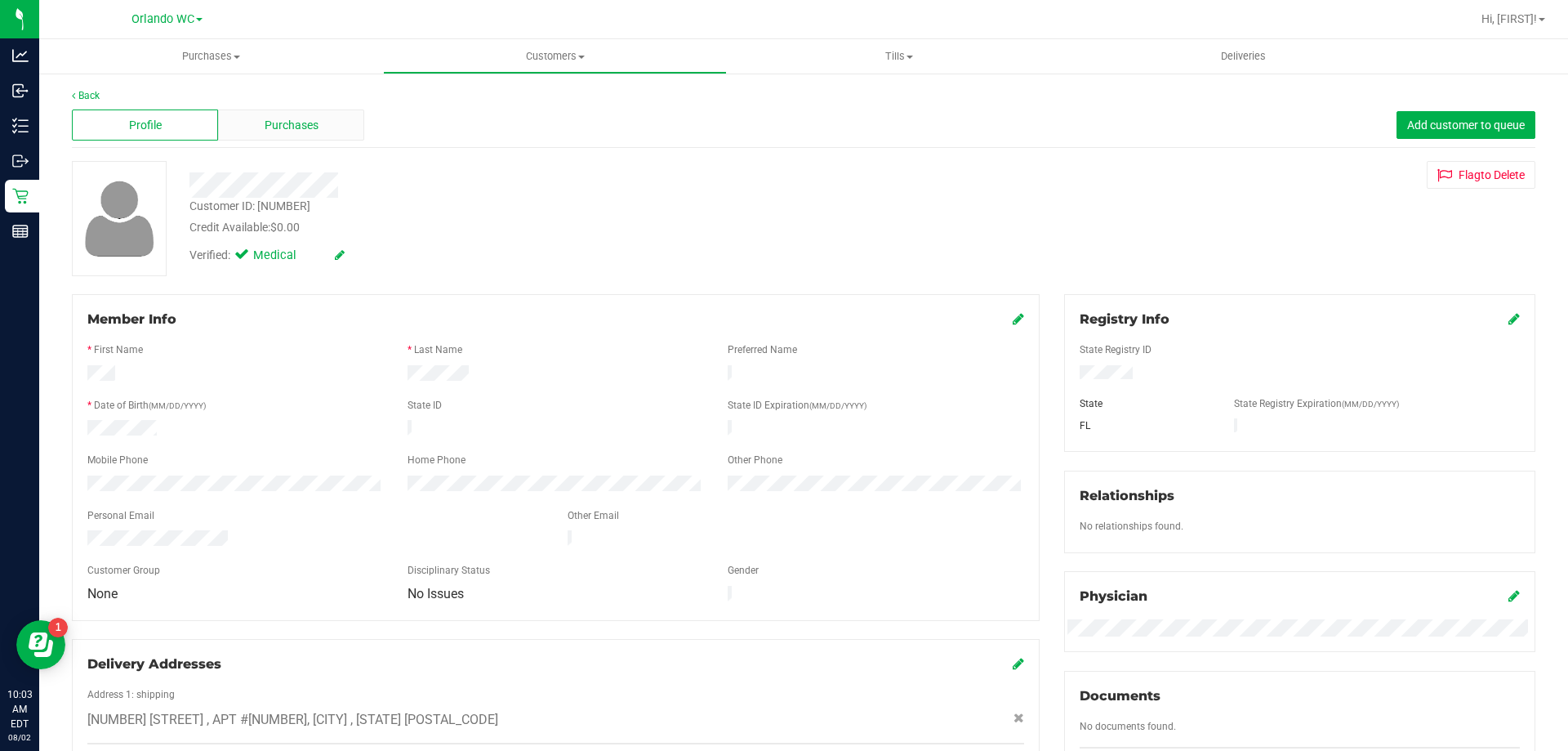 click on "Purchases" at bounding box center (292, 125) 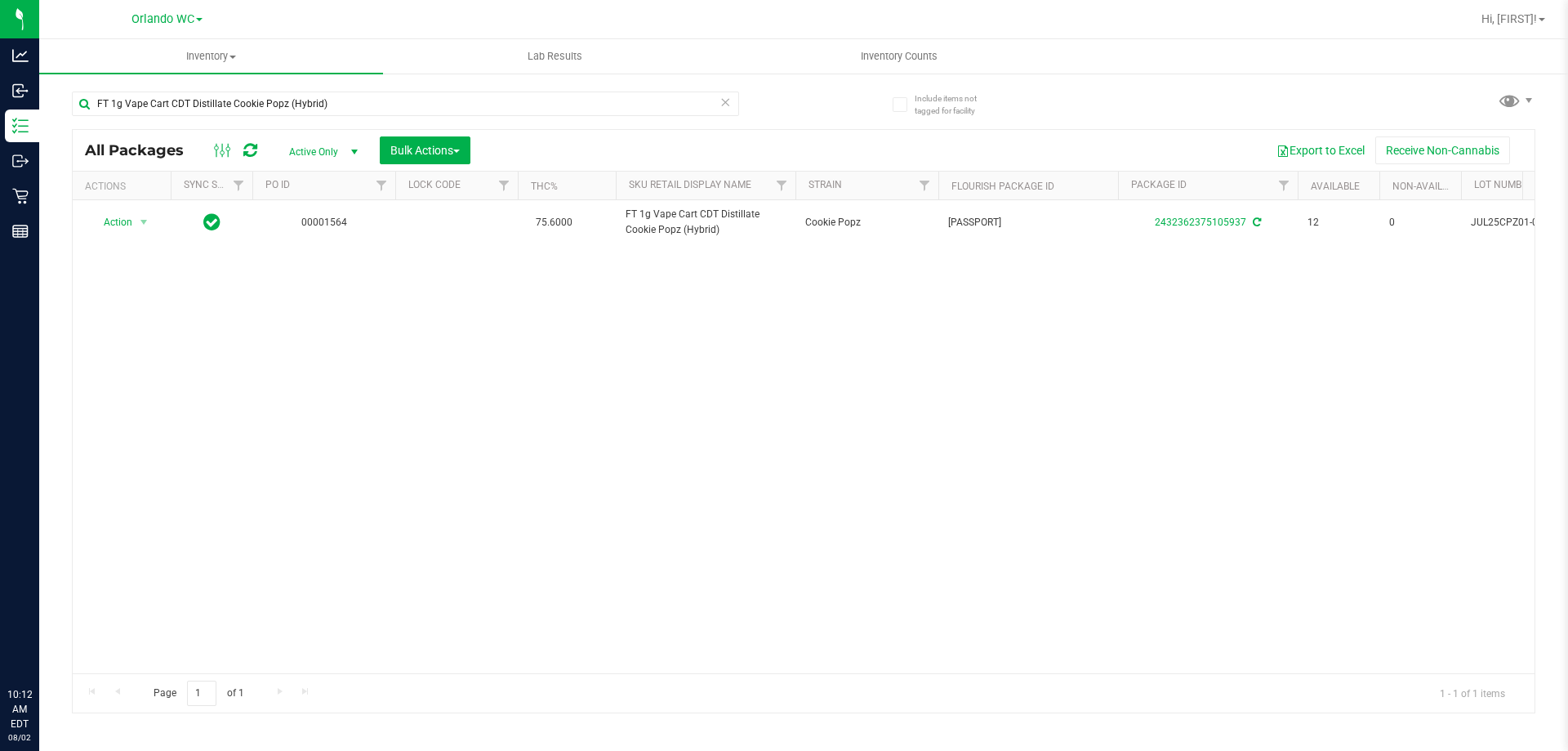 scroll, scrollTop: 0, scrollLeft: 0, axis: both 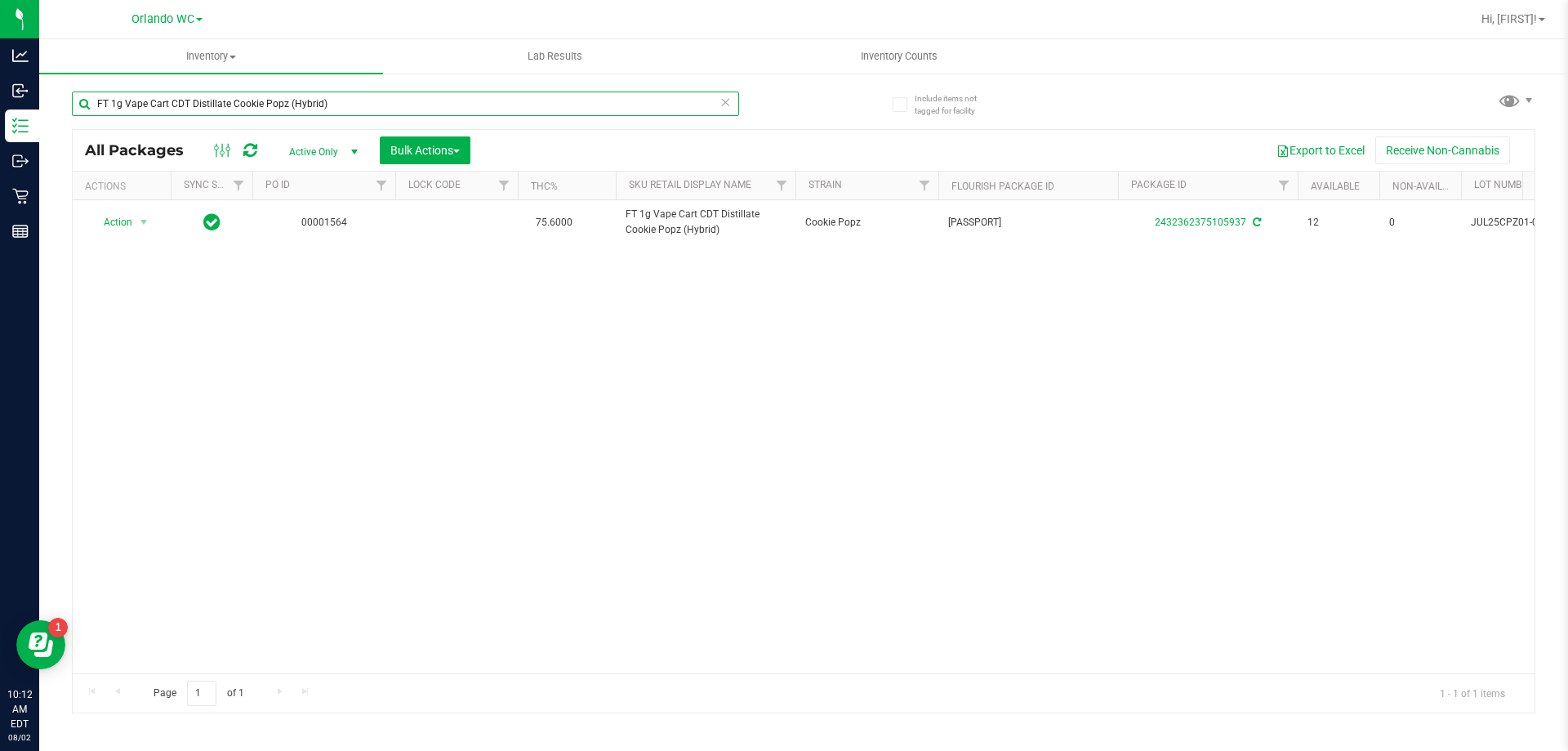 click on "FT 1g Vape Cart CDT Distillate Cookie Popz (Hybrid)" at bounding box center [405, 104] 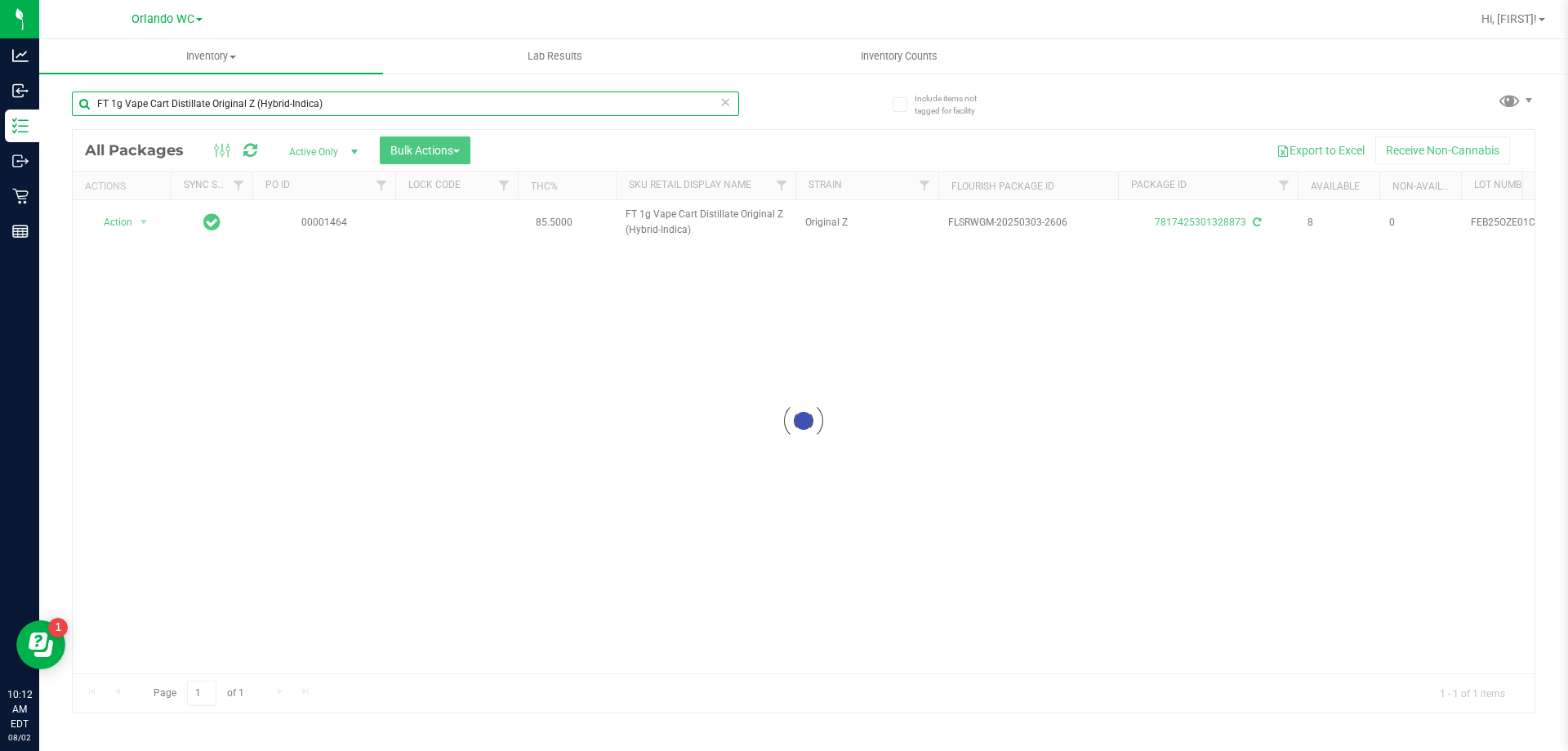 type on "FT 1g Vape Cart Distillate Original Z (Hybrid-Indica)" 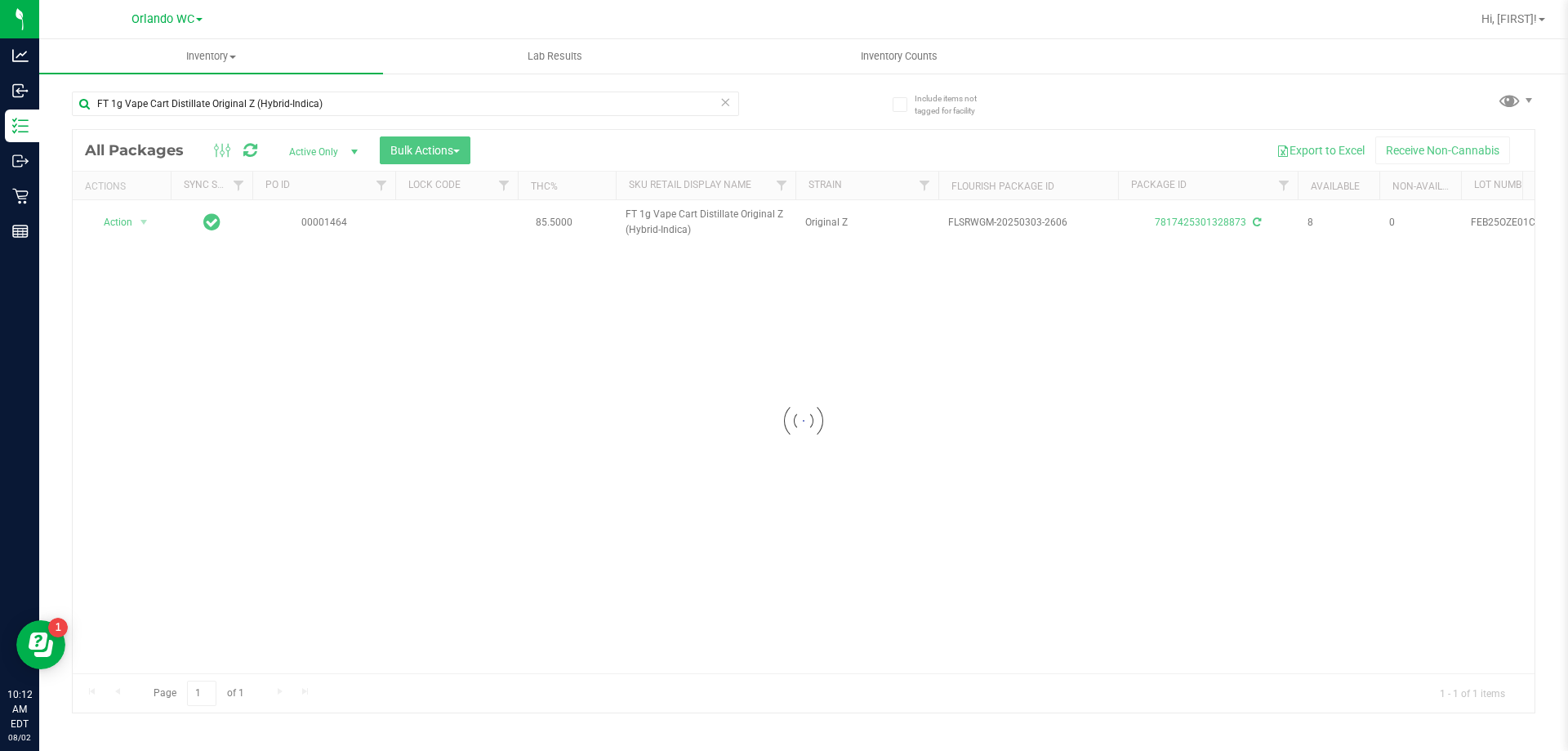 drag, startPoint x: 845, startPoint y: 669, endPoint x: 917, endPoint y: 668, distance: 72.00694 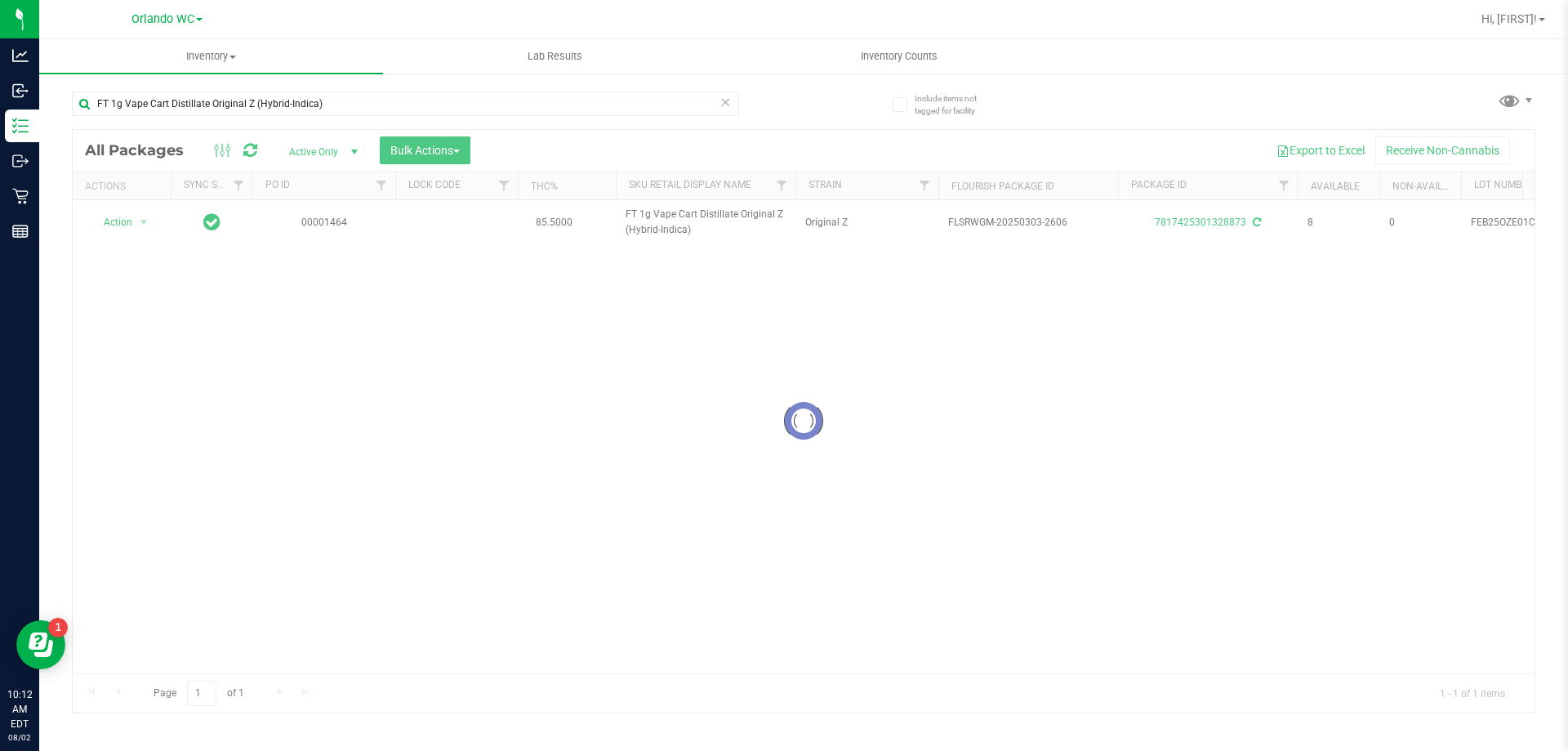 click at bounding box center [804, 421] 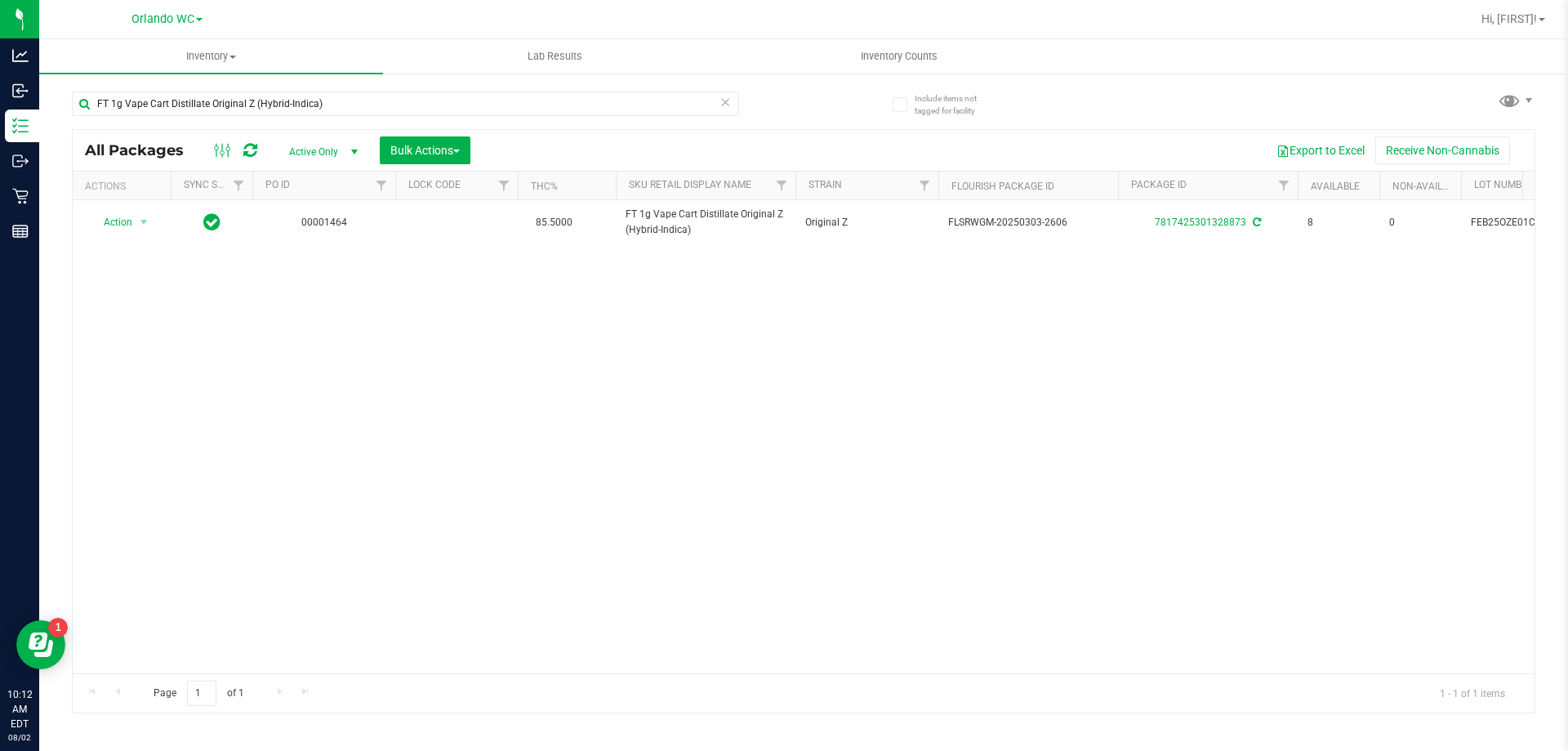 scroll, scrollTop: 0, scrollLeft: 79, axis: horizontal 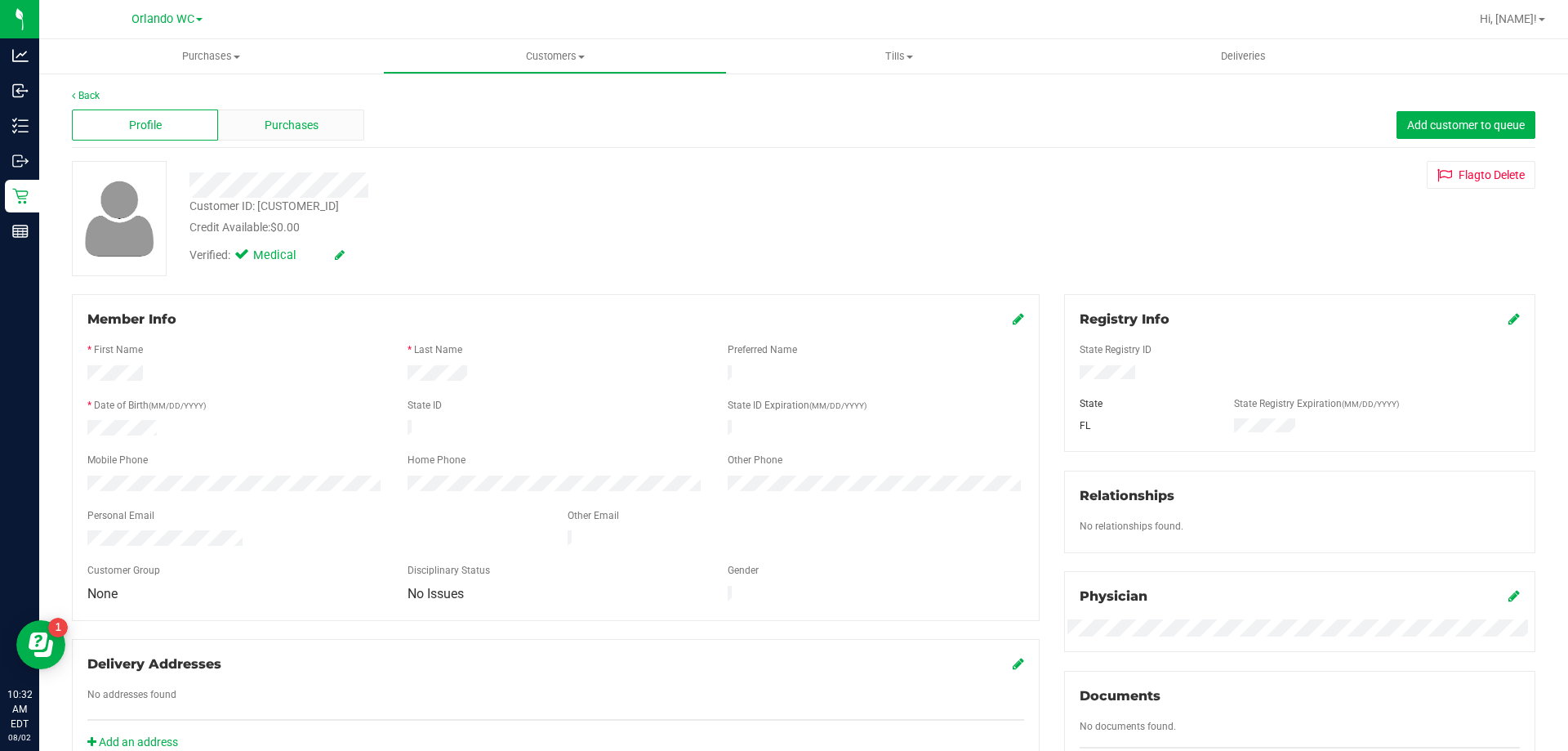 click on "Purchases" at bounding box center [291, 125] 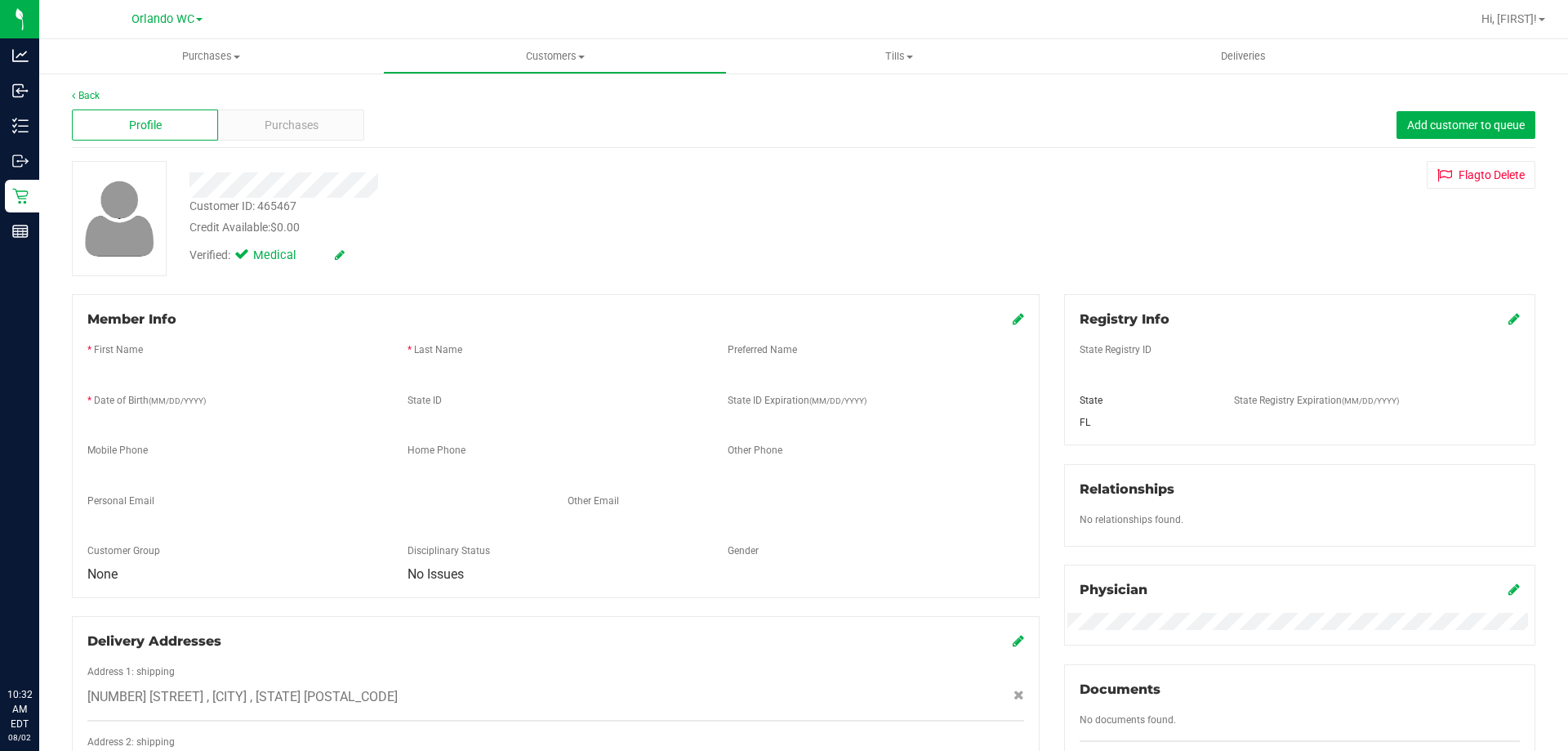 scroll, scrollTop: 0, scrollLeft: 0, axis: both 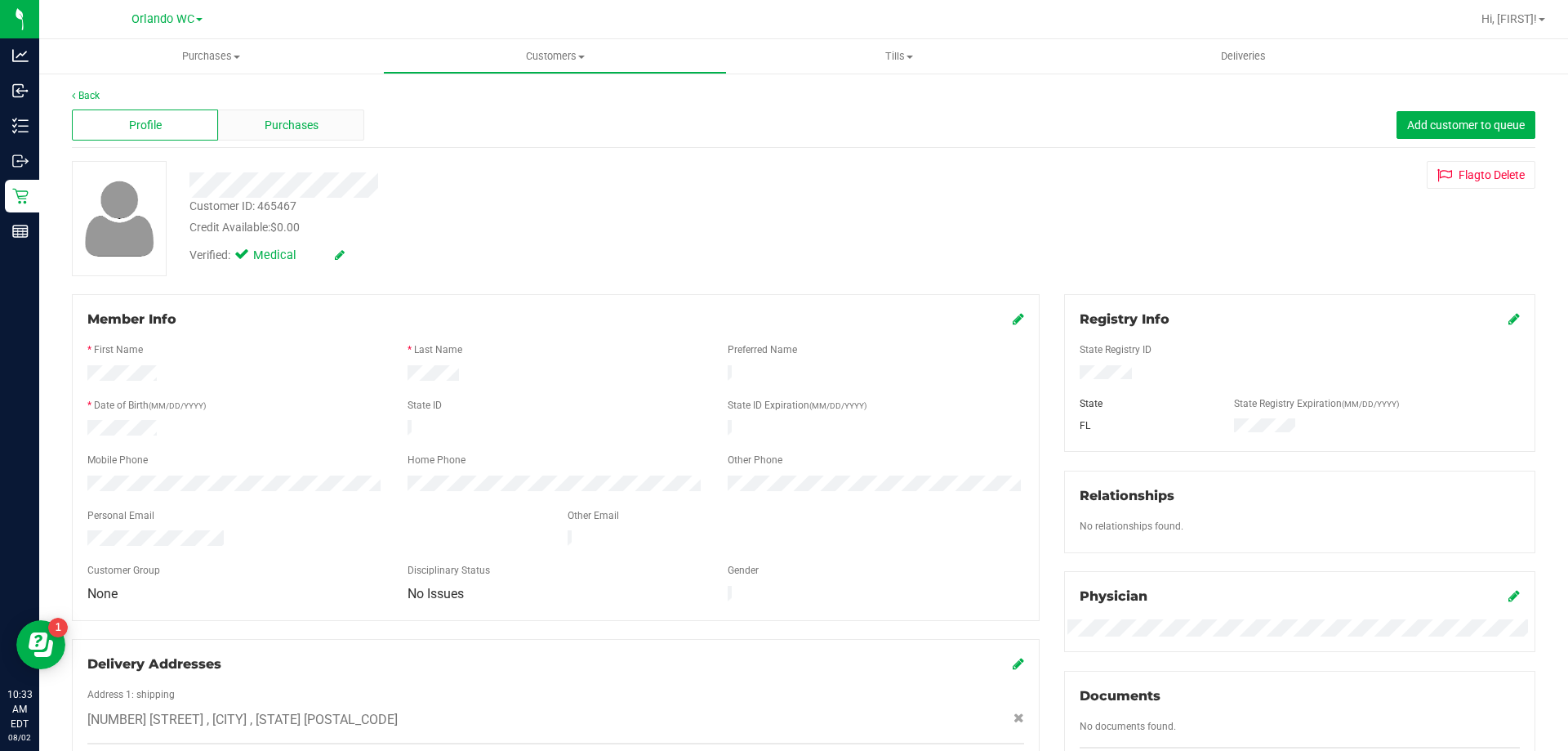 click on "Purchases" at bounding box center (291, 125) 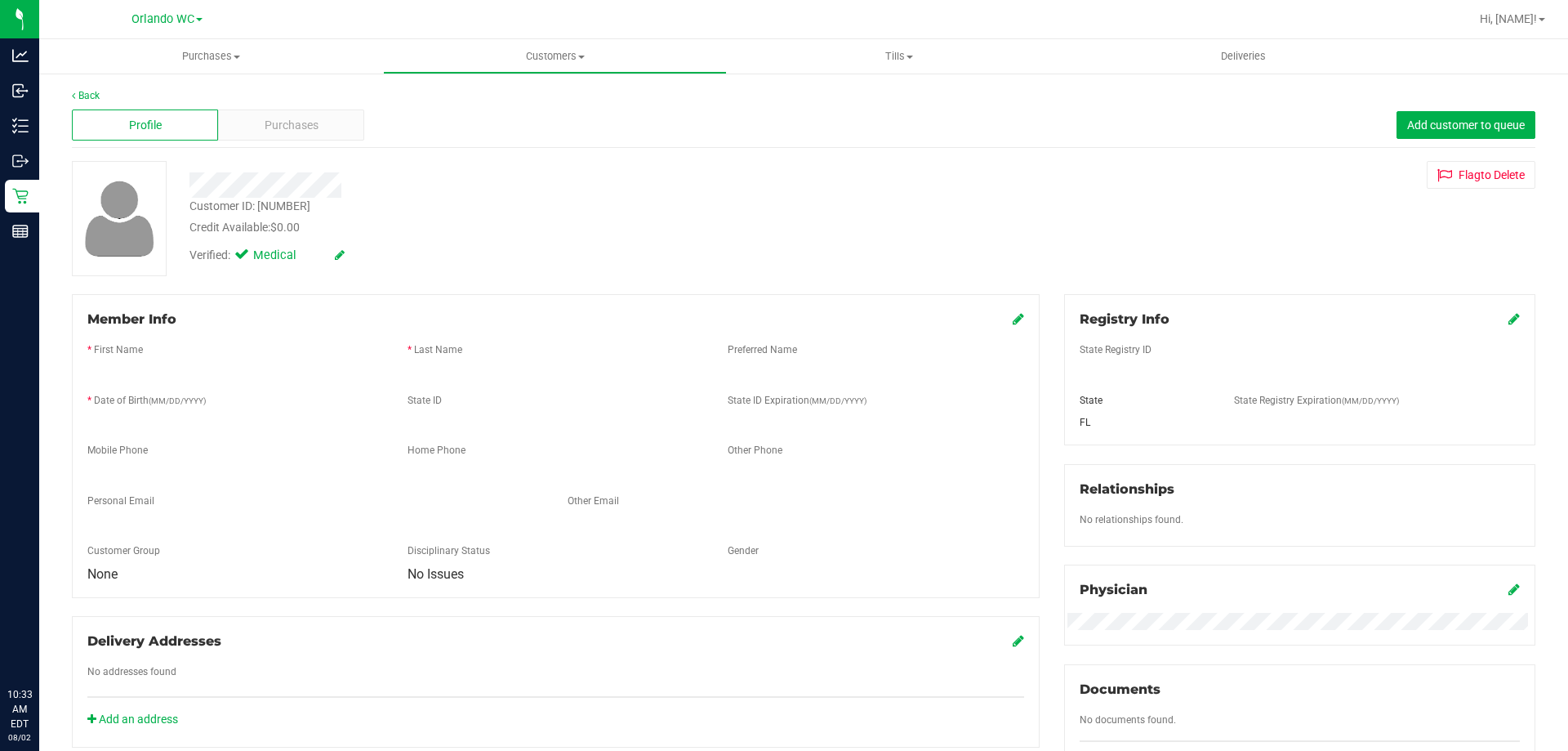 scroll, scrollTop: 0, scrollLeft: 0, axis: both 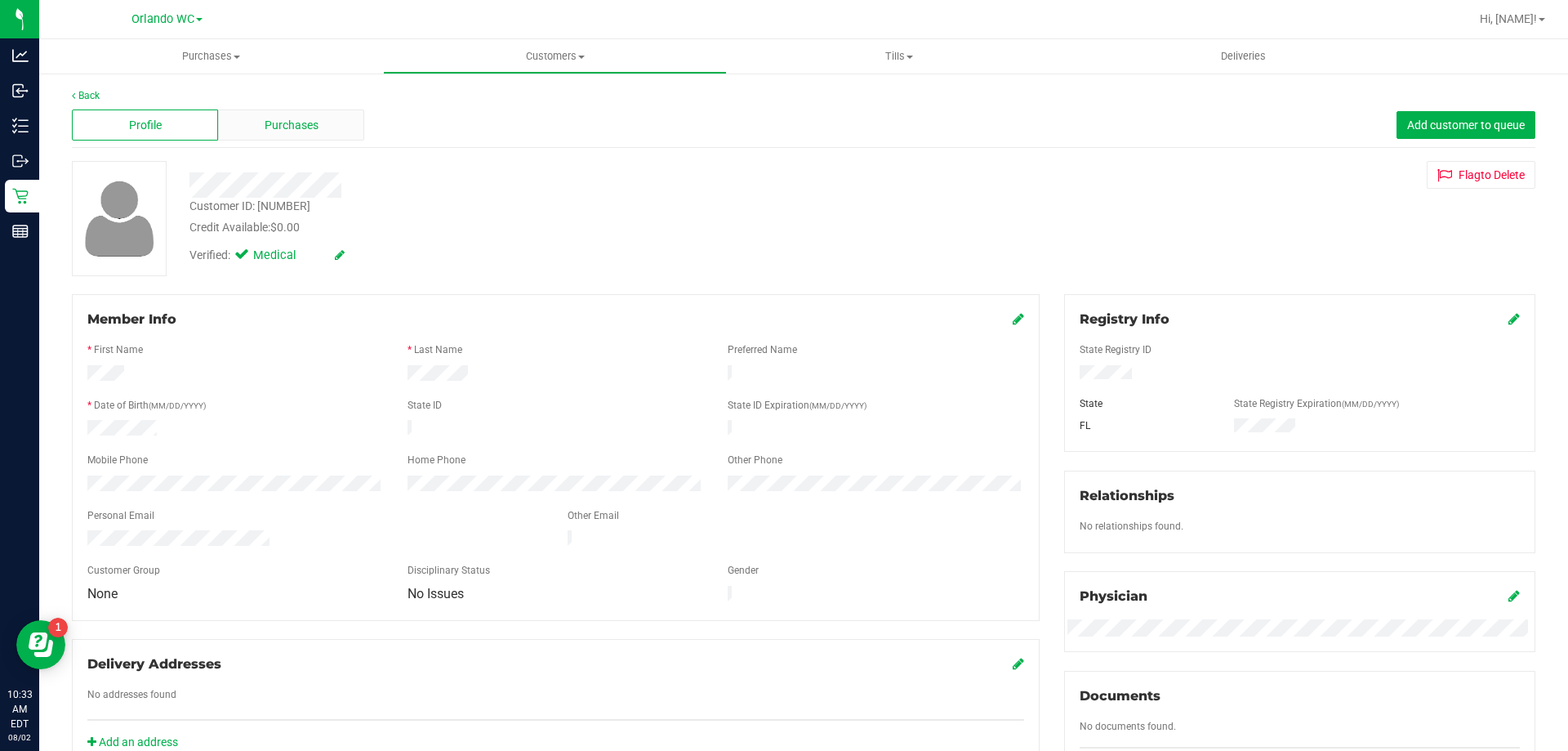 click on "Purchases" at bounding box center (292, 125) 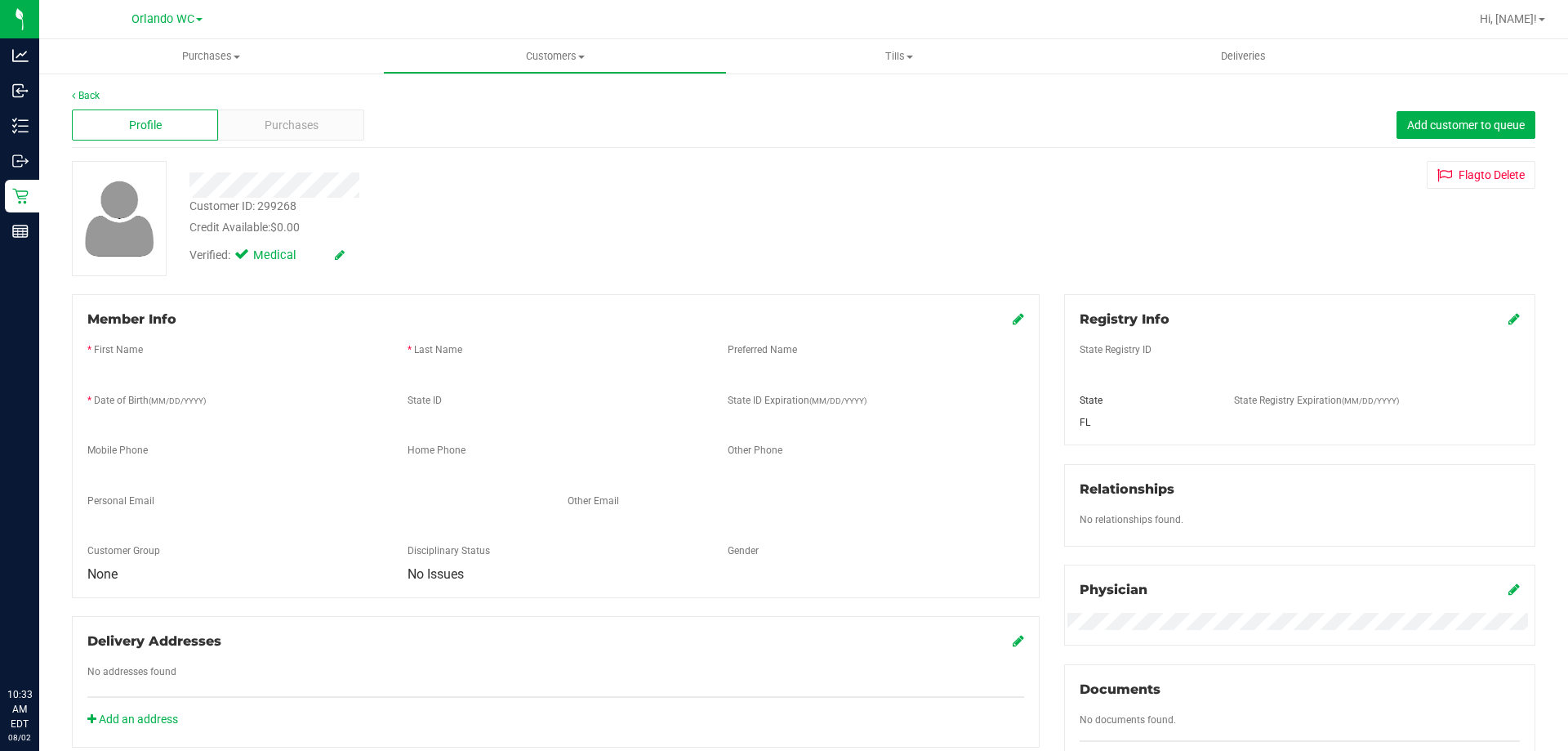 scroll, scrollTop: 0, scrollLeft: 0, axis: both 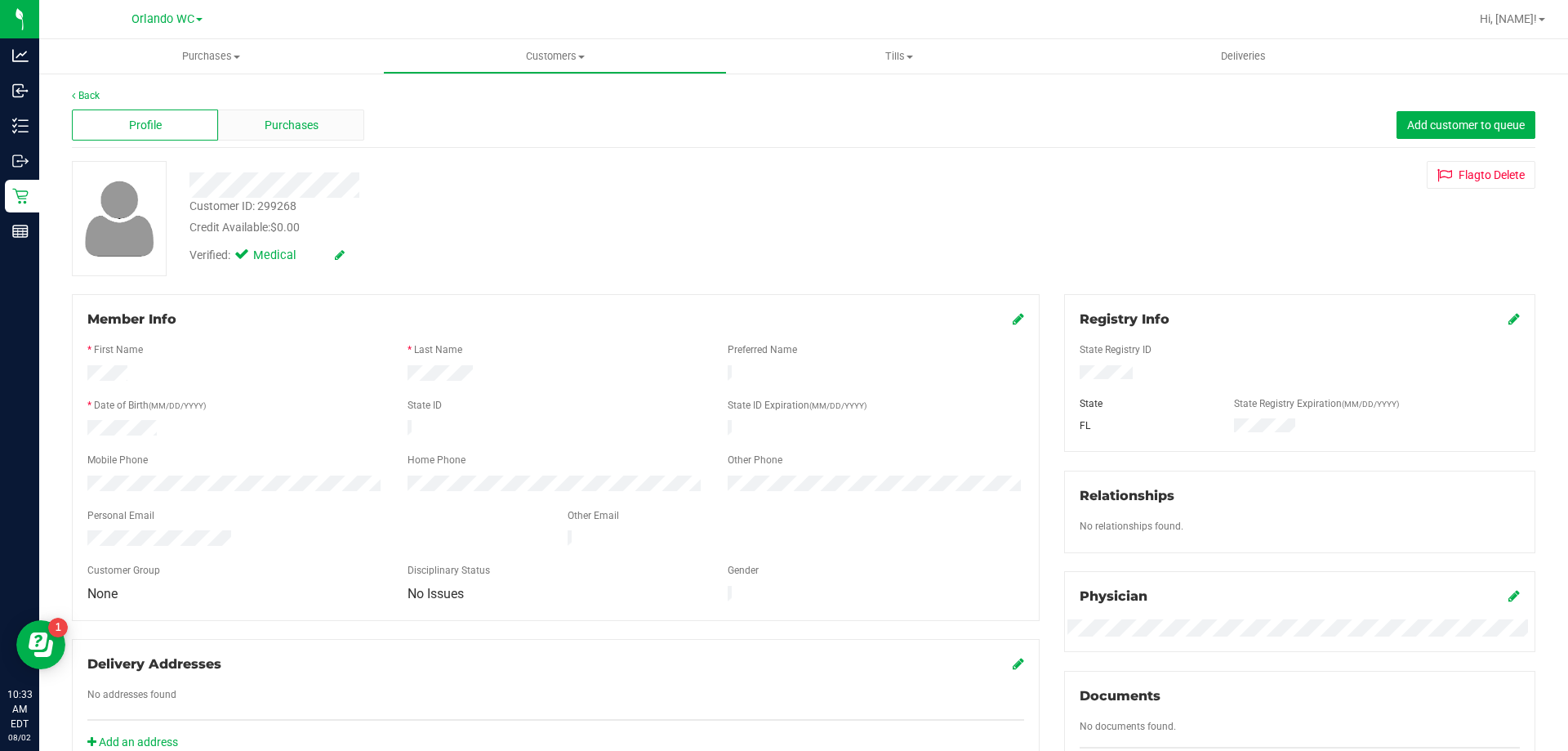 click on "Purchases" at bounding box center [292, 125] 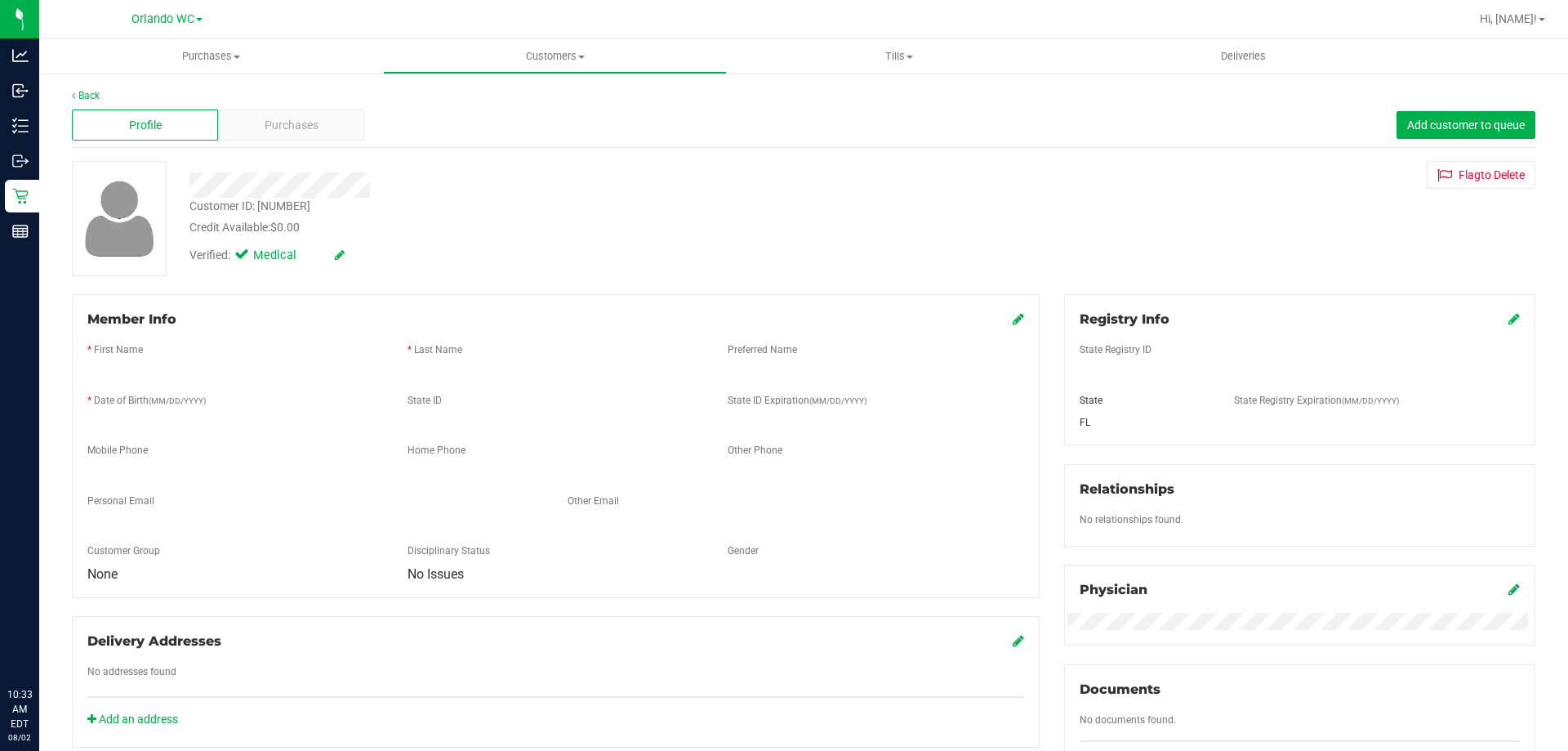 scroll, scrollTop: 0, scrollLeft: 0, axis: both 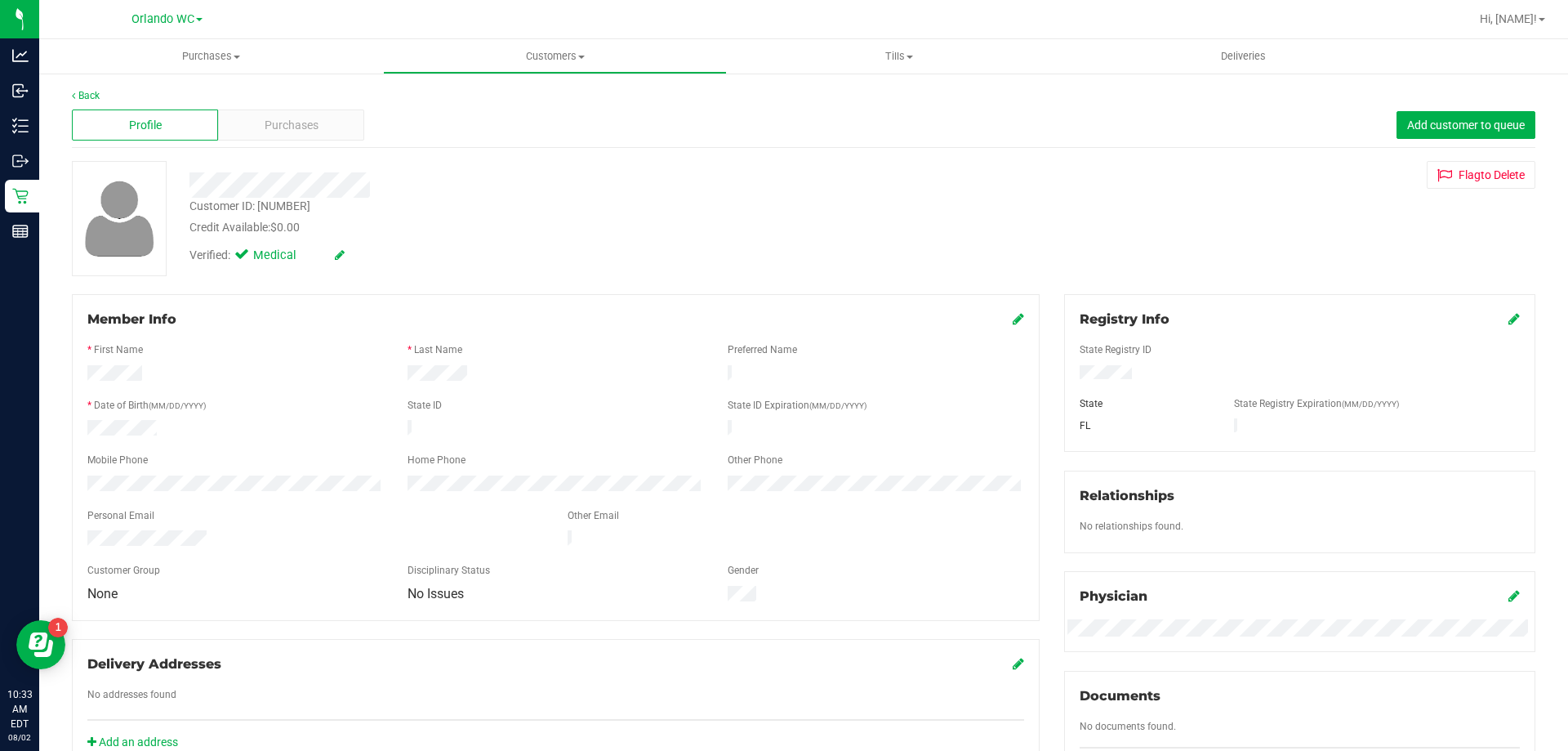 click on "Back" at bounding box center (804, 96) 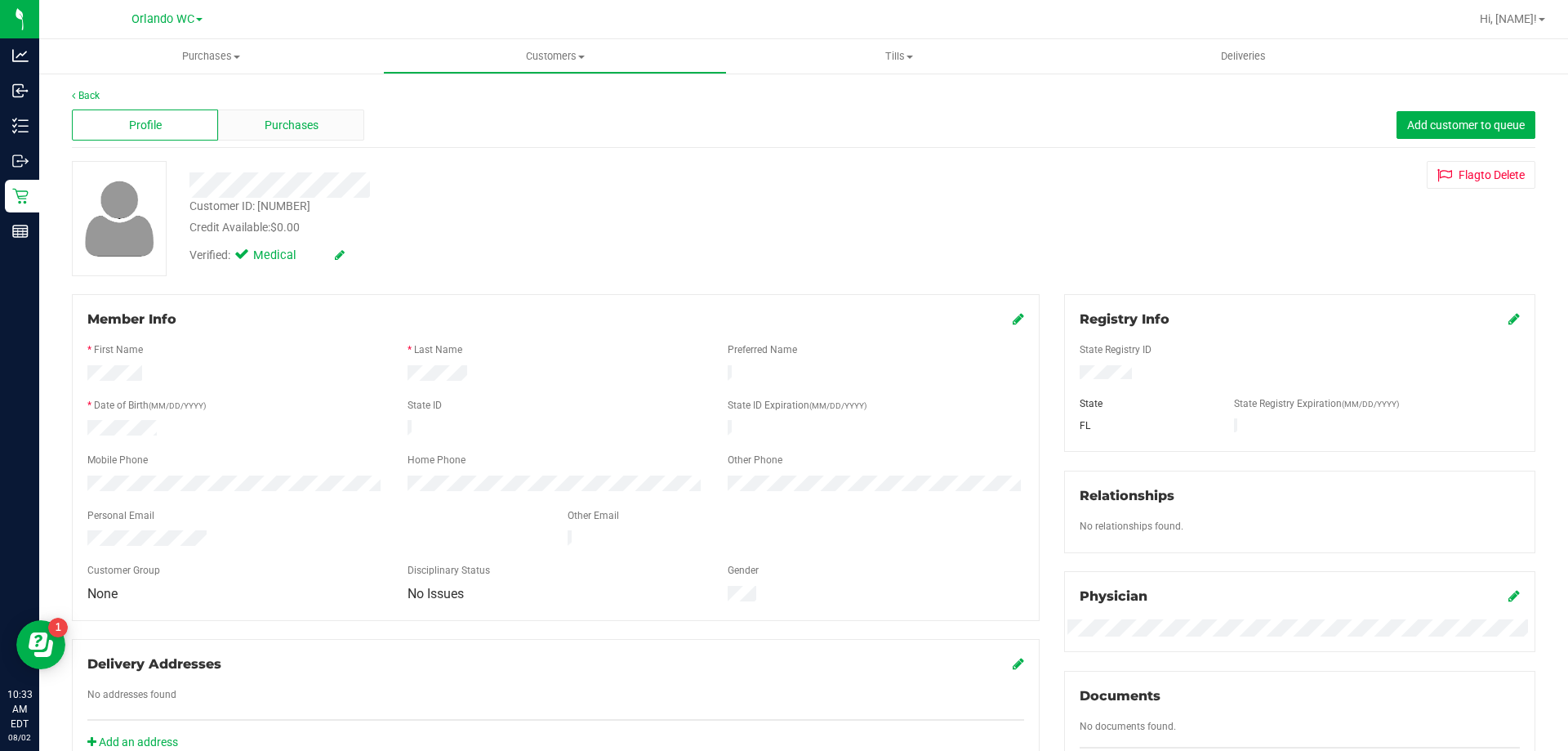 click on "Purchases" at bounding box center (292, 125) 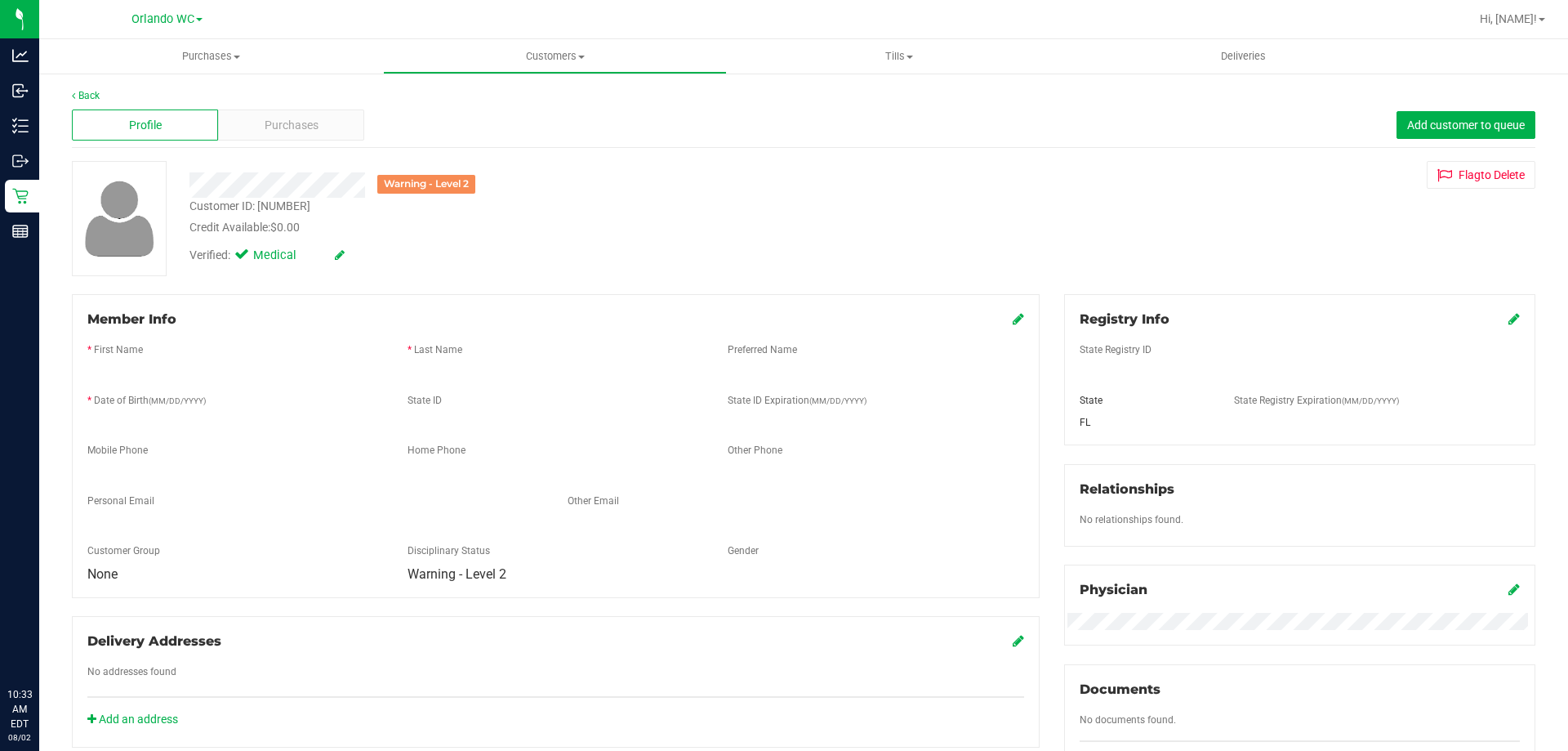 scroll, scrollTop: 0, scrollLeft: 0, axis: both 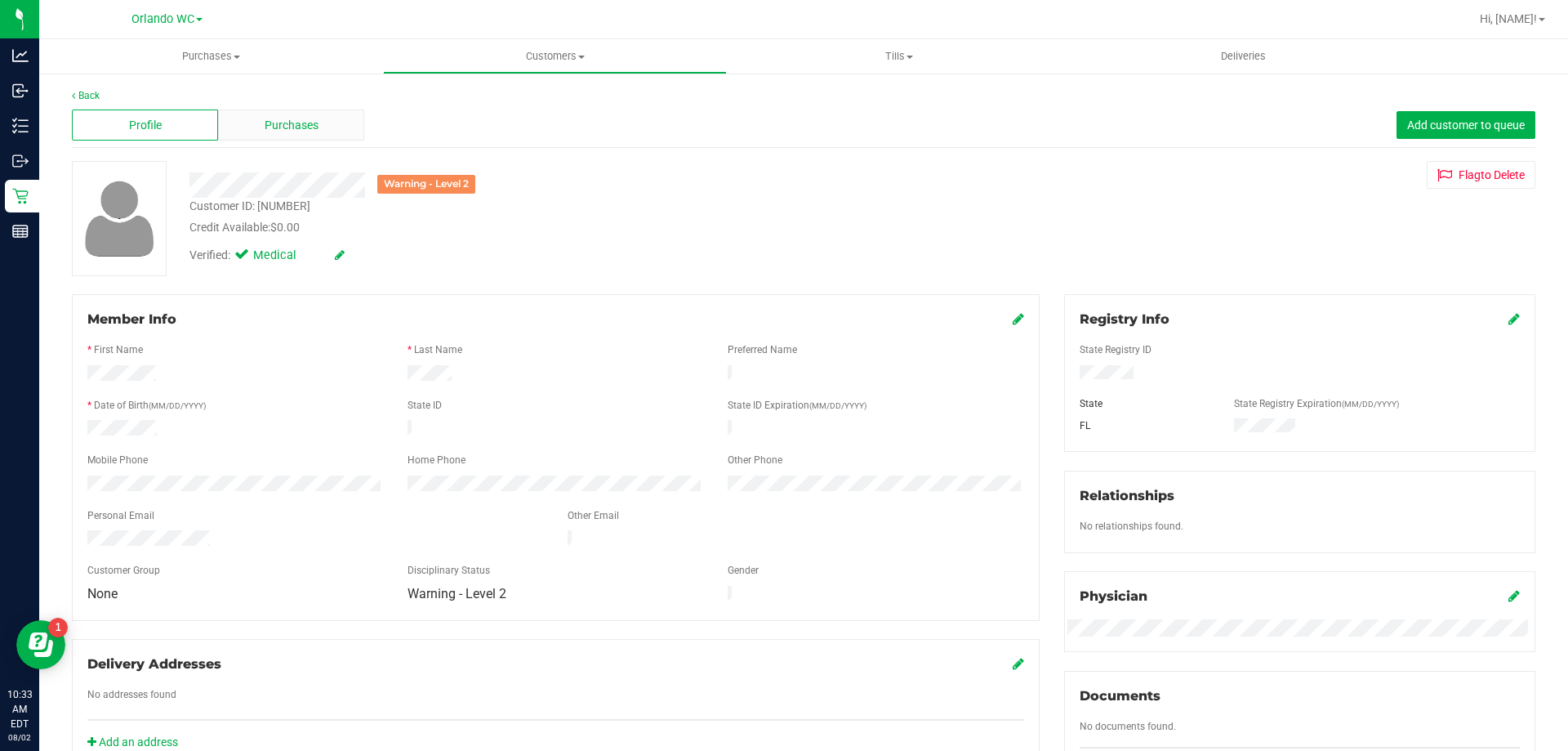 click on "Purchases" at bounding box center (291, 125) 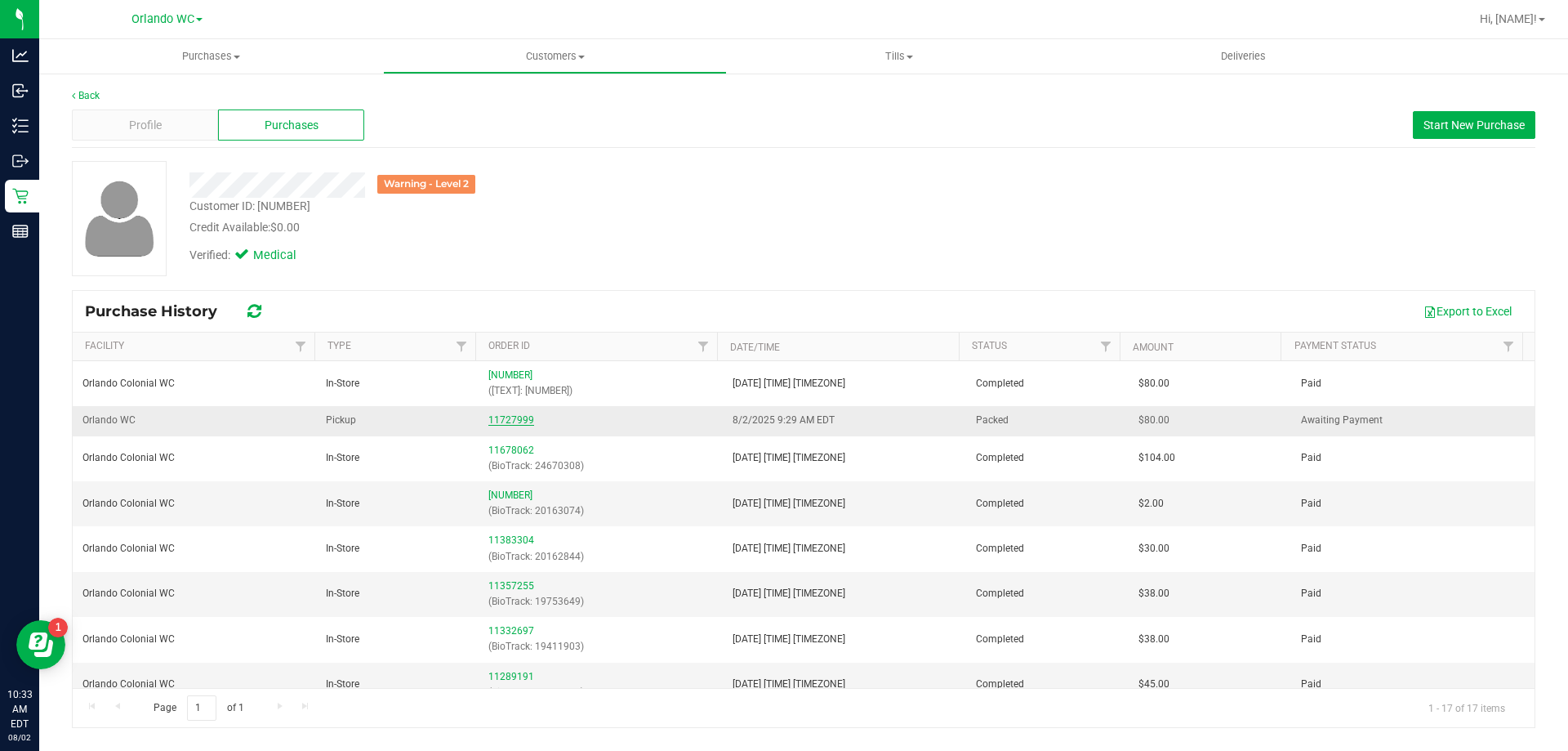 click on "11727999" at bounding box center [511, 420] 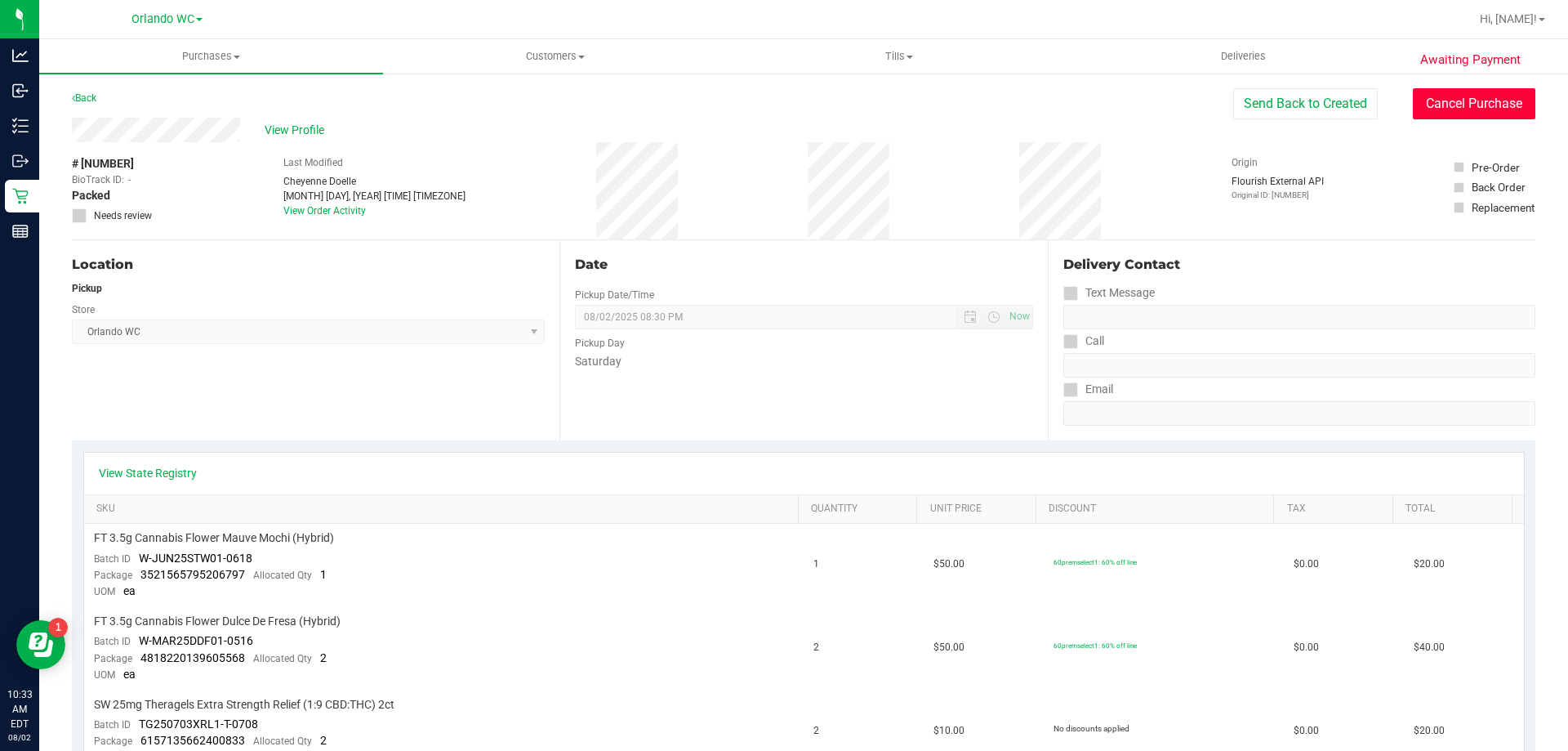 click on "Cancel Purchase" at bounding box center [1474, 104] 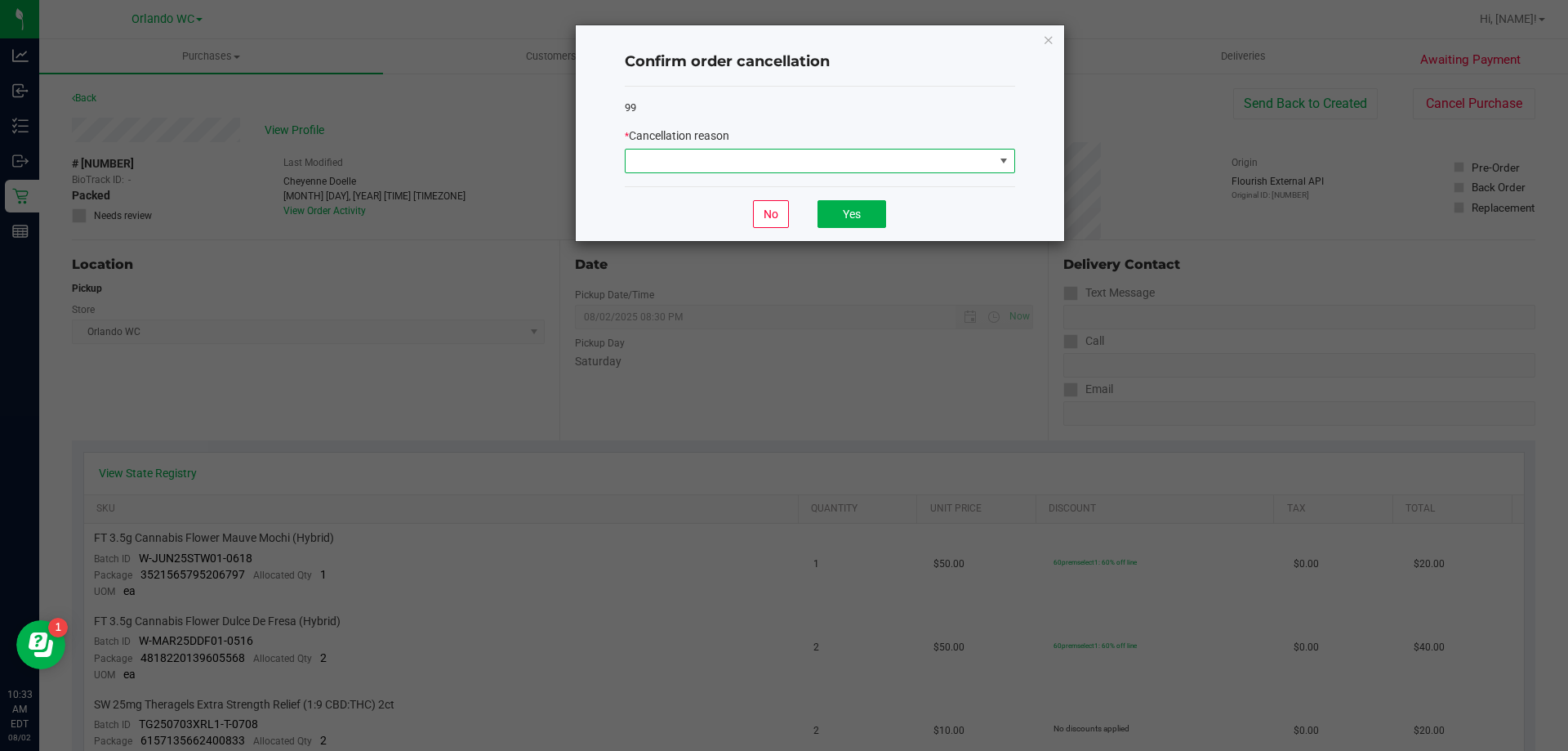 click at bounding box center (809, 161) 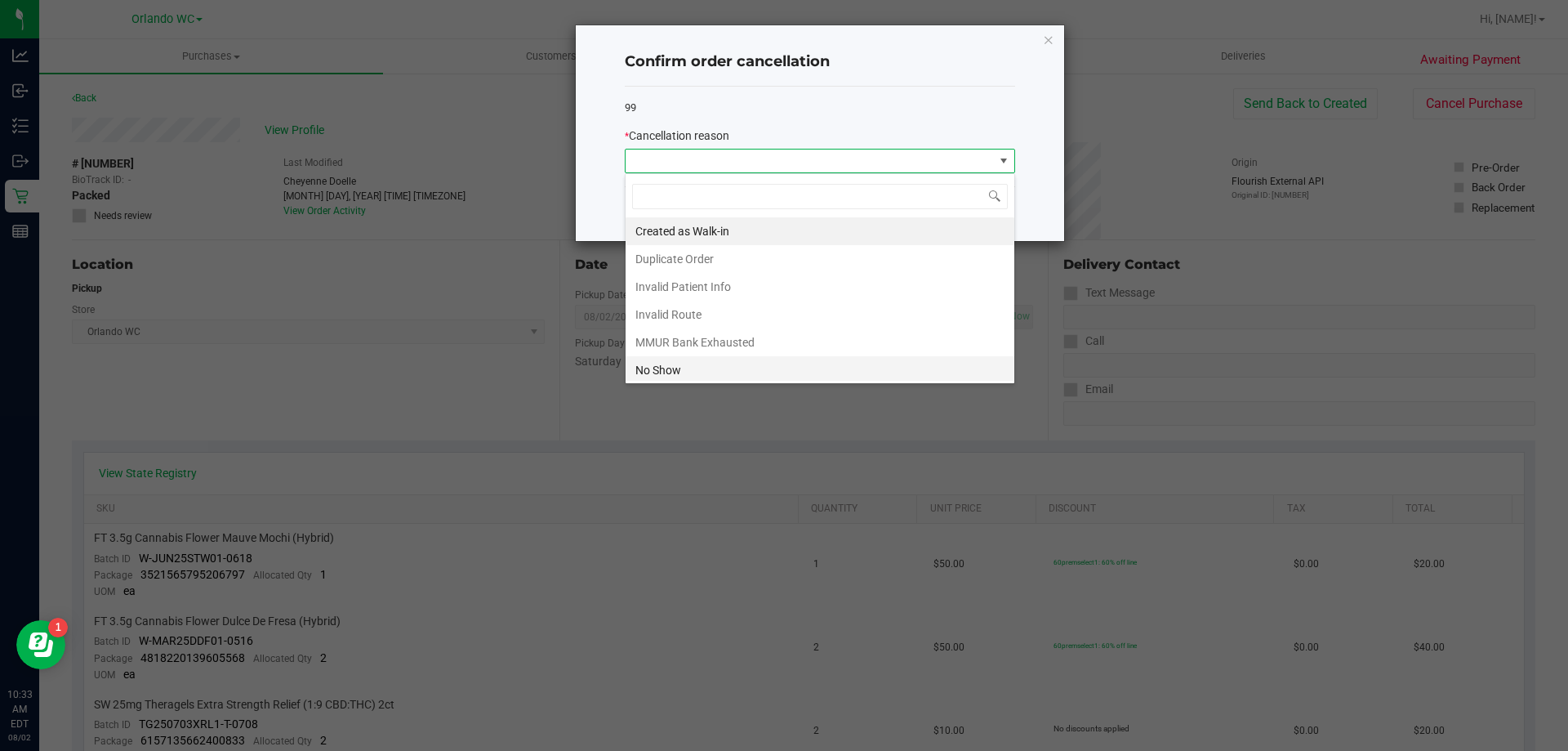 scroll, scrollTop: 81695, scrollLeft: 81276, axis: both 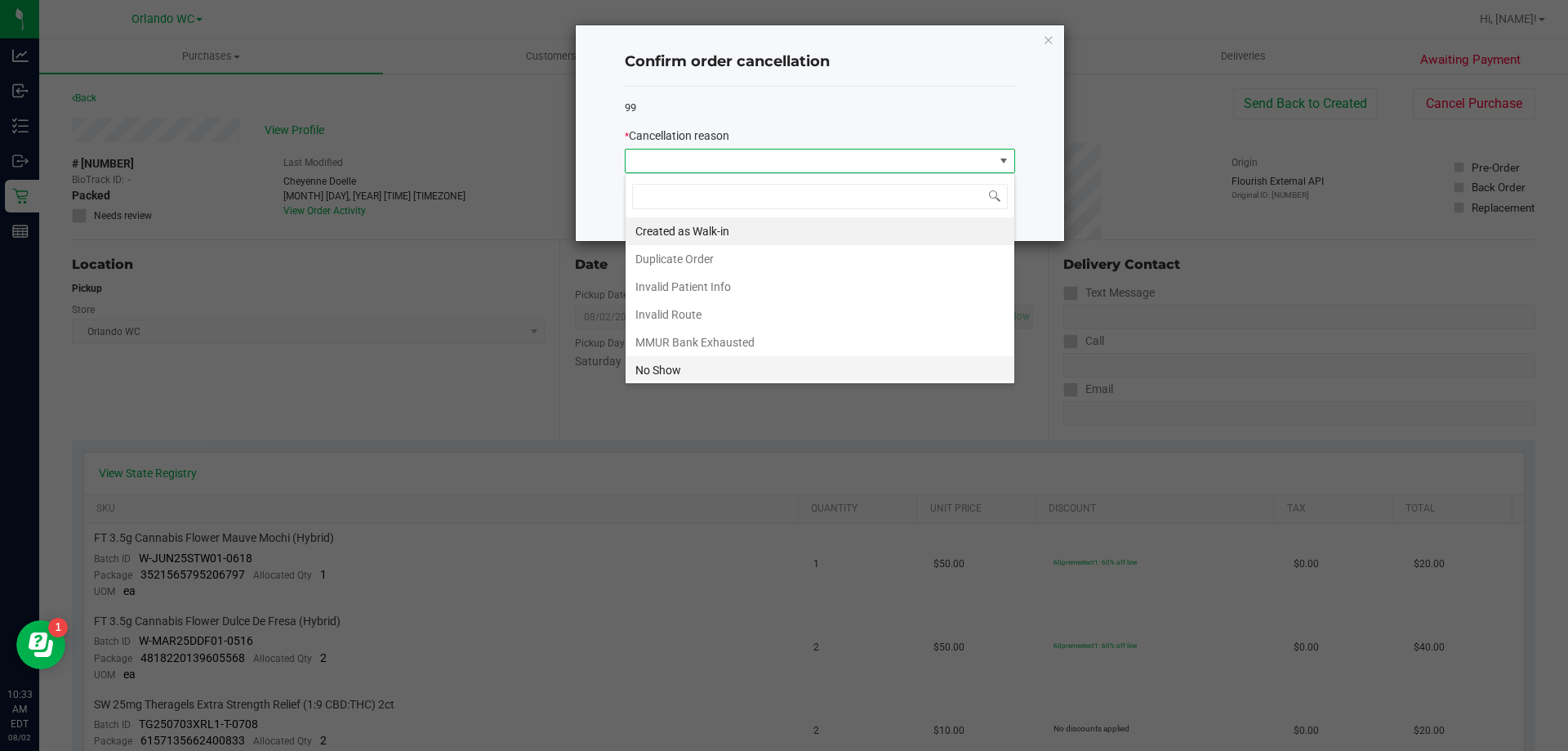 click on "No Show" at bounding box center (820, 370) 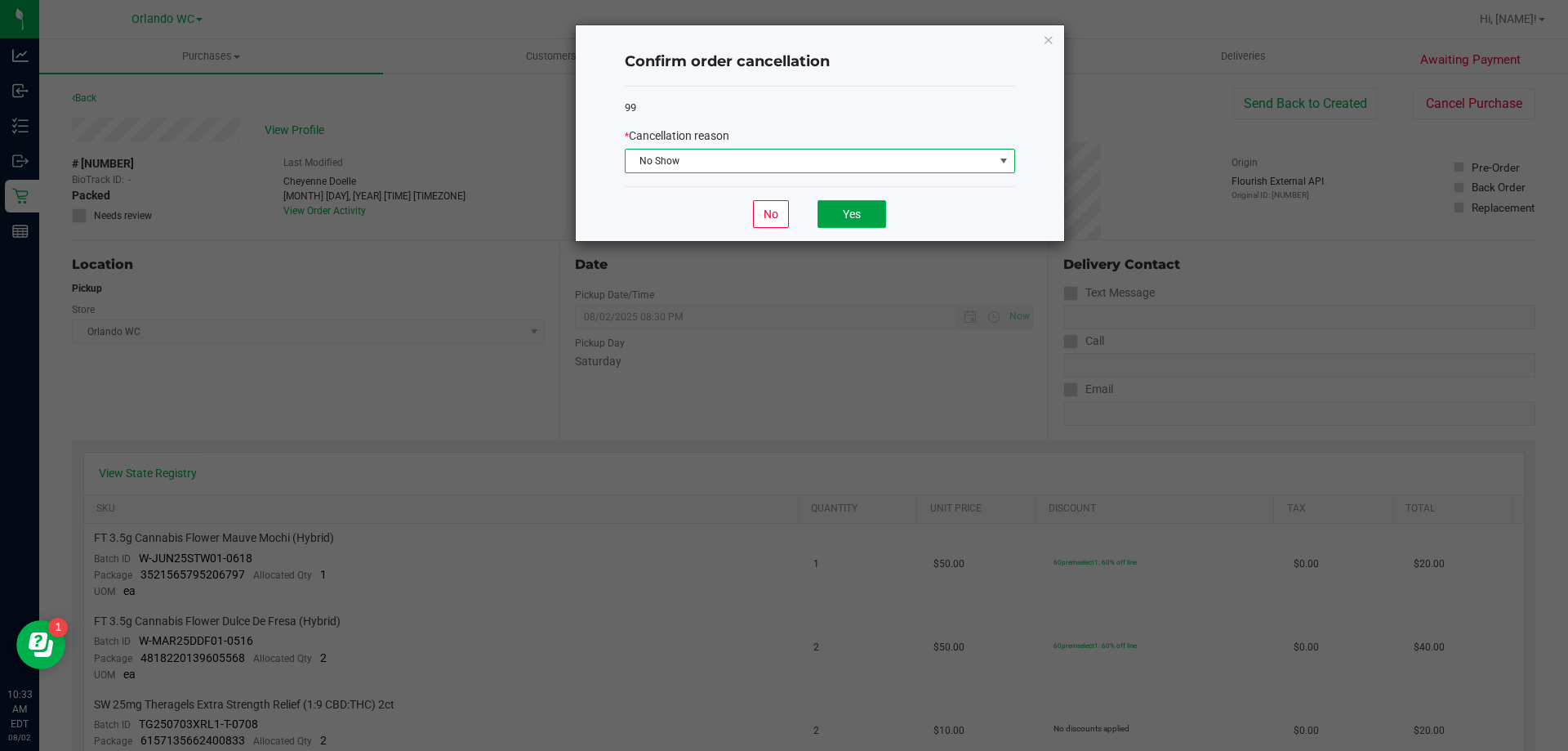 click on "Yes" 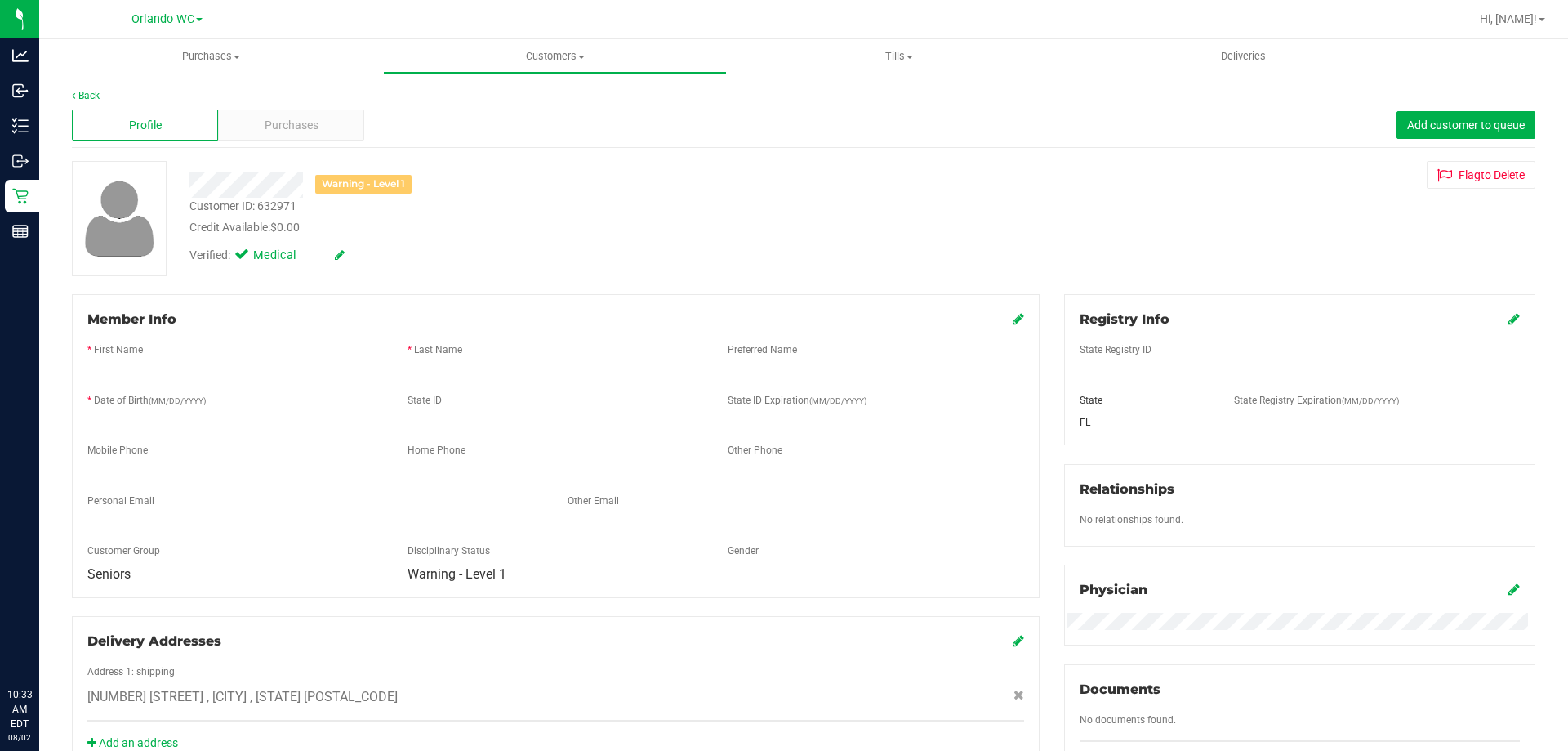 scroll, scrollTop: 0, scrollLeft: 0, axis: both 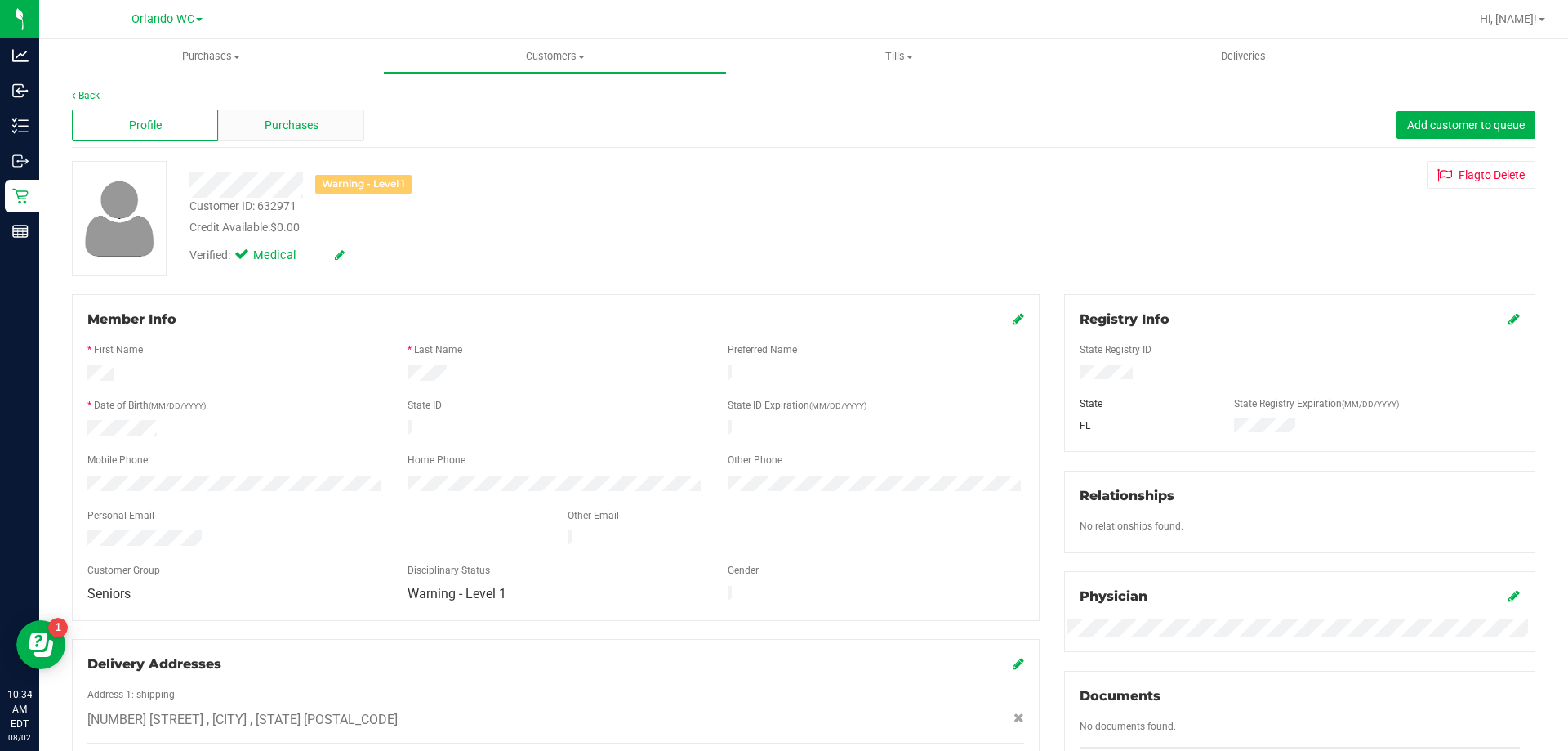 click on "Purchases" at bounding box center (292, 125) 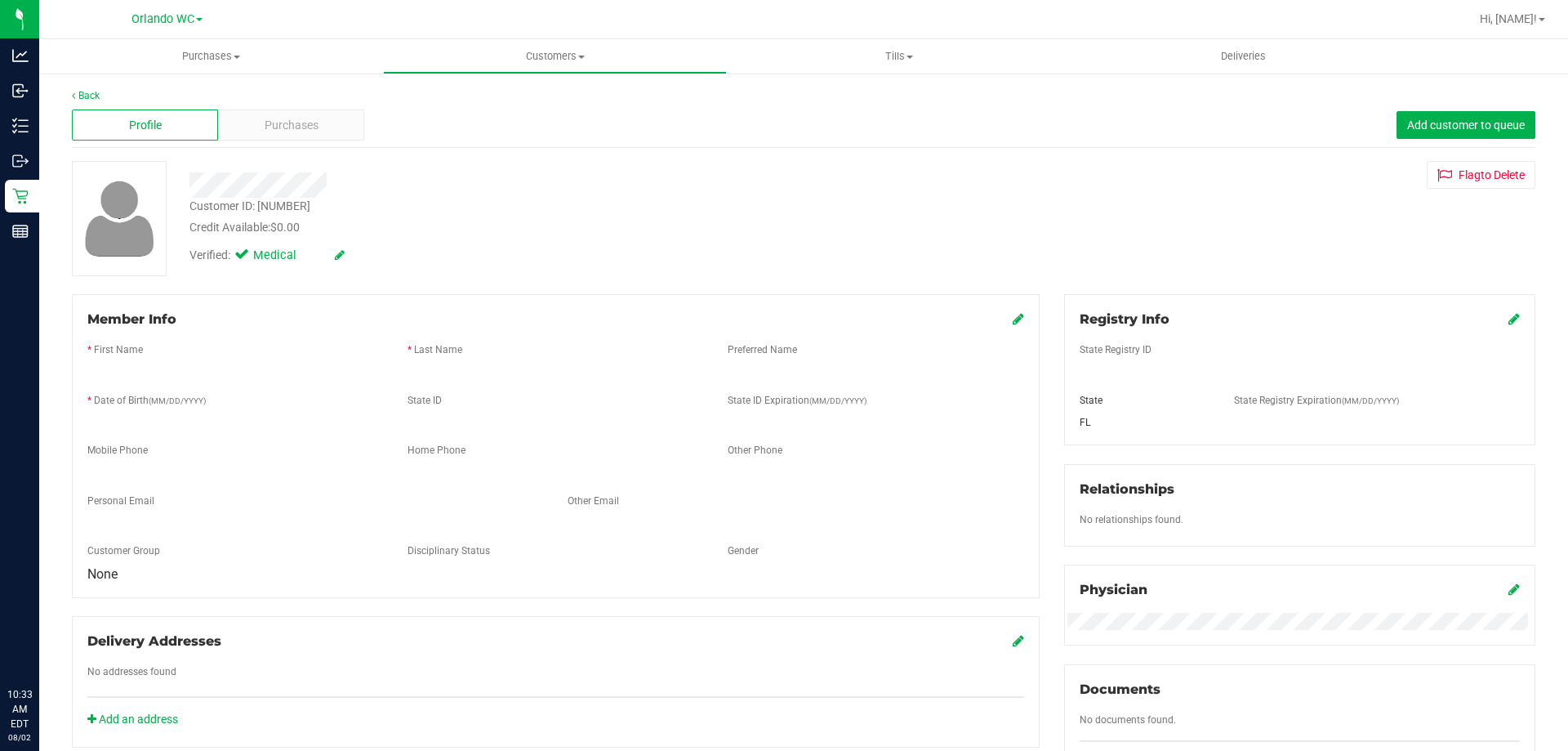 scroll, scrollTop: 0, scrollLeft: 0, axis: both 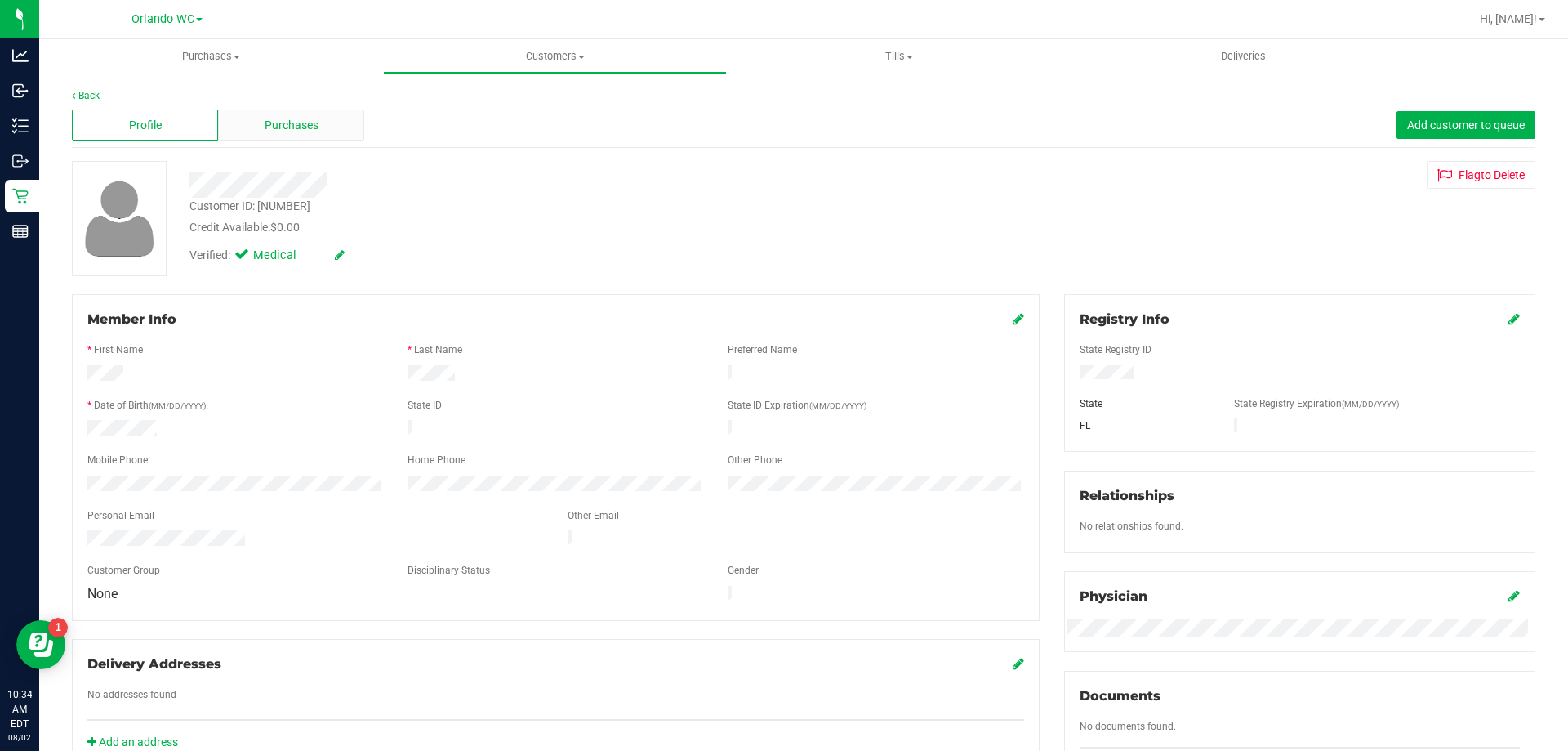 click on "Purchases" at bounding box center [292, 125] 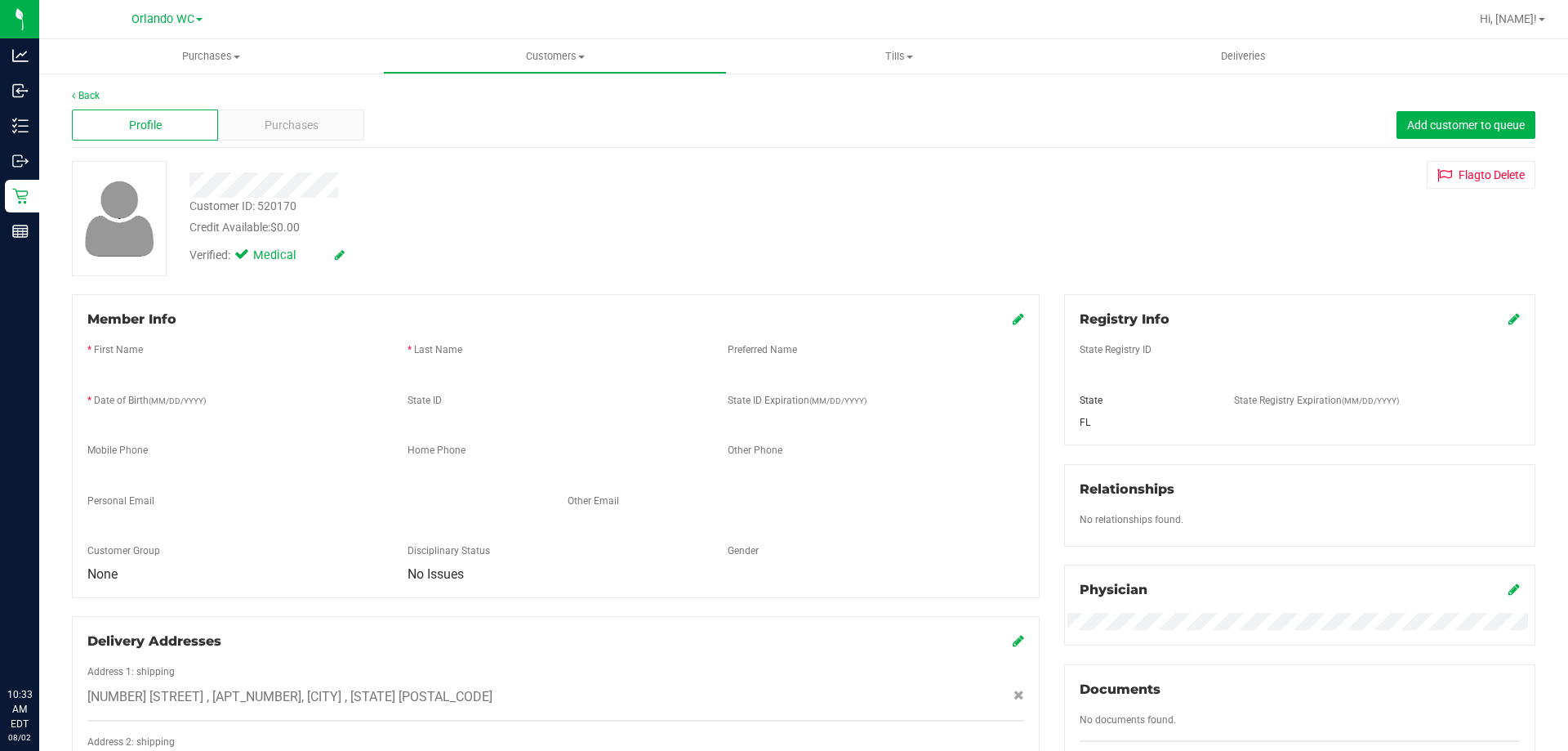 scroll, scrollTop: 0, scrollLeft: 0, axis: both 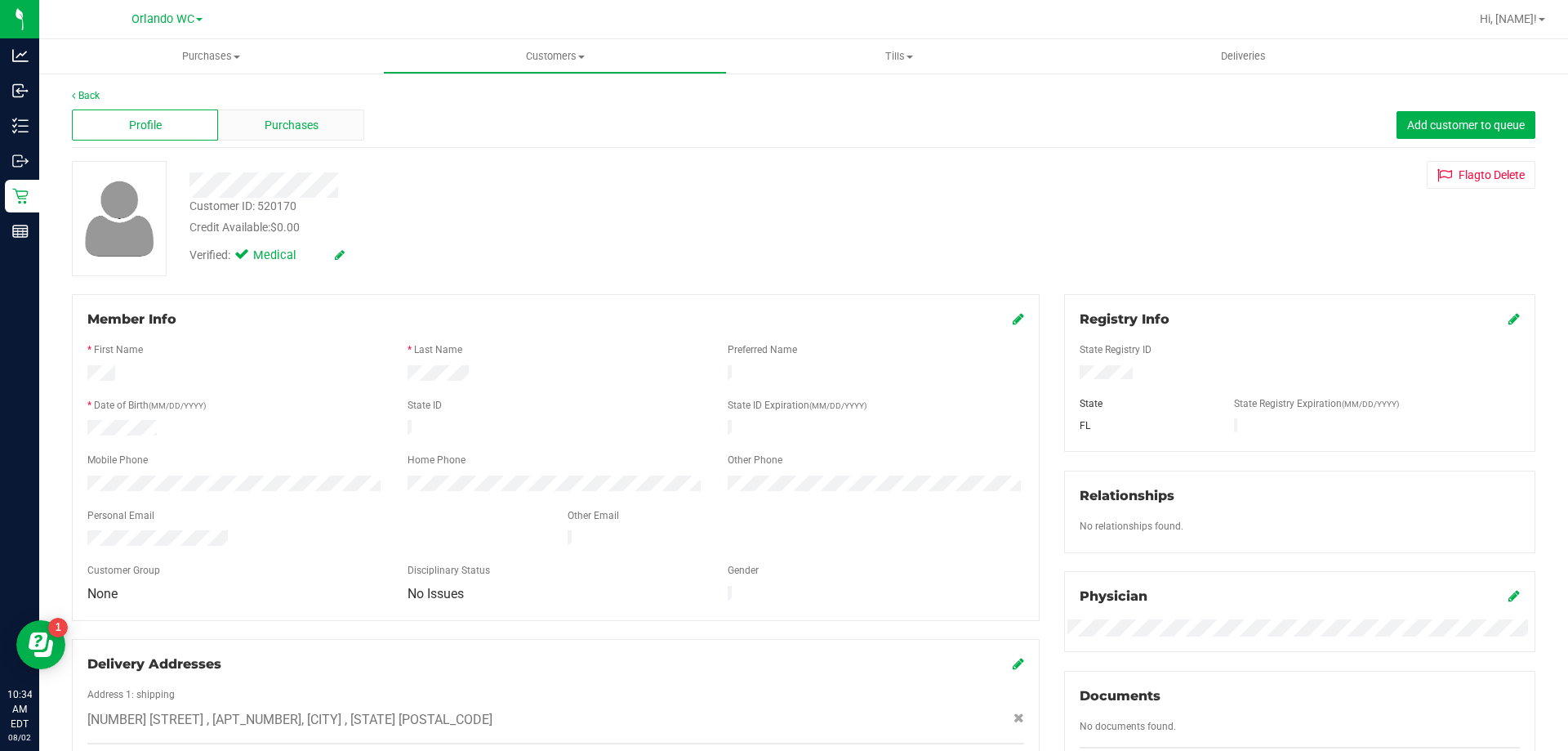 click on "Purchases" at bounding box center (291, 125) 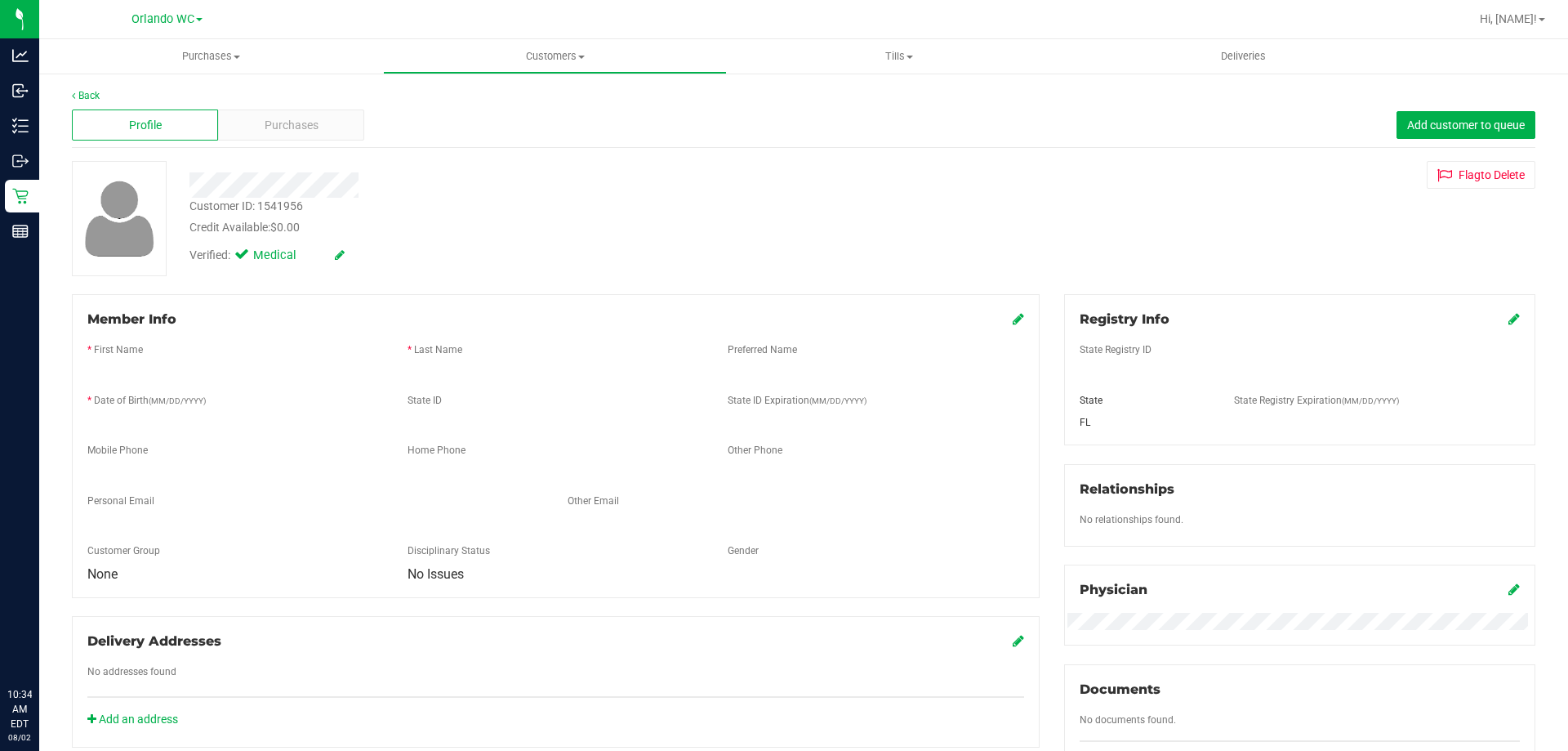 scroll, scrollTop: 0, scrollLeft: 0, axis: both 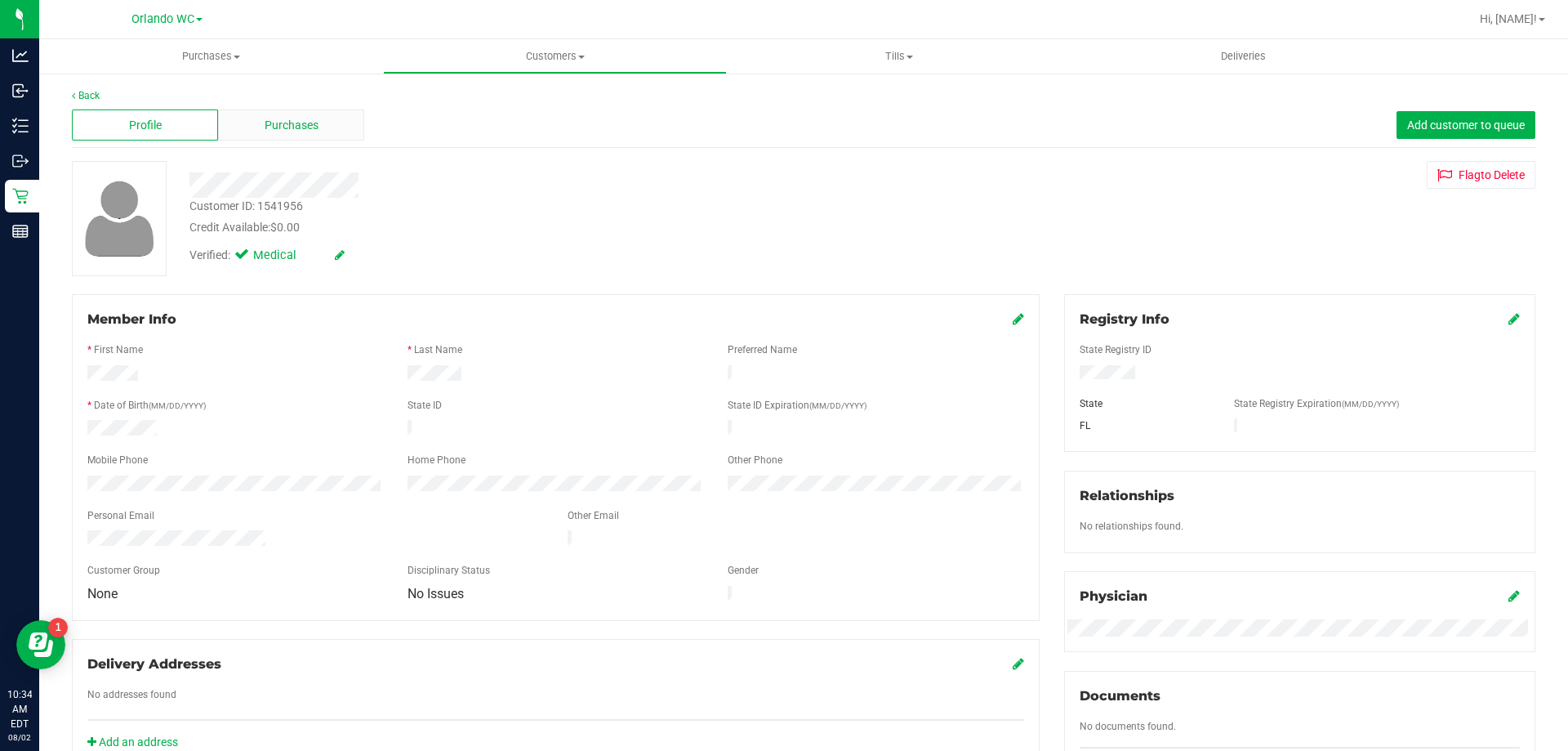 click on "Purchases" at bounding box center [291, 125] 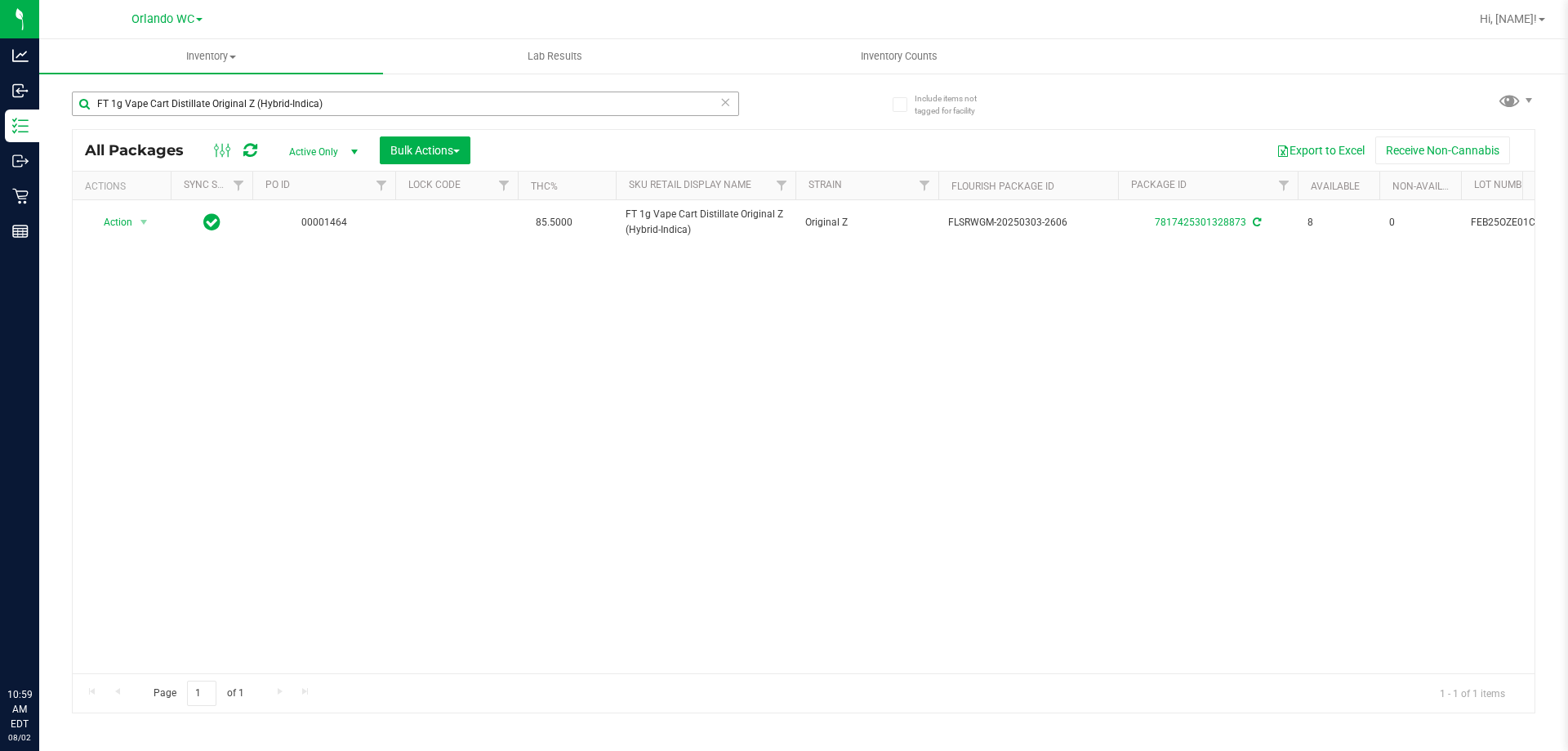 scroll, scrollTop: 0, scrollLeft: 0, axis: both 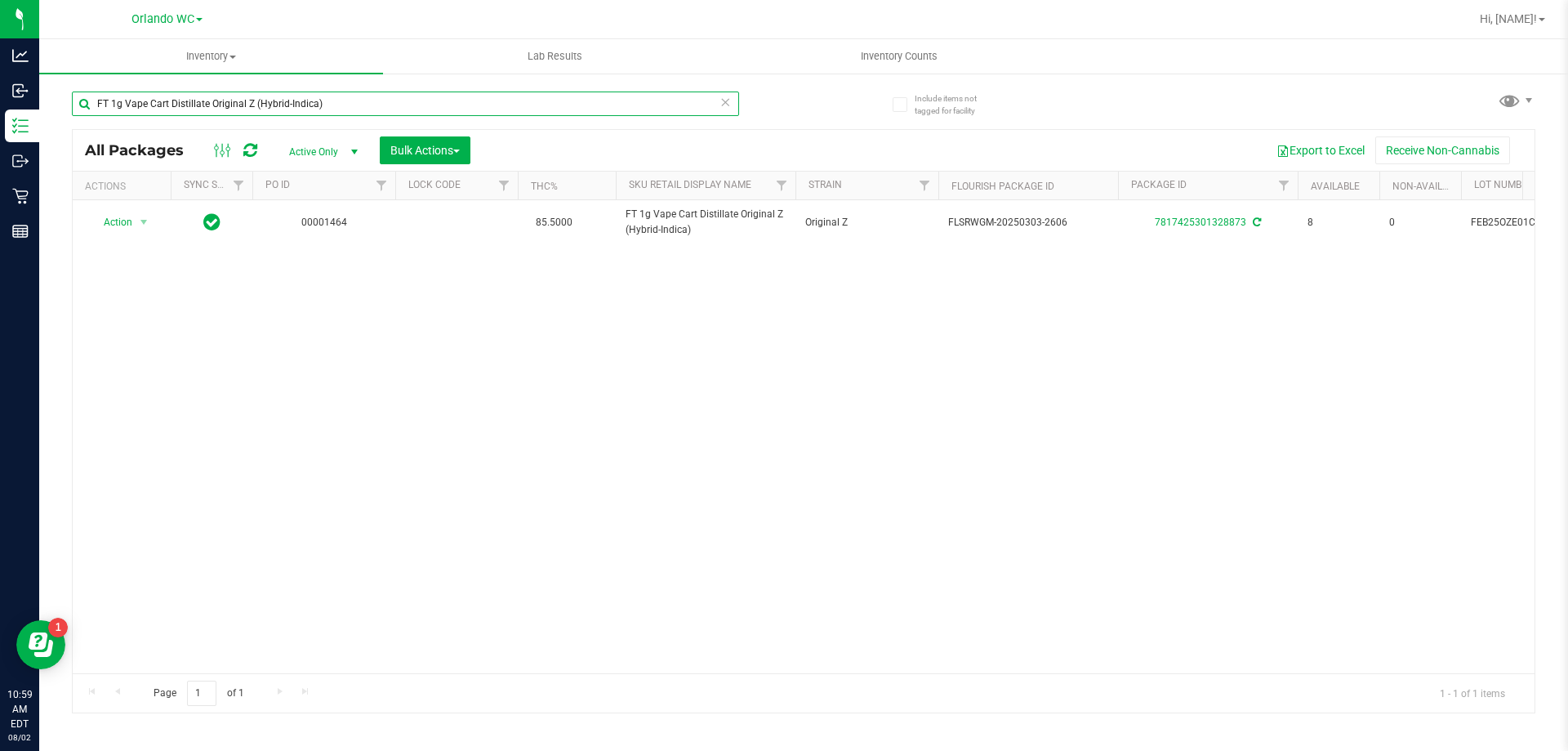 click on "FT 1g Vape Cart Distillate Original Z (Hybrid-Indica)" at bounding box center [405, 104] 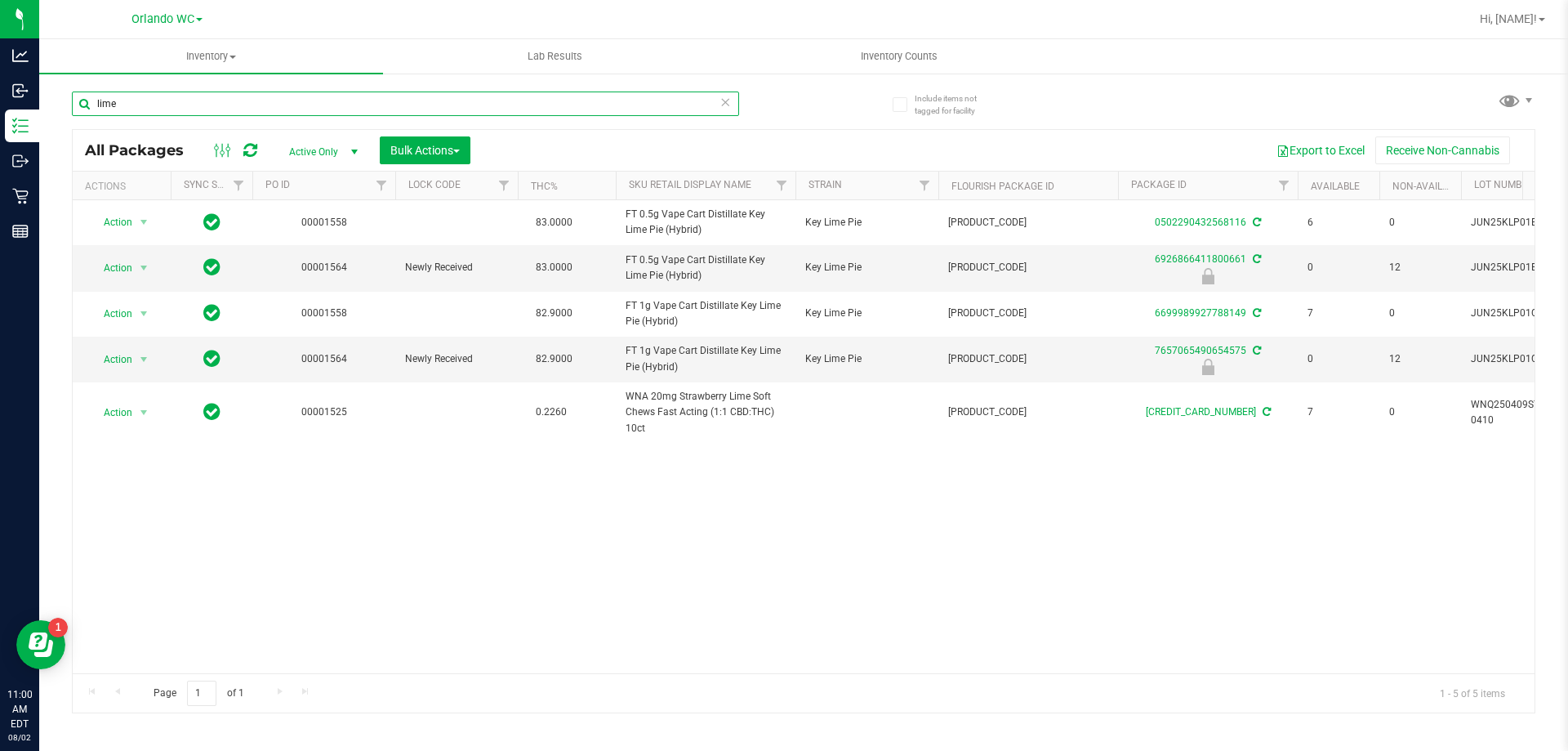 click on "lime" at bounding box center (405, 104) 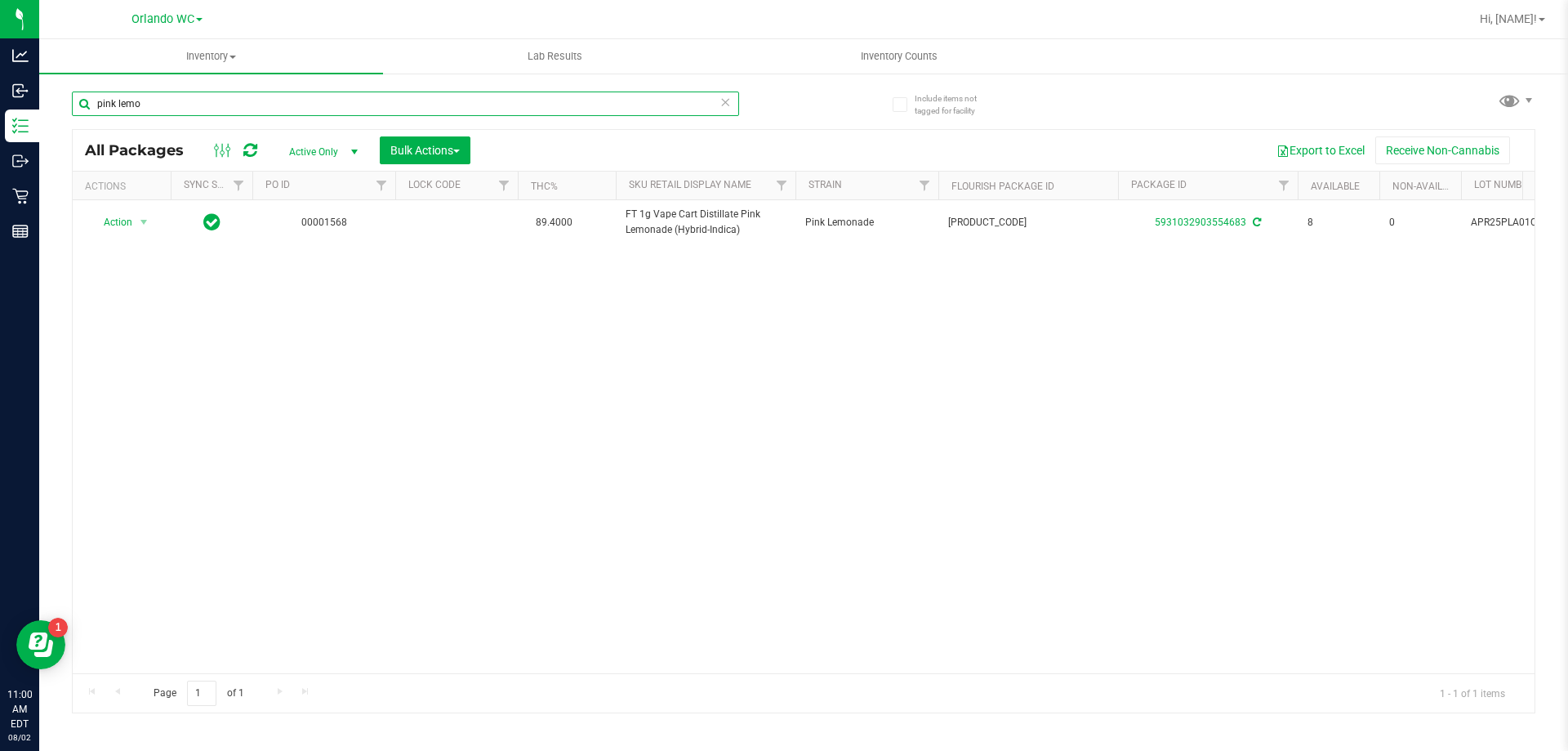 type on "pink lemo" 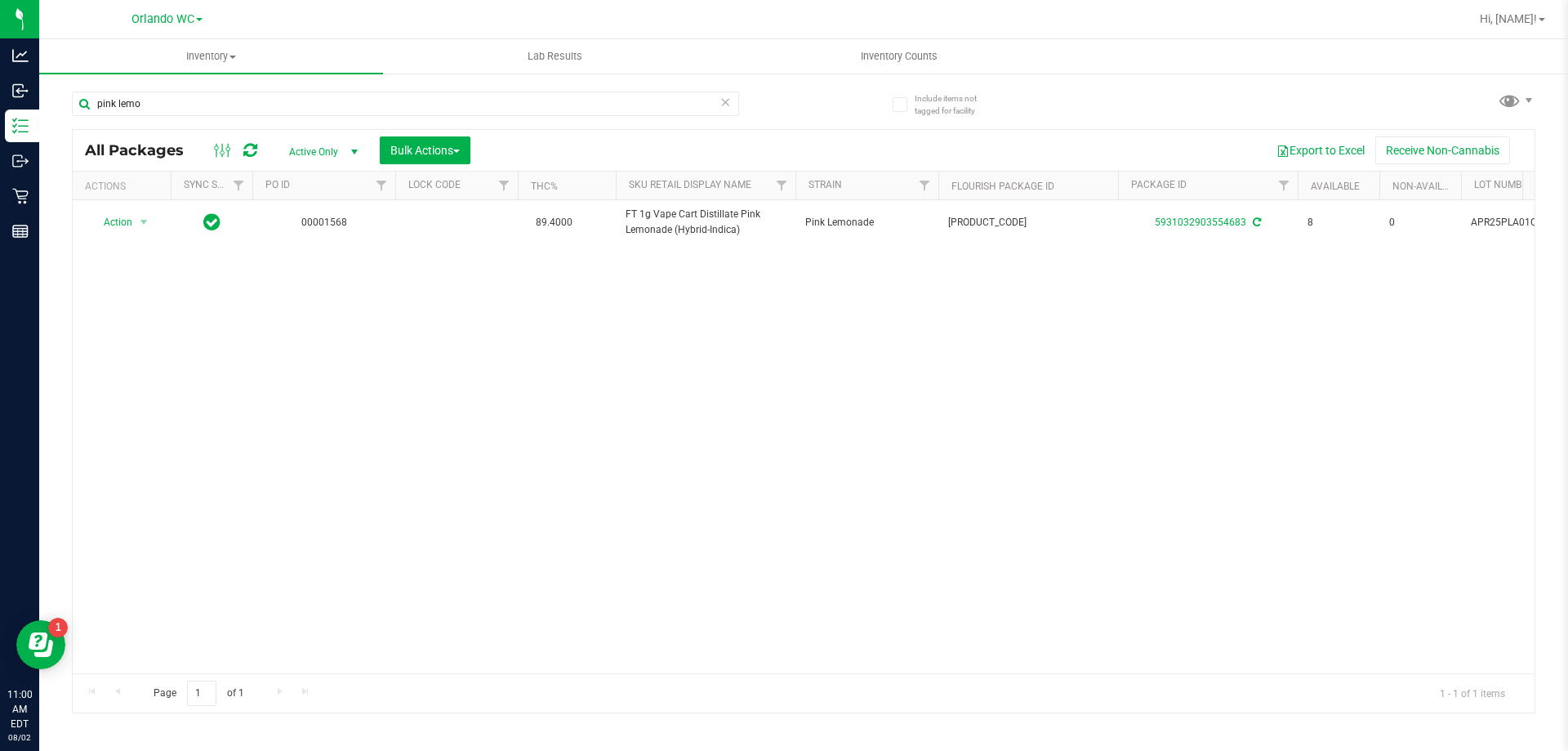 click on "Action Action Adjust qty Create package Edit attributes Global inventory Locate package Lock package Package audit log Print package label Print product labels Schedule for destruction
00001568
89.4000
FT 1g Vape Cart Distillate Pink Lemonade (Hybrid-Indica)
Pink Lemonade
FLSRWGM-20250423-1962
5931032903554683
8
0
APR25PLA01C-0416
8
Apr 23, 2025 10:37:00 EDT 0.0000 $90.00000
Now
Created" at bounding box center [804, 436] 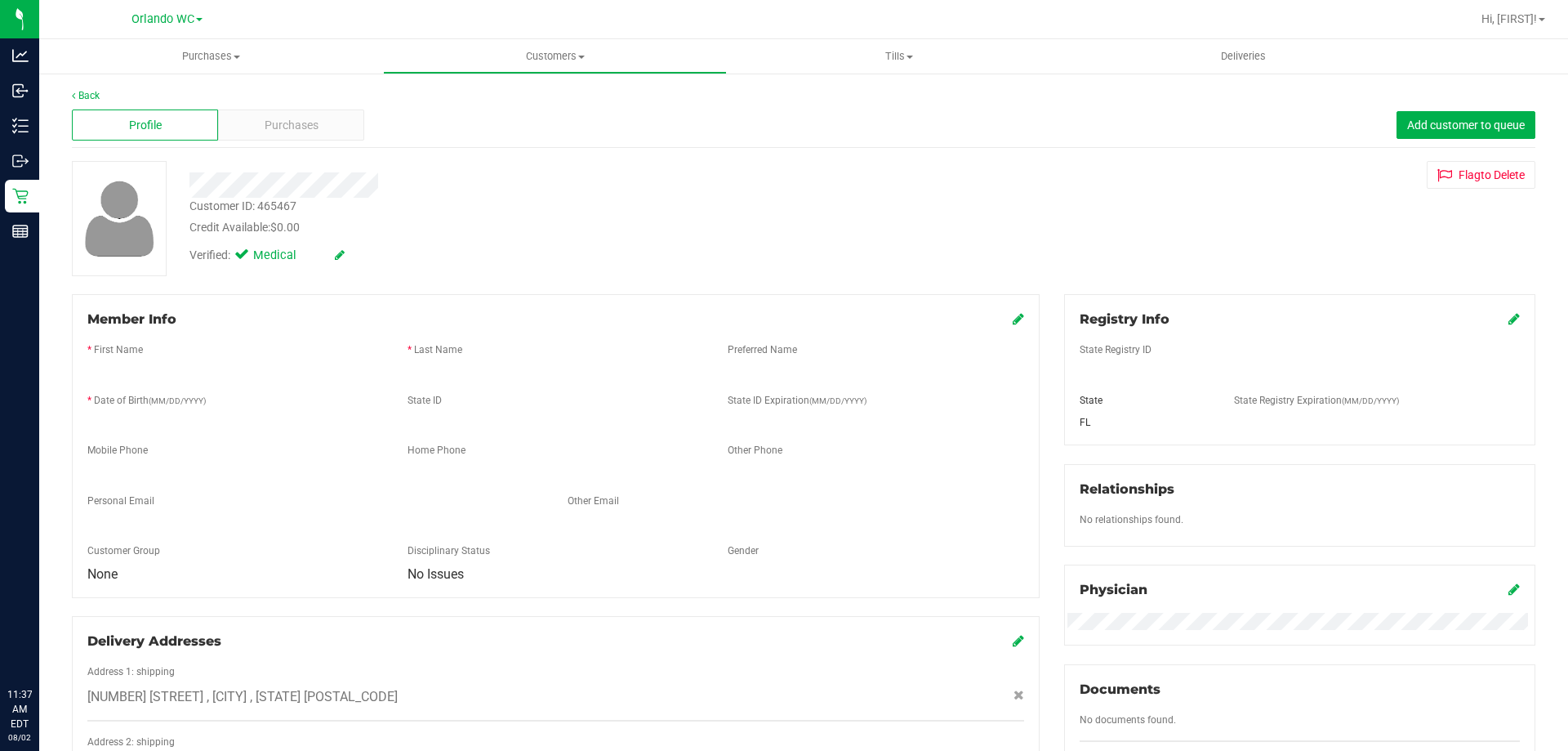 scroll, scrollTop: 0, scrollLeft: 0, axis: both 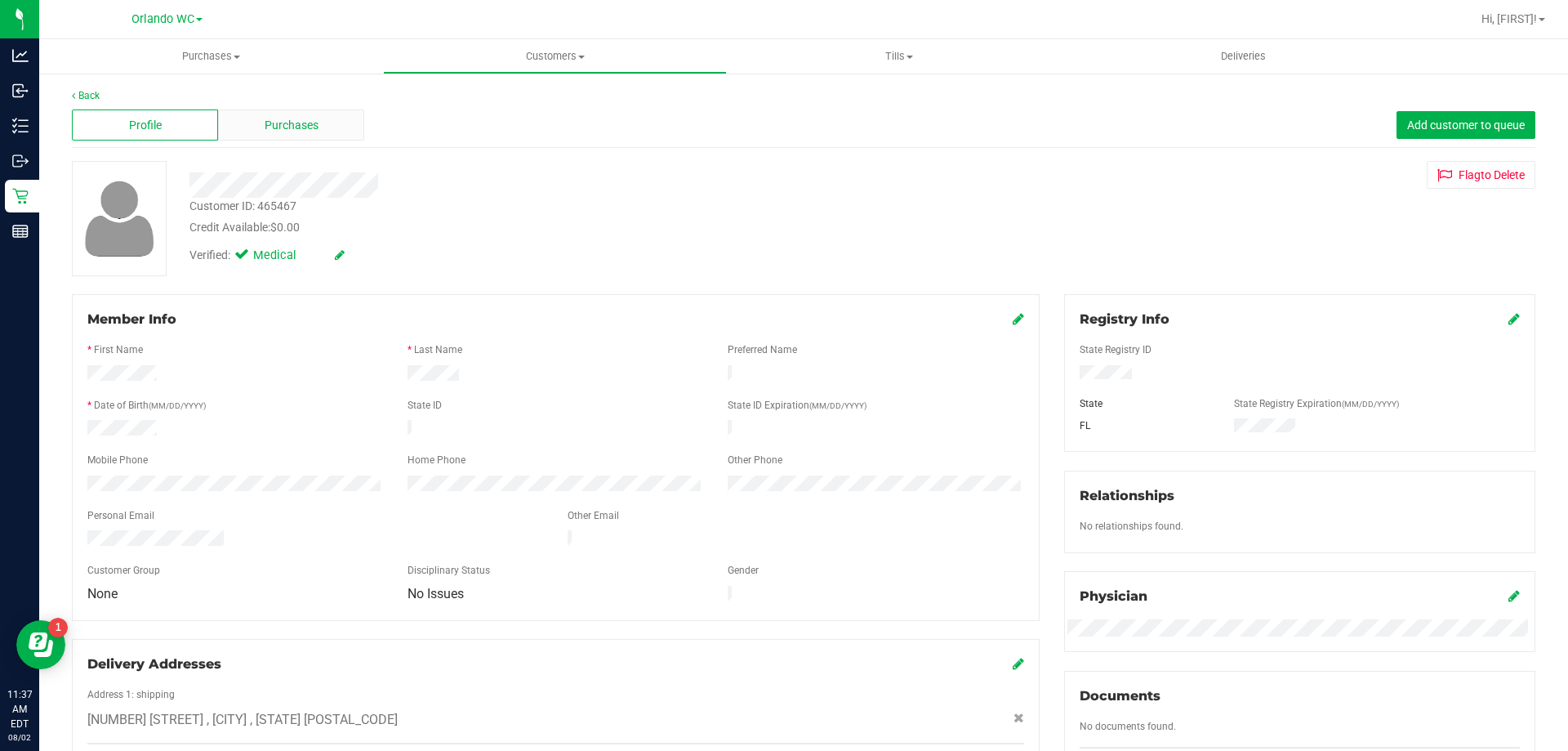 click on "Purchases" at bounding box center [292, 125] 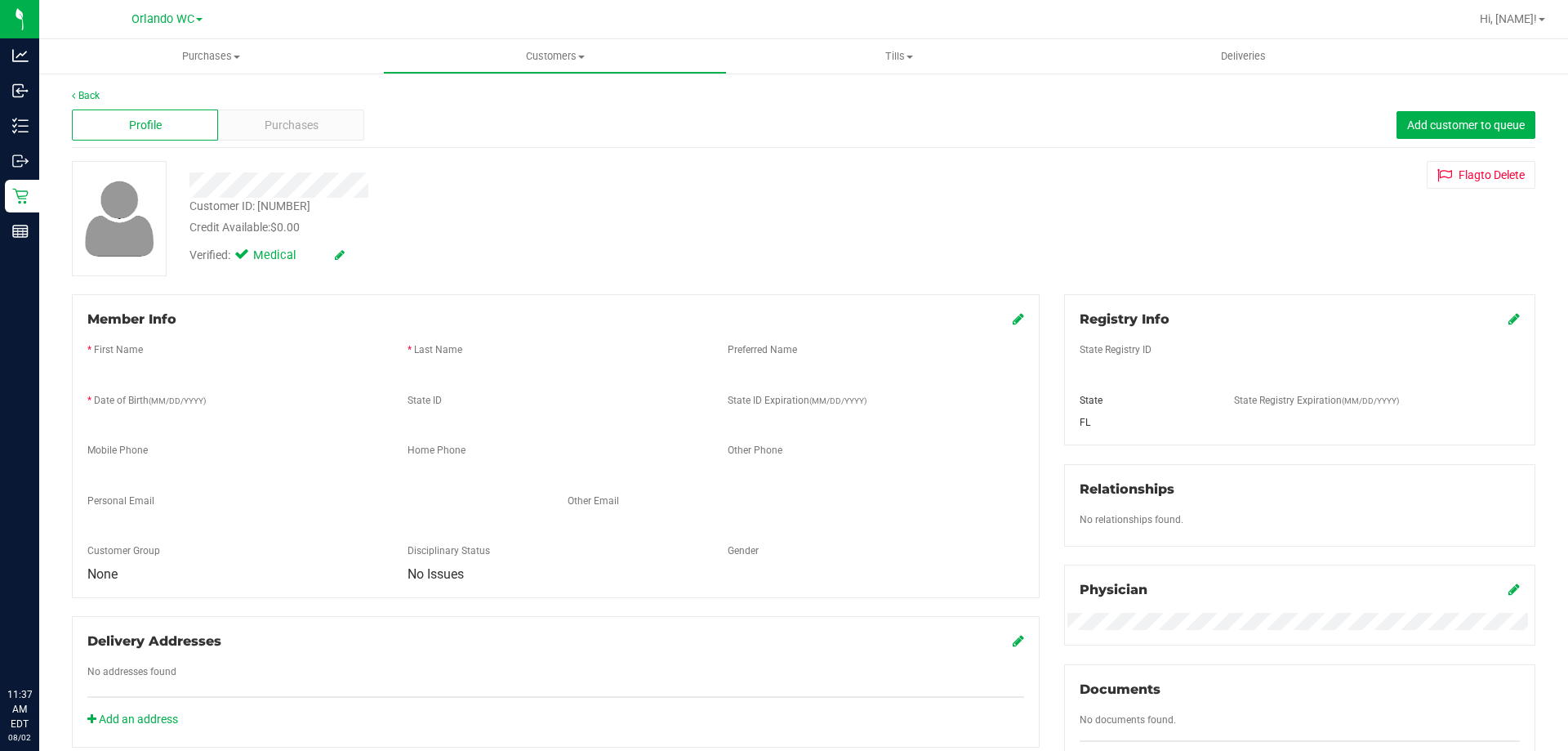 scroll, scrollTop: 0, scrollLeft: 0, axis: both 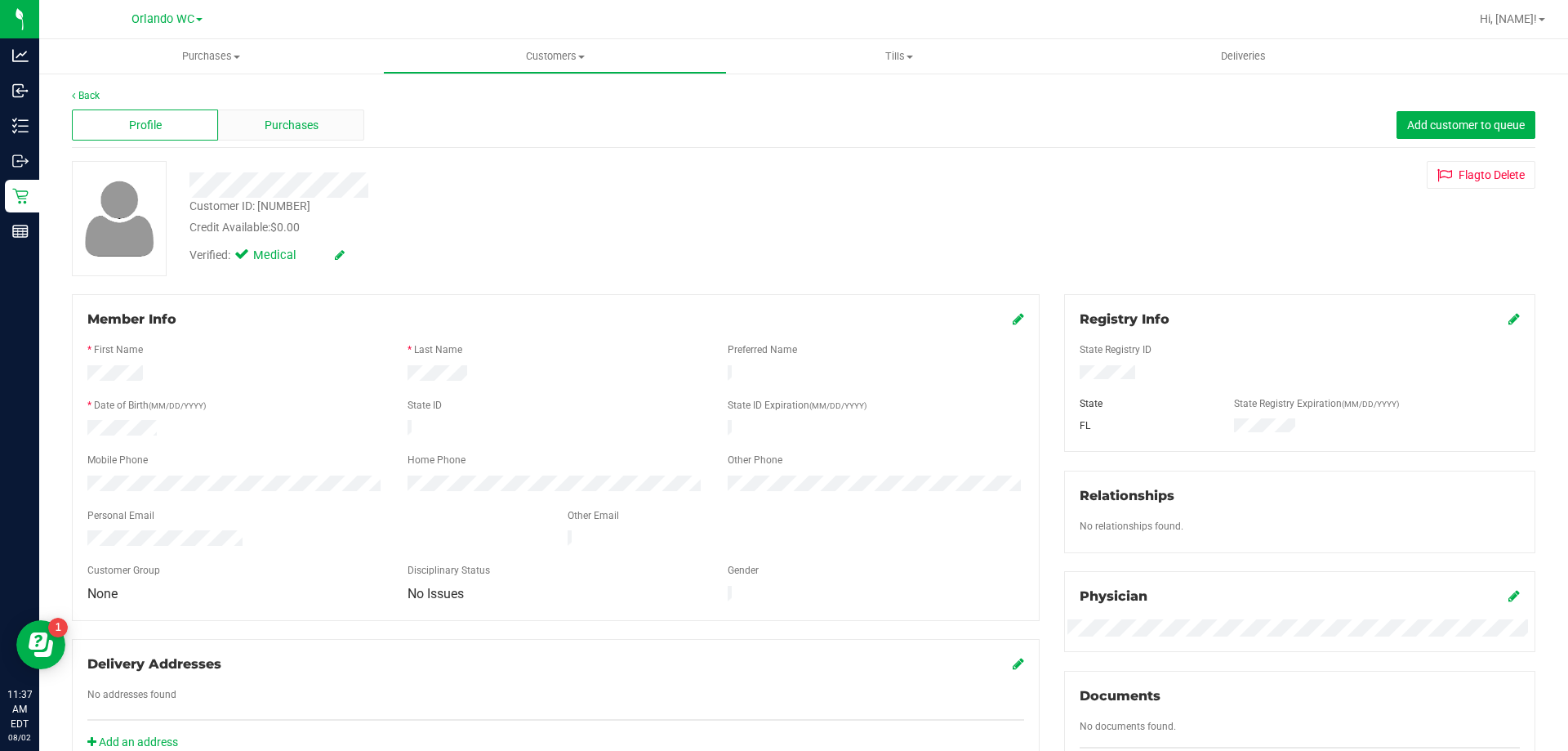 click on "Purchases" at bounding box center (292, 125) 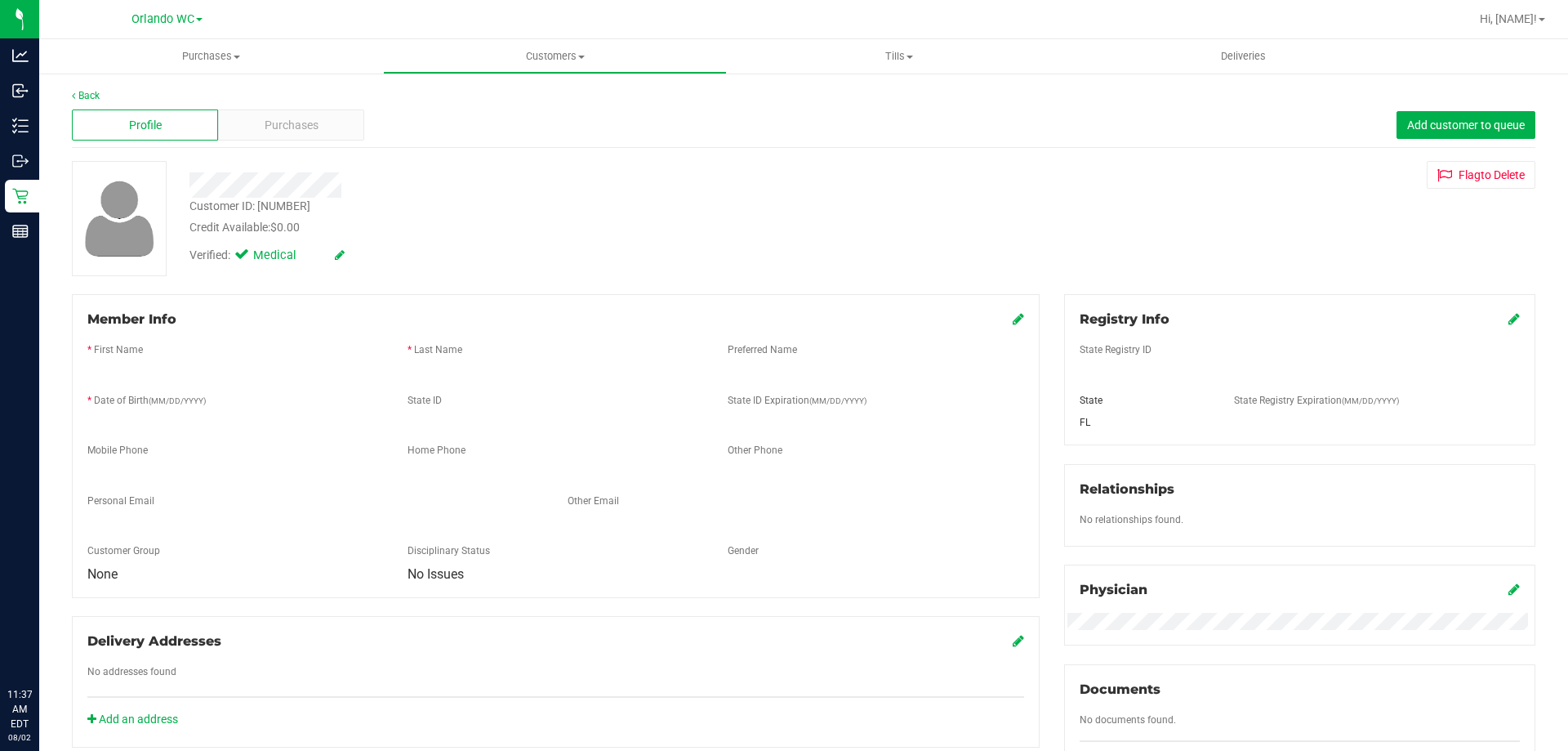 scroll, scrollTop: 0, scrollLeft: 0, axis: both 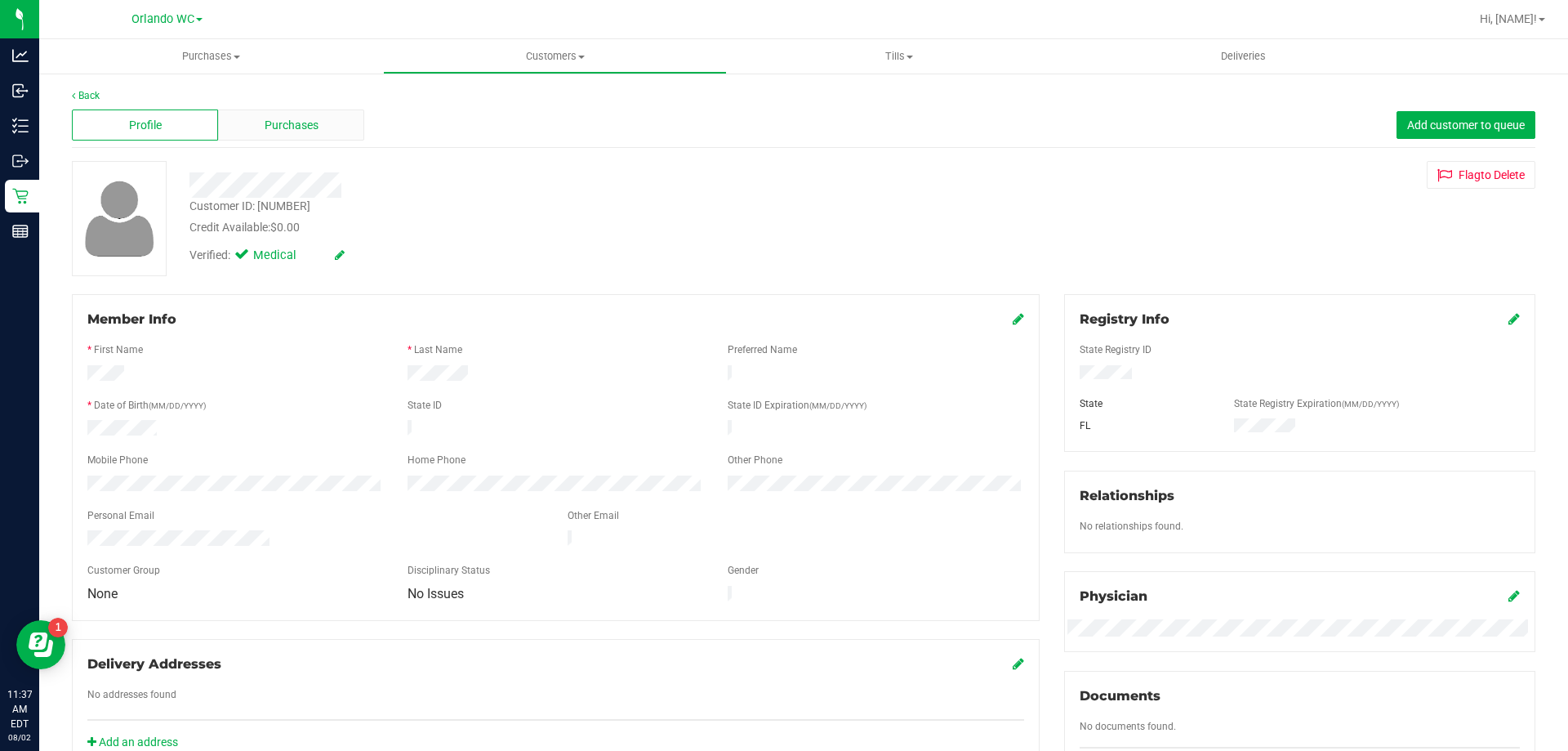 click on "Purchases" at bounding box center [292, 125] 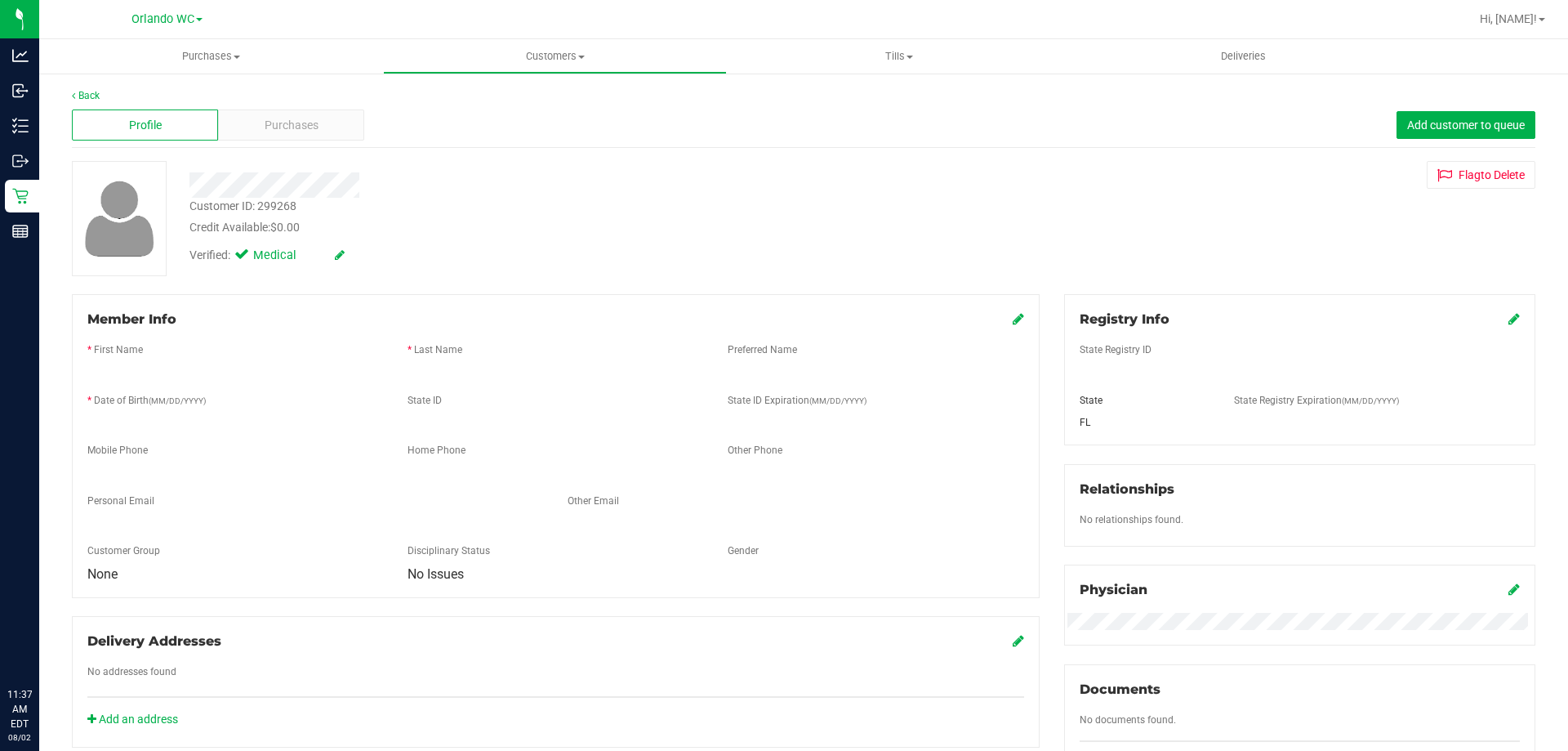 scroll, scrollTop: 0, scrollLeft: 0, axis: both 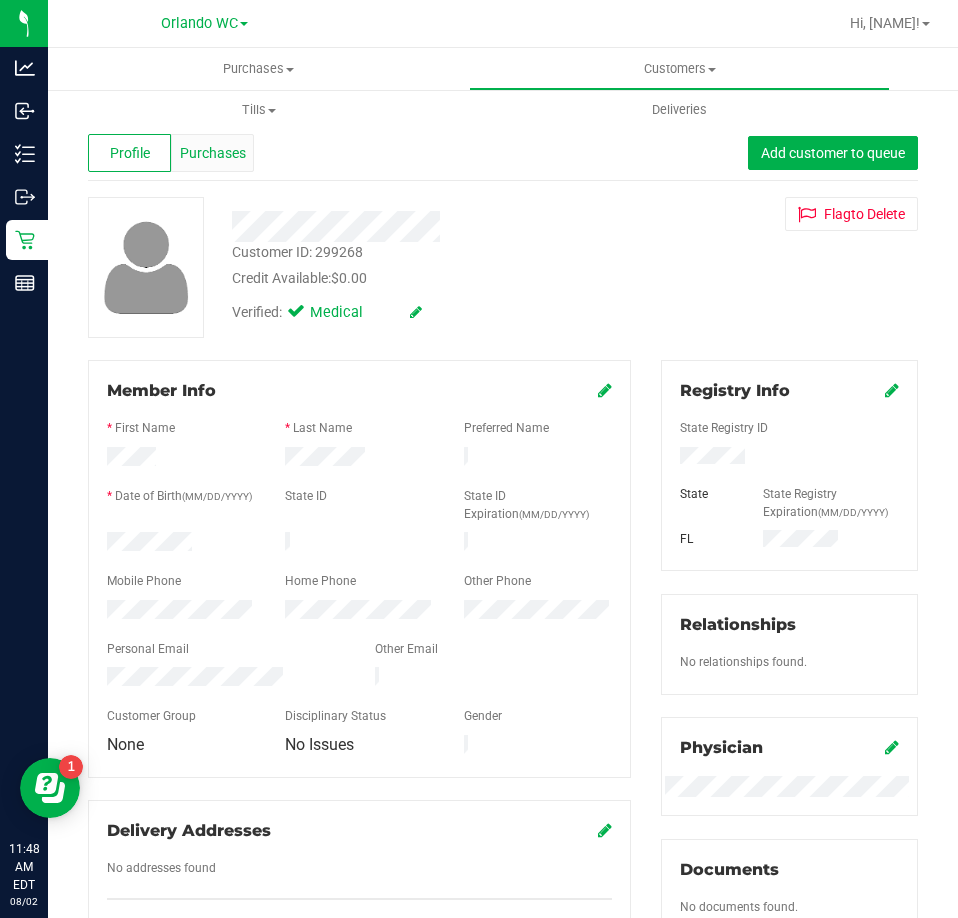 click on "Purchases" at bounding box center (213, 153) 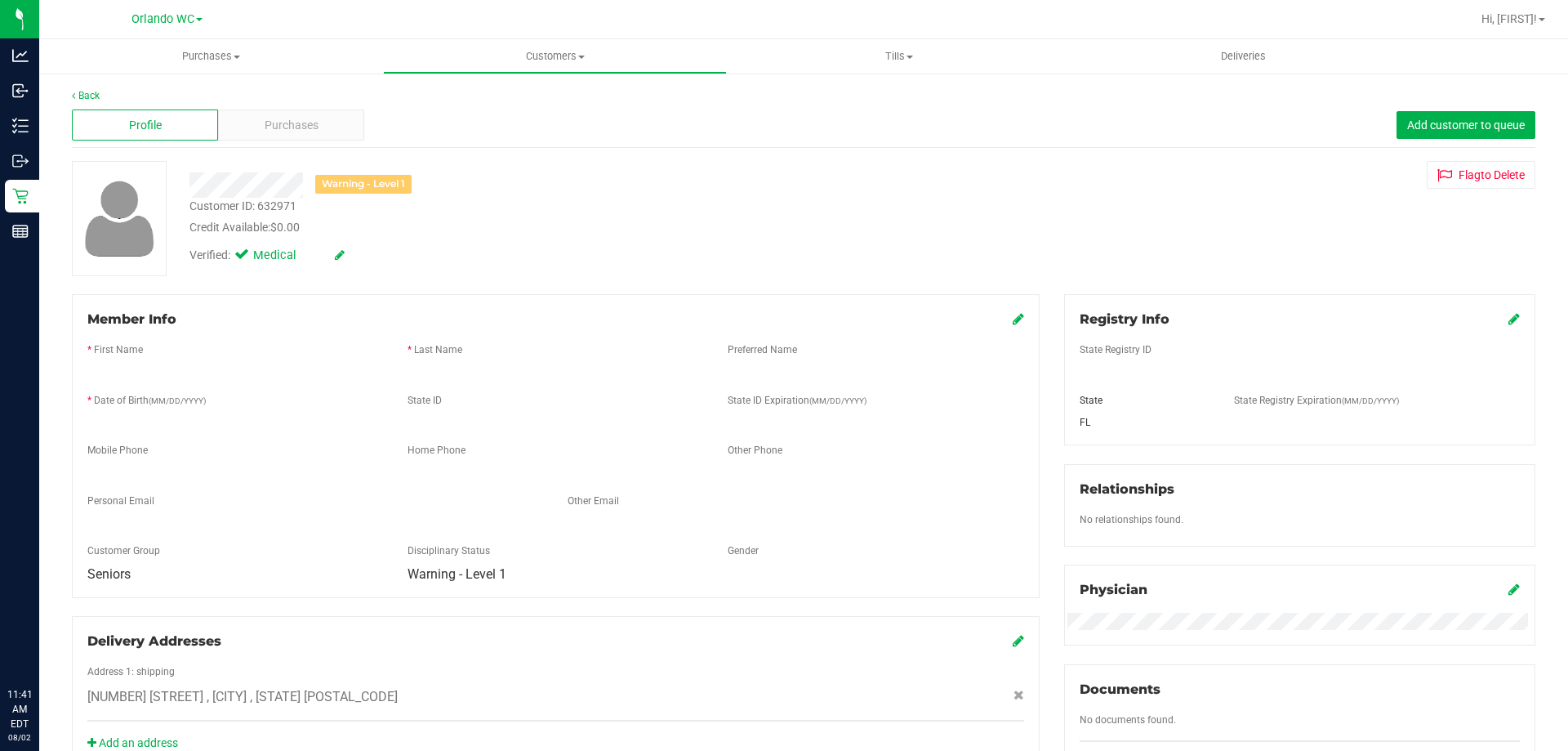 scroll, scrollTop: 0, scrollLeft: 0, axis: both 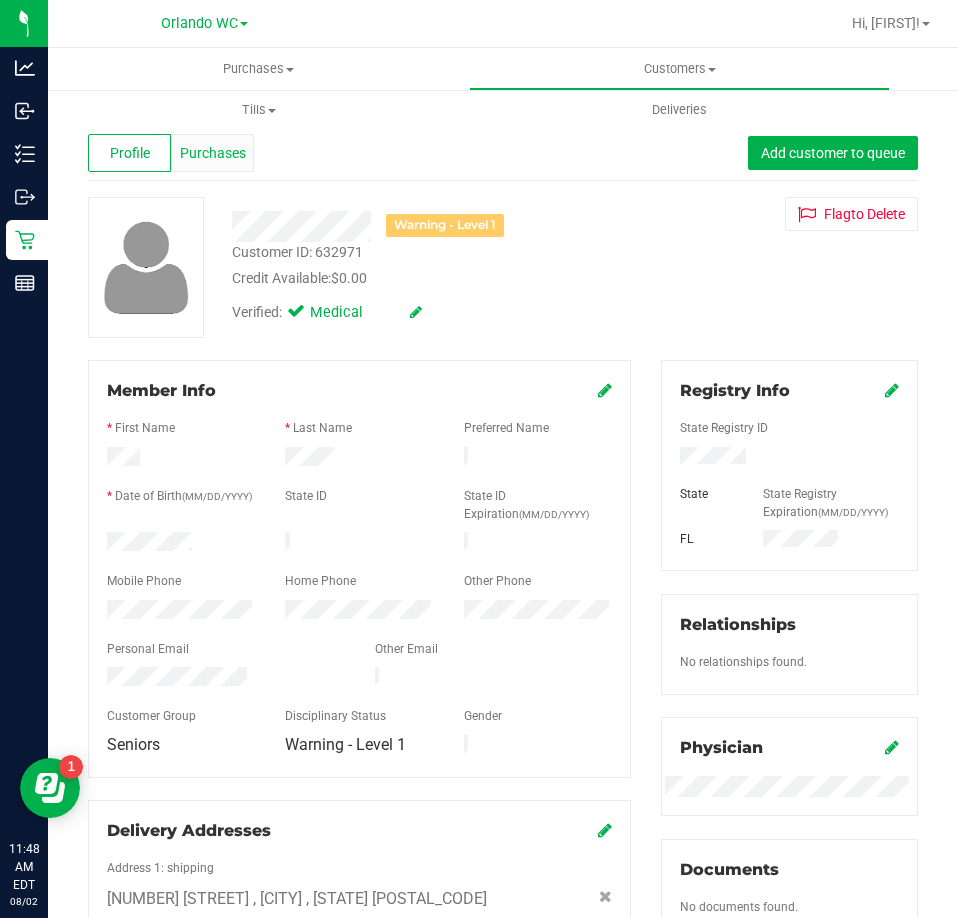 click on "Purchases" at bounding box center (213, 153) 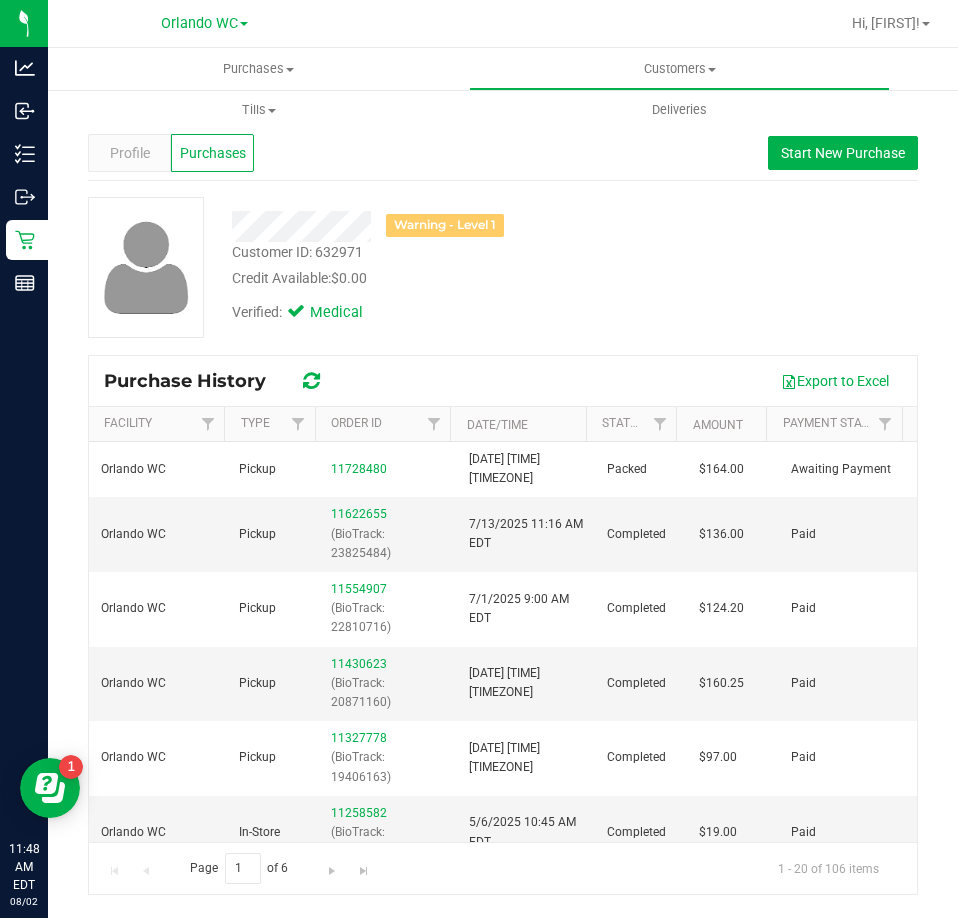 click on "Verified:
Medical" at bounding box center [432, 311] 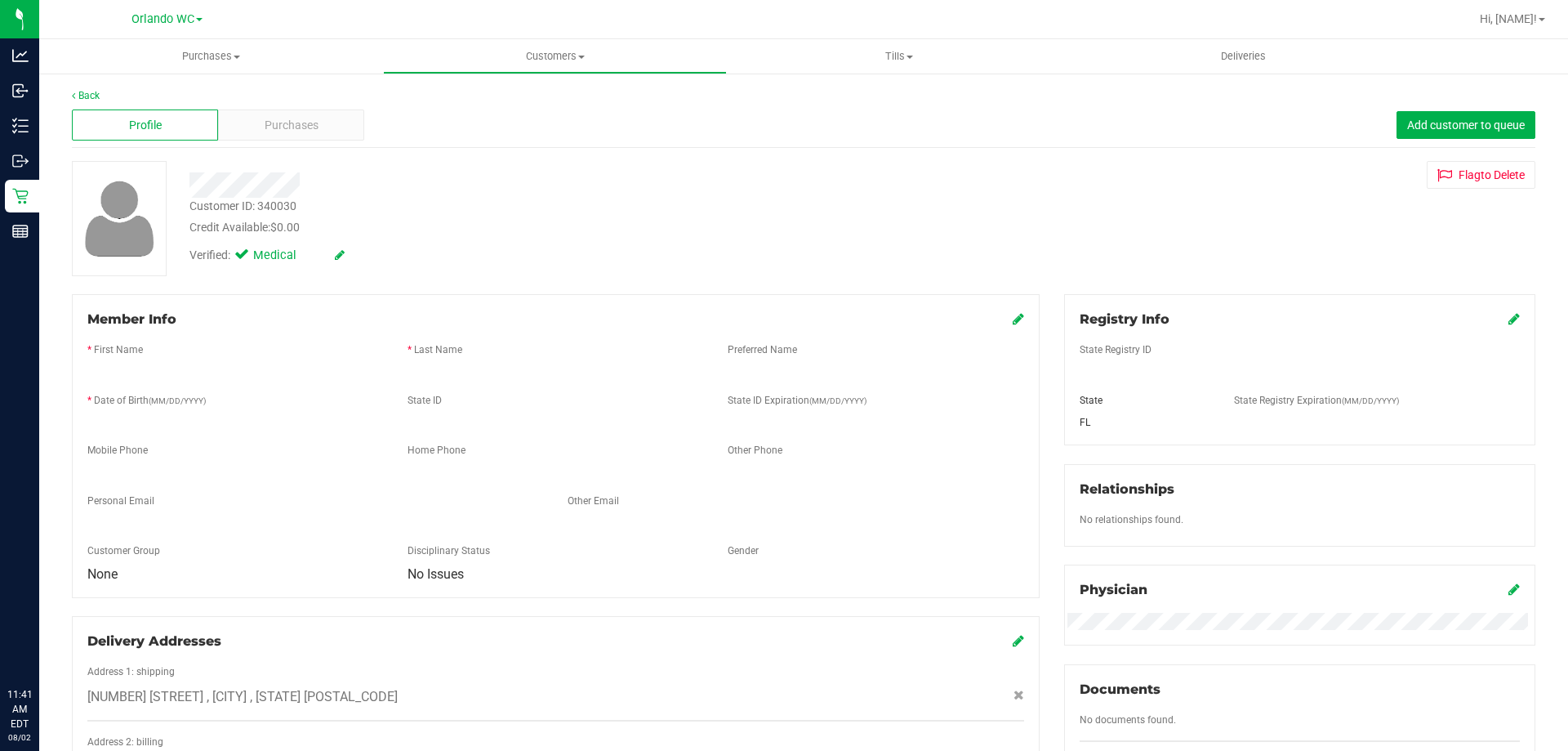 scroll, scrollTop: 0, scrollLeft: 0, axis: both 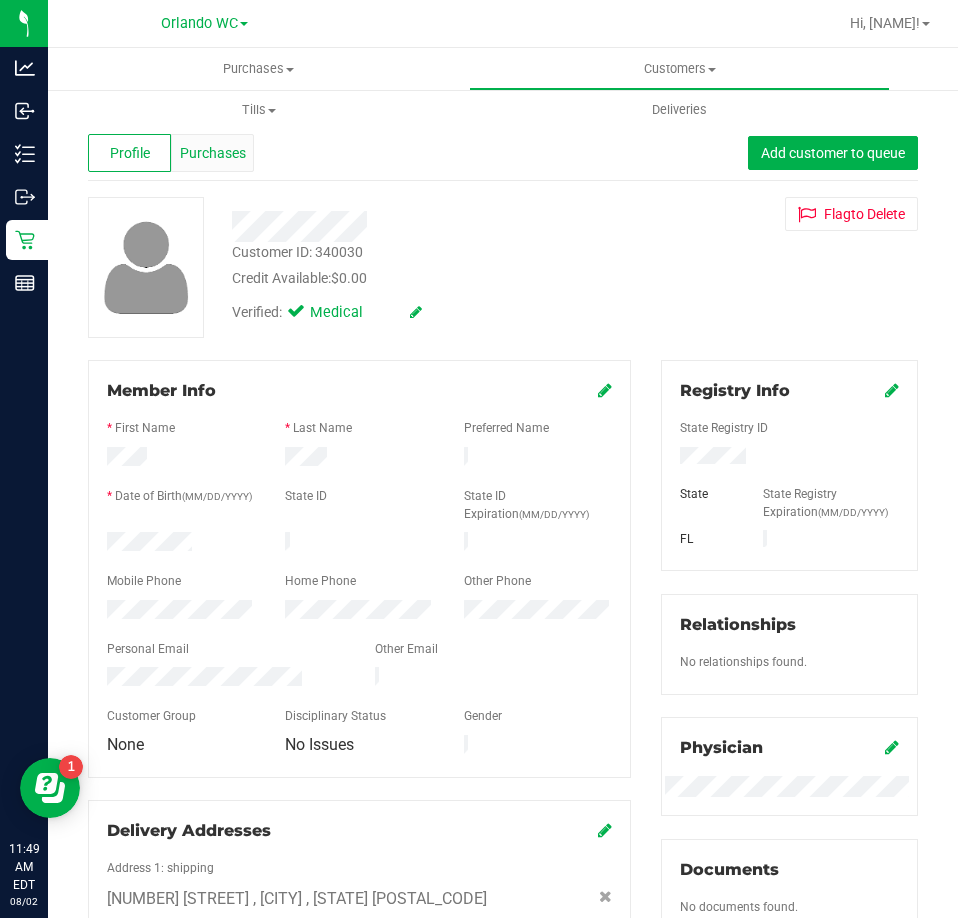 click on "Purchases" at bounding box center (213, 153) 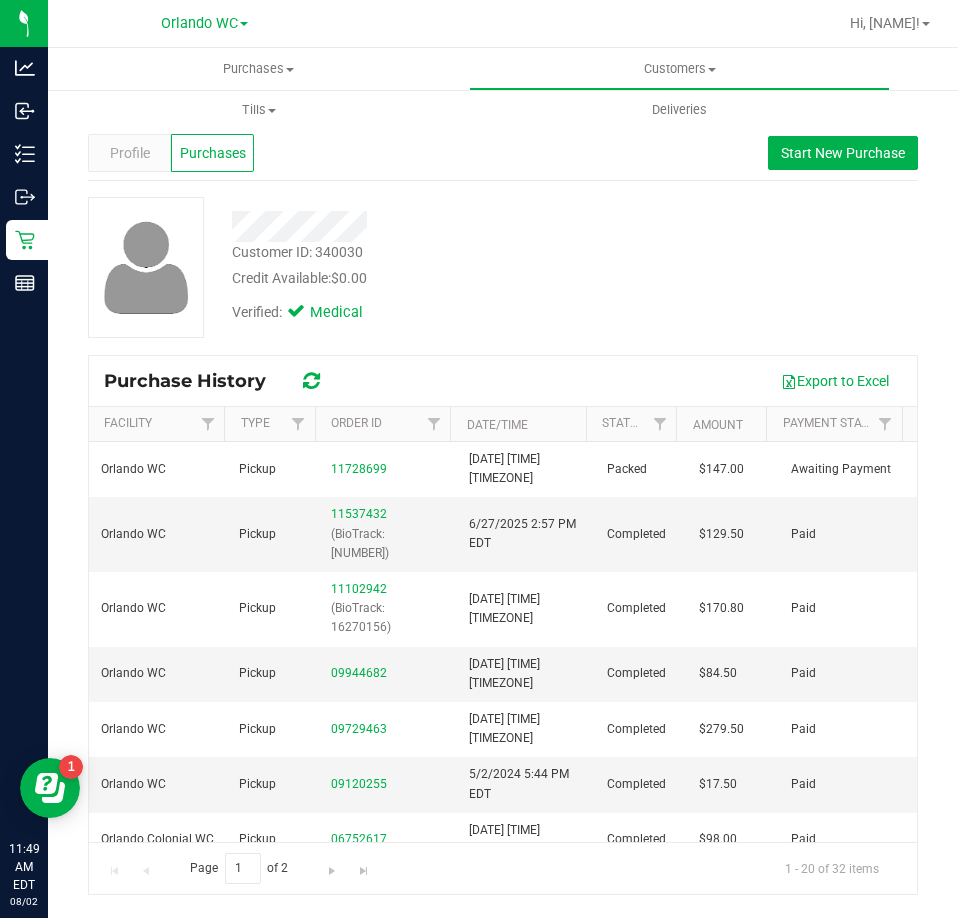 drag, startPoint x: 488, startPoint y: 275, endPoint x: 348, endPoint y: 44, distance: 270.11295 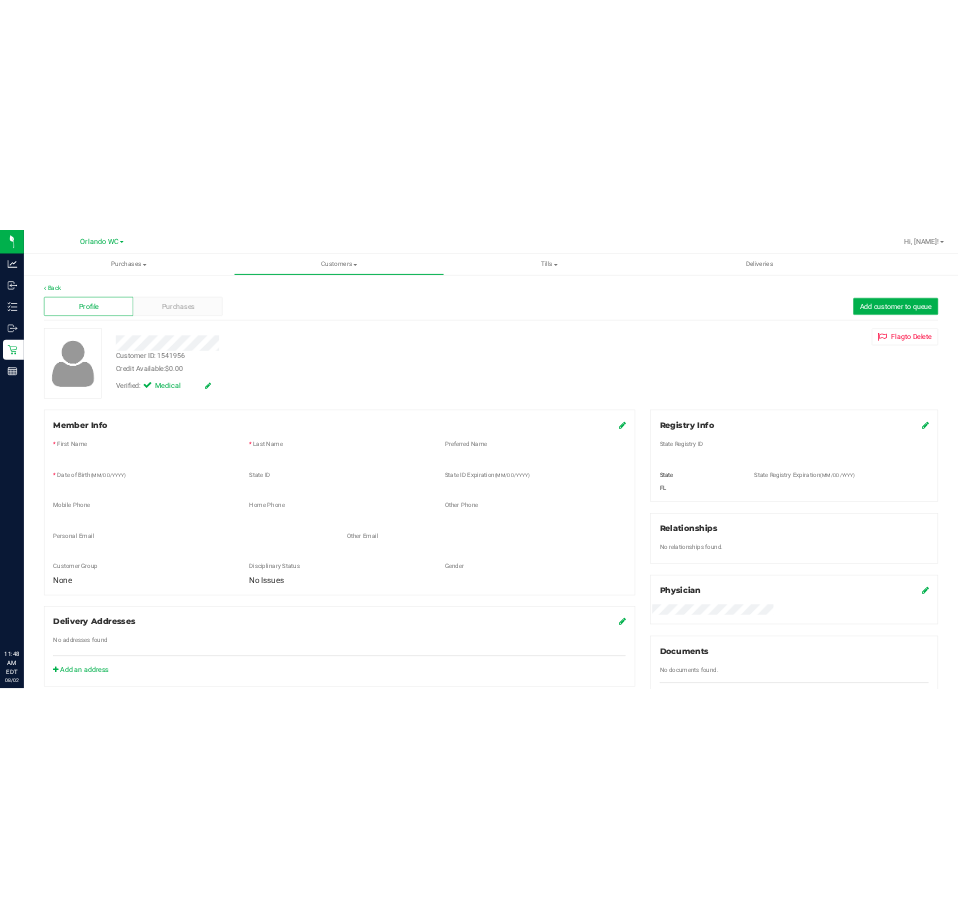 scroll, scrollTop: 0, scrollLeft: 0, axis: both 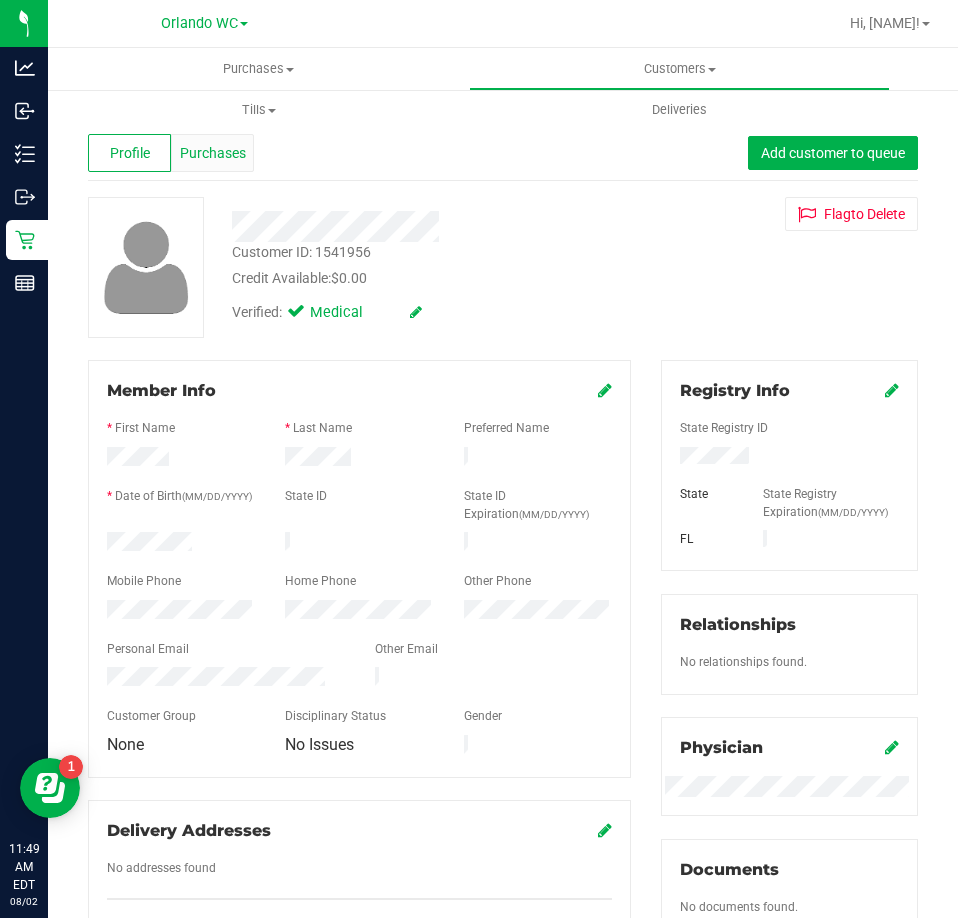 click on "Purchases" at bounding box center [212, 153] 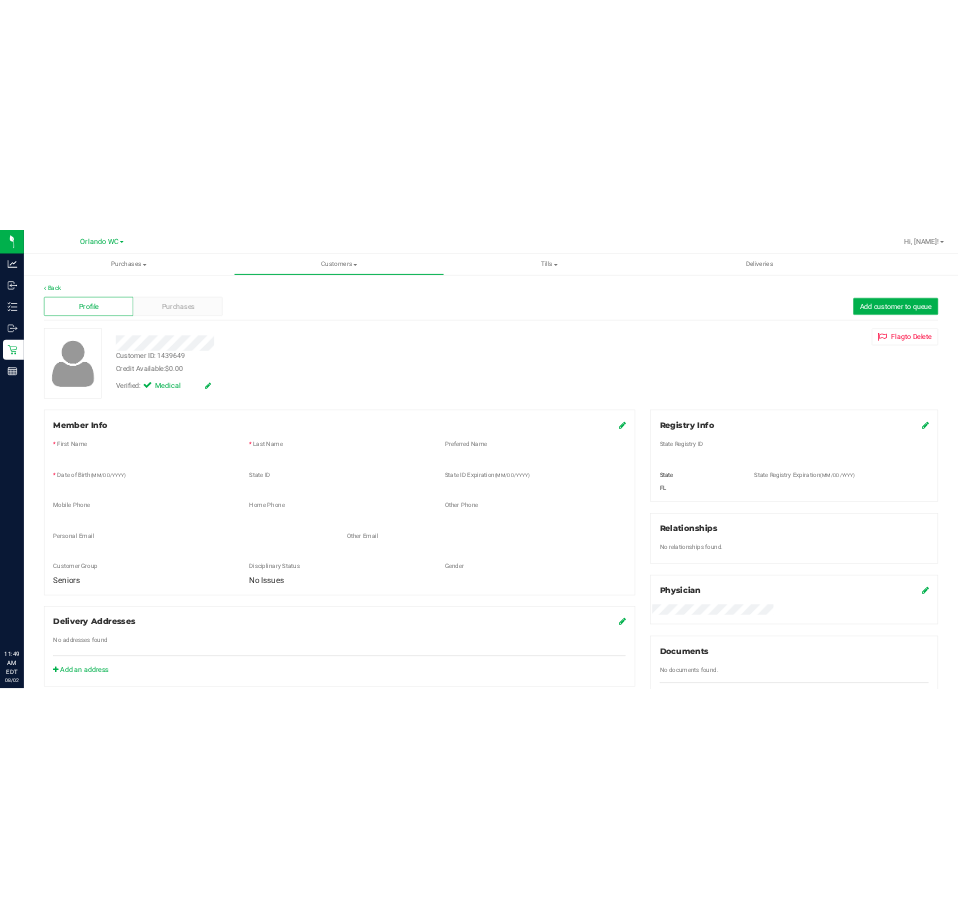 scroll, scrollTop: 0, scrollLeft: 0, axis: both 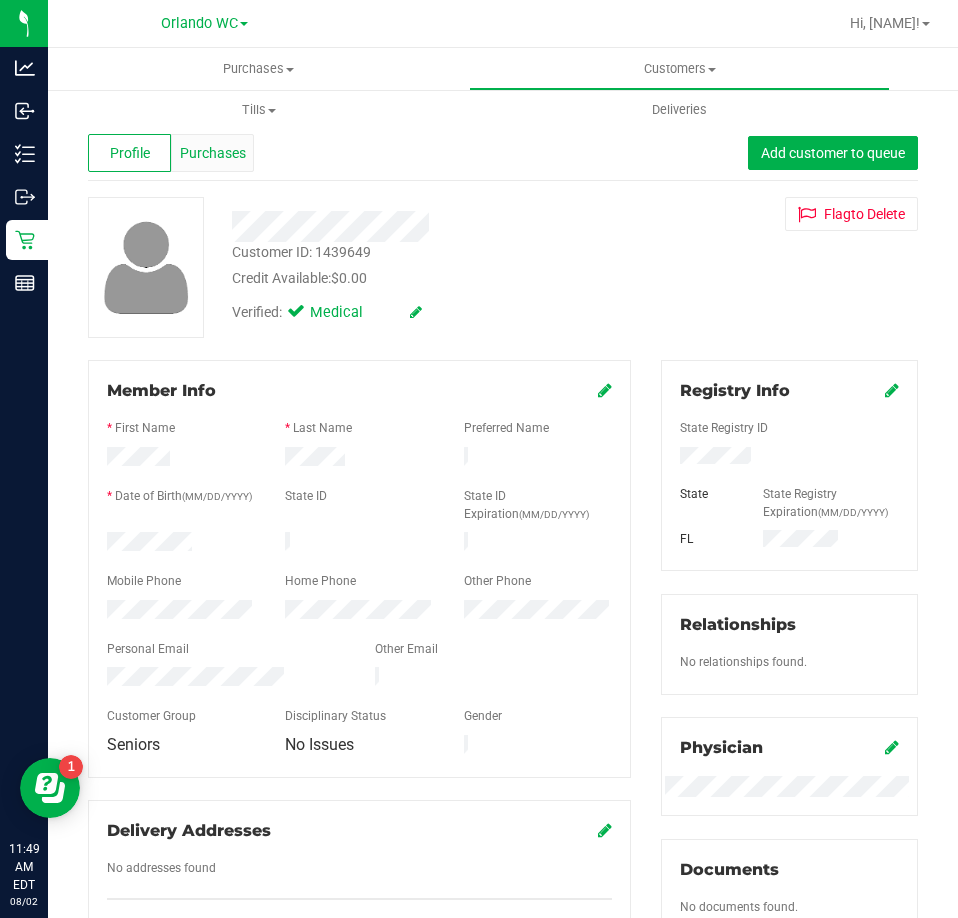 click on "Purchases" at bounding box center [213, 153] 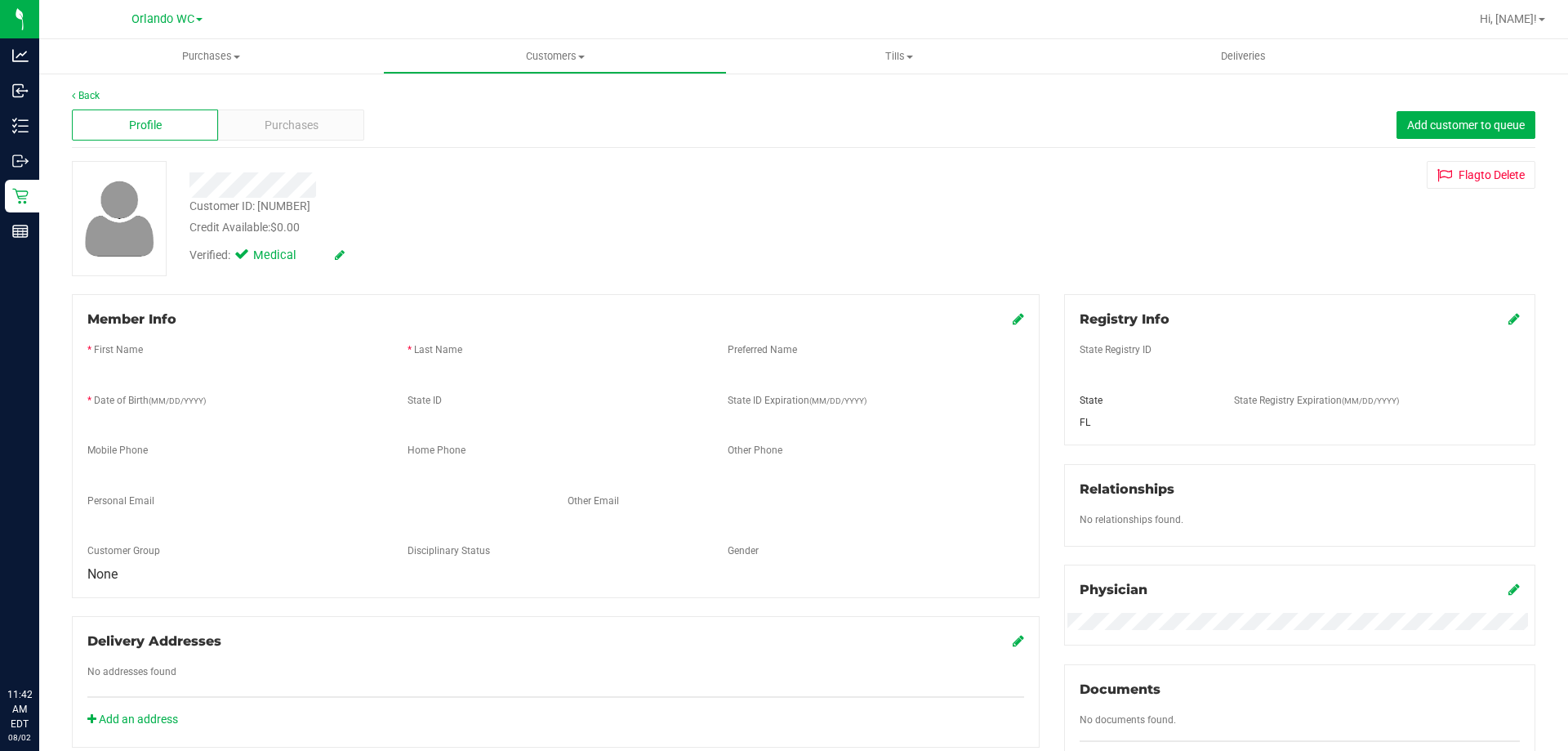 scroll, scrollTop: 0, scrollLeft: 0, axis: both 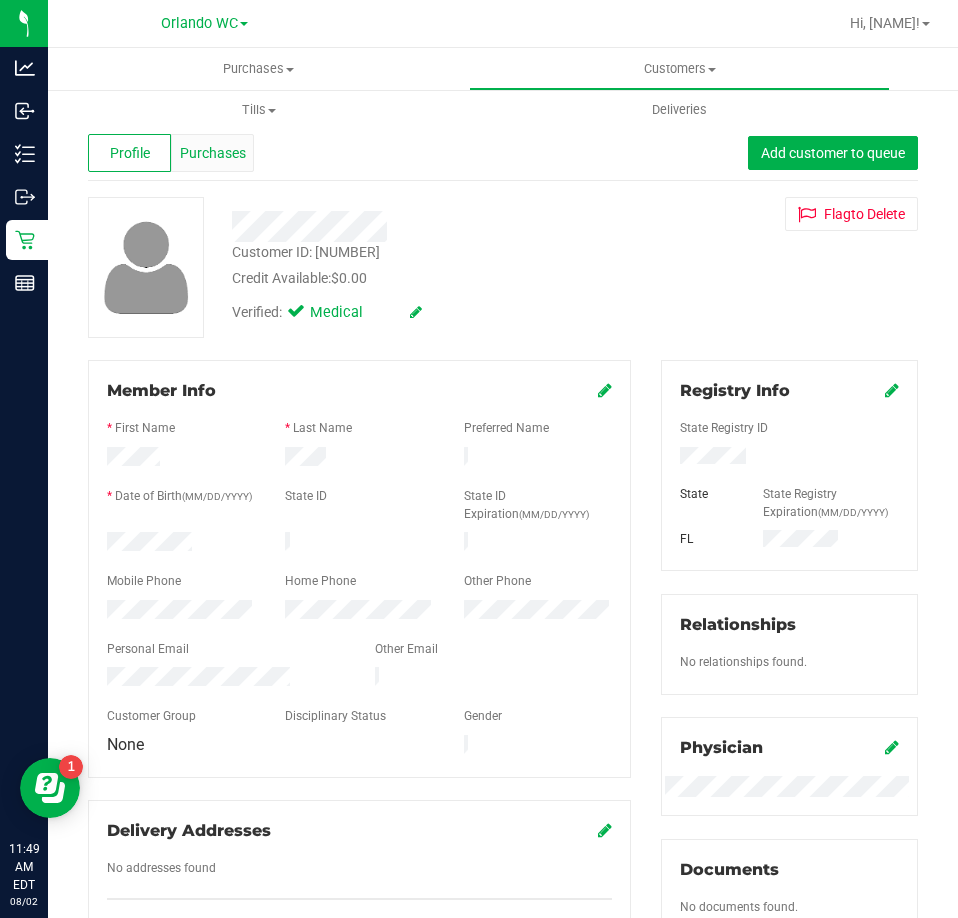 click on "Purchases" at bounding box center [212, 153] 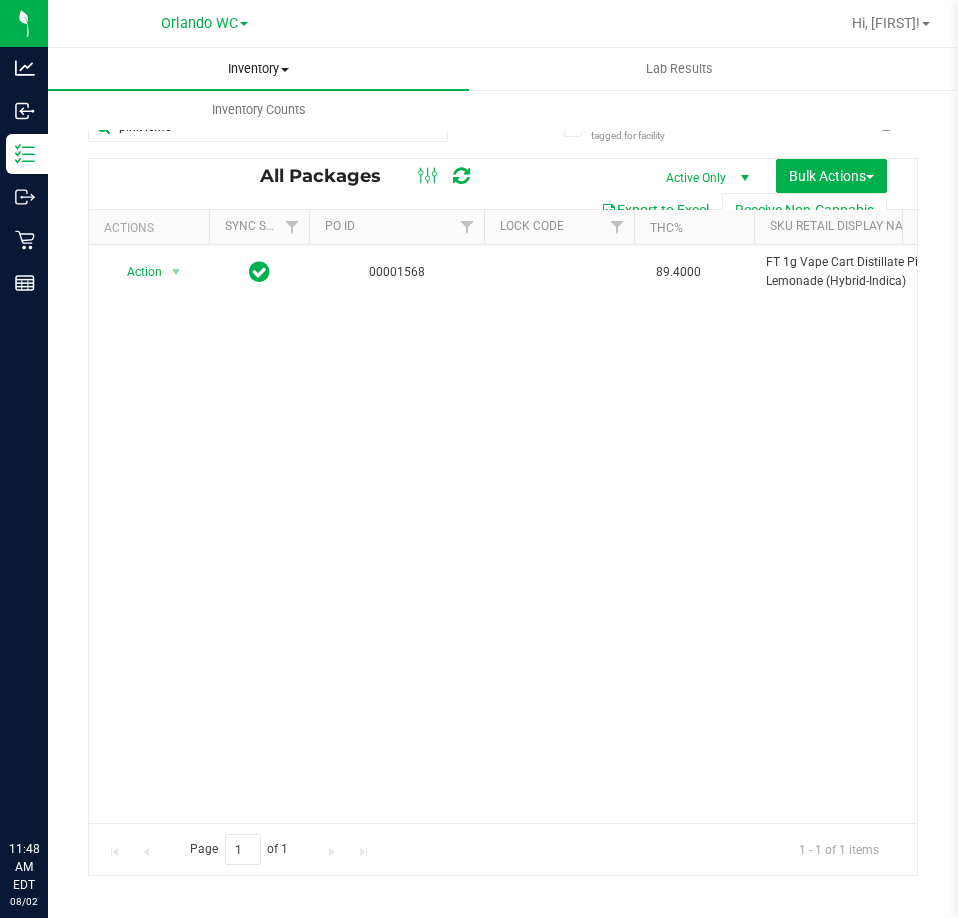 scroll, scrollTop: 0, scrollLeft: 0, axis: both 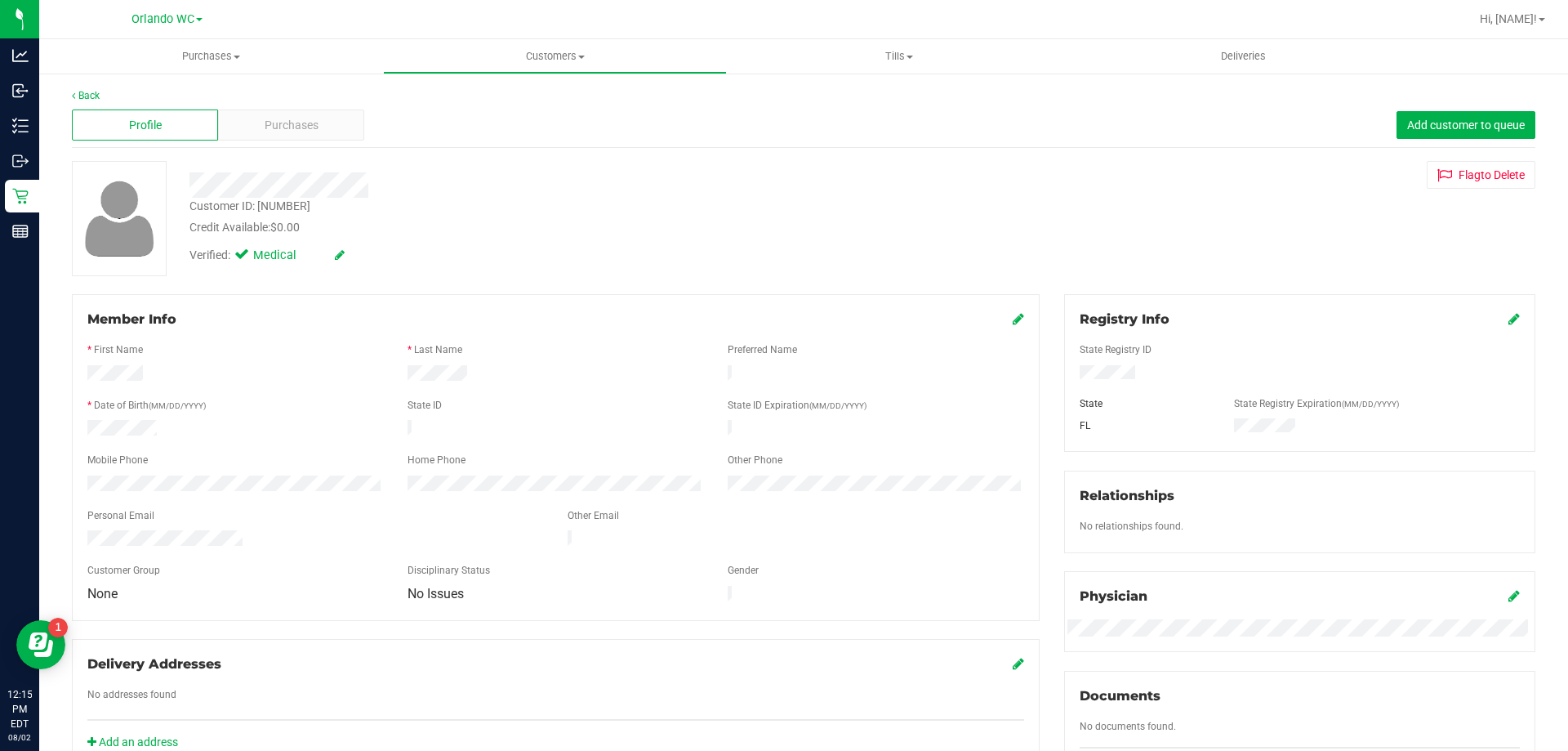 click on "Profile
Purchases
Add customer to queue" at bounding box center [804, 125] 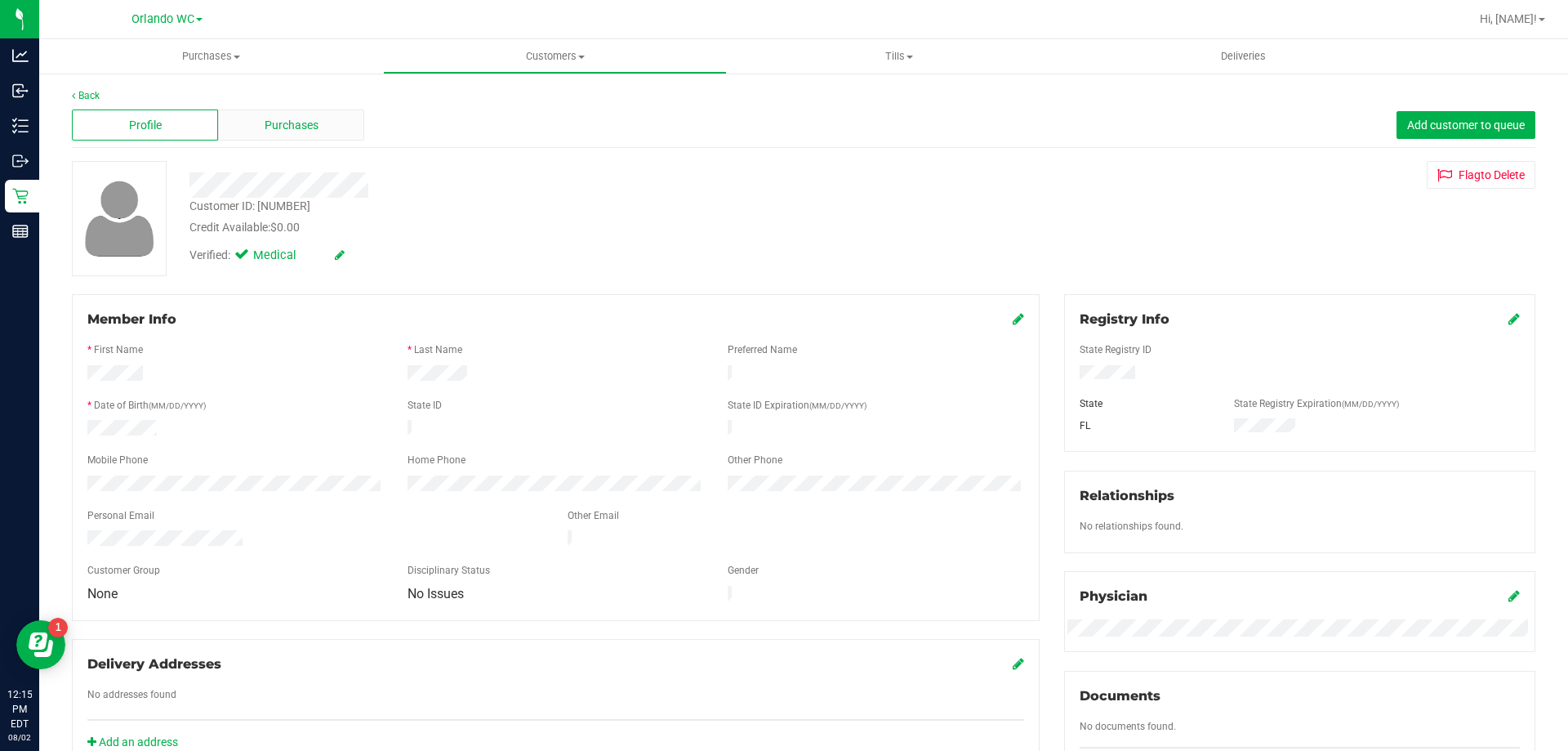 click on "Purchases" at bounding box center [291, 125] 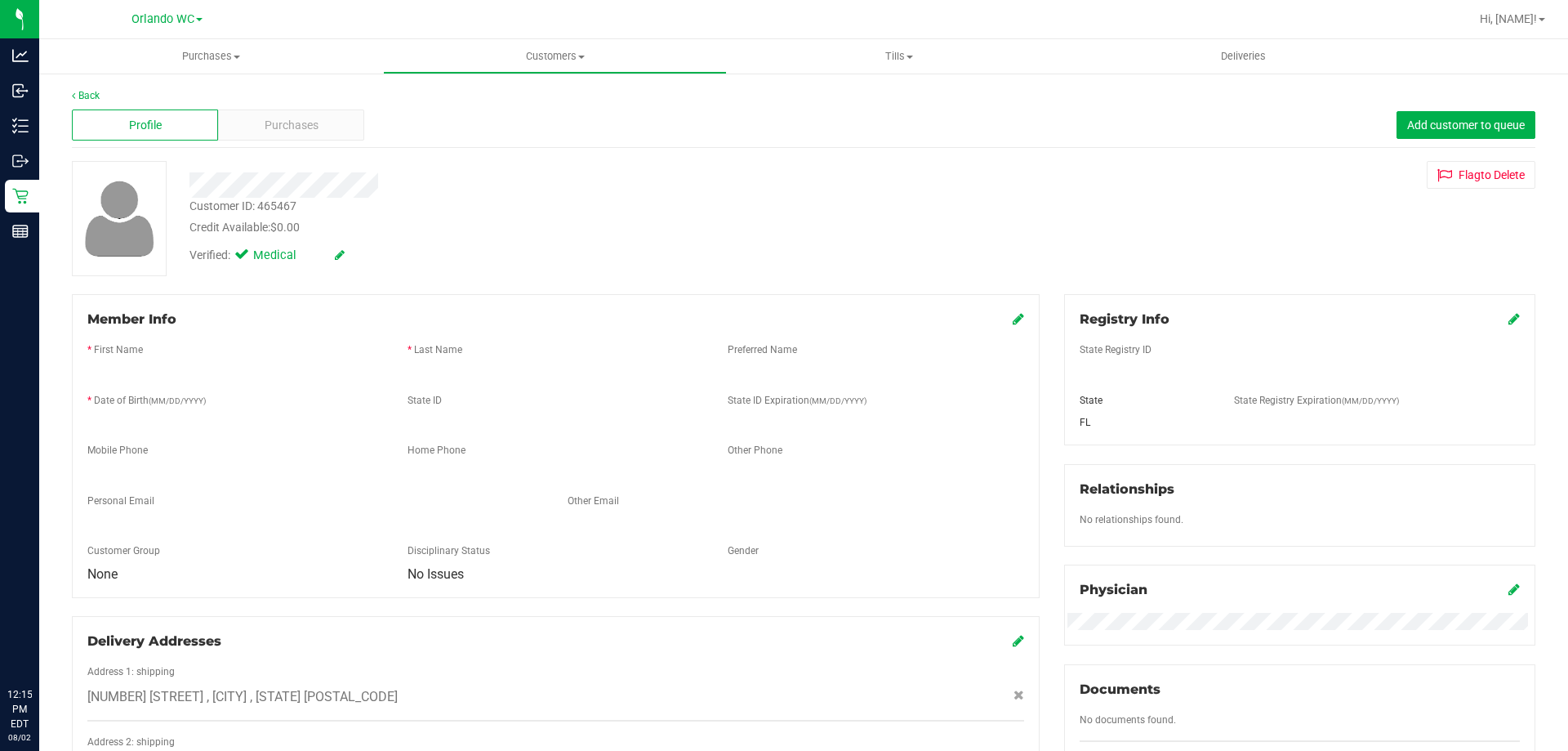 scroll, scrollTop: 0, scrollLeft: 0, axis: both 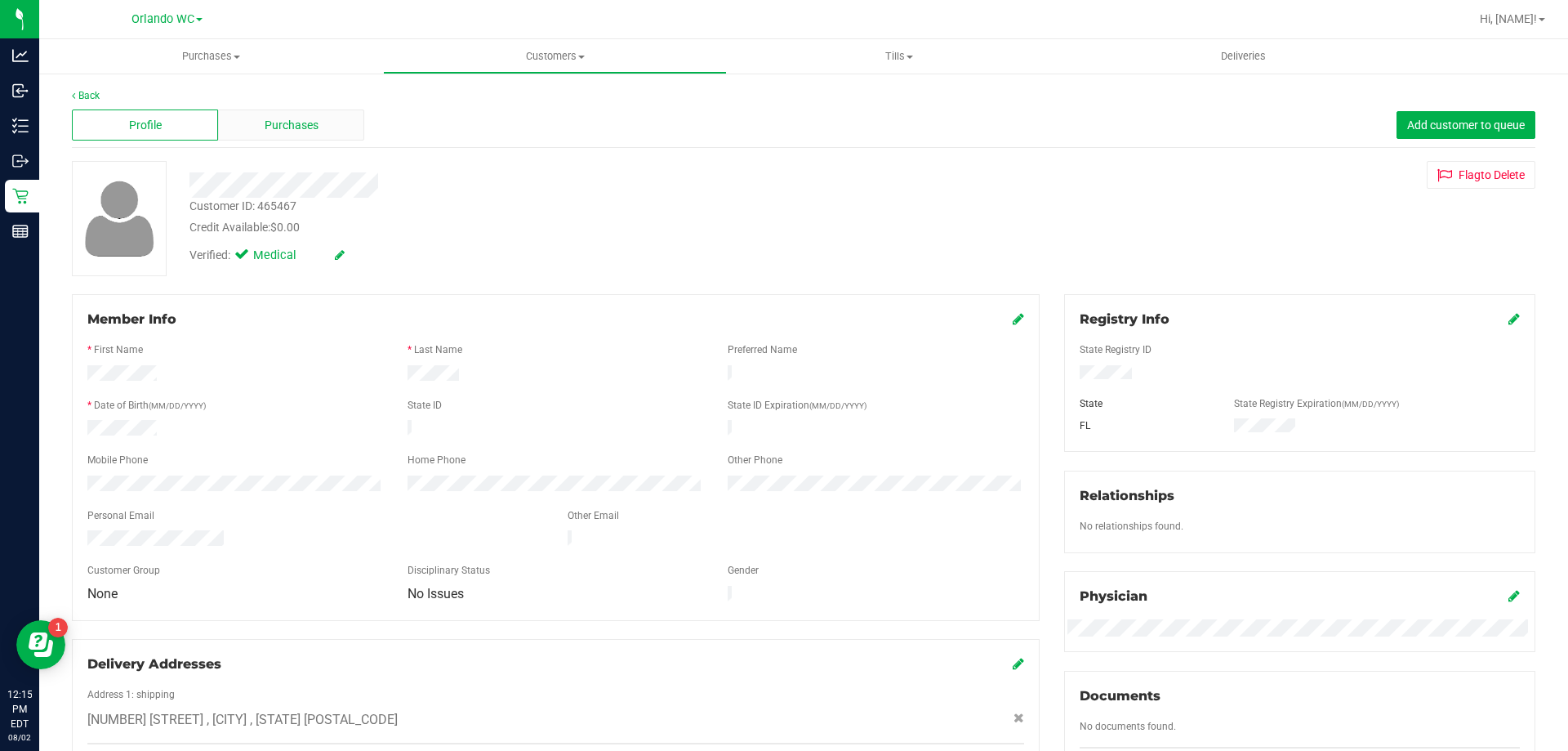 click on "Purchases" at bounding box center [292, 125] 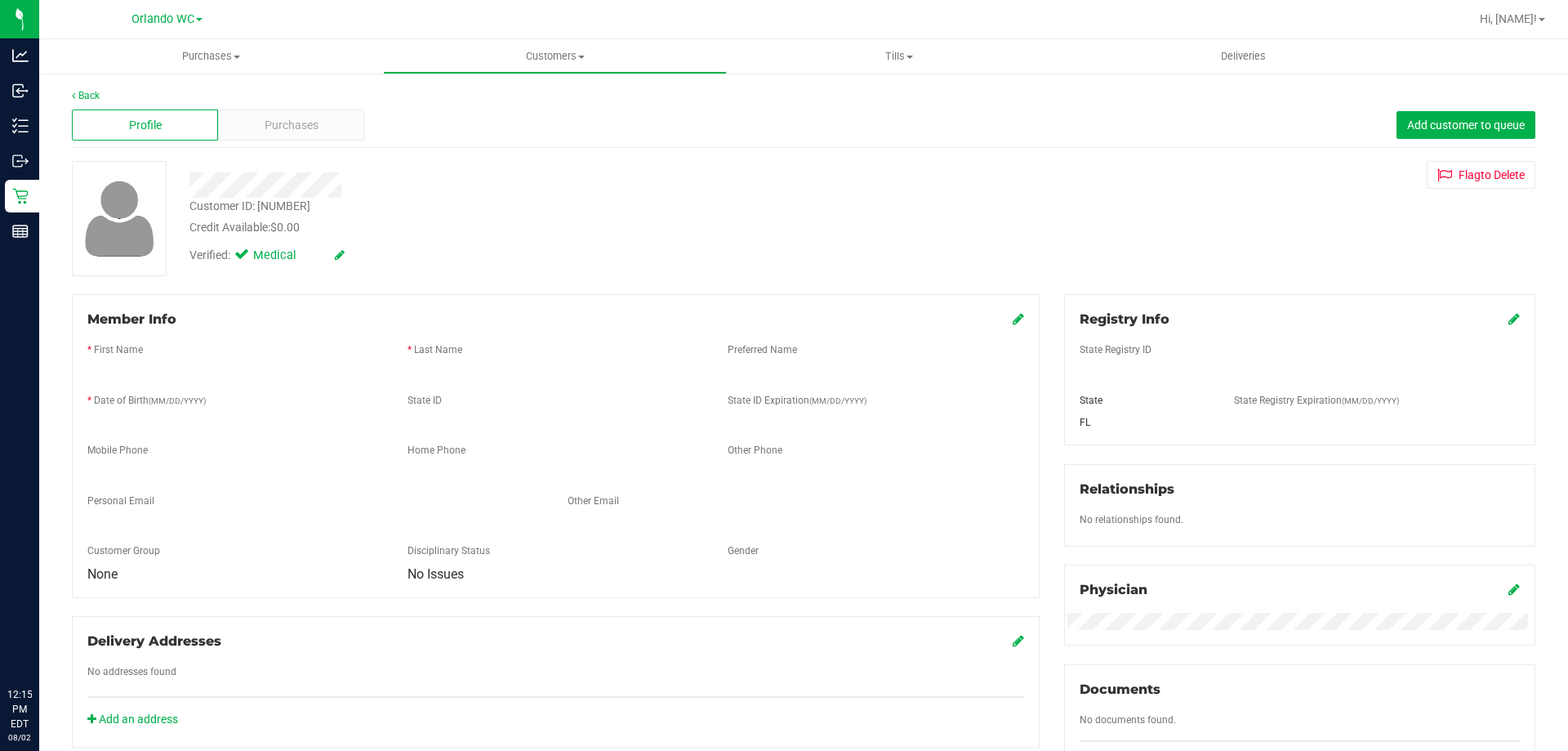 scroll, scrollTop: 0, scrollLeft: 0, axis: both 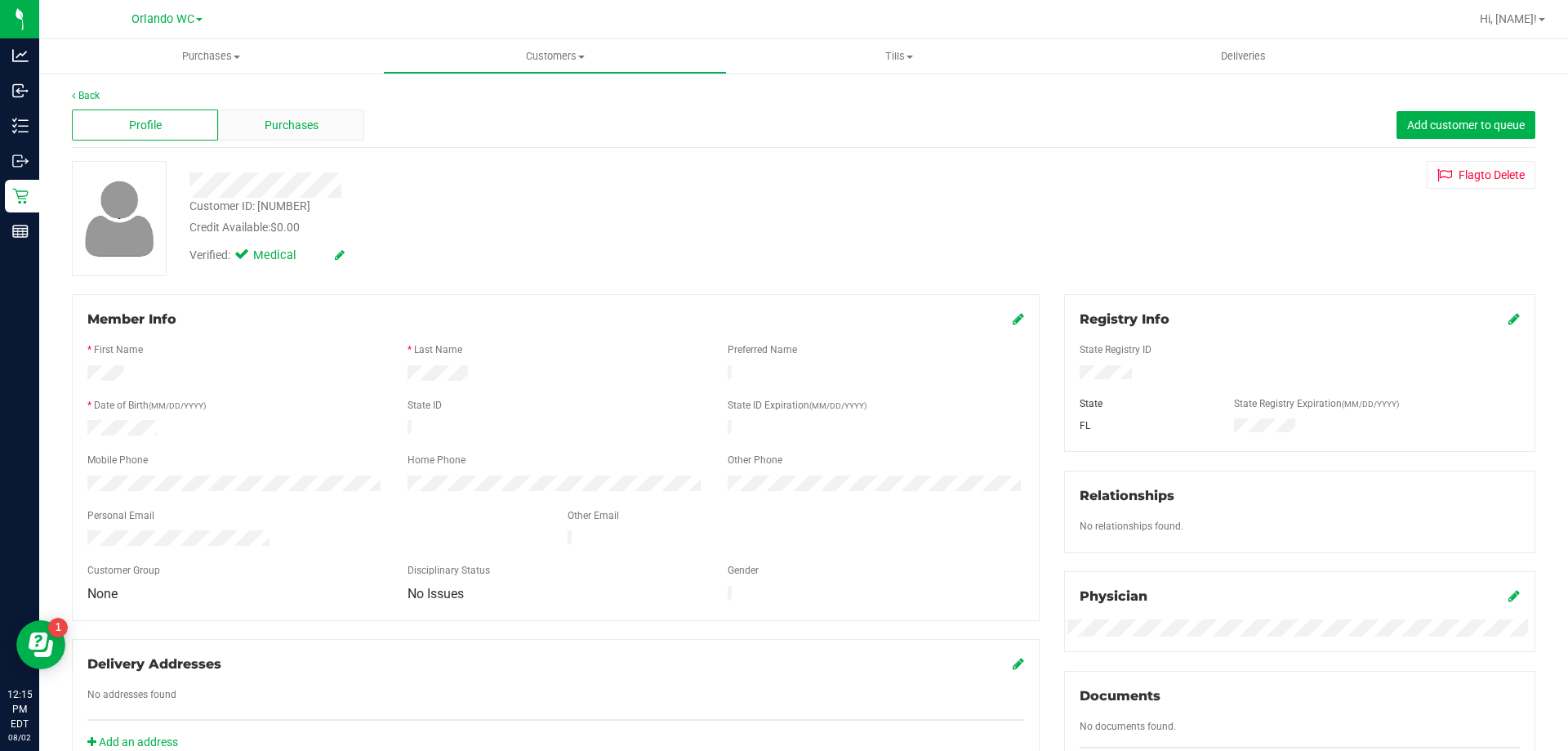 click on "Purchases" at bounding box center [291, 125] 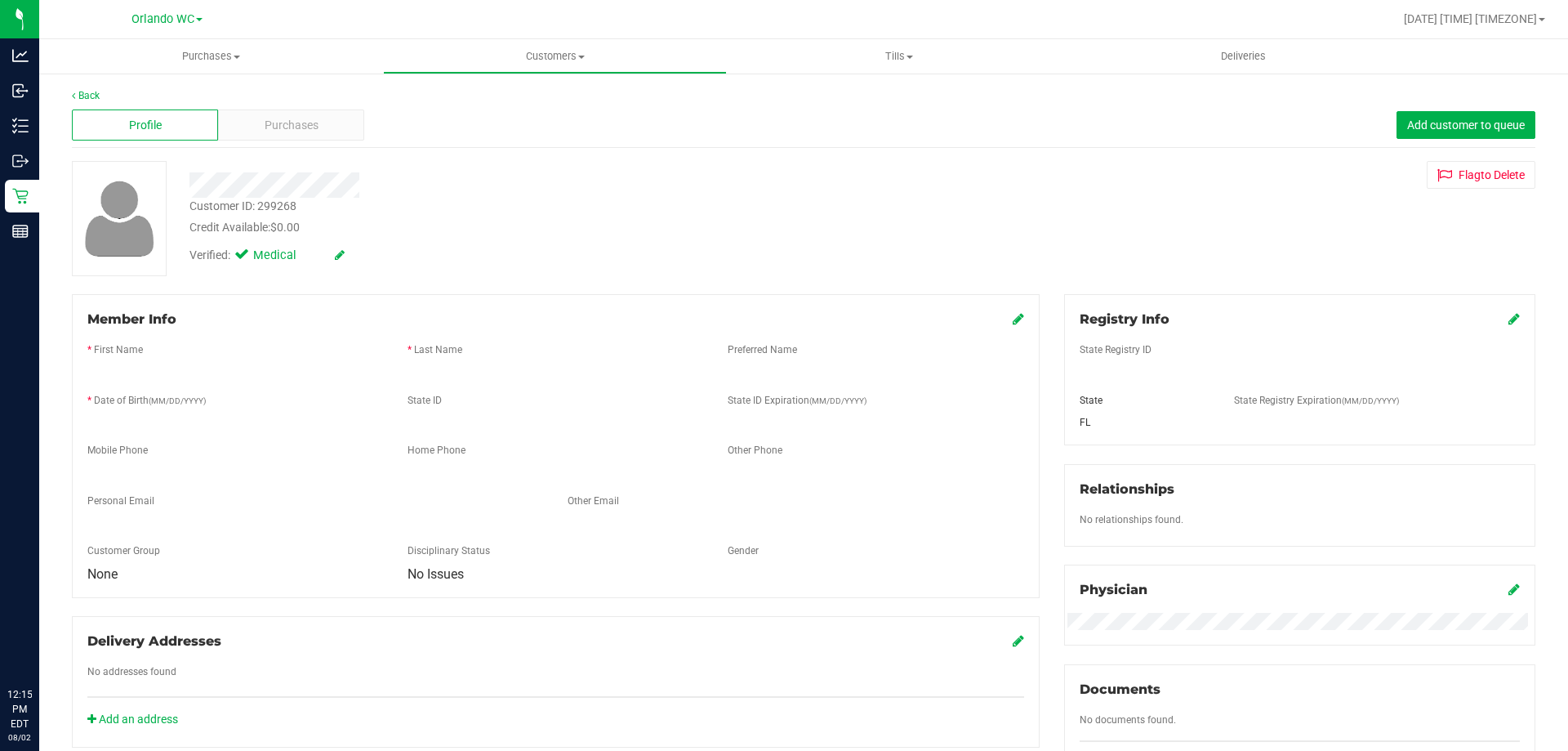 scroll, scrollTop: 0, scrollLeft: 0, axis: both 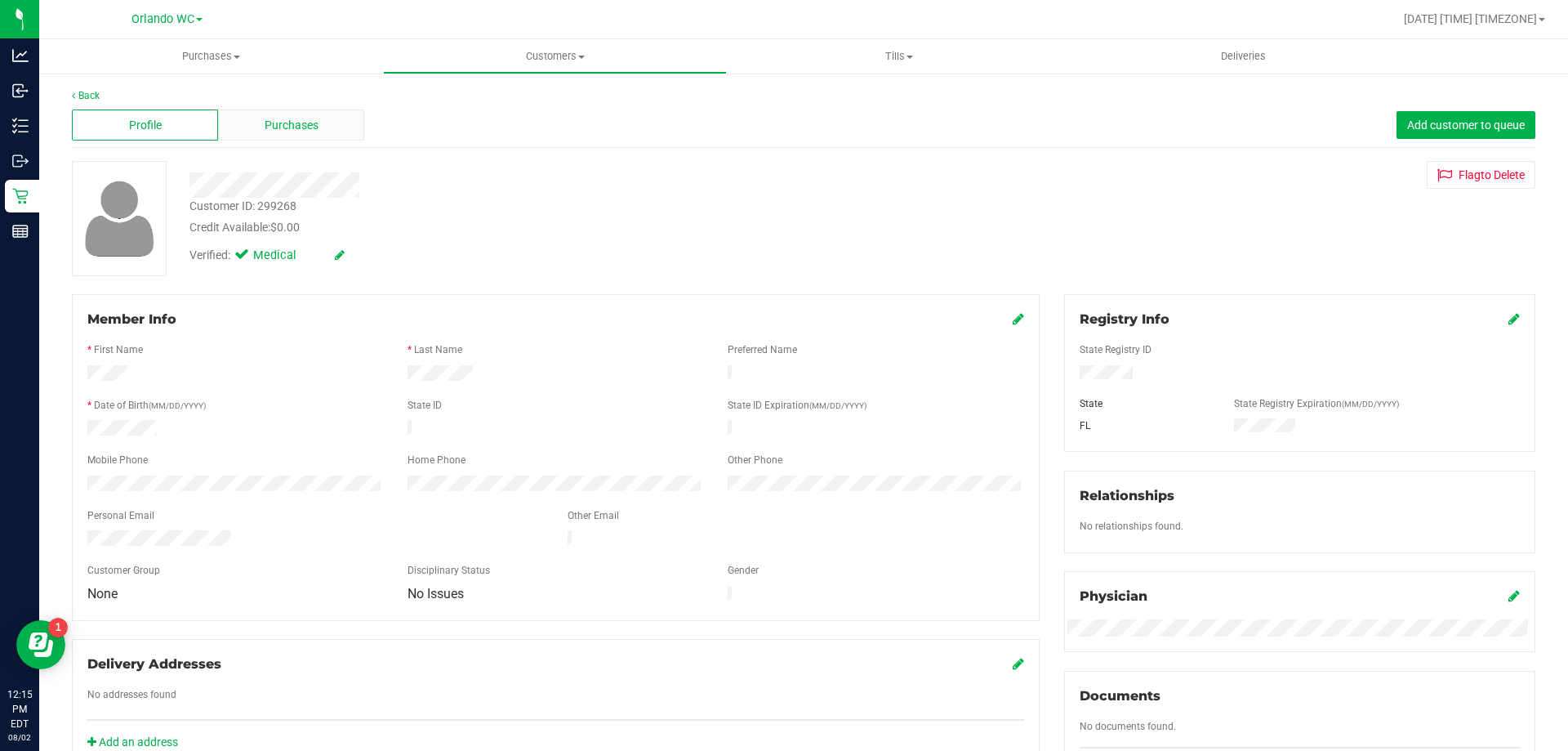 click on "Purchases" at bounding box center (291, 125) 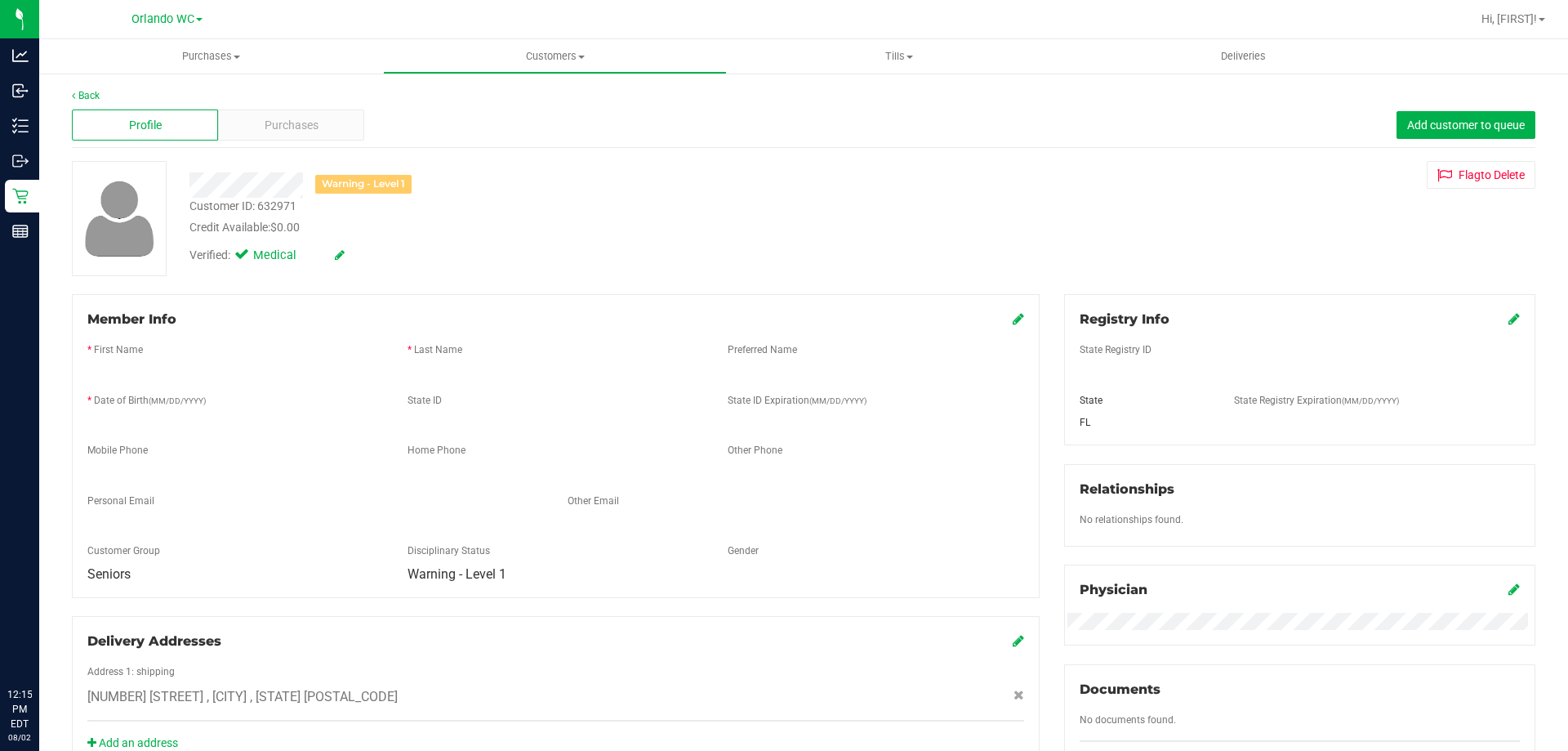 scroll, scrollTop: 0, scrollLeft: 0, axis: both 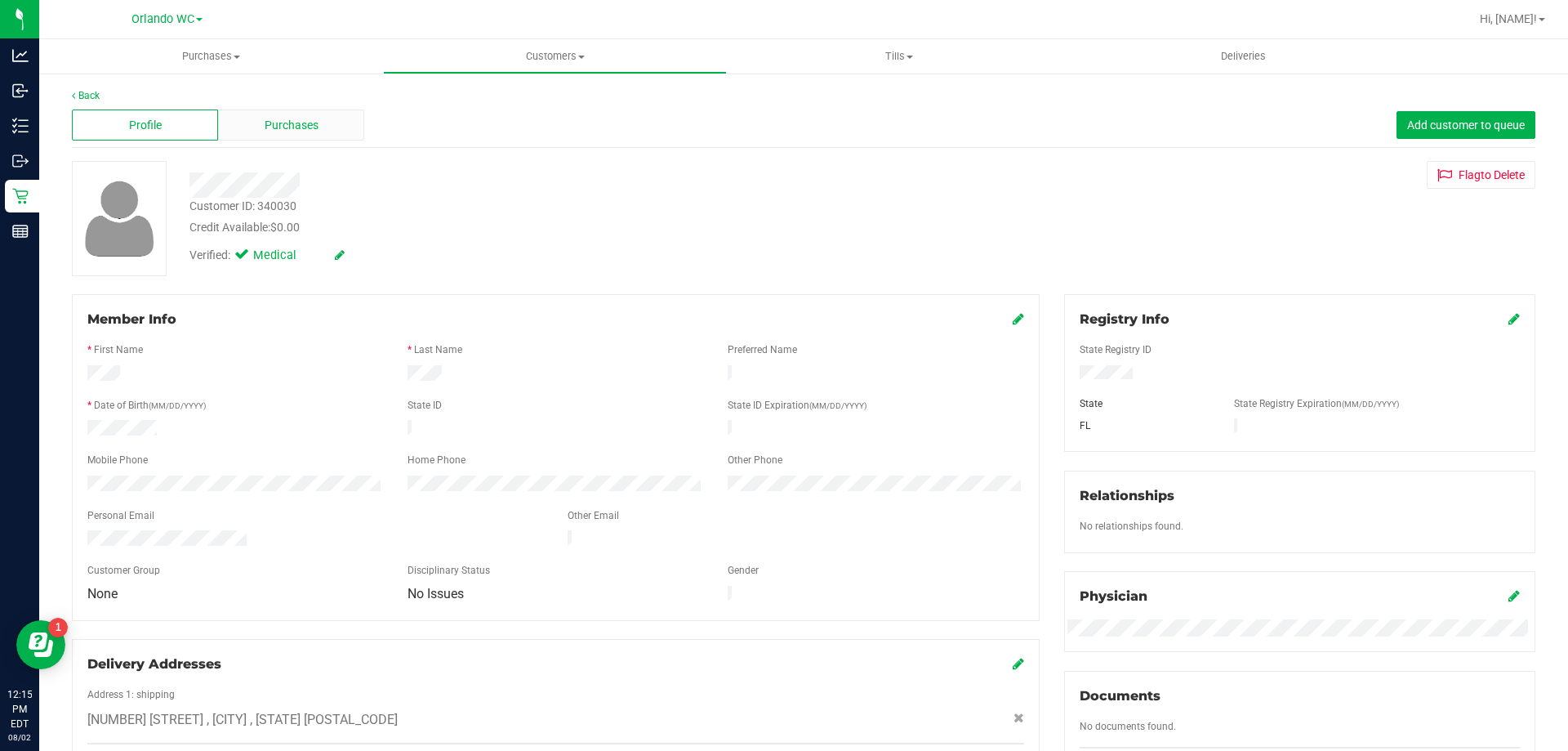 click on "Purchases" at bounding box center (291, 125) 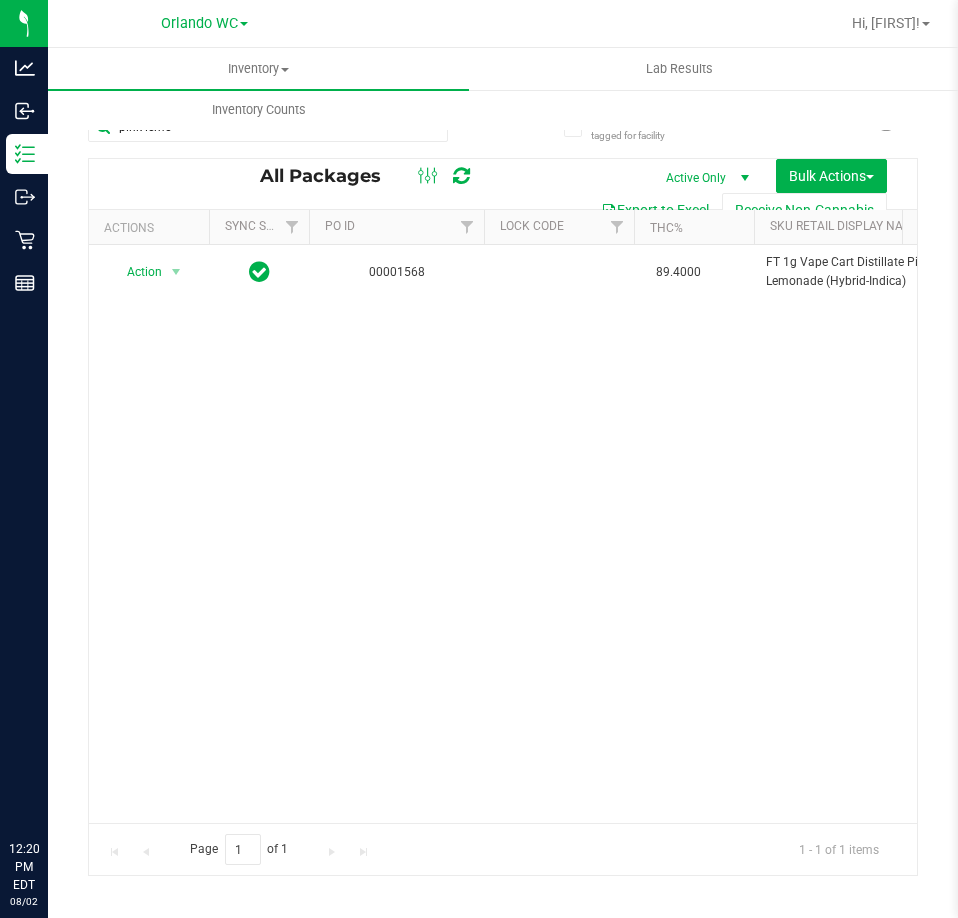 scroll, scrollTop: 0, scrollLeft: 0, axis: both 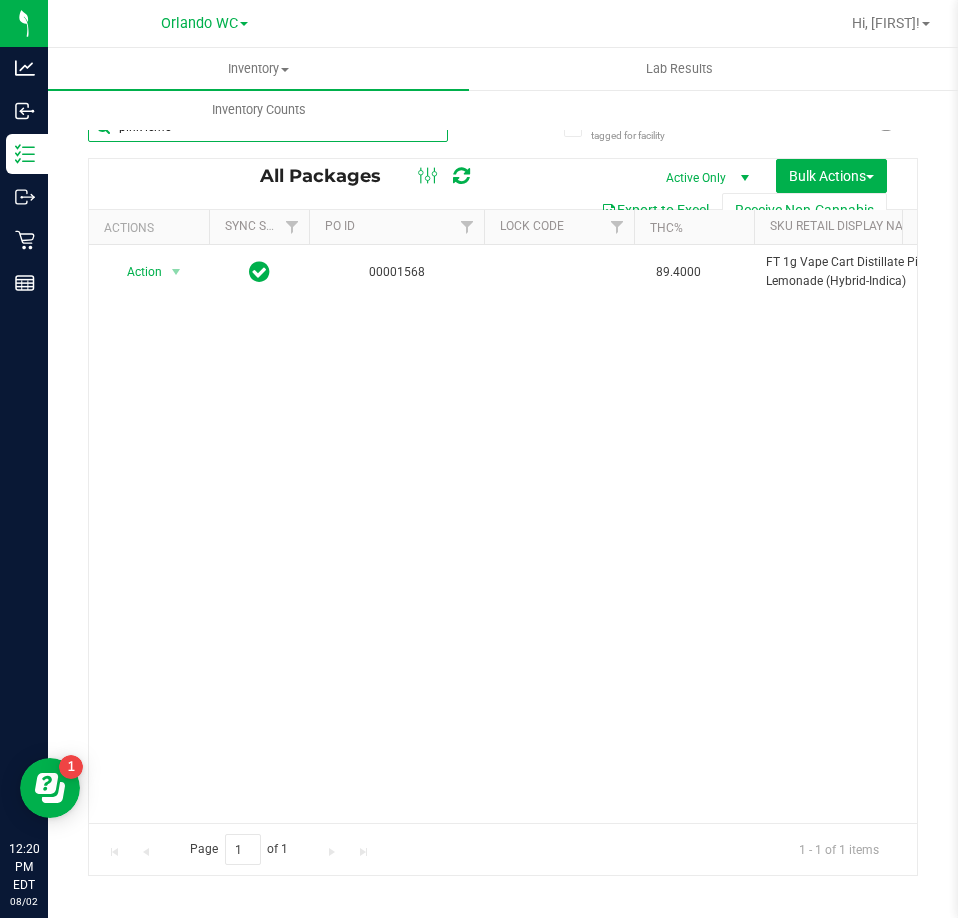 click on "pink lemo" at bounding box center (268, 127) 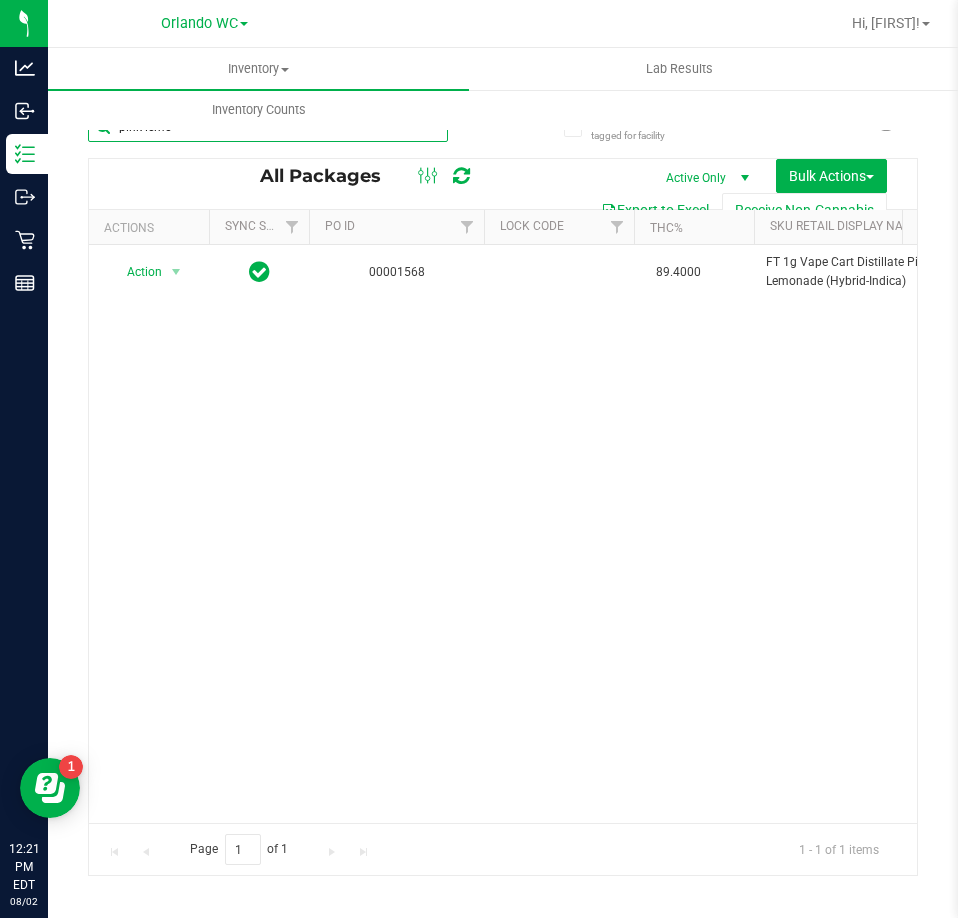 click on "pink lemo" at bounding box center [268, 127] 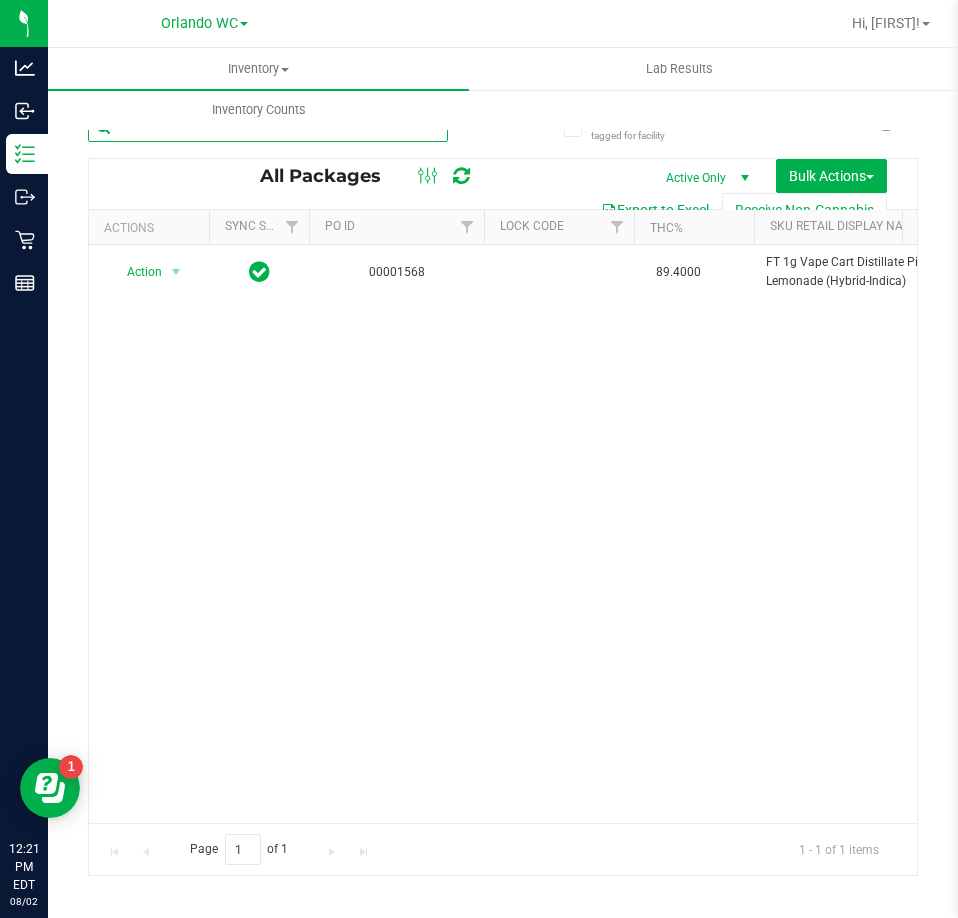 type 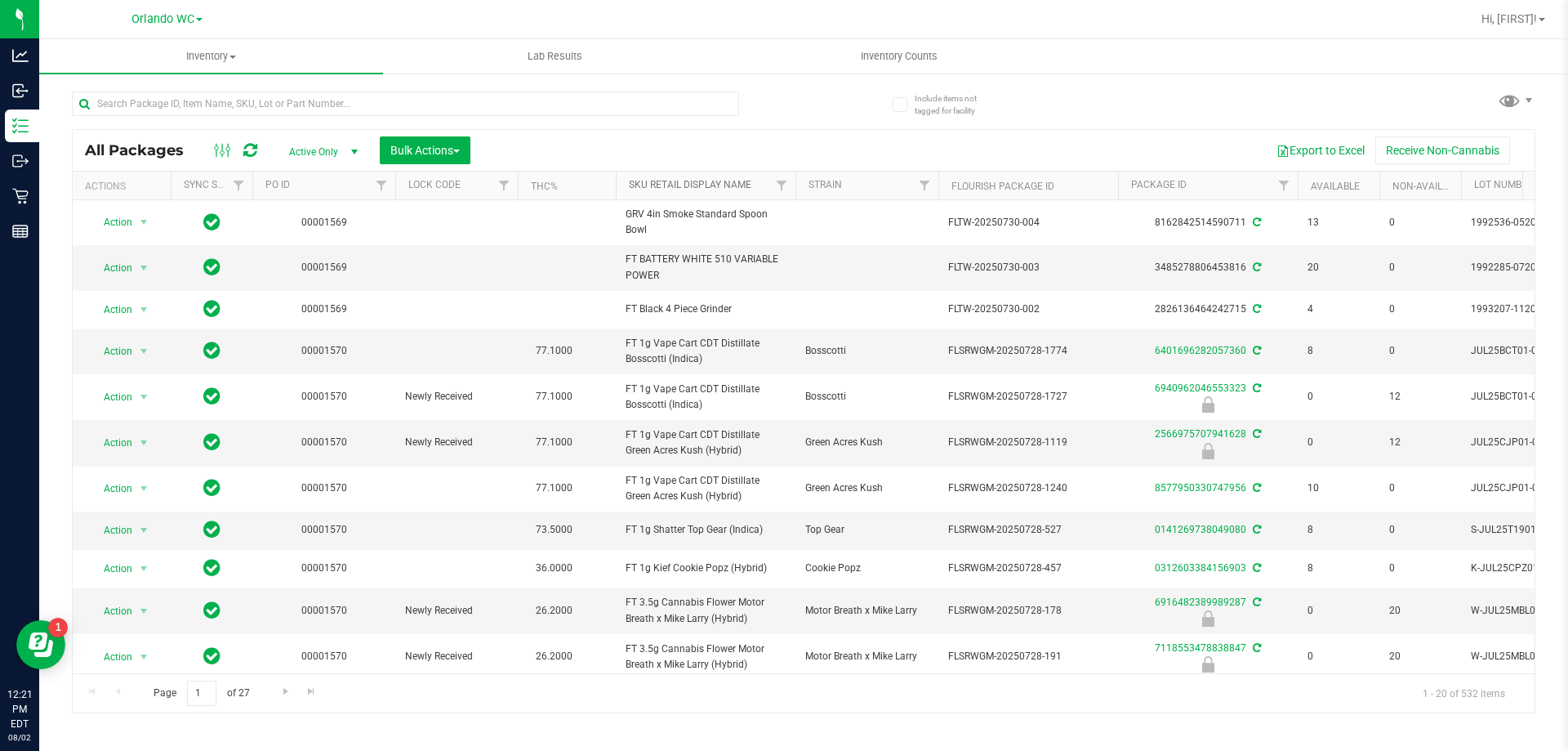 click on "Sku Retail Display Name" at bounding box center (706, 186) 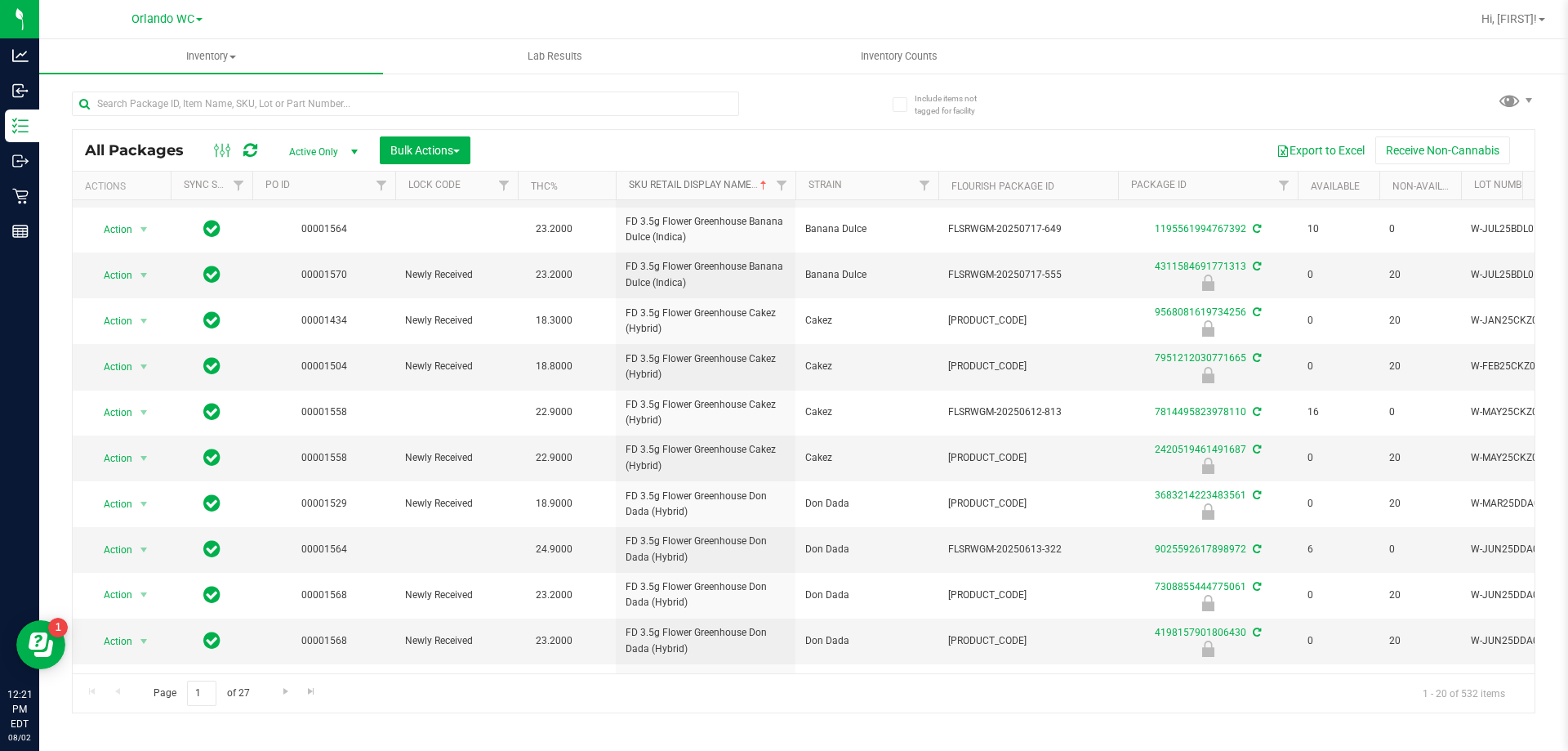 scroll, scrollTop: 439, scrollLeft: 0, axis: vertical 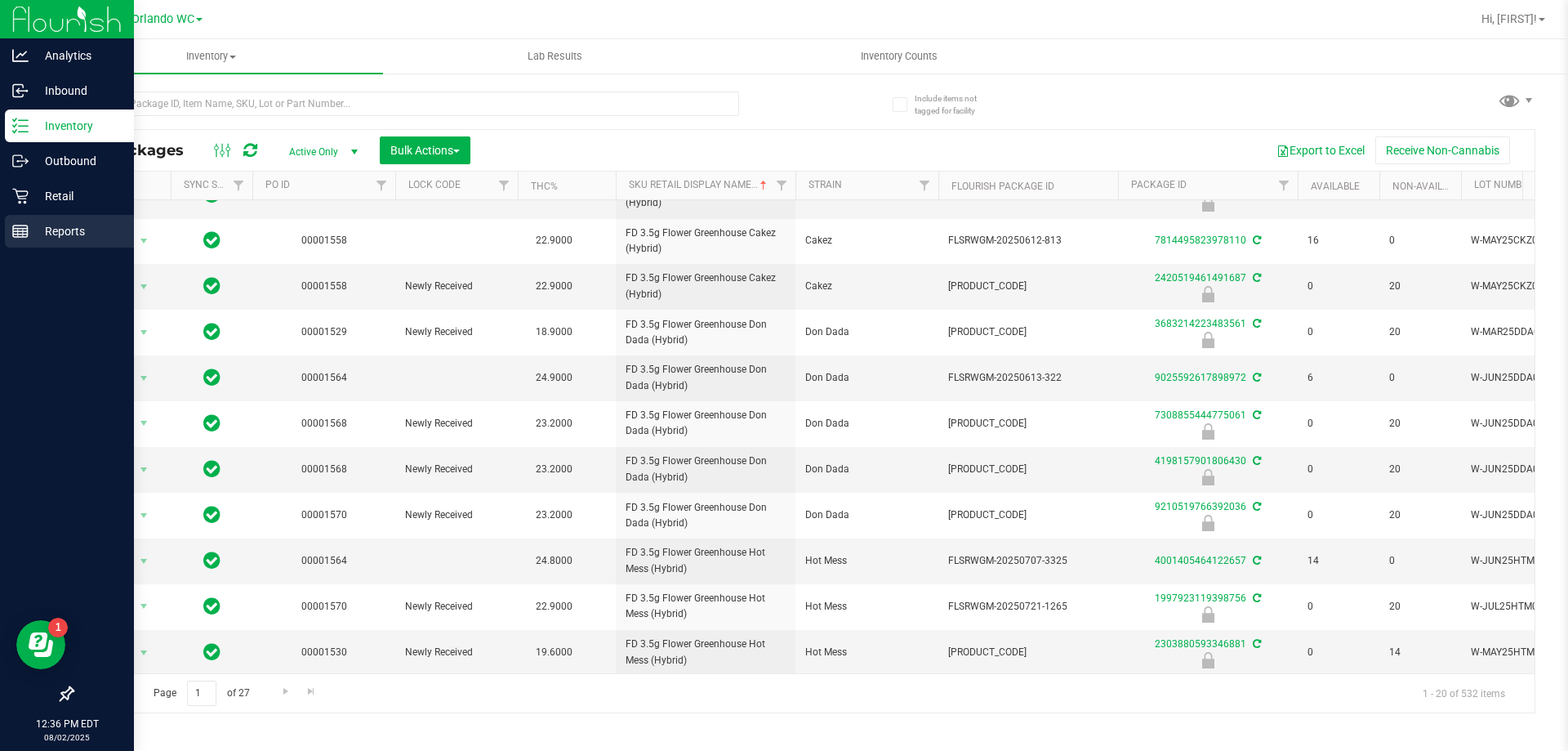 click 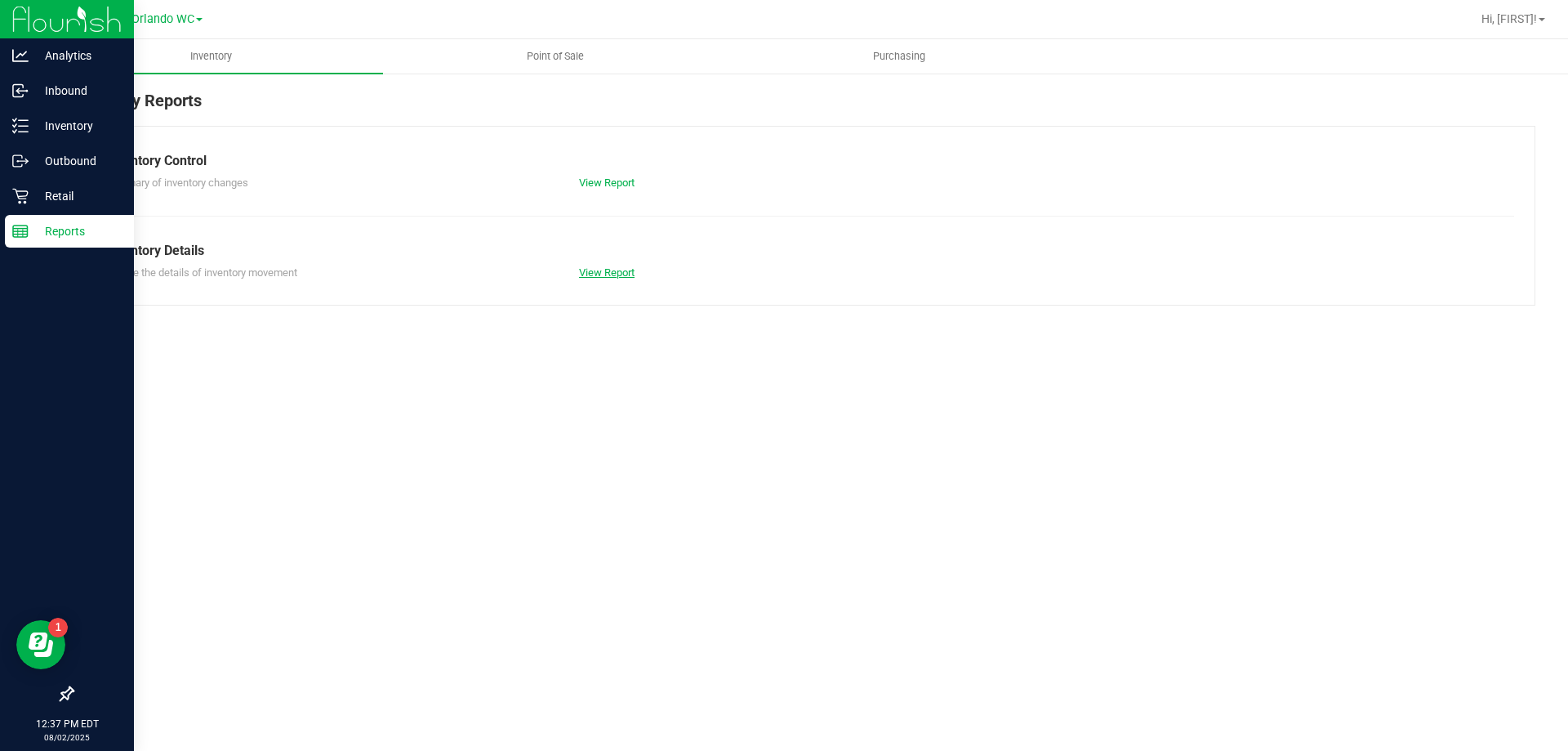 click on "View Report" at bounding box center [607, 272] 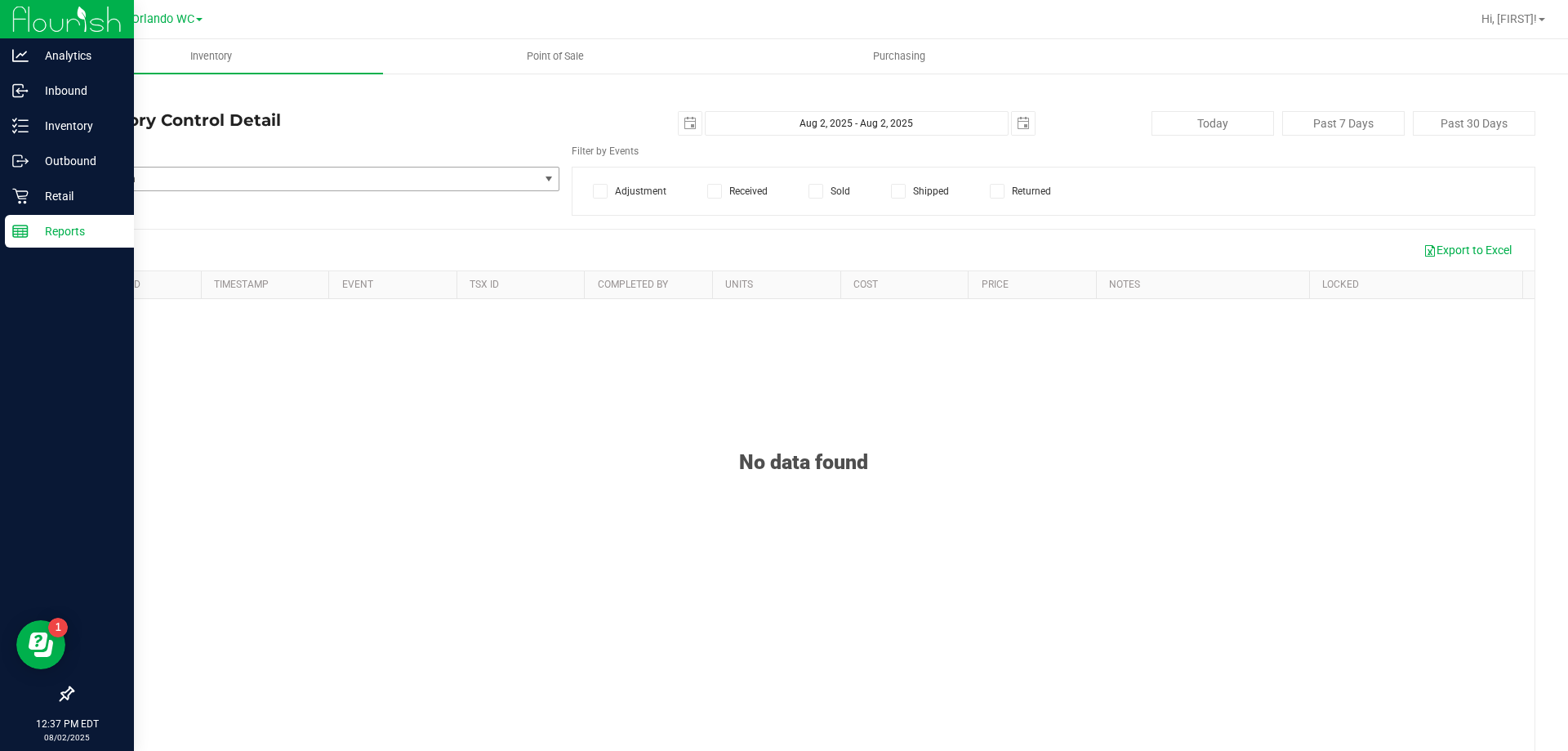 click on "Select Item" at bounding box center [305, 179] 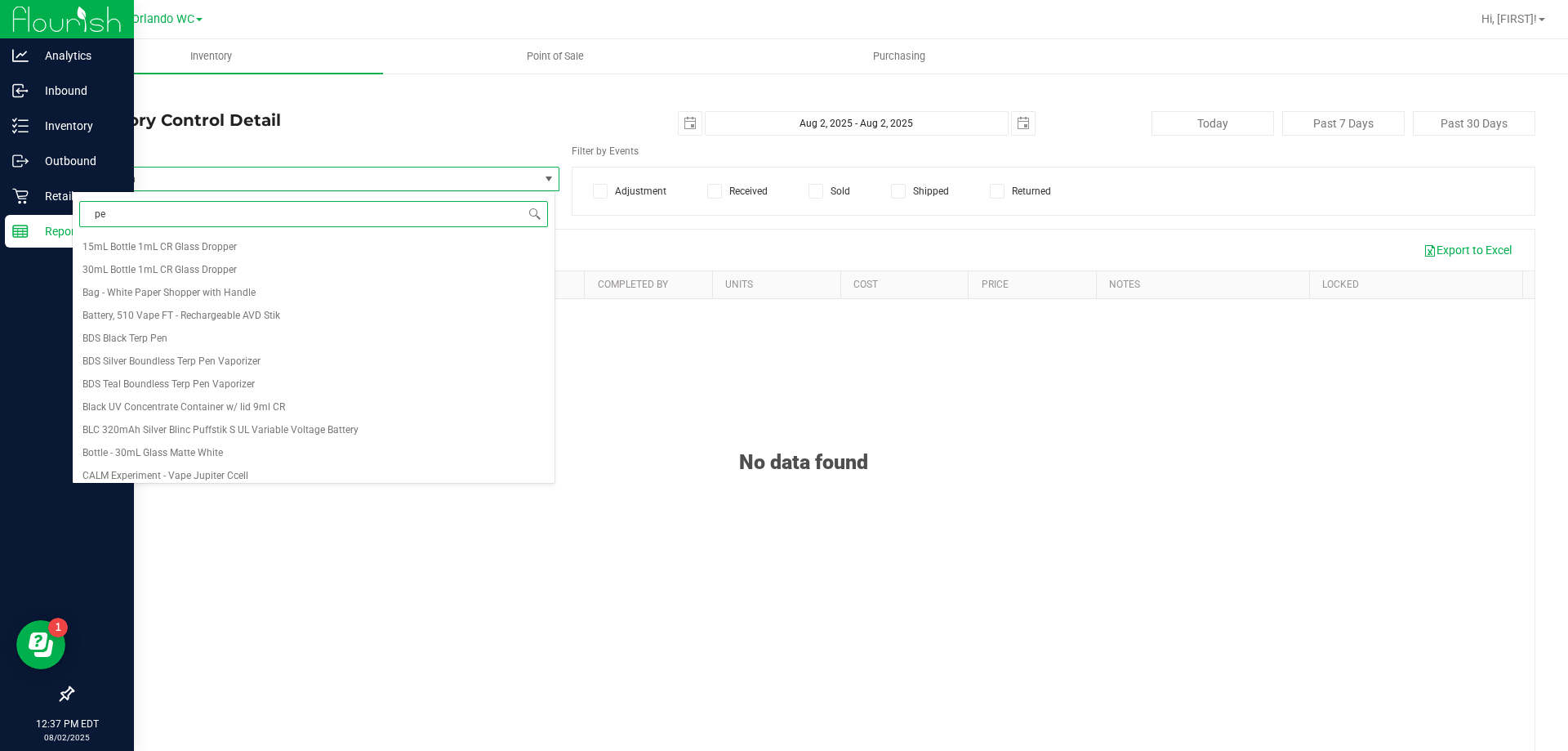 type on "pex" 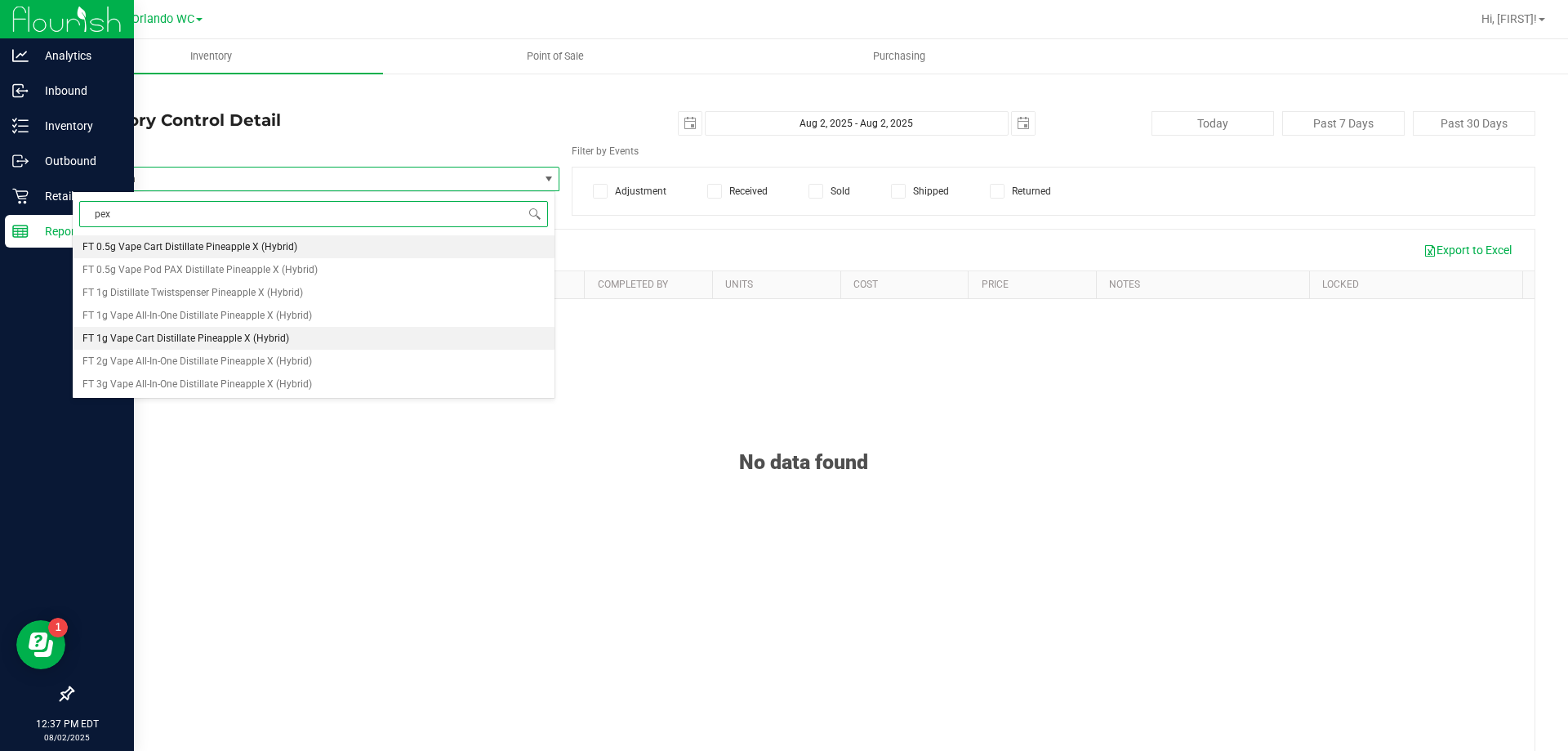 click on "FT 1g Vape Cart Distillate Pineapple X (Hybrid)" at bounding box center [314, 338] 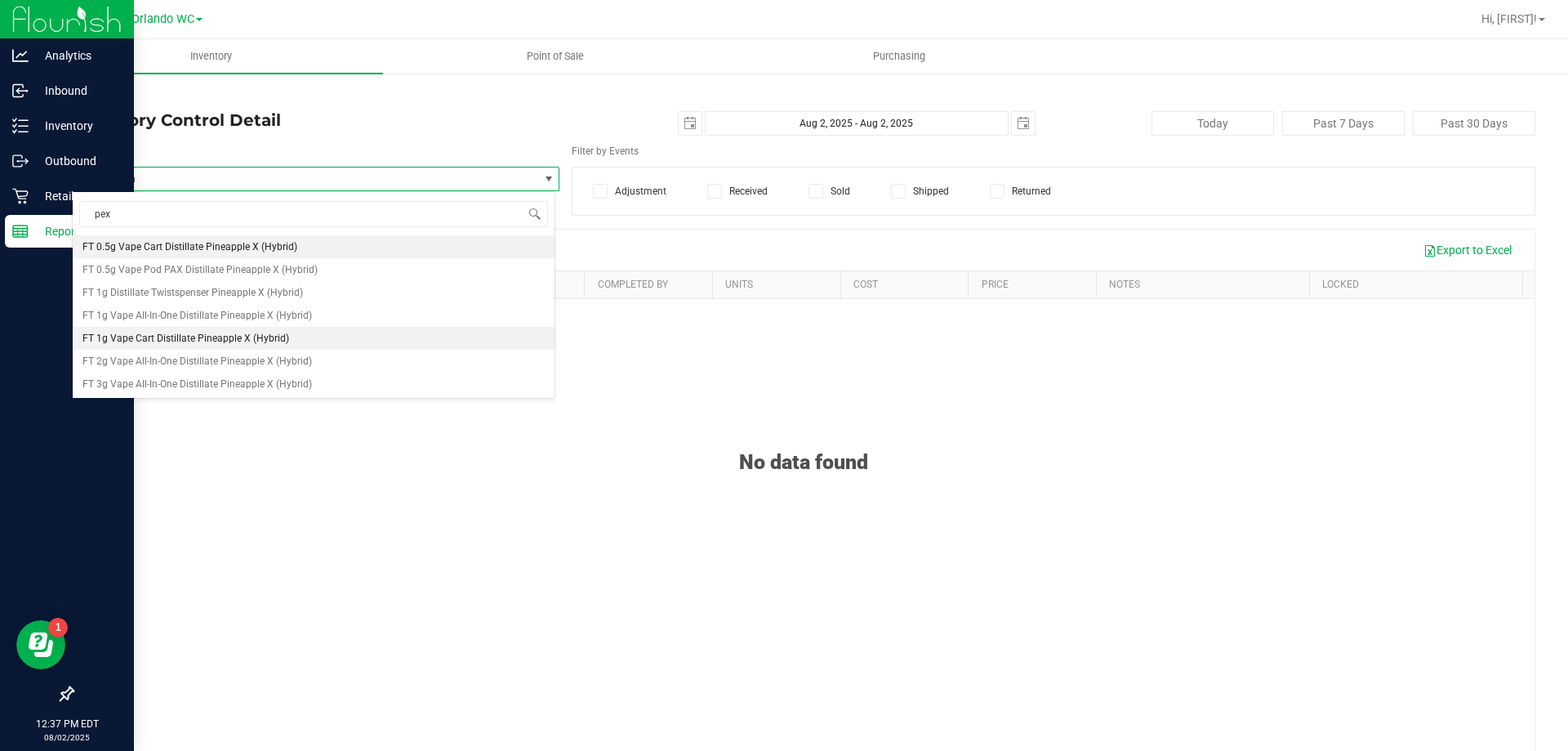 type 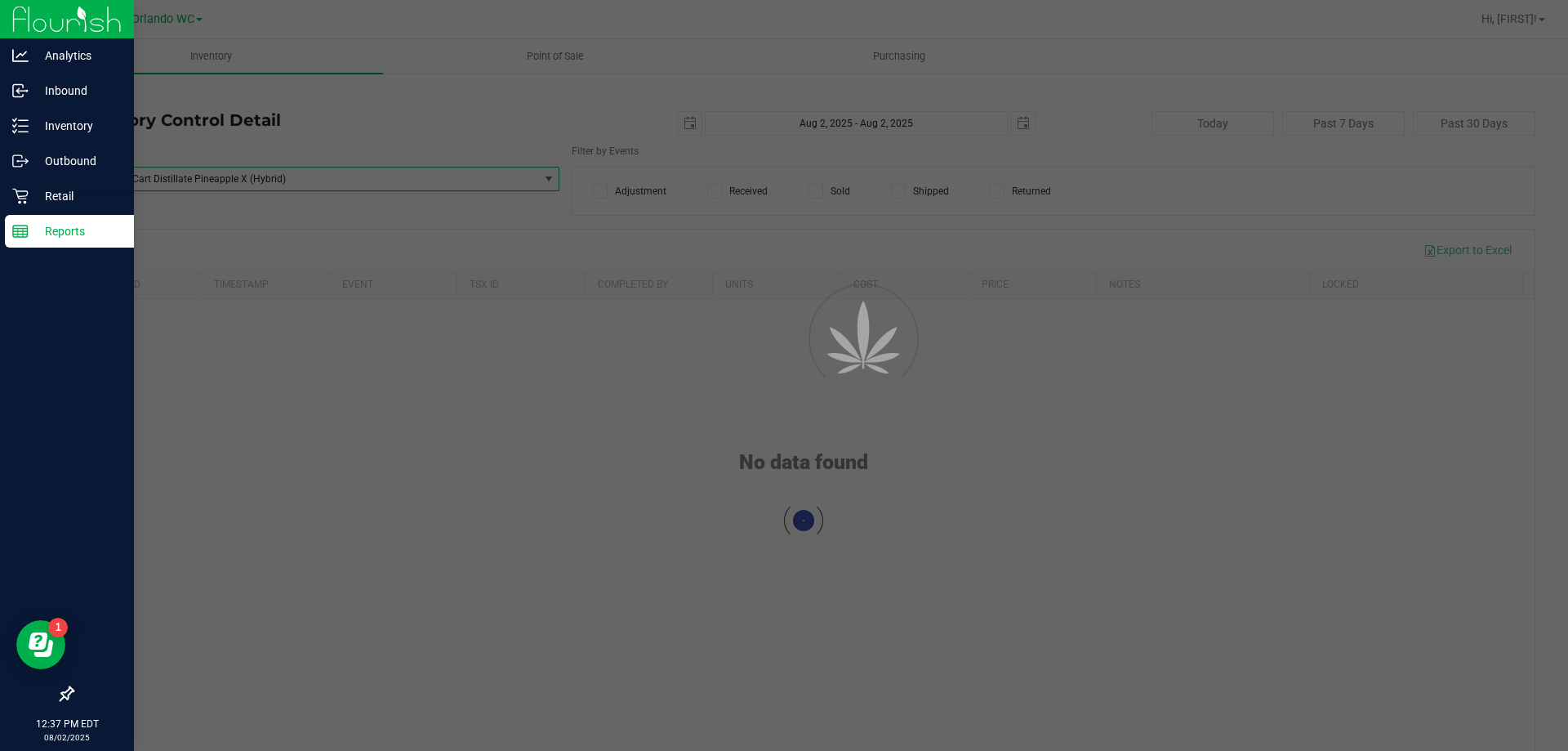 scroll, scrollTop: 55304, scrollLeft: 0, axis: vertical 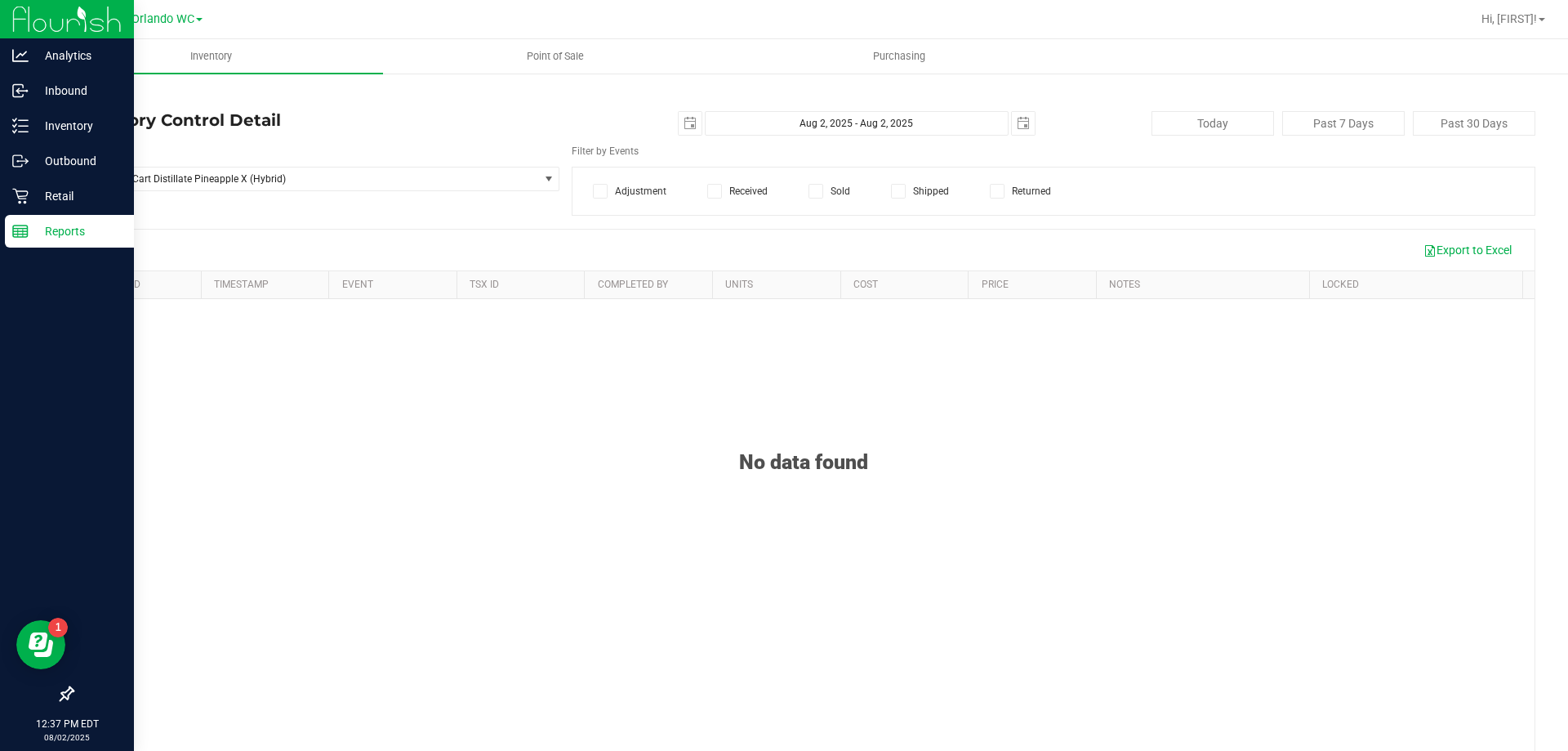 click on "2025-08-02
Aug 2, 2025 - Aug 2, 2025
2025-08-02" at bounding box center [797, 123] 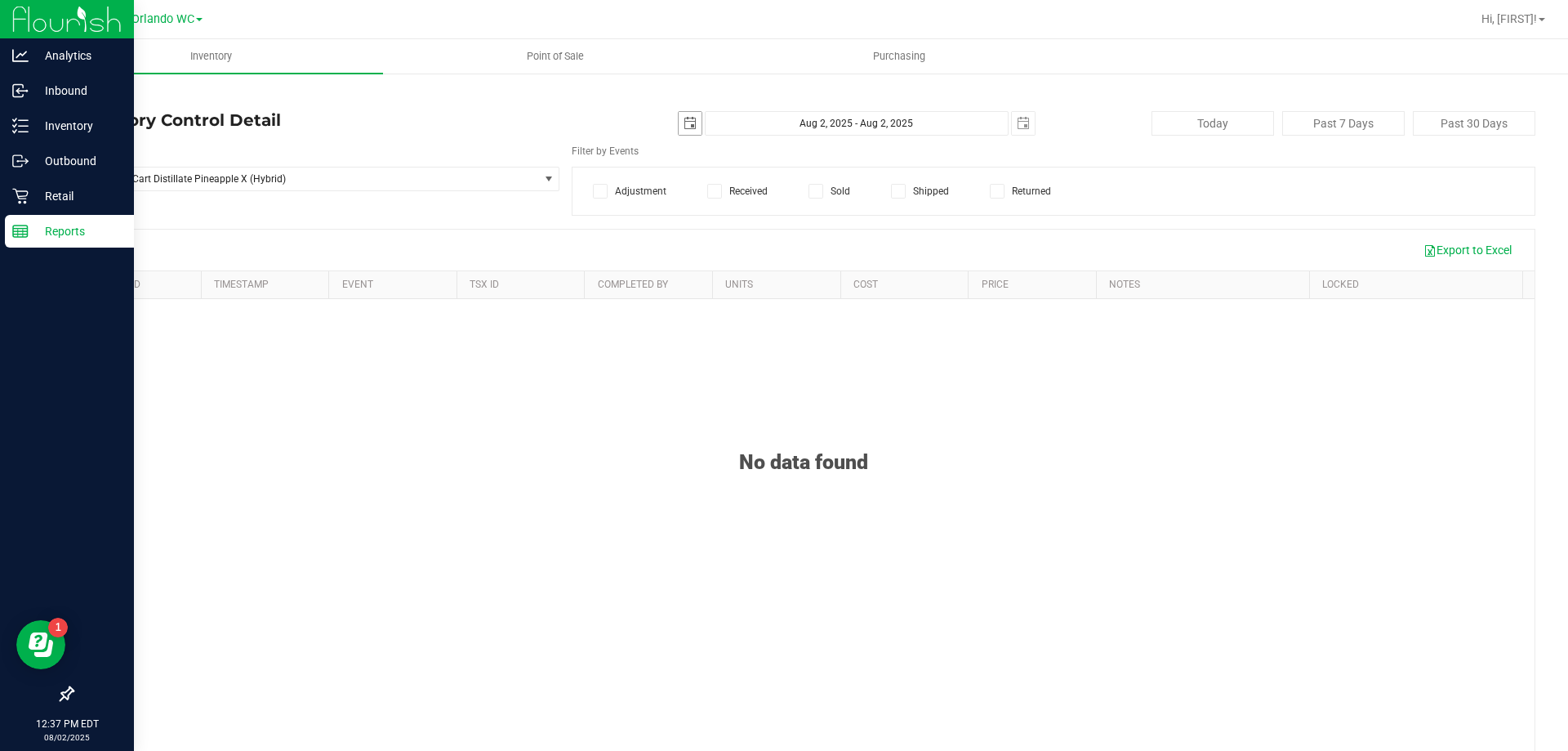 click at bounding box center (690, 123) 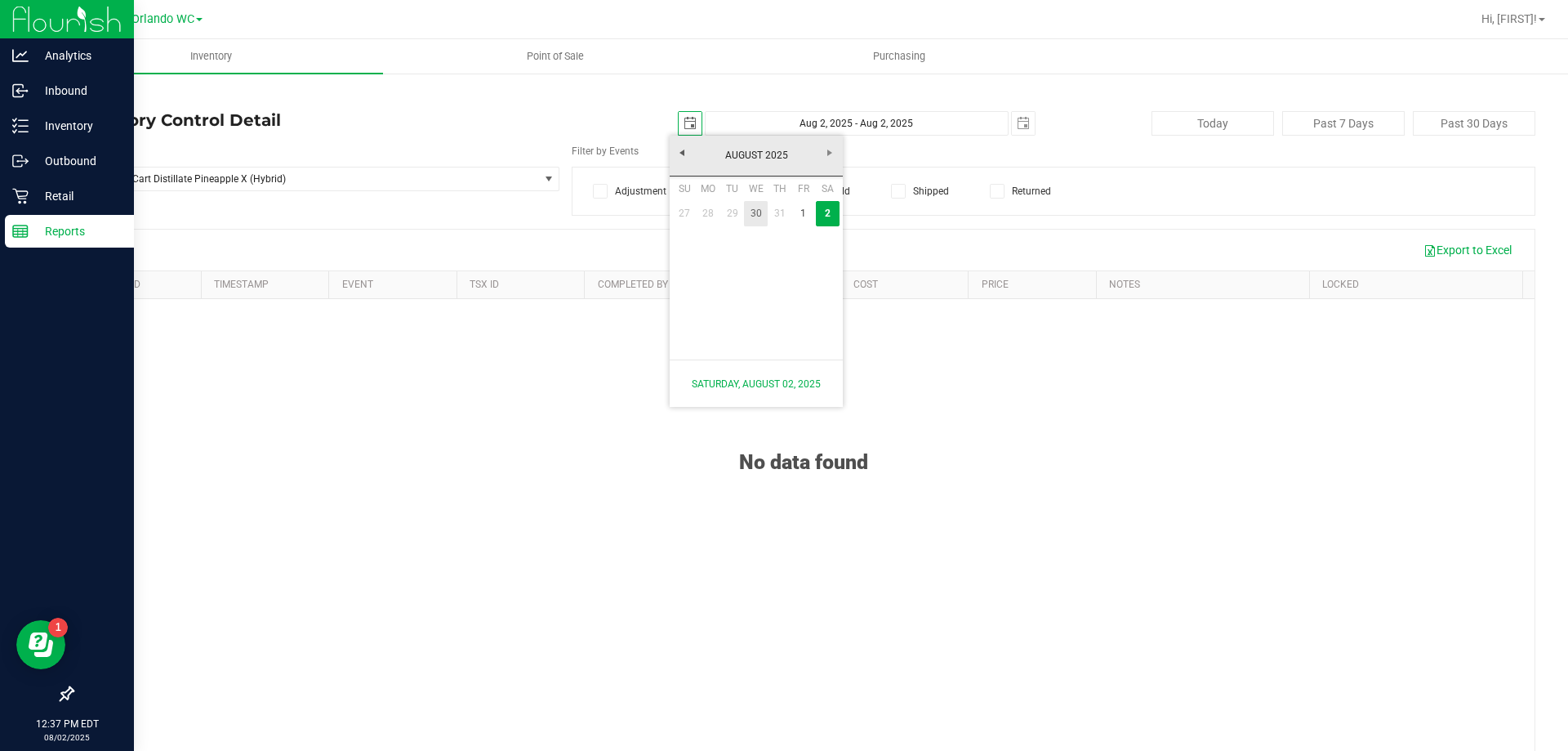 click on "30" at bounding box center (755, 213) 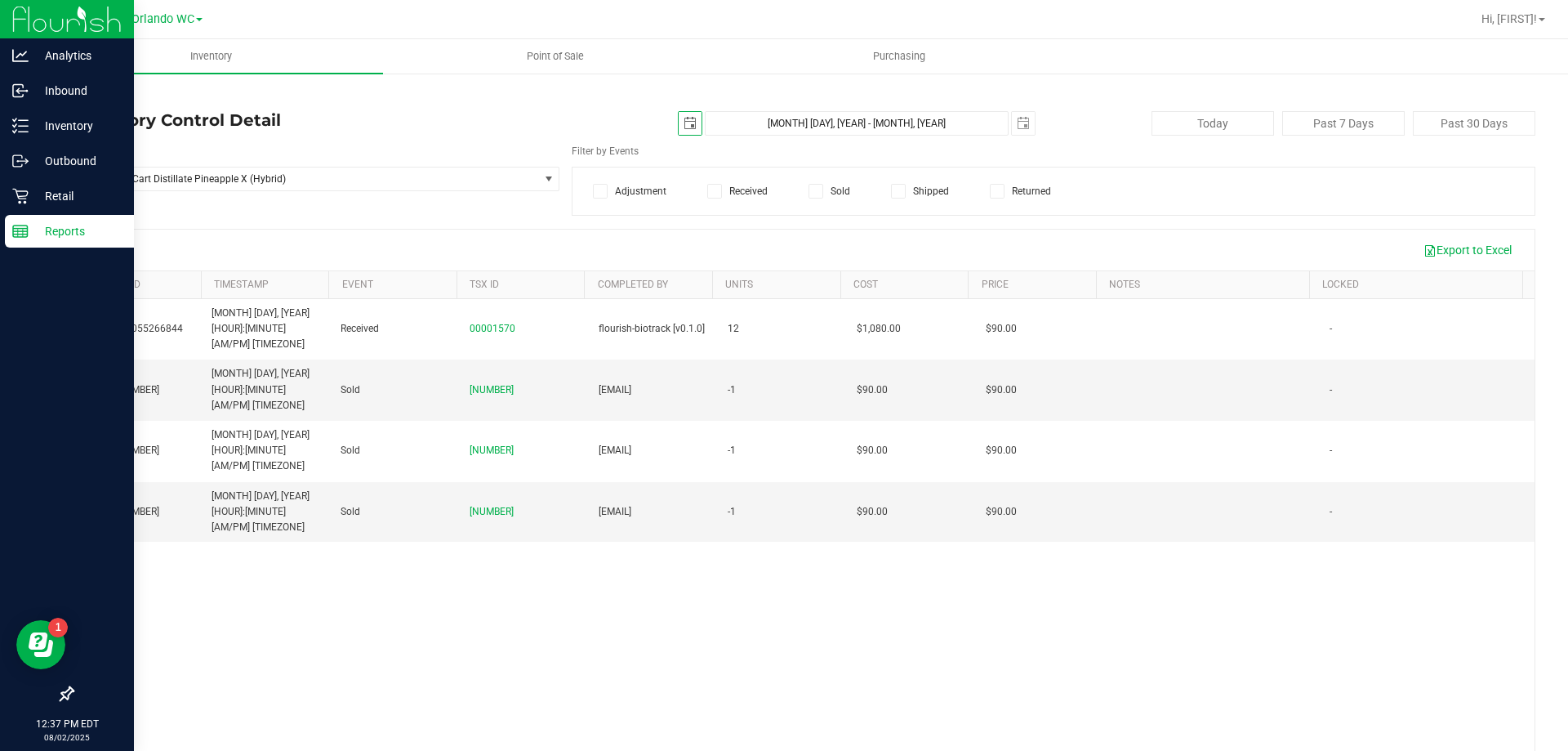 click at bounding box center (690, 123) 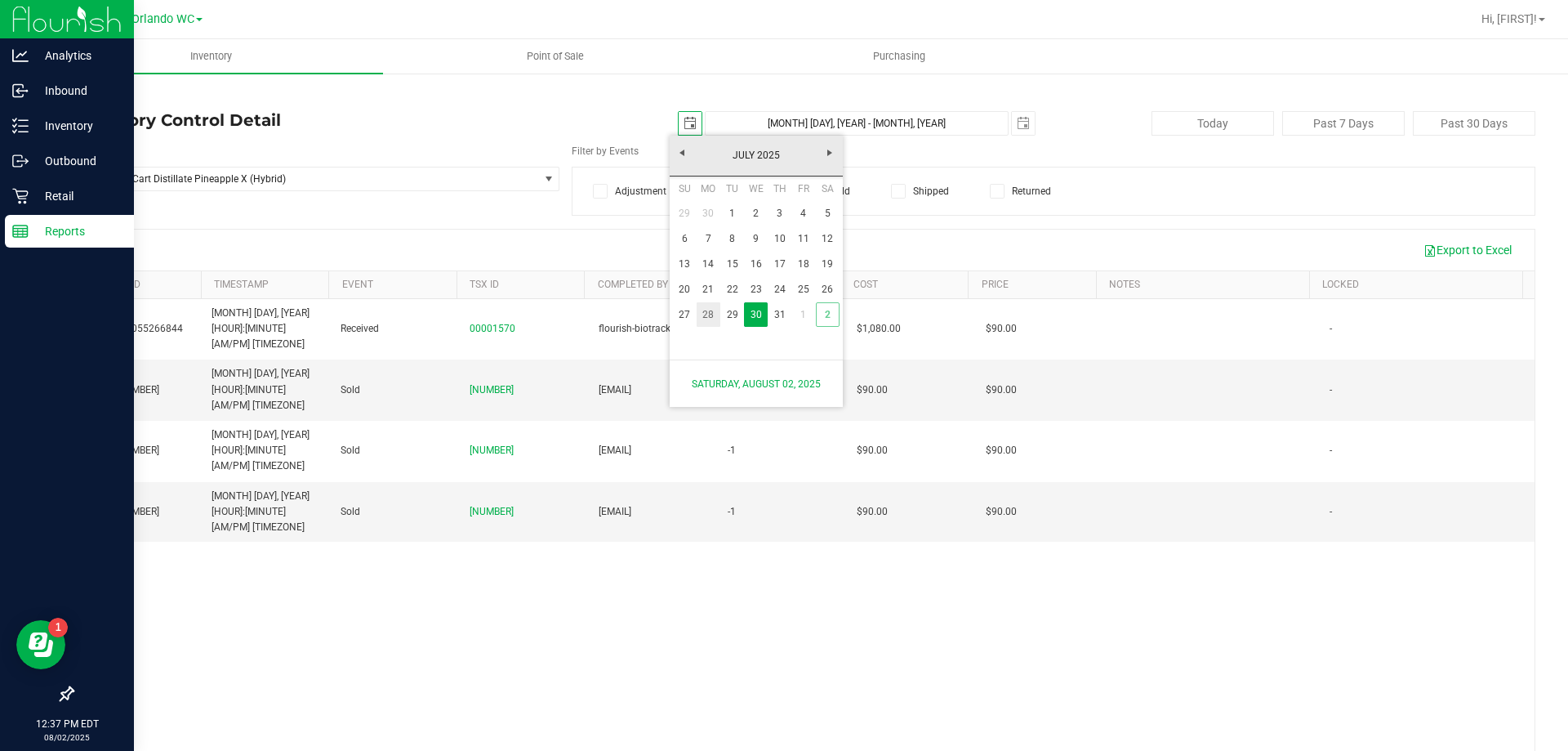 click on "28" at bounding box center [708, 315] 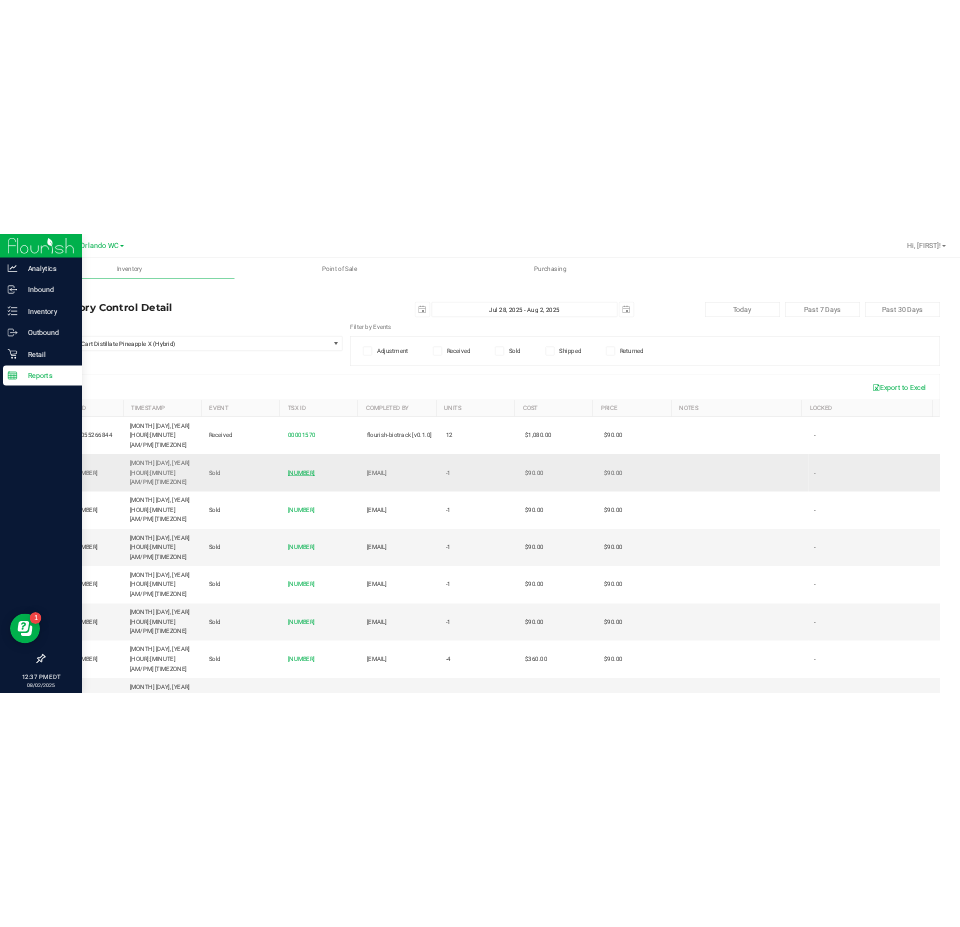 scroll, scrollTop: 0, scrollLeft: 0, axis: both 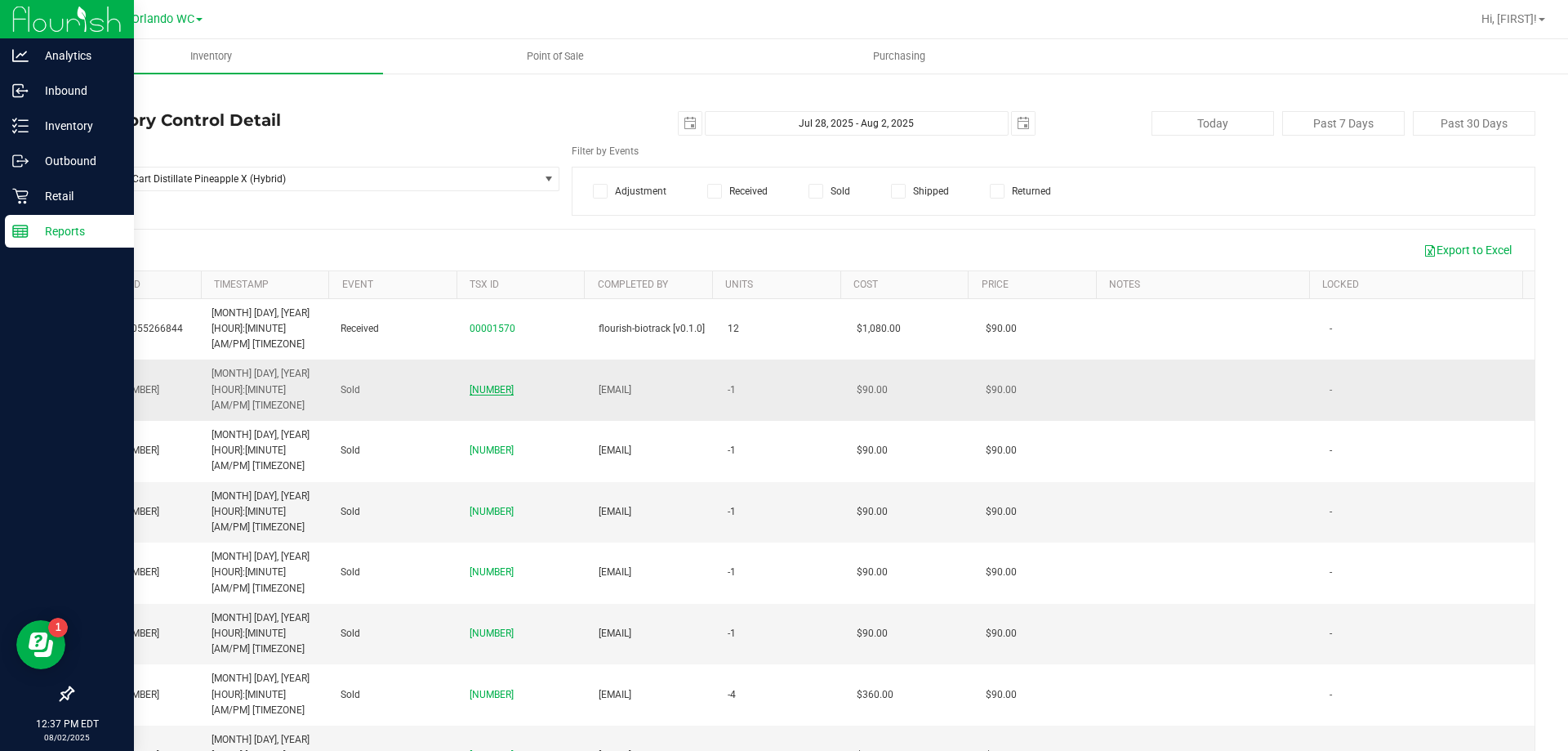 click on "11701908" at bounding box center [492, 390] 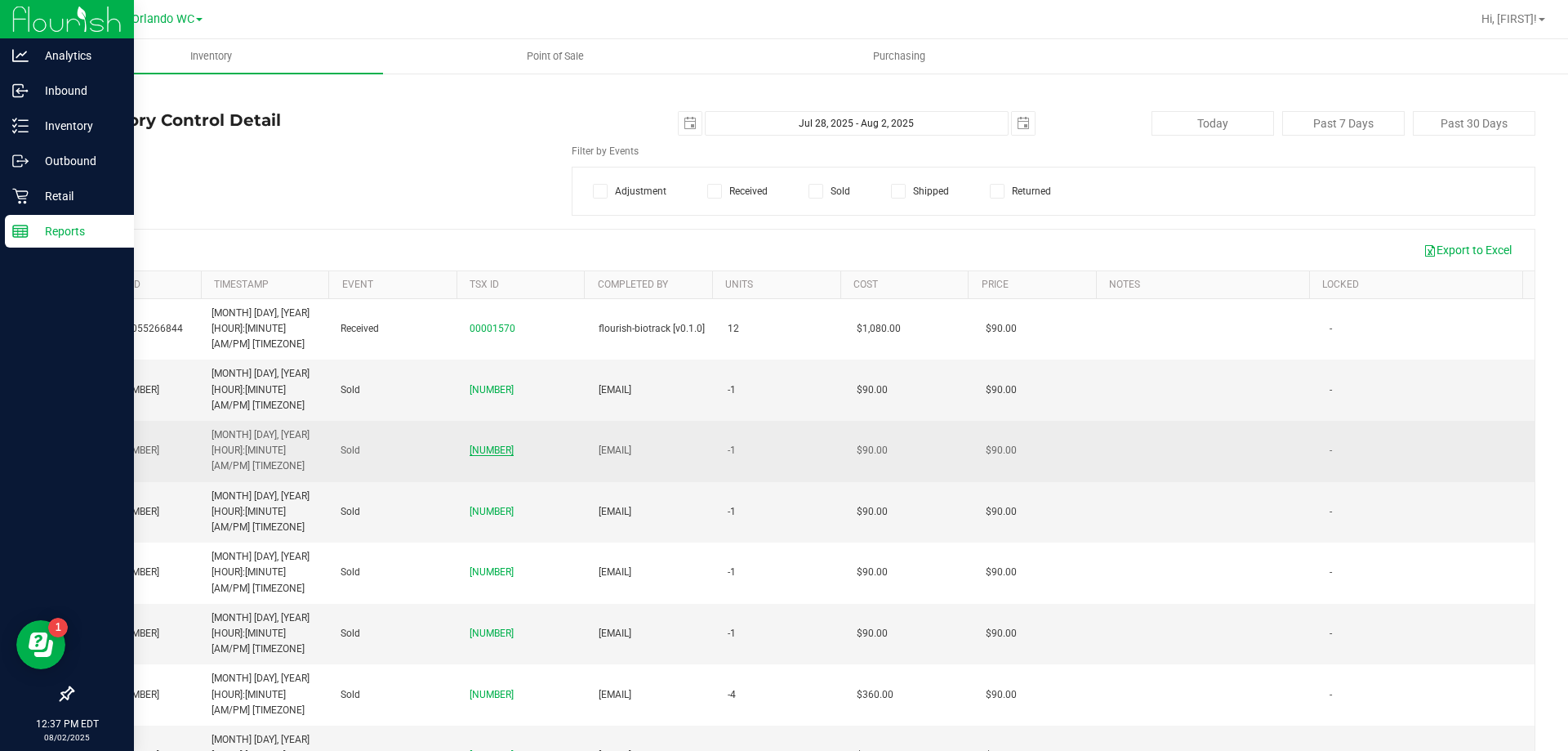 click on "11703223" at bounding box center [492, 450] 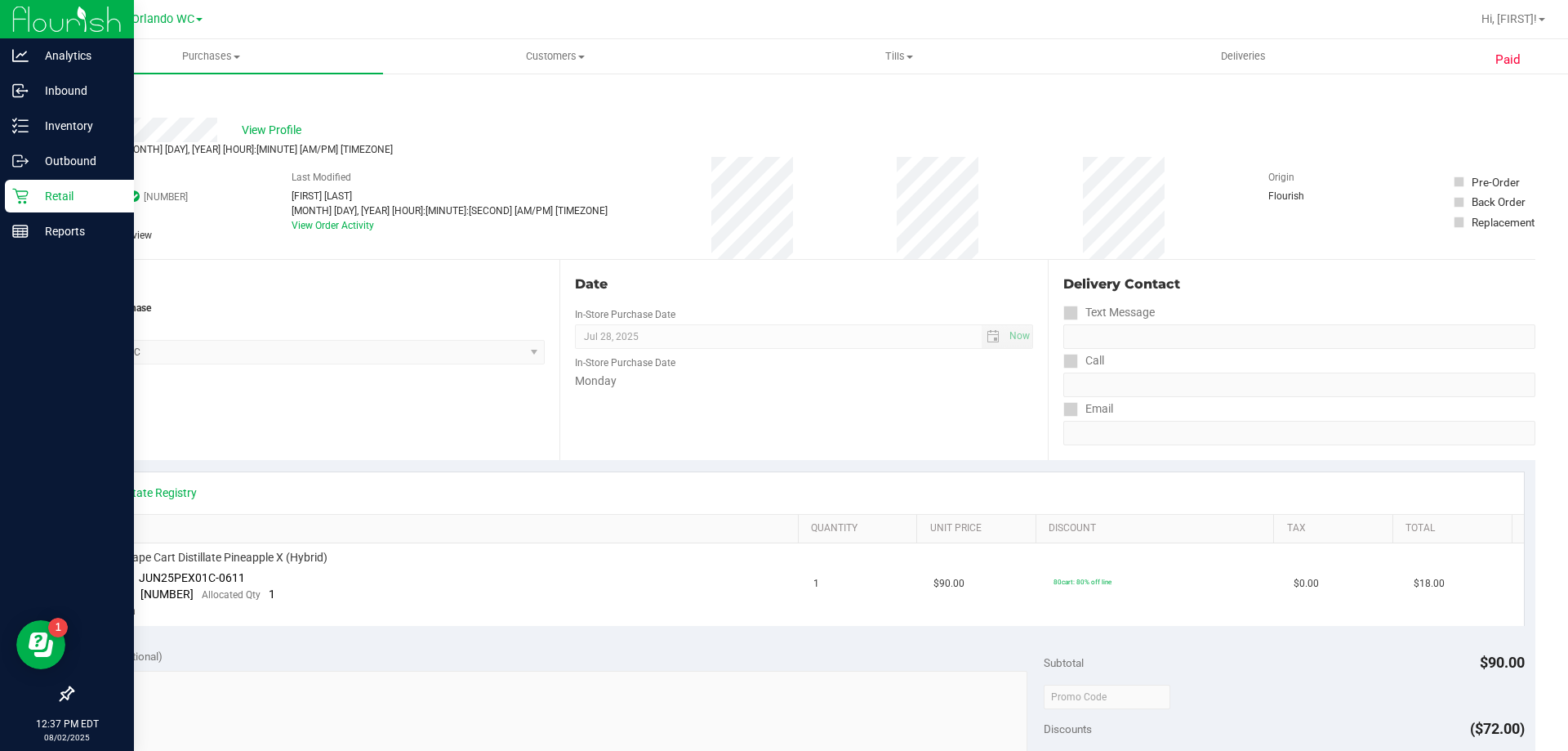 click on "# 11703223
BioTrack ID:
25052003
Completed
Needs review
Last Modified
Malcolm Harvey
Jul 28, 2025 4:27:26 PM EDT
View Order Activity
Origin
Flourish
Pre-Order" at bounding box center (804, 208) 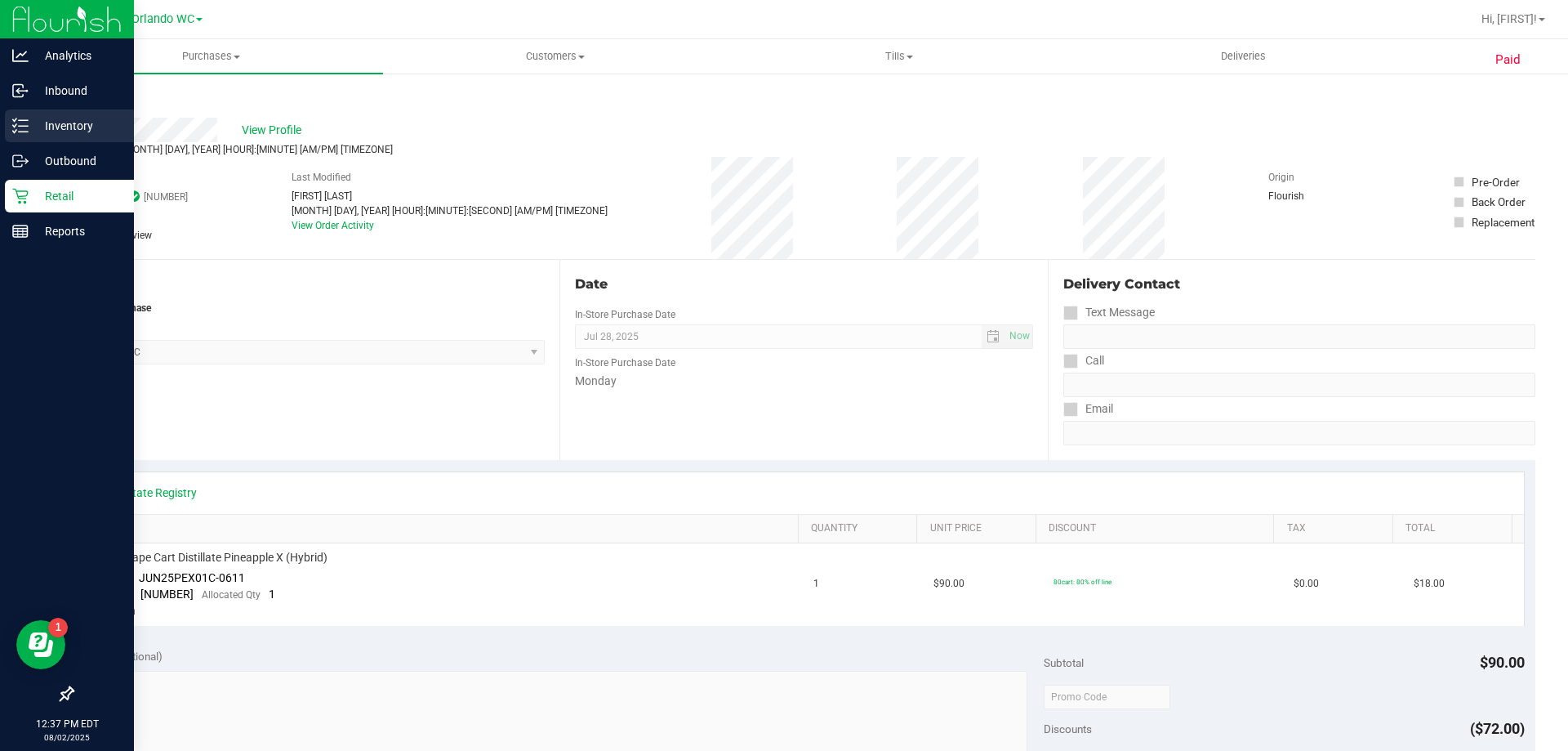 click on "Inventory" at bounding box center [78, 126] 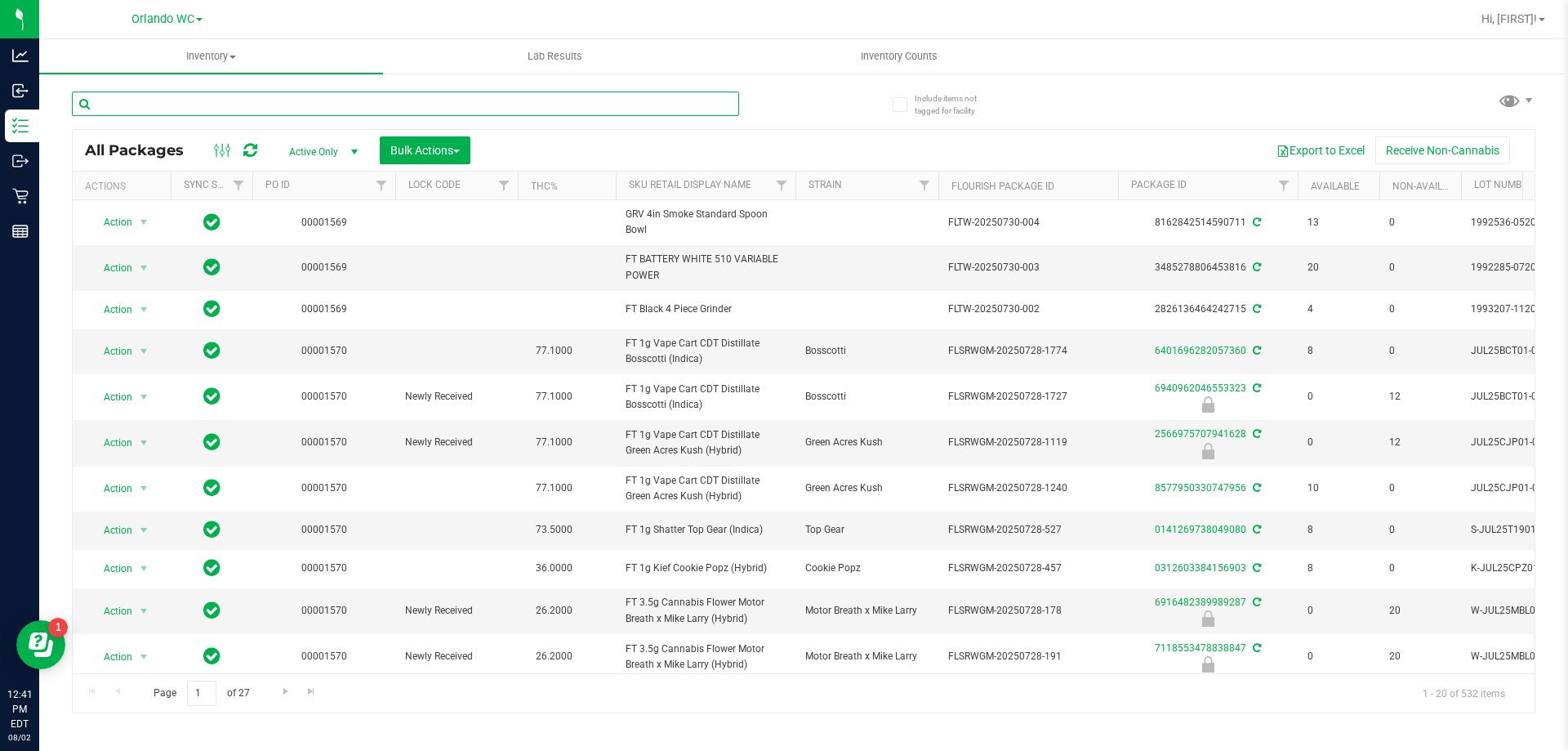 click at bounding box center (405, 104) 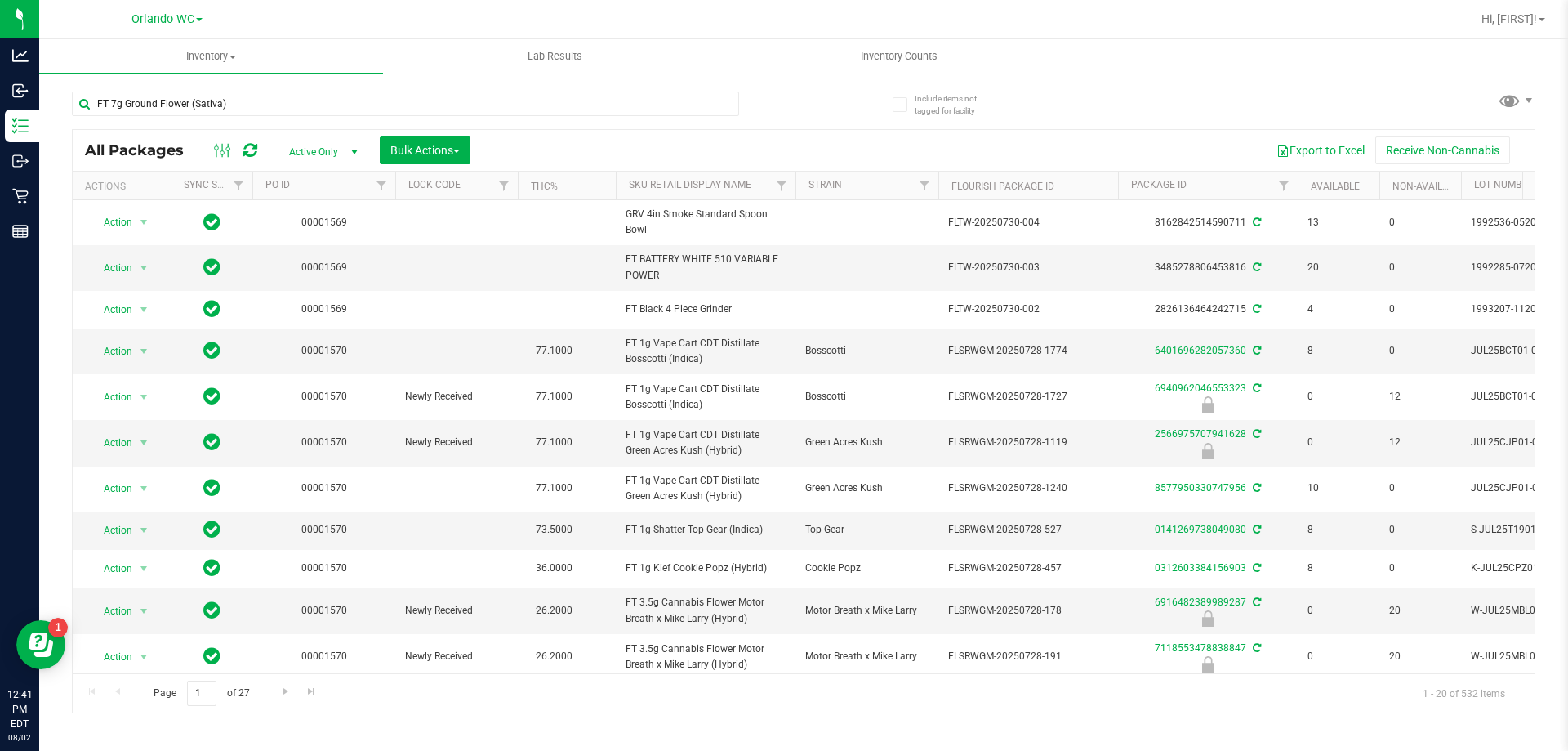 click on "FT 7g Ground Flower (Sativa)
All Packages
Active Only Active Only Lab Samples Locked All External Internal
Bulk Actions
Add to manufacturing run
Add to outbound order" at bounding box center [804, 395] 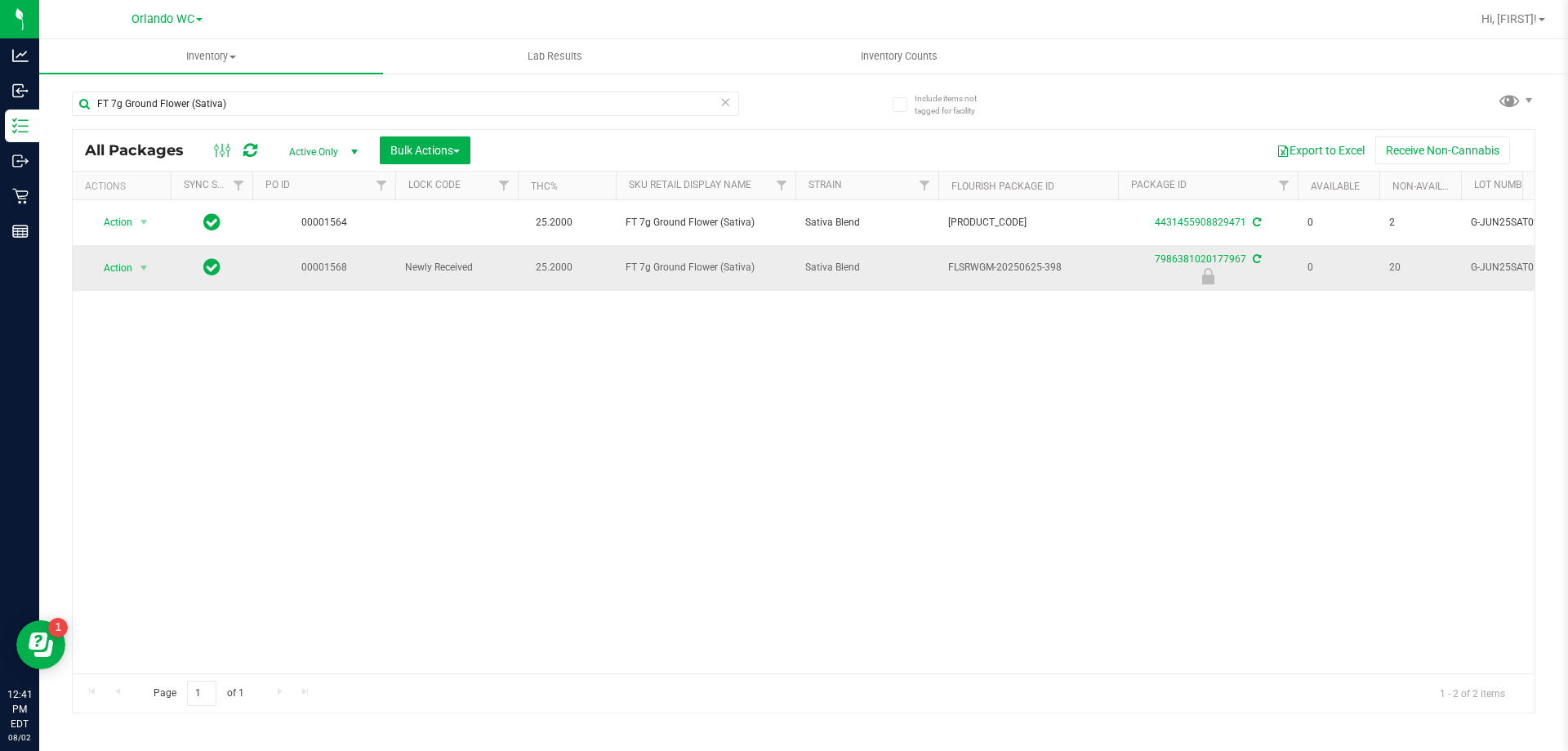 drag, startPoint x: 626, startPoint y: 256, endPoint x: 777, endPoint y: 259, distance: 151.0298 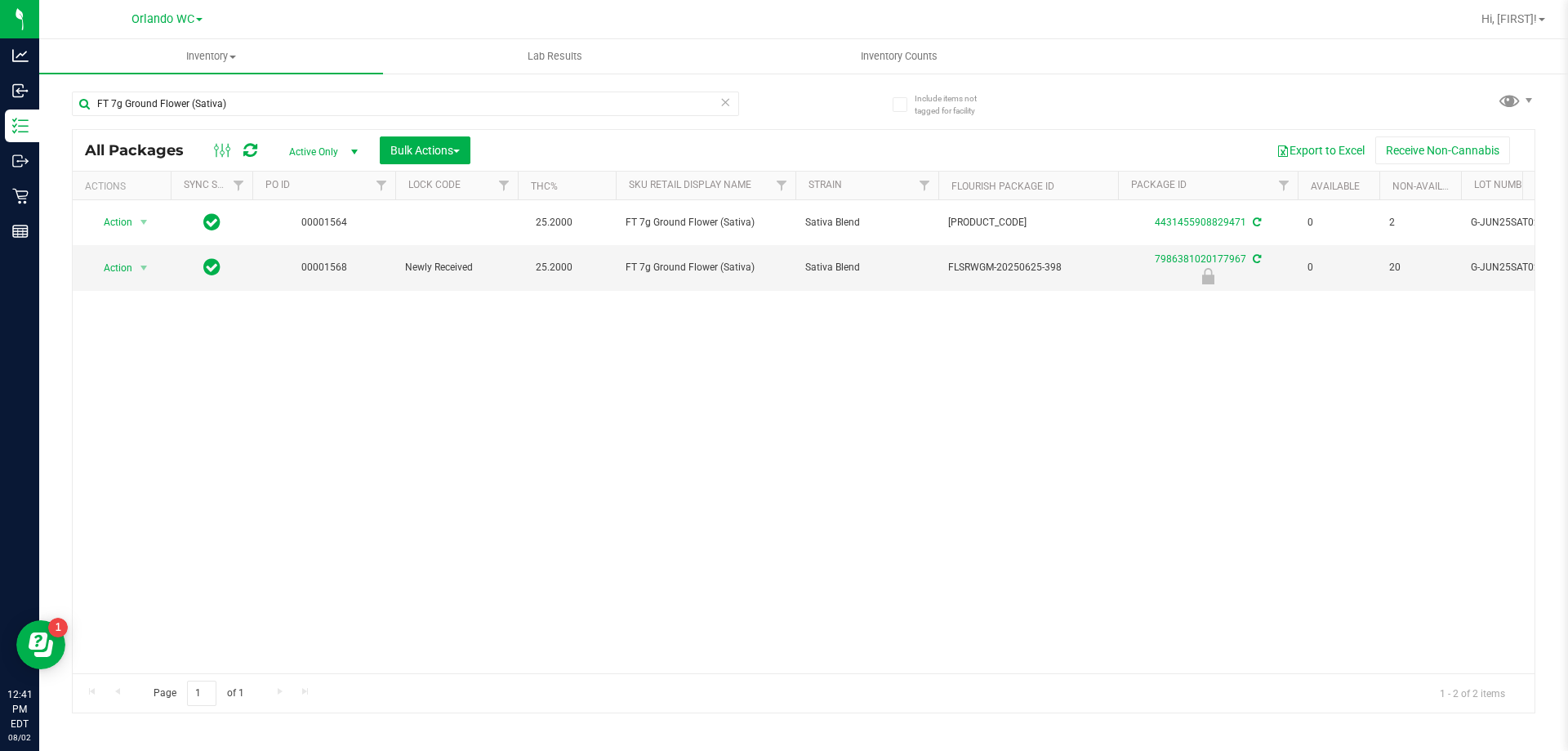 copy on "FT 7g Ground Flower (Sativa)" 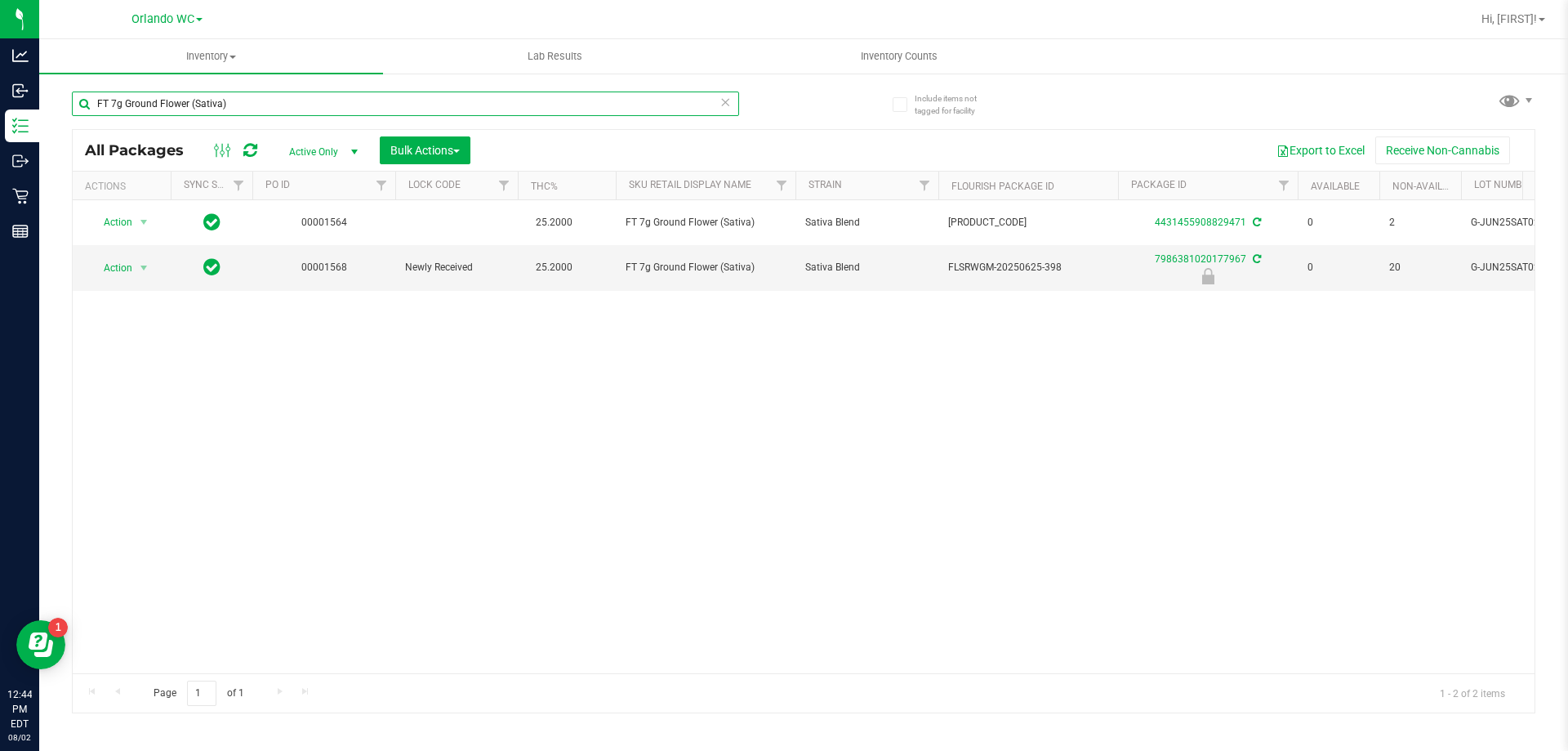 click on "FT 7g Ground Flower (Sativa)" at bounding box center [405, 104] 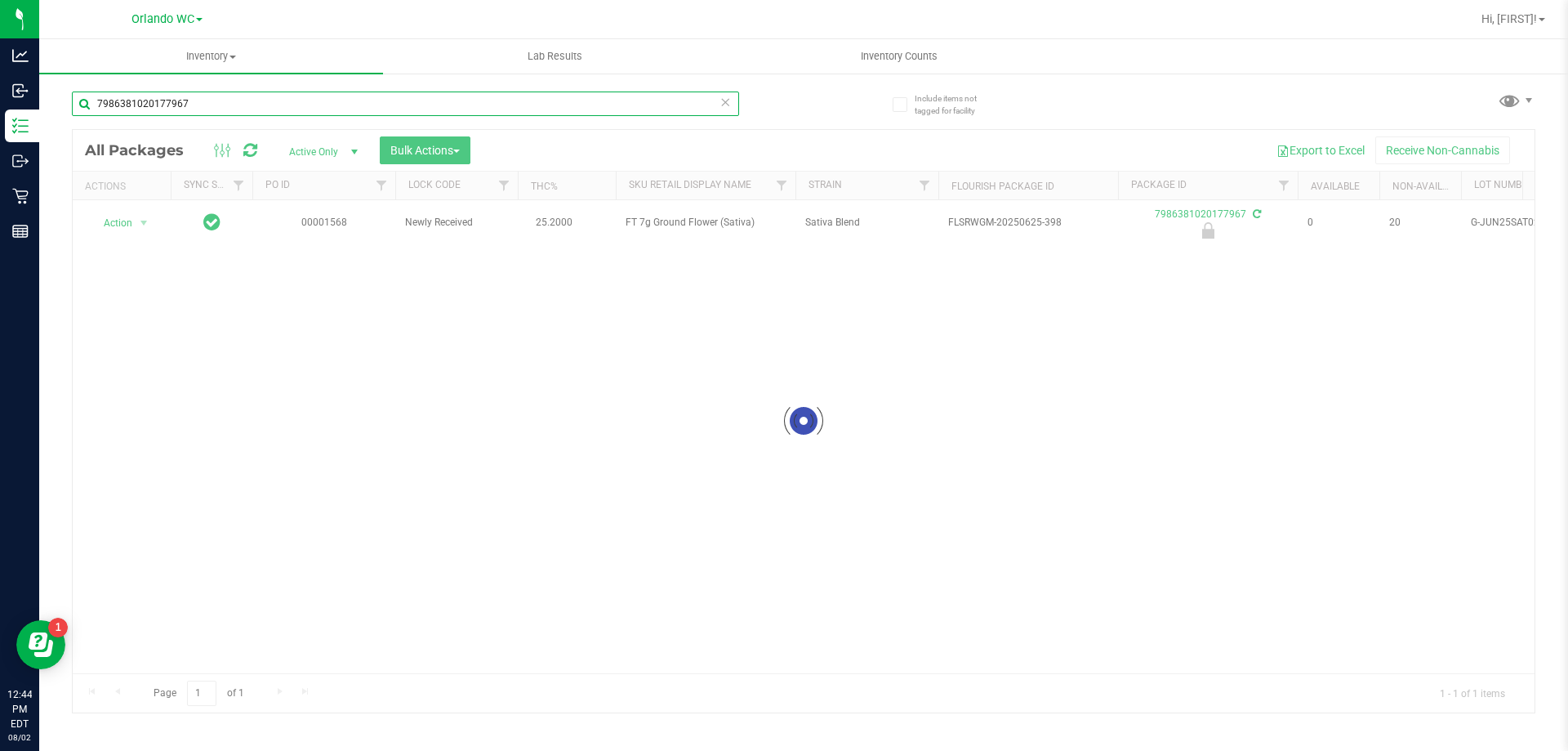 type on "7986381020177967" 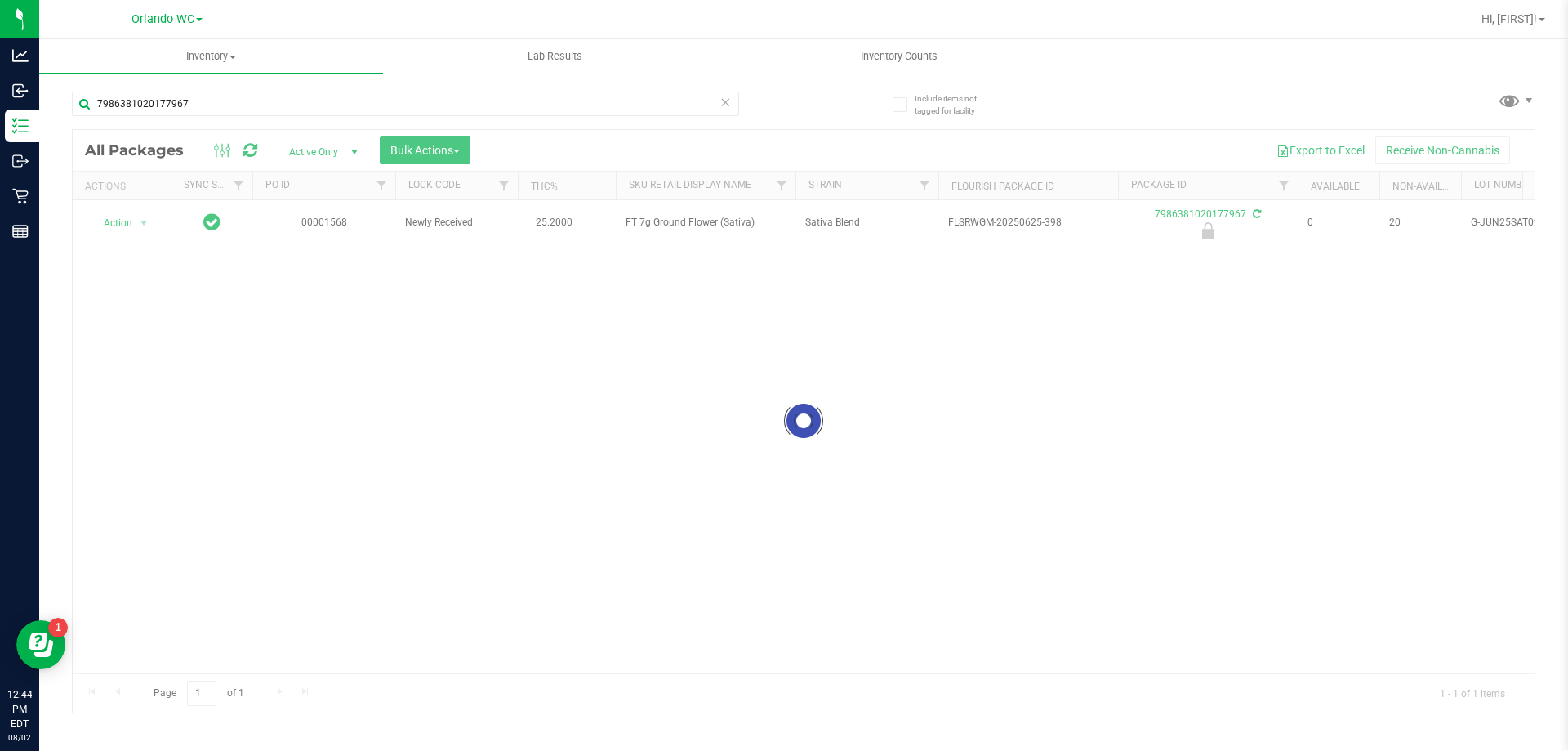 click at bounding box center (804, 421) 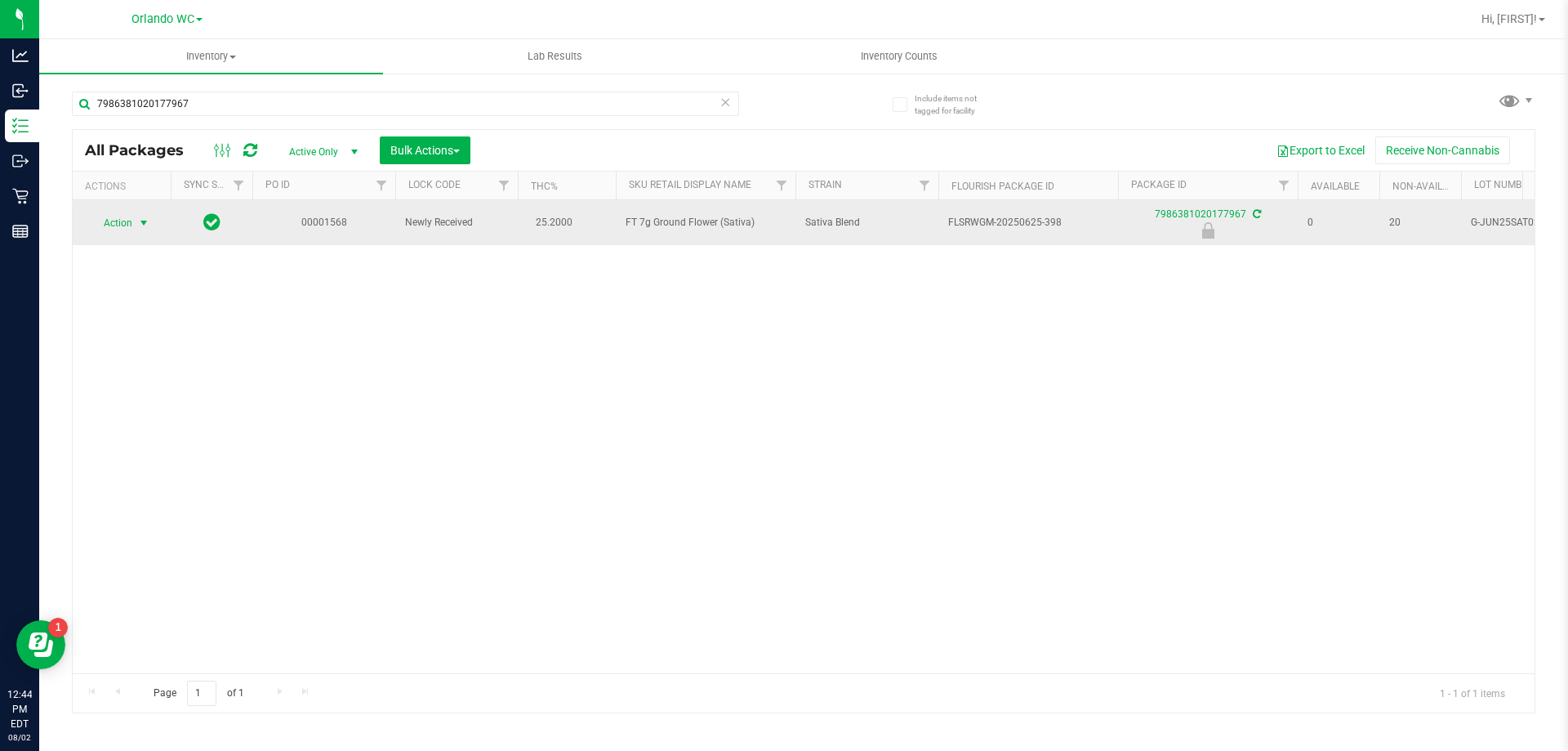 click at bounding box center (144, 223) 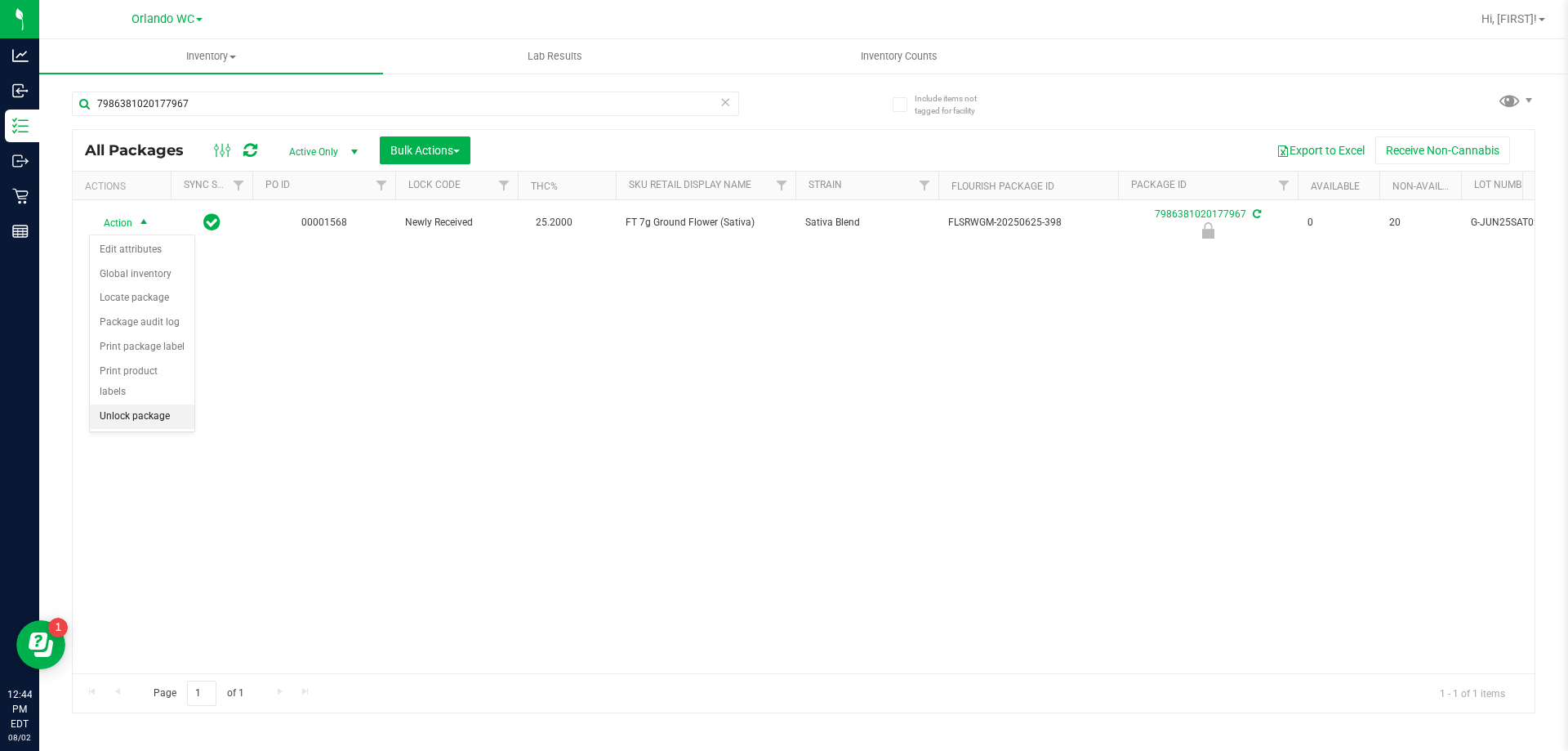 click on "Unlock package" at bounding box center (142, 417) 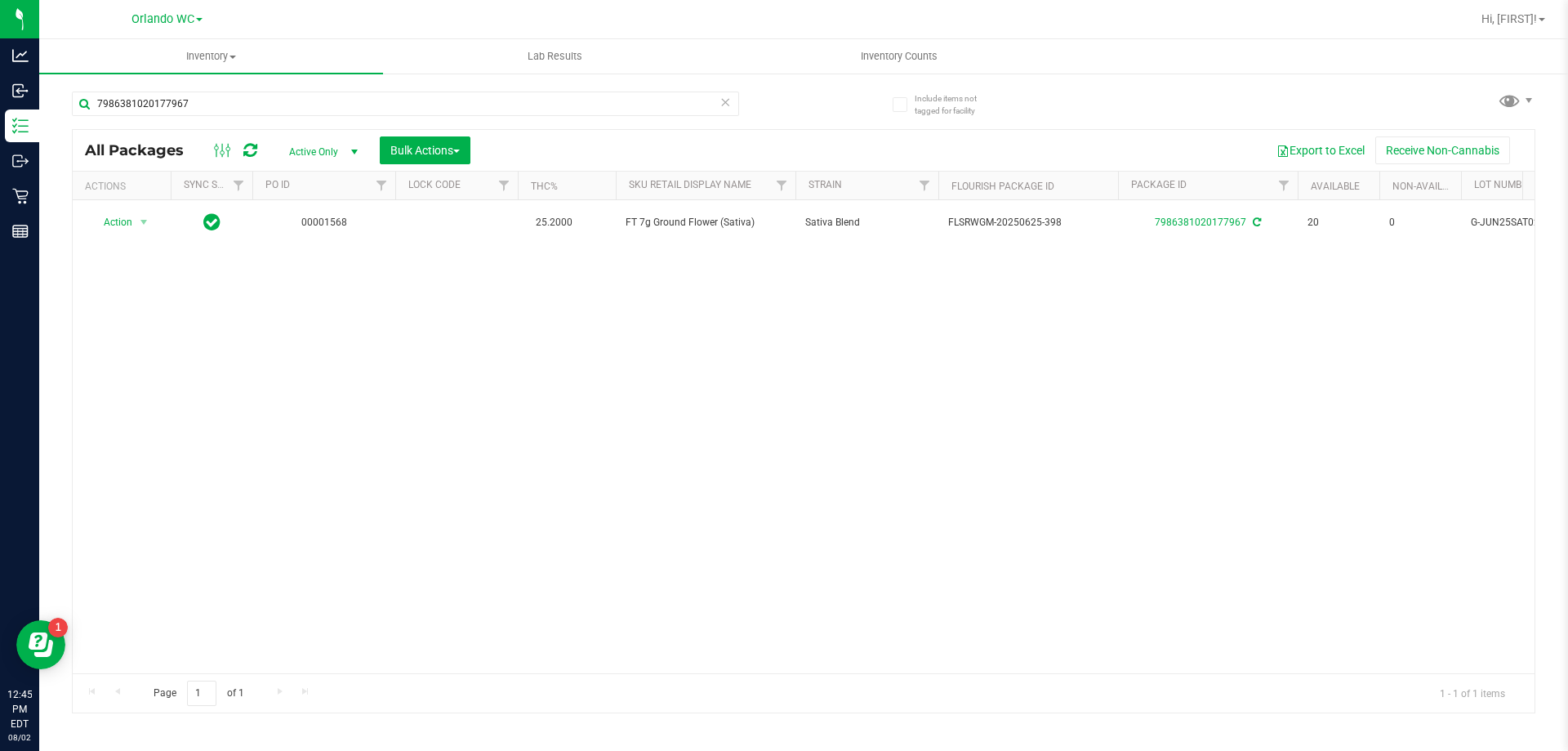 click on "Action Action Adjust qty Create package Edit attributes Global inventory Locate package Lock package Package audit log Print package label Print product labels Schedule for destruction
00001568
25.2000
FT 7g Ground Flower (Sativa)
Sativa Blend
FLSRWGM-20250625-398
7986381020177967
20
0
G-JUN25SAT02-0619
20
Jun 25, 2025 08:48:00 EDT 0.0000 $50.00000
Now
Created" at bounding box center (804, 436) 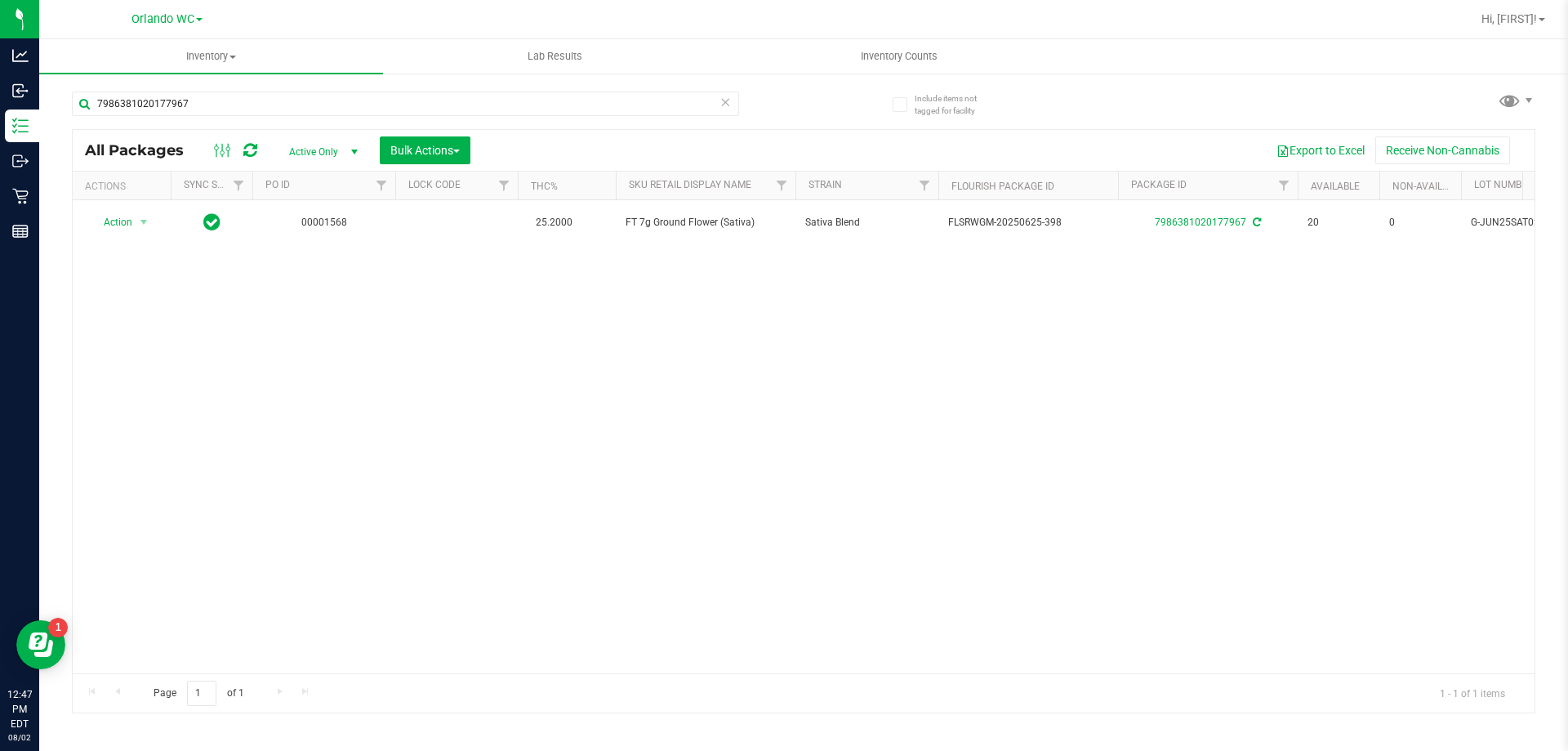 click on "Action Action Adjust qty Create package Edit attributes Global inventory Locate package Lock package Package audit log Print package label Print product labels Schedule for destruction
00001568
25.2000
FT 7g Ground Flower (Sativa)
Sativa Blend
FLSRWGM-20250625-398
7986381020177967
20
0
G-JUN25SAT02-0619
20
Jun 25, 2025 08:48:00 EDT 0.0000 $50.00000
Now
Created" at bounding box center (804, 436) 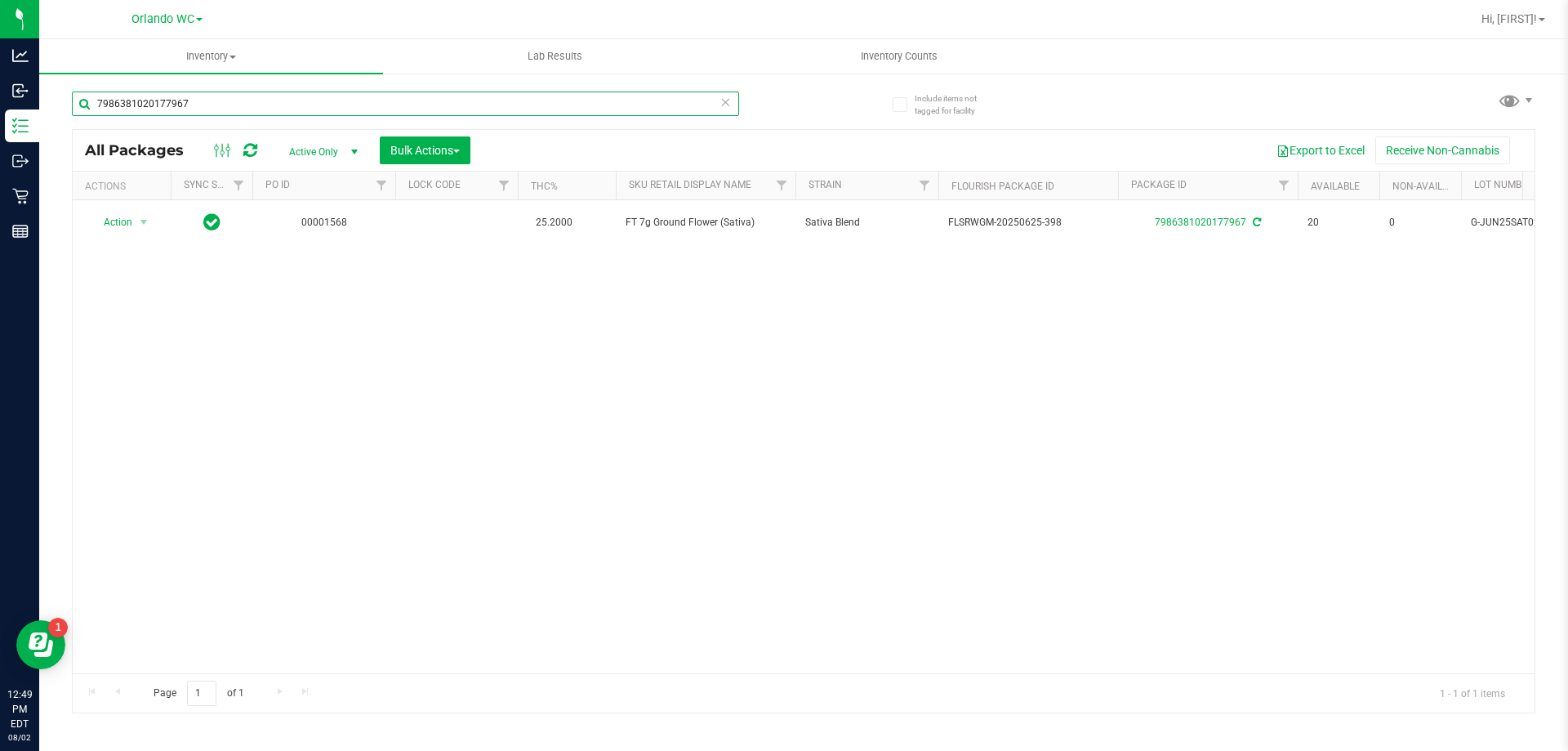 click on "7986381020177967" at bounding box center (405, 104) 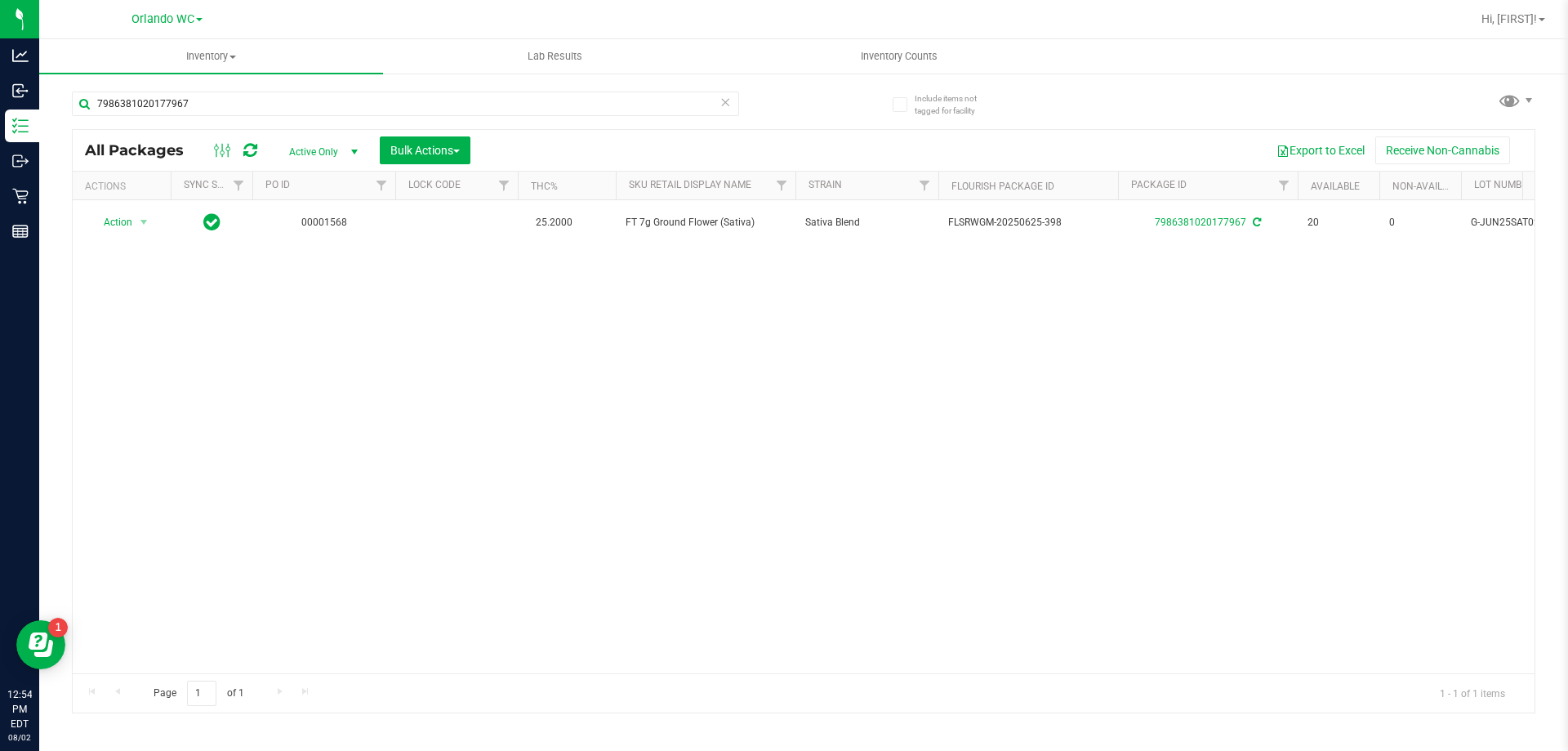 click at bounding box center [725, 101] 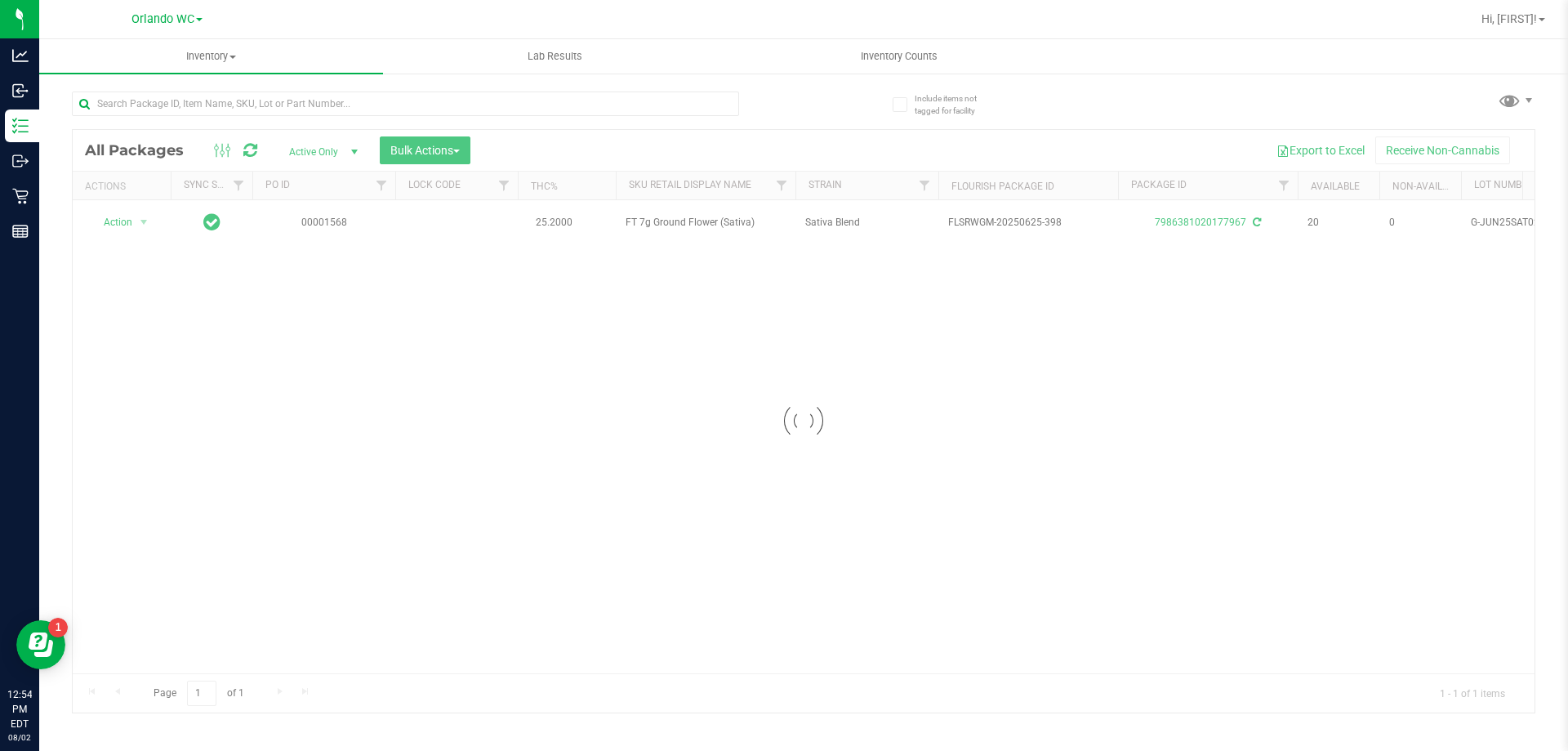 click at bounding box center (438, 103) 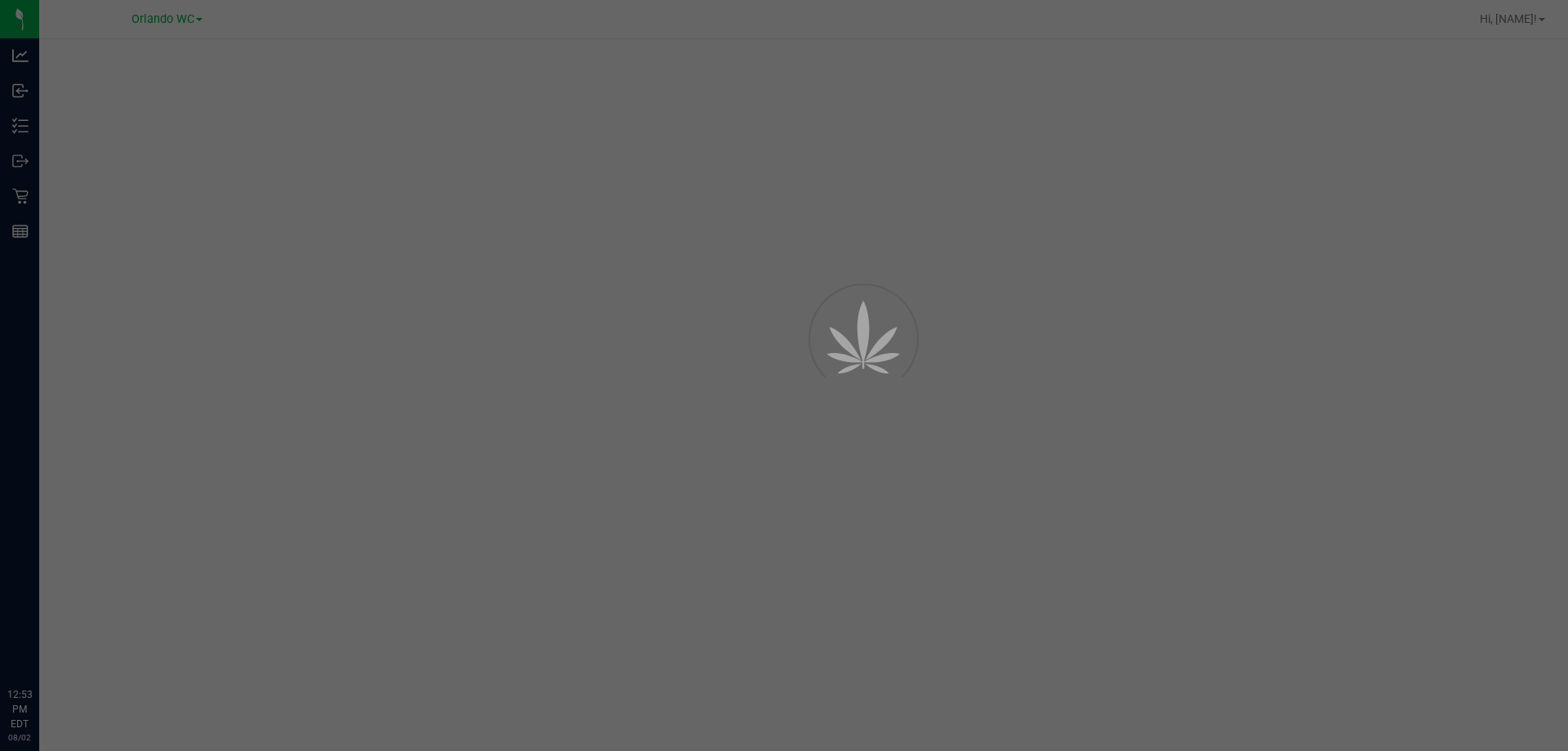 scroll, scrollTop: 0, scrollLeft: 0, axis: both 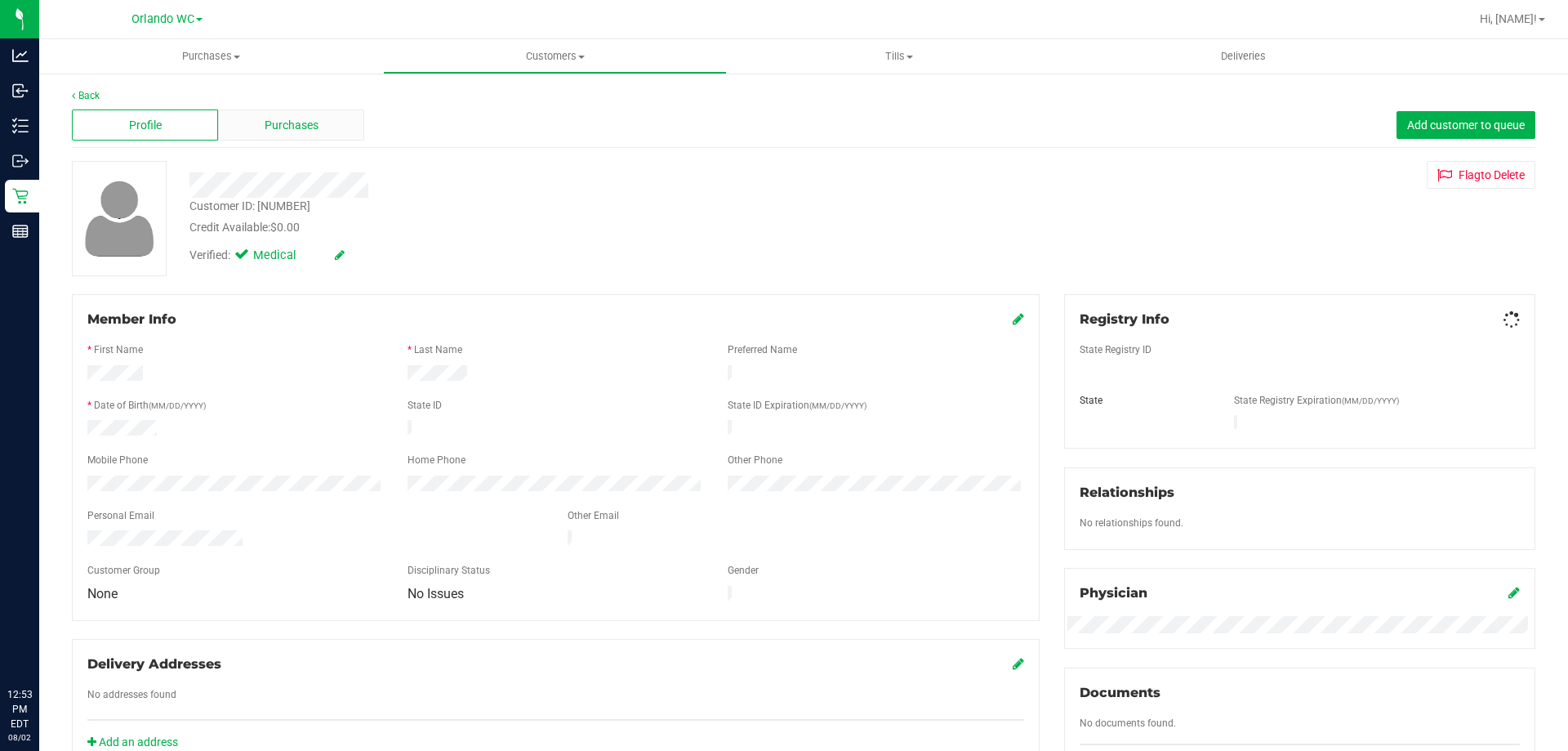 click on "Purchases" at bounding box center [292, 125] 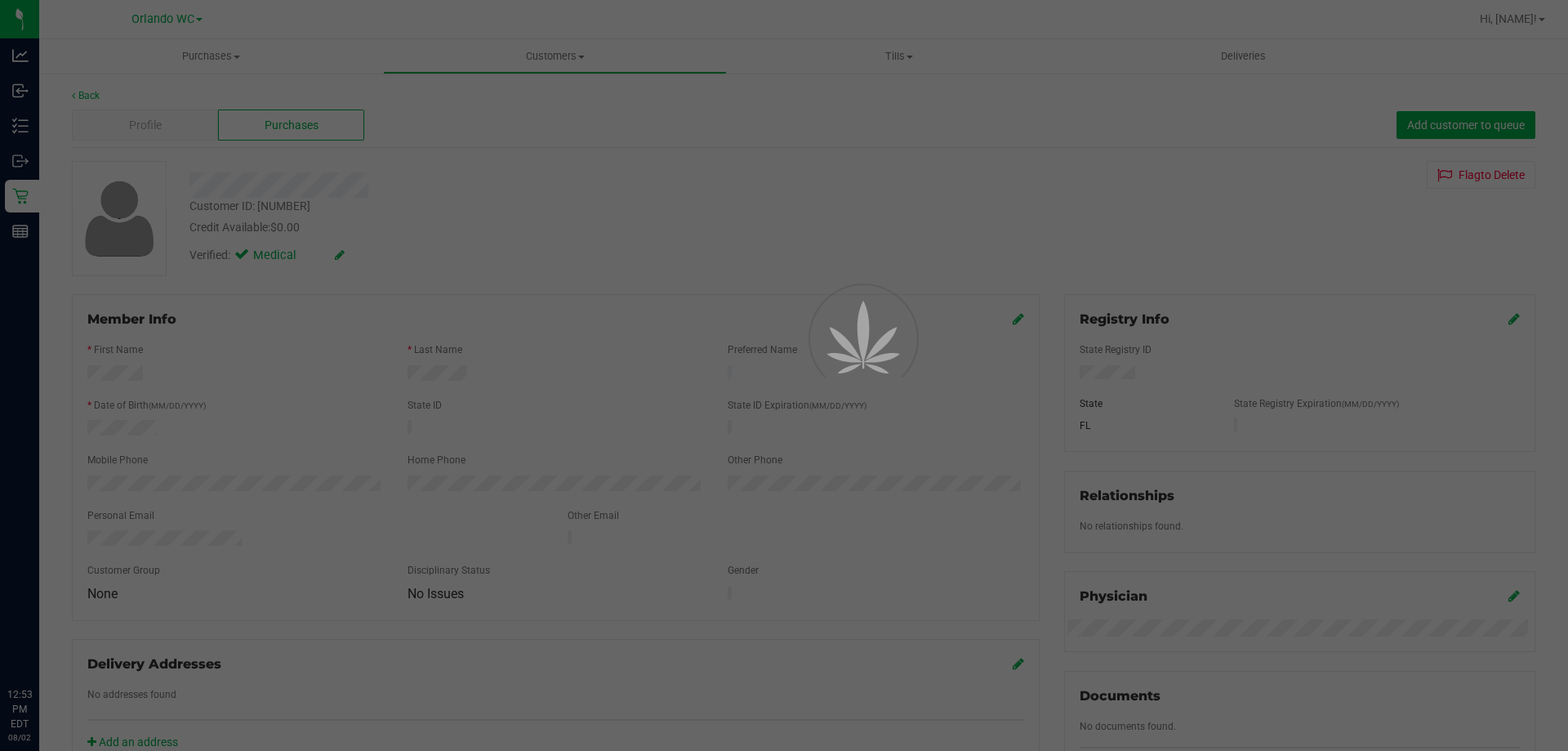 scroll, scrollTop: 0, scrollLeft: 0, axis: both 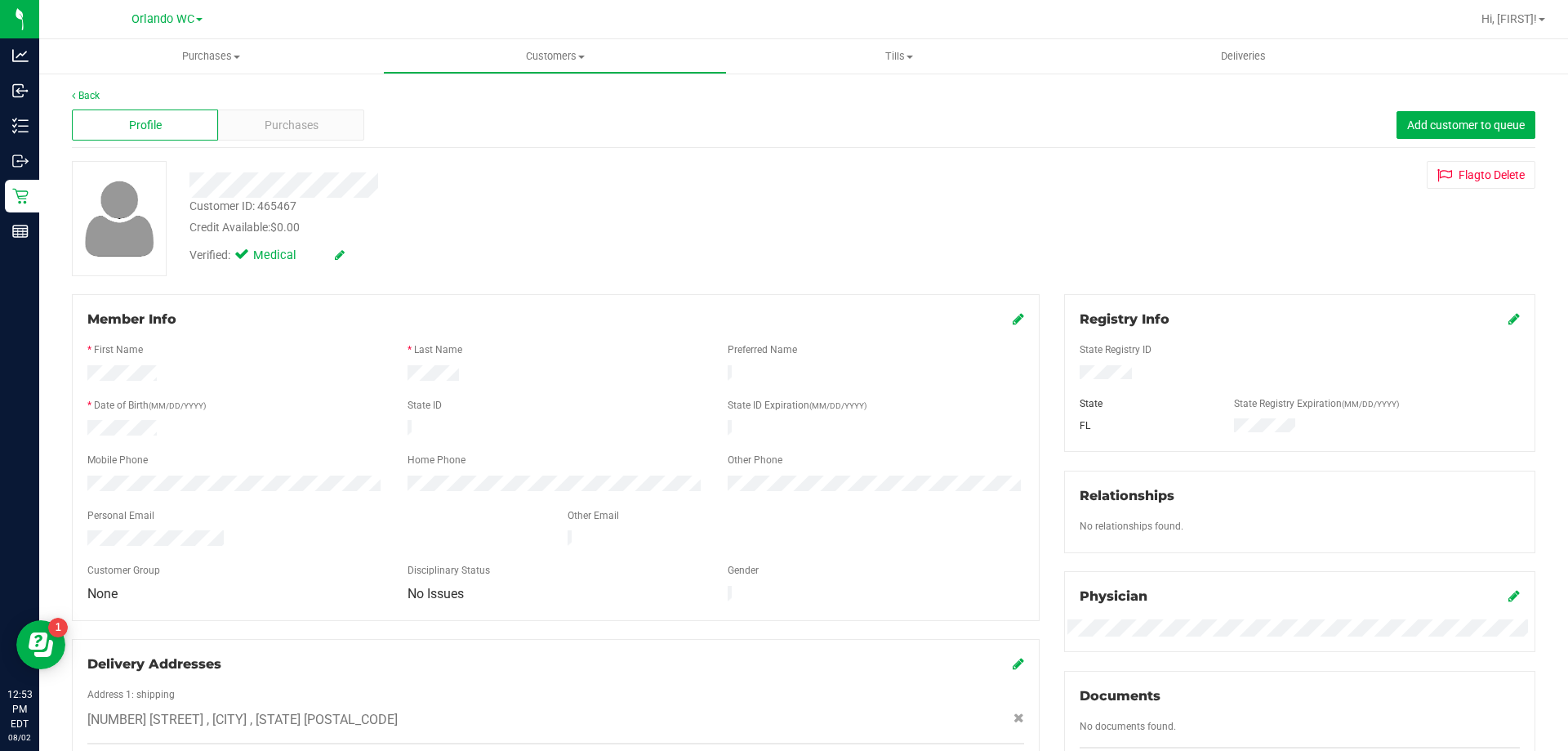 click on "Purchases" at bounding box center [291, 125] 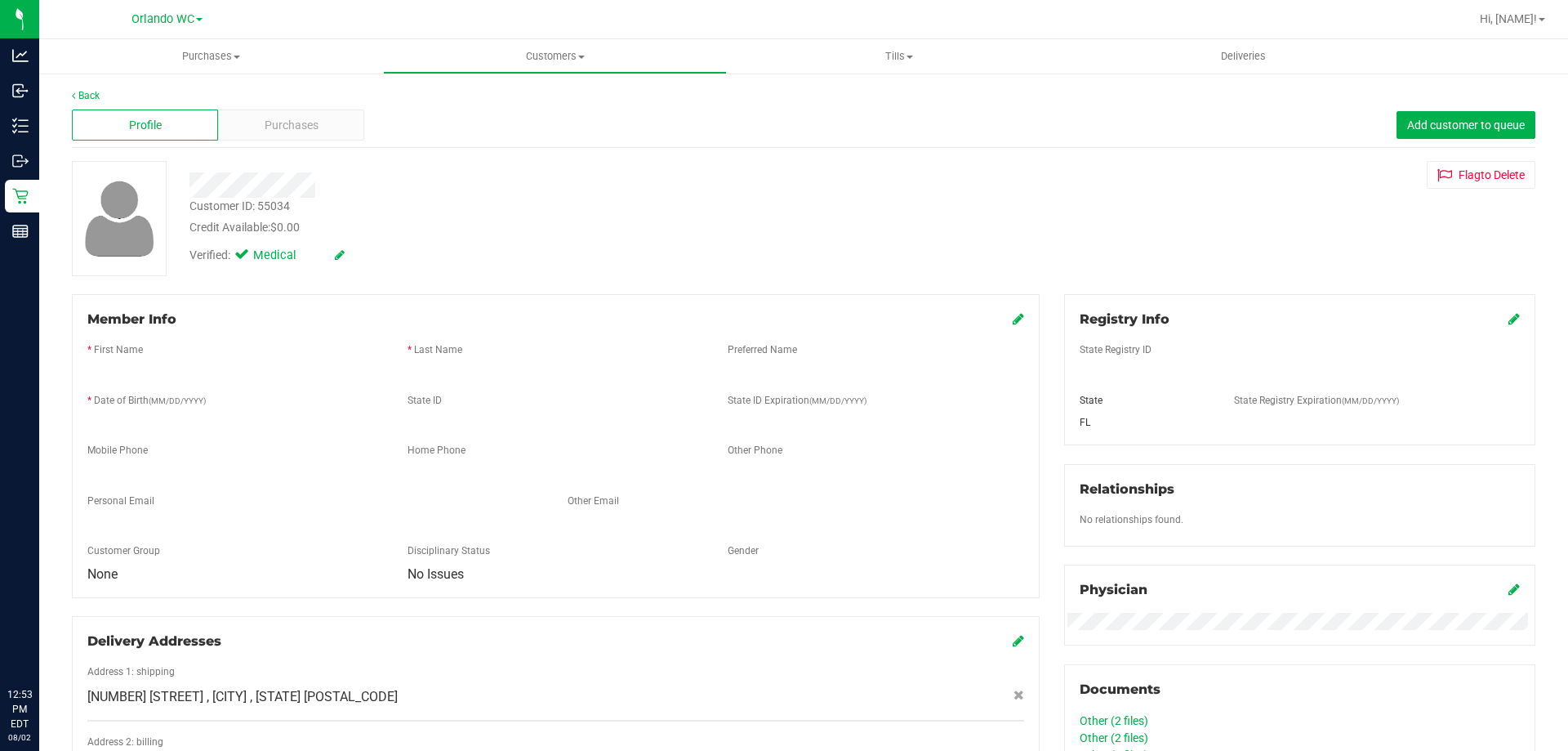 scroll, scrollTop: 0, scrollLeft: 0, axis: both 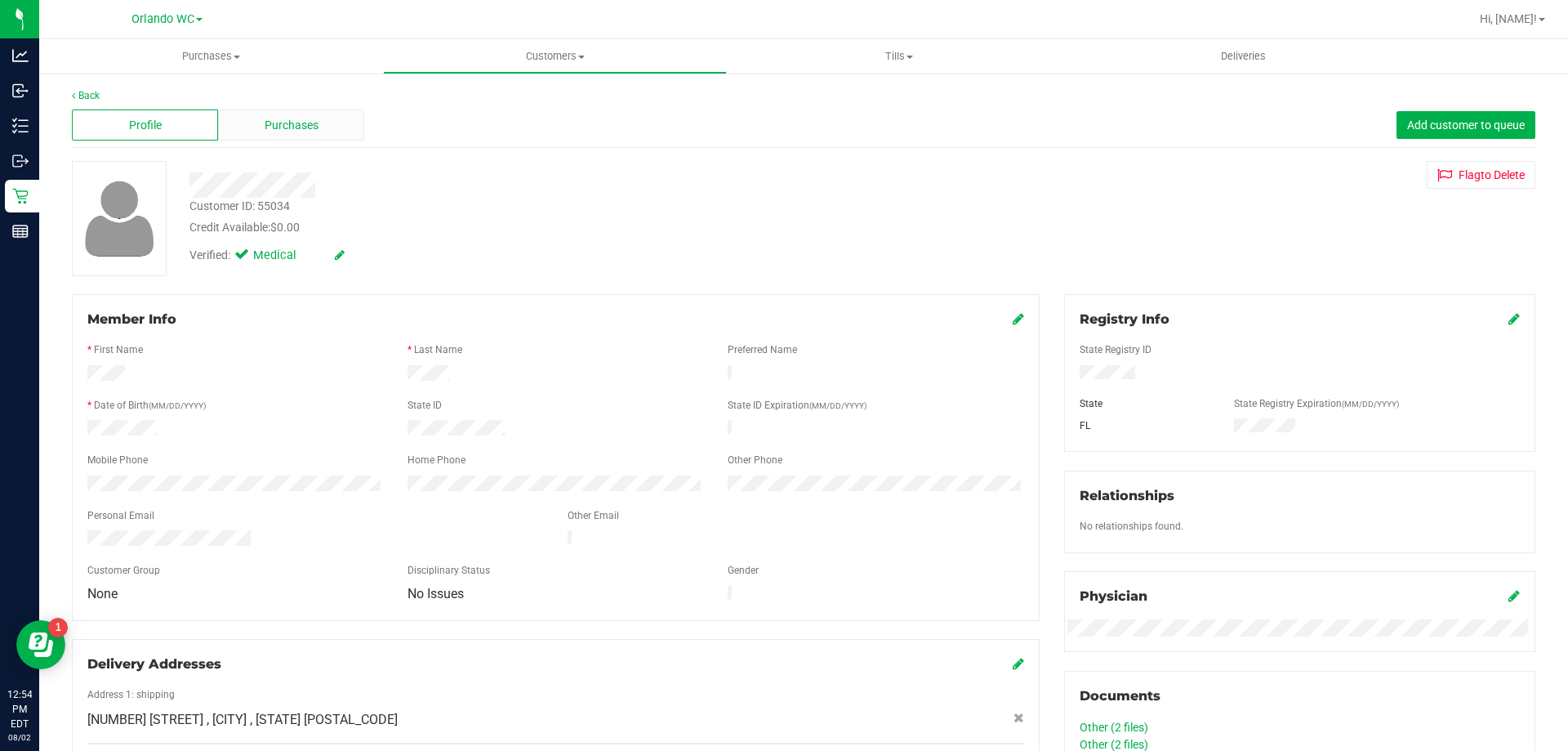 click on "Purchases" at bounding box center [291, 125] 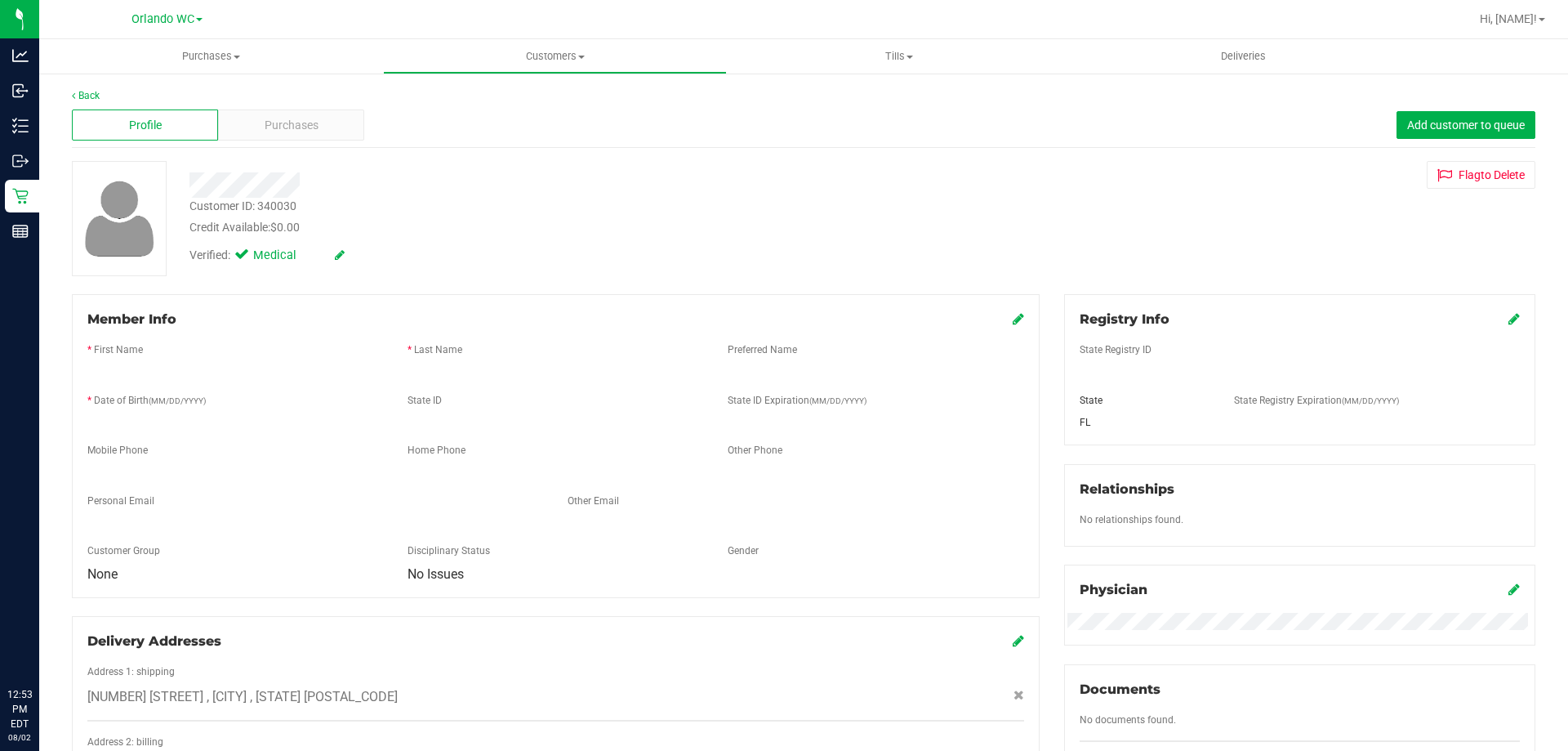 scroll, scrollTop: 0, scrollLeft: 0, axis: both 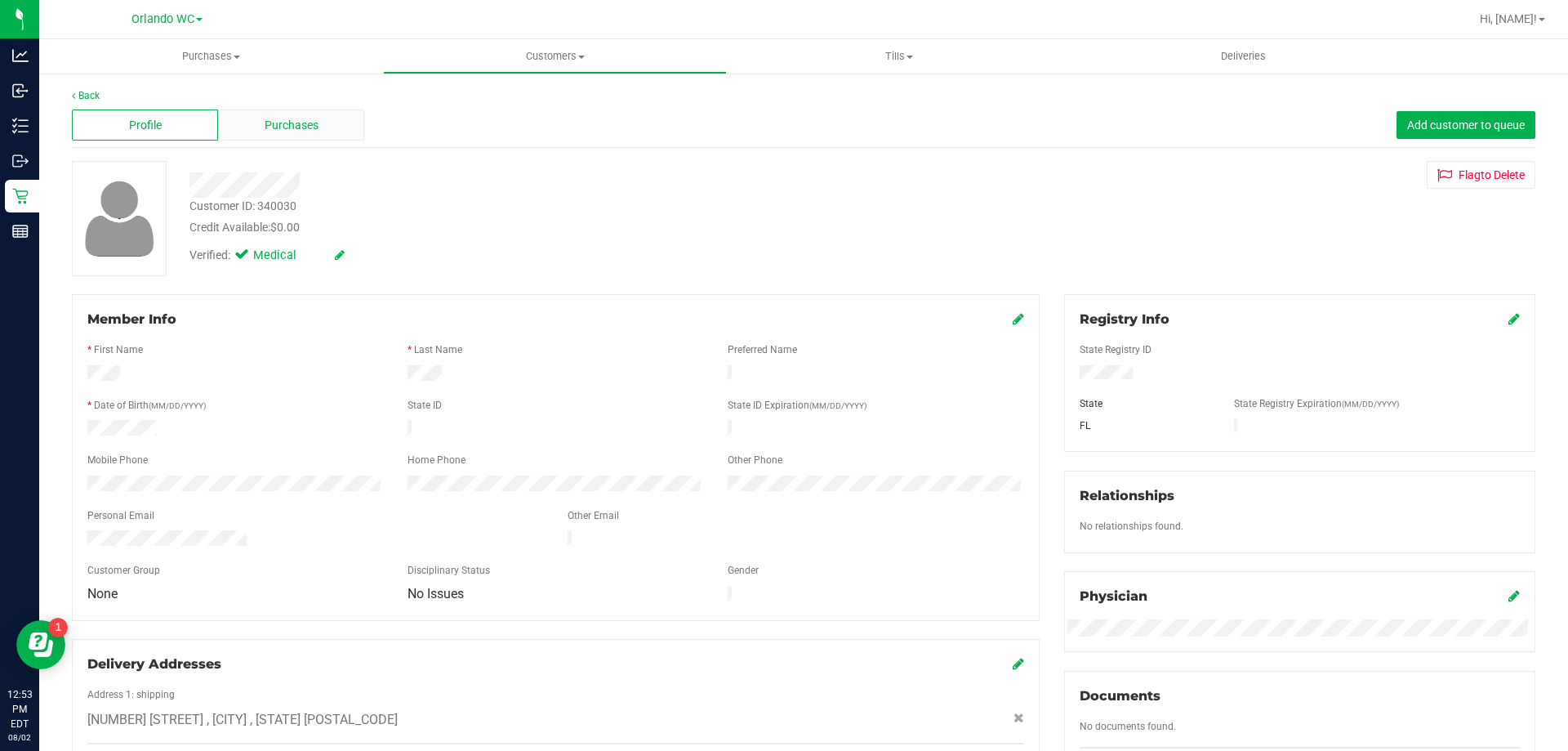 click on "Purchases" at bounding box center [292, 125] 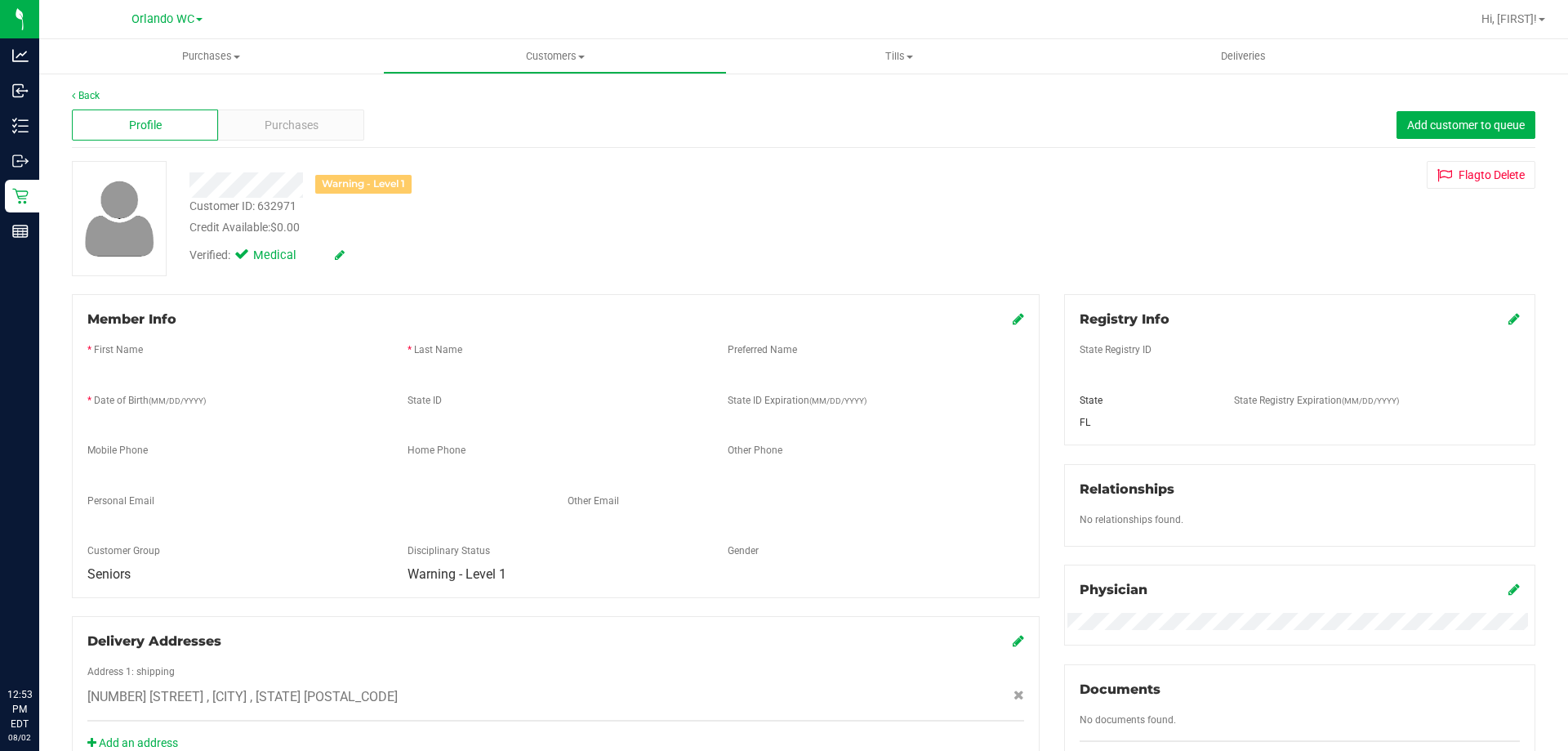 scroll, scrollTop: 0, scrollLeft: 0, axis: both 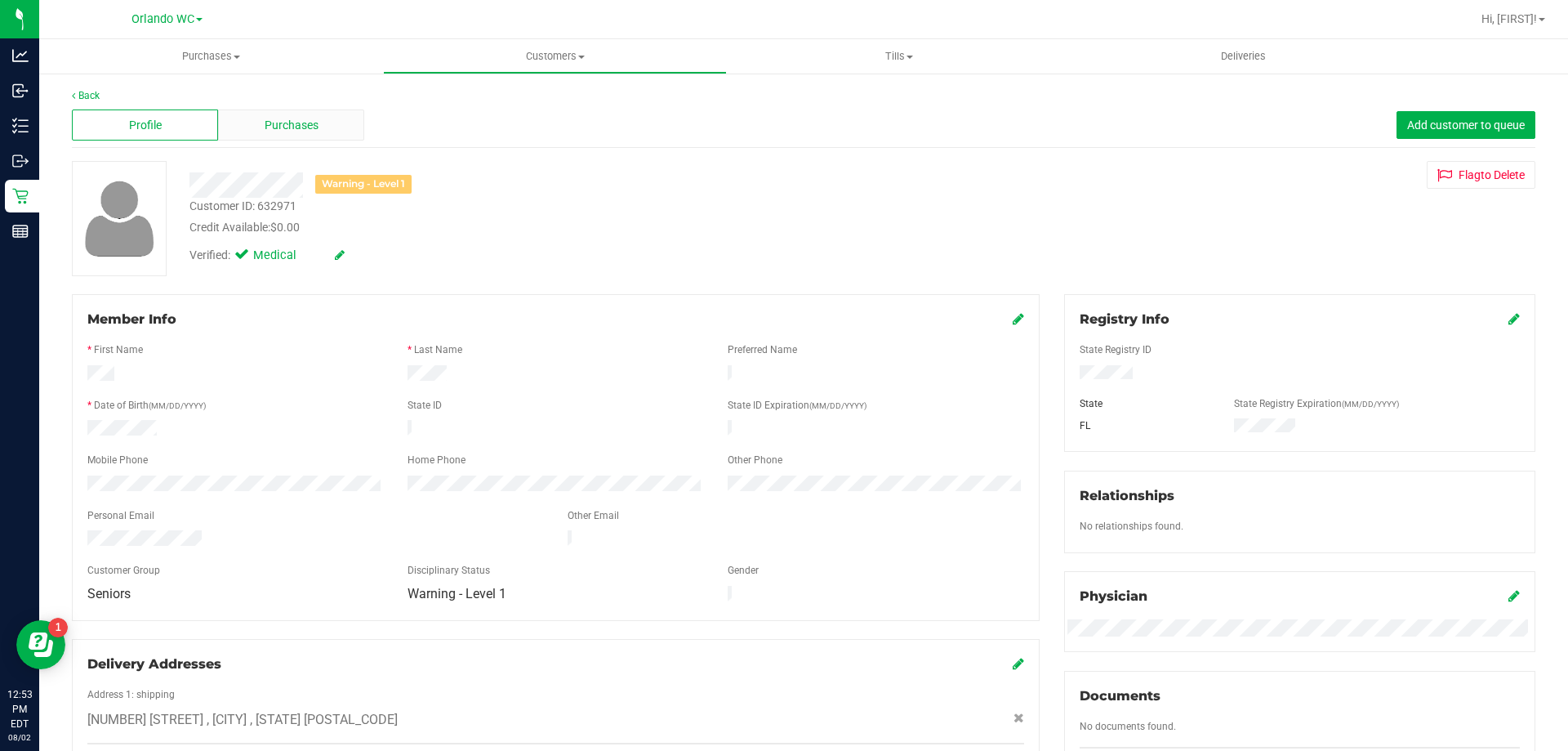 click on "Purchases" at bounding box center (292, 125) 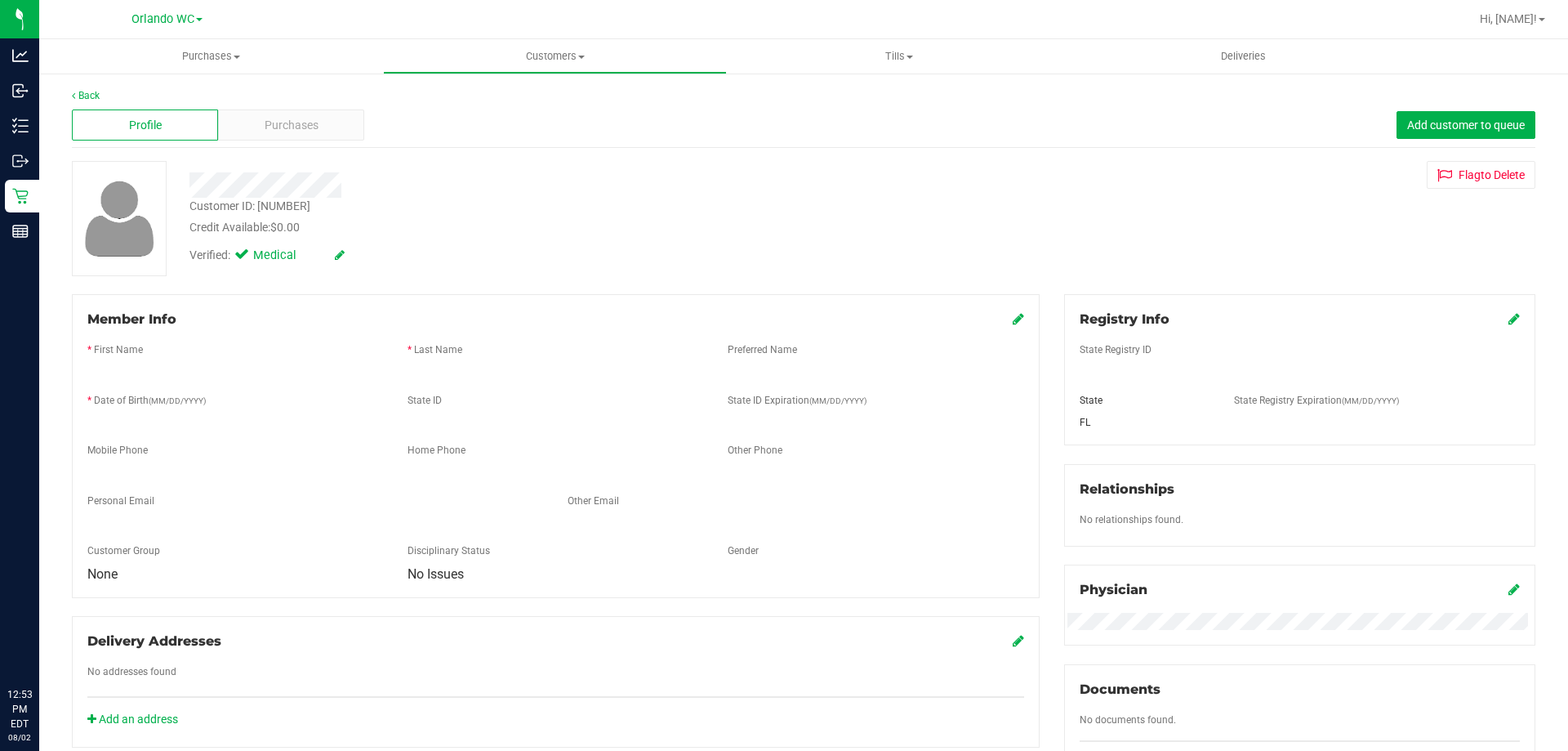 scroll, scrollTop: 0, scrollLeft: 0, axis: both 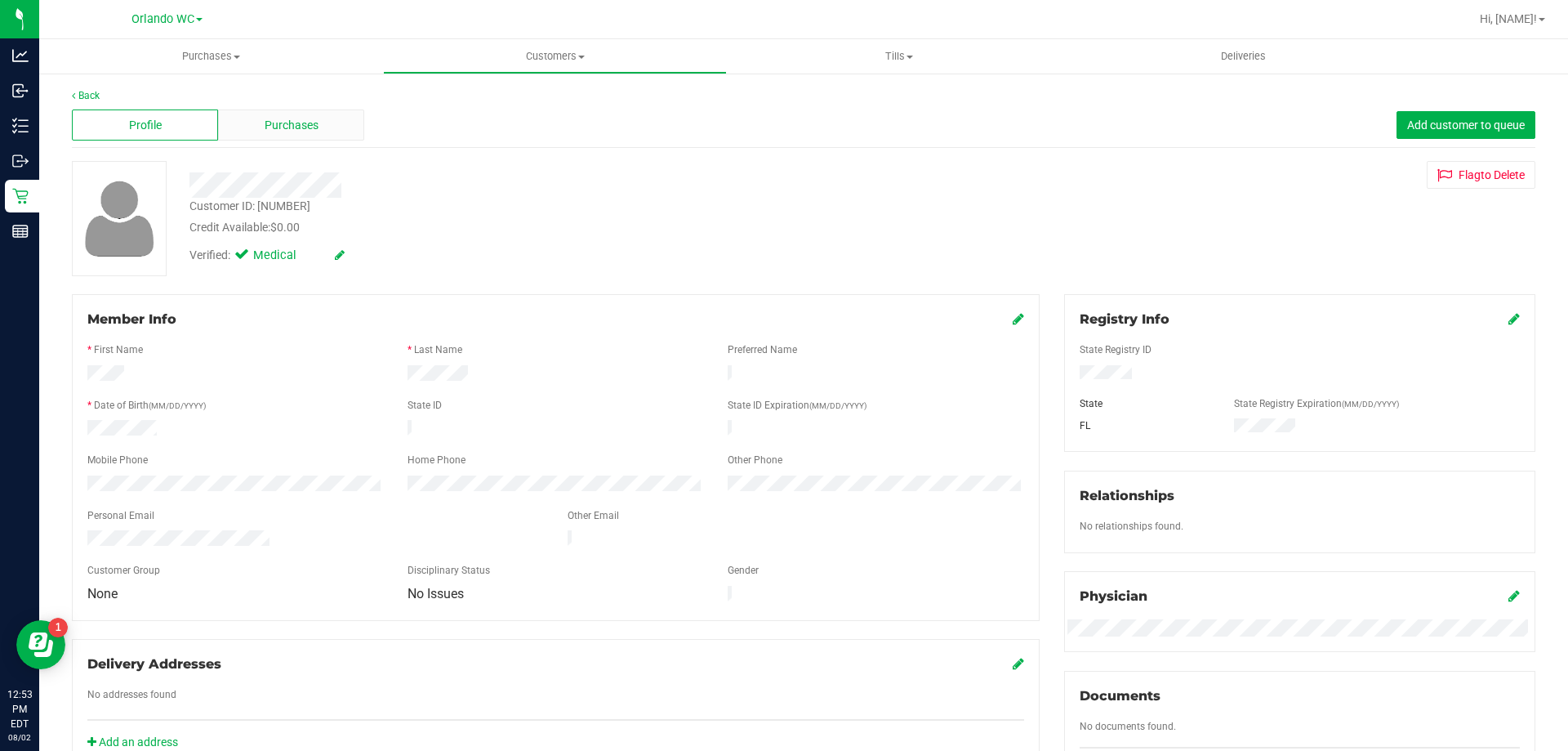 click on "Purchases" at bounding box center (291, 125) 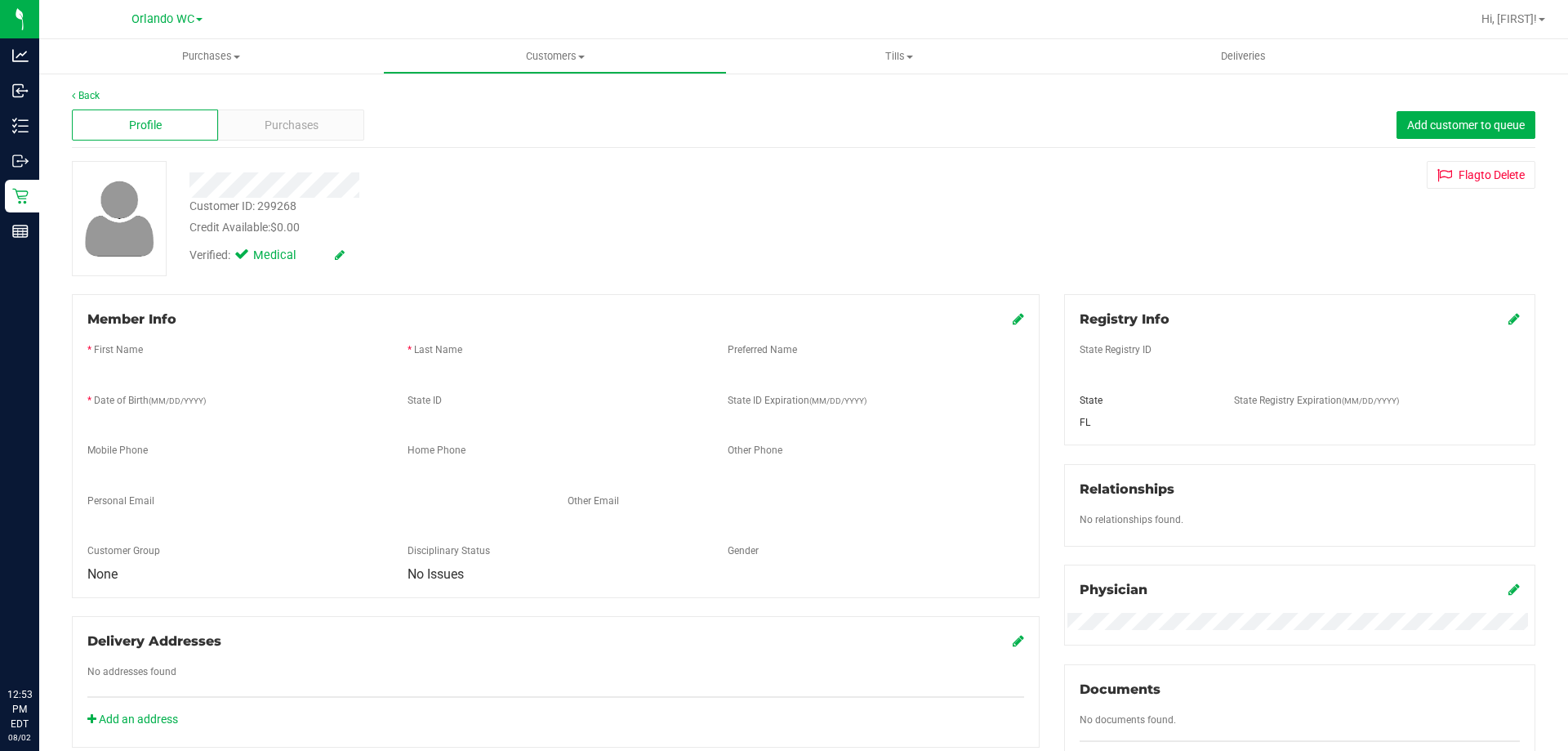 scroll, scrollTop: 0, scrollLeft: 0, axis: both 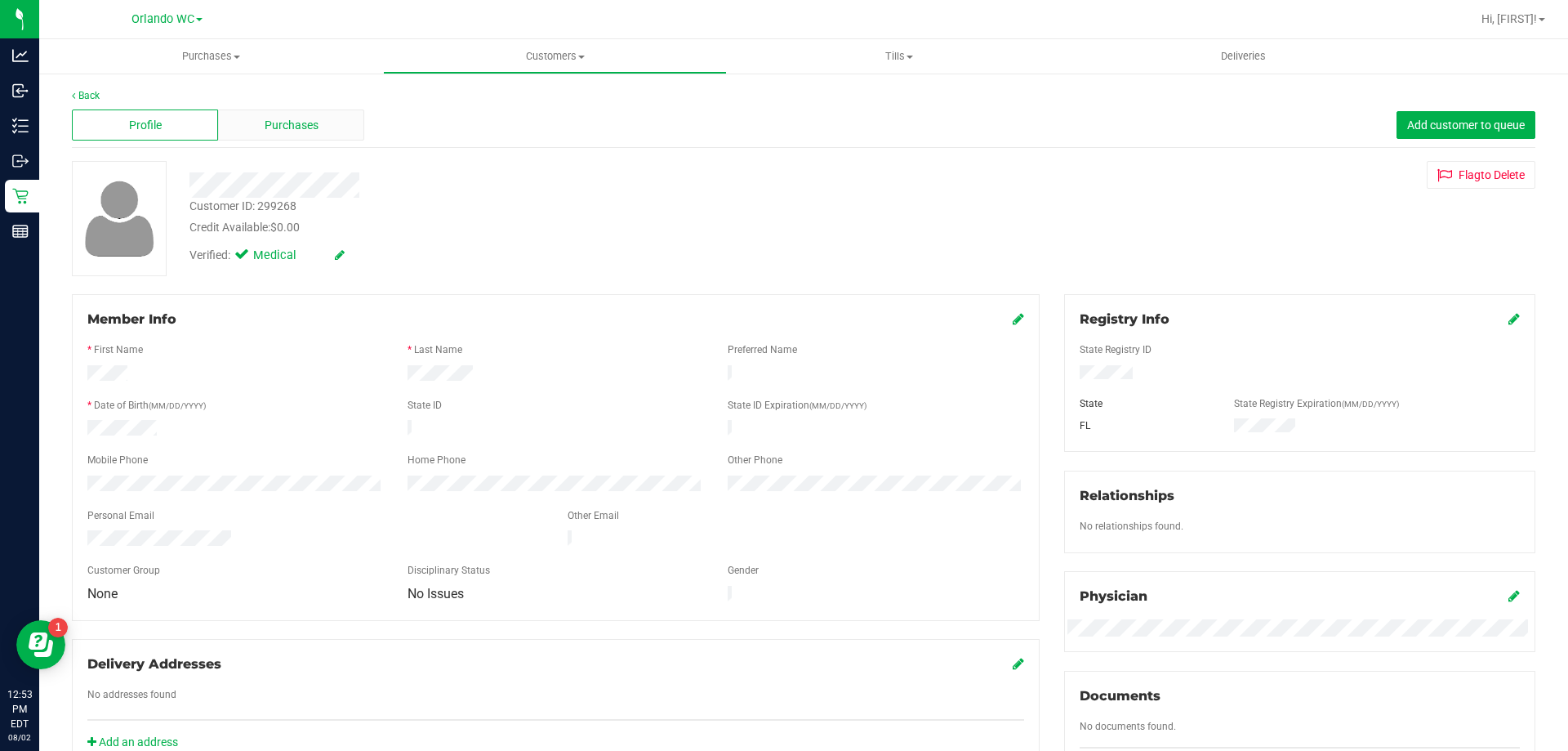 click on "Purchases" at bounding box center [292, 125] 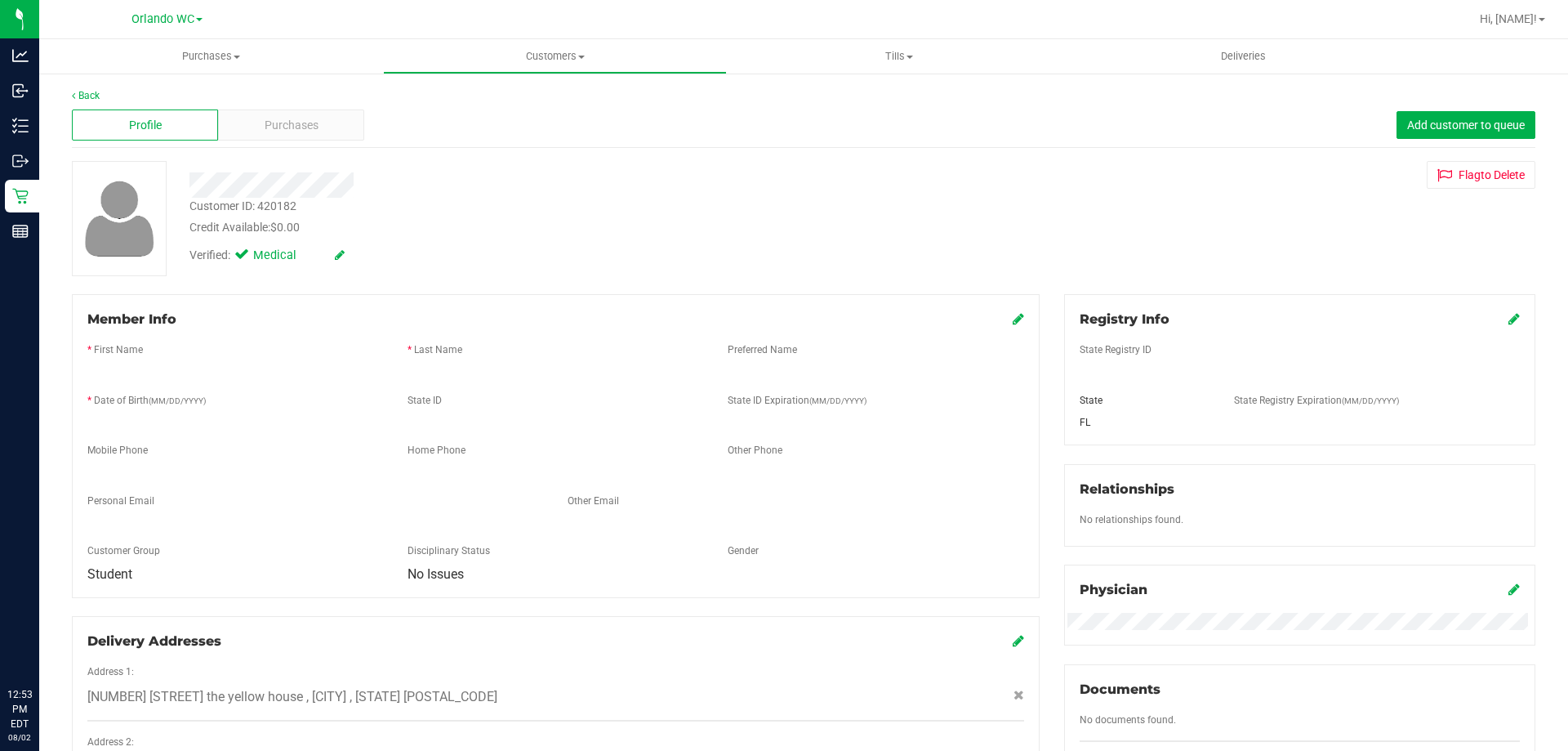 scroll, scrollTop: 0, scrollLeft: 0, axis: both 